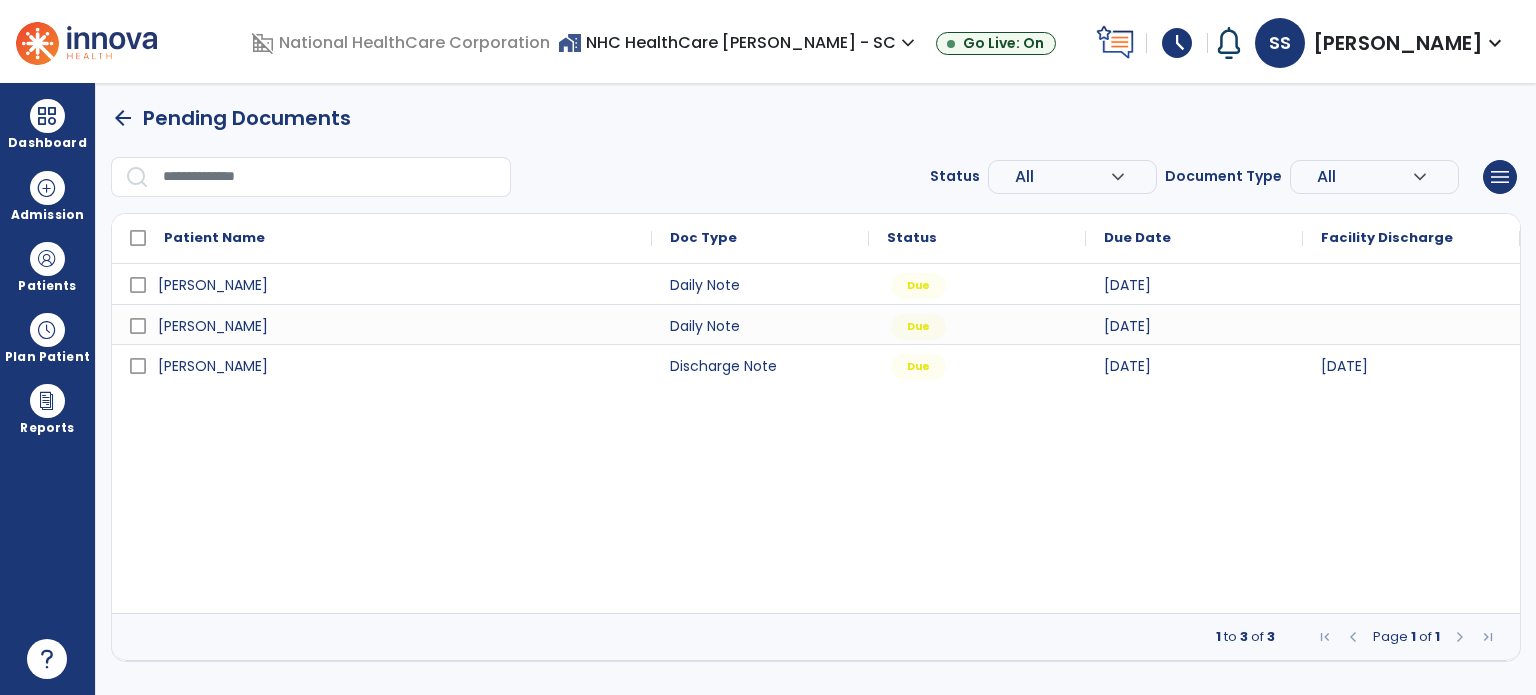 scroll, scrollTop: 0, scrollLeft: 0, axis: both 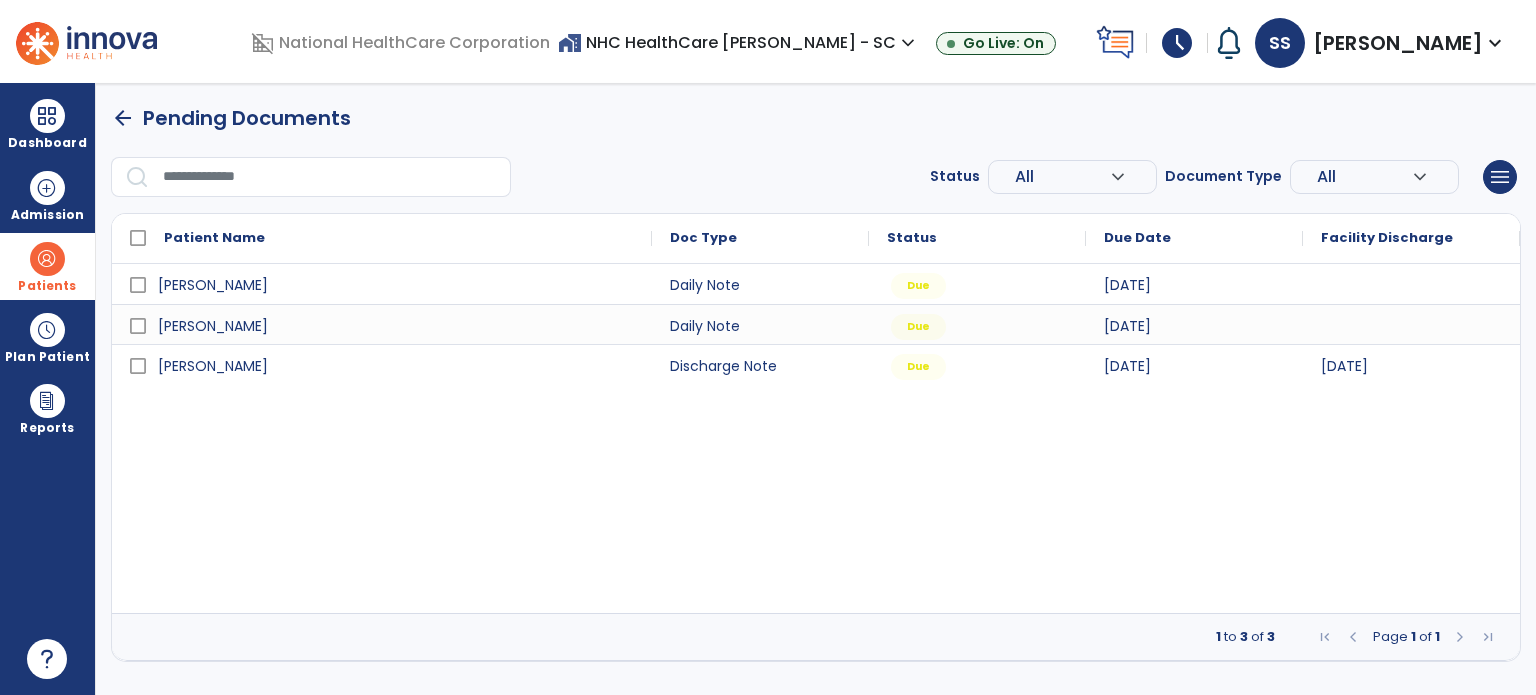 click on "Patients" at bounding box center (47, 266) 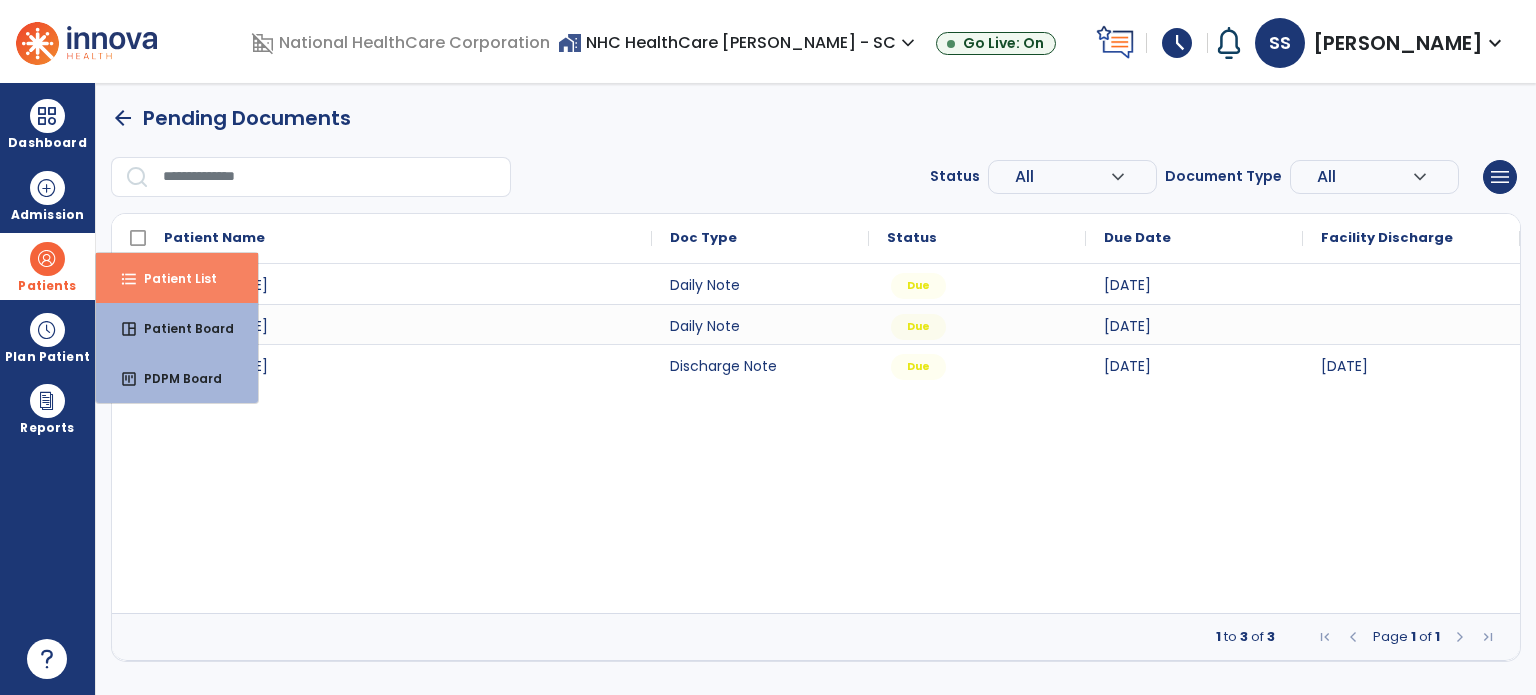 click on "format_list_bulleted" at bounding box center (129, 279) 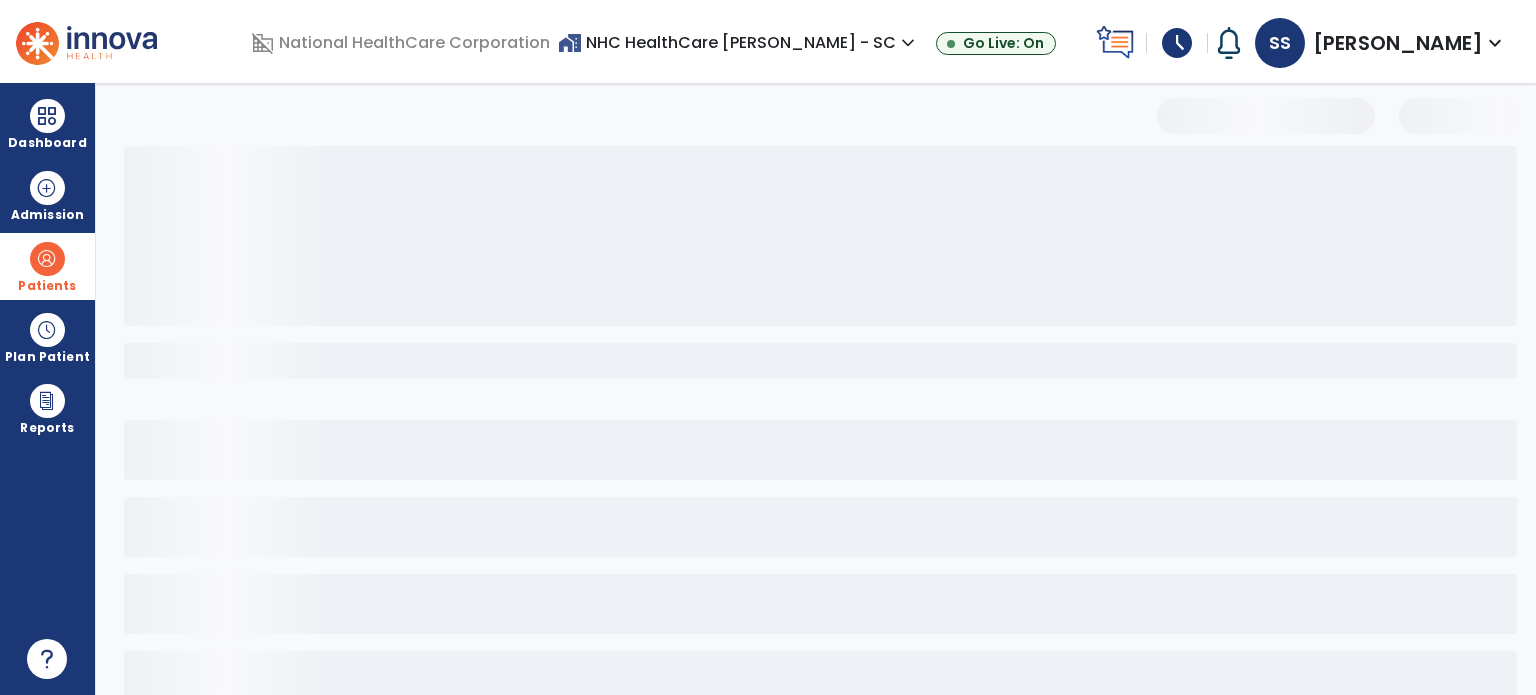 select on "***" 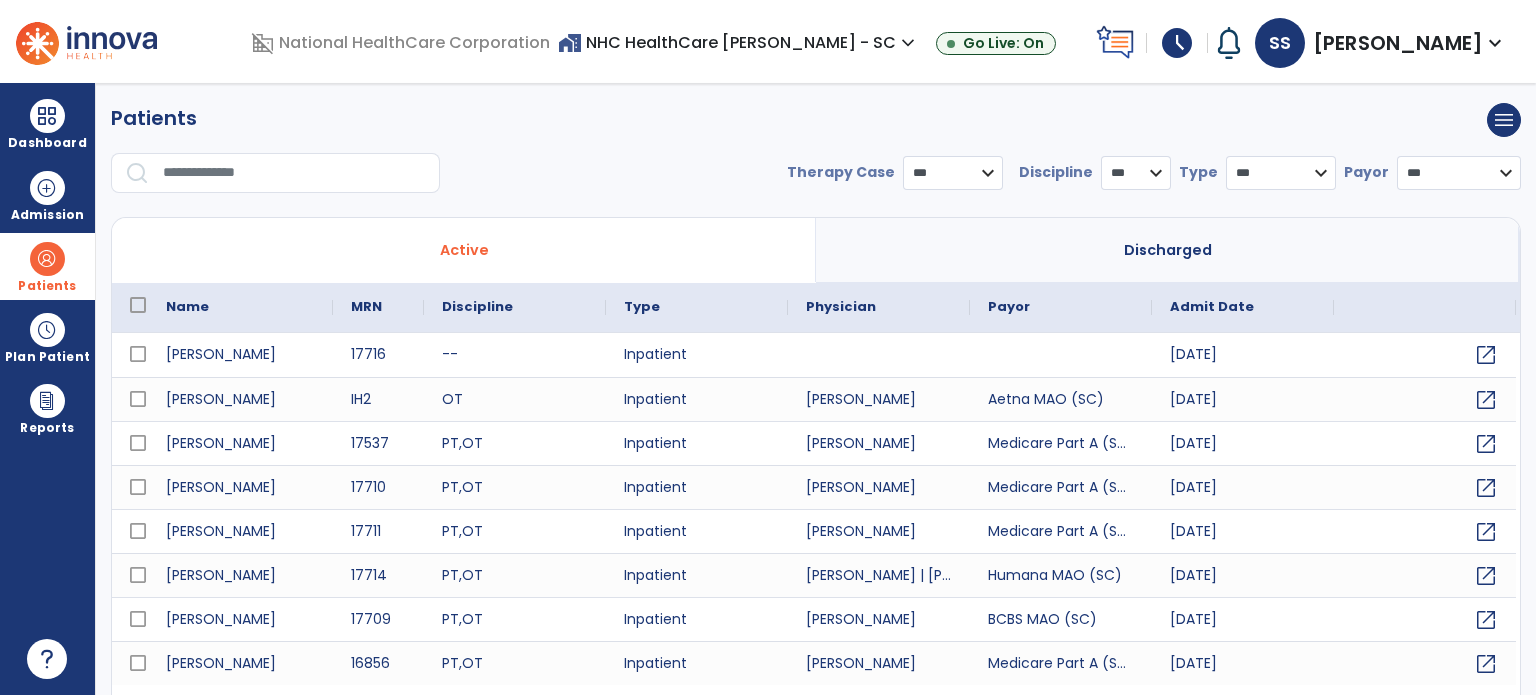 click at bounding box center [294, 173] 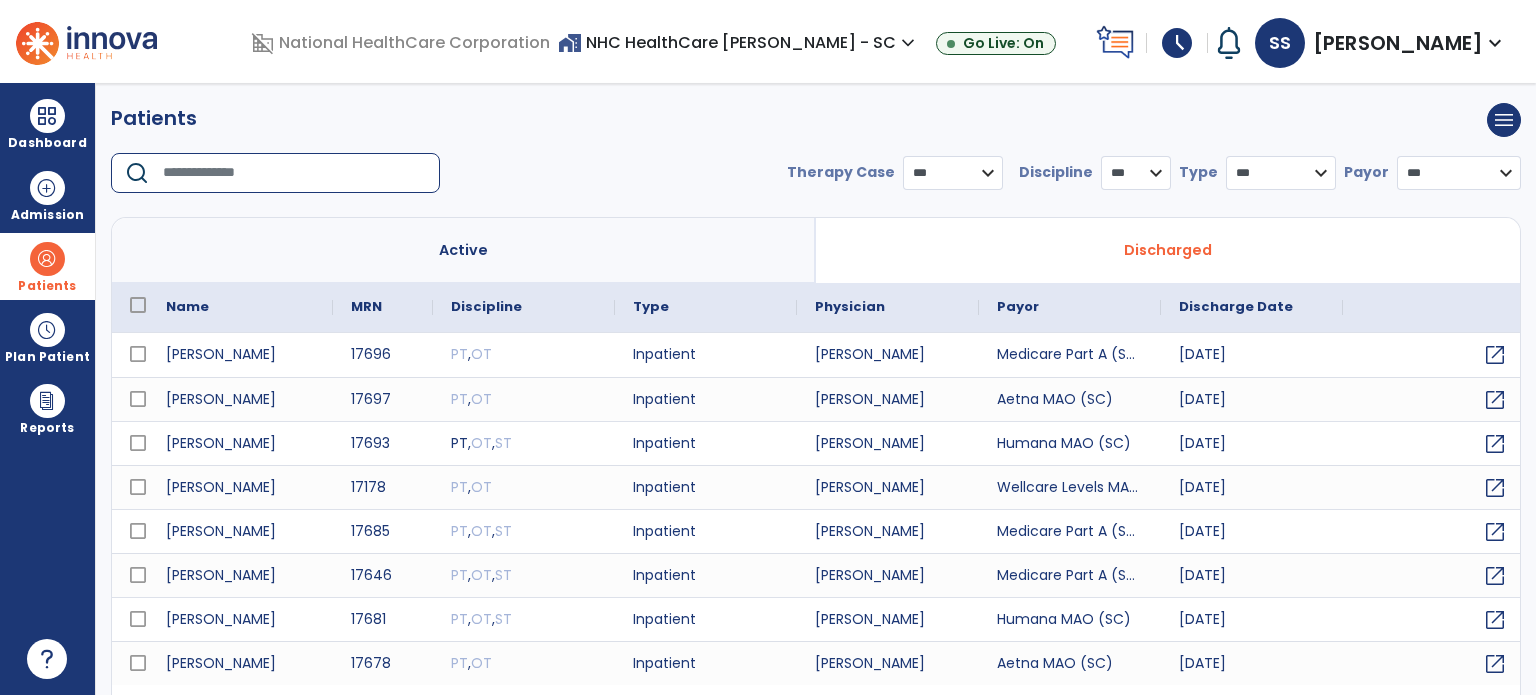 click at bounding box center [294, 173] 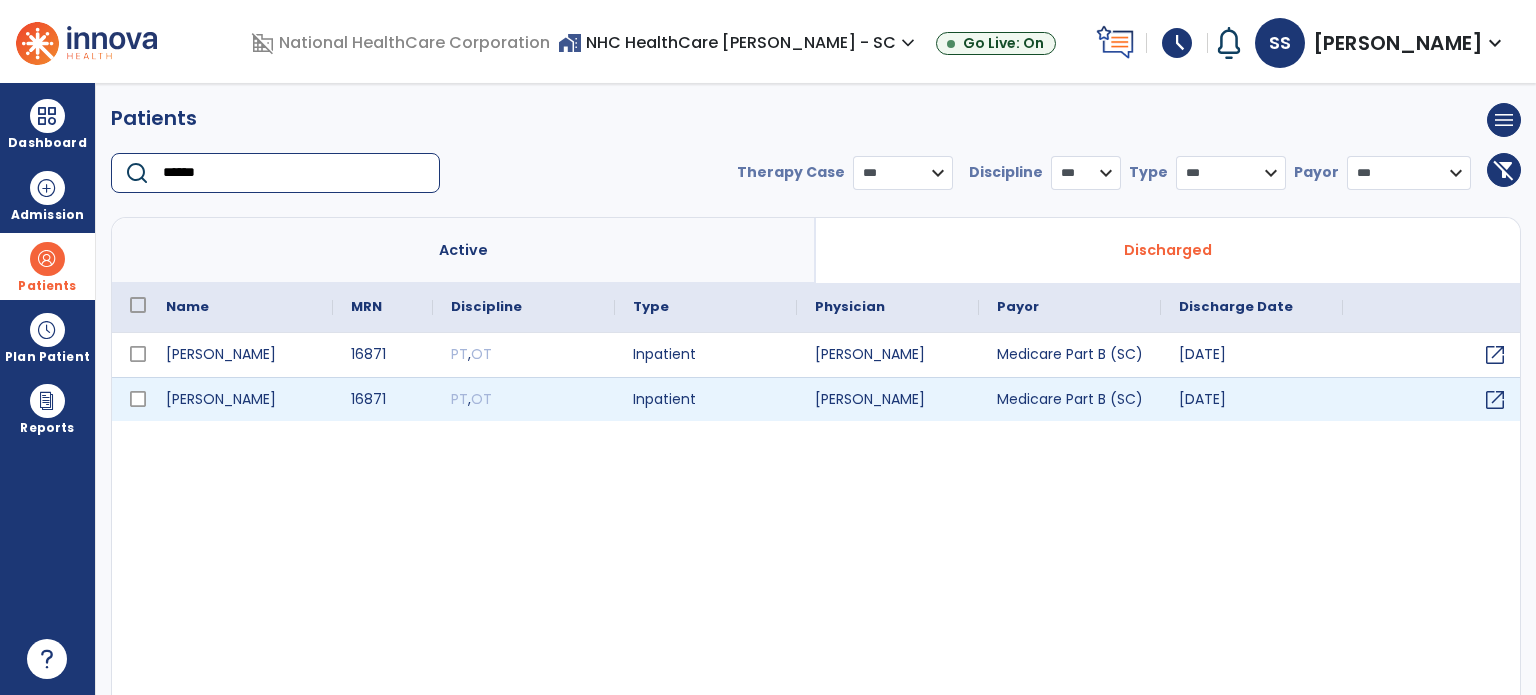 type on "******" 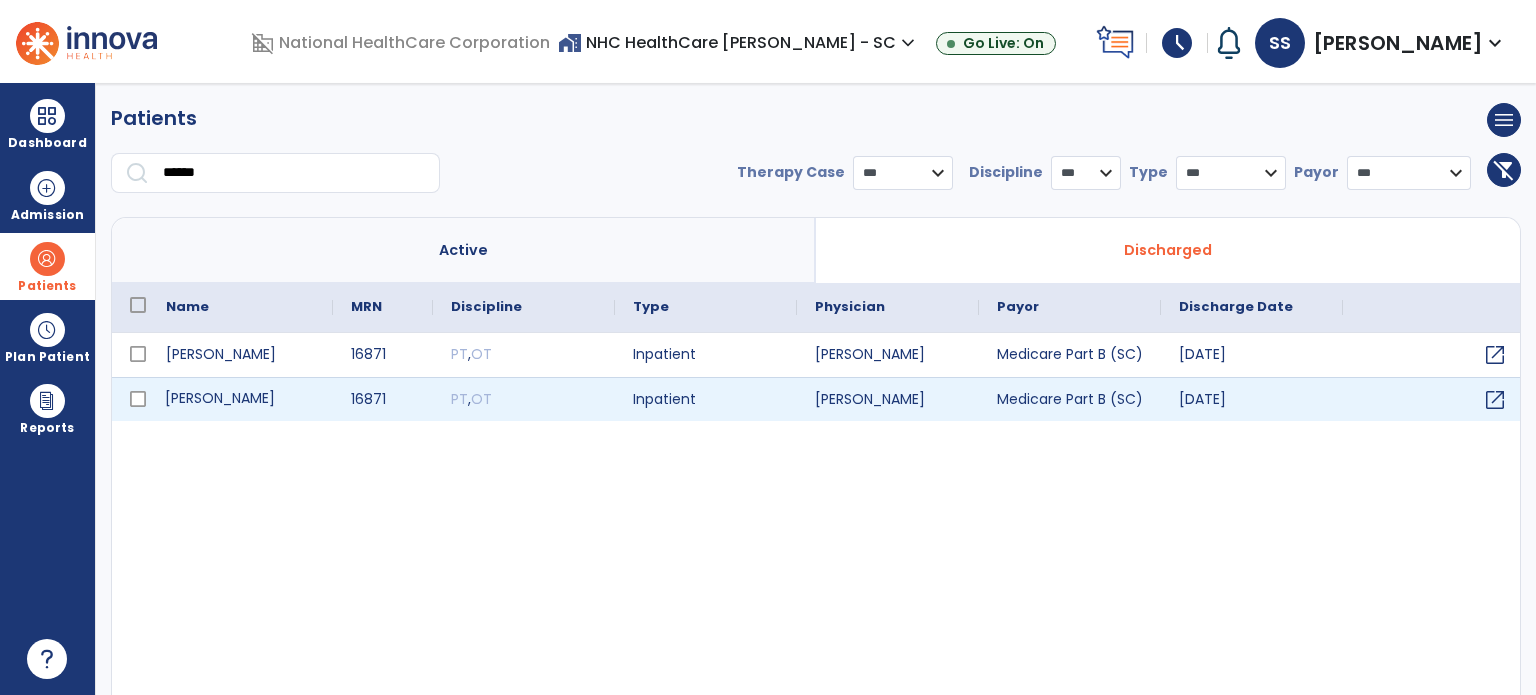 click on "[PERSON_NAME]" at bounding box center (240, 399) 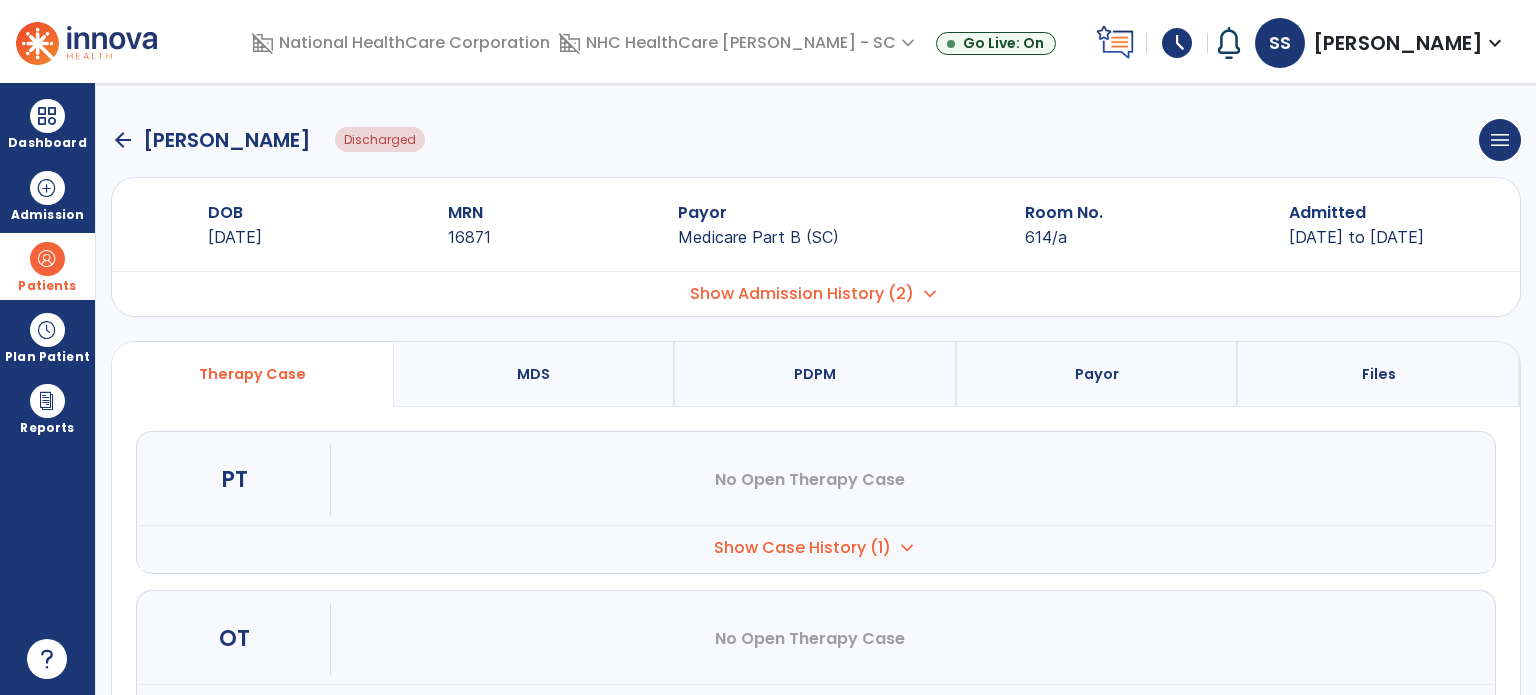 click on "Show Case History (1)" at bounding box center [802, 548] 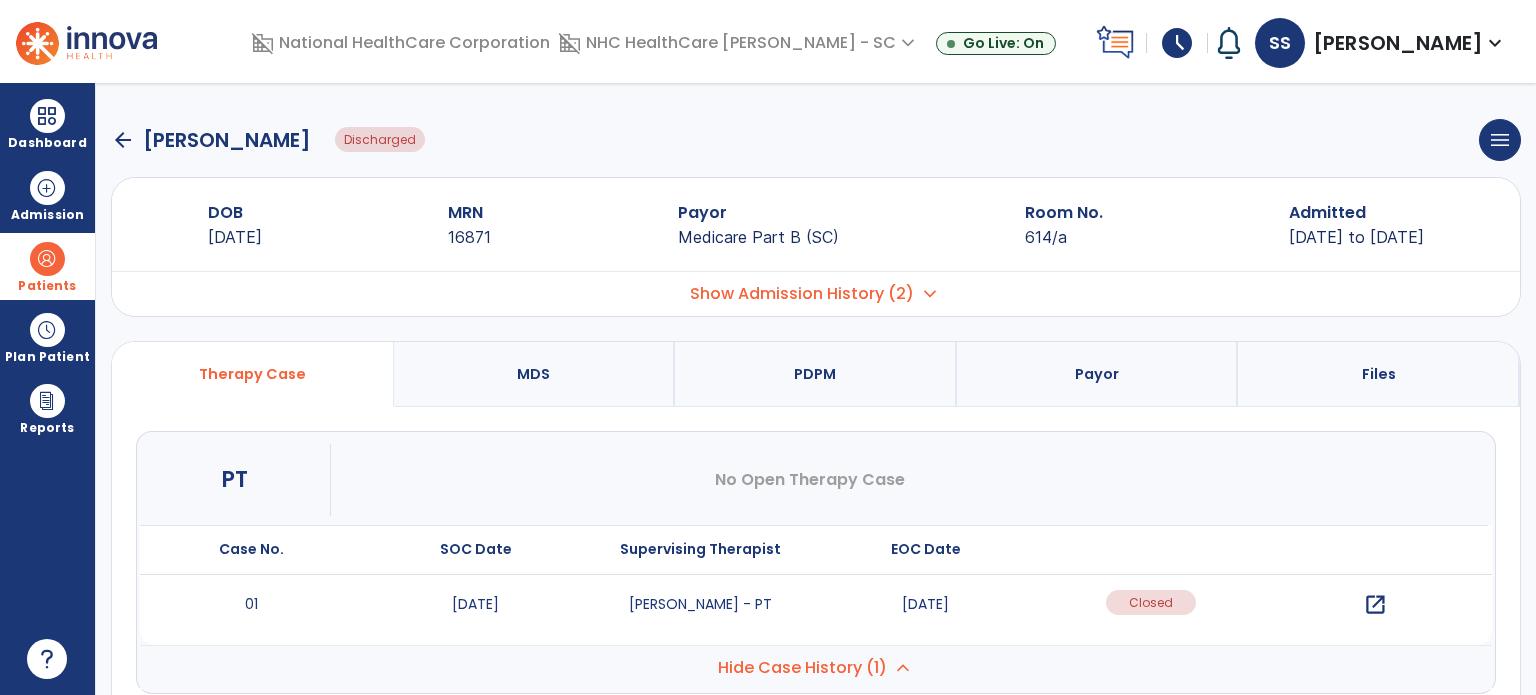 click on "open_in_new" at bounding box center [1375, 605] 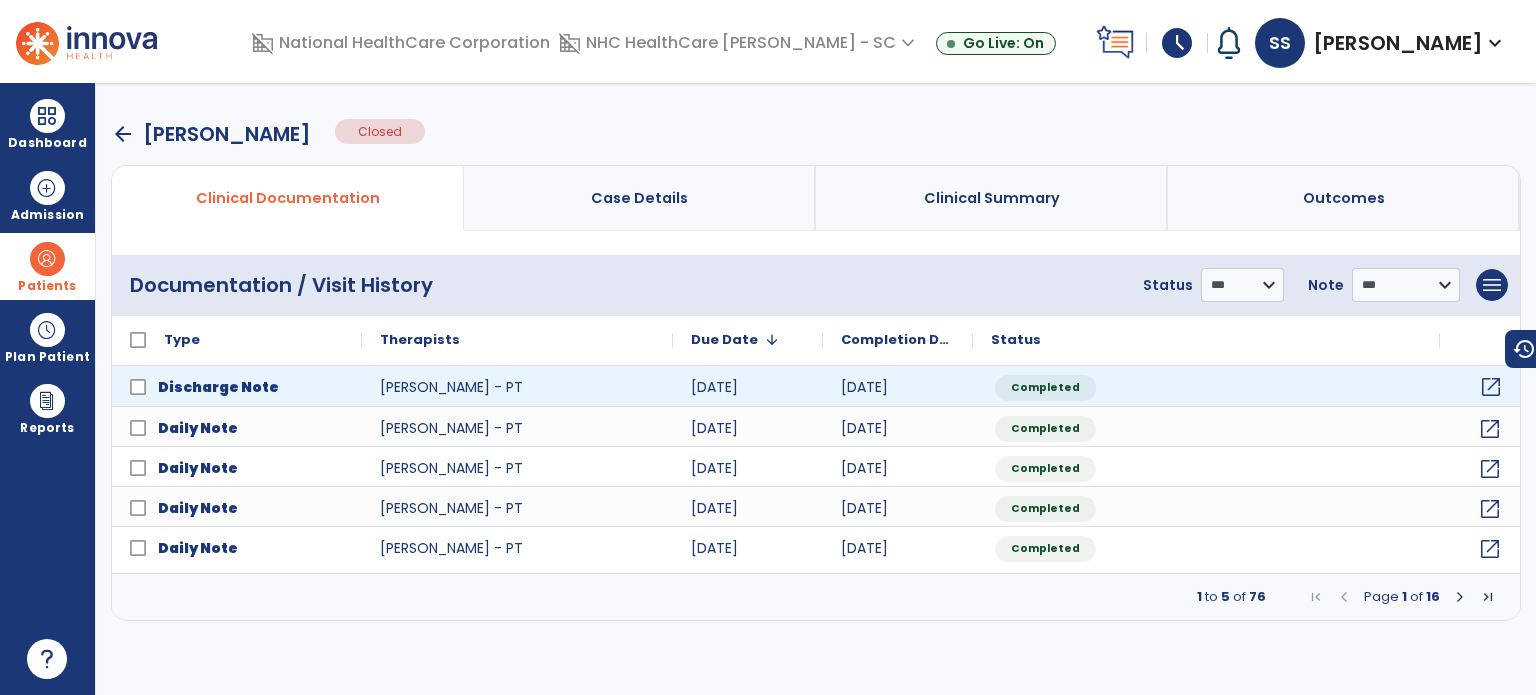click on "open_in_new" 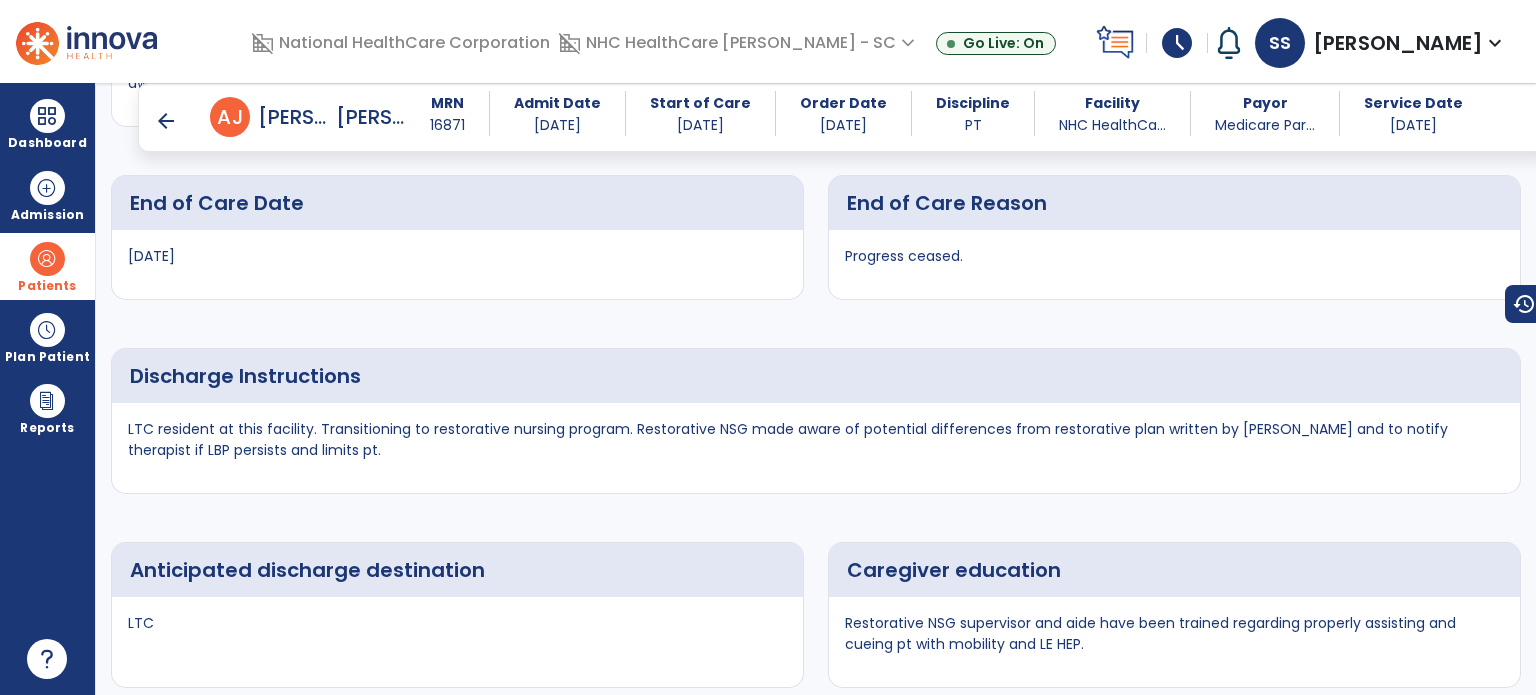 scroll, scrollTop: 4780, scrollLeft: 0, axis: vertical 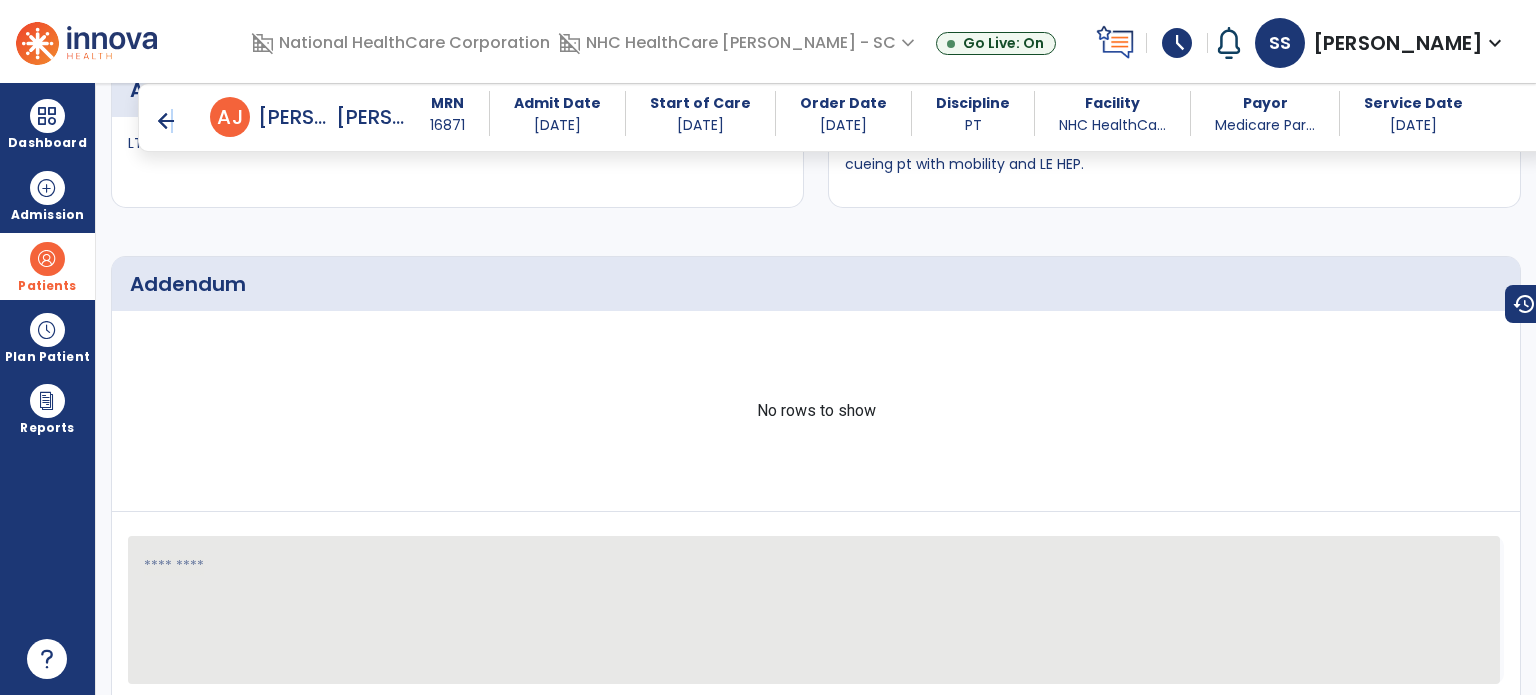click on "arrow_back      A  J  [PERSON_NAME]" at bounding box center [280, 117] 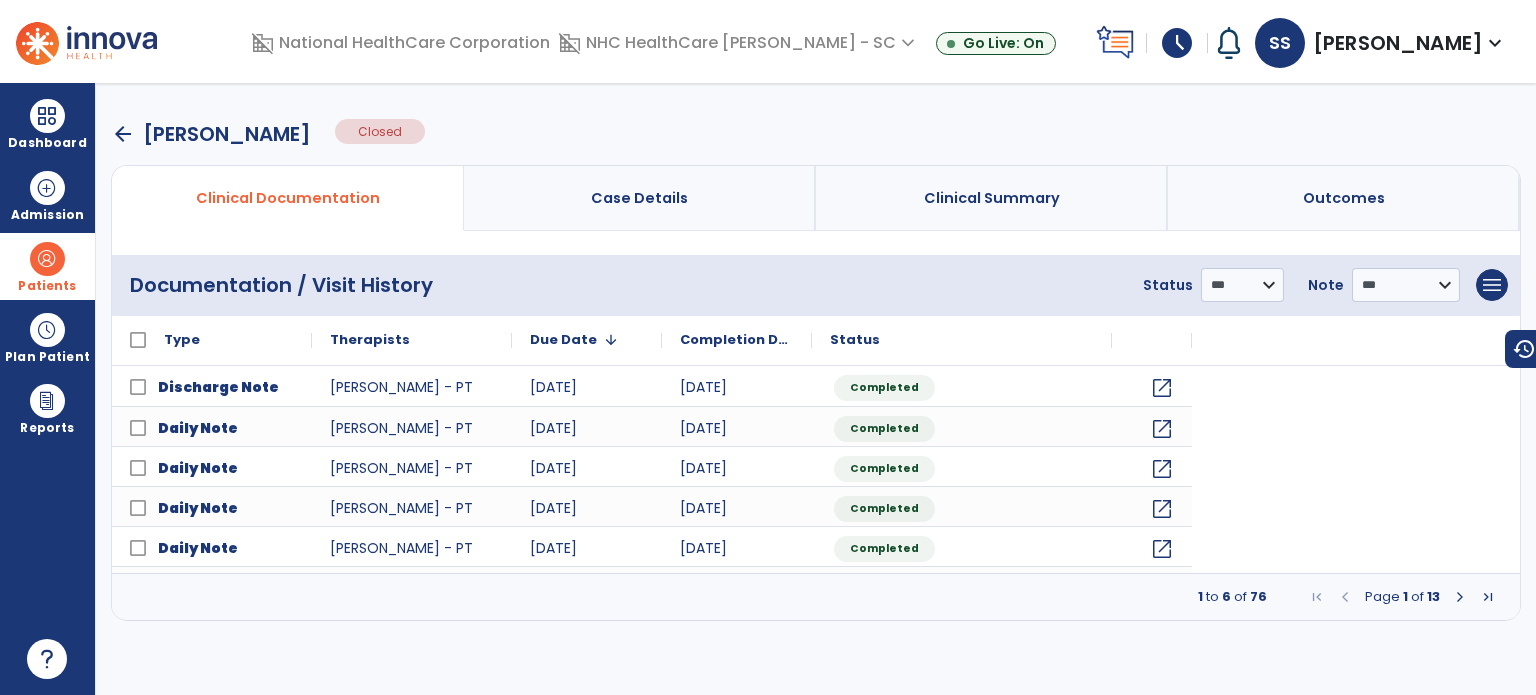 scroll, scrollTop: 0, scrollLeft: 0, axis: both 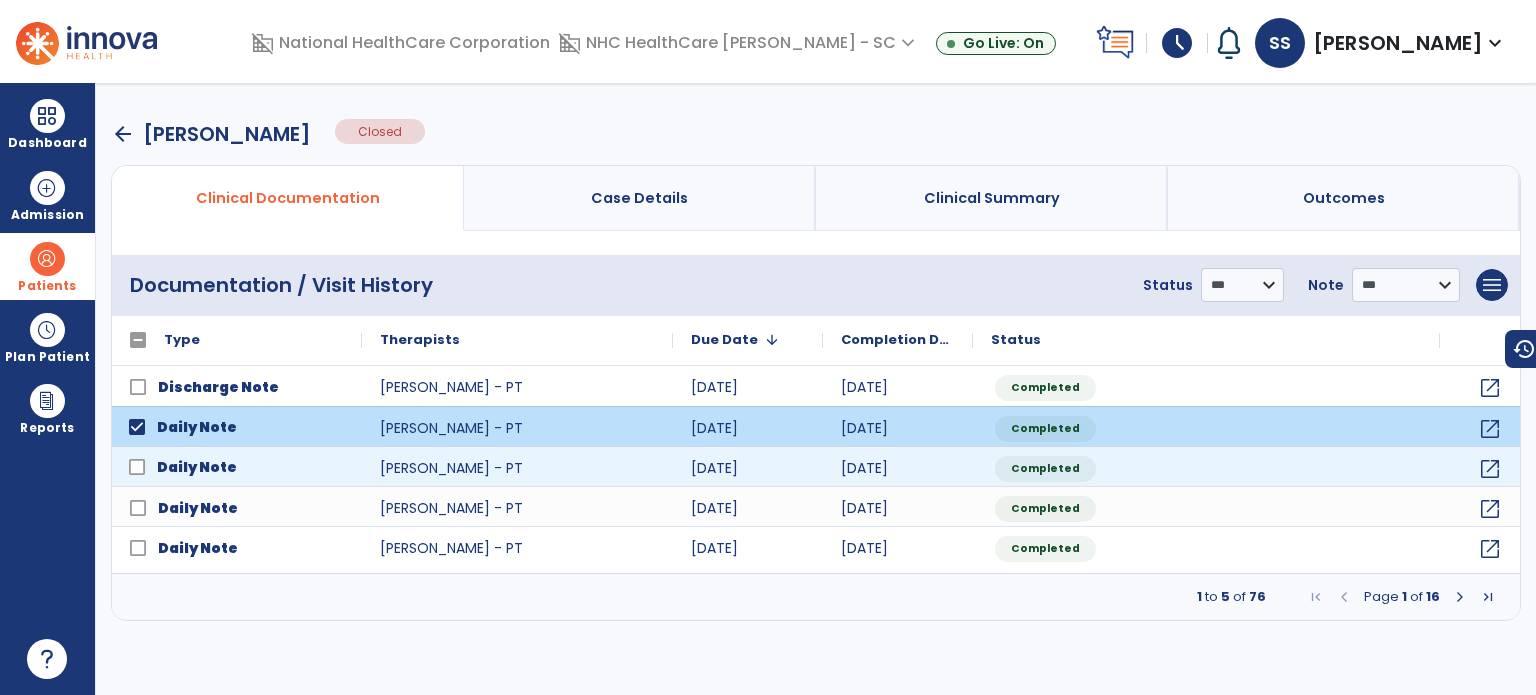 click on "Daily Note" 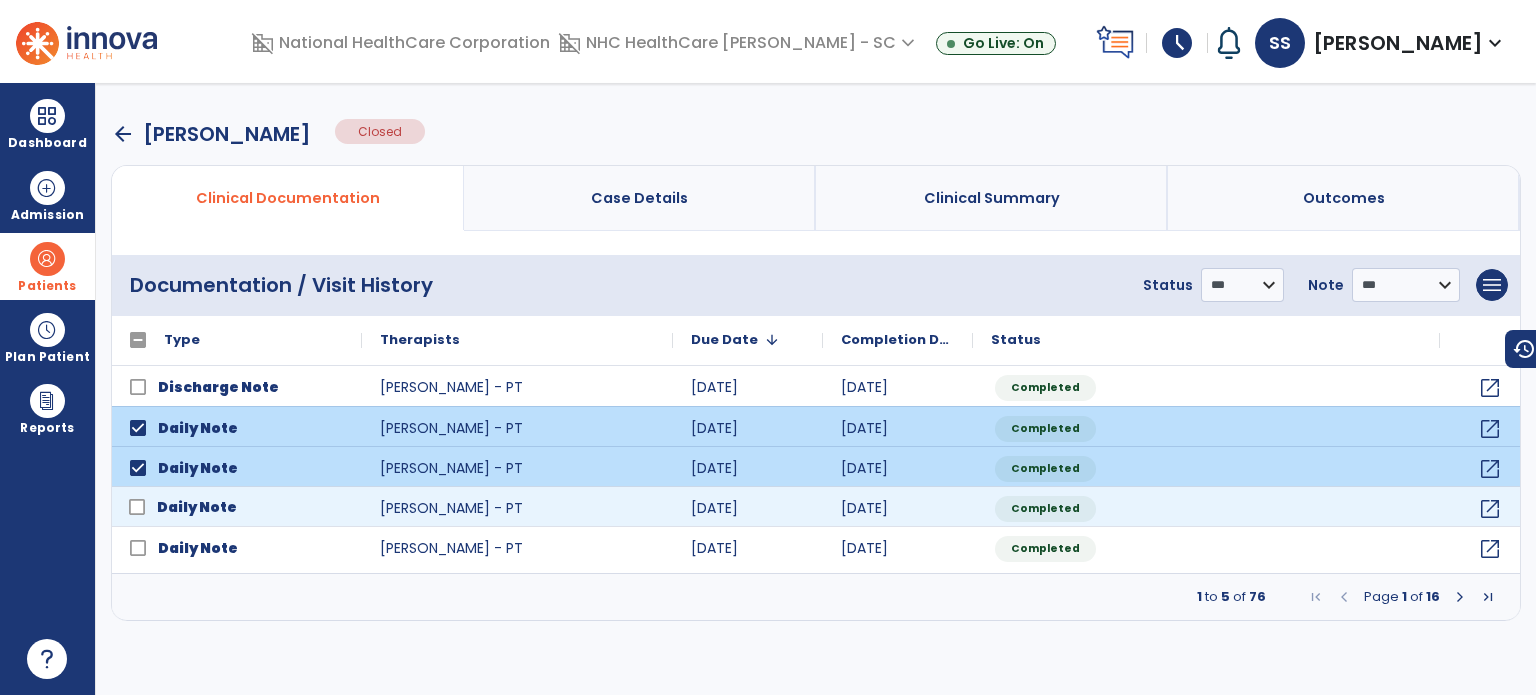 click 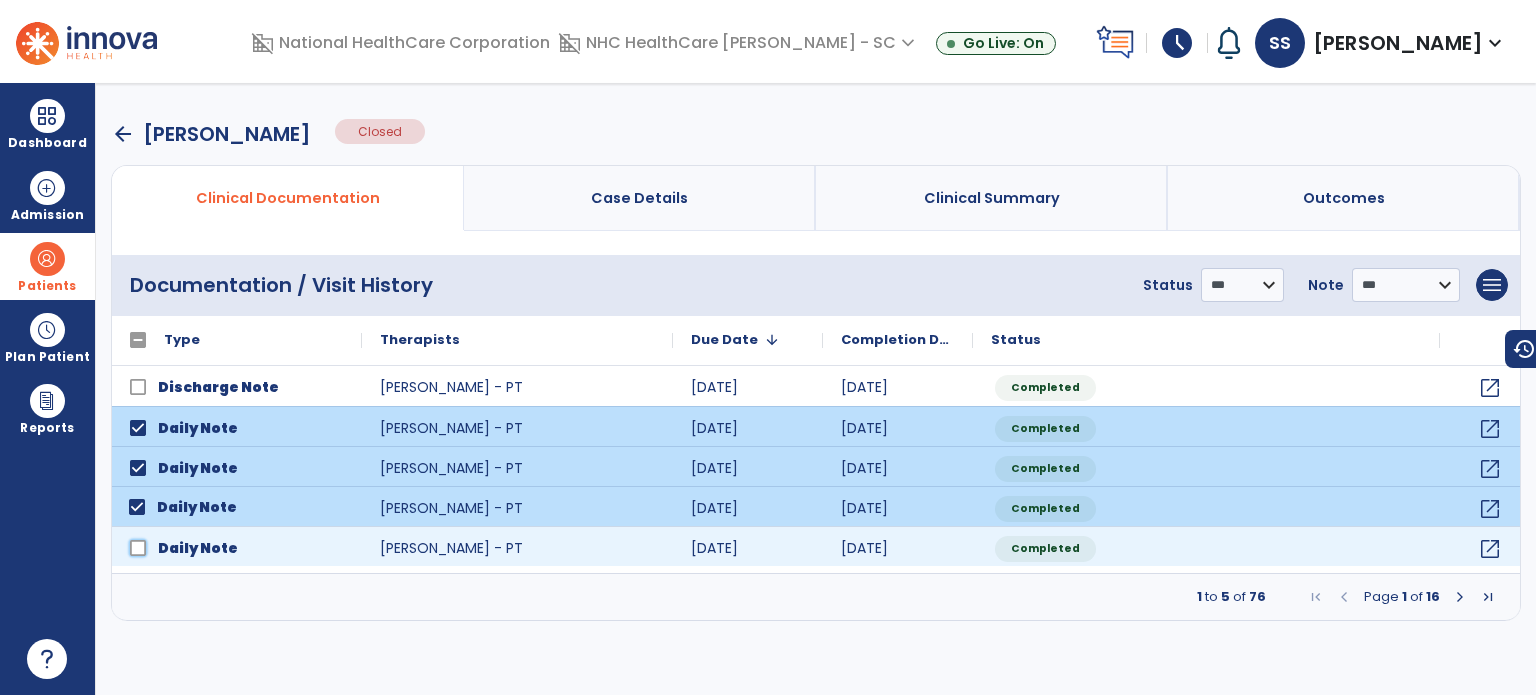 click on "Daily Note" 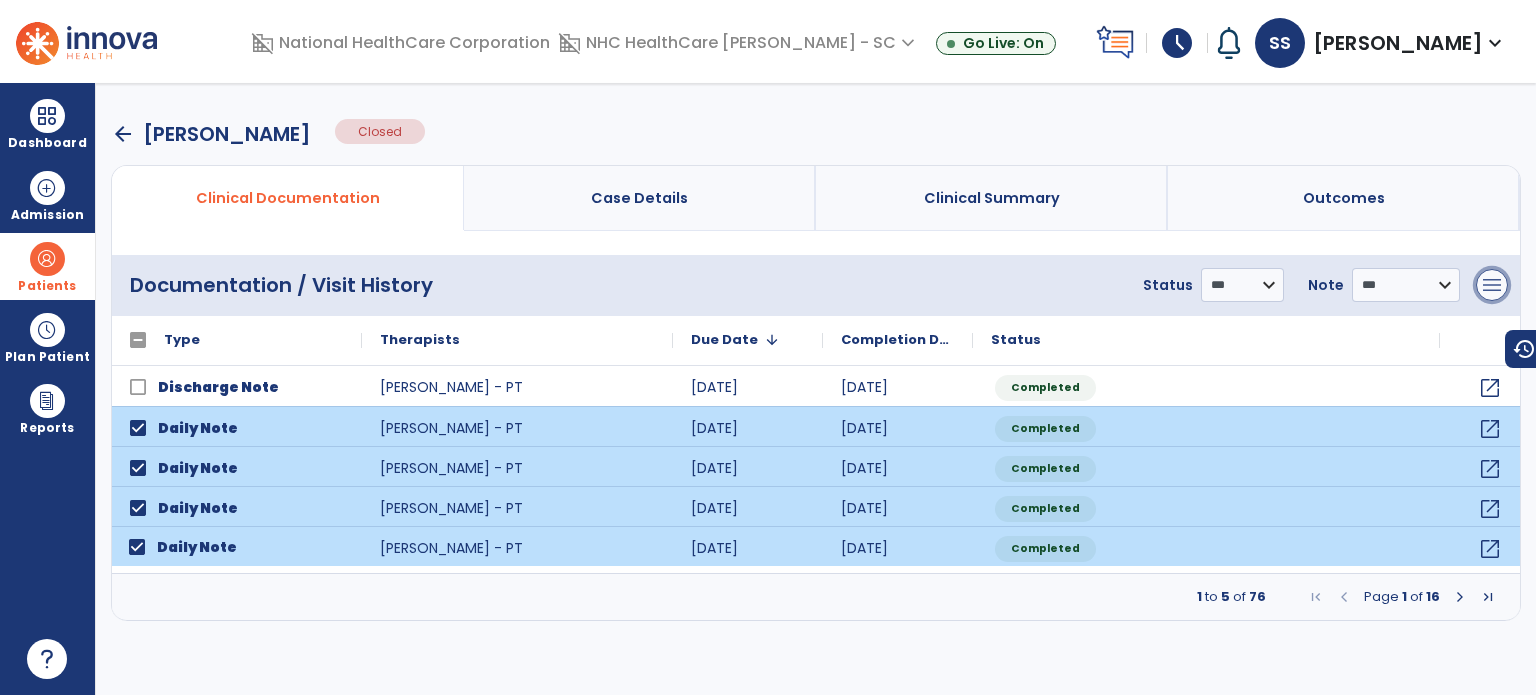 click on "menu" at bounding box center (1492, 285) 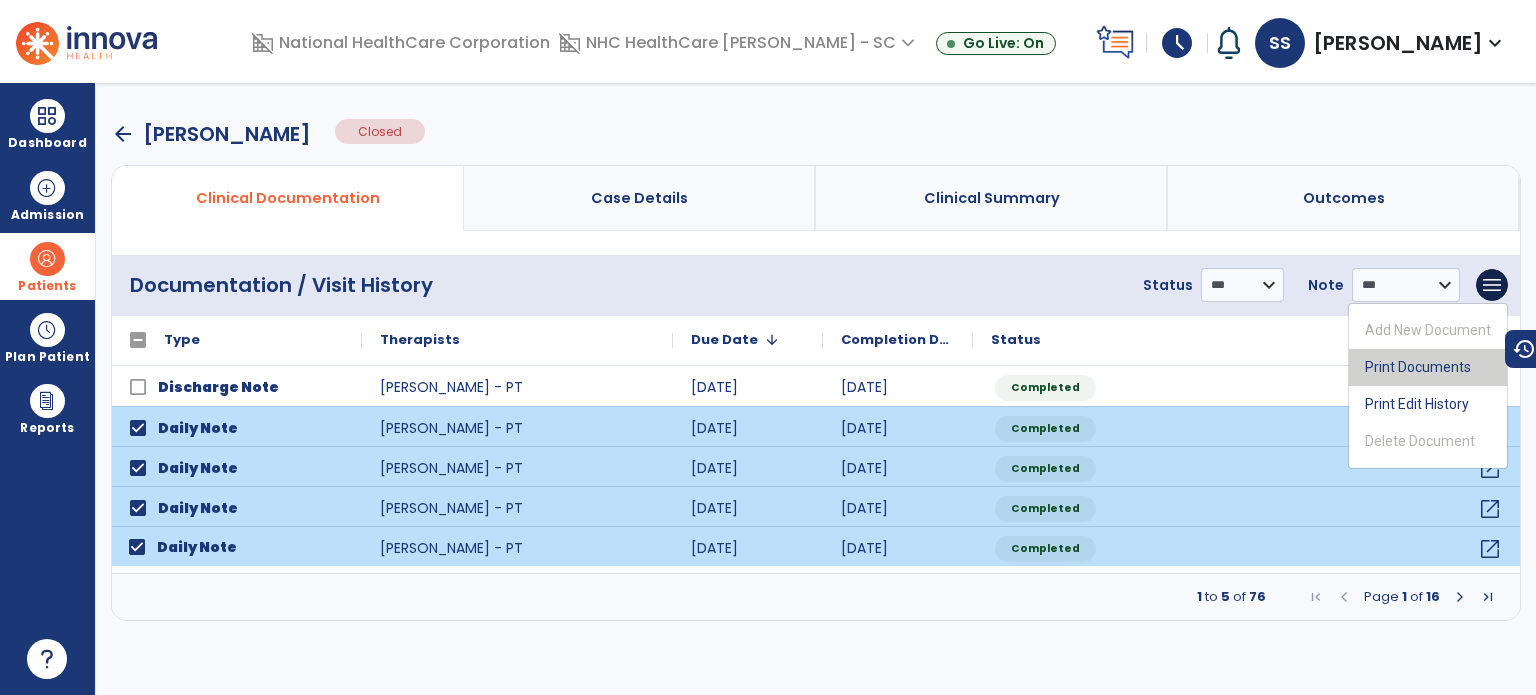 click on "Print Documents" at bounding box center [1428, 367] 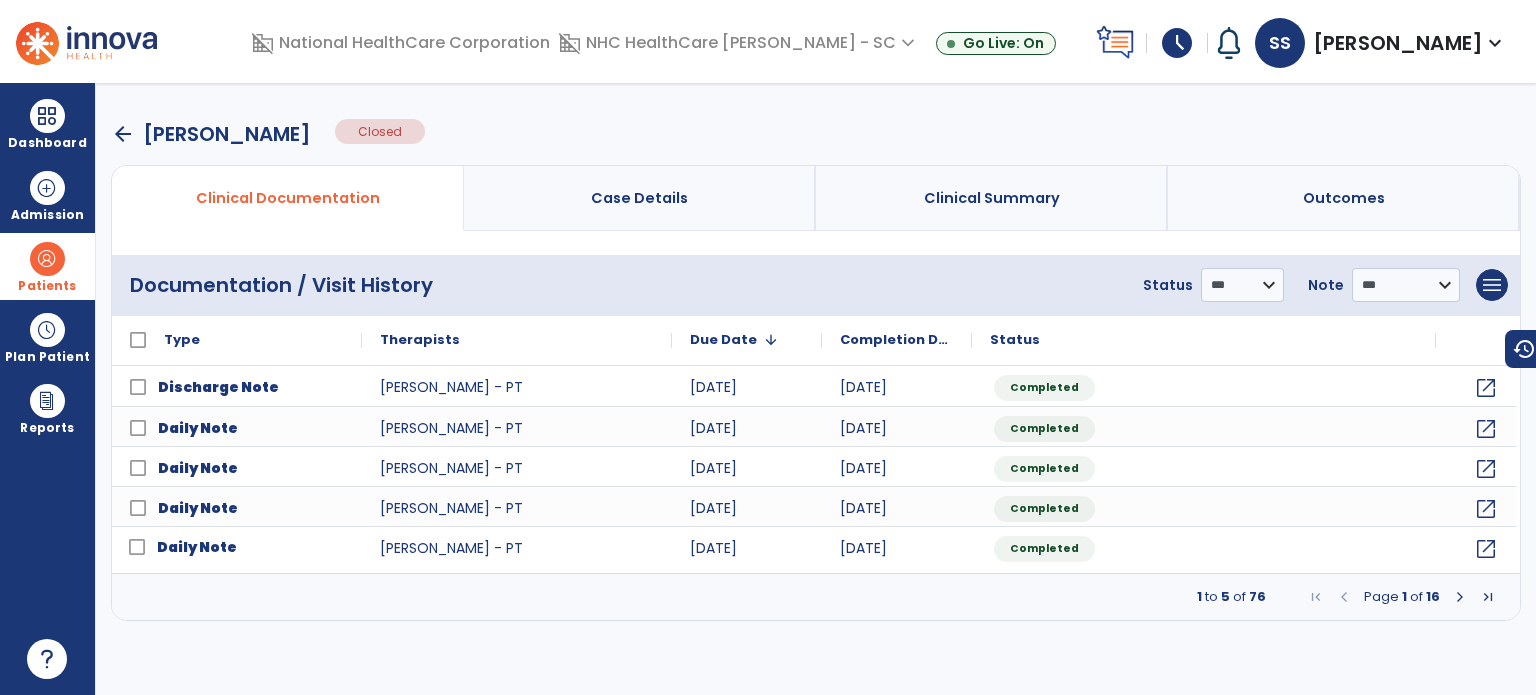 click on "Patients" at bounding box center [47, 266] 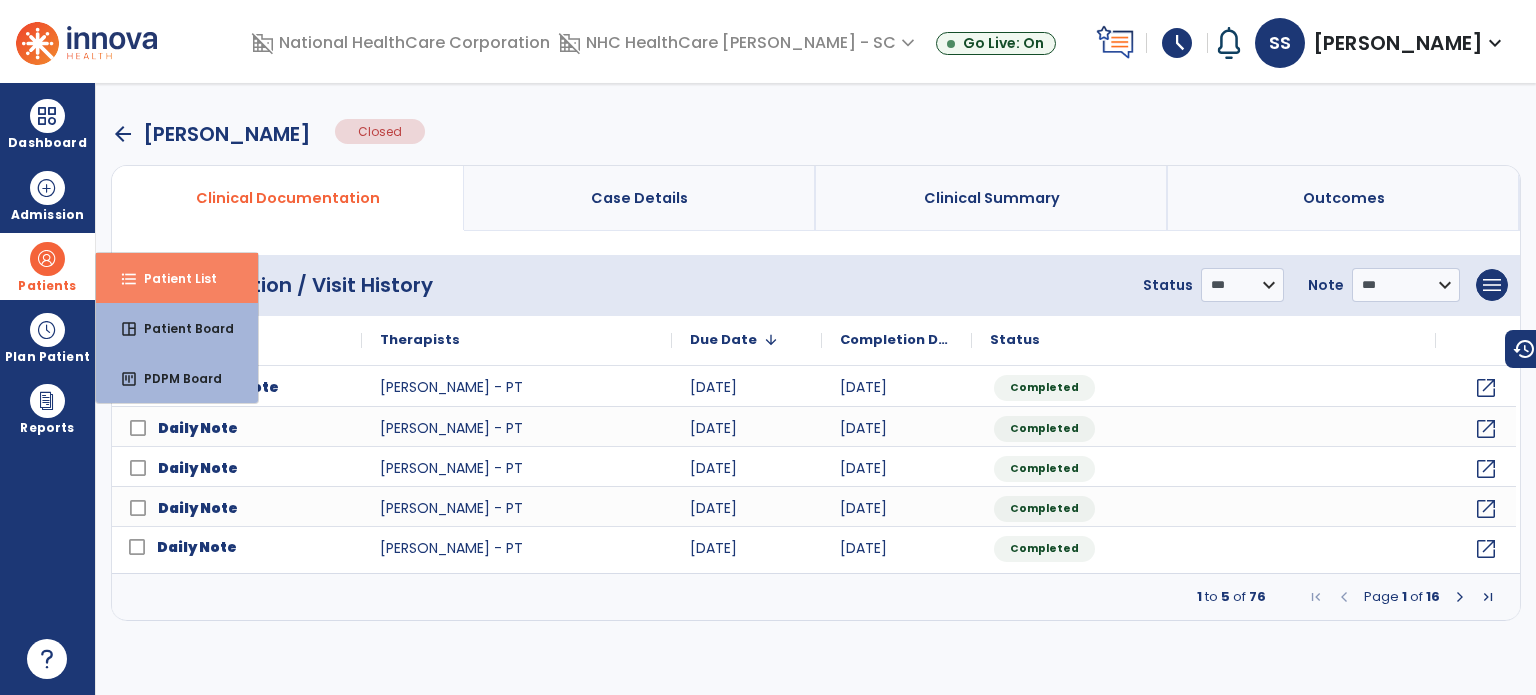 click on "Patient List" at bounding box center (172, 278) 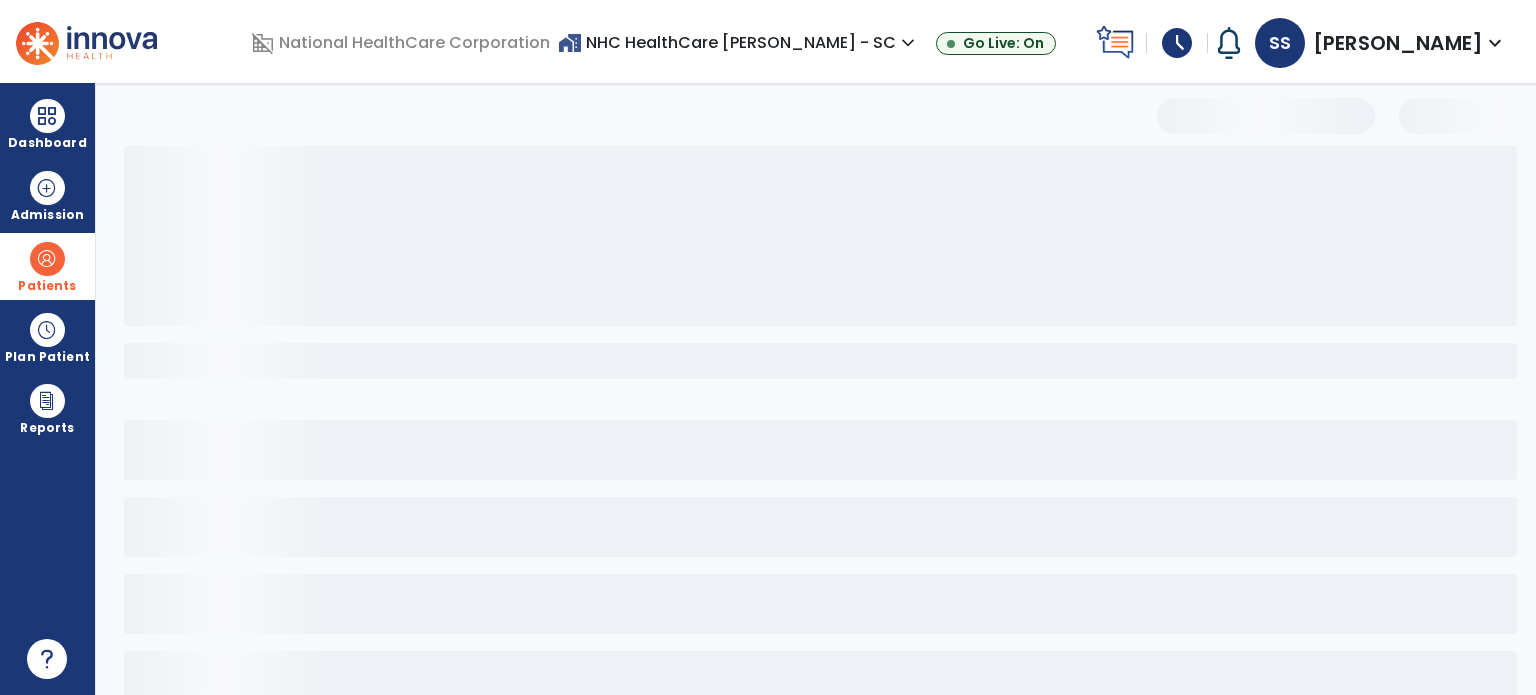 select on "***" 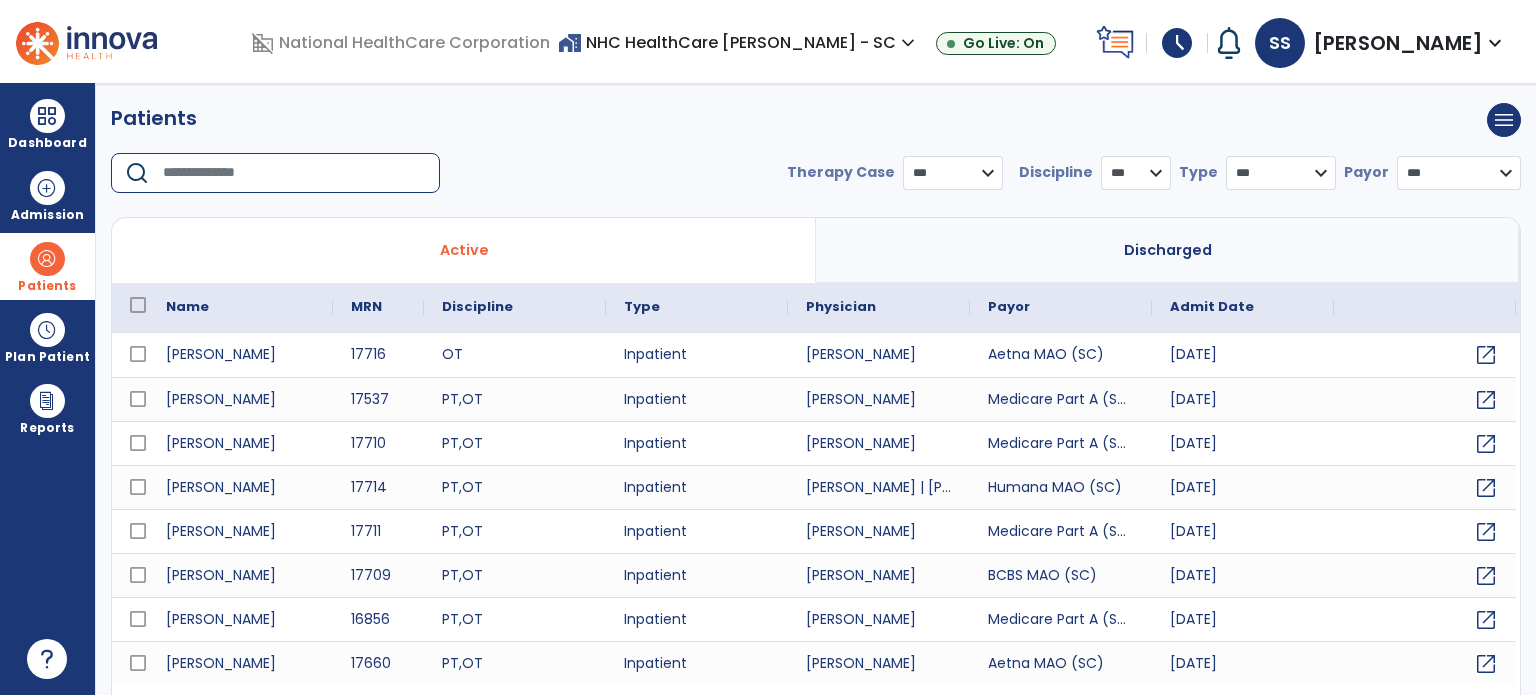 click at bounding box center (294, 173) 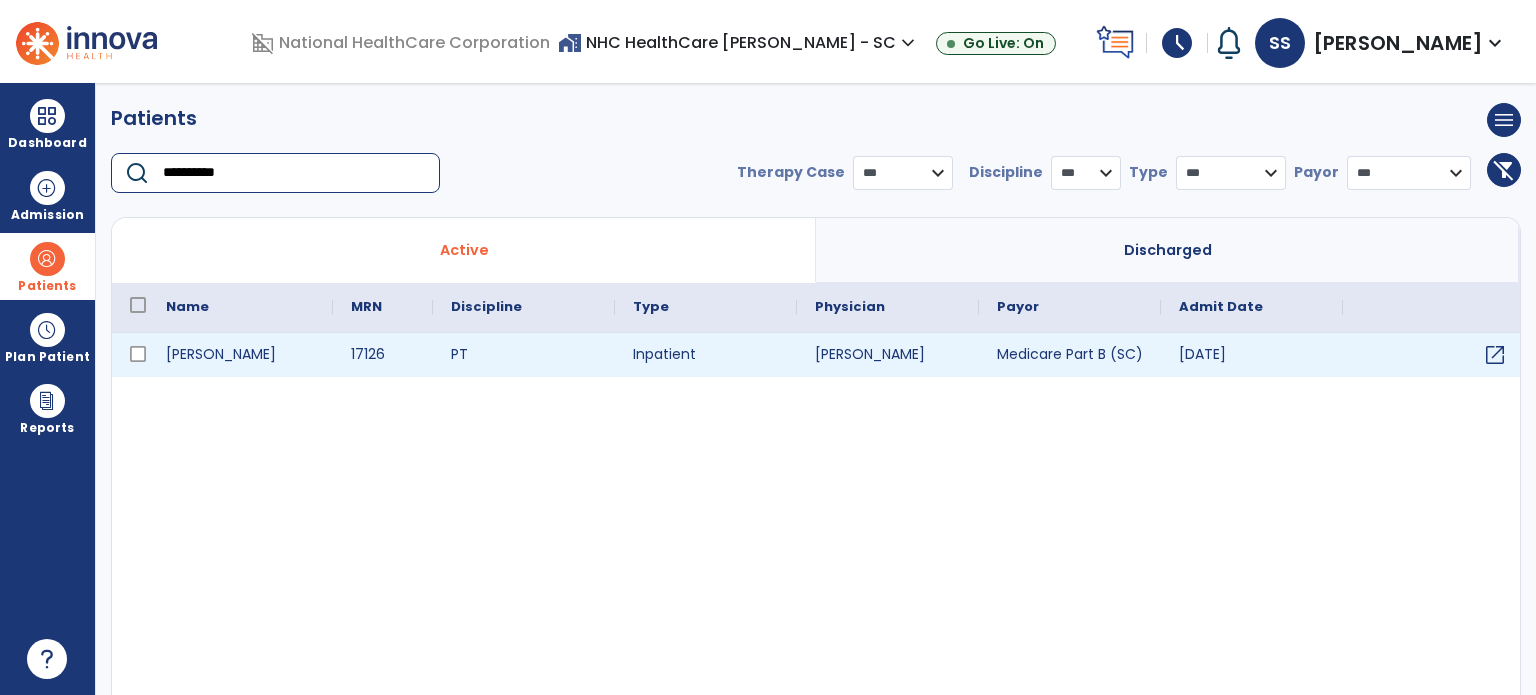 type on "**********" 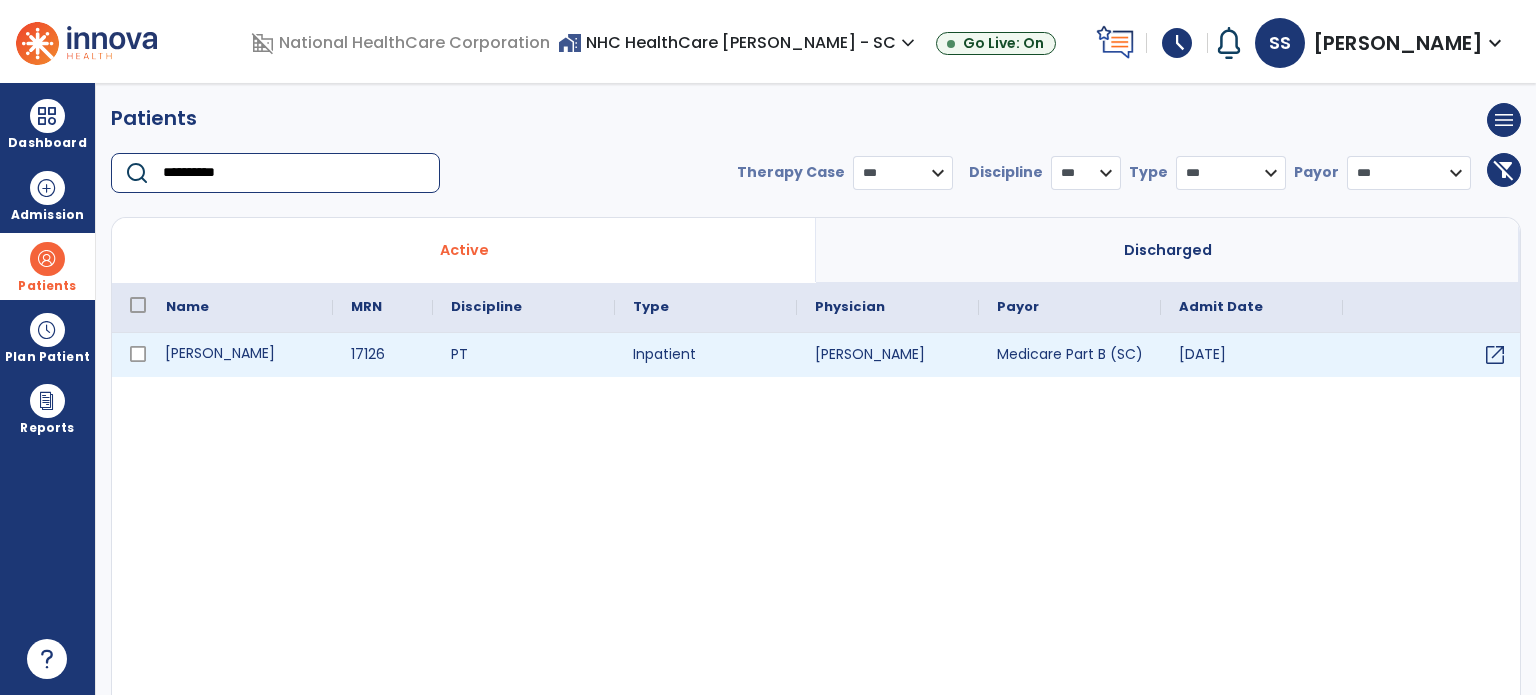 click on "[PERSON_NAME]" at bounding box center [240, 355] 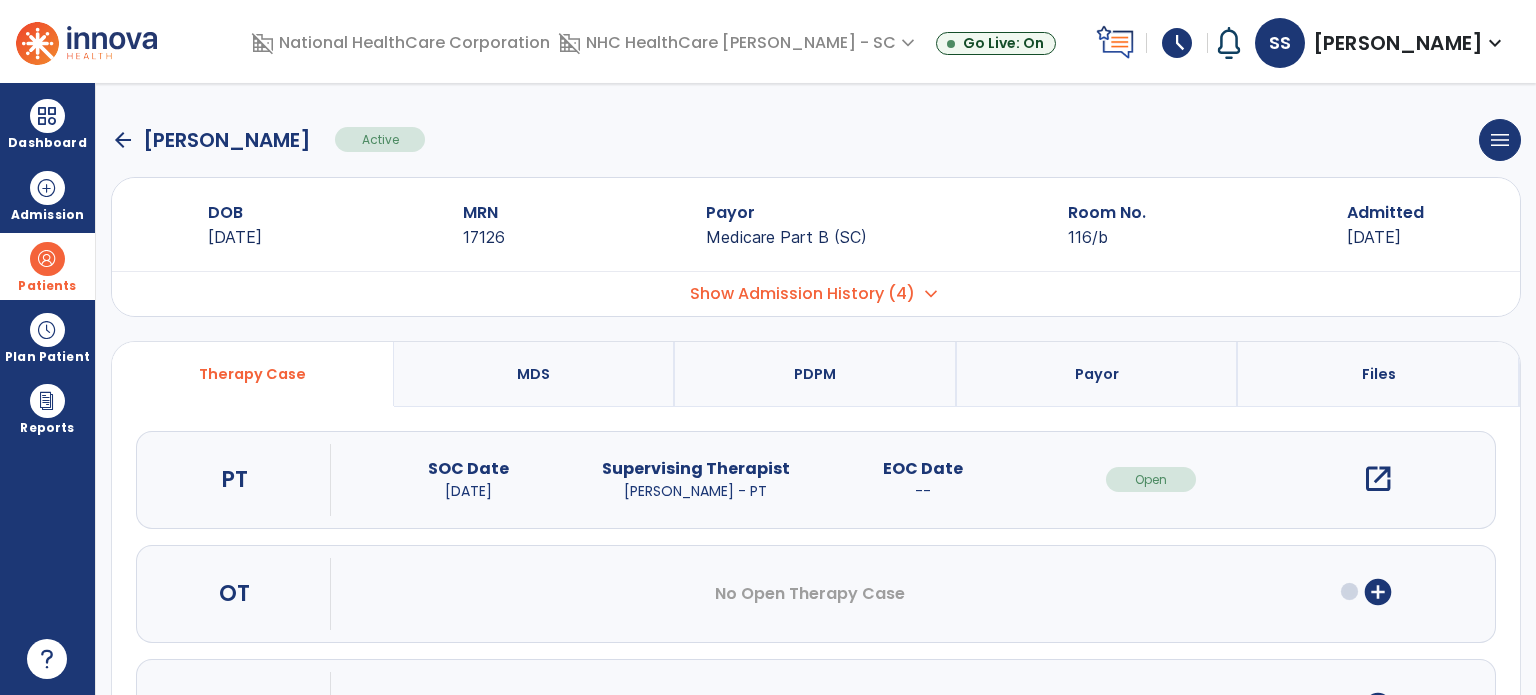 click on "open_in_new" at bounding box center [1378, 479] 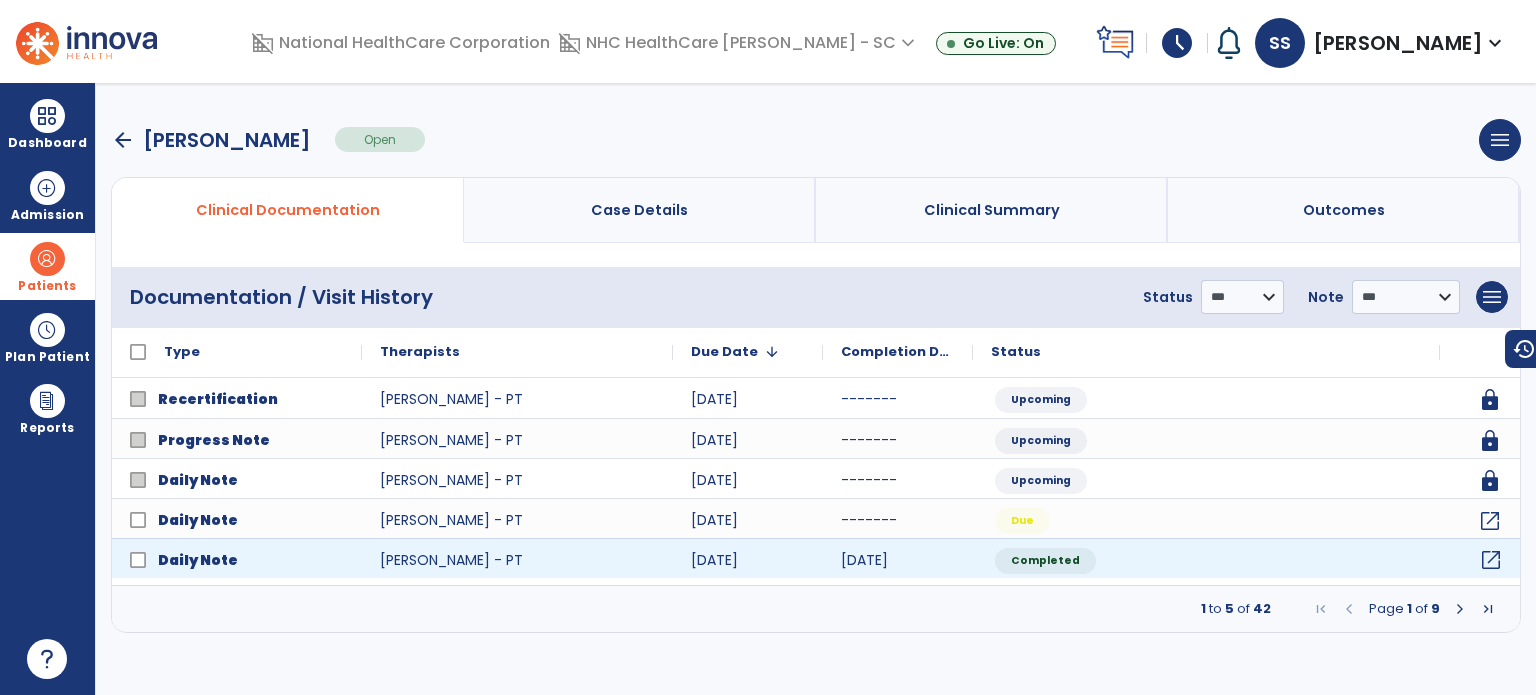 click on "open_in_new" 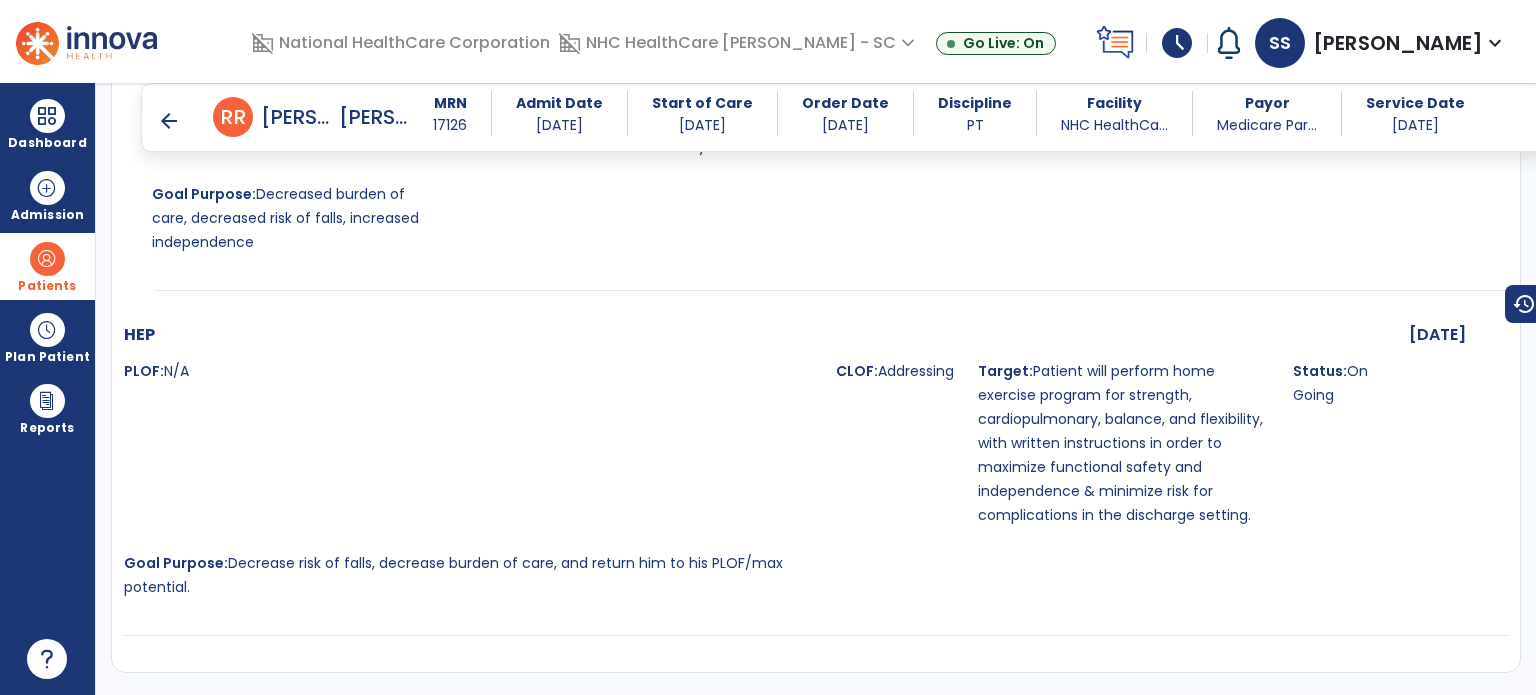 scroll, scrollTop: 5100, scrollLeft: 0, axis: vertical 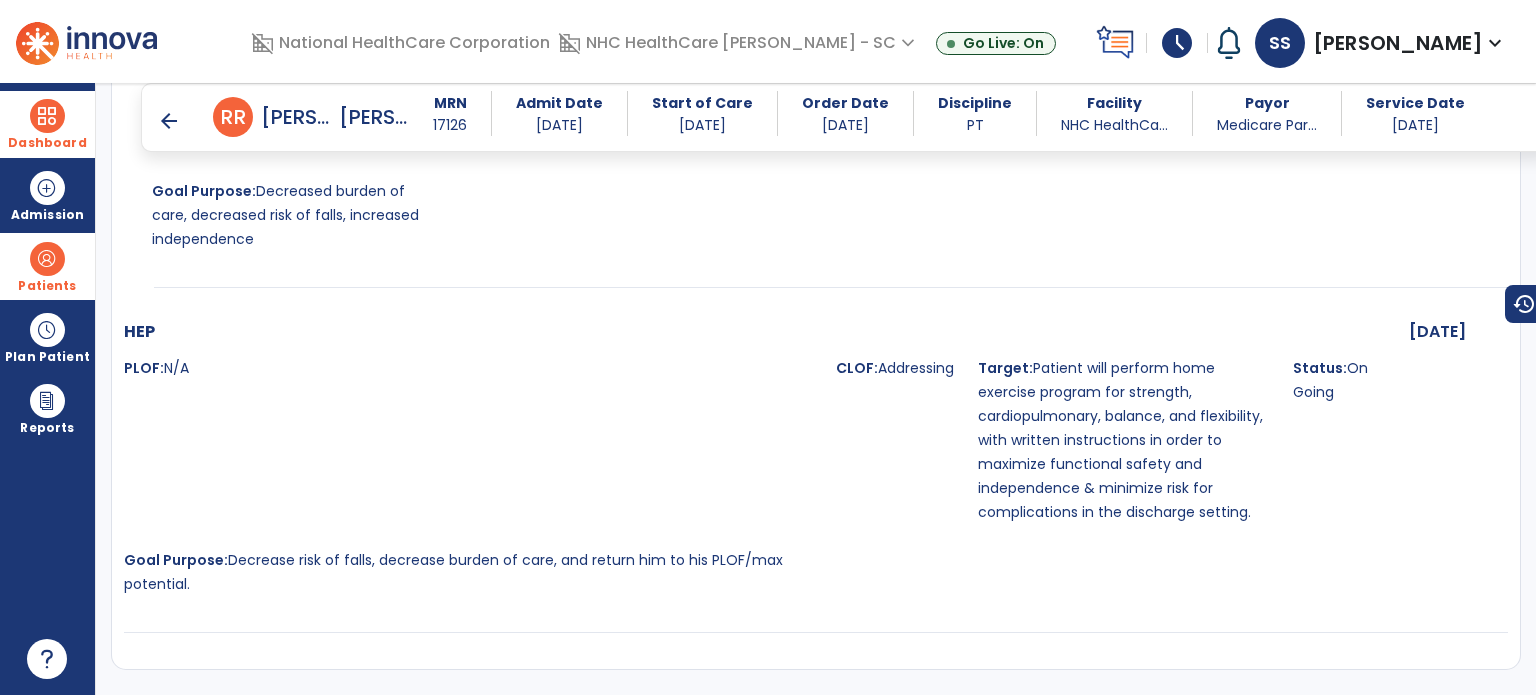click on "Dashboard" at bounding box center [47, 124] 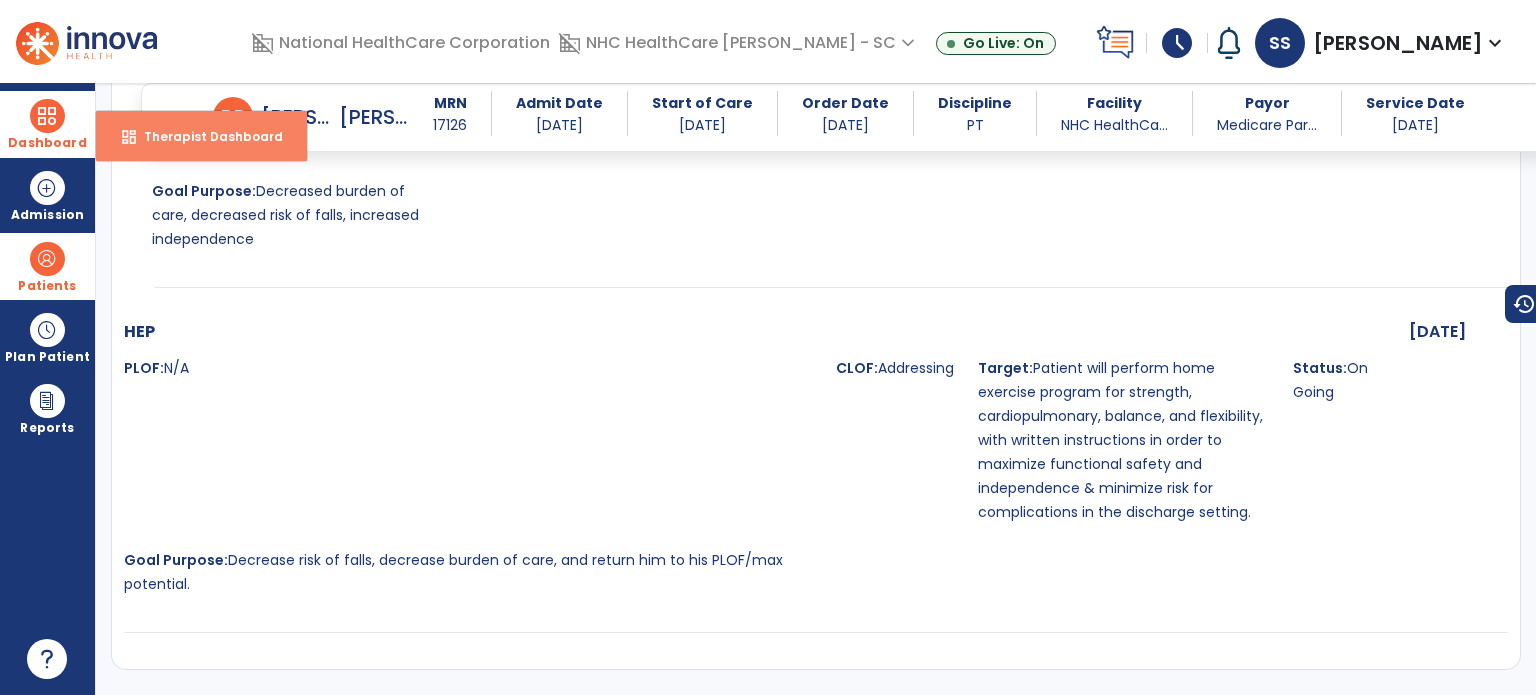 click on "Therapist Dashboard" at bounding box center (205, 136) 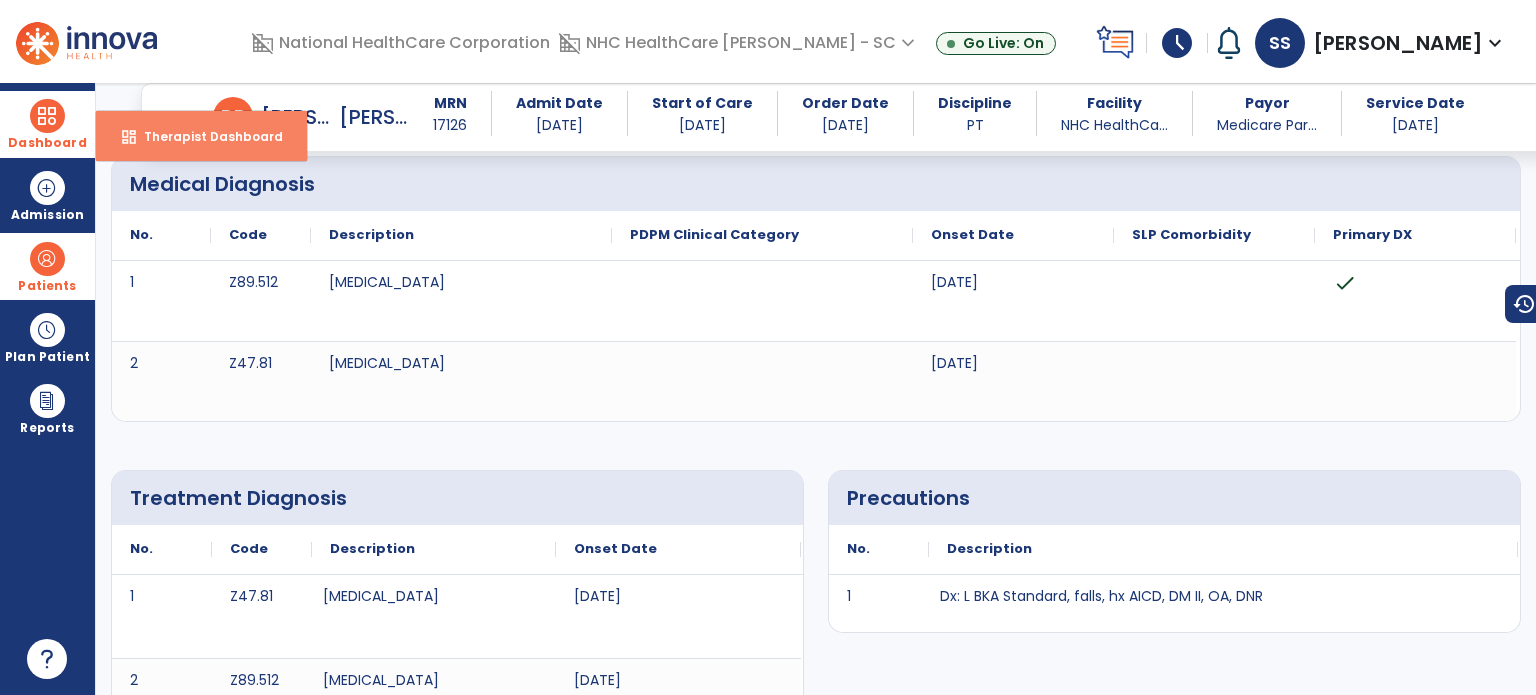 select on "****" 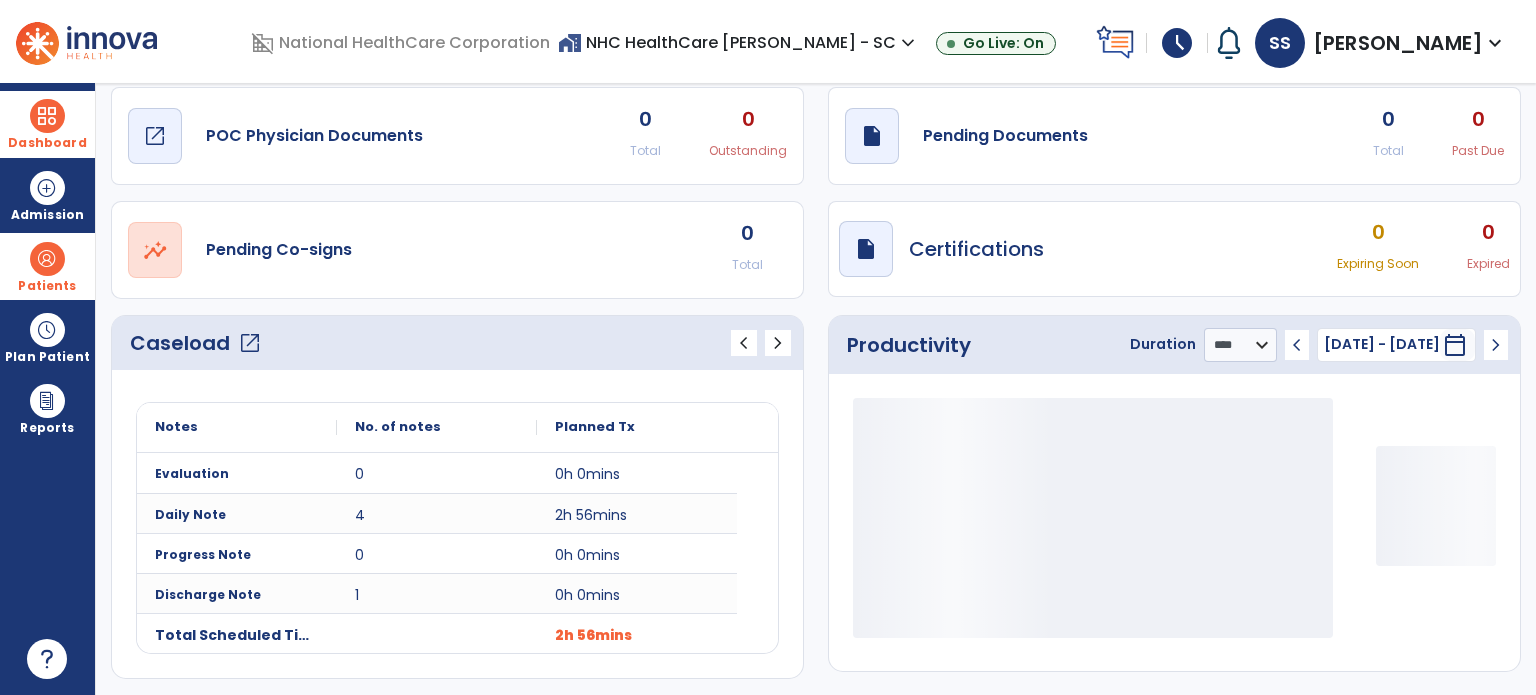scroll, scrollTop: 52, scrollLeft: 0, axis: vertical 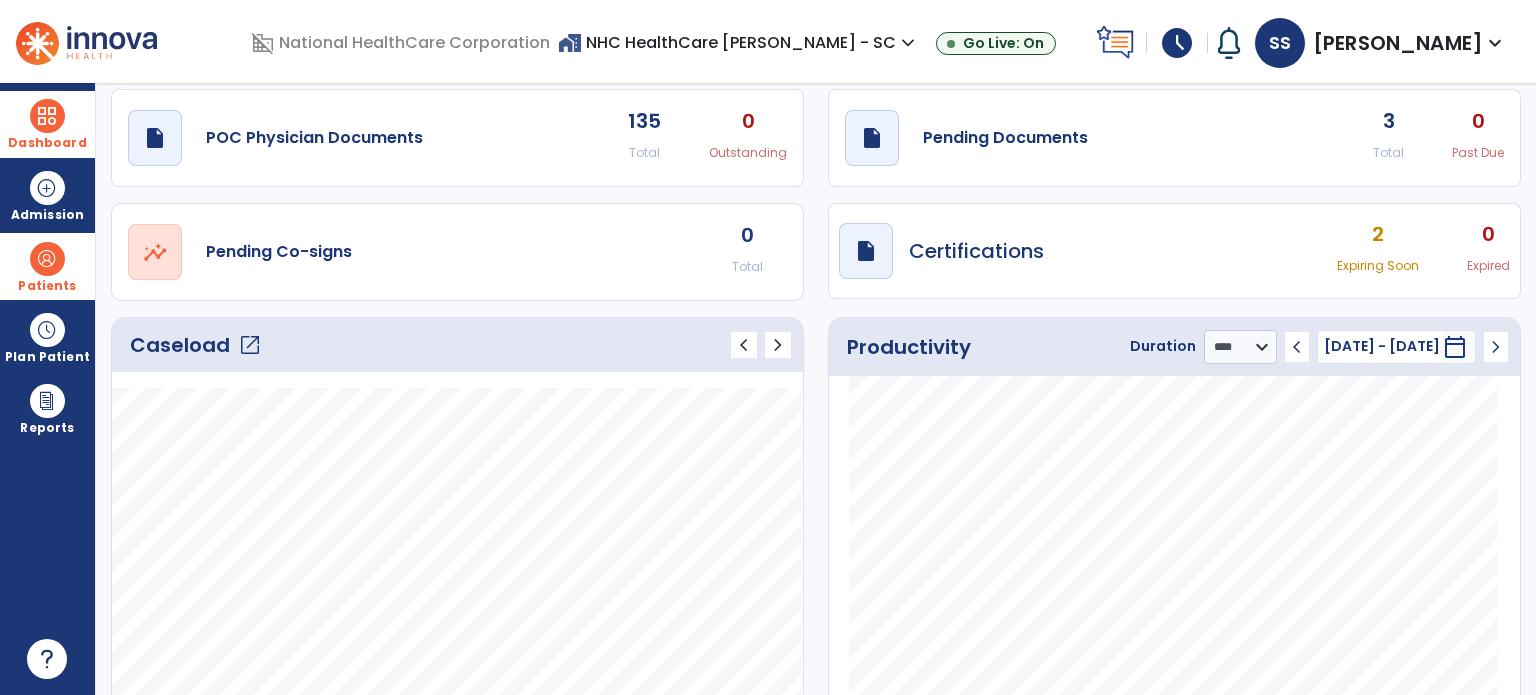 click on "Patients" at bounding box center (47, 266) 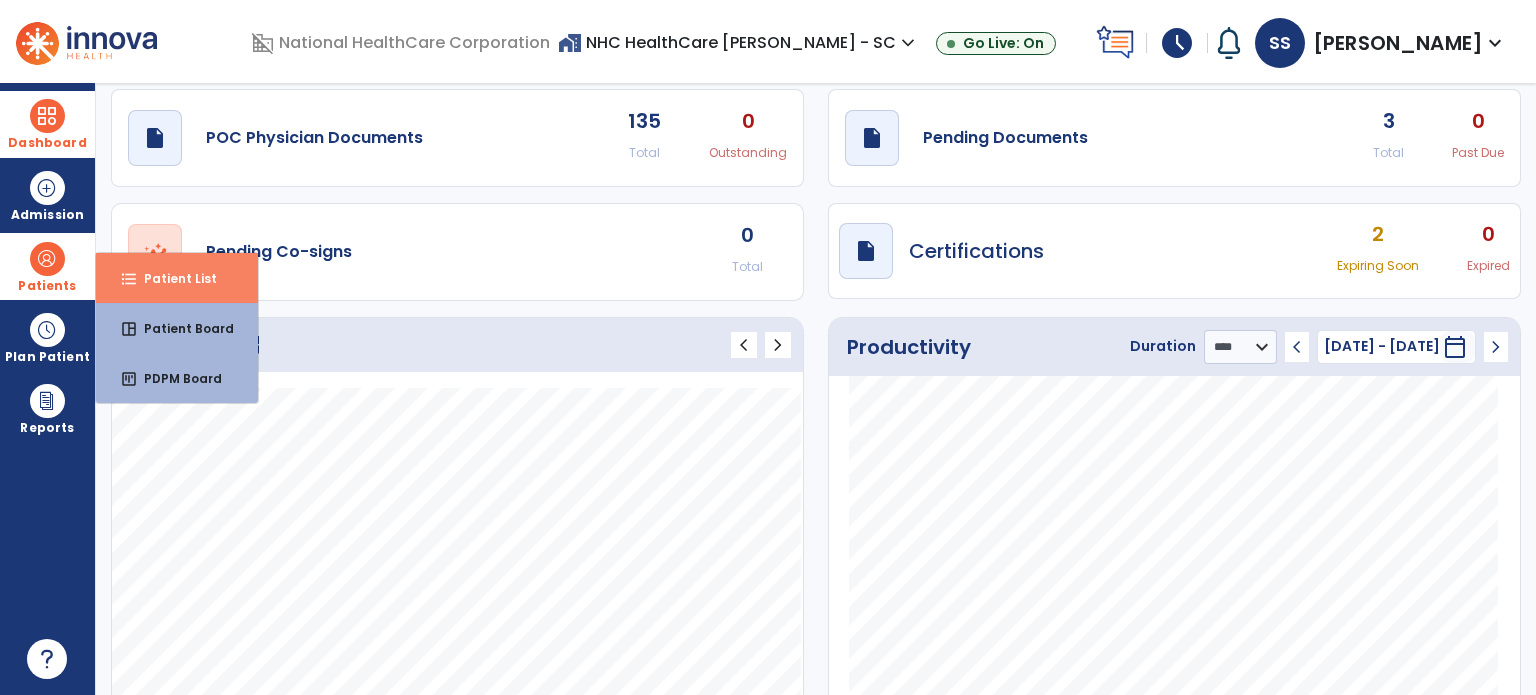 click on "format_list_bulleted  Patient List" at bounding box center [177, 278] 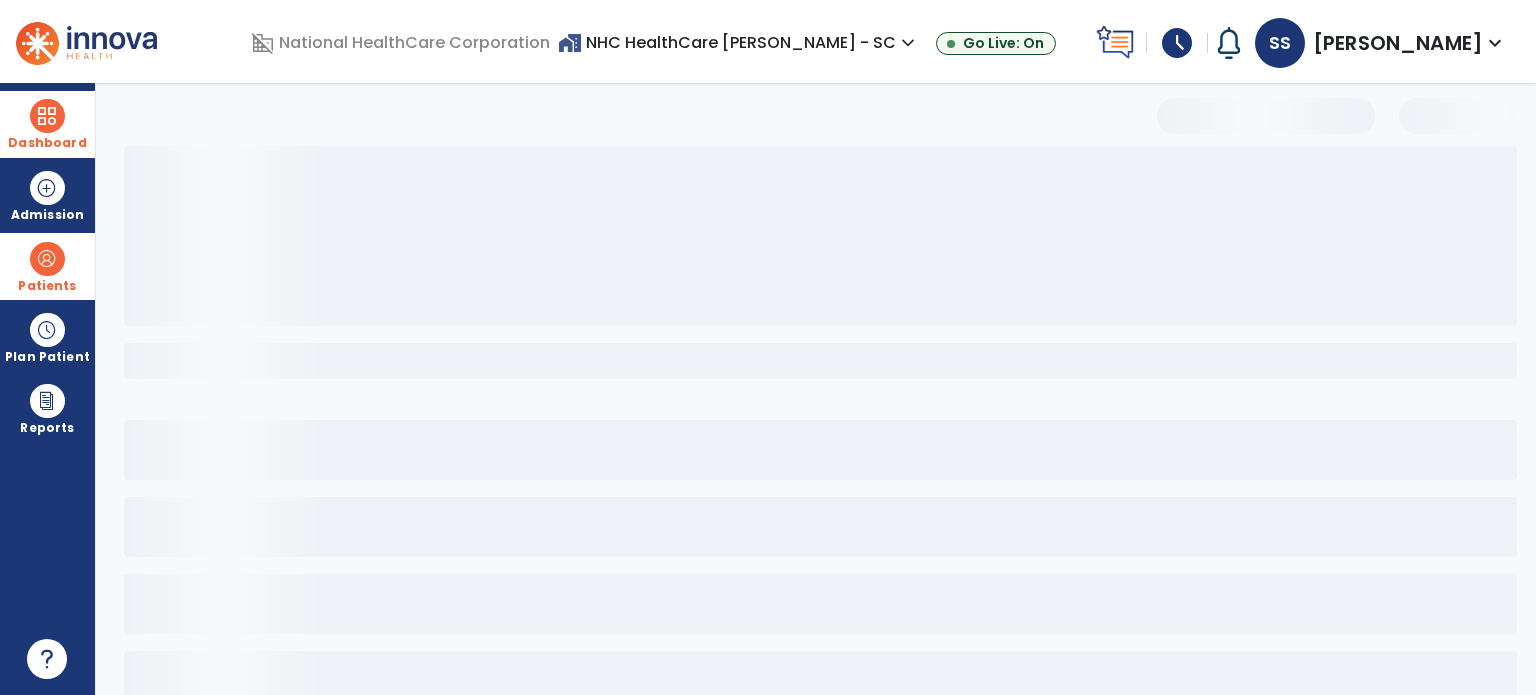 select on "***" 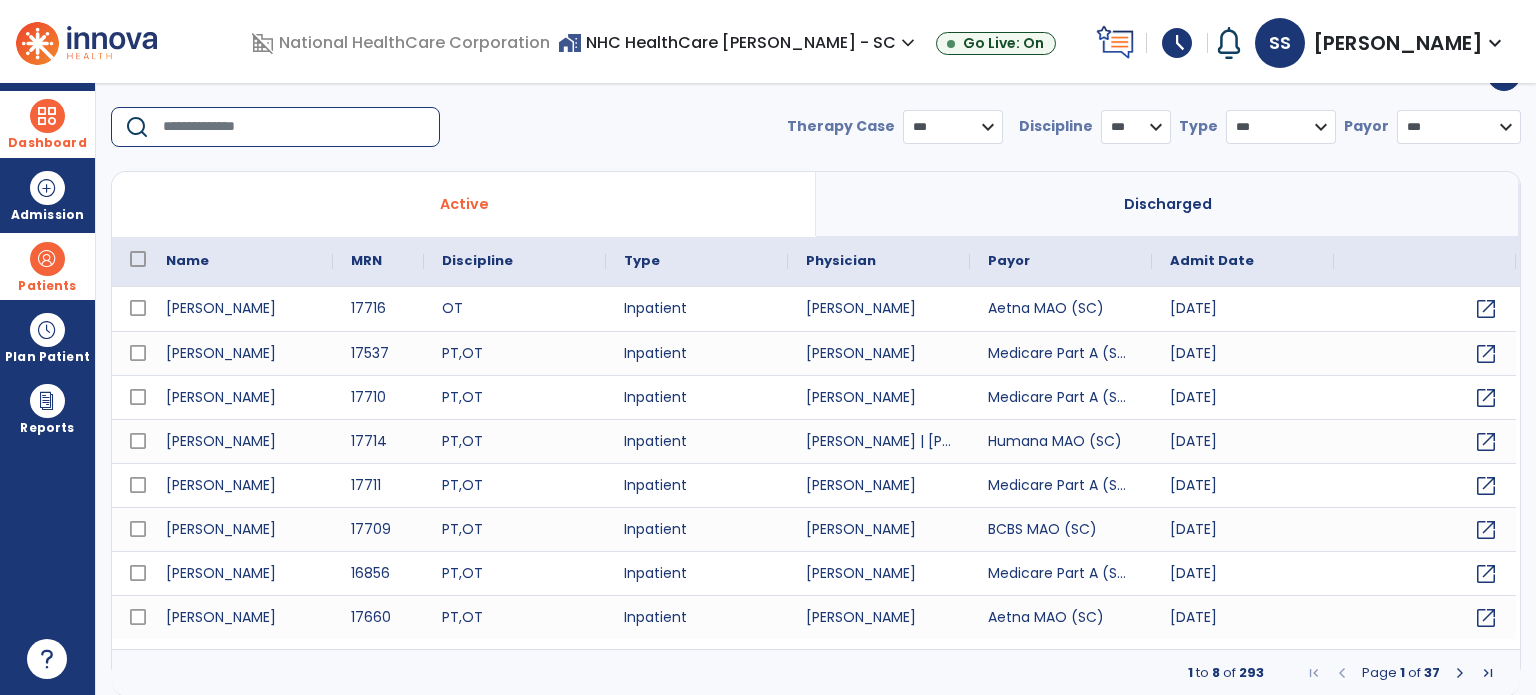 click at bounding box center [294, 127] 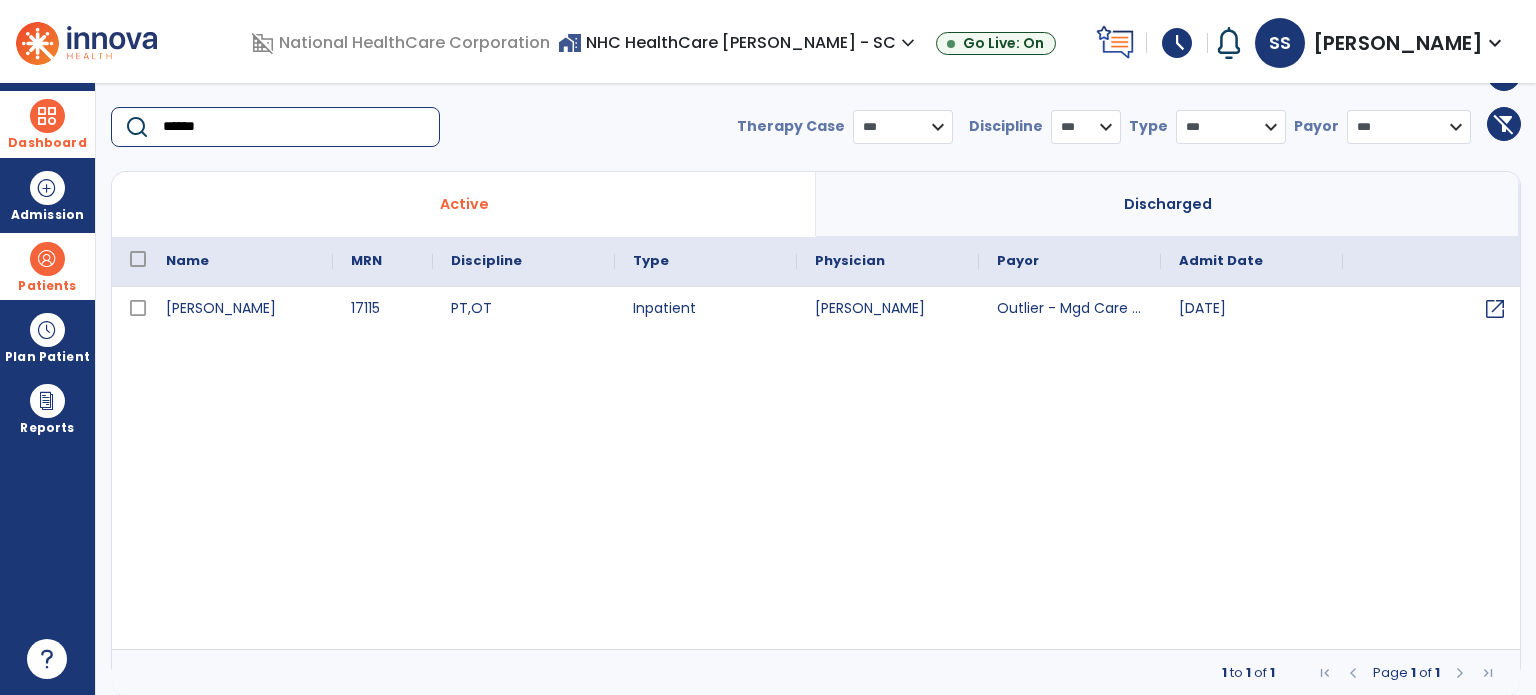 drag, startPoint x: 380, startPoint y: 128, endPoint x: 33, endPoint y: 151, distance: 347.7614 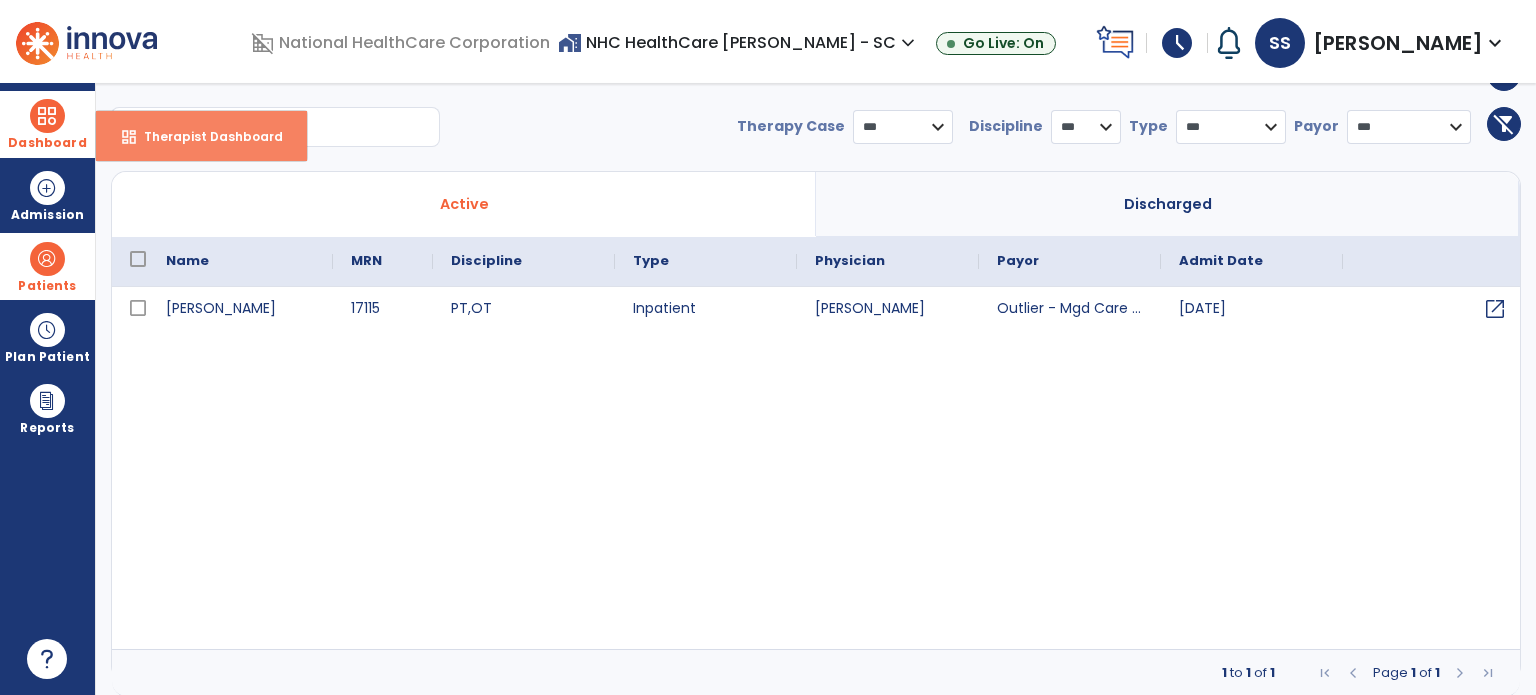 click on "Therapist Dashboard" at bounding box center [205, 136] 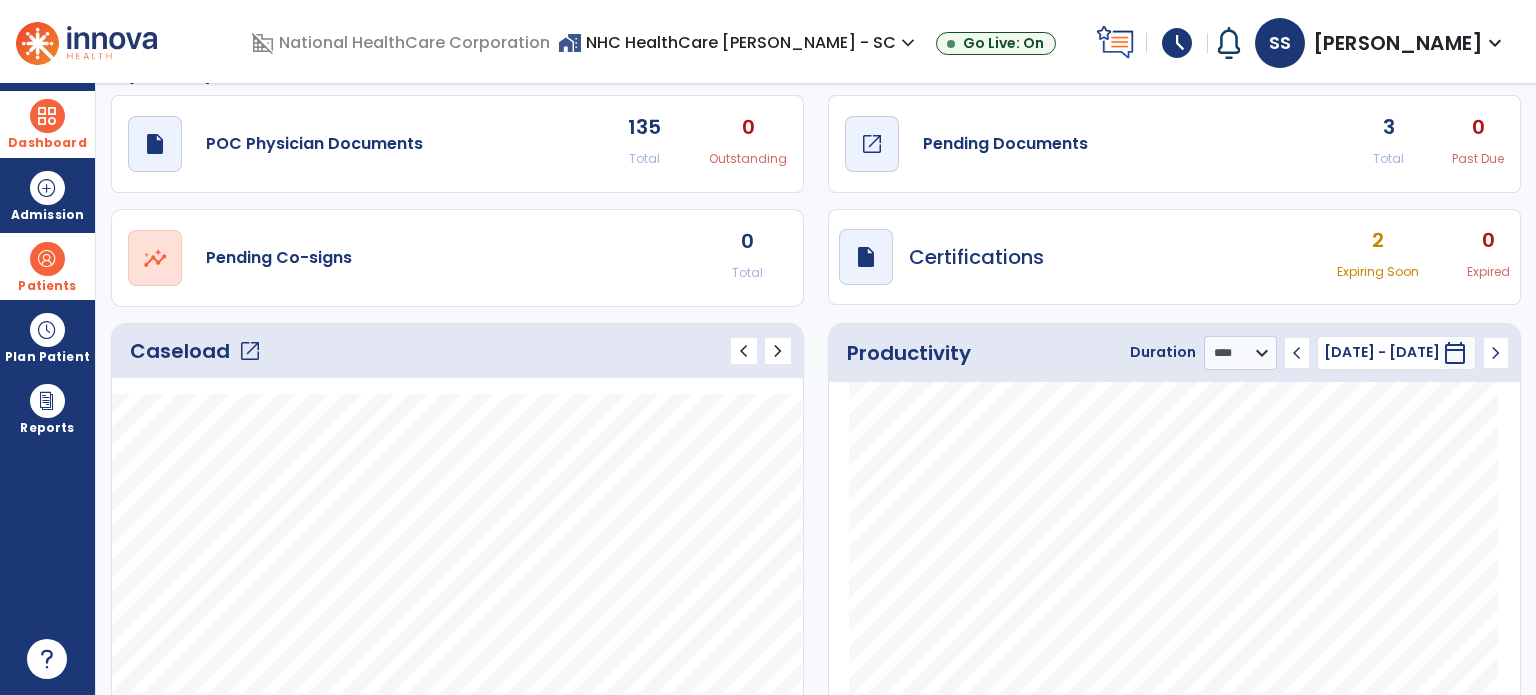 click on "Pending Documents" 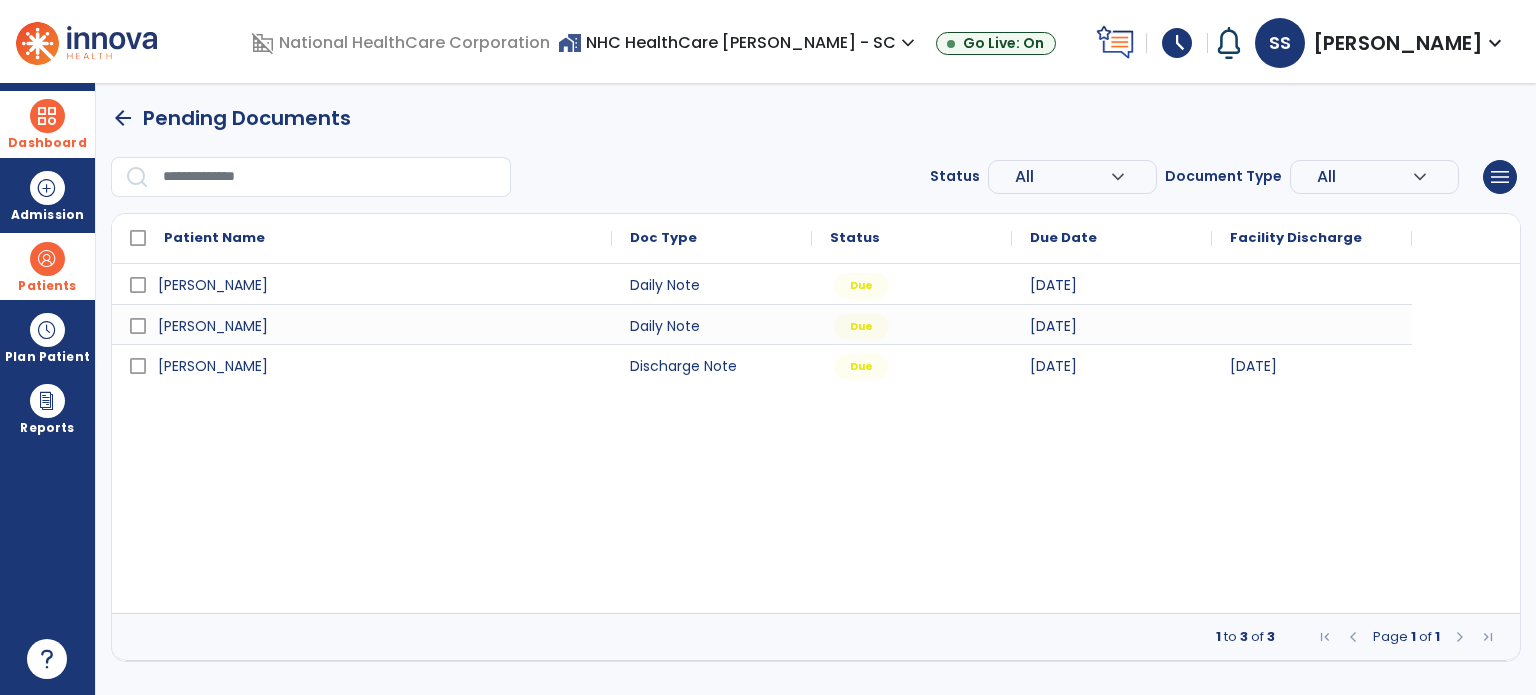 scroll, scrollTop: 0, scrollLeft: 0, axis: both 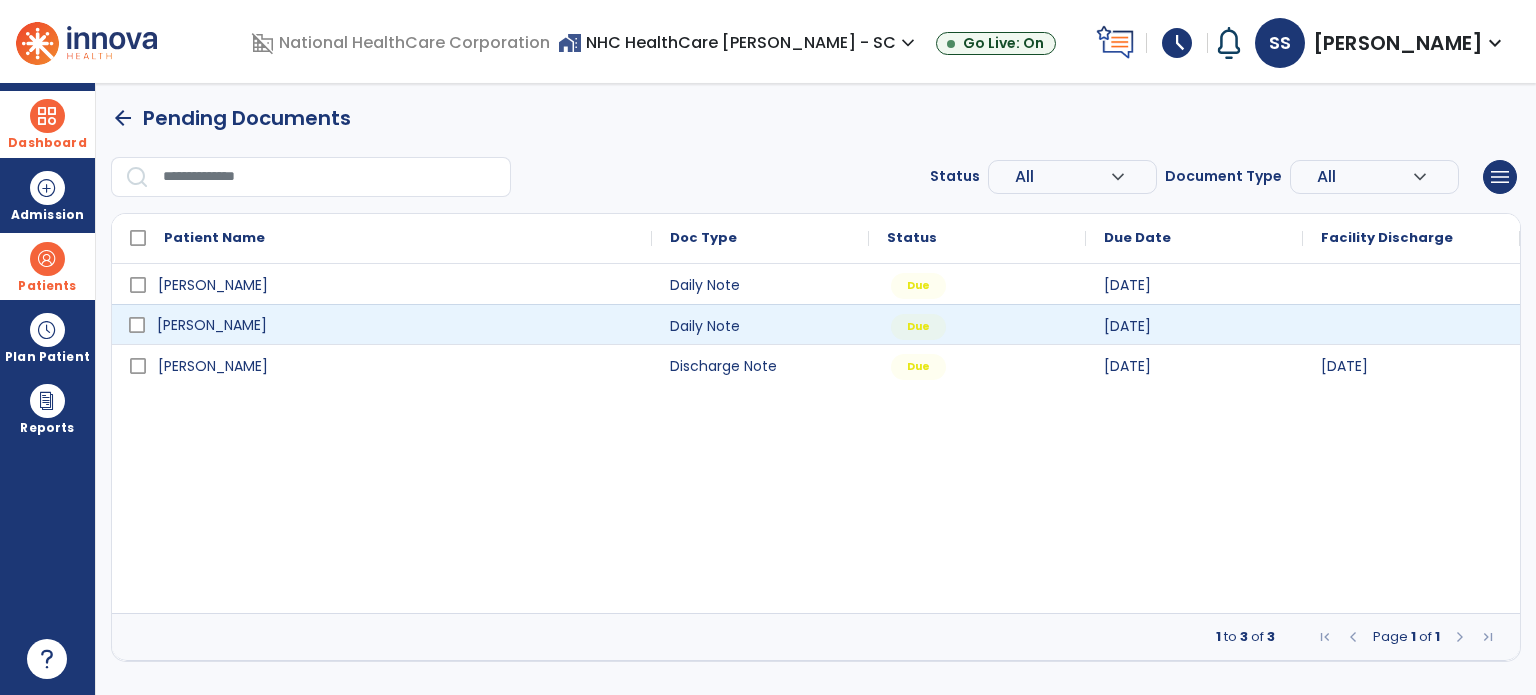 click on "[PERSON_NAME]" at bounding box center (212, 325) 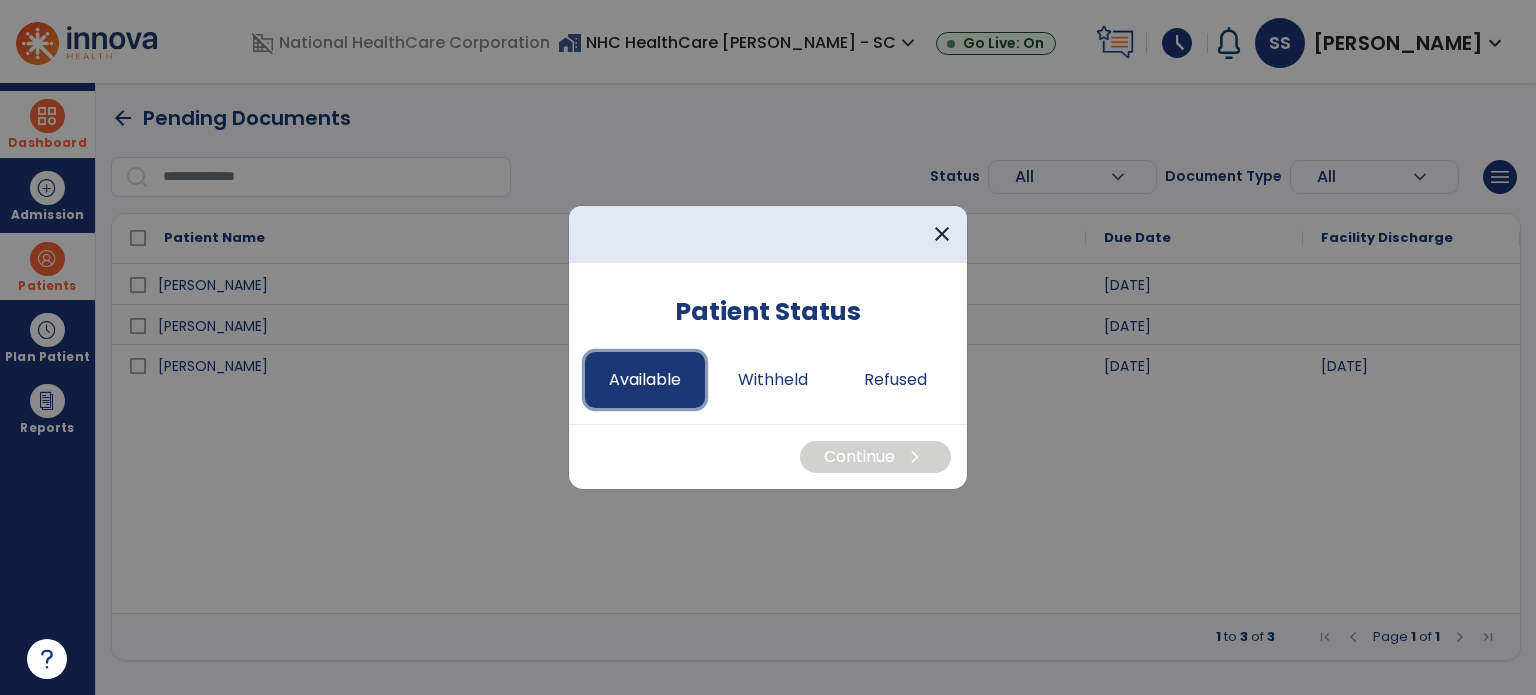 click on "Available" at bounding box center [645, 380] 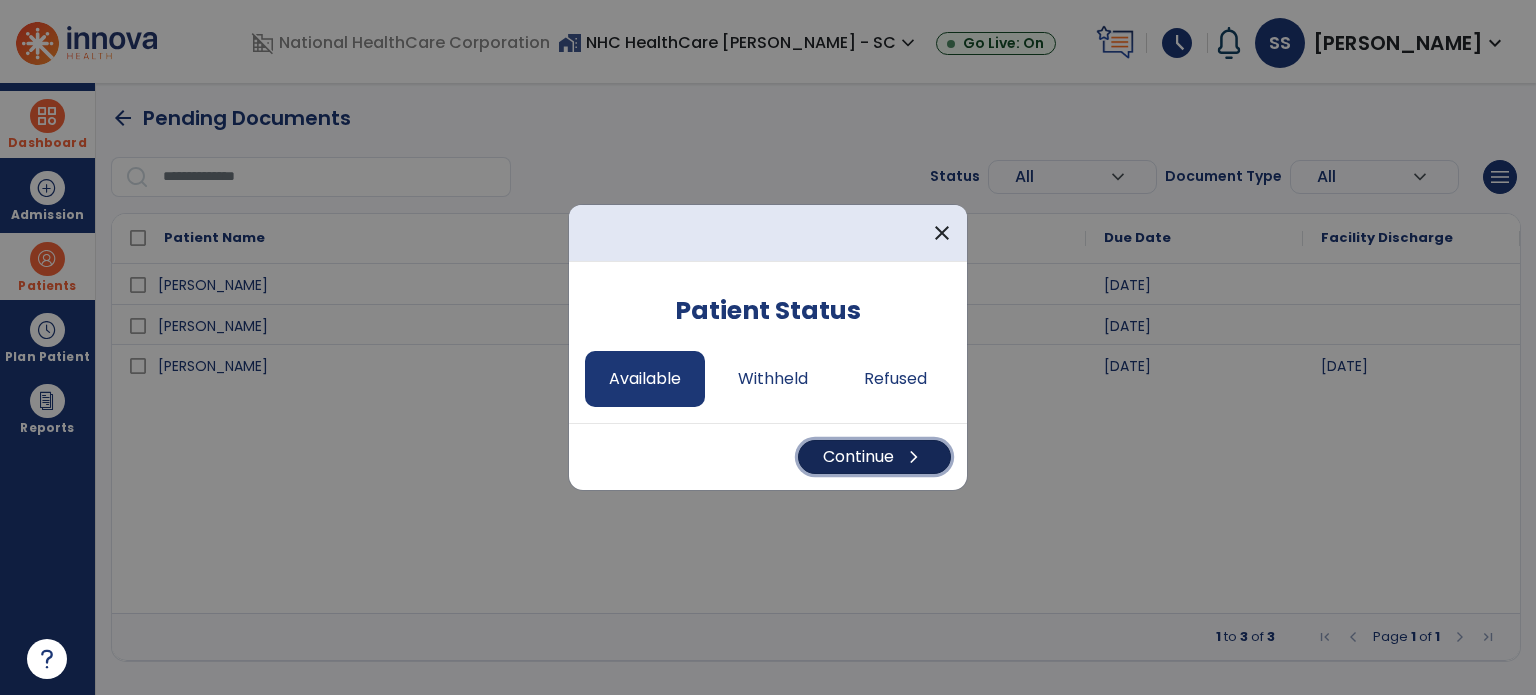 click on "Continue   chevron_right" at bounding box center (874, 457) 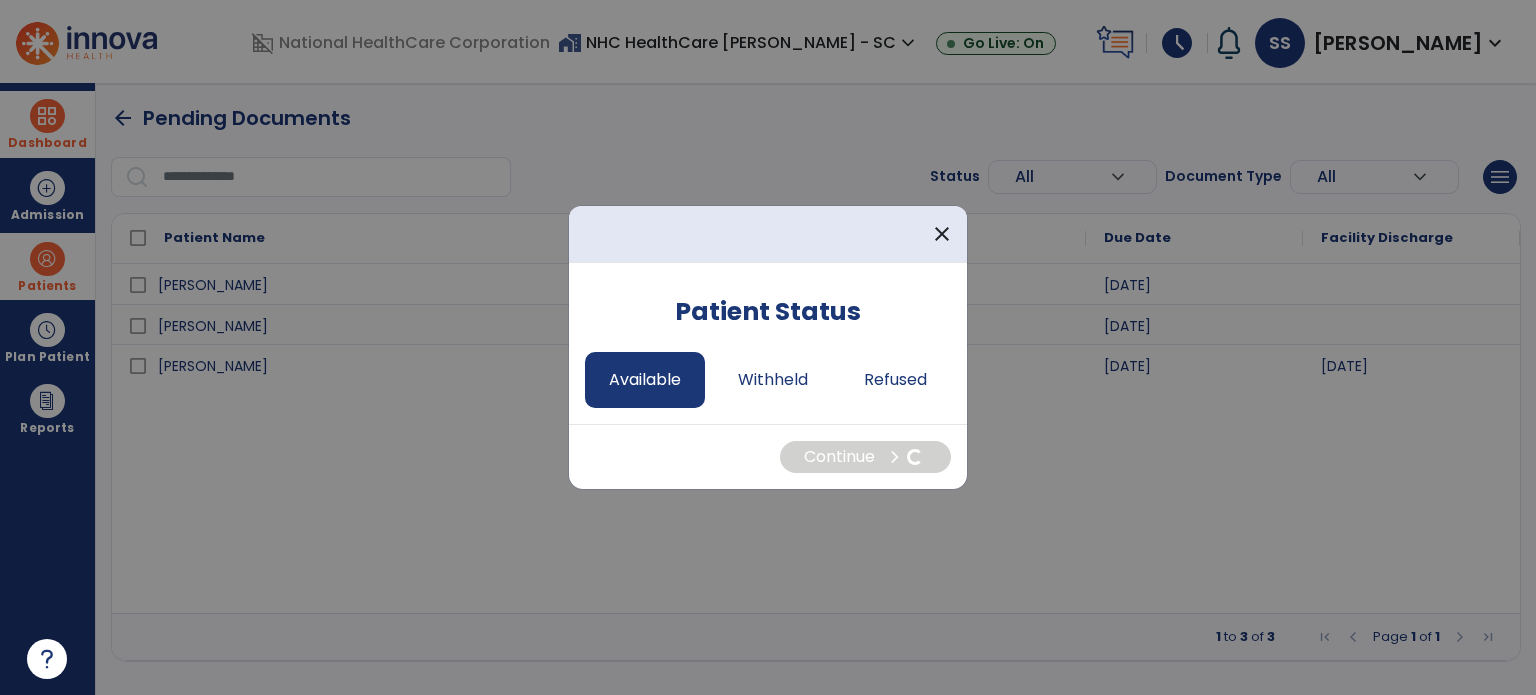 select on "*" 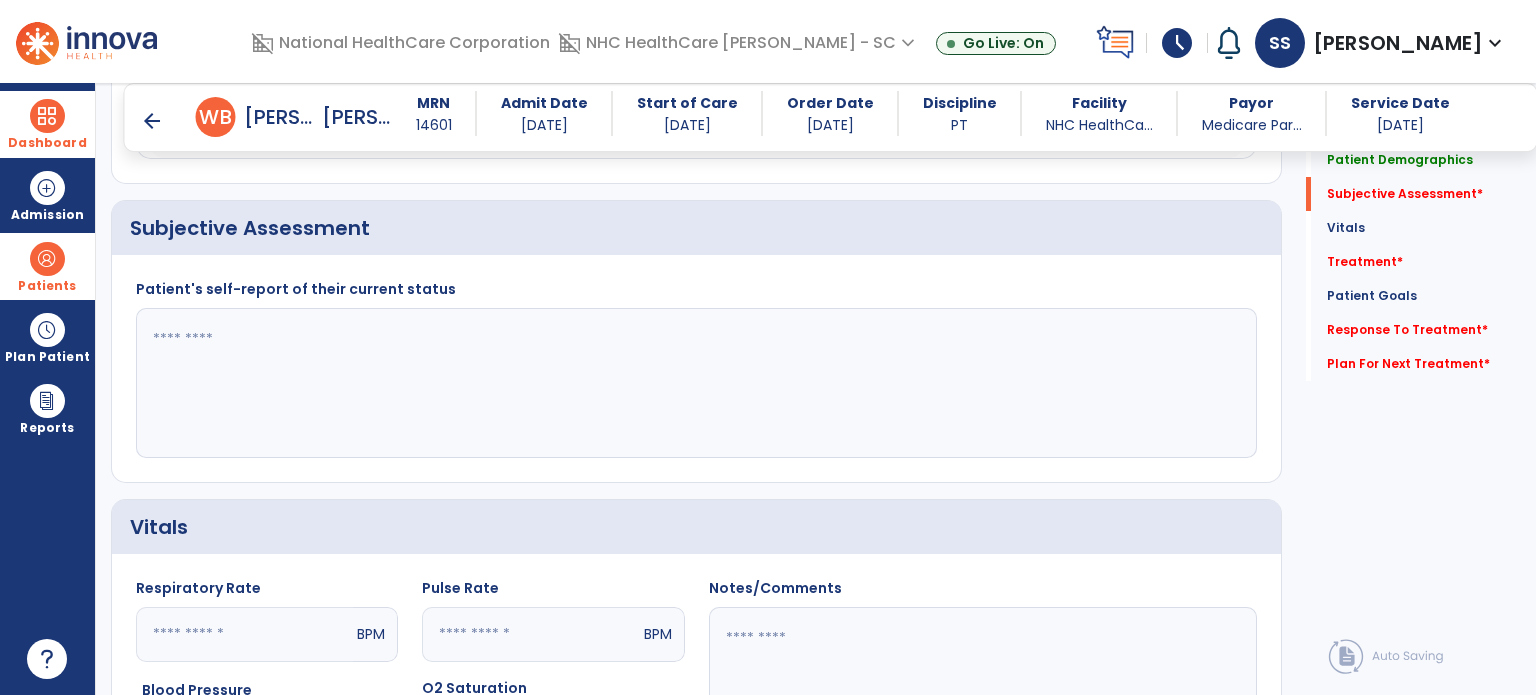scroll, scrollTop: 500, scrollLeft: 0, axis: vertical 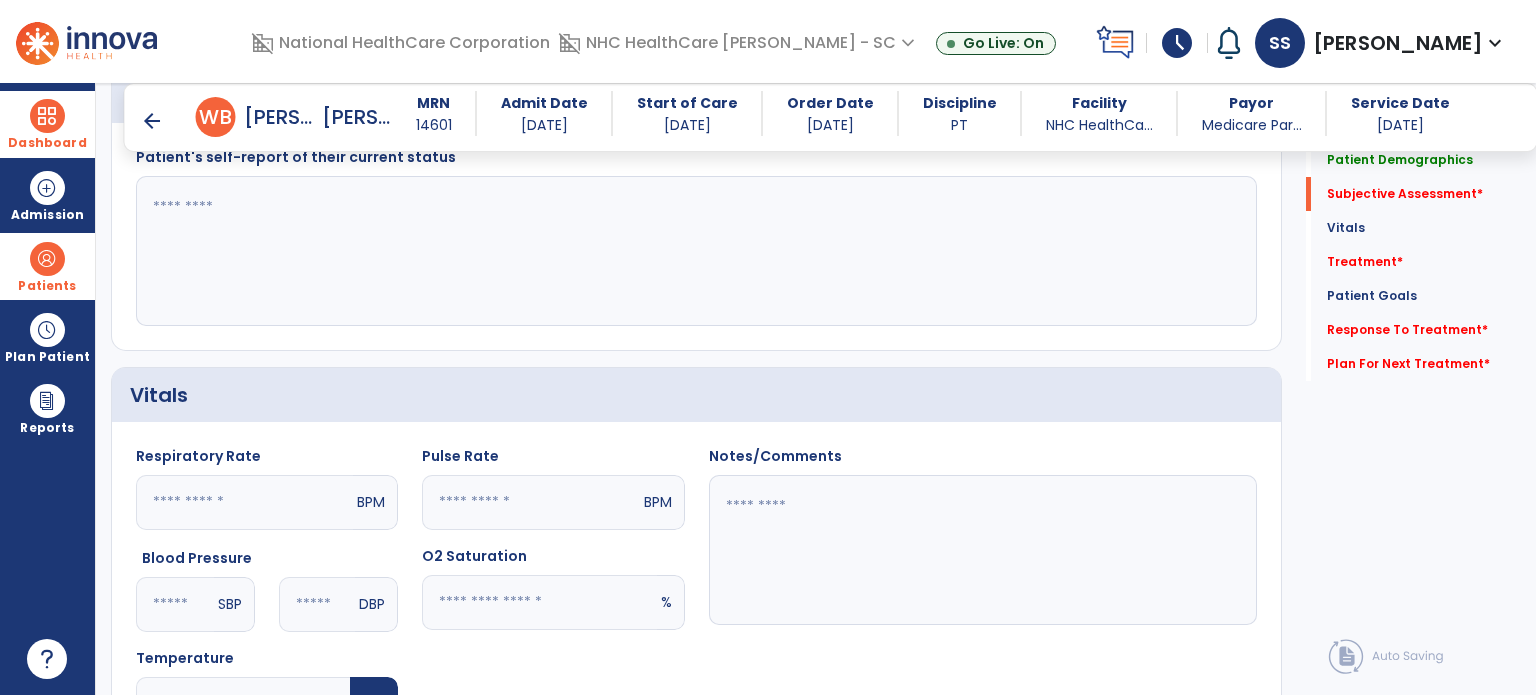 click 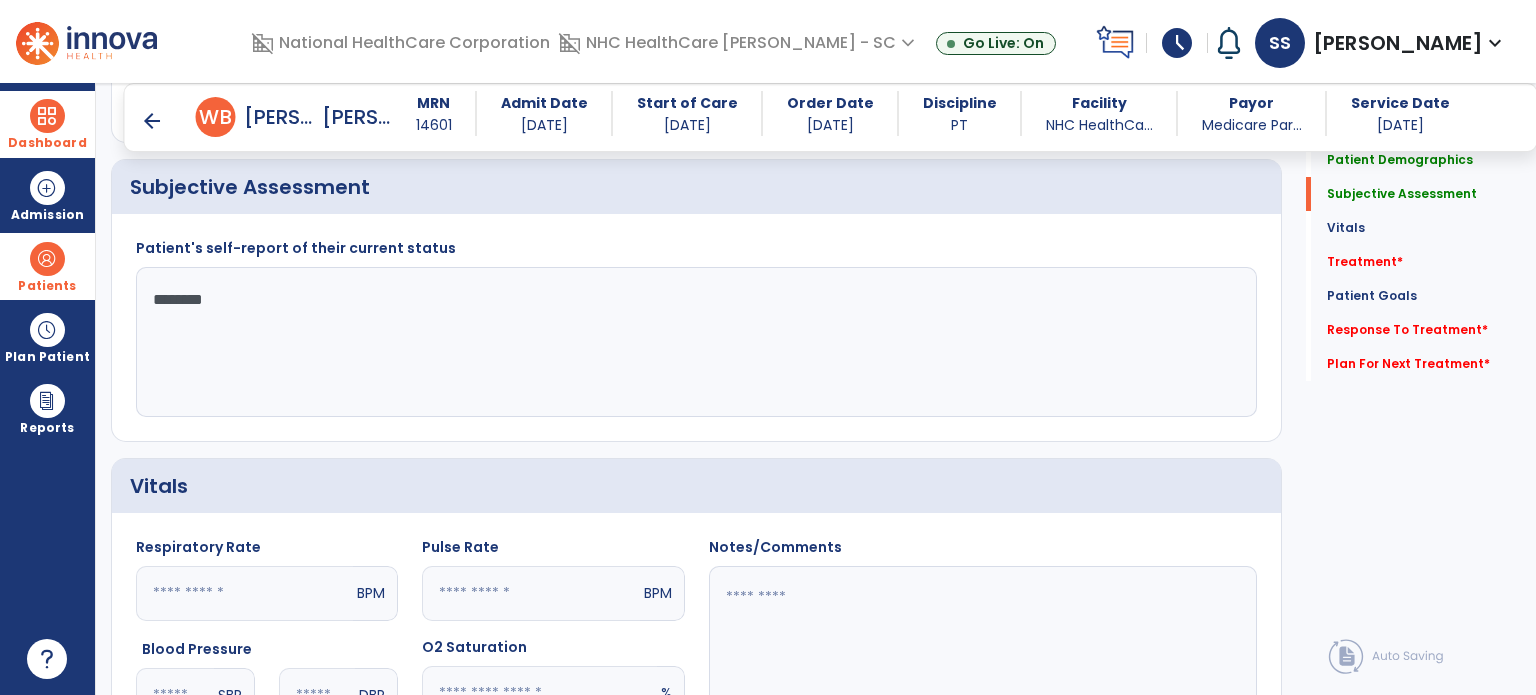 scroll, scrollTop: 400, scrollLeft: 0, axis: vertical 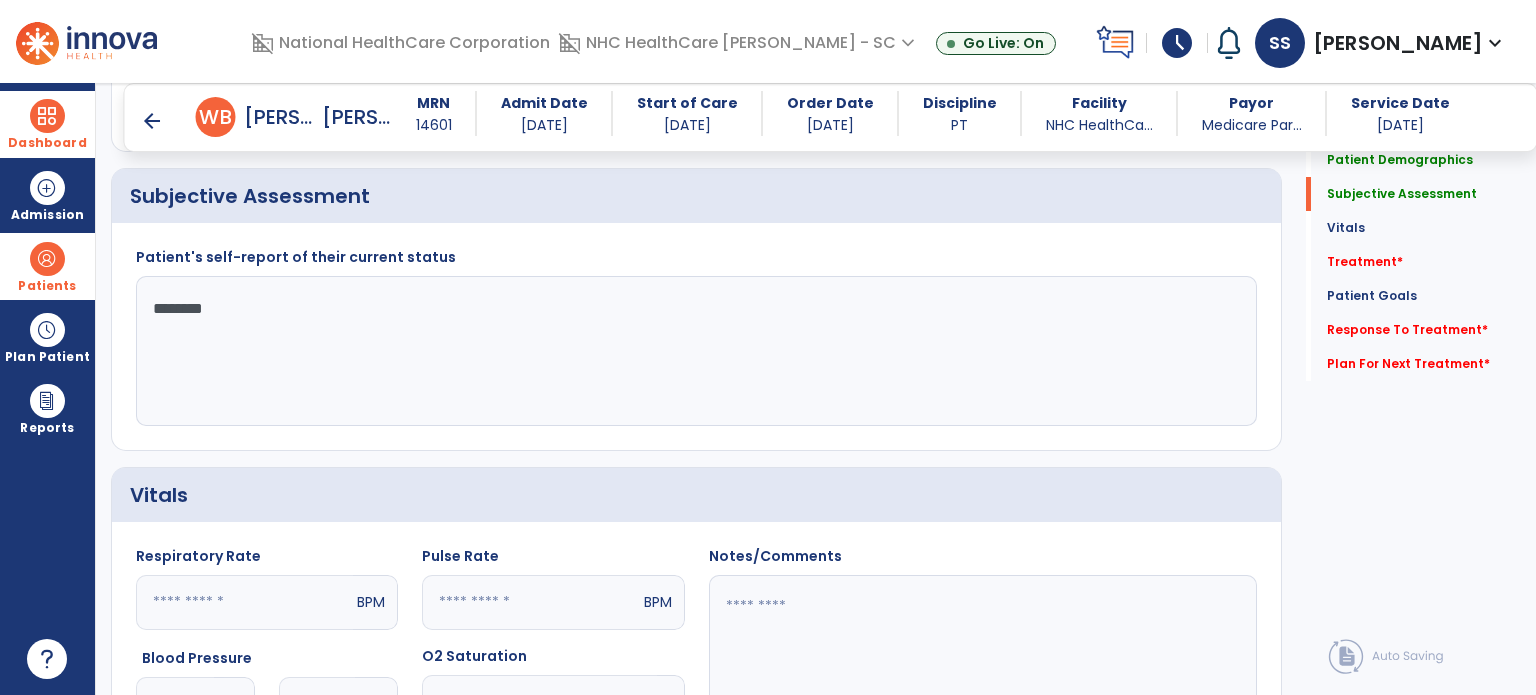click on "*******" 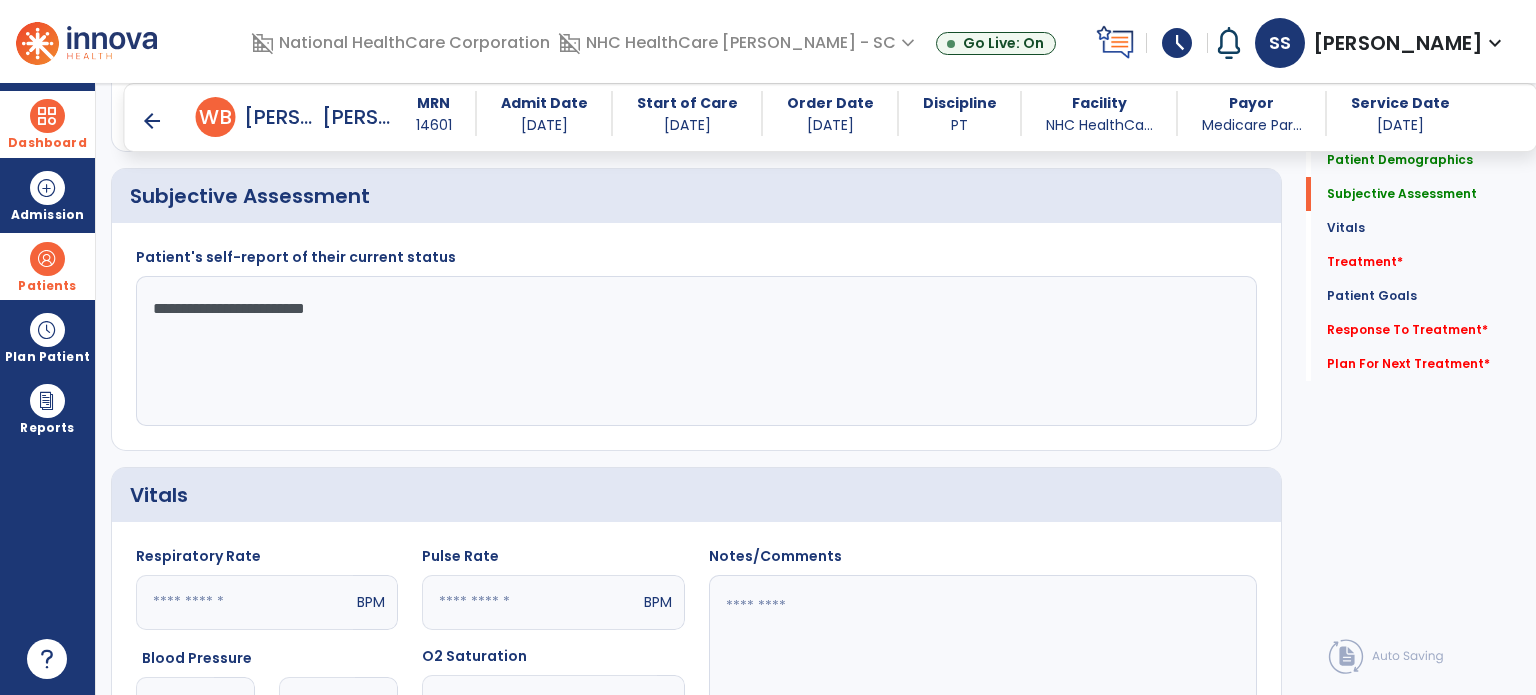 type on "**********" 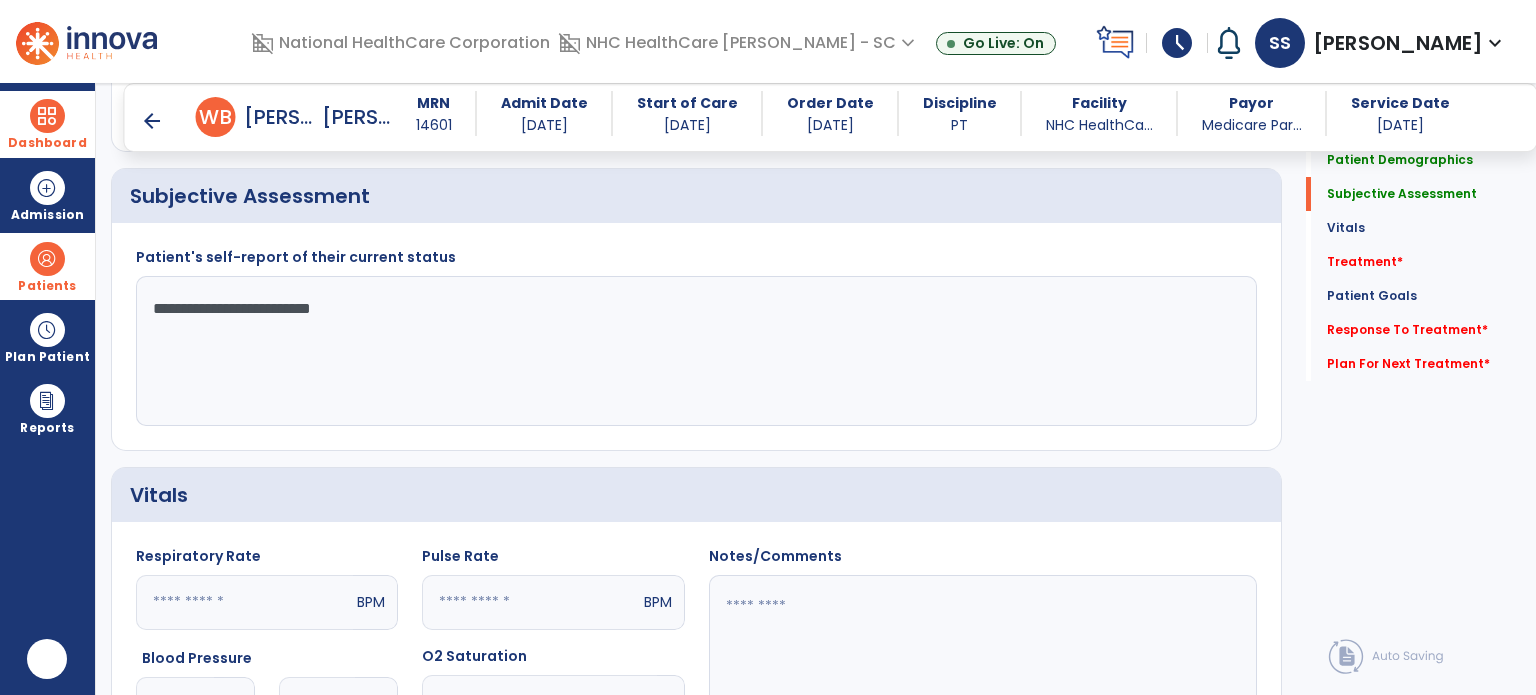 scroll, scrollTop: 0, scrollLeft: 0, axis: both 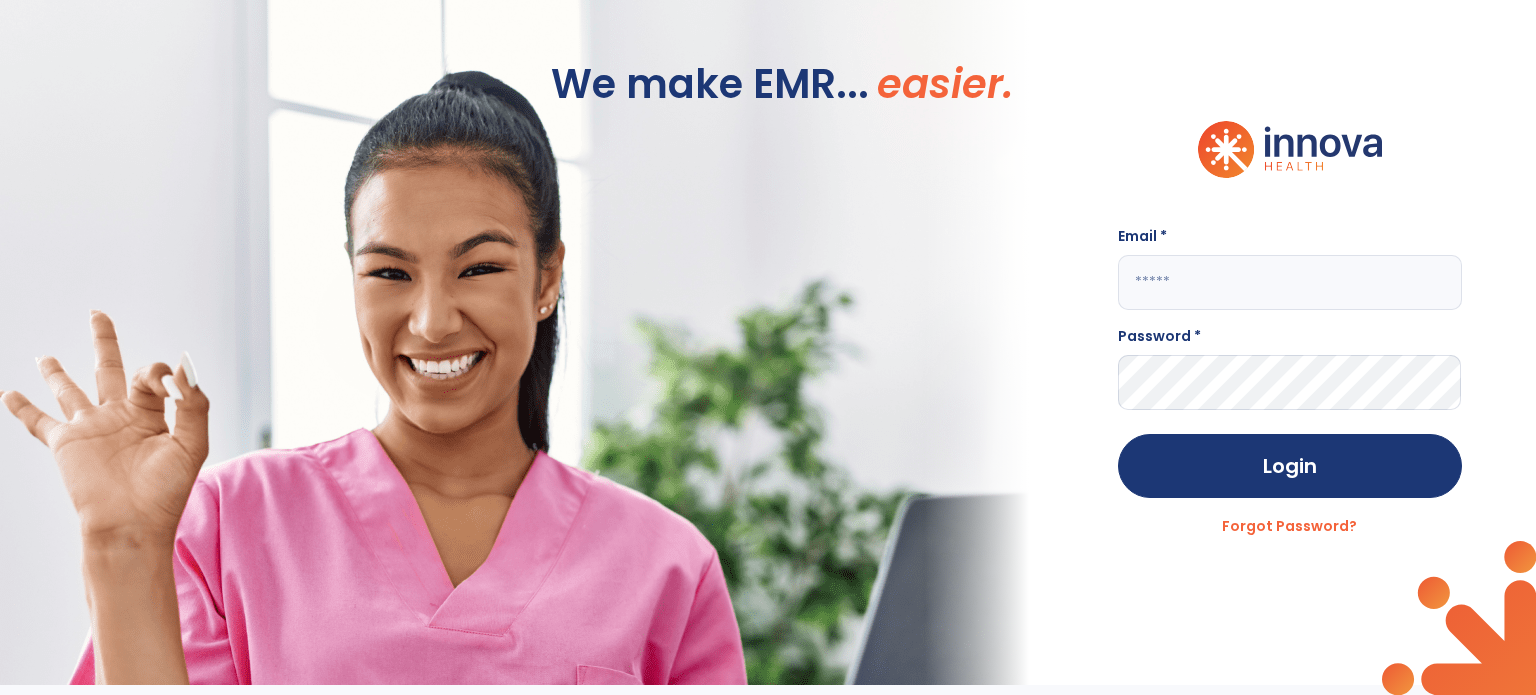 click 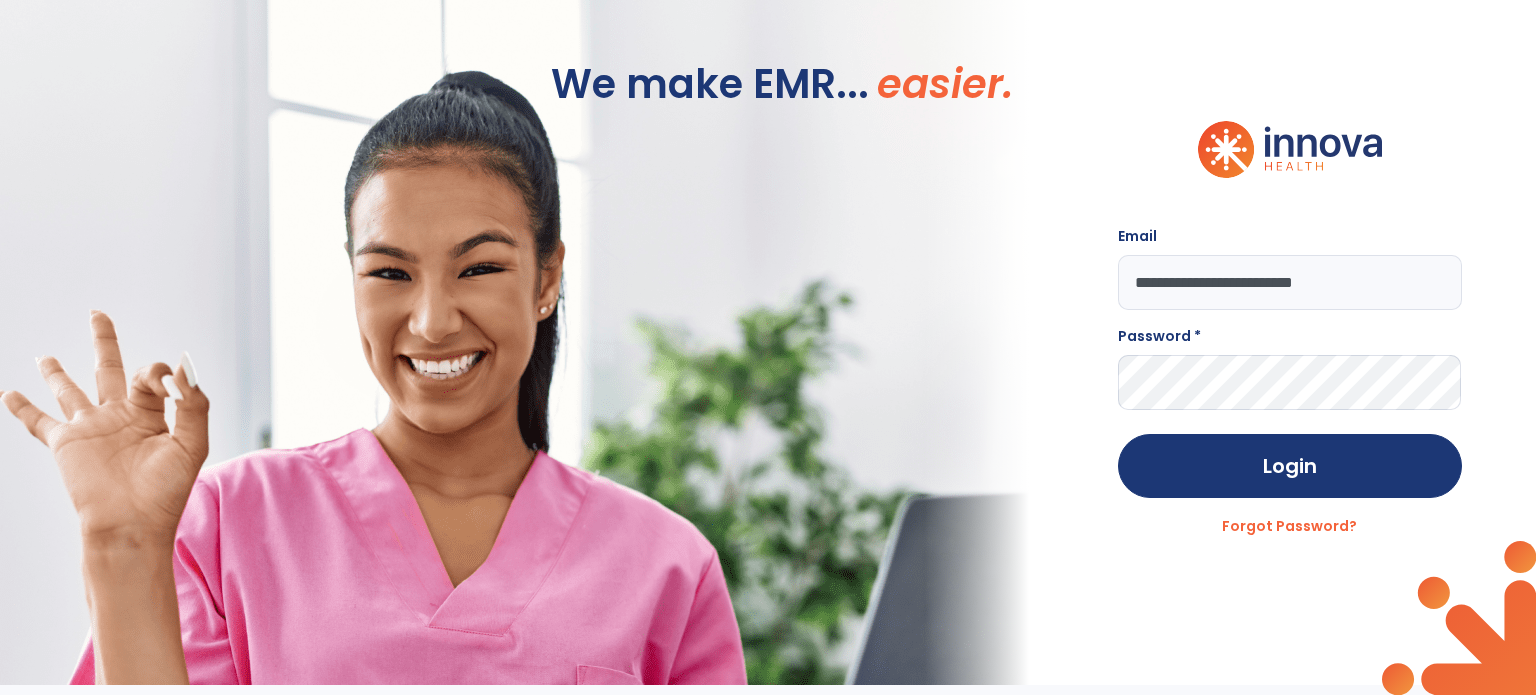 type on "**********" 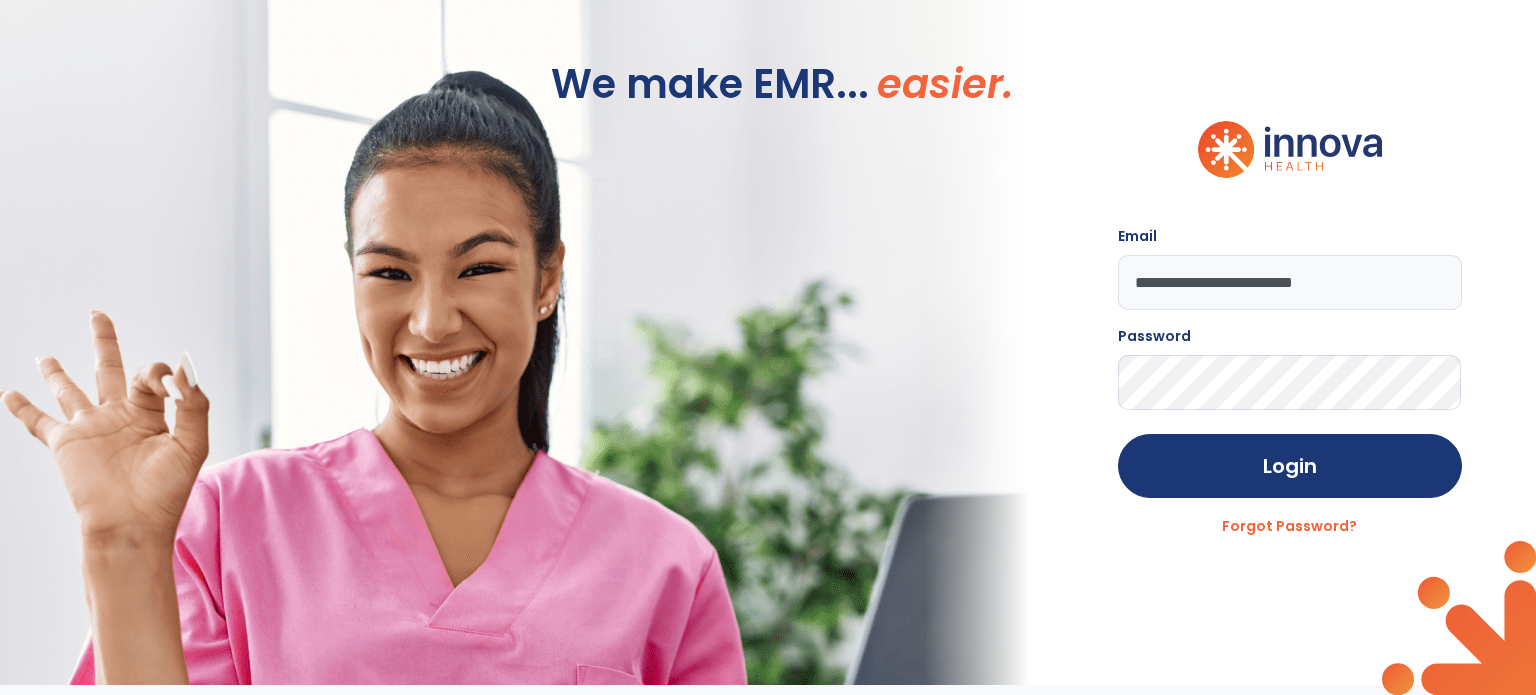 click on "Login" 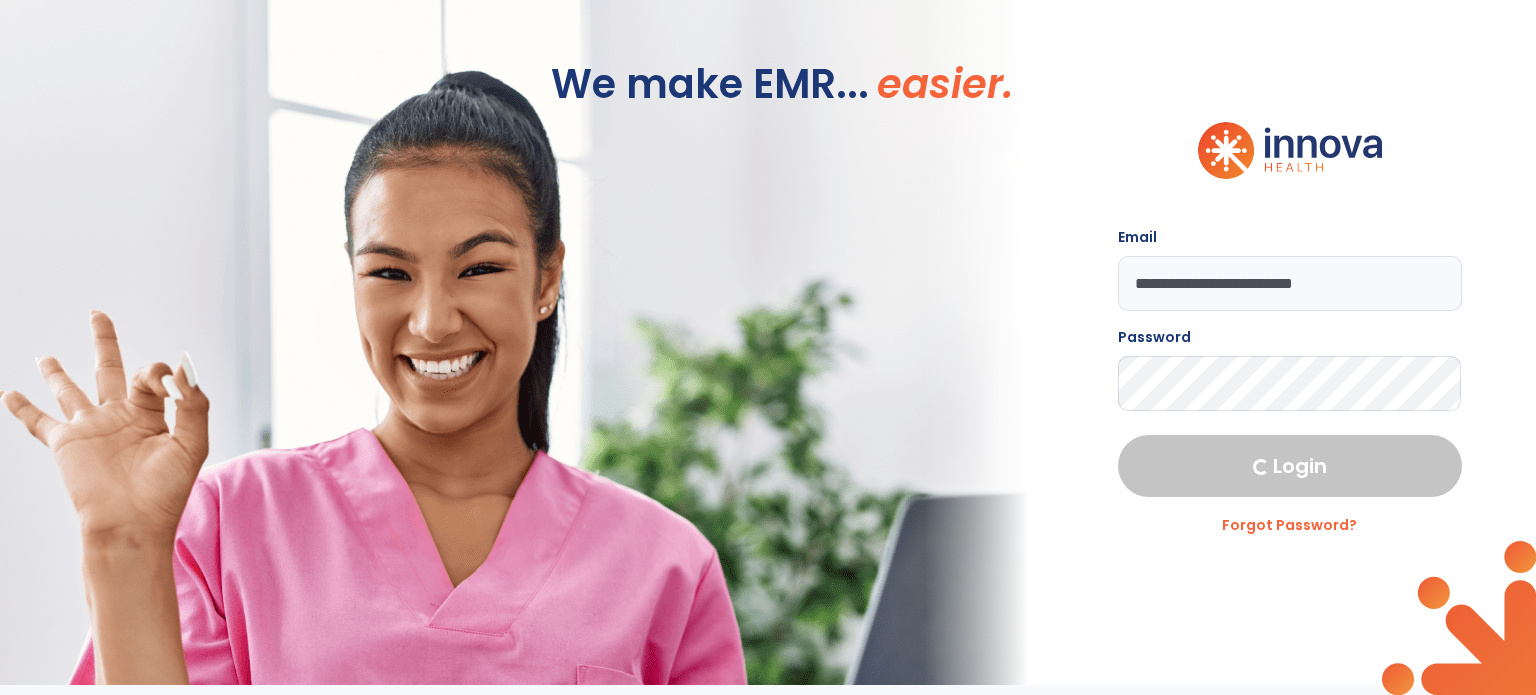 select on "****" 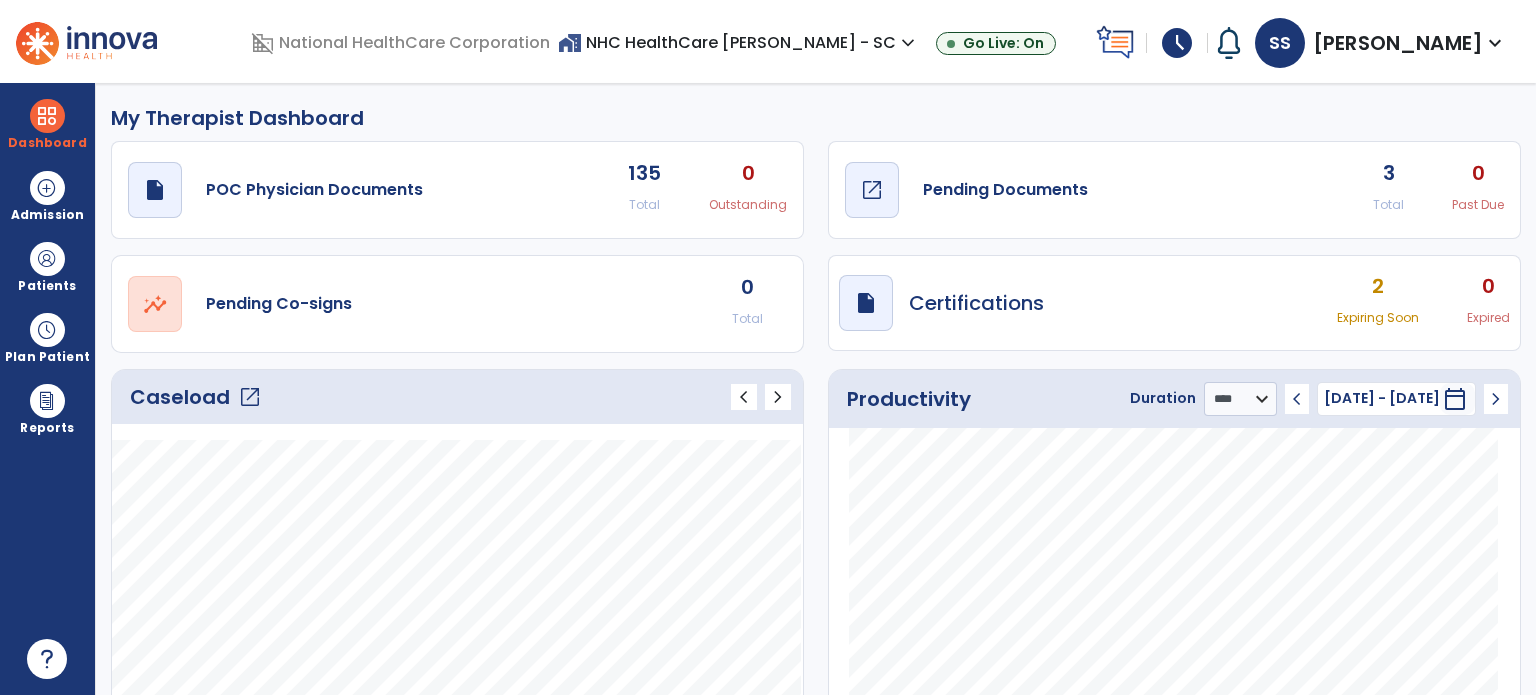 click on "Pending Documents" 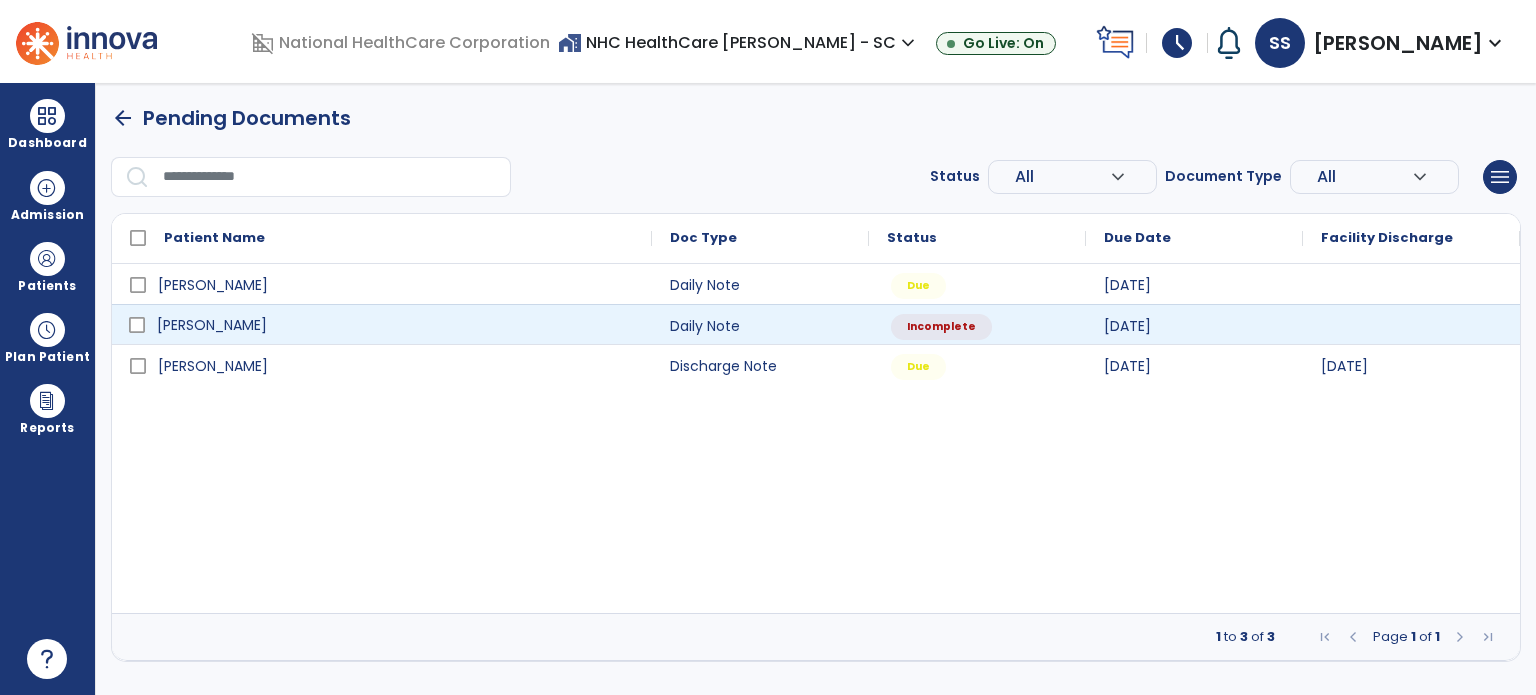 click on "[PERSON_NAME]" at bounding box center [396, 325] 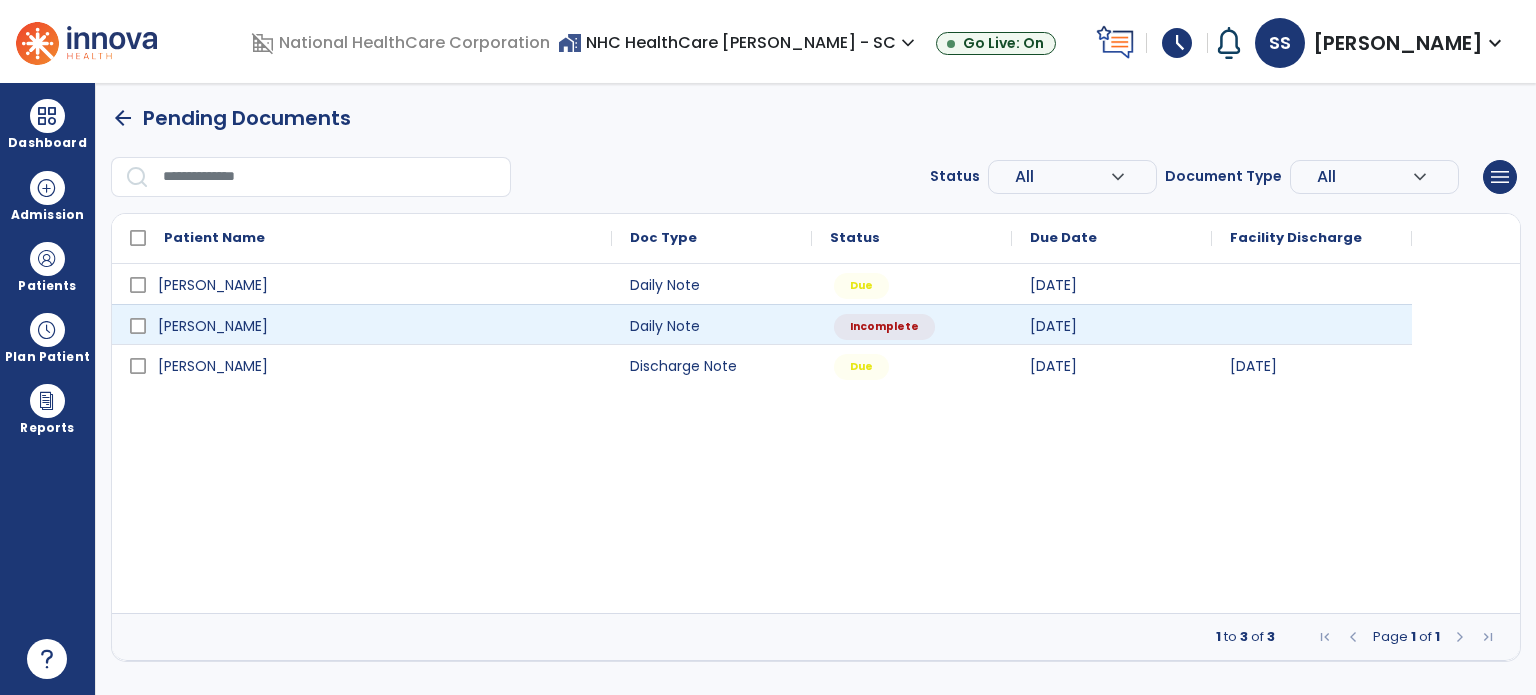 select on "*" 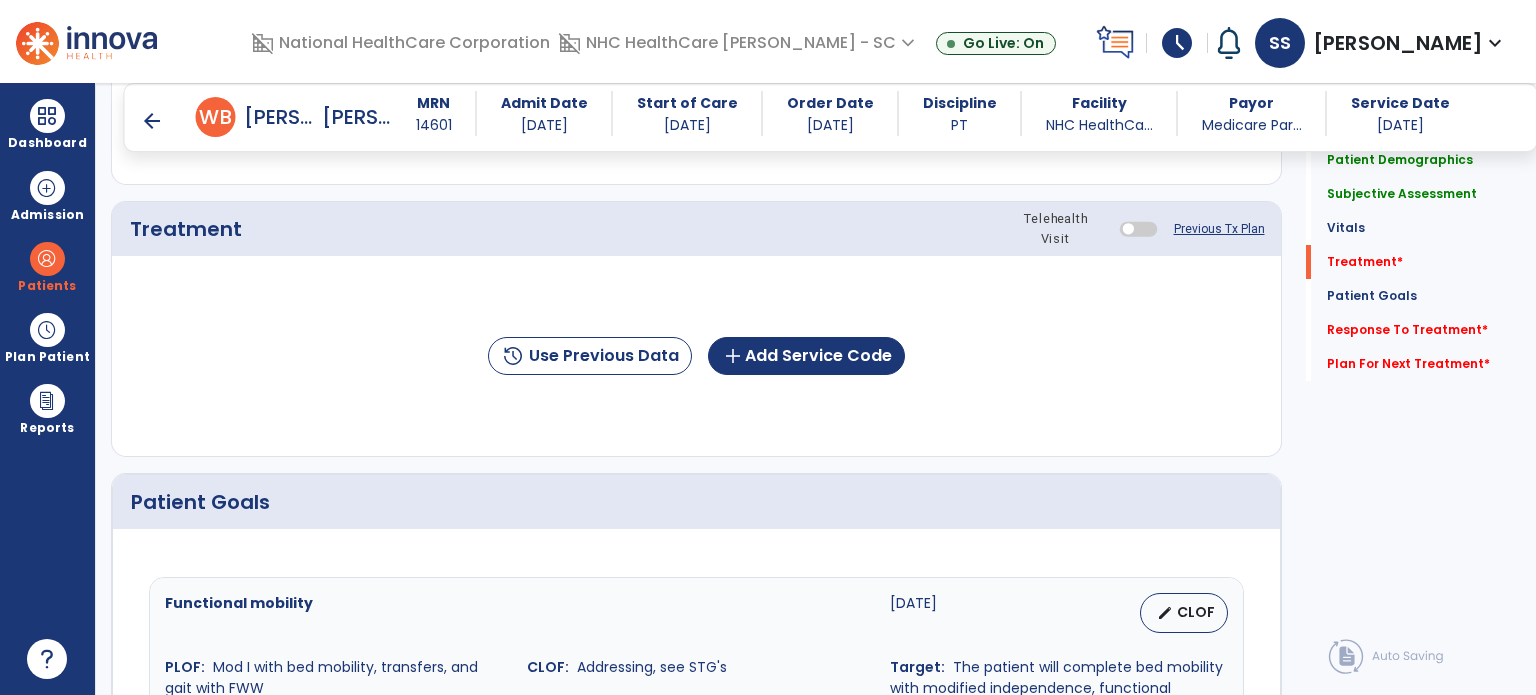 scroll, scrollTop: 1100, scrollLeft: 0, axis: vertical 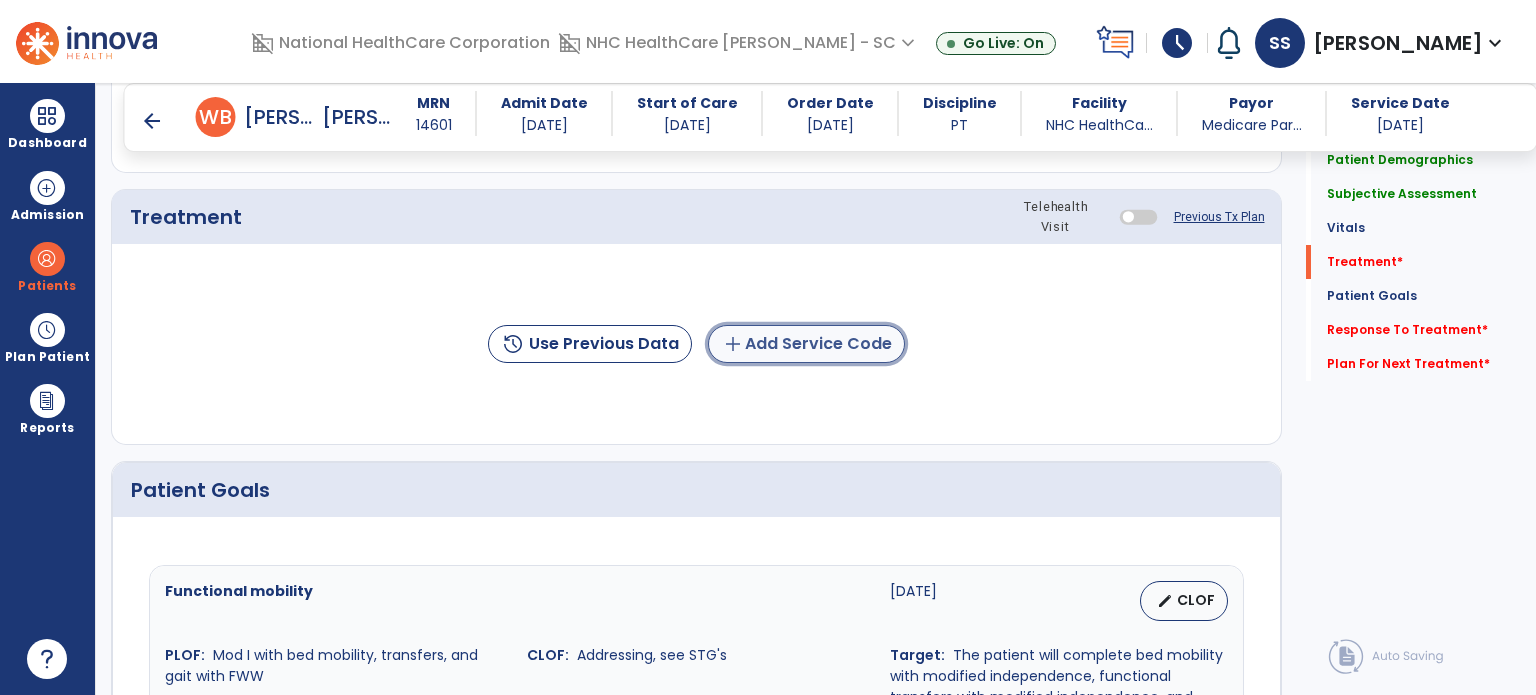 click on "add  Add Service Code" 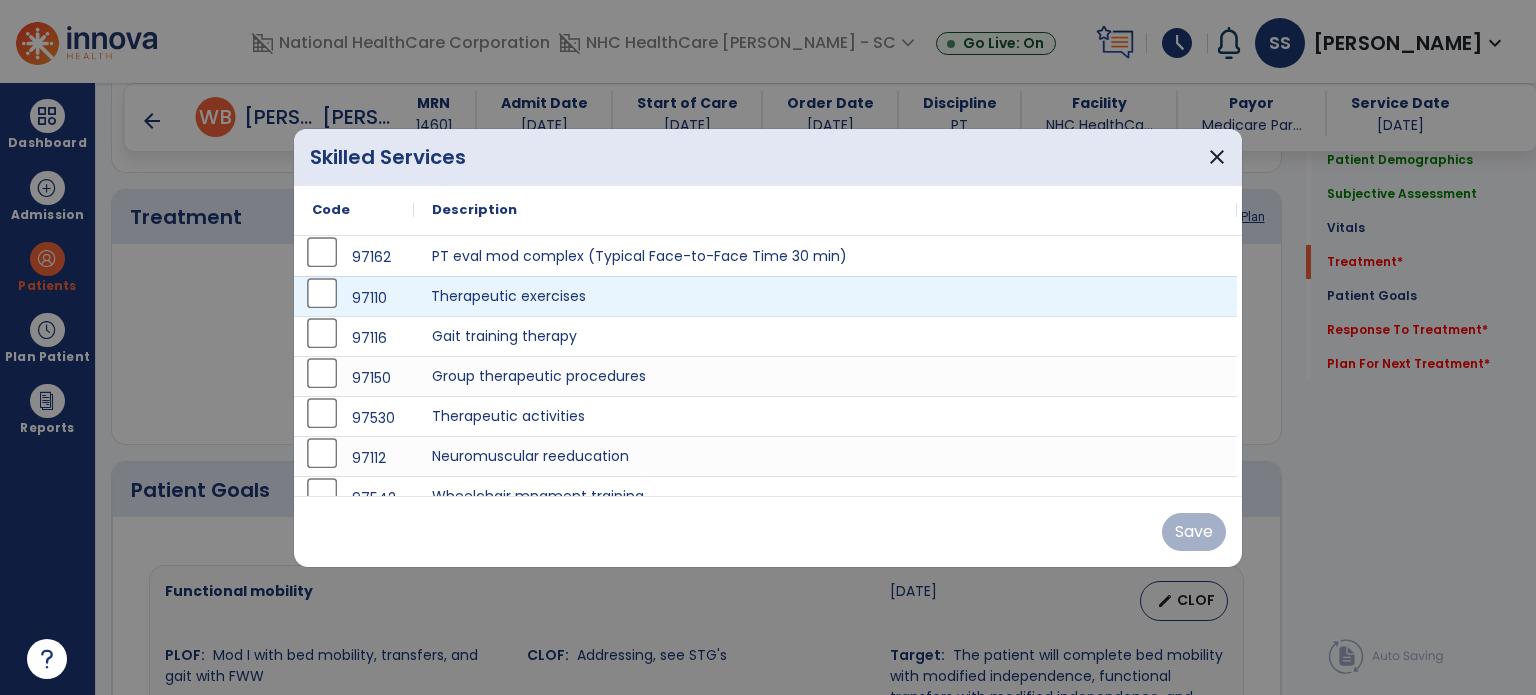 click on "Therapeutic exercises" at bounding box center (825, 296) 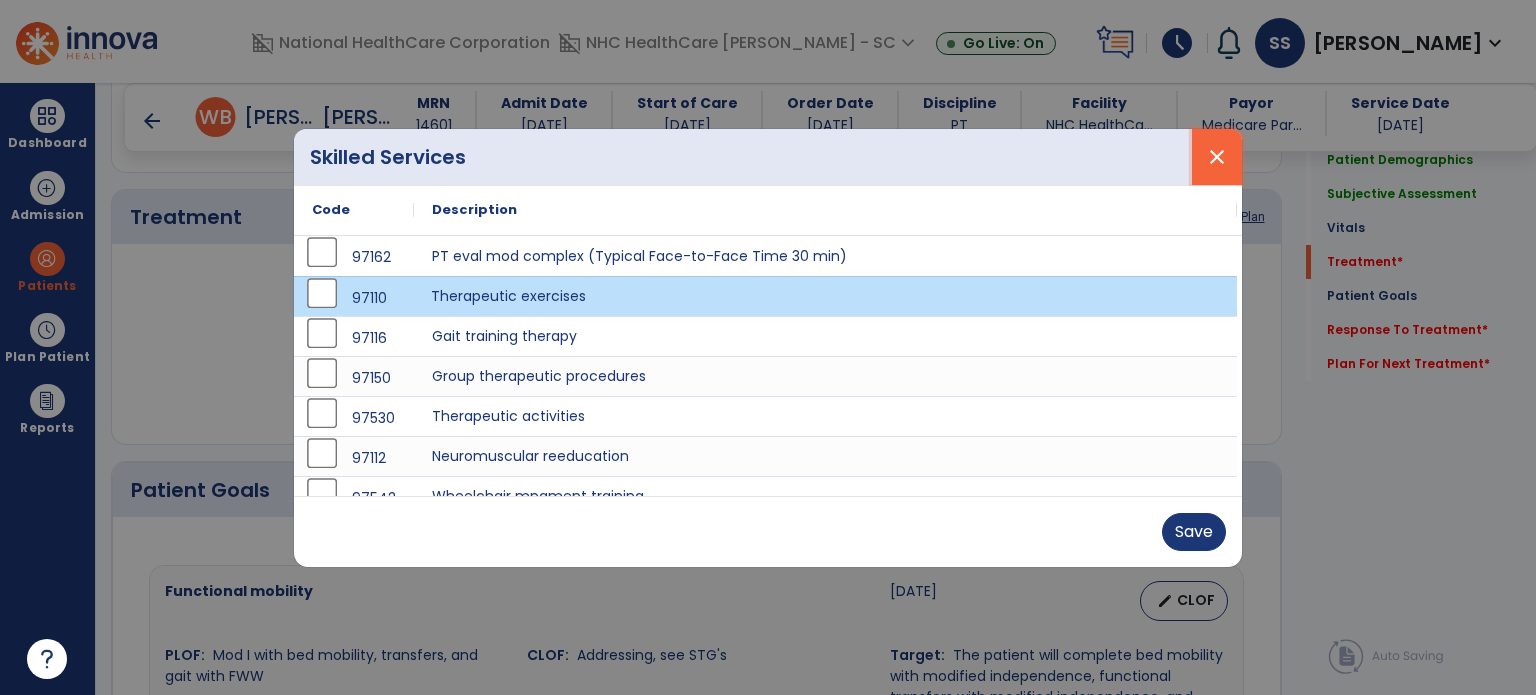 click on "close" at bounding box center (1217, 157) 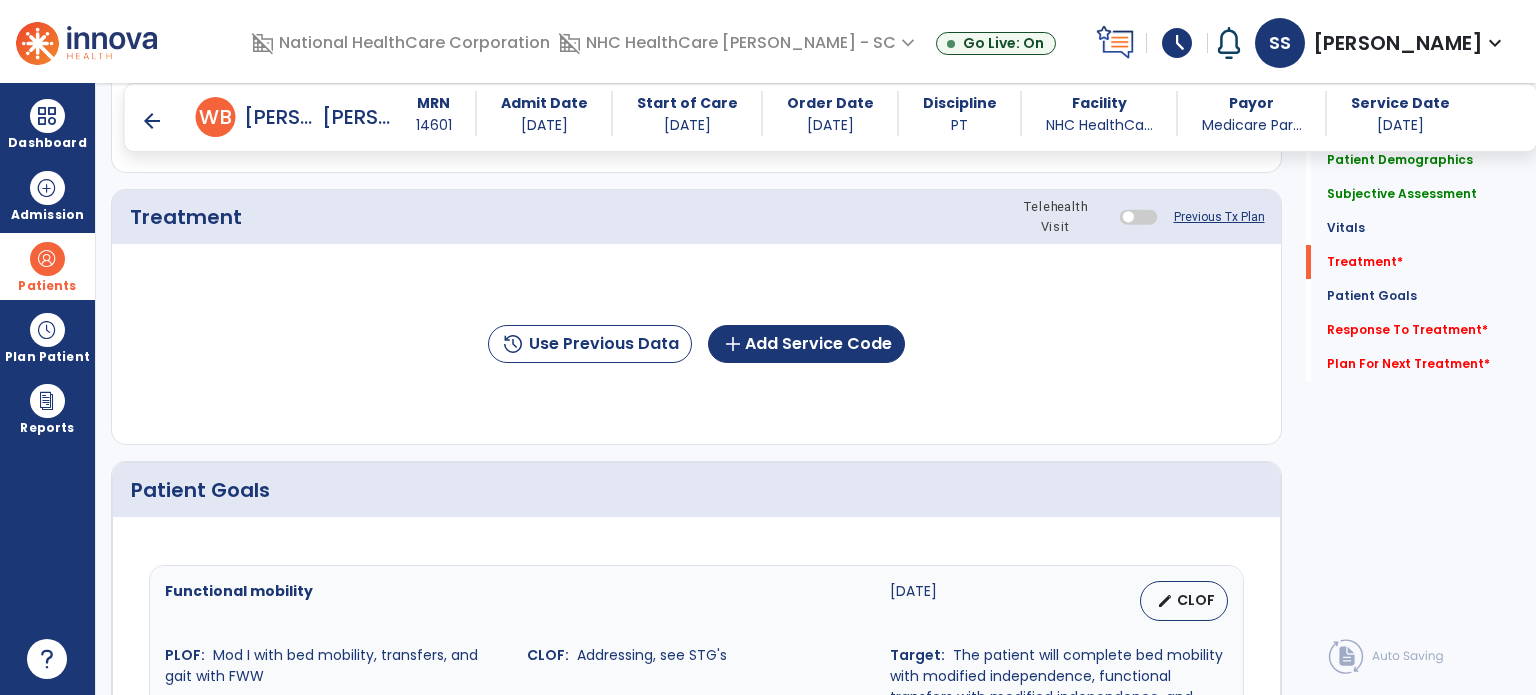click on "Patients" at bounding box center [47, 266] 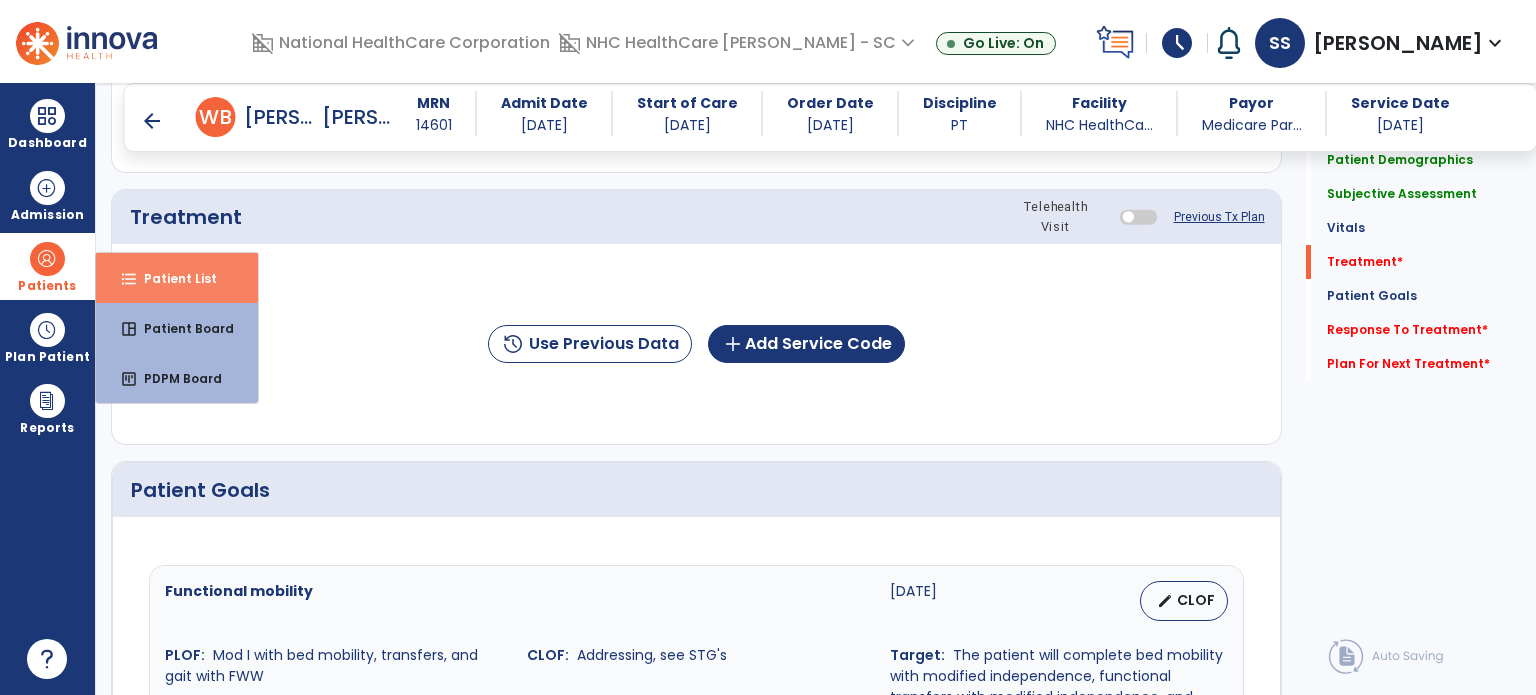 click on "format_list_bulleted" at bounding box center (129, 279) 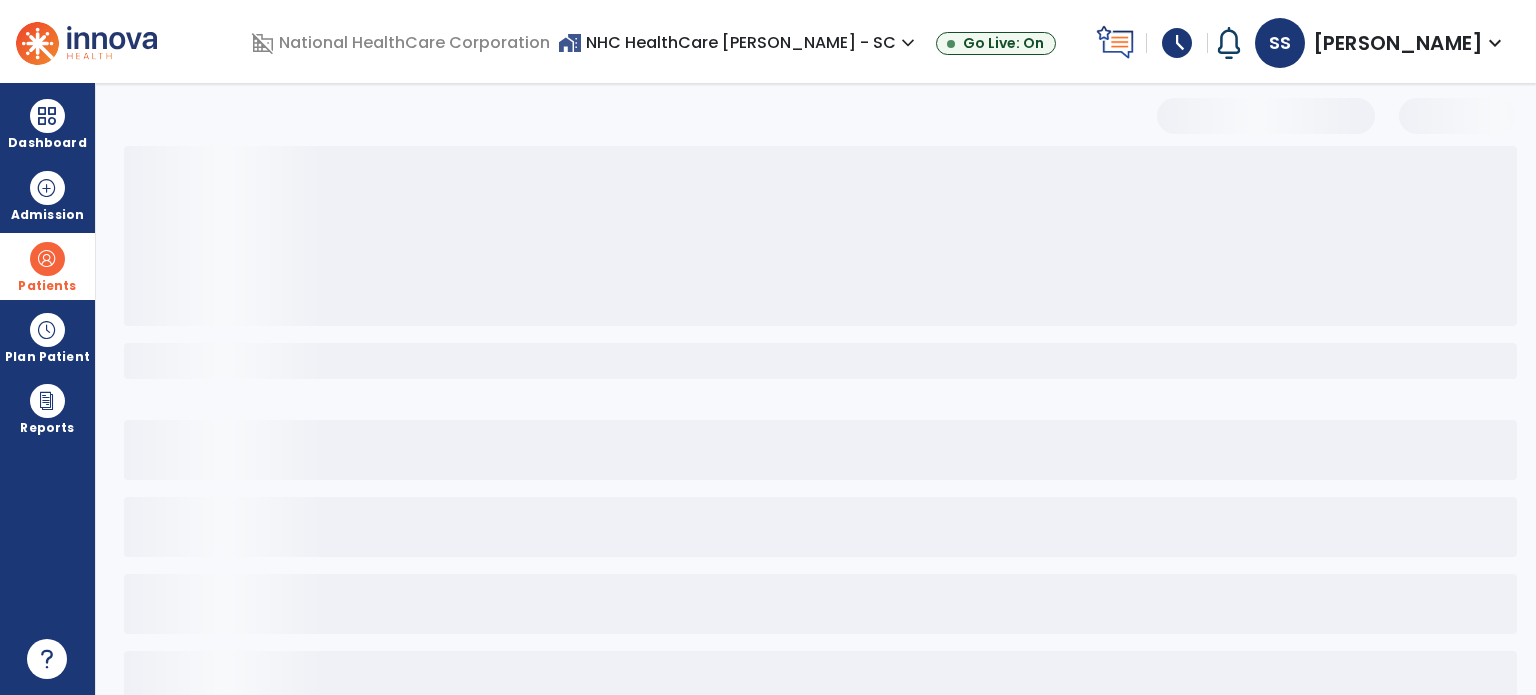 scroll, scrollTop: 46, scrollLeft: 0, axis: vertical 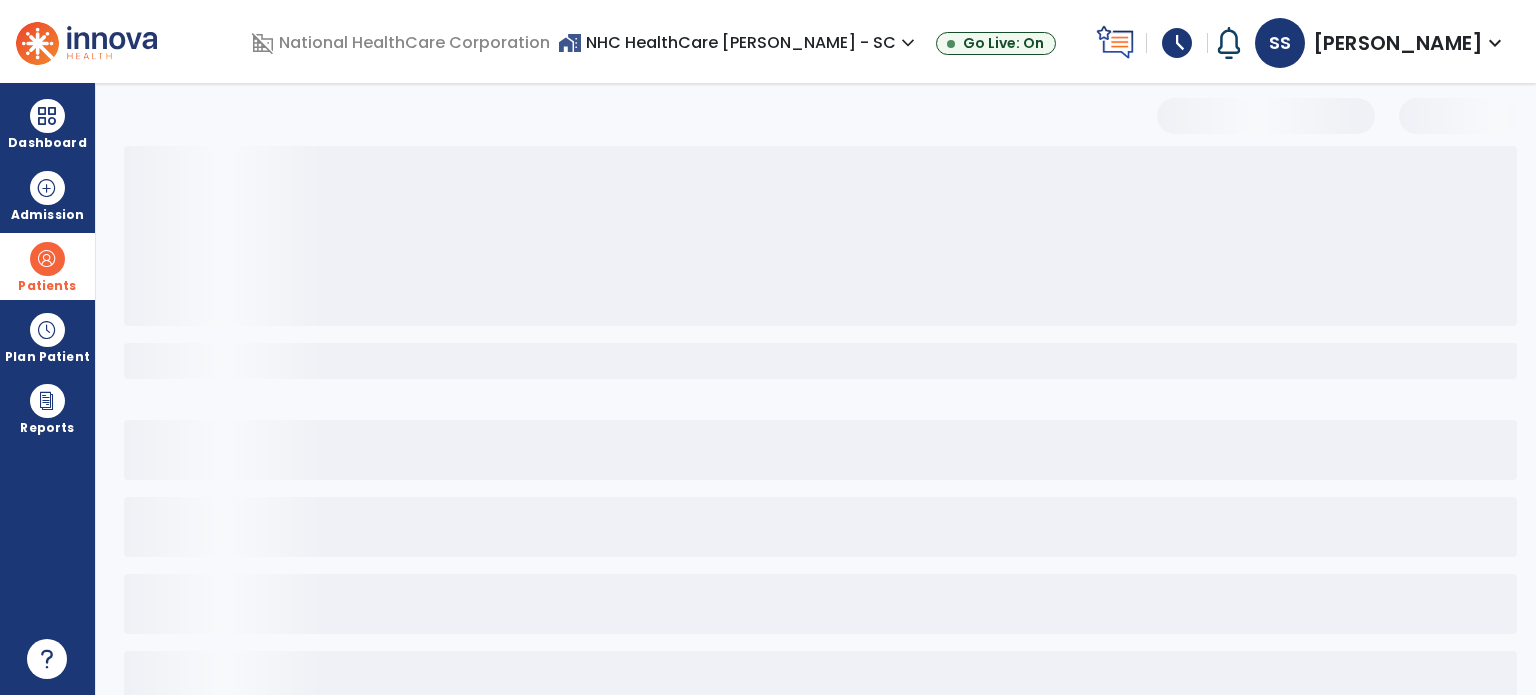select on "***" 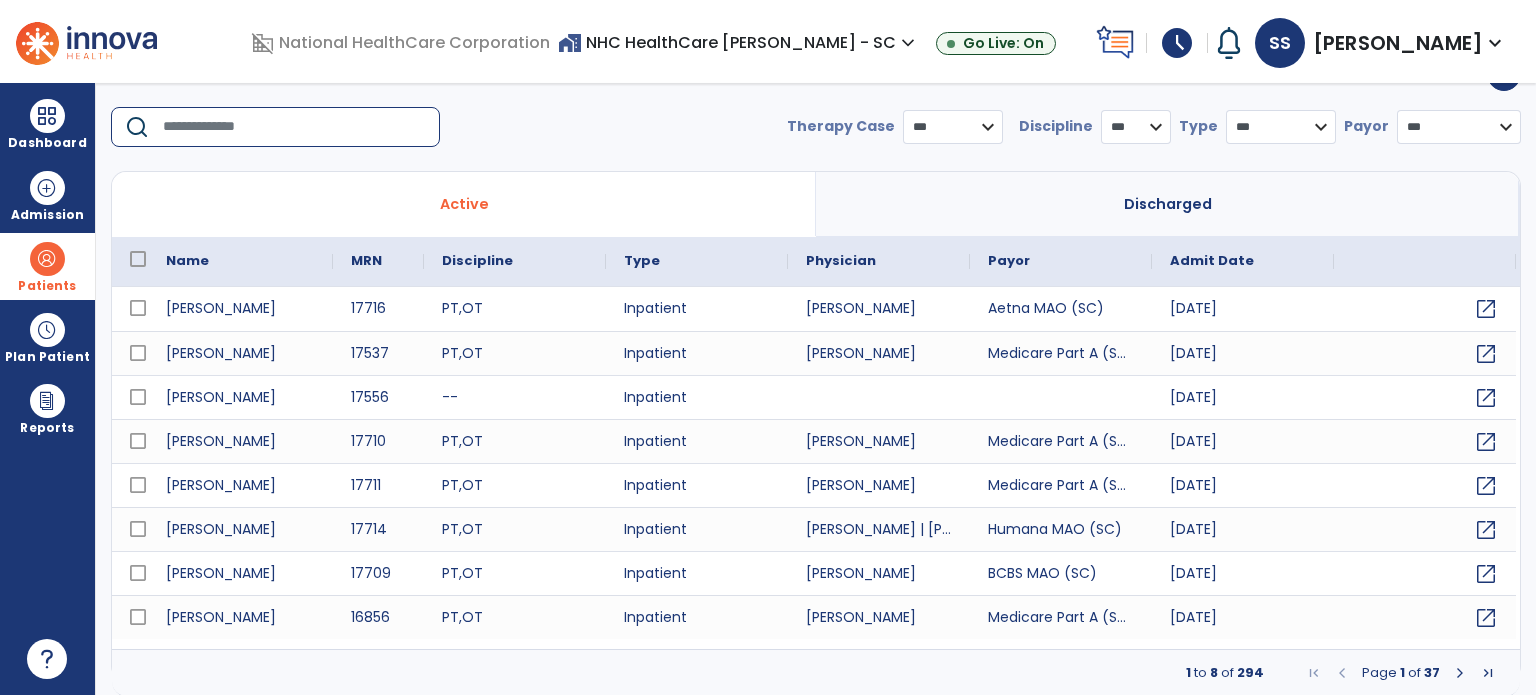 click at bounding box center [294, 127] 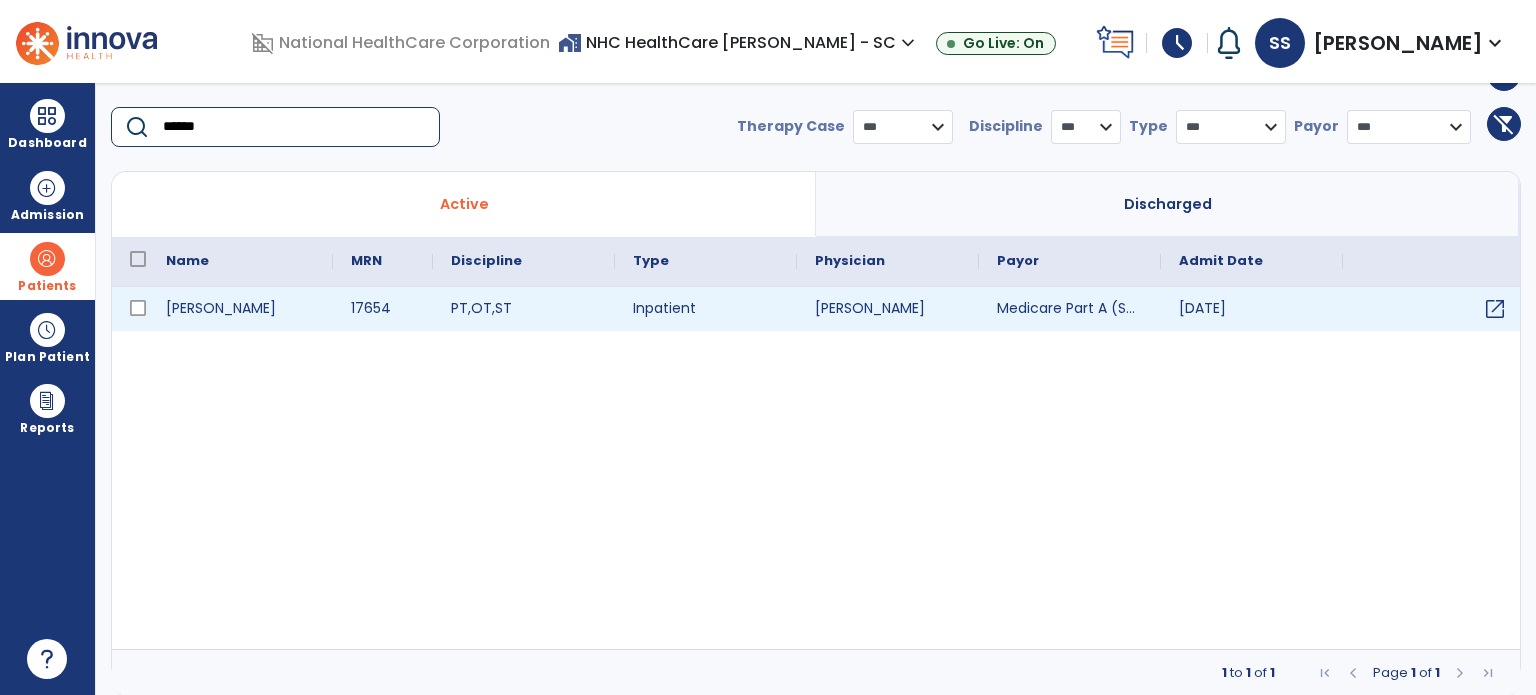 type on "******" 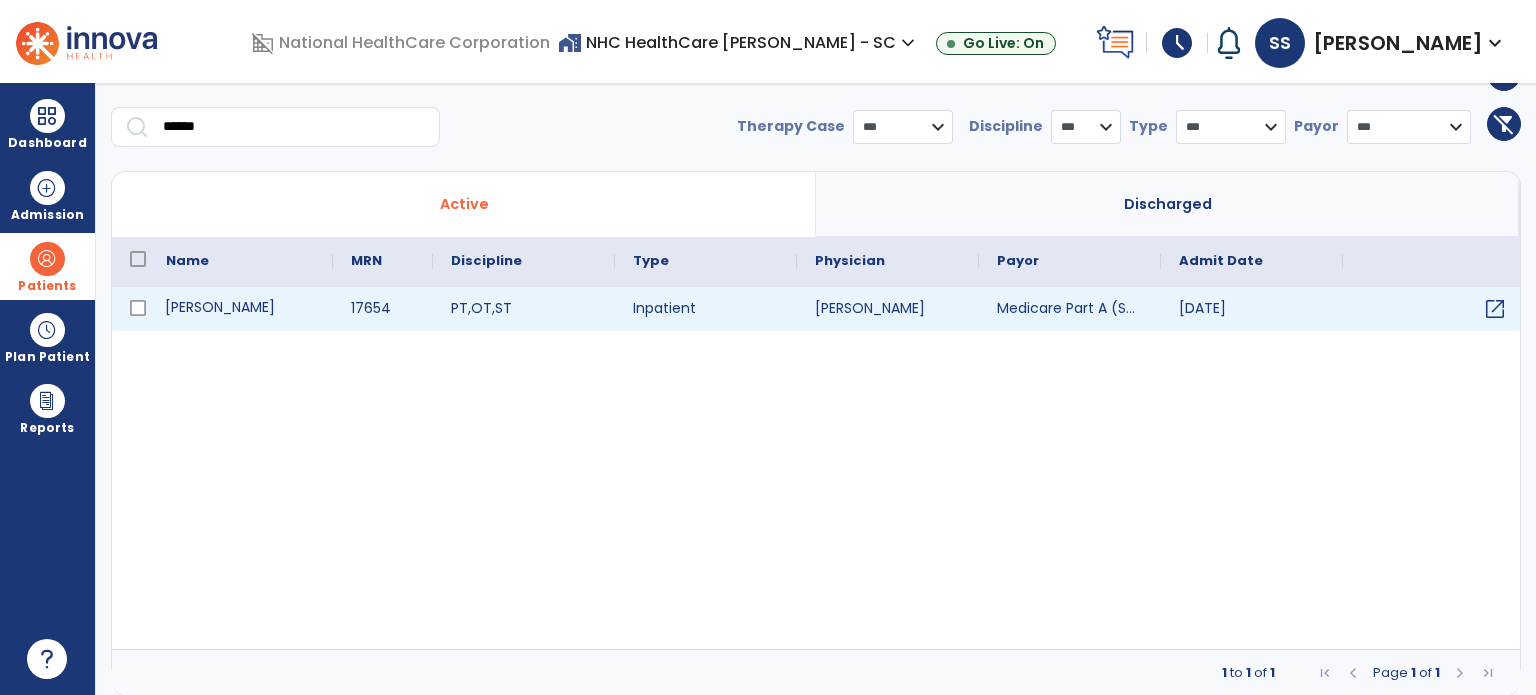 click on "[PERSON_NAME]" at bounding box center (240, 309) 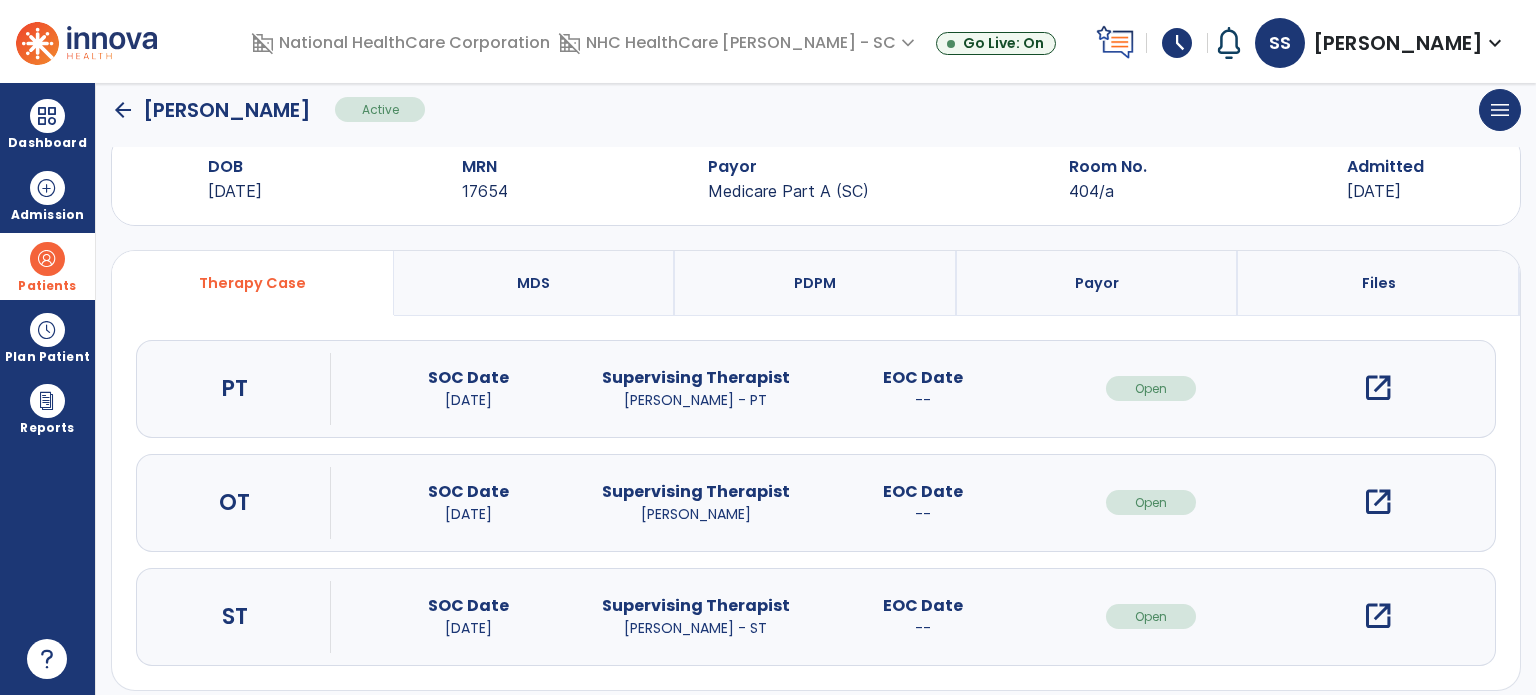 click on "open_in_new" at bounding box center (1378, 388) 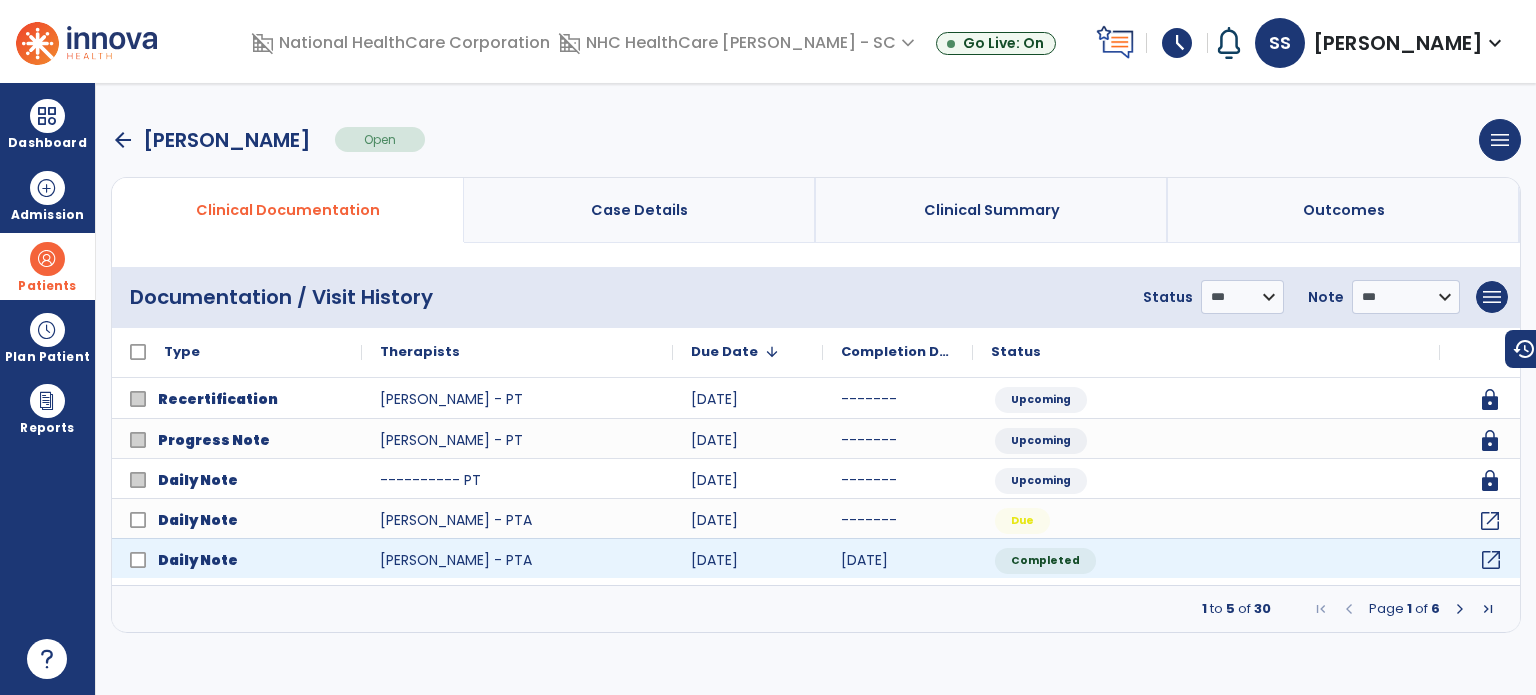 click on "open_in_new" 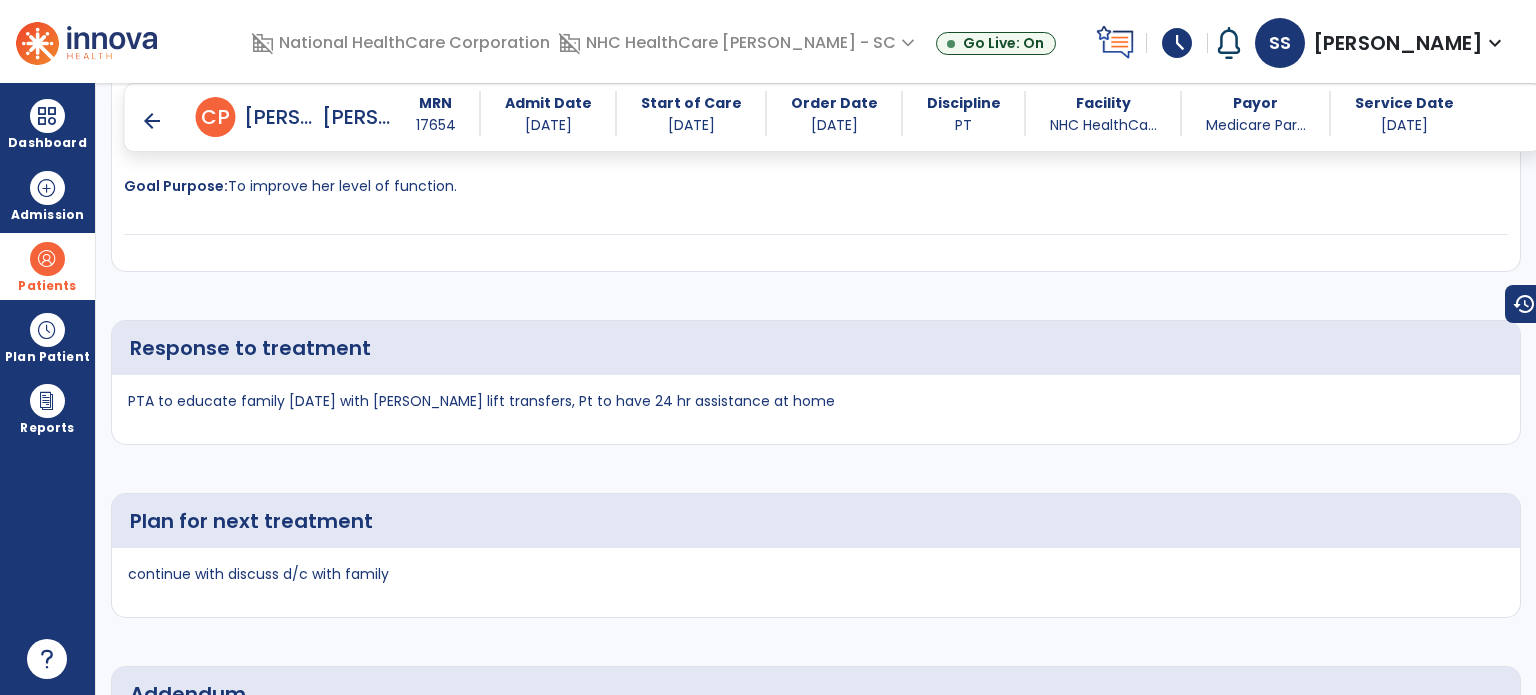 scroll, scrollTop: 4200, scrollLeft: 0, axis: vertical 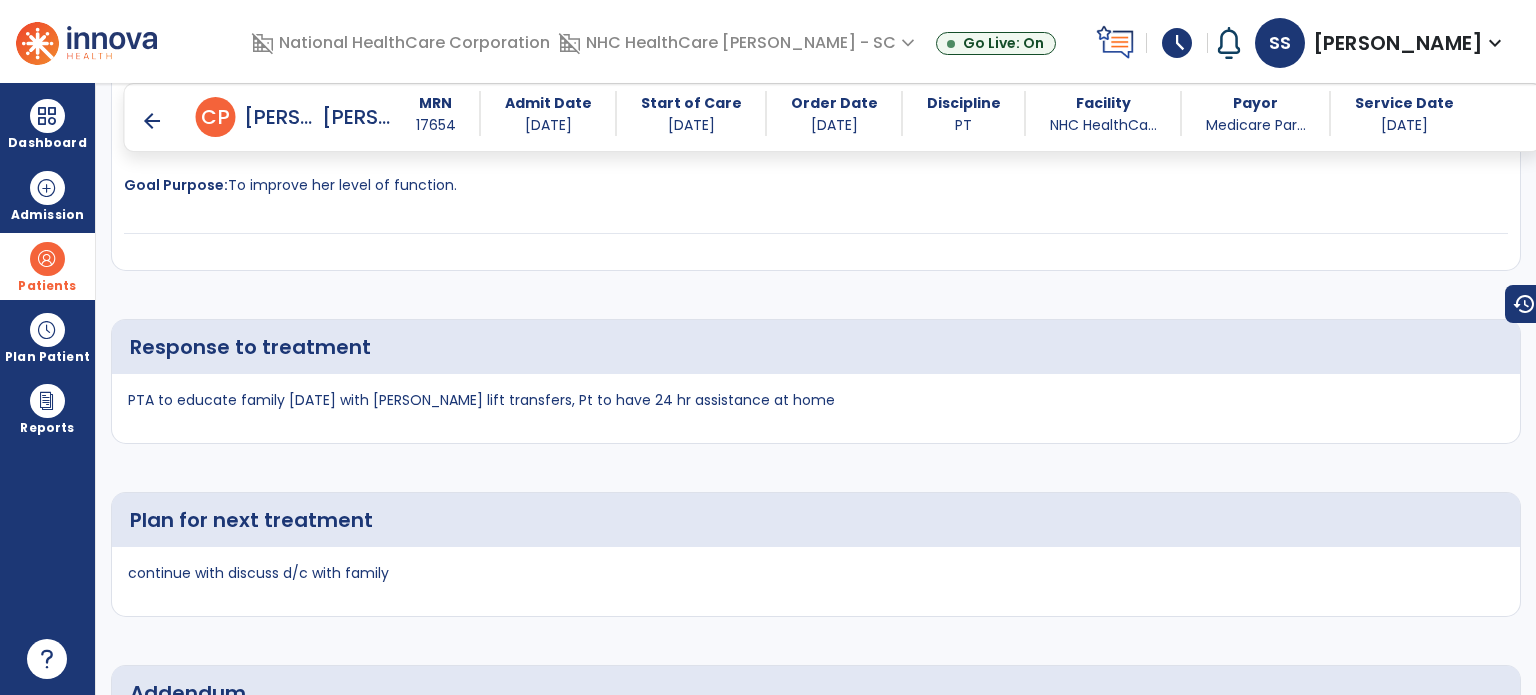 drag, startPoint x: 73, startPoint y: 265, endPoint x: 129, endPoint y: 264, distance: 56.008926 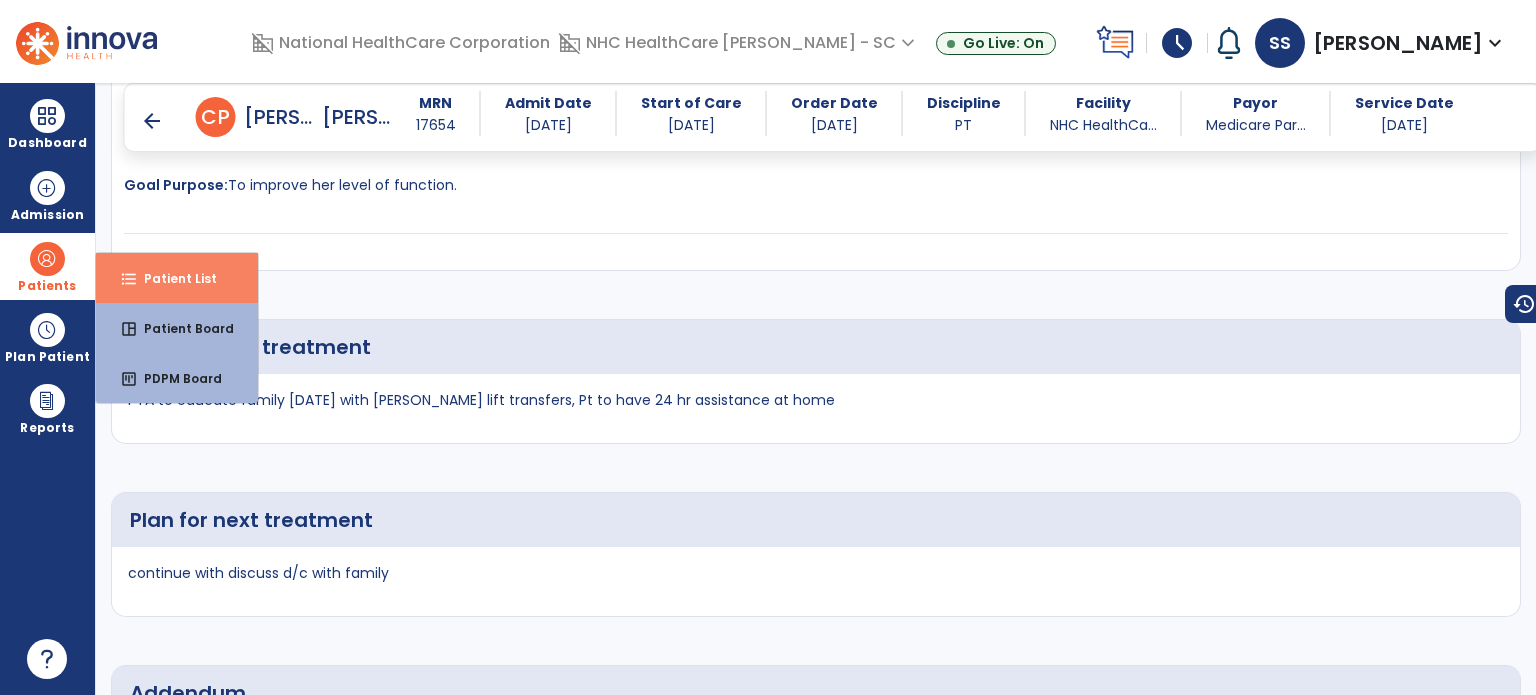 click on "format_list_bulleted  Patient List" at bounding box center (177, 278) 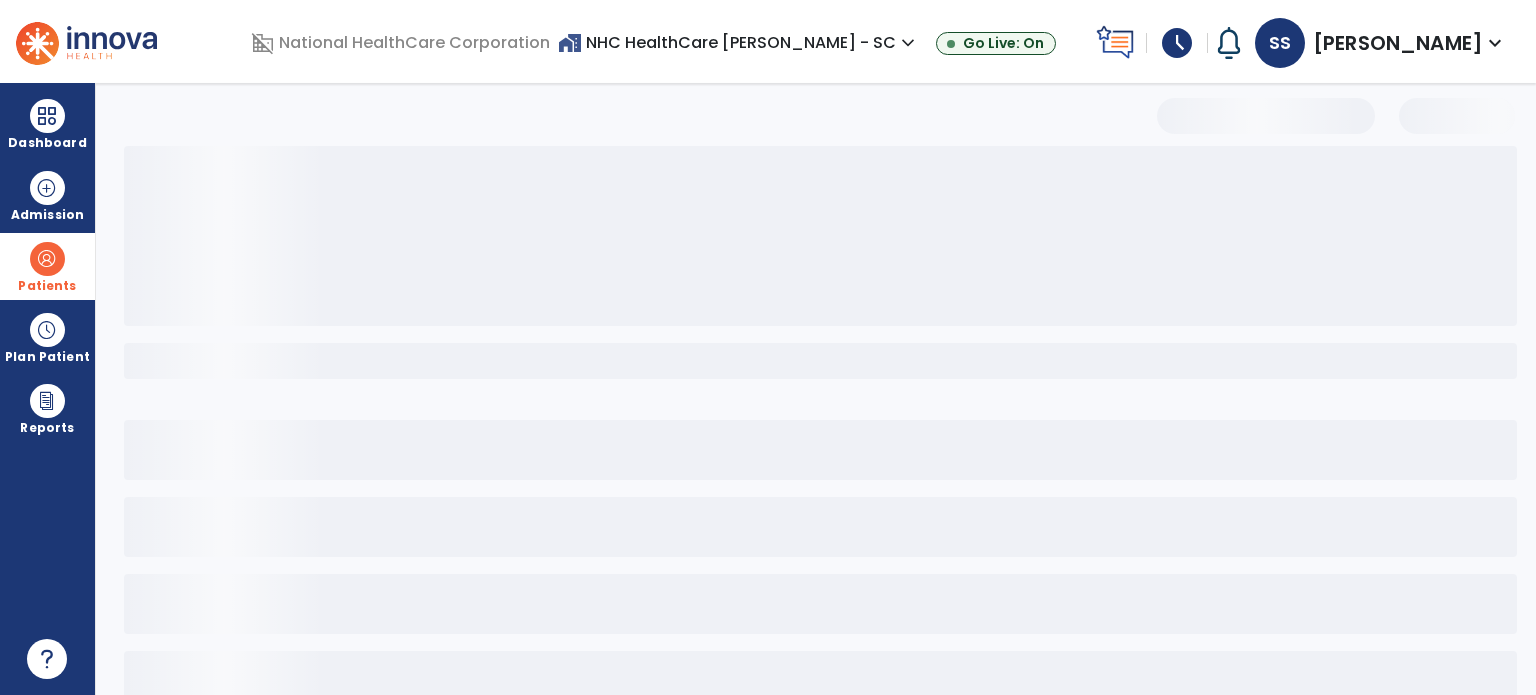 scroll, scrollTop: 46, scrollLeft: 0, axis: vertical 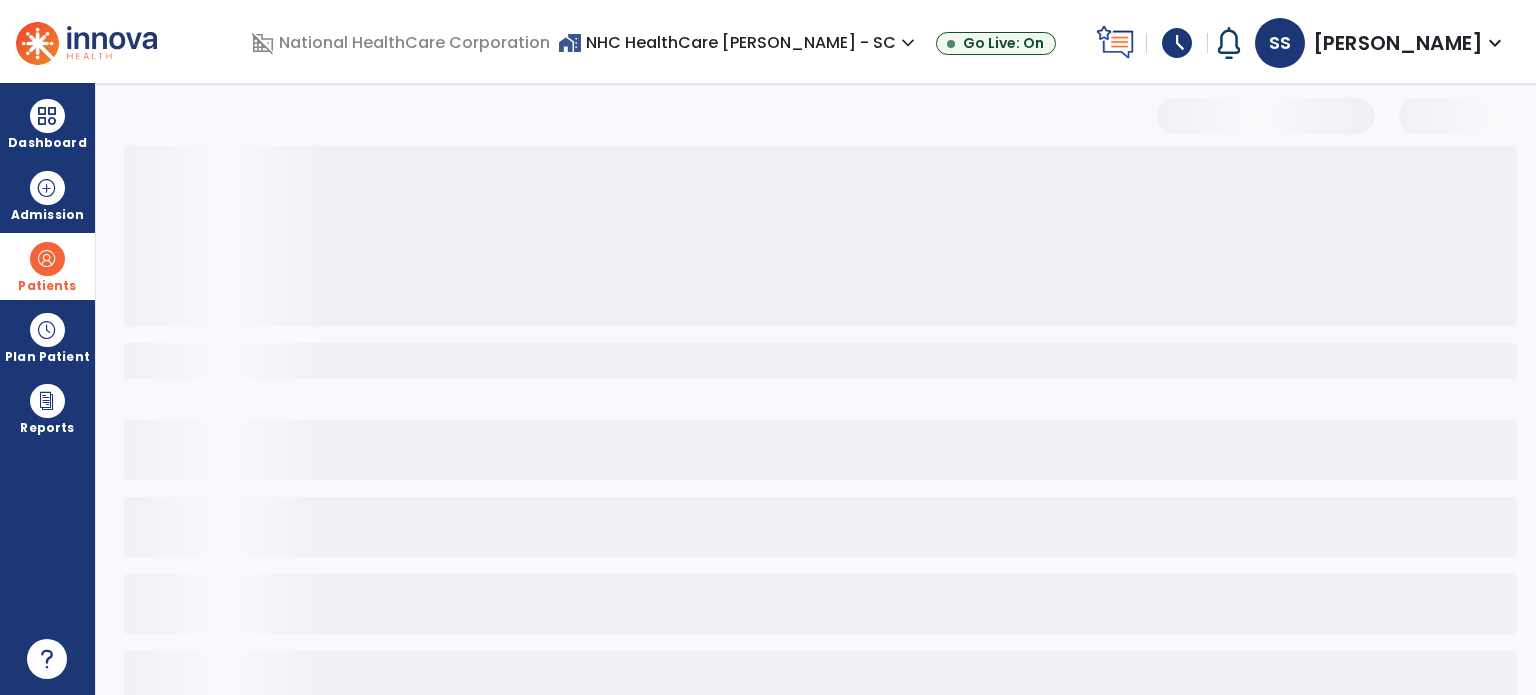 select on "***" 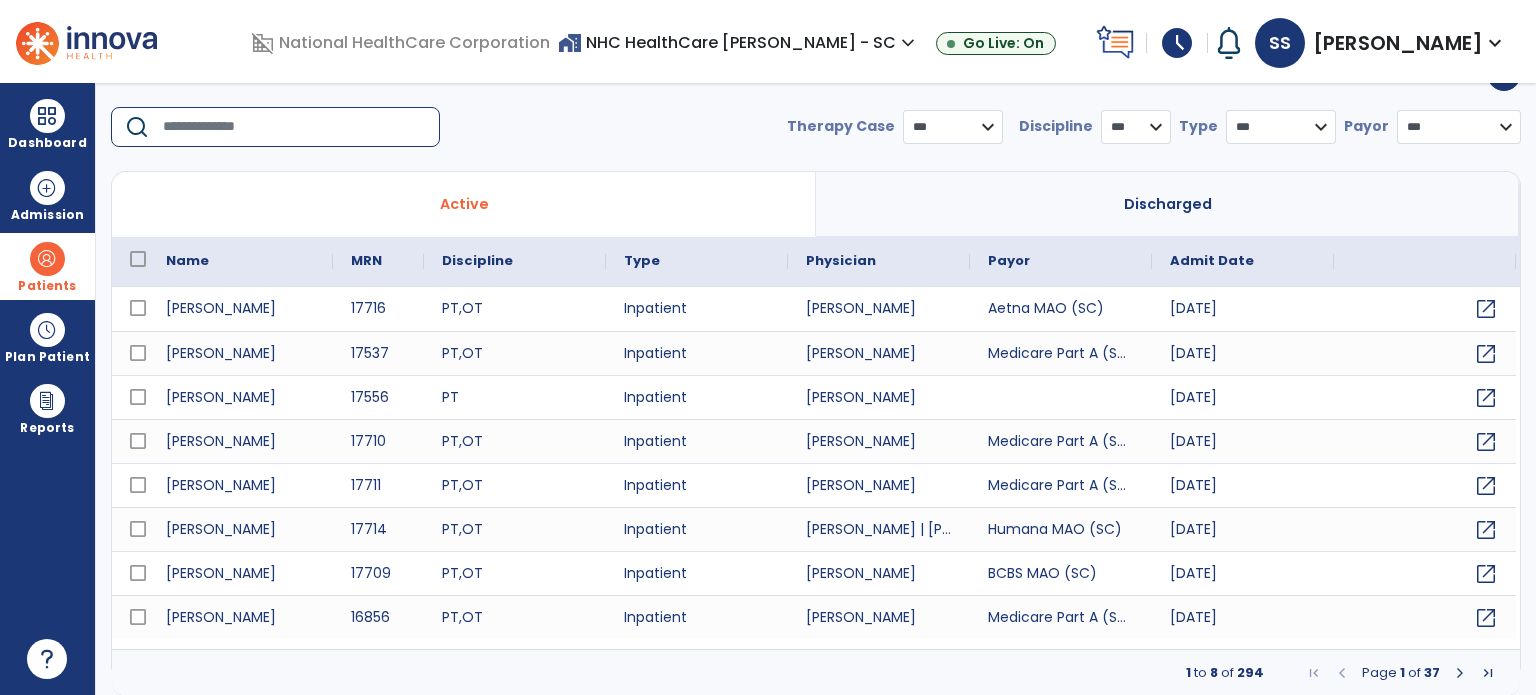 click at bounding box center (294, 127) 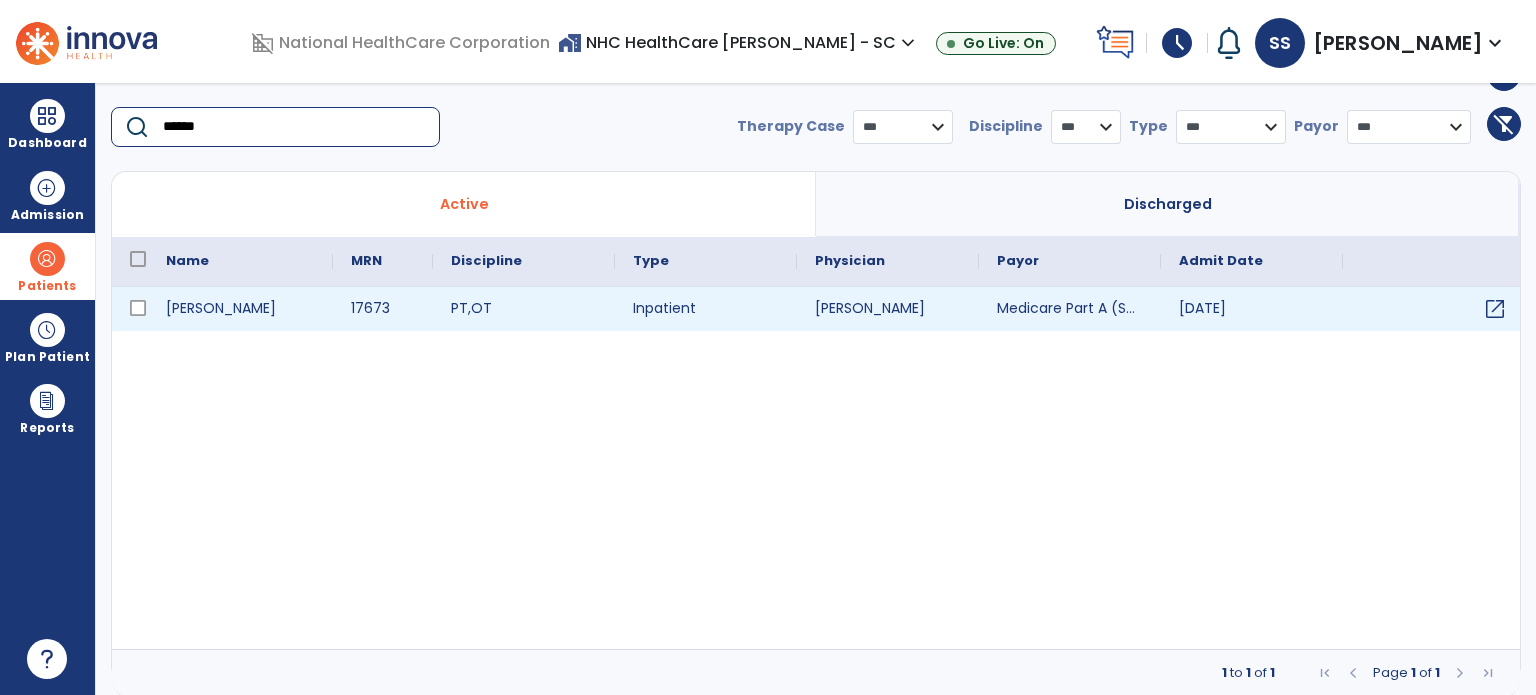 type on "******" 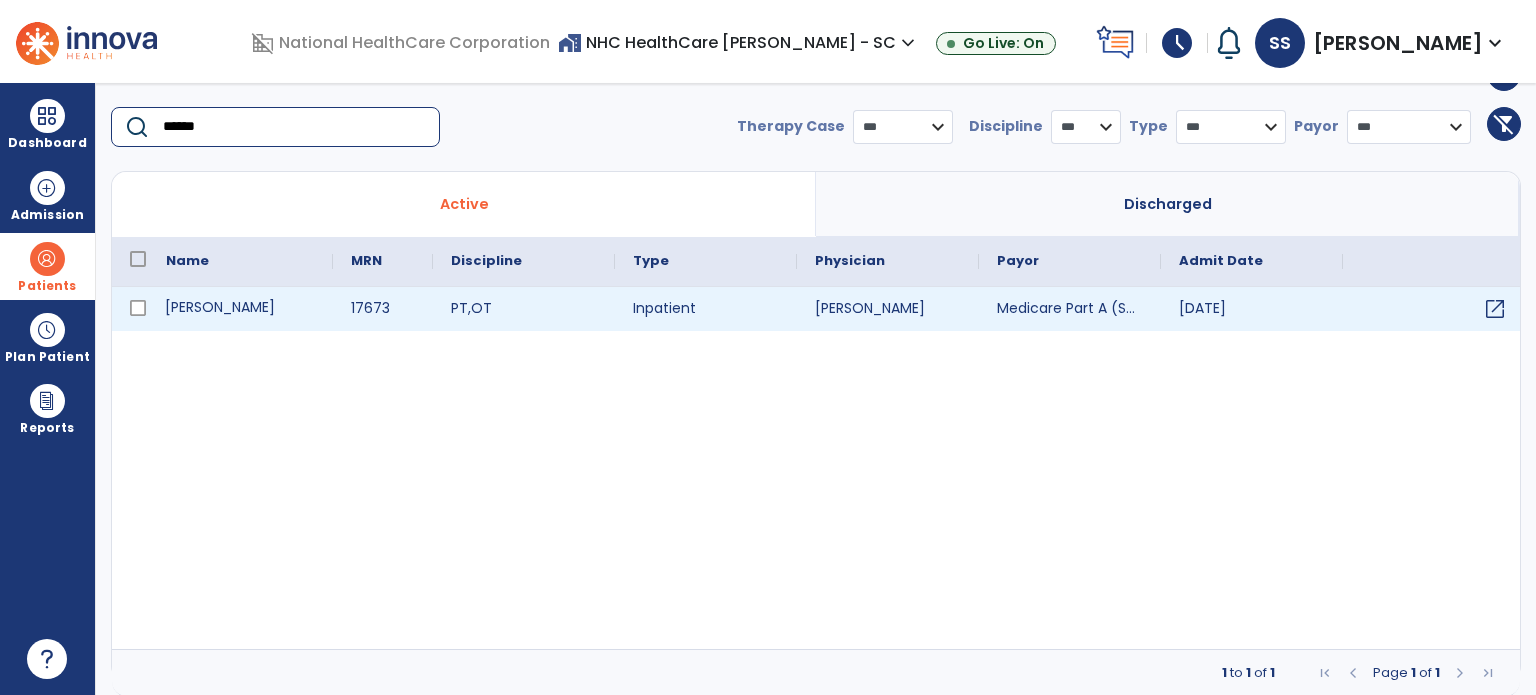 click on "[PERSON_NAME]" at bounding box center (240, 309) 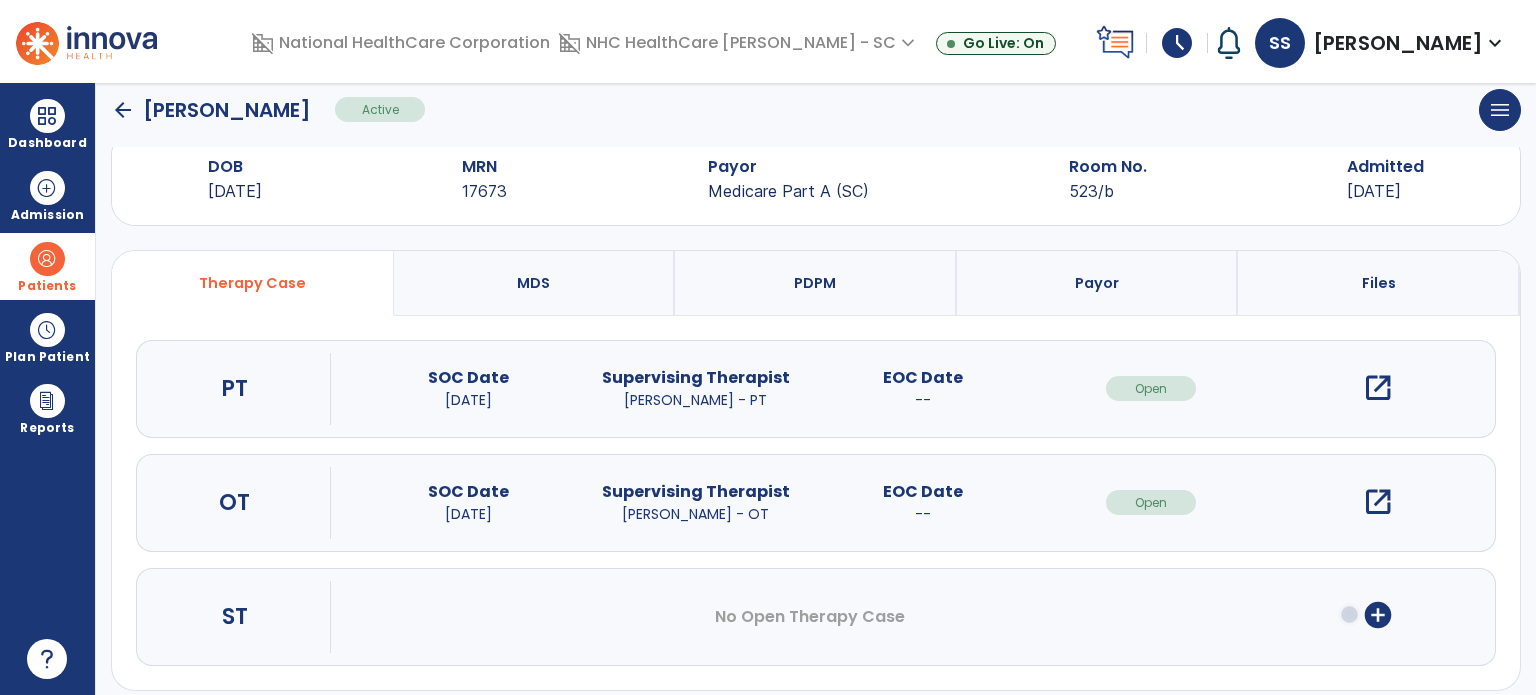 click on "open_in_new" at bounding box center (1378, 388) 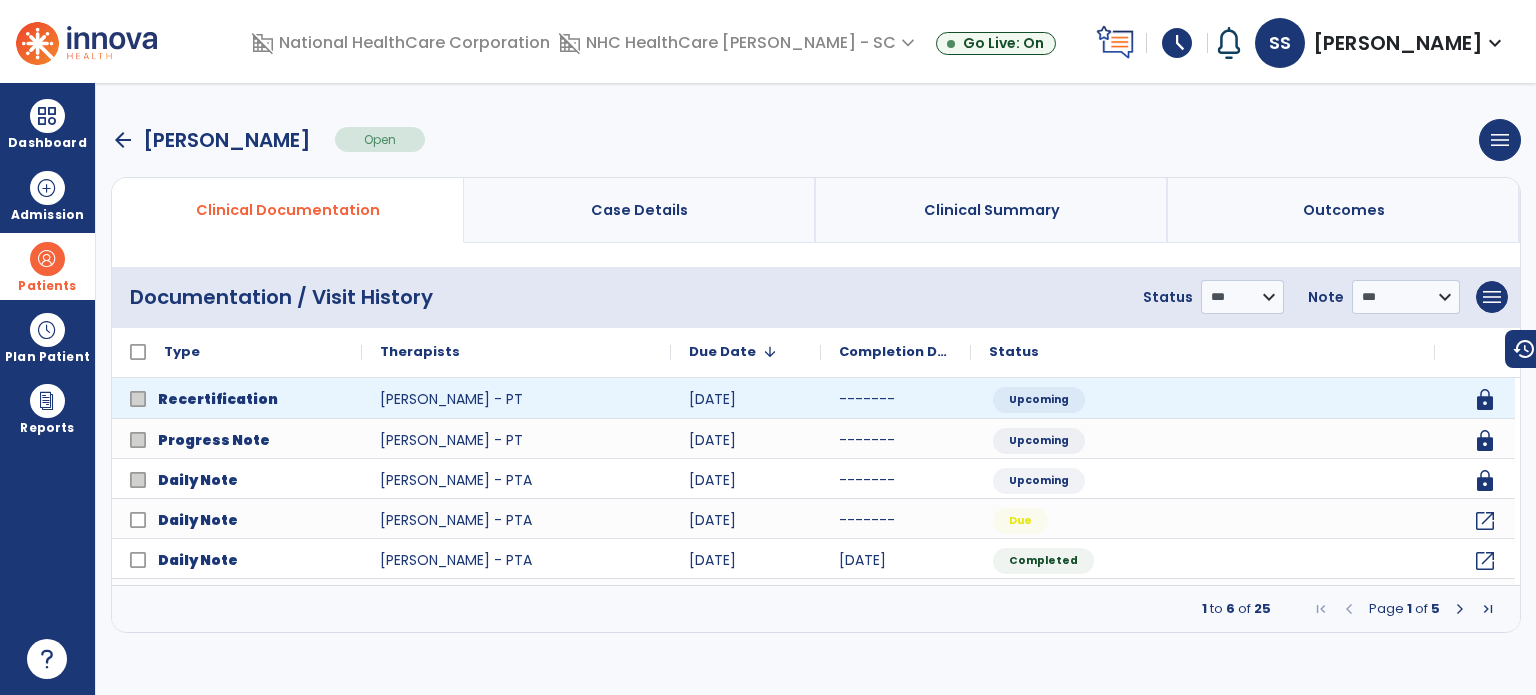 scroll, scrollTop: 0, scrollLeft: 0, axis: both 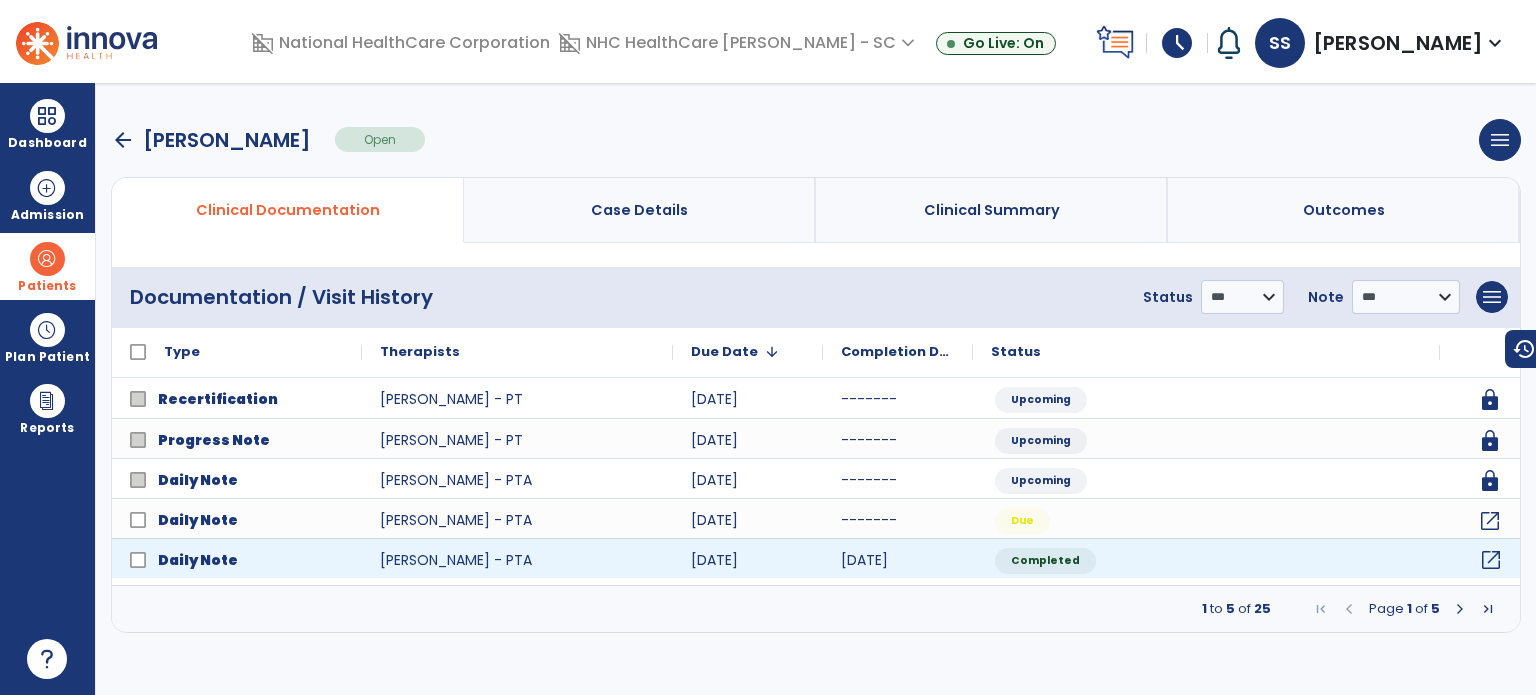 click on "open_in_new" 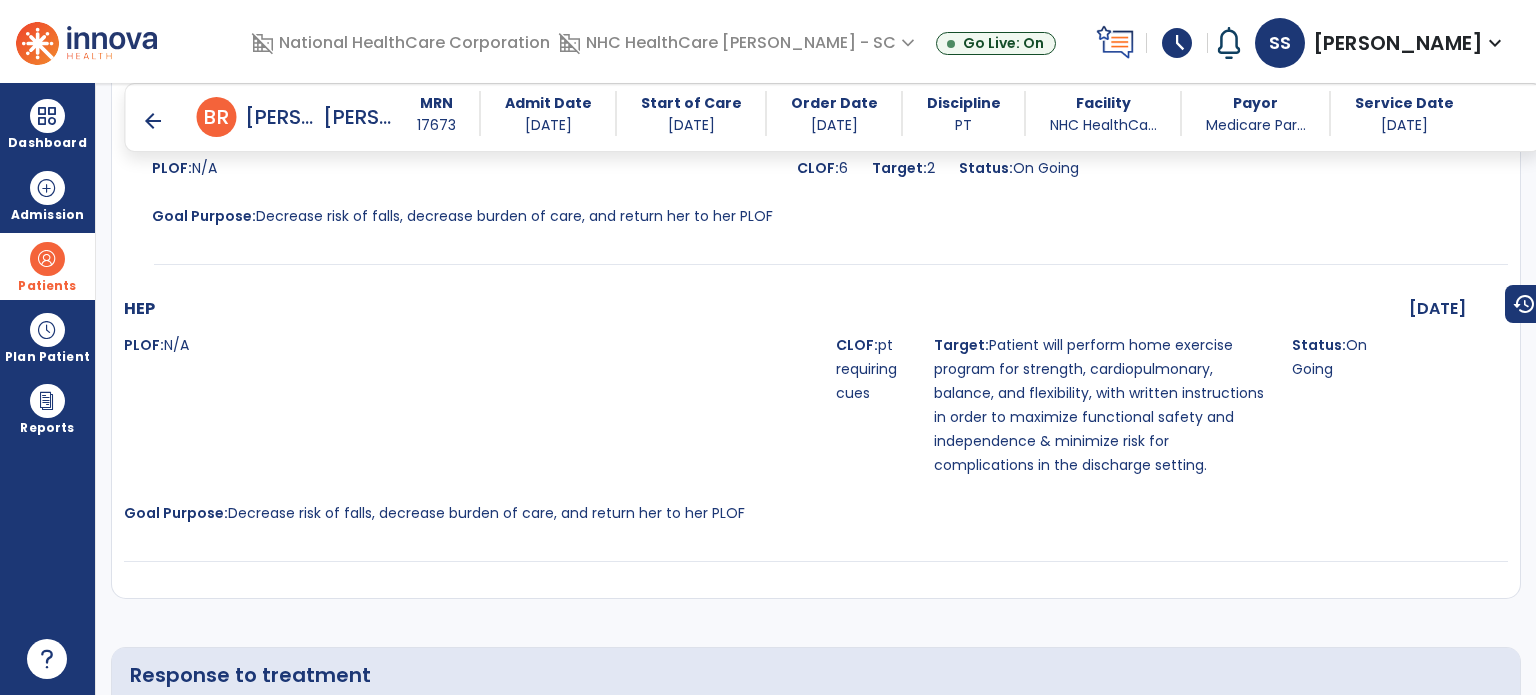 scroll, scrollTop: 4200, scrollLeft: 0, axis: vertical 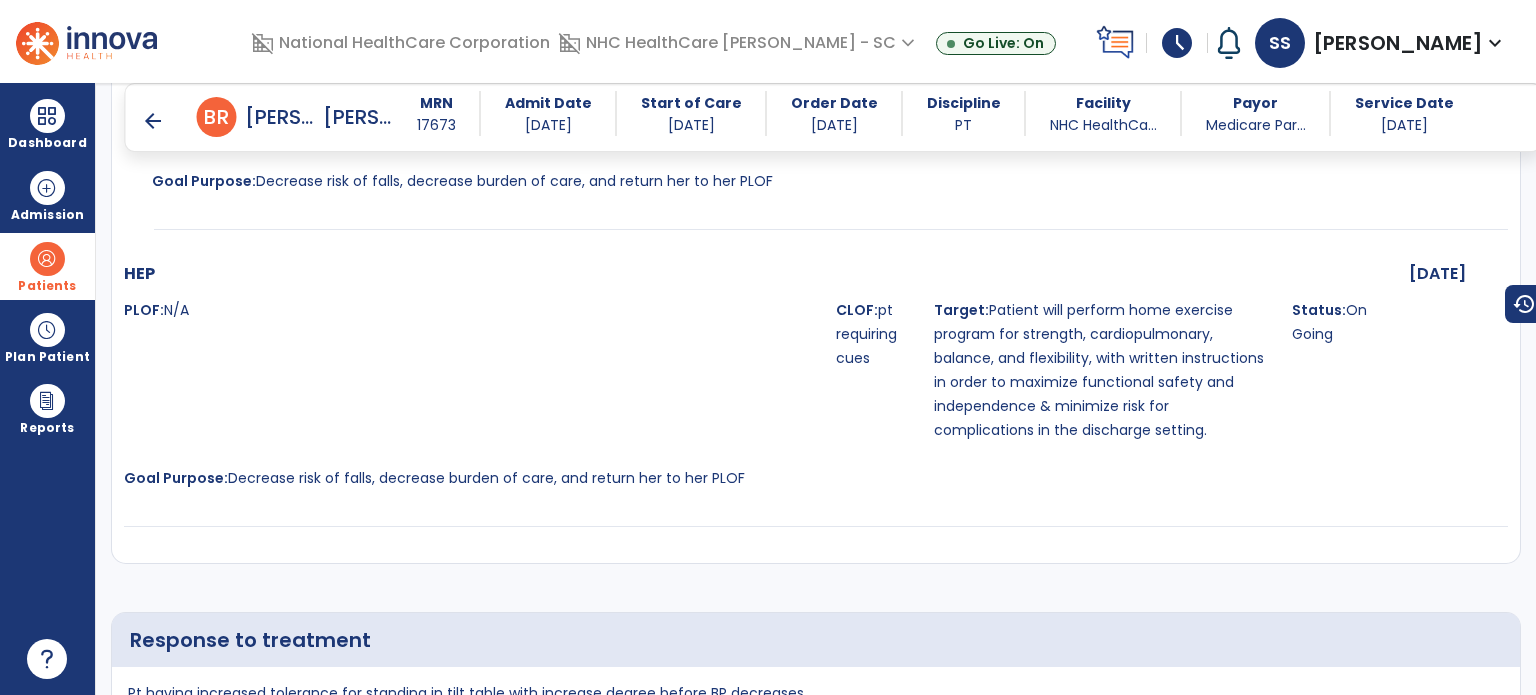 click on "Patients" at bounding box center (47, 266) 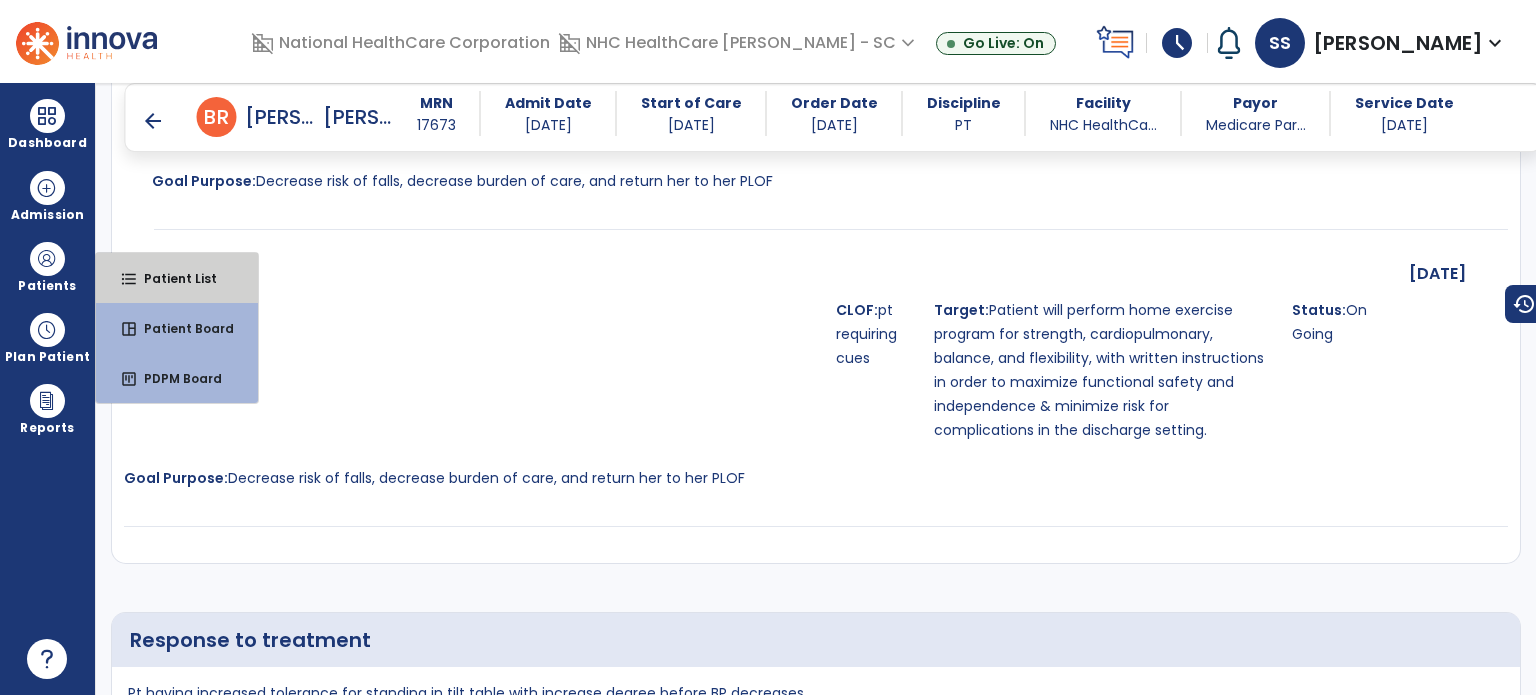 click on "format_list_bulleted" at bounding box center [129, 279] 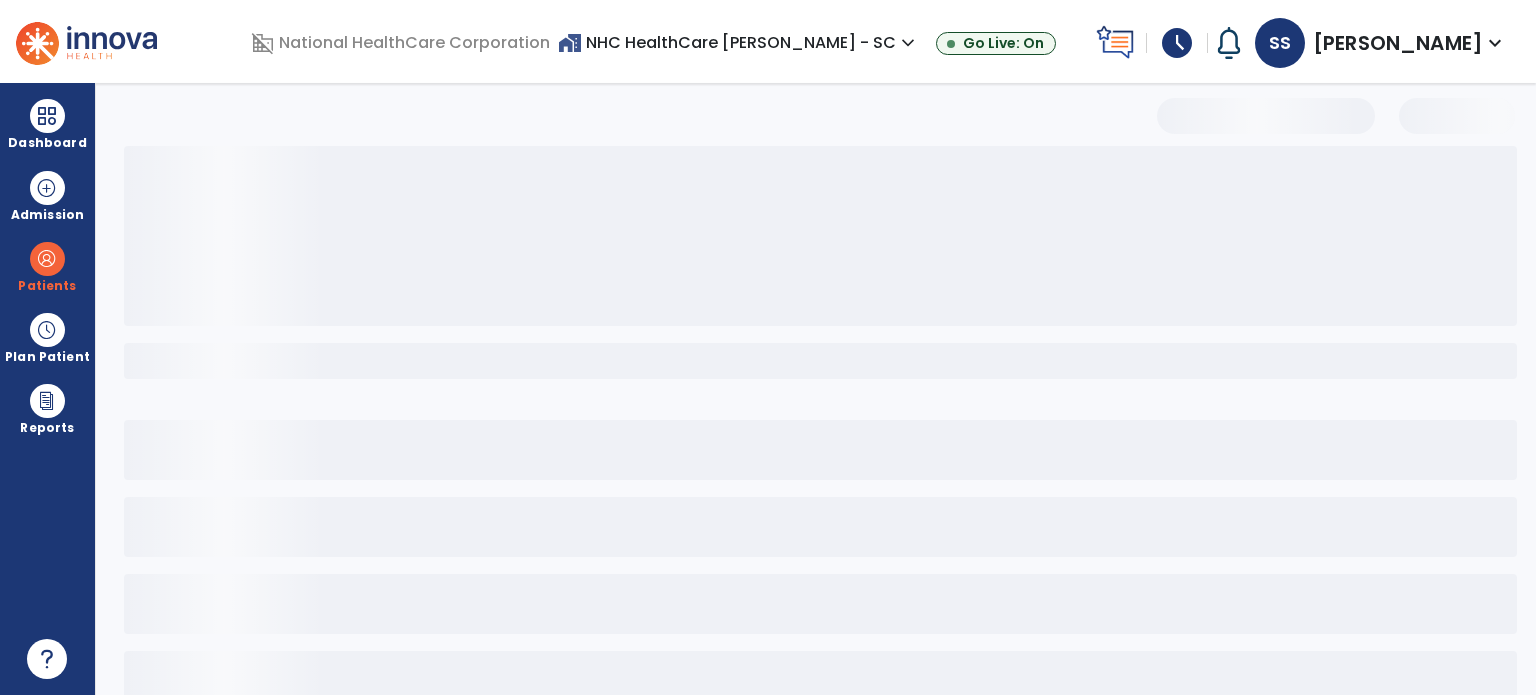 scroll, scrollTop: 46, scrollLeft: 0, axis: vertical 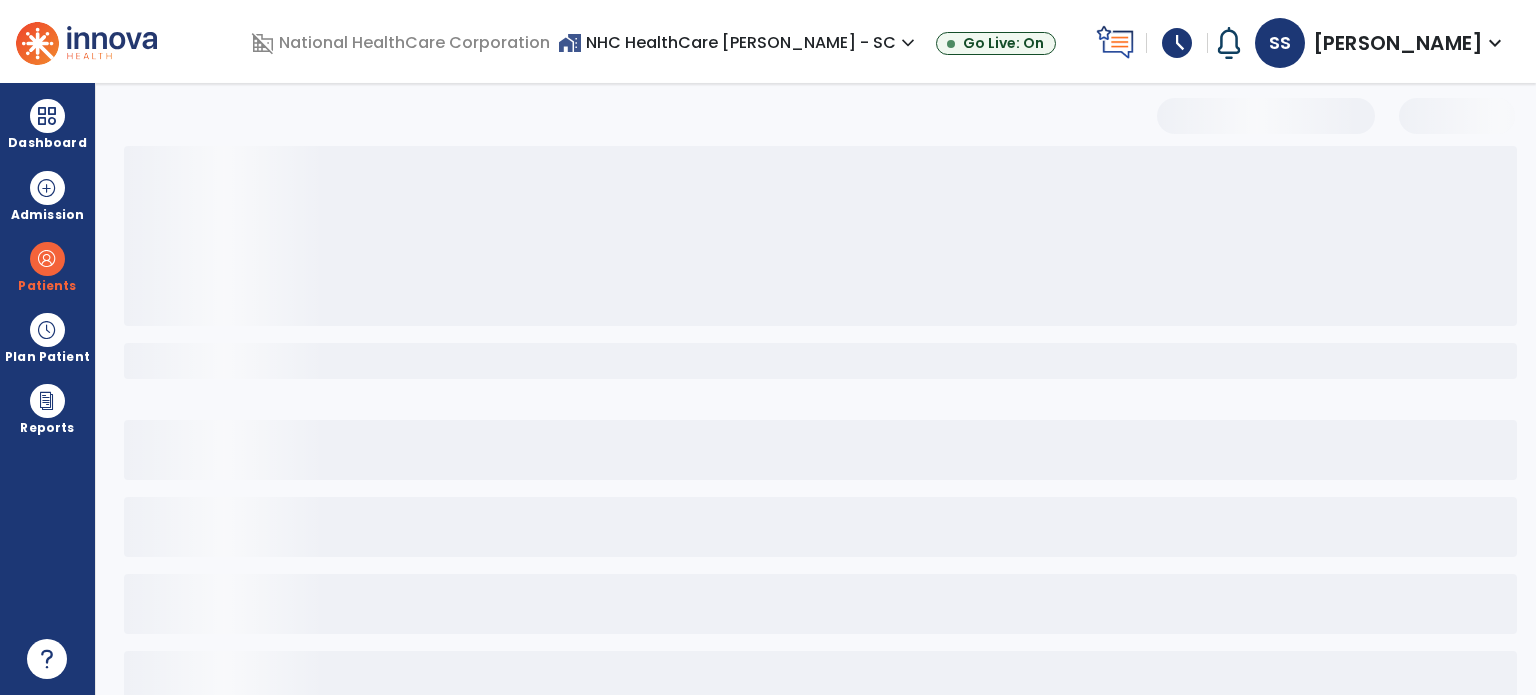 select on "***" 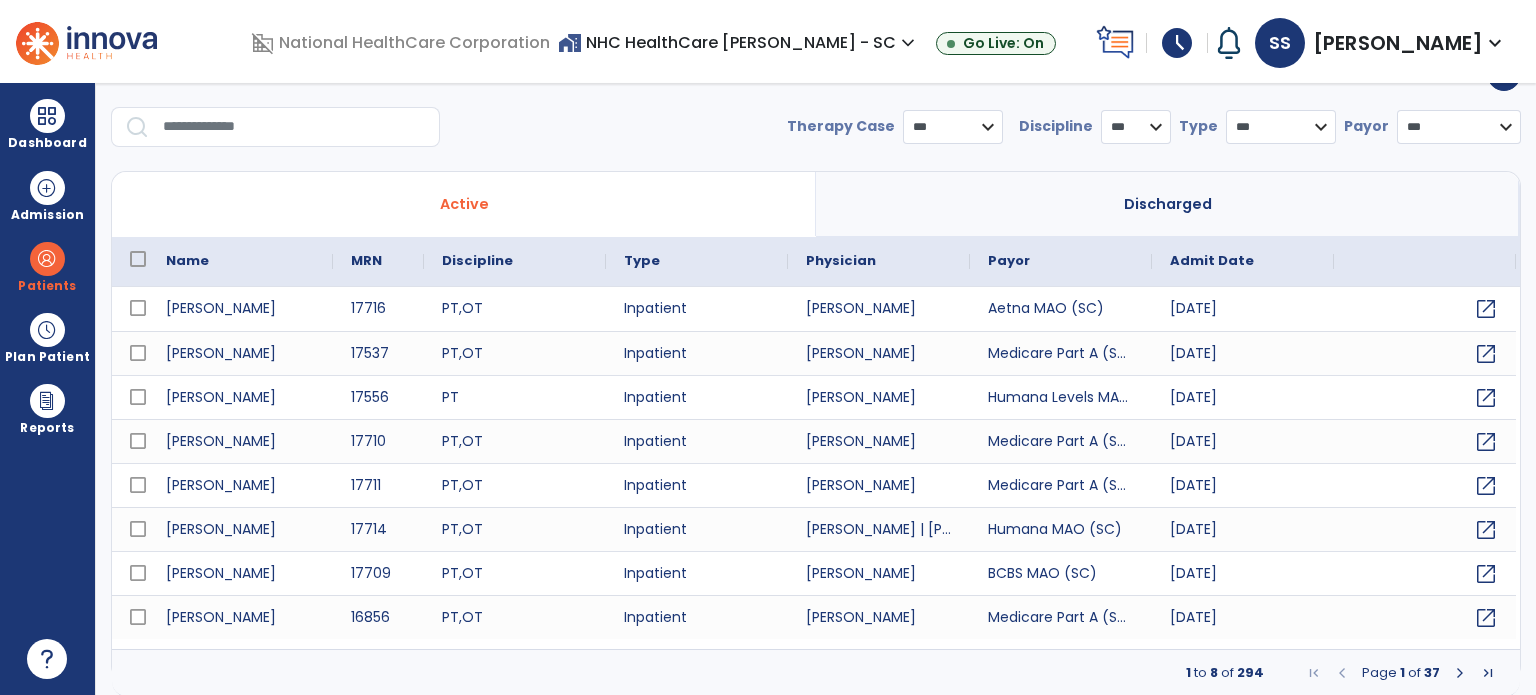 click on "**********" 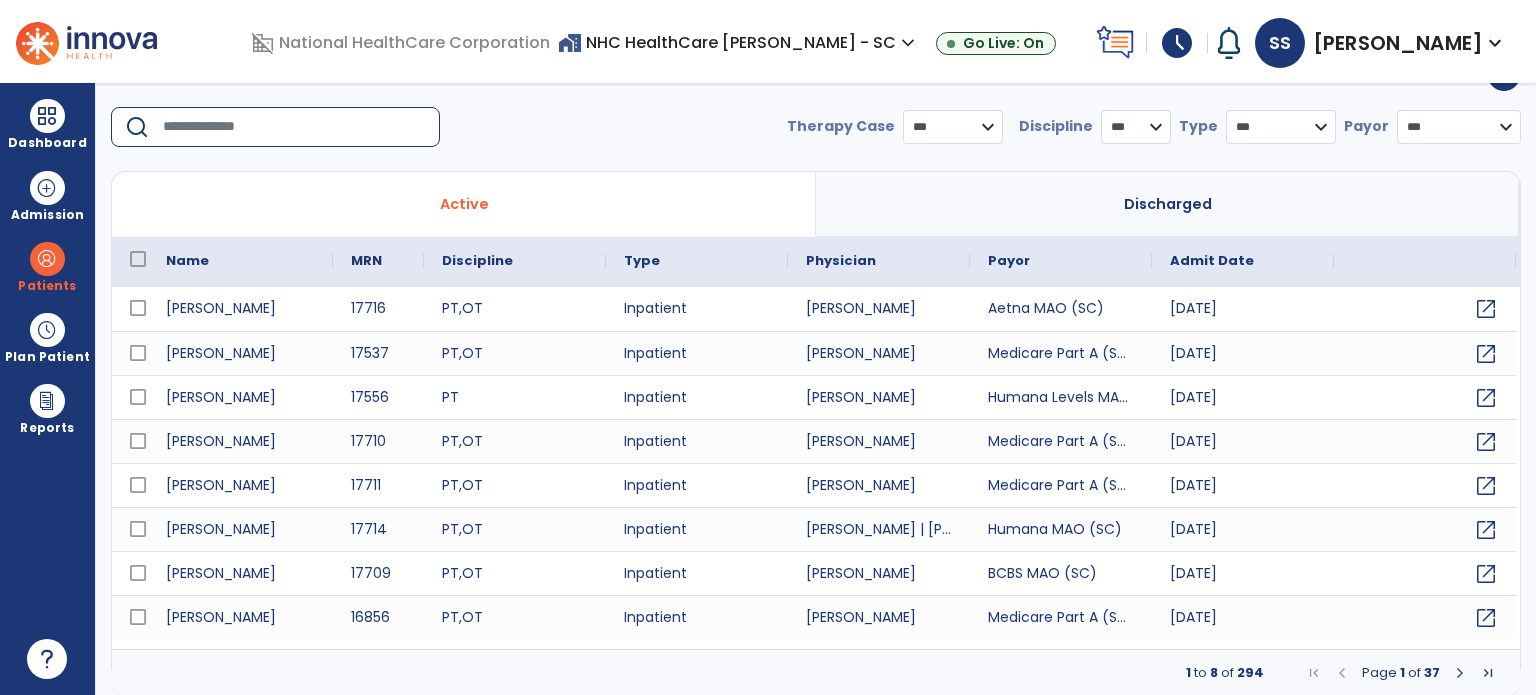 click at bounding box center (294, 127) 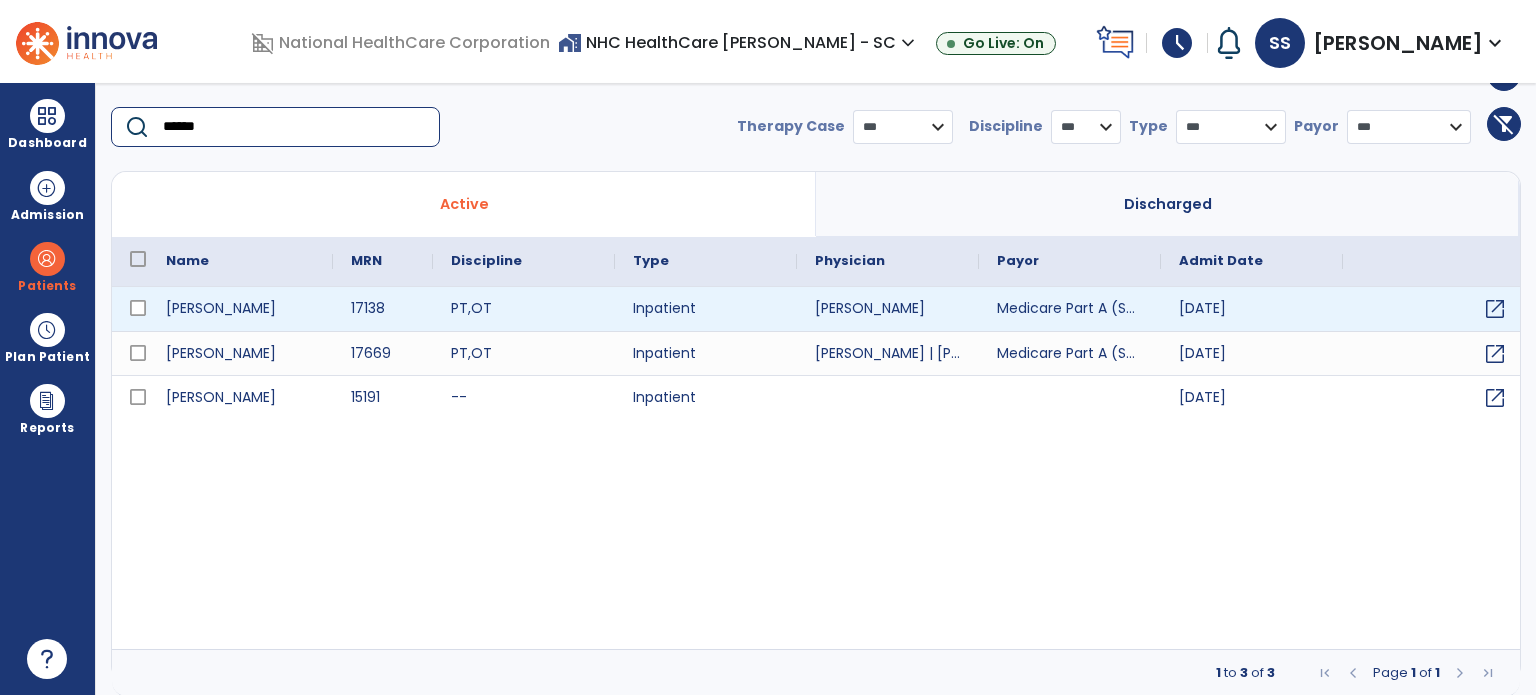 type on "******" 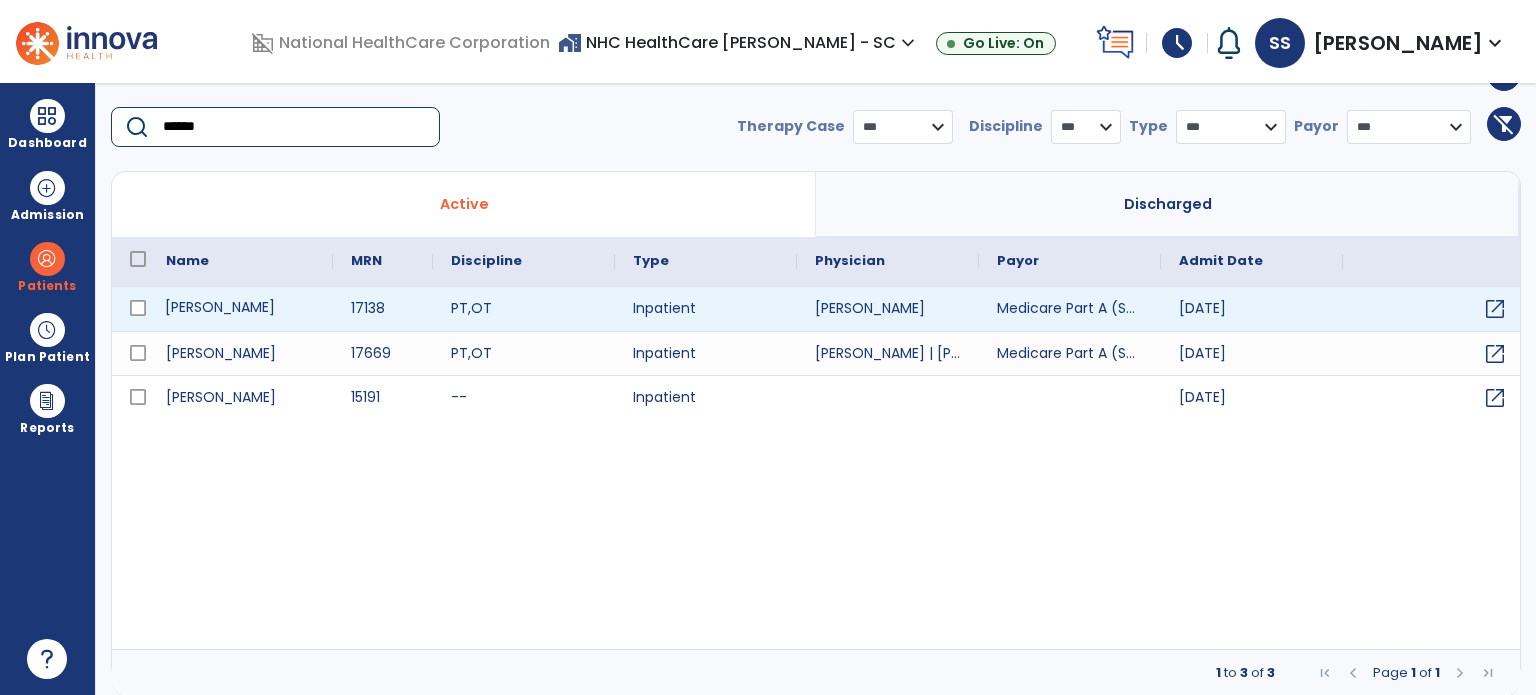 drag, startPoint x: 252, startPoint y: 306, endPoint x: 256, endPoint y: 285, distance: 21.377558 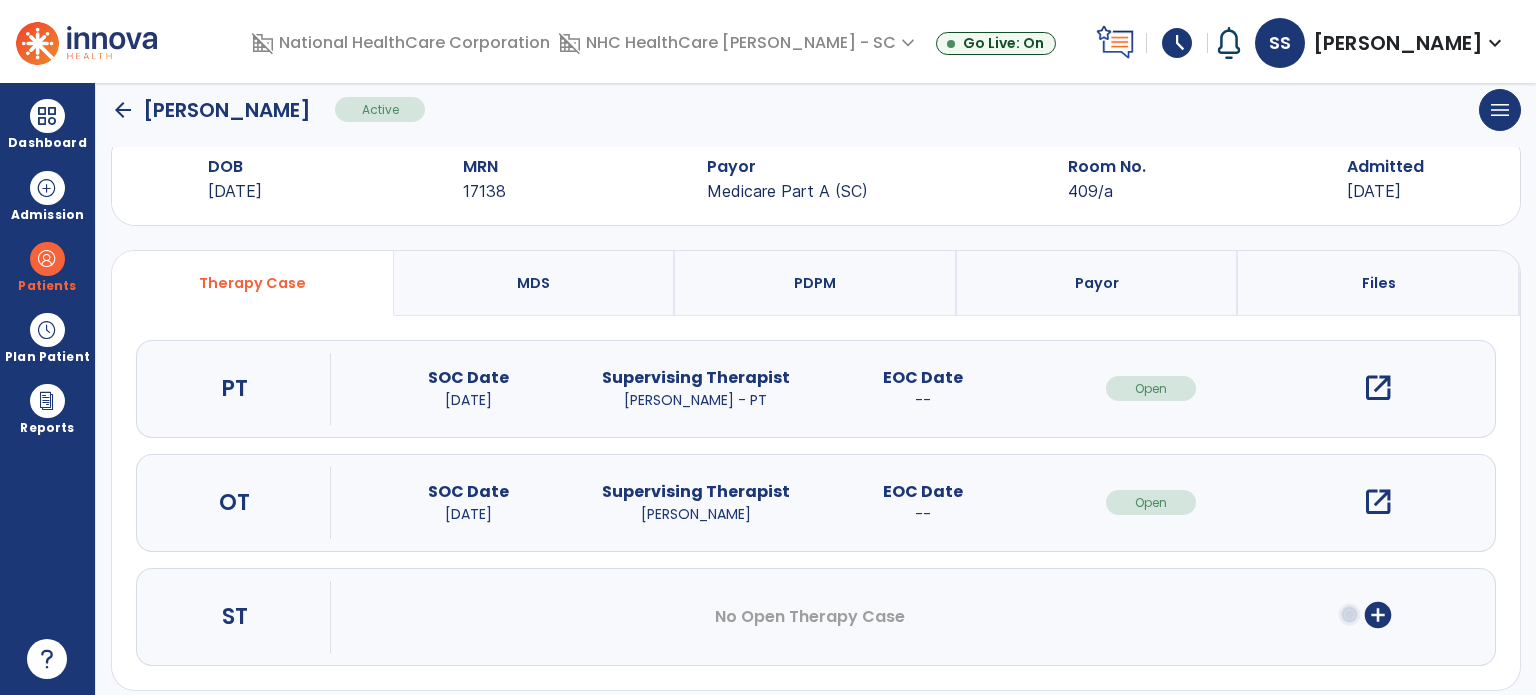 click on "open_in_new" at bounding box center (1378, 388) 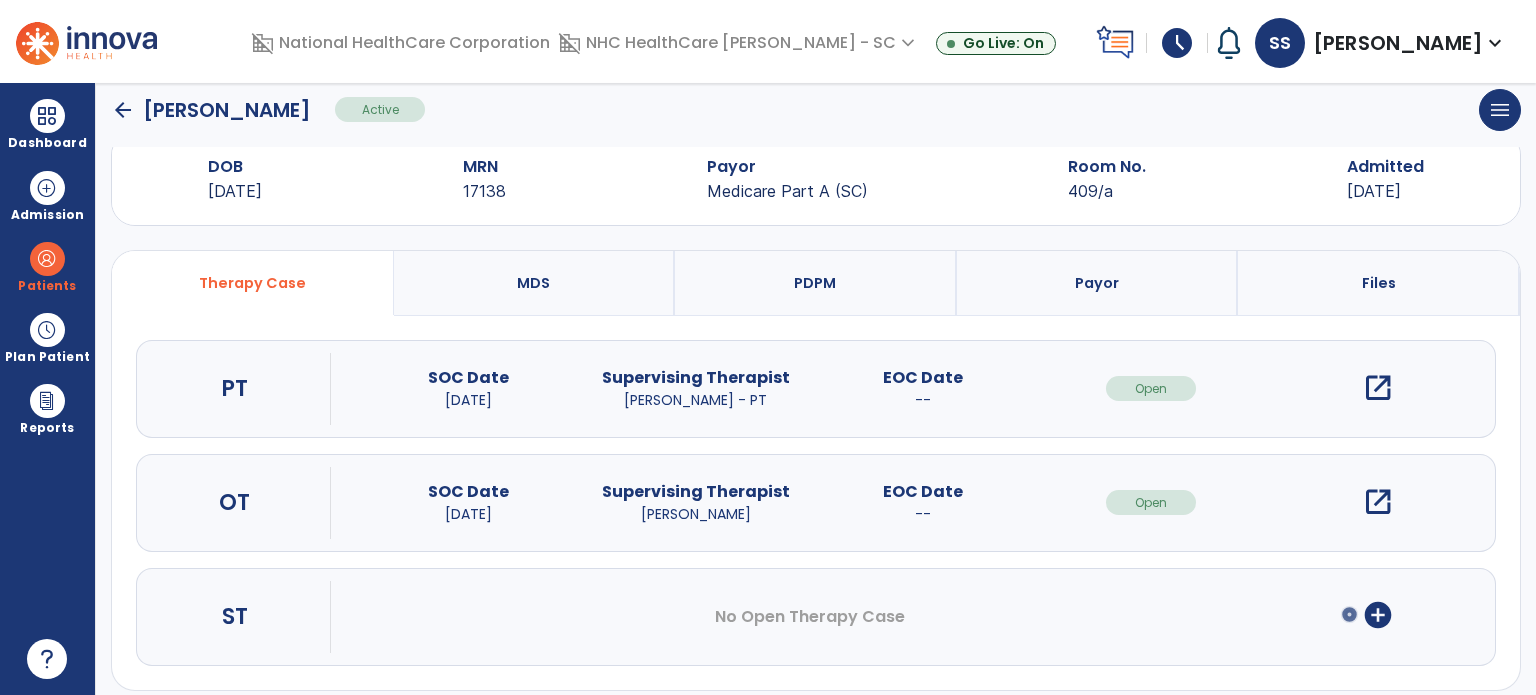 scroll, scrollTop: 0, scrollLeft: 0, axis: both 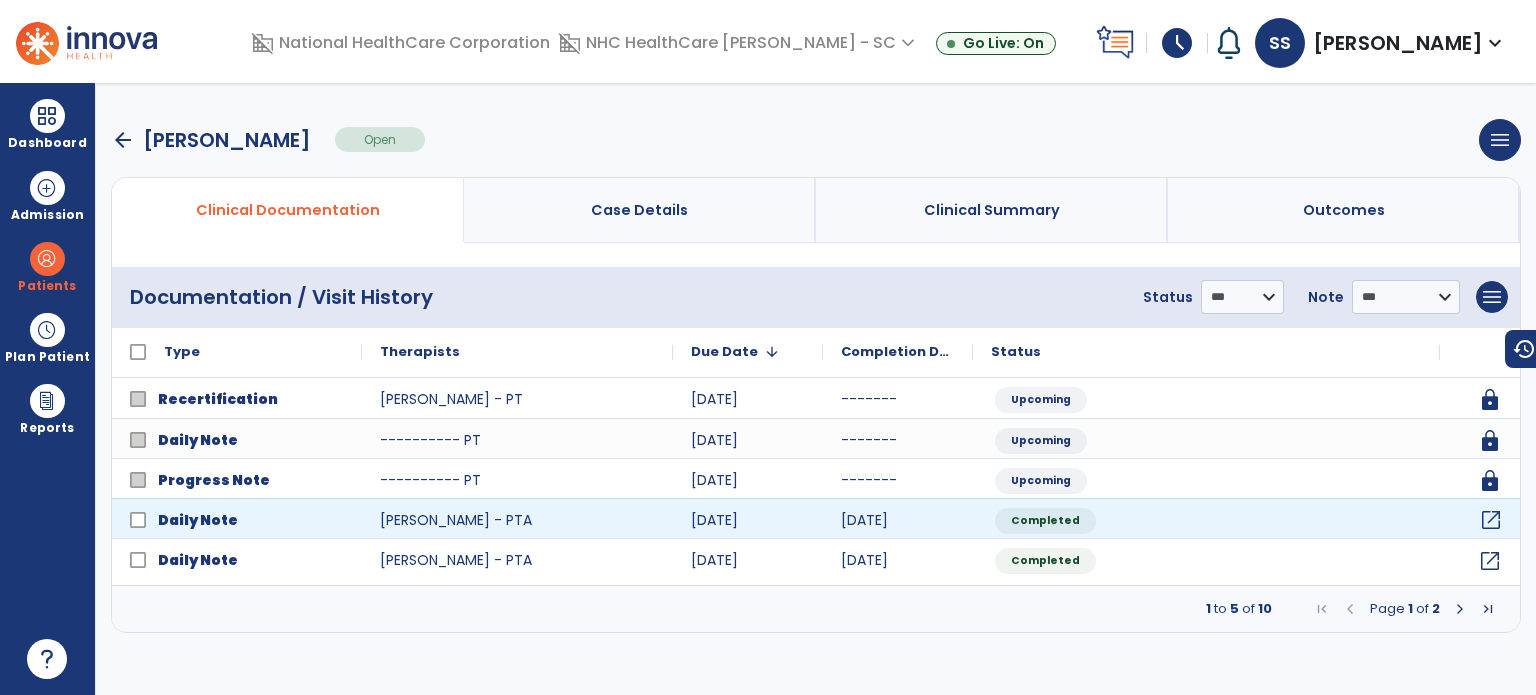 click on "open_in_new" 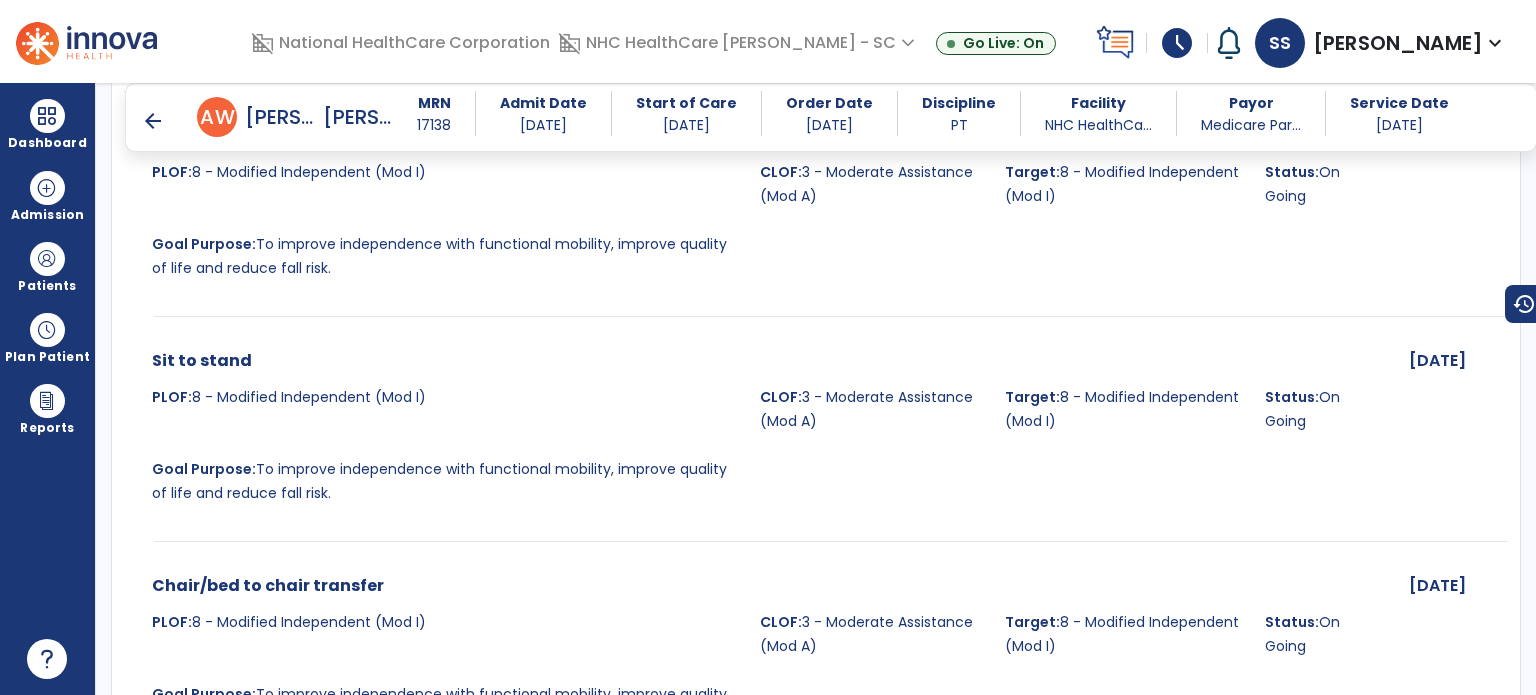 scroll, scrollTop: 2400, scrollLeft: 0, axis: vertical 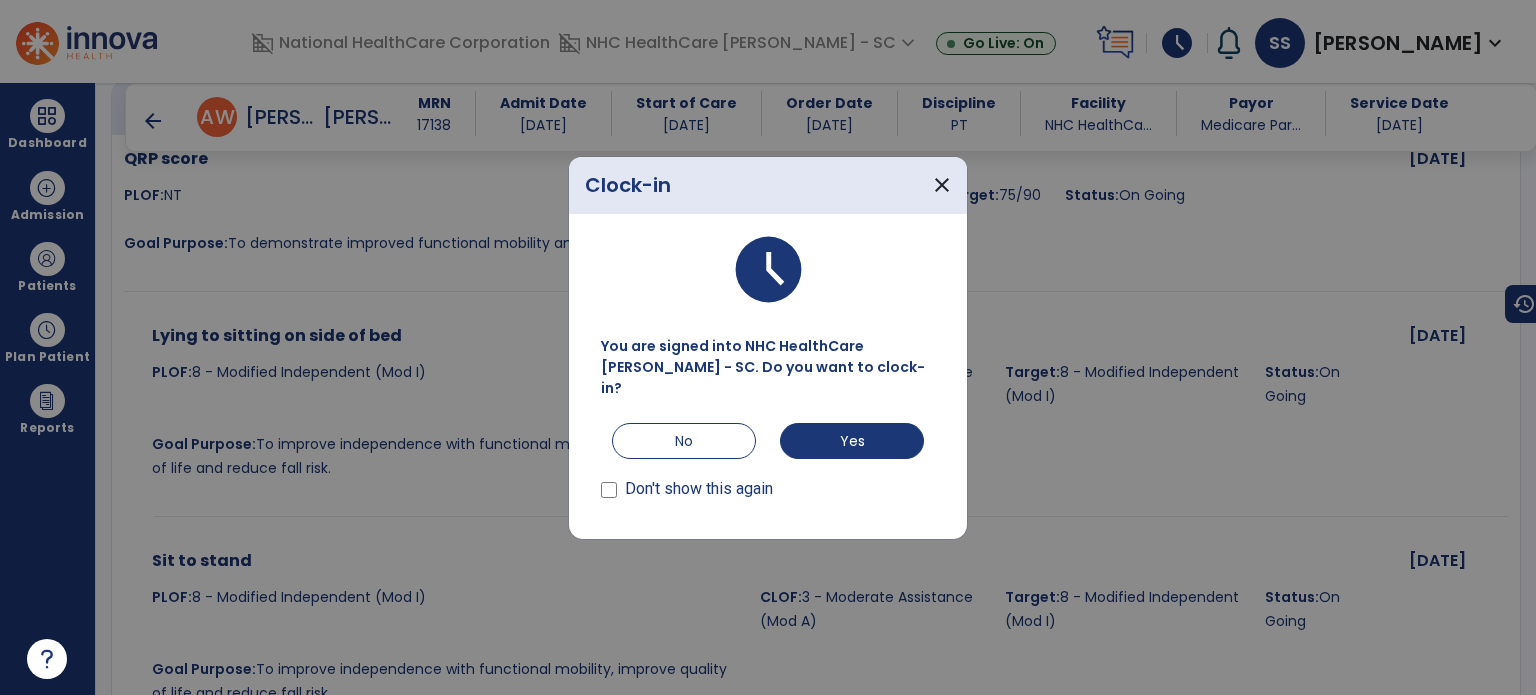 click on "Don't show this again" at bounding box center (699, 489) 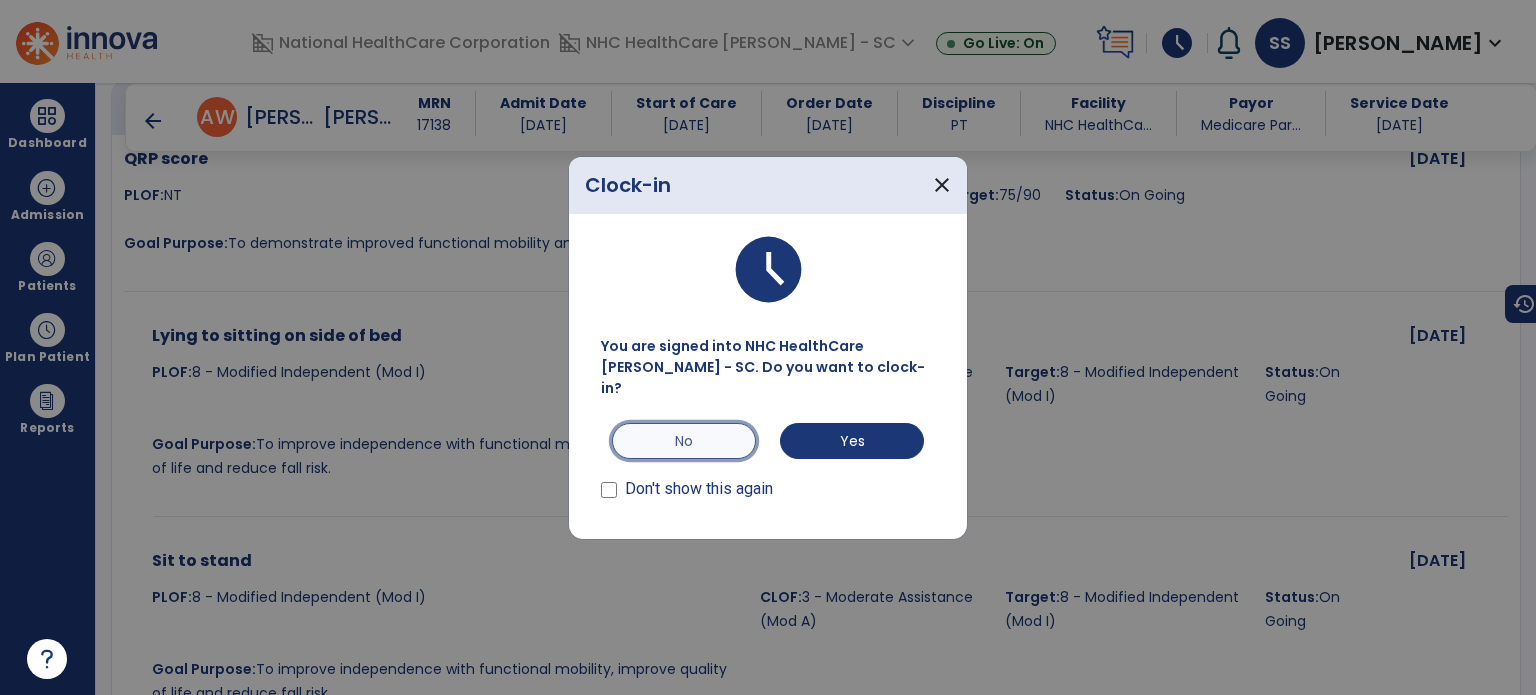 click on "No" at bounding box center [684, 441] 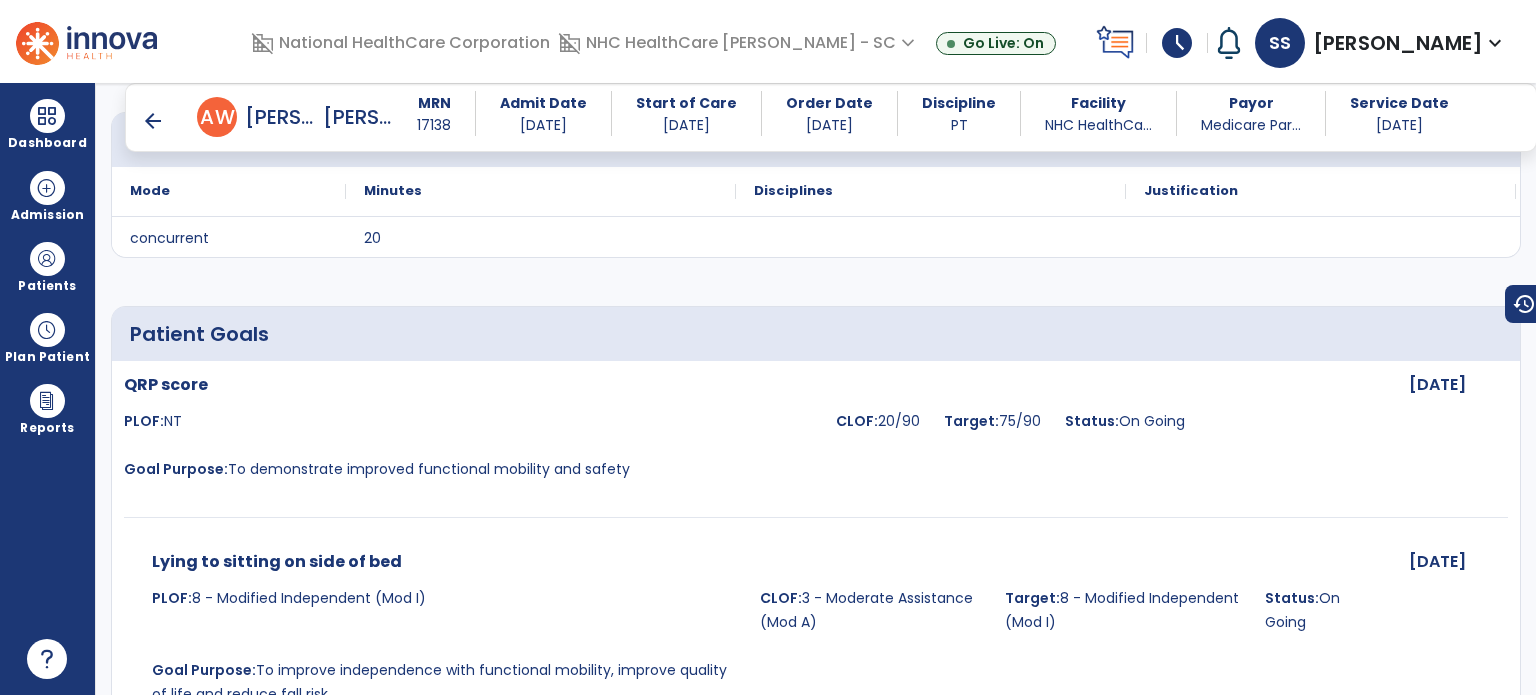 scroll, scrollTop: 2300, scrollLeft: 0, axis: vertical 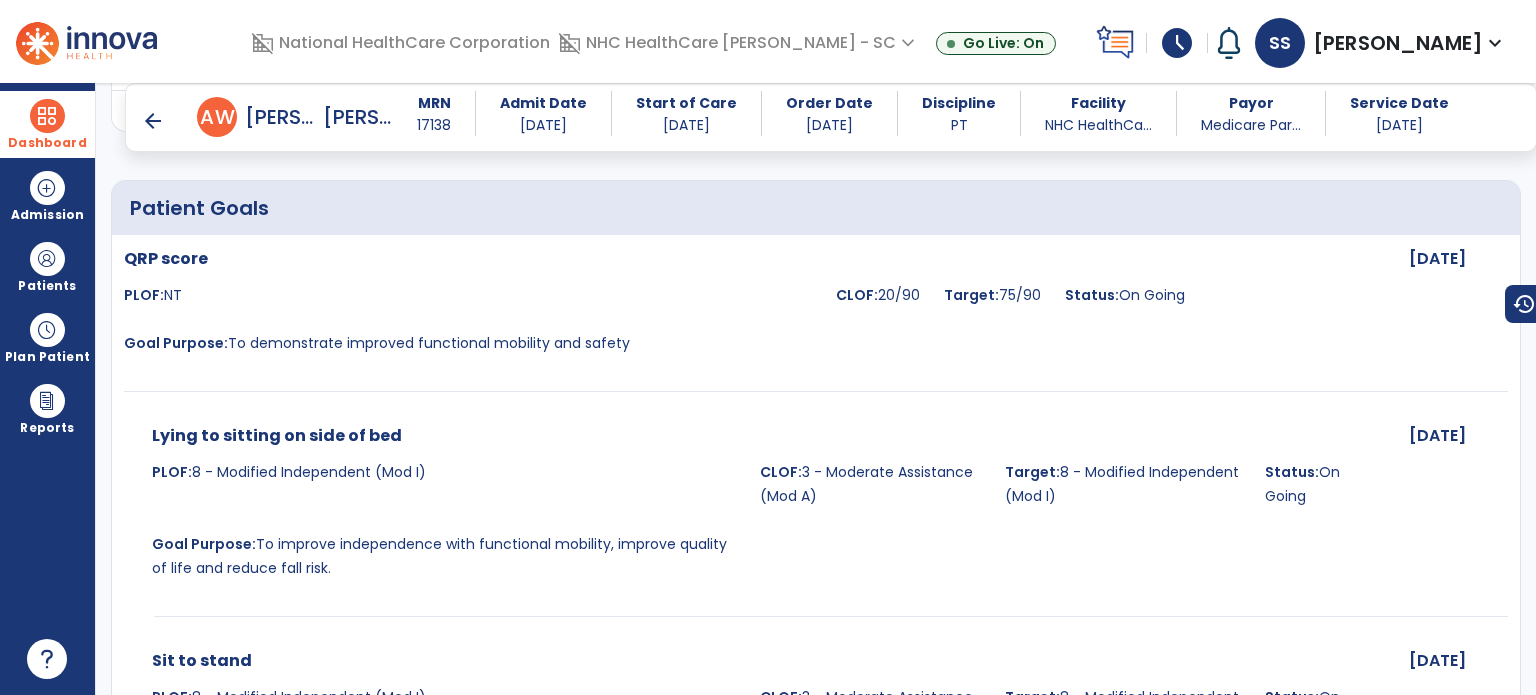click at bounding box center [47, 116] 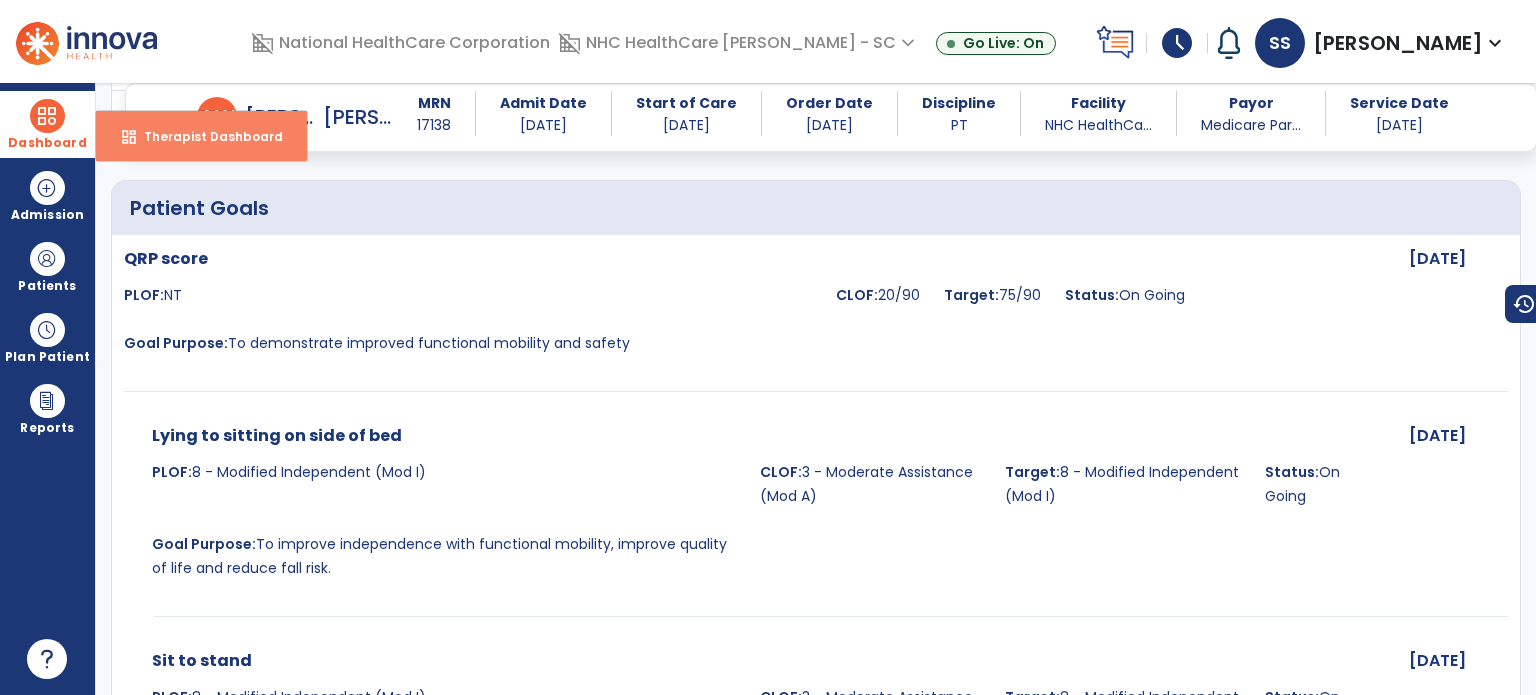 click on "dashboard  Therapist Dashboard" at bounding box center [201, 136] 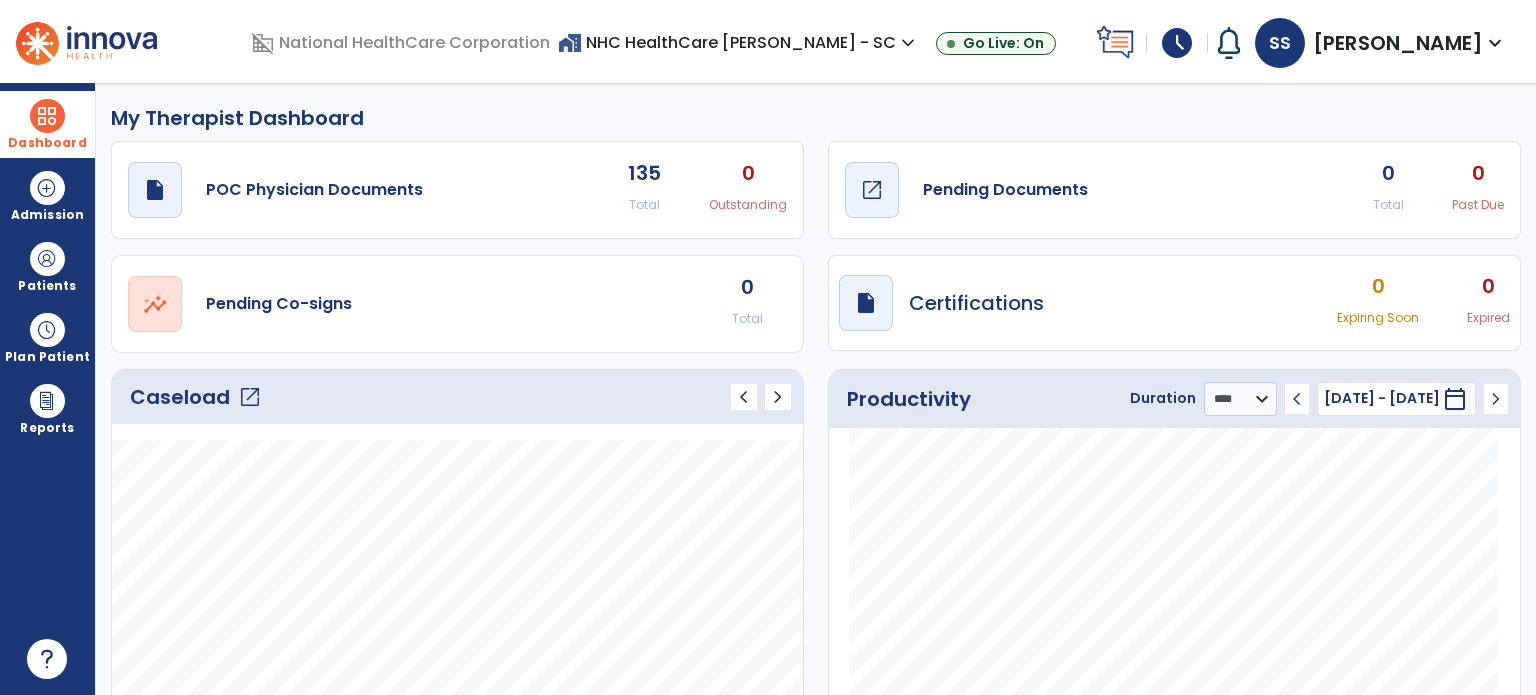 scroll, scrollTop: 0, scrollLeft: 0, axis: both 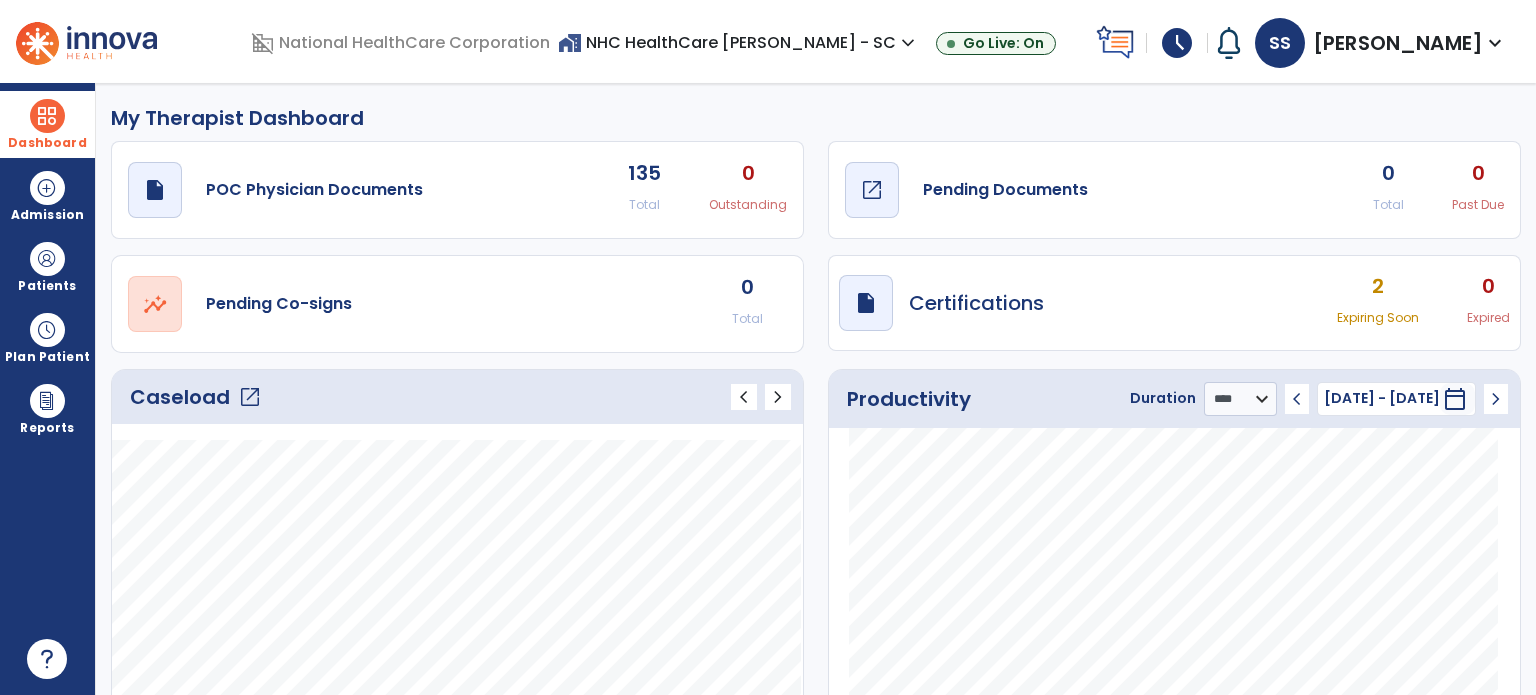 click on "Pending Documents" 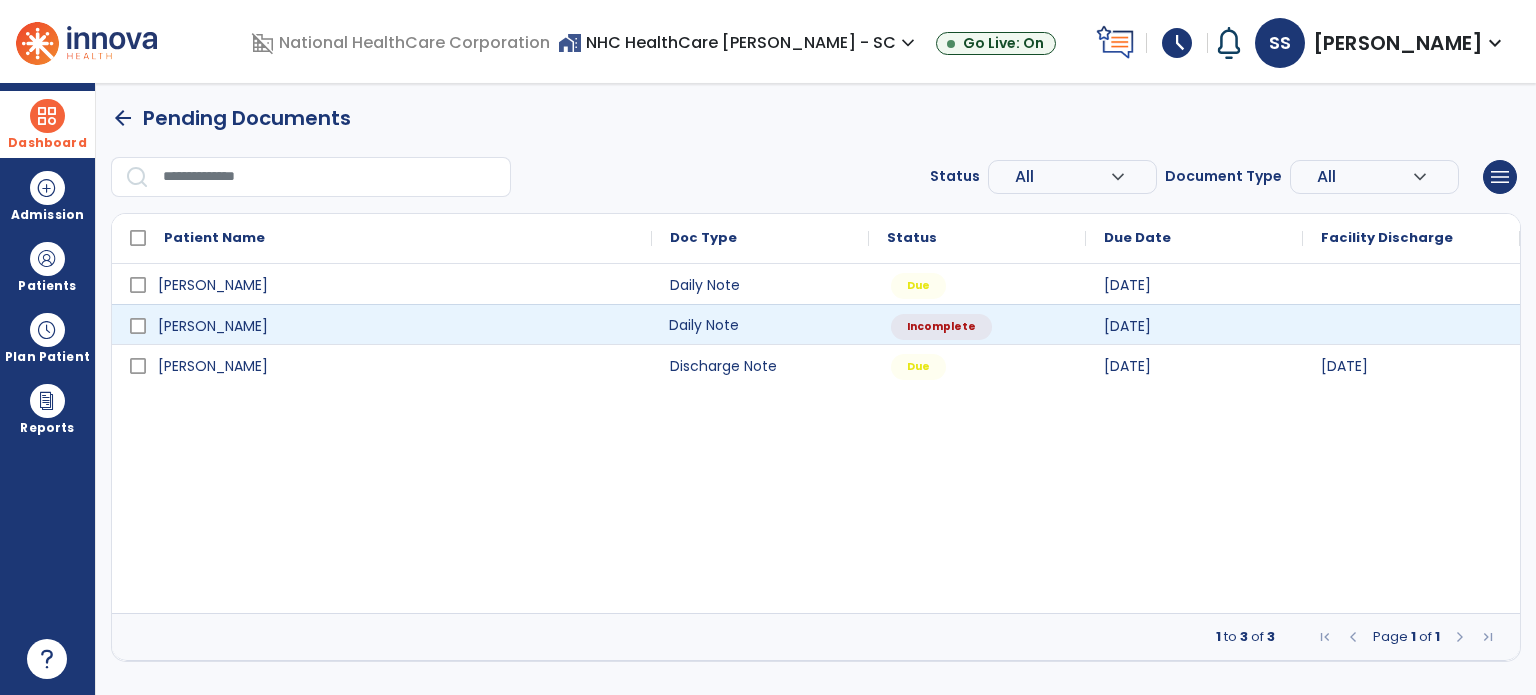 click on "Daily Note" at bounding box center [760, 324] 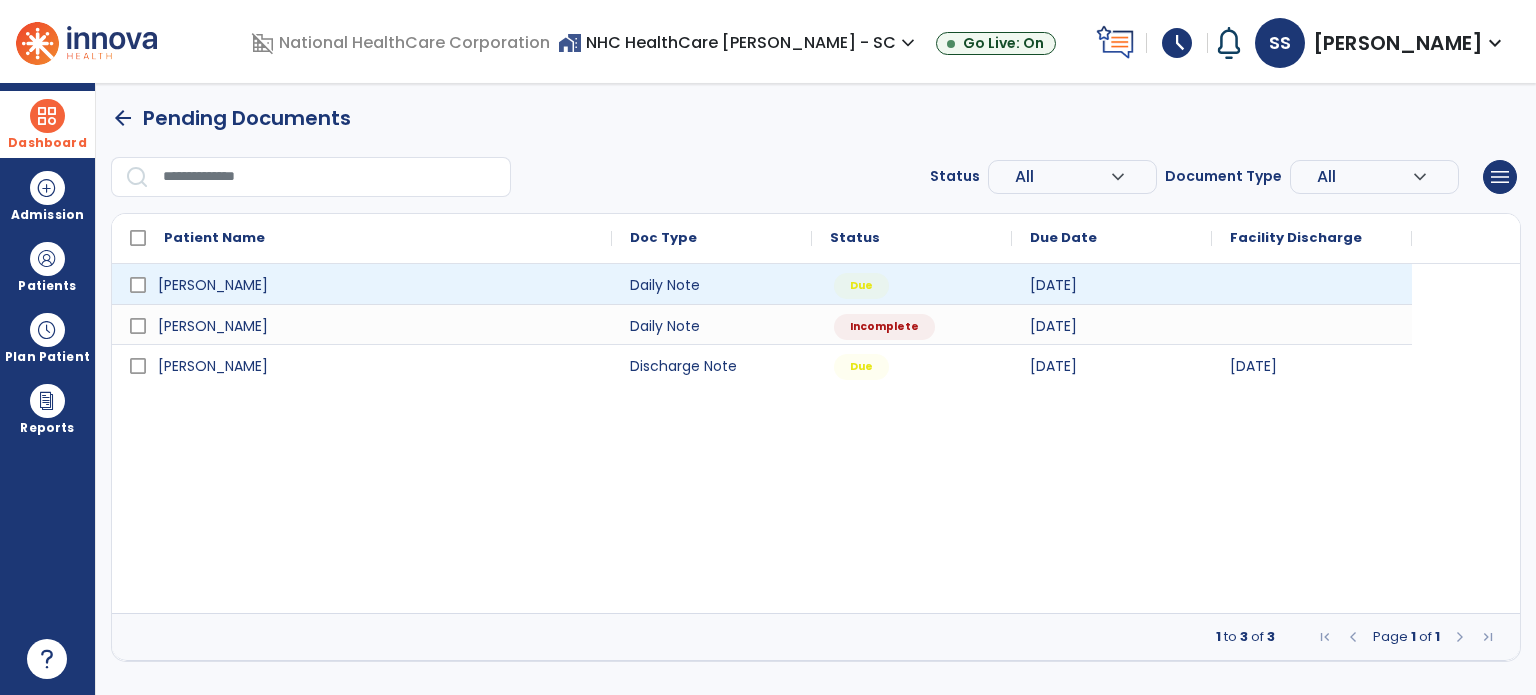 select on "*" 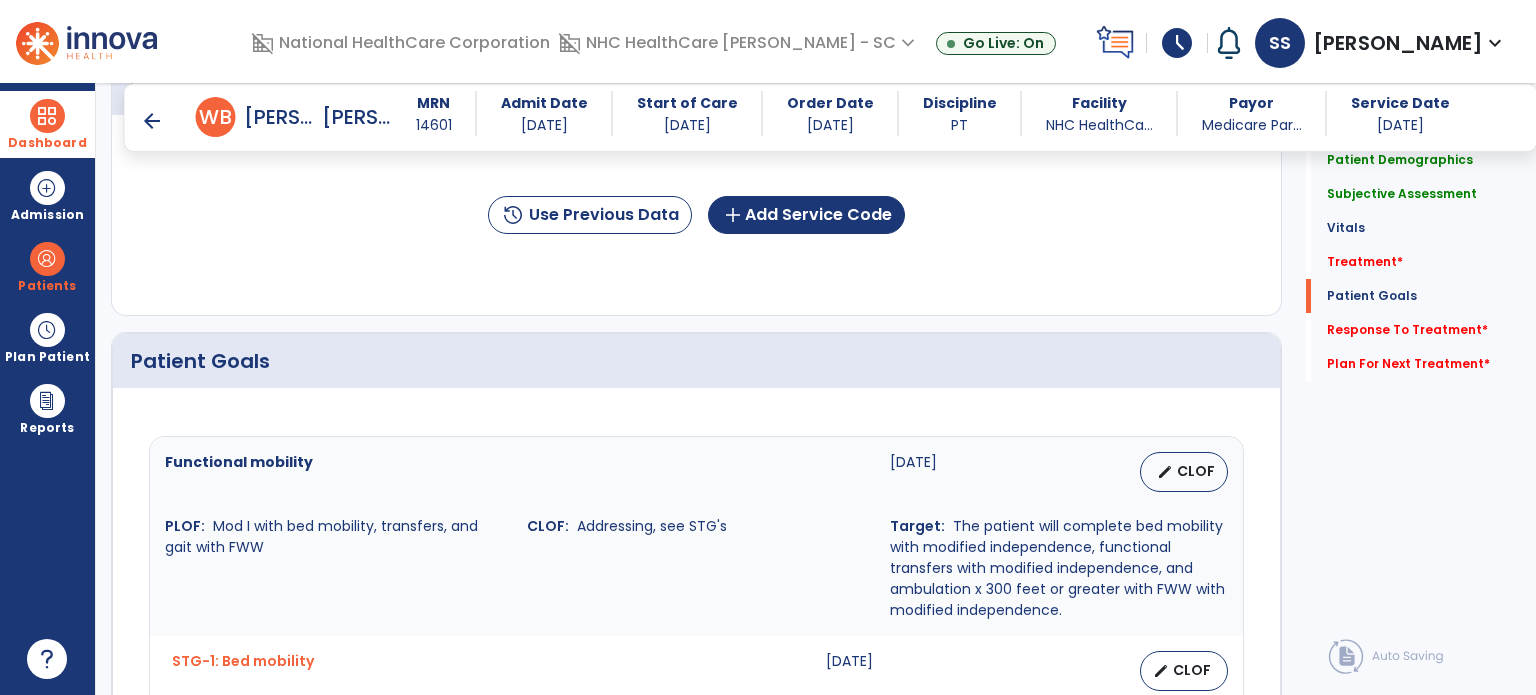 scroll, scrollTop: 1200, scrollLeft: 0, axis: vertical 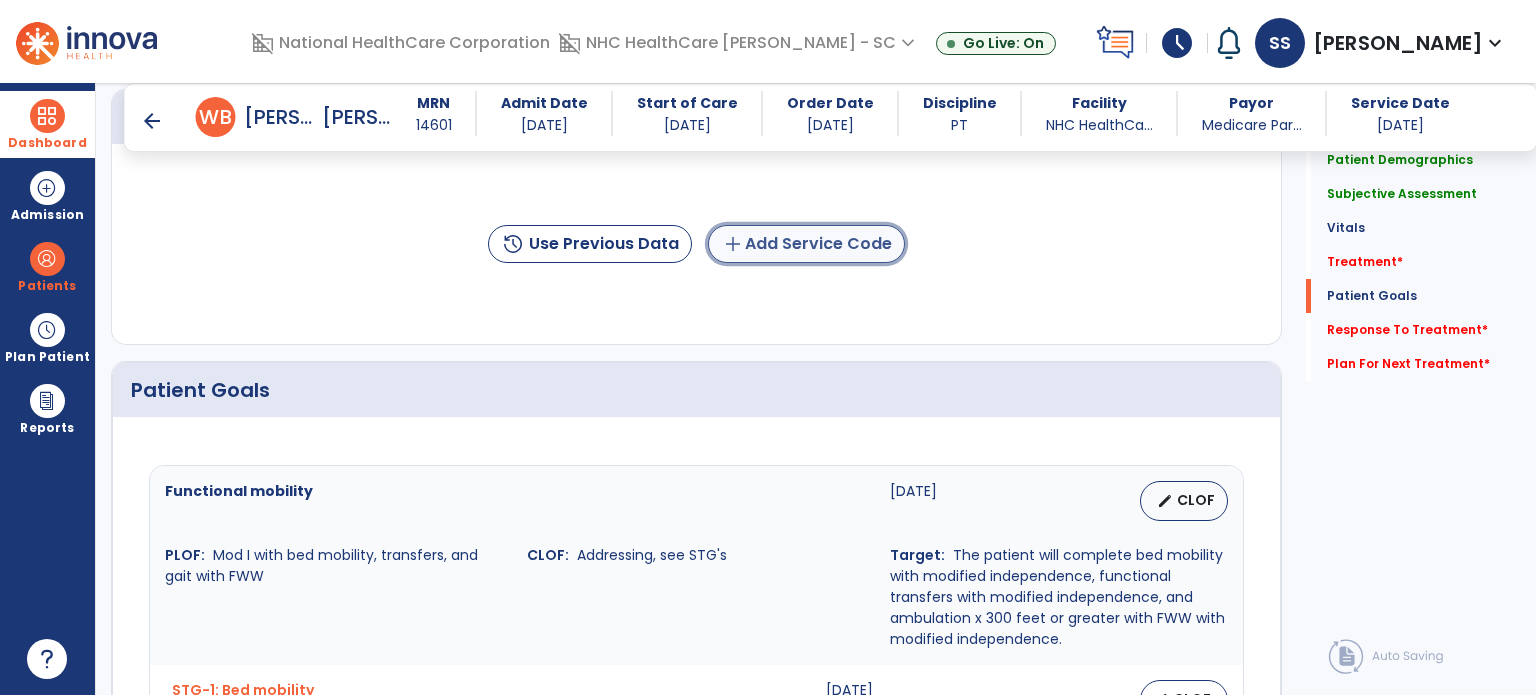 click on "add  Add Service Code" 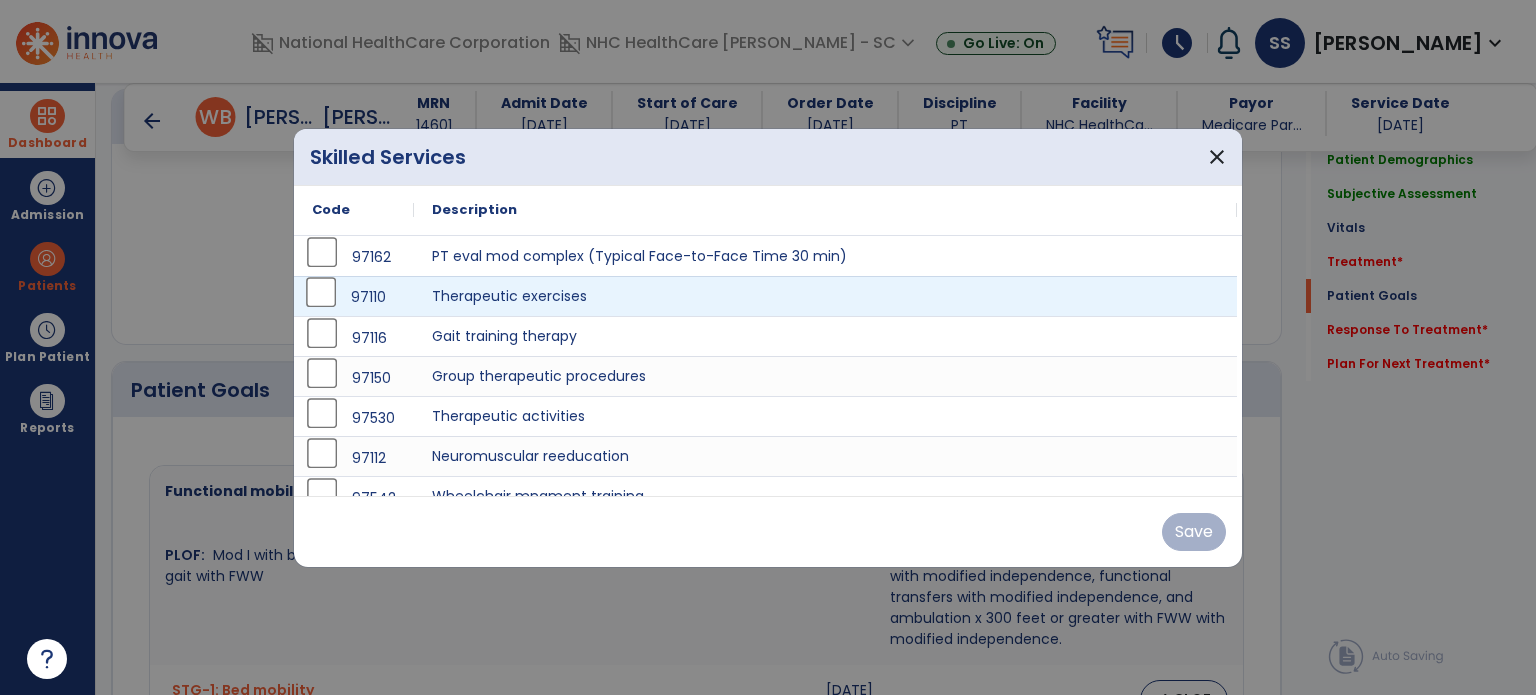 click on "97110" at bounding box center [354, 297] 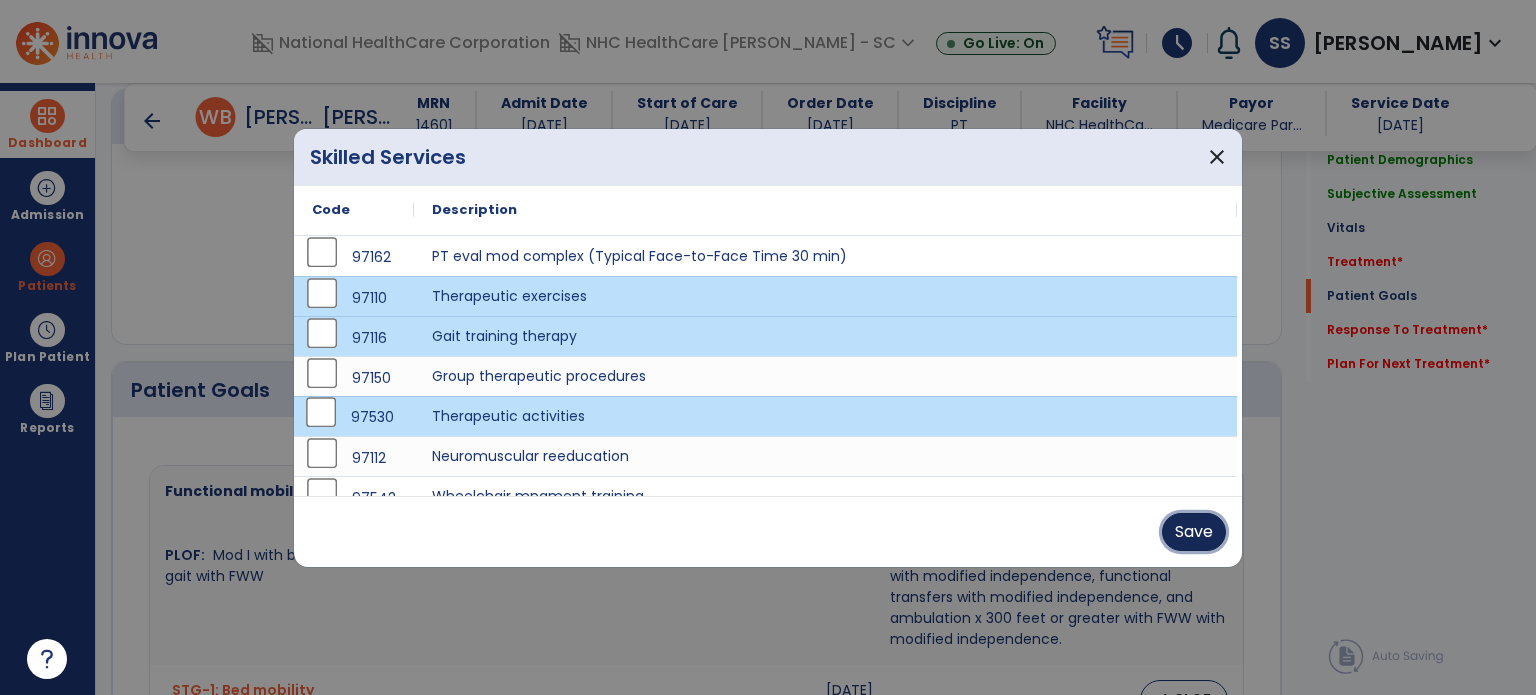 click on "Save" at bounding box center (1194, 532) 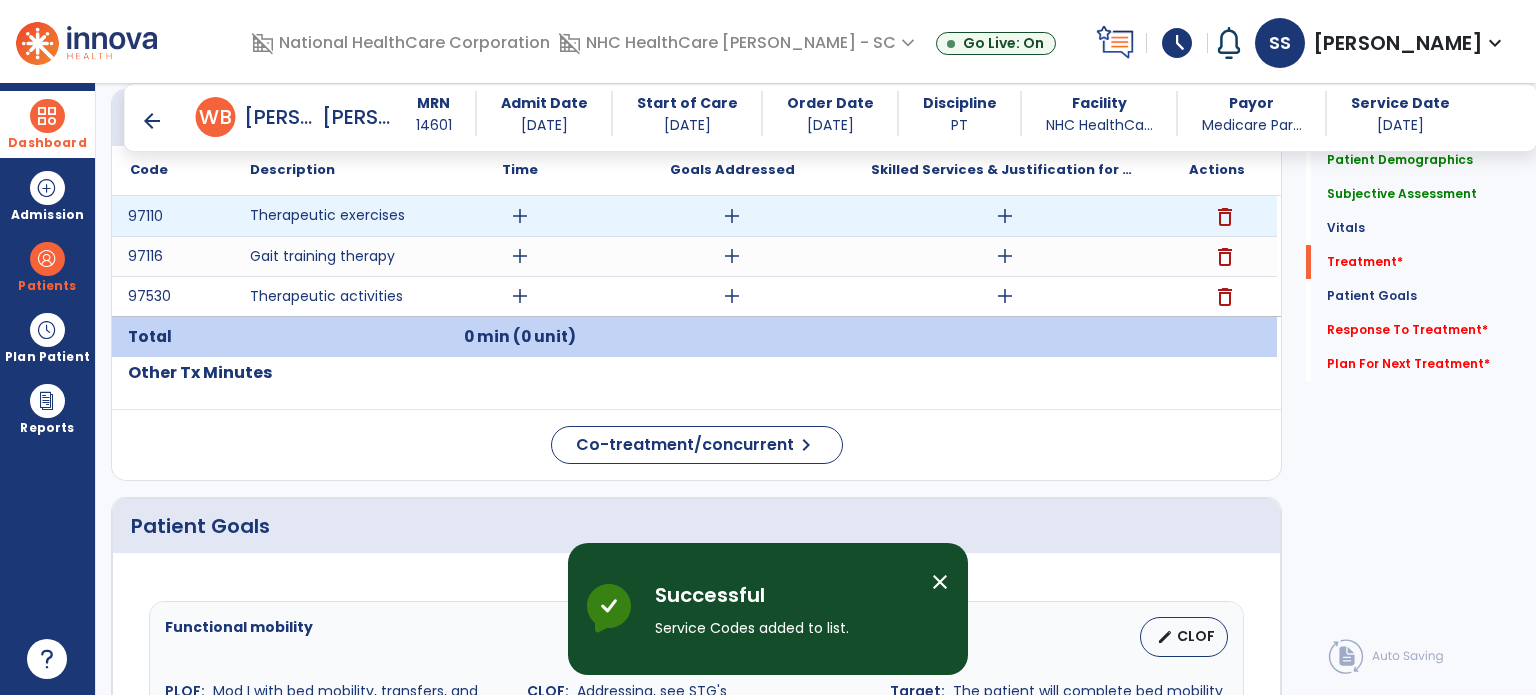 click on "add" at bounding box center [520, 216] 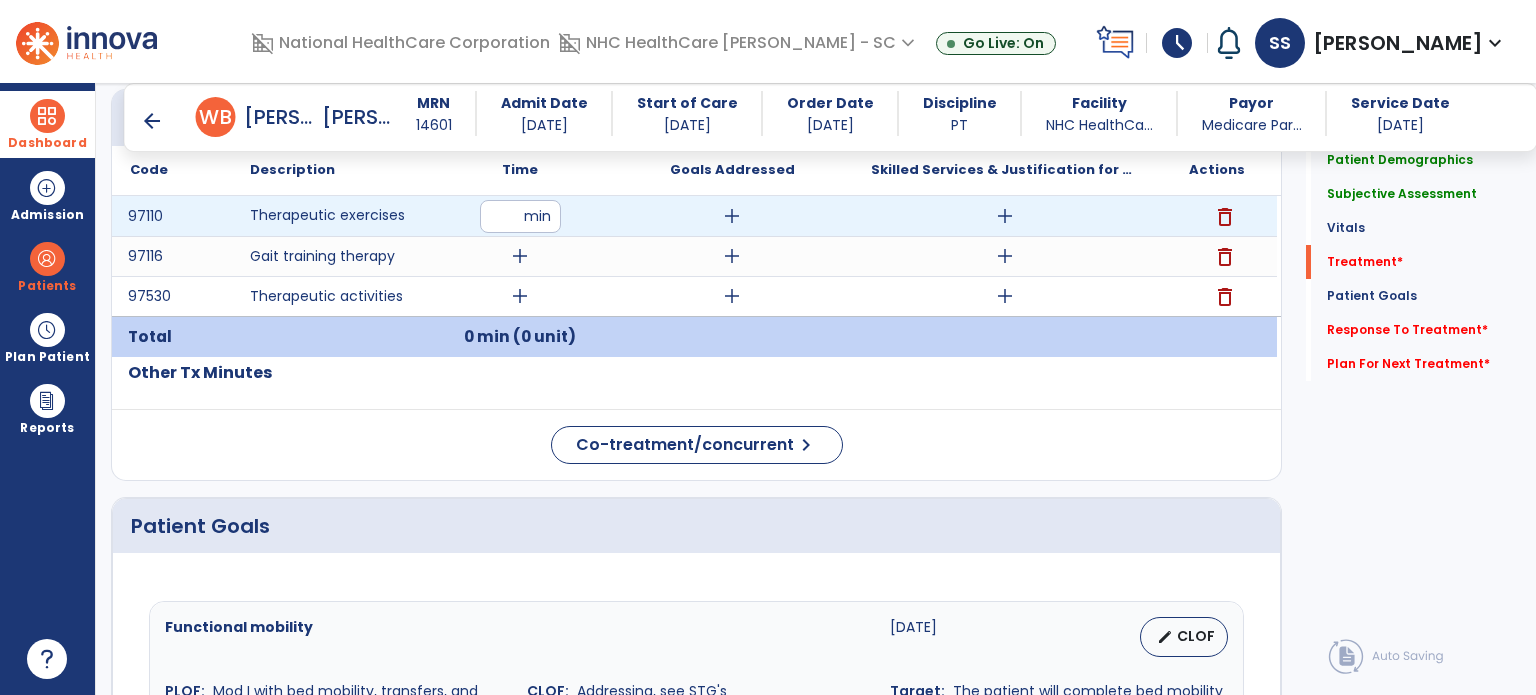 type on "**" 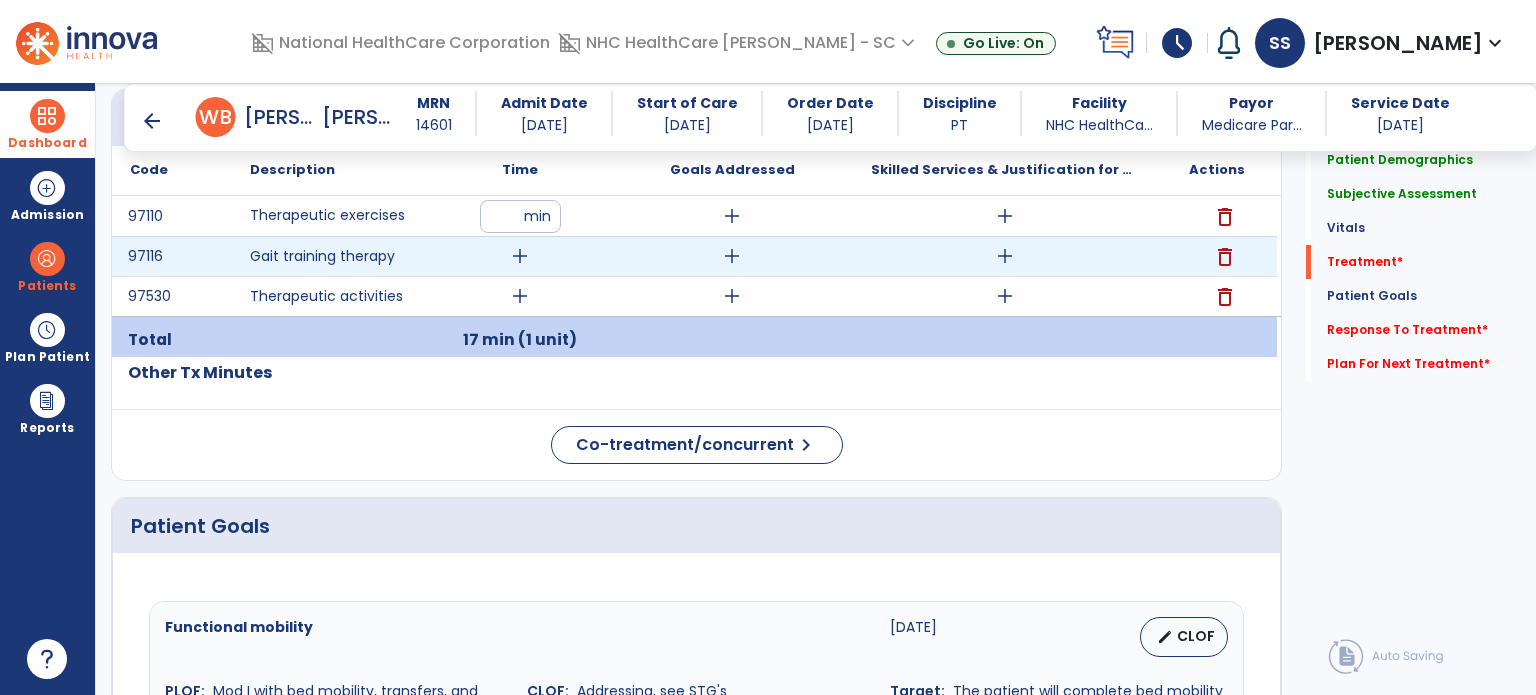 click on "add" at bounding box center (520, 256) 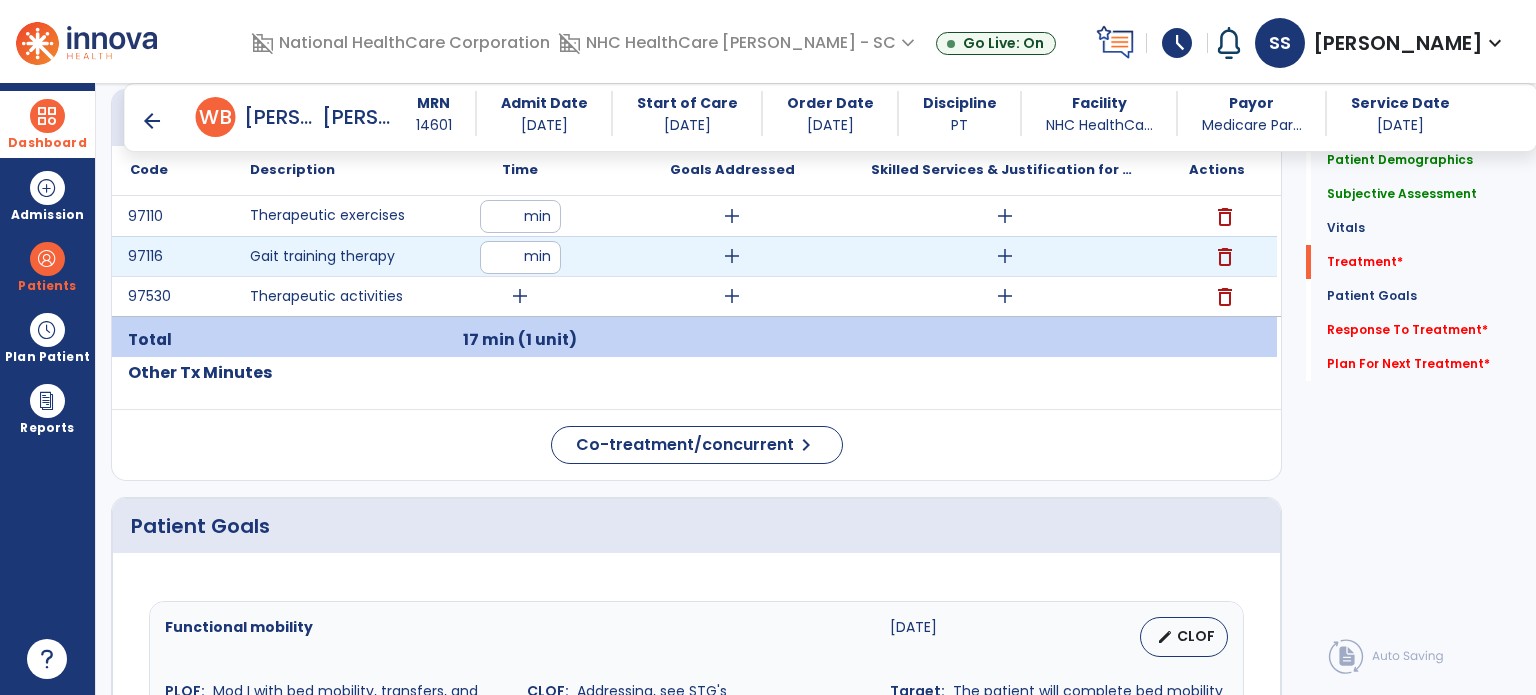 type on "**" 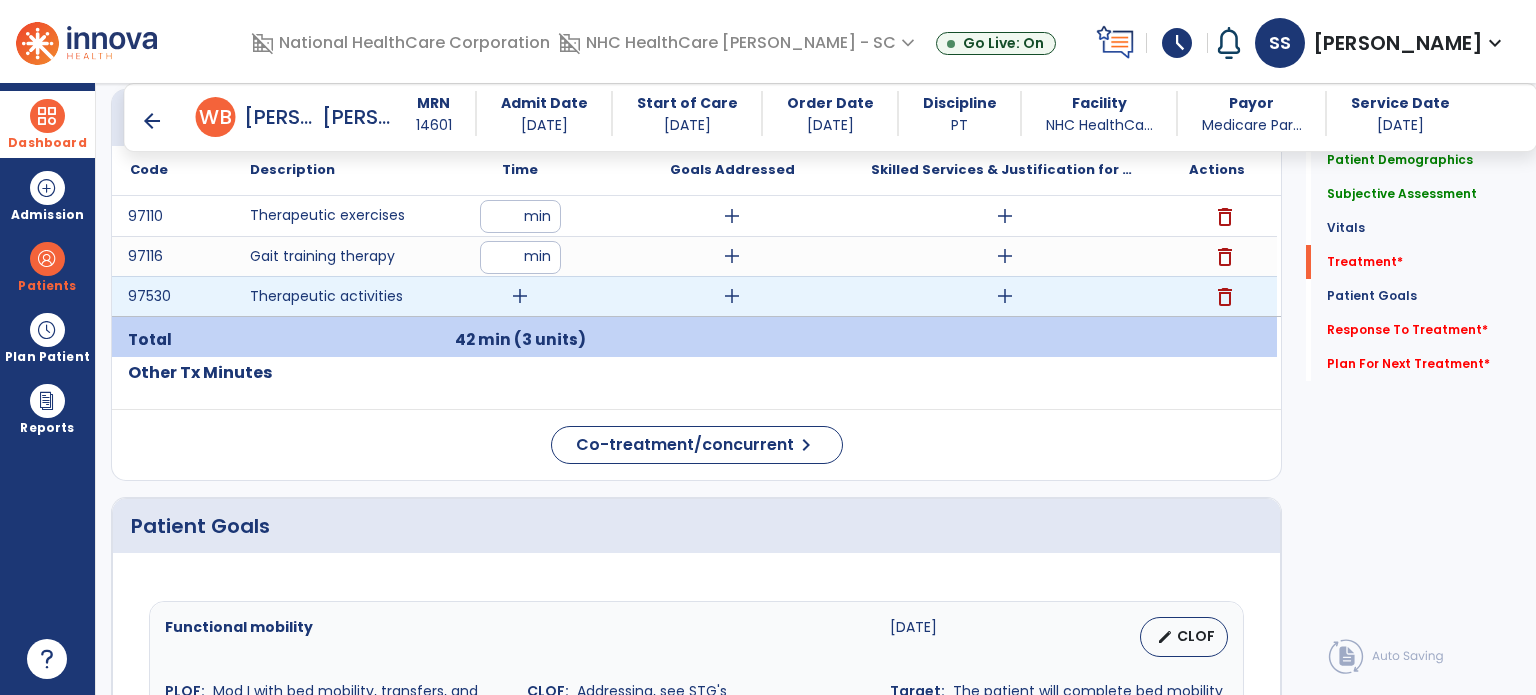 click on "add" at bounding box center [520, 296] 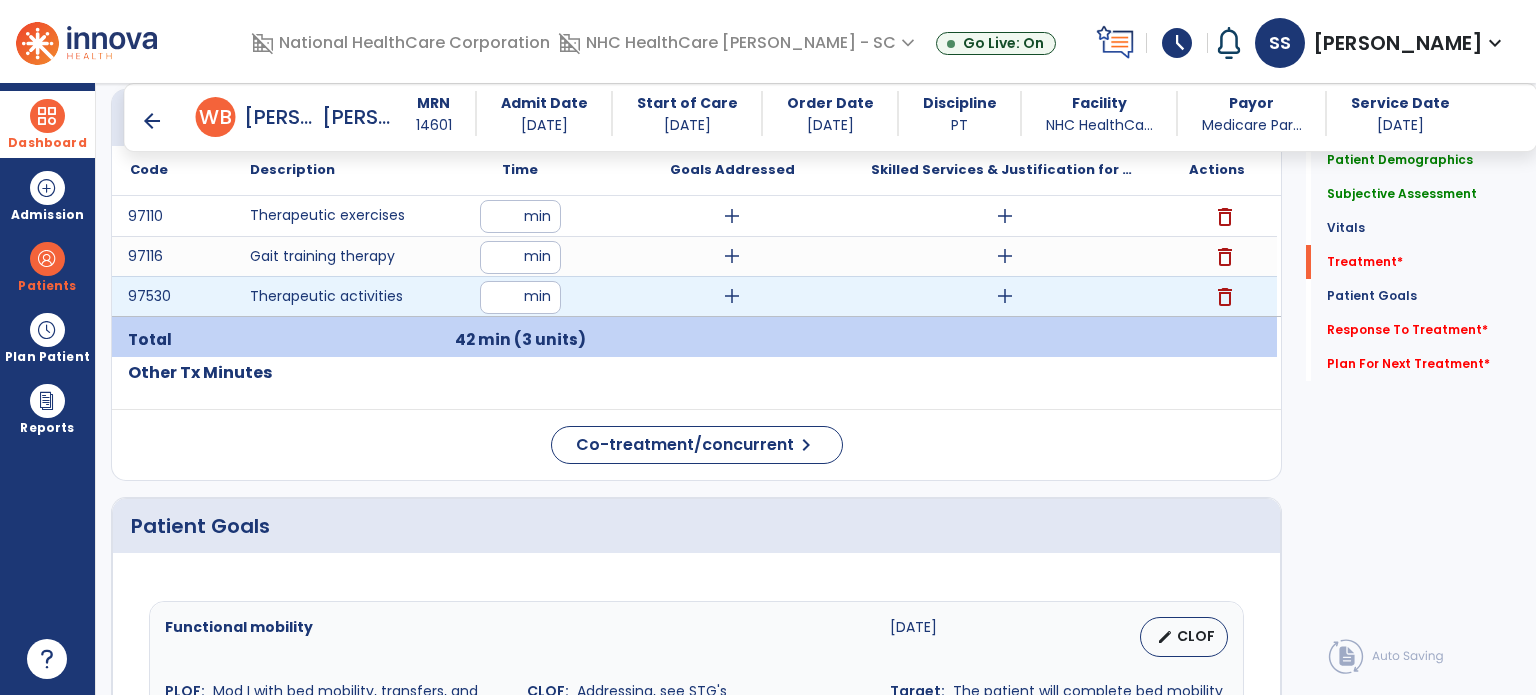 type on "**" 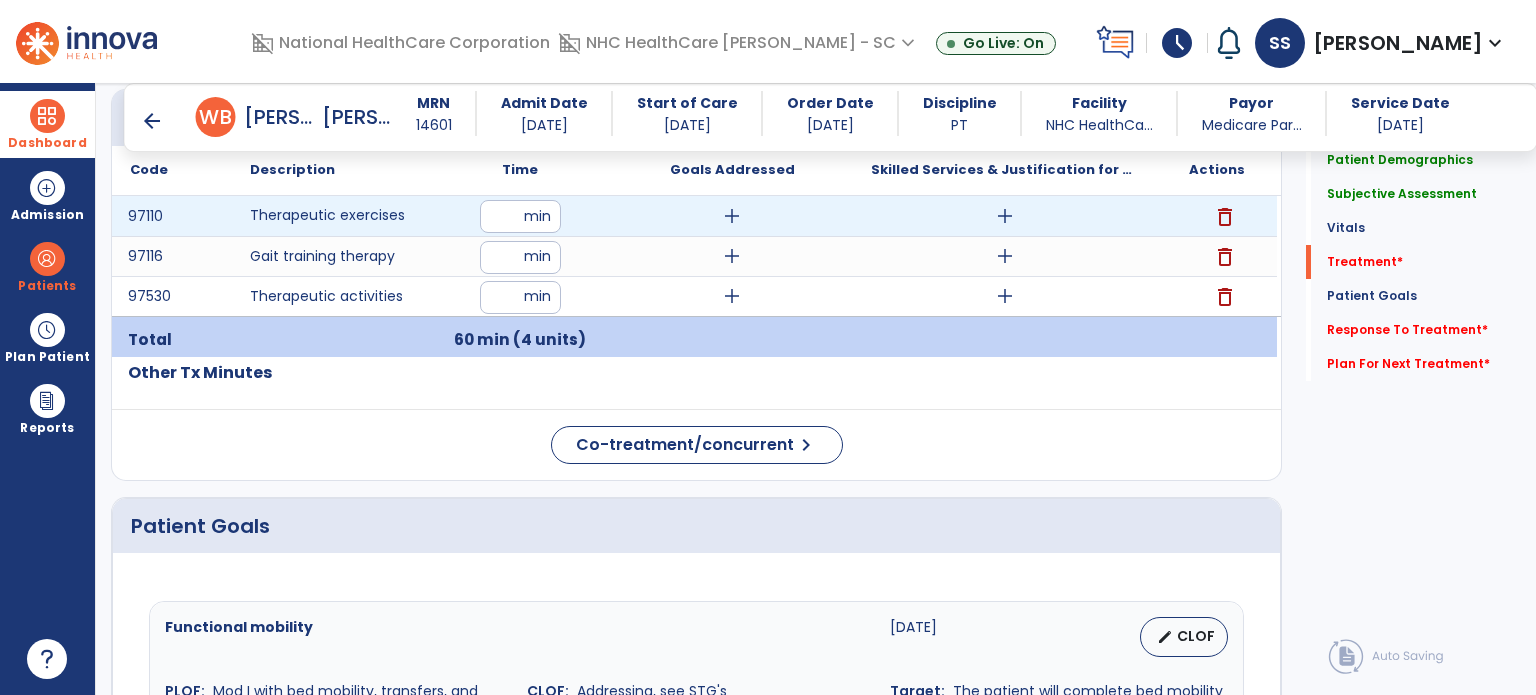 click on "add" at bounding box center (1005, 216) 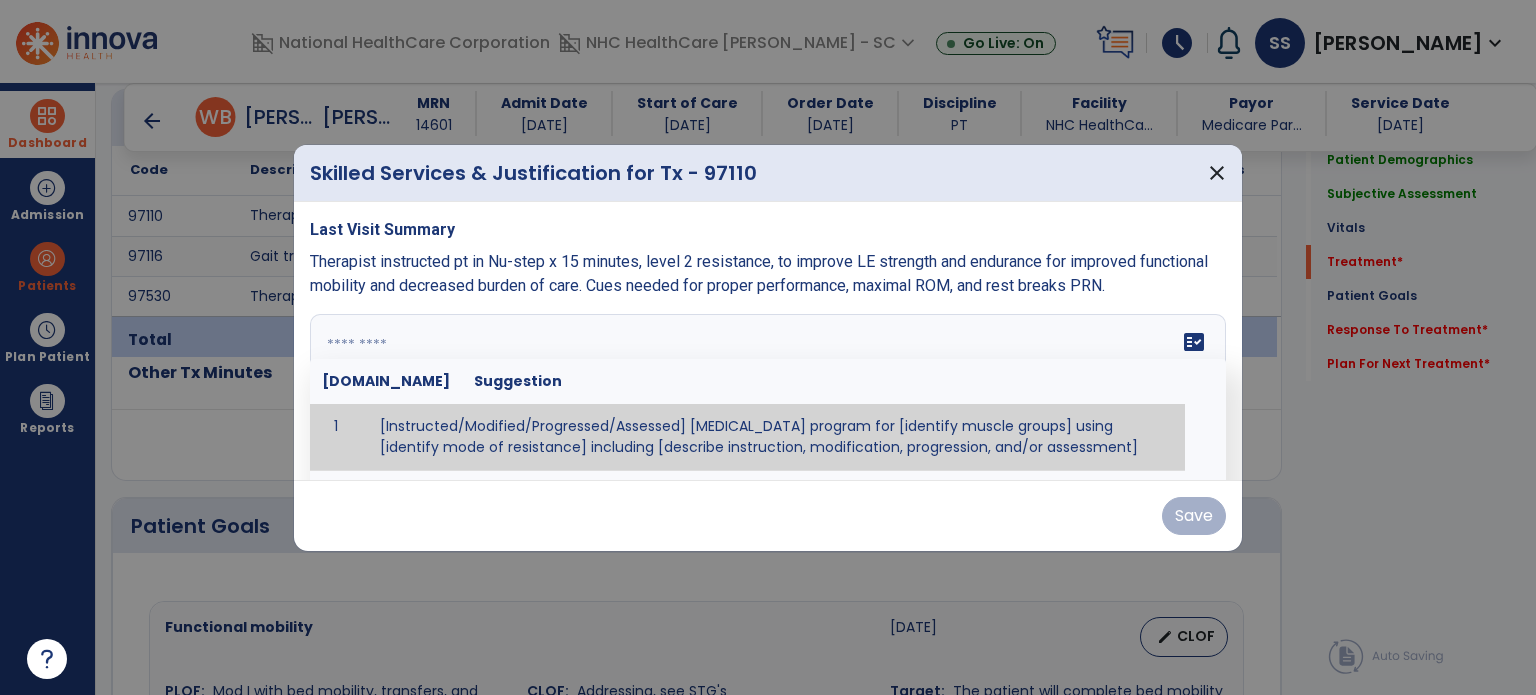 click on "fact_check  [DOMAIN_NAME] Suggestion 1 [Instructed/Modified/Progressed/Assessed] [MEDICAL_DATA] program for [identify muscle groups] using [identify mode of resistance] including [describe instruction, modification, progression, and/or assessment] 2 [Instructed/Modified/Progressed/Assessed] aerobic exercise program using [identify equipment/mode] including [describe instruction, modification,progression, and/or assessment] 3 [Instructed/Modified/Progressed/Assessed] [PROM/A/AROM/AROM] program for [identify joint movements] using [contract-relax, over-pressure, inhibitory techniques, other] 4 [Assessed/Tested] aerobic capacity with administration of [aerobic capacity test]" at bounding box center [768, 389] 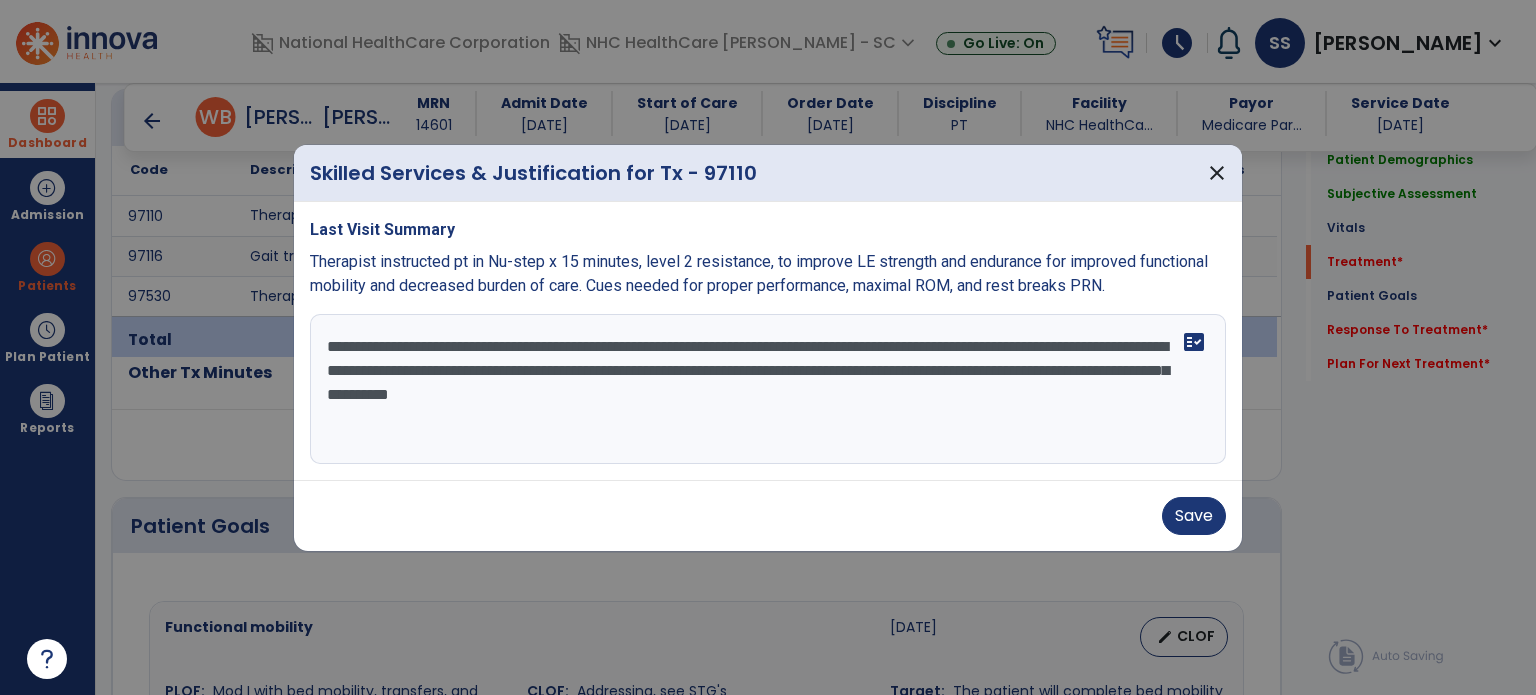 drag, startPoint x: 738, startPoint y: 344, endPoint x: 759, endPoint y: 348, distance: 21.377558 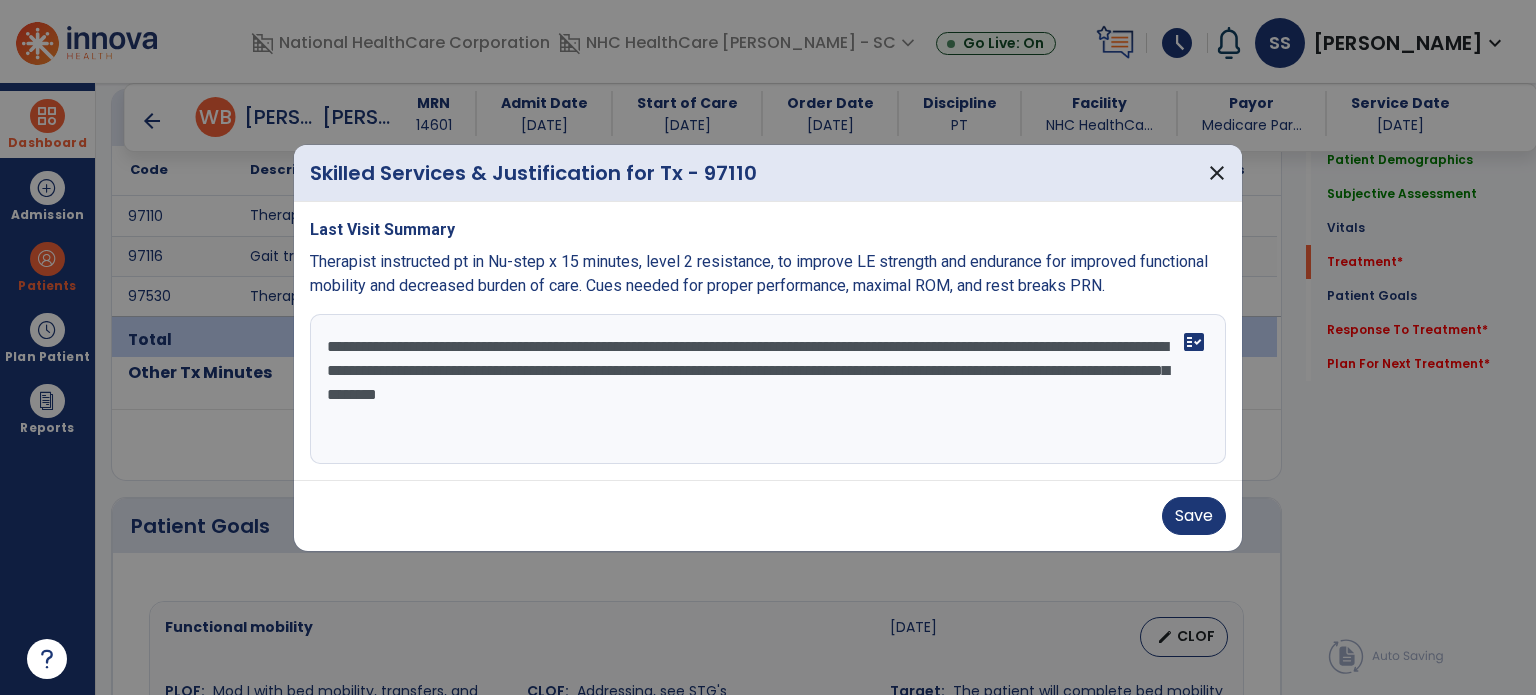 click on "**********" at bounding box center (768, 389) 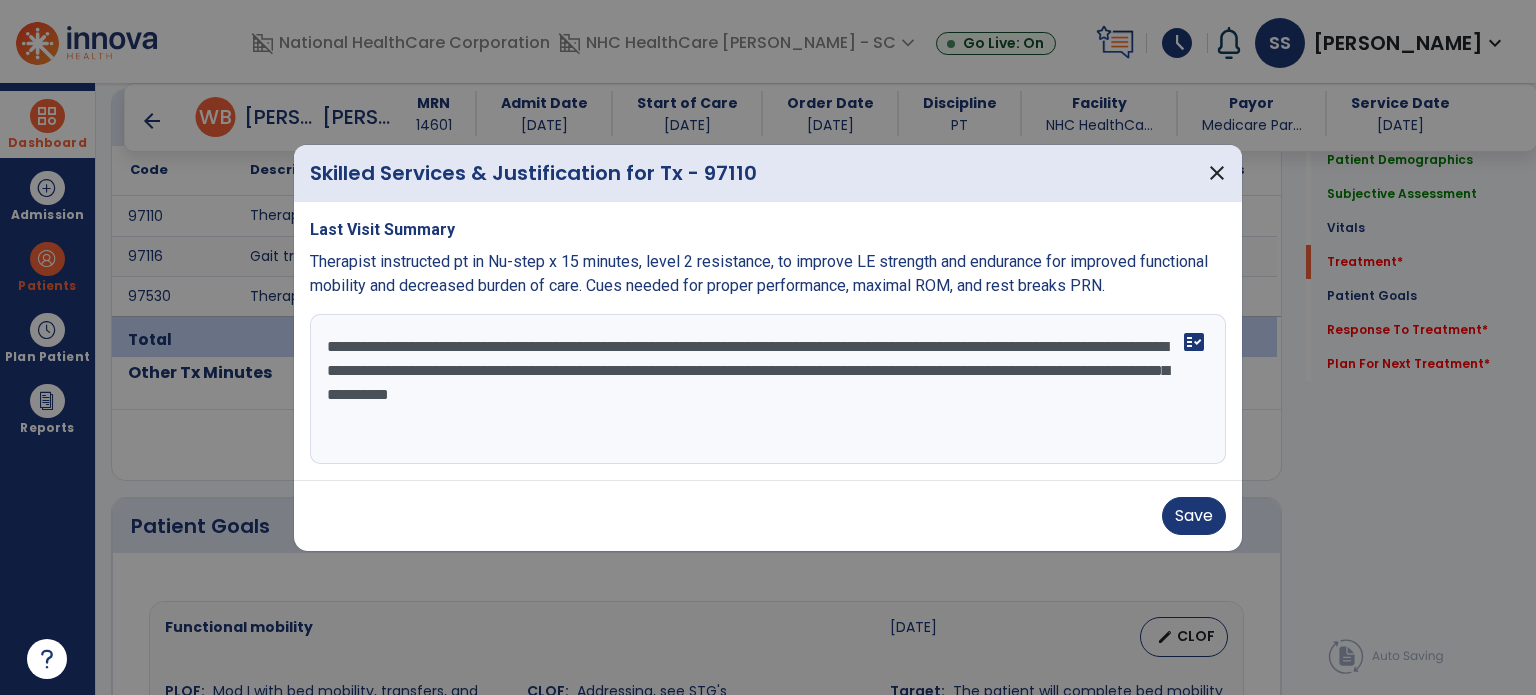 click on "**********" at bounding box center [768, 389] 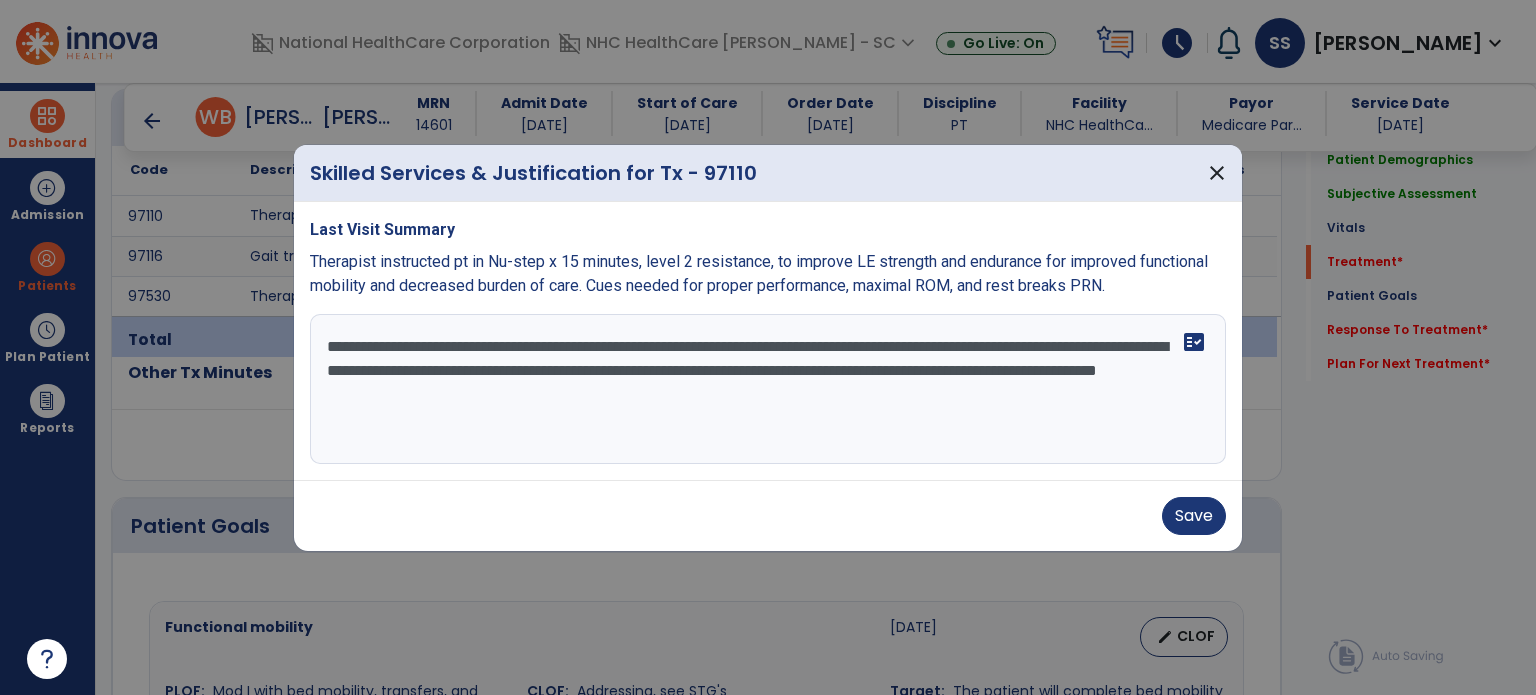 drag, startPoint x: 838, startPoint y: 410, endPoint x: 292, endPoint y: 299, distance: 557.16876 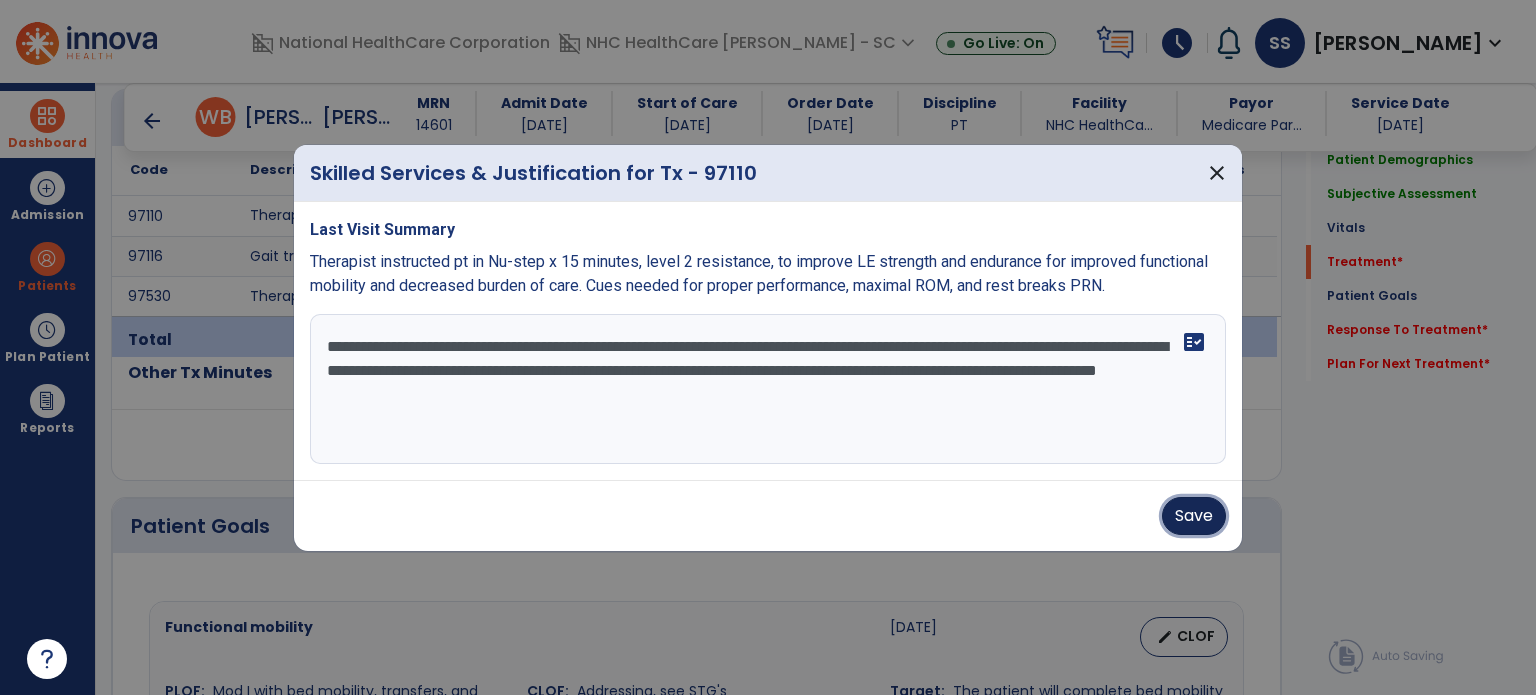 click on "Save" at bounding box center (1194, 516) 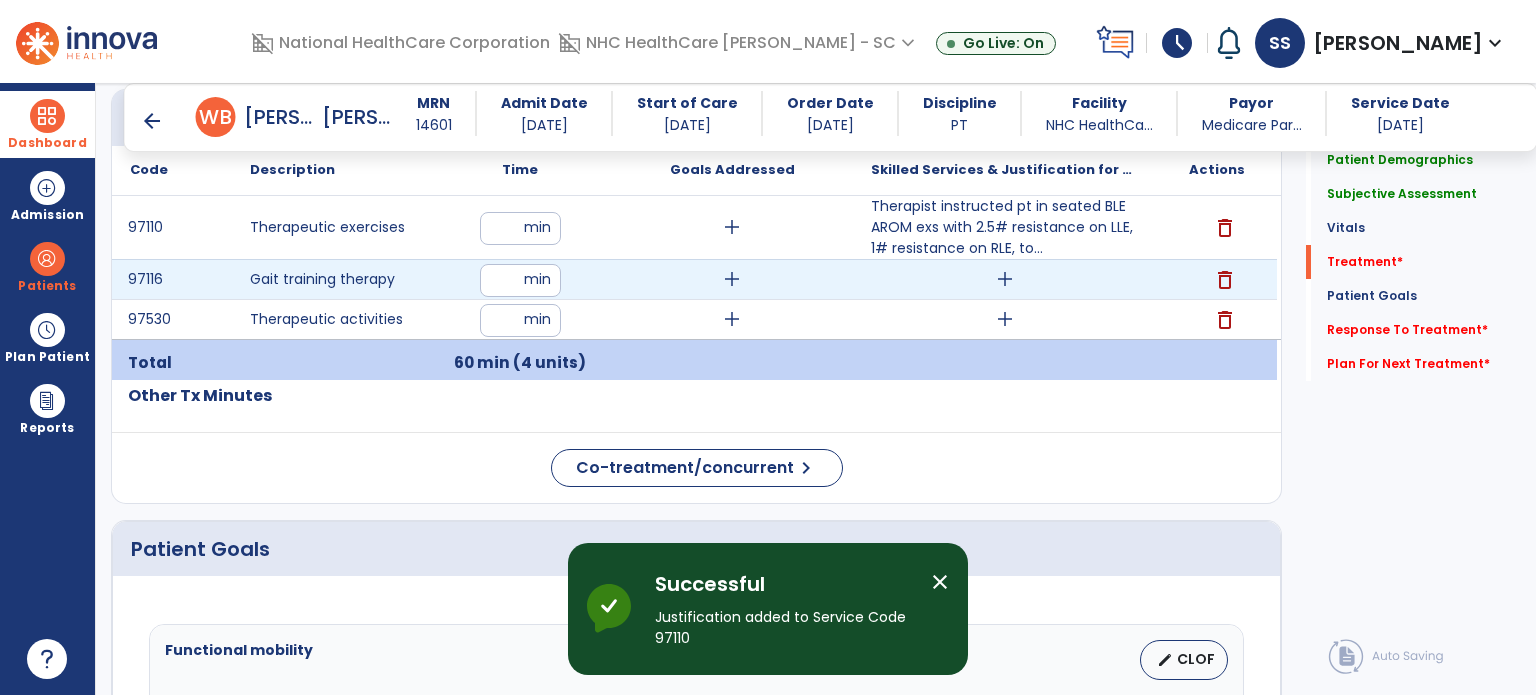 click on "add" at bounding box center (1005, 279) 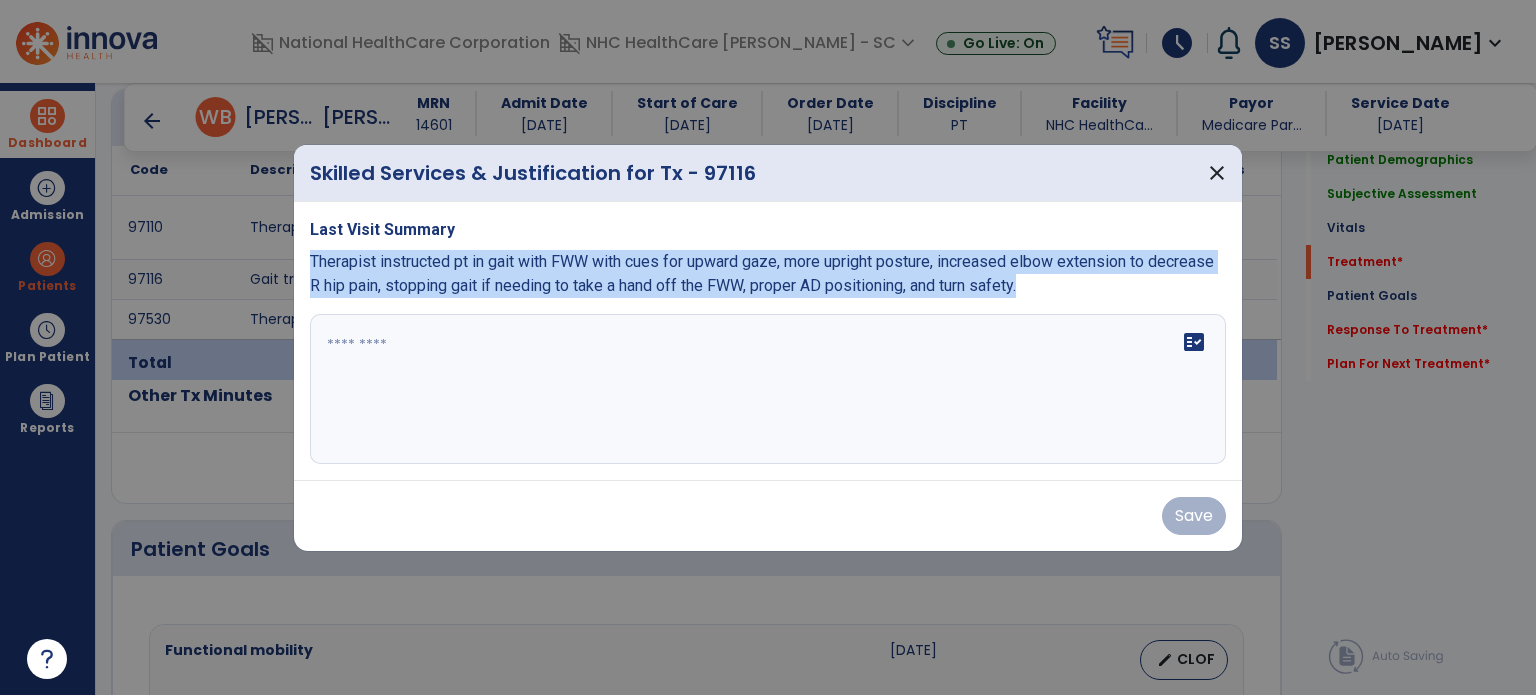 drag, startPoint x: 1092, startPoint y: 291, endPoint x: 304, endPoint y: 263, distance: 788.4973 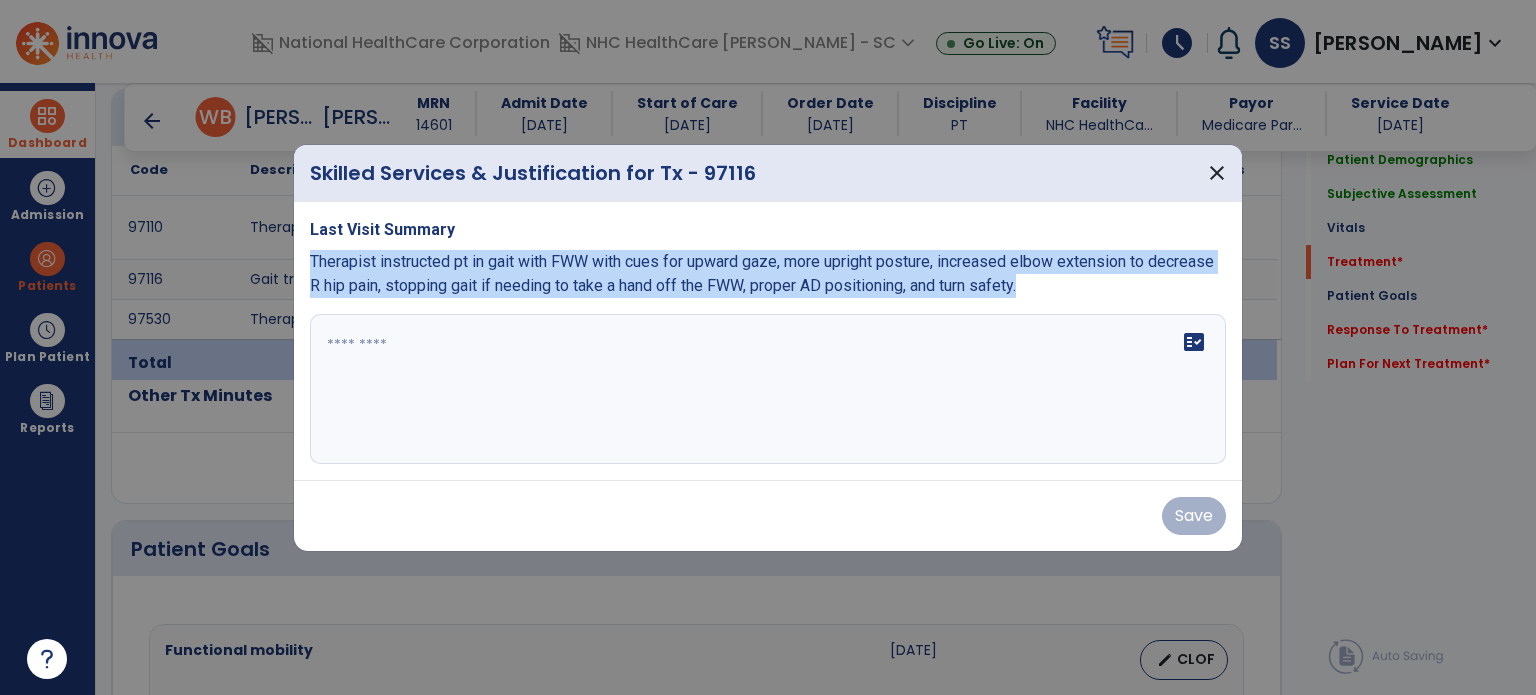 click on "Last Visit Summary Therapist instructed pt in gait with FWW with cues for upward gaze, more upright posture, increased elbow extension to decrease R hip pain, stopping gait if needing to take a hand off the FWW, proper AD positioning, and turn safety.   fact_check" at bounding box center [768, 341] 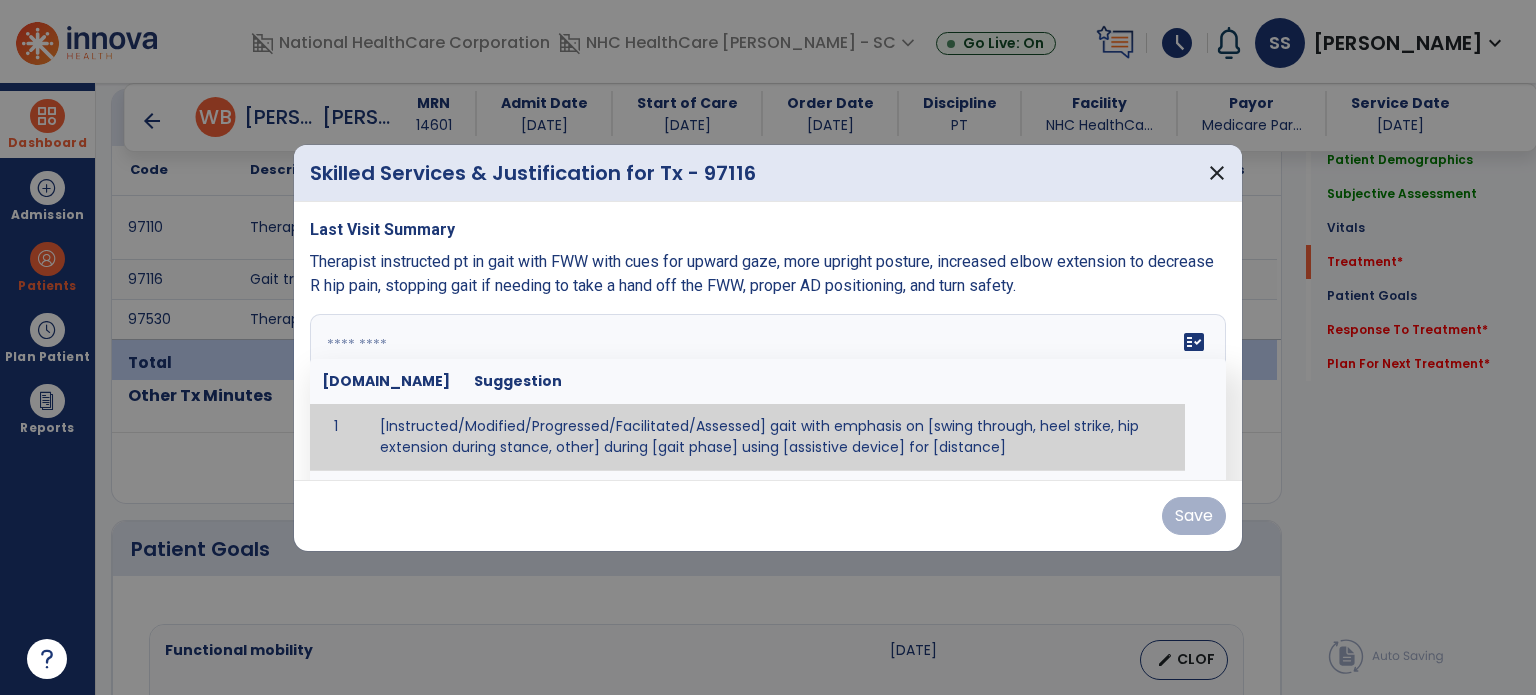 click on "fact_check  [DOMAIN_NAME] Suggestion 1 [Instructed/Modified/Progressed/Facilitated/Assessed] gait with emphasis on [swing through, heel strike, hip extension during stance, other] during [gait phase] using [assistive device] for [distance] 2 [Instructed/Modified/Progressed/Facilitated/Assessed] use of [assistive device] and [NWB, PWB, step-to gait pattern, step through gait pattern] 3 [Instructed/Modified/Progressed/Facilitated/Assessed] patient's ability to [ascend/descend # of steps, perform directional changes, walk on even/uneven surfaces, pick-up objects off floor, velocity changes, other] using [assistive device]. 4 [Instructed/Modified/Progressed/Facilitated/Assessed] pre-gait activities including [identify exercise] in order to prepare for gait training. 5" at bounding box center (768, 389) 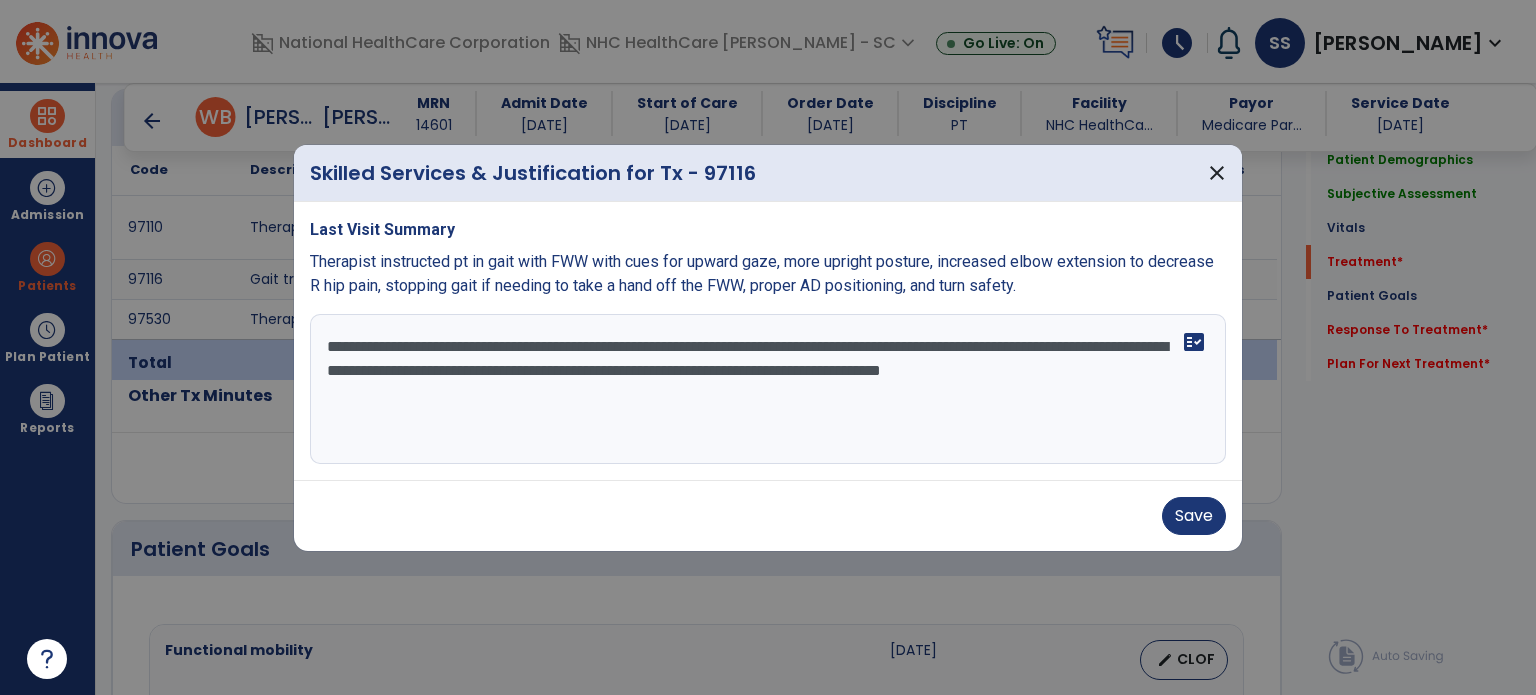 drag, startPoint x: 1040, startPoint y: 345, endPoint x: 584, endPoint y: 371, distance: 456.74063 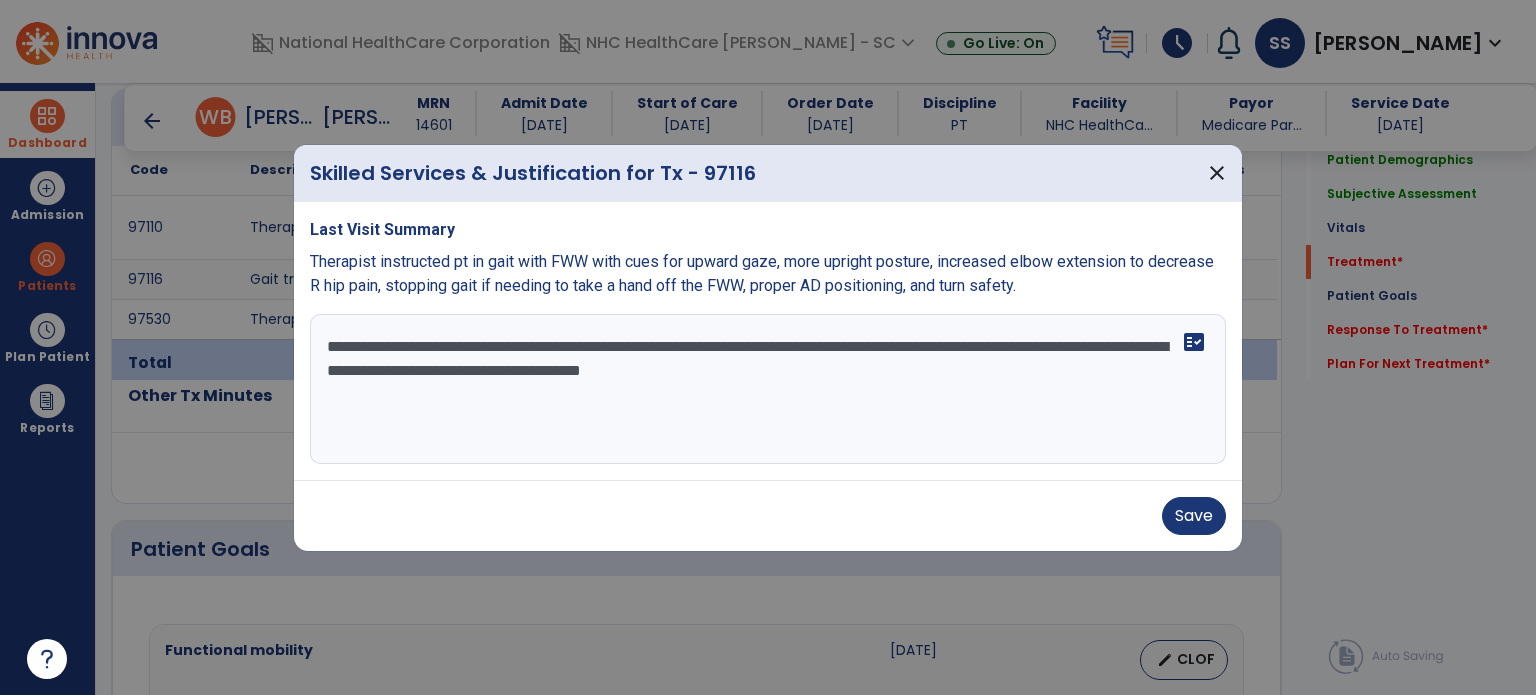 drag, startPoint x: 964, startPoint y: 372, endPoint x: 313, endPoint y: 323, distance: 652.8415 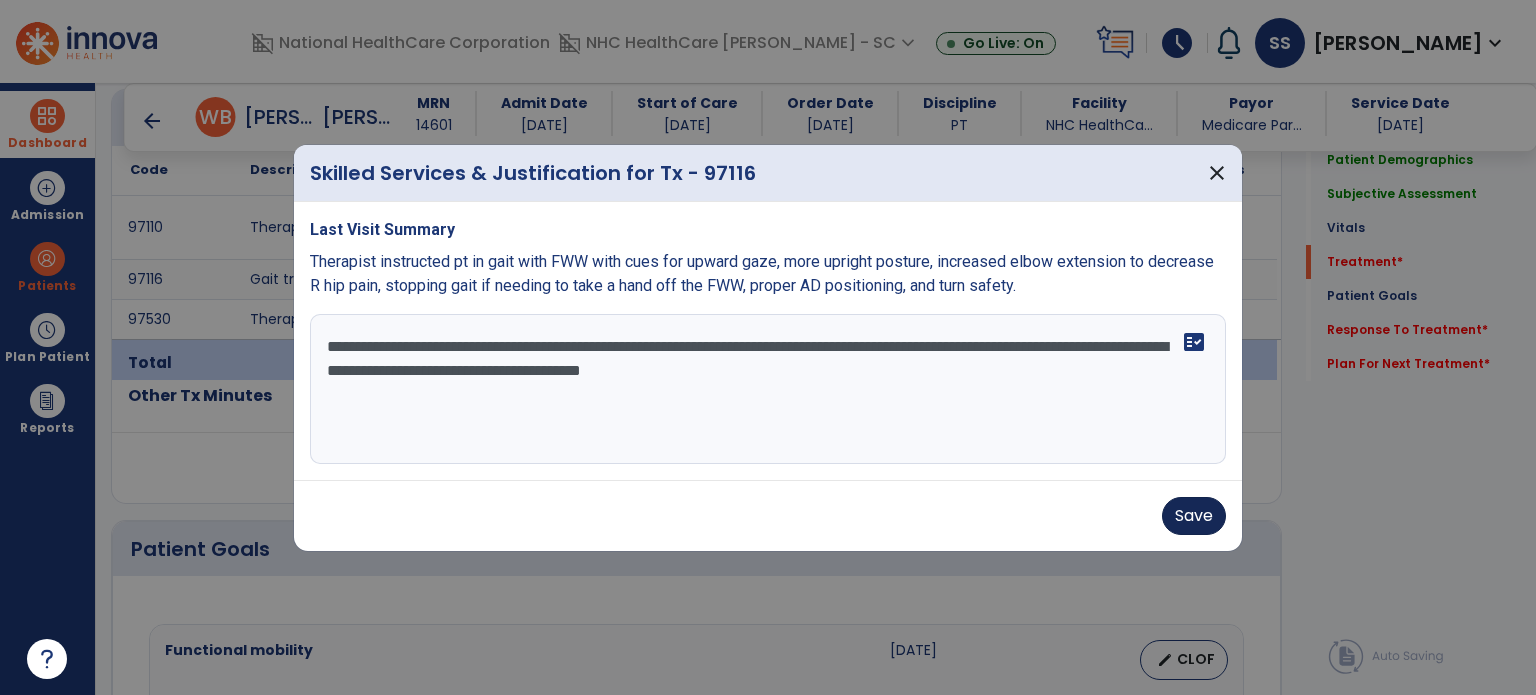 type on "**********" 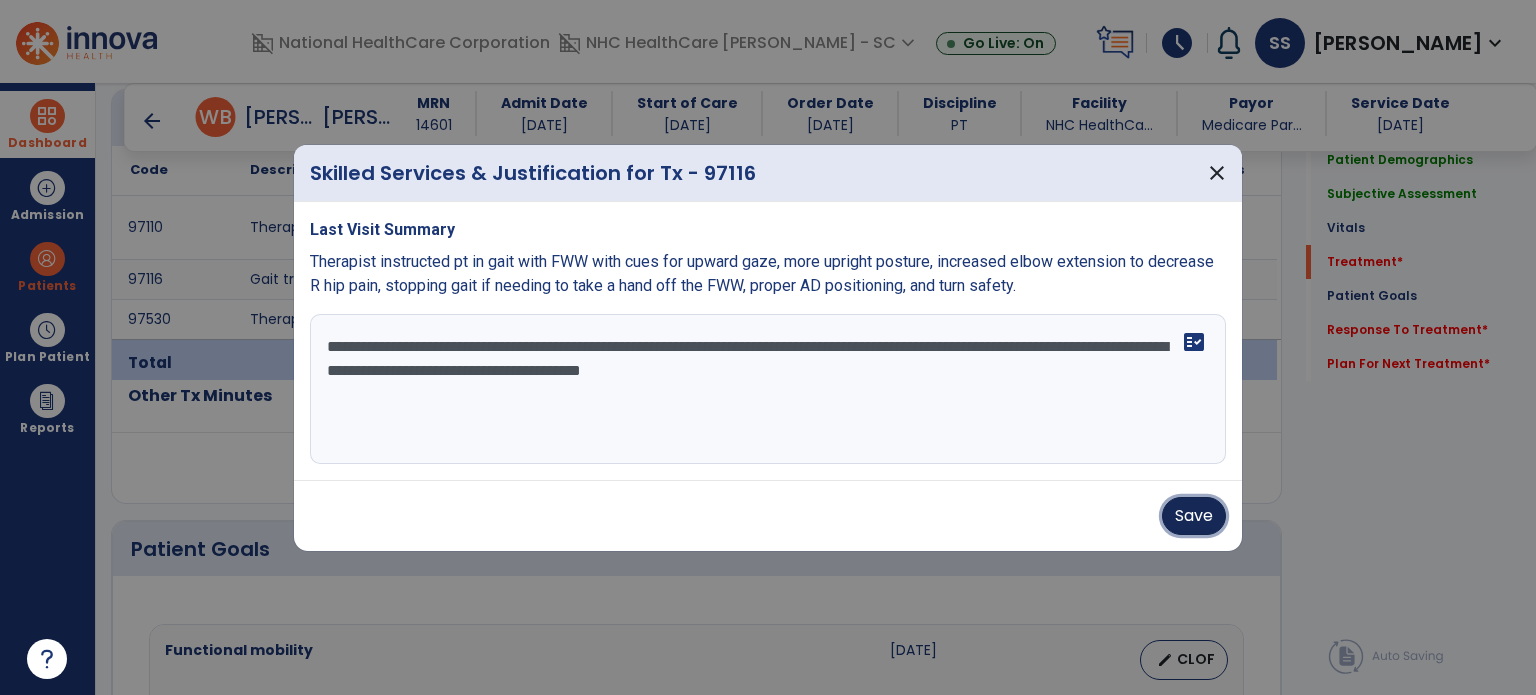 click on "Save" at bounding box center [1194, 516] 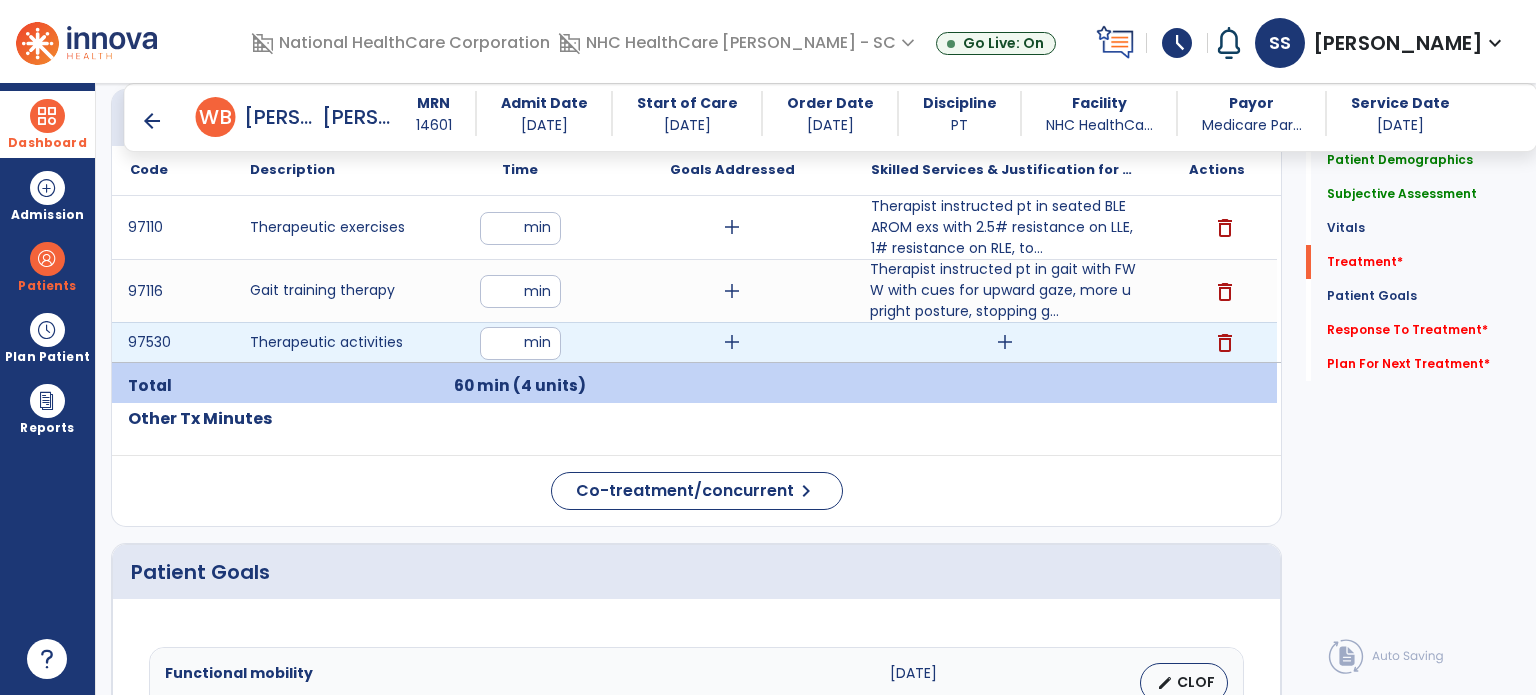 click on "add" at bounding box center [1005, 342] 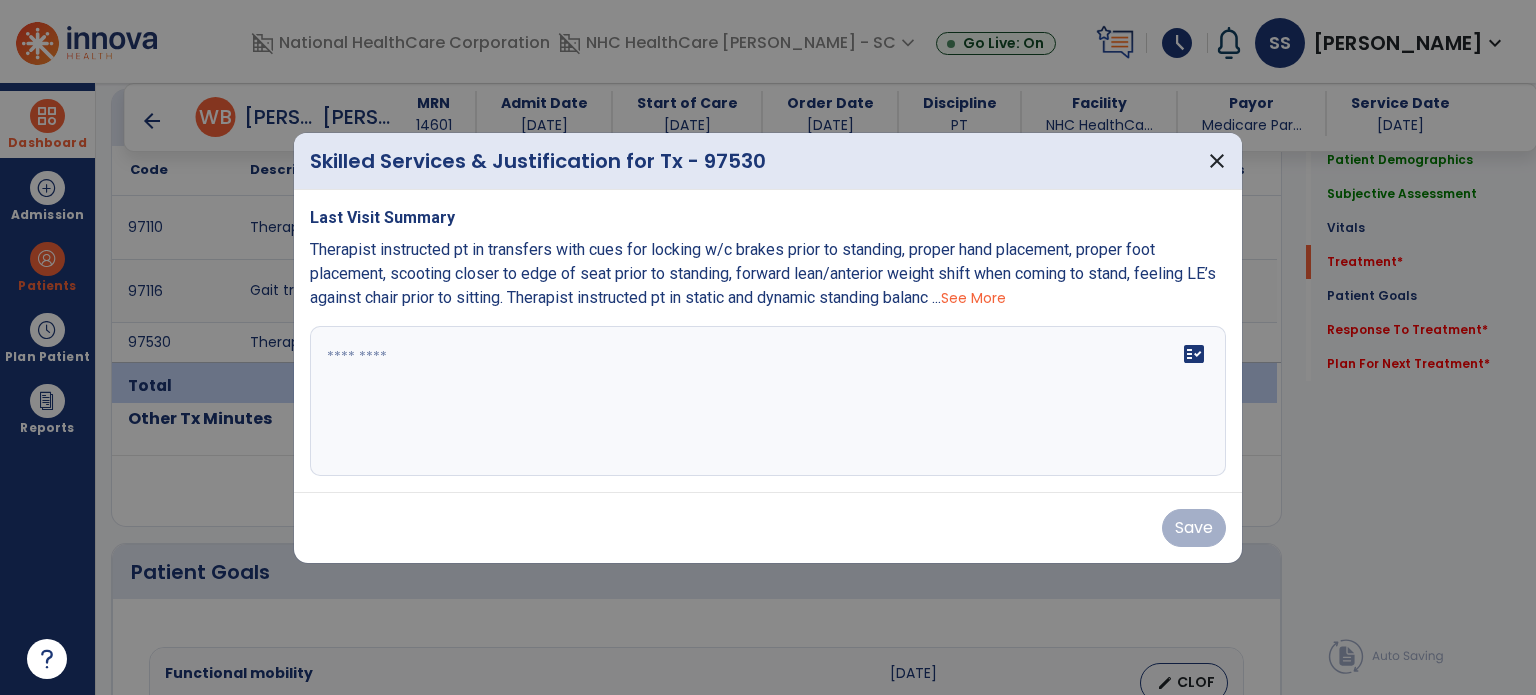 click on "See More" at bounding box center (973, 298) 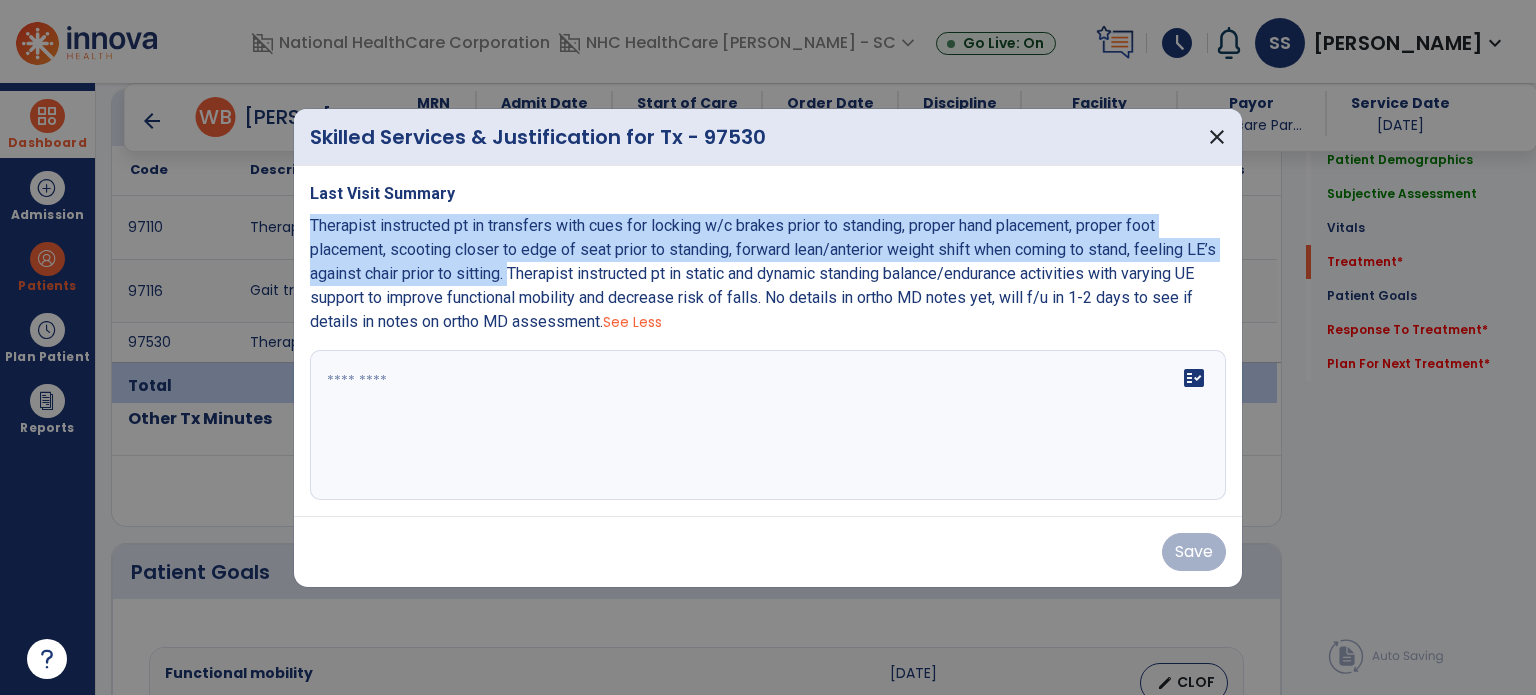 drag, startPoint x: 308, startPoint y: 221, endPoint x: 512, endPoint y: 277, distance: 211.54669 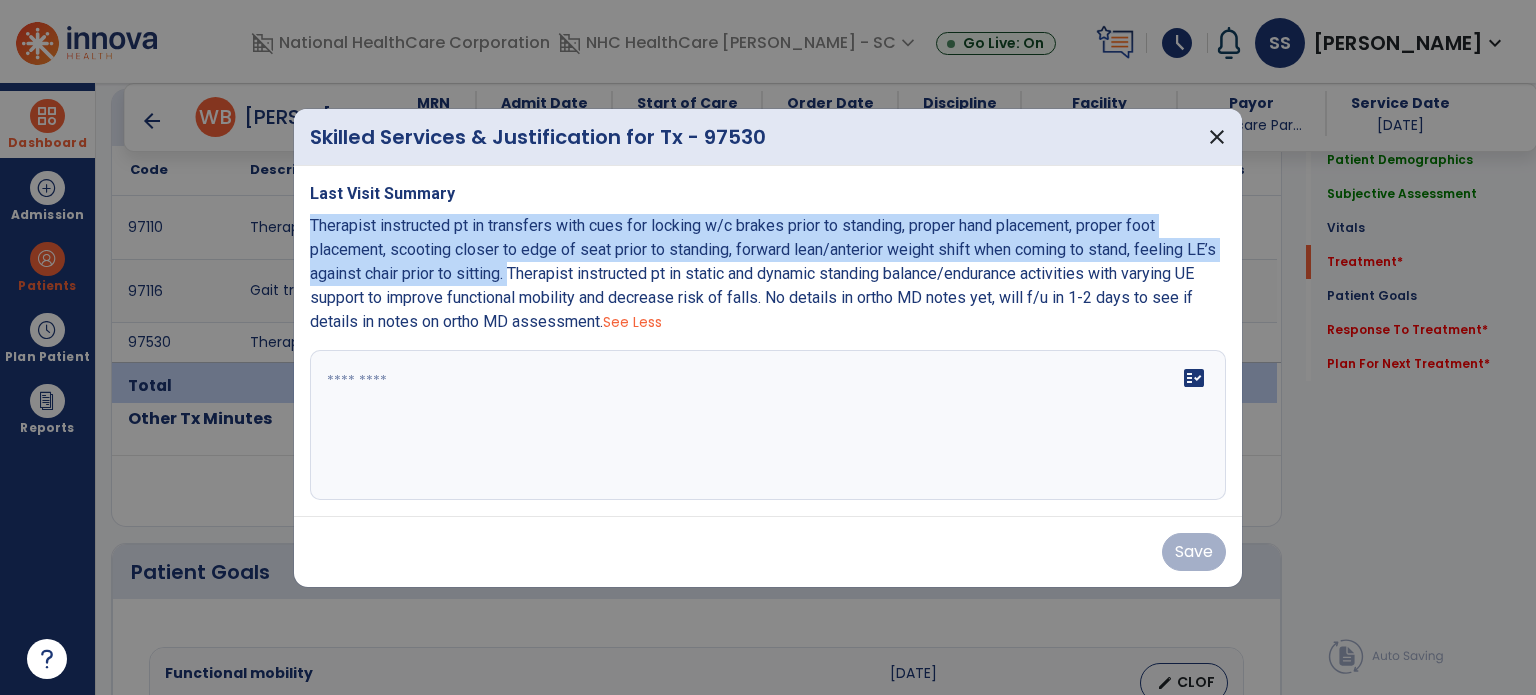 click on "Last Visit Summary Therapist instructed pt in transfers with cues for locking w/c brakes prior to standing, proper hand placement, proper foot placement, scooting closer to edge of seat prior to standing, forward lean/anterior weight shift when coming to stand, feeling LE’s against chair prior to sitting. Therapist instructed pt in static  and dynamic standing balance/endurance activities with varying UE support to improve functional mobility and decrease risk of falls. No details in ortho MD notes yet, will f/u in 1-2 days to see if details in notes on ortho MD assessment.  See Less   fact_check" at bounding box center (768, 341) 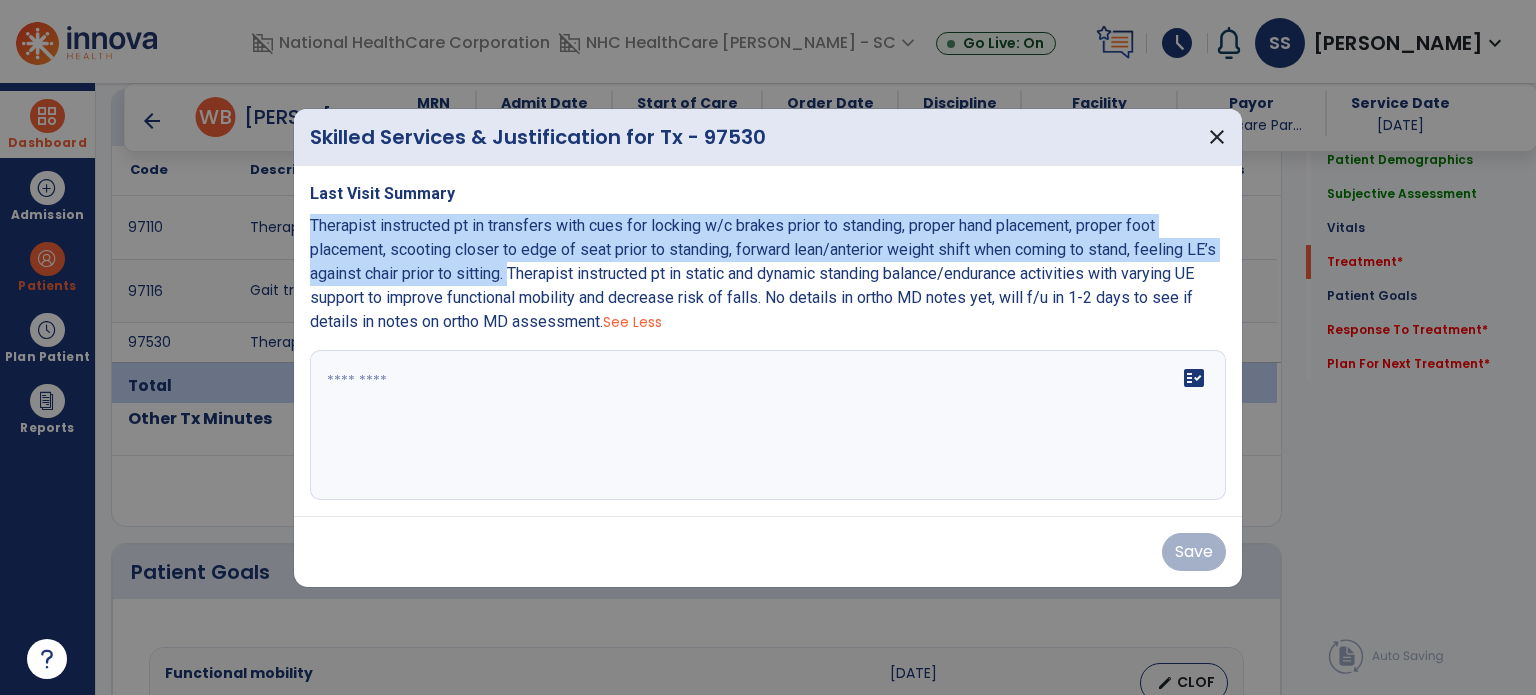 copy on "Therapist instructed pt in transfers with cues for locking w/c brakes prior to standing, proper hand placement, proper foot placement, scooting closer to edge of seat prior to standing, forward lean/anterior weight shift when coming to stand, feeling LE’s against chair prior to sitting." 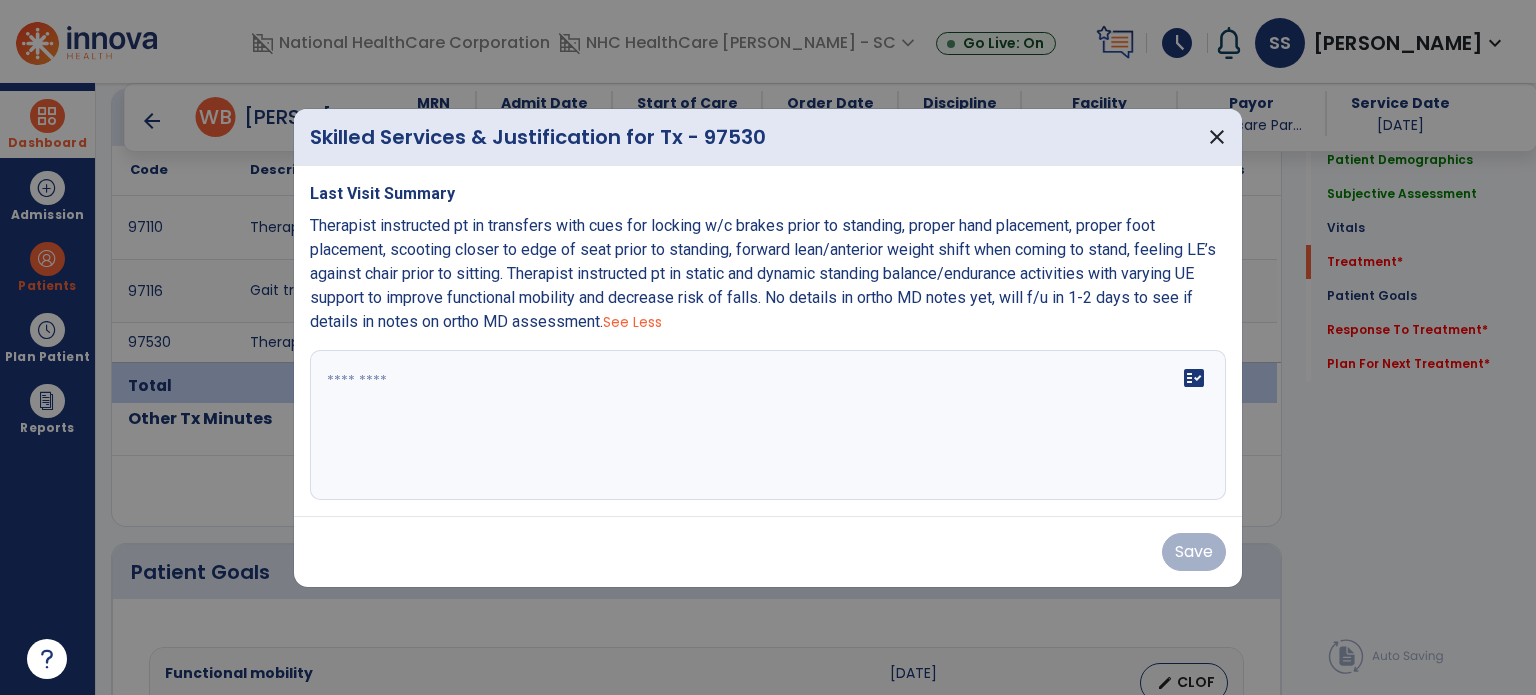 click on "fact_check" at bounding box center [768, 425] 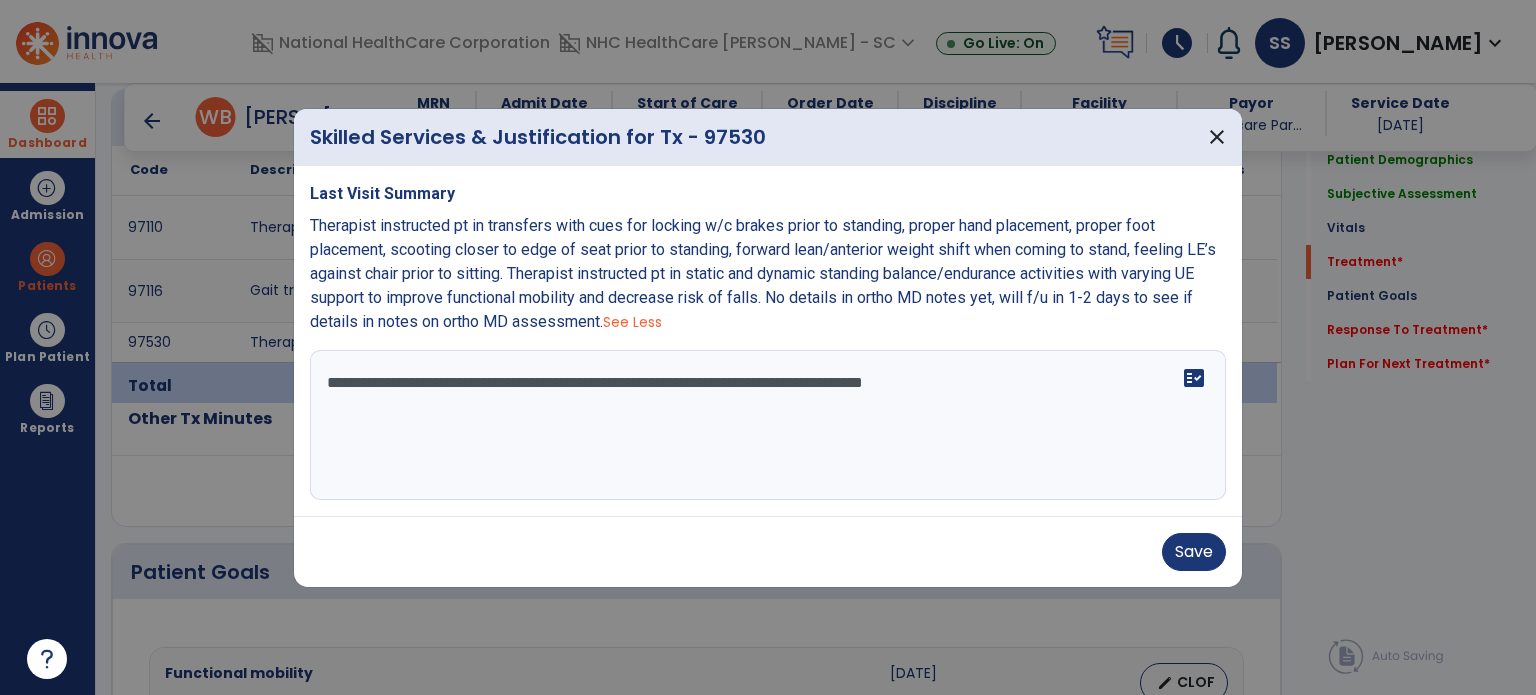 paste on "**********" 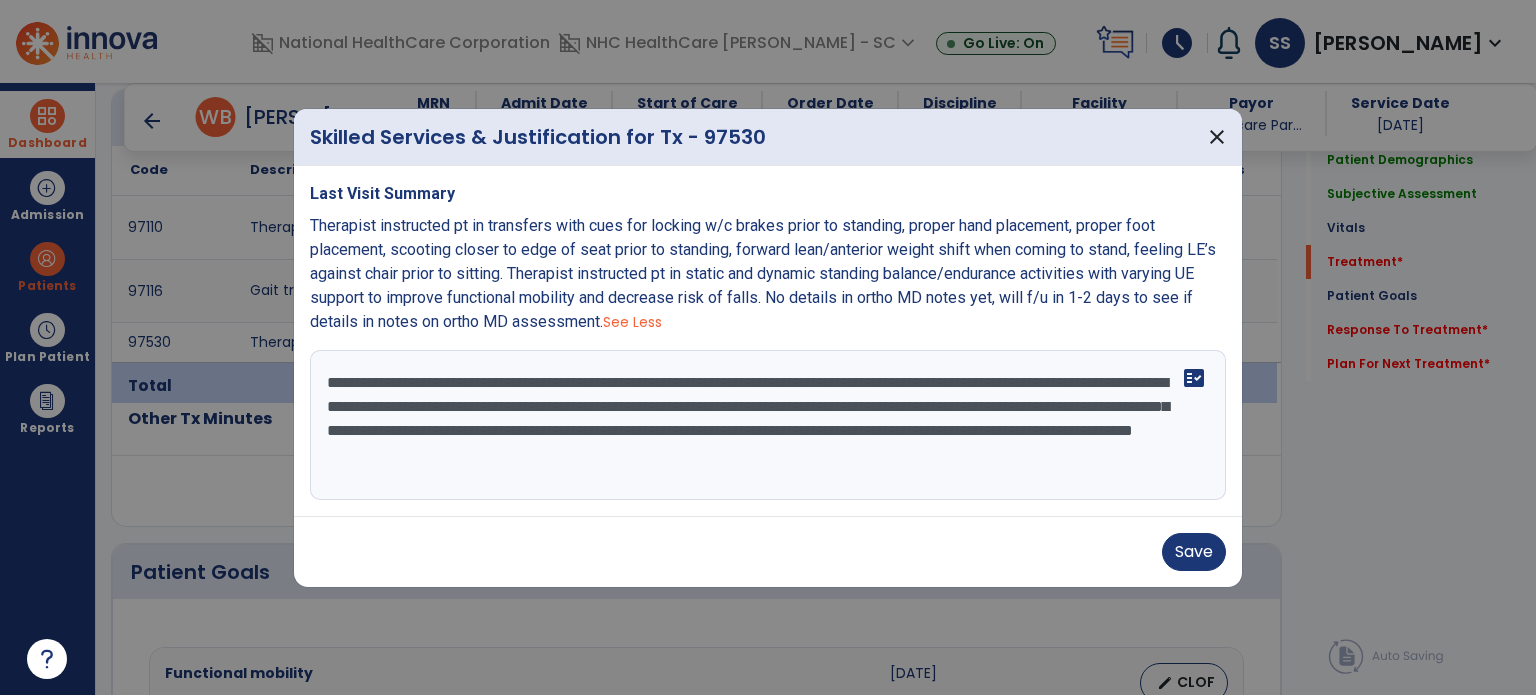 type on "**********" 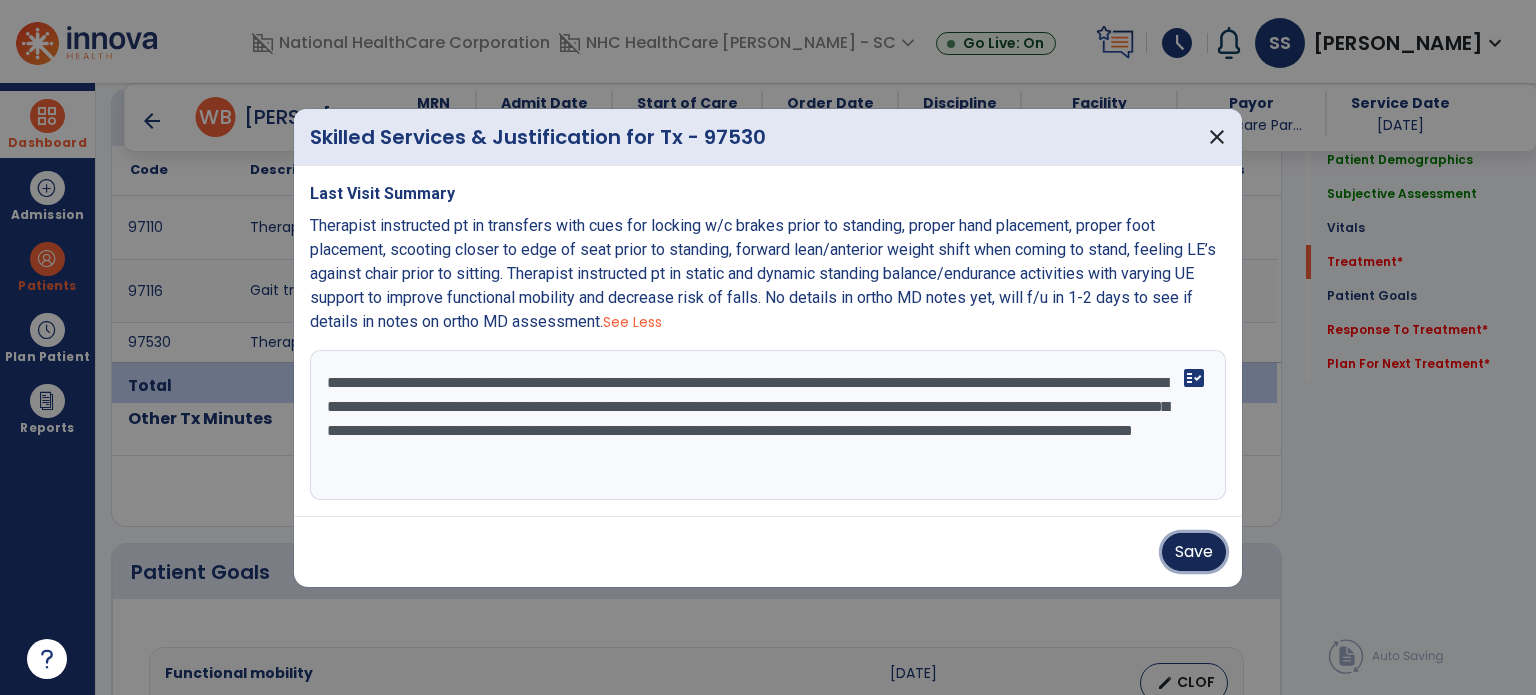 type 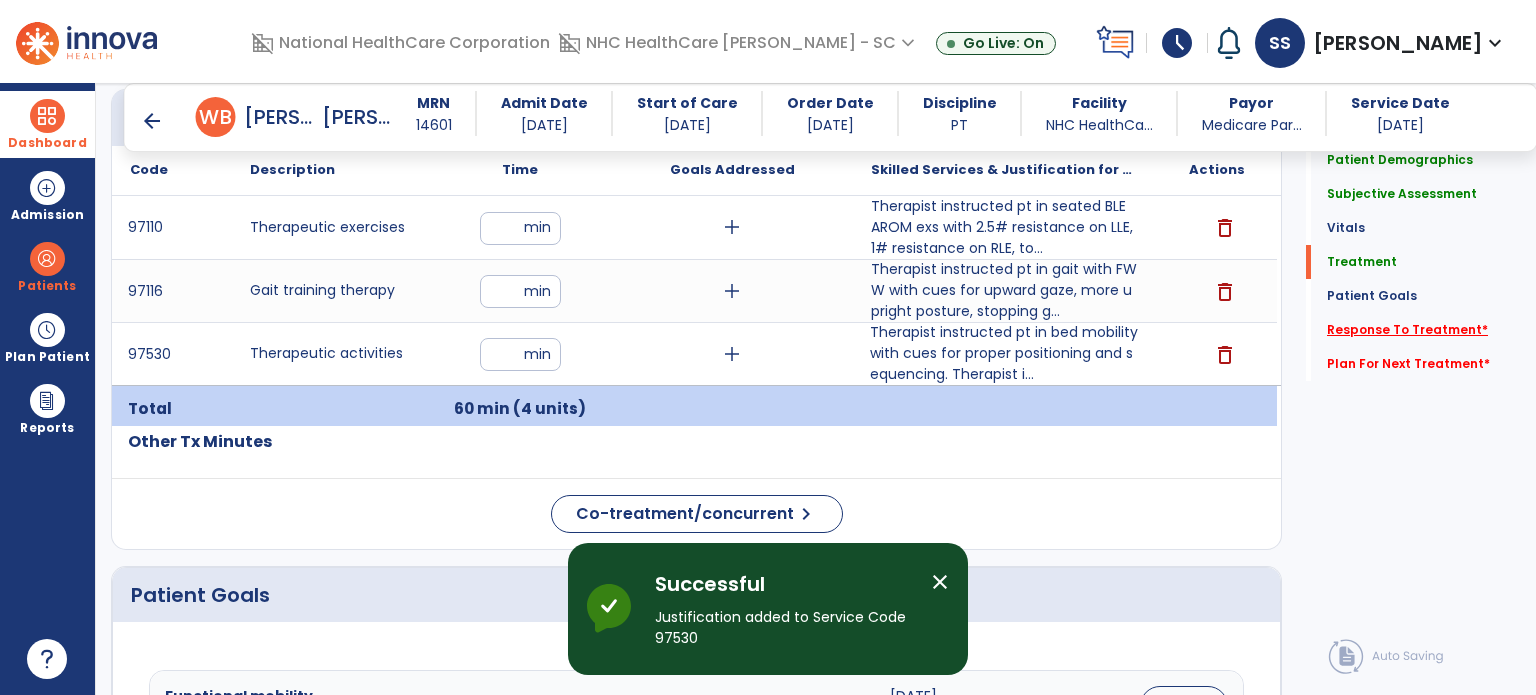 click on "Response To Treatment   *" 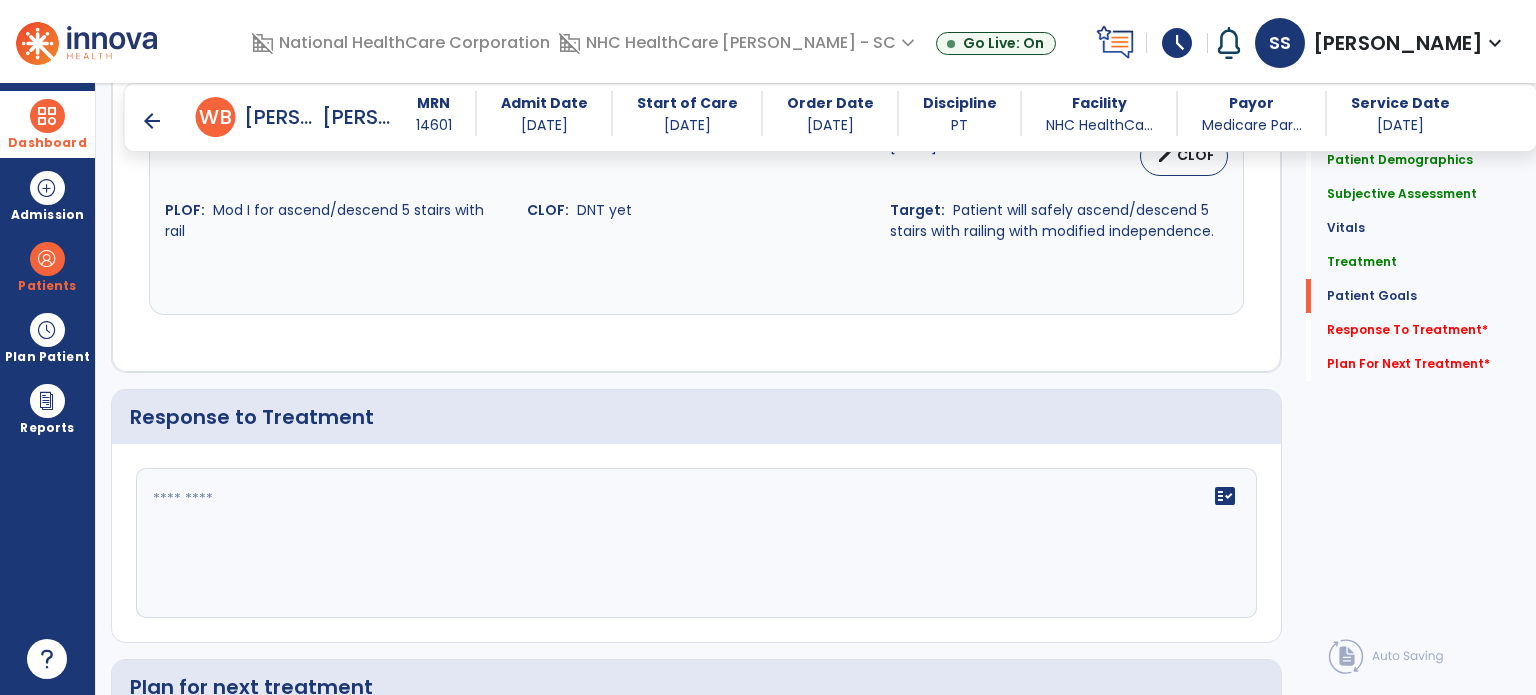 scroll, scrollTop: 3302, scrollLeft: 0, axis: vertical 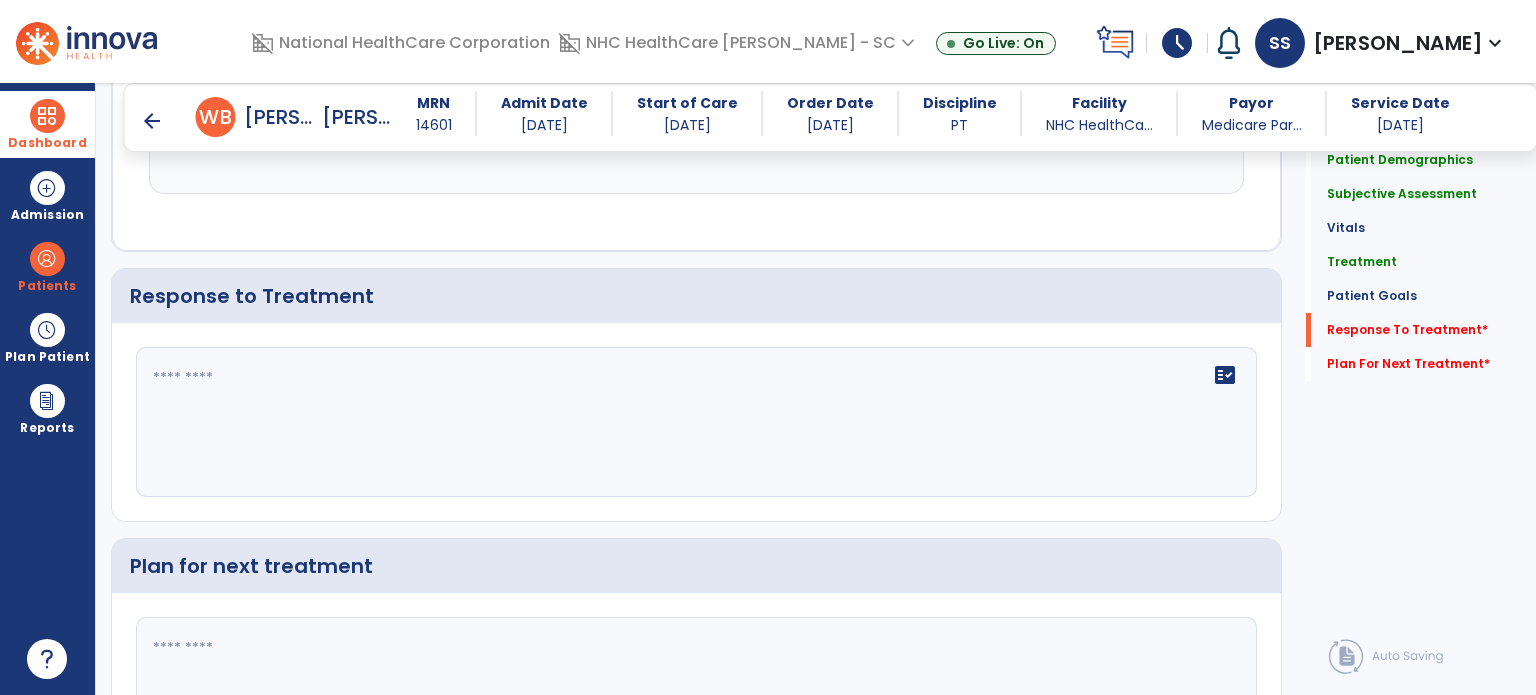 click on "fact_check" 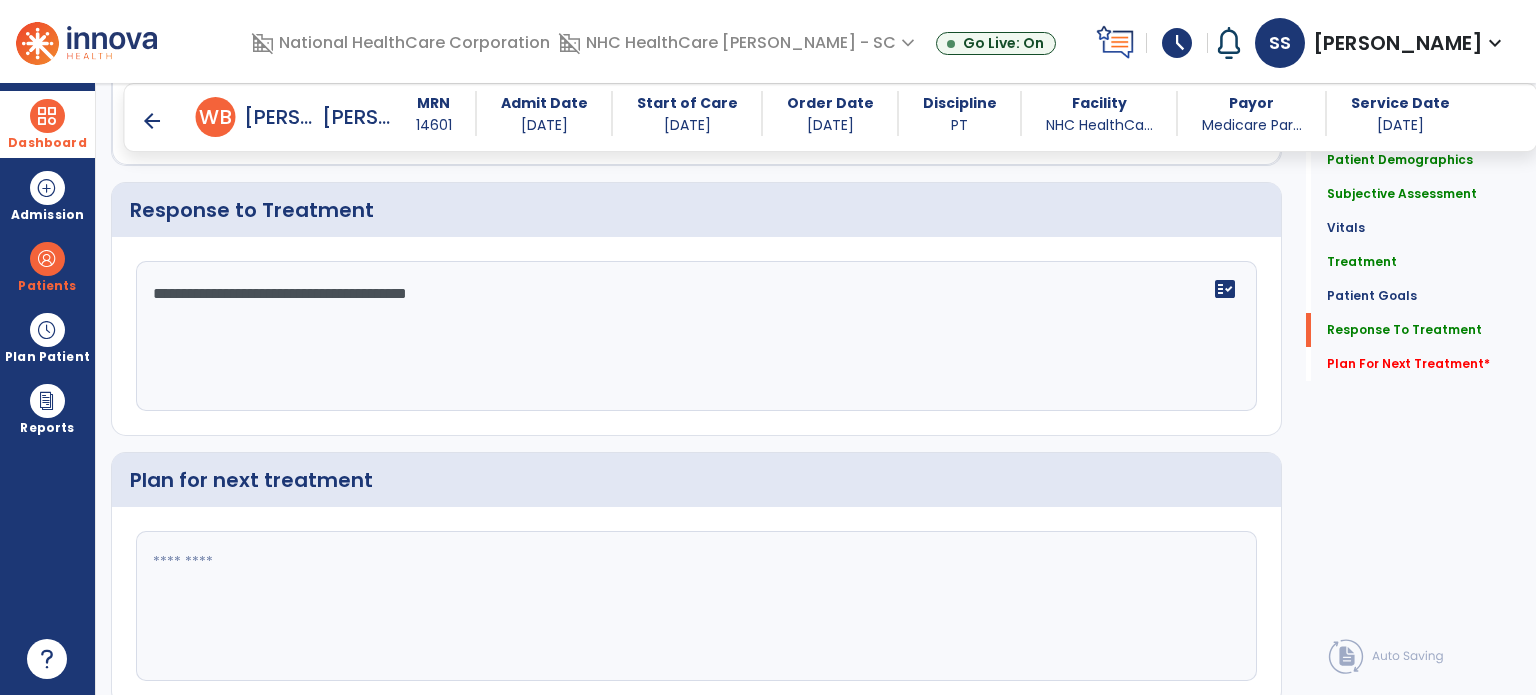 type on "**********" 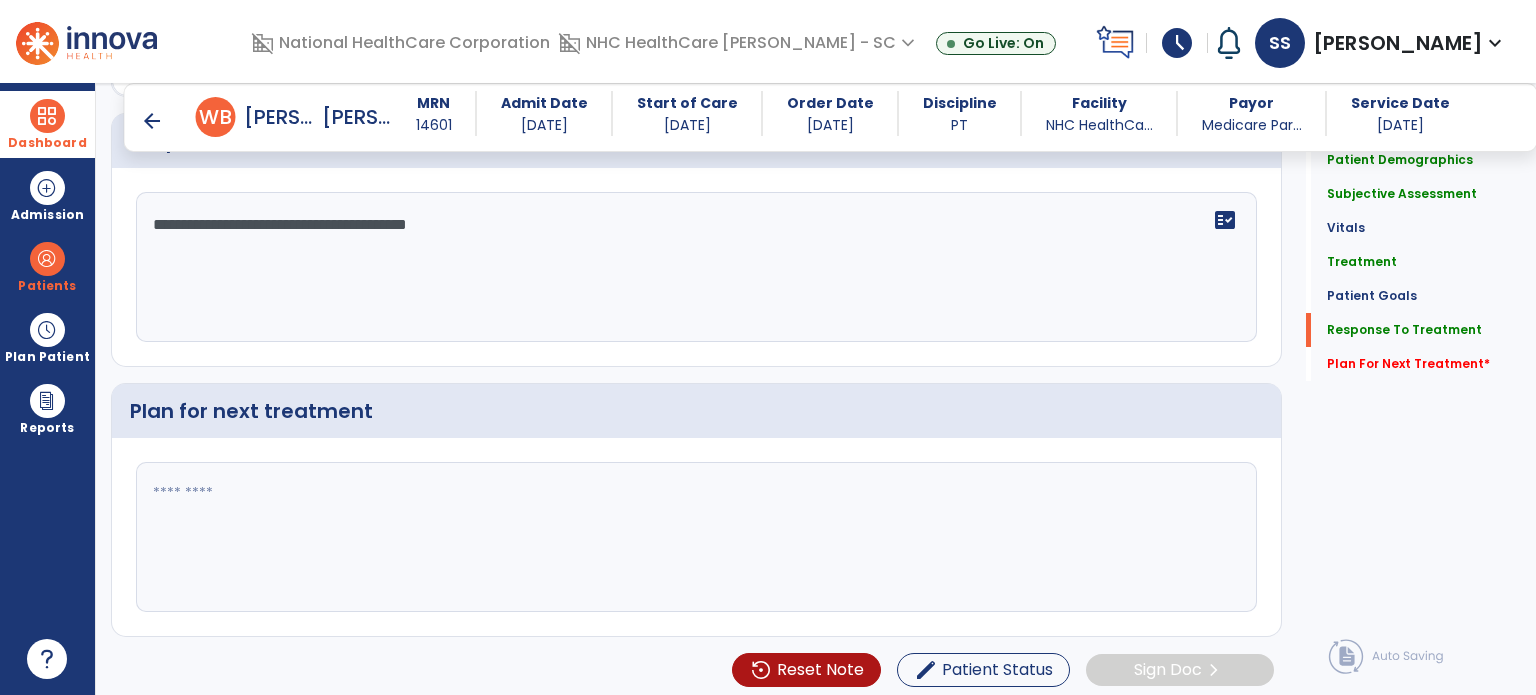 drag, startPoint x: 400, startPoint y: 532, endPoint x: 405, endPoint y: 523, distance: 10.29563 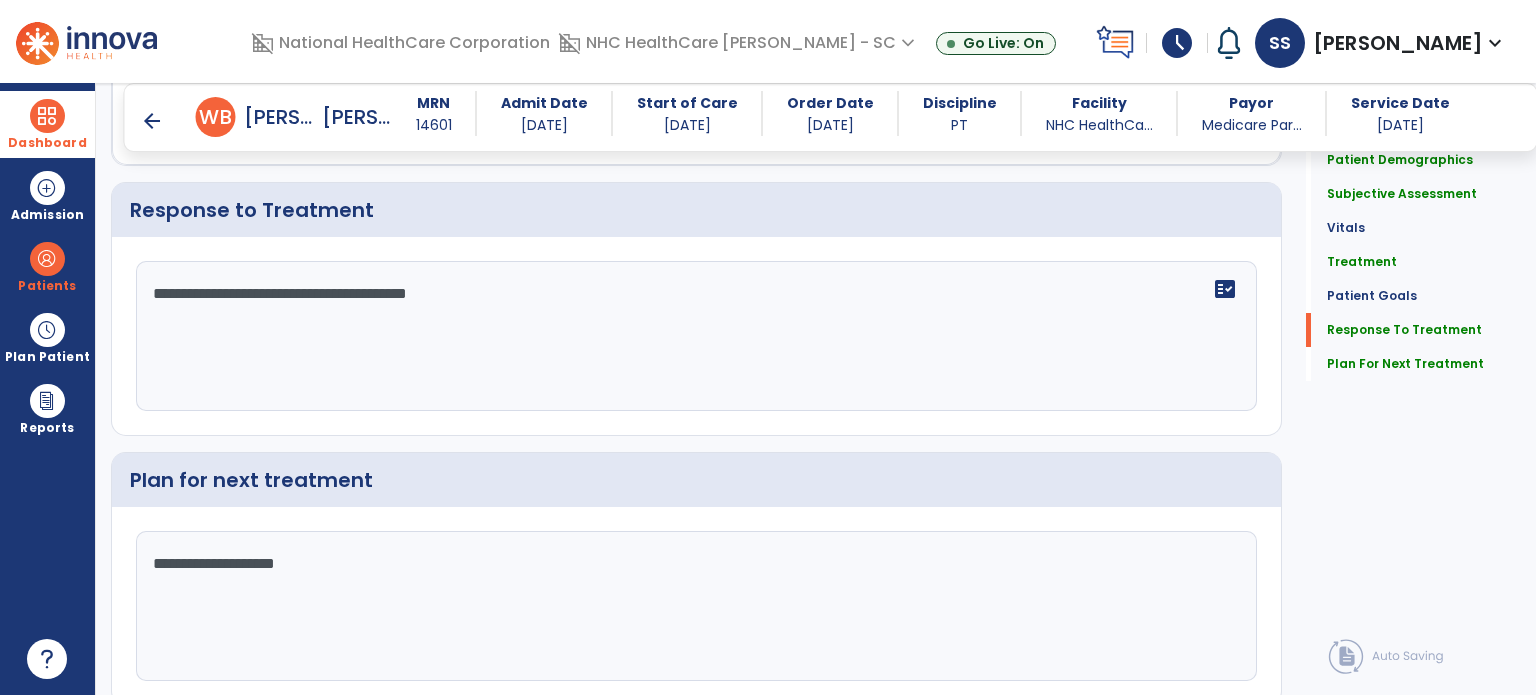 scroll, scrollTop: 3457, scrollLeft: 0, axis: vertical 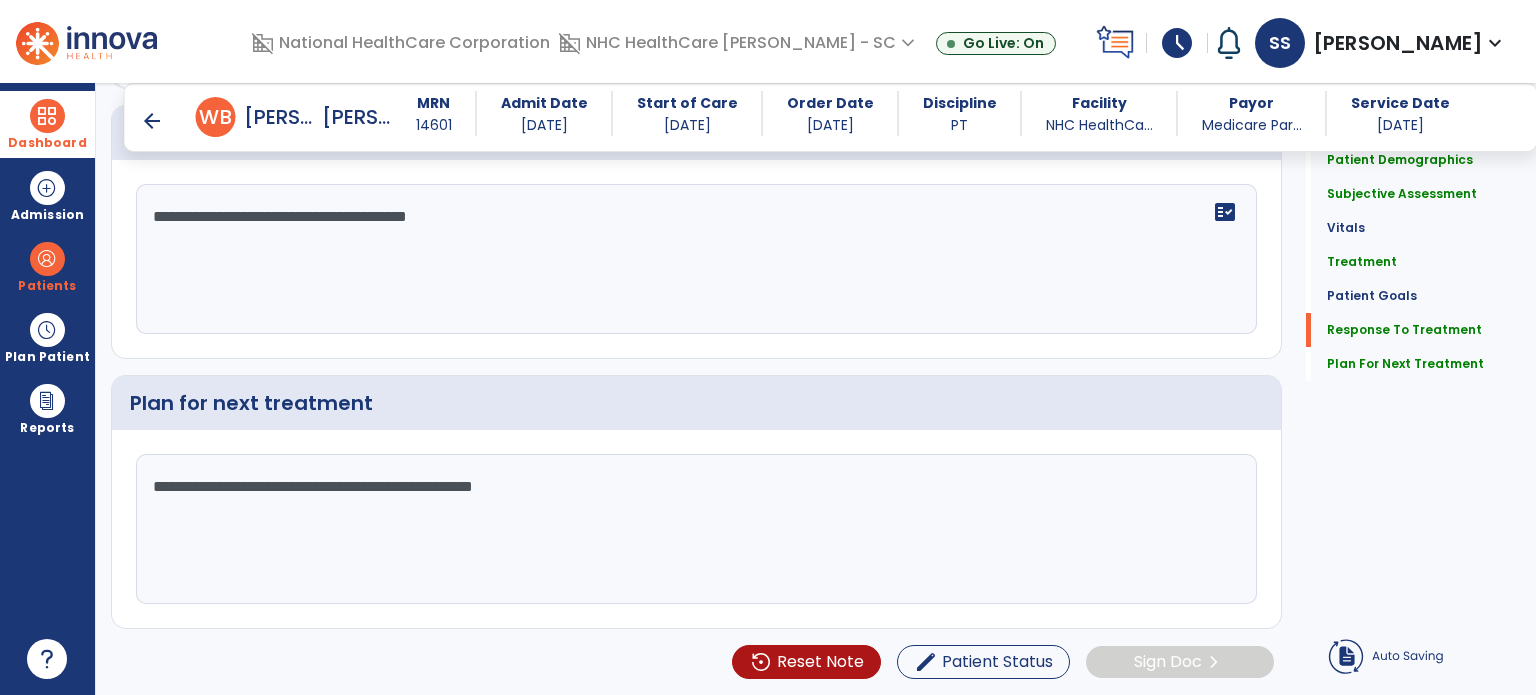 type on "**********" 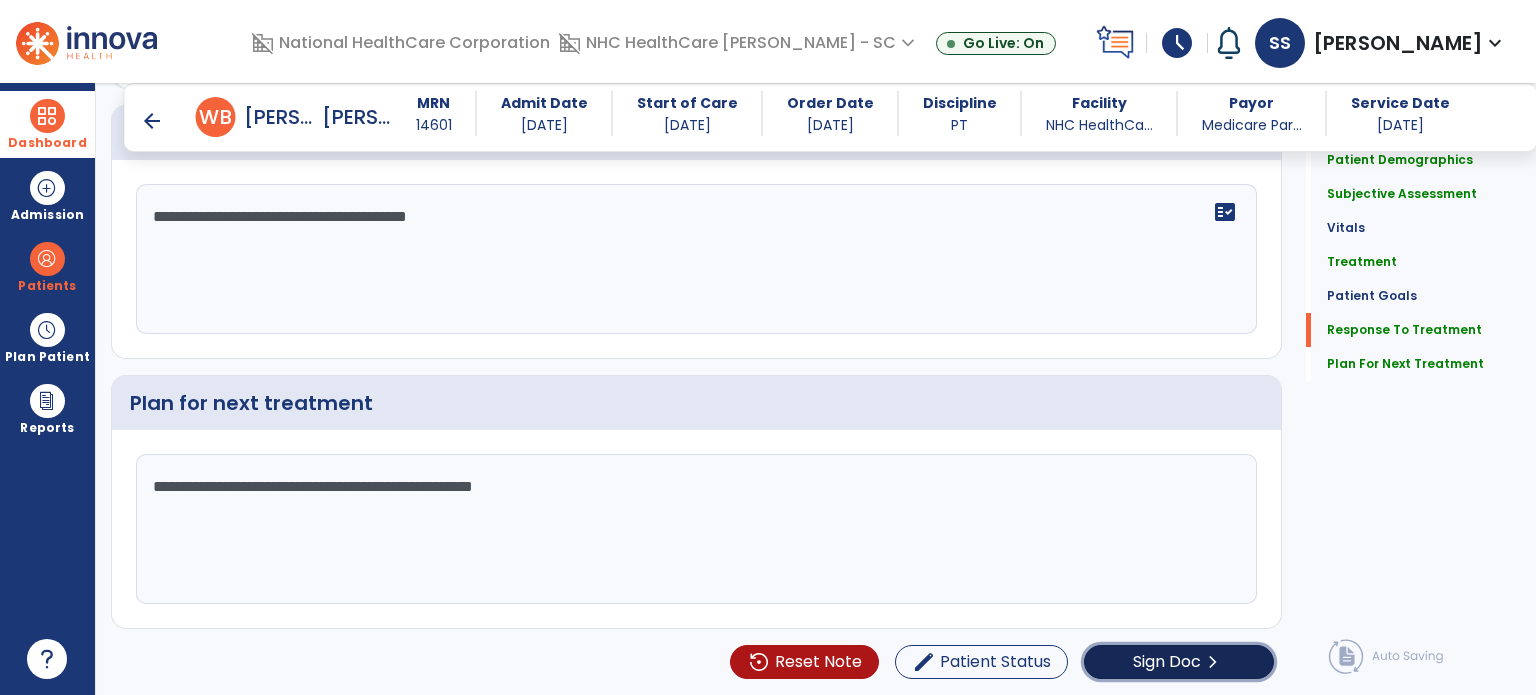 click on "chevron_right" 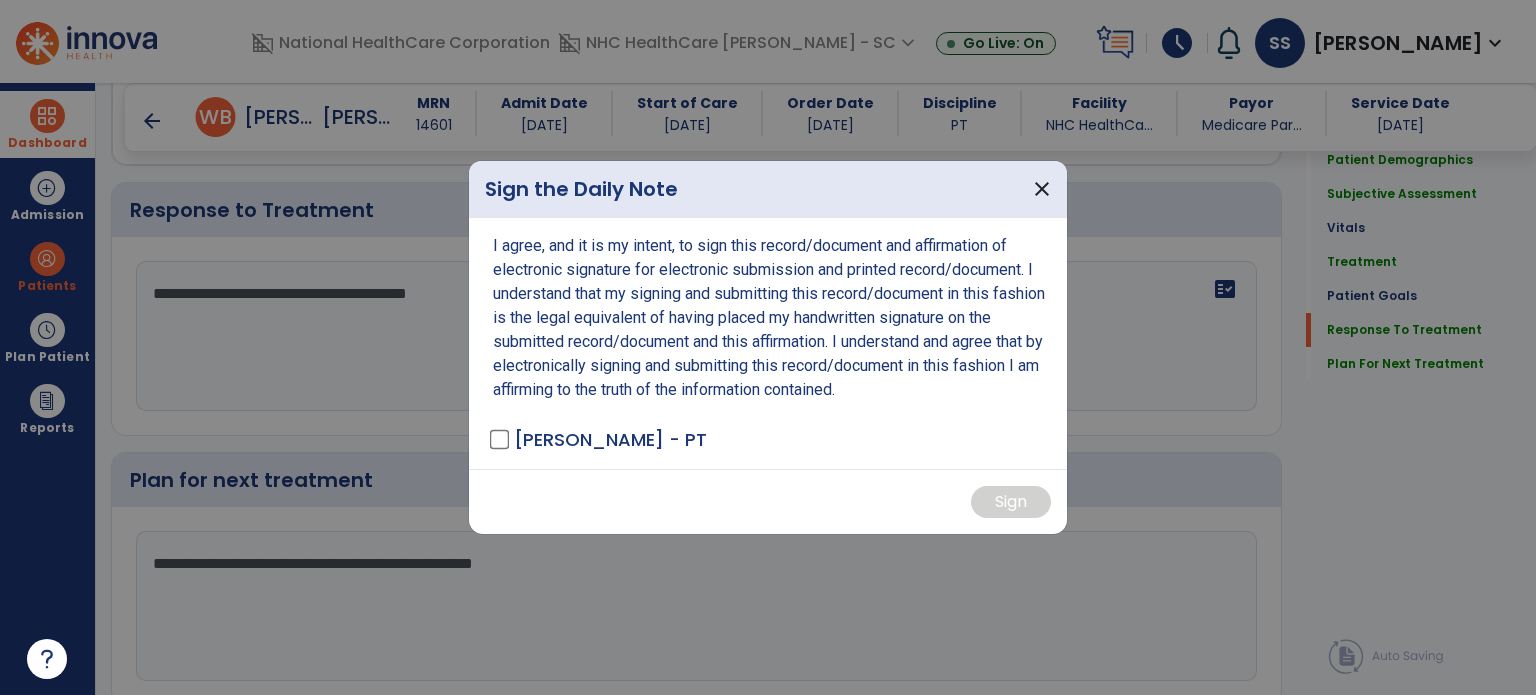 scroll, scrollTop: 3457, scrollLeft: 0, axis: vertical 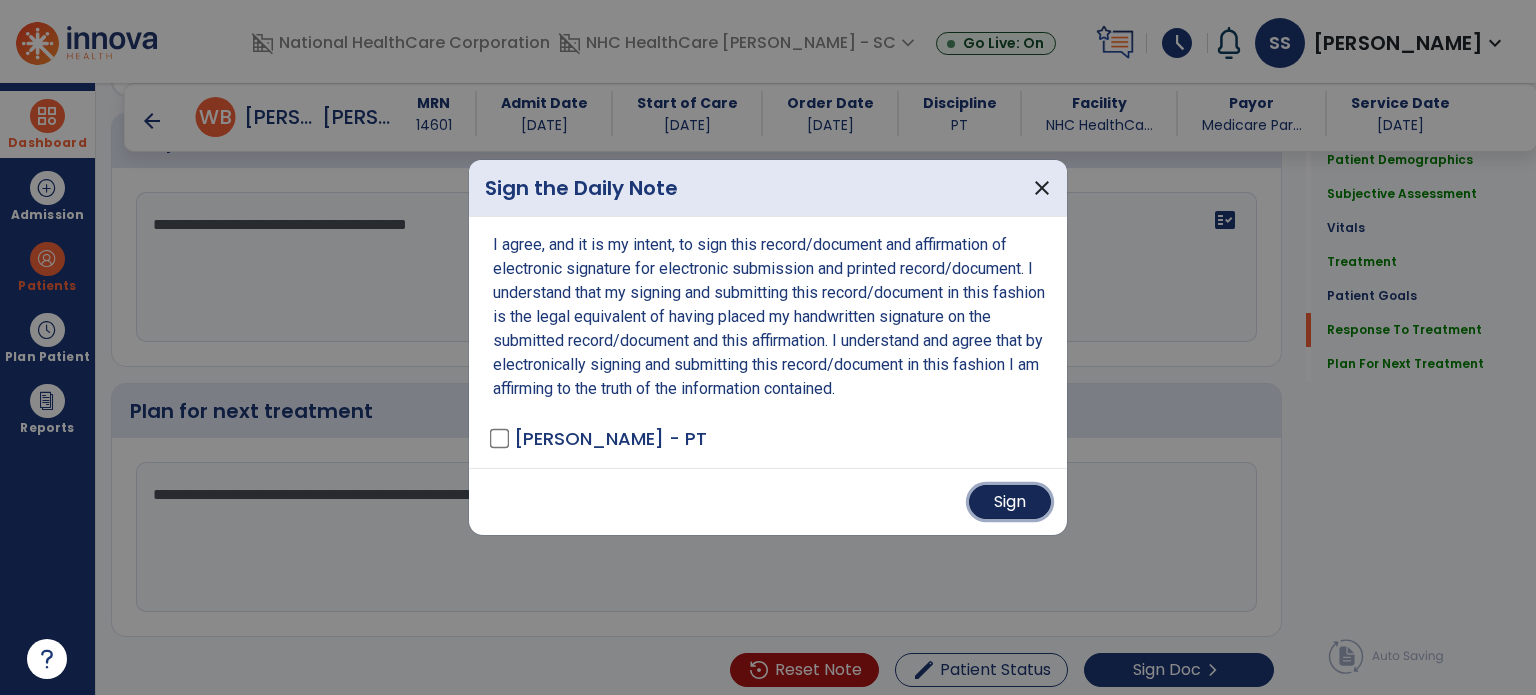 click on "Sign" at bounding box center (1010, 502) 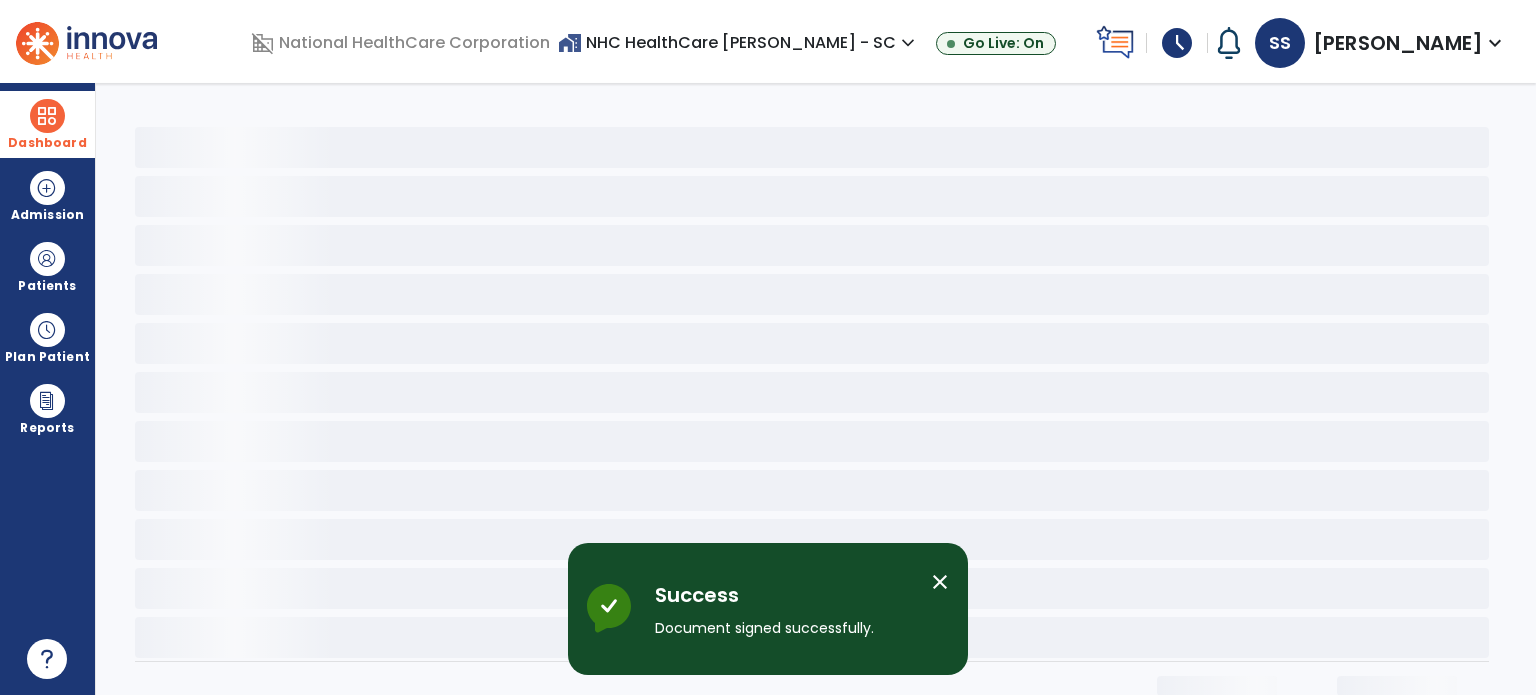 scroll, scrollTop: 0, scrollLeft: 0, axis: both 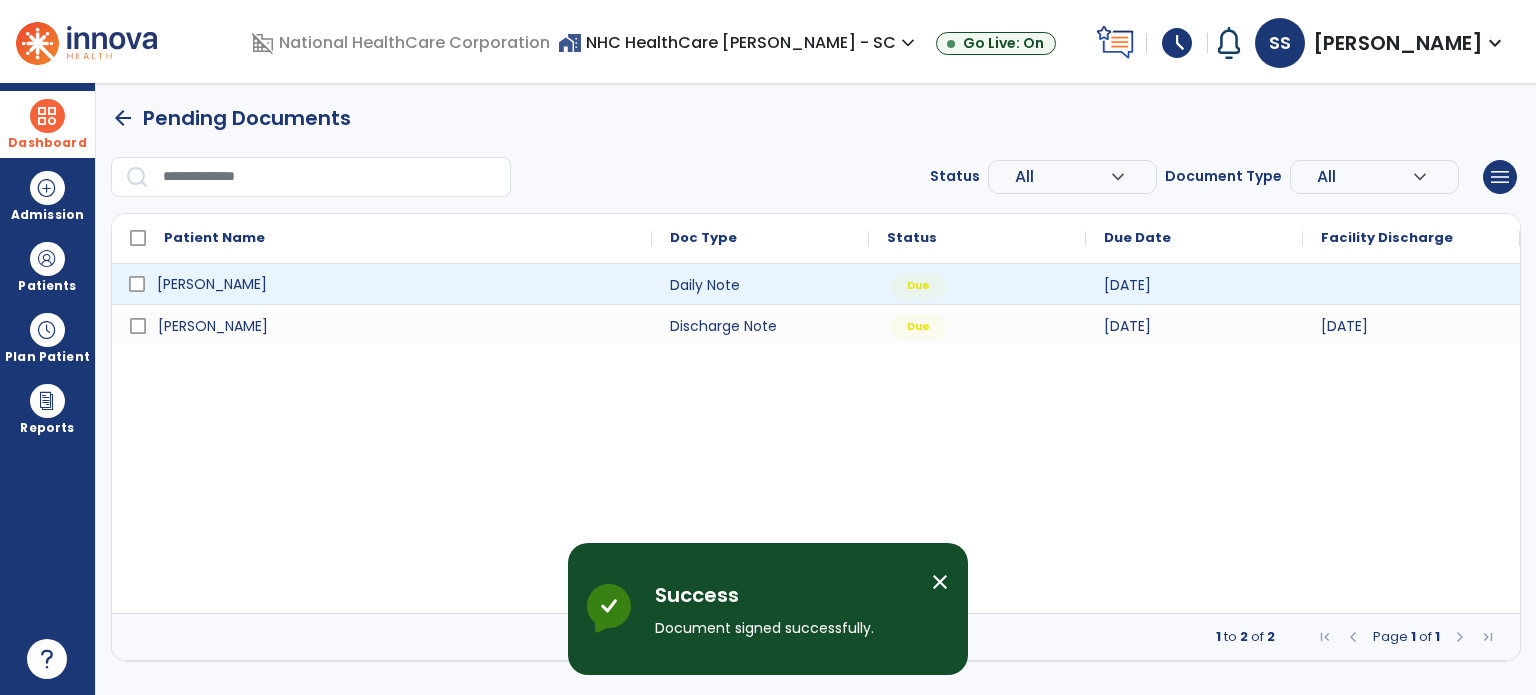 click on "[PERSON_NAME]" at bounding box center (396, 284) 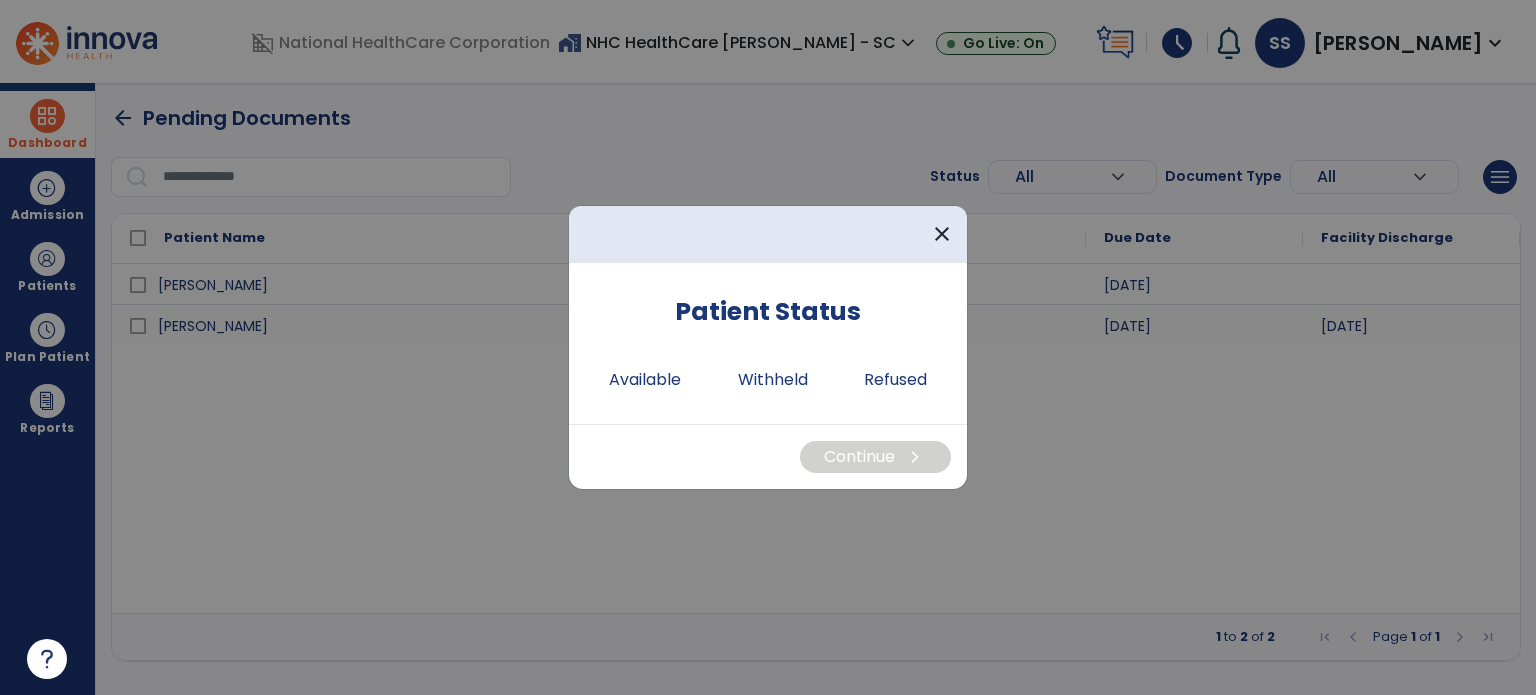 click at bounding box center (768, 347) 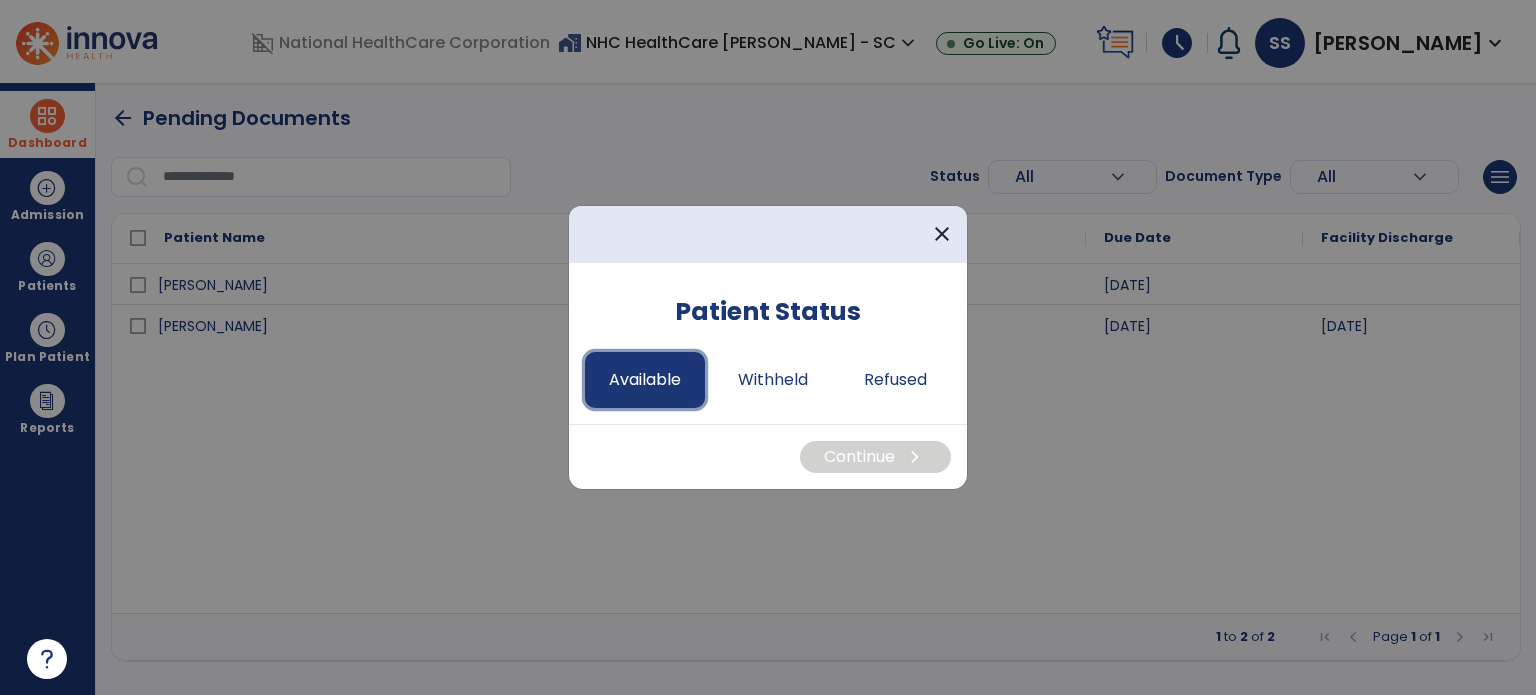 click on "Available" at bounding box center [645, 380] 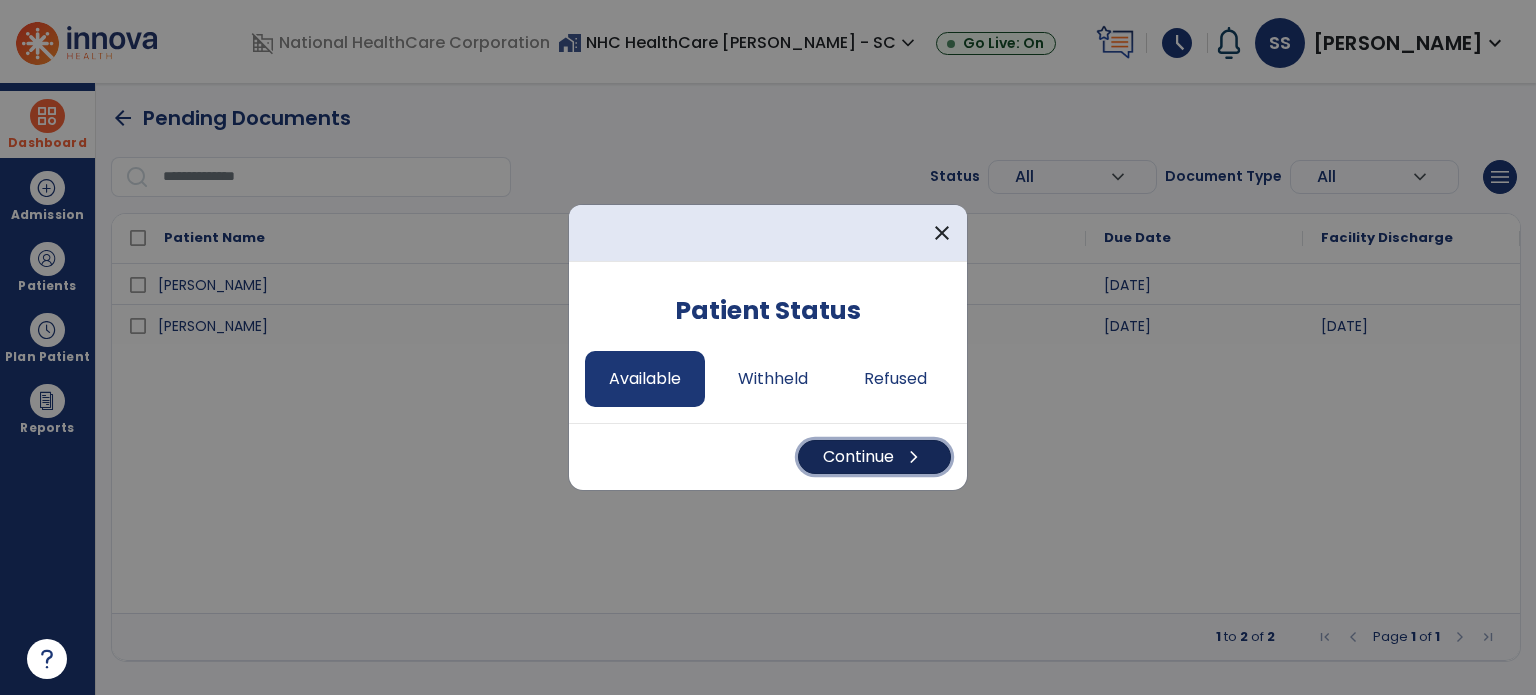 click on "chevron_right" at bounding box center [914, 457] 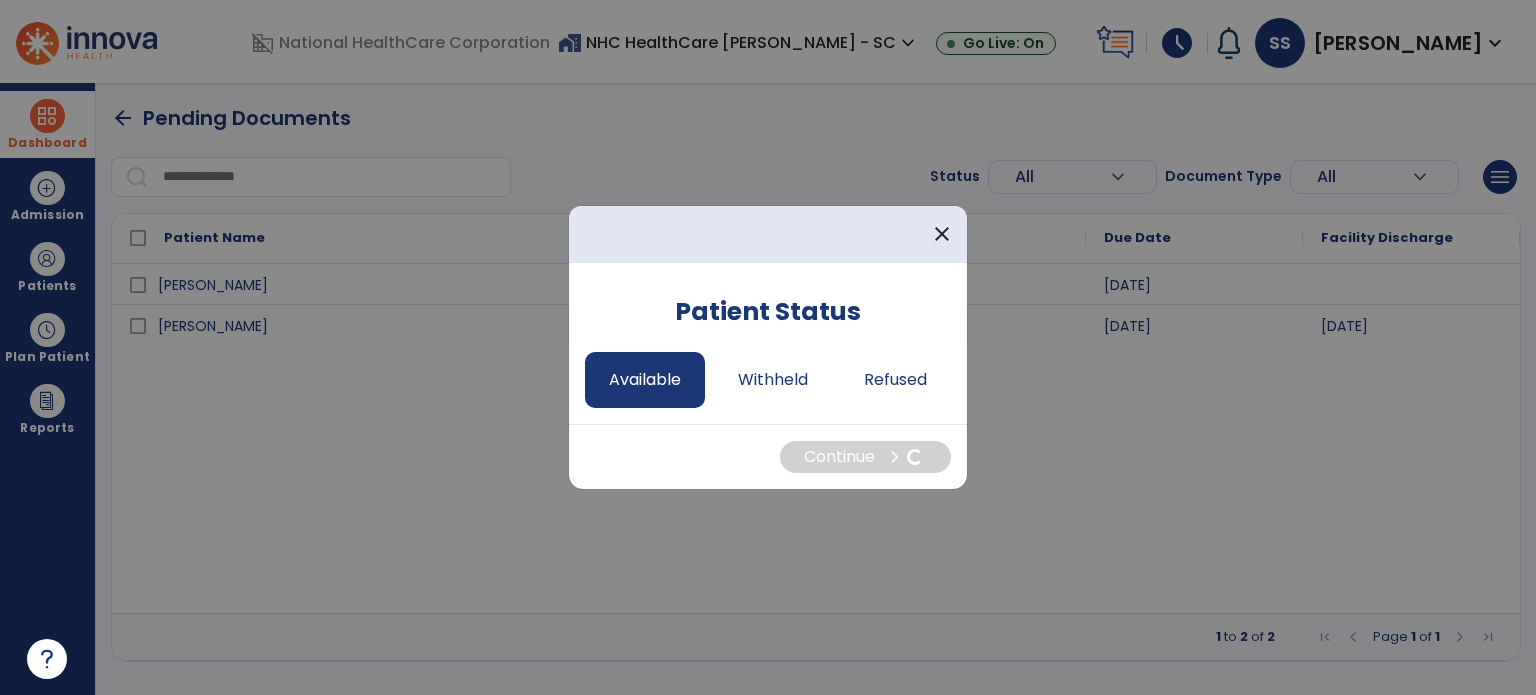 select on "*" 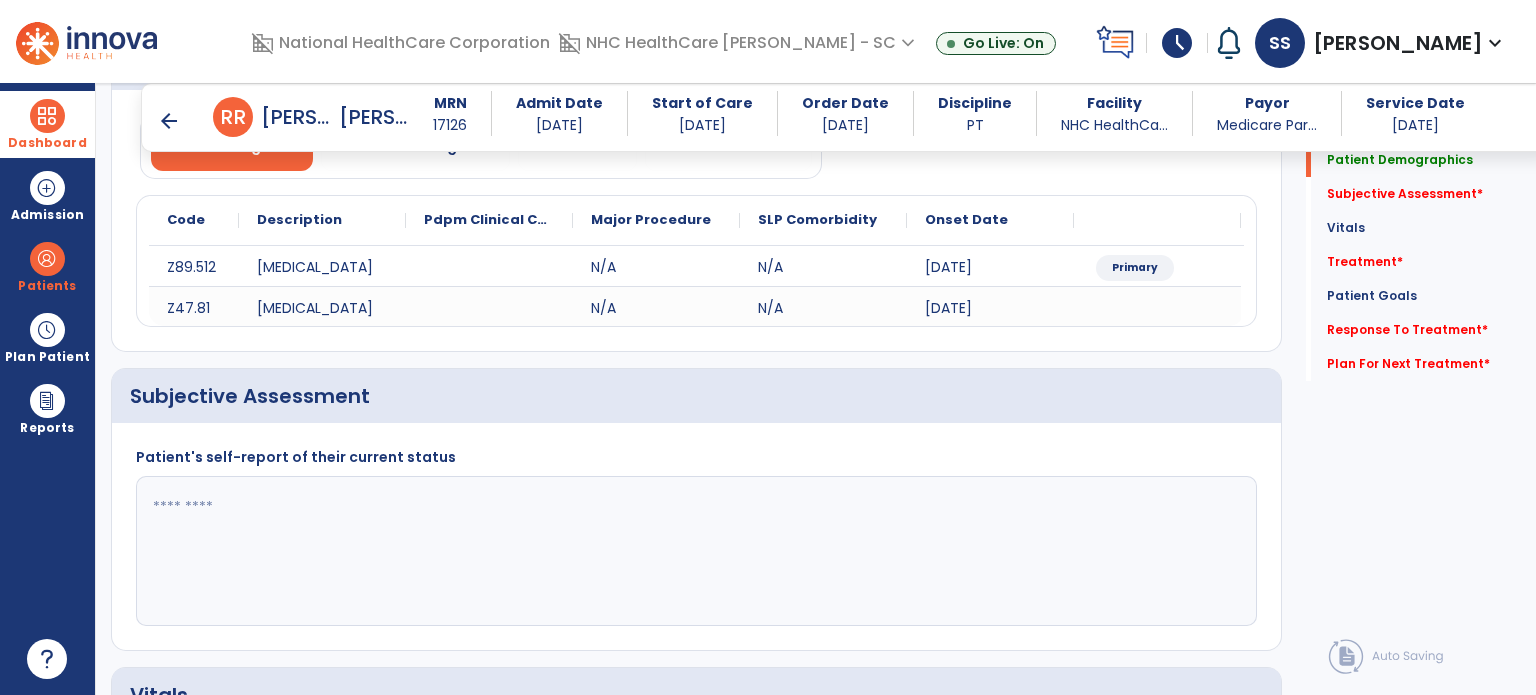 scroll, scrollTop: 300, scrollLeft: 0, axis: vertical 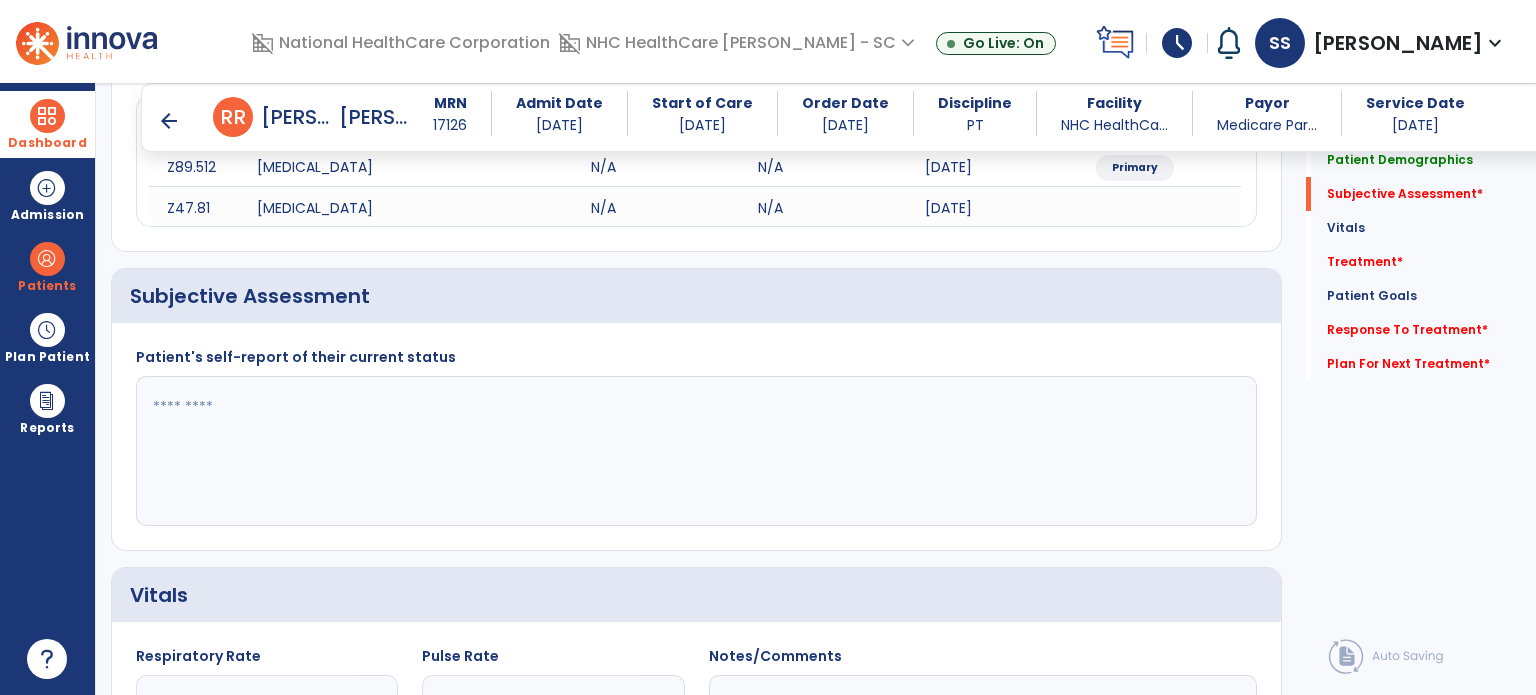 click 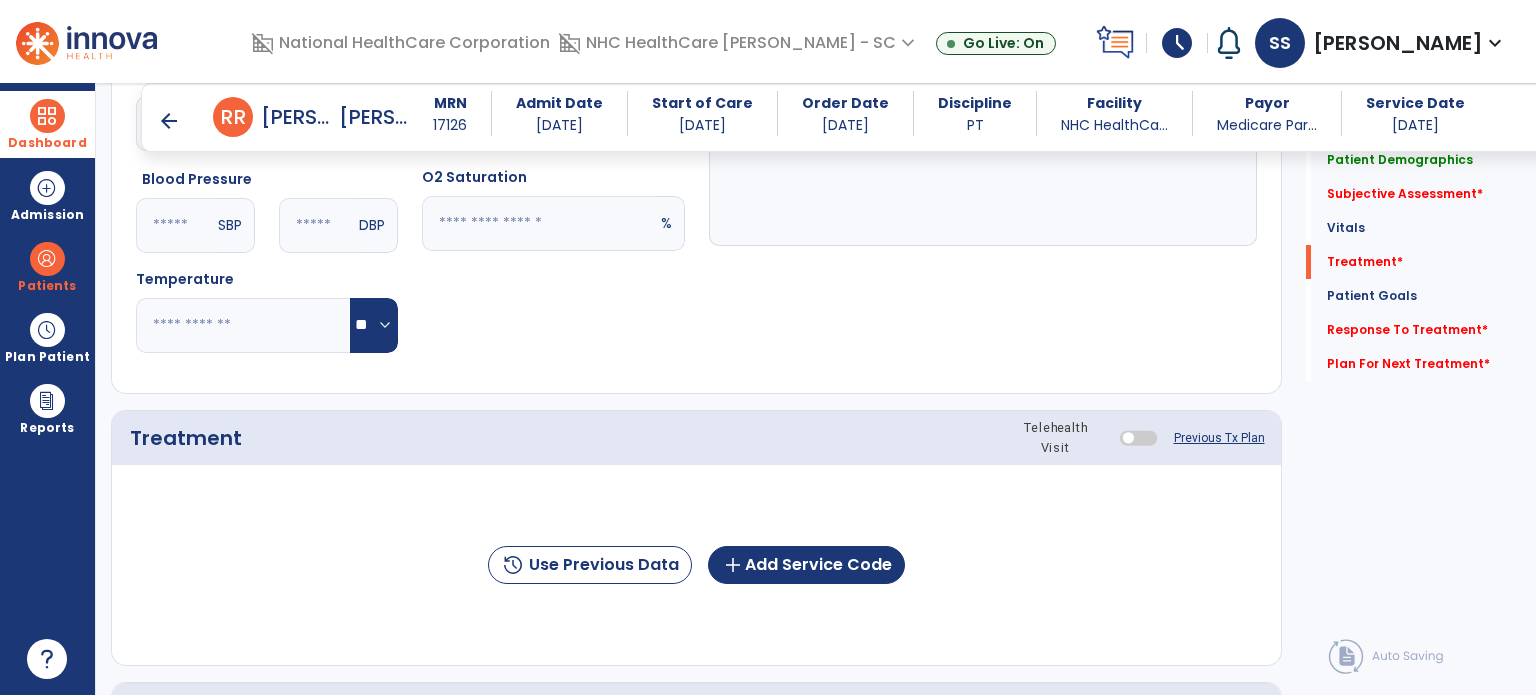 scroll, scrollTop: 1000, scrollLeft: 0, axis: vertical 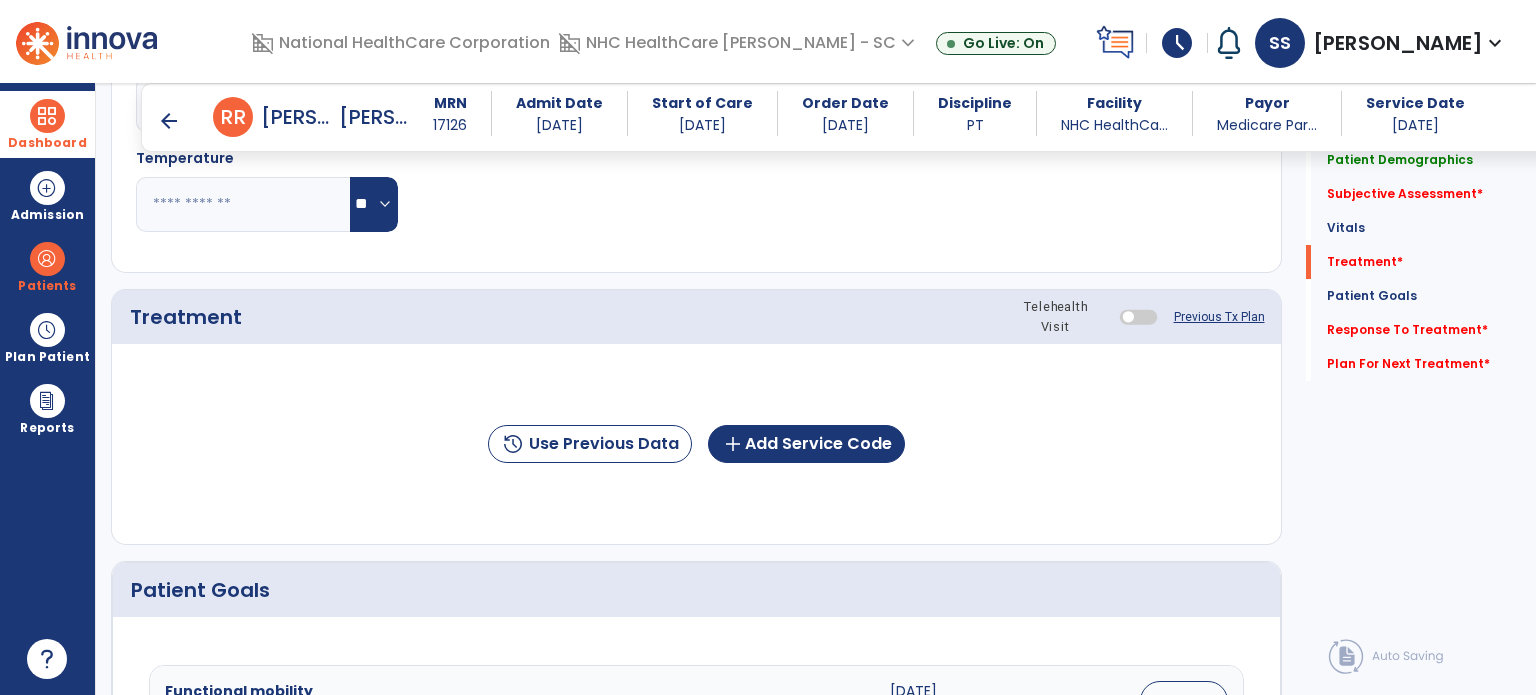 type on "**********" 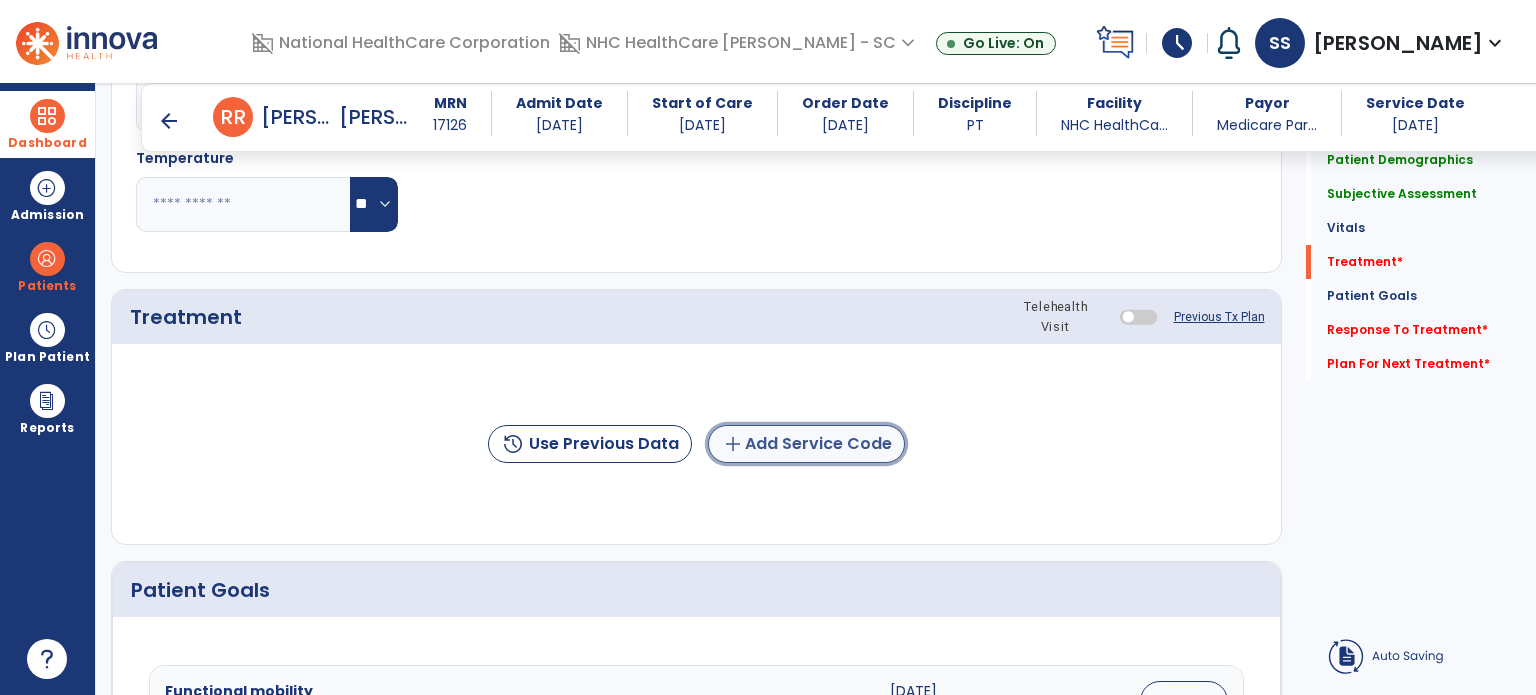 click on "add  Add Service Code" 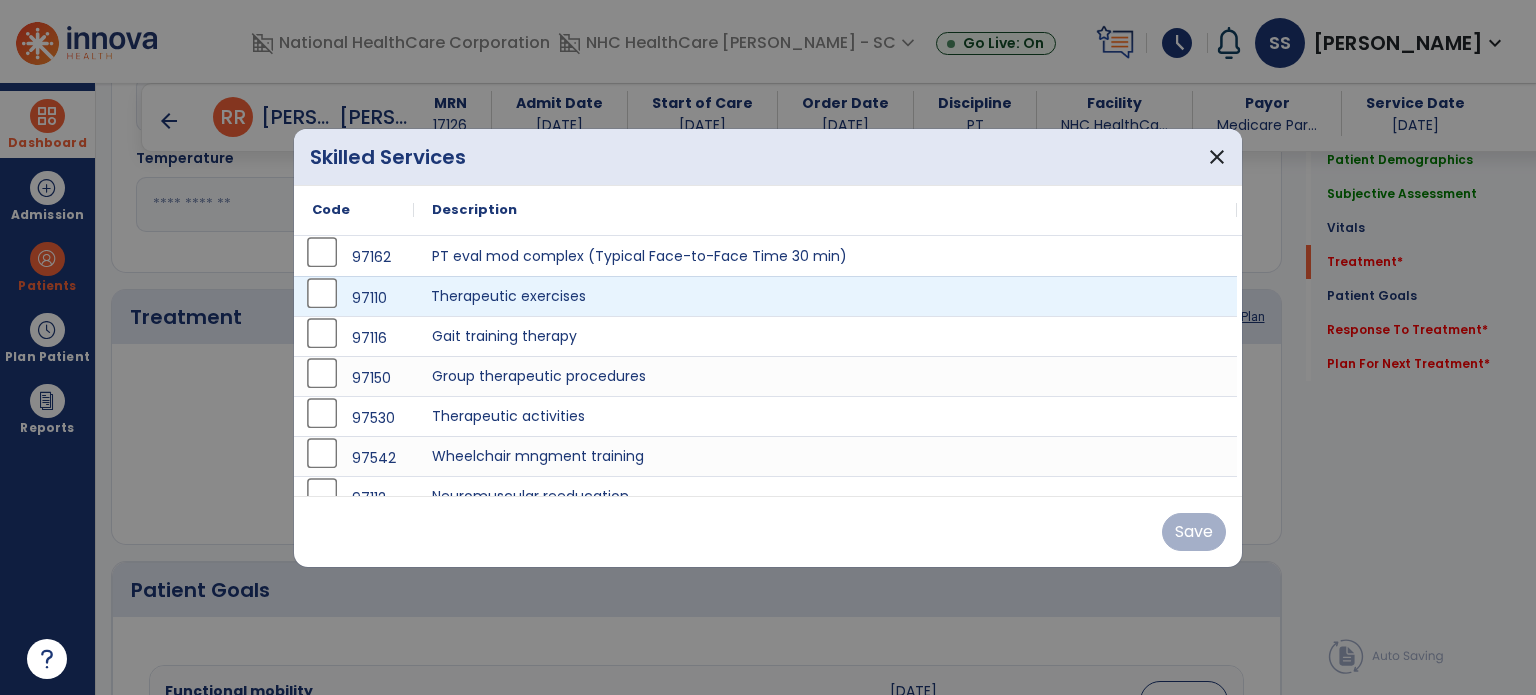 click on "Therapeutic exercises" at bounding box center [825, 296] 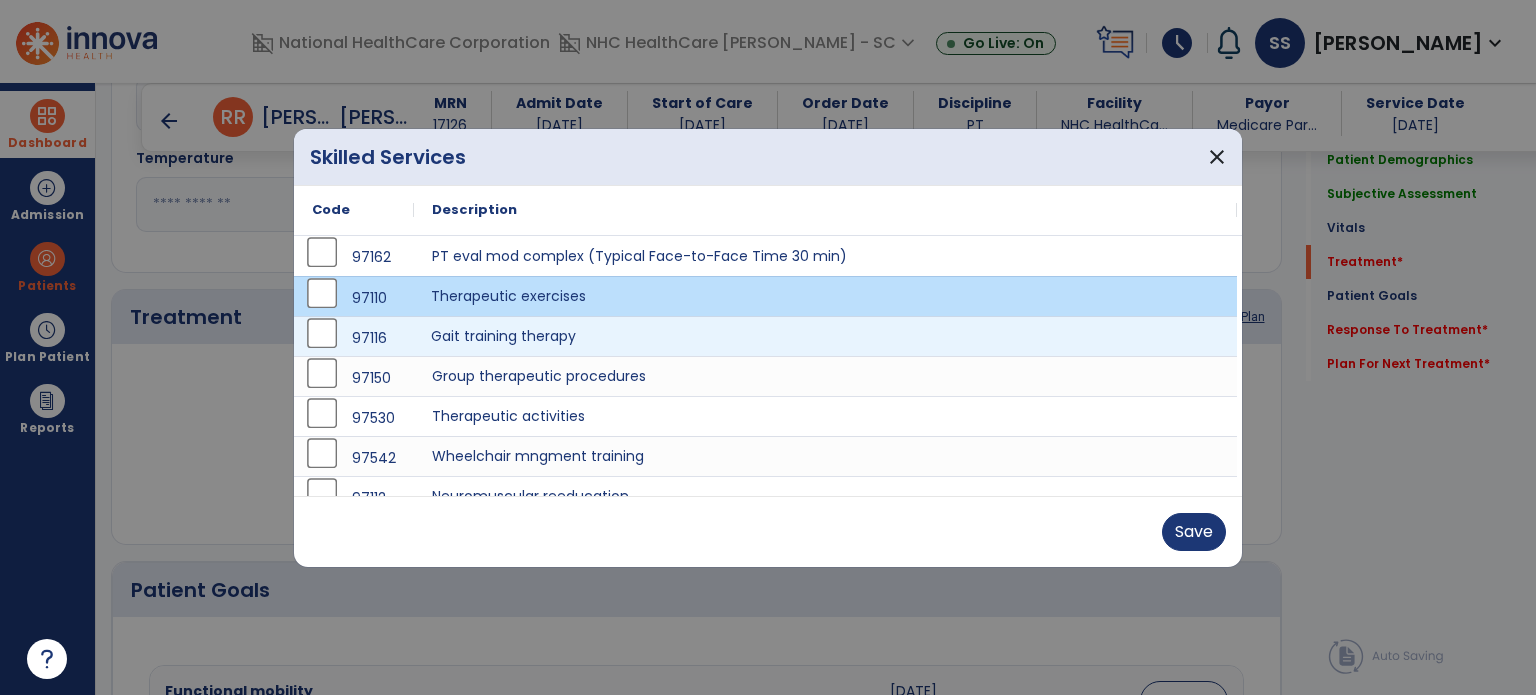 click on "Gait training therapy" at bounding box center [825, 336] 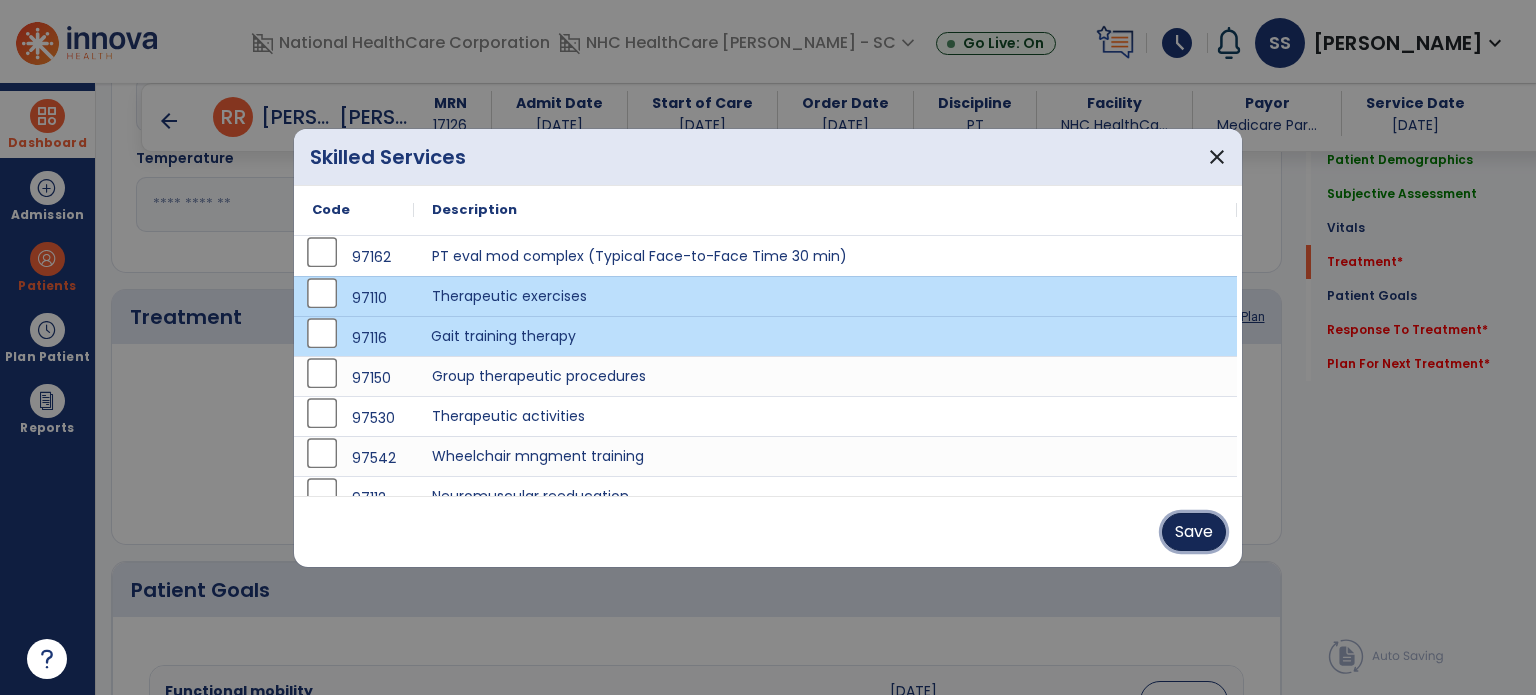 click on "Save" at bounding box center [1194, 532] 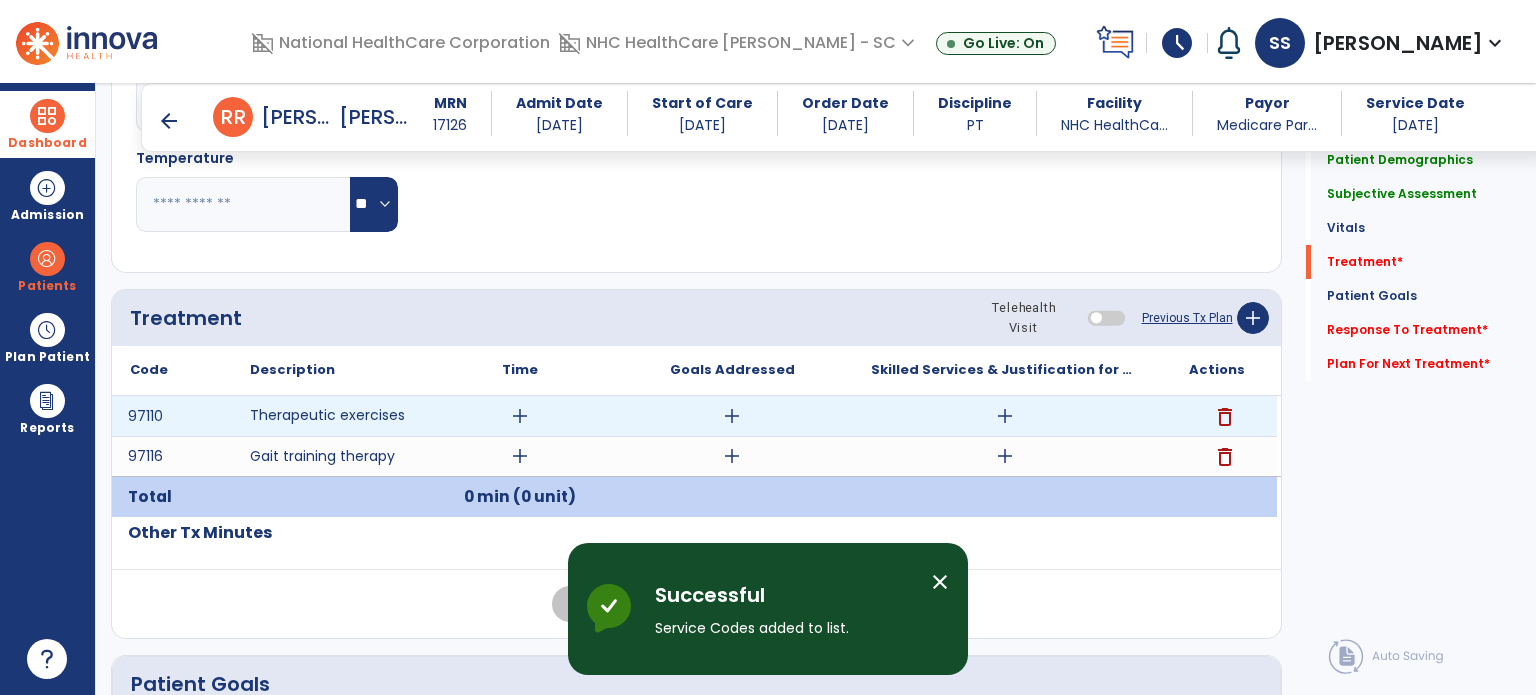 click on "add" at bounding box center (520, 416) 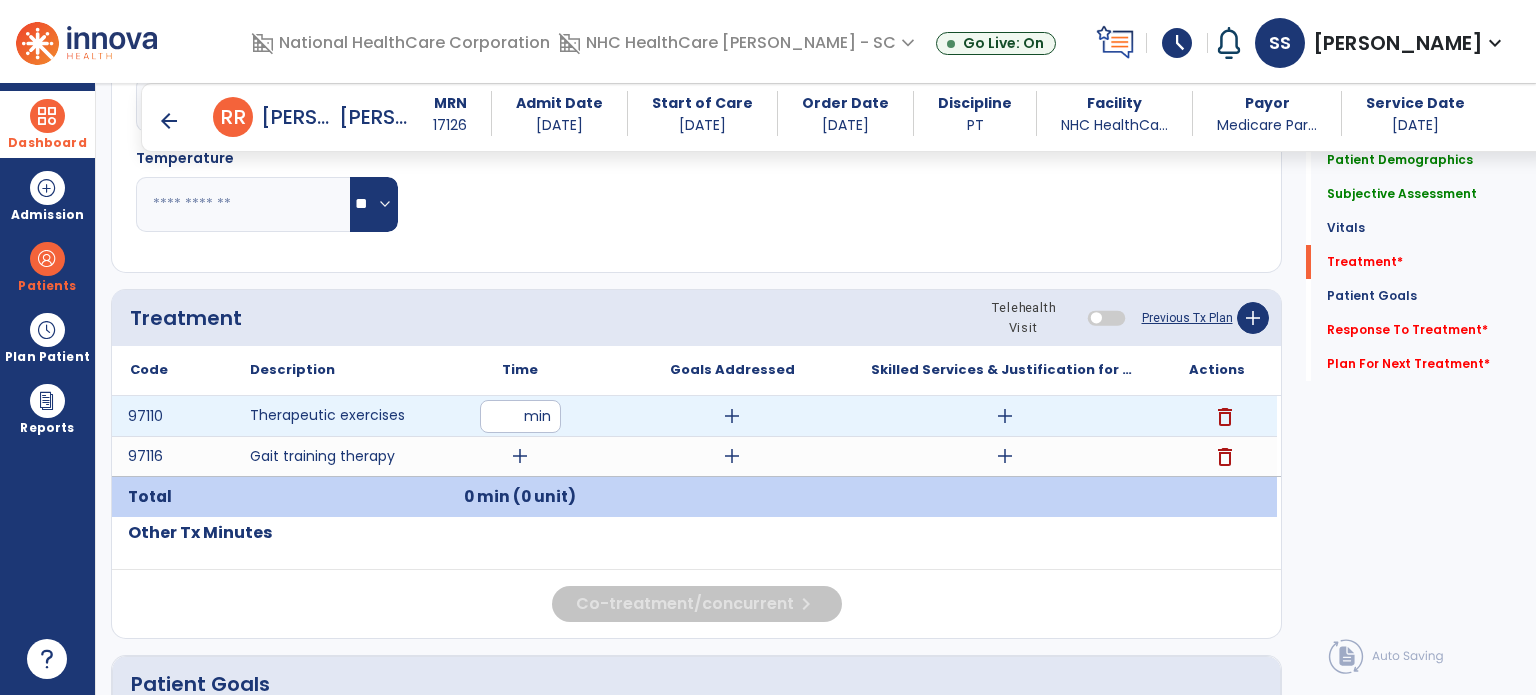 type on "**" 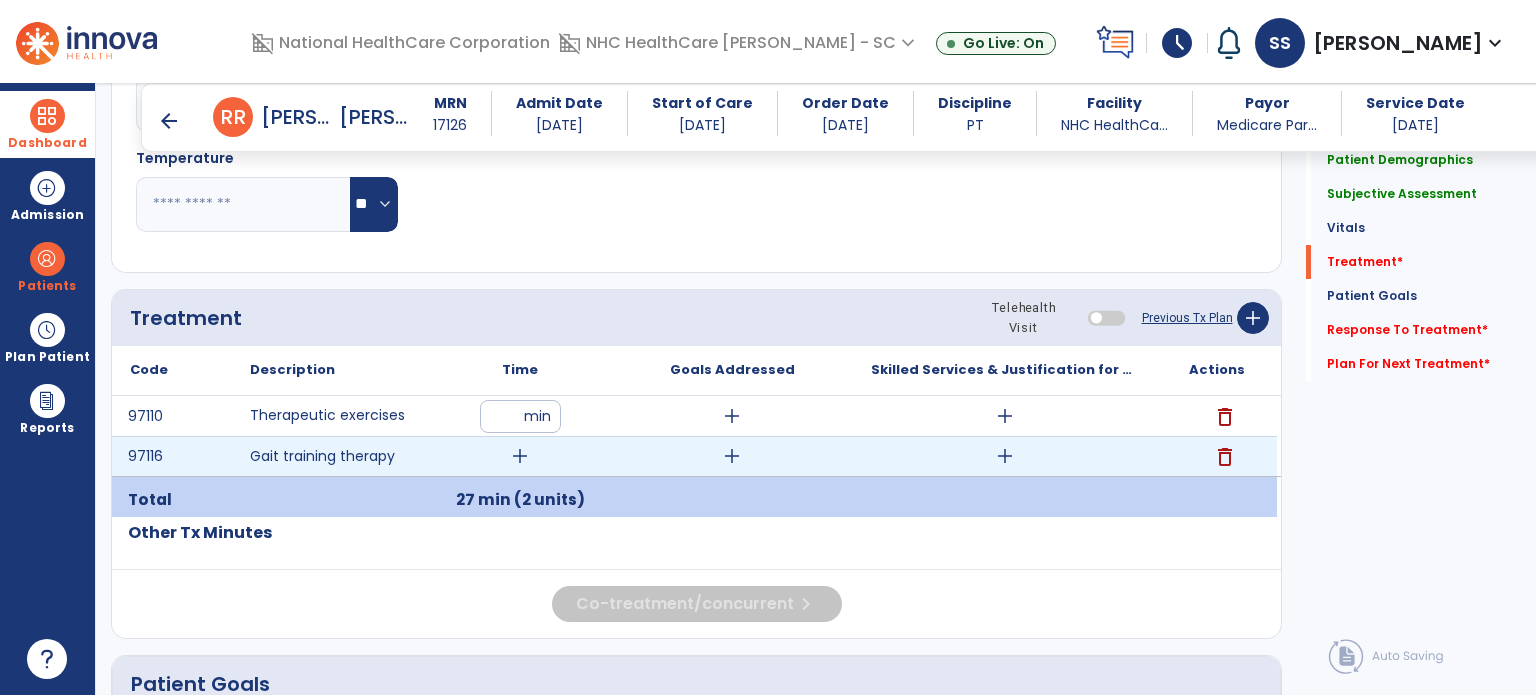 click on "add" at bounding box center [520, 456] 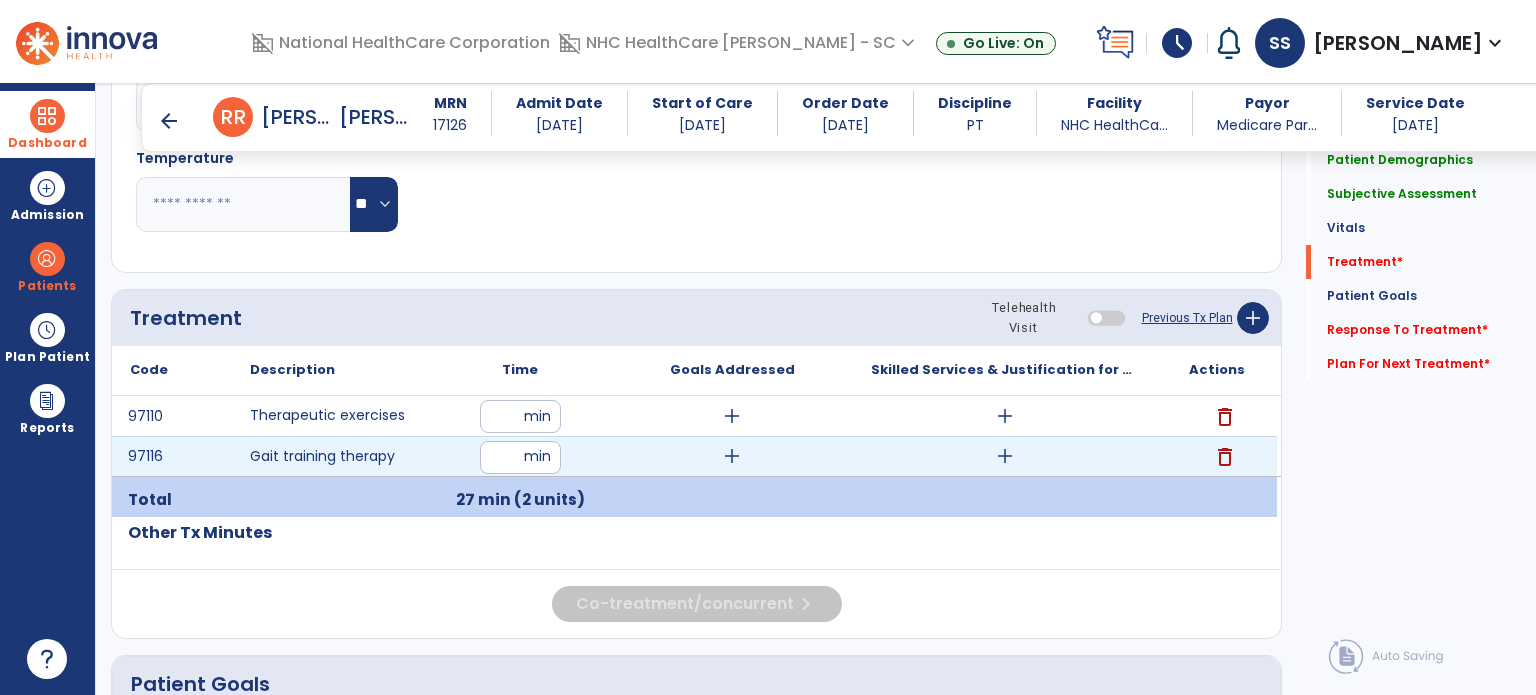 type on "**" 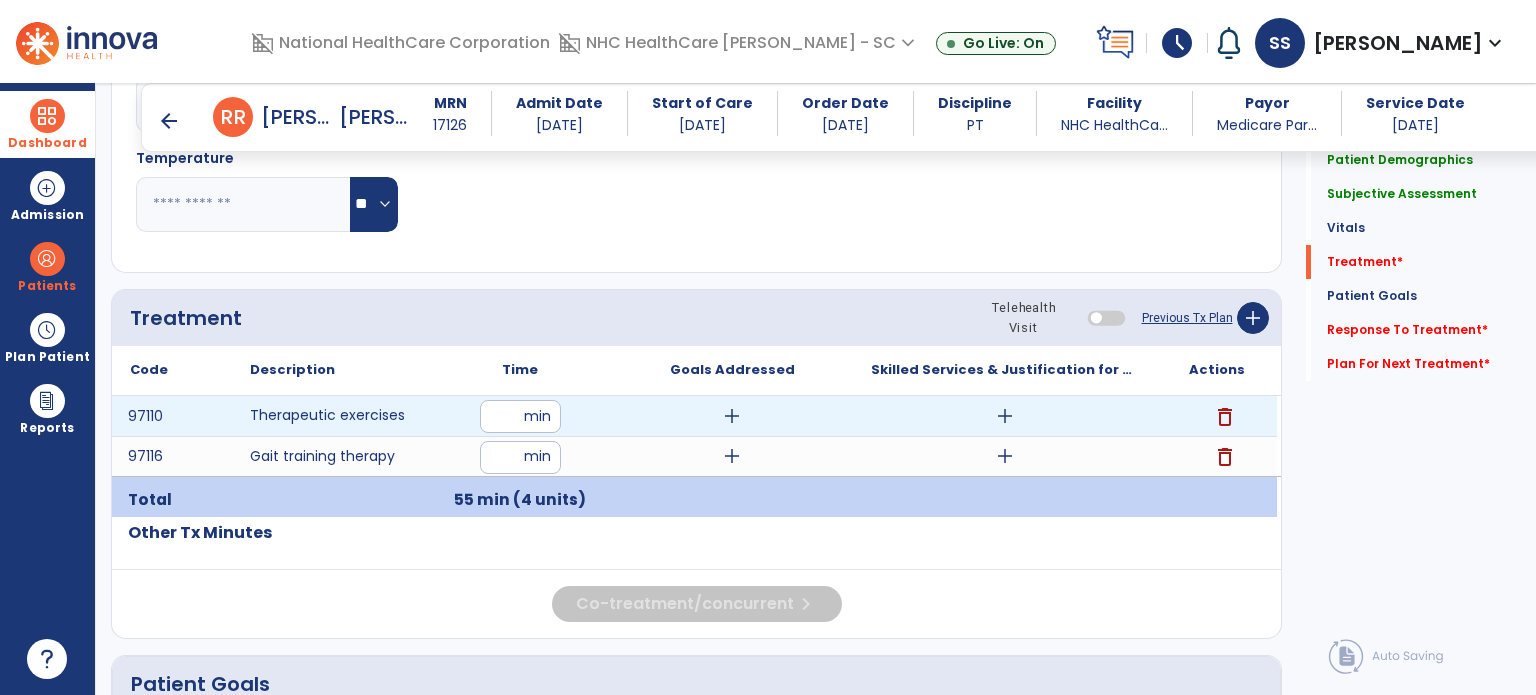 click on "add" at bounding box center [1005, 416] 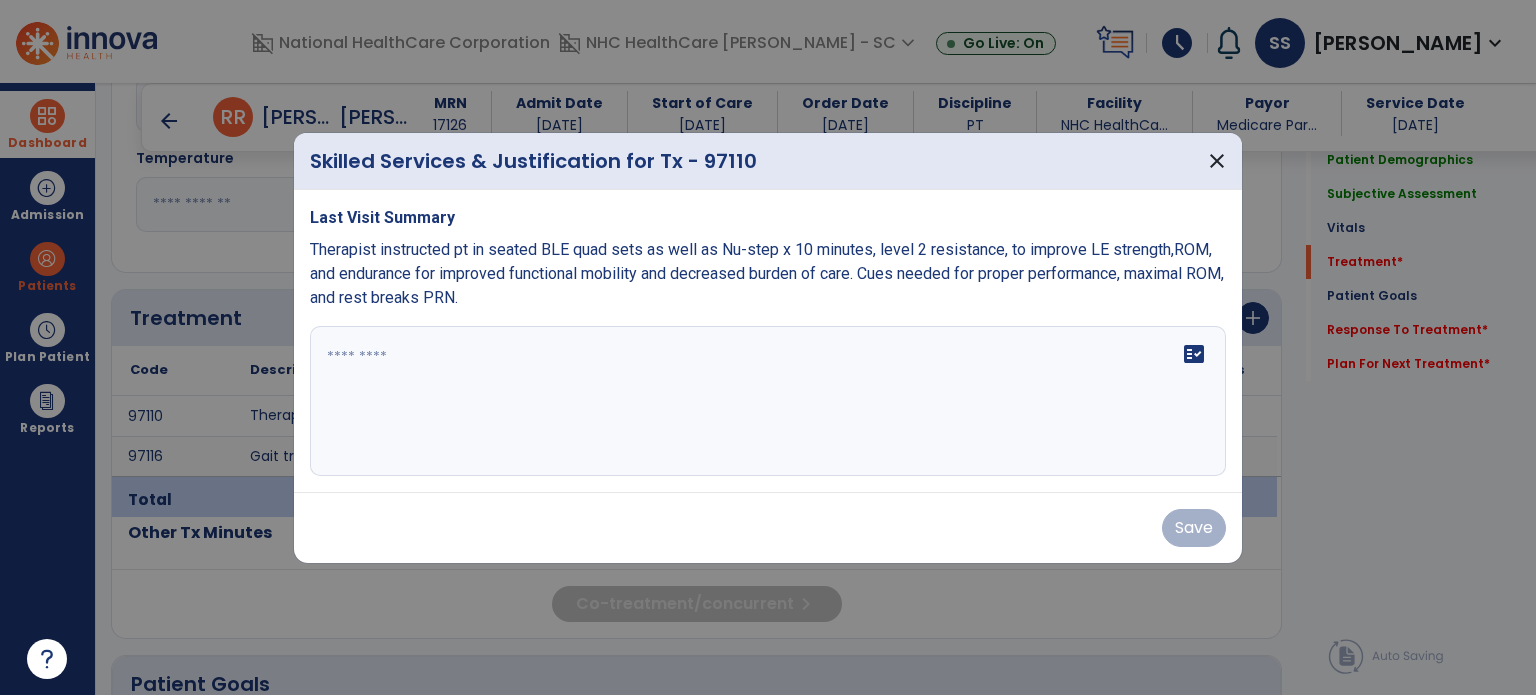 click at bounding box center [768, 401] 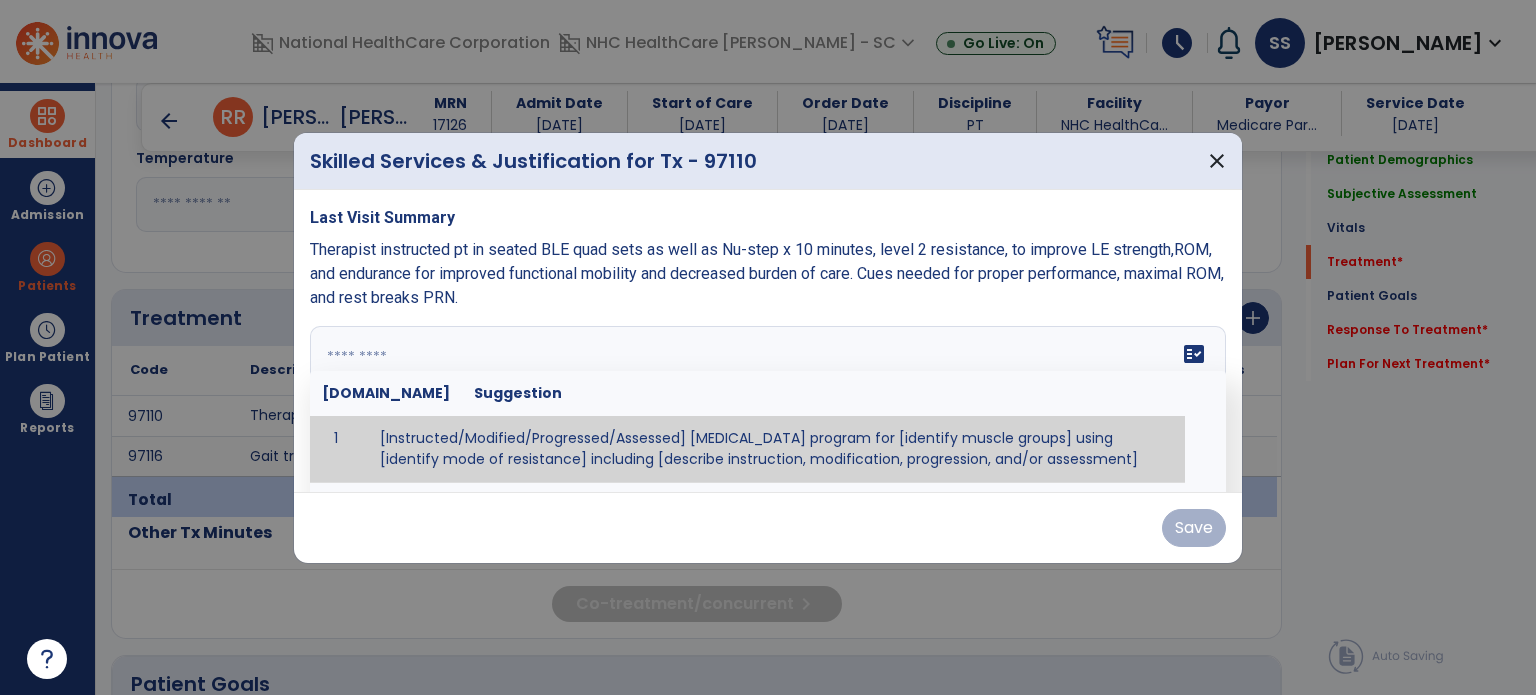paste on "**********" 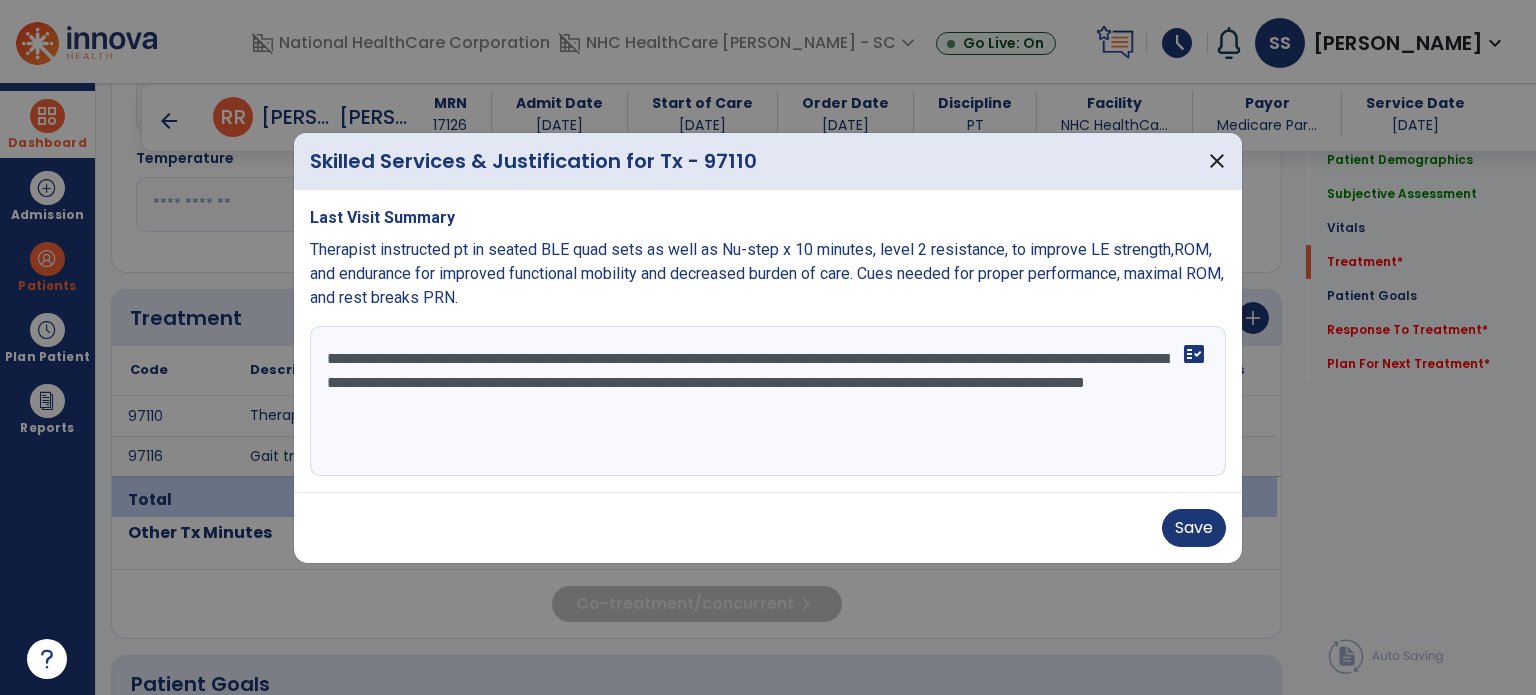 drag, startPoint x: 922, startPoint y: 355, endPoint x: 910, endPoint y: 355, distance: 12 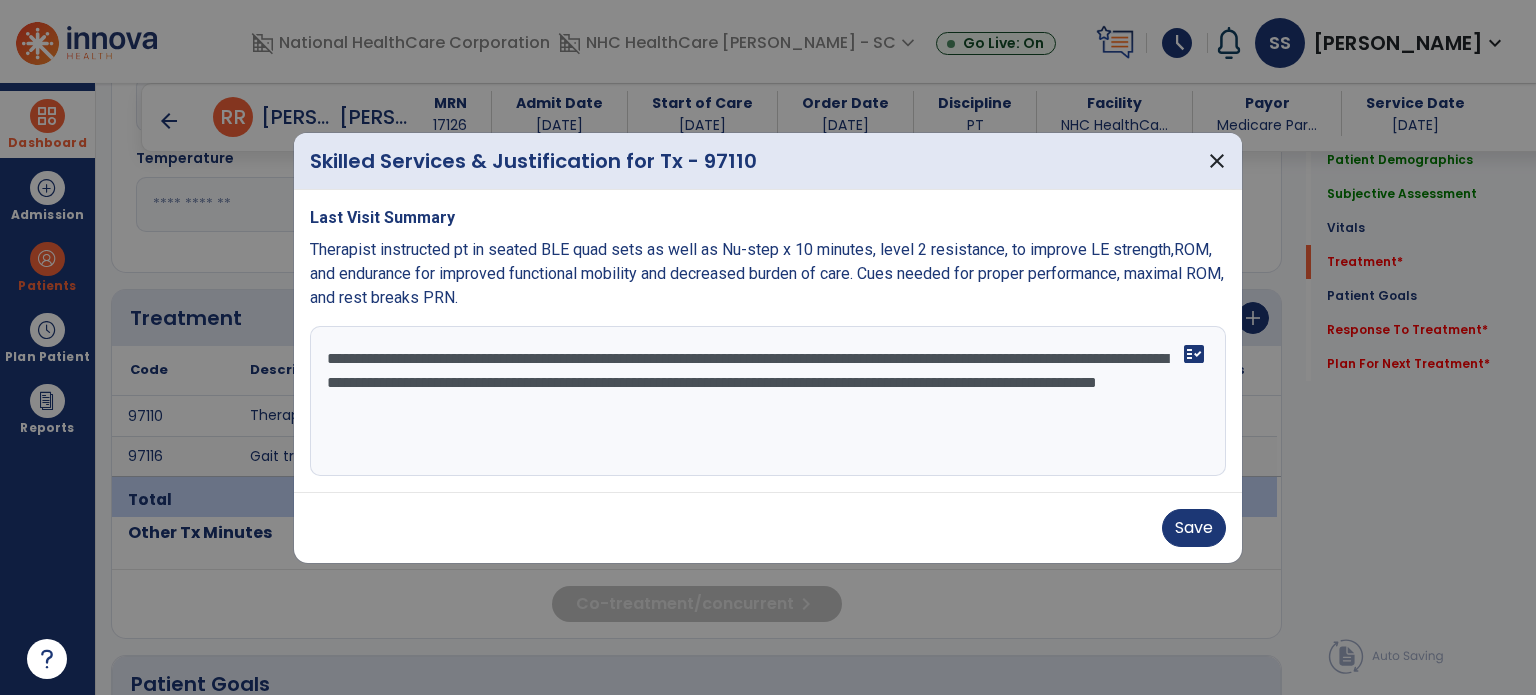 click on "**********" at bounding box center (768, 401) 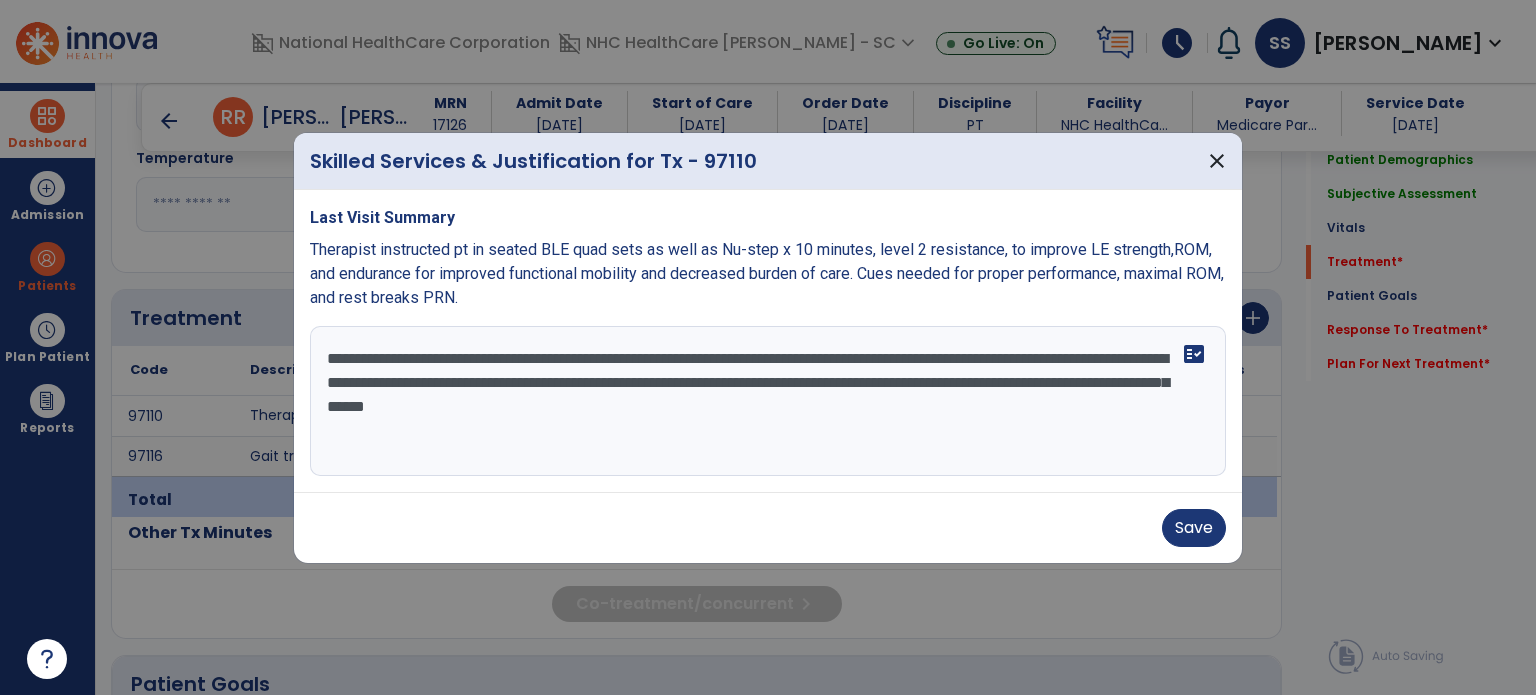 click on "**********" at bounding box center [768, 401] 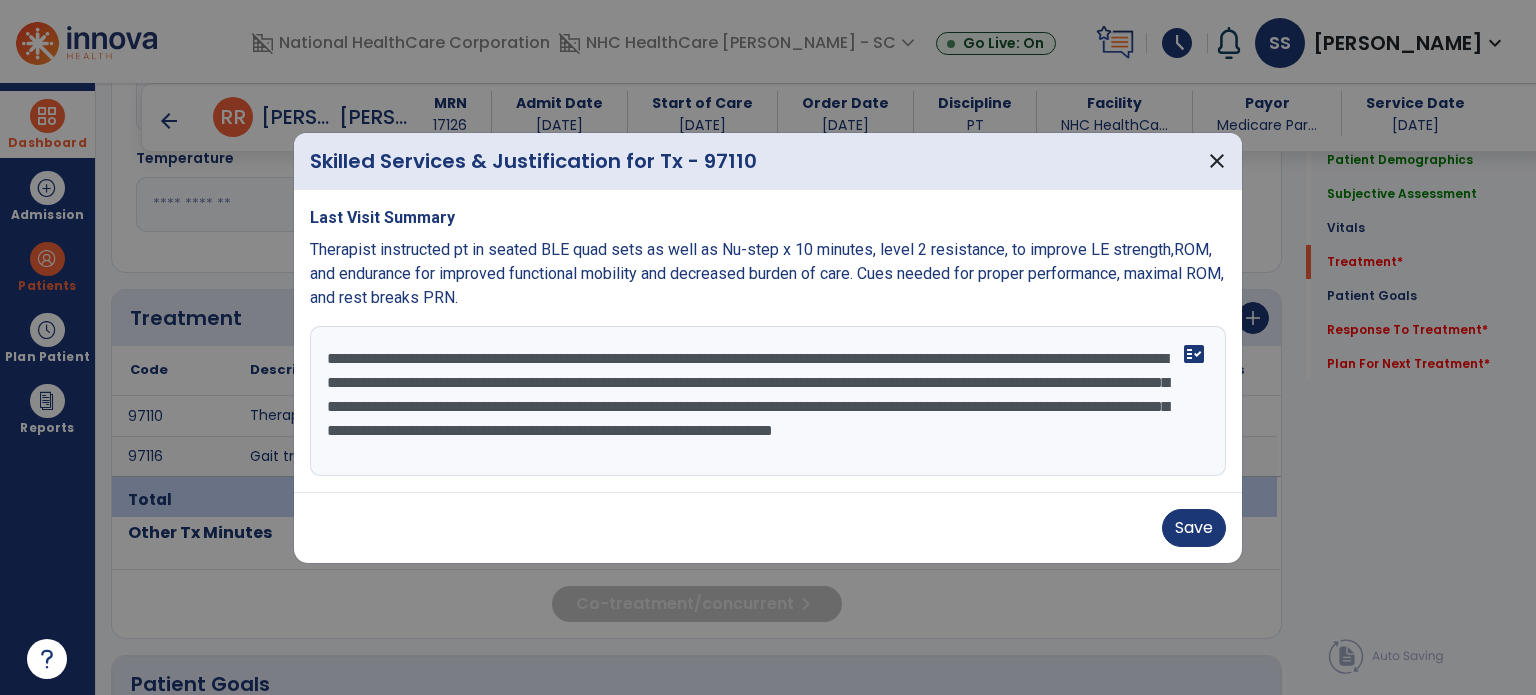 scroll, scrollTop: 15, scrollLeft: 0, axis: vertical 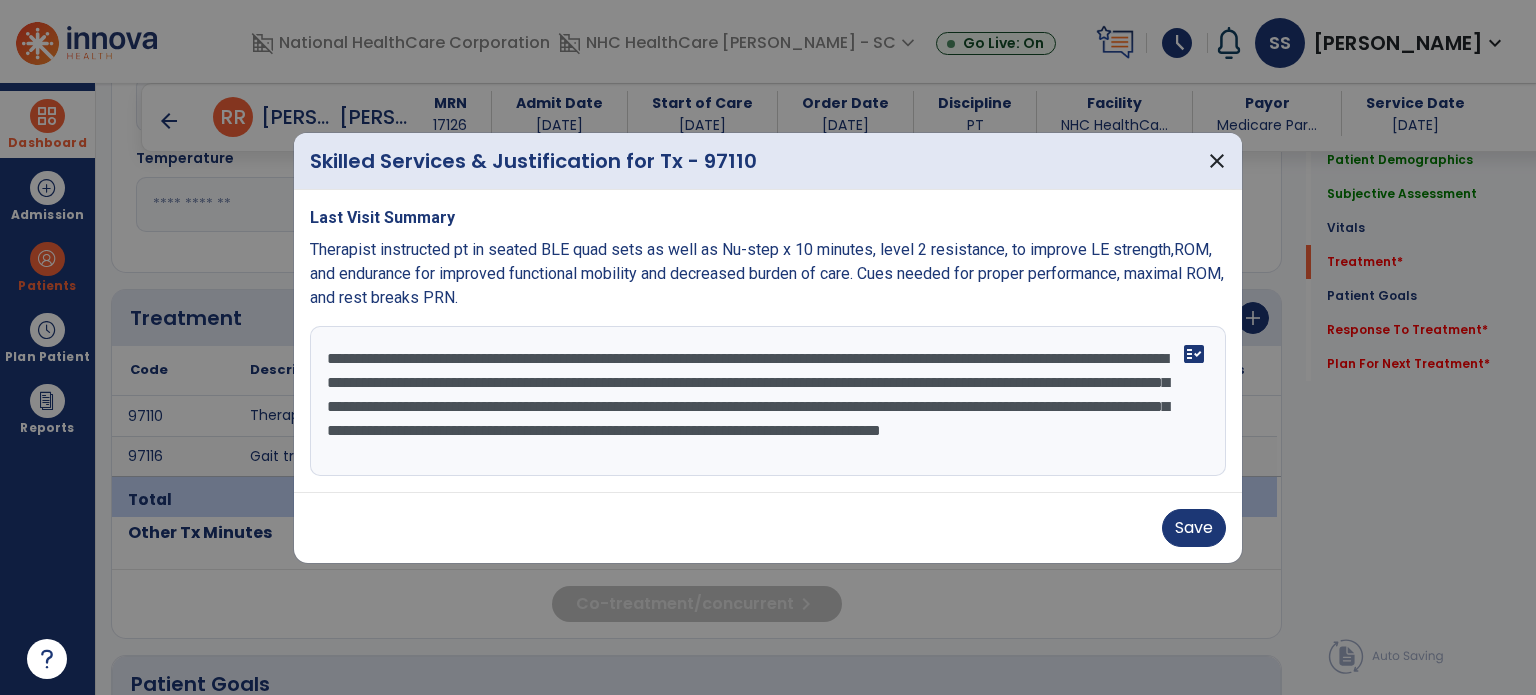 type on "**********" 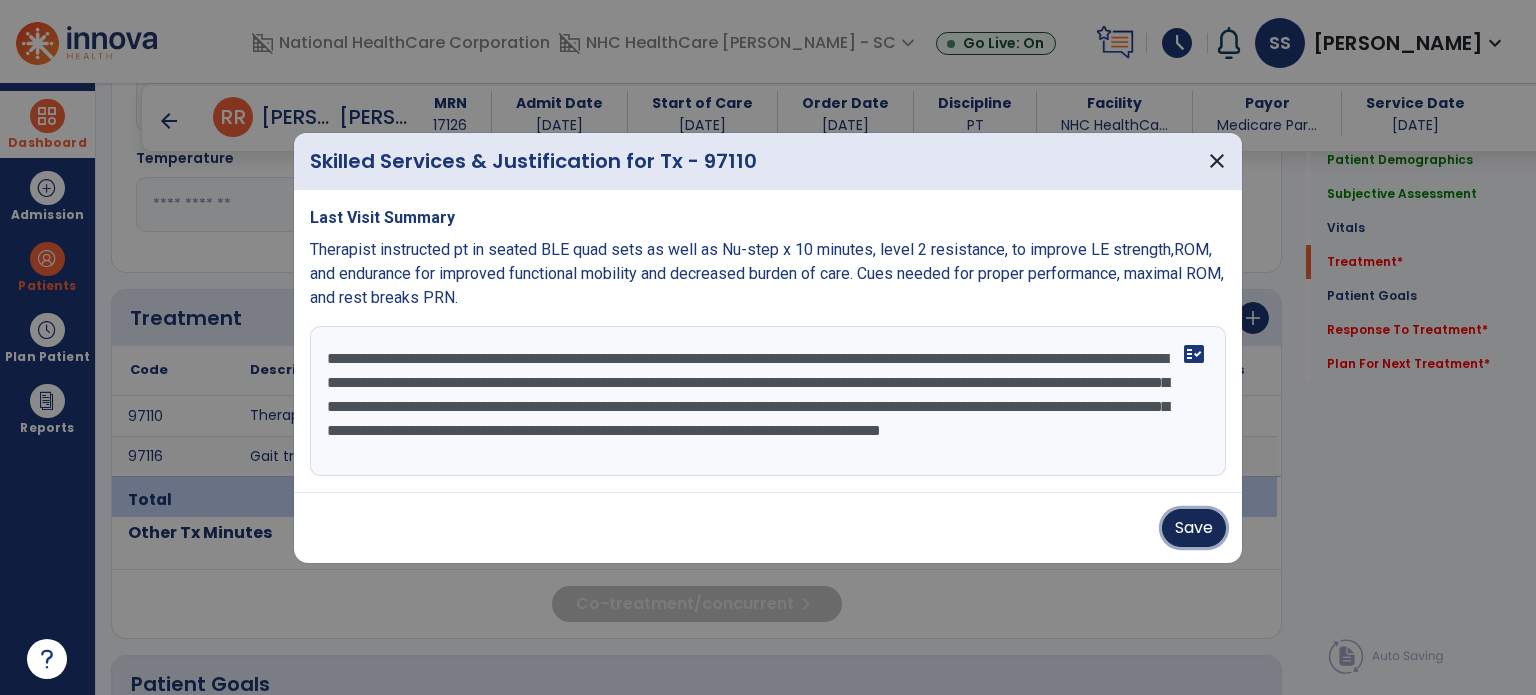 type 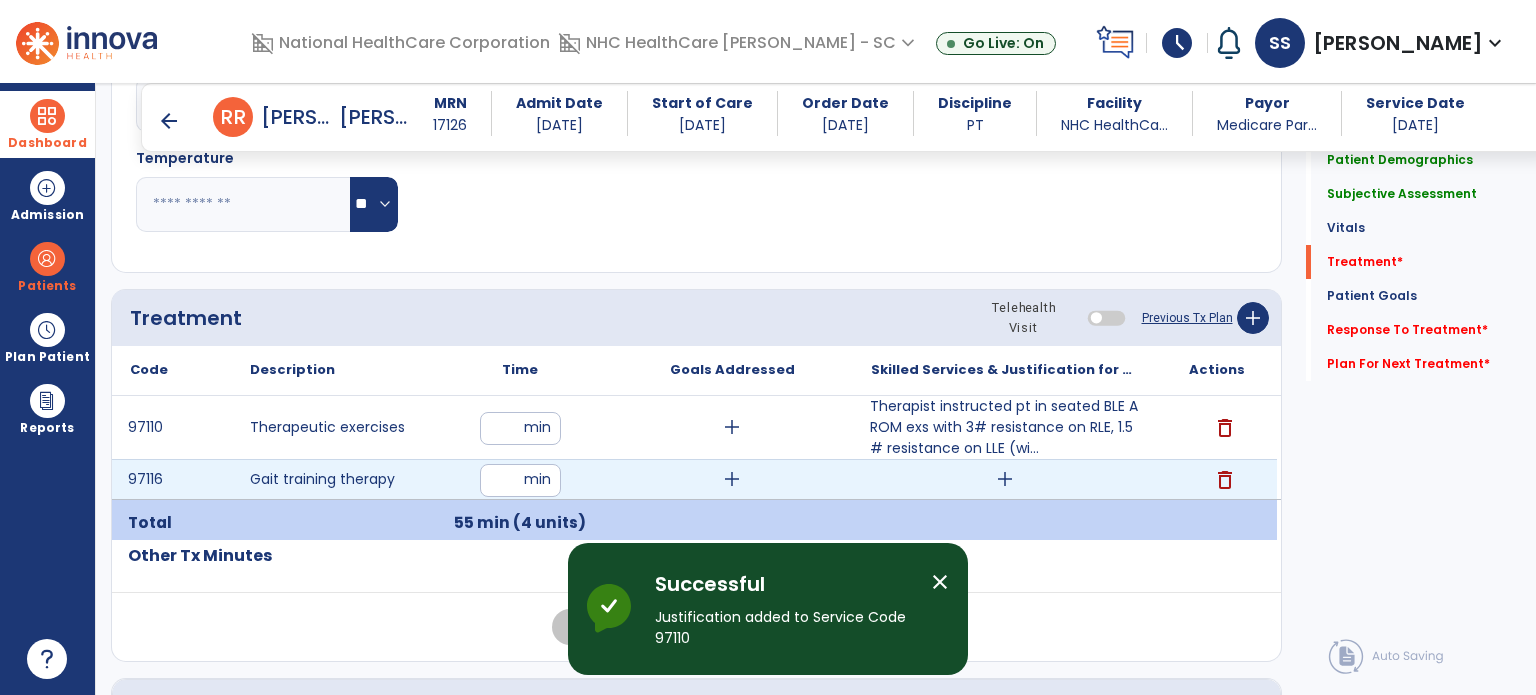 click on "add" at bounding box center [1005, 479] 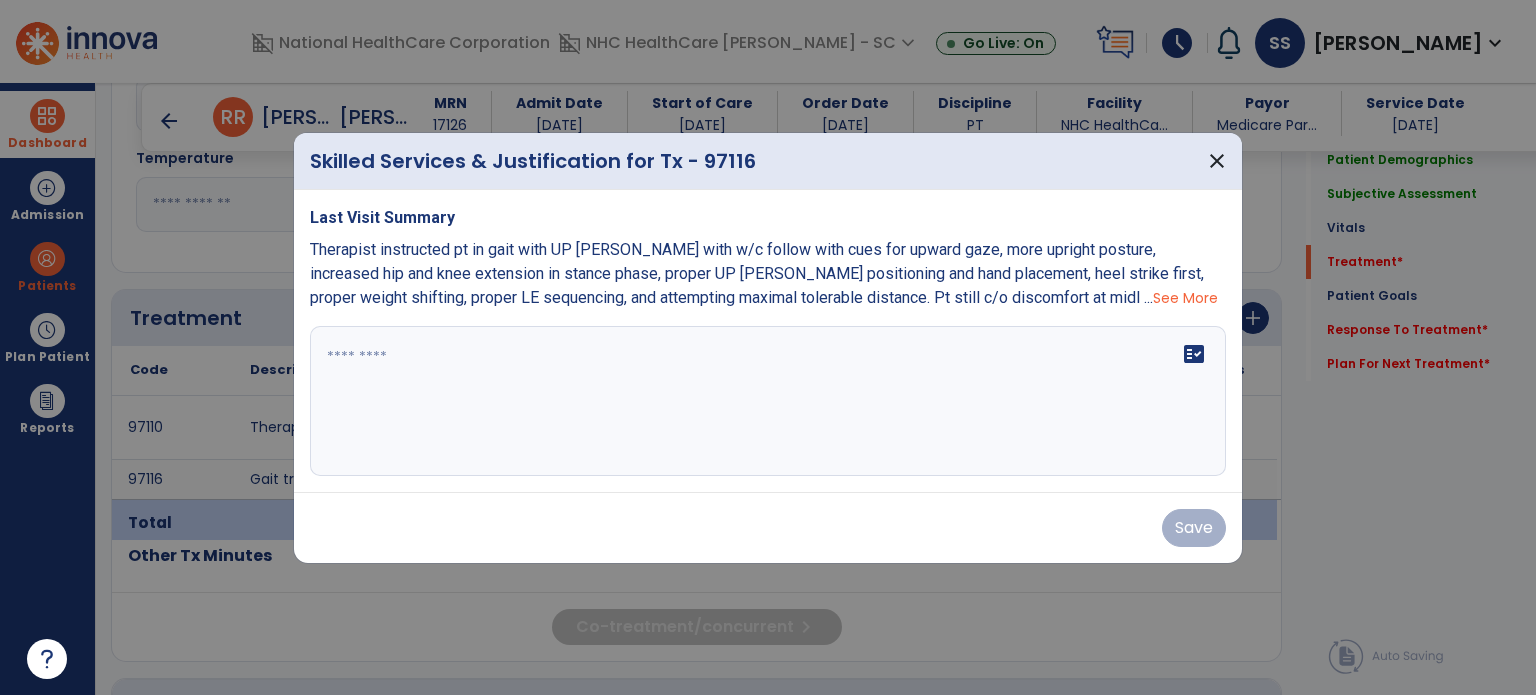 click on "See More" at bounding box center [1185, 298] 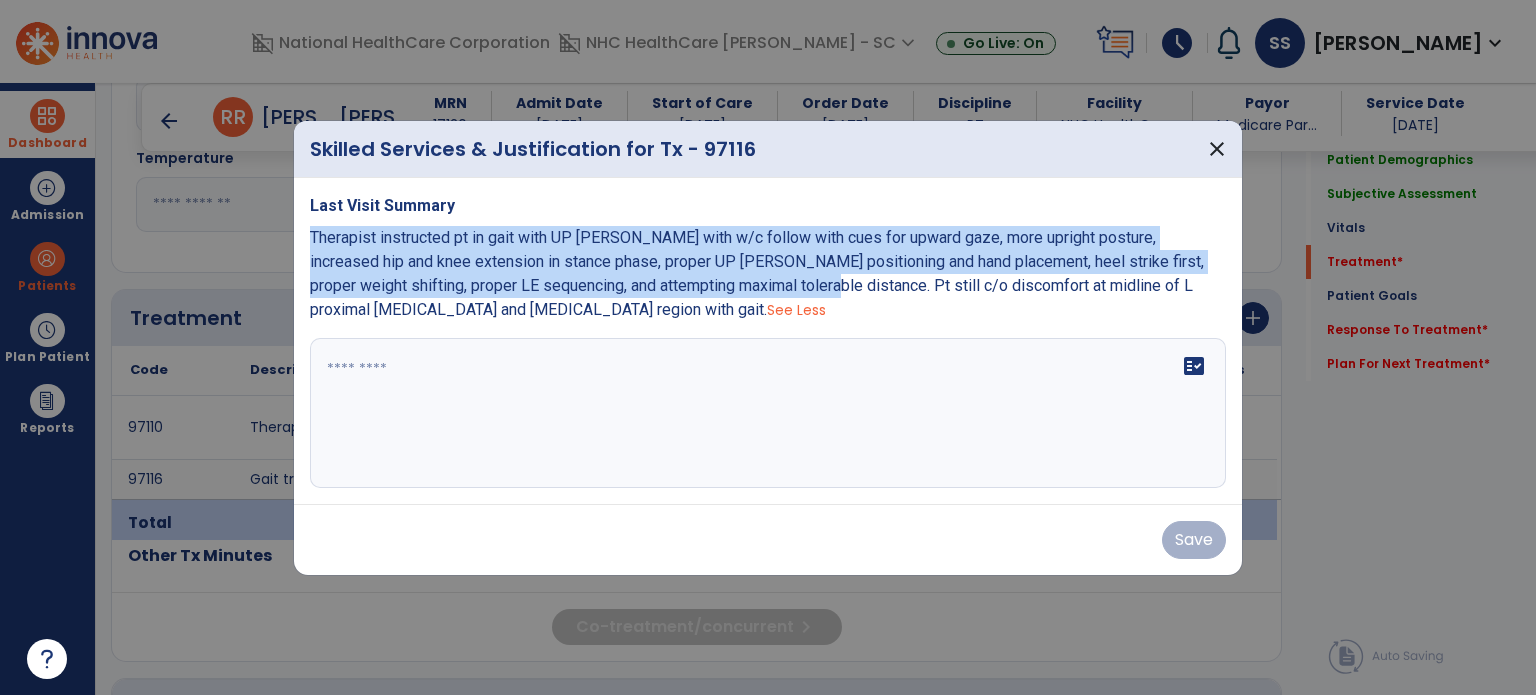 drag, startPoint x: 308, startPoint y: 239, endPoint x: 732, endPoint y: 282, distance: 426.17484 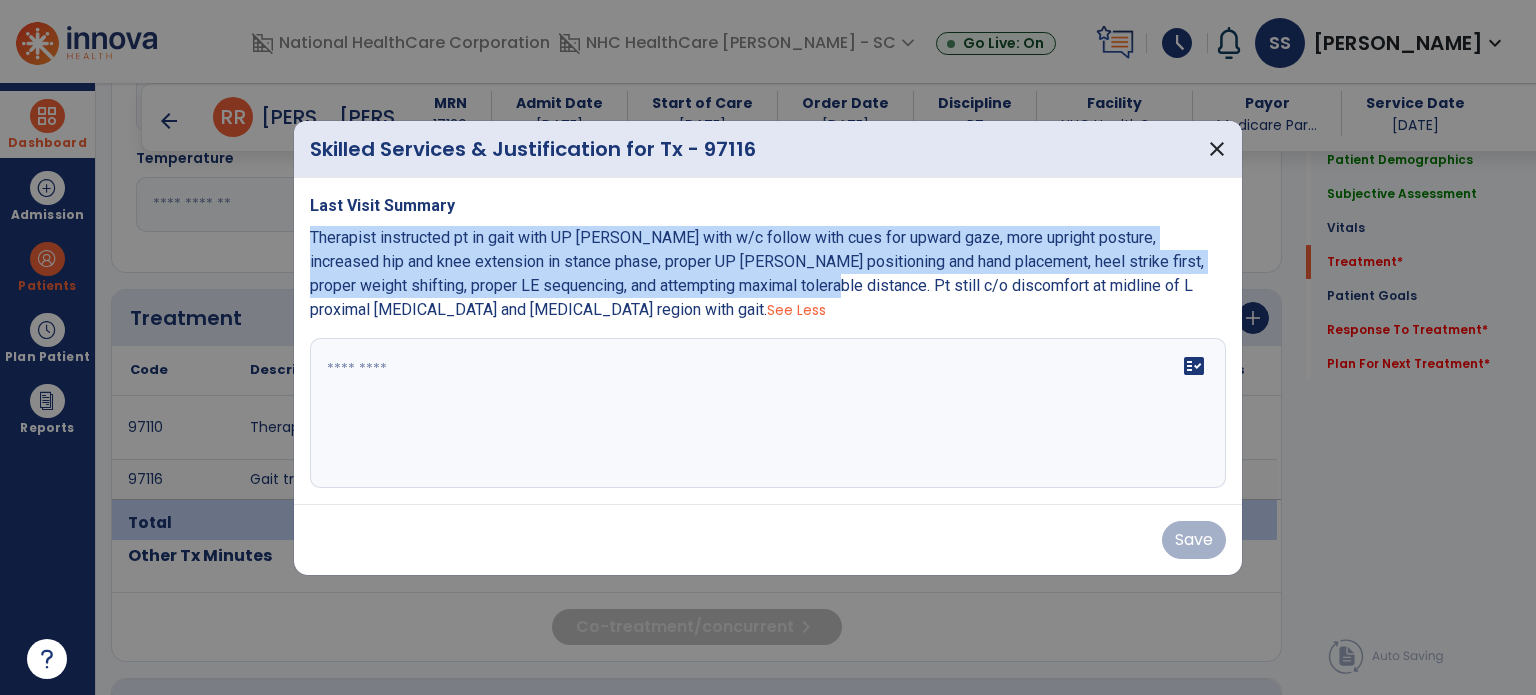 click on "Last Visit Summary Therapist instructed pt in gait with UP [PERSON_NAME] with w/c follow with cues for upward gaze, more upright posture, increased hip and knee extension in stance phase, proper UP [PERSON_NAME] positioning and hand placement, heel strike first, proper weight shifting, proper LE sequencing, and attempting maximal tolerable distance. Pt still c/o discomfort at midline of L proximal [MEDICAL_DATA] and [MEDICAL_DATA] region with gait.   See Less   fact_check" at bounding box center [768, 341] 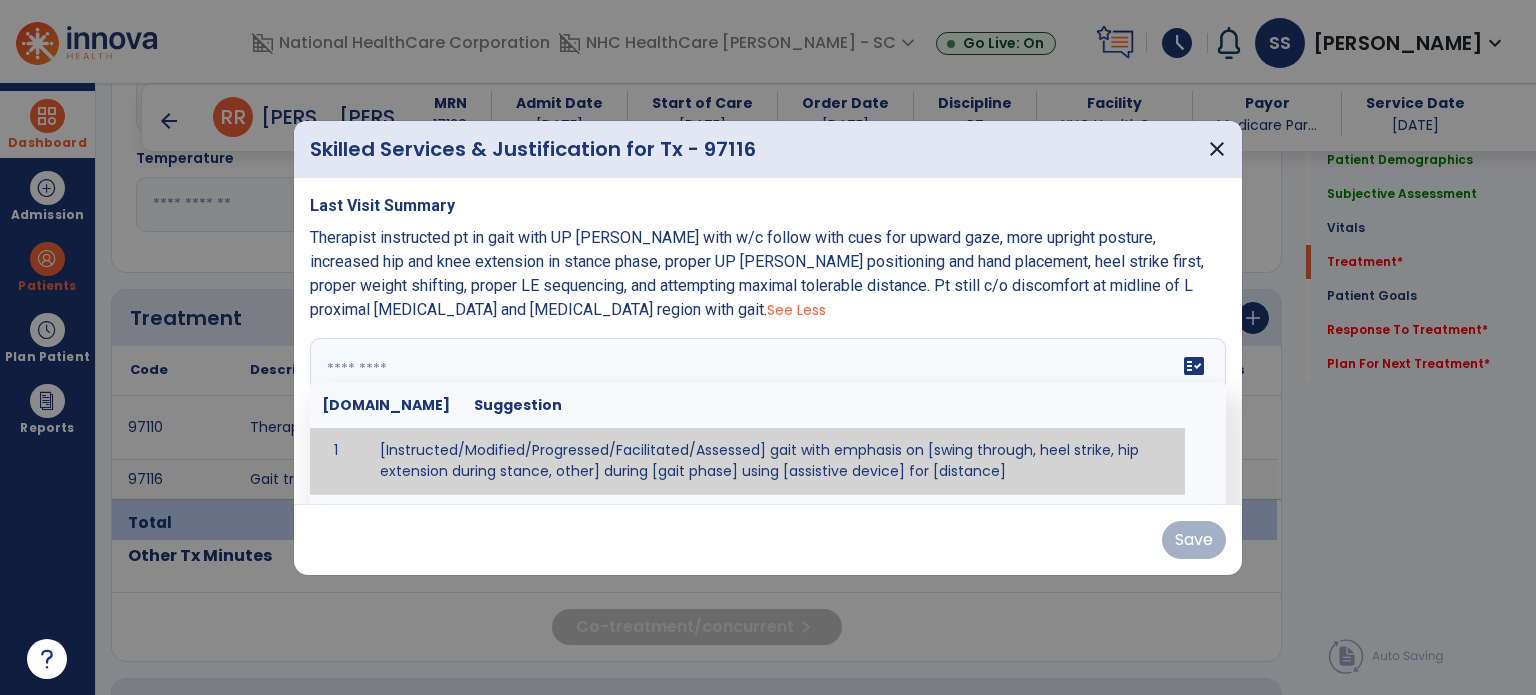 click on "fact_check  [DOMAIN_NAME] Suggestion 1 [Instructed/Modified/Progressed/Facilitated/Assessed] gait with emphasis on [swing through, heel strike, hip extension during stance, other] during [gait phase] using [assistive device] for [distance] 2 [Instructed/Modified/Progressed/Facilitated/Assessed] use of [assistive device] and [NWB, PWB, step-to gait pattern, step through gait pattern] 3 [Instructed/Modified/Progressed/Facilitated/Assessed] patient's ability to [ascend/descend # of steps, perform directional changes, walk on even/uneven surfaces, pick-up objects off floor, velocity changes, other] using [assistive device]. 4 [Instructed/Modified/Progressed/Facilitated/Assessed] pre-gait activities including [identify exercise] in order to prepare for gait training. 5" at bounding box center (768, 413) 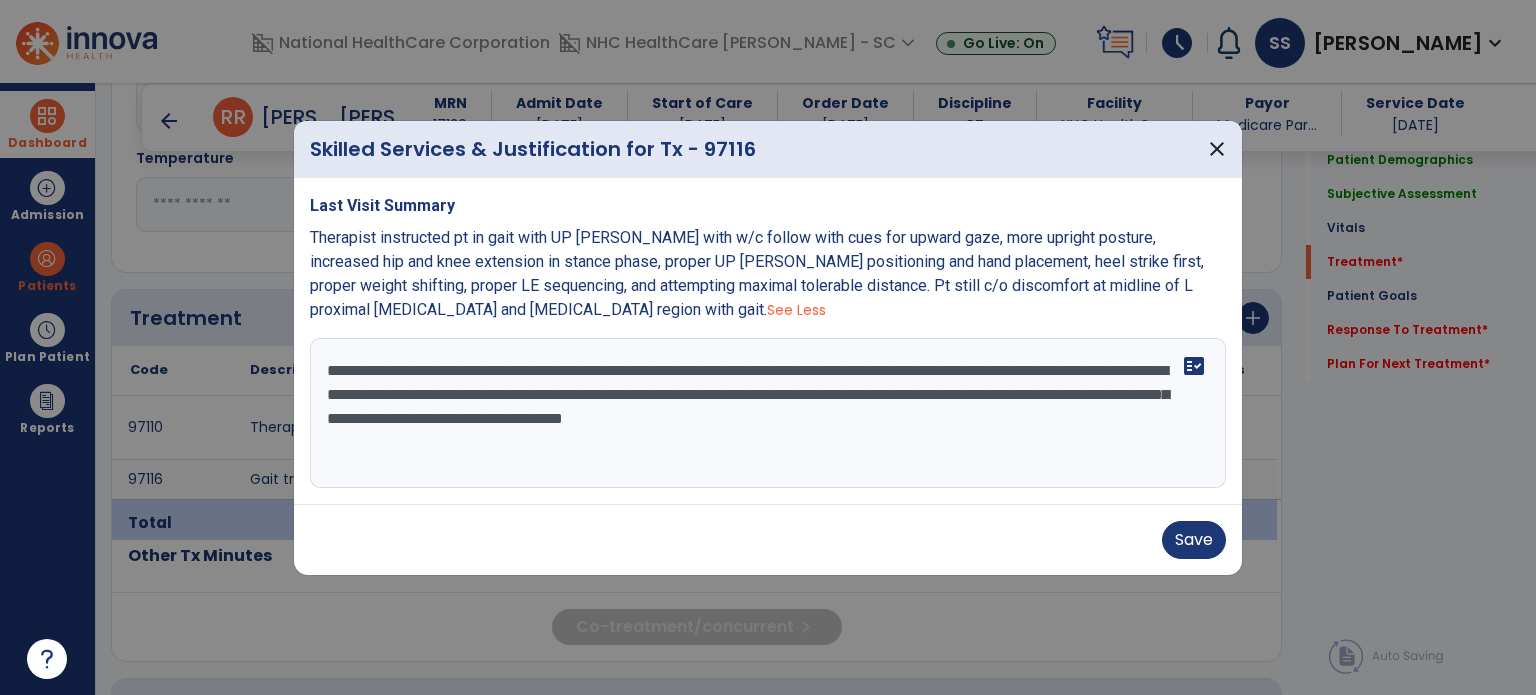 click on "**********" at bounding box center (768, 413) 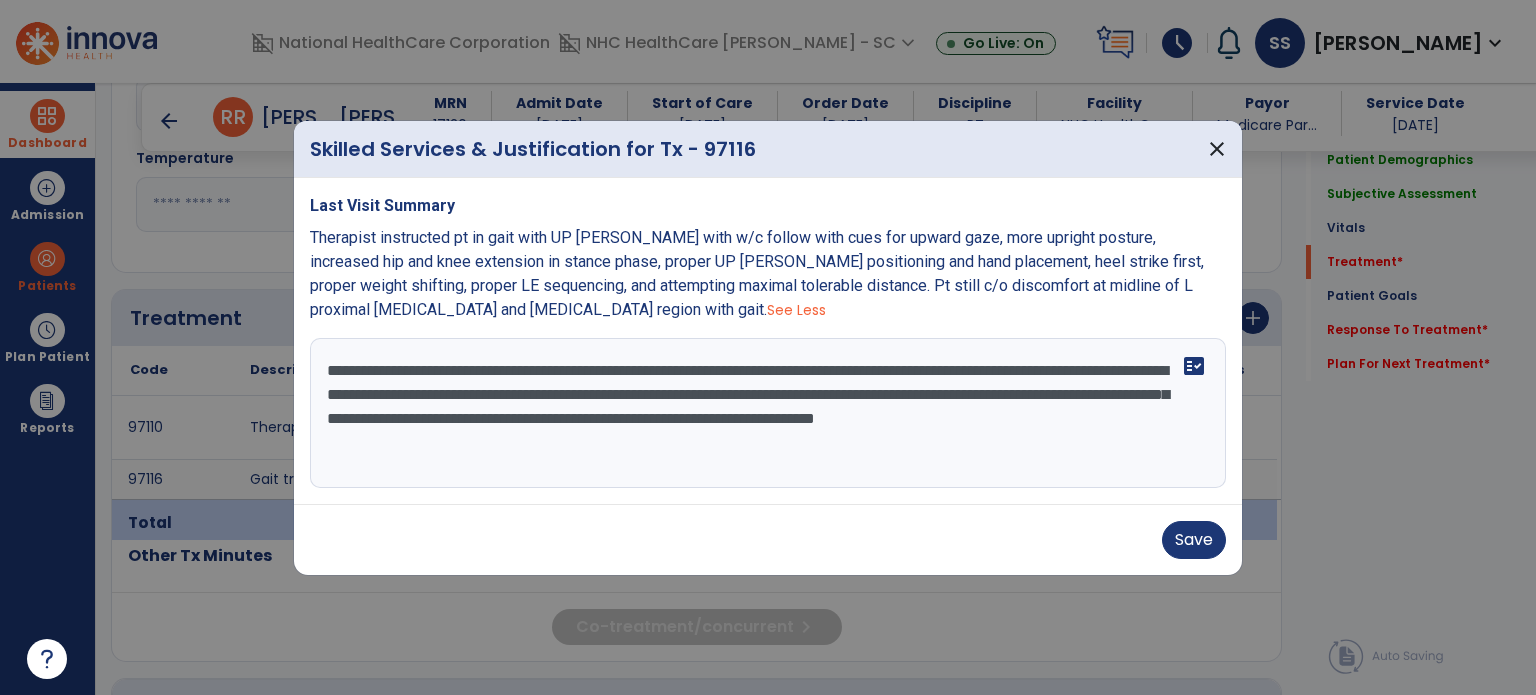 click on "**********" at bounding box center [768, 413] 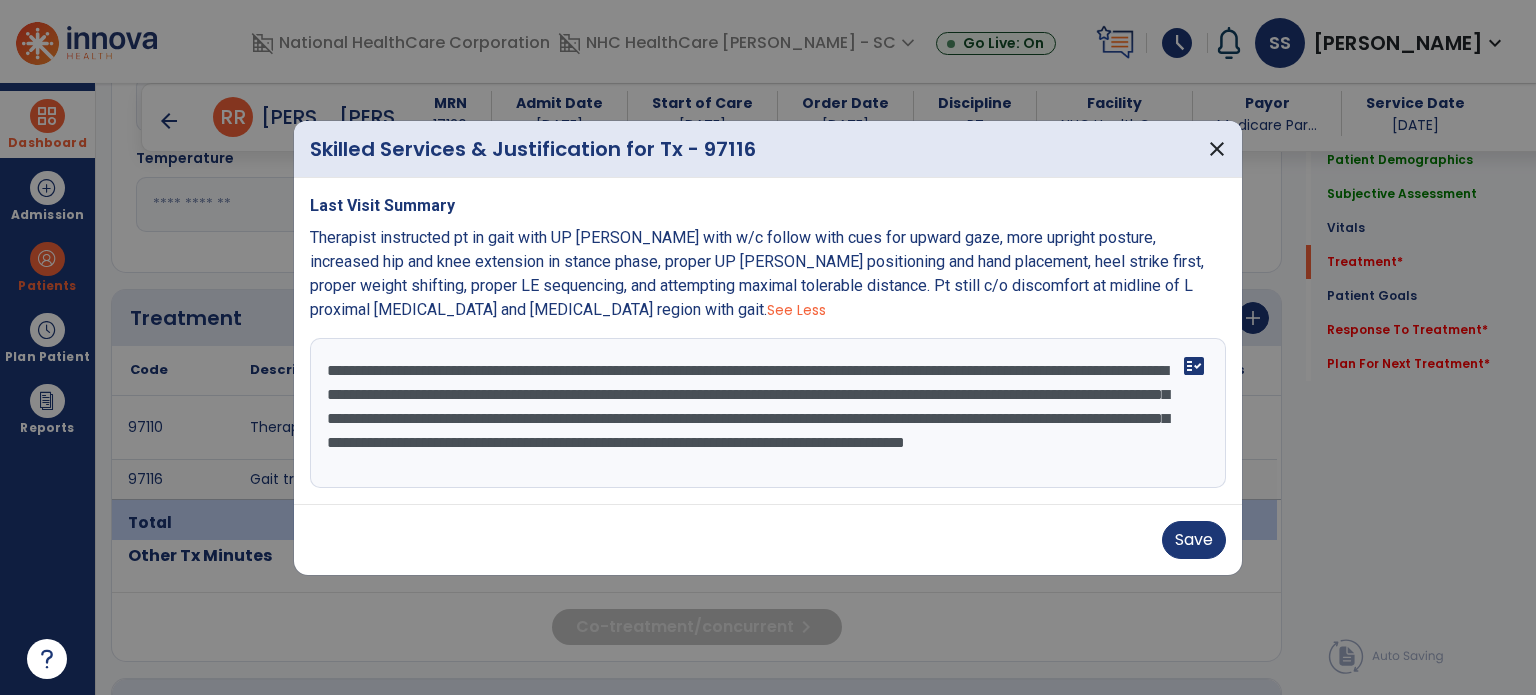 scroll, scrollTop: 15, scrollLeft: 0, axis: vertical 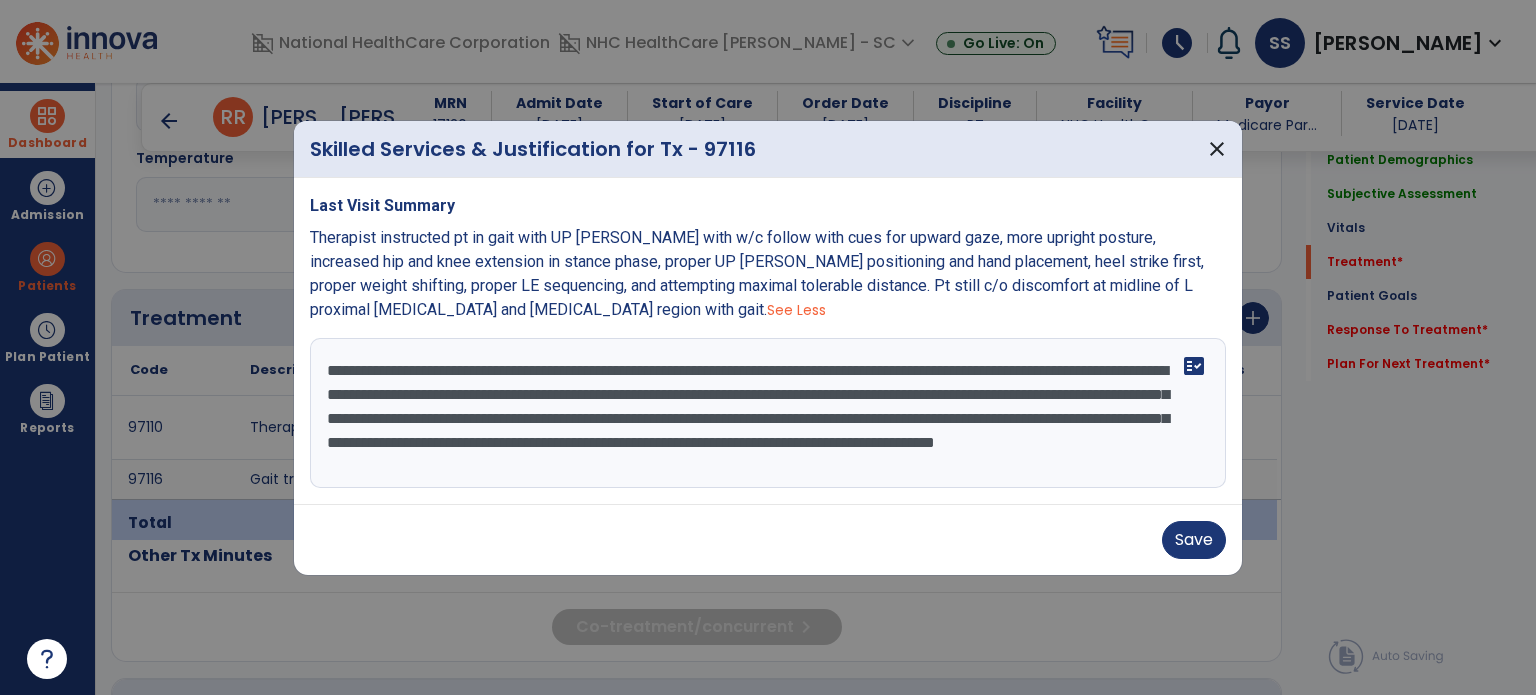 drag, startPoint x: 749, startPoint y: 428, endPoint x: 315, endPoint y: 351, distance: 440.7777 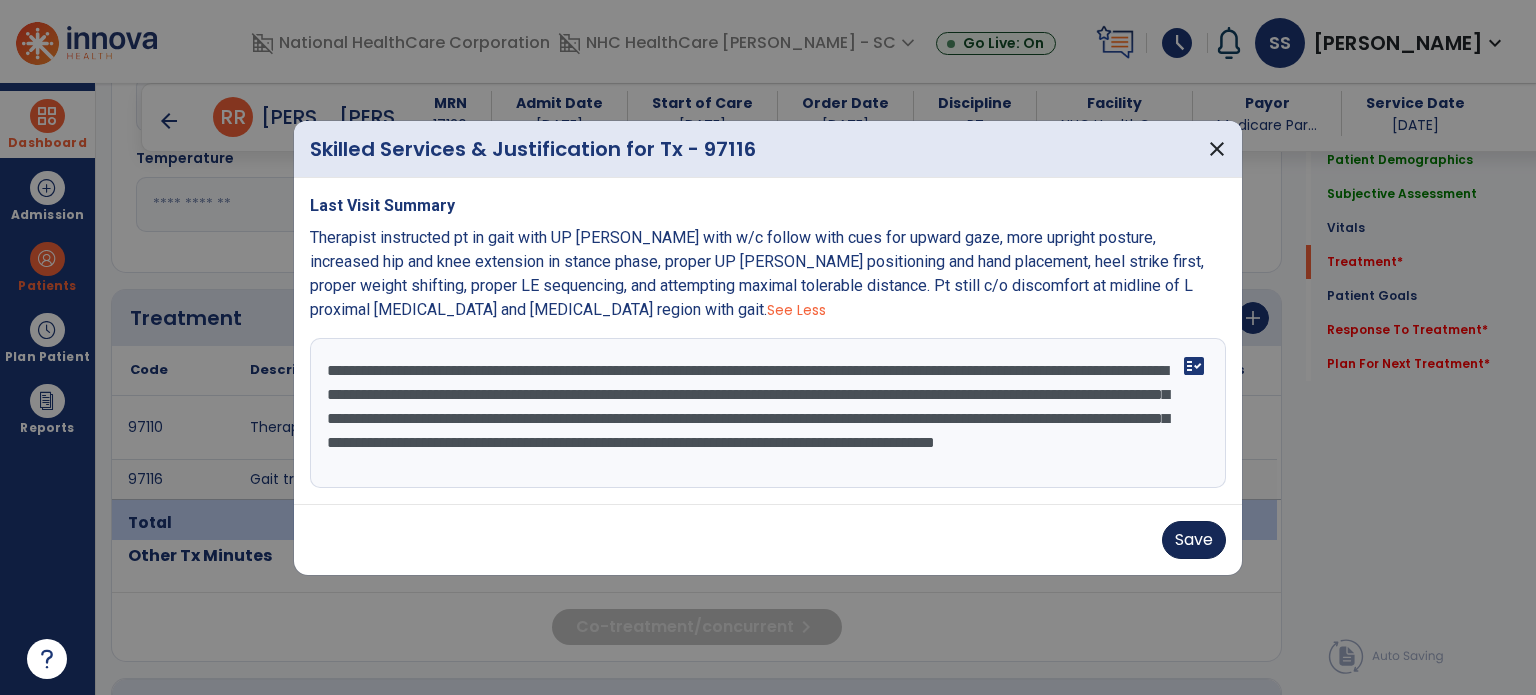 type on "**********" 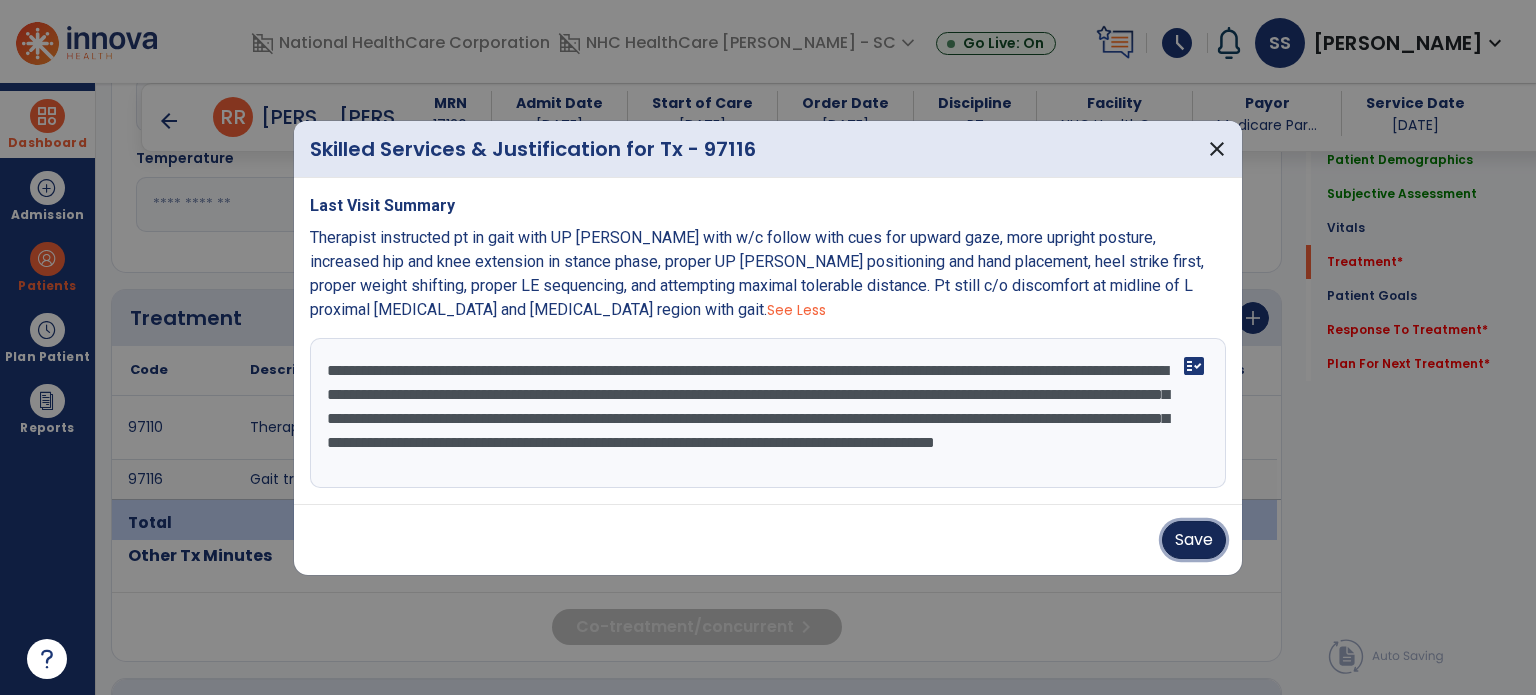 click on "Save" at bounding box center (1194, 540) 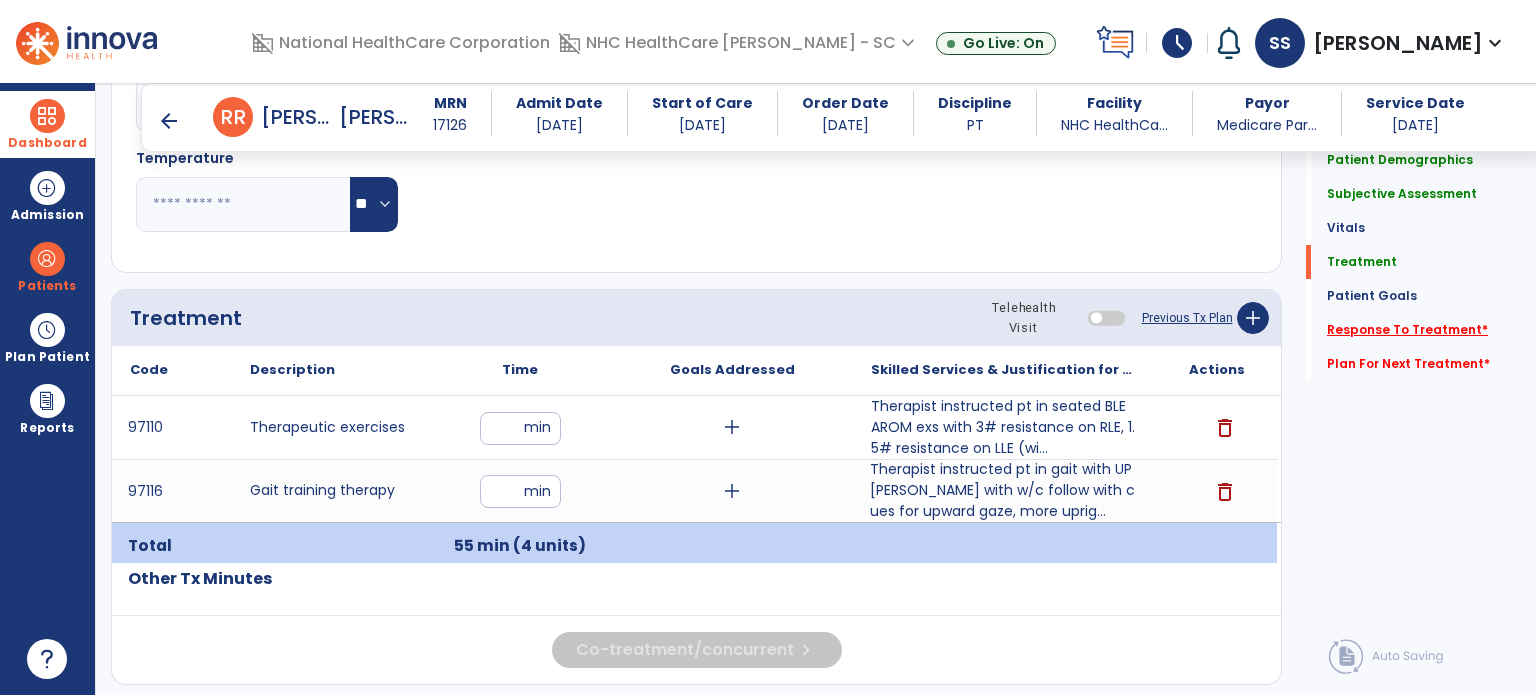 click on "Response To Treatment   *" 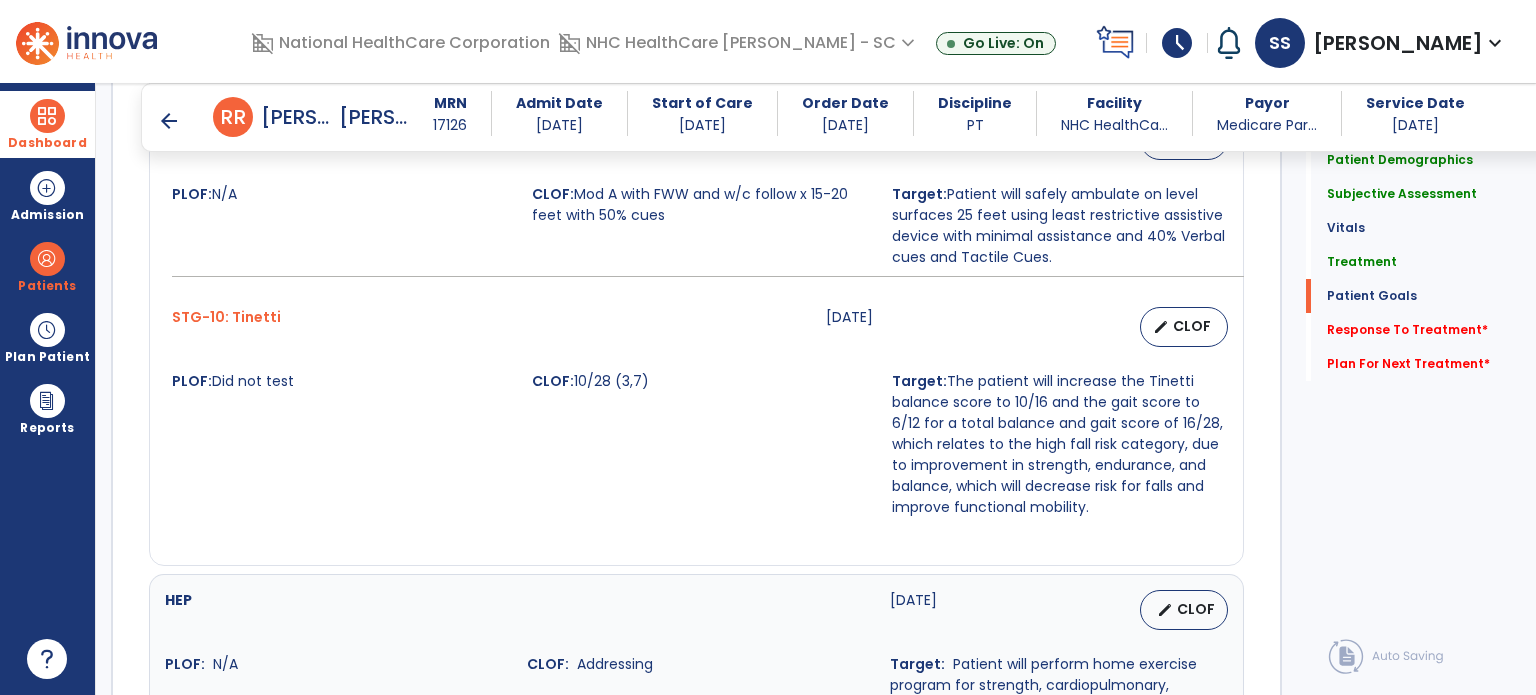 scroll, scrollTop: 3845, scrollLeft: 0, axis: vertical 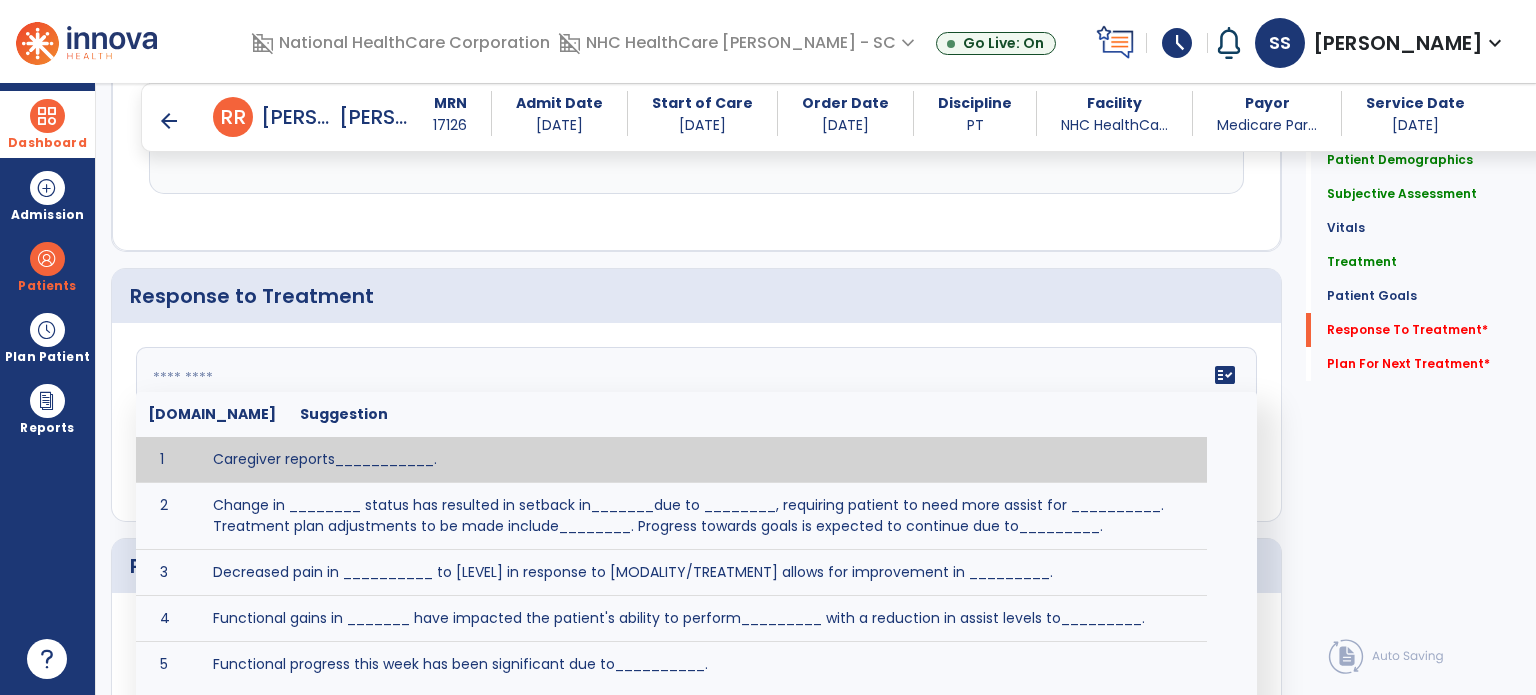 click on "fact_check  [DOMAIN_NAME] Suggestion 1 Caregiver reports___________. 2 Change in ________ status has resulted in setback in_______due to ________, requiring patient to need more assist for __________.   Treatment plan adjustments to be made include________.  Progress towards goals is expected to continue due to_________. 3 Decreased pain in __________ to [LEVEL] in response to [MODALITY/TREATMENT] allows for improvement in _________. 4 Functional gains in _______ have impacted the patient's ability to perform_________ with a reduction in assist levels to_________. 5 Functional progress this week has been significant due to__________. 6 Gains in ________ have improved the patient's ability to perform ______with decreased levels of assist to___________. 7 Improvement in ________allows patient to tolerate higher levels of challenges in_________. 8 Pain in [AREA] has decreased to [LEVEL] in response to [TREATMENT/MODALITY], allowing fore ease in completing__________. 9 10 11 12 13 14 15 16 17 18 19 20 21" 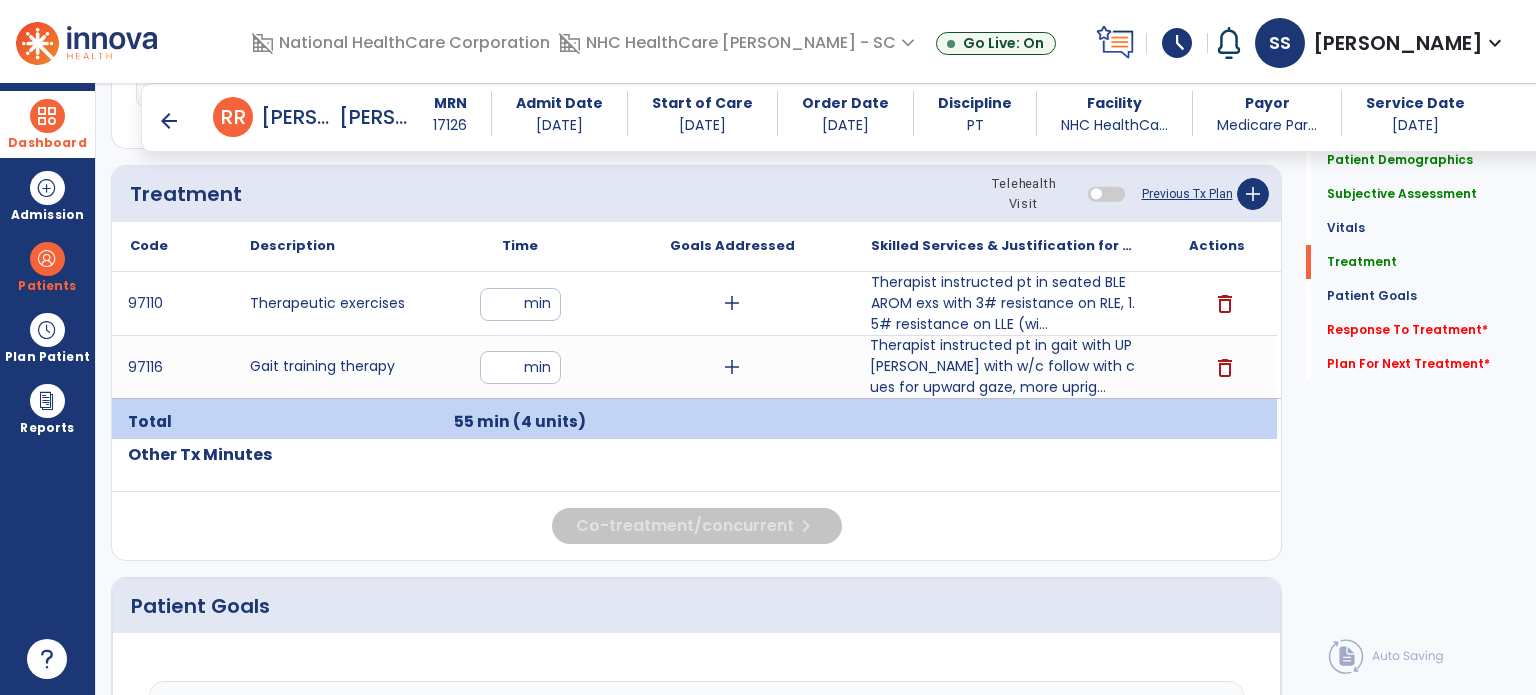 scroll, scrollTop: 1045, scrollLeft: 0, axis: vertical 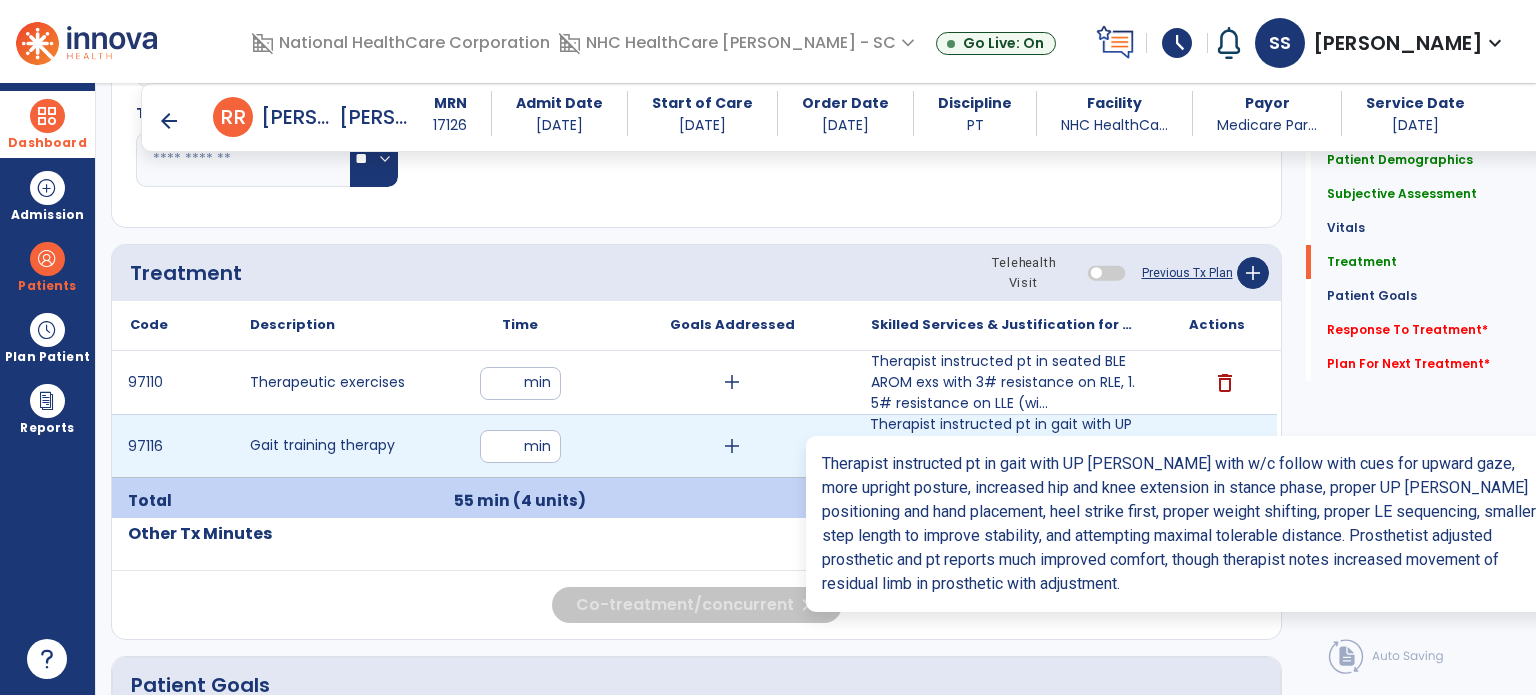 click on "Therapist instructed pt in gait with UP [PERSON_NAME] with w/c follow with cues for upward gaze, more uprig..." at bounding box center (1004, 445) 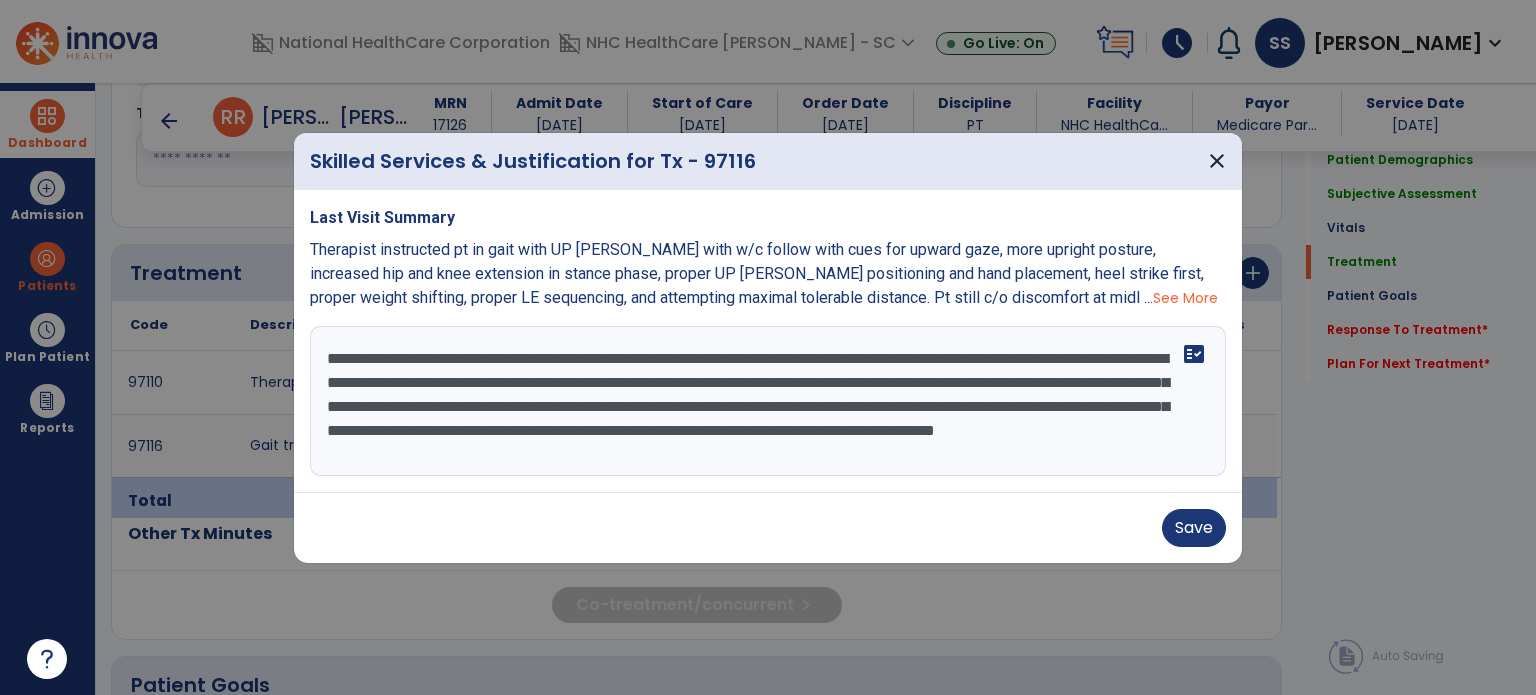 click on "**********" at bounding box center [768, 401] 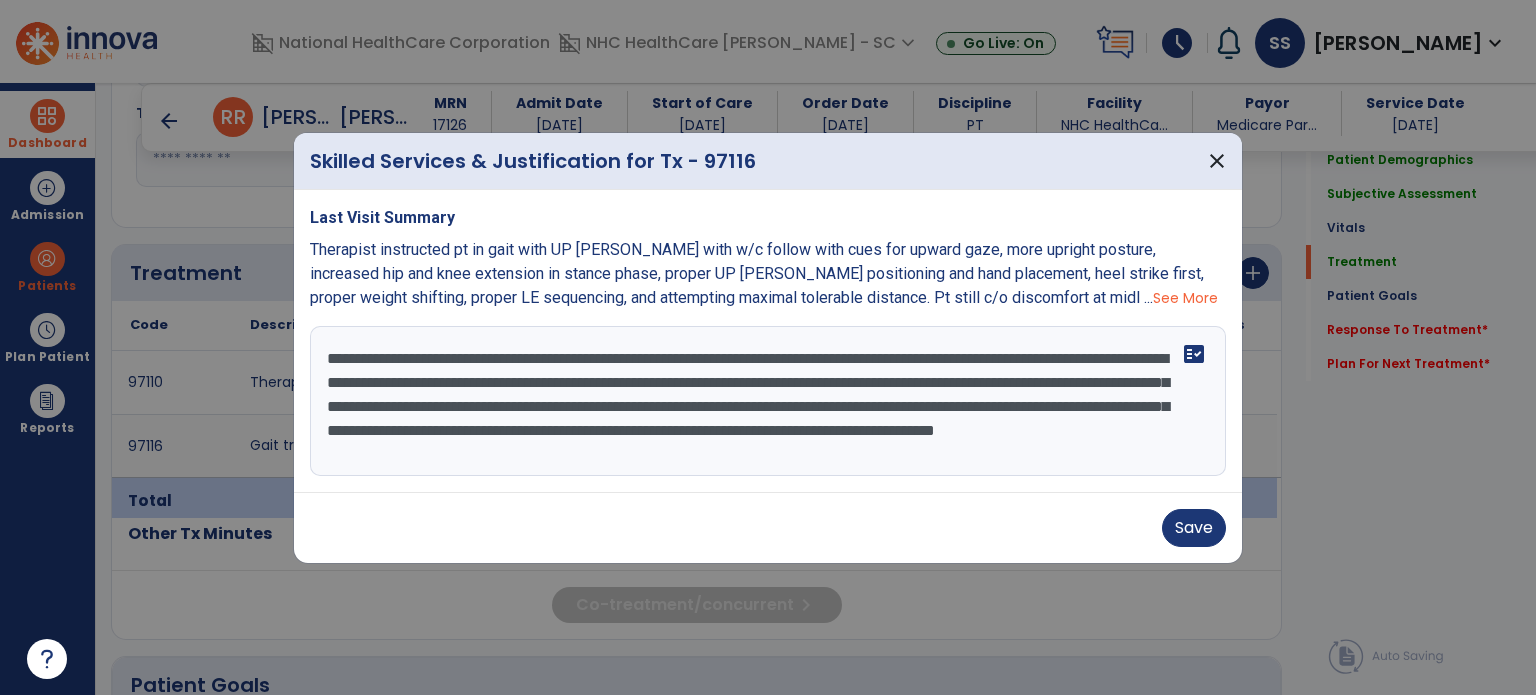 click on "**********" at bounding box center [768, 401] 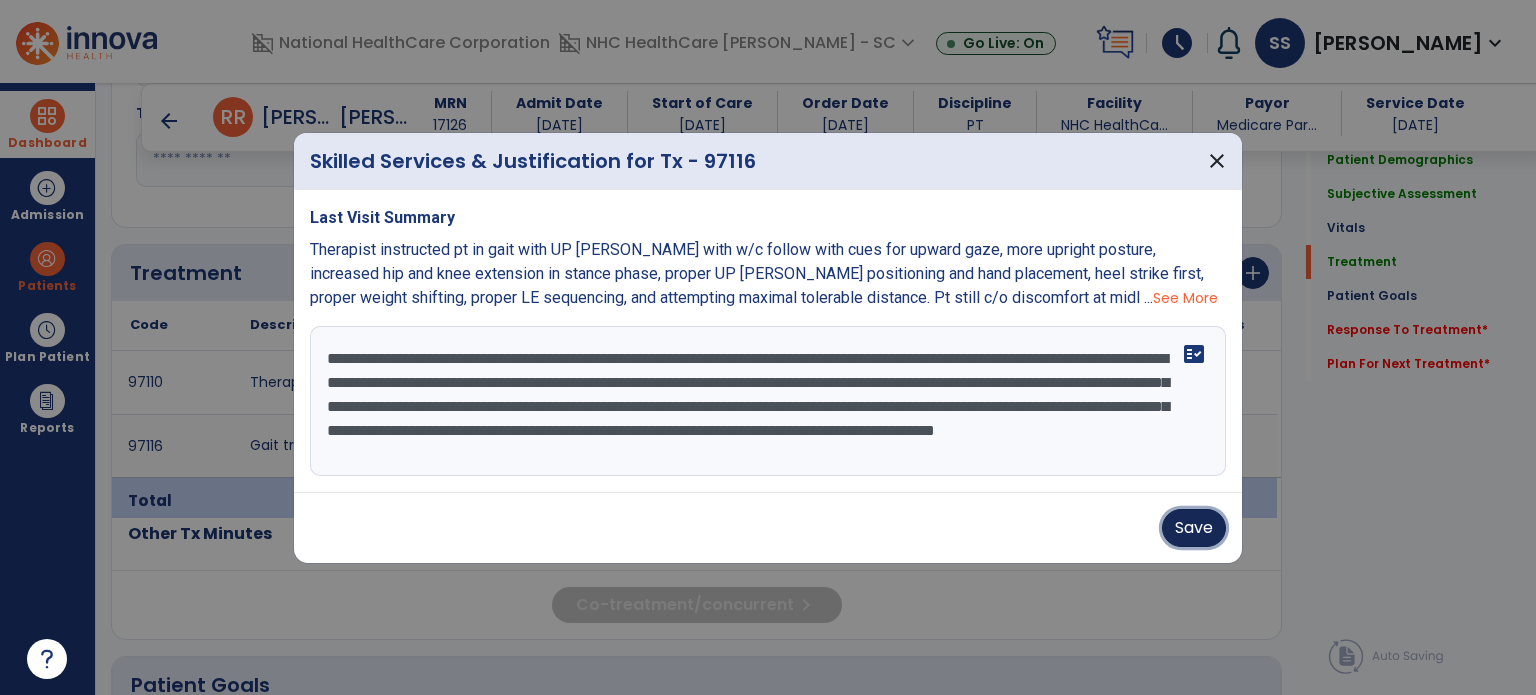click on "Save" at bounding box center (1194, 528) 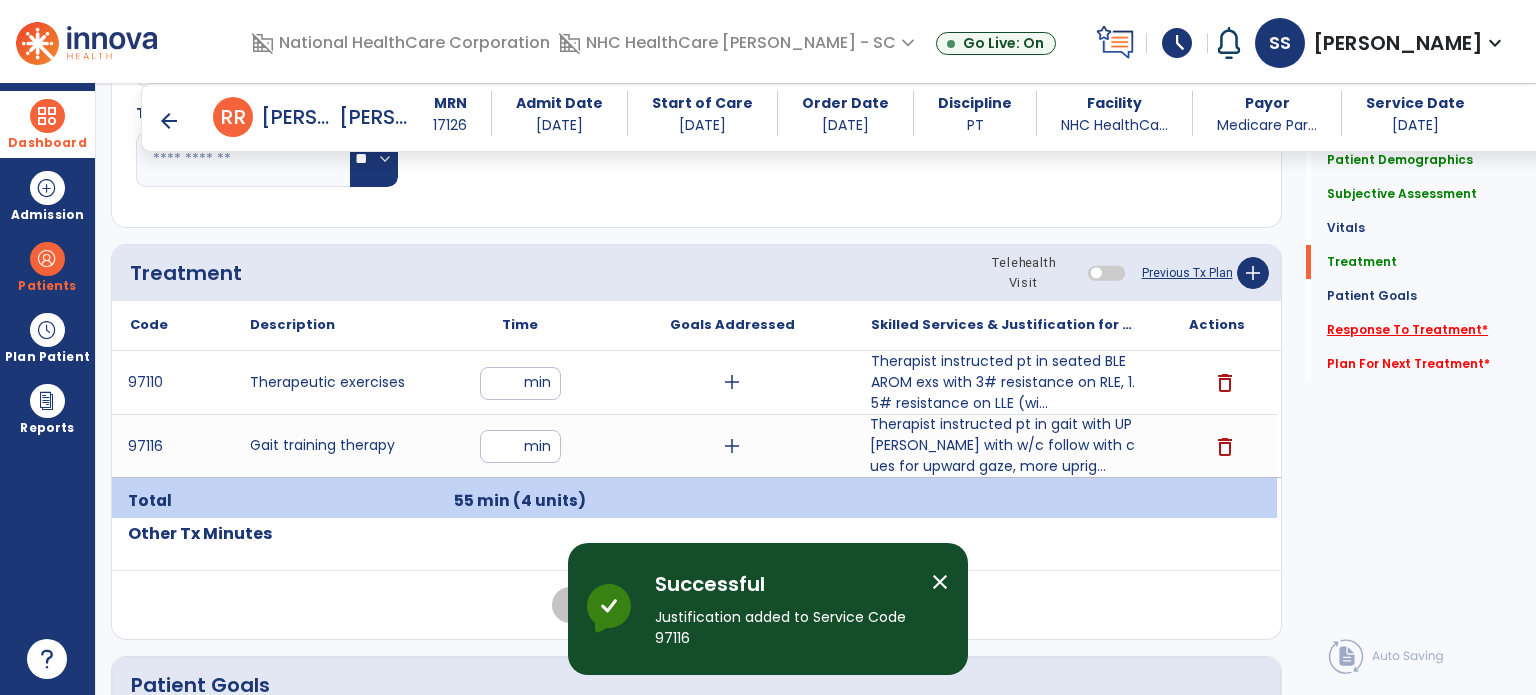 click on "Response To Treatment   *" 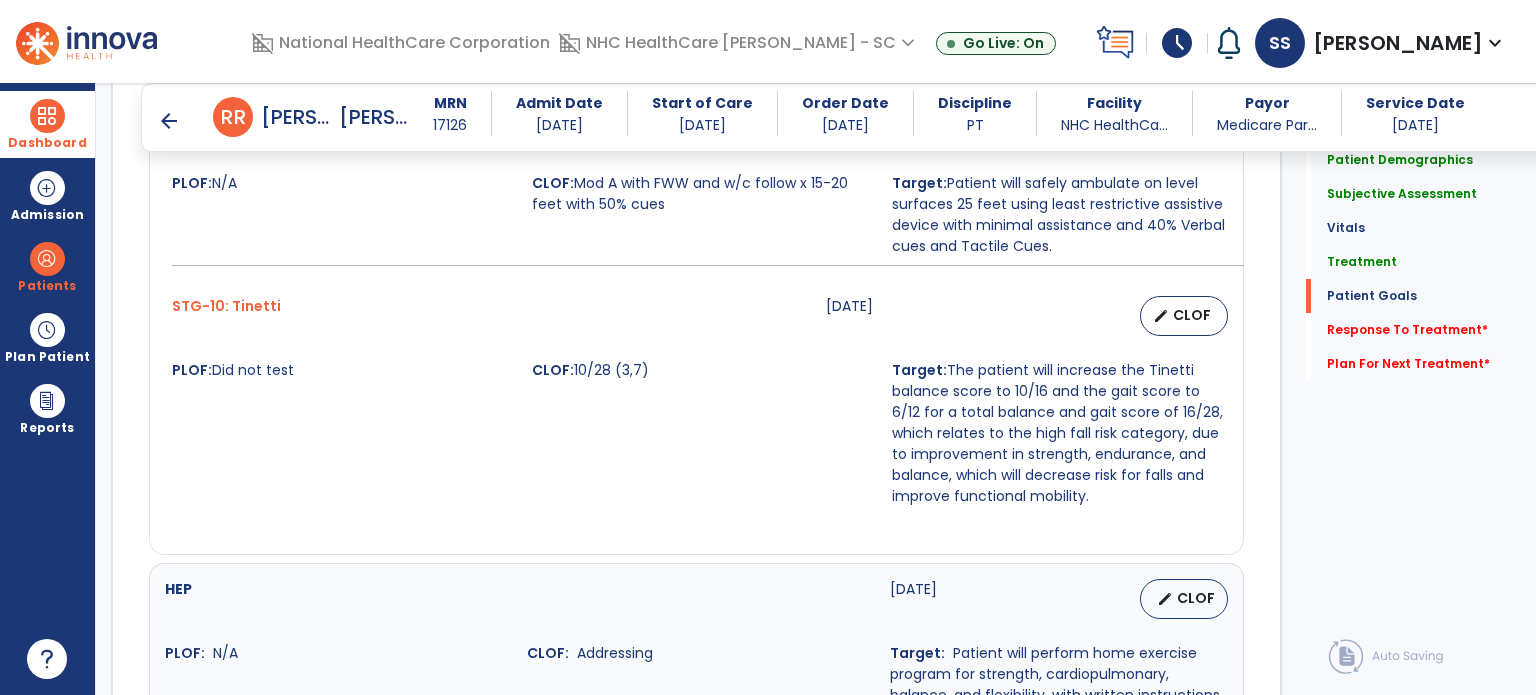 scroll, scrollTop: 3845, scrollLeft: 0, axis: vertical 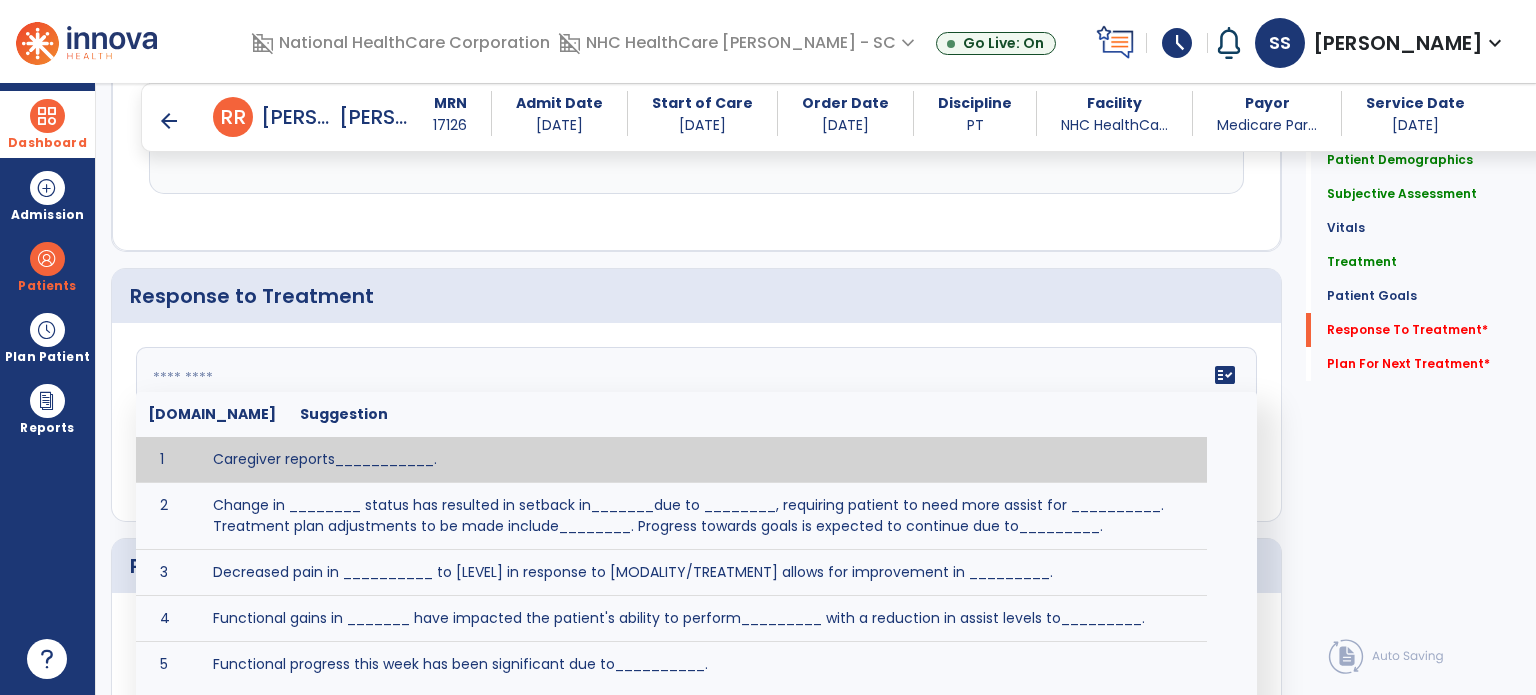 click on "fact_check  [DOMAIN_NAME] Suggestion 1 Caregiver reports___________. 2 Change in ________ status has resulted in setback in_______due to ________, requiring patient to need more assist for __________.   Treatment plan adjustments to be made include________.  Progress towards goals is expected to continue due to_________. 3 Decreased pain in __________ to [LEVEL] in response to [MODALITY/TREATMENT] allows for improvement in _________. 4 Functional gains in _______ have impacted the patient's ability to perform_________ with a reduction in assist levels to_________. 5 Functional progress this week has been significant due to__________. 6 Gains in ________ have improved the patient's ability to perform ______with decreased levels of assist to___________. 7 Improvement in ________allows patient to tolerate higher levels of challenges in_________. 8 Pain in [AREA] has decreased to [LEVEL] in response to [TREATMENT/MODALITY], allowing fore ease in completing__________. 9 10 11 12 13 14 15 16 17 18 19 20 21" 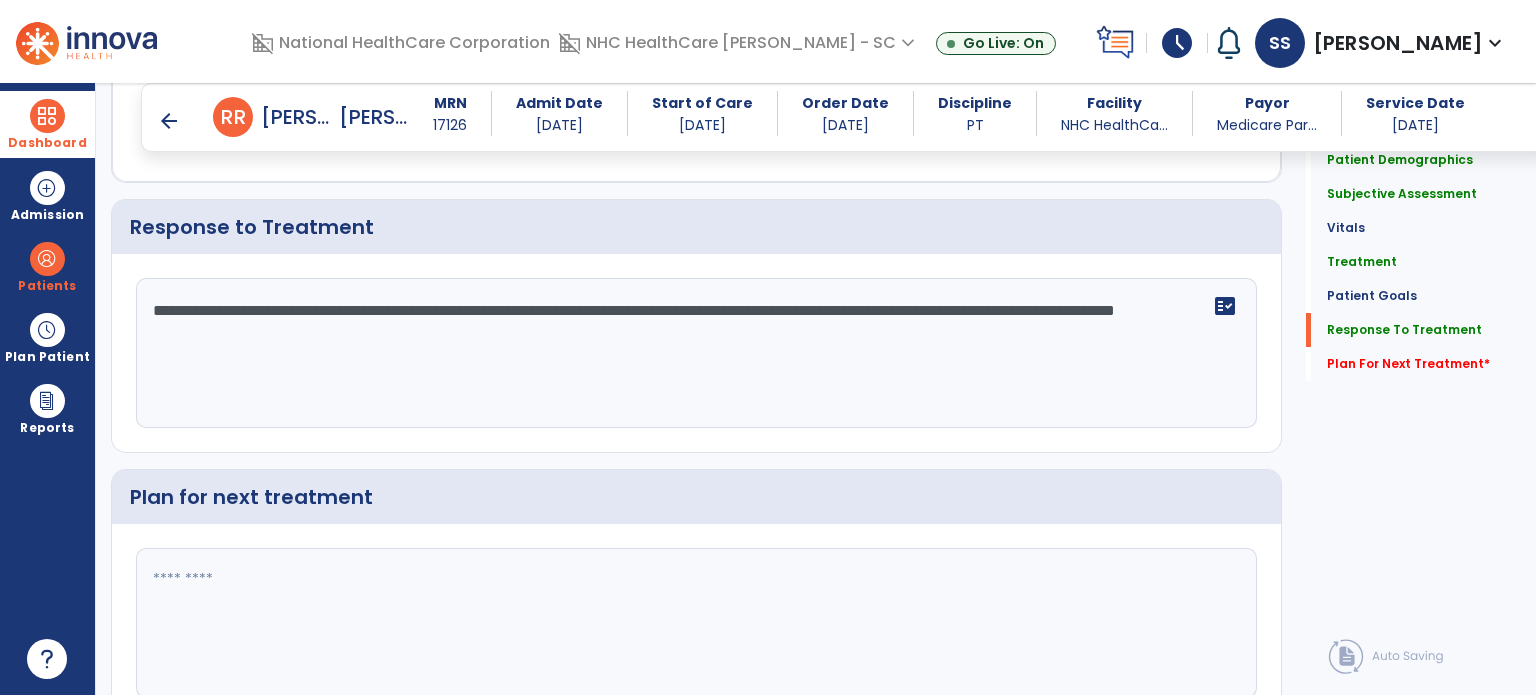 scroll, scrollTop: 4000, scrollLeft: 0, axis: vertical 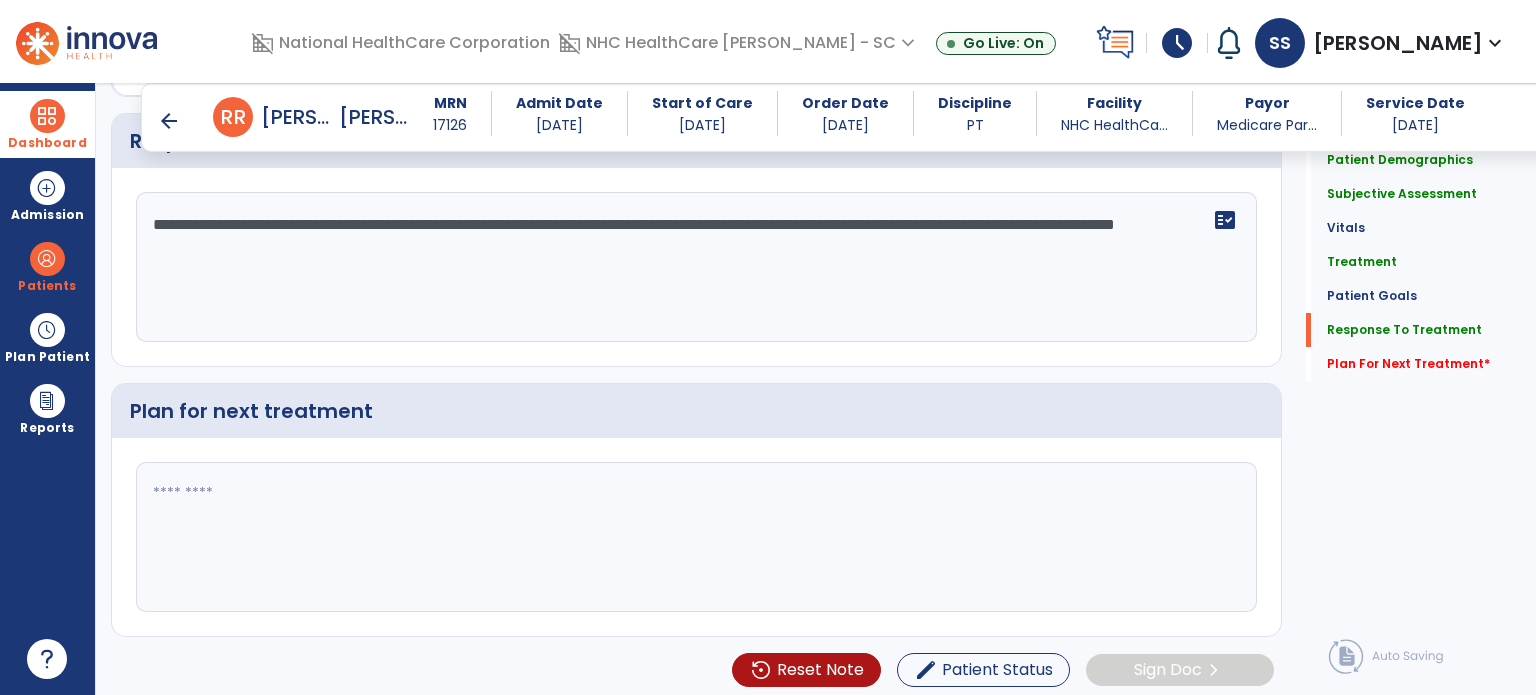 click on "**********" 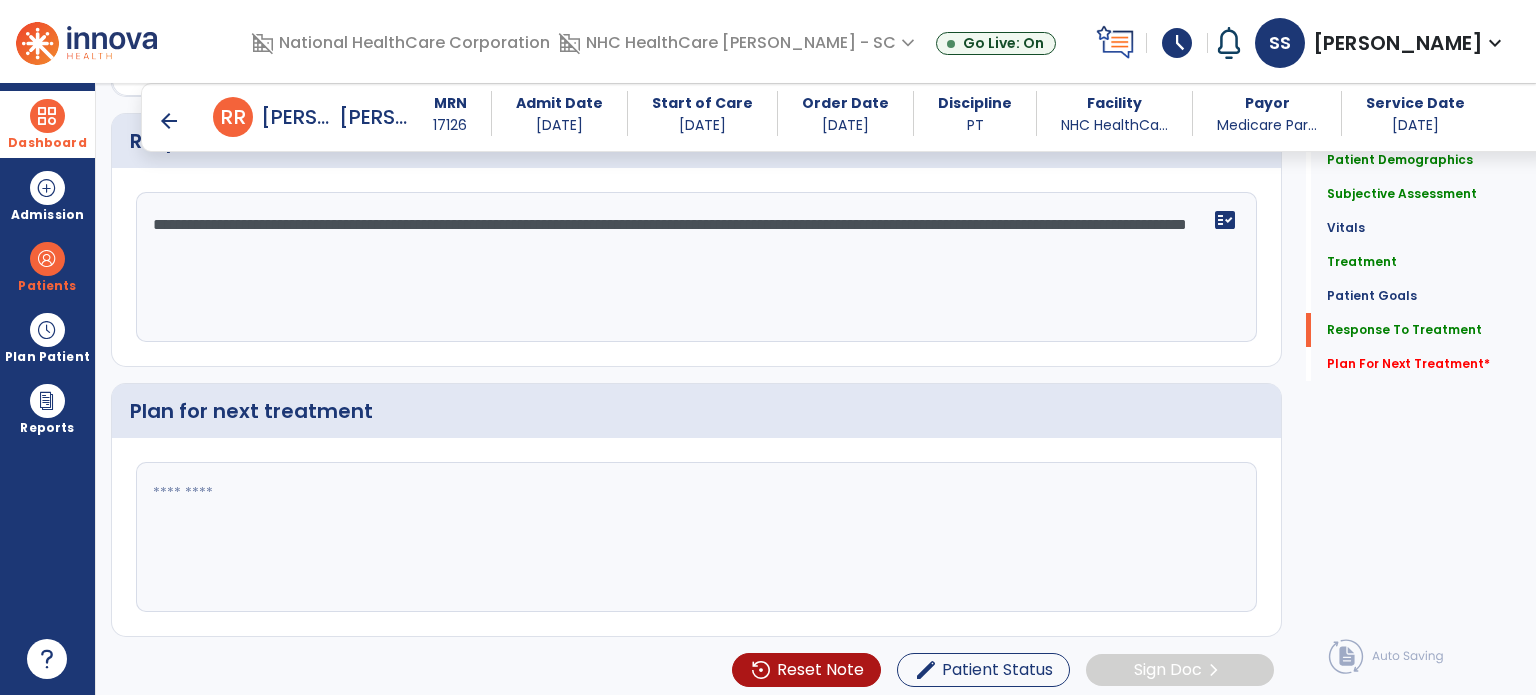 type on "**********" 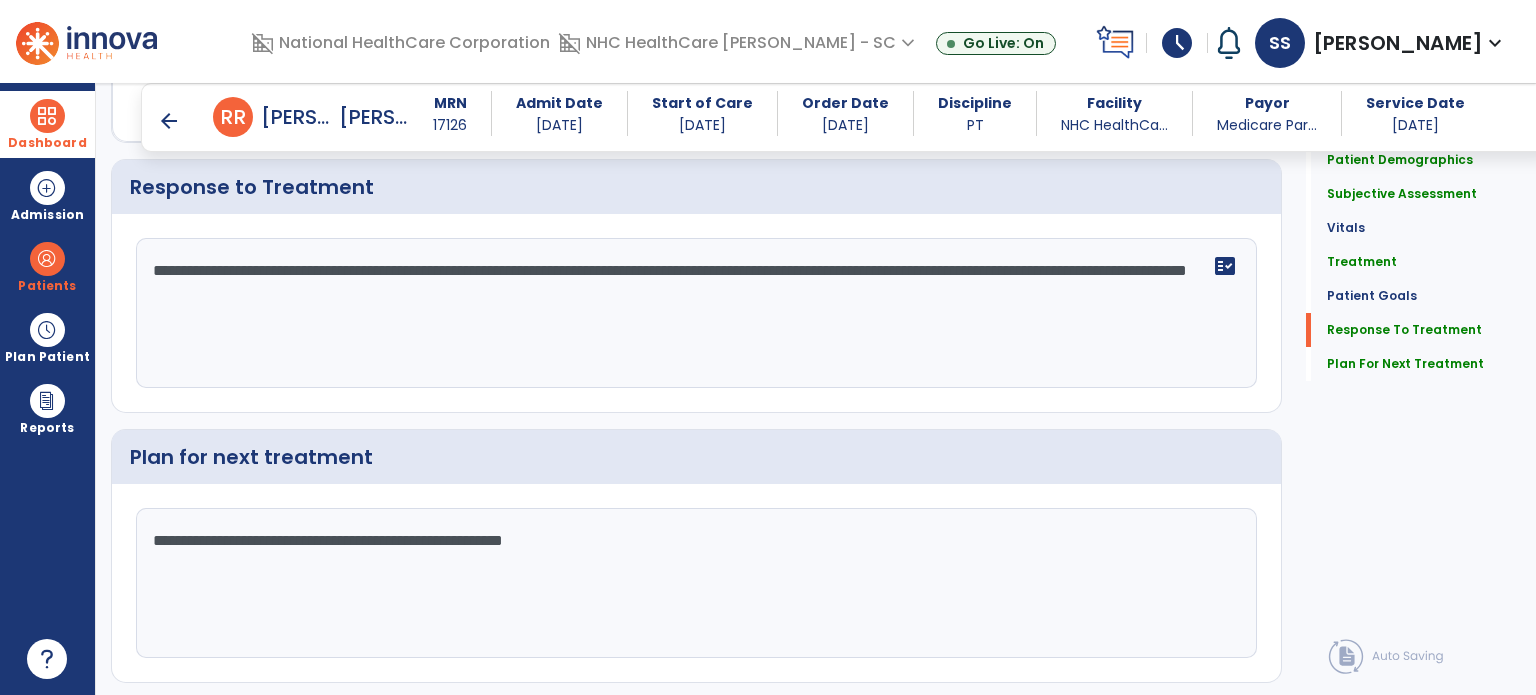 scroll, scrollTop: 4000, scrollLeft: 0, axis: vertical 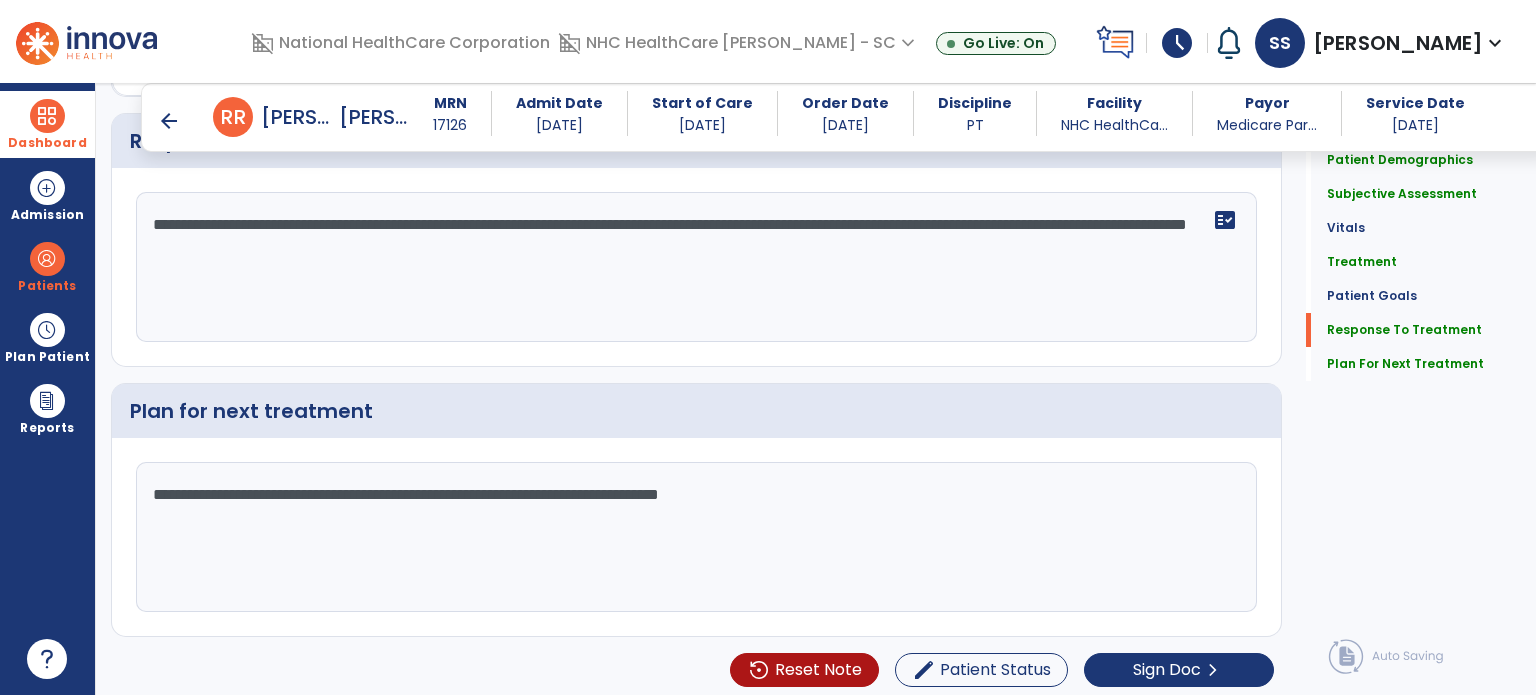 type on "**********" 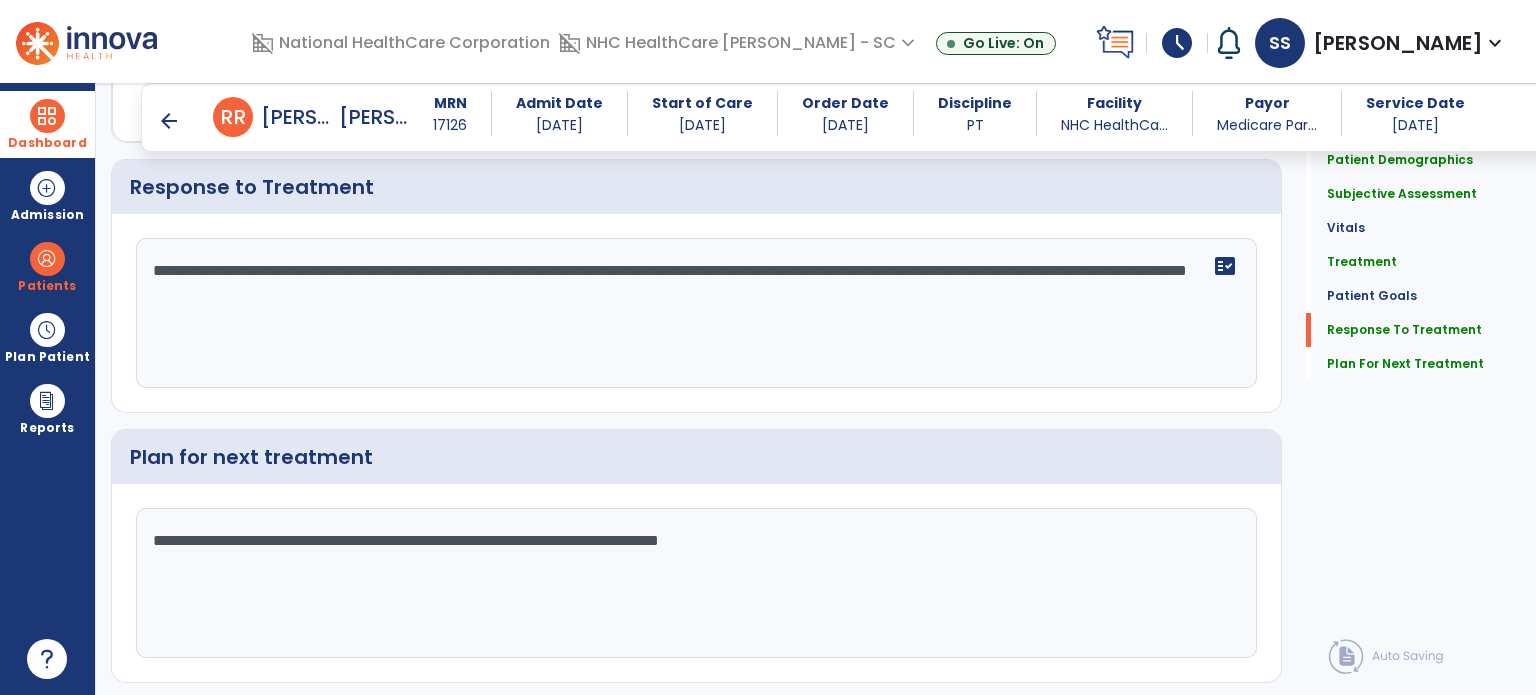 scroll, scrollTop: 4000, scrollLeft: 0, axis: vertical 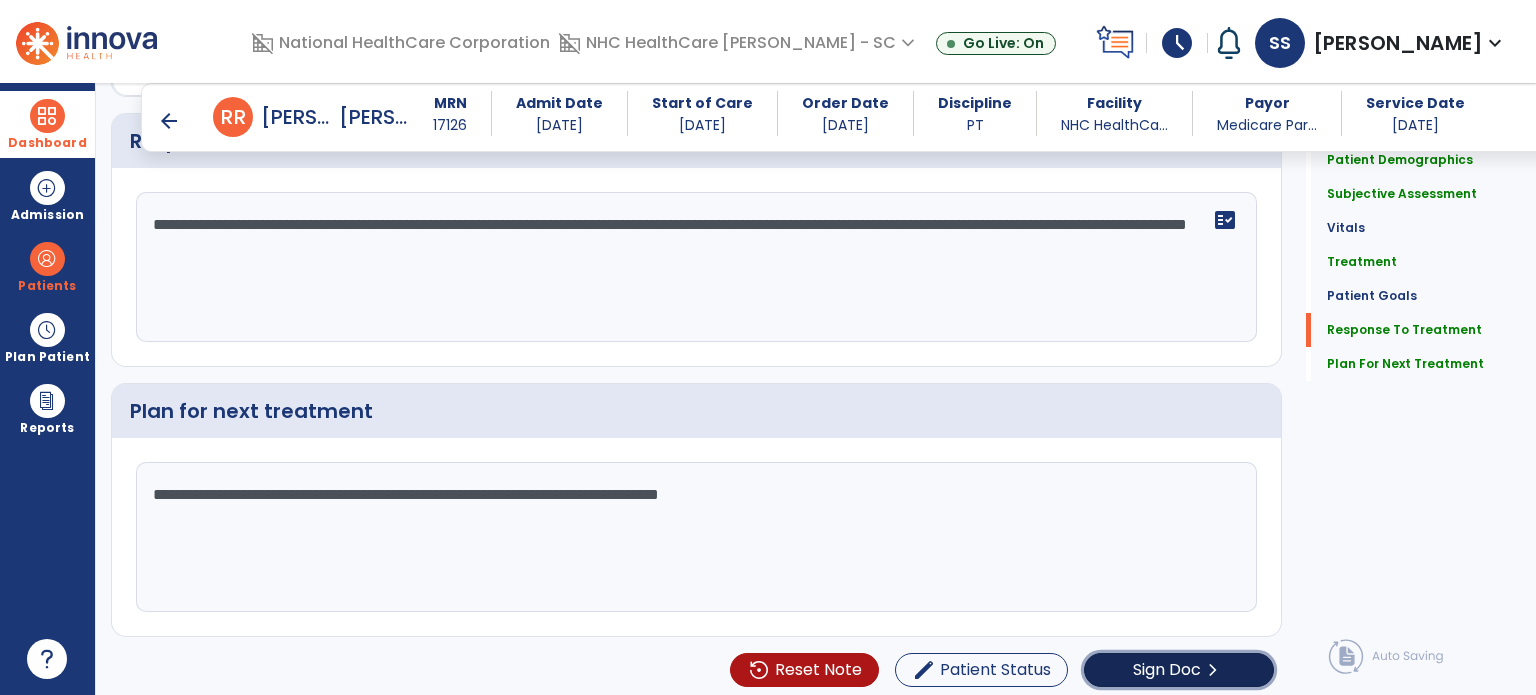 click on "Sign Doc  chevron_right" 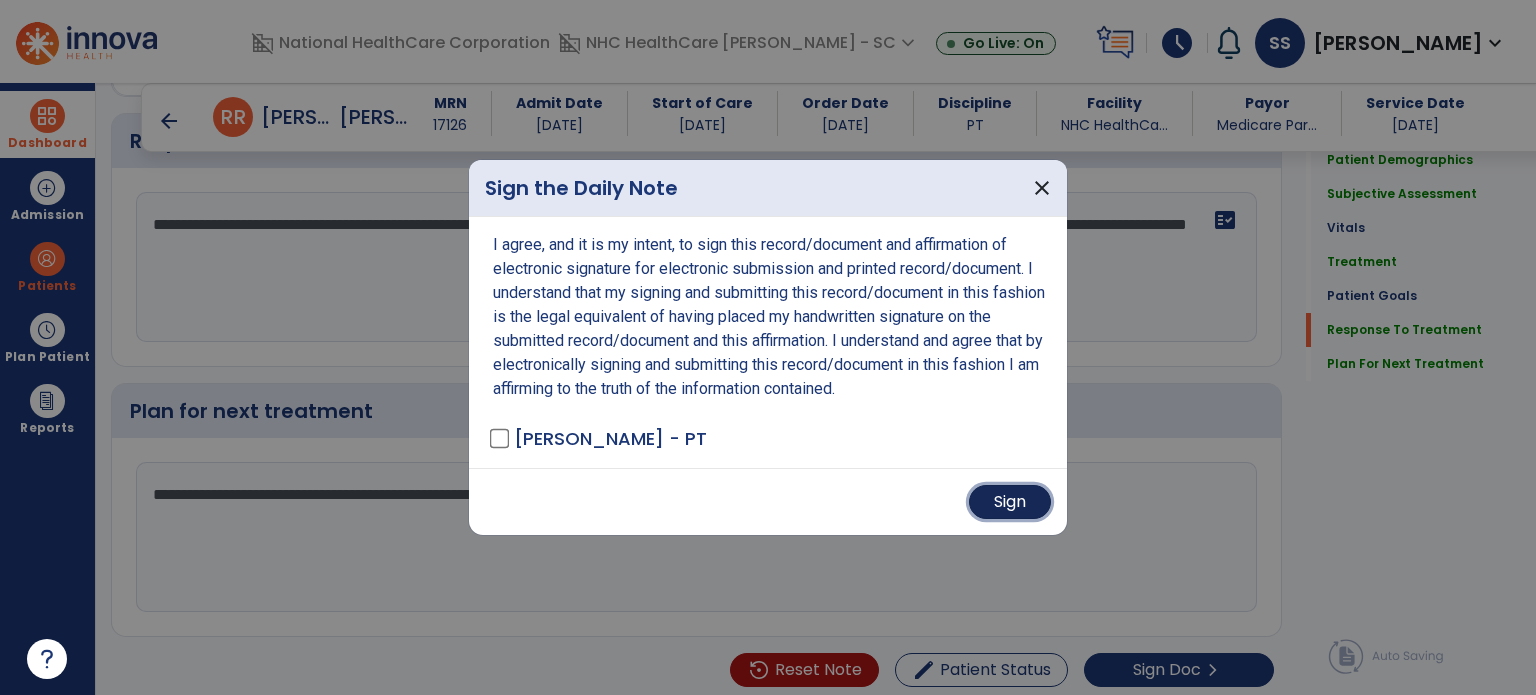 click on "Sign" at bounding box center [1010, 502] 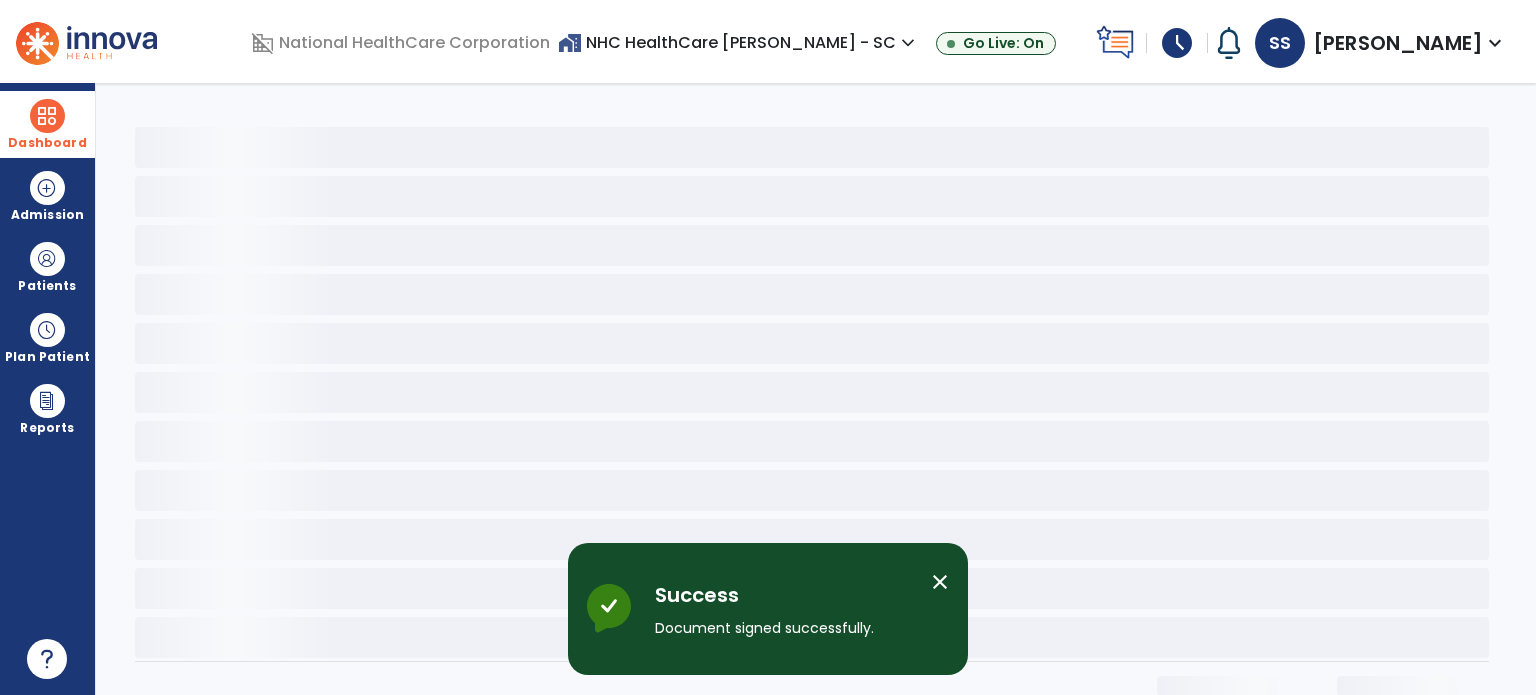 scroll, scrollTop: 0, scrollLeft: 0, axis: both 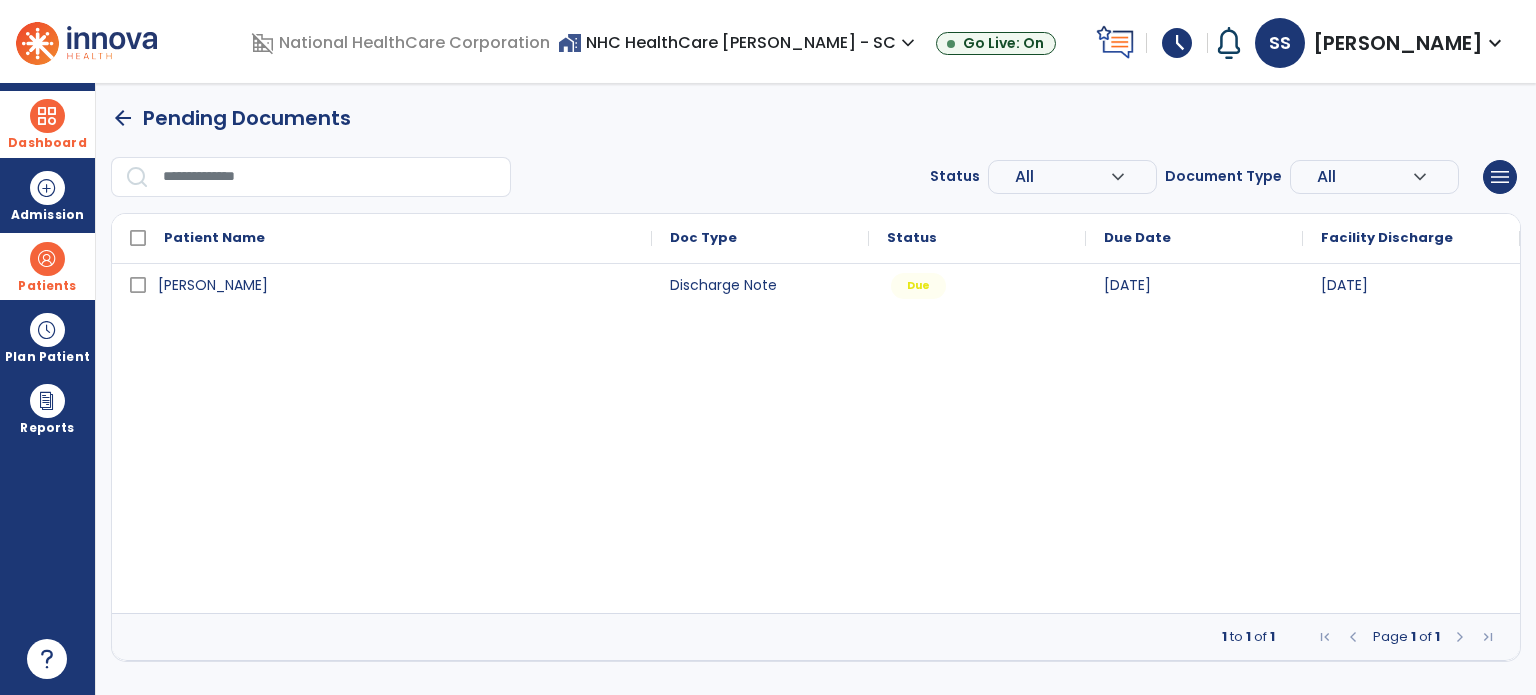 click at bounding box center (47, 259) 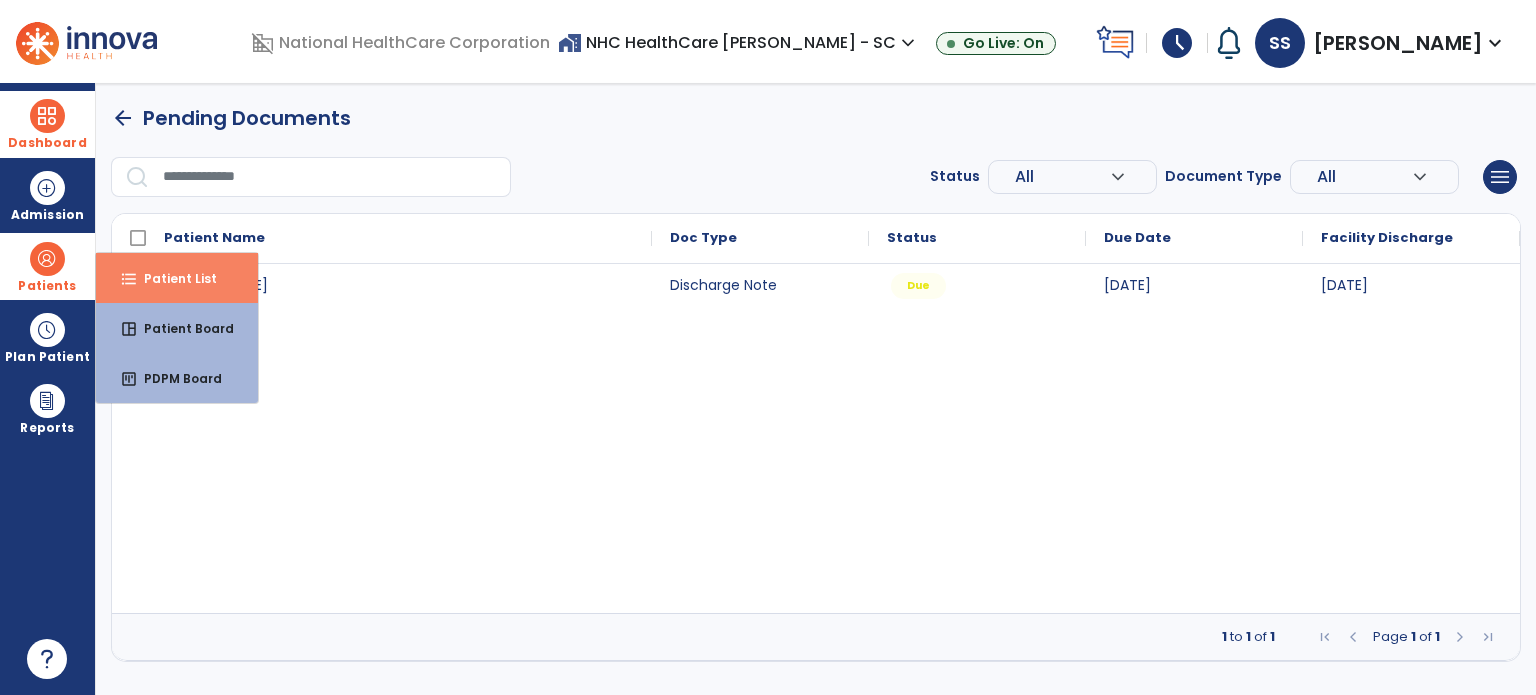 click on "Patient List" at bounding box center [172, 278] 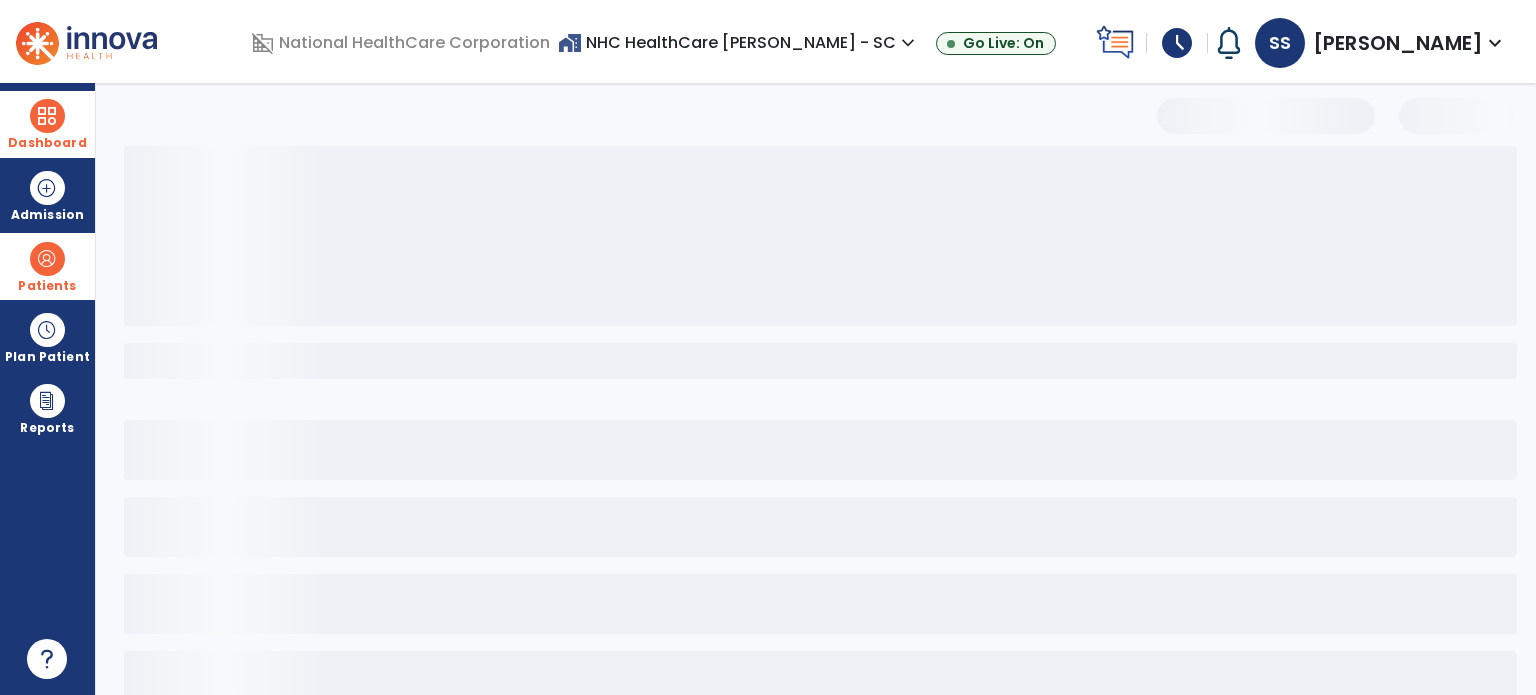 select on "***" 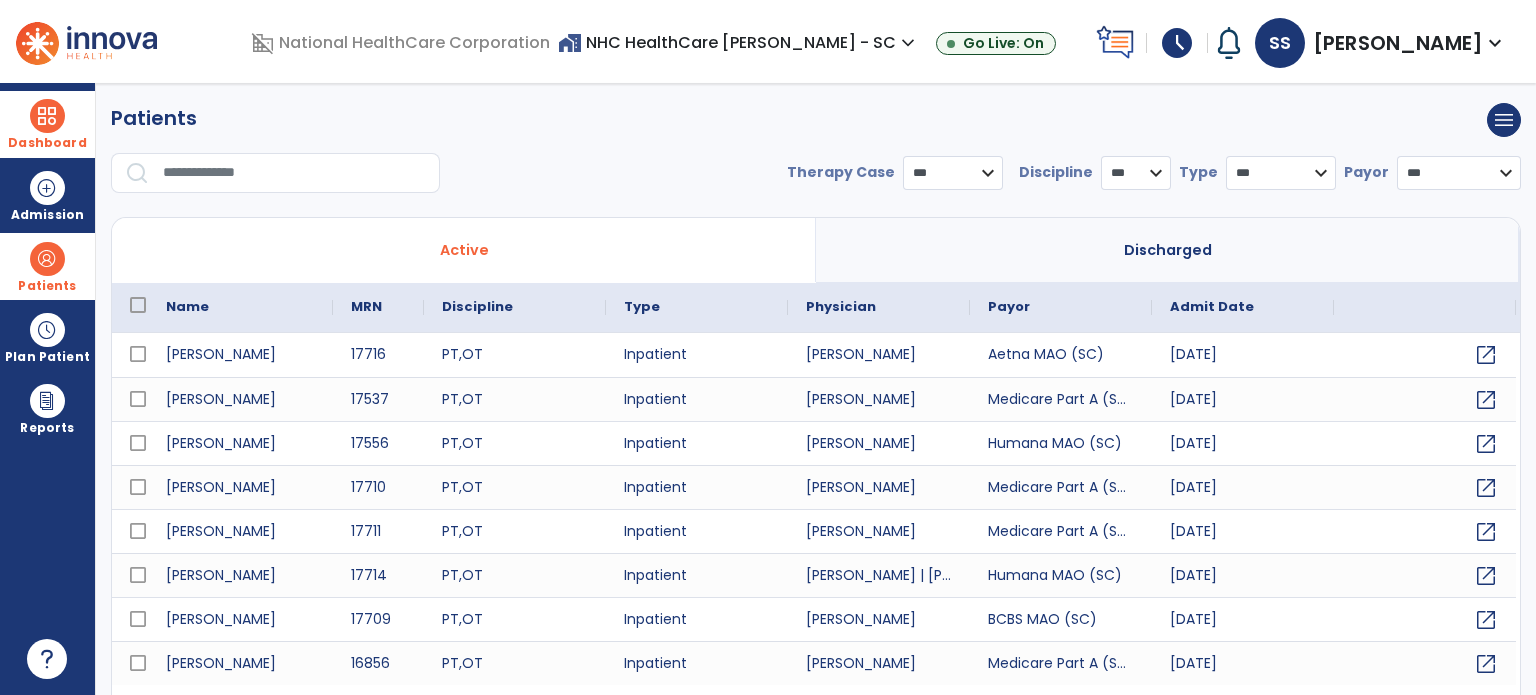 click at bounding box center [294, 173] 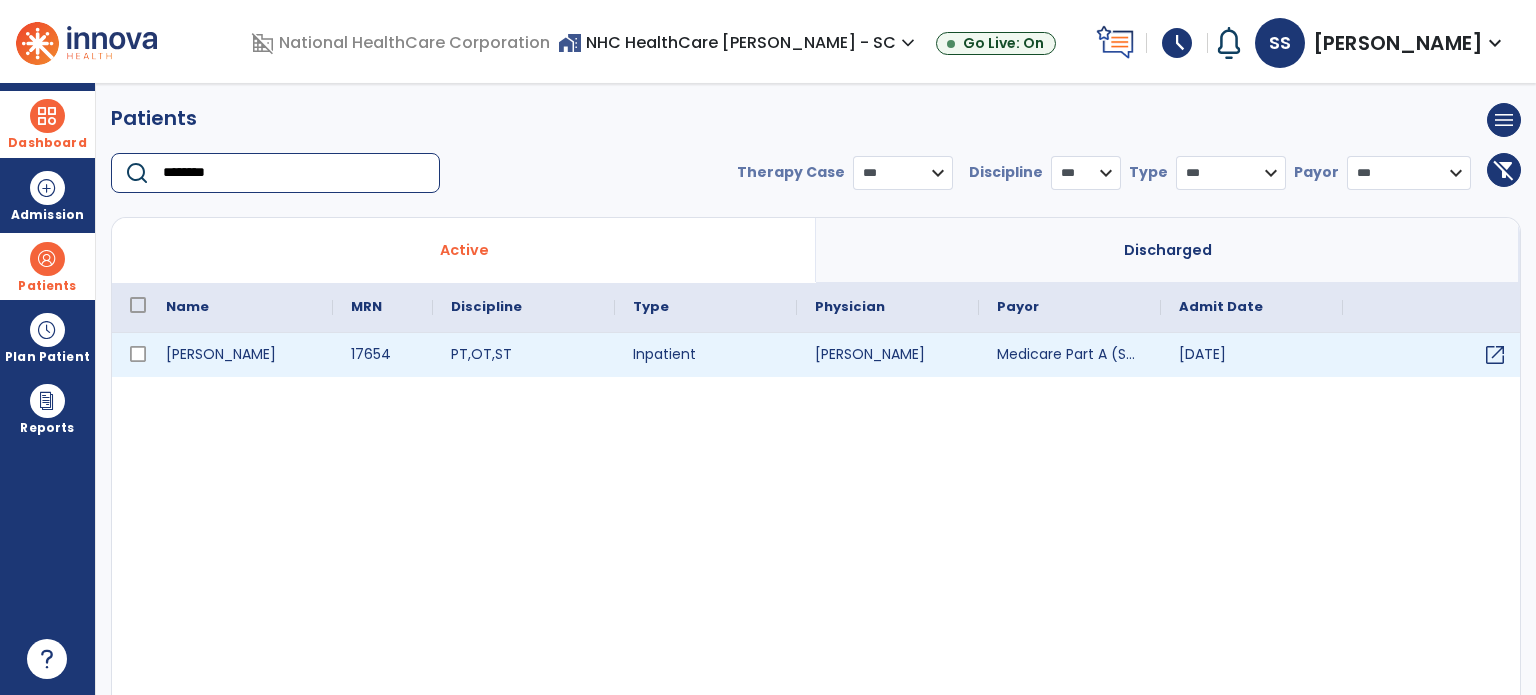 type on "********" 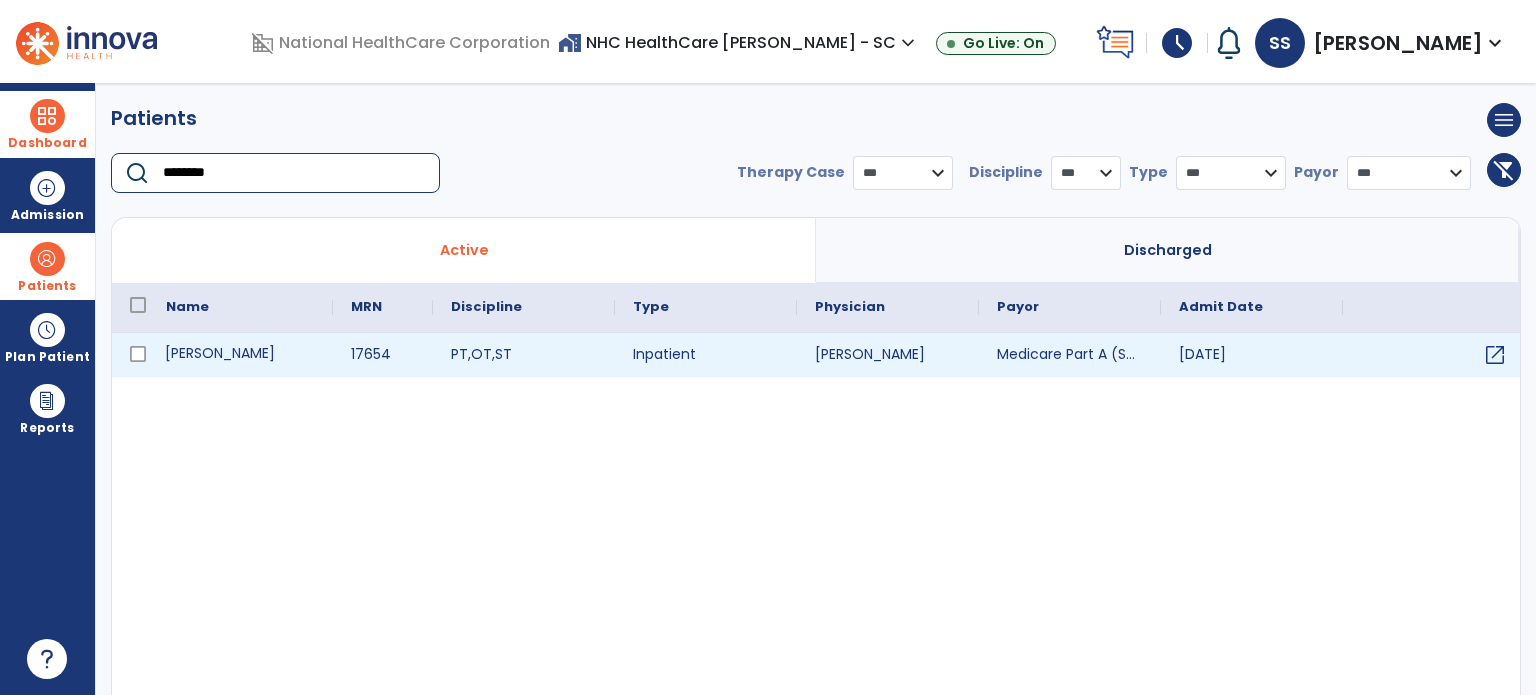 click on "[PERSON_NAME]" at bounding box center (240, 355) 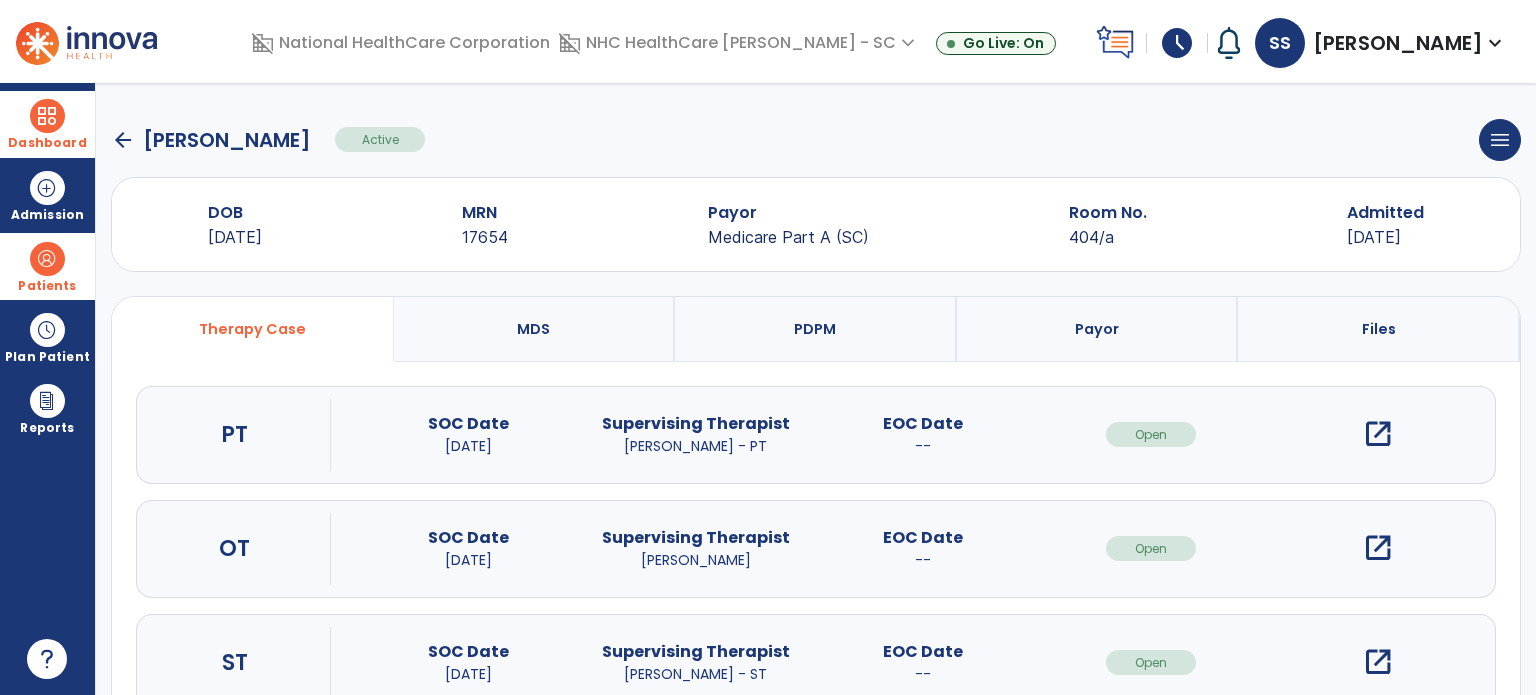 click on "open_in_new" at bounding box center (1378, 434) 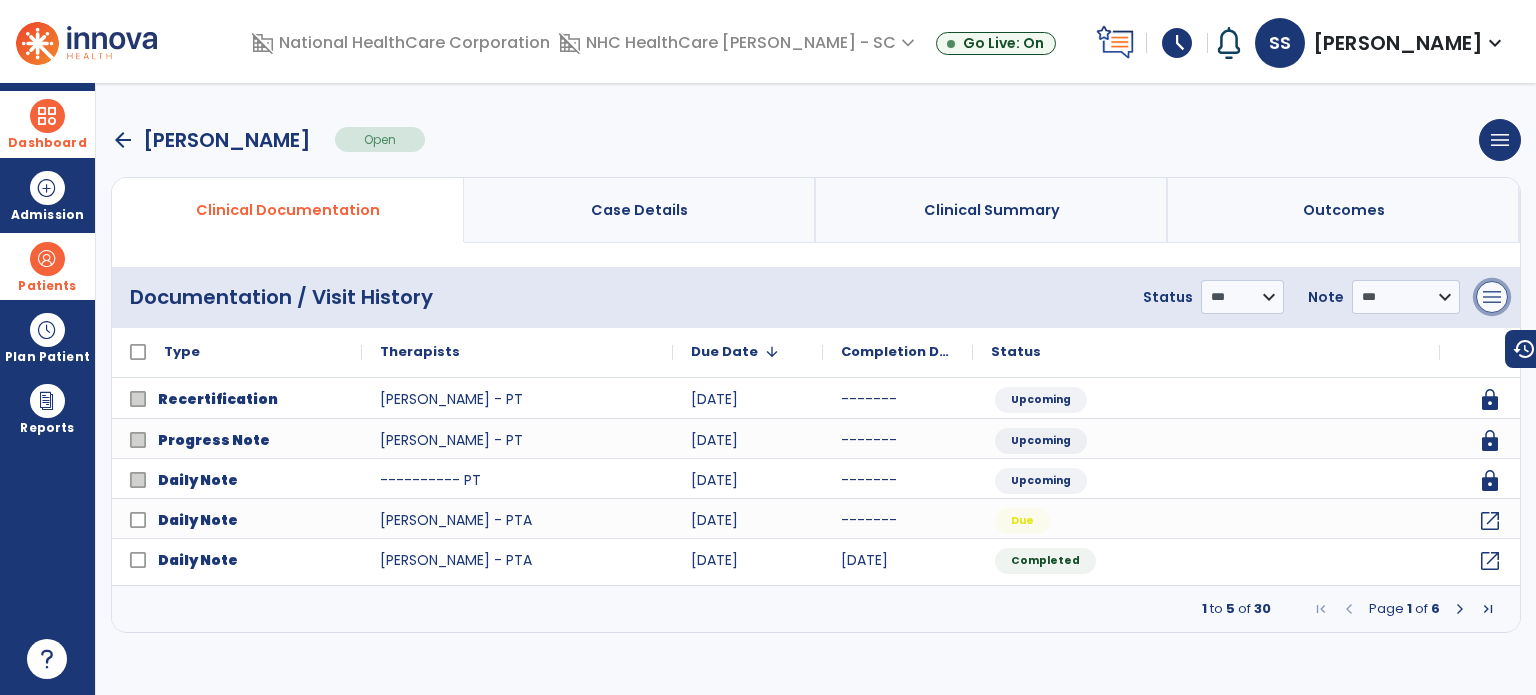 click on "menu" at bounding box center (1492, 297) 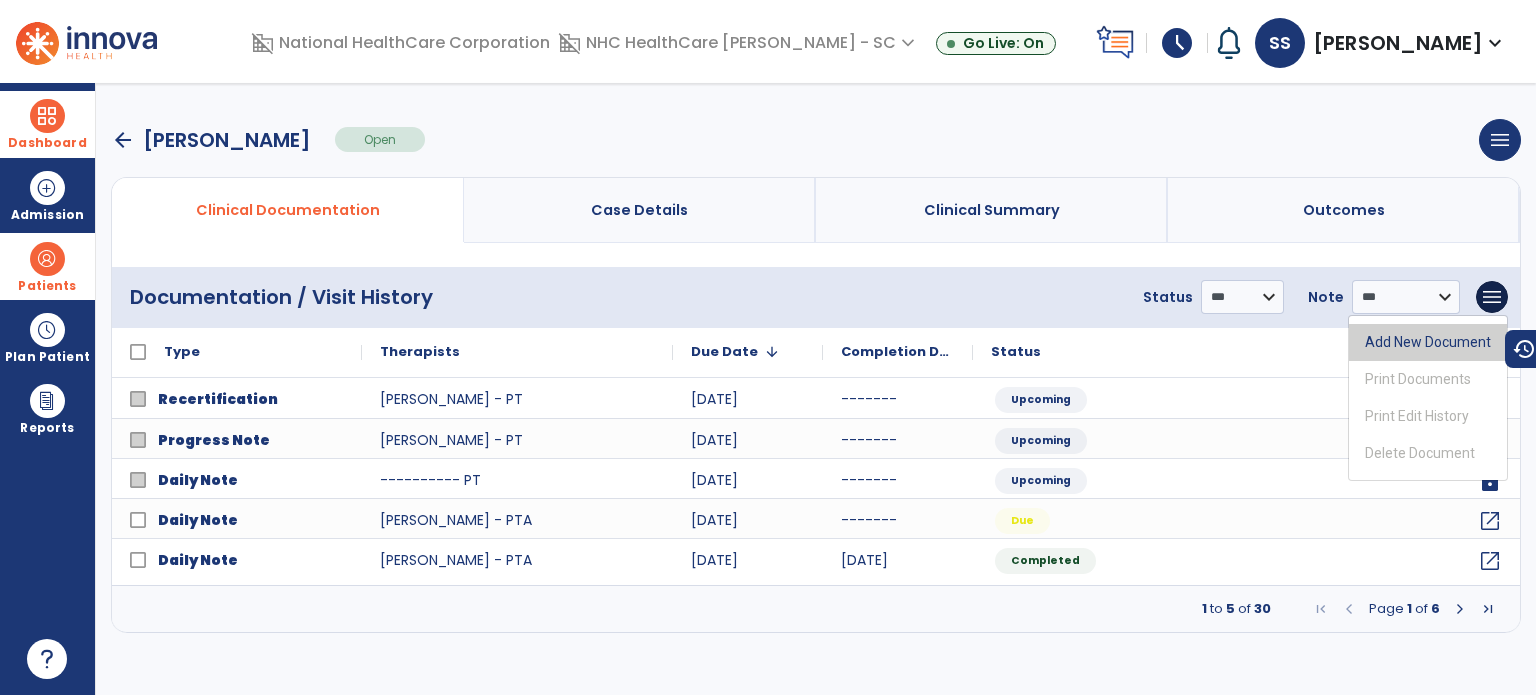 click on "Add New Document" at bounding box center (1428, 342) 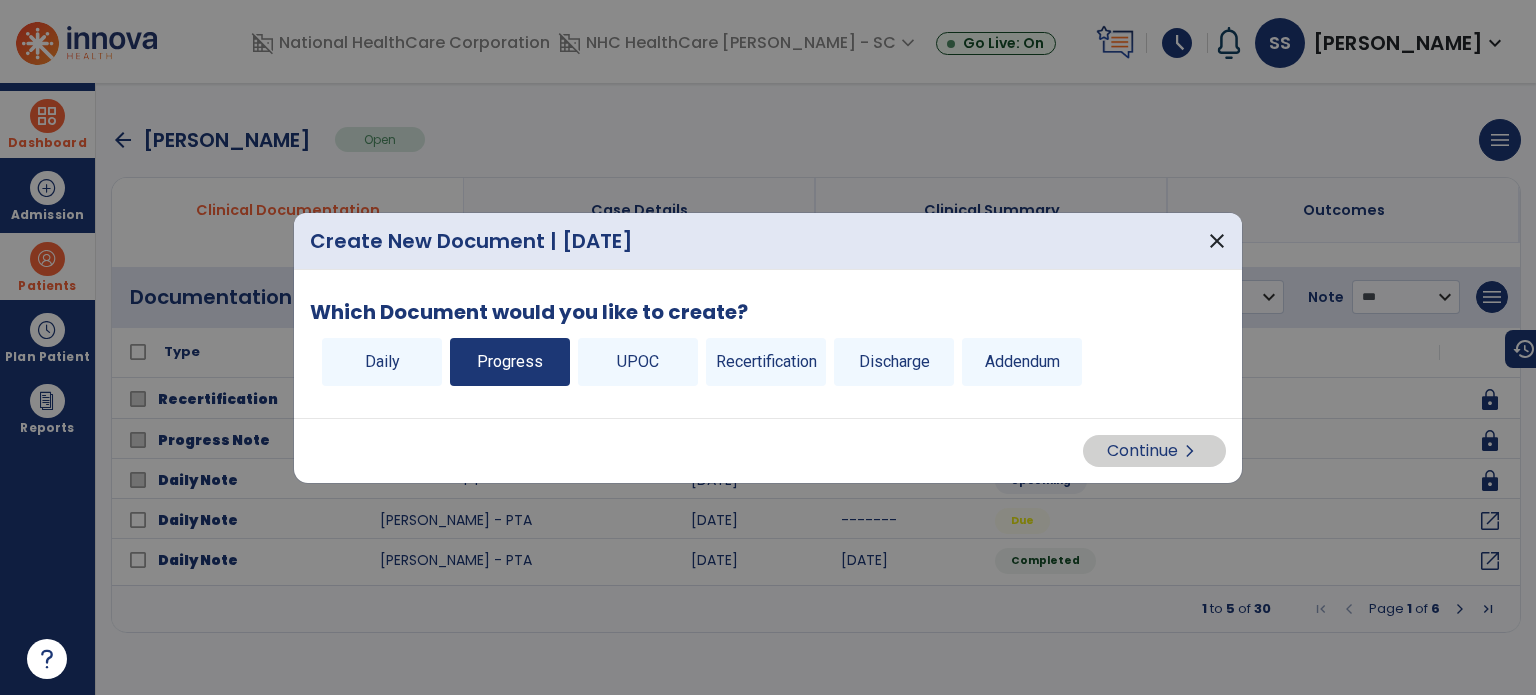 click on "Progress" at bounding box center (510, 362) 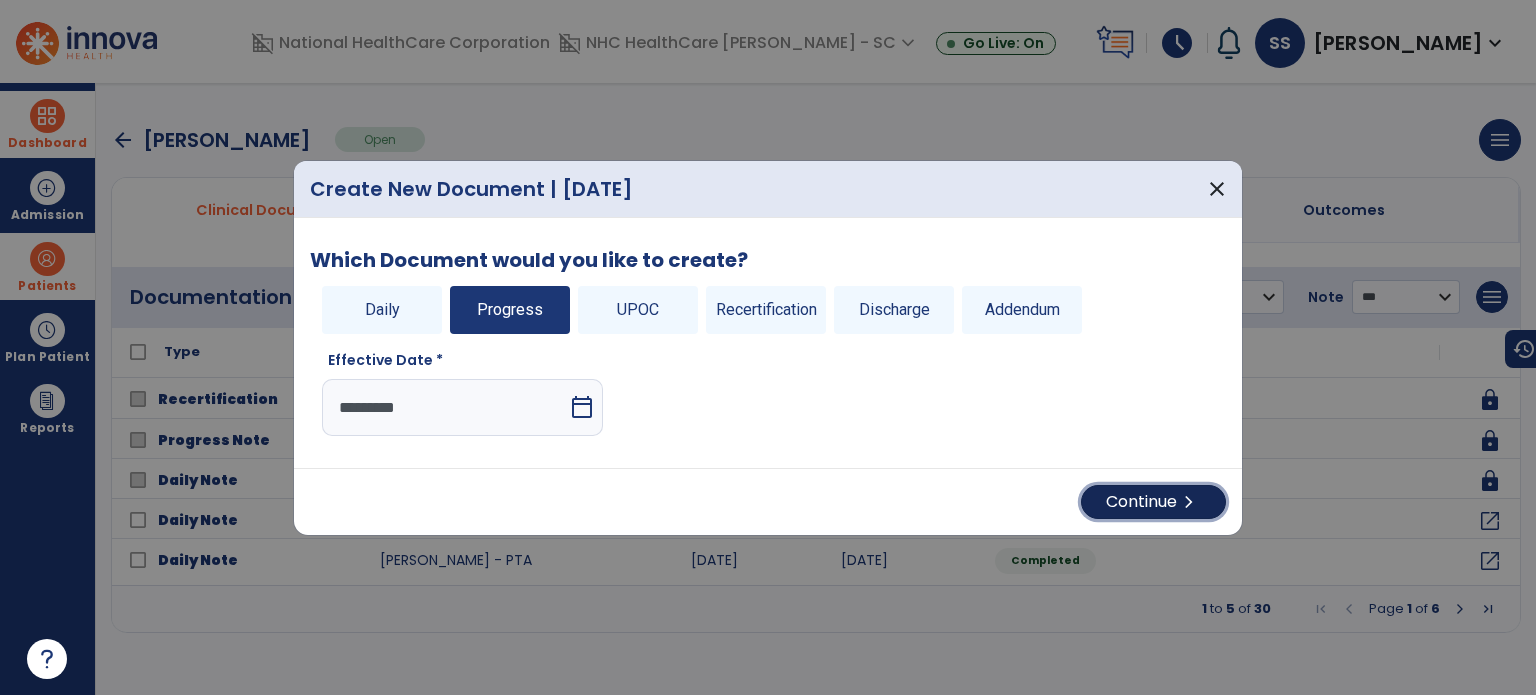 click on "chevron_right" at bounding box center (1189, 502) 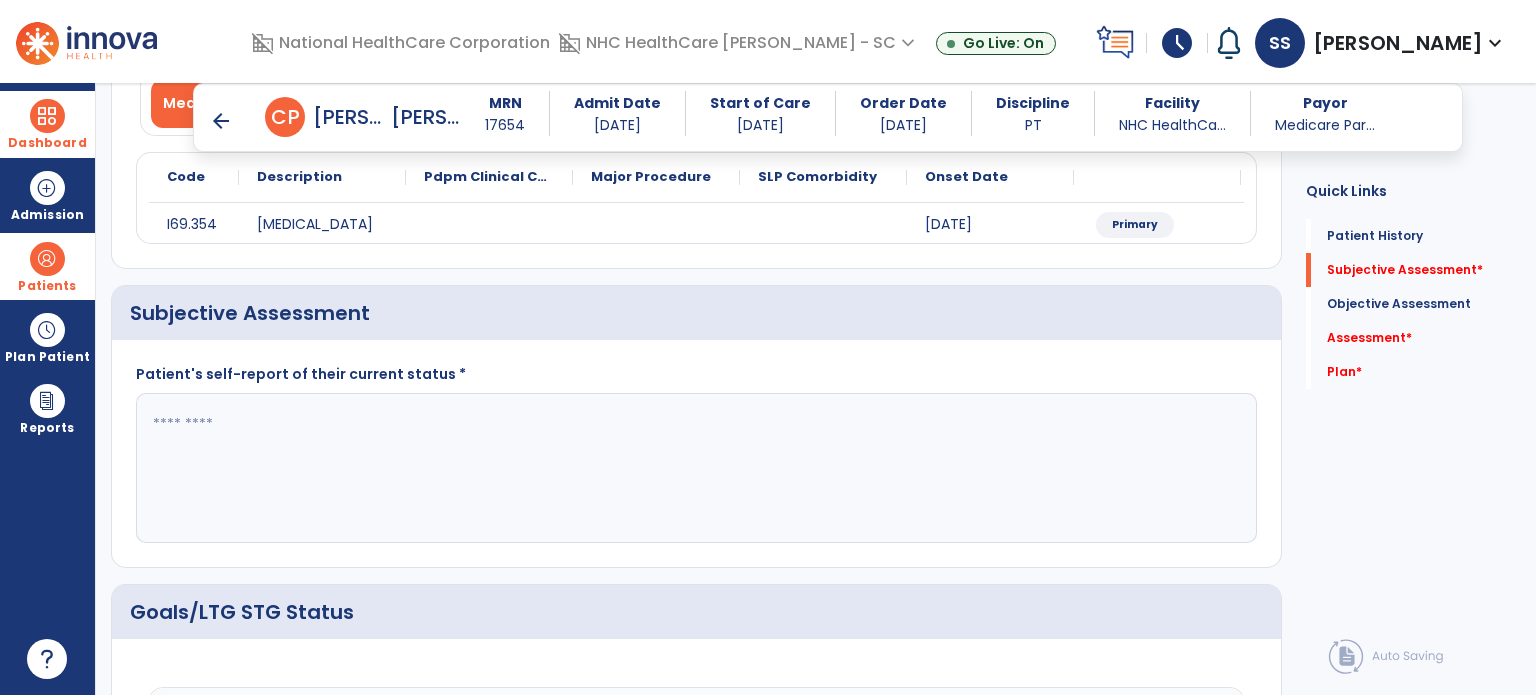 scroll, scrollTop: 400, scrollLeft: 0, axis: vertical 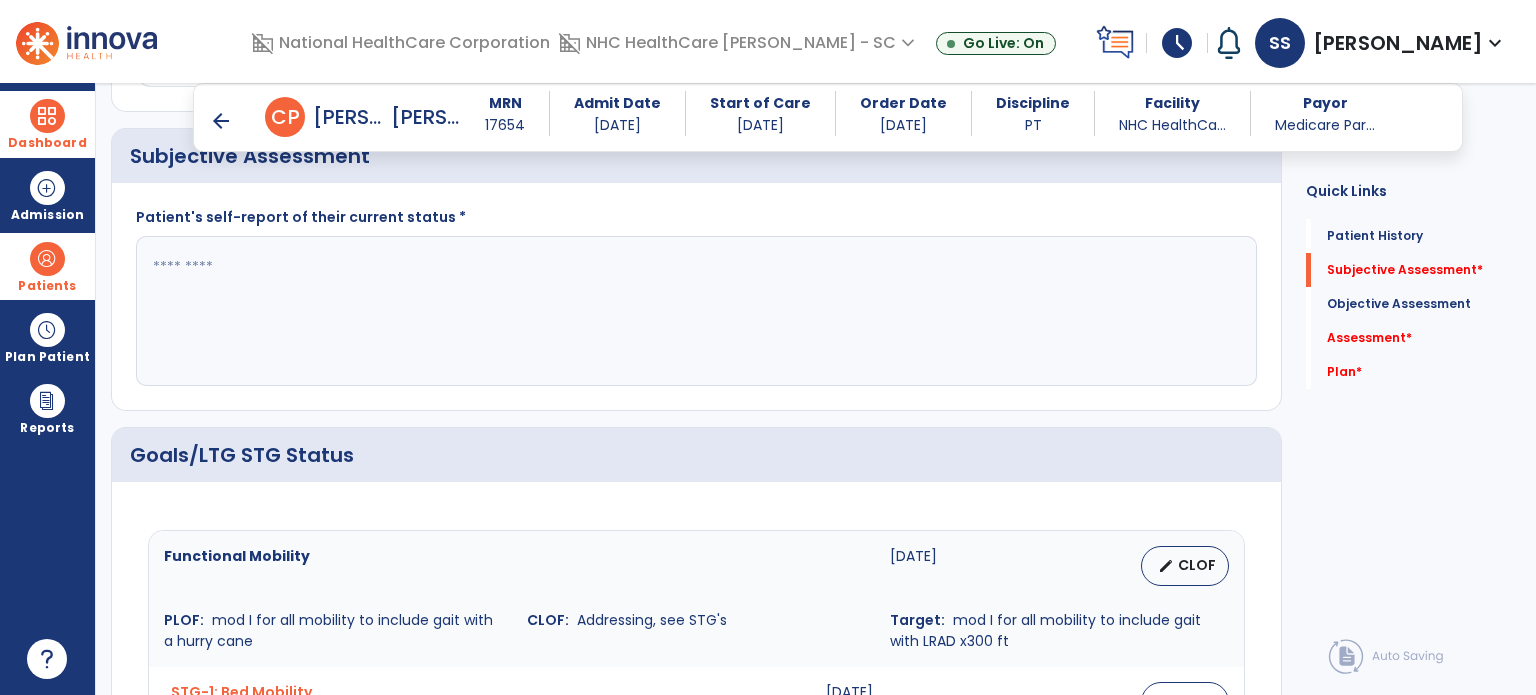 click 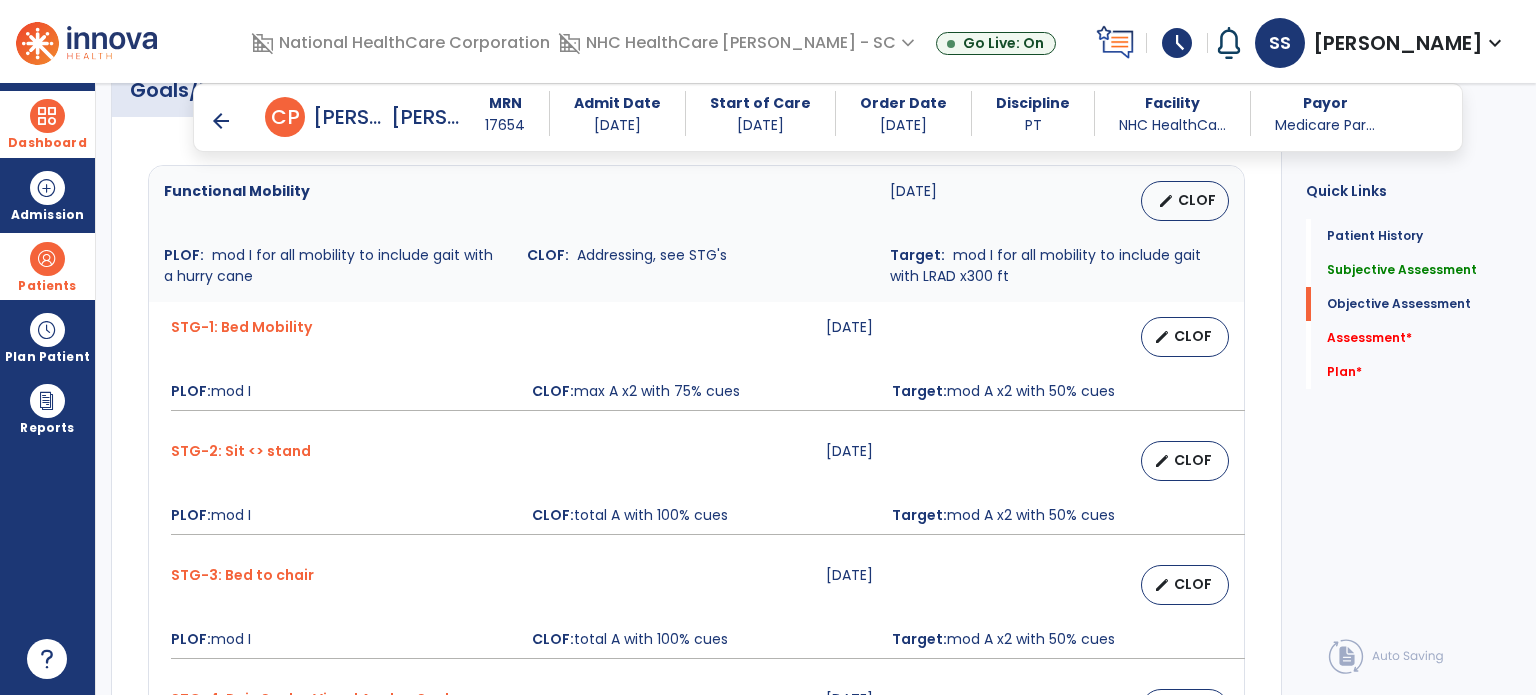 scroll, scrollTop: 800, scrollLeft: 0, axis: vertical 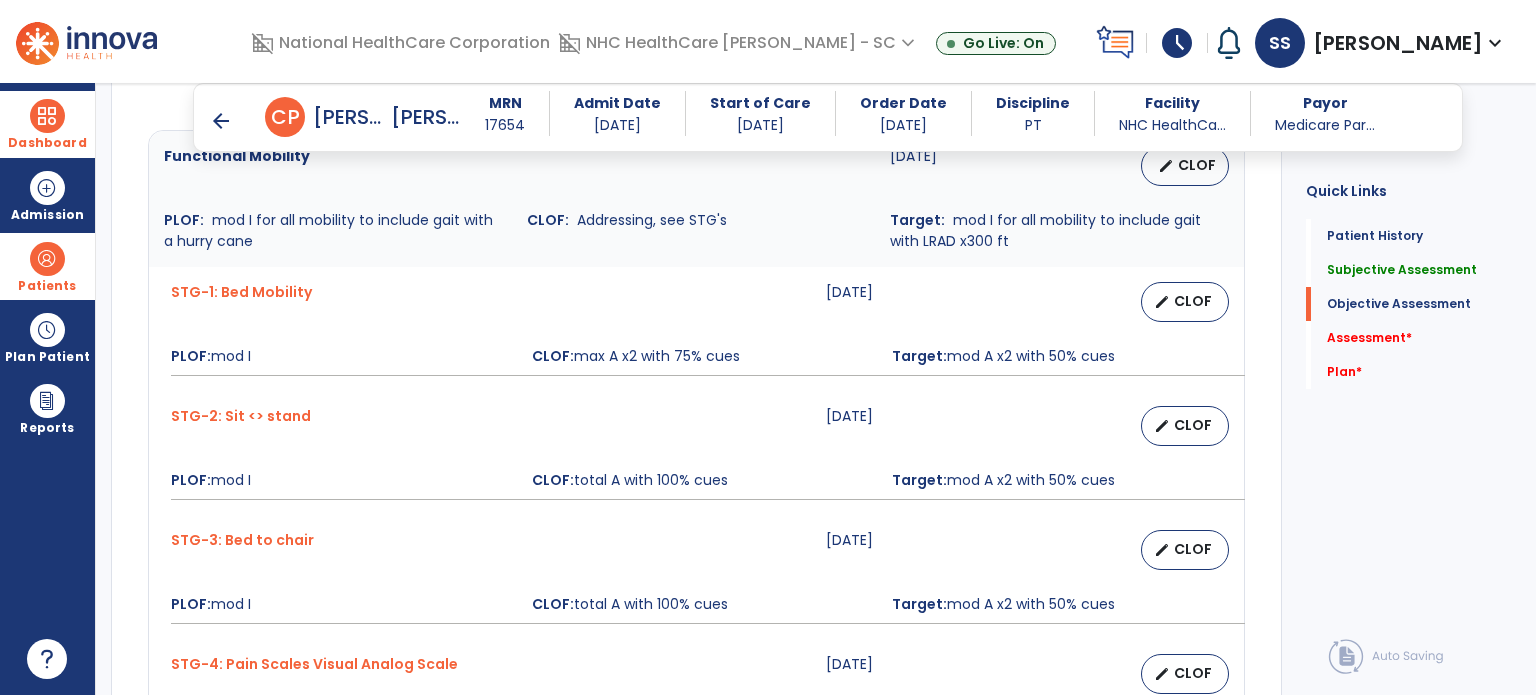 type on "*******" 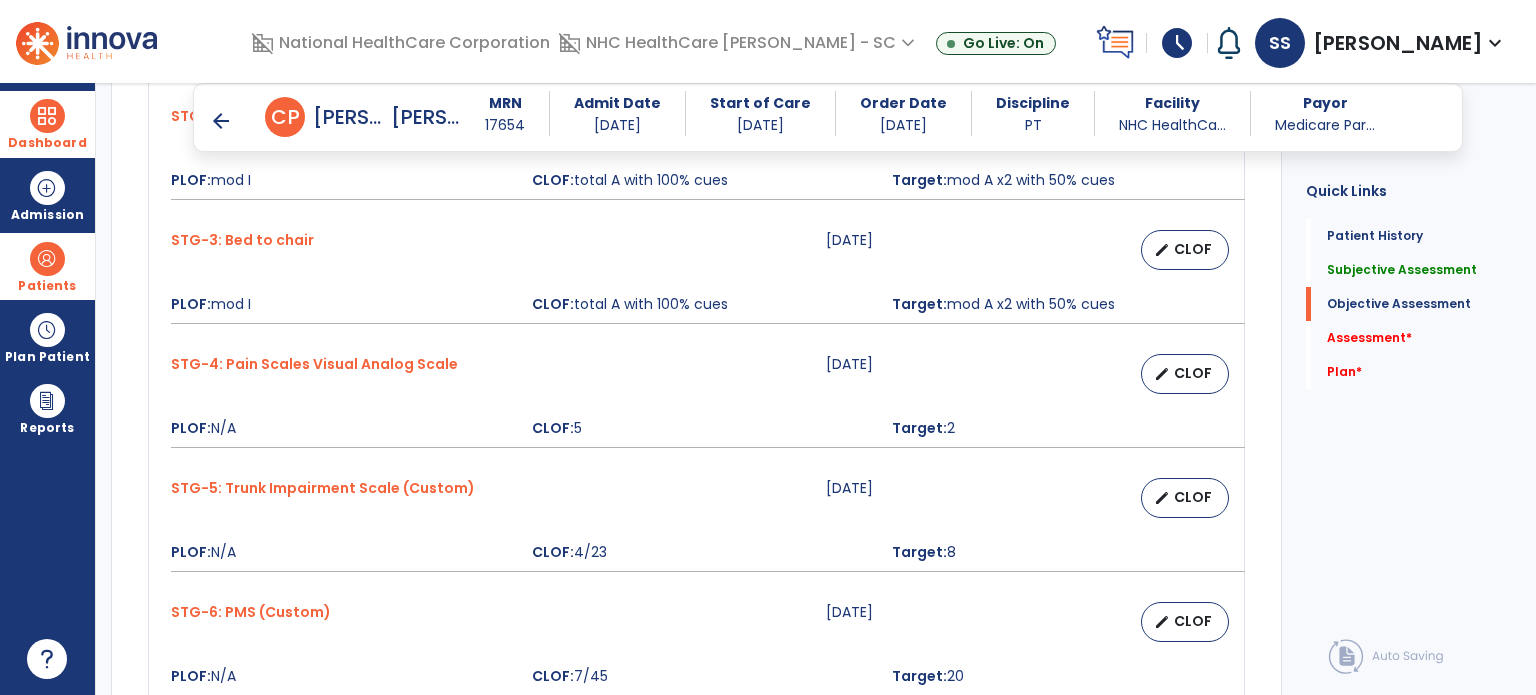 scroll, scrollTop: 1200, scrollLeft: 0, axis: vertical 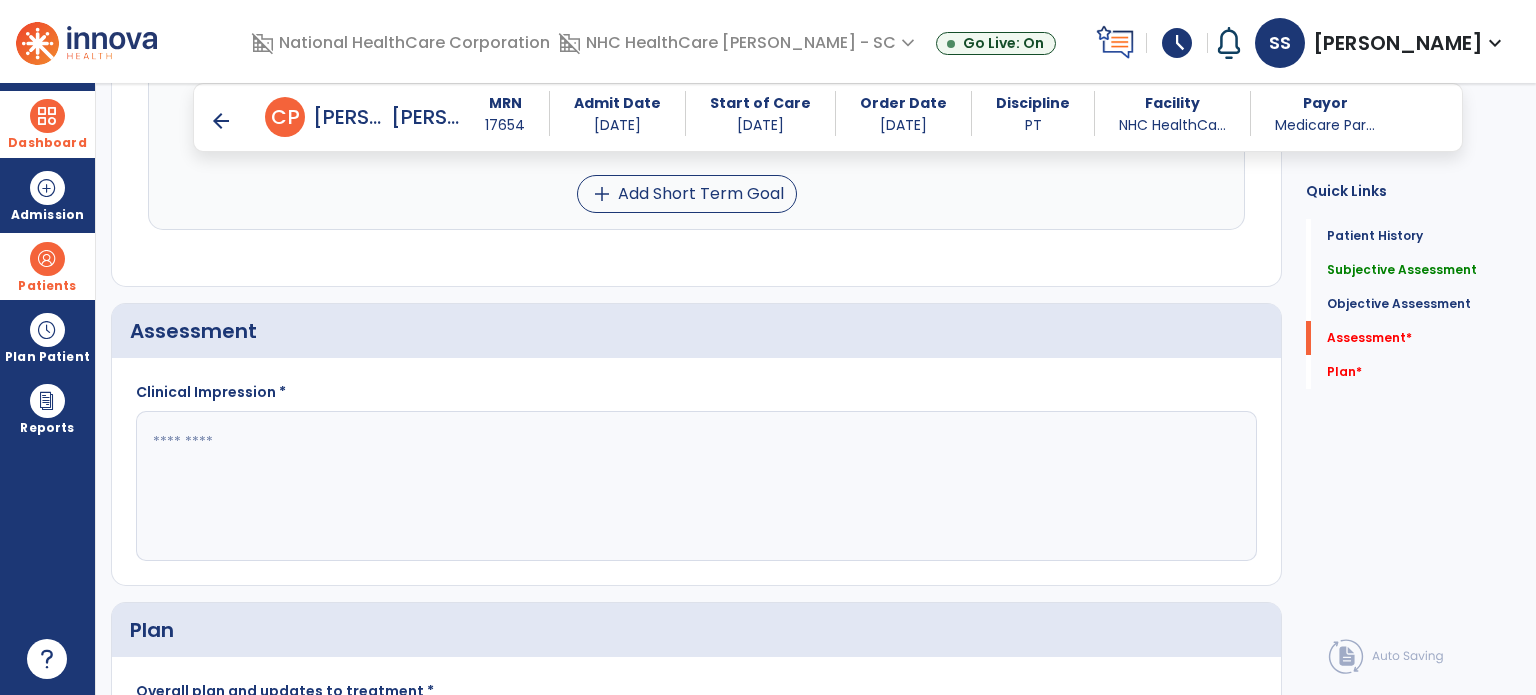 click 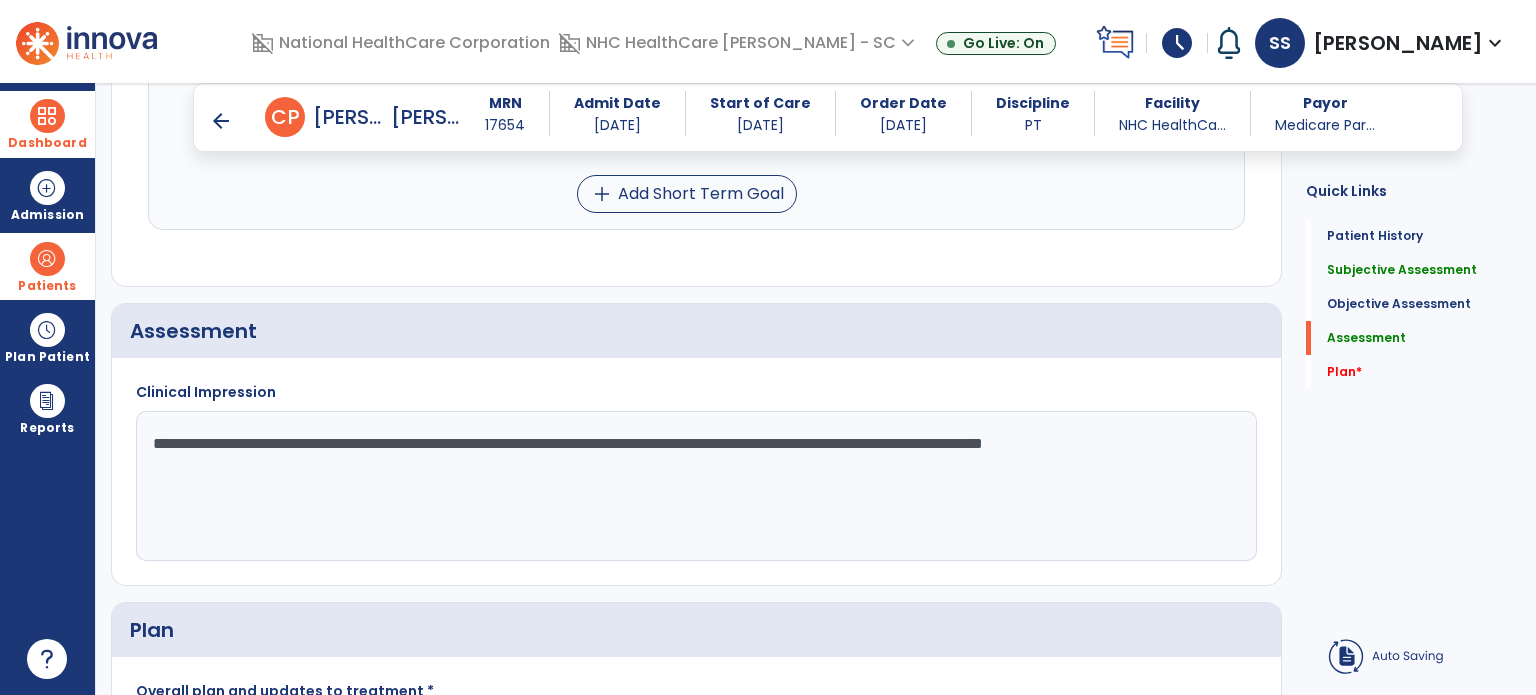 type on "**********" 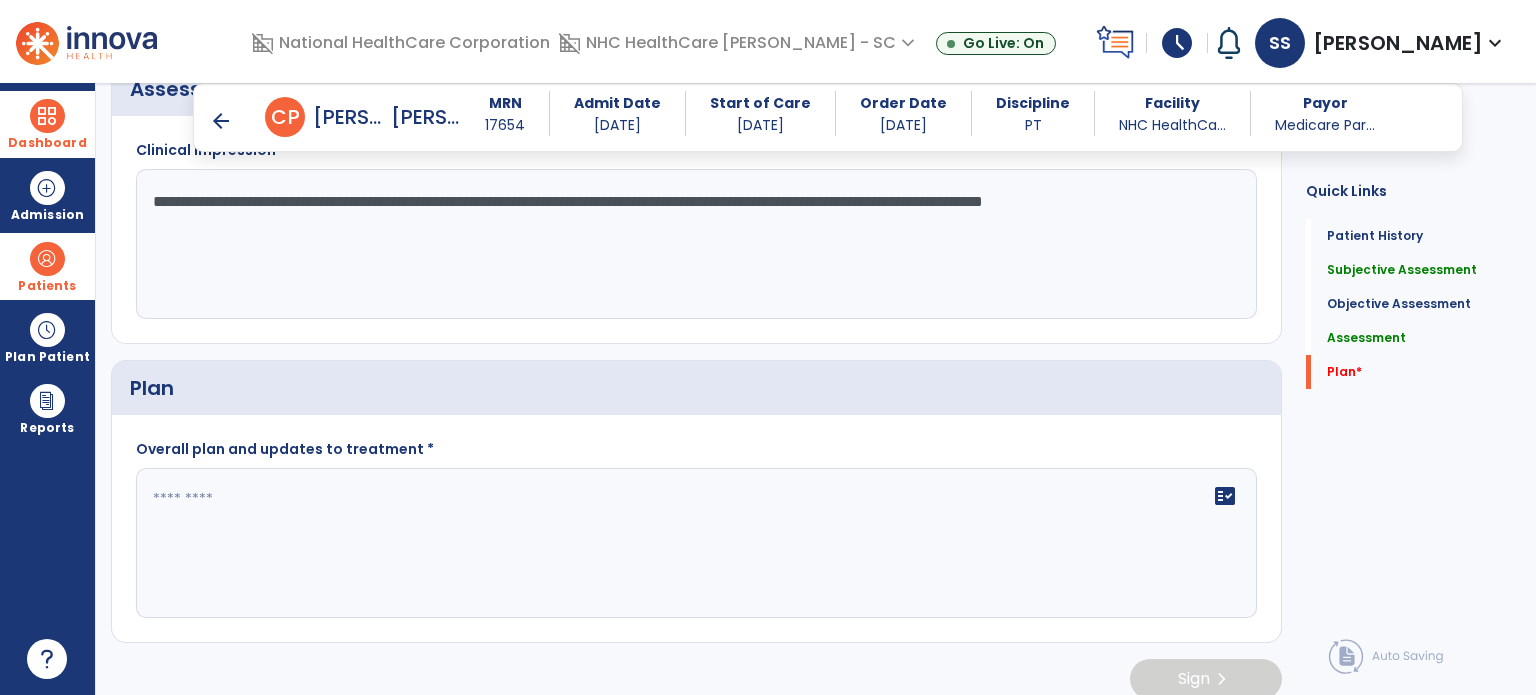 scroll, scrollTop: 2554, scrollLeft: 0, axis: vertical 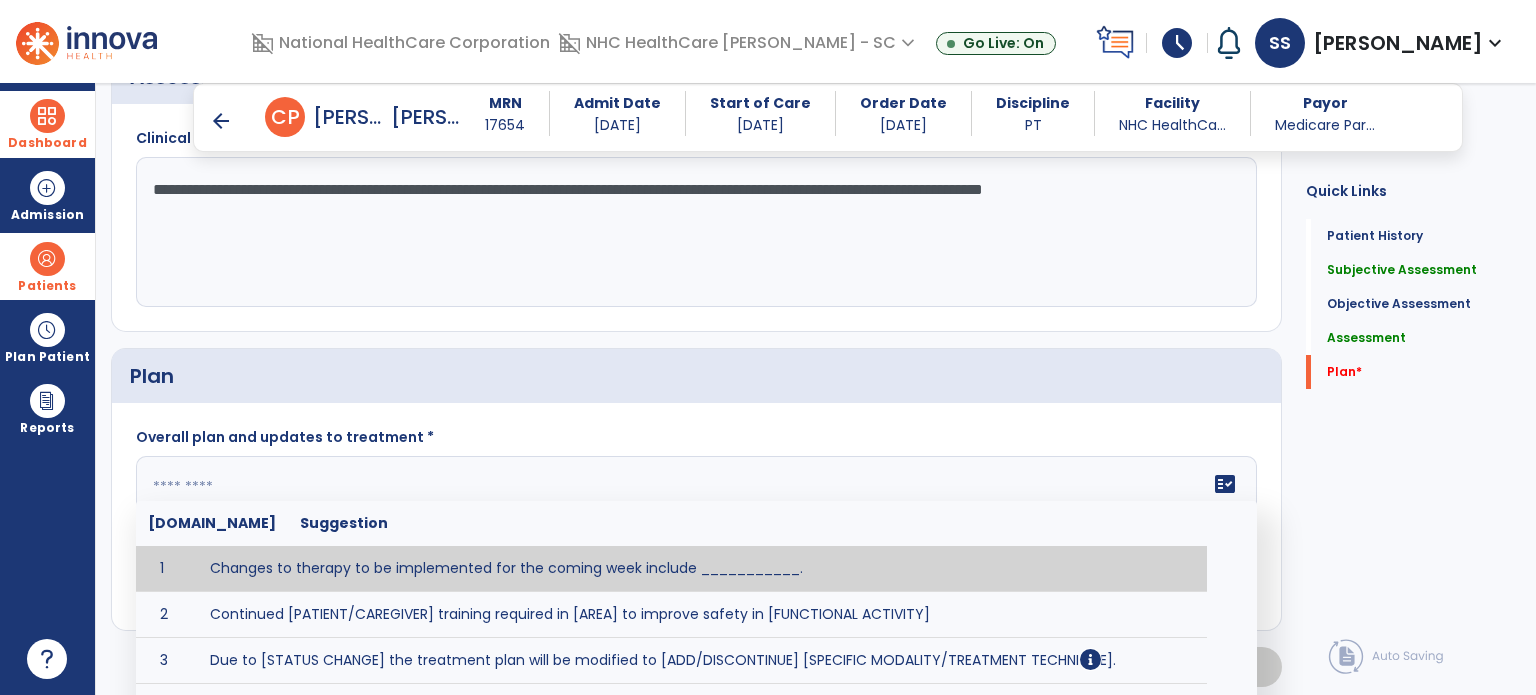 drag, startPoint x: 609, startPoint y: 470, endPoint x: 627, endPoint y: 471, distance: 18.027756 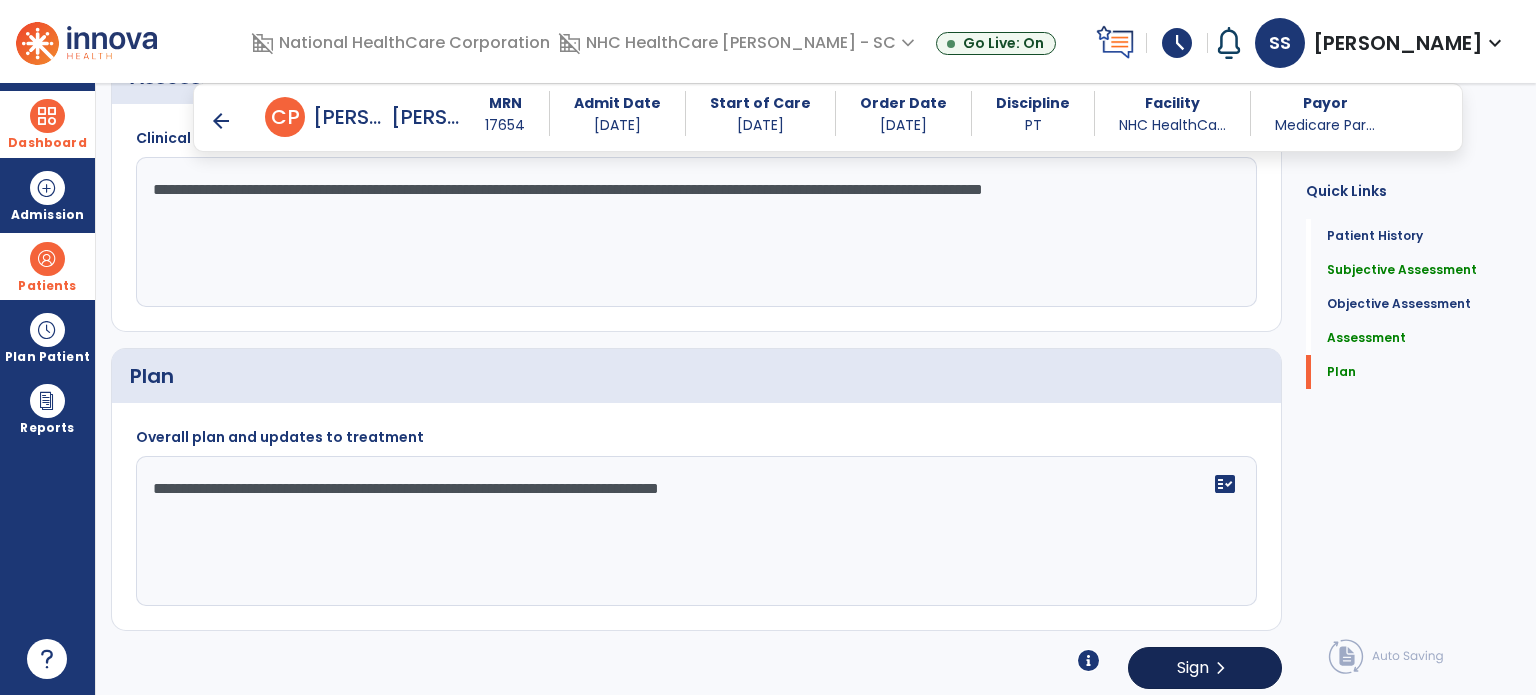 type on "**********" 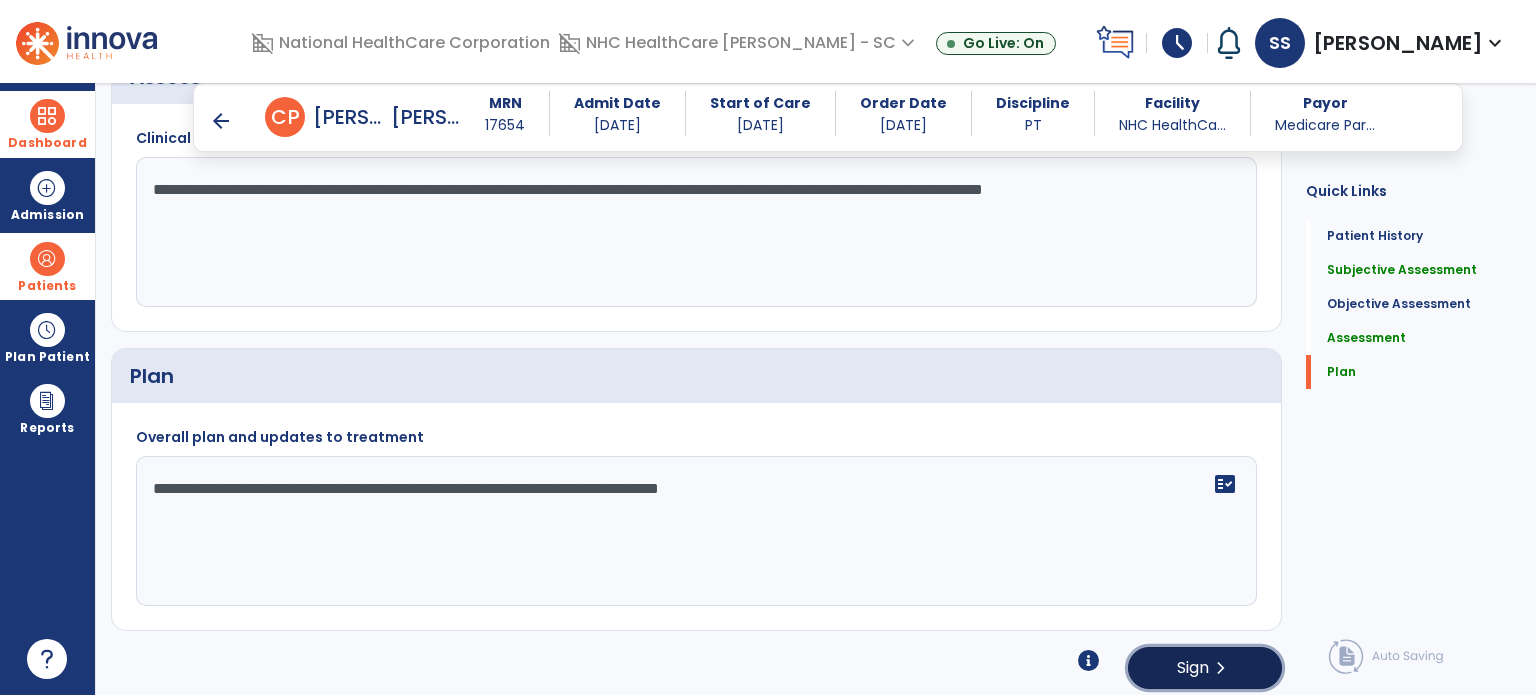 click on "Sign  chevron_right" 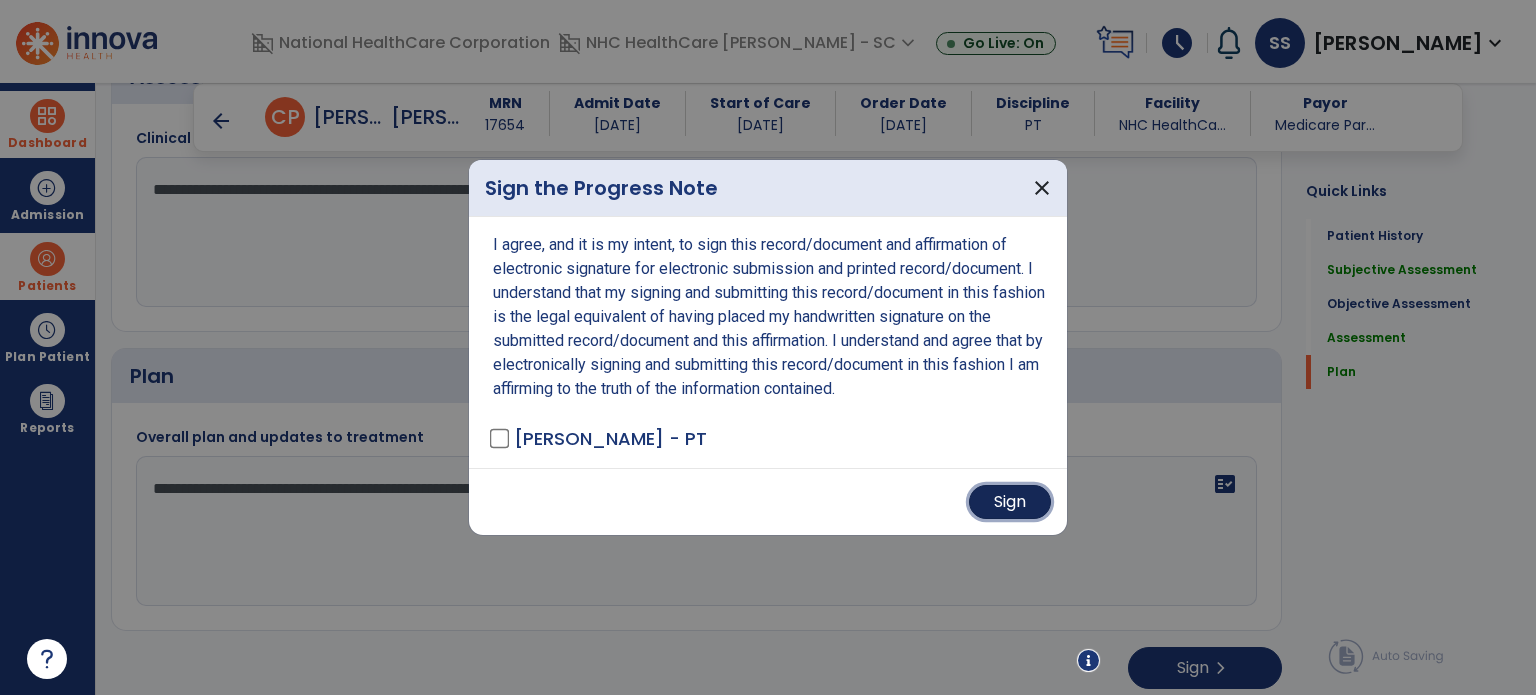 click on "Sign" at bounding box center [1010, 502] 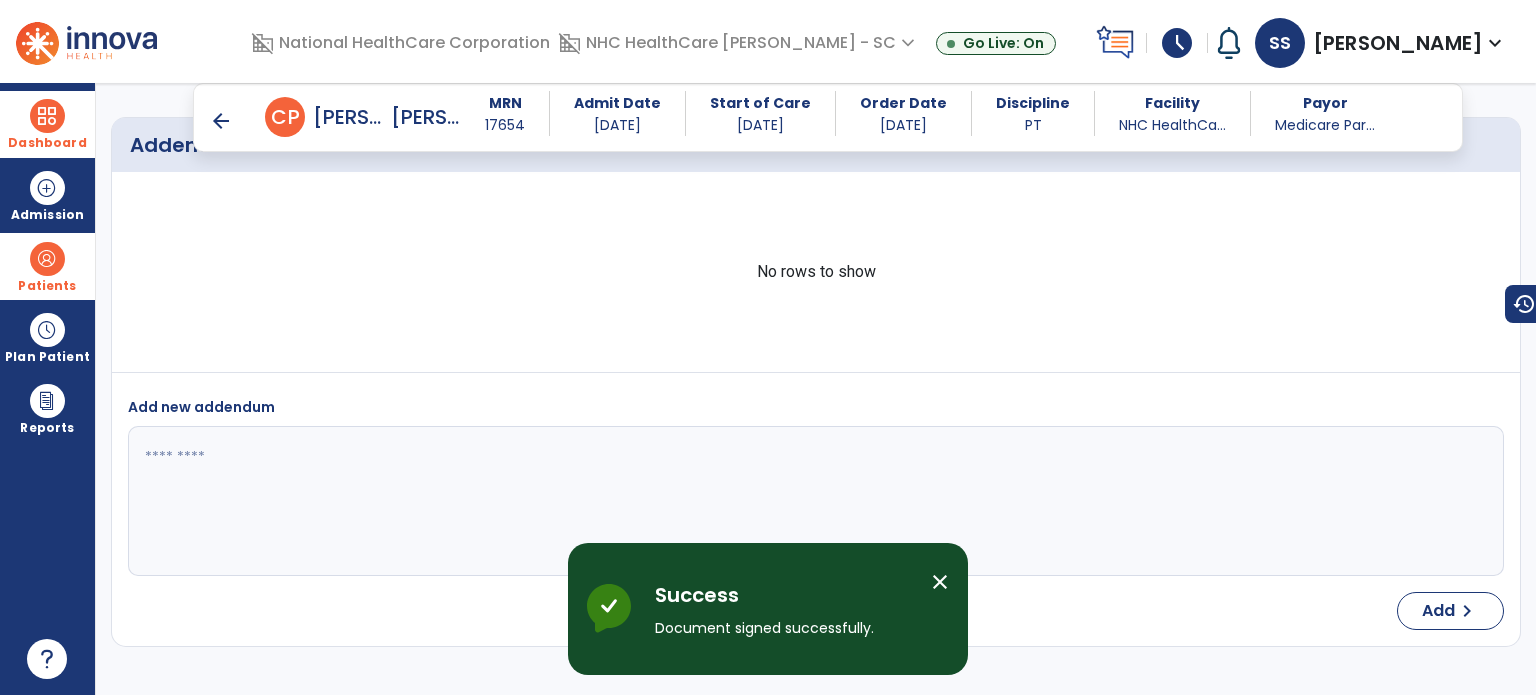 scroll, scrollTop: 3407, scrollLeft: 0, axis: vertical 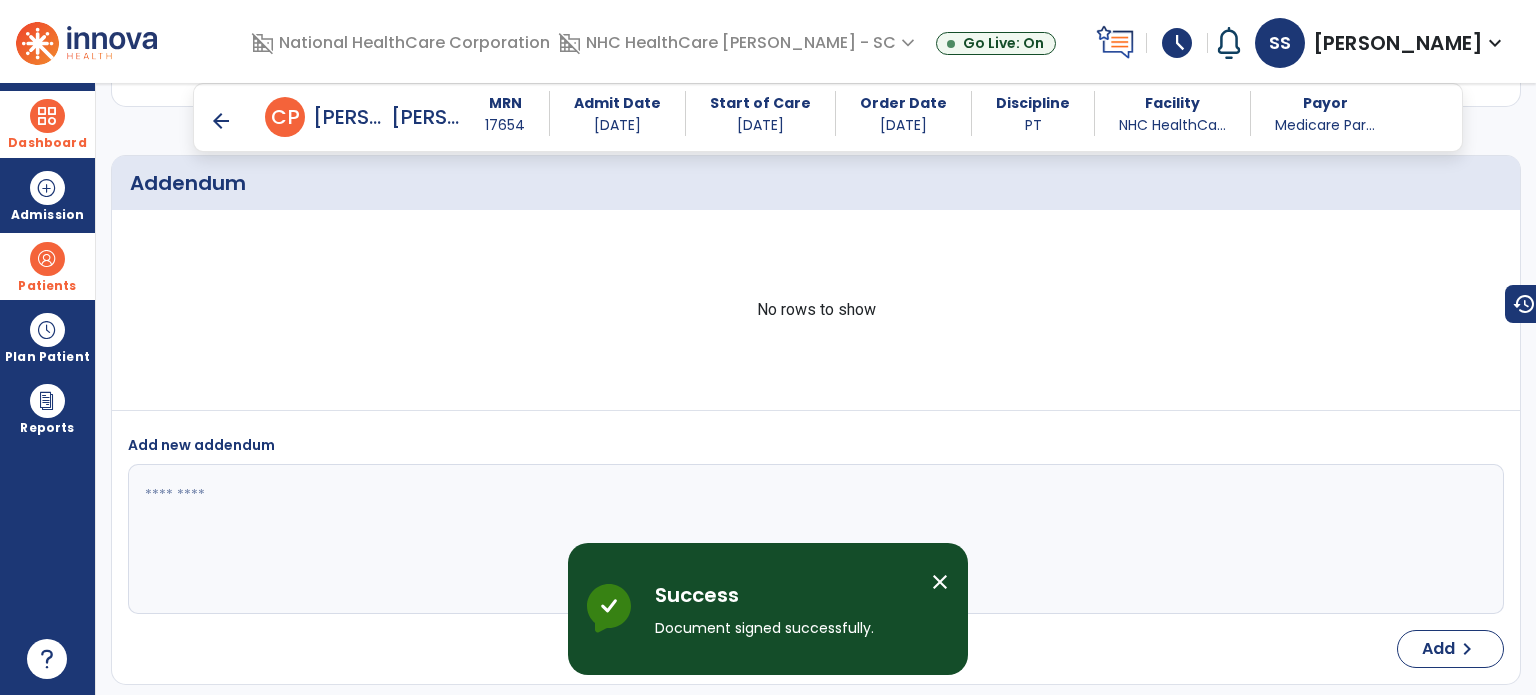 click at bounding box center (47, 259) 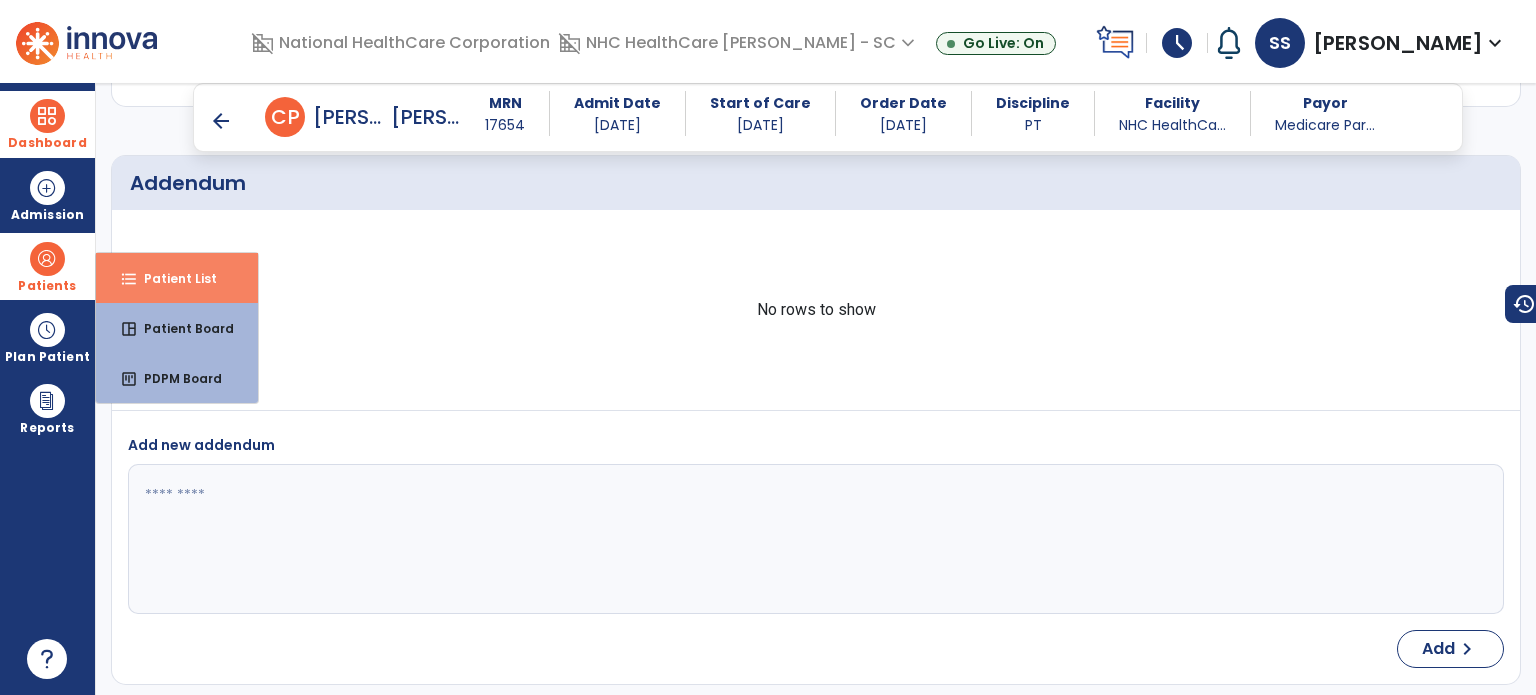 click on "format_list_bulleted  Patient List" at bounding box center (177, 278) 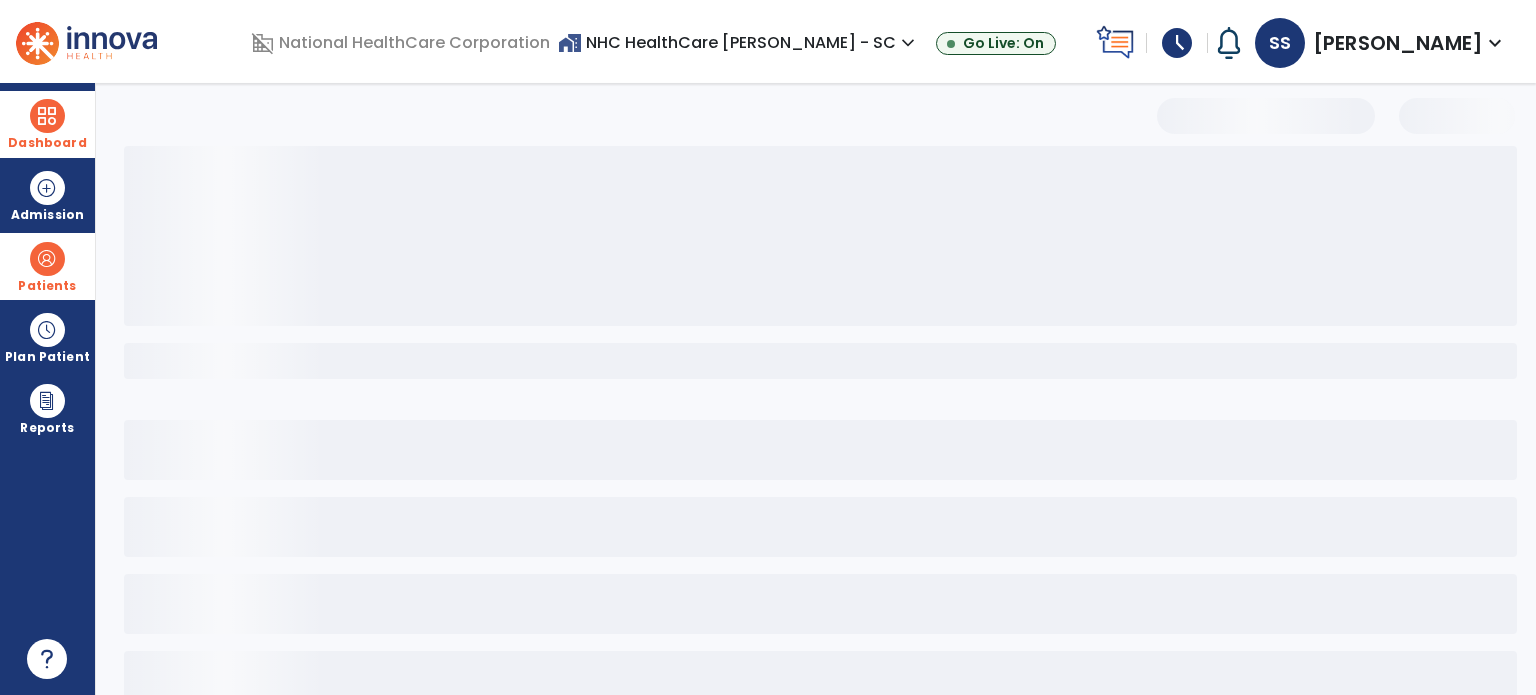 select on "***" 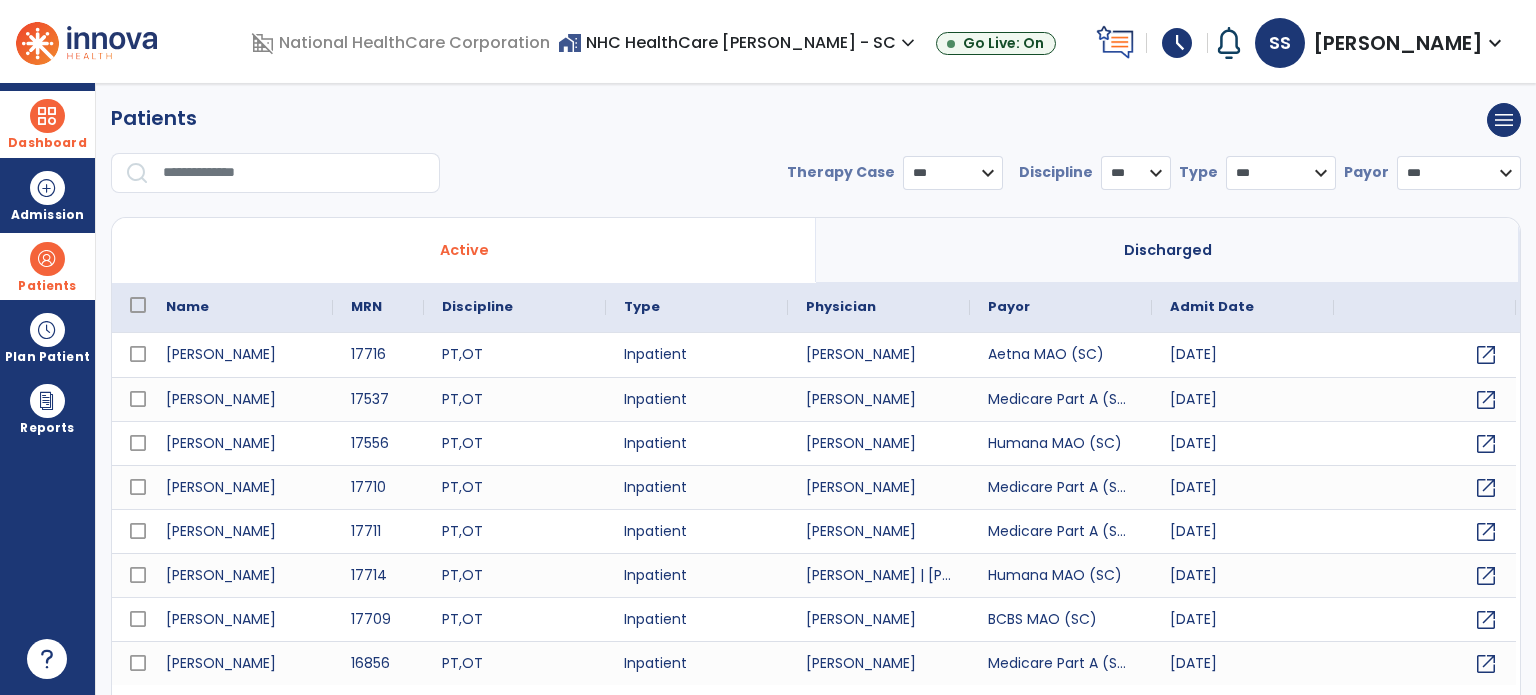 click on "**********" at bounding box center (816, 156) 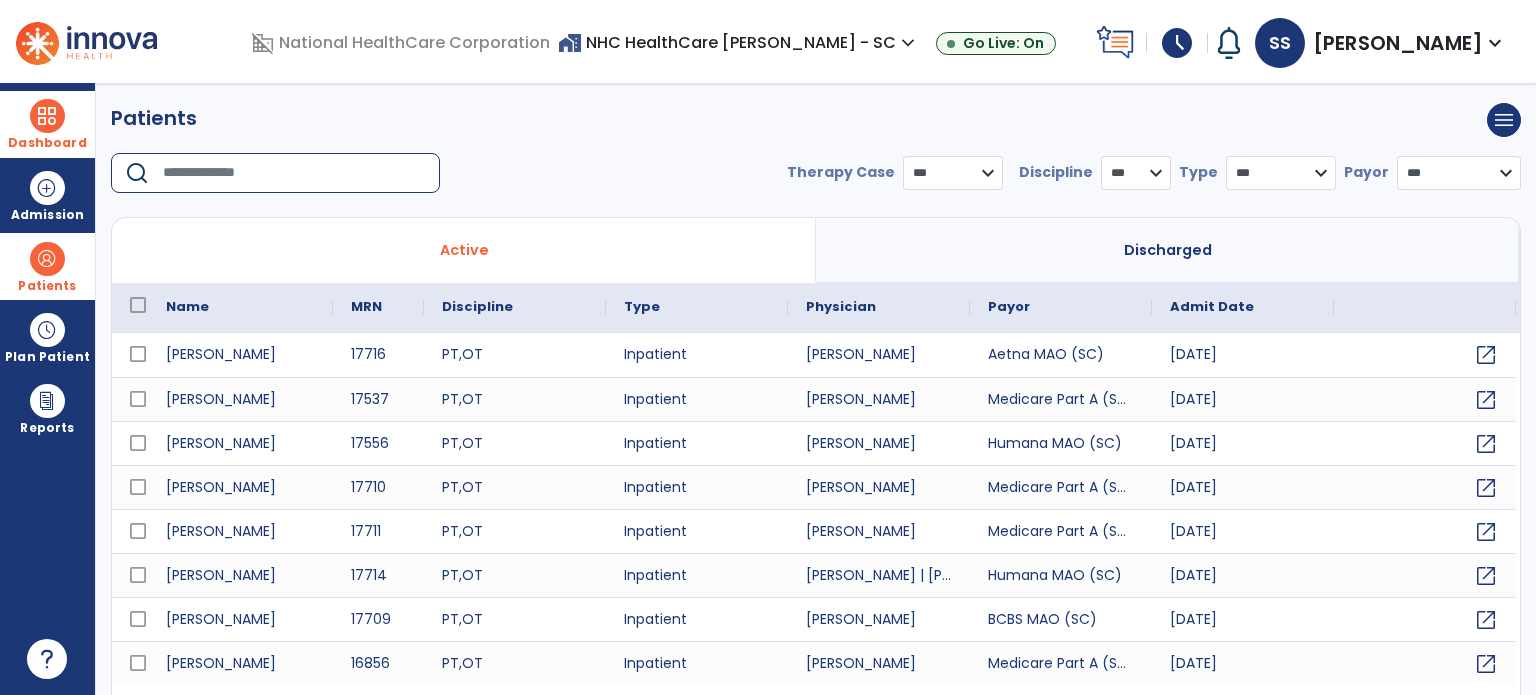 click at bounding box center (294, 173) 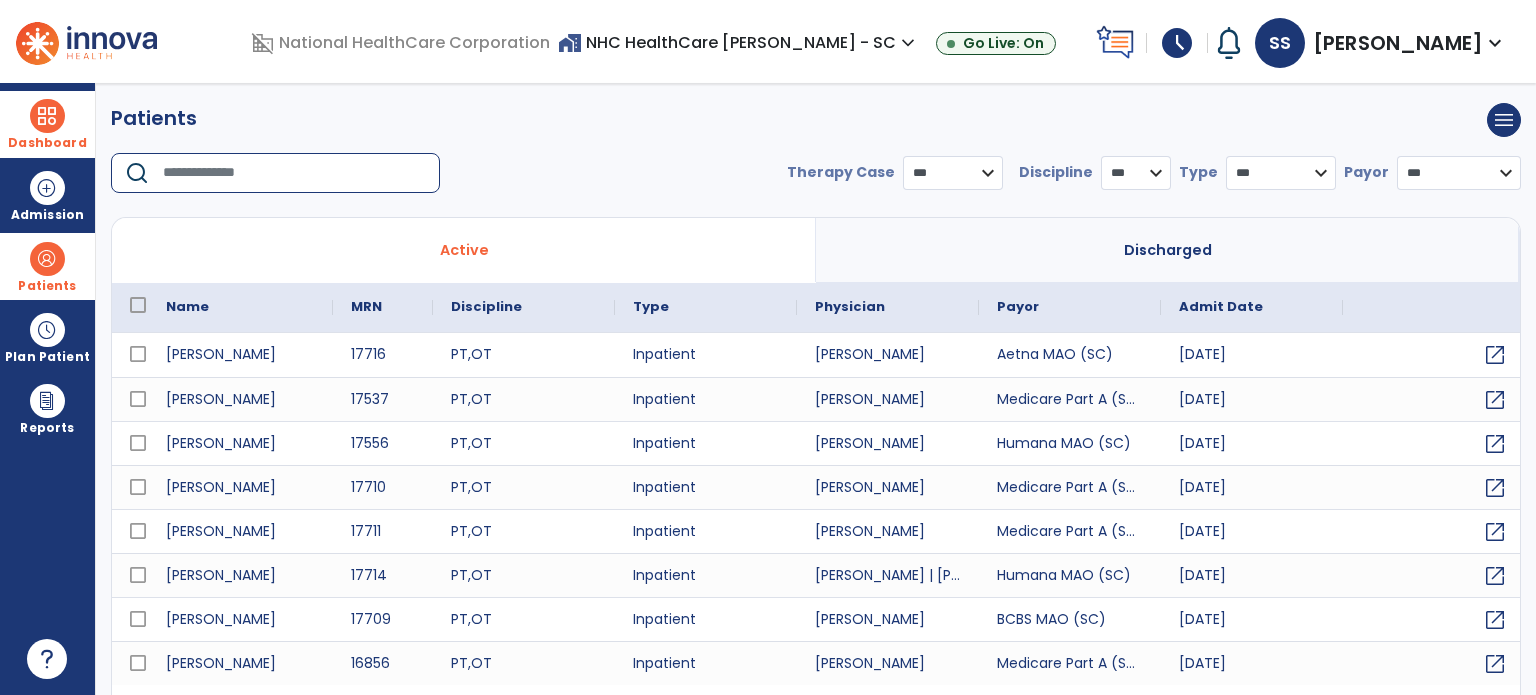 click at bounding box center (294, 173) 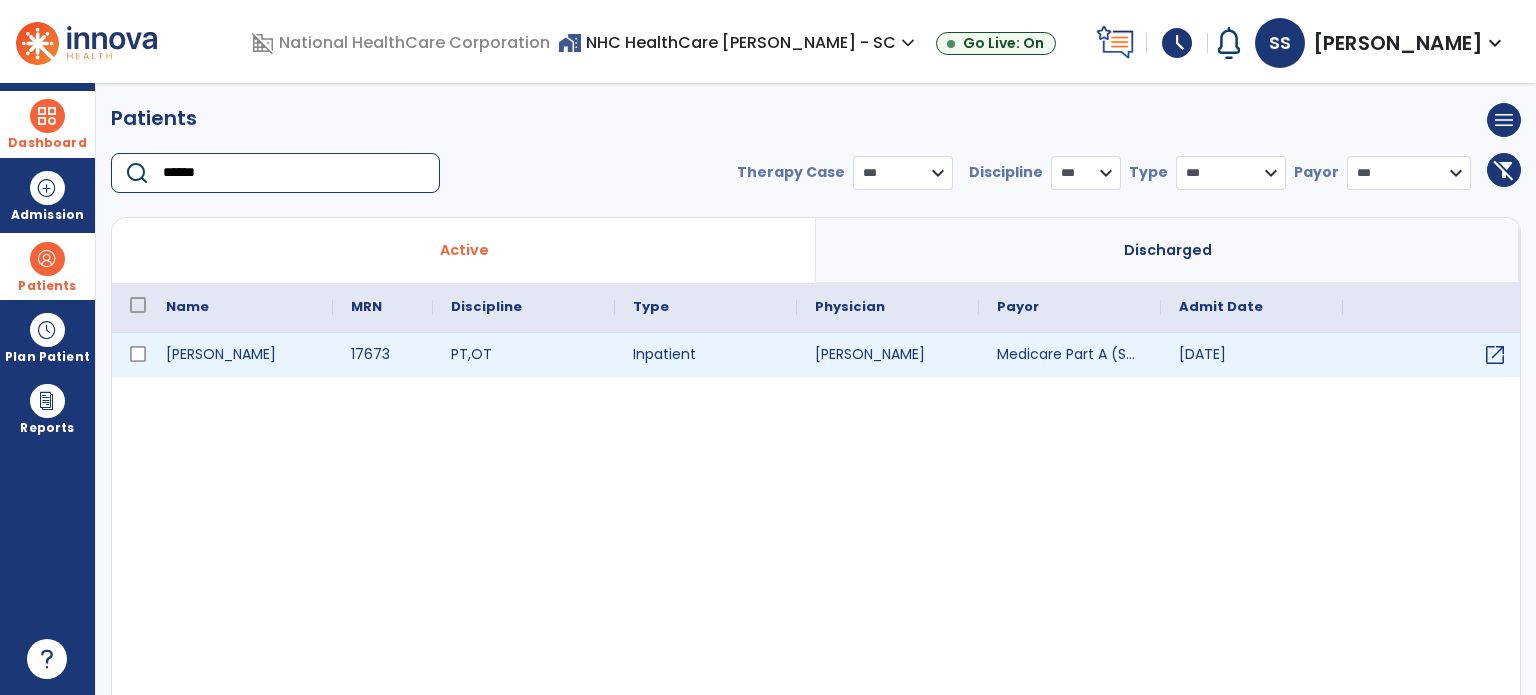type on "******" 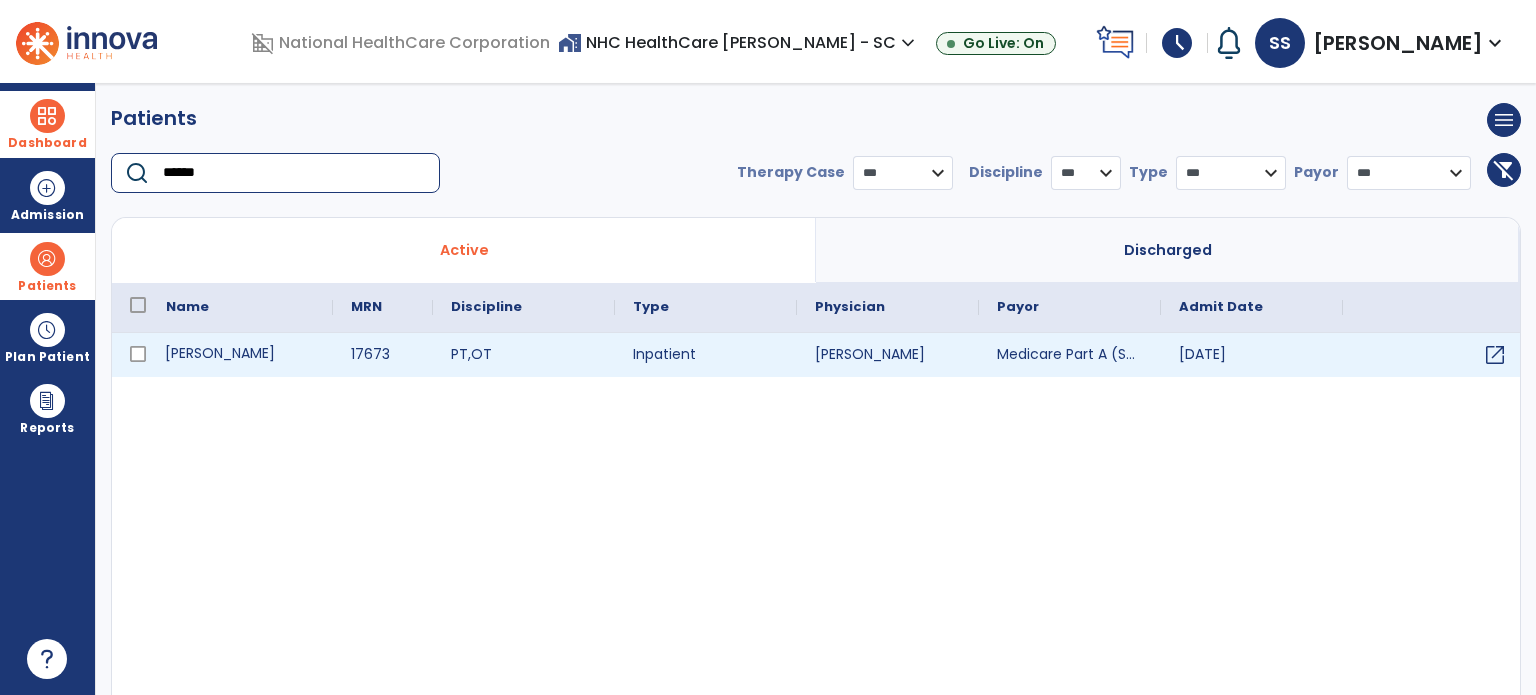 click on "[PERSON_NAME]" at bounding box center (240, 355) 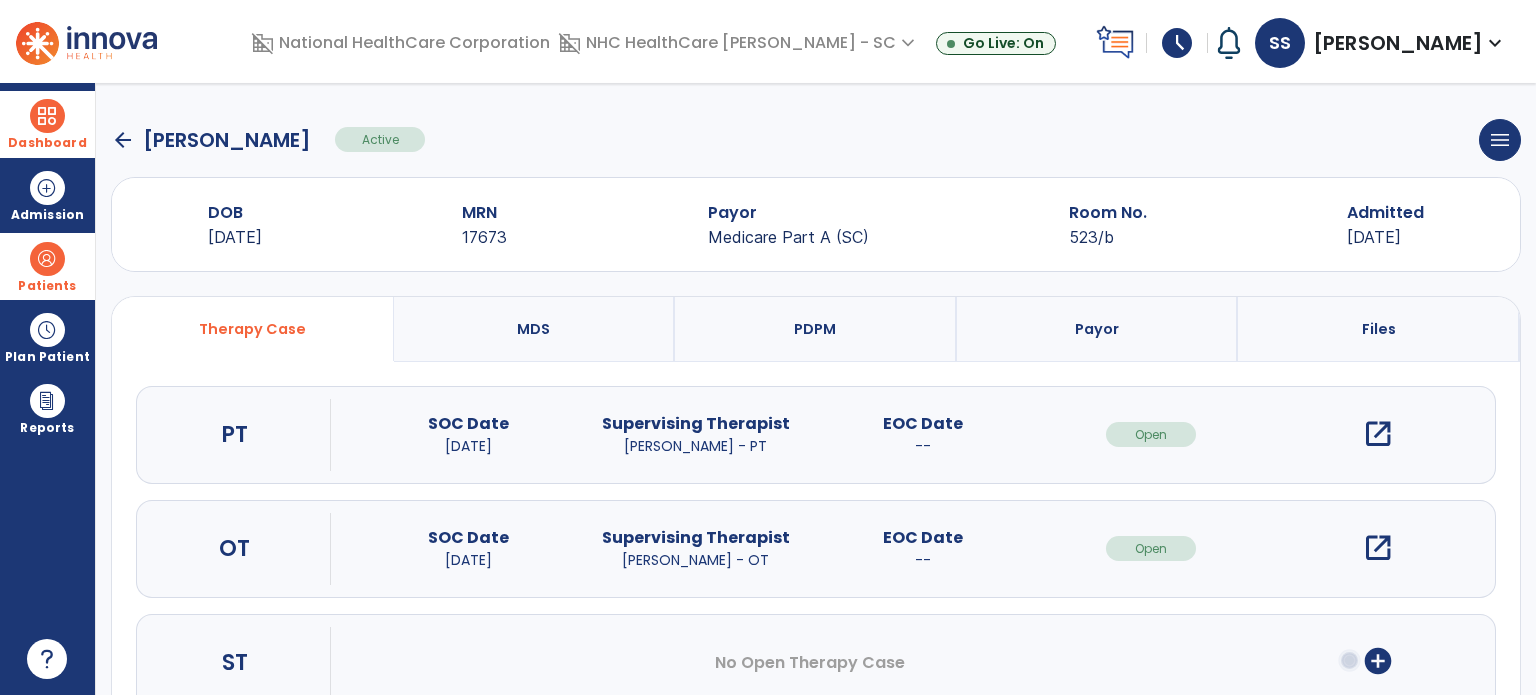 click on "open_in_new" at bounding box center [1378, 434] 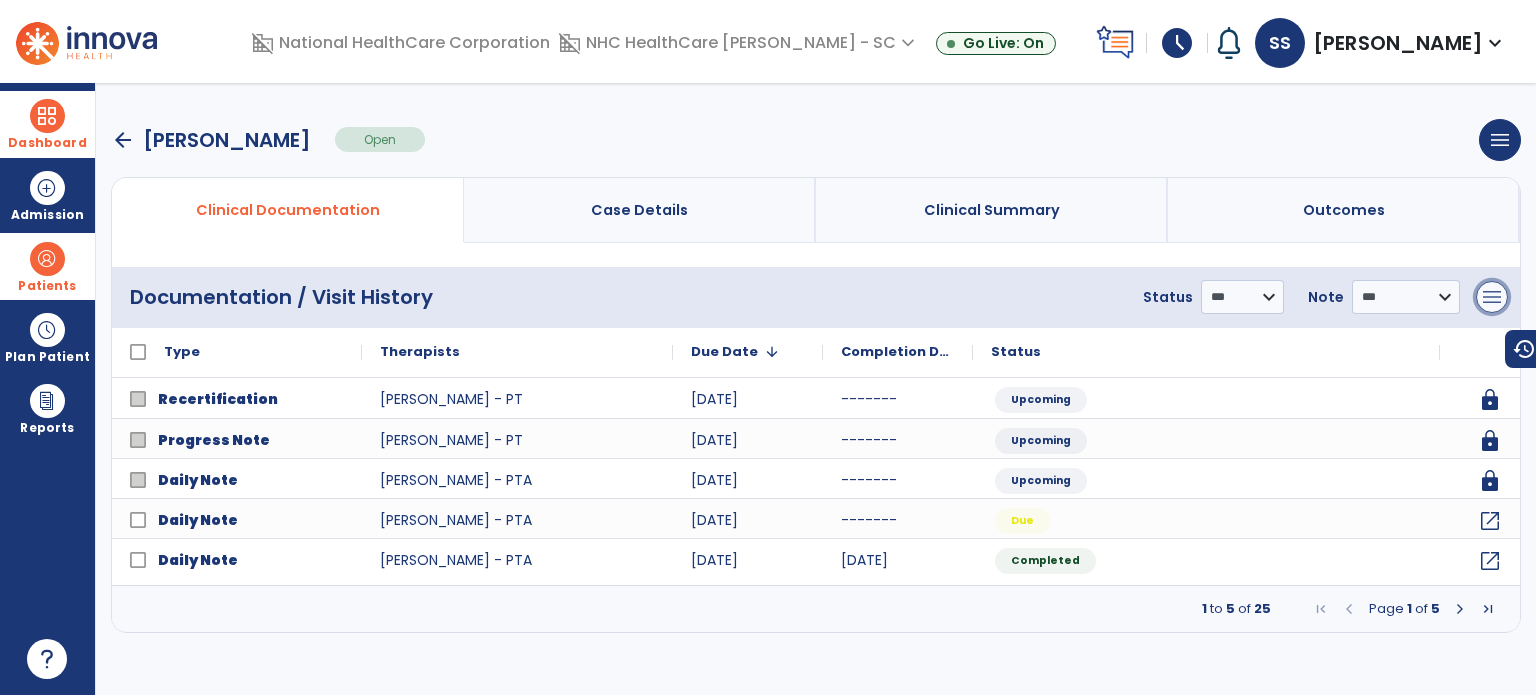 click on "menu" at bounding box center [1492, 297] 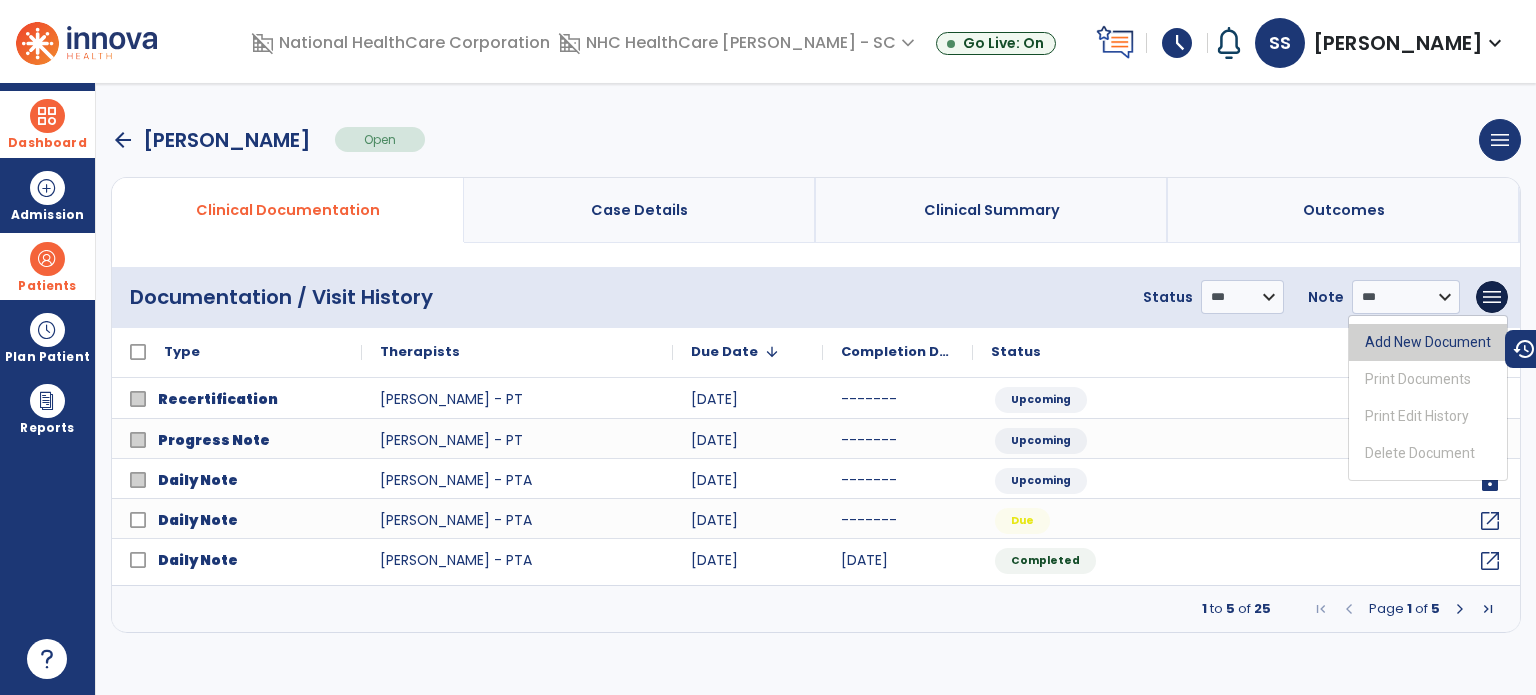 click on "Add New Document" at bounding box center [1428, 342] 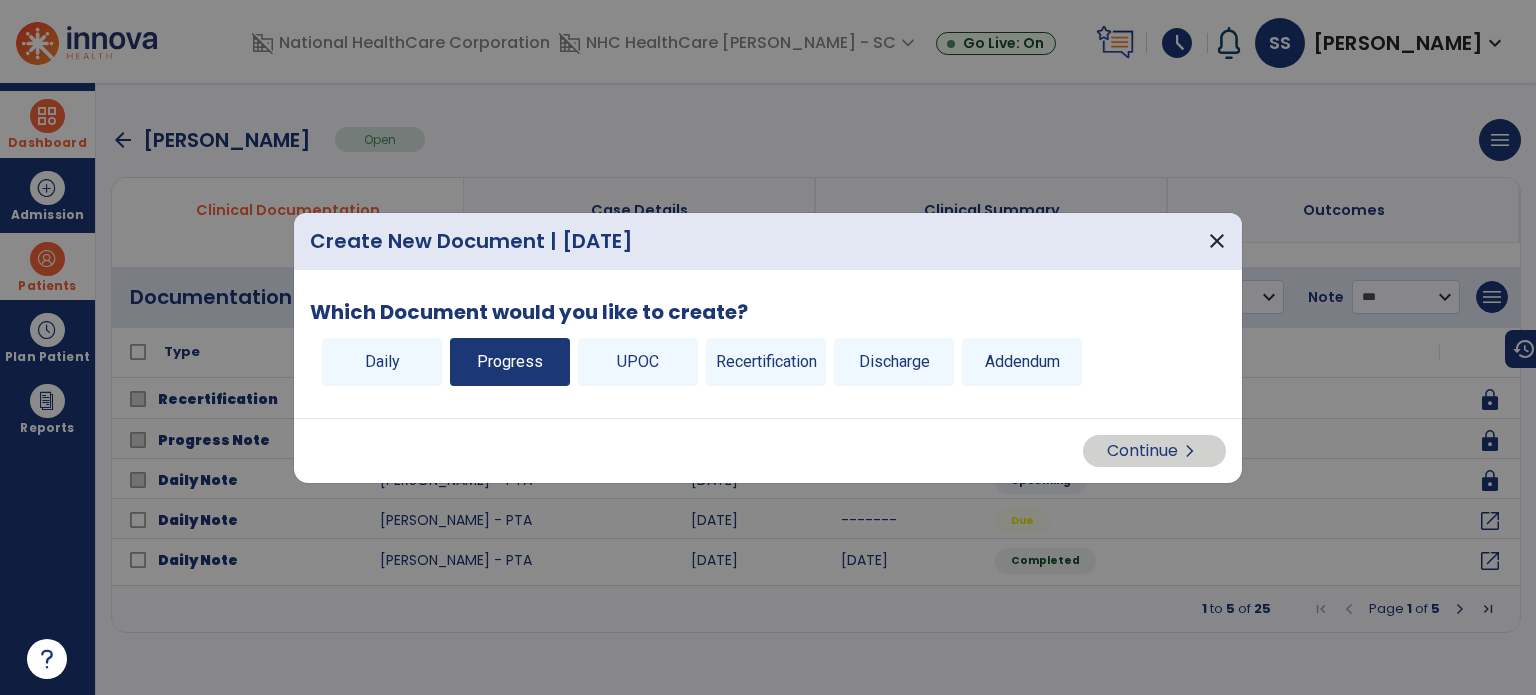 click on "Progress" at bounding box center [510, 362] 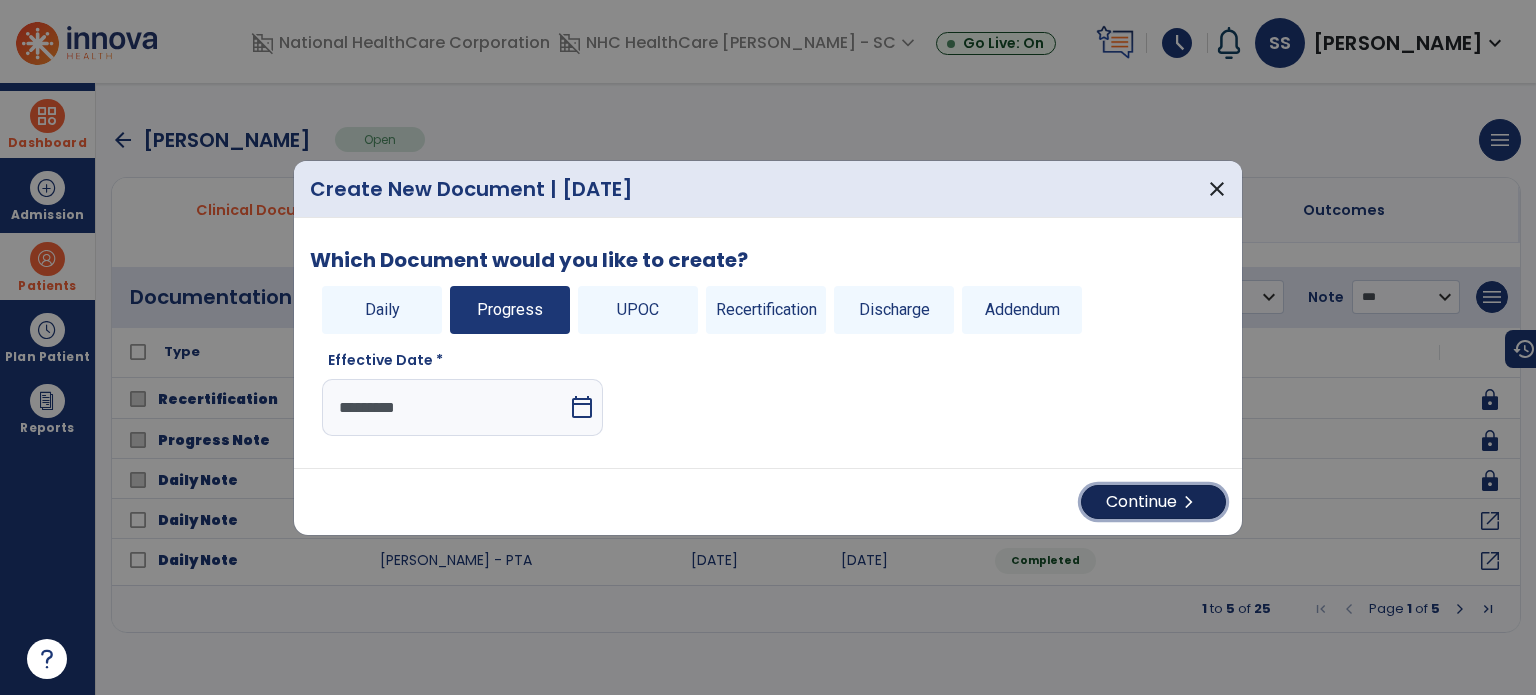 click on "Continue   chevron_right" at bounding box center [1153, 502] 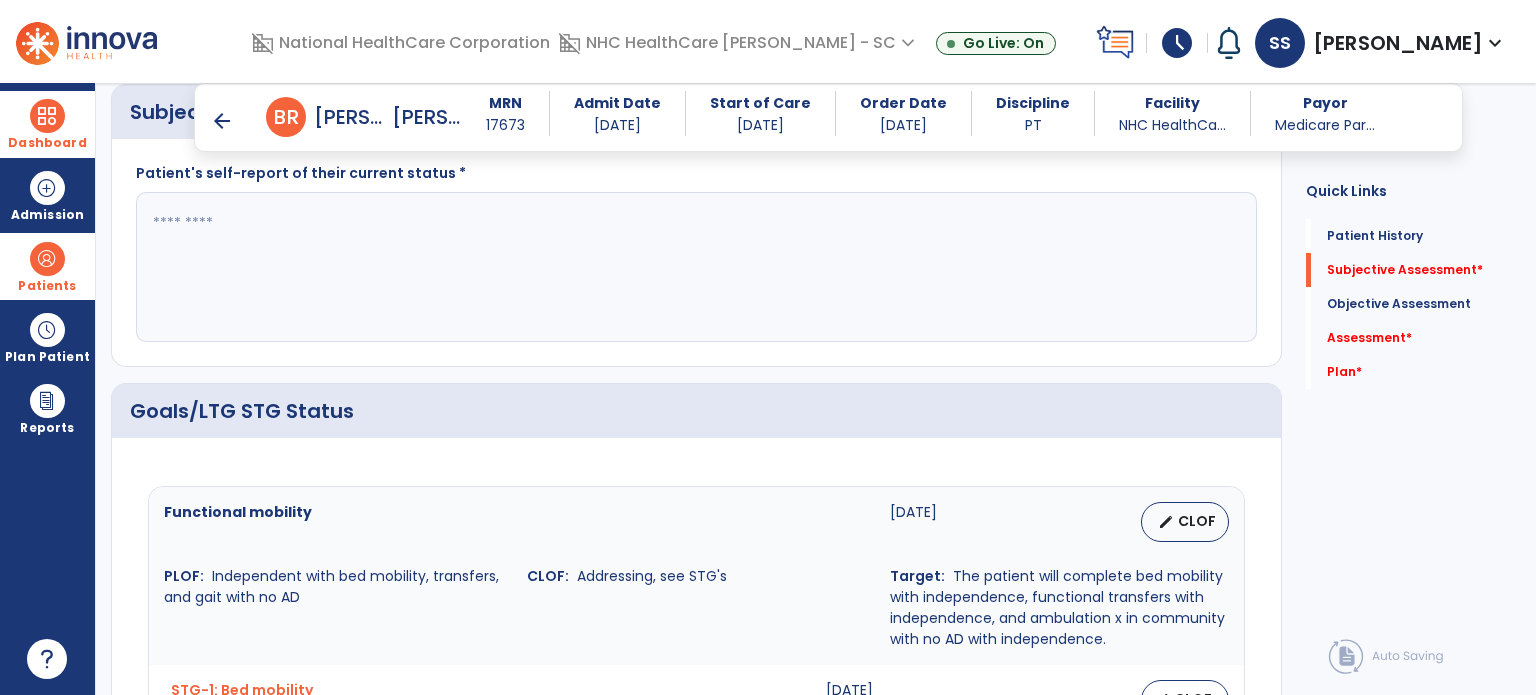 scroll, scrollTop: 500, scrollLeft: 0, axis: vertical 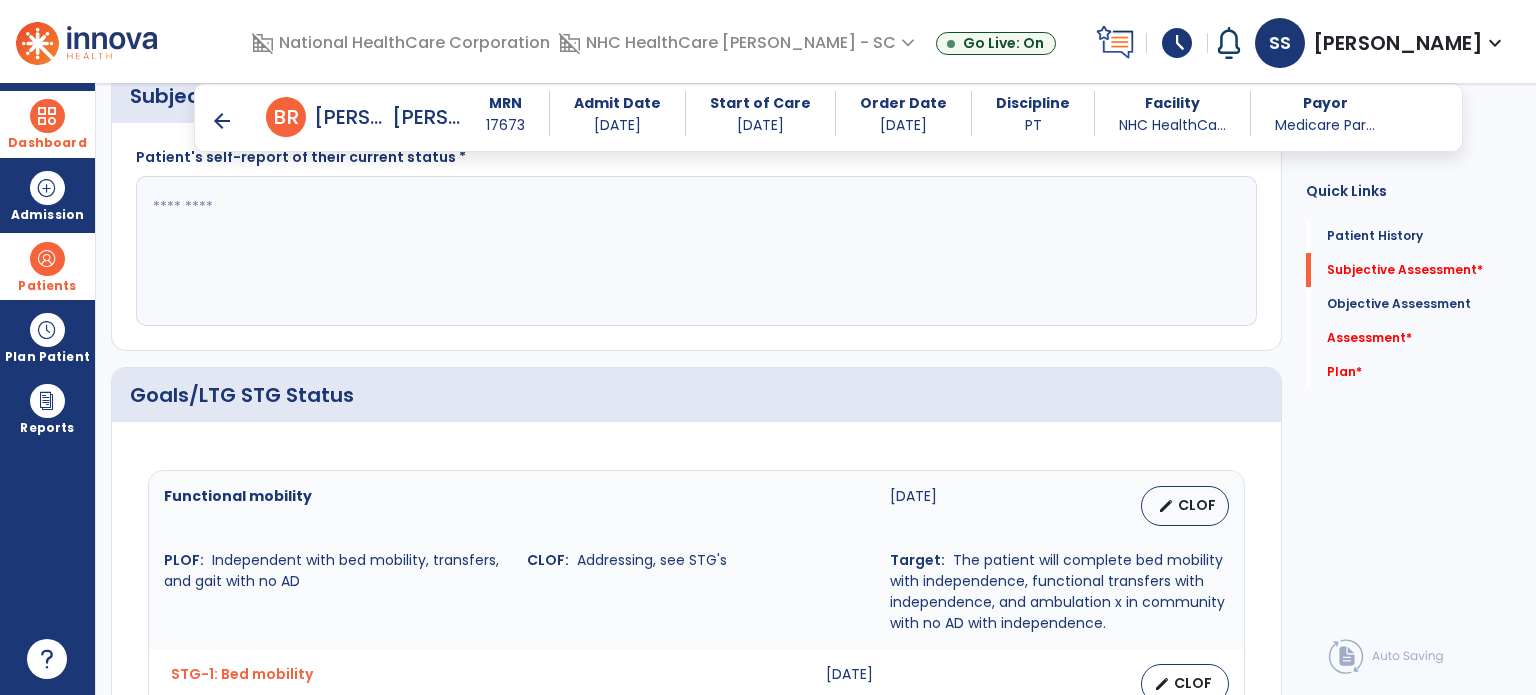 click 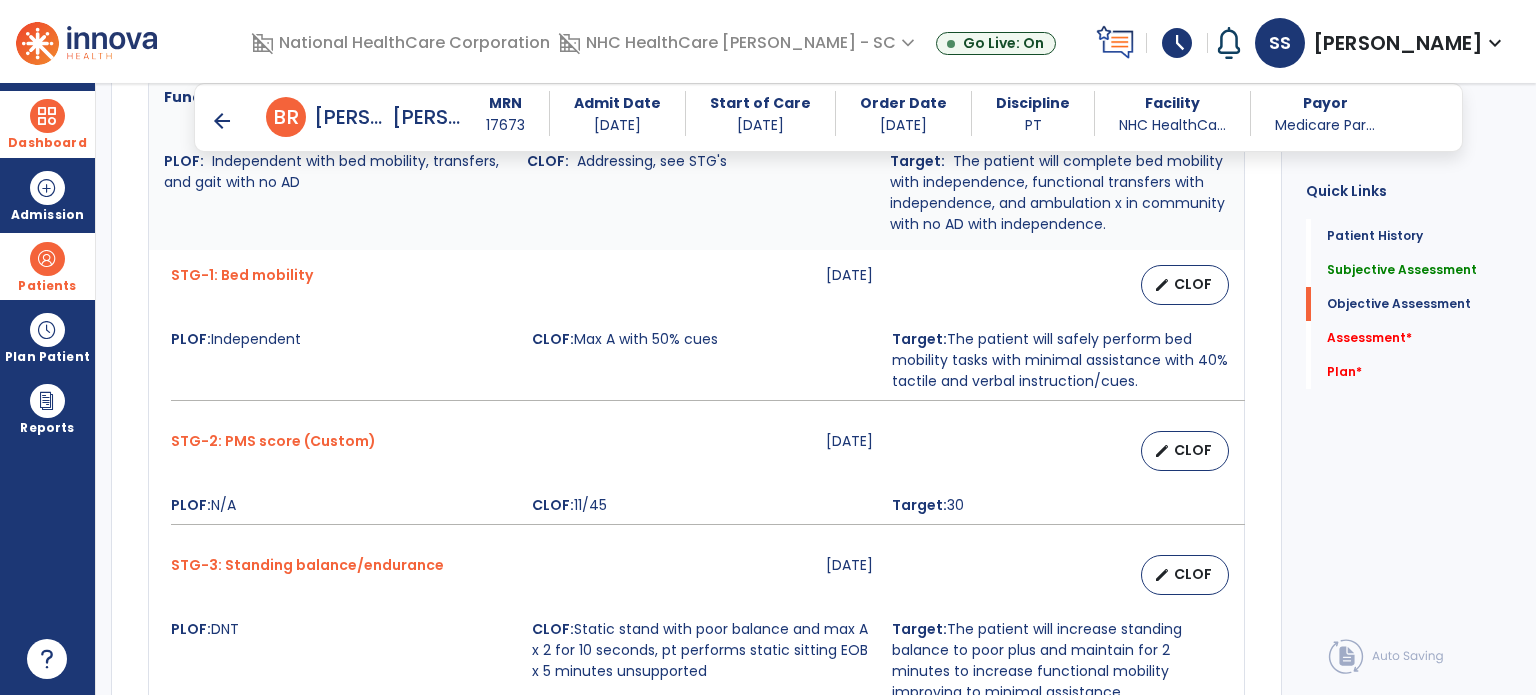 scroll, scrollTop: 900, scrollLeft: 0, axis: vertical 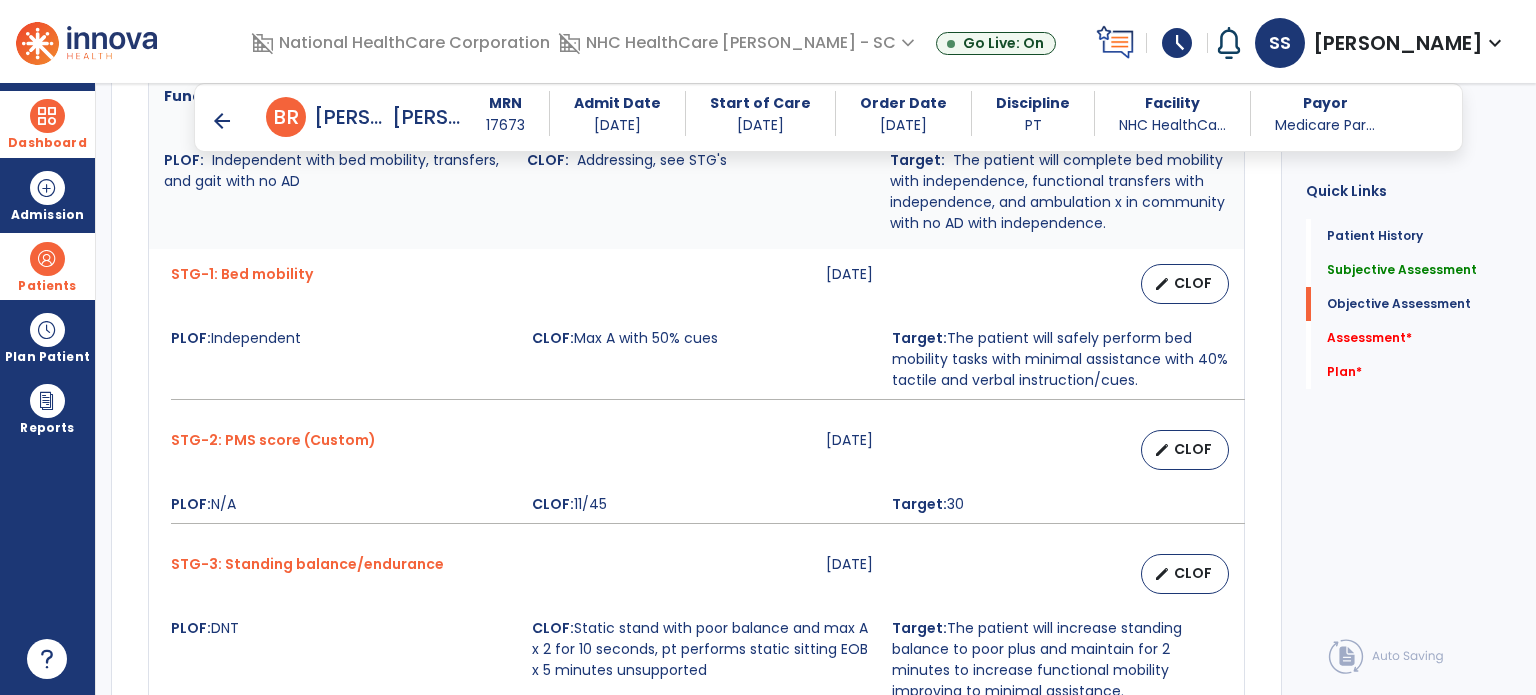type on "*******" 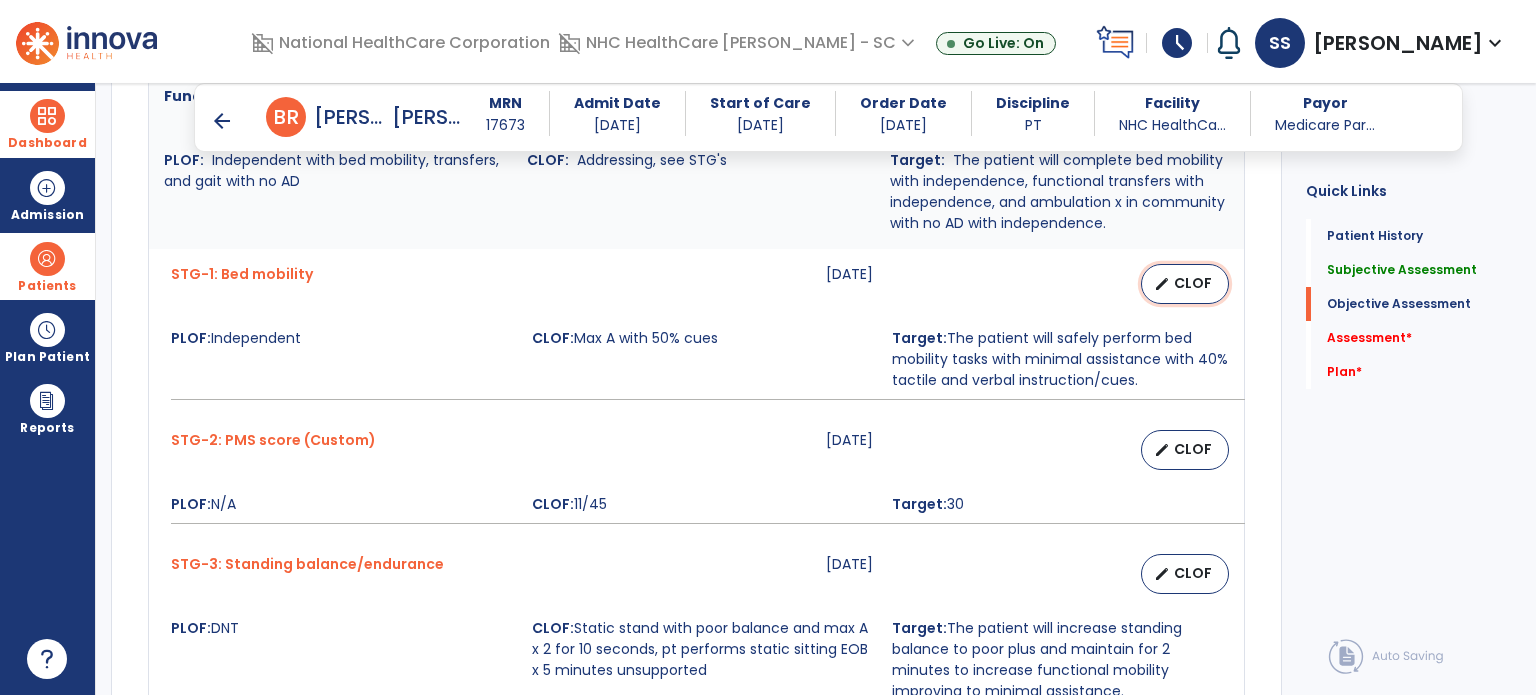 click on "edit" at bounding box center (1162, 284) 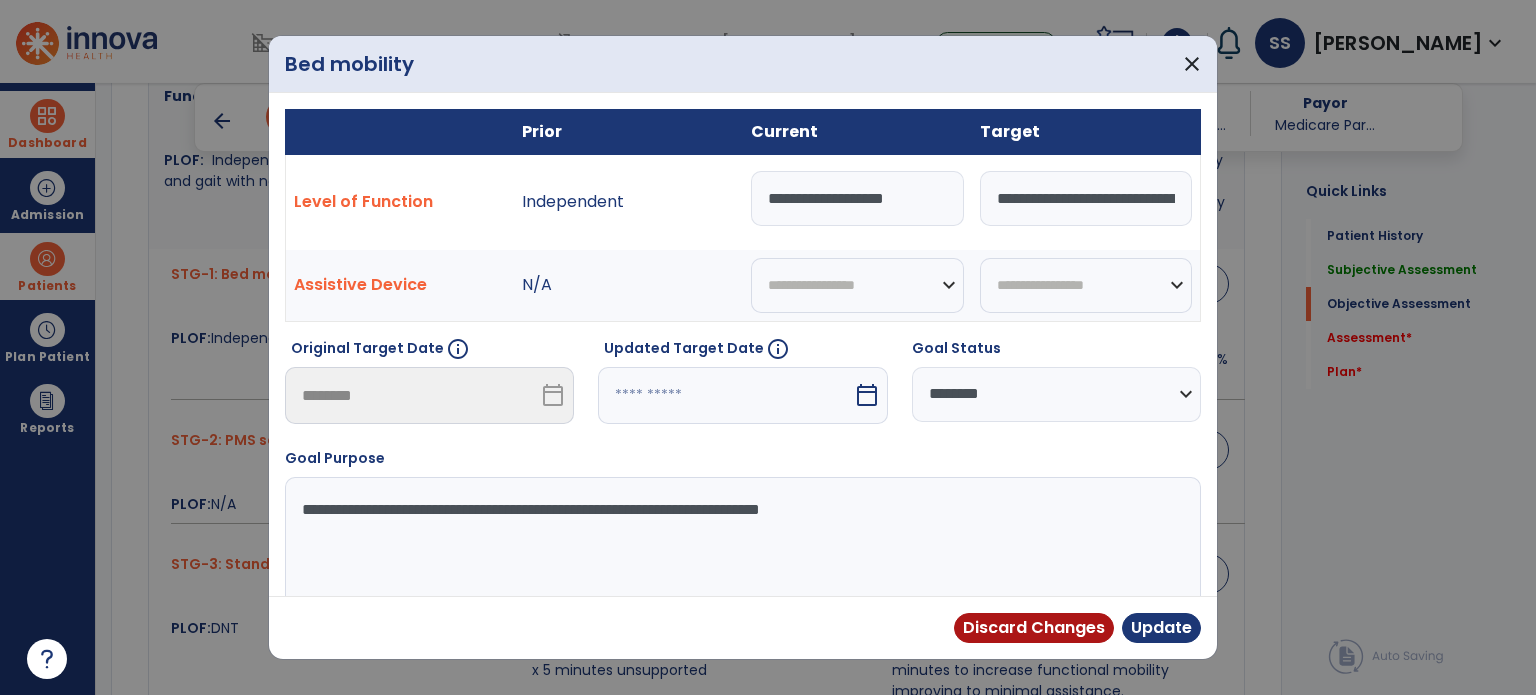 click at bounding box center [725, 395] 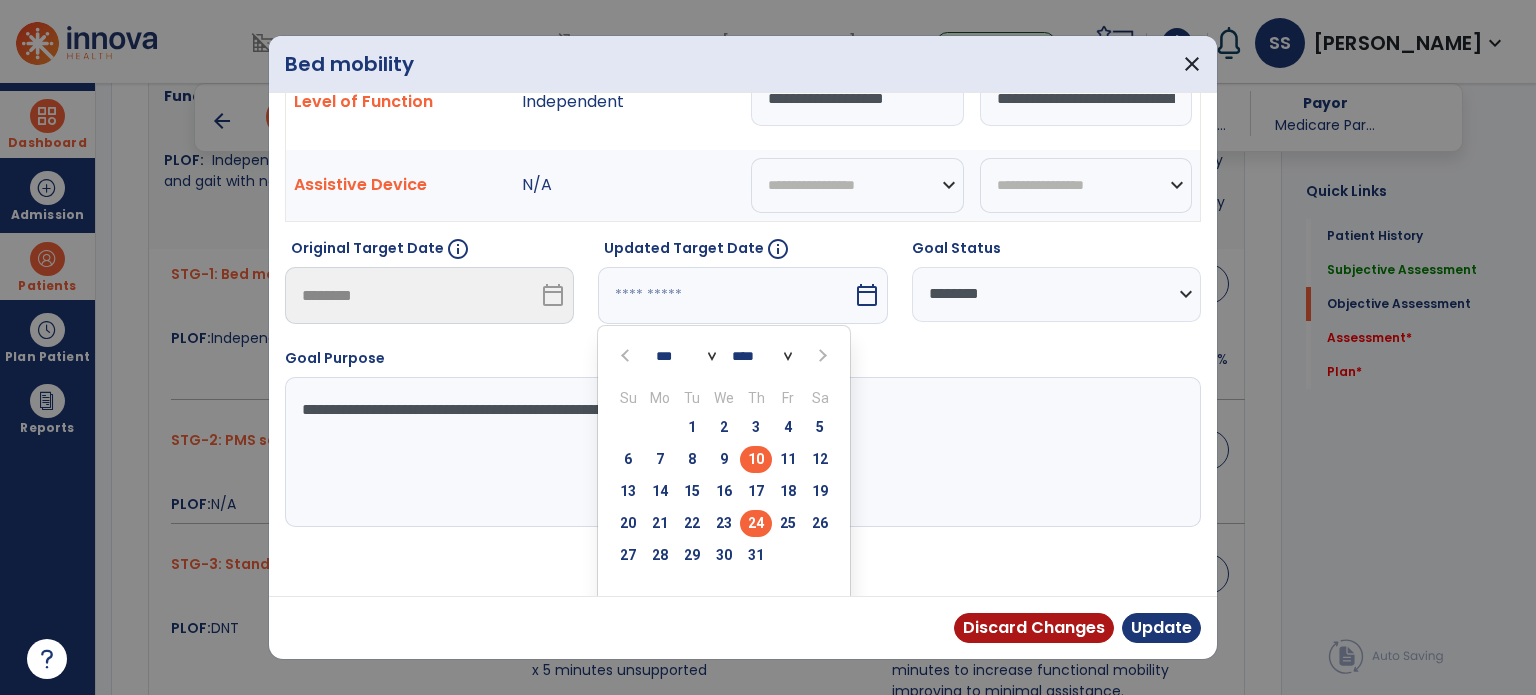 click on "24" at bounding box center (756, 523) 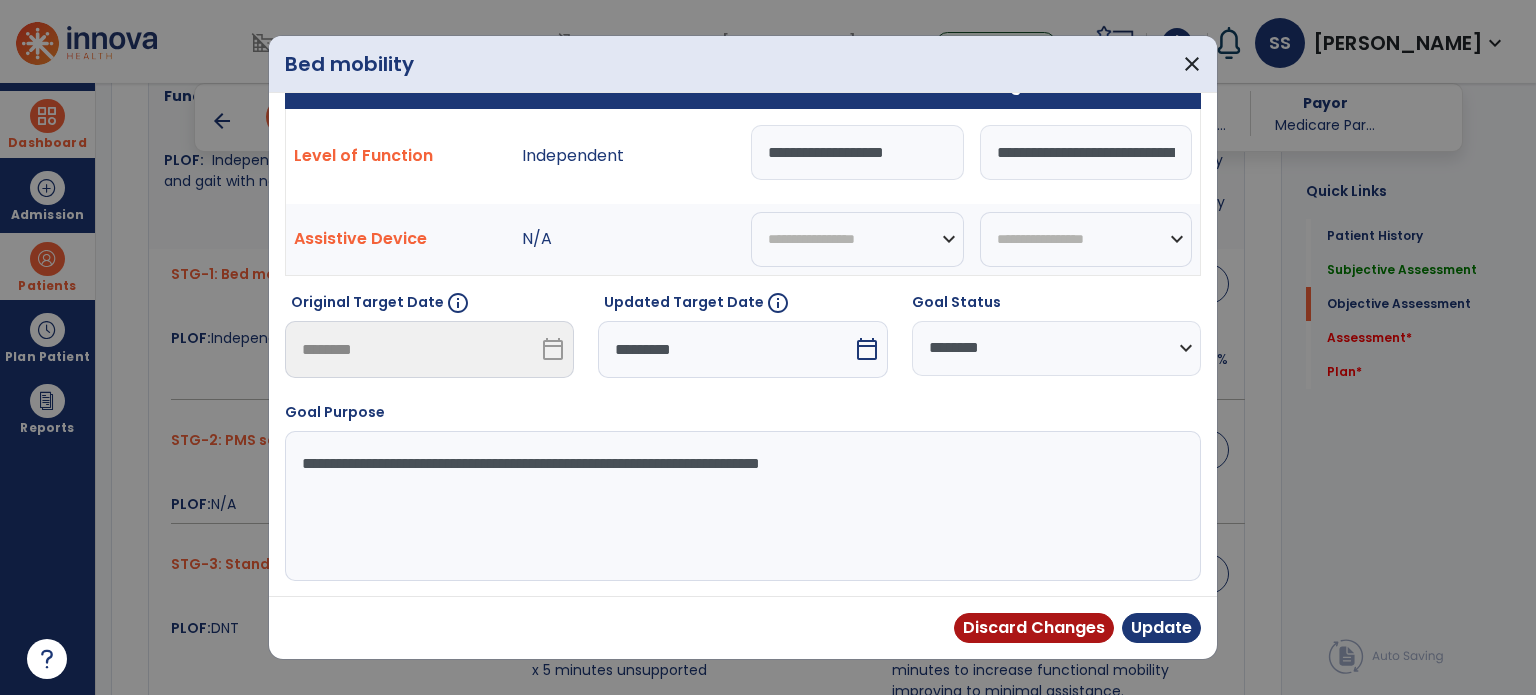 scroll, scrollTop: 44, scrollLeft: 0, axis: vertical 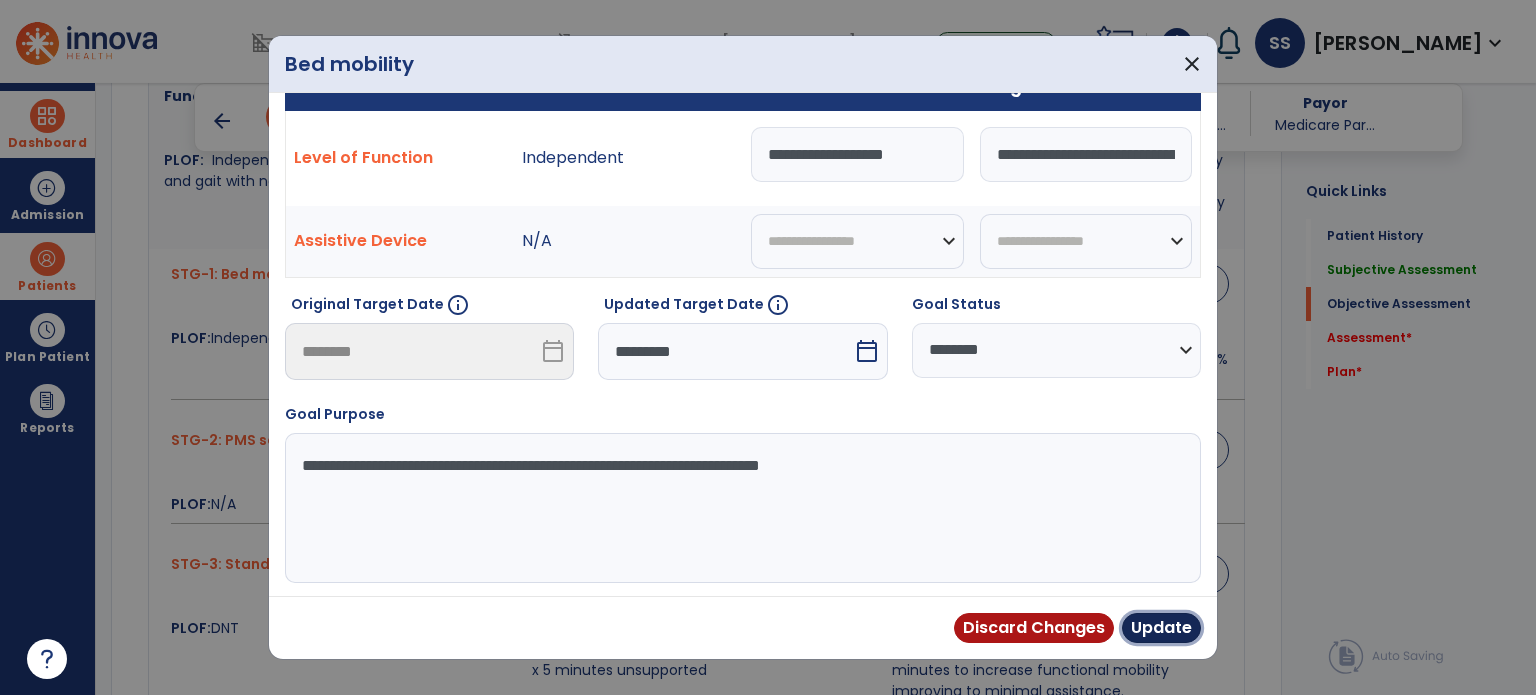 click on "Update" at bounding box center (1161, 628) 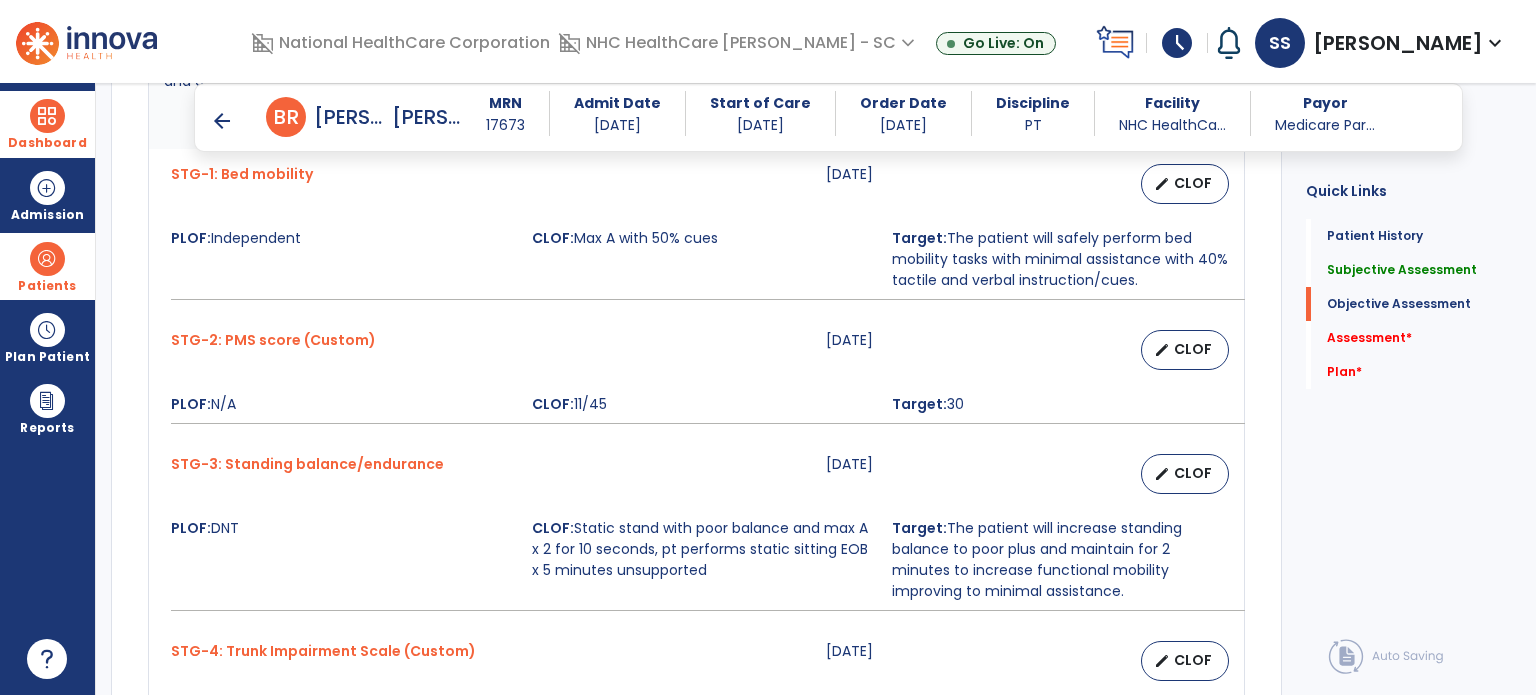 scroll, scrollTop: 1100, scrollLeft: 0, axis: vertical 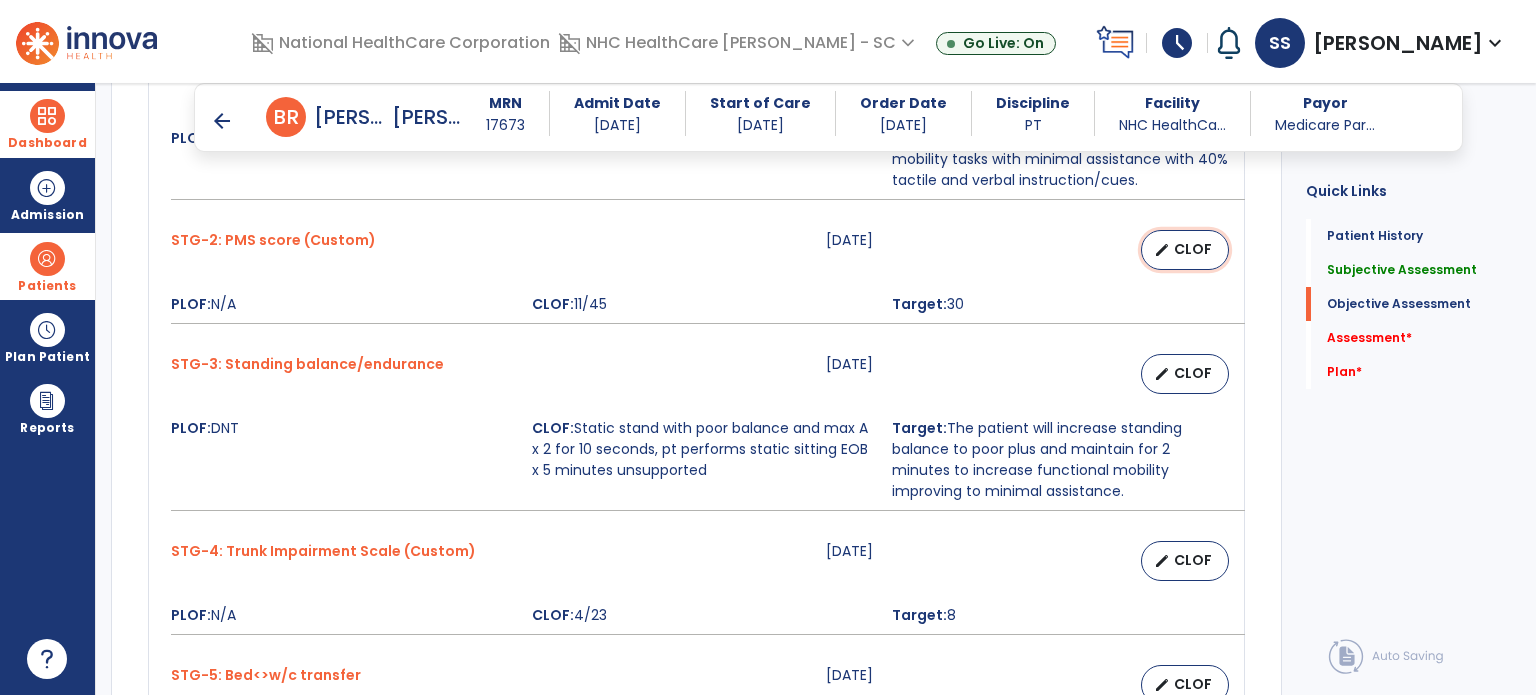 click on "CLOF" at bounding box center (1193, 249) 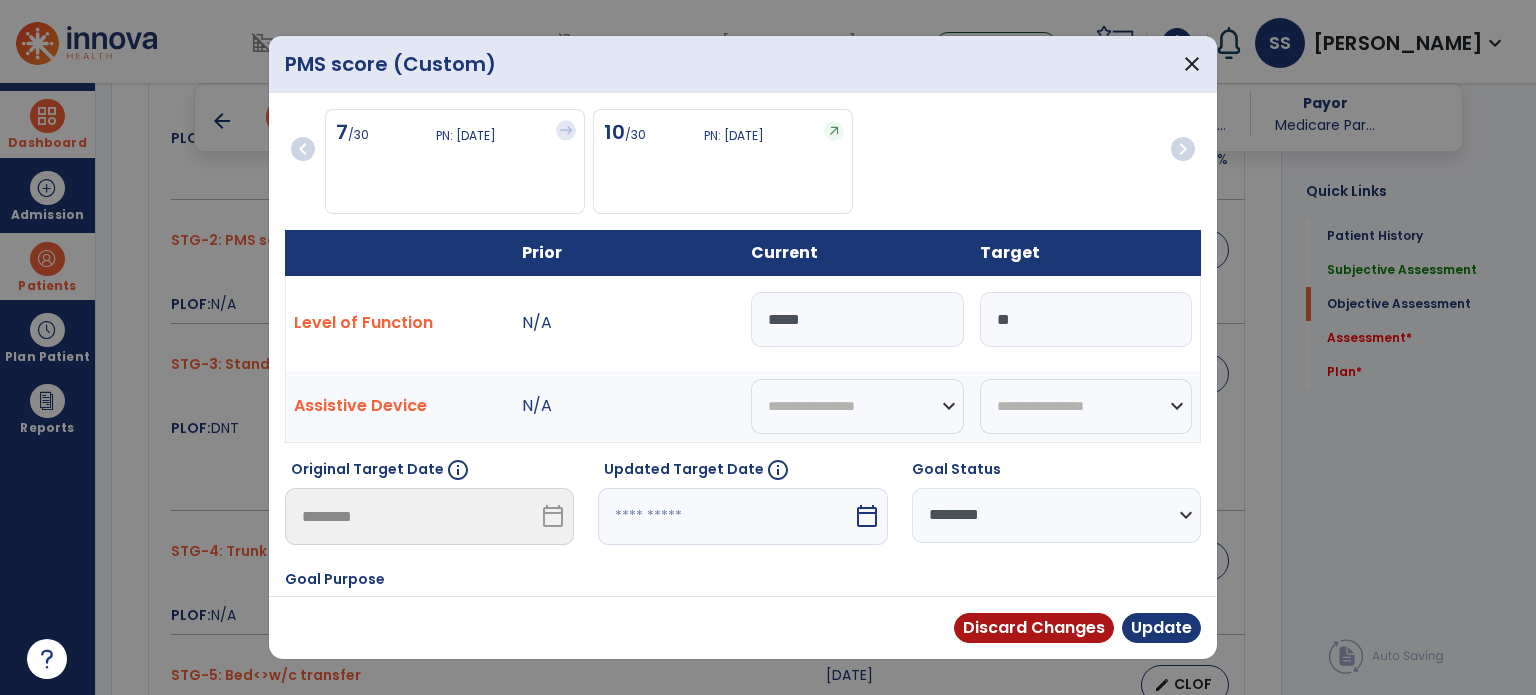 click at bounding box center [725, 516] 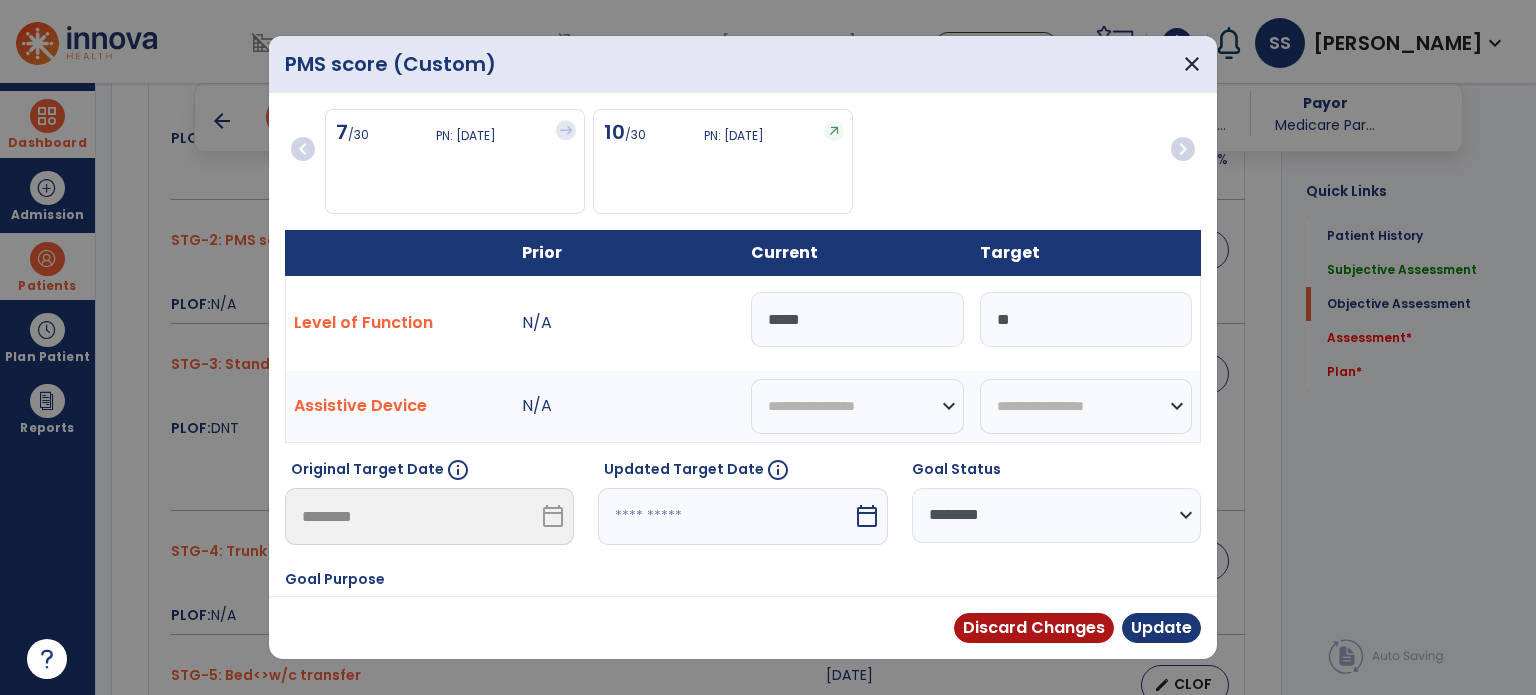 select on "*" 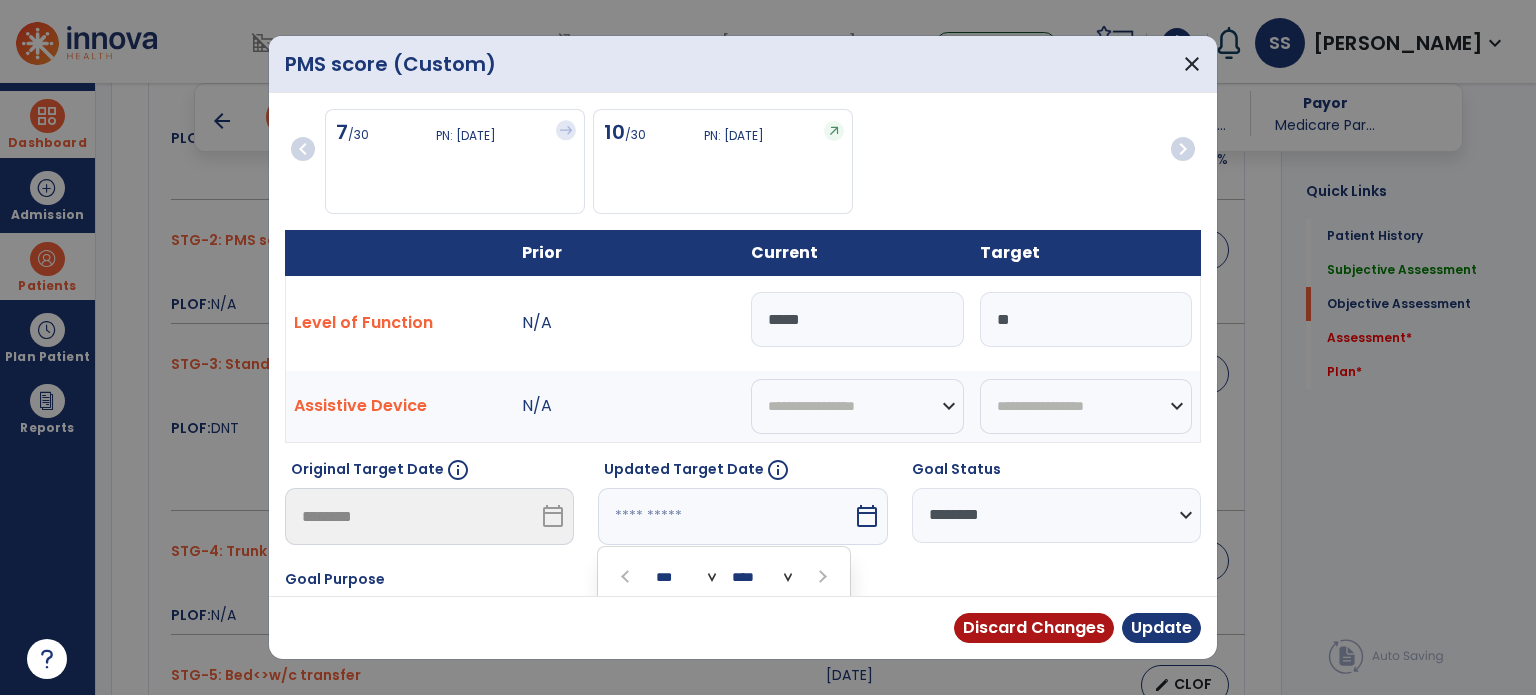 scroll, scrollTop: 243, scrollLeft: 0, axis: vertical 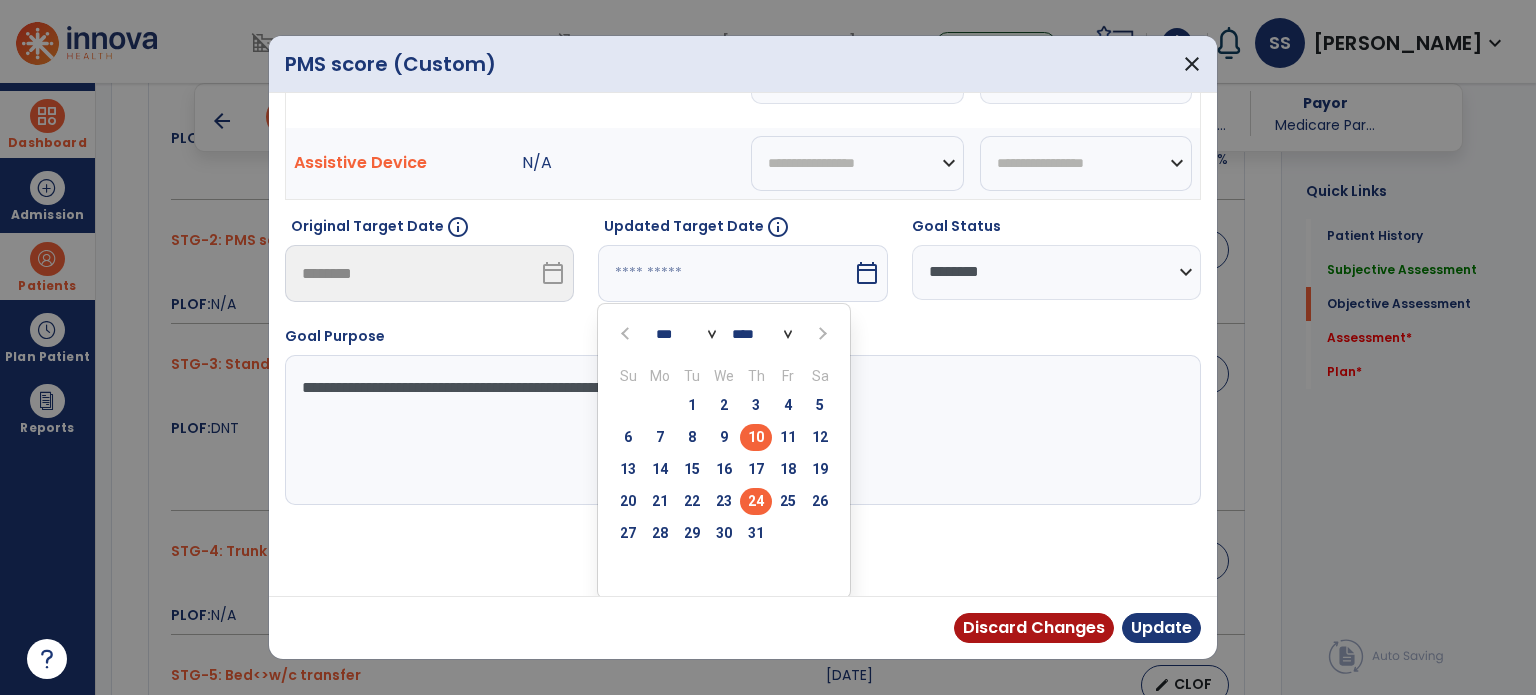 click on "24" at bounding box center [756, 501] 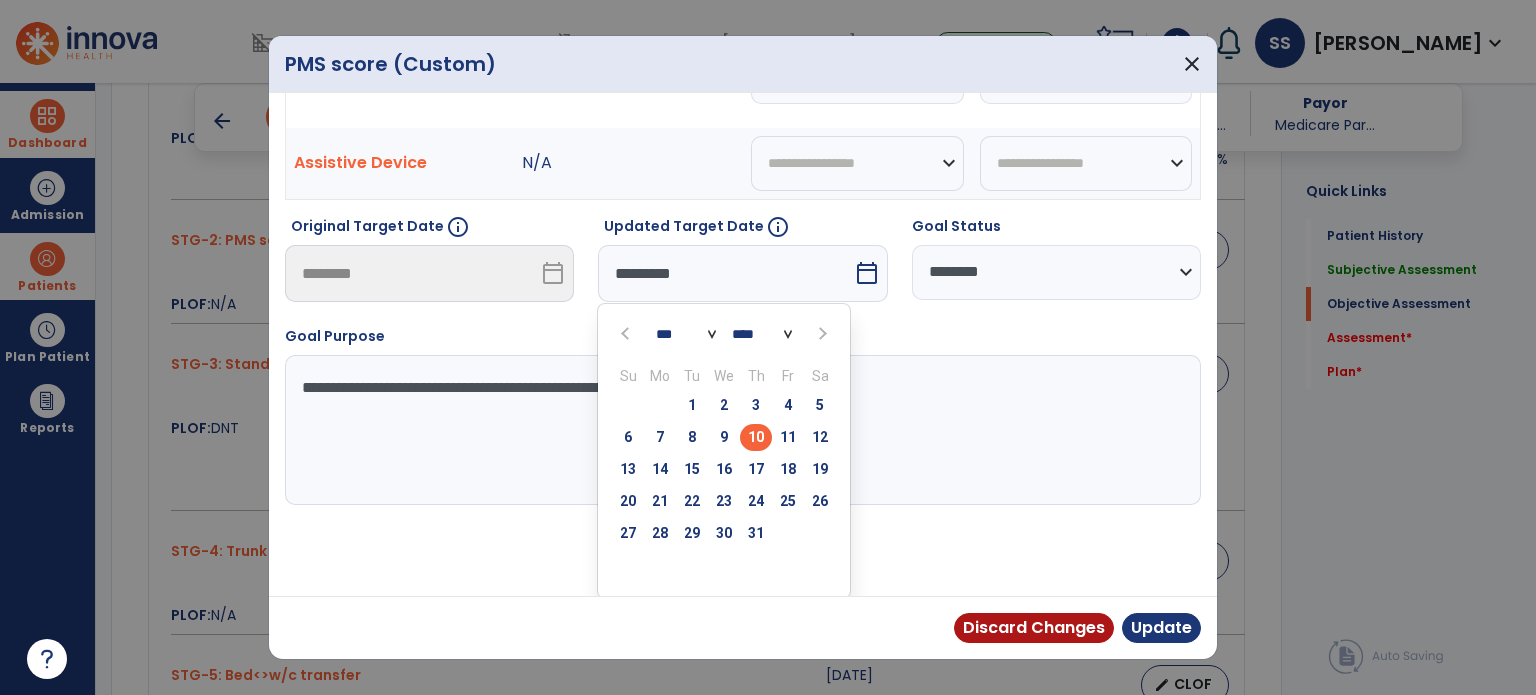 scroll, scrollTop: 164, scrollLeft: 0, axis: vertical 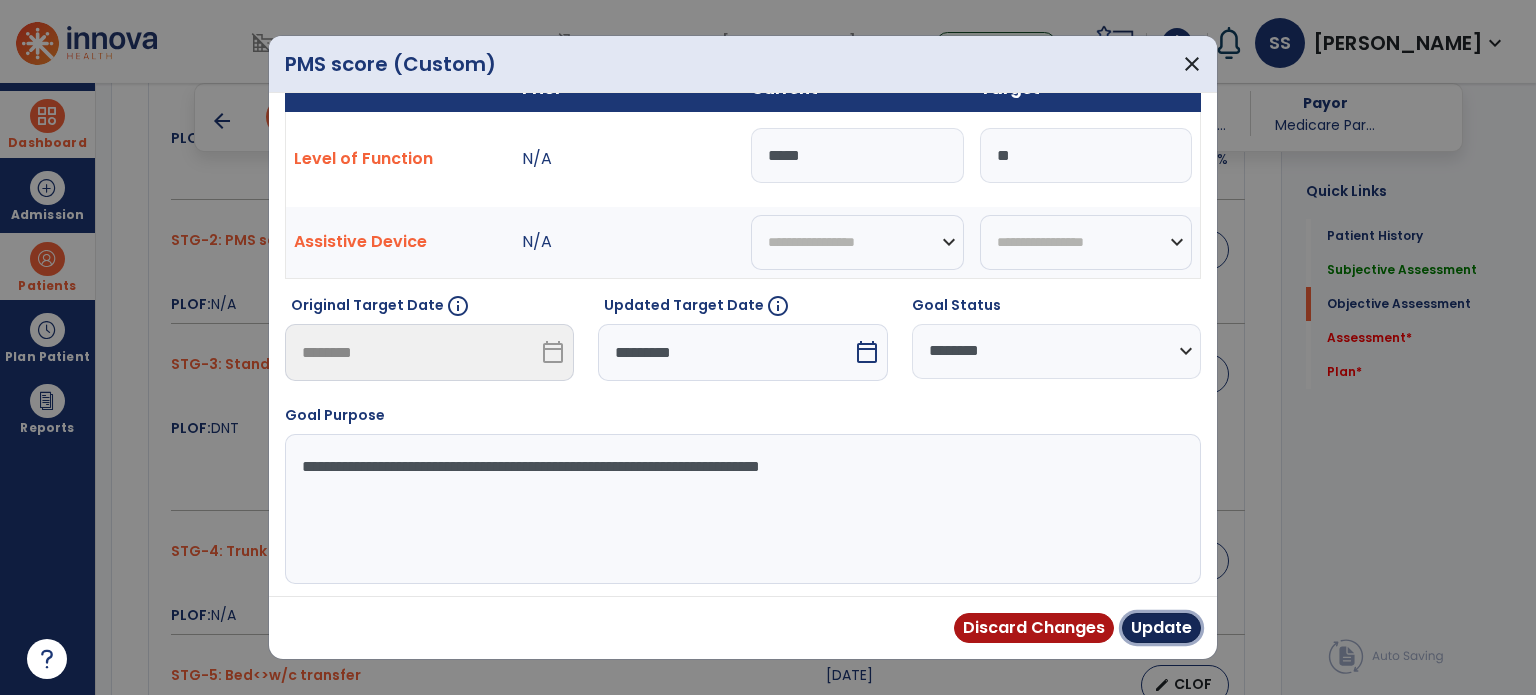 drag, startPoint x: 1154, startPoint y: 619, endPoint x: 1142, endPoint y: 619, distance: 12 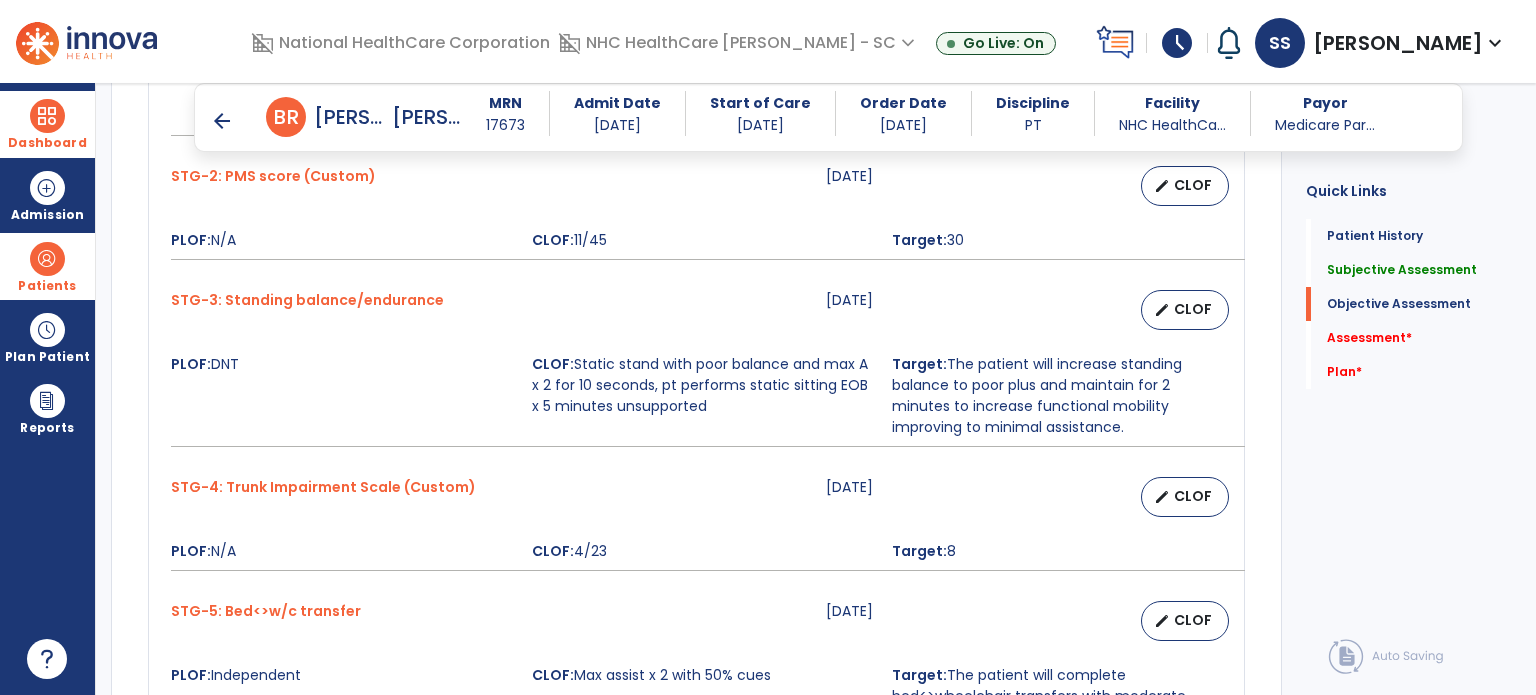 scroll, scrollTop: 1200, scrollLeft: 0, axis: vertical 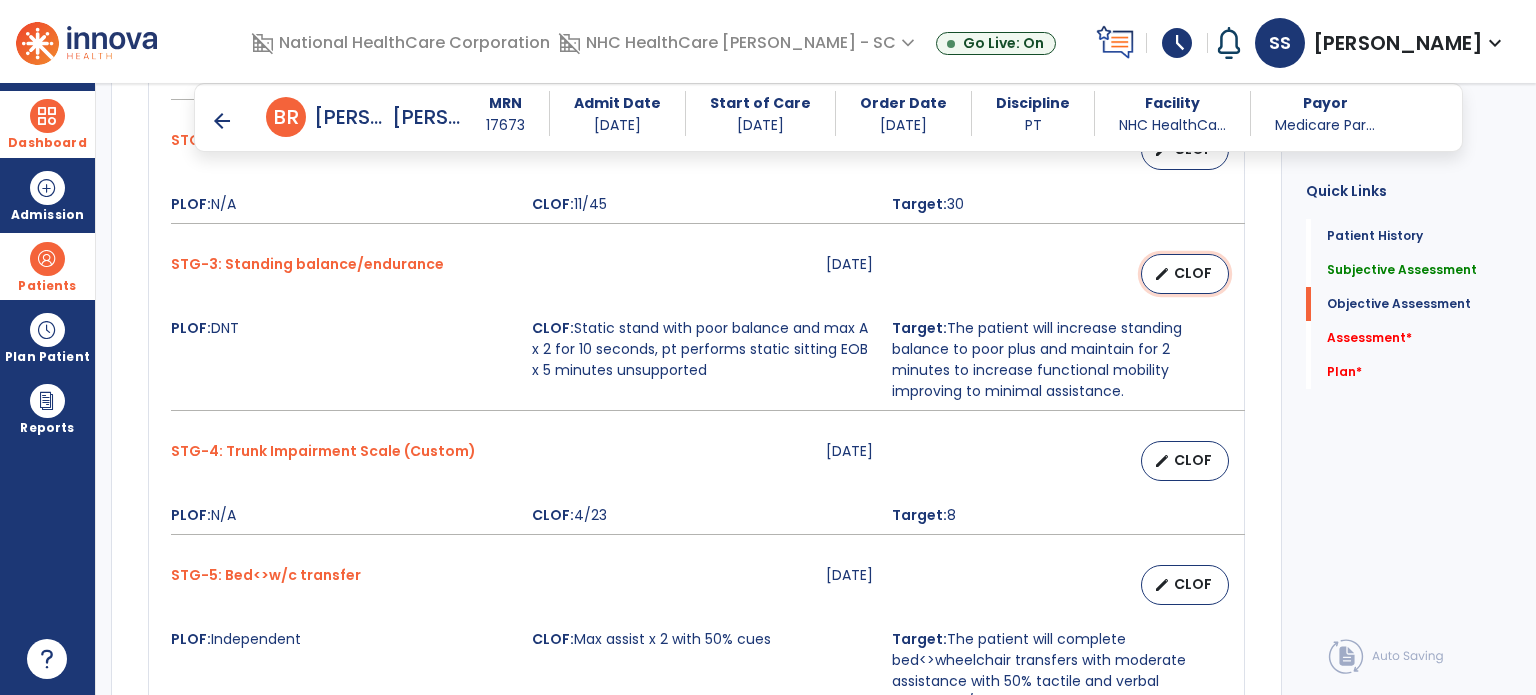 click on "CLOF" at bounding box center [1193, 273] 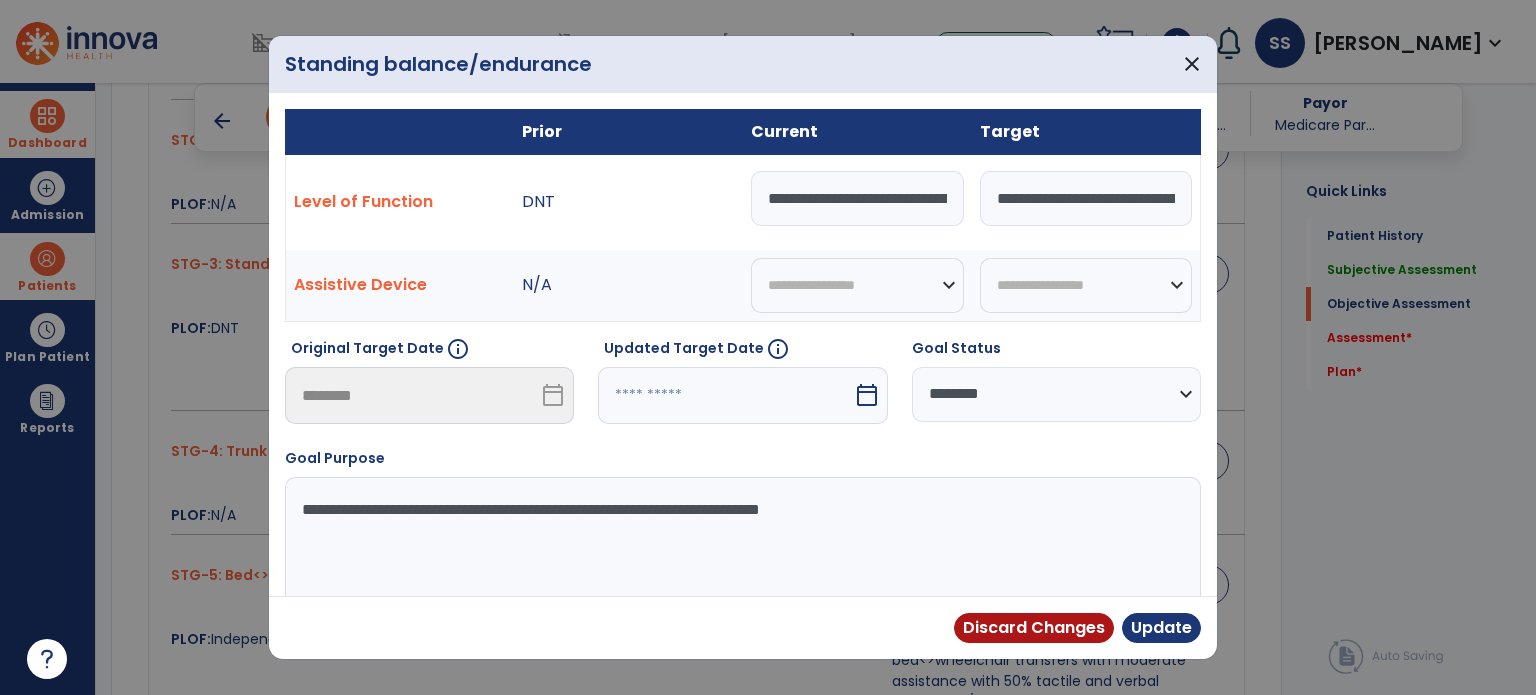 click at bounding box center [725, 395] 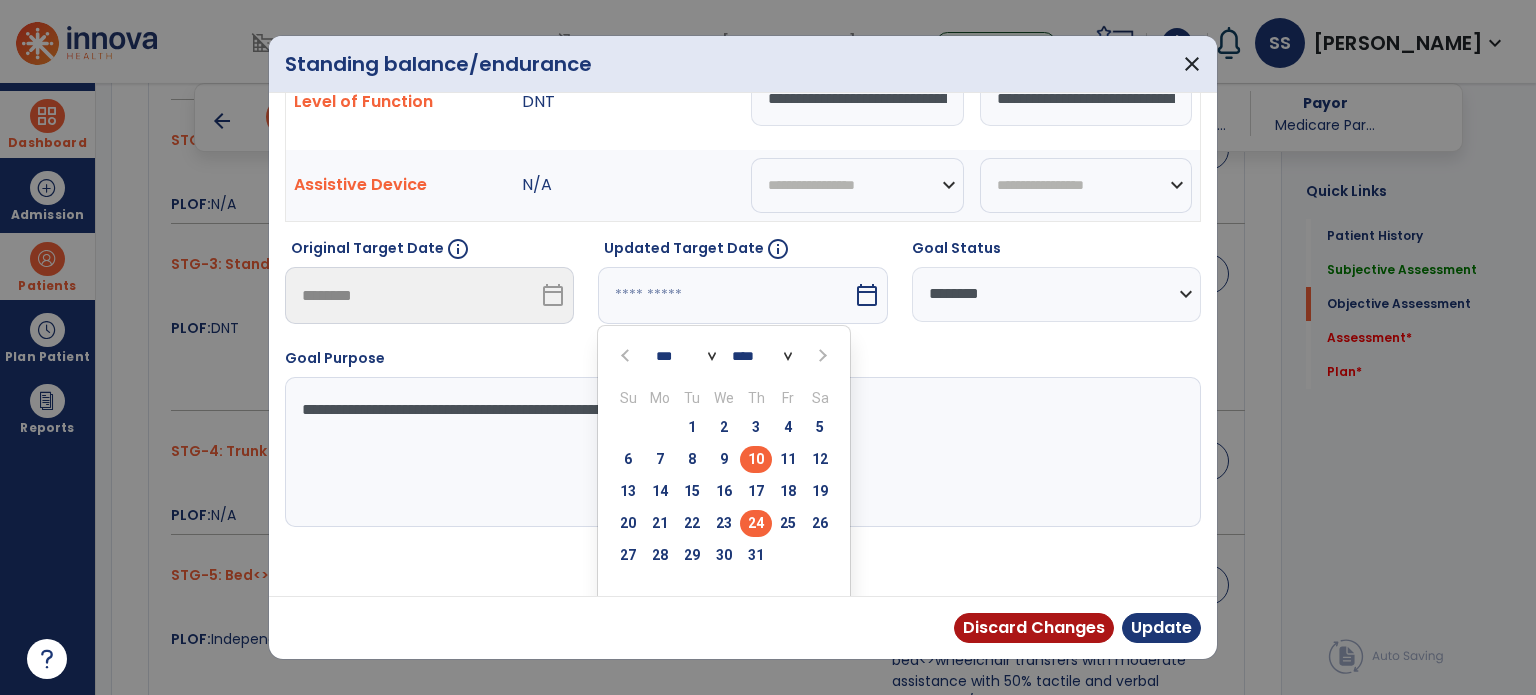 click on "24" at bounding box center (756, 523) 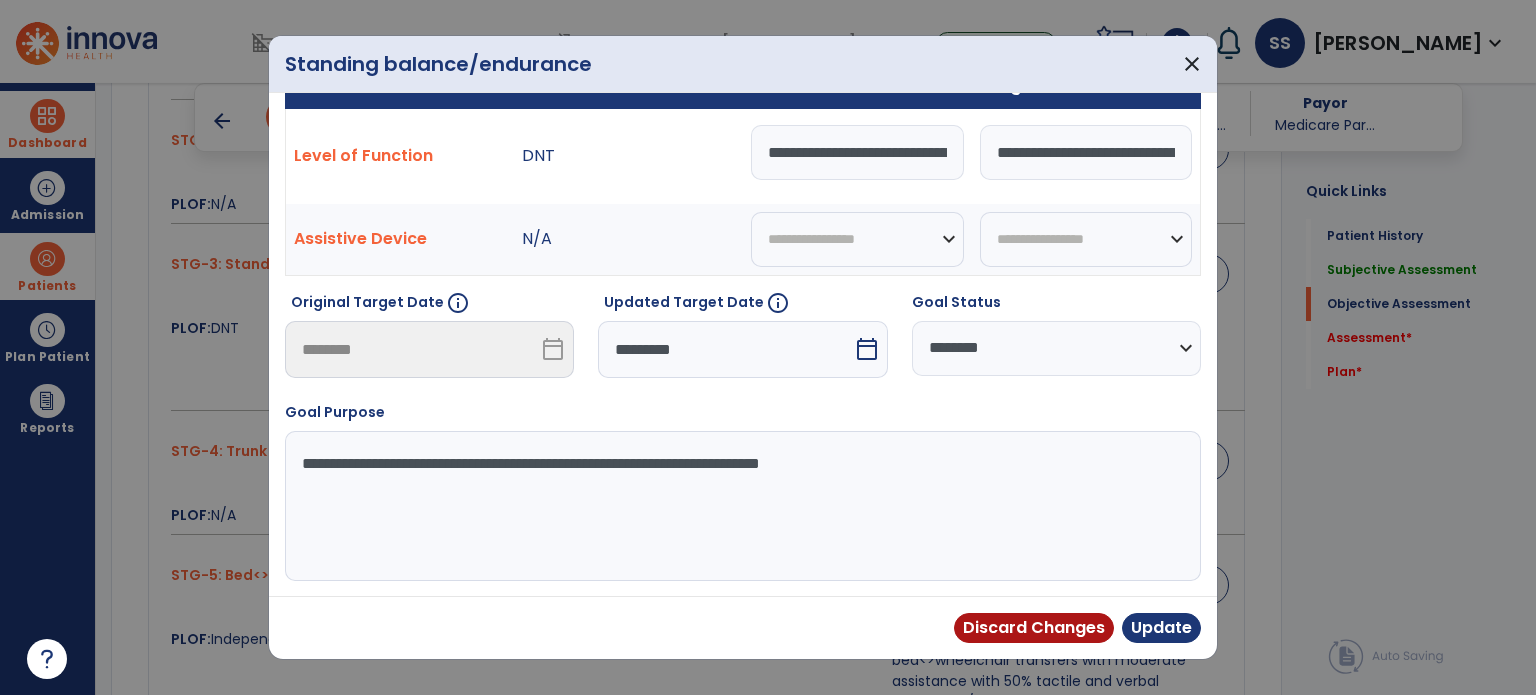 scroll, scrollTop: 44, scrollLeft: 0, axis: vertical 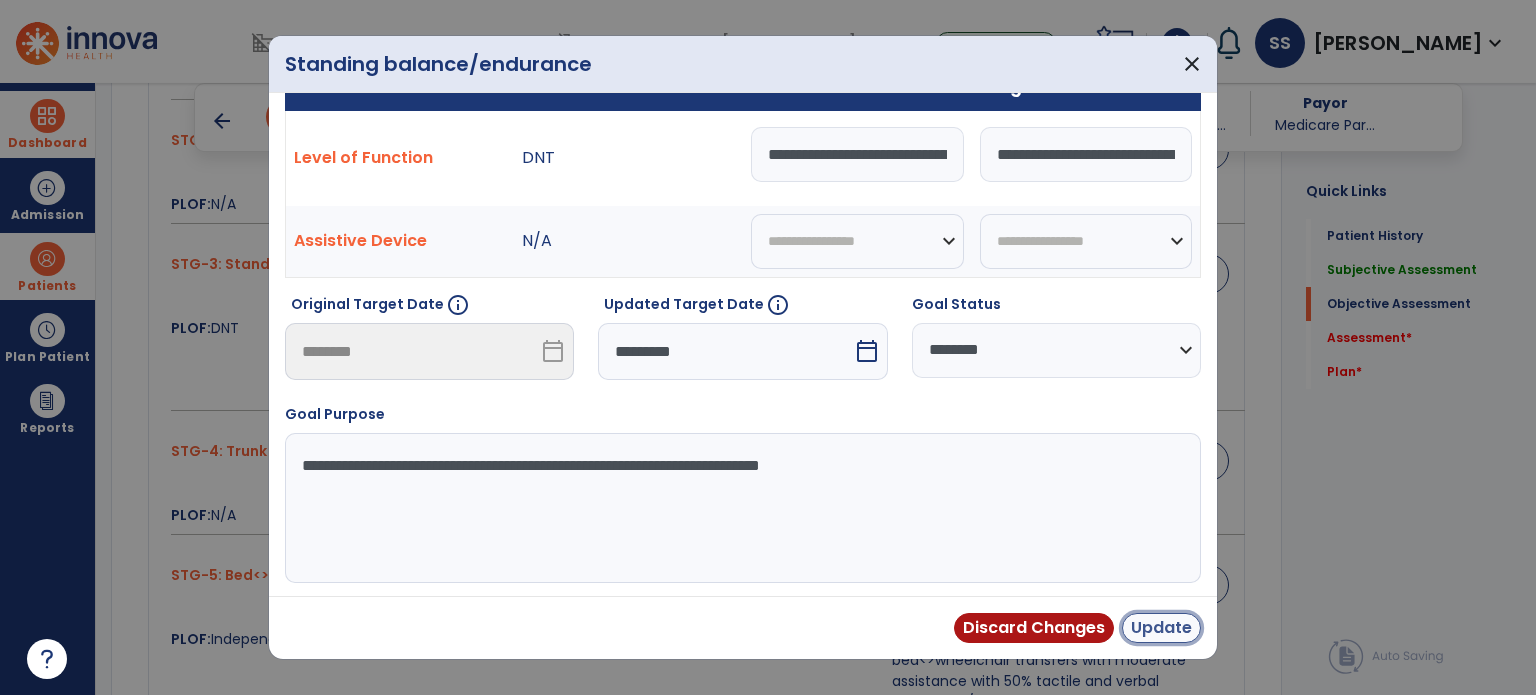 click on "Update" at bounding box center (1161, 628) 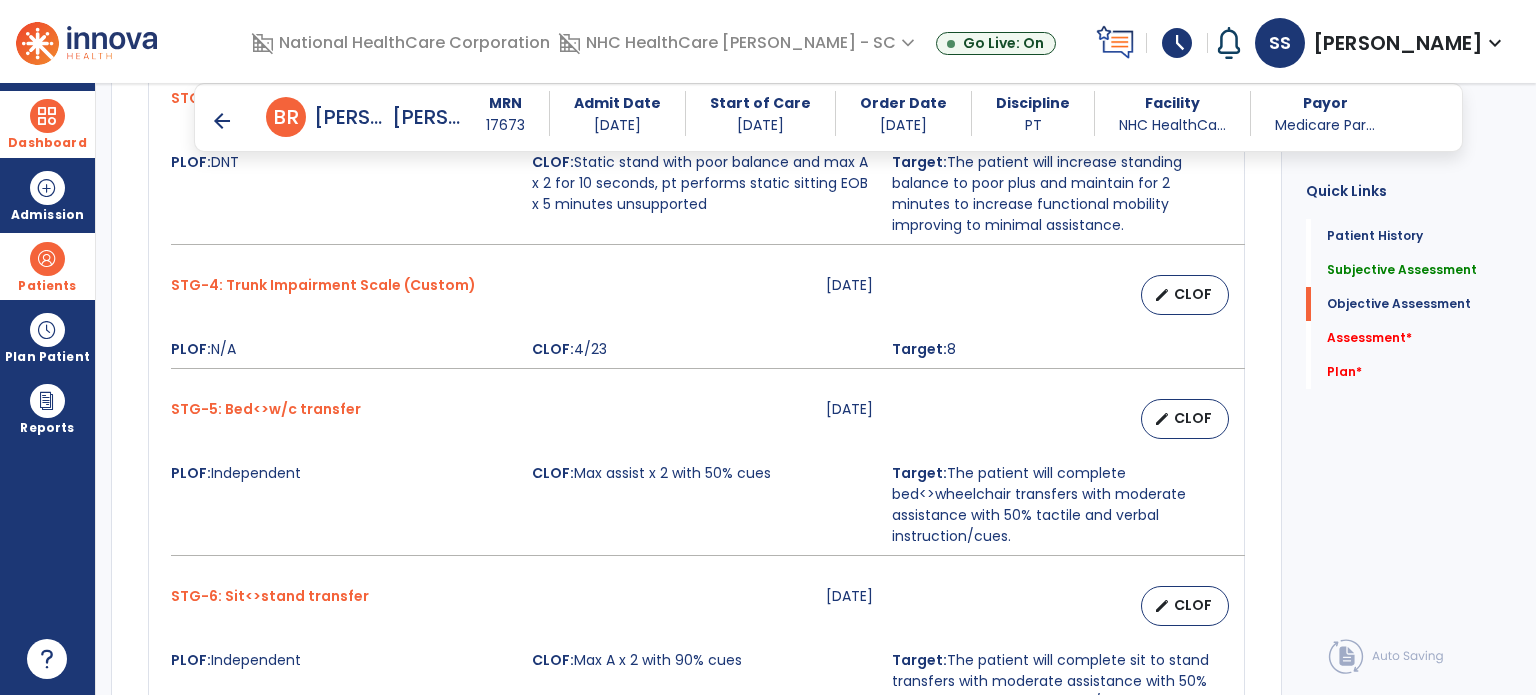 scroll, scrollTop: 1400, scrollLeft: 0, axis: vertical 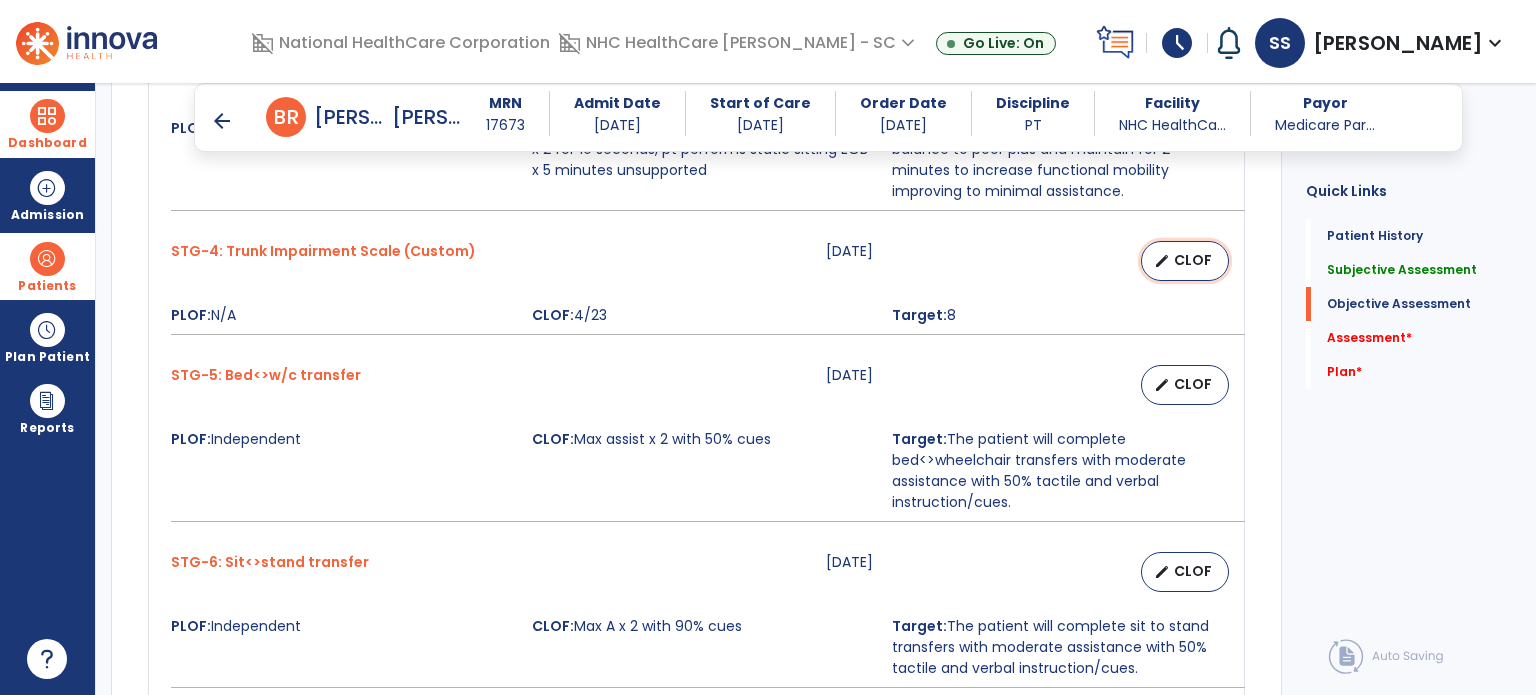 click on "edit" at bounding box center (1162, 261) 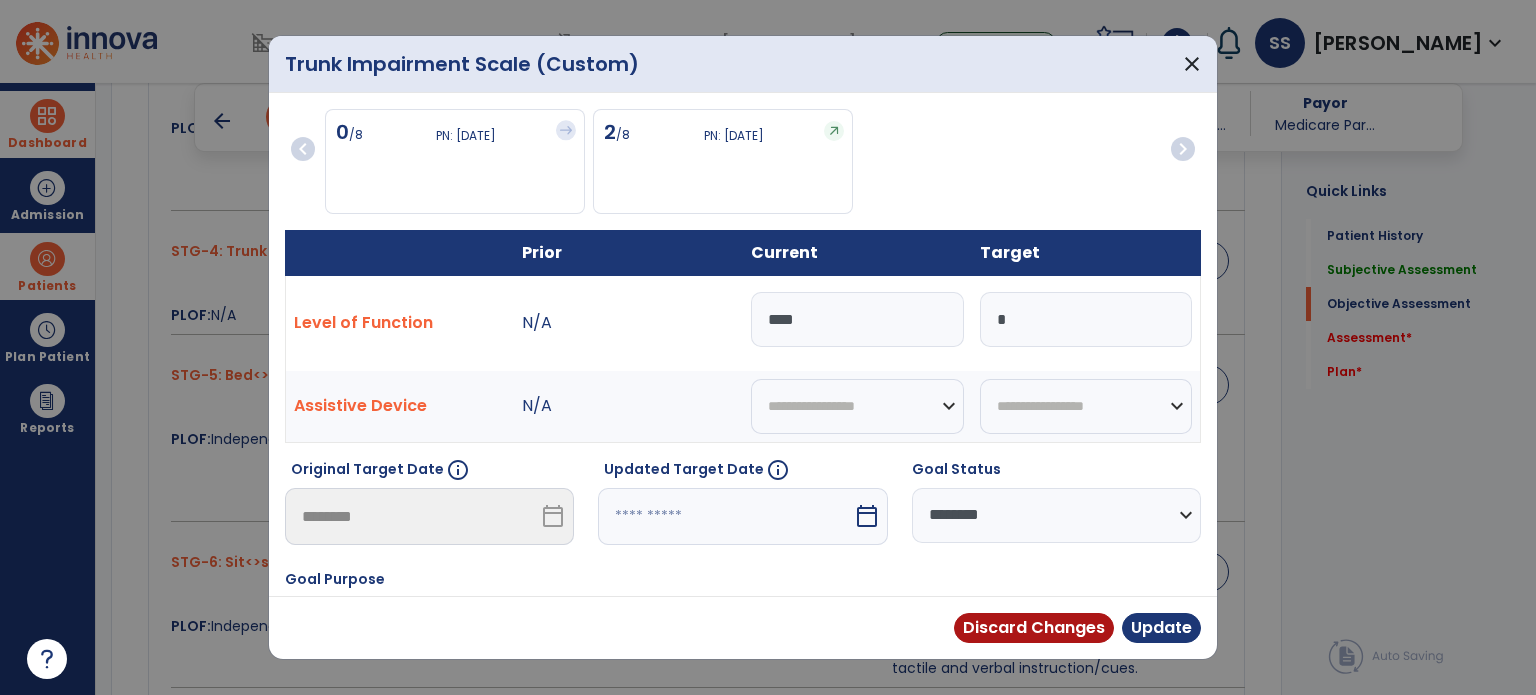 click at bounding box center [725, 516] 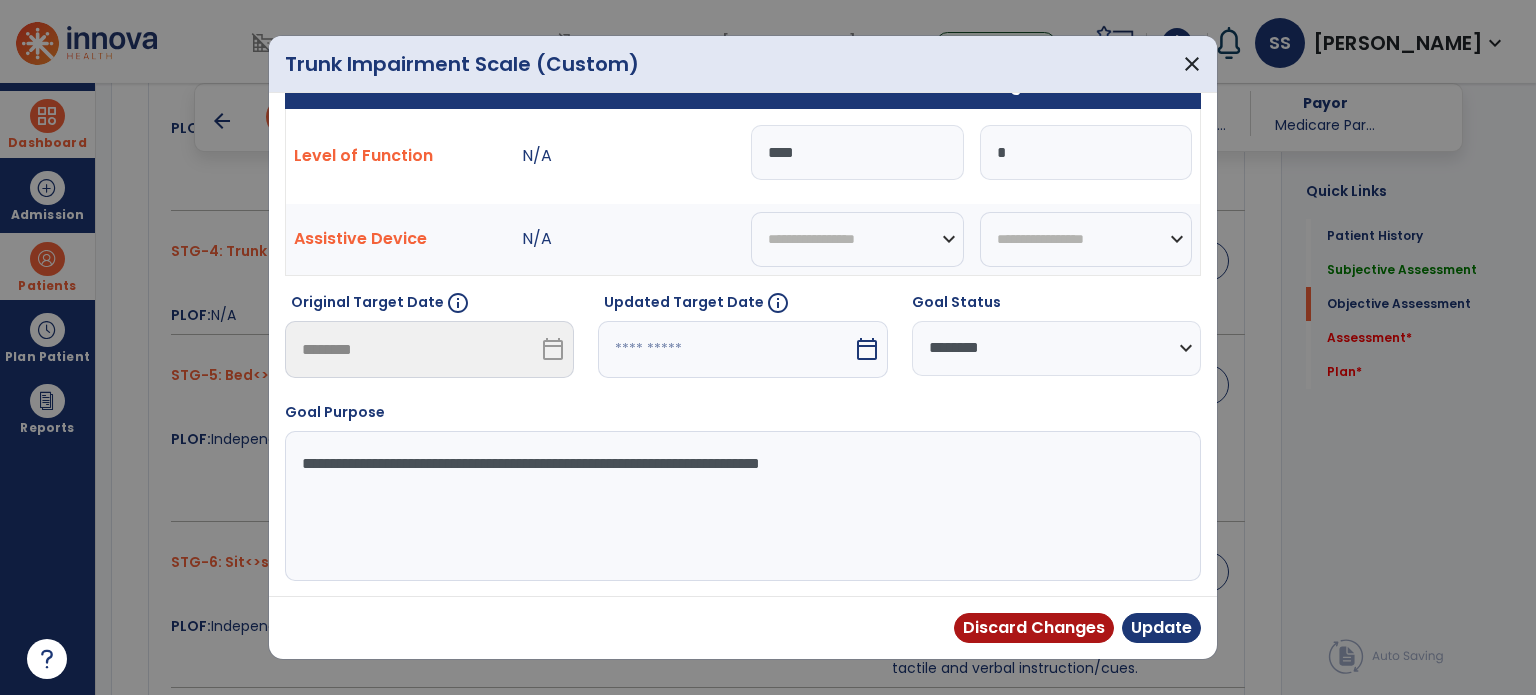 select on "*" 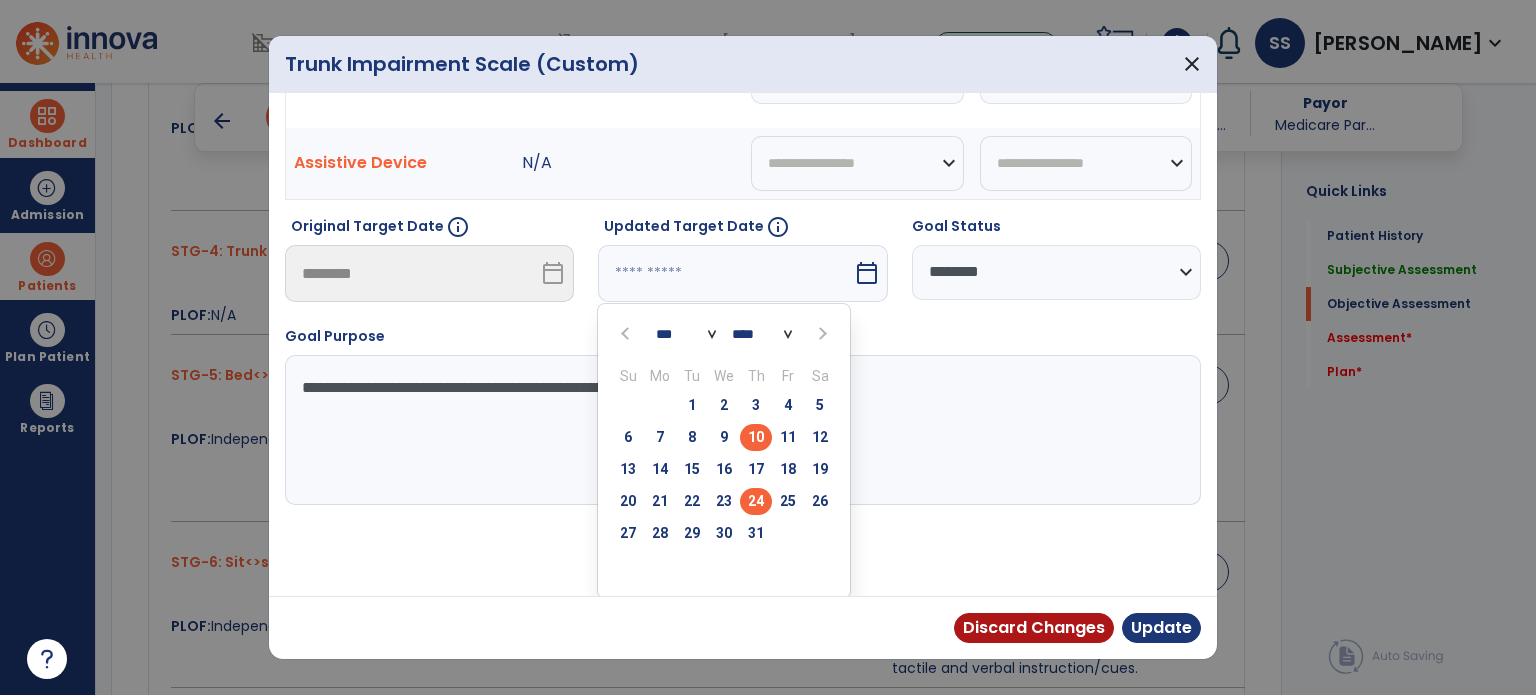 click on "24" at bounding box center [756, 501] 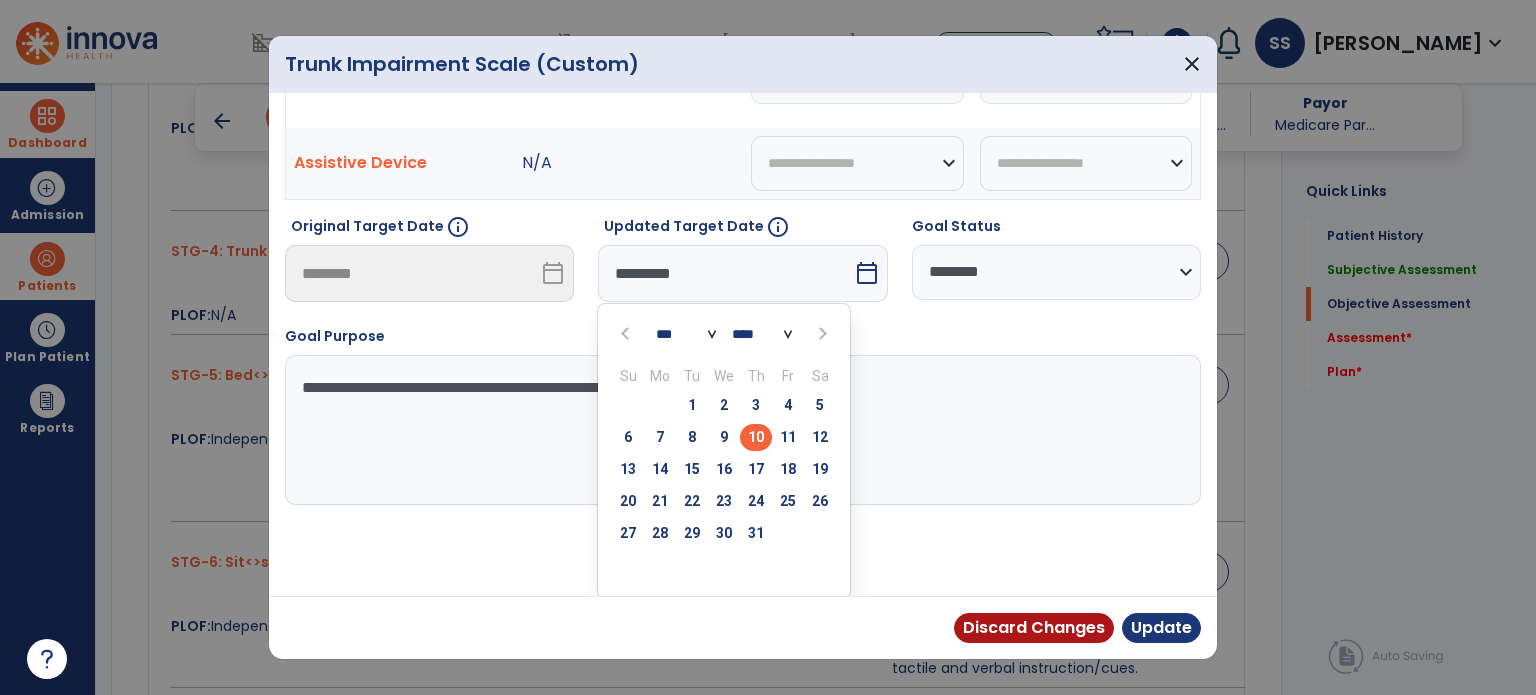 scroll, scrollTop: 164, scrollLeft: 0, axis: vertical 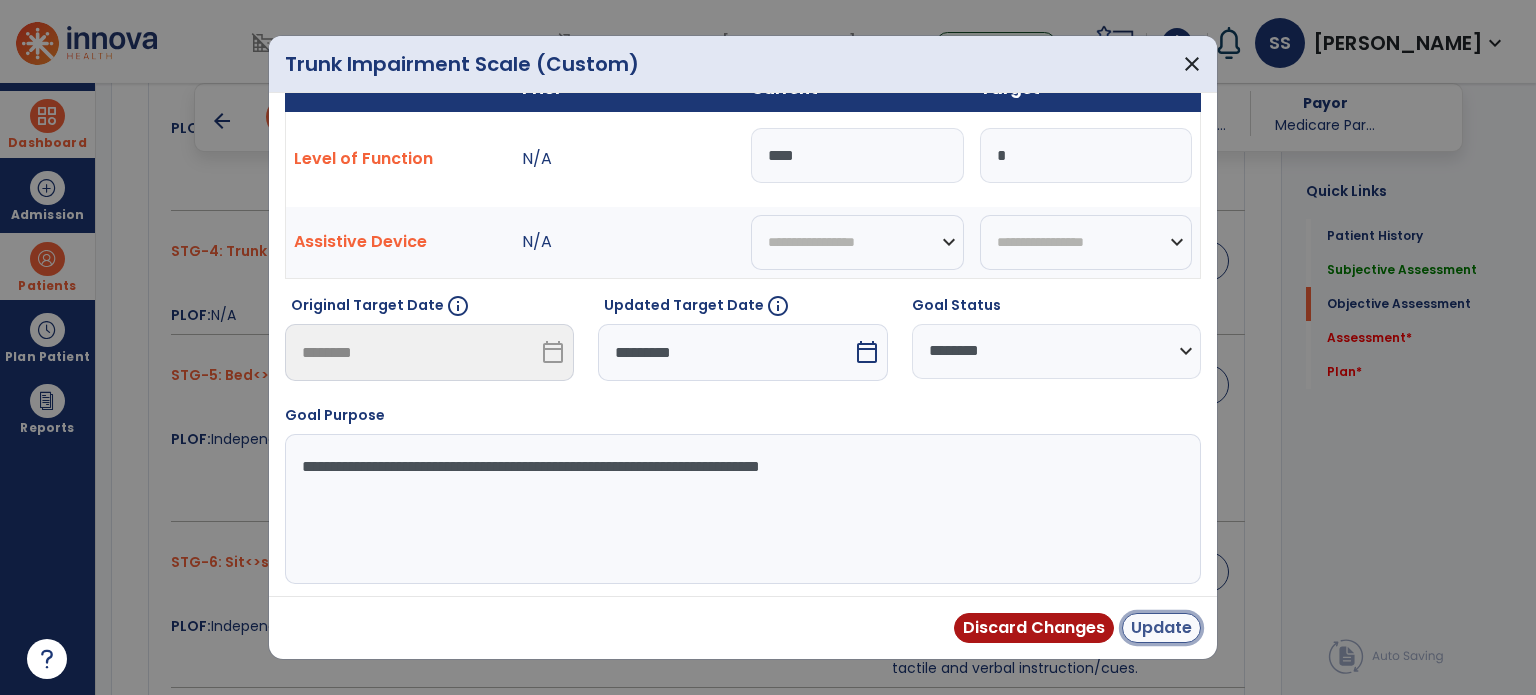 click on "Update" at bounding box center (1161, 628) 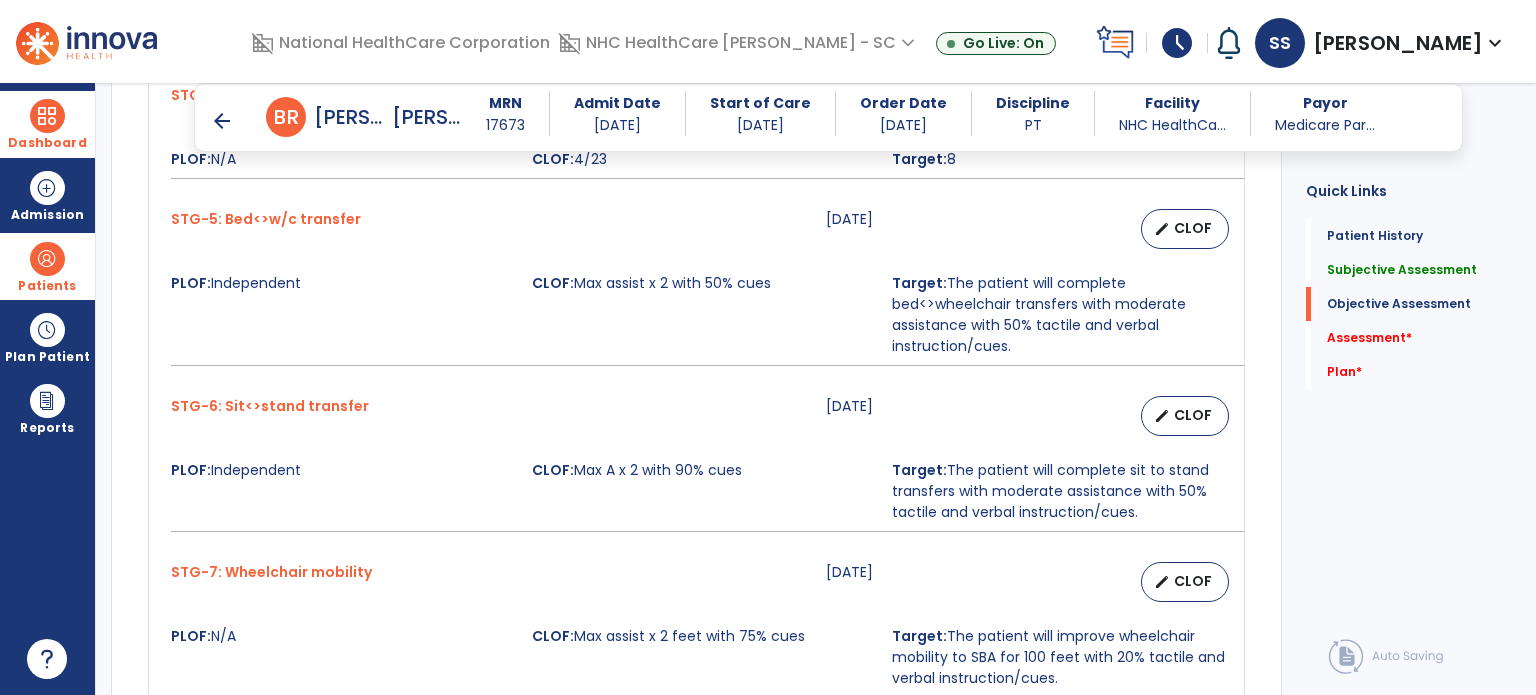 scroll, scrollTop: 1600, scrollLeft: 0, axis: vertical 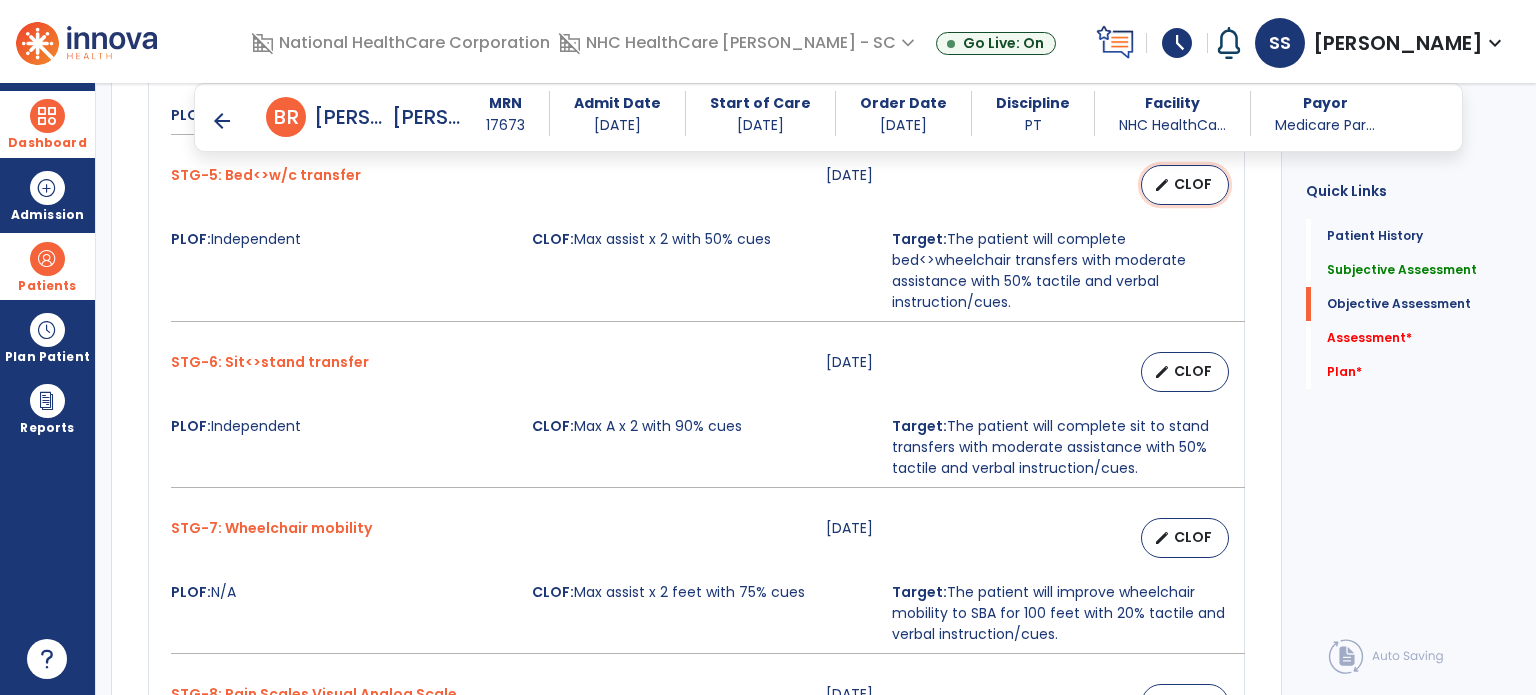 click on "CLOF" at bounding box center (1193, 184) 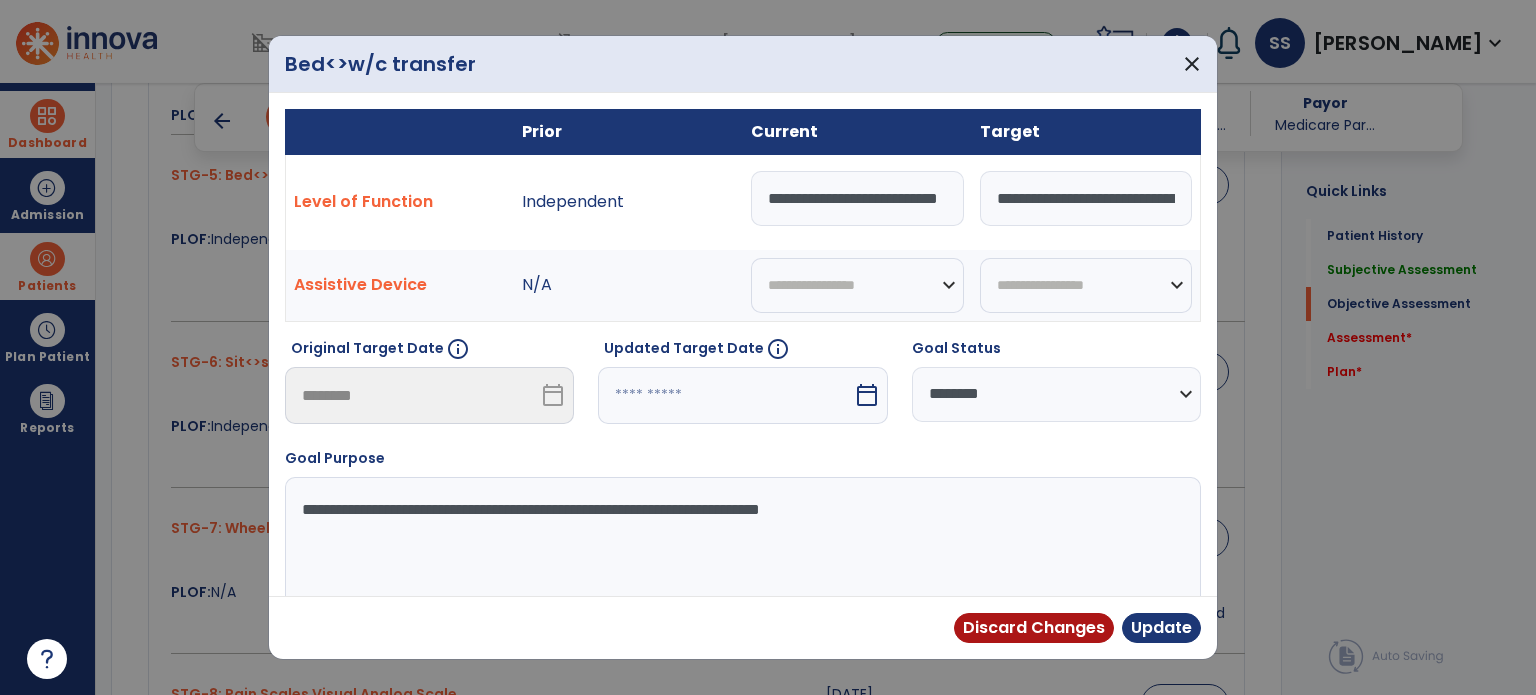 click at bounding box center [725, 395] 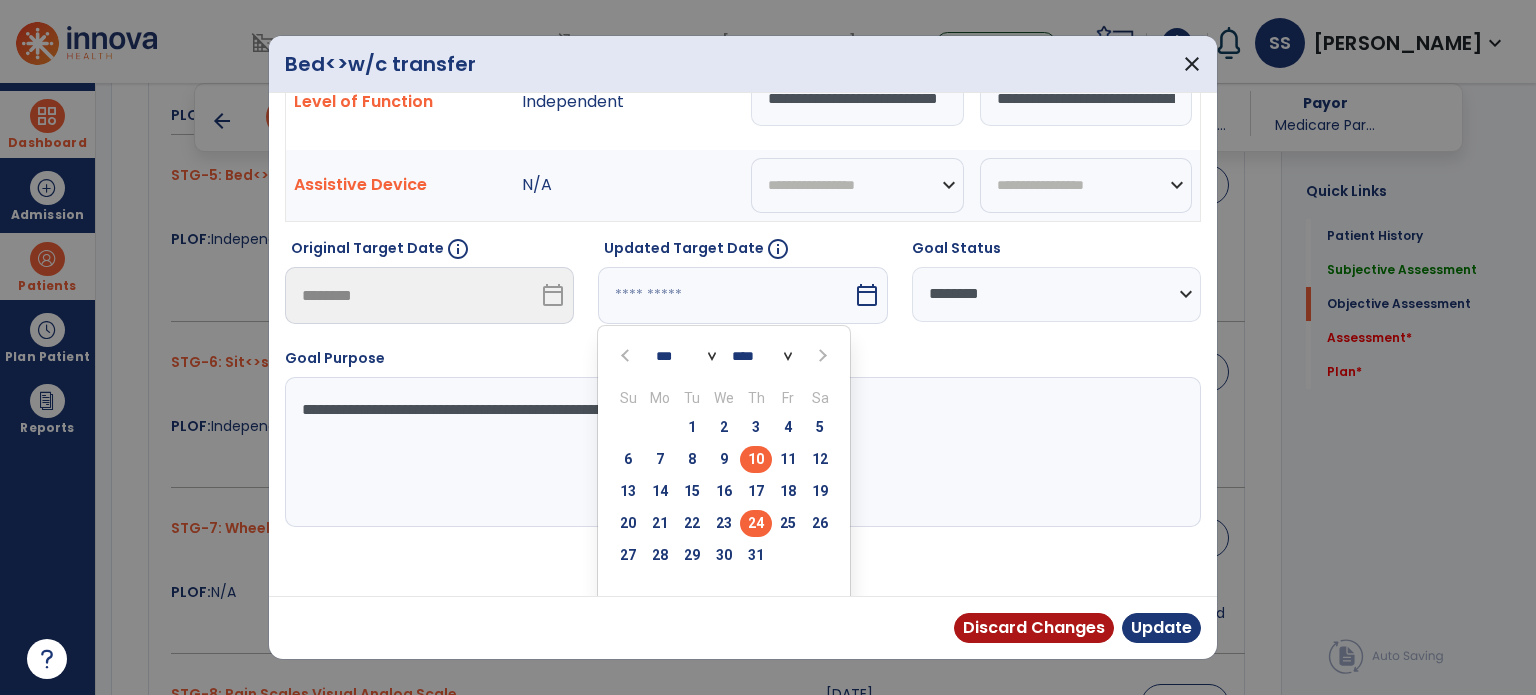 click on "24" at bounding box center (756, 523) 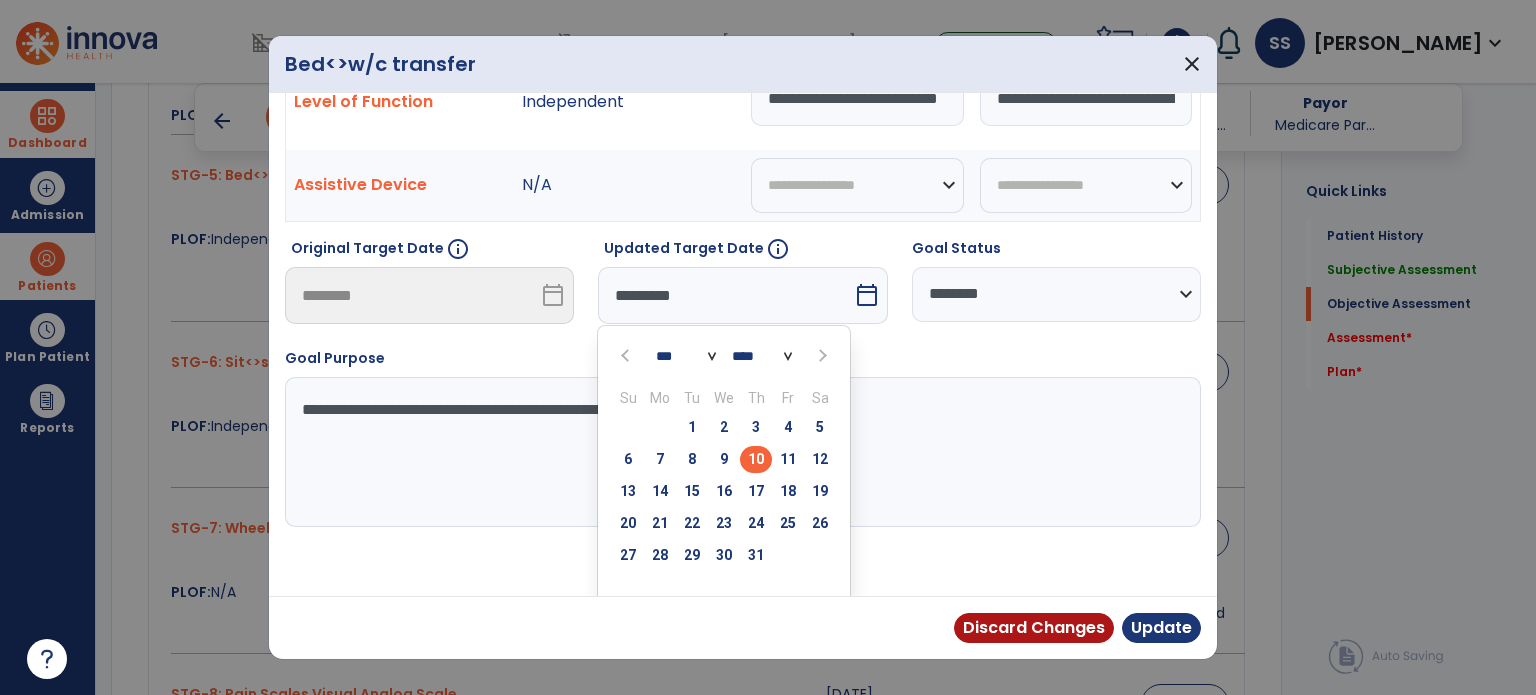 scroll, scrollTop: 44, scrollLeft: 0, axis: vertical 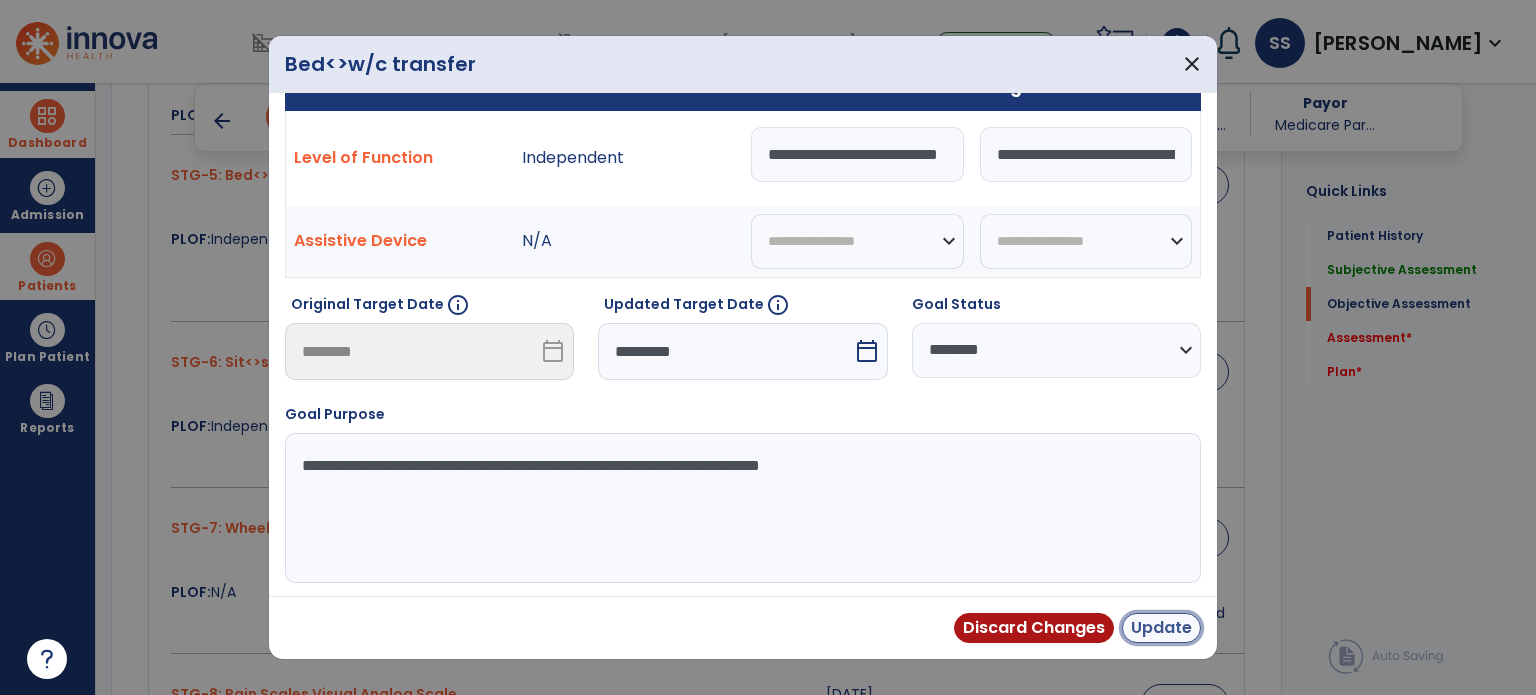 click on "Update" at bounding box center [1161, 628] 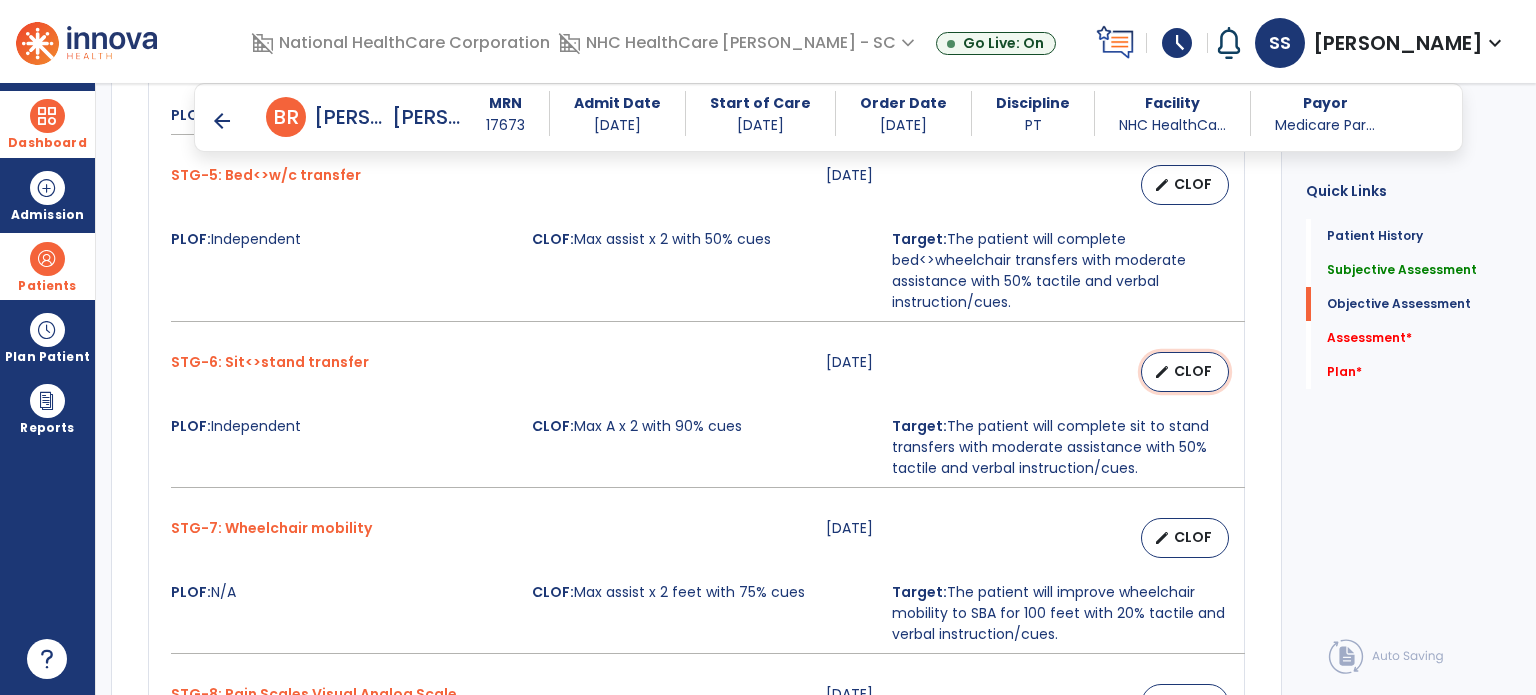 click on "edit   CLOF" at bounding box center [1185, 372] 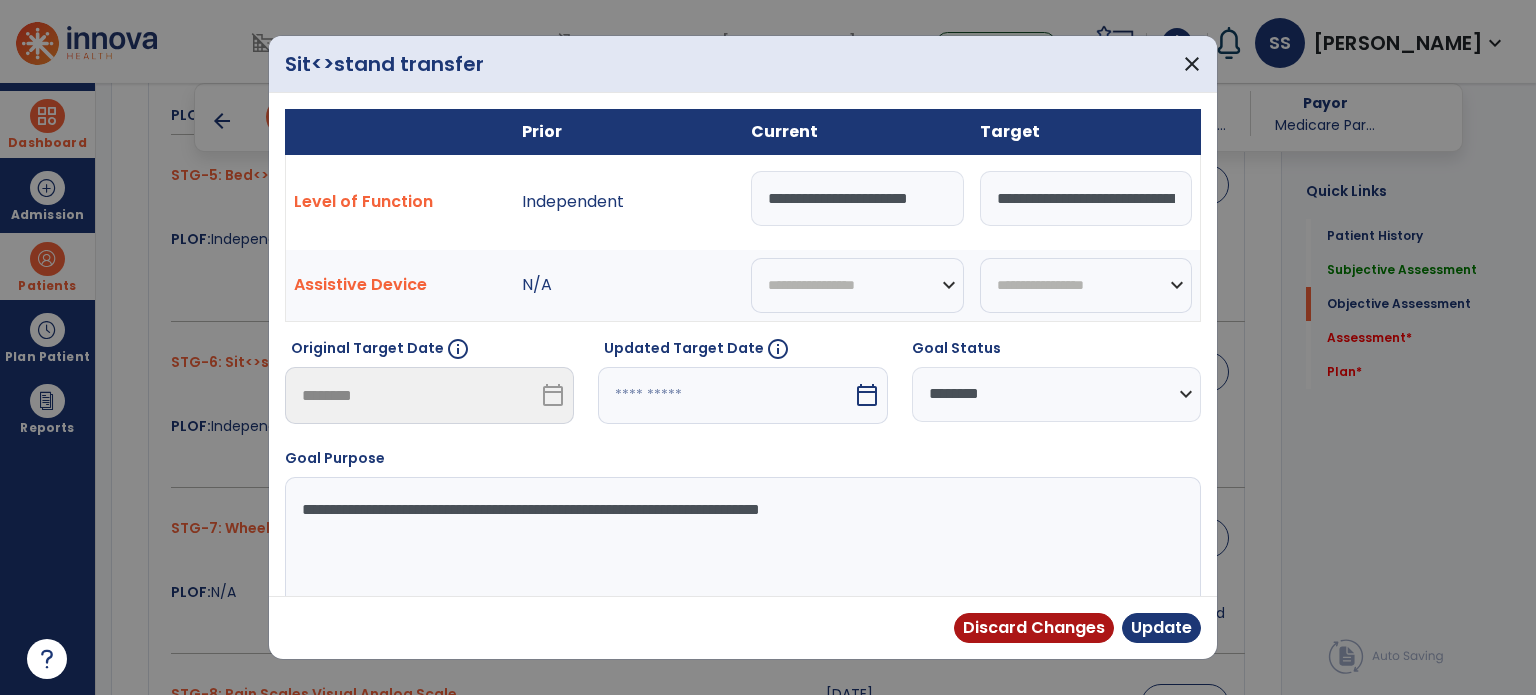 click at bounding box center [725, 395] 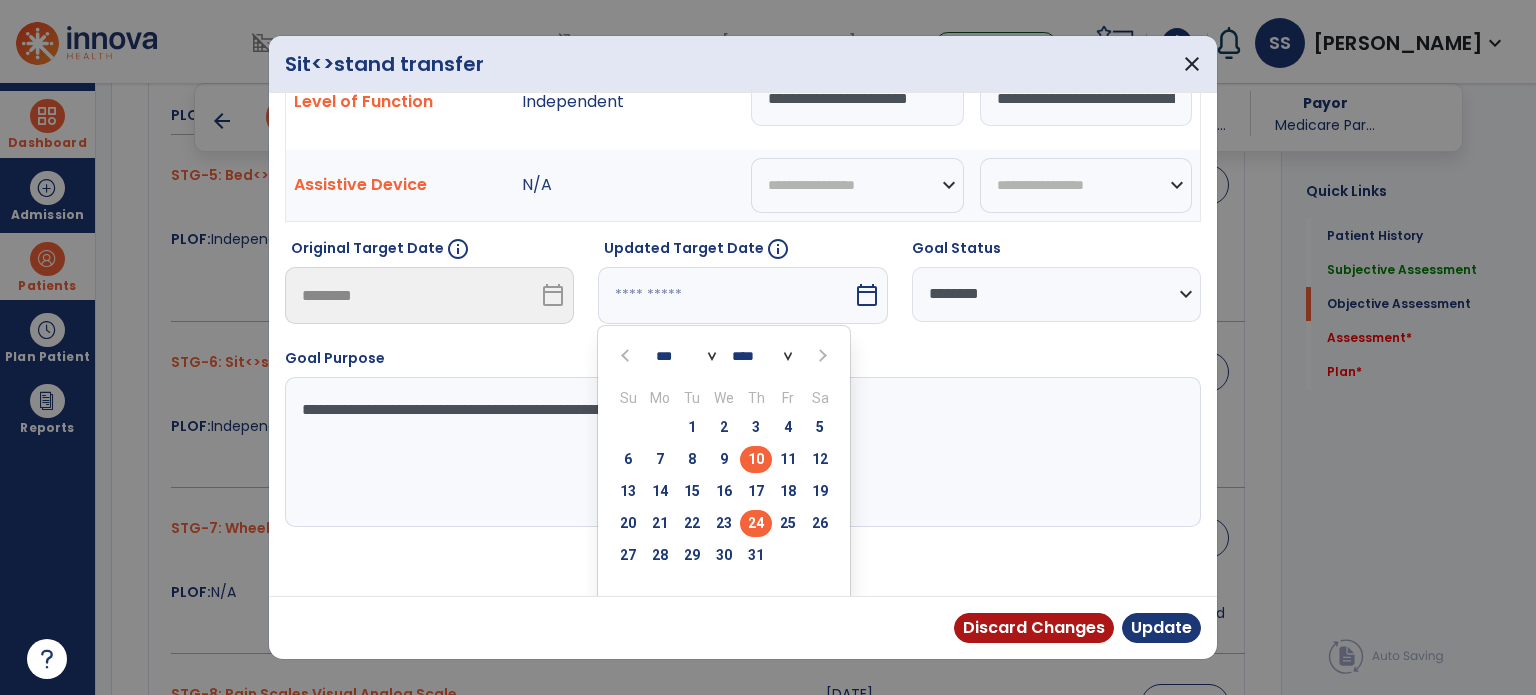 click on "24" at bounding box center (756, 523) 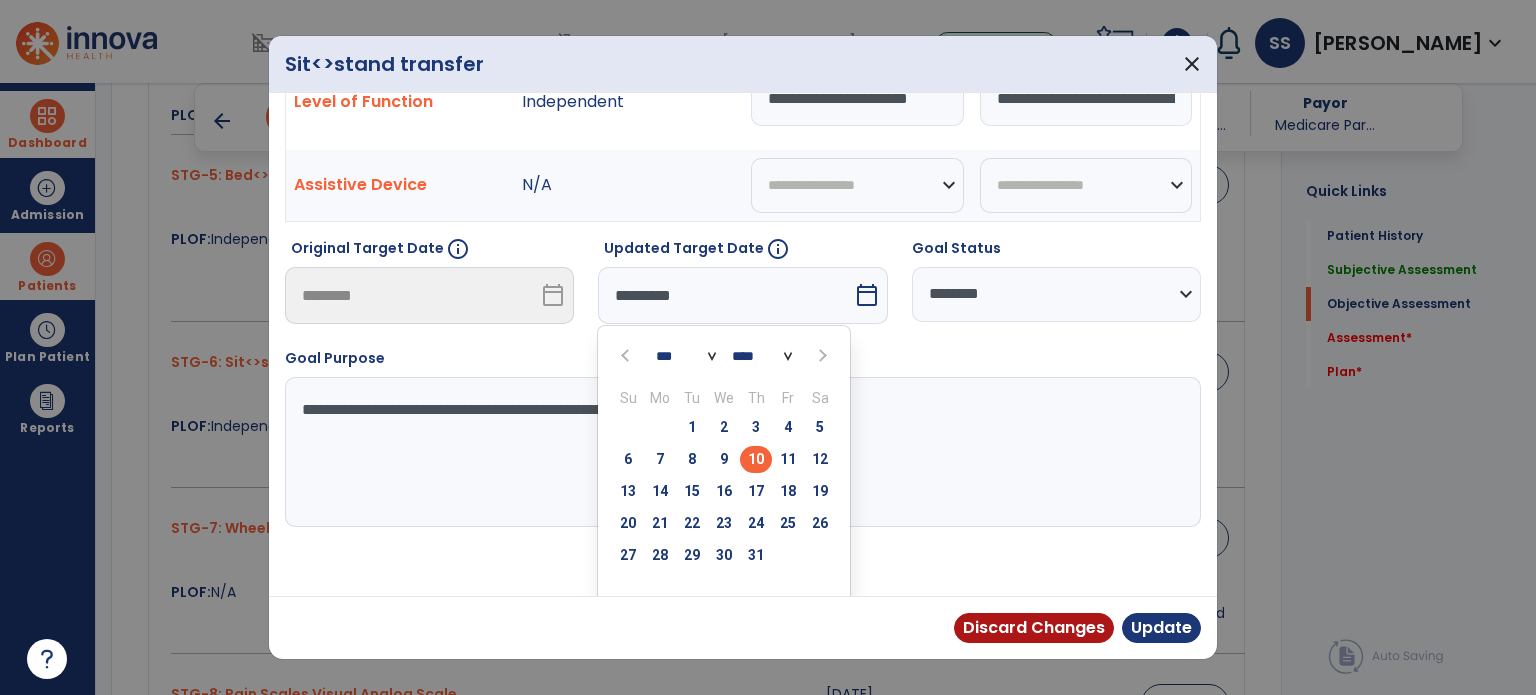 scroll, scrollTop: 44, scrollLeft: 0, axis: vertical 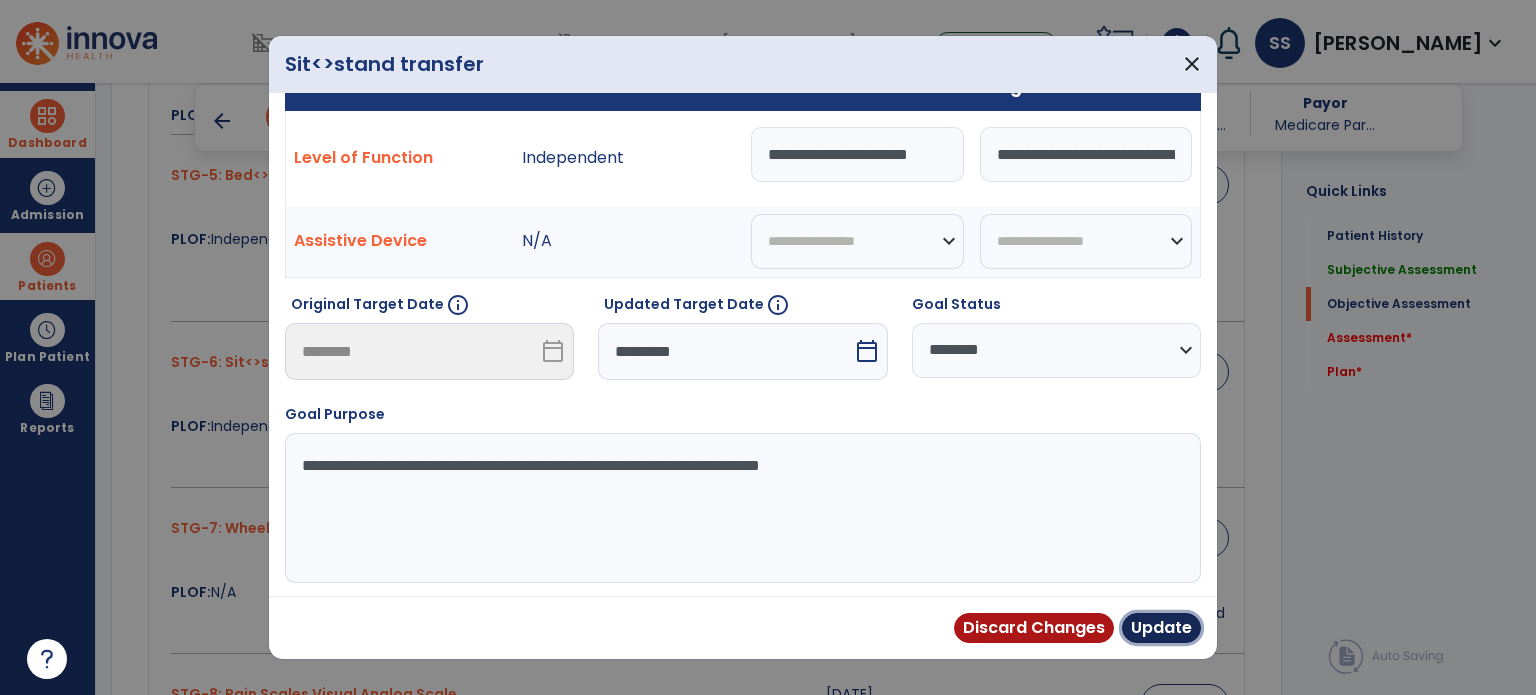 drag, startPoint x: 1148, startPoint y: 619, endPoint x: 1124, endPoint y: 594, distance: 34.655445 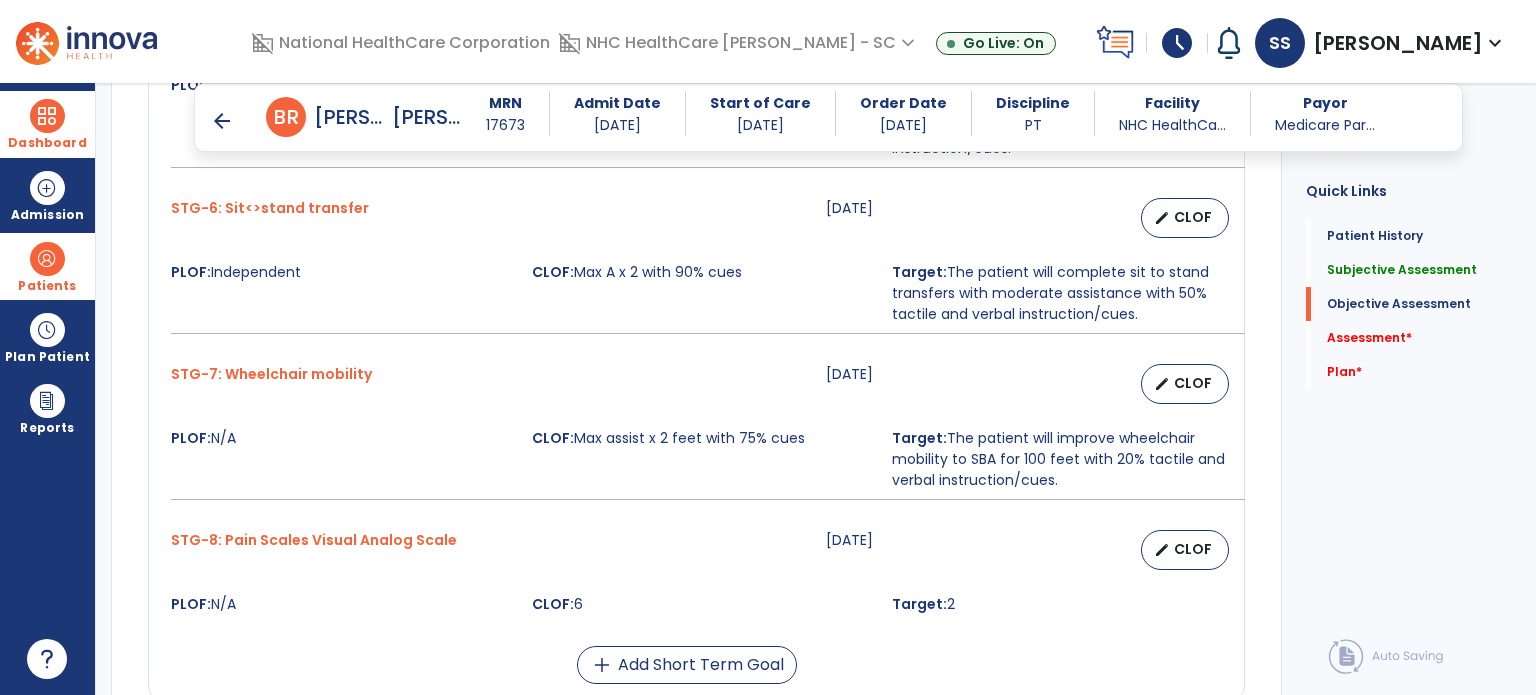 scroll, scrollTop: 1800, scrollLeft: 0, axis: vertical 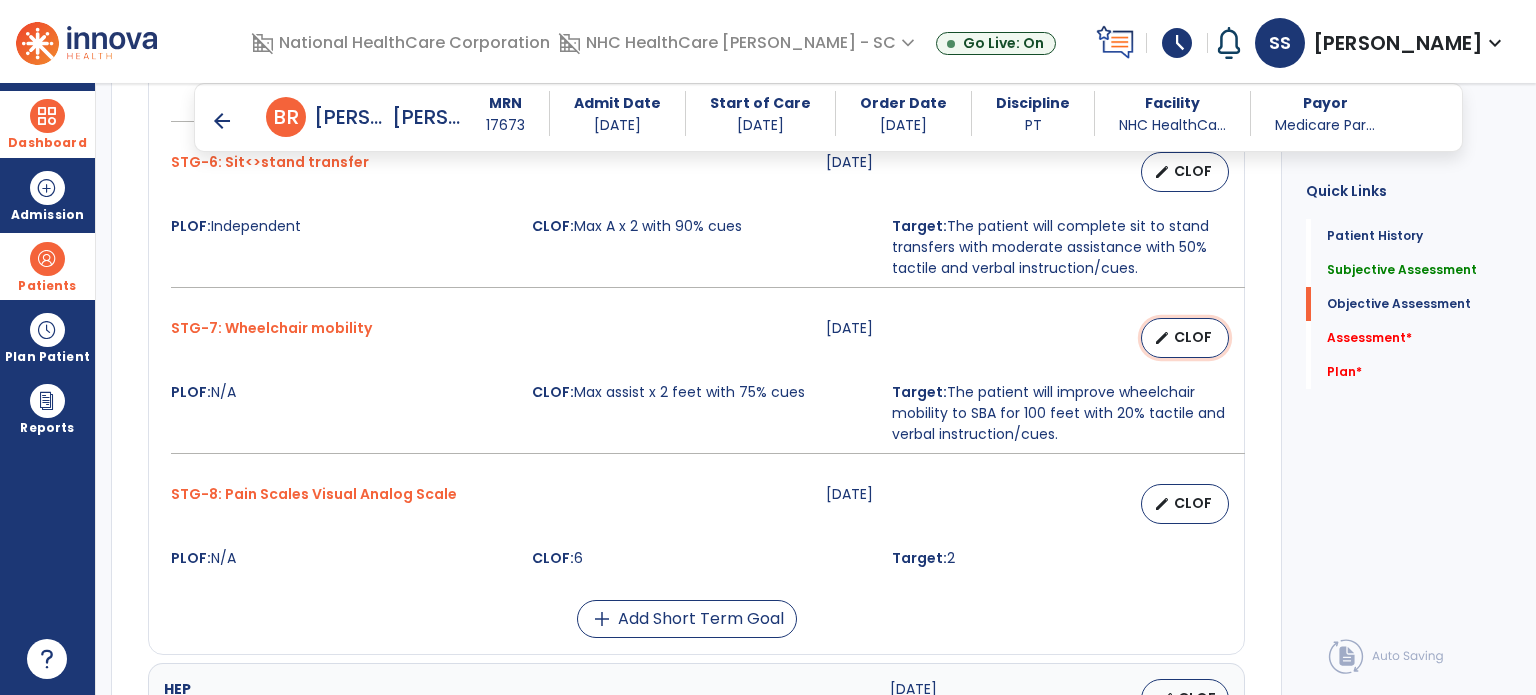 click on "CLOF" at bounding box center [1193, 337] 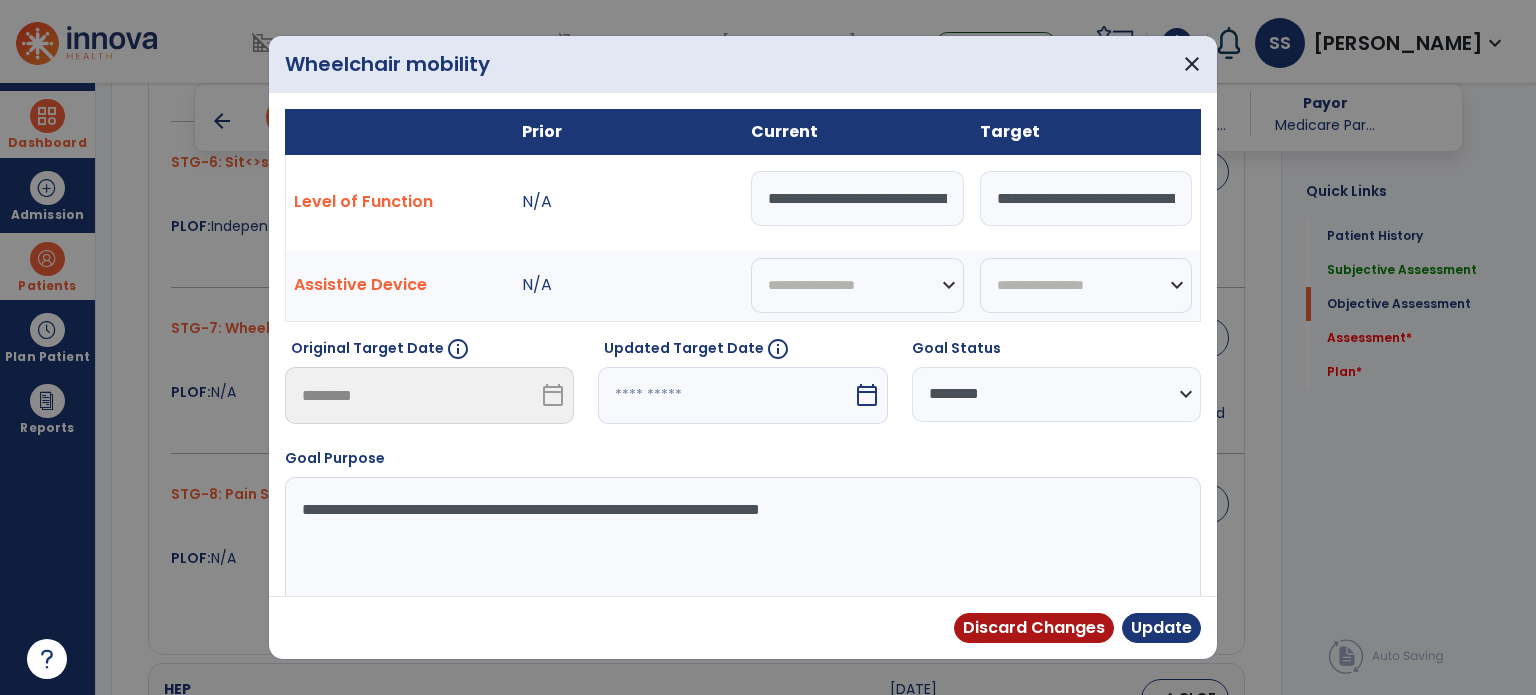click at bounding box center [725, 395] 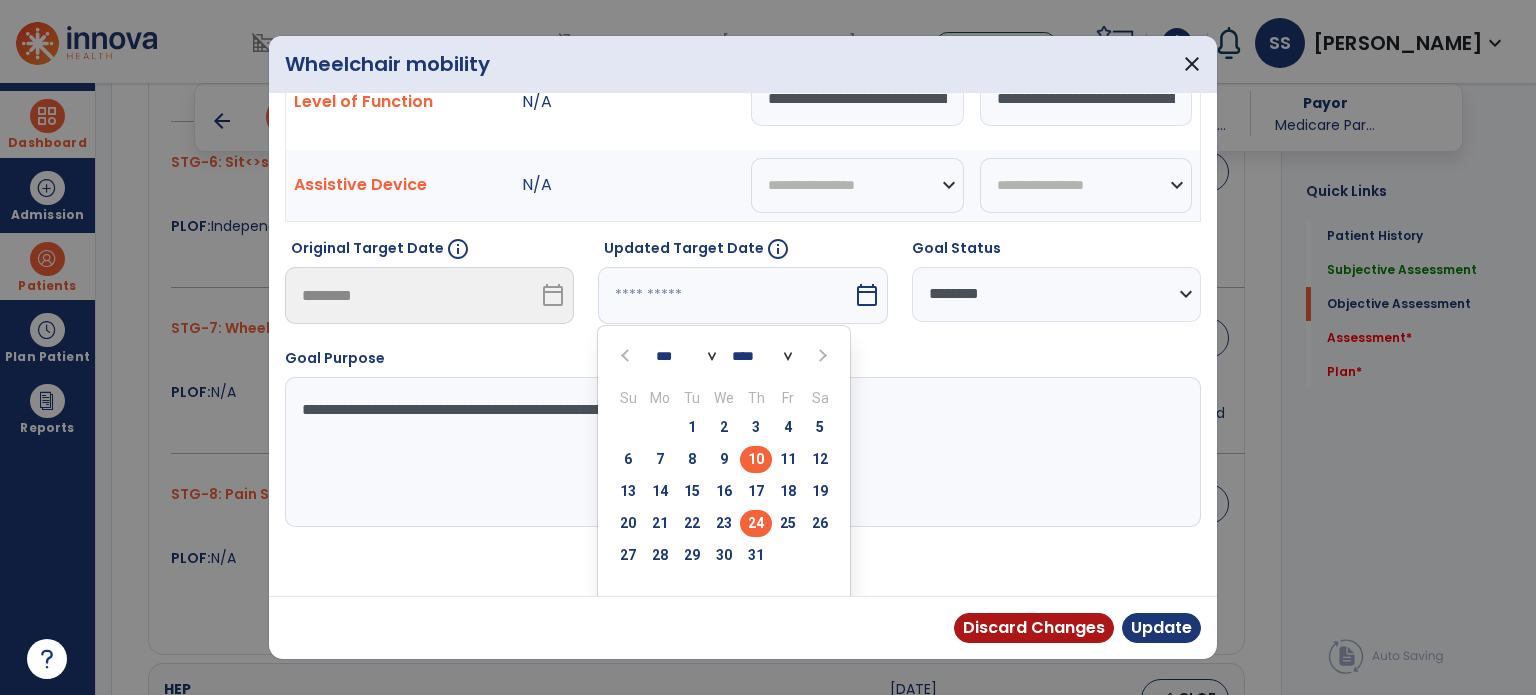 click on "24" at bounding box center [756, 523] 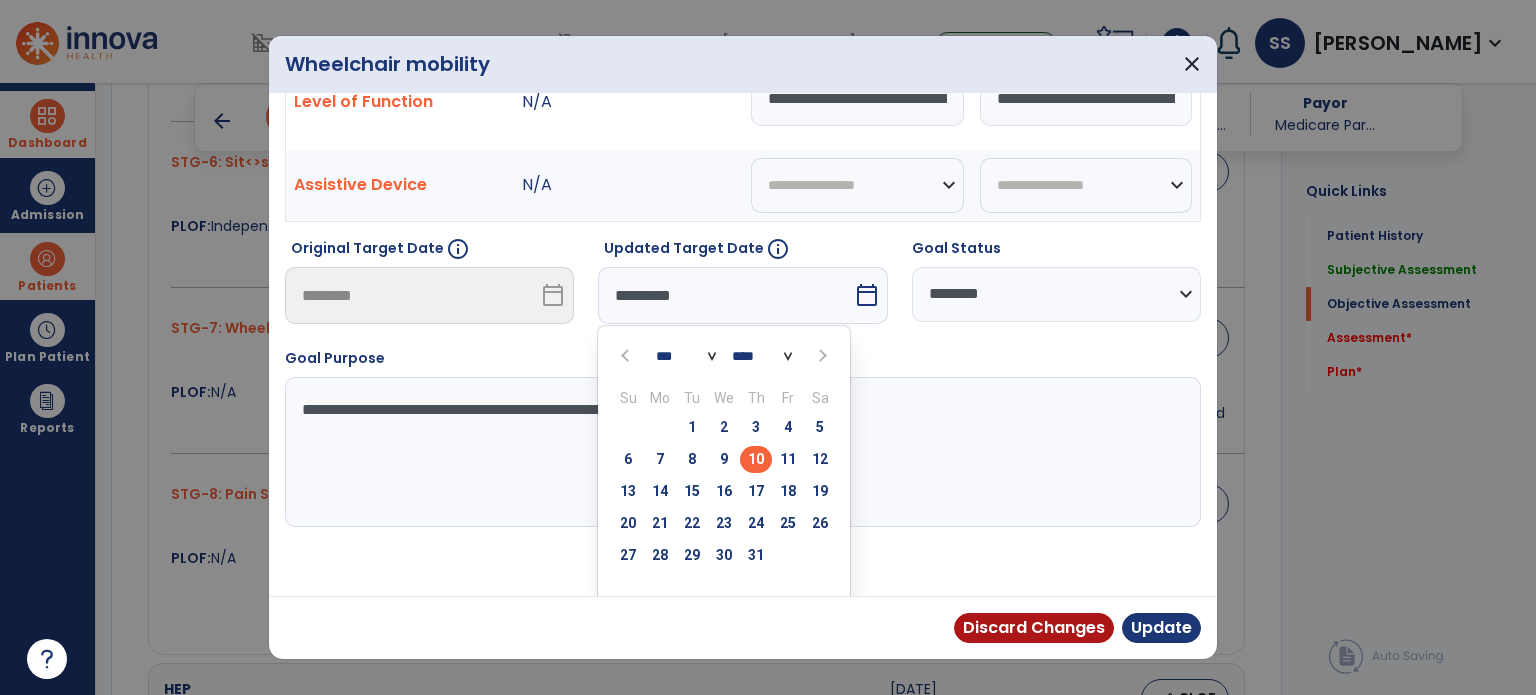 scroll, scrollTop: 44, scrollLeft: 0, axis: vertical 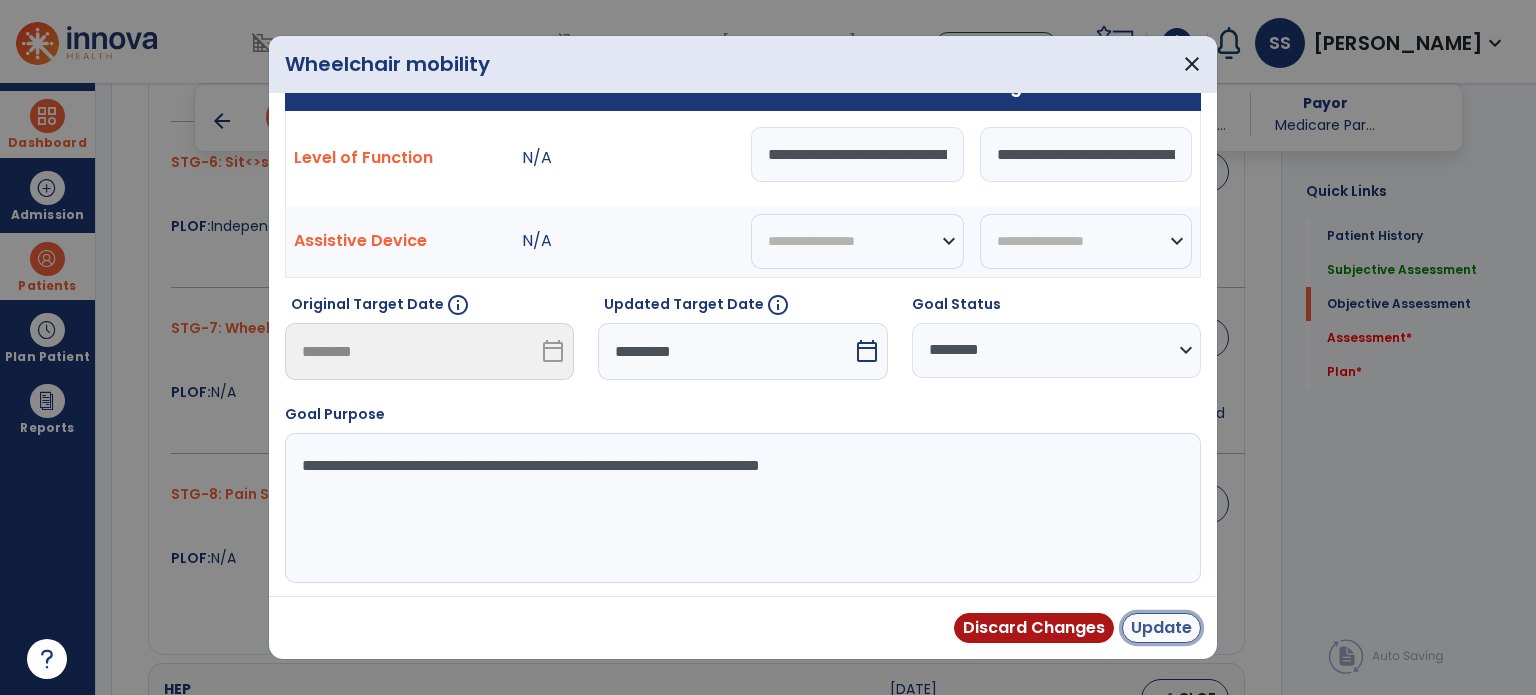 click on "Update" at bounding box center [1161, 628] 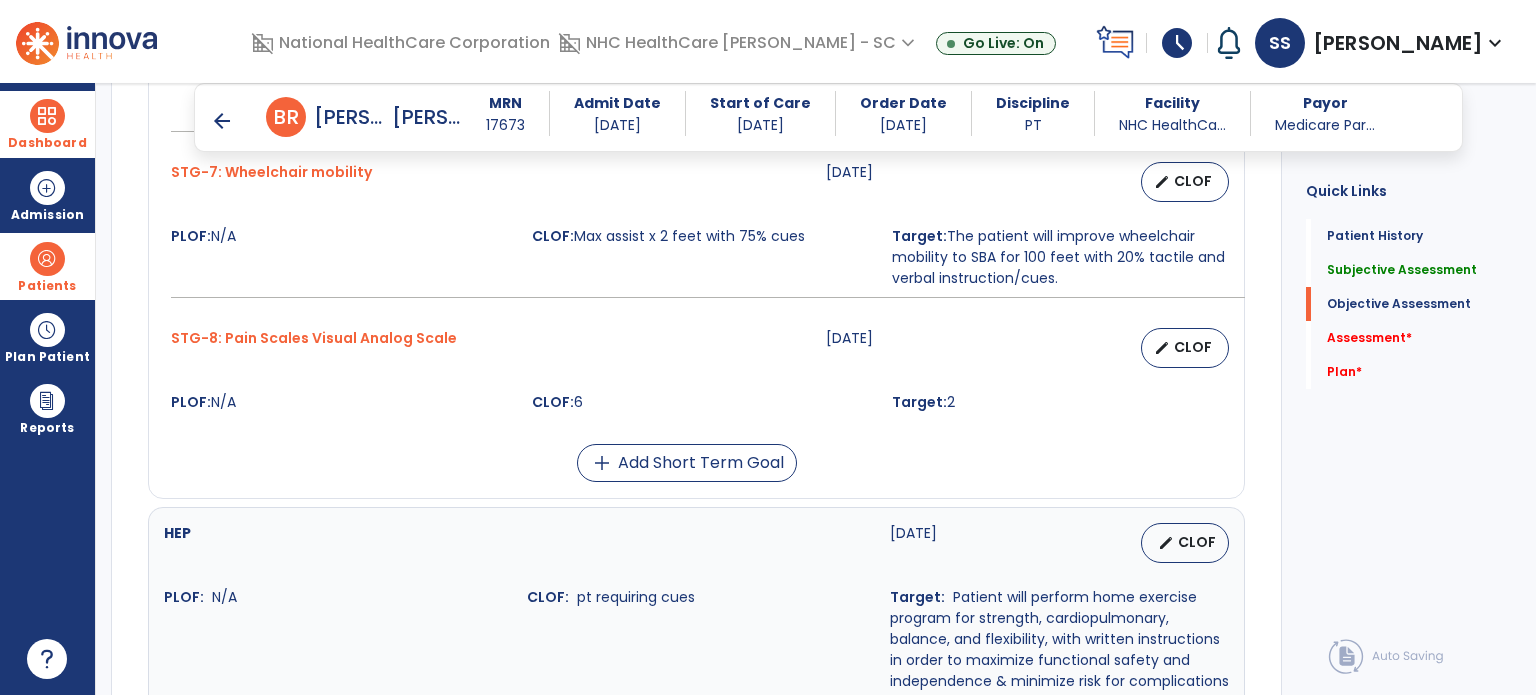 scroll, scrollTop: 2000, scrollLeft: 0, axis: vertical 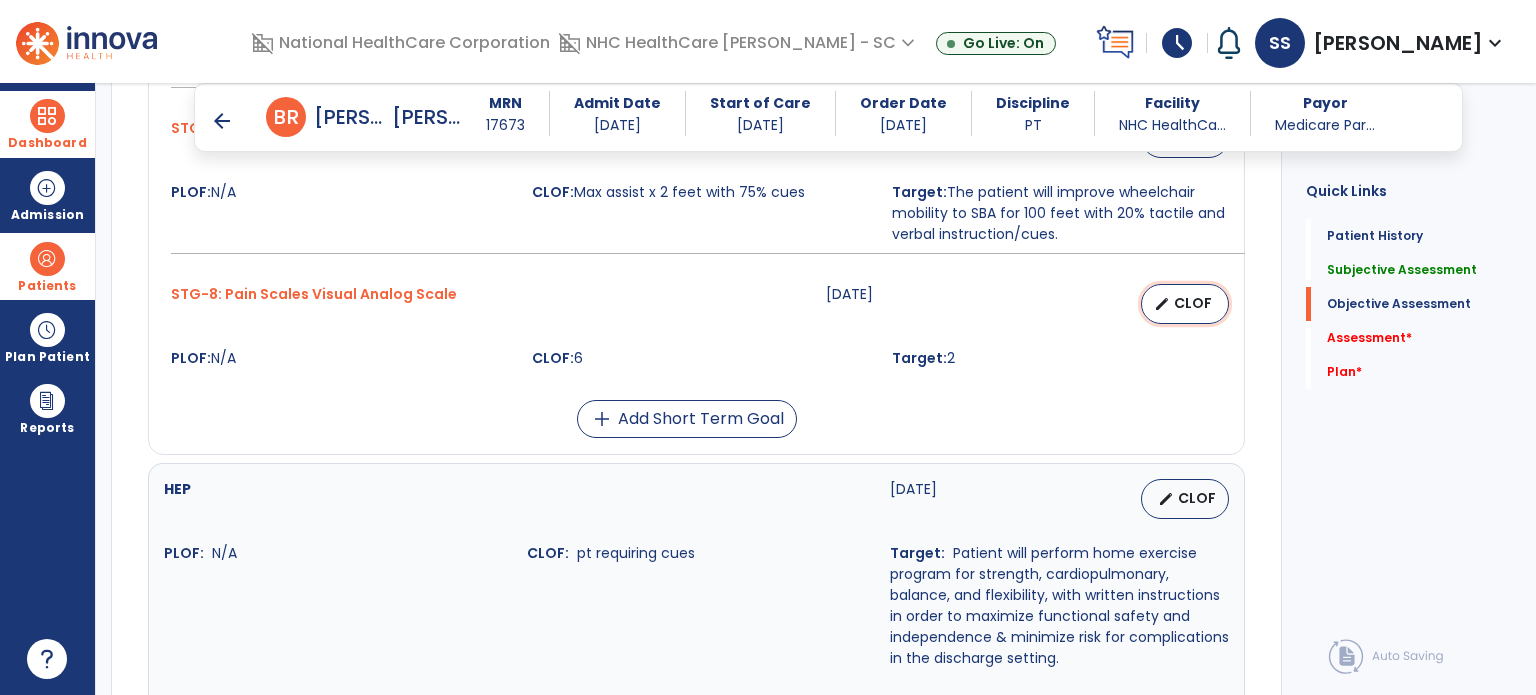 click on "CLOF" at bounding box center (1193, 303) 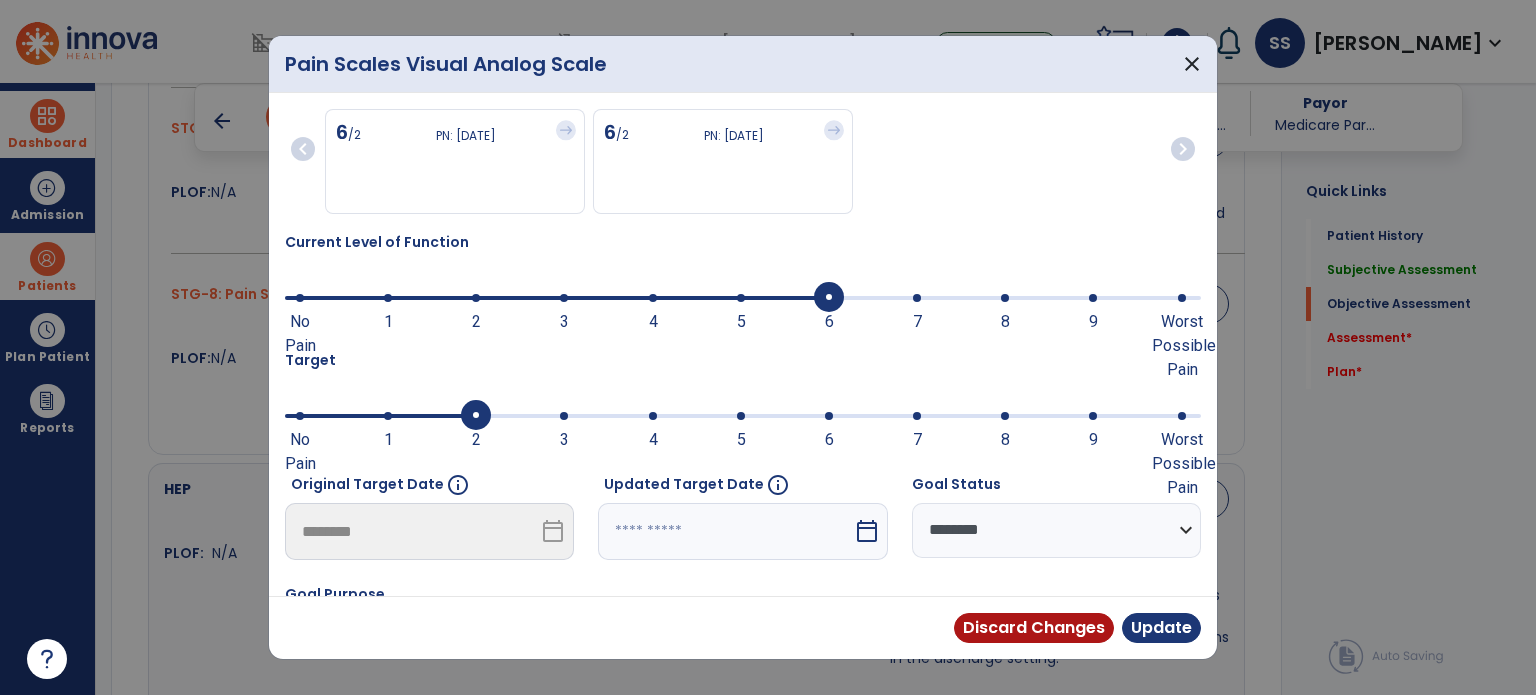 click at bounding box center [725, 531] 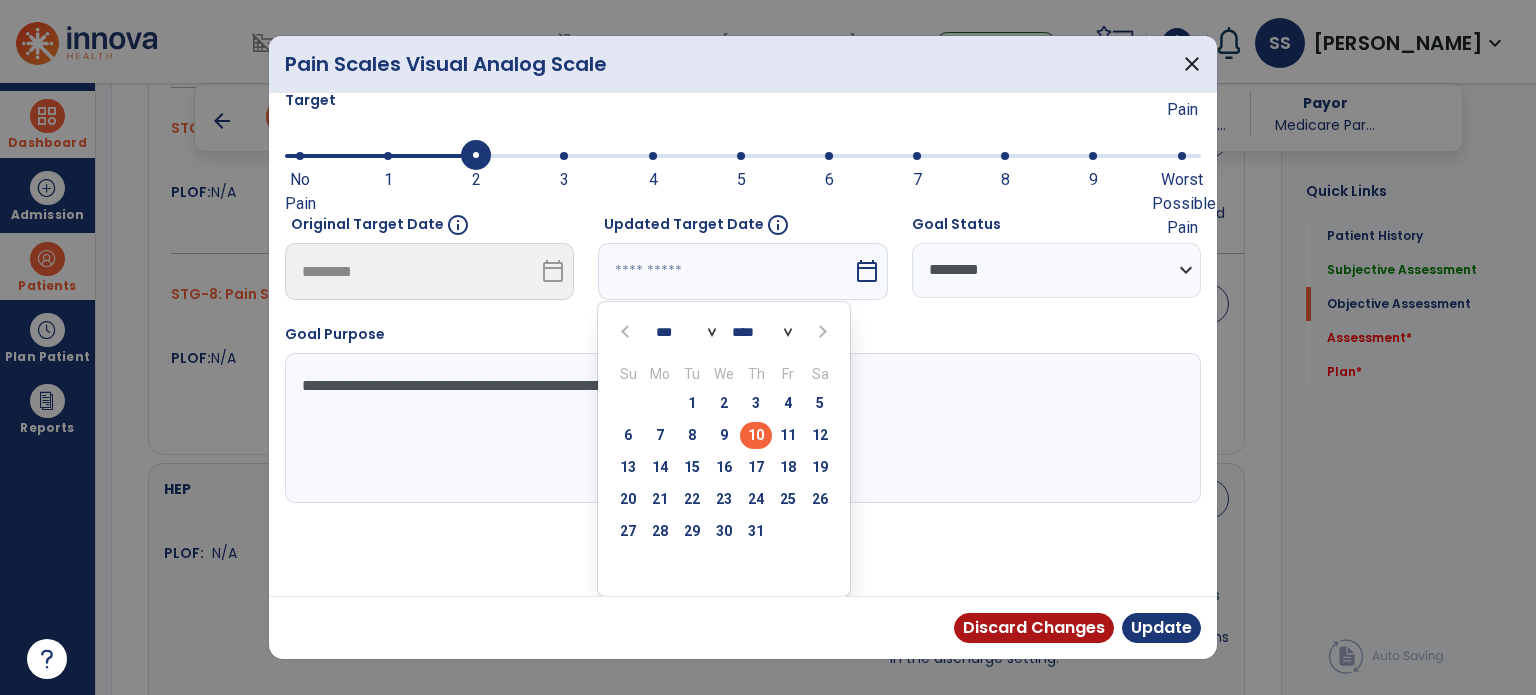 click on "24" at bounding box center [756, 499] 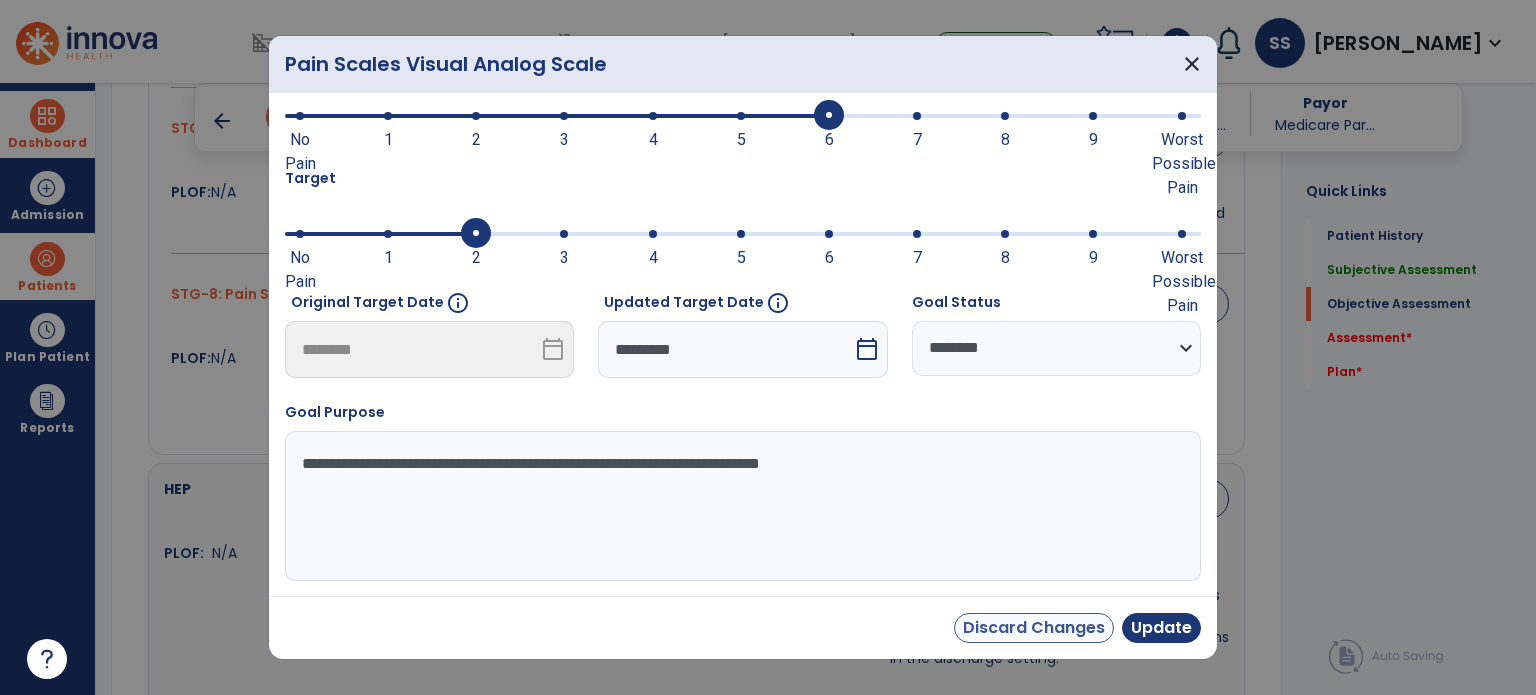 scroll, scrollTop: 183, scrollLeft: 0, axis: vertical 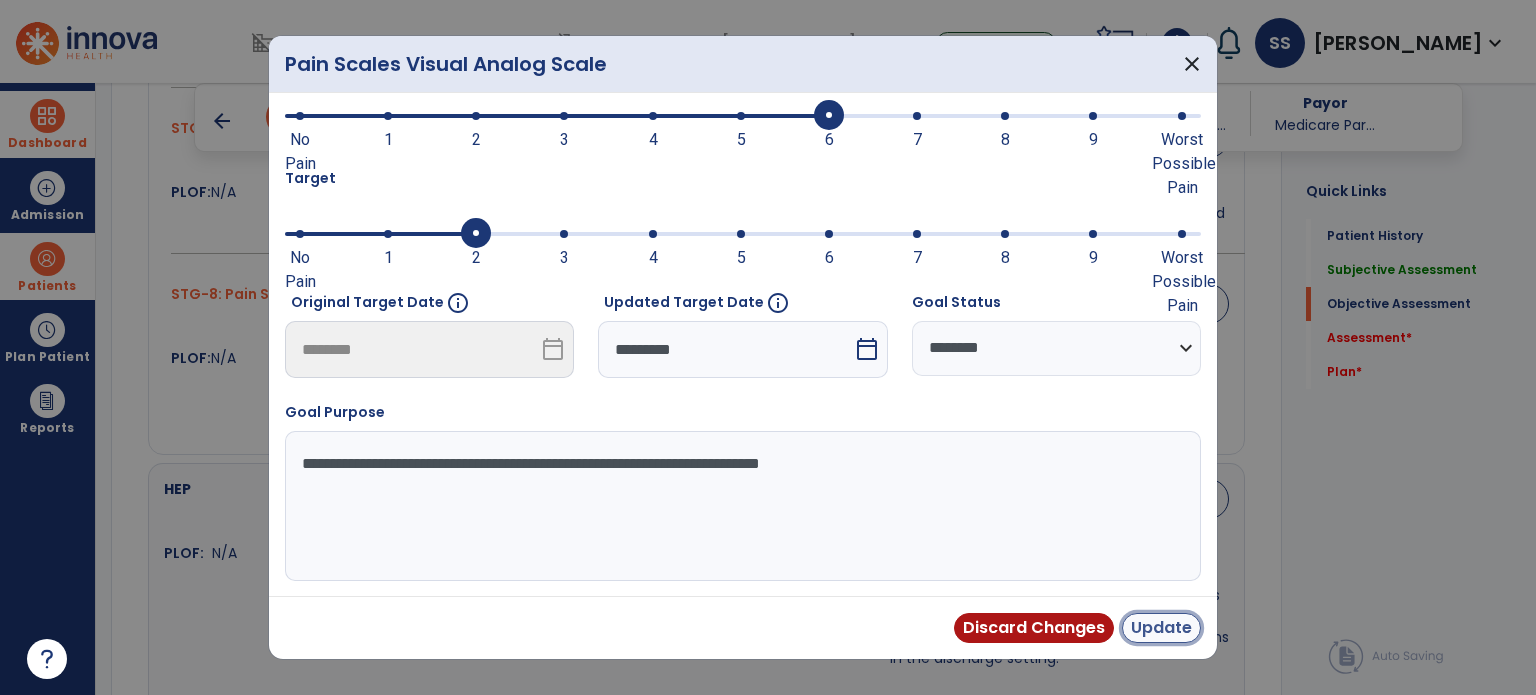 click on "Update" at bounding box center [1161, 628] 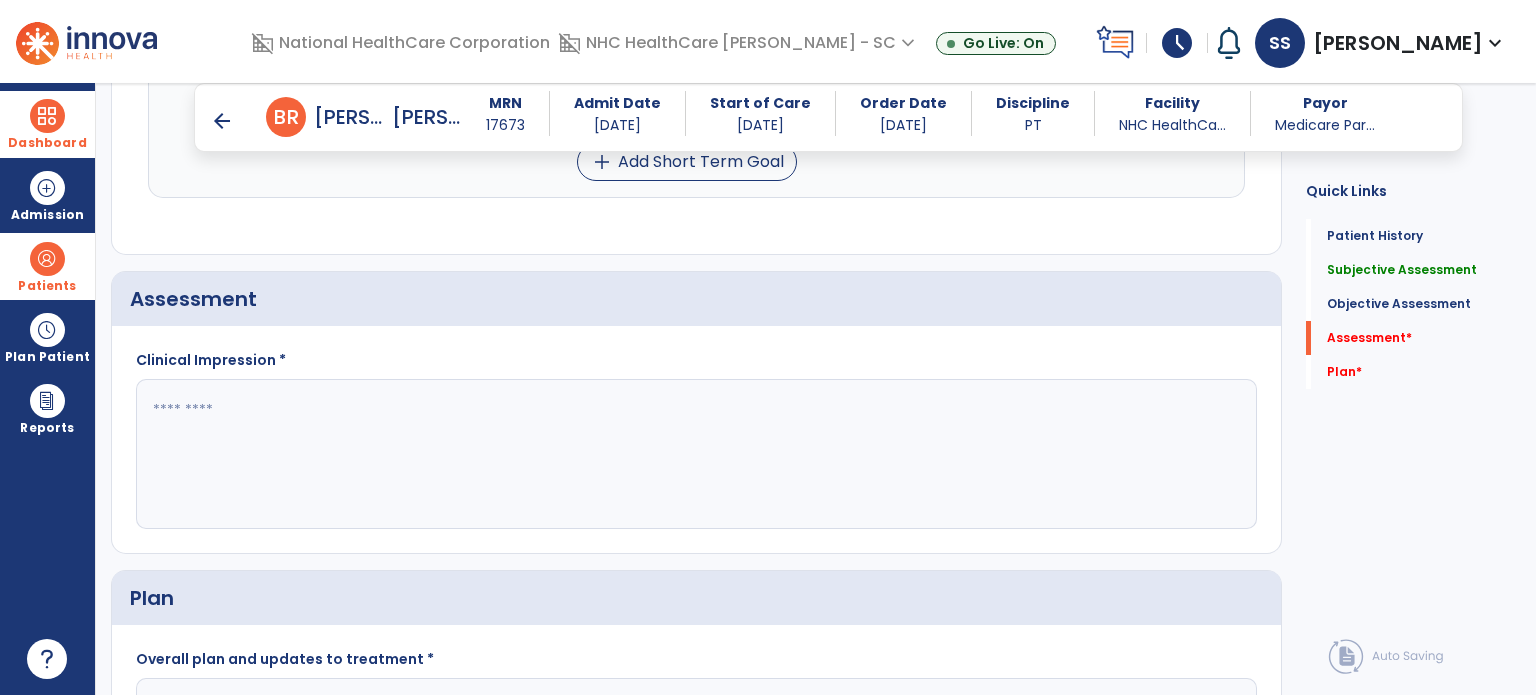 scroll, scrollTop: 2600, scrollLeft: 0, axis: vertical 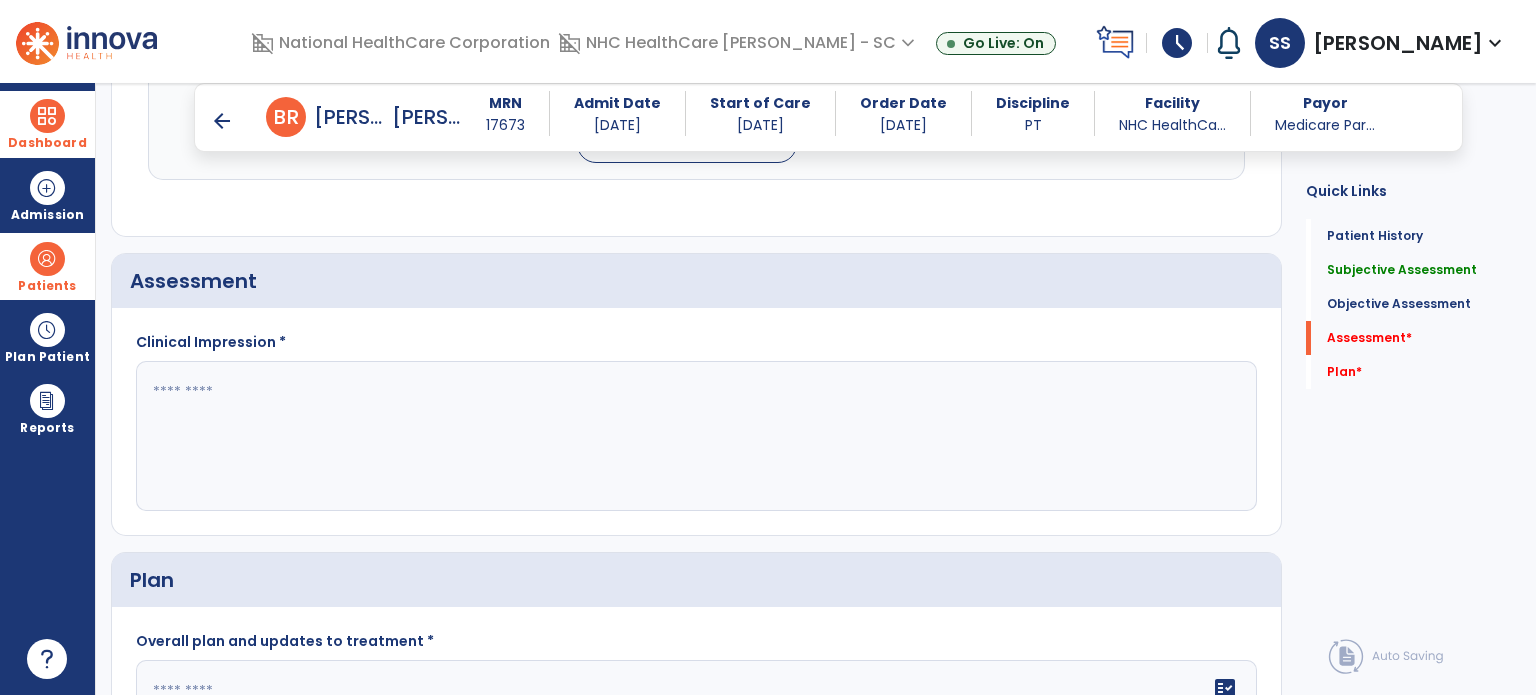 click 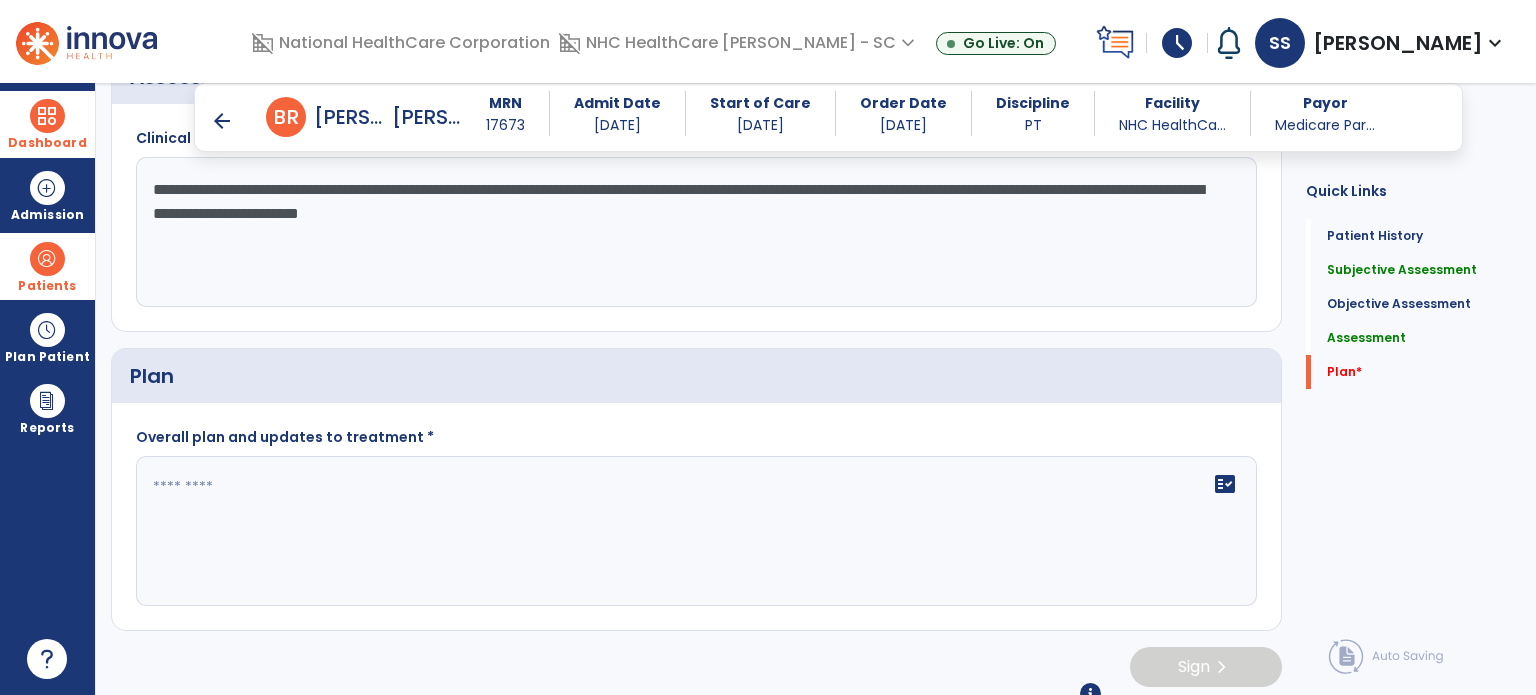 scroll, scrollTop: 2804, scrollLeft: 0, axis: vertical 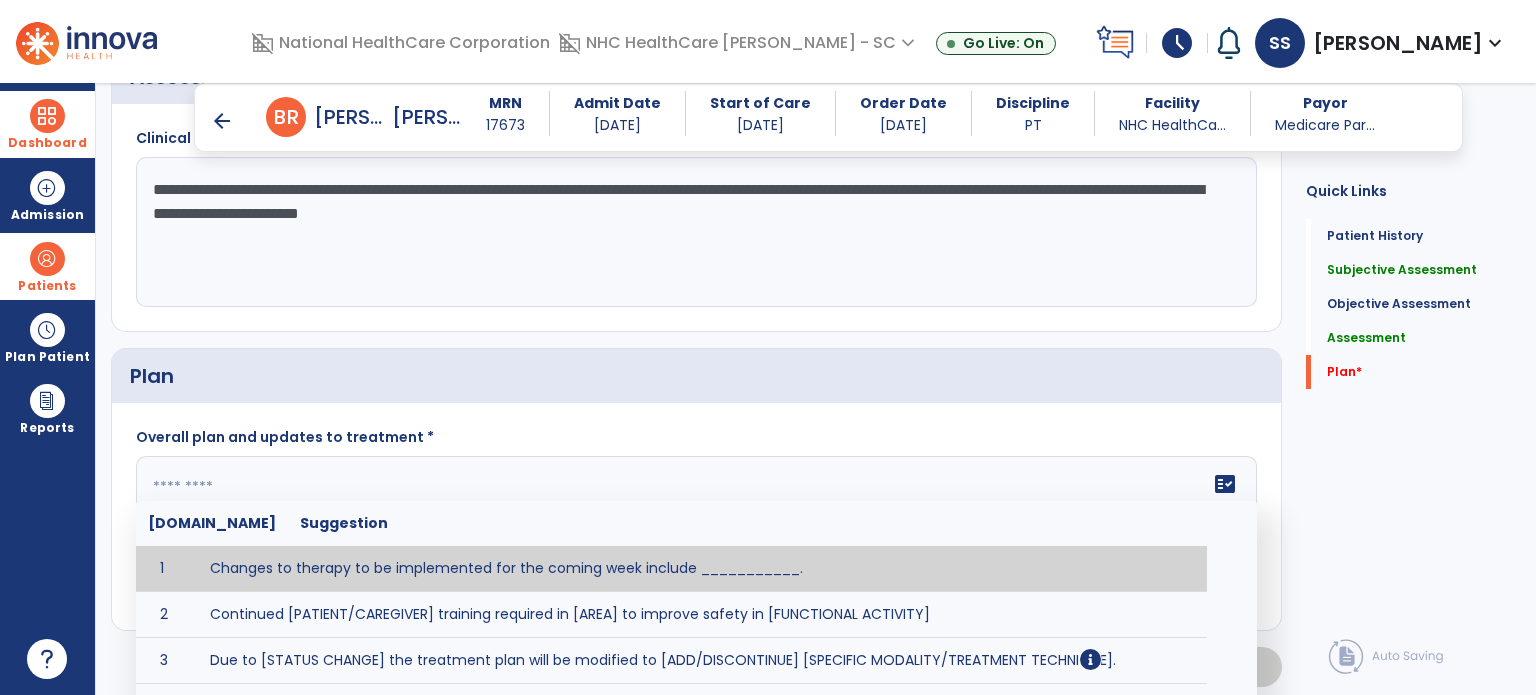 click on "fact_check  [DOMAIN_NAME] Suggestion 1 Changes to therapy to be implemented for the coming week include ___________. 2 Continued [PATIENT/CAREGIVER] training required in [AREA] to improve safety in [FUNCTIONAL ACTIVITY] 3 Due to [STATUS CHANGE] the treatment plan will be modified to [ADD/DISCONTINUE] [SPECIFIC MODALITY/TREATMENT TECHNIQUE]. 4 Goals related to ___________ have been met.  Will add new STG's to address _______ in the upcoming week. 5 Updated precautions include ________. 6 Progress treatment to include ____________. 7 Requires further [PATIENT/CAREGIVER] training in ______ to improve safety in ________. 8 Short term goals related to _________ have been met and new short term goals to be added as appropriate for patient. 9 STGs have been met, will now focus on LTGs. 10 The plan for next week's visits include [INTERVENTIONS] with the objective of improving [IMPAIRMENTS] to continue to progress toward long term goal(s). 11 12 13 Changes to therapy to be implemented for the coming week include ___________." 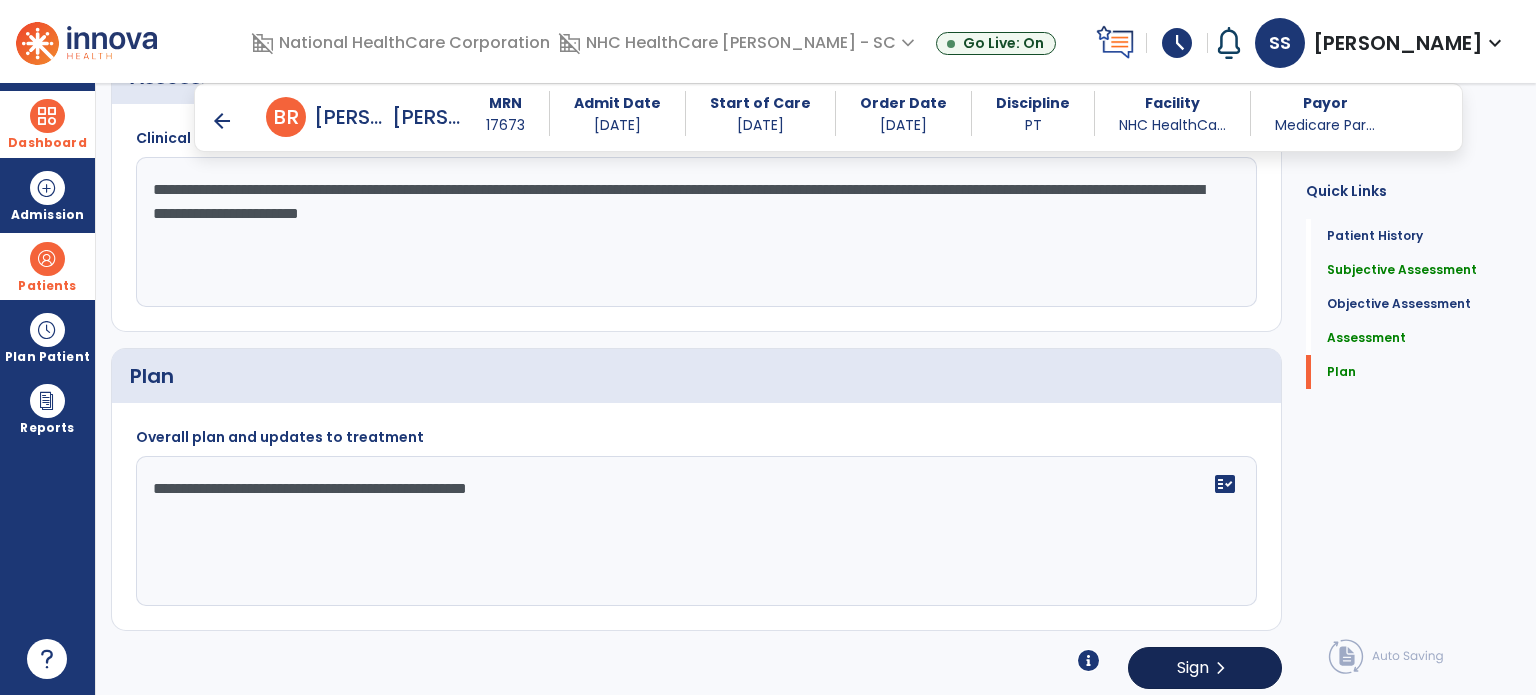 type on "**********" 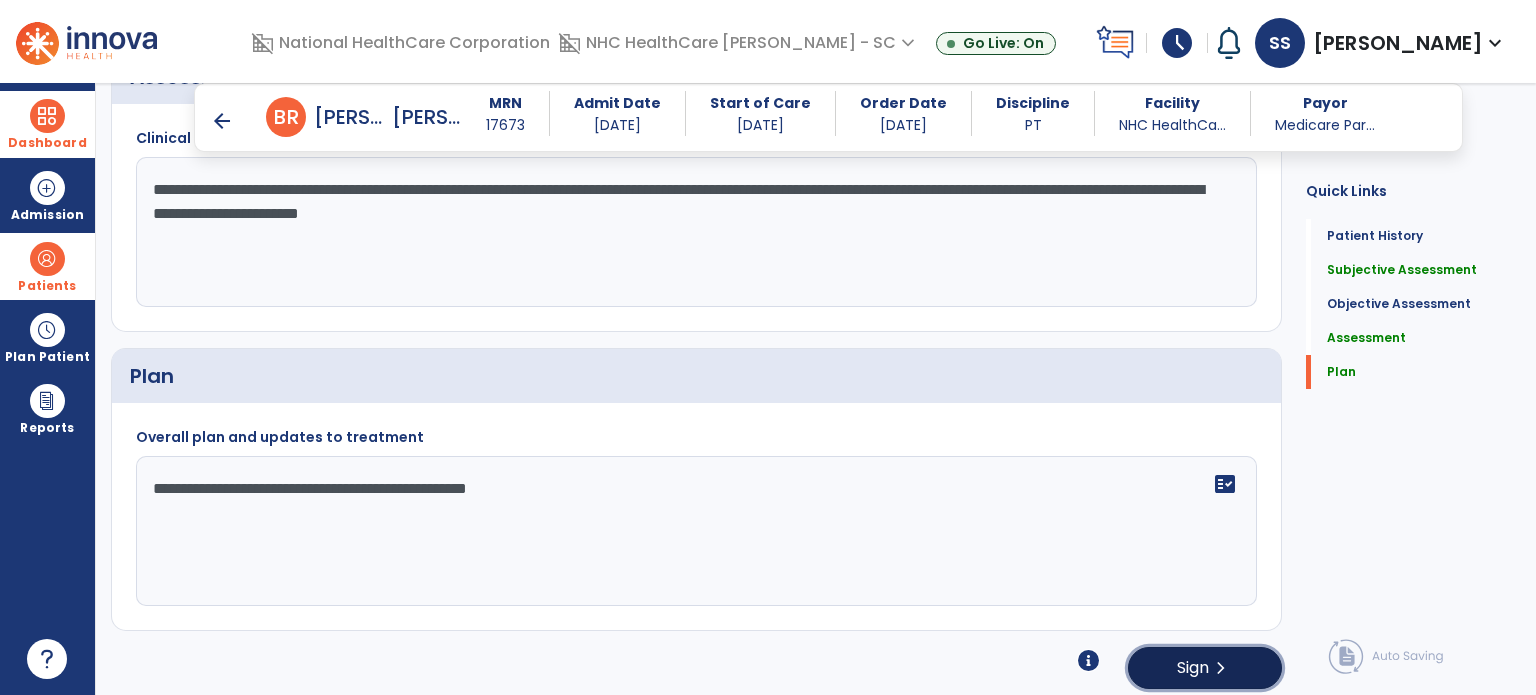 click on "Sign  chevron_right" 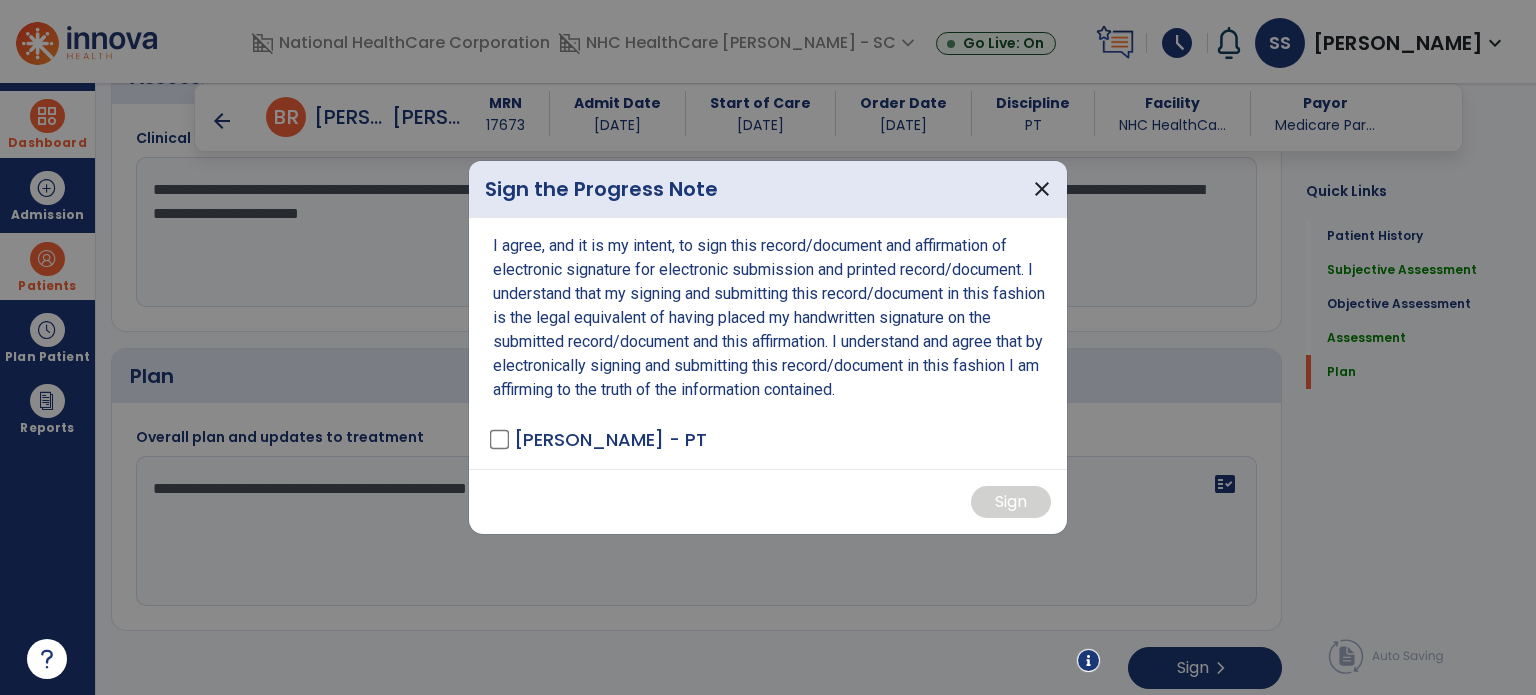 click on "[PERSON_NAME]  - PT" at bounding box center [600, 439] 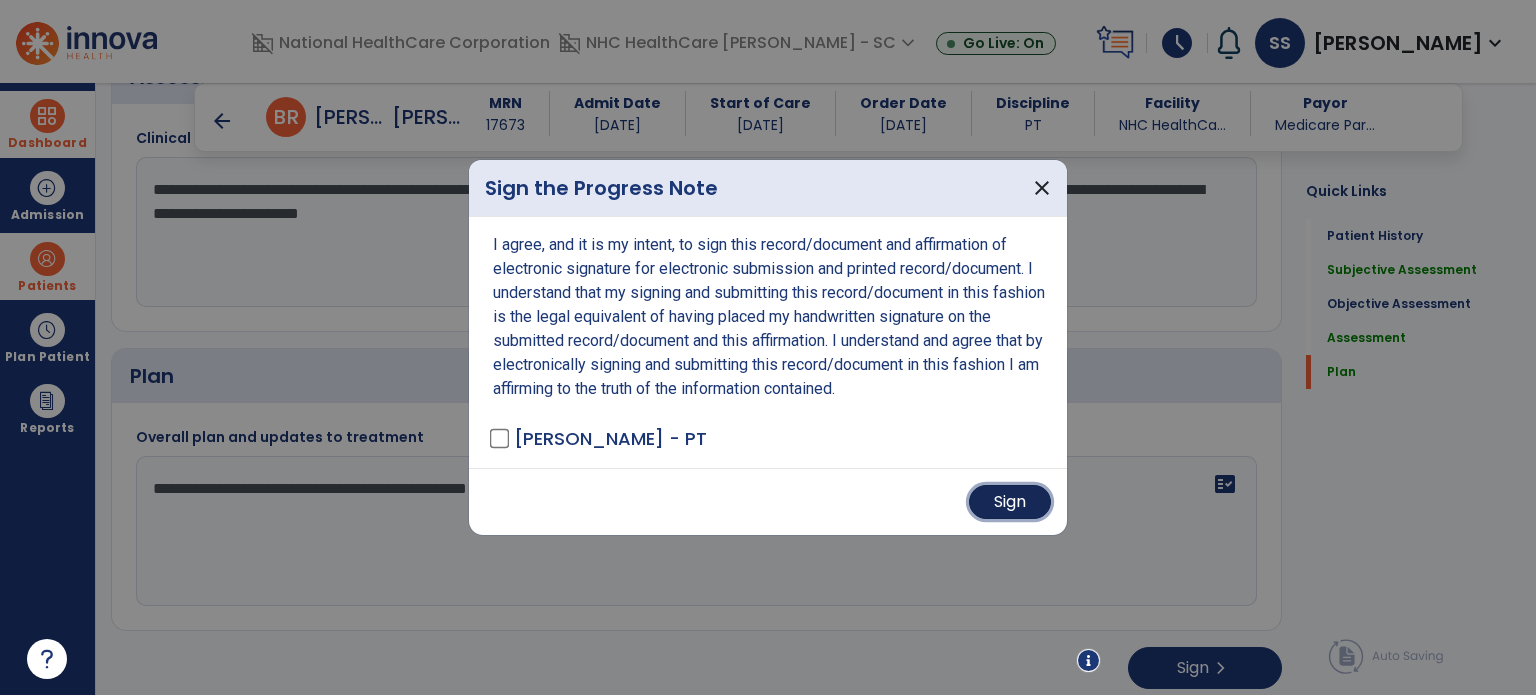click on "Sign" at bounding box center (1010, 502) 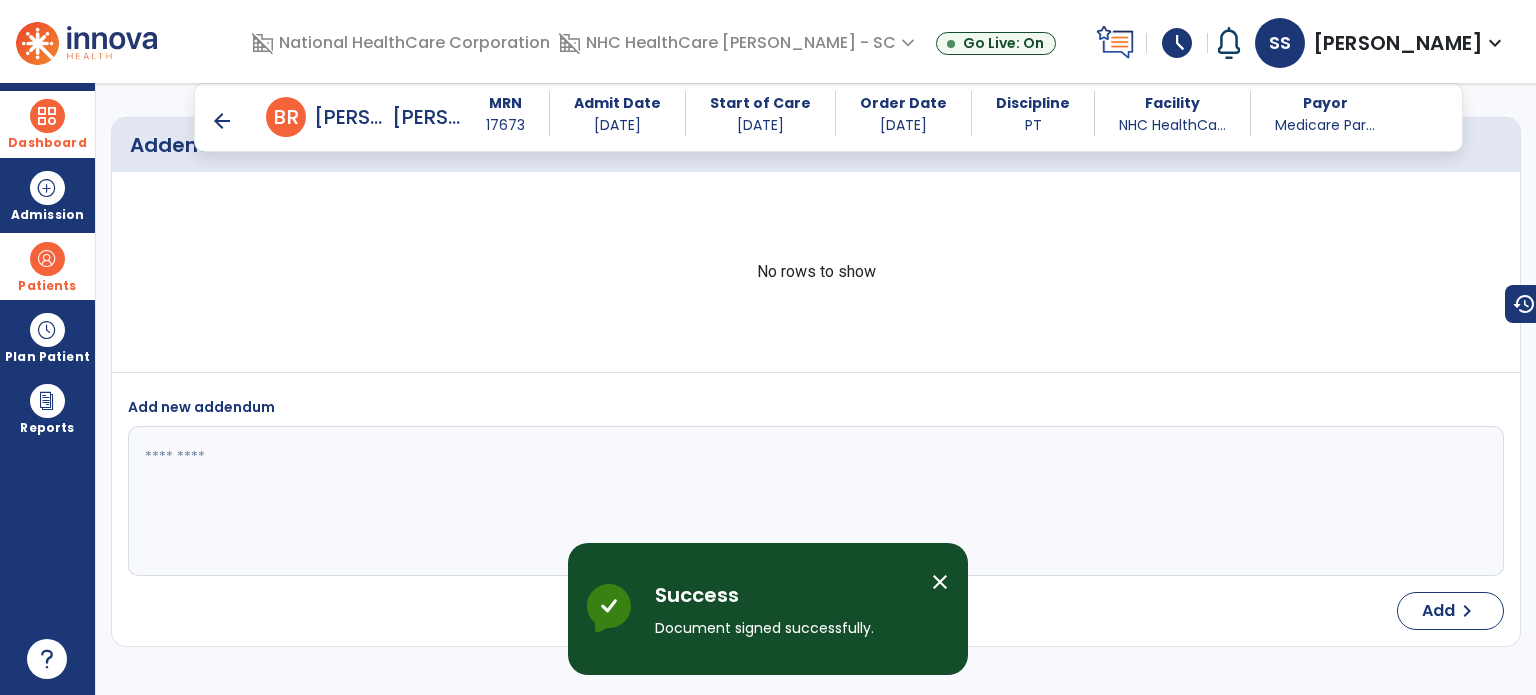 scroll, scrollTop: 3701, scrollLeft: 0, axis: vertical 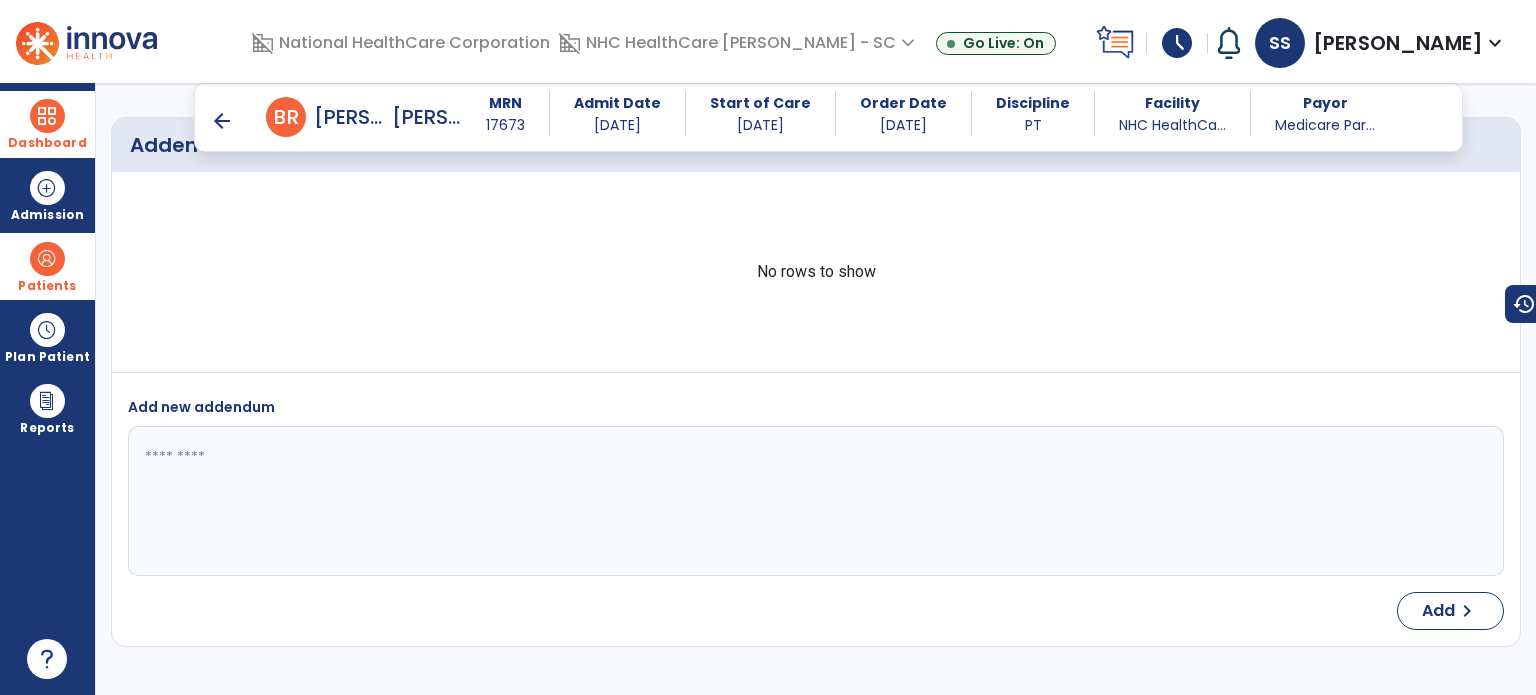 click on "Patients" at bounding box center (47, 266) 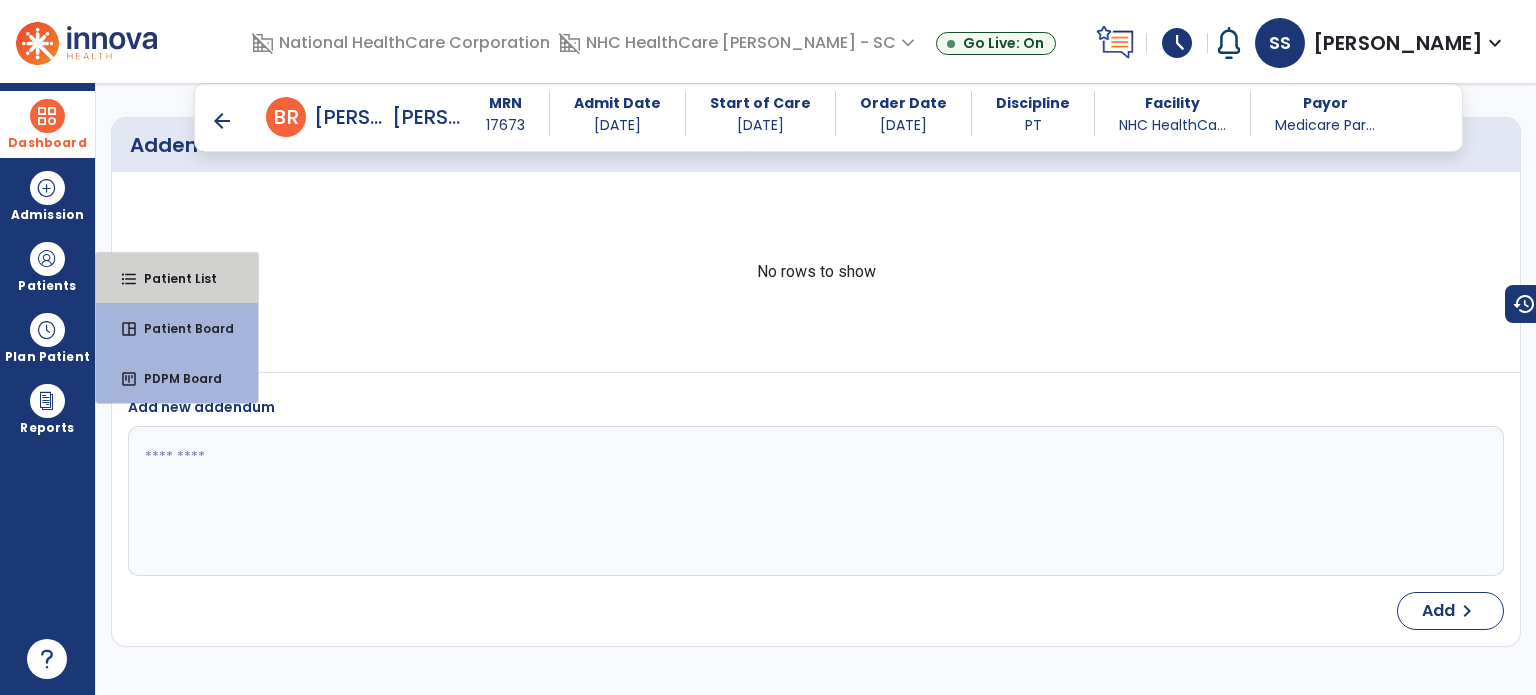 click on "Patient List" at bounding box center [172, 278] 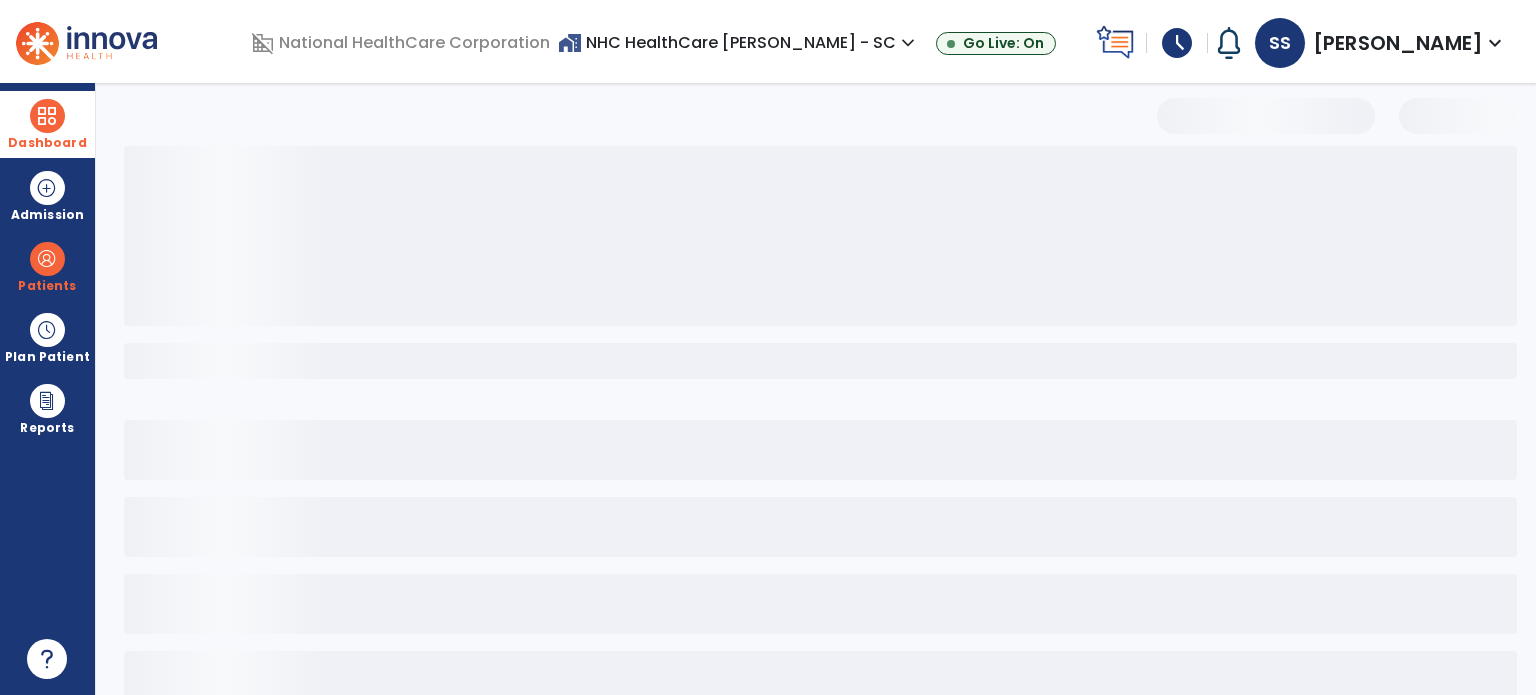 scroll, scrollTop: 46, scrollLeft: 0, axis: vertical 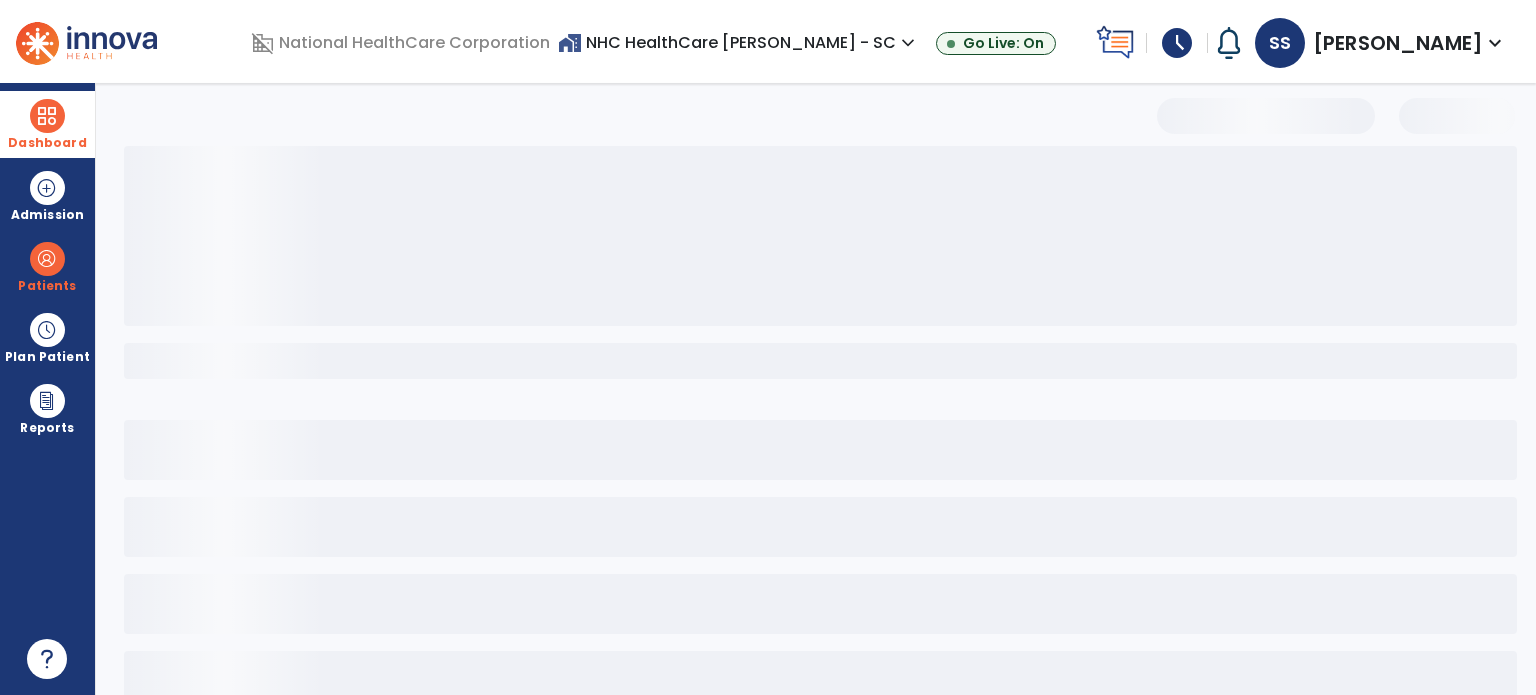 select on "***" 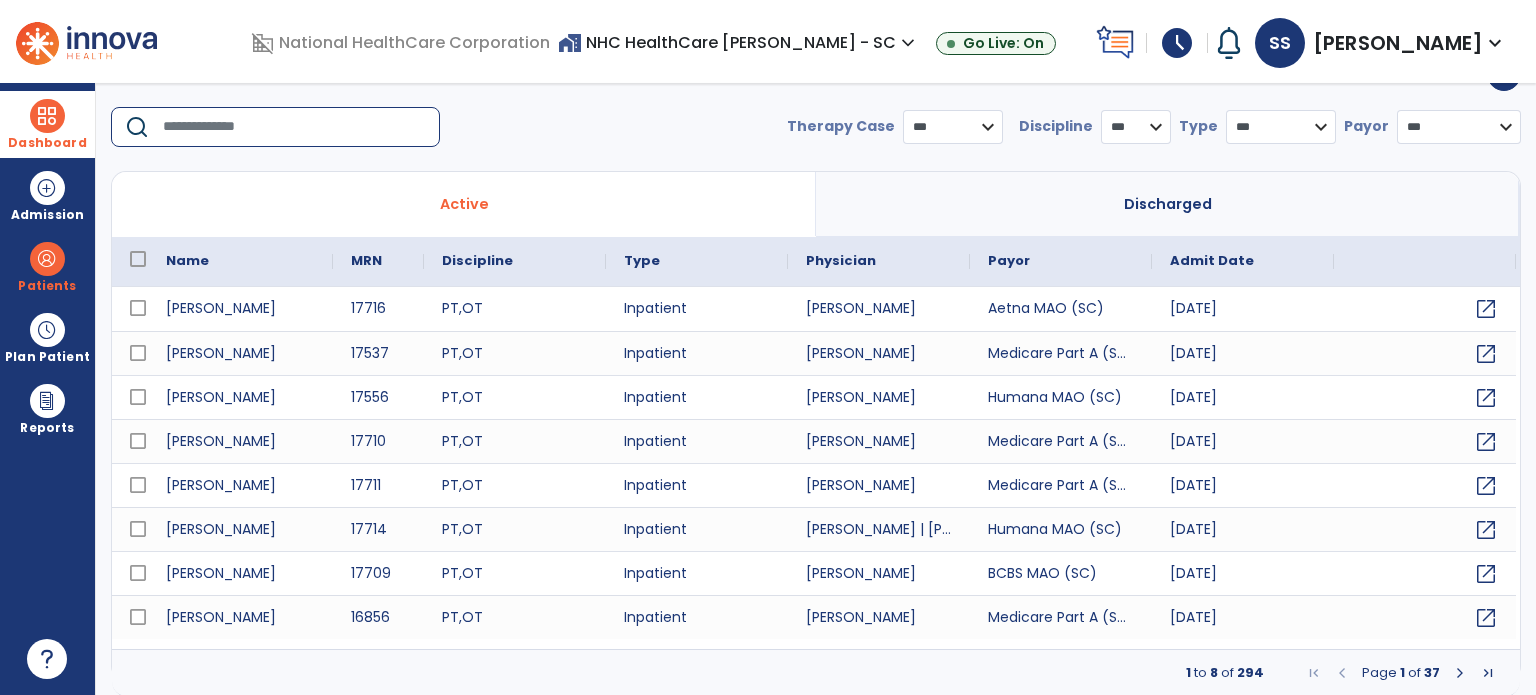 click at bounding box center [294, 127] 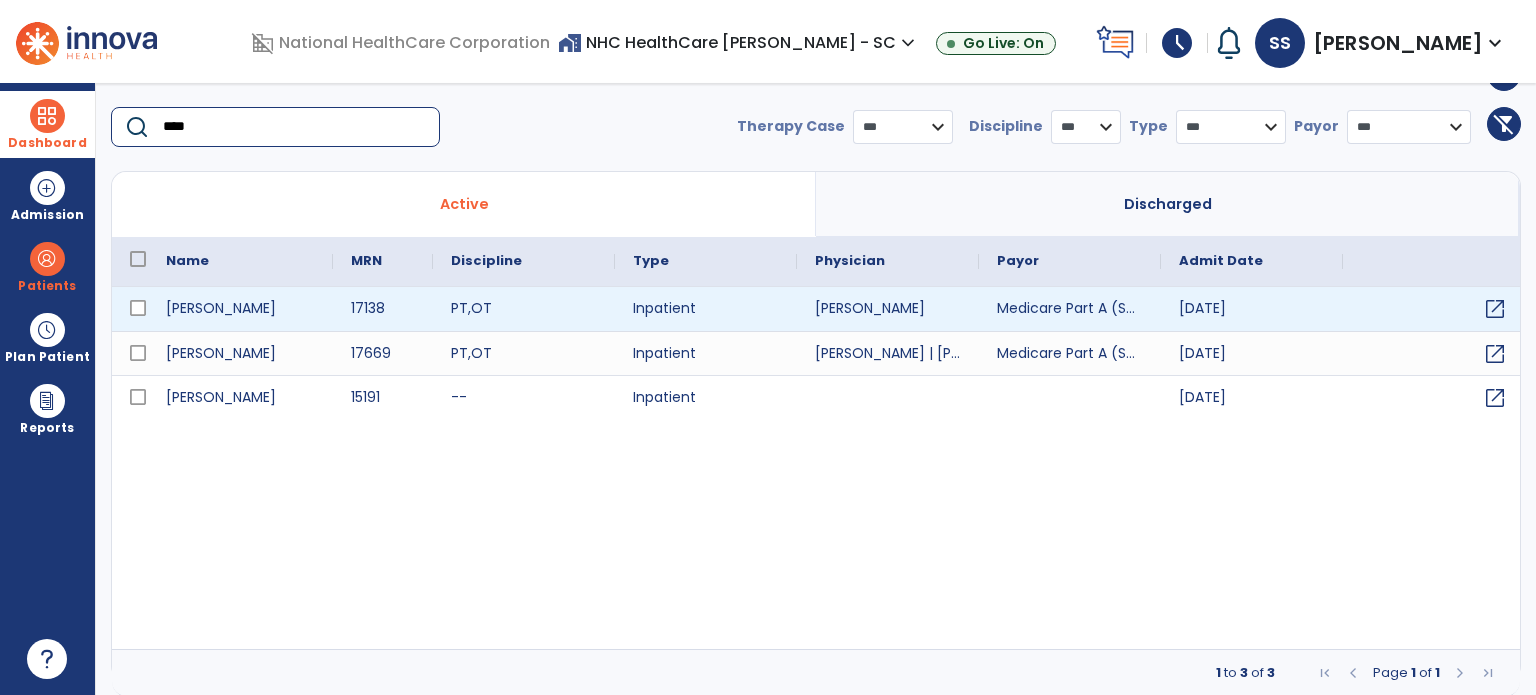 type on "****" 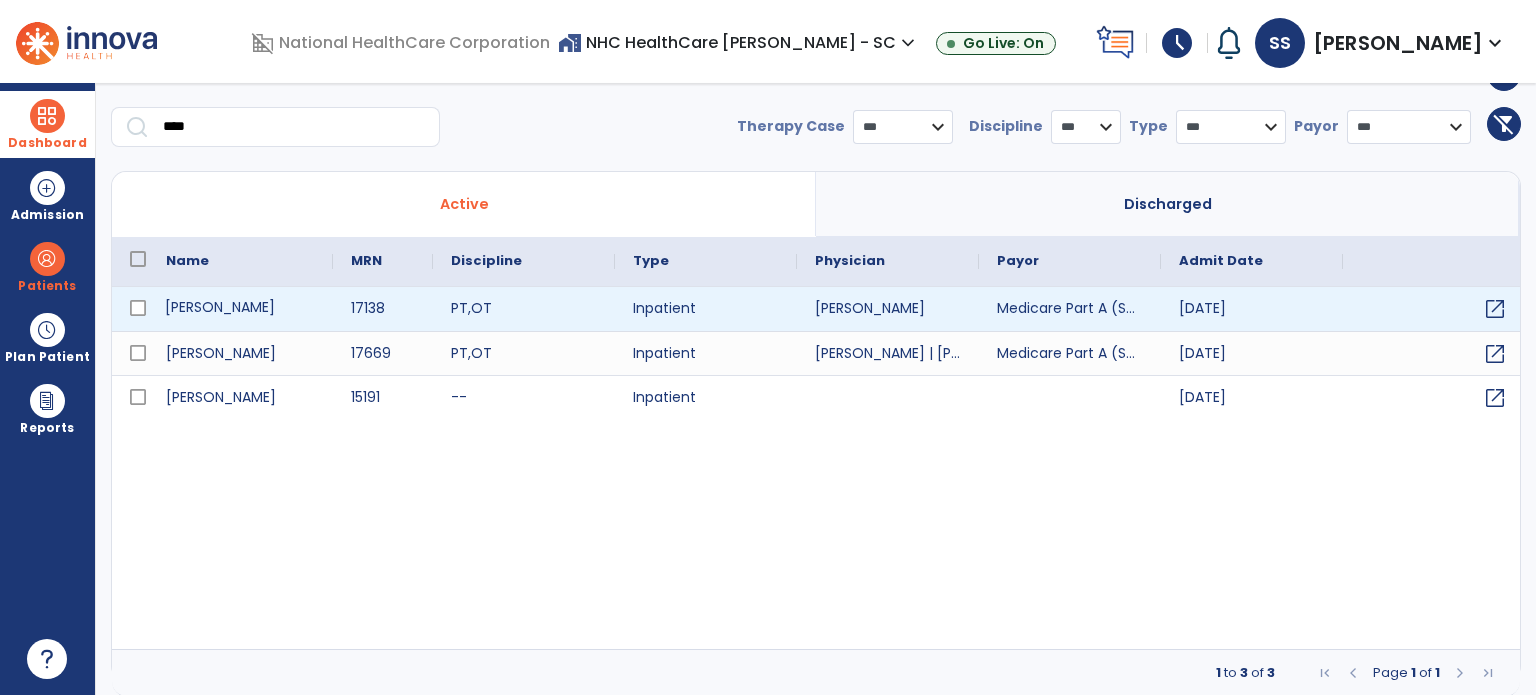 click on "[PERSON_NAME]" at bounding box center (240, 309) 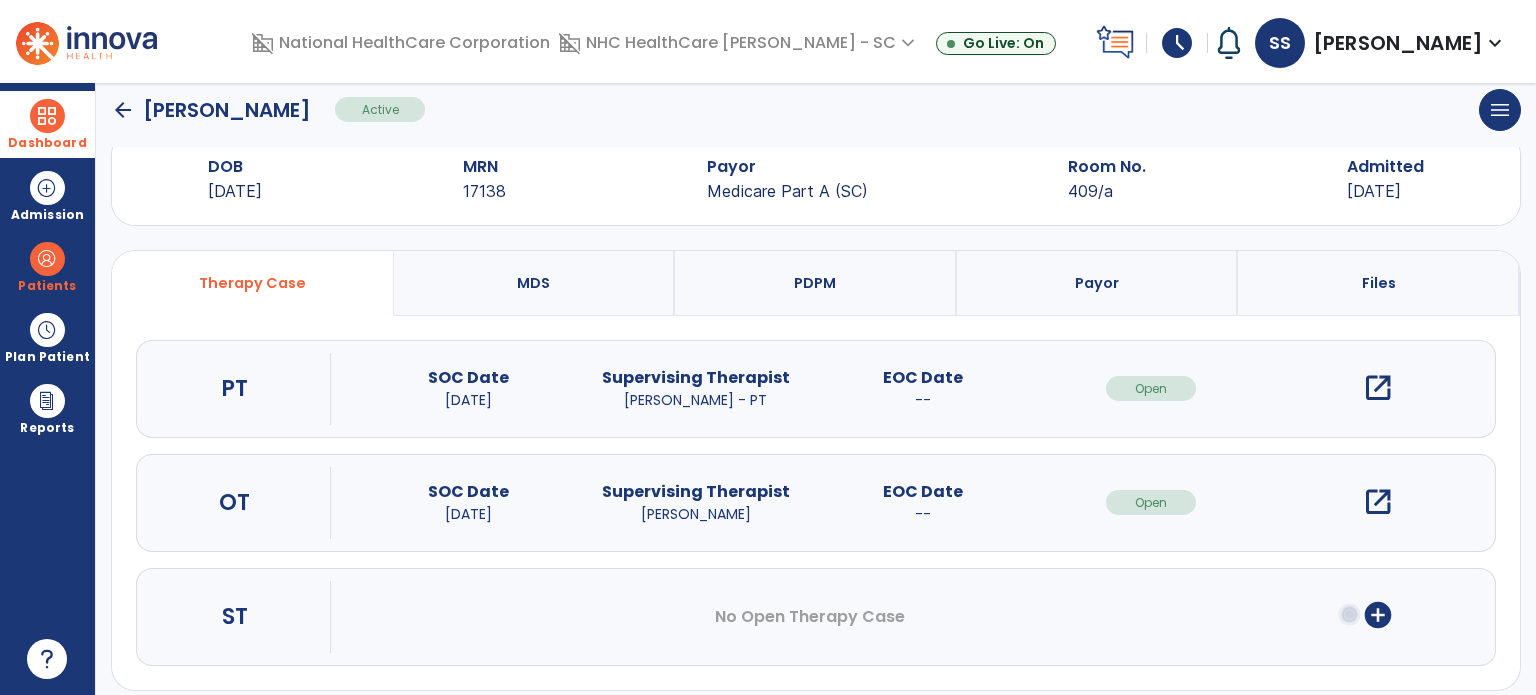 click on "open_in_new" at bounding box center (1378, 388) 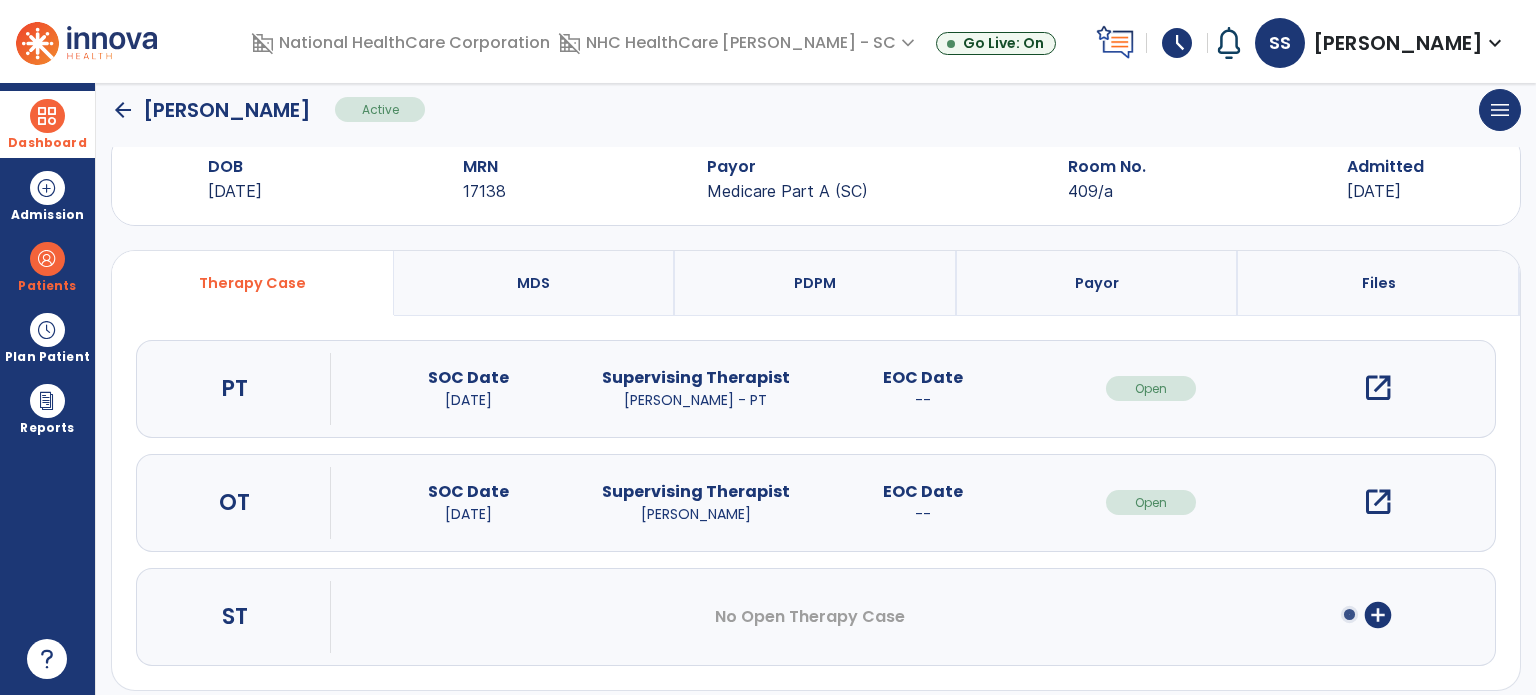 scroll, scrollTop: 0, scrollLeft: 0, axis: both 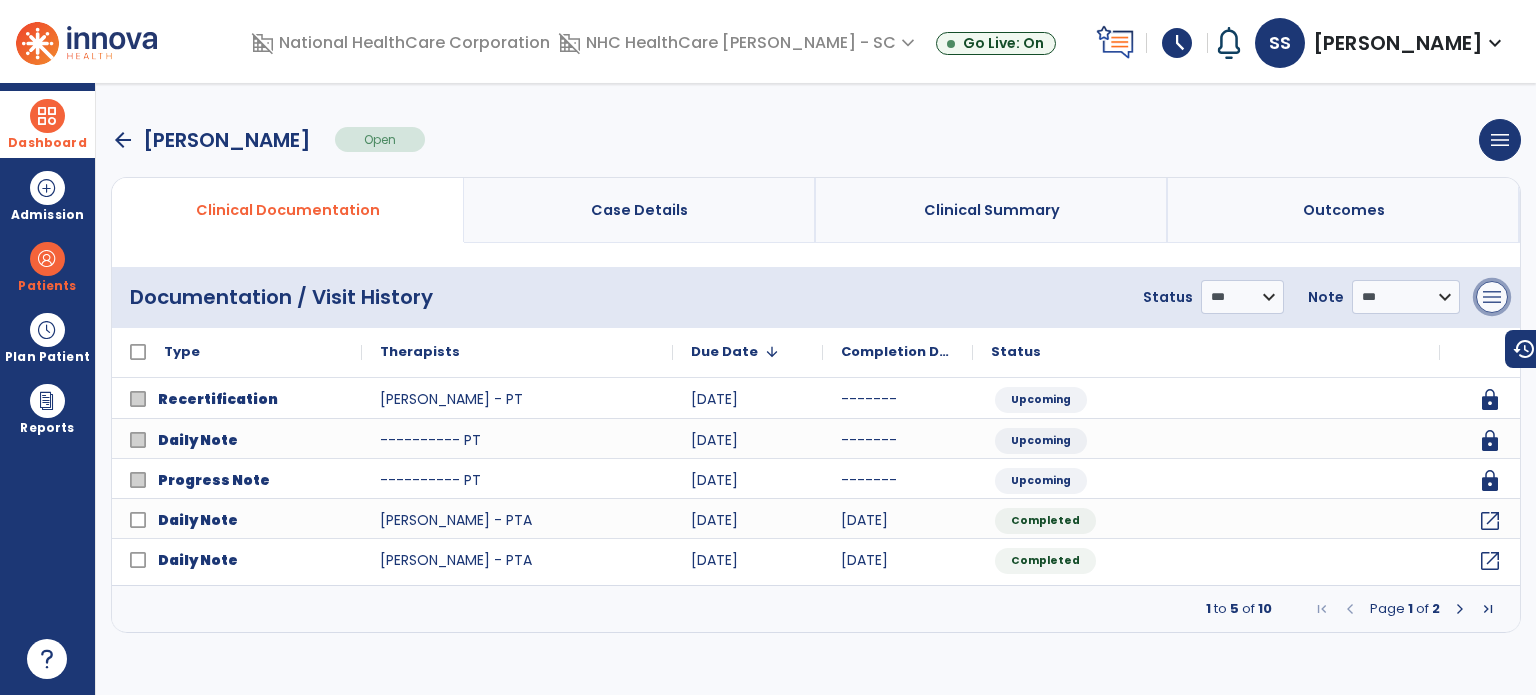 click on "menu" at bounding box center [1492, 297] 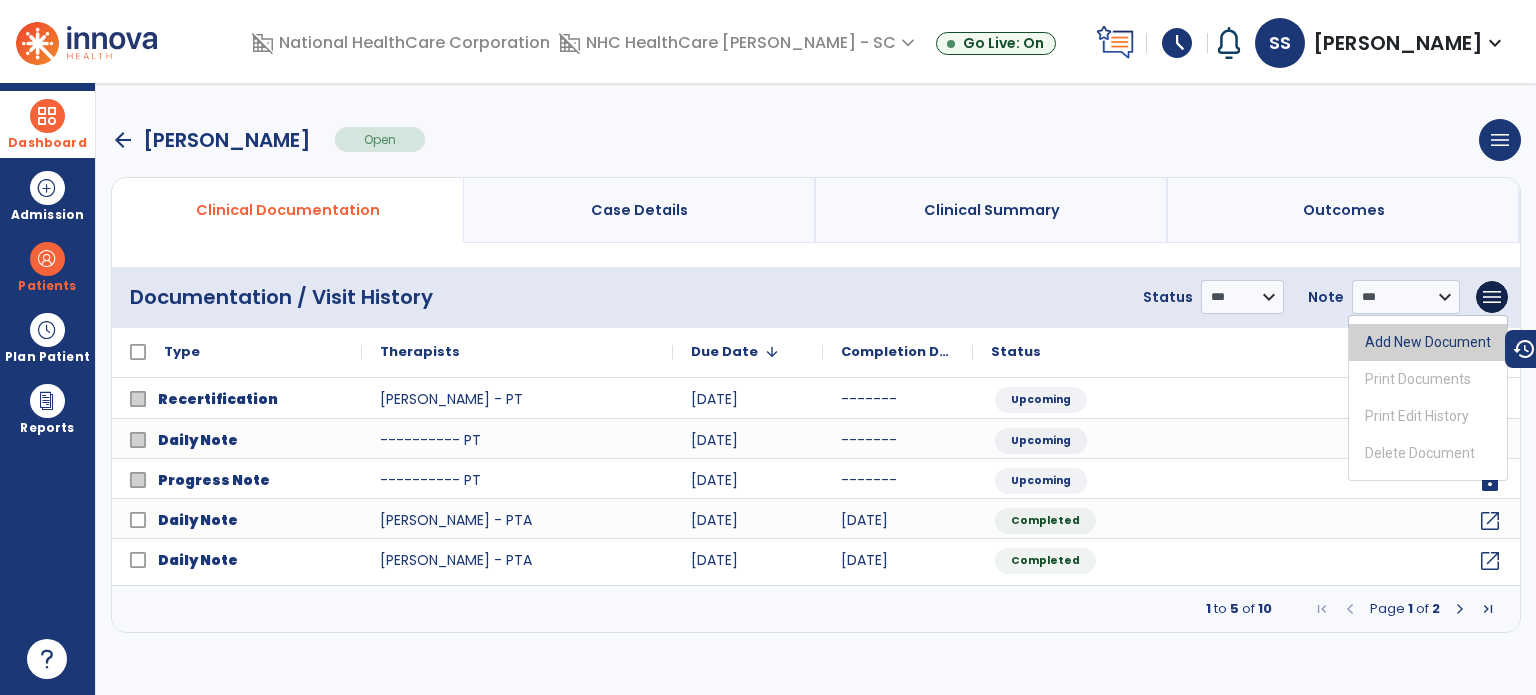 click on "Add New Document" at bounding box center (1428, 342) 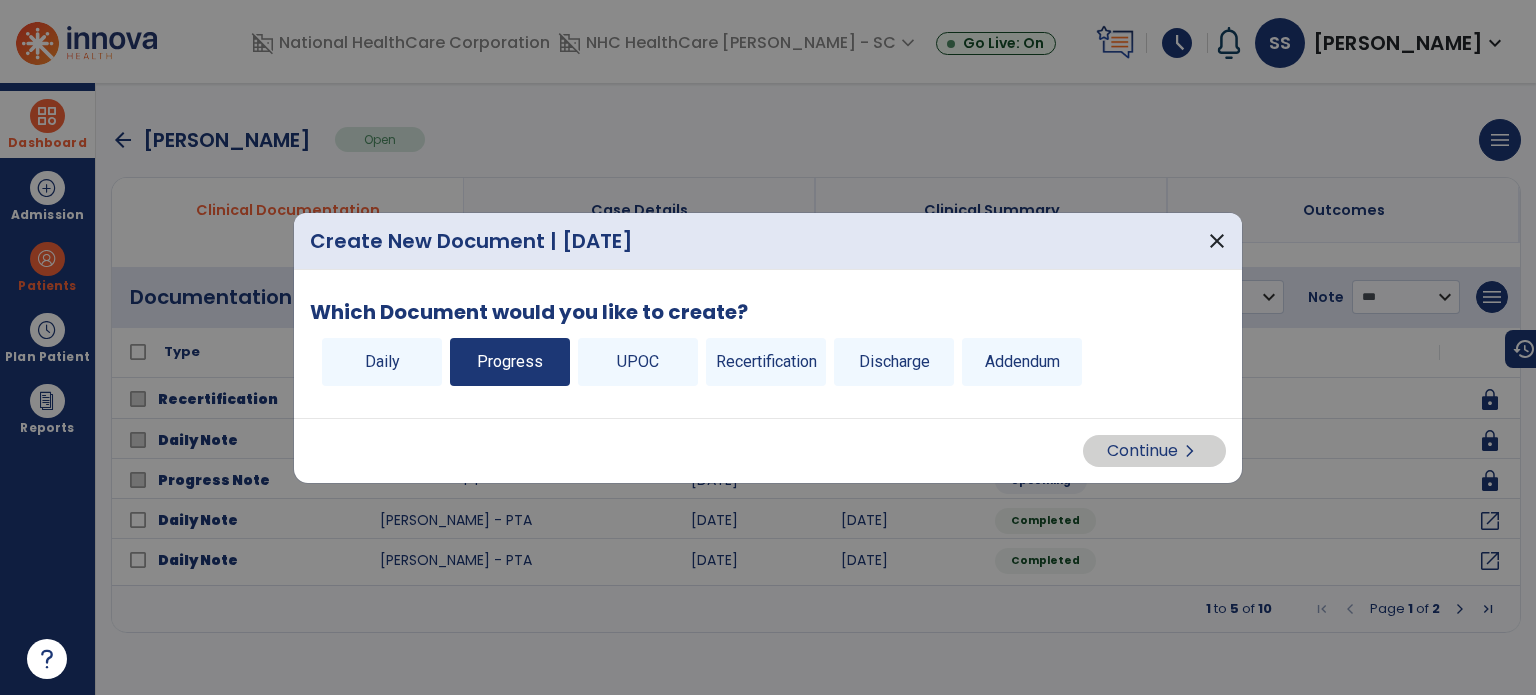 click on "Progress" at bounding box center [510, 362] 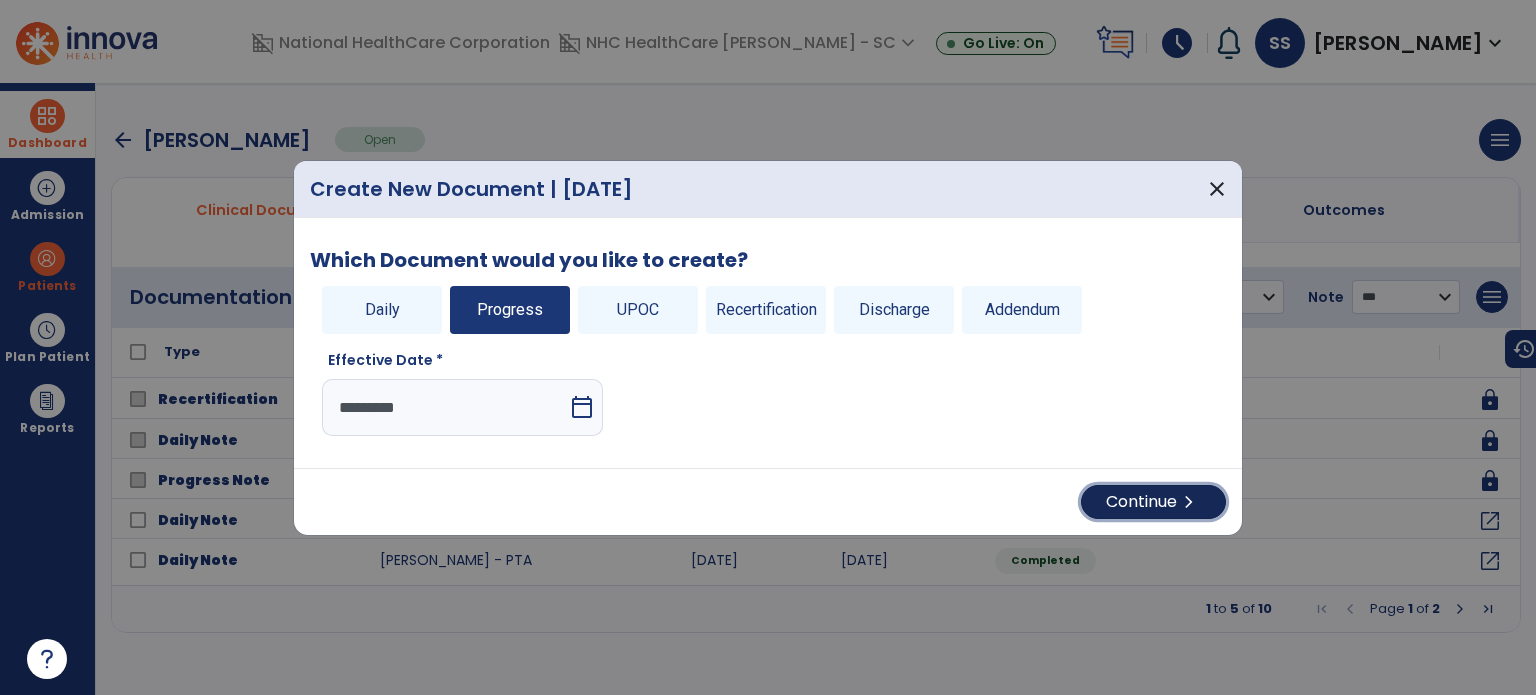 click on "Continue   chevron_right" at bounding box center (1153, 502) 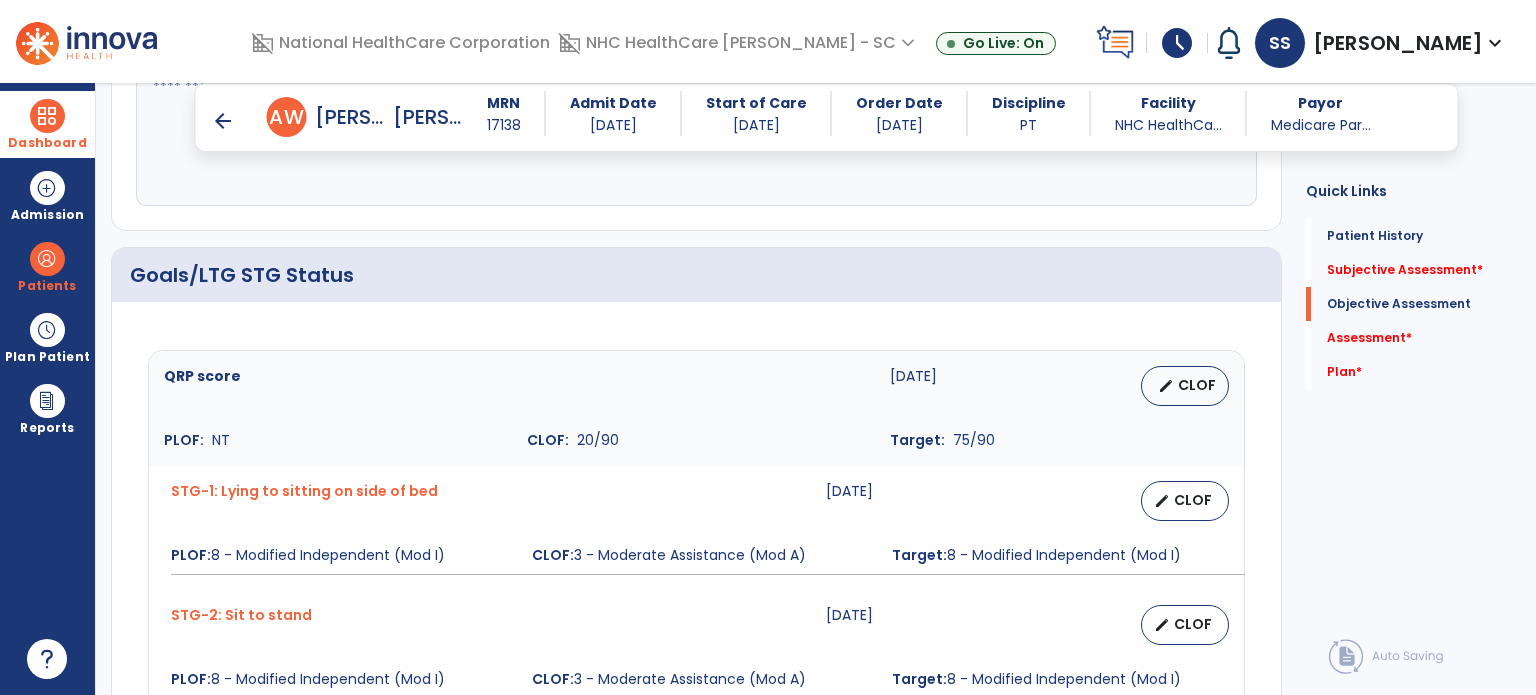scroll, scrollTop: 700, scrollLeft: 0, axis: vertical 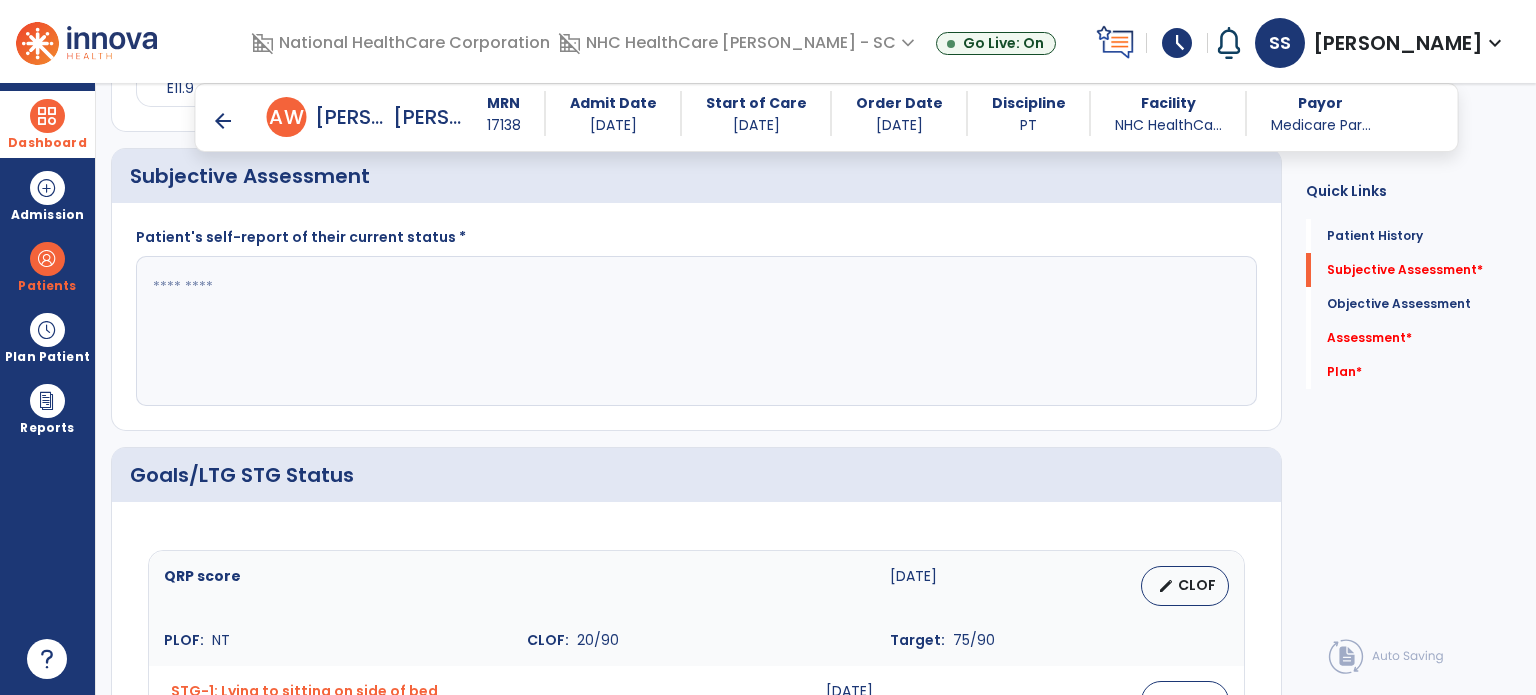 click 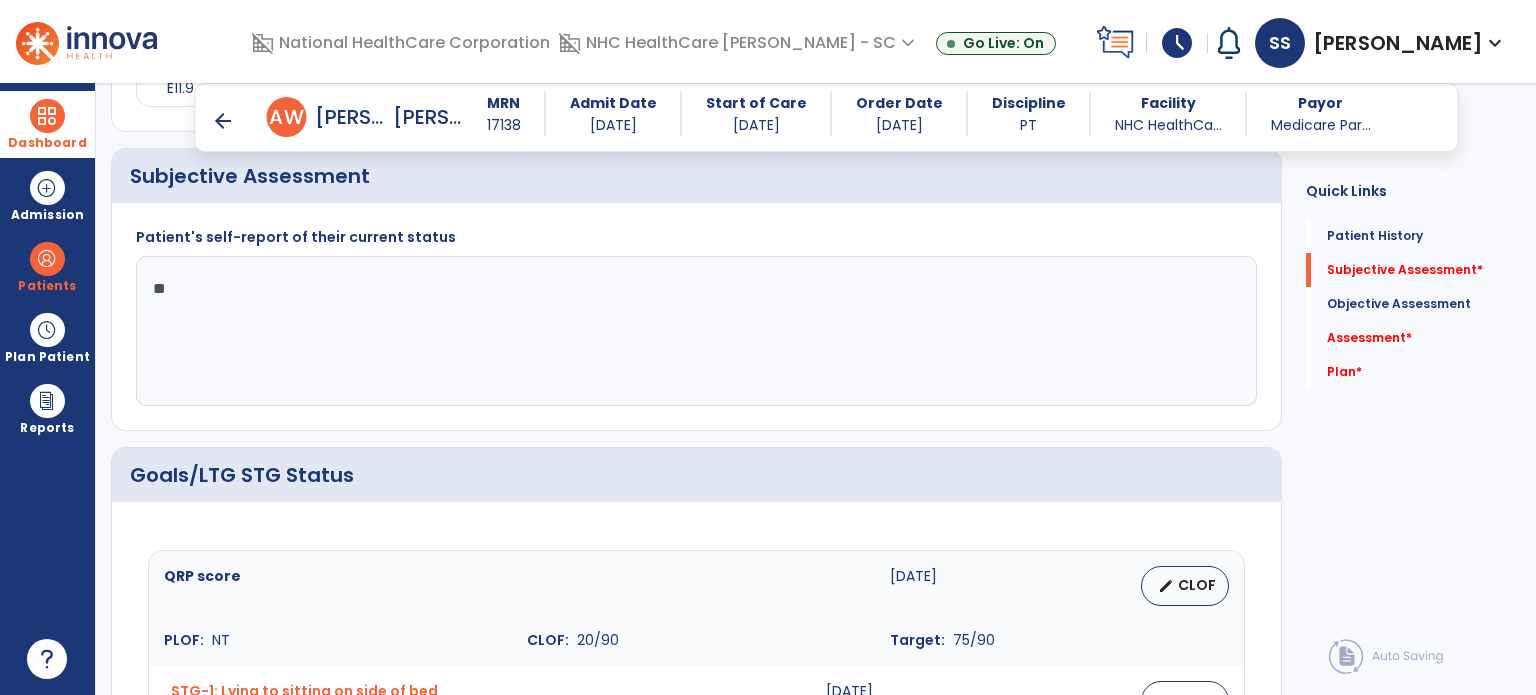 type on "*" 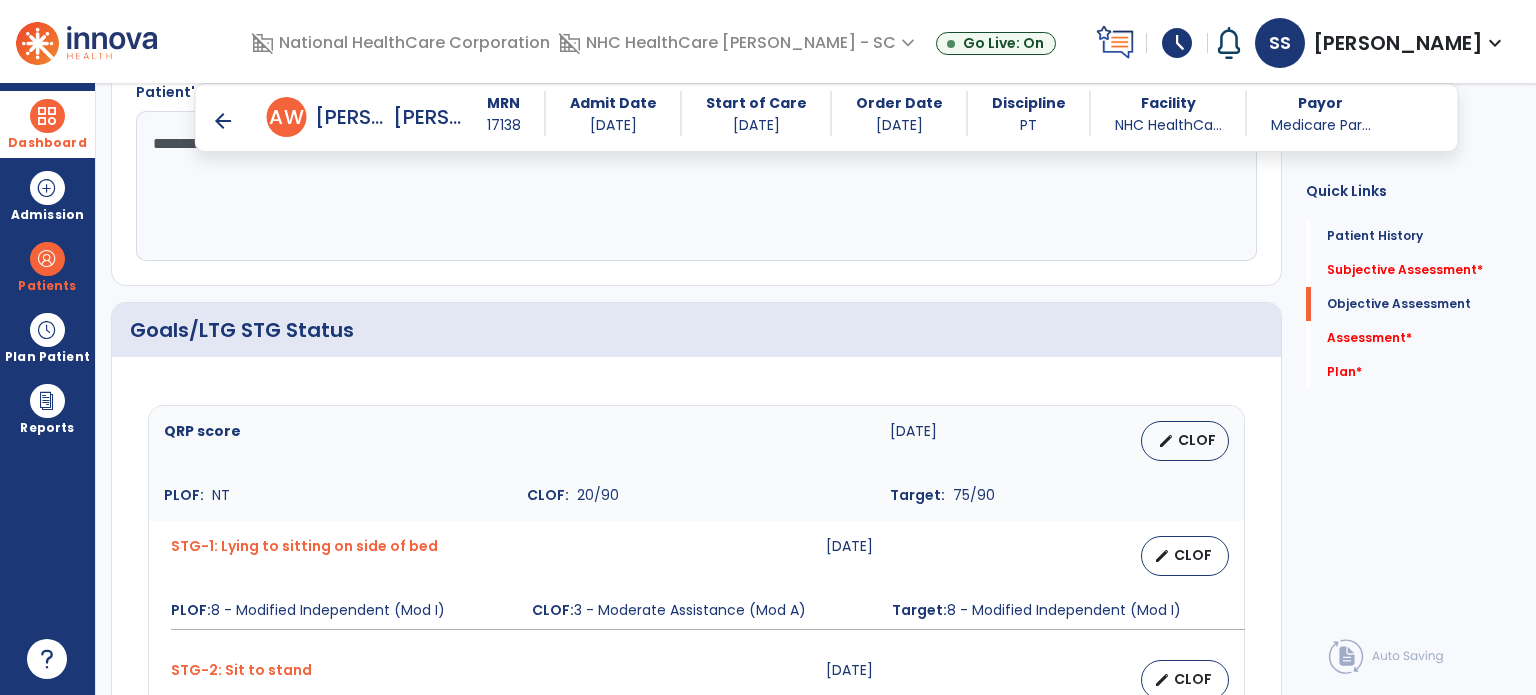 scroll, scrollTop: 1100, scrollLeft: 0, axis: vertical 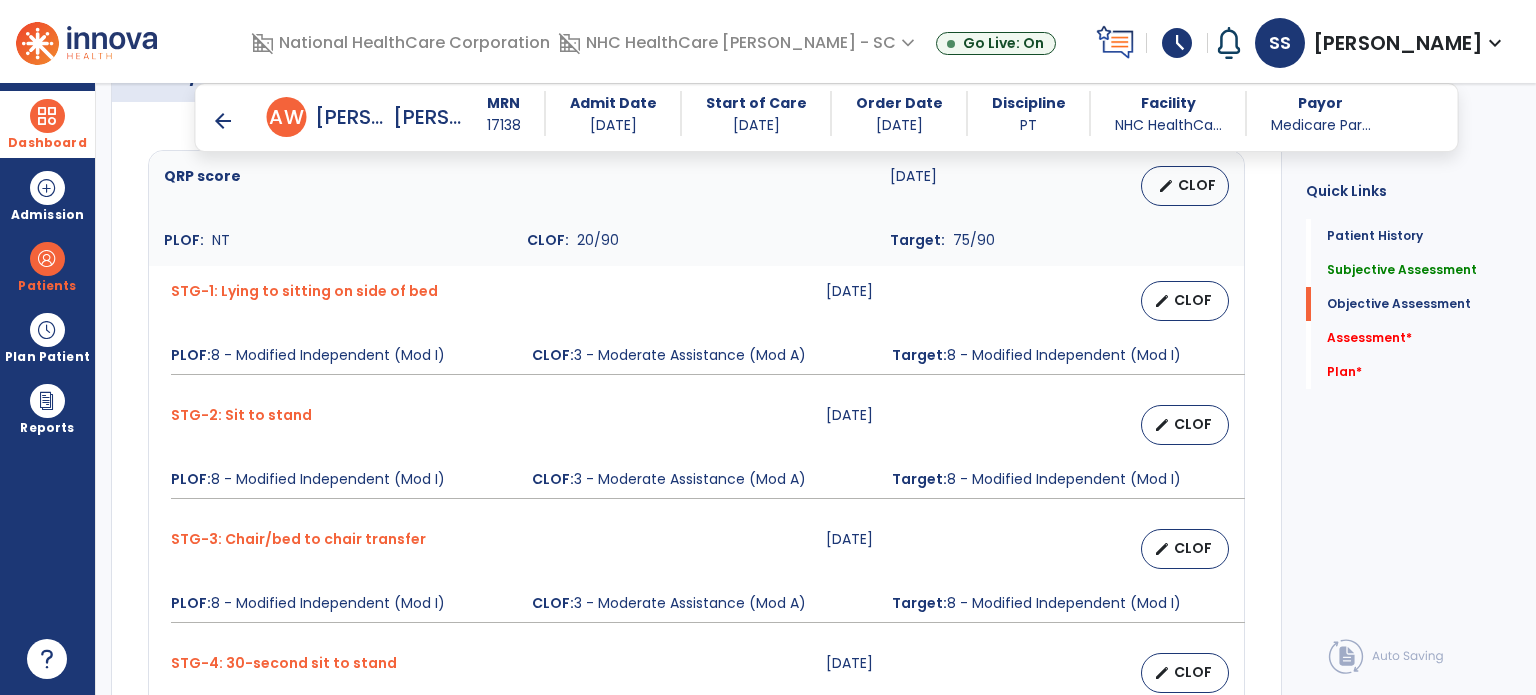 type on "**********" 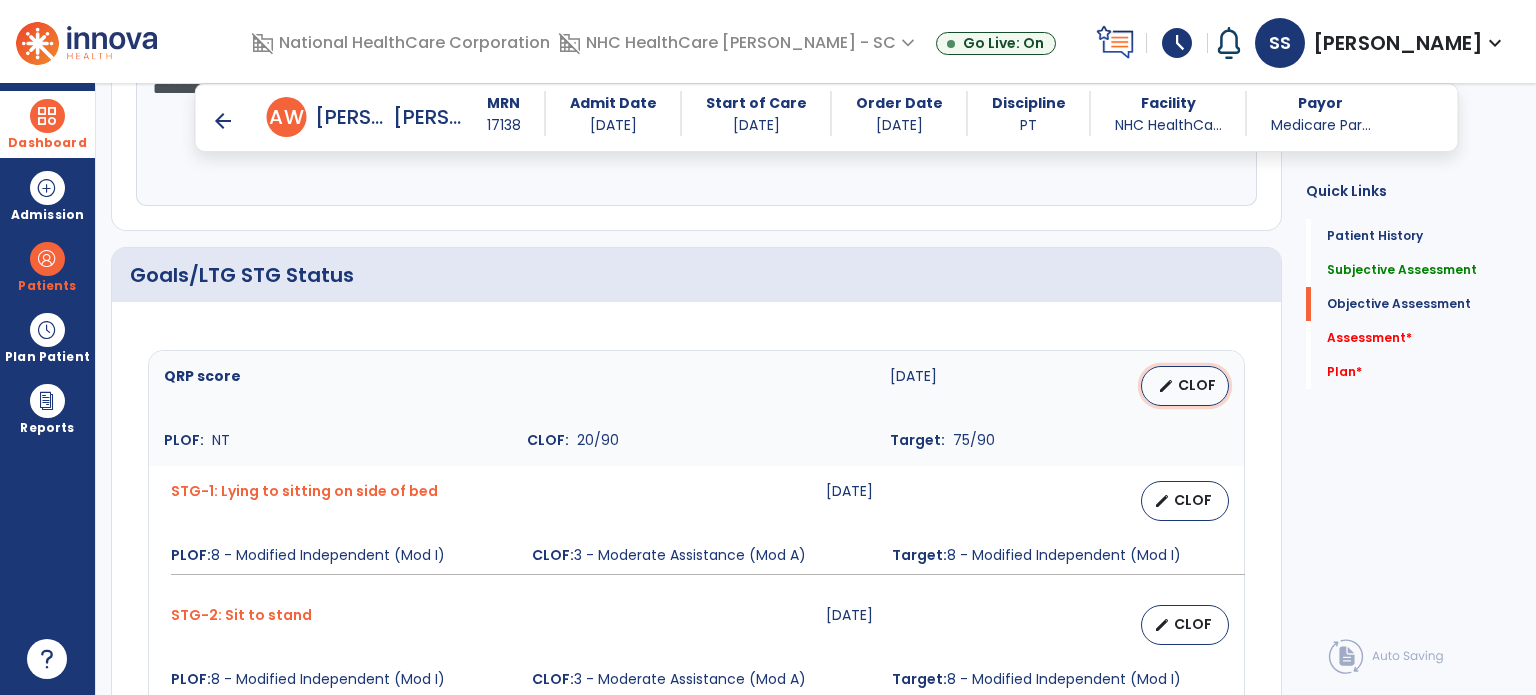 click on "edit" at bounding box center (1166, 386) 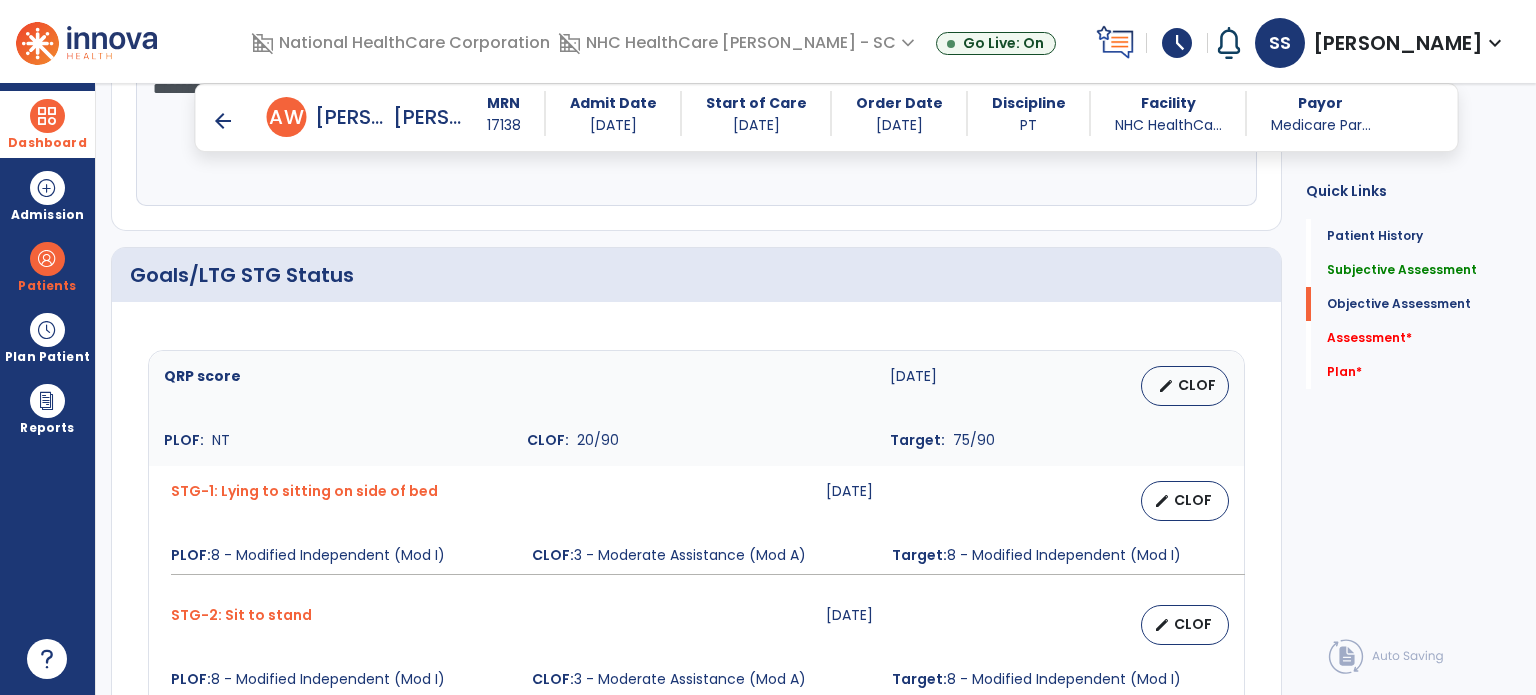 select on "********" 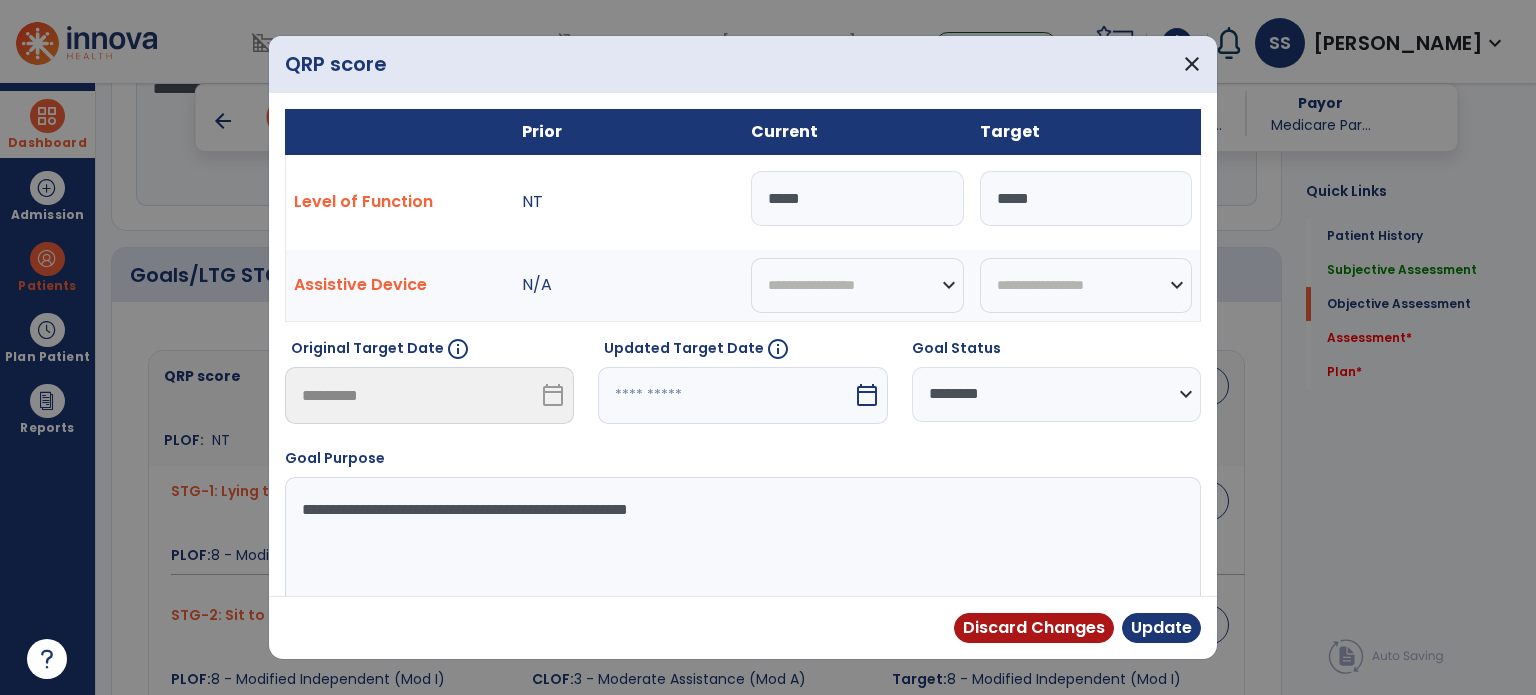 drag, startPoint x: 853, startPoint y: 194, endPoint x: 617, endPoint y: 194, distance: 236 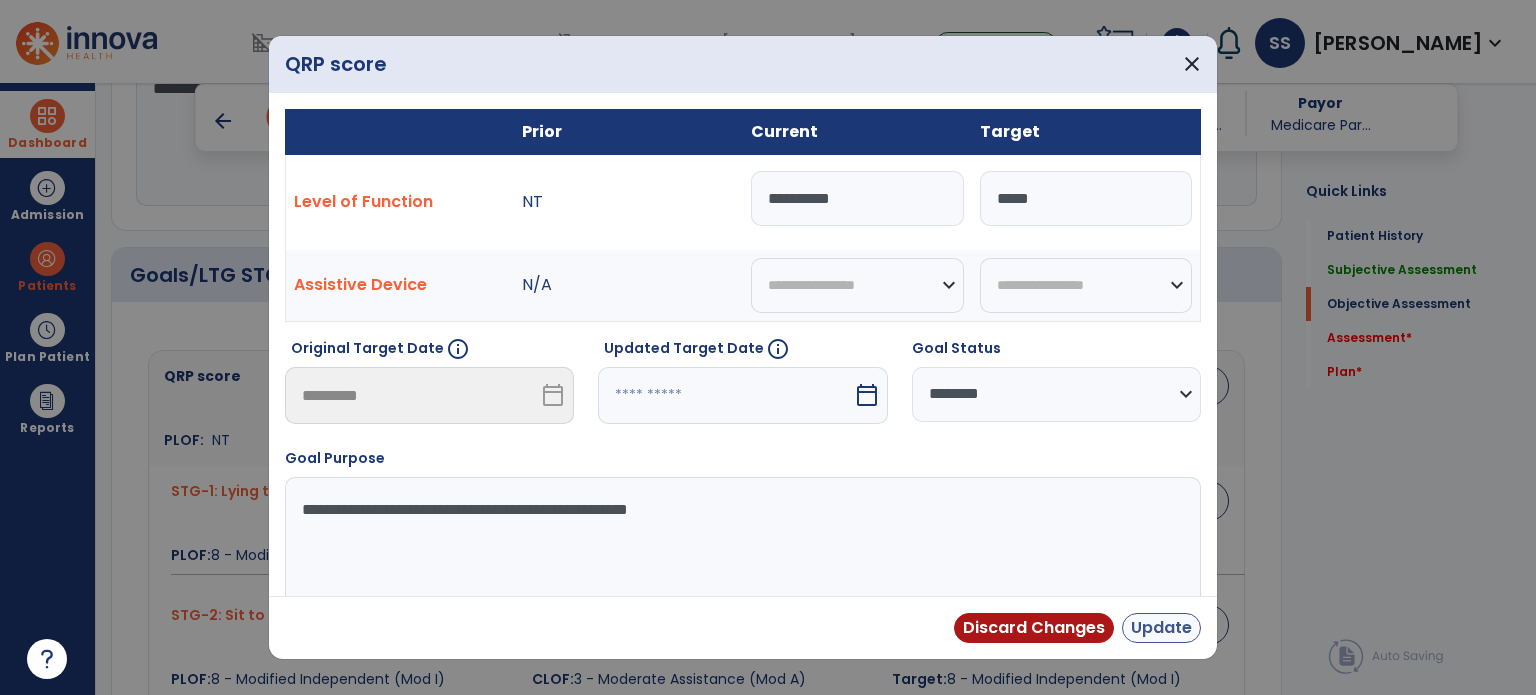 type on "**********" 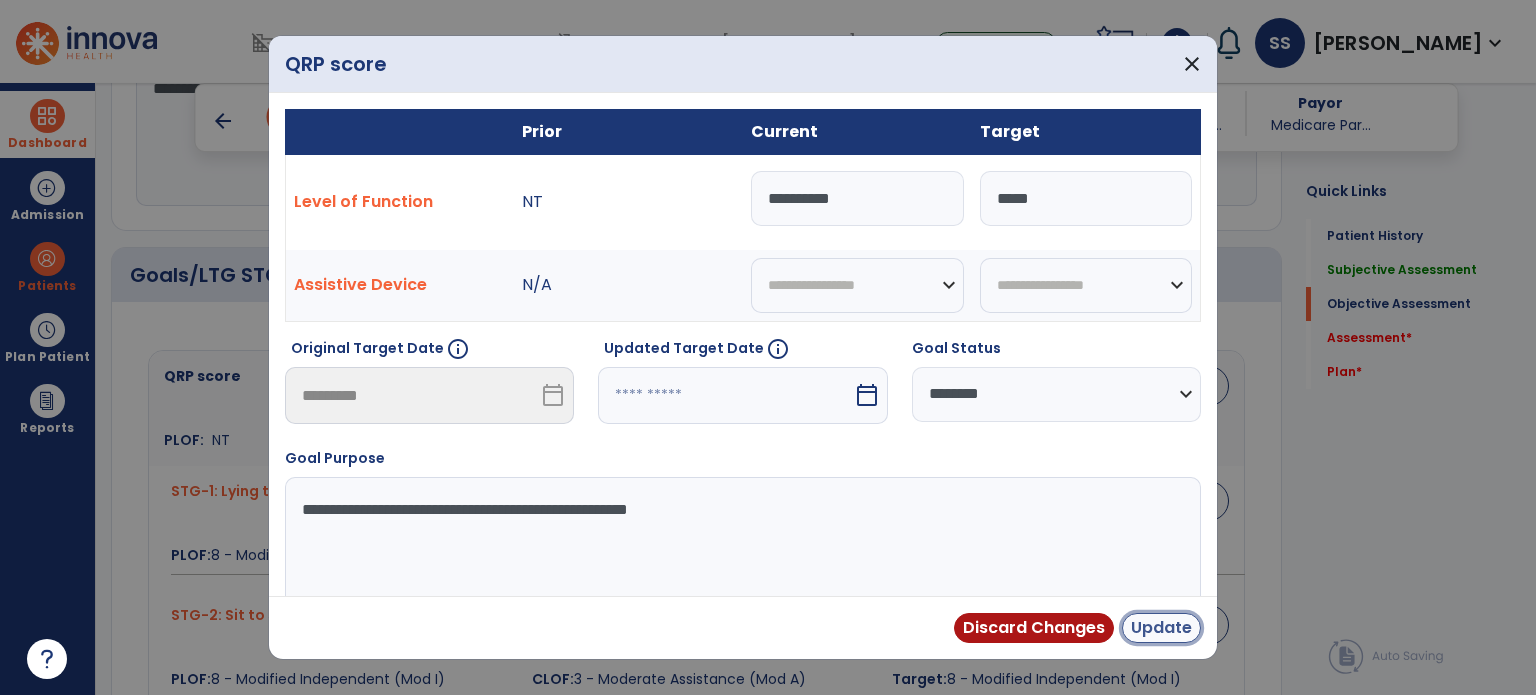 click on "Update" at bounding box center (1161, 628) 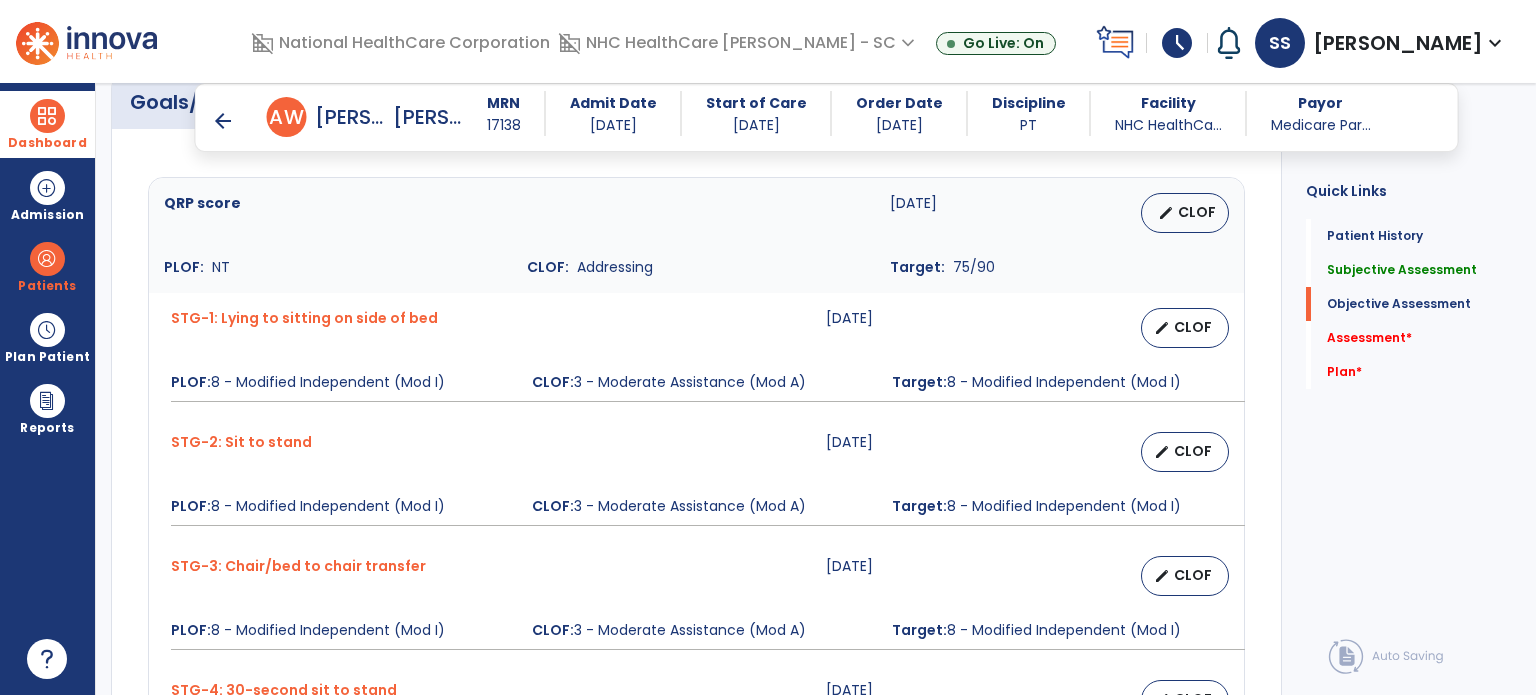 scroll, scrollTop: 1100, scrollLeft: 0, axis: vertical 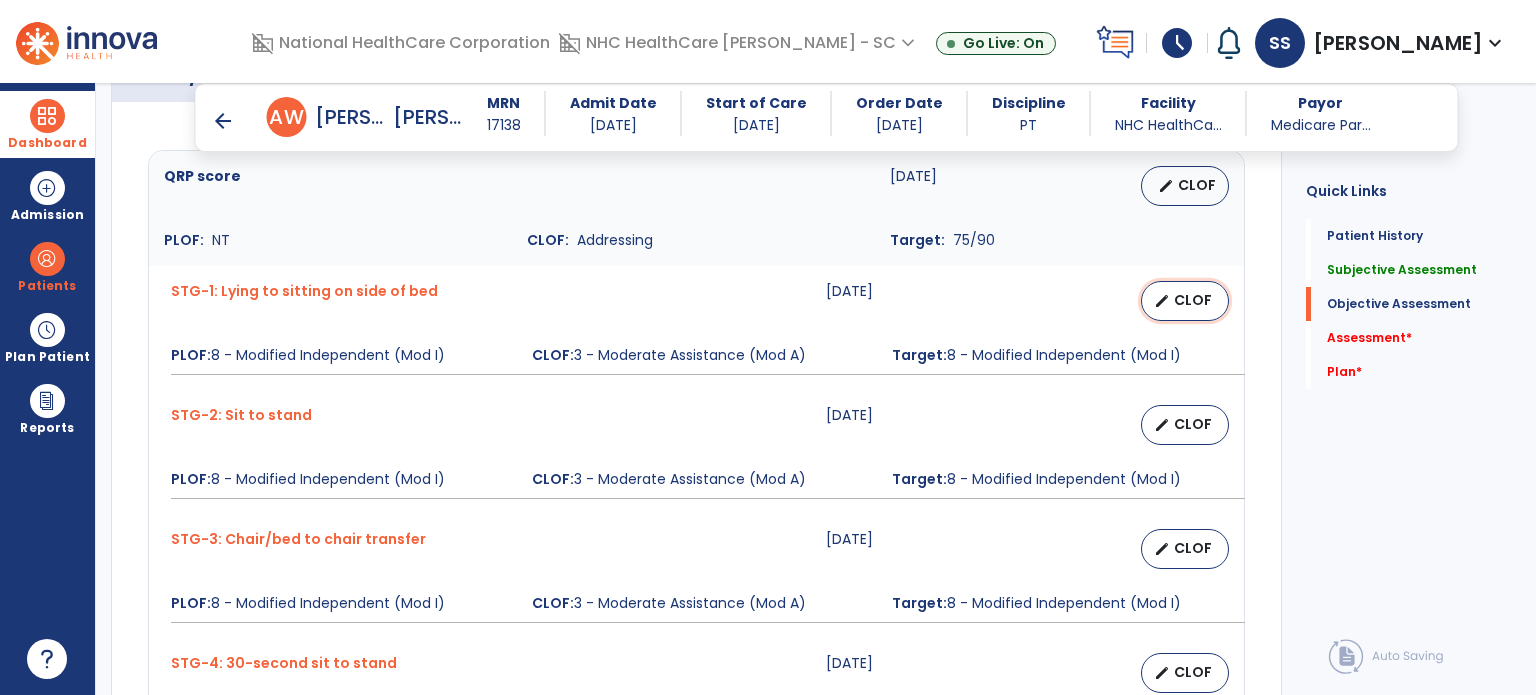 click on "CLOF" at bounding box center [1193, 300] 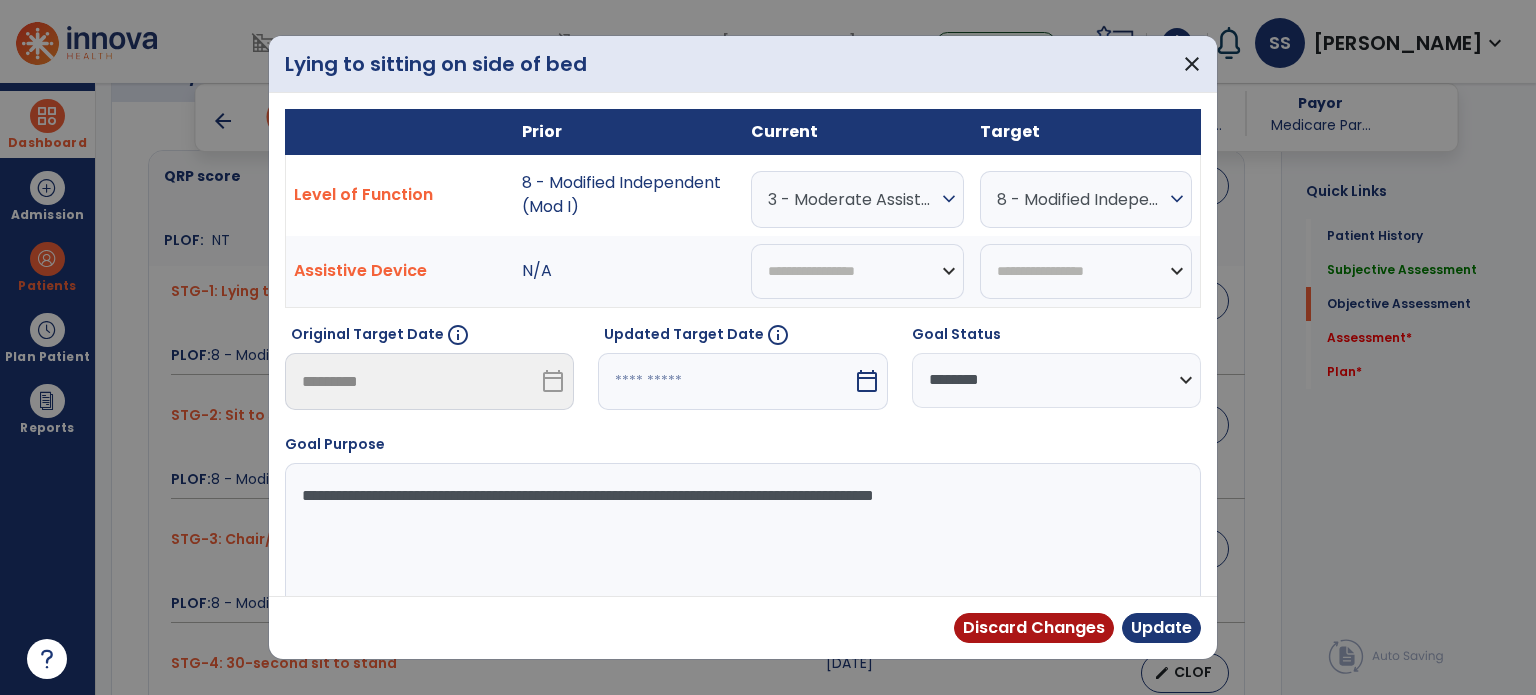 click at bounding box center (725, 381) 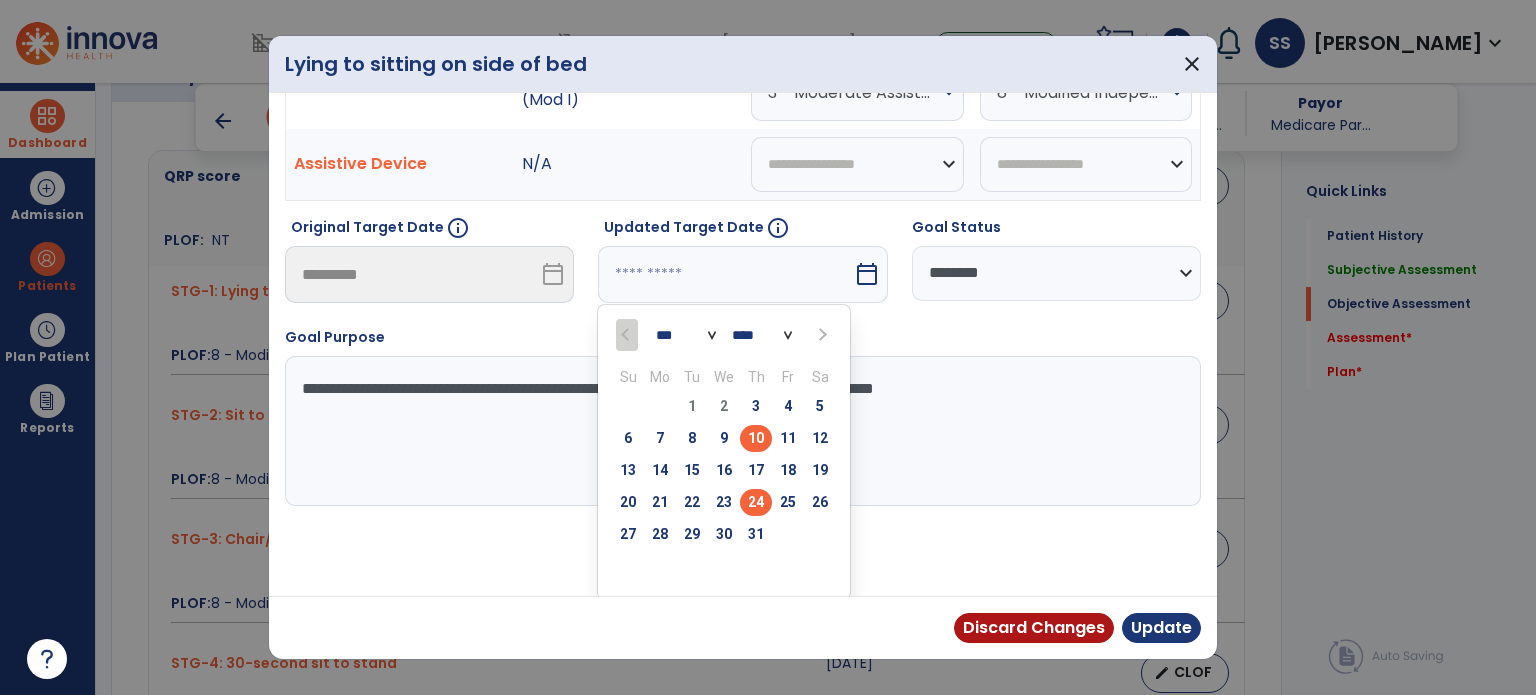 click on "24" at bounding box center (756, 502) 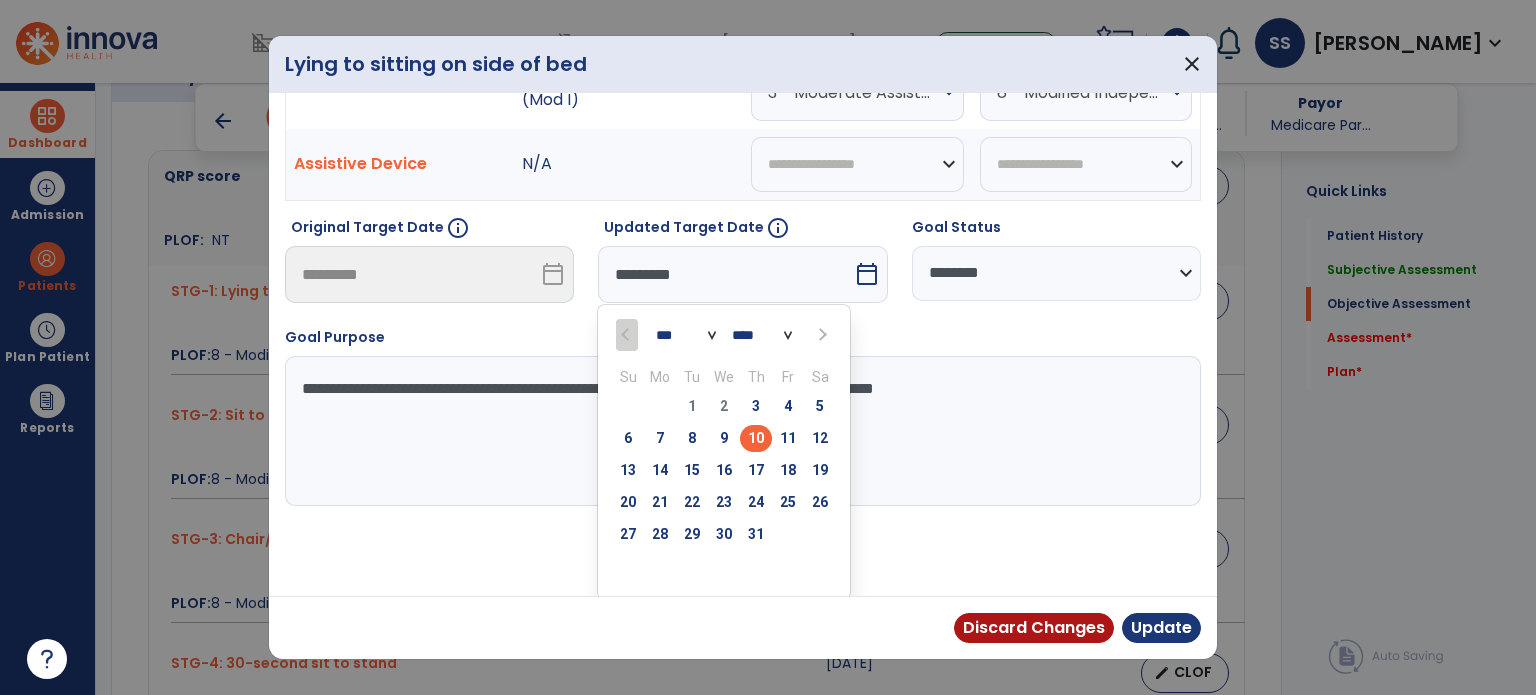 scroll, scrollTop: 29, scrollLeft: 0, axis: vertical 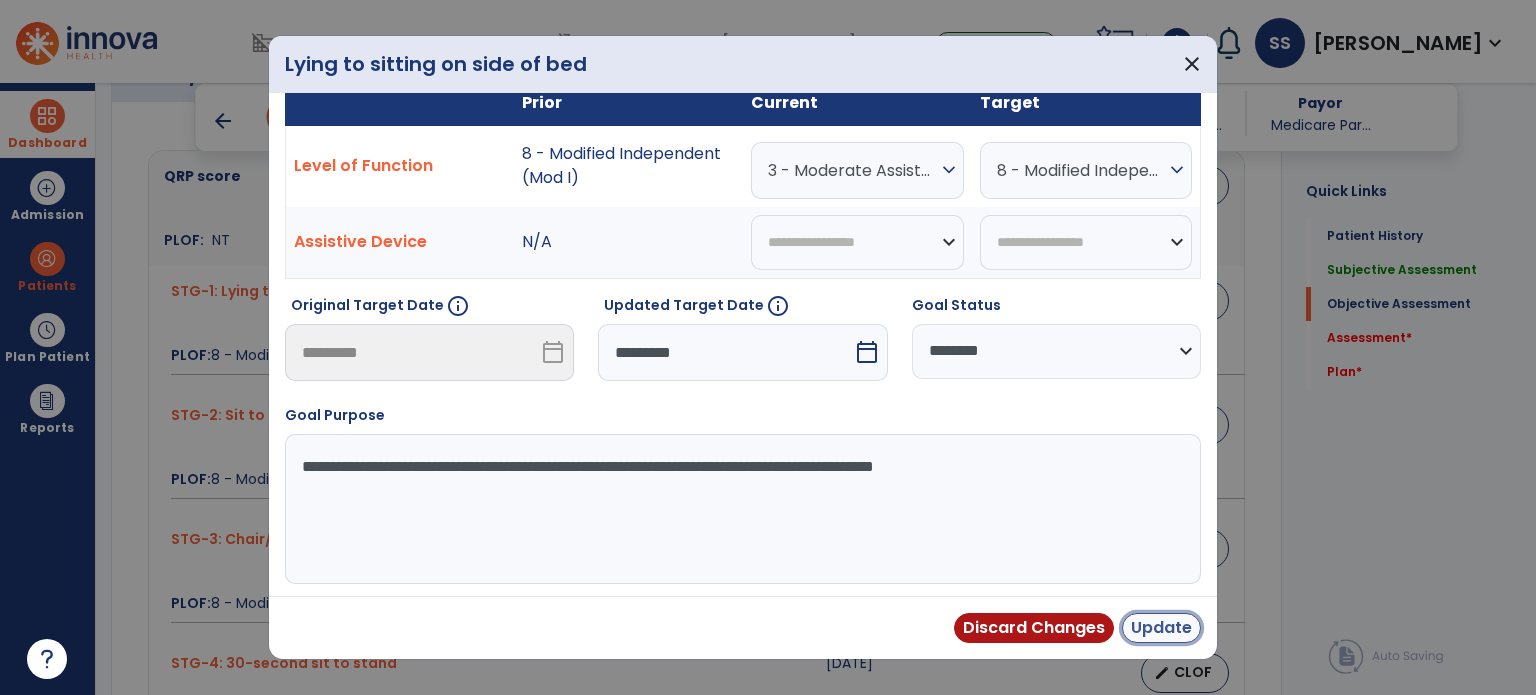 click on "Update" at bounding box center [1161, 628] 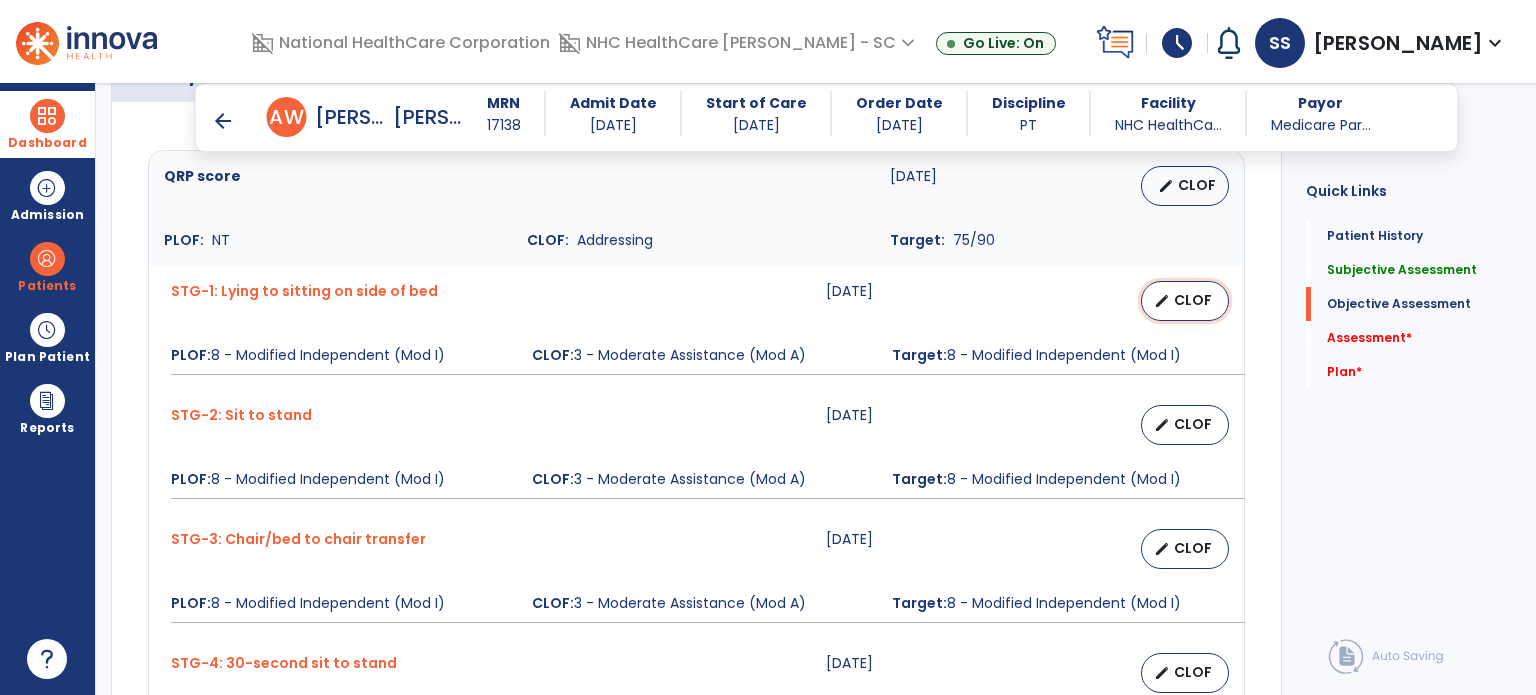 click on "edit" at bounding box center [1162, 301] 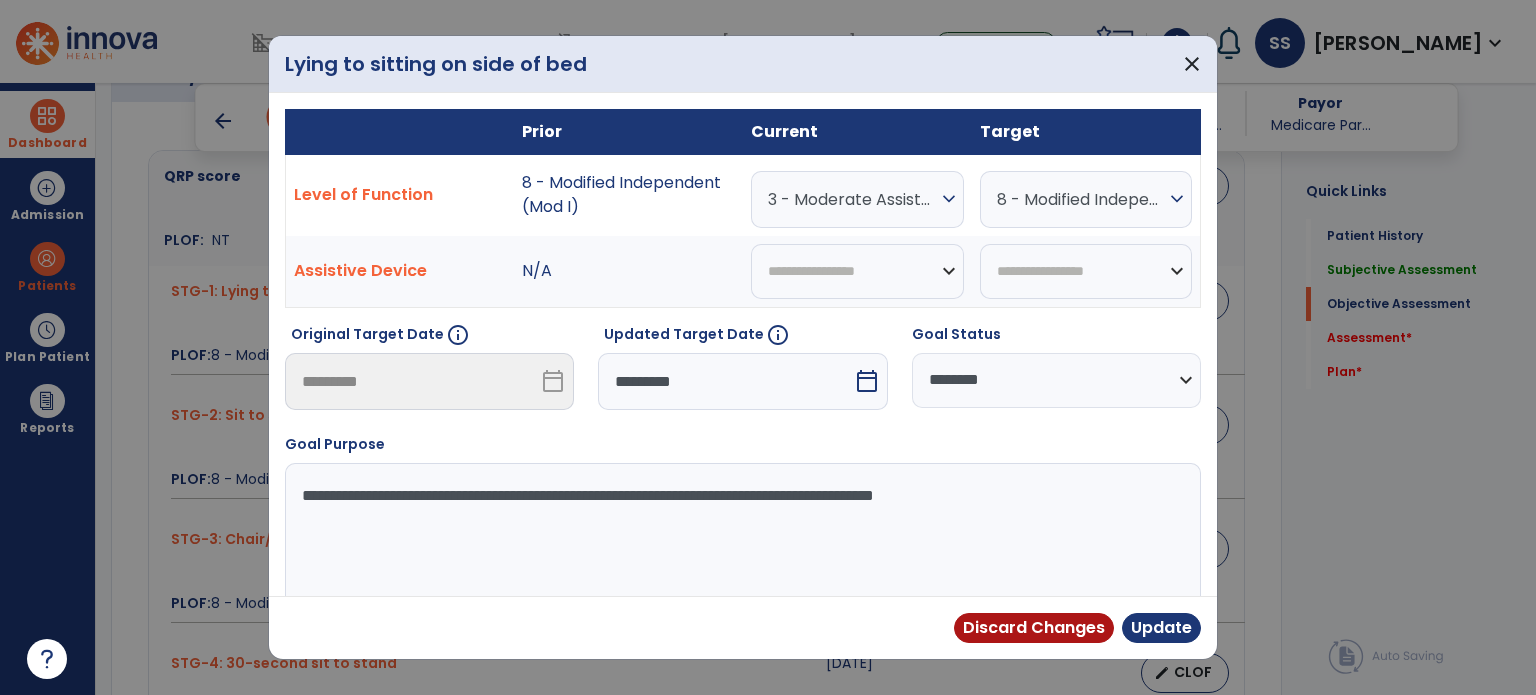 click on "*********" at bounding box center (725, 381) 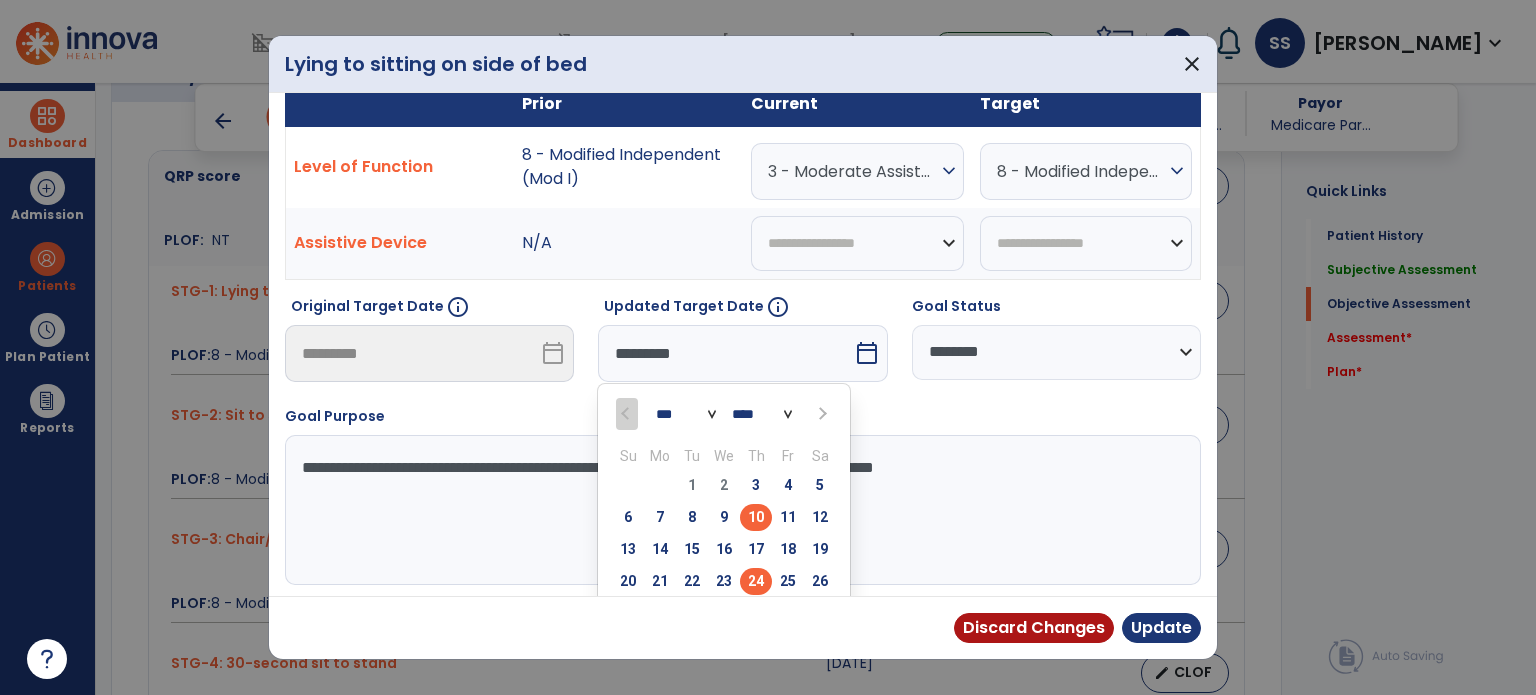 click on "10" at bounding box center (756, 517) 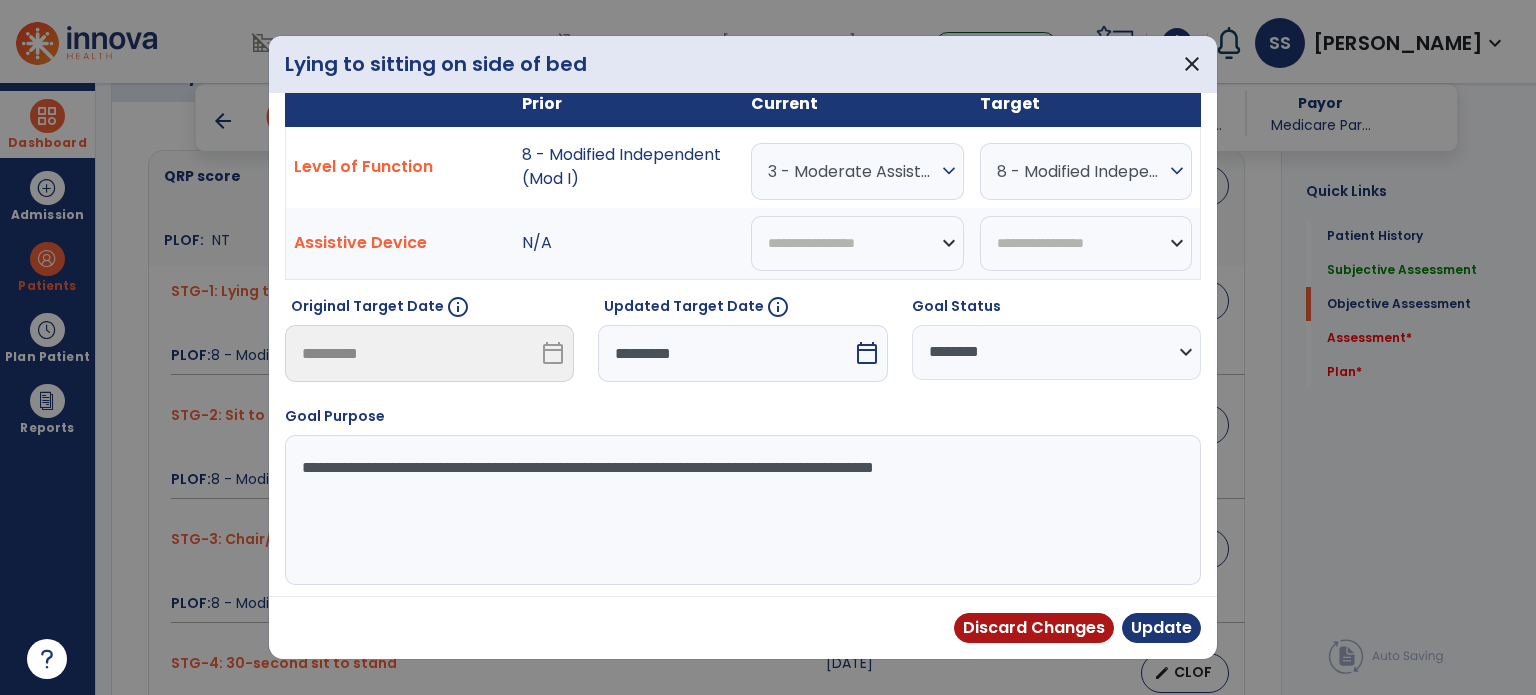 click on "**********" at bounding box center [1056, 352] 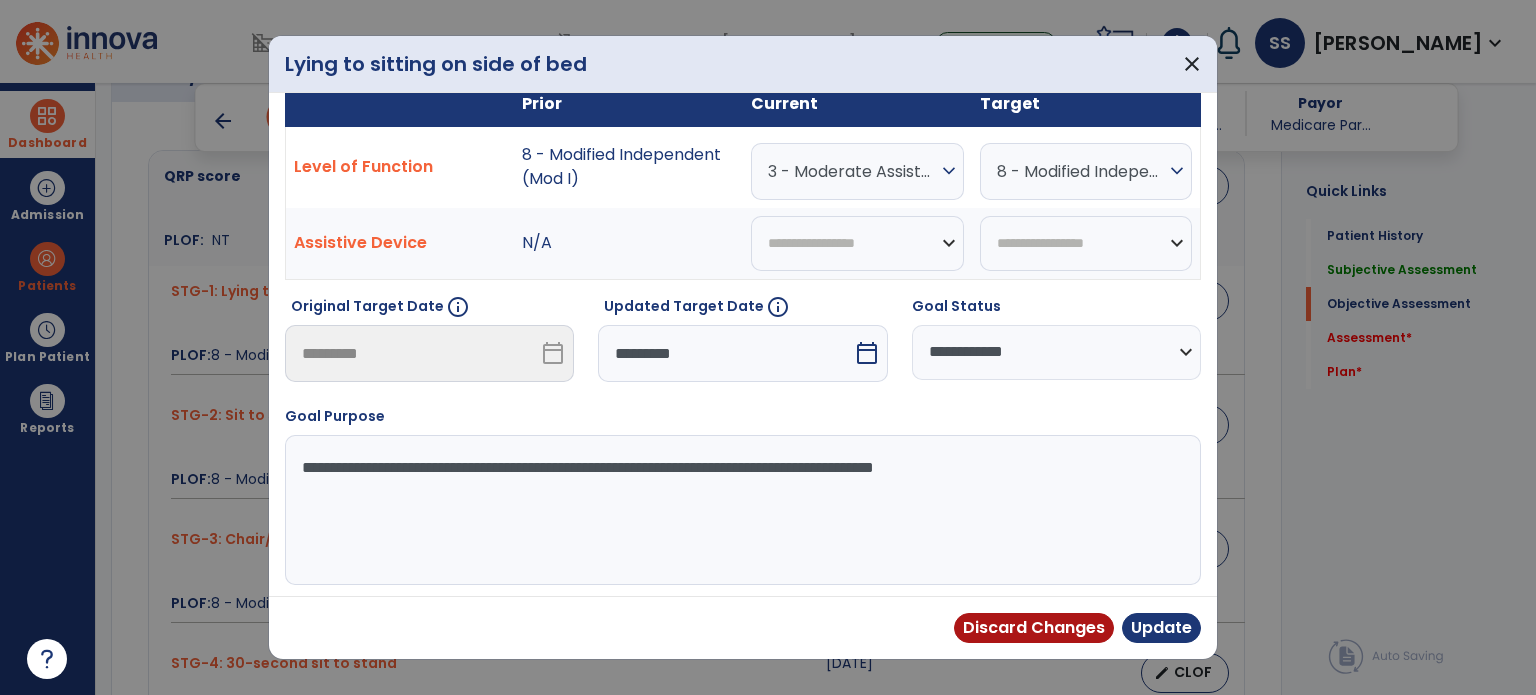 click on "**********" at bounding box center [1056, 352] 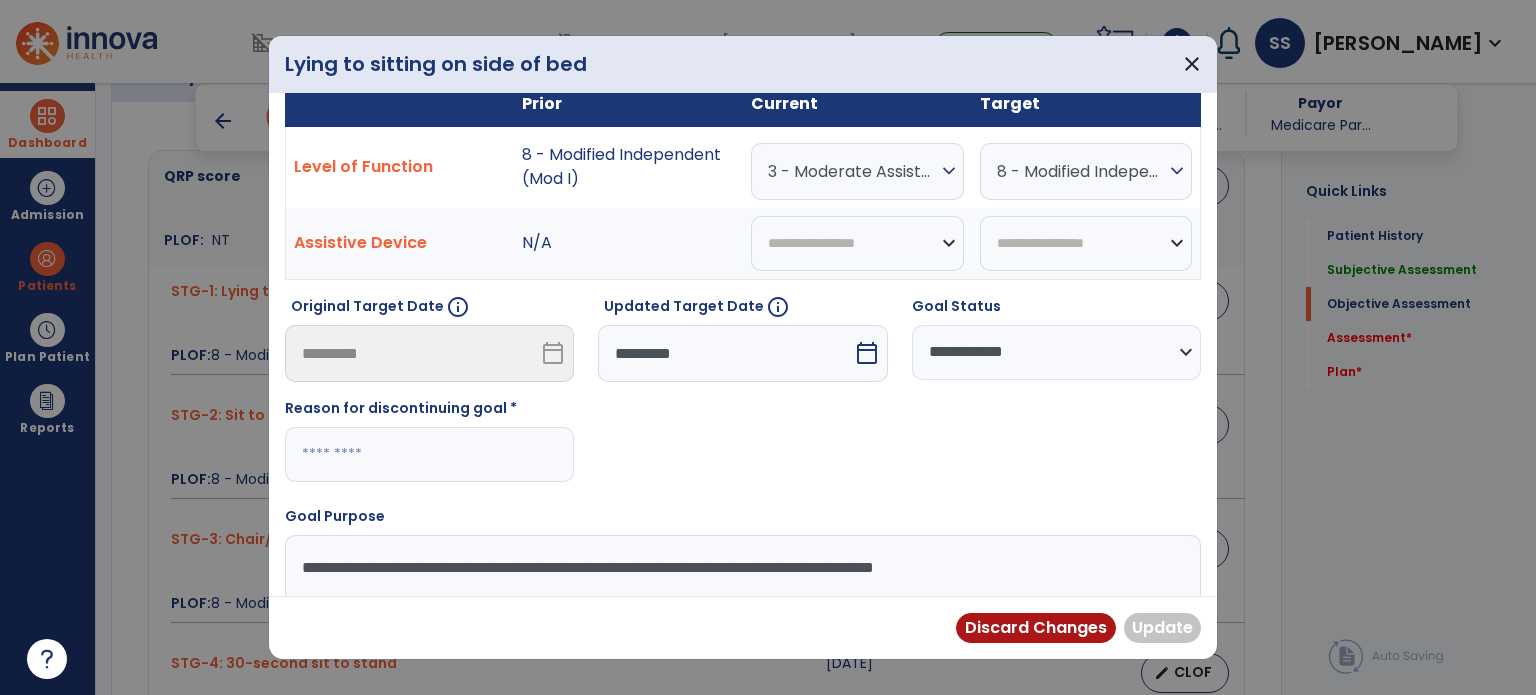 click at bounding box center [429, 454] 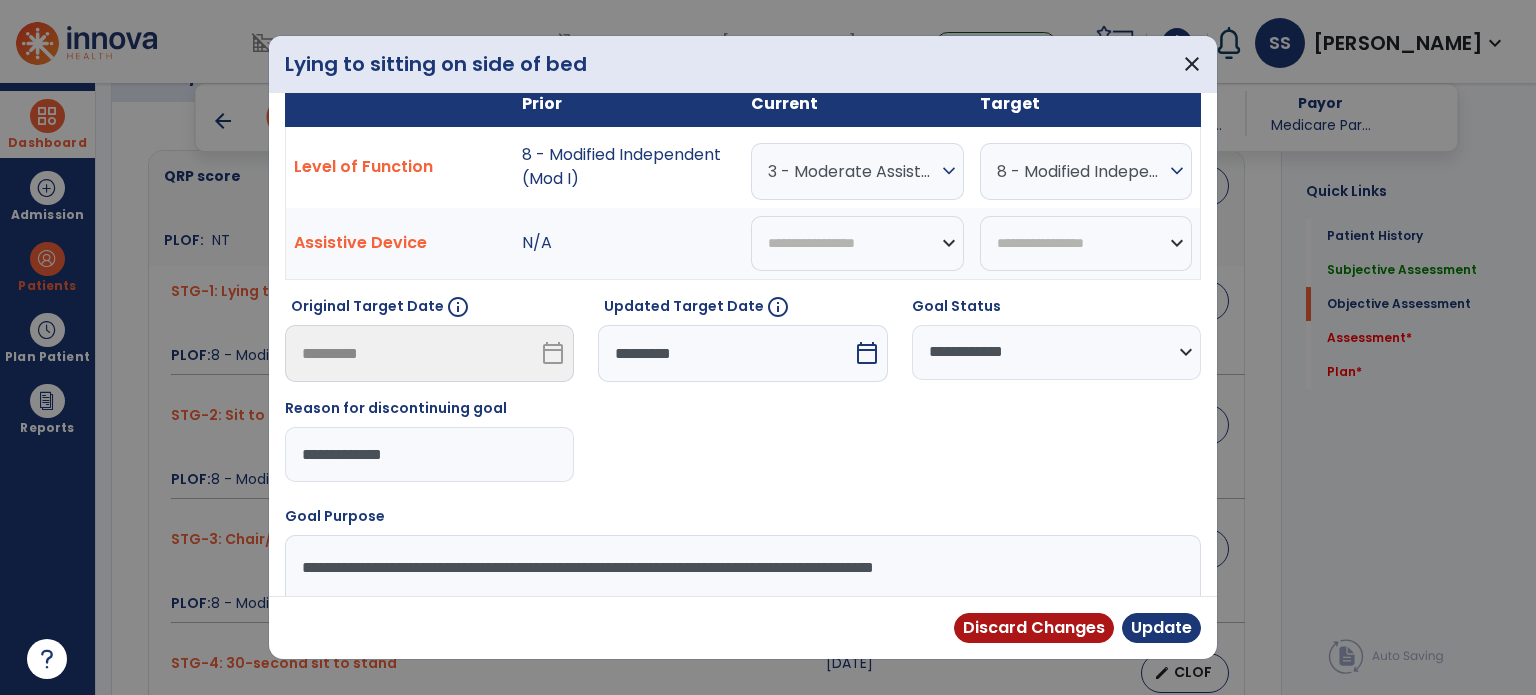 drag, startPoint x: 475, startPoint y: 445, endPoint x: 180, endPoint y: 451, distance: 295.061 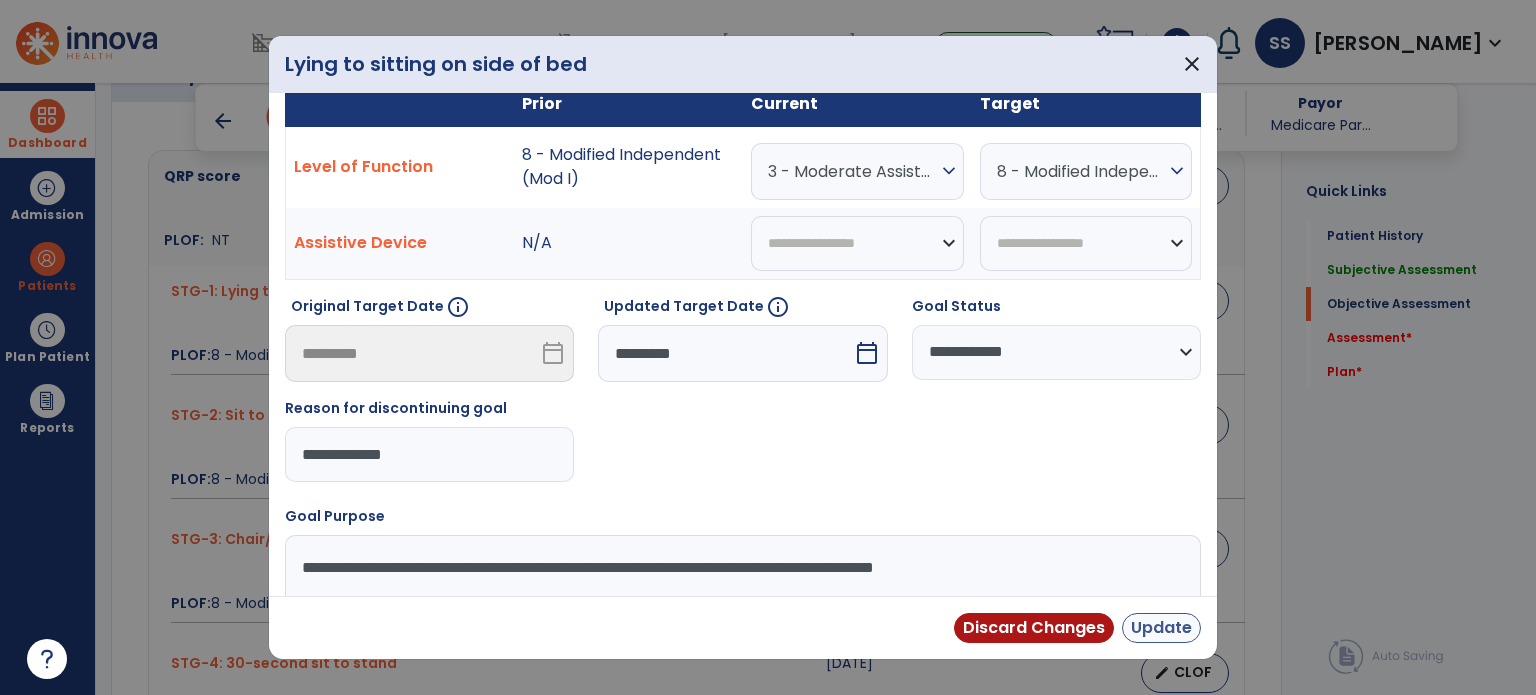 type on "**********" 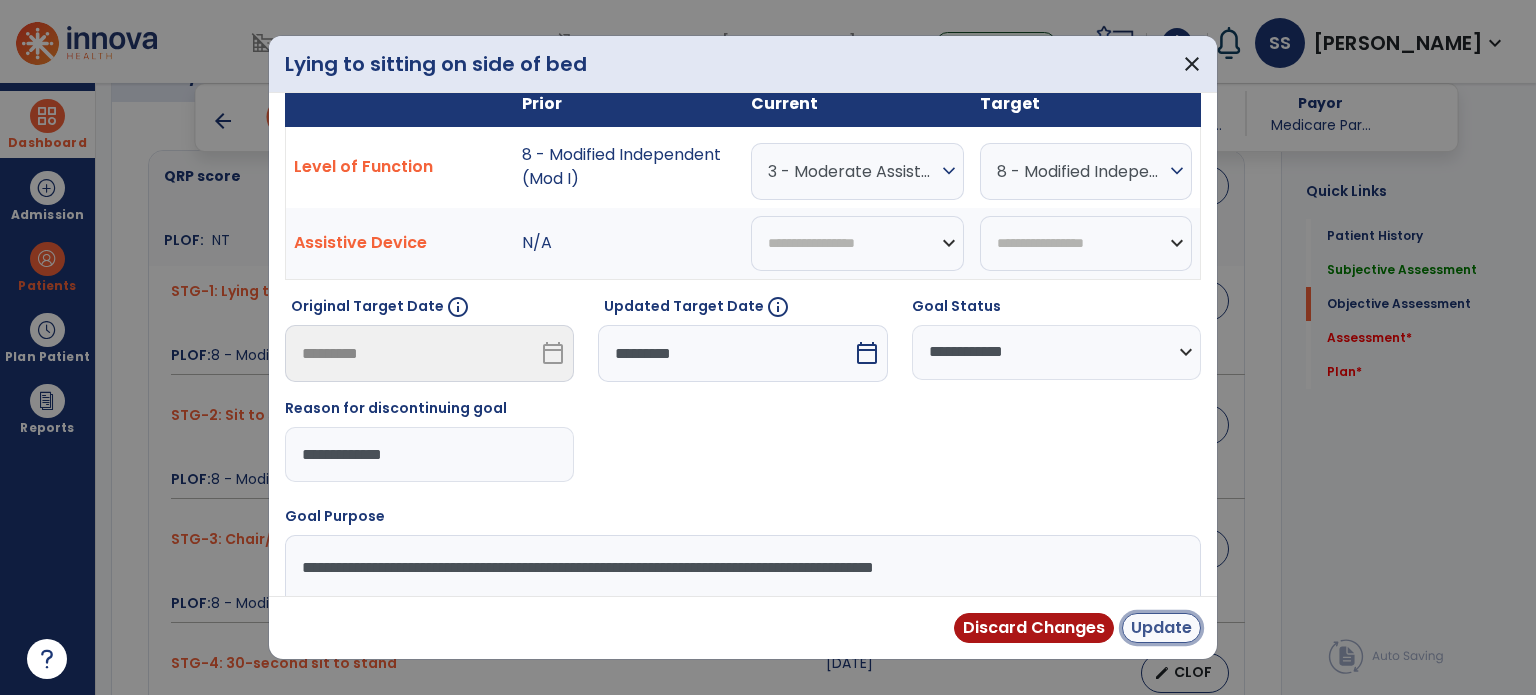 click on "Update" at bounding box center (1161, 628) 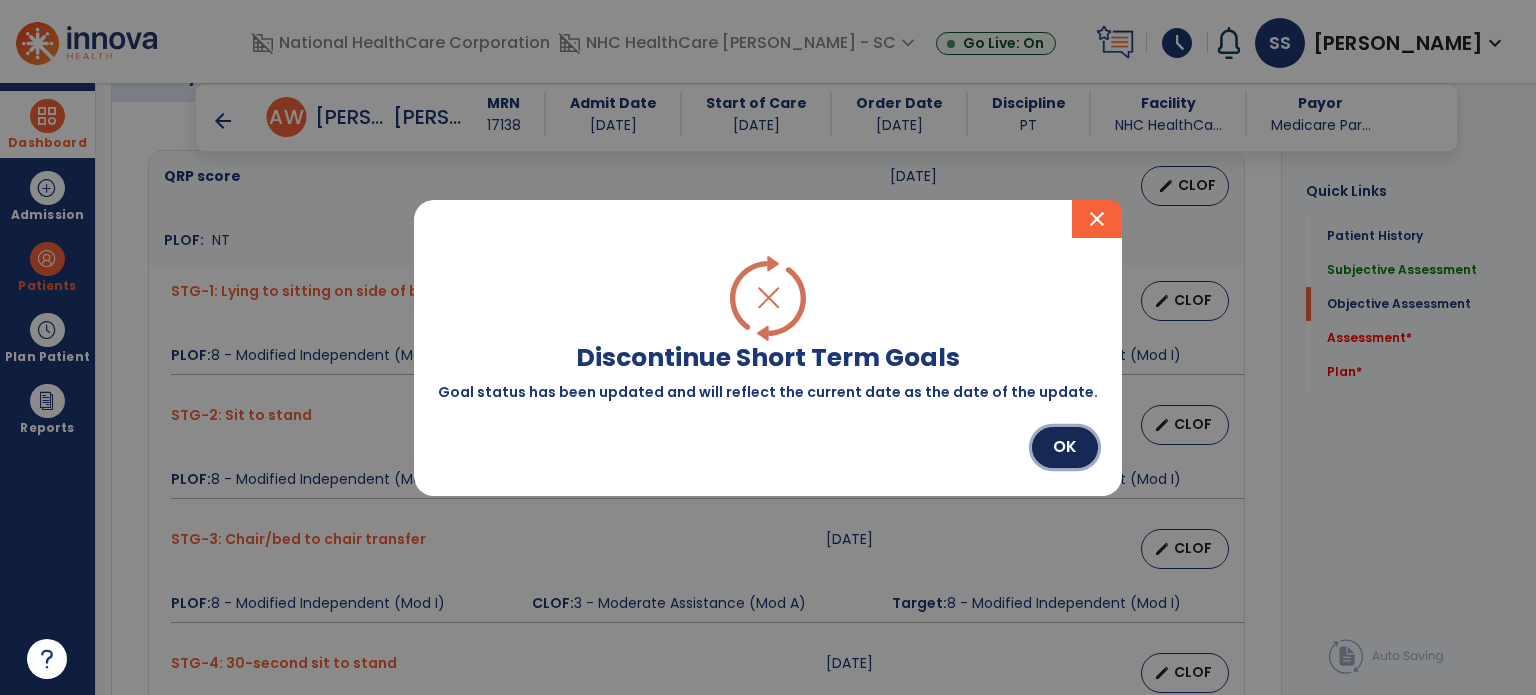 click on "OK" at bounding box center (1065, 447) 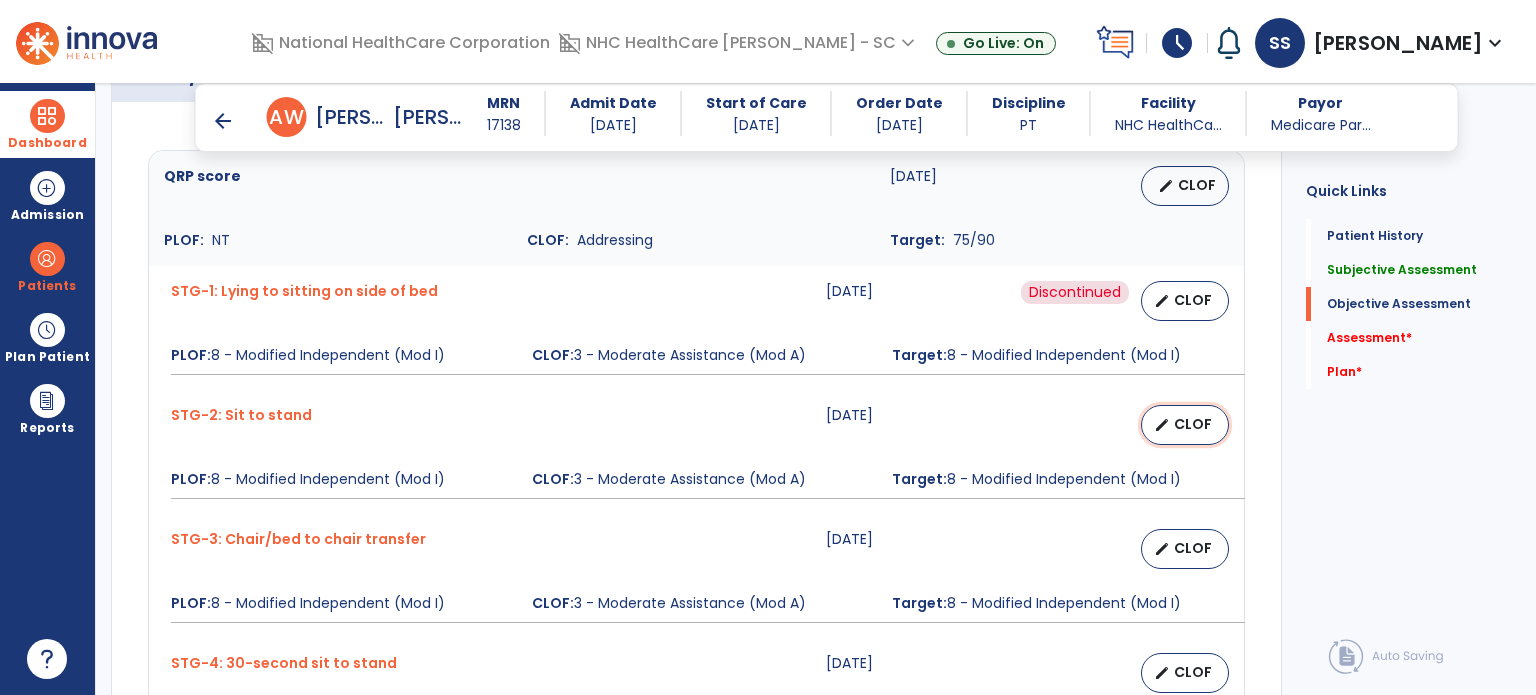click on "CLOF" at bounding box center [1193, 424] 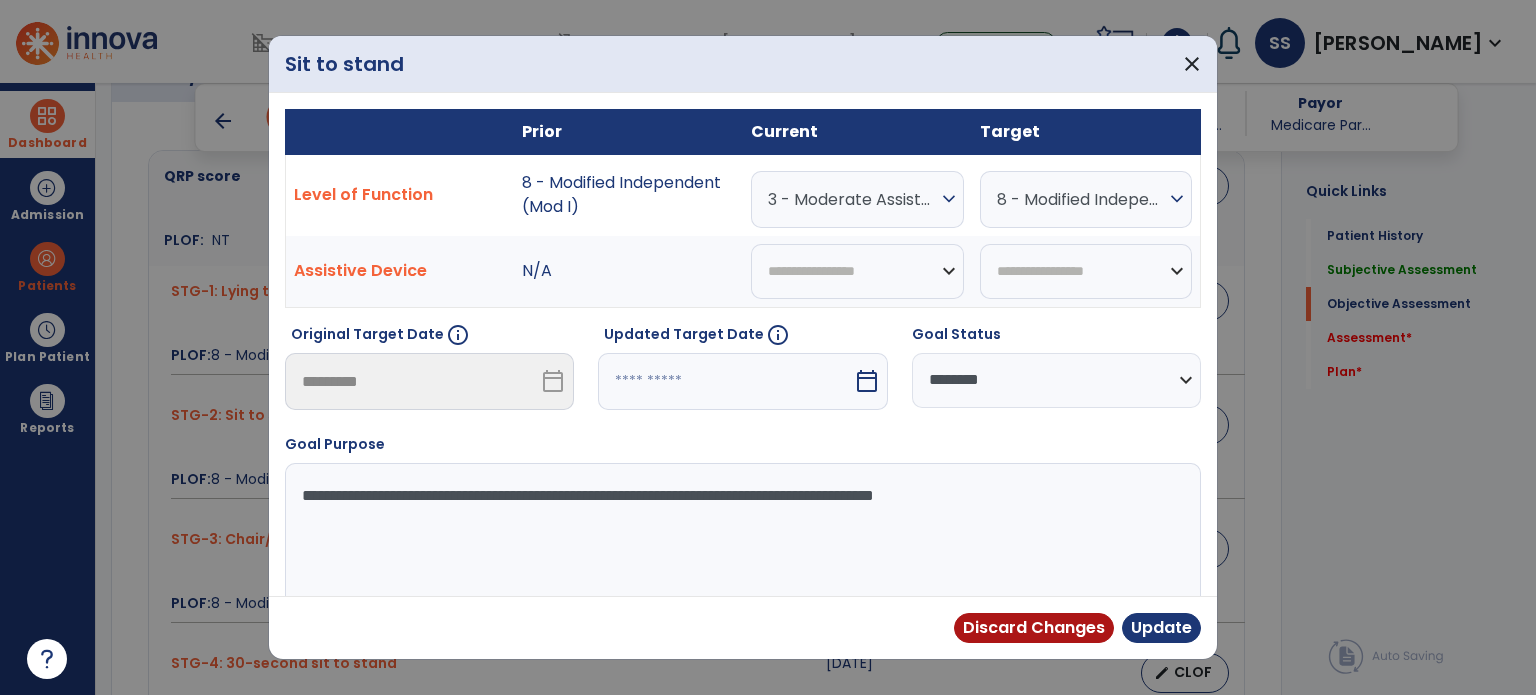 click at bounding box center (725, 381) 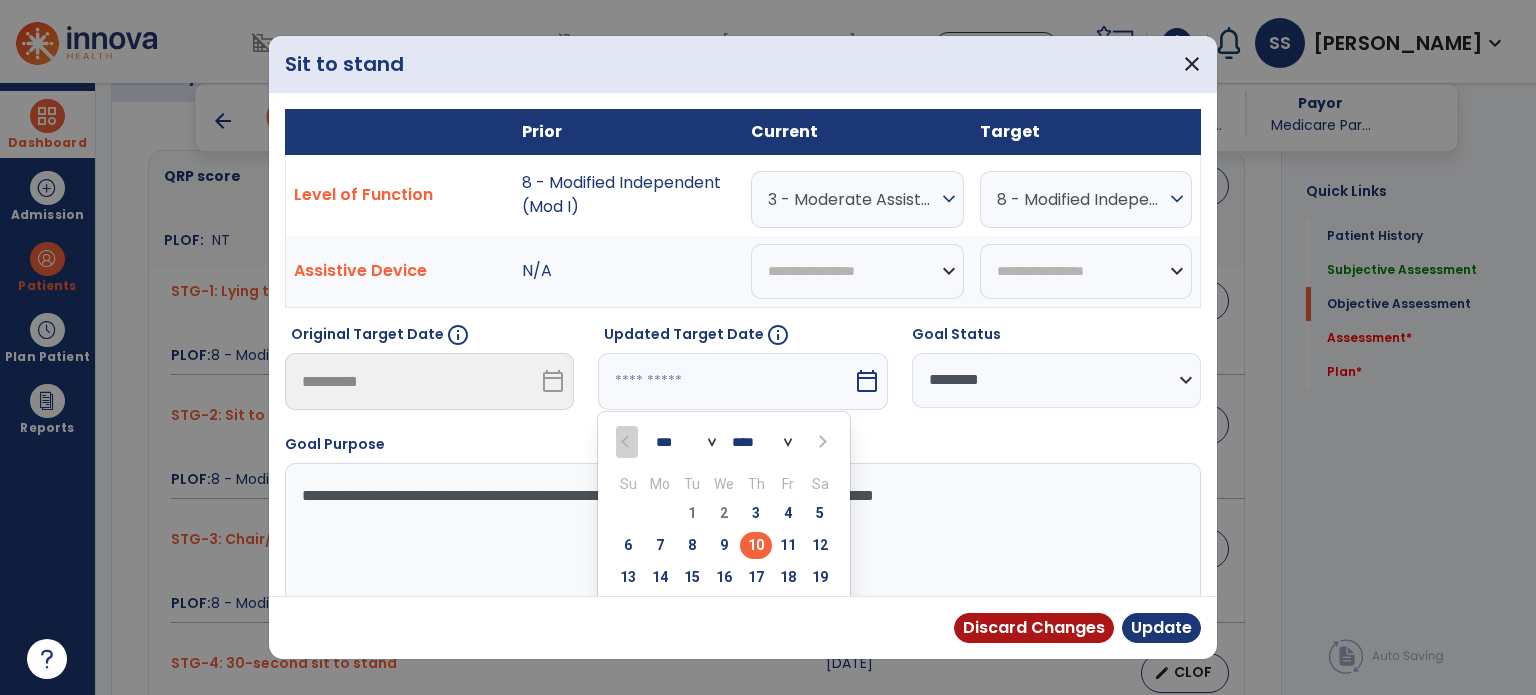 click on "10" at bounding box center [756, 545] 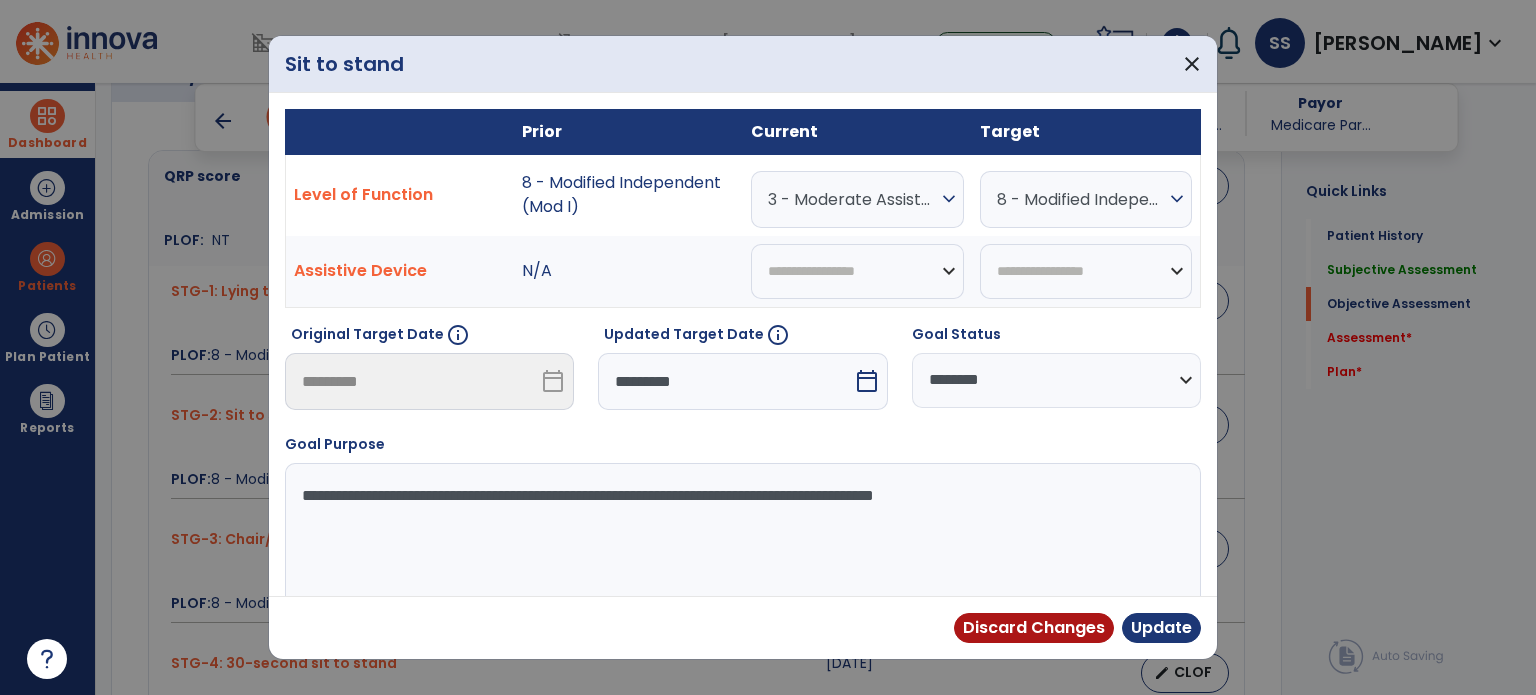 click on "**********" at bounding box center (1056, 380) 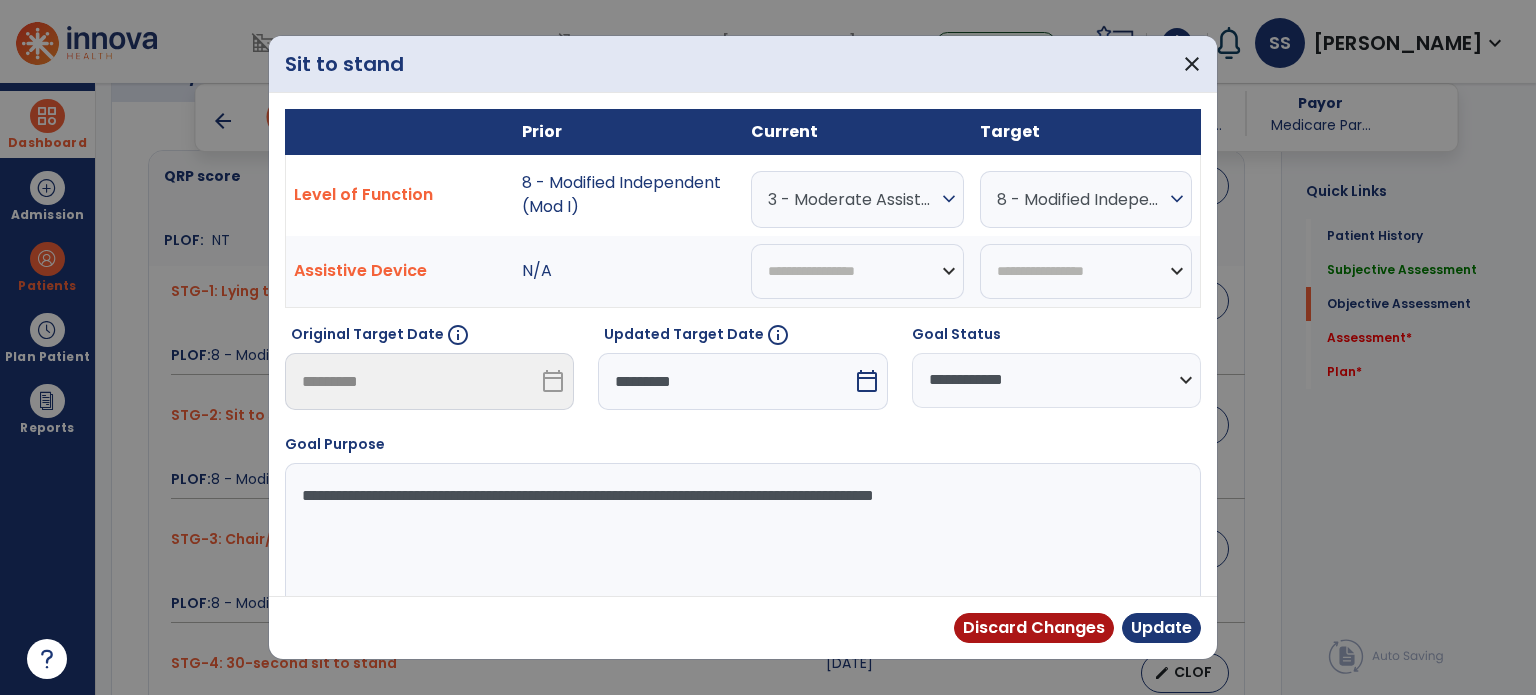 click on "**********" at bounding box center [1056, 380] 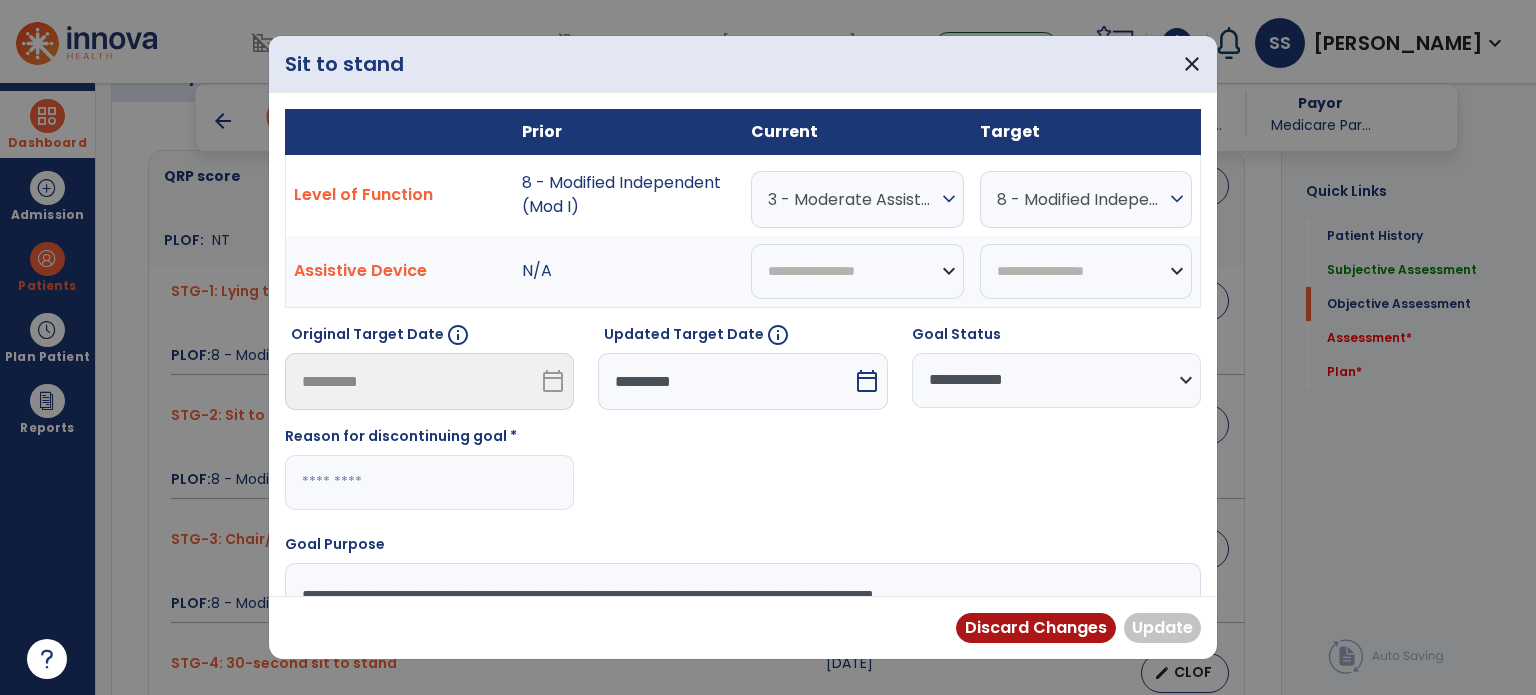 click at bounding box center (429, 482) 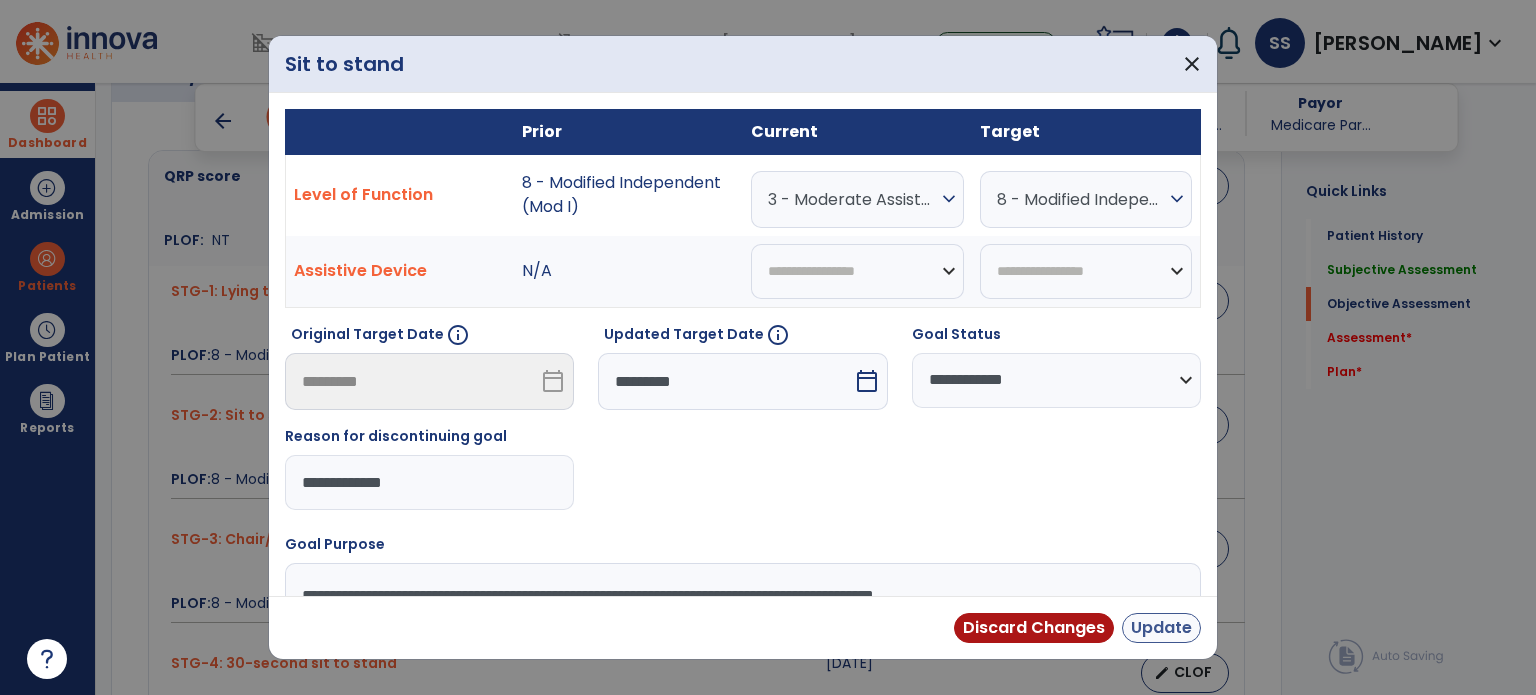 type on "**********" 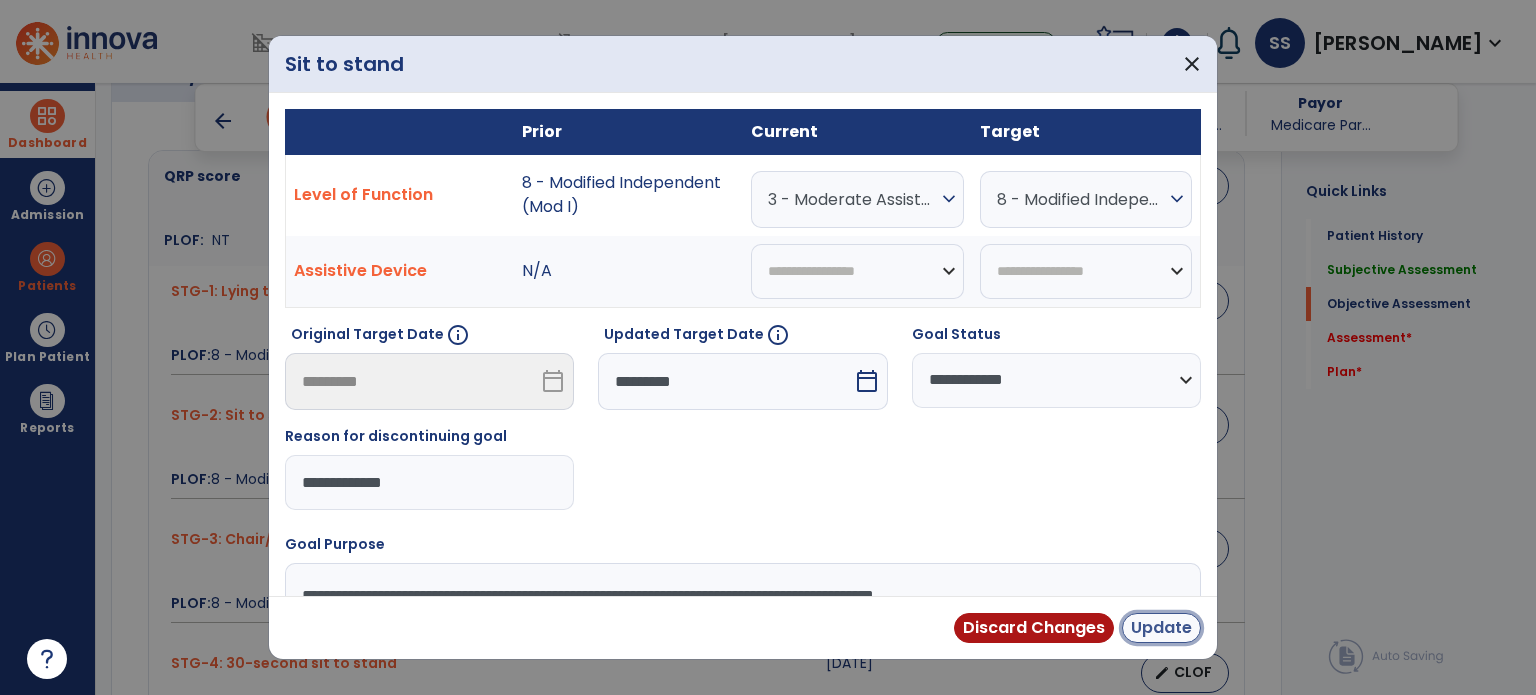 click on "Update" at bounding box center (1161, 628) 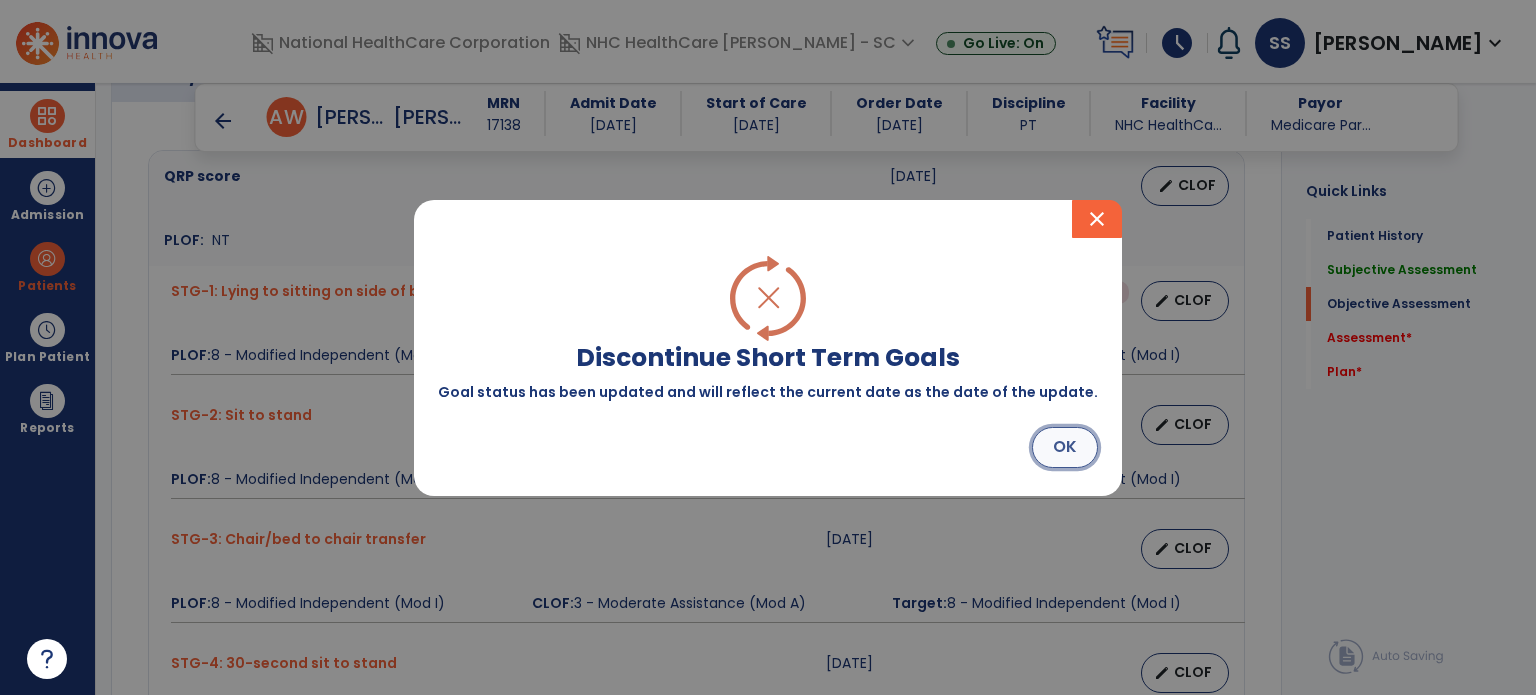 click on "OK" at bounding box center (1065, 447) 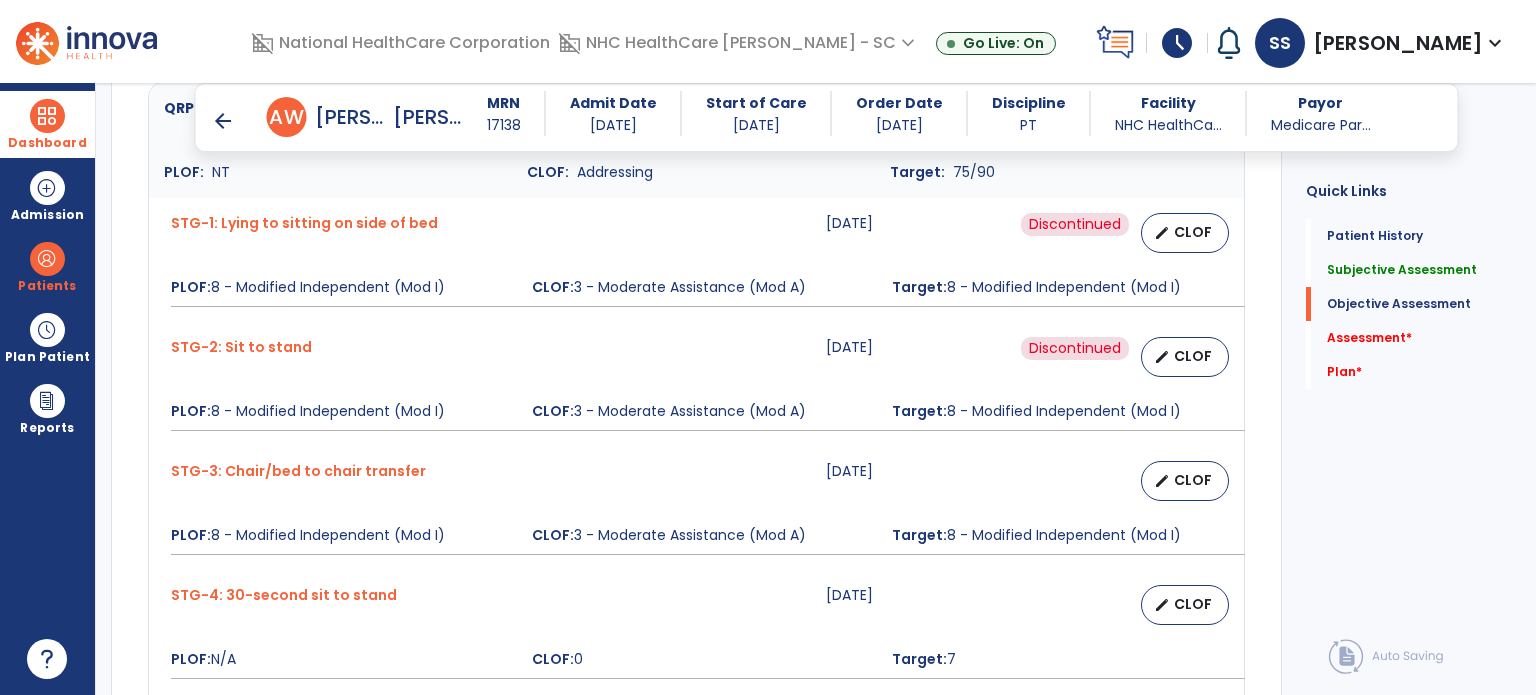 scroll, scrollTop: 1200, scrollLeft: 0, axis: vertical 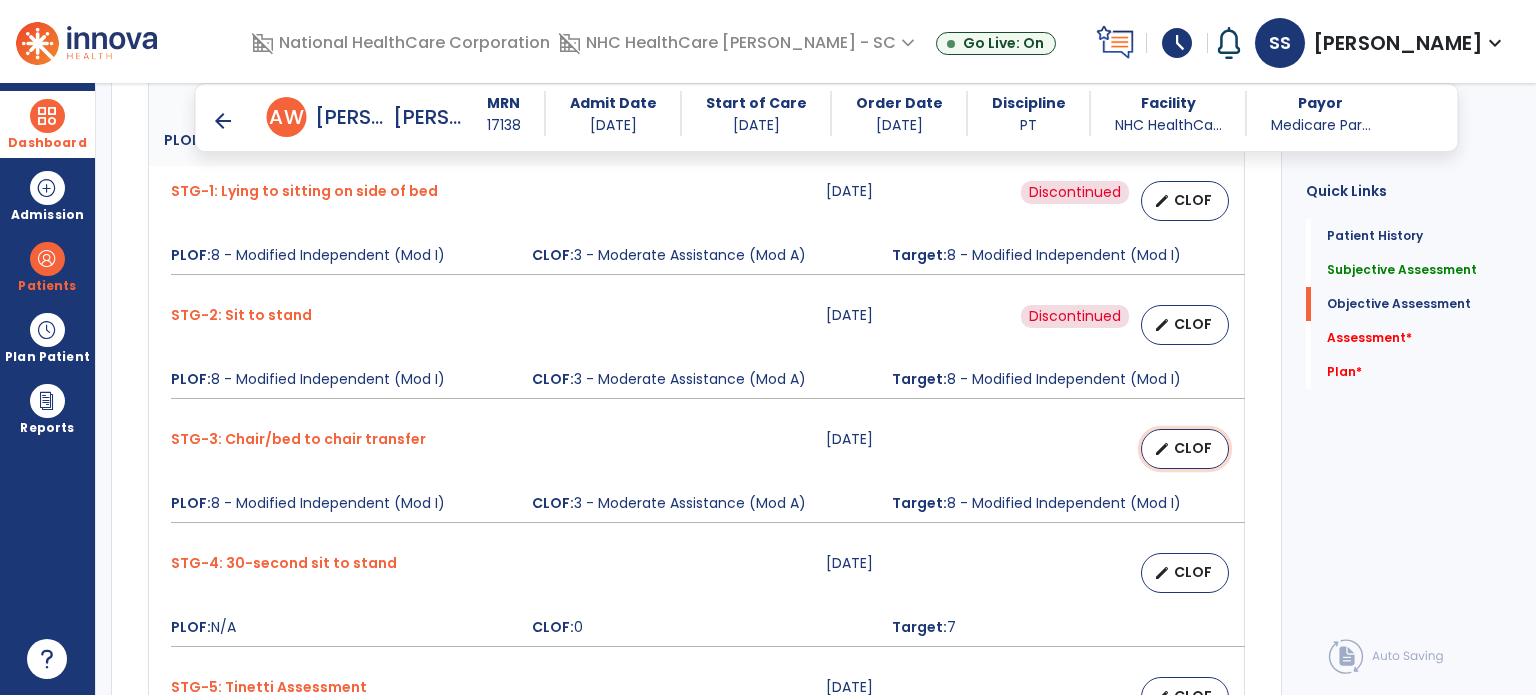 click on "CLOF" at bounding box center (1193, 448) 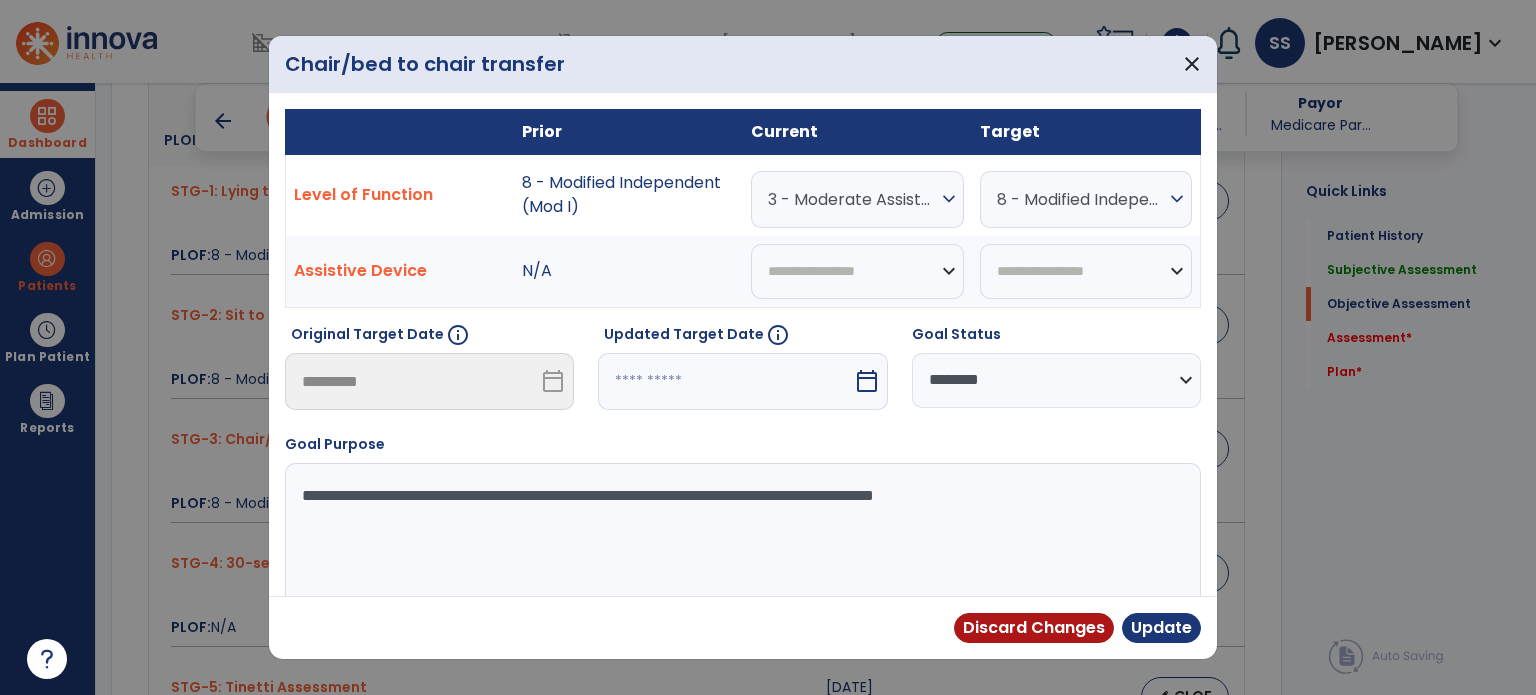 click at bounding box center (725, 381) 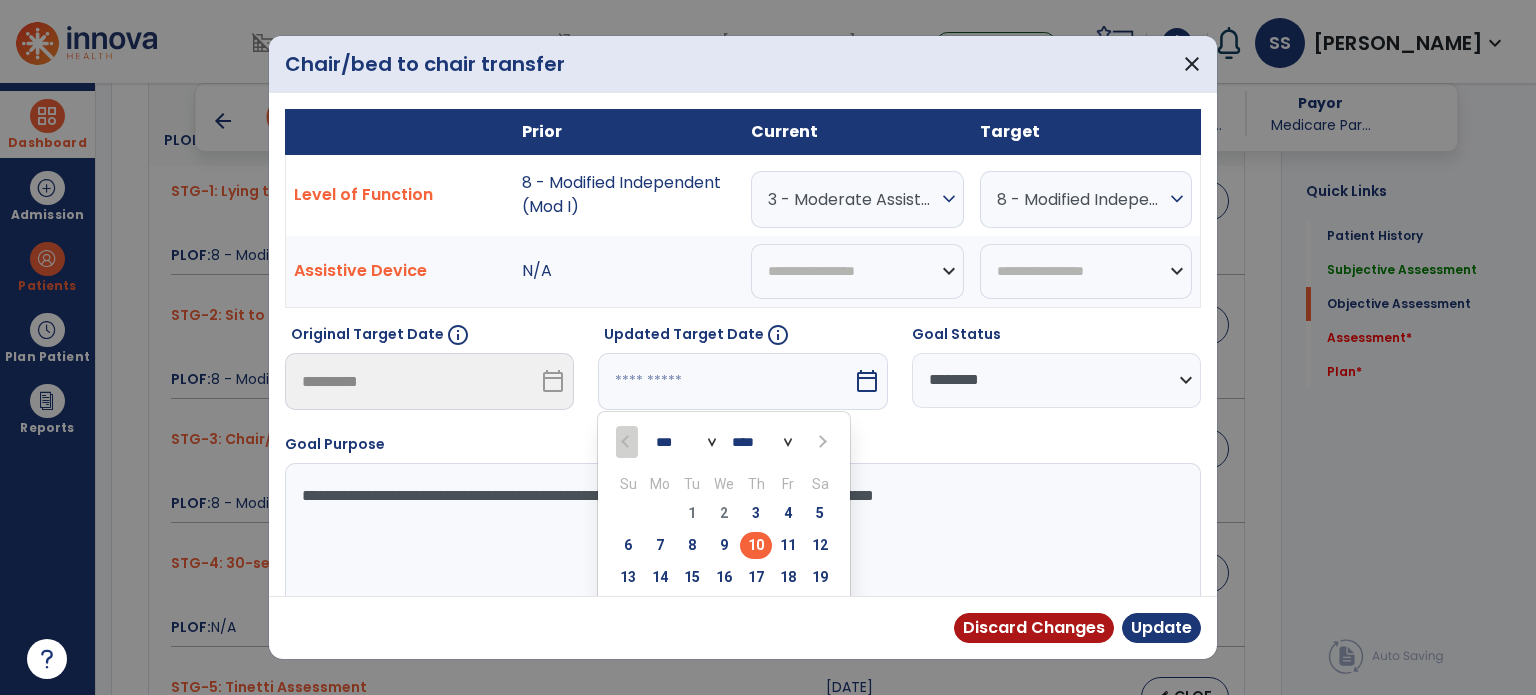 click on "10" at bounding box center [756, 545] 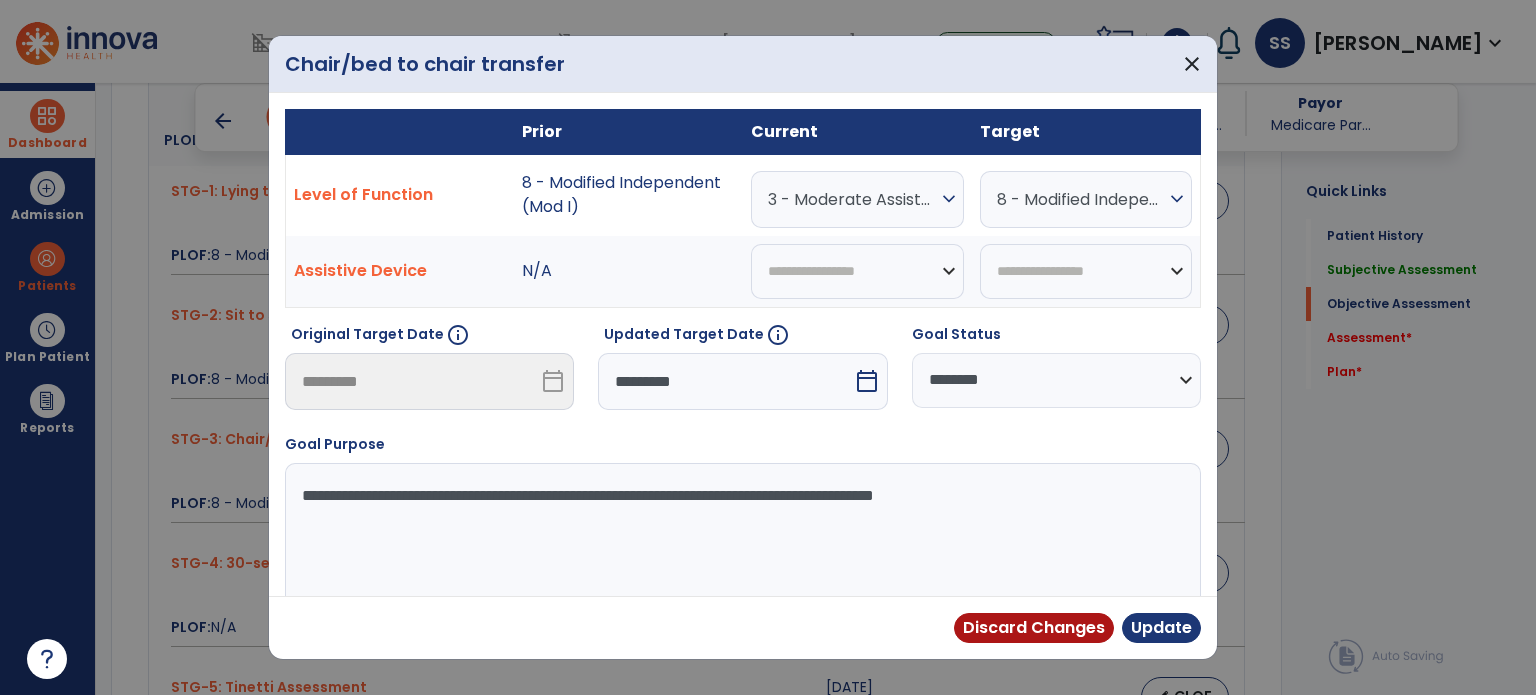 click on "**********" at bounding box center [1056, 380] 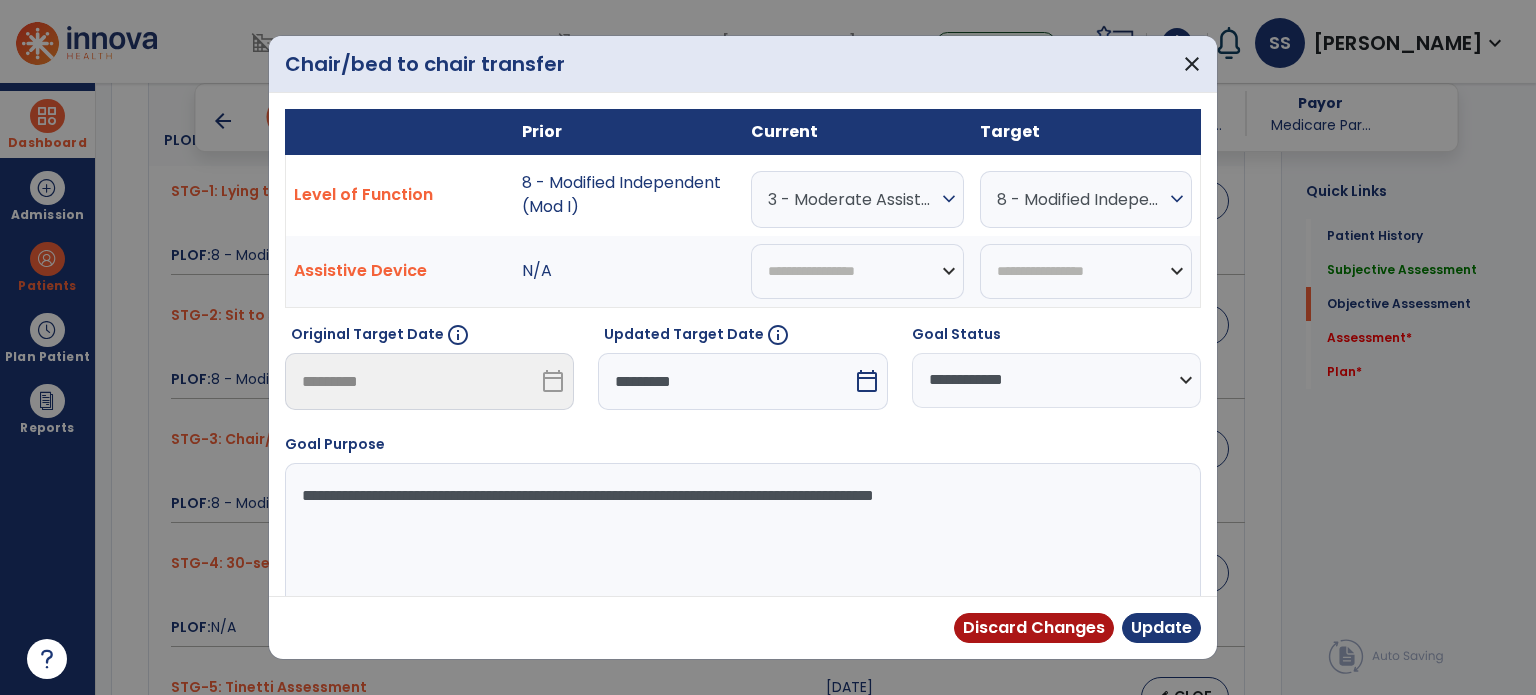 click on "**********" at bounding box center (1056, 380) 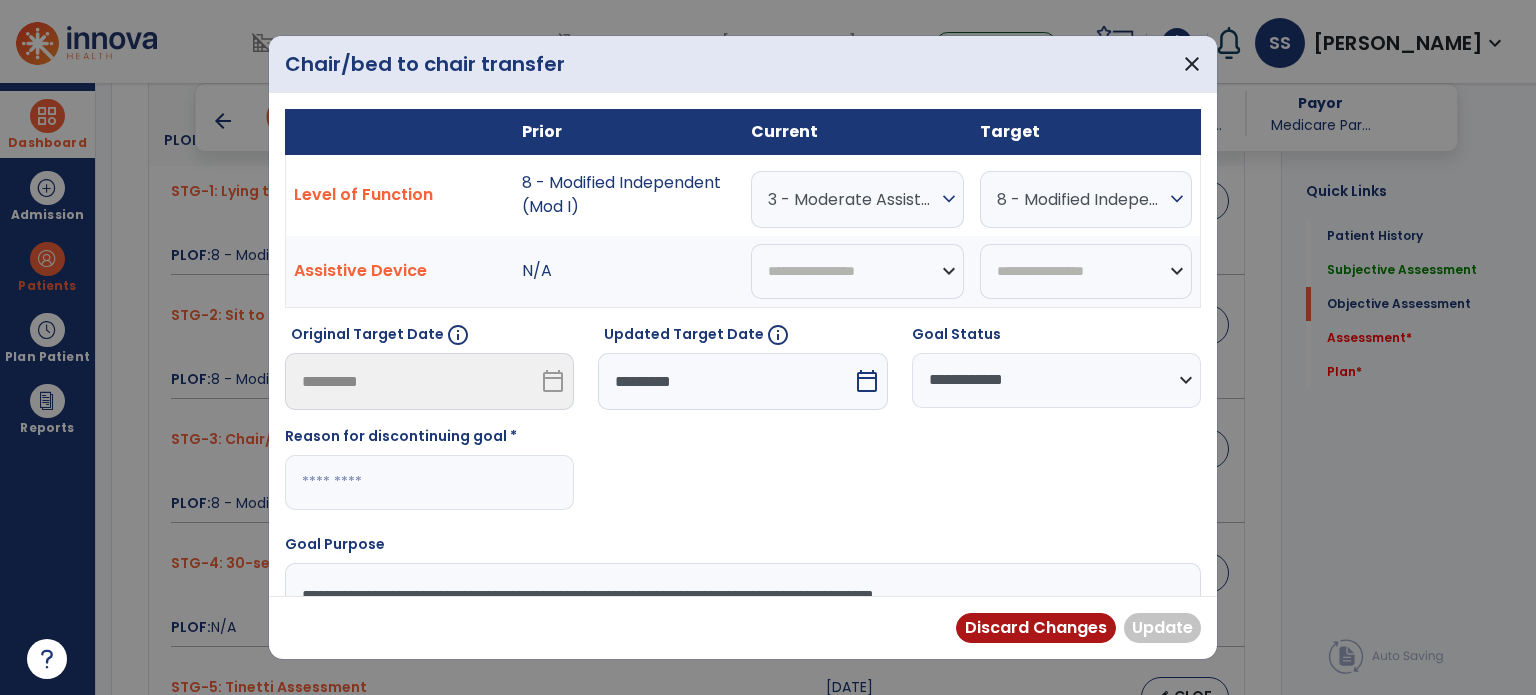 click at bounding box center [429, 482] 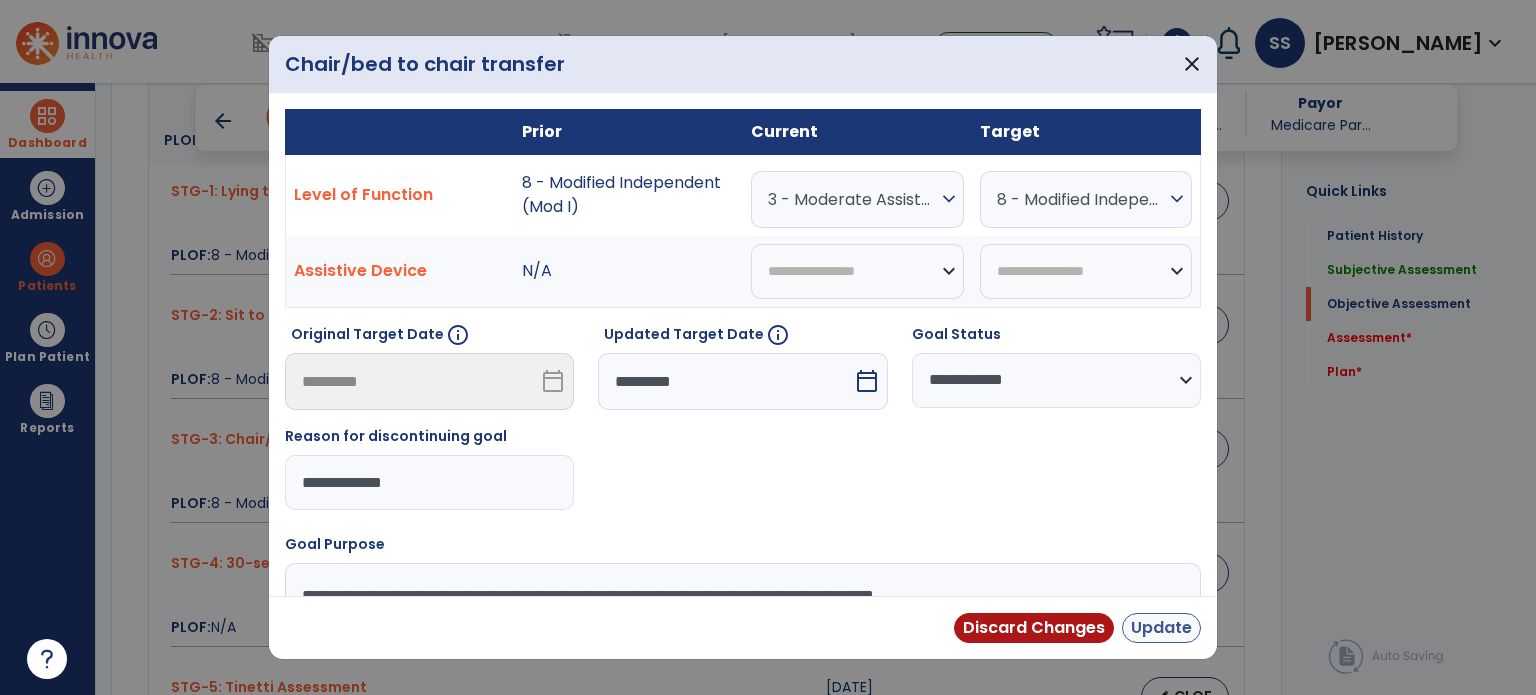 type on "**********" 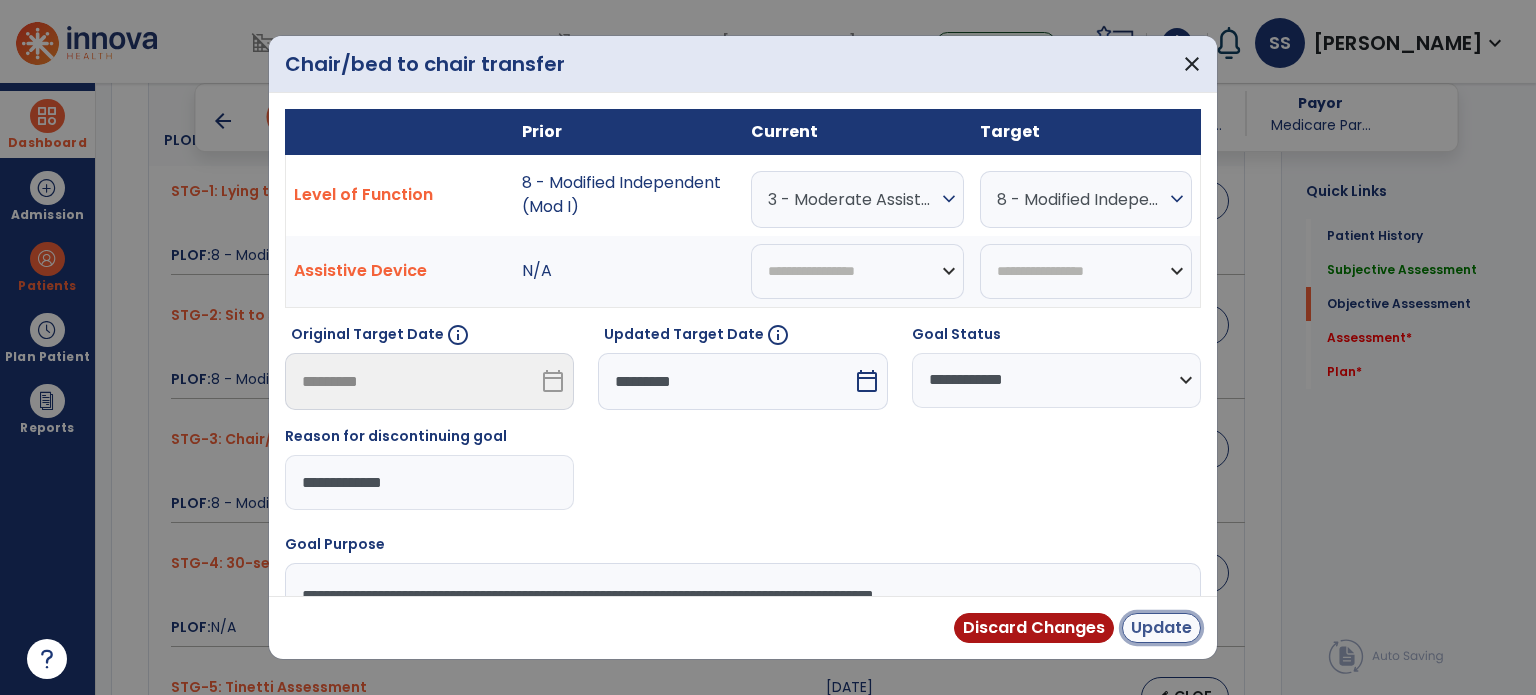 click on "Update" at bounding box center [1161, 628] 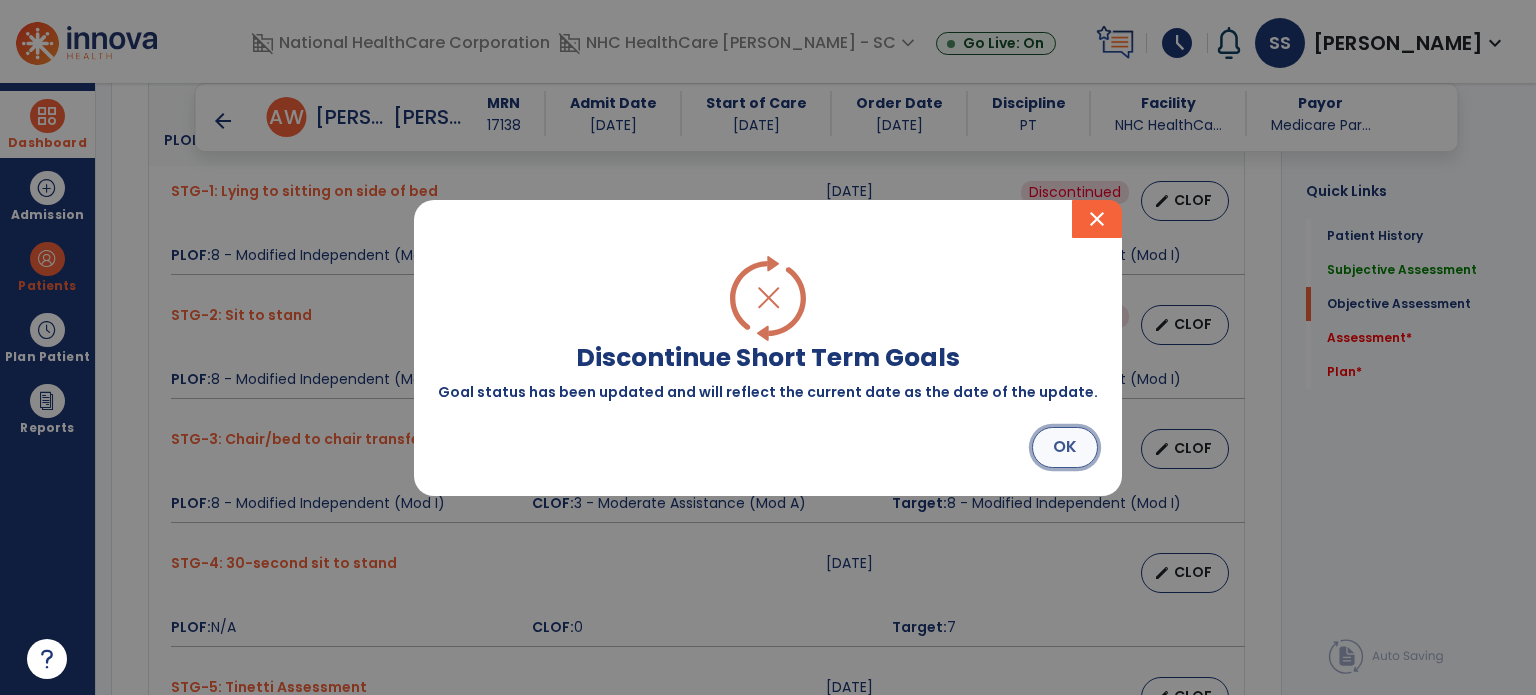 click on "OK" at bounding box center (1065, 447) 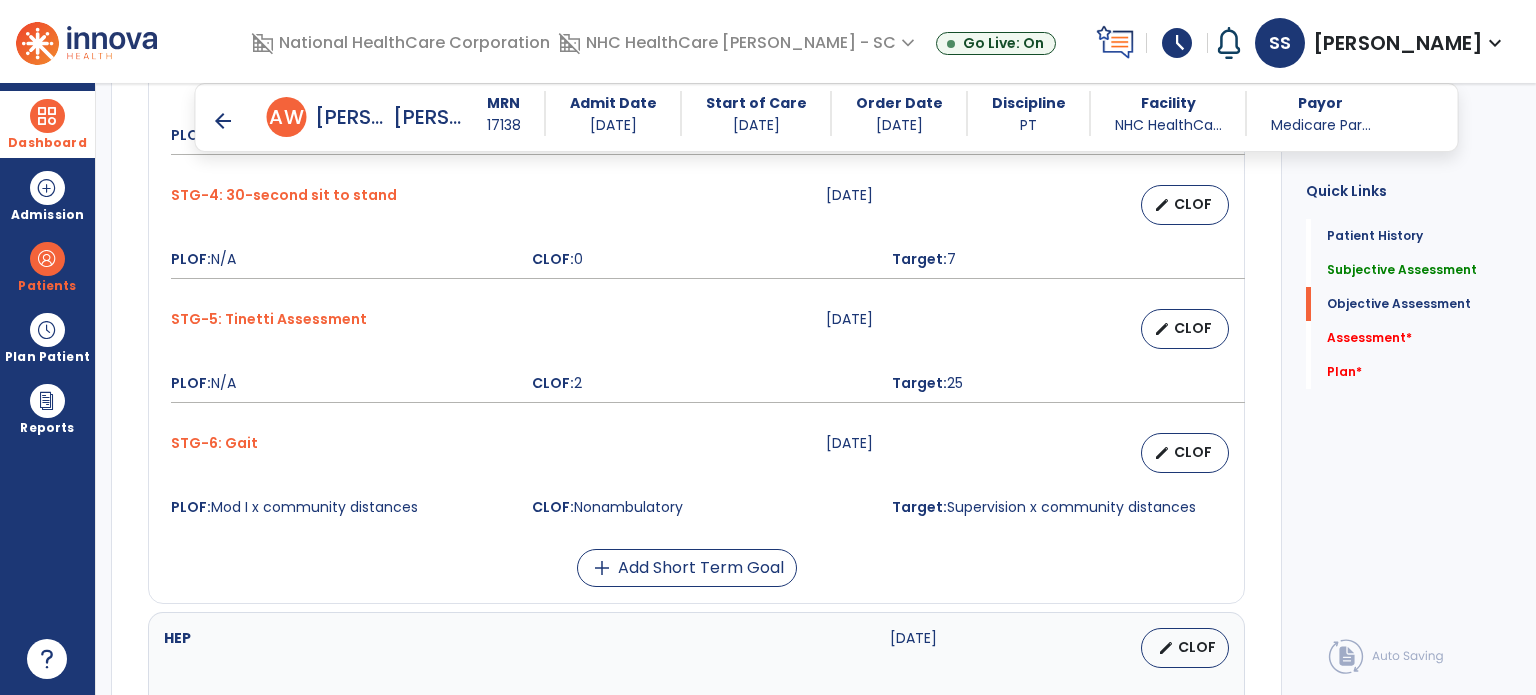 scroll, scrollTop: 1600, scrollLeft: 0, axis: vertical 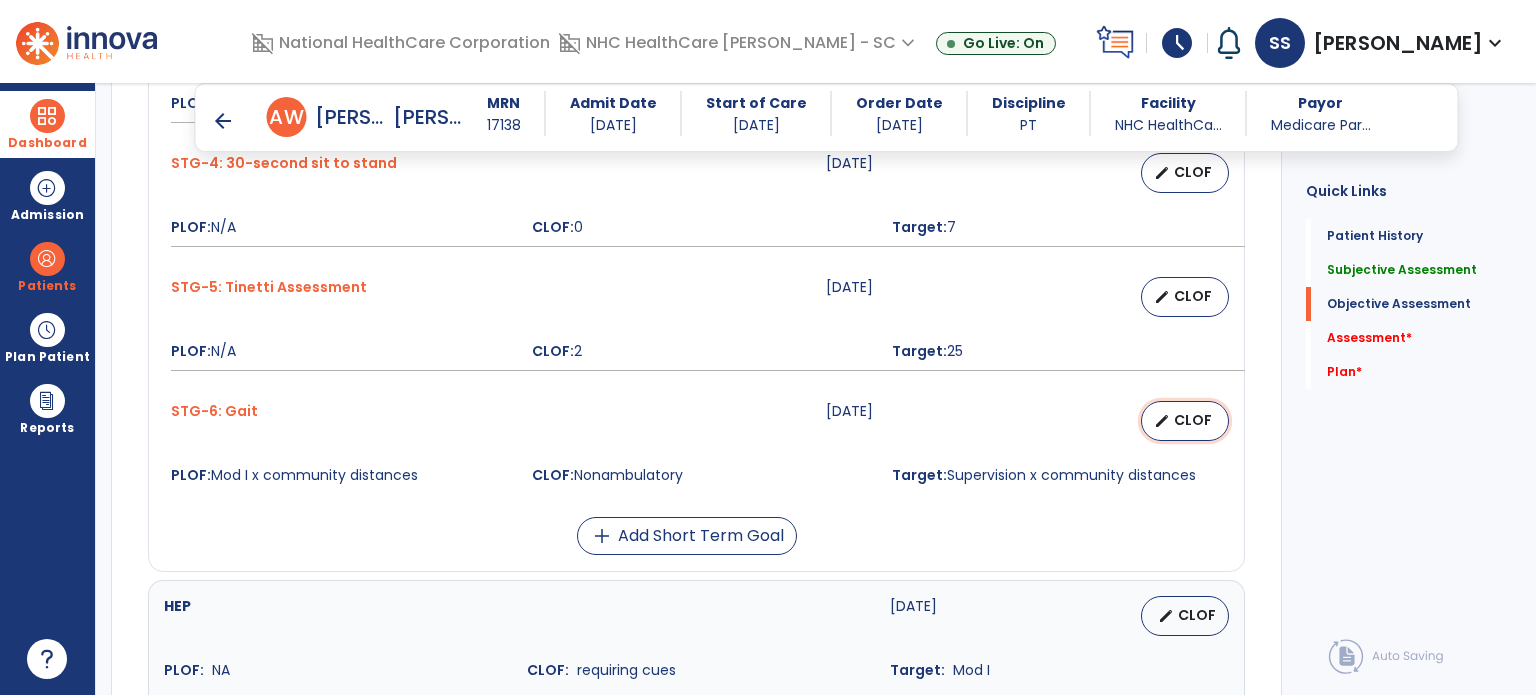 click on "CLOF" at bounding box center (1193, 420) 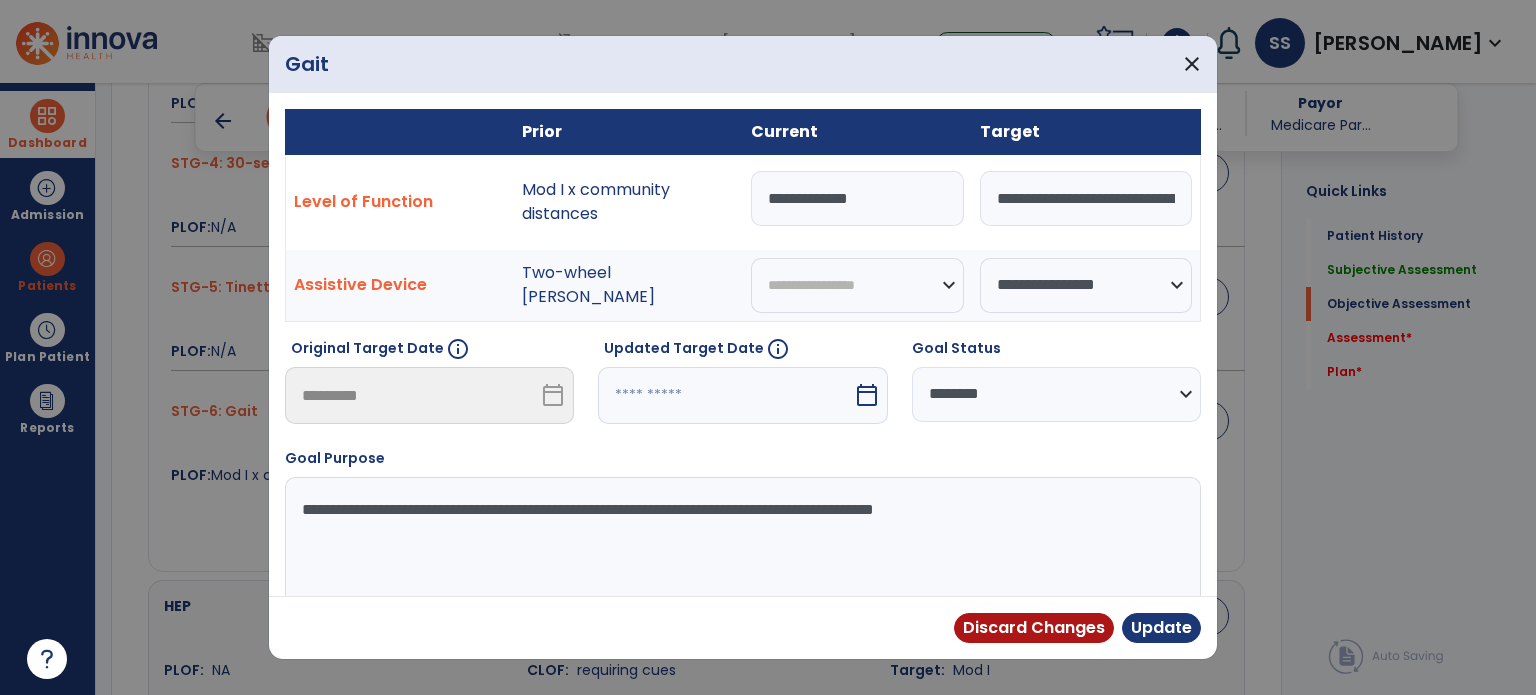 scroll, scrollTop: 0, scrollLeft: 104, axis: horizontal 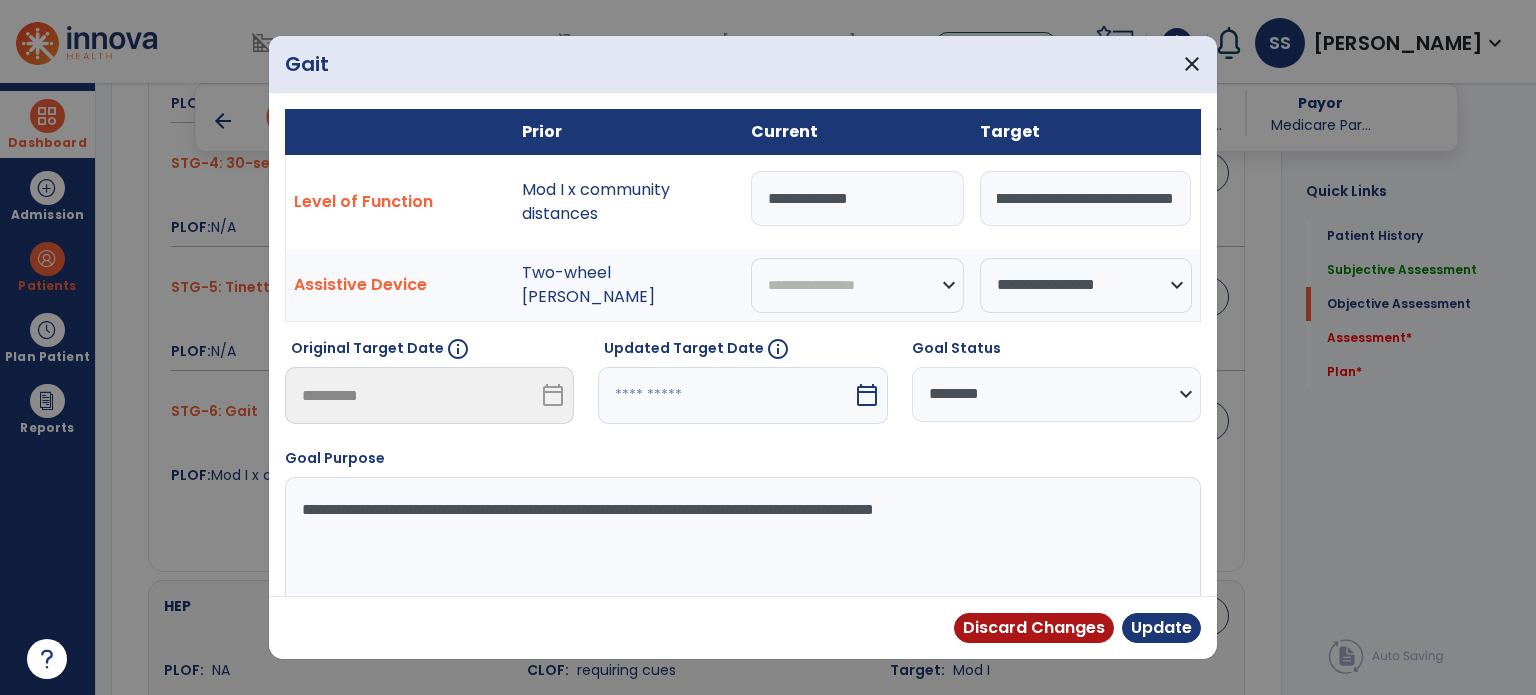 drag, startPoint x: 993, startPoint y: 199, endPoint x: 1315, endPoint y: 237, distance: 324.2345 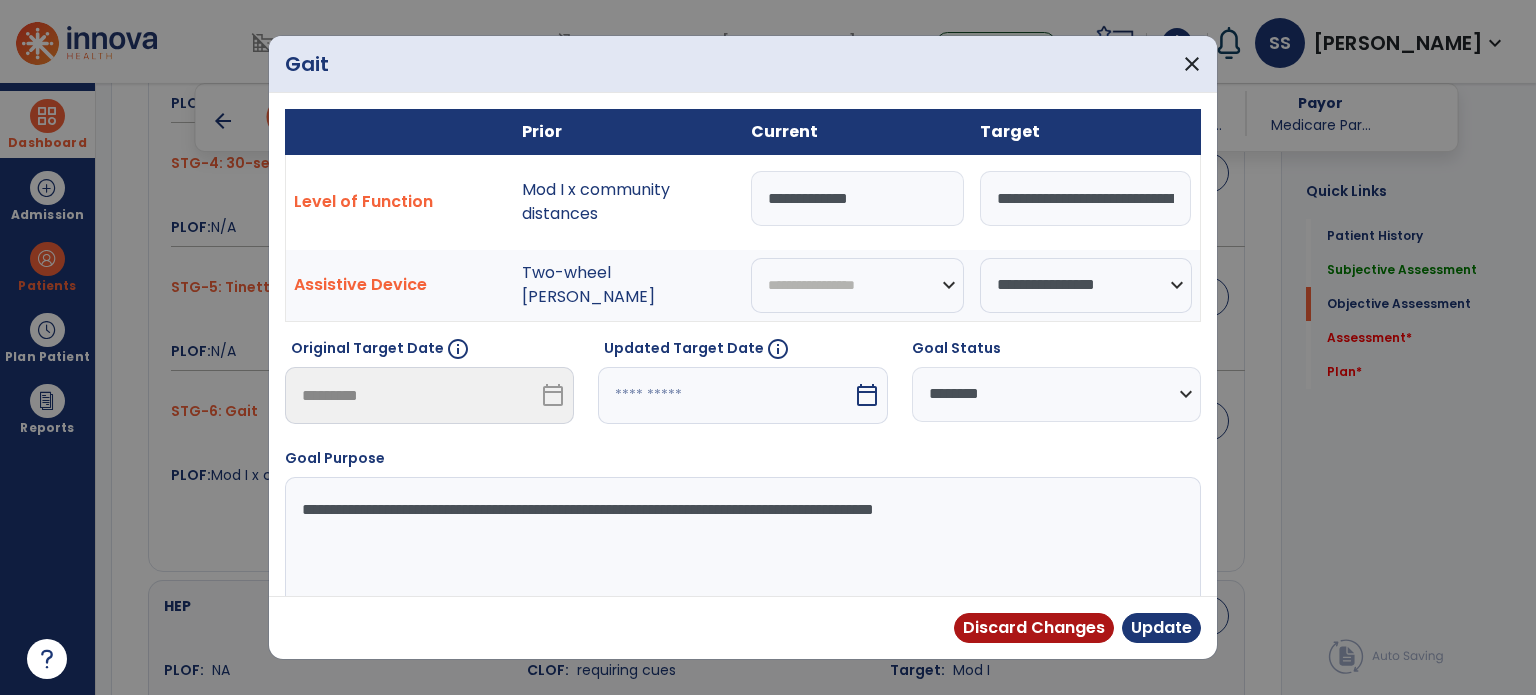 paste on "**********" 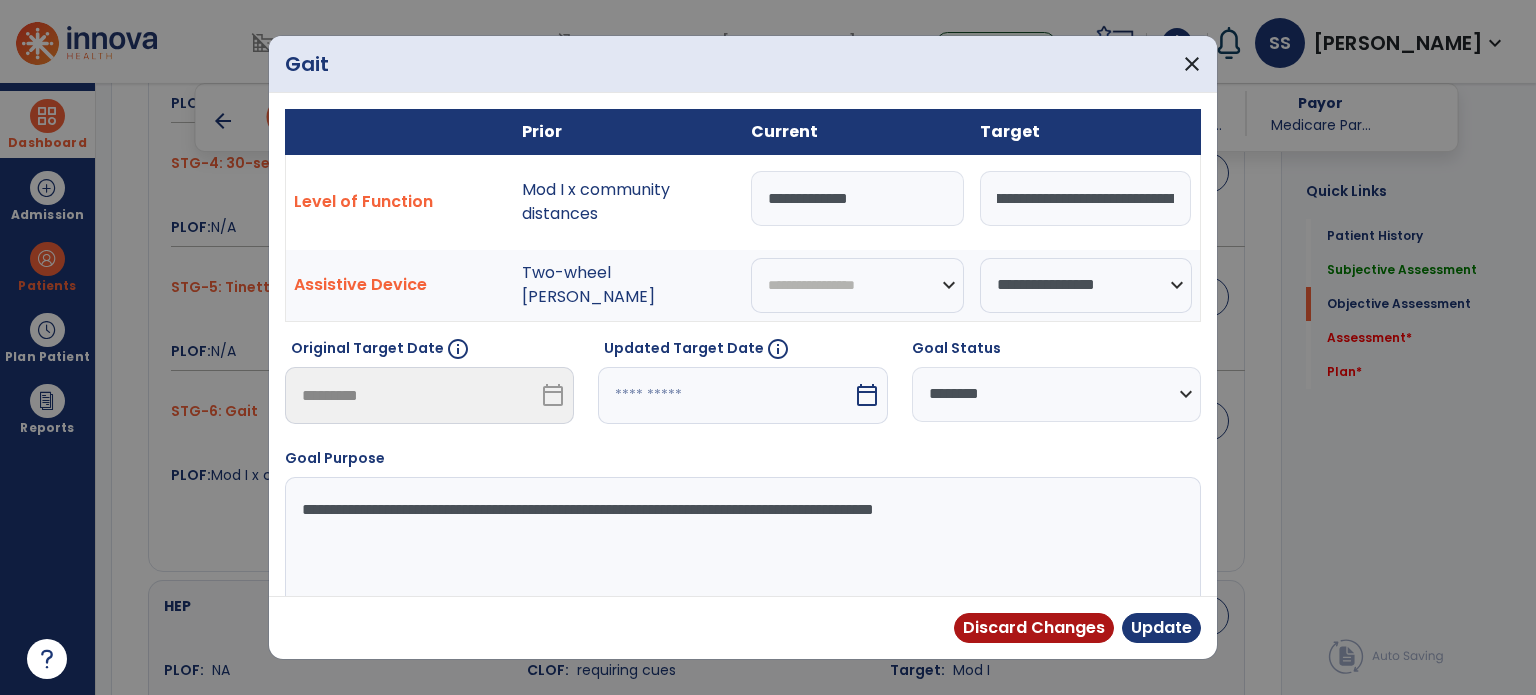 scroll, scrollTop: 0, scrollLeft: 0, axis: both 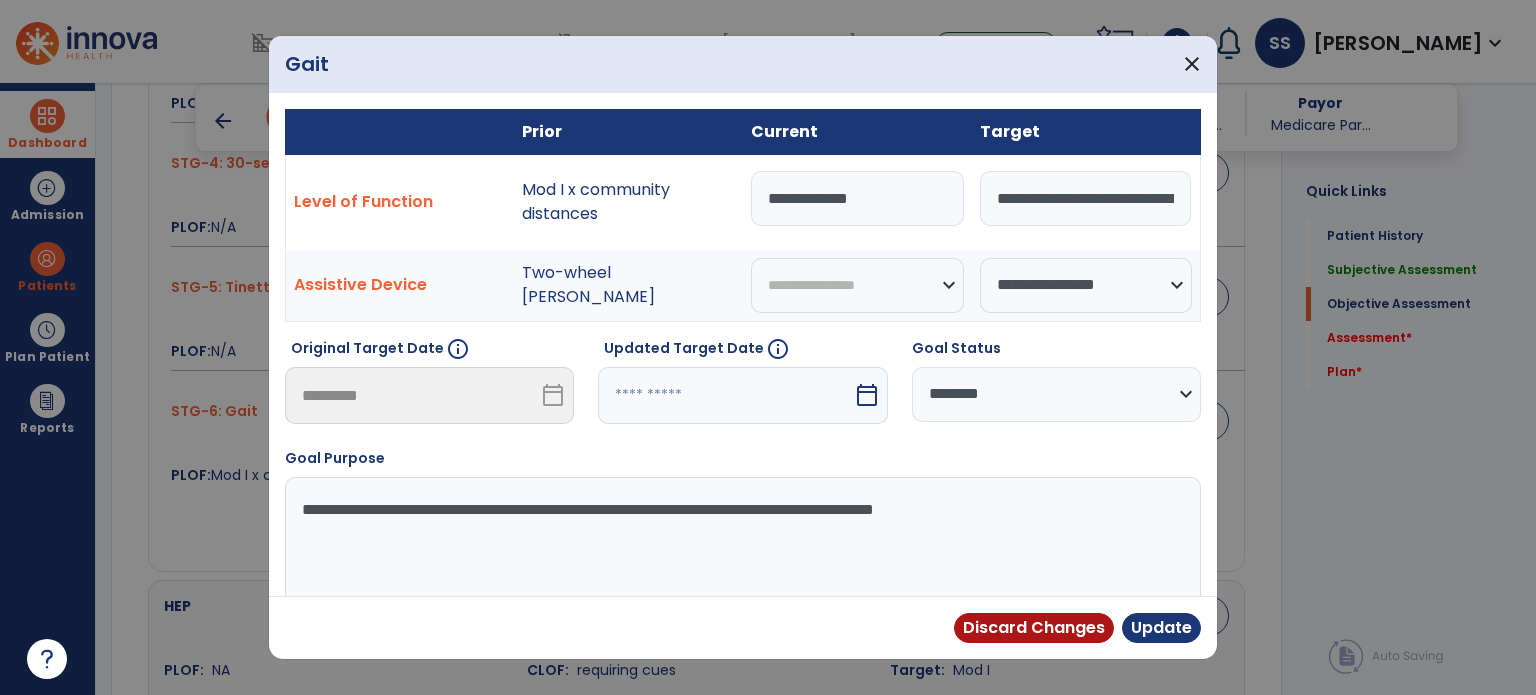 drag, startPoint x: 1020, startPoint y: 208, endPoint x: 992, endPoint y: 209, distance: 28.01785 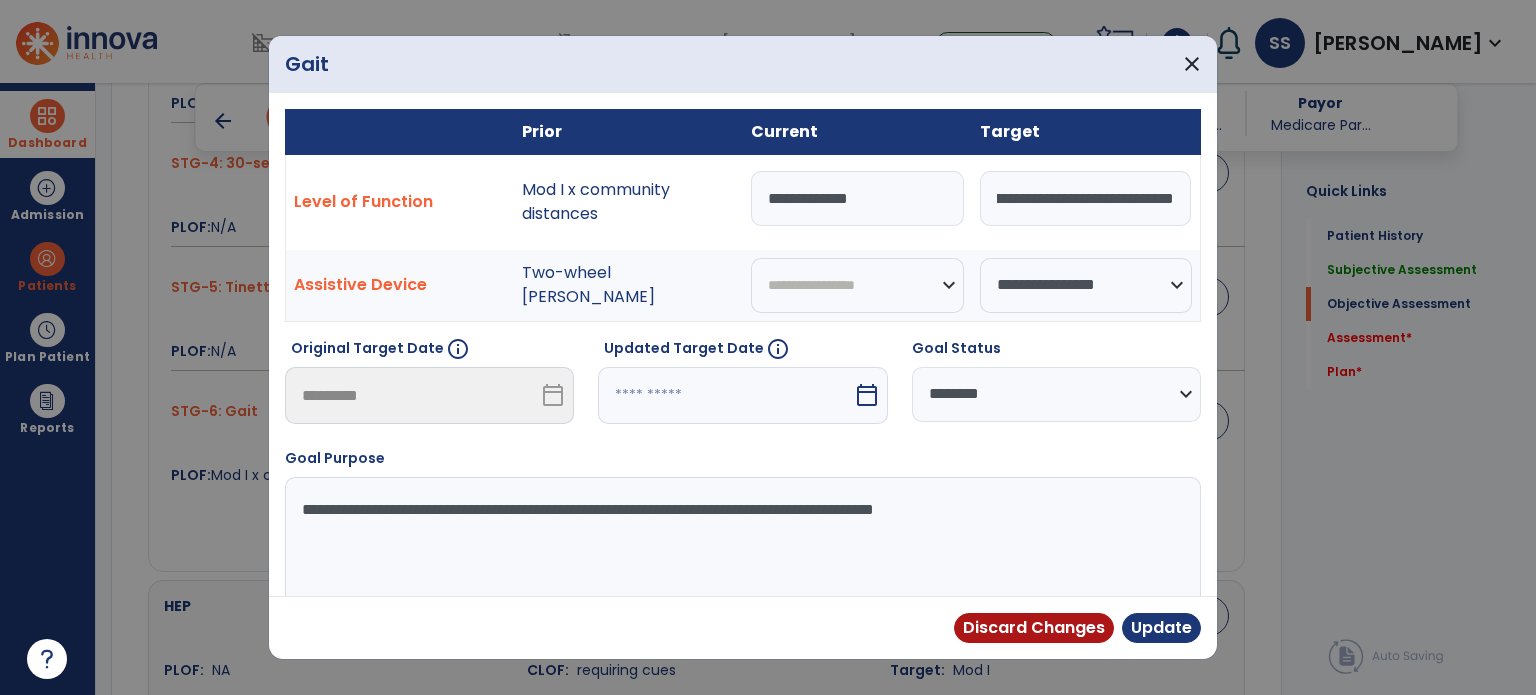scroll, scrollTop: 0, scrollLeft: 854, axis: horizontal 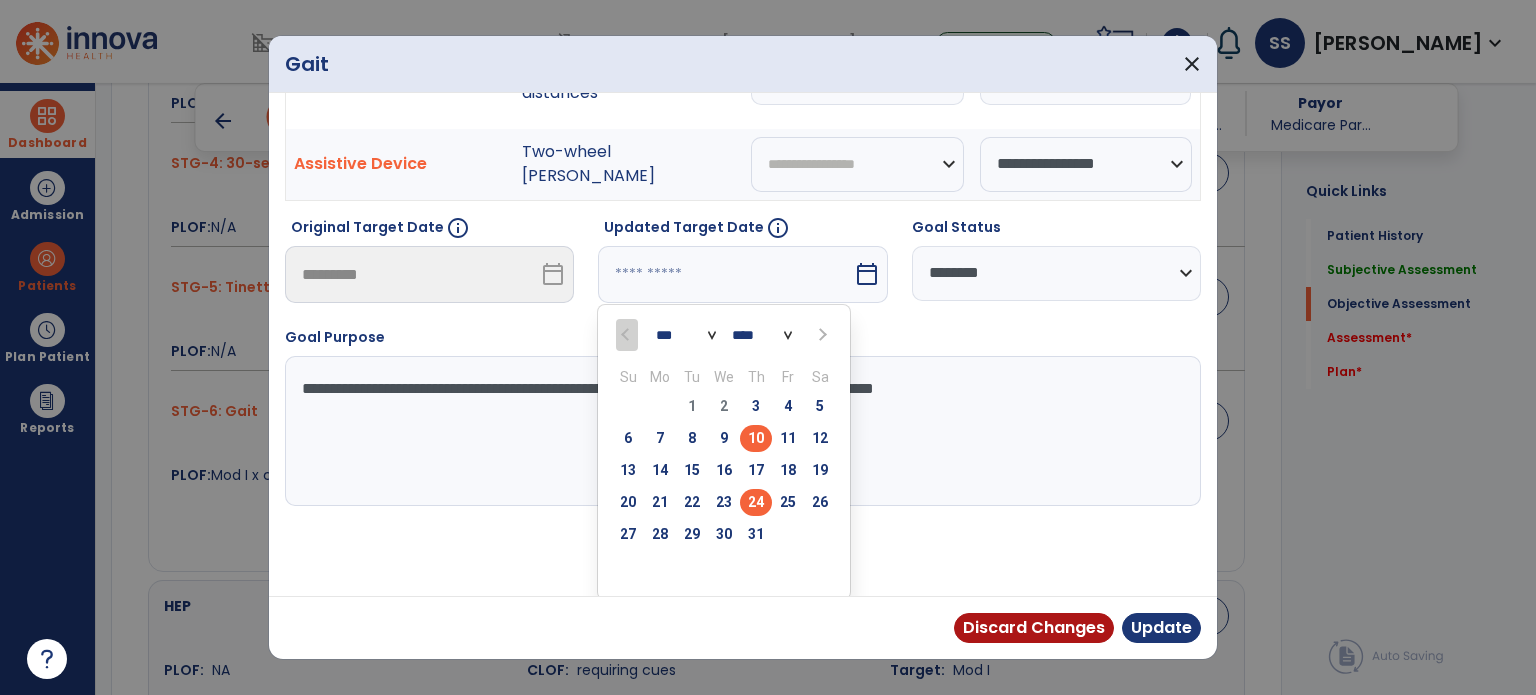click on "24" at bounding box center (756, 502) 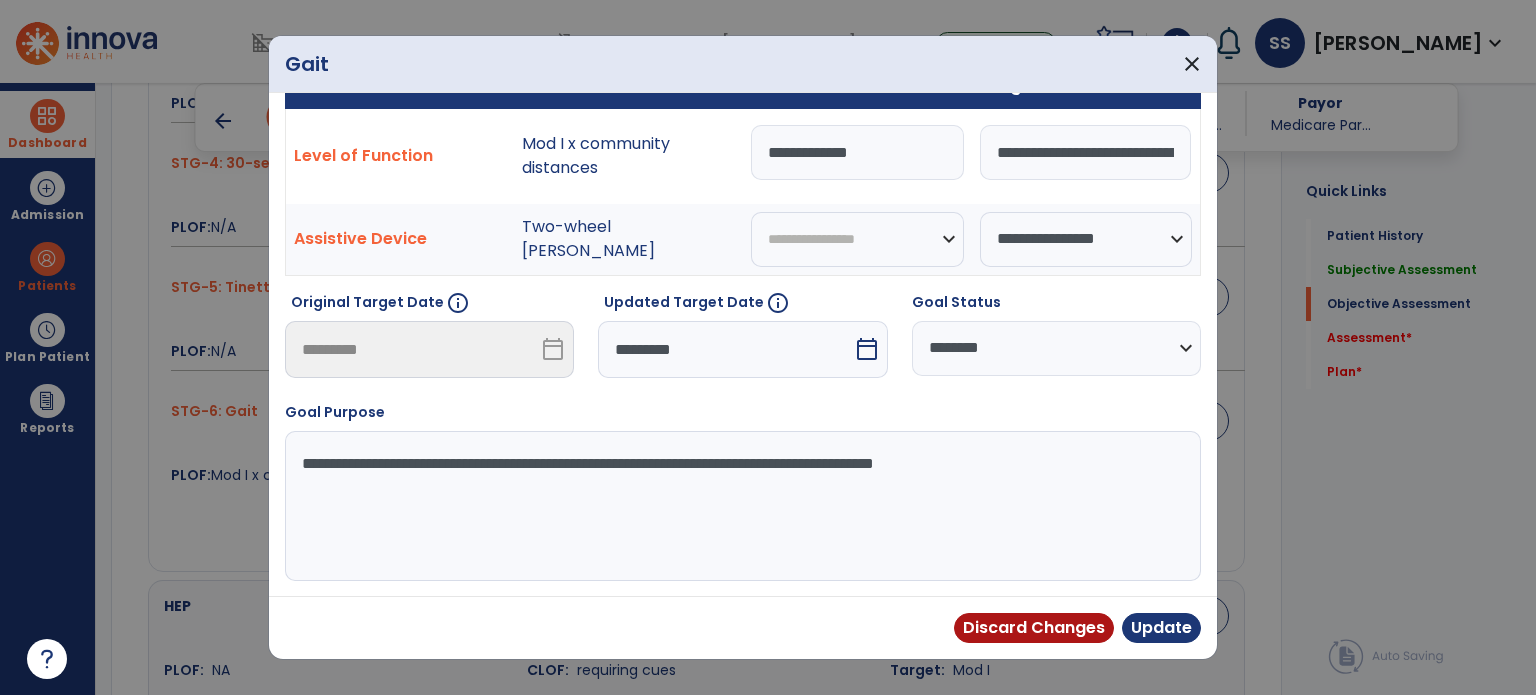 scroll, scrollTop: 44, scrollLeft: 0, axis: vertical 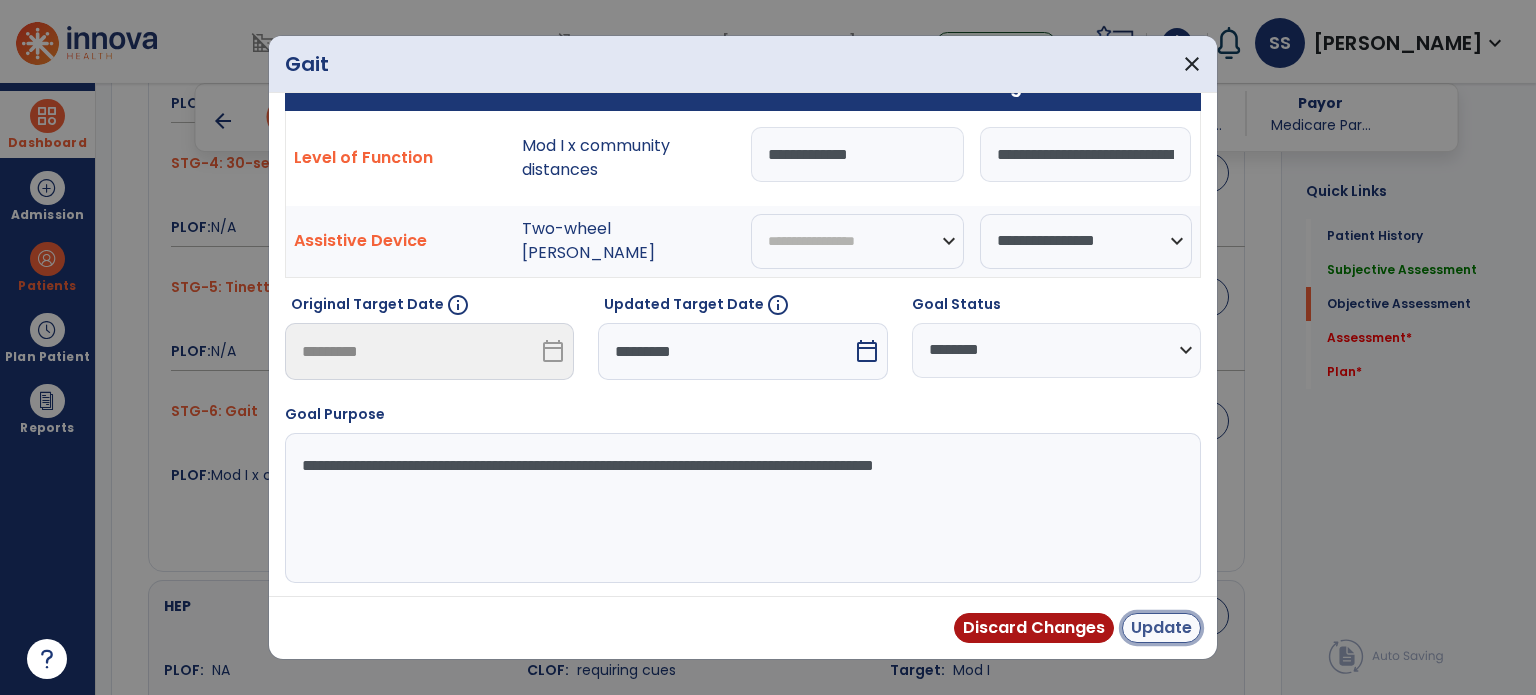 click on "Update" at bounding box center (1161, 628) 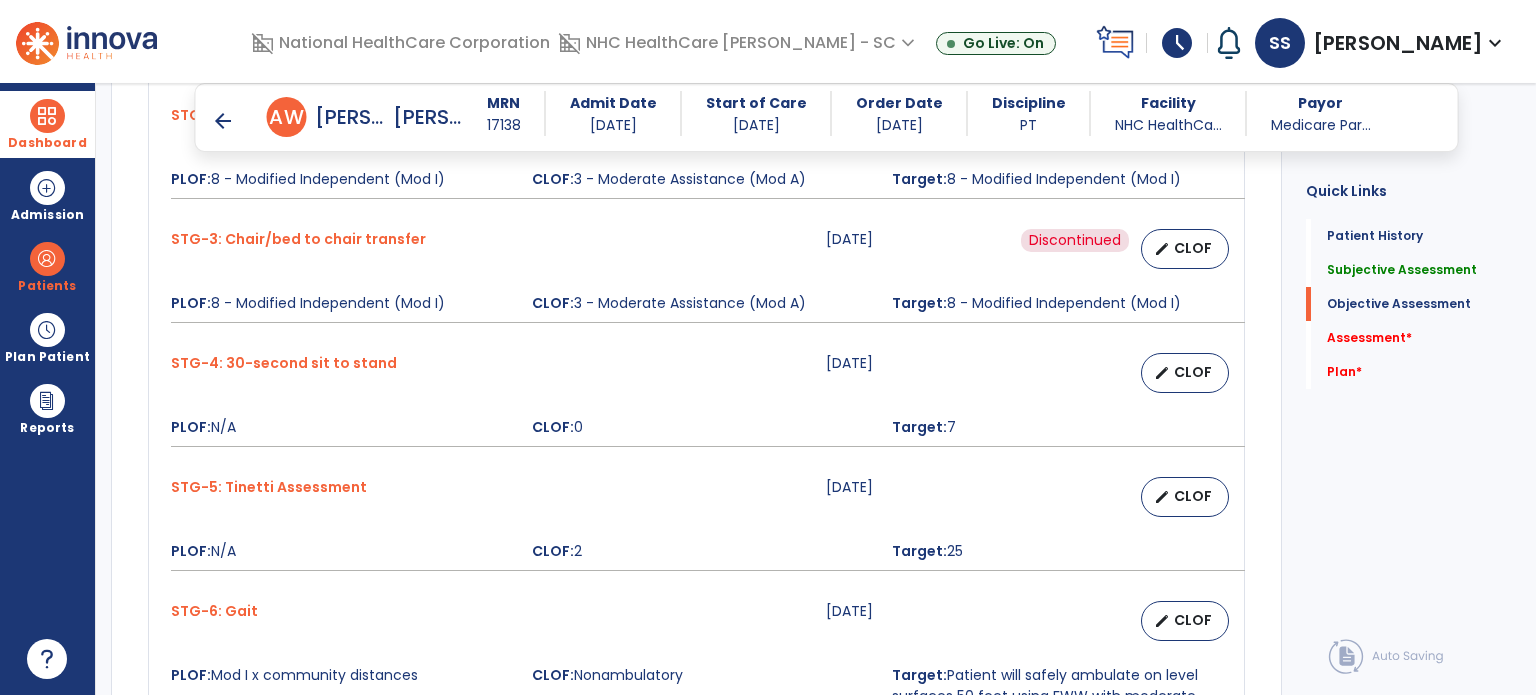scroll, scrollTop: 1300, scrollLeft: 0, axis: vertical 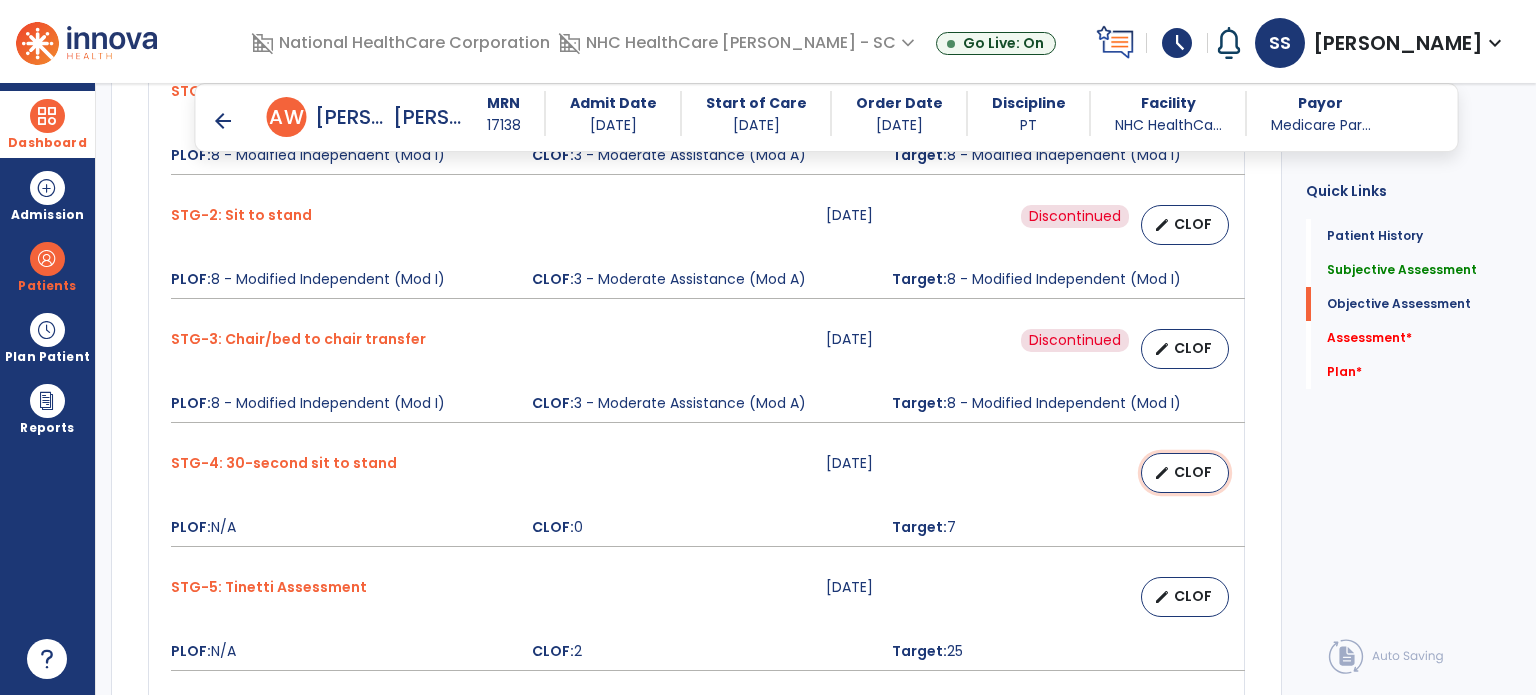 click on "CLOF" at bounding box center [1193, 472] 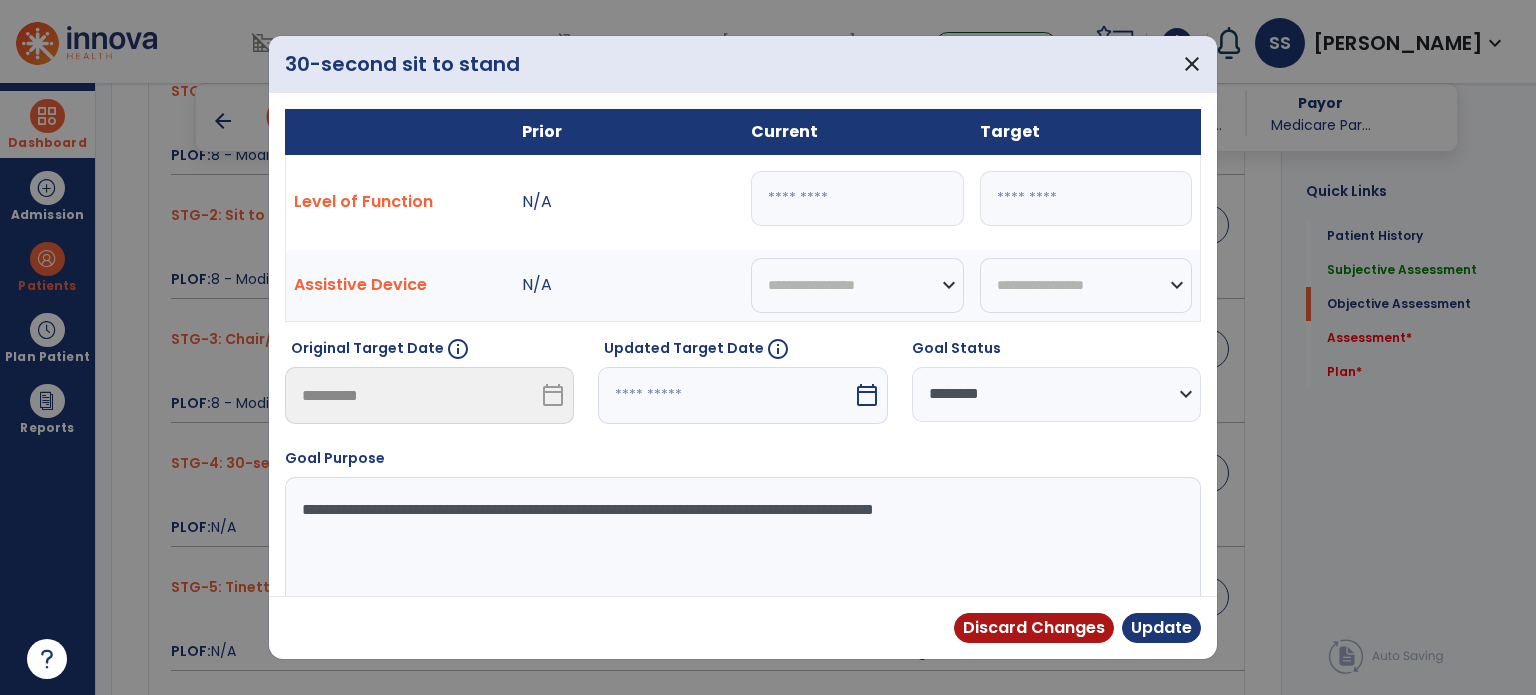 click at bounding box center (725, 395) 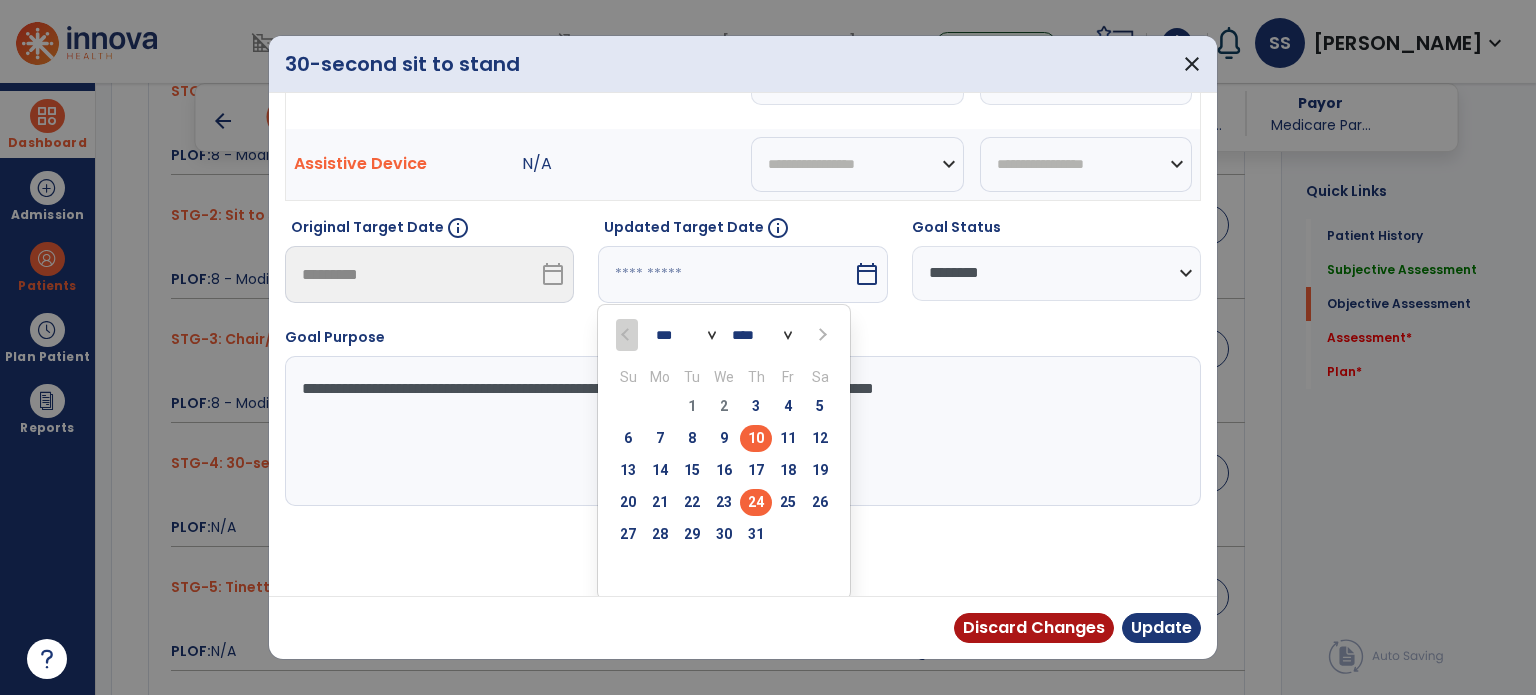click on "24" at bounding box center [756, 502] 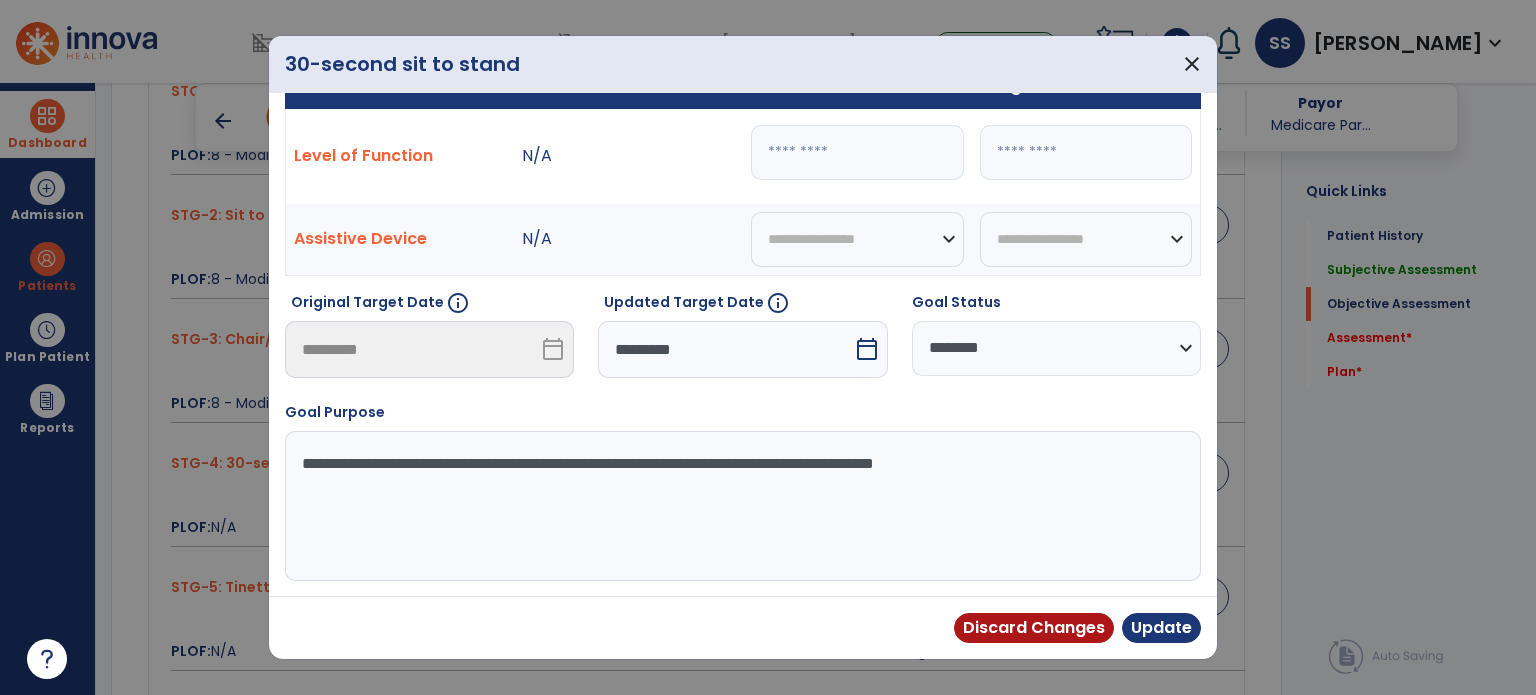scroll, scrollTop: 44, scrollLeft: 0, axis: vertical 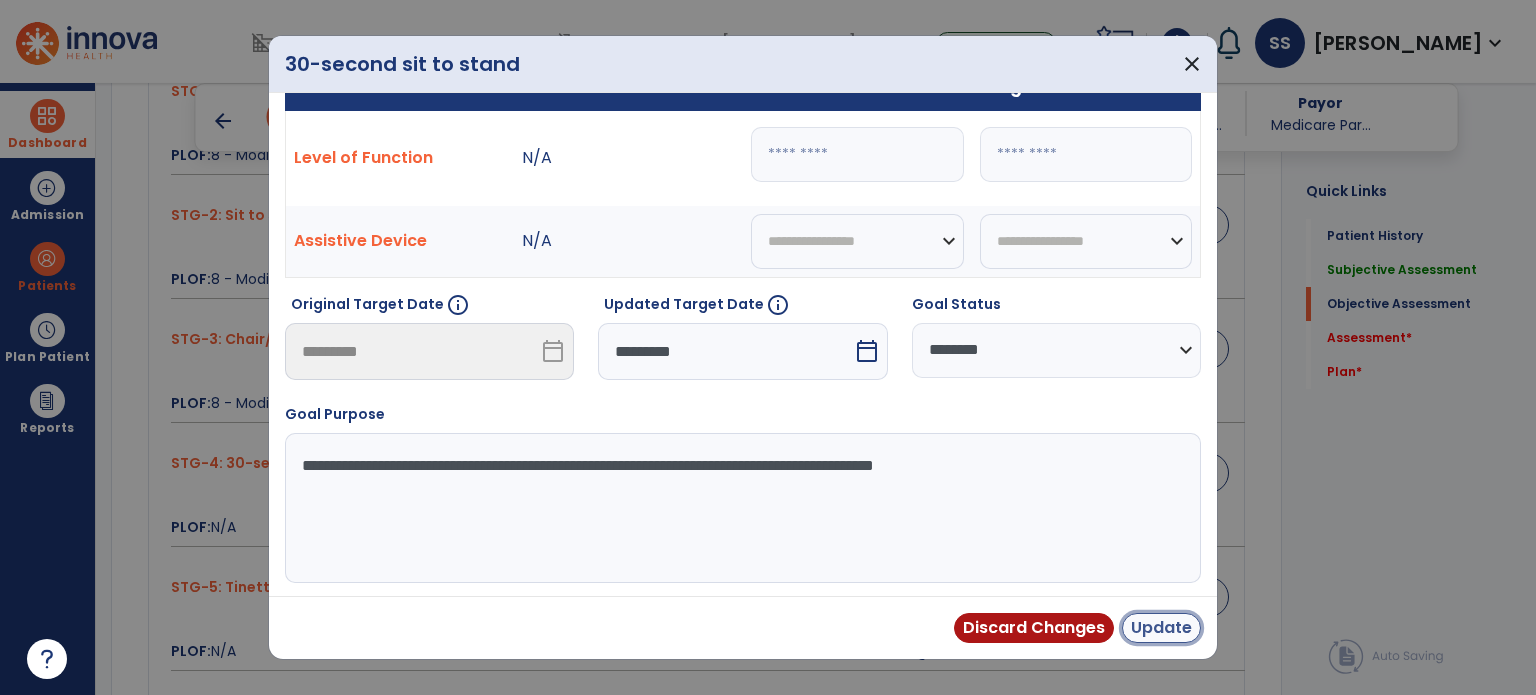 click on "Update" at bounding box center [1161, 628] 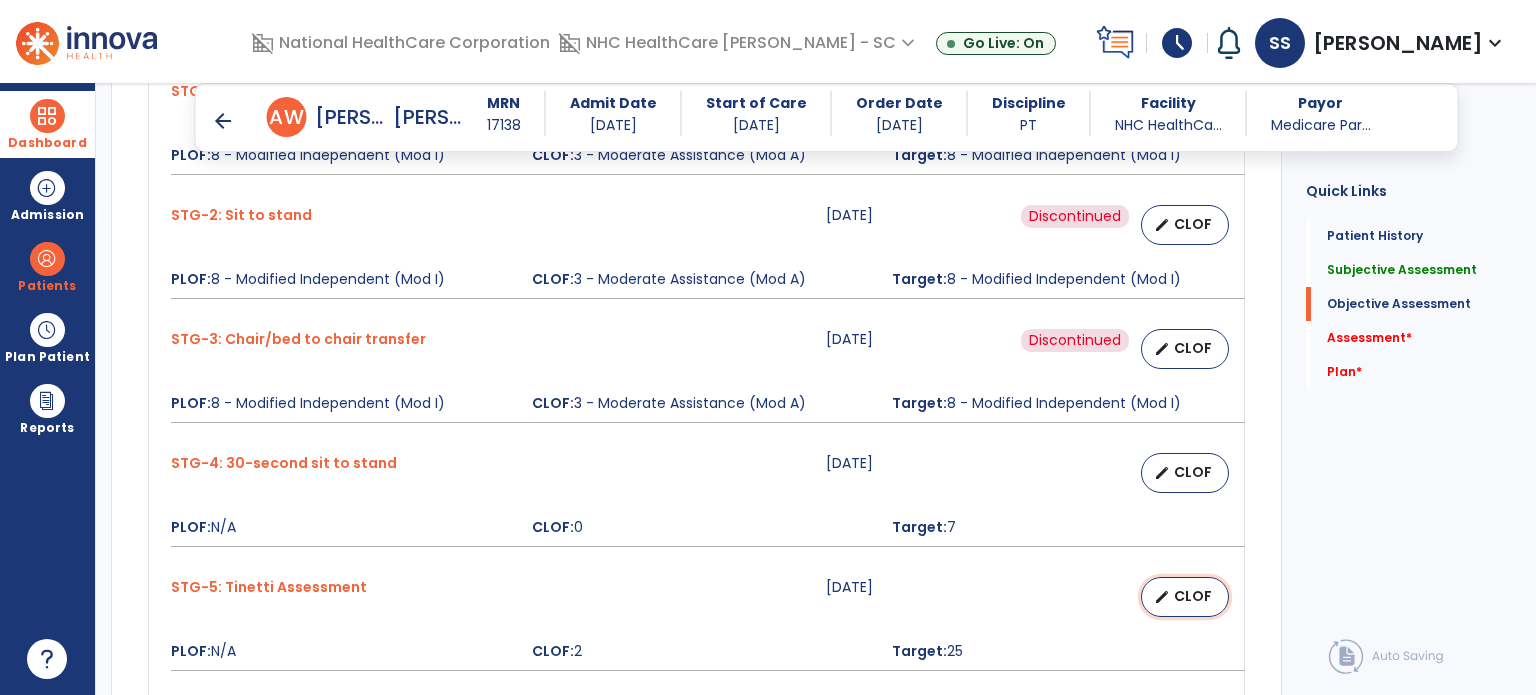 click on "CLOF" at bounding box center [1193, 596] 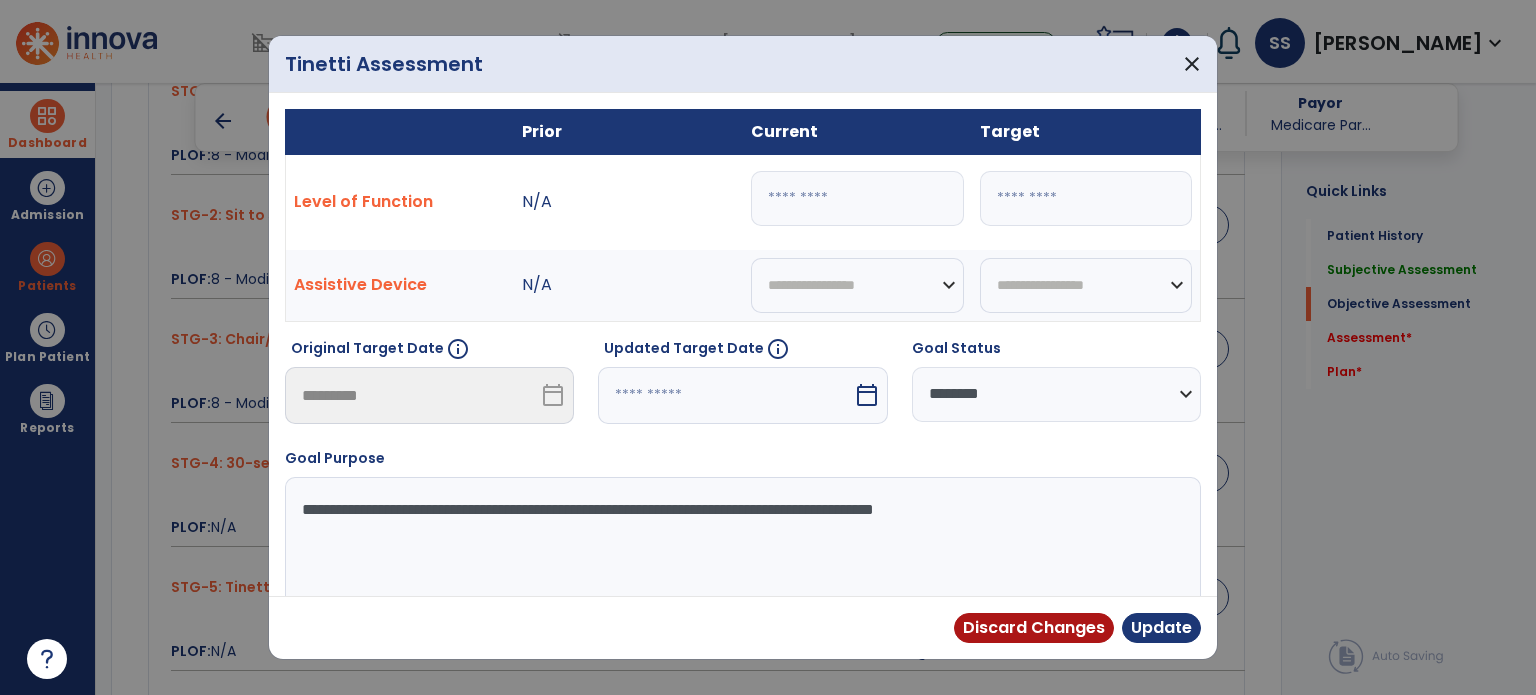 click at bounding box center [725, 395] 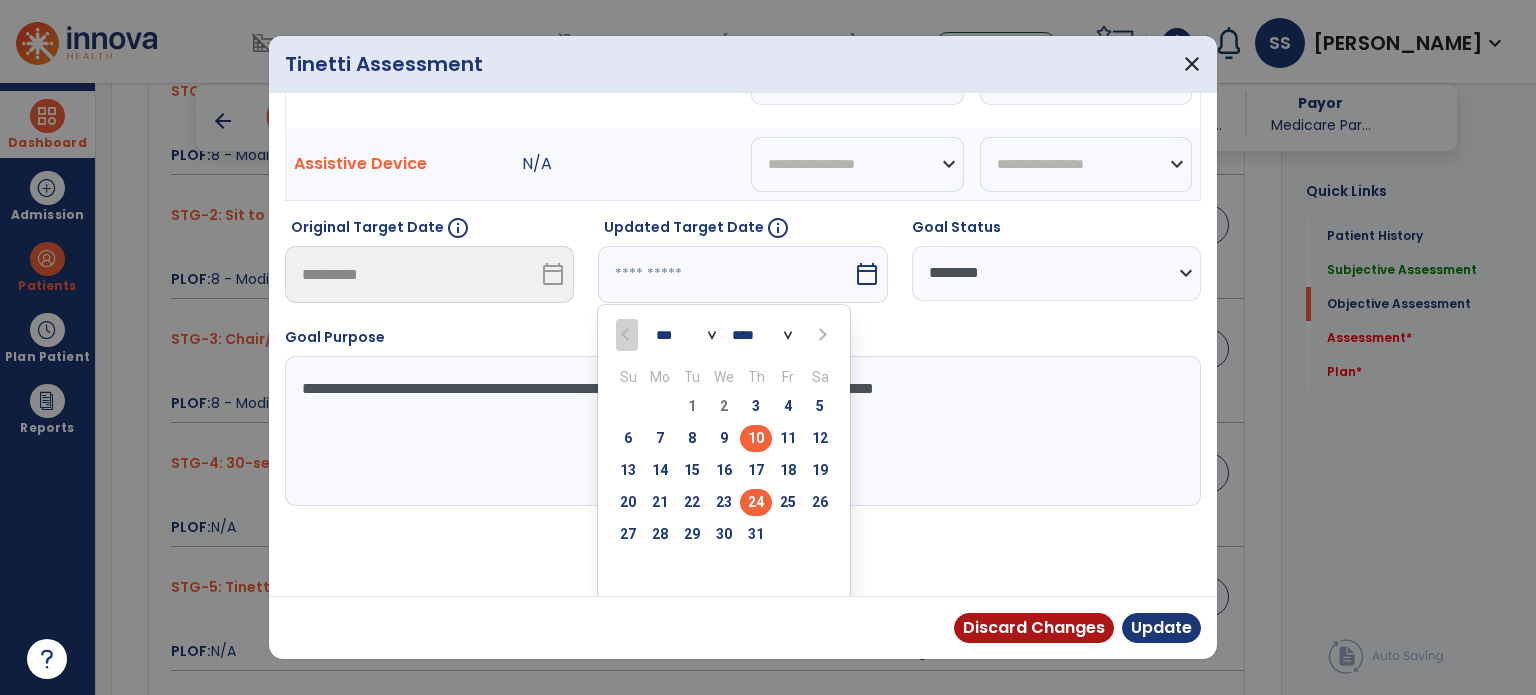 click on "24" at bounding box center [756, 502] 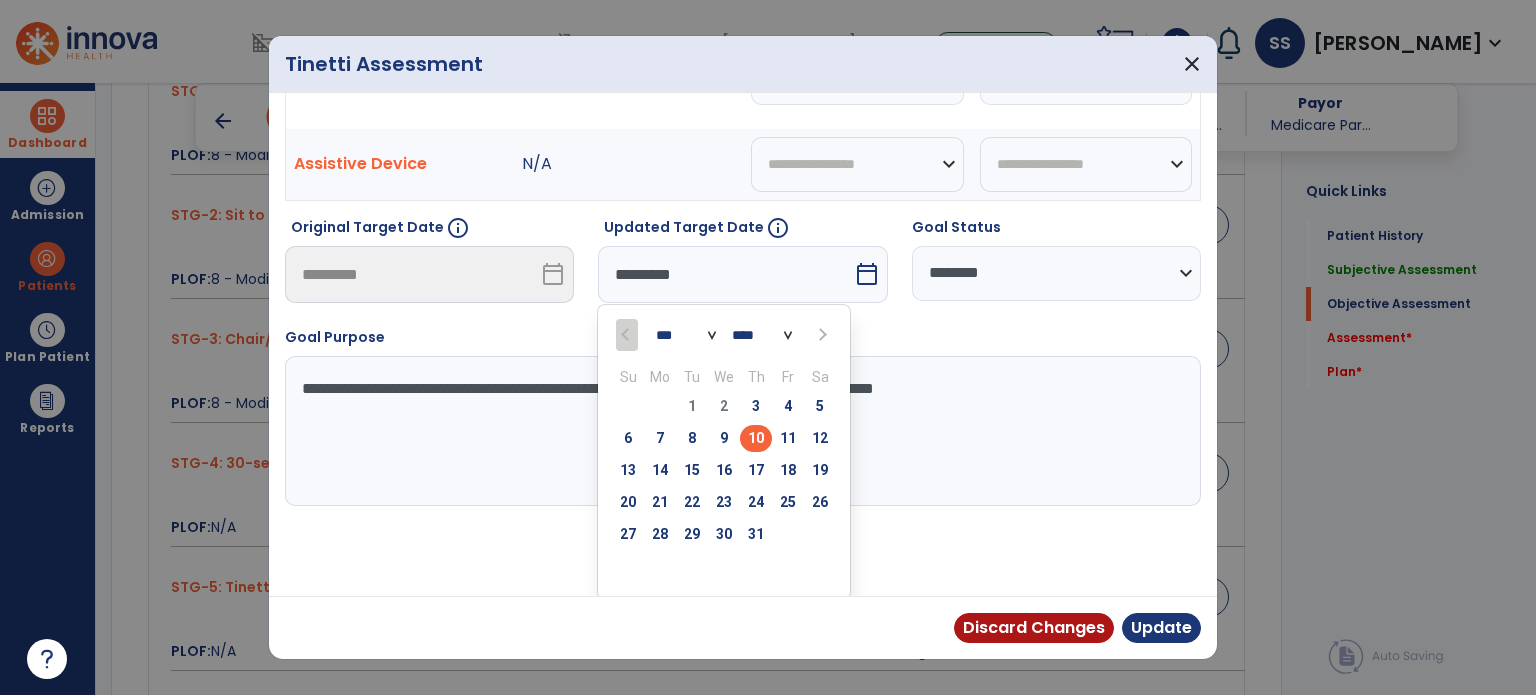 scroll, scrollTop: 44, scrollLeft: 0, axis: vertical 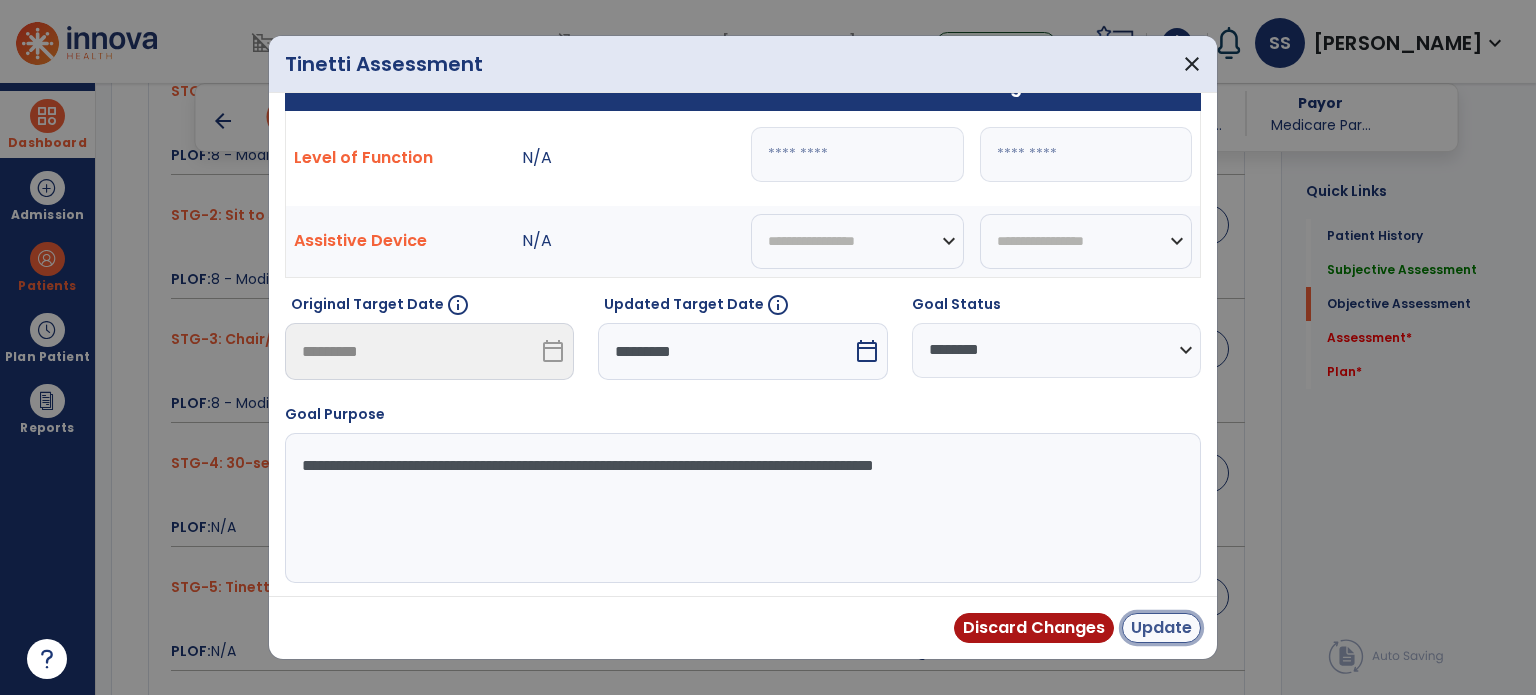 click on "Update" at bounding box center (1161, 628) 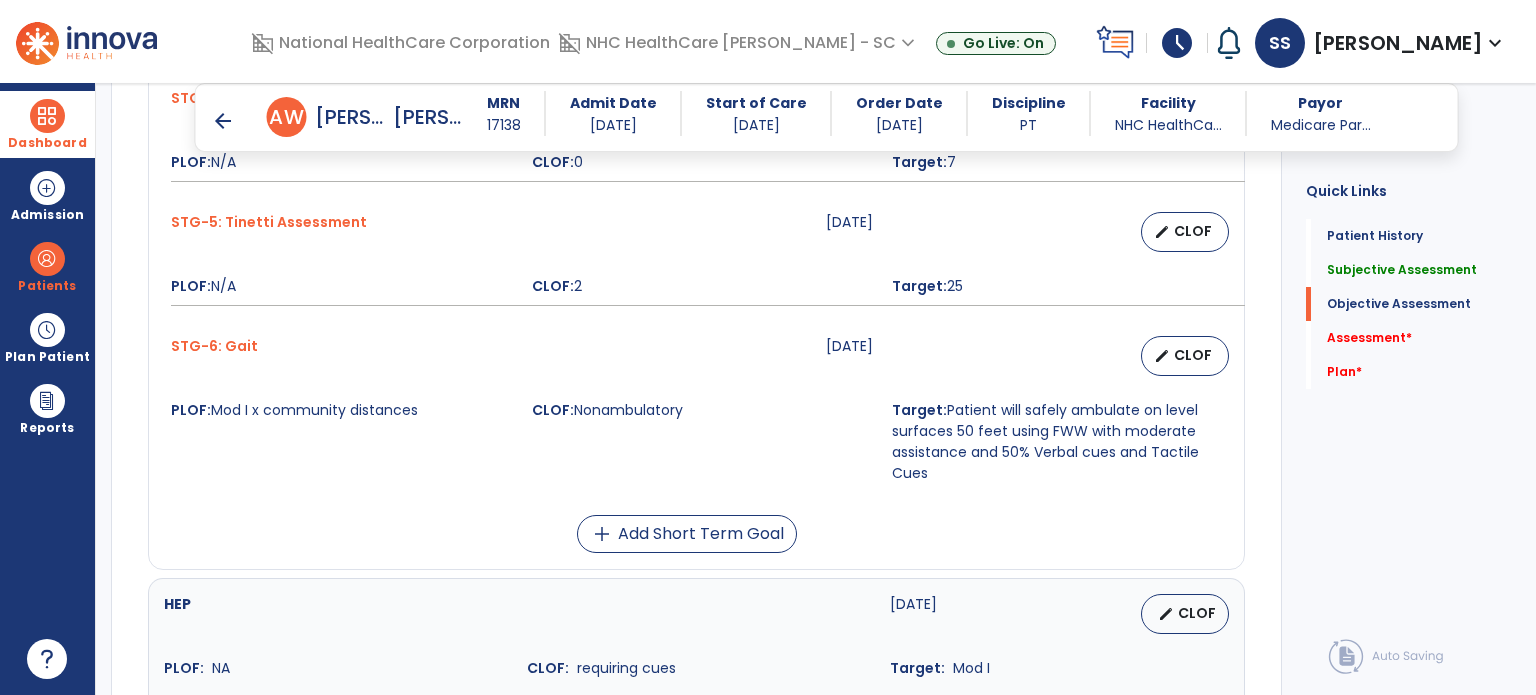 scroll, scrollTop: 1700, scrollLeft: 0, axis: vertical 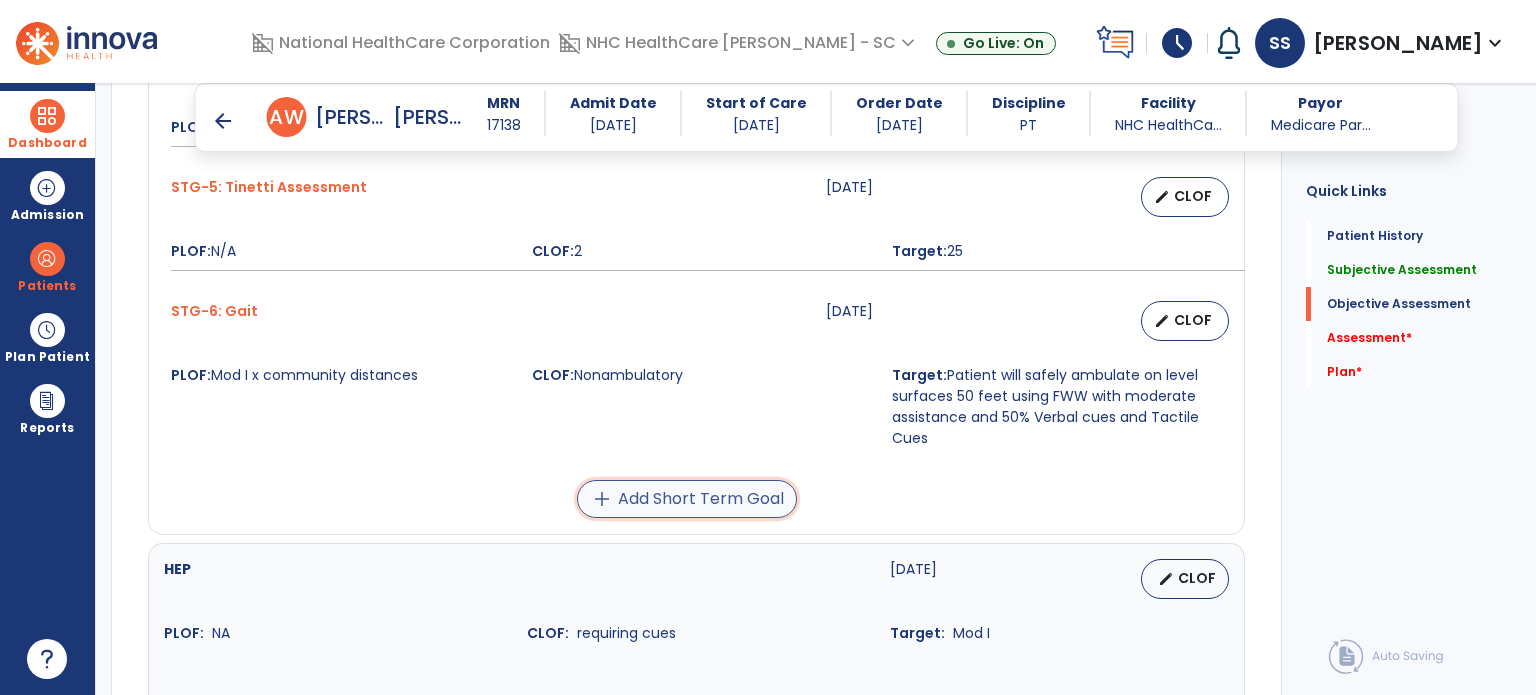 click on "add  Add Short Term Goal" at bounding box center (687, 499) 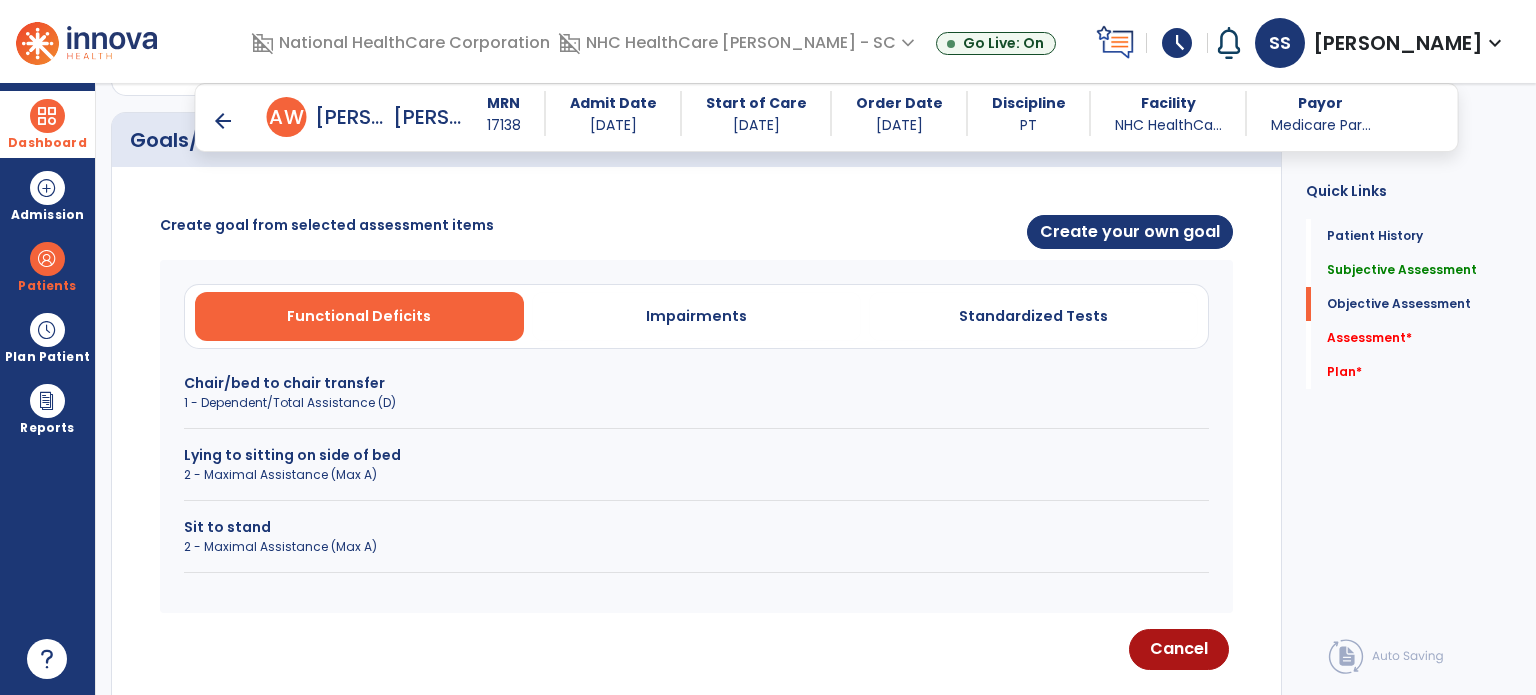 scroll, scrollTop: 1040, scrollLeft: 0, axis: vertical 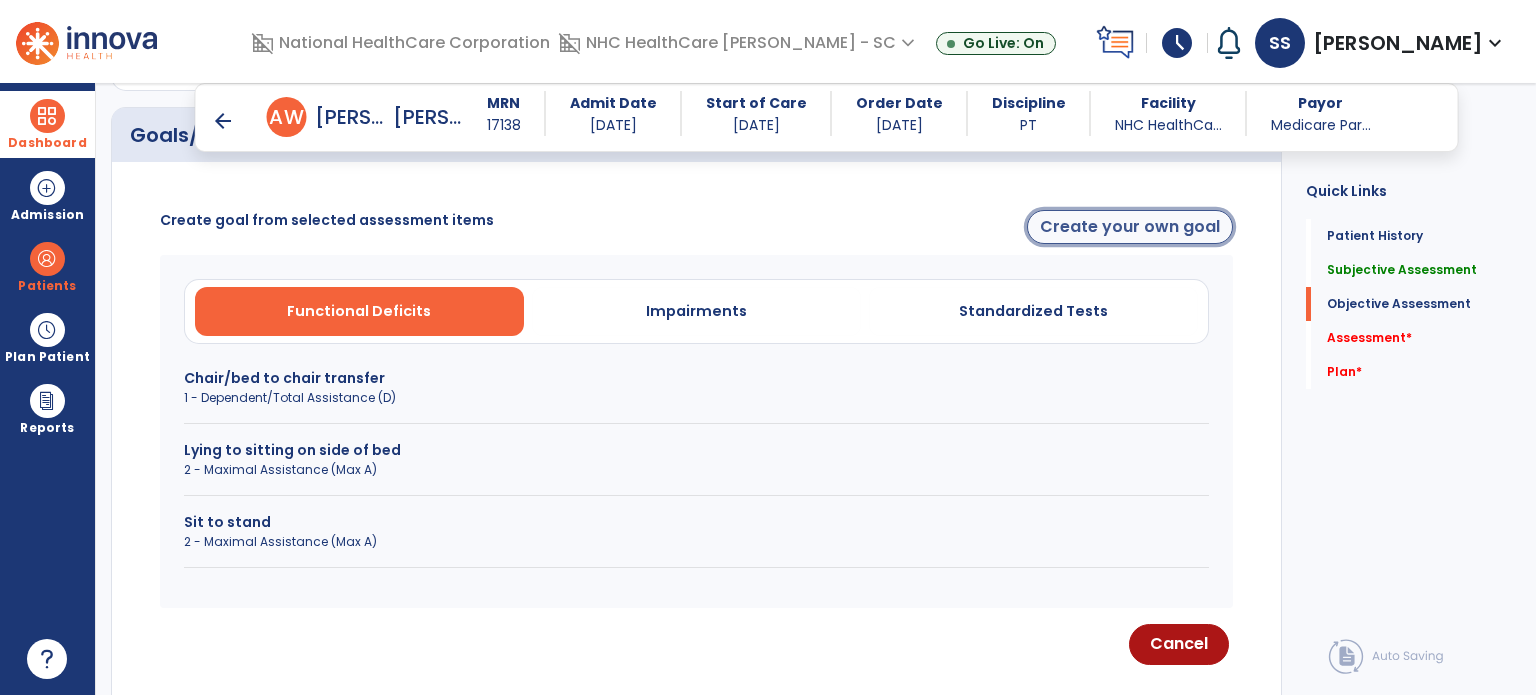 click on "Create your own goal" 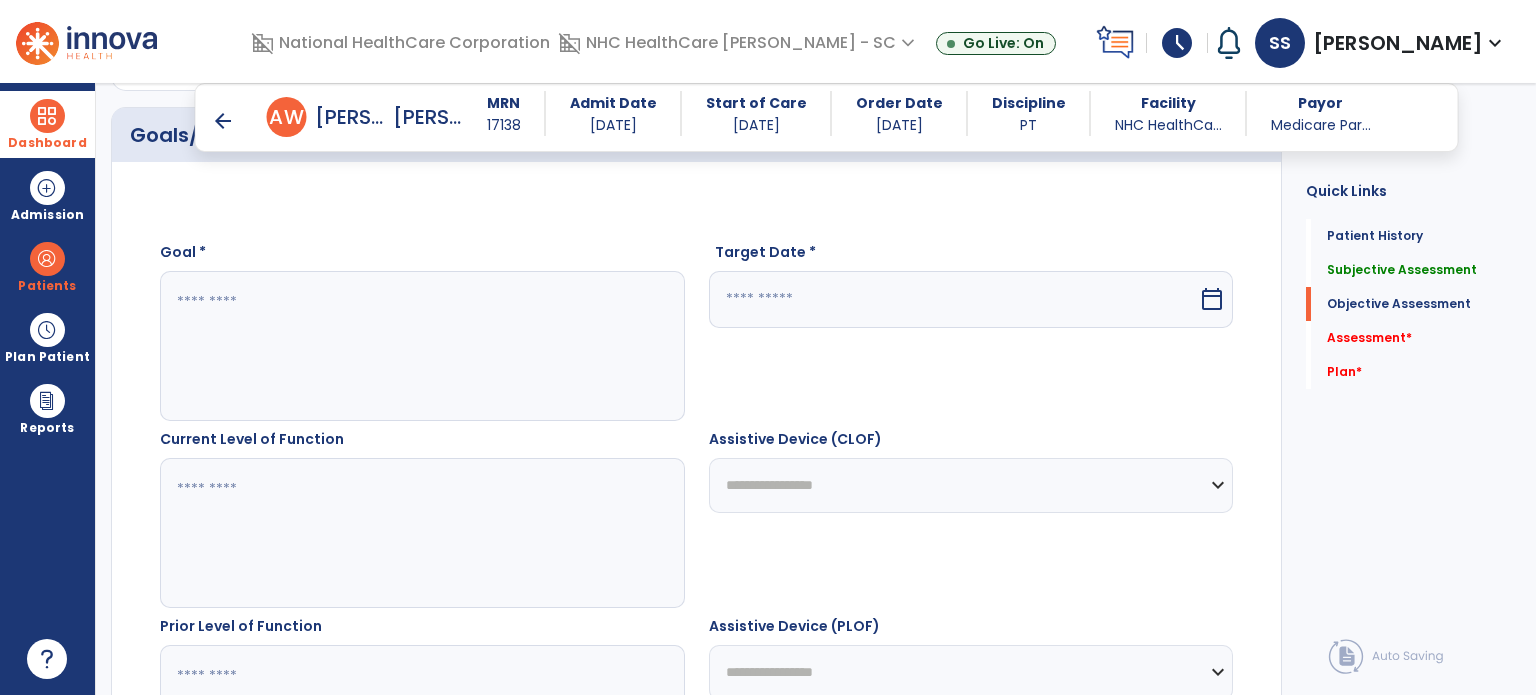 click 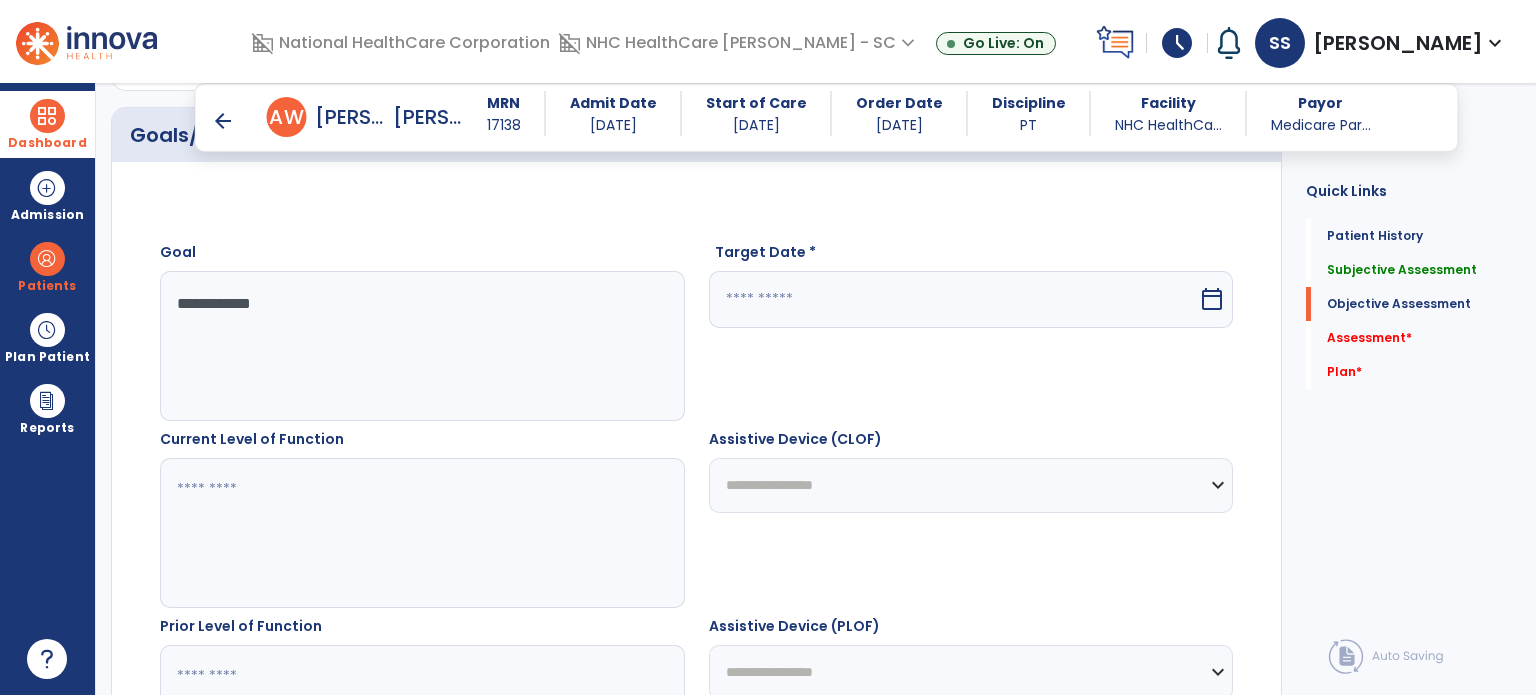type on "**********" 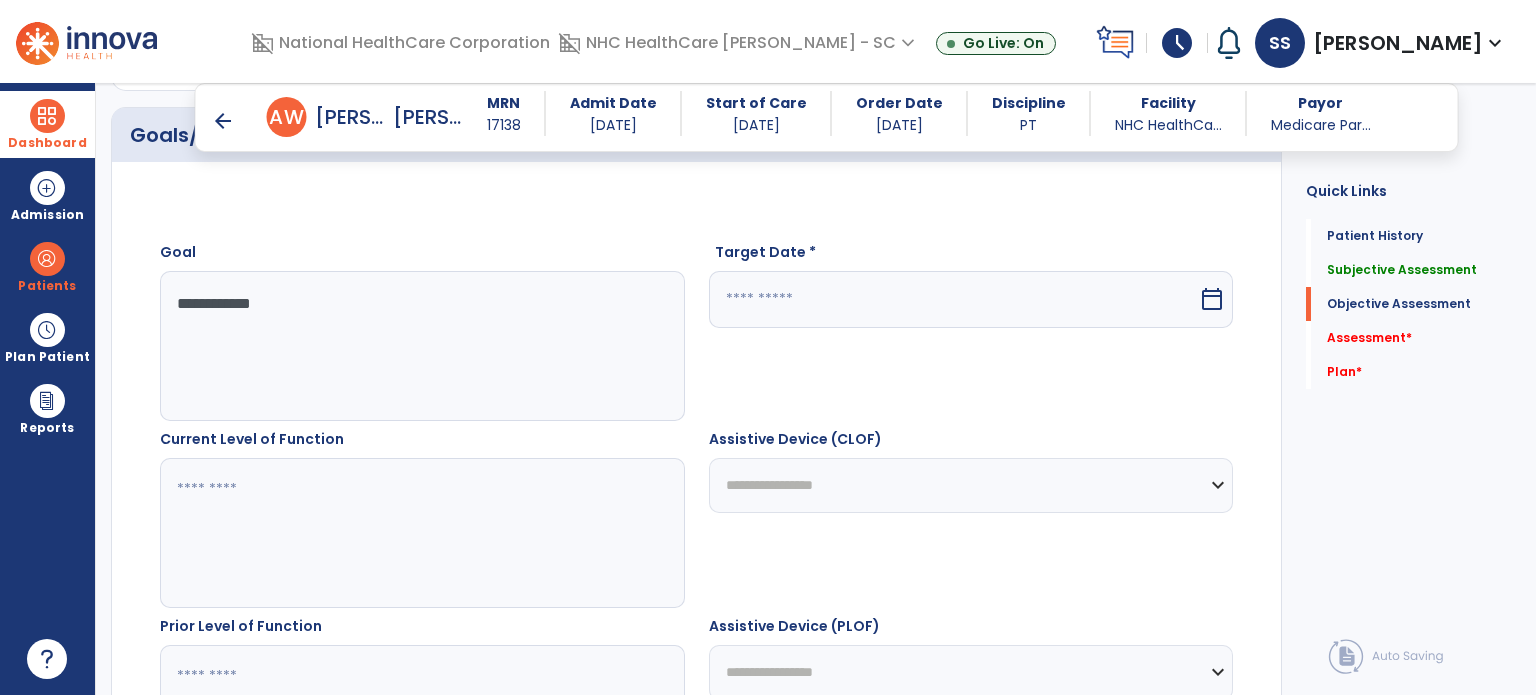 click at bounding box center [954, 299] 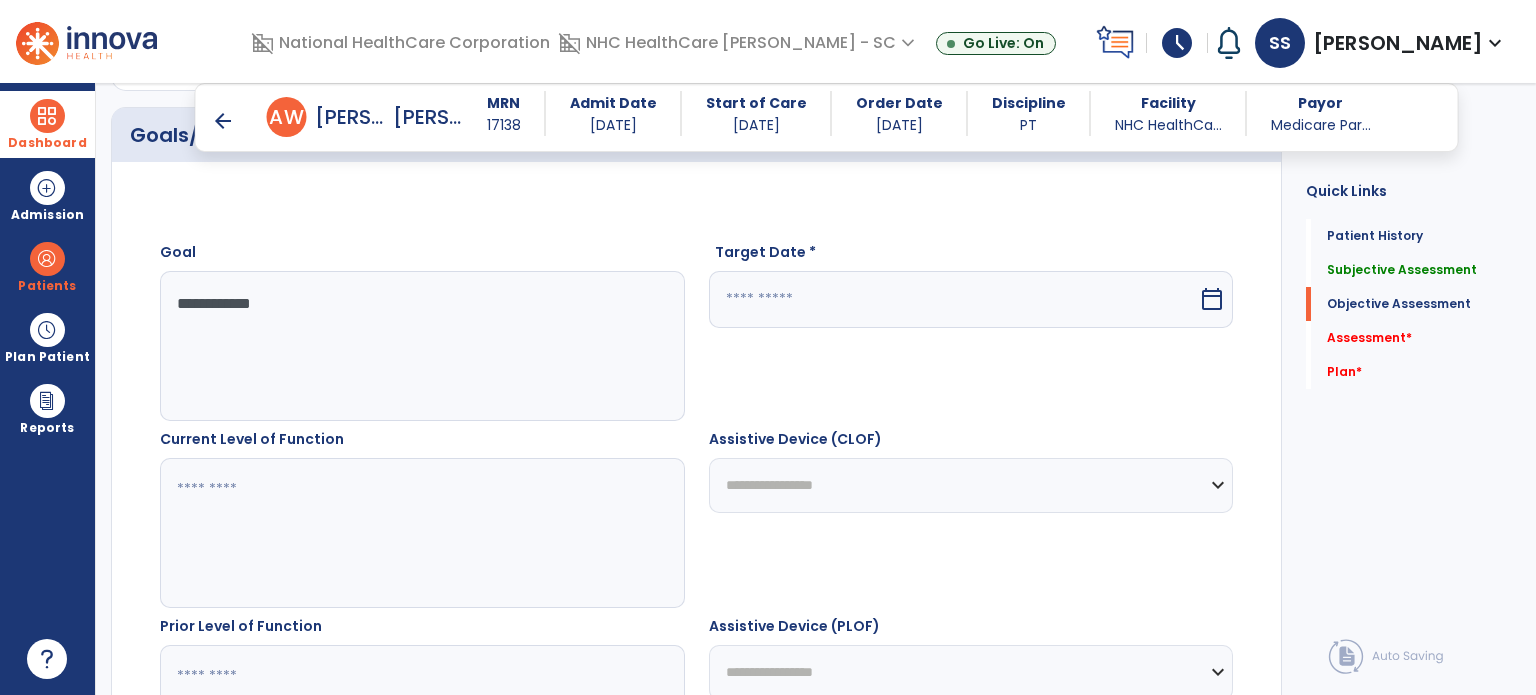 select on "*" 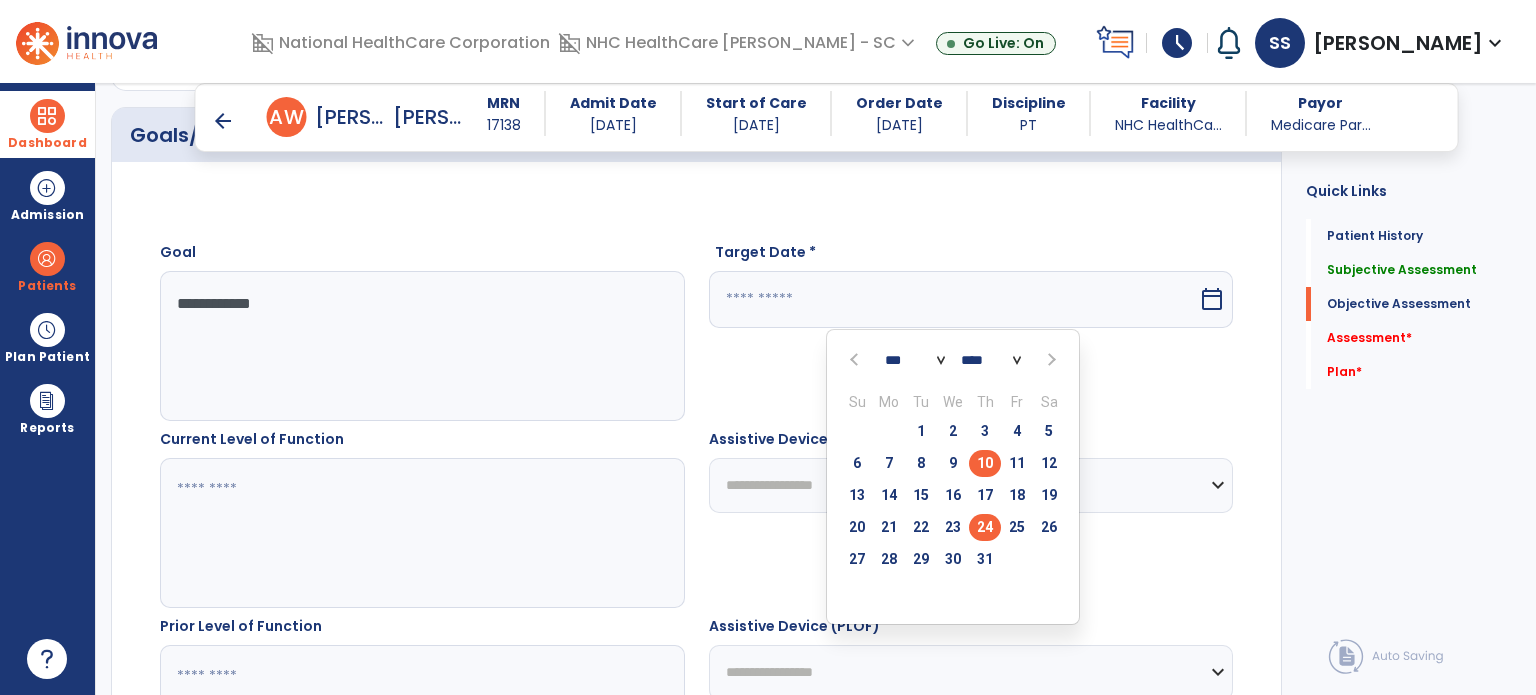 click on "24" at bounding box center (985, 527) 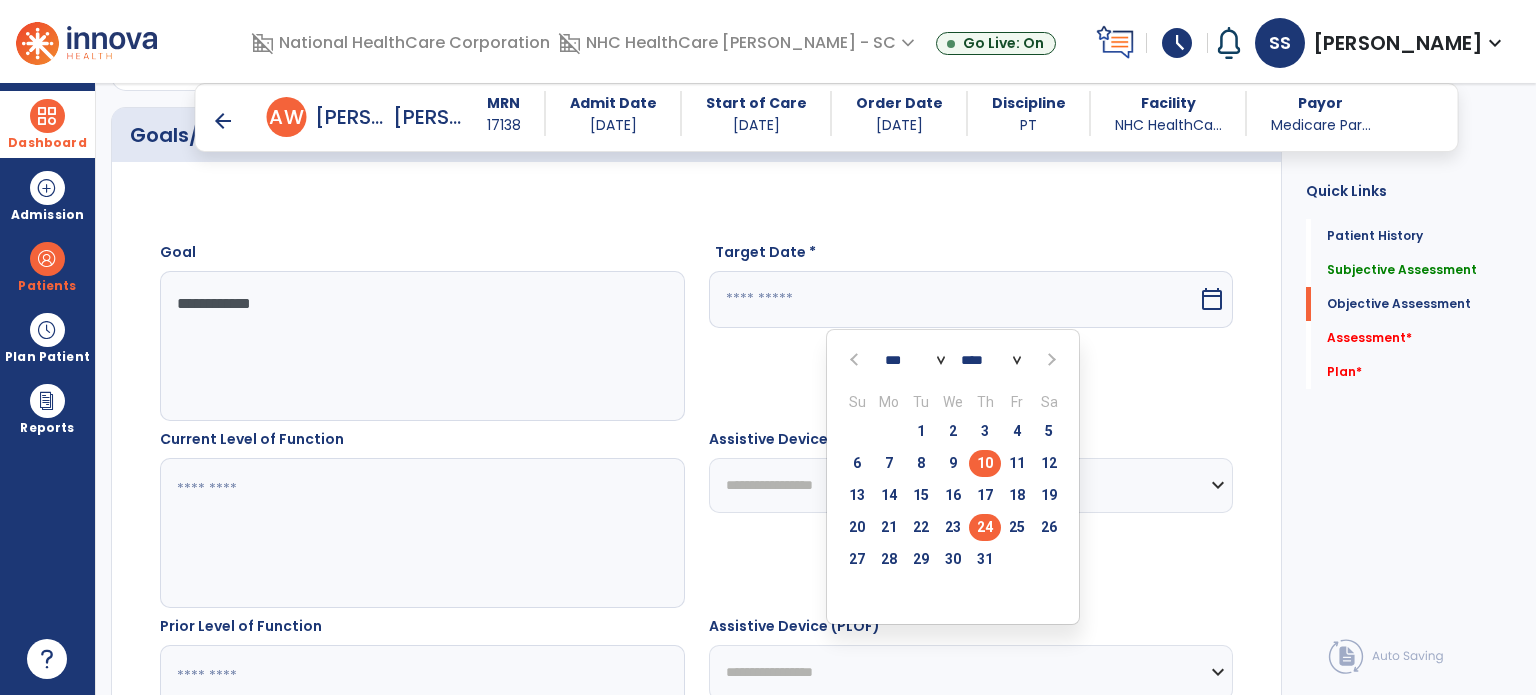 type on "*********" 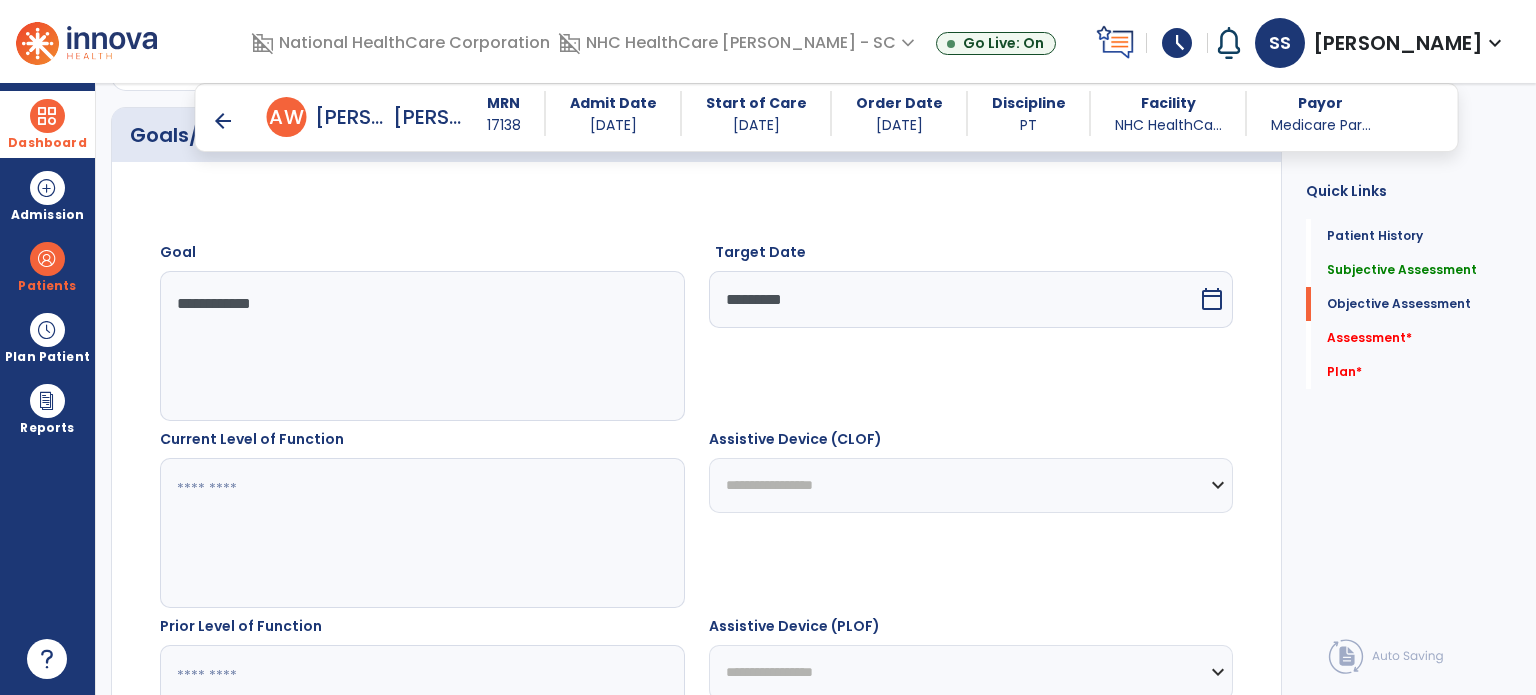 drag, startPoint x: 417, startPoint y: 551, endPoint x: 436, endPoint y: 531, distance: 27.58623 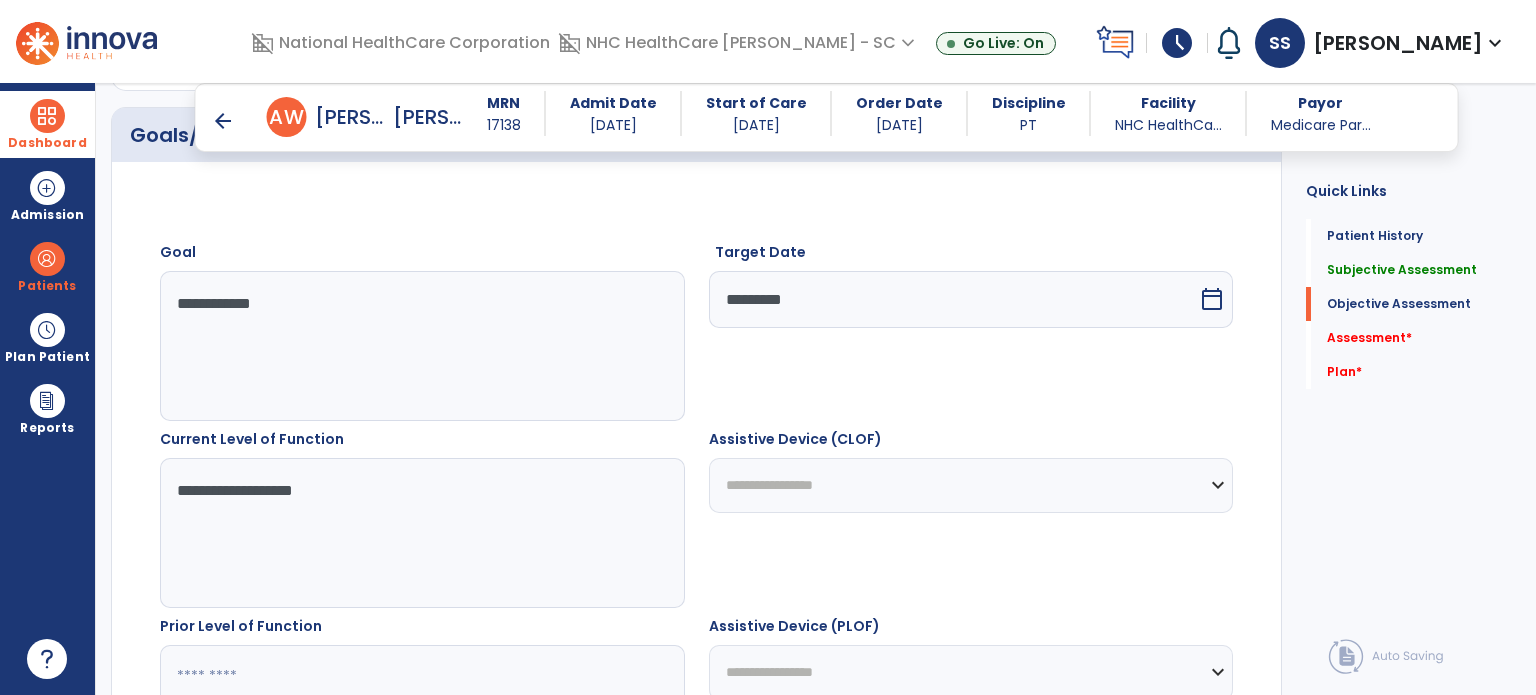 scroll, scrollTop: 1240, scrollLeft: 0, axis: vertical 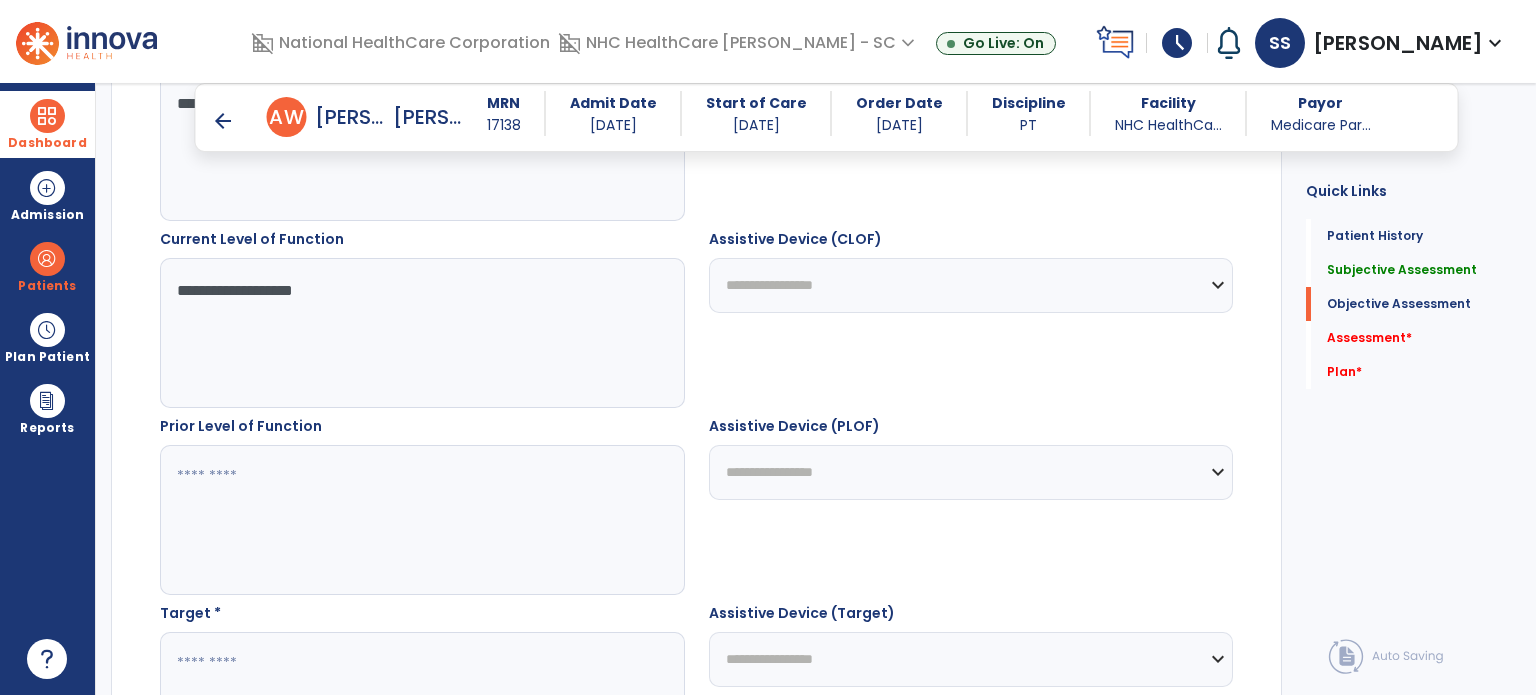 type on "**********" 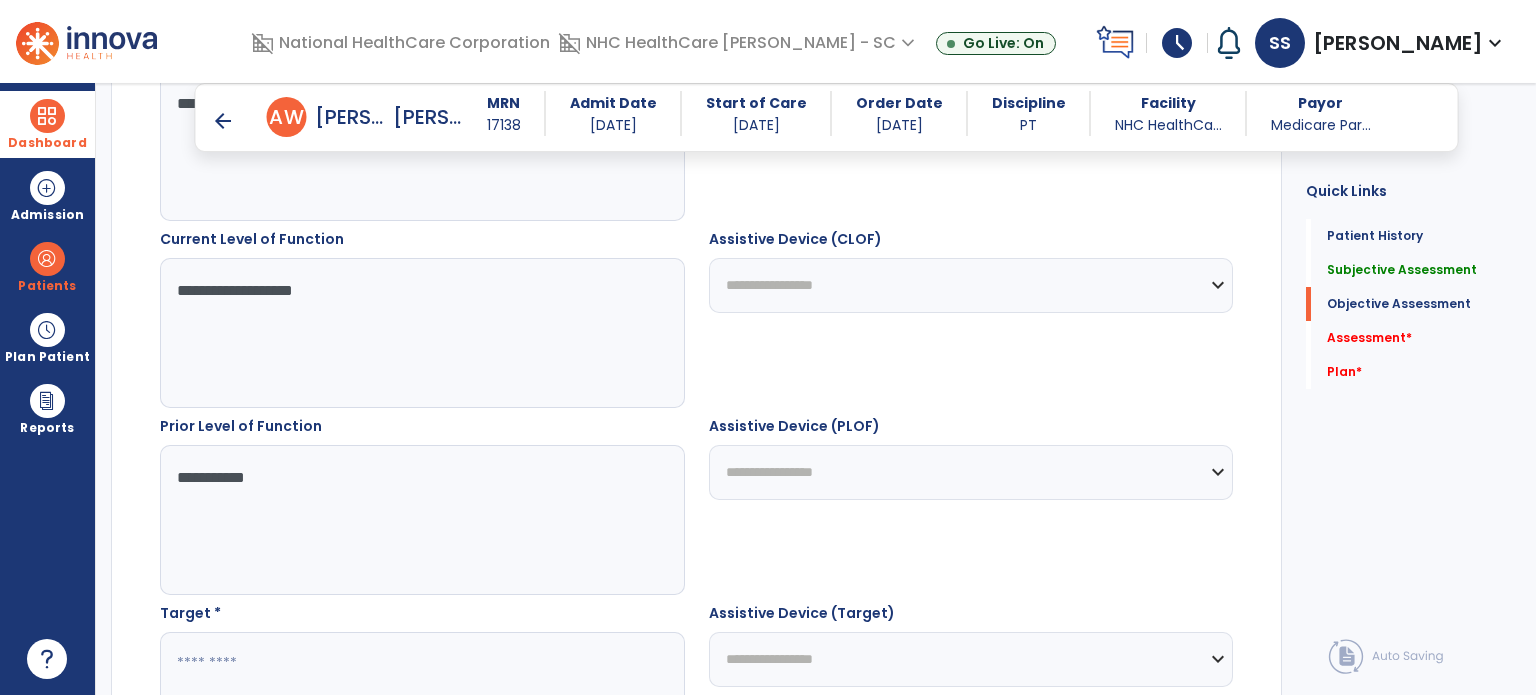 type on "**********" 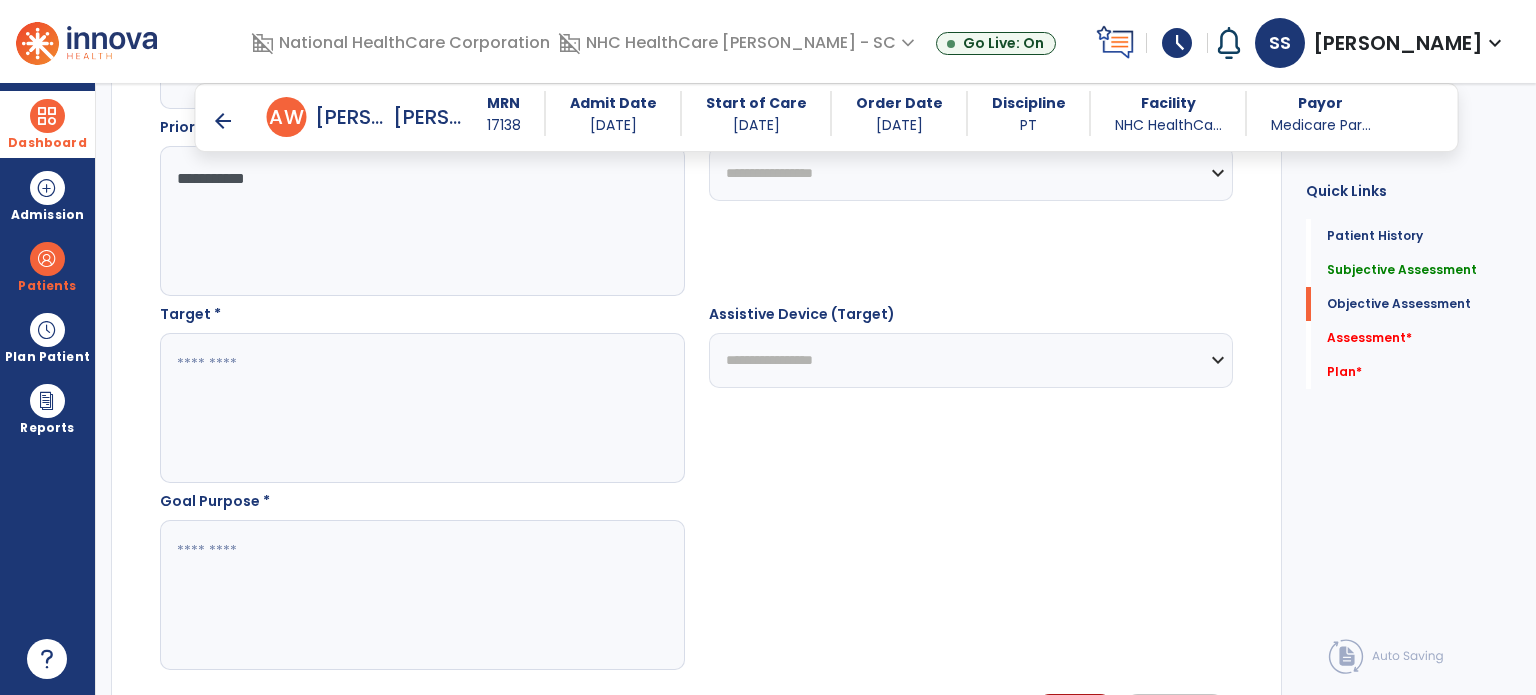 scroll, scrollTop: 1540, scrollLeft: 0, axis: vertical 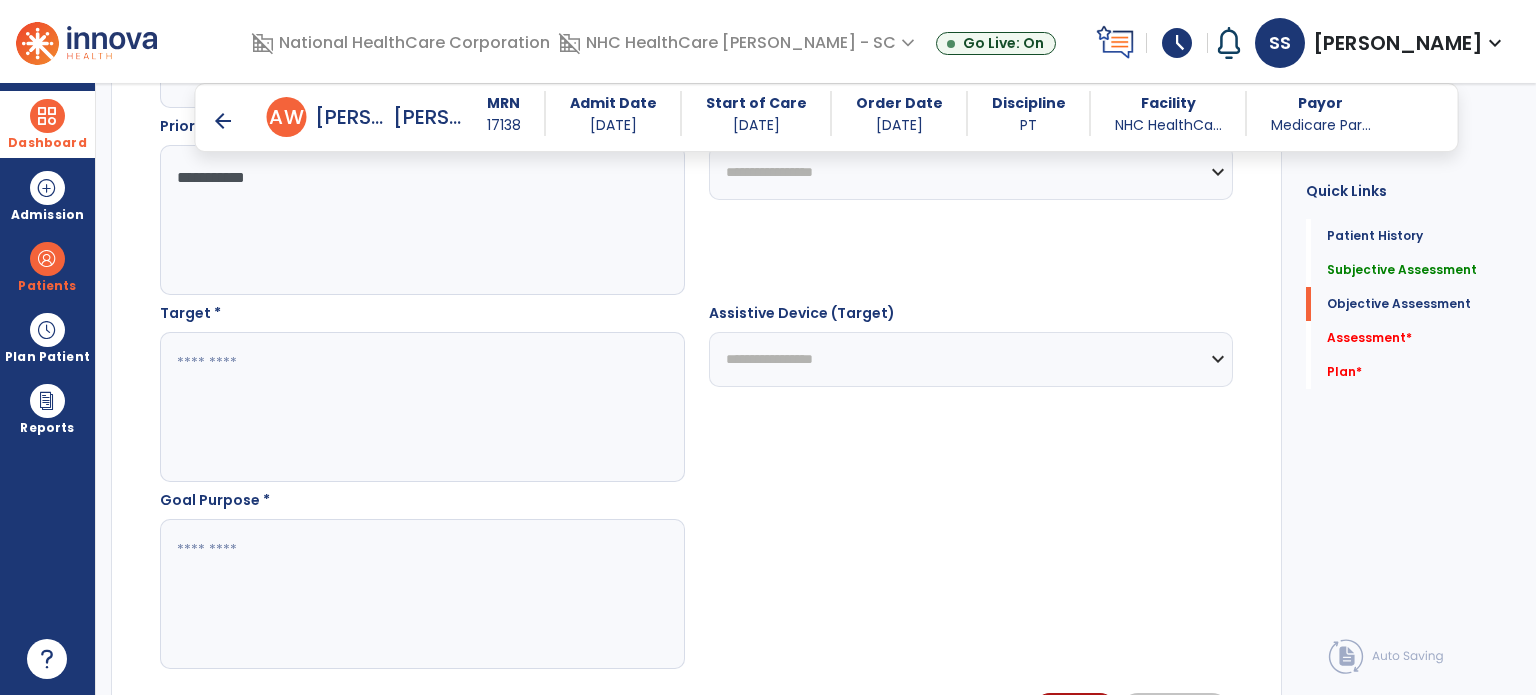 click 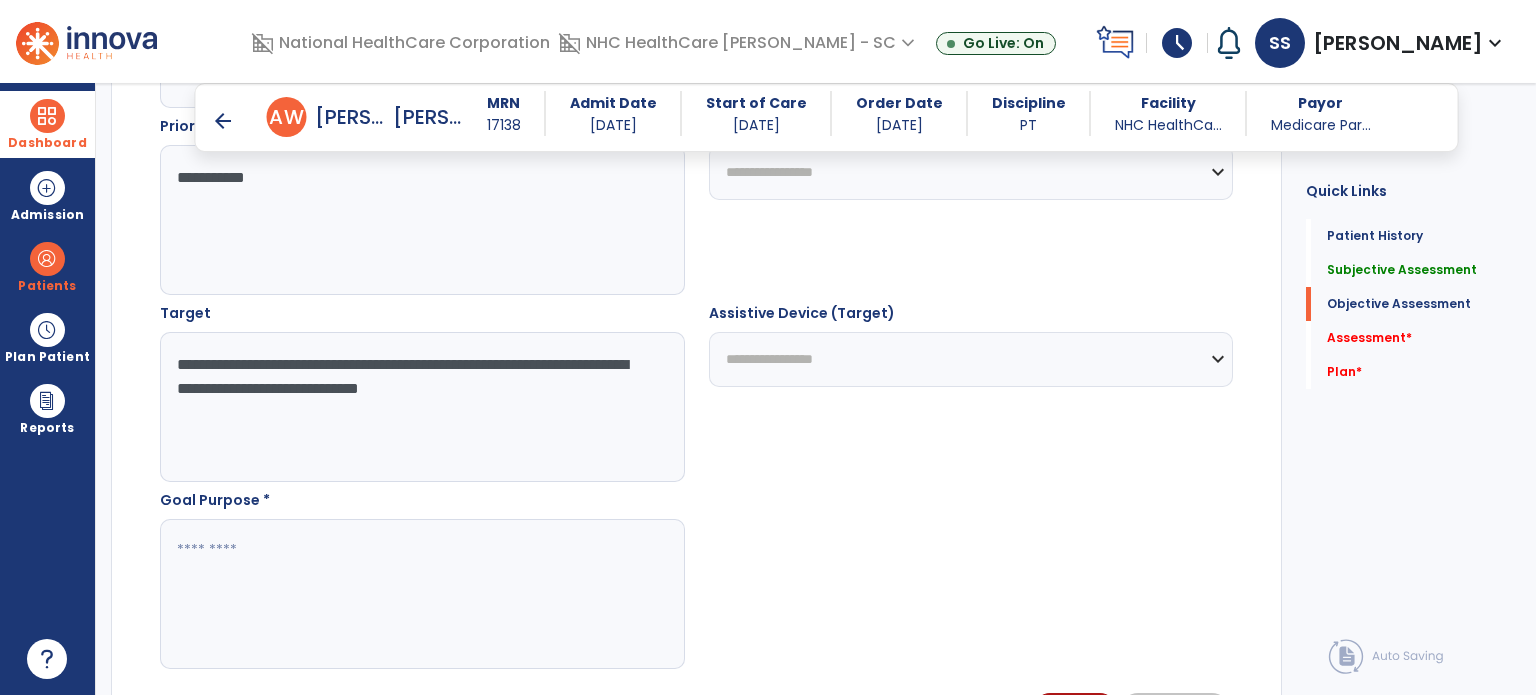 click on "**********" 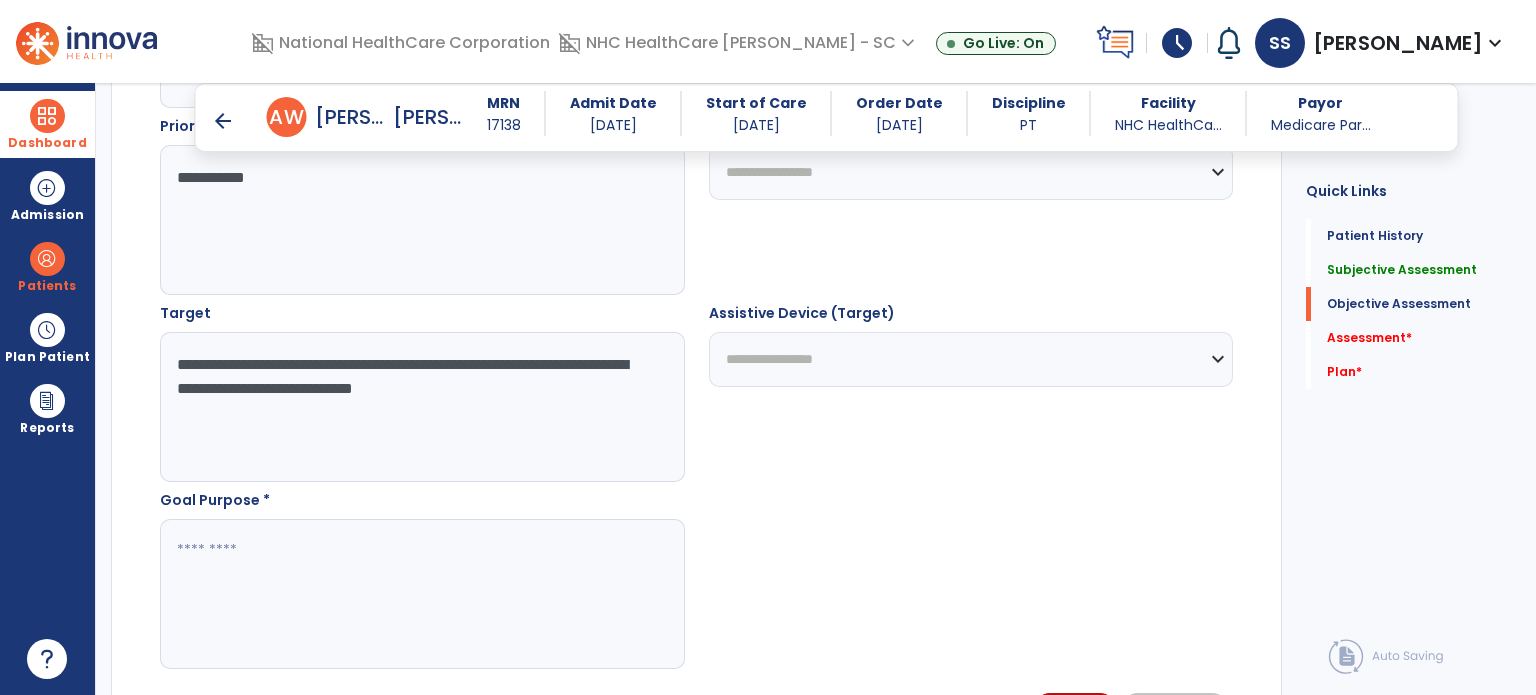 click on "**********" 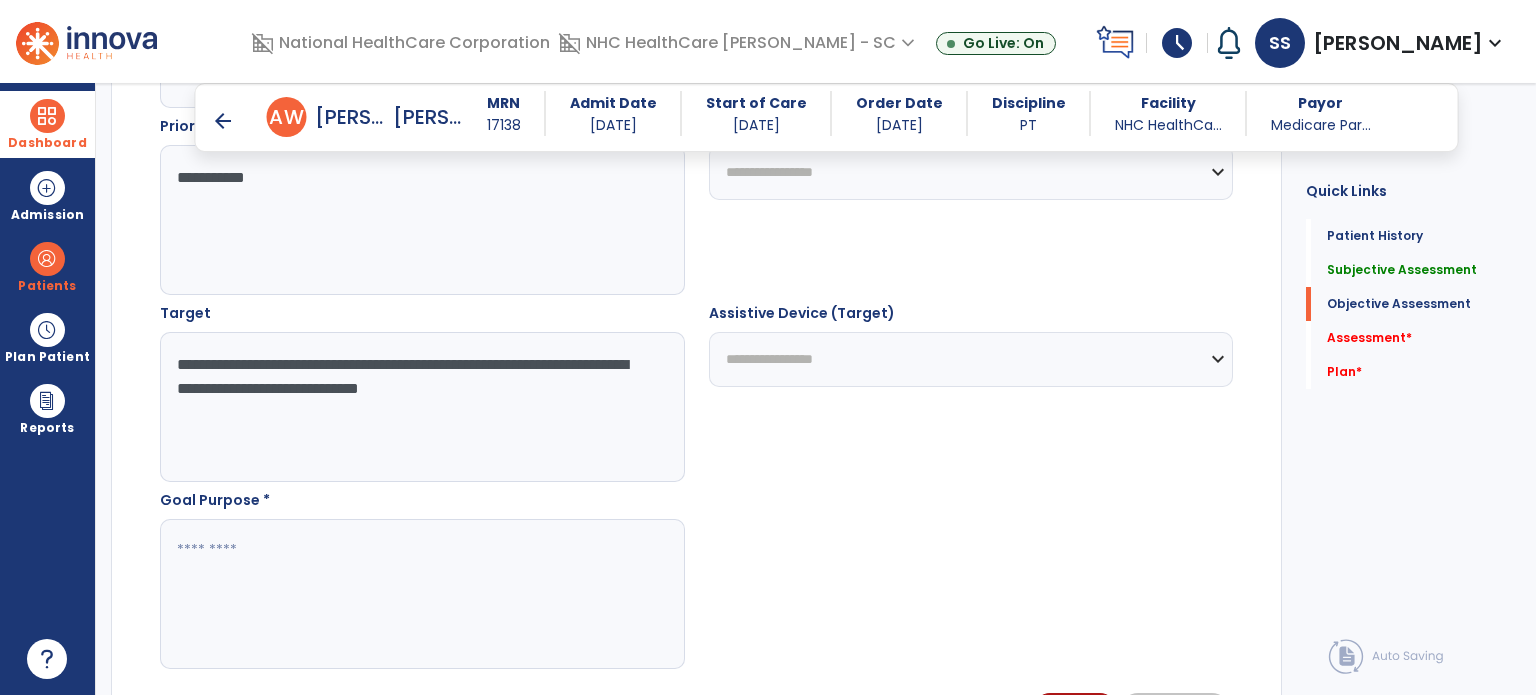 type on "**********" 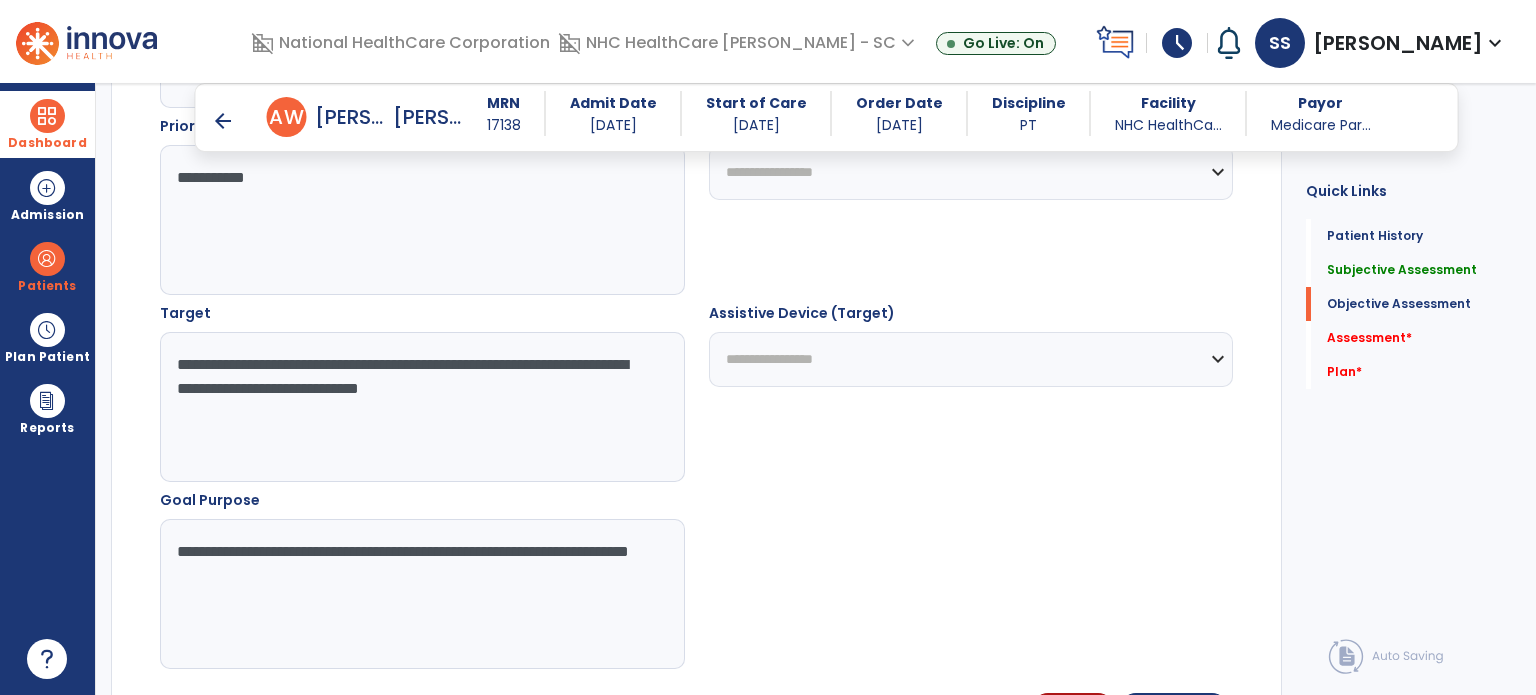 click on "**********" 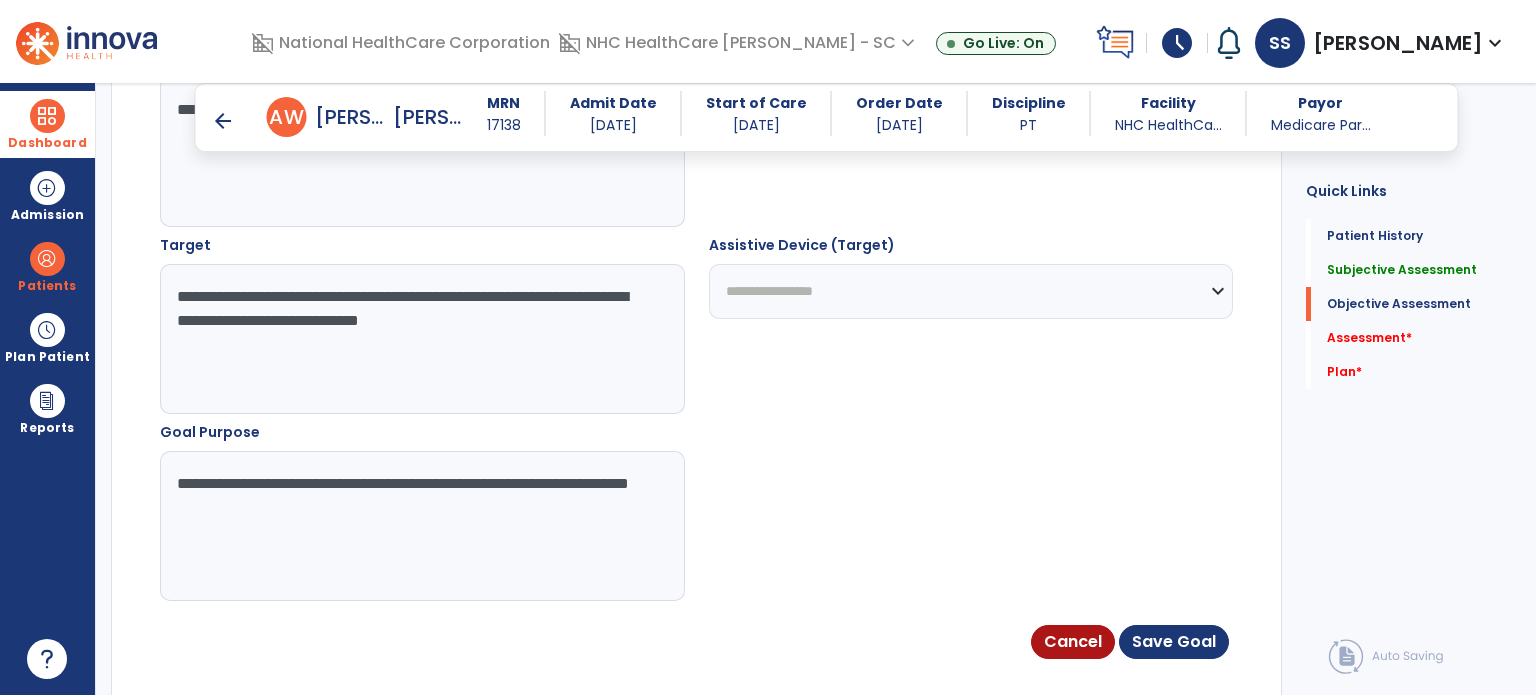 scroll, scrollTop: 1640, scrollLeft: 0, axis: vertical 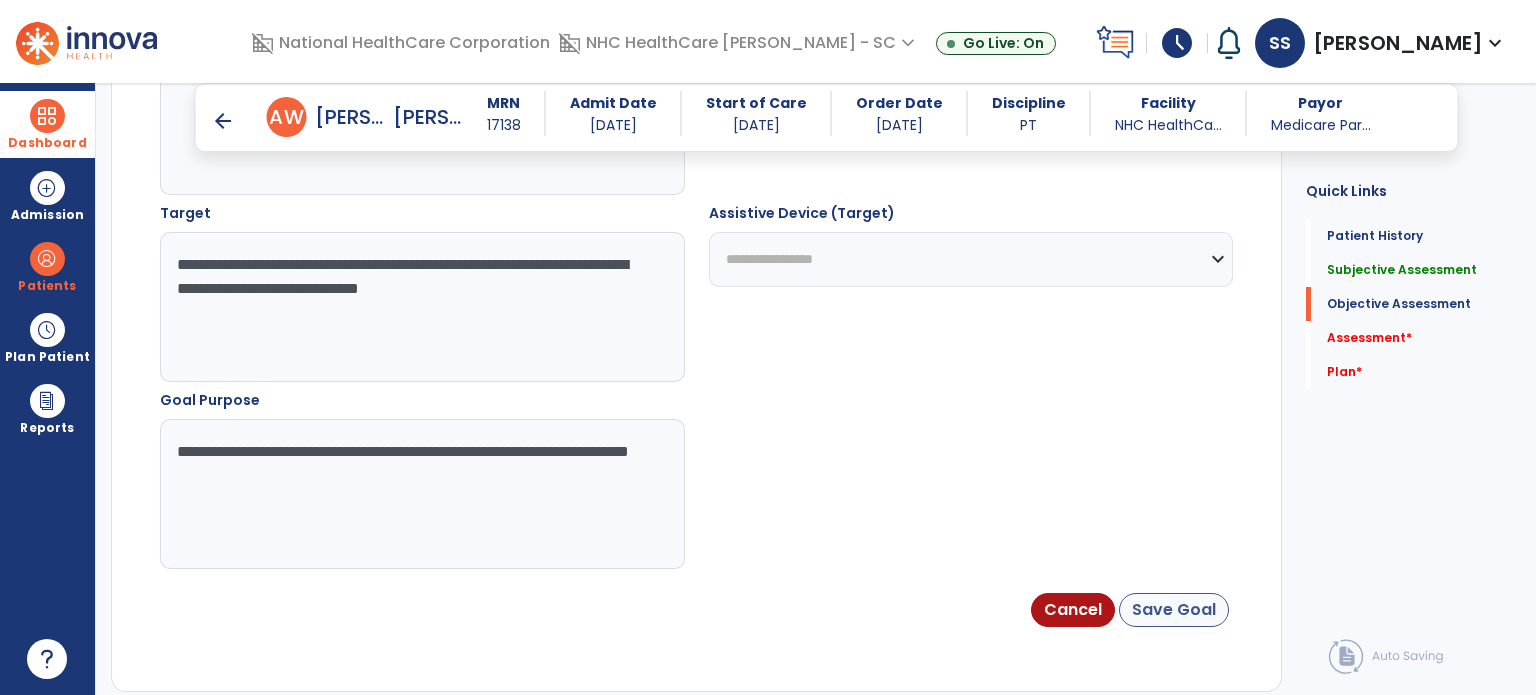 type on "**********" 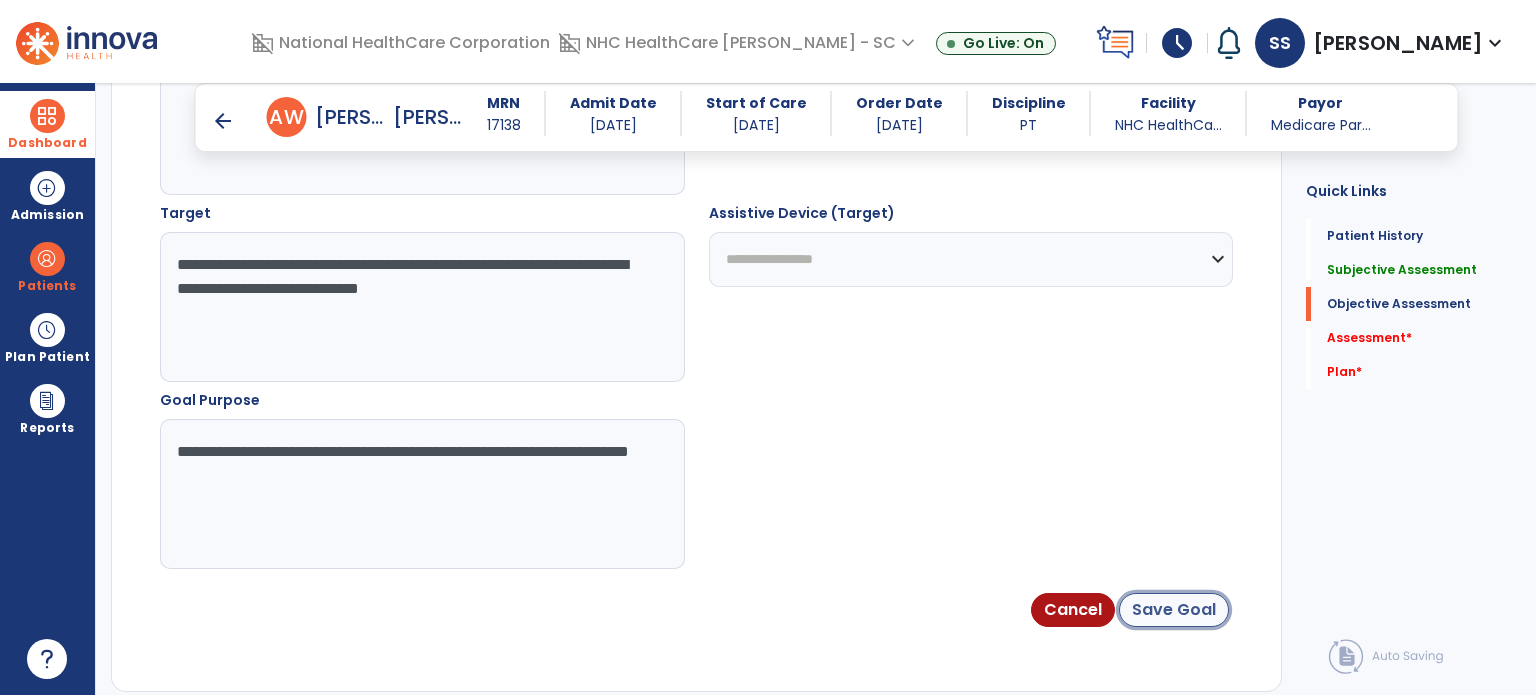 click on "Save Goal" 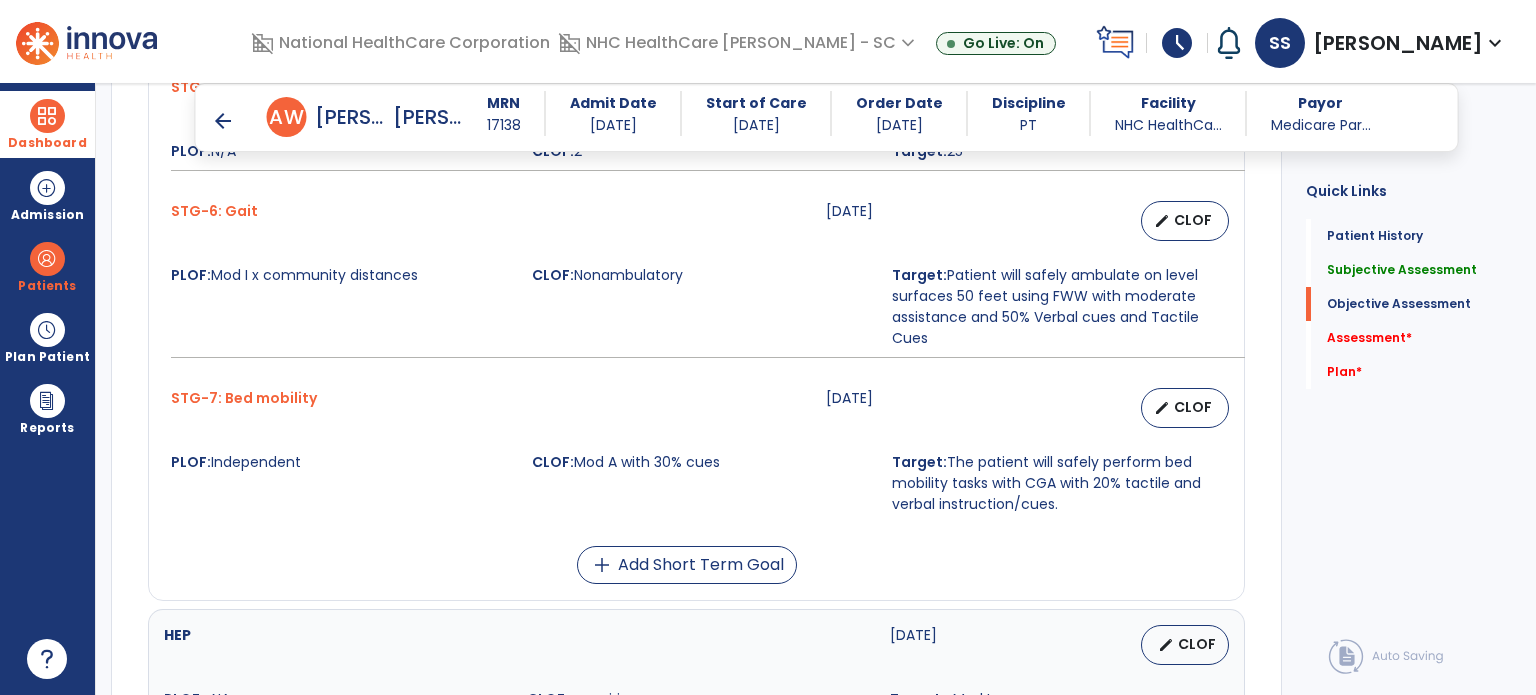 scroll, scrollTop: 1900, scrollLeft: 0, axis: vertical 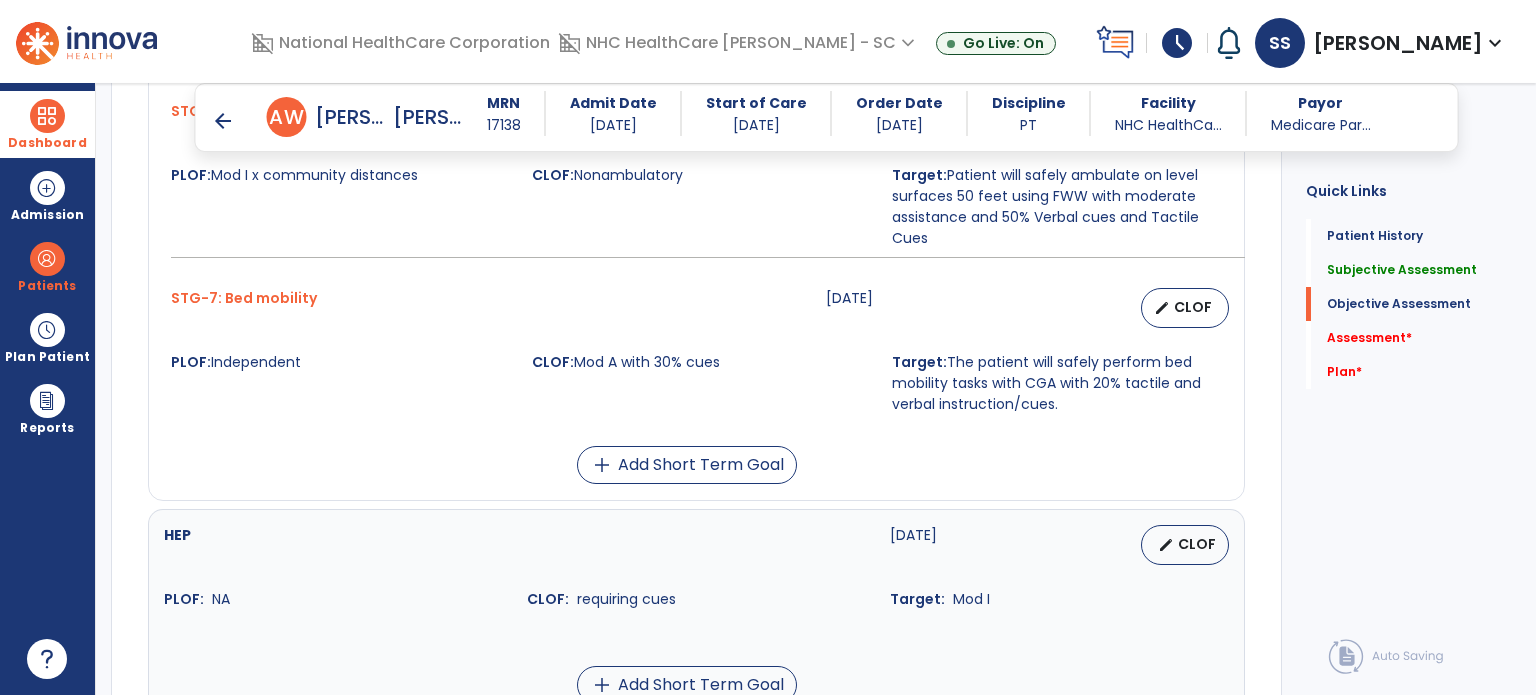 click on "edit   CLOF" at bounding box center [1118, 308] 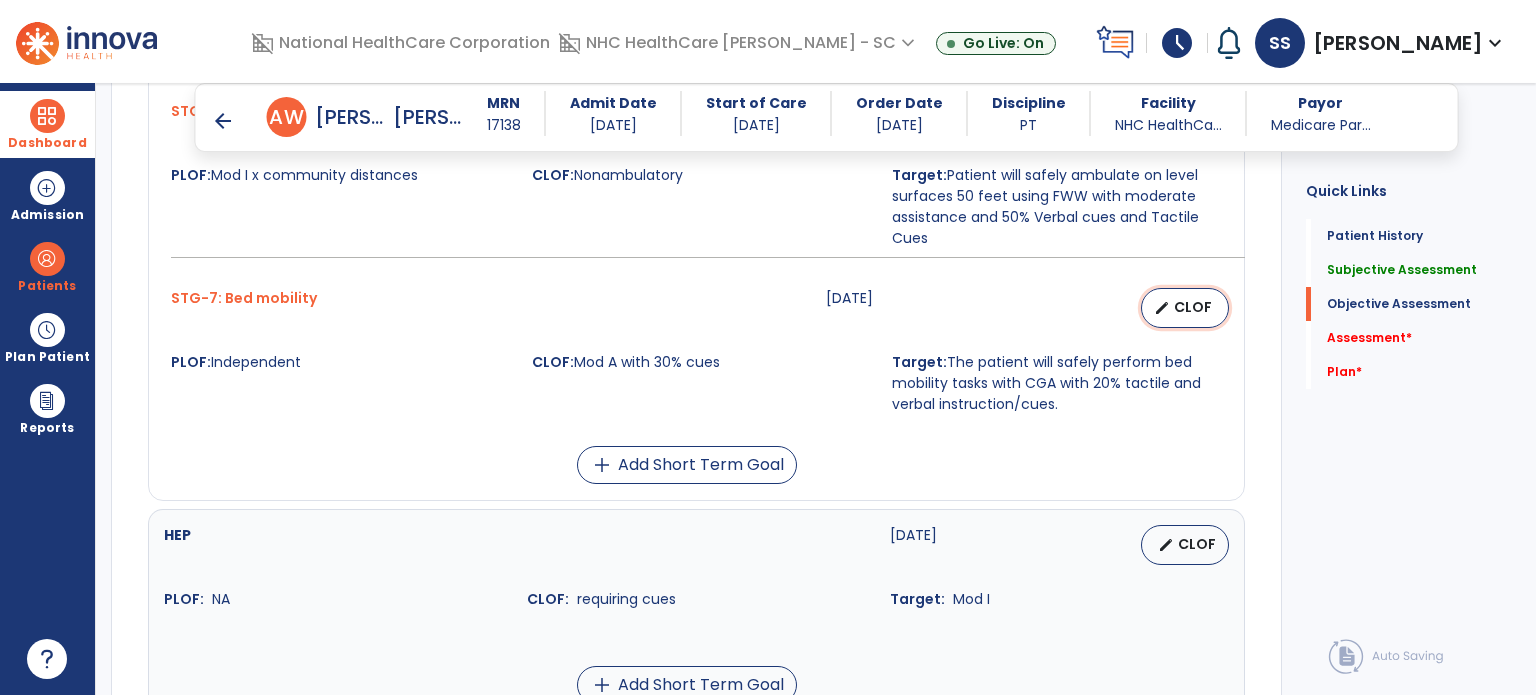 click on "edit" at bounding box center [1162, 308] 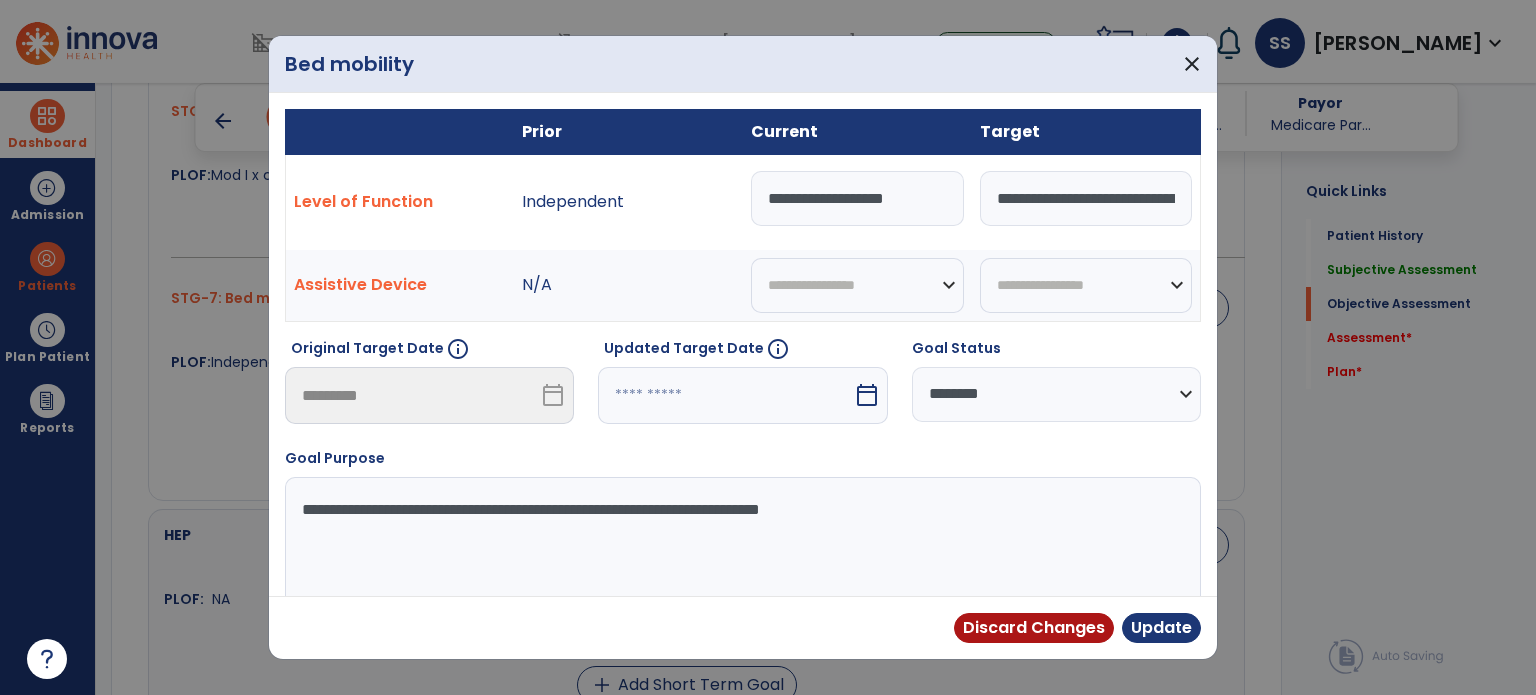 click on "Independent" at bounding box center (628, 202) 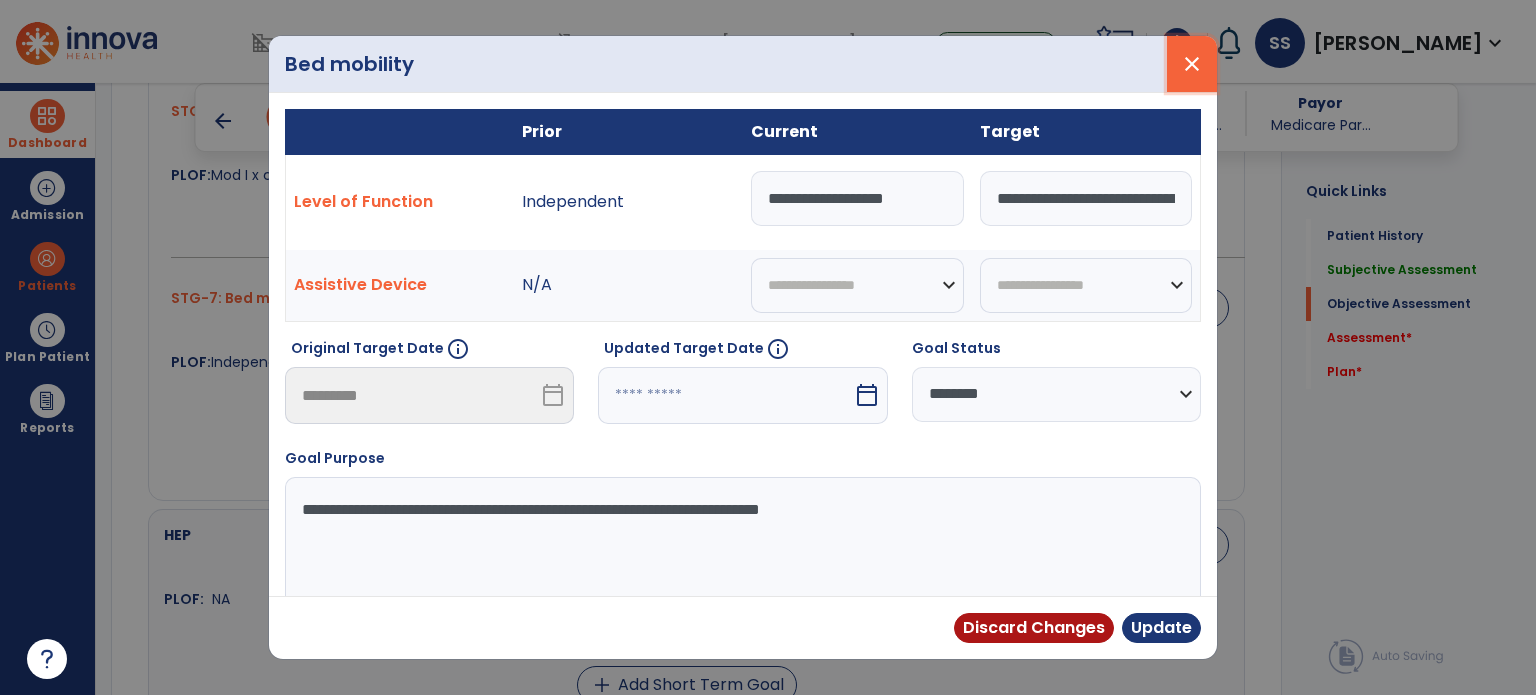 click on "close" at bounding box center (1192, 64) 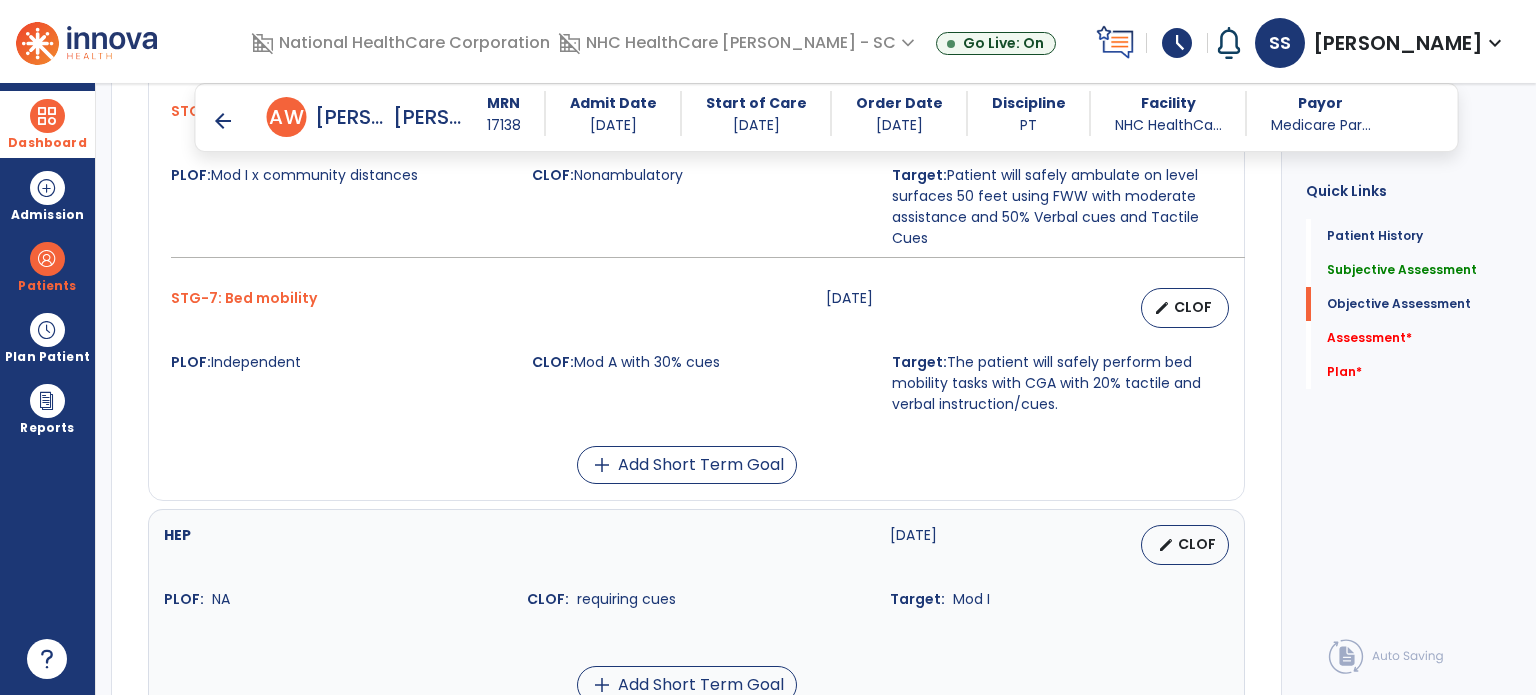 click on "STG-7: Bed mobility  [DATE]   edit   CLOF PLOF:  Independent  CLOF:  Mod A with 30% cues  Target:  The patient will safely perform bed mobility tasks with CGA with 20% tactile and verbal instruction/cues." at bounding box center [696, 351] 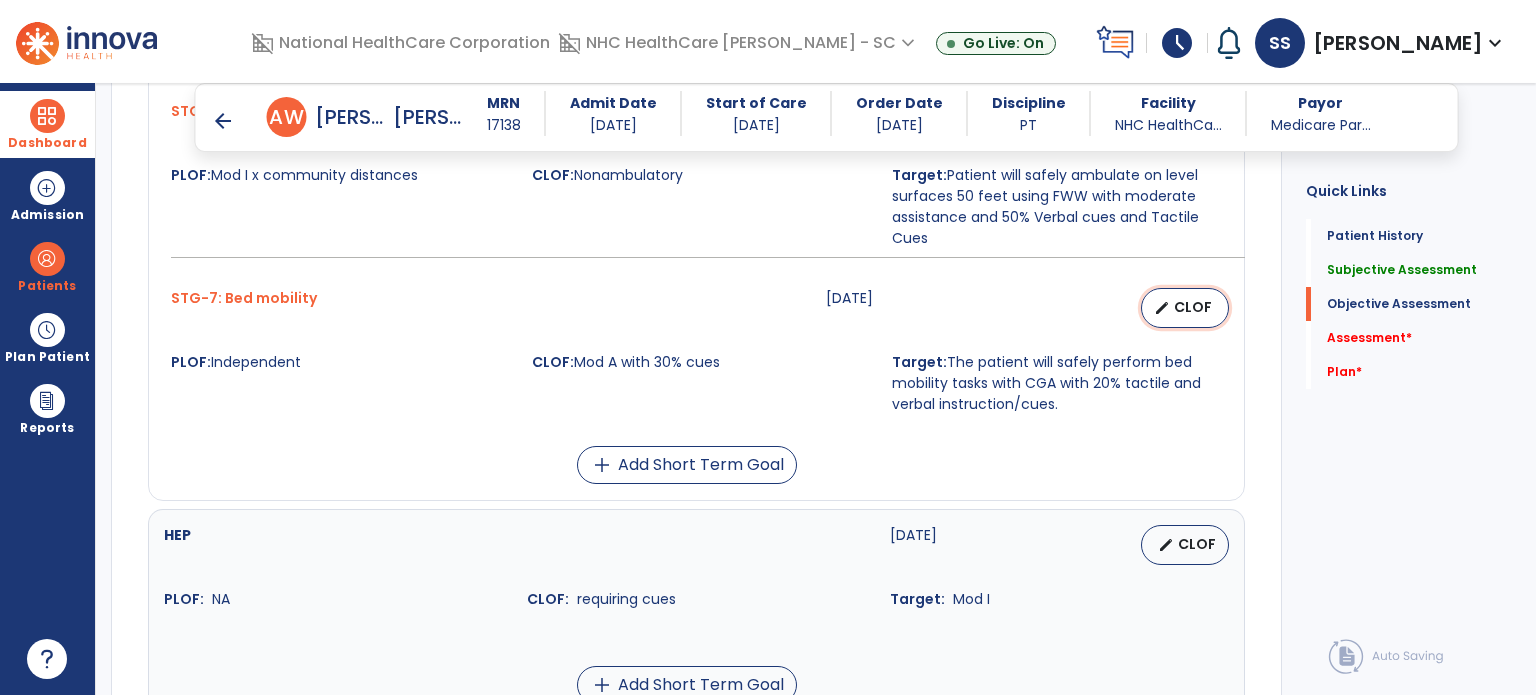 click on "CLOF" at bounding box center (1193, 307) 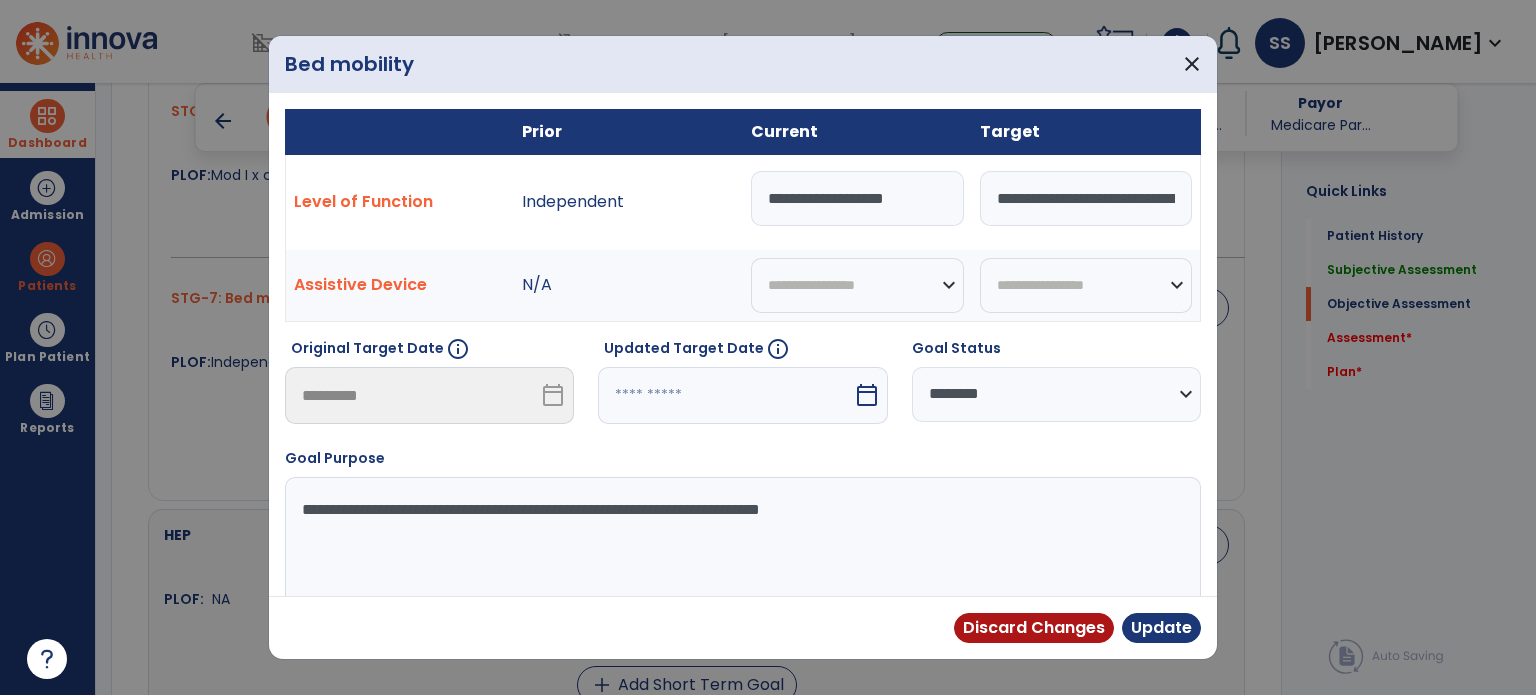 click on "**********" at bounding box center (1056, 394) 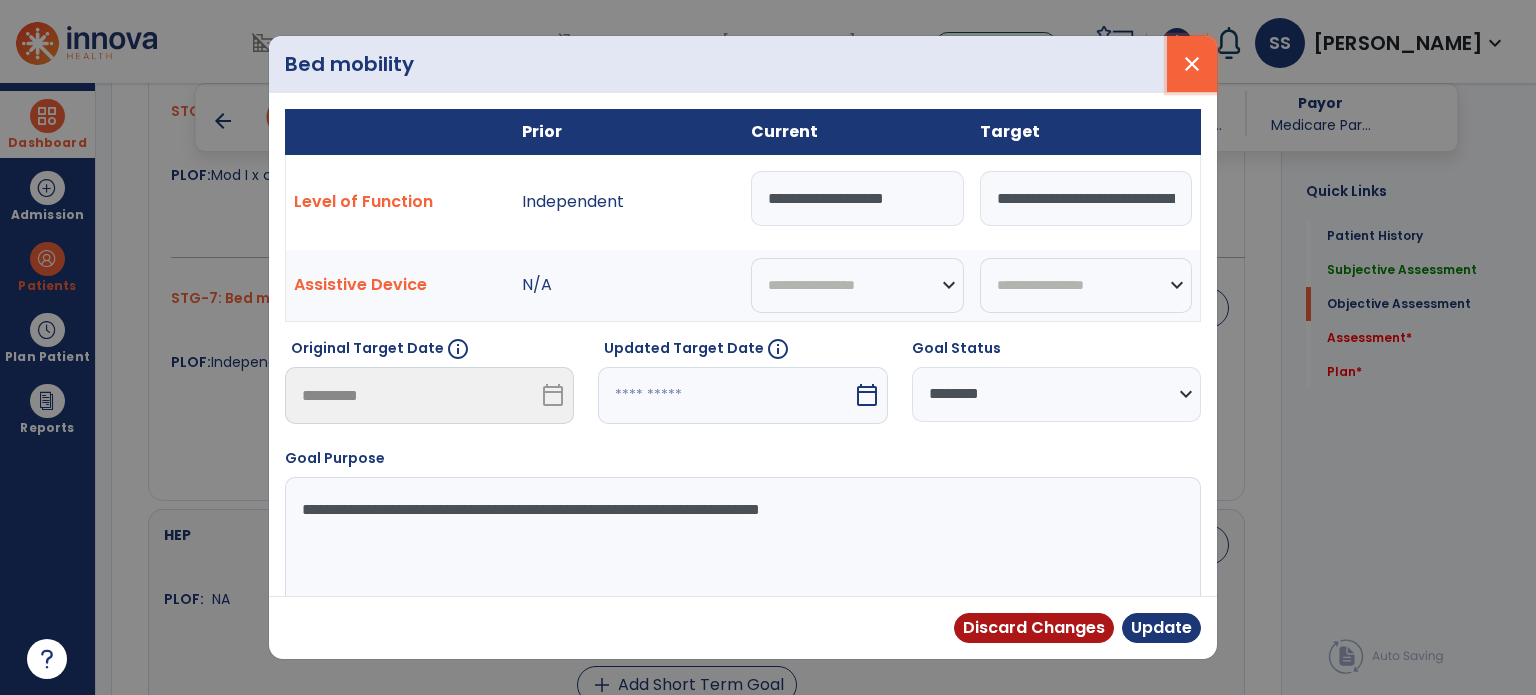 click on "close" at bounding box center [1192, 64] 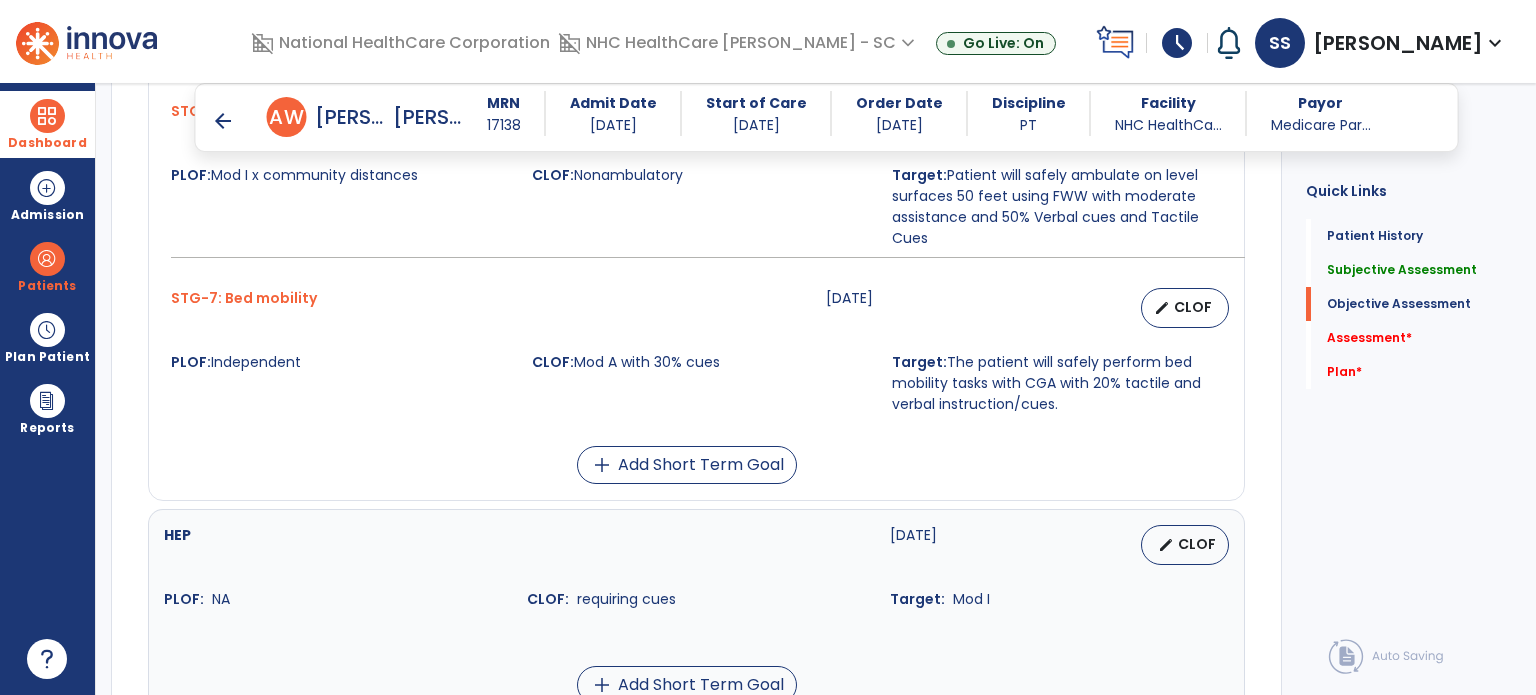 click on "CLOF:  Mod A with 30% cues" at bounding box center [700, 383] 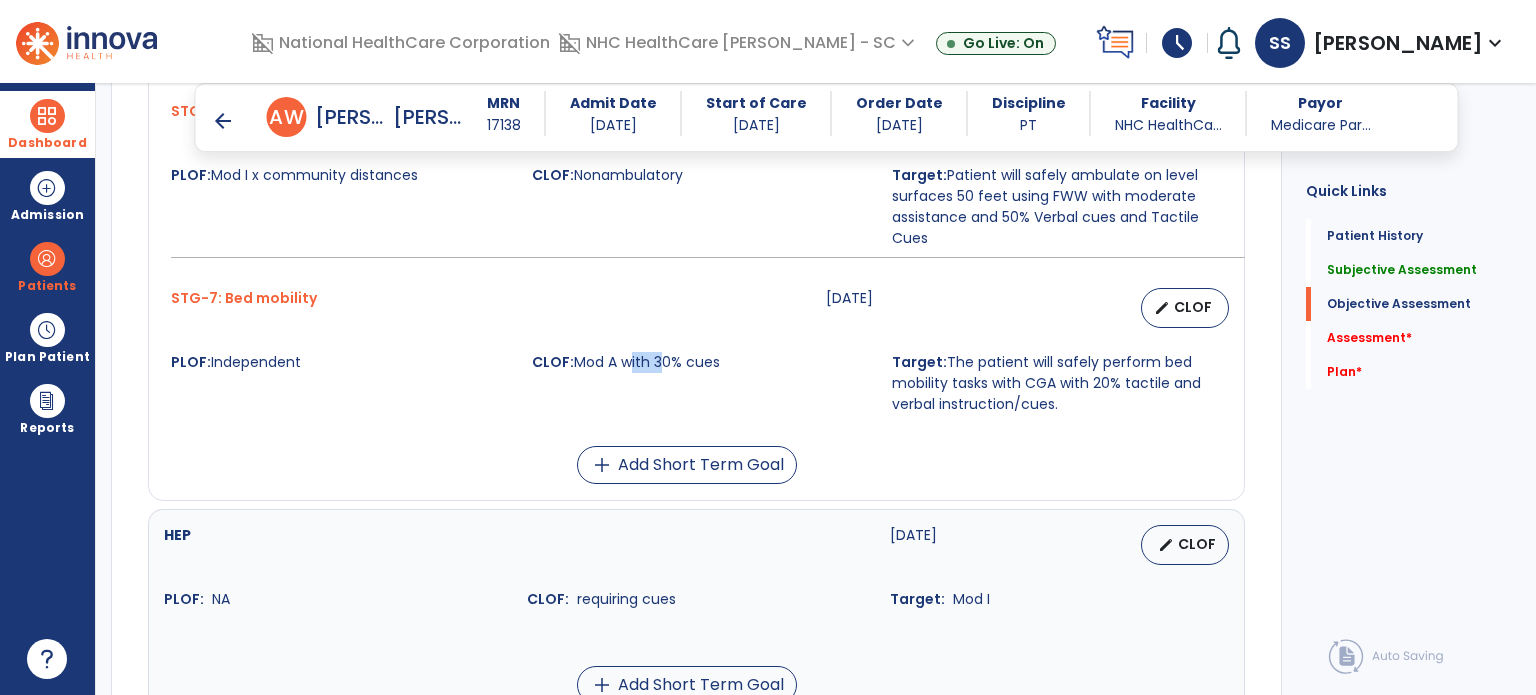 click on "CLOF:  Mod A with 30% cues" at bounding box center [700, 383] 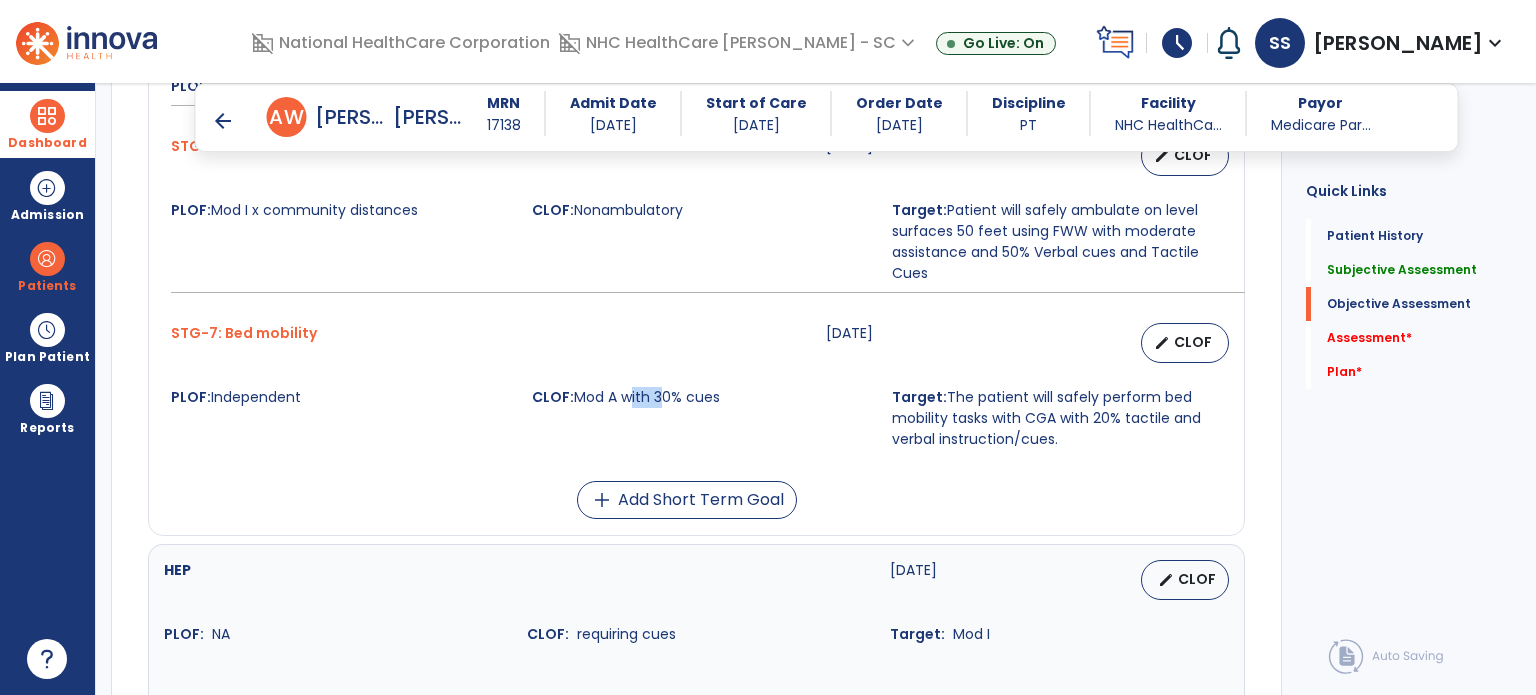 scroll, scrollTop: 1900, scrollLeft: 0, axis: vertical 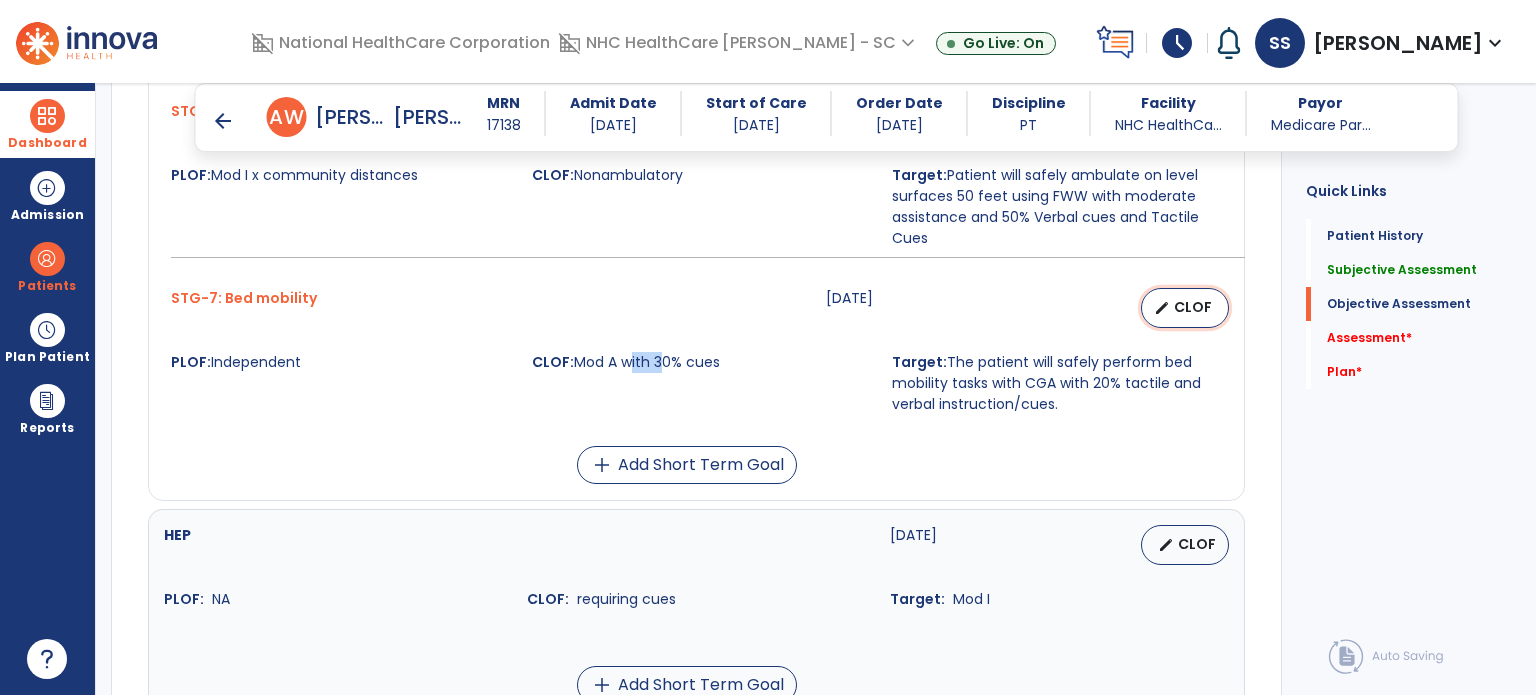 click on "edit   CLOF" at bounding box center (1185, 308) 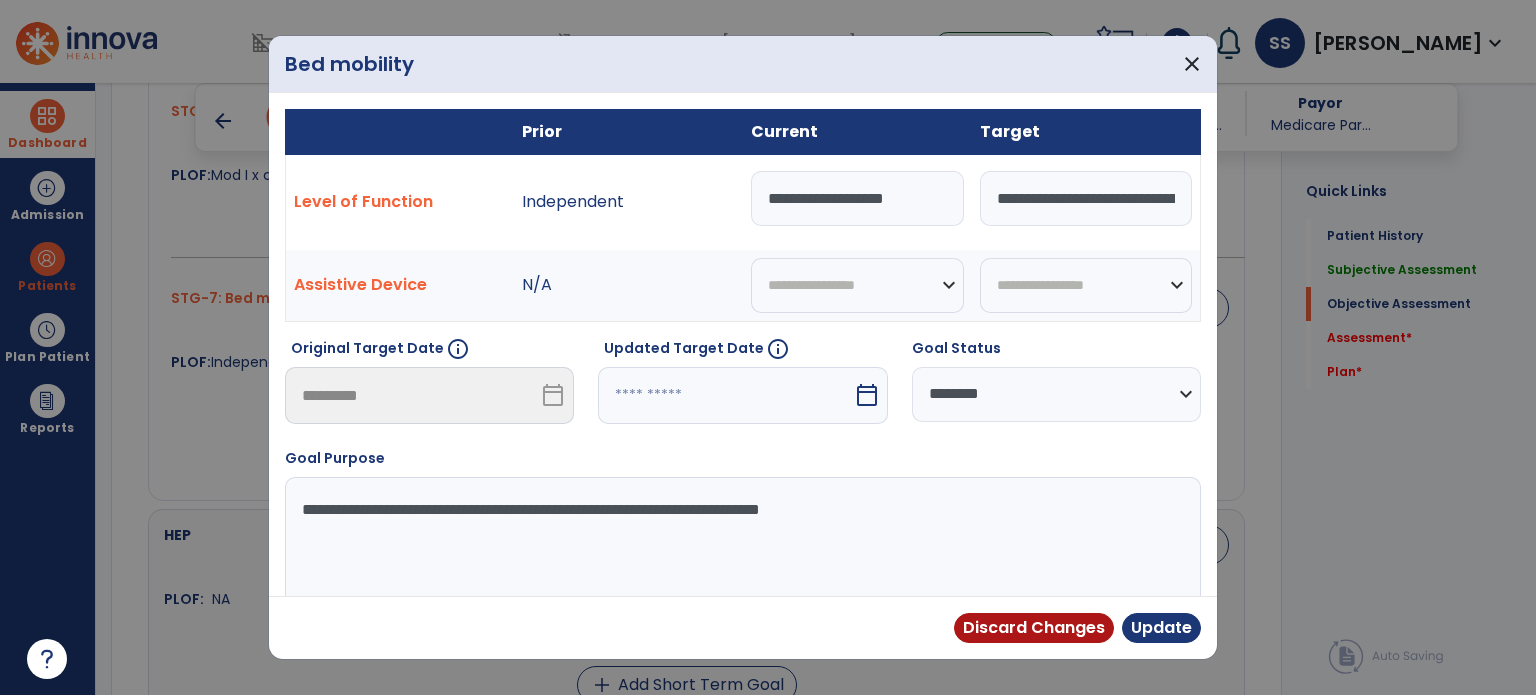 click on "**********" at bounding box center (857, 198) 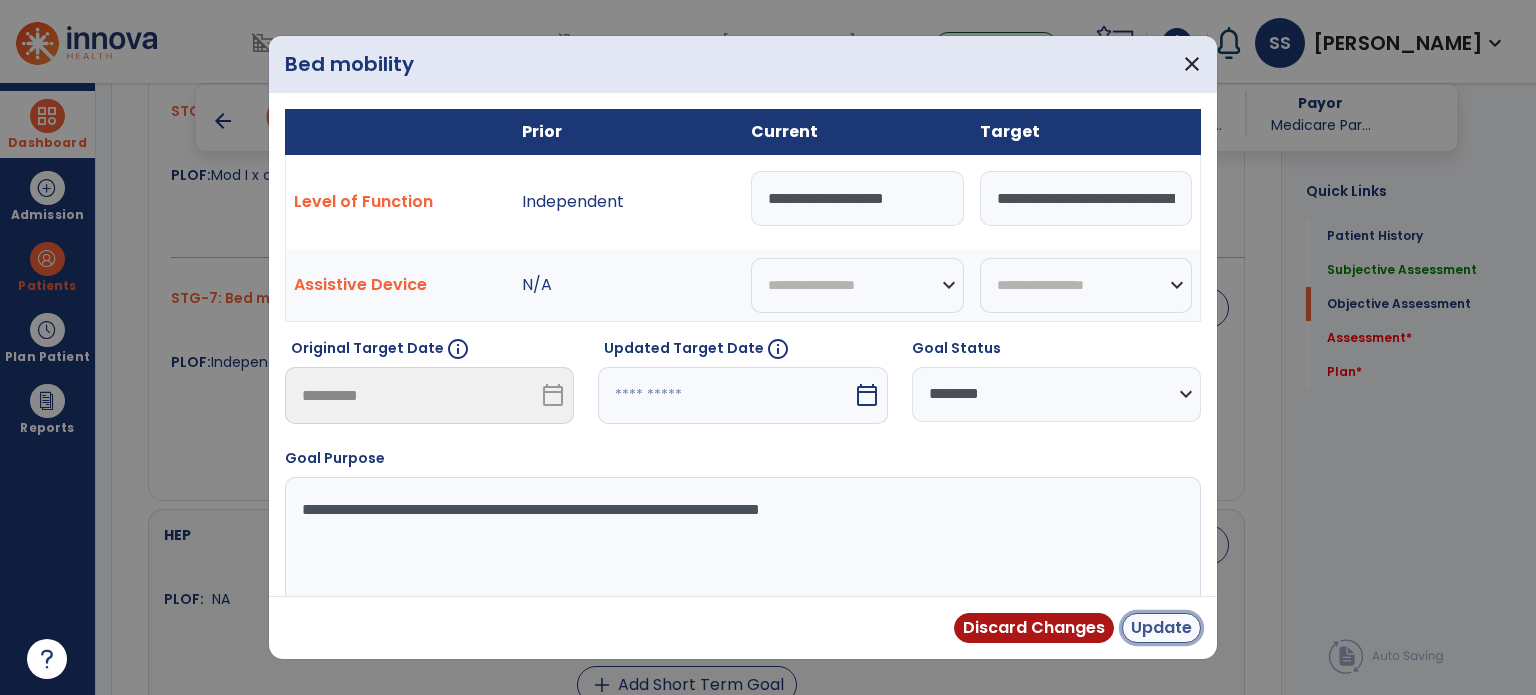 click on "Update" at bounding box center (1161, 628) 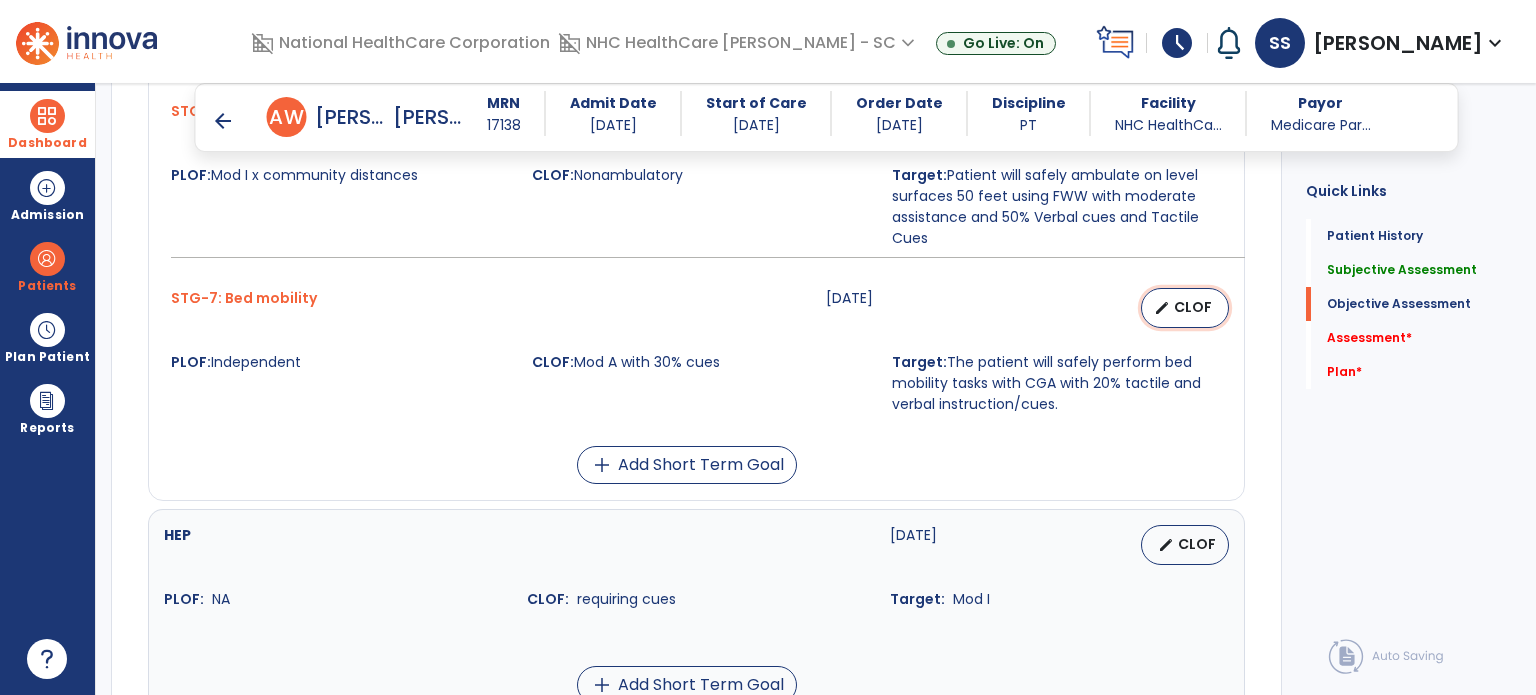 click on "CLOF" at bounding box center [1193, 307] 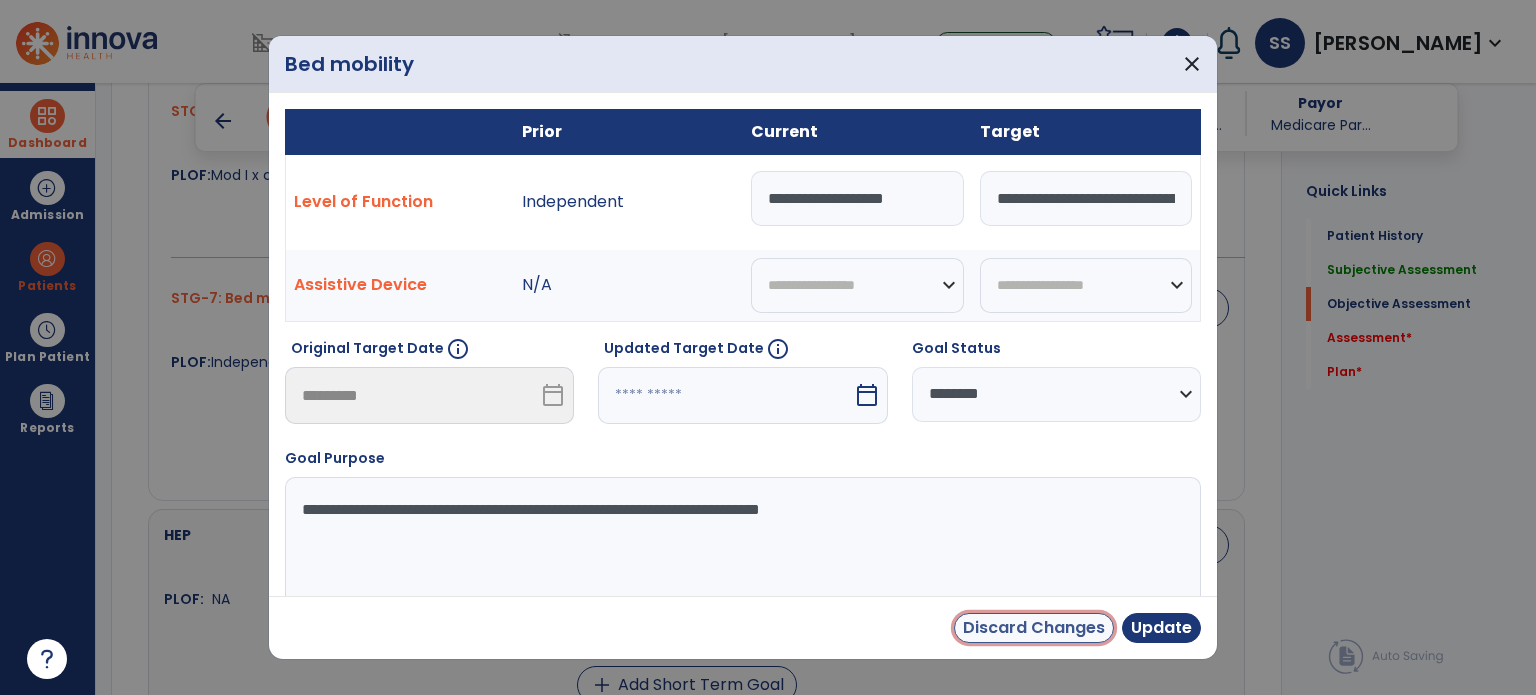 click on "Discard Changes" at bounding box center [1034, 628] 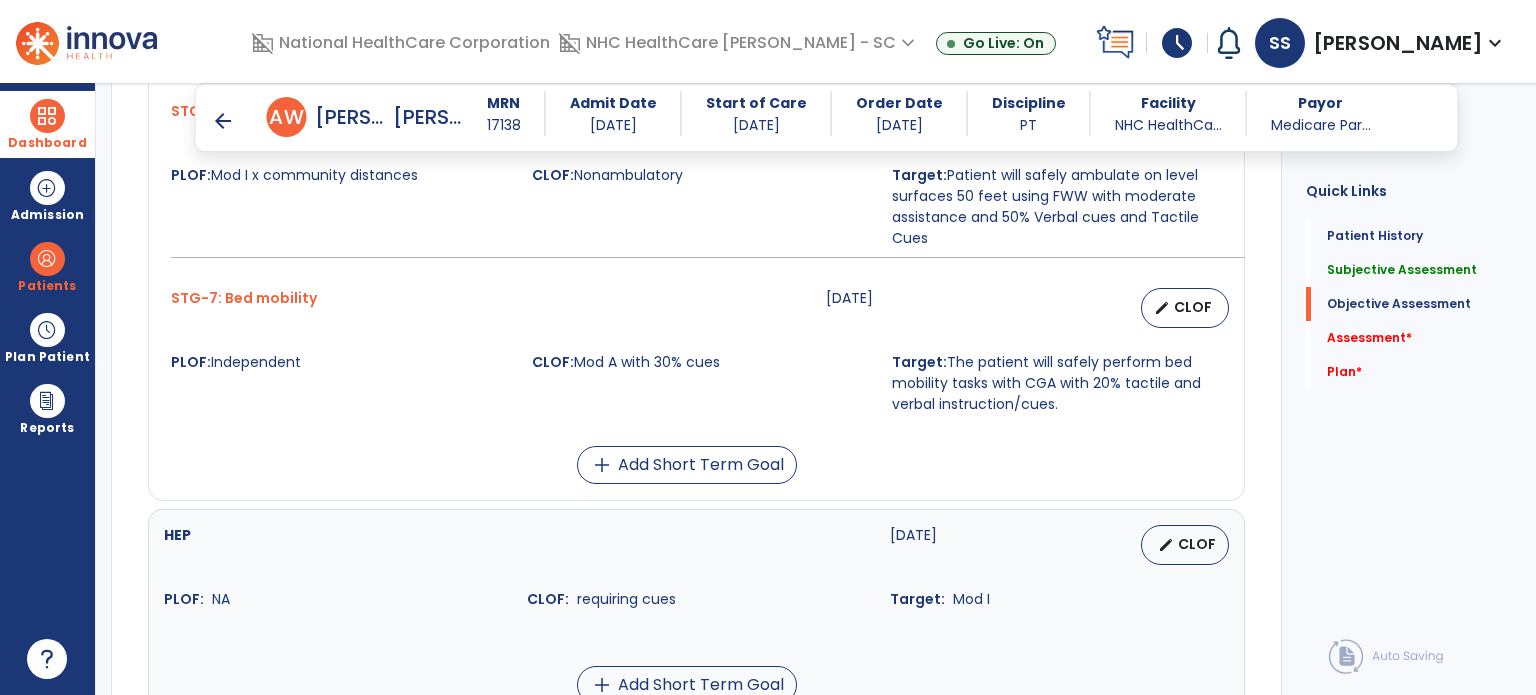 drag, startPoint x: 668, startPoint y: 391, endPoint x: 524, endPoint y: 307, distance: 166.70934 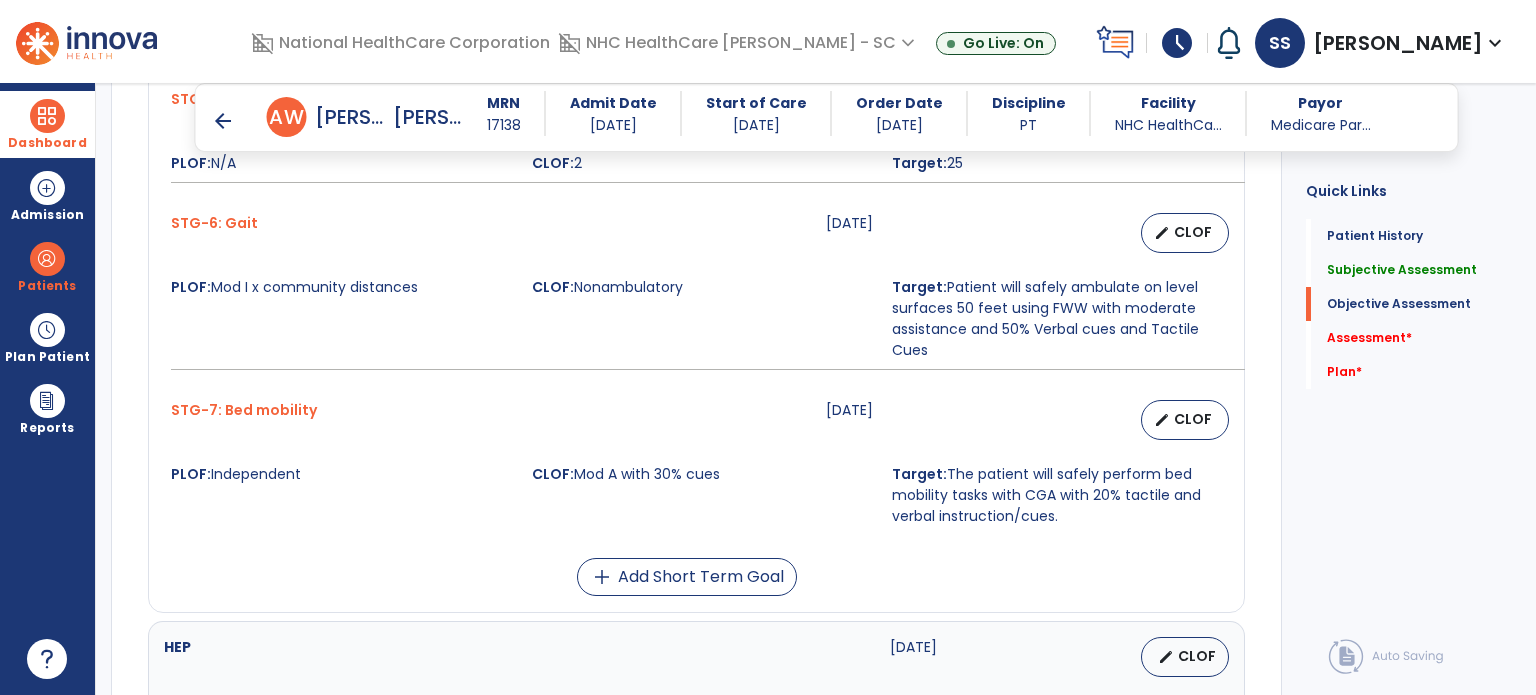 scroll, scrollTop: 1800, scrollLeft: 0, axis: vertical 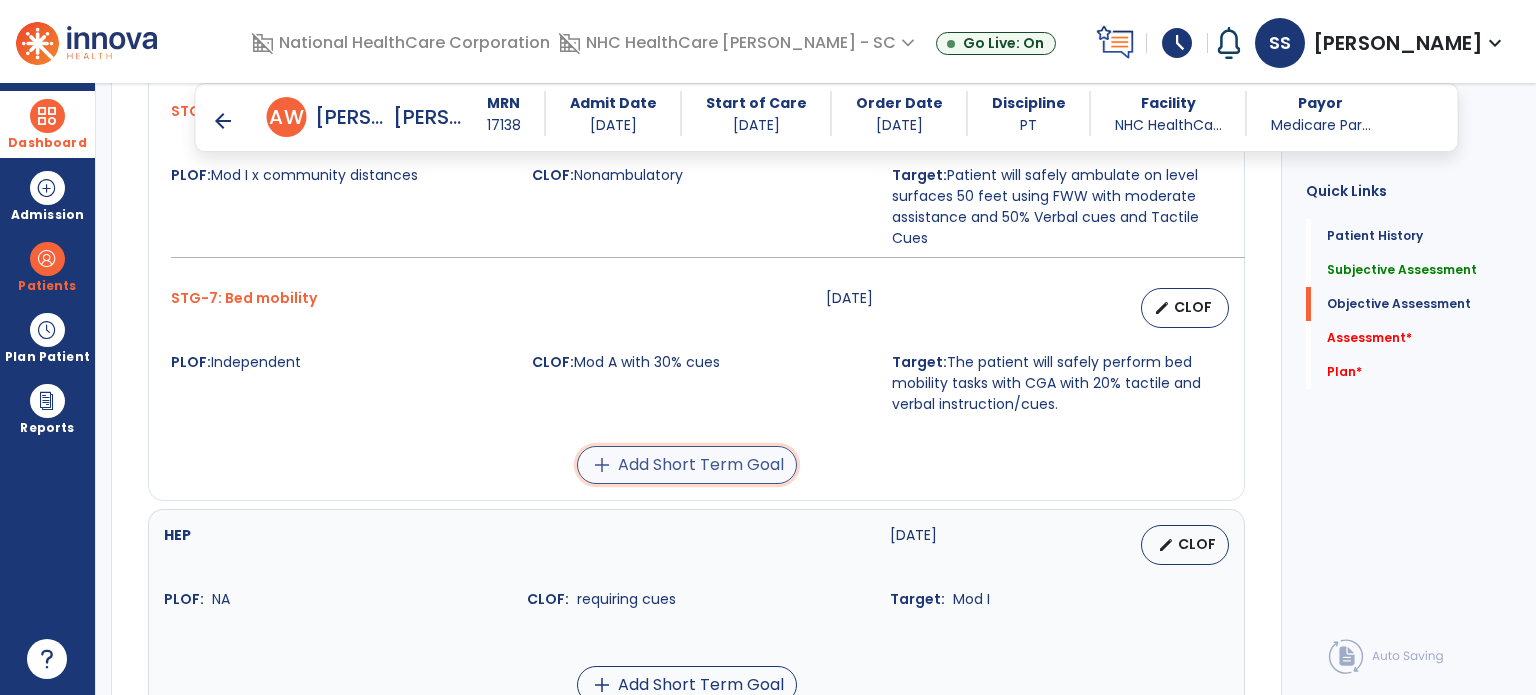 click on "add  Add Short Term Goal" at bounding box center (687, 465) 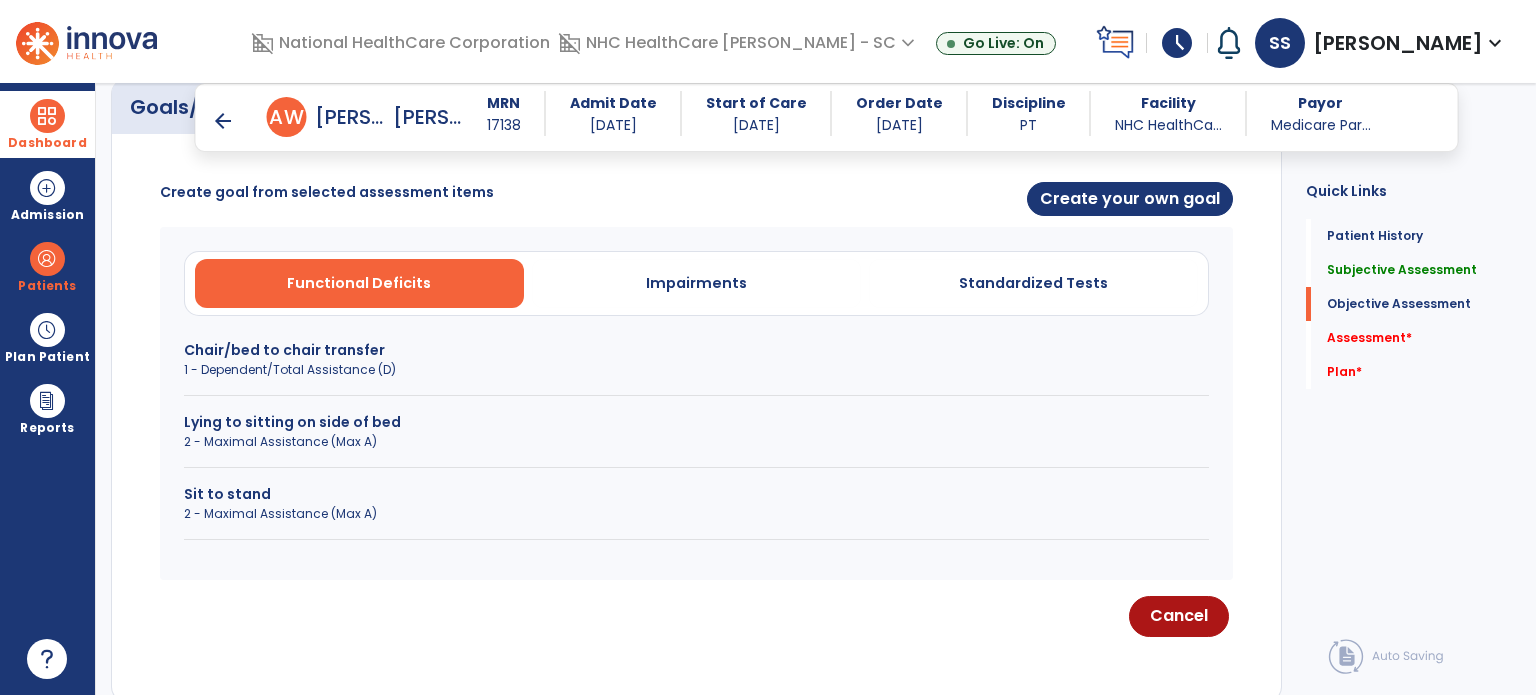 scroll, scrollTop: 1040, scrollLeft: 0, axis: vertical 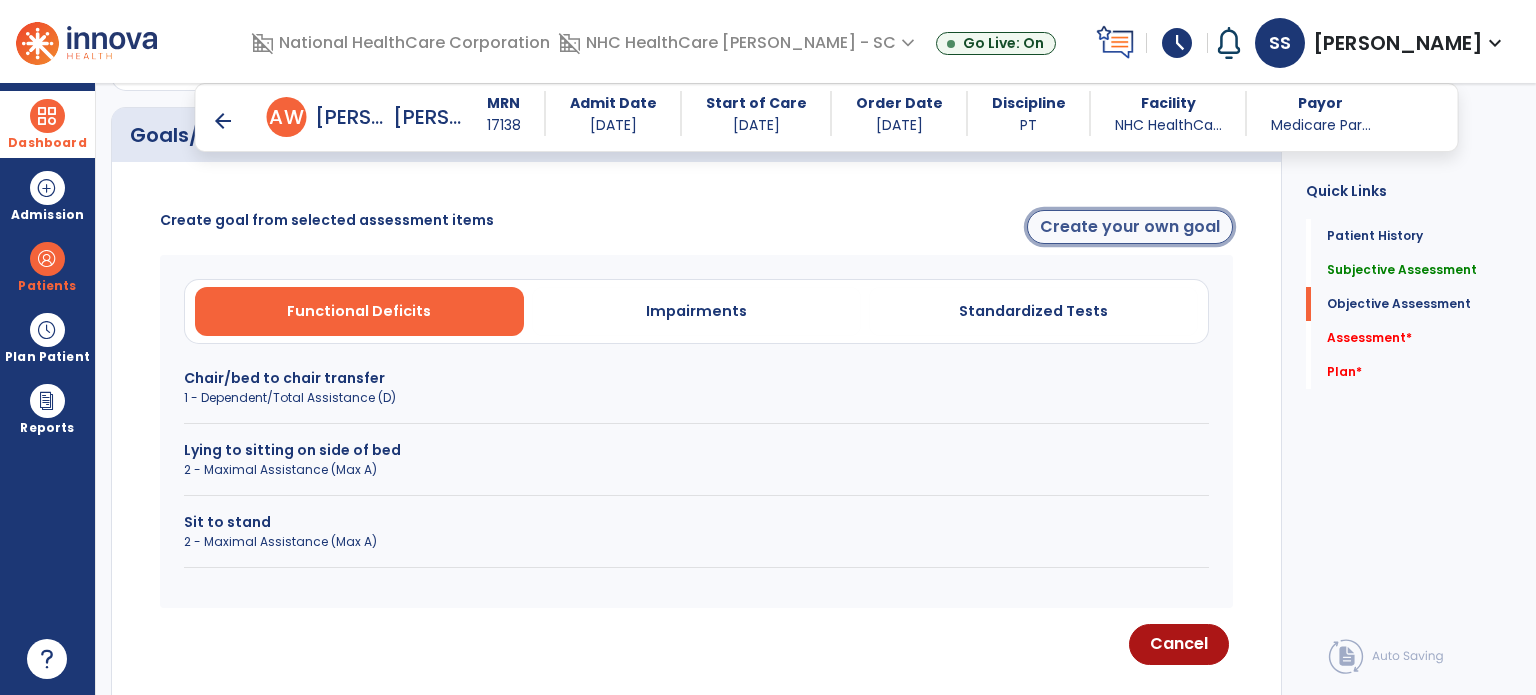 click on "Create your own goal" 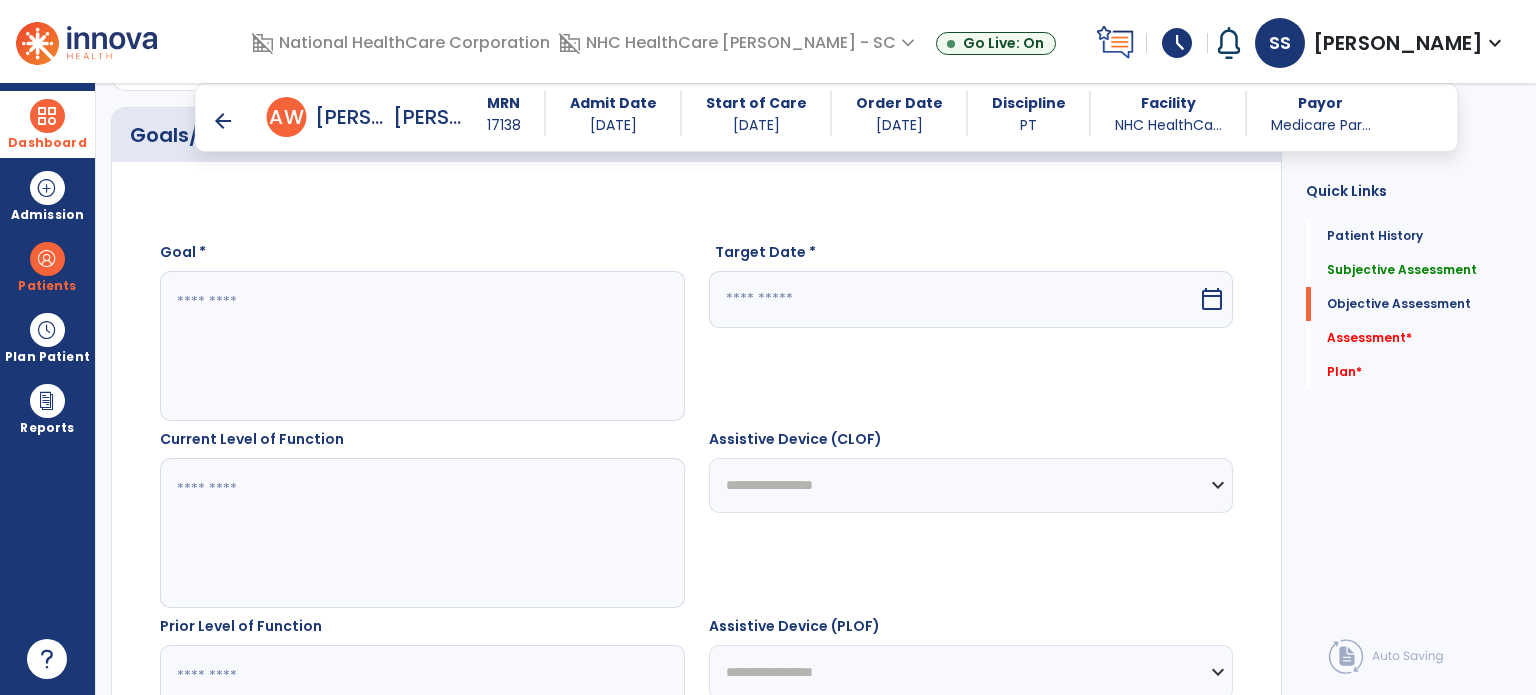 drag, startPoint x: 482, startPoint y: 374, endPoint x: 483, endPoint y: 387, distance: 13.038404 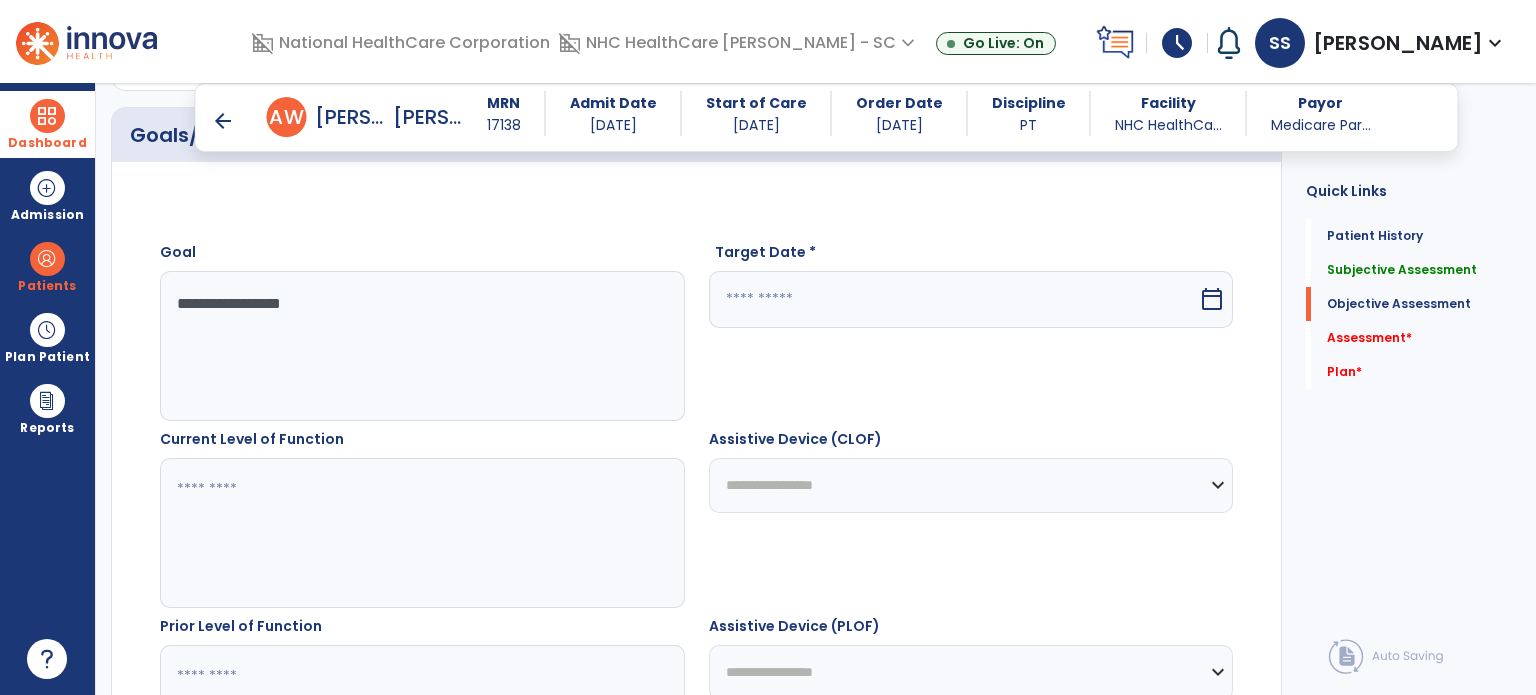 type on "**********" 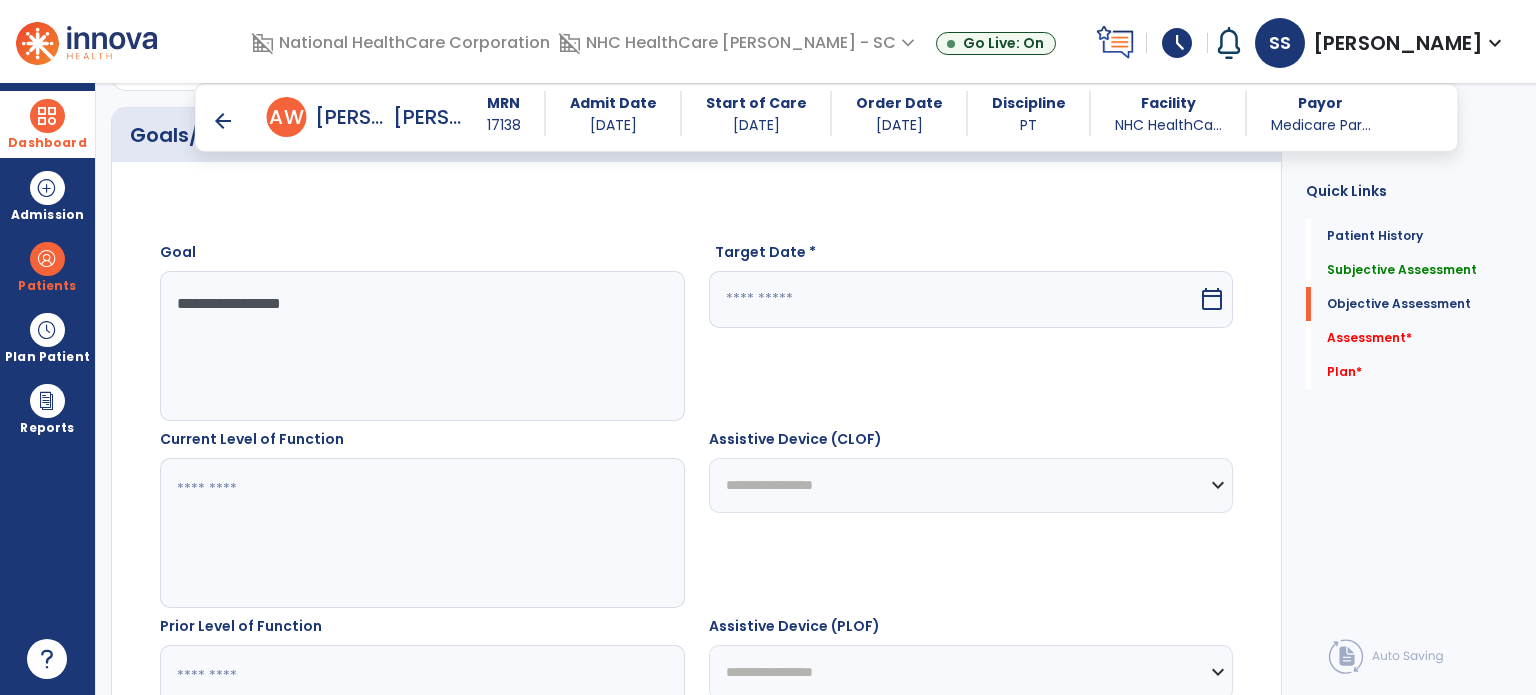 click at bounding box center [954, 299] 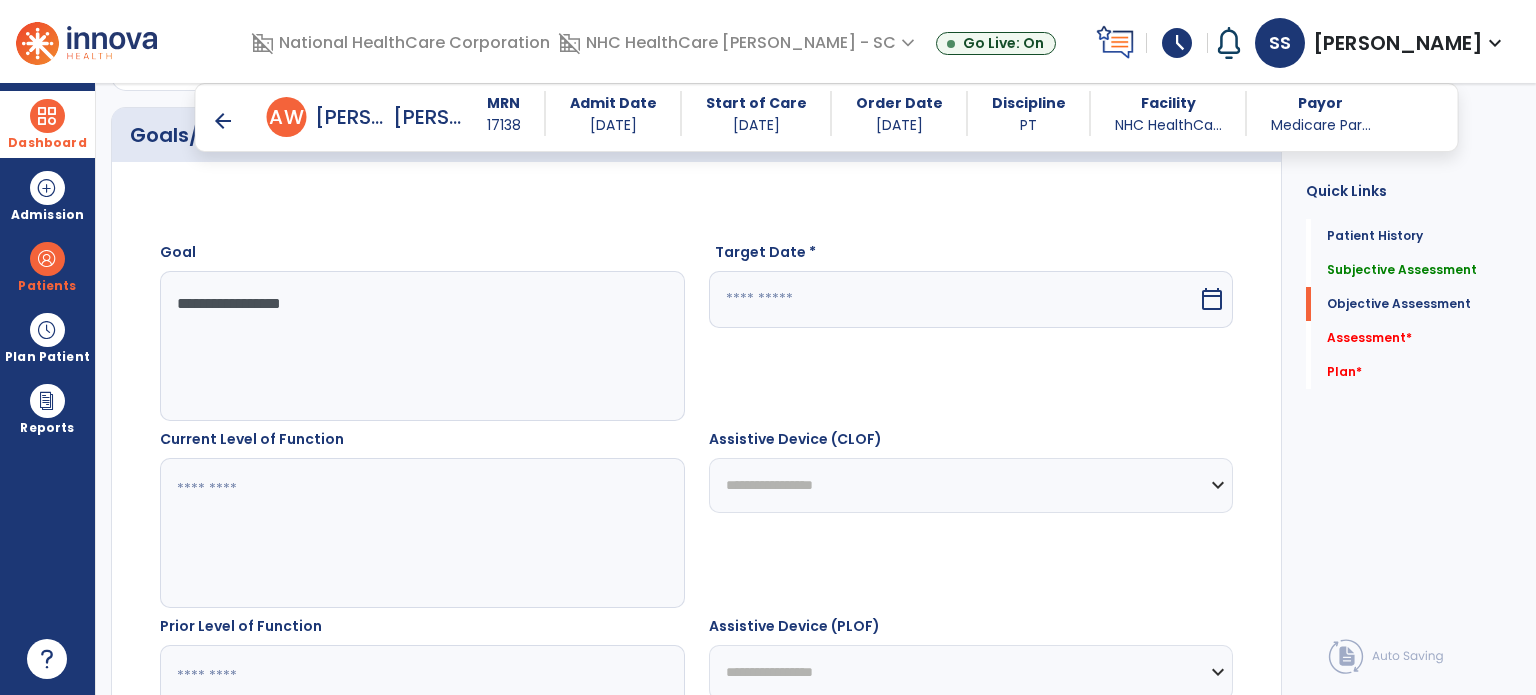 select on "*" 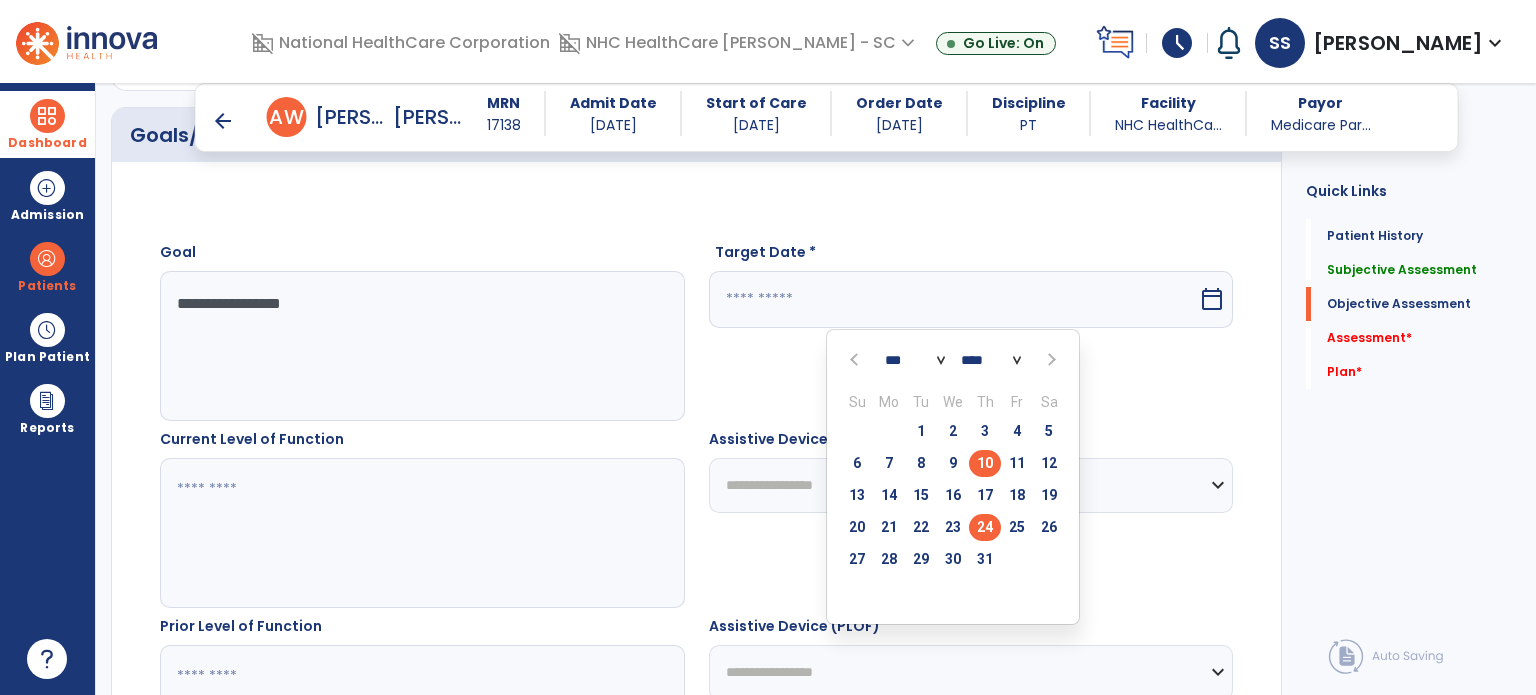 click on "24" at bounding box center (985, 527) 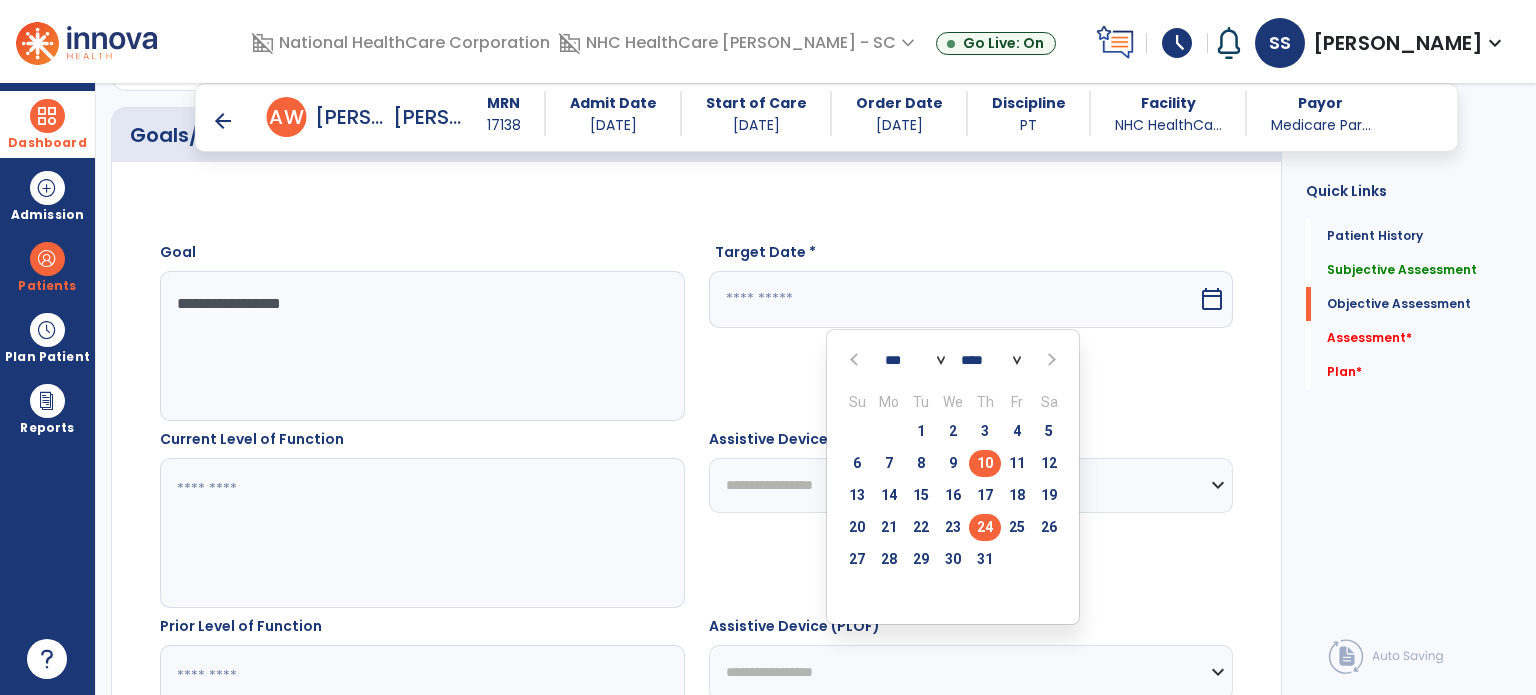 type on "*********" 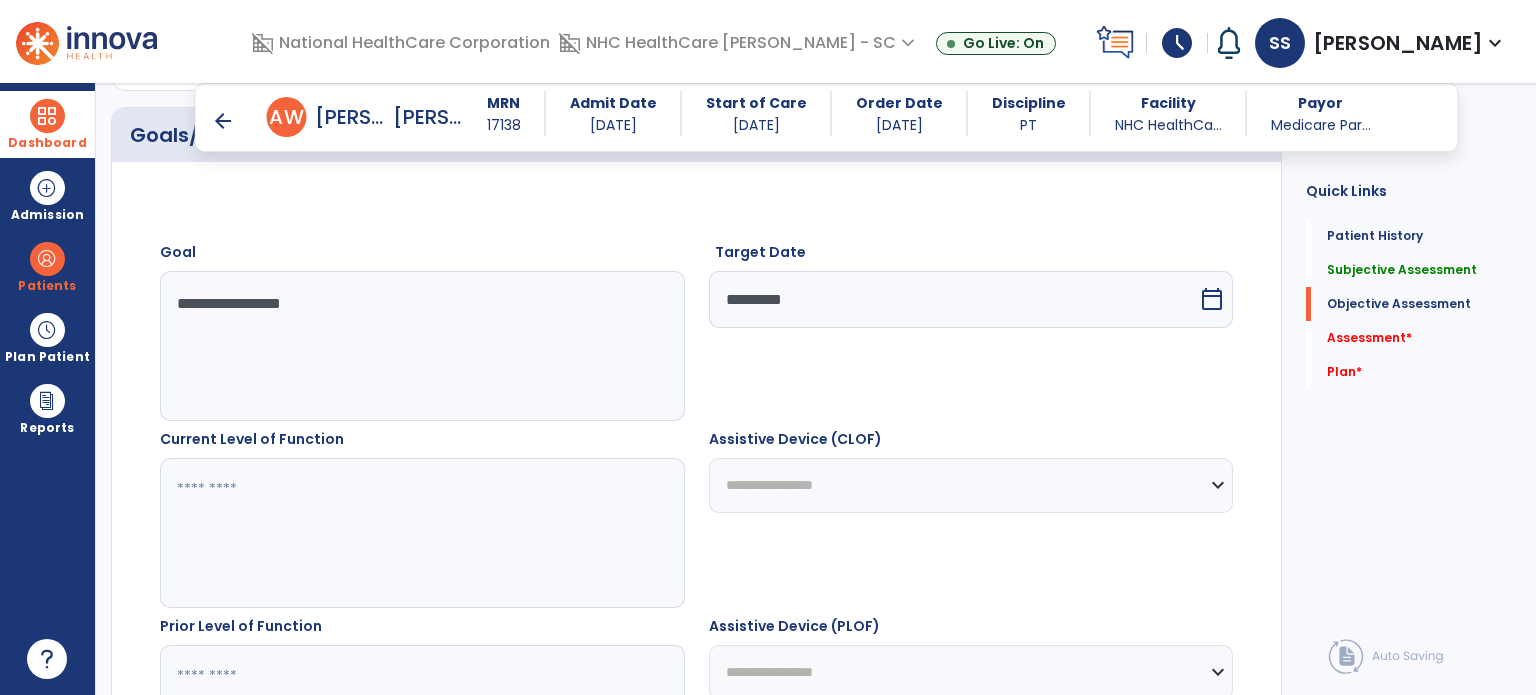 click 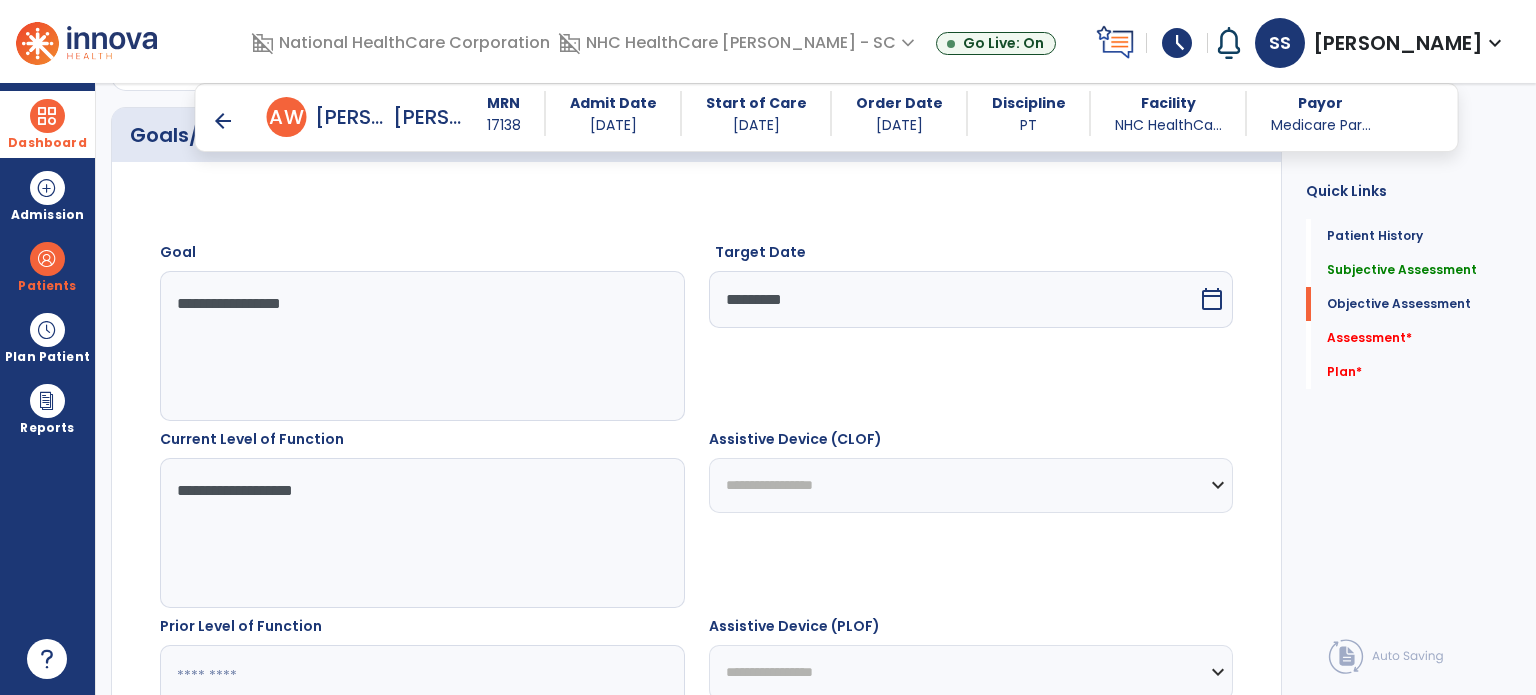 type on "**********" 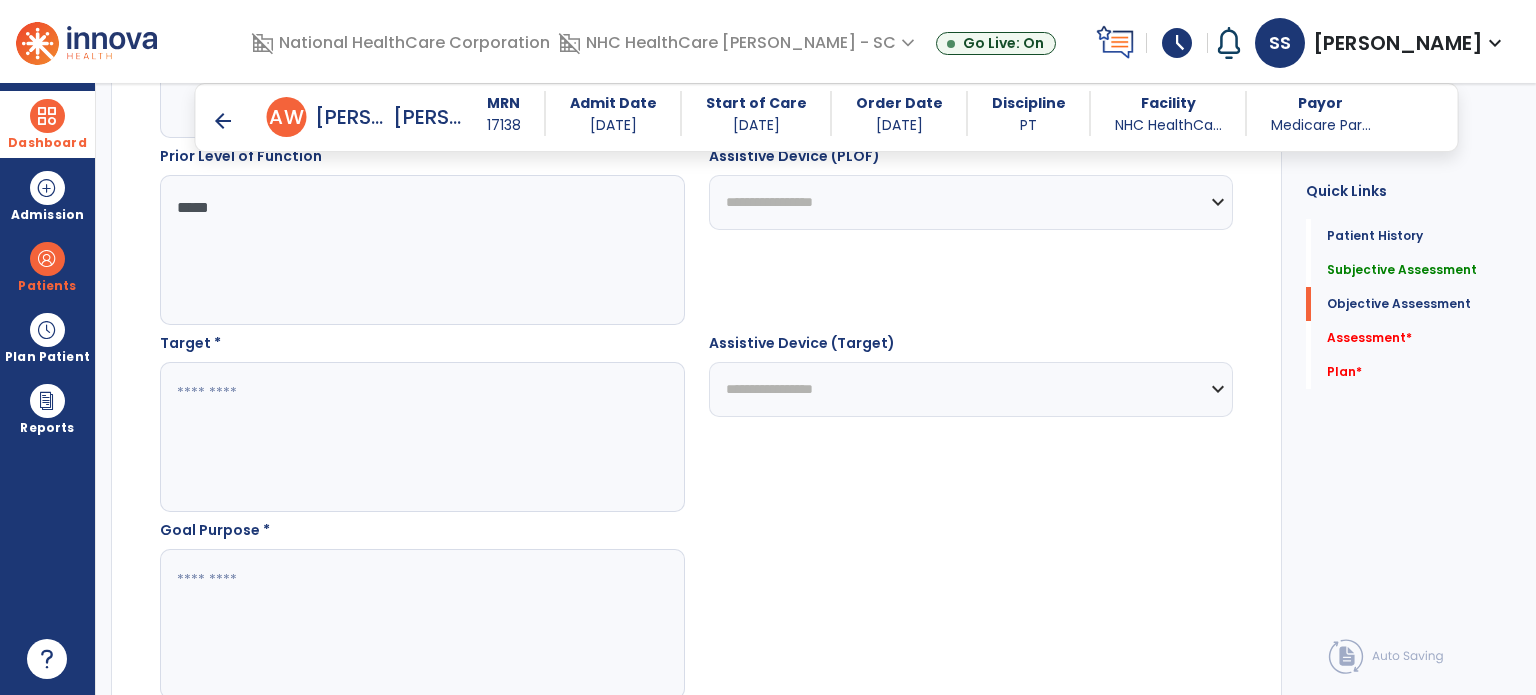 scroll, scrollTop: 1540, scrollLeft: 0, axis: vertical 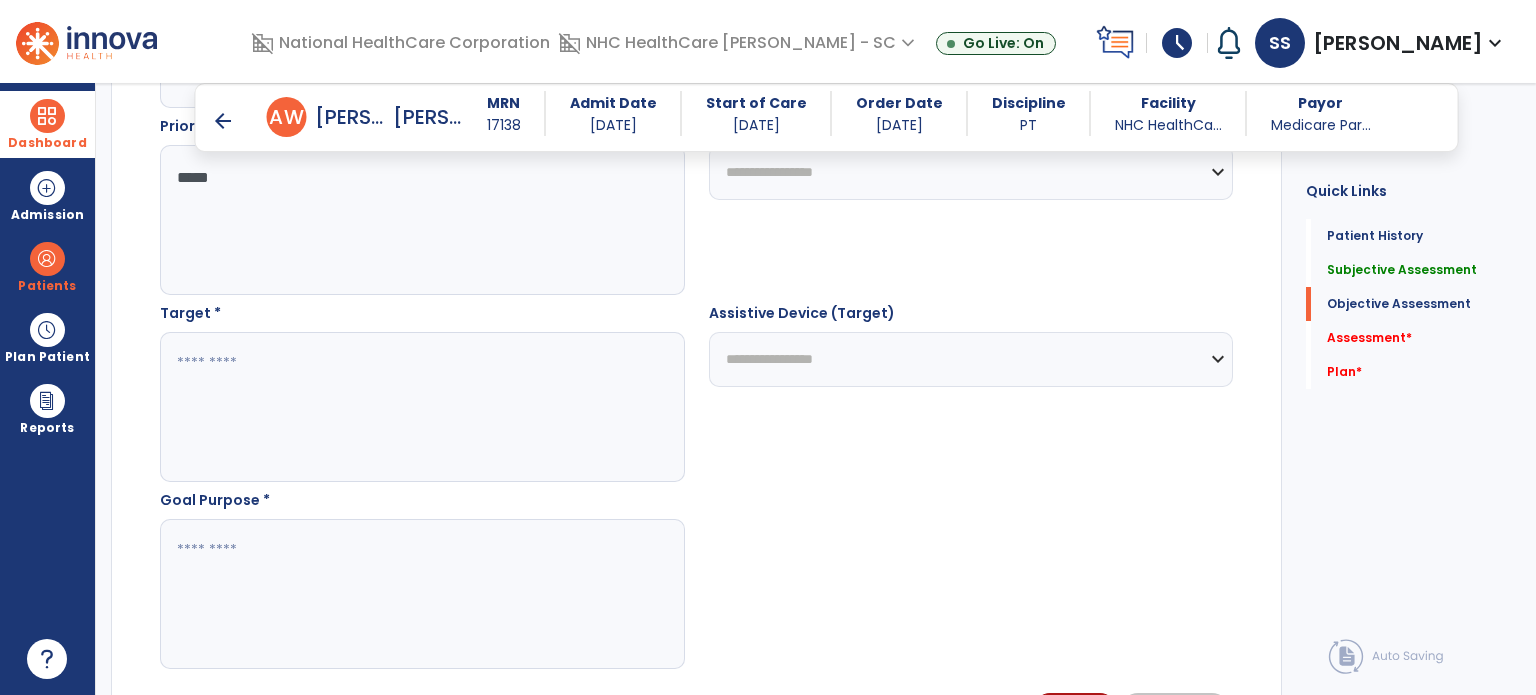 type on "*****" 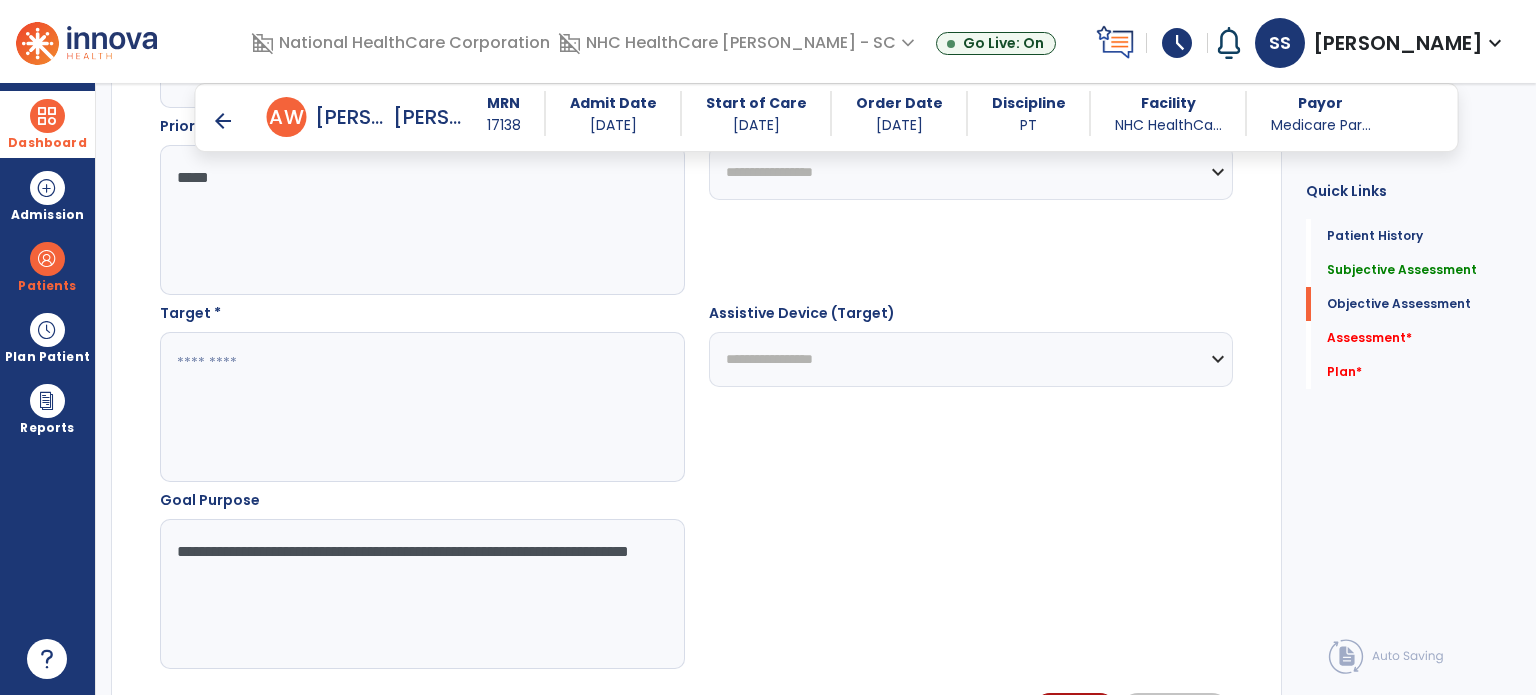 type on "**********" 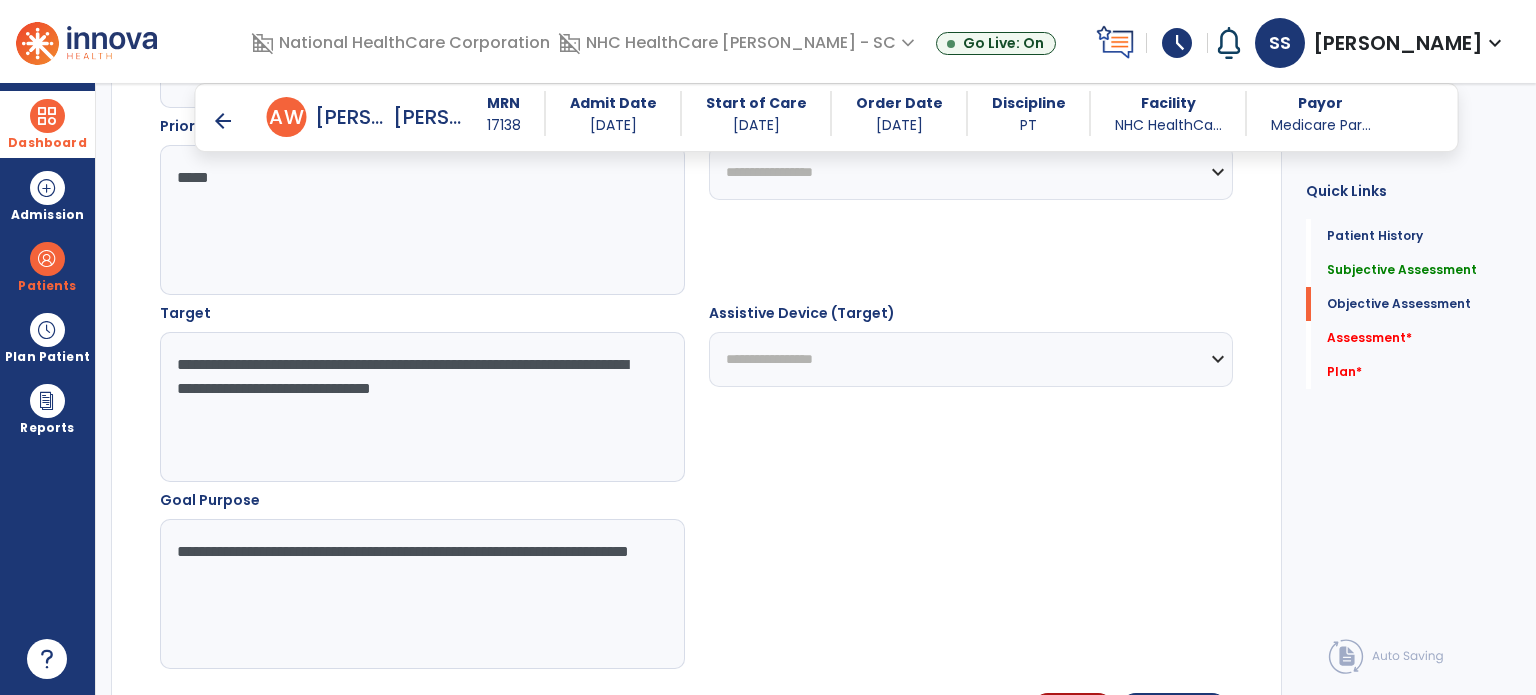 click on "**********" 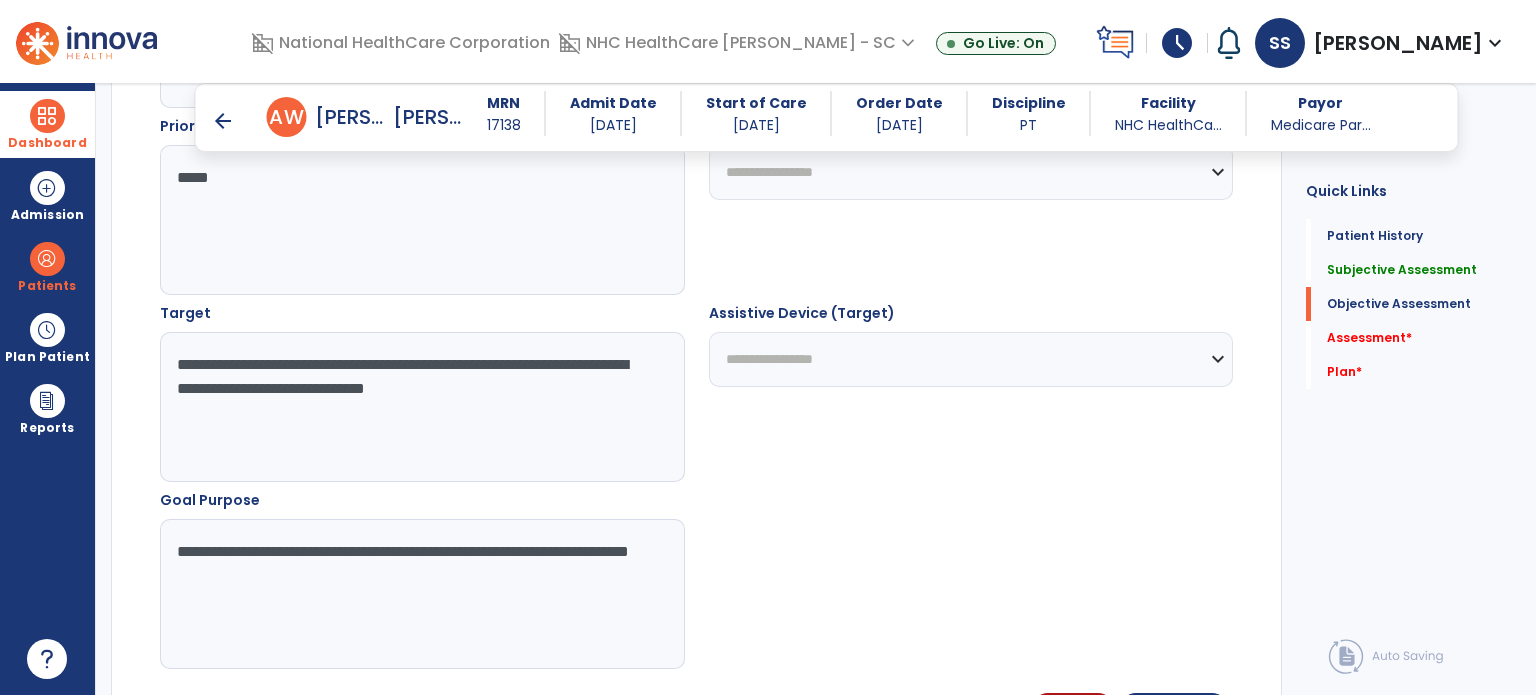 click on "**********" 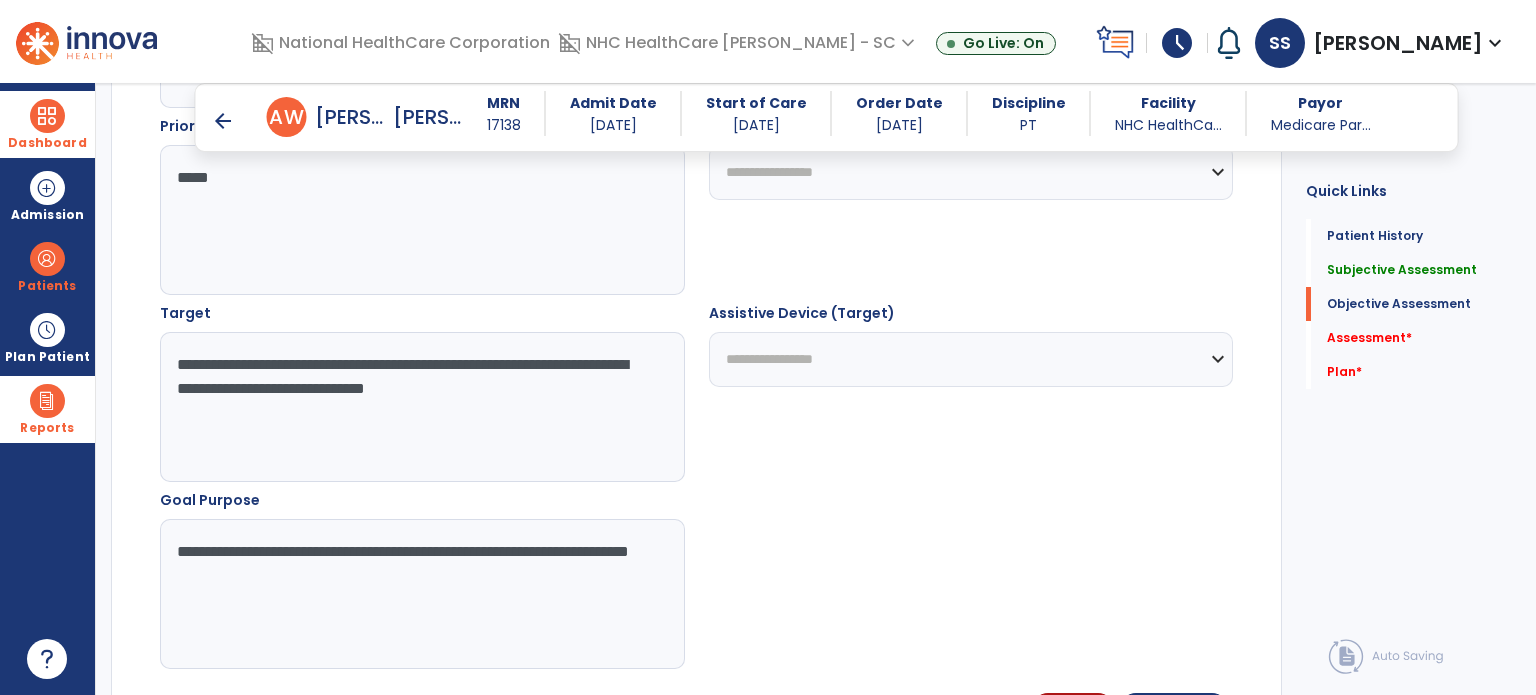 drag, startPoint x: 421, startPoint y: 571, endPoint x: 78, endPoint y: 435, distance: 368.97833 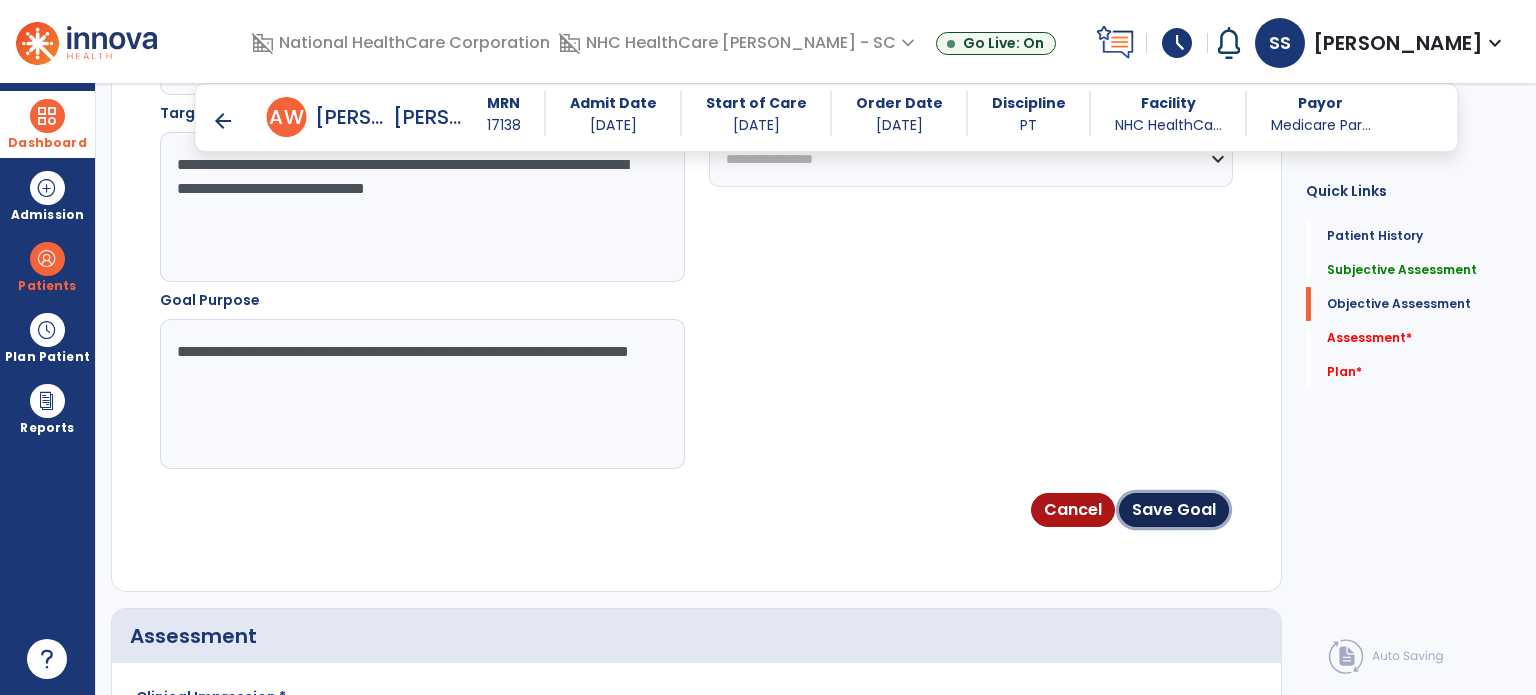 click on "Save Goal" 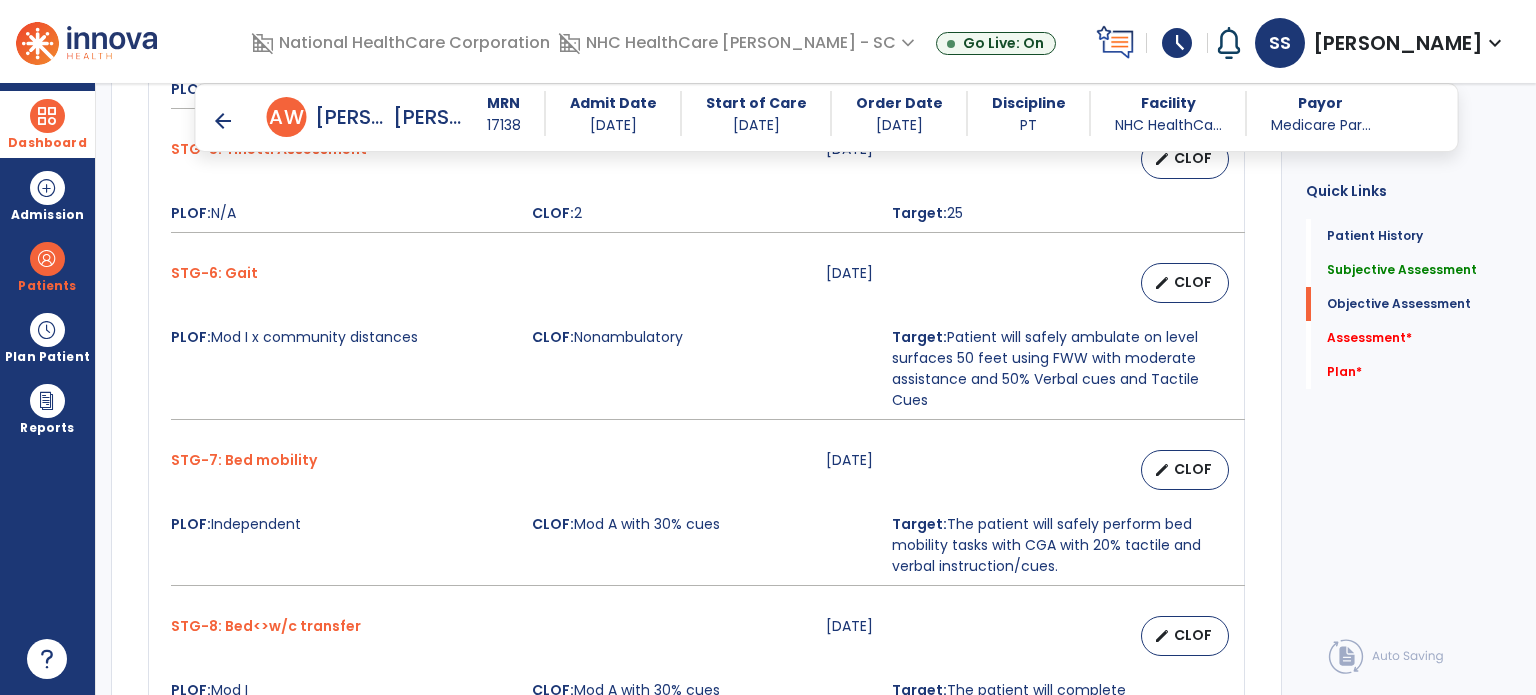 scroll, scrollTop: 1960, scrollLeft: 0, axis: vertical 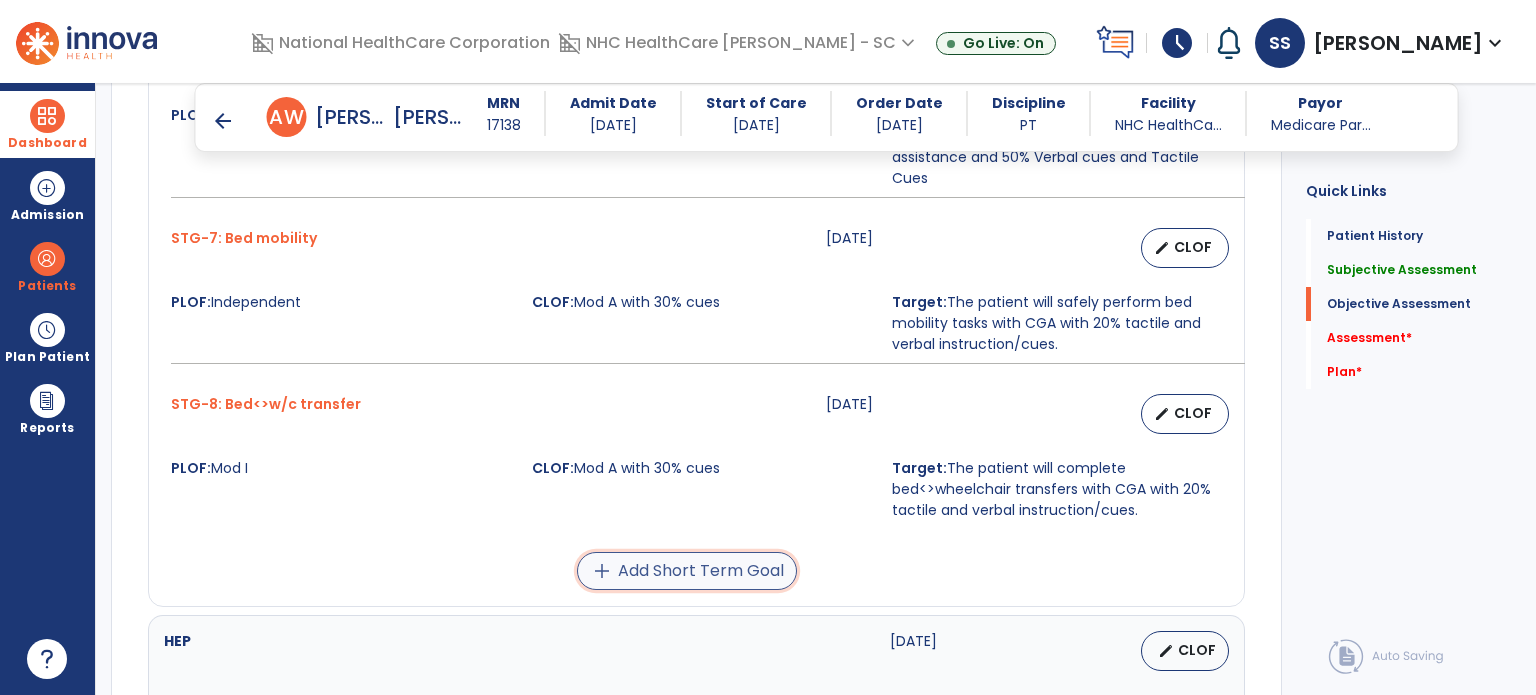 click on "add  Add Short Term Goal" at bounding box center [687, 571] 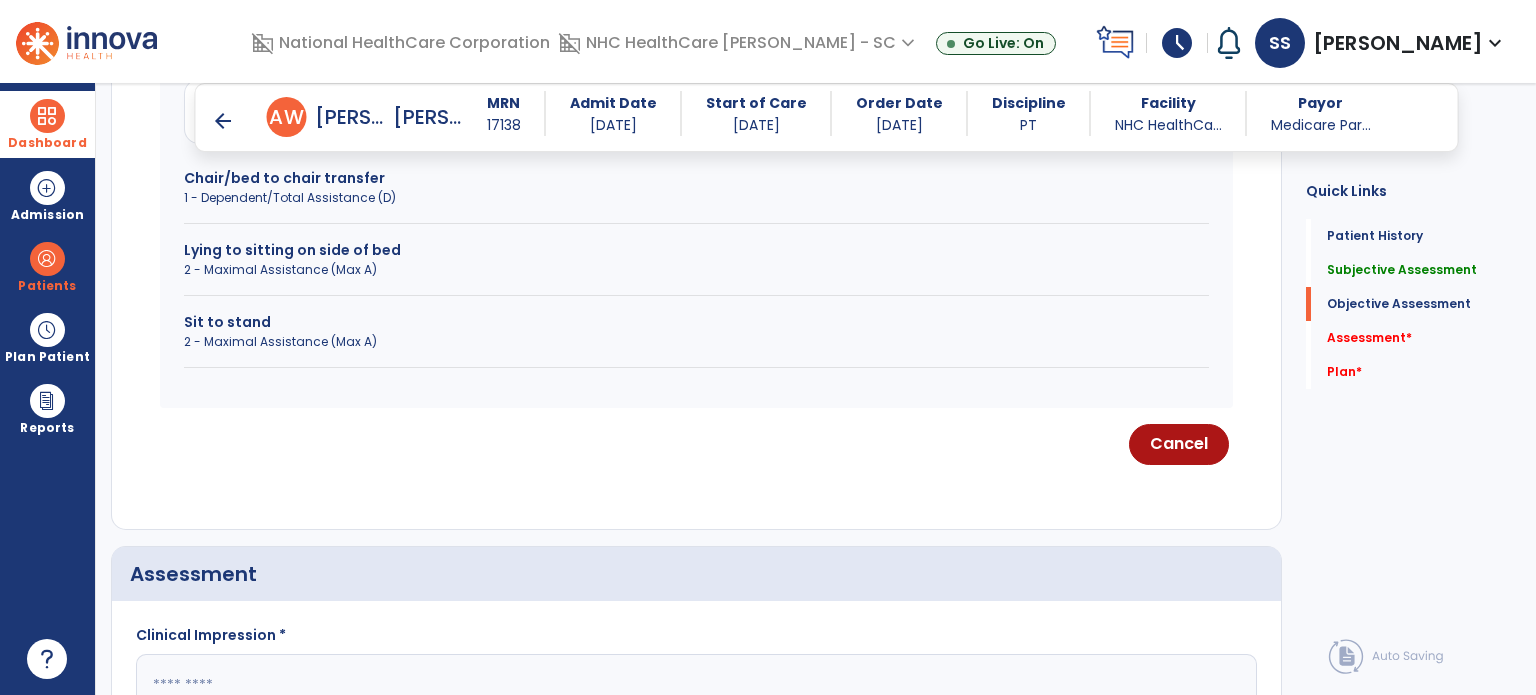 scroll, scrollTop: 840, scrollLeft: 0, axis: vertical 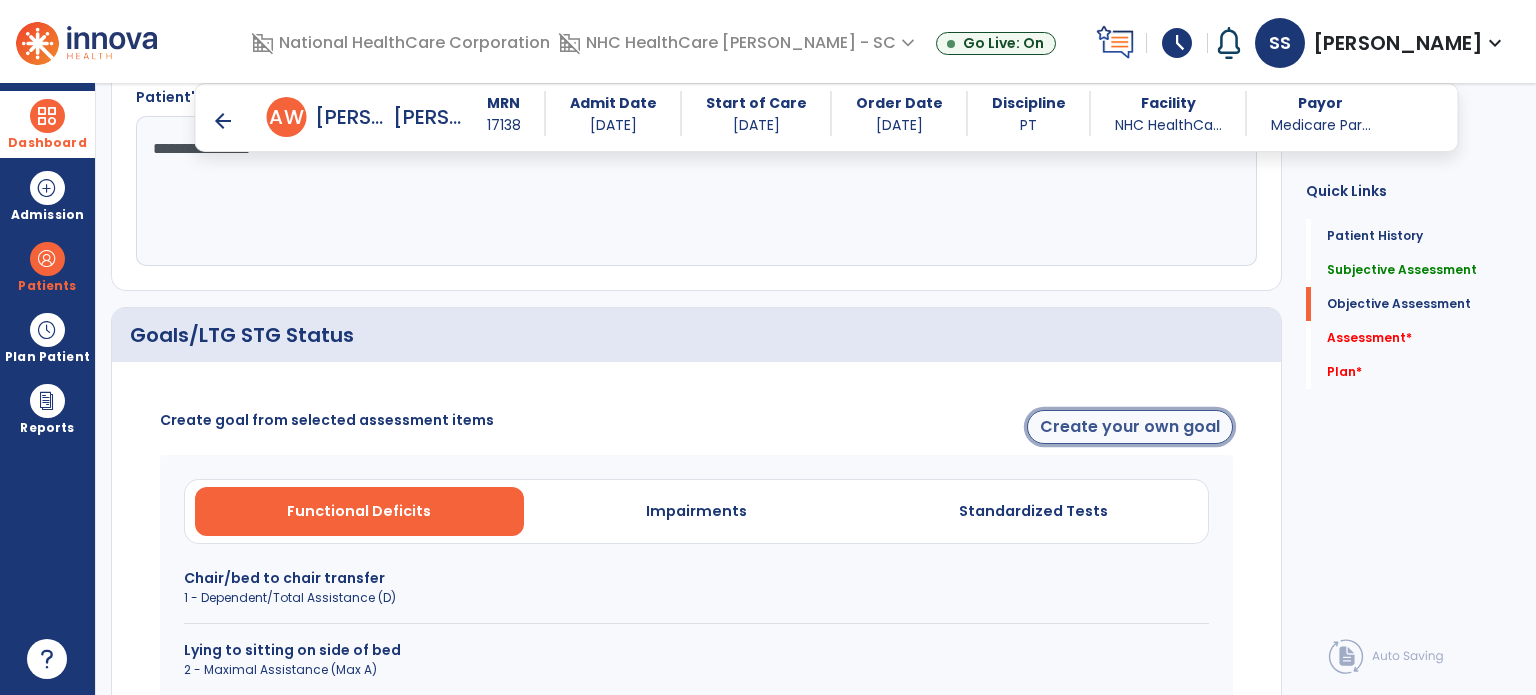 click on "Create your own goal" 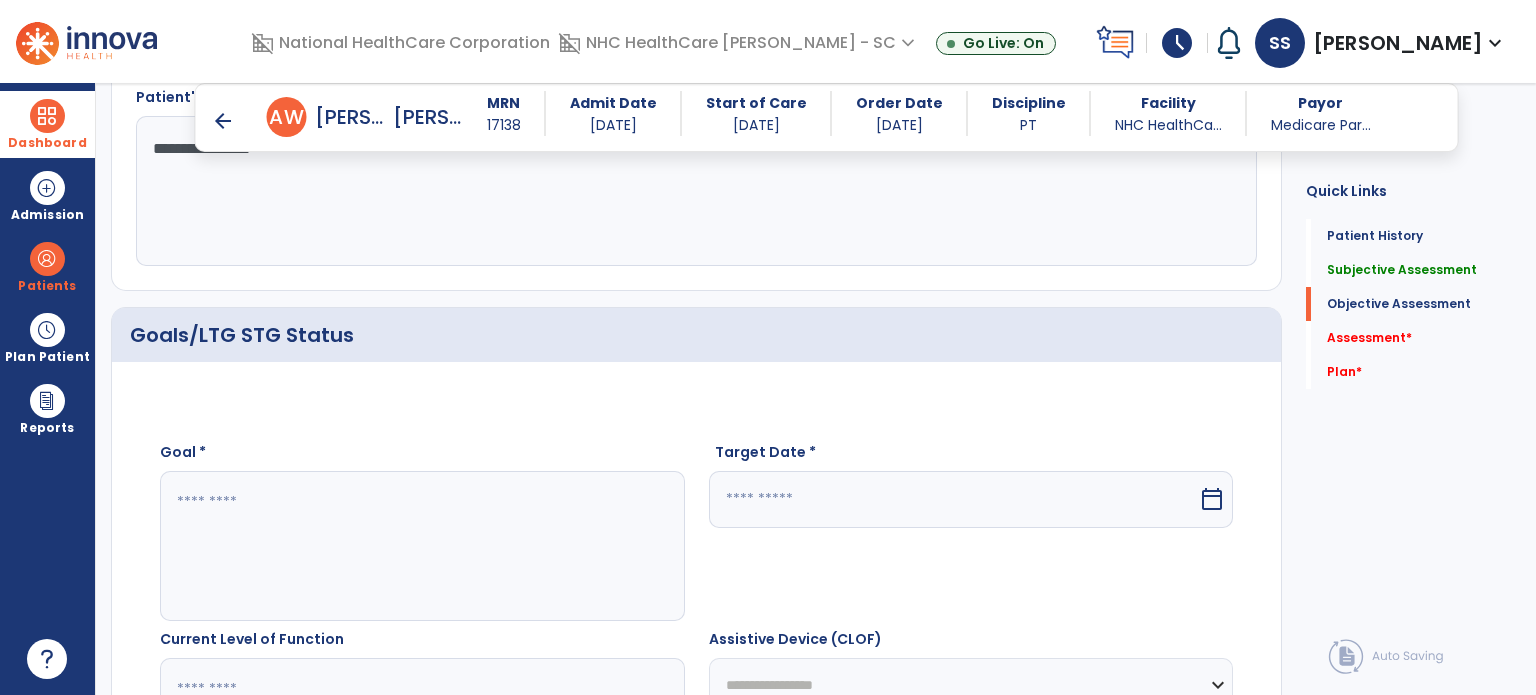 click 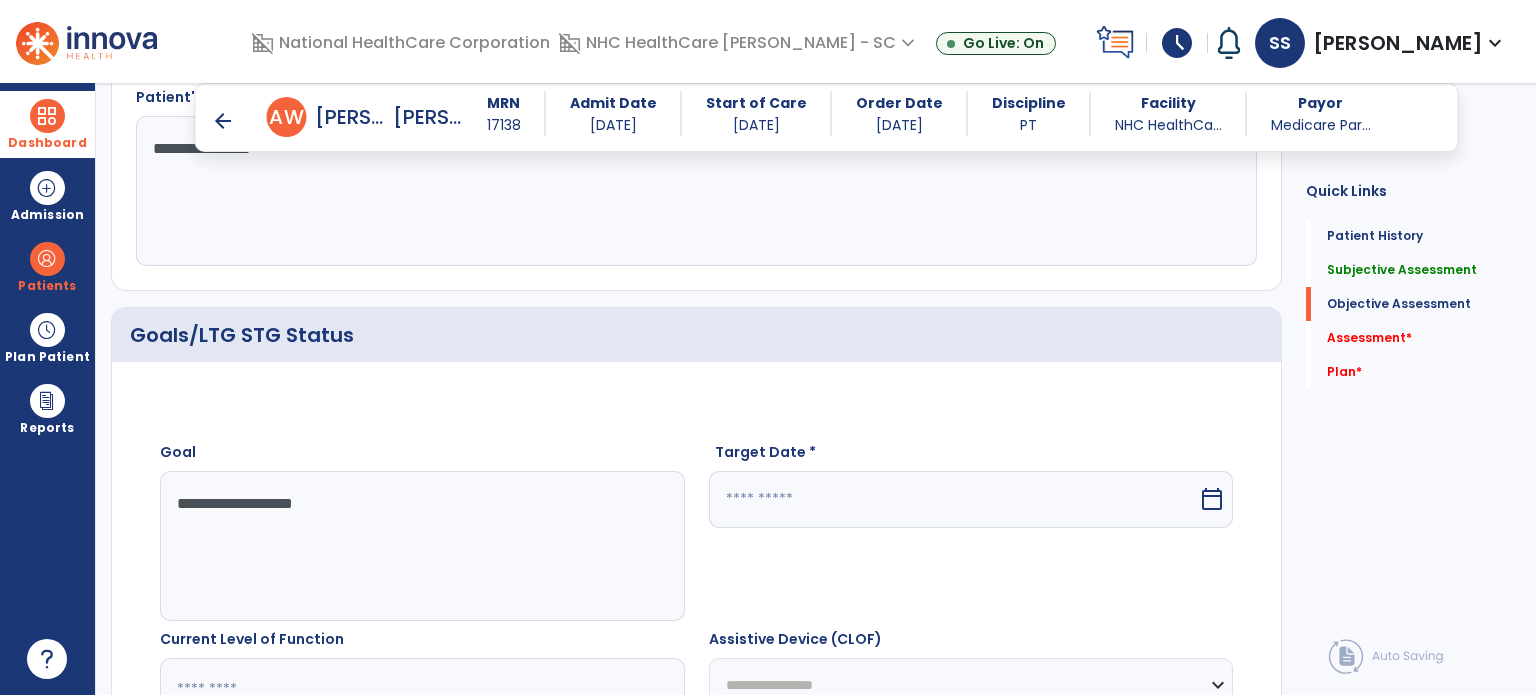 type on "**********" 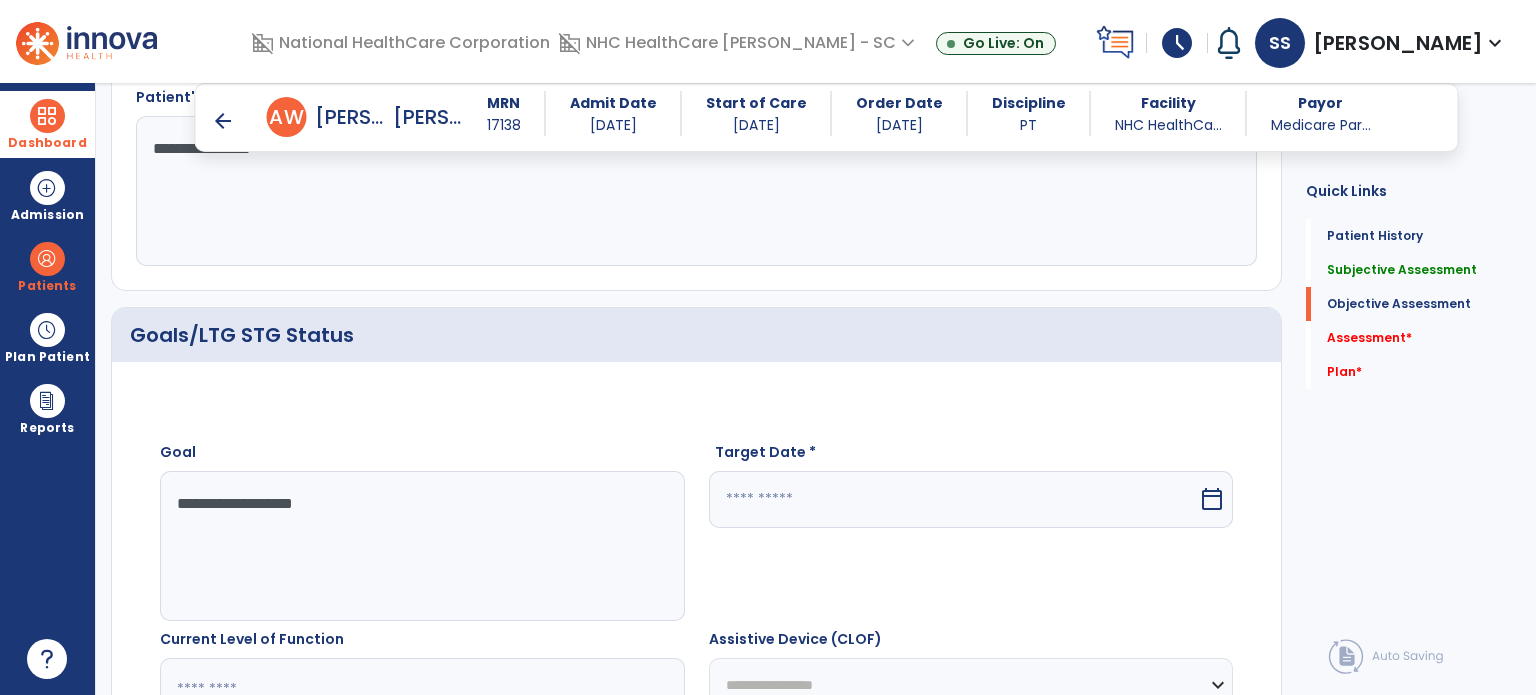 click at bounding box center [954, 499] 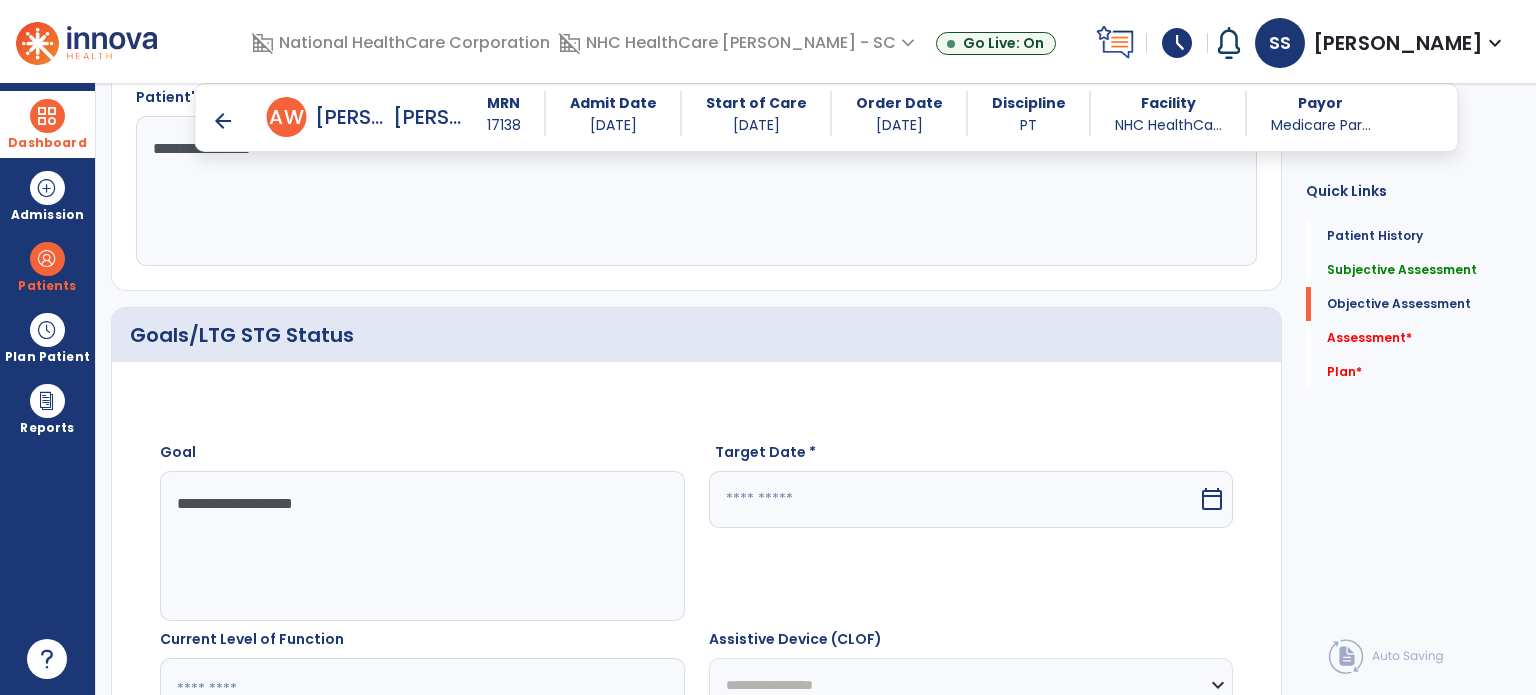 select on "*" 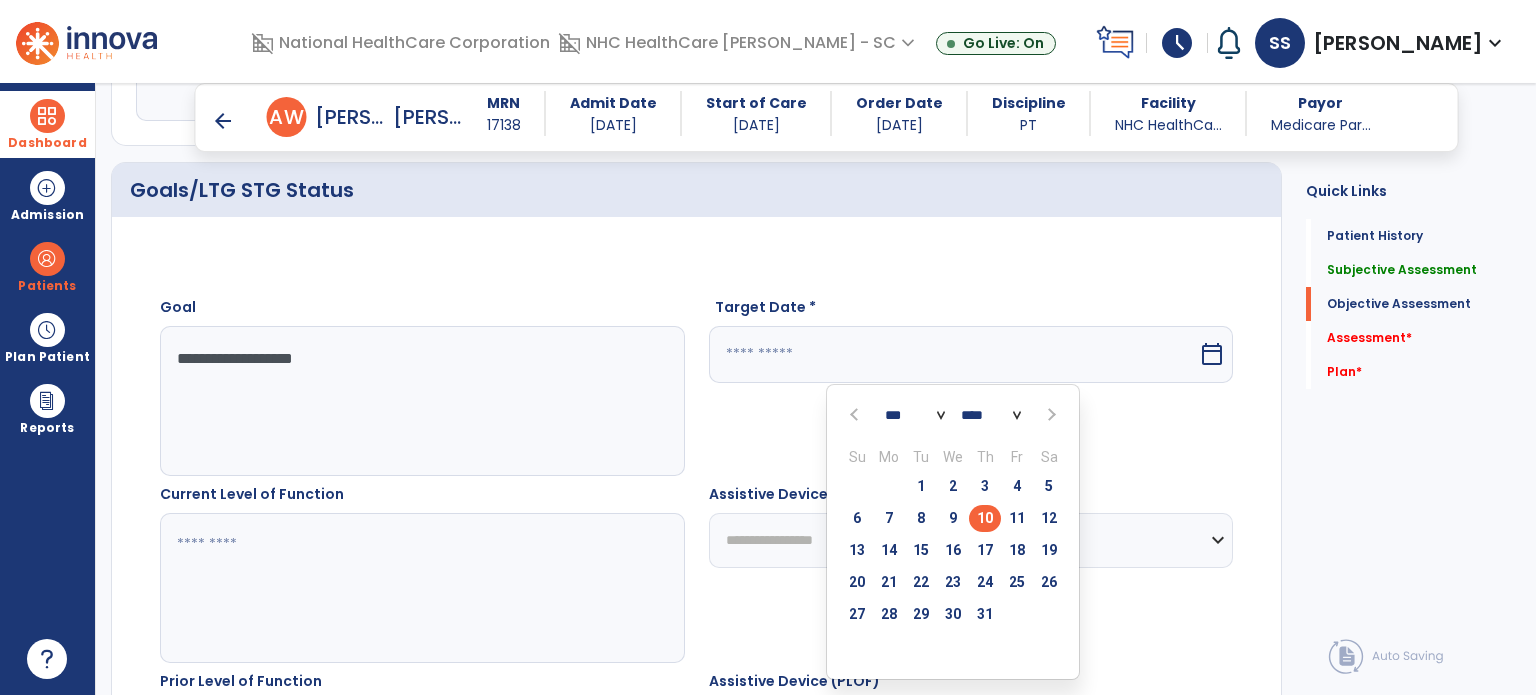 scroll, scrollTop: 1140, scrollLeft: 0, axis: vertical 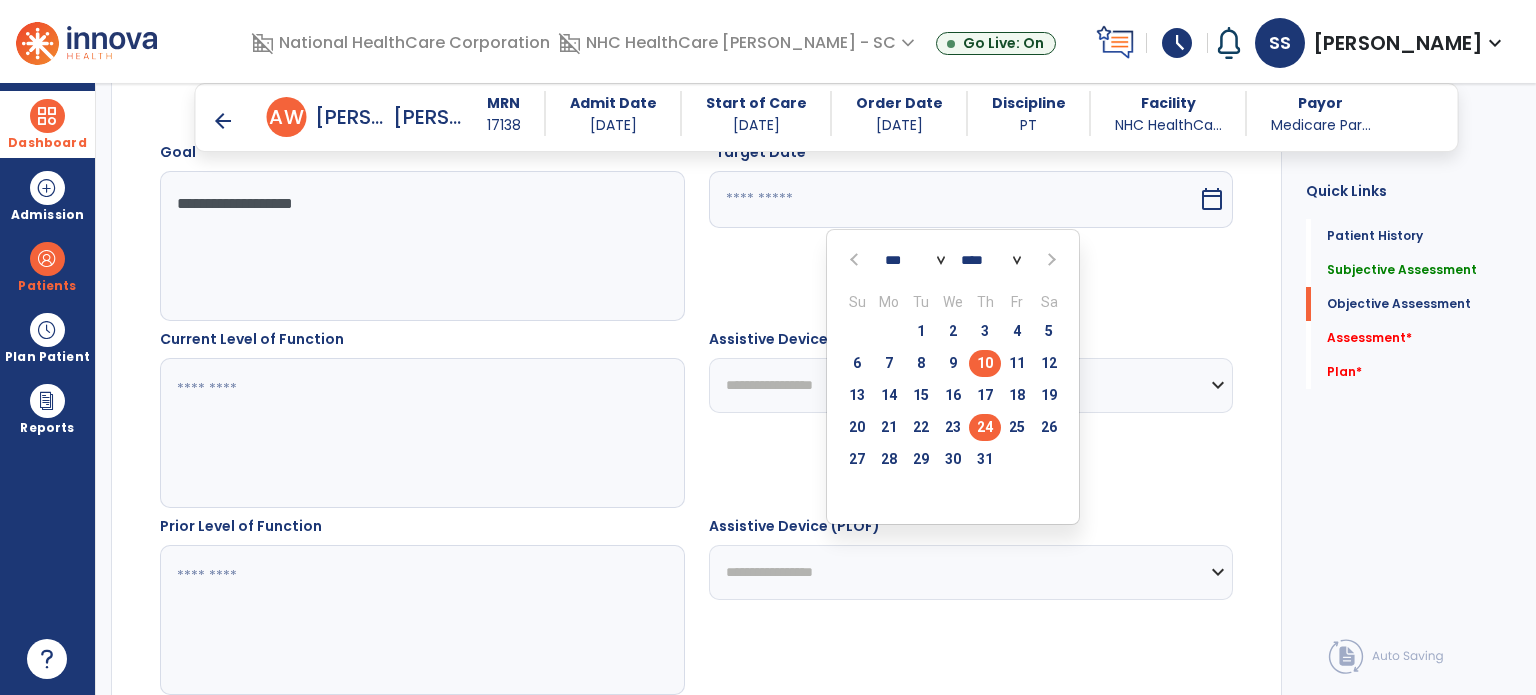 click on "24" at bounding box center [985, 427] 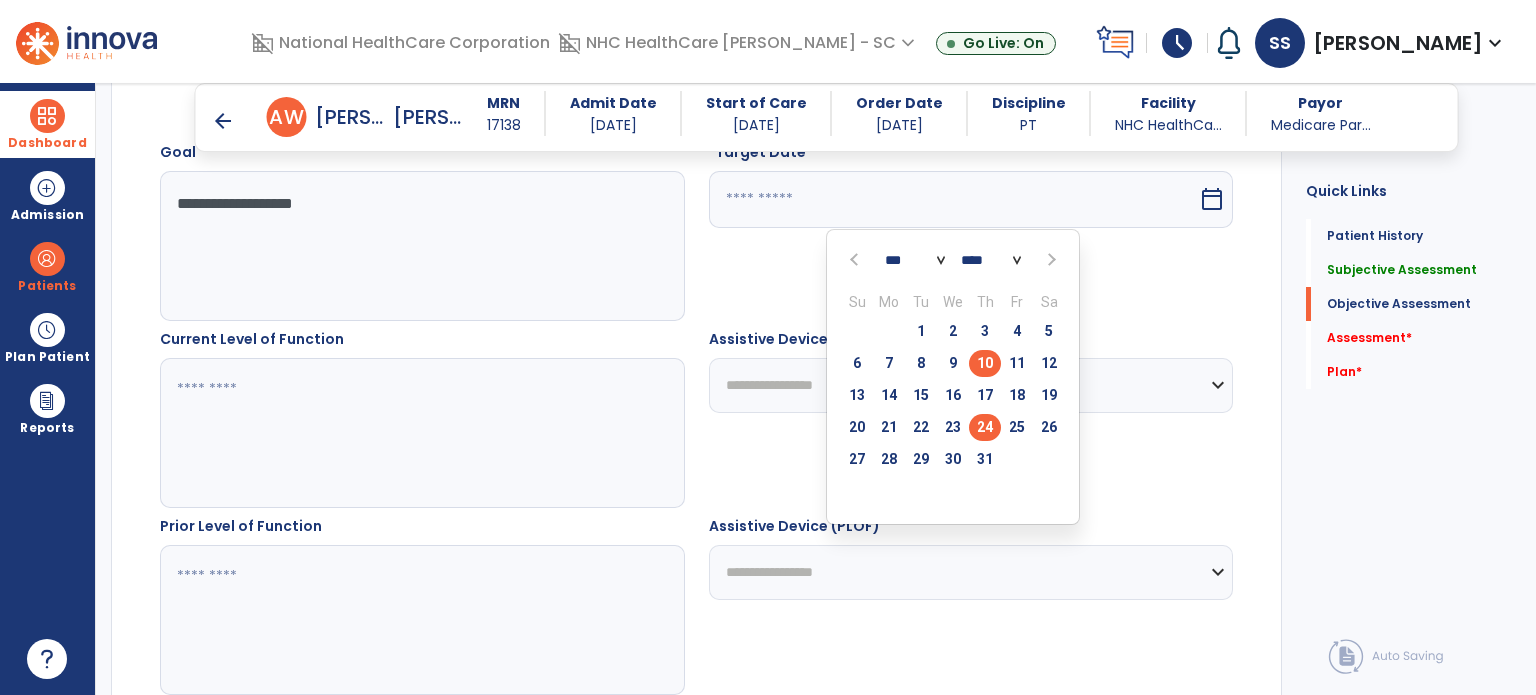 type on "*********" 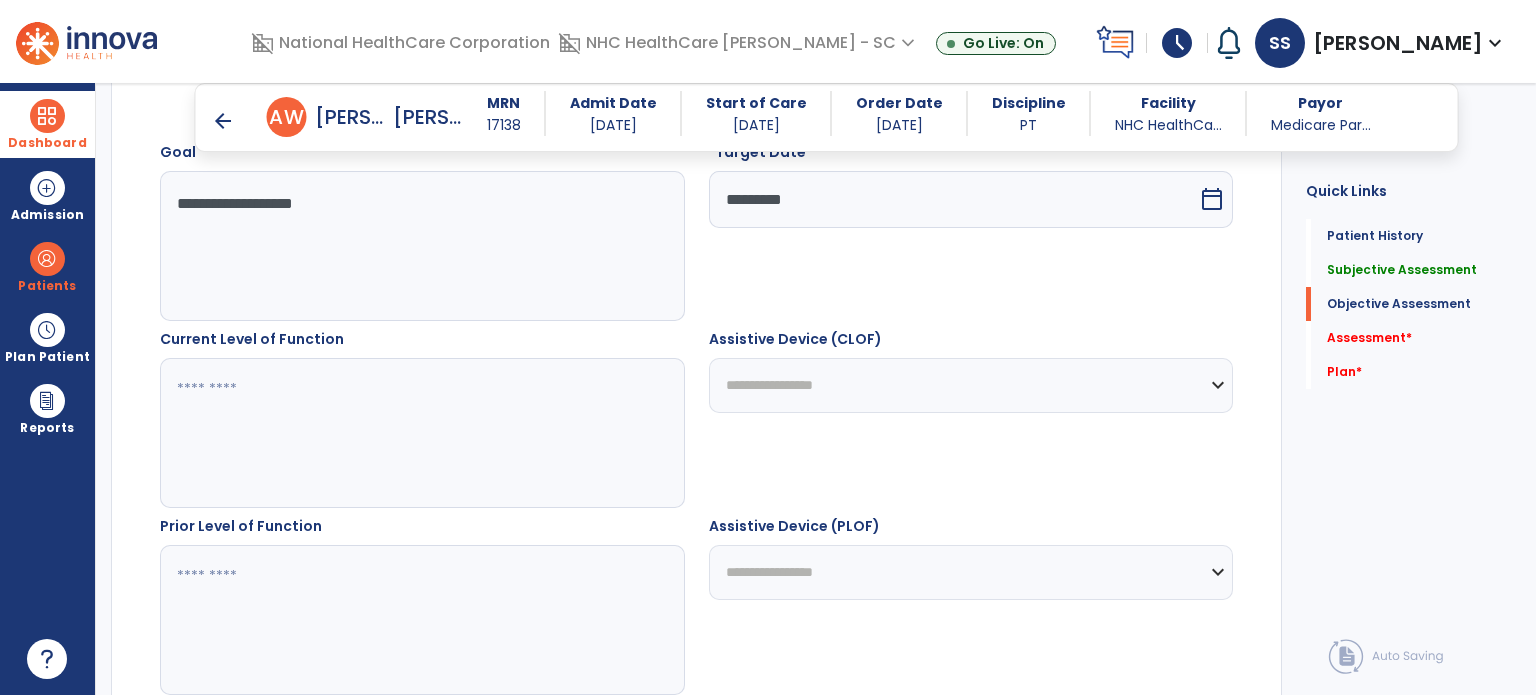 click 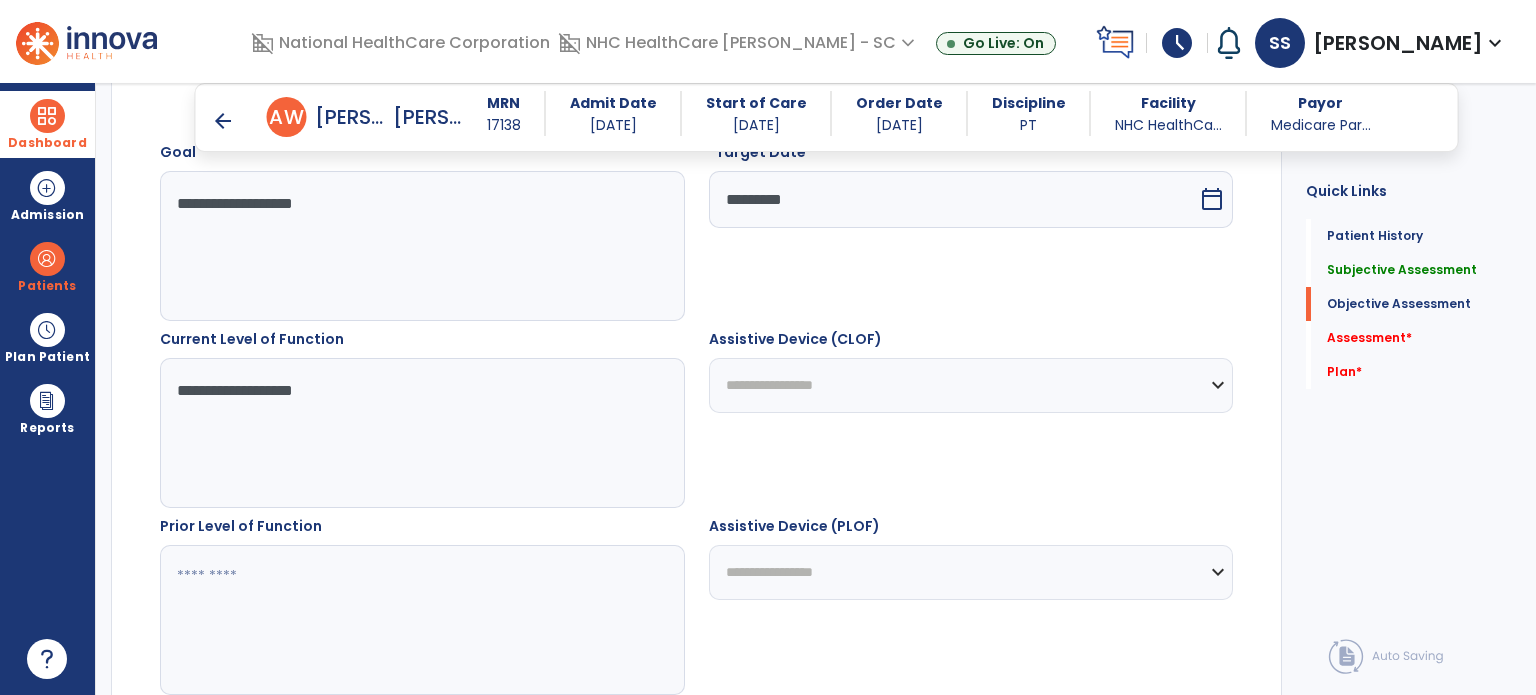 type on "**********" 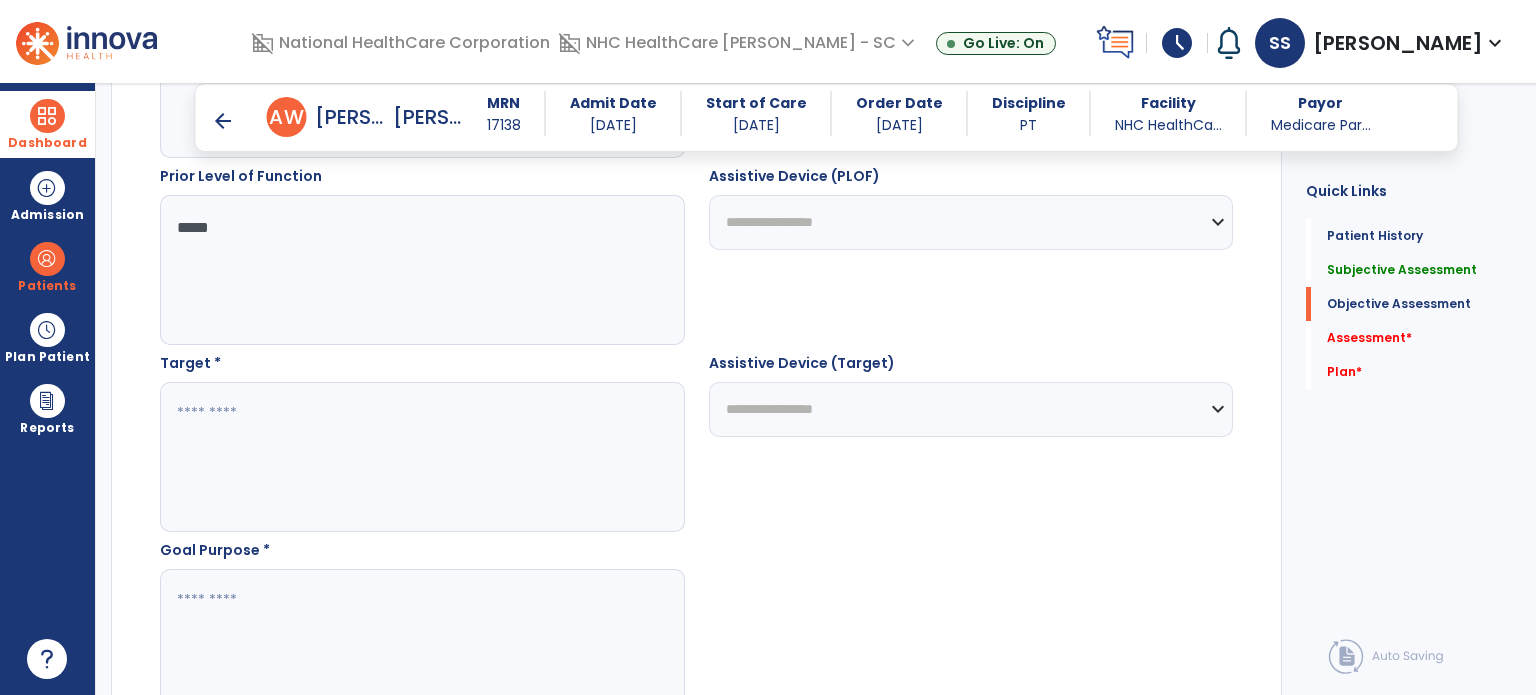 scroll, scrollTop: 1540, scrollLeft: 0, axis: vertical 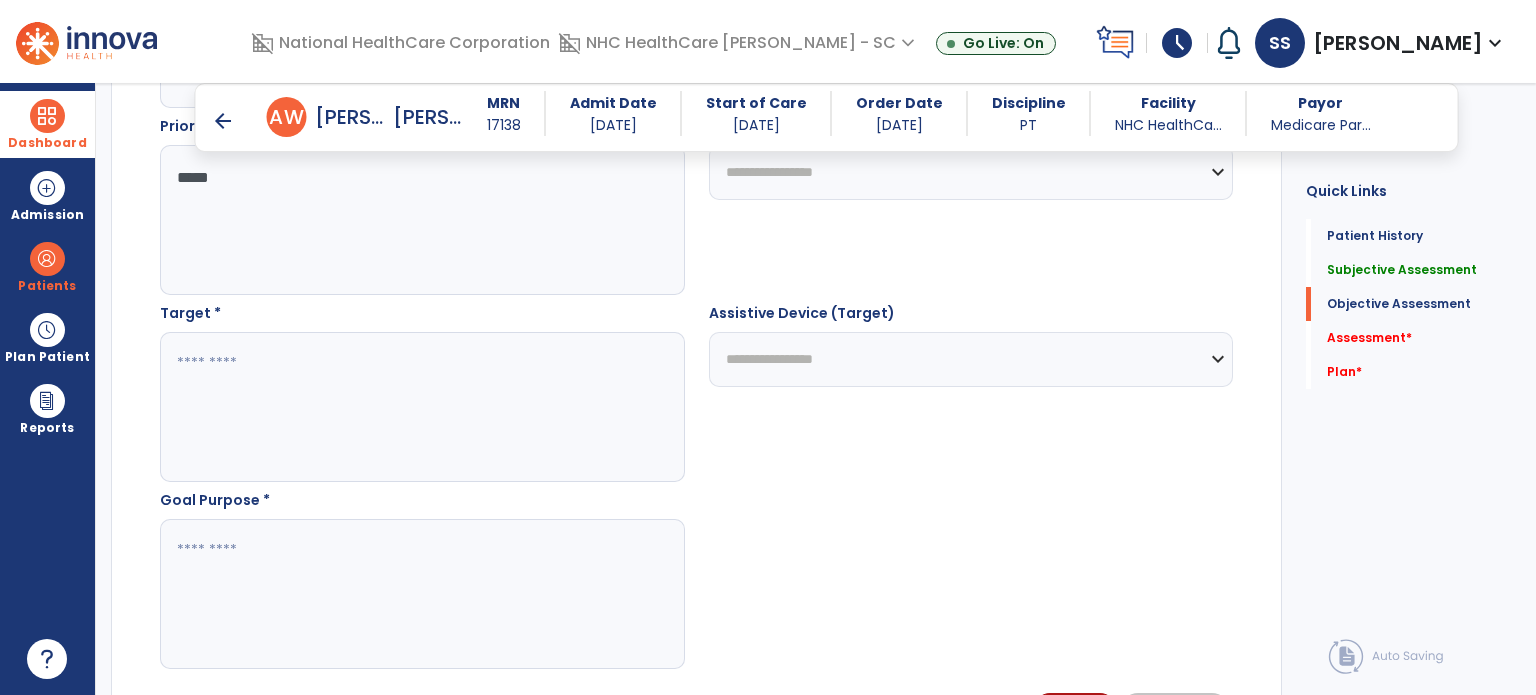 type on "*****" 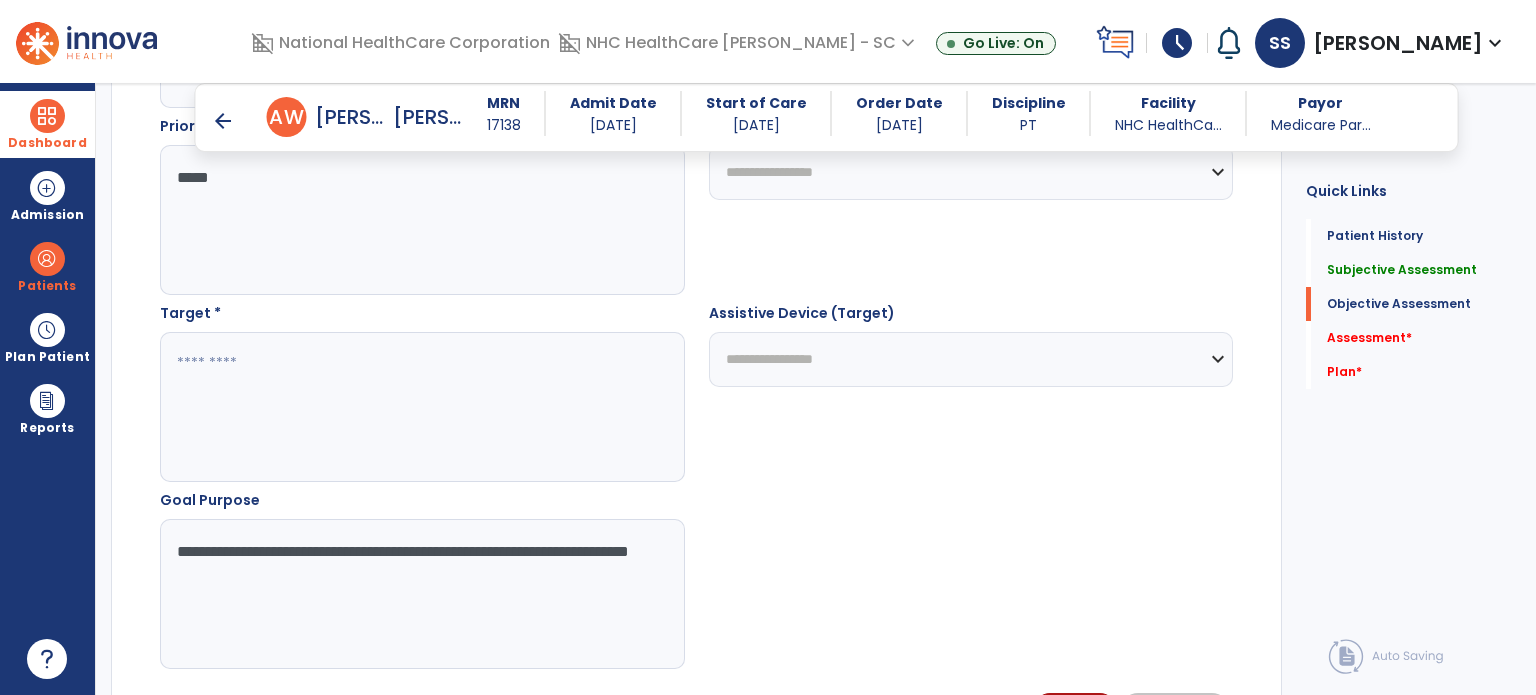 type on "**********" 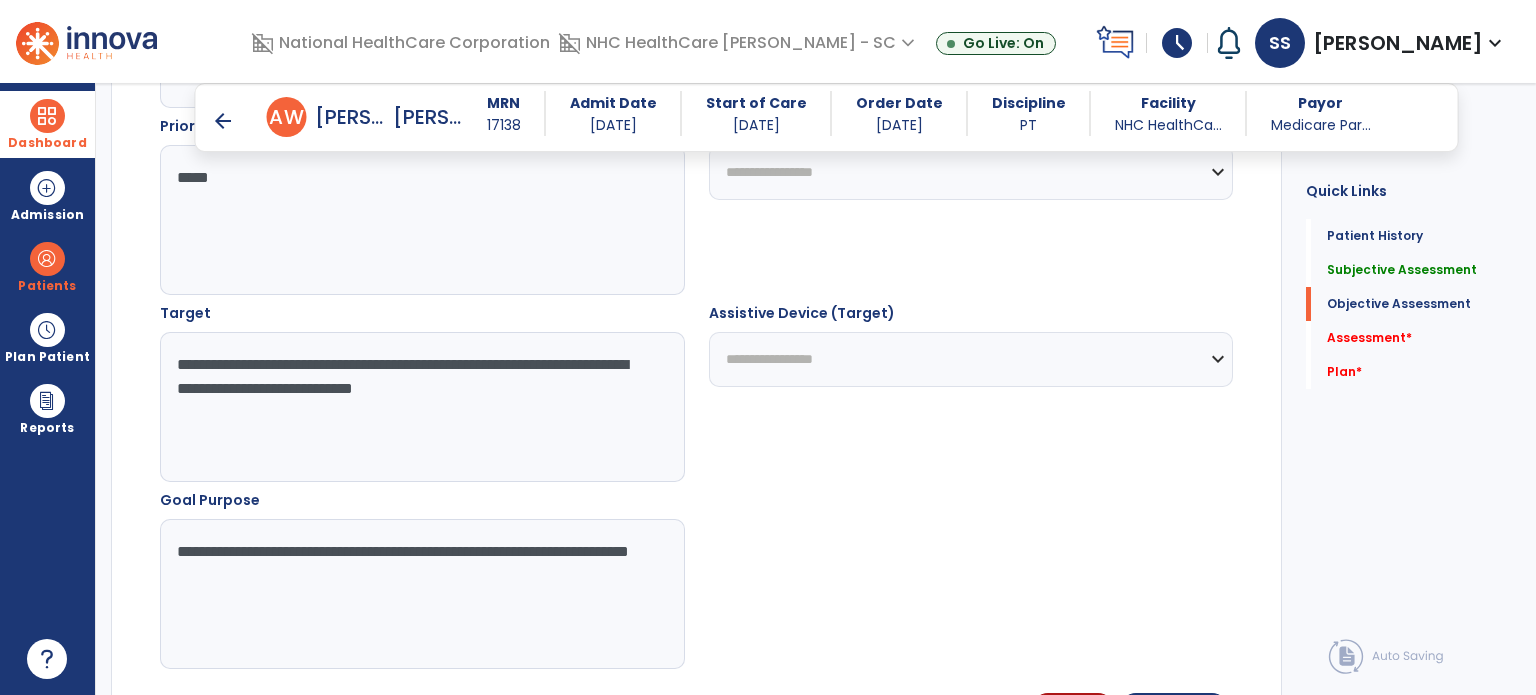 click on "**********" 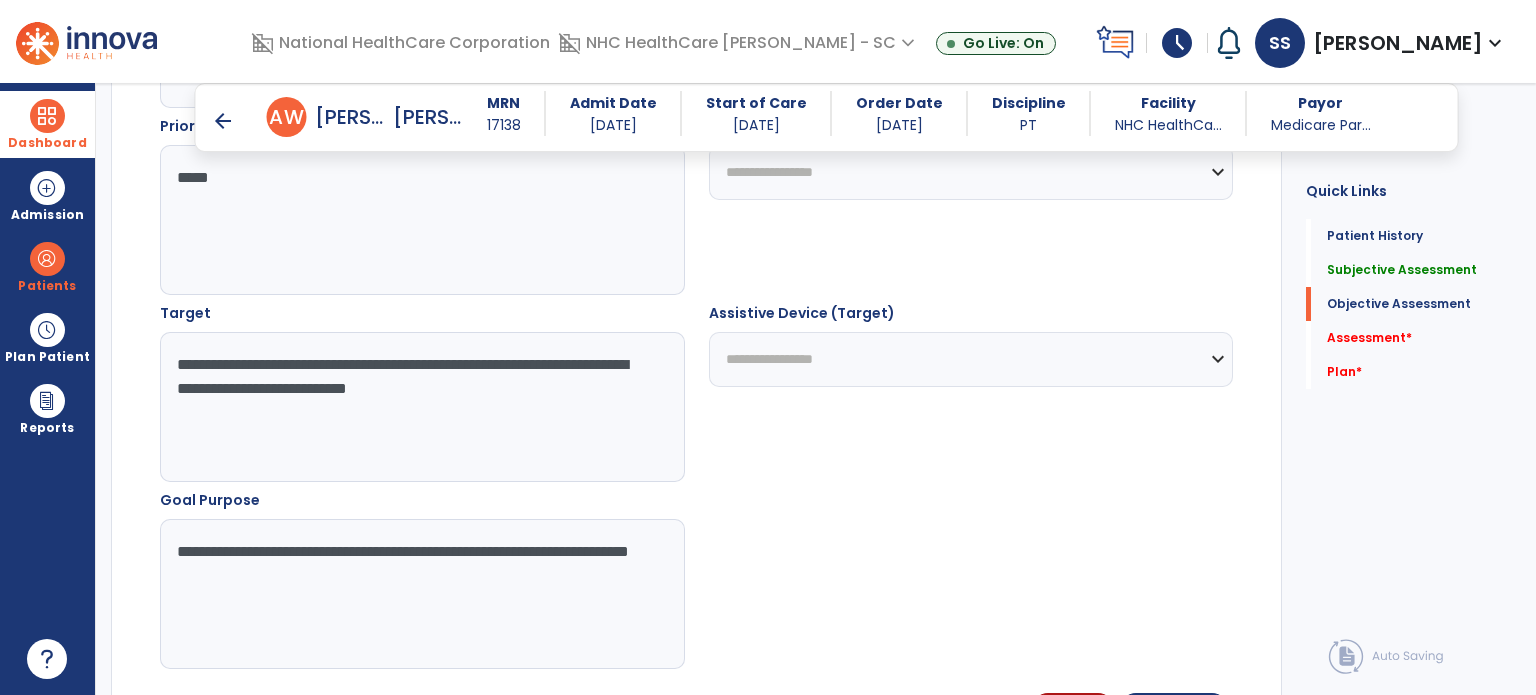 click on "**********" 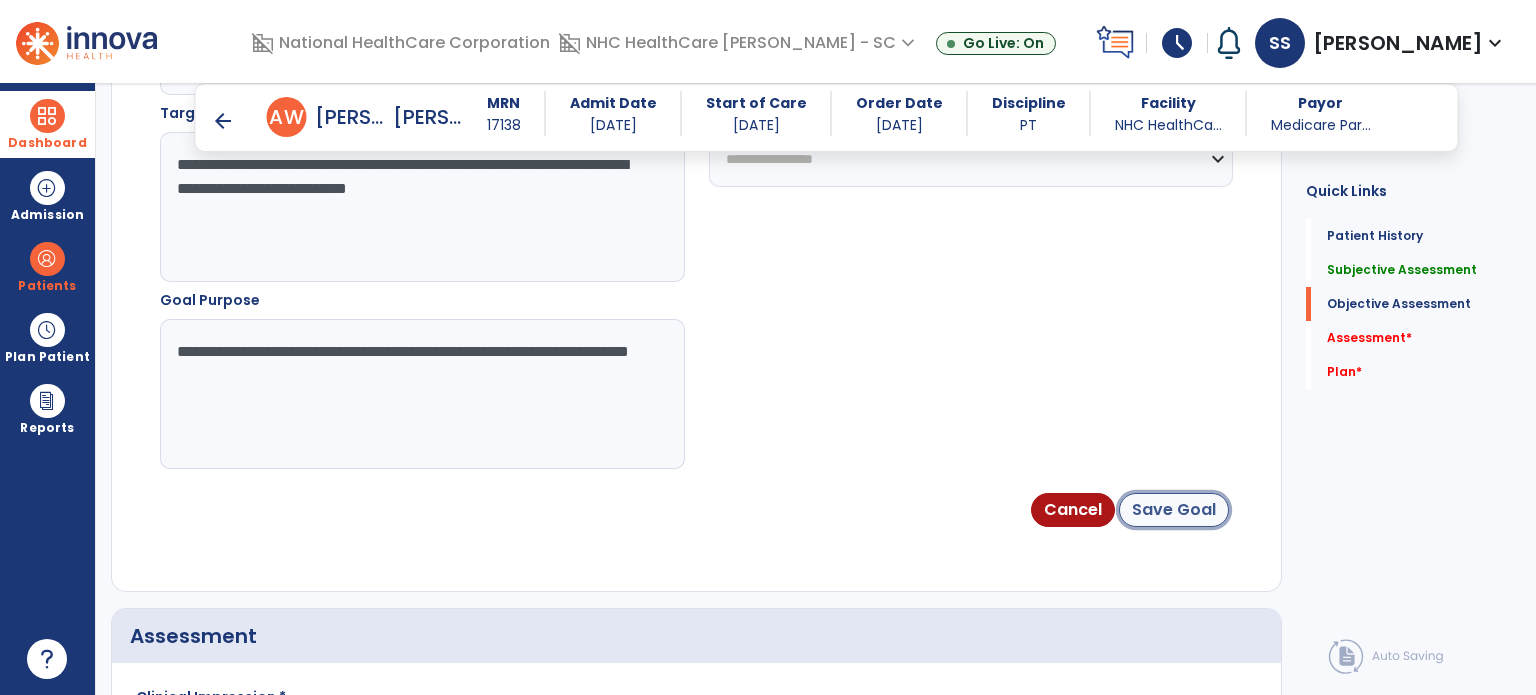 click on "Save Goal" 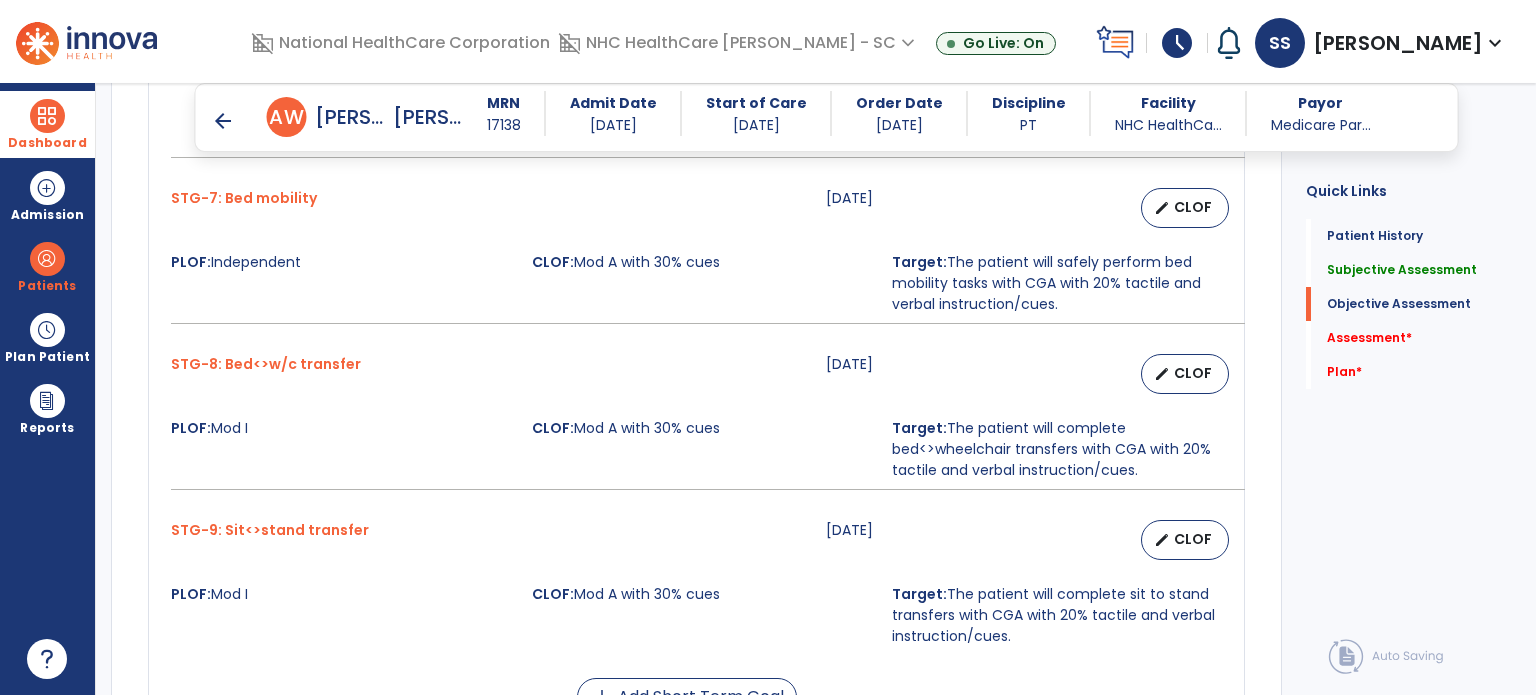 scroll, scrollTop: 2300, scrollLeft: 0, axis: vertical 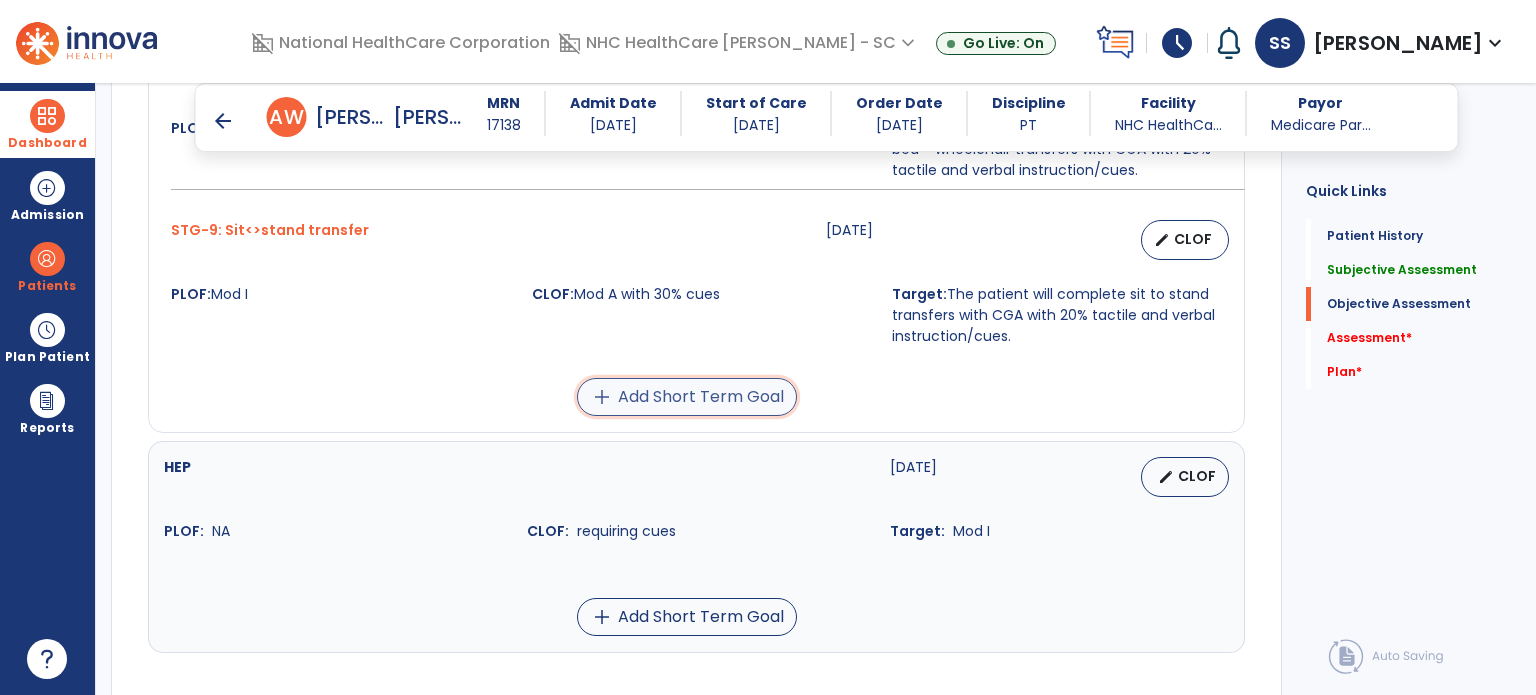 click on "add  Add Short Term Goal" at bounding box center (687, 397) 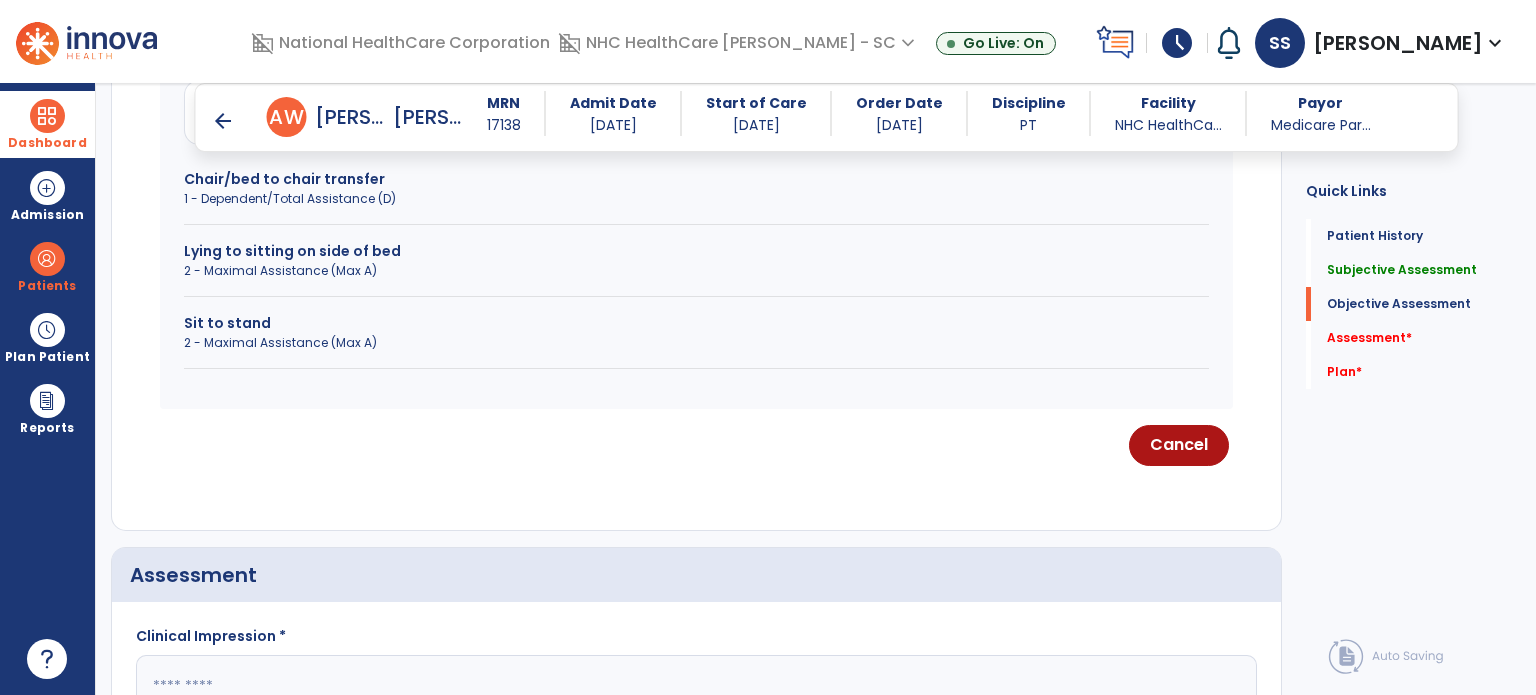 scroll, scrollTop: 1040, scrollLeft: 0, axis: vertical 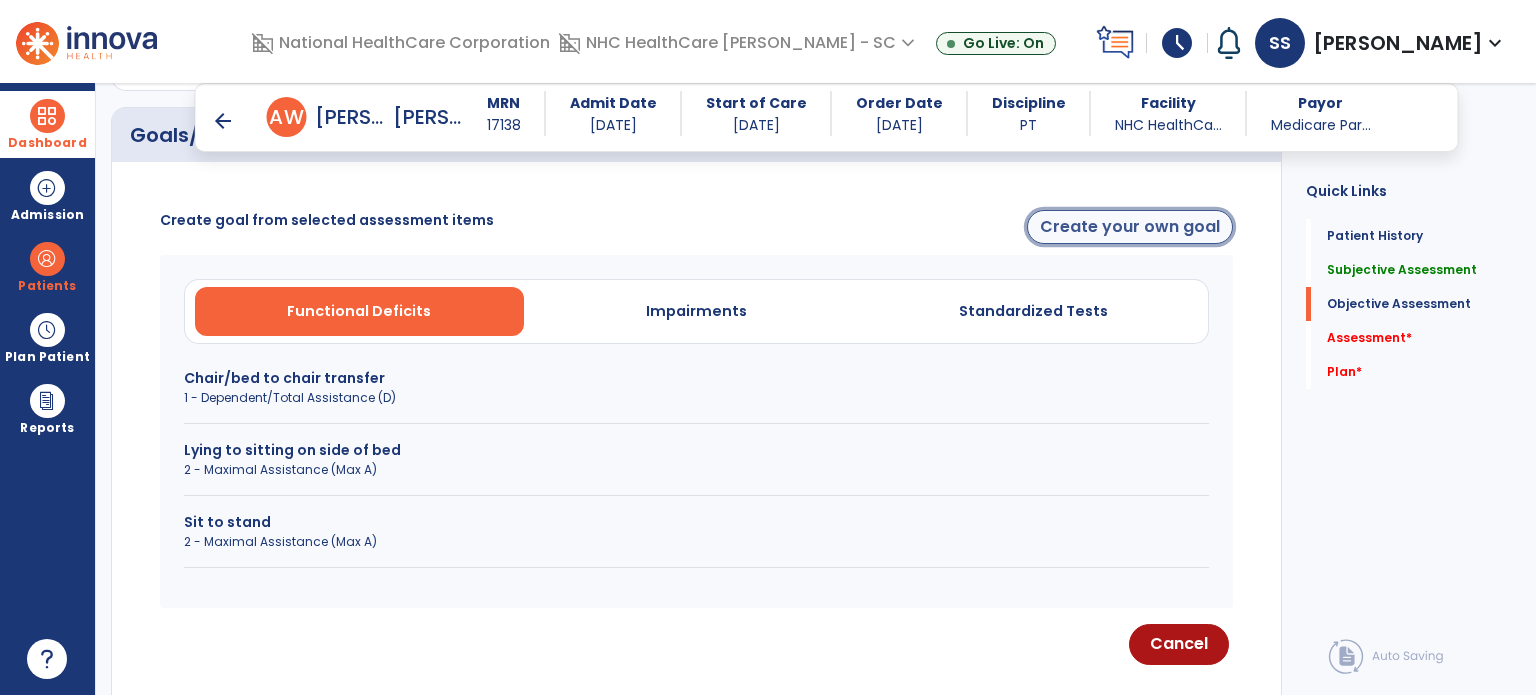 click on "Create your own goal" 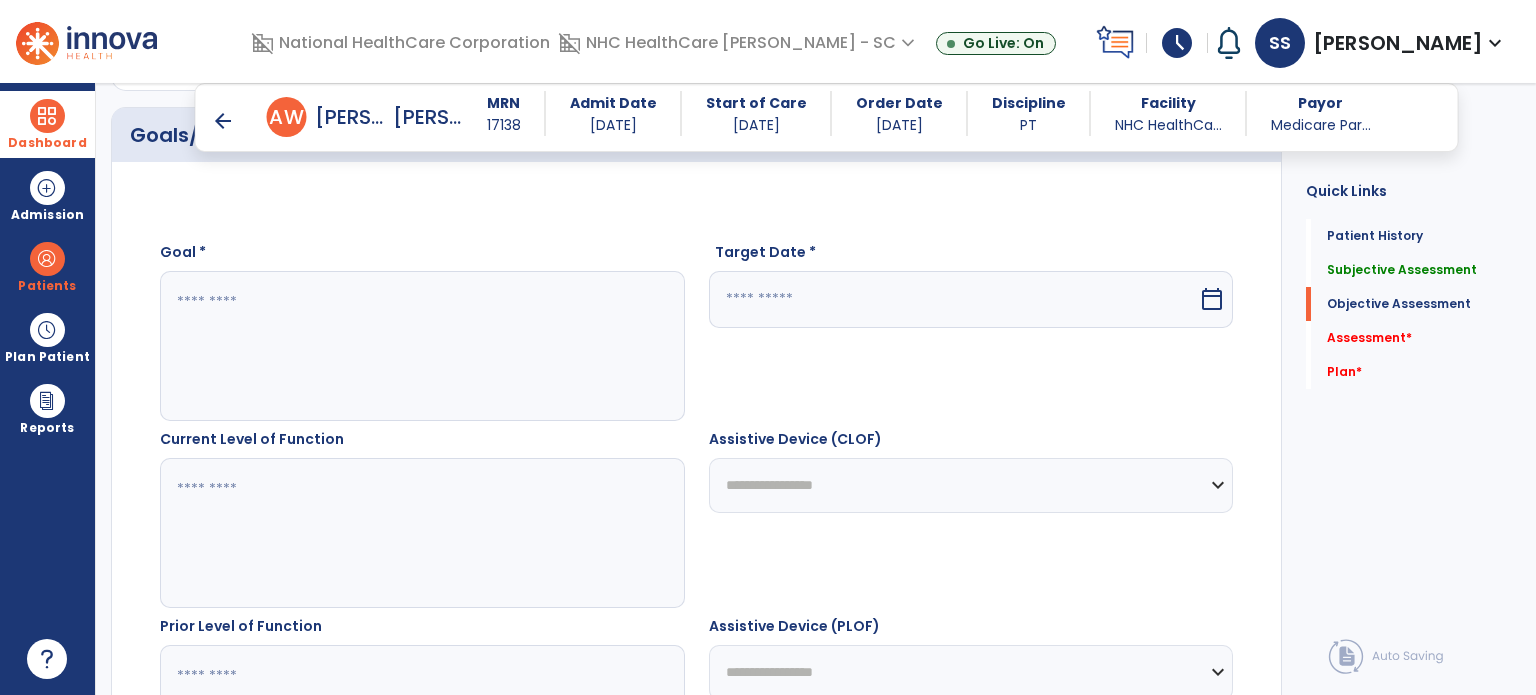 click 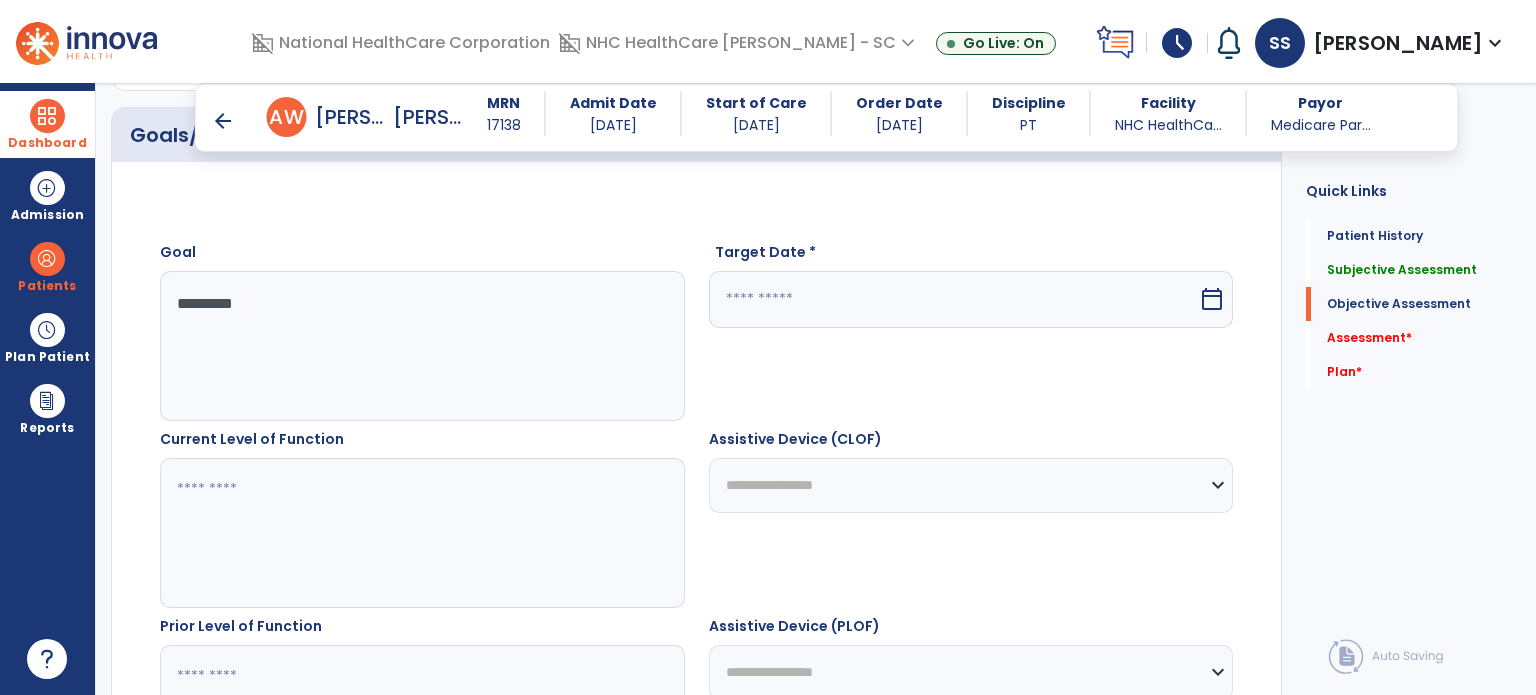 type on "*********" 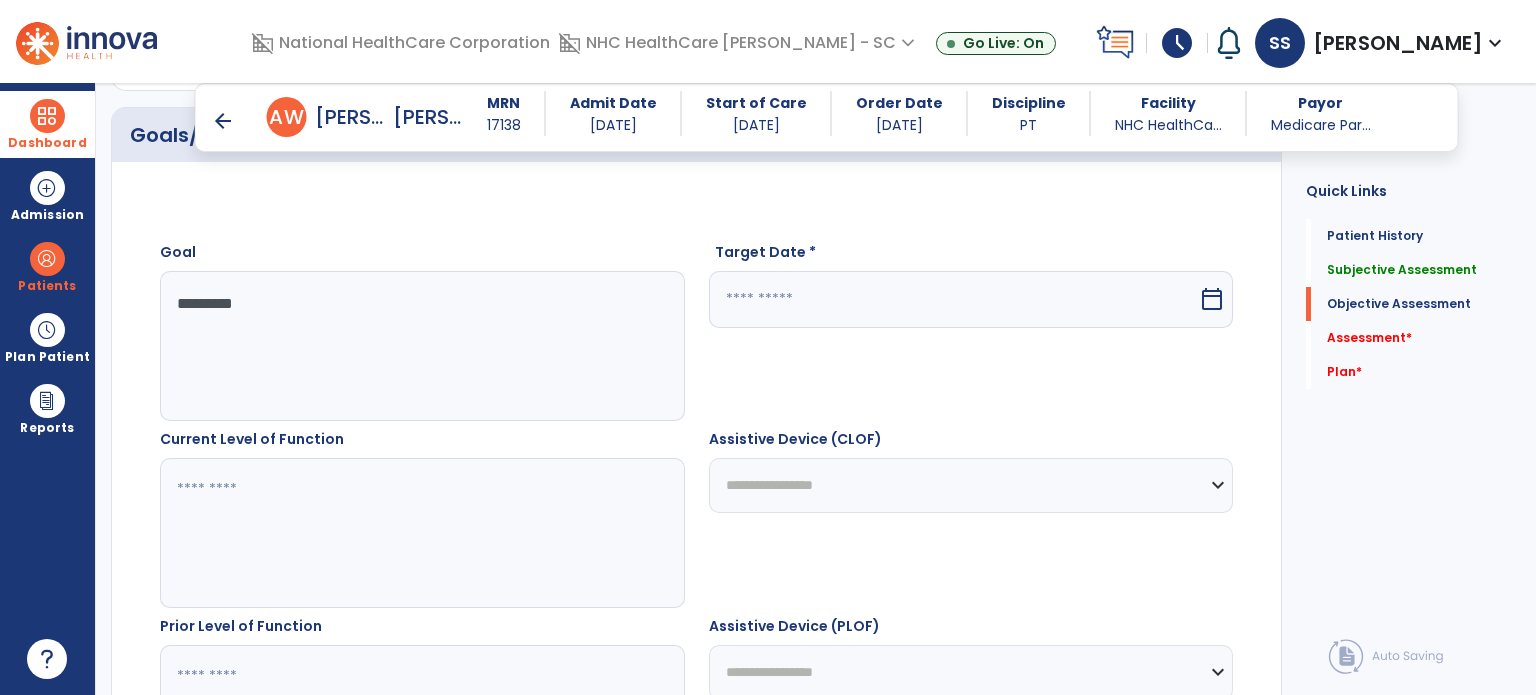 click at bounding box center [954, 299] 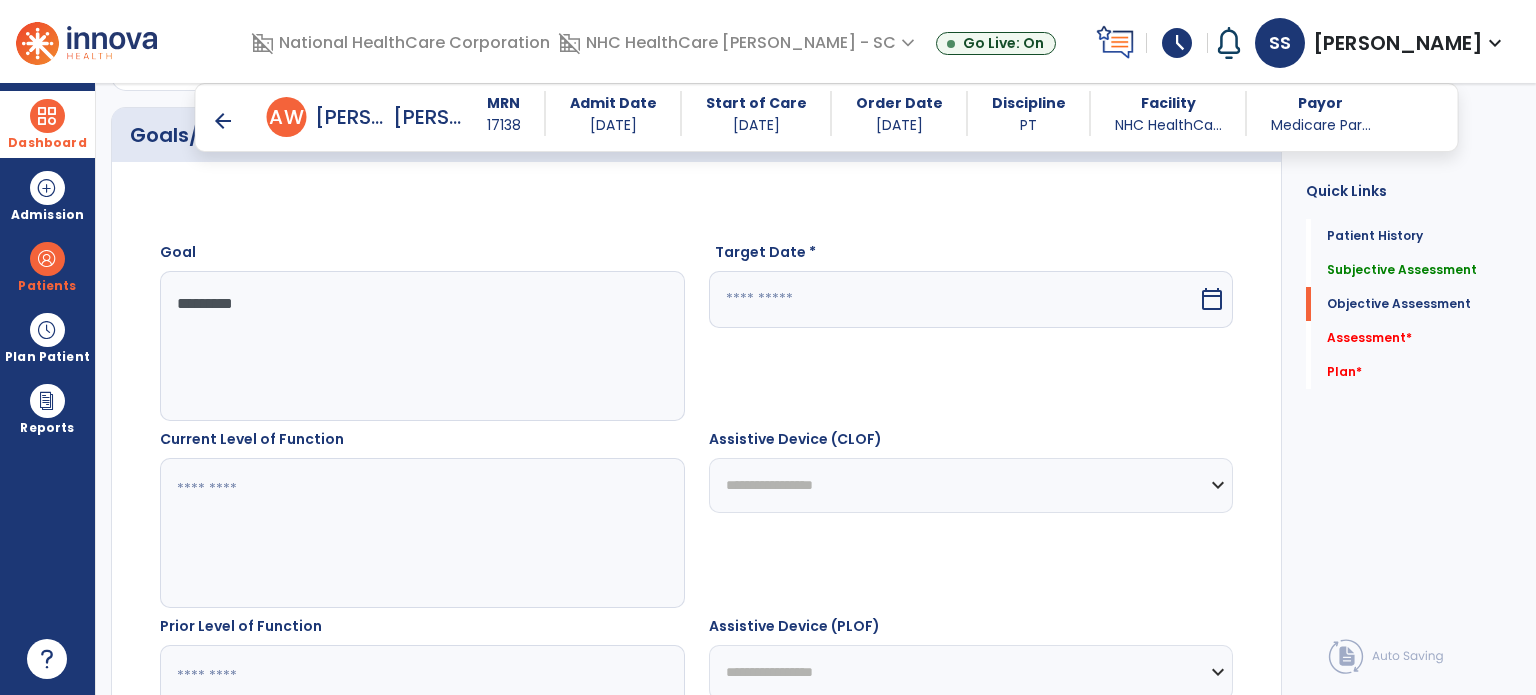 select on "*" 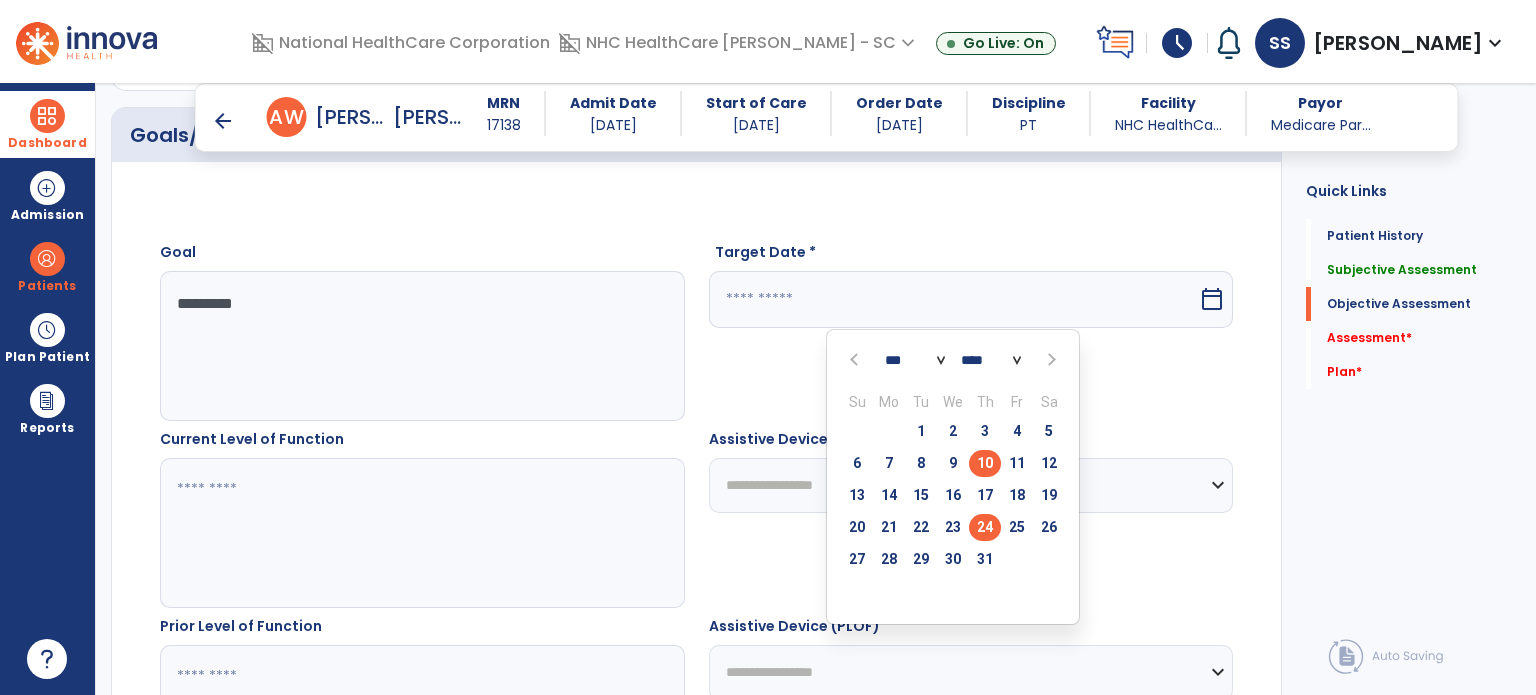 click on "24" at bounding box center (985, 527) 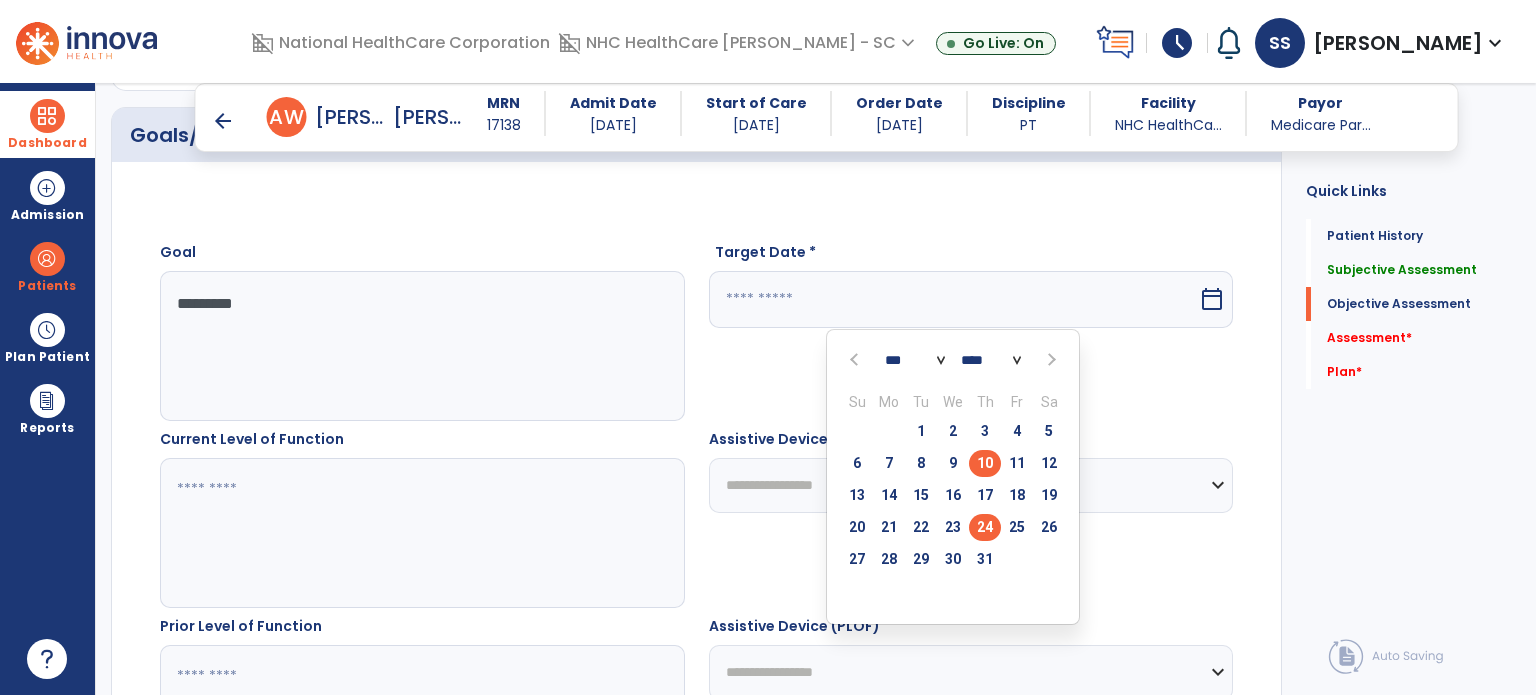 type on "*********" 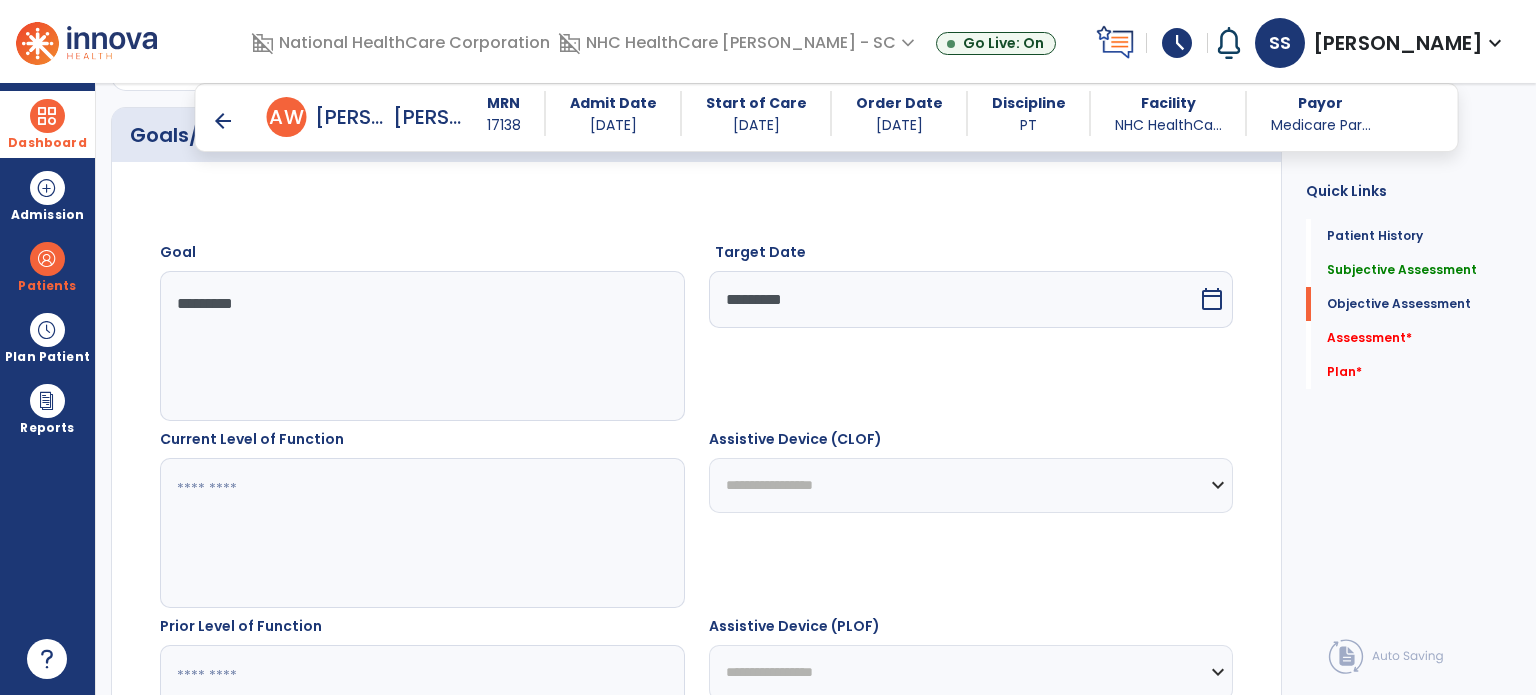 drag, startPoint x: 298, startPoint y: 515, endPoint x: 302, endPoint y: 499, distance: 16.492422 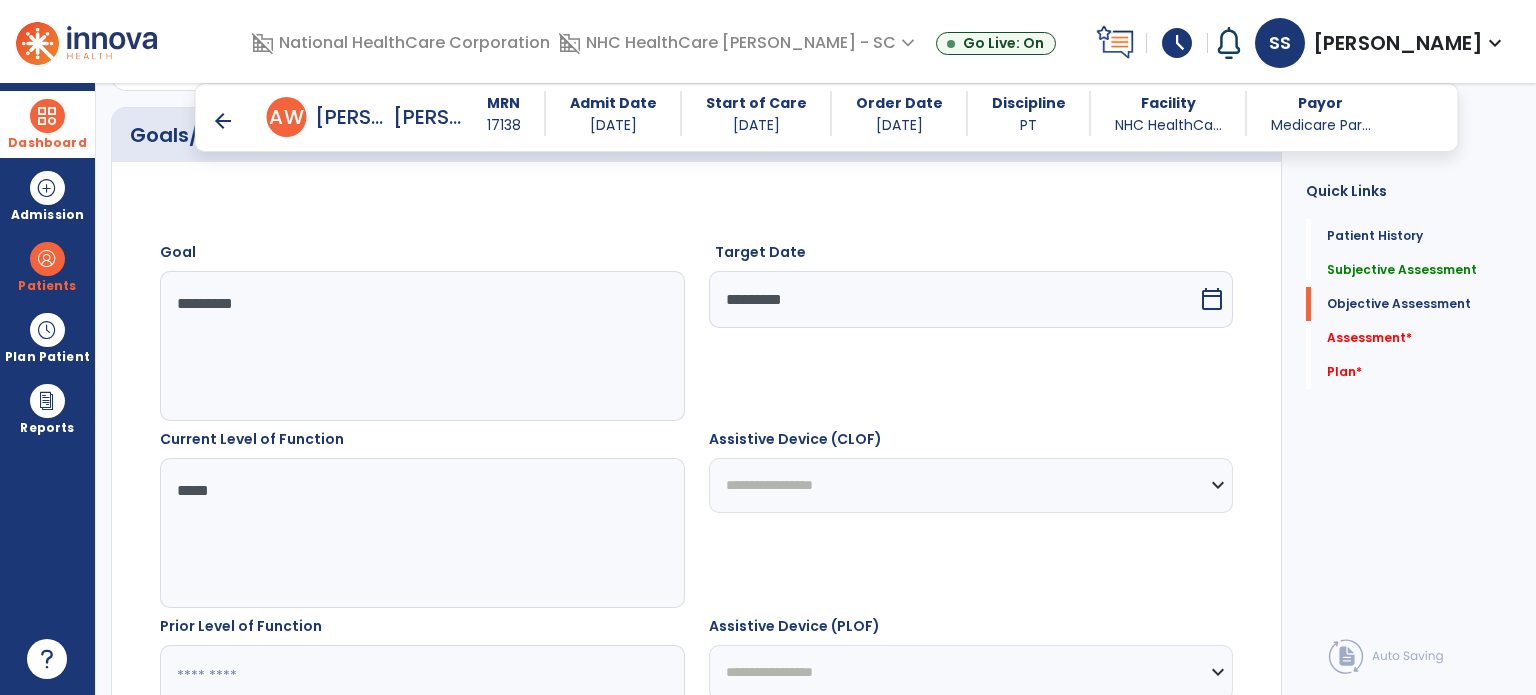 type on "*****" 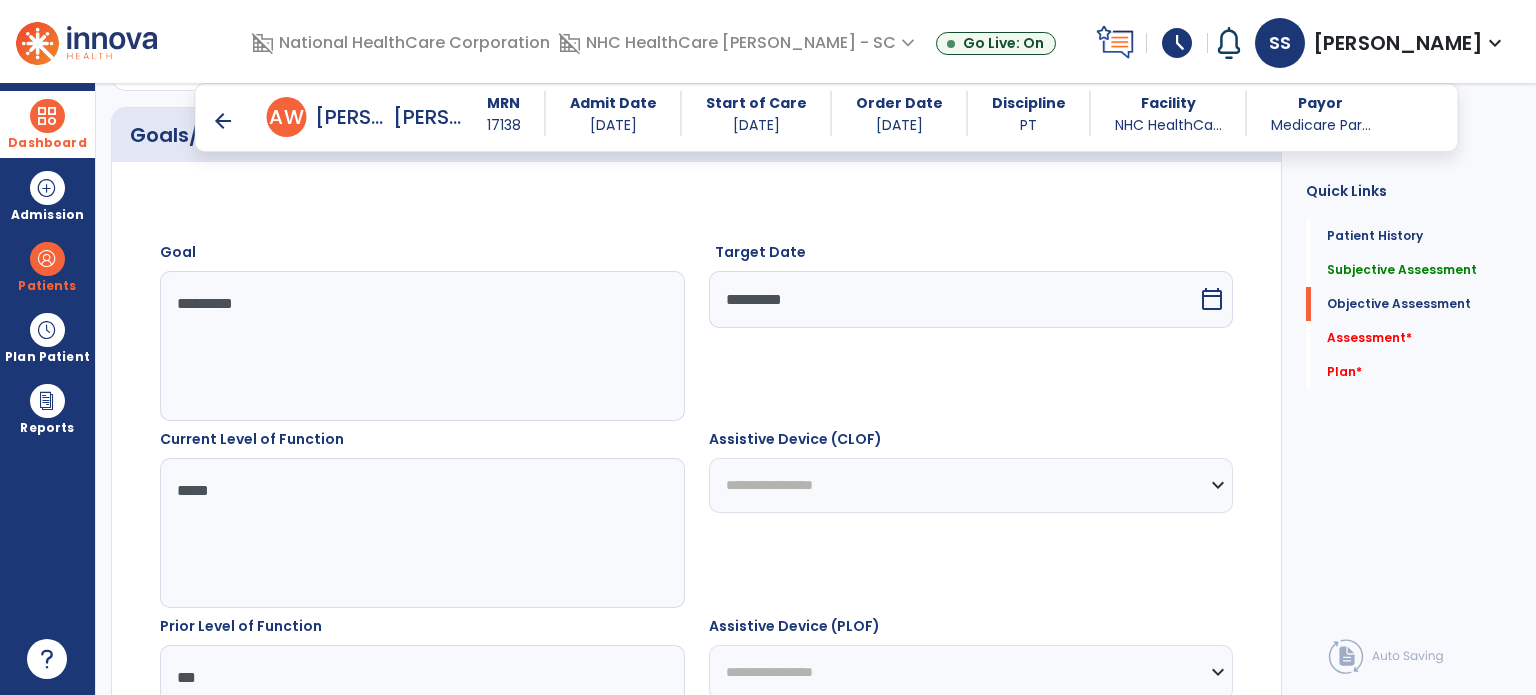 type on "***" 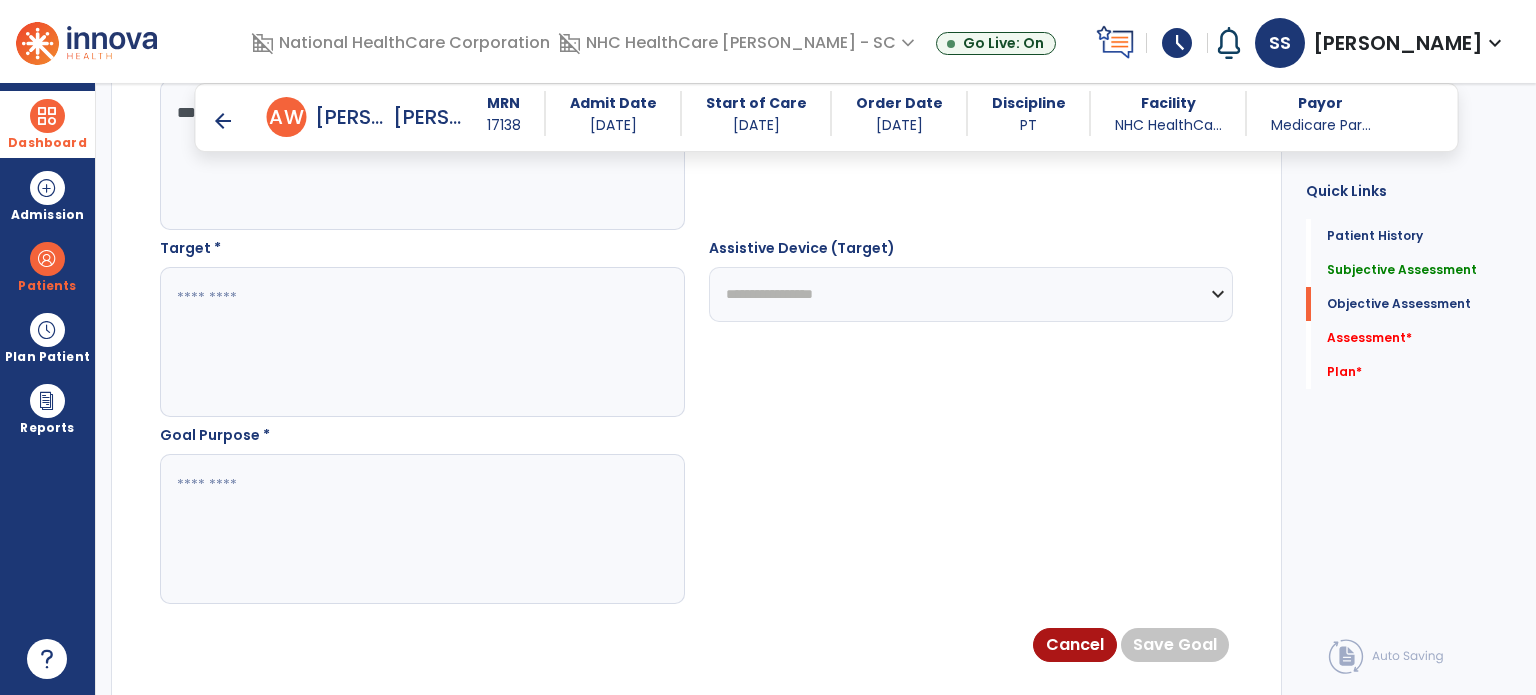 scroll, scrollTop: 1712, scrollLeft: 0, axis: vertical 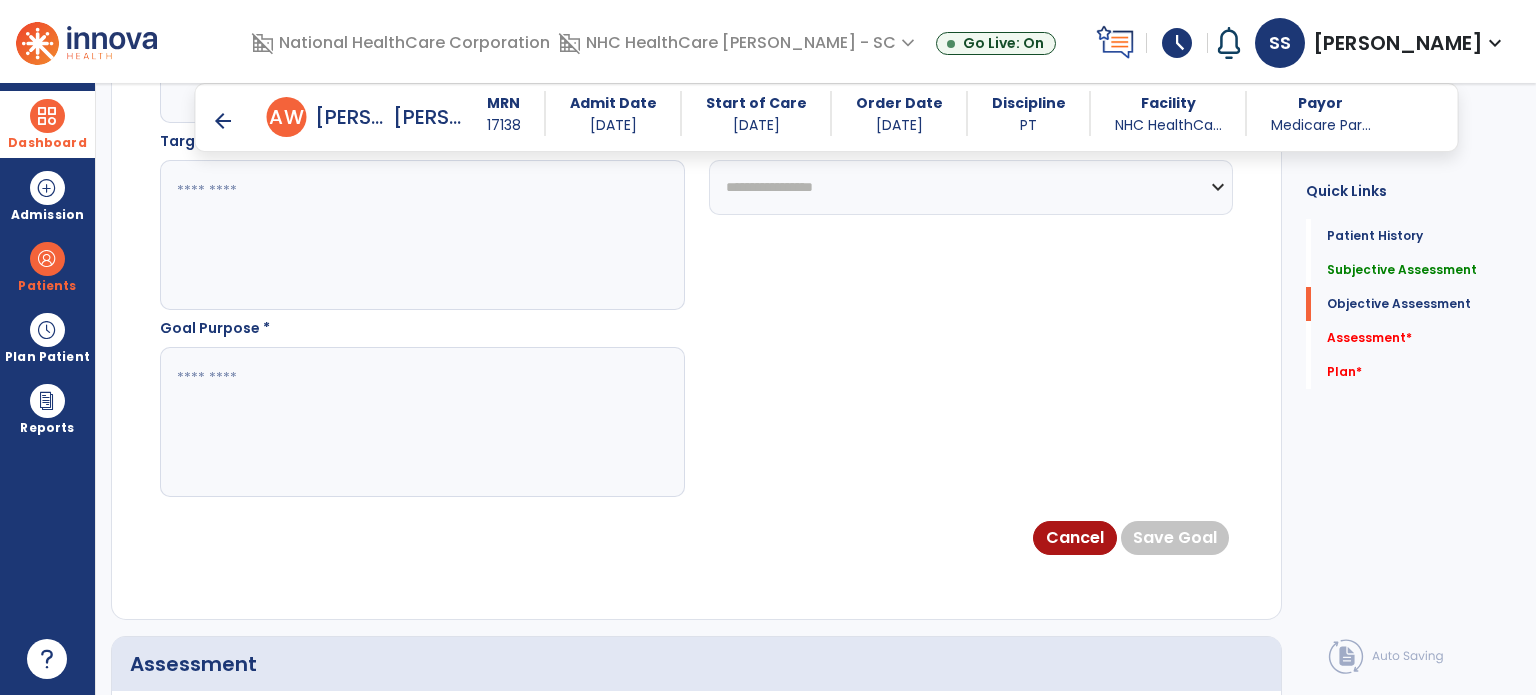 click 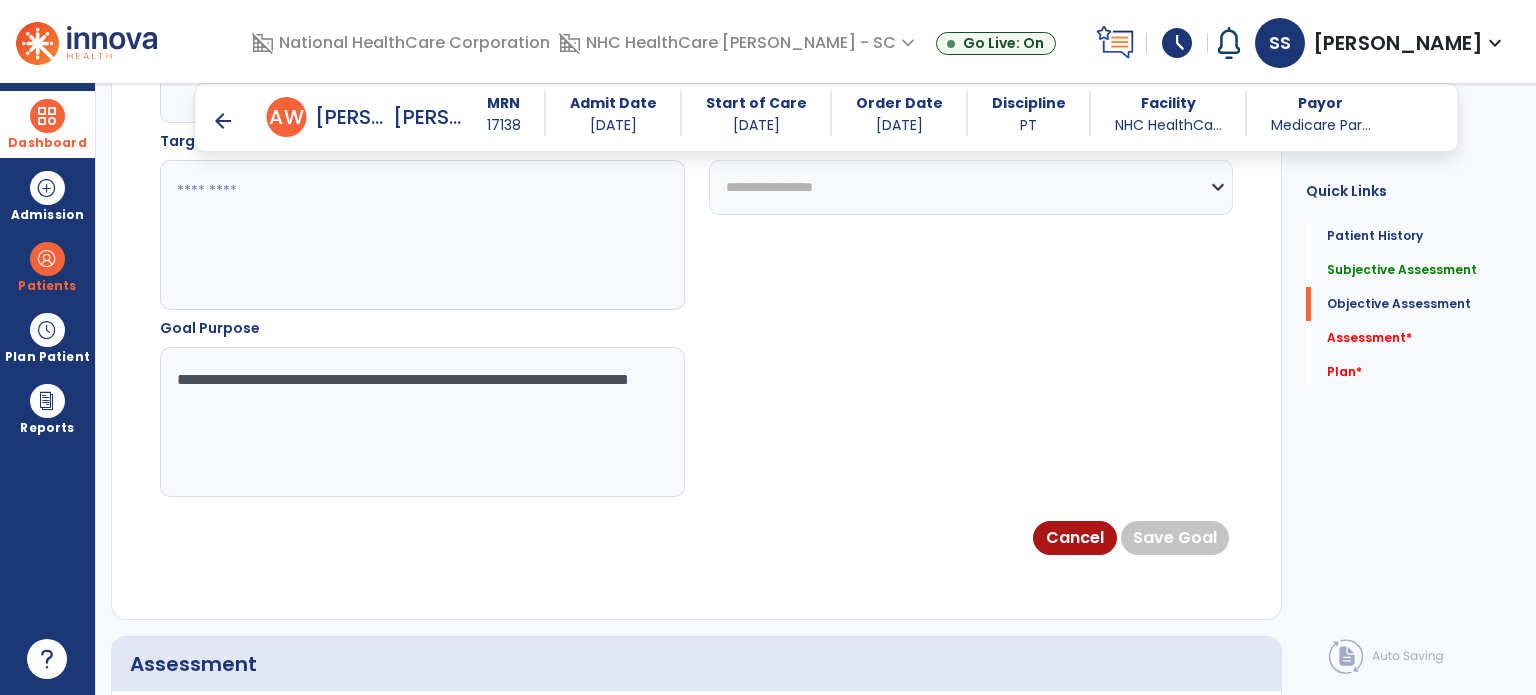 type on "**********" 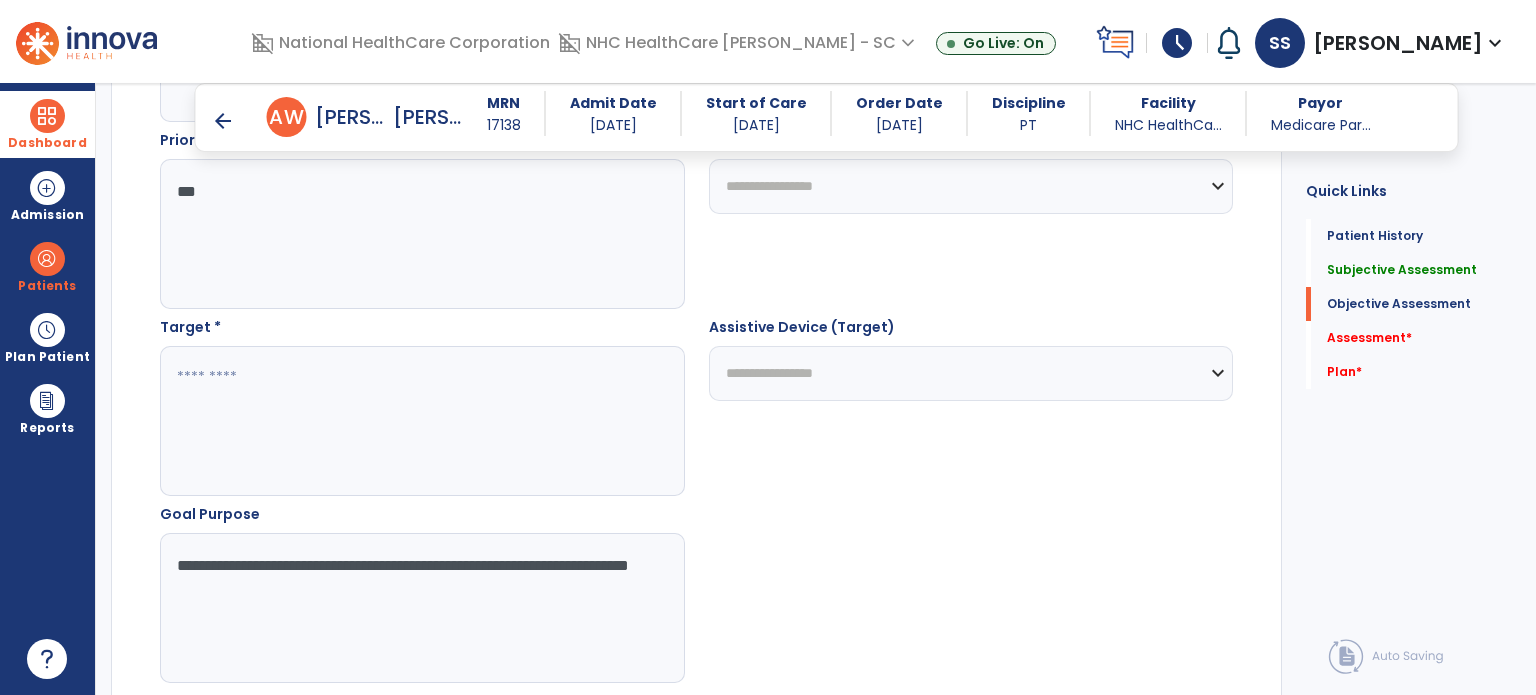 scroll, scrollTop: 1612, scrollLeft: 0, axis: vertical 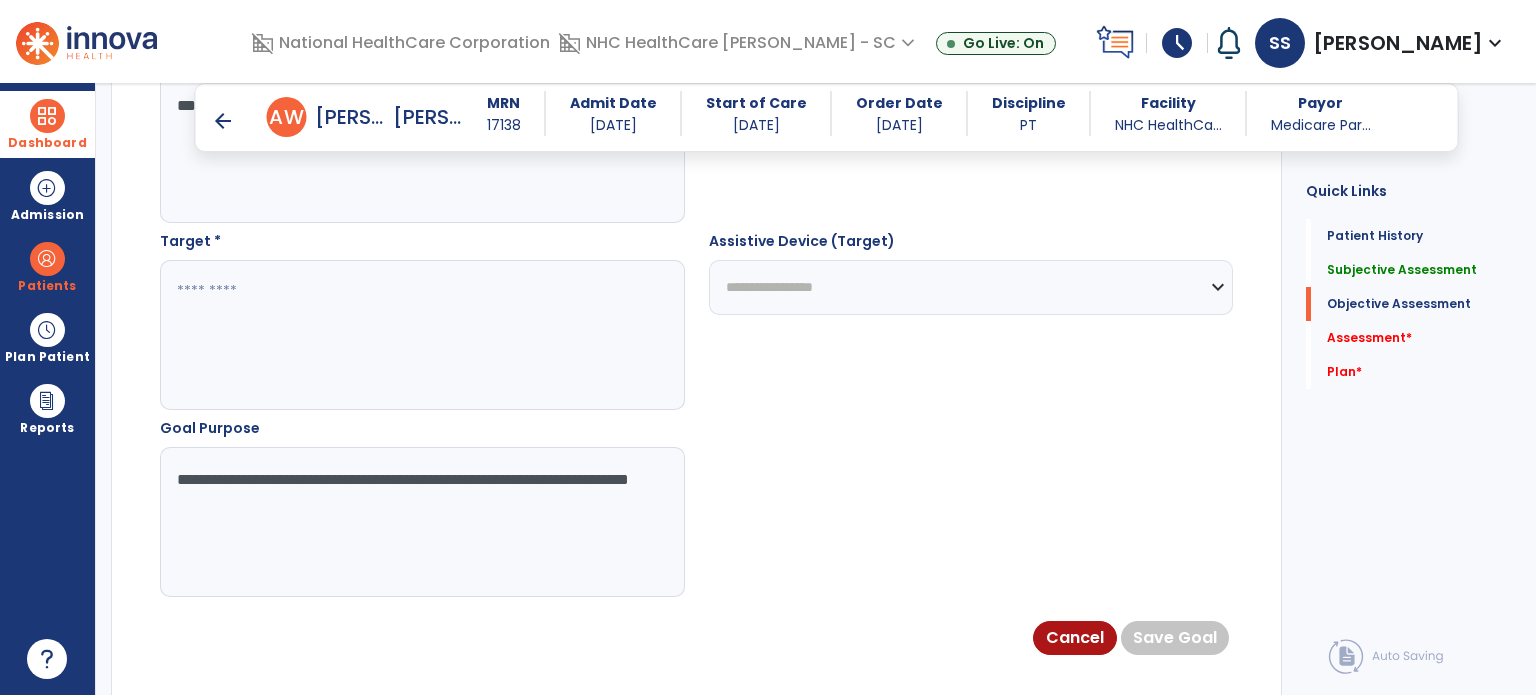 click 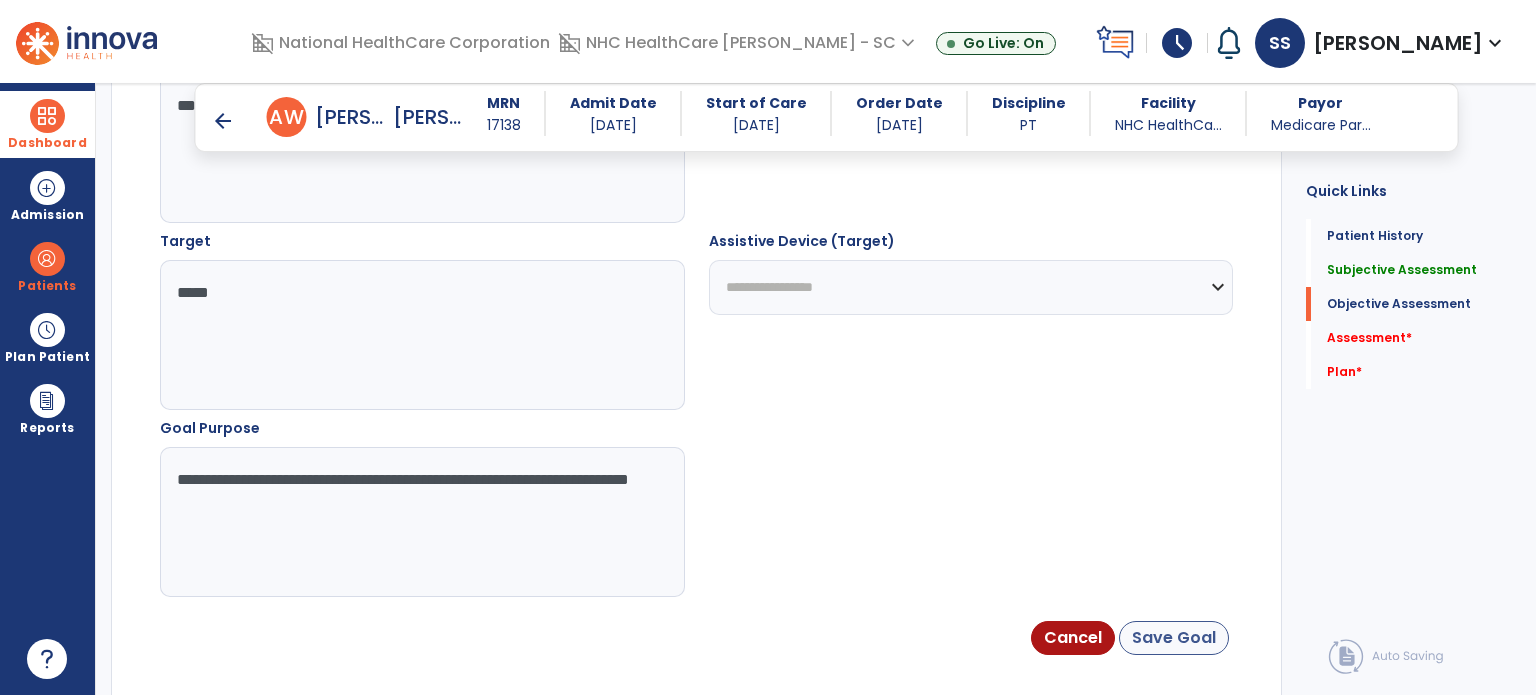 type on "*****" 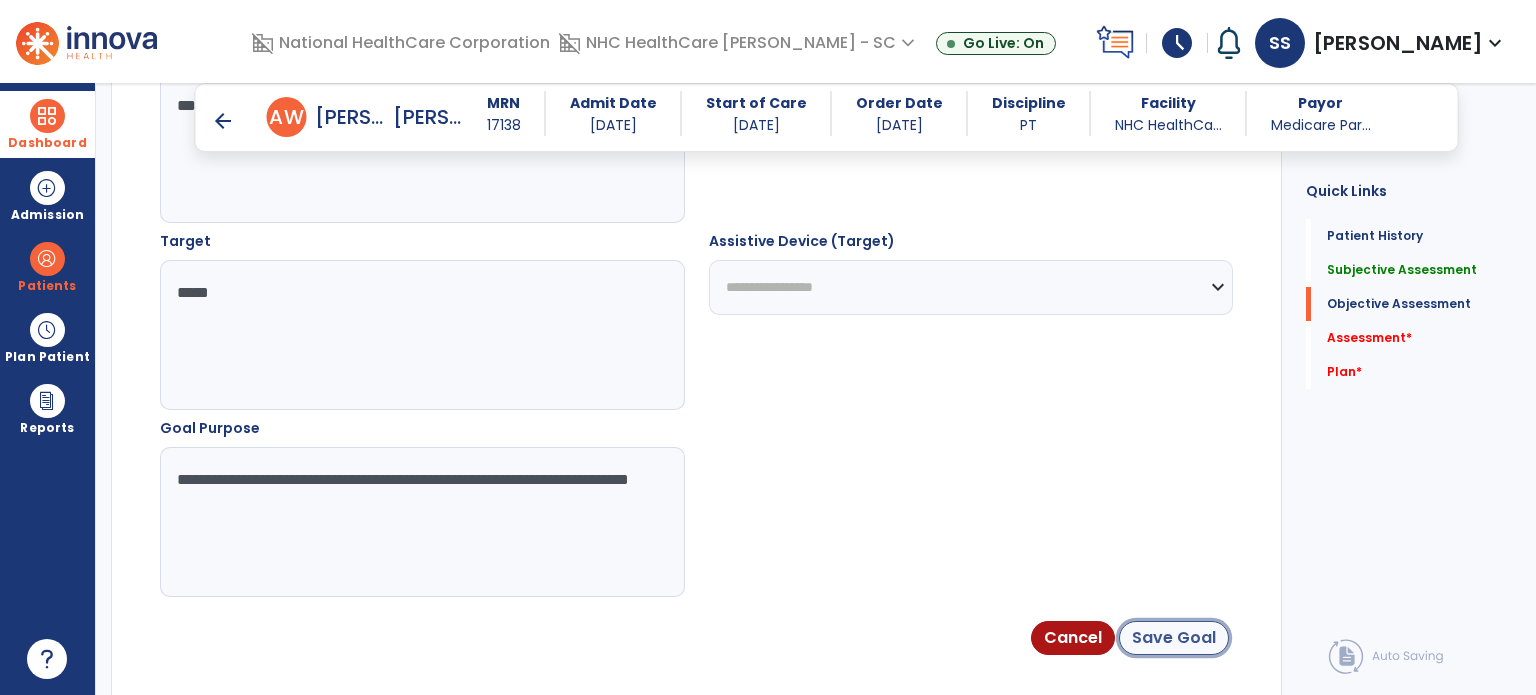 click on "Save Goal" 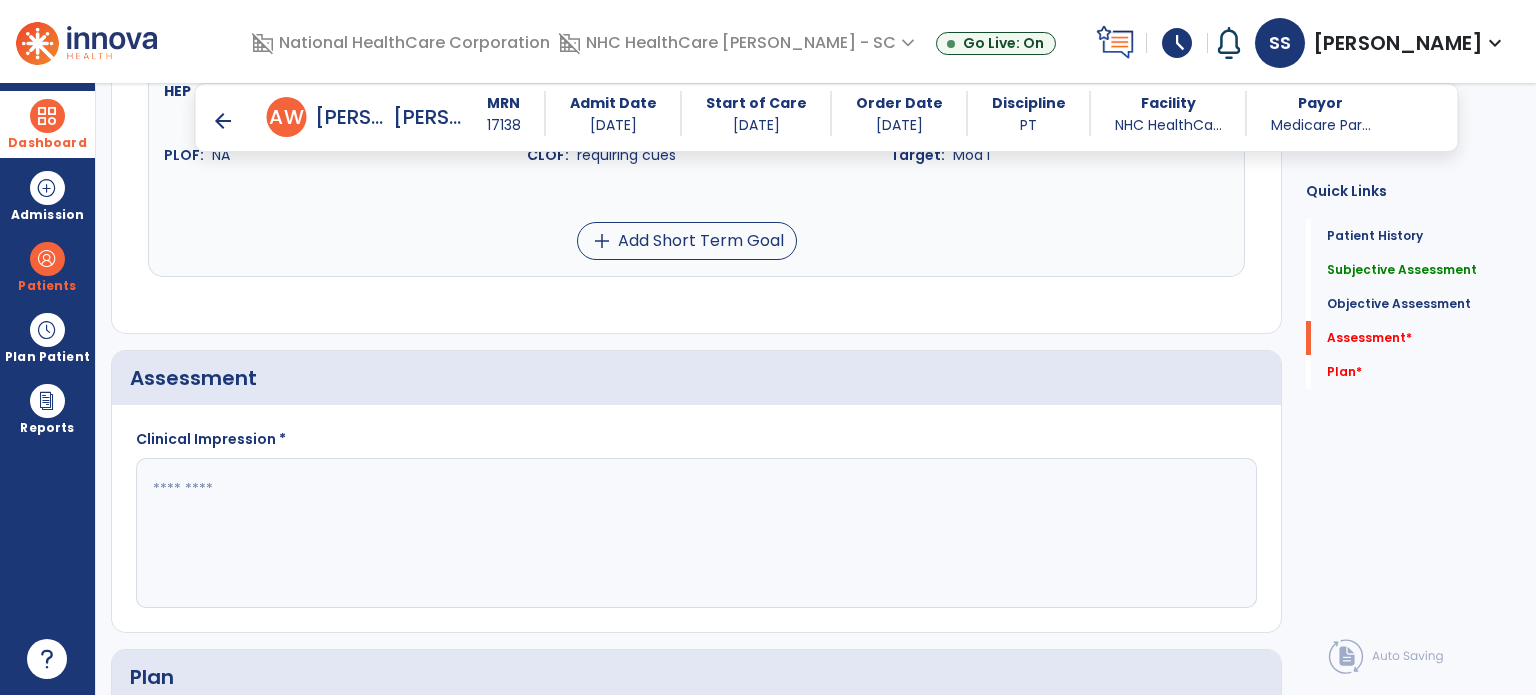 scroll, scrollTop: 2834, scrollLeft: 0, axis: vertical 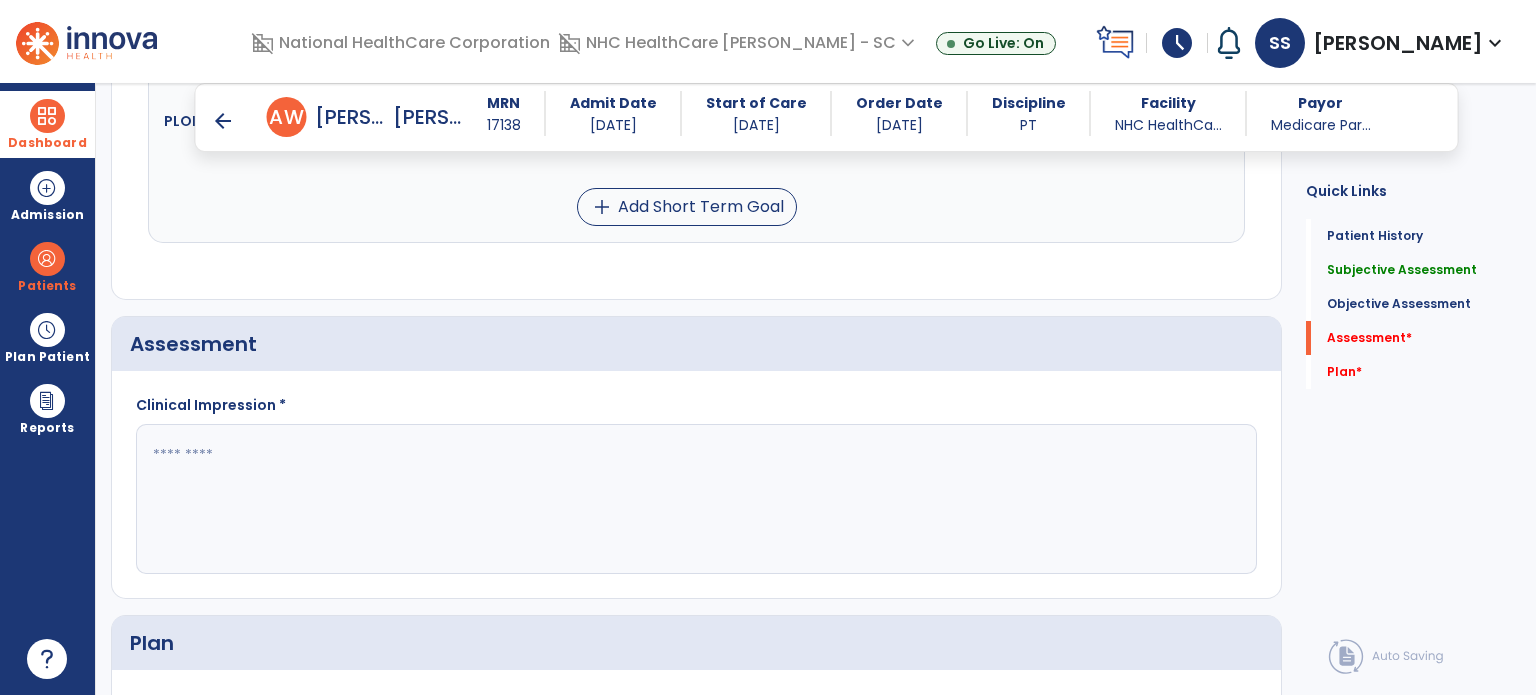 click 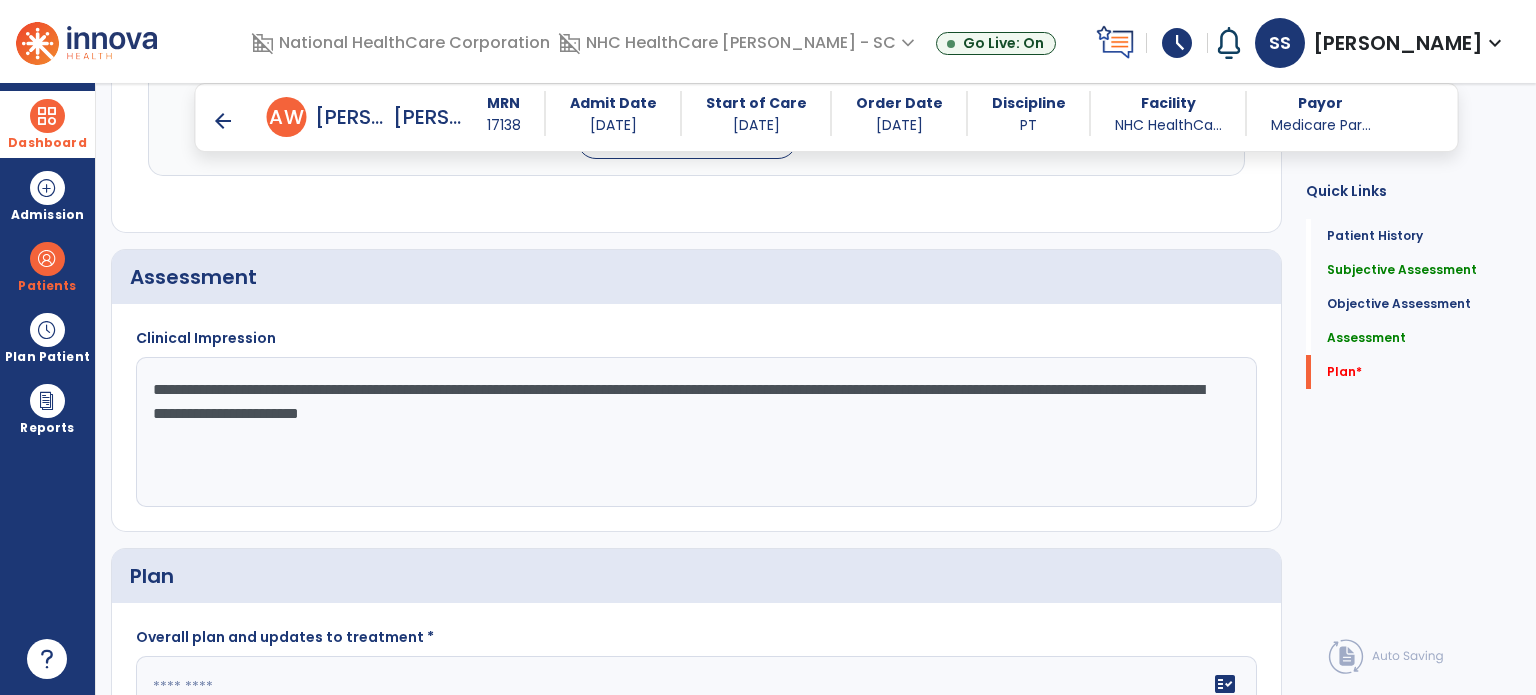 scroll, scrollTop: 3101, scrollLeft: 0, axis: vertical 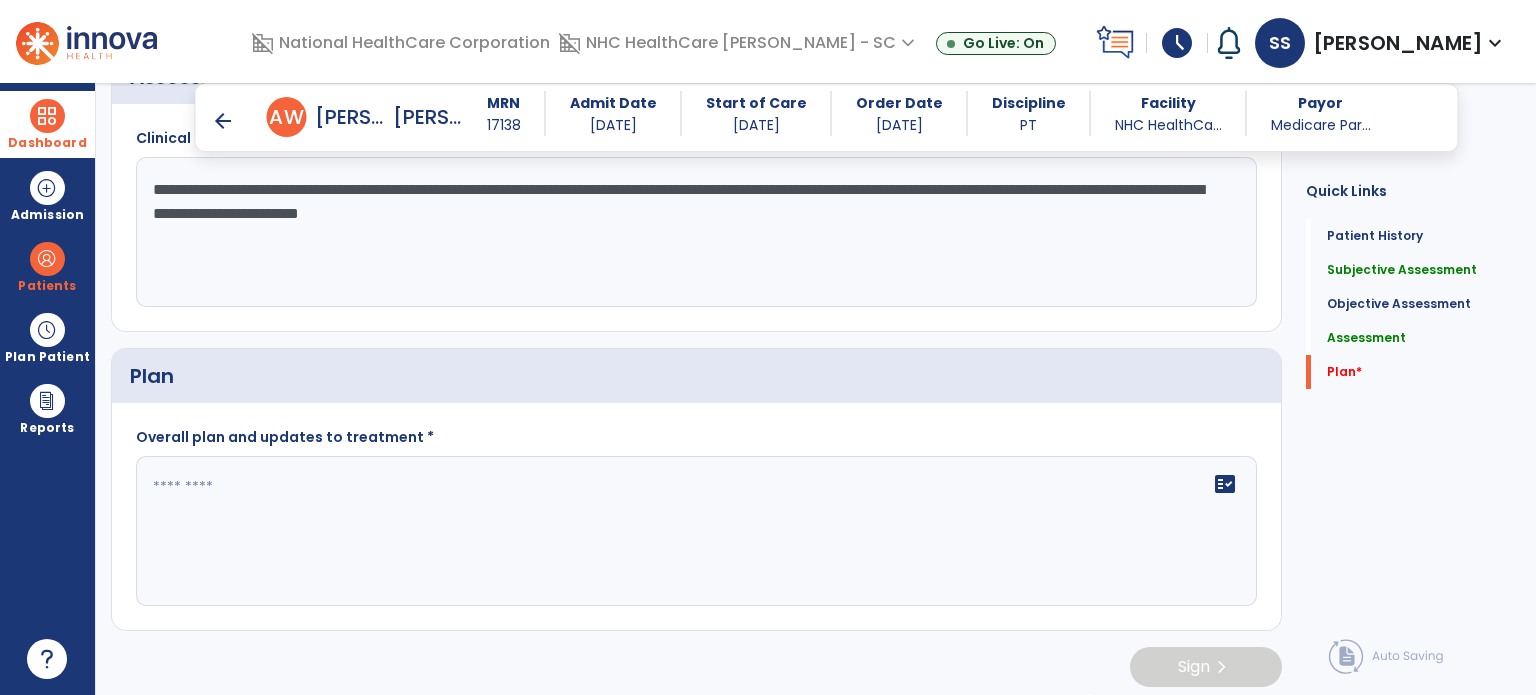 type on "**********" 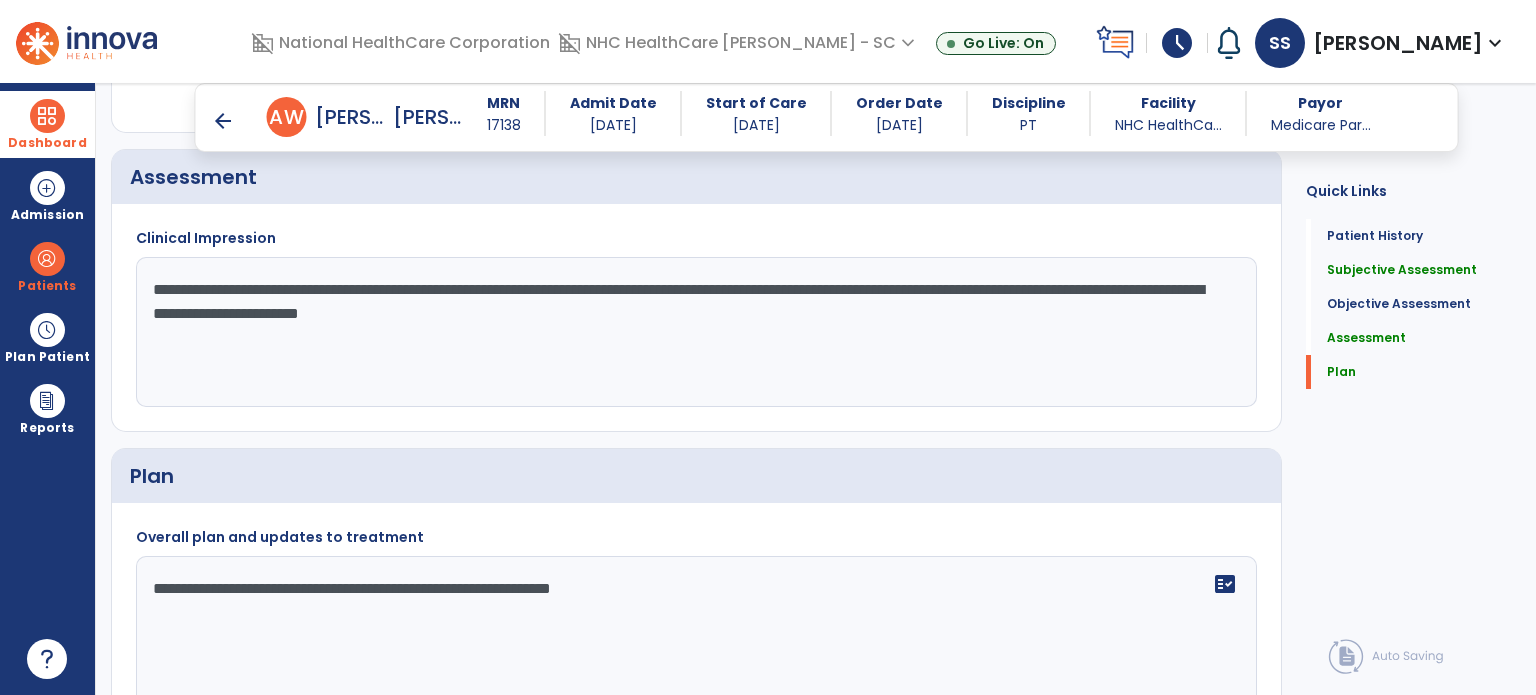 scroll, scrollTop: 3103, scrollLeft: 0, axis: vertical 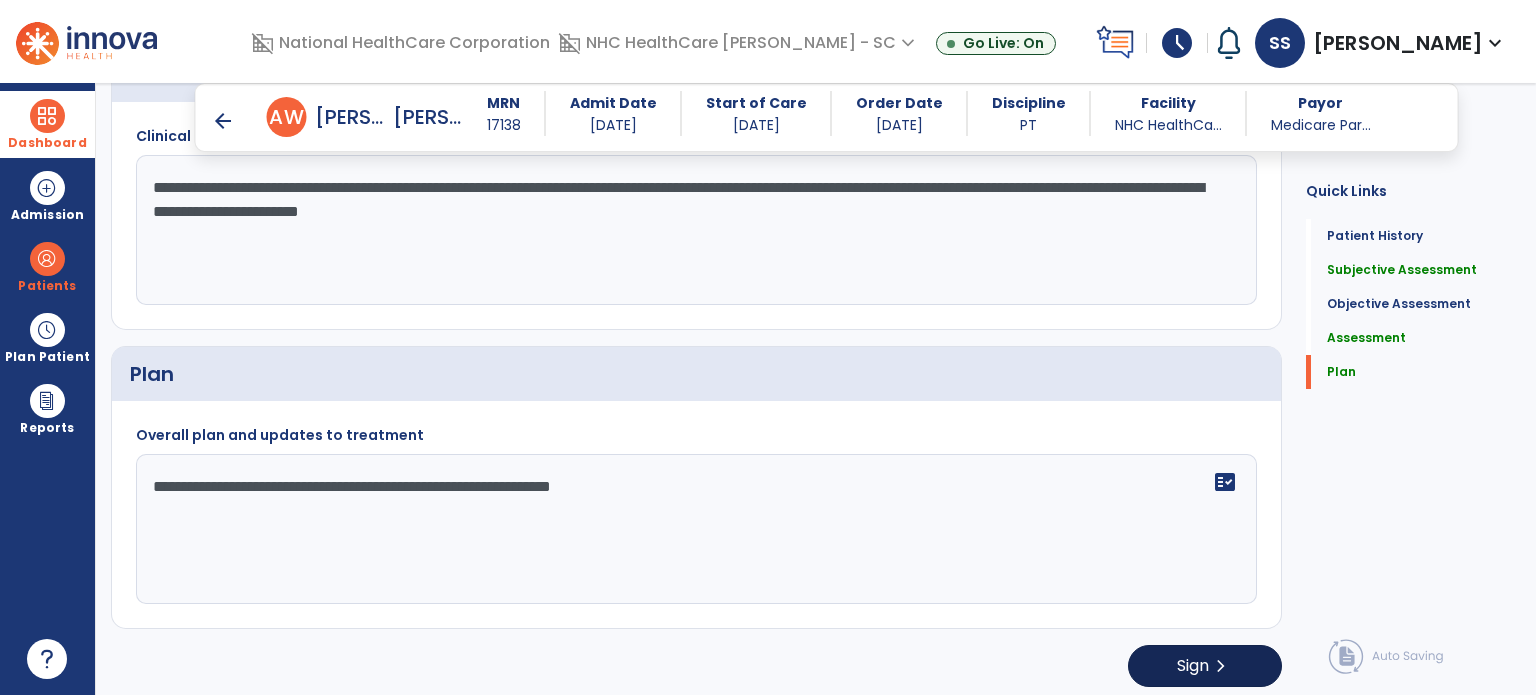 type on "**********" 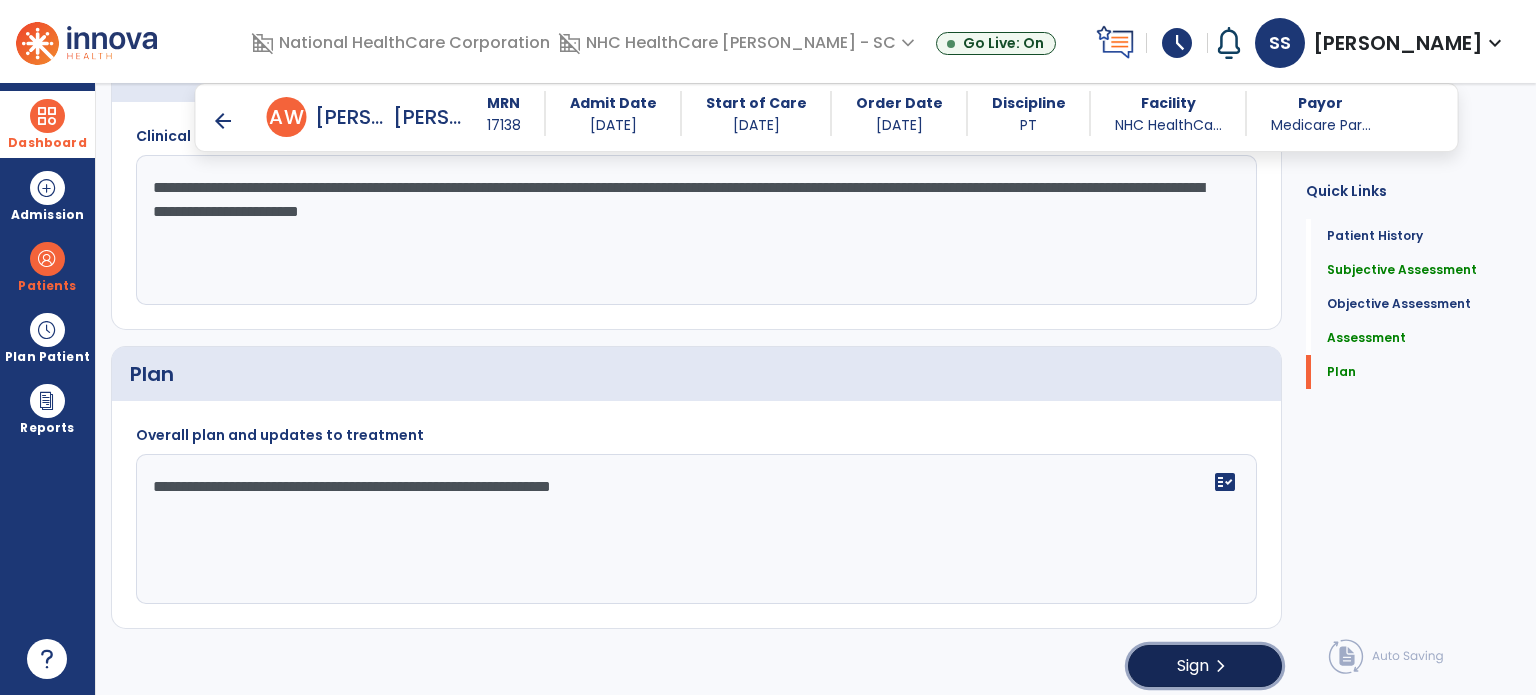 click on "chevron_right" 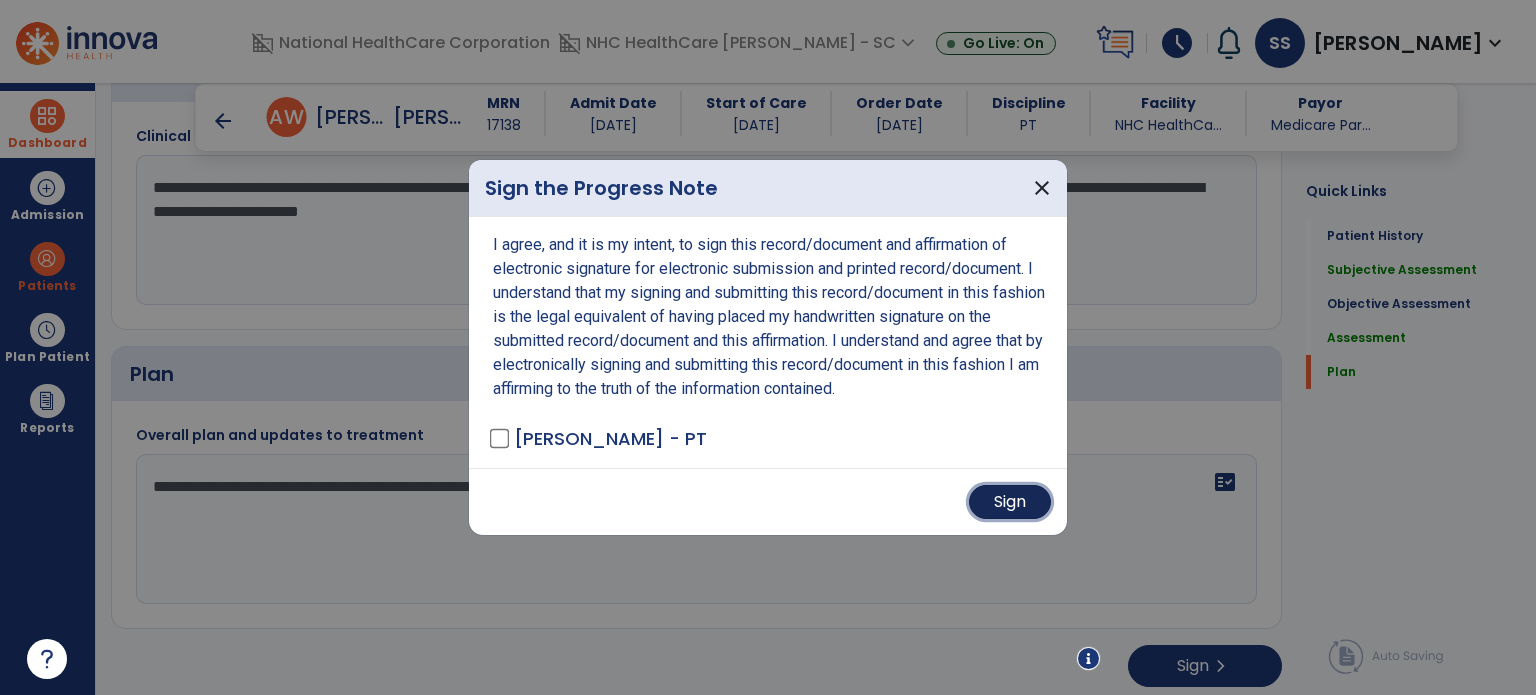 click on "Sign" at bounding box center [1010, 502] 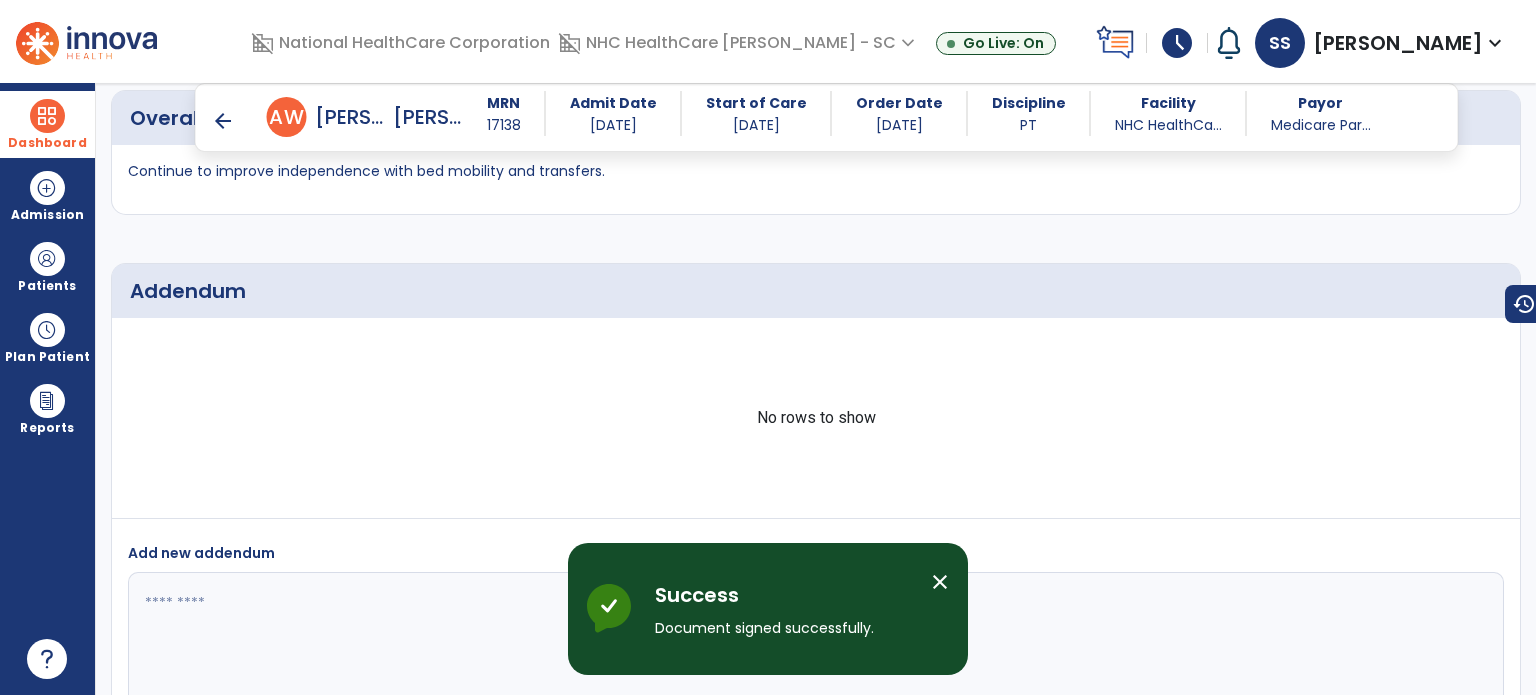 scroll, scrollTop: 4246, scrollLeft: 0, axis: vertical 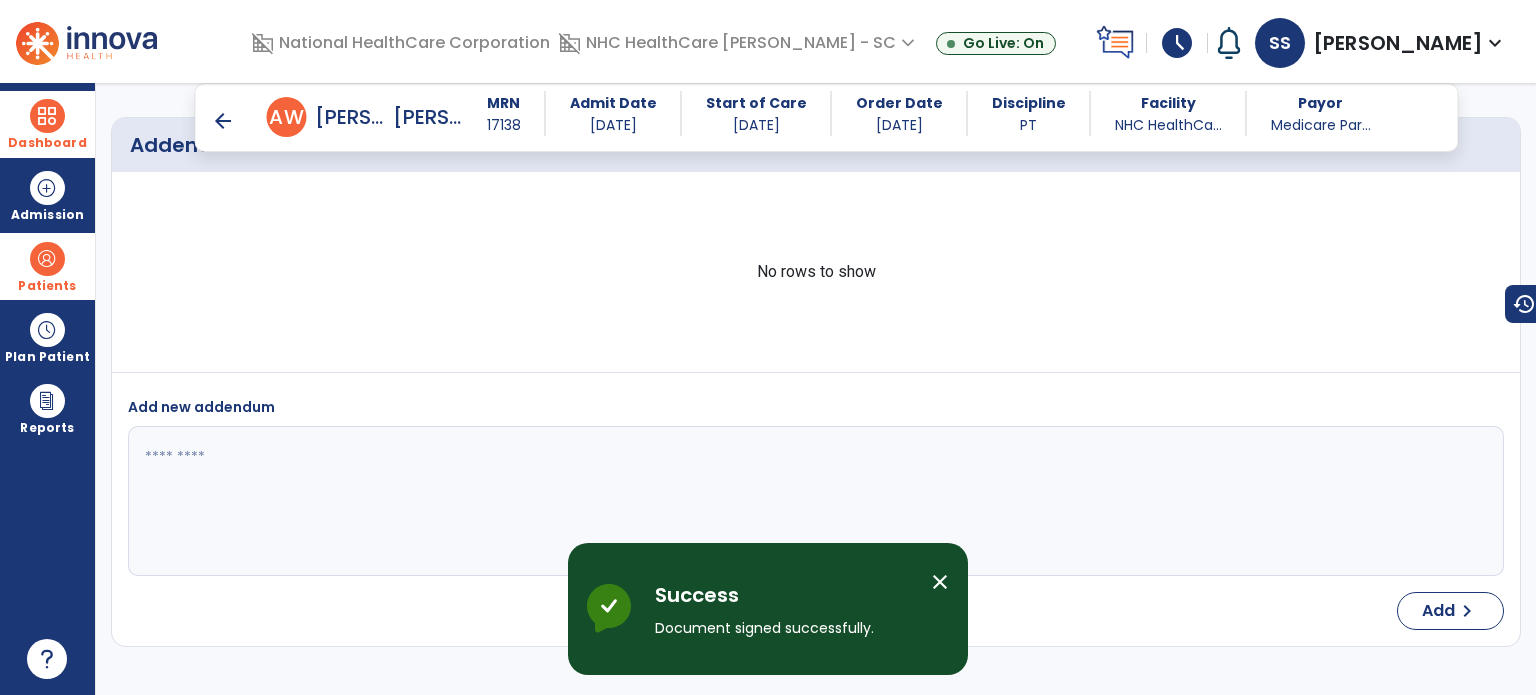click on "Patients" at bounding box center [47, 266] 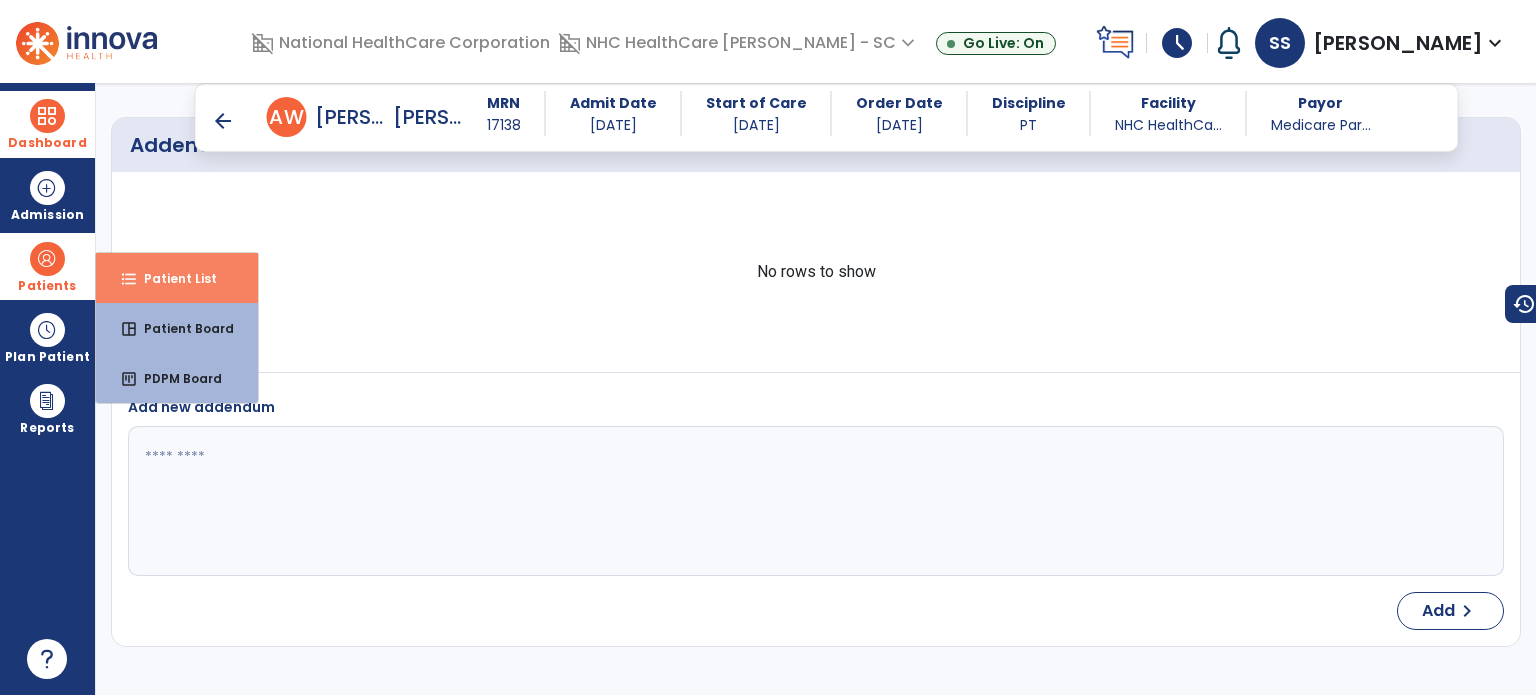 click on "Patient List" at bounding box center (172, 278) 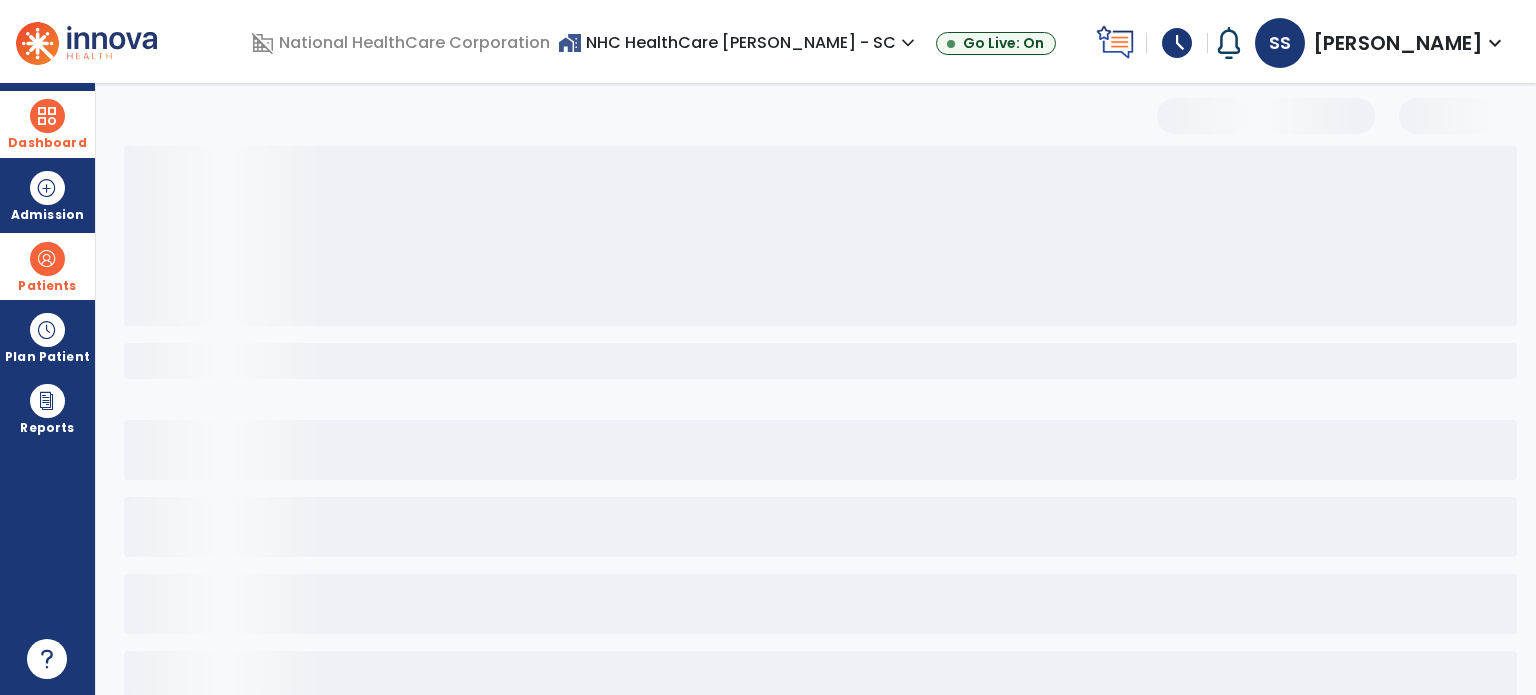 scroll, scrollTop: 46, scrollLeft: 0, axis: vertical 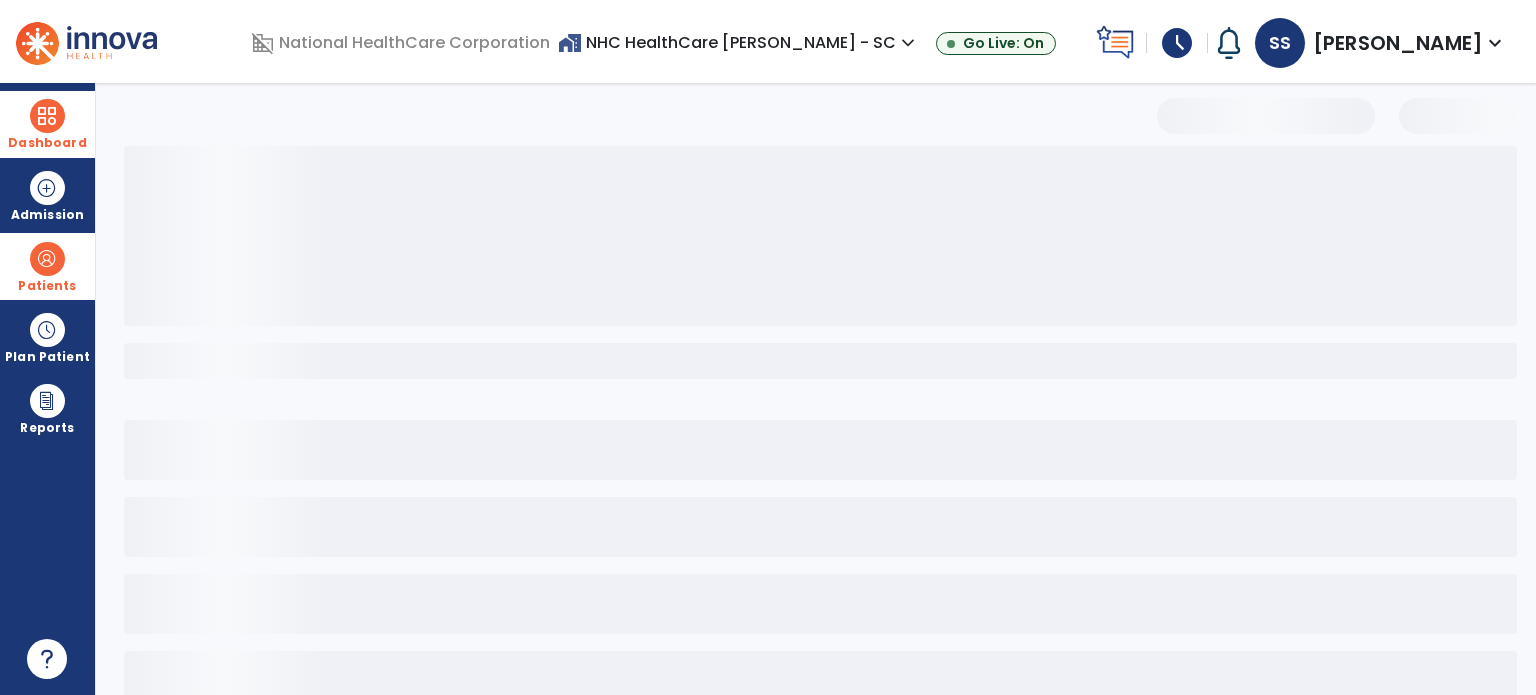 select on "***" 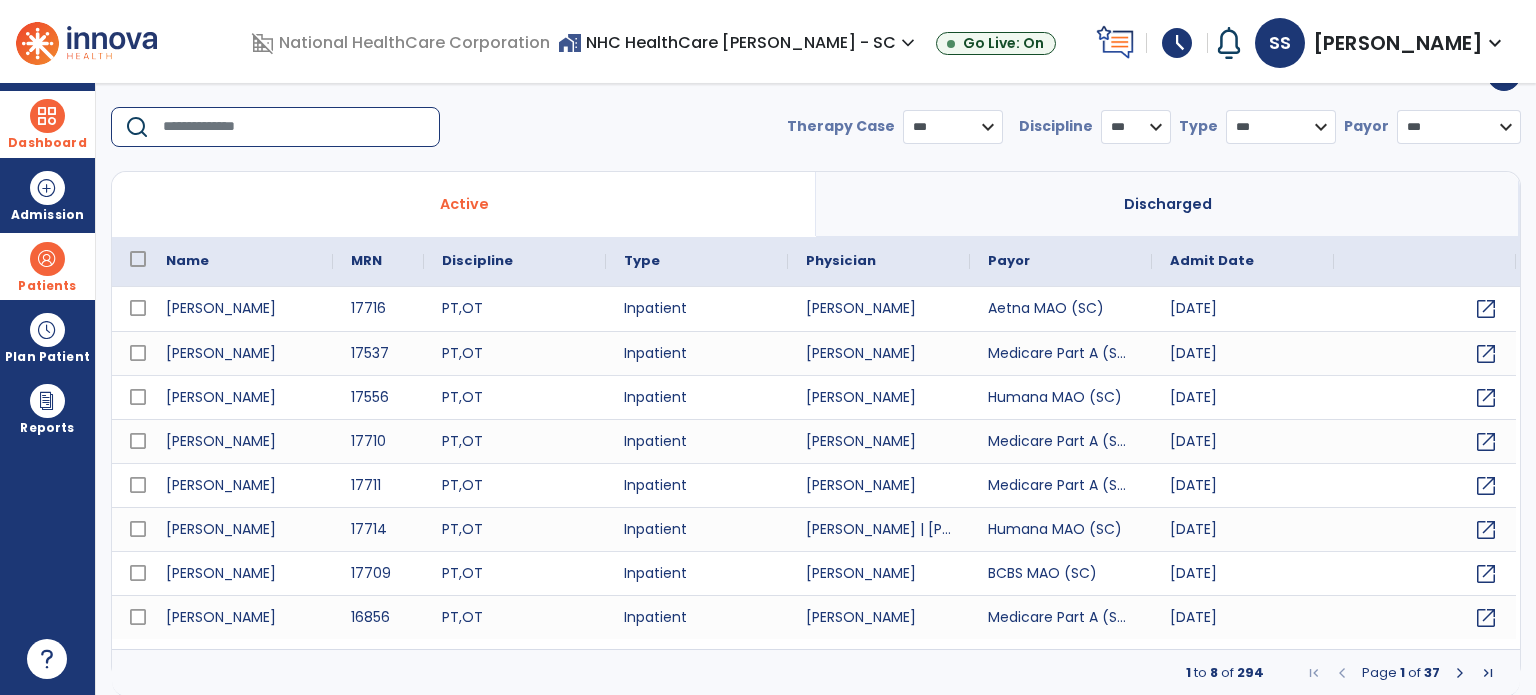 click at bounding box center (294, 127) 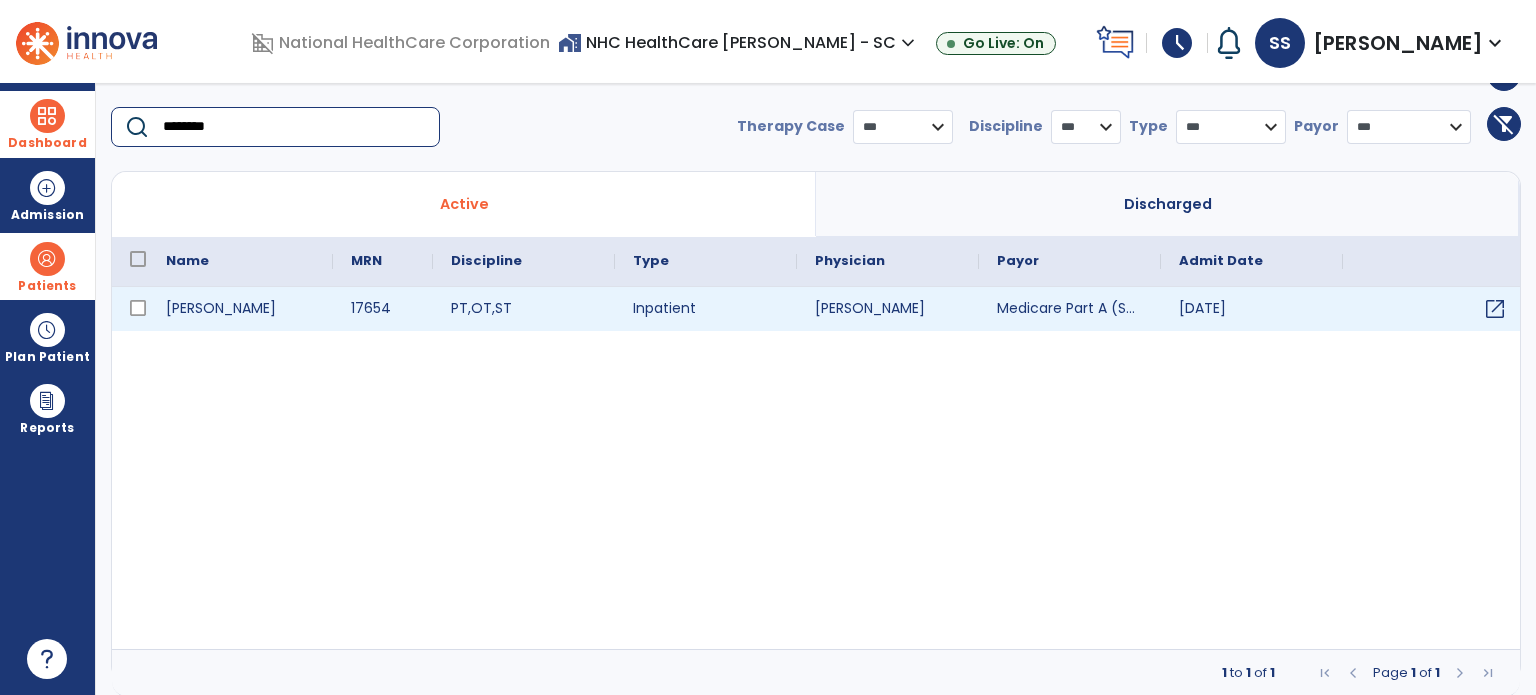 type on "********" 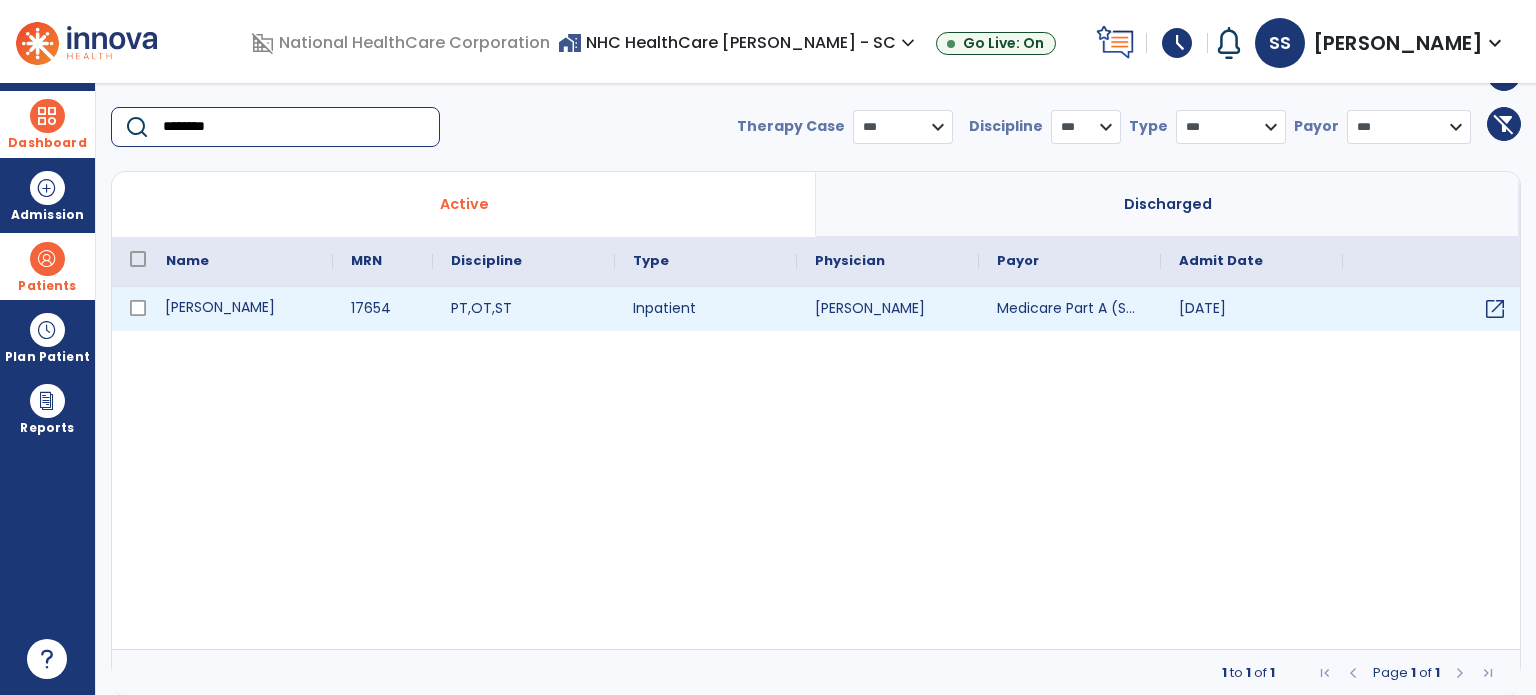 click on "[PERSON_NAME]" at bounding box center (240, 309) 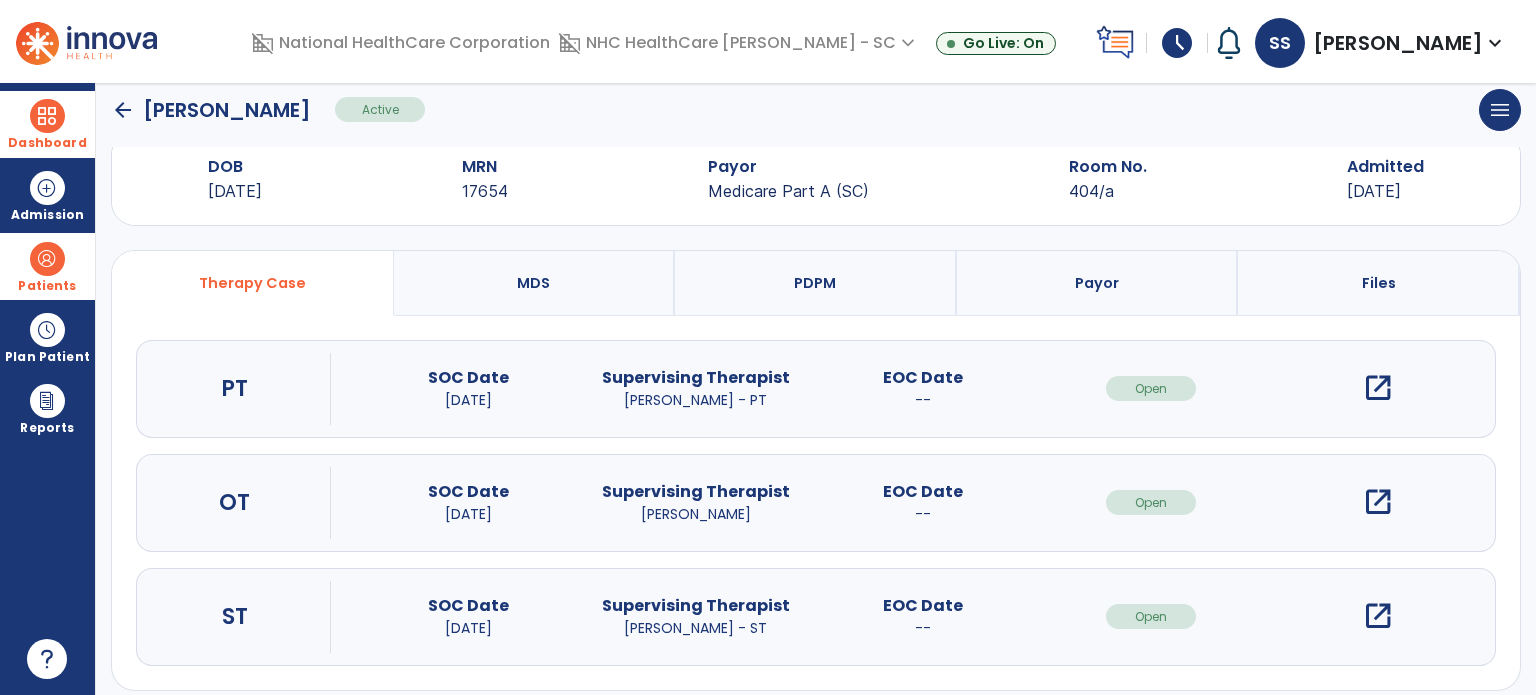 click on "open_in_new" at bounding box center (1378, 388) 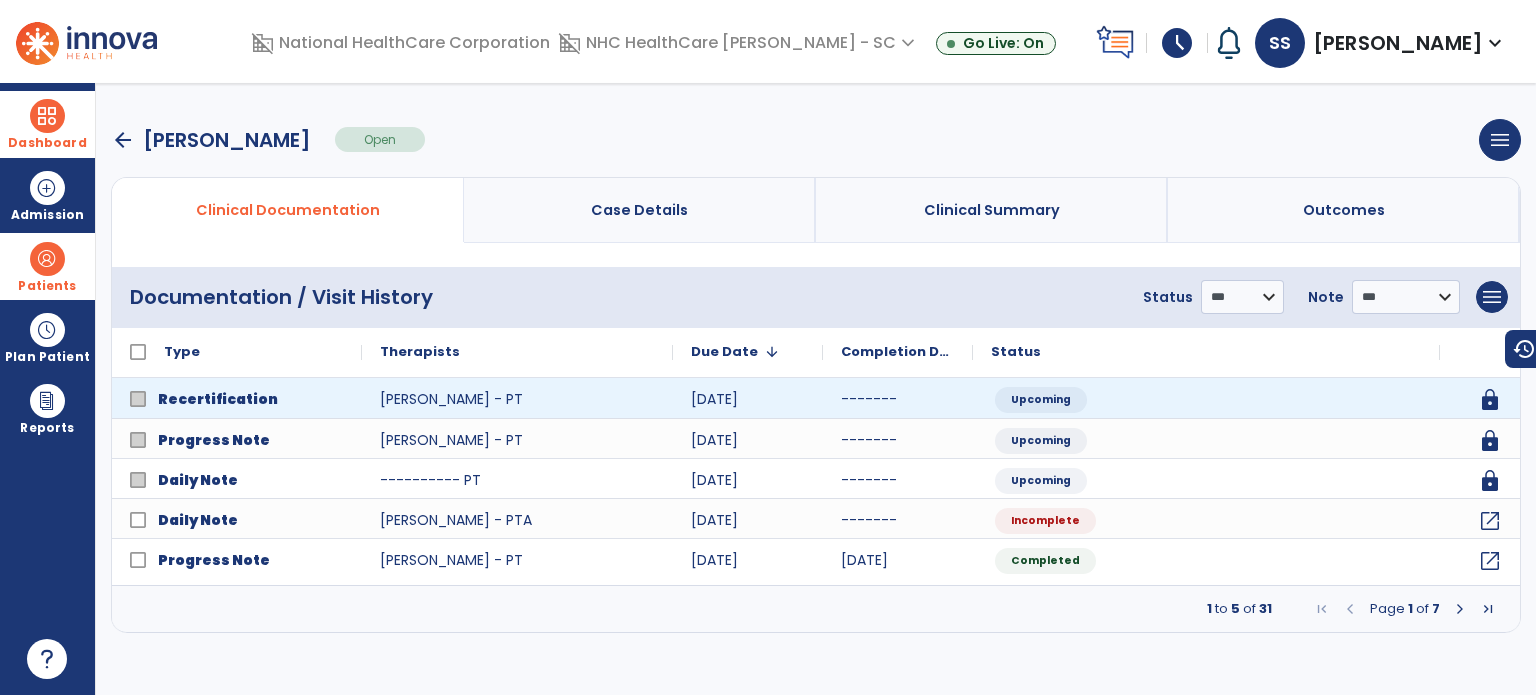 scroll, scrollTop: 0, scrollLeft: 0, axis: both 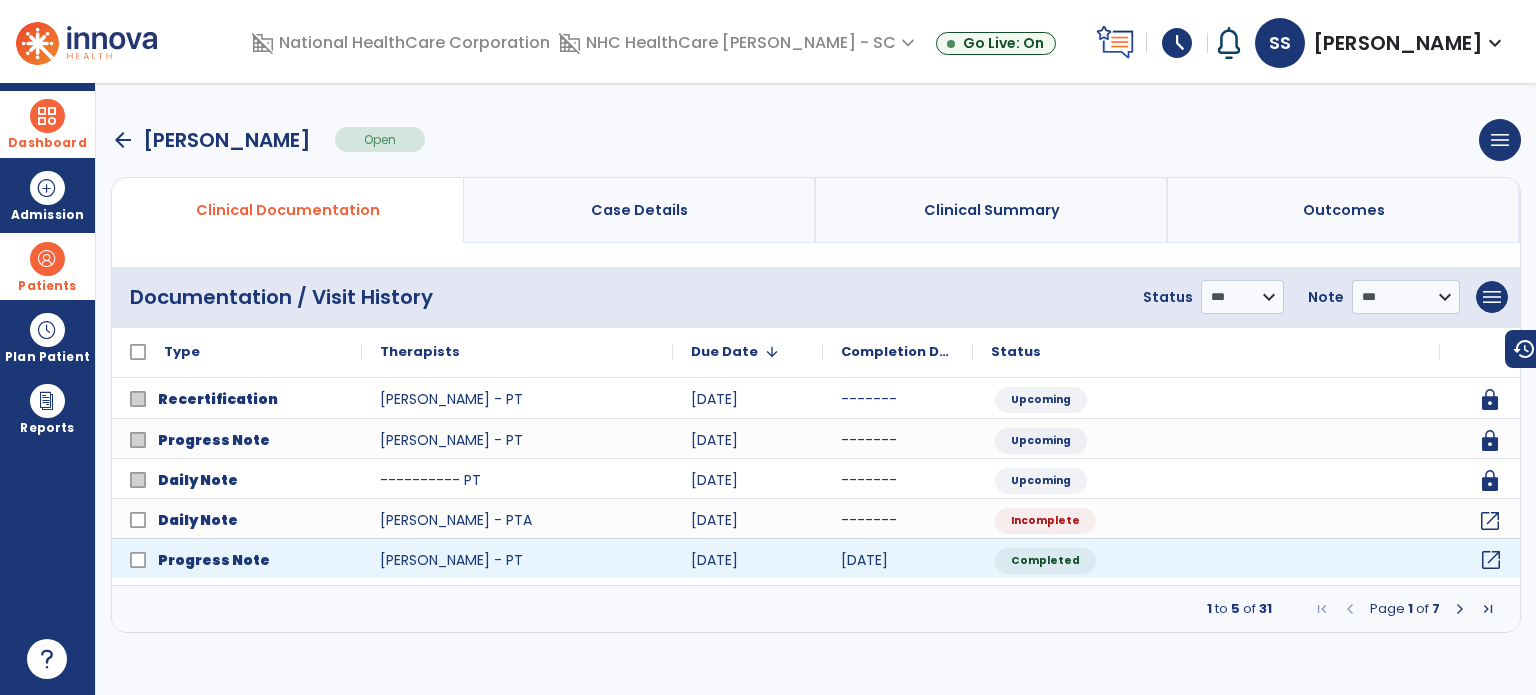 click on "open_in_new" 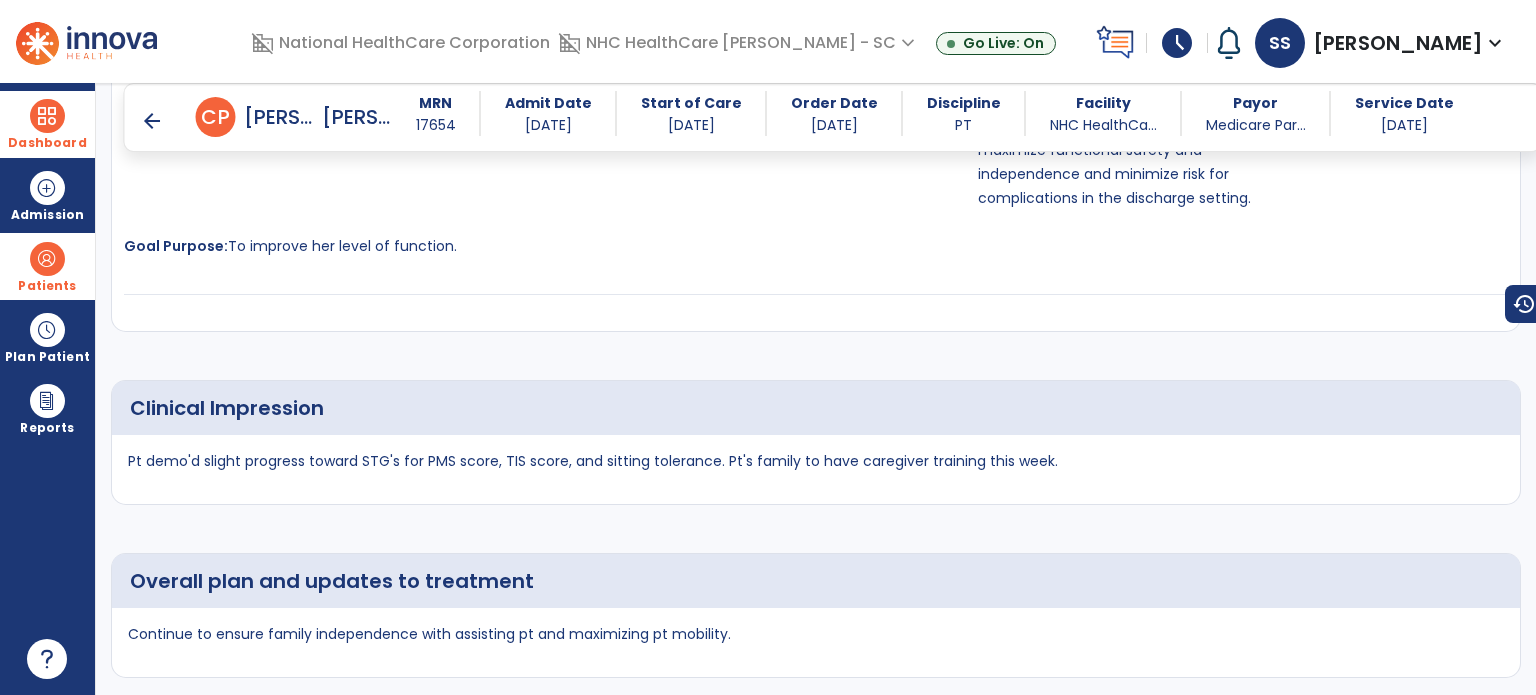 scroll, scrollTop: 3000, scrollLeft: 0, axis: vertical 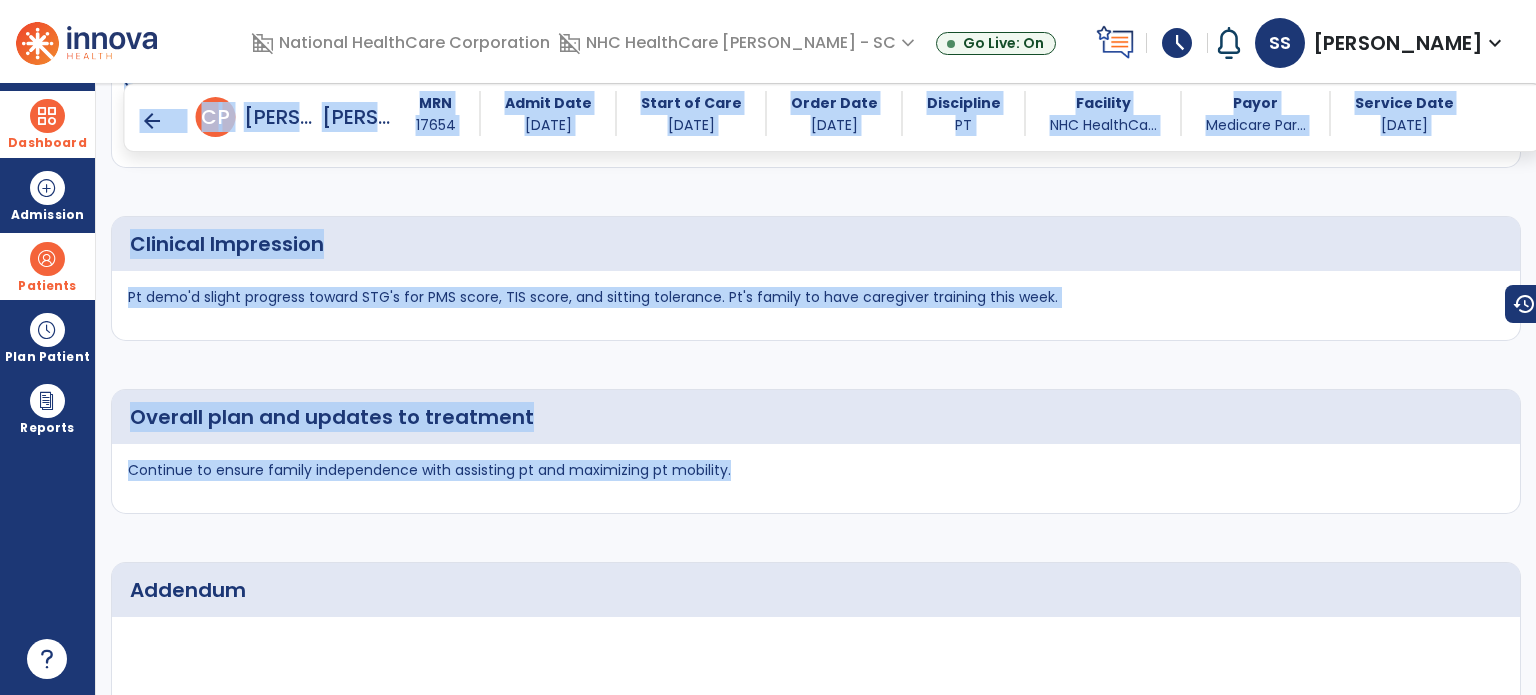 drag, startPoint x: 772, startPoint y: 431, endPoint x: 99, endPoint y: 421, distance: 673.0743 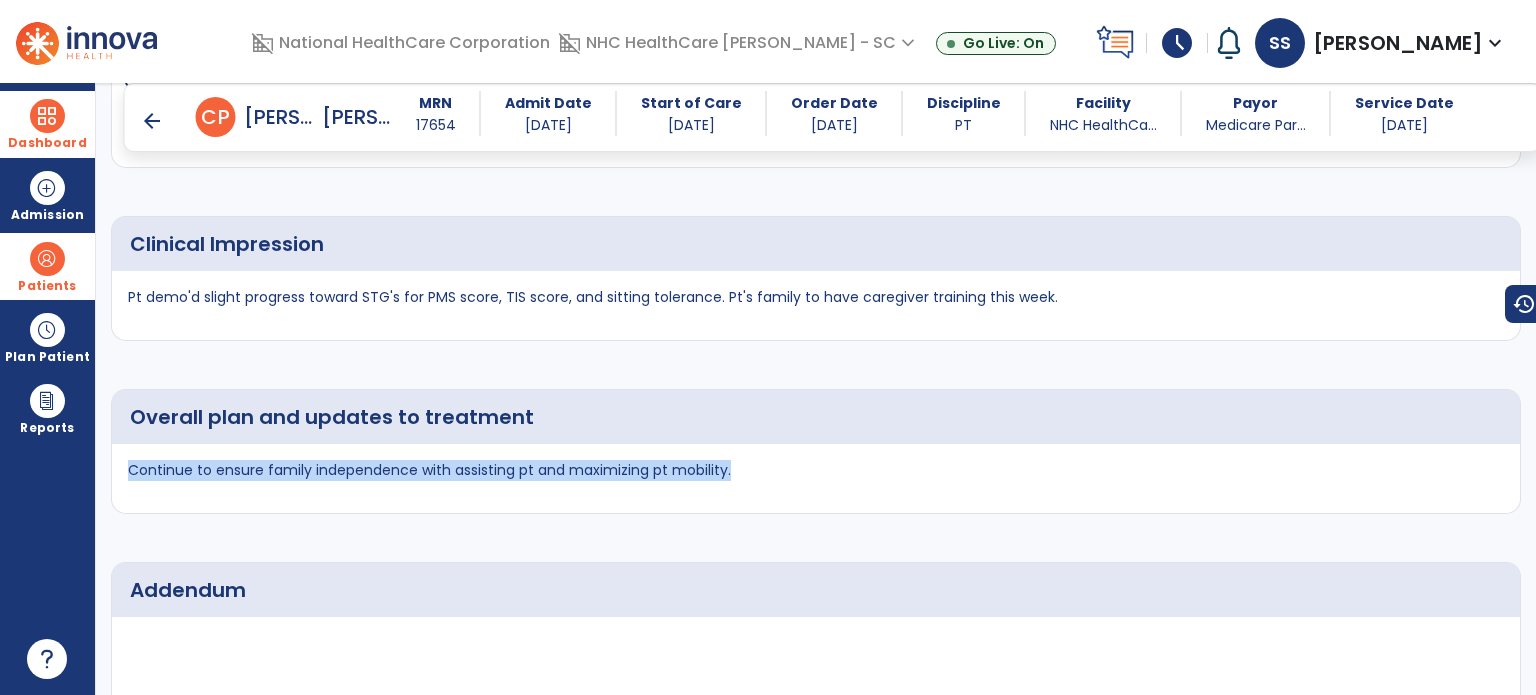 drag, startPoint x: 137, startPoint y: 436, endPoint x: 775, endPoint y: 451, distance: 638.17633 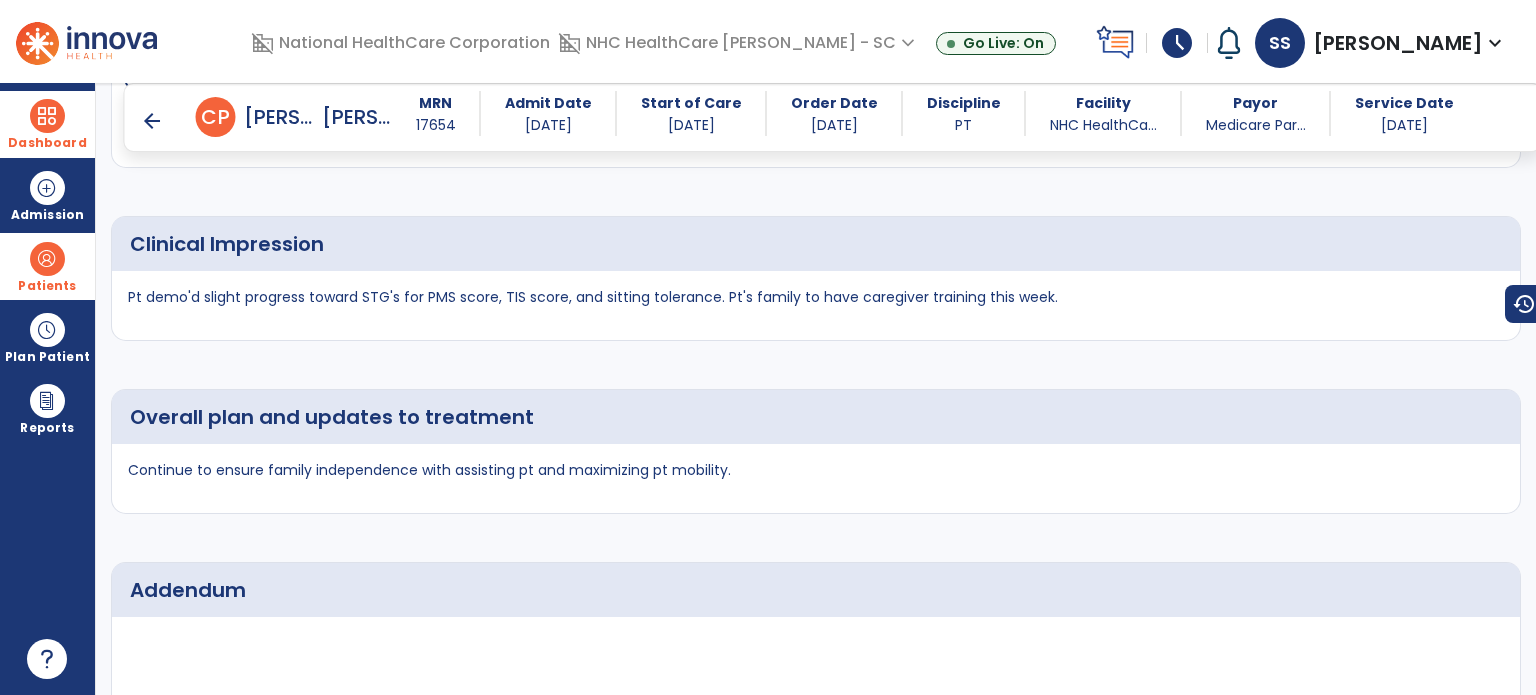 click on "arrow_back" at bounding box center [152, 121] 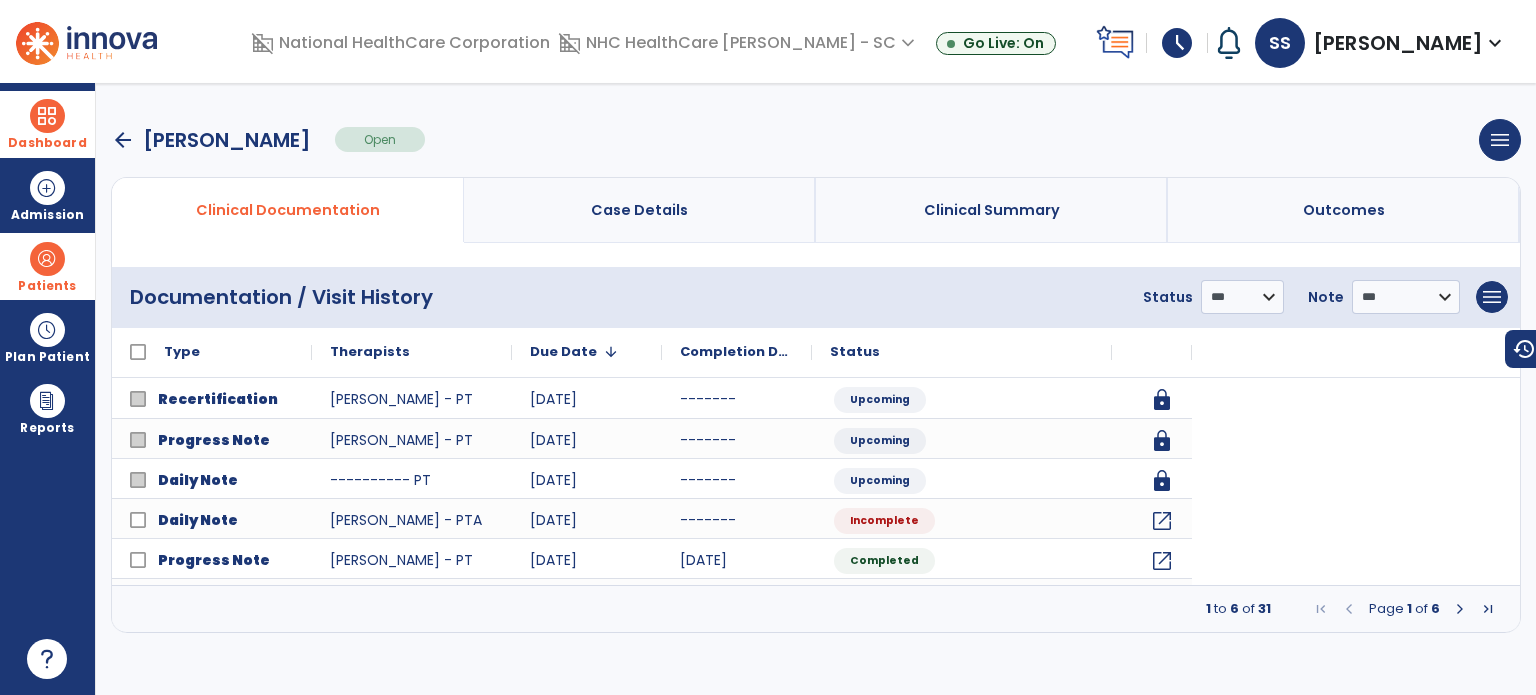 scroll, scrollTop: 0, scrollLeft: 0, axis: both 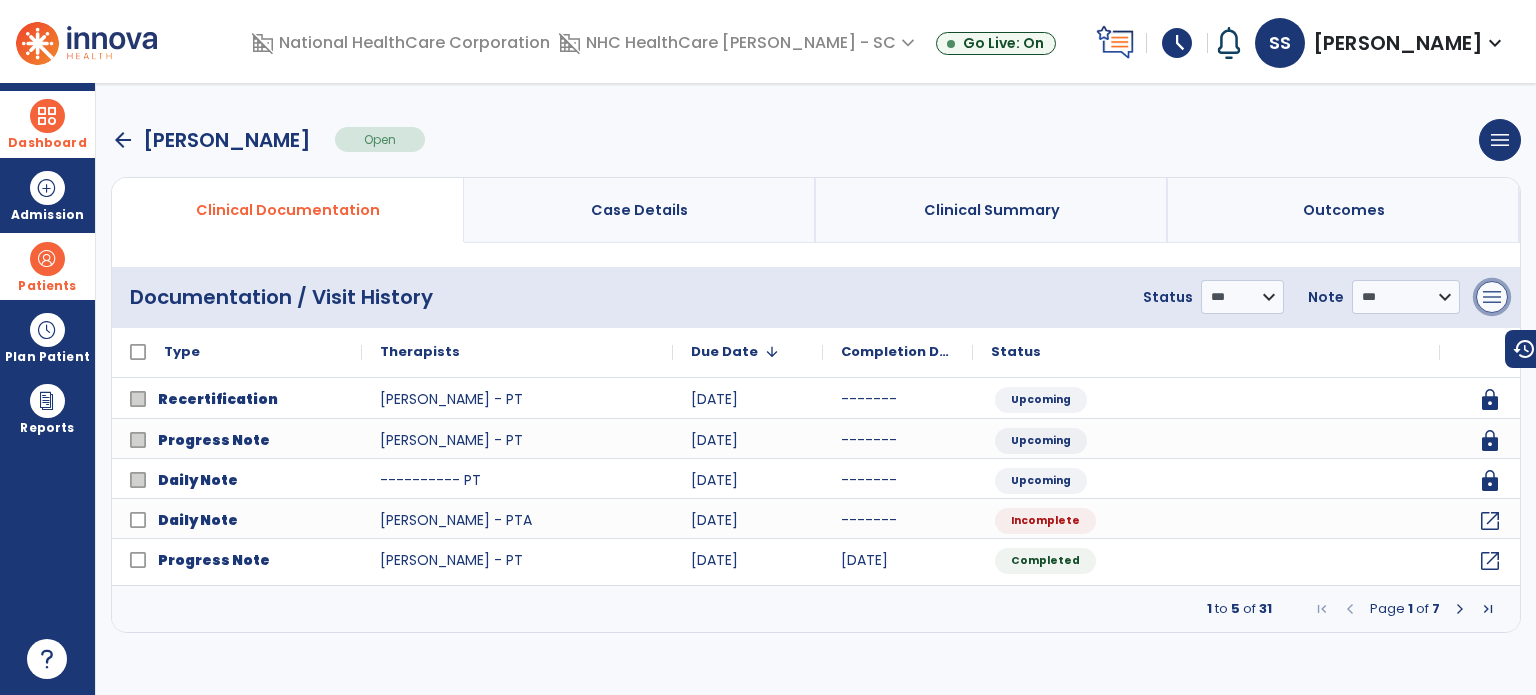 click on "menu" at bounding box center (1492, 297) 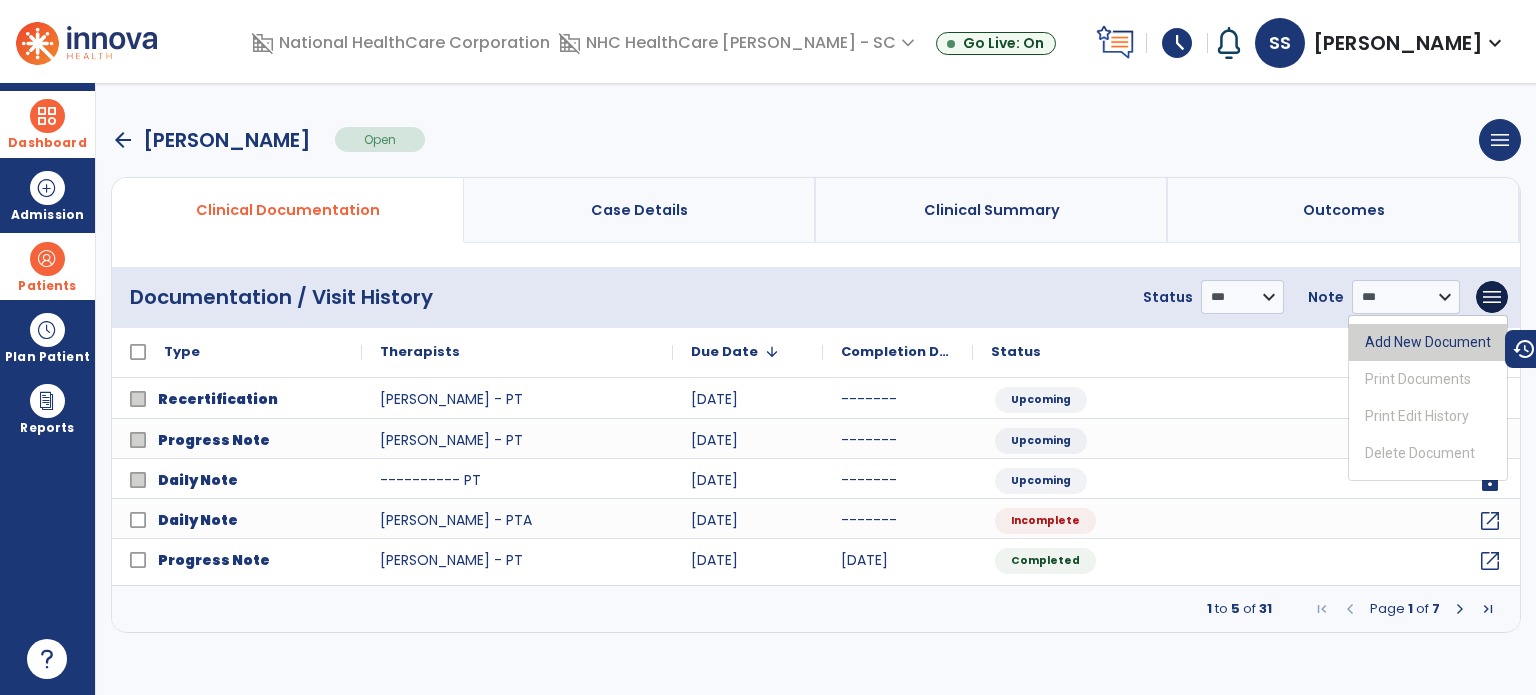 click on "Add New Document" at bounding box center (1428, 342) 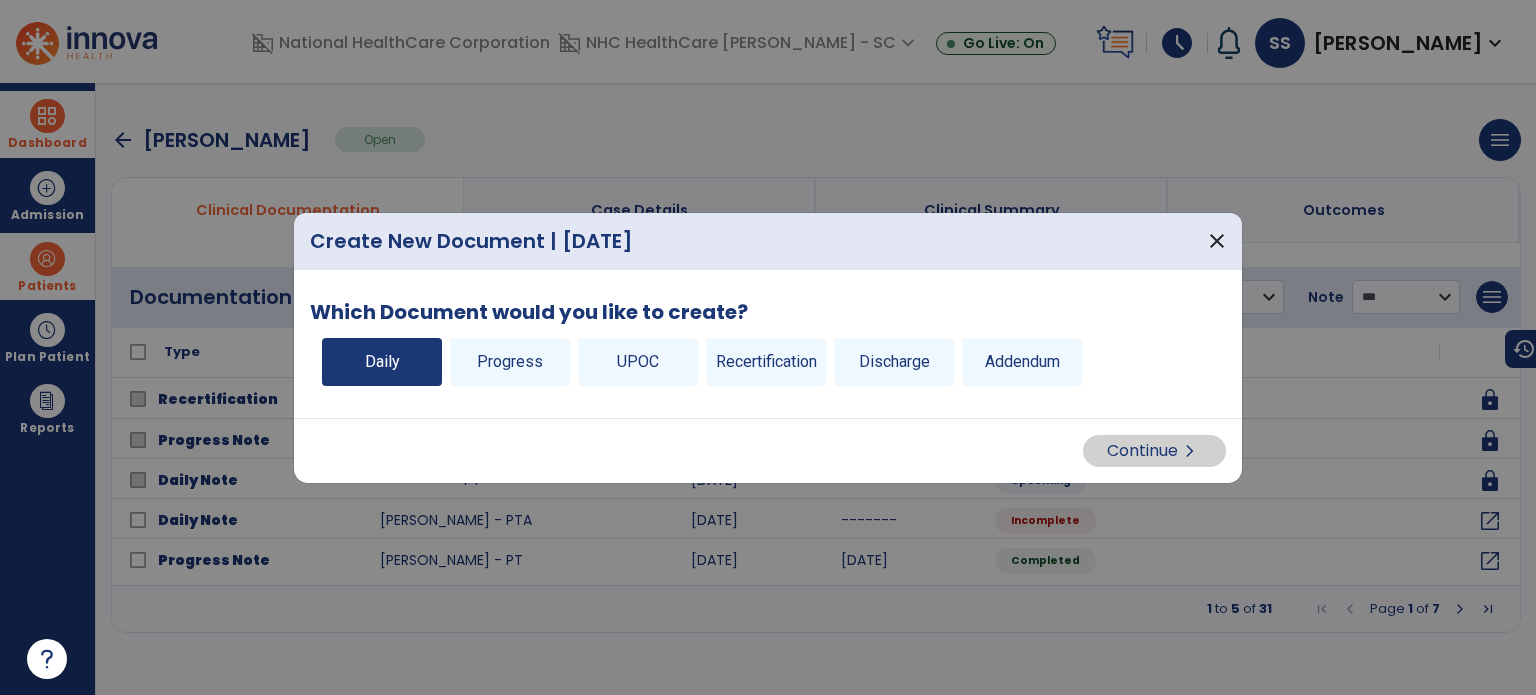 click on "Daily" at bounding box center (382, 362) 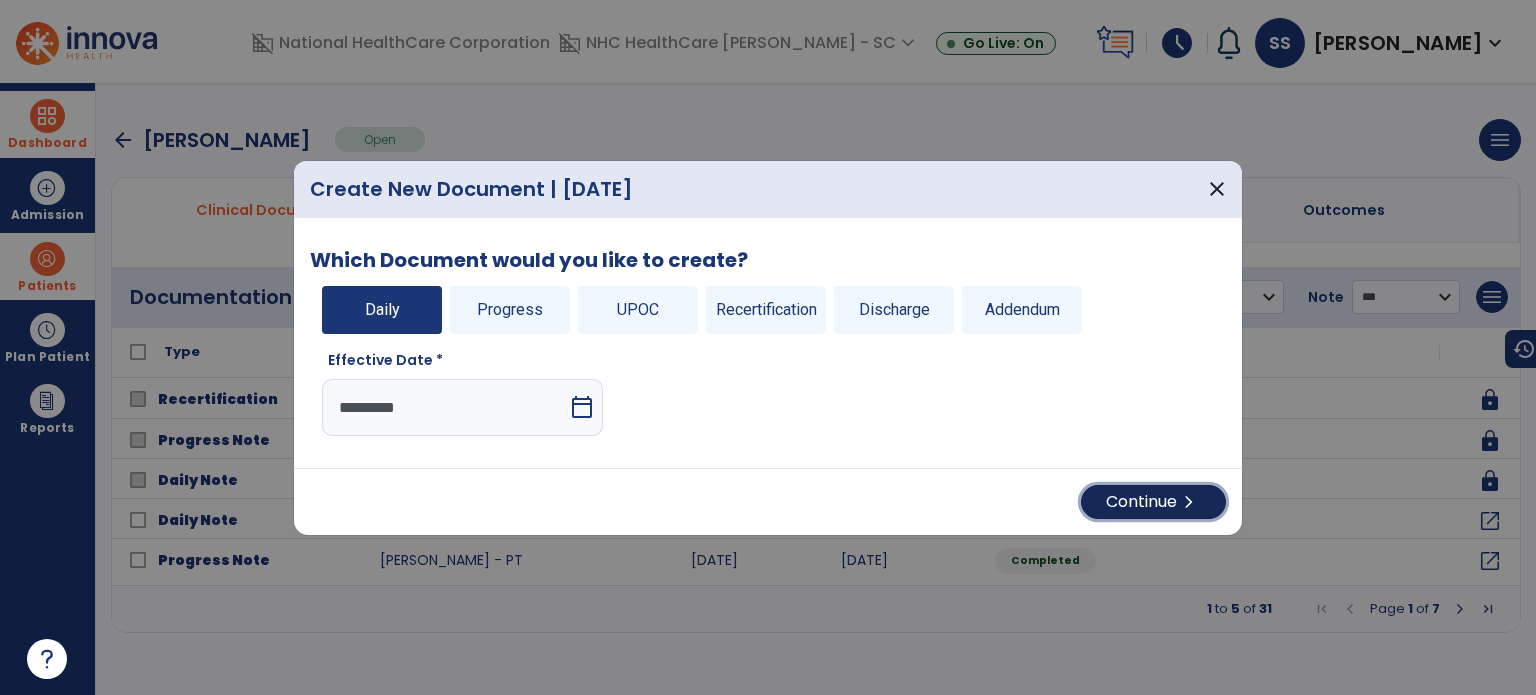 click on "Continue   chevron_right" at bounding box center [1153, 502] 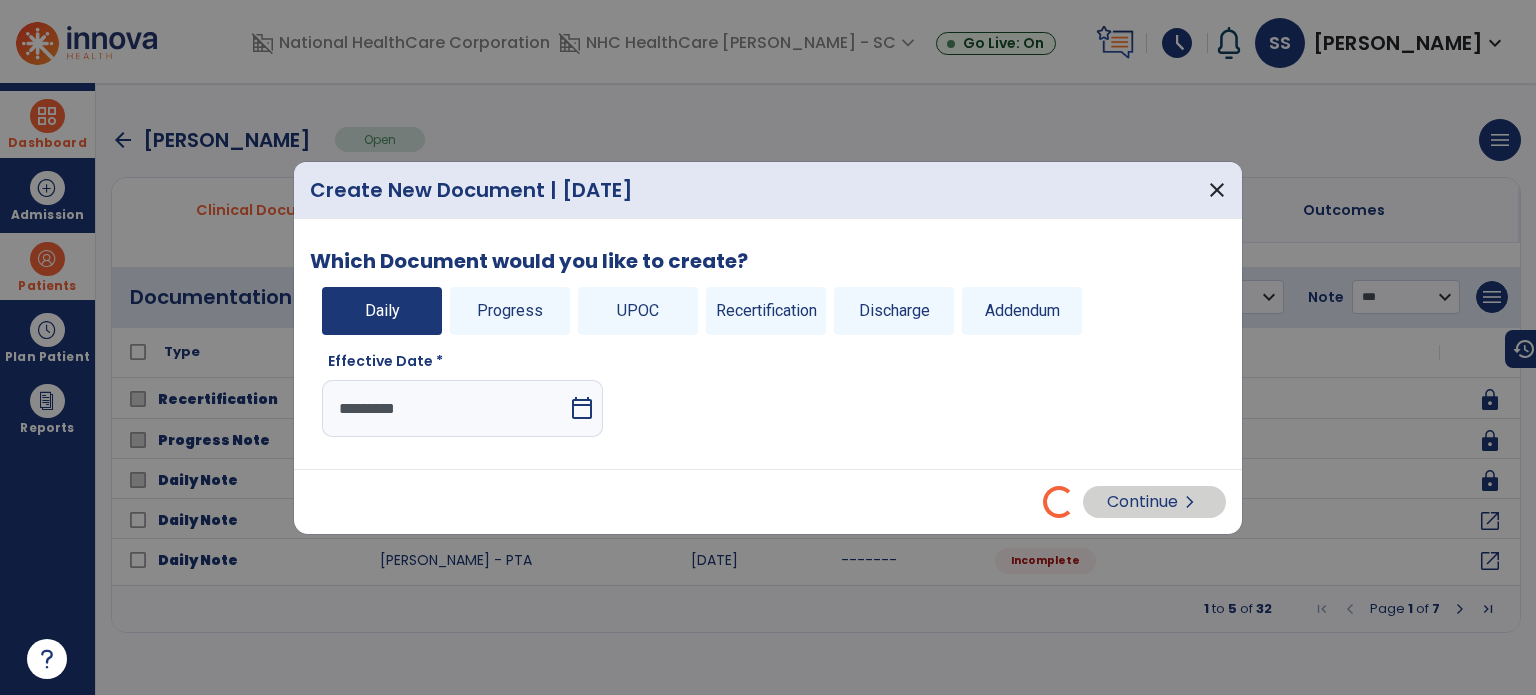 select on "*" 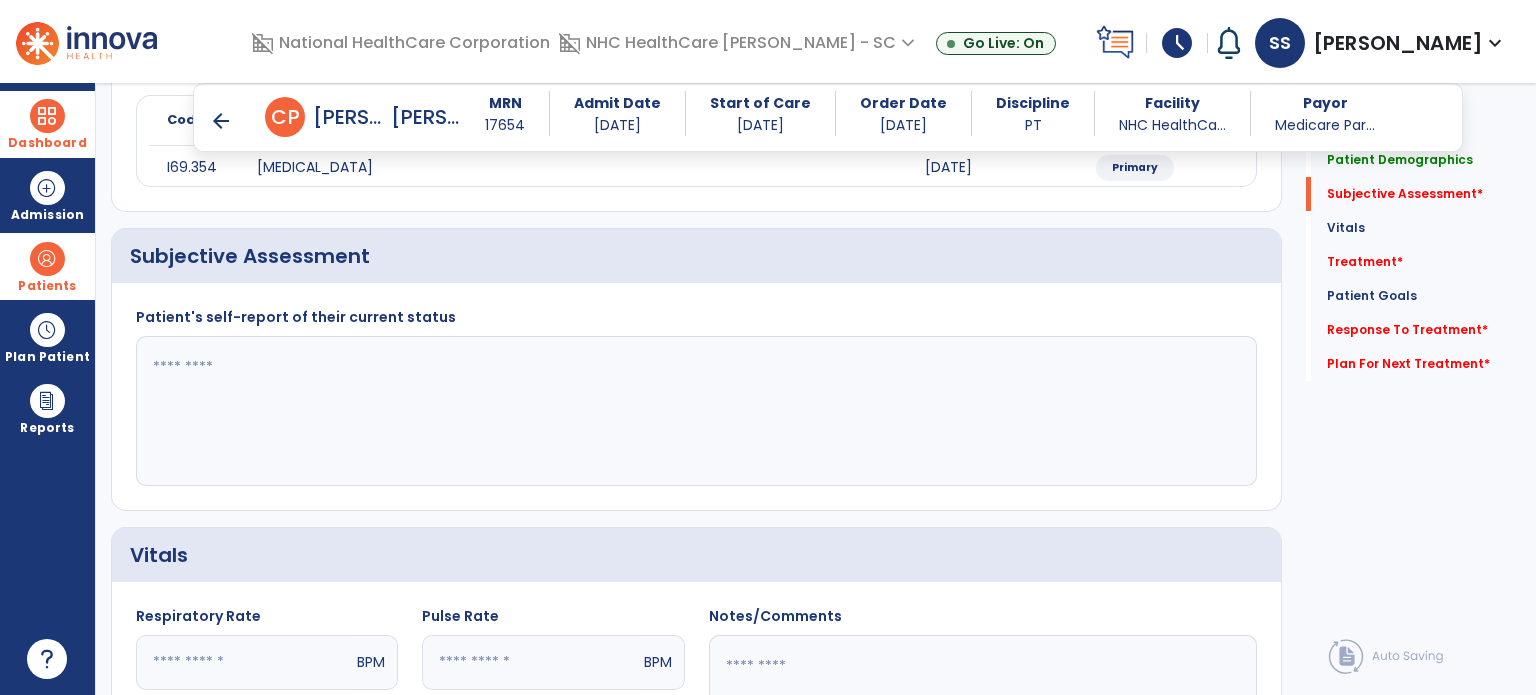 scroll, scrollTop: 500, scrollLeft: 0, axis: vertical 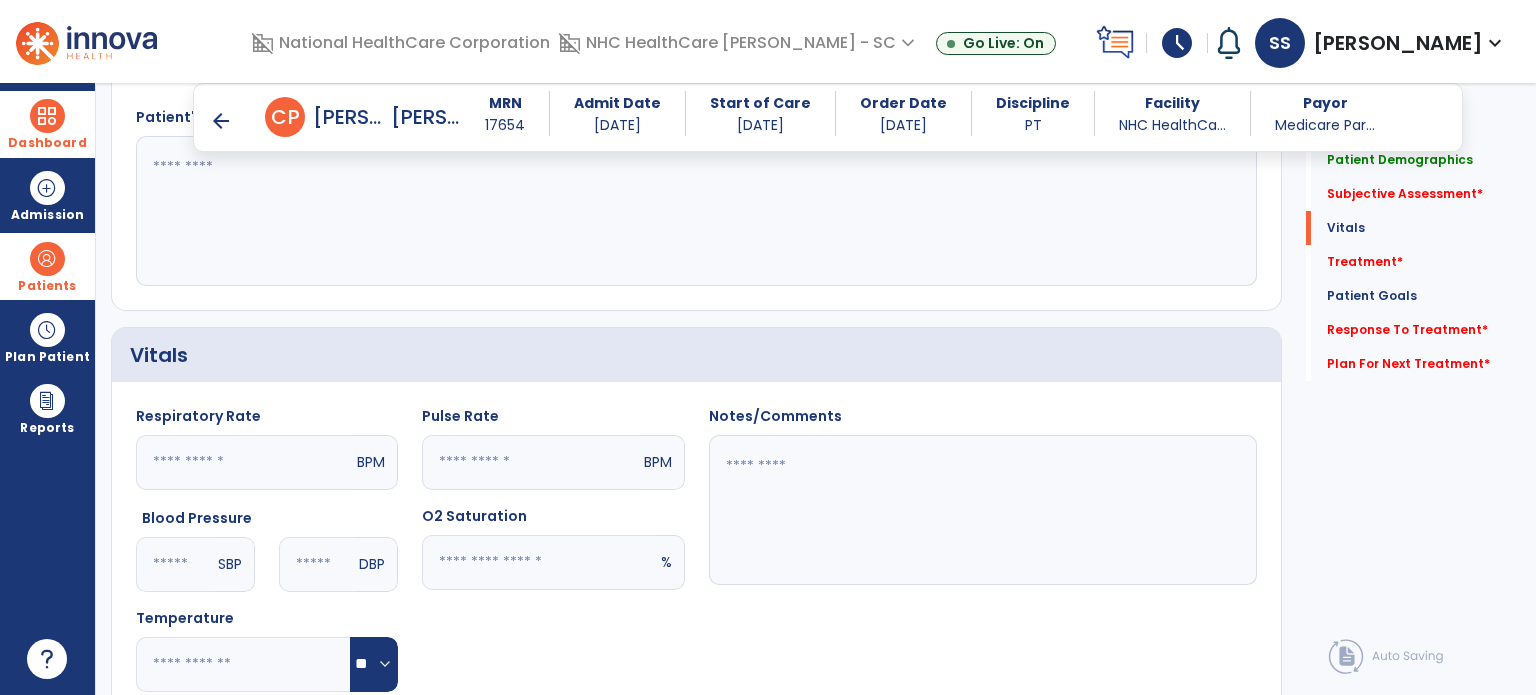 click 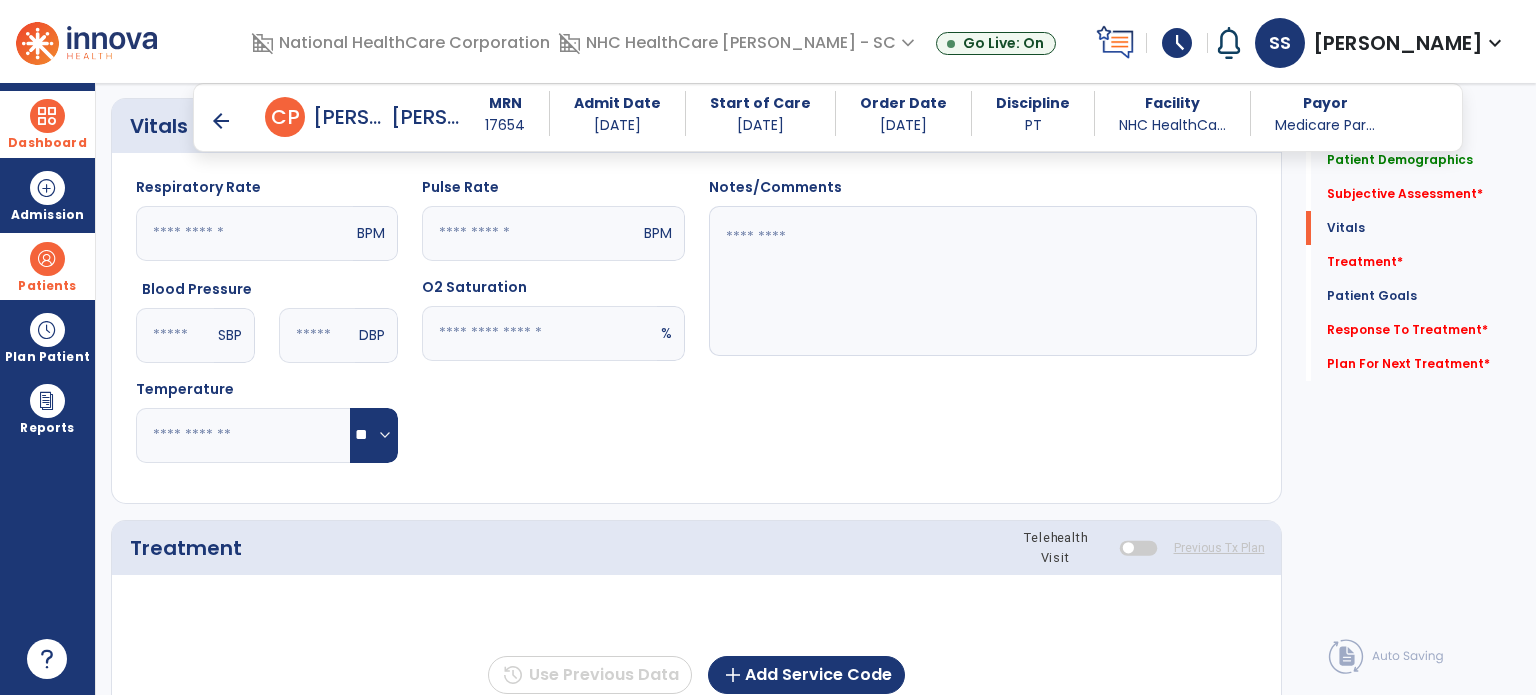 scroll, scrollTop: 900, scrollLeft: 0, axis: vertical 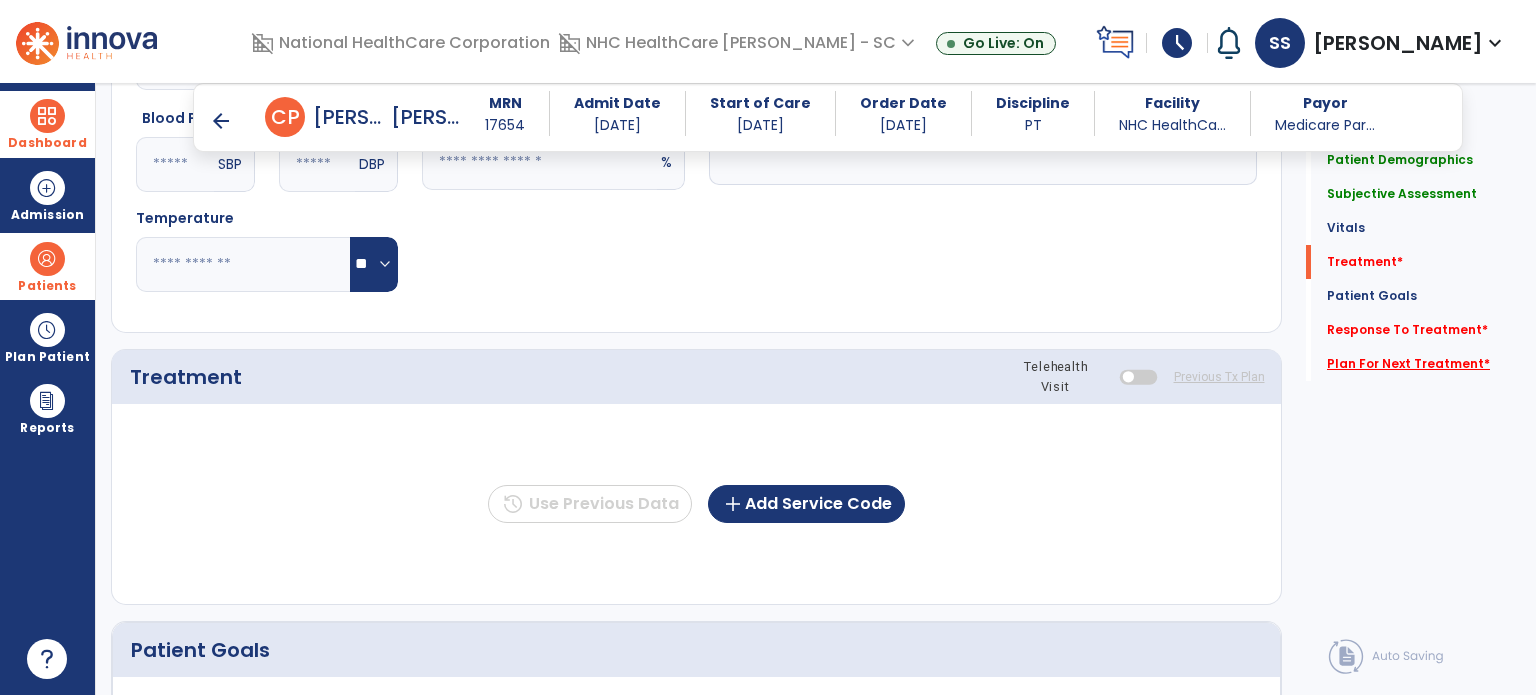 type on "*******" 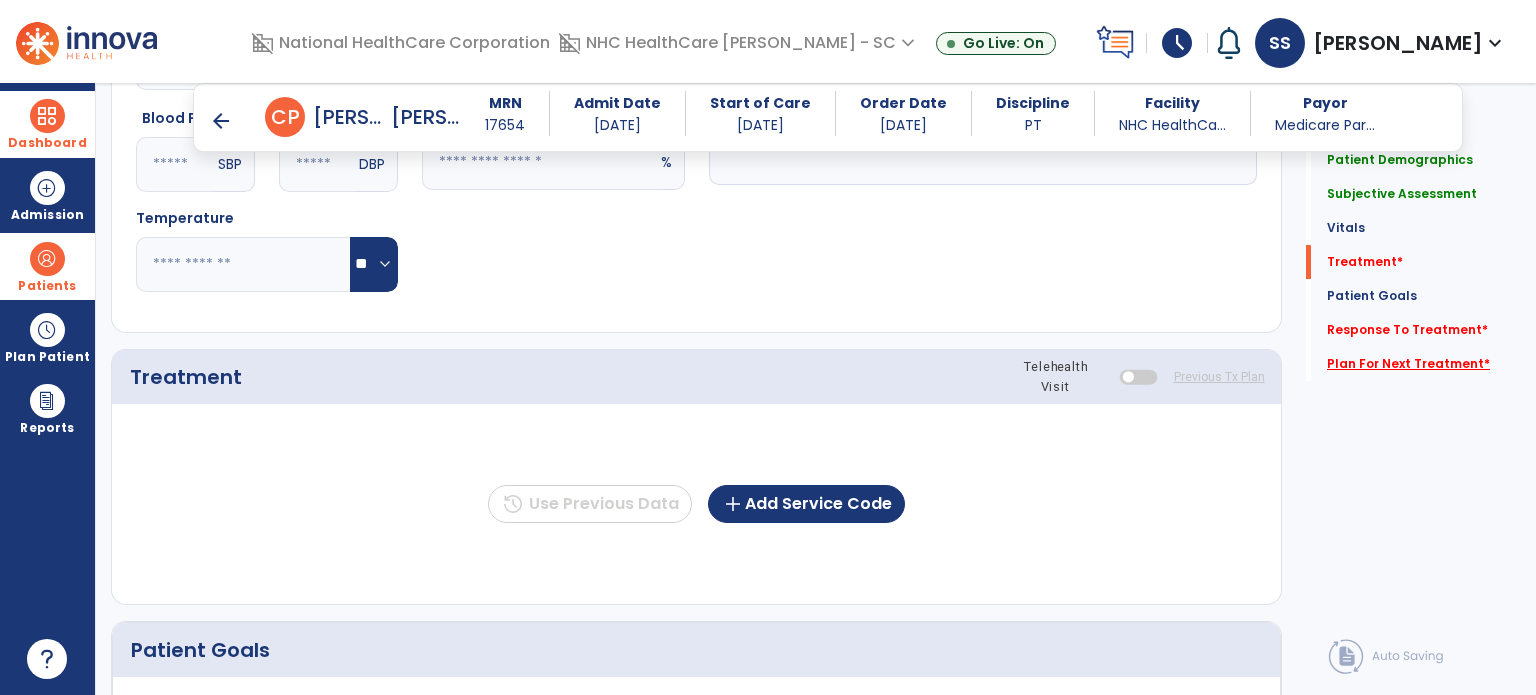 click on "Plan For Next Treatment   *" 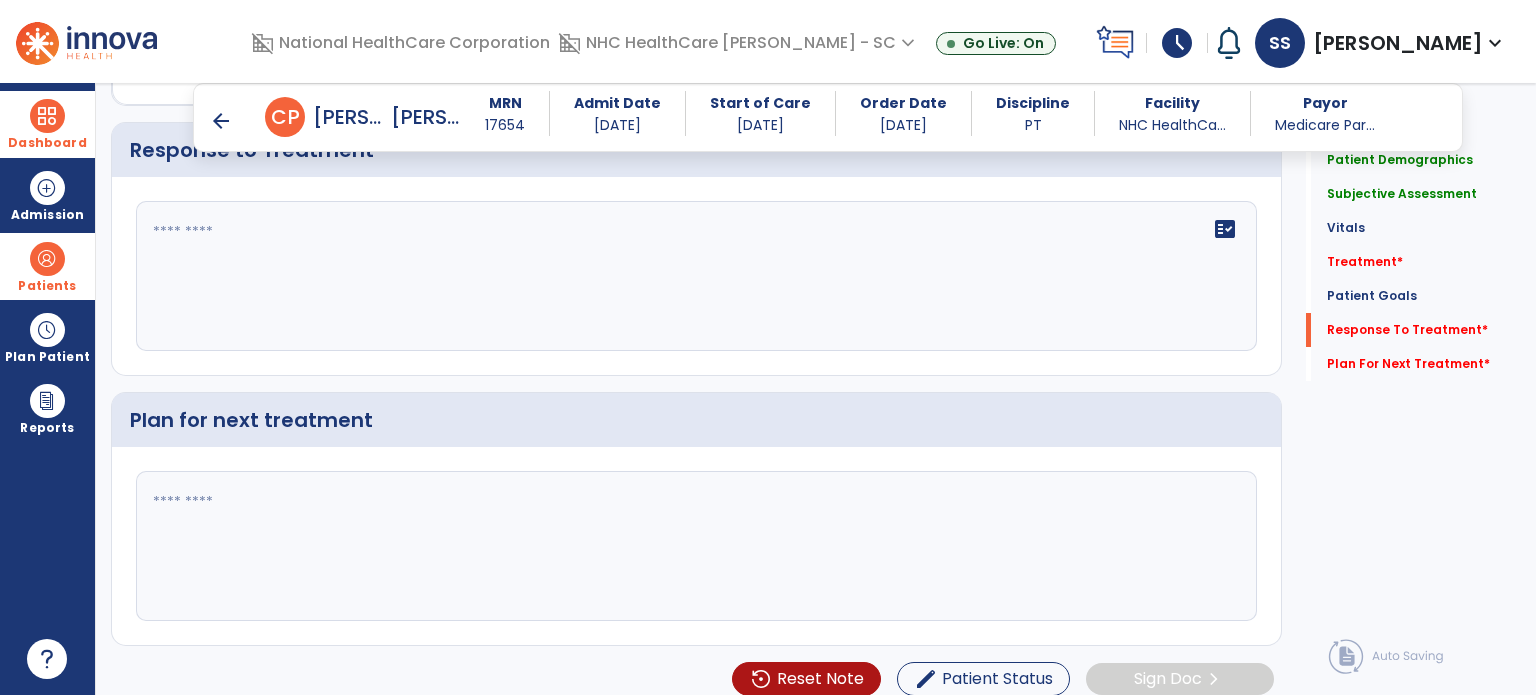 scroll, scrollTop: 3111, scrollLeft: 0, axis: vertical 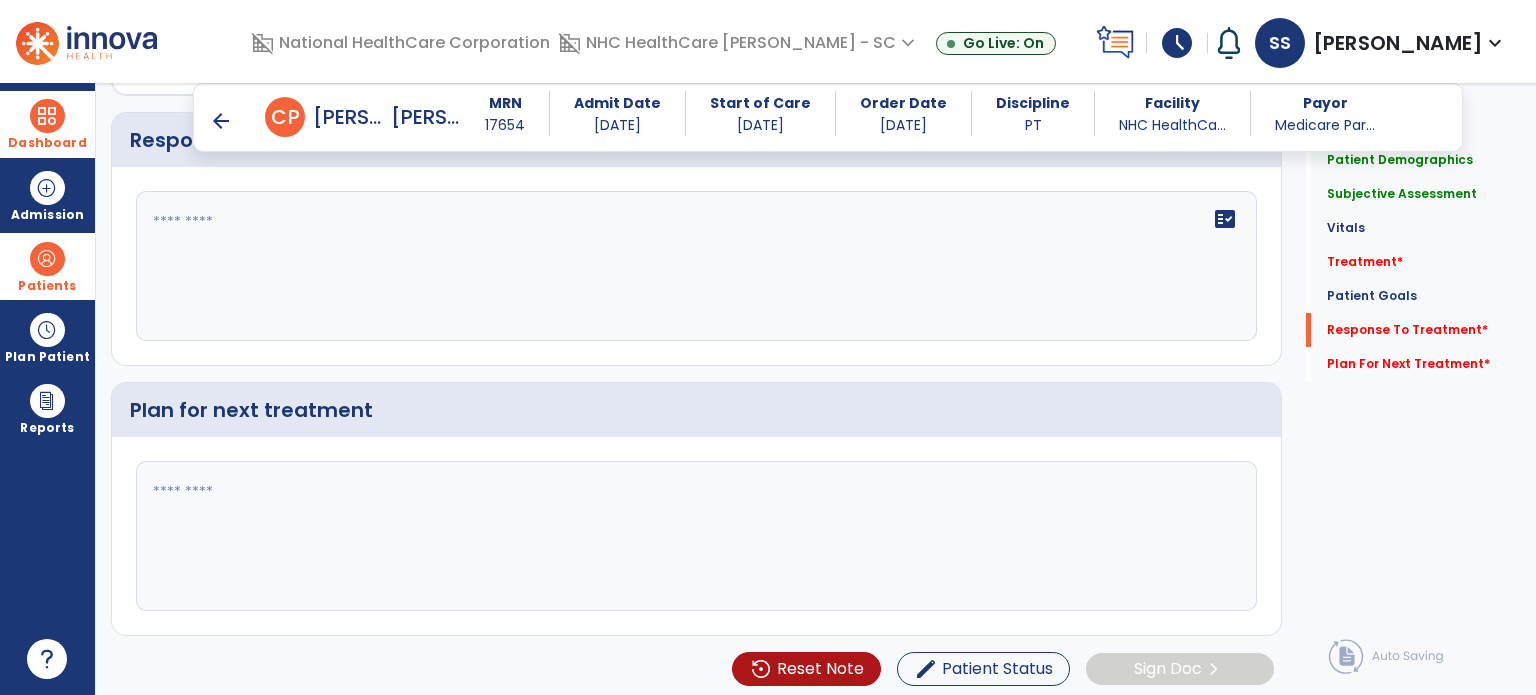 click 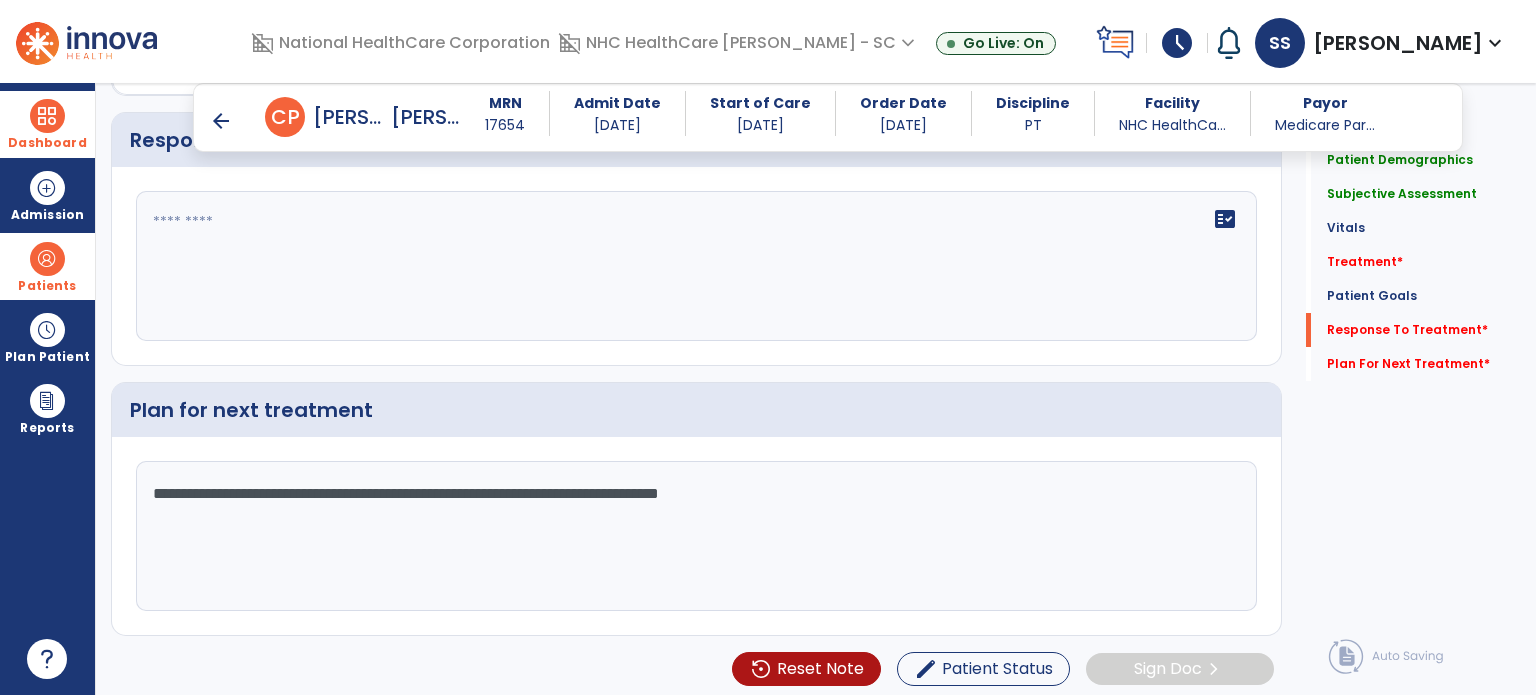 type on "**********" 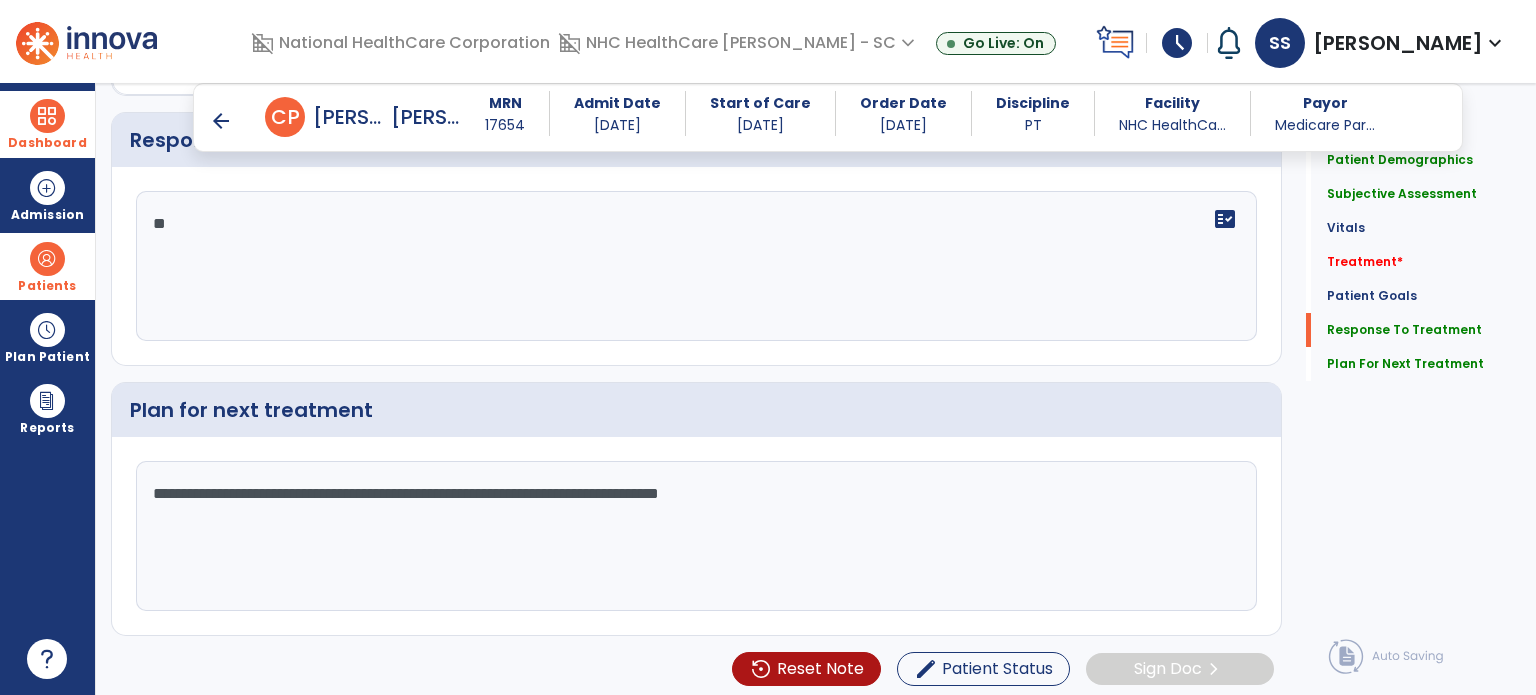 type on "*" 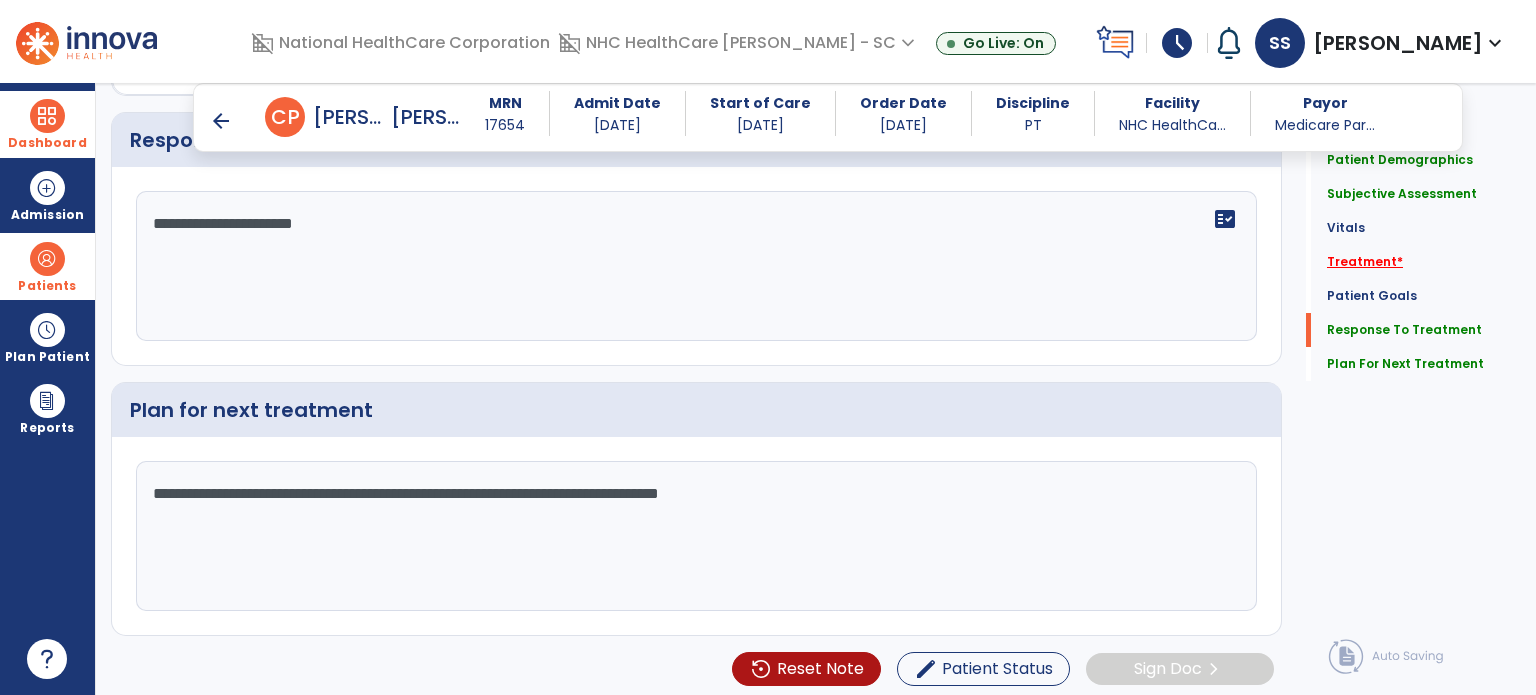 type on "**********" 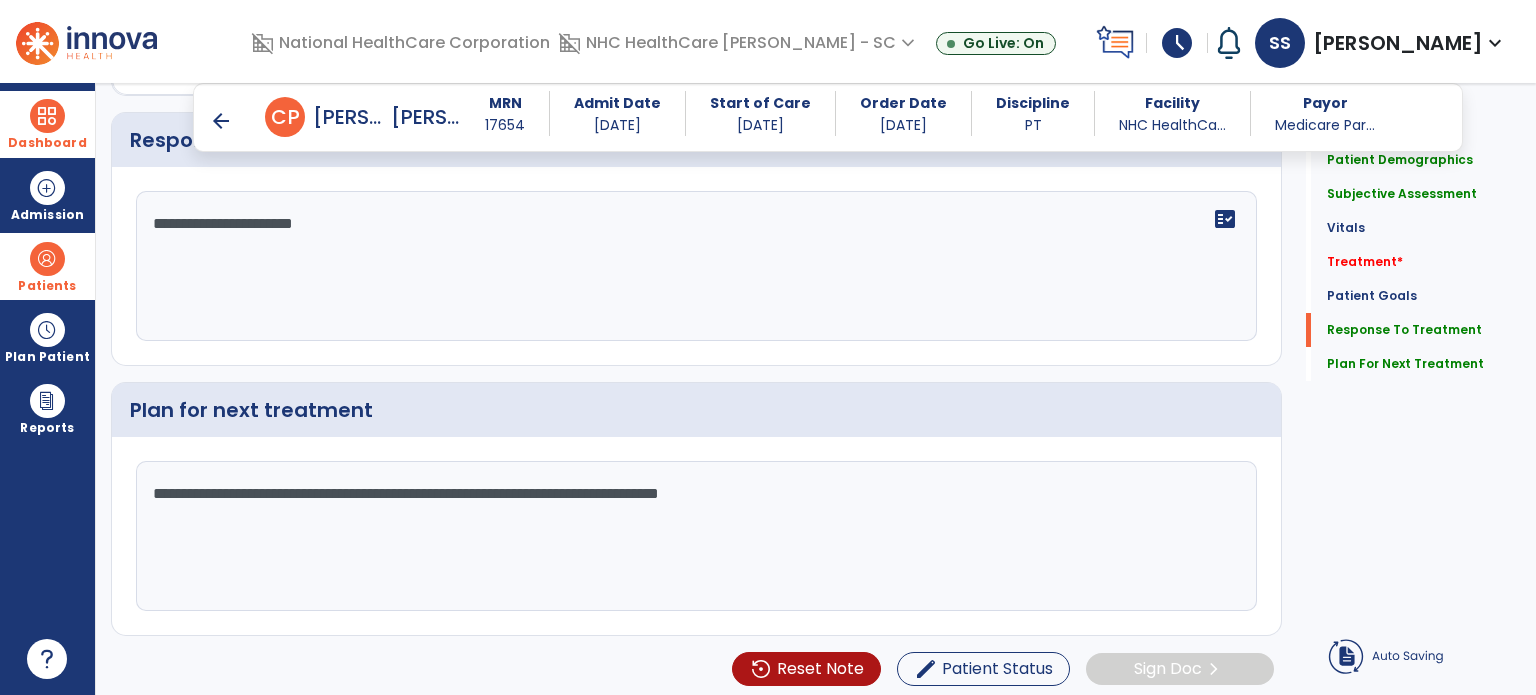 click on "Treatment   *  Treatment   *" 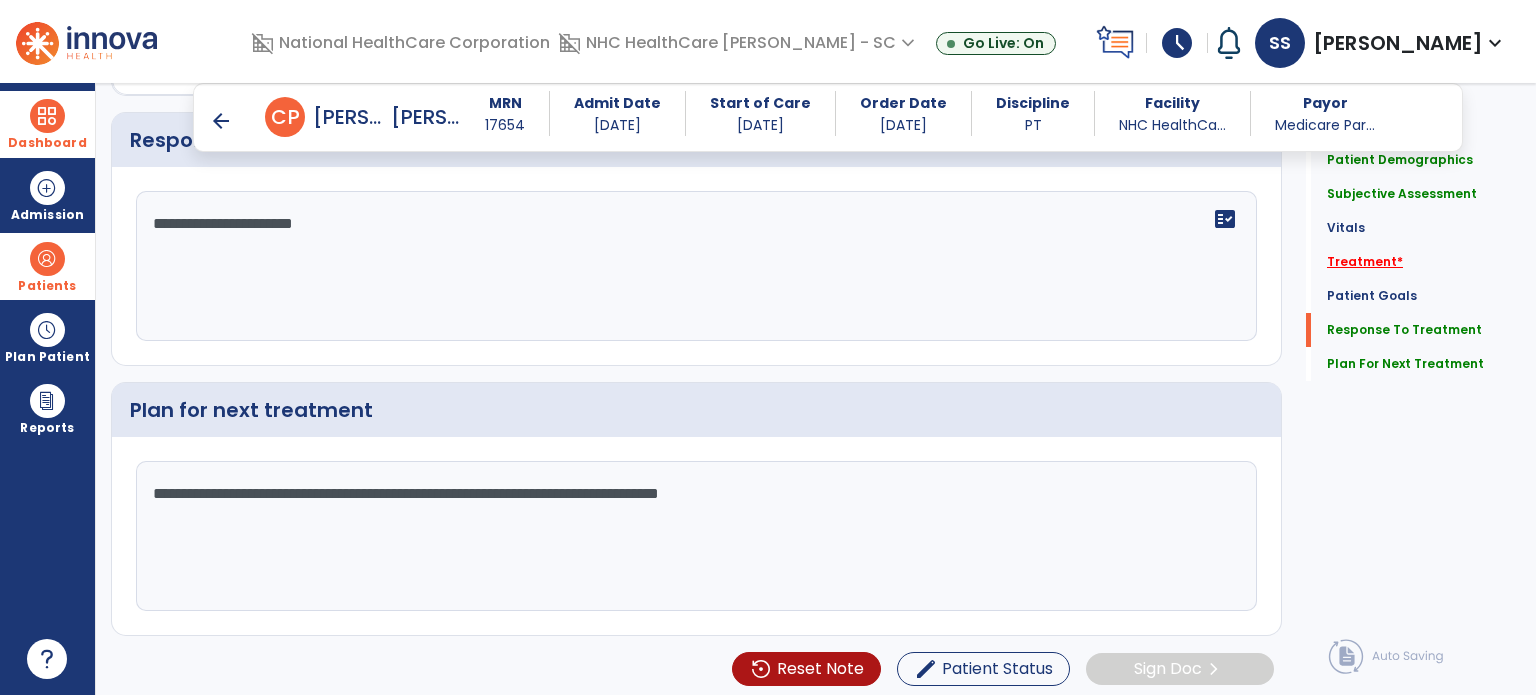 click on "Treatment   *" 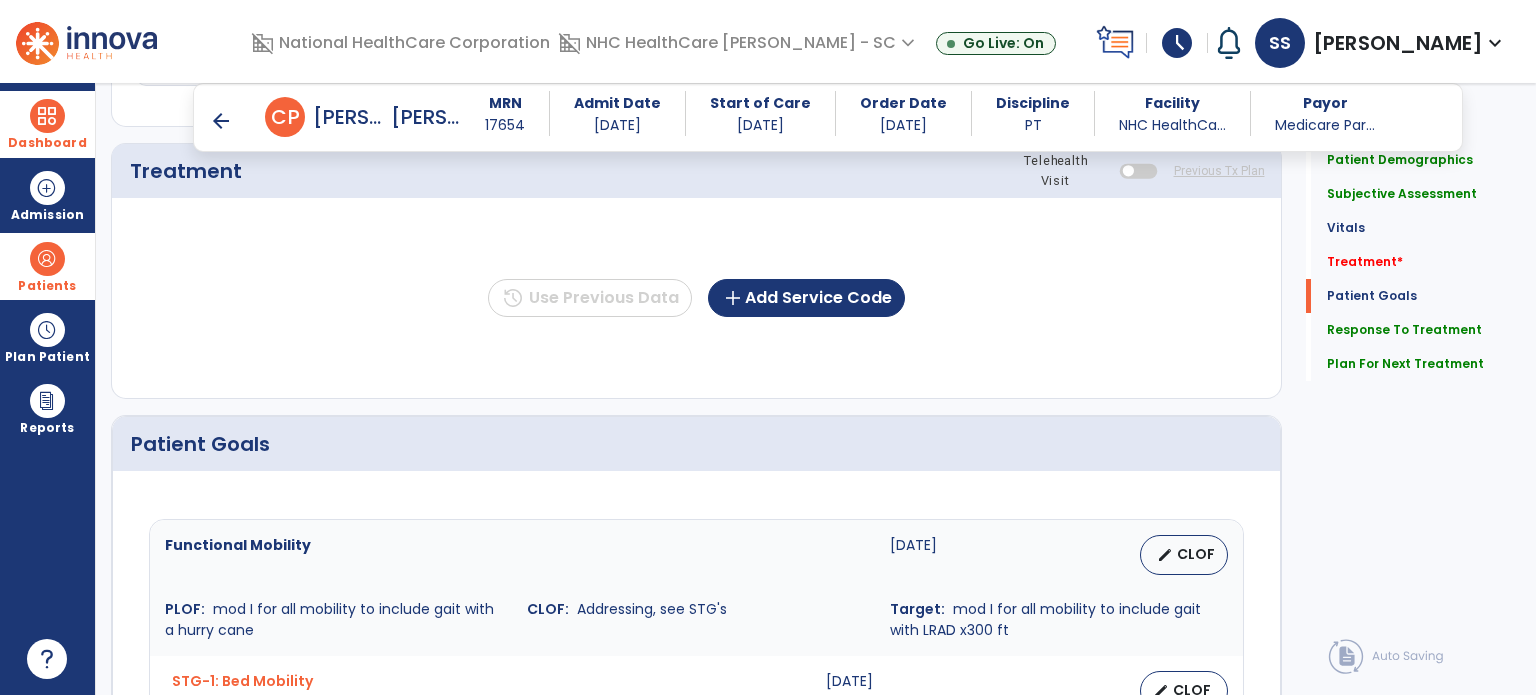 scroll, scrollTop: 987, scrollLeft: 0, axis: vertical 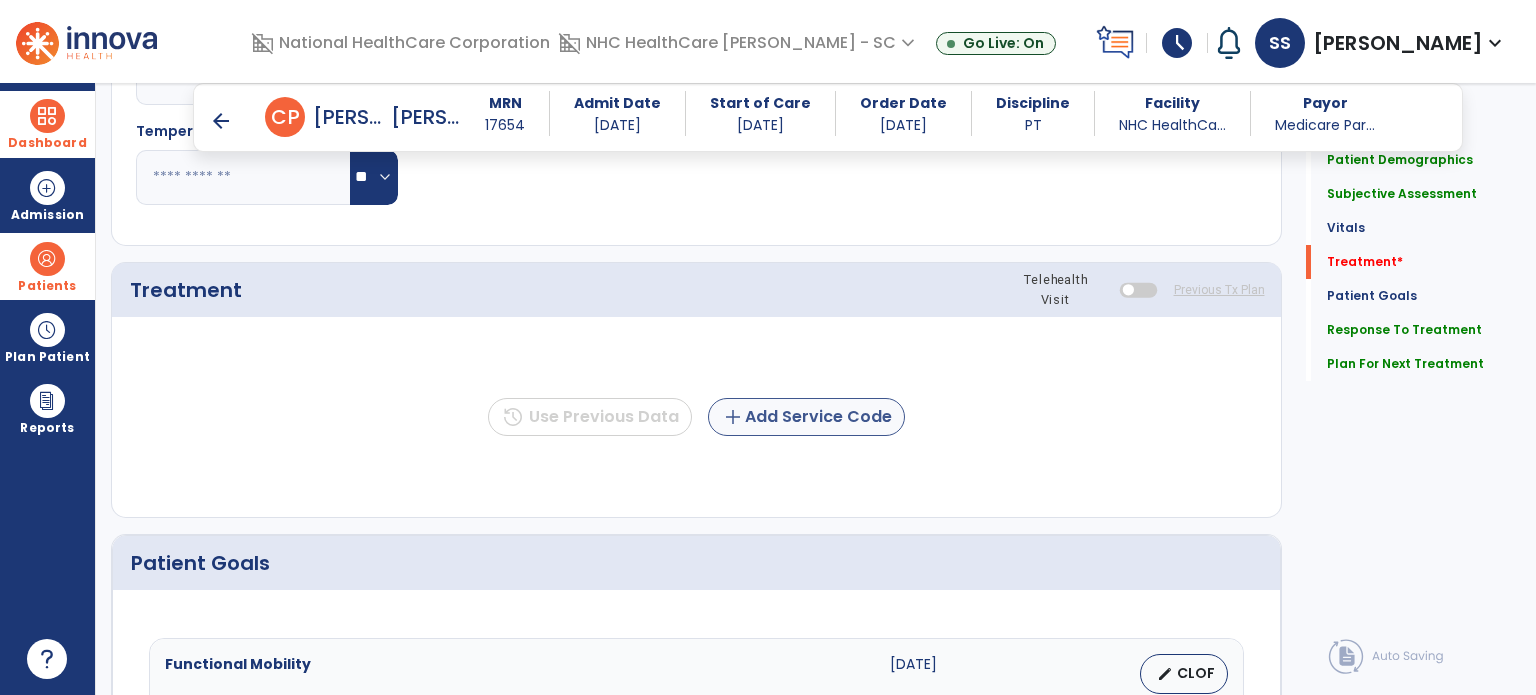 drag, startPoint x: 876, startPoint y: 391, endPoint x: 860, endPoint y: 407, distance: 22.627417 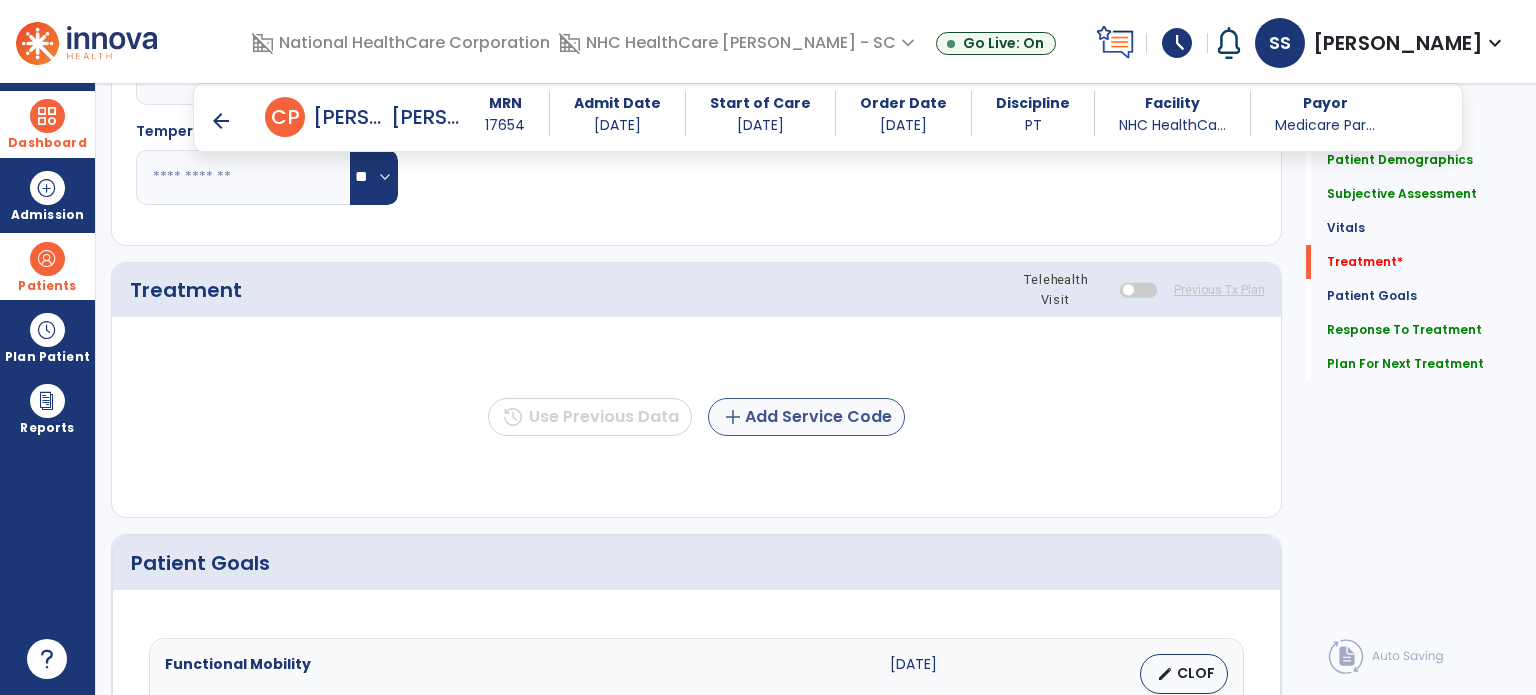 click on "history  Use Previous Data  add  Add Service Code" 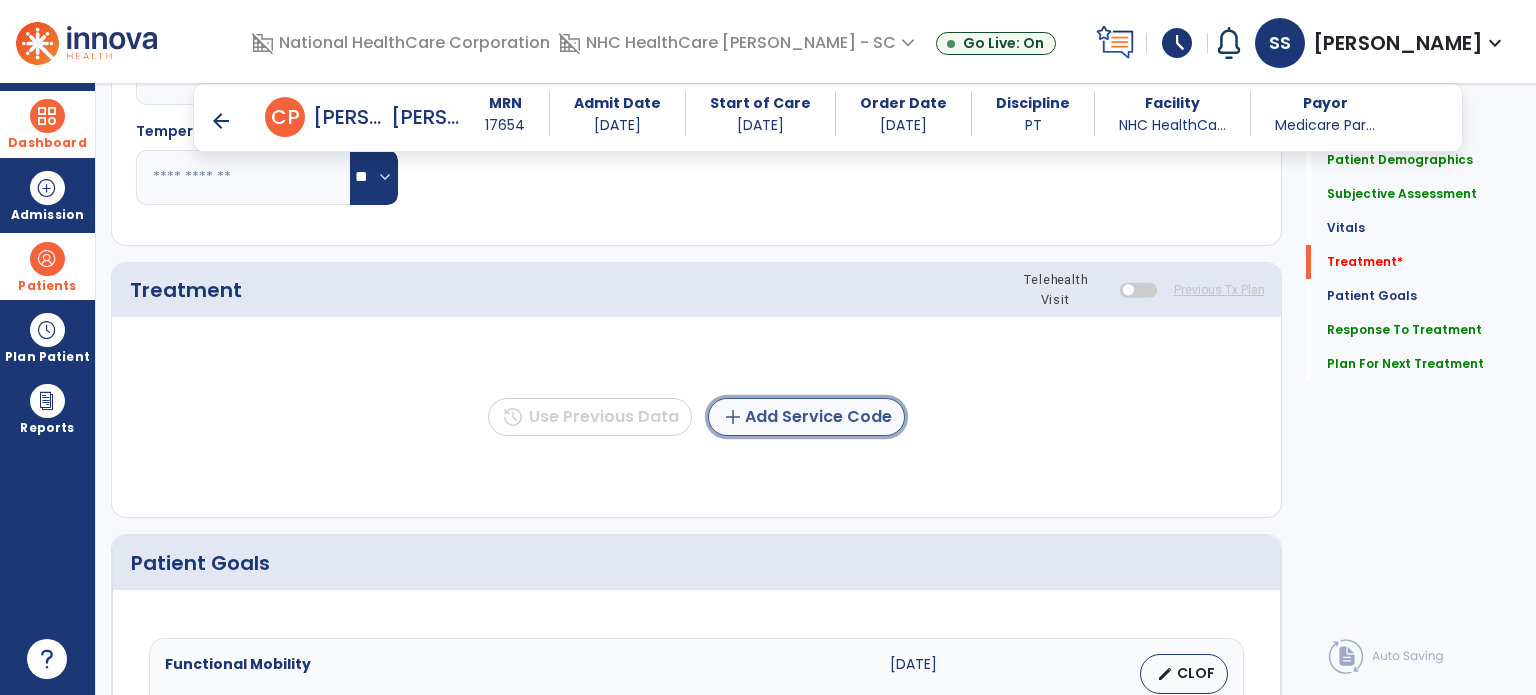 click on "add  Add Service Code" 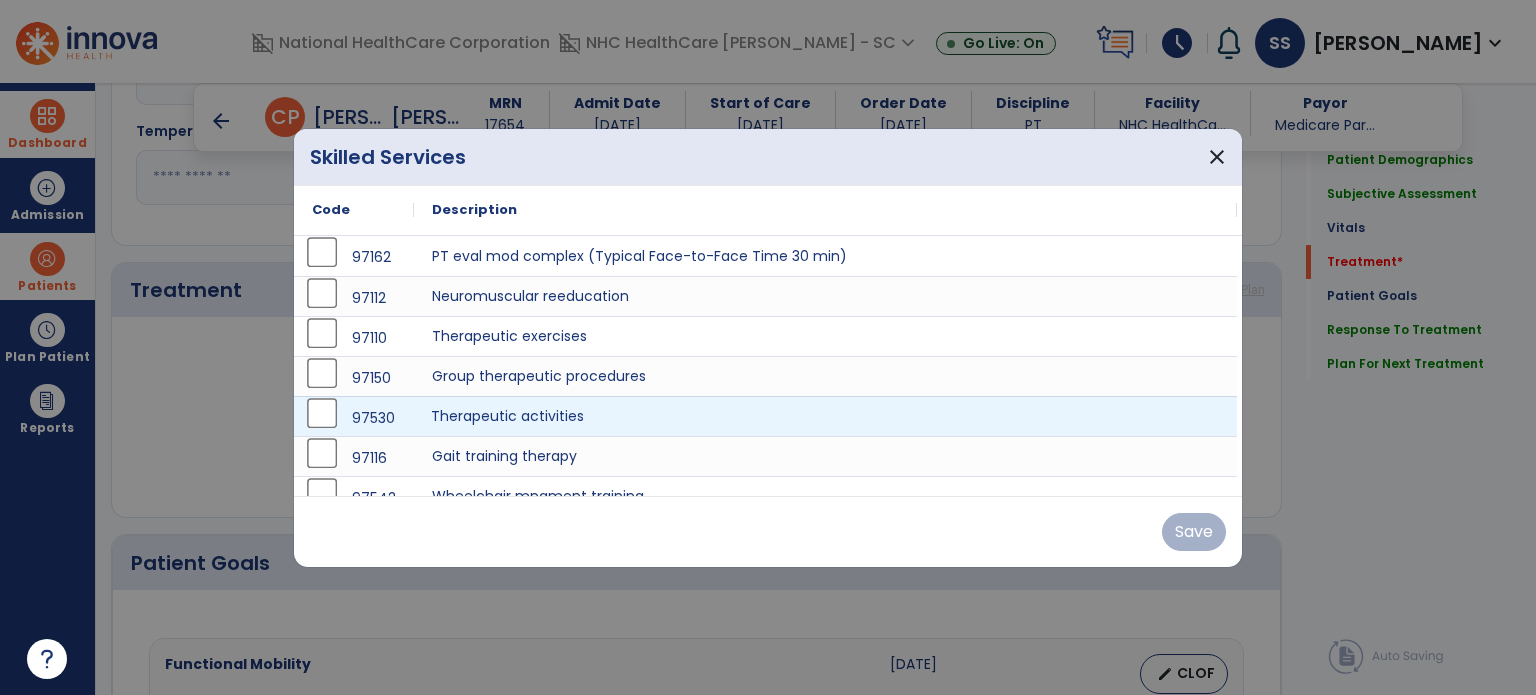 click on "Therapeutic activities" at bounding box center [825, 416] 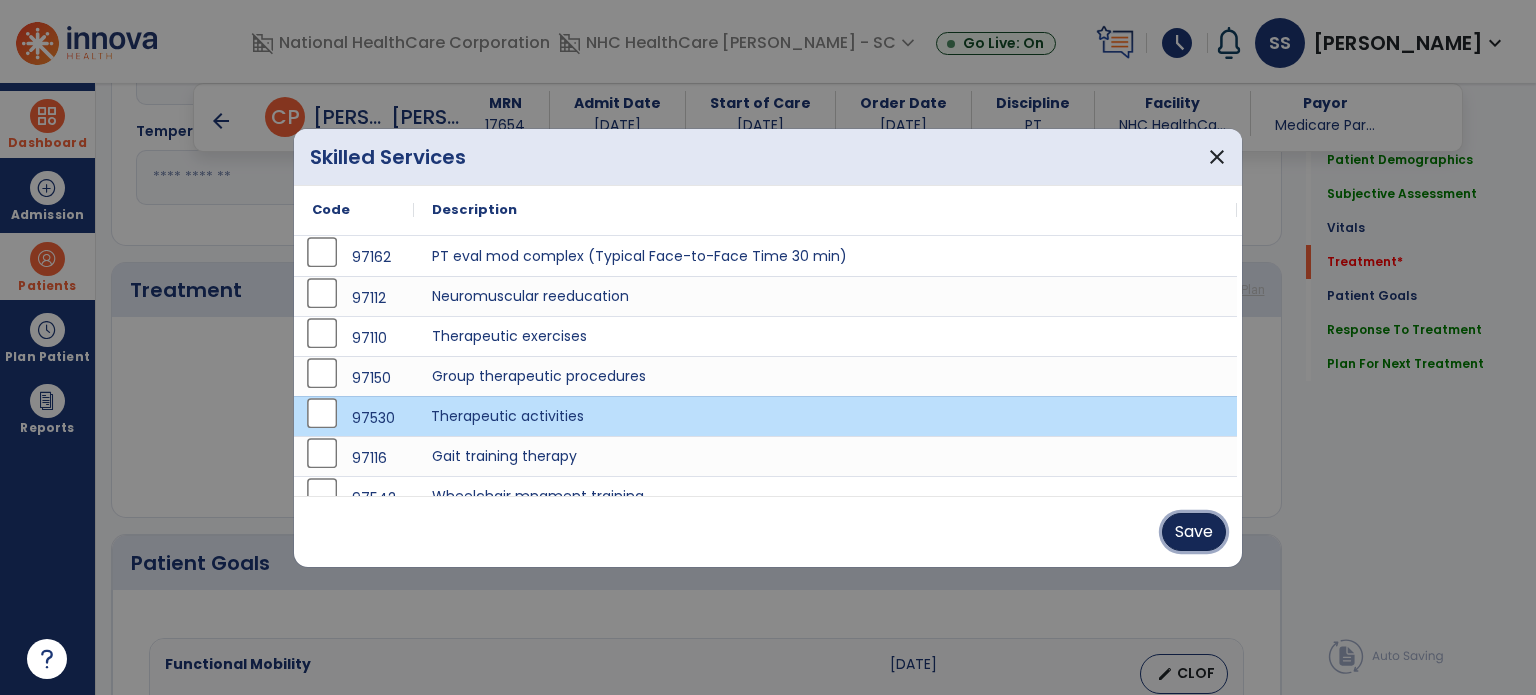 click on "Save" at bounding box center (1194, 532) 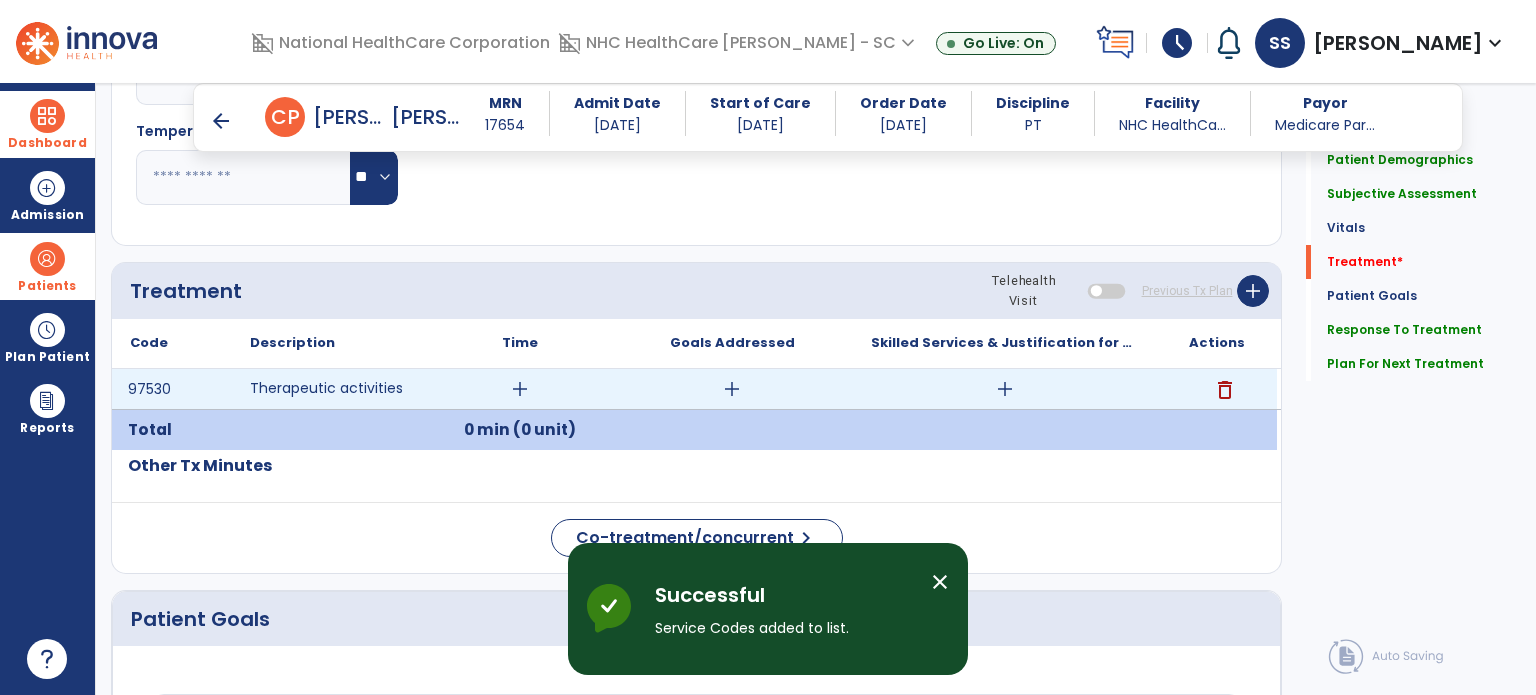 click on "add" at bounding box center [520, 389] 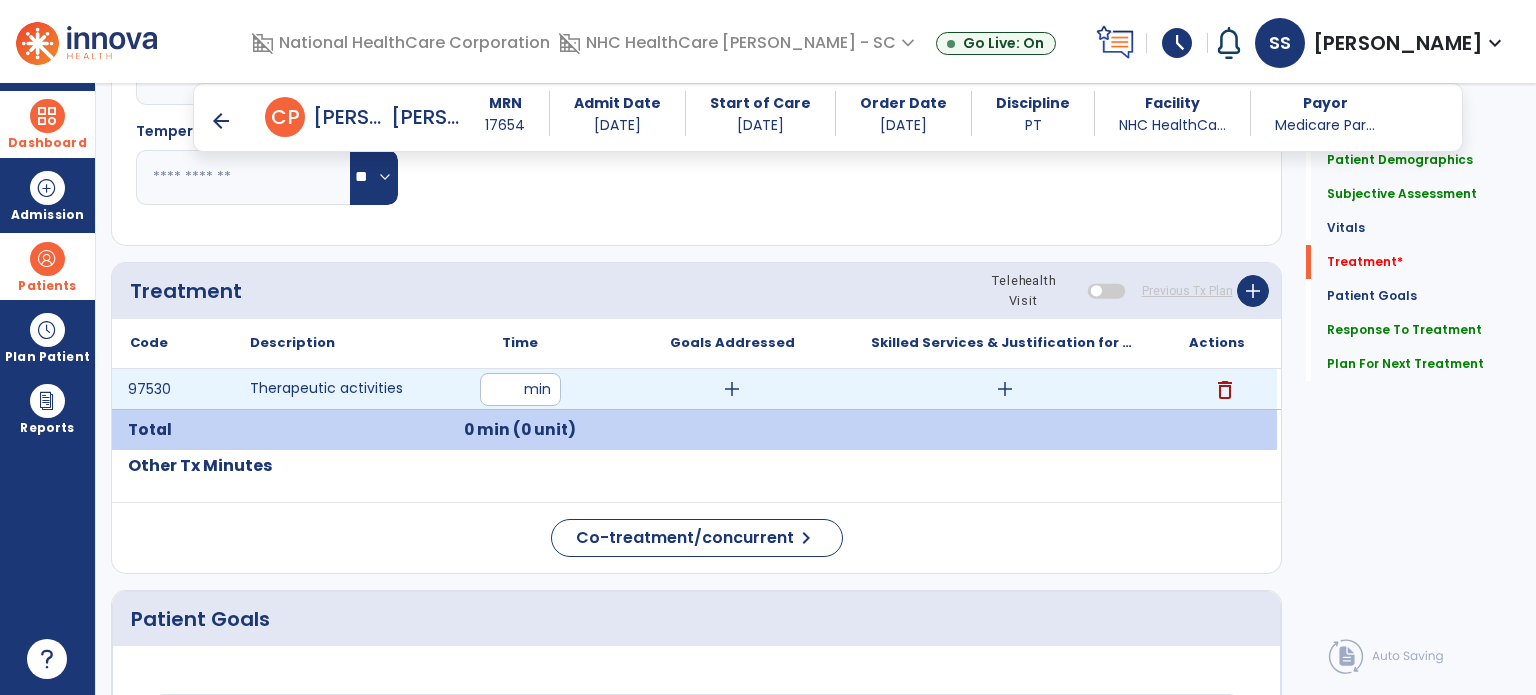 type on "**" 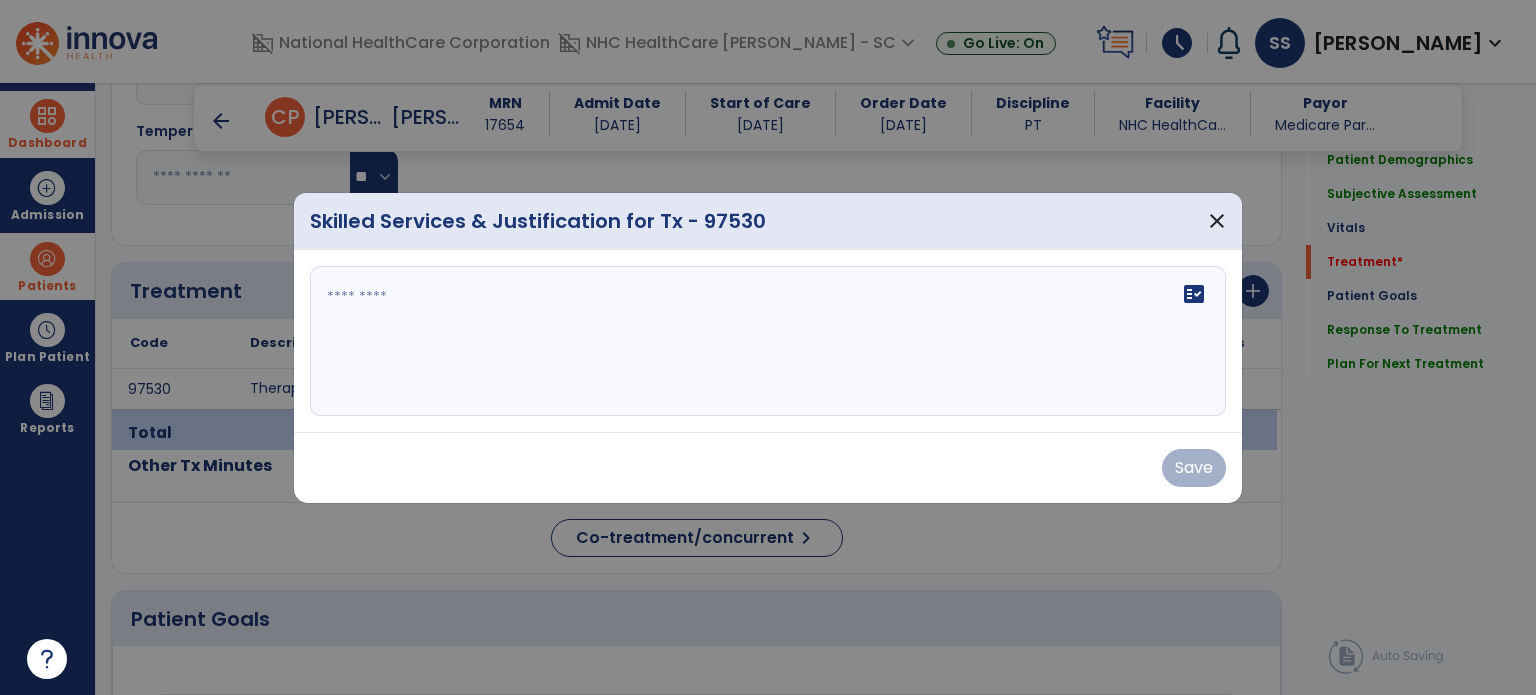 click on "fact_check" at bounding box center [768, 341] 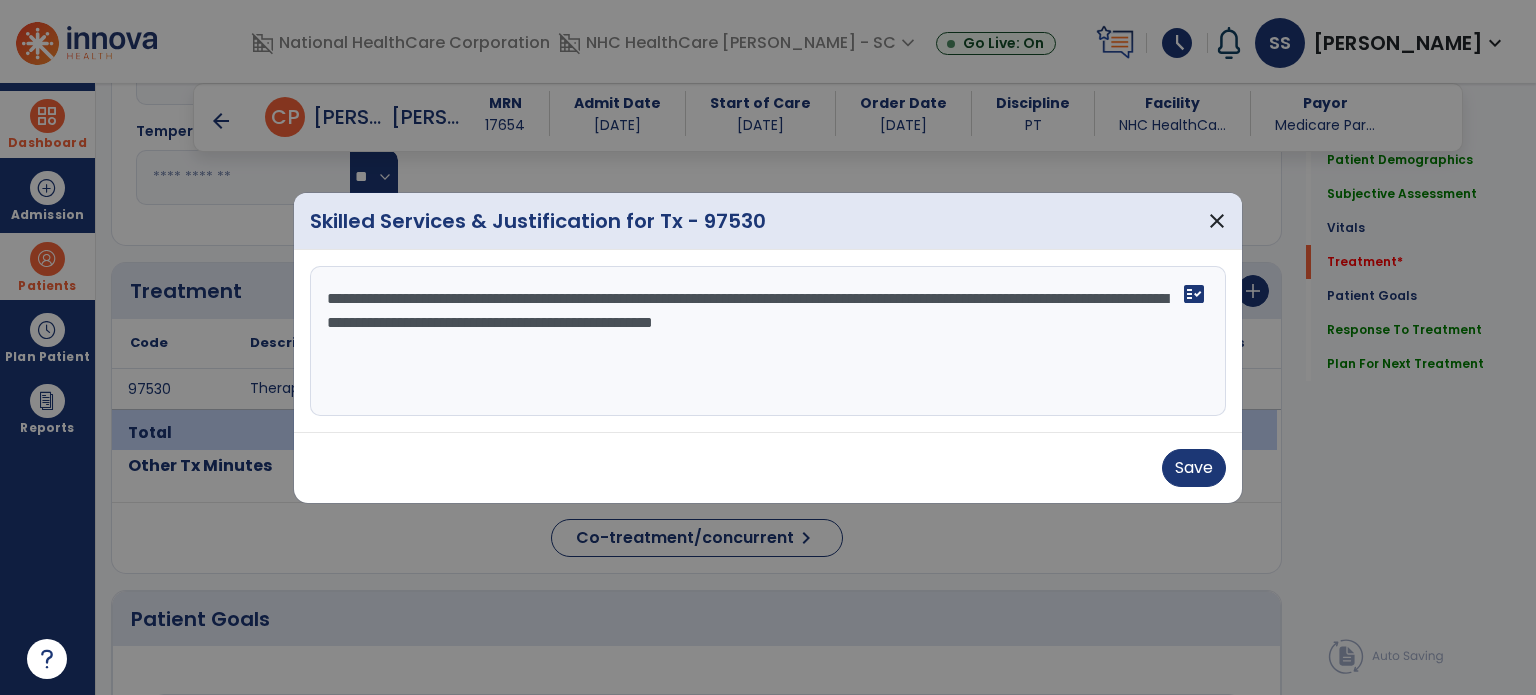 click on "**********" at bounding box center (768, 341) 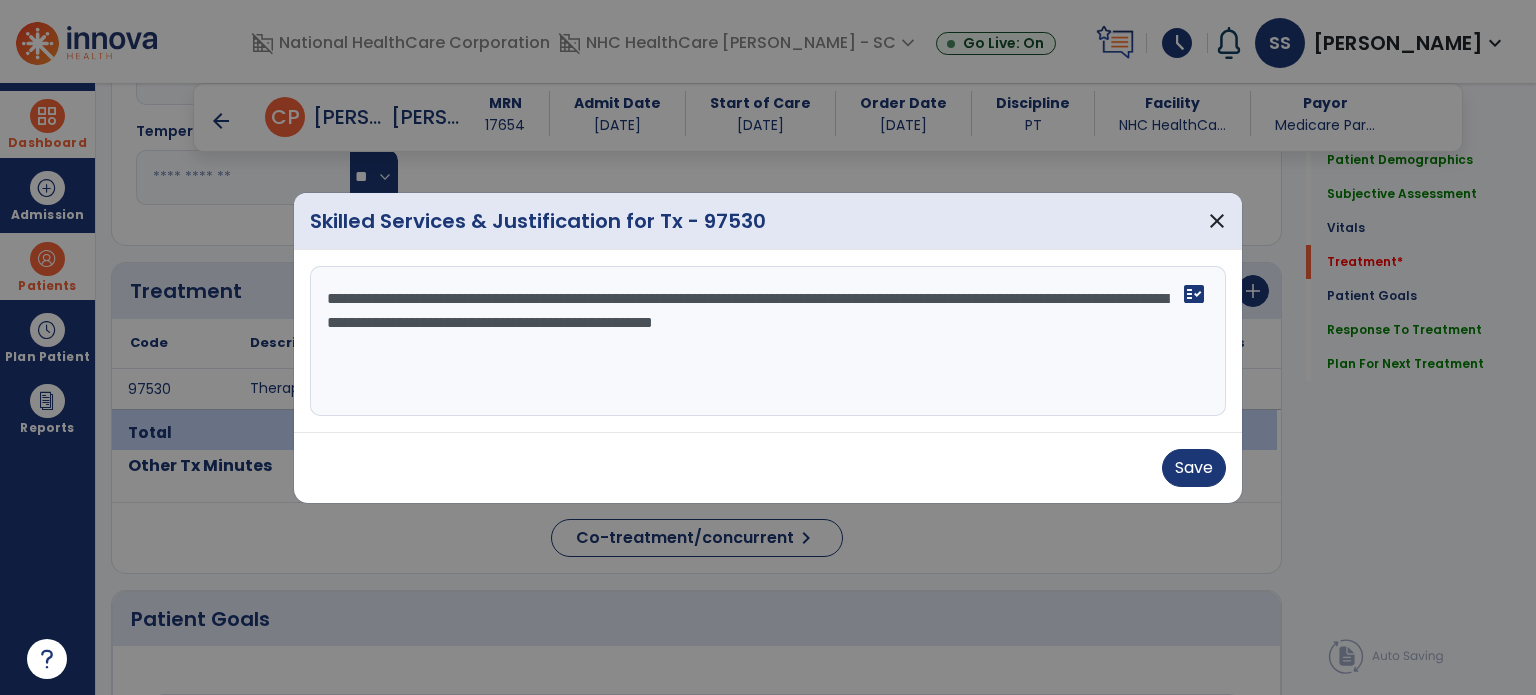 click on "**********" at bounding box center (768, 341) 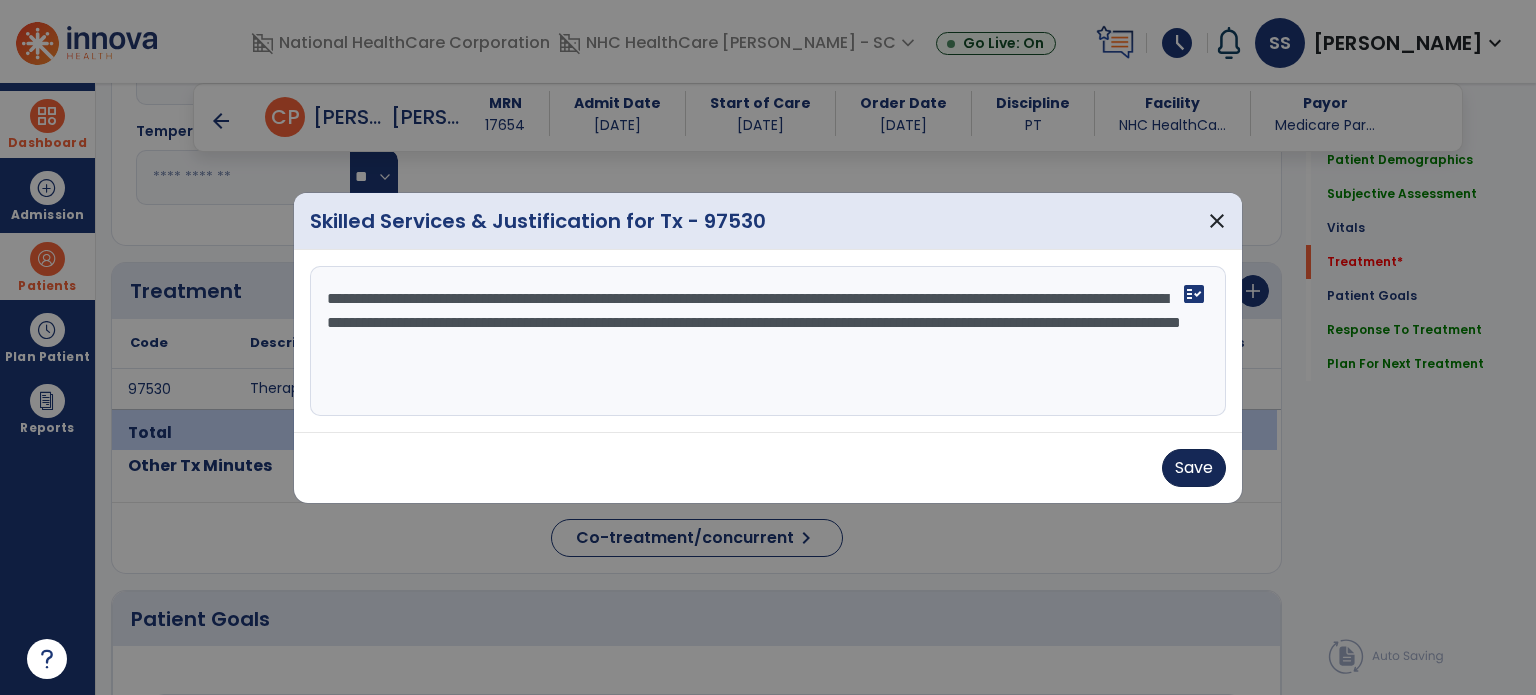 type on "**********" 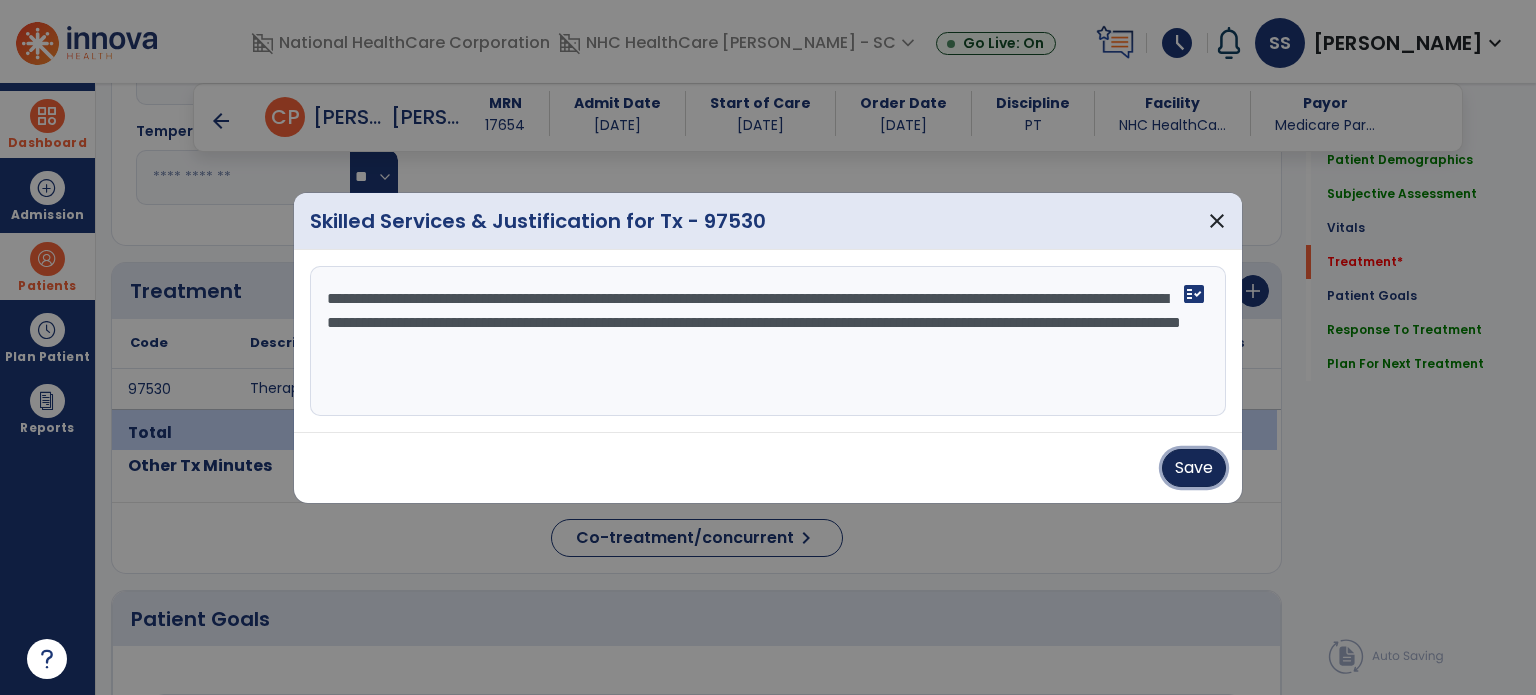 click on "Save" at bounding box center (1194, 468) 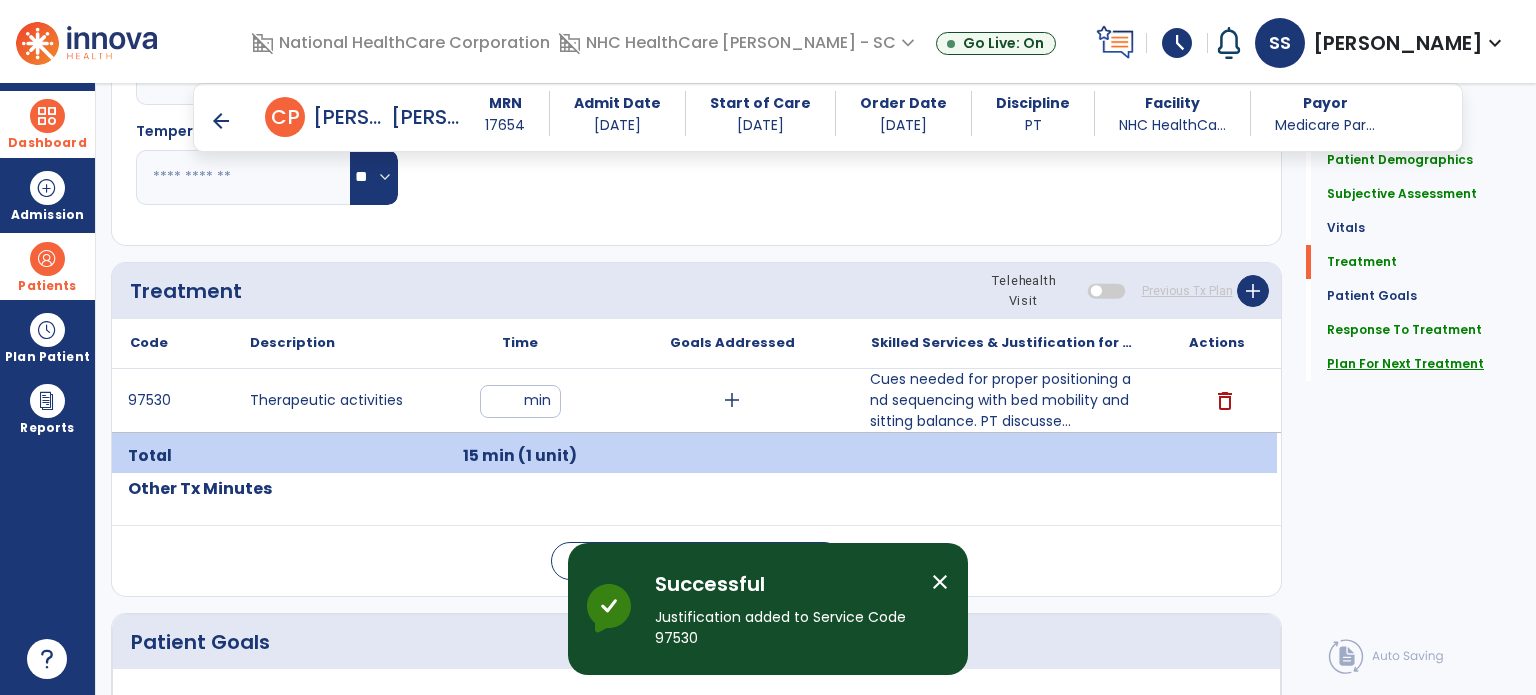 click on "Plan For Next Treatment" 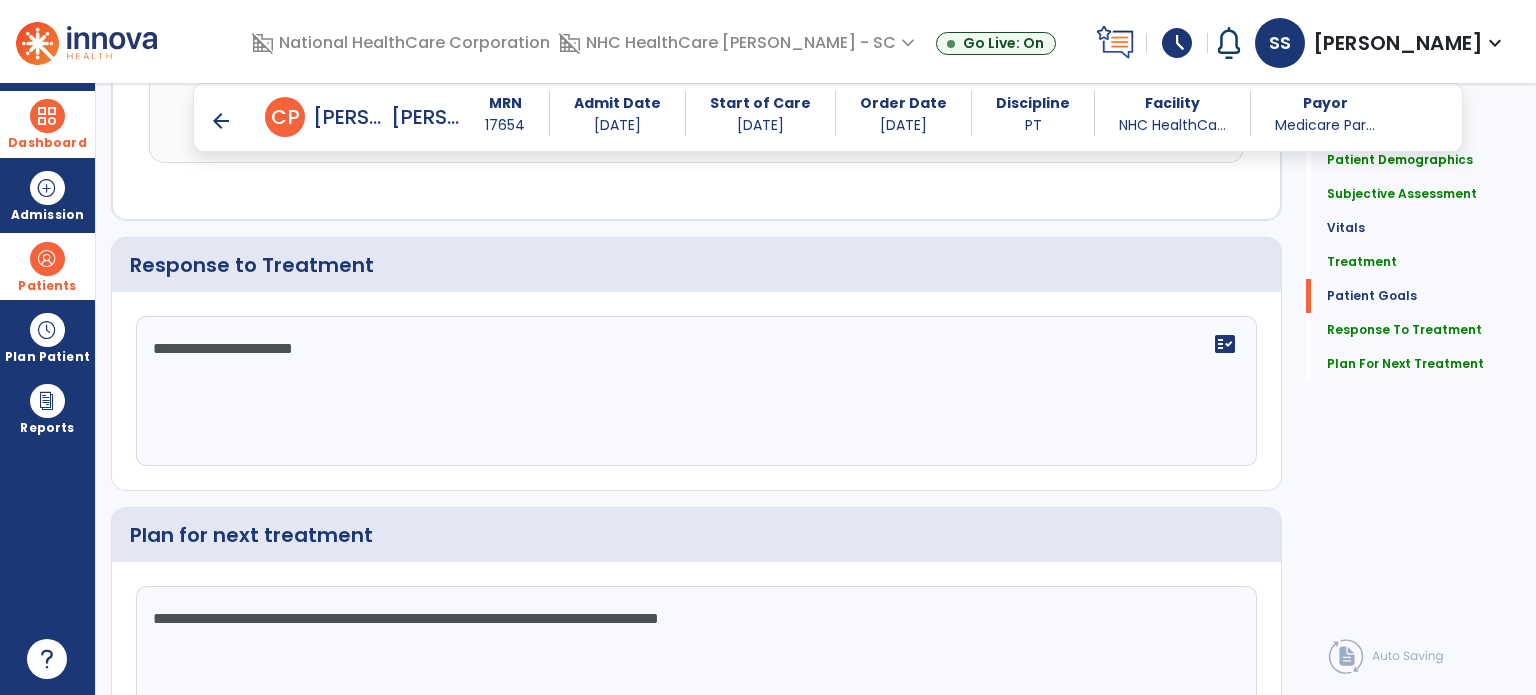 scroll, scrollTop: 3189, scrollLeft: 0, axis: vertical 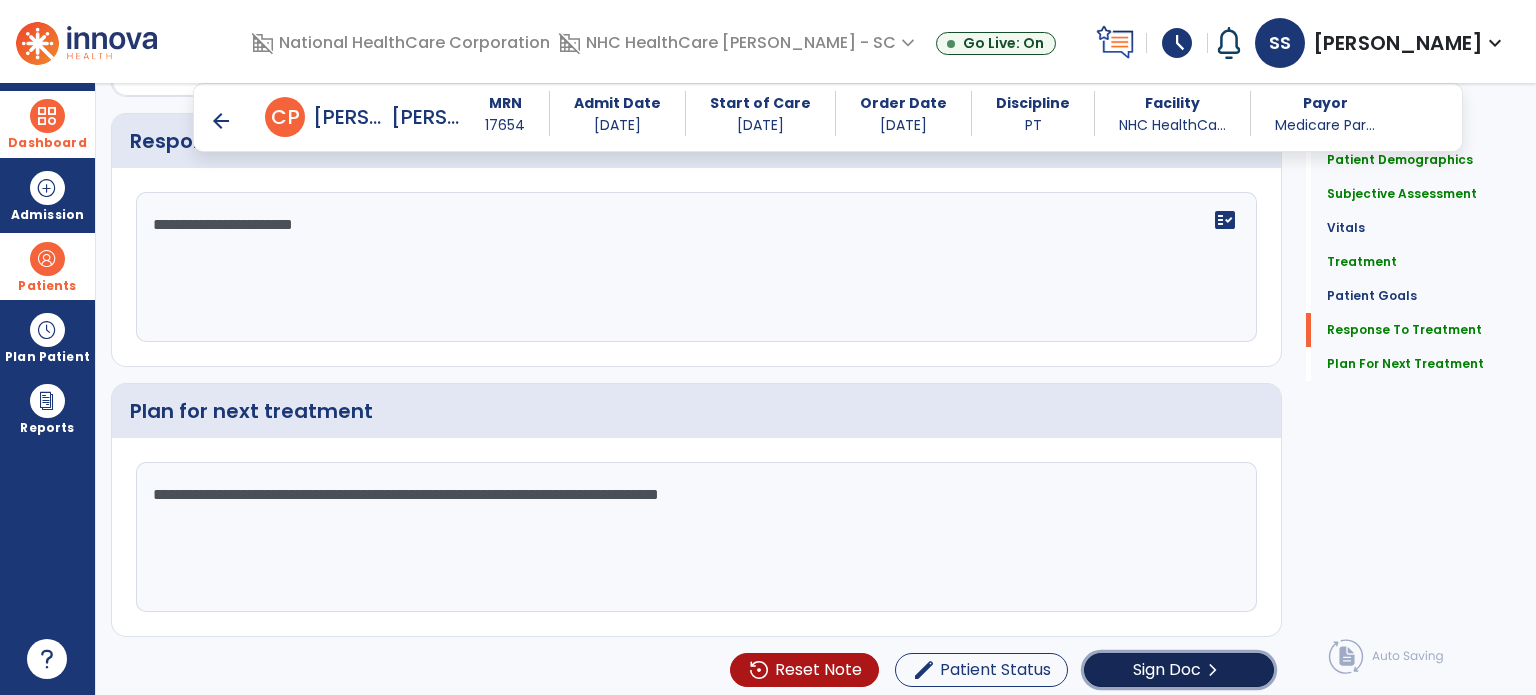 click on "Sign Doc" 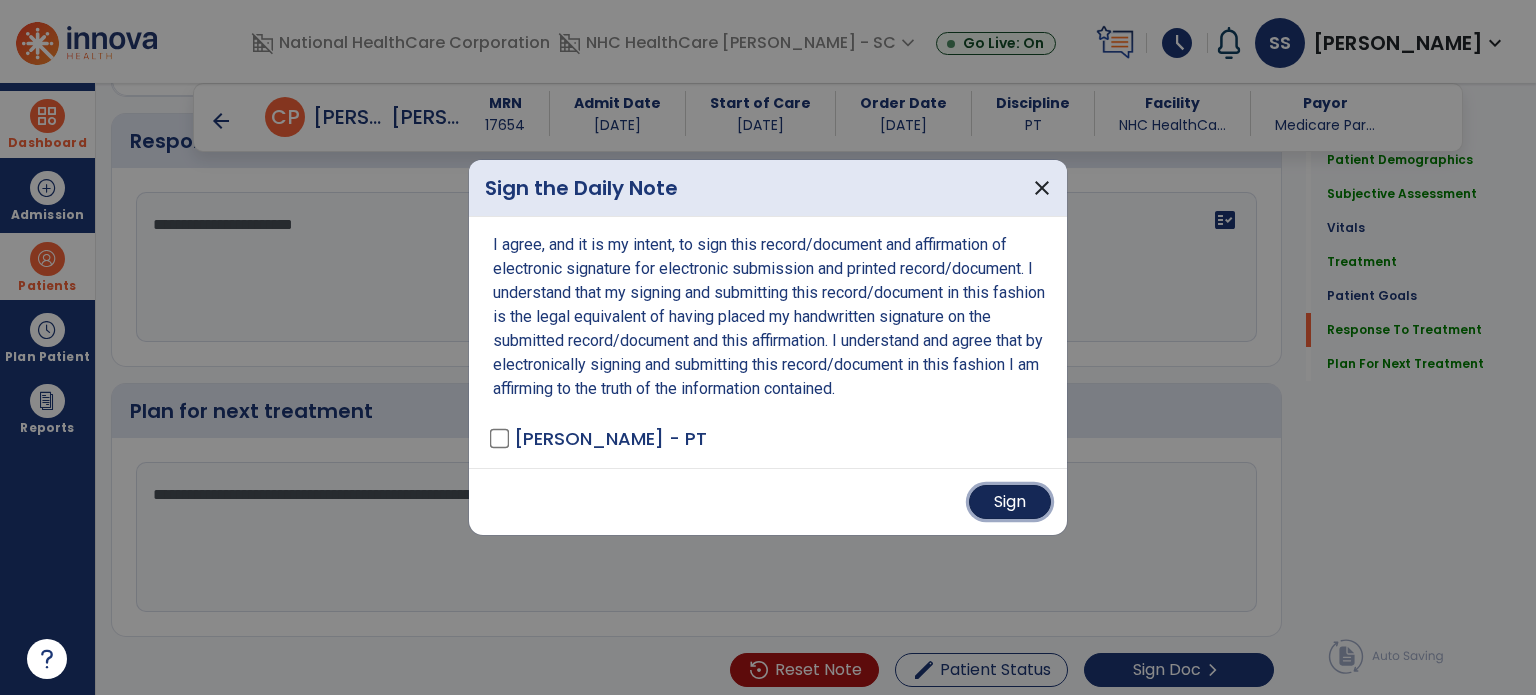 click on "Sign" at bounding box center [1010, 502] 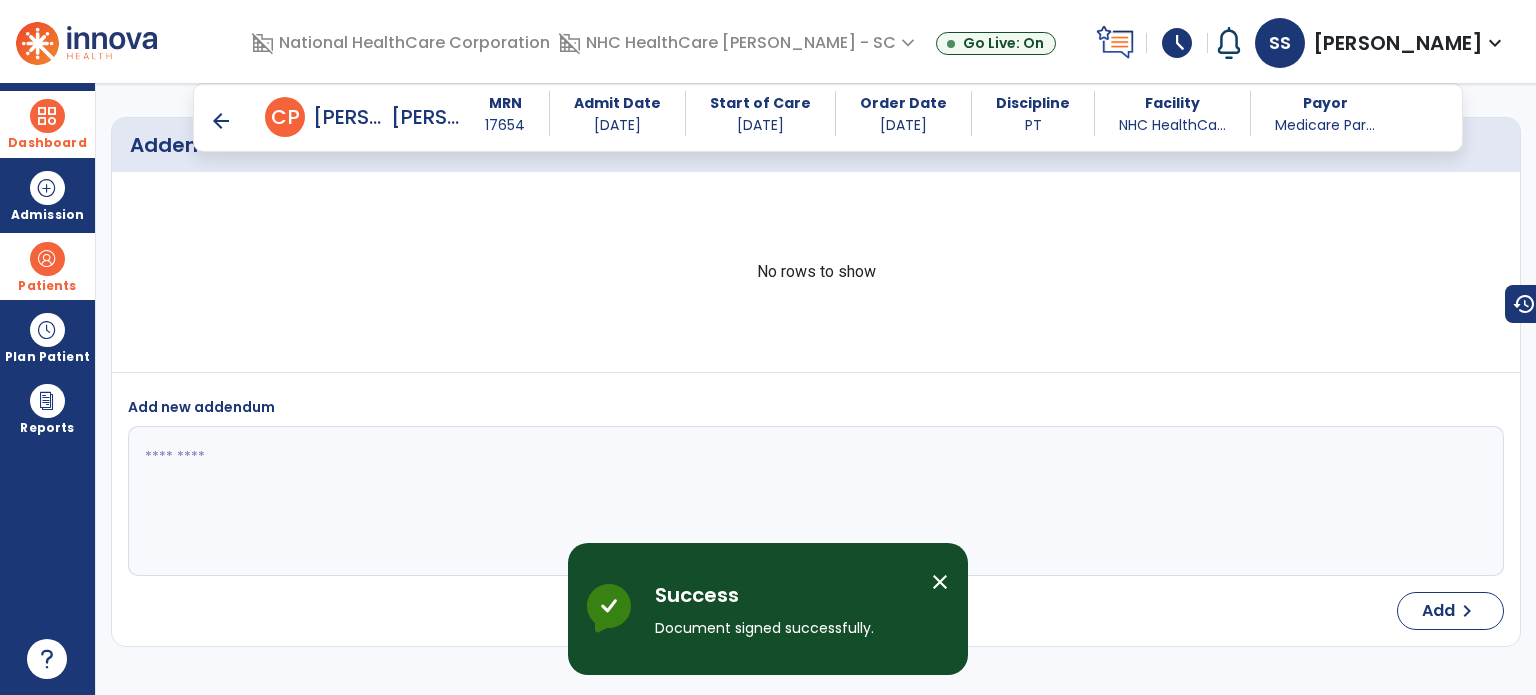 scroll, scrollTop: 4460, scrollLeft: 0, axis: vertical 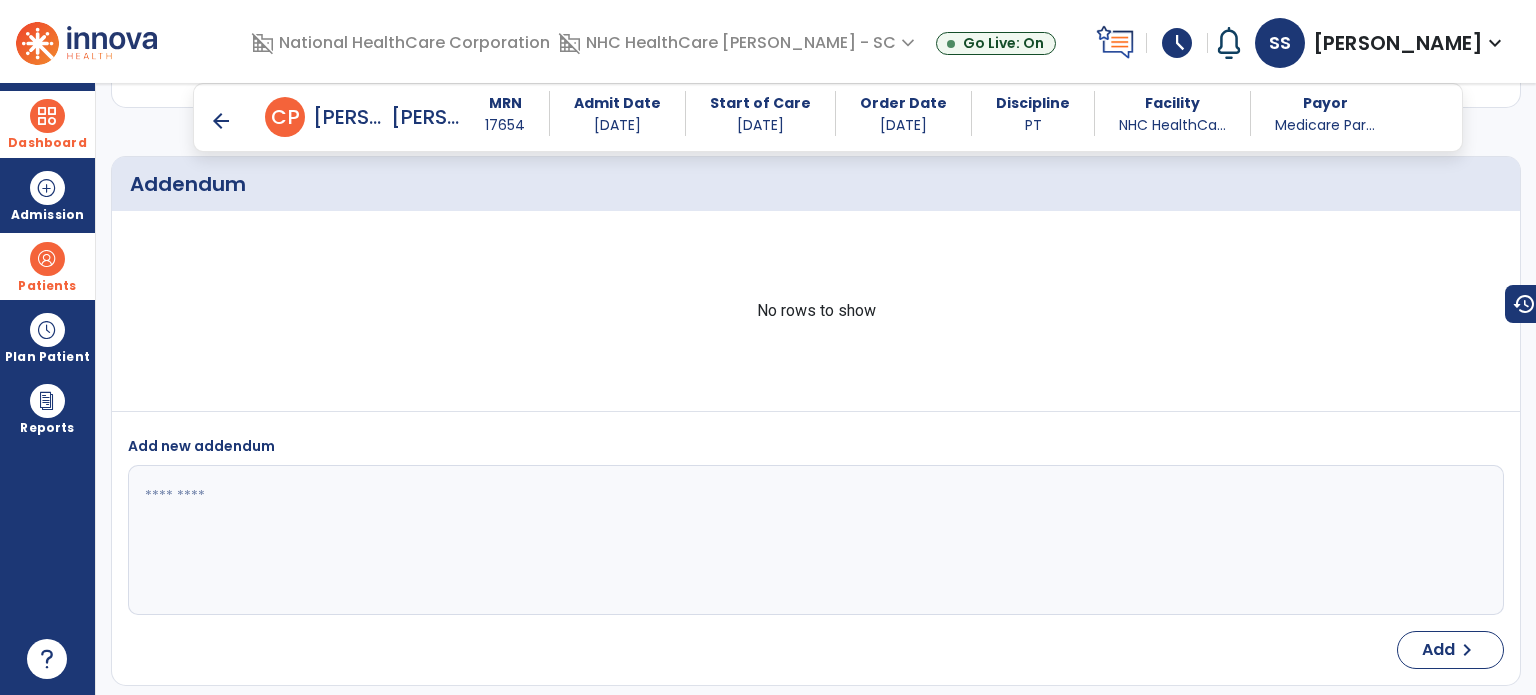 click at bounding box center (47, 259) 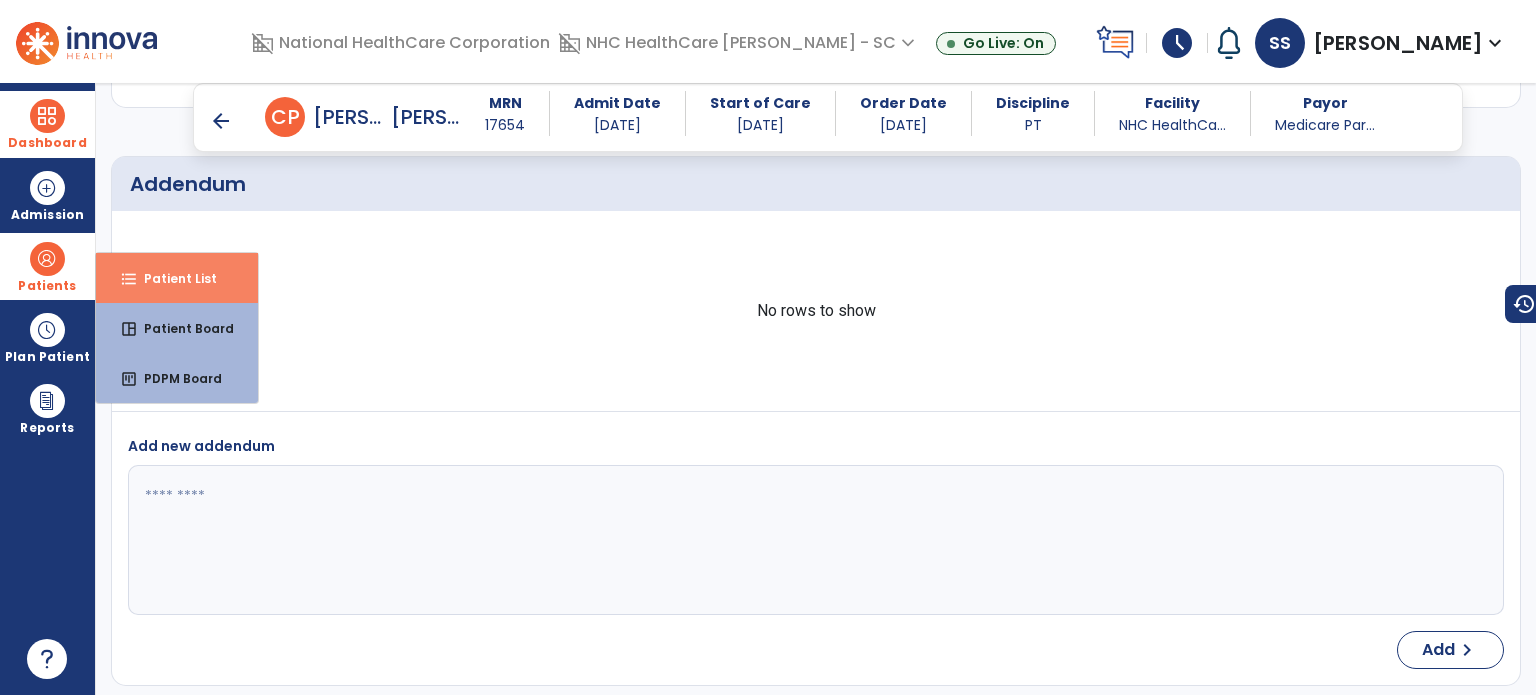 click on "format_list_bulleted  Patient List" at bounding box center (177, 278) 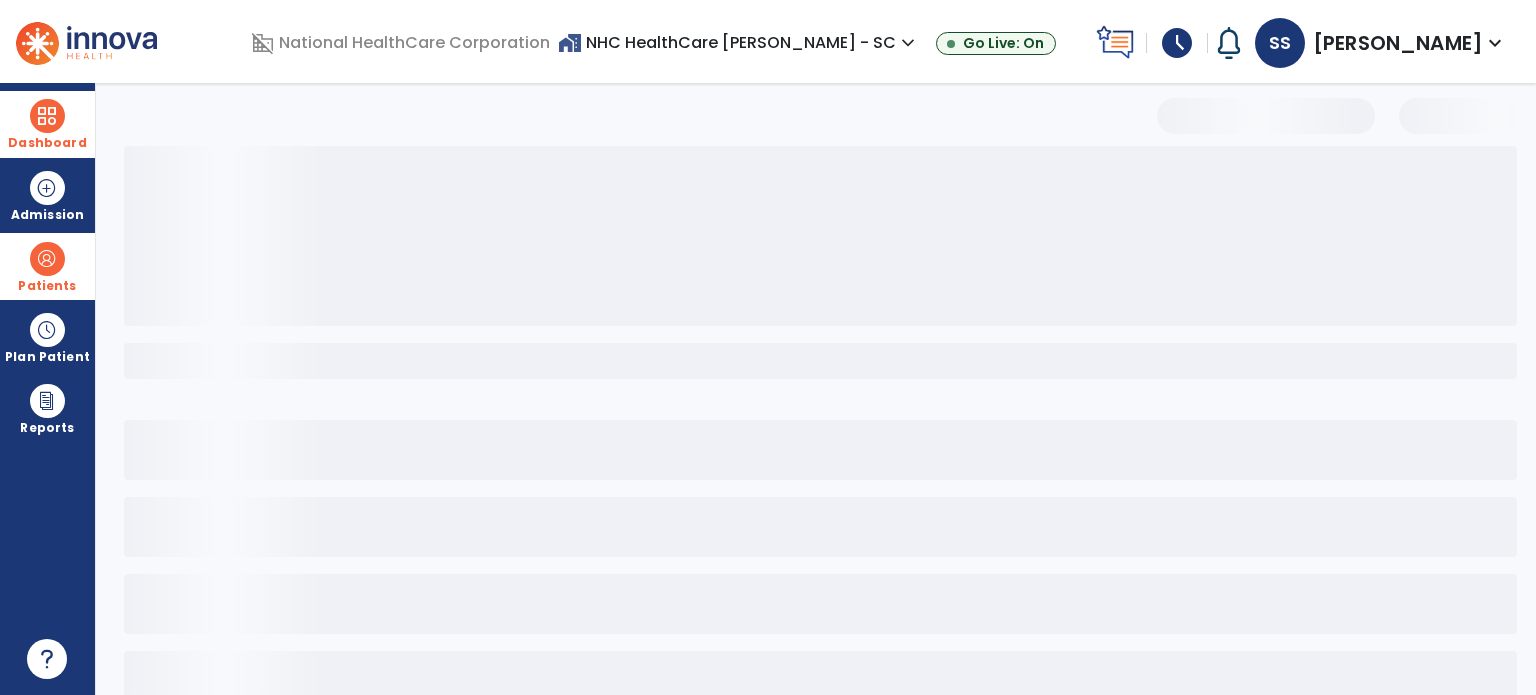scroll, scrollTop: 46, scrollLeft: 0, axis: vertical 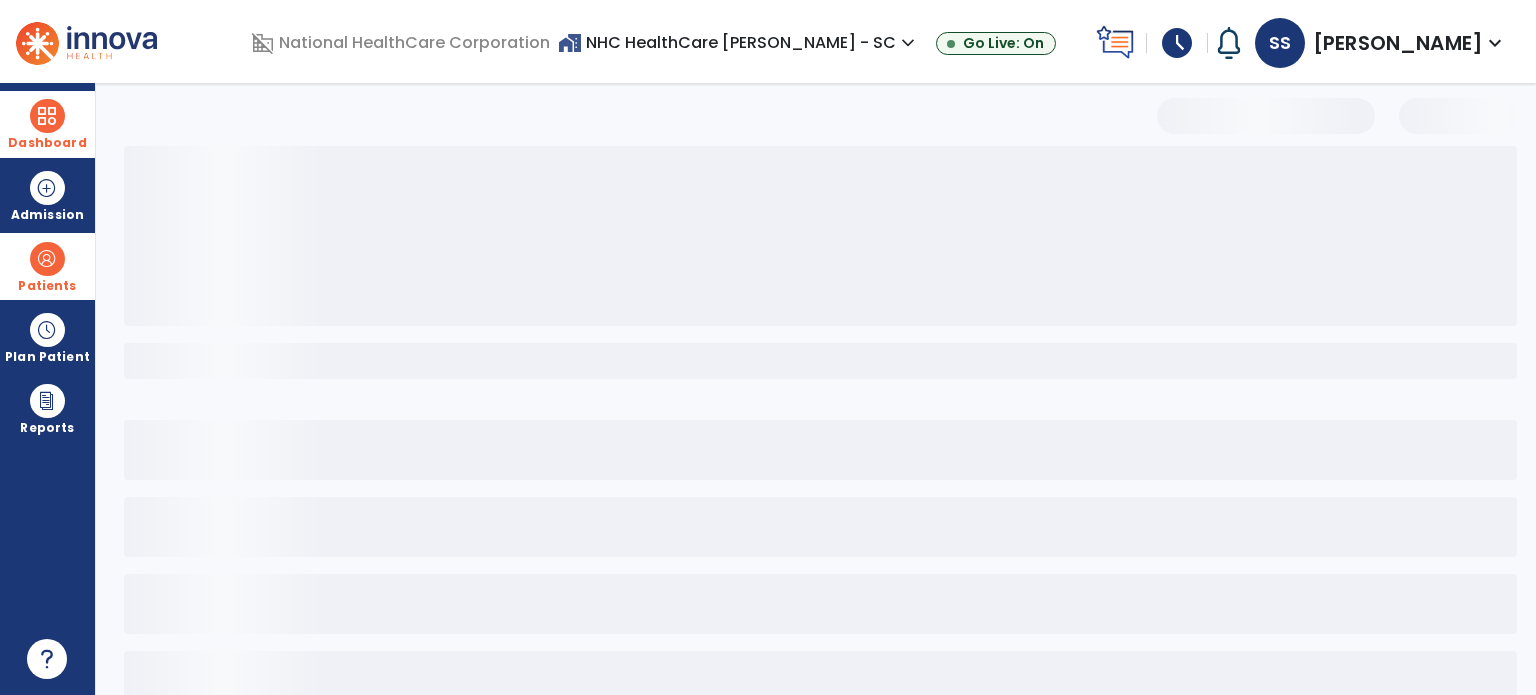 select on "***" 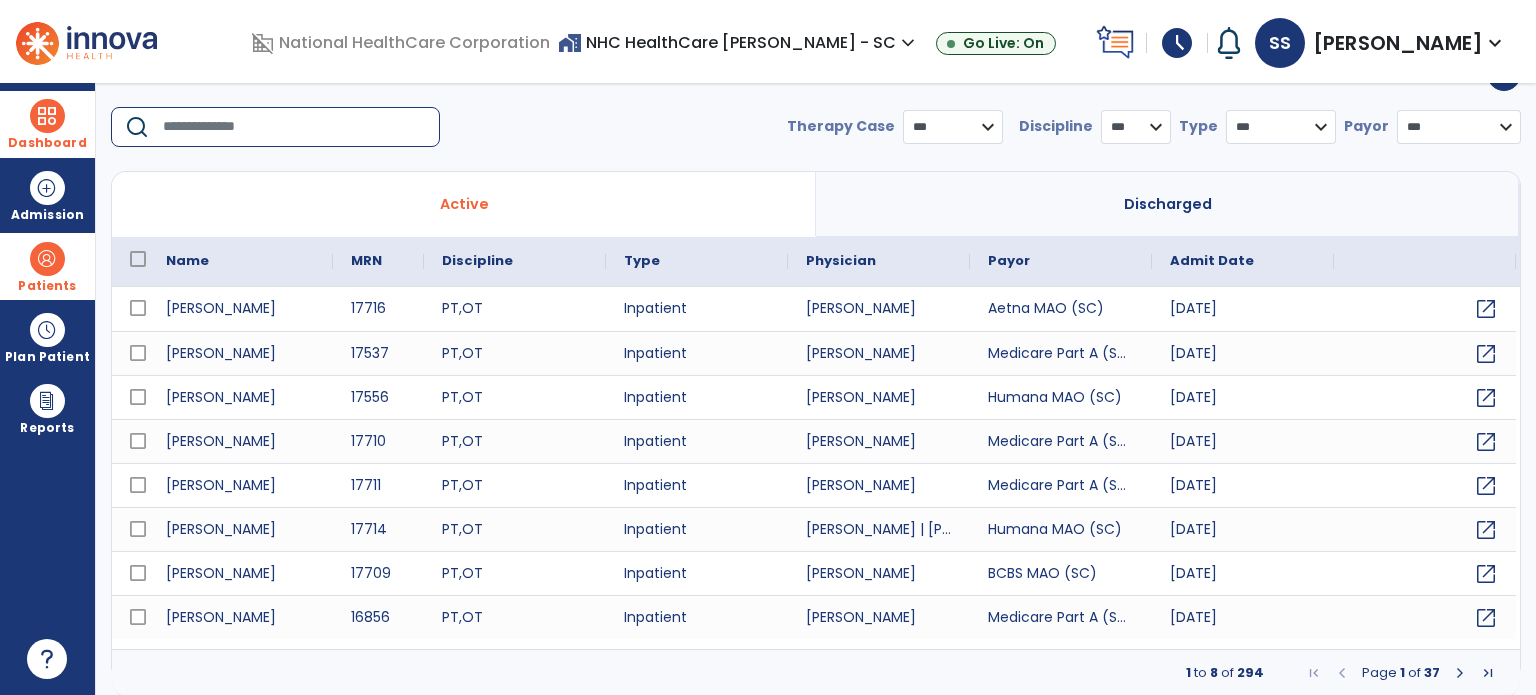 click at bounding box center (294, 127) 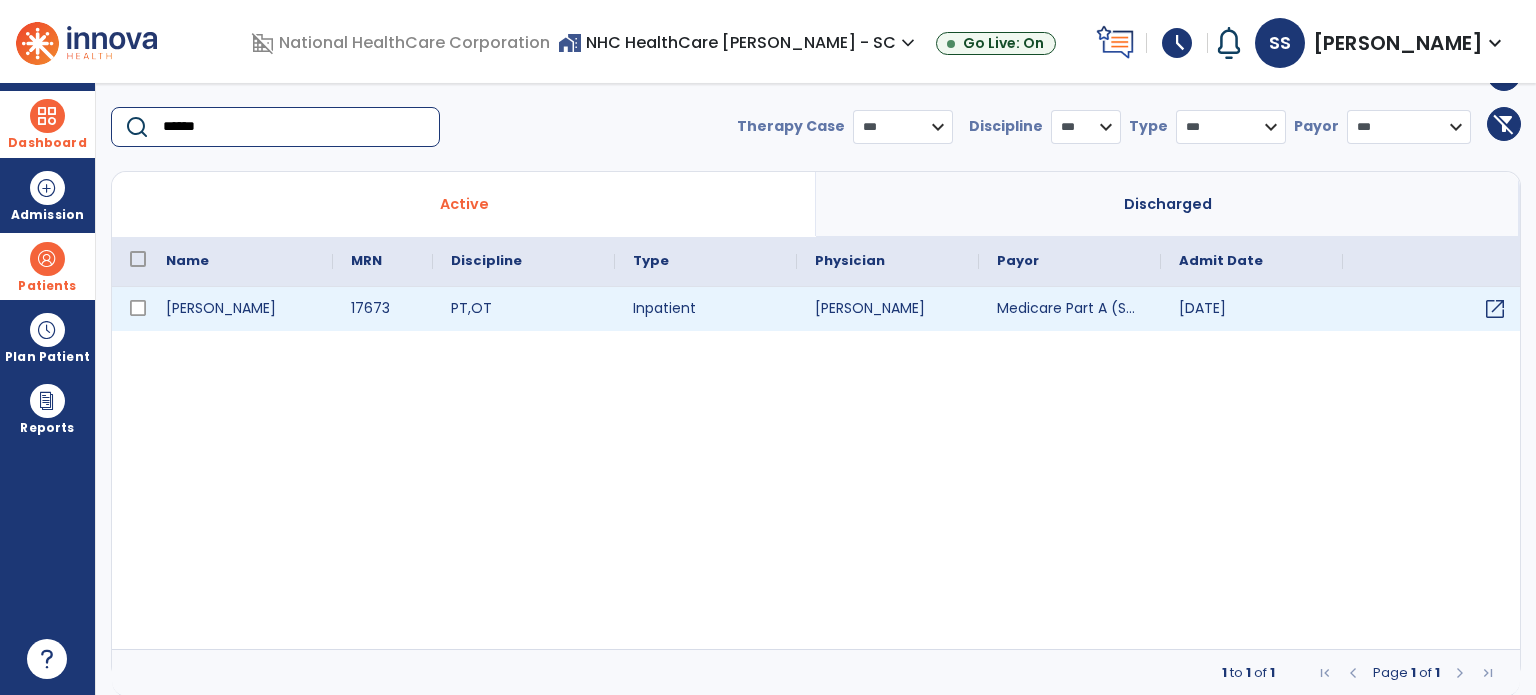 type on "******" 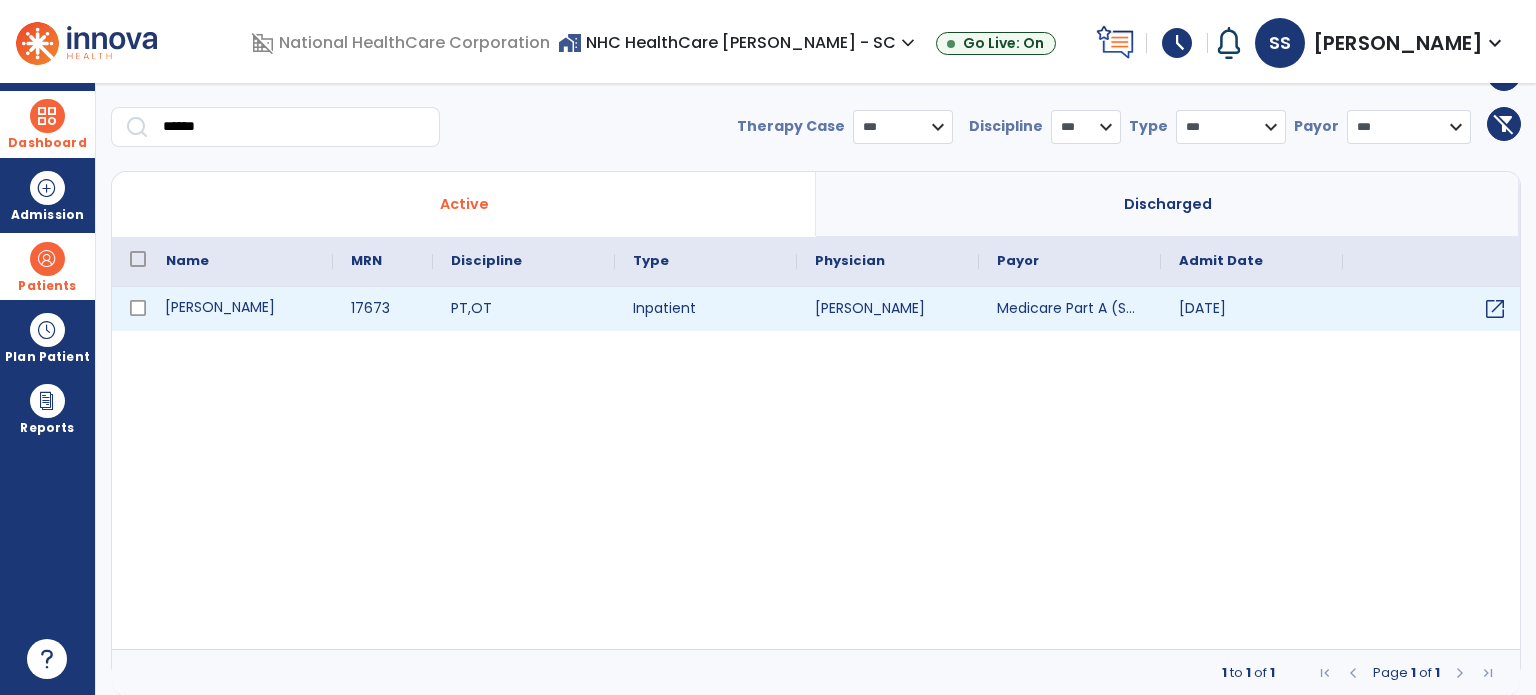 click on "[PERSON_NAME]" at bounding box center (240, 309) 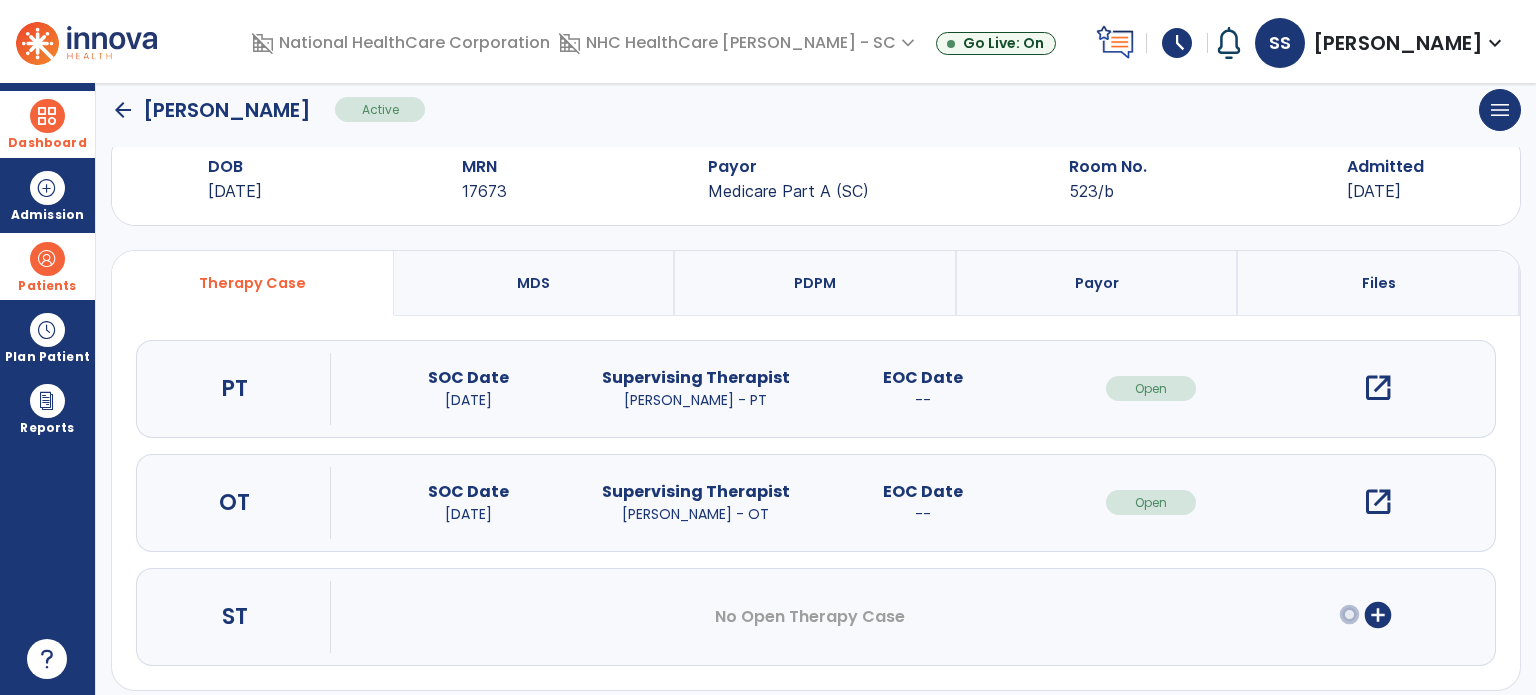 click on "open_in_new" at bounding box center [1378, 388] 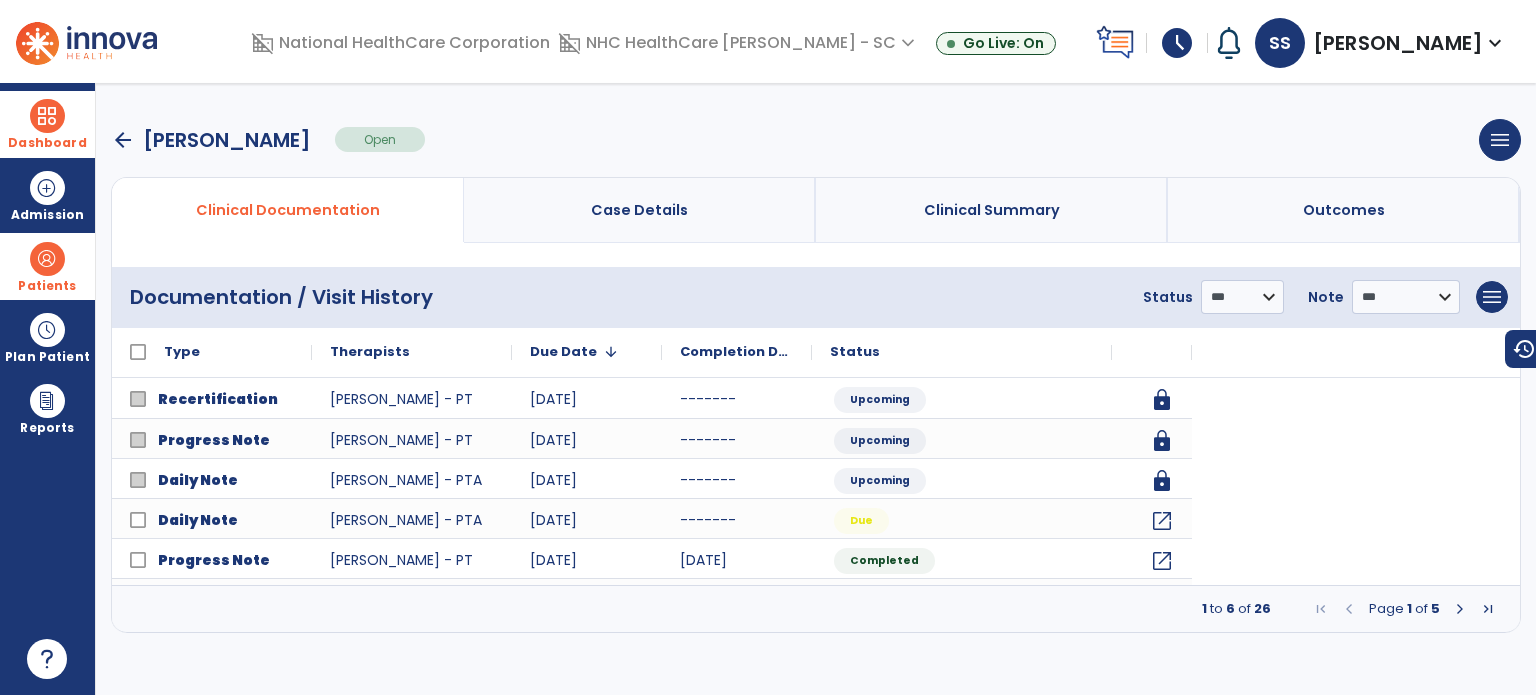 scroll, scrollTop: 0, scrollLeft: 0, axis: both 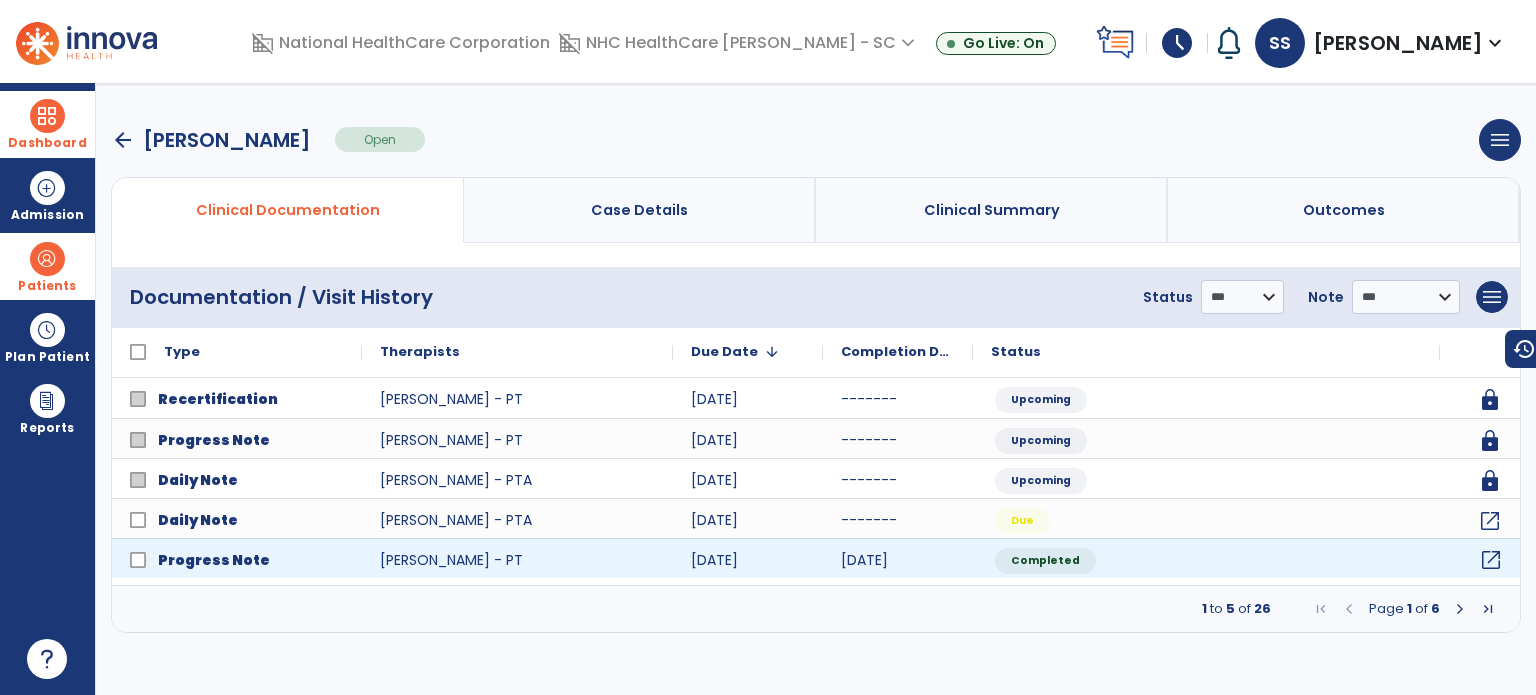 click on "open_in_new" 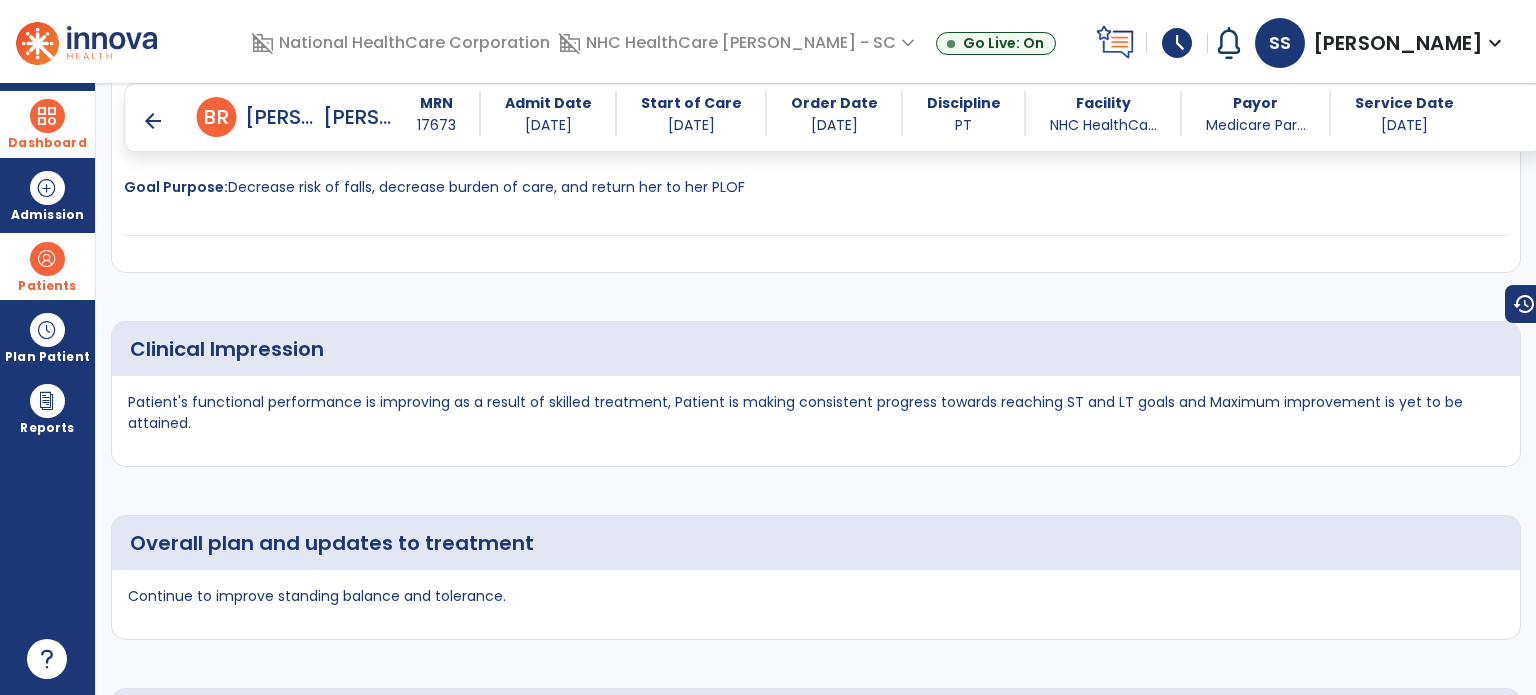 scroll, scrollTop: 3200, scrollLeft: 0, axis: vertical 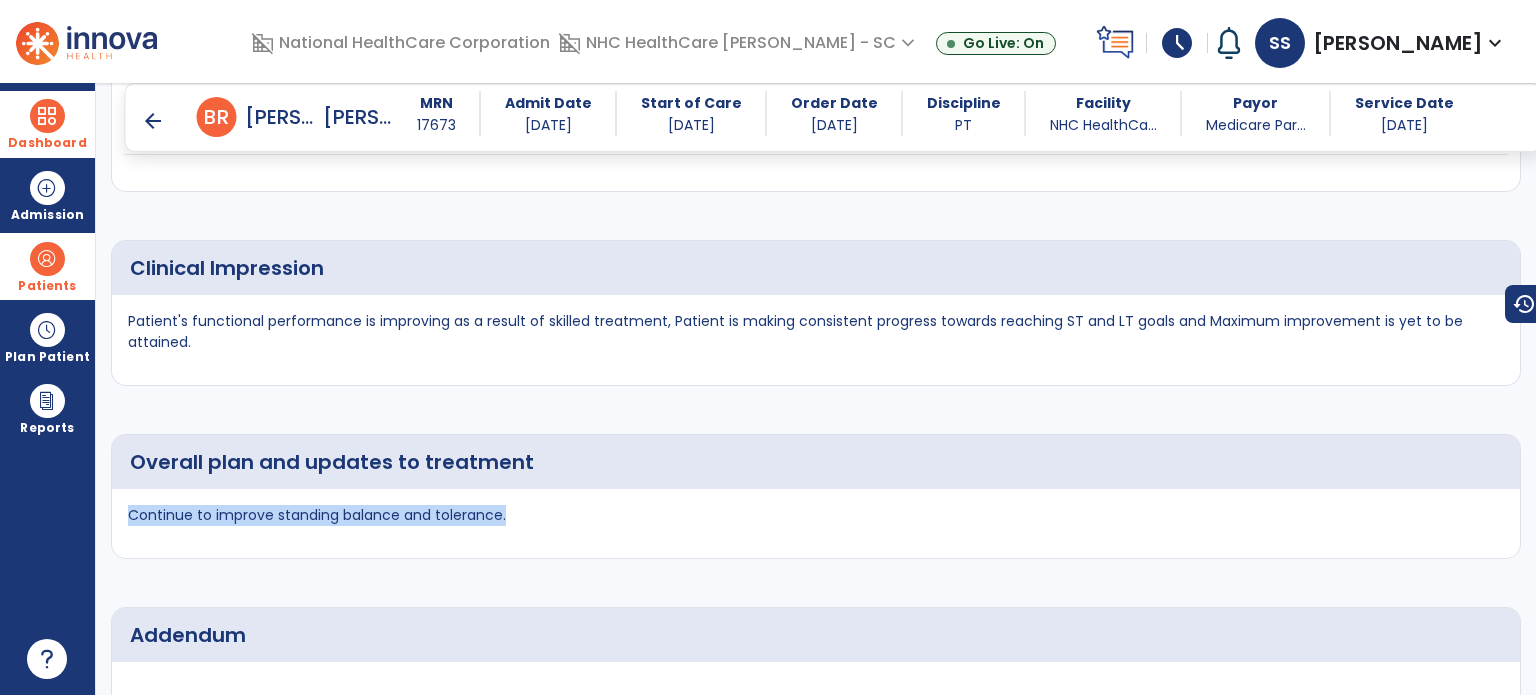 drag, startPoint x: 685, startPoint y: 522, endPoint x: 102, endPoint y: 524, distance: 583.0034 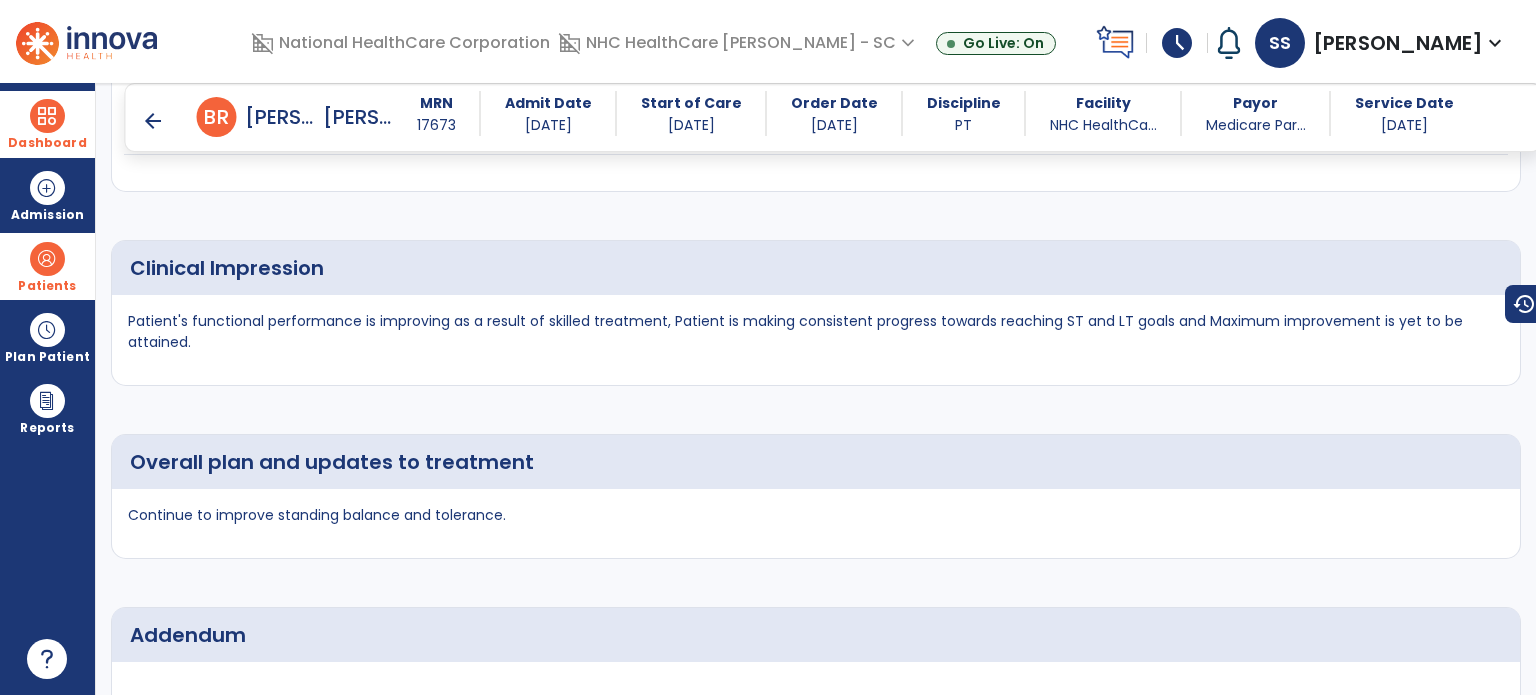 click on "arrow_back" at bounding box center [153, 121] 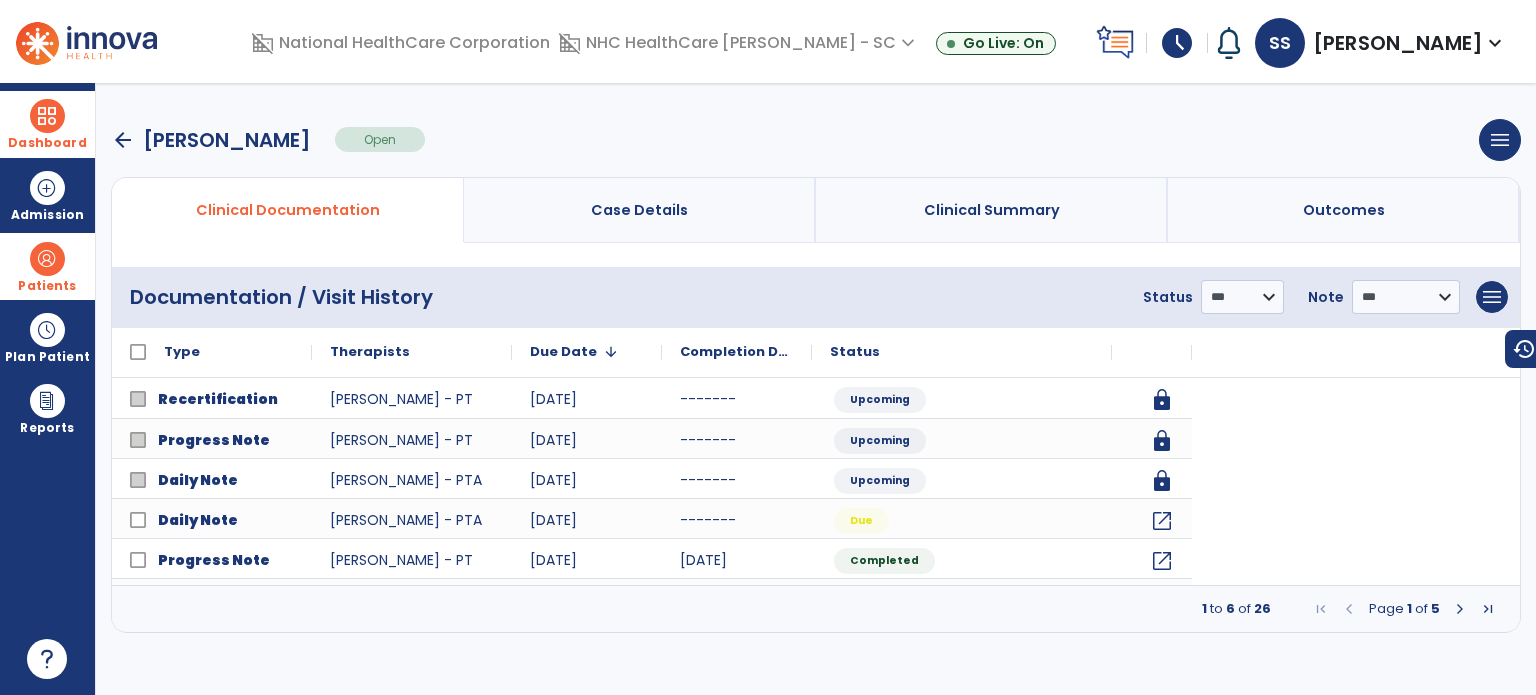 scroll, scrollTop: 0, scrollLeft: 0, axis: both 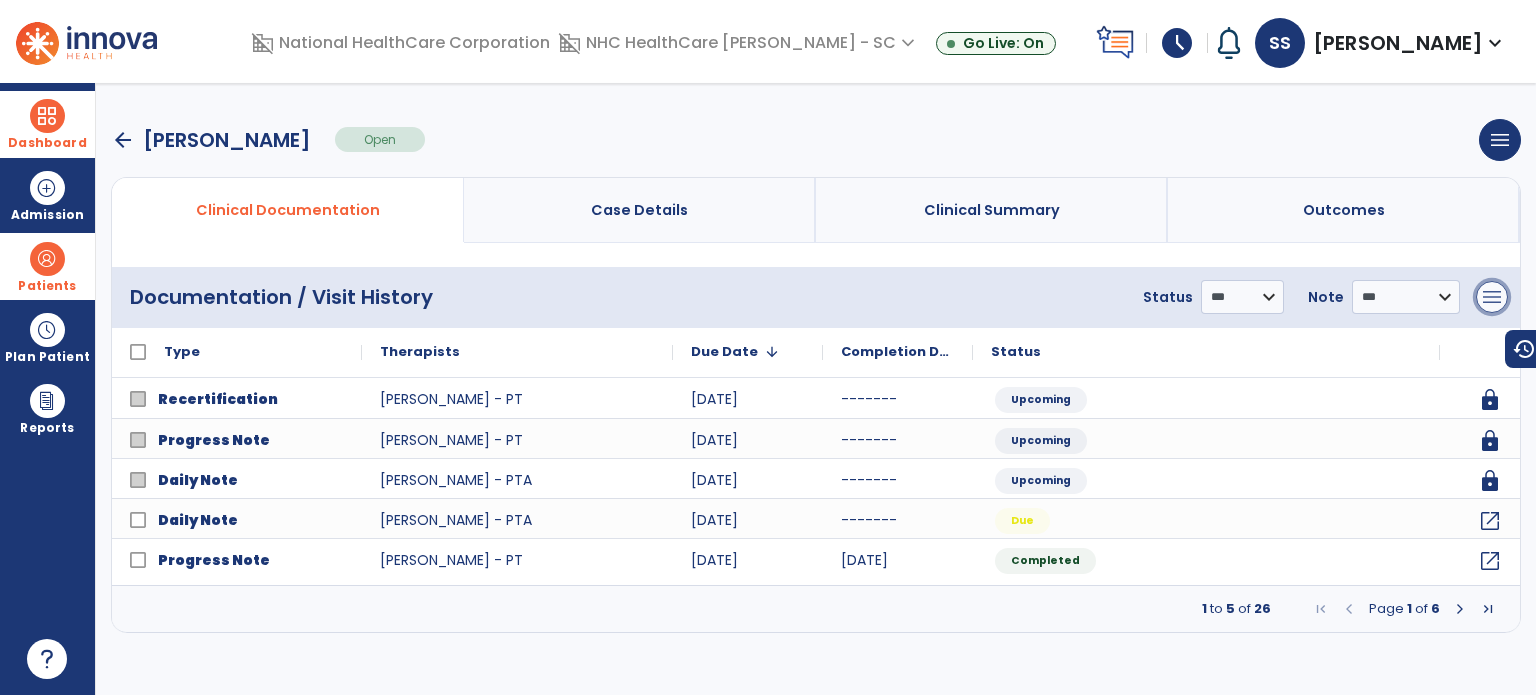 click on "menu" at bounding box center (1492, 297) 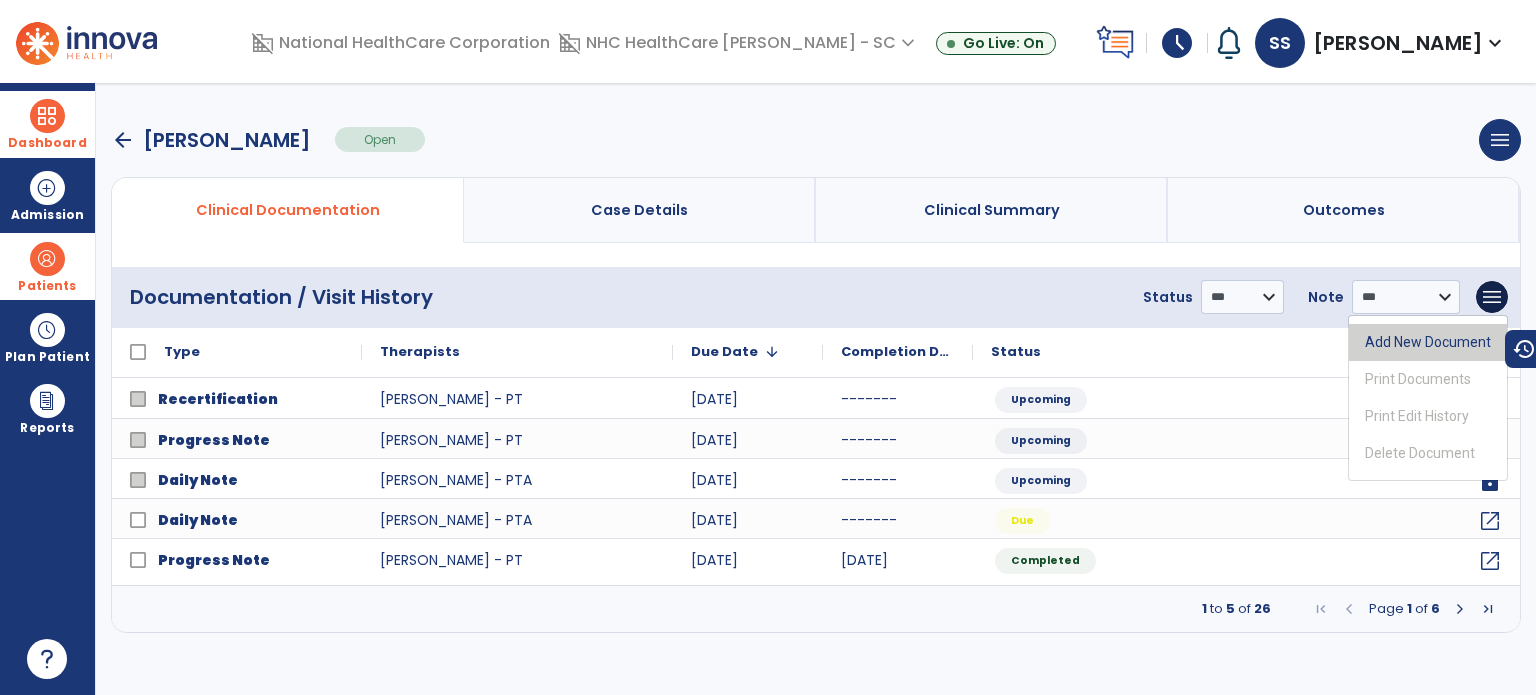 click on "Add New Document" at bounding box center (1428, 342) 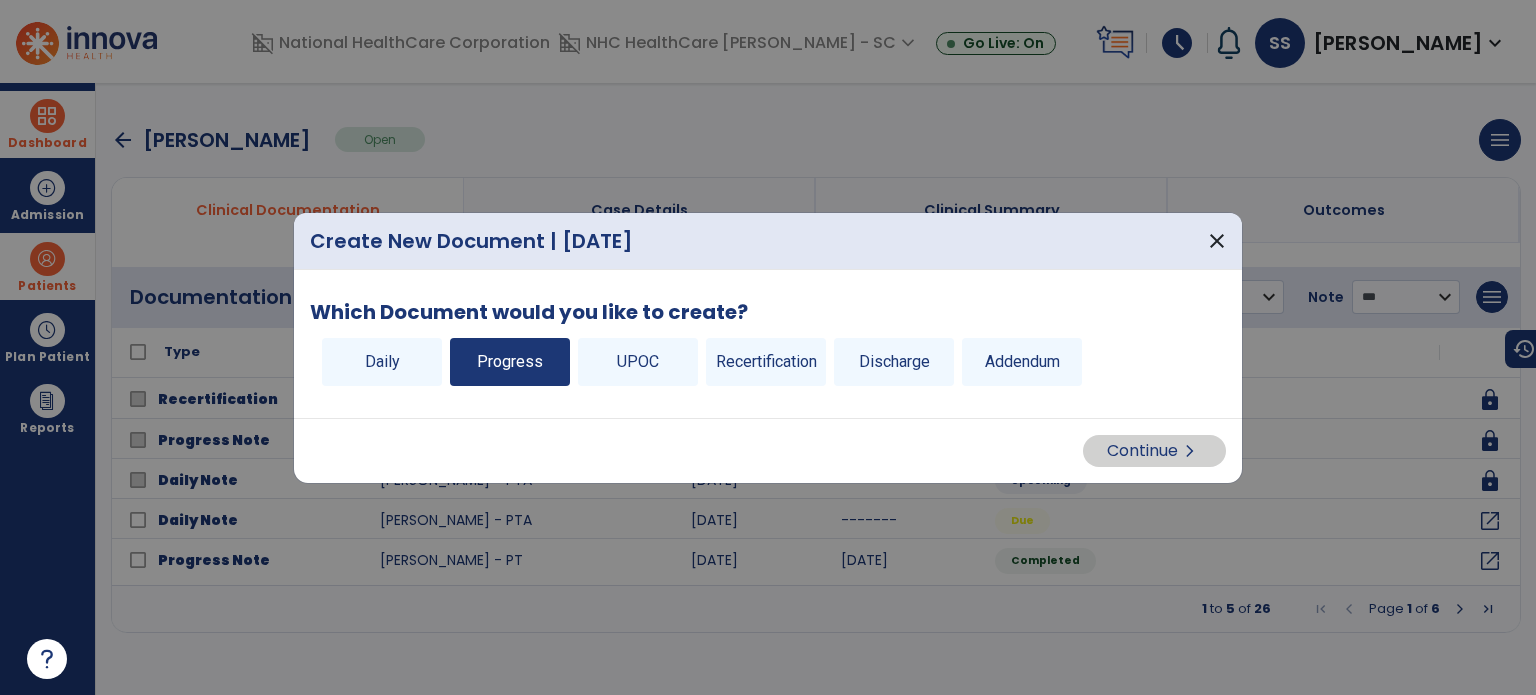 click on "Progress" at bounding box center [510, 362] 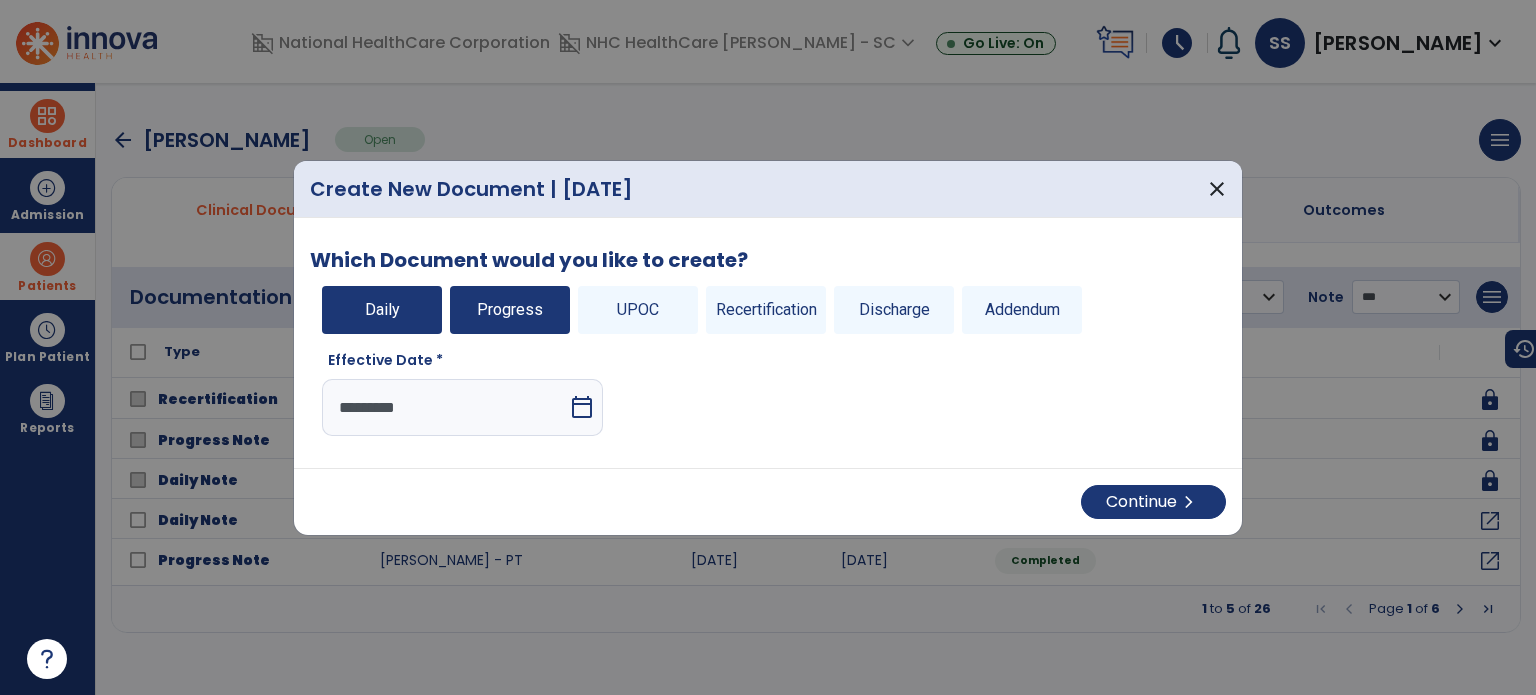 click on "Daily" at bounding box center [382, 310] 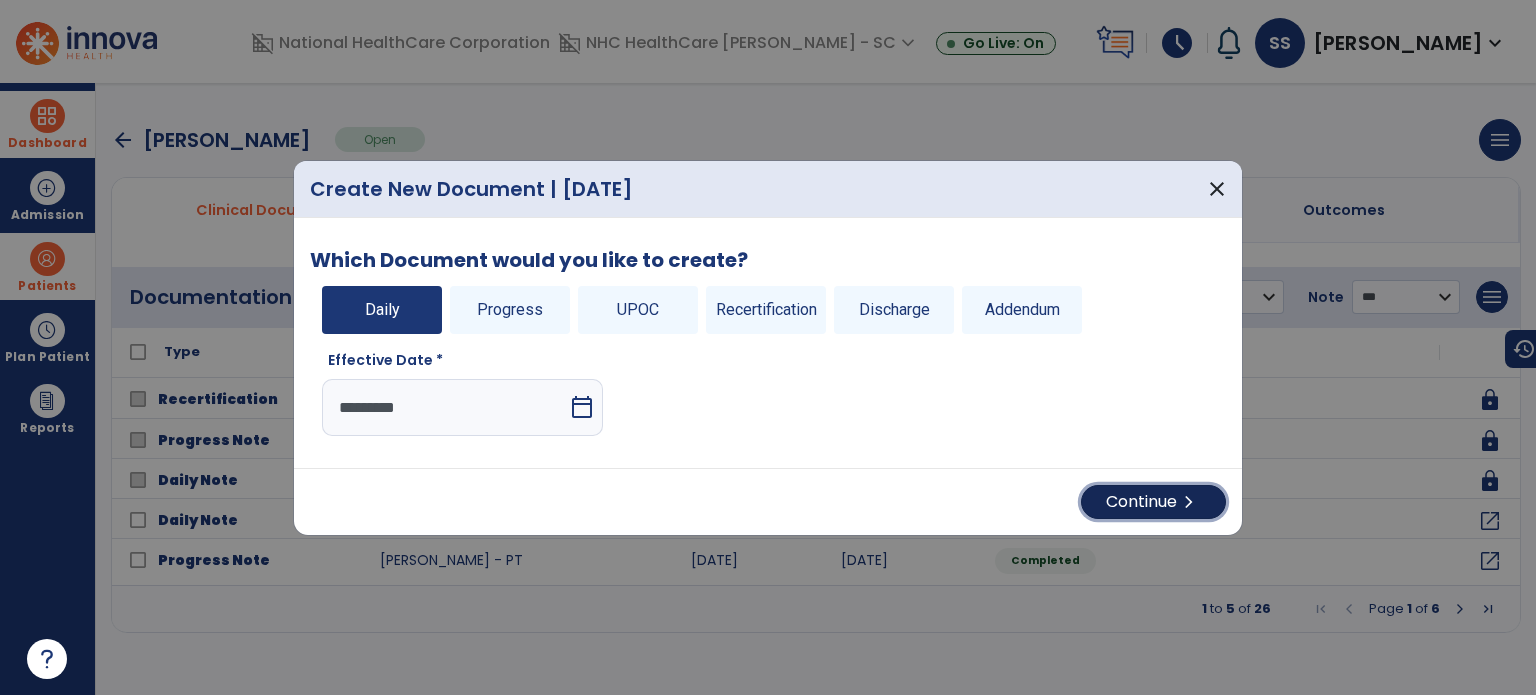 click on "Continue   chevron_right" at bounding box center (1153, 502) 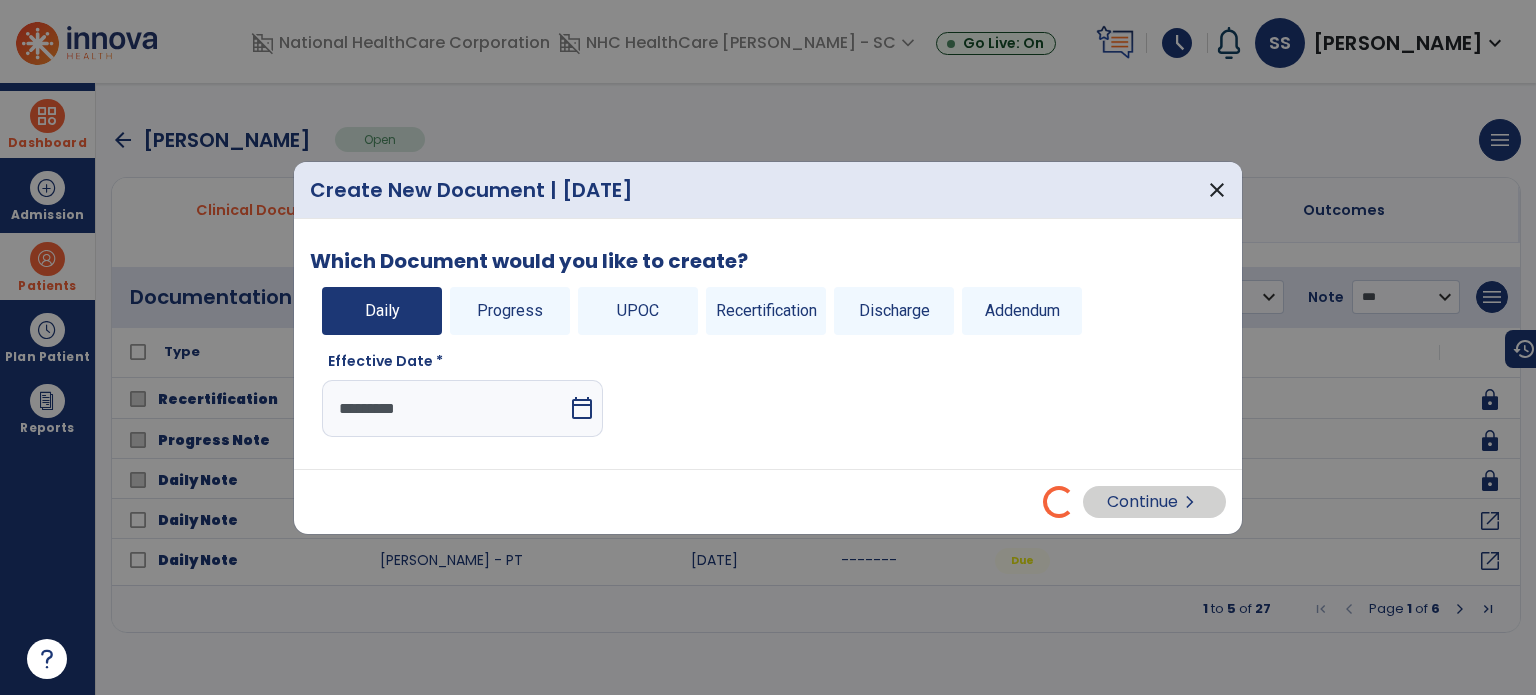 select on "*" 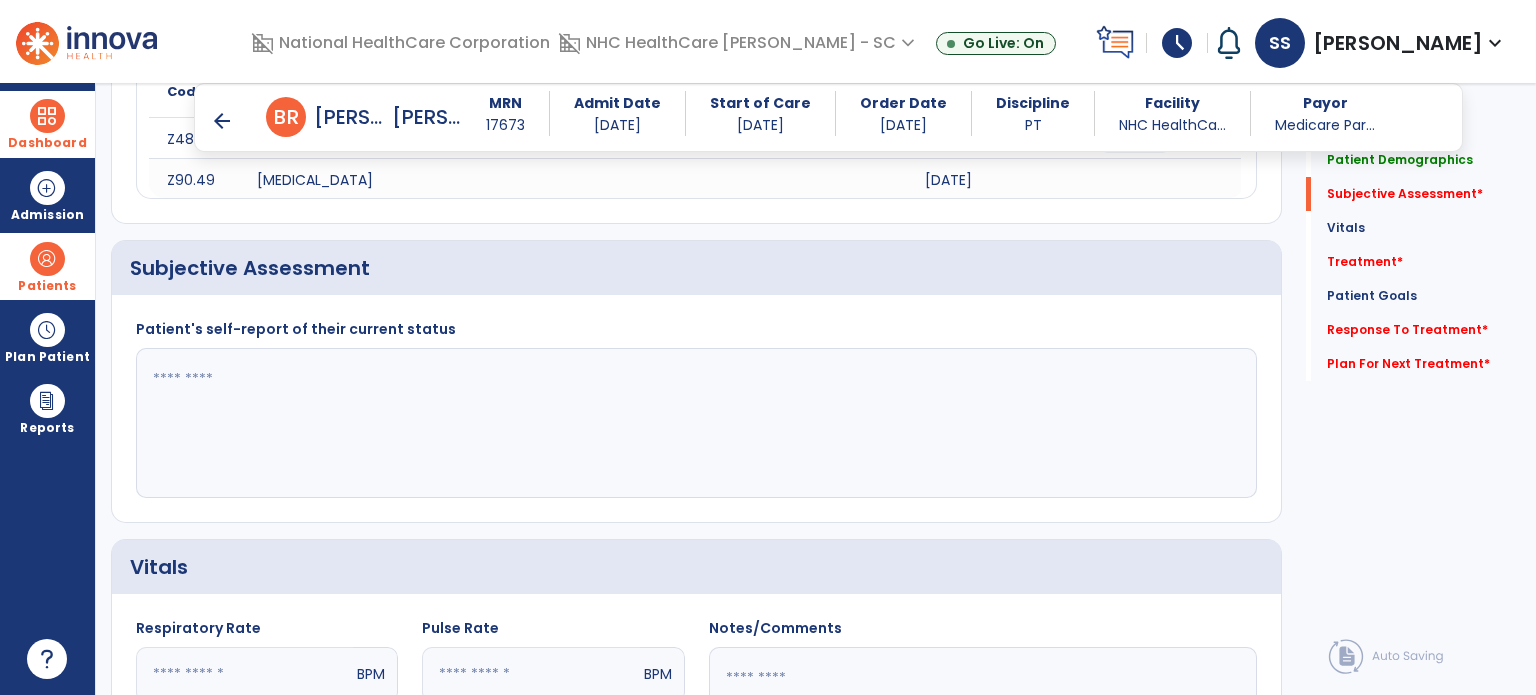 scroll, scrollTop: 500, scrollLeft: 0, axis: vertical 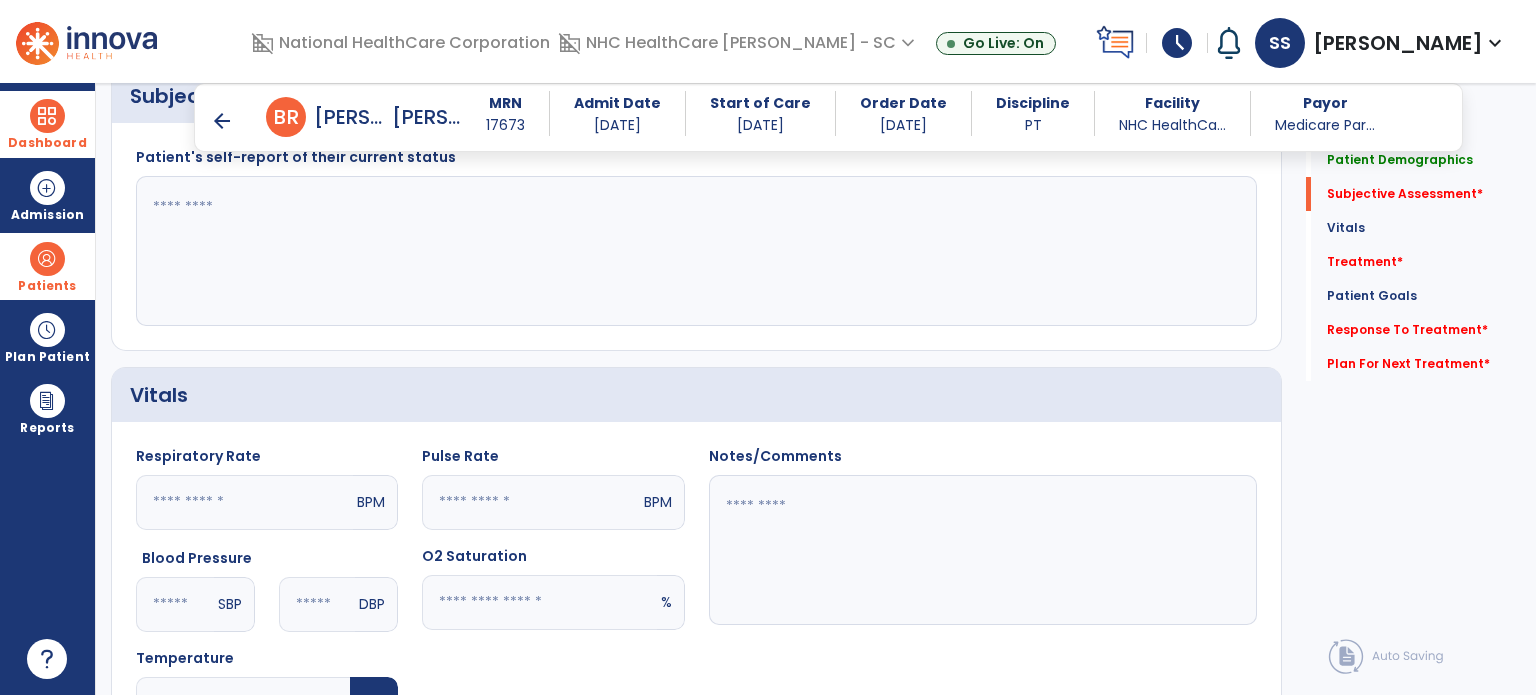 click 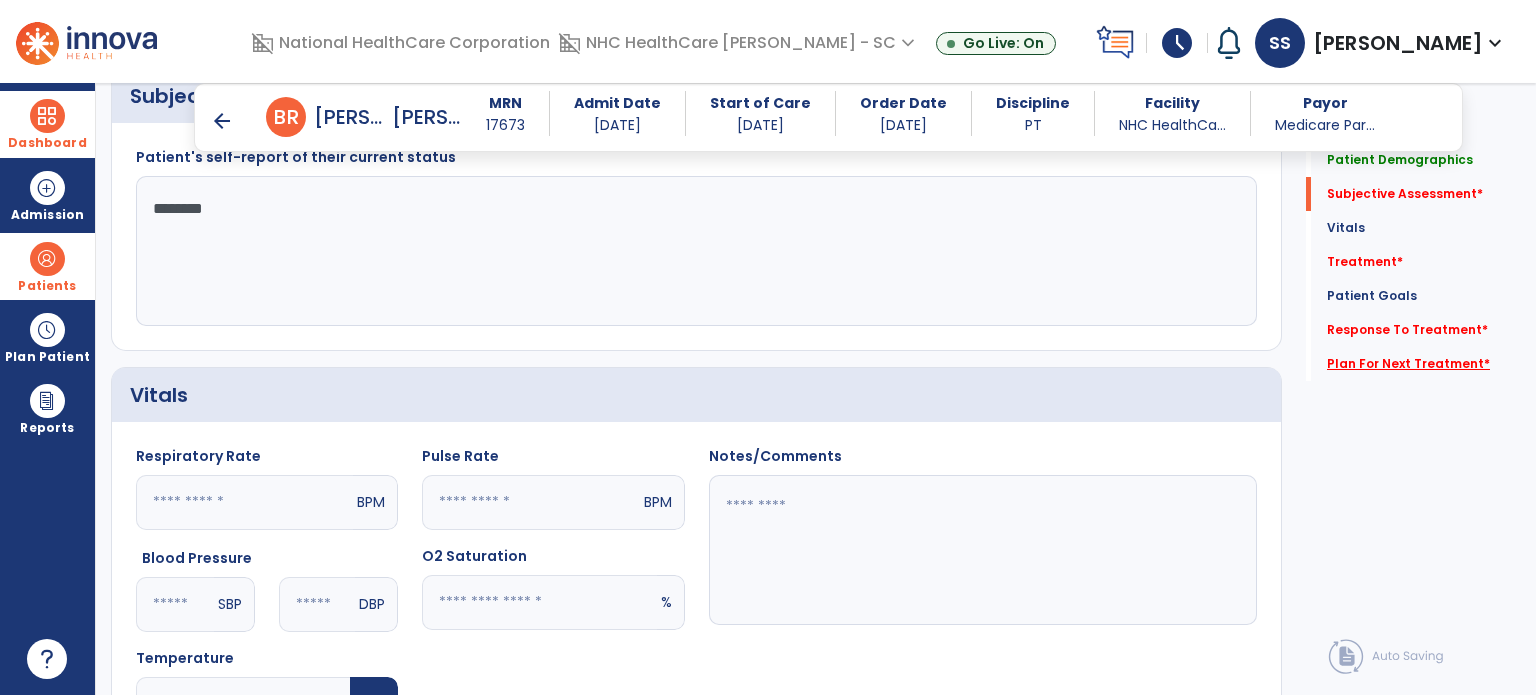 type on "*******" 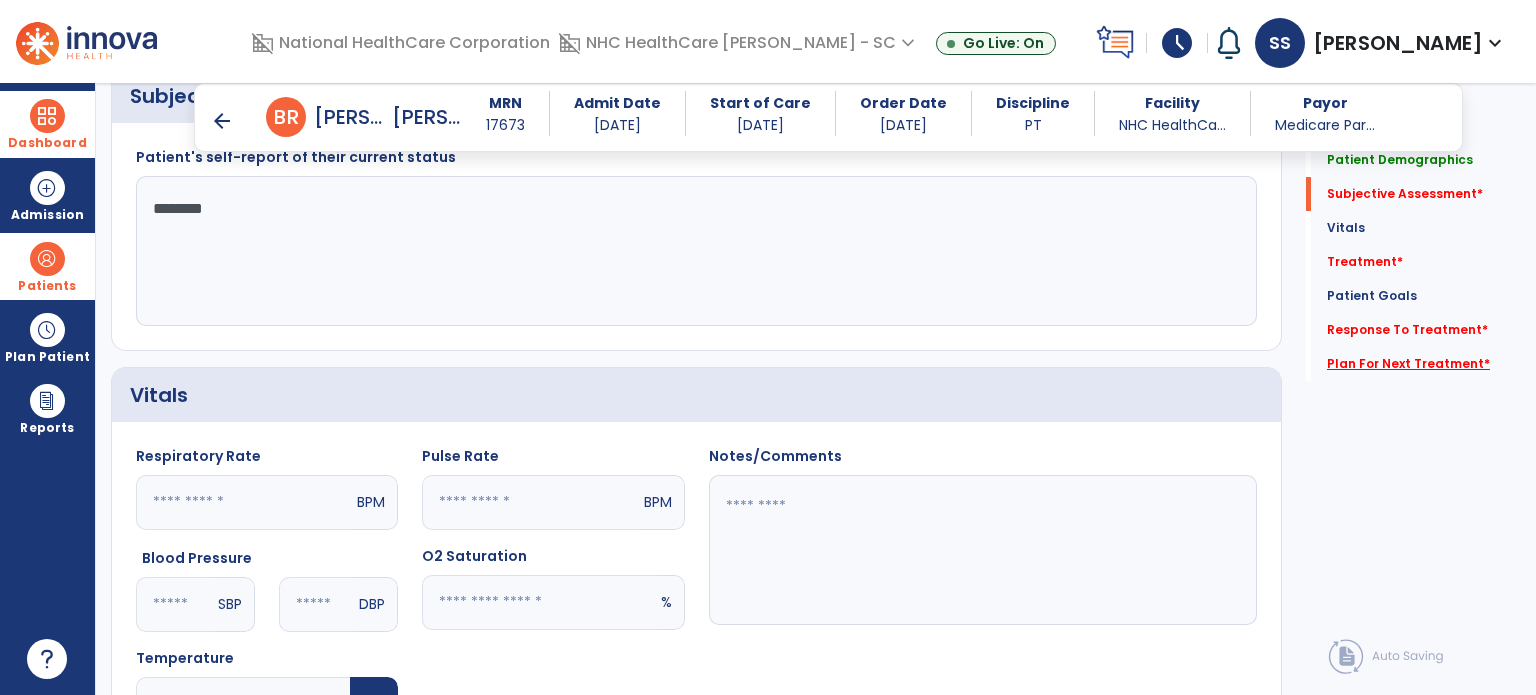 click on "Plan For Next Treatment   *" 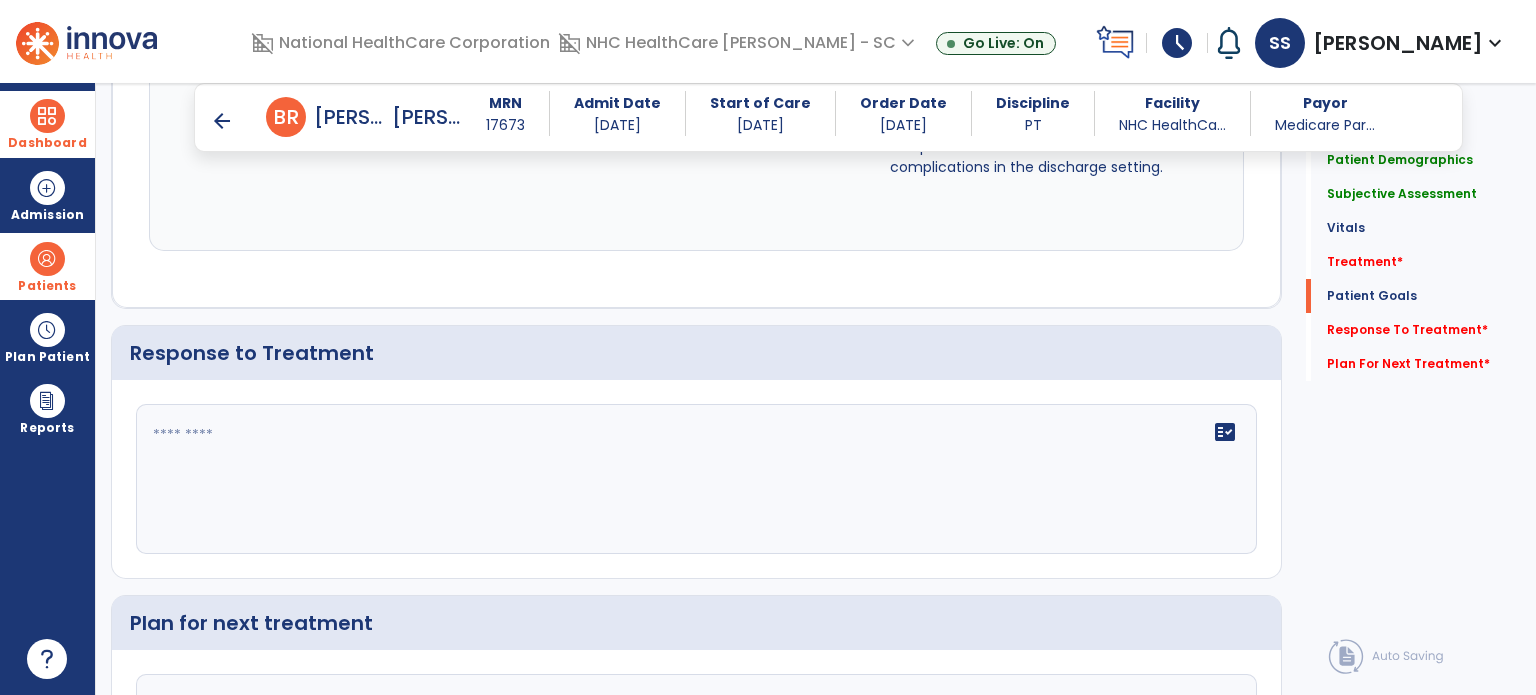 scroll, scrollTop: 3360, scrollLeft: 0, axis: vertical 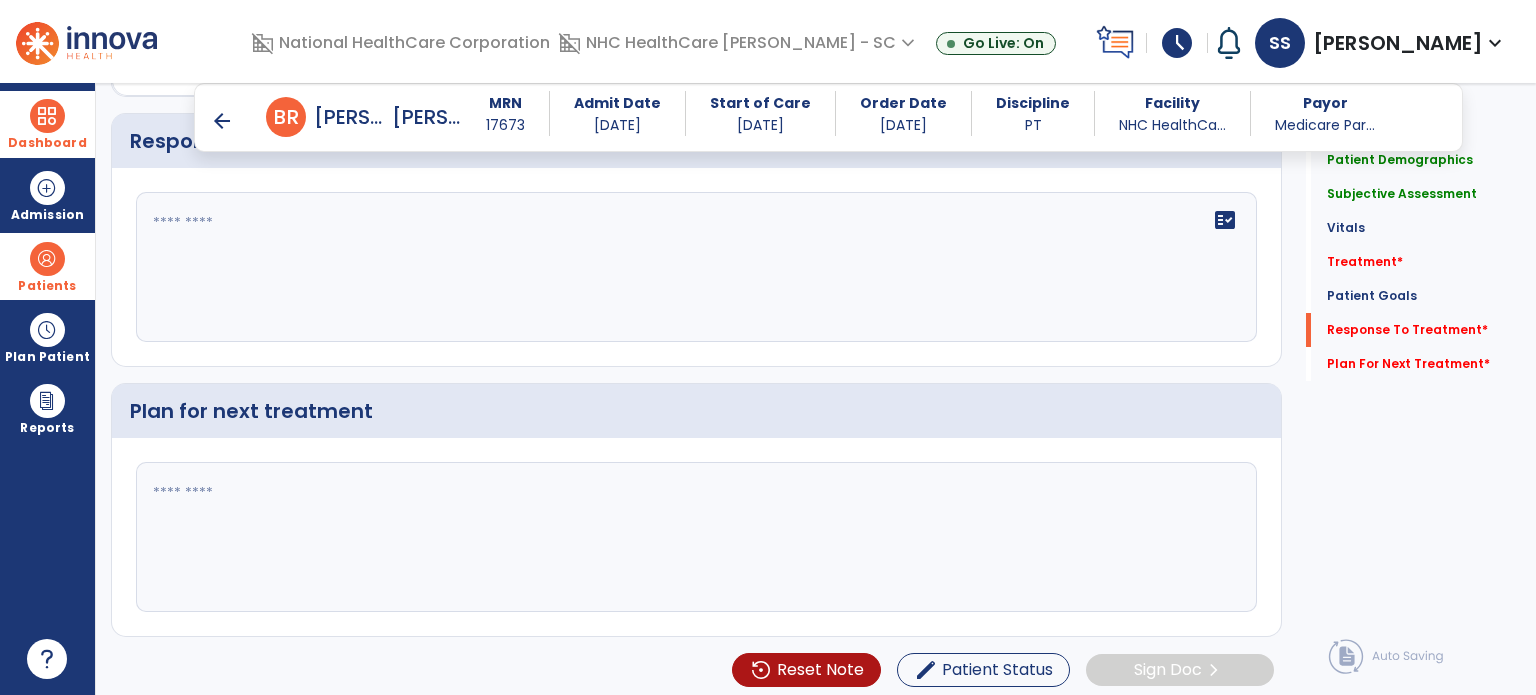 click 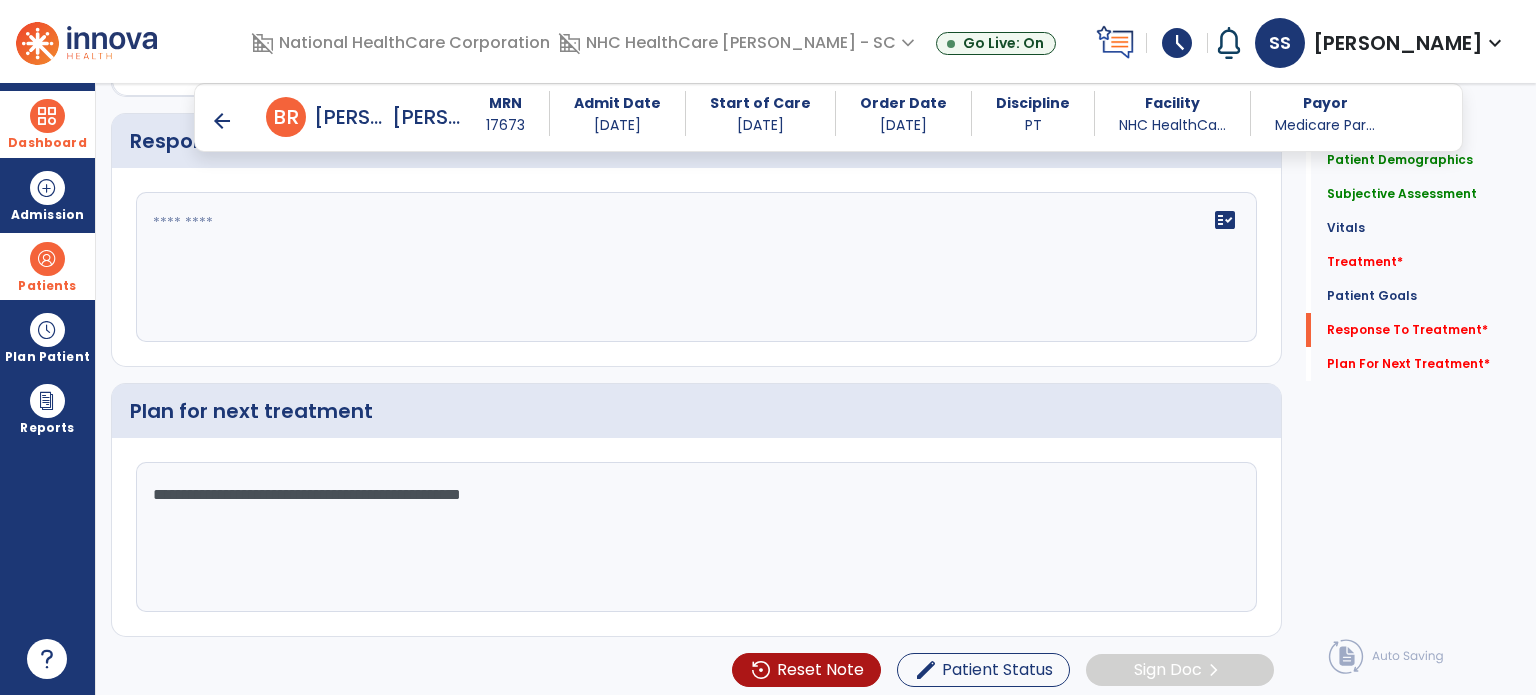 type on "**********" 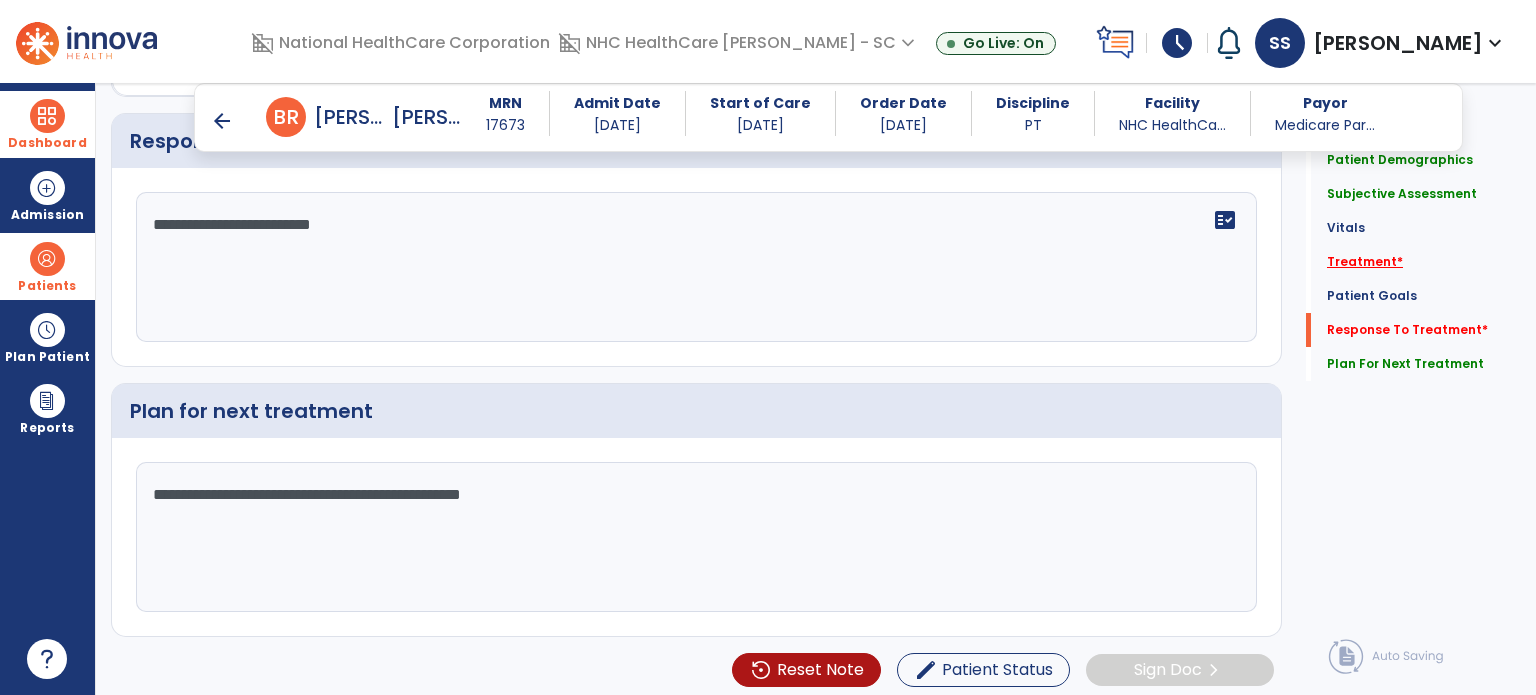 type on "**********" 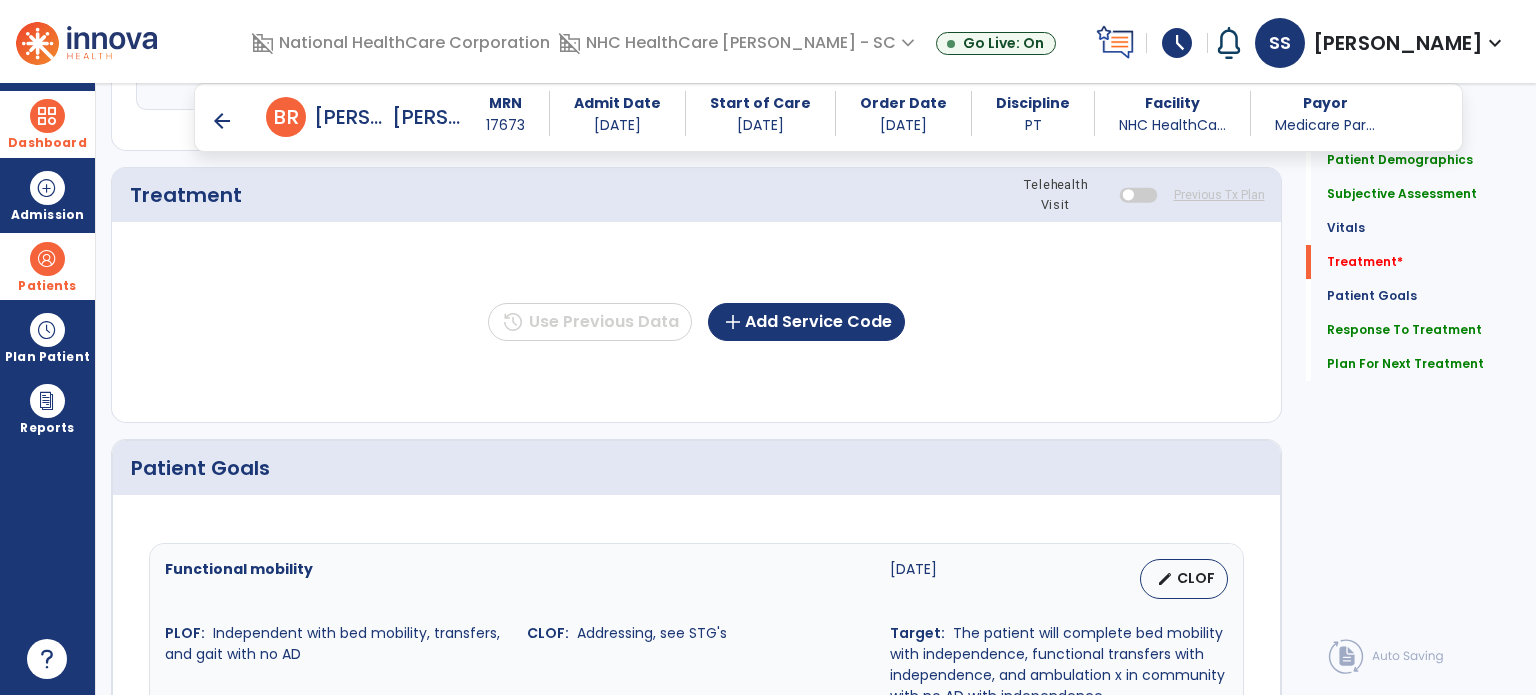 scroll, scrollTop: 1027, scrollLeft: 0, axis: vertical 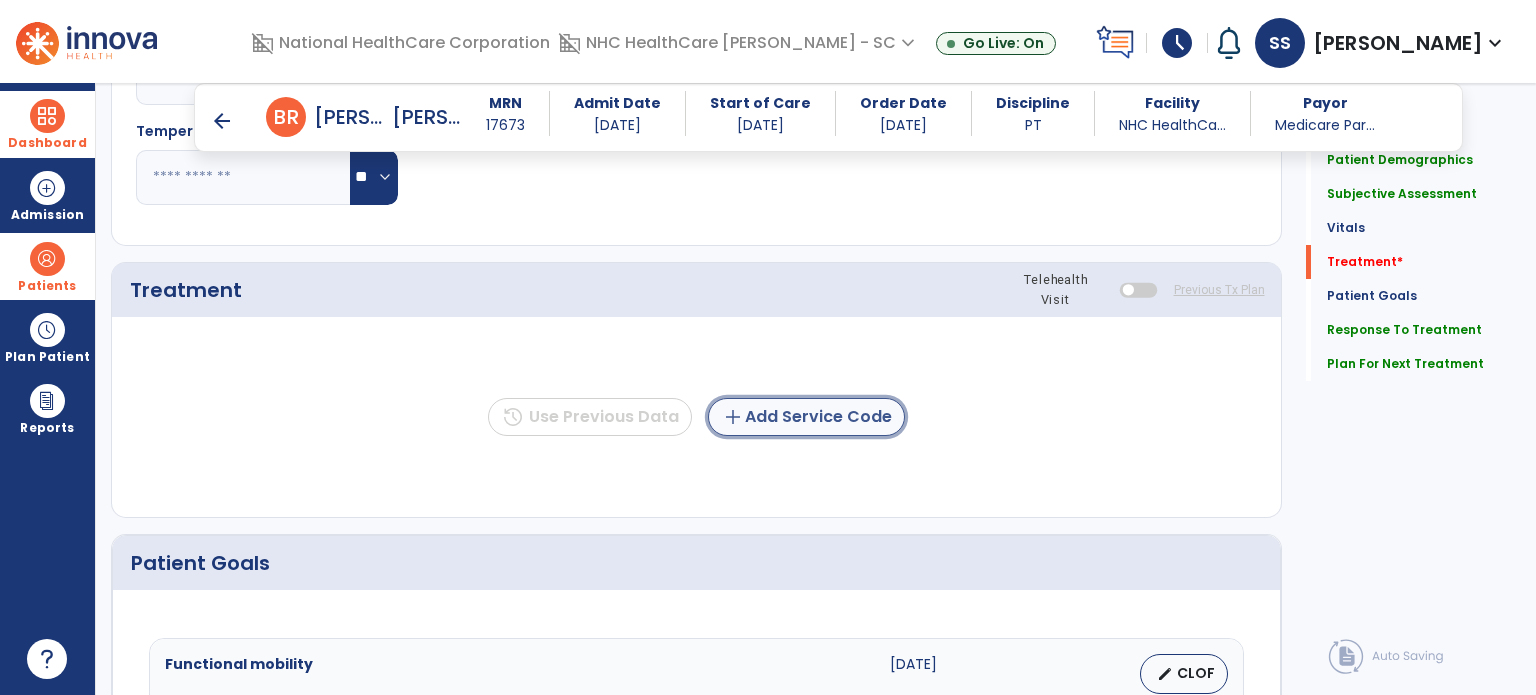 click on "add  Add Service Code" 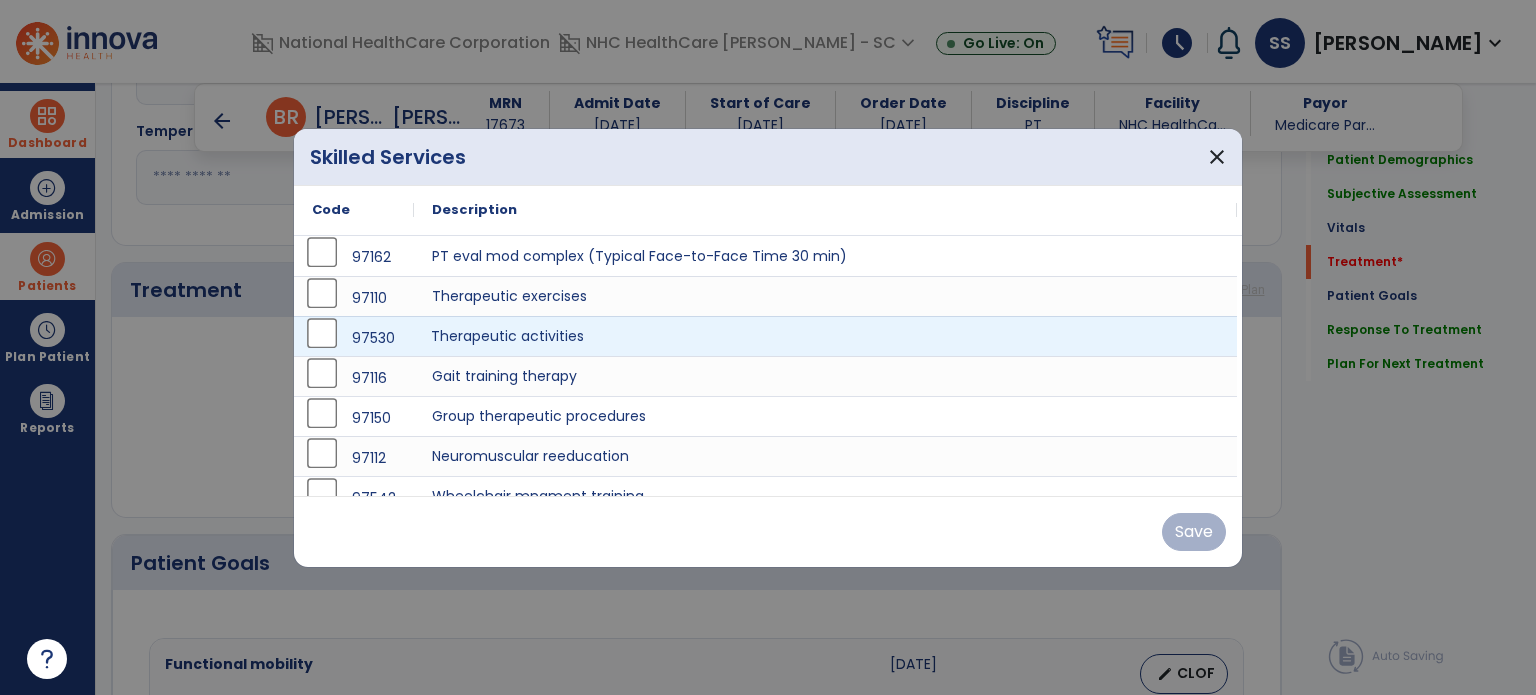 click on "Therapeutic activities" at bounding box center [825, 336] 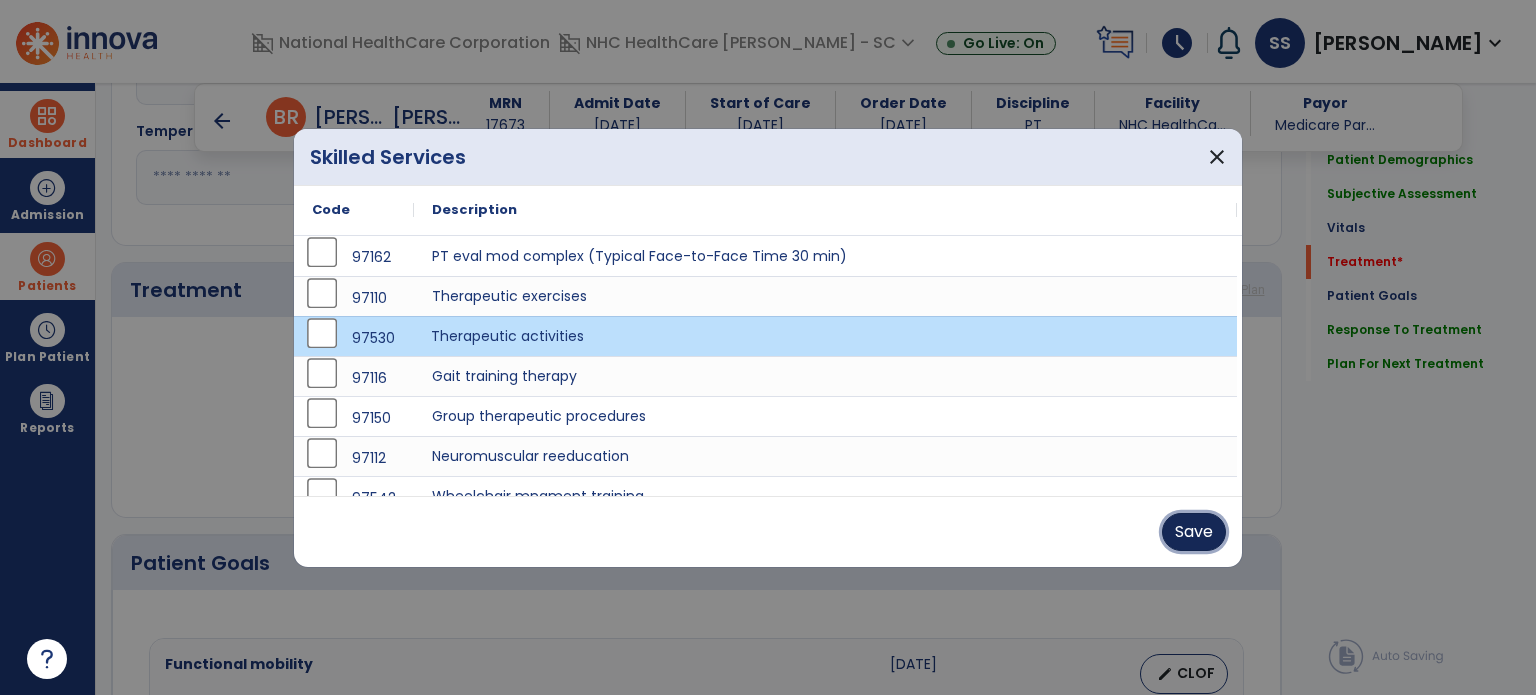 click on "Save" at bounding box center (1194, 532) 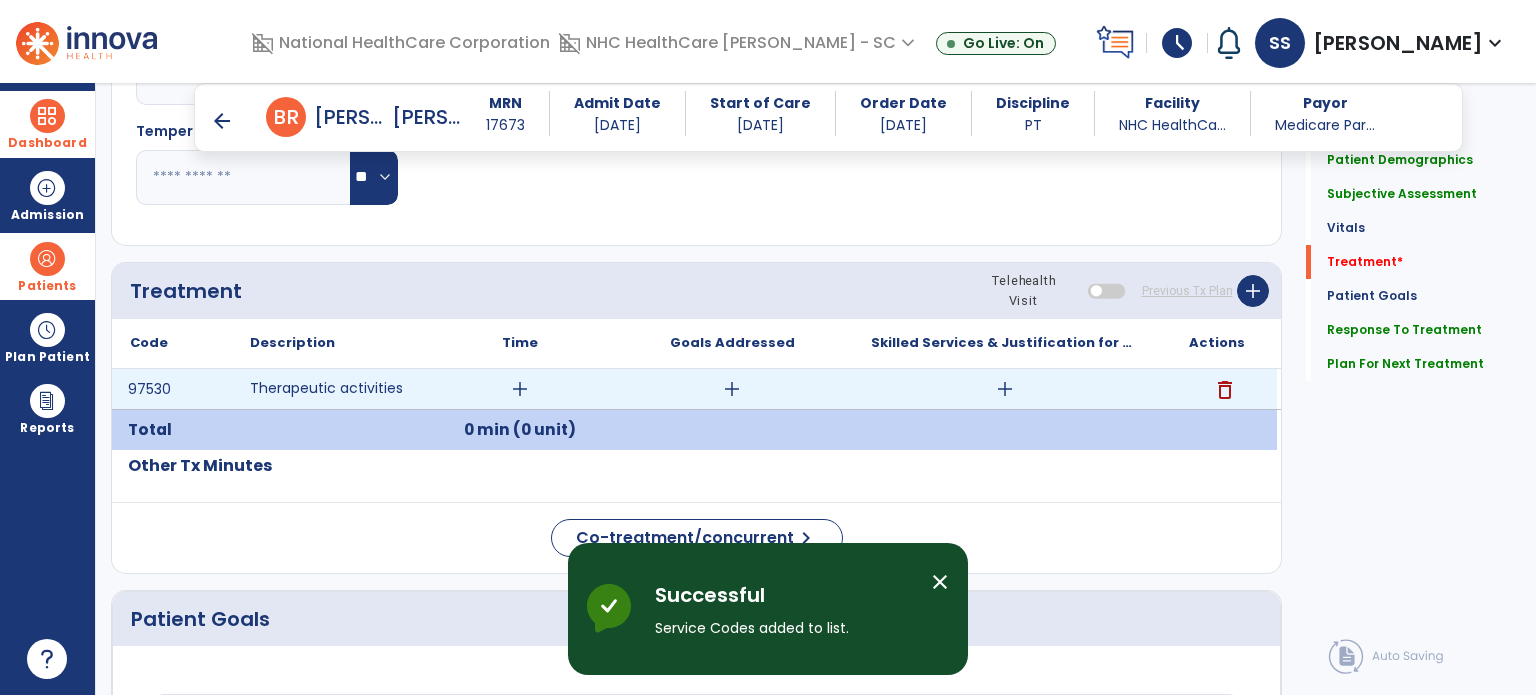 click on "add" at bounding box center [520, 389] 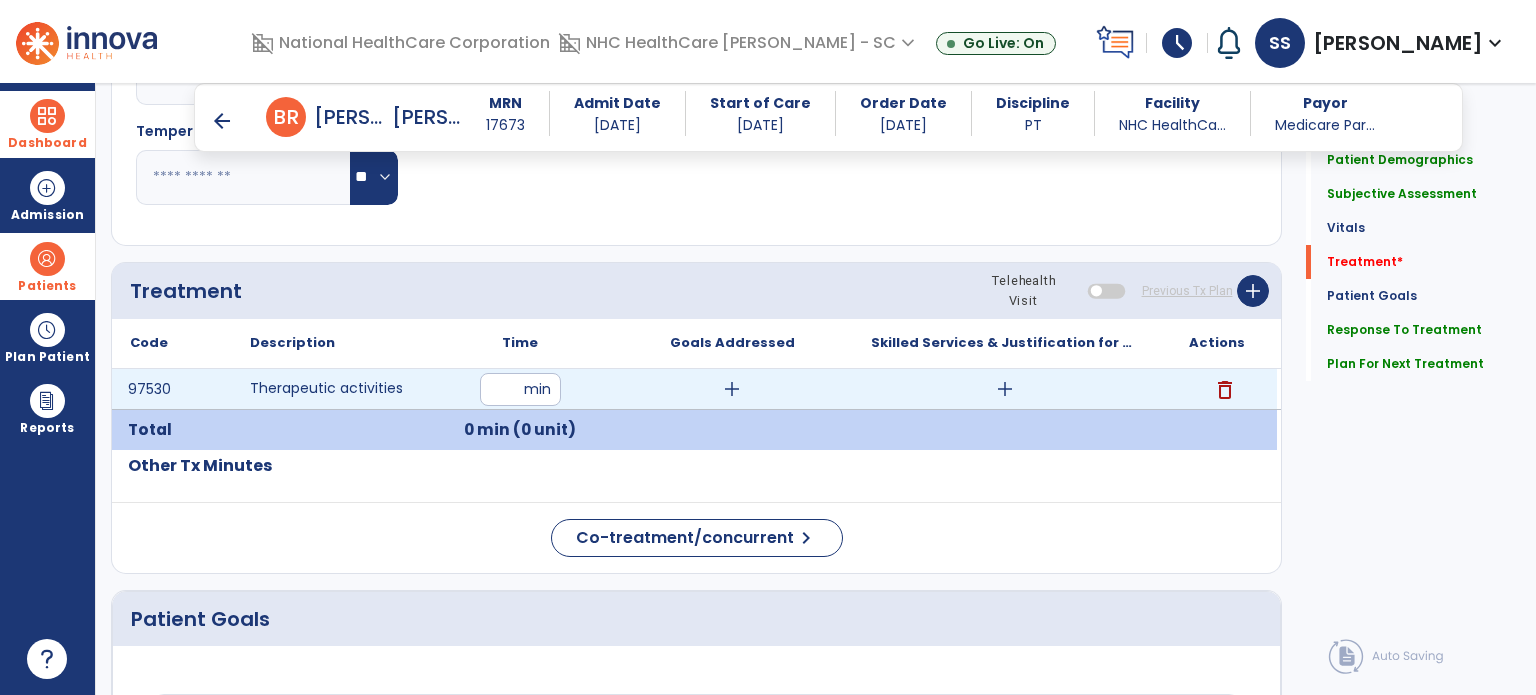 type on "**" 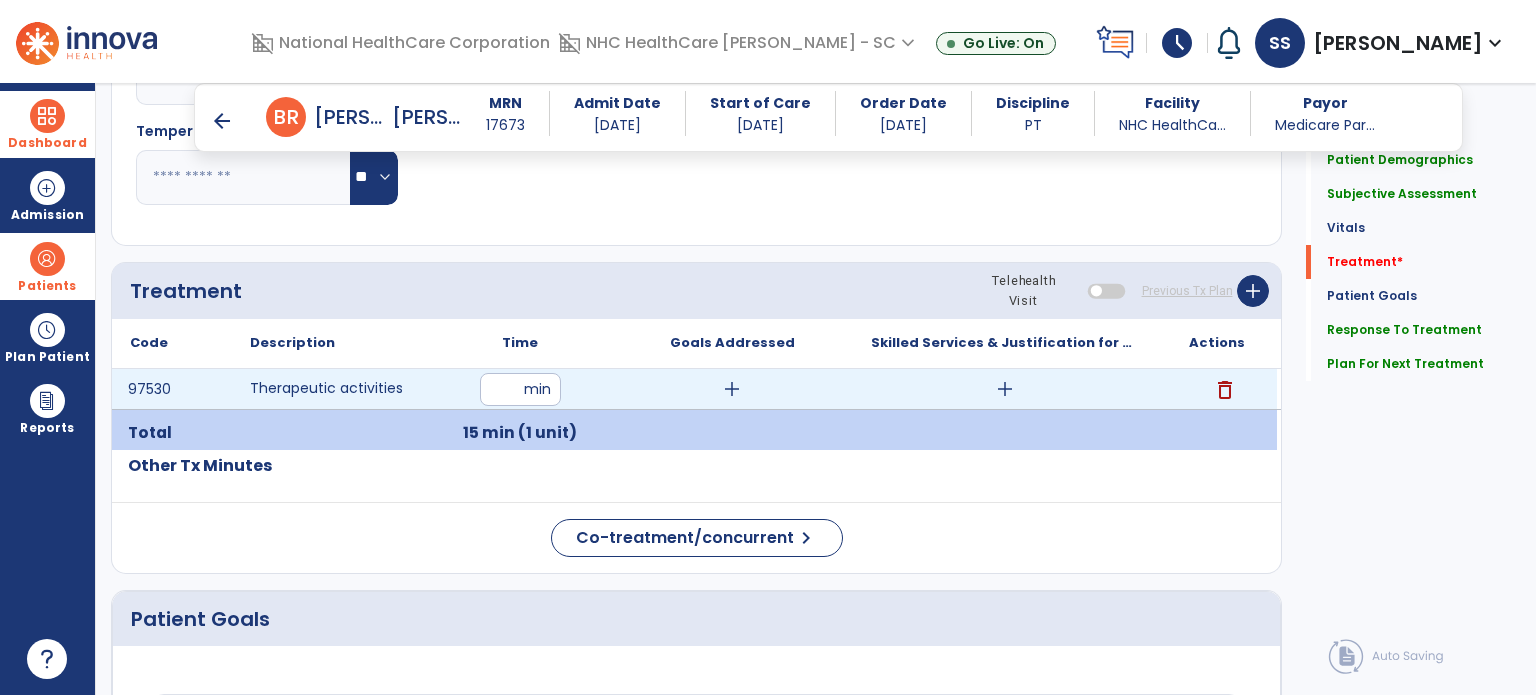 click on "add" at bounding box center [1005, 389] 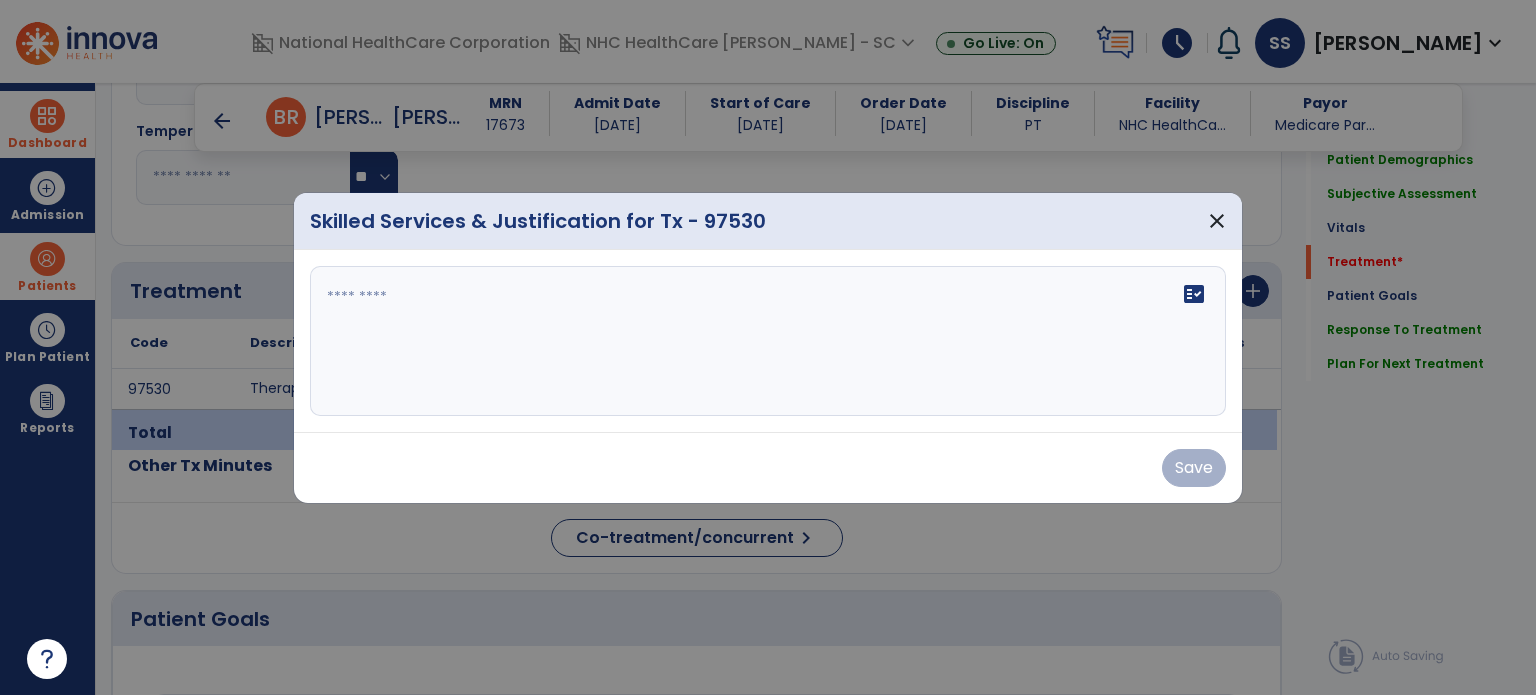 click on "fact_check" at bounding box center [768, 341] 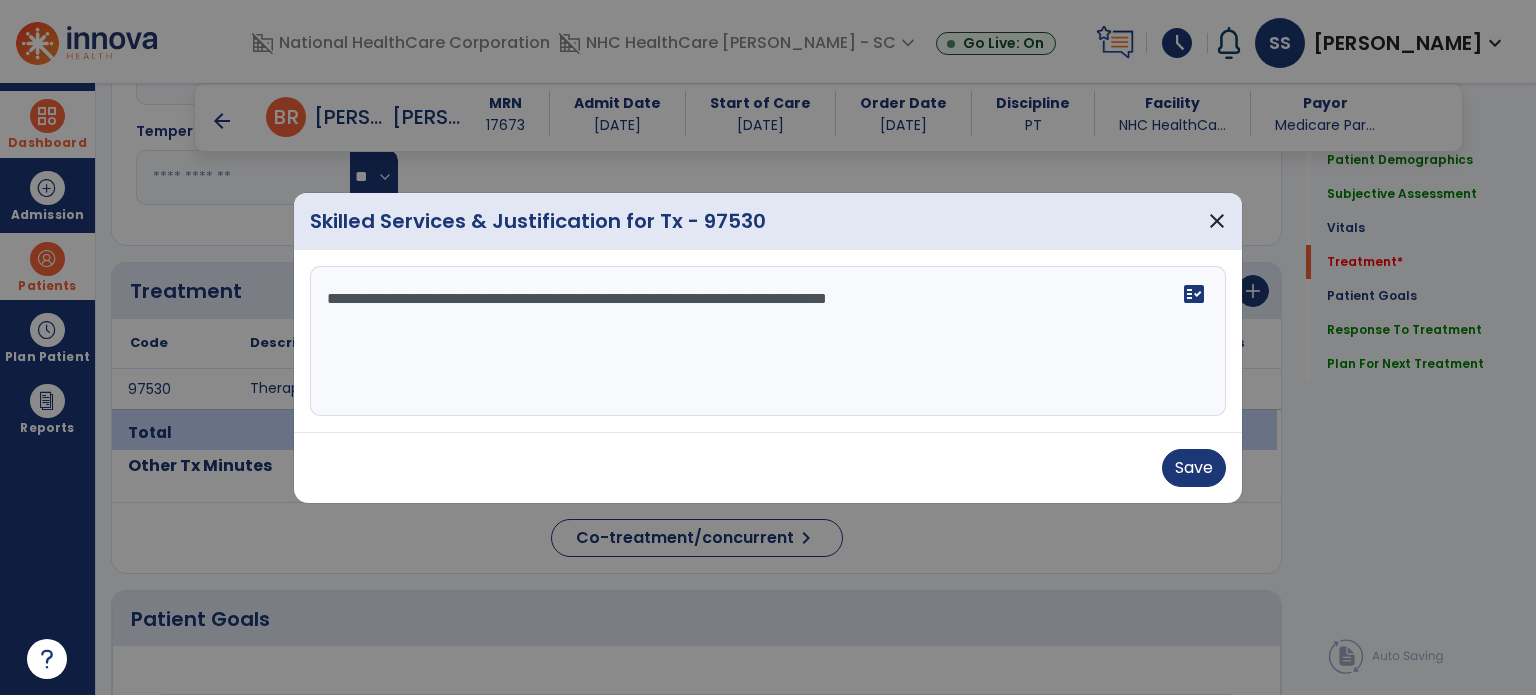 paste on "**********" 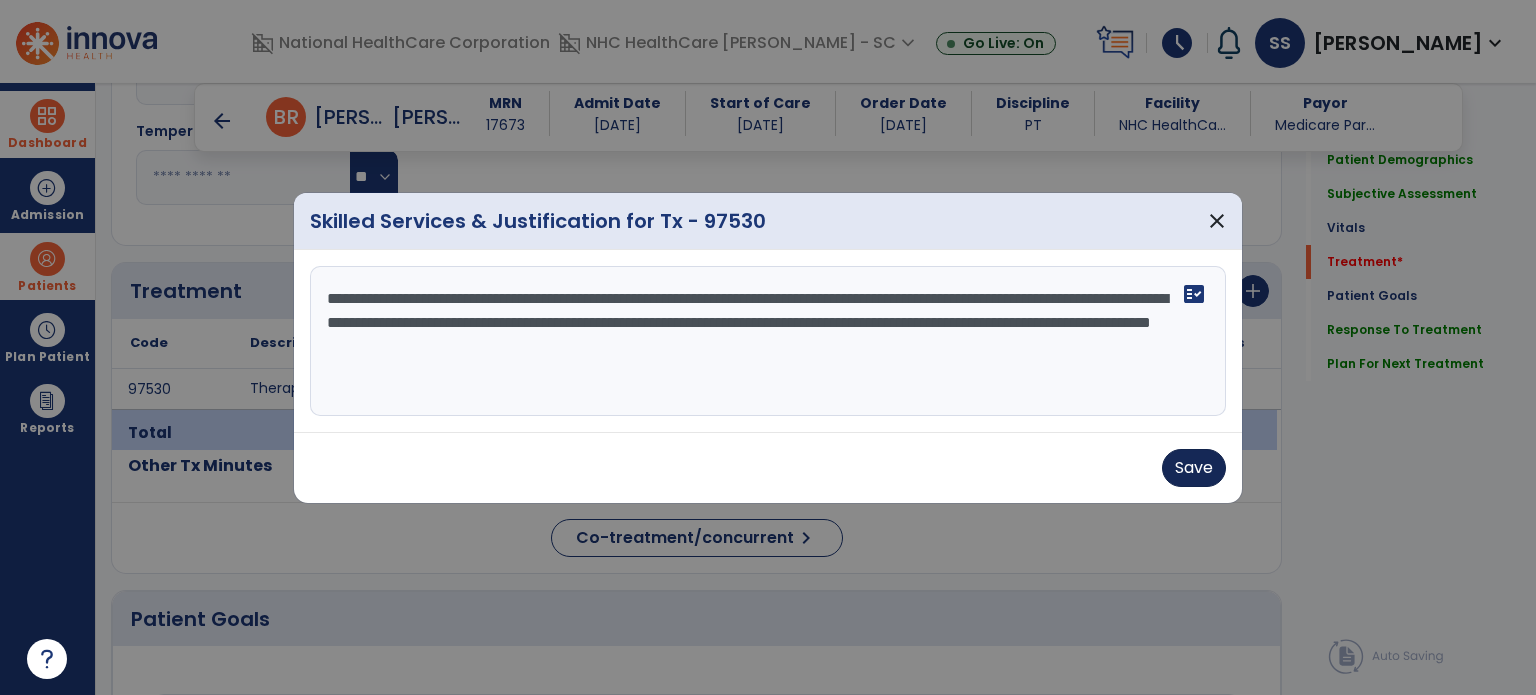 type on "**********" 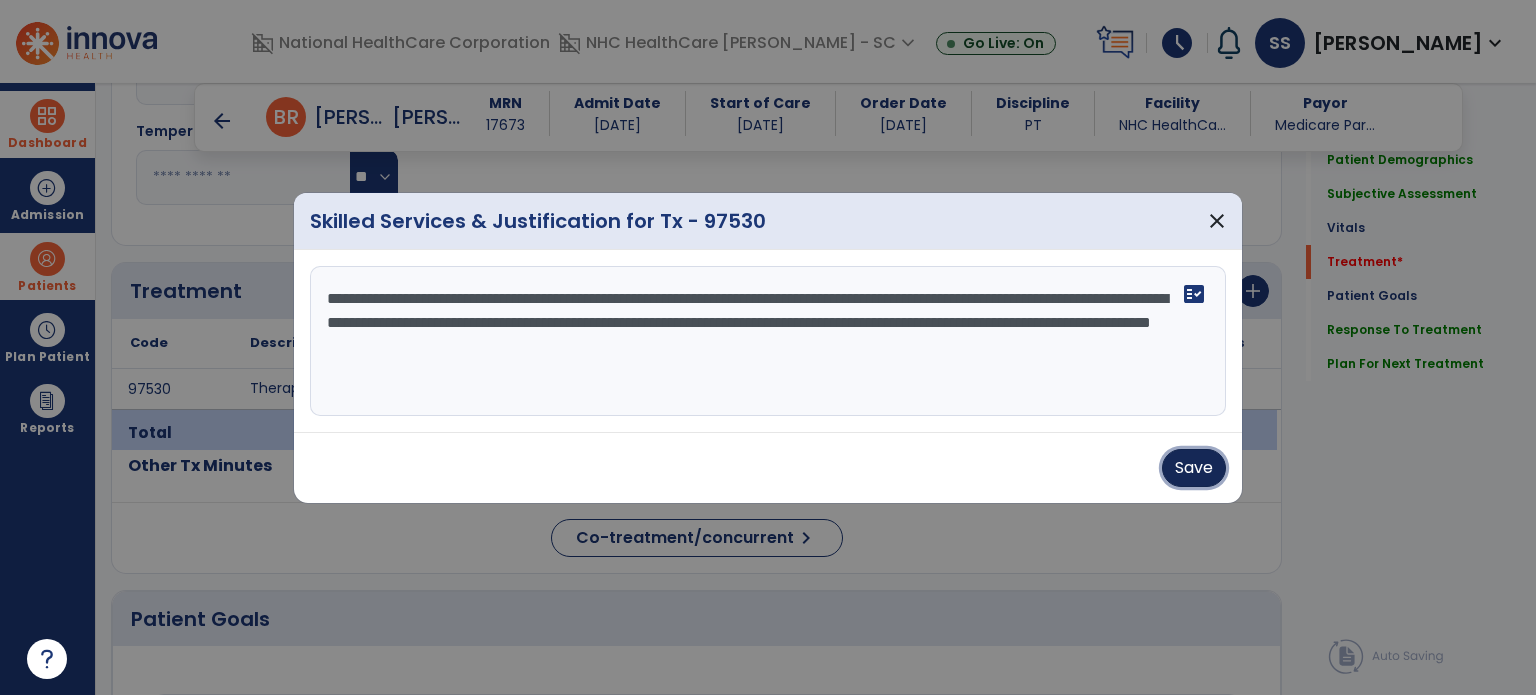 click on "Save" at bounding box center (1194, 468) 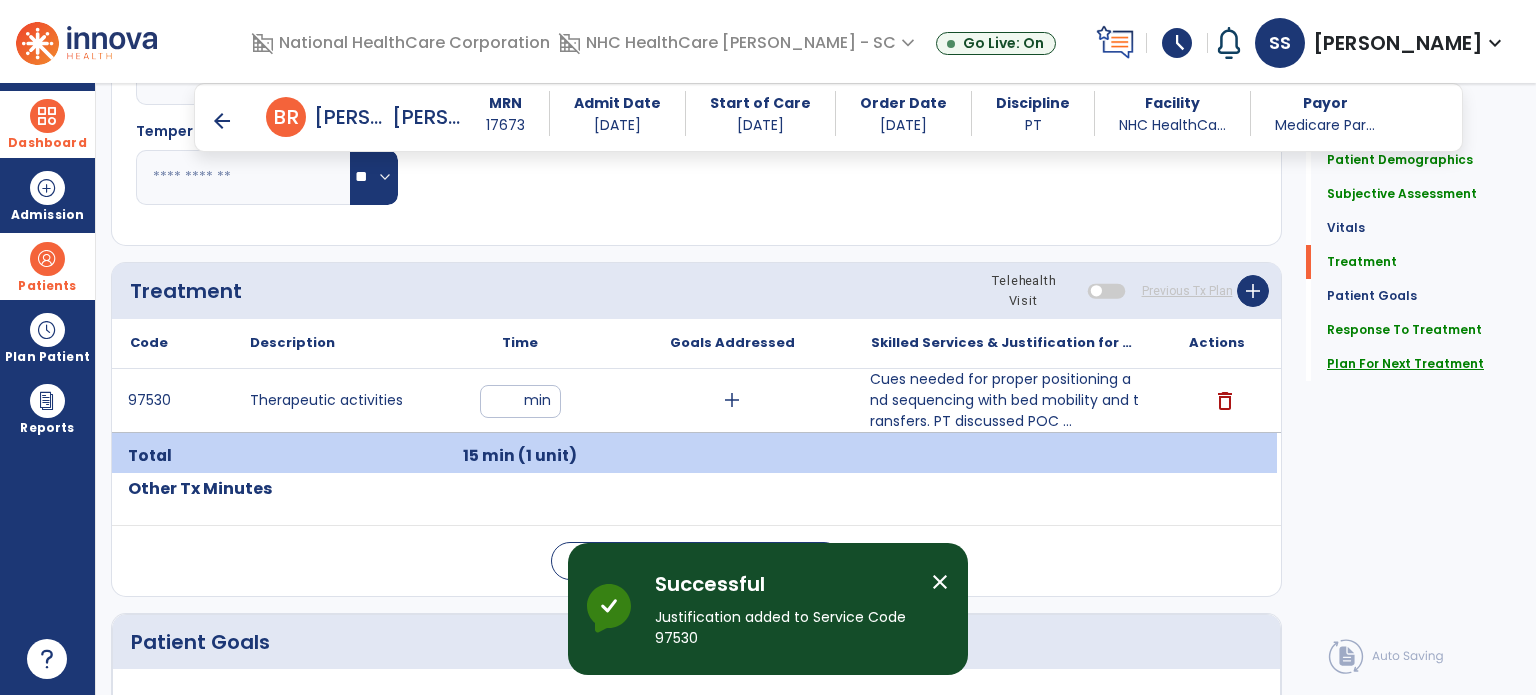 click on "Plan For Next Treatment" 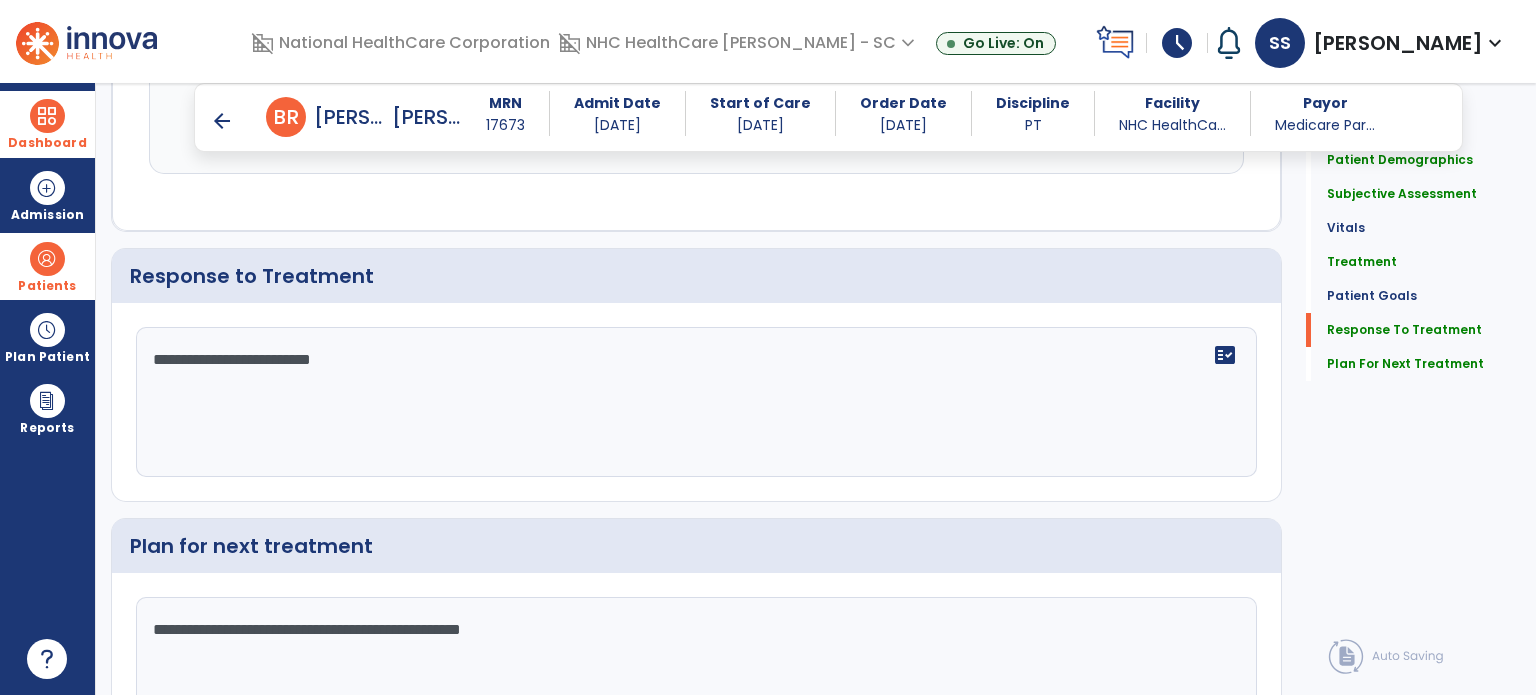 scroll, scrollTop: 3439, scrollLeft: 0, axis: vertical 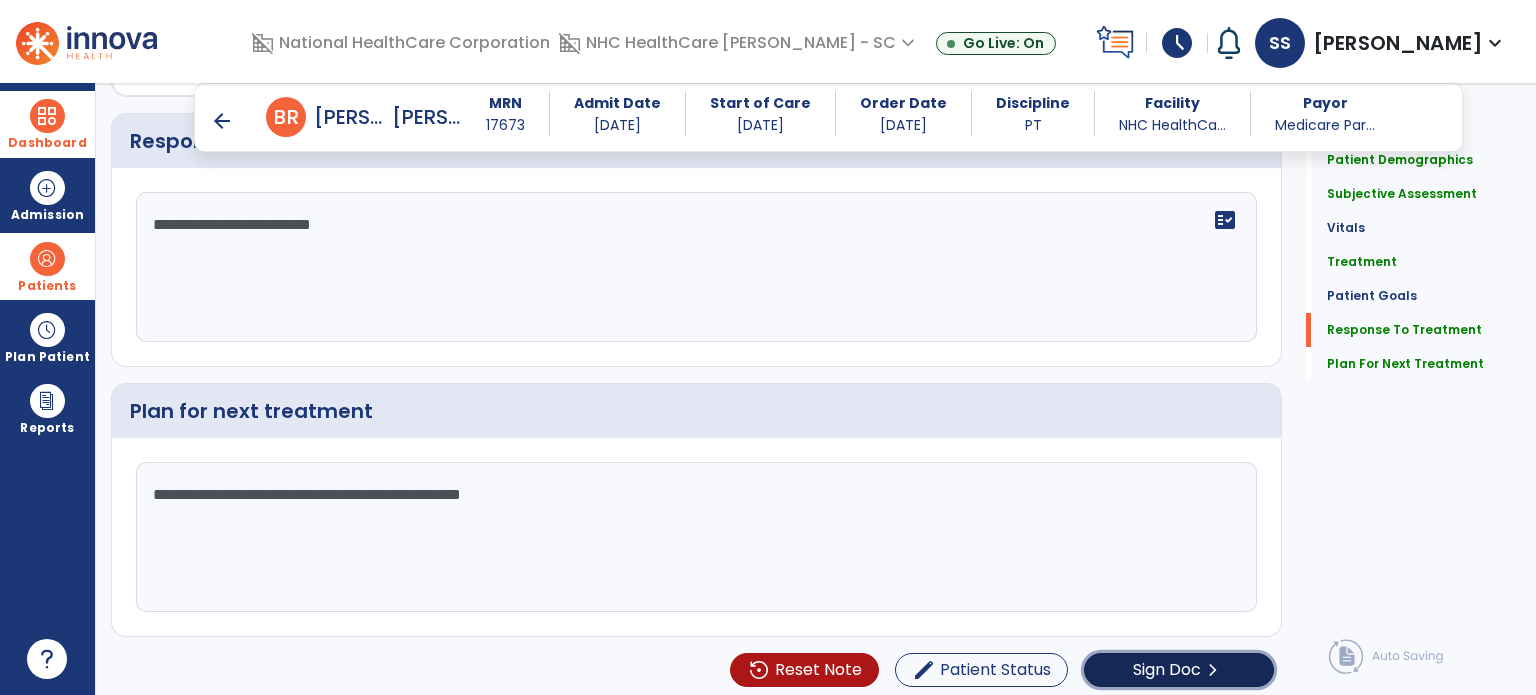 click on "chevron_right" 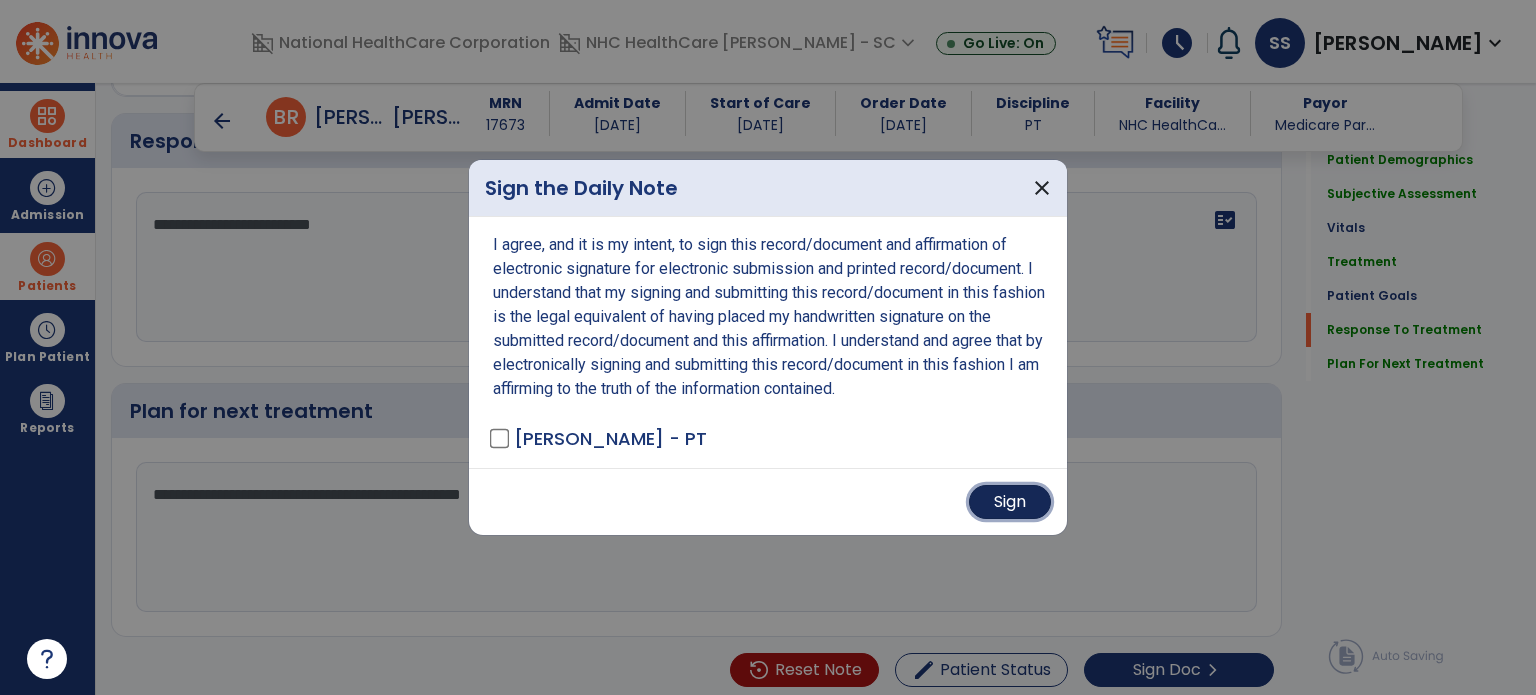 click on "Sign" at bounding box center [1010, 502] 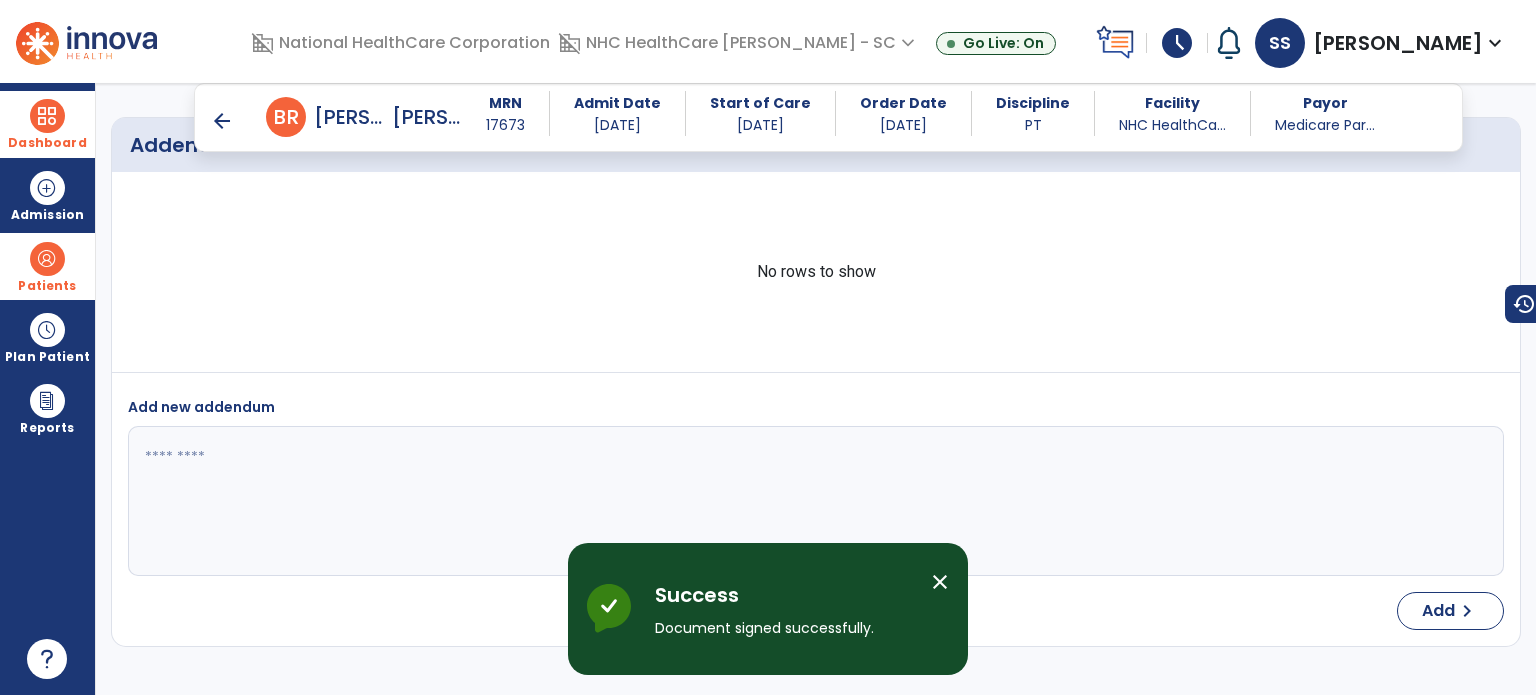 scroll, scrollTop: 4696, scrollLeft: 0, axis: vertical 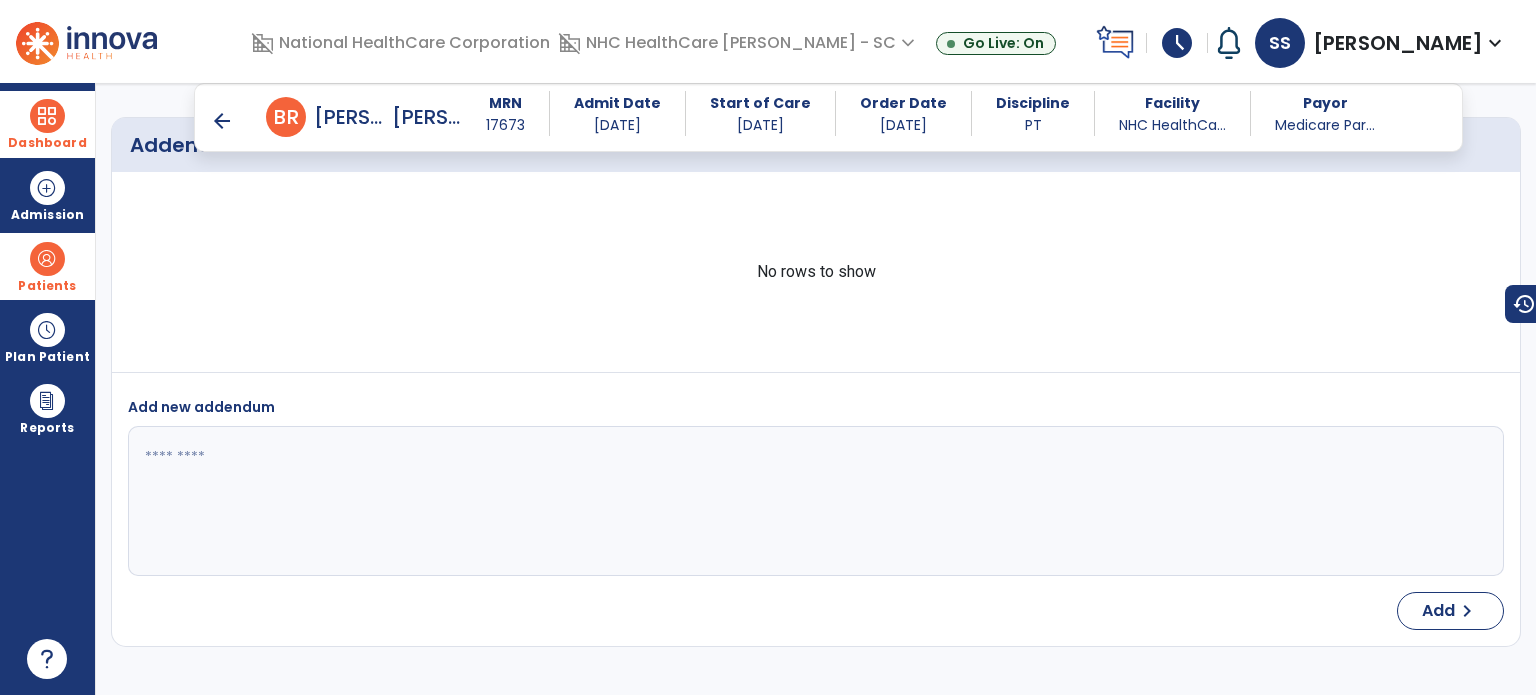 click on "Patients" at bounding box center [47, 266] 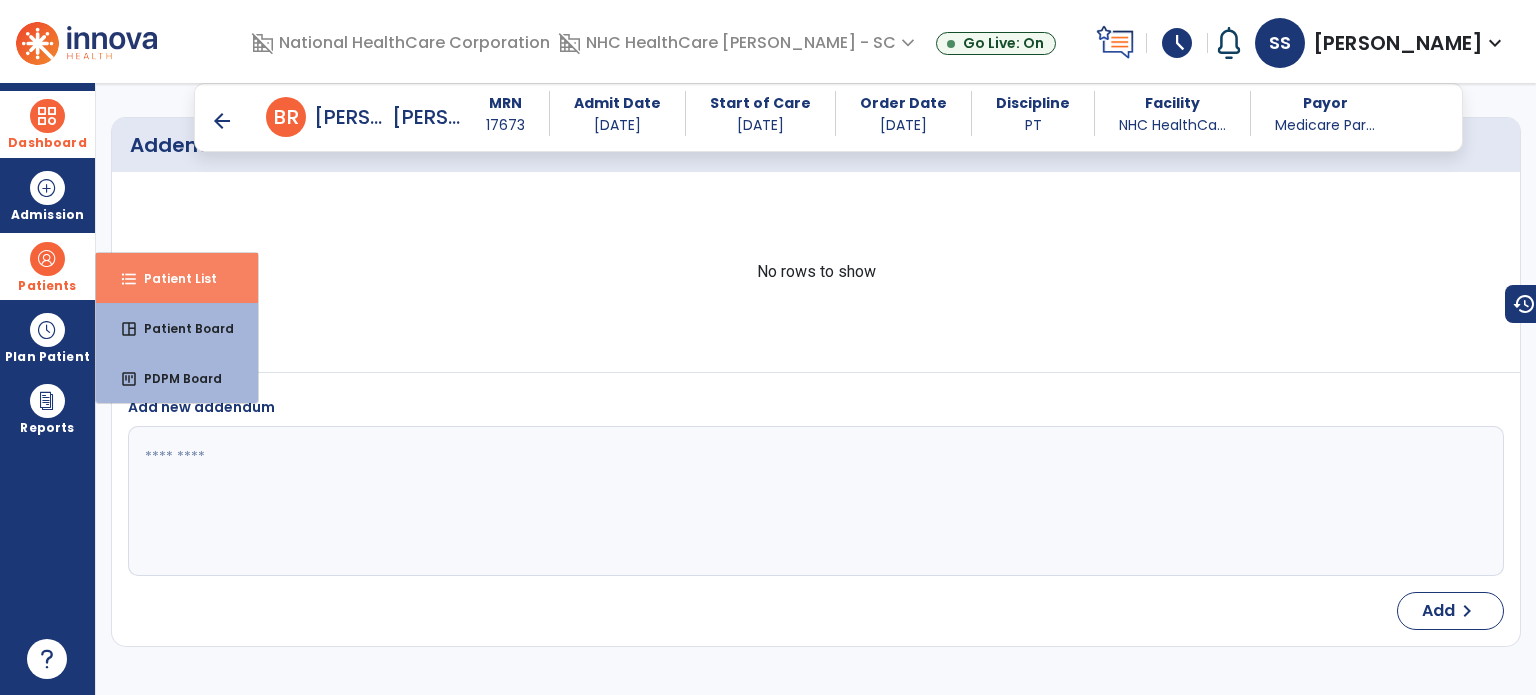 click on "Patient List" at bounding box center (172, 278) 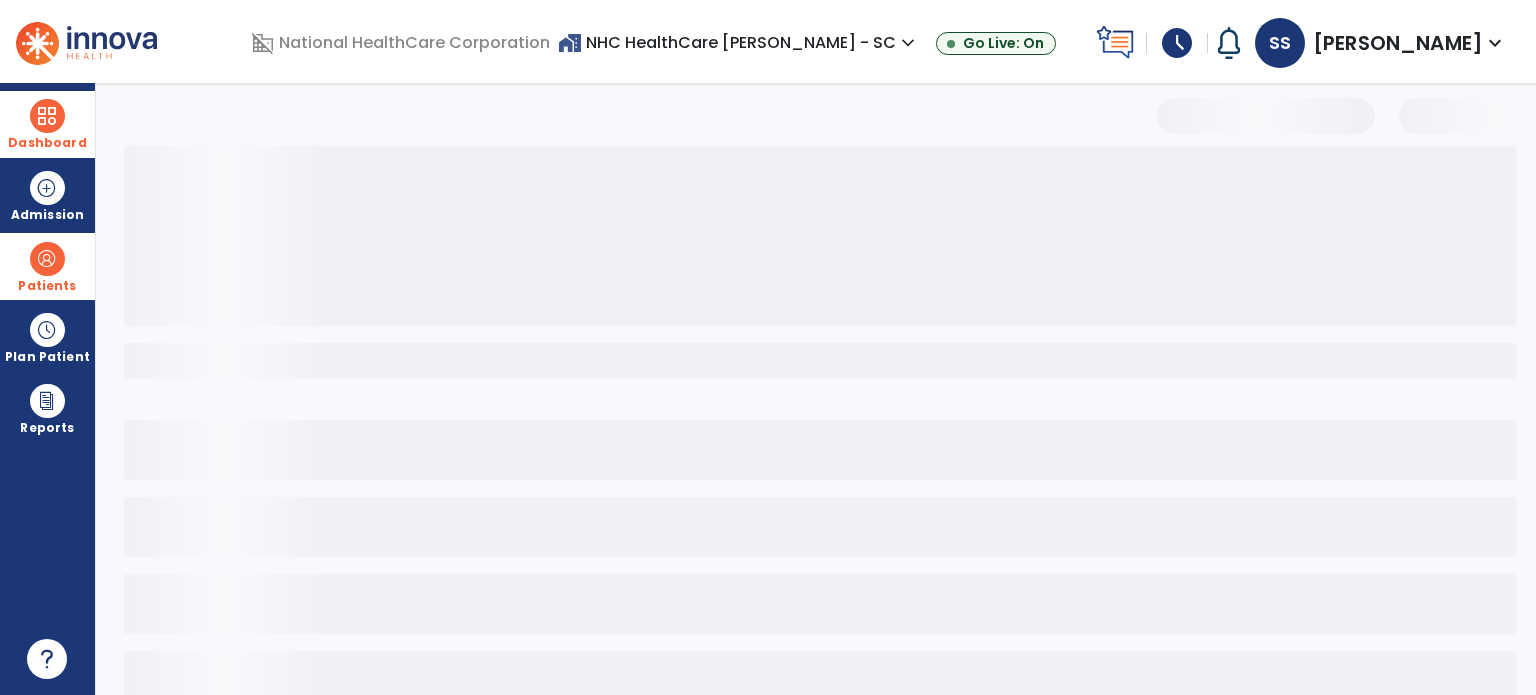 scroll, scrollTop: 46, scrollLeft: 0, axis: vertical 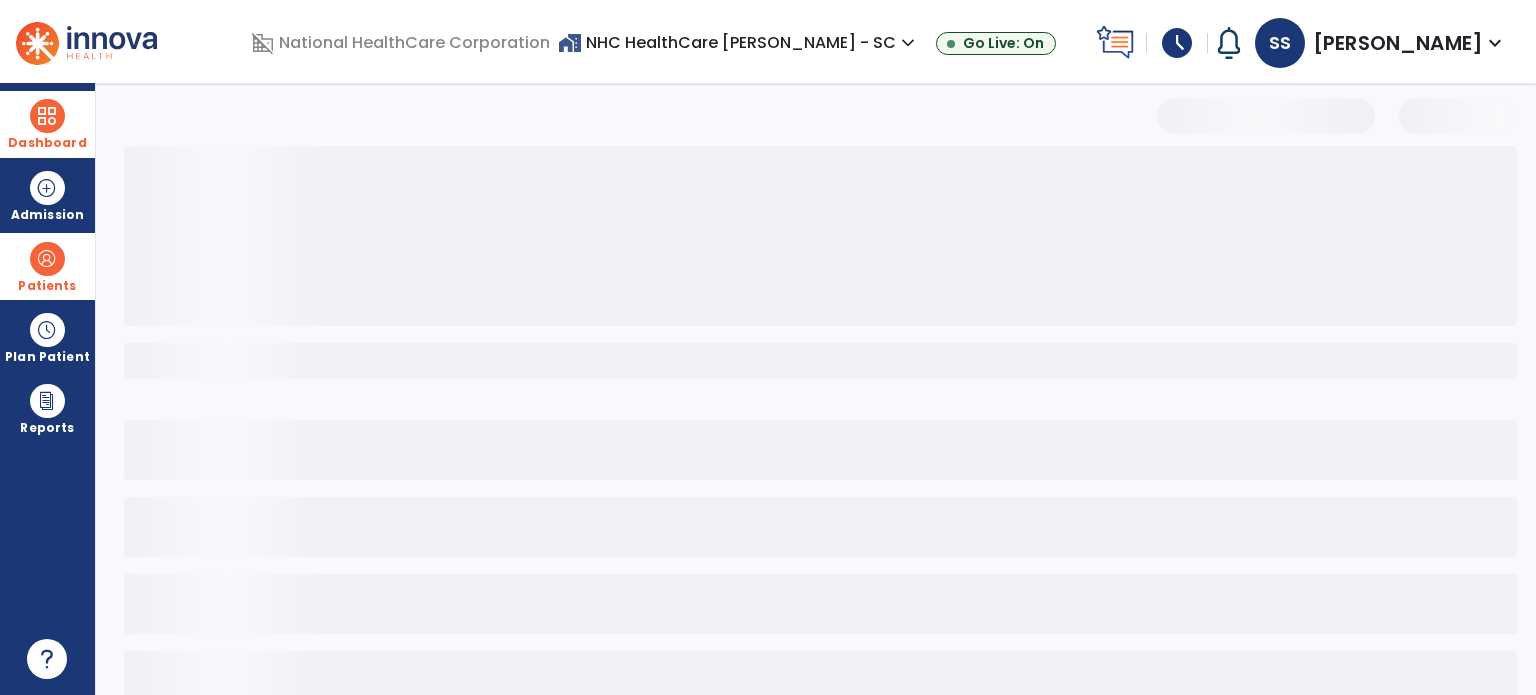 select on "***" 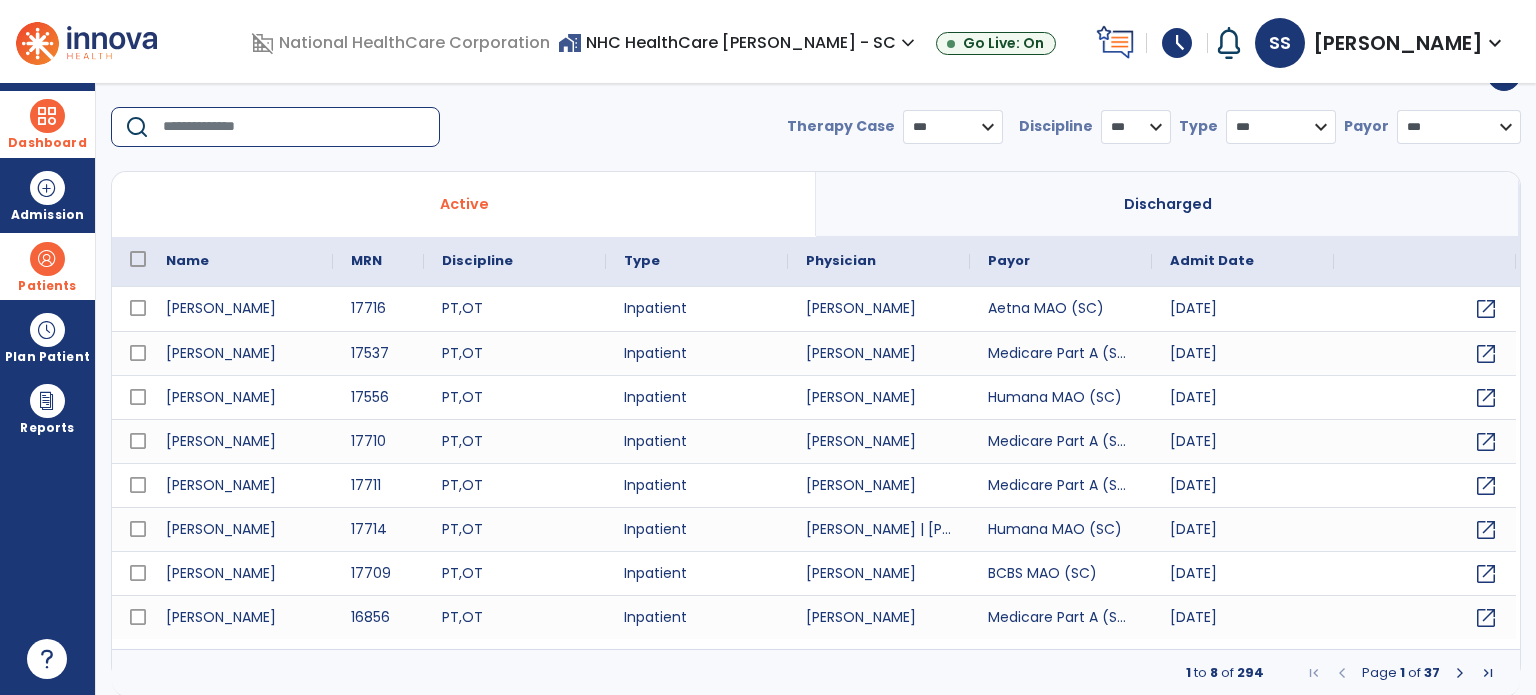 click at bounding box center [294, 127] 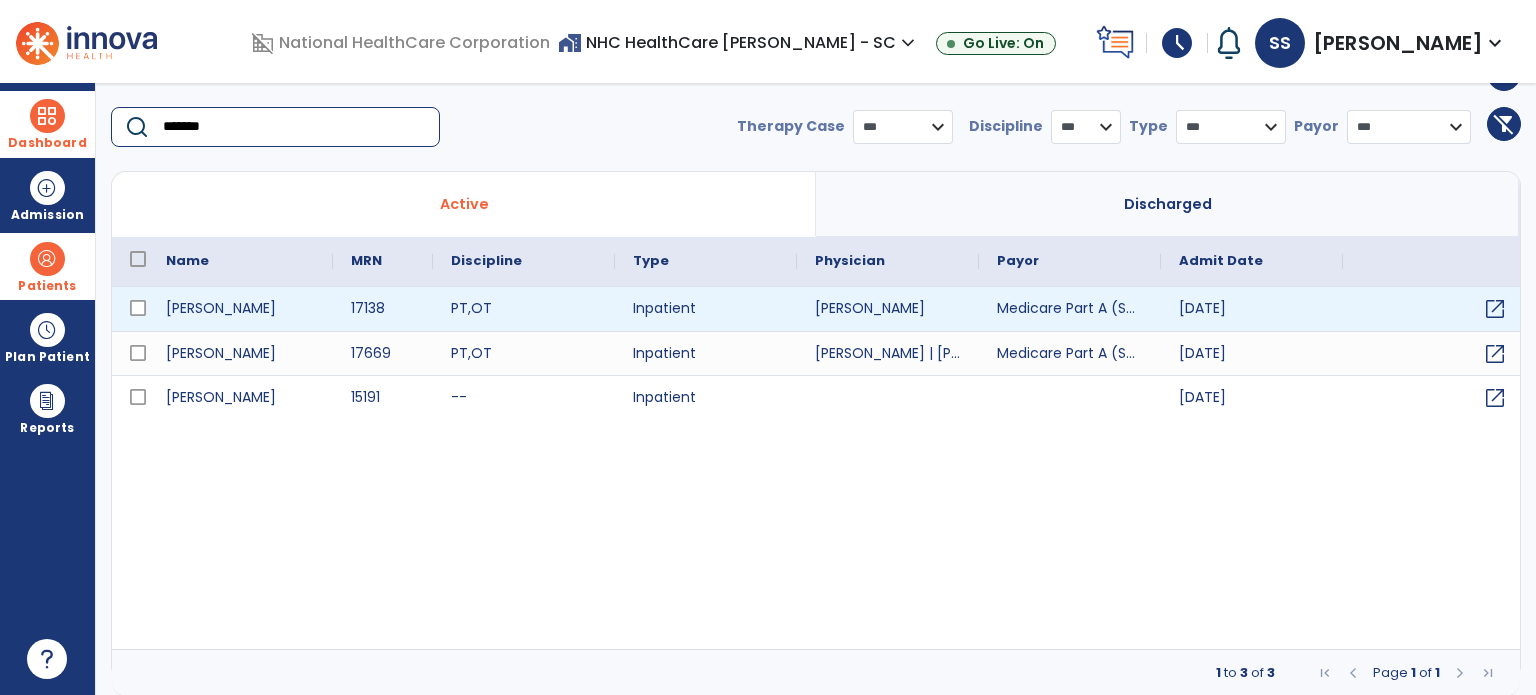 type on "*******" 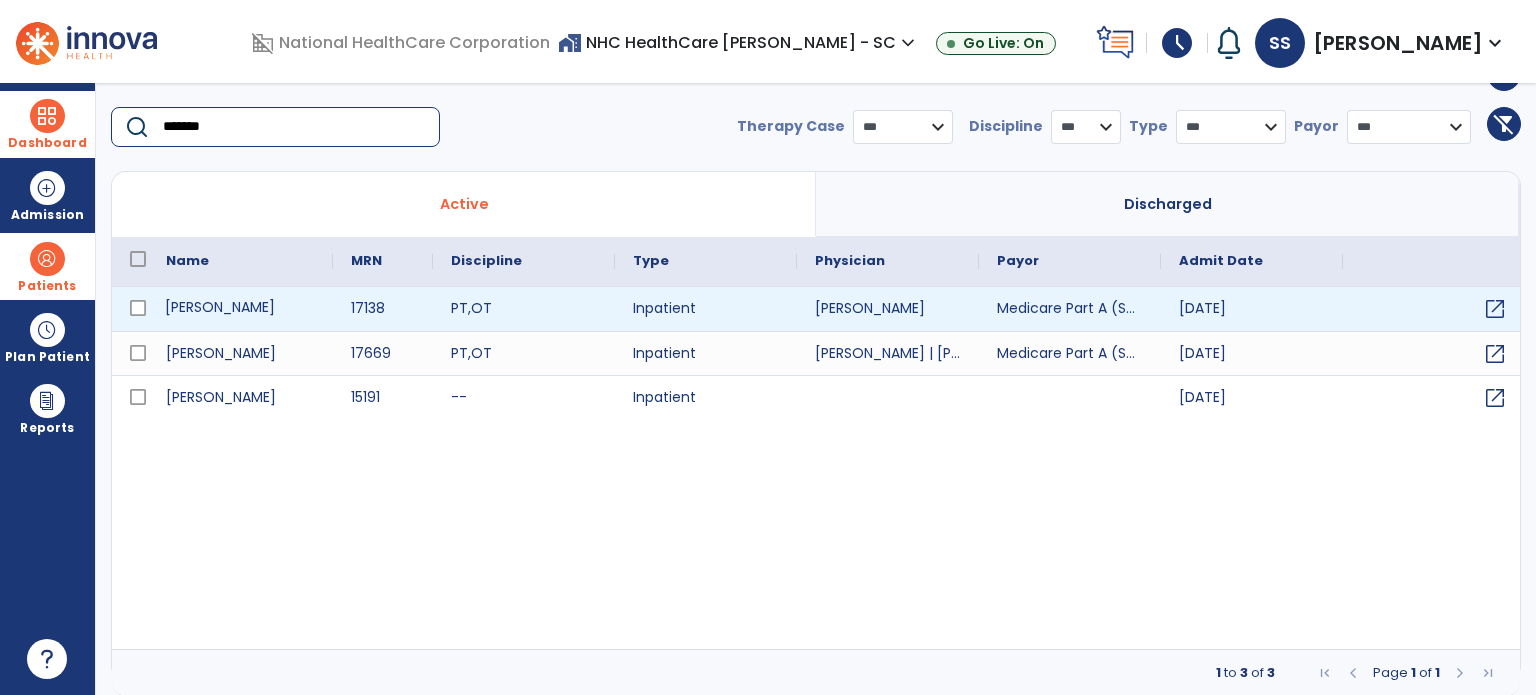 click on "[PERSON_NAME]" at bounding box center (240, 309) 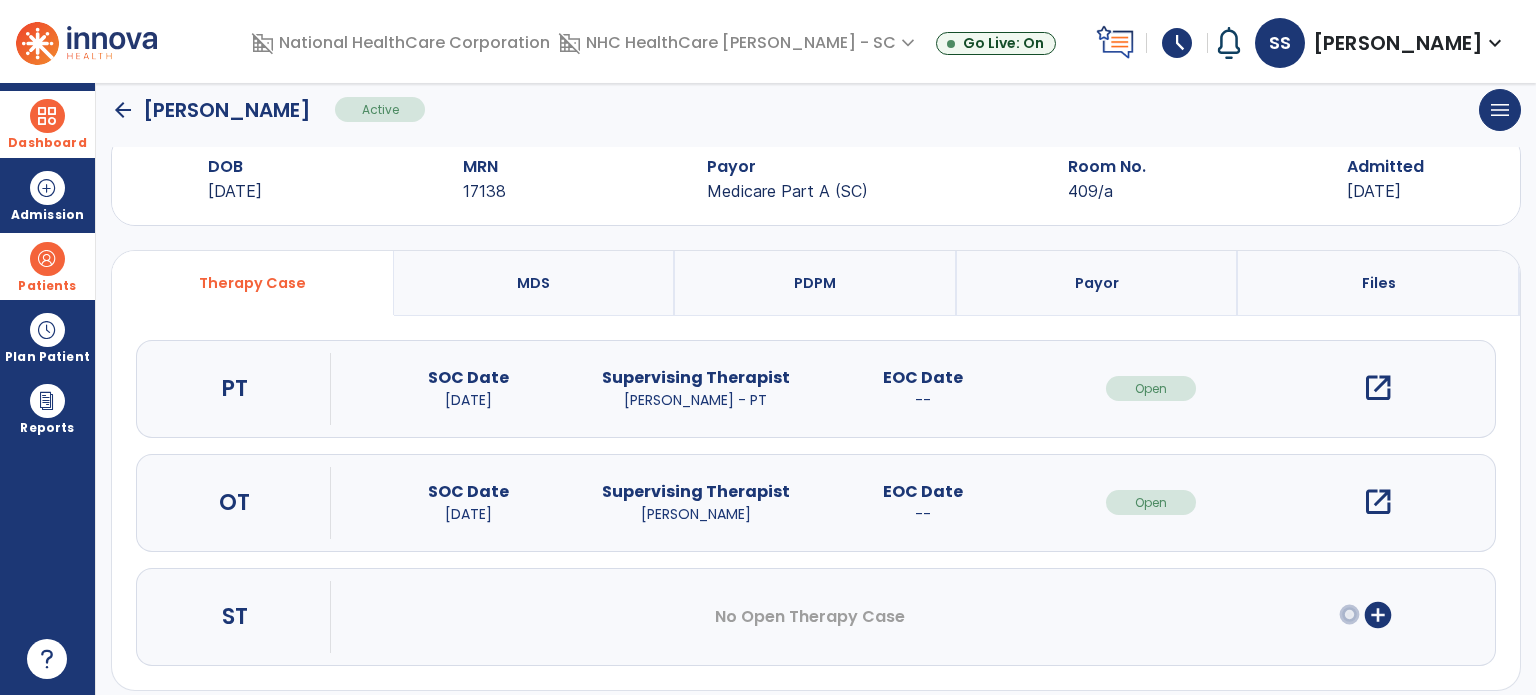 click on "open_in_new" at bounding box center (1378, 388) 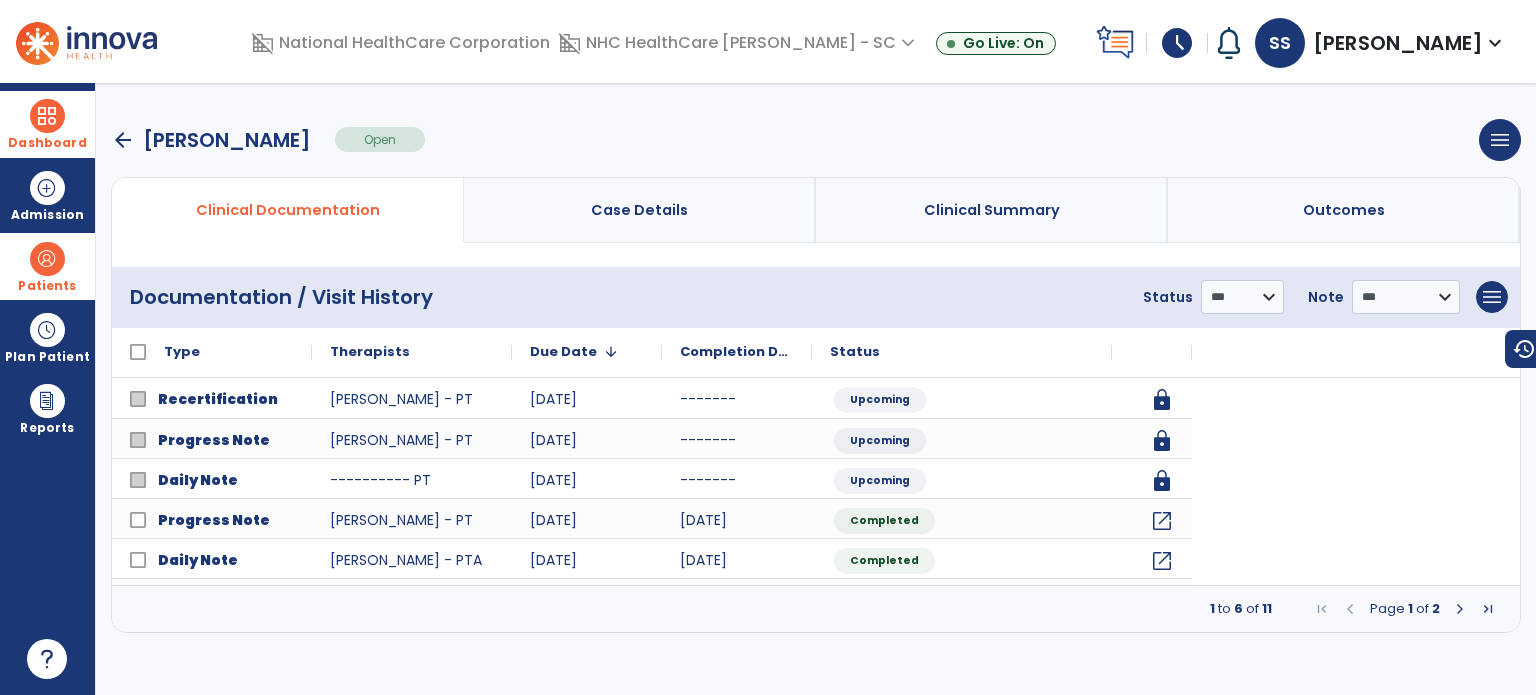 scroll, scrollTop: 0, scrollLeft: 0, axis: both 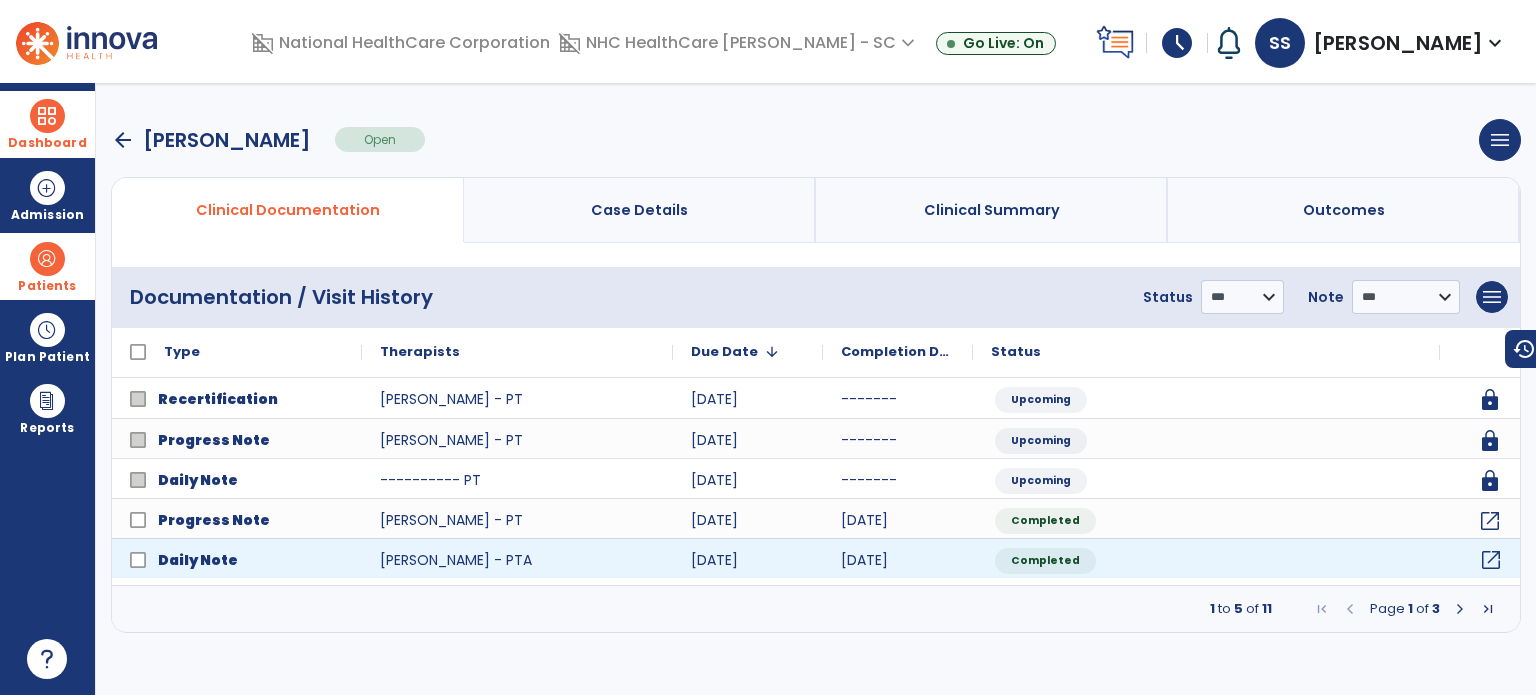 click on "open_in_new" 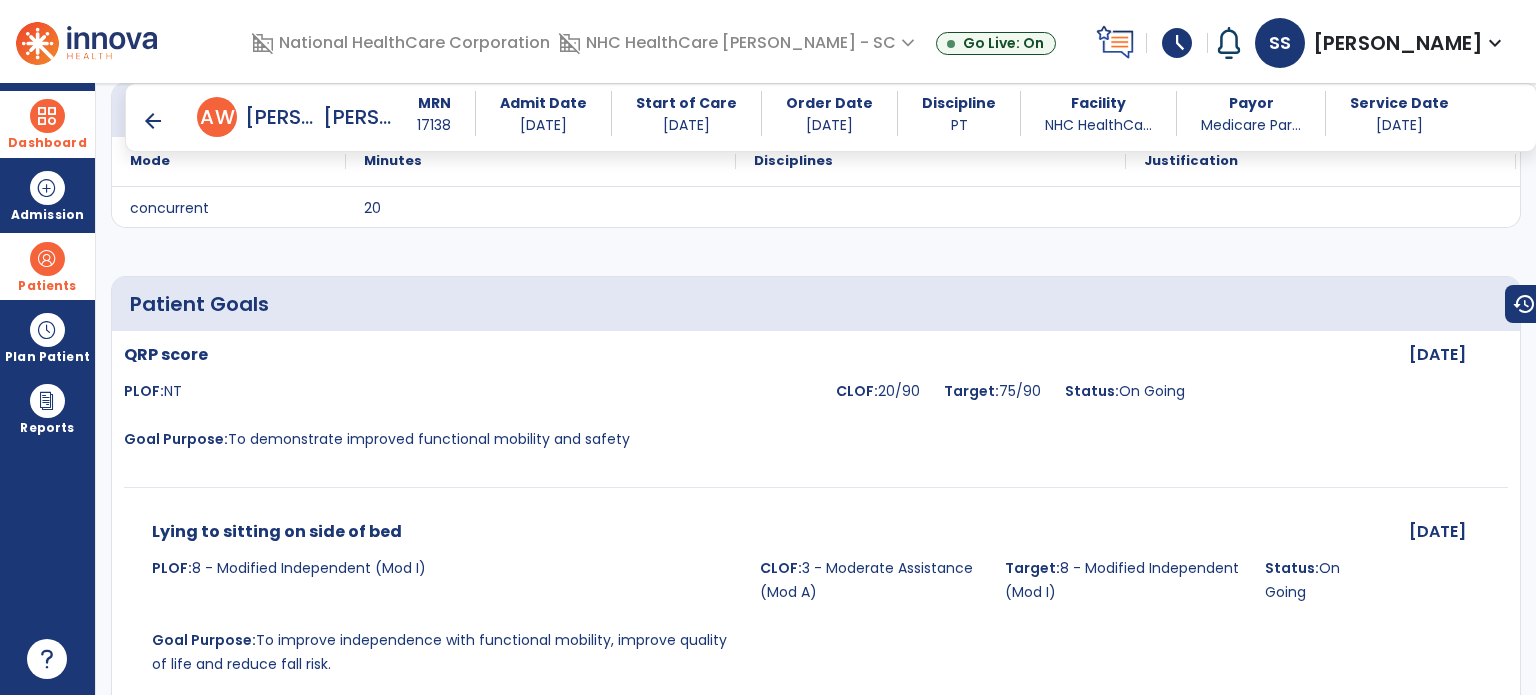 scroll, scrollTop: 2200, scrollLeft: 0, axis: vertical 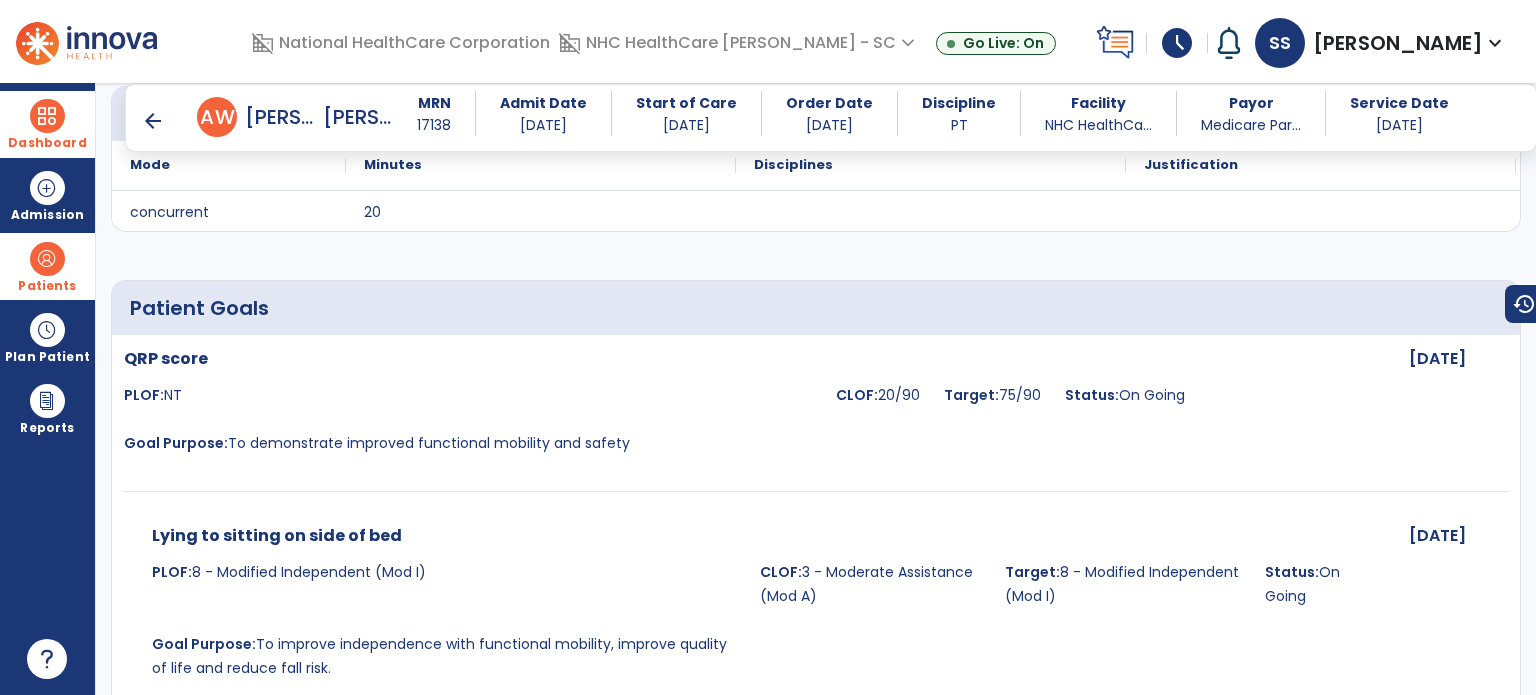click on "arrow_back" at bounding box center (153, 121) 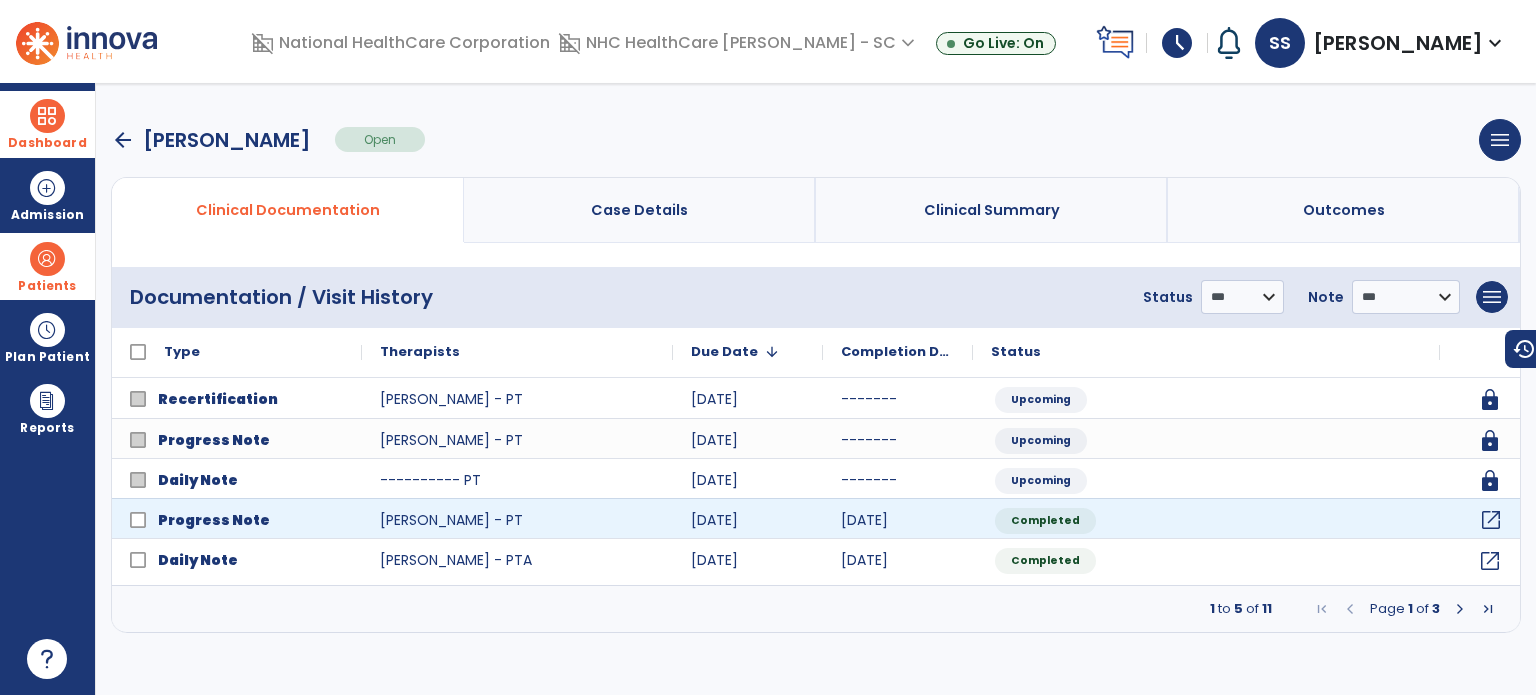 click on "open_in_new" 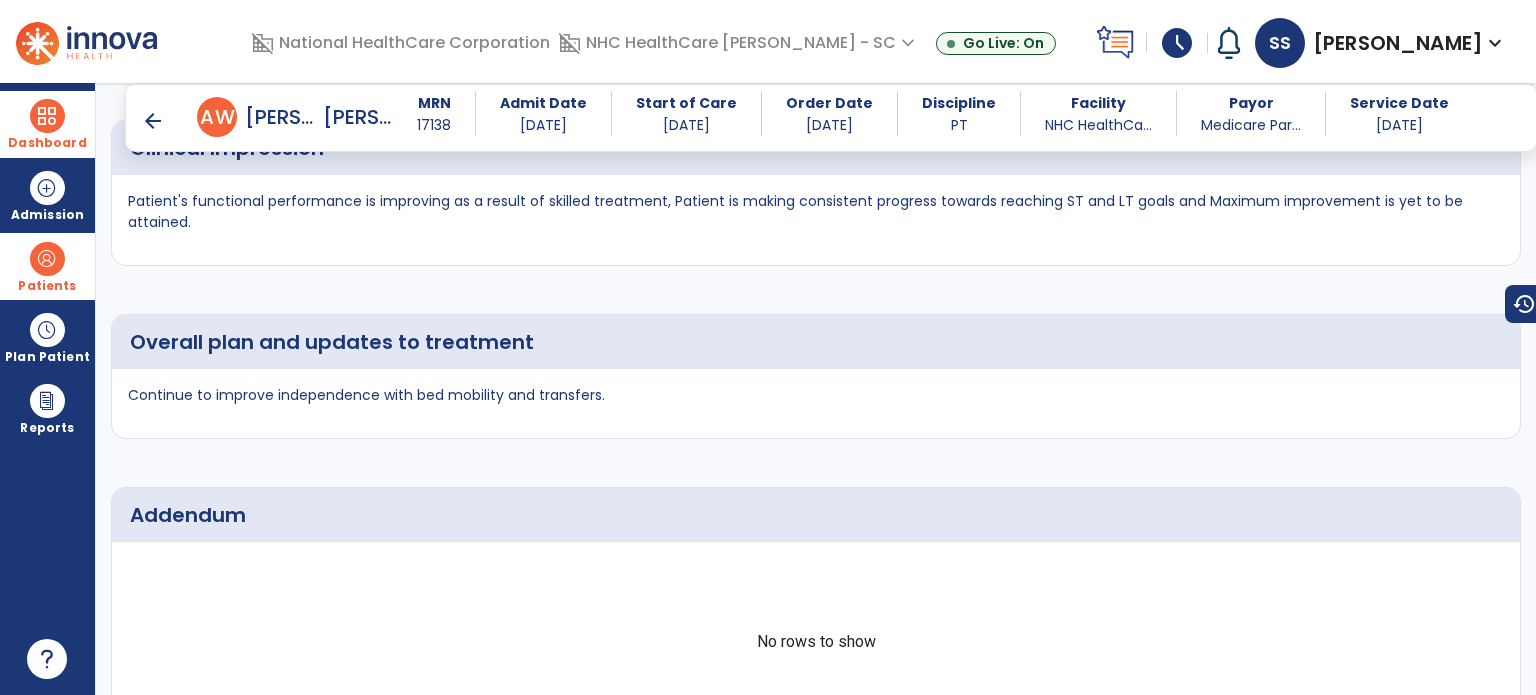 scroll, scrollTop: 3900, scrollLeft: 0, axis: vertical 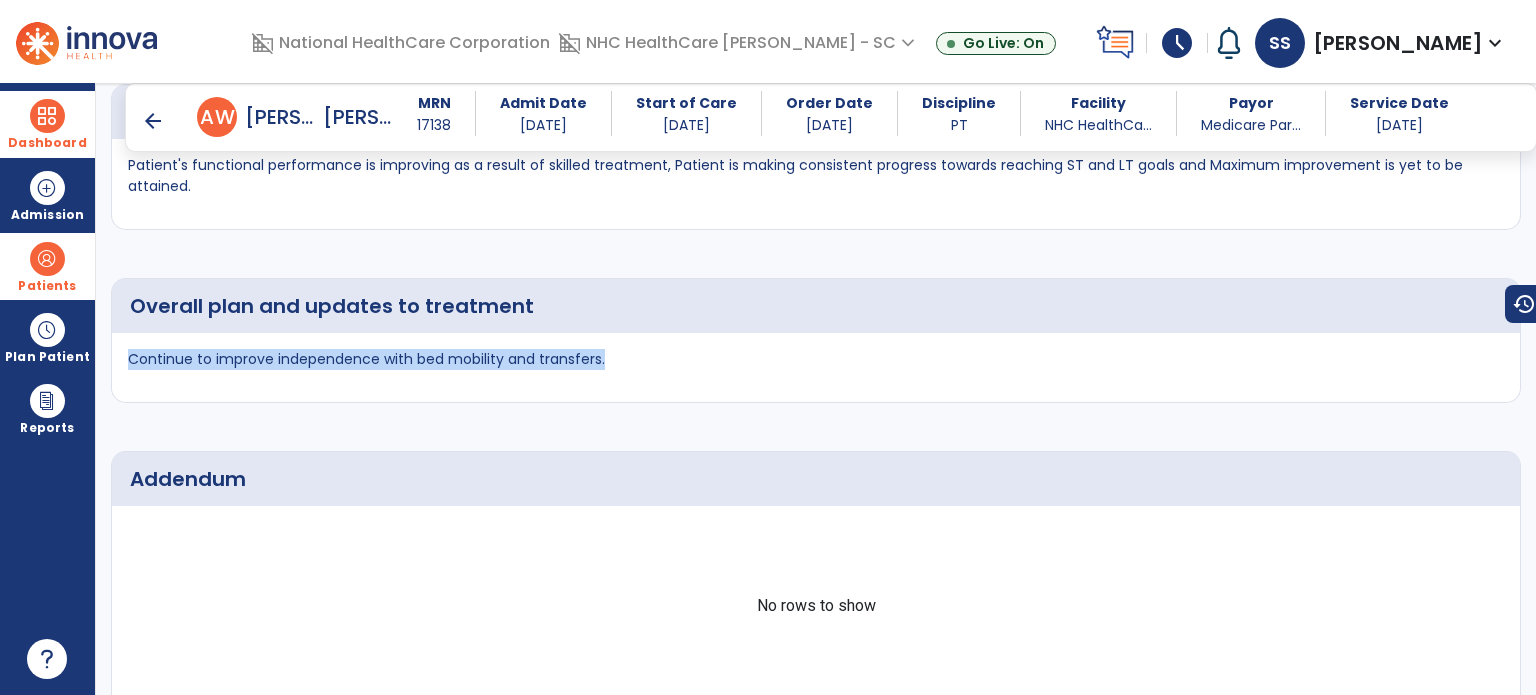 drag, startPoint x: 684, startPoint y: 371, endPoint x: 124, endPoint y: 374, distance: 560.00806 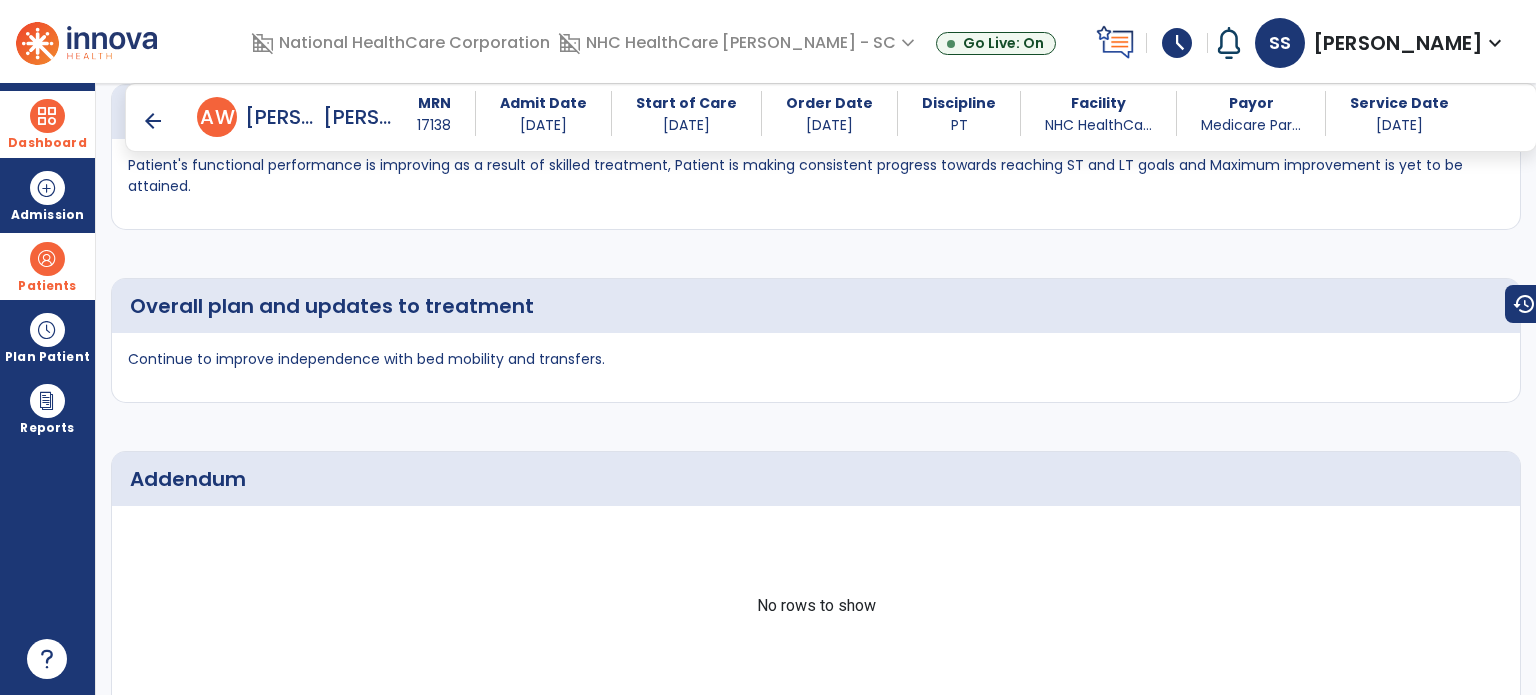 click on "arrow_back" at bounding box center (153, 121) 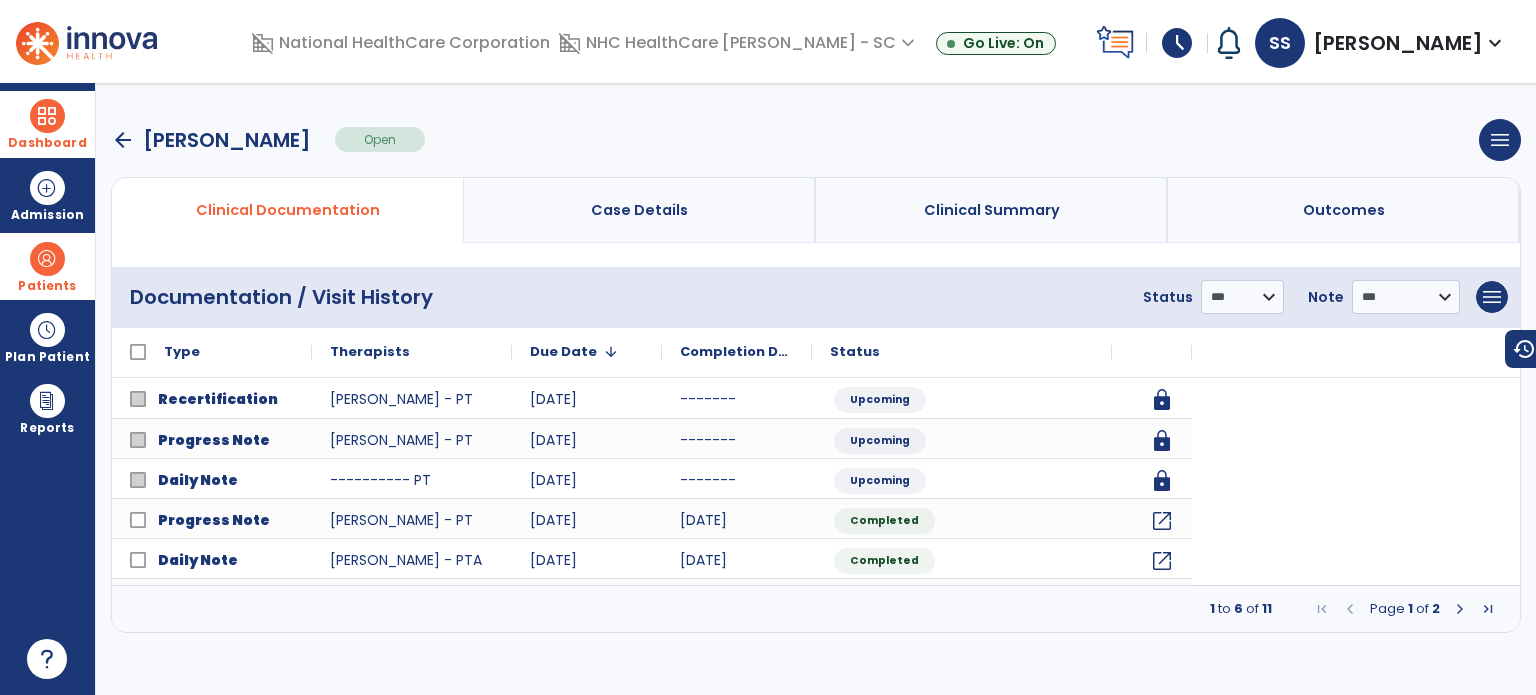 scroll, scrollTop: 0, scrollLeft: 0, axis: both 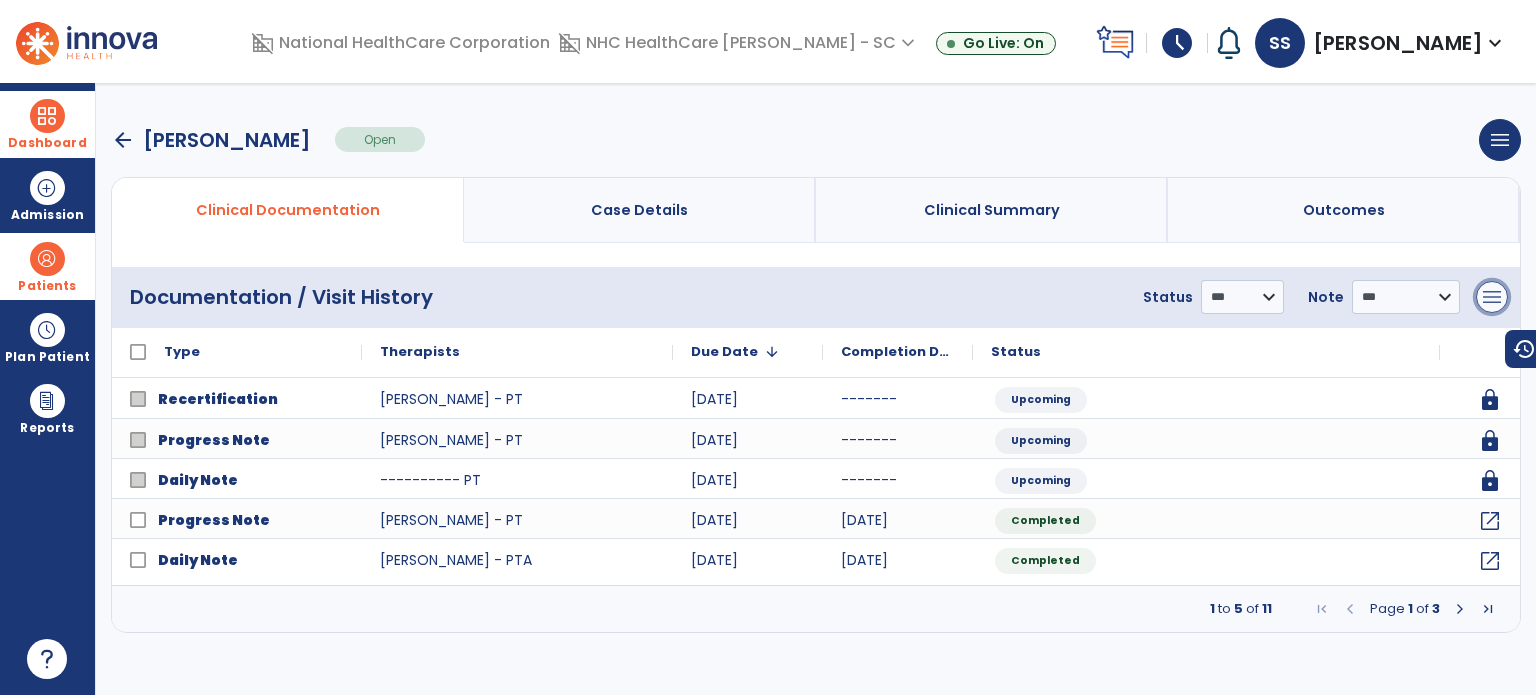 click on "menu" at bounding box center [1492, 297] 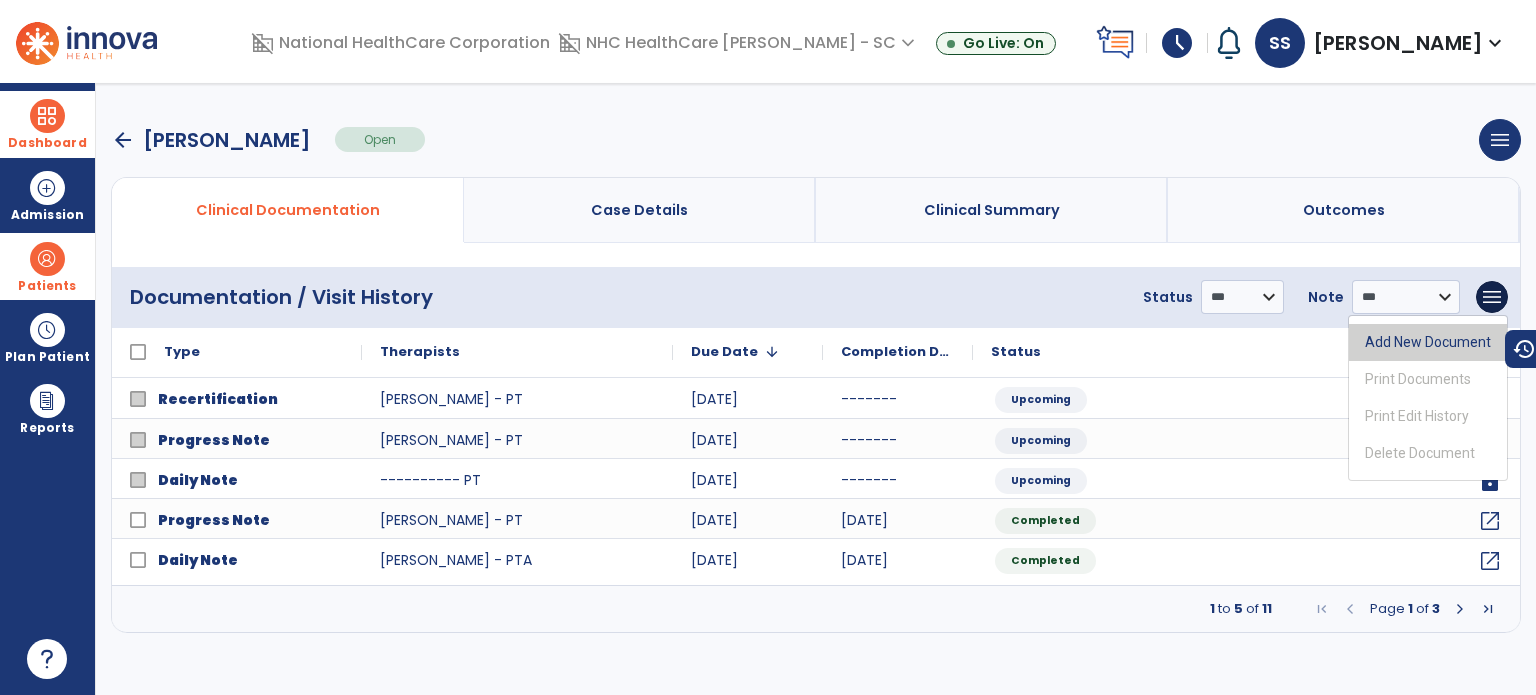 click on "Add New Document" at bounding box center (1428, 342) 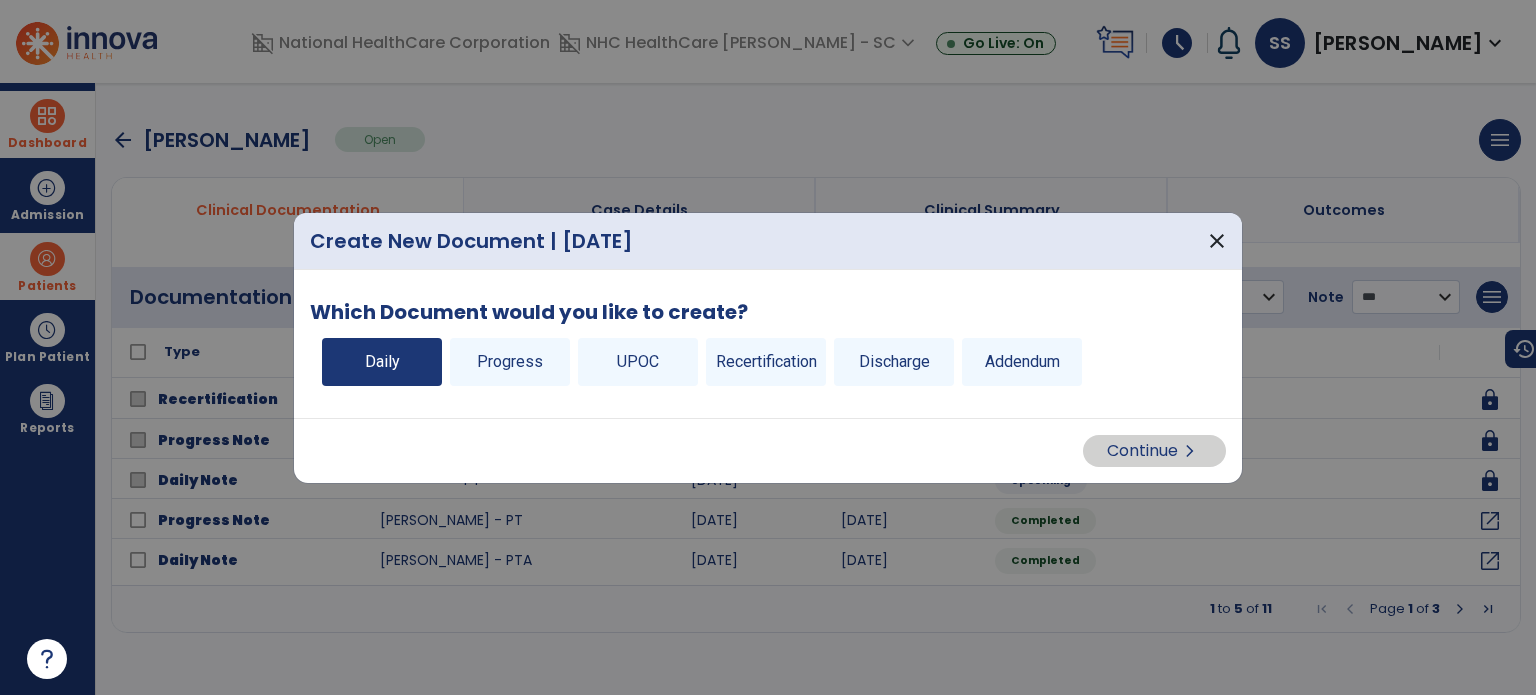 click on "Daily" at bounding box center [382, 362] 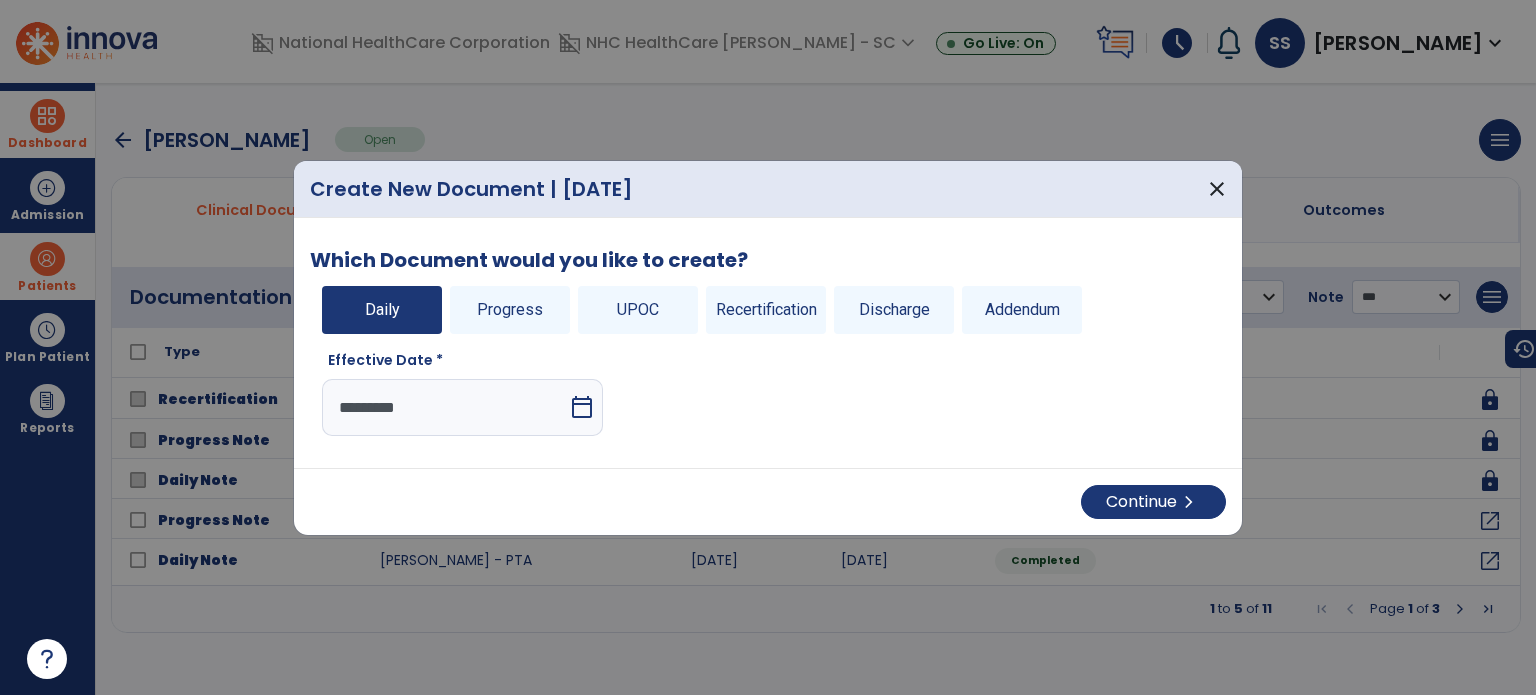 click on "Continue   chevron_right" at bounding box center (768, 502) 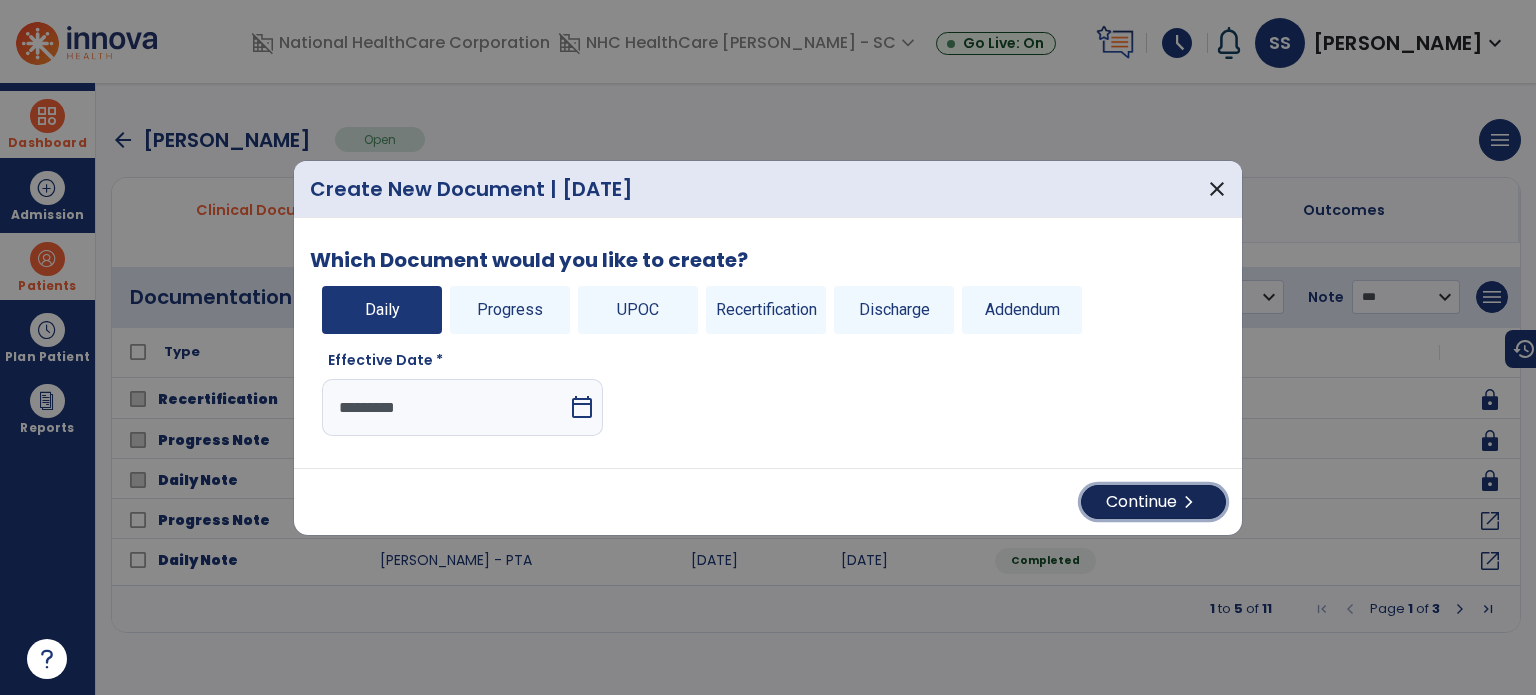 click on "Continue   chevron_right" at bounding box center [1153, 502] 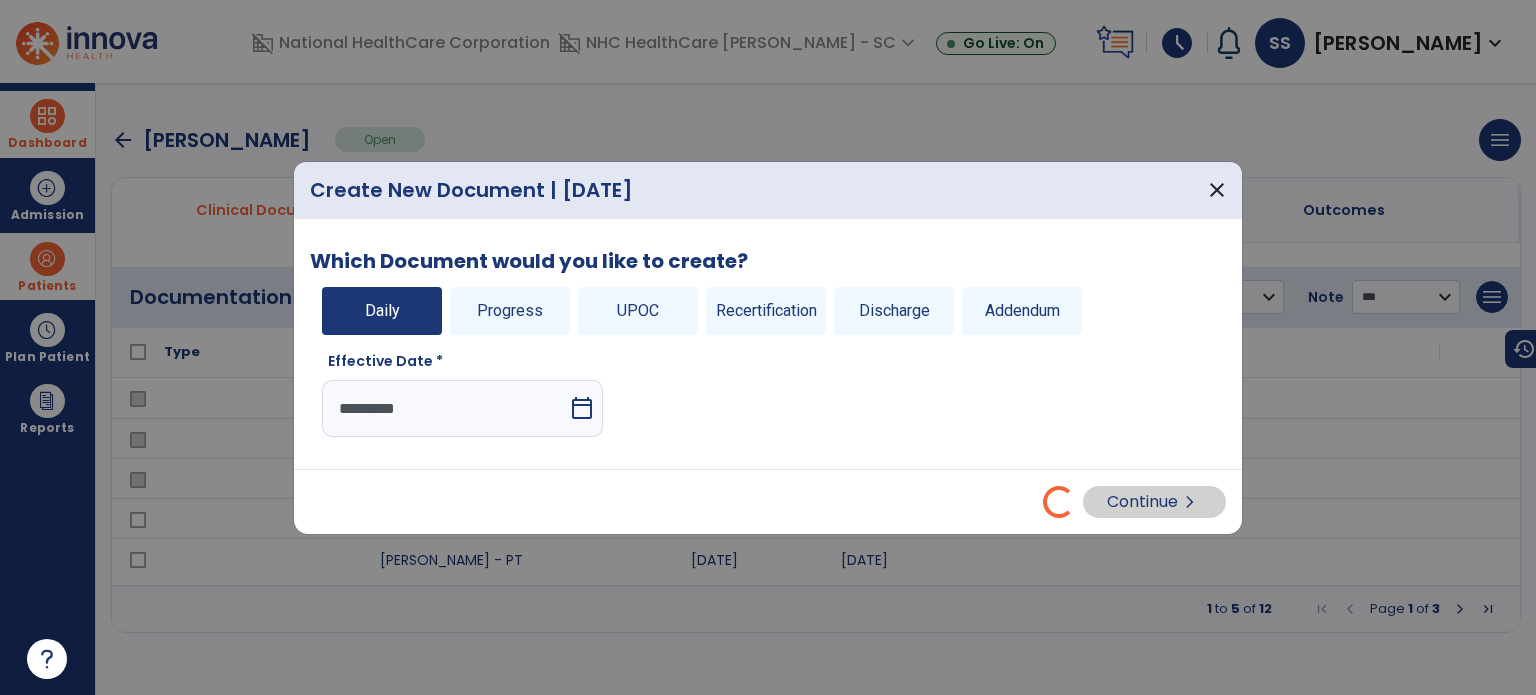 select on "*" 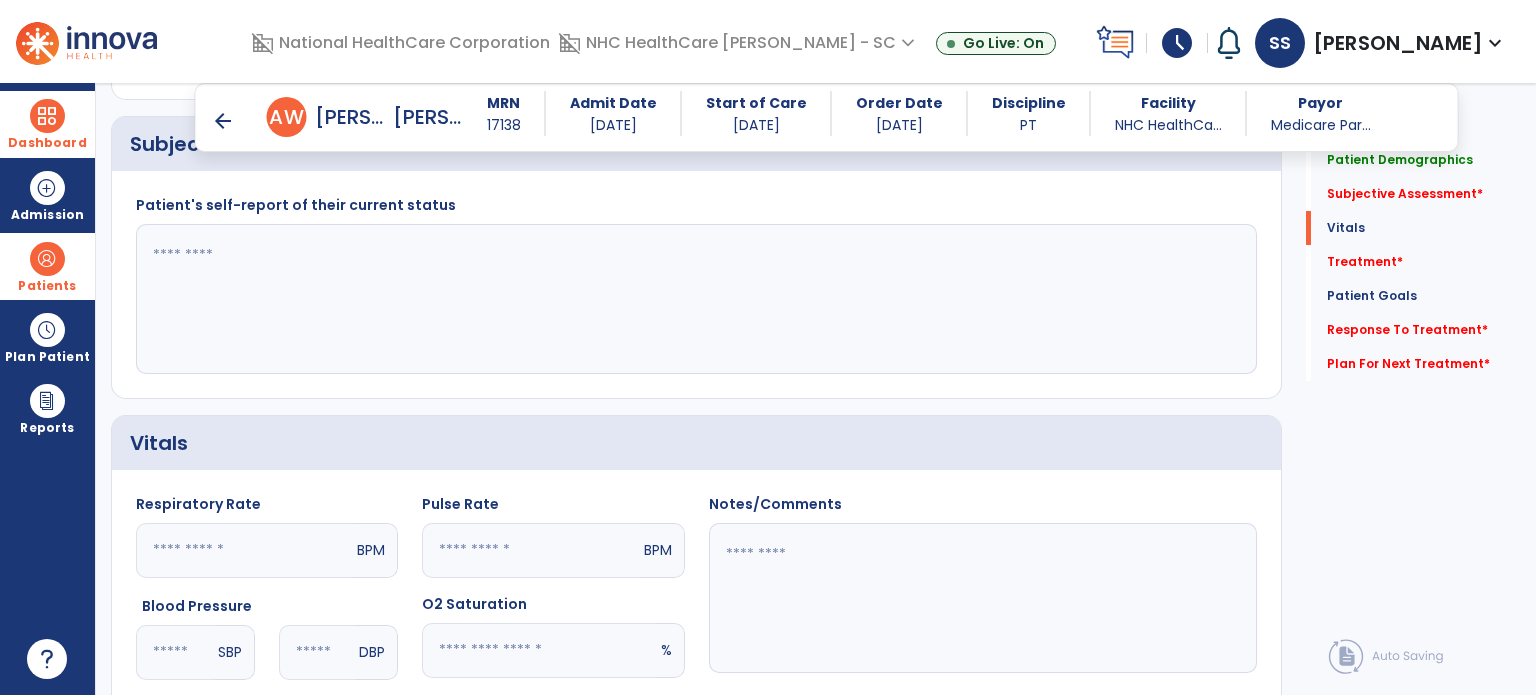scroll, scrollTop: 900, scrollLeft: 0, axis: vertical 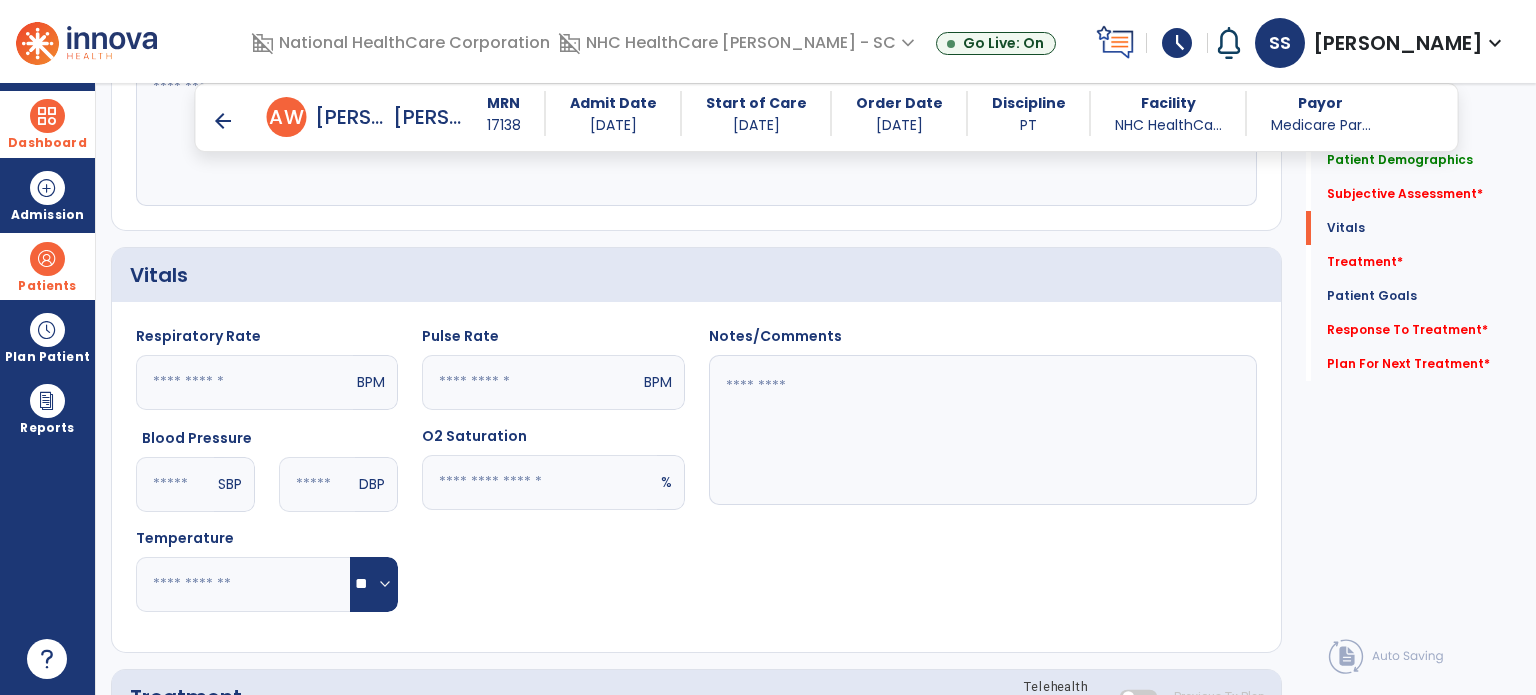 click 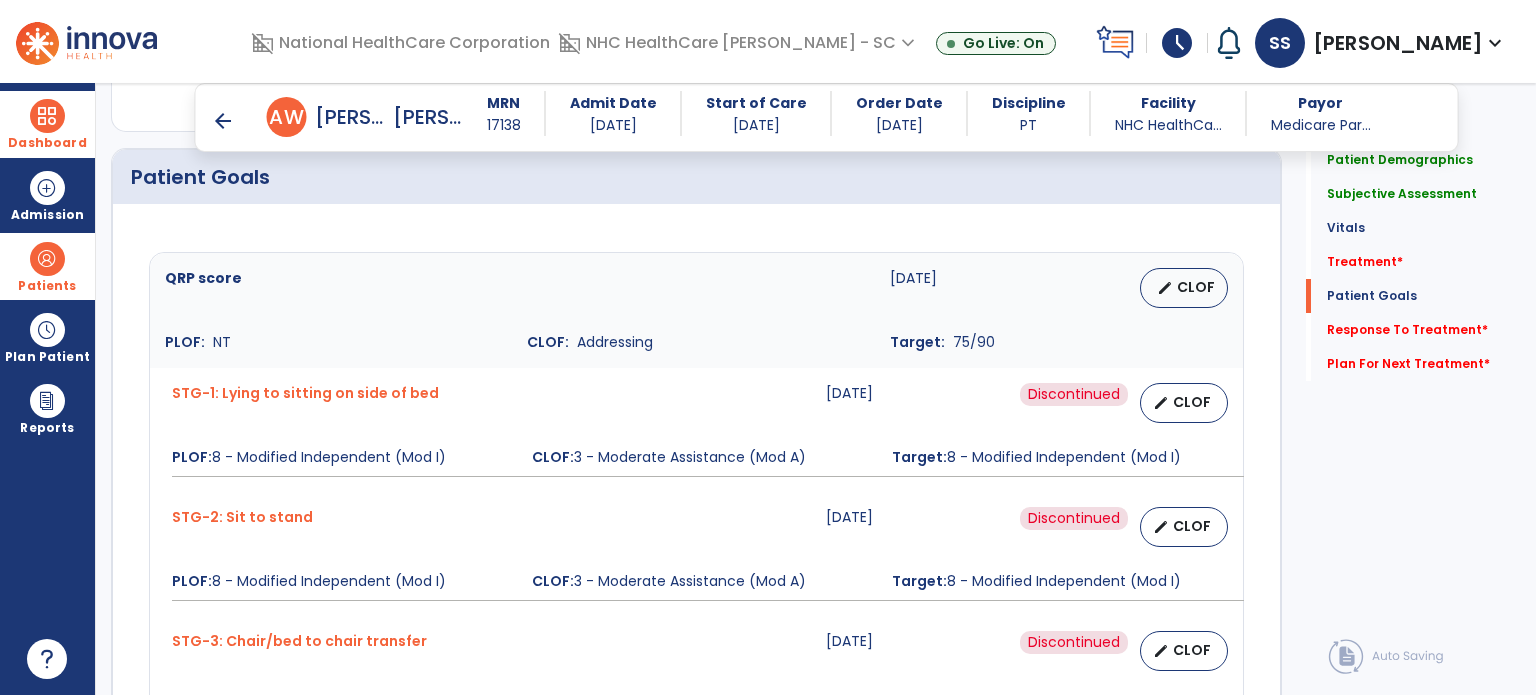 scroll, scrollTop: 2093, scrollLeft: 0, axis: vertical 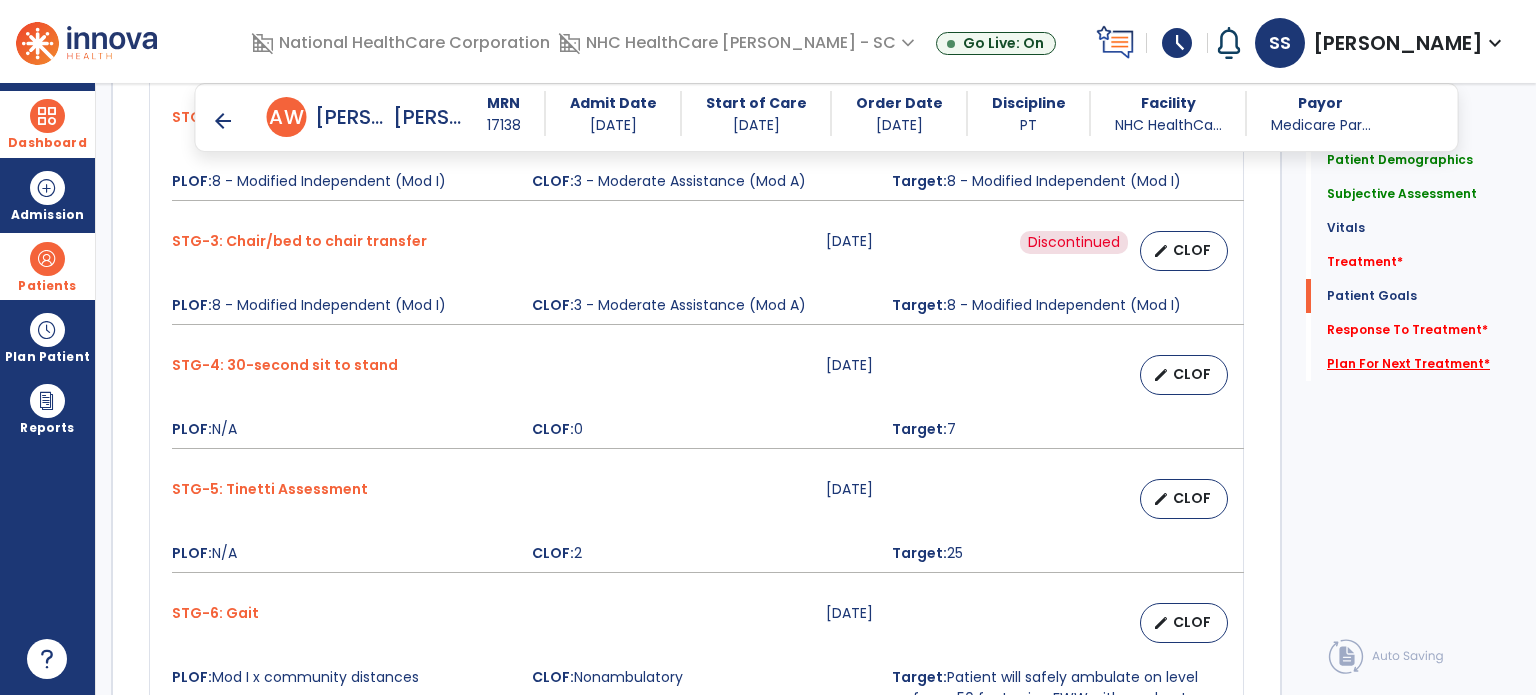 type on "**********" 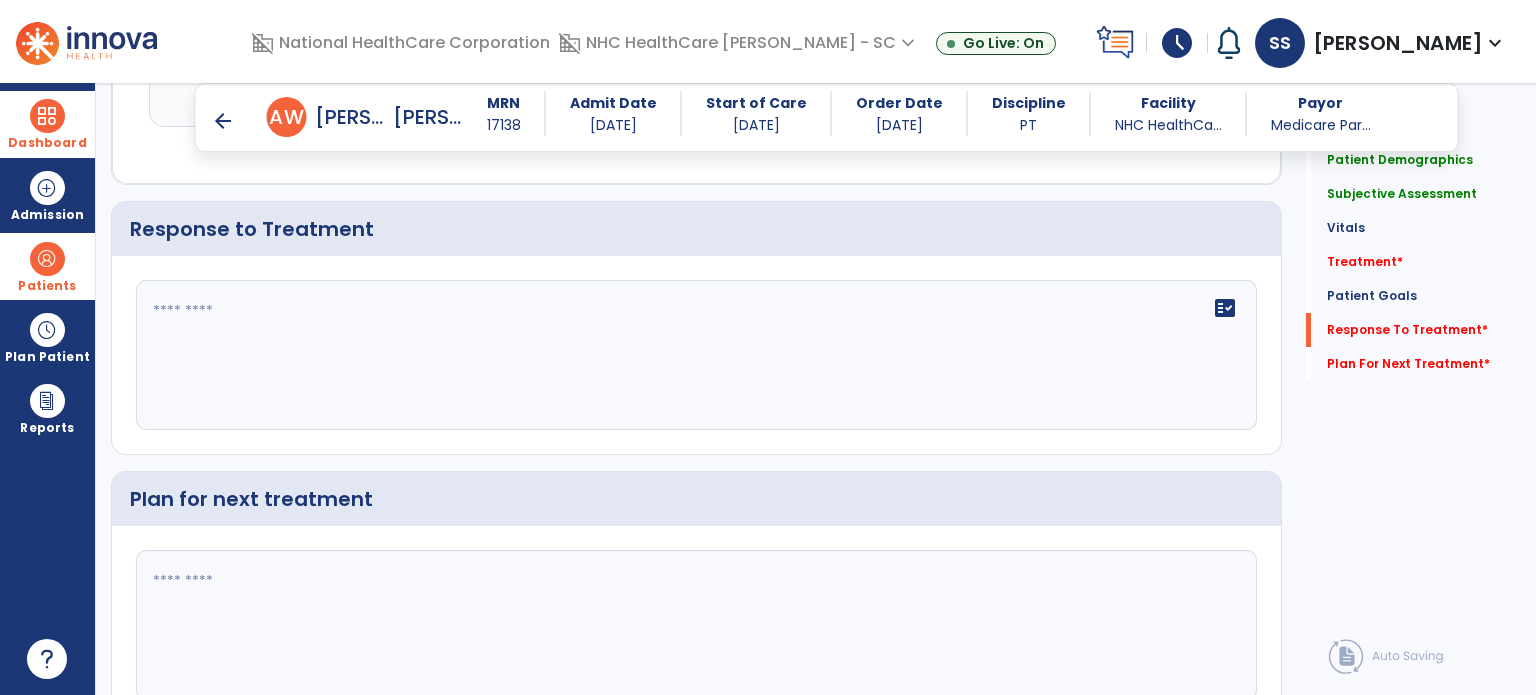 scroll, scrollTop: 3657, scrollLeft: 0, axis: vertical 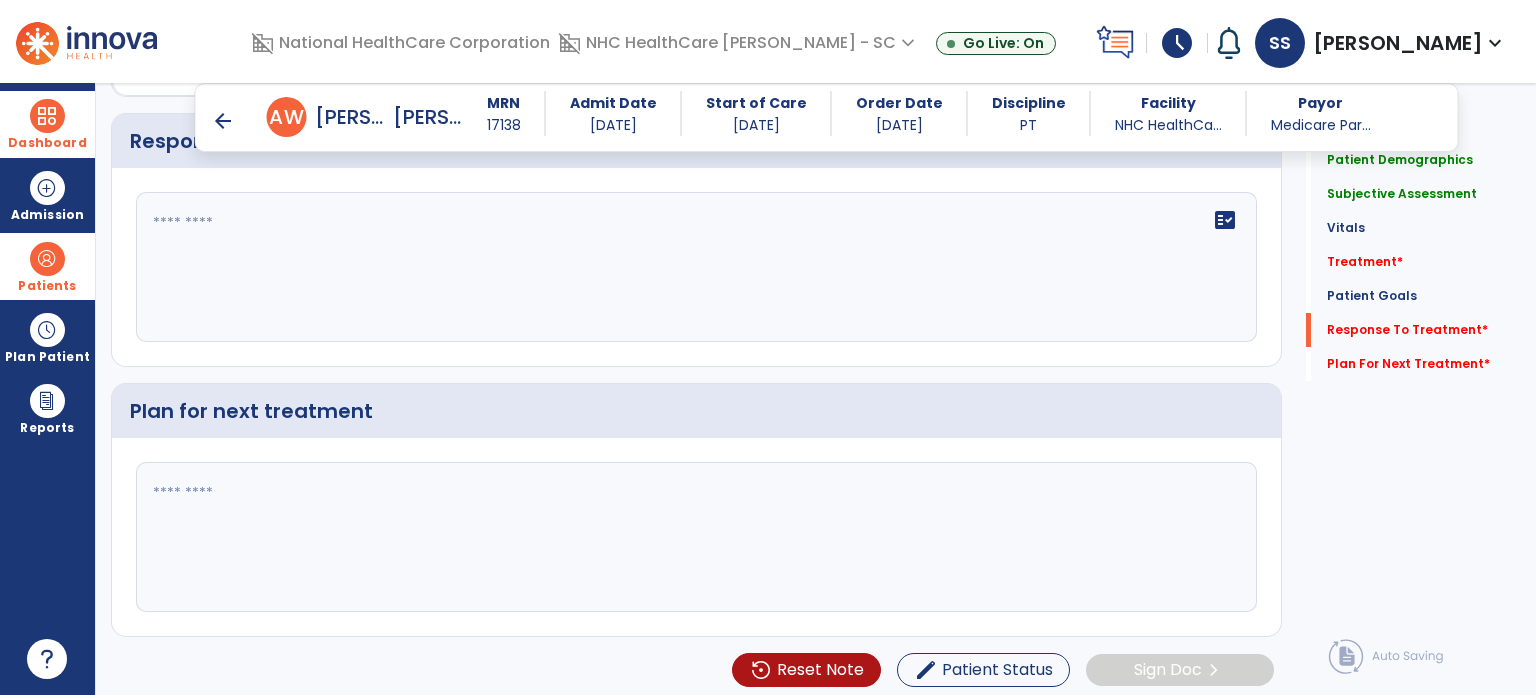 click 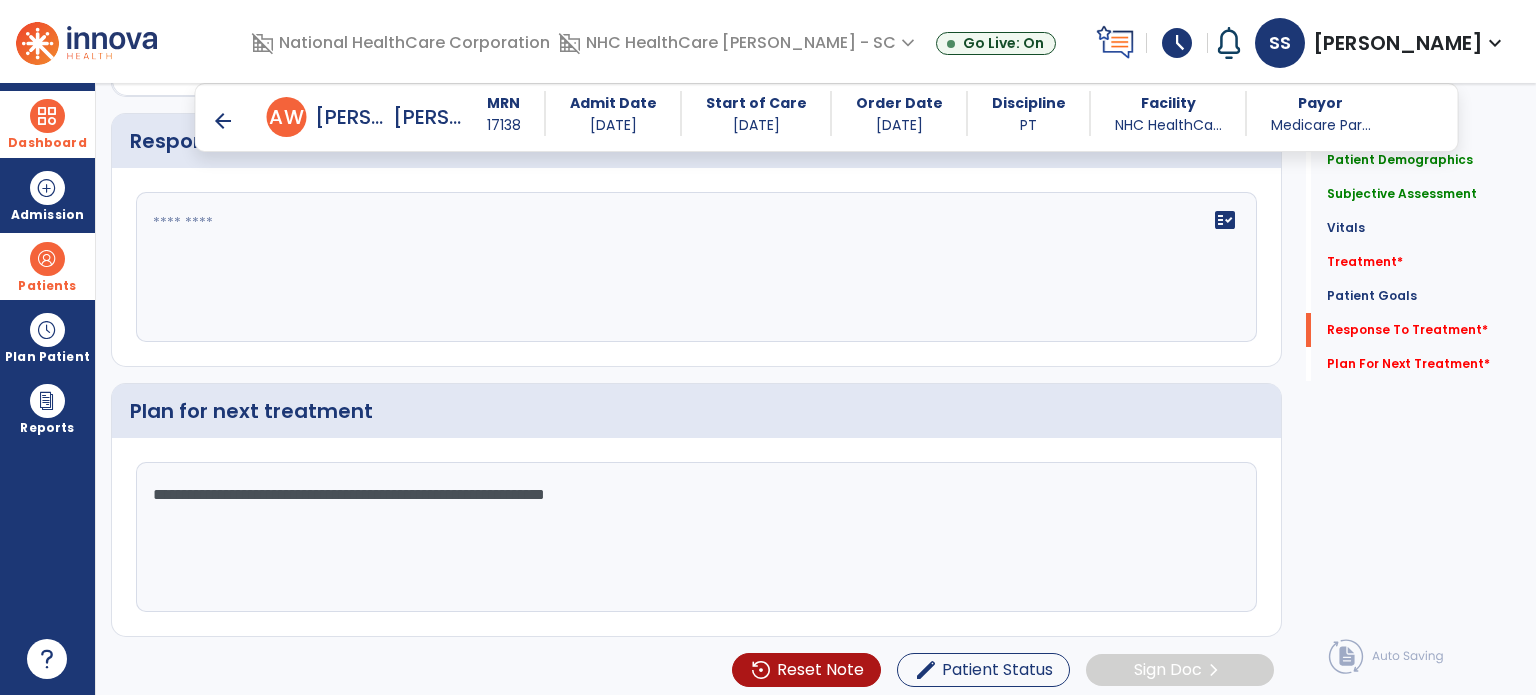type on "**********" 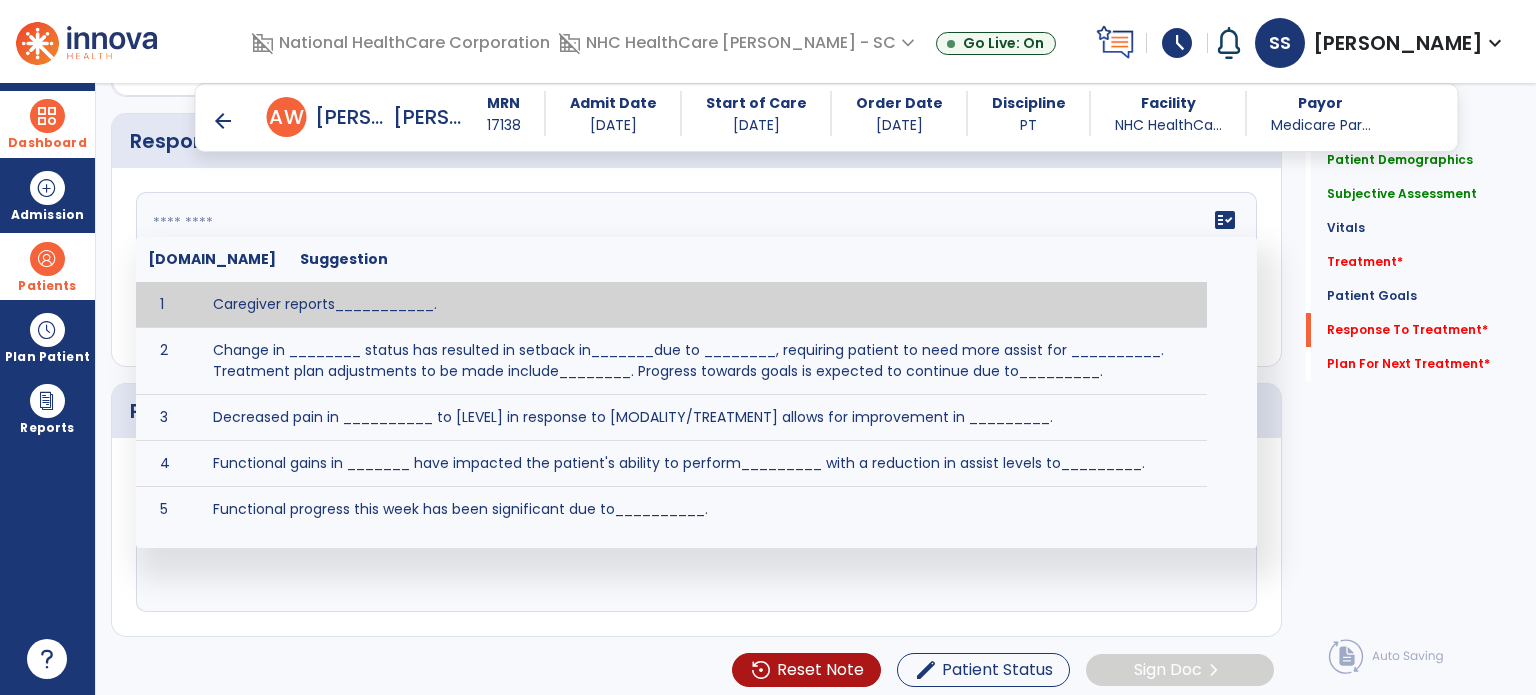 click on "fact_check  [DOMAIN_NAME] Suggestion 1 Caregiver reports___________. 2 Change in ________ status has resulted in setback in_______due to ________, requiring patient to need more assist for __________.   Treatment plan adjustments to be made include________.  Progress towards goals is expected to continue due to_________. 3 Decreased pain in __________ to [LEVEL] in response to [MODALITY/TREATMENT] allows for improvement in _________. 4 Functional gains in _______ have impacted the patient's ability to perform_________ with a reduction in assist levels to_________. 5 Functional progress this week has been significant due to__________. 6 Gains in ________ have improved the patient's ability to perform ______with decreased levels of assist to___________. 7 Improvement in ________allows patient to tolerate higher levels of challenges in_________. 8 Pain in [AREA] has decreased to [LEVEL] in response to [TREATMENT/MODALITY], allowing fore ease in completing__________. 9 10 11 12 13 14 15 16 17 18 19 20 21" 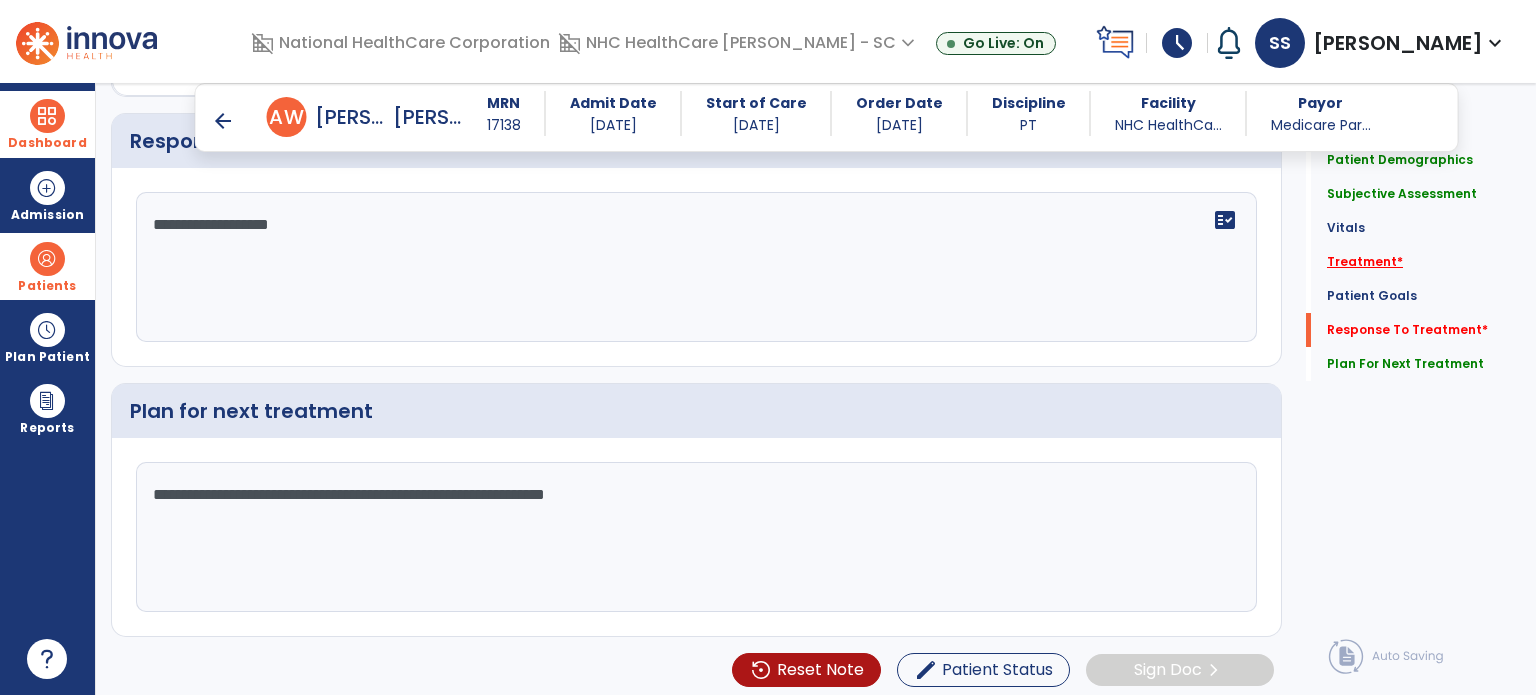 type on "**********" 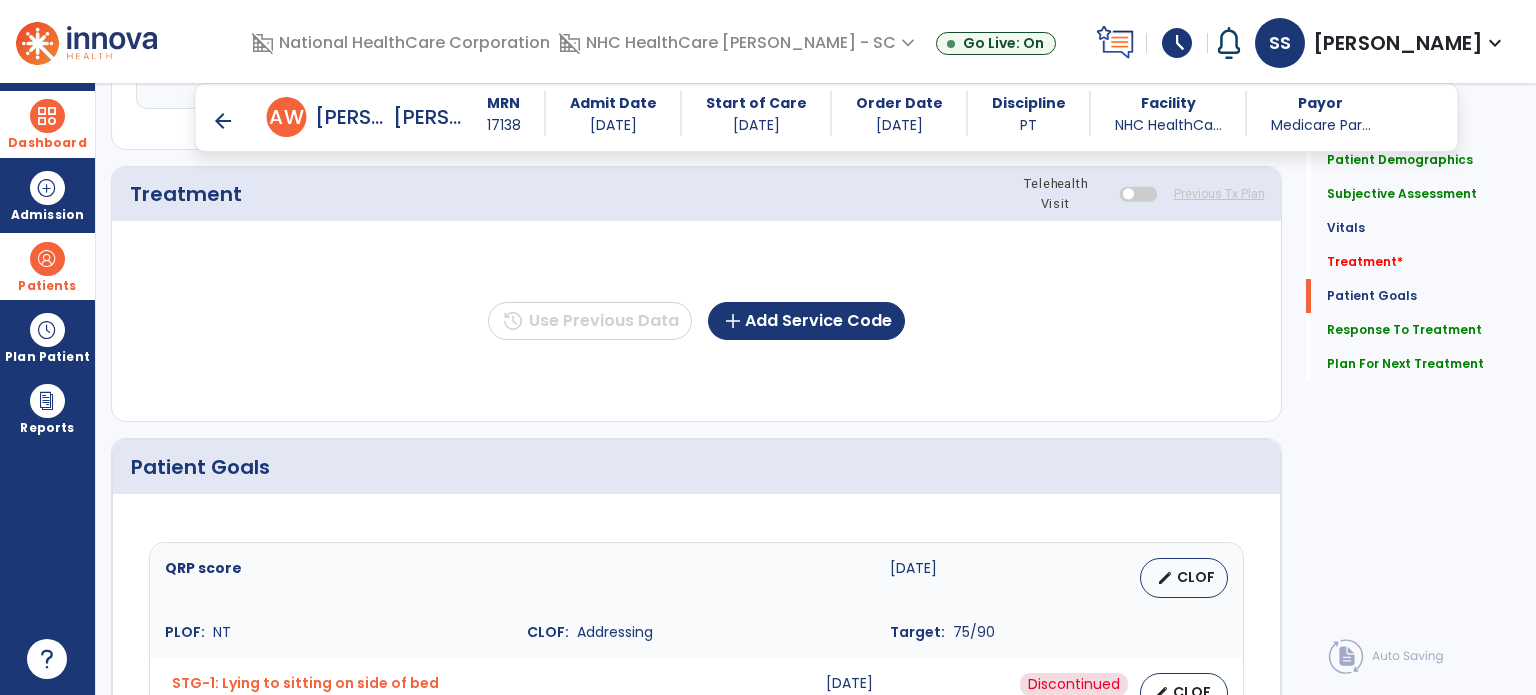 scroll, scrollTop: 1307, scrollLeft: 0, axis: vertical 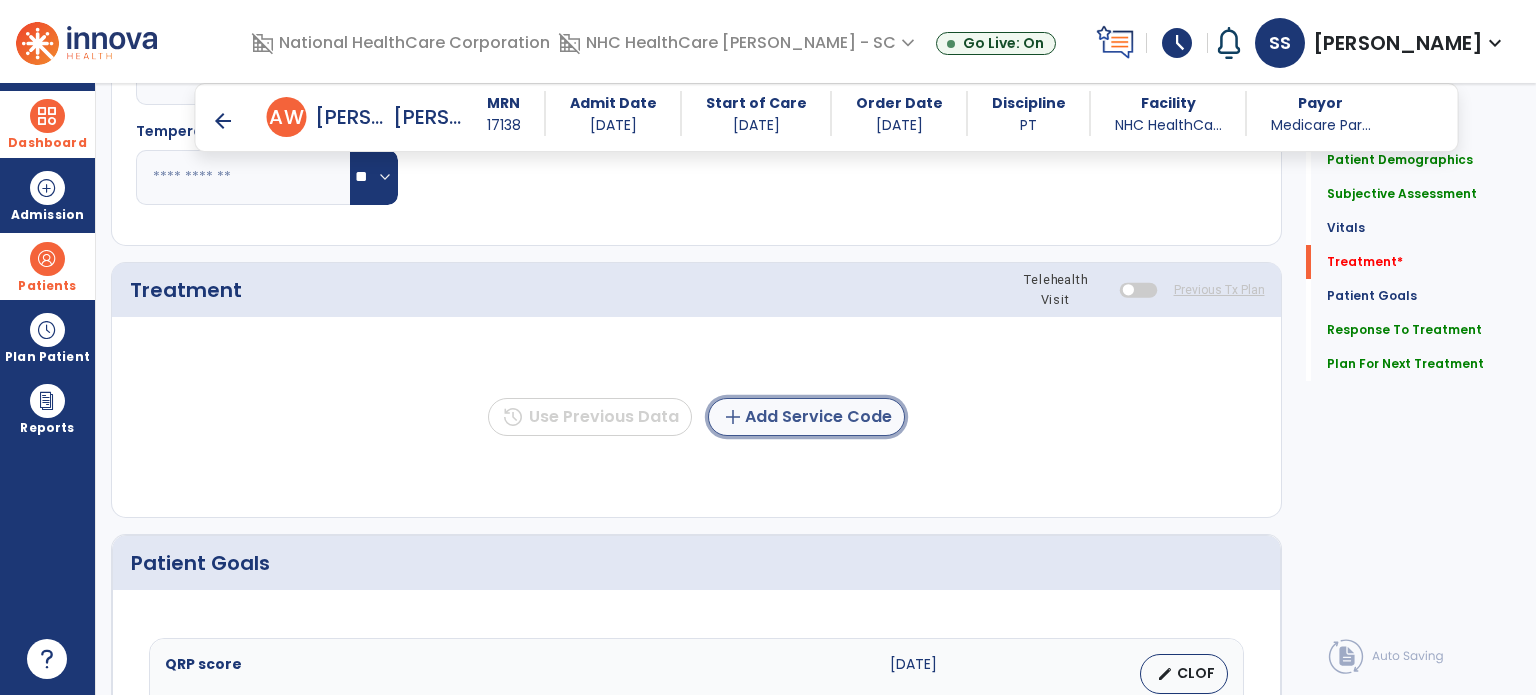 click on "add  Add Service Code" 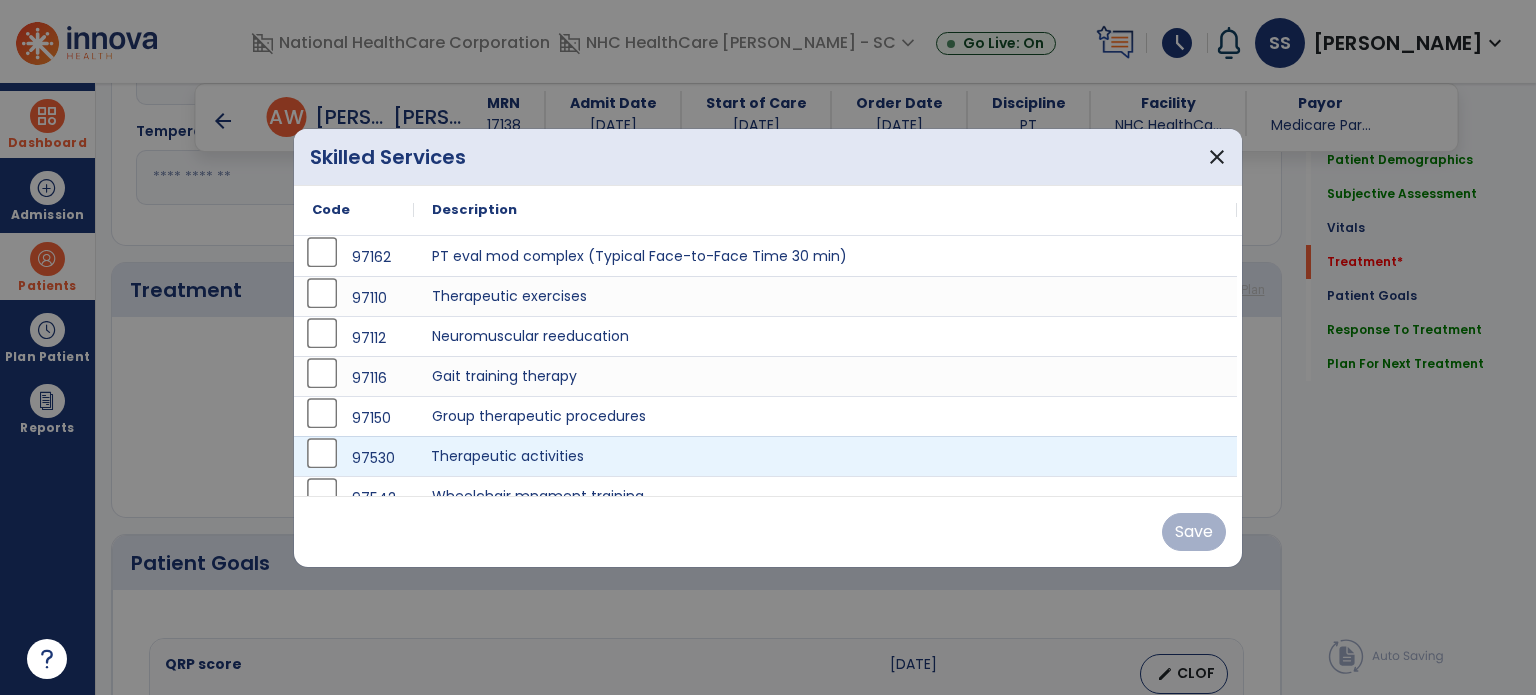 click on "Therapeutic activities" at bounding box center [825, 456] 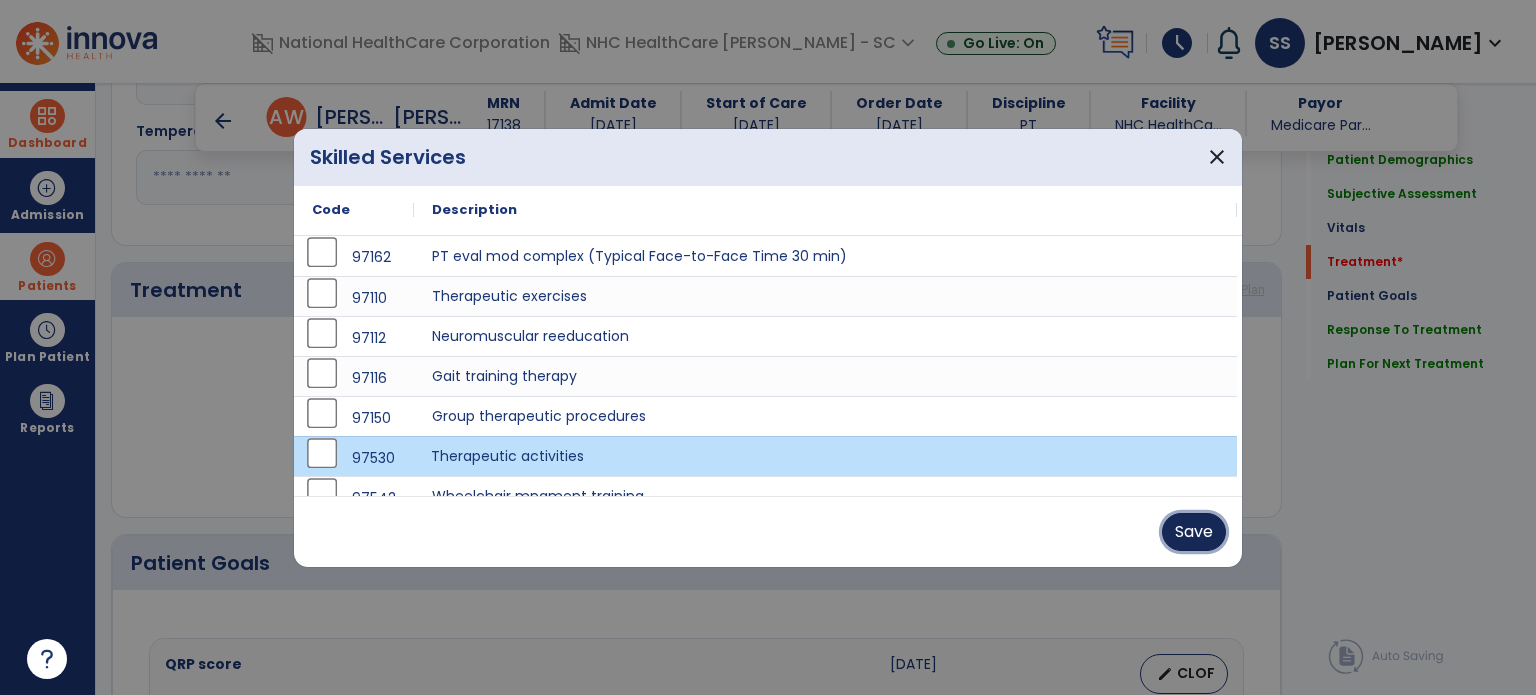 click on "Save" at bounding box center (1194, 532) 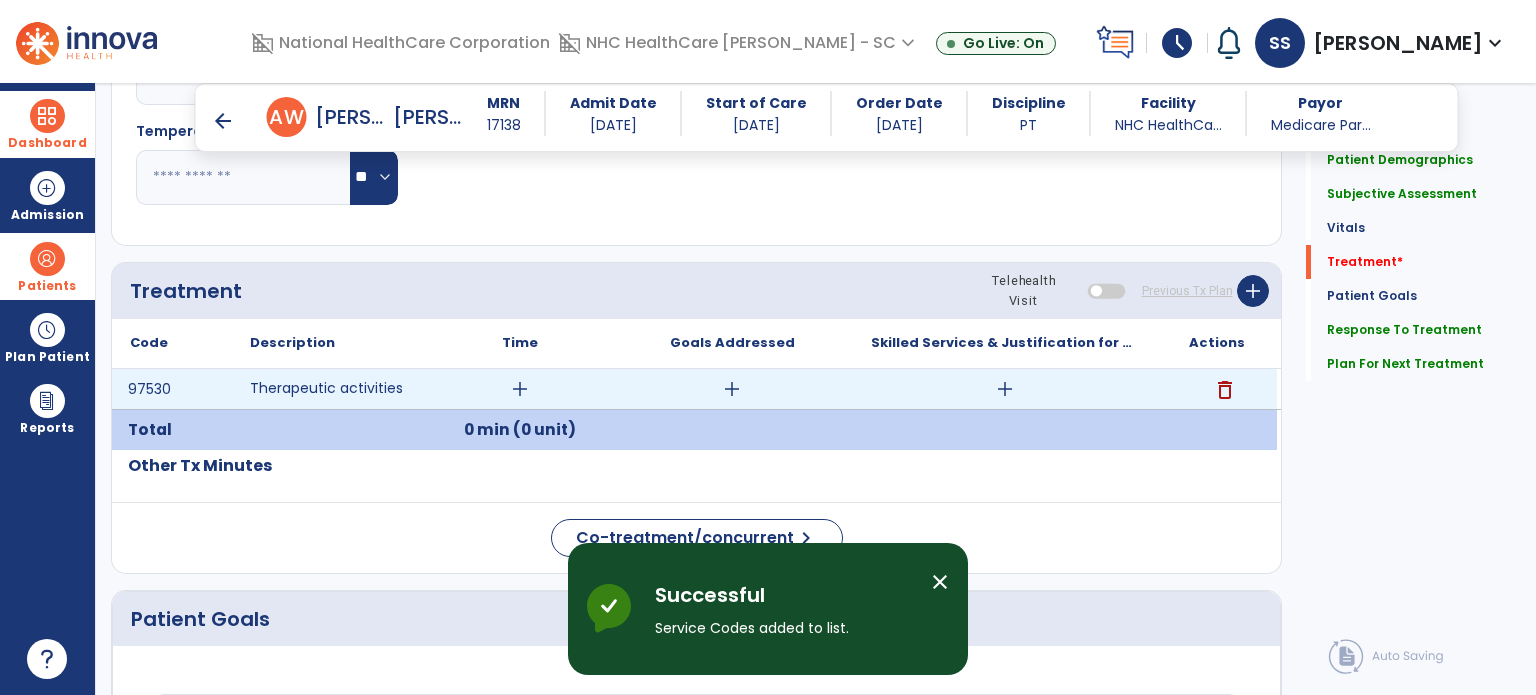 click on "add" at bounding box center (520, 389) 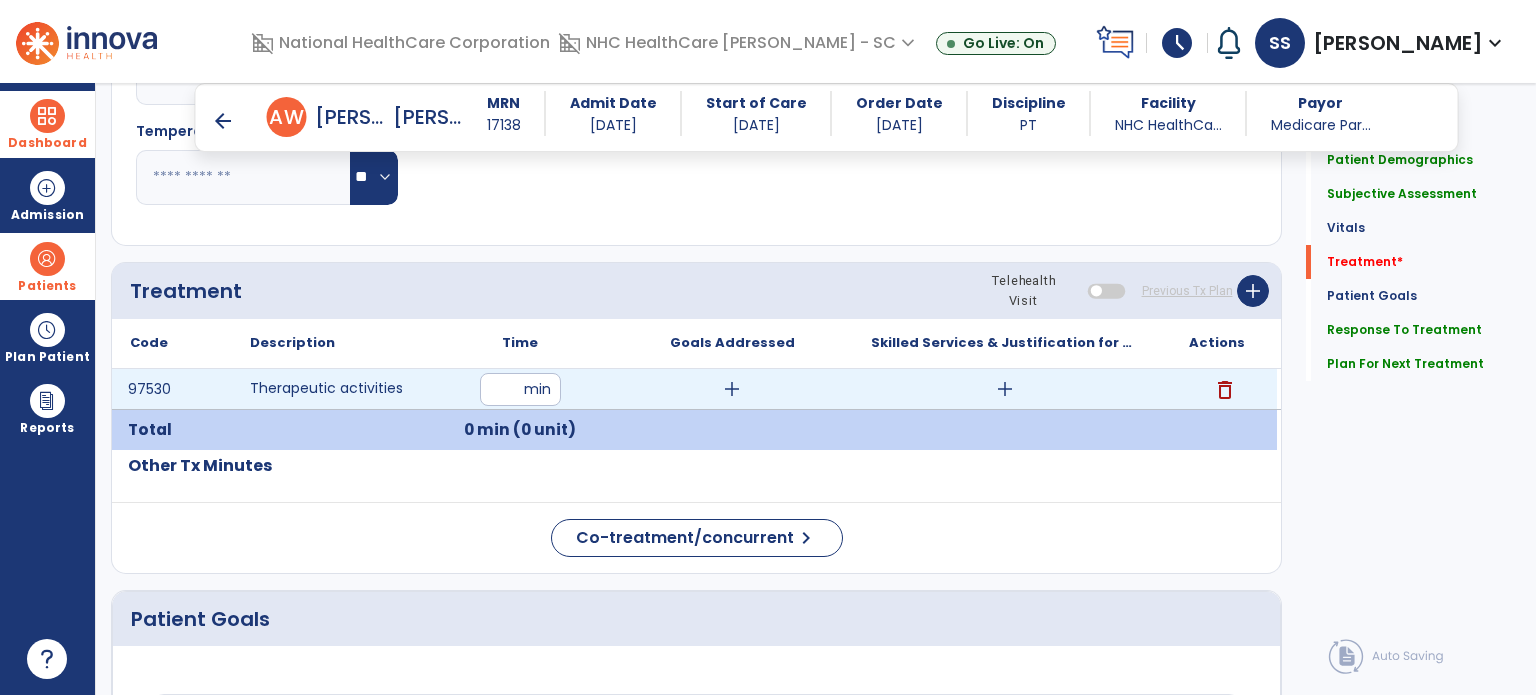 type on "**" 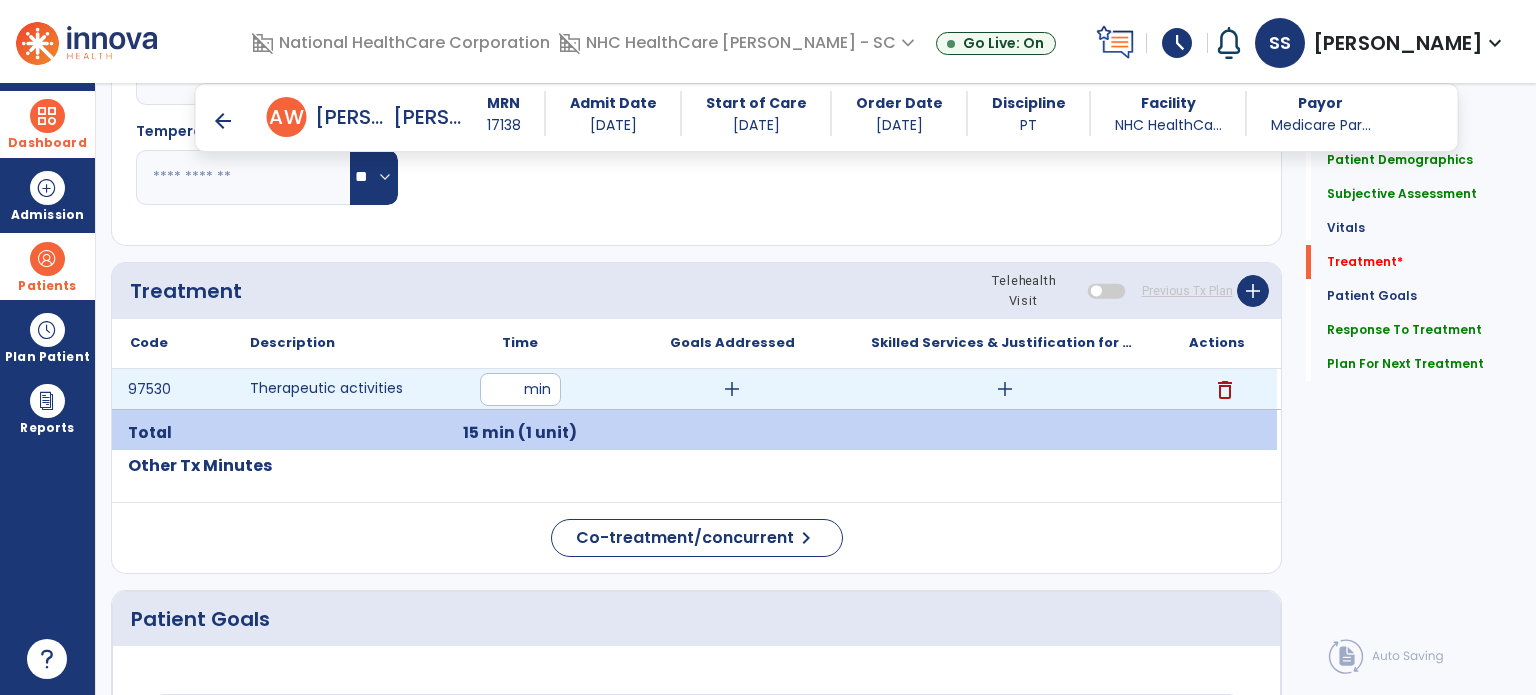 click on "add" at bounding box center [1005, 389] 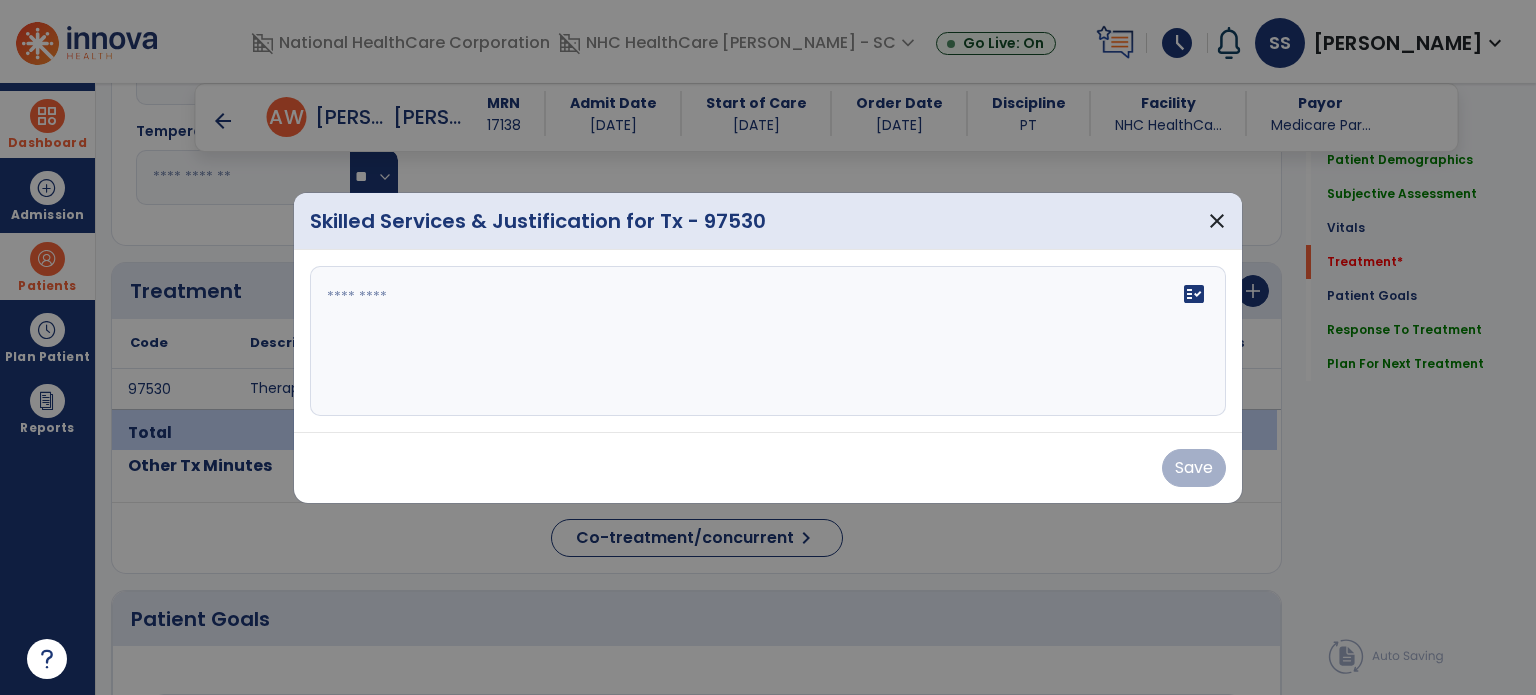 click on "fact_check" at bounding box center (768, 341) 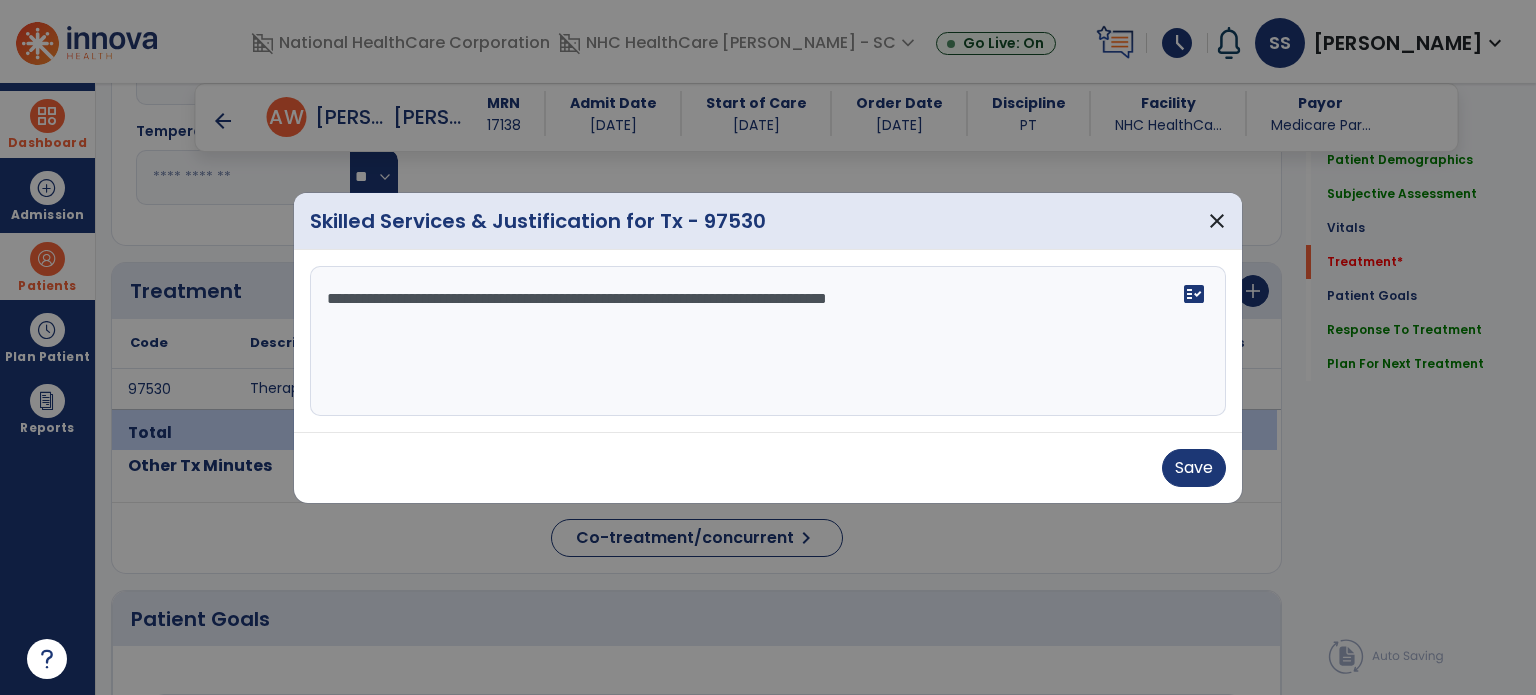 paste on "**********" 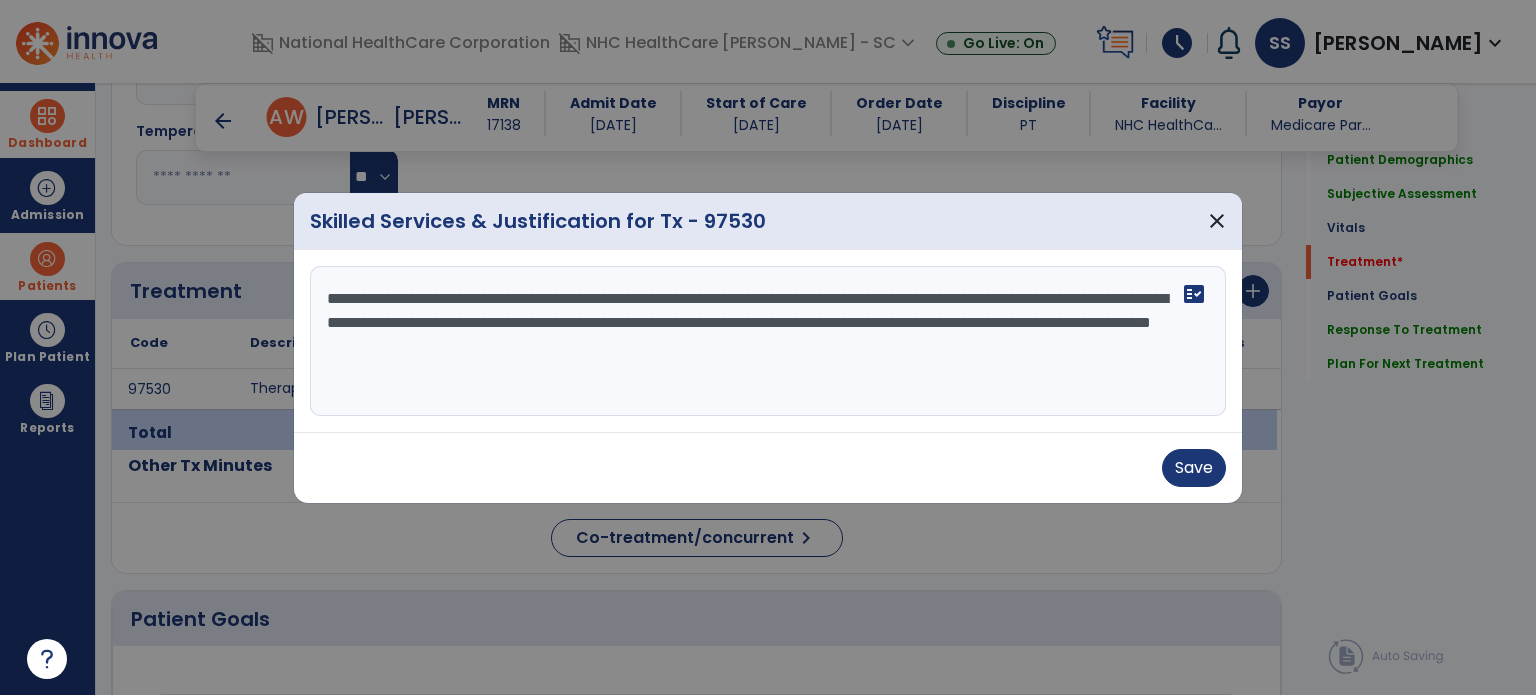 click on "**********" at bounding box center (768, 341) 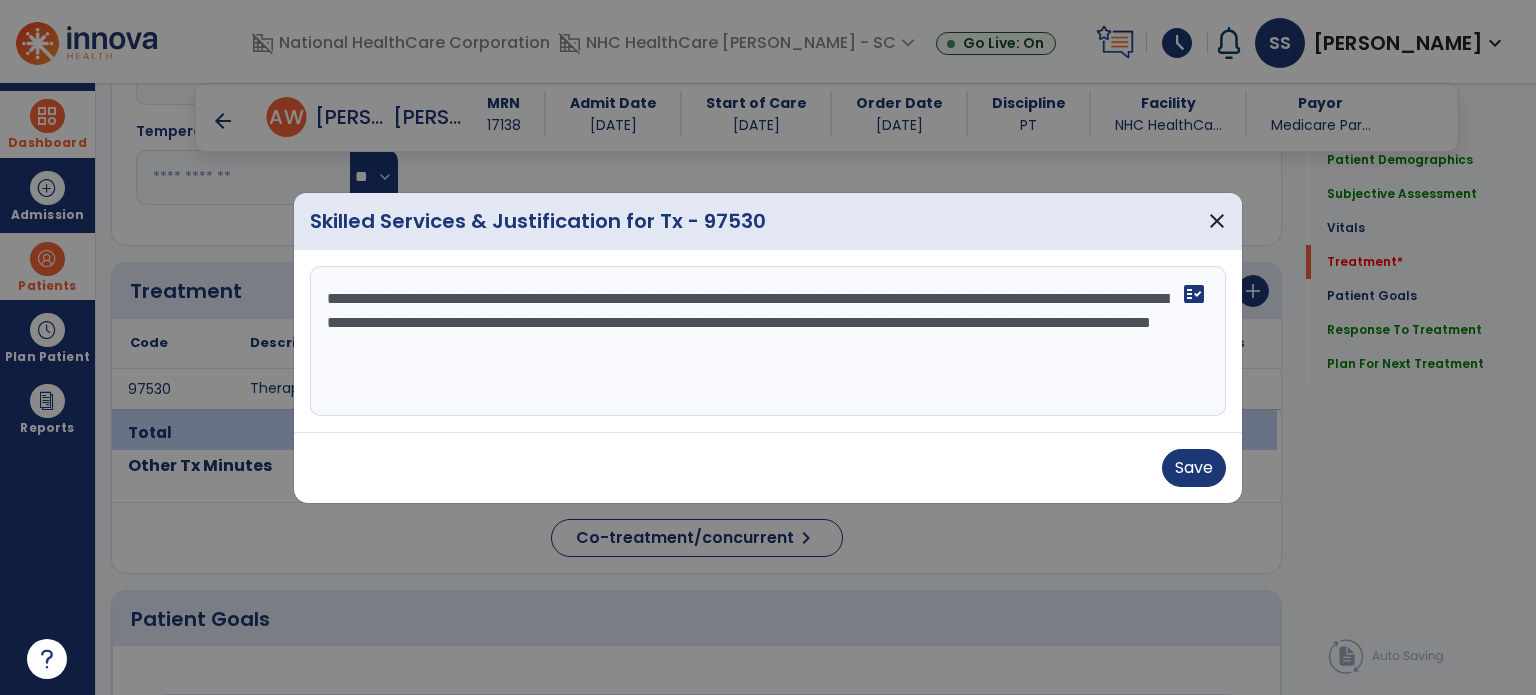 click on "**********" at bounding box center [768, 341] 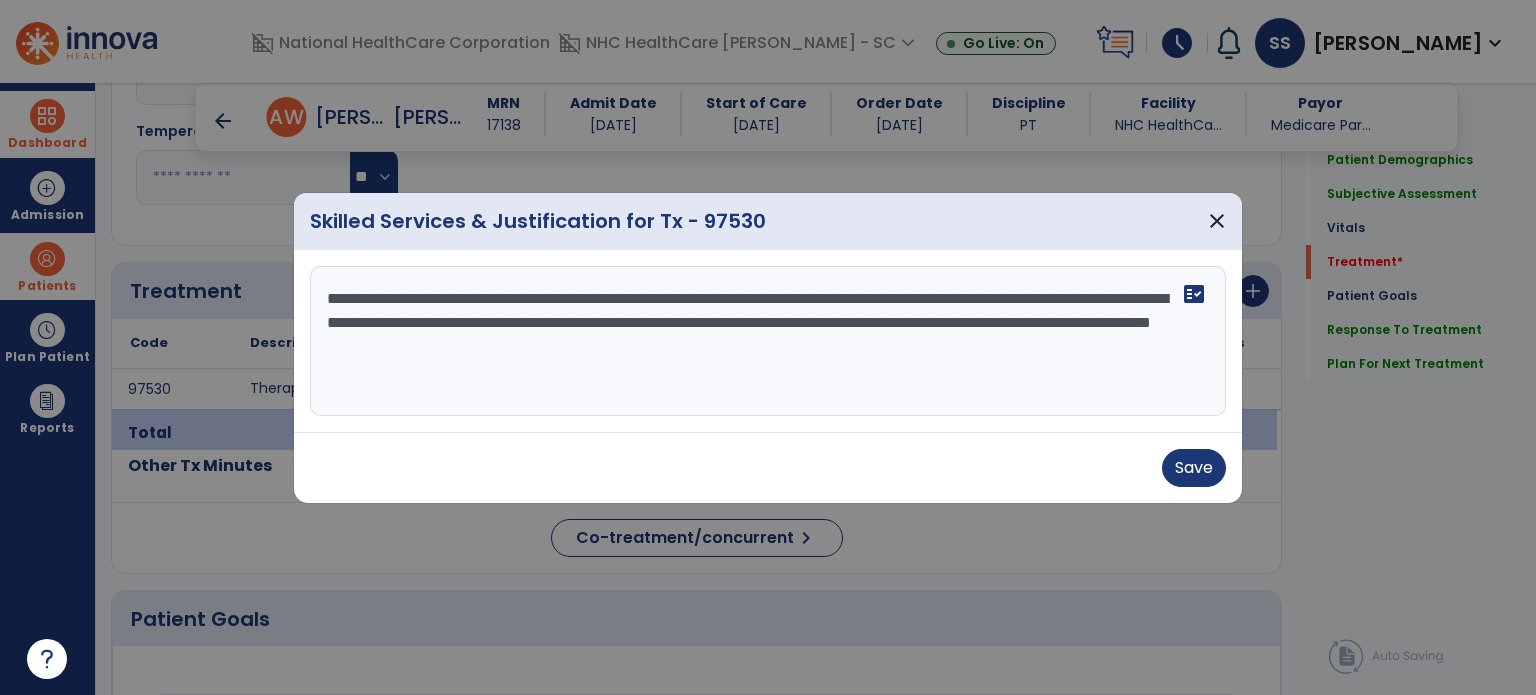 click on "**********" at bounding box center [768, 341] 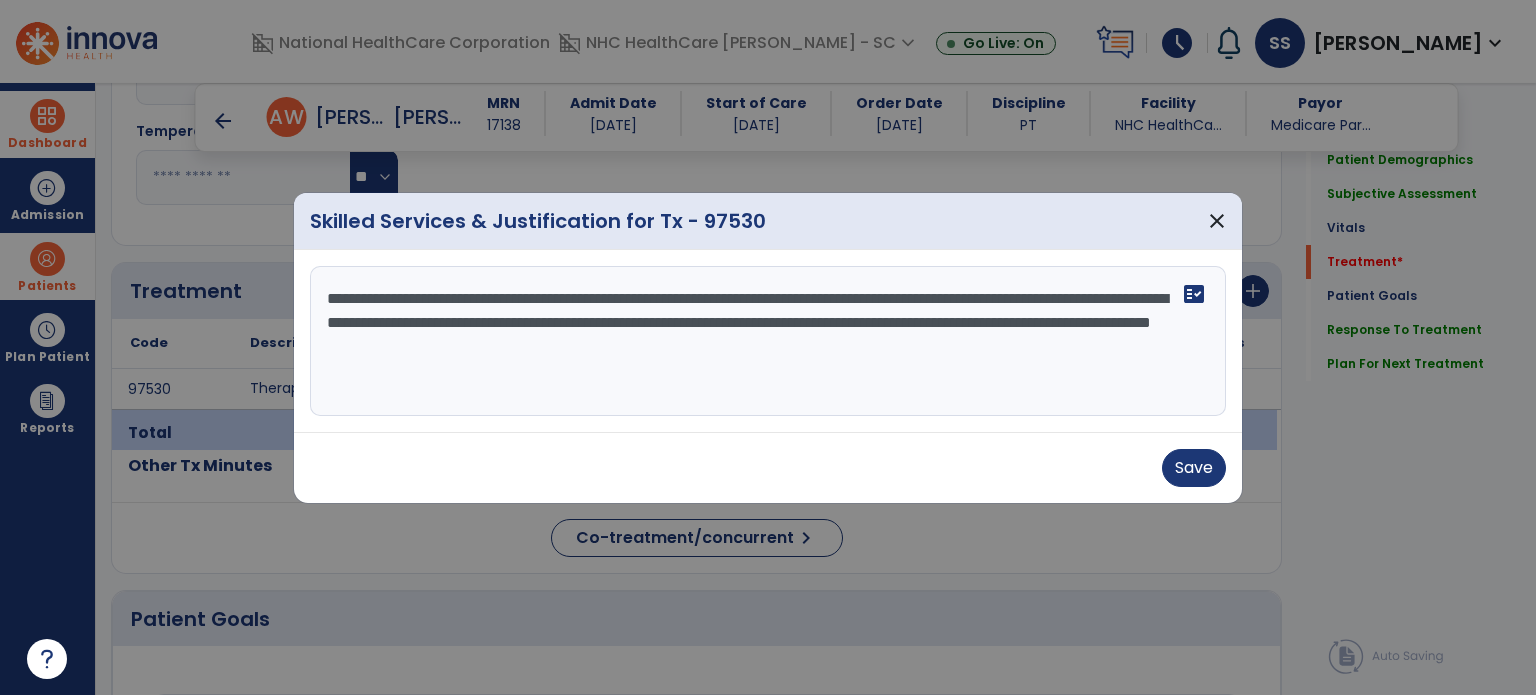 click on "**********" at bounding box center [768, 341] 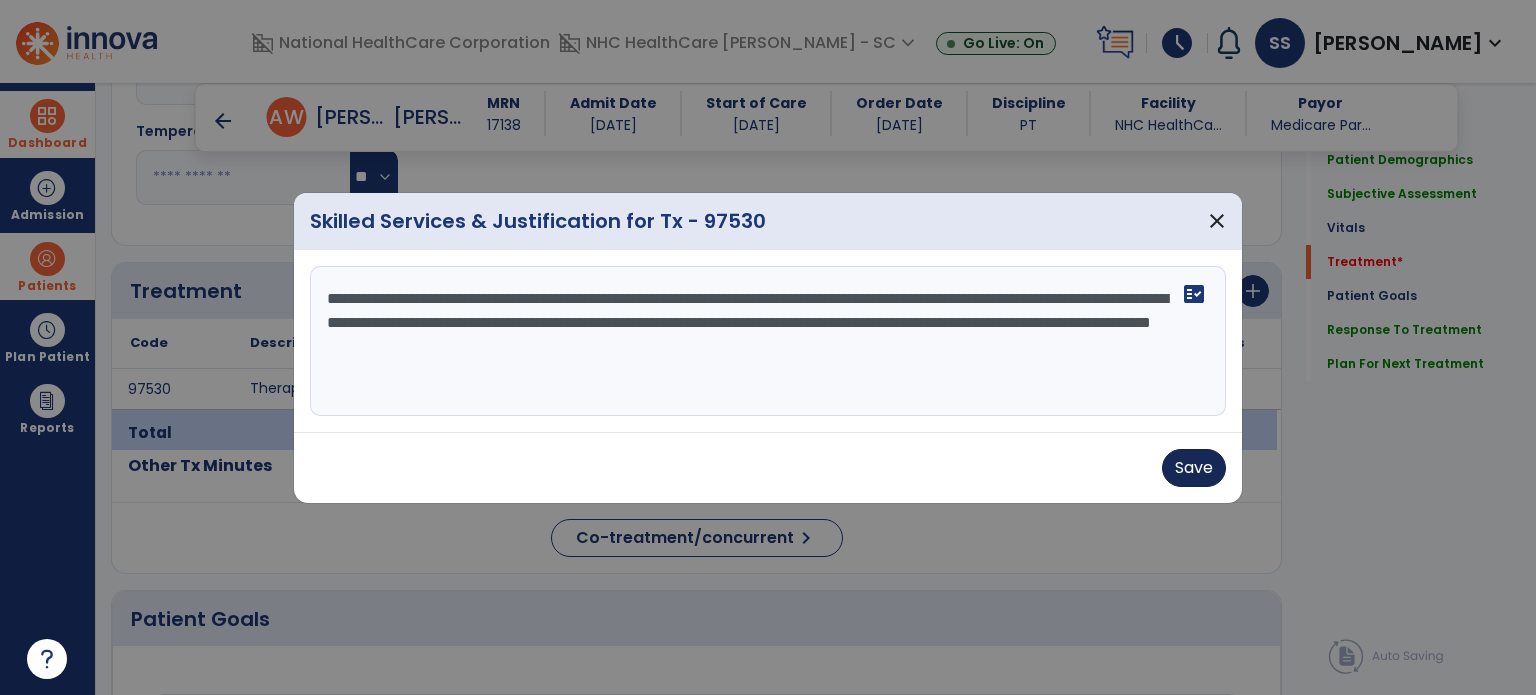 type on "**********" 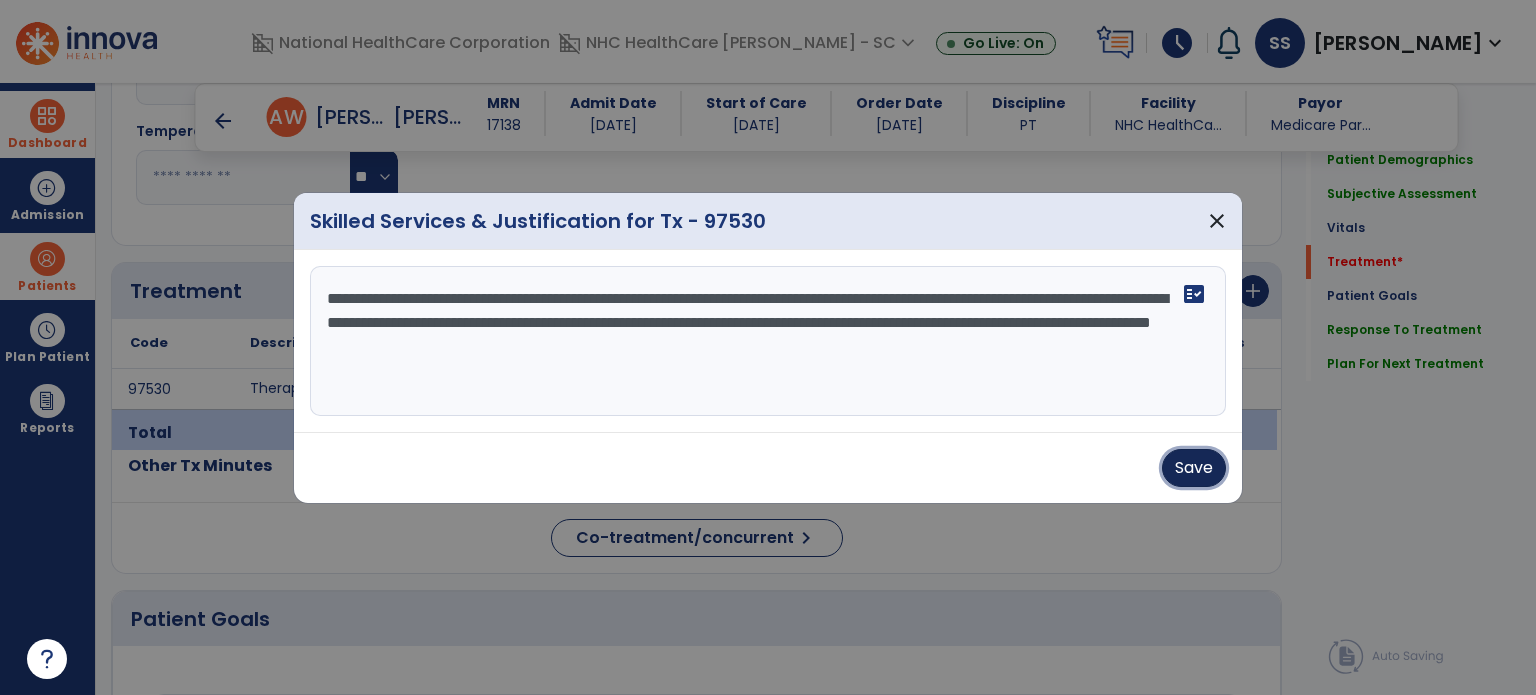 click on "Save" at bounding box center [1194, 468] 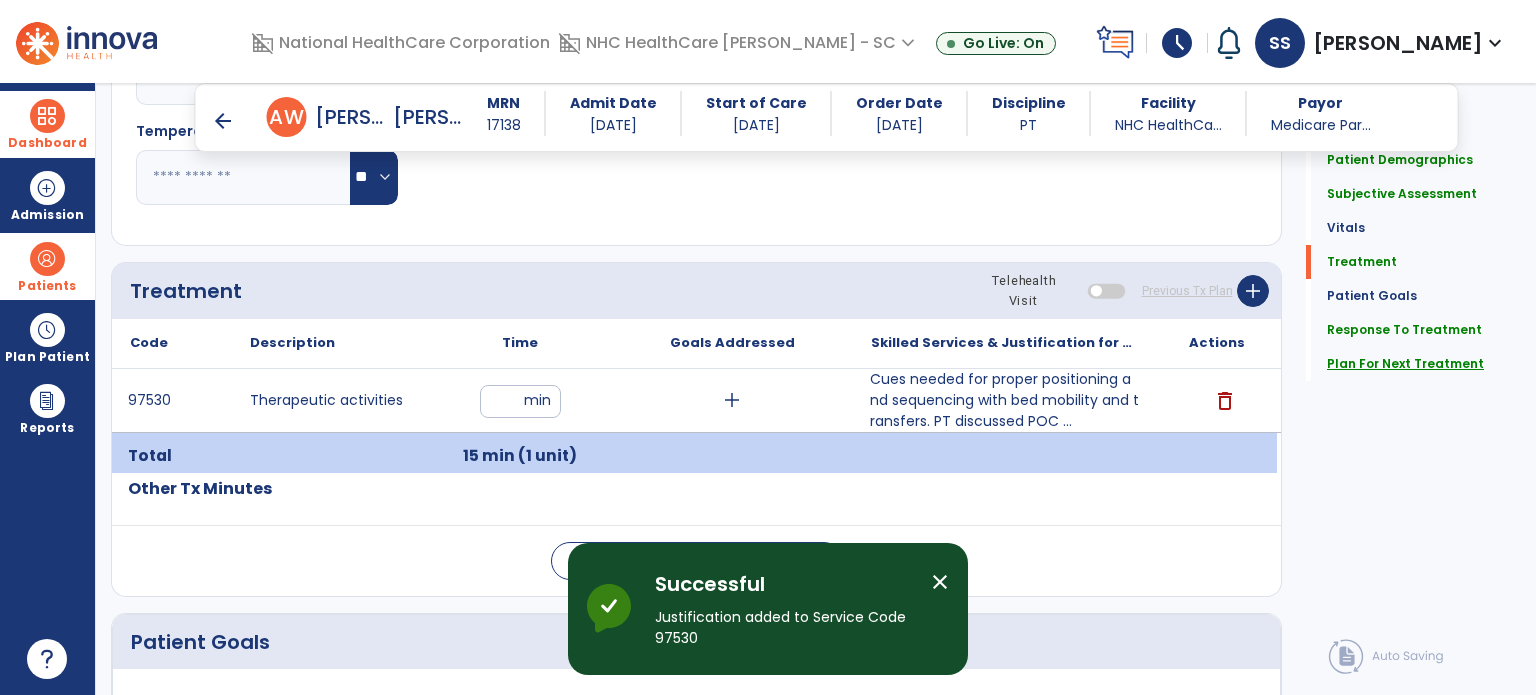 click on "Plan For Next Treatment" 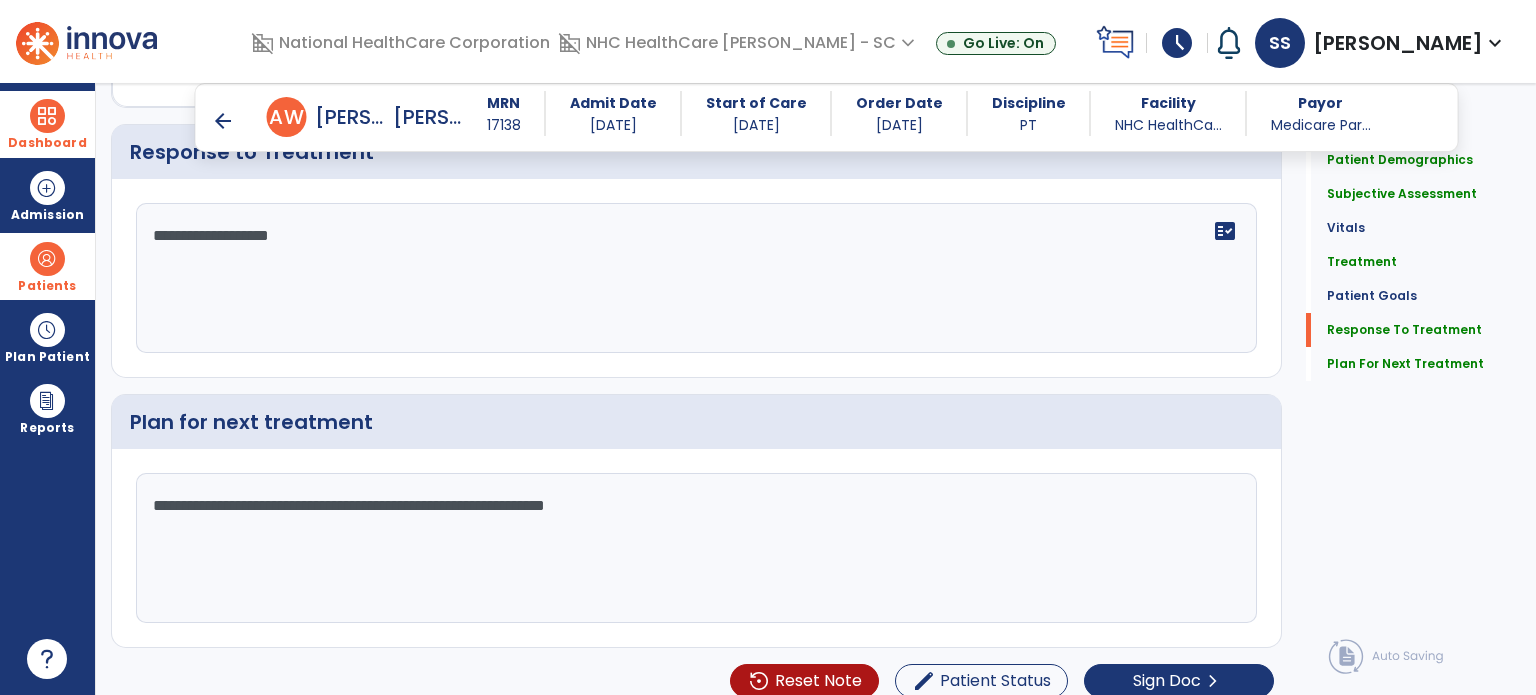 scroll, scrollTop: 3736, scrollLeft: 0, axis: vertical 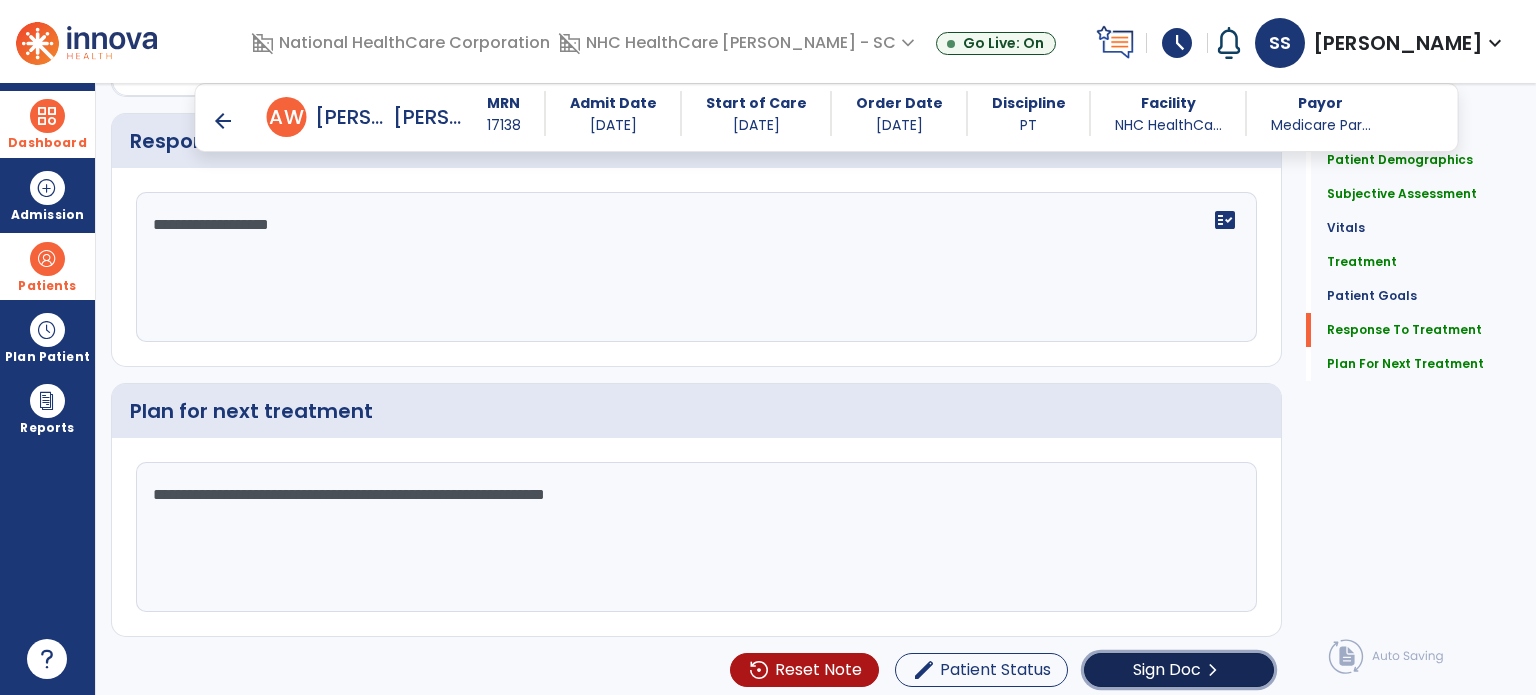 click on "Sign Doc" 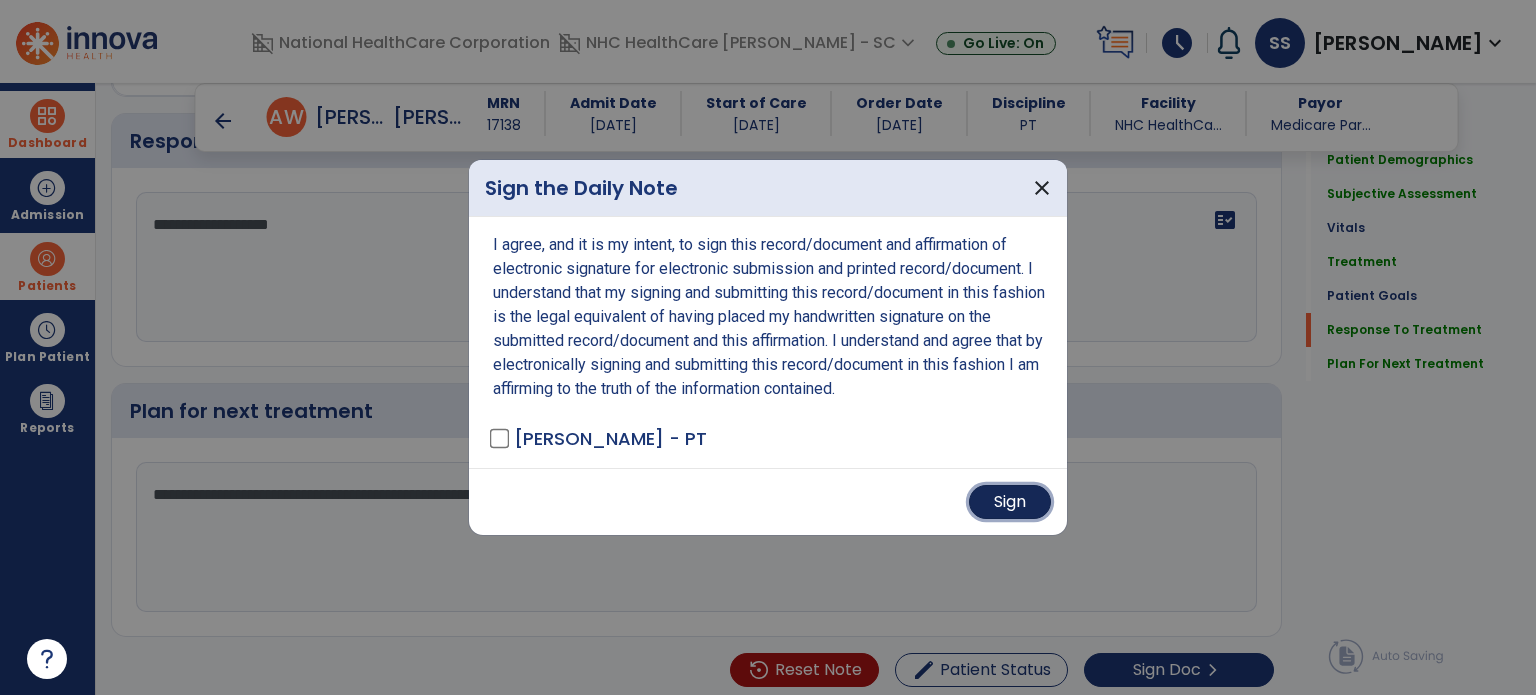 click on "Sign" at bounding box center (1010, 502) 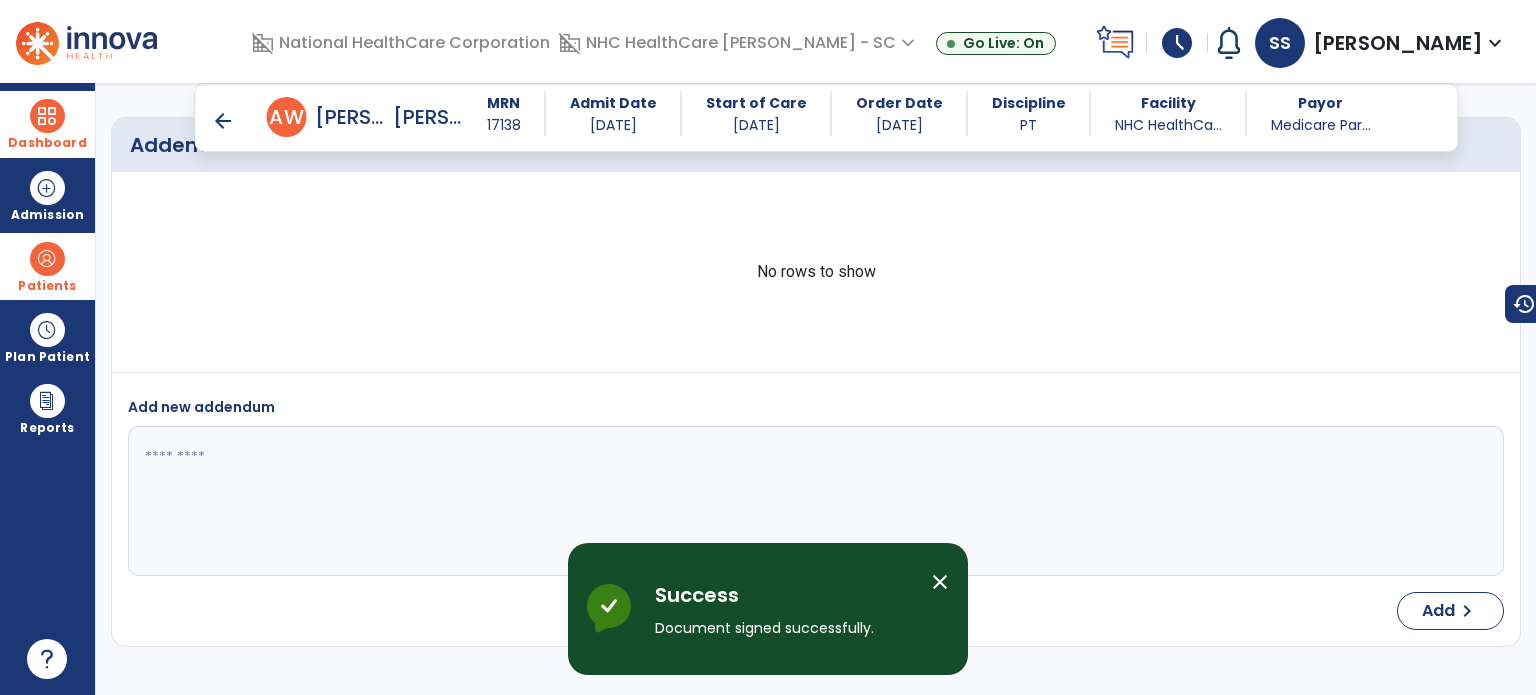 scroll, scrollTop: 5241, scrollLeft: 0, axis: vertical 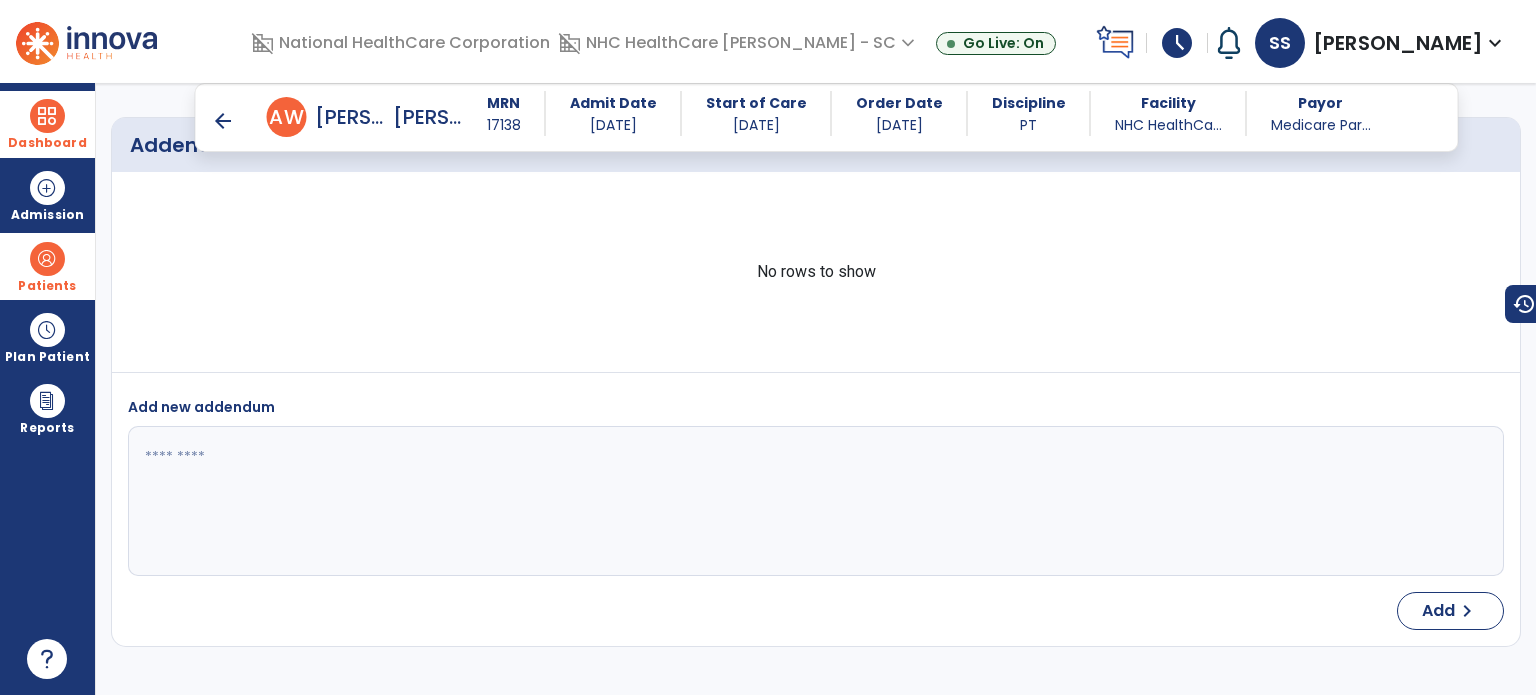 click on "Patients" at bounding box center (47, 266) 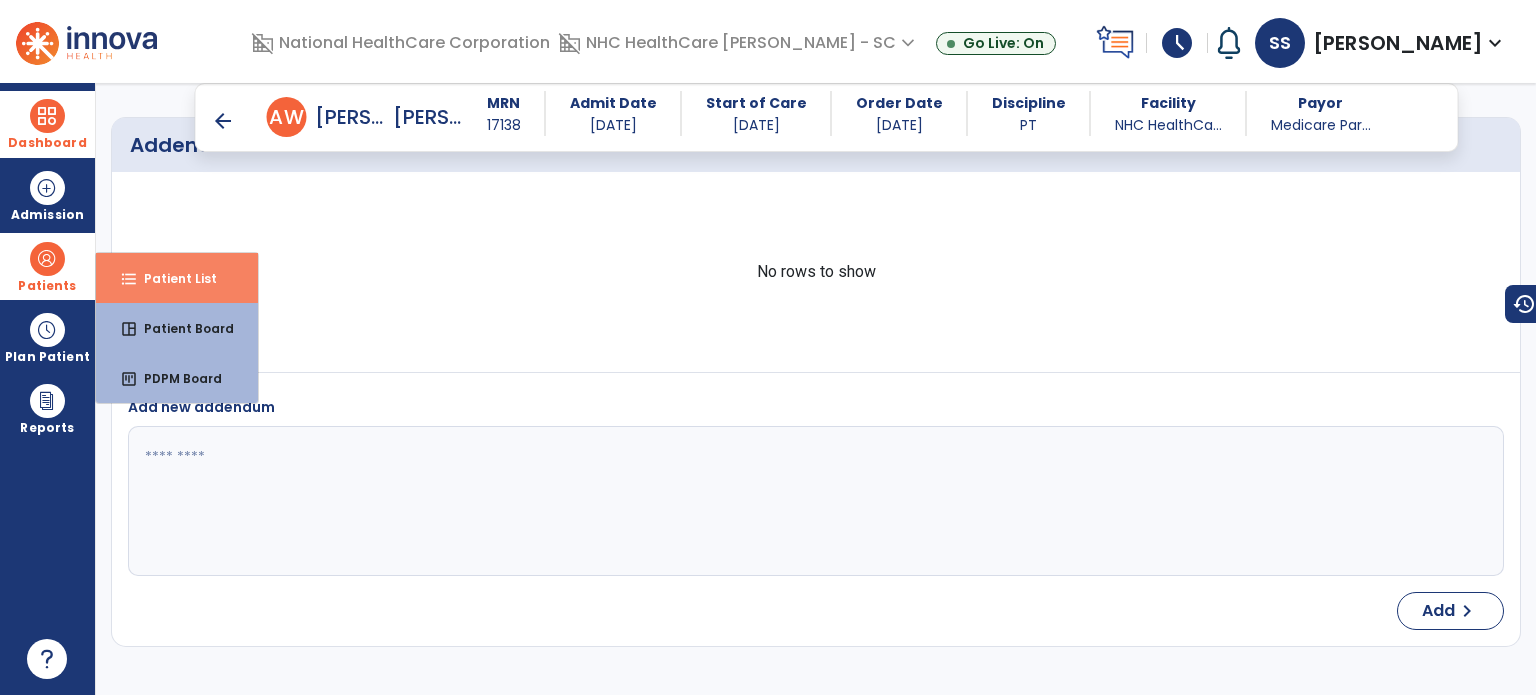 click on "Patient List" at bounding box center (172, 278) 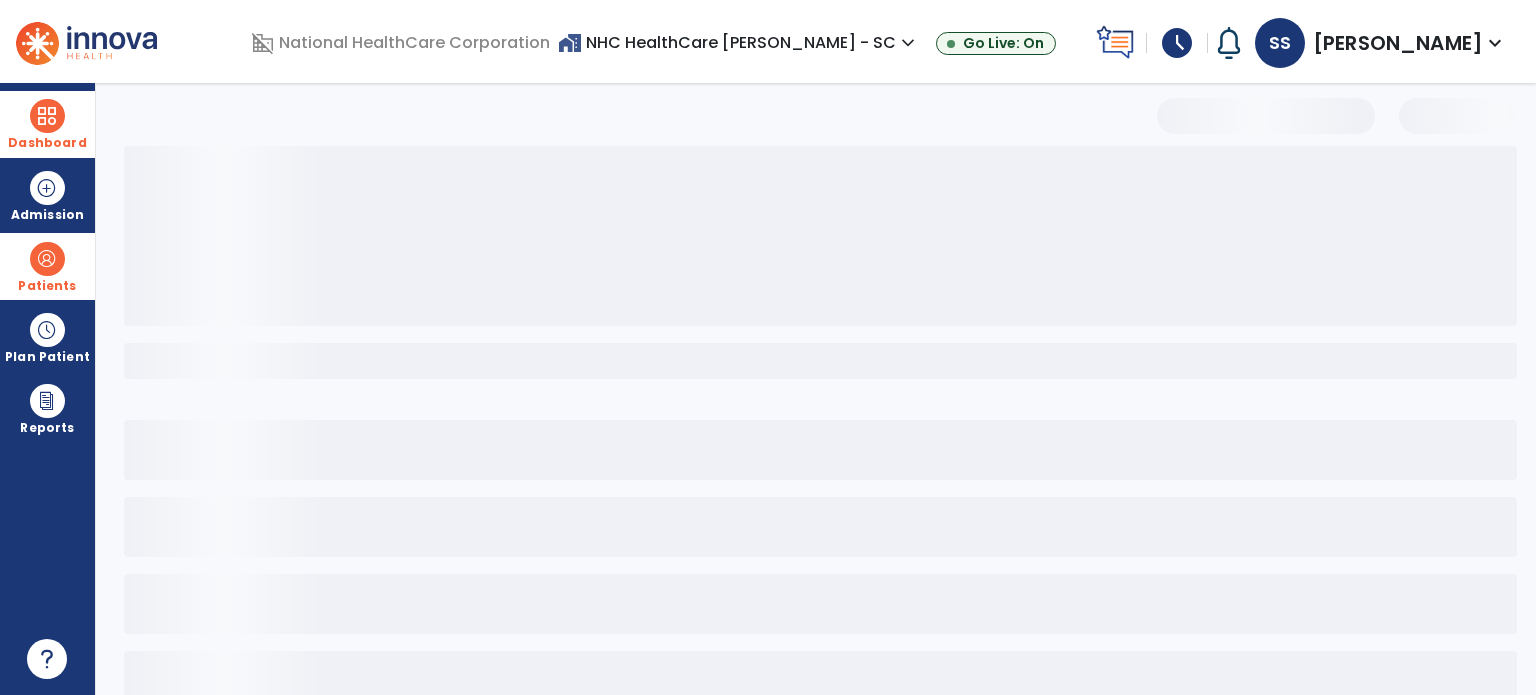 scroll, scrollTop: 46, scrollLeft: 0, axis: vertical 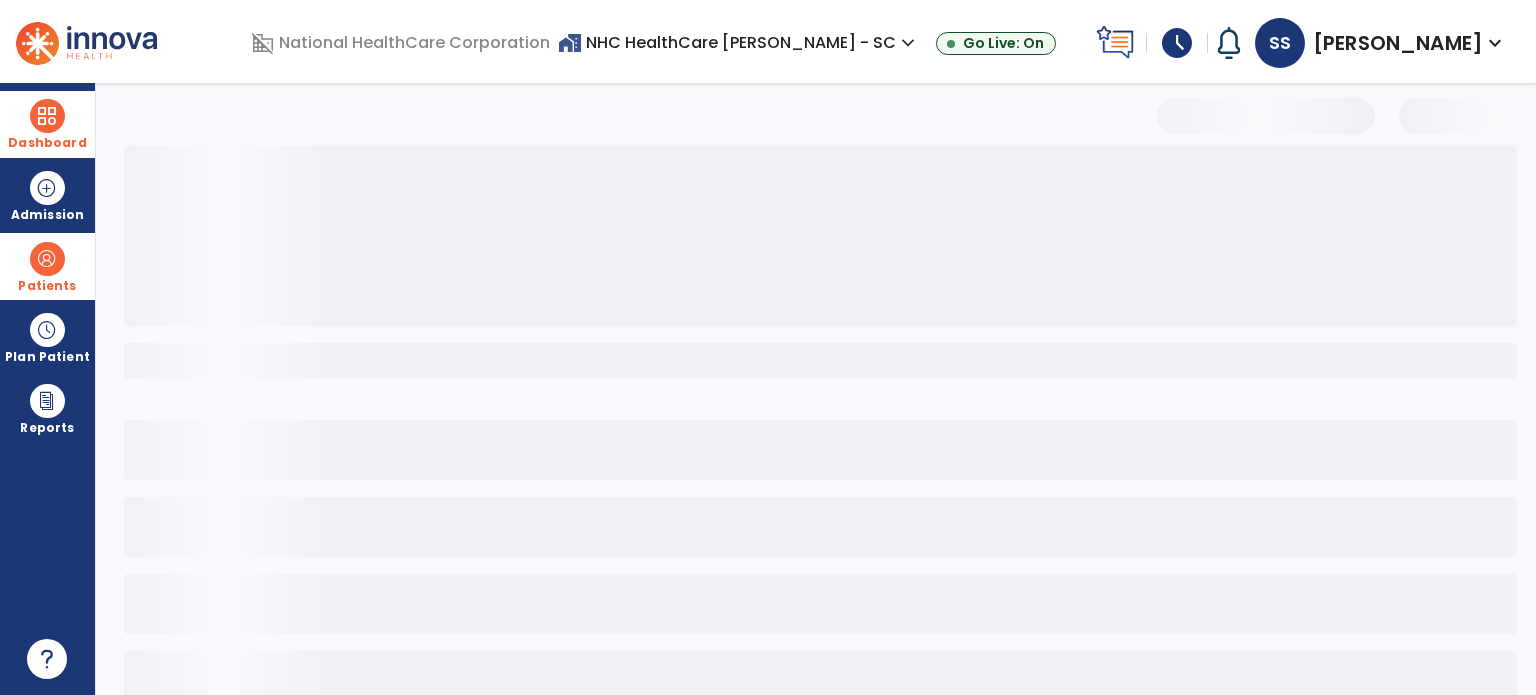 select on "***" 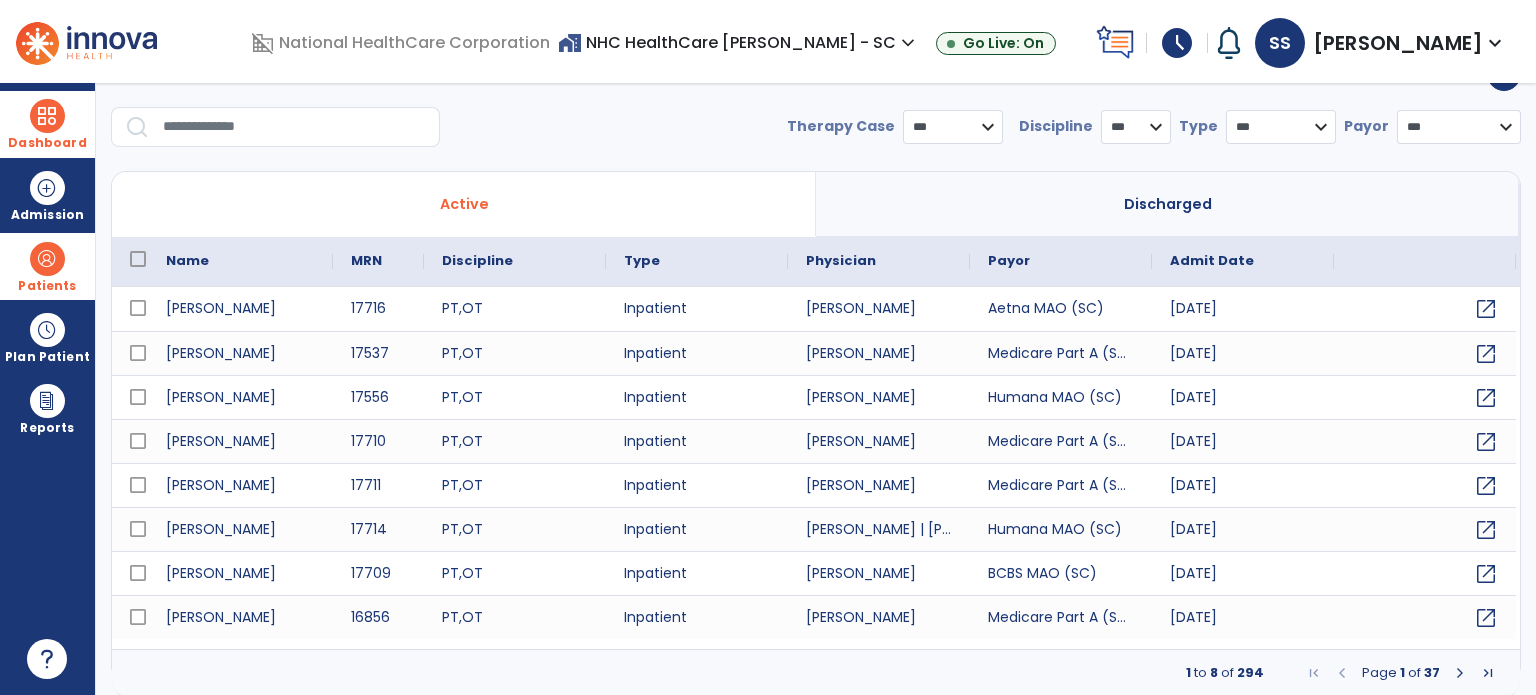click on "Discharged" at bounding box center [1168, 204] 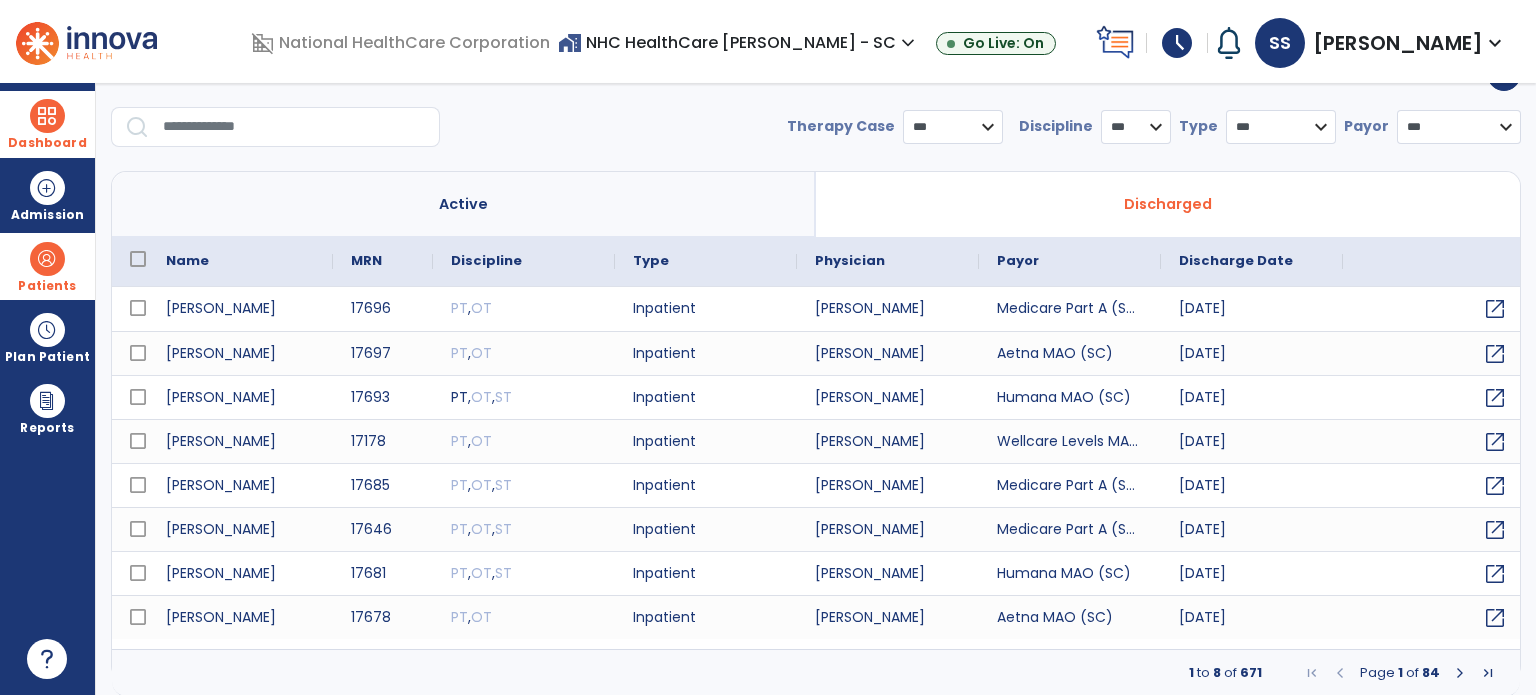 click at bounding box center (294, 127) 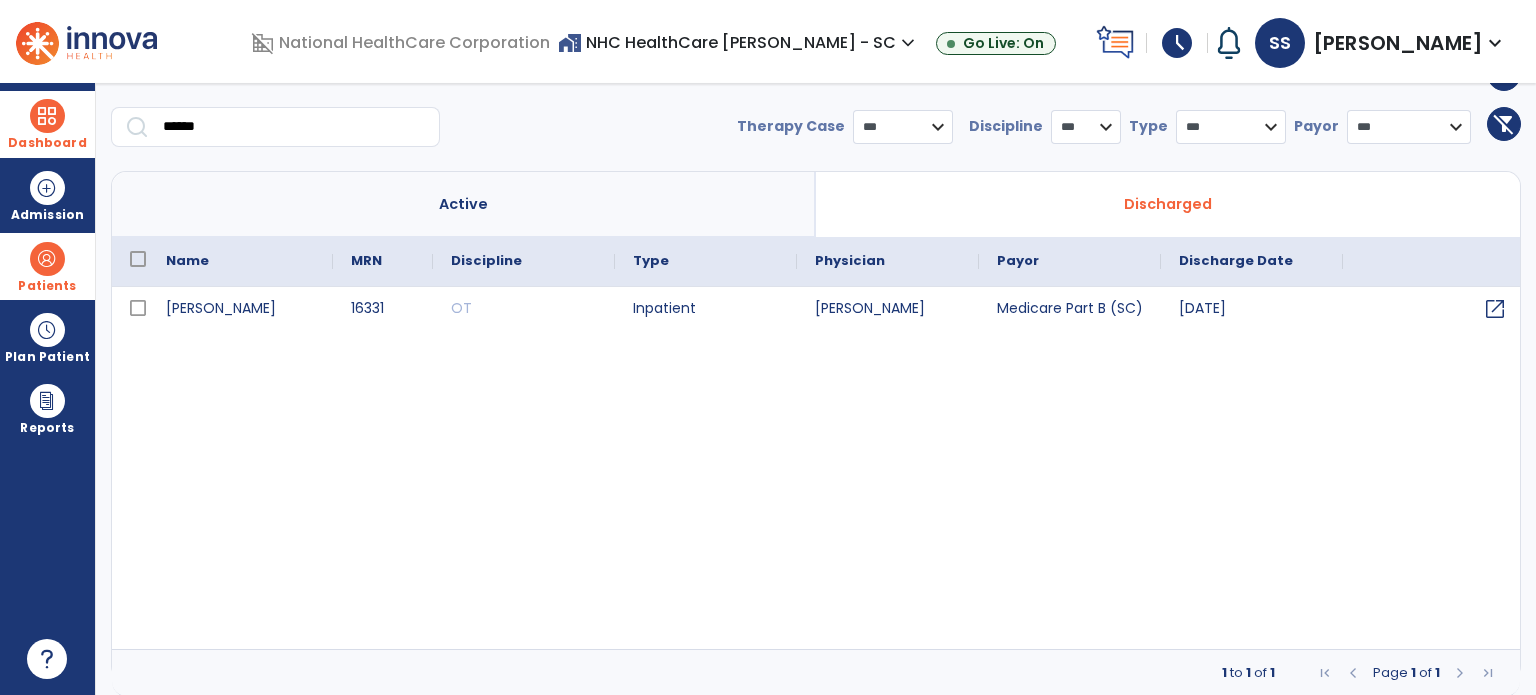 click at bounding box center (47, 259) 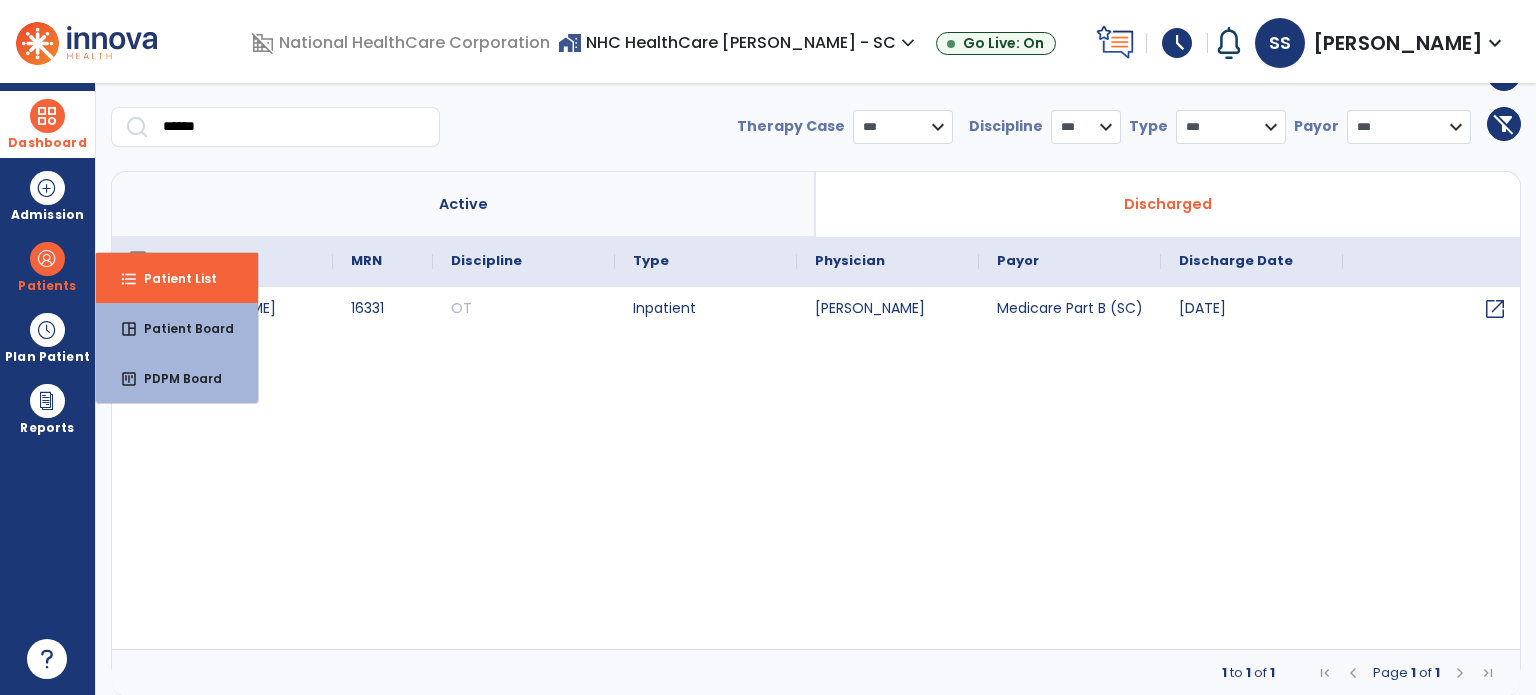 click on "format_list_bulleted  Patient List" at bounding box center (177, 278) 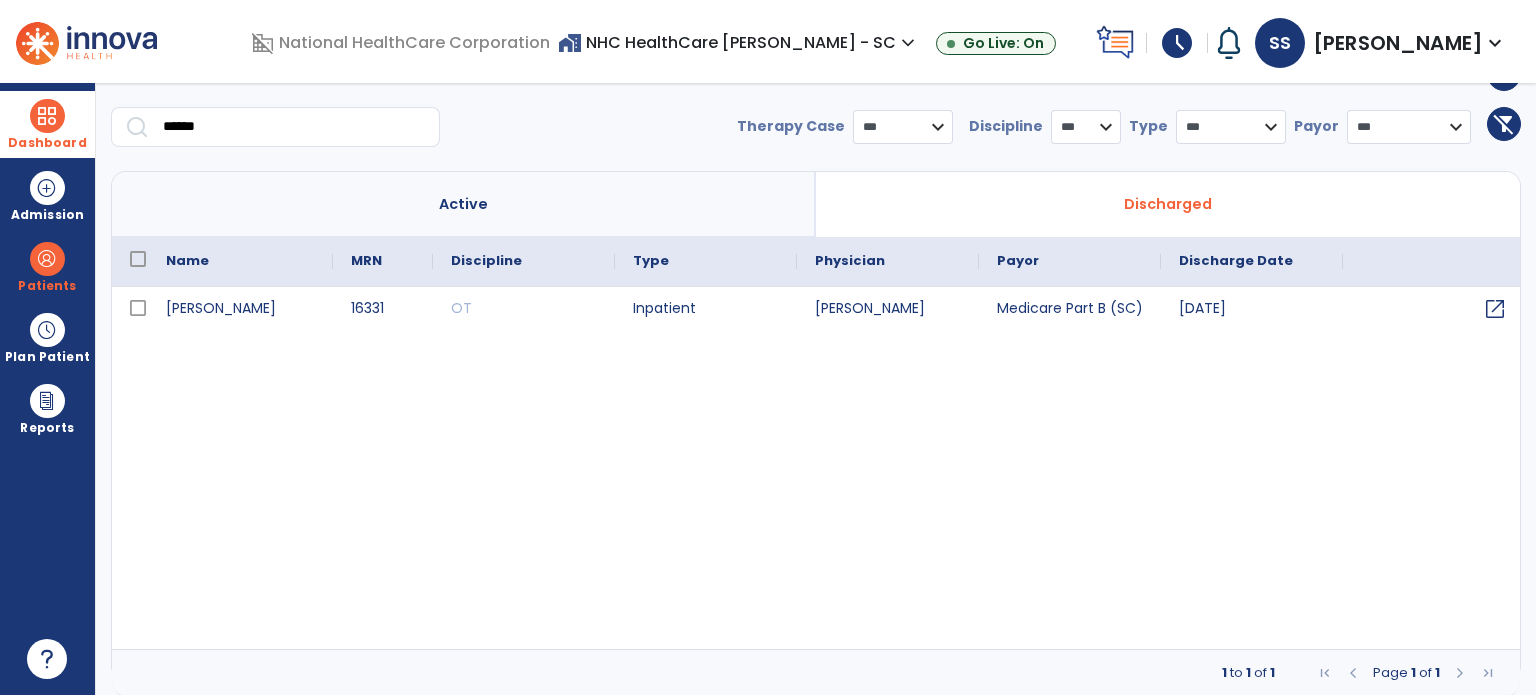 click on "******" at bounding box center (294, 127) 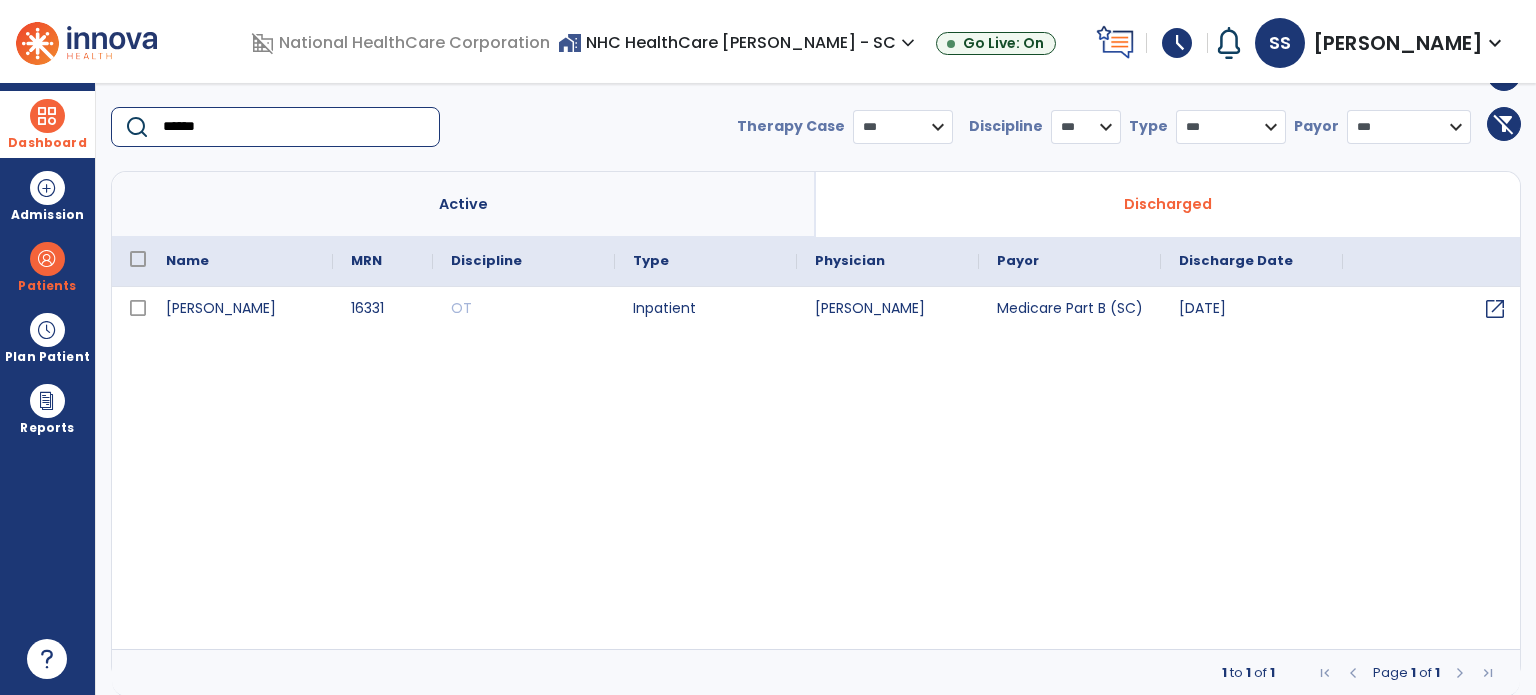drag, startPoint x: 281, startPoint y: 131, endPoint x: 115, endPoint y: 147, distance: 166.7693 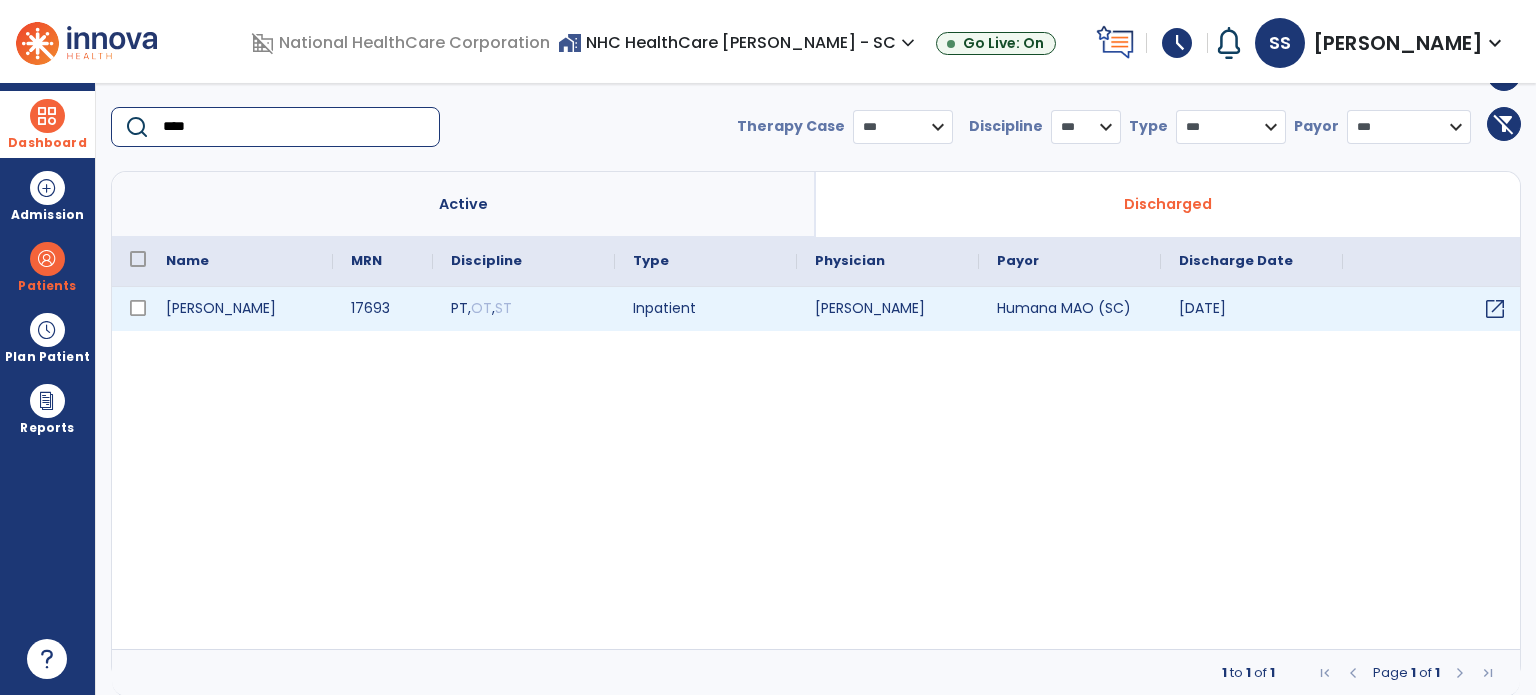 type on "****" 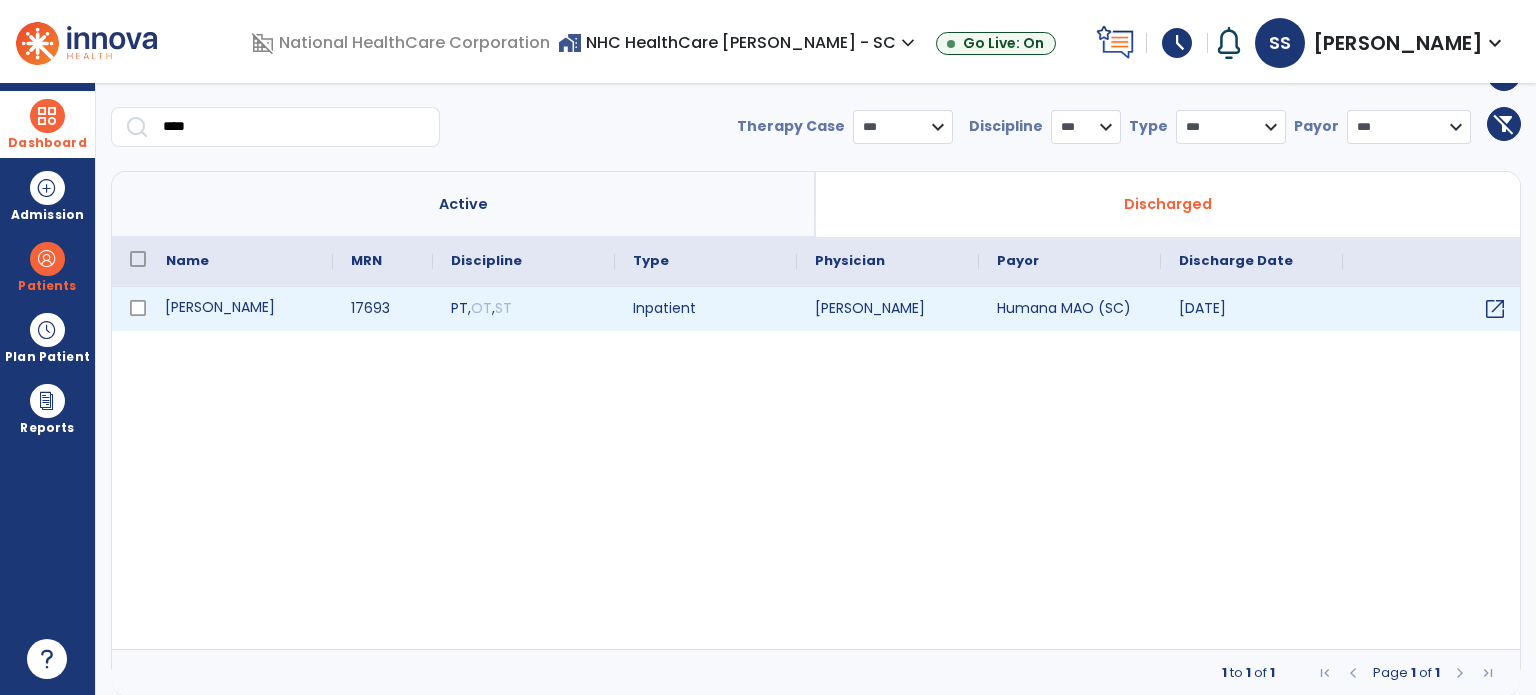 click on "[PERSON_NAME]" at bounding box center (240, 309) 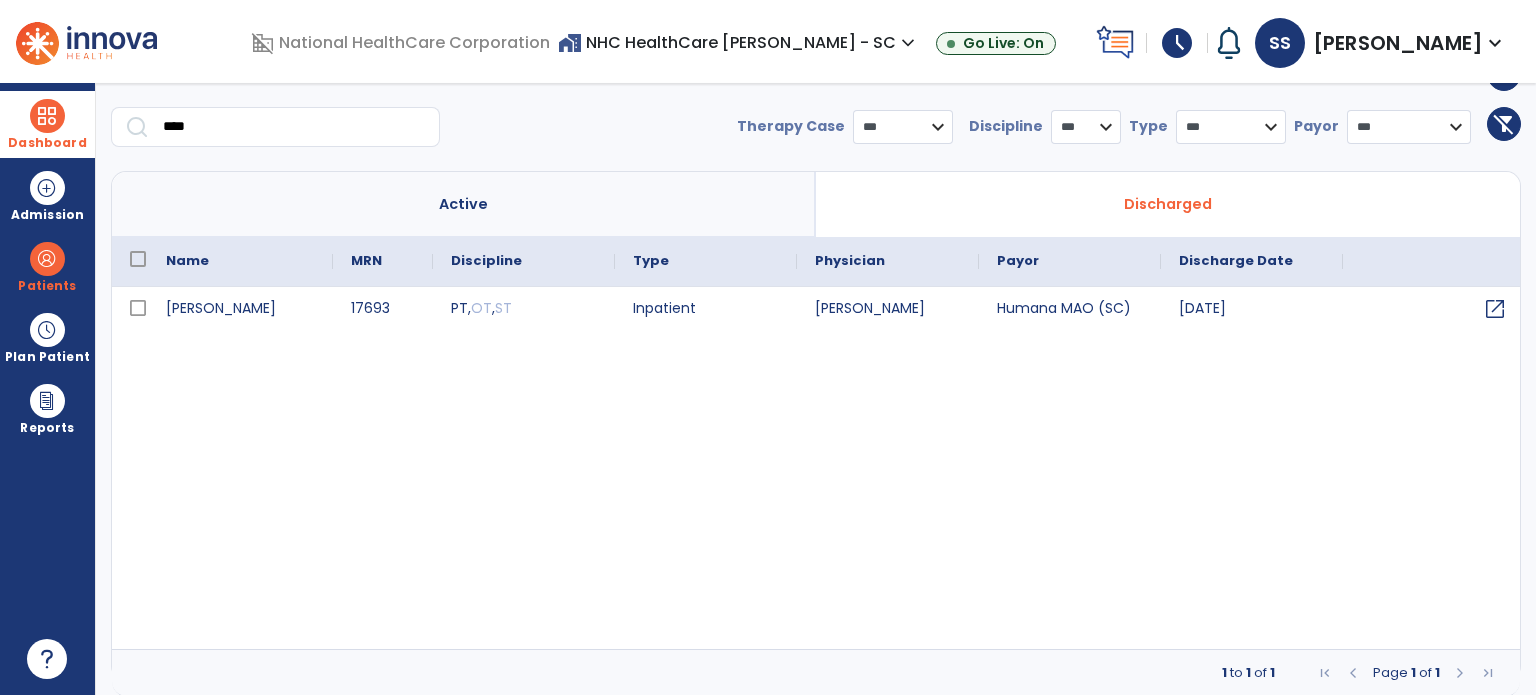 scroll, scrollTop: 0, scrollLeft: 0, axis: both 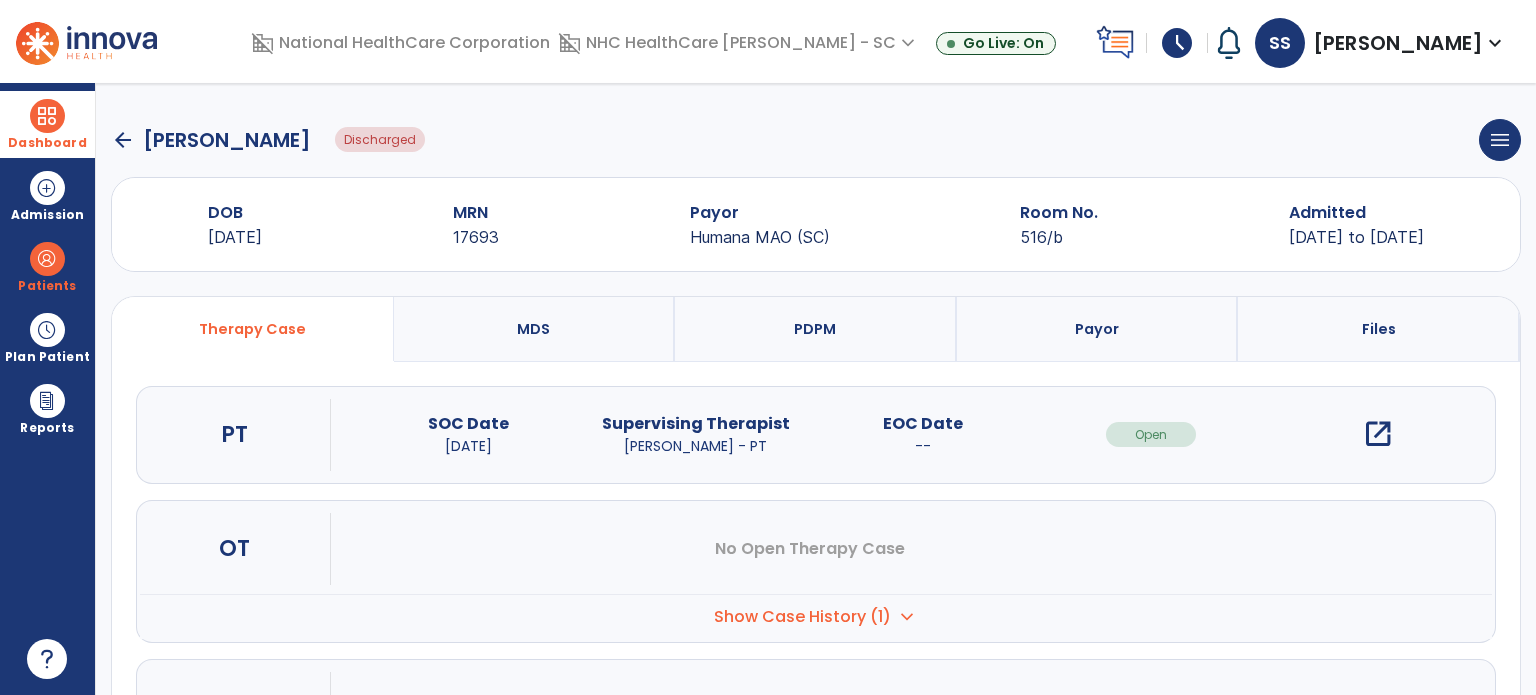 click on "open_in_new" at bounding box center [1378, 434] 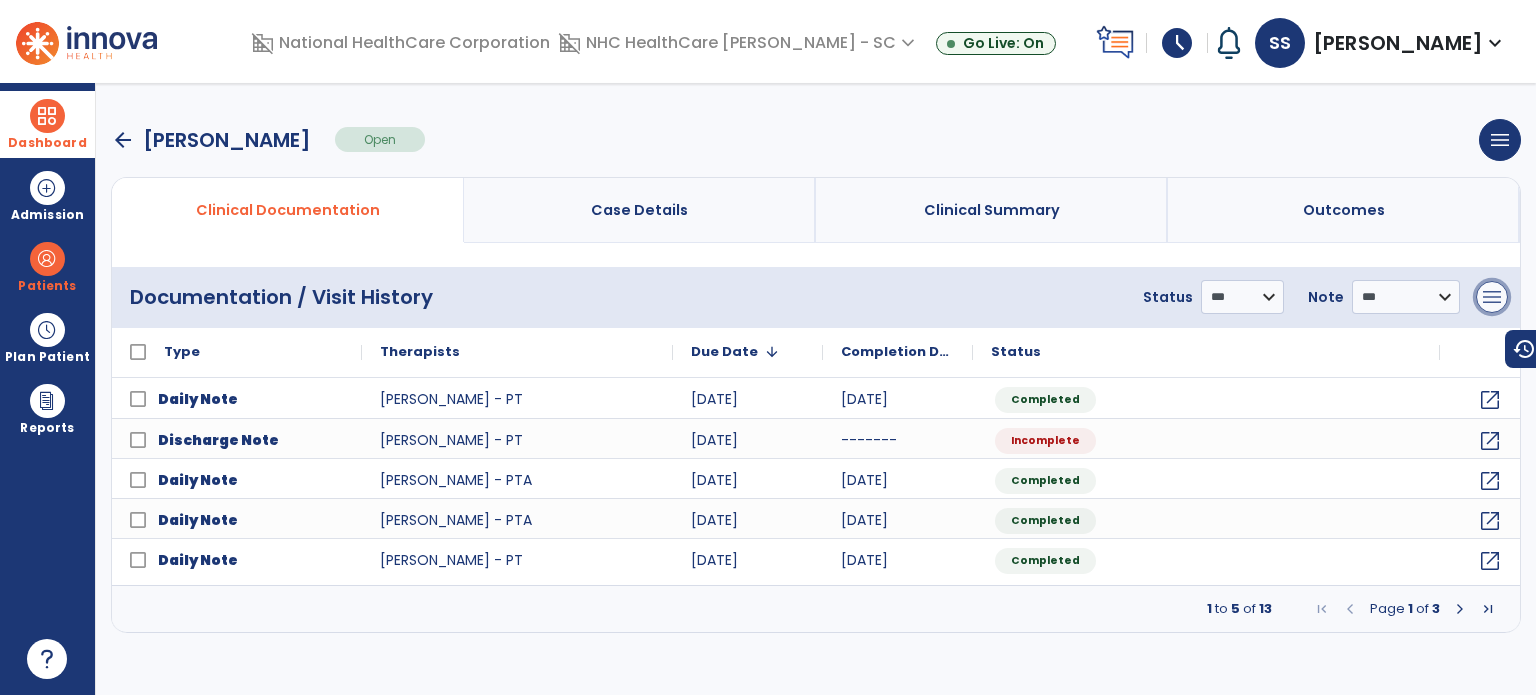 click on "menu" at bounding box center (1492, 297) 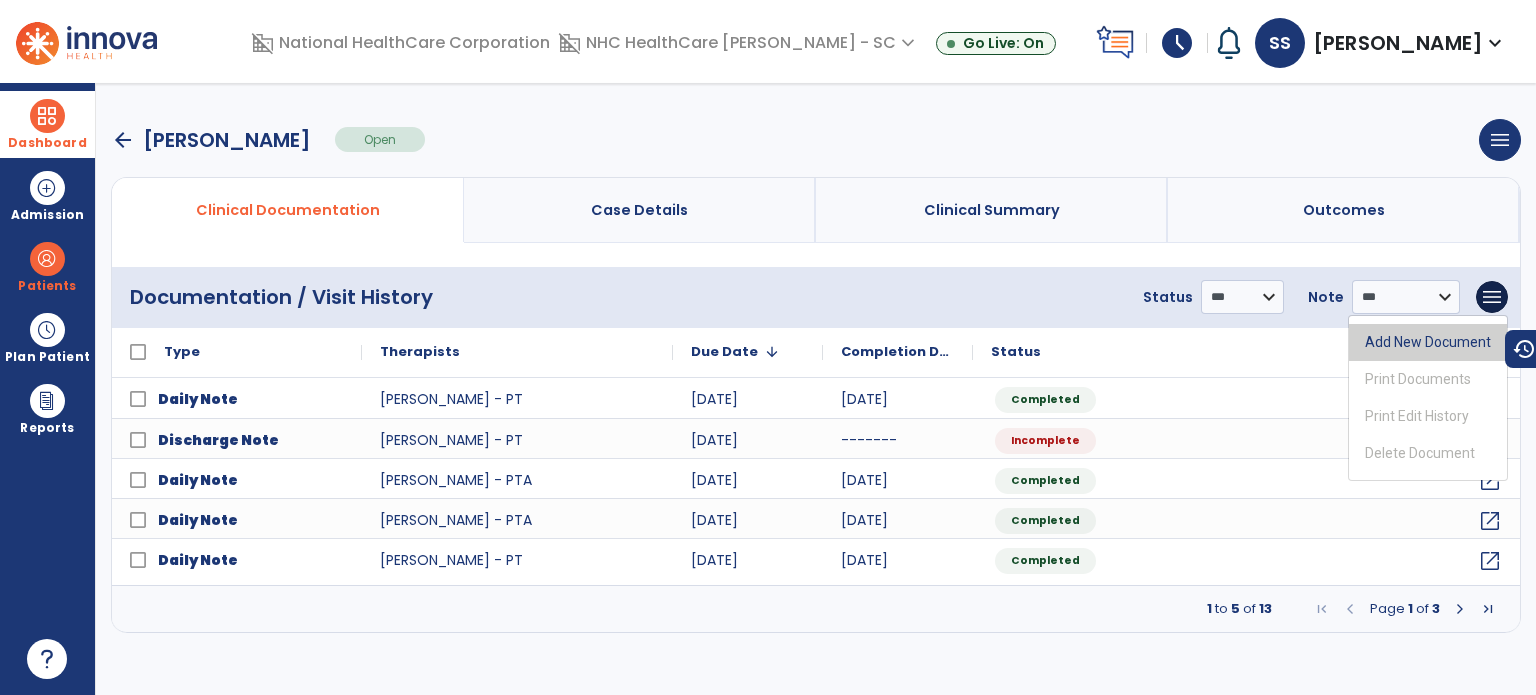 click on "Add New Document" at bounding box center (1428, 342) 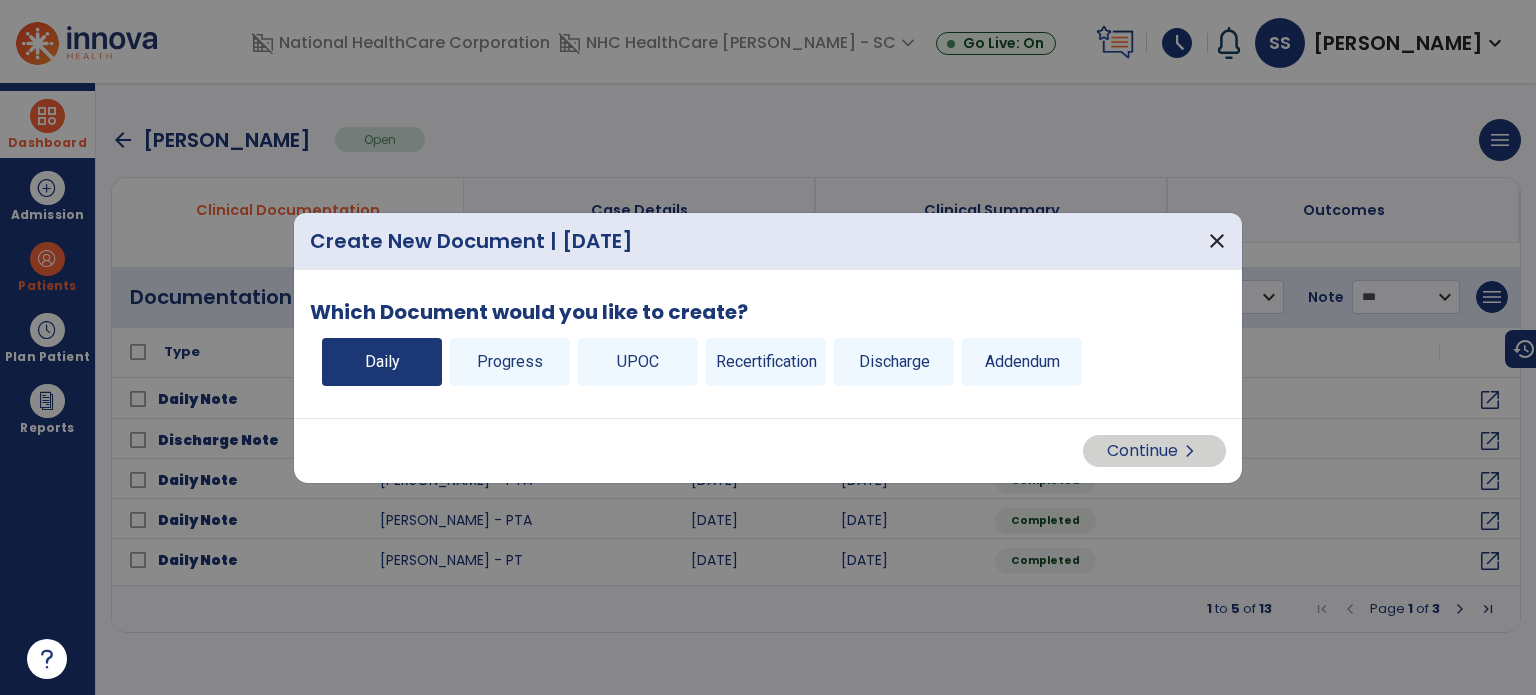 click on "Daily" at bounding box center (382, 362) 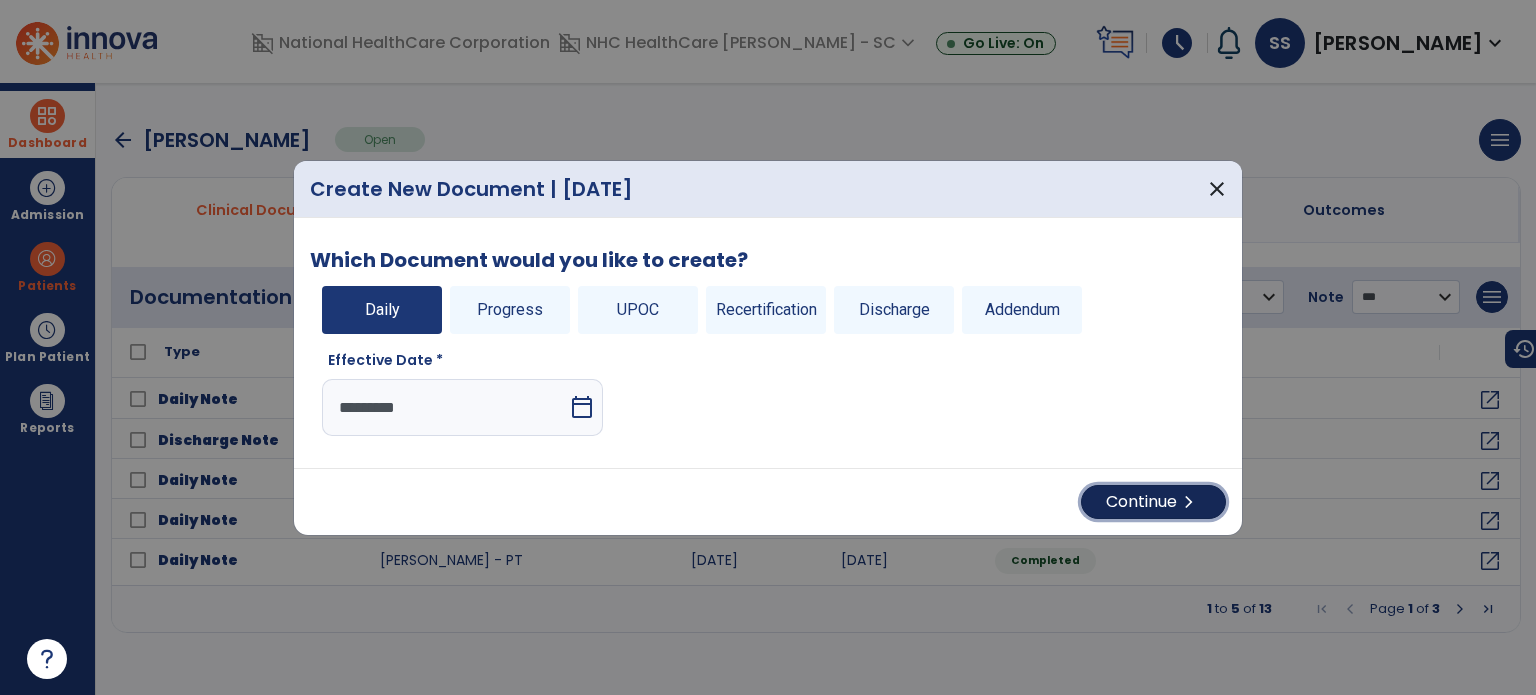 click on "Continue   chevron_right" at bounding box center [1153, 502] 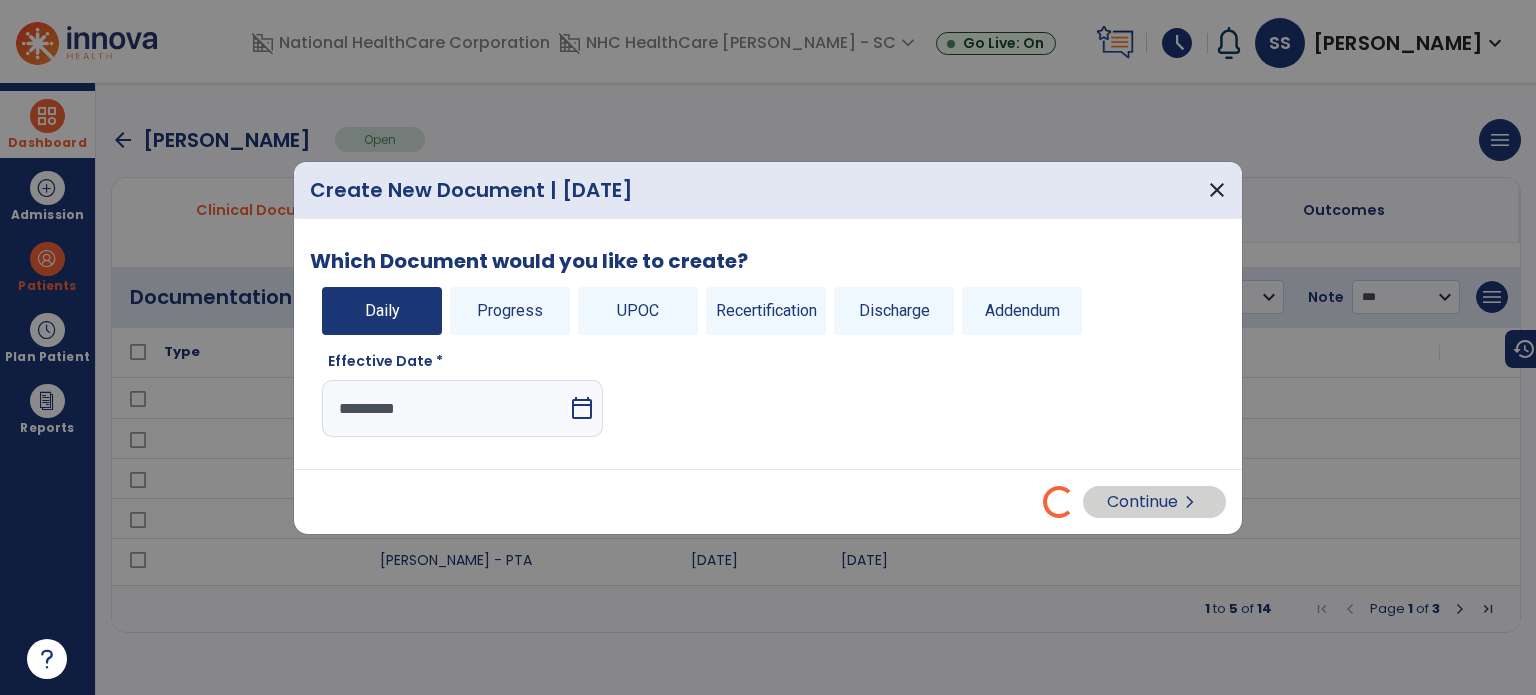 select on "*" 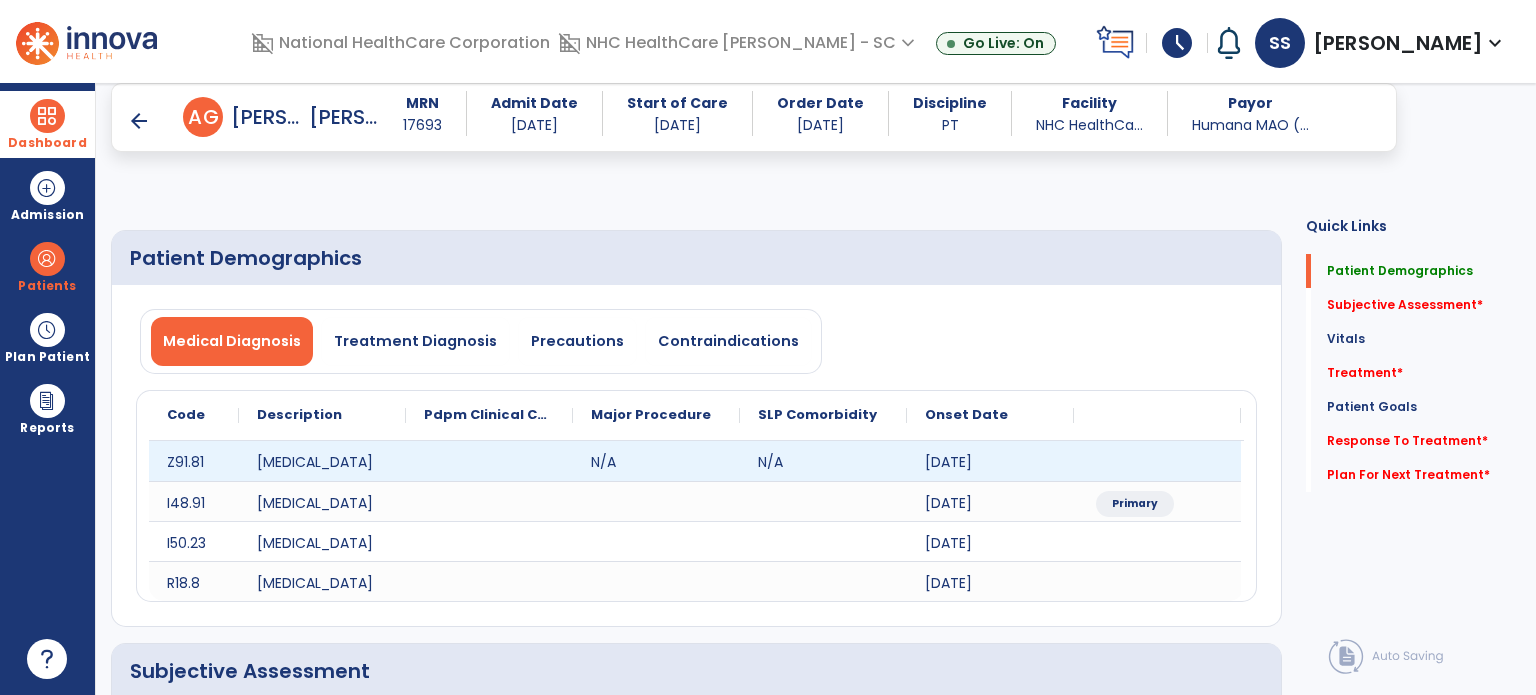 scroll, scrollTop: 300, scrollLeft: 0, axis: vertical 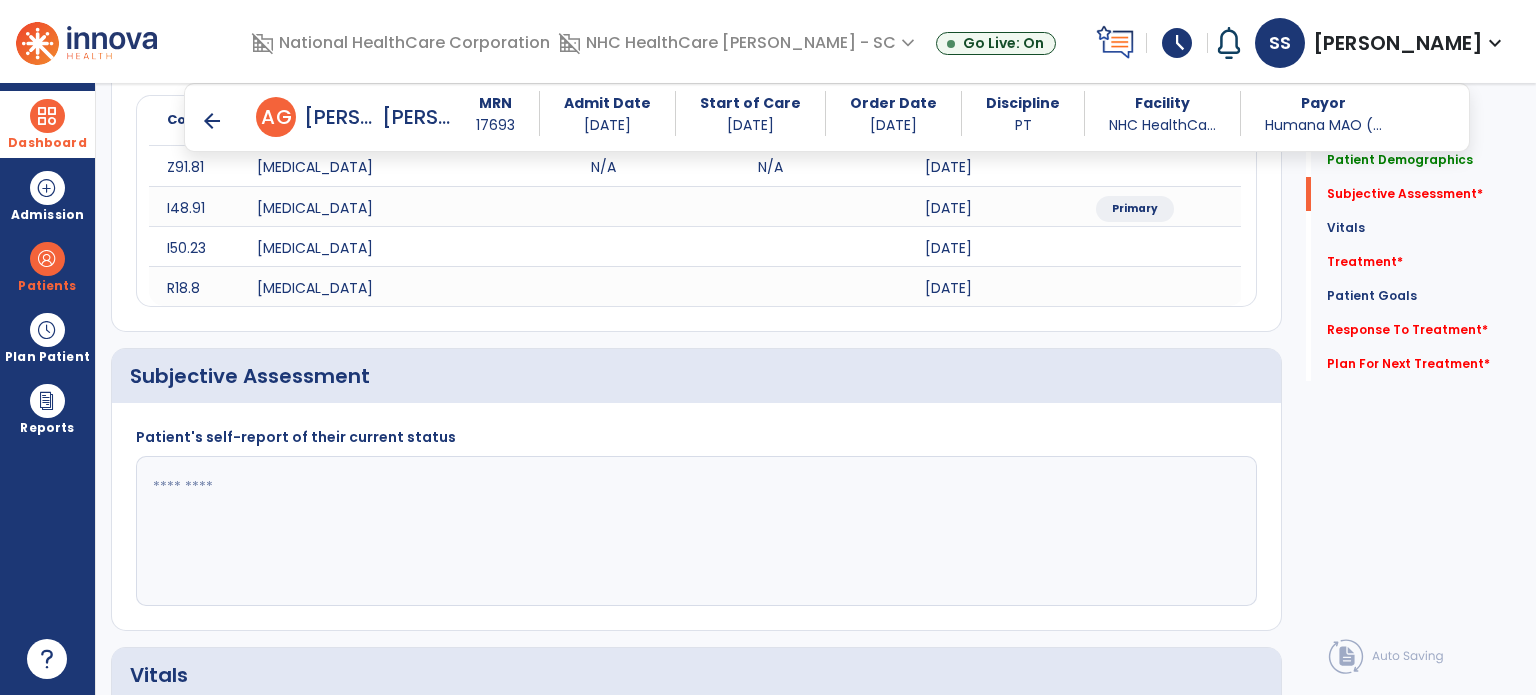 click 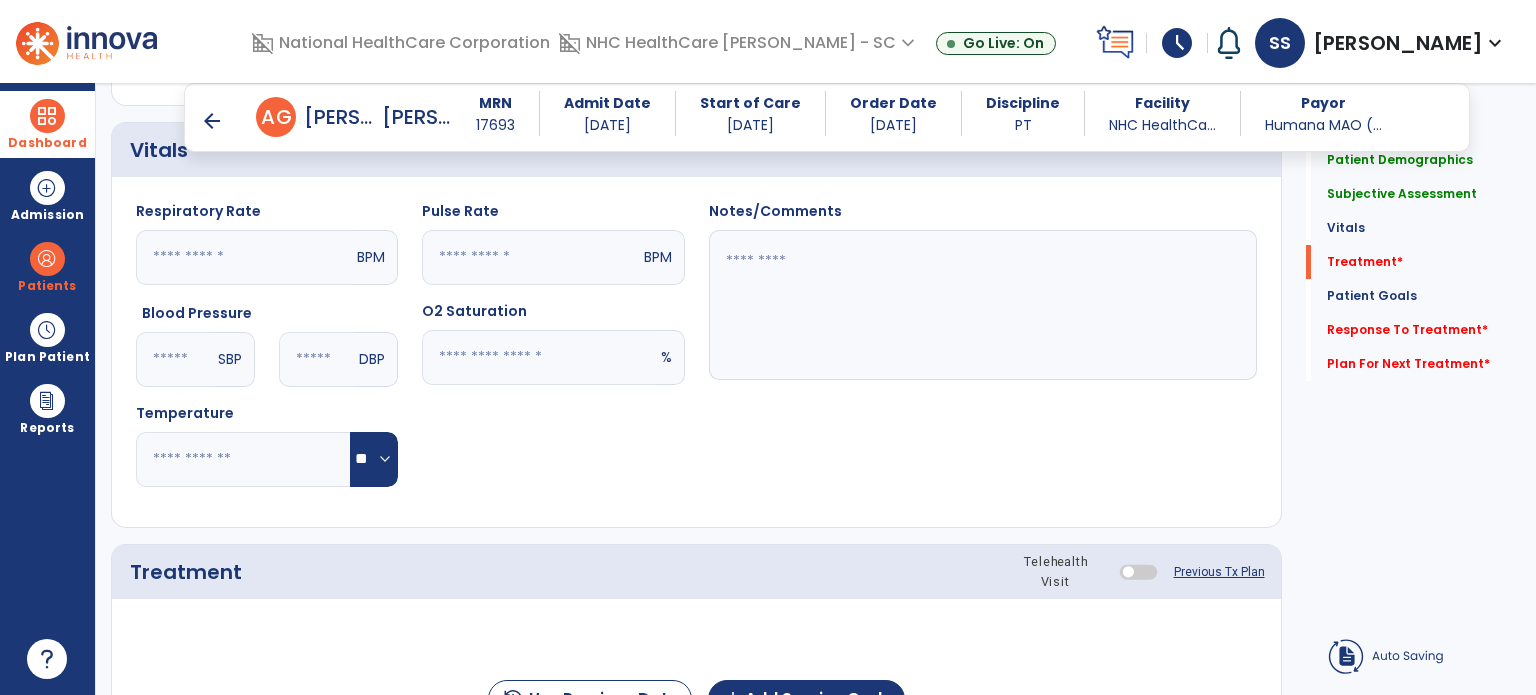 scroll, scrollTop: 1100, scrollLeft: 0, axis: vertical 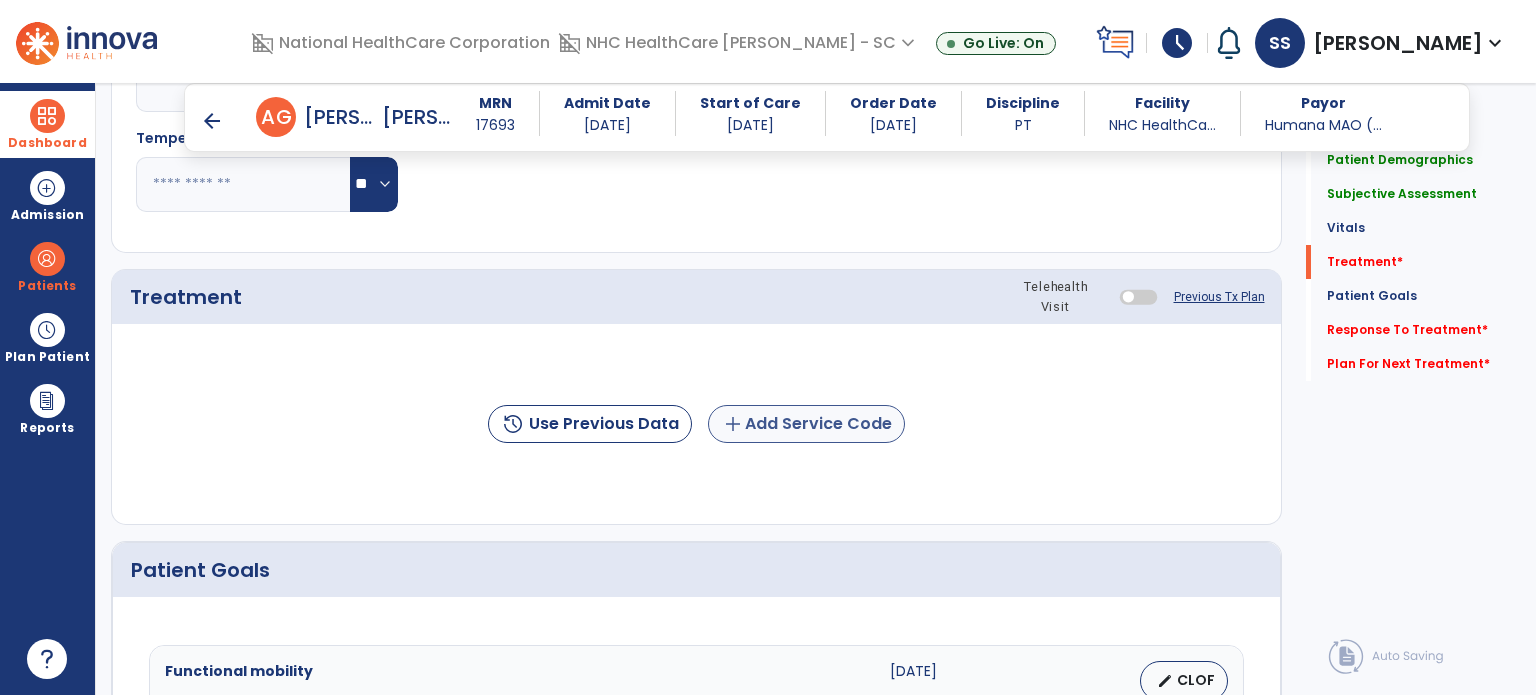 type on "*******" 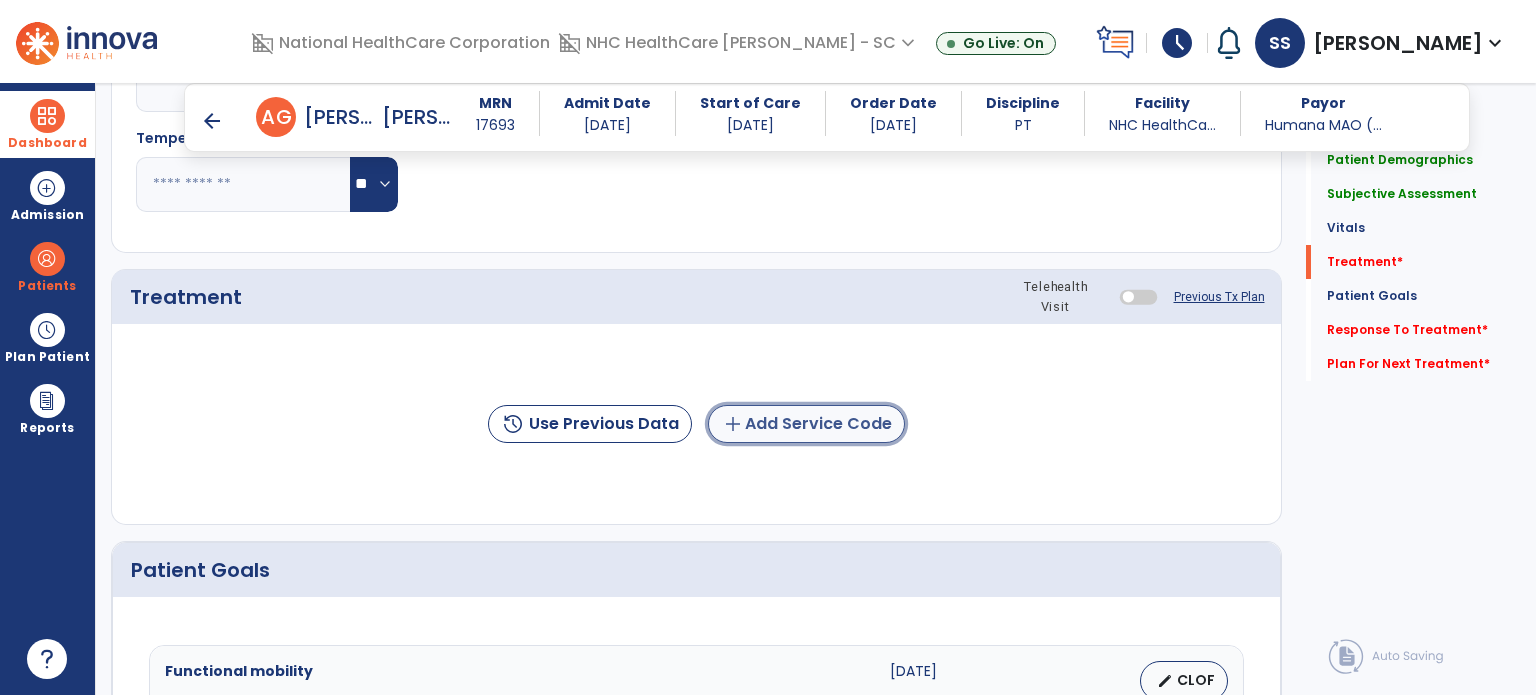 click on "add  Add Service Code" 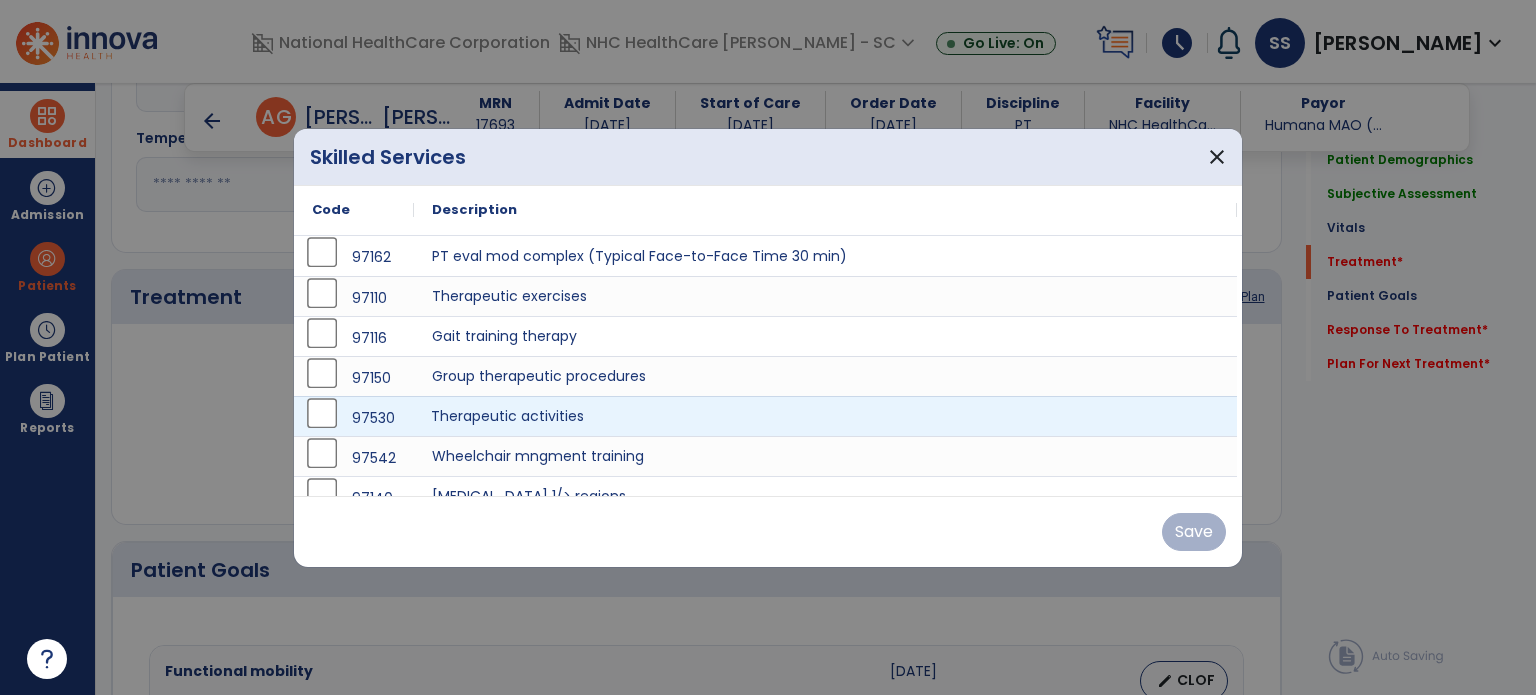 click on "Therapeutic activities" at bounding box center [825, 416] 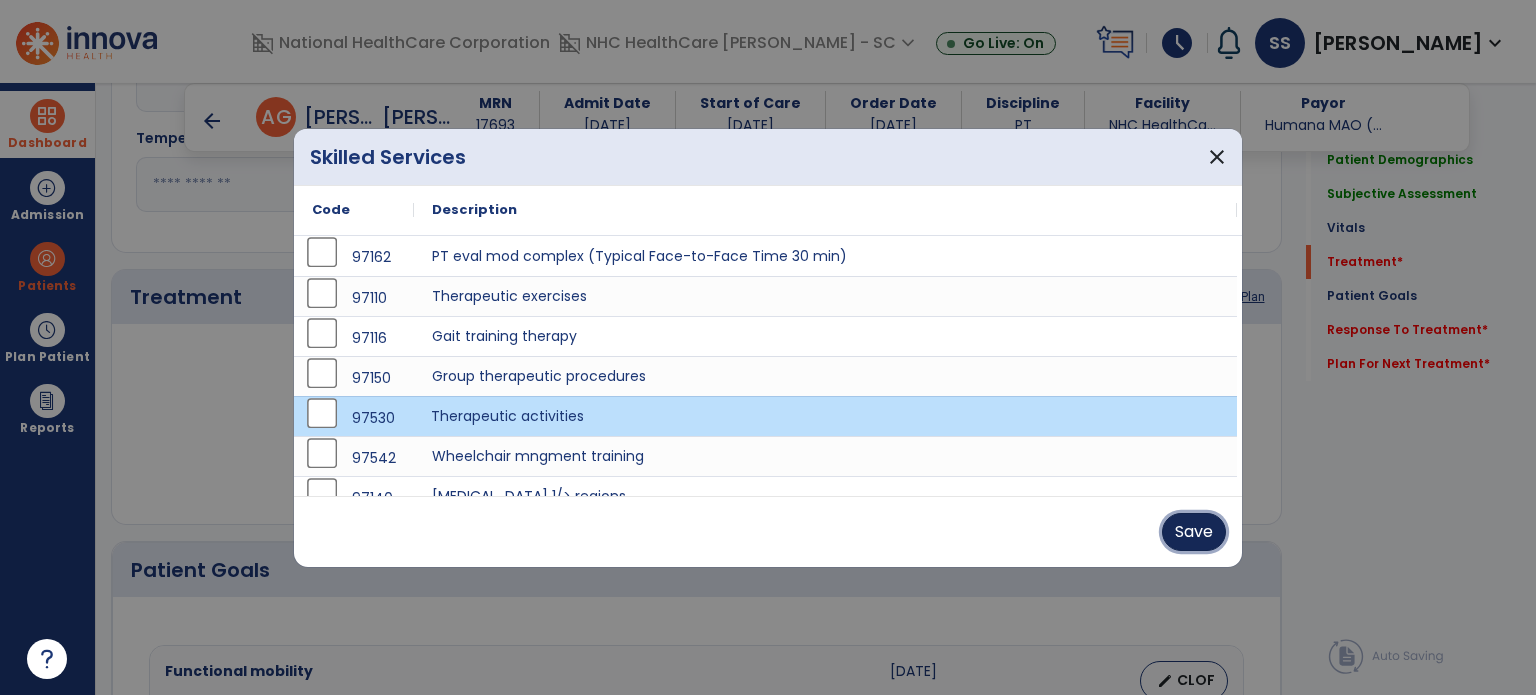 click on "Save" at bounding box center [1194, 532] 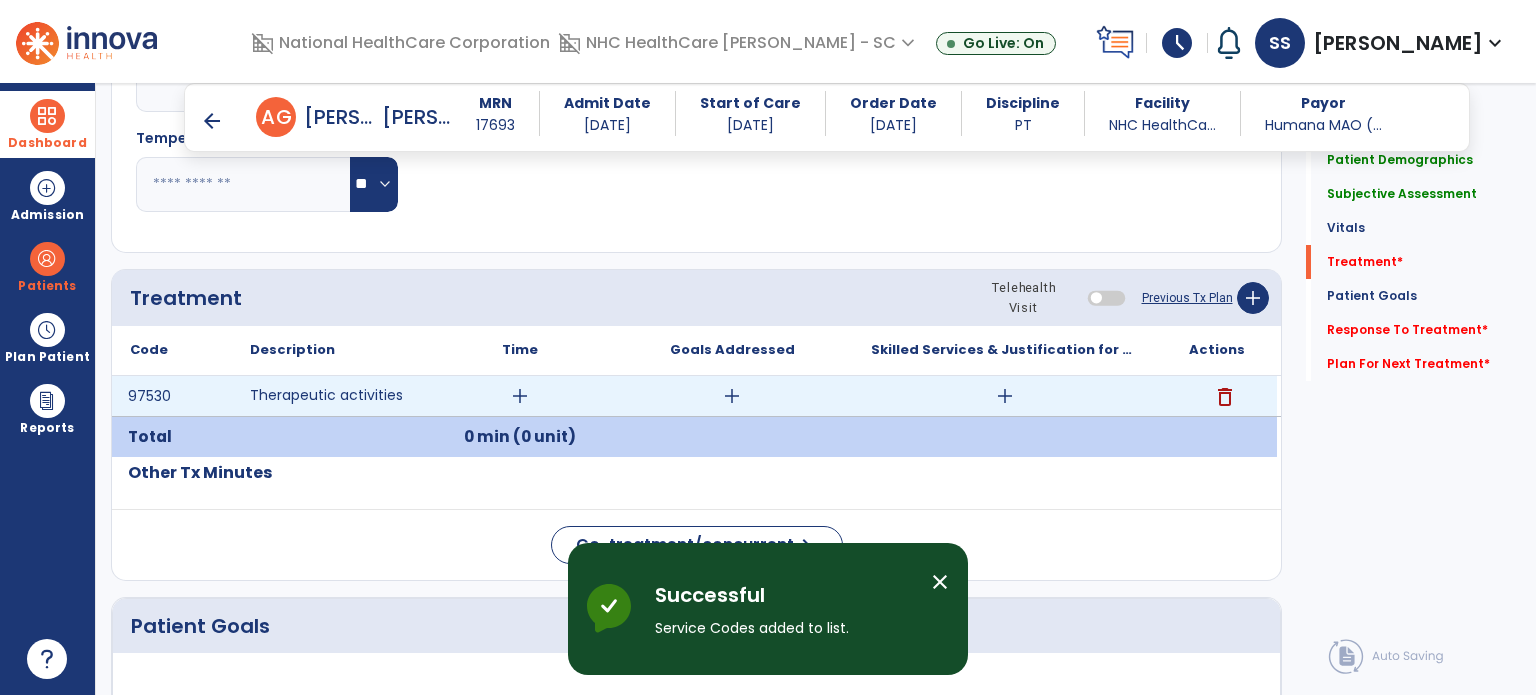 click on "add" at bounding box center [520, 396] 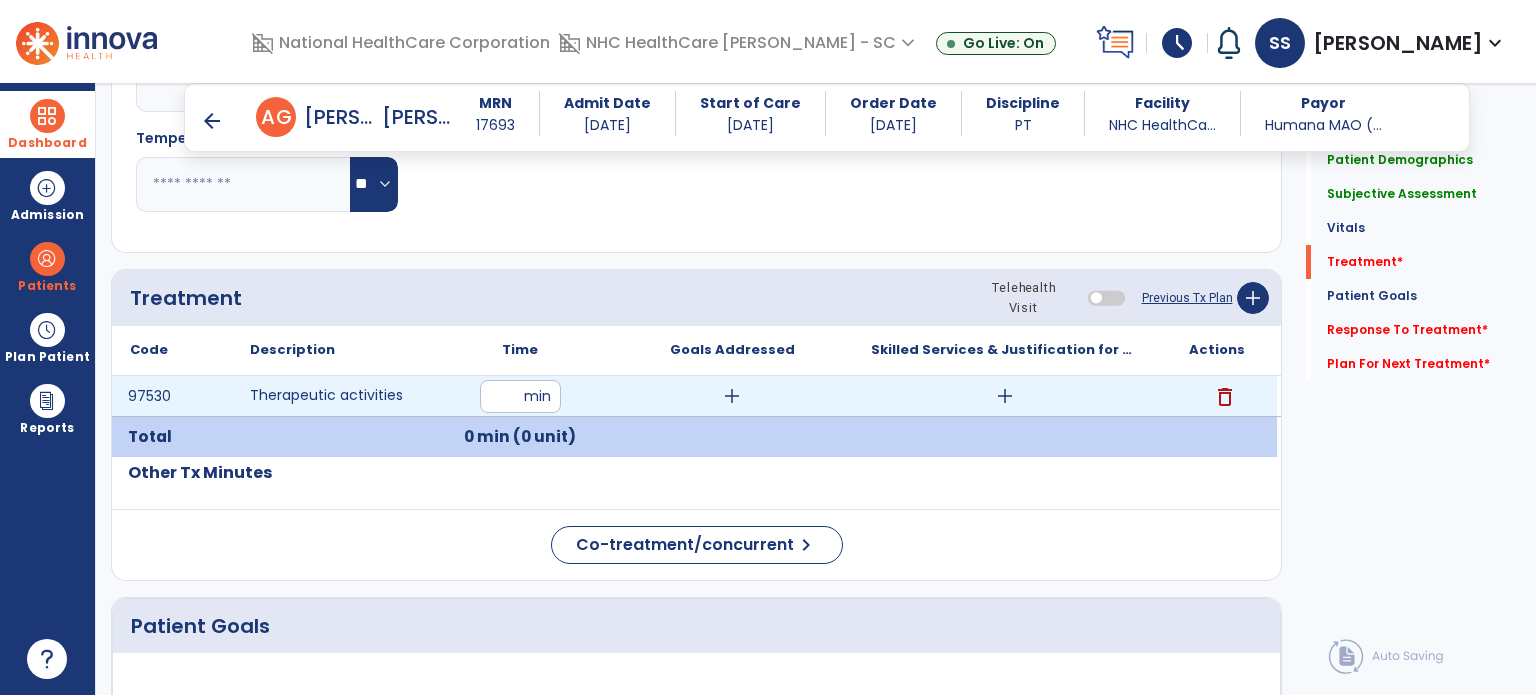 type on "**" 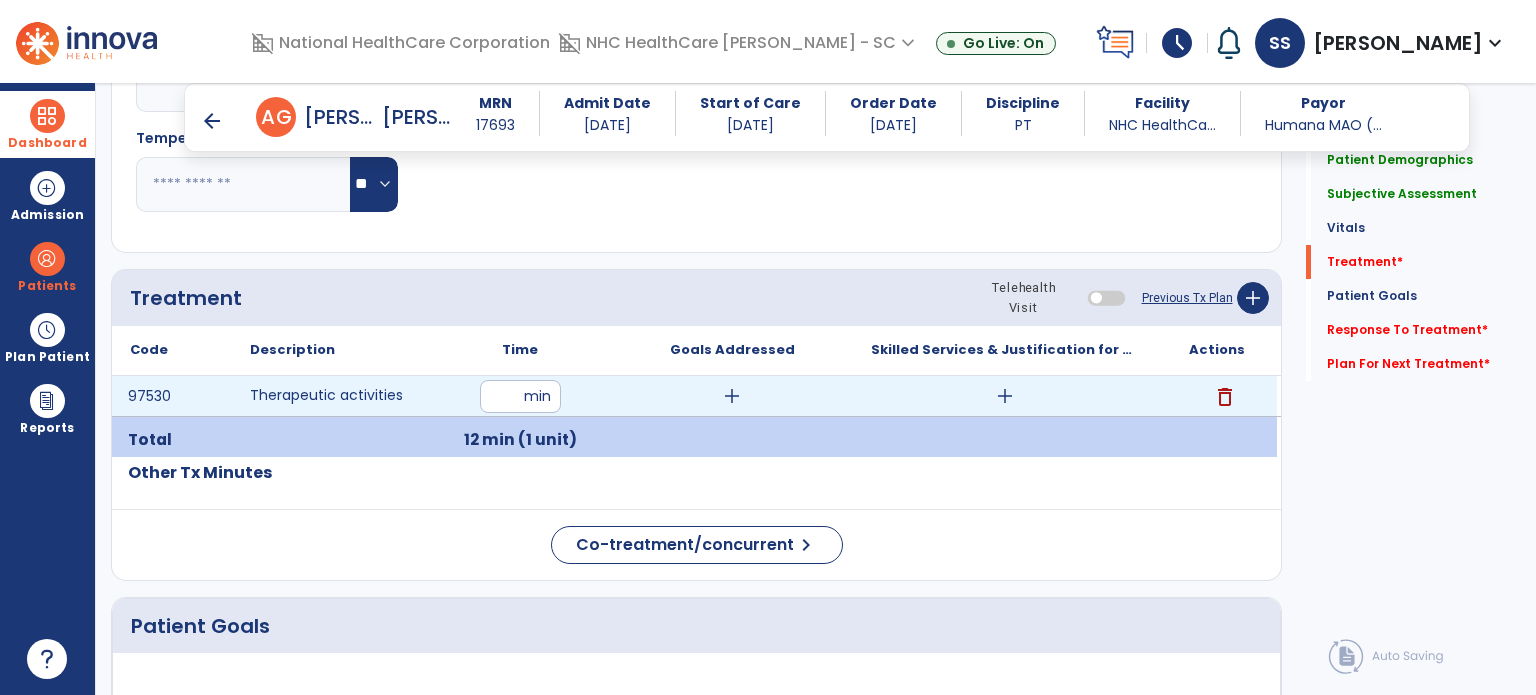 click on "add" at bounding box center (1005, 396) 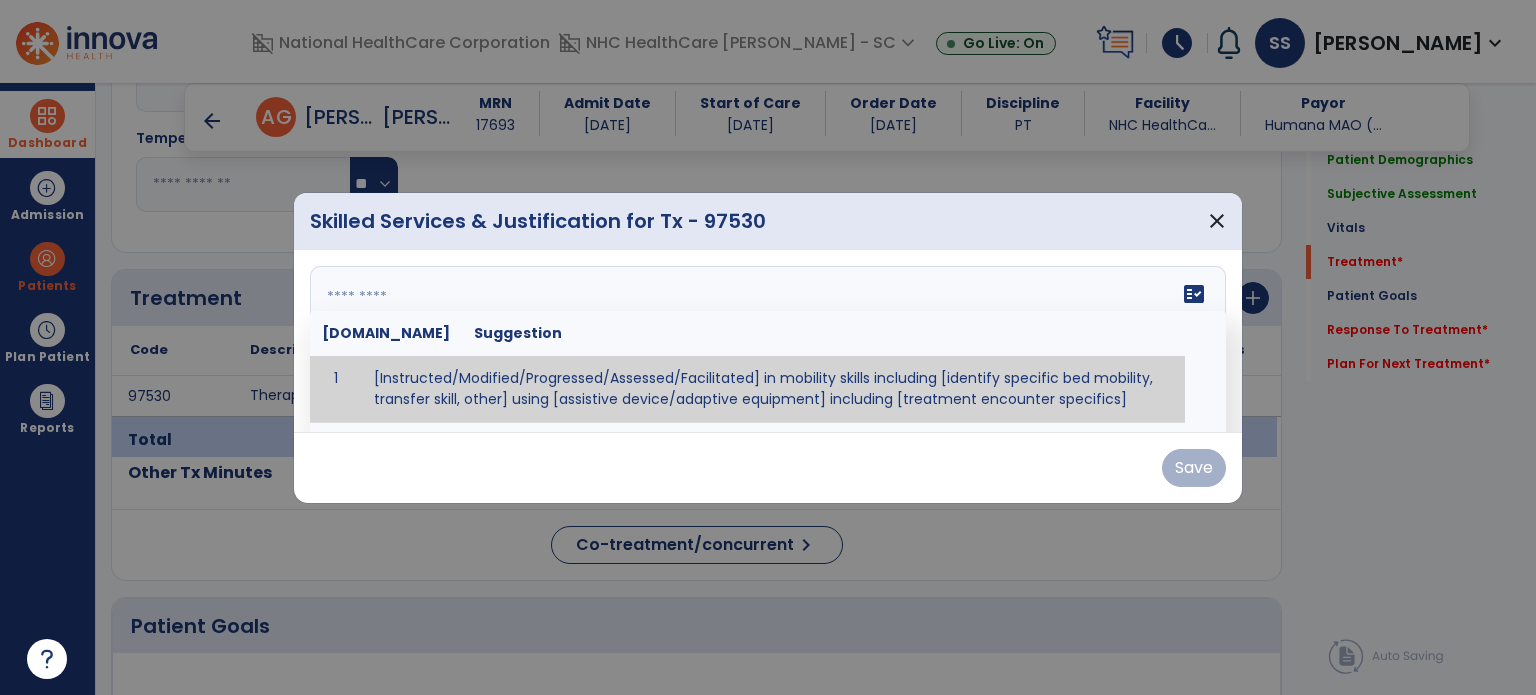 click on "fact_check  [DOMAIN_NAME] Suggestion 1 [Instructed/Modified/Progressed/Assessed/Facilitated] in mobility skills including [identify specific bed mobility, transfer skill, other] using [assistive device/adaptive equipment] including [treatment encounter specifics]" at bounding box center [768, 341] 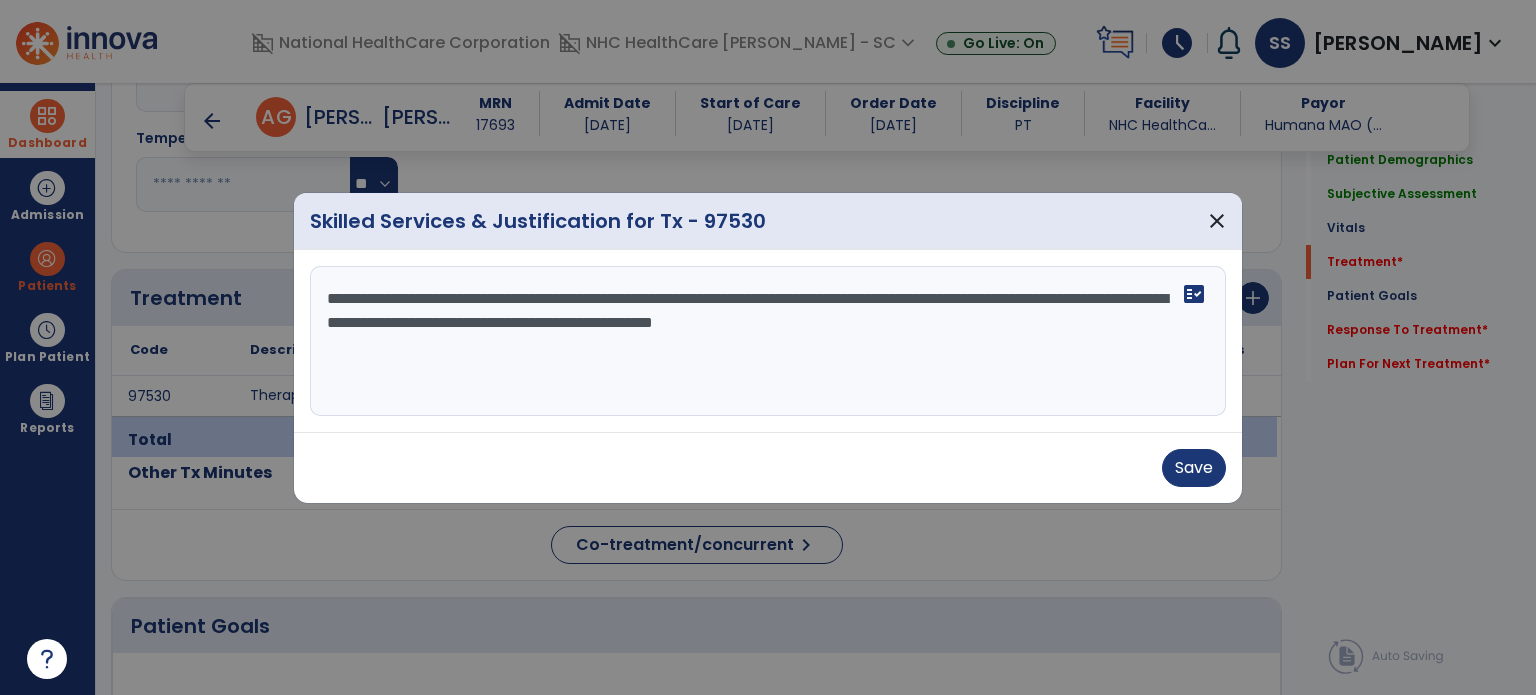 click on "**********" at bounding box center (768, 341) 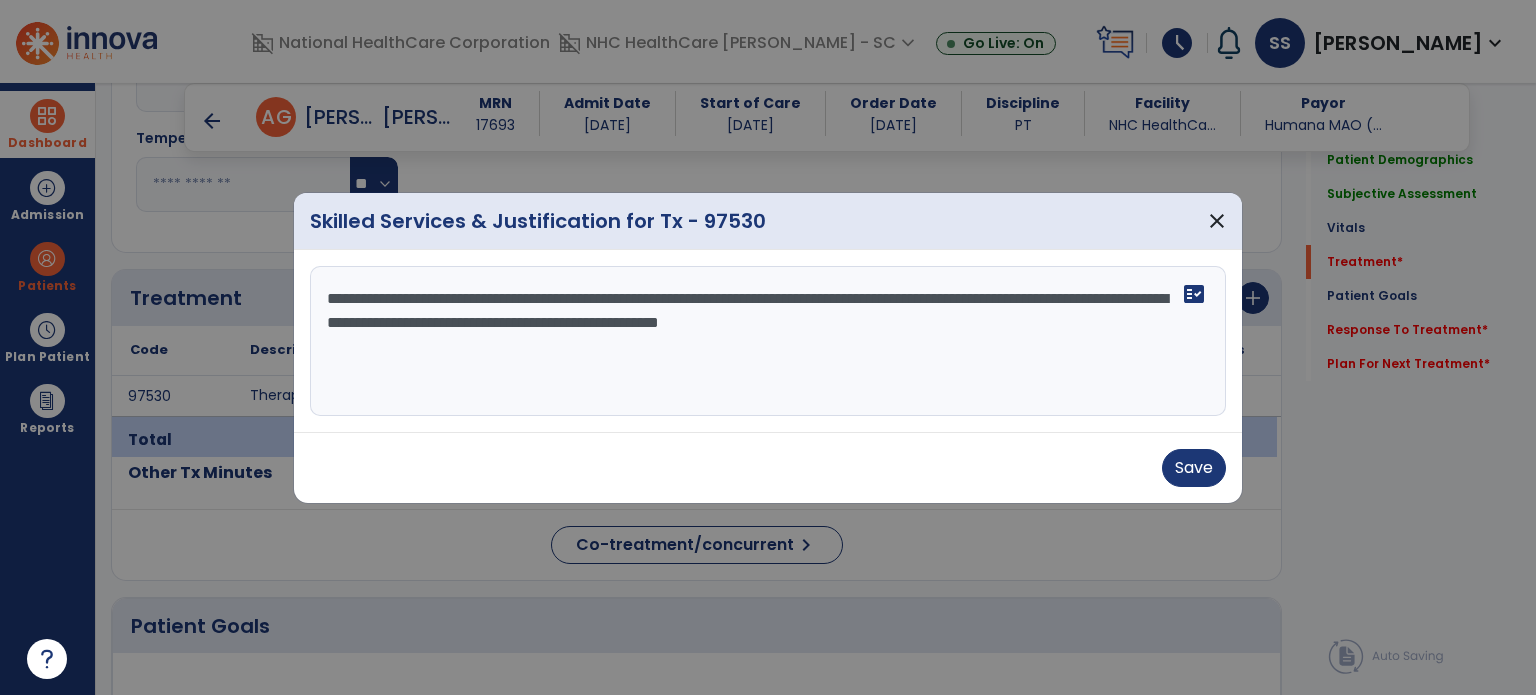 click on "**********" at bounding box center [768, 341] 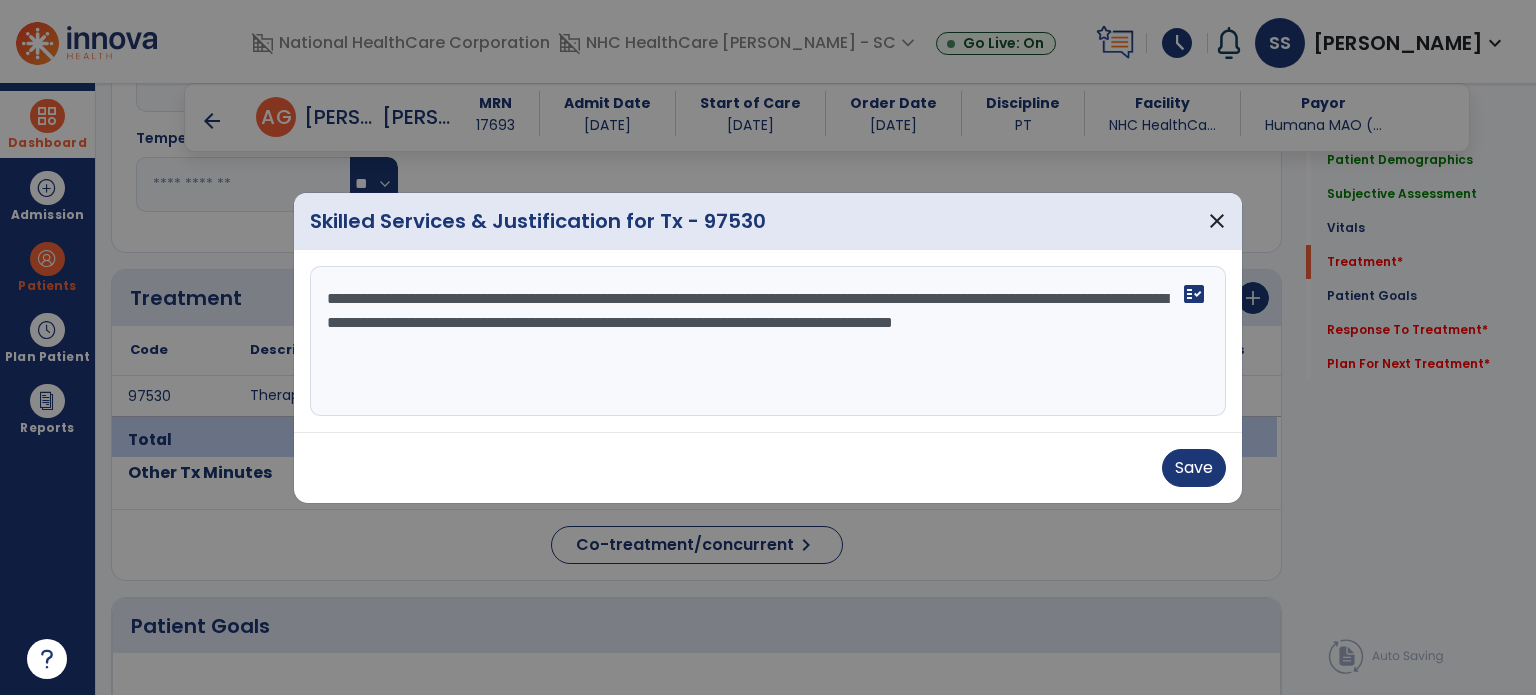 click on "**********" at bounding box center [768, 341] 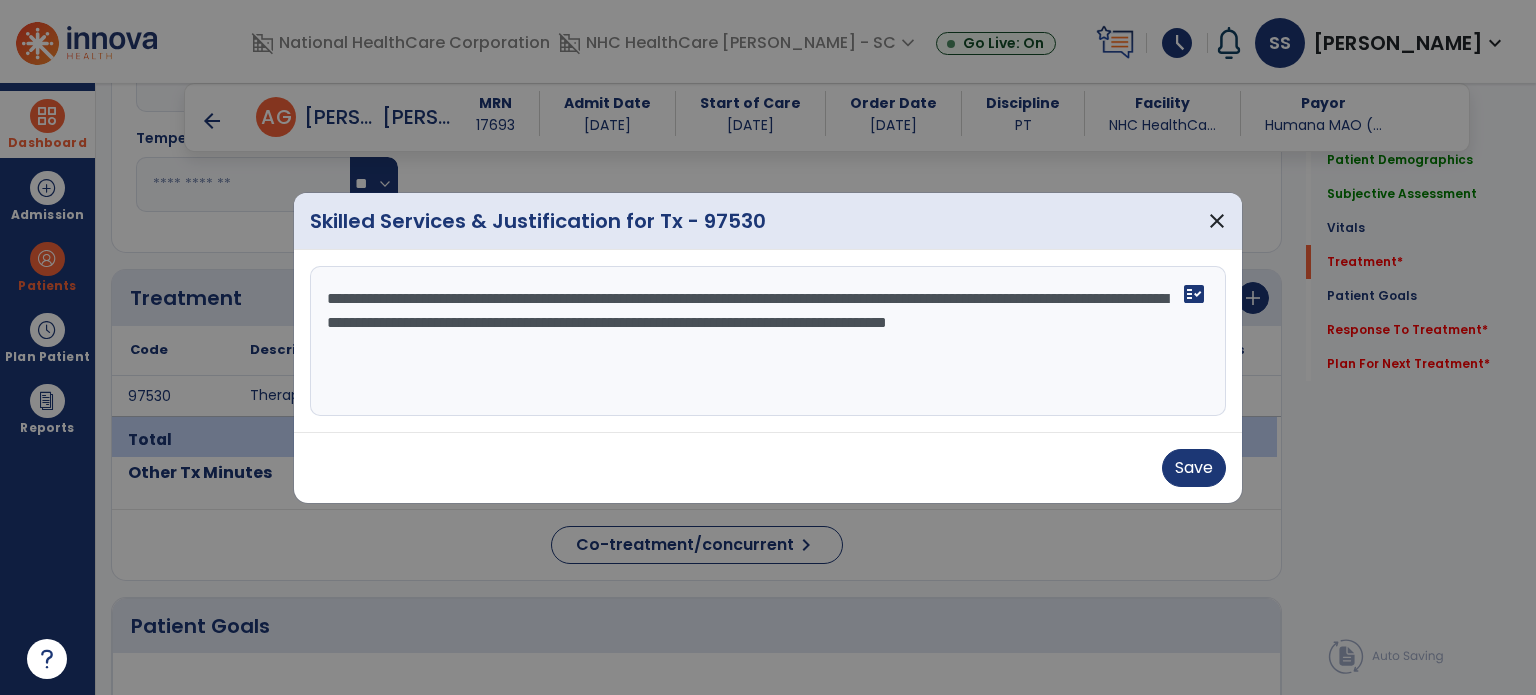 click on "**********" at bounding box center [768, 341] 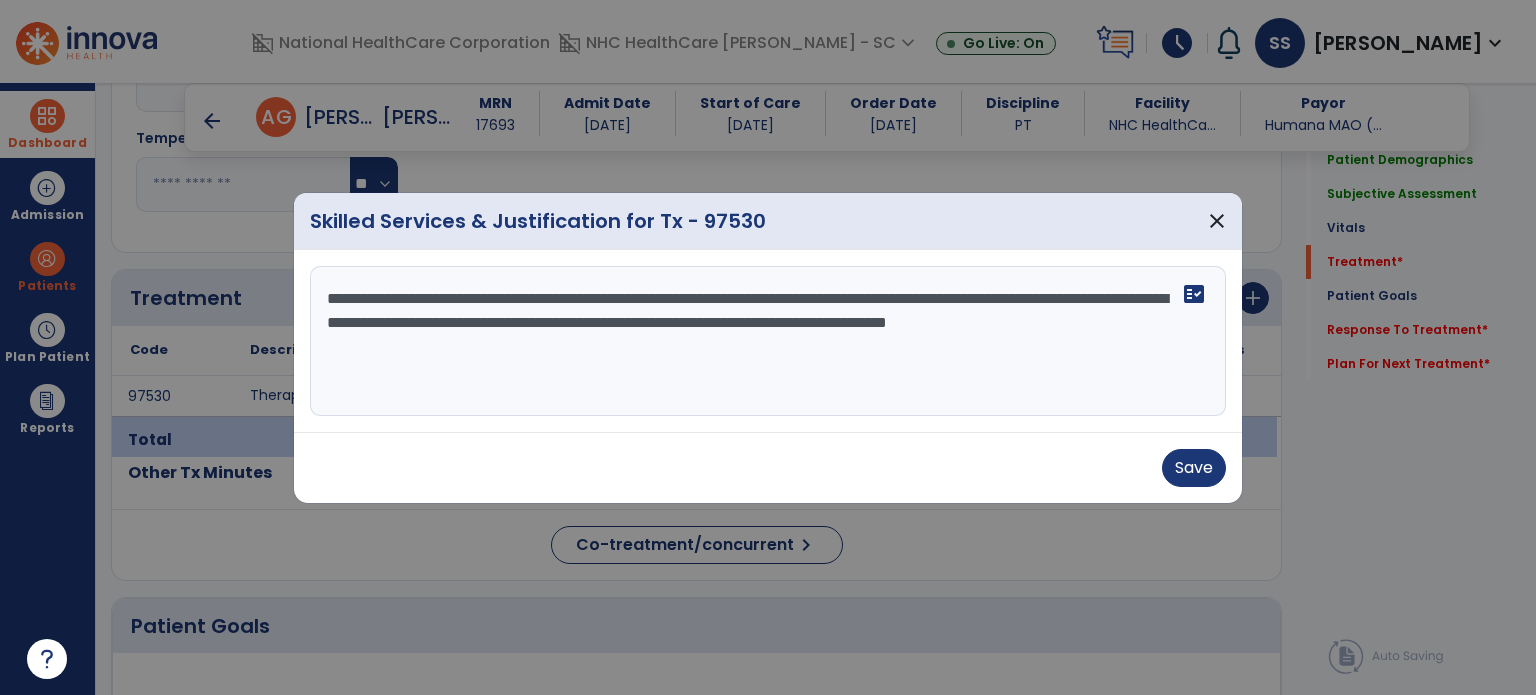 click on "**********" at bounding box center (768, 341) 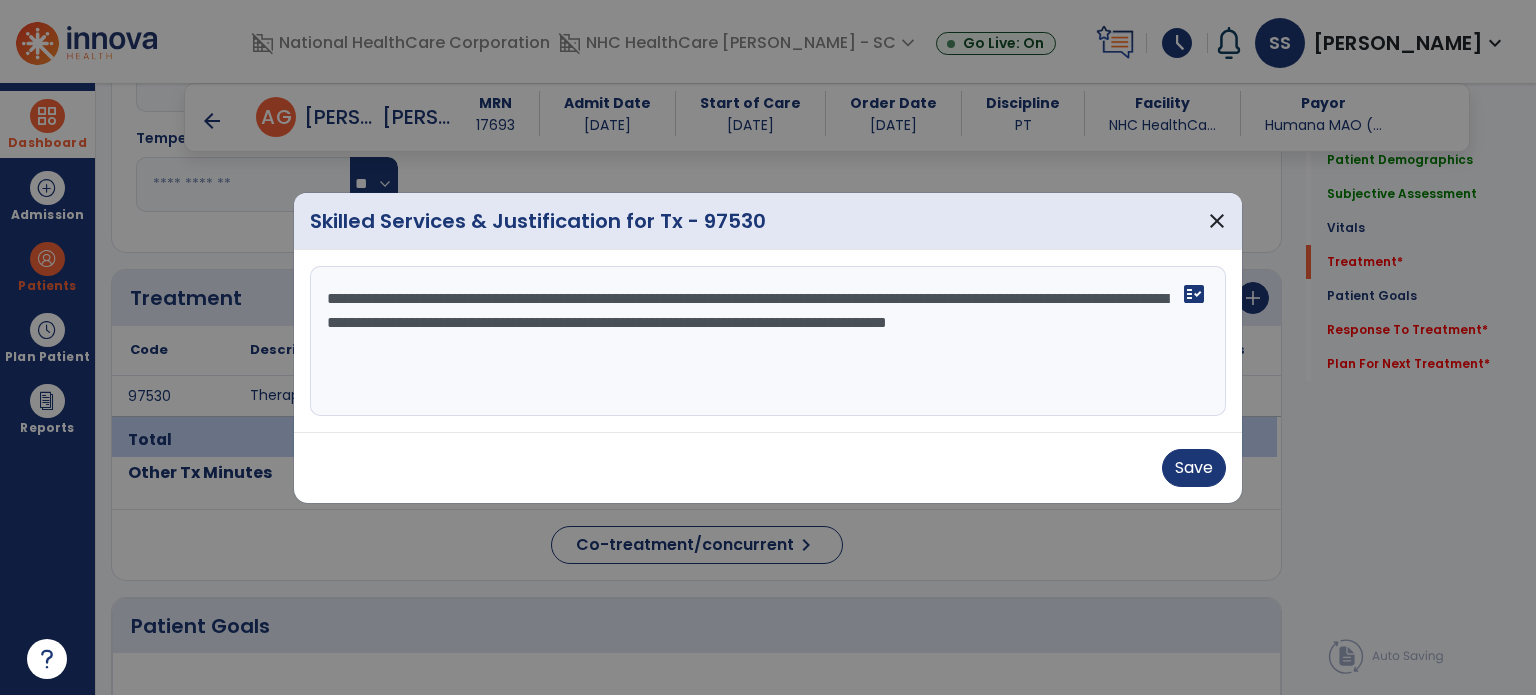 click on "**********" at bounding box center [768, 341] 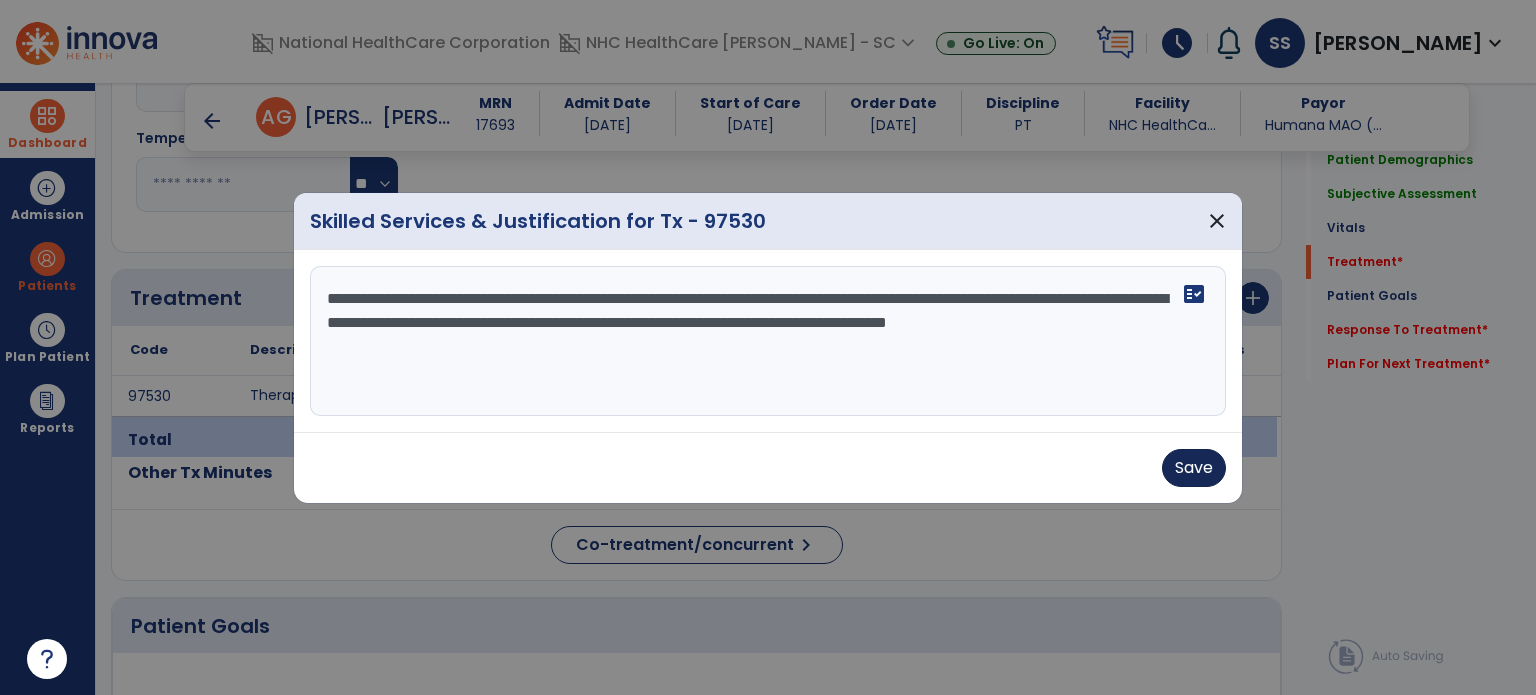 type on "**********" 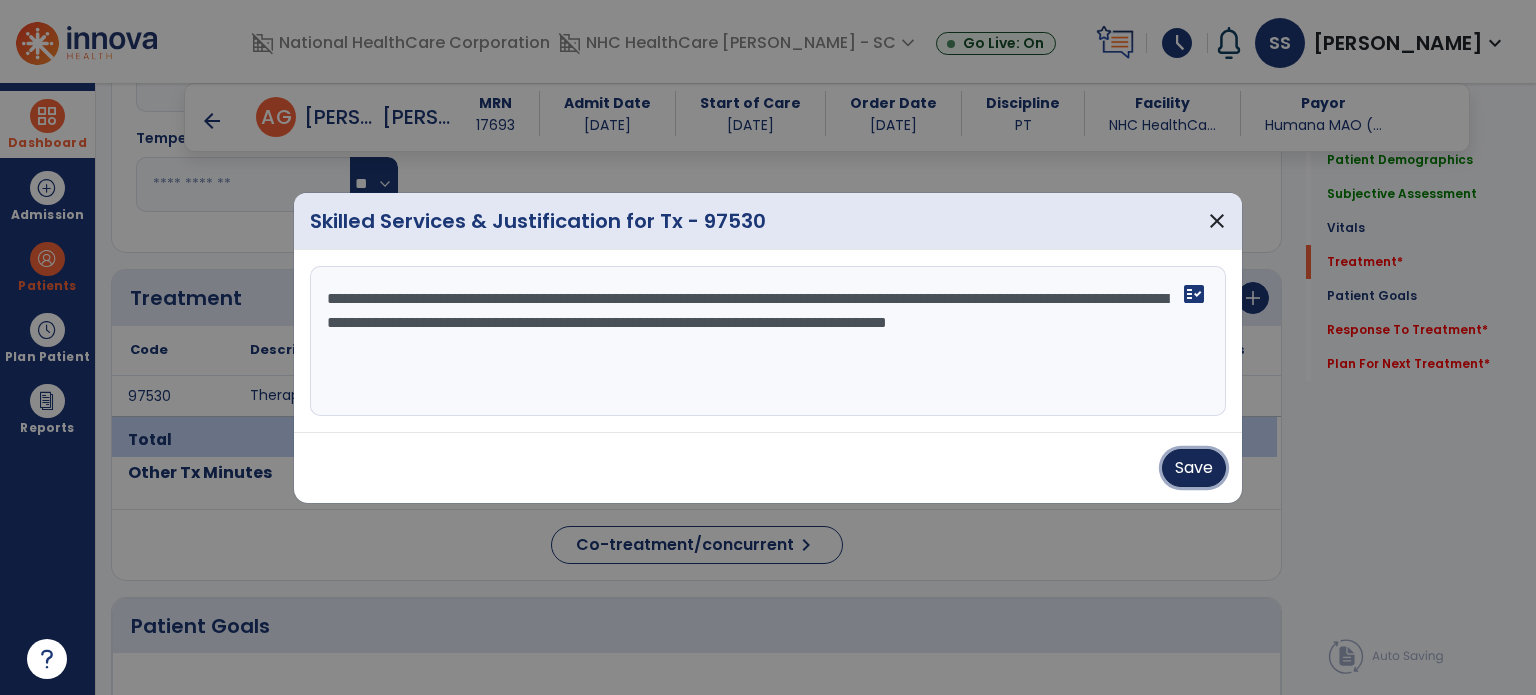 click on "Save" at bounding box center [1194, 468] 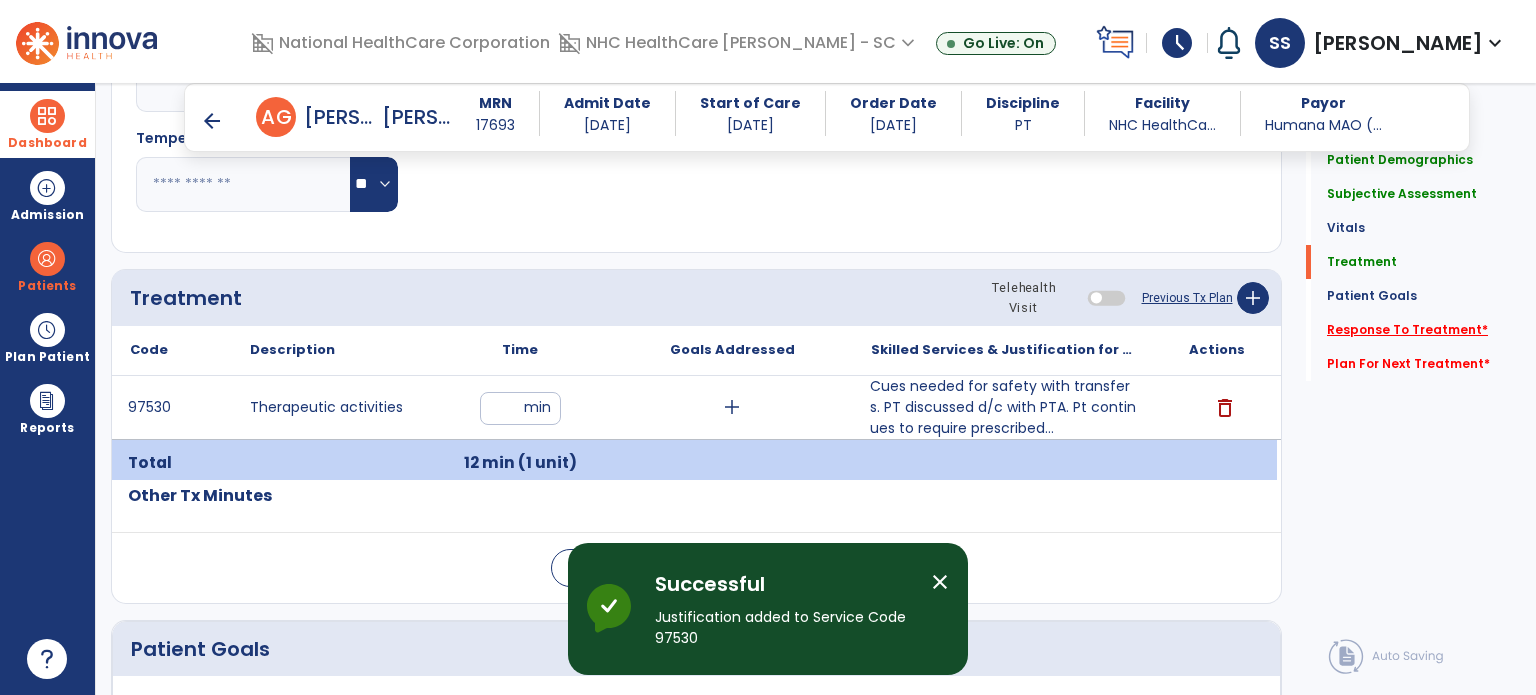 click on "Response To Treatment   *" 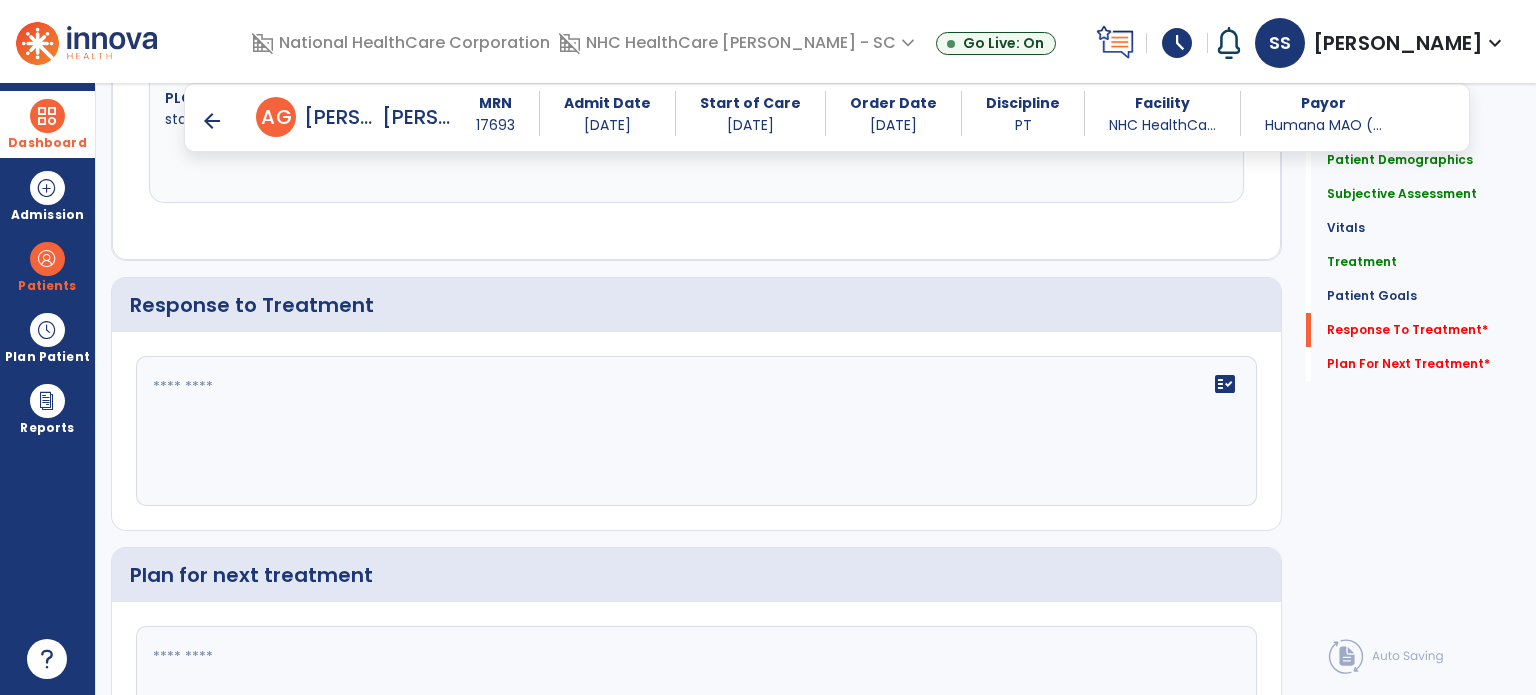 scroll, scrollTop: 3380, scrollLeft: 0, axis: vertical 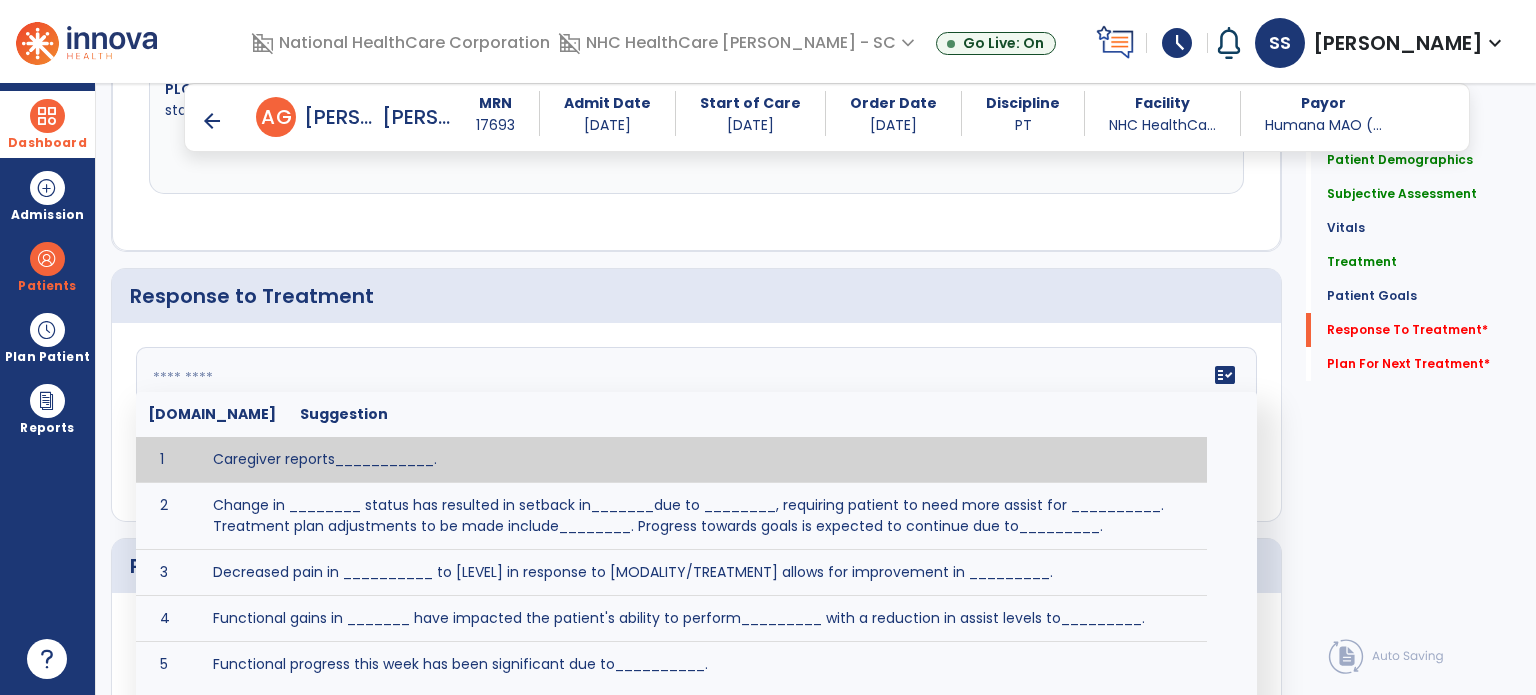 click on "fact_check  [DOMAIN_NAME] Suggestion 1 Caregiver reports___________. 2 Change in ________ status has resulted in setback in_______due to ________, requiring patient to need more assist for __________.   Treatment plan adjustments to be made include________.  Progress towards goals is expected to continue due to_________. 3 Decreased pain in __________ to [LEVEL] in response to [MODALITY/TREATMENT] allows for improvement in _________. 4 Functional gains in _______ have impacted the patient's ability to perform_________ with a reduction in assist levels to_________. 5 Functional progress this week has been significant due to__________. 6 Gains in ________ have improved the patient's ability to perform ______with decreased levels of assist to___________. 7 Improvement in ________allows patient to tolerate higher levels of challenges in_________. 8 Pain in [AREA] has decreased to [LEVEL] in response to [TREATMENT/MODALITY], allowing fore ease in completing__________. 9 10 11 12 13 14 15 16 17 18 19 20 21" 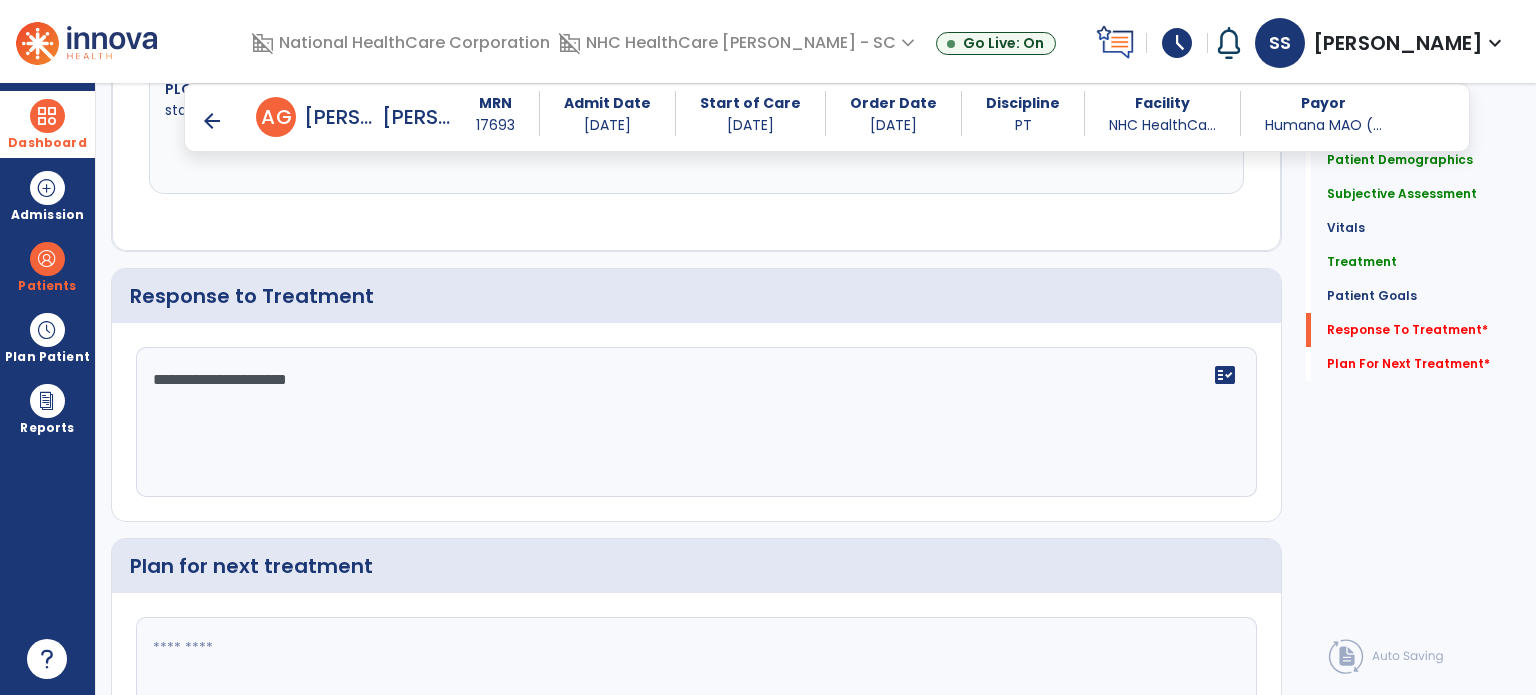 type on "**********" 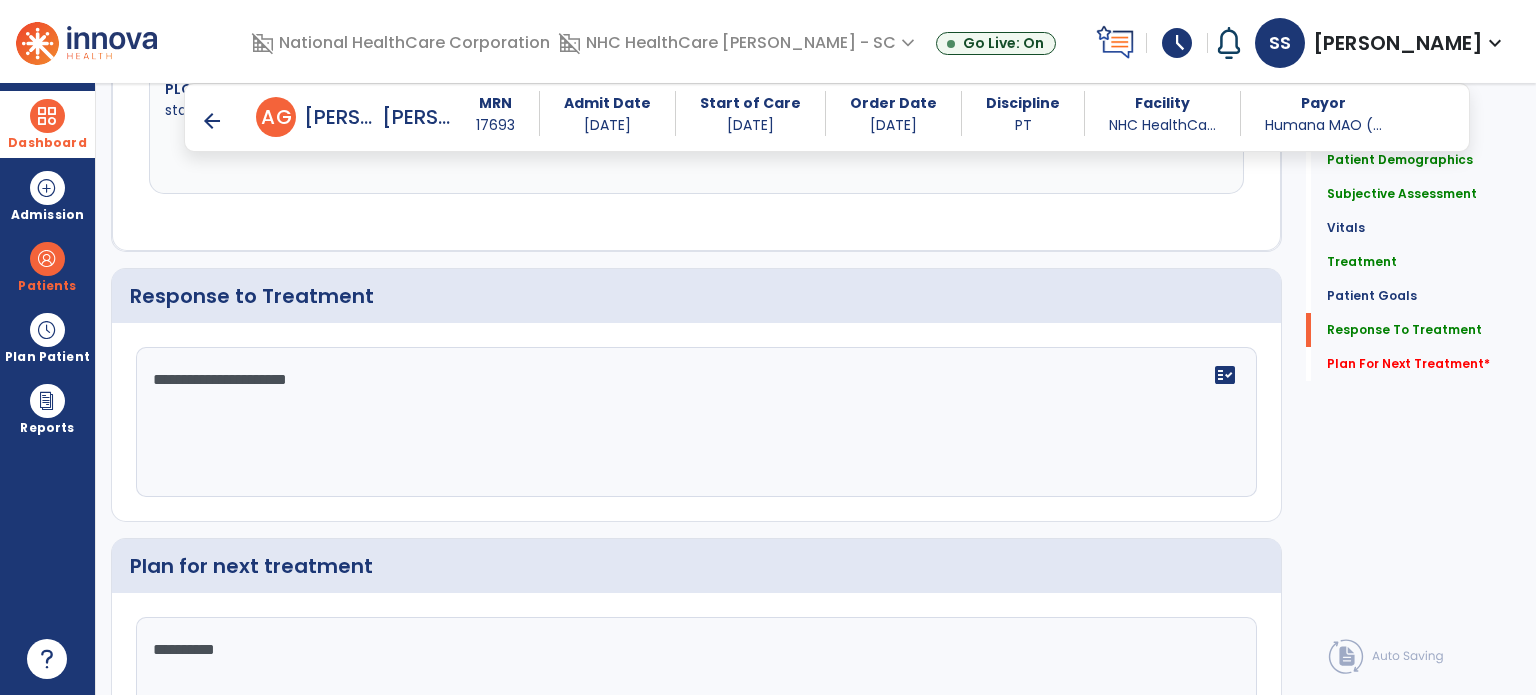 scroll, scrollTop: 3380, scrollLeft: 0, axis: vertical 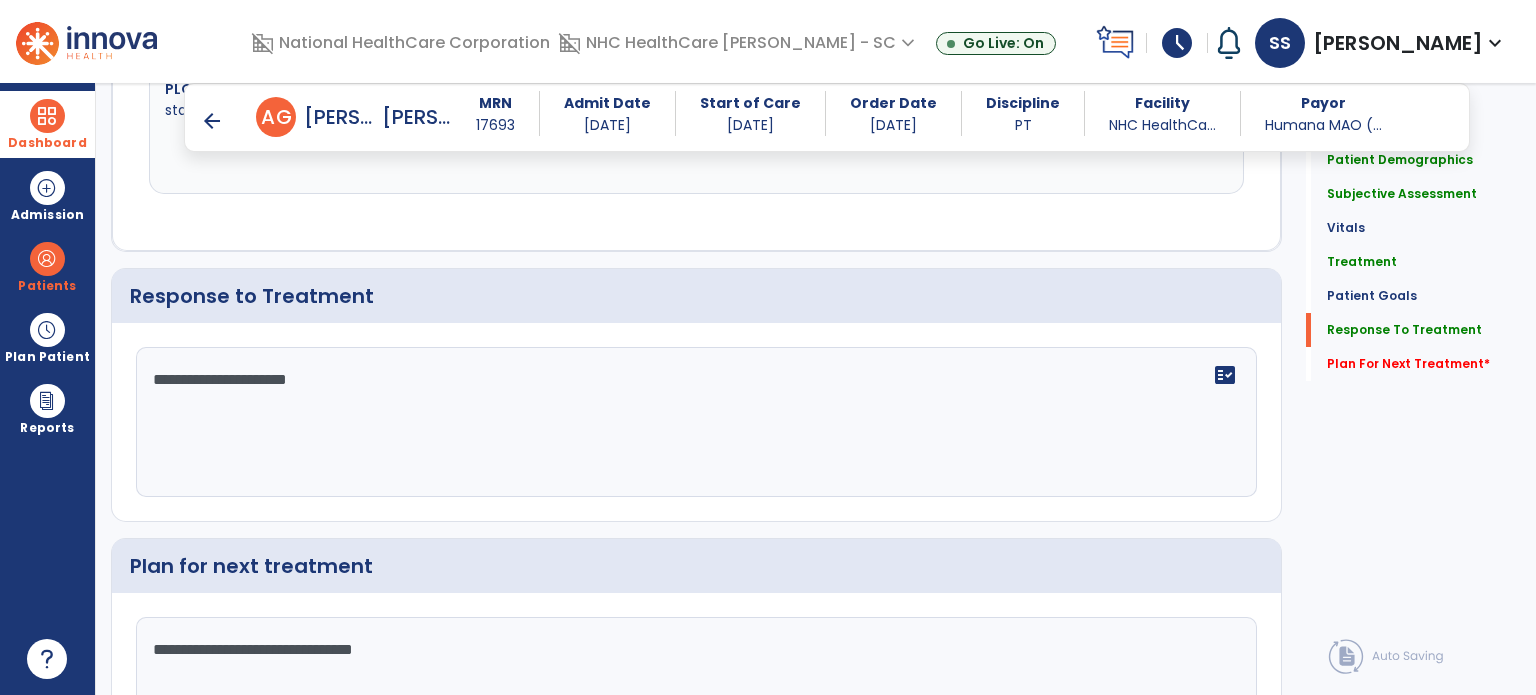type on "**********" 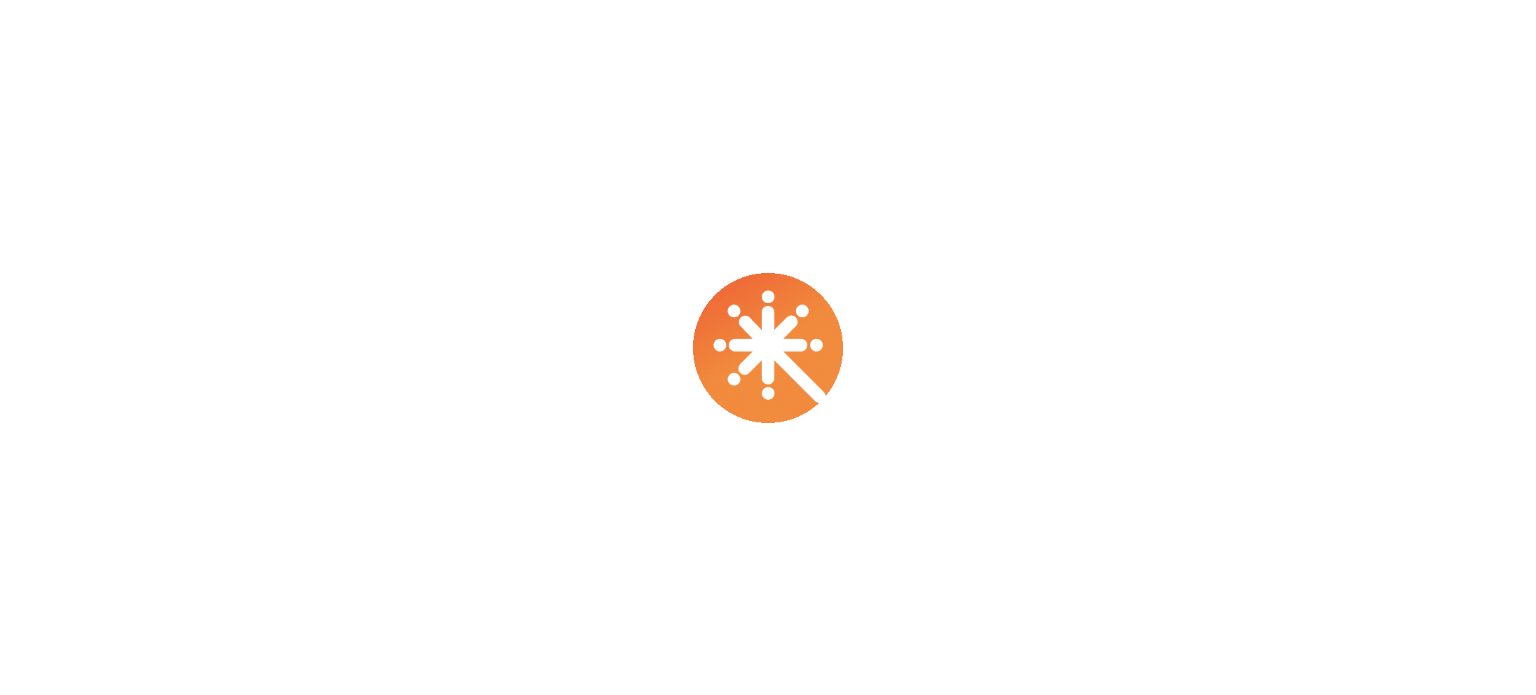 scroll, scrollTop: 0, scrollLeft: 0, axis: both 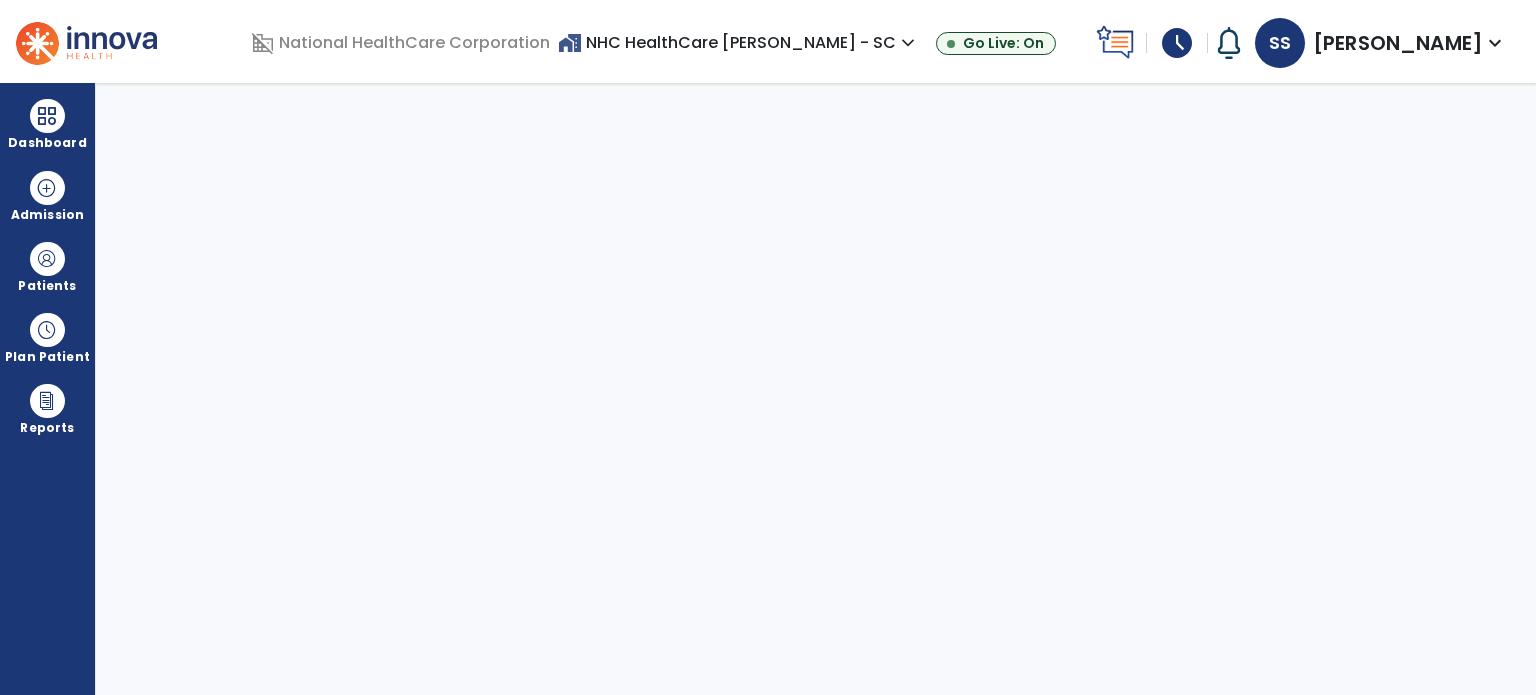 select on "****" 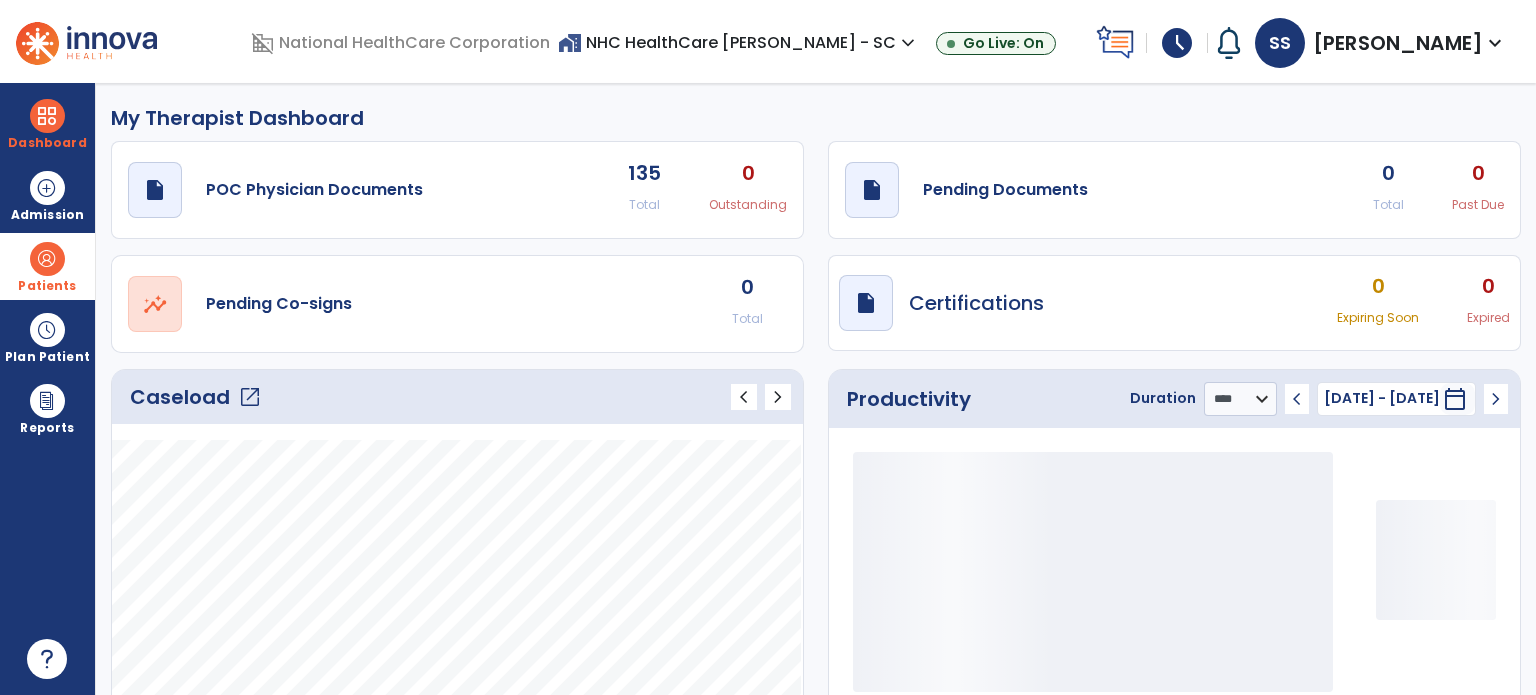 click at bounding box center [47, 259] 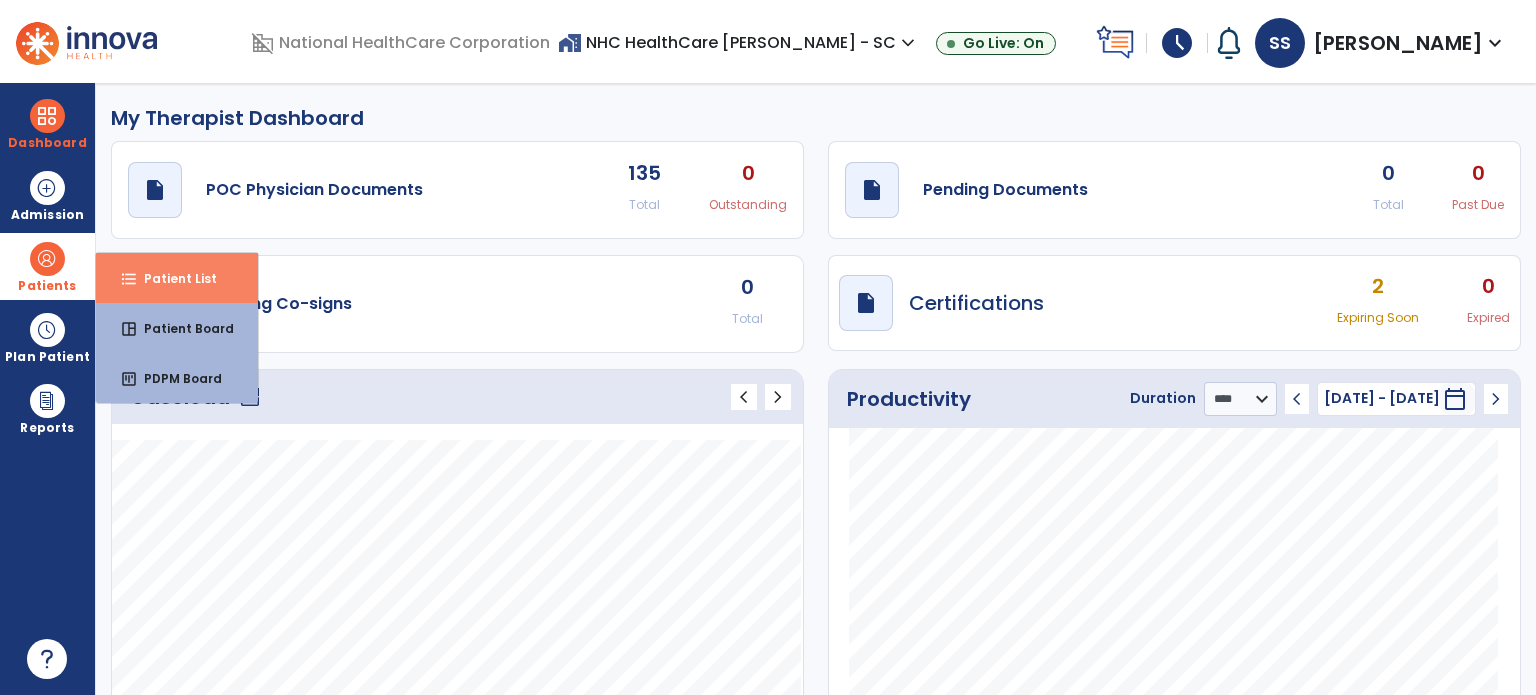 click on "format_list_bulleted  Patient List" at bounding box center [177, 278] 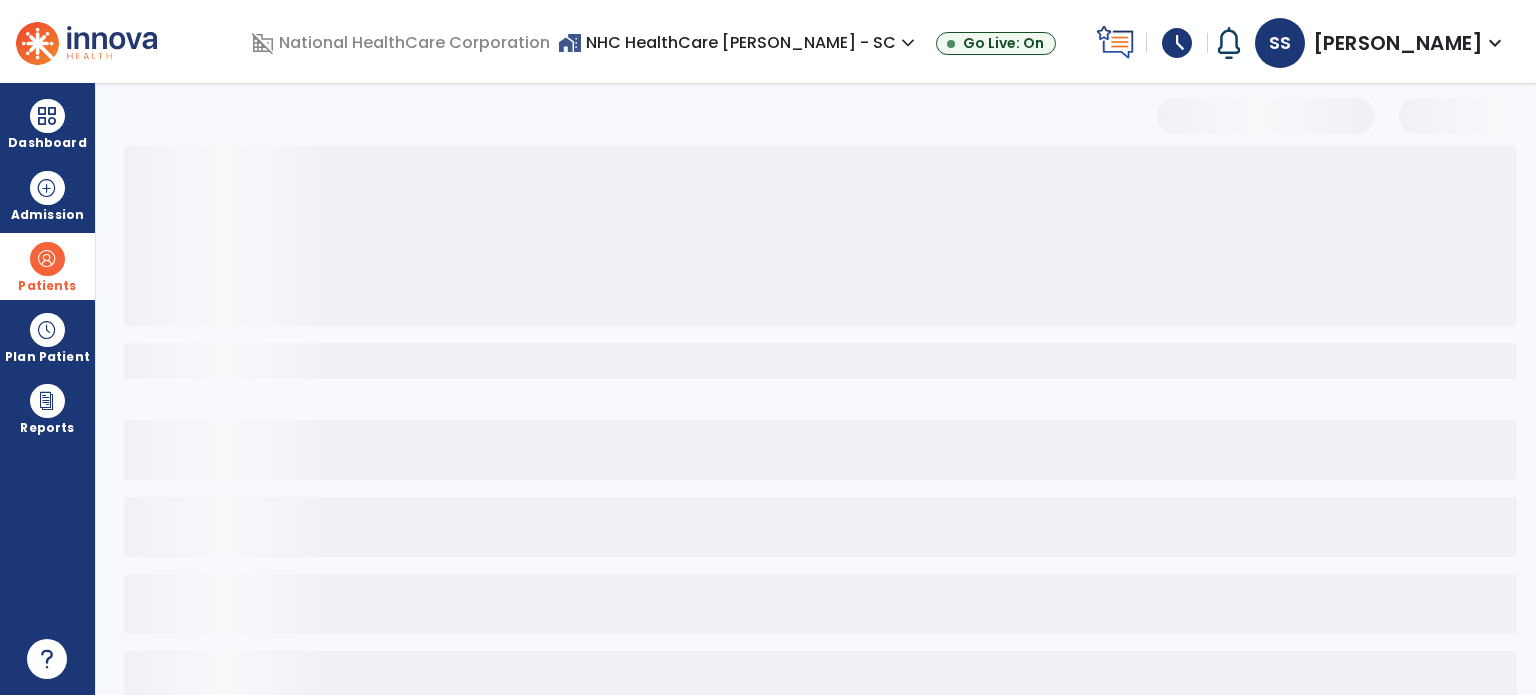 select on "***" 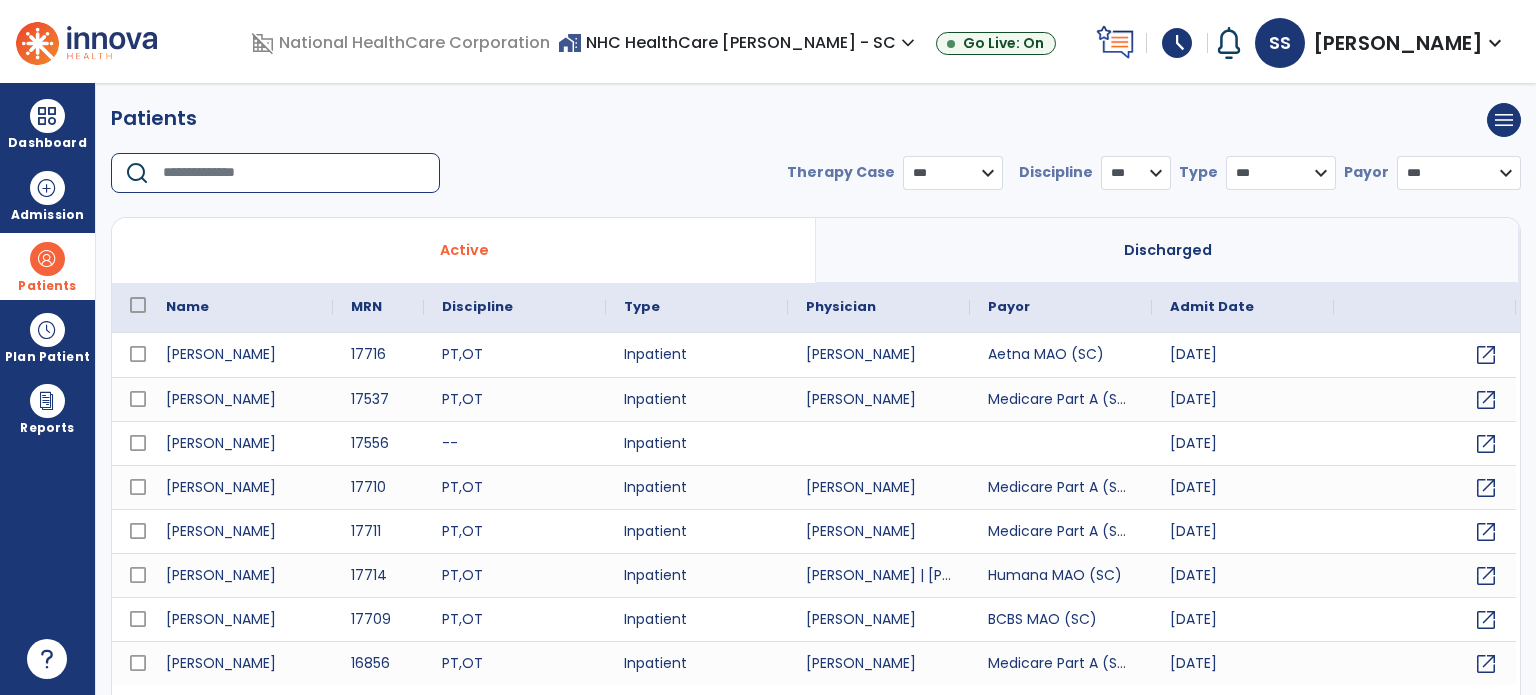 click at bounding box center [294, 173] 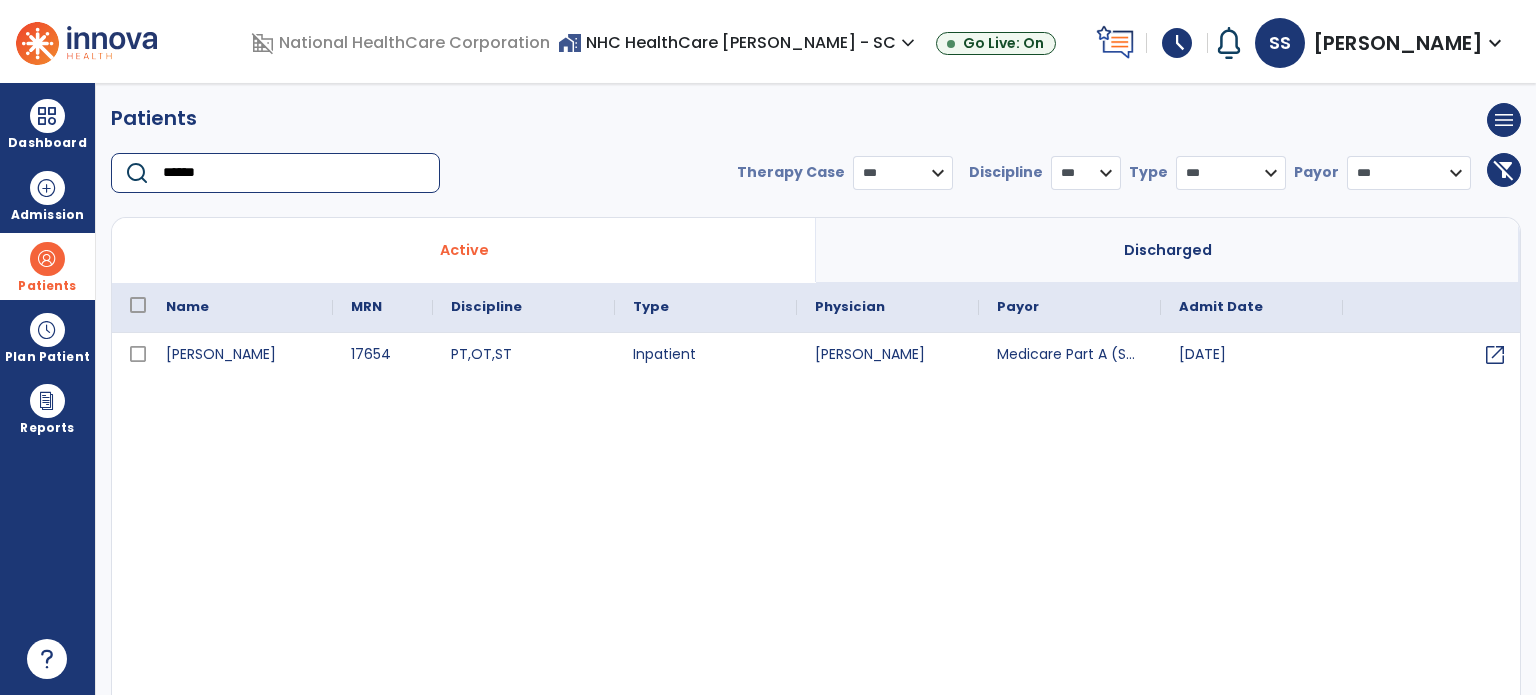 type on "******" 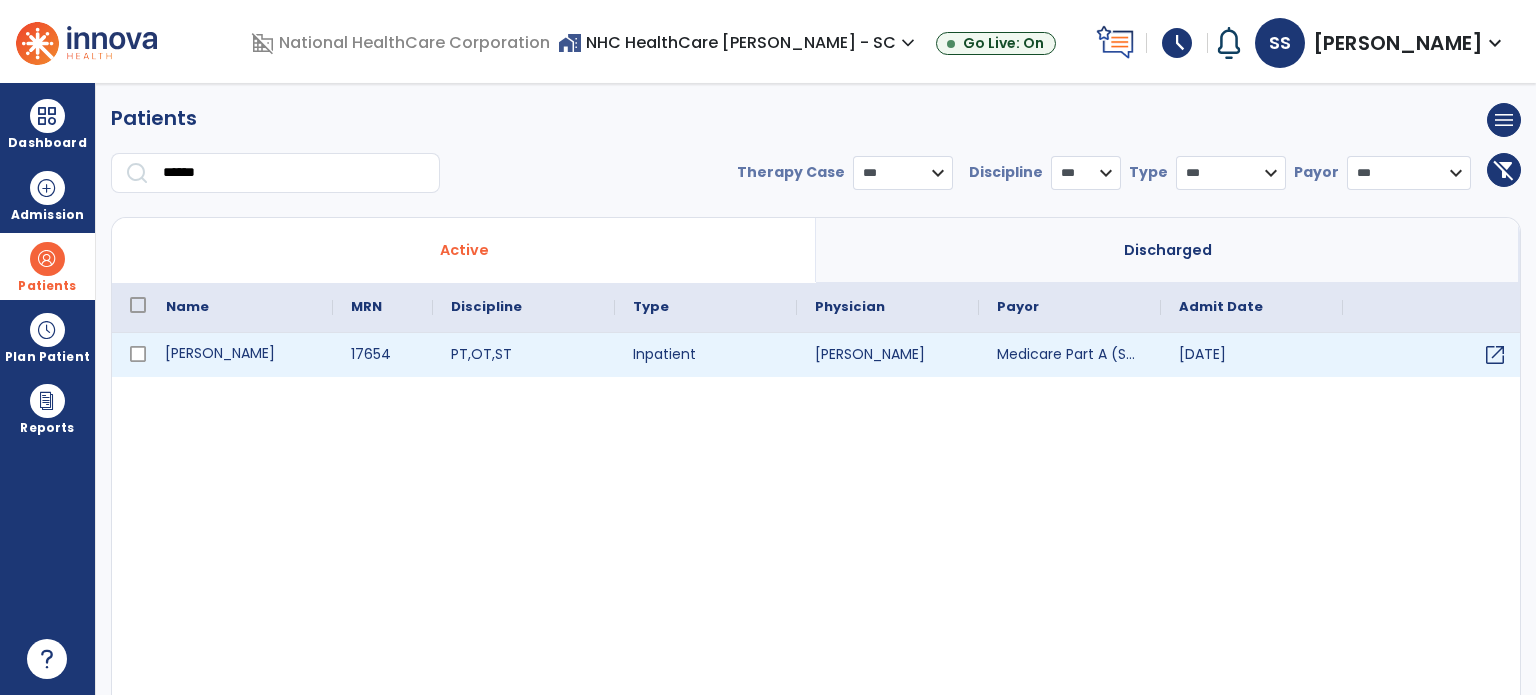 click on "[PERSON_NAME]" at bounding box center [240, 355] 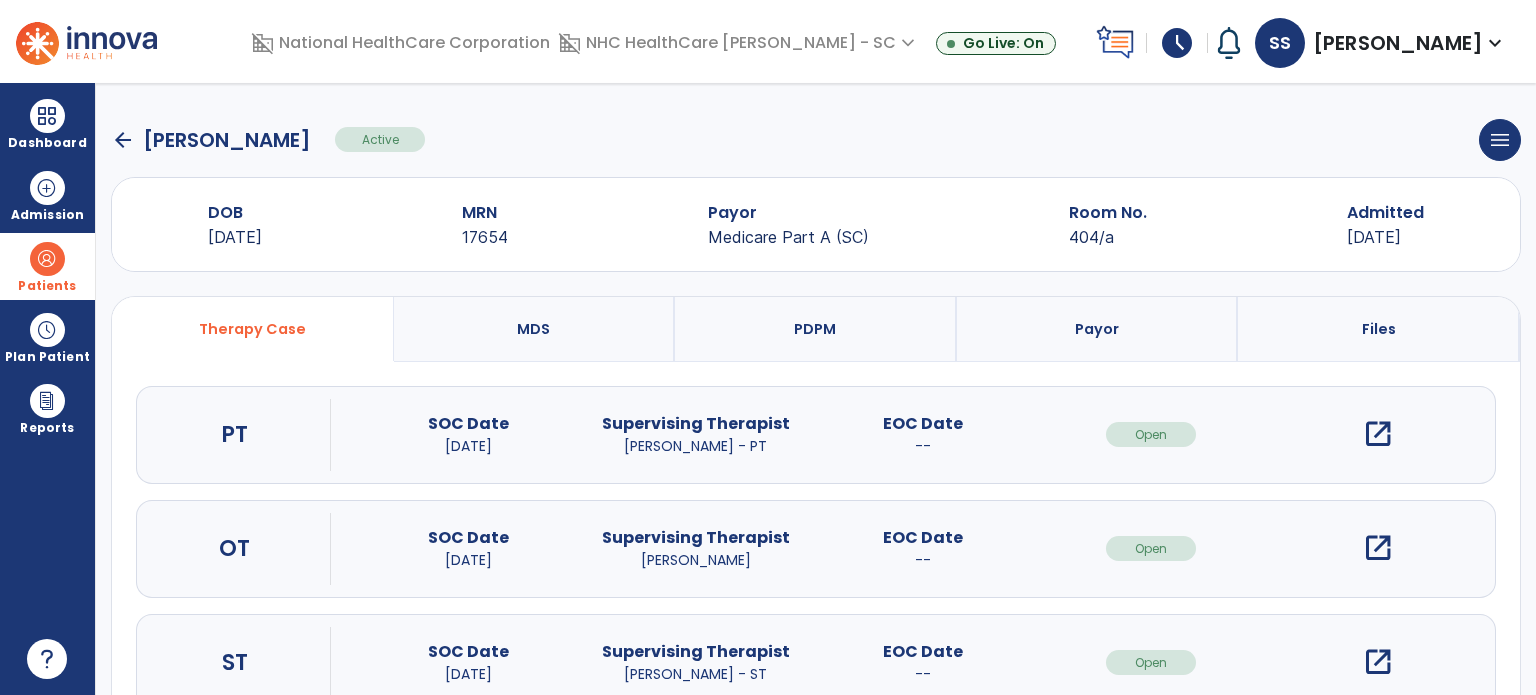 click on "open_in_new" at bounding box center [1378, 434] 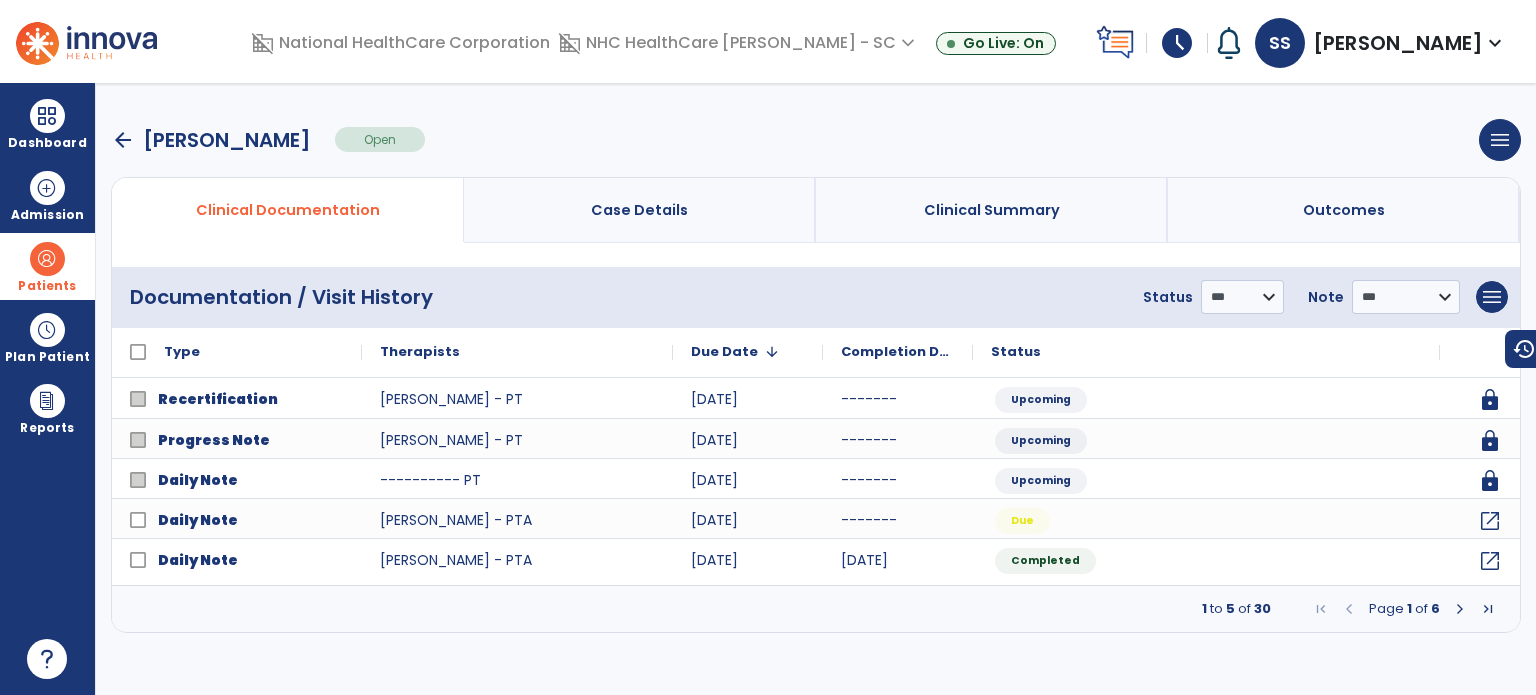 click at bounding box center (1460, 609) 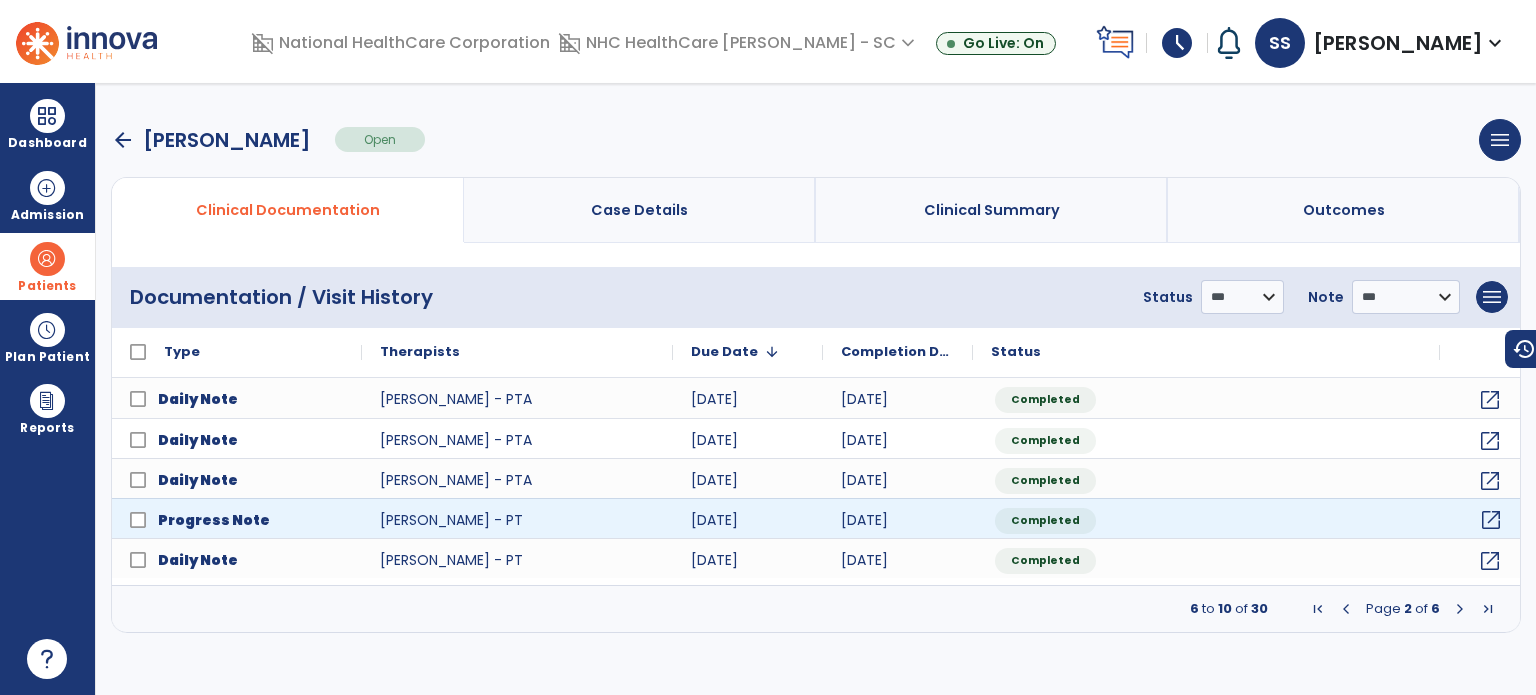 click on "open_in_new" 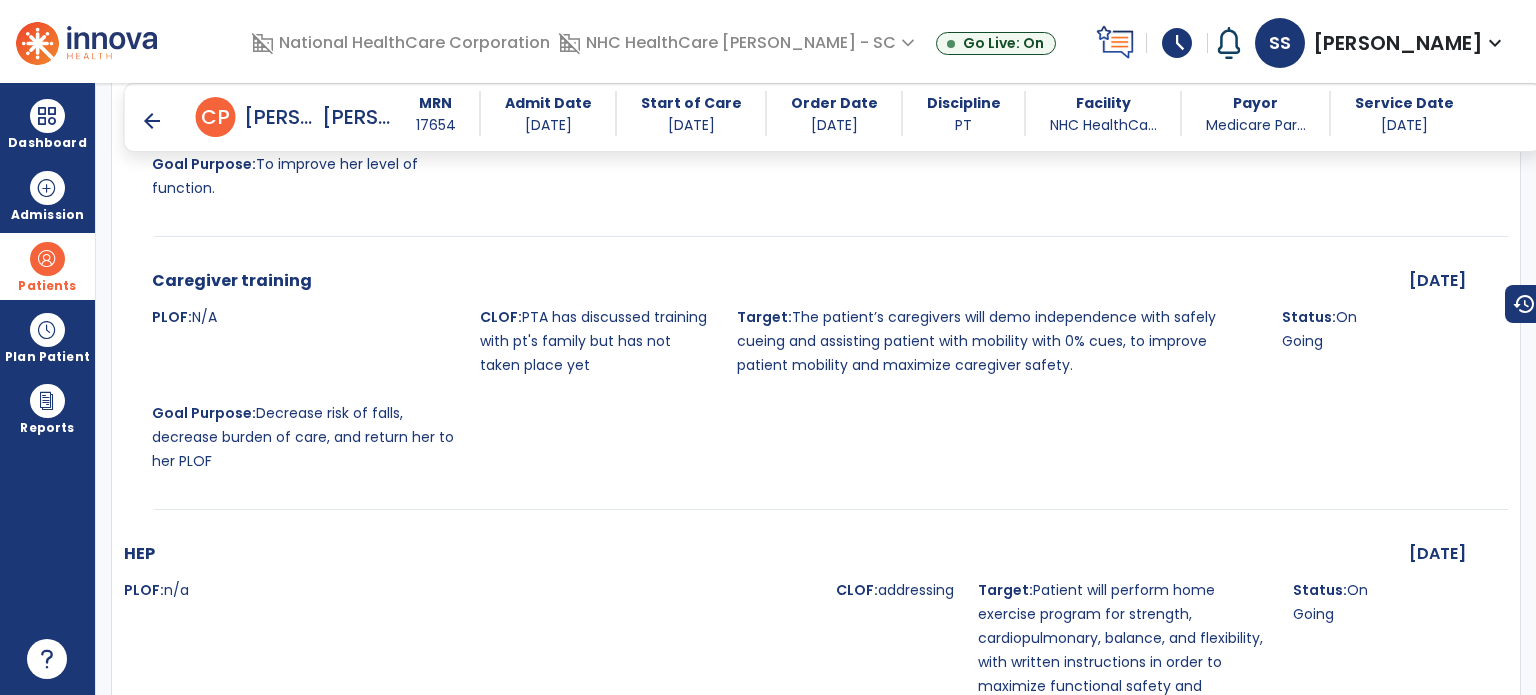 scroll, scrollTop: 2300, scrollLeft: 0, axis: vertical 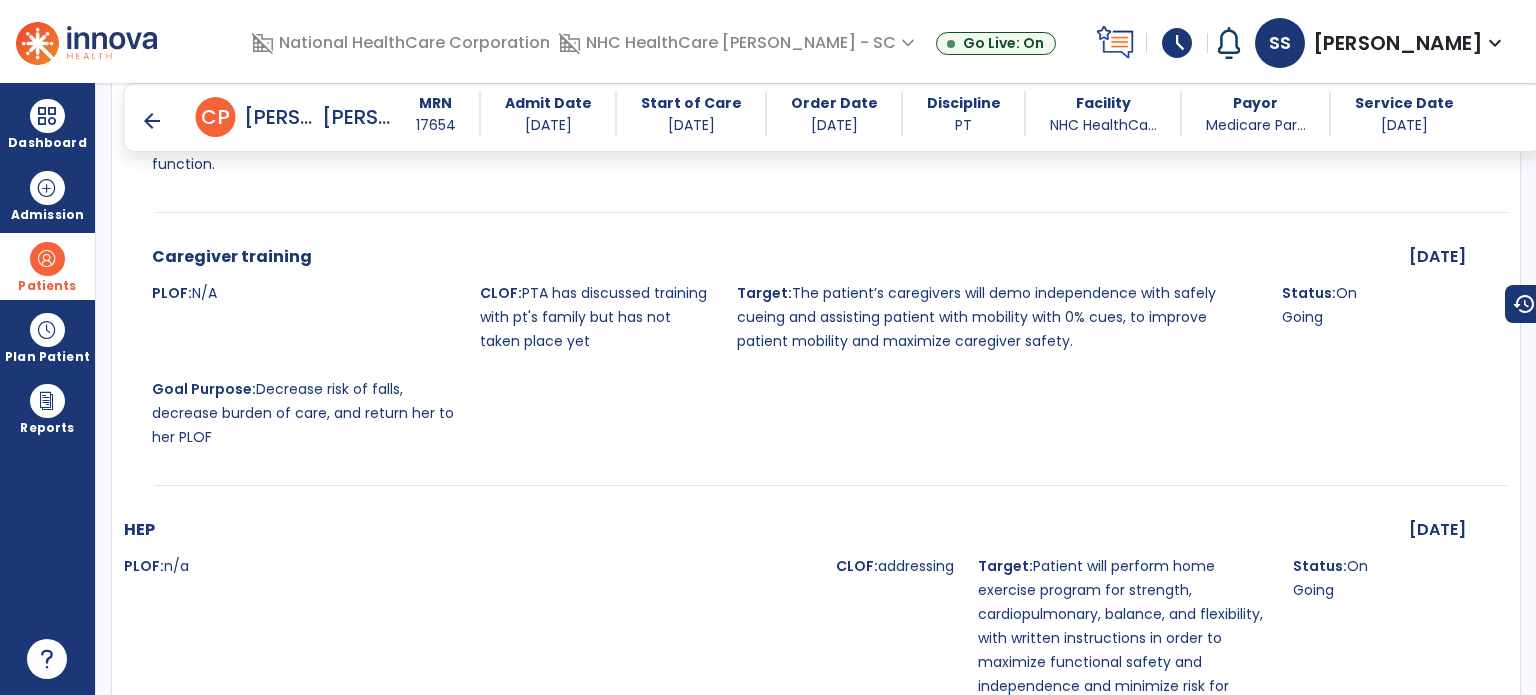 click at bounding box center [47, 259] 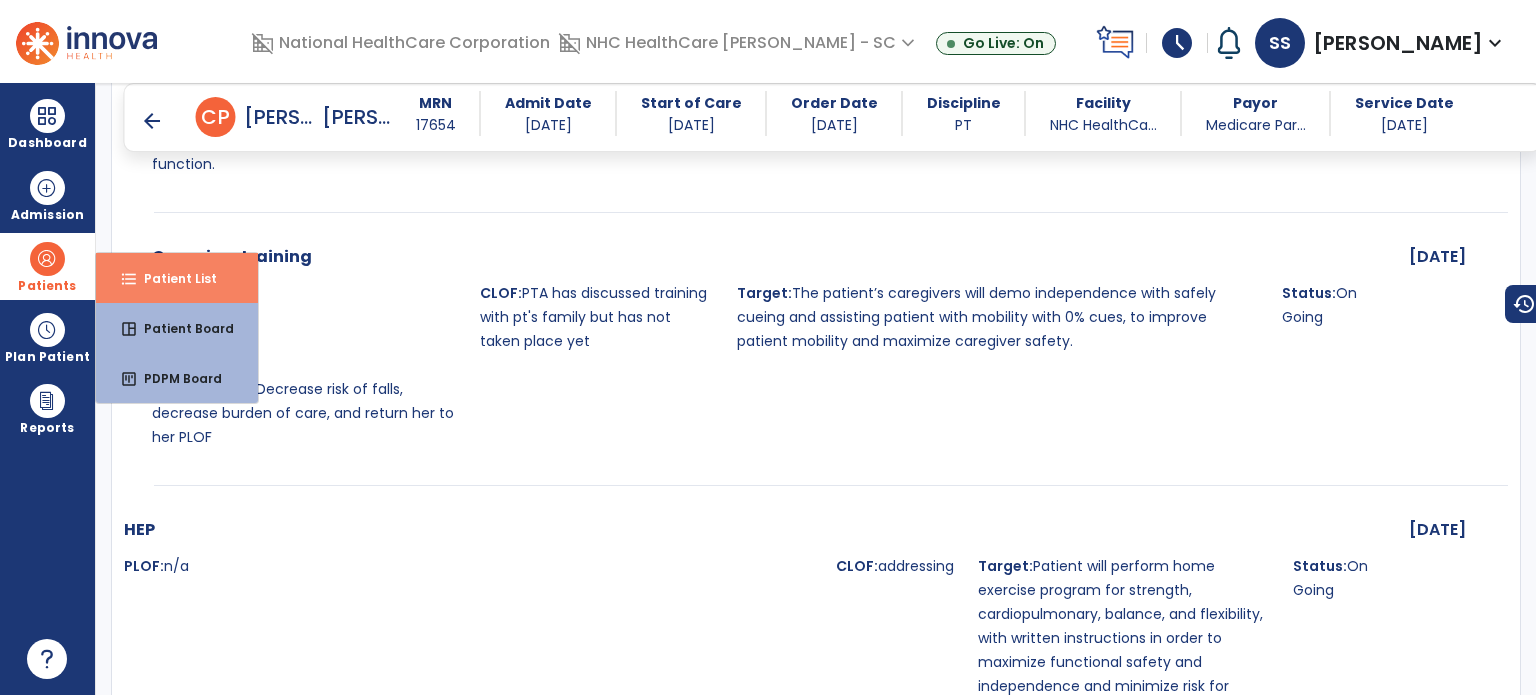 click on "format_list_bulleted" at bounding box center [129, 279] 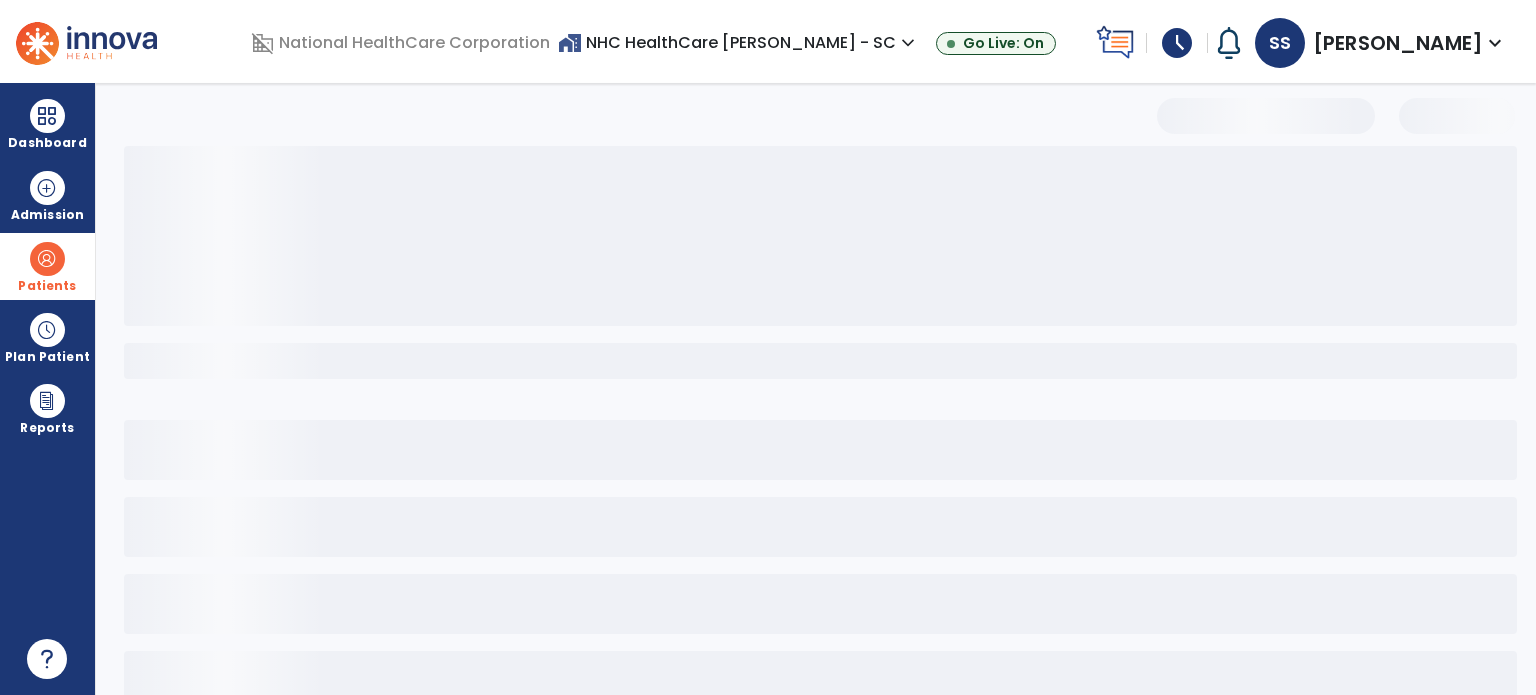 select on "***" 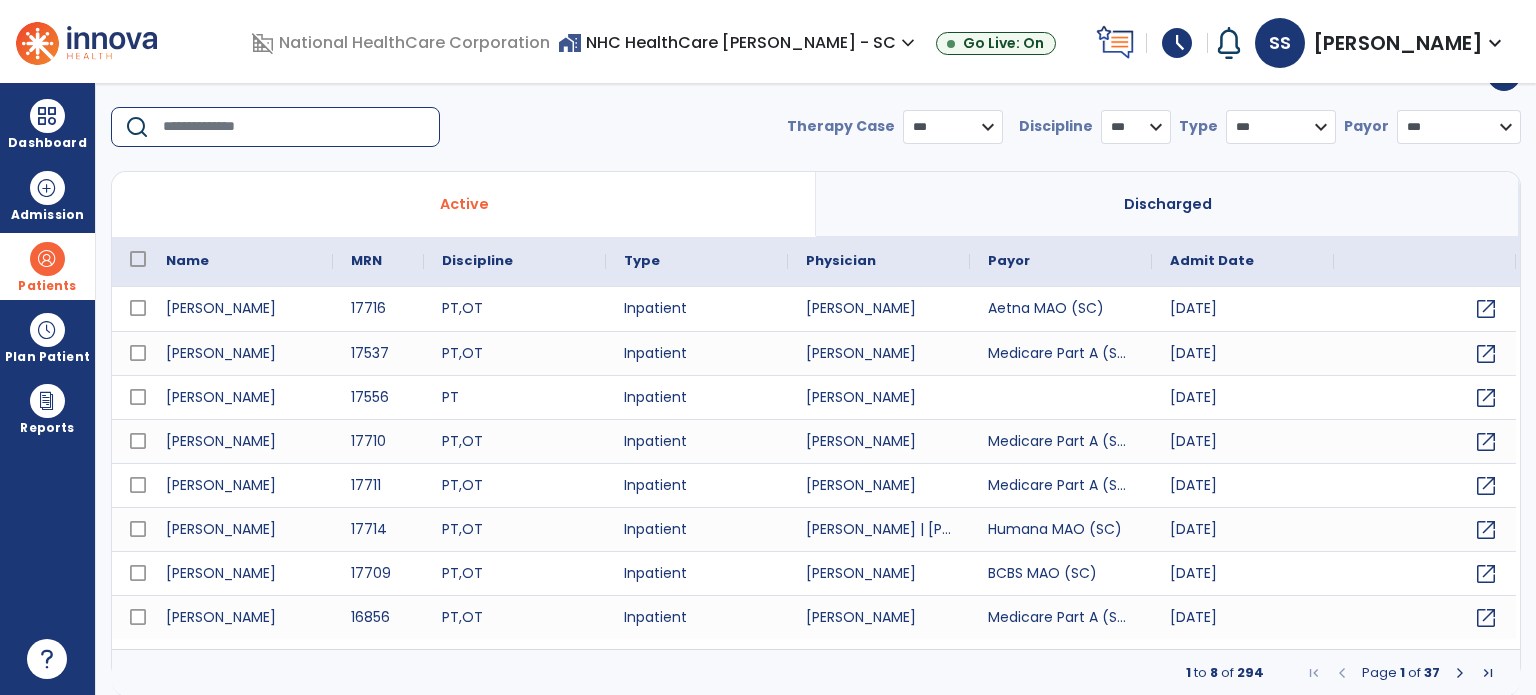 click at bounding box center [294, 127] 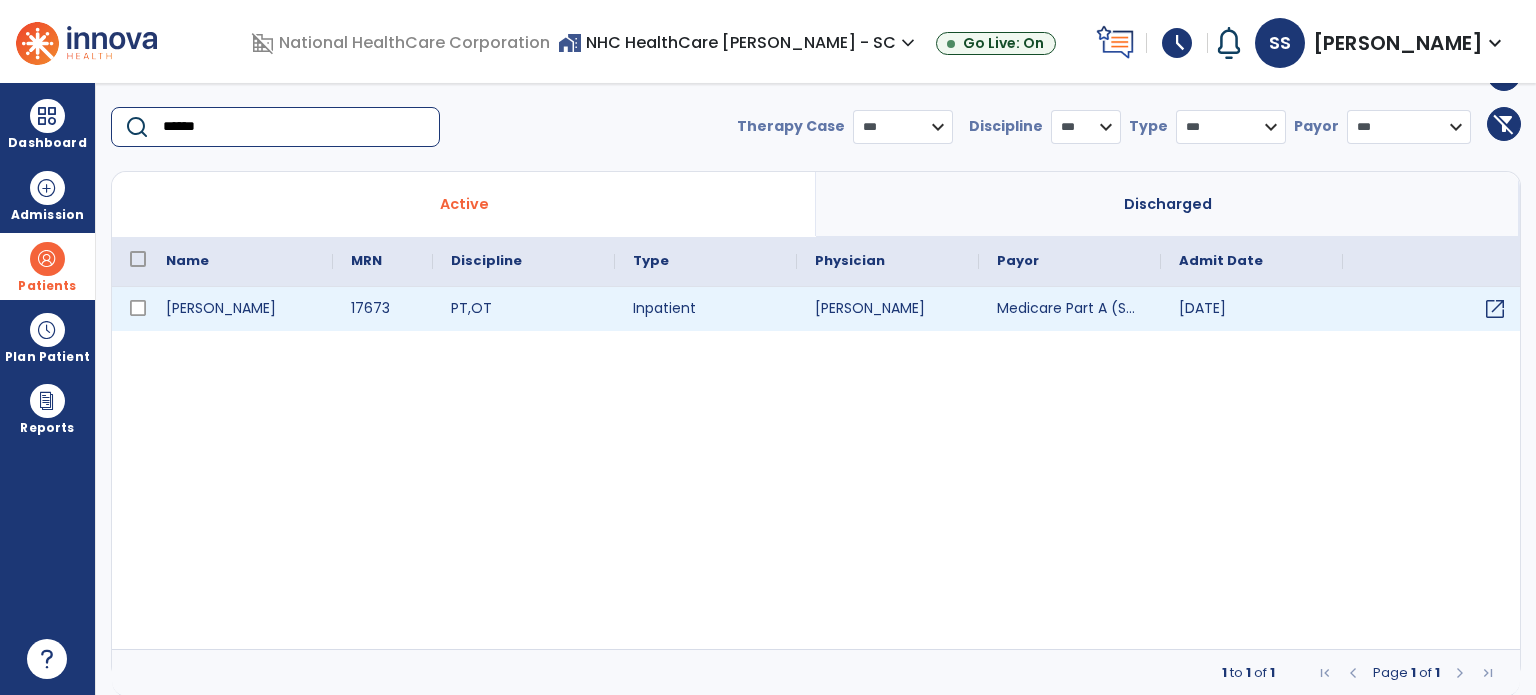 type on "******" 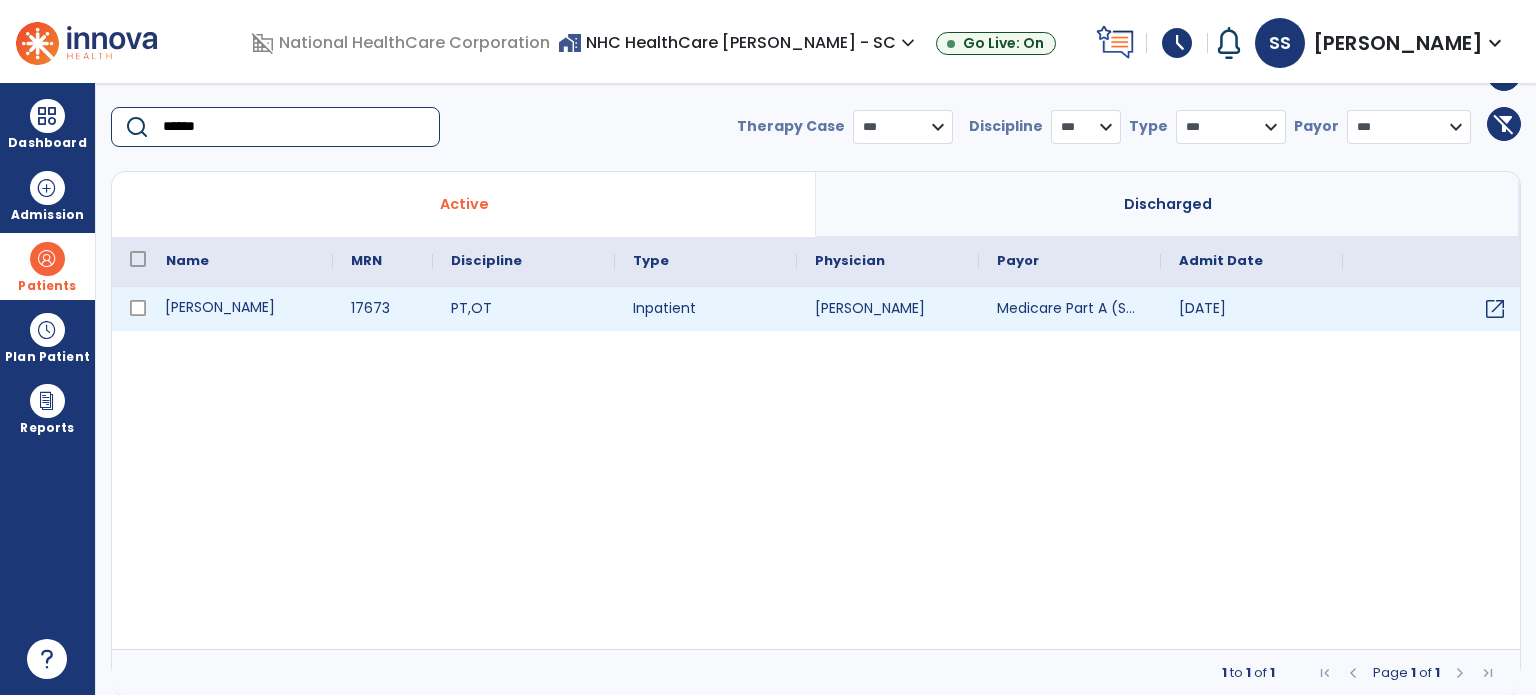 click on "[PERSON_NAME]" at bounding box center [240, 309] 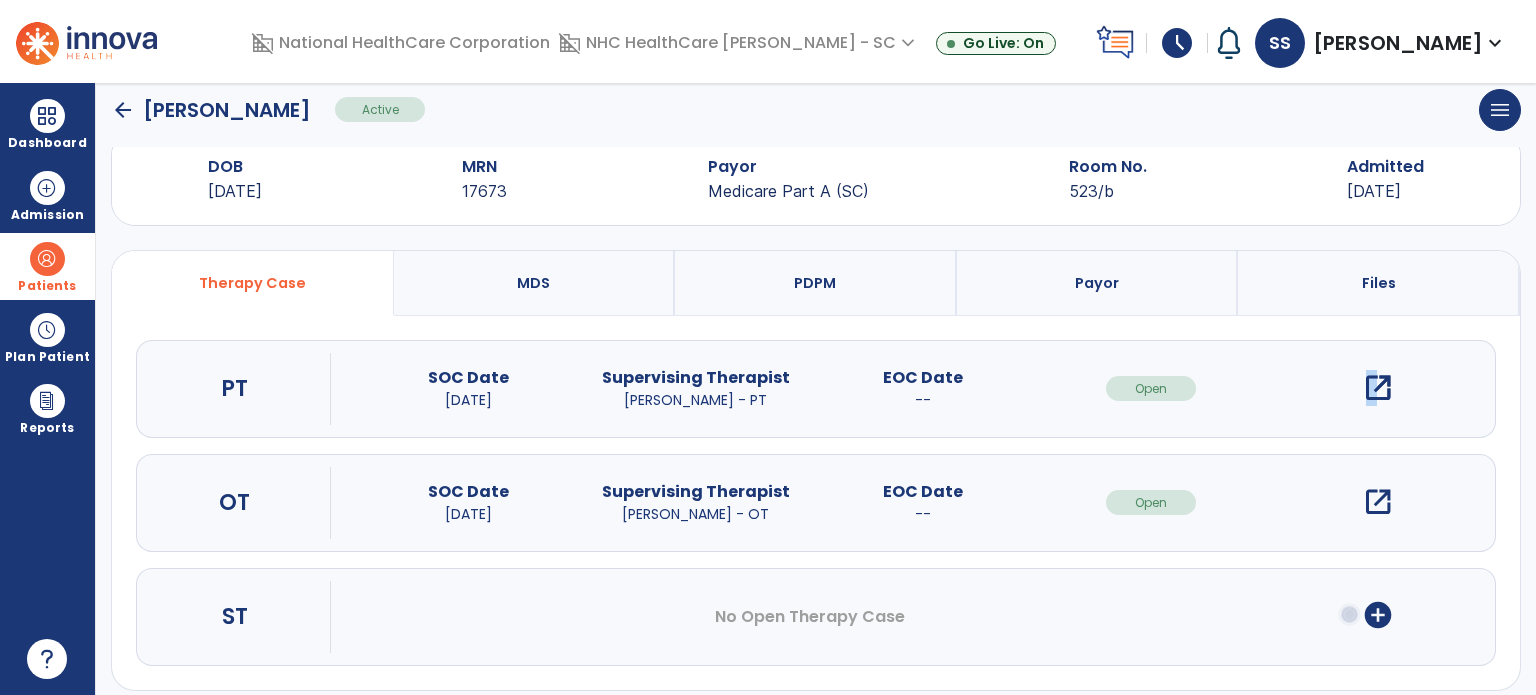 click on "open_in_new" at bounding box center (1378, 388) 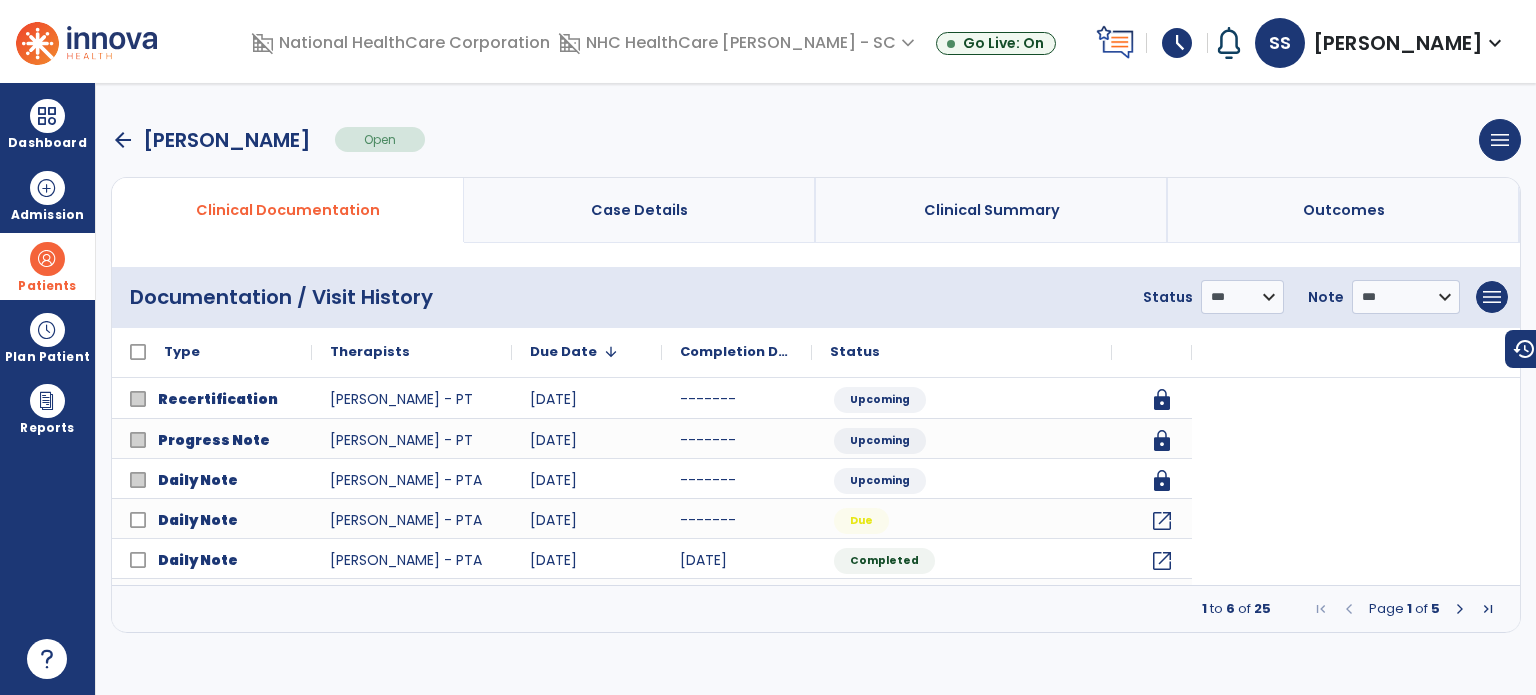 scroll, scrollTop: 0, scrollLeft: 0, axis: both 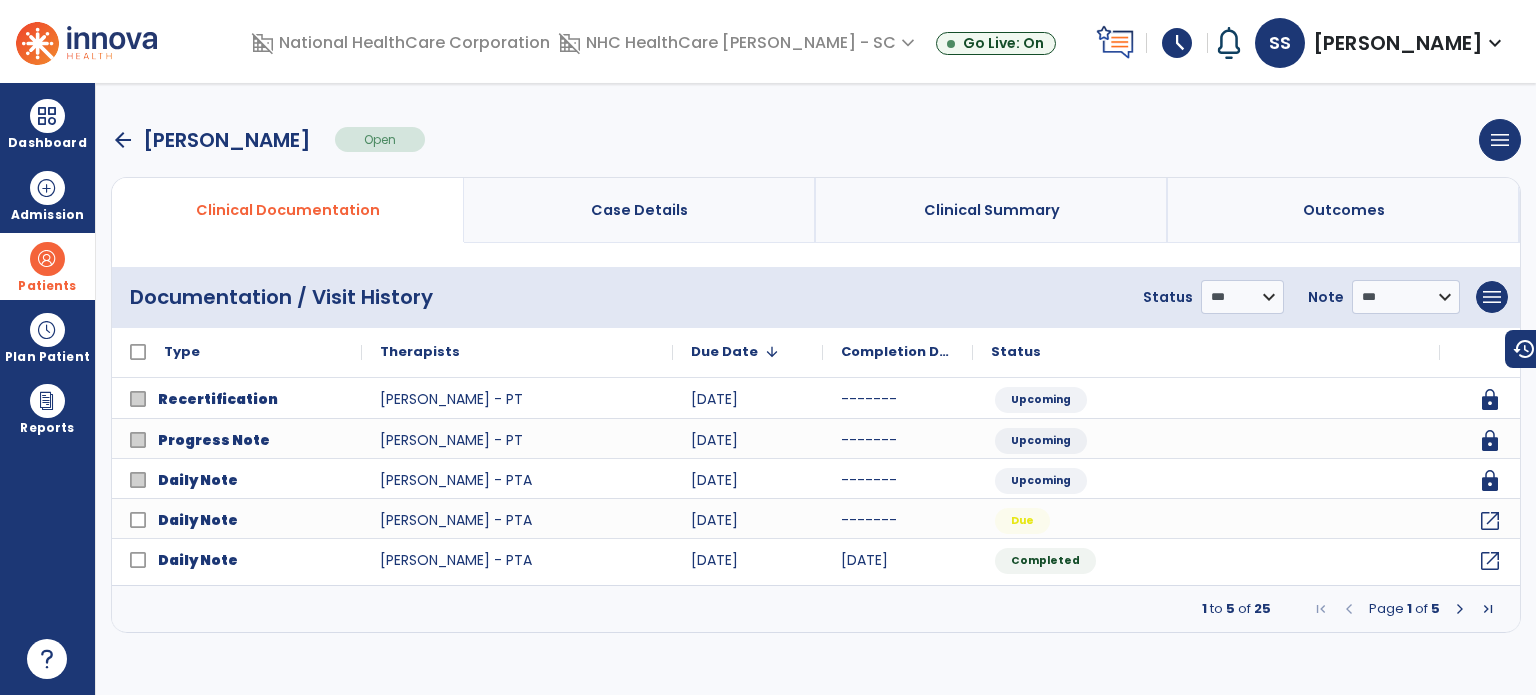 click at bounding box center [1460, 609] 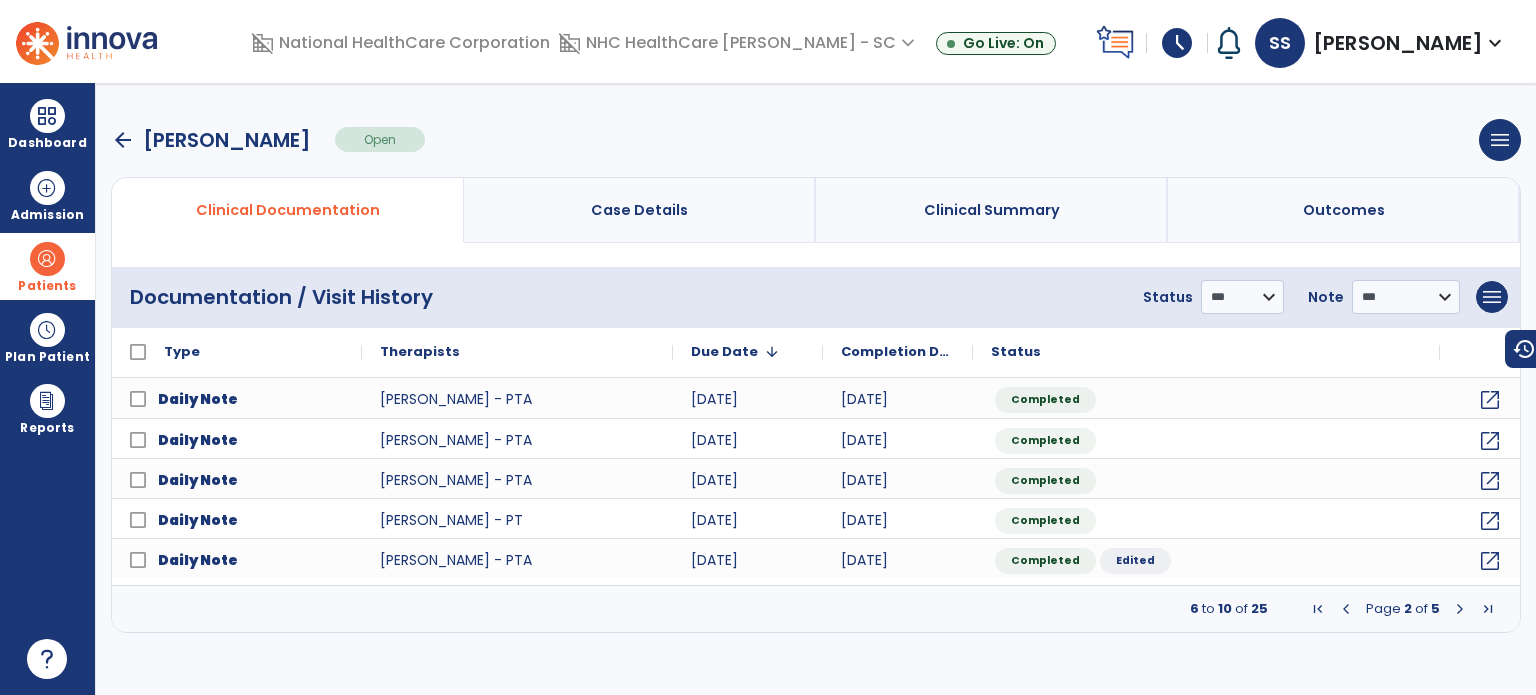 click at bounding box center (1460, 609) 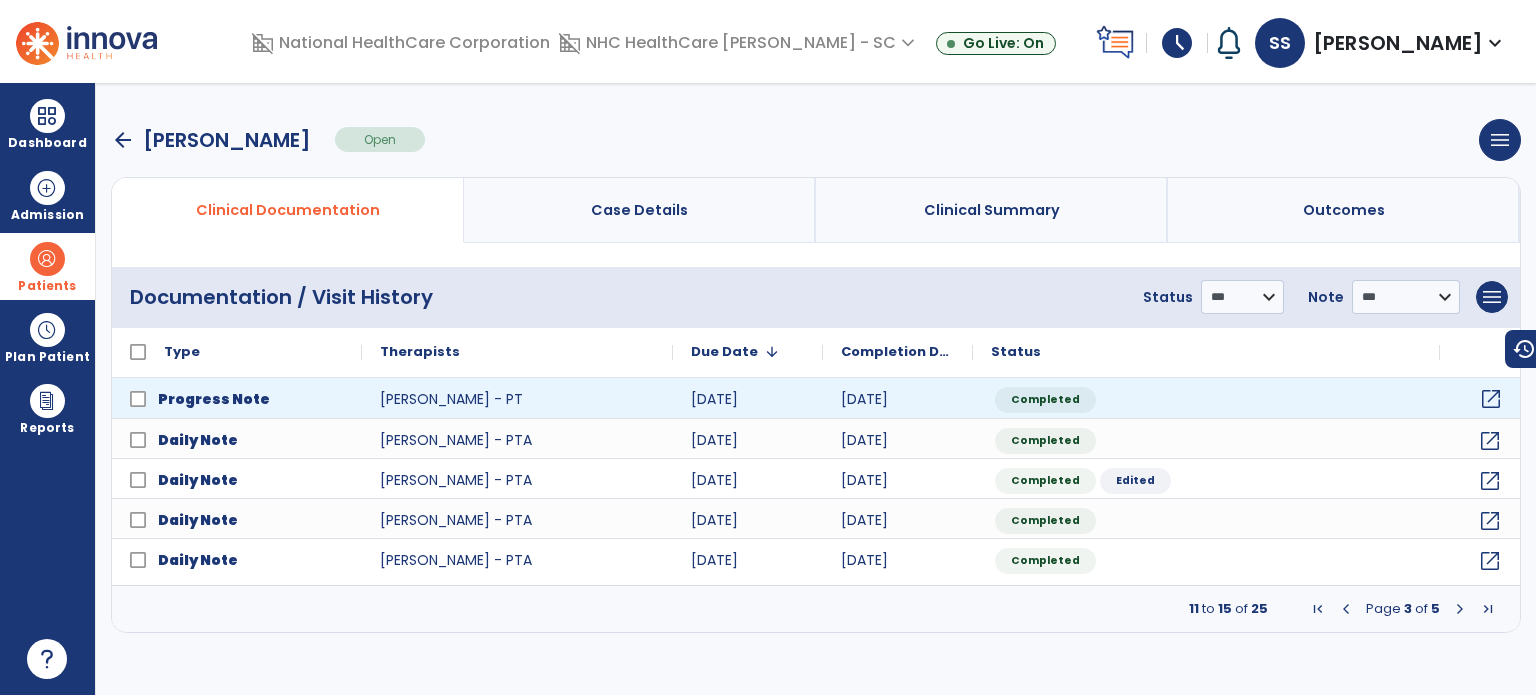 click on "open_in_new" 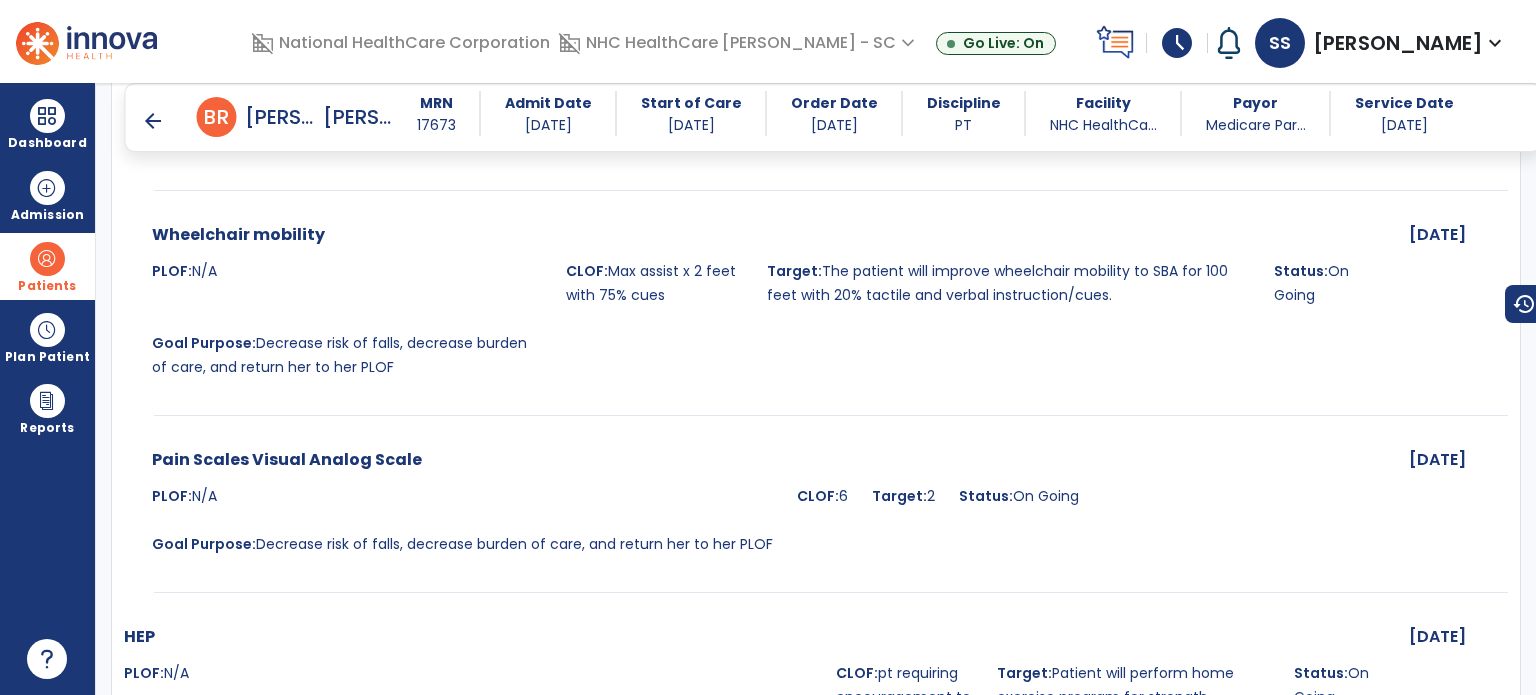 scroll, scrollTop: 2500, scrollLeft: 0, axis: vertical 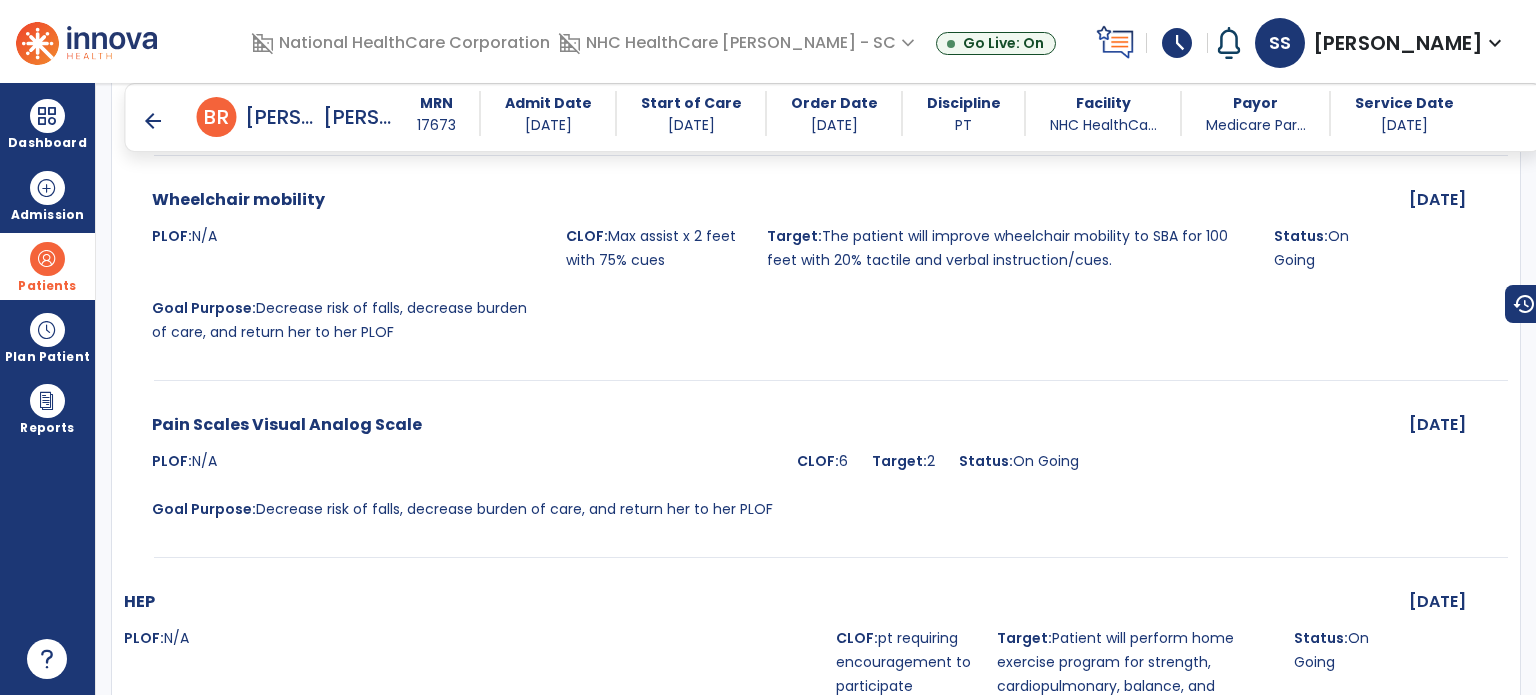 click on "Patients" at bounding box center (47, 266) 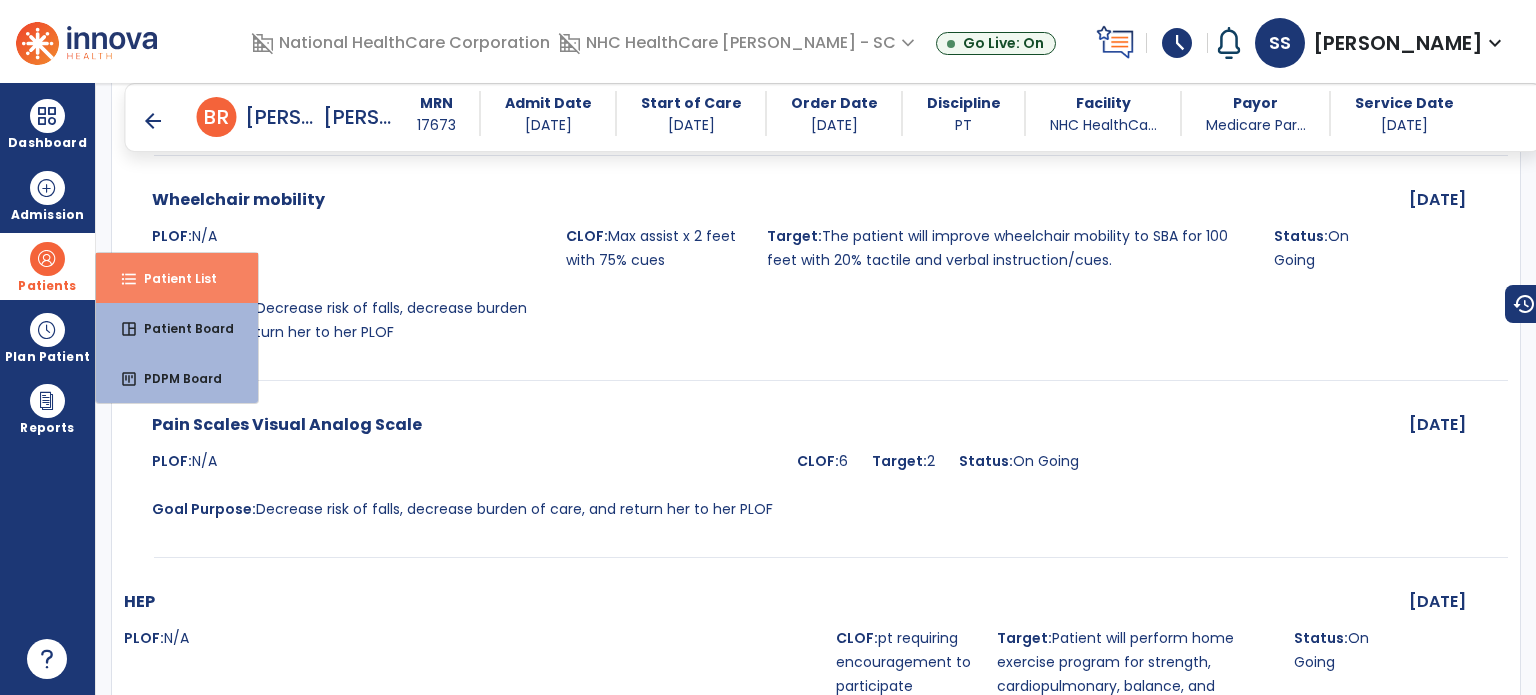 click on "format_list_bulleted  Patient List" at bounding box center (177, 278) 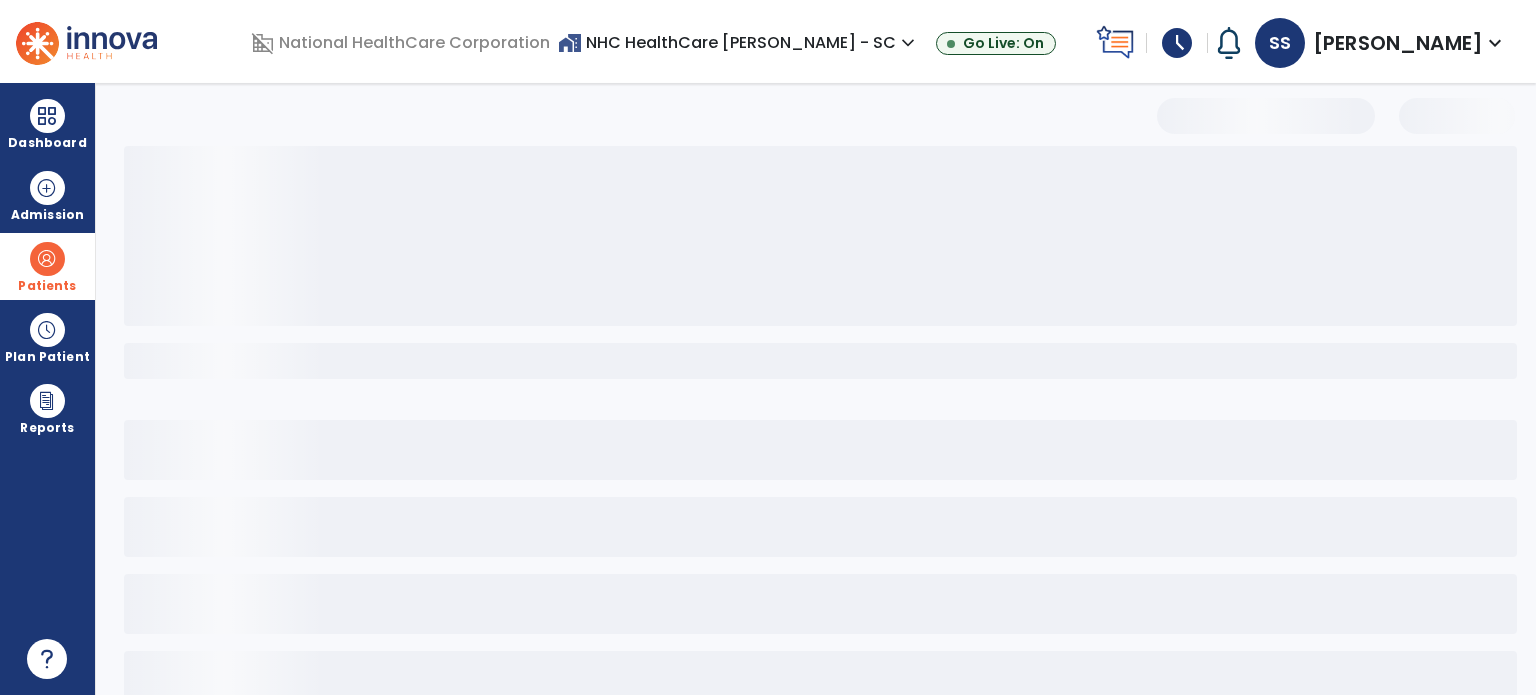 scroll, scrollTop: 46, scrollLeft: 0, axis: vertical 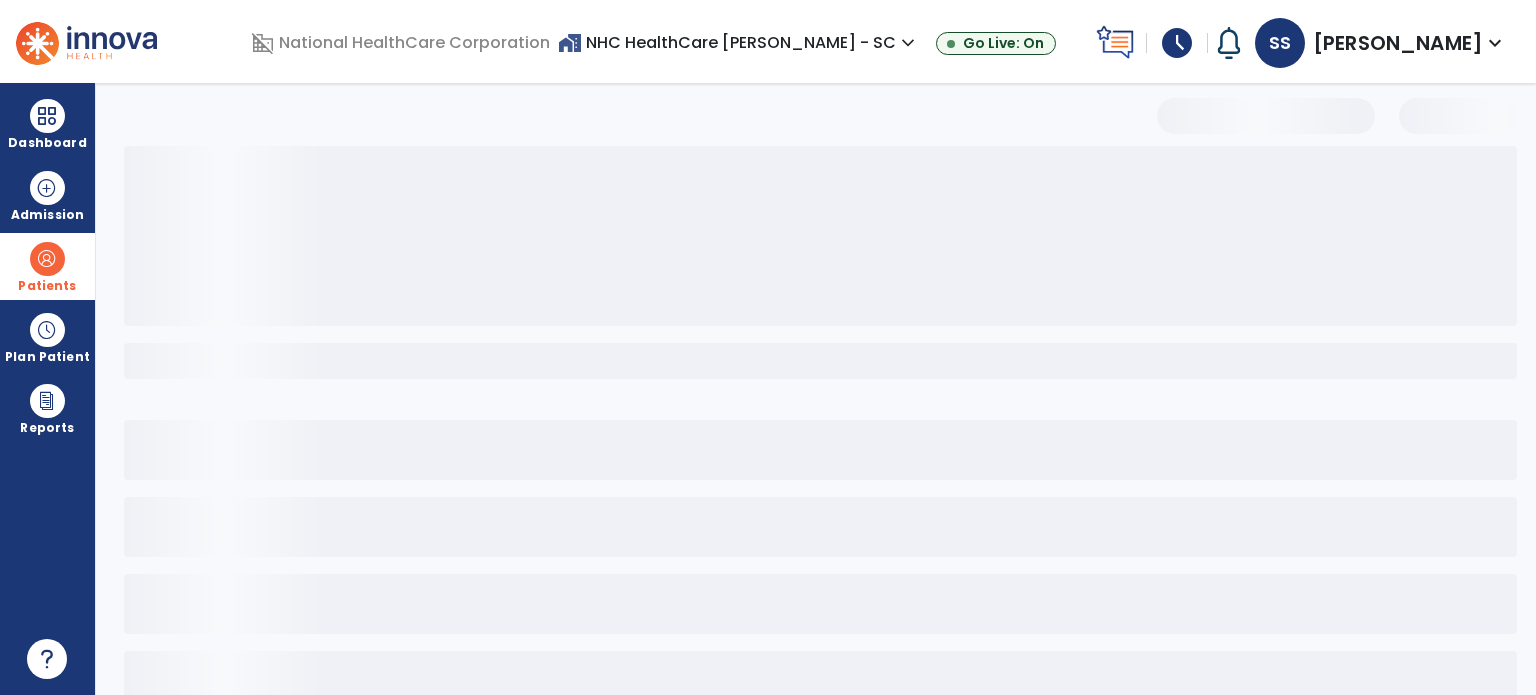 select on "***" 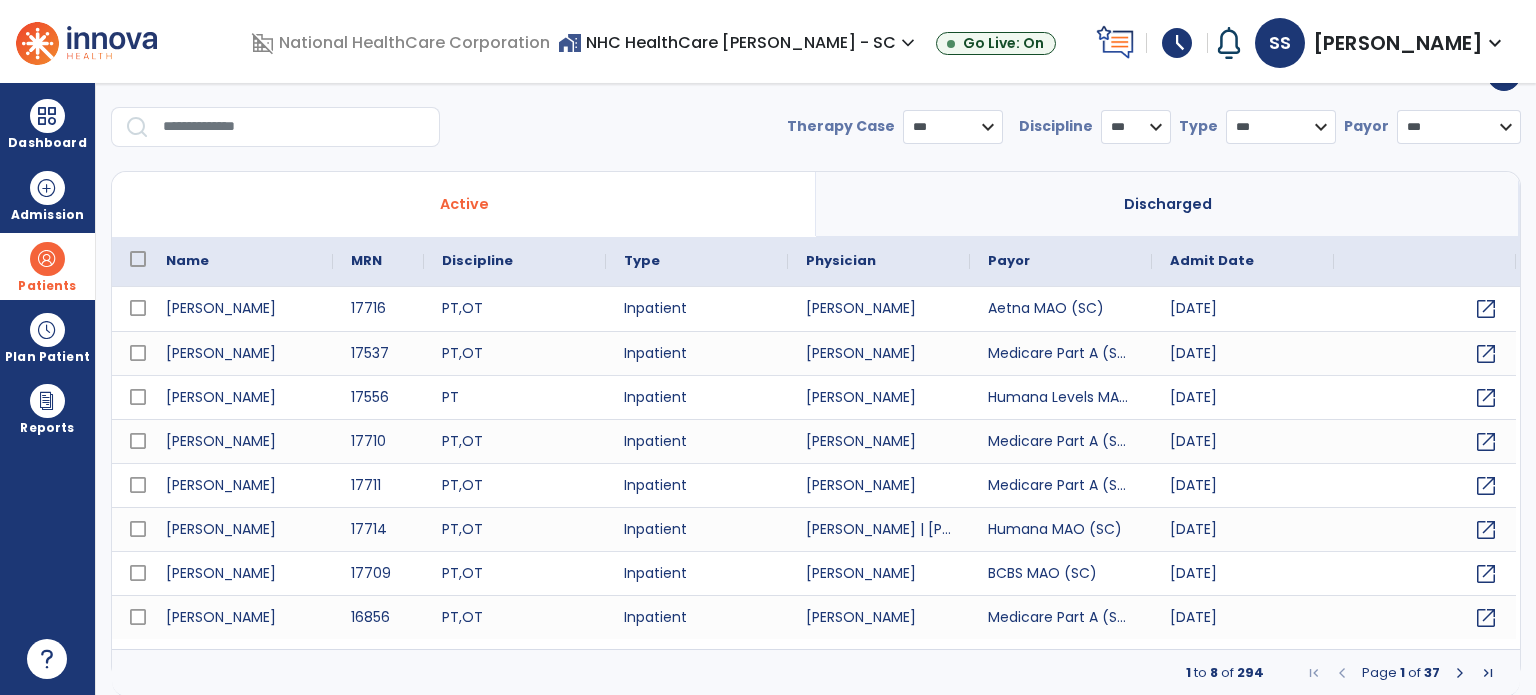 click at bounding box center (294, 127) 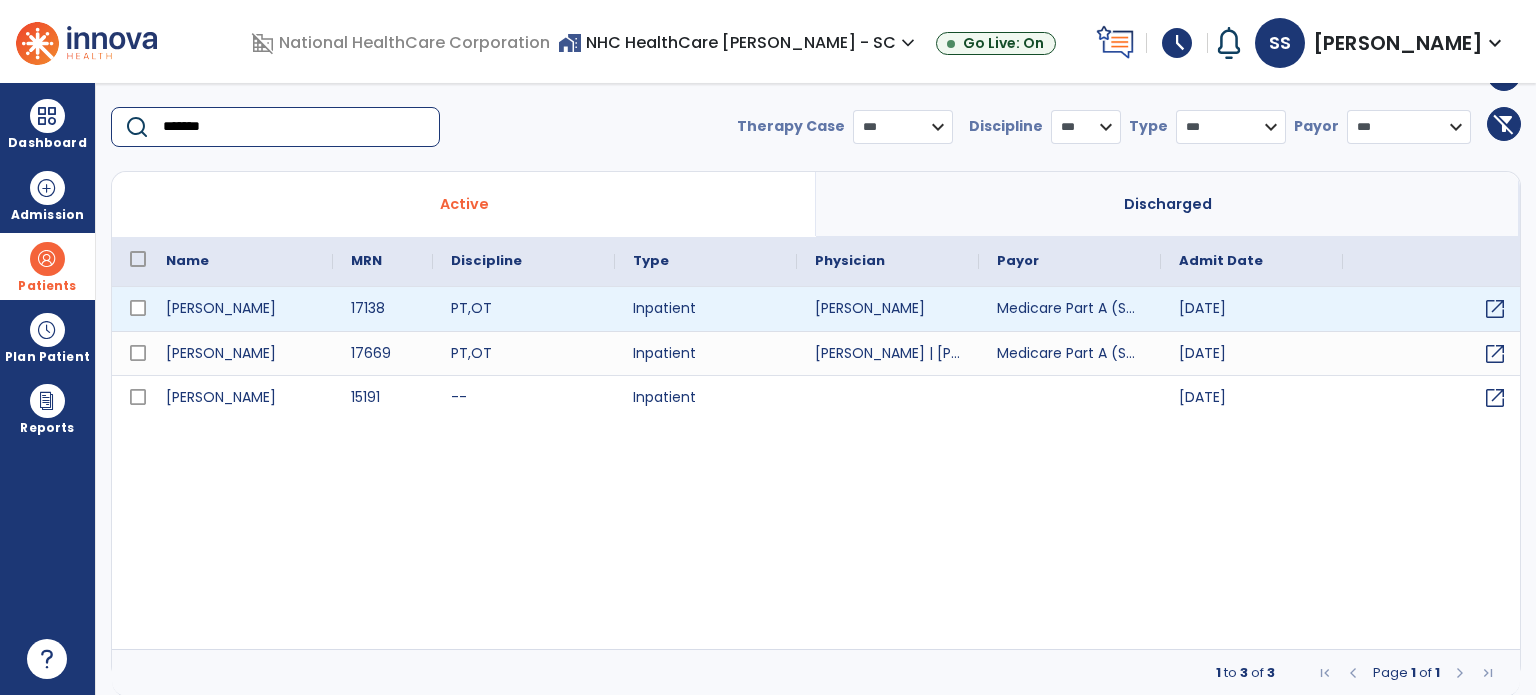 type on "*******" 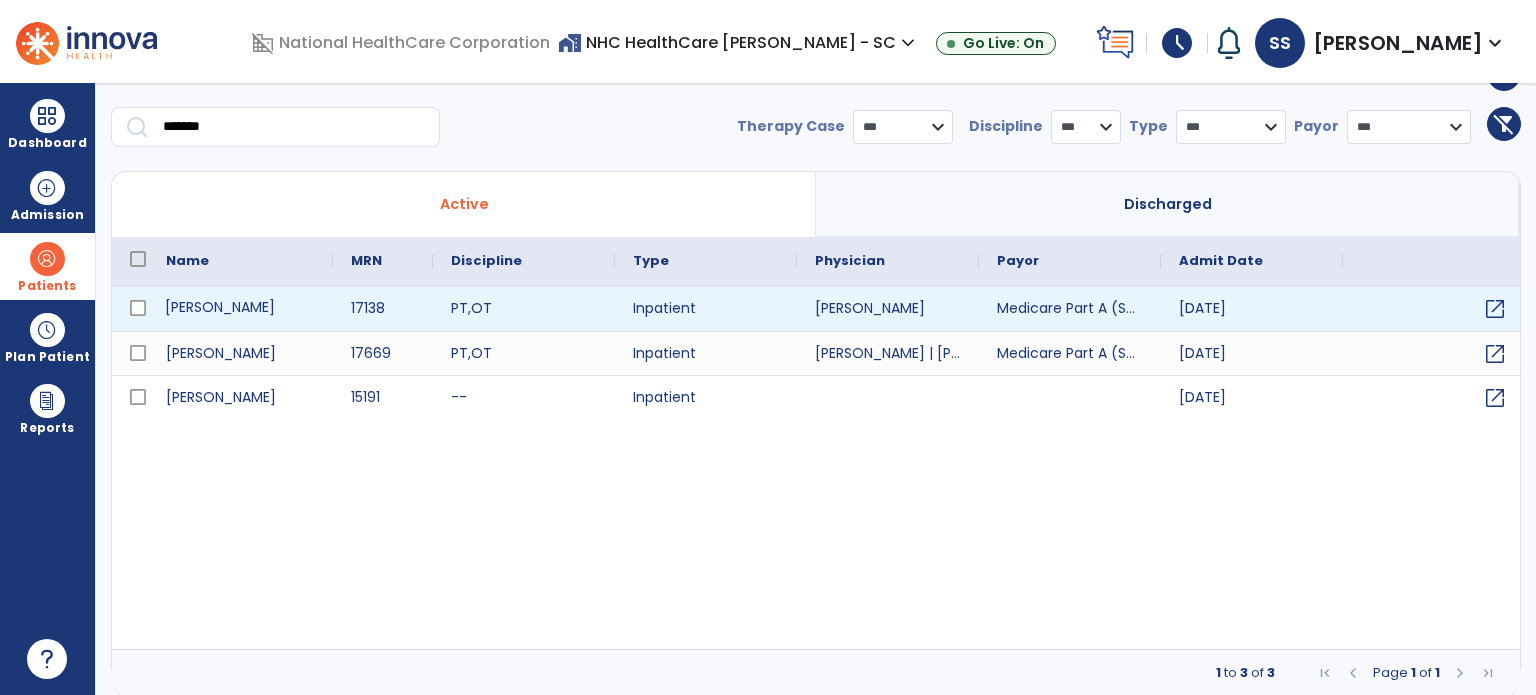 click on "[PERSON_NAME]" at bounding box center (240, 309) 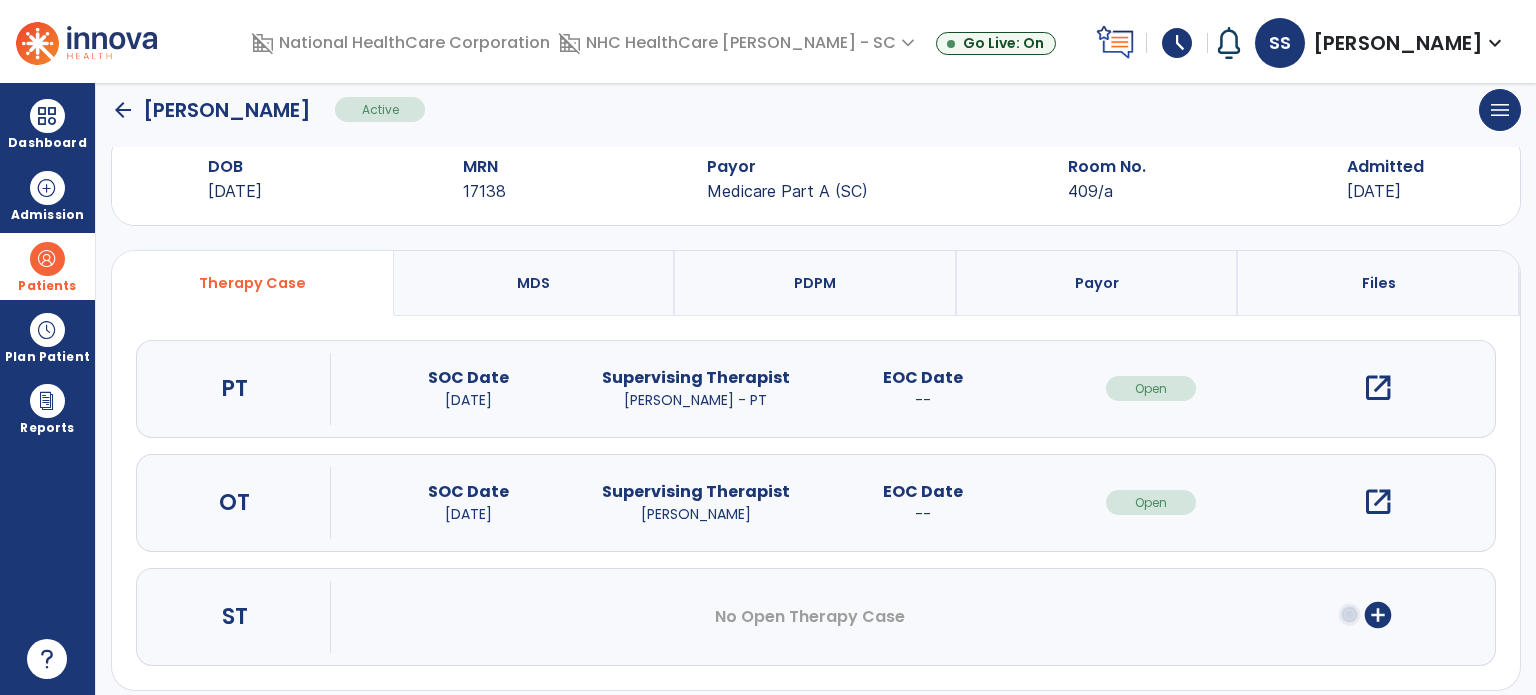 click on "open_in_new" at bounding box center (1378, 388) 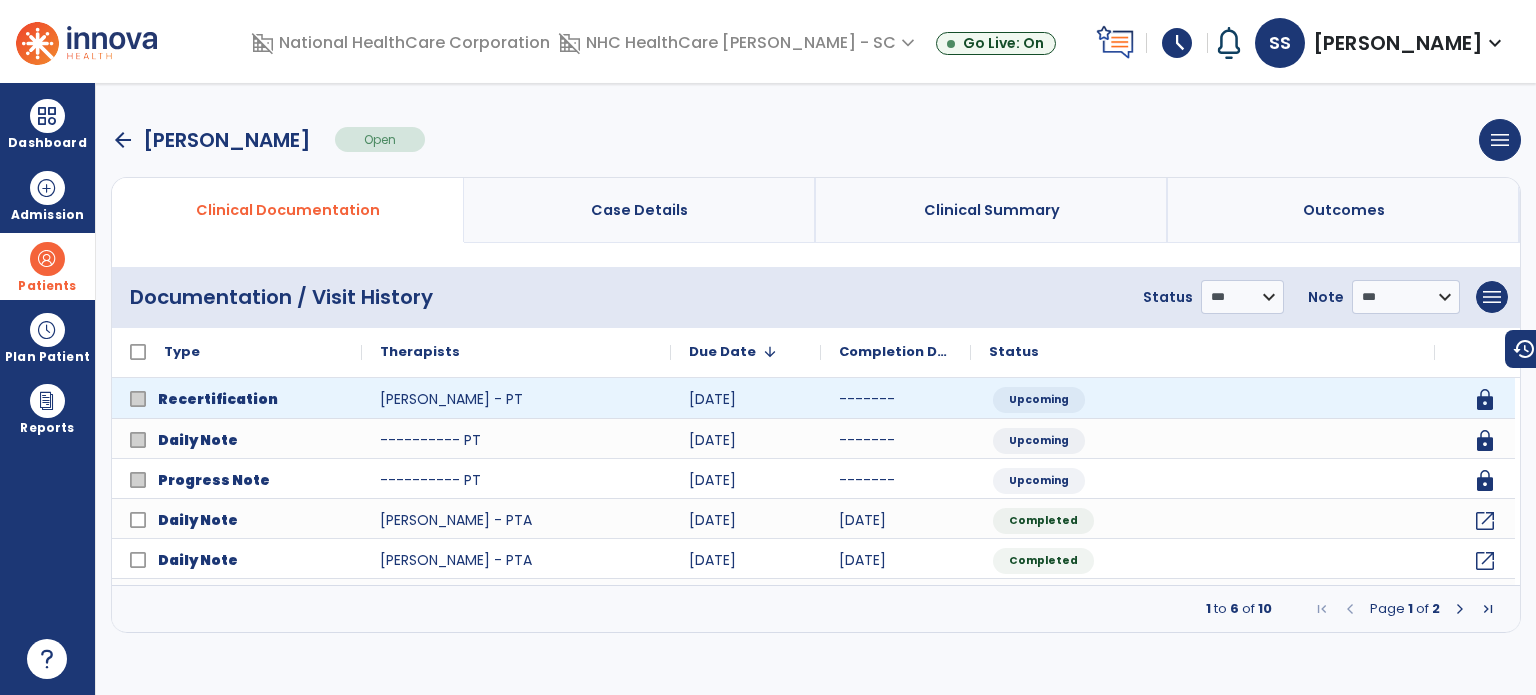 scroll, scrollTop: 0, scrollLeft: 0, axis: both 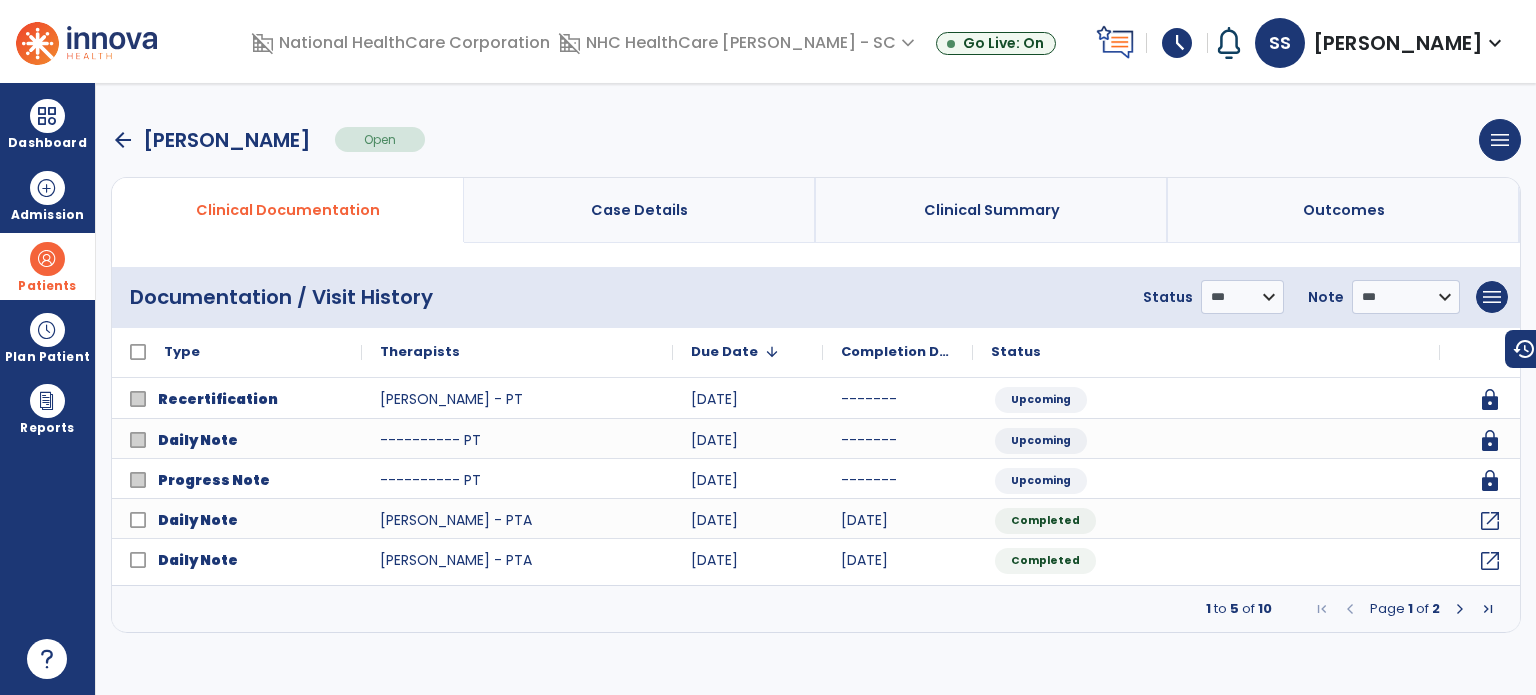 click at bounding box center (1460, 609) 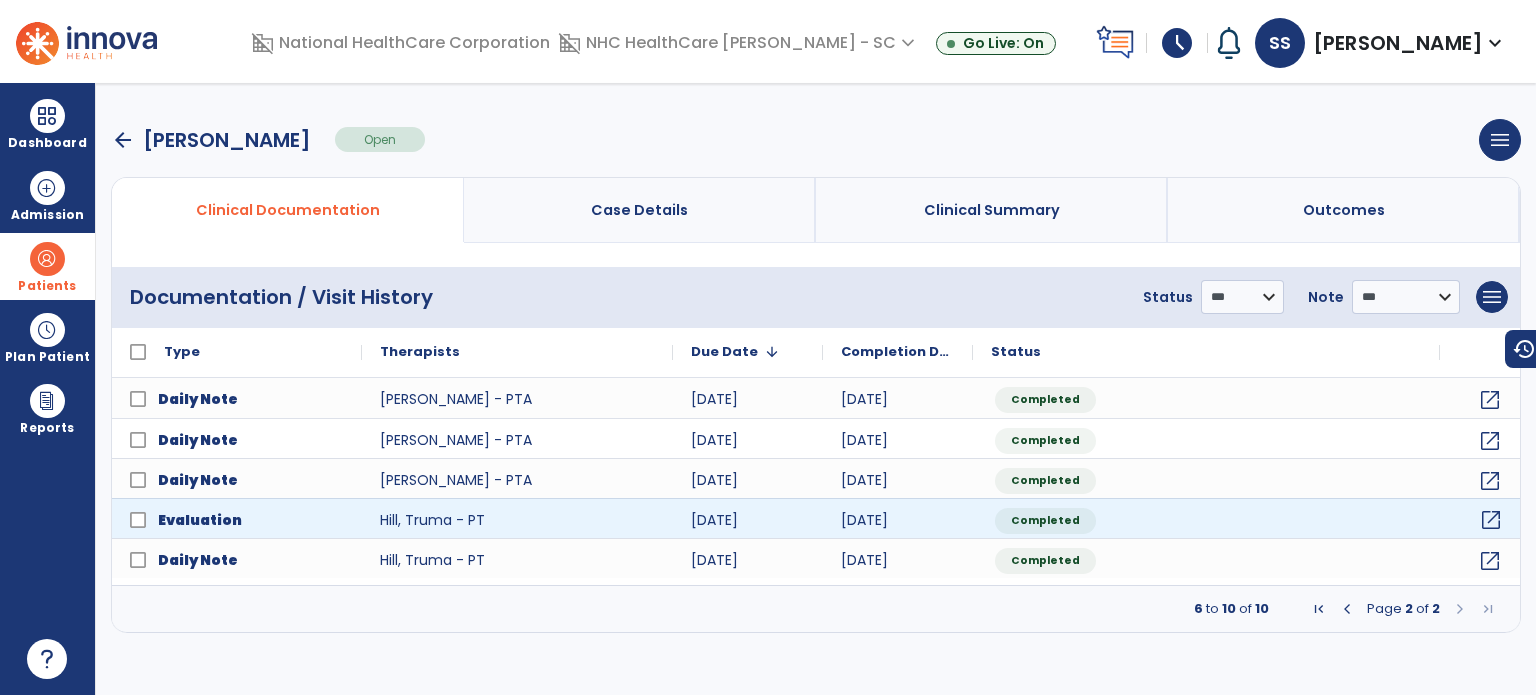 click on "open_in_new" 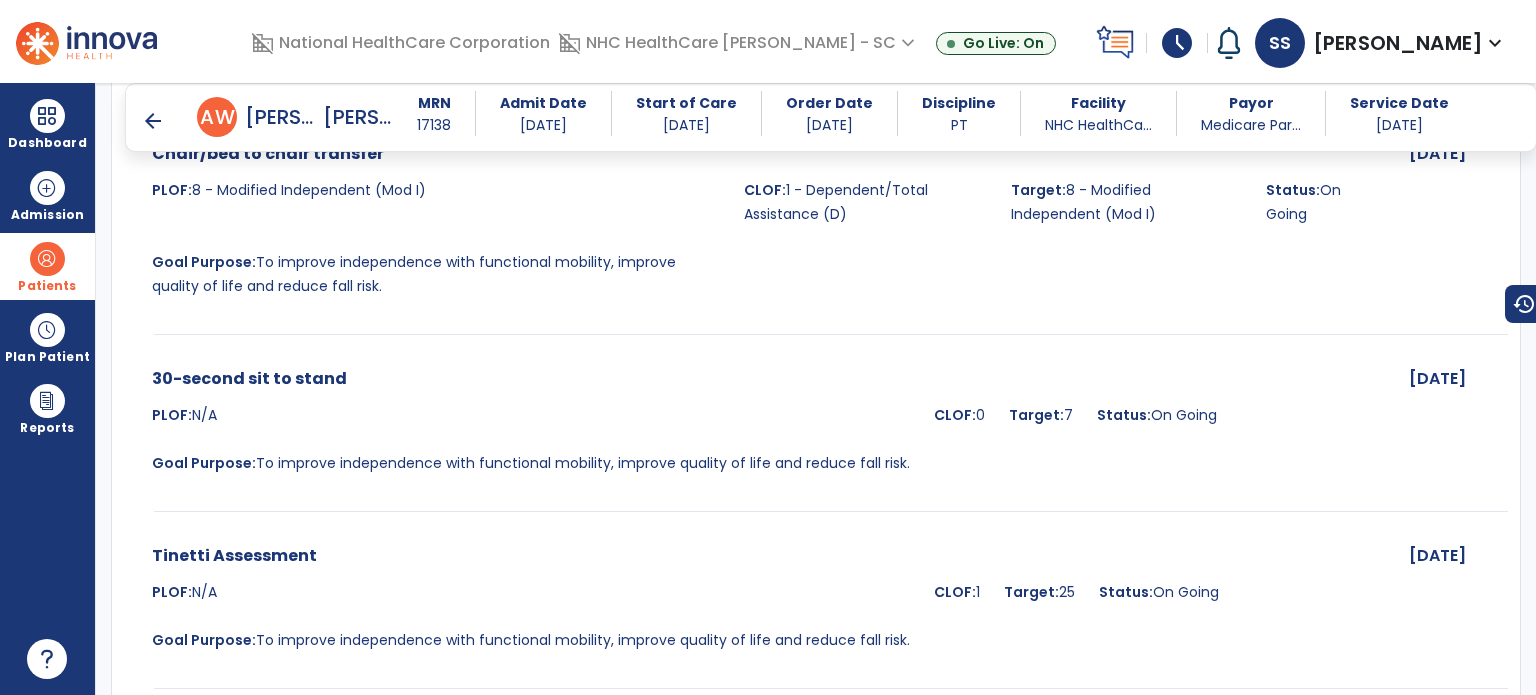 scroll, scrollTop: 6500, scrollLeft: 0, axis: vertical 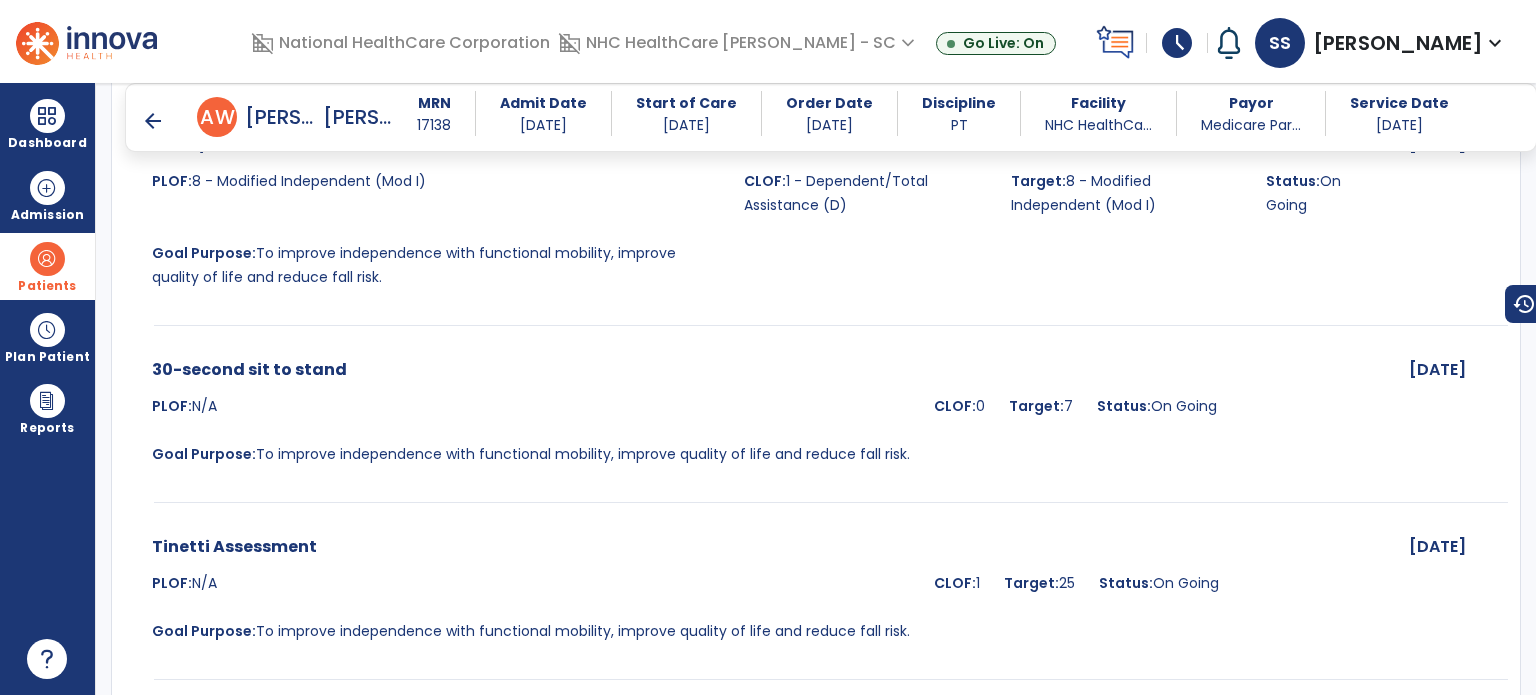 click at bounding box center (47, 259) 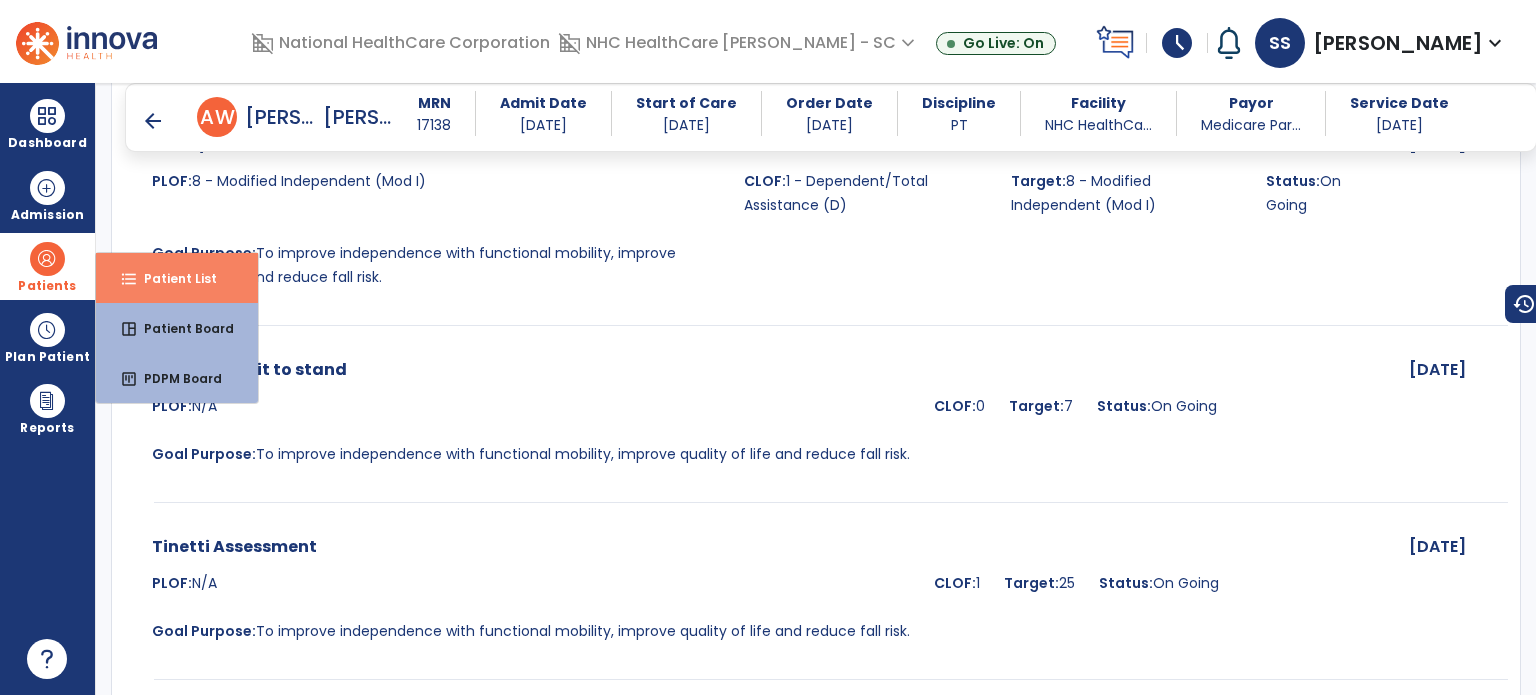 click on "format_list_bulleted  Patient List" at bounding box center (177, 278) 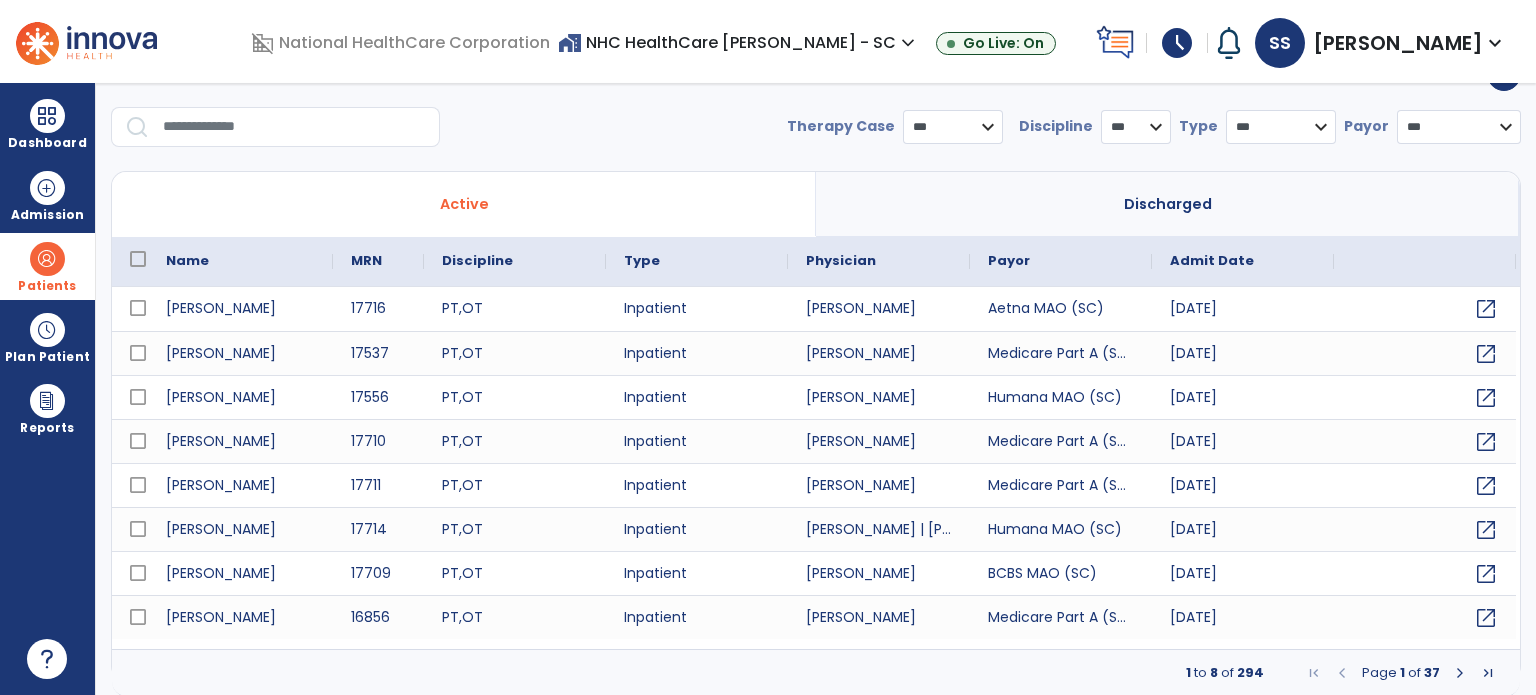 click at bounding box center (294, 127) 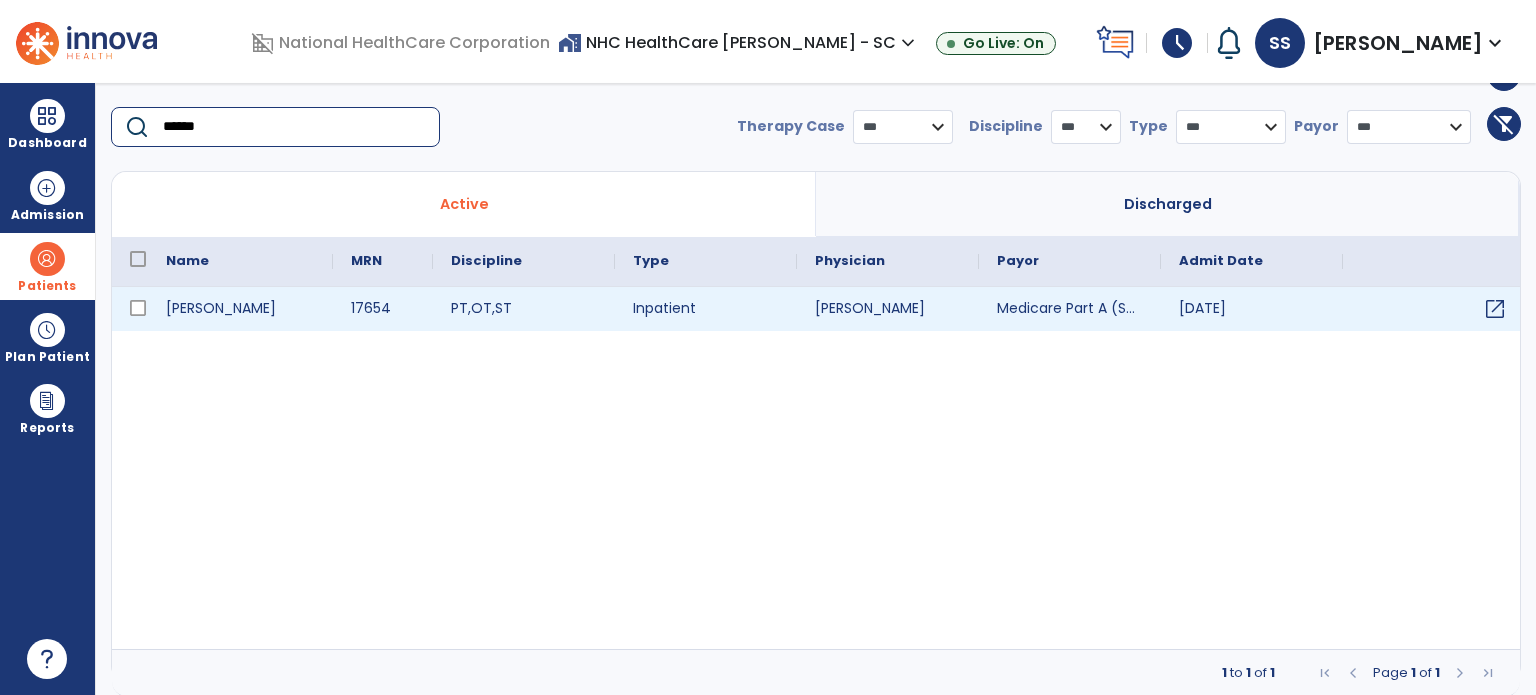 type on "******" 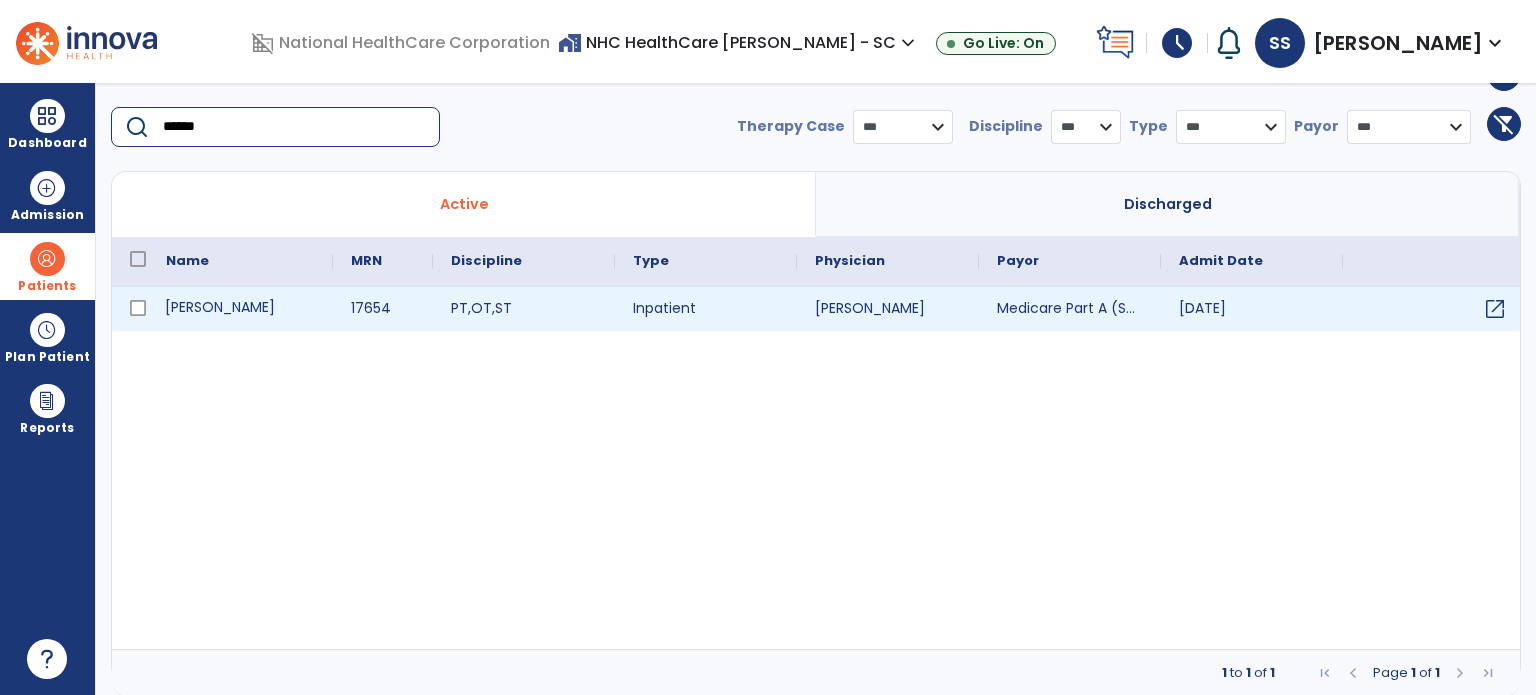 click on "[PERSON_NAME]" at bounding box center (240, 309) 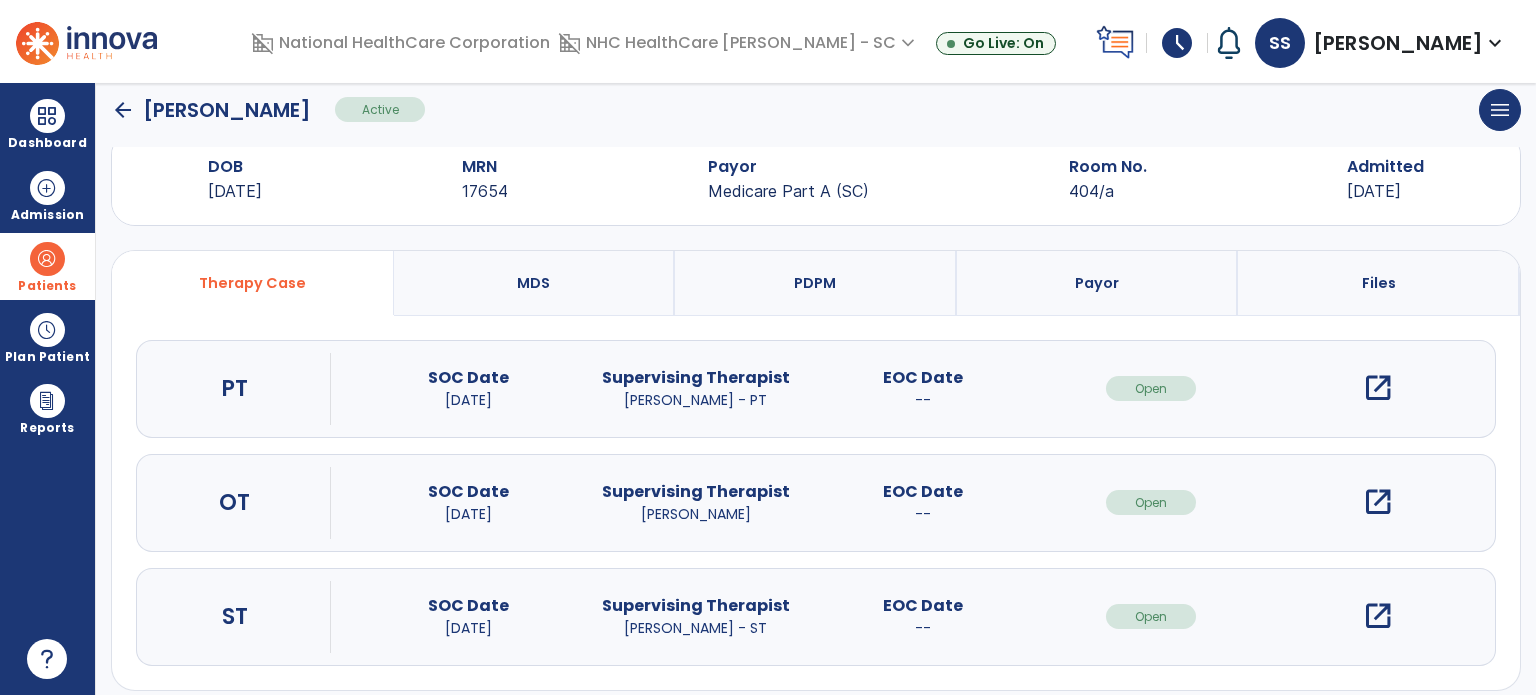 click on "open_in_new" at bounding box center (1378, 388) 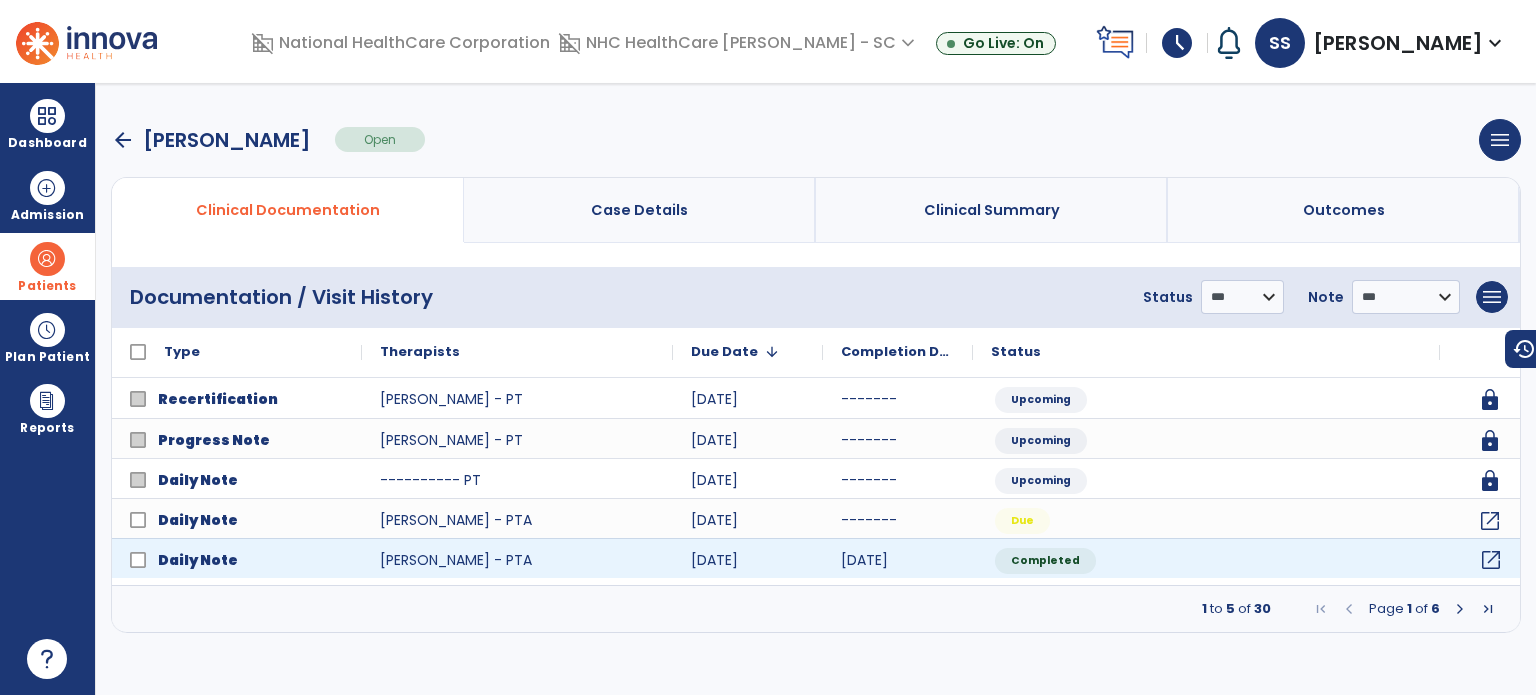 click on "open_in_new" 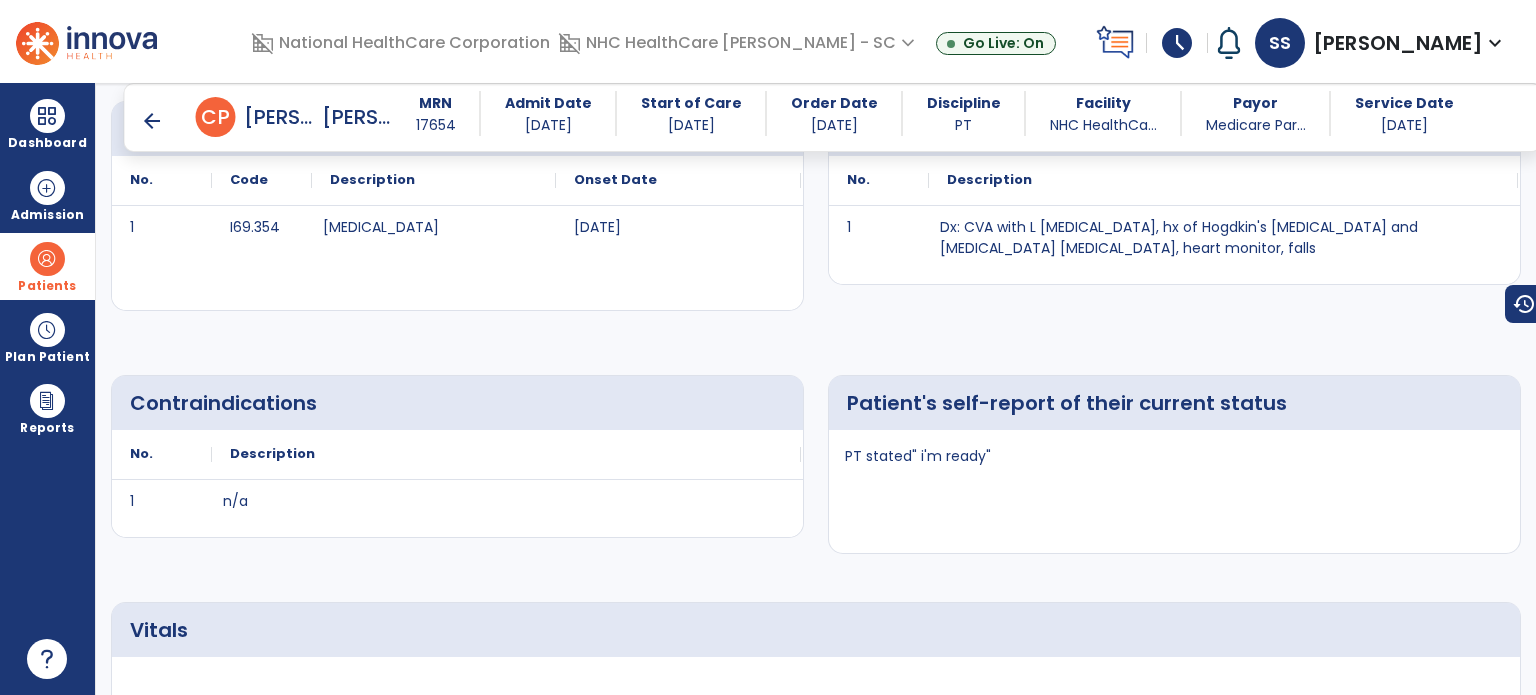 scroll, scrollTop: 500, scrollLeft: 0, axis: vertical 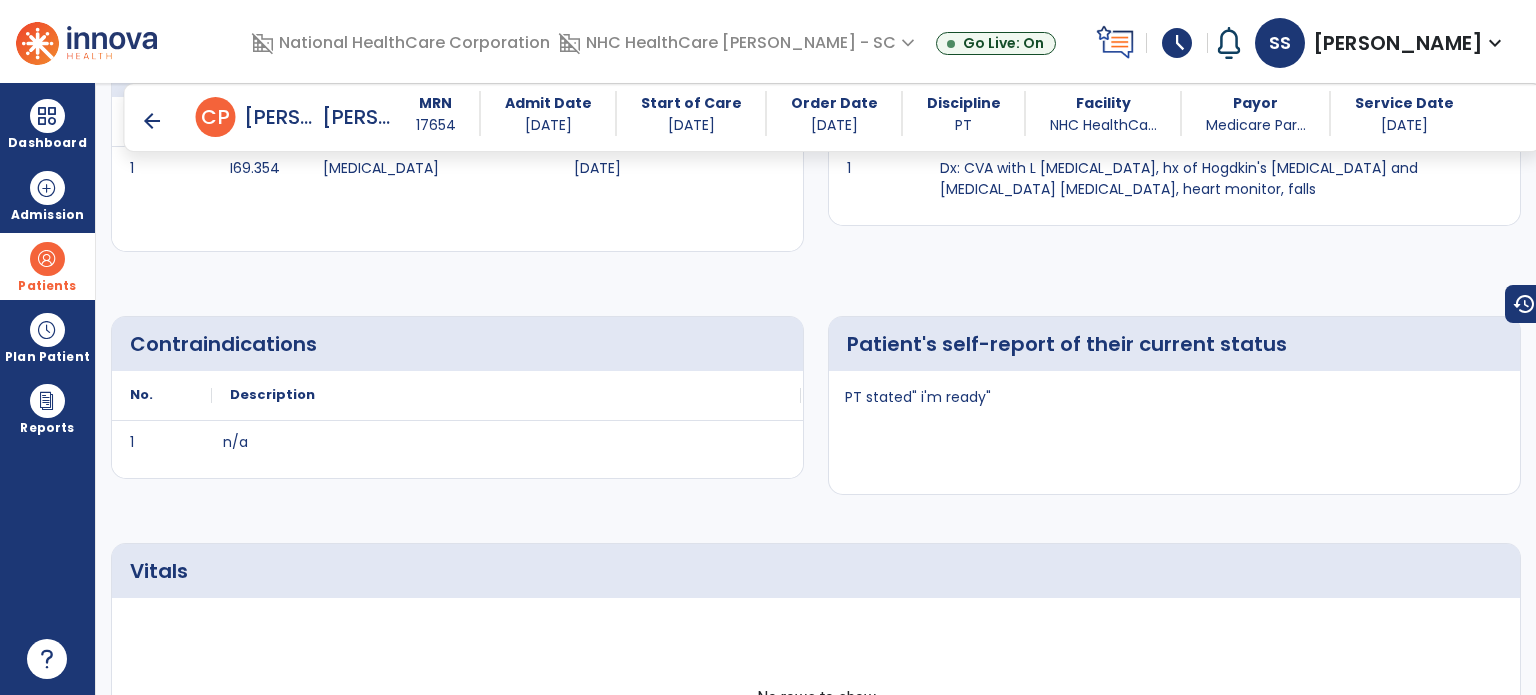 click on "arrow_back" at bounding box center (152, 121) 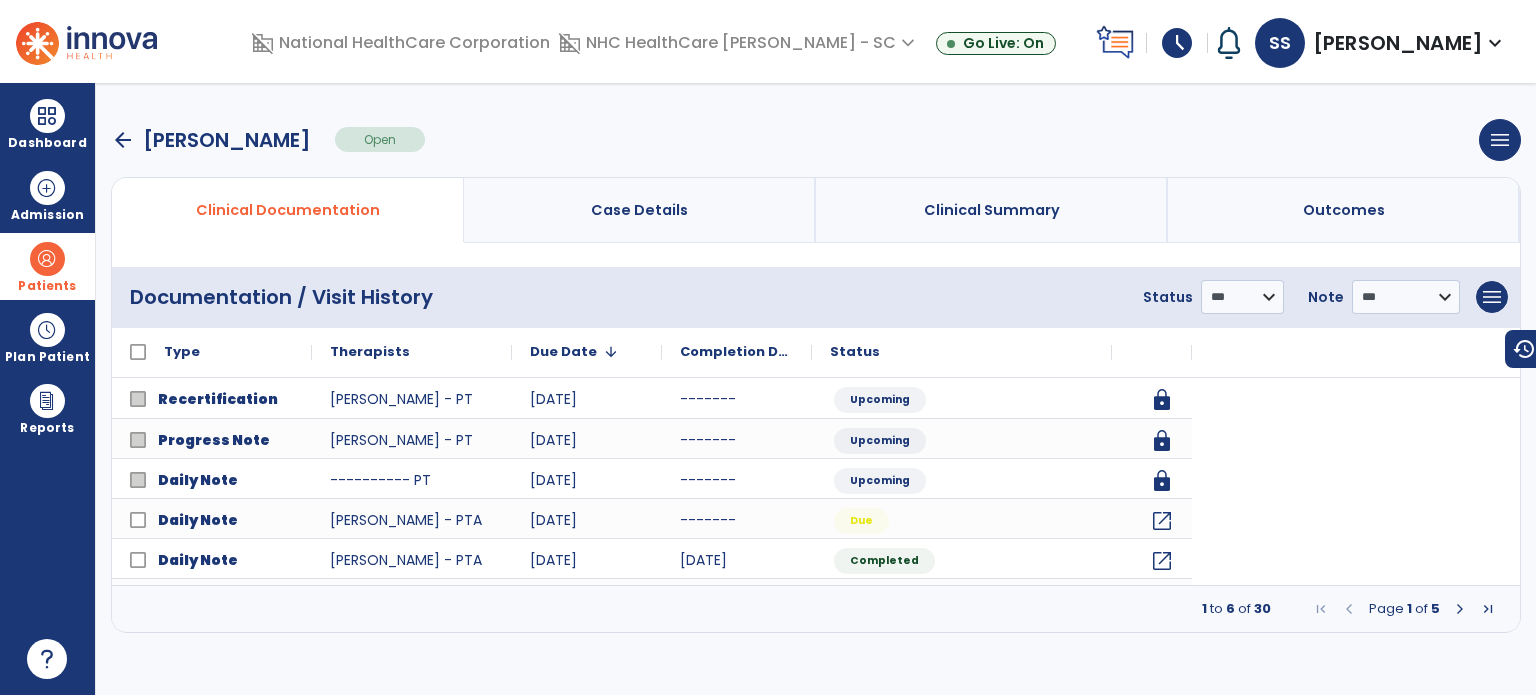 scroll, scrollTop: 0, scrollLeft: 0, axis: both 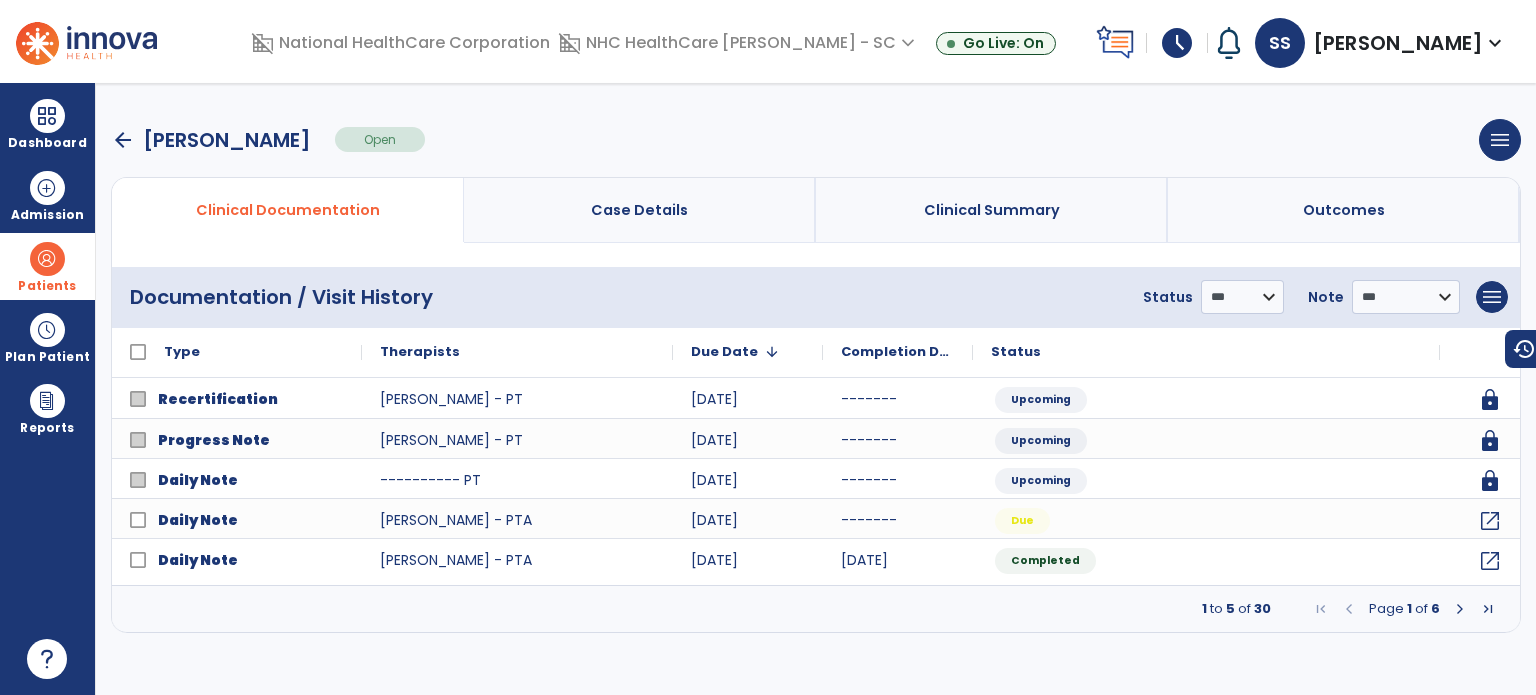 click at bounding box center [1460, 609] 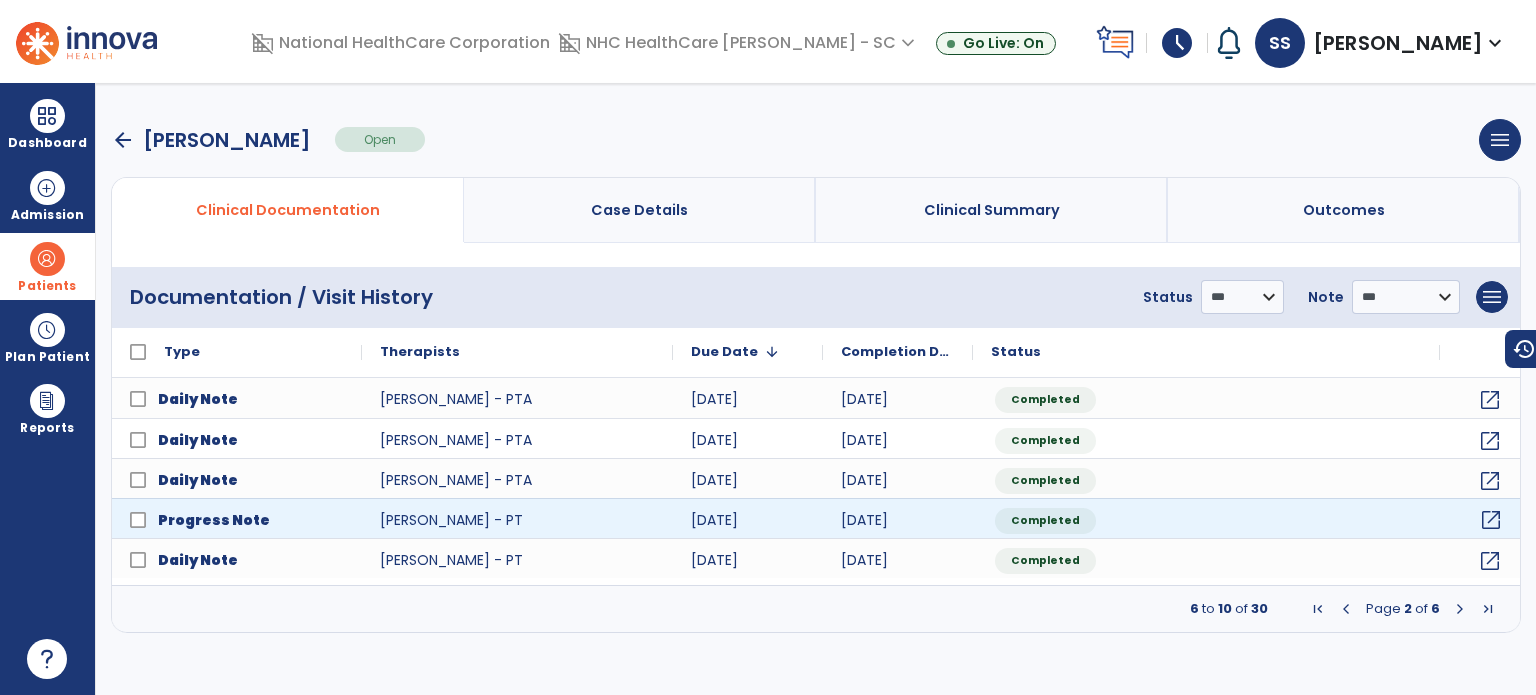 click on "open_in_new" 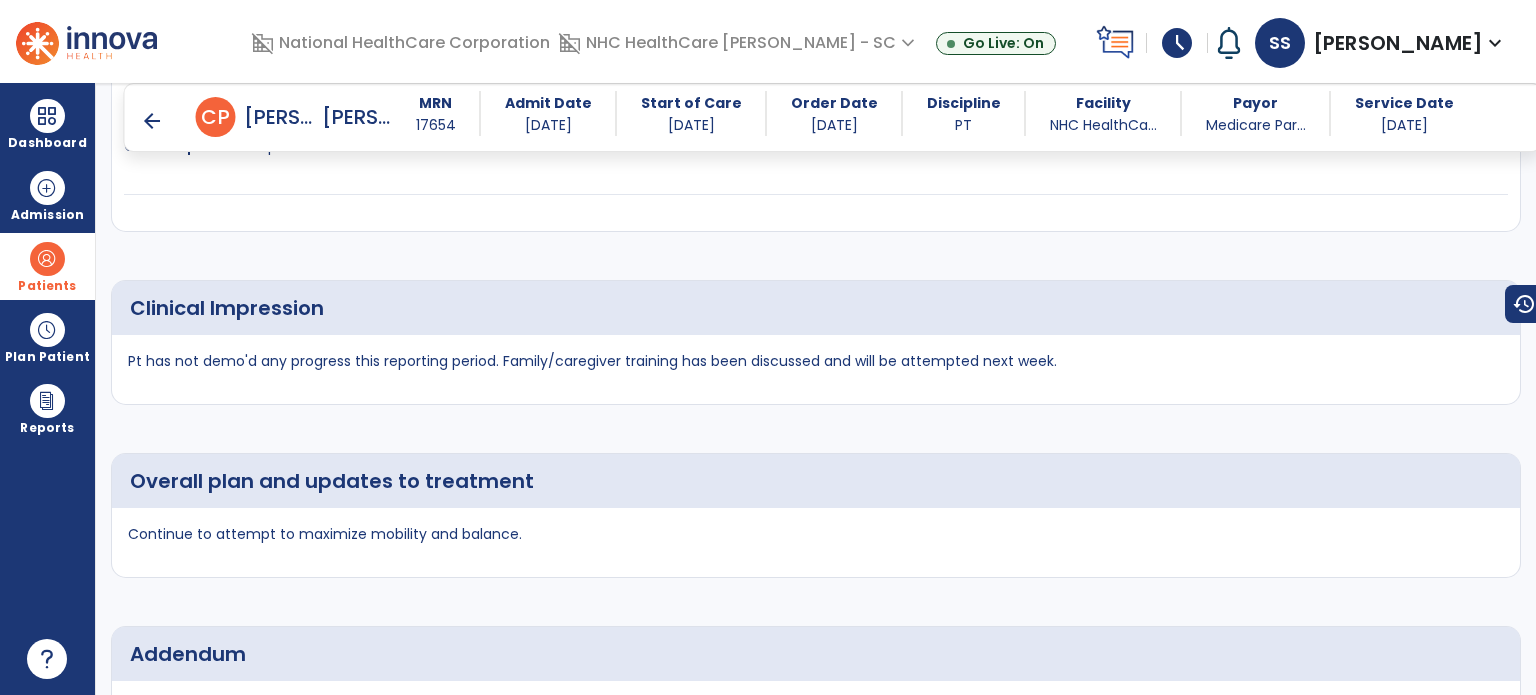 scroll, scrollTop: 2900, scrollLeft: 0, axis: vertical 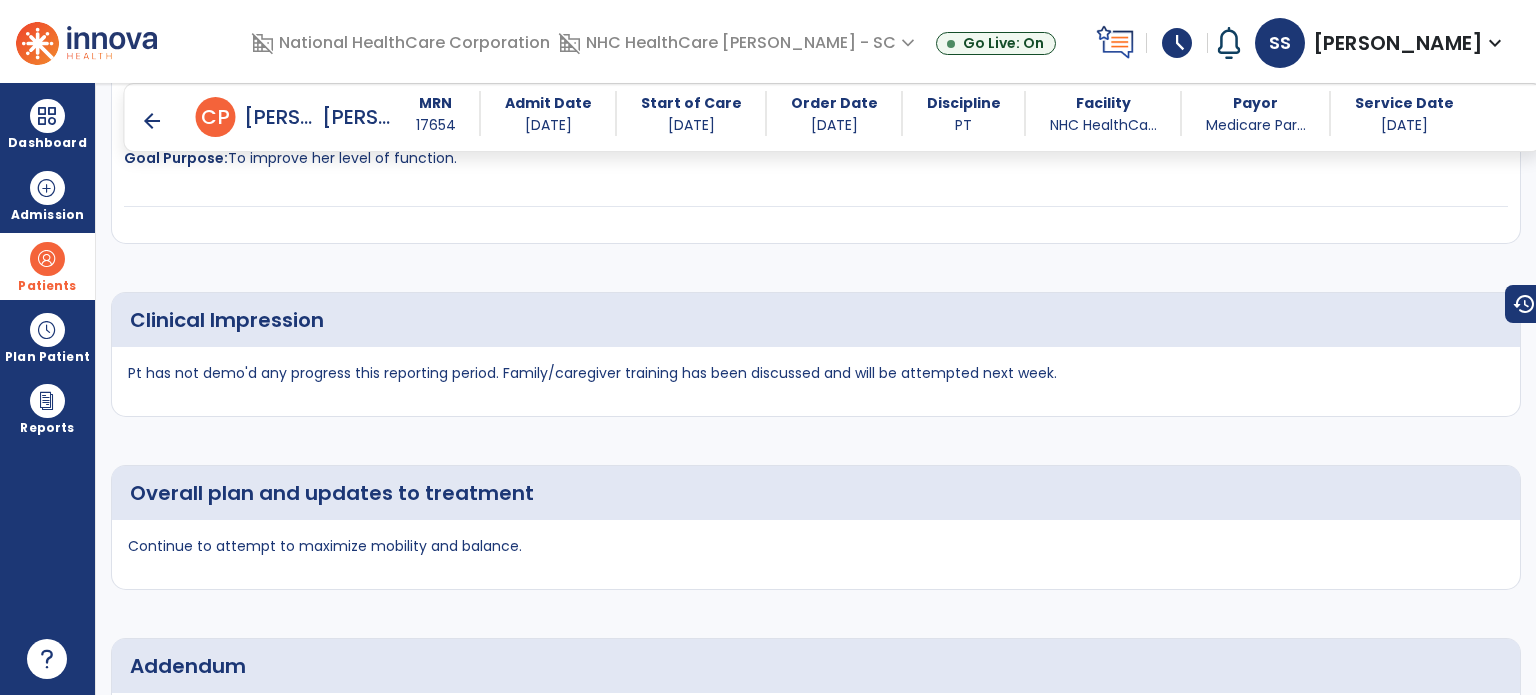 click on "Patients" at bounding box center (47, 266) 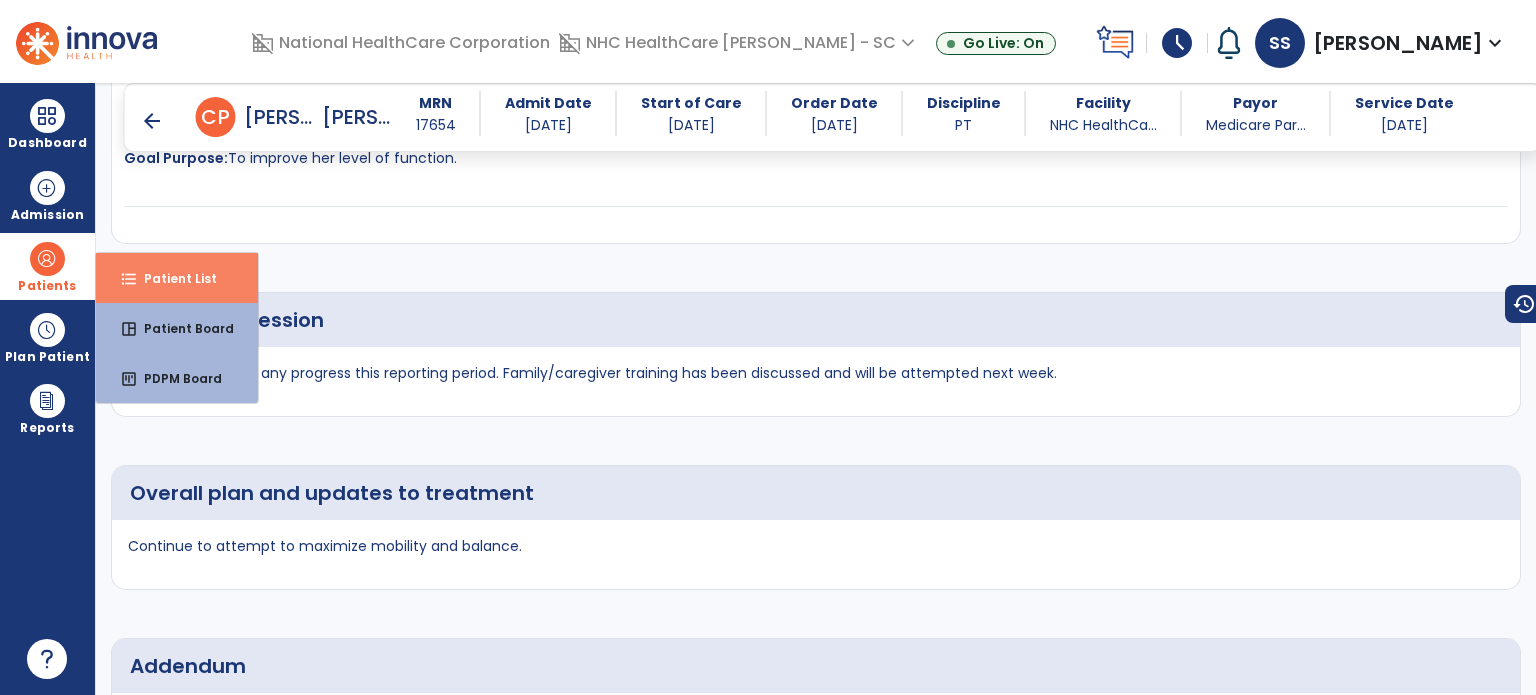 click on "format_list_bulleted  Patient List" at bounding box center (177, 278) 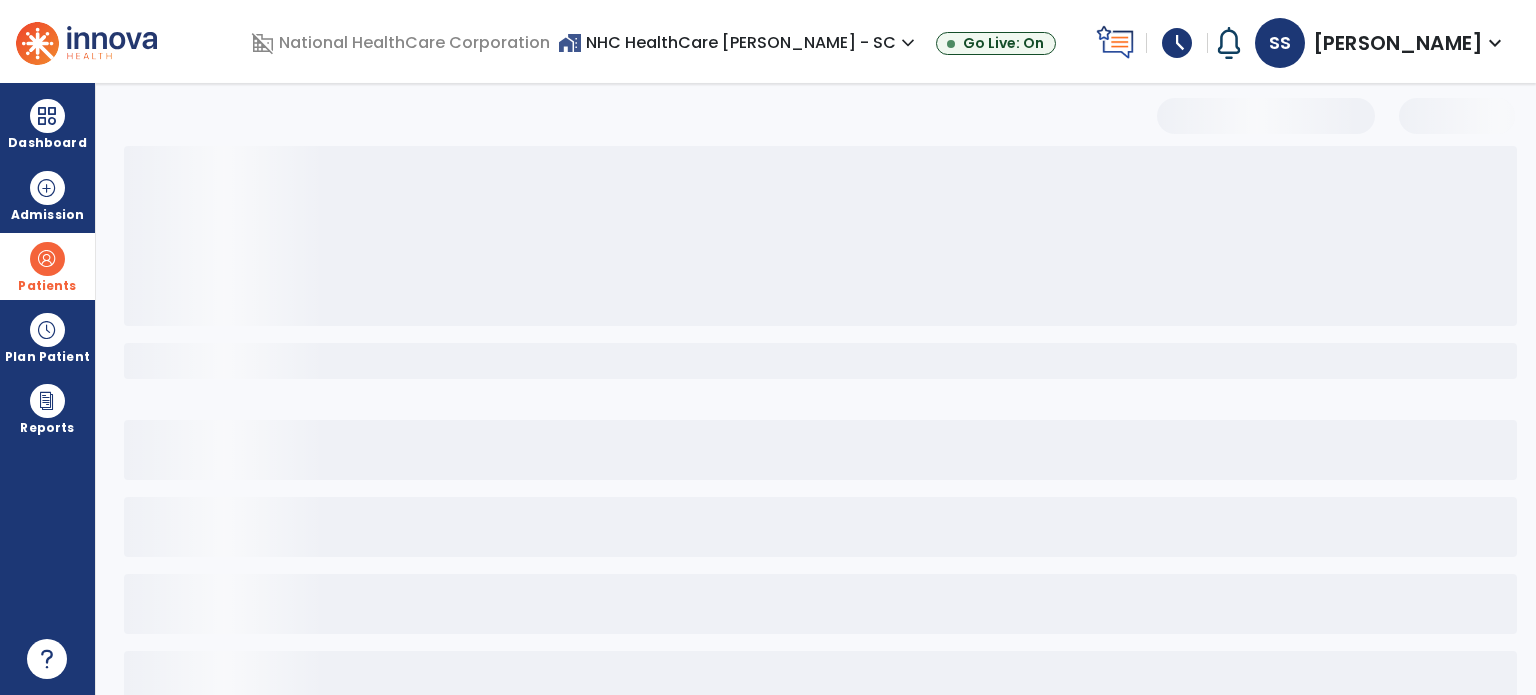 select on "***" 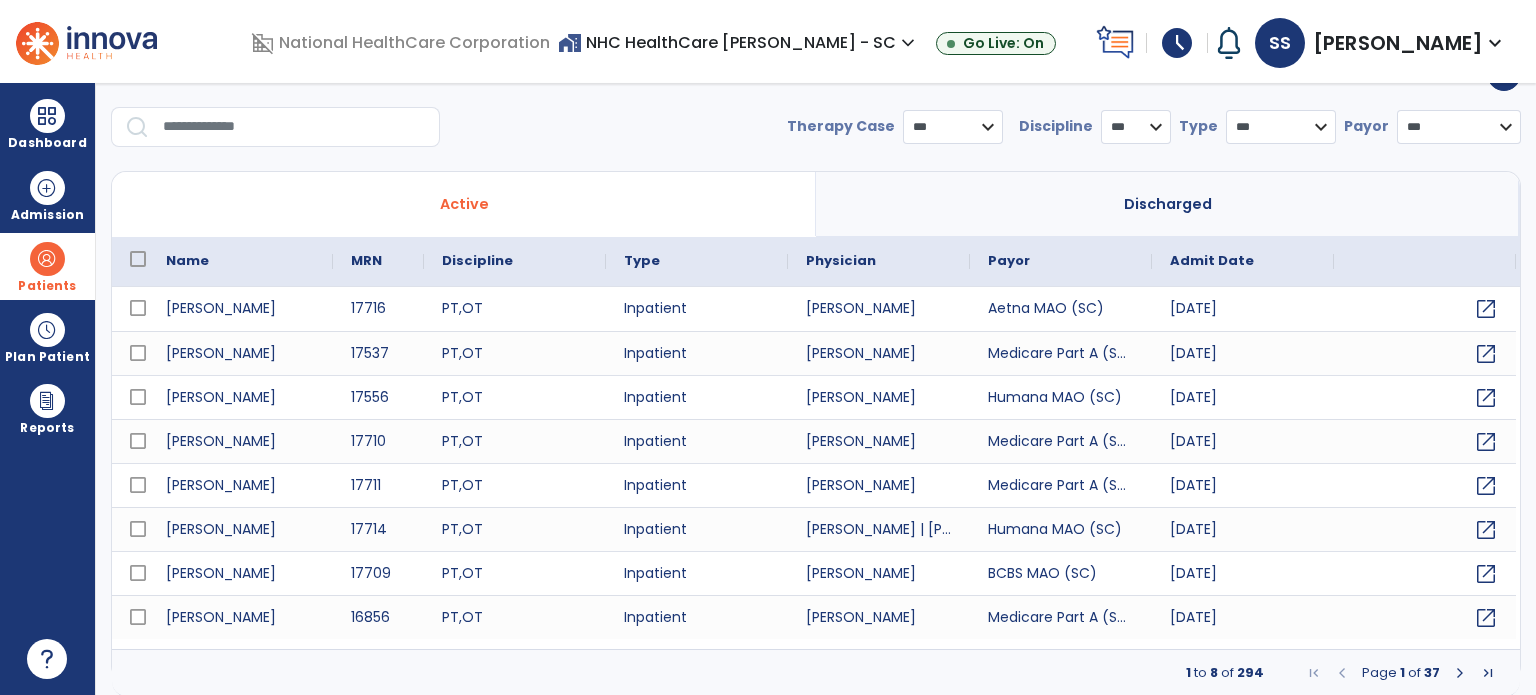 click at bounding box center (294, 127) 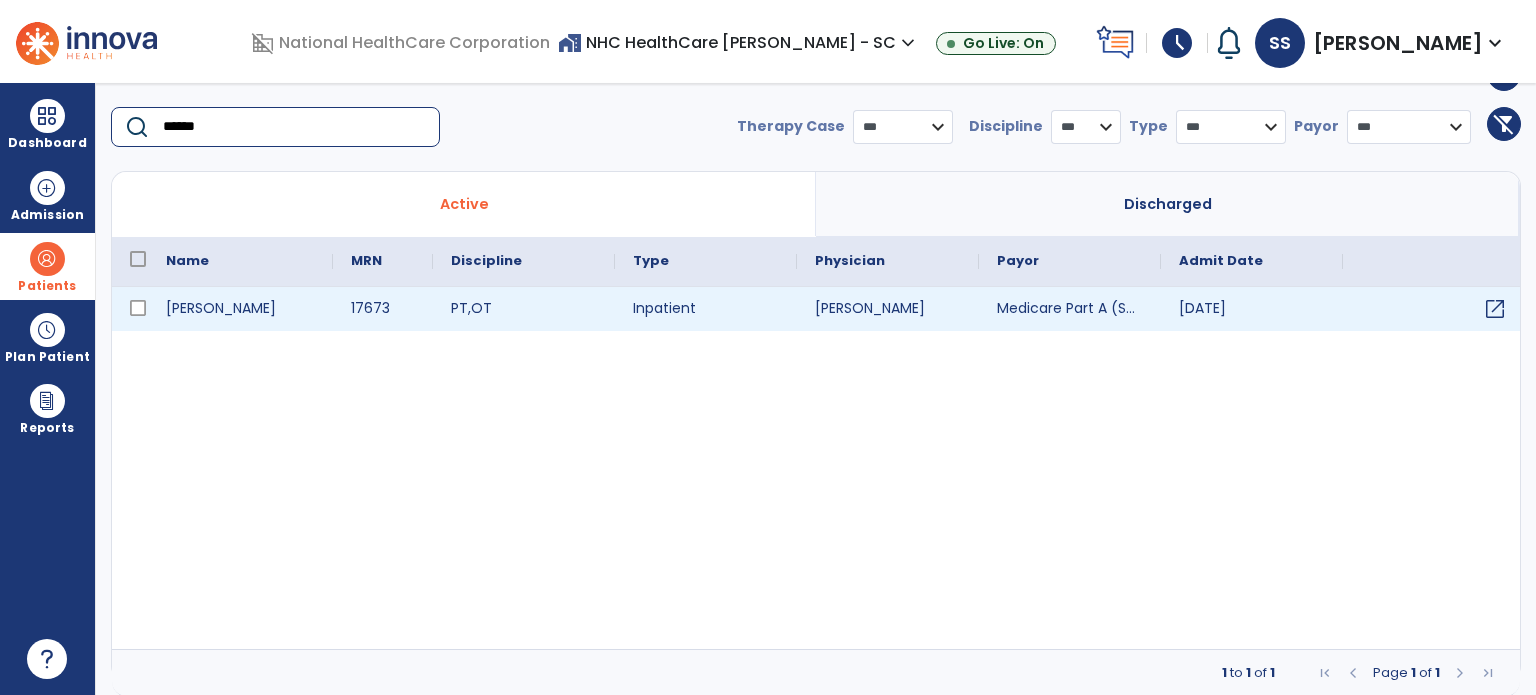 type on "******" 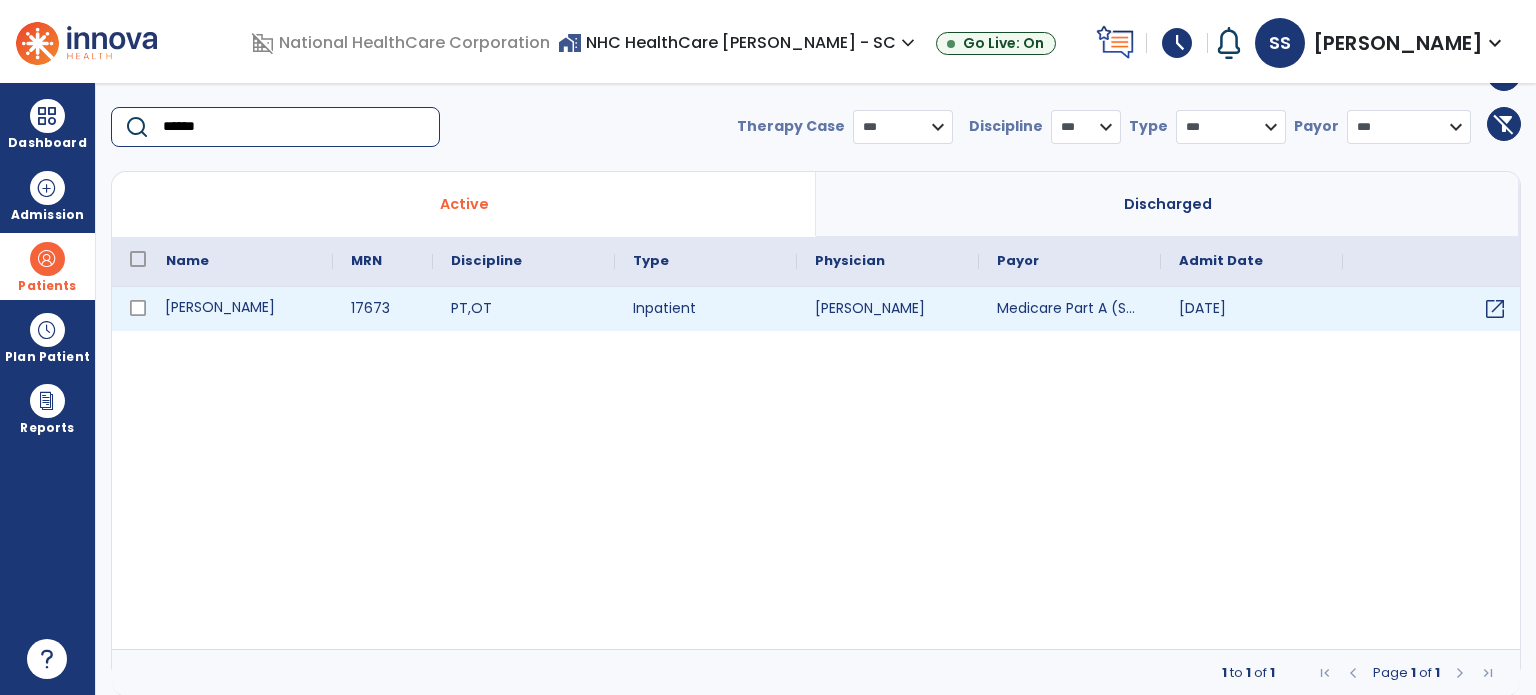 click on "[PERSON_NAME]" at bounding box center [240, 309] 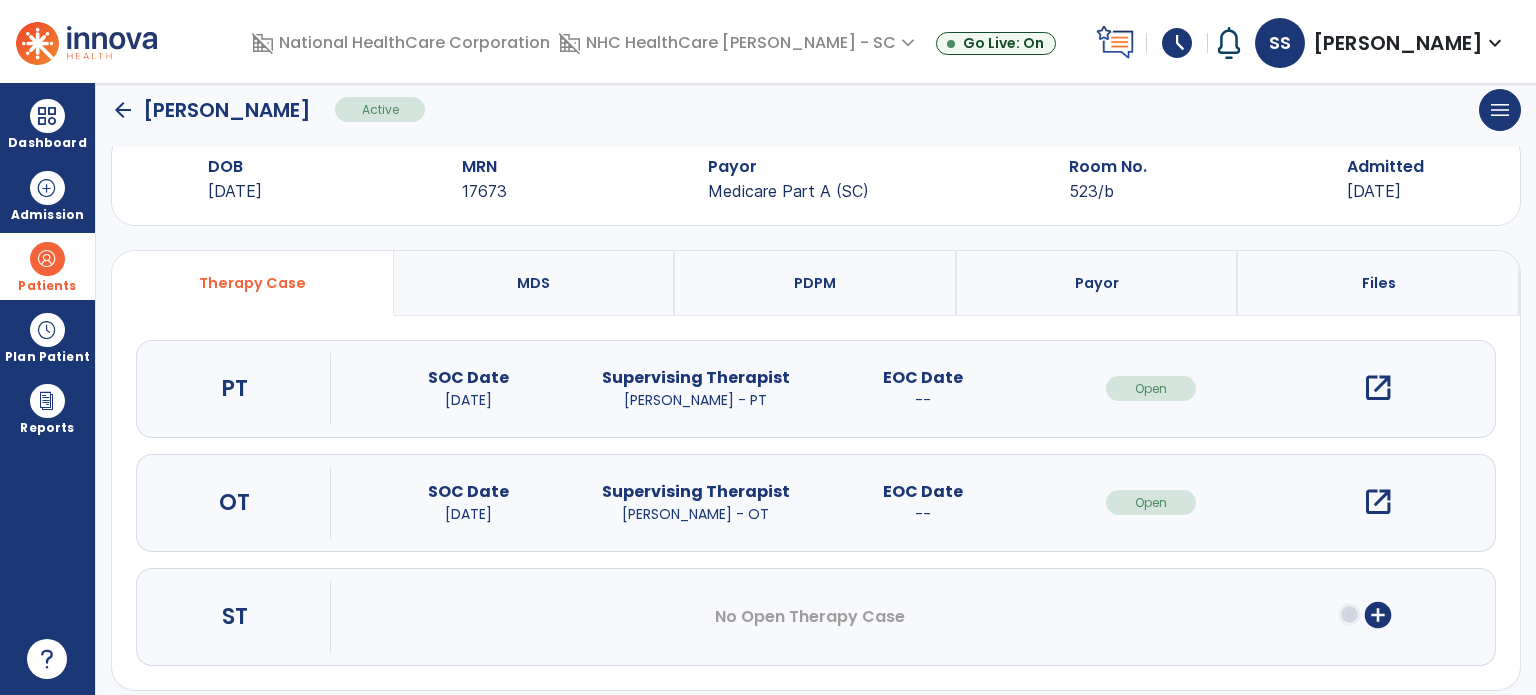 click on "open_in_new" at bounding box center (1378, 388) 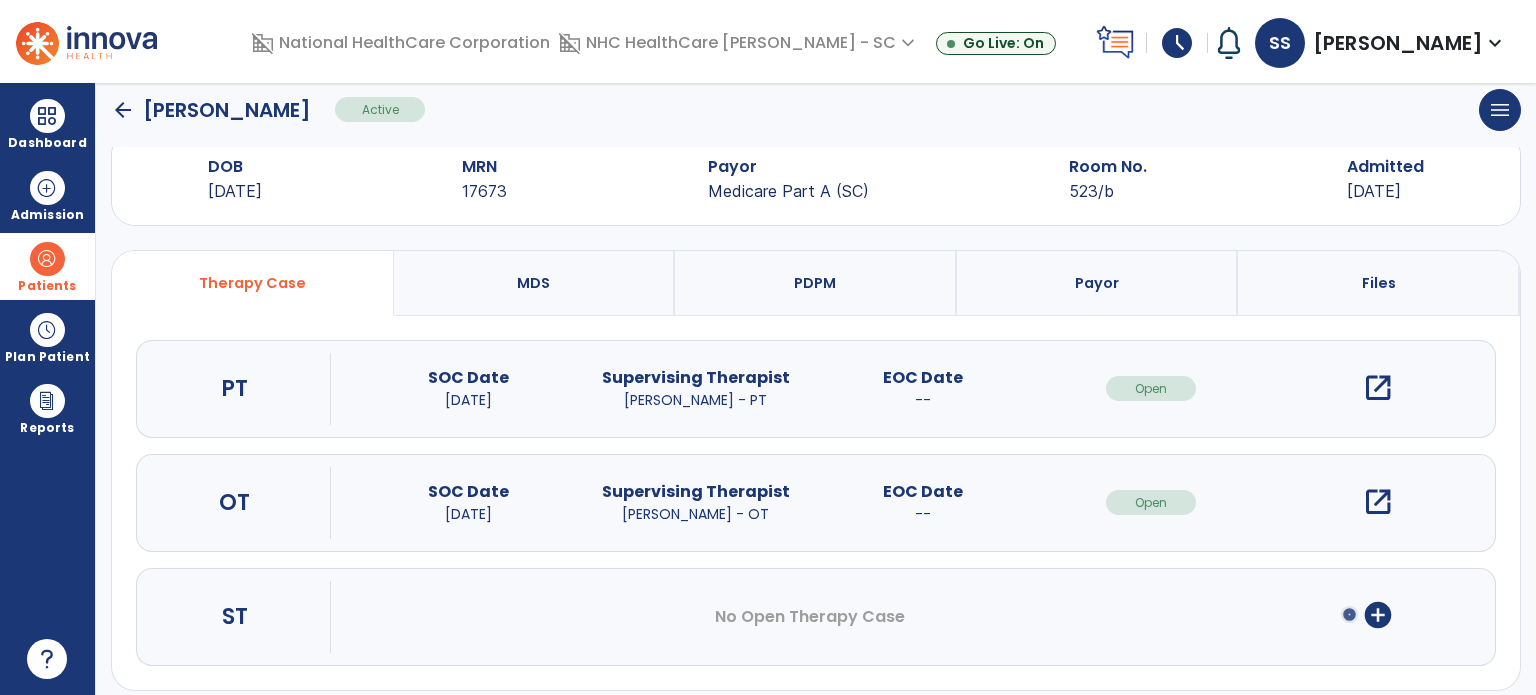 click on "open_in_new" at bounding box center [1378, 388] 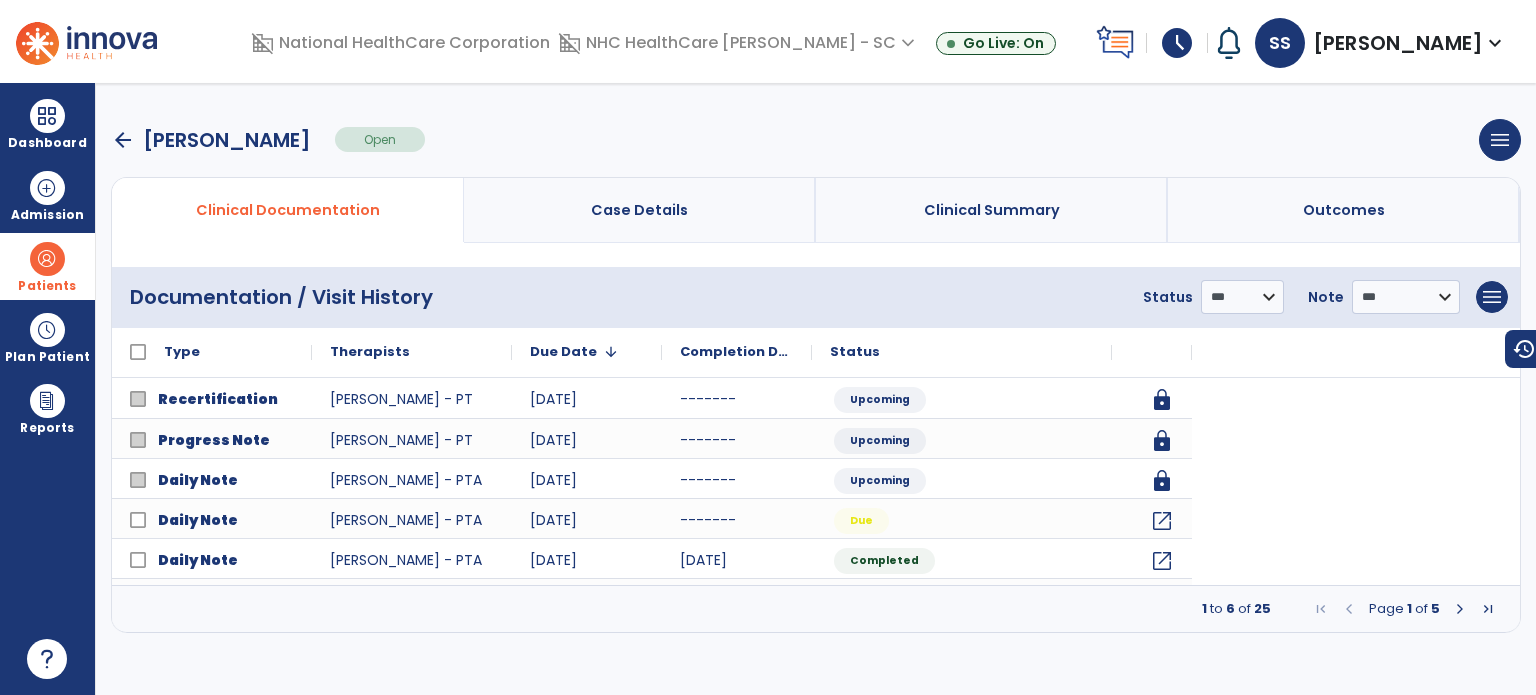 scroll, scrollTop: 0, scrollLeft: 0, axis: both 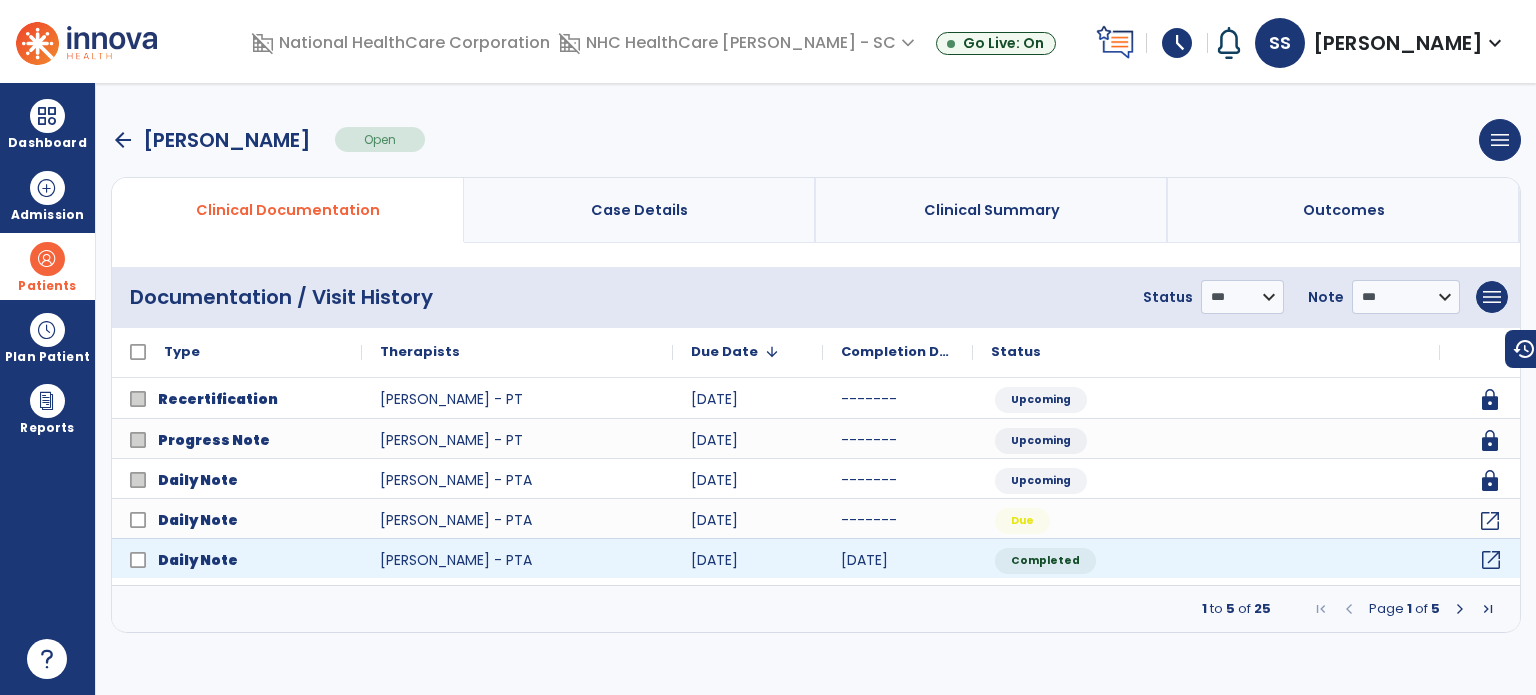 click on "open_in_new" 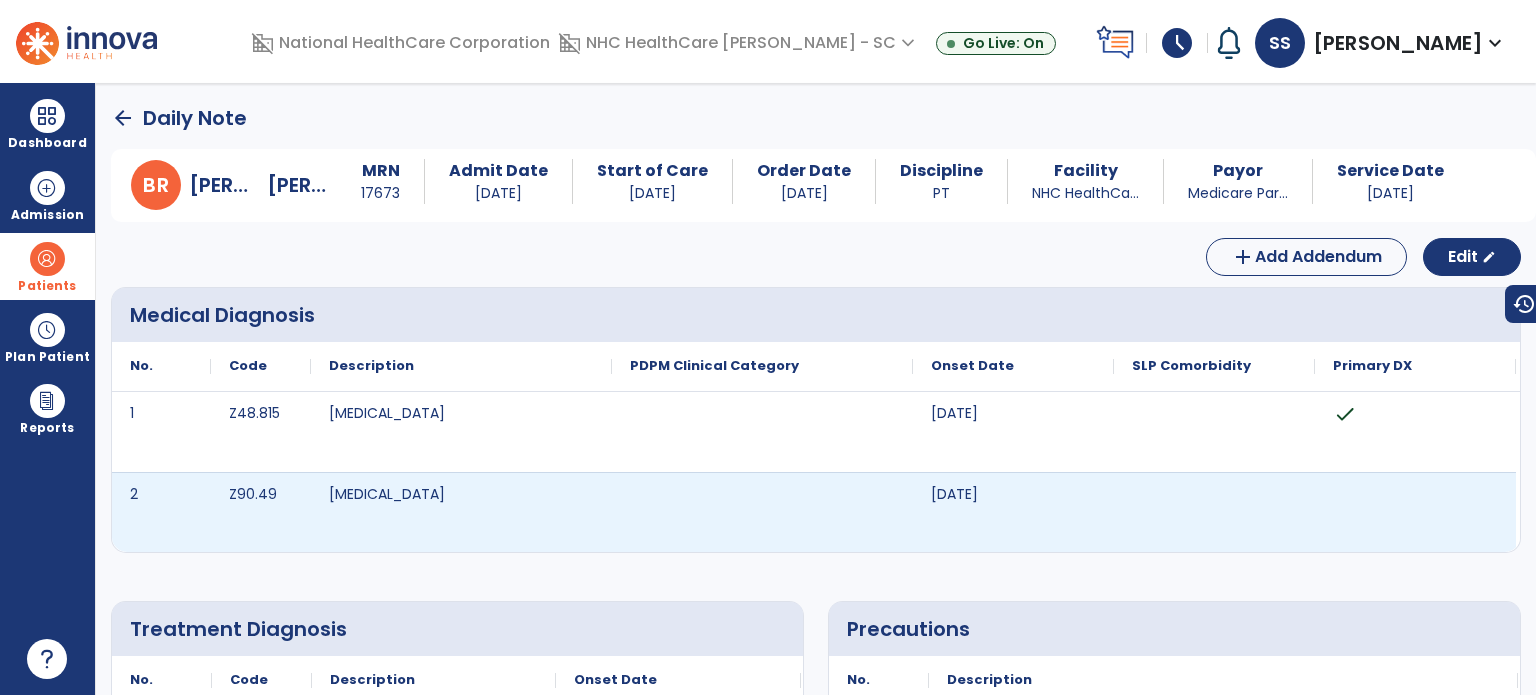 scroll, scrollTop: 500, scrollLeft: 0, axis: vertical 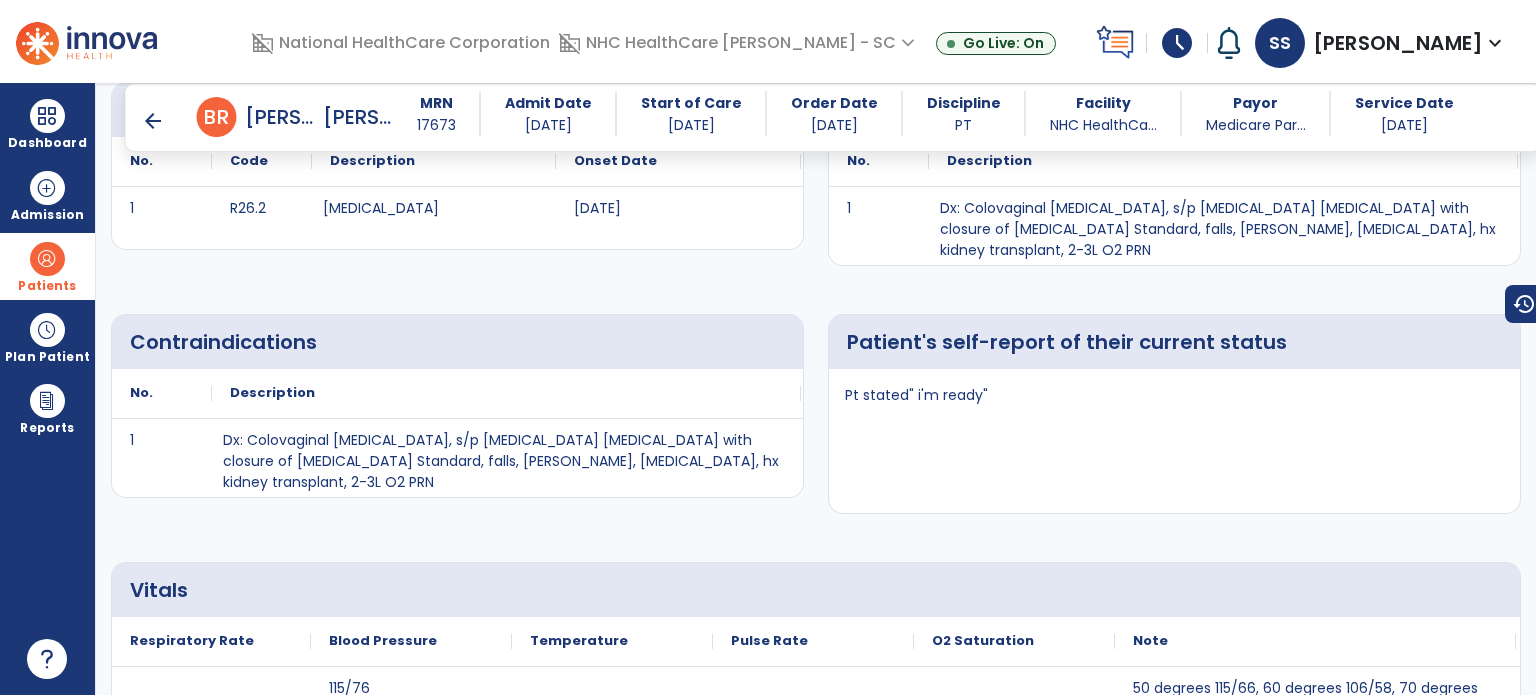 click on "arrow_back" at bounding box center [153, 121] 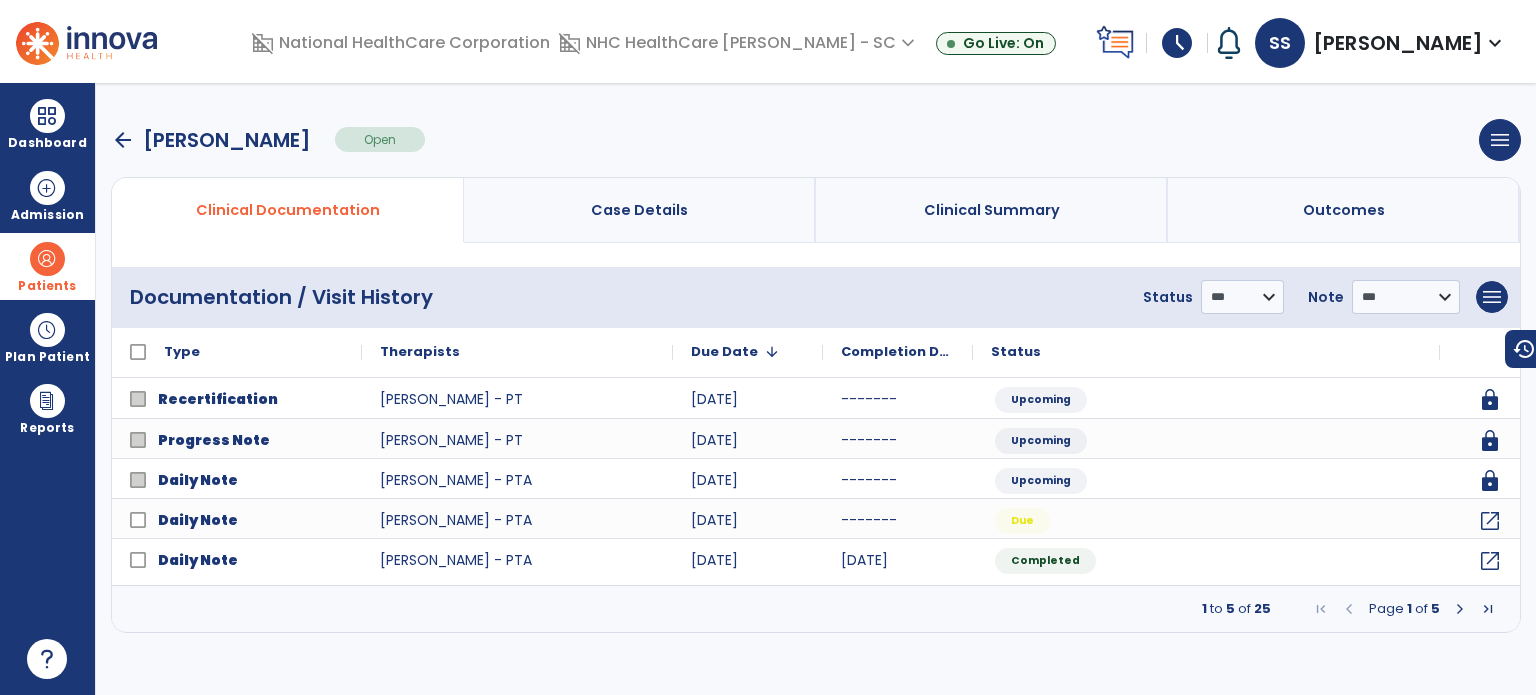 scroll, scrollTop: 0, scrollLeft: 0, axis: both 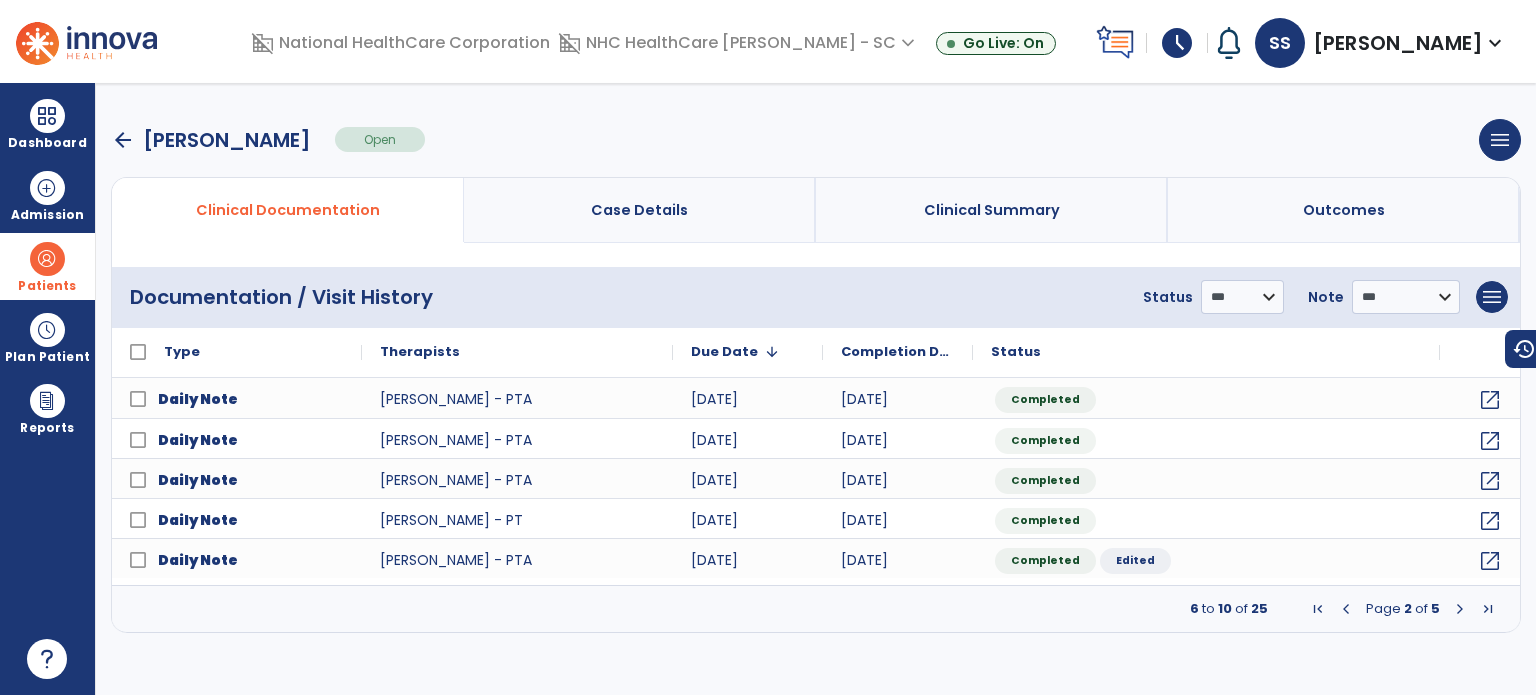 click at bounding box center [1460, 609] 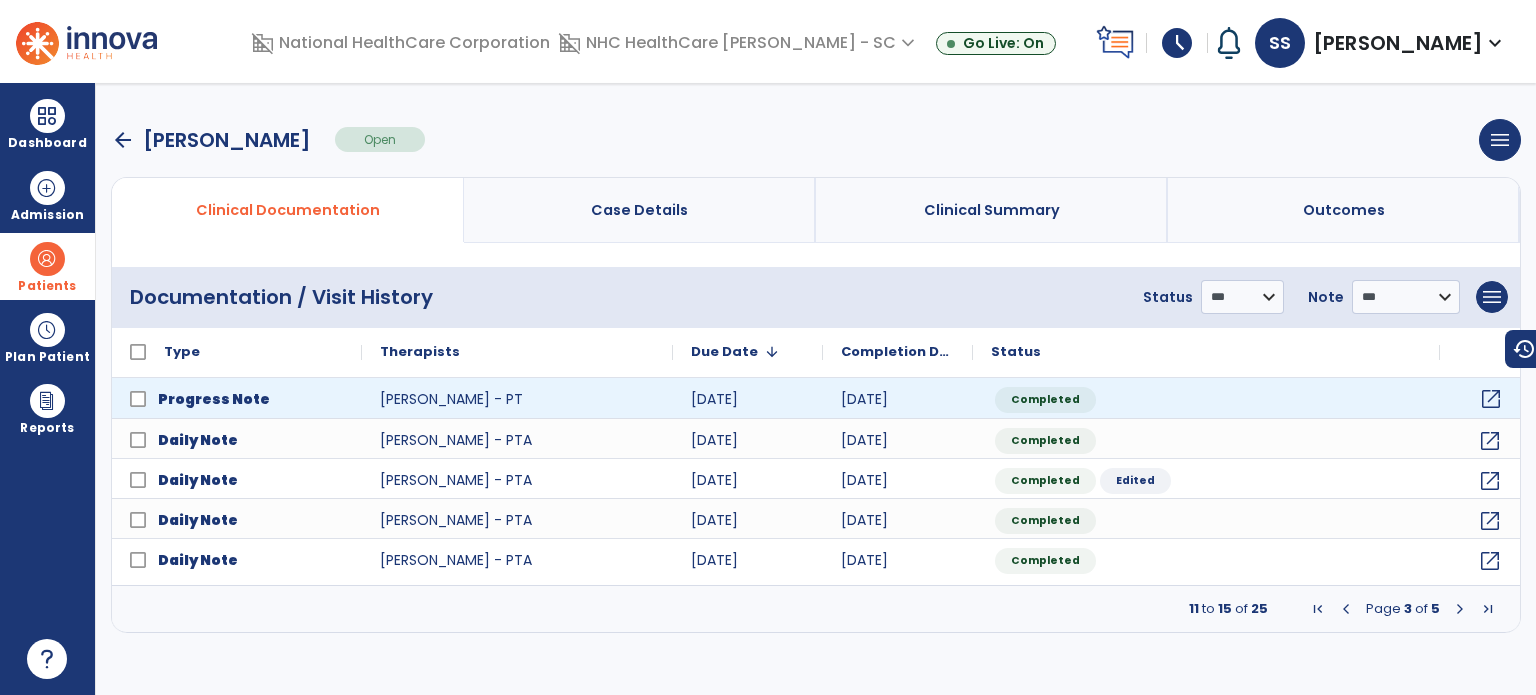 click on "open_in_new" 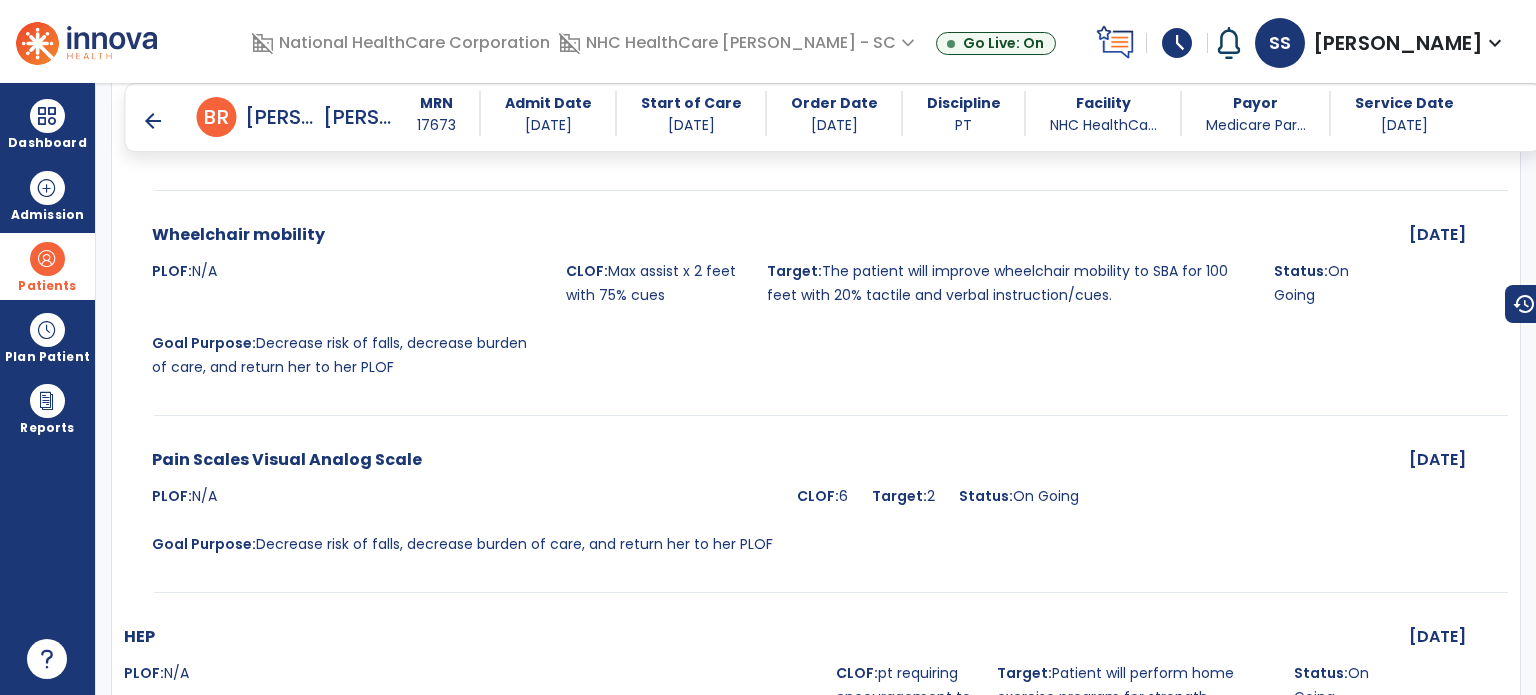scroll, scrollTop: 2500, scrollLeft: 0, axis: vertical 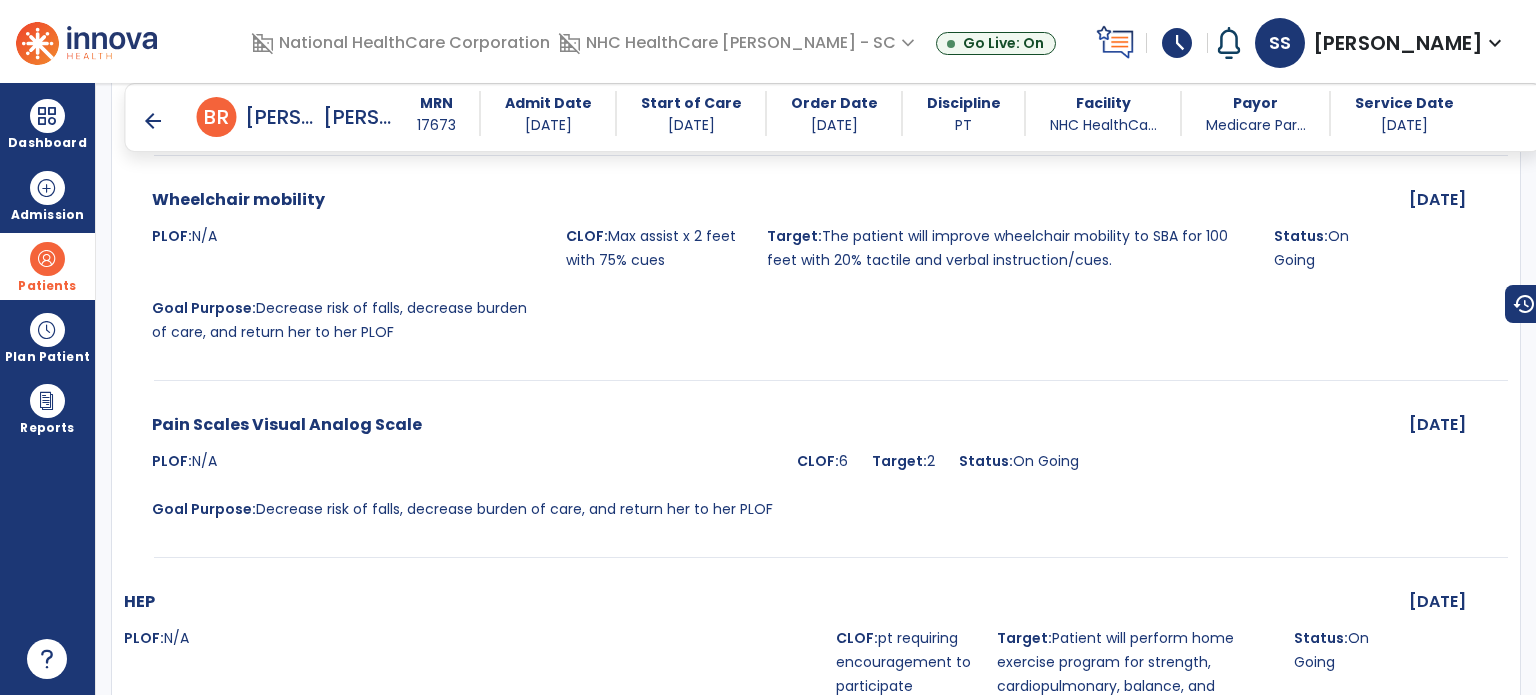 click on "Patients" at bounding box center [47, 266] 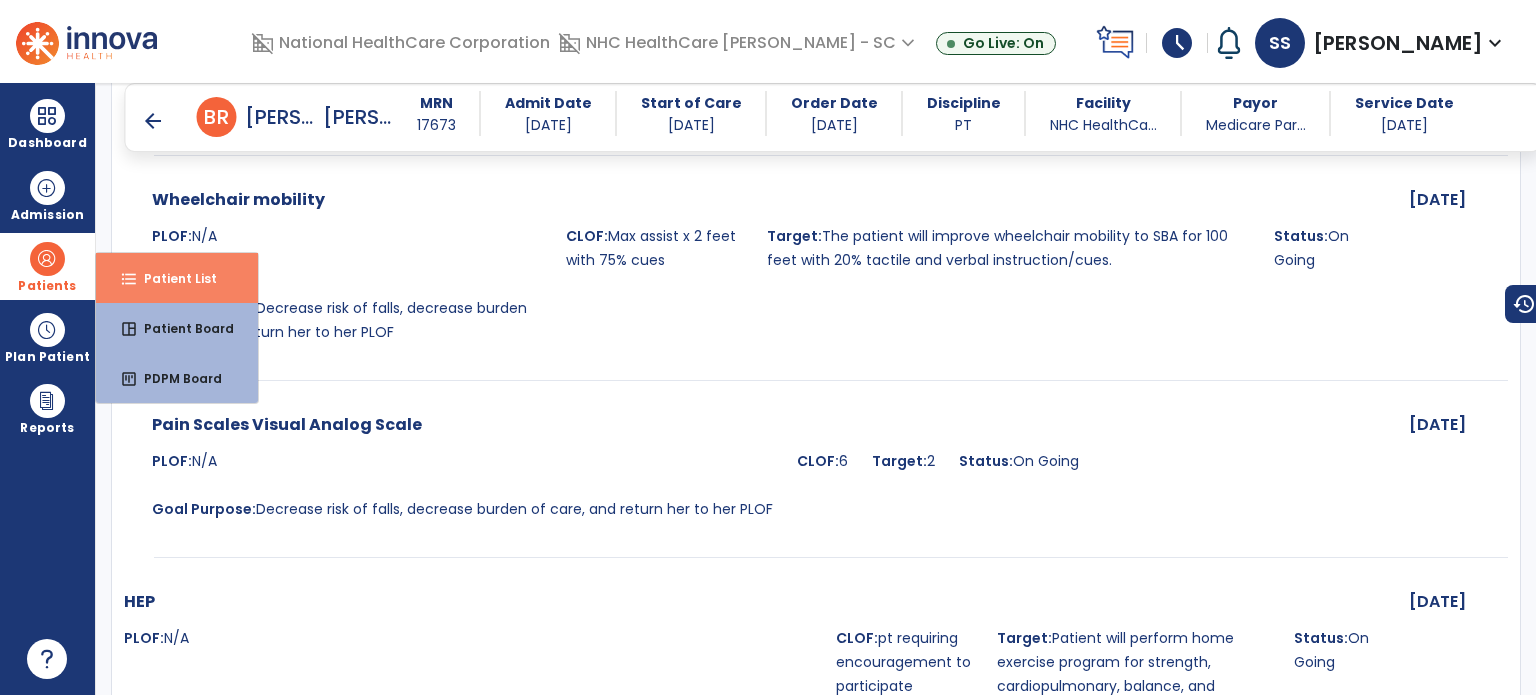 click on "Patient List" at bounding box center [172, 278] 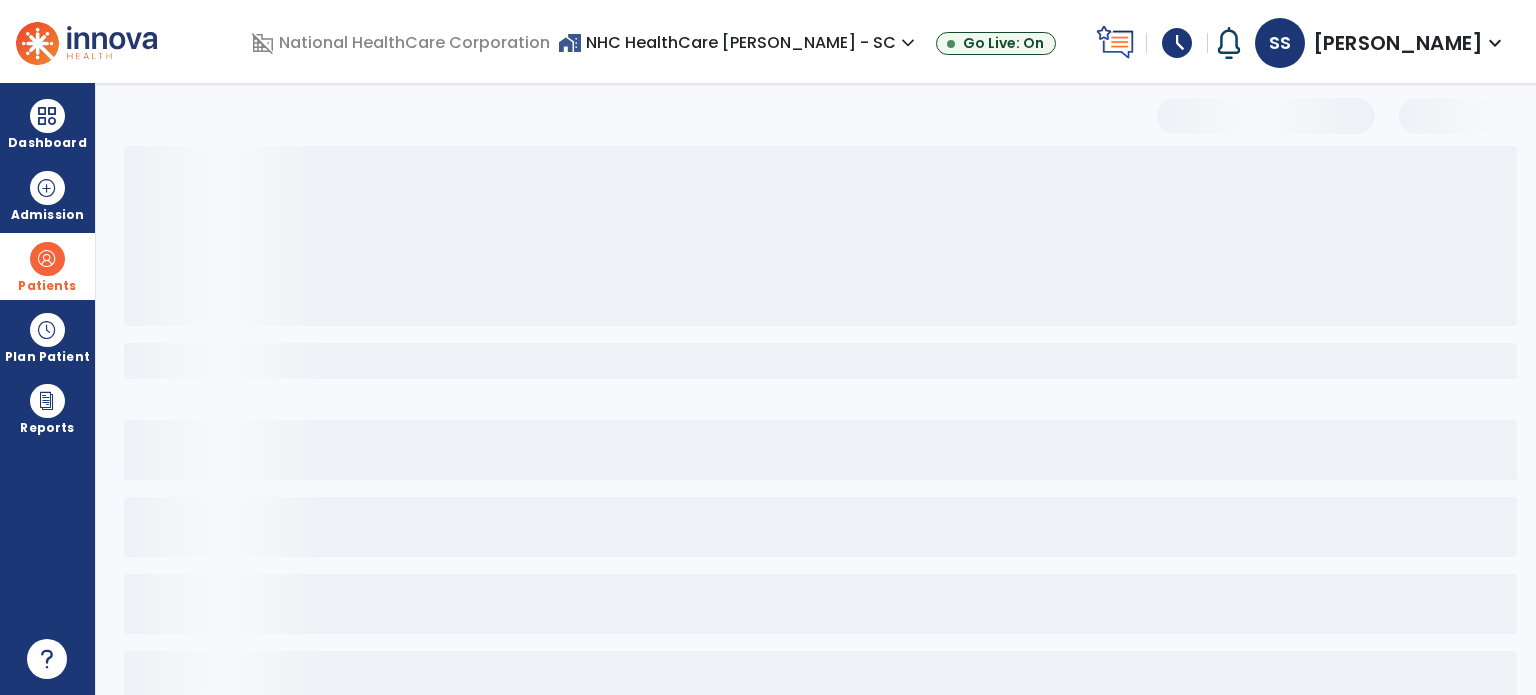 scroll, scrollTop: 46, scrollLeft: 0, axis: vertical 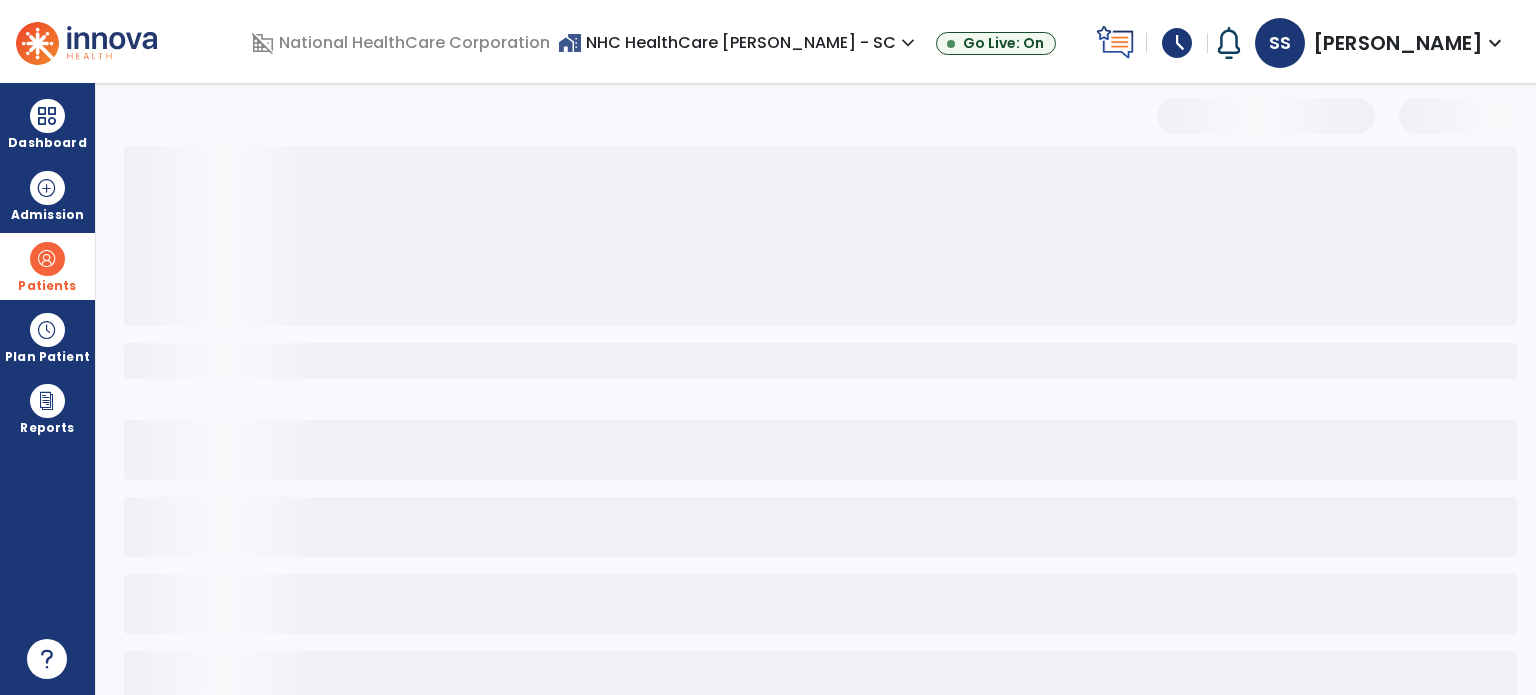 select on "***" 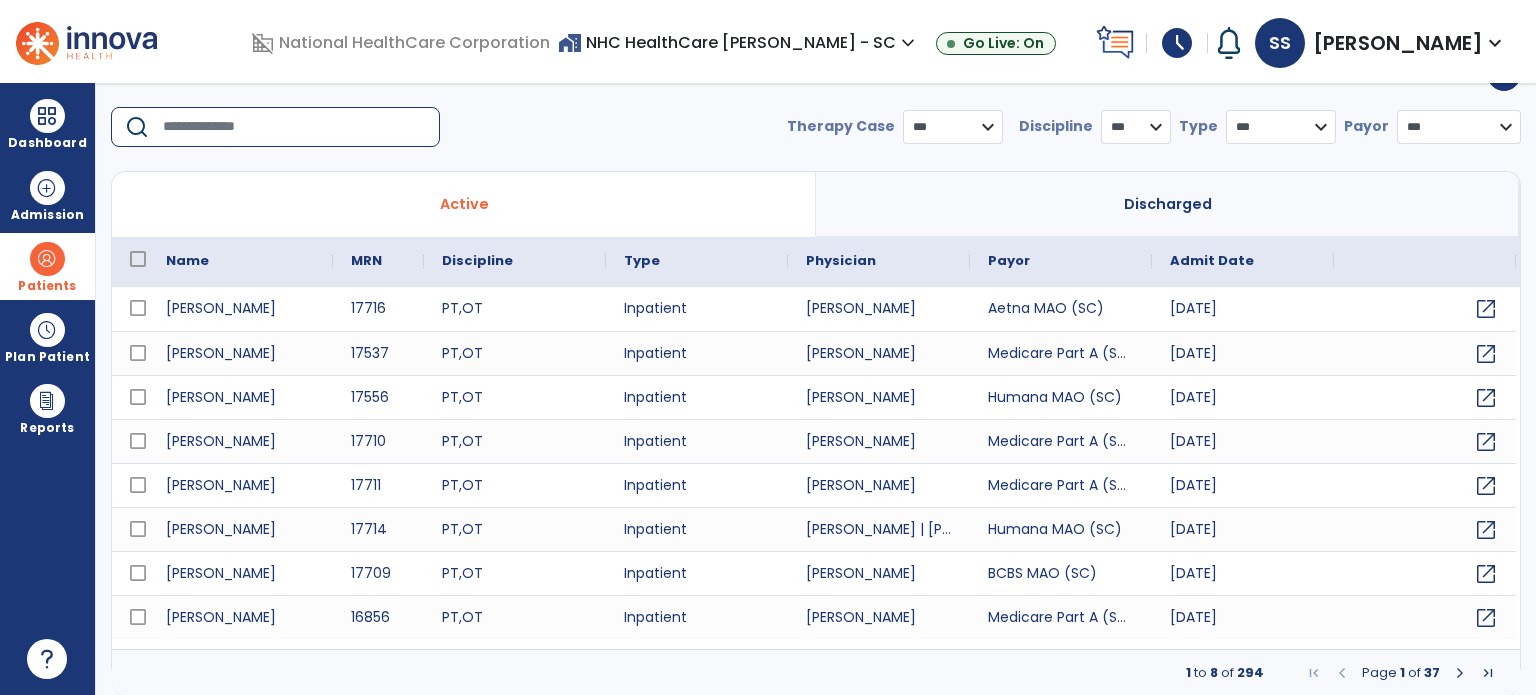 click at bounding box center (294, 127) 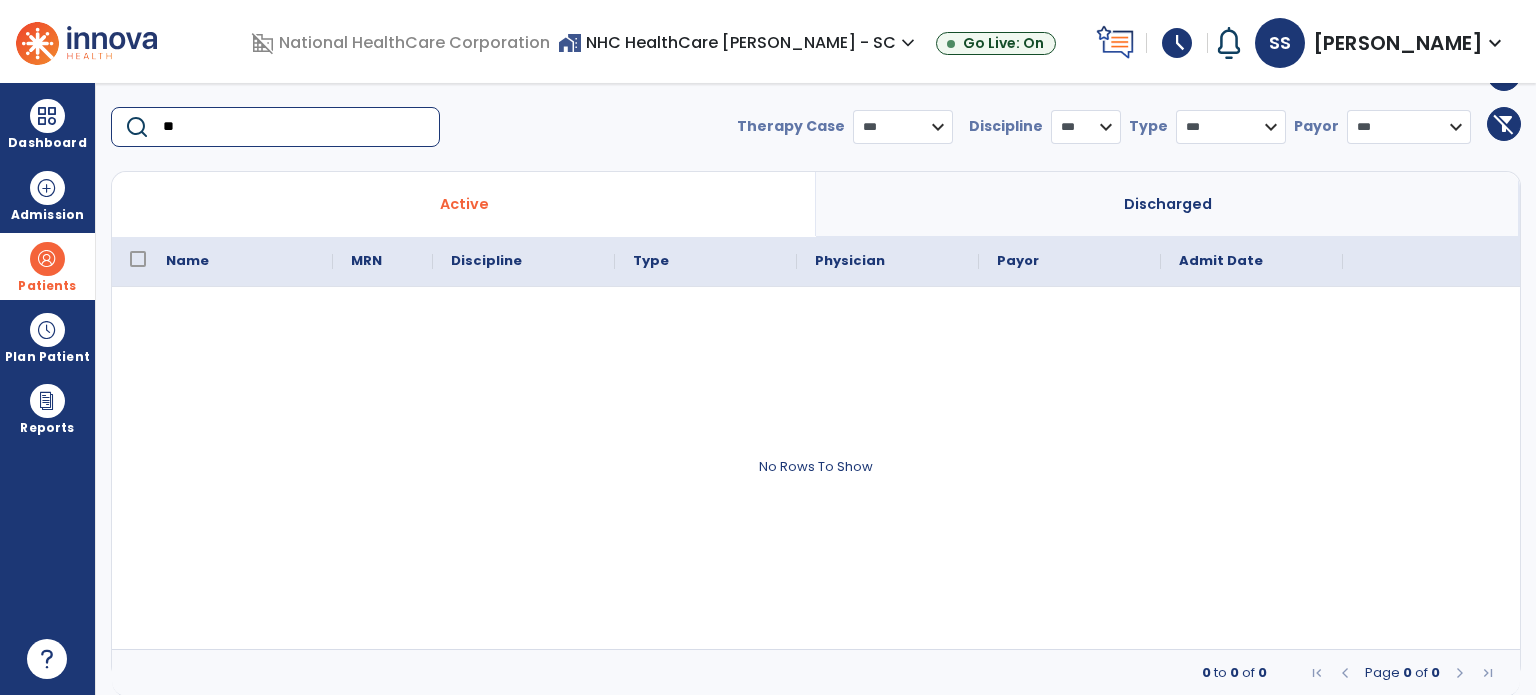 type on "*" 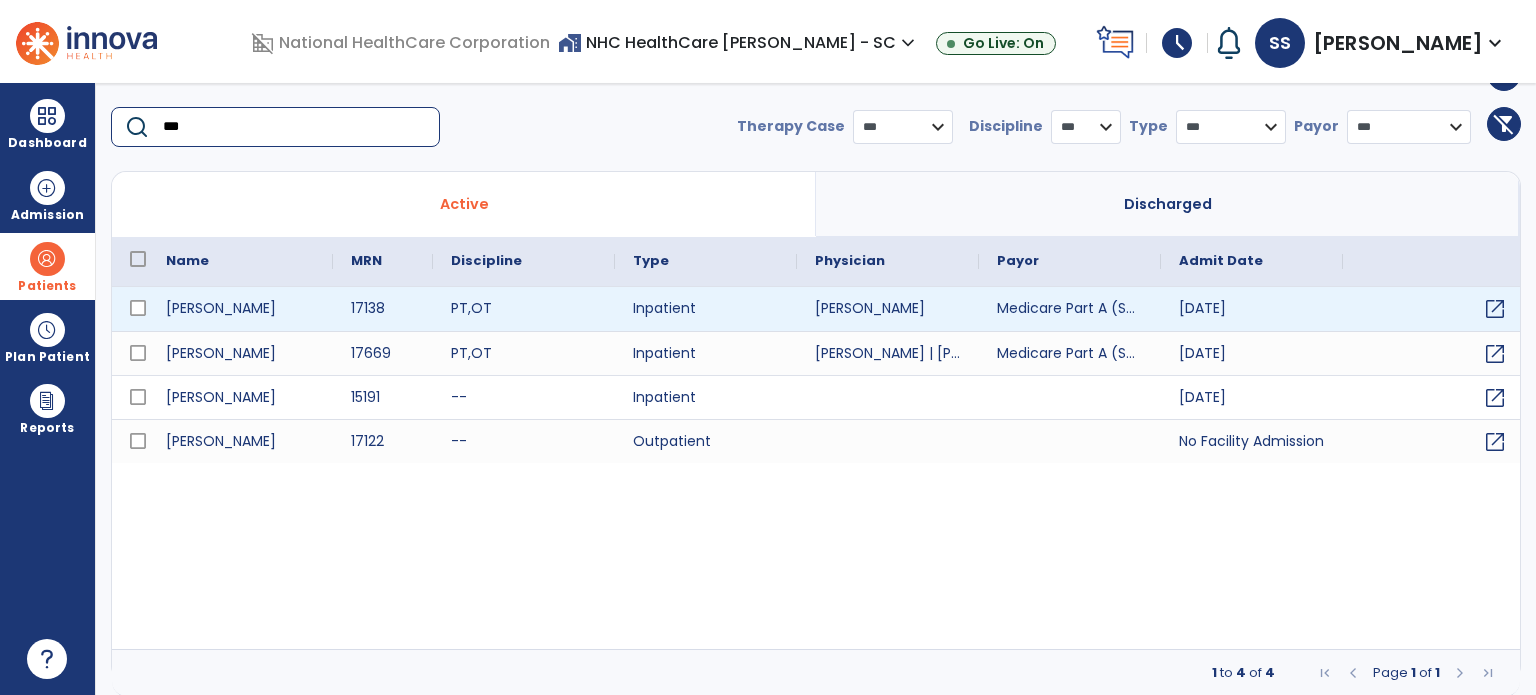 type on "***" 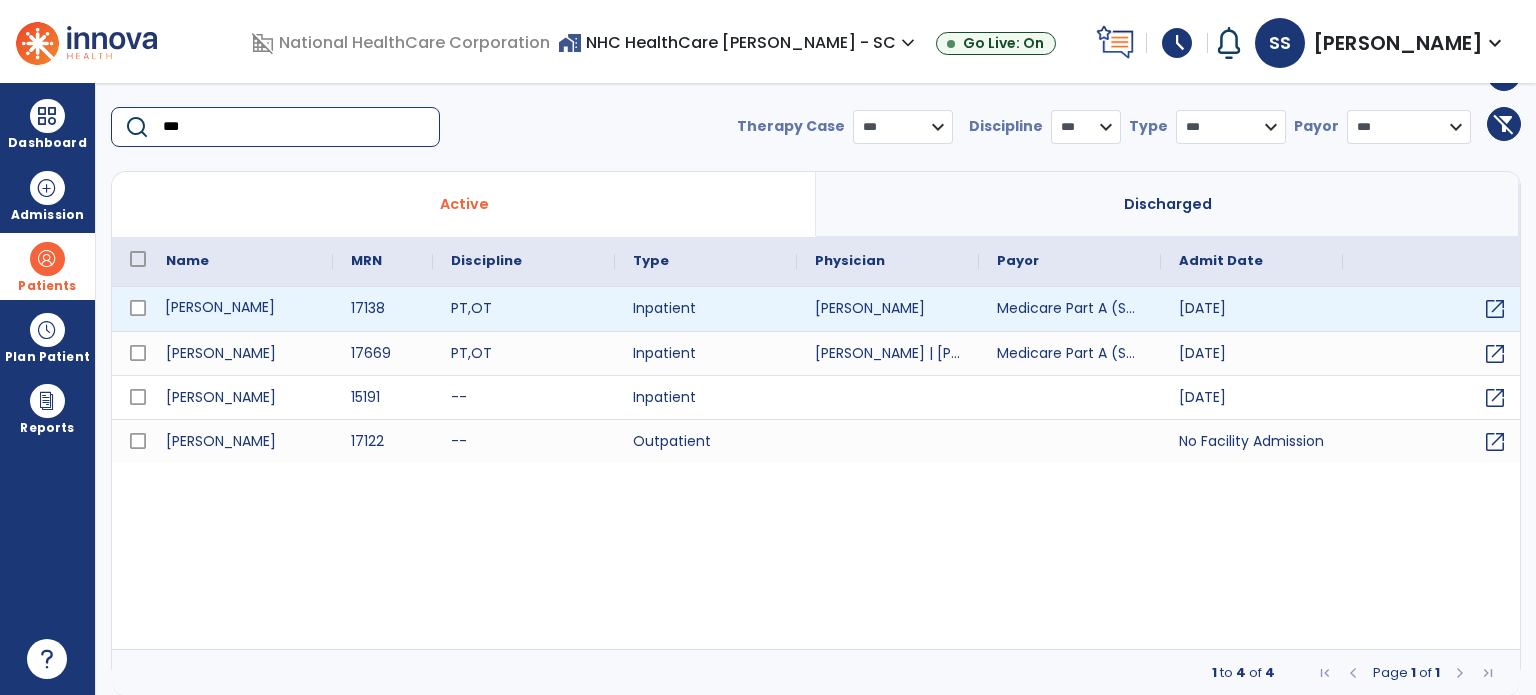 click on "[PERSON_NAME]" at bounding box center (240, 309) 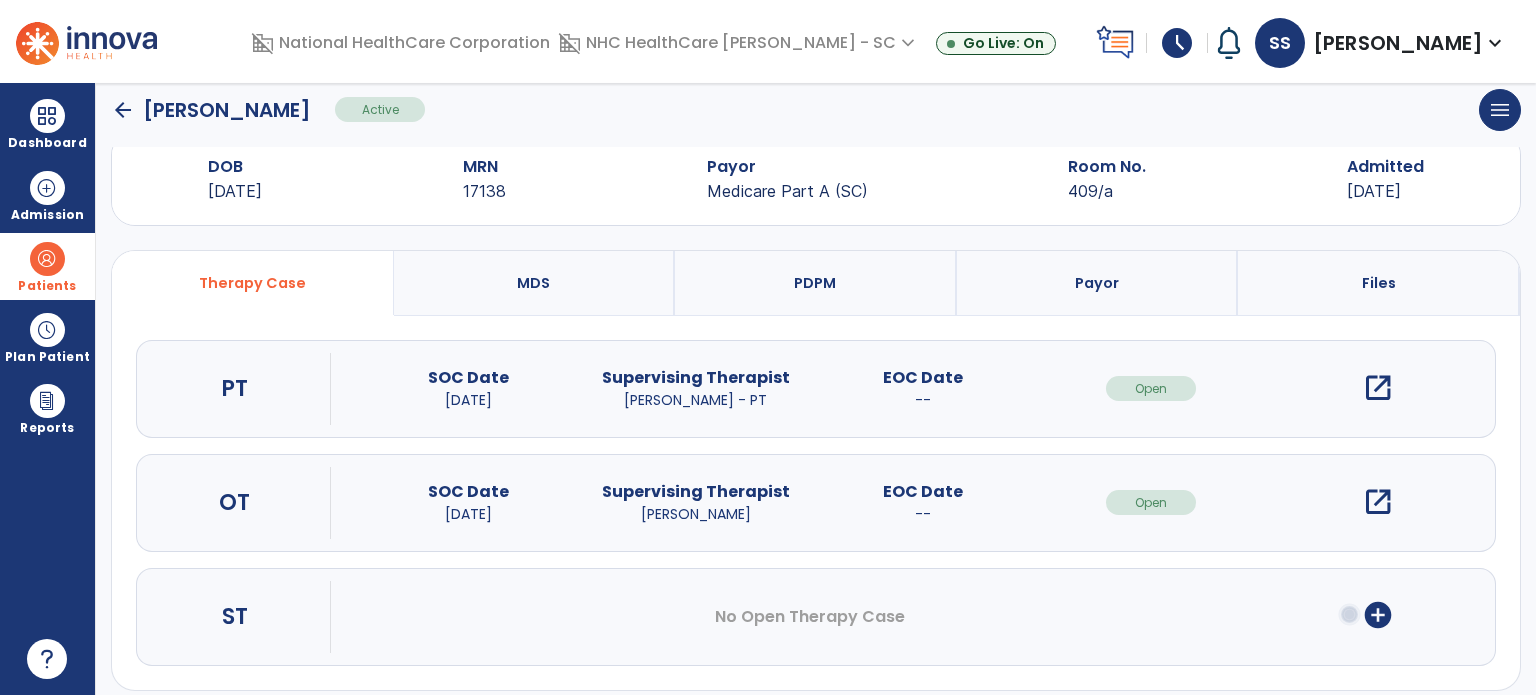 click on "open_in_new" at bounding box center [1378, 388] 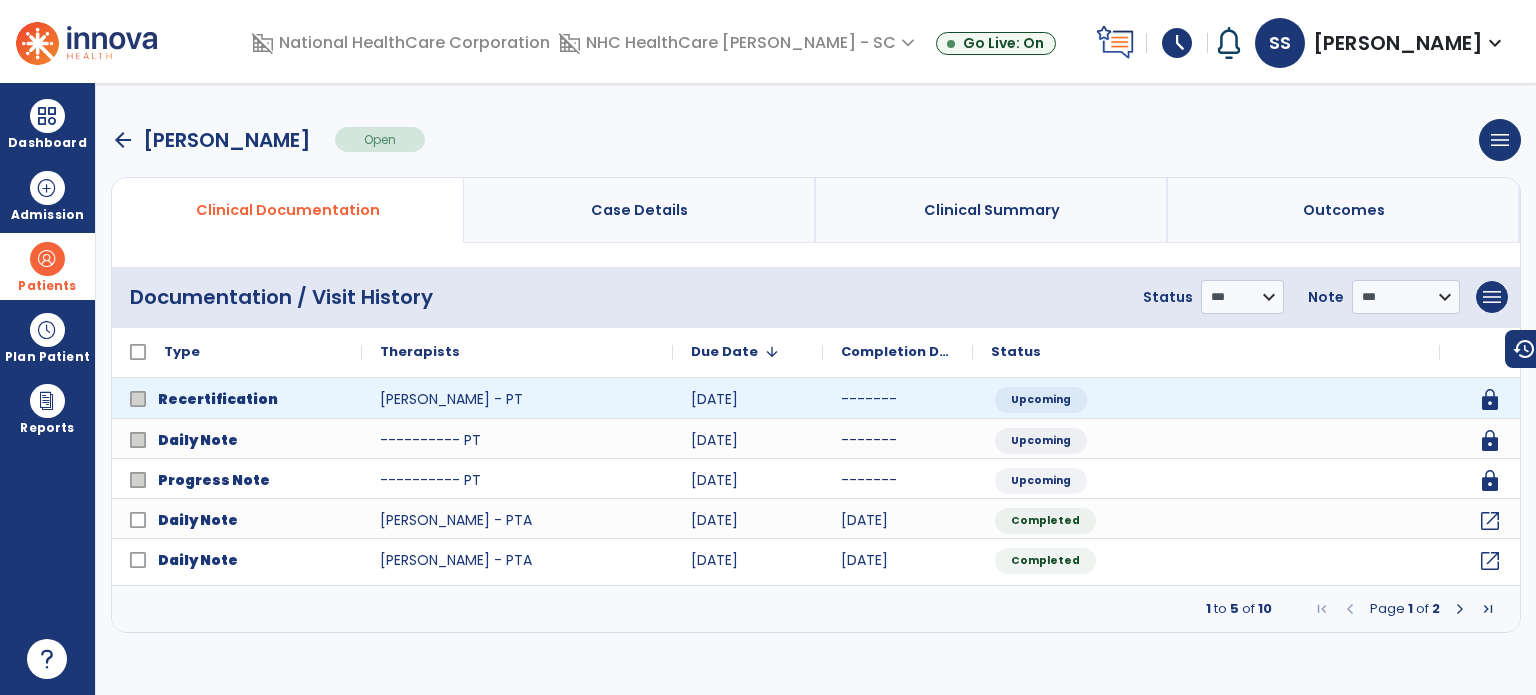 scroll, scrollTop: 0, scrollLeft: 0, axis: both 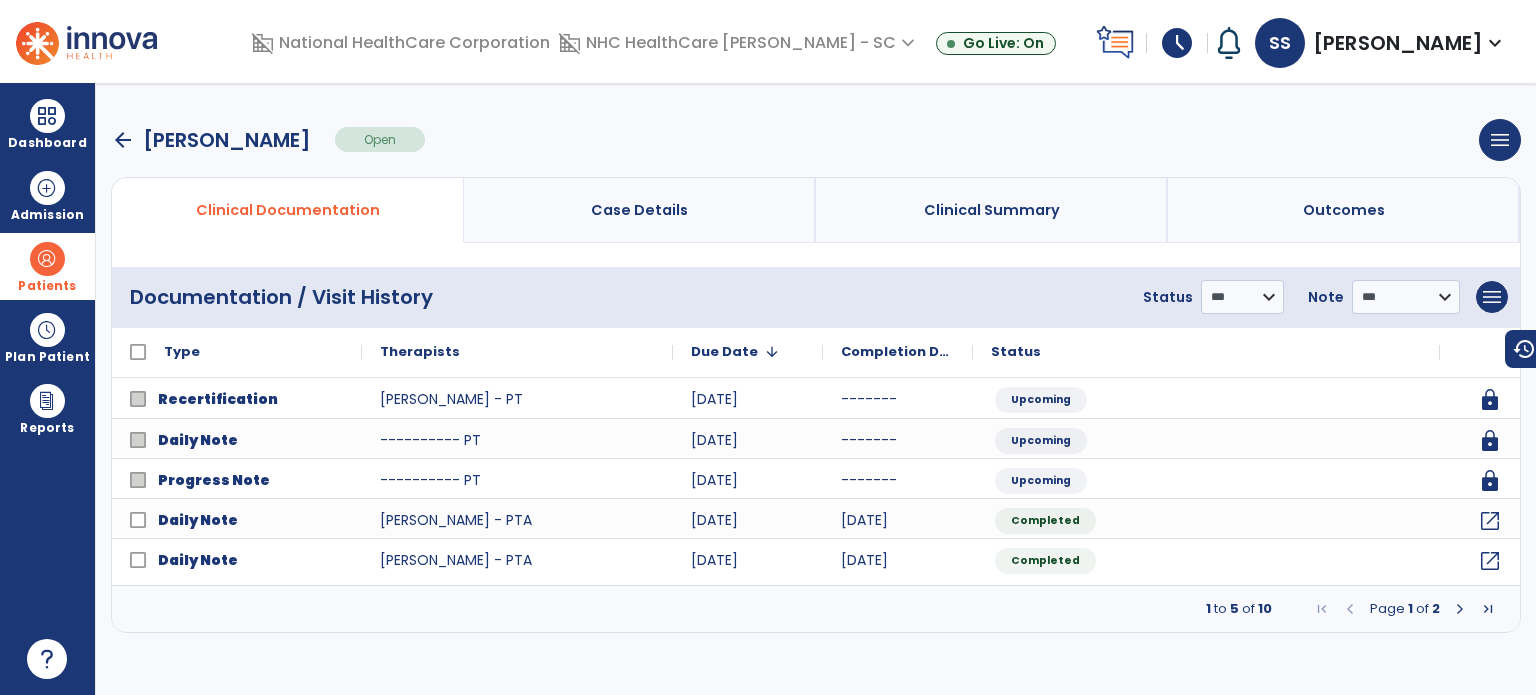 click at bounding box center (1488, 609) 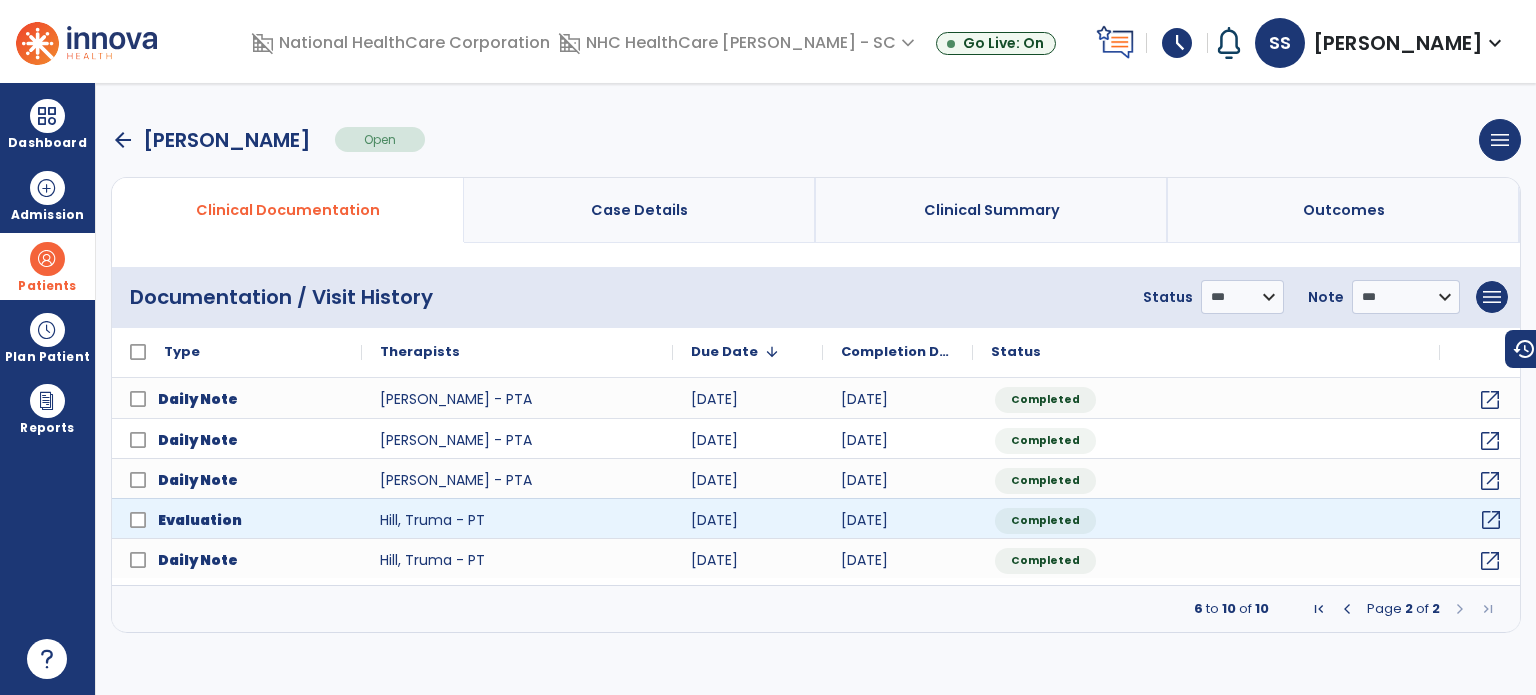 click on "open_in_new" 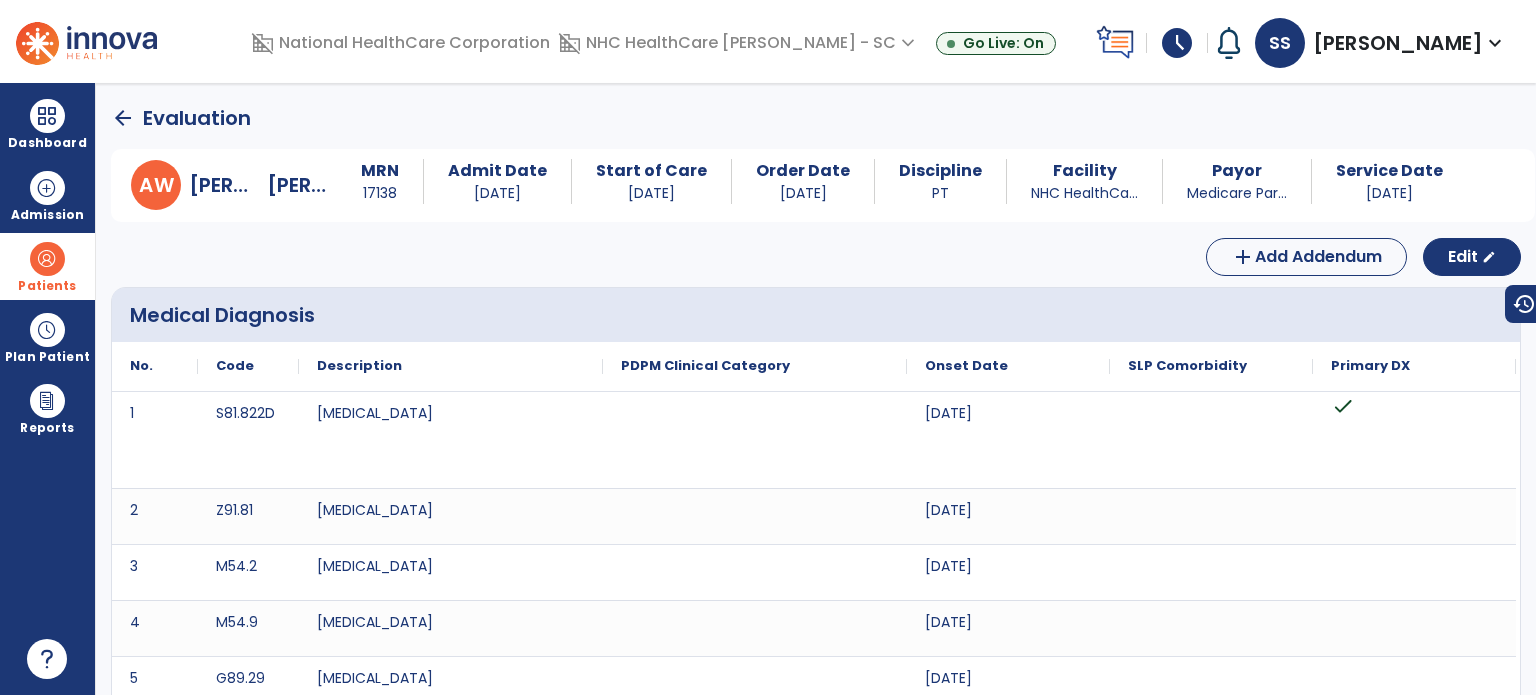 click on "arrow_back" 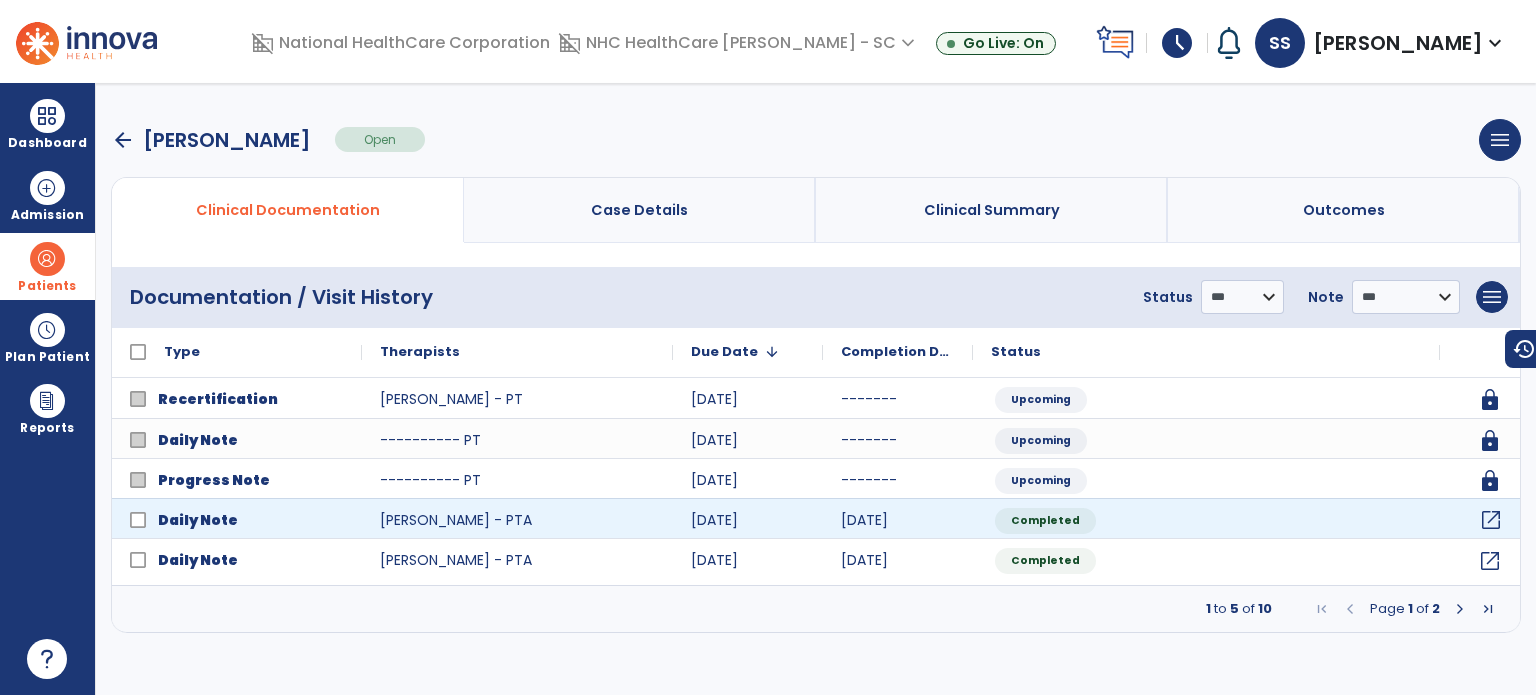 click on "open_in_new" 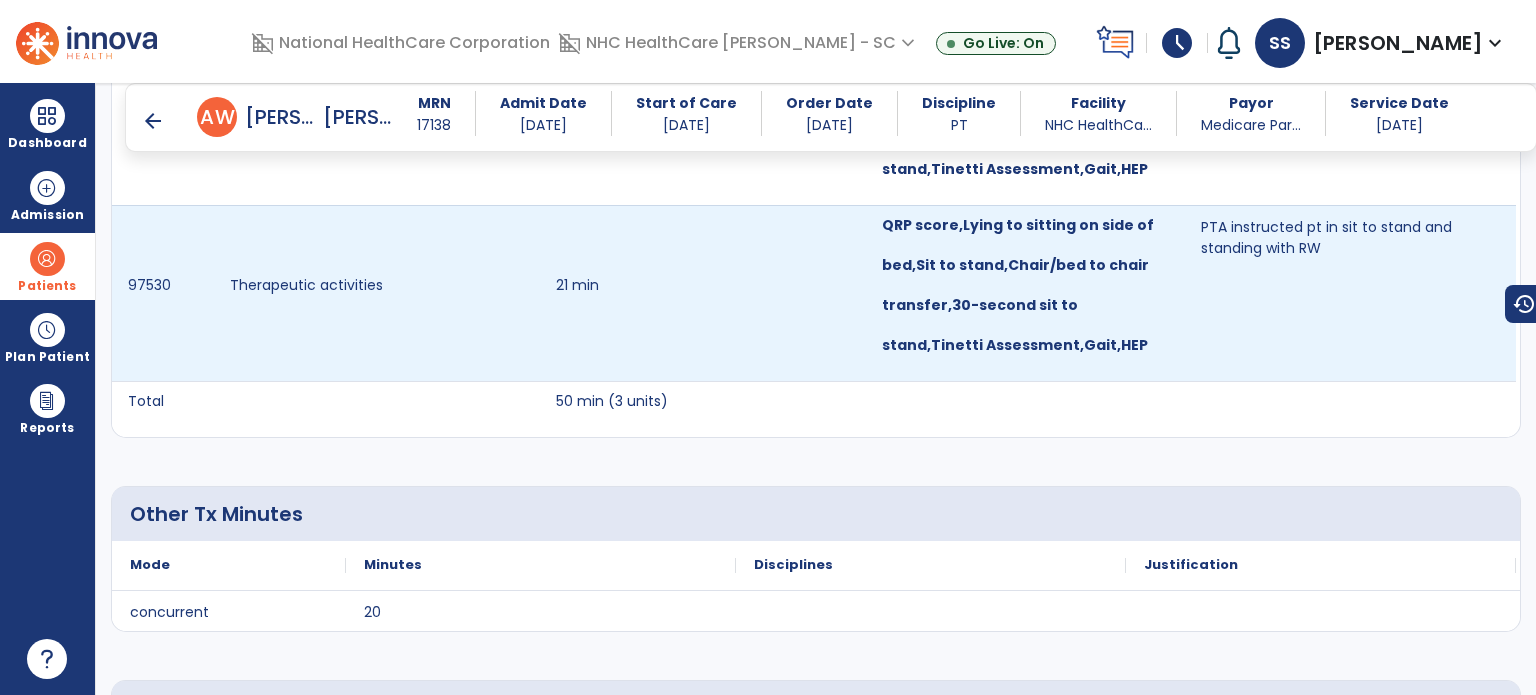 scroll, scrollTop: 1500, scrollLeft: 0, axis: vertical 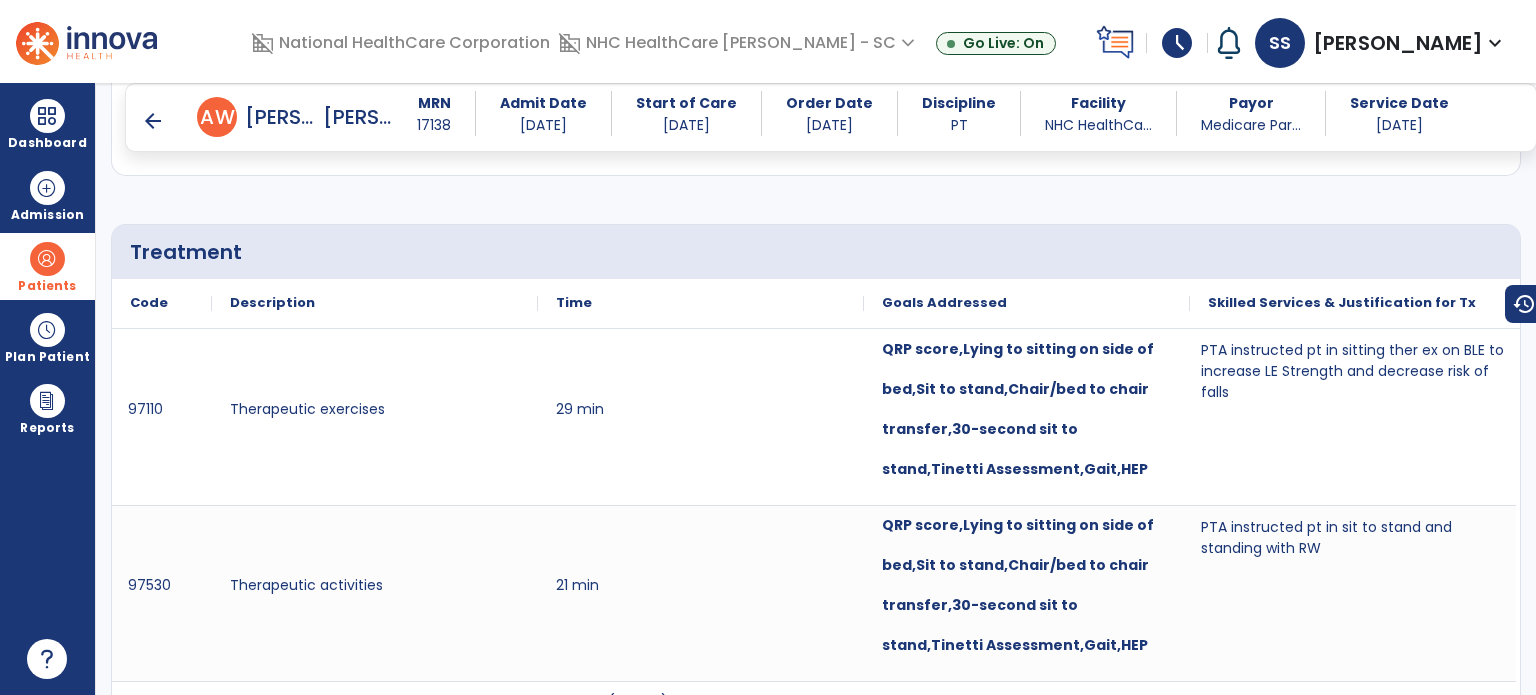 click on "arrow_back" at bounding box center [153, 121] 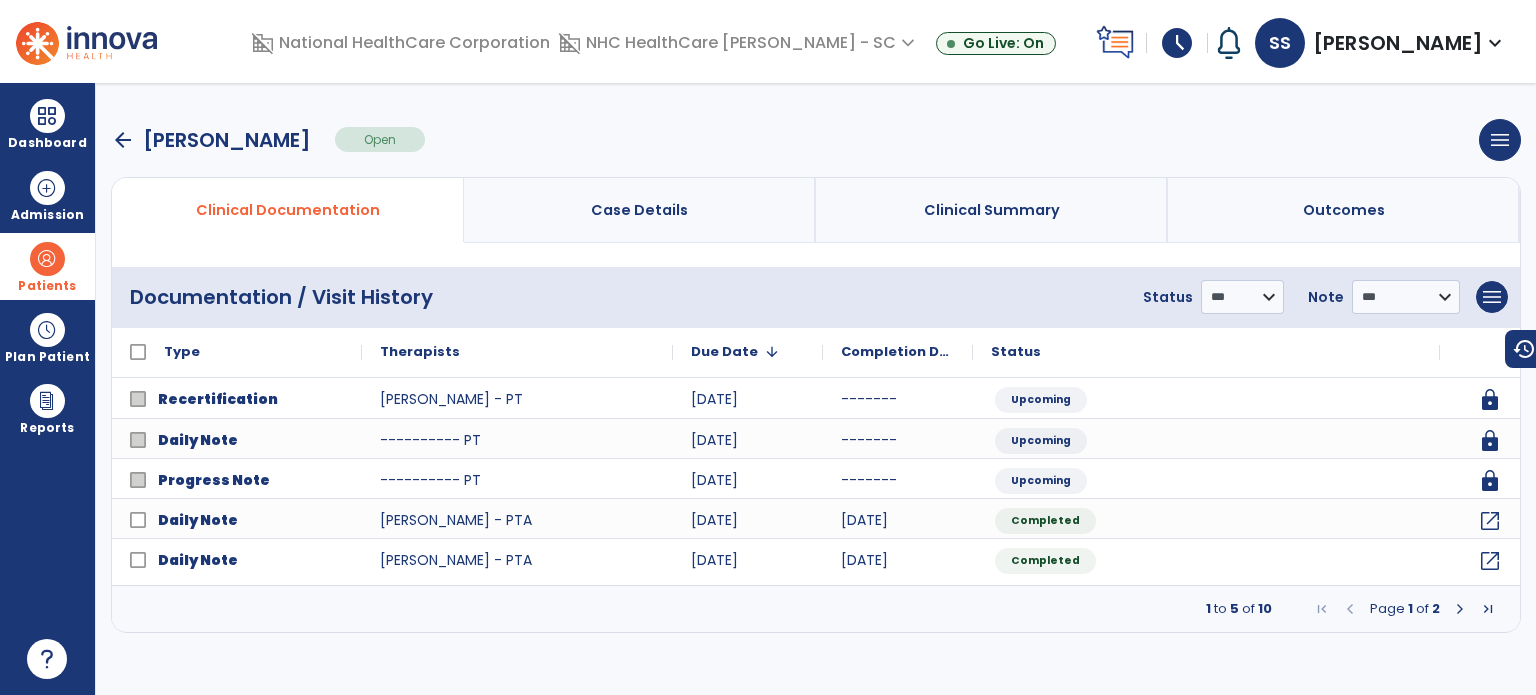 scroll, scrollTop: 0, scrollLeft: 0, axis: both 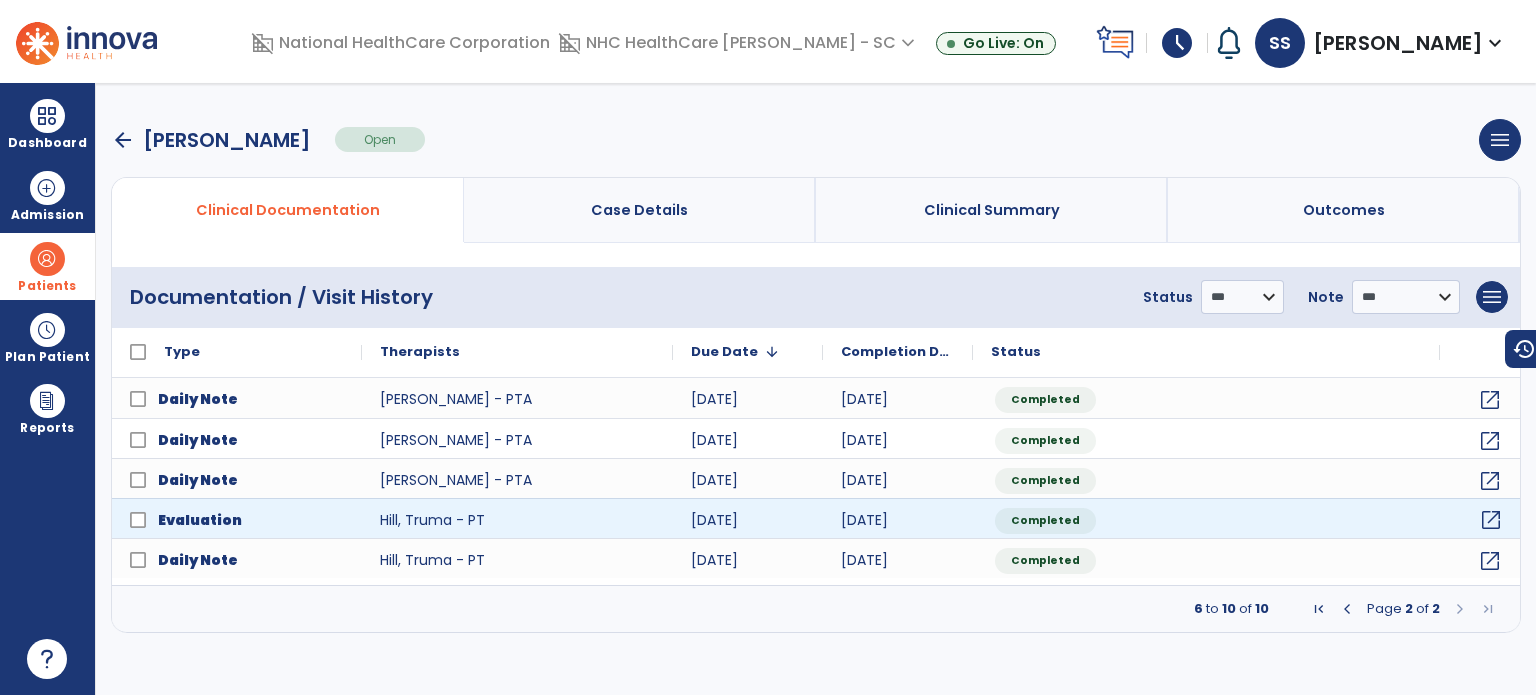 click on "open_in_new" 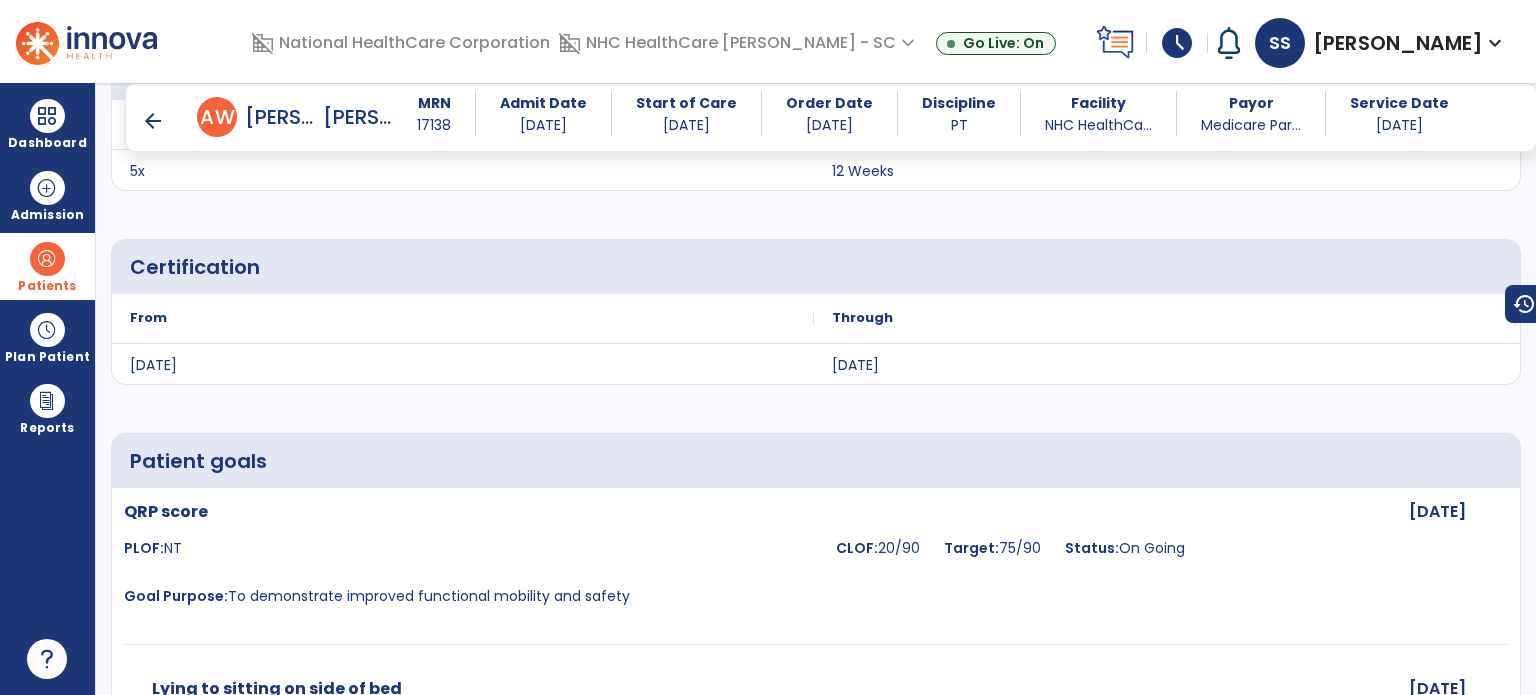 scroll, scrollTop: 5800, scrollLeft: 0, axis: vertical 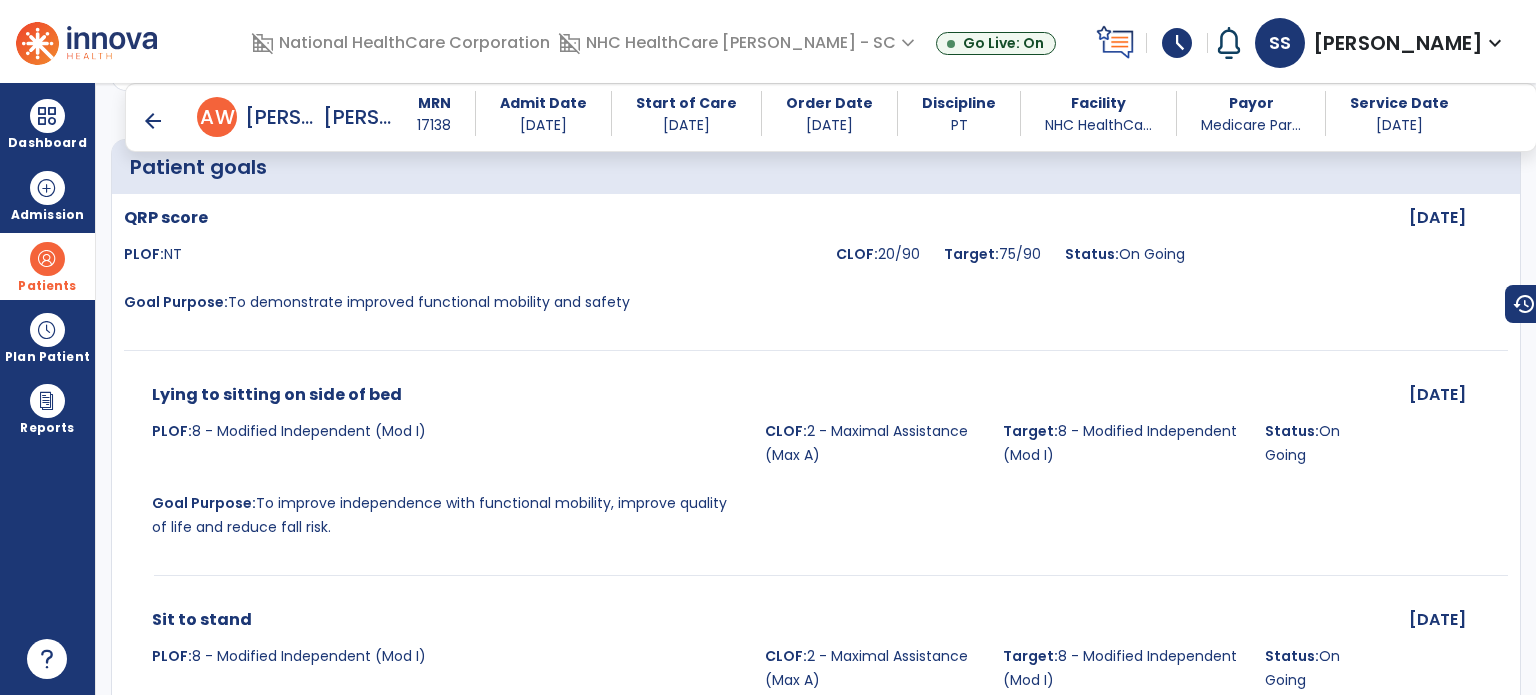 click at bounding box center (47, 259) 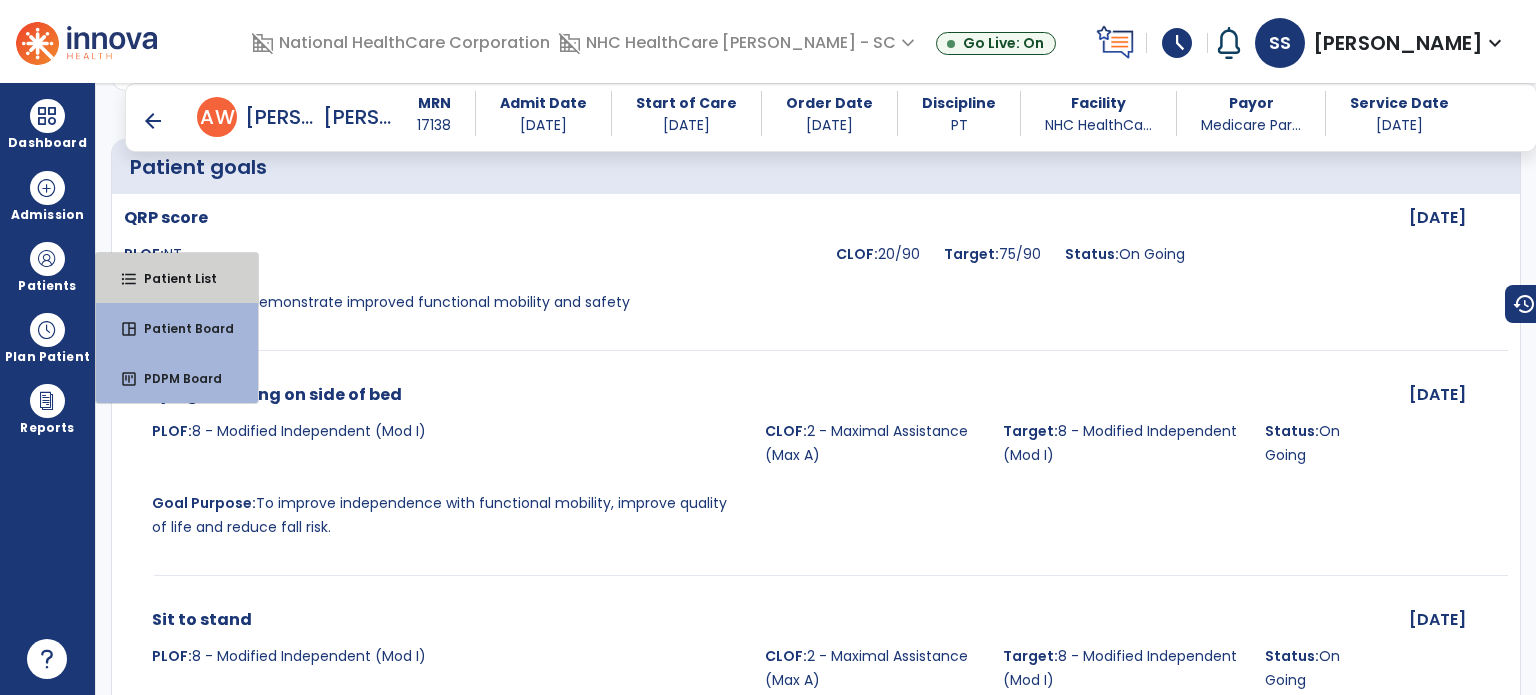 click on "format_list_bulleted  Patient List" at bounding box center (177, 278) 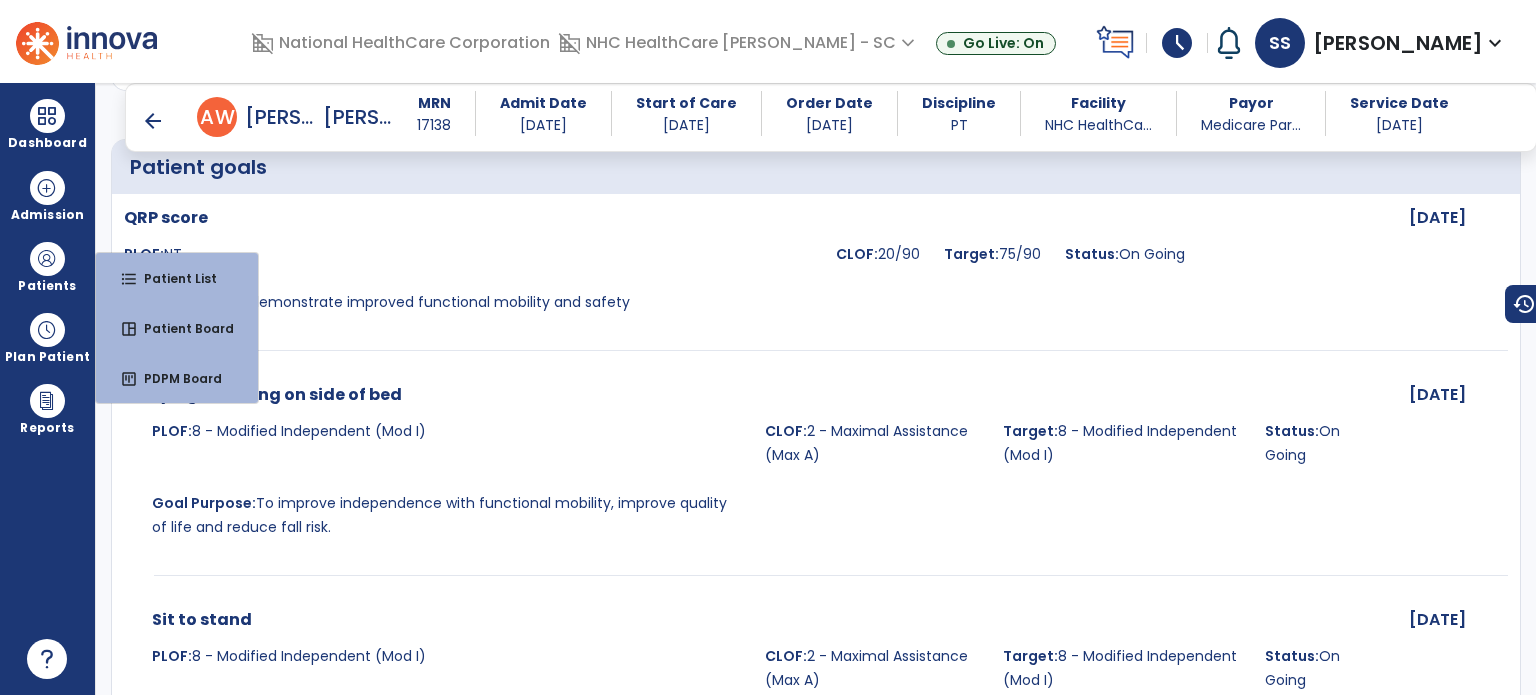 scroll, scrollTop: 46, scrollLeft: 0, axis: vertical 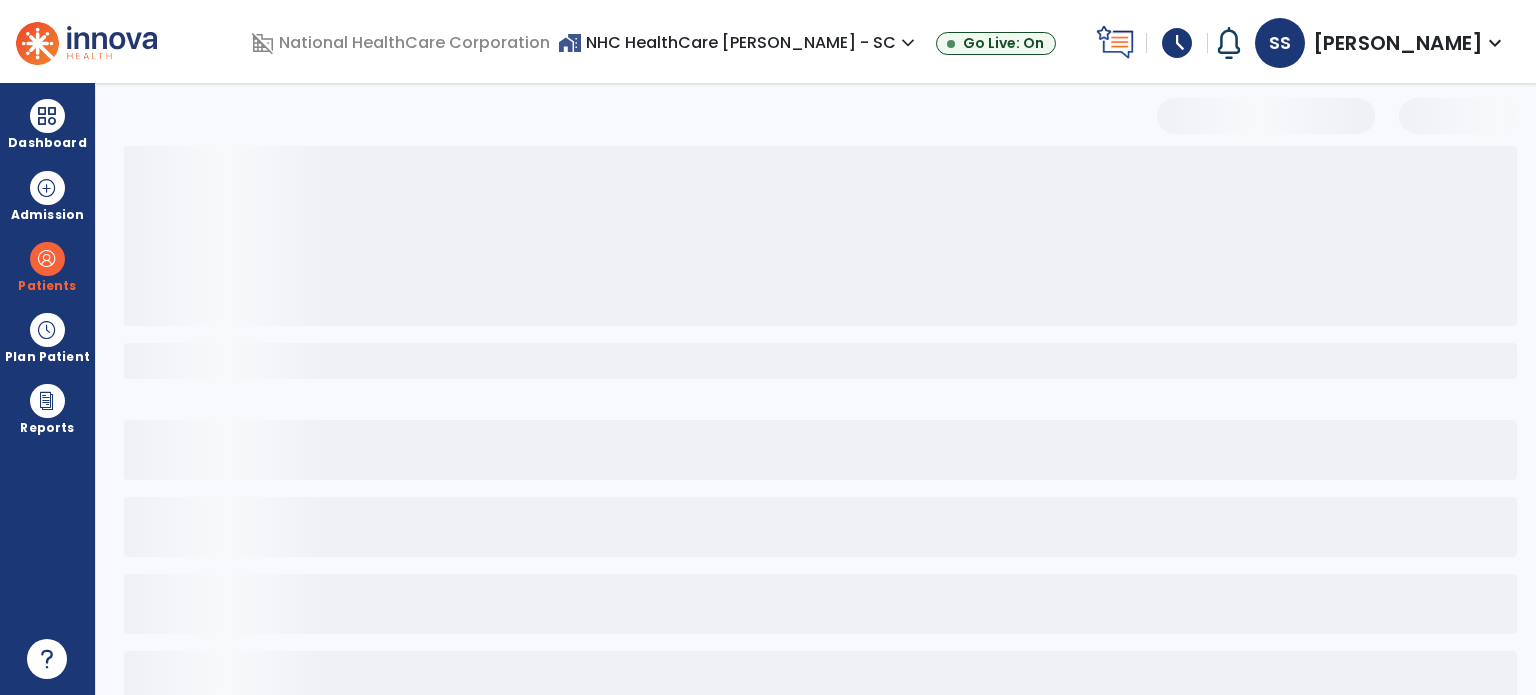 select on "***" 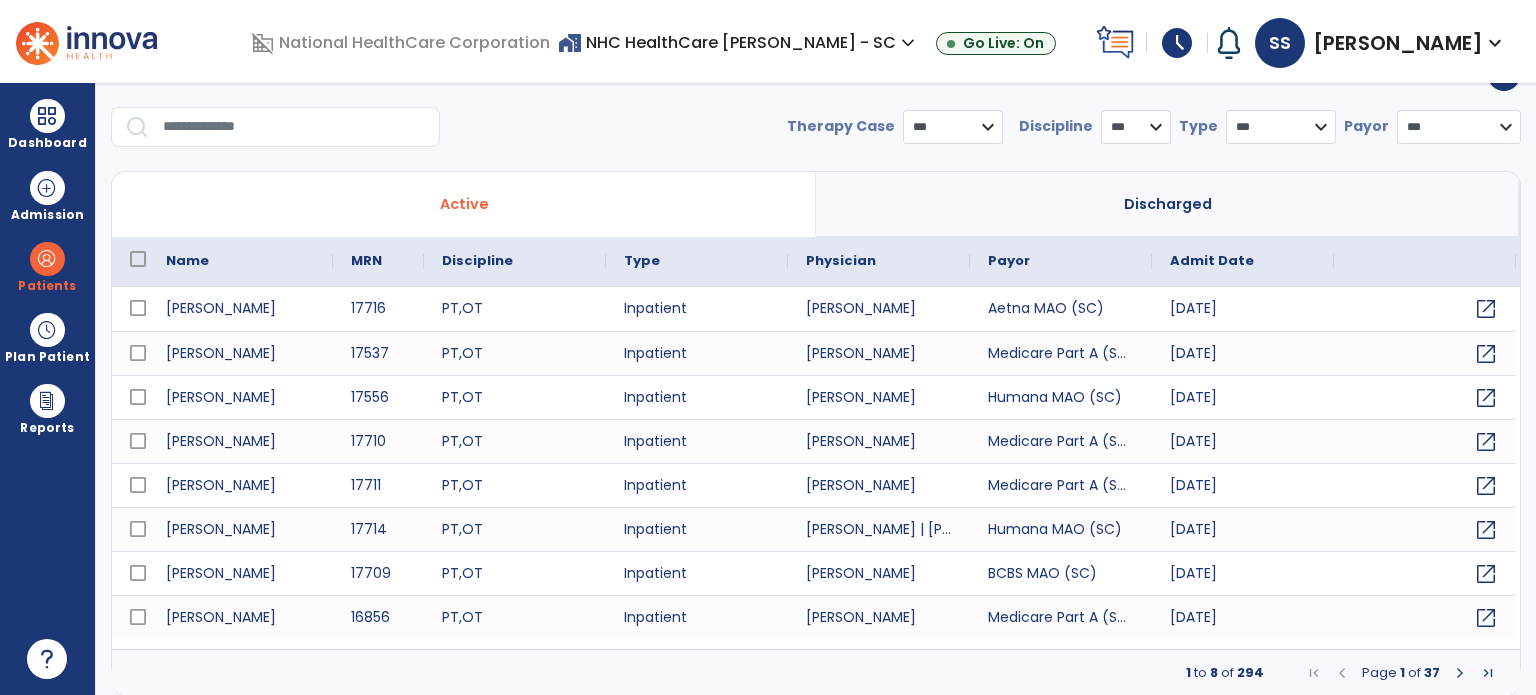 click on "Discharged" at bounding box center [1168, 204] 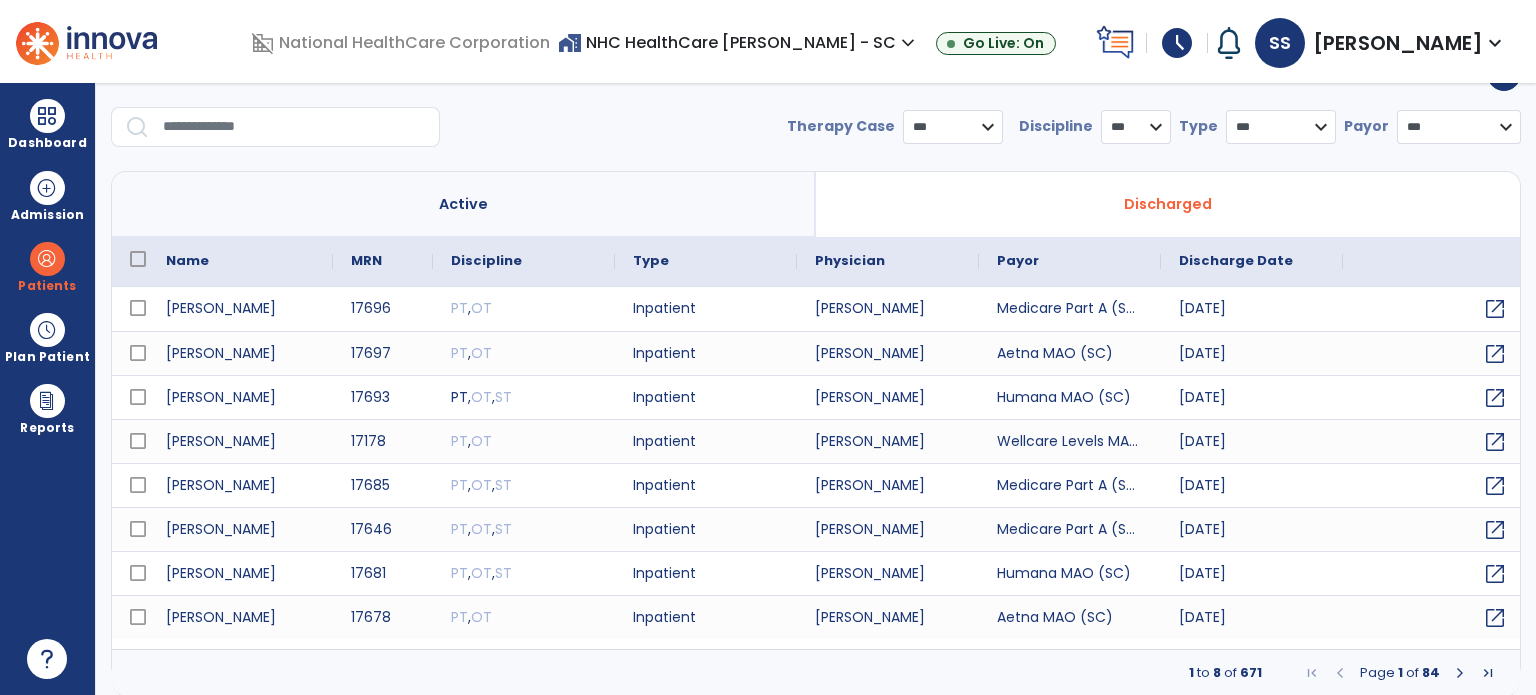click at bounding box center (294, 127) 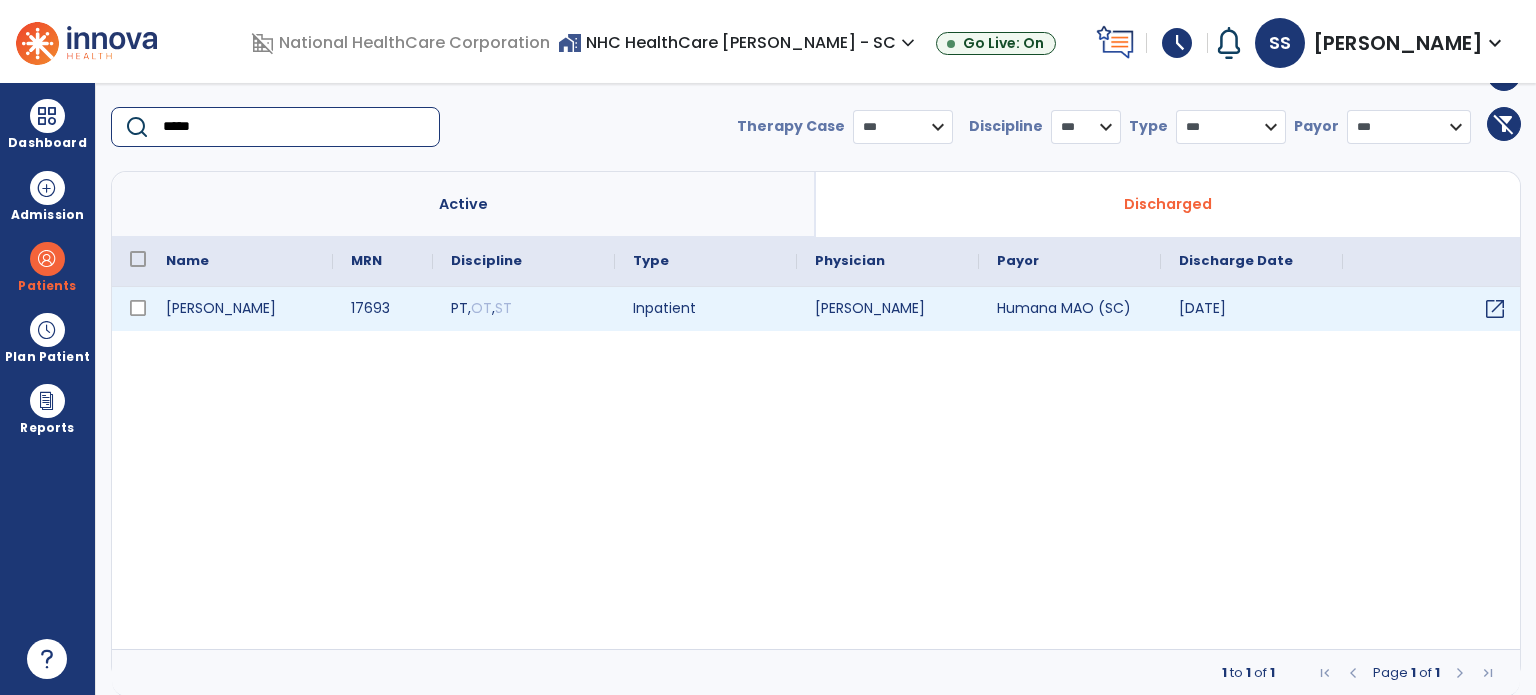 type on "*****" 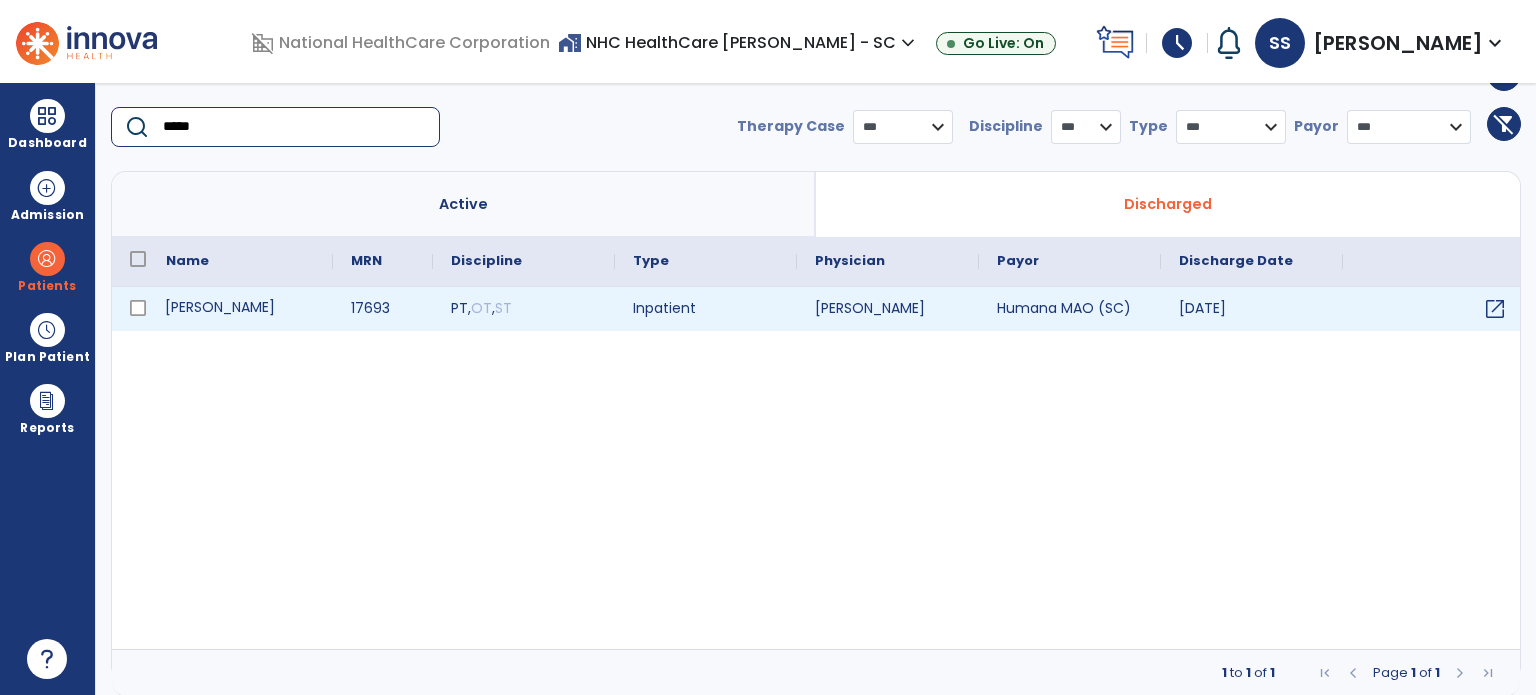 click on "[PERSON_NAME]" at bounding box center (240, 309) 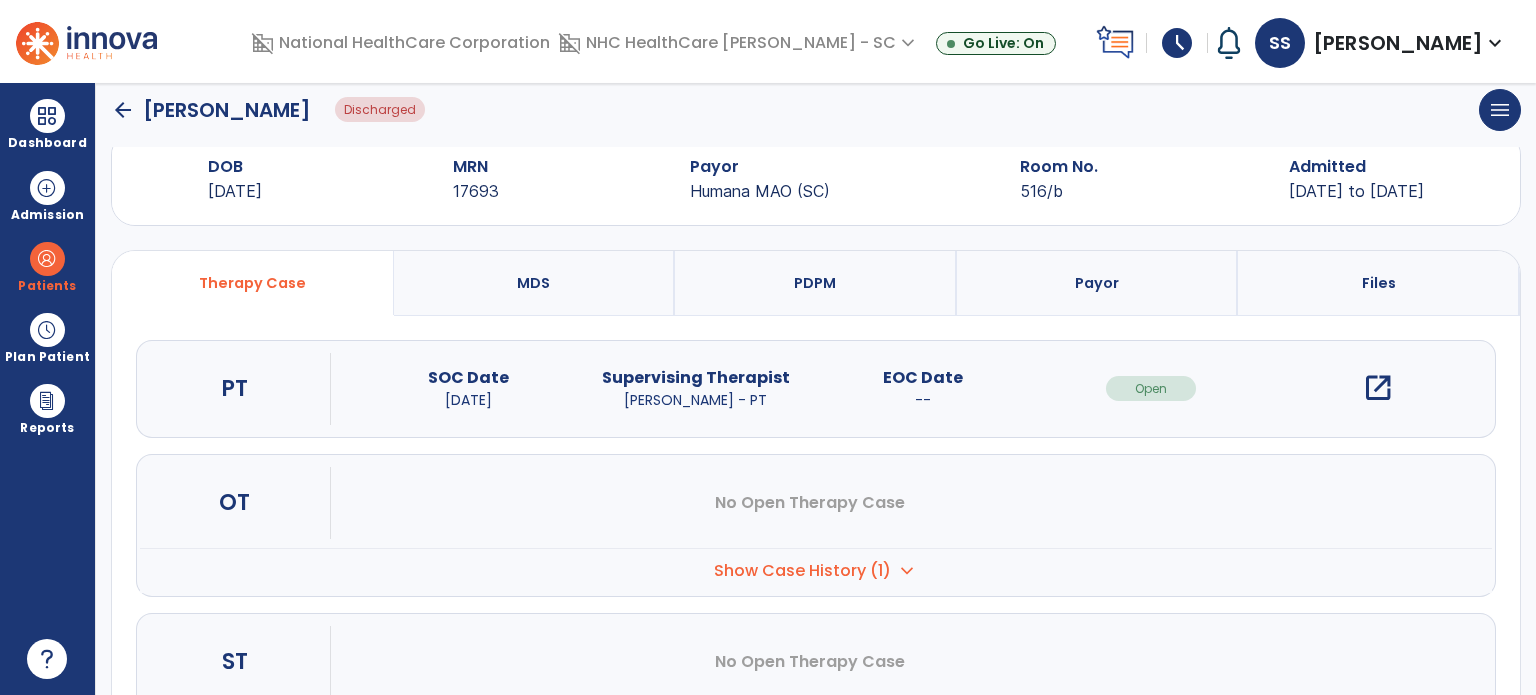scroll, scrollTop: 0, scrollLeft: 0, axis: both 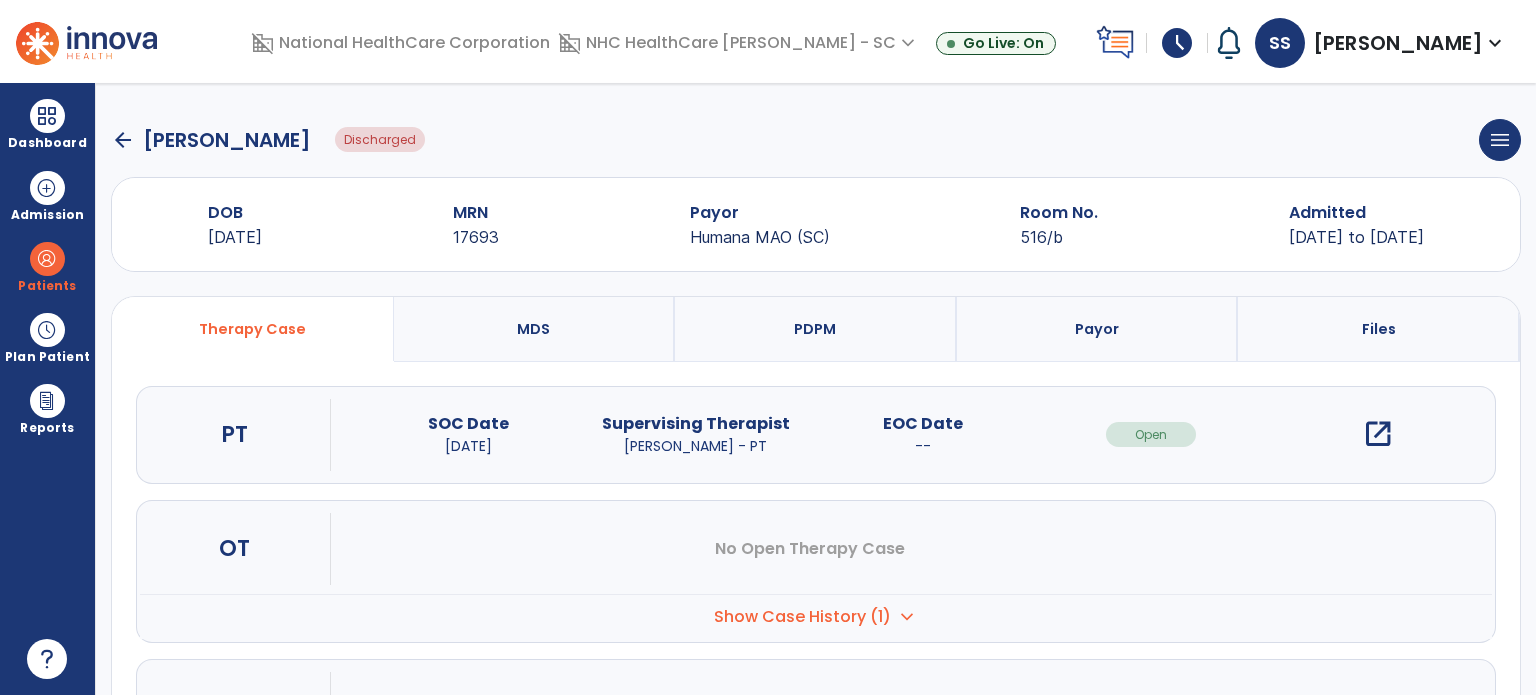 click on "open_in_new" at bounding box center (1378, 434) 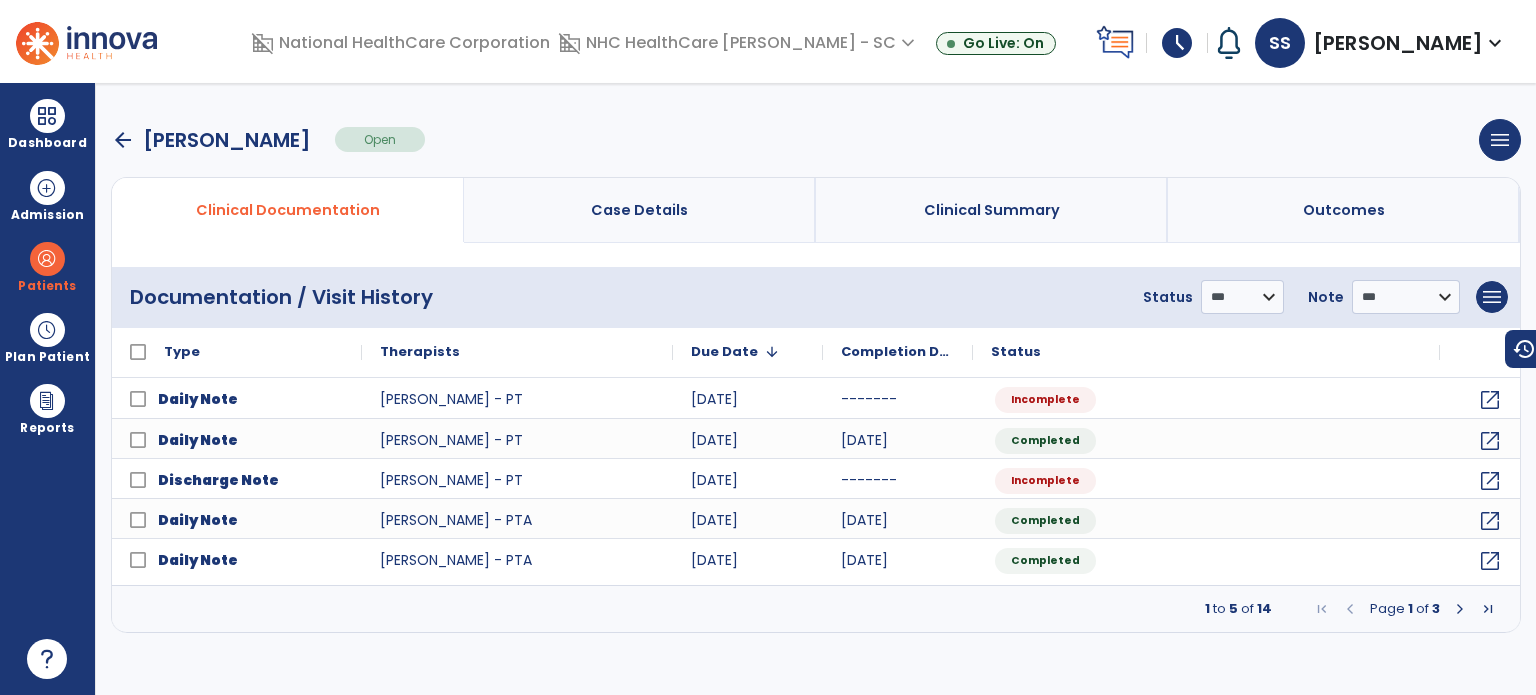 click at bounding box center (1460, 609) 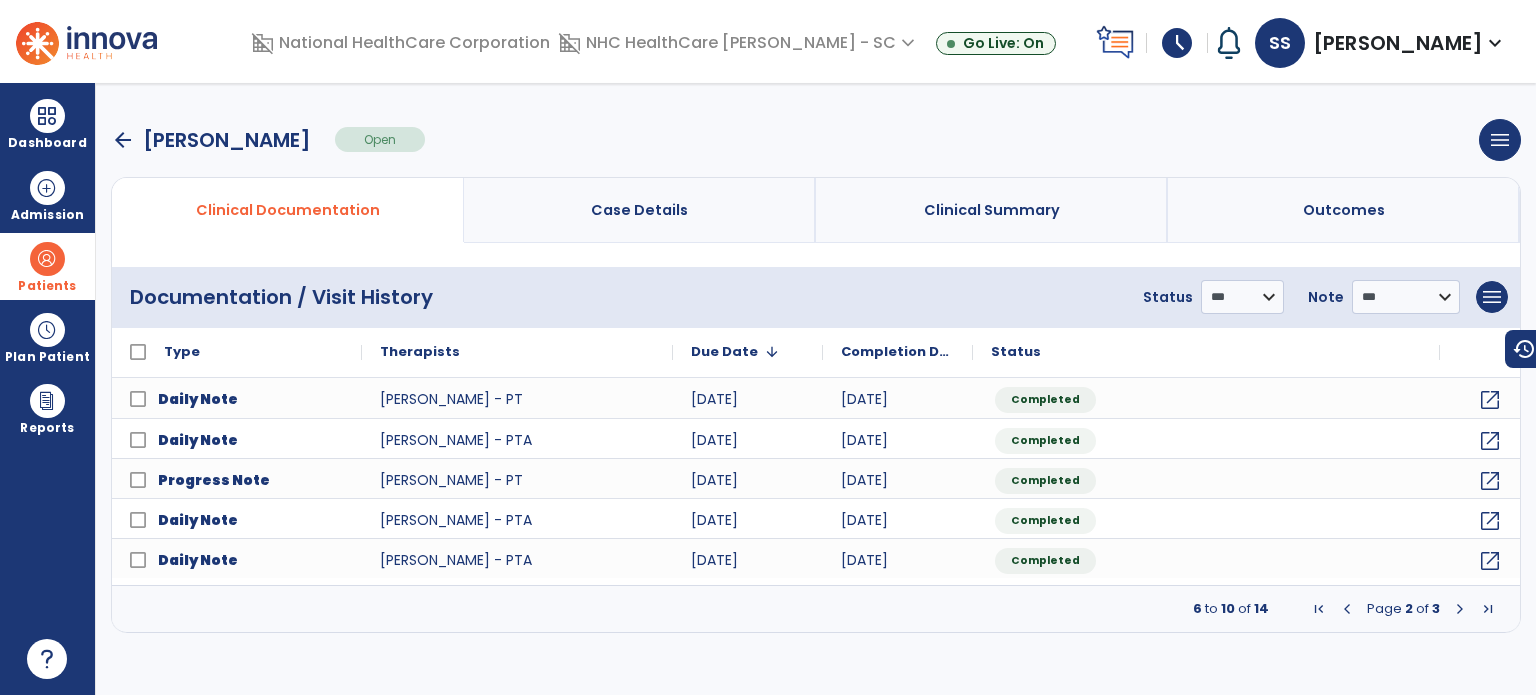 click on "Patients" at bounding box center [47, 286] 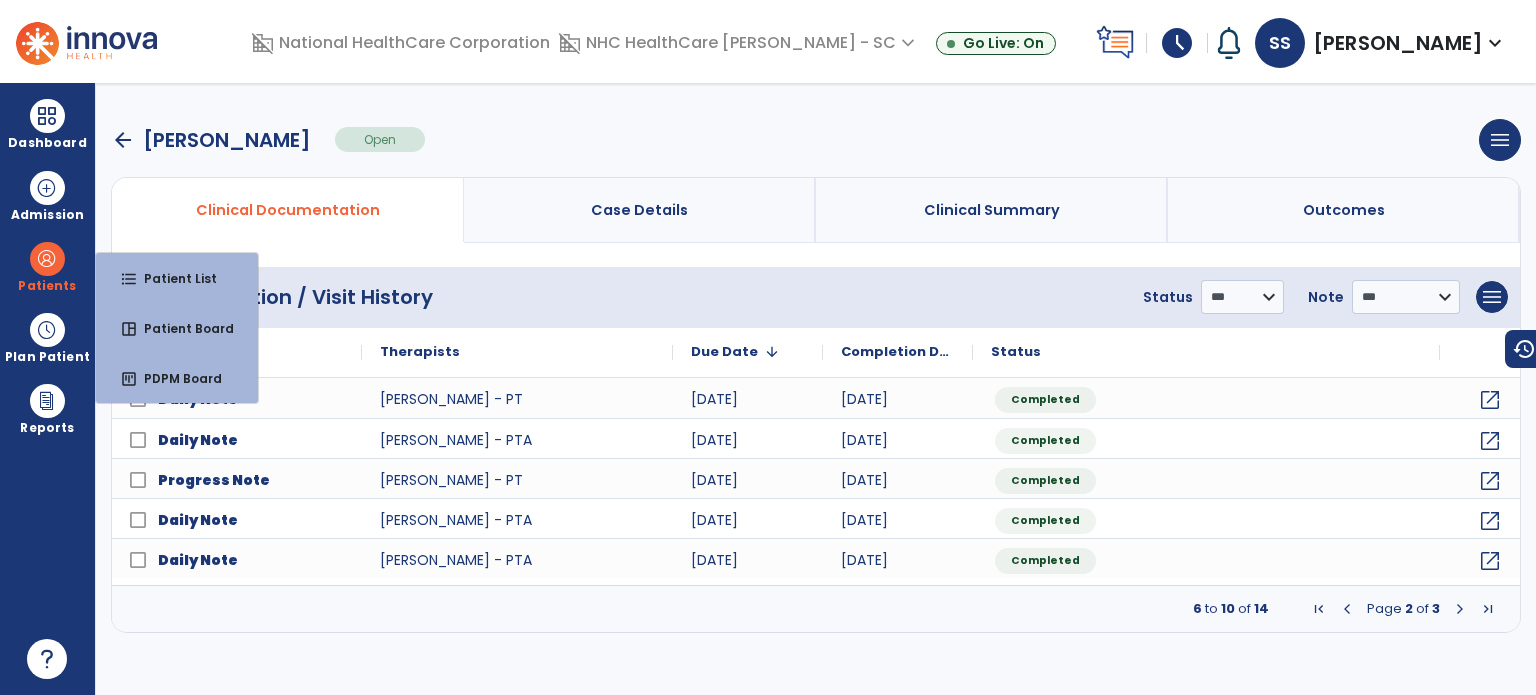 click on "arrow_back" at bounding box center [123, 140] 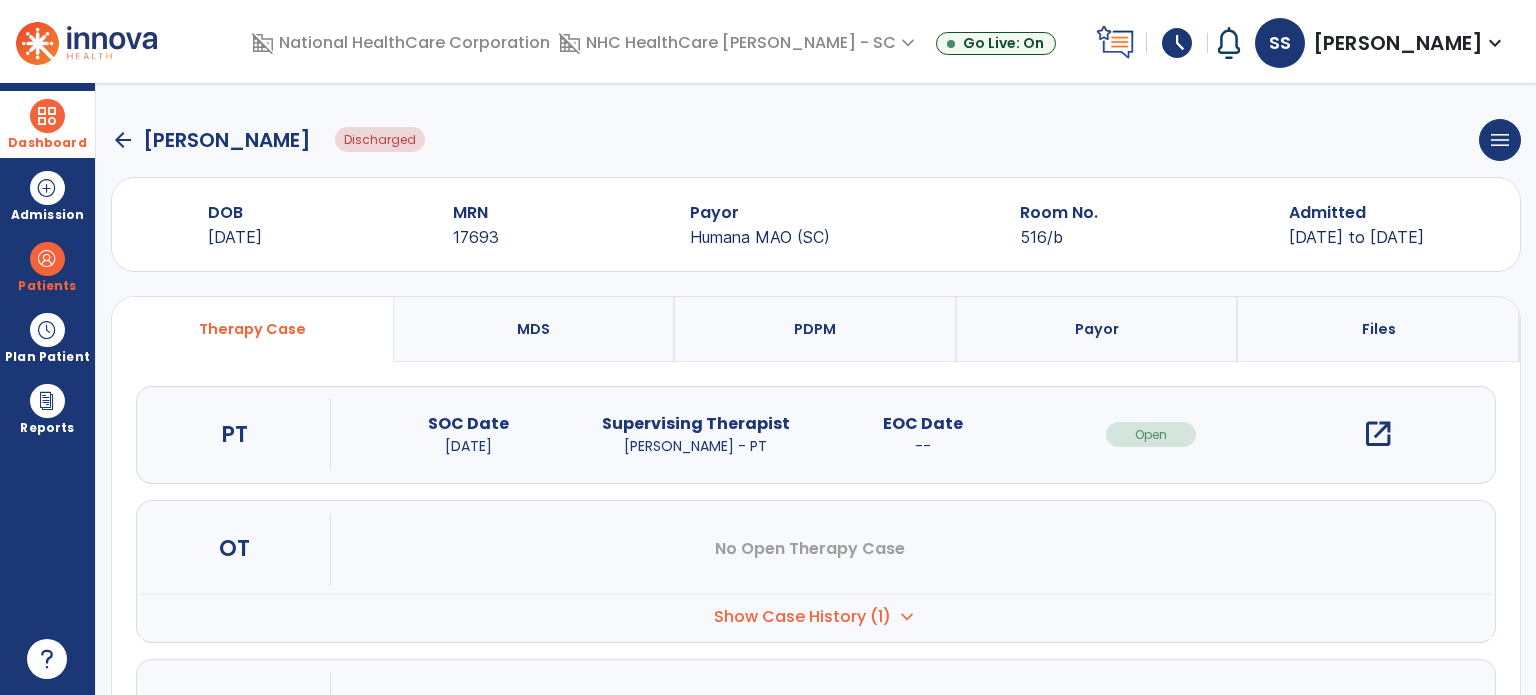 click on "Dashboard" at bounding box center (47, 143) 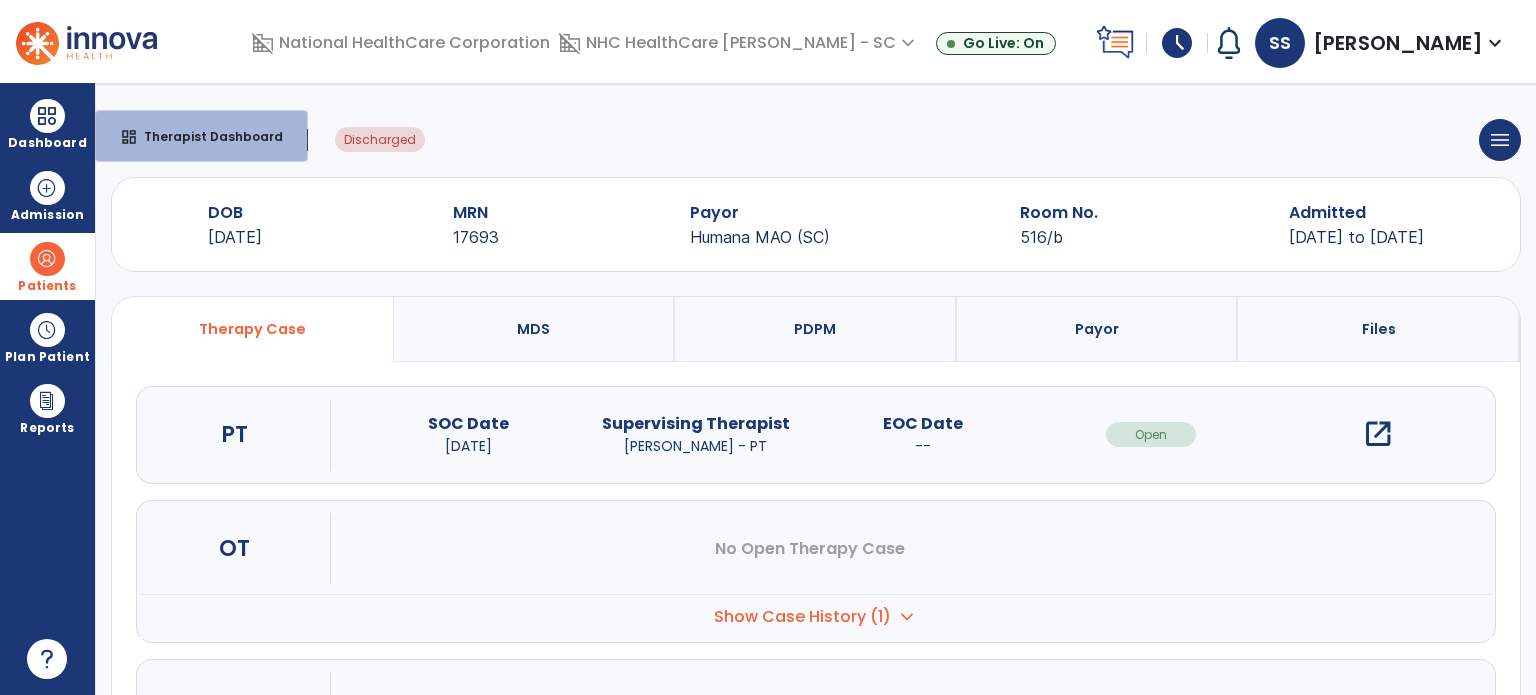 click on "Patients" at bounding box center (47, 266) 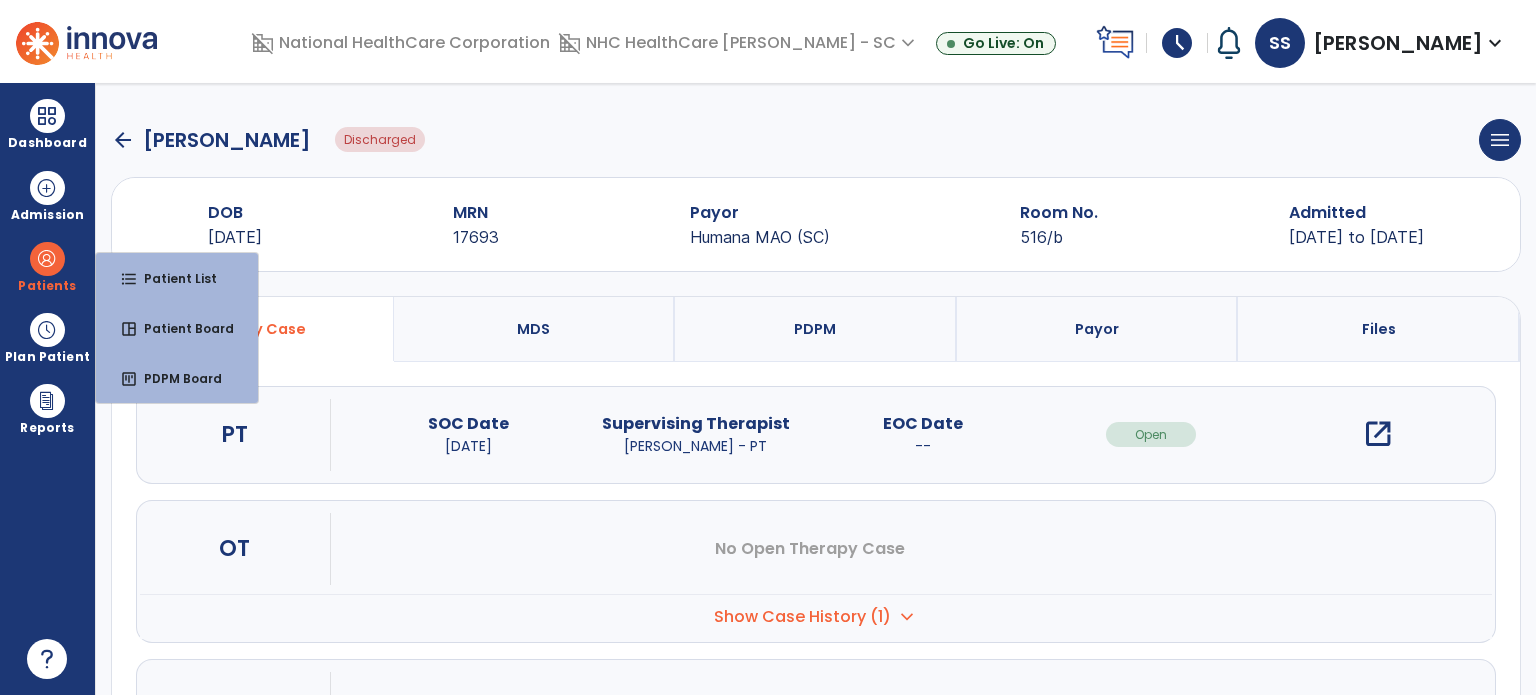 click on "DOB 07/19/1955 MRN 17693 Payor Humana MAO (SC) Room No. 516/b Admitted 06/30/2025 to 07/10/2025" at bounding box center (816, 224) 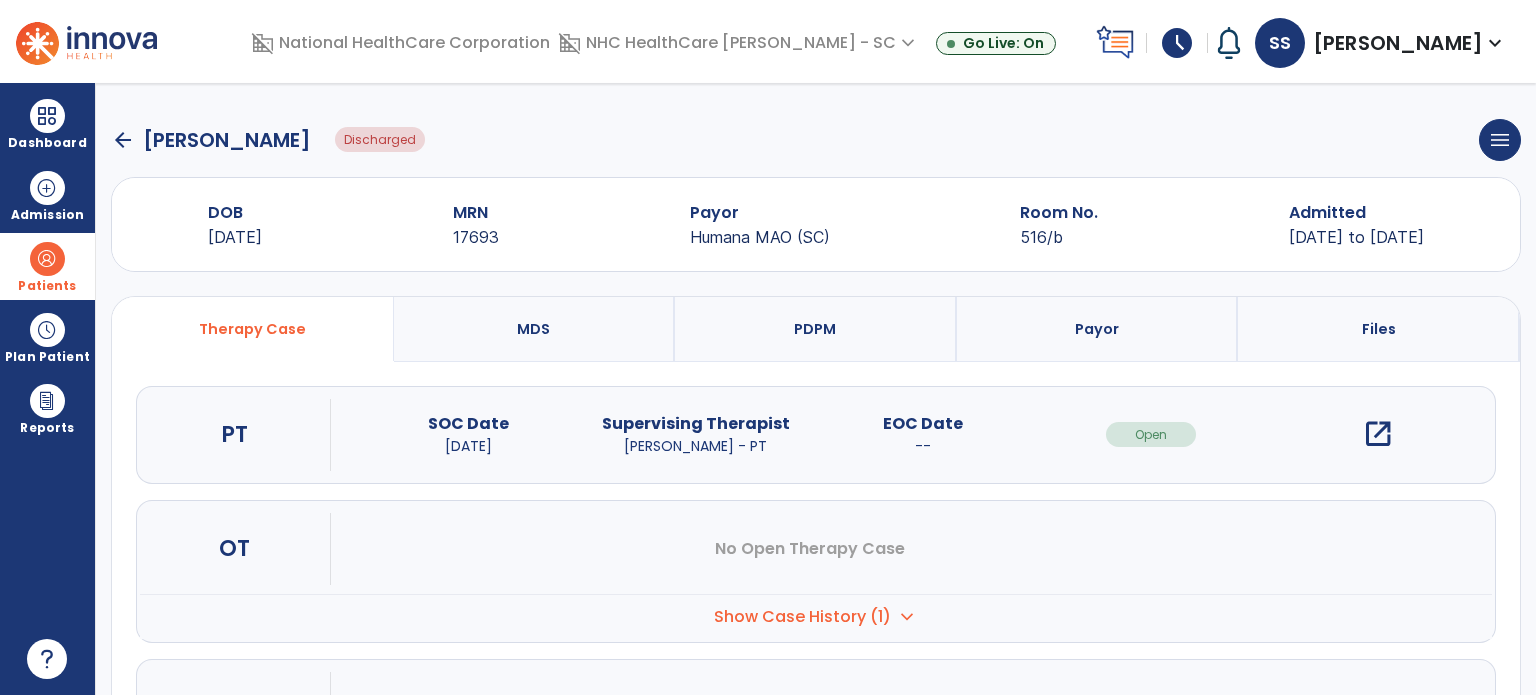 click on "Patients" at bounding box center [47, 266] 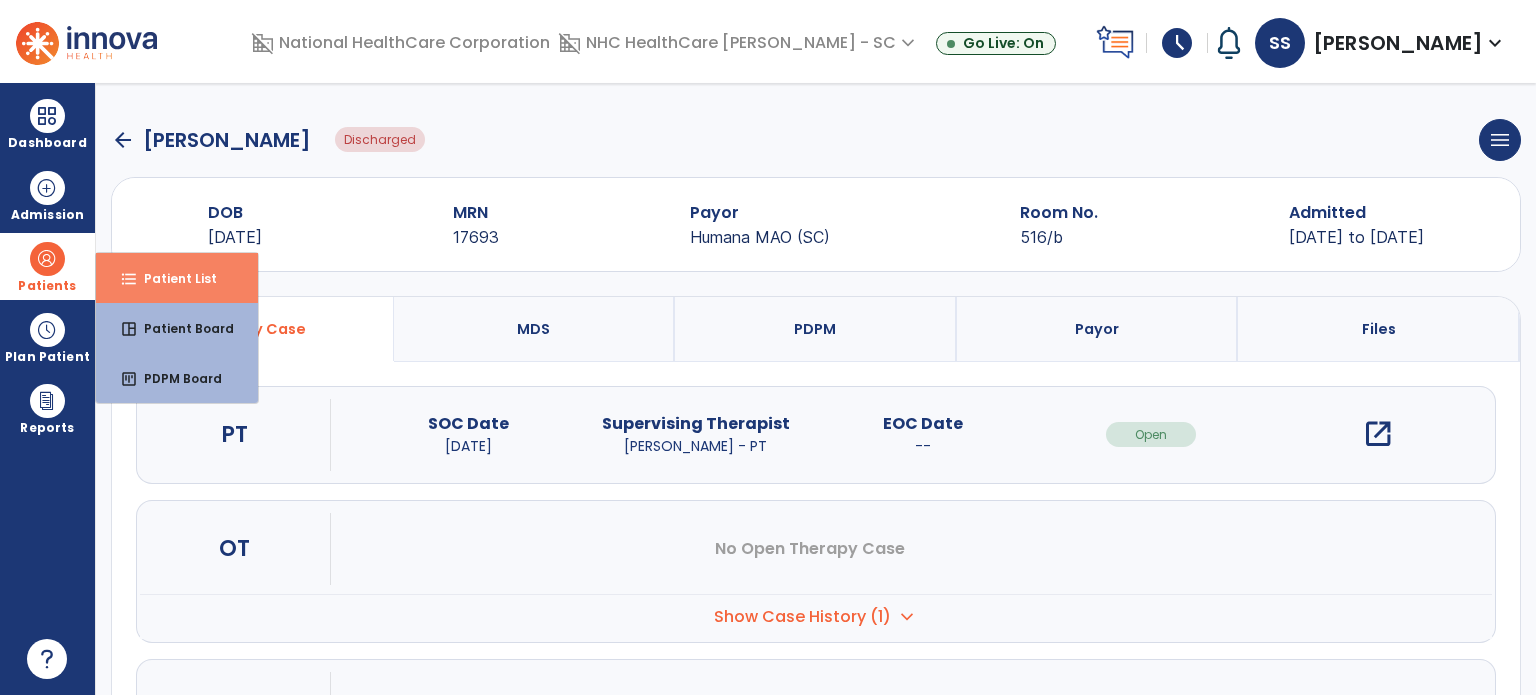 click on "format_list_bulleted  Patient List" at bounding box center (177, 278) 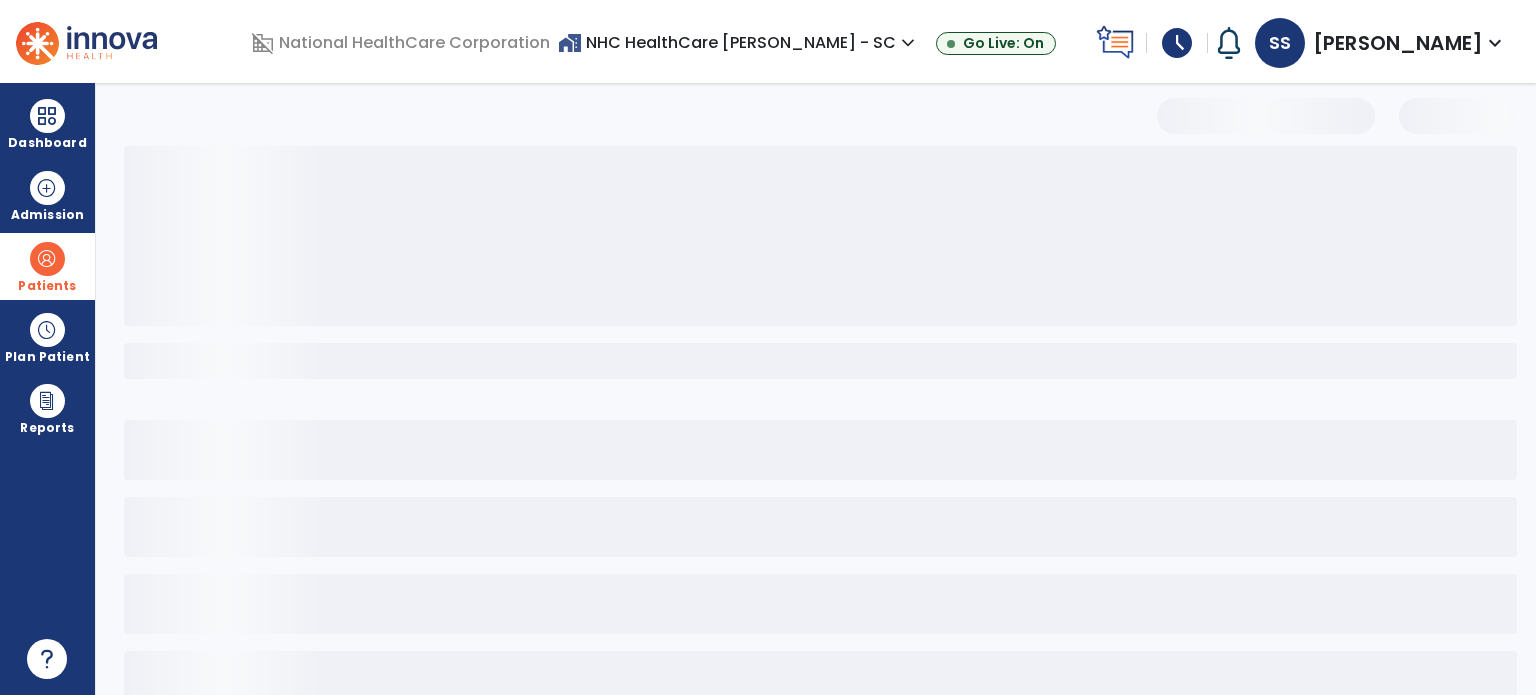 select on "***" 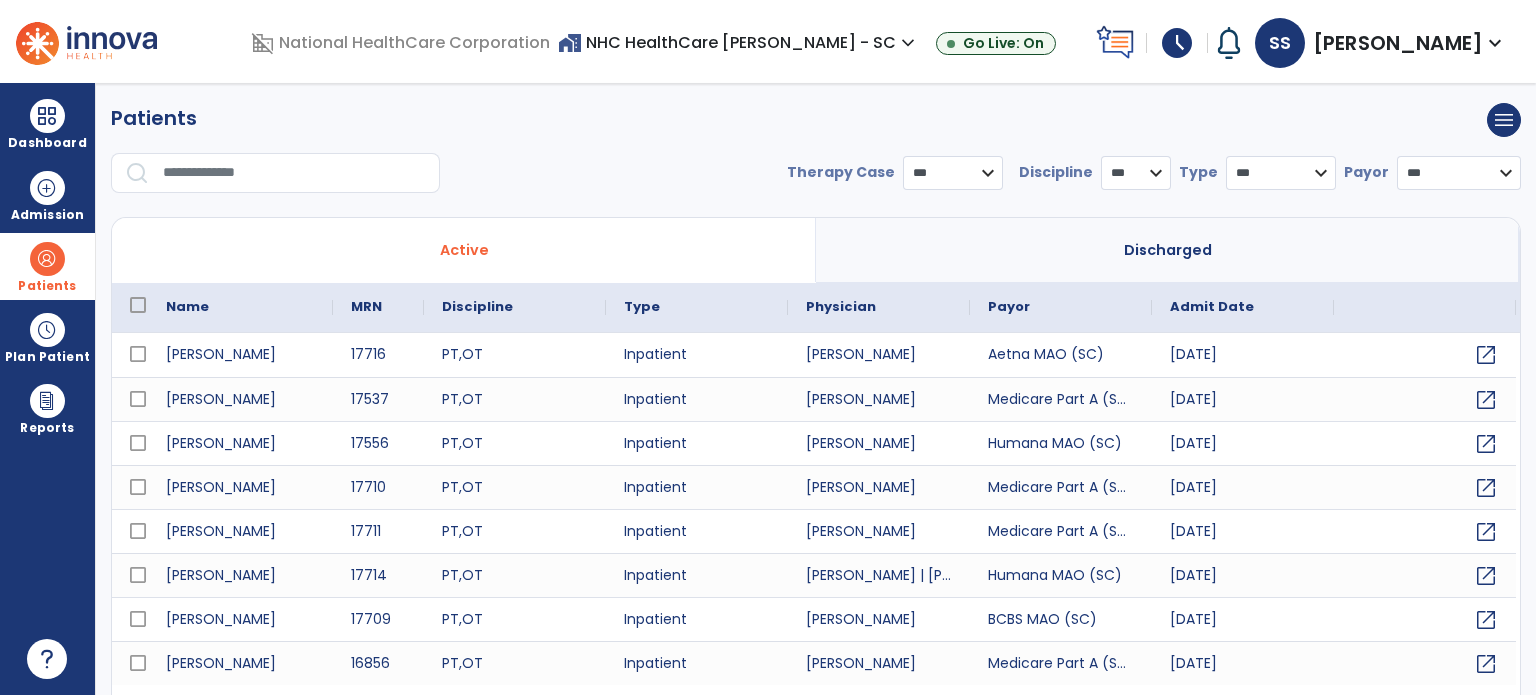 click on "Discharged" at bounding box center [1168, 250] 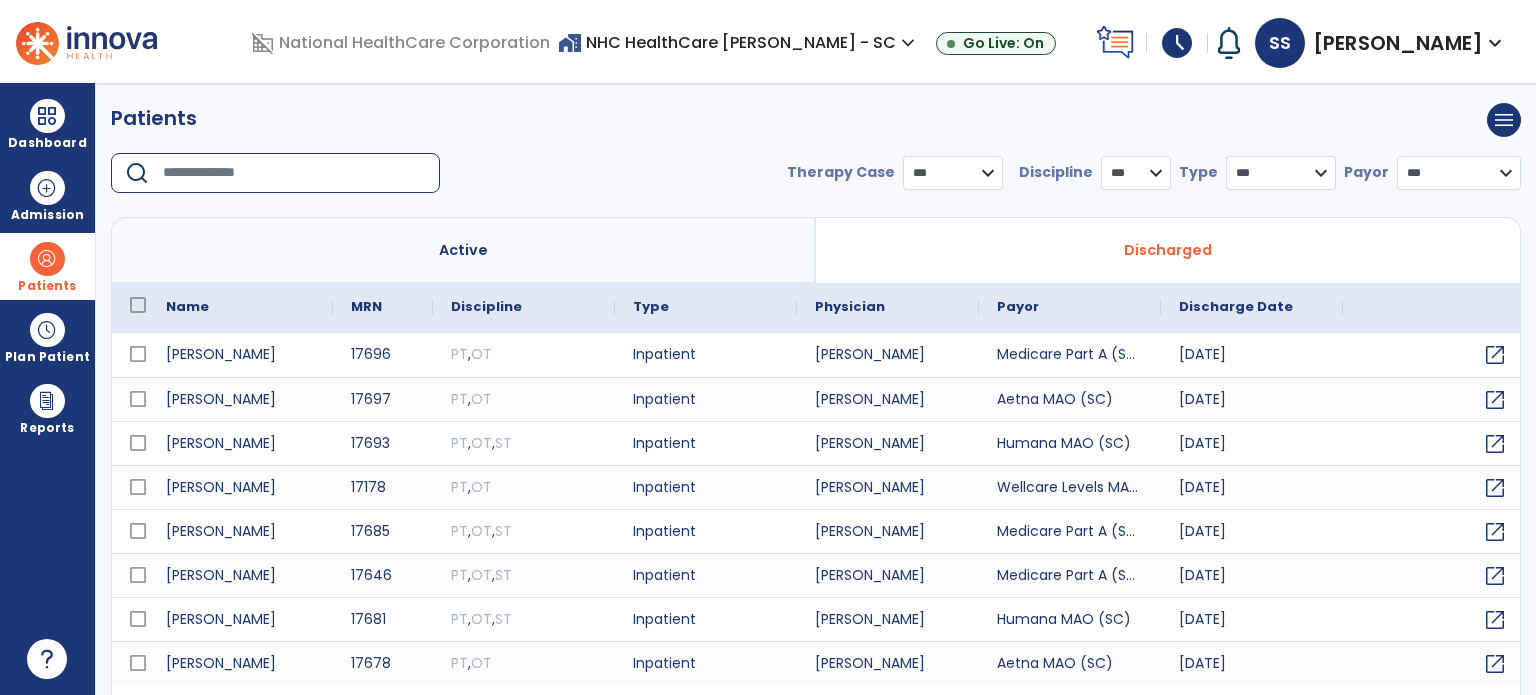 click at bounding box center [294, 173] 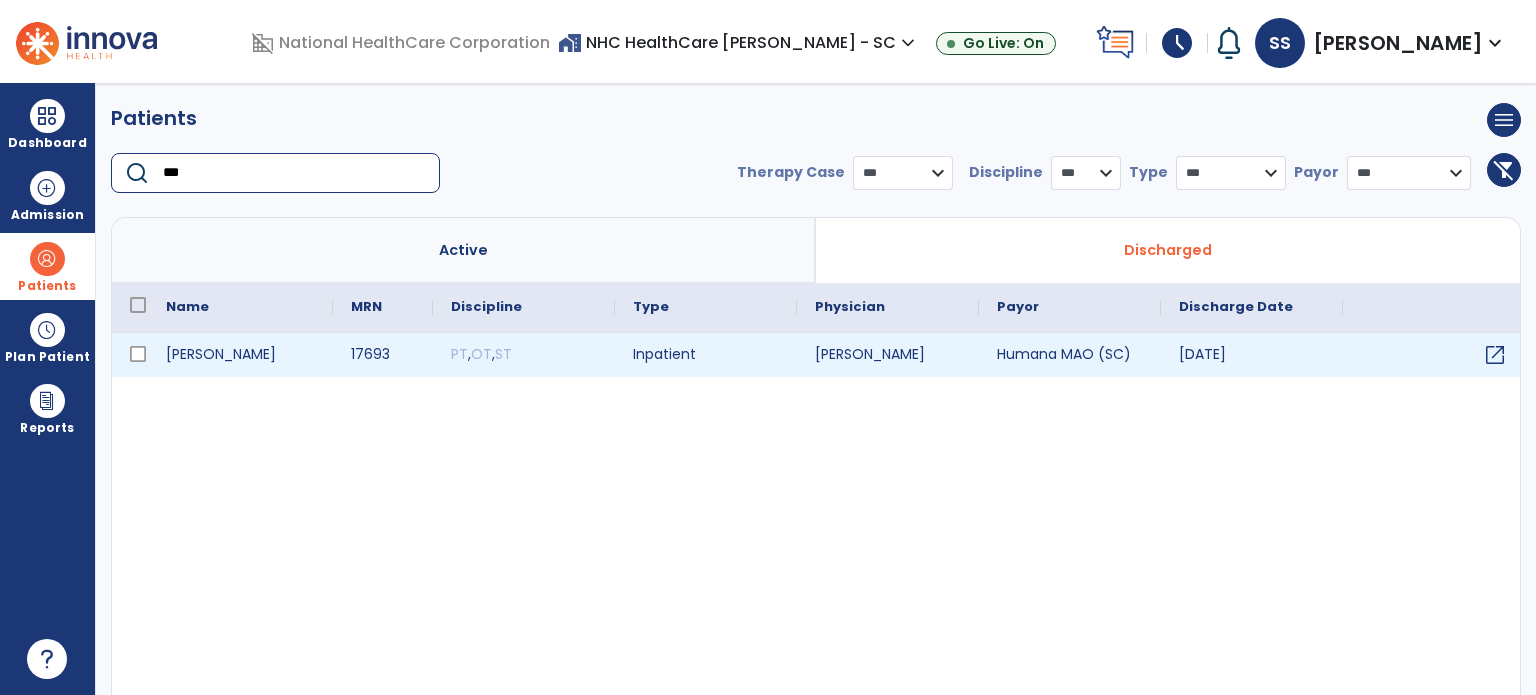 type on "***" 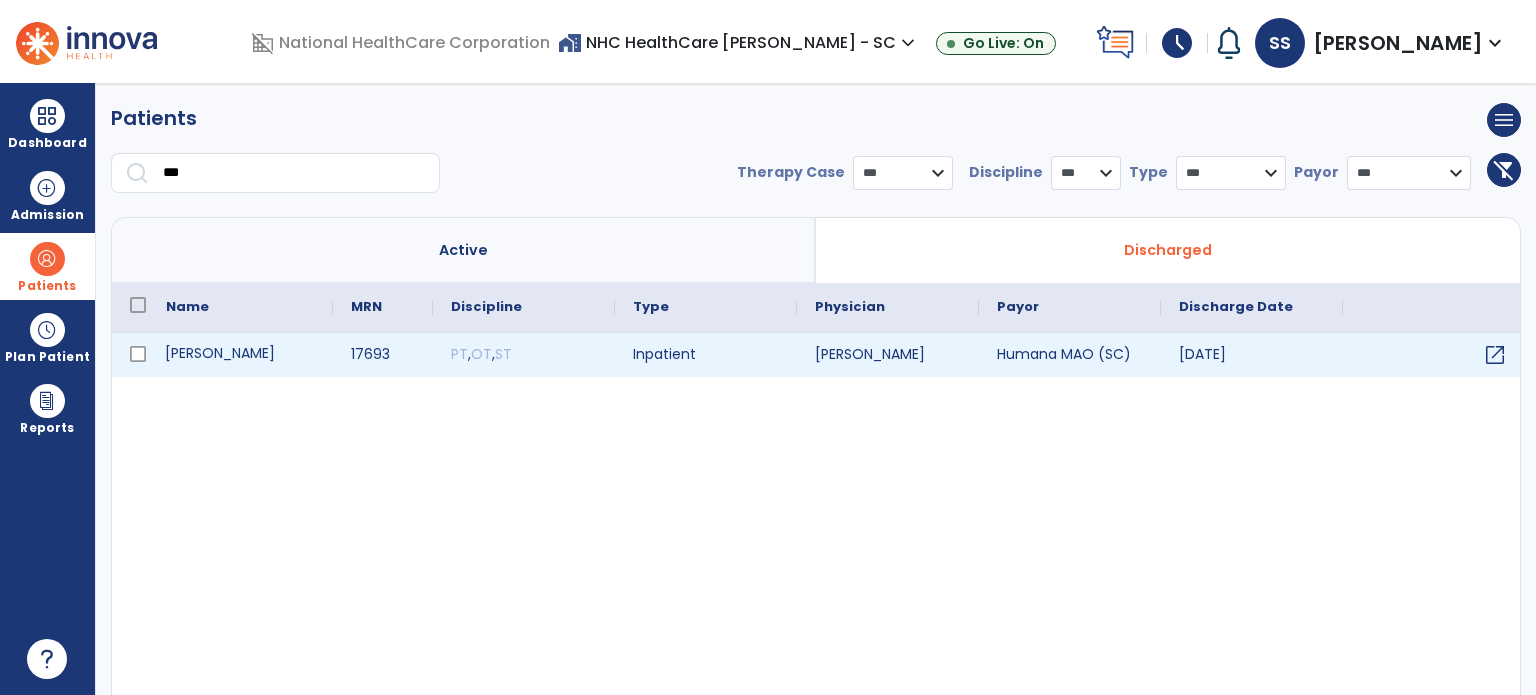 click on "[PERSON_NAME]" at bounding box center [240, 355] 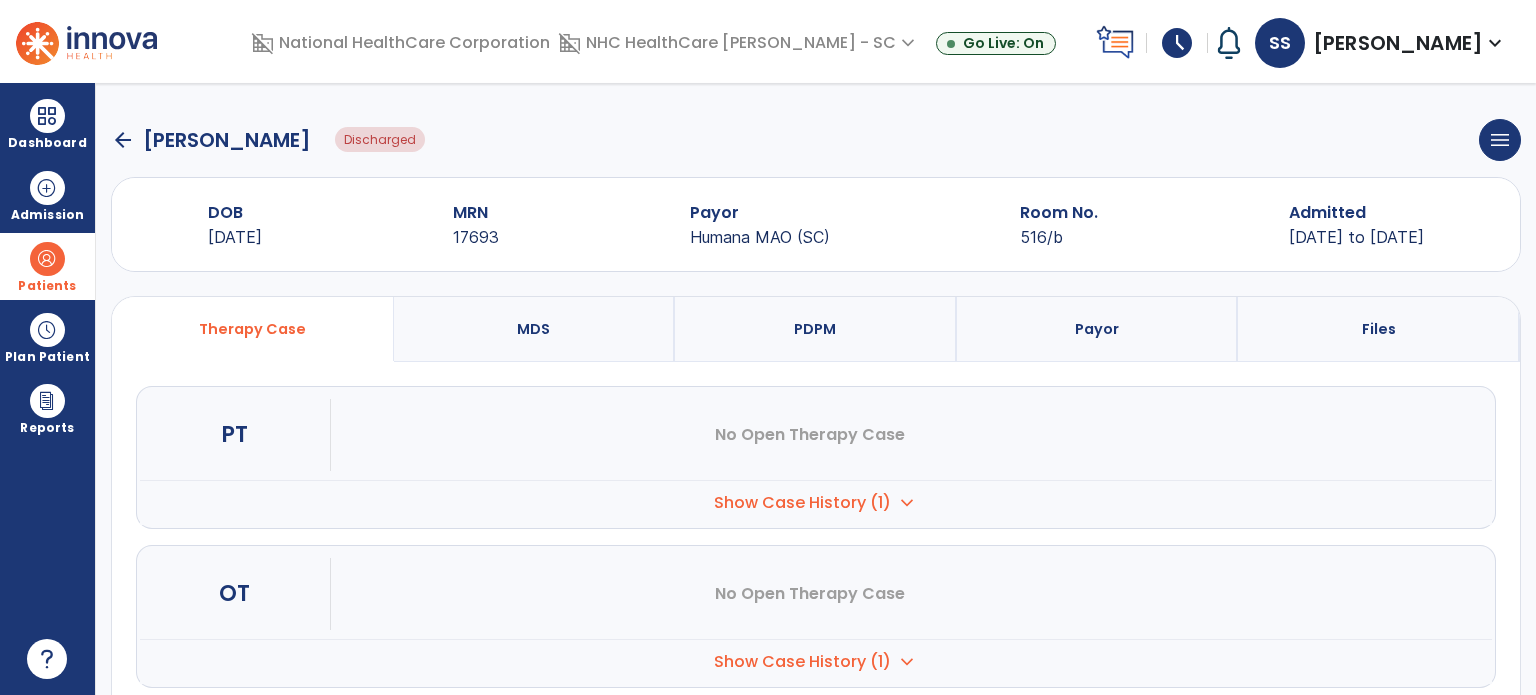 click on "Patients" at bounding box center (47, 286) 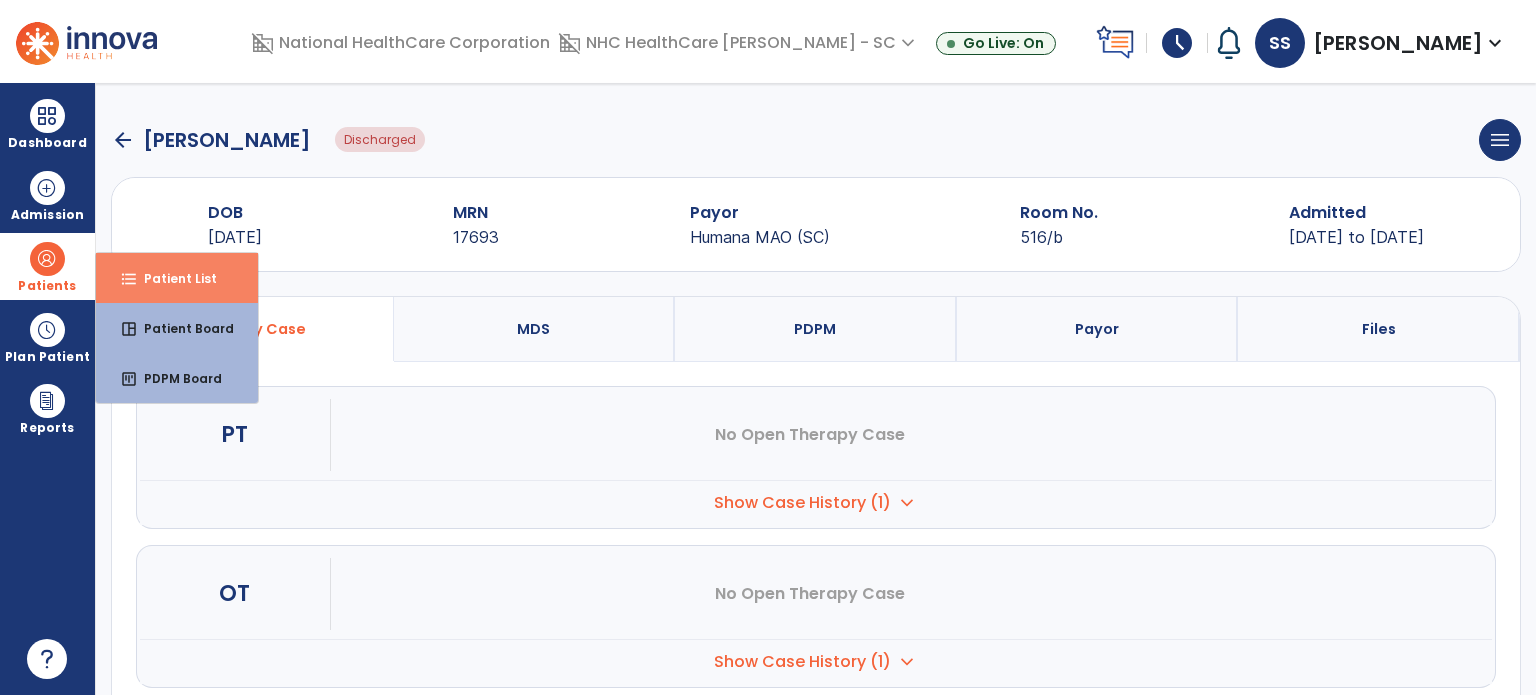 click on "format_list_bulleted" at bounding box center (129, 279) 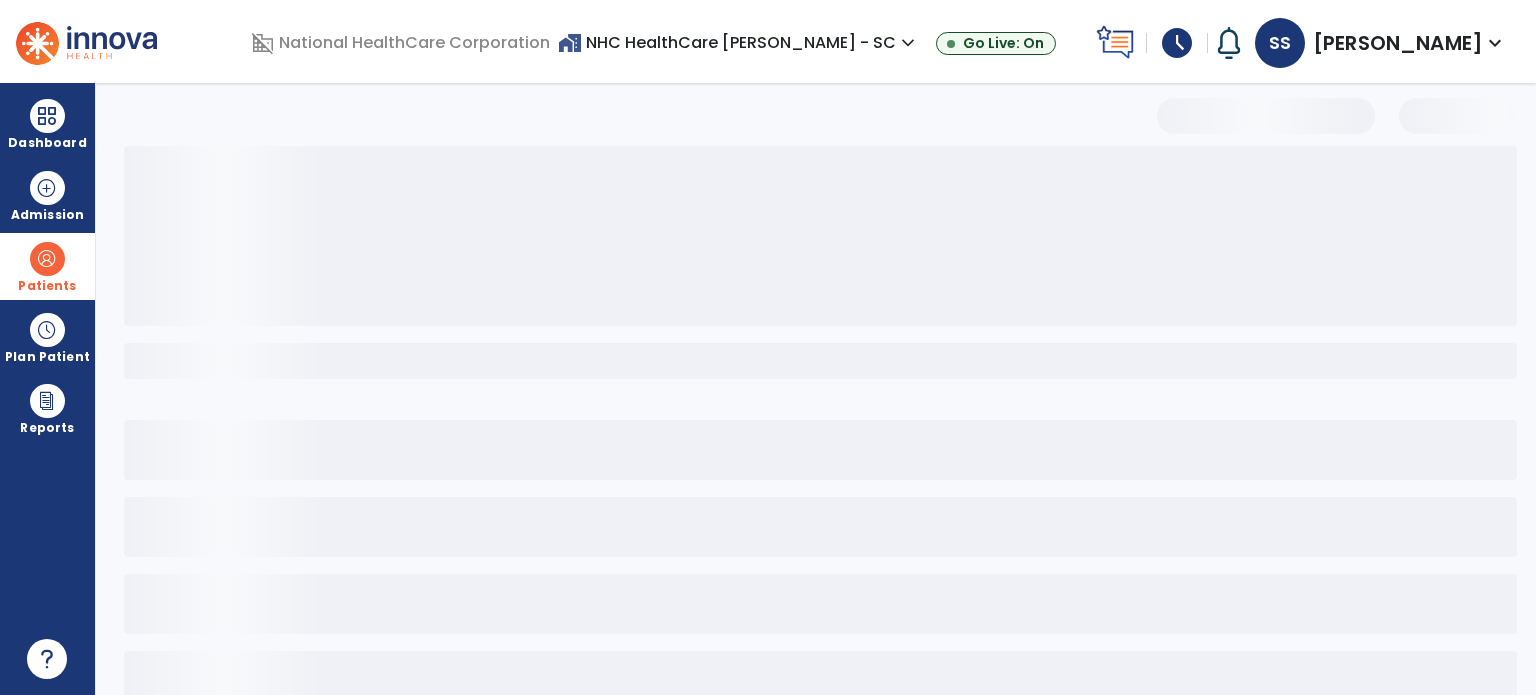 select on "***" 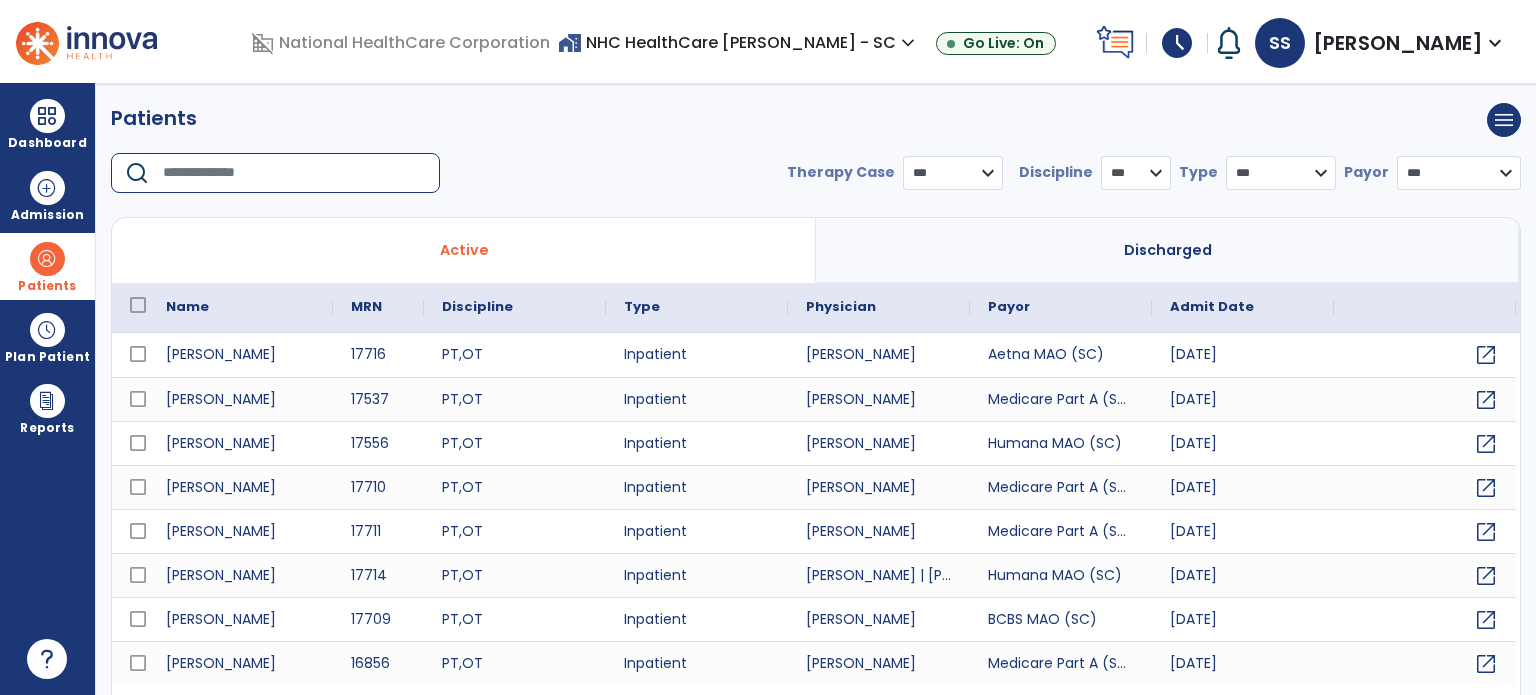 click at bounding box center (294, 173) 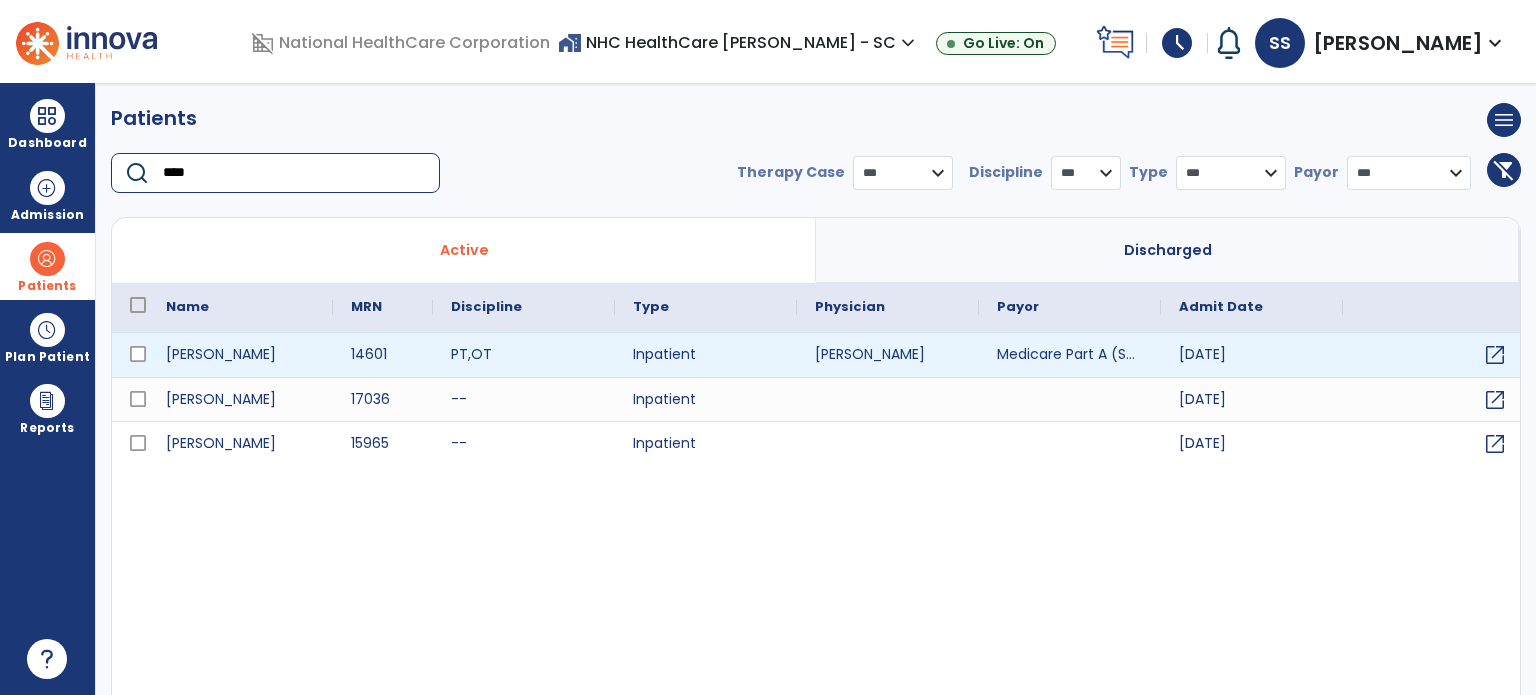 type on "****" 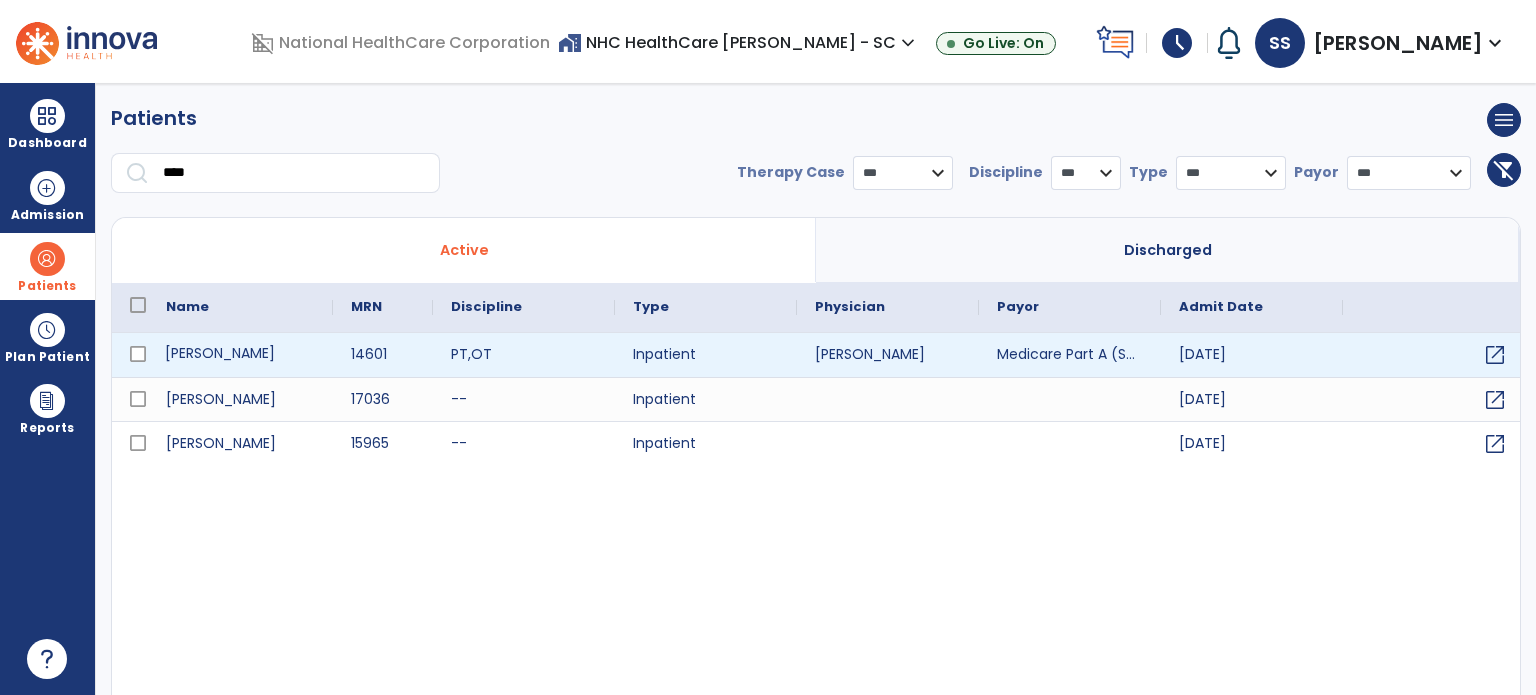 click on "[PERSON_NAME]" at bounding box center [240, 355] 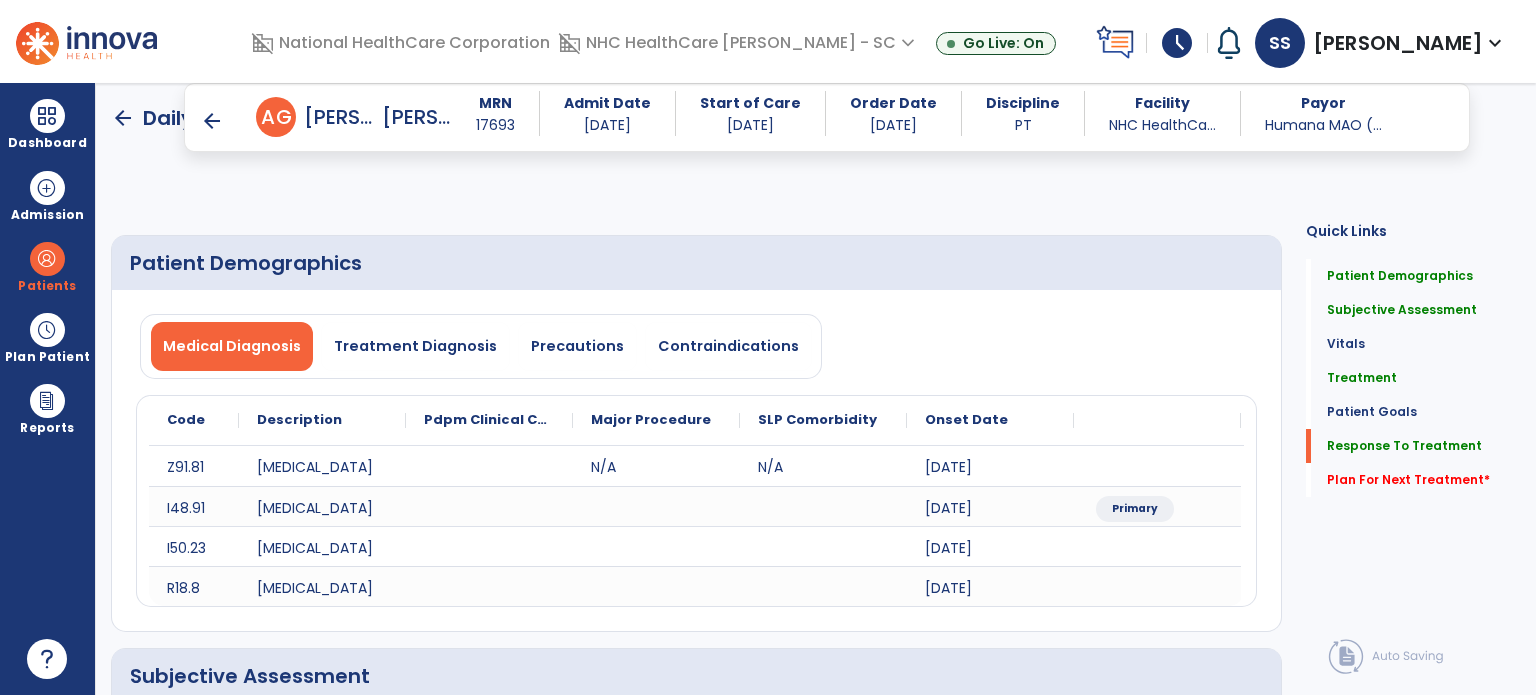 select on "*" 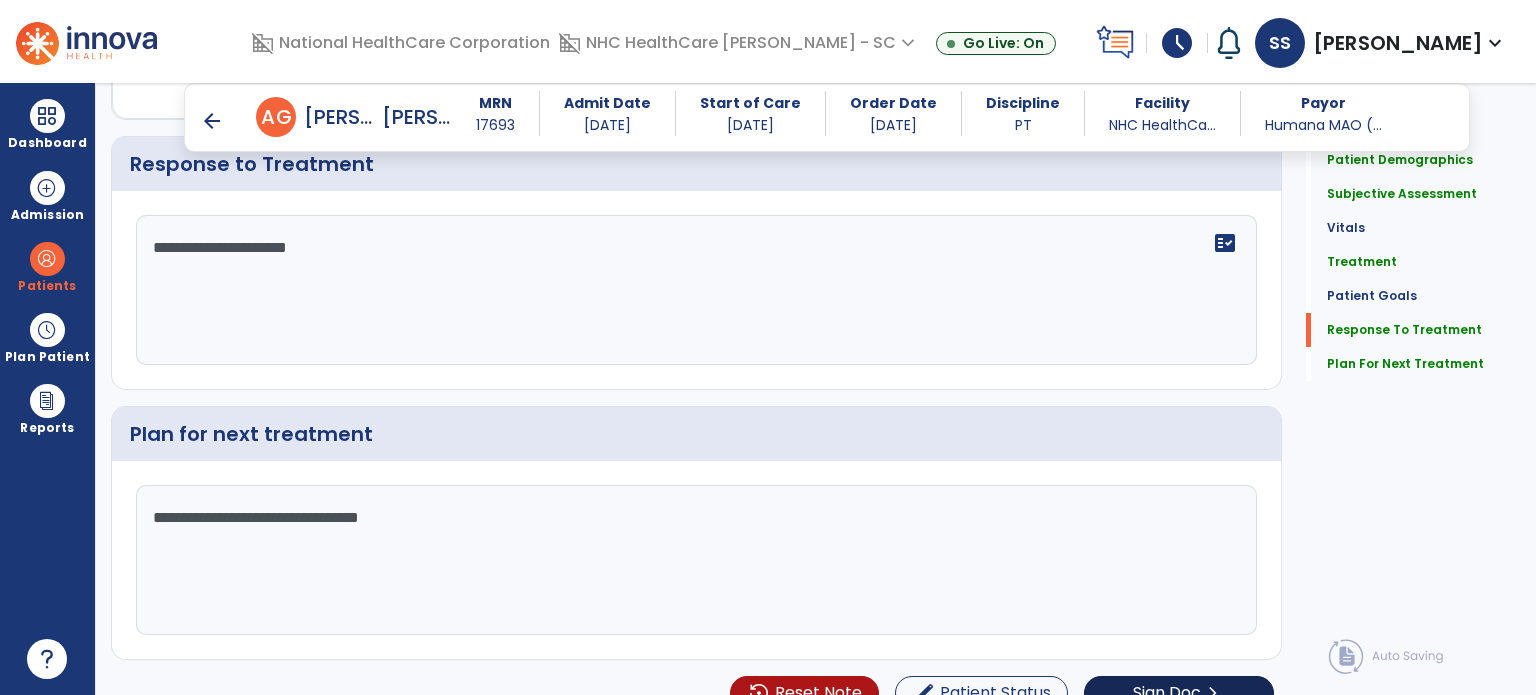 scroll, scrollTop: 3535, scrollLeft: 0, axis: vertical 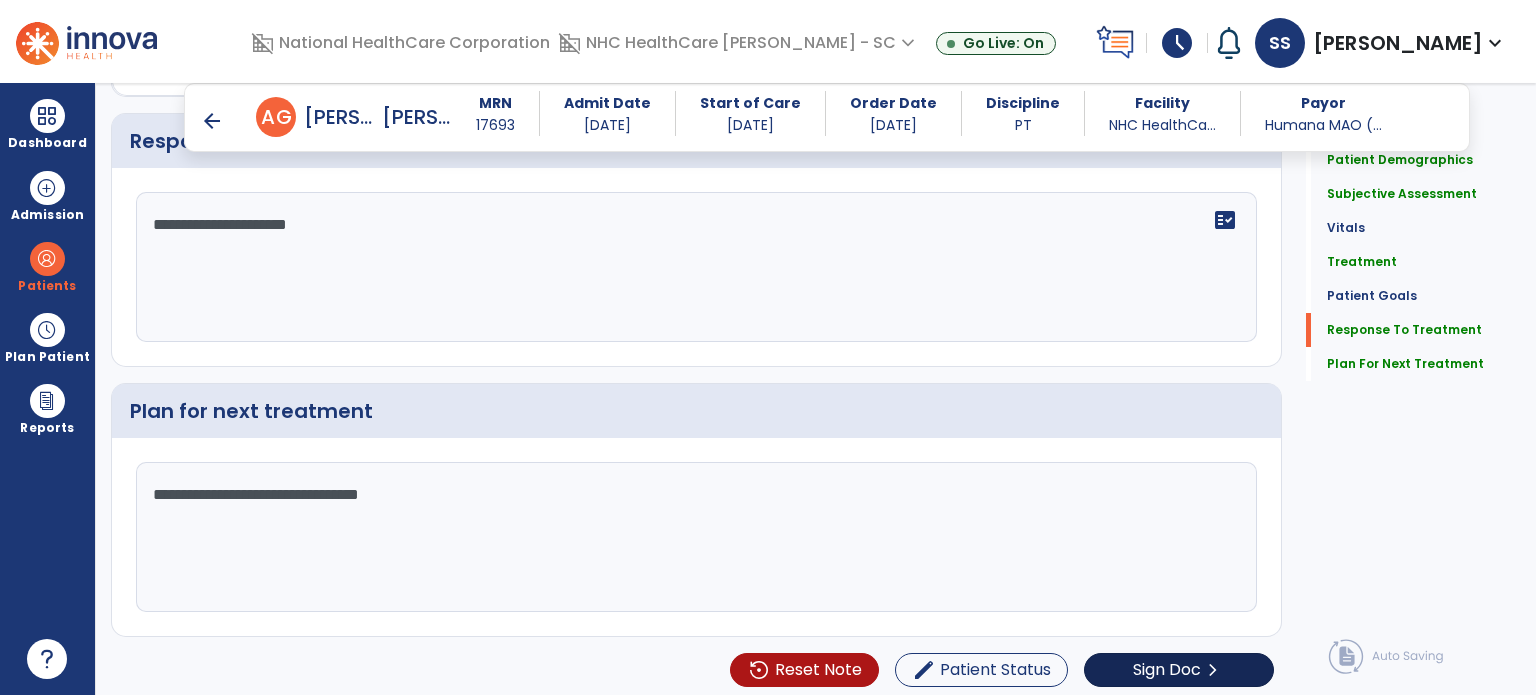 type on "**********" 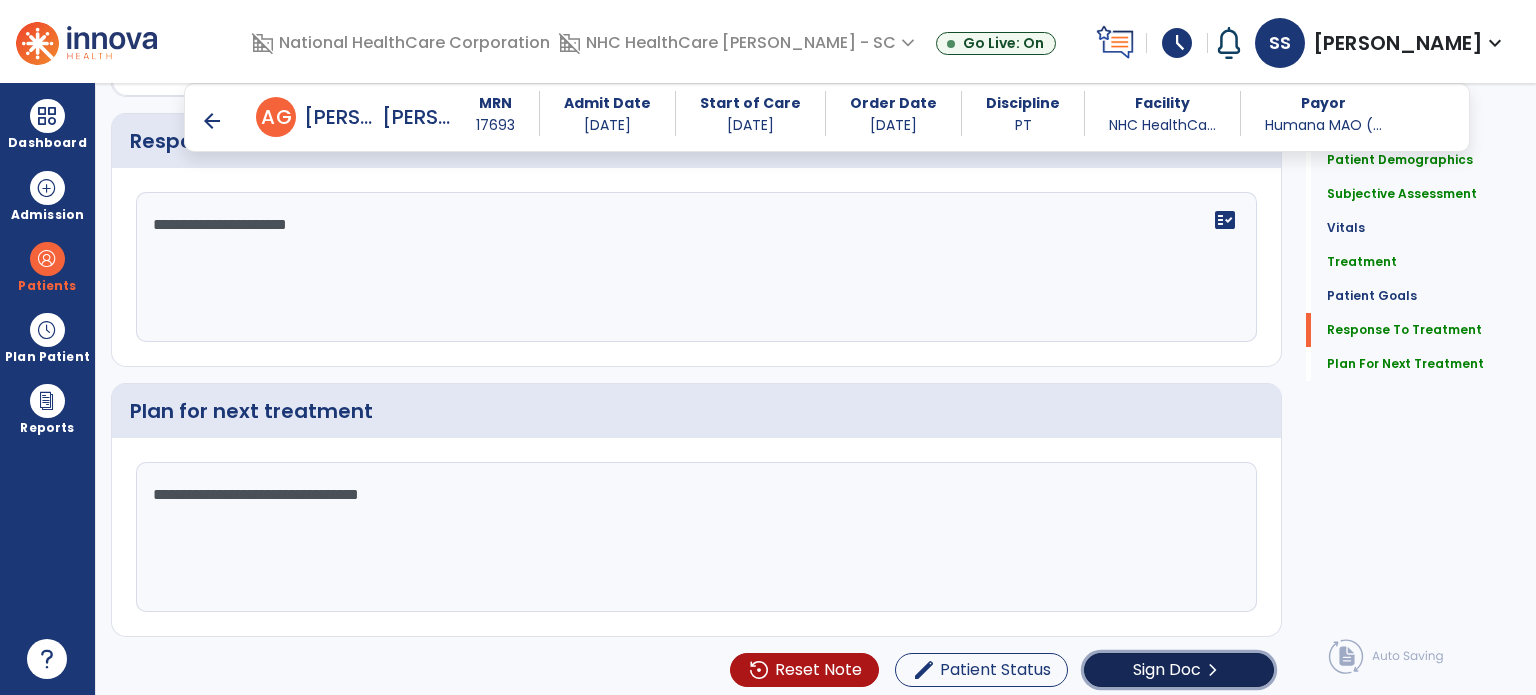 click on "Sign Doc" 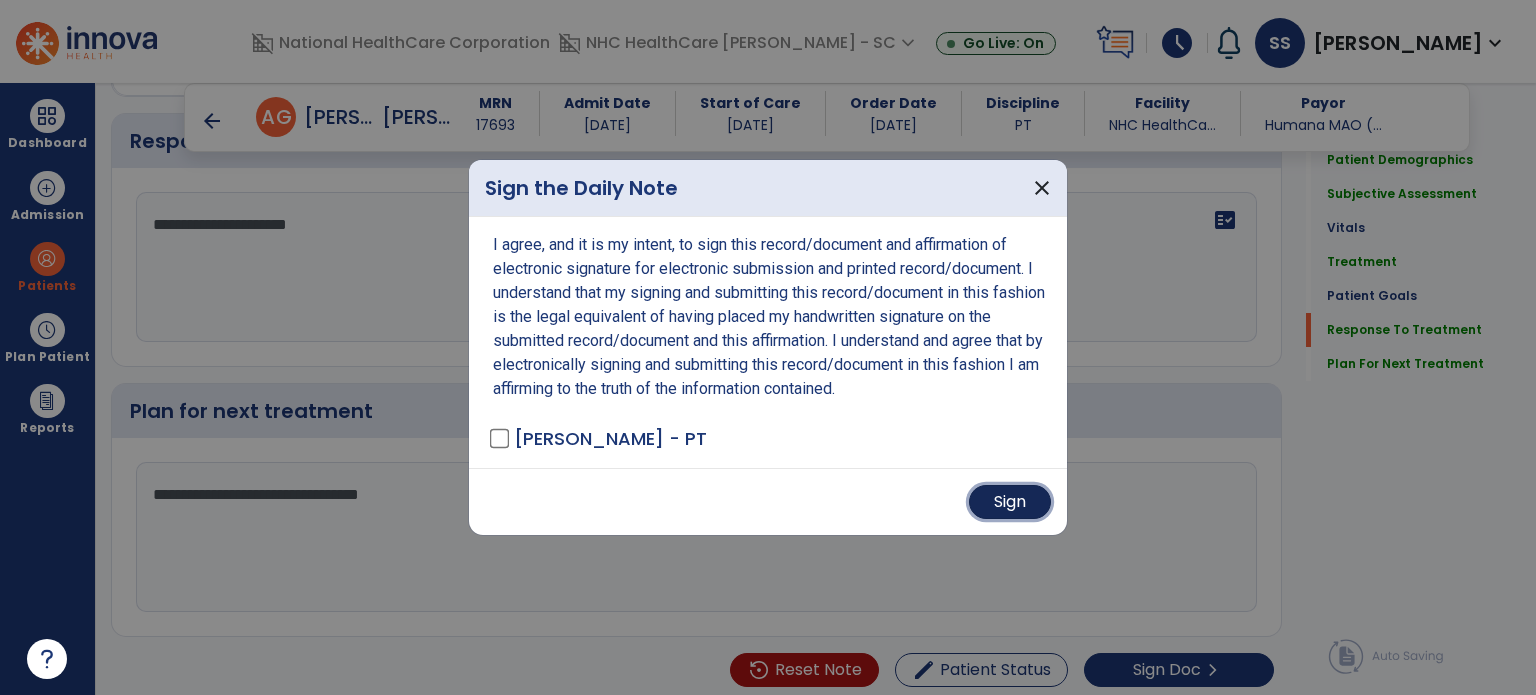 click on "Sign" at bounding box center (1010, 502) 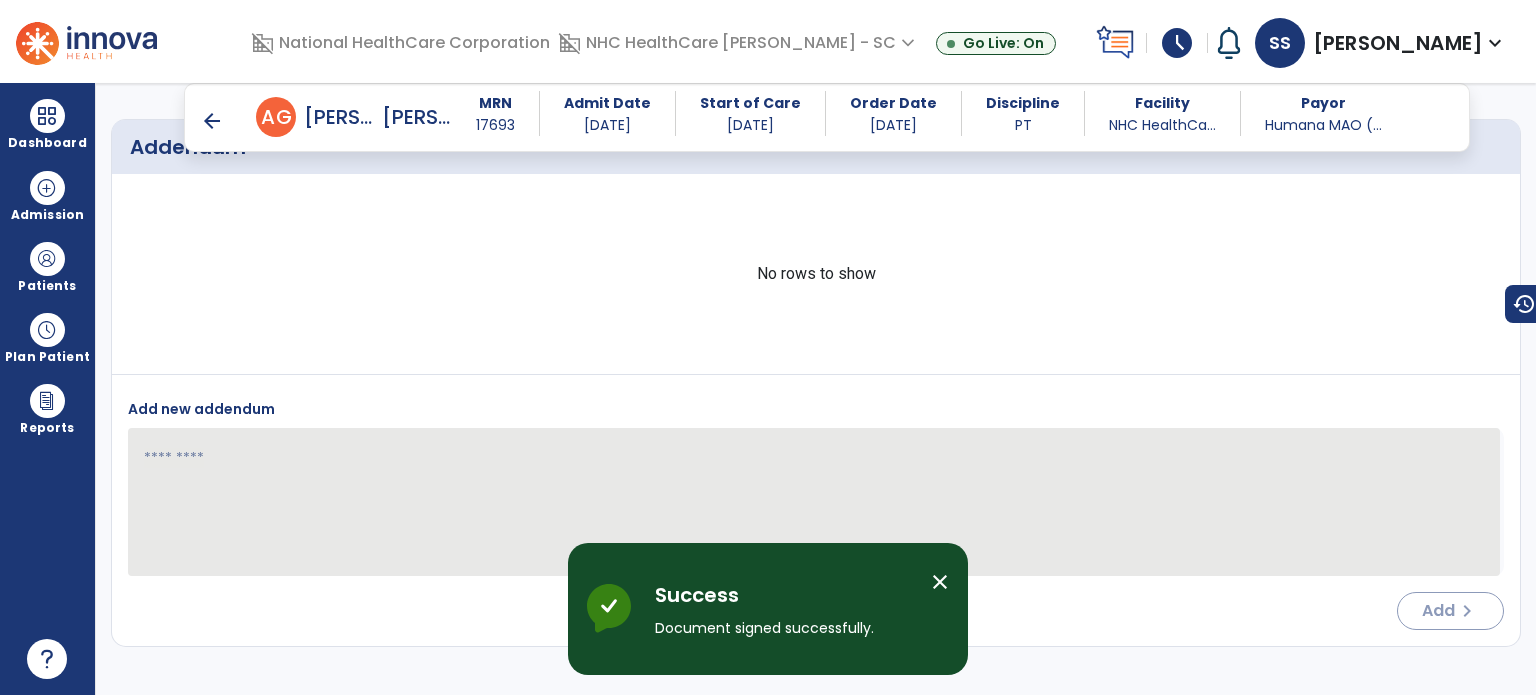 scroll, scrollTop: 4575, scrollLeft: 0, axis: vertical 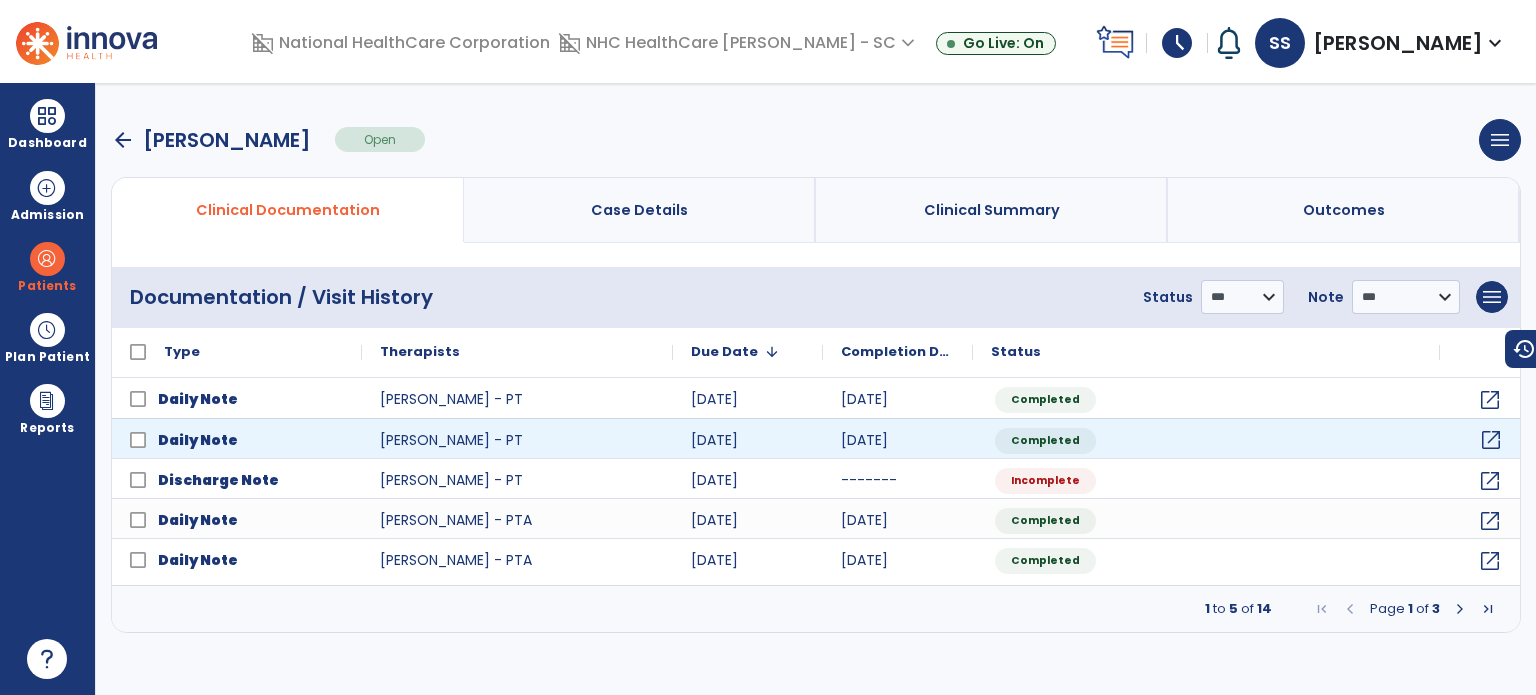 click on "open_in_new" 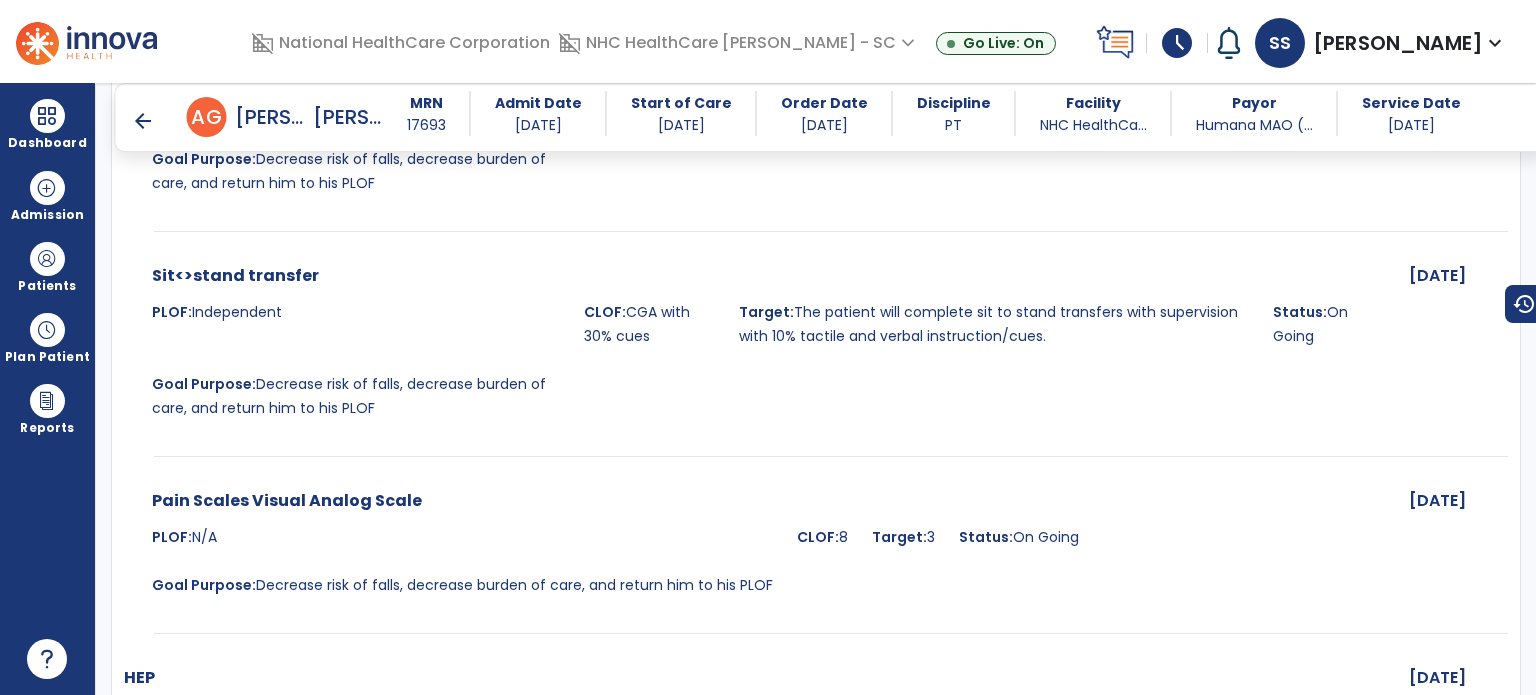 scroll, scrollTop: 2700, scrollLeft: 0, axis: vertical 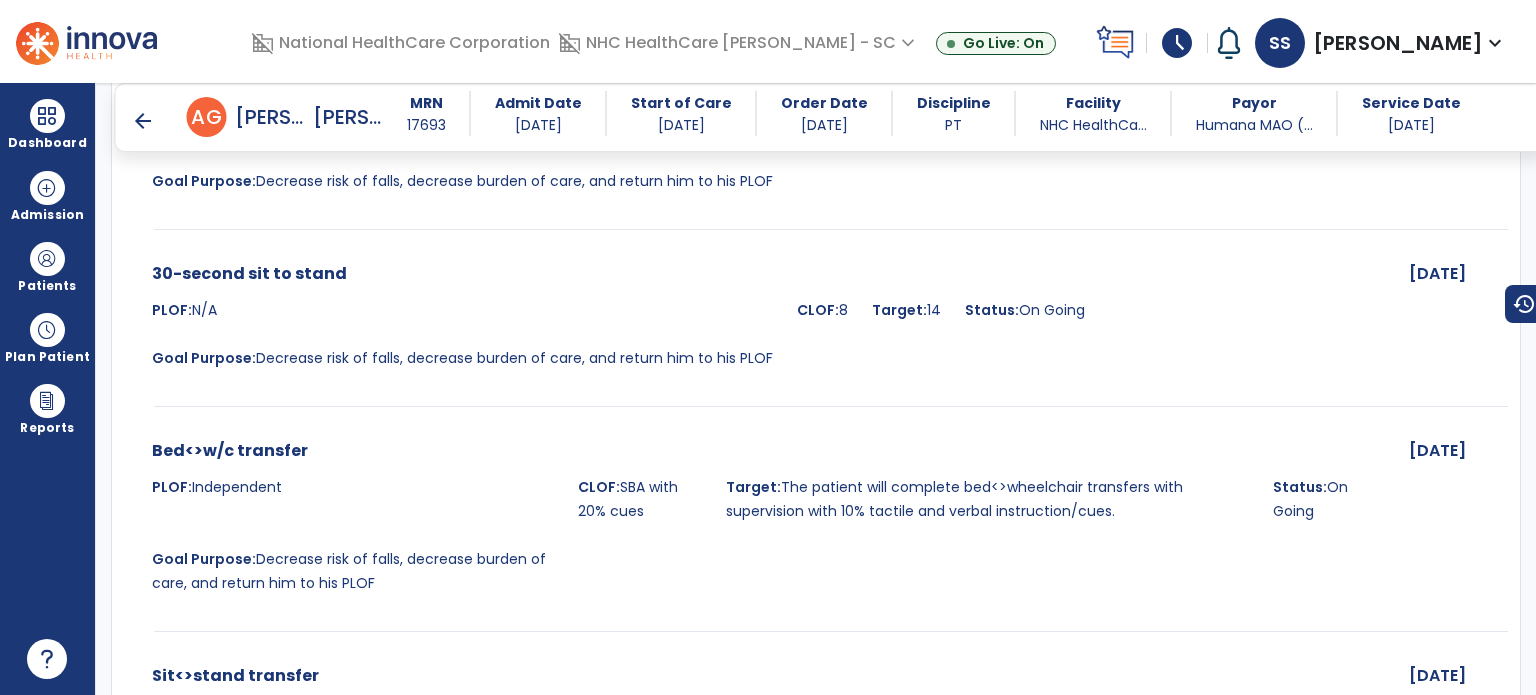 click on "arrow_back" at bounding box center [143, 121] 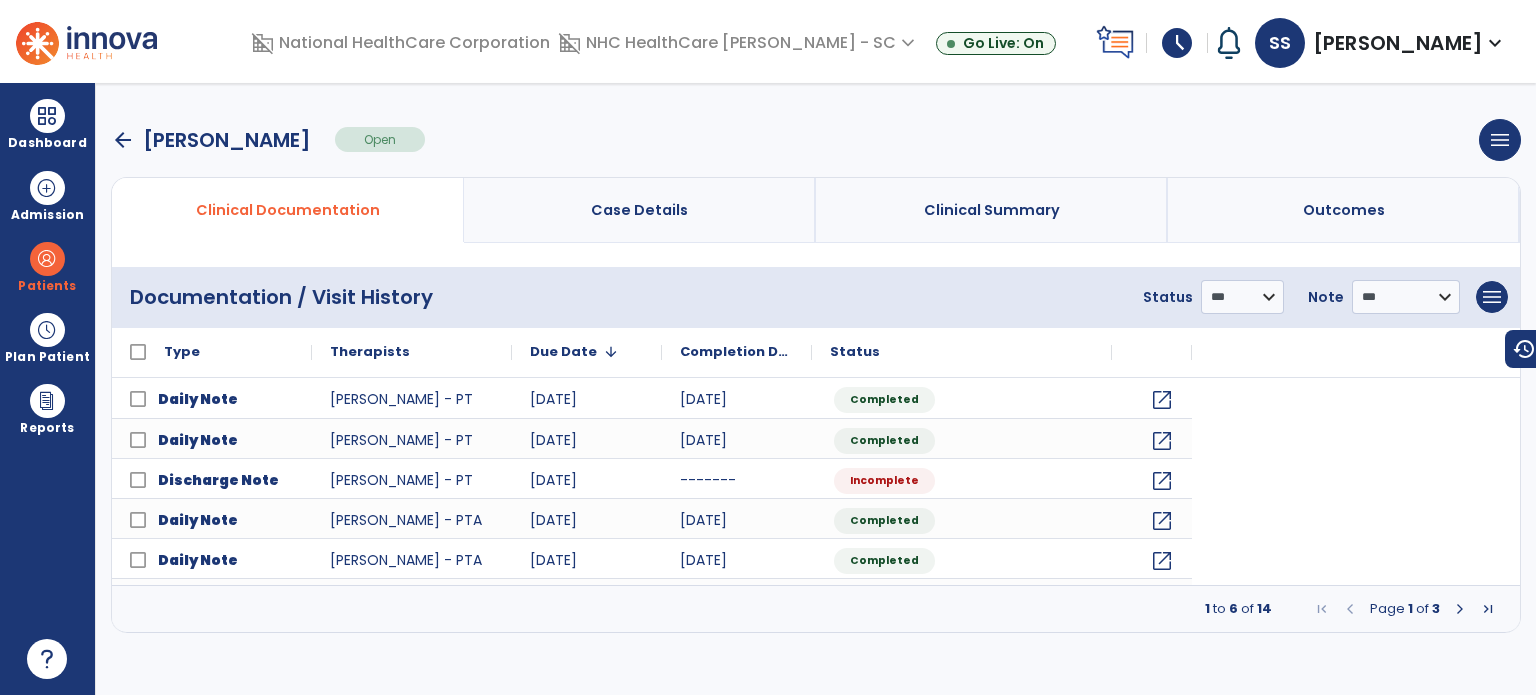 scroll, scrollTop: 0, scrollLeft: 0, axis: both 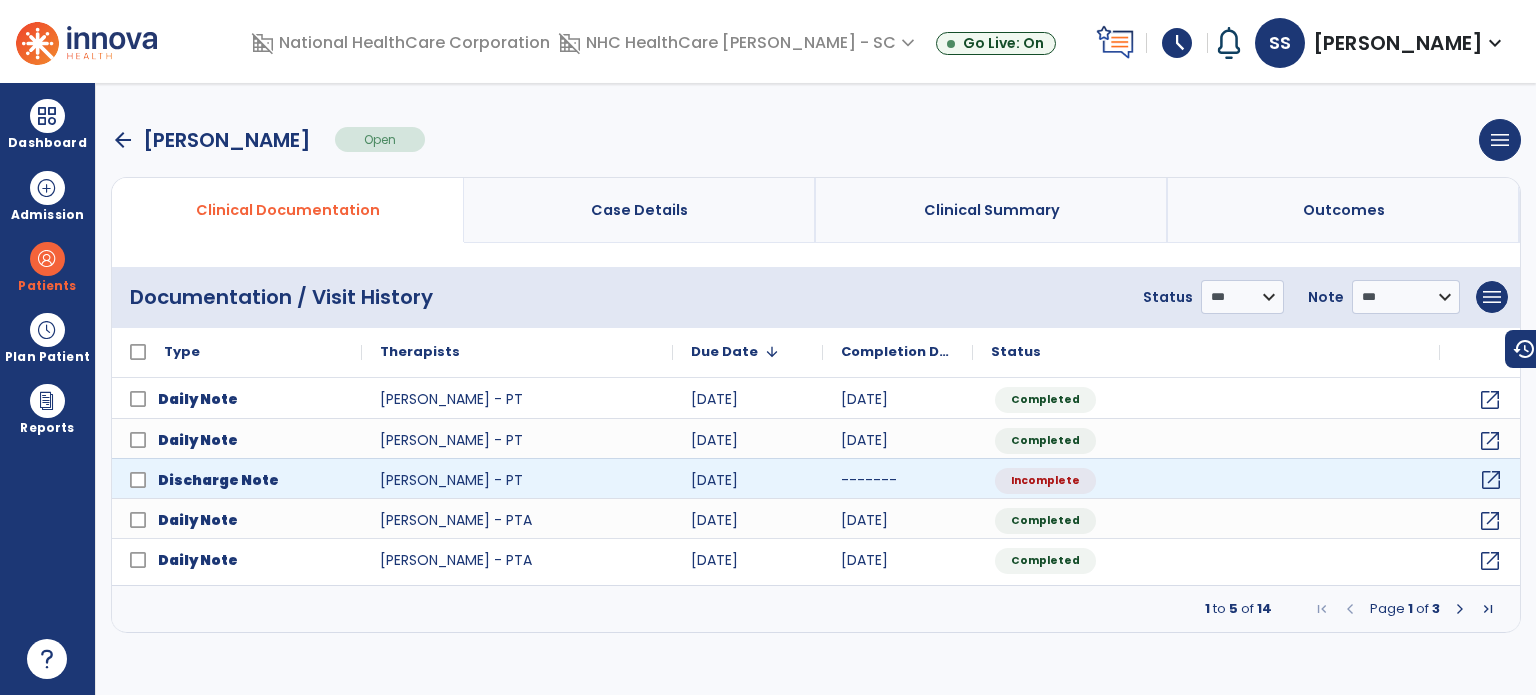 click on "open_in_new" 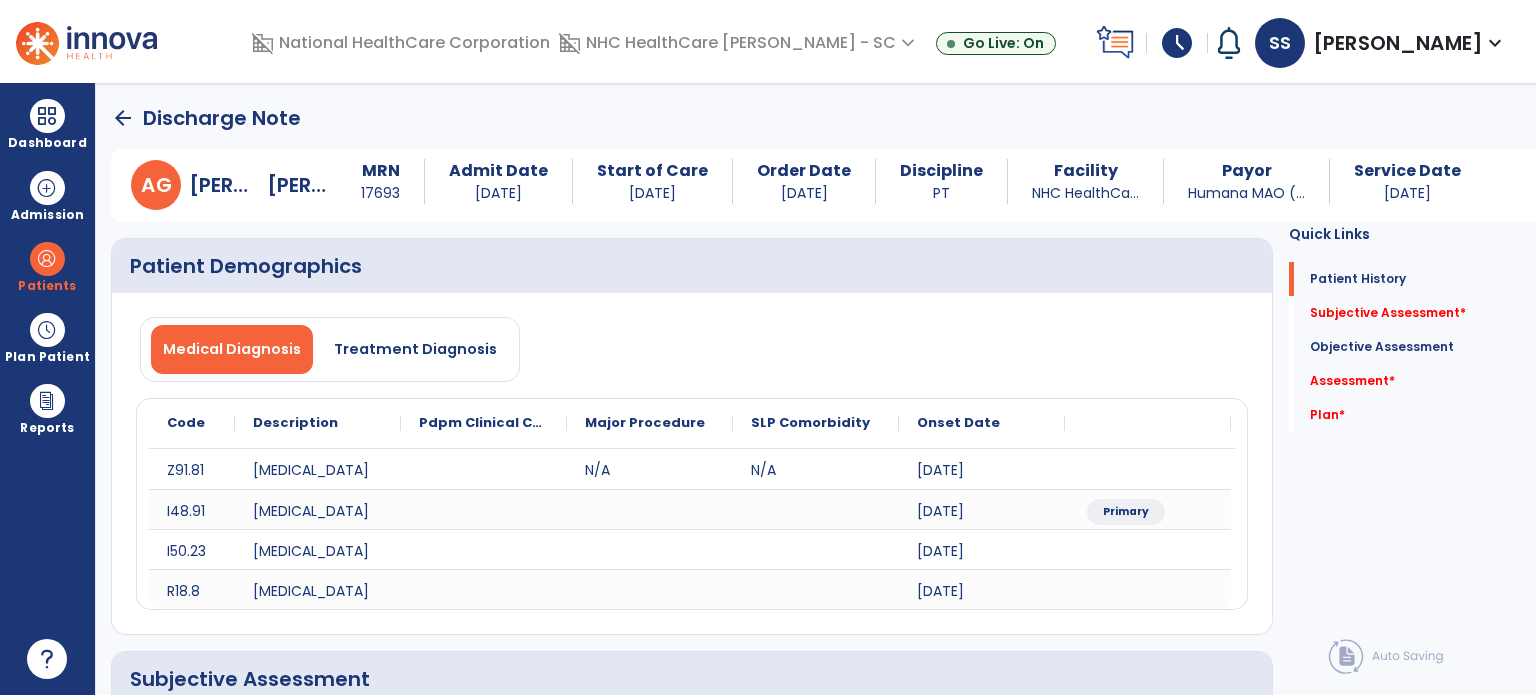 scroll, scrollTop: 300, scrollLeft: 0, axis: vertical 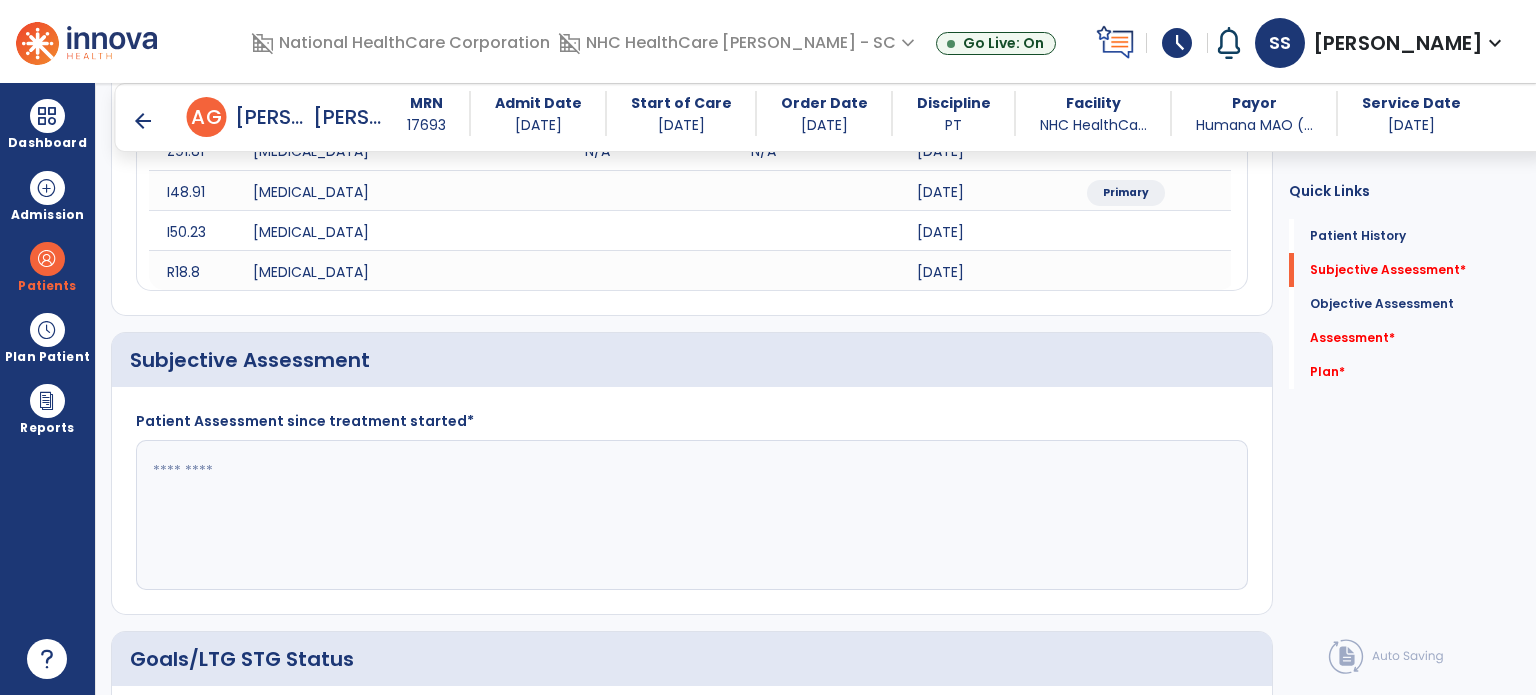 click 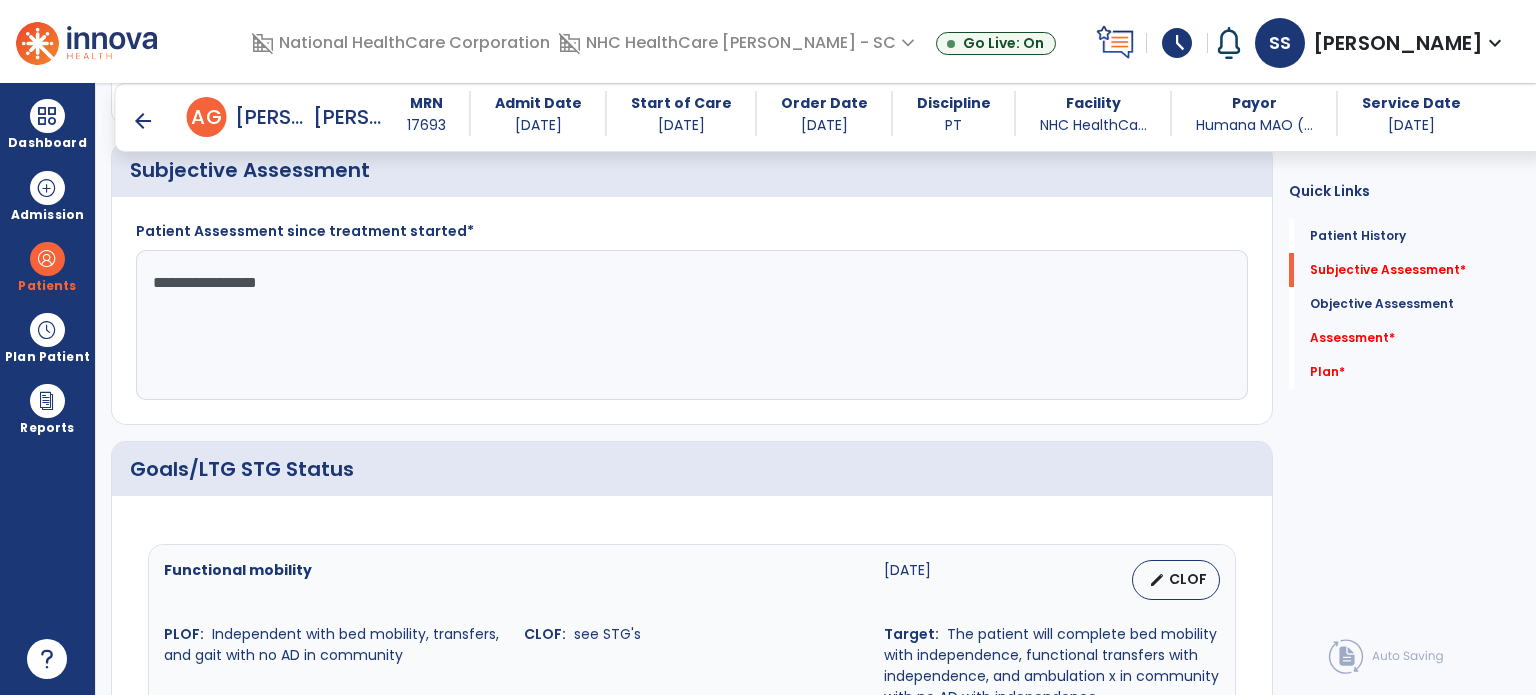 scroll, scrollTop: 800, scrollLeft: 0, axis: vertical 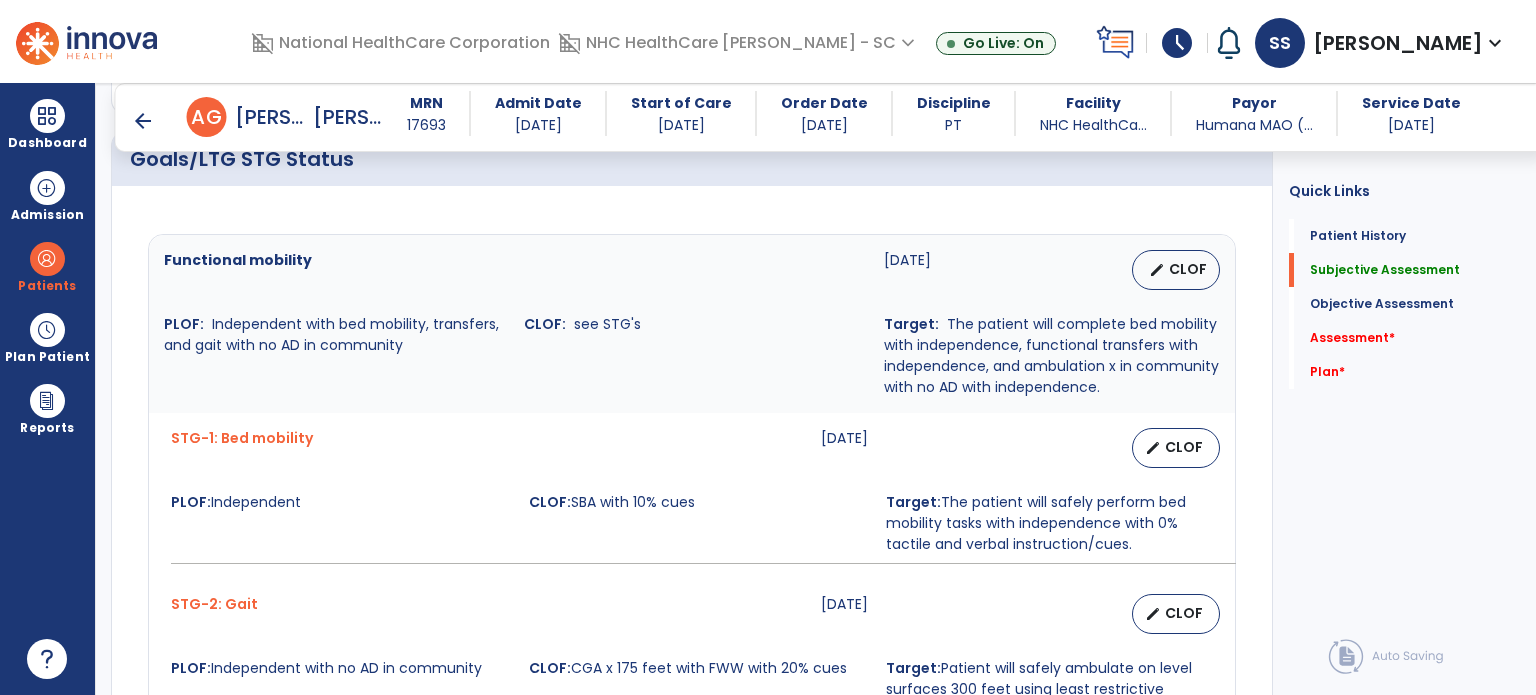 type on "**********" 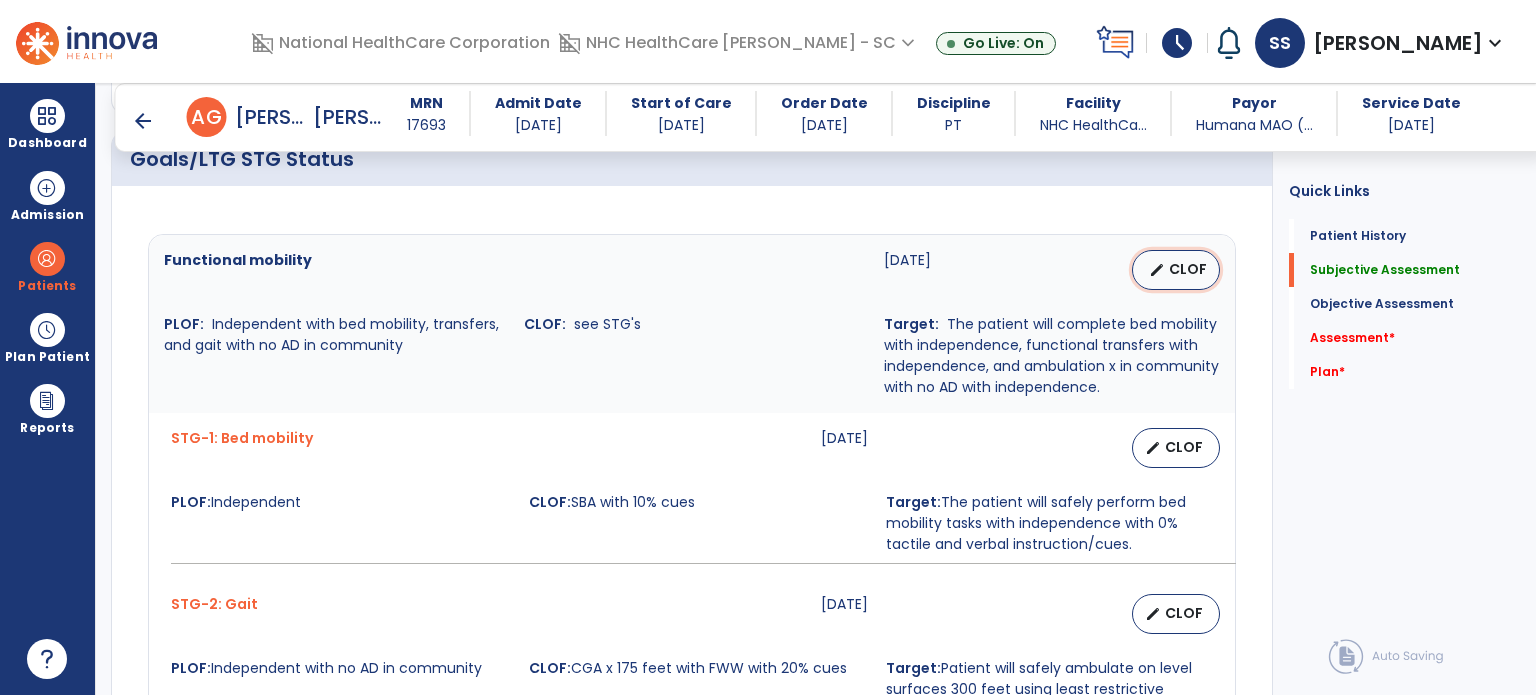 click on "edit   CLOF" at bounding box center (1176, 270) 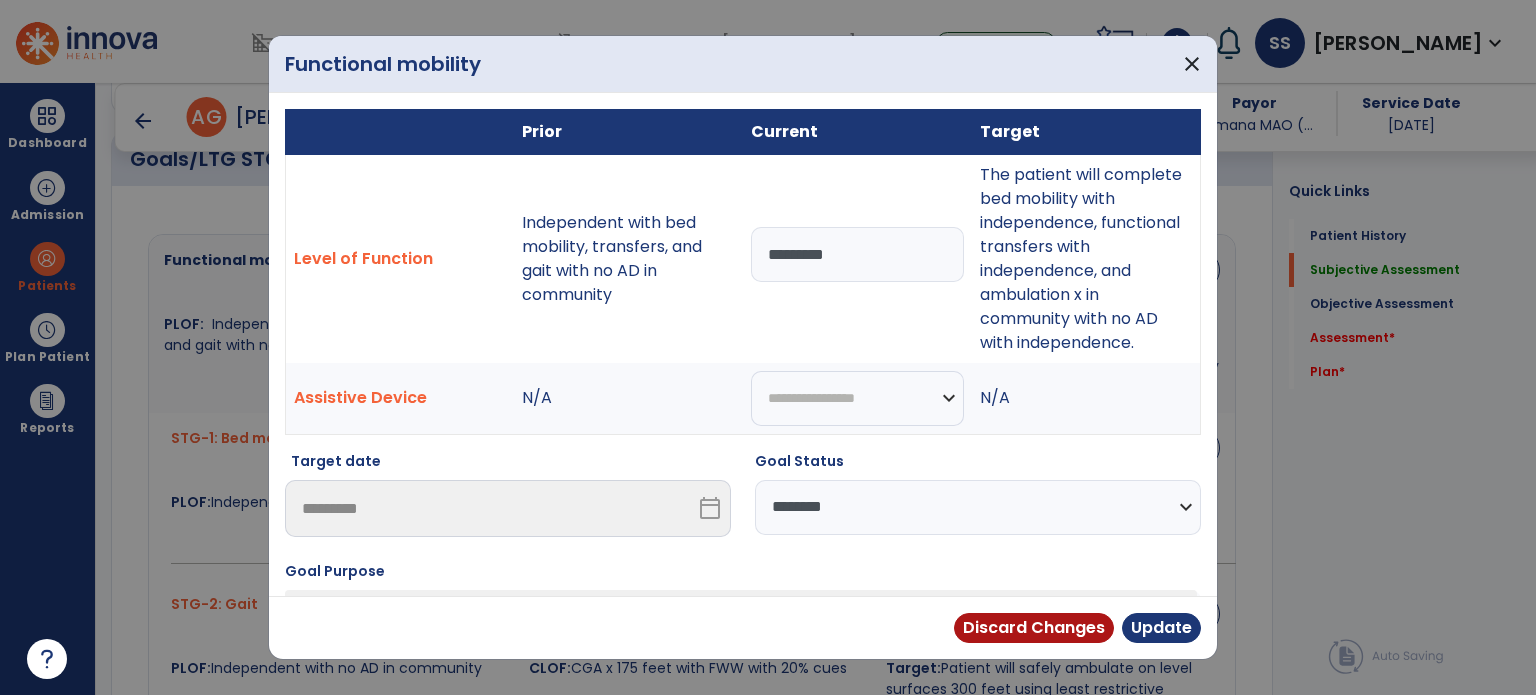 drag, startPoint x: 908, startPoint y: 253, endPoint x: 652, endPoint y: 279, distance: 257.31693 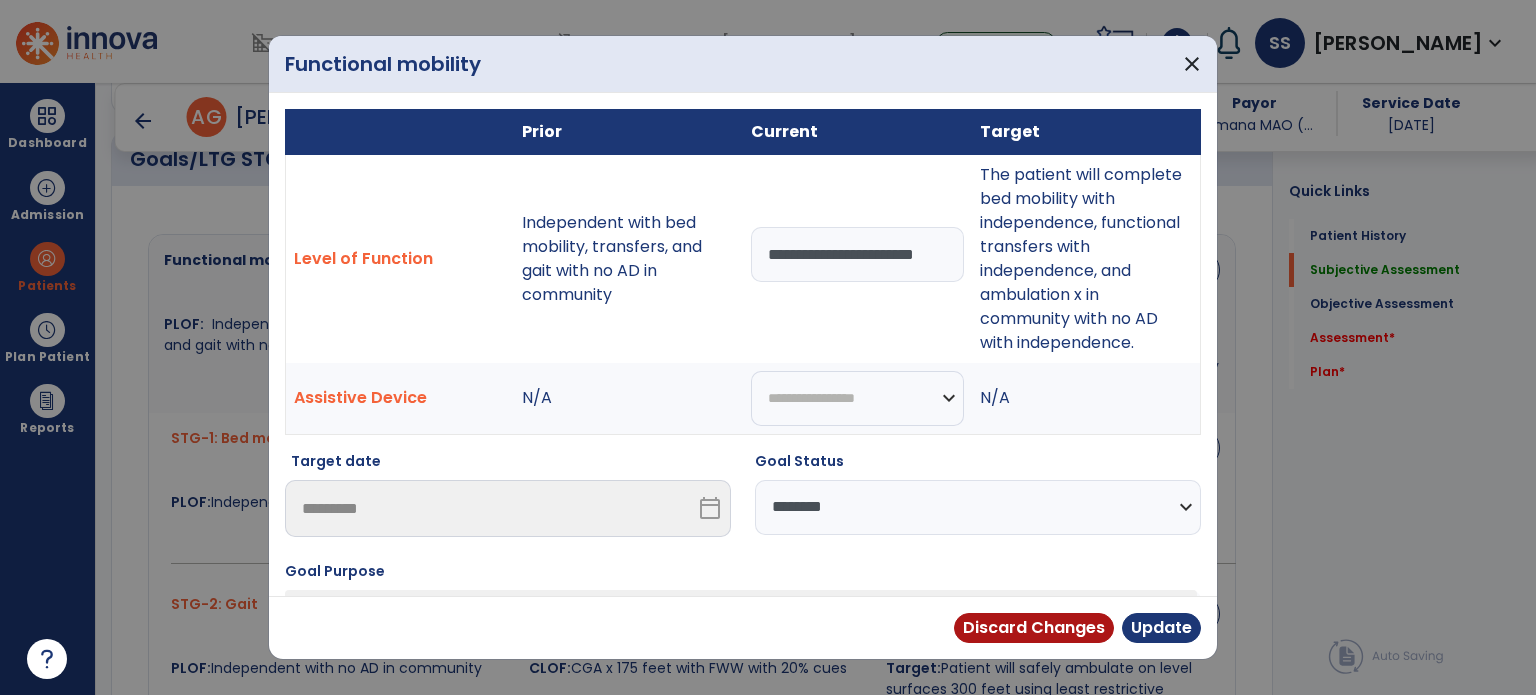 scroll, scrollTop: 0, scrollLeft: 3, axis: horizontal 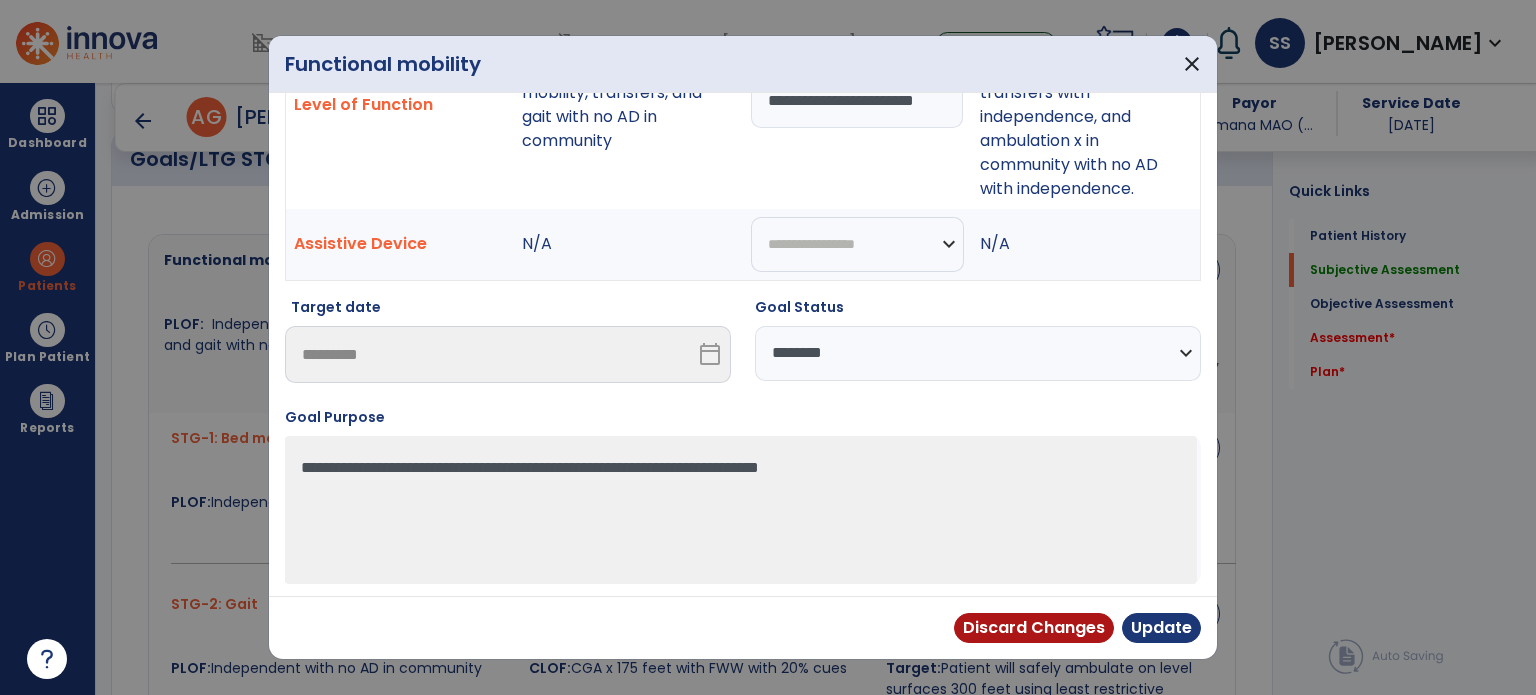 type on "**********" 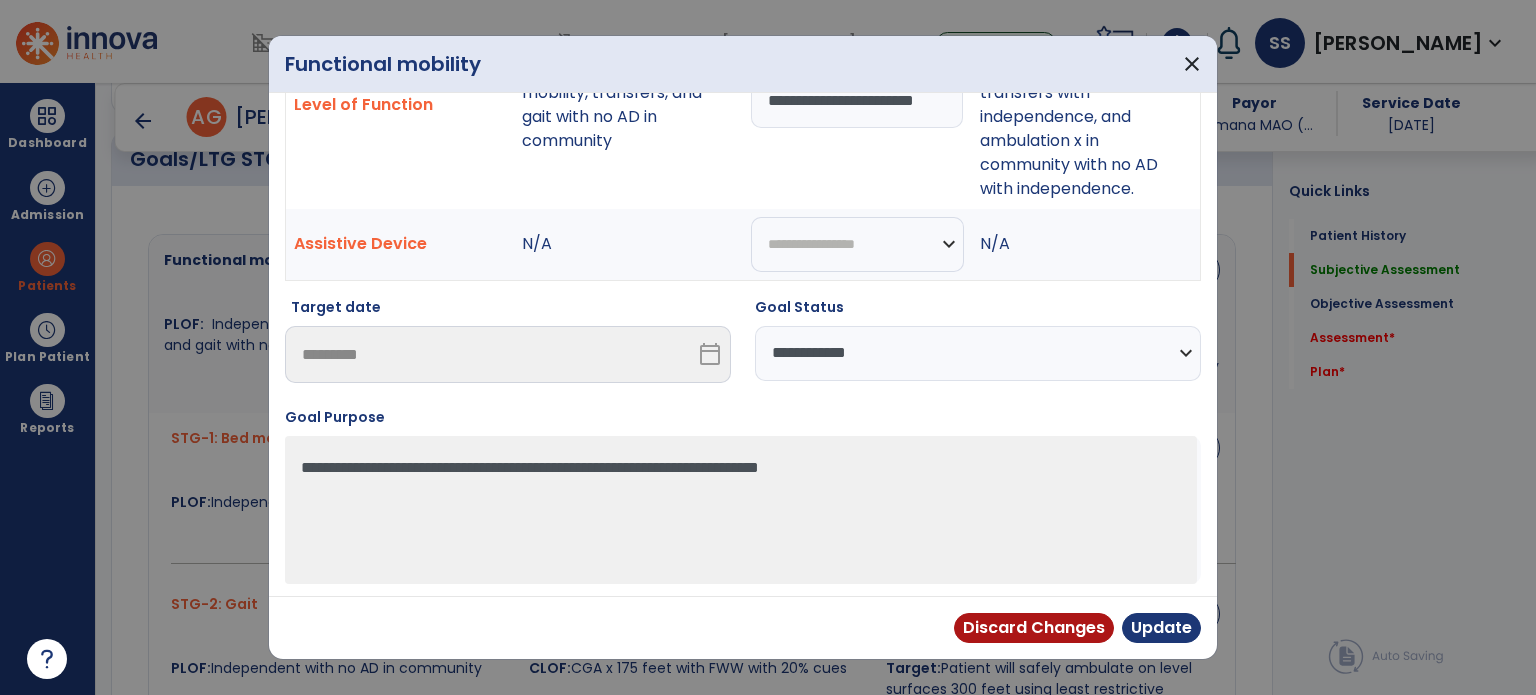 click on "**********" at bounding box center (978, 353) 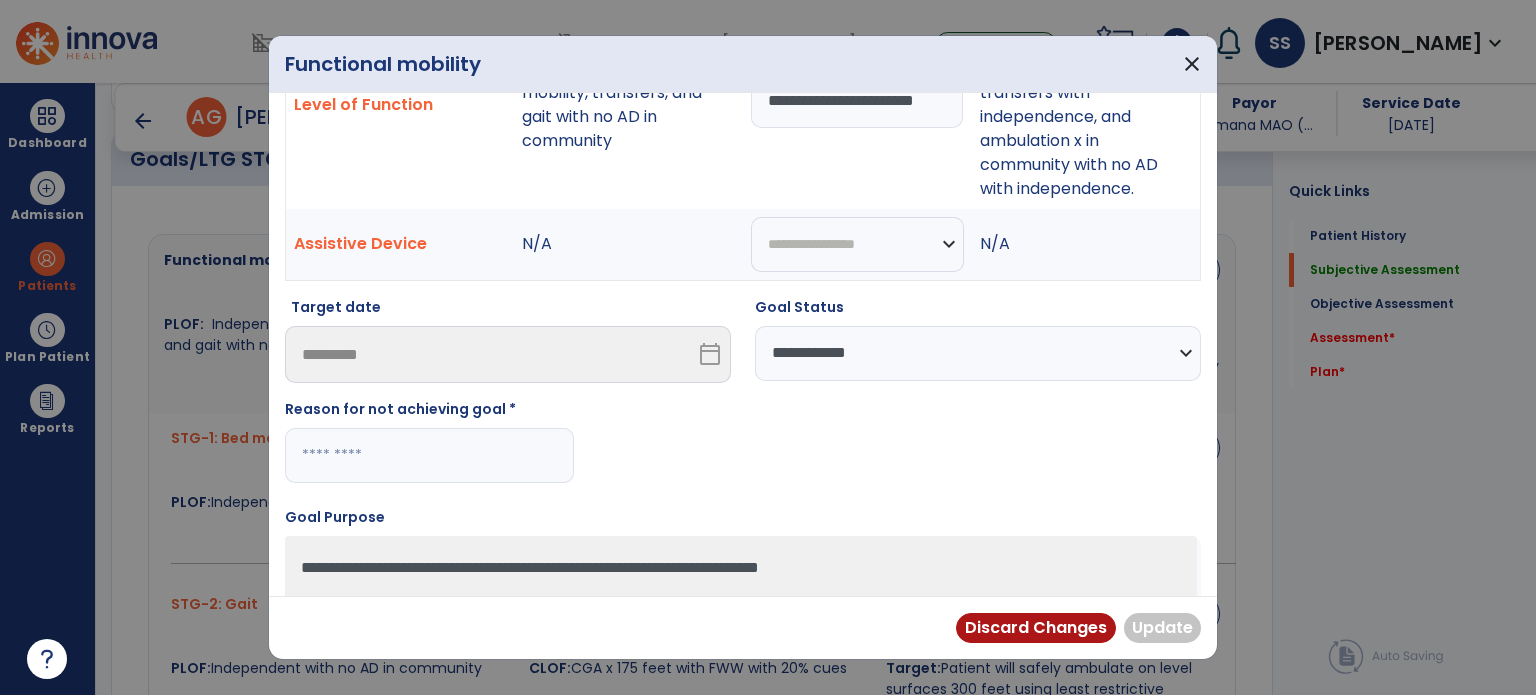 drag, startPoint x: 400, startPoint y: 417, endPoint x: 400, endPoint y: 431, distance: 14 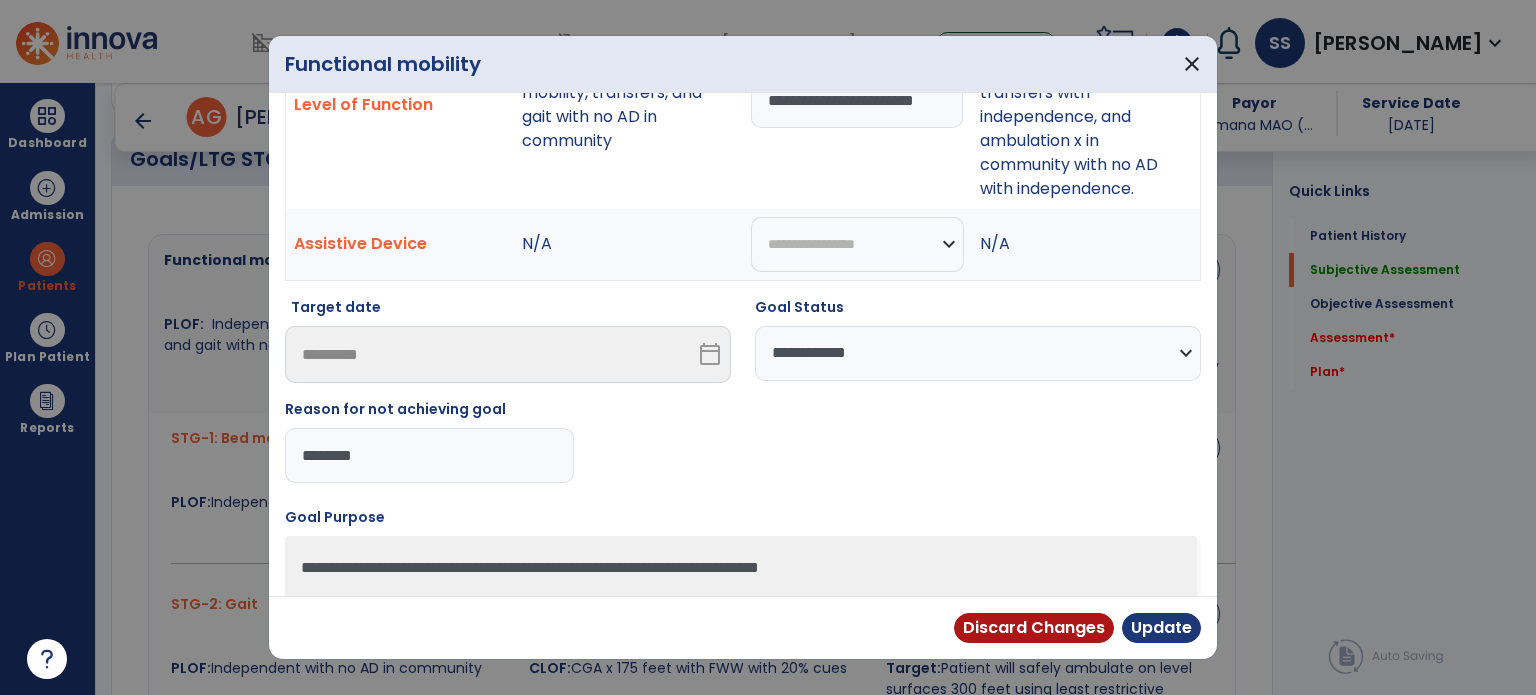 drag, startPoint x: 409, startPoint y: 462, endPoint x: 269, endPoint y: 437, distance: 142.21463 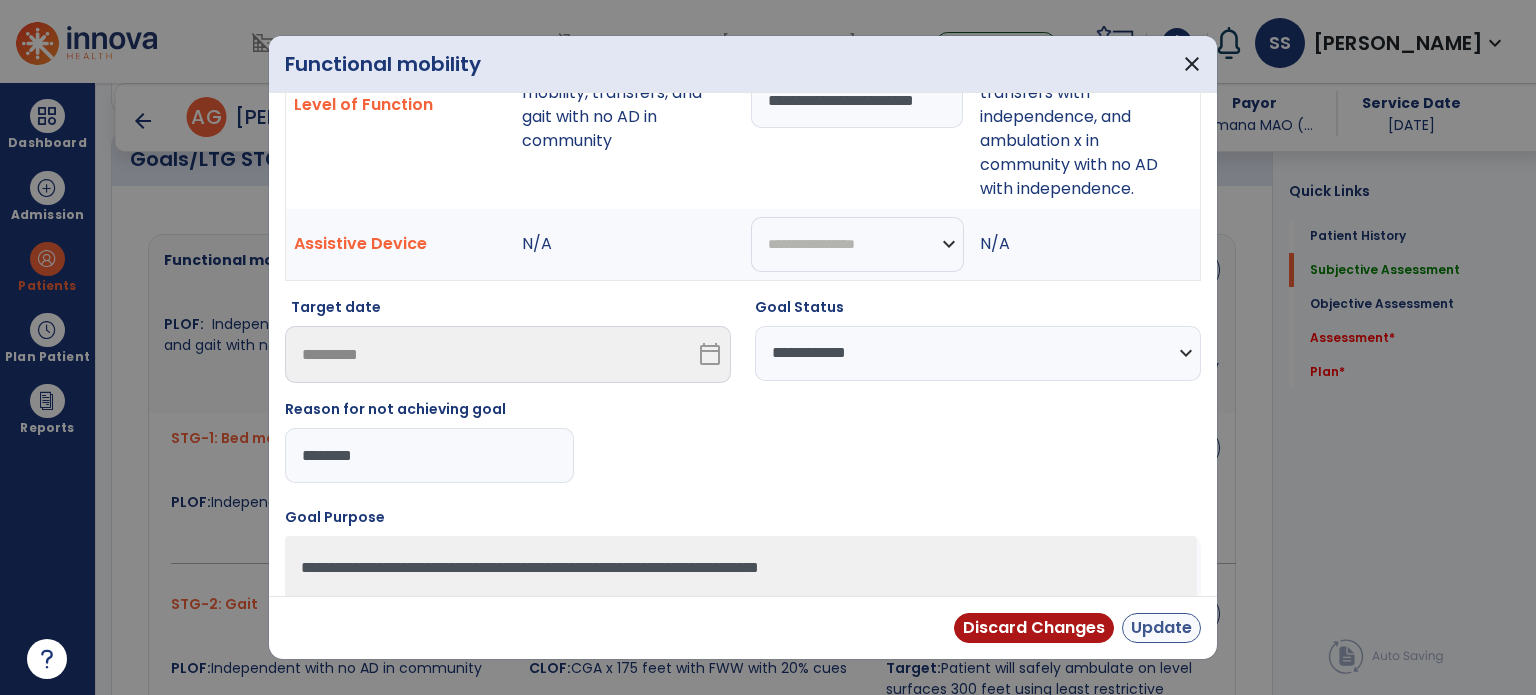 type on "********" 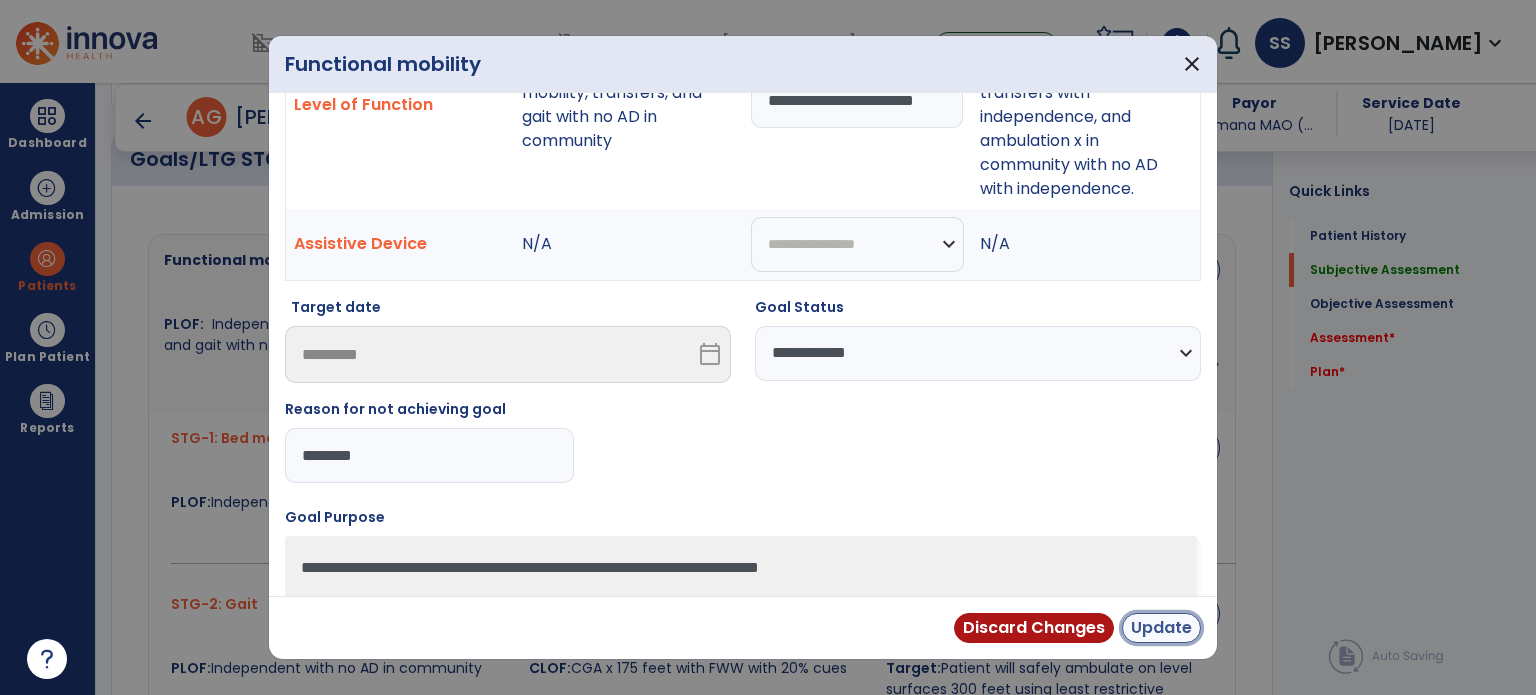 click on "Update" at bounding box center (1161, 628) 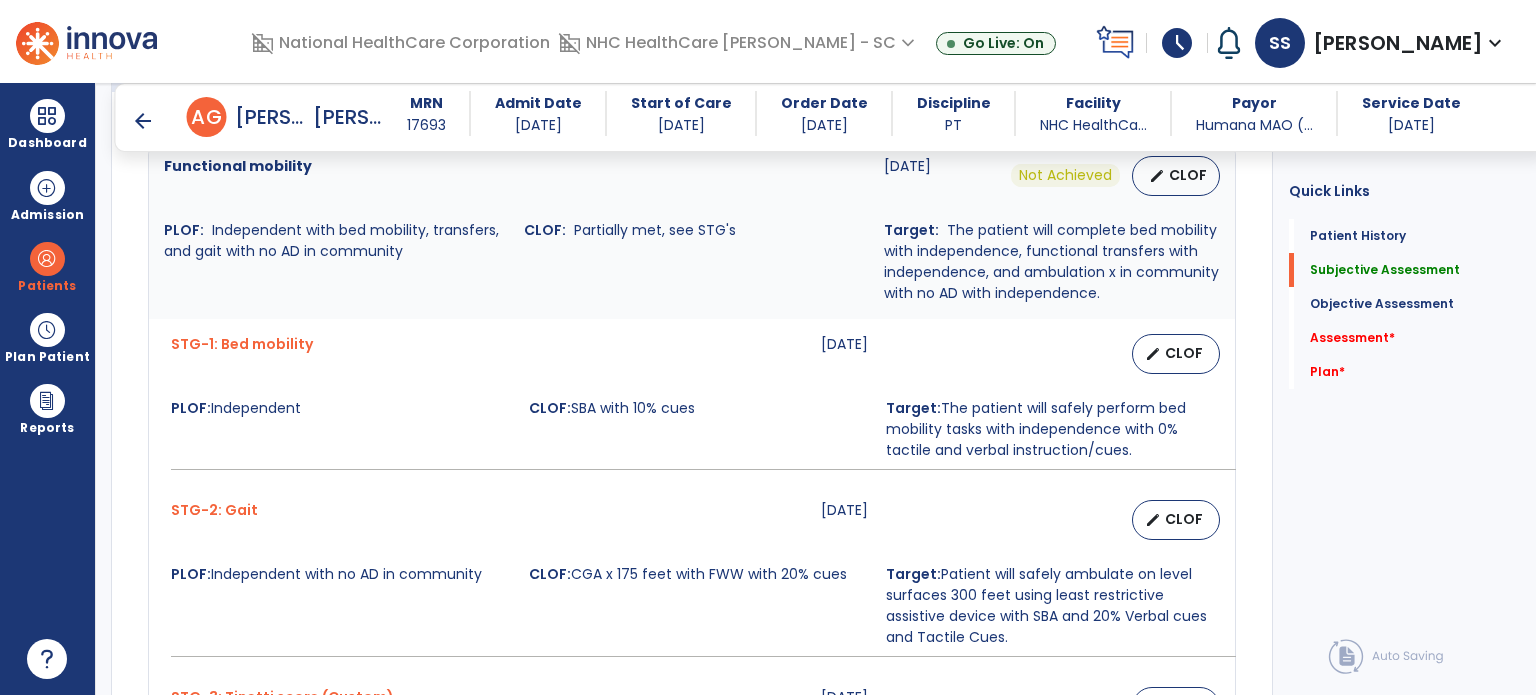 scroll, scrollTop: 1000, scrollLeft: 0, axis: vertical 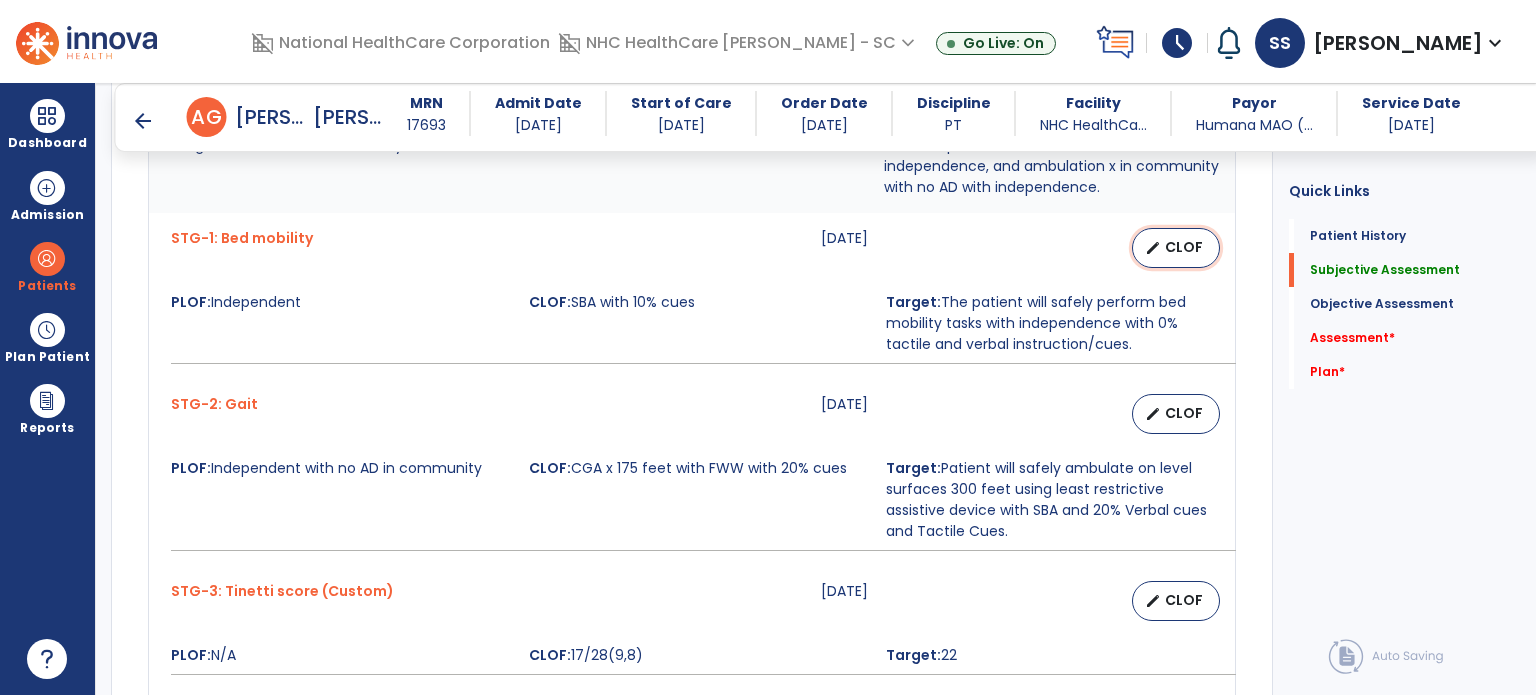 click on "CLOF" at bounding box center [1184, 247] 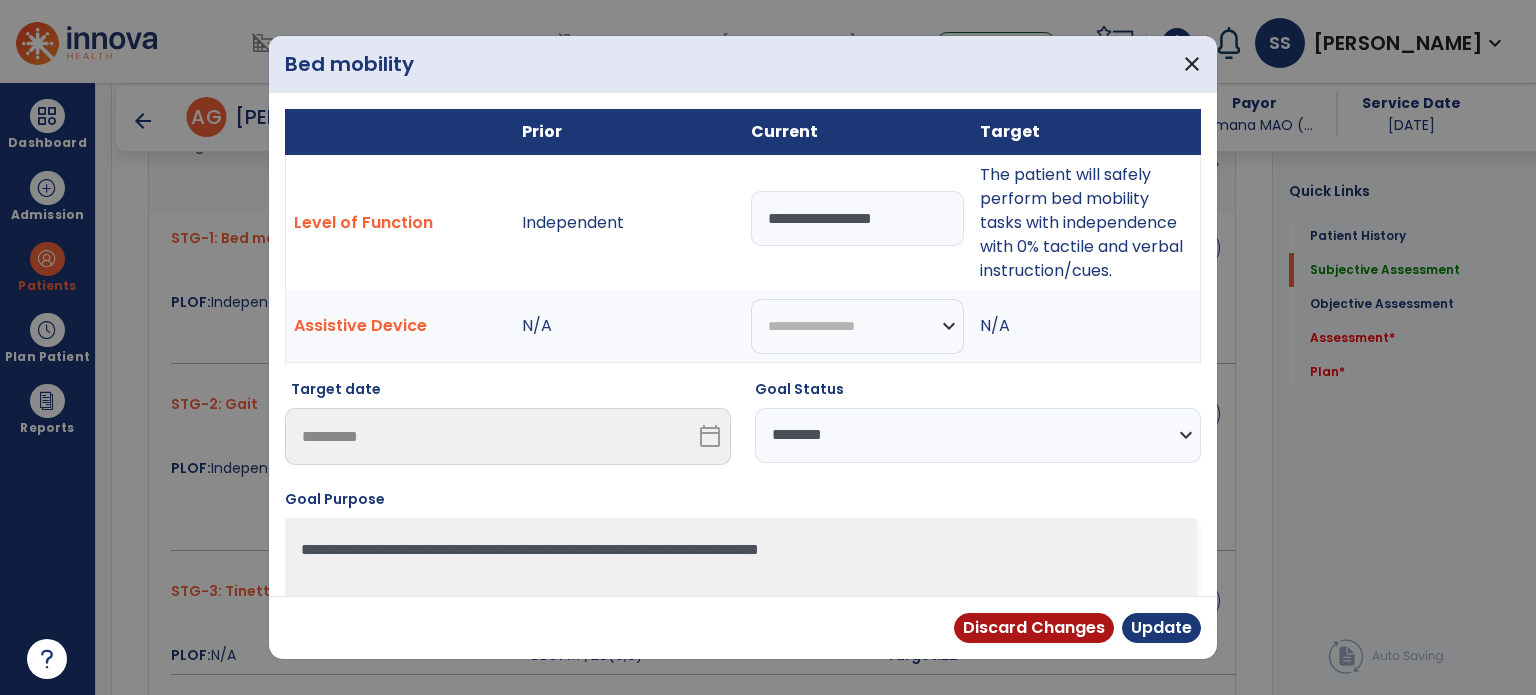 click on "**********" at bounding box center (978, 435) 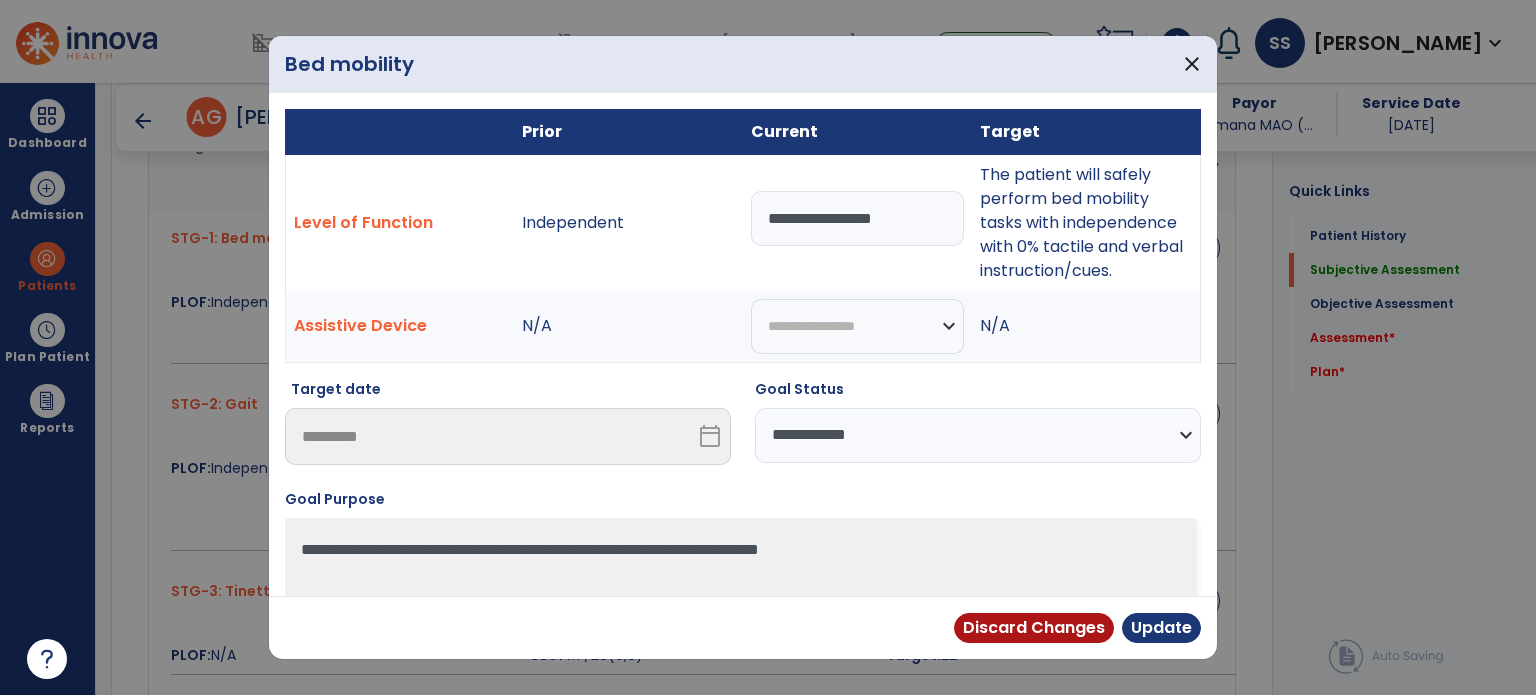 click on "**********" at bounding box center [978, 435] 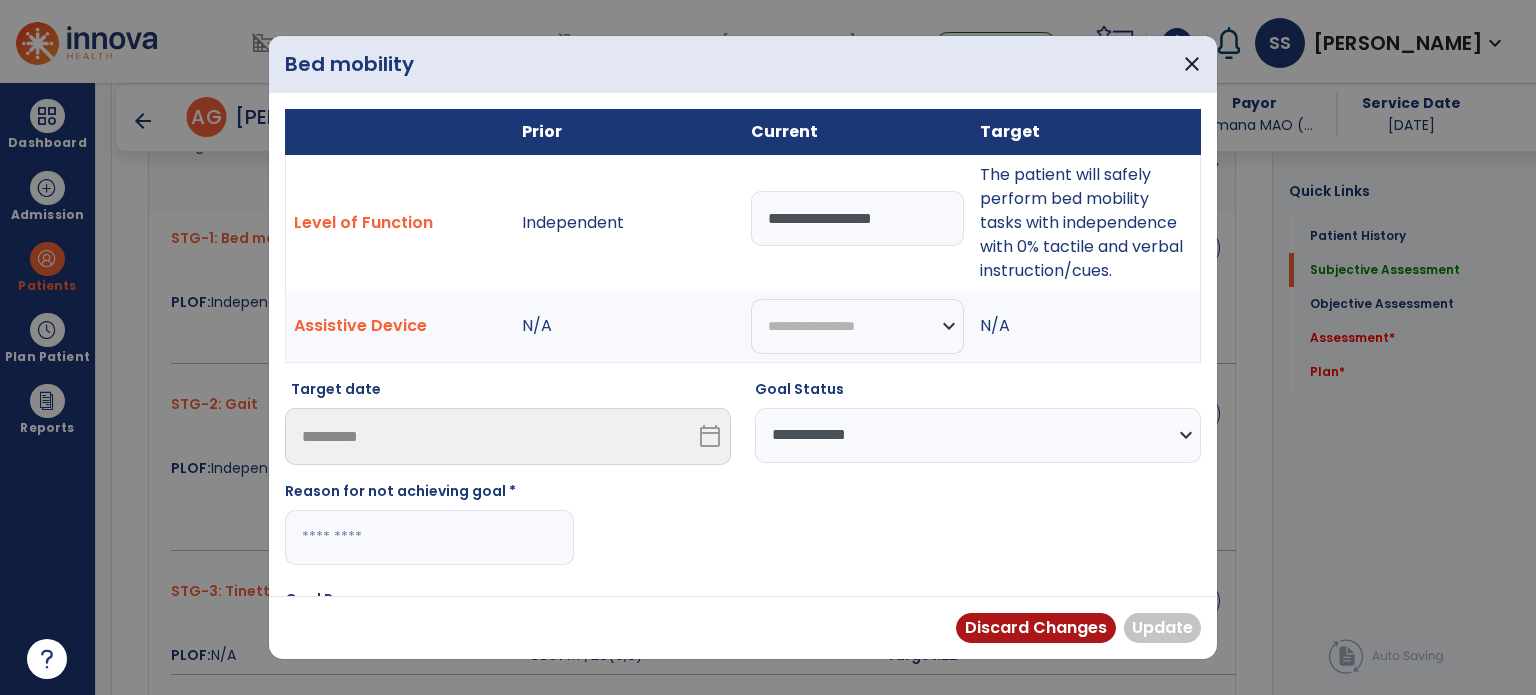 click at bounding box center [429, 537] 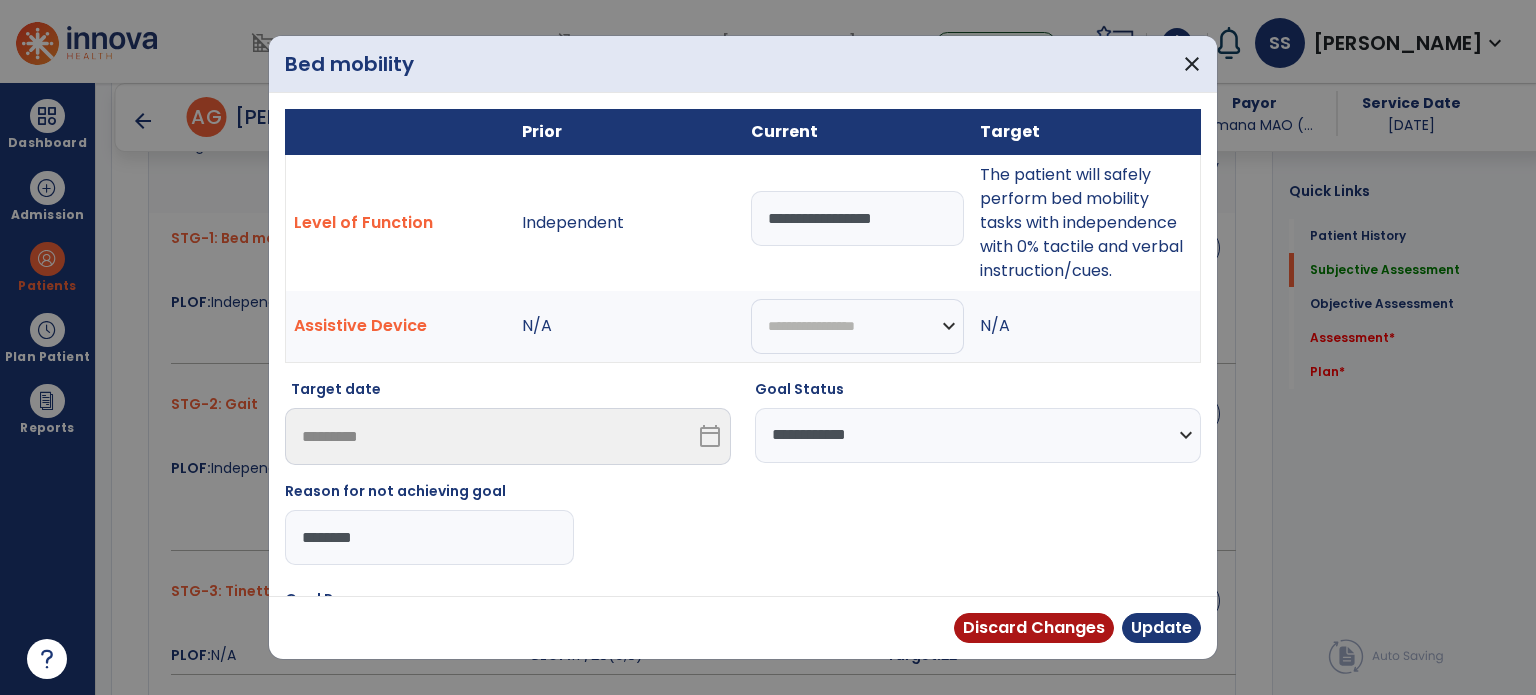 type on "********" 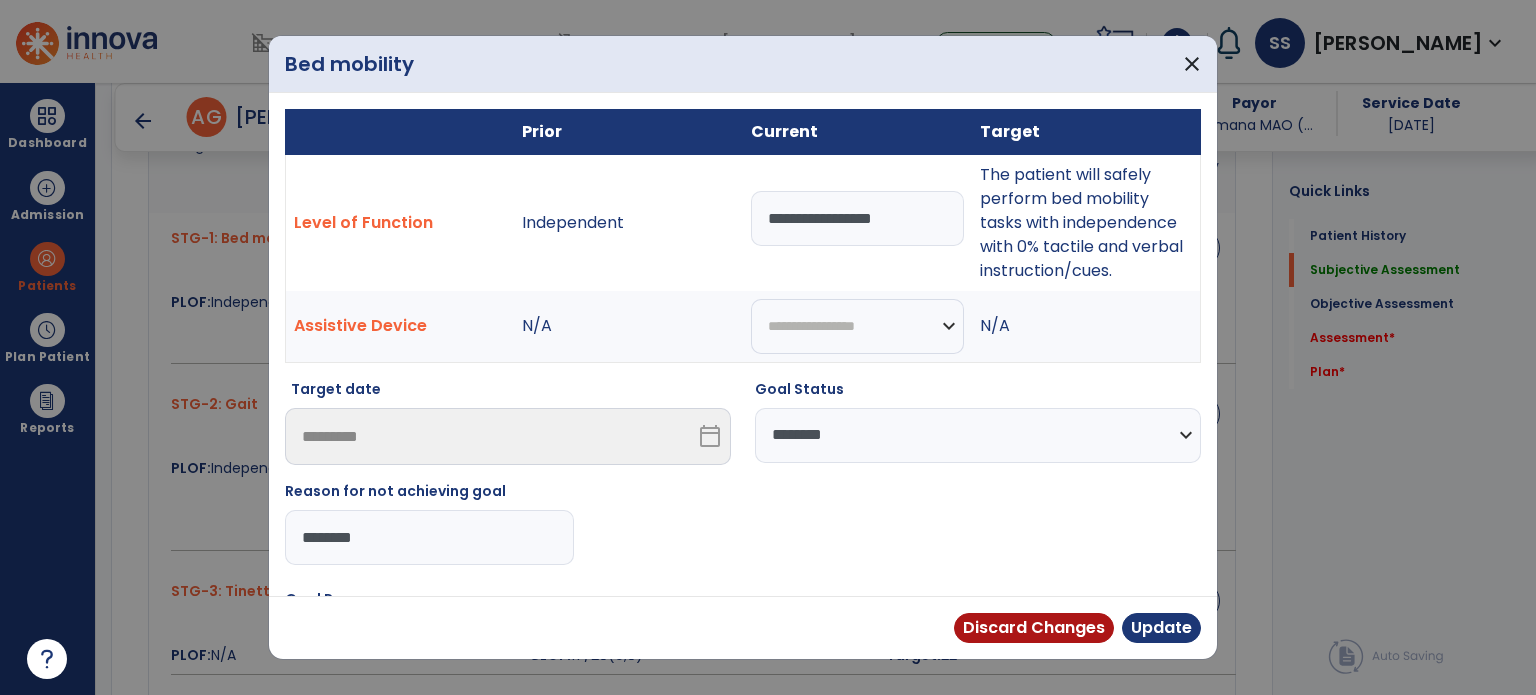click on "**********" at bounding box center [978, 435] 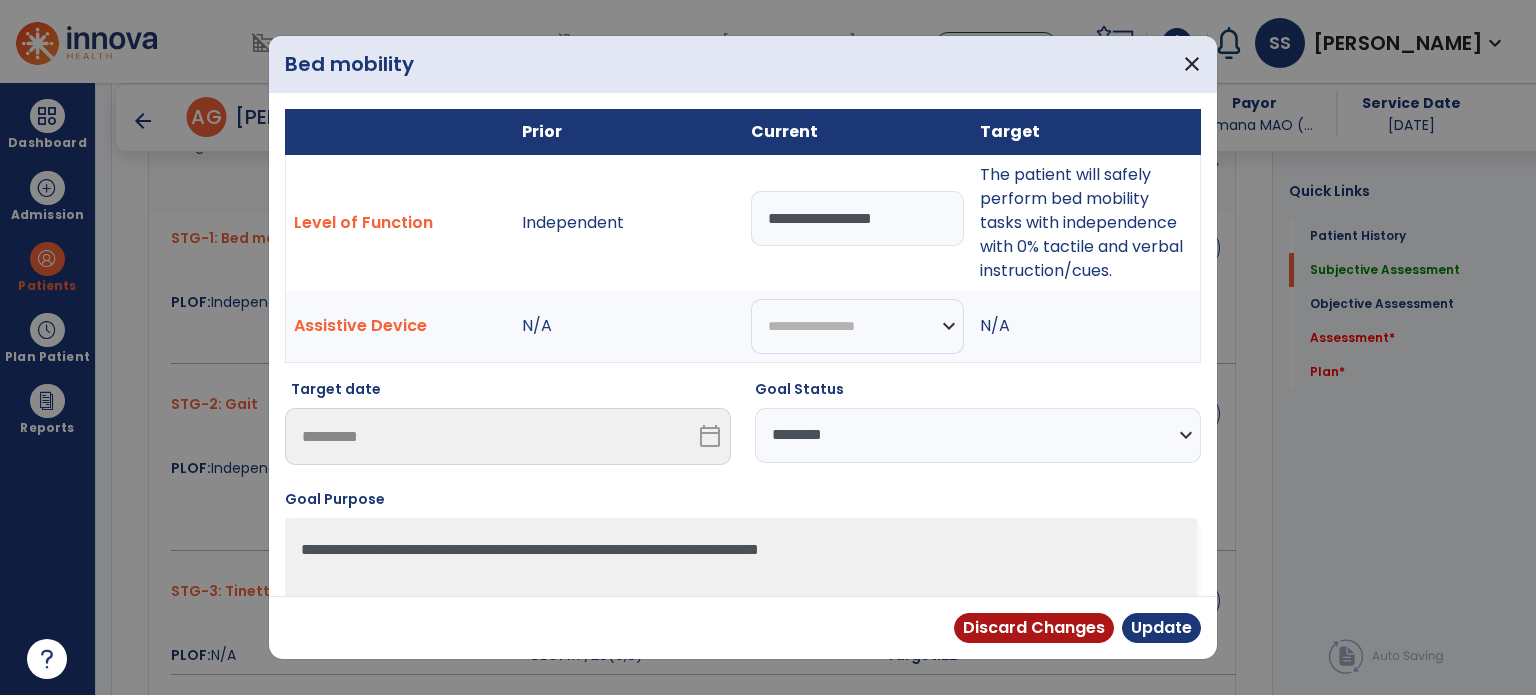 drag, startPoint x: 921, startPoint y: 211, endPoint x: 527, endPoint y: 198, distance: 394.21442 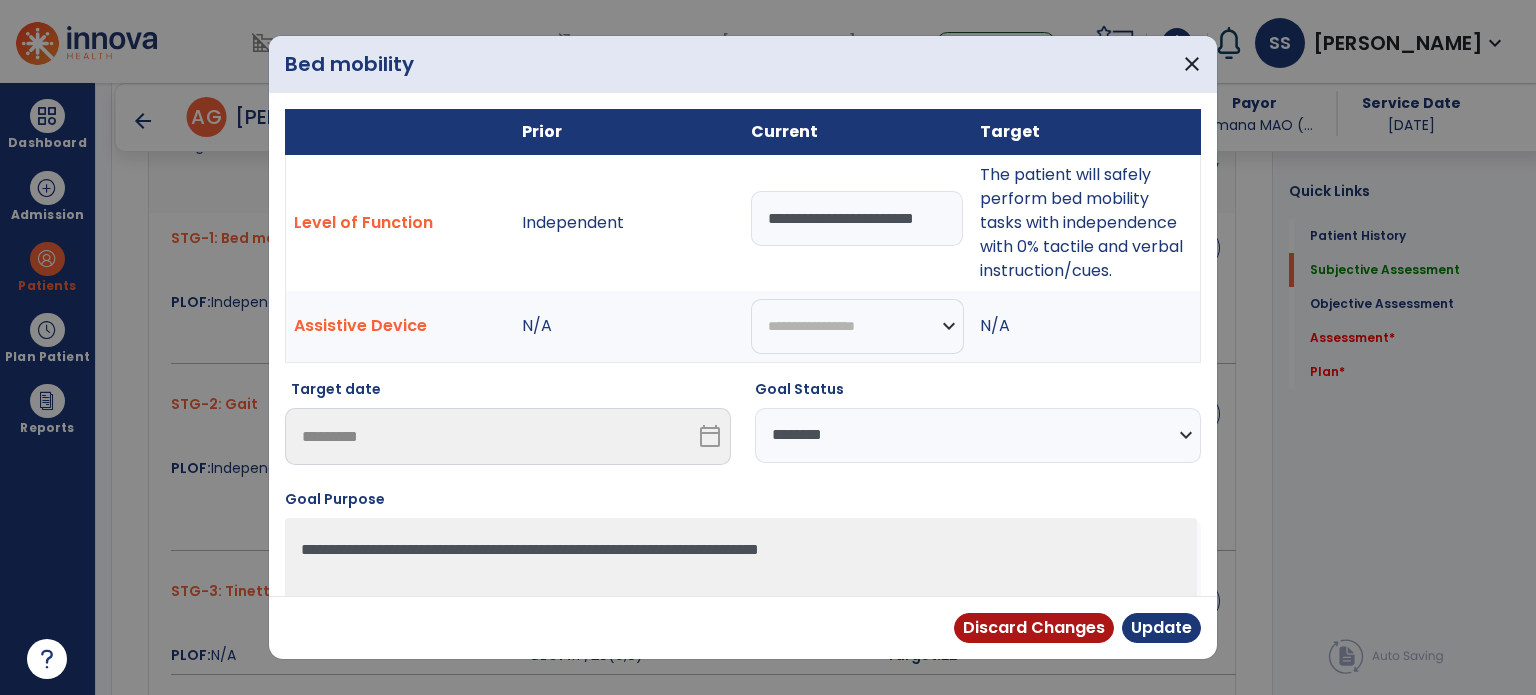 scroll, scrollTop: 0, scrollLeft: 30, axis: horizontal 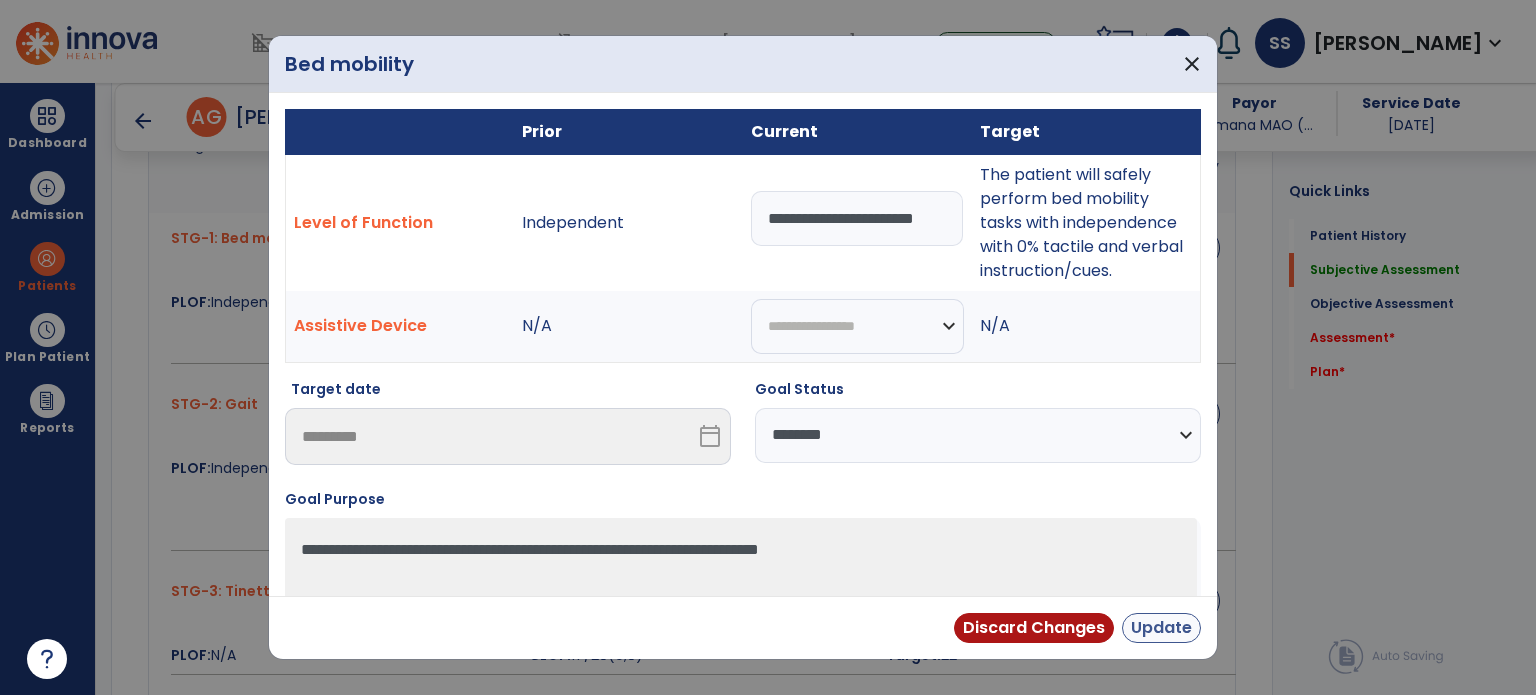 type on "**********" 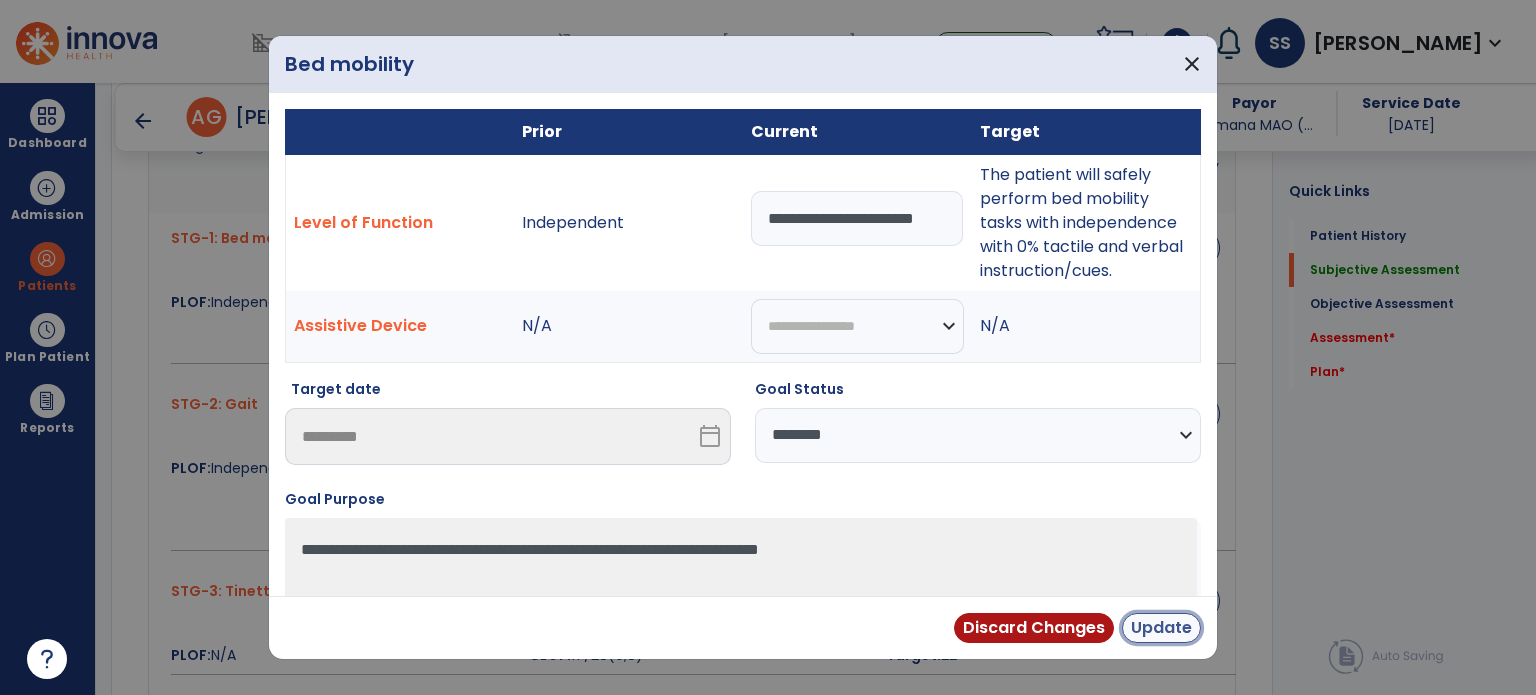 click on "Update" at bounding box center [1161, 628] 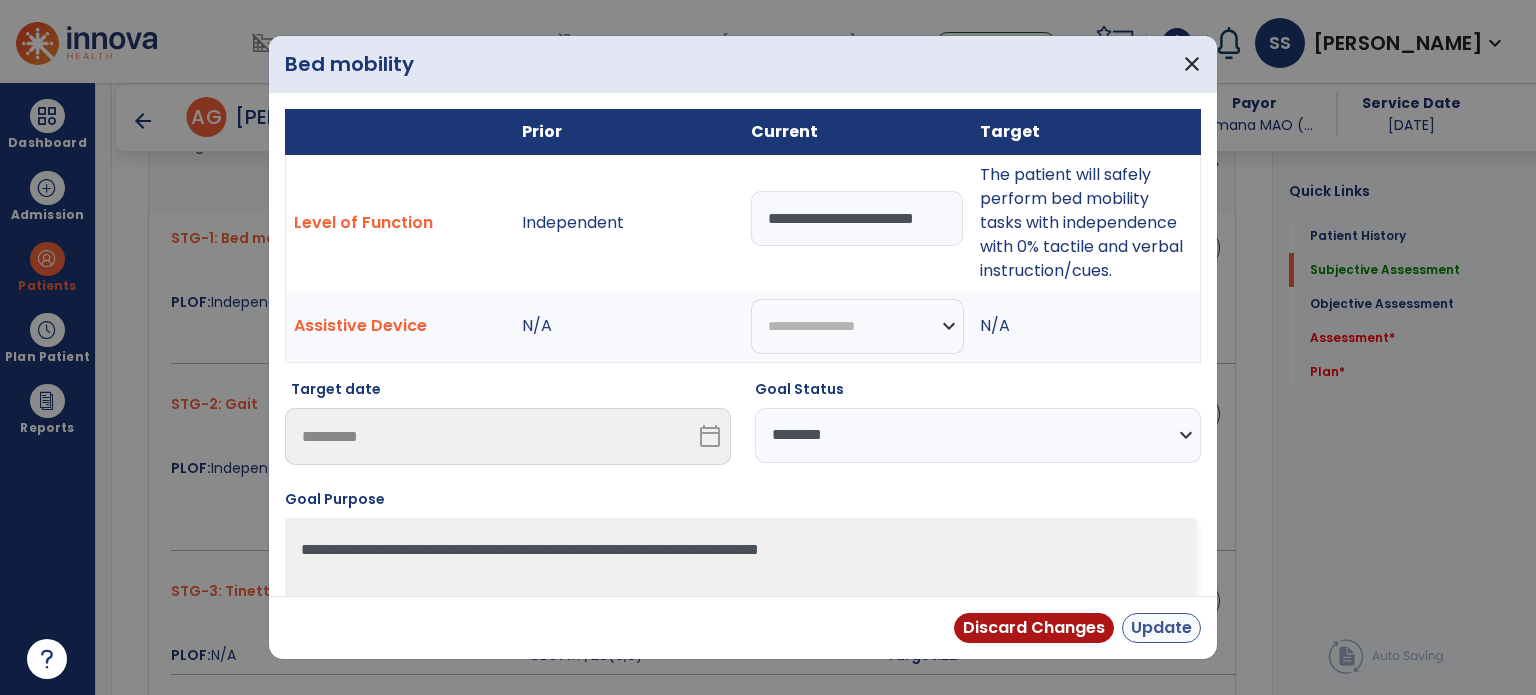 scroll, scrollTop: 0, scrollLeft: 0, axis: both 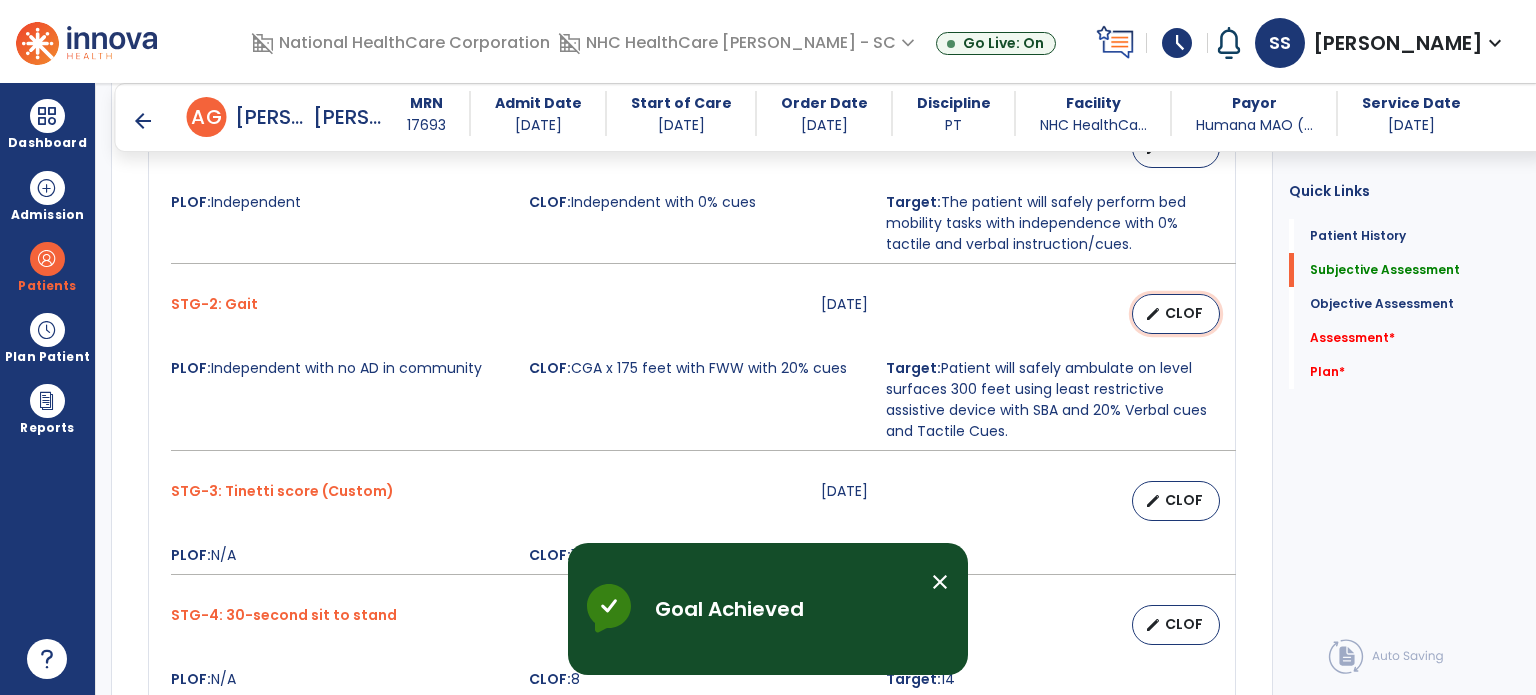 click on "CLOF" at bounding box center (1184, 313) 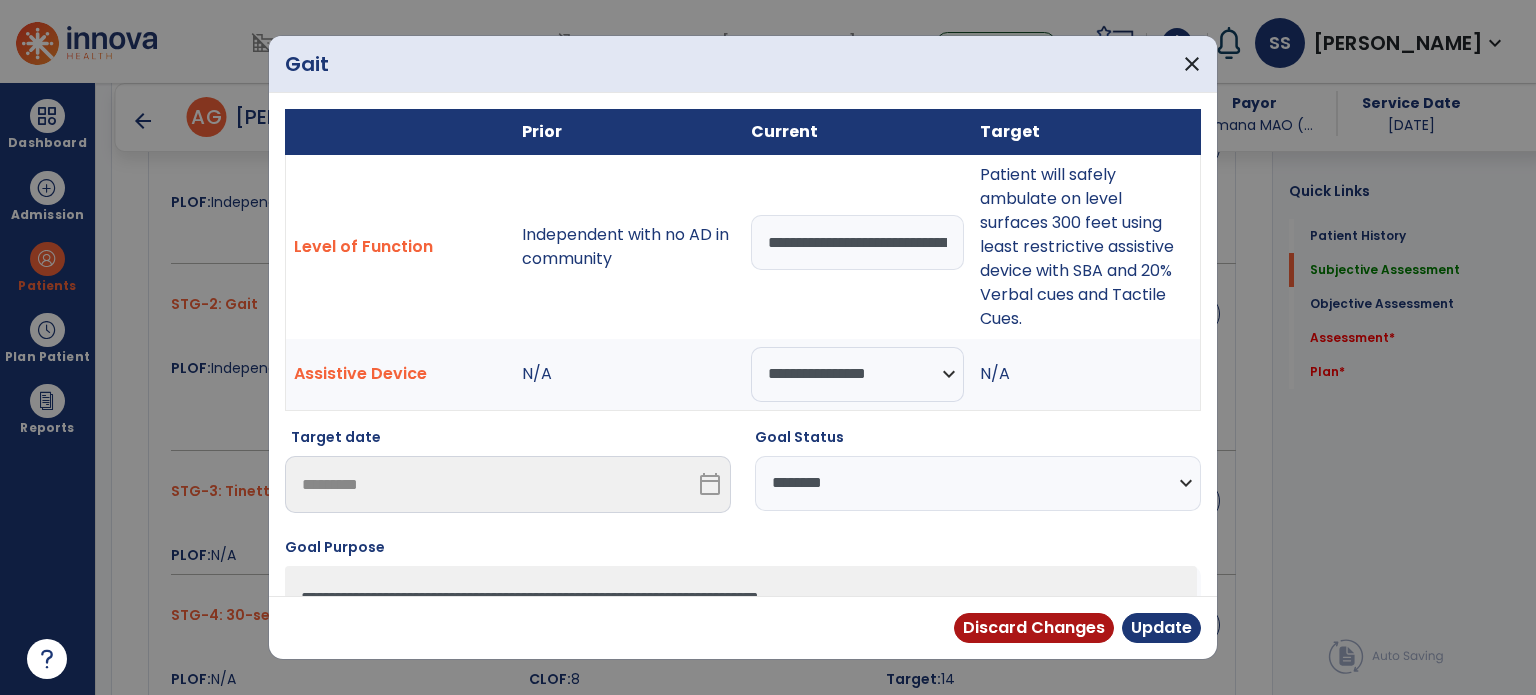 scroll, scrollTop: 0, scrollLeft: 128, axis: horizontal 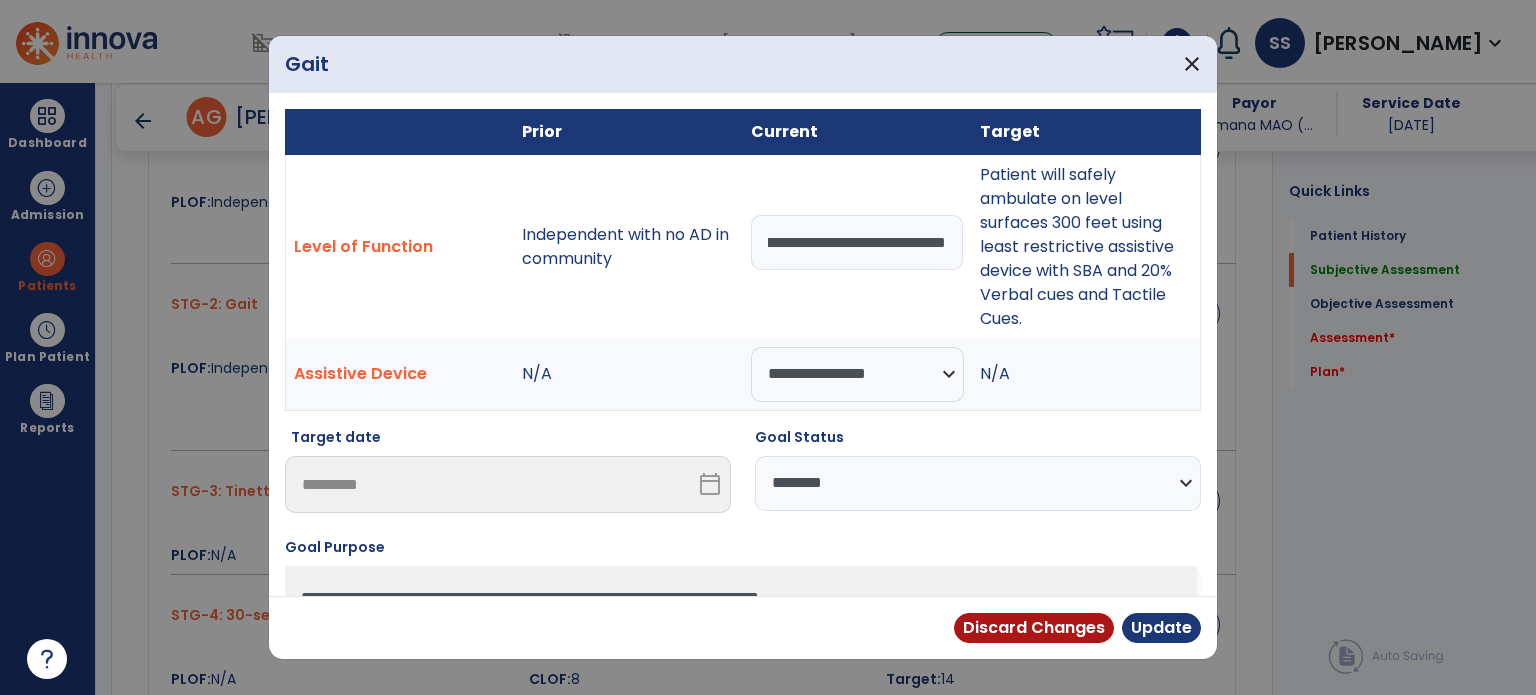 drag, startPoint x: 756, startPoint y: 233, endPoint x: 1149, endPoint y: 291, distance: 397.25684 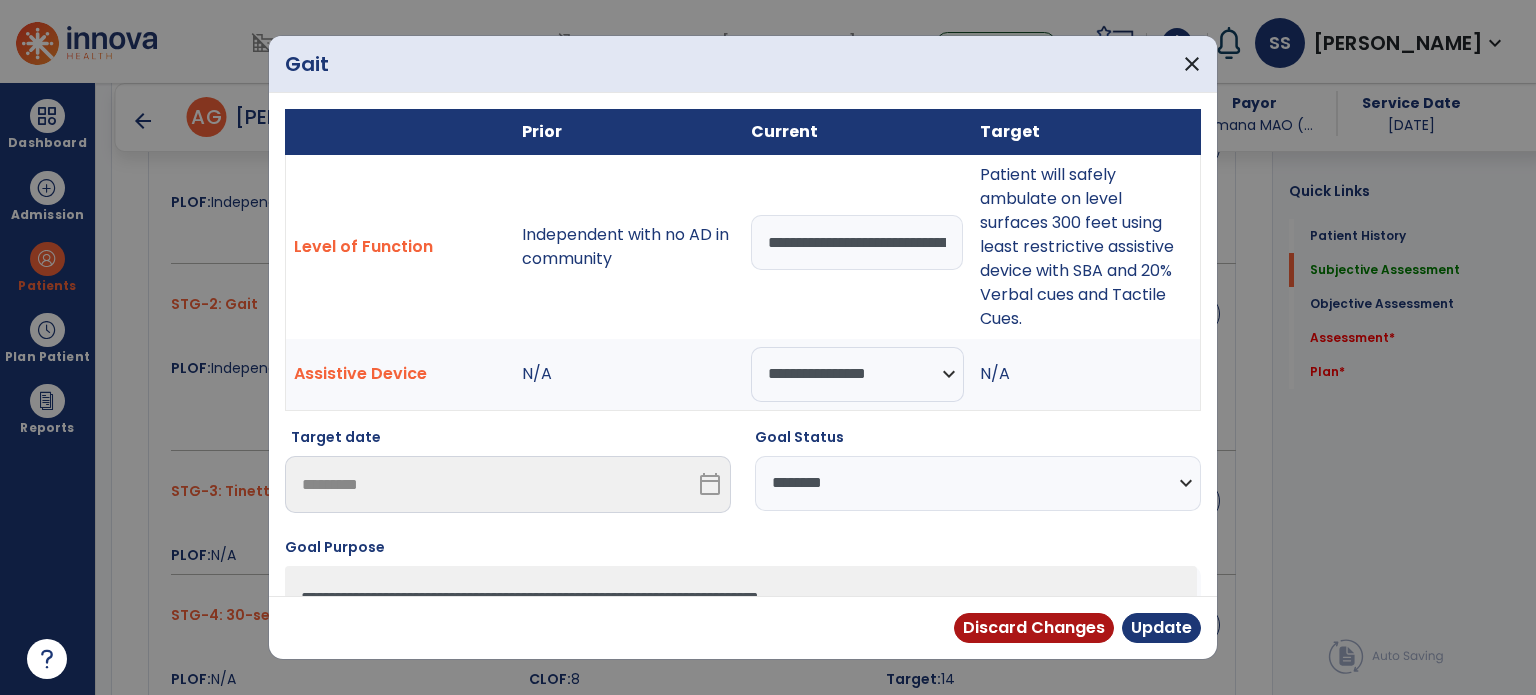 drag, startPoint x: 821, startPoint y: 250, endPoint x: 684, endPoint y: 237, distance: 137.6154 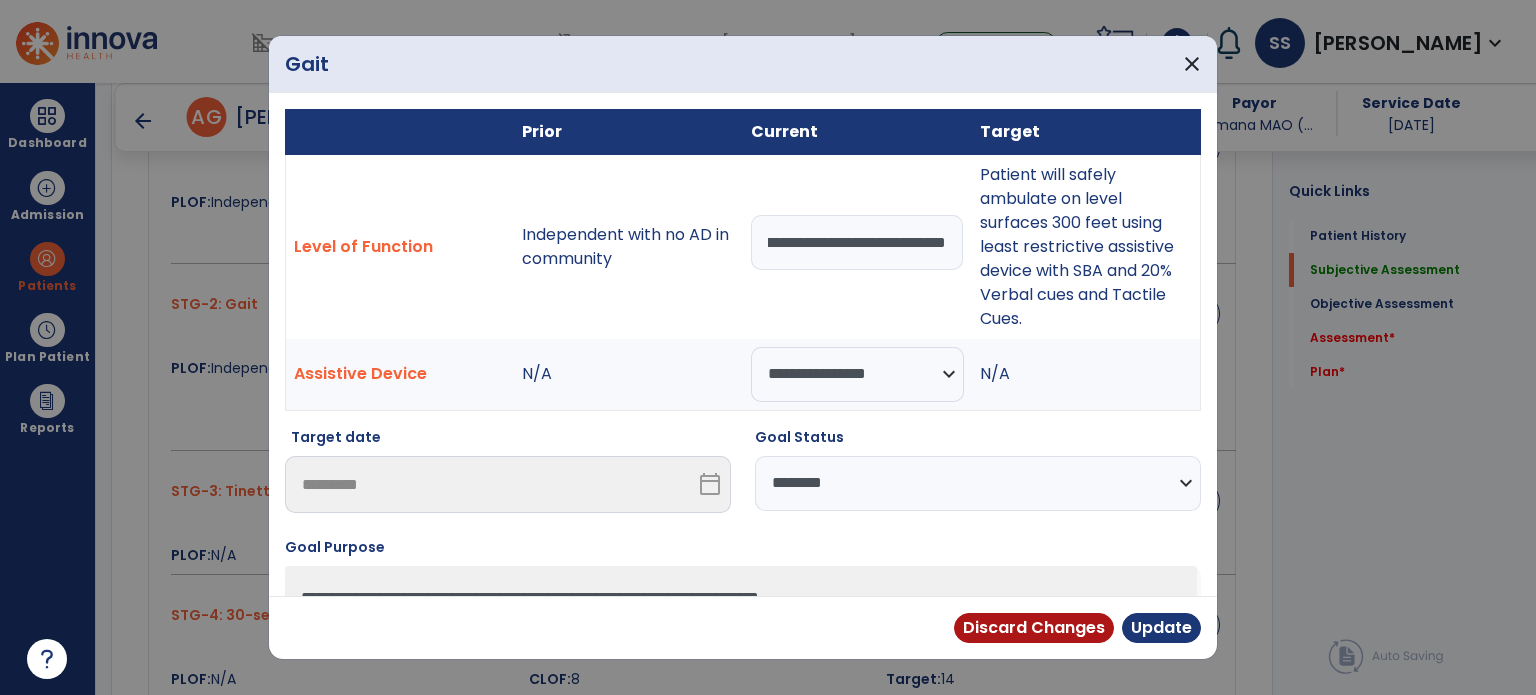scroll, scrollTop: 0, scrollLeft: 181, axis: horizontal 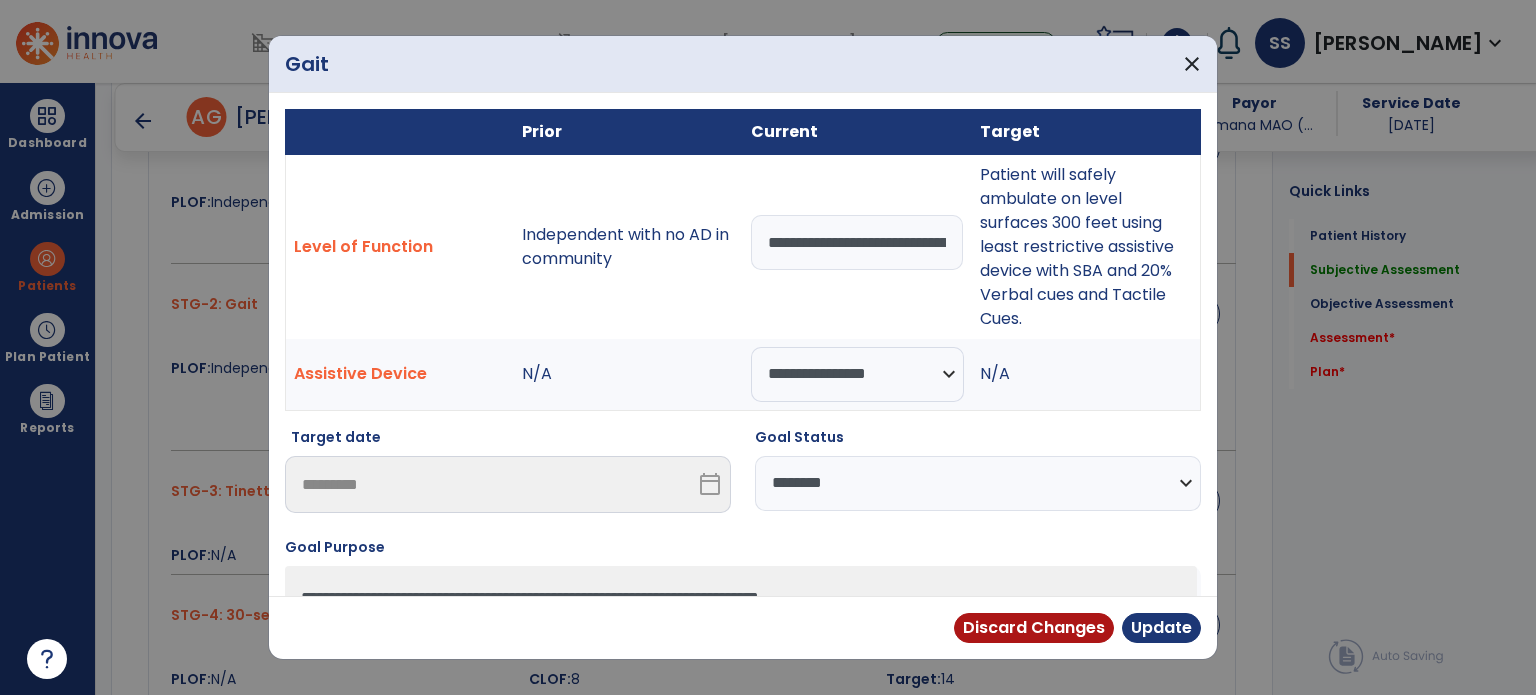 select on "**********" 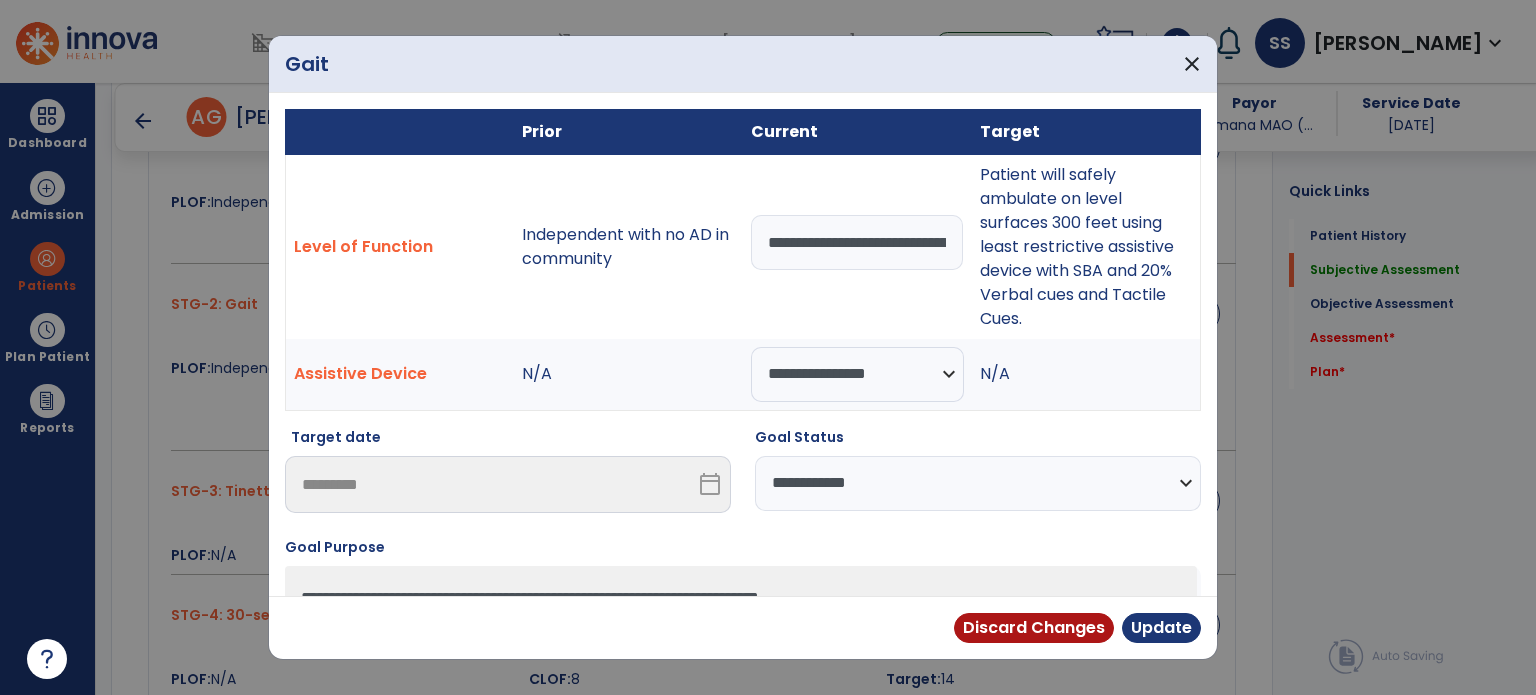 click on "**********" at bounding box center (978, 483) 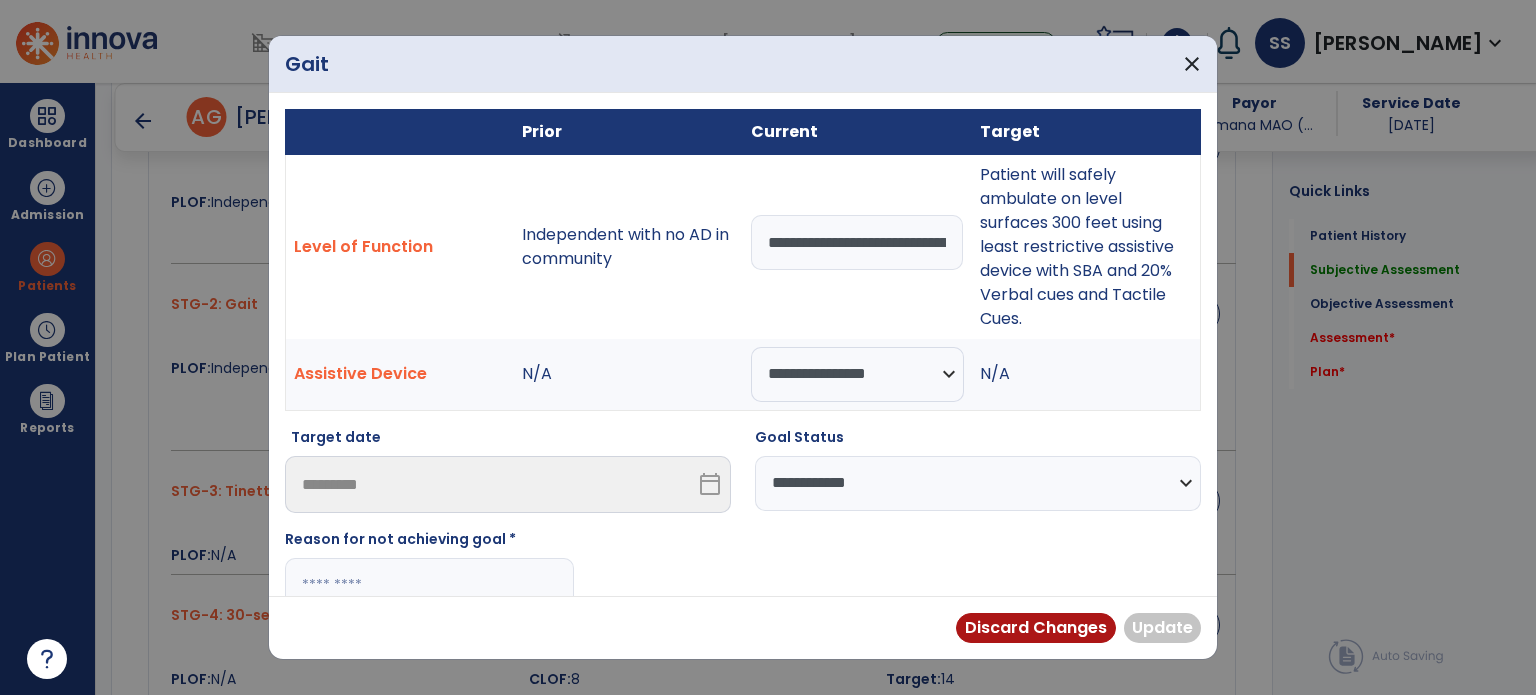 click at bounding box center (429, 585) 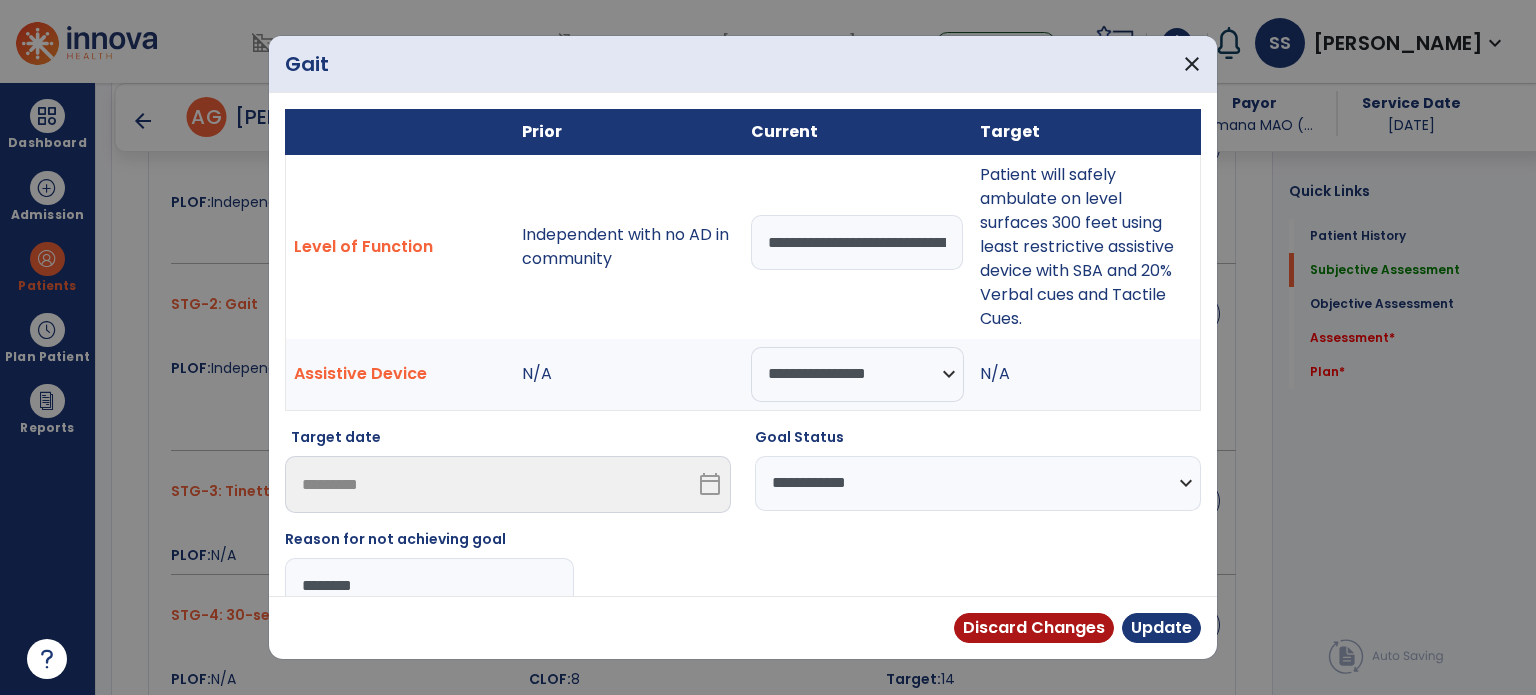 drag, startPoint x: 392, startPoint y: 589, endPoint x: 280, endPoint y: 562, distance: 115.2085 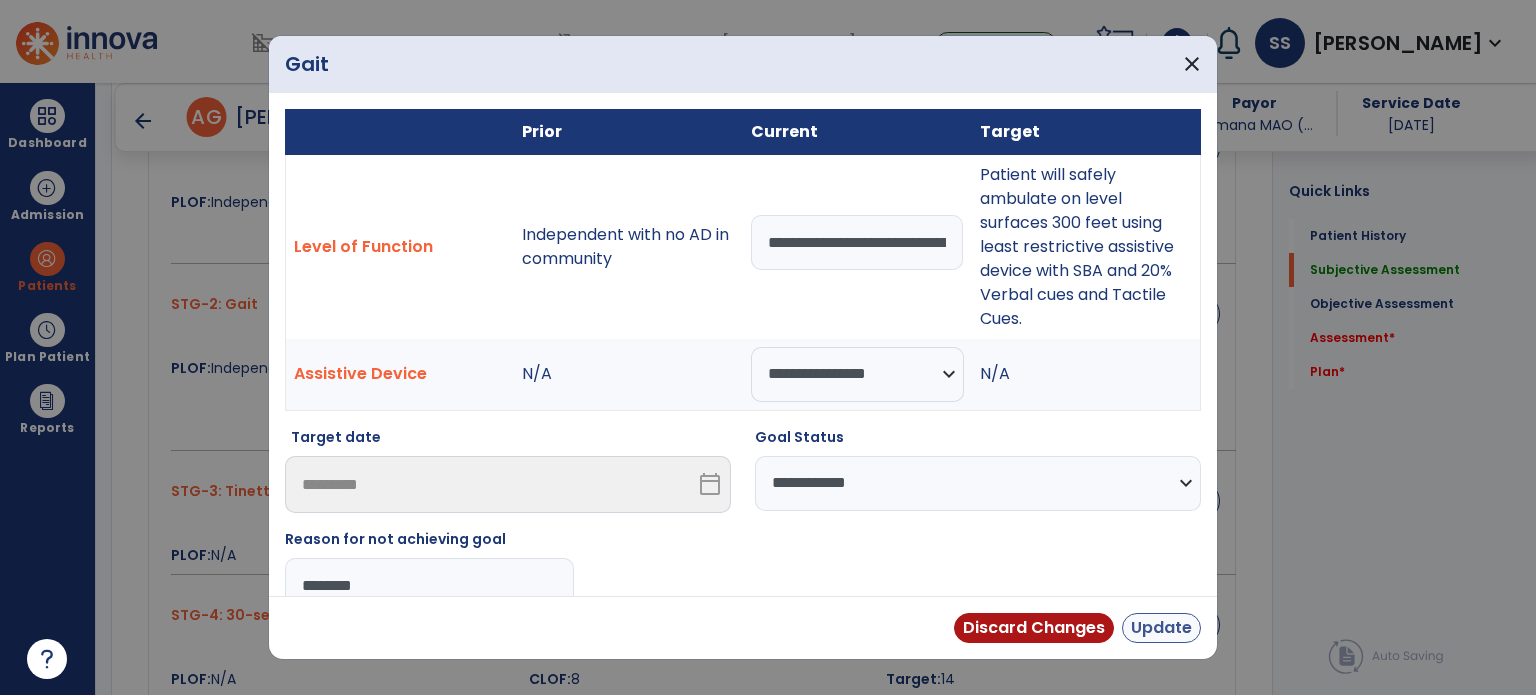type on "********" 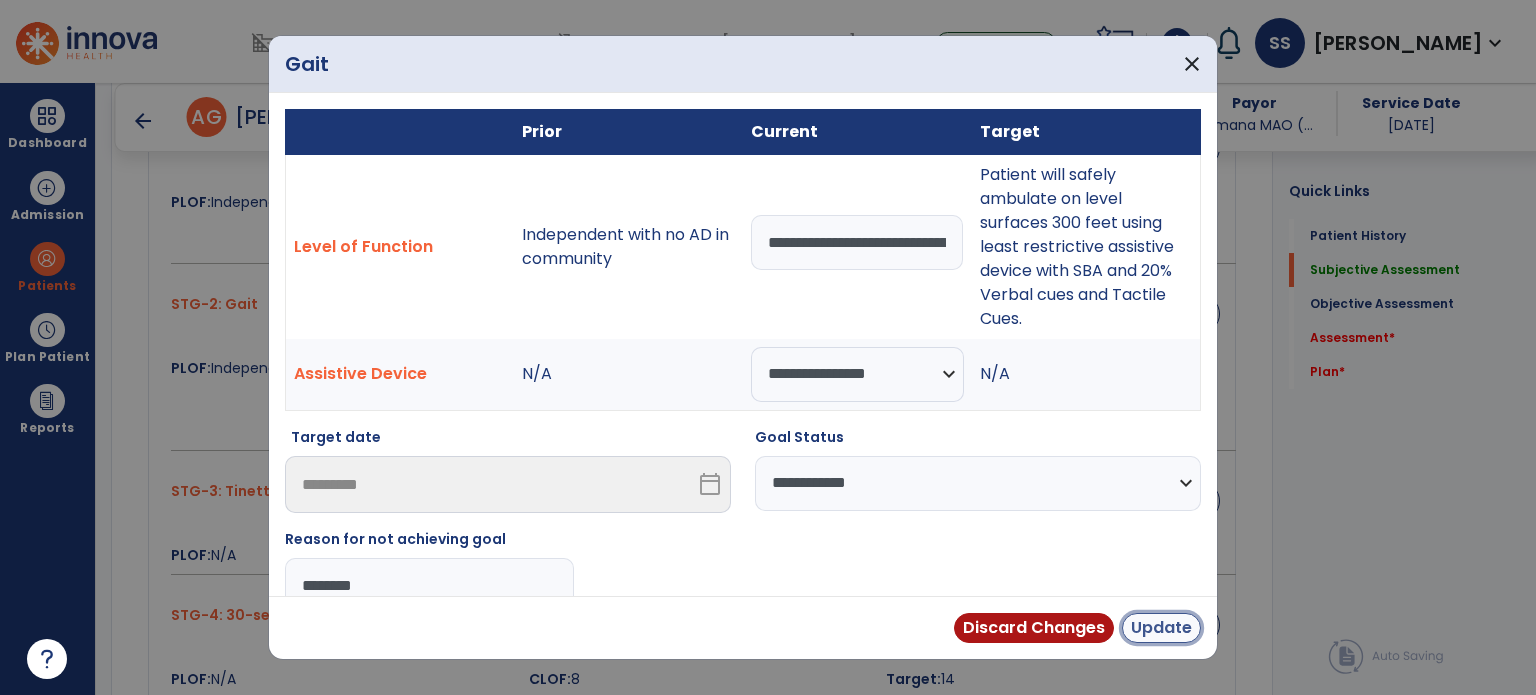 click on "Update" at bounding box center (1161, 628) 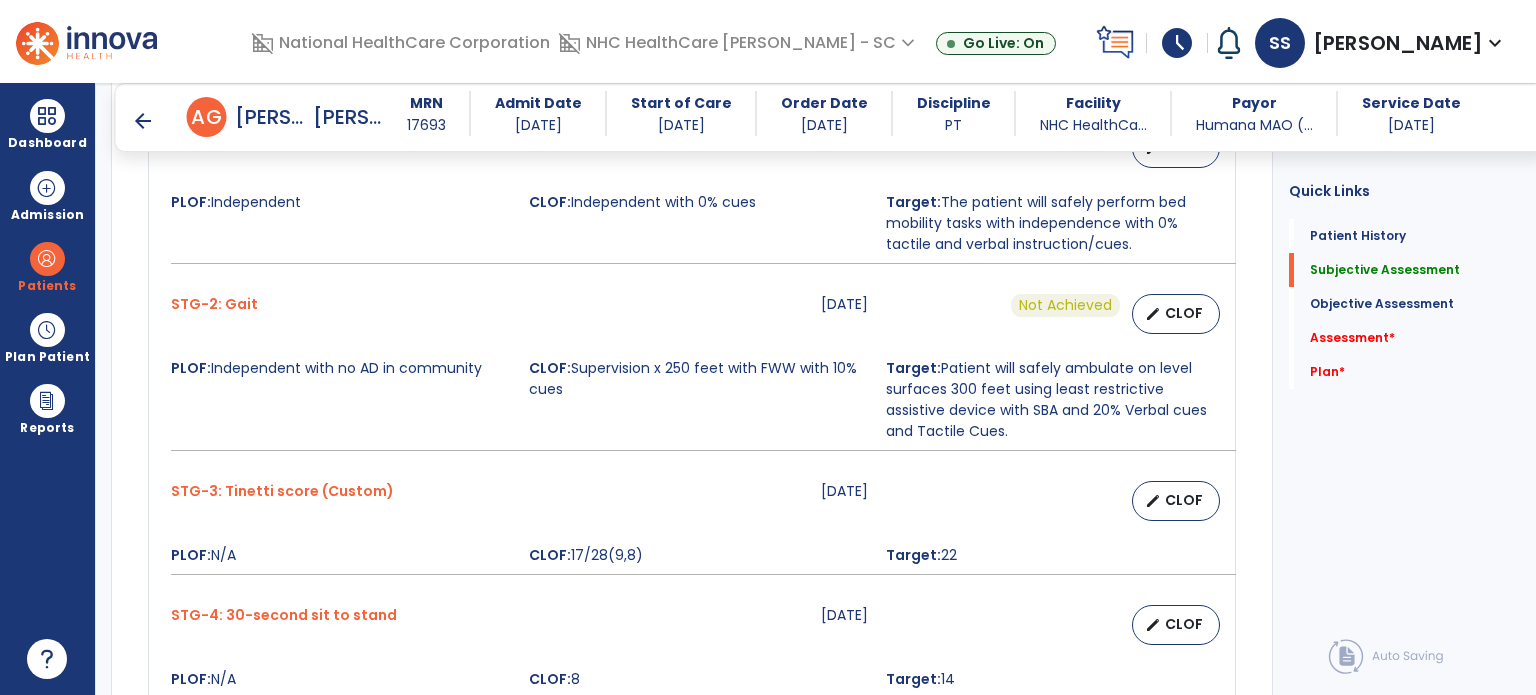 click on "STG-3: Tinetti score (Custom)  07-14-2025   edit   CLOF PLOF:  N/A  CLOF:  17/28(9,8)  Target:  22" at bounding box center (692, 528) 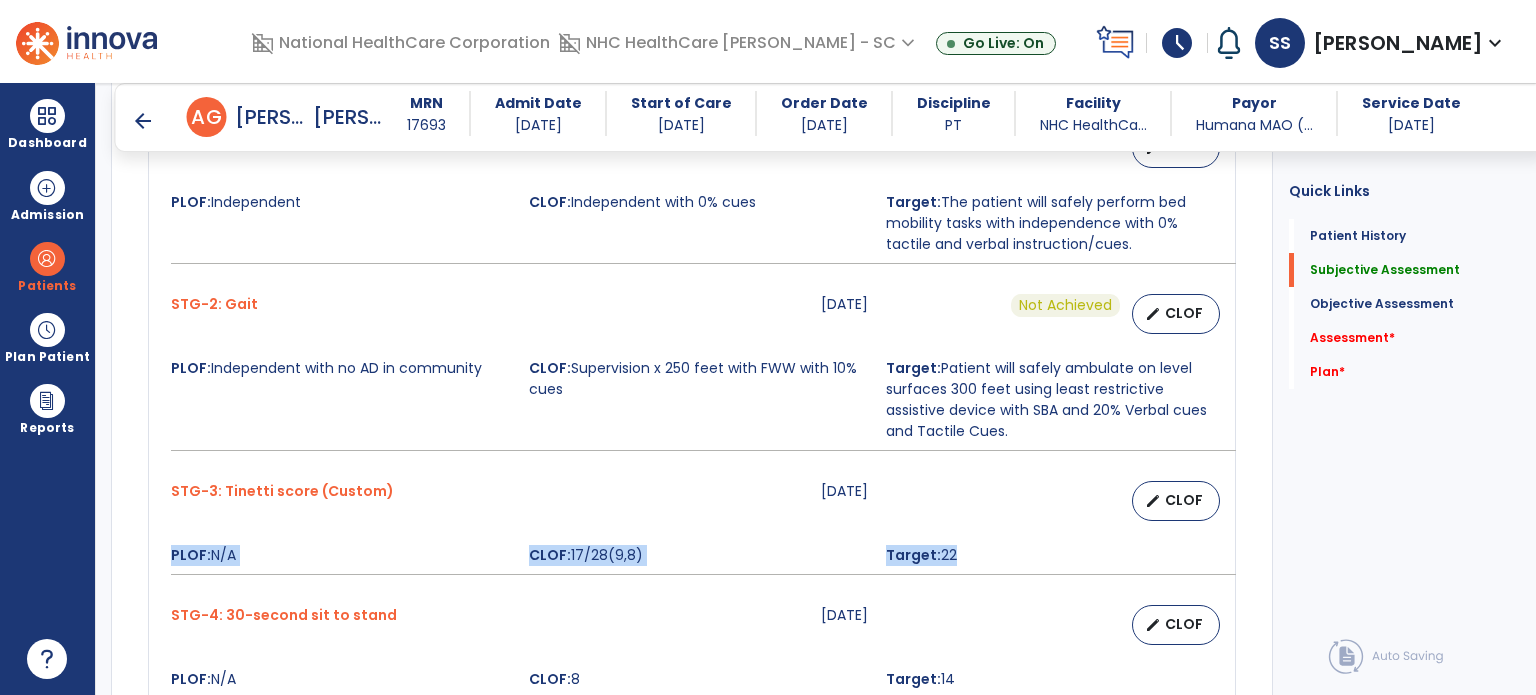 drag, startPoint x: 1103, startPoint y: 565, endPoint x: 1042, endPoint y: 509, distance: 82.80701 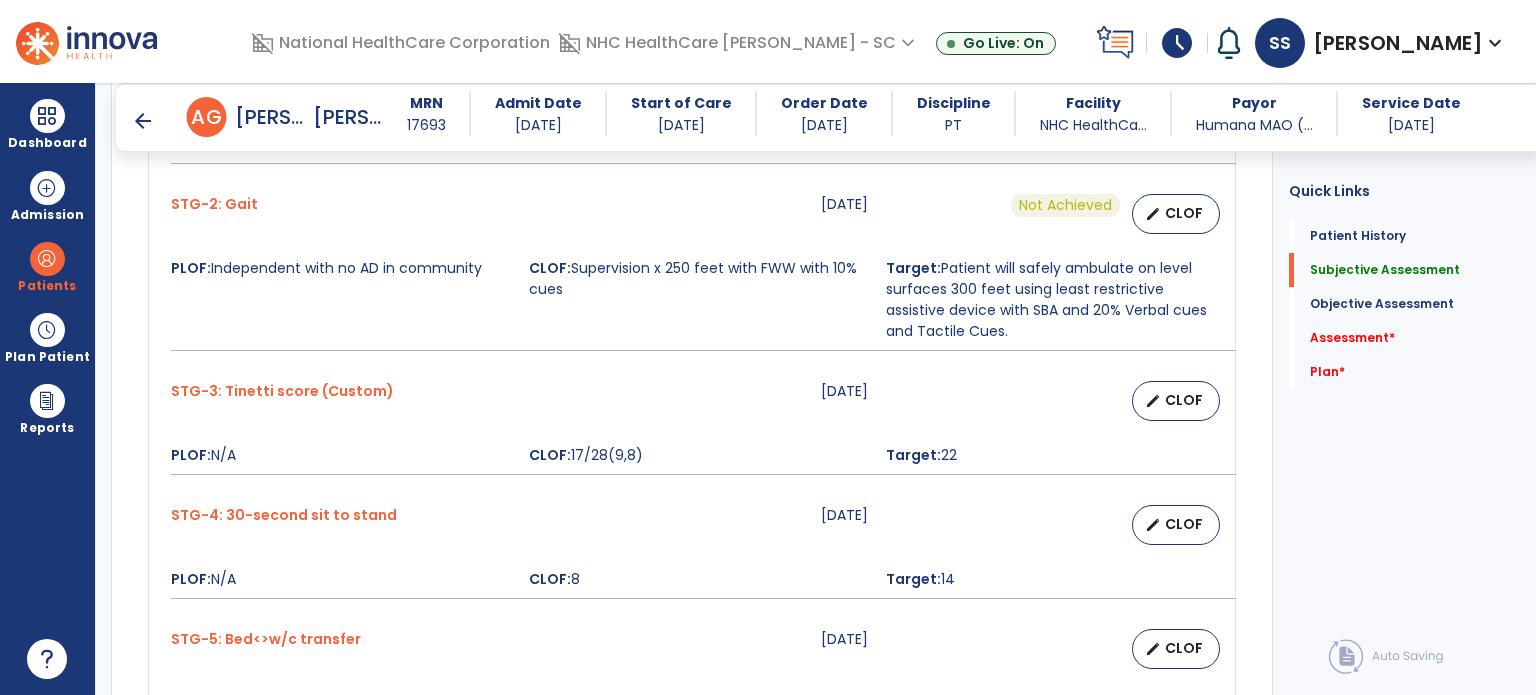 click on "STG-4: 30-second sit to stand  07-14-2025   edit   CLOF PLOF:  N/A  CLOF:  8  Target:  14" at bounding box center [692, 552] 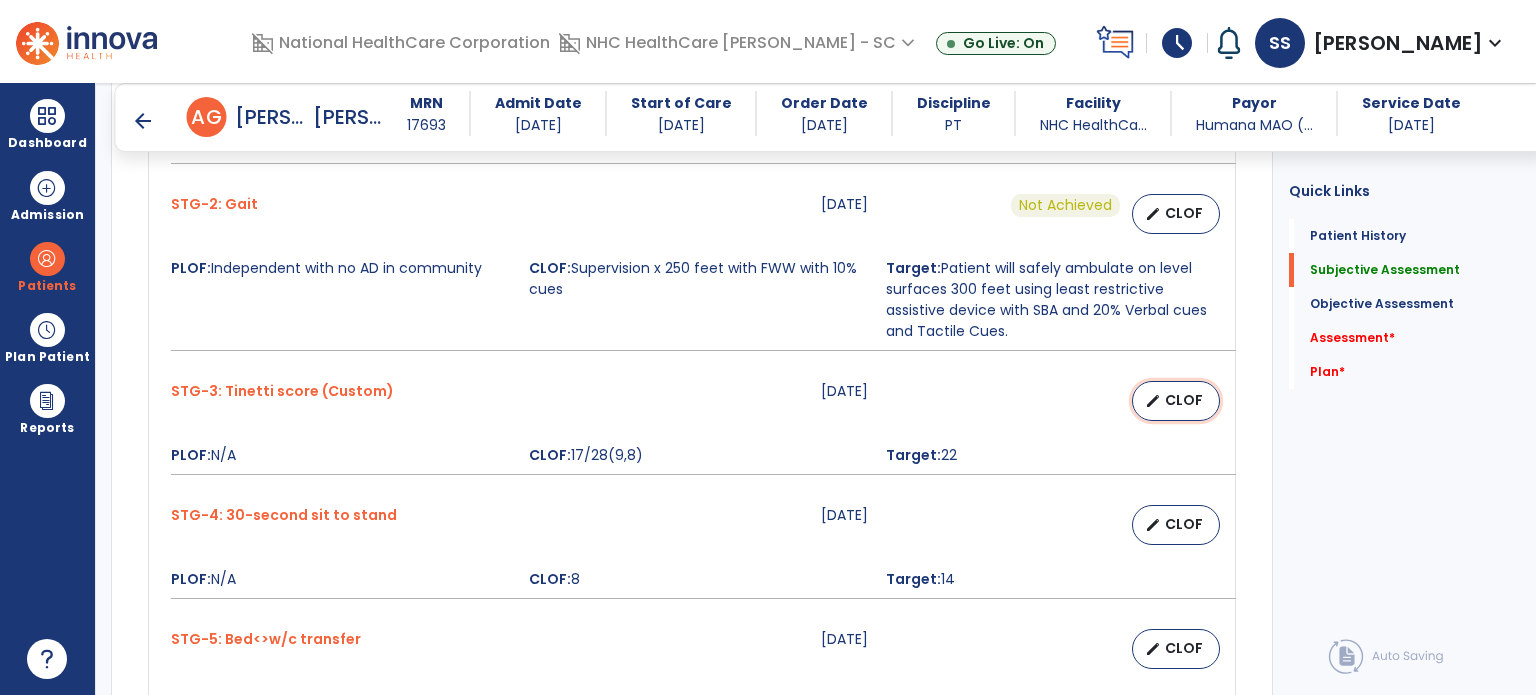 click on "edit" at bounding box center [1153, 401] 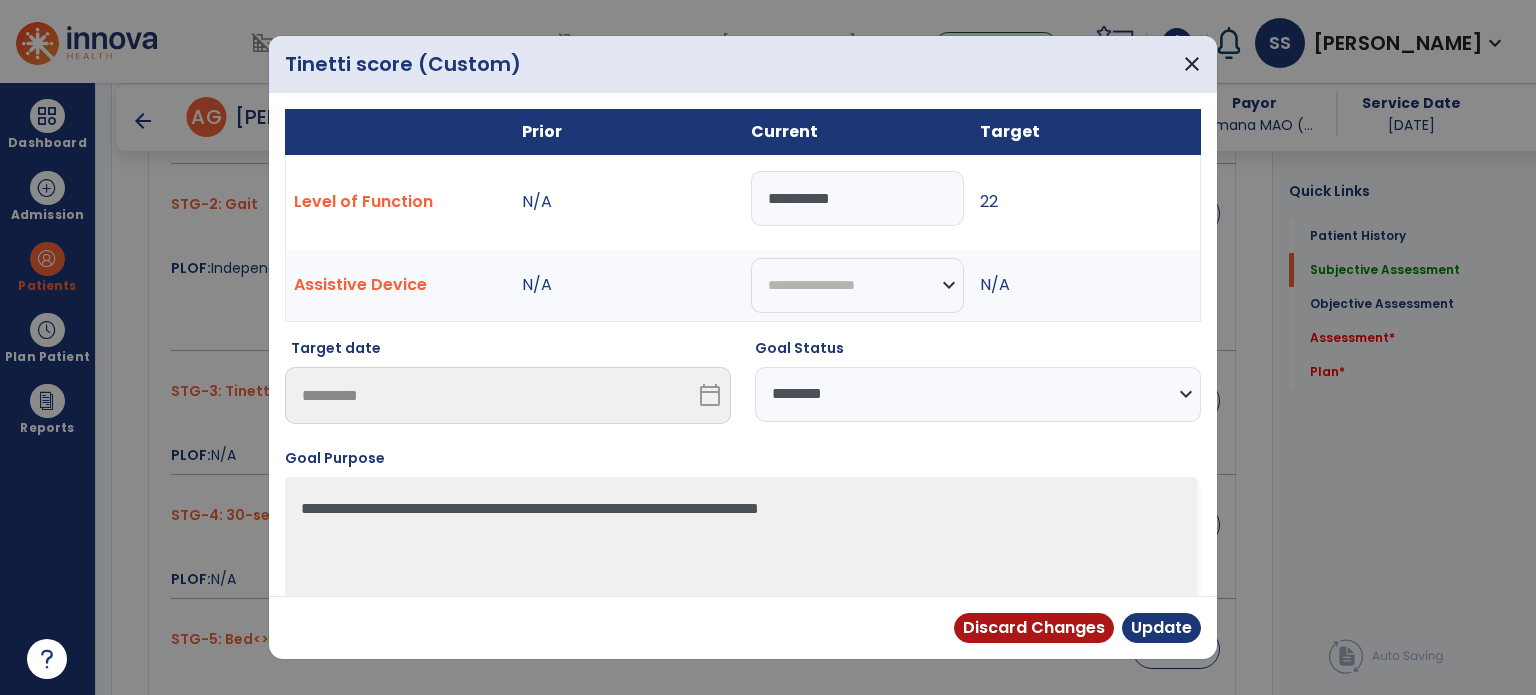 drag, startPoint x: 868, startPoint y: 206, endPoint x: 252, endPoint y: 126, distance: 621.1731 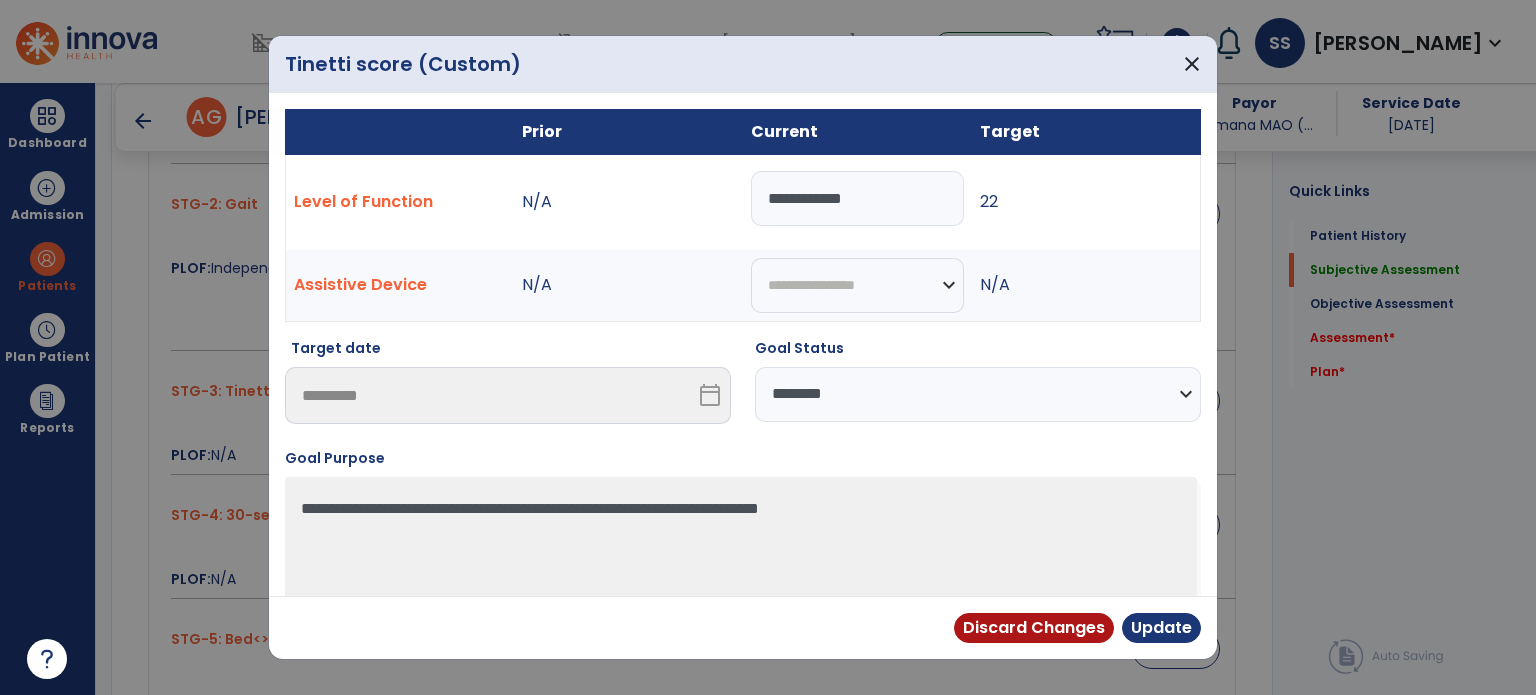 type on "**********" 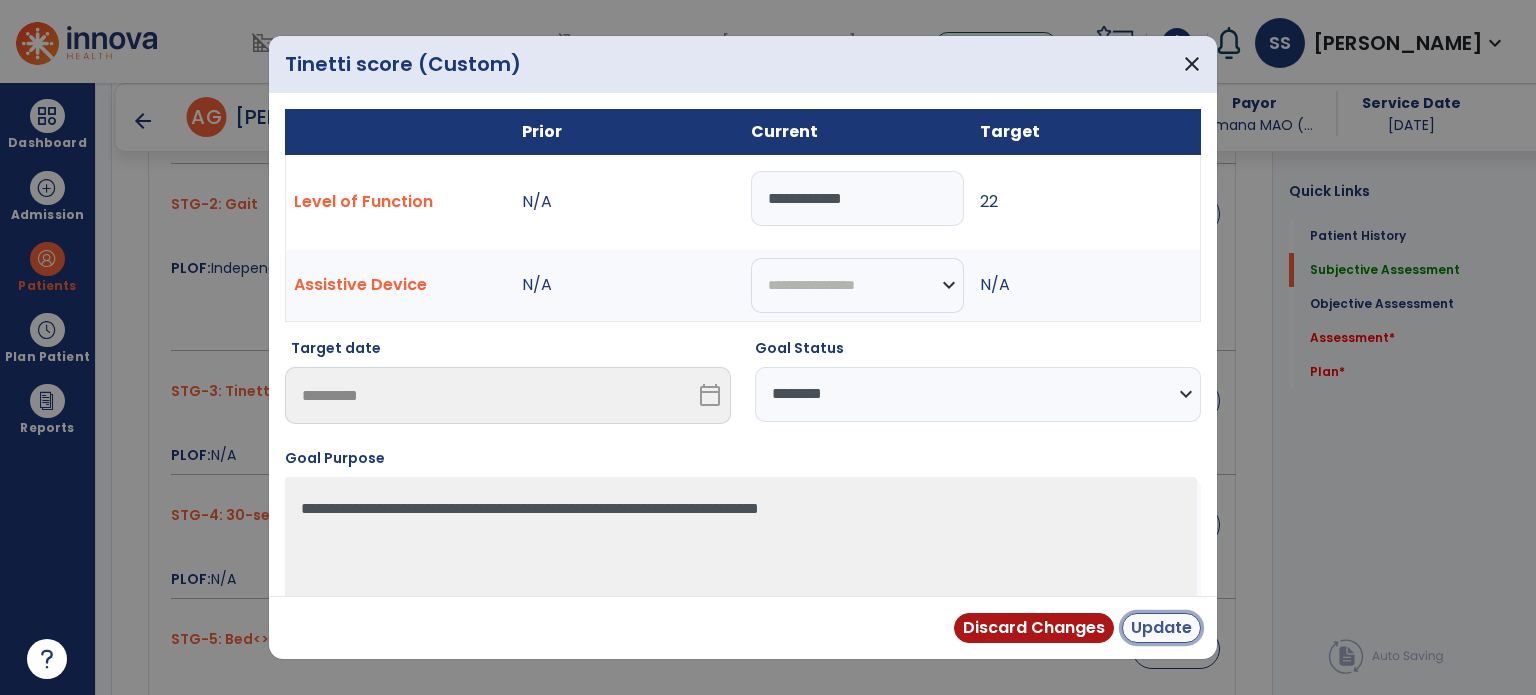 click on "Update" at bounding box center (1161, 628) 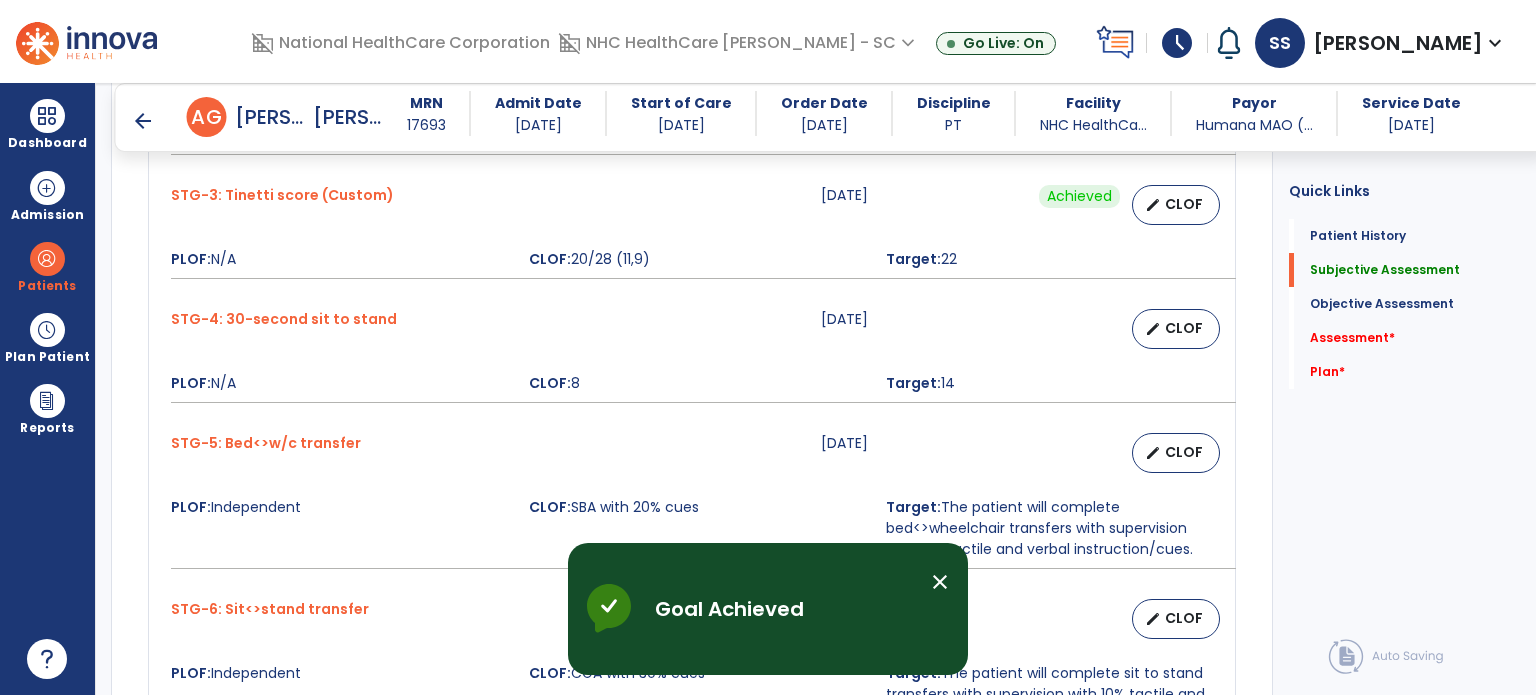 scroll, scrollTop: 1400, scrollLeft: 0, axis: vertical 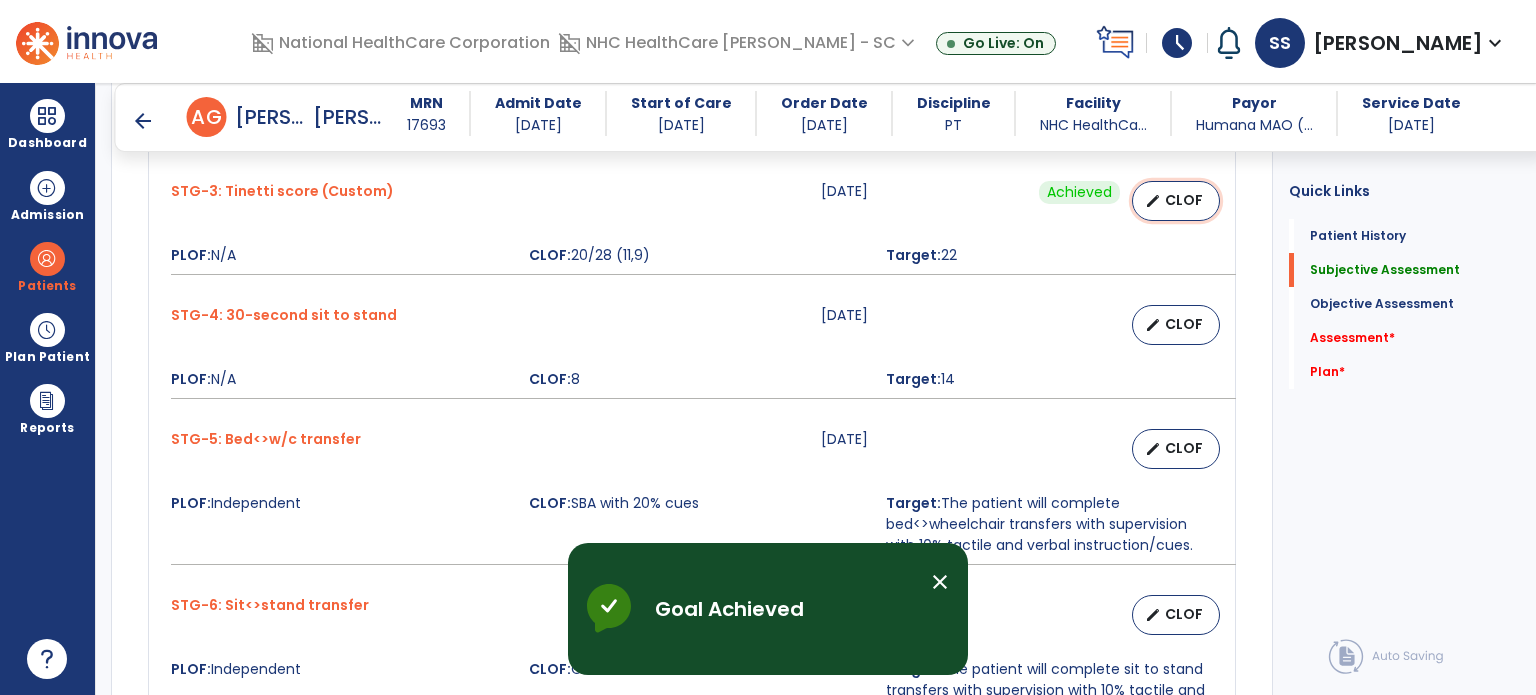 click on "CLOF" at bounding box center (1184, 200) 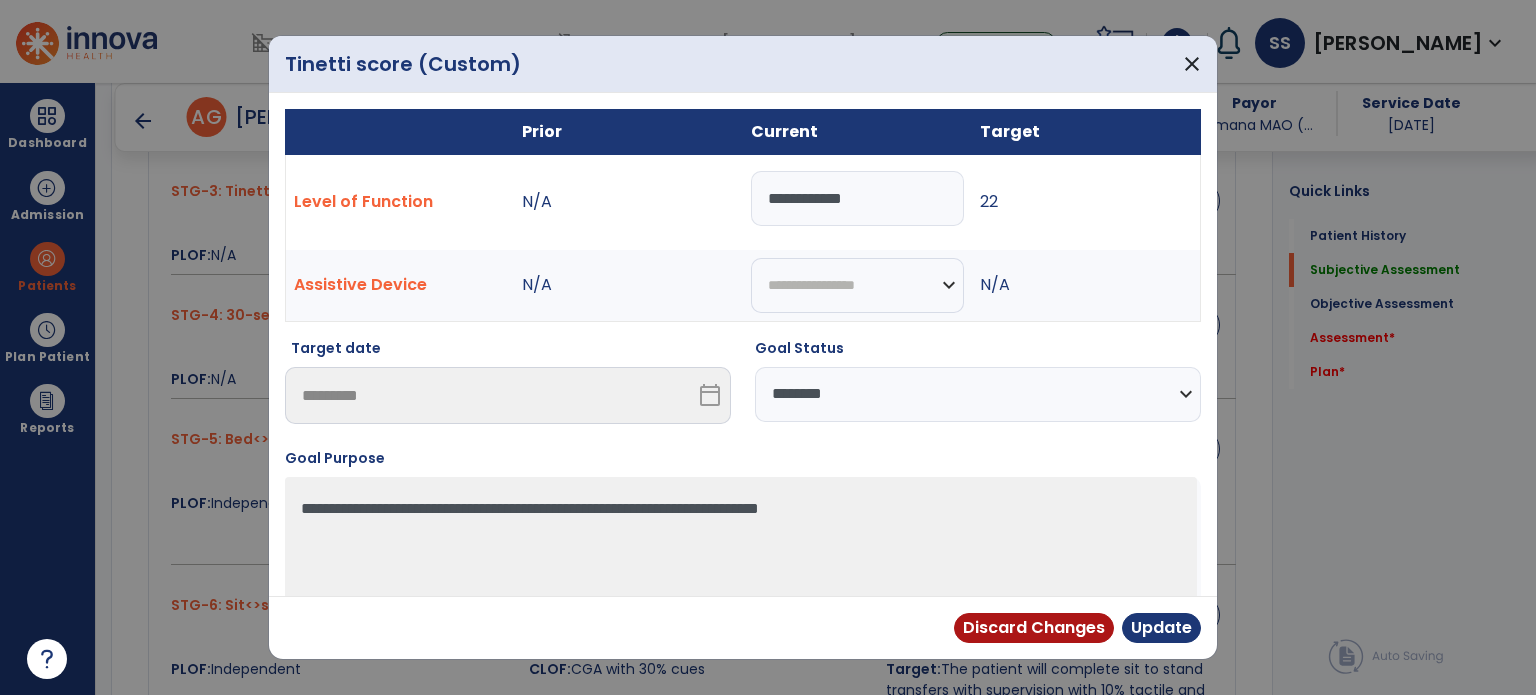 drag, startPoint x: 924, startPoint y: 386, endPoint x: 924, endPoint y: 408, distance: 22 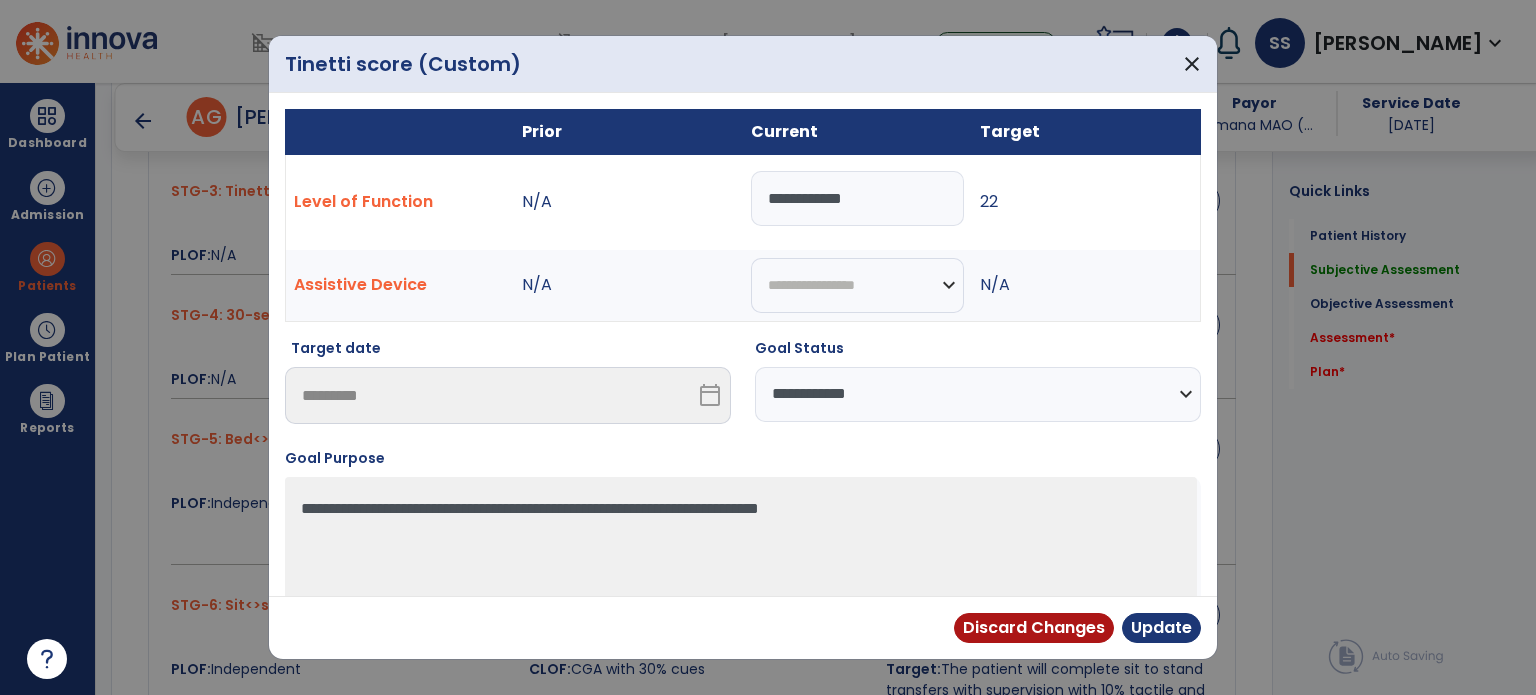 click on "**********" at bounding box center [978, 394] 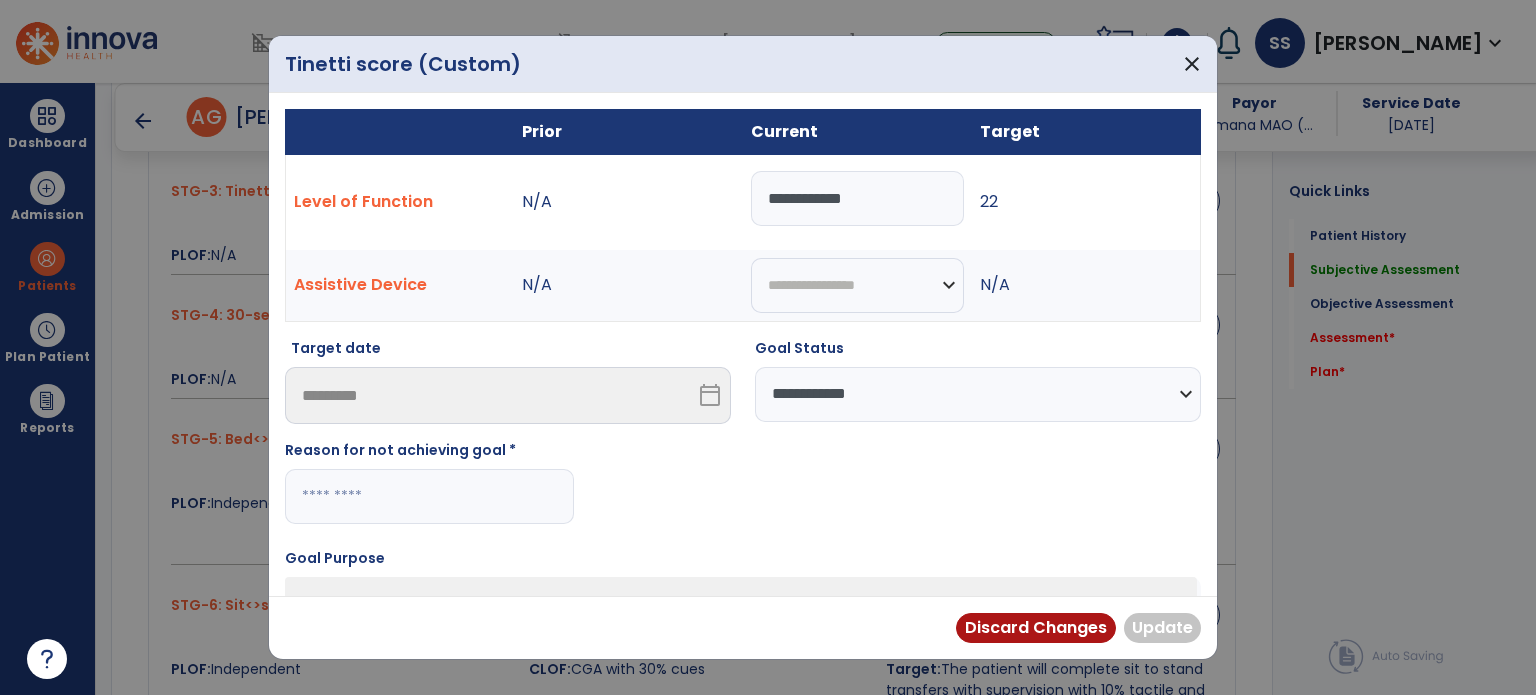 click at bounding box center [429, 496] 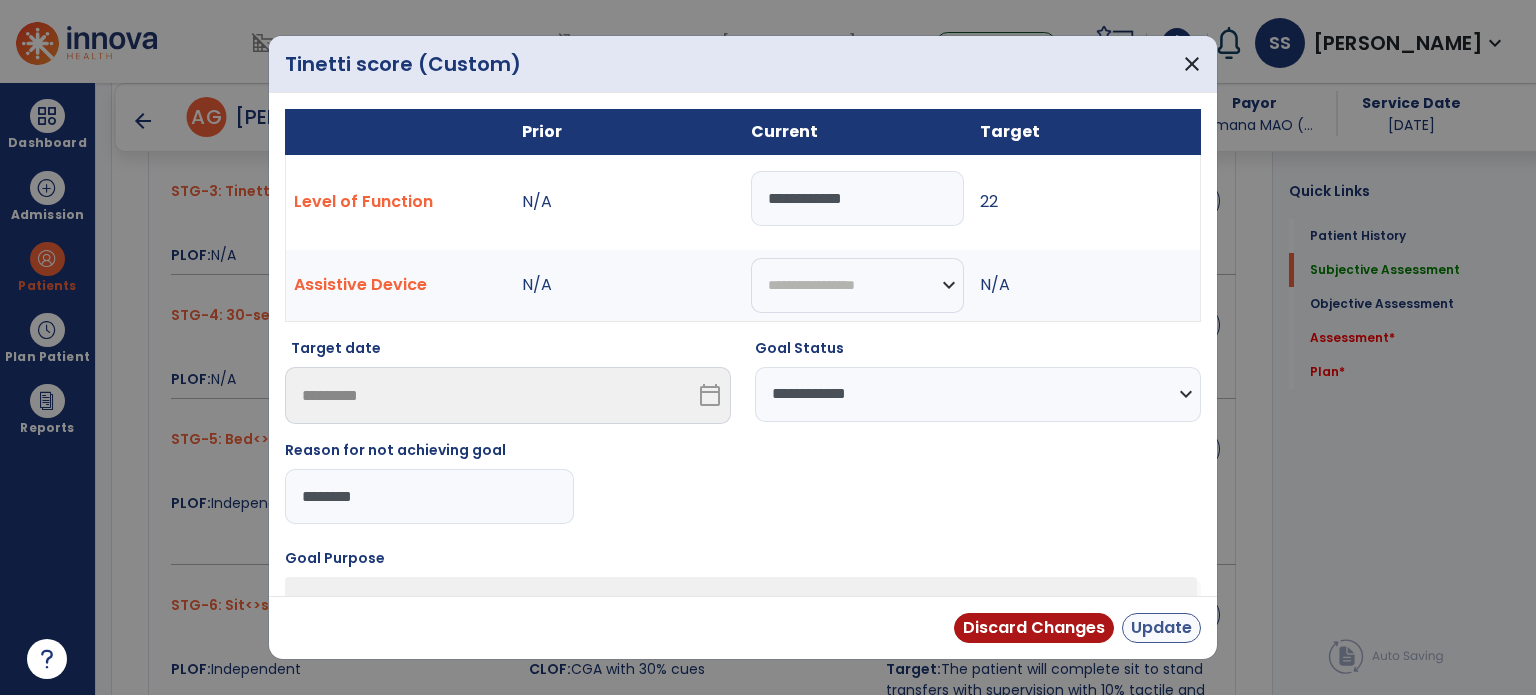 type on "********" 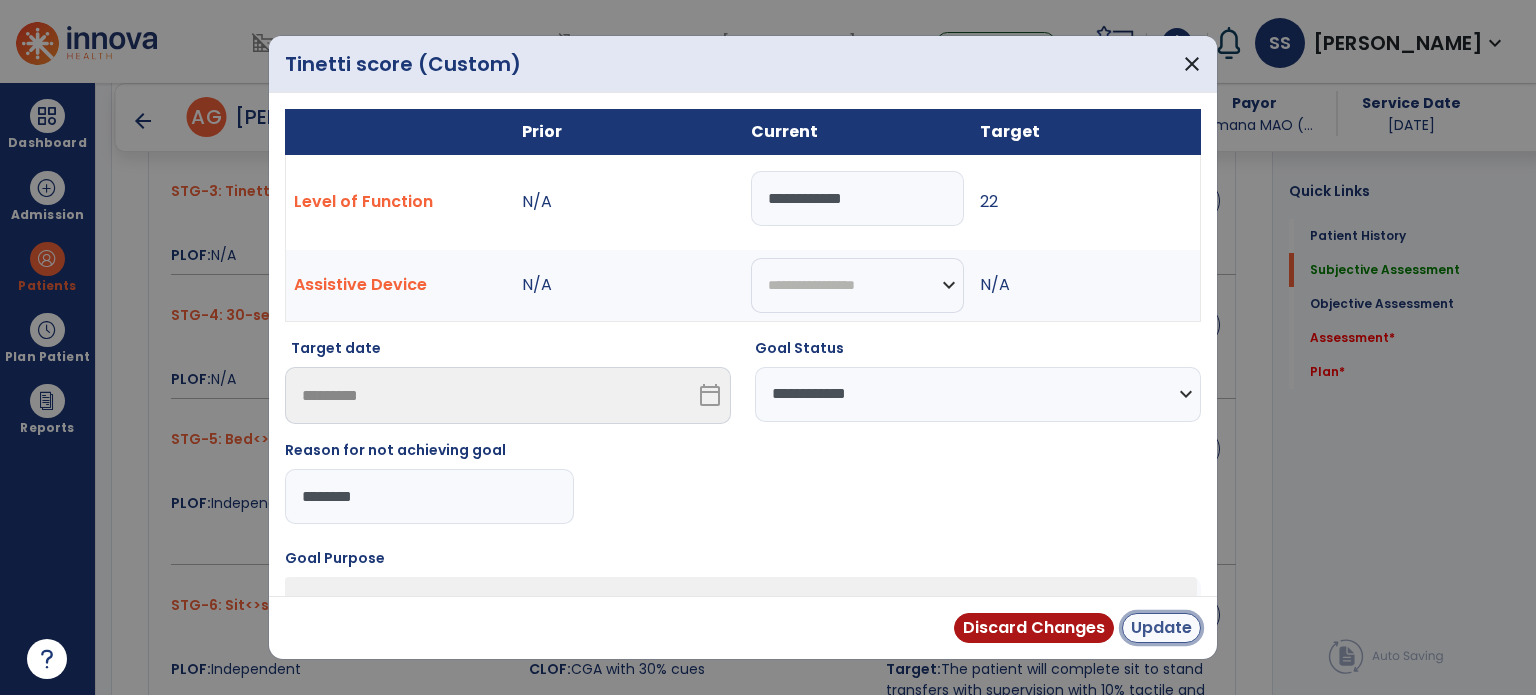 click on "Update" at bounding box center (1161, 628) 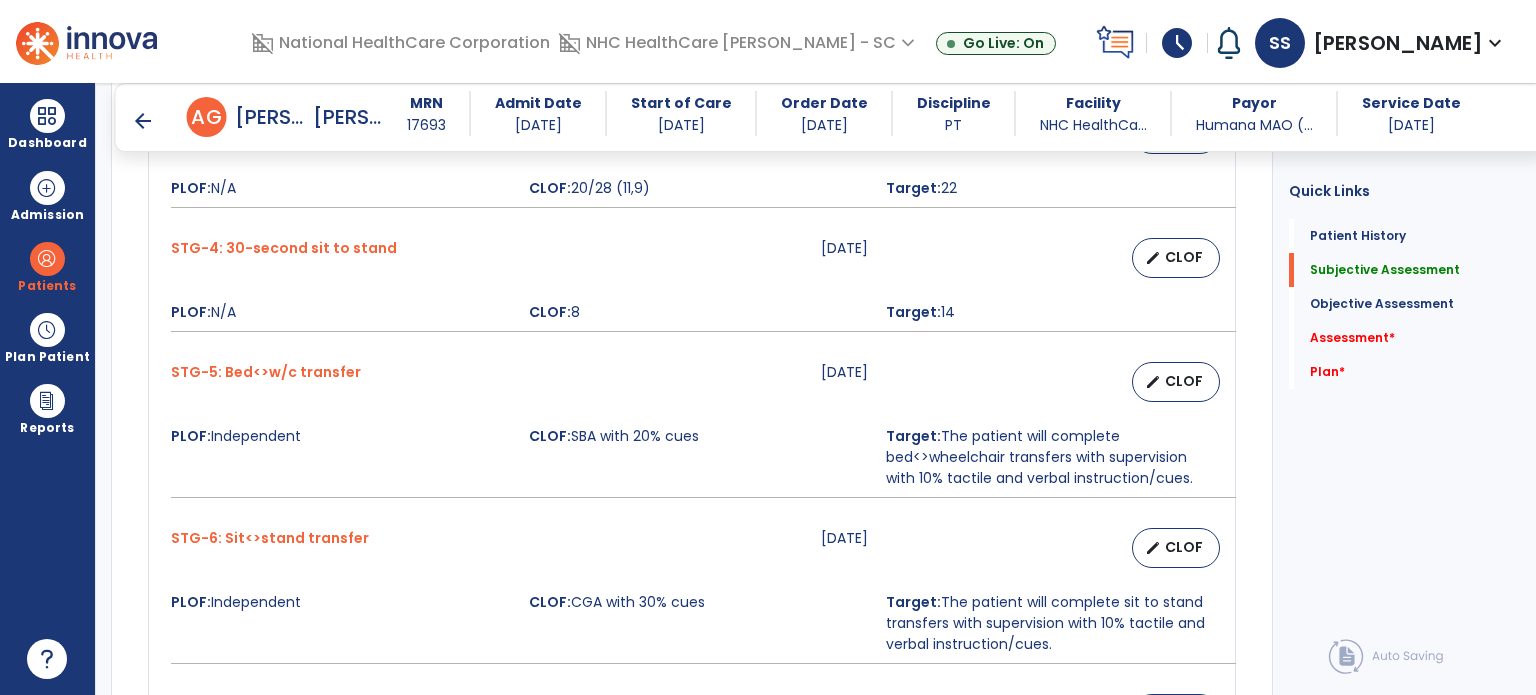 scroll, scrollTop: 1500, scrollLeft: 0, axis: vertical 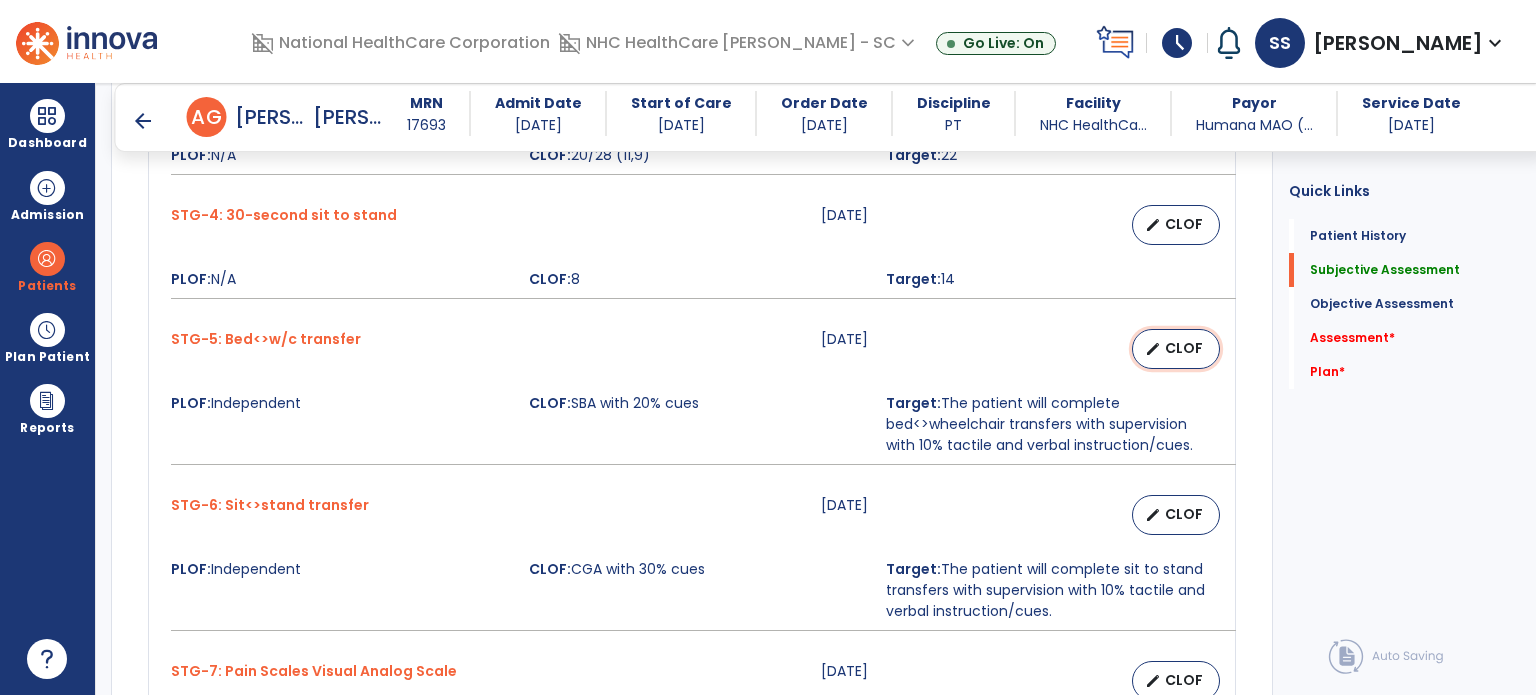 click on "CLOF" at bounding box center [1184, 348] 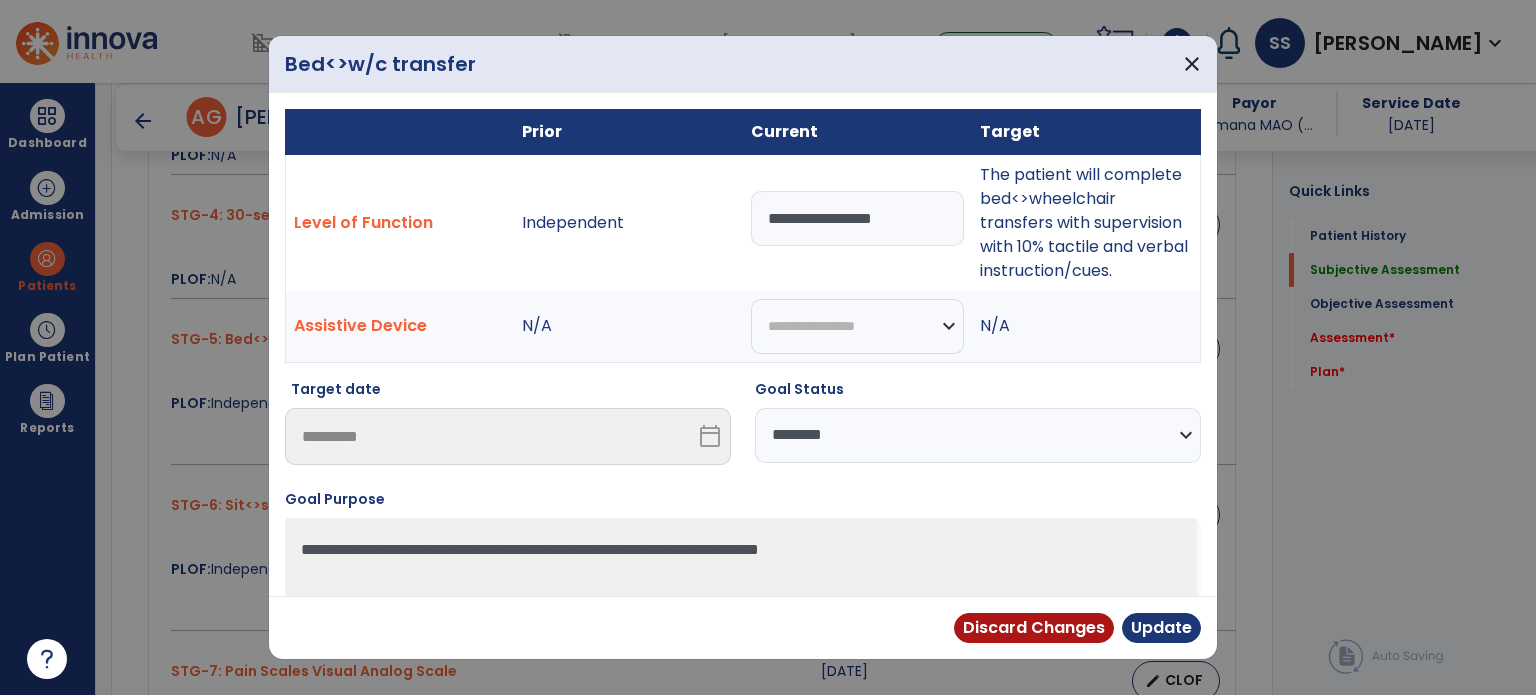 drag, startPoint x: 945, startPoint y: 213, endPoint x: 509, endPoint y: 135, distance: 442.92212 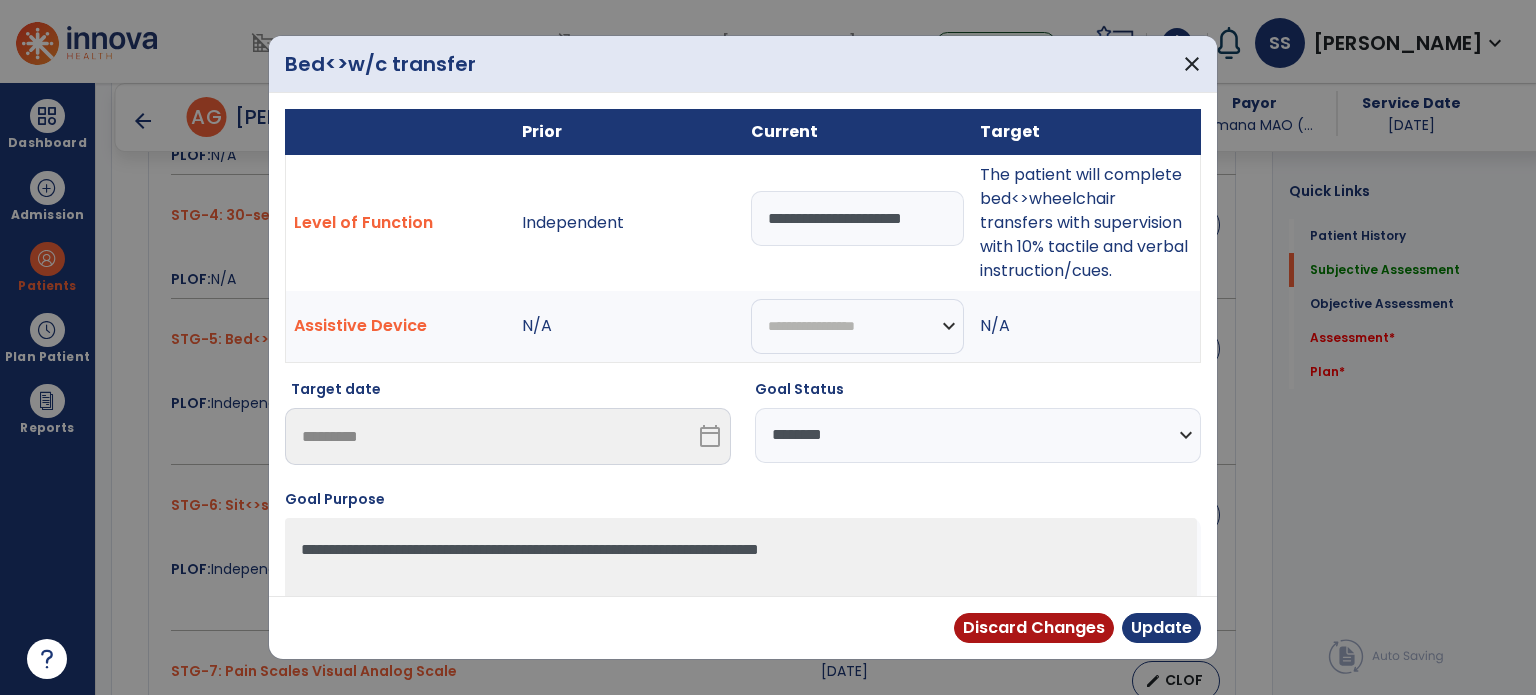 scroll, scrollTop: 0, scrollLeft: 20, axis: horizontal 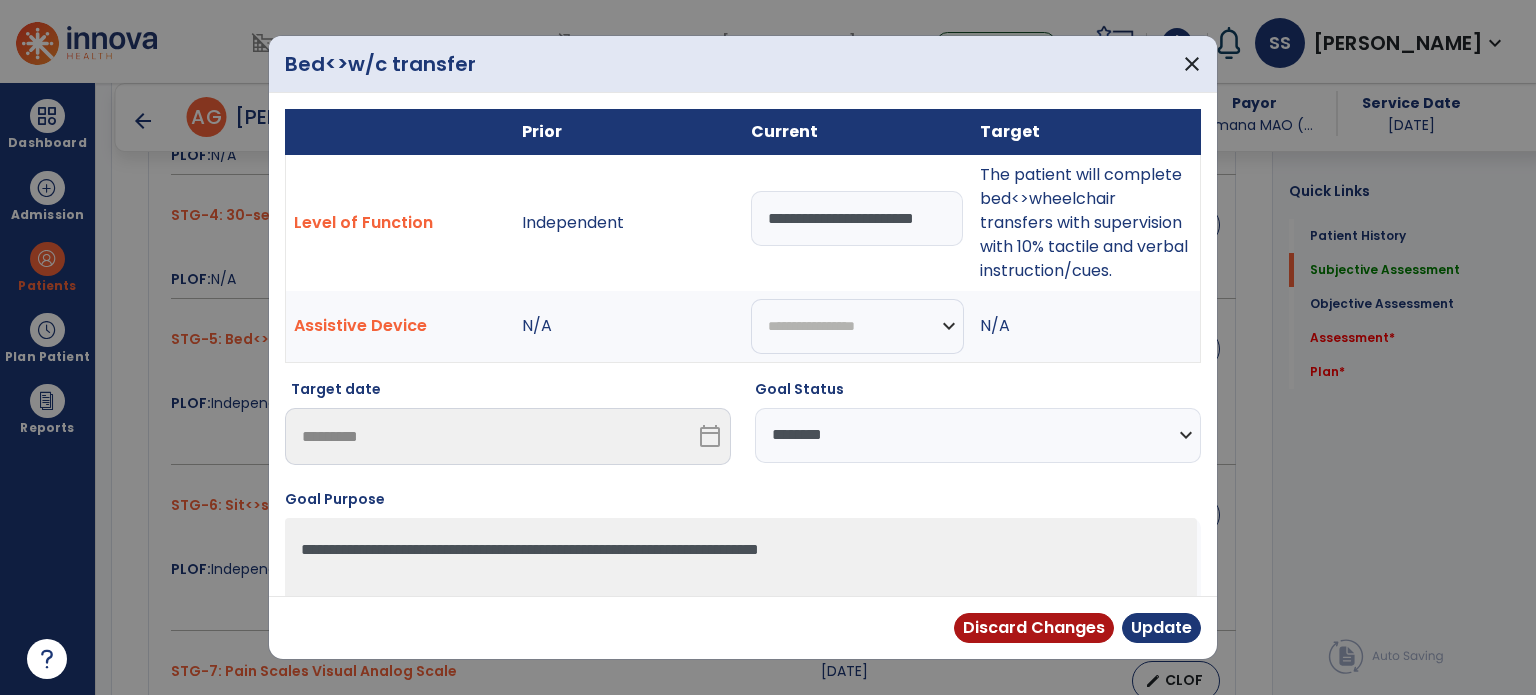 type on "**********" 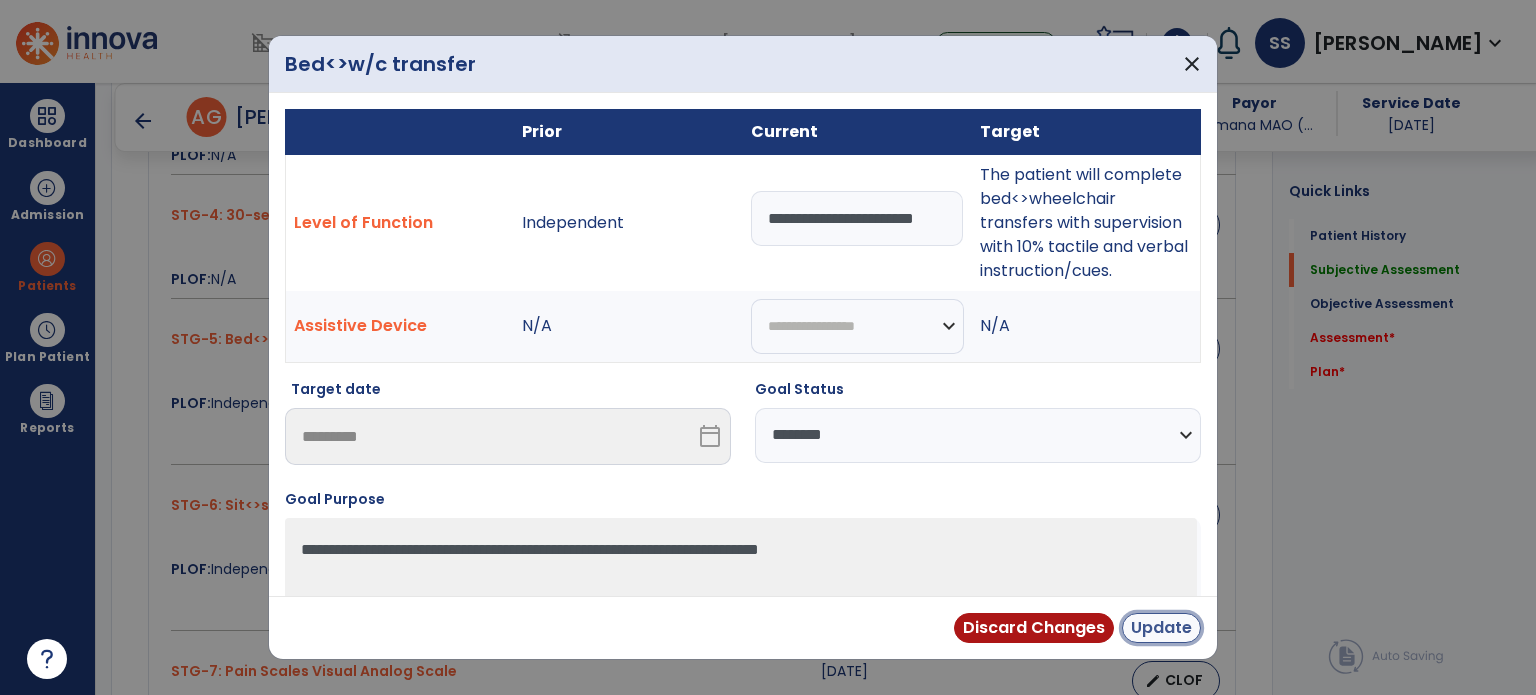 click on "Update" at bounding box center (1161, 628) 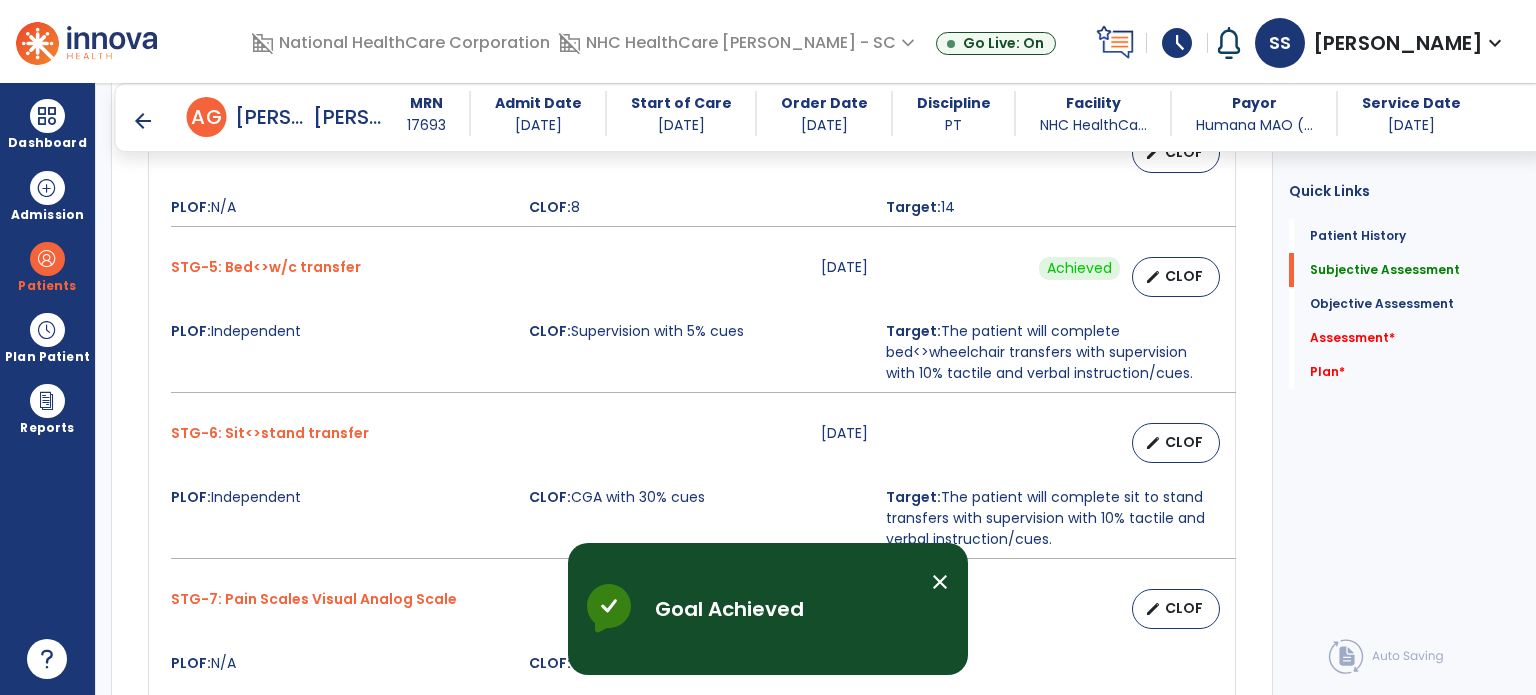 scroll, scrollTop: 1700, scrollLeft: 0, axis: vertical 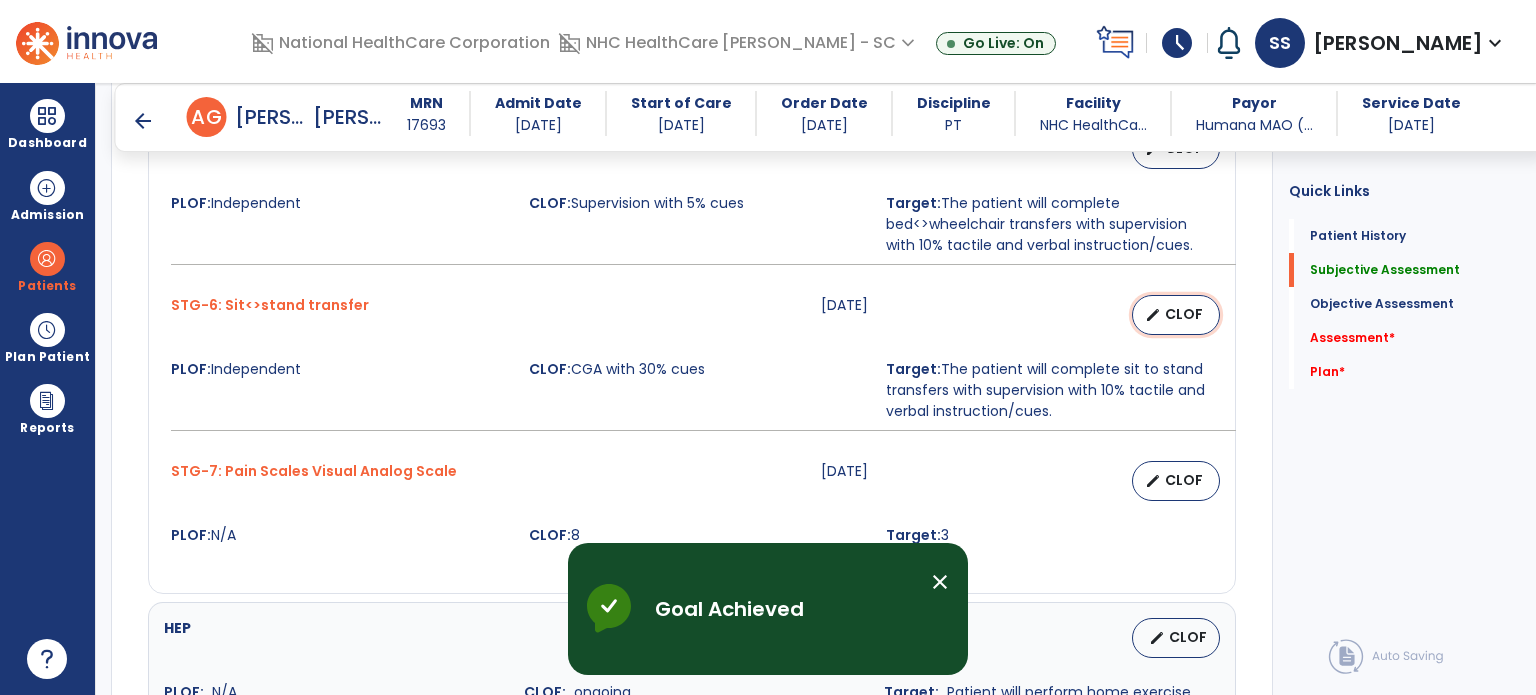 click on "edit   CLOF" at bounding box center [1176, 315] 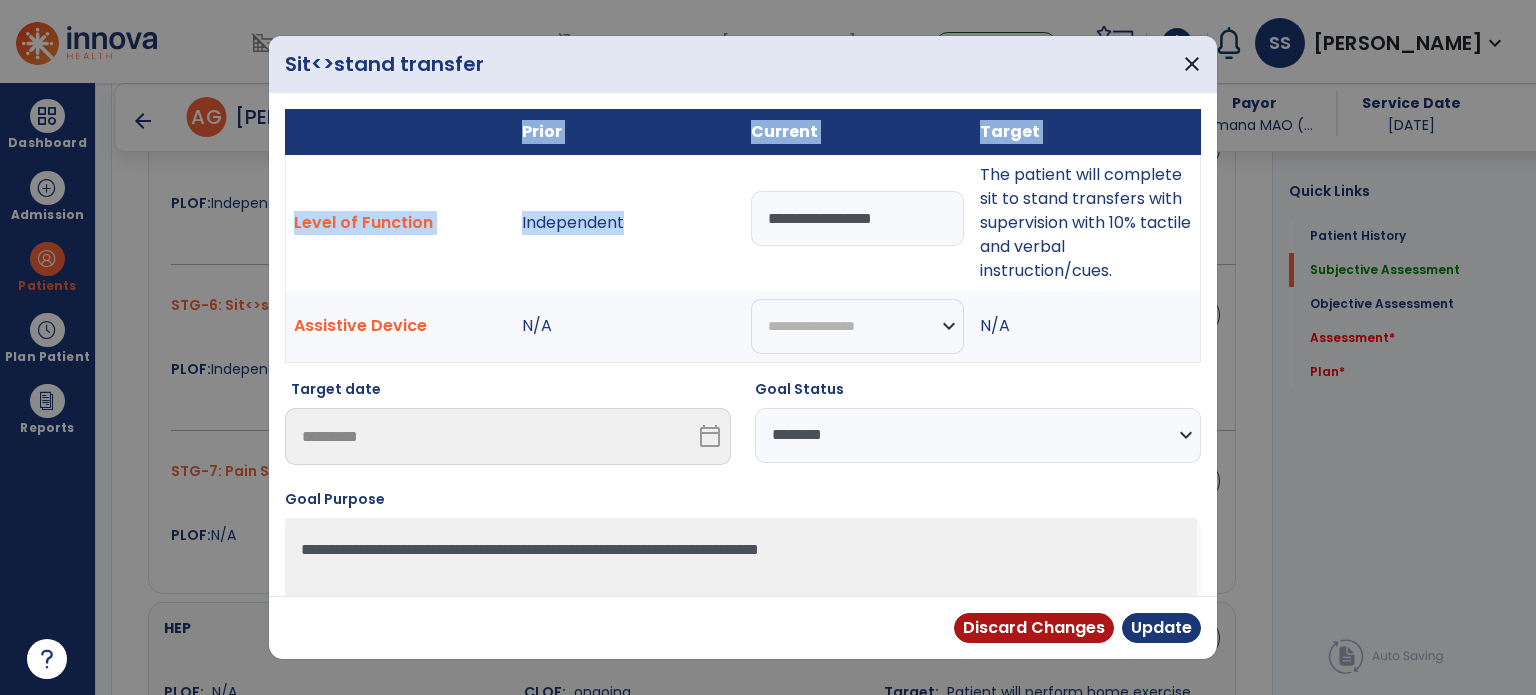 drag, startPoint x: 967, startPoint y: 220, endPoint x: 406, endPoint y: 117, distance: 570.3771 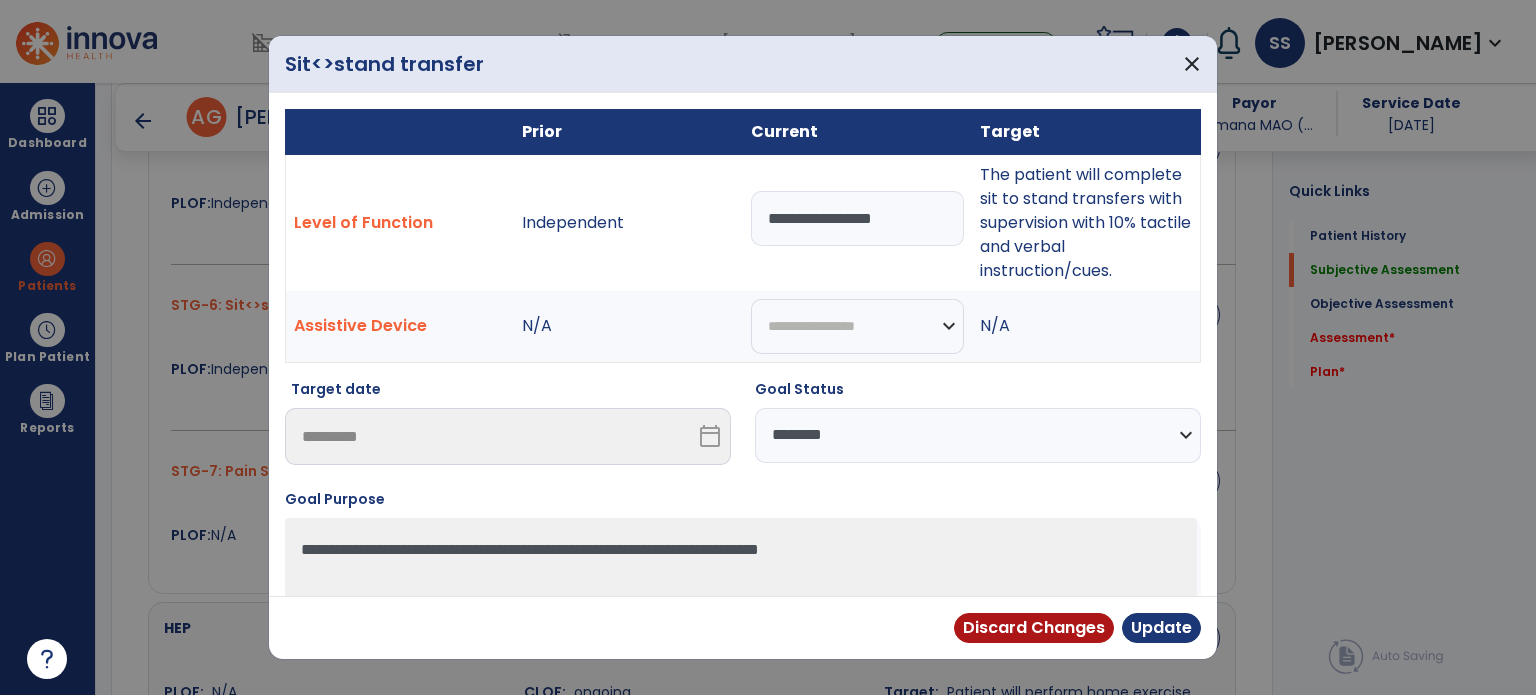 drag, startPoint x: 742, startPoint y: 183, endPoint x: 440, endPoint y: 155, distance: 303.29523 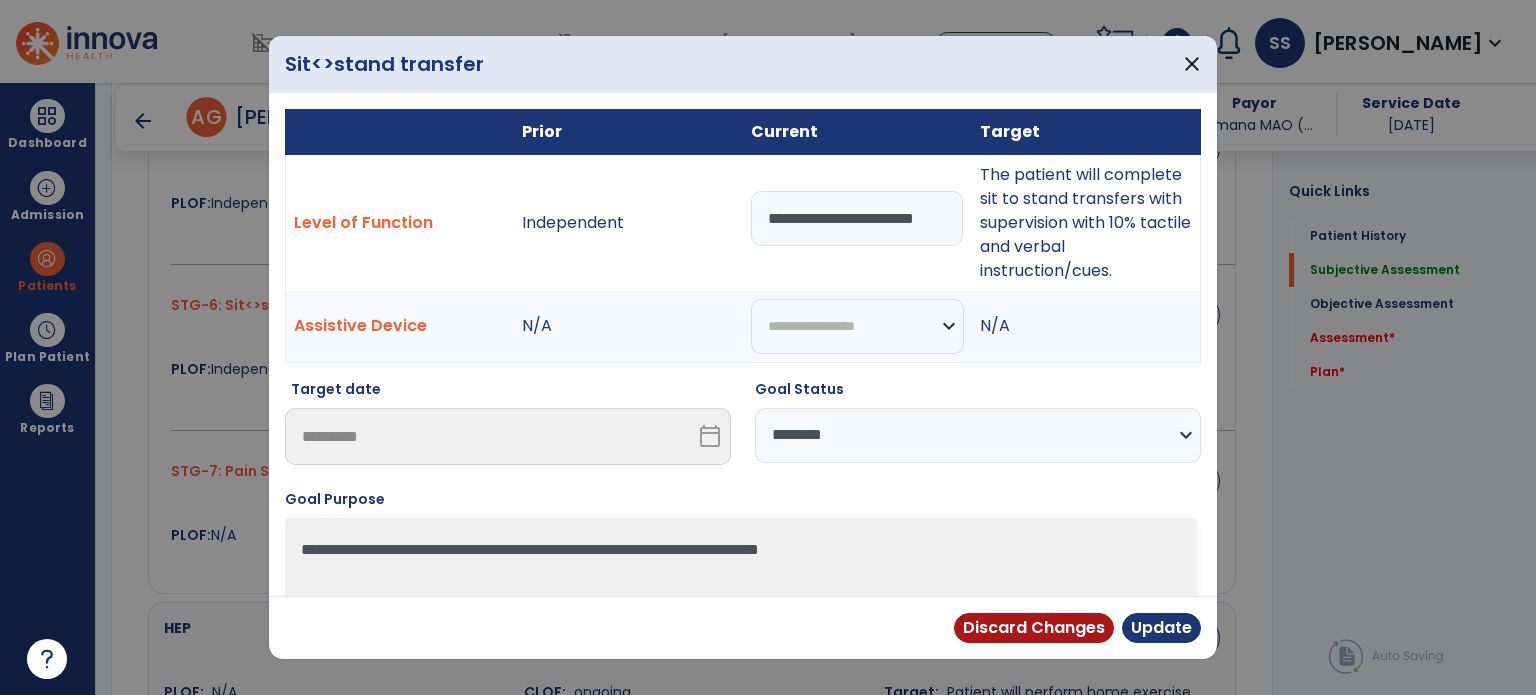scroll, scrollTop: 0, scrollLeft: 20, axis: horizontal 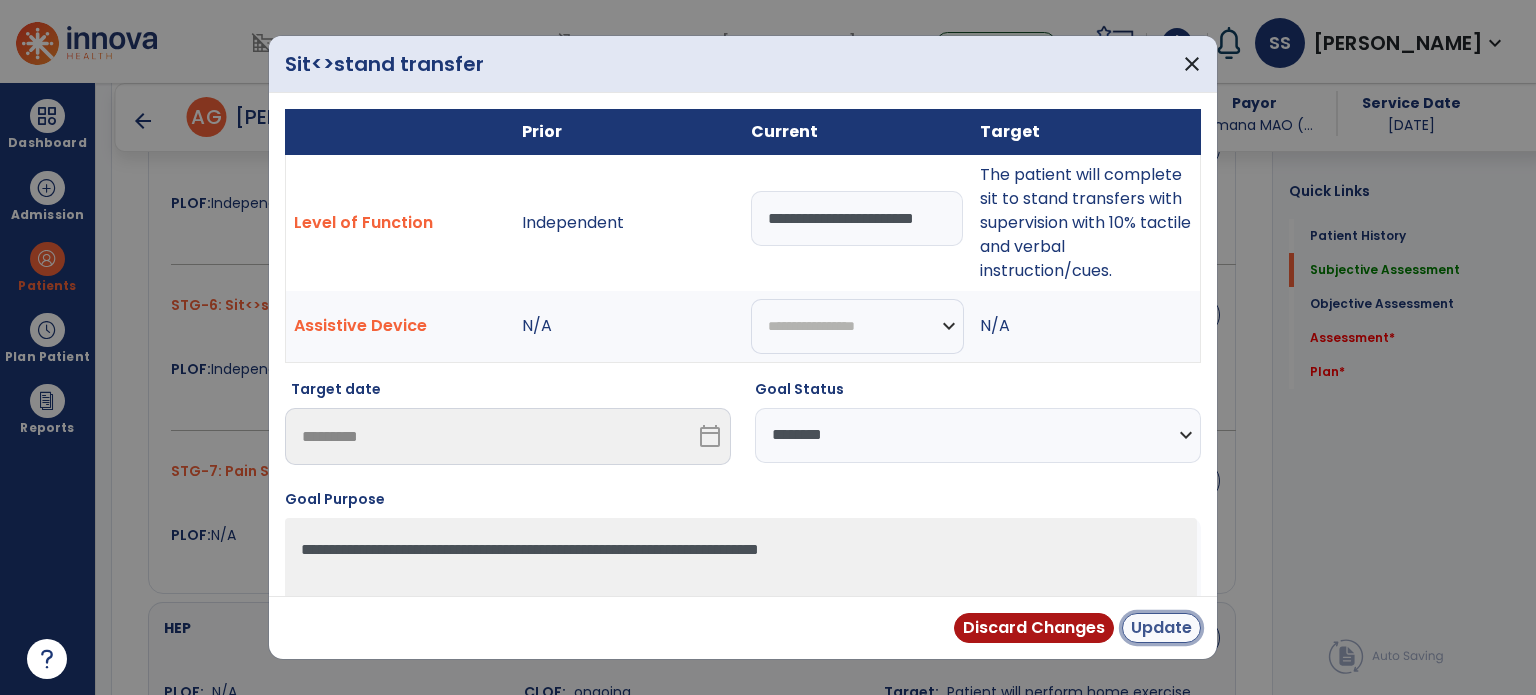 click on "Update" at bounding box center (1161, 628) 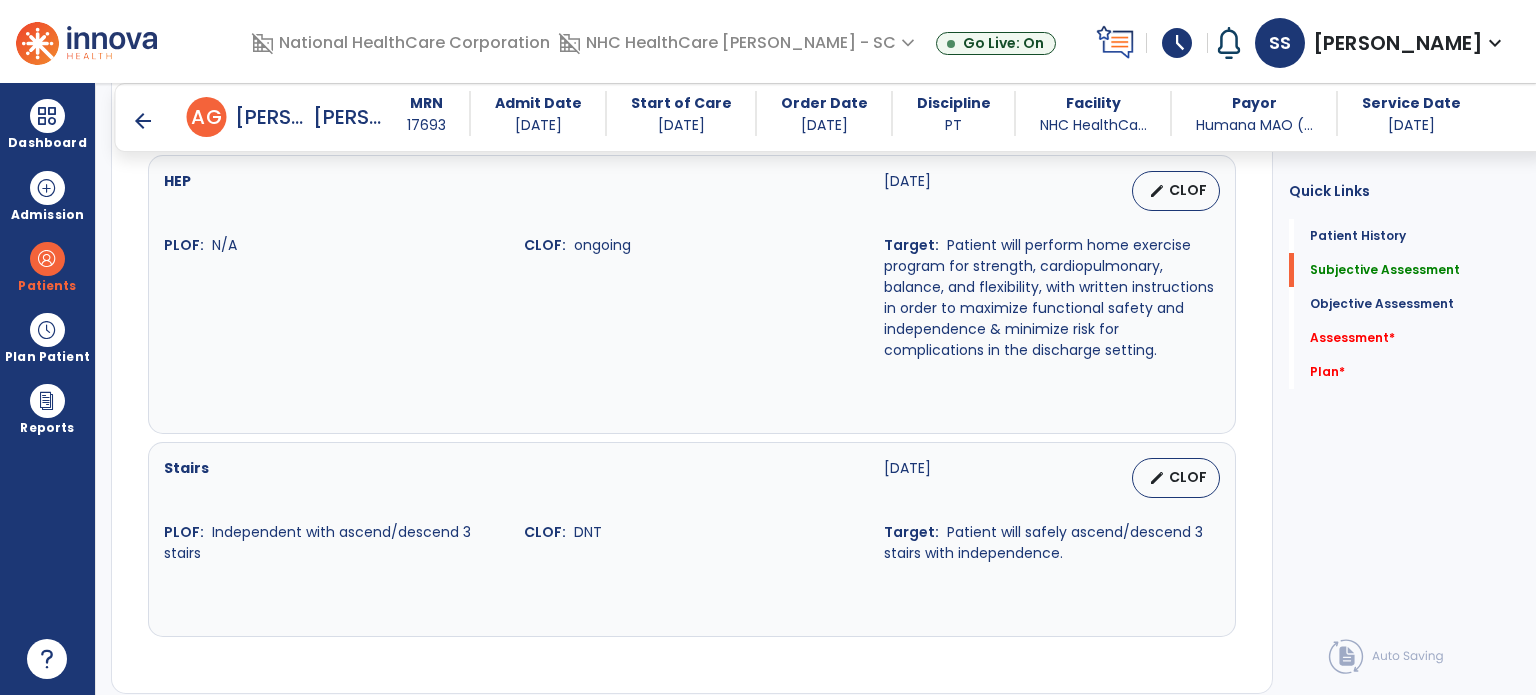 scroll, scrollTop: 2100, scrollLeft: 0, axis: vertical 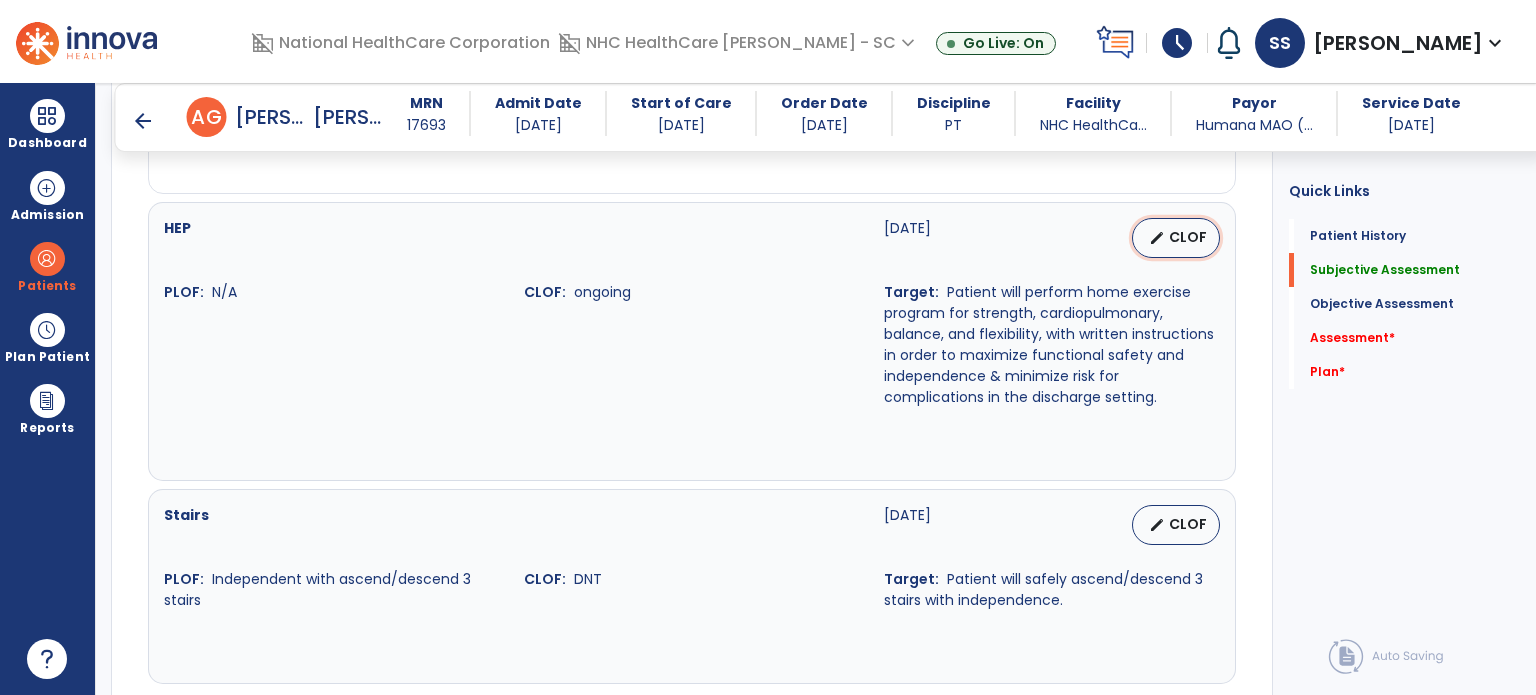 click on "edit   CLOF" at bounding box center [1176, 238] 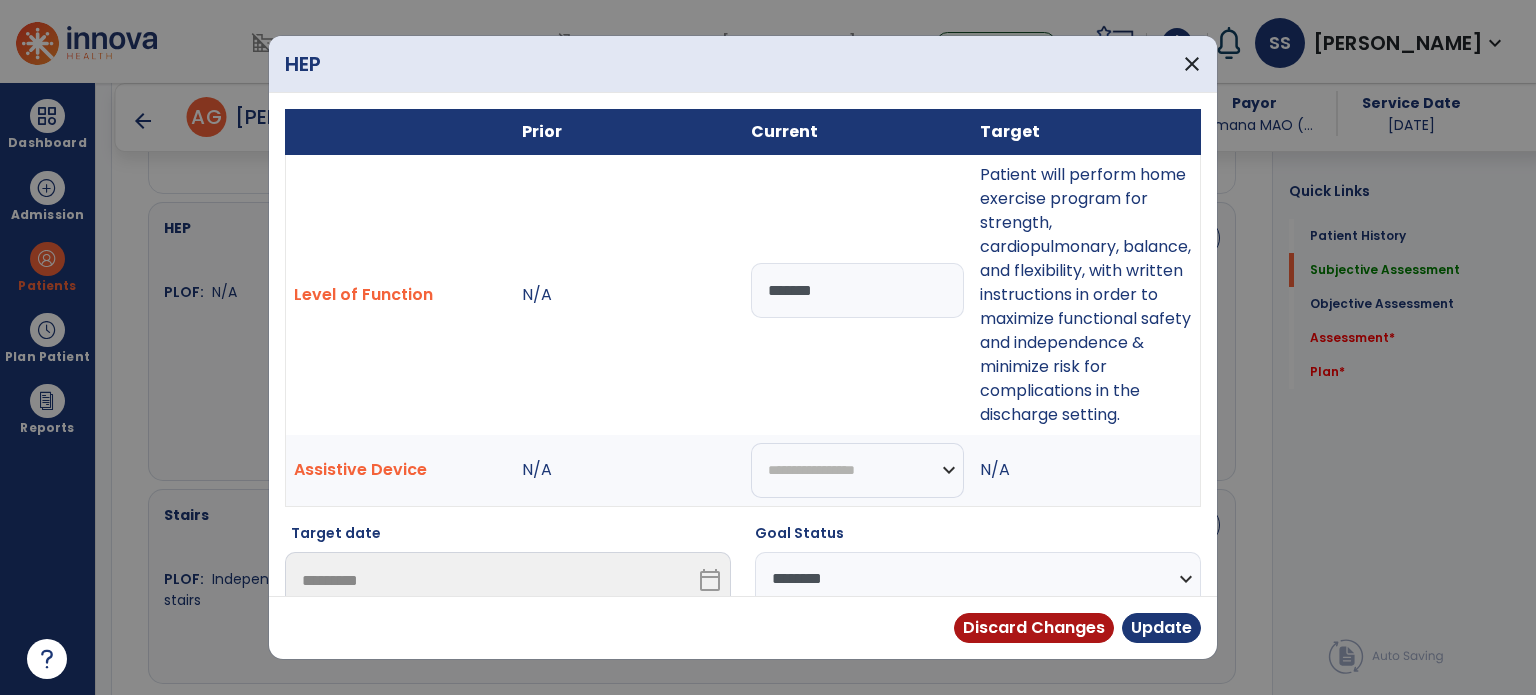 click on "Level of Function  N/A    *******  Patient will perform home exercise program for strength, cardiopulmonary, balance, and flexibility, with written instructions in order to maximize functional safety and independence & minimize risk for complications in the discharge setting." at bounding box center (743, 294) 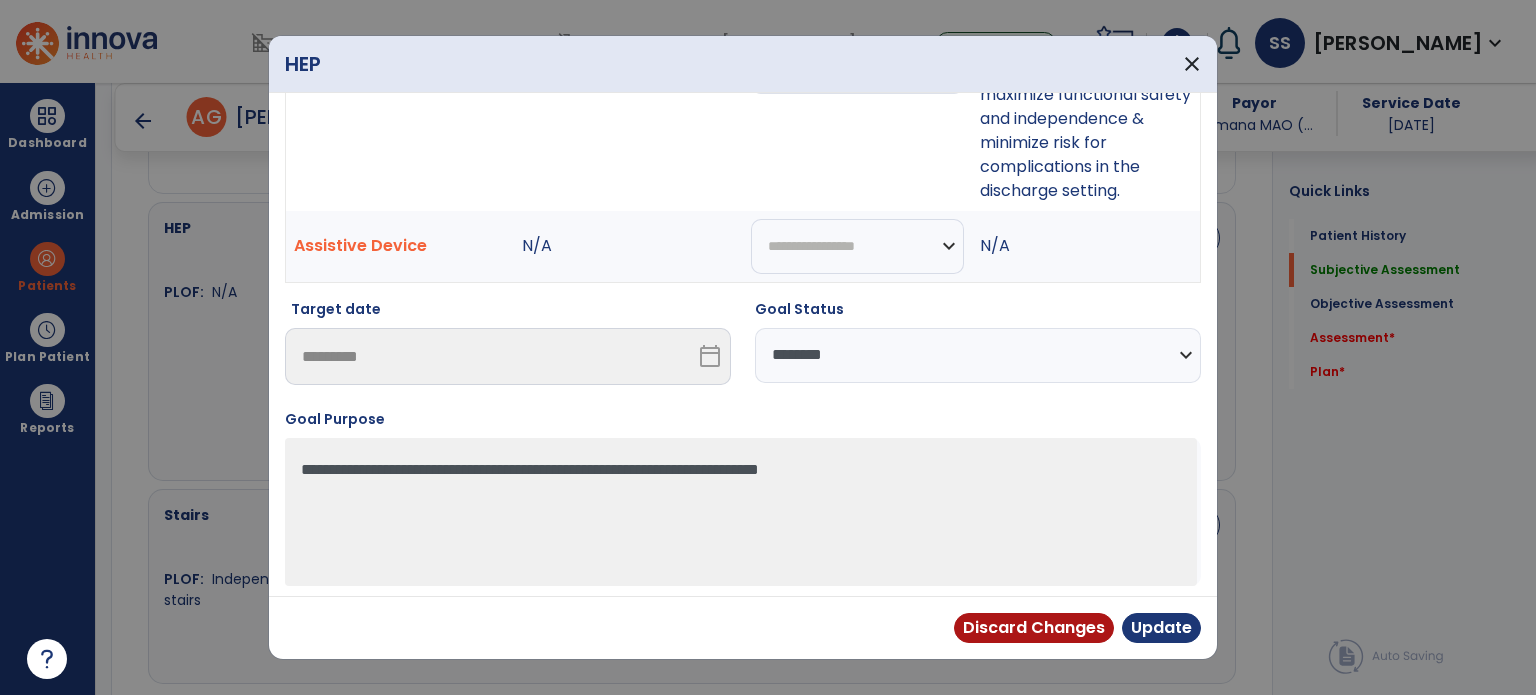 scroll, scrollTop: 226, scrollLeft: 0, axis: vertical 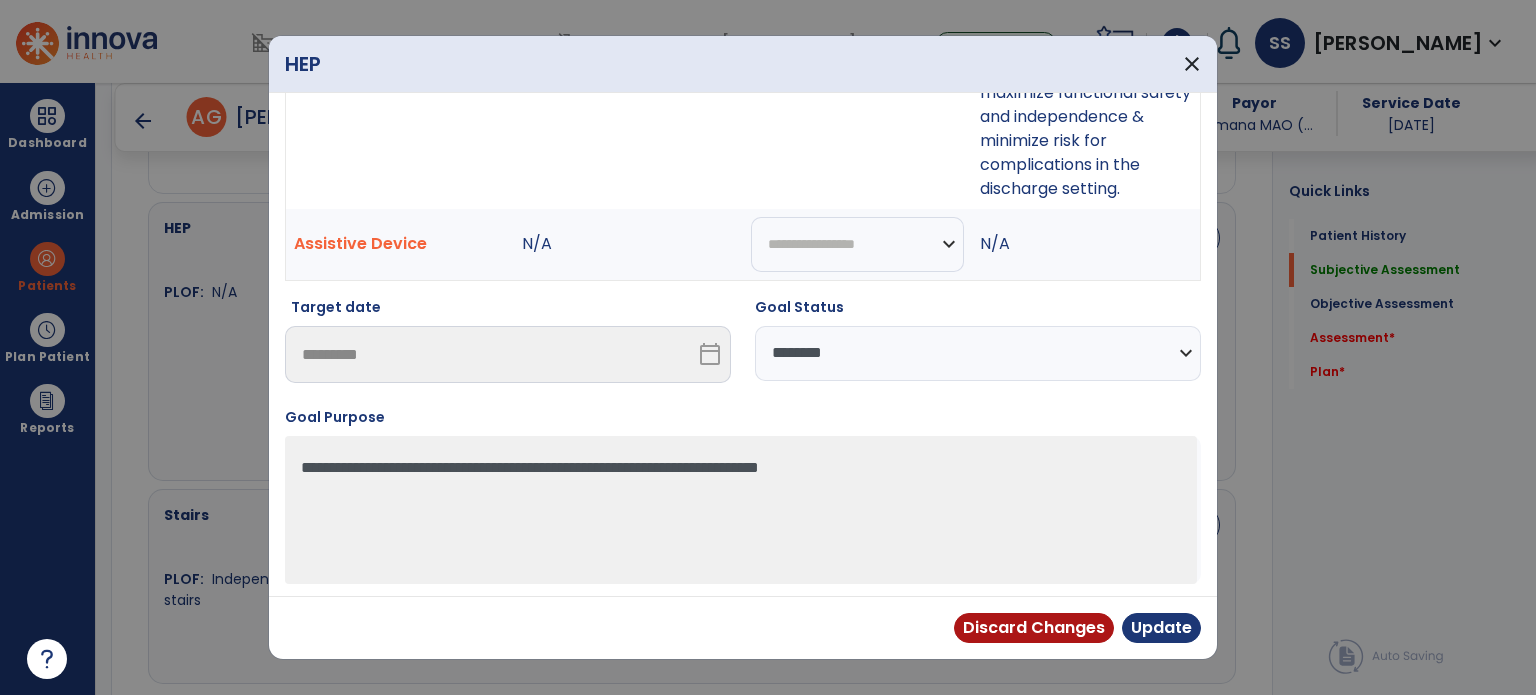 type on "**********" 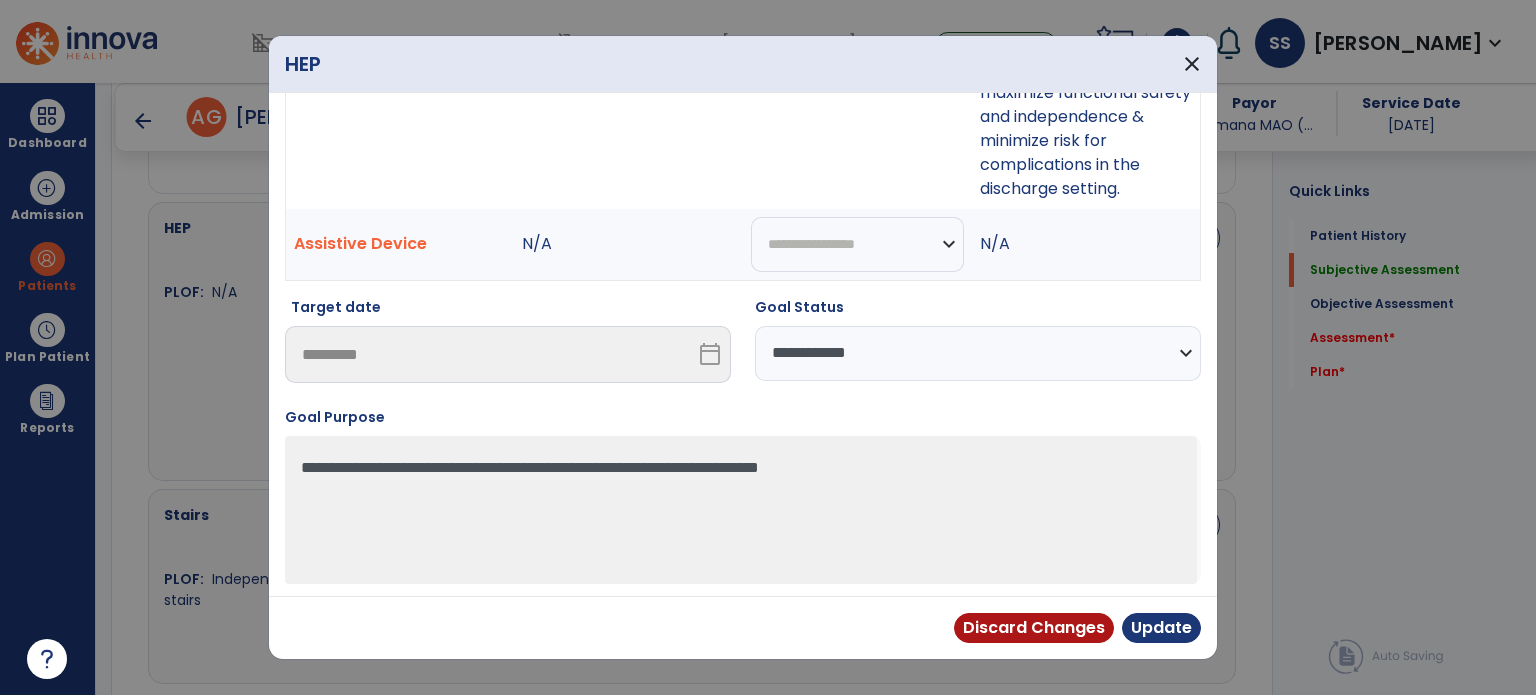 click on "**********" at bounding box center (978, 353) 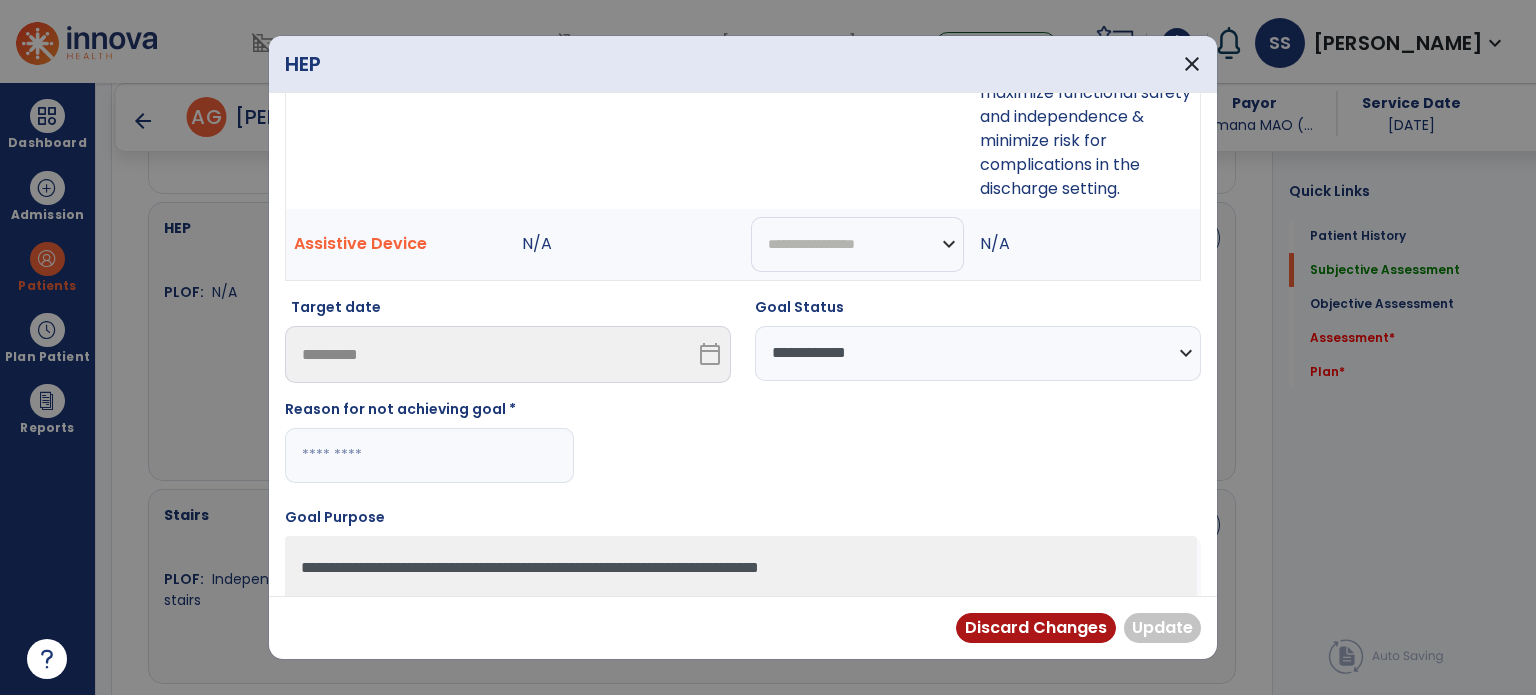 click at bounding box center [429, 455] 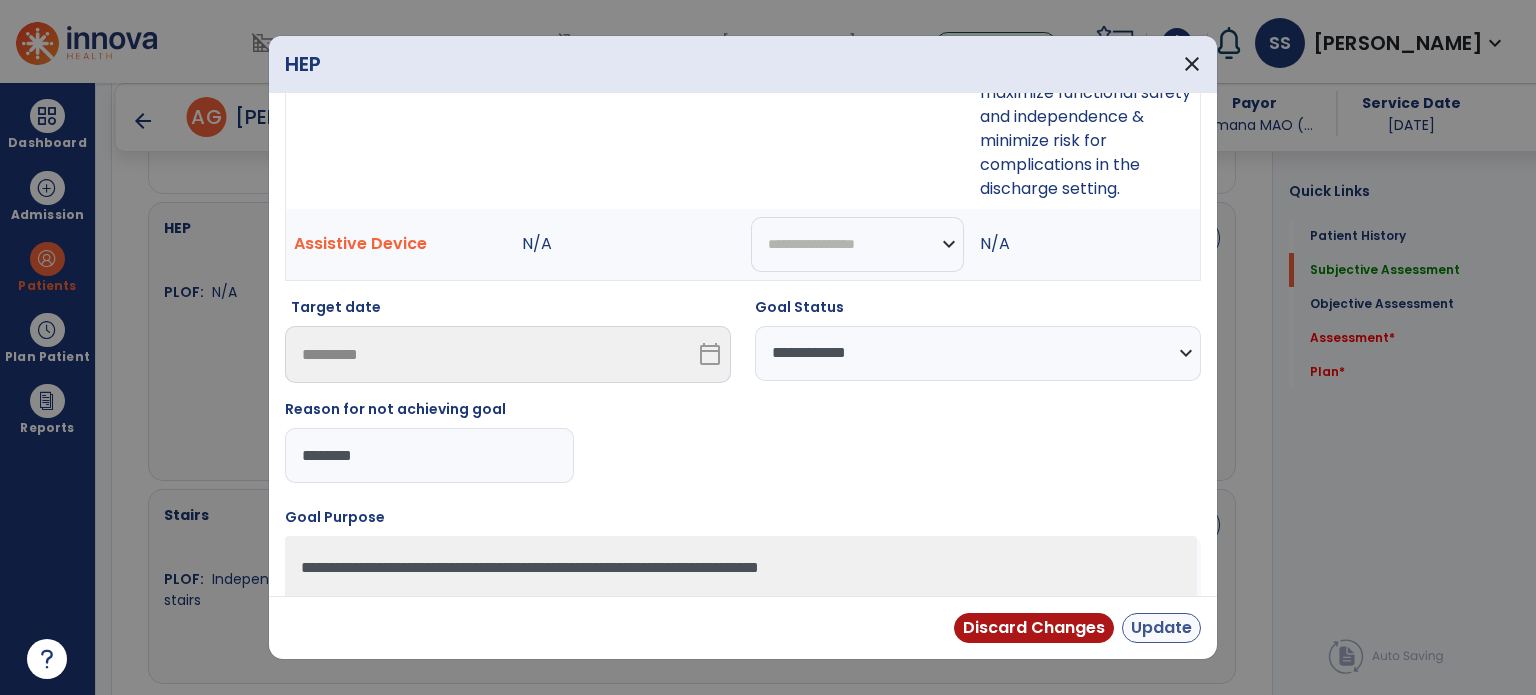 type on "********" 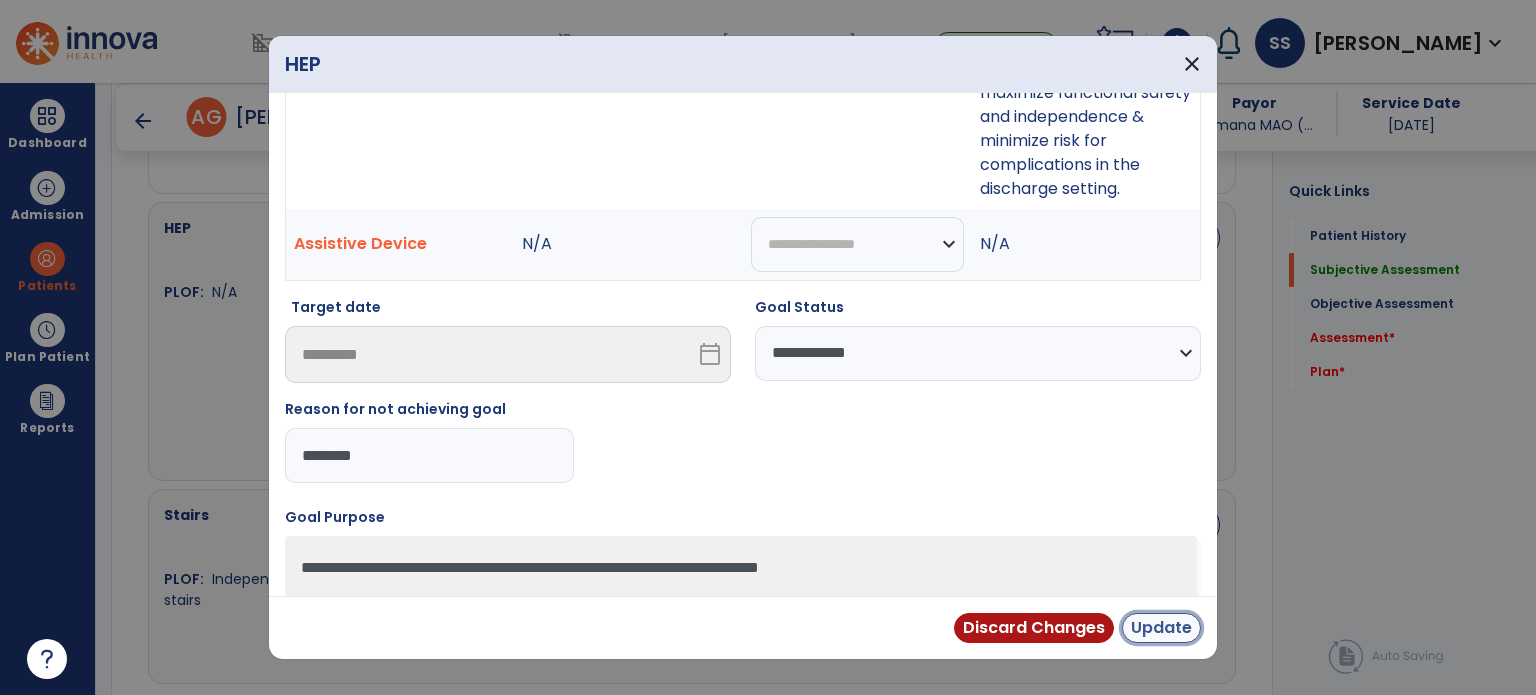 click on "Update" at bounding box center [1161, 628] 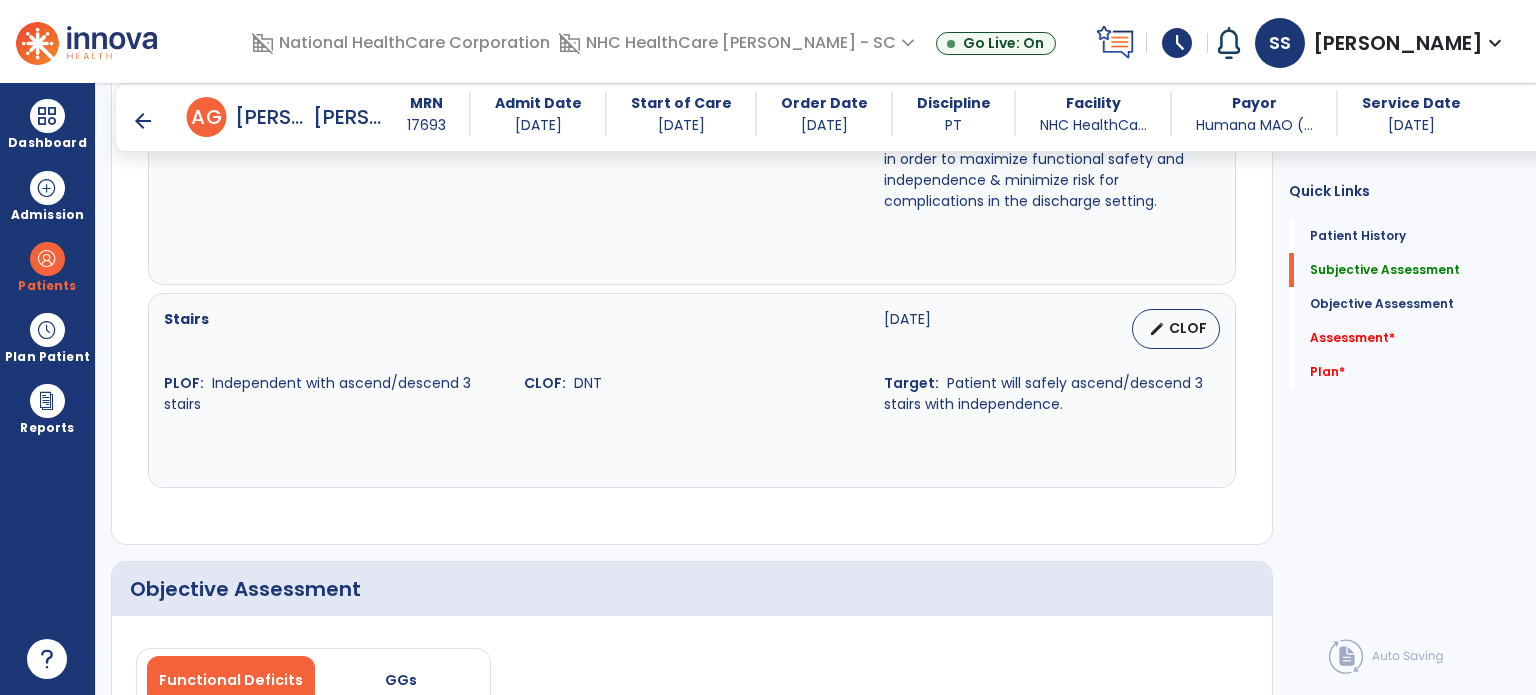 scroll, scrollTop: 2300, scrollLeft: 0, axis: vertical 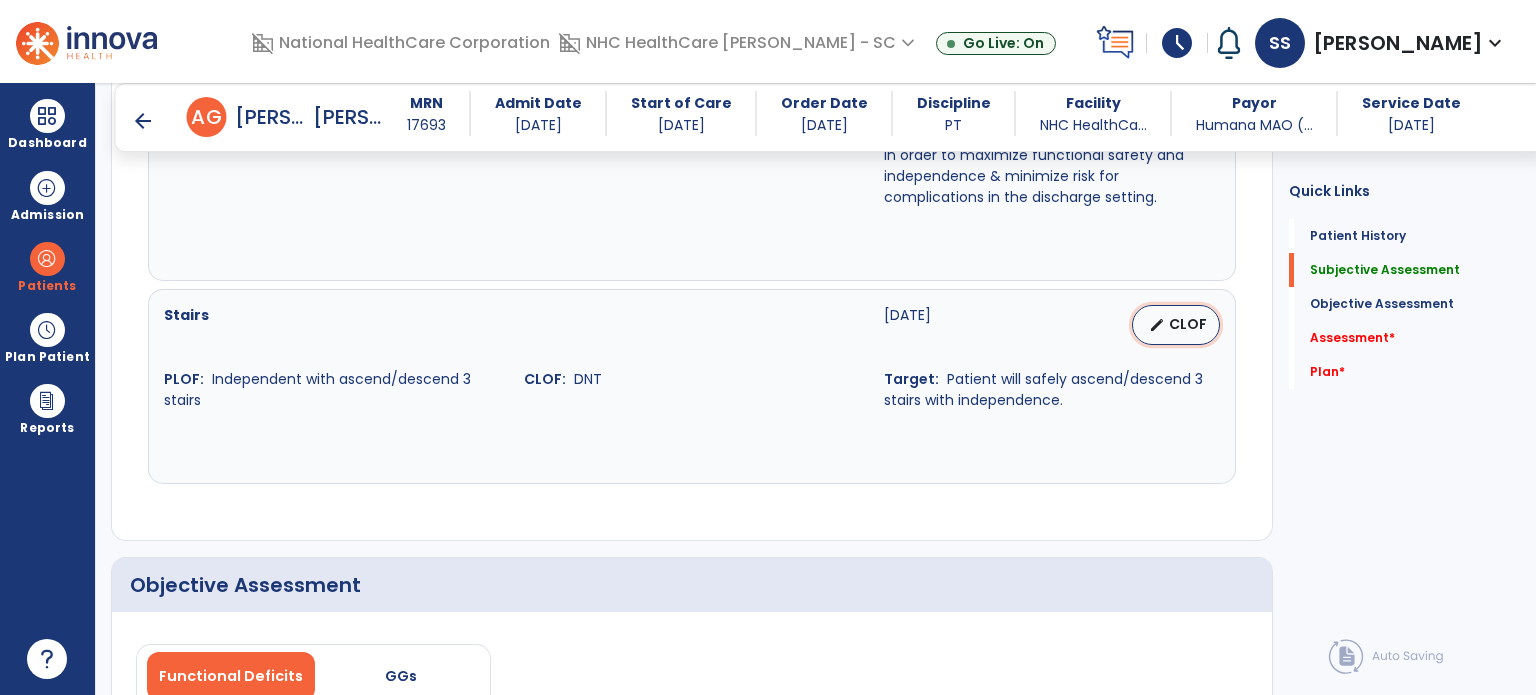 click on "edit   CLOF" at bounding box center (1176, 325) 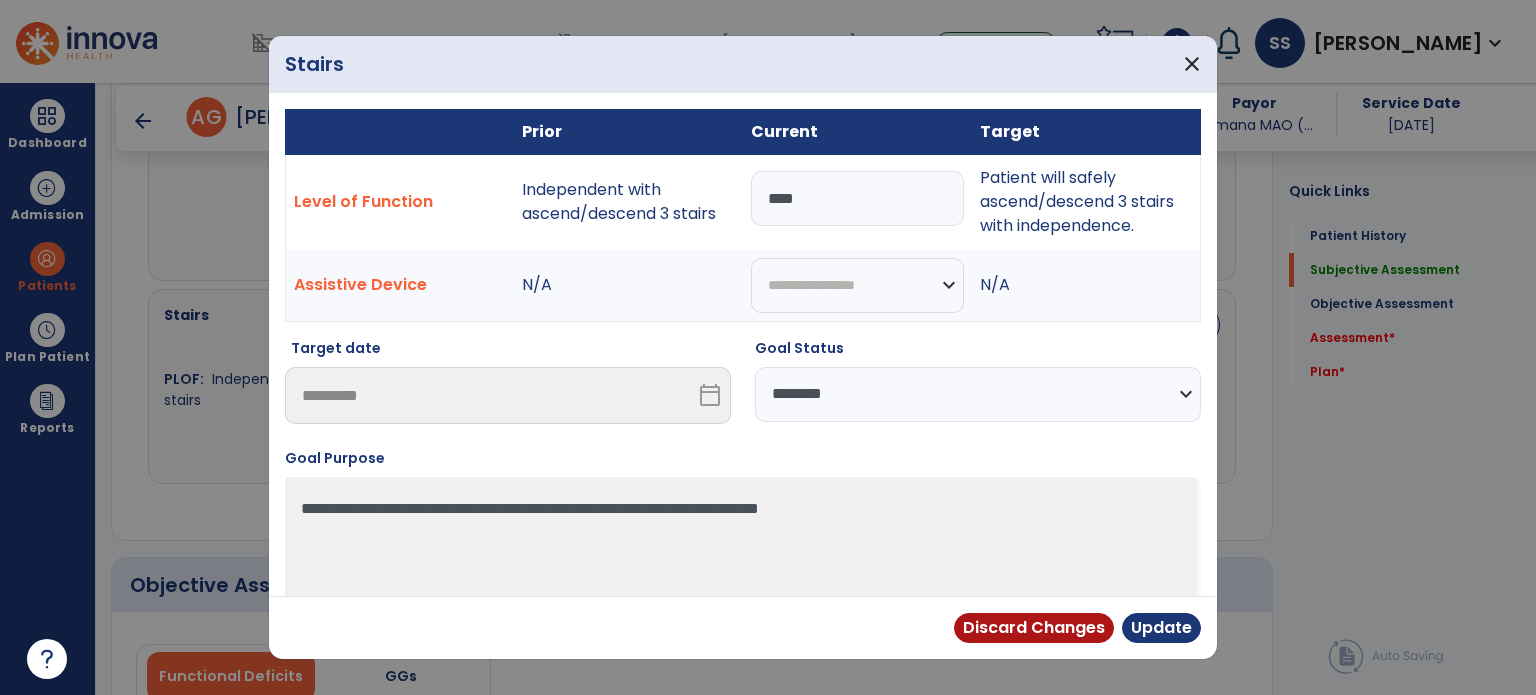 drag, startPoint x: 853, startPoint y: 192, endPoint x: 480, endPoint y: 134, distance: 377.48245 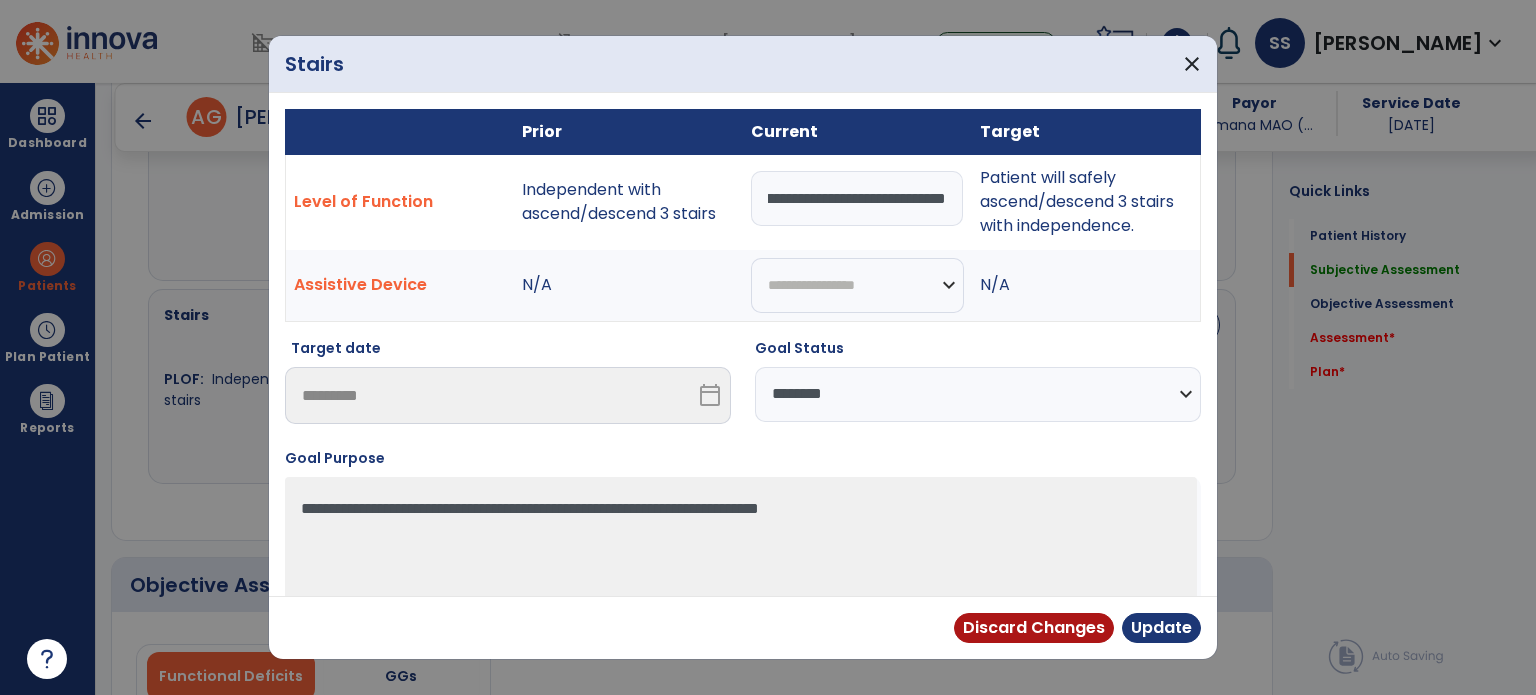 scroll, scrollTop: 0, scrollLeft: 138, axis: horizontal 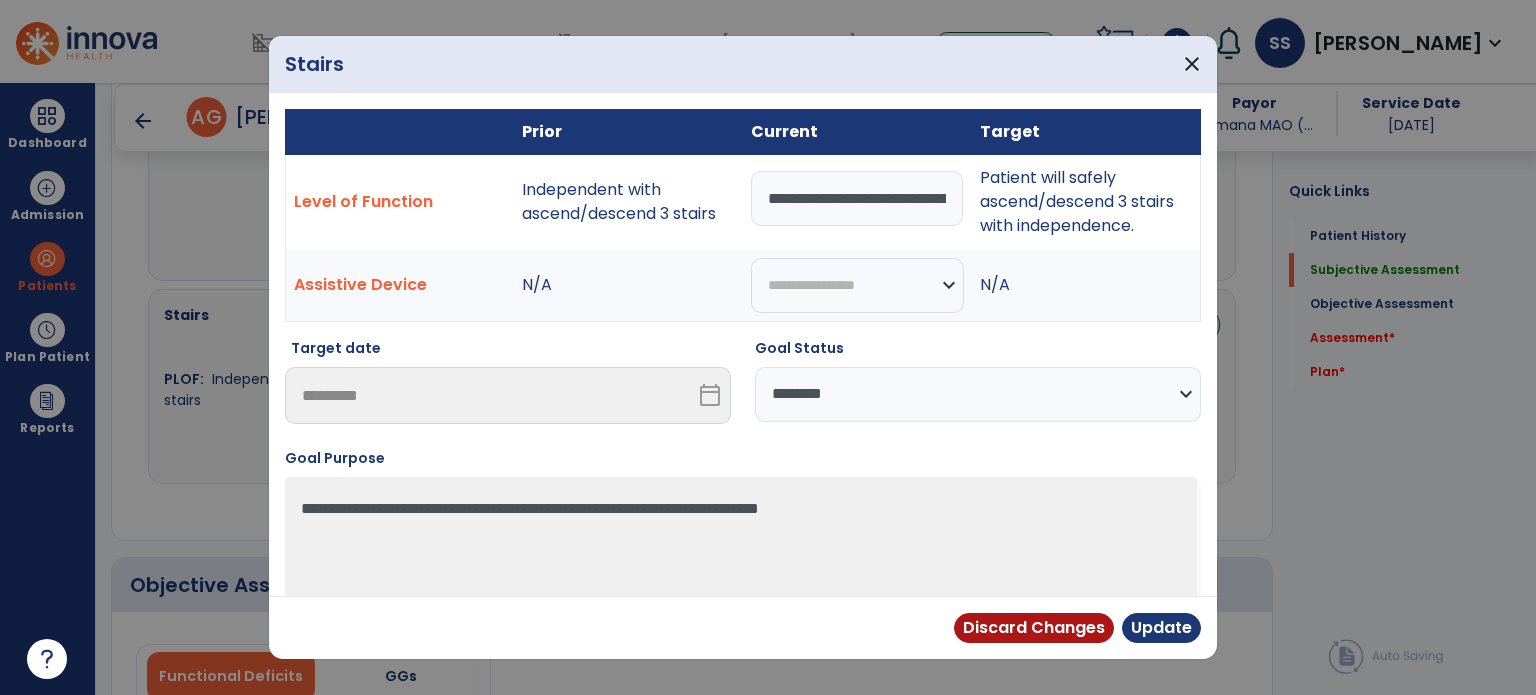 click on "**********" at bounding box center [978, 394] 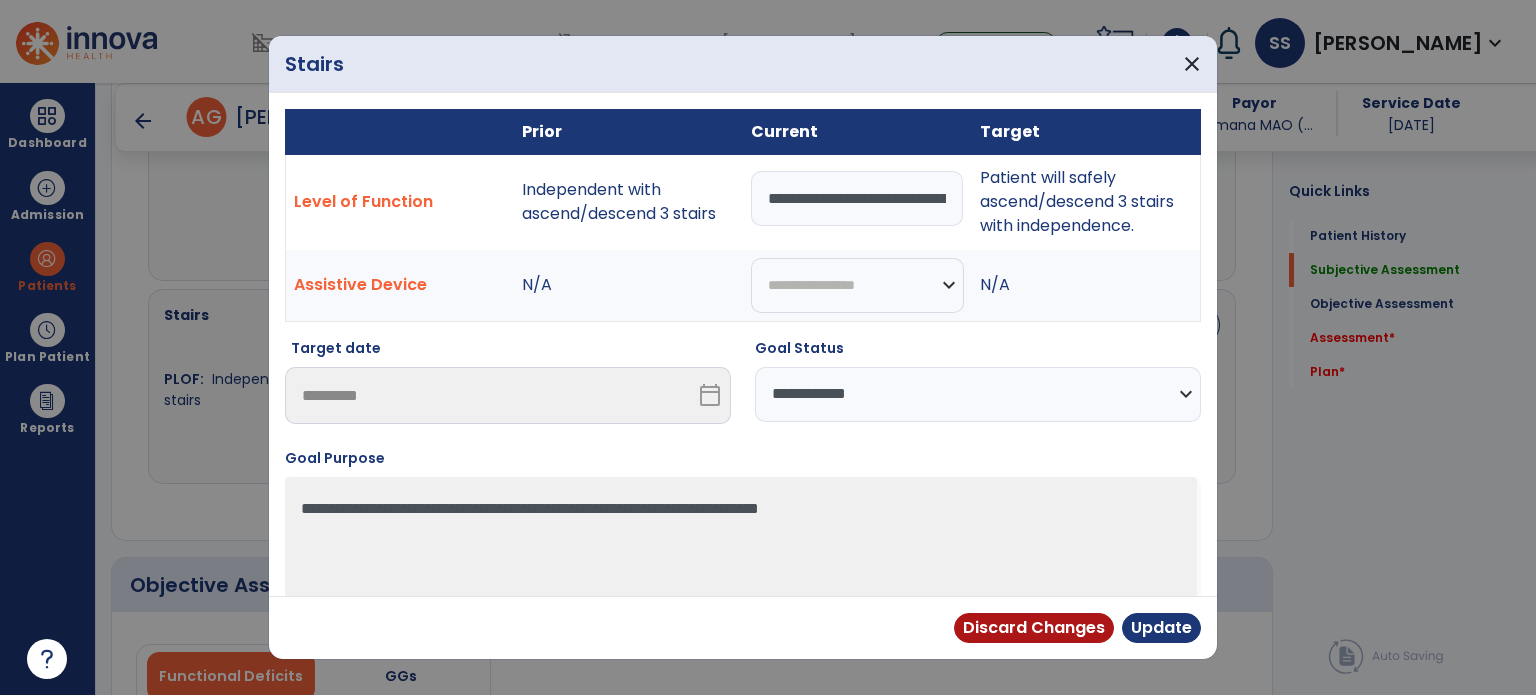 click on "**********" at bounding box center (978, 394) 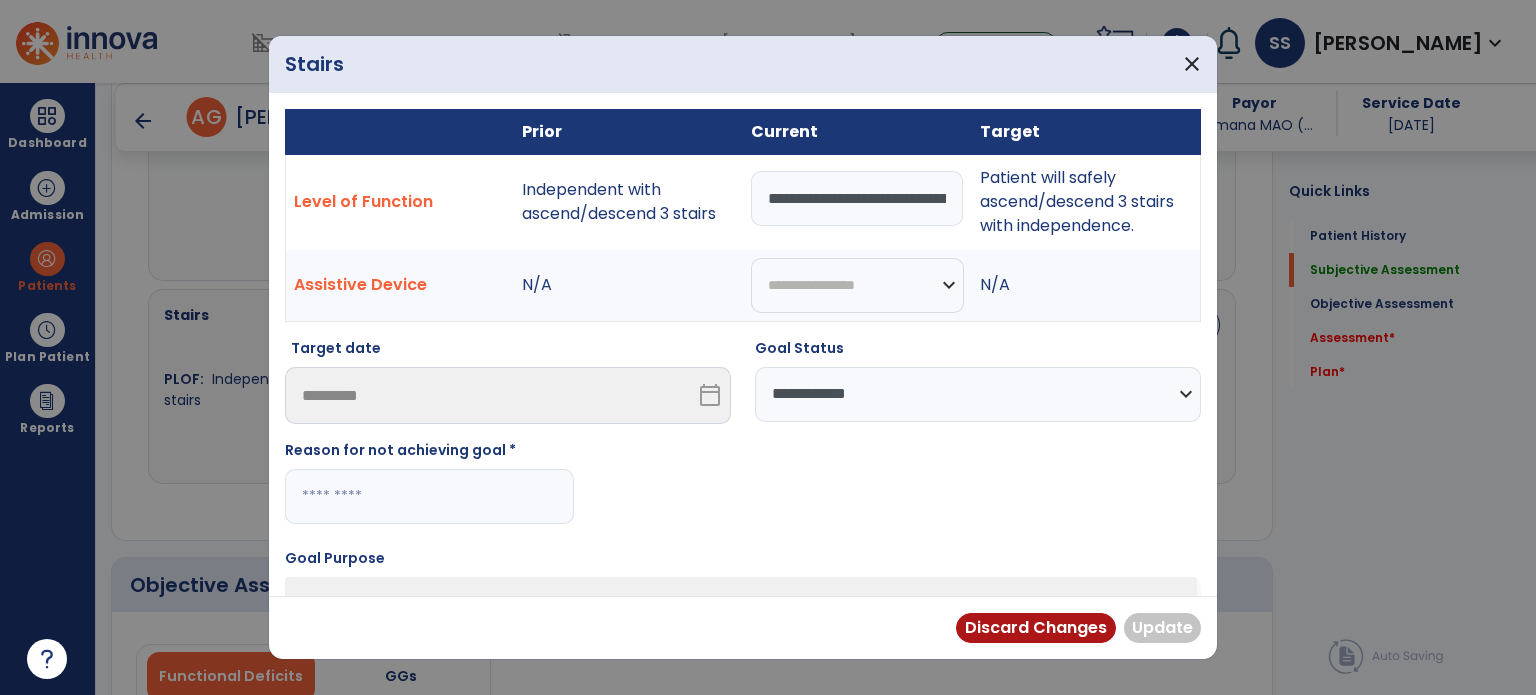 click at bounding box center (429, 496) 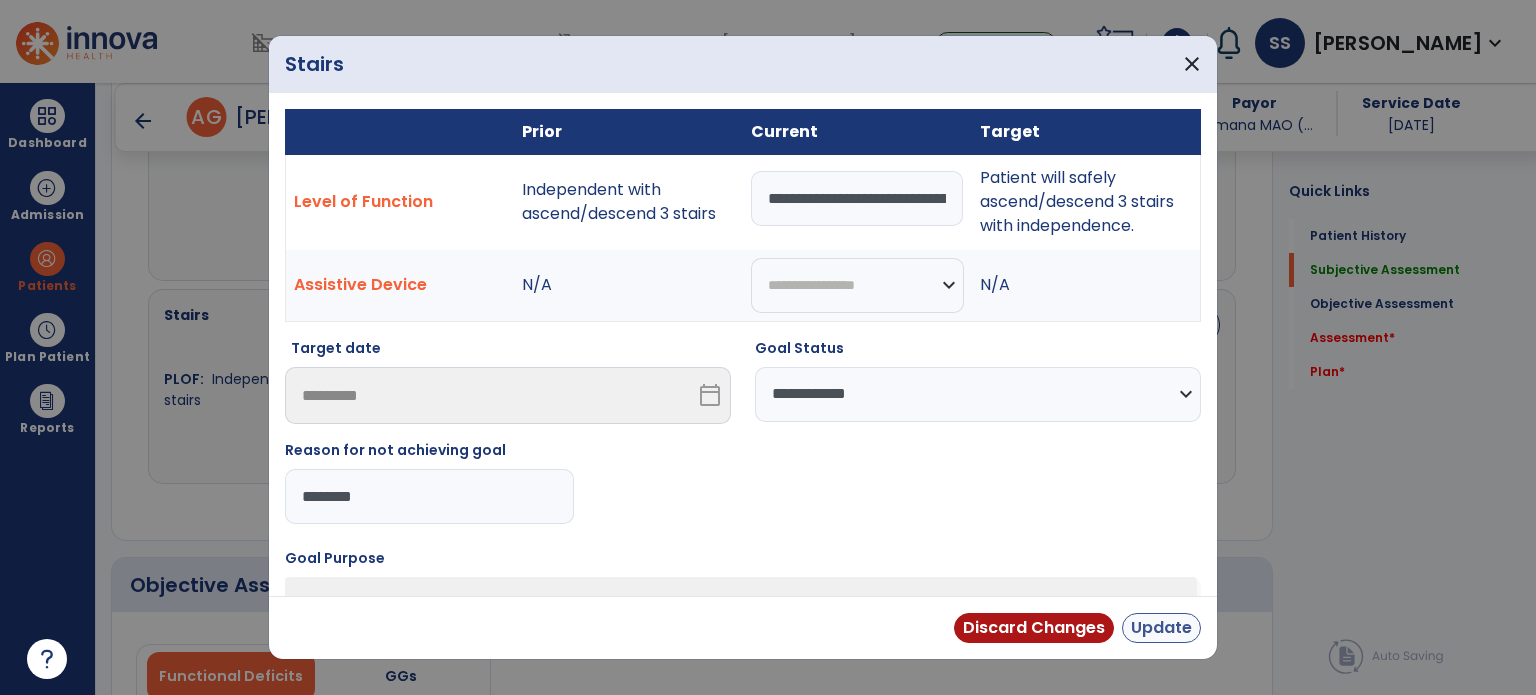 type on "********" 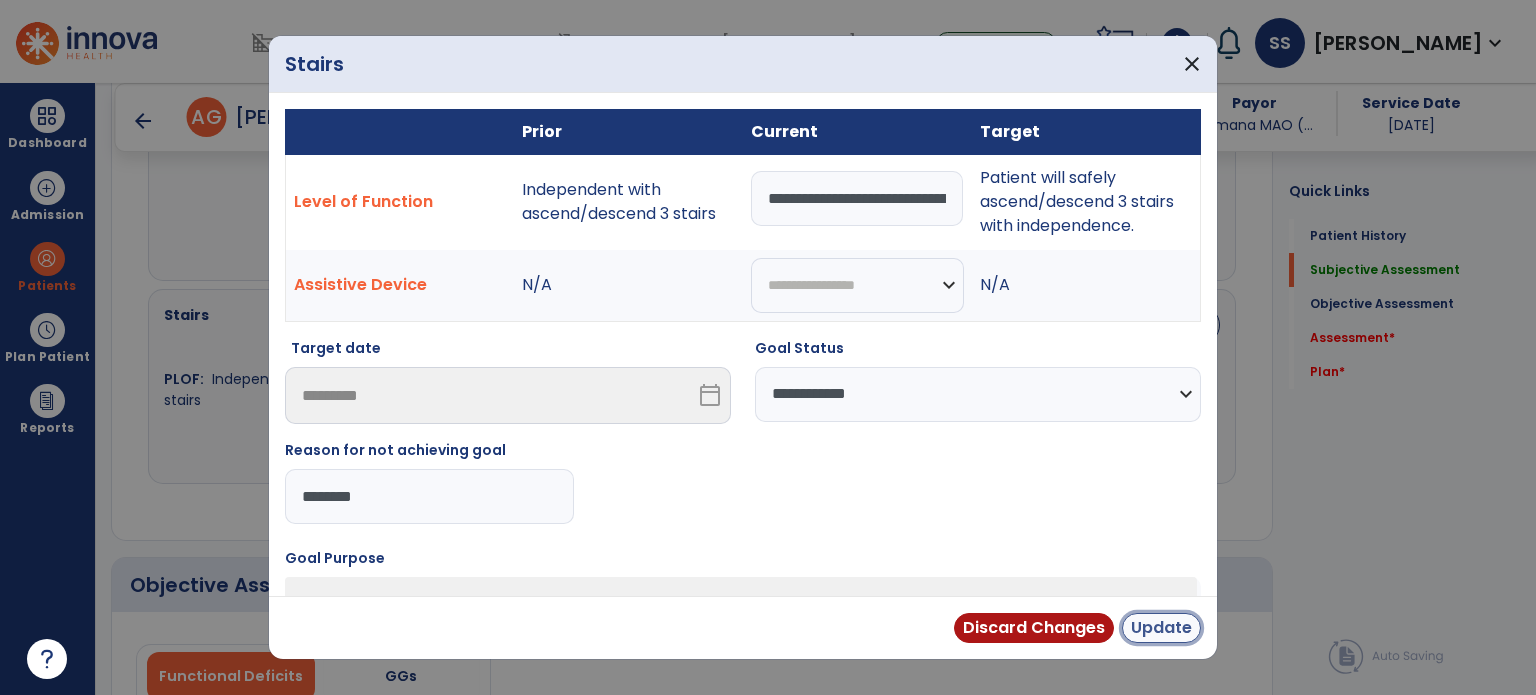 click on "Update" at bounding box center [1161, 628] 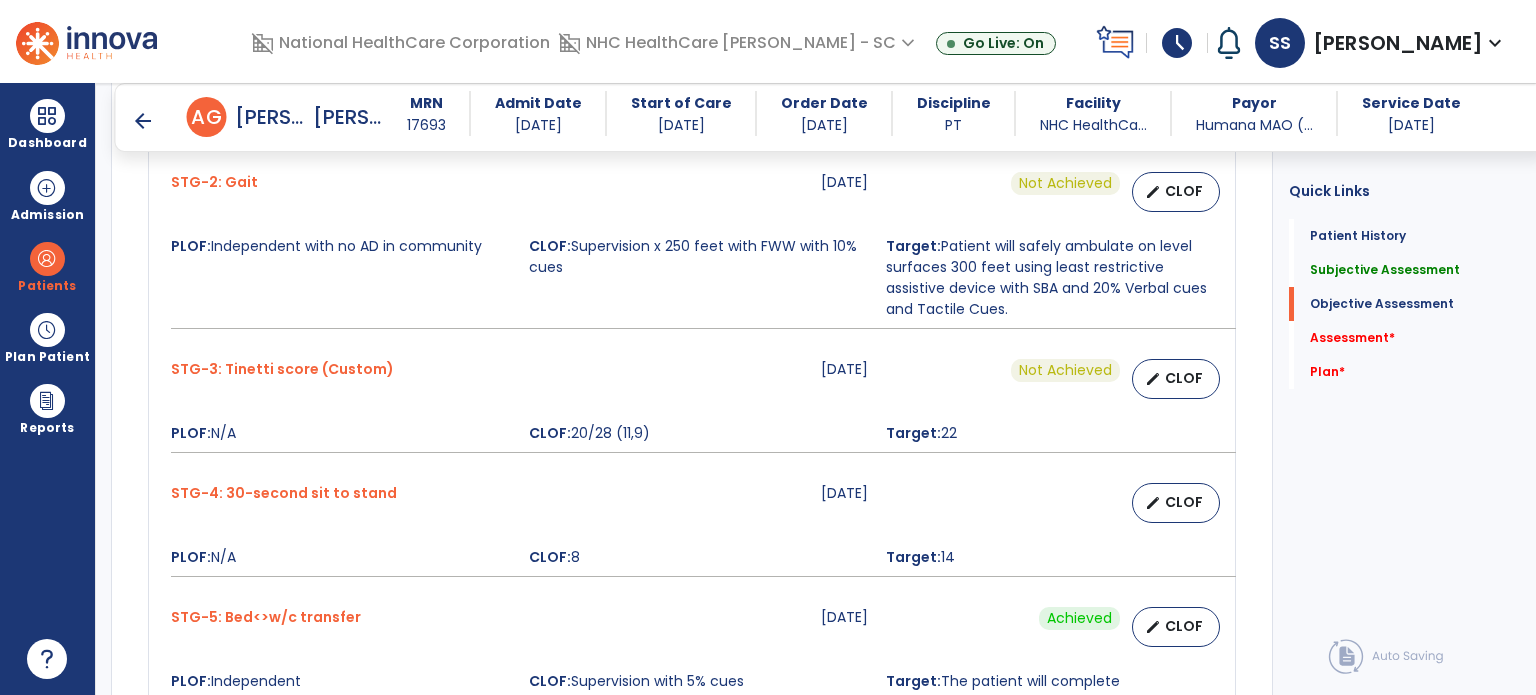 scroll, scrollTop: 1200, scrollLeft: 0, axis: vertical 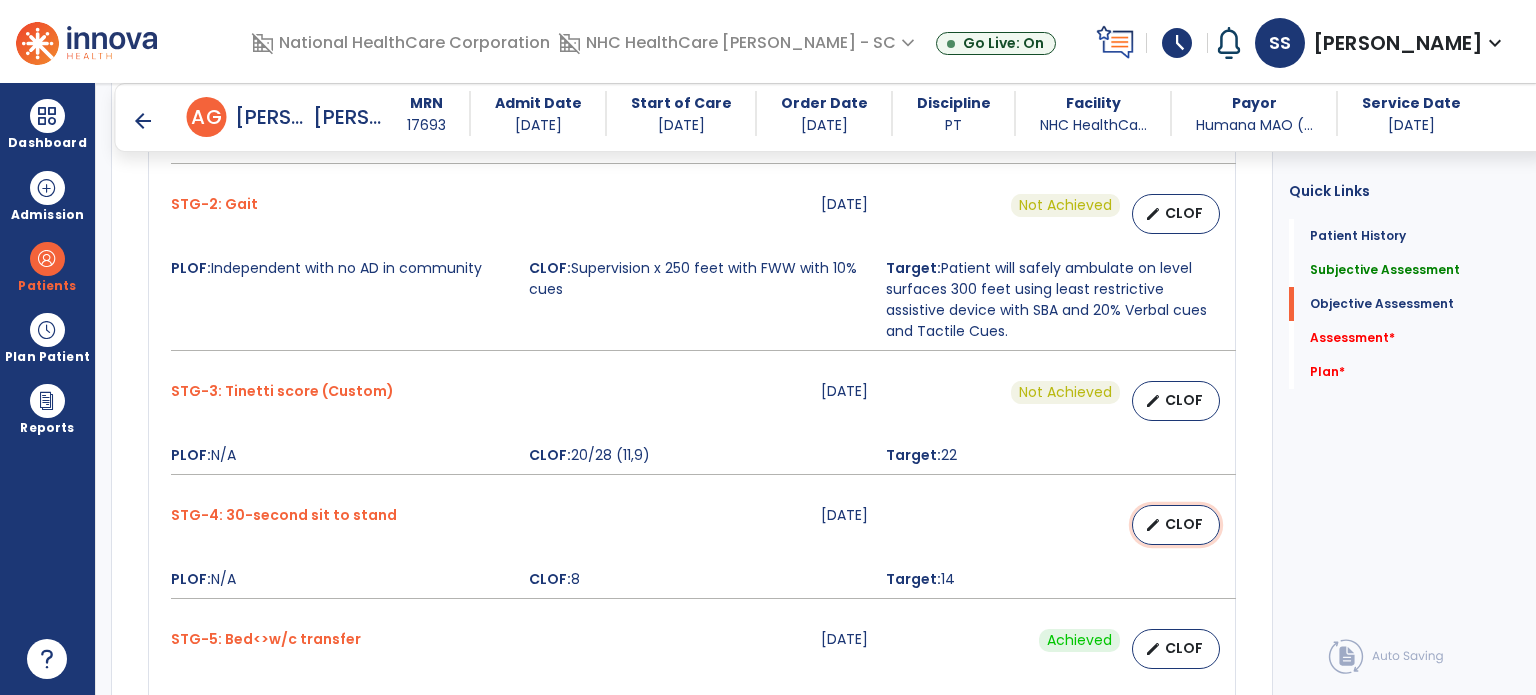 click on "edit   CLOF" at bounding box center [1176, 525] 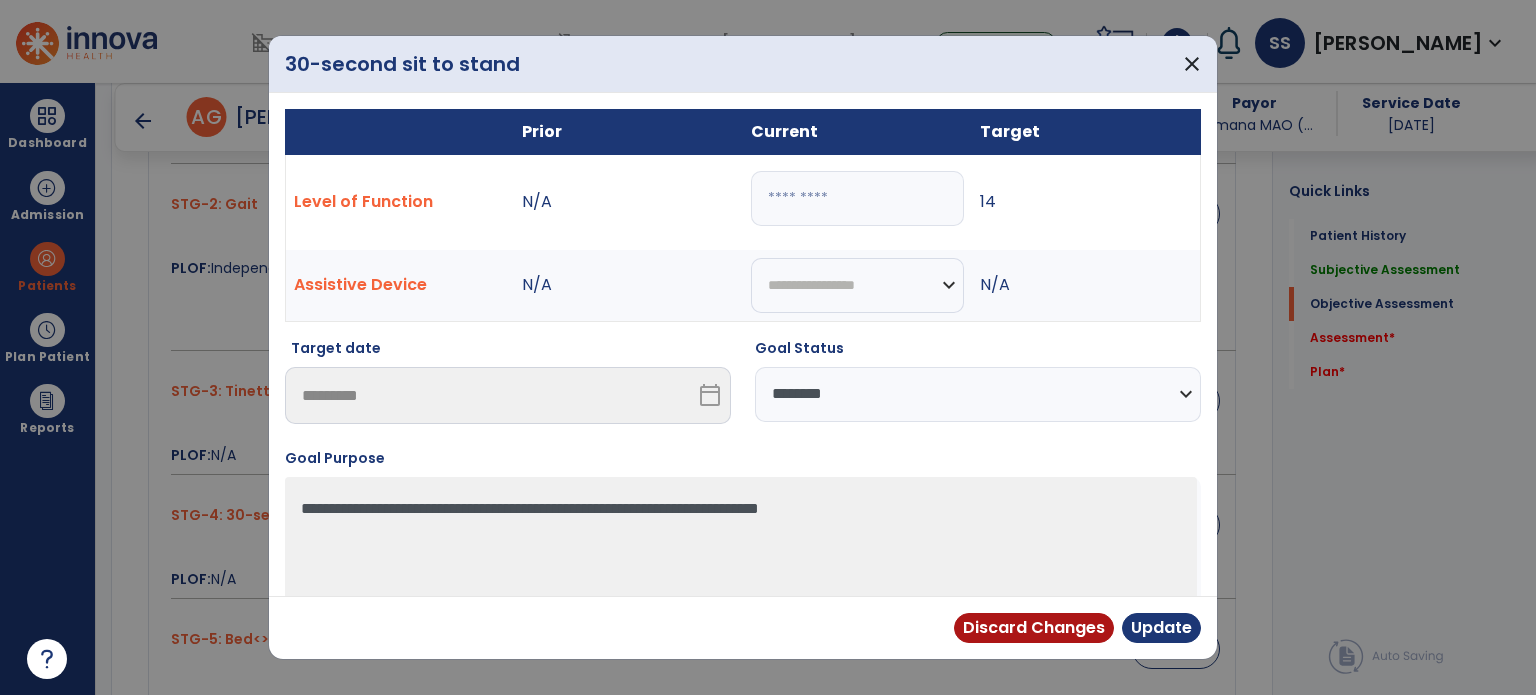 click on "**********" at bounding box center (978, 394) 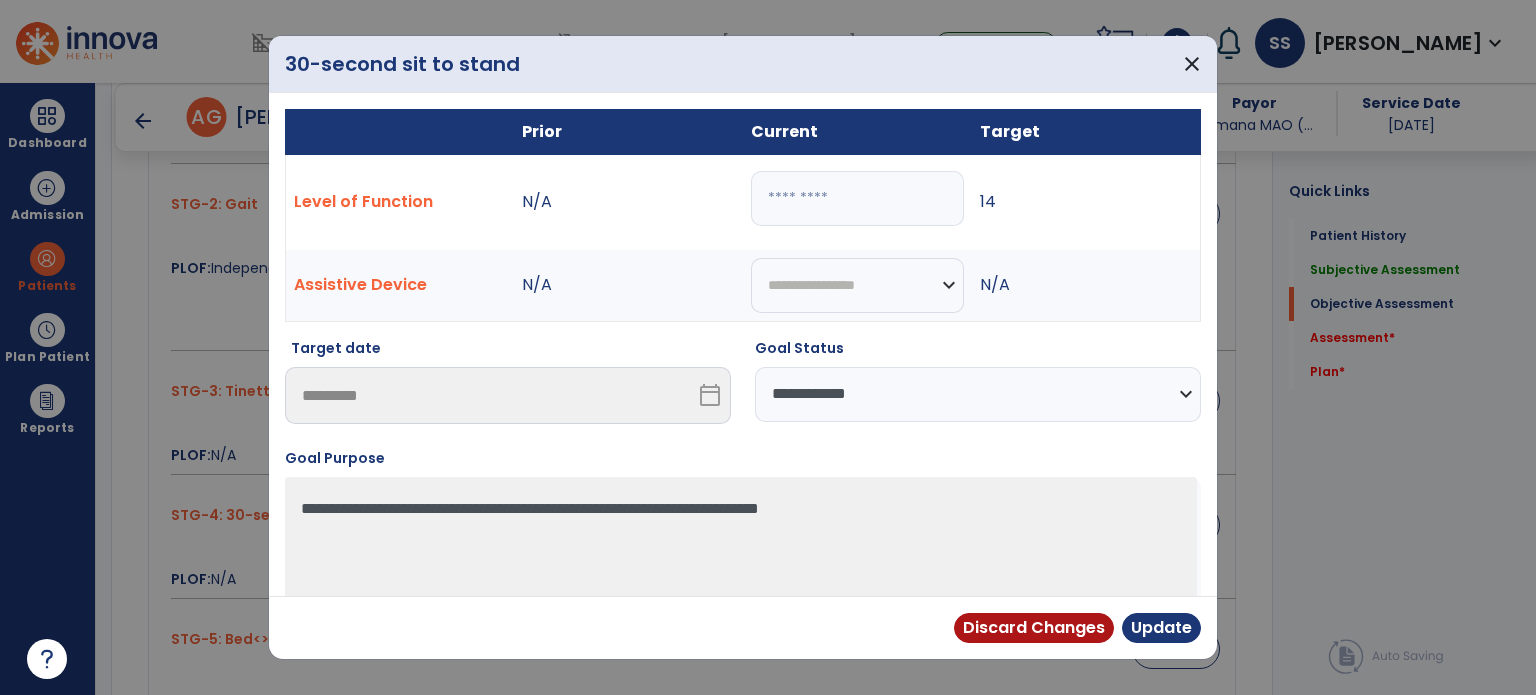 click on "**********" at bounding box center (978, 394) 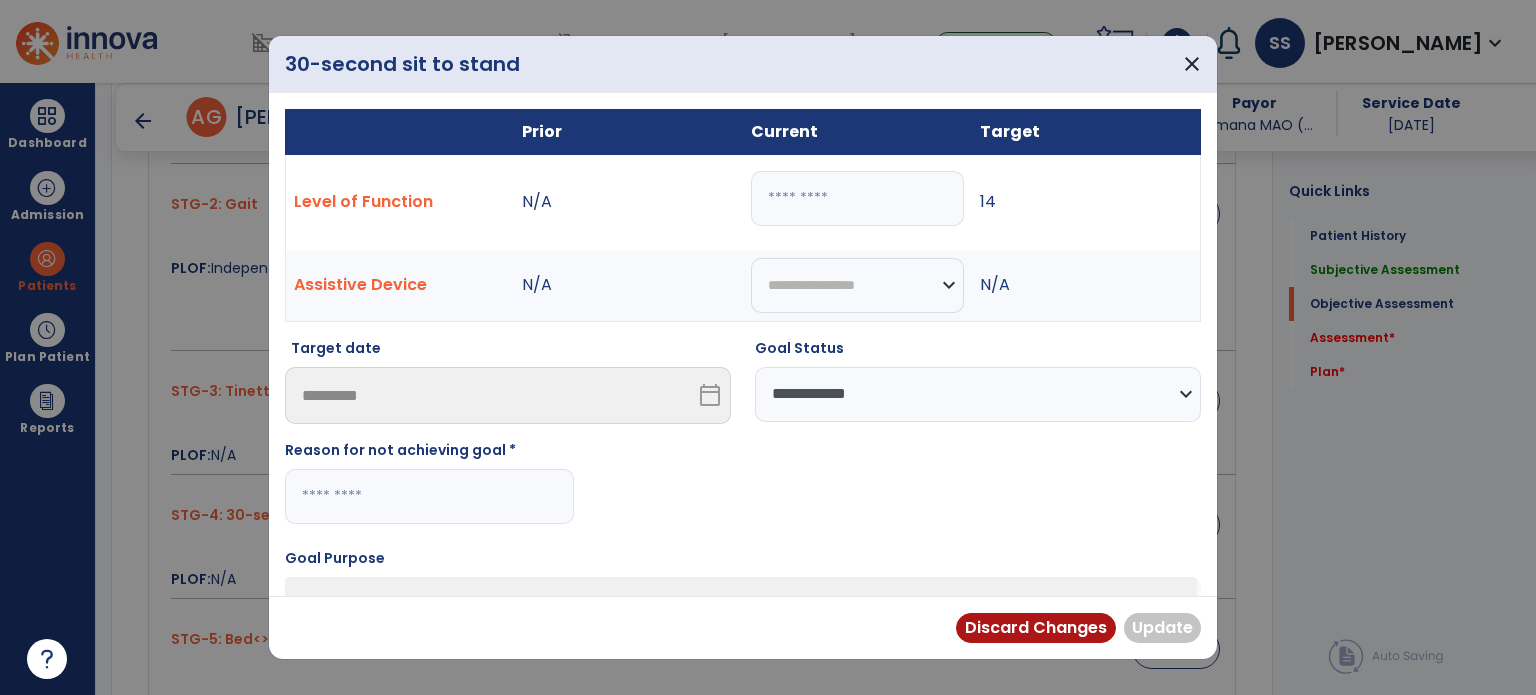 click at bounding box center (429, 496) 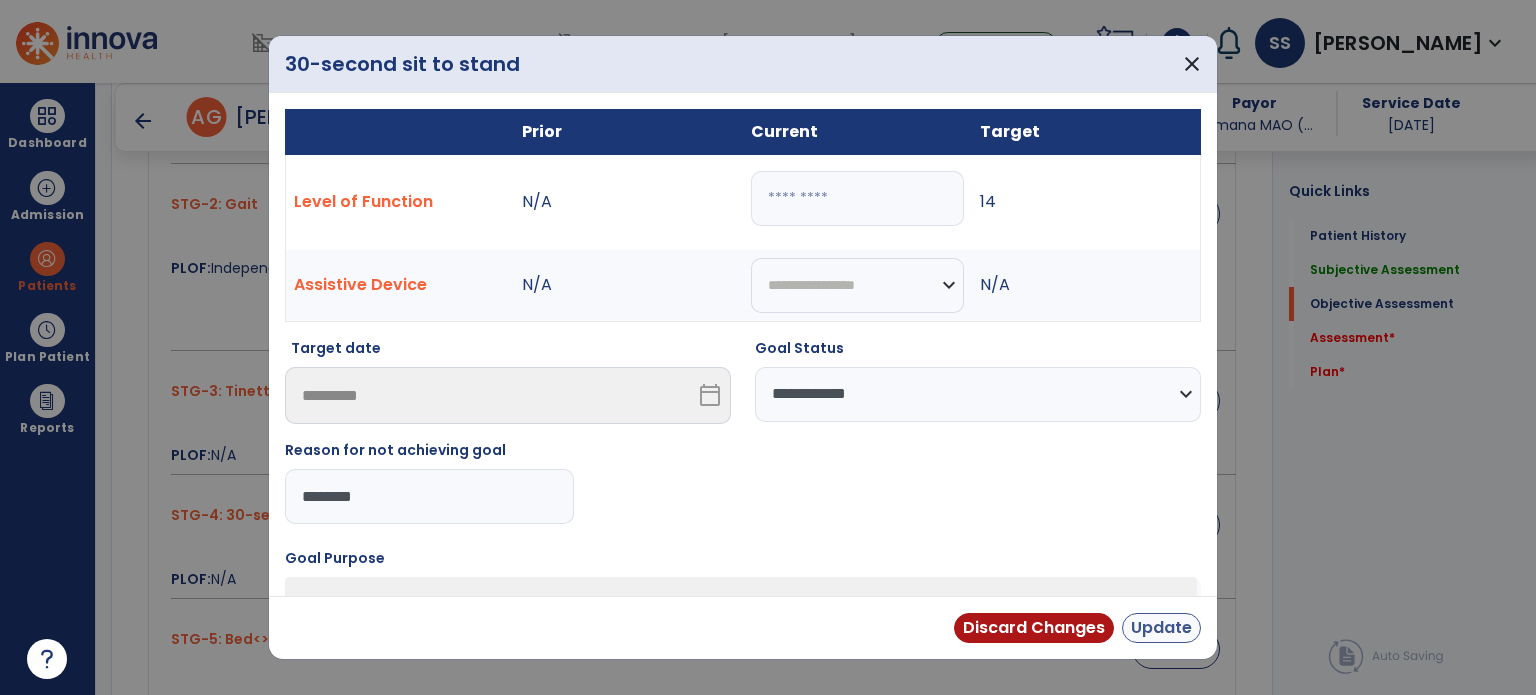 type on "********" 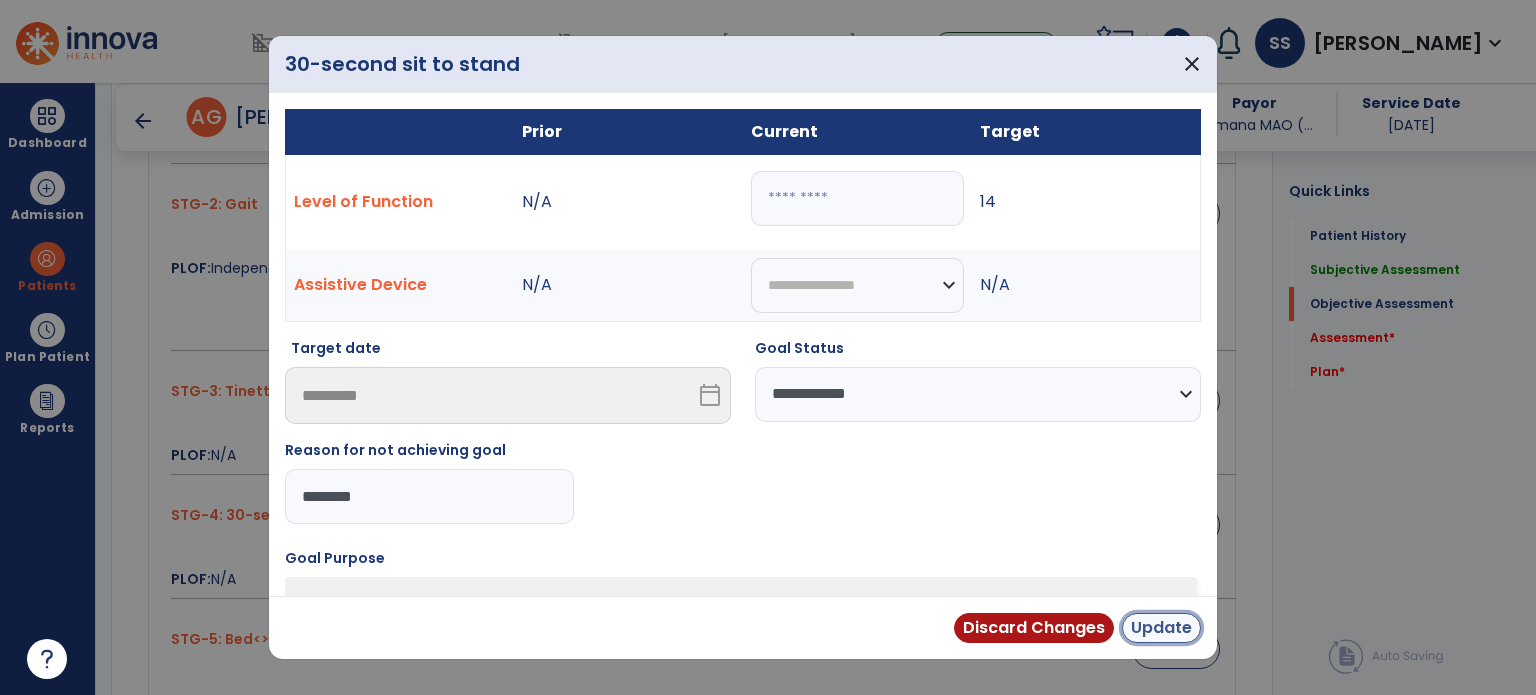 click on "Update" at bounding box center (1161, 628) 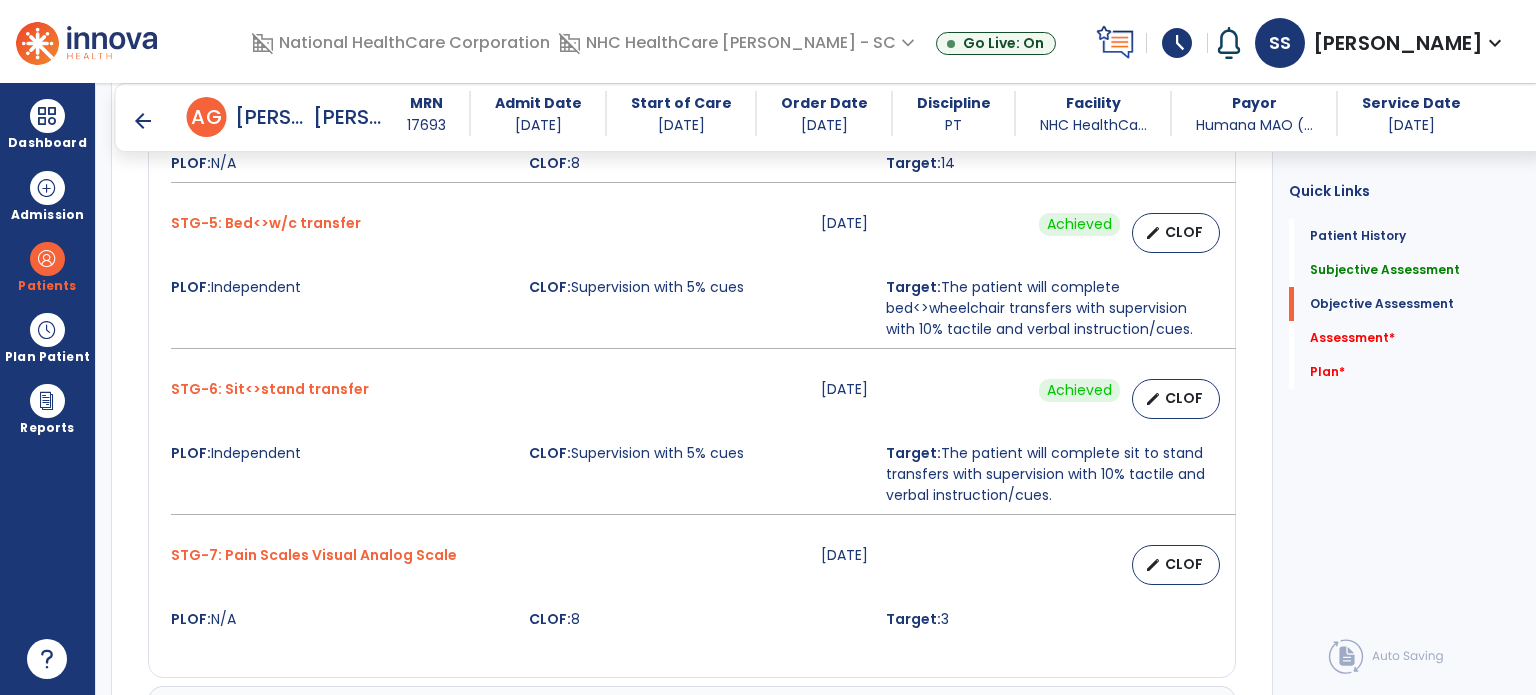 scroll, scrollTop: 1700, scrollLeft: 0, axis: vertical 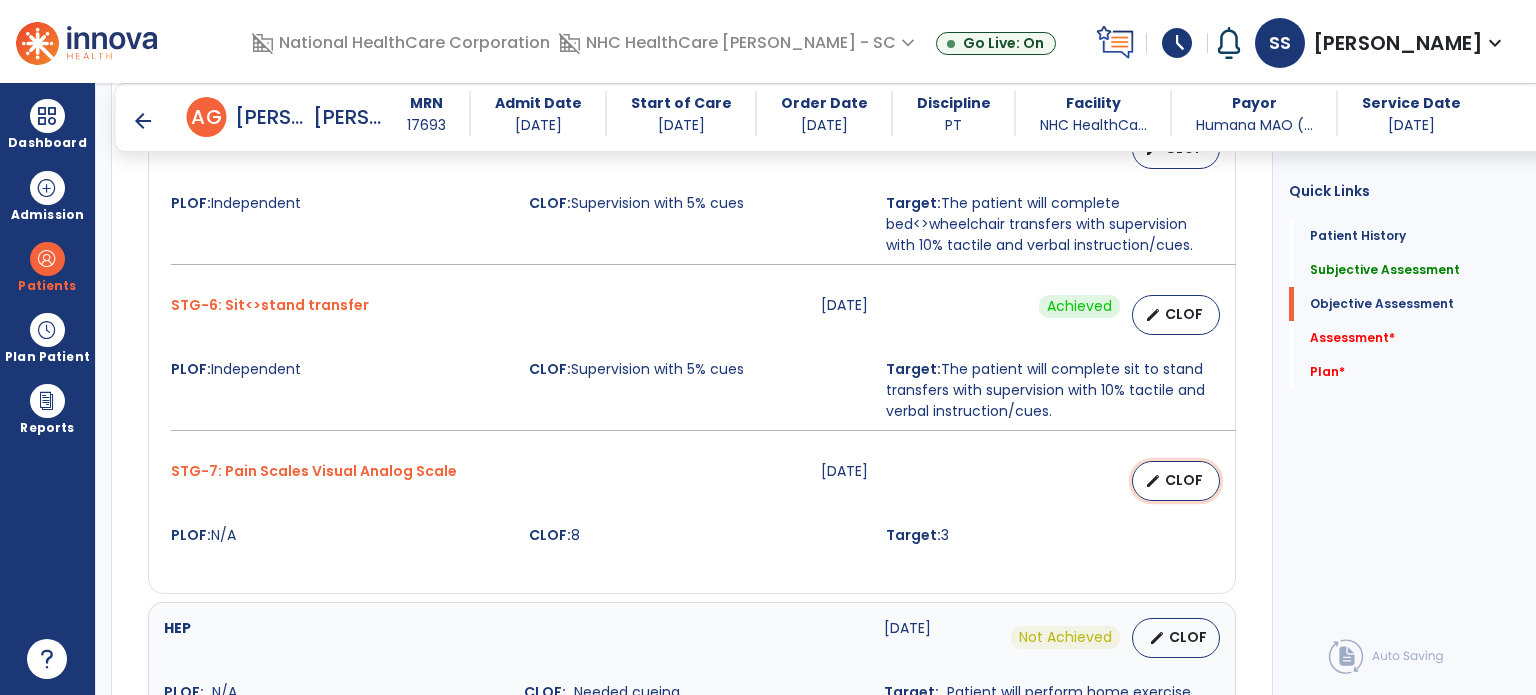 click on "edit   CLOF" at bounding box center (1176, 481) 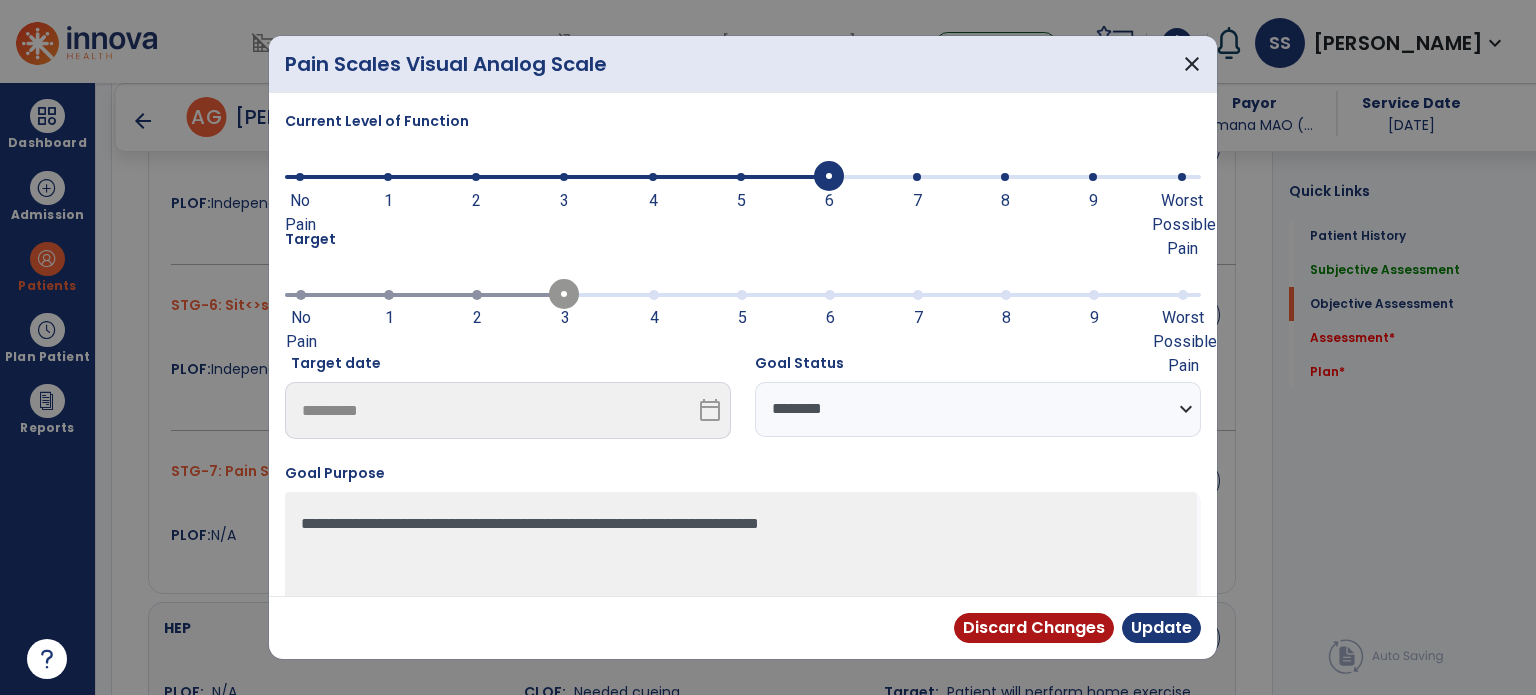 click at bounding box center (557, 175) 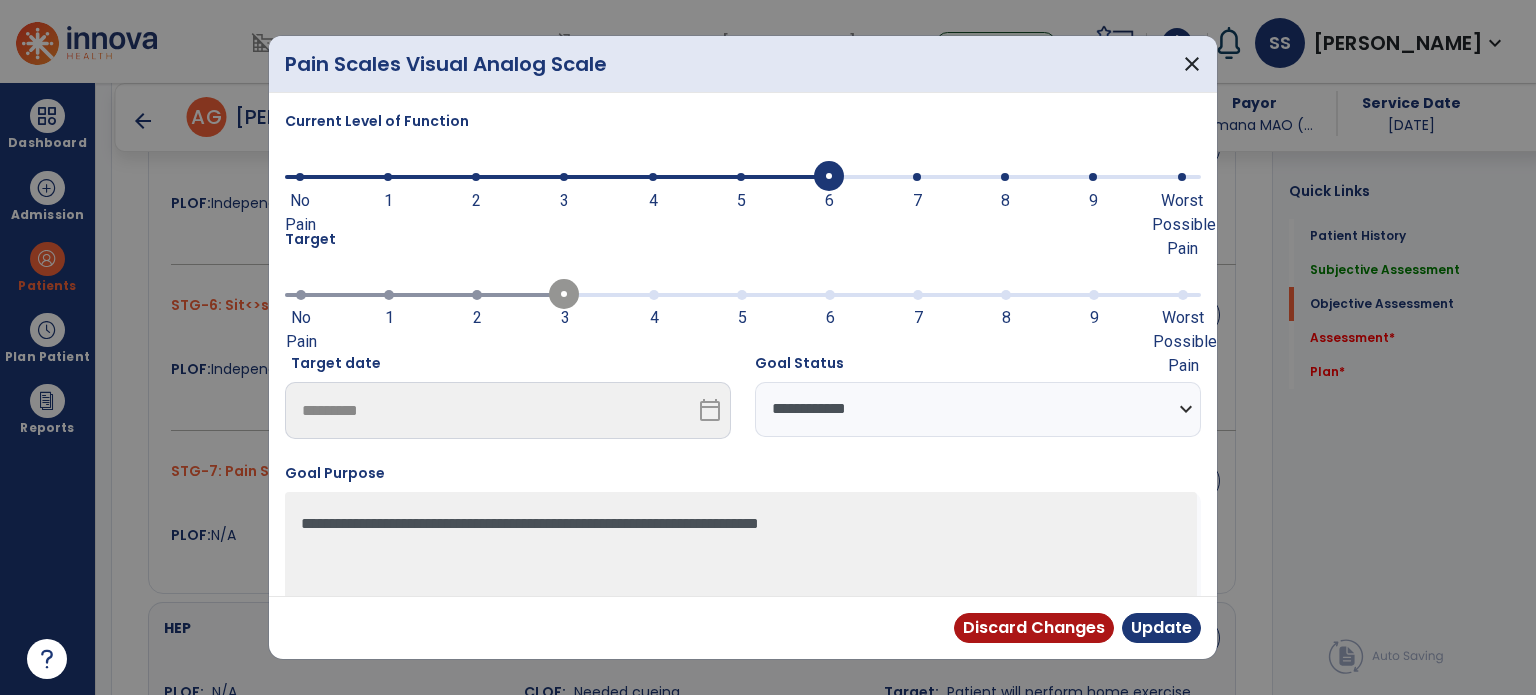 click on "**********" at bounding box center [978, 409] 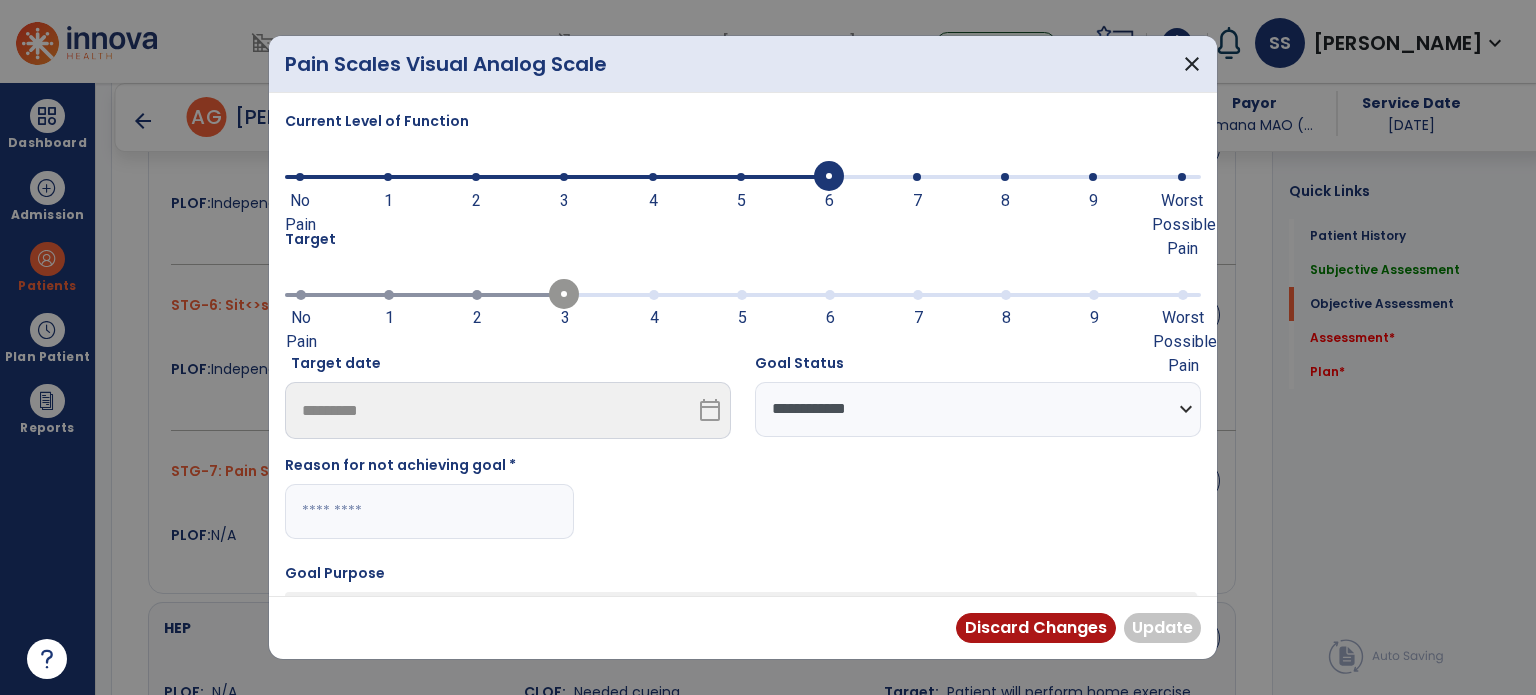 click at bounding box center [429, 511] 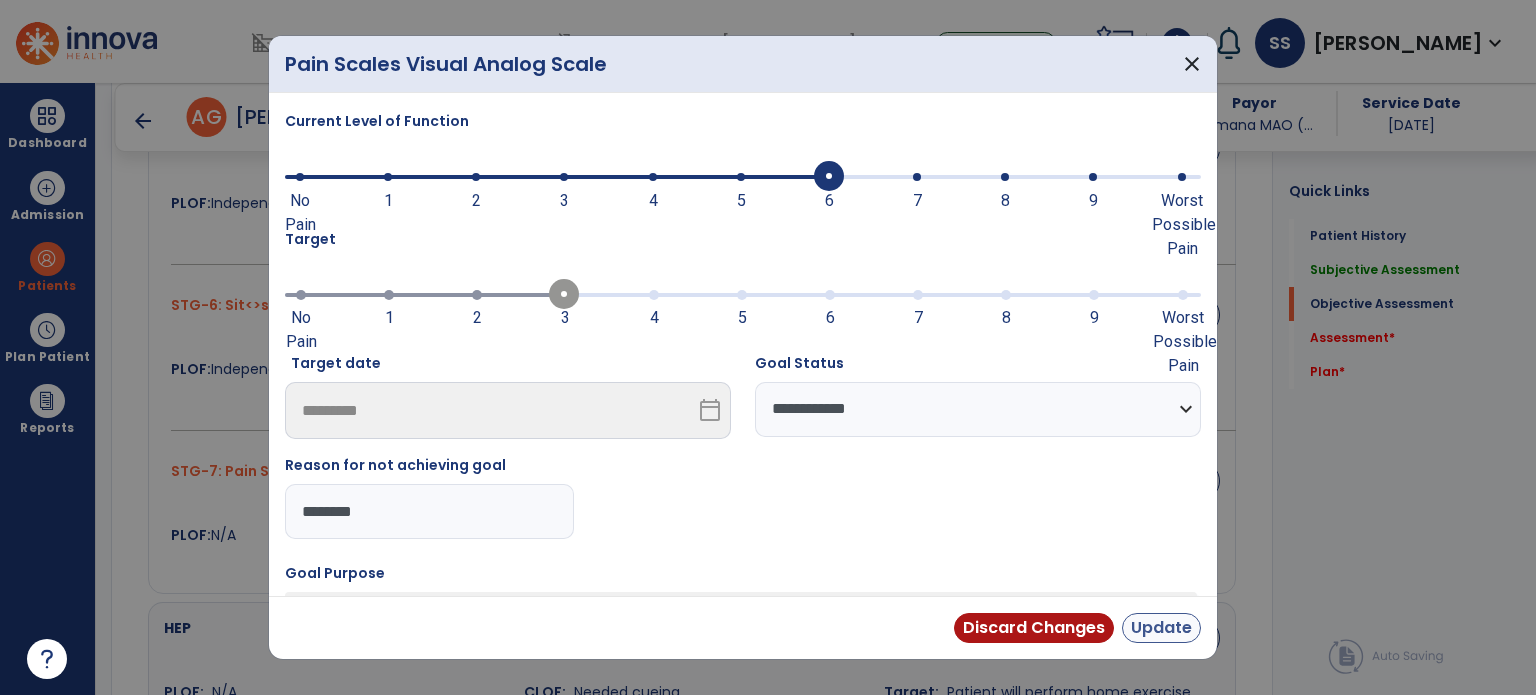 type on "********" 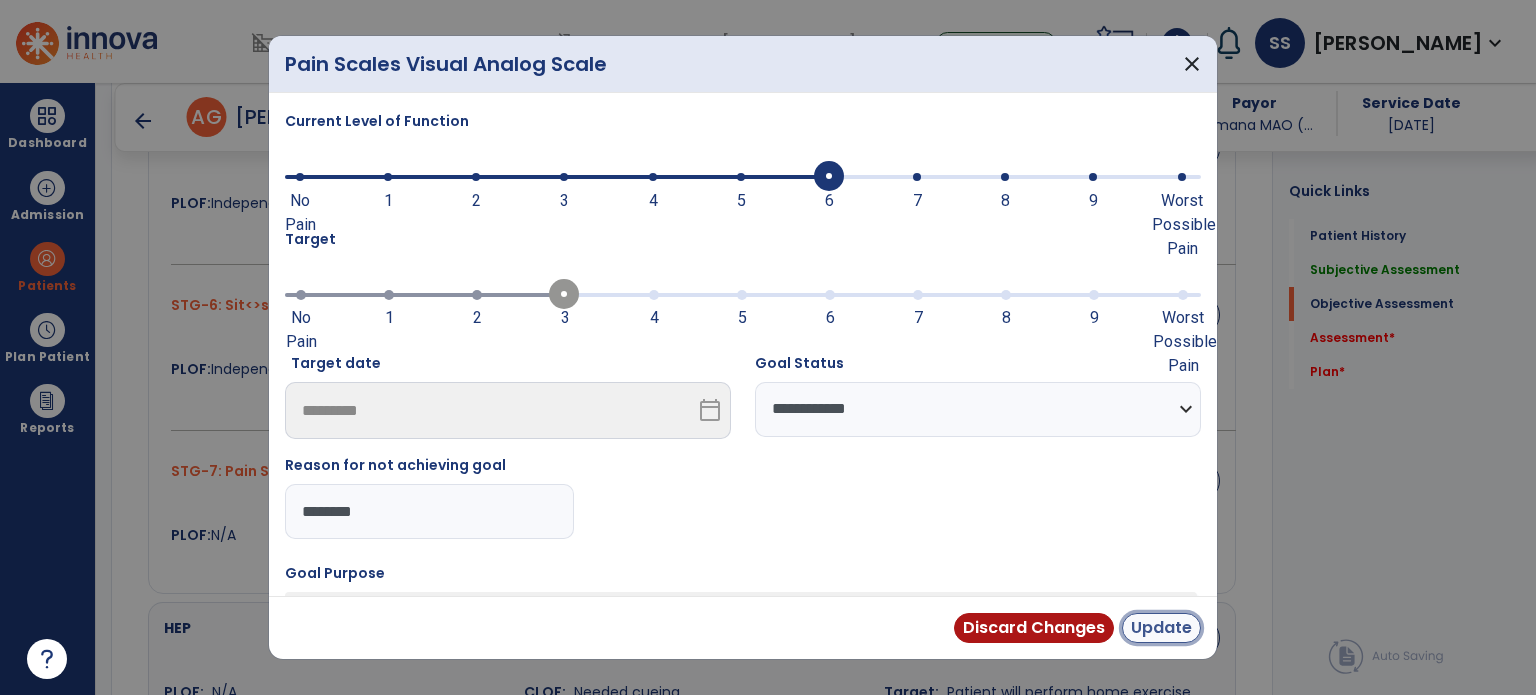 click on "Update" at bounding box center [1161, 628] 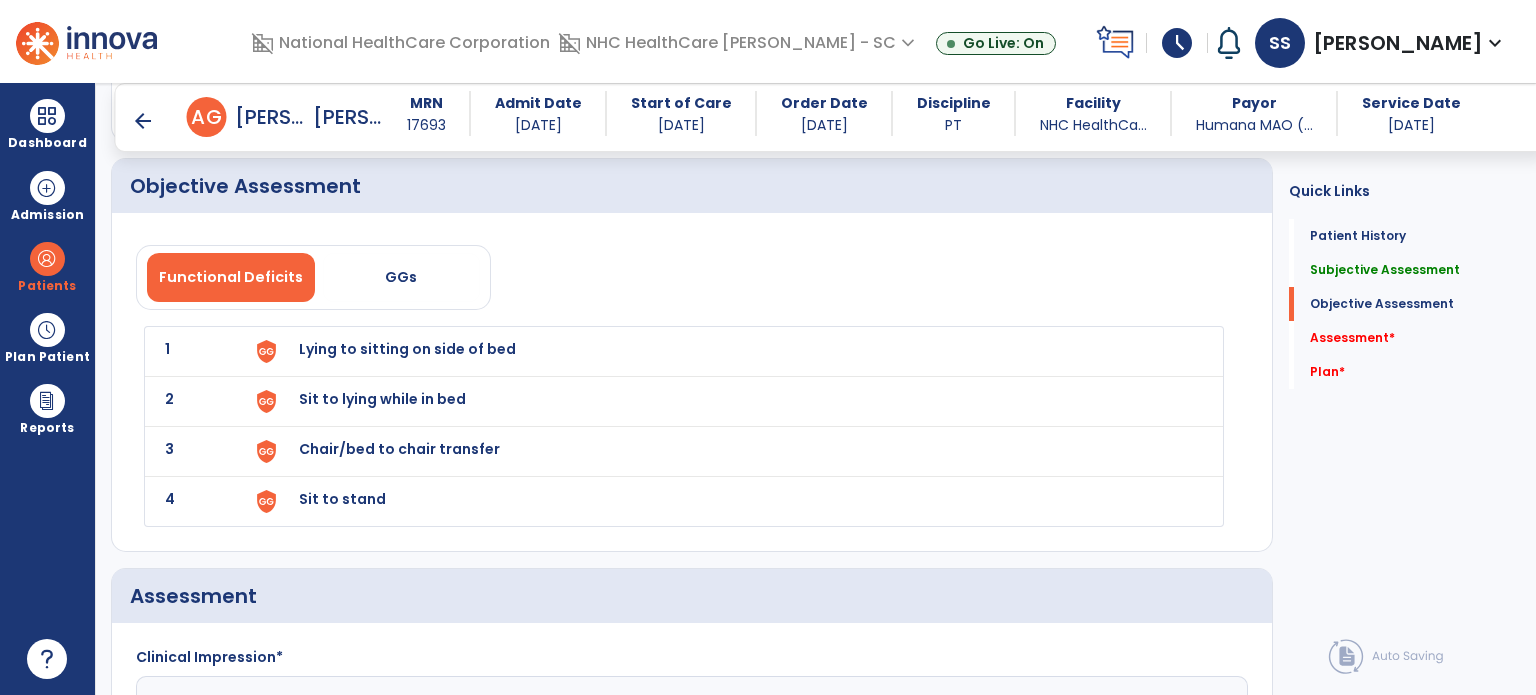scroll, scrollTop: 2700, scrollLeft: 0, axis: vertical 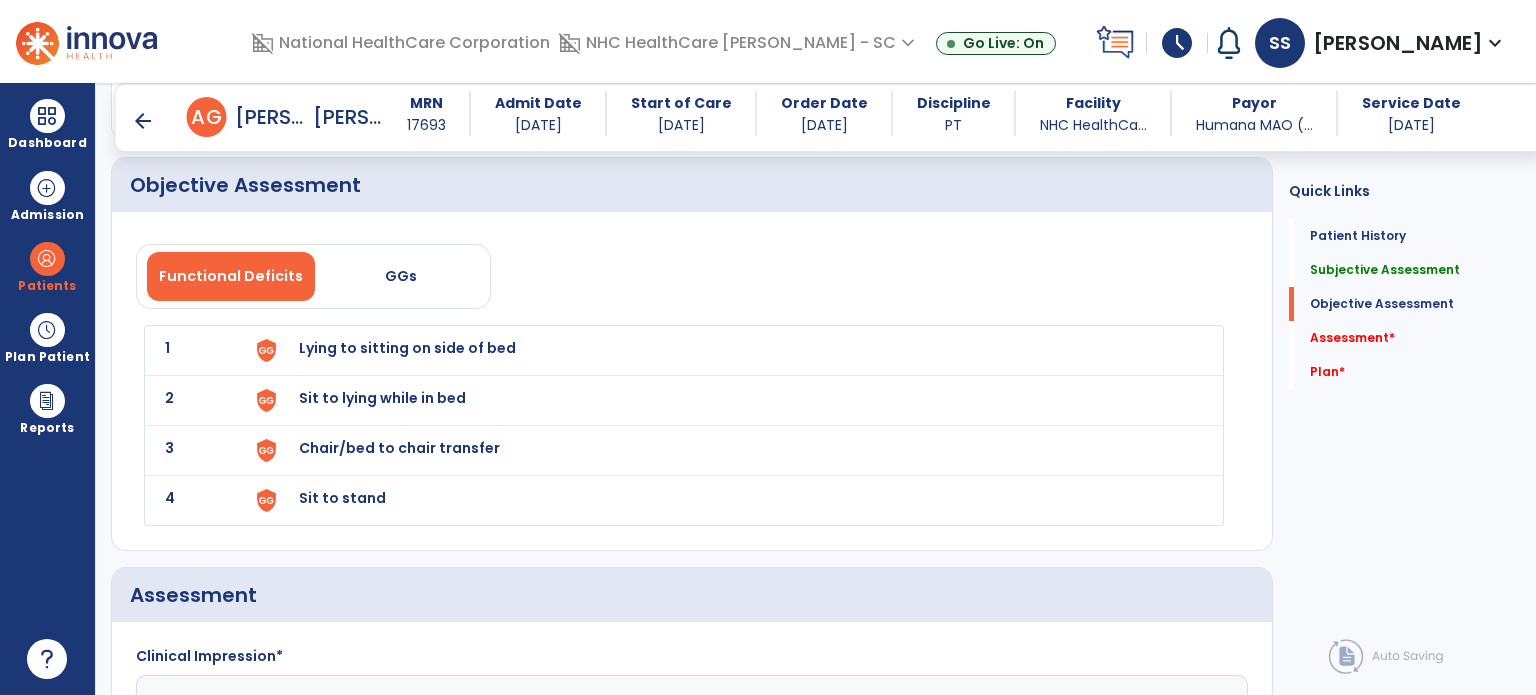 click on "Lying to sitting on side of bed" at bounding box center (407, 348) 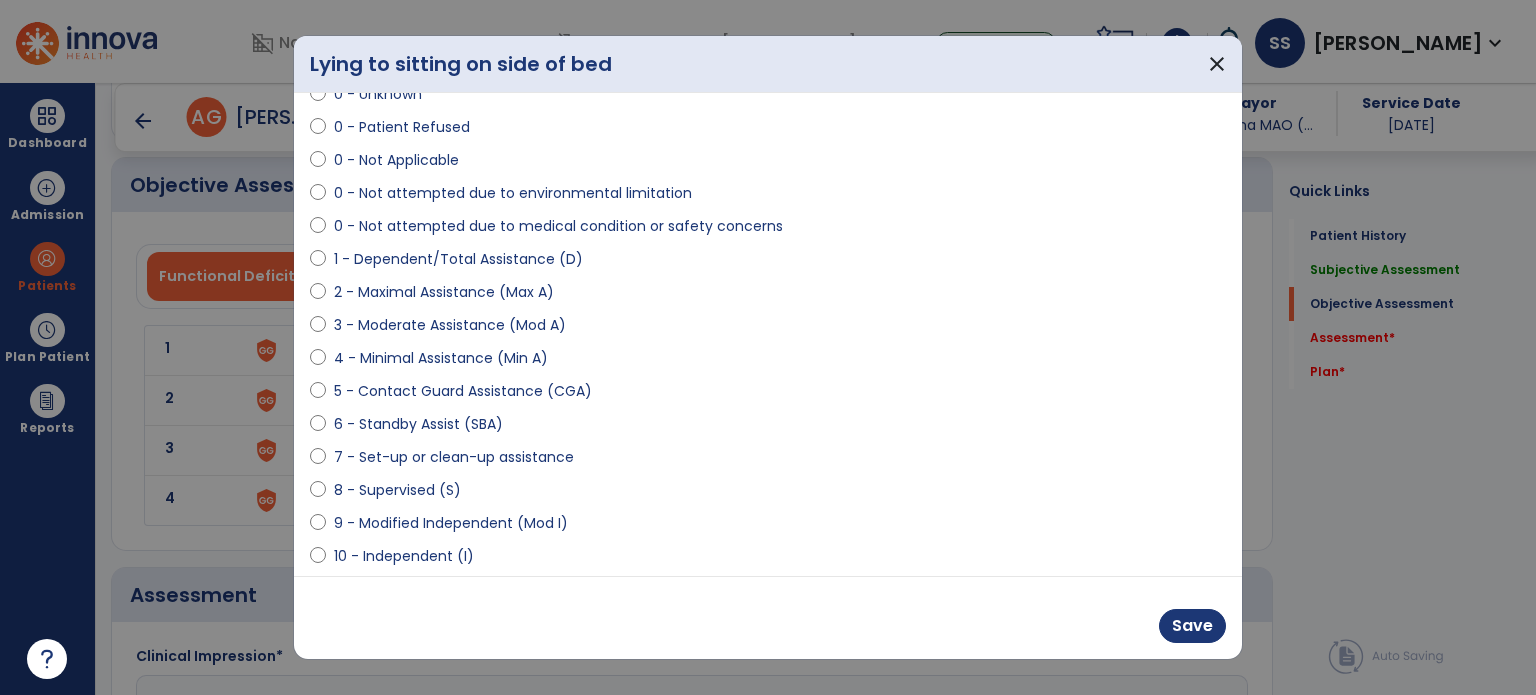 scroll, scrollTop: 200, scrollLeft: 0, axis: vertical 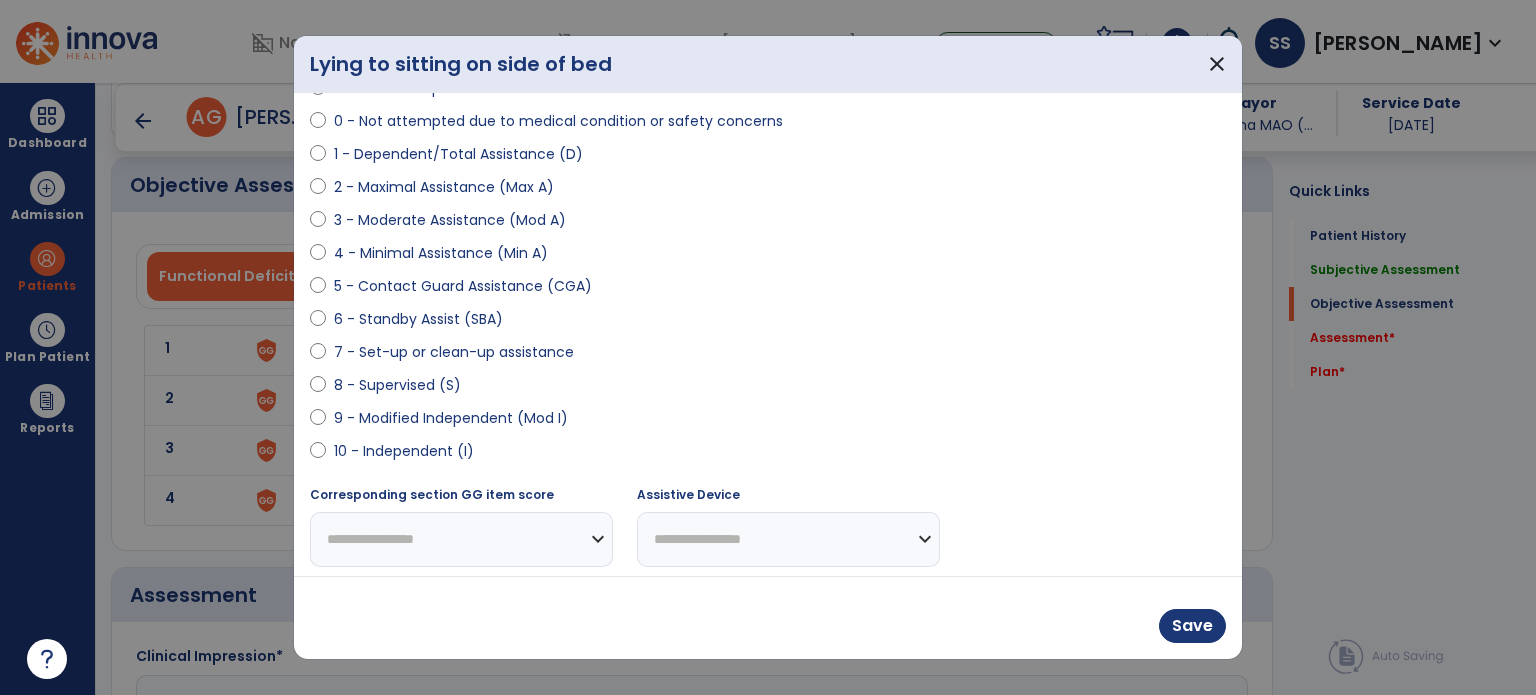 click on "10 - Independent (I)" at bounding box center [404, 451] 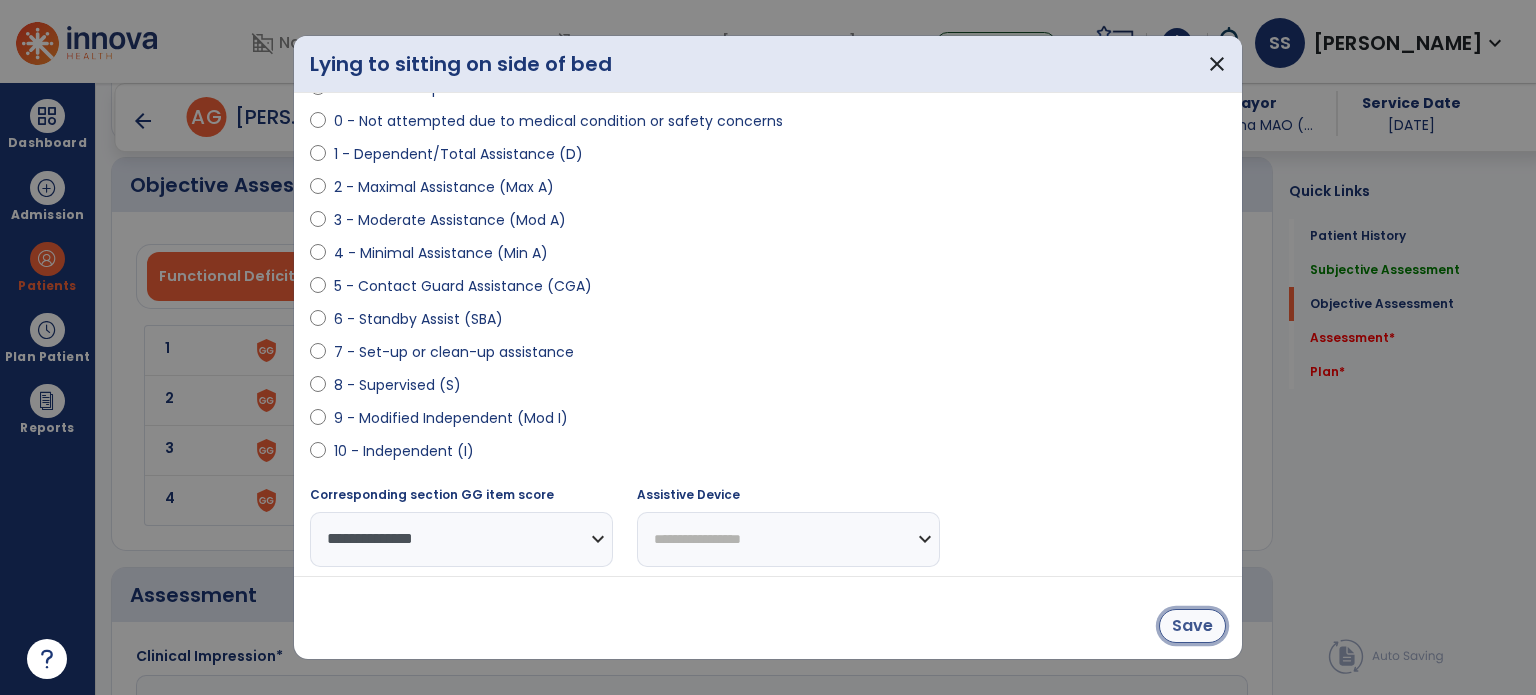click on "Save" at bounding box center [1192, 626] 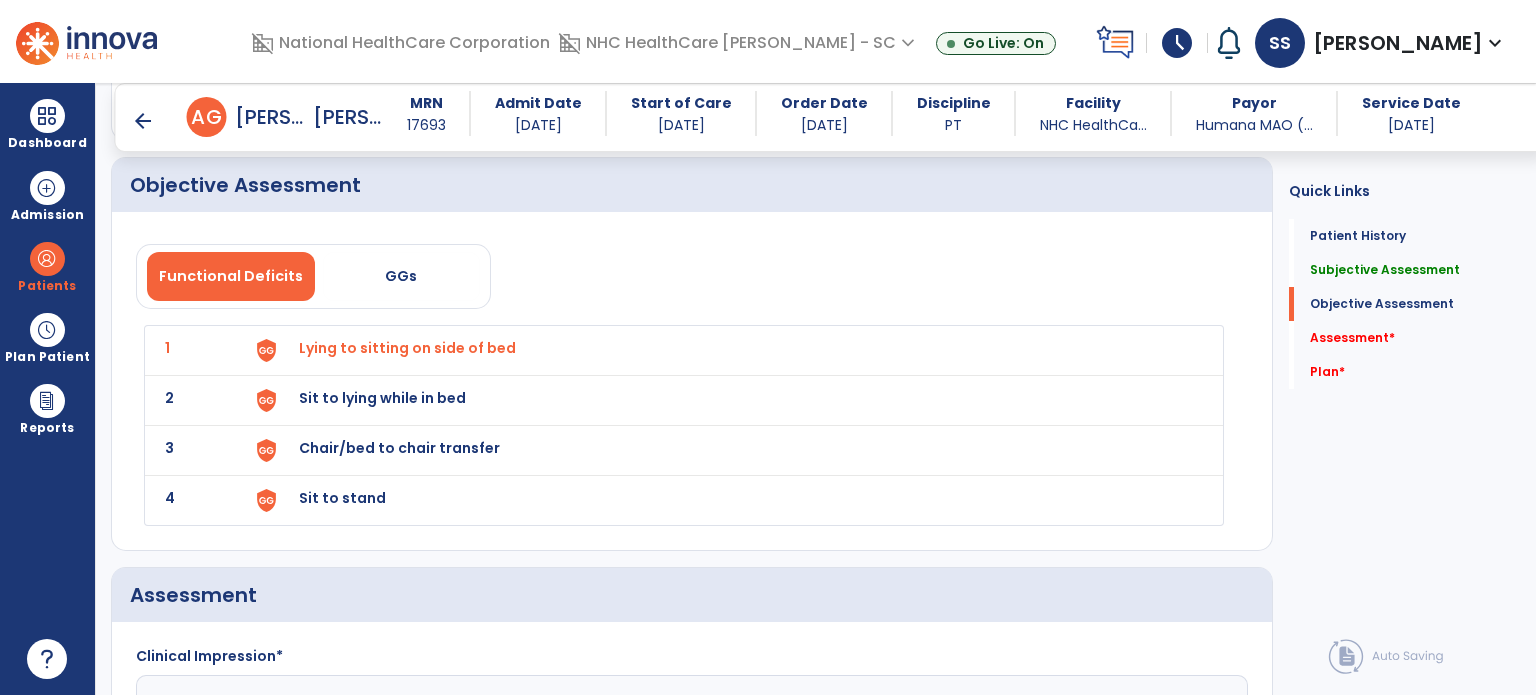 click on "Sit to lying while in bed" at bounding box center [407, 348] 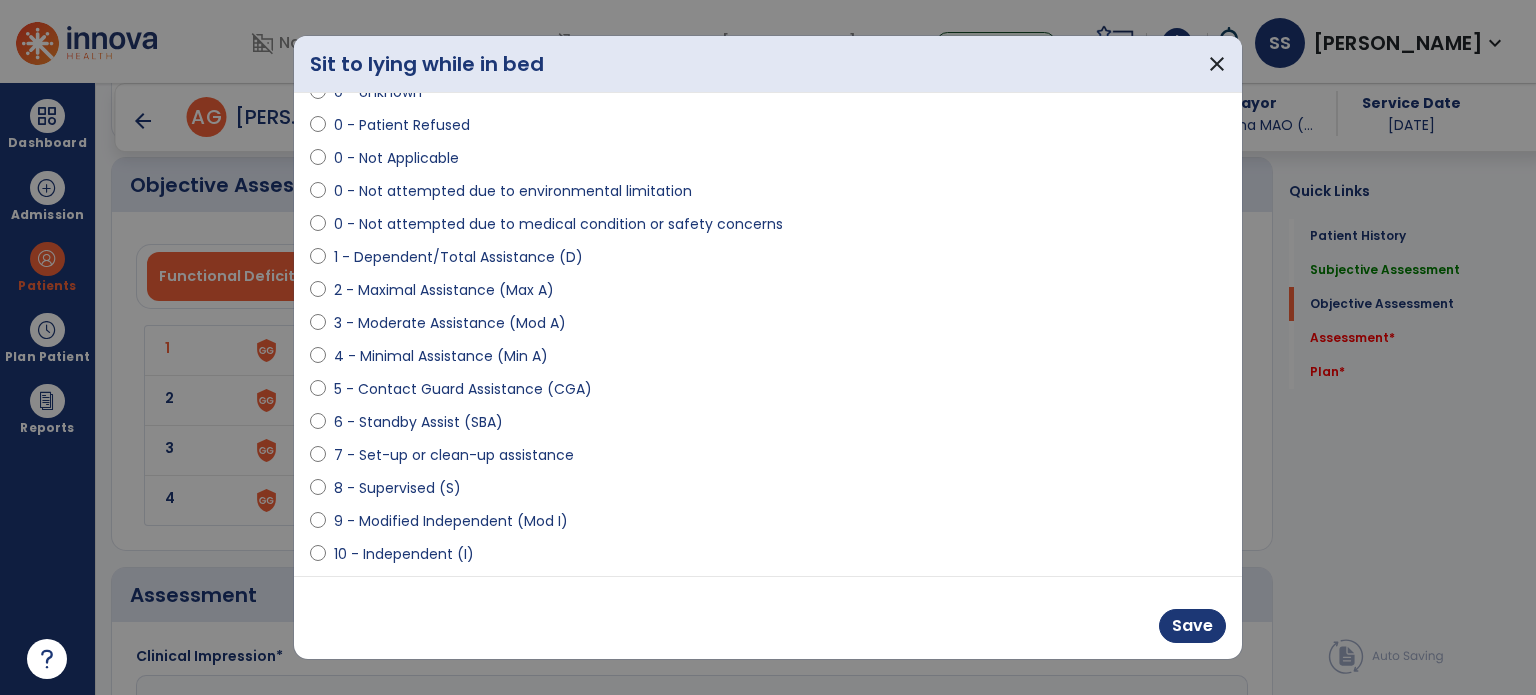scroll, scrollTop: 204, scrollLeft: 0, axis: vertical 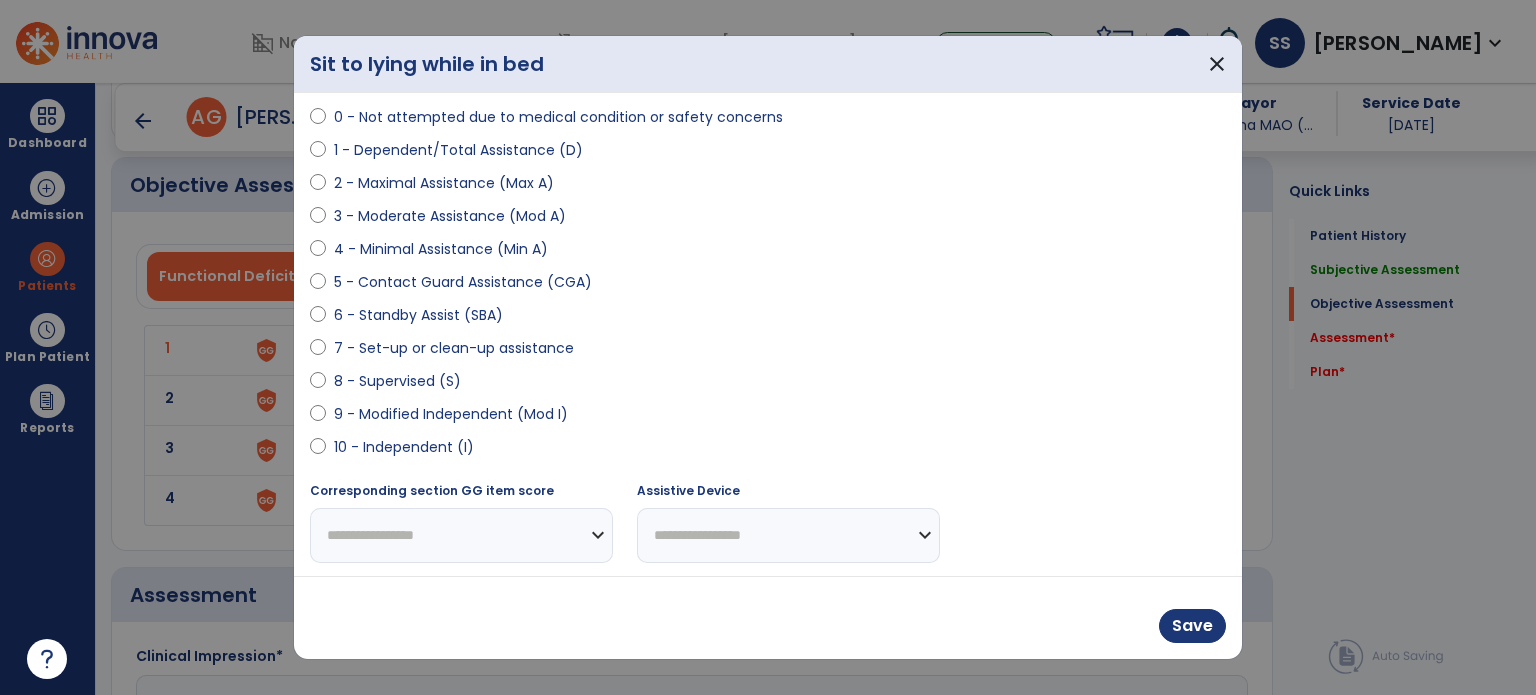 click on "10 - Independent (I)" at bounding box center [404, 447] 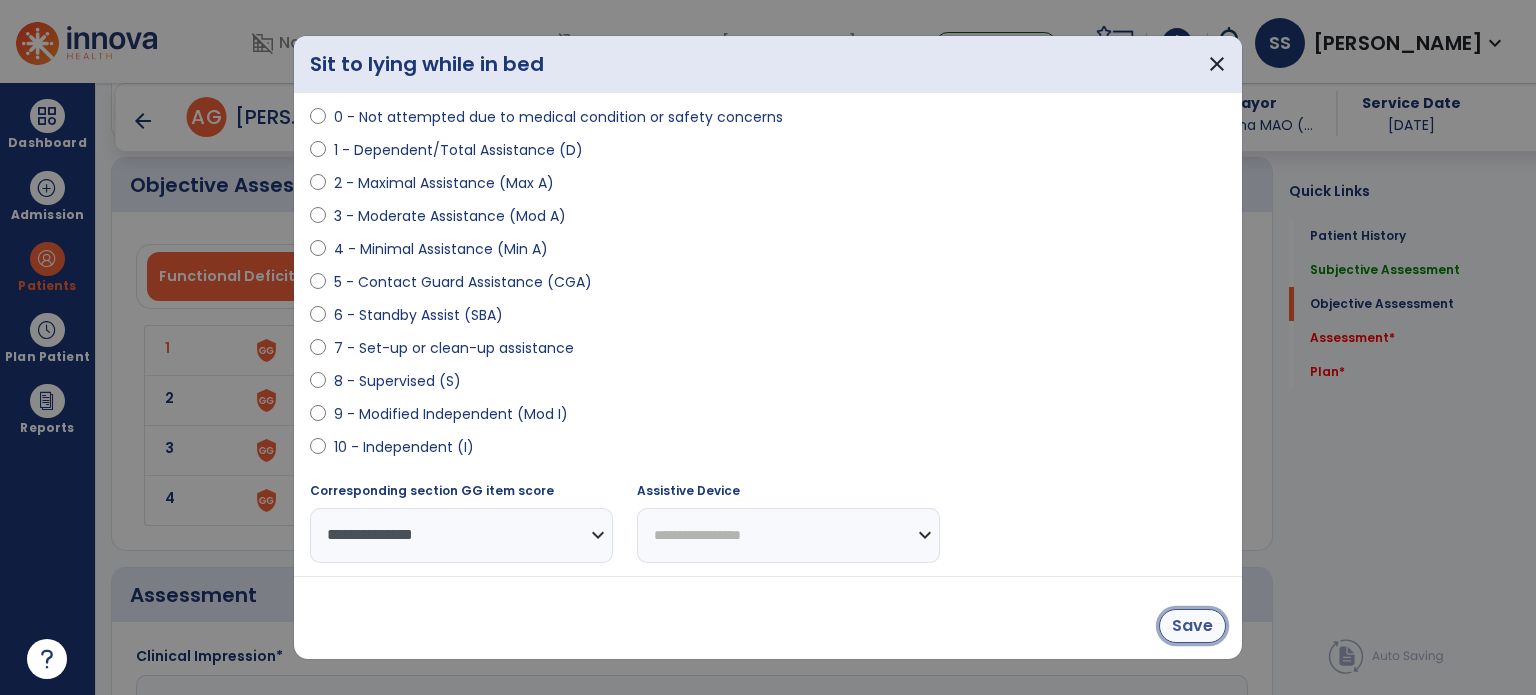 click on "Save" at bounding box center (1192, 626) 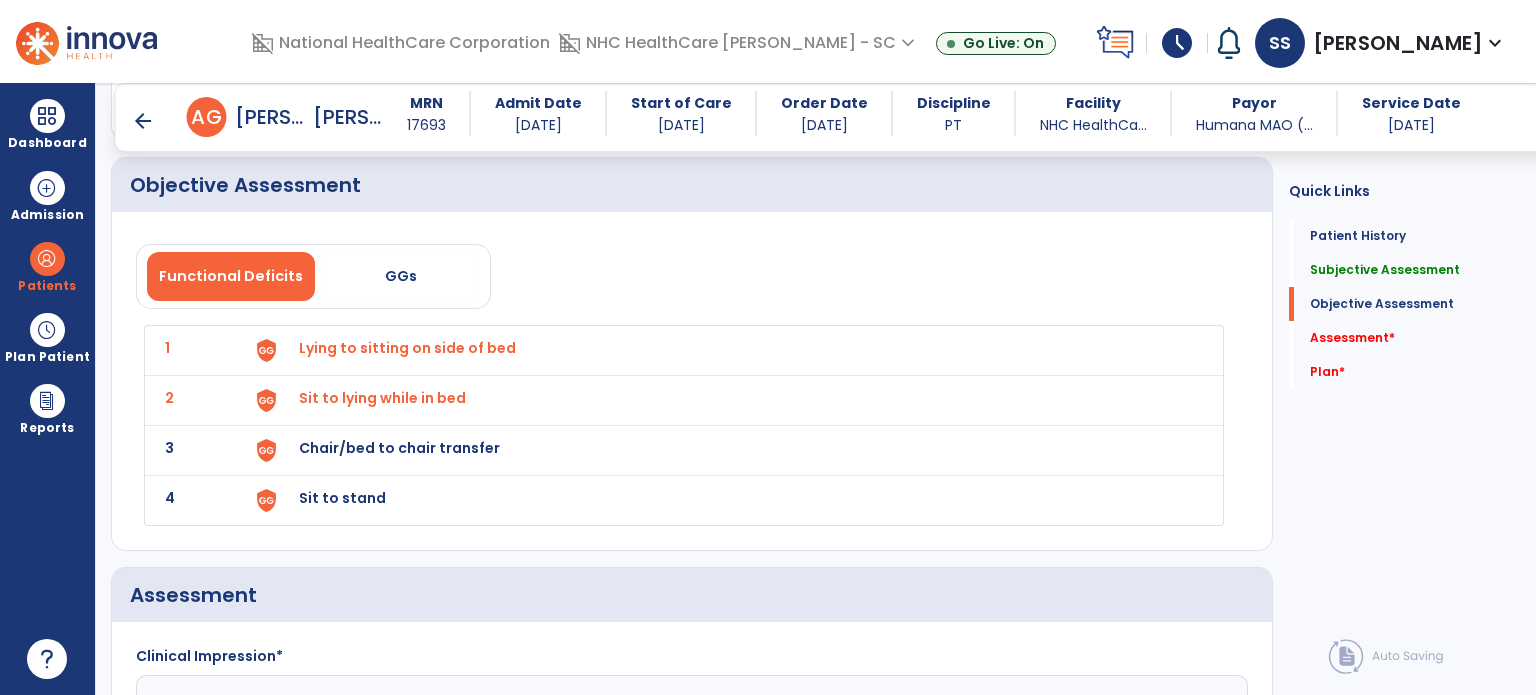 click on "Chair/bed to chair transfer" at bounding box center [407, 348] 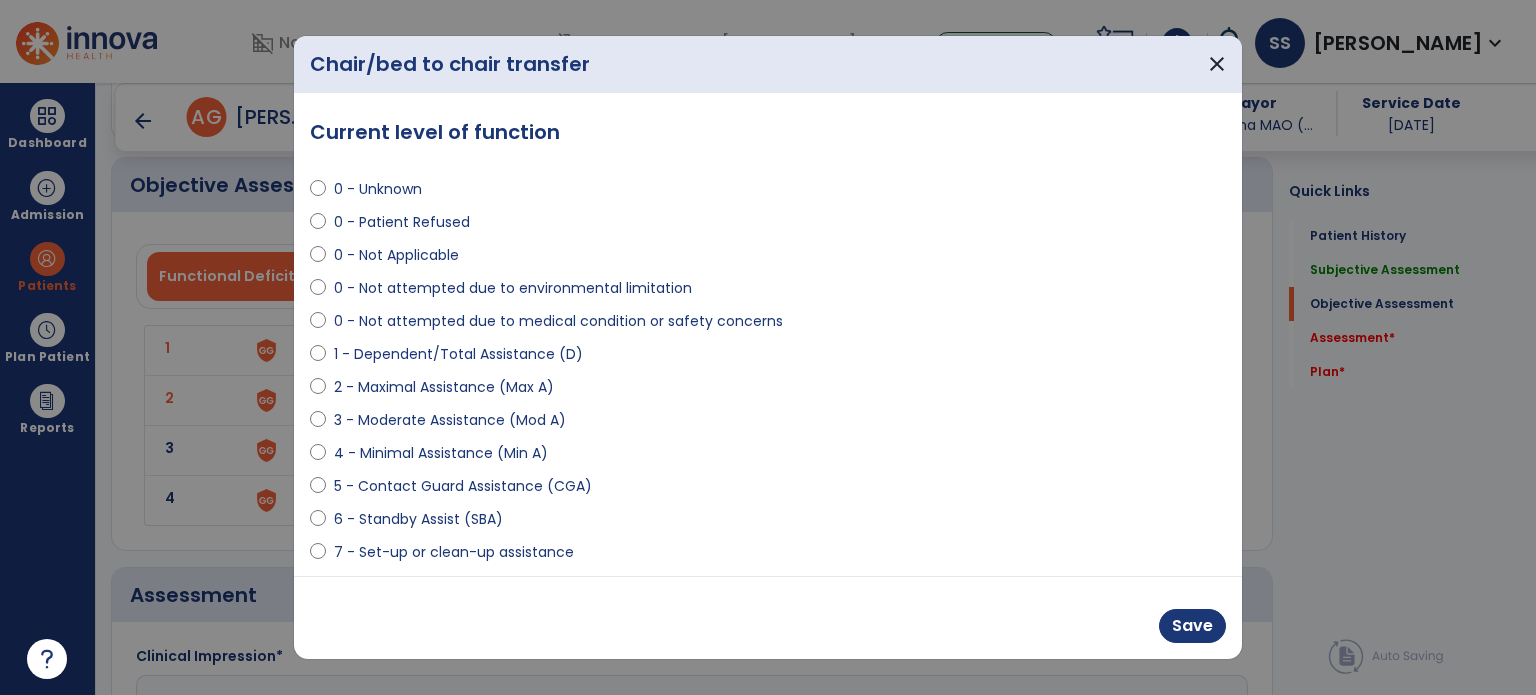 scroll, scrollTop: 100, scrollLeft: 0, axis: vertical 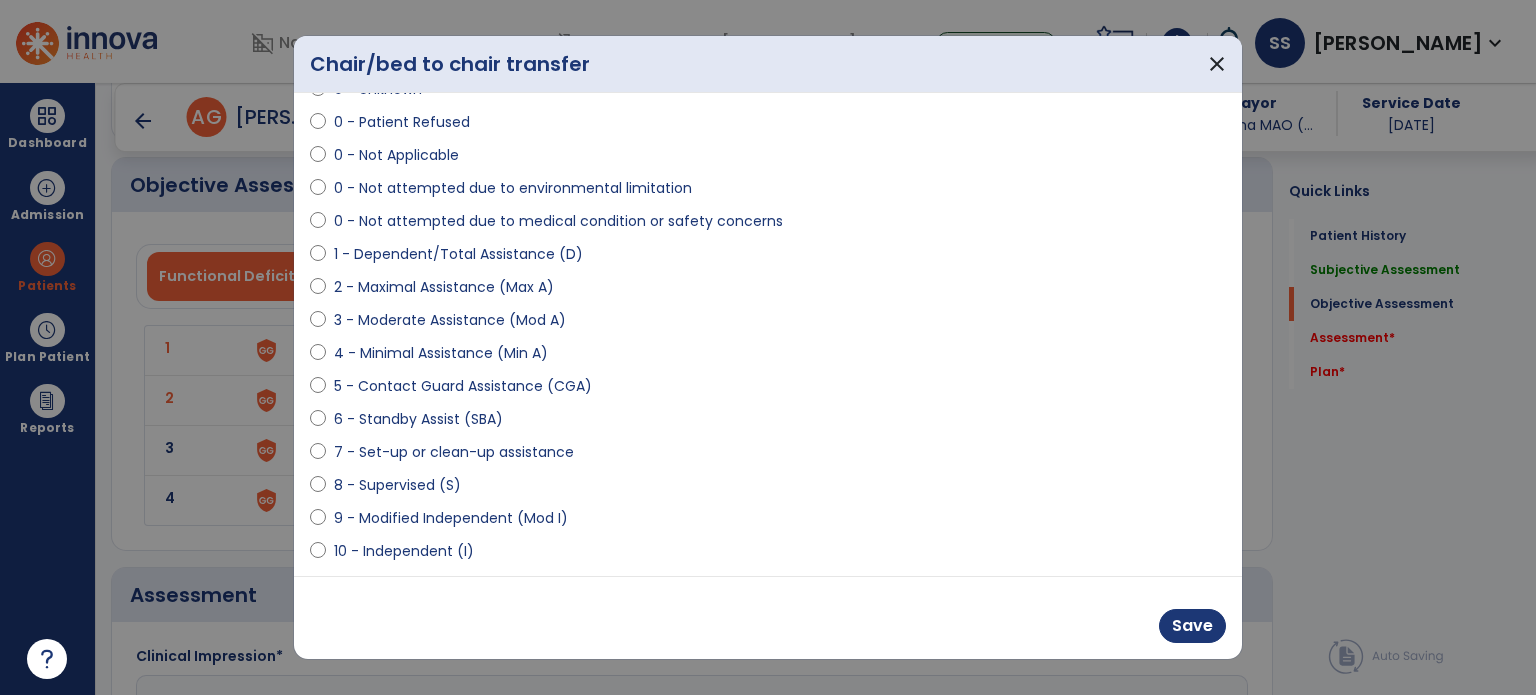click on "8 - Supervised (S)" at bounding box center [397, 485] 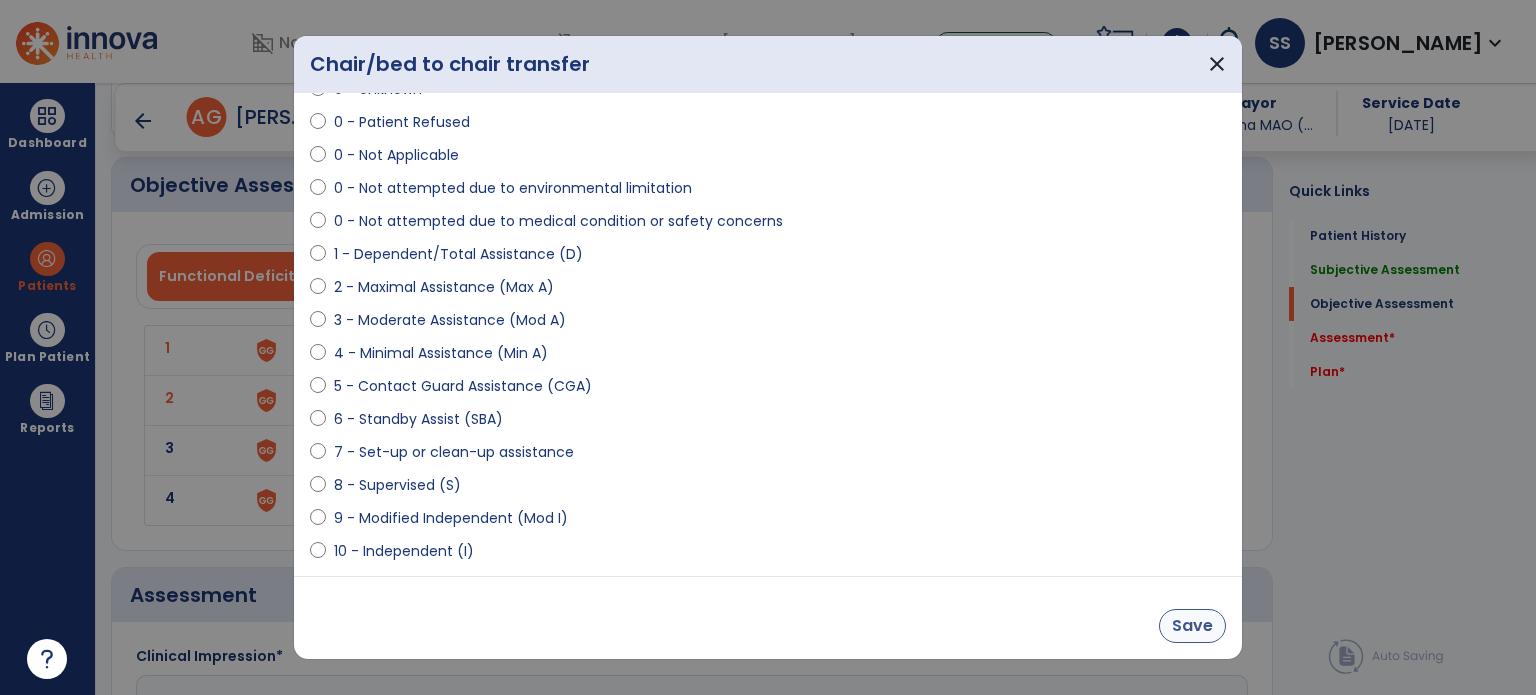 click on "Save" at bounding box center [768, 617] 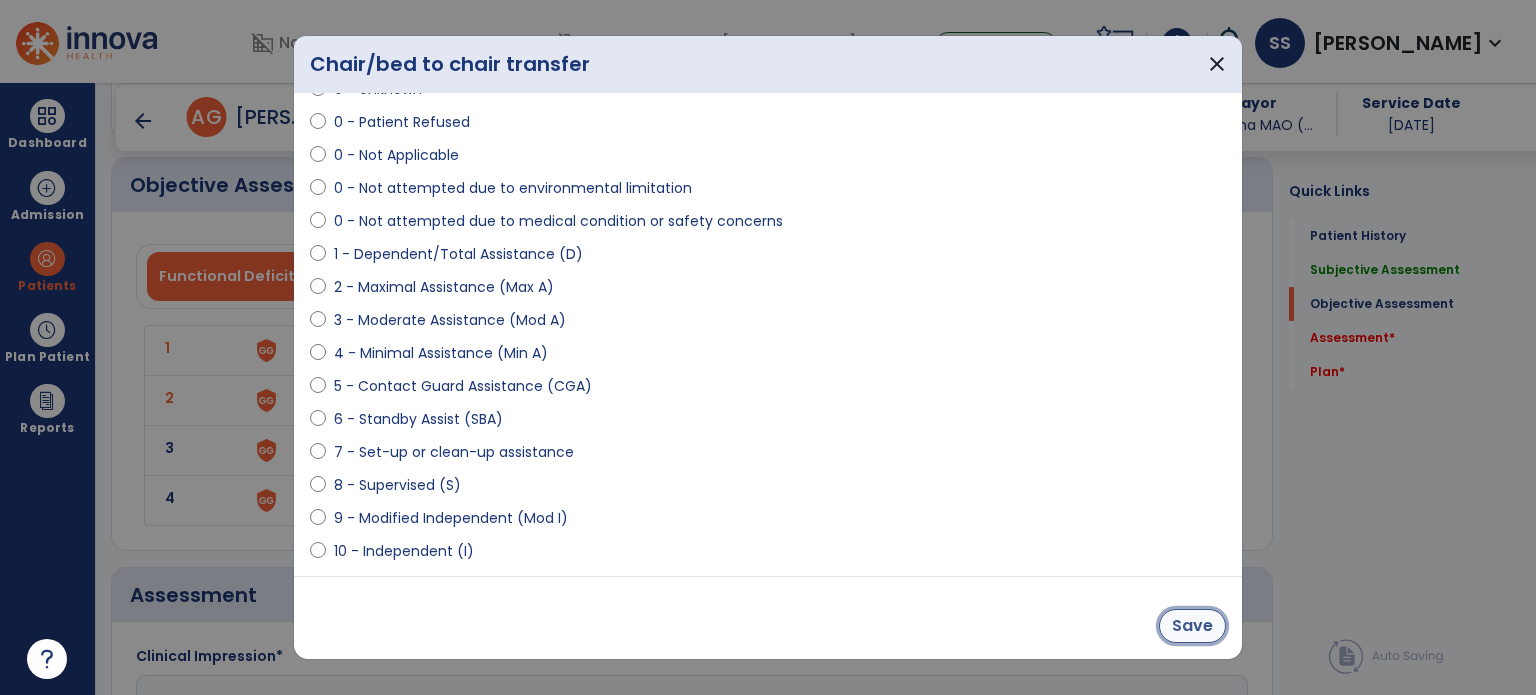 click on "Save" at bounding box center [1192, 626] 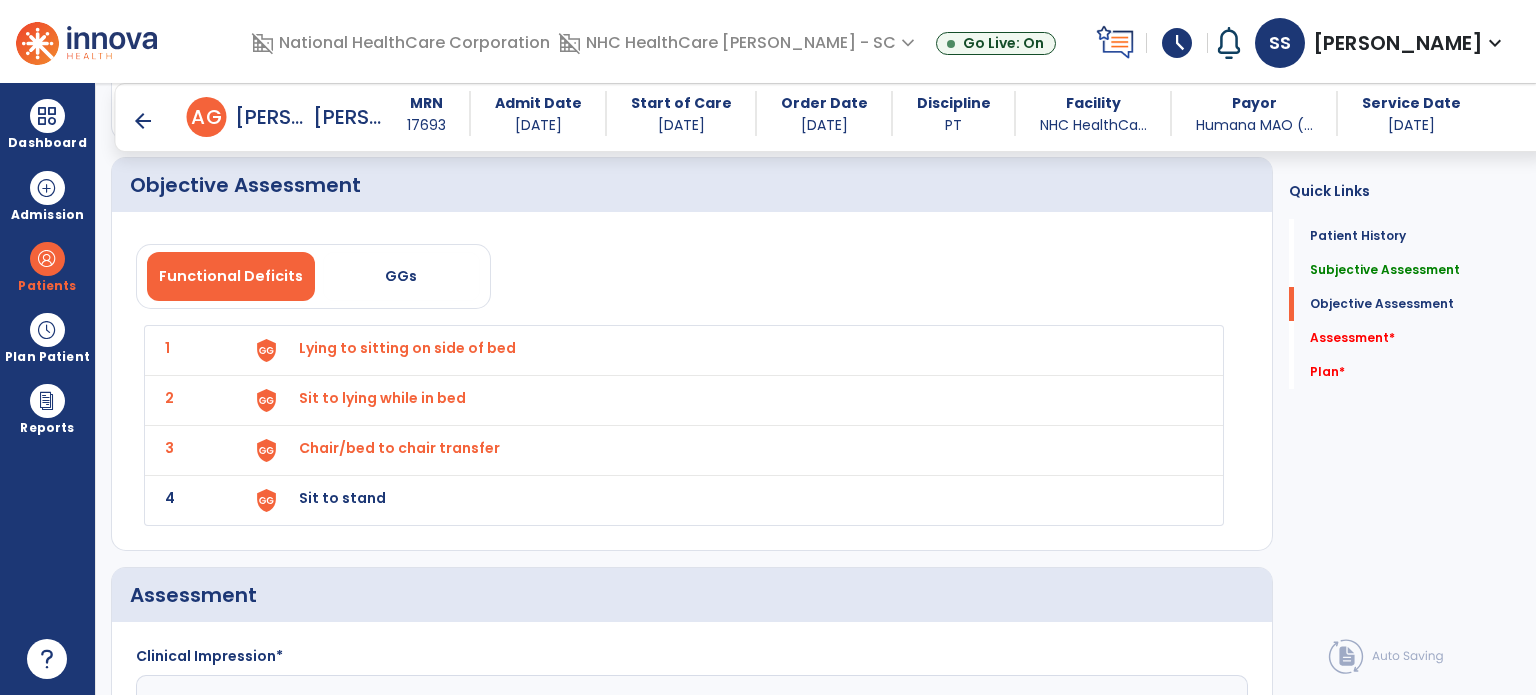 click on "Sit to stand" at bounding box center [407, 348] 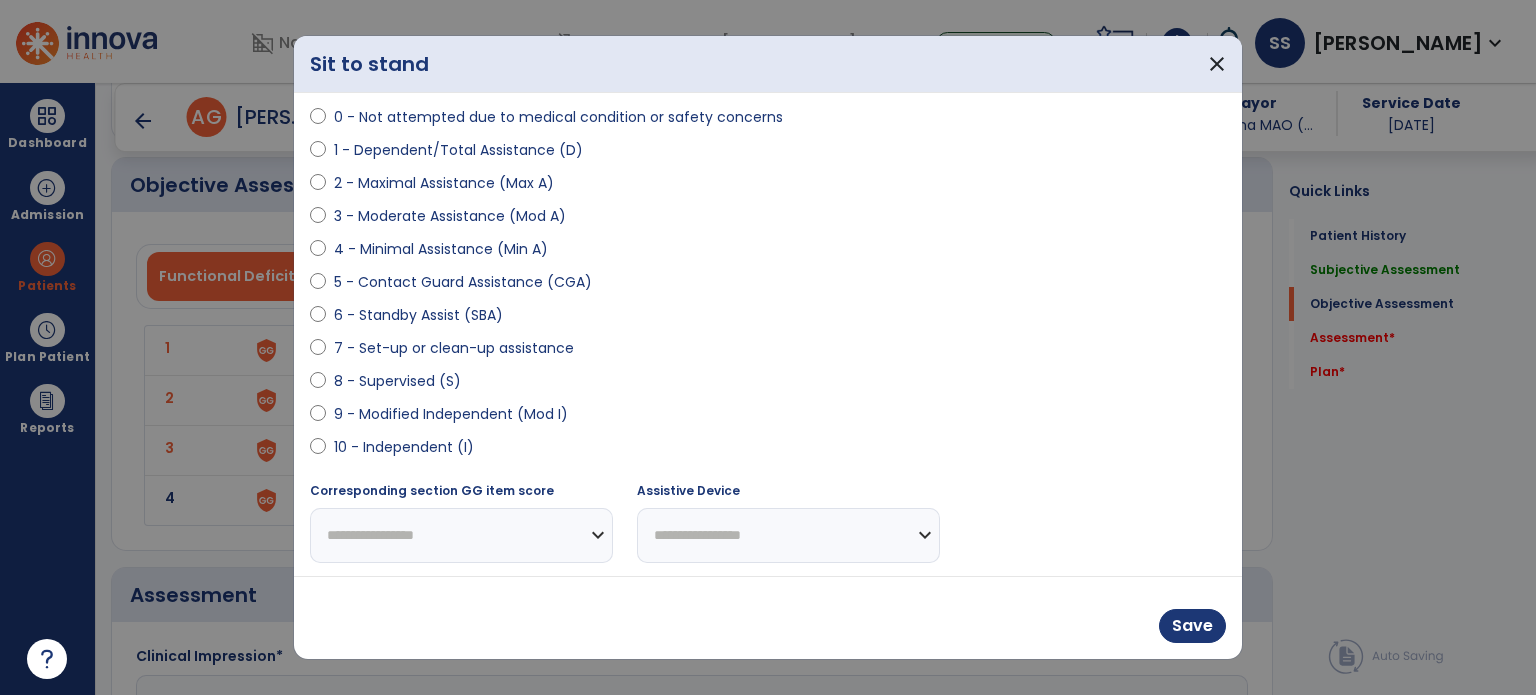 scroll, scrollTop: 204, scrollLeft: 0, axis: vertical 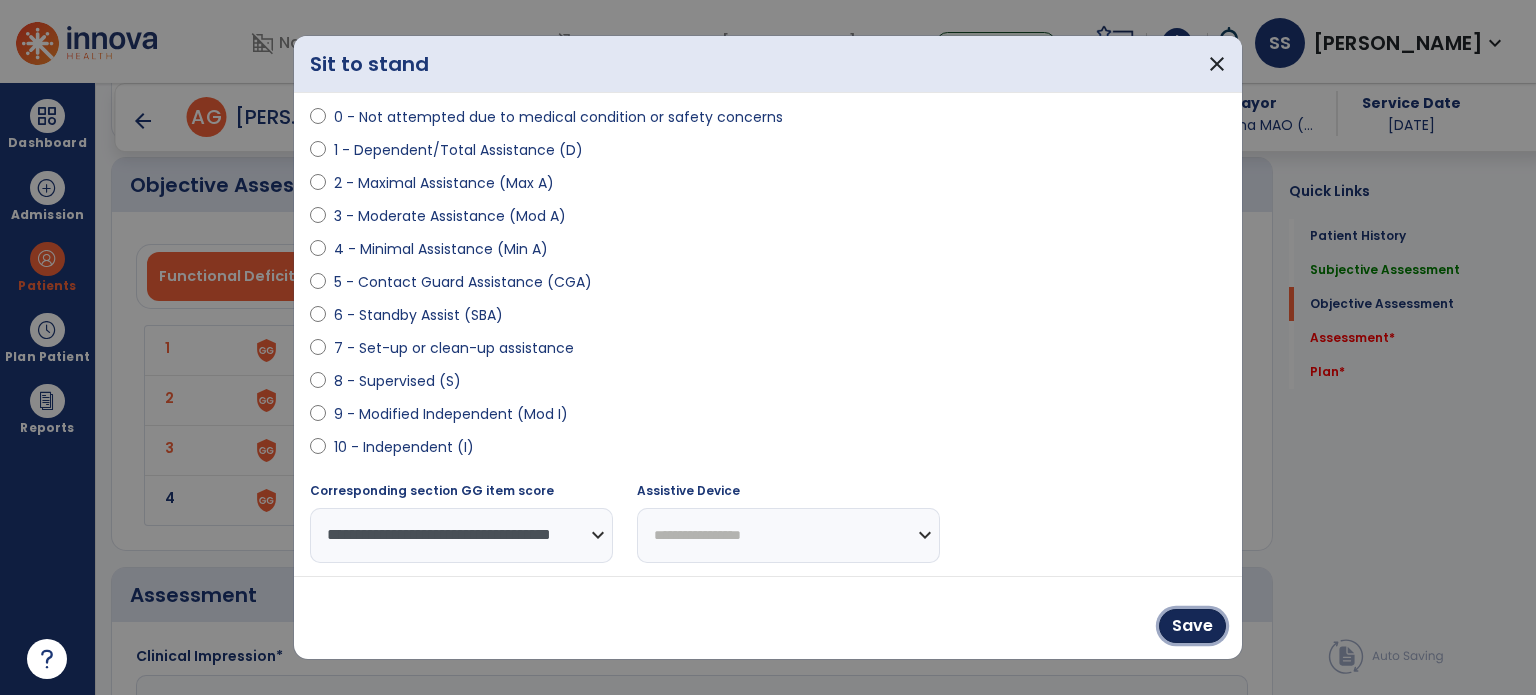 click on "Save" at bounding box center [1192, 626] 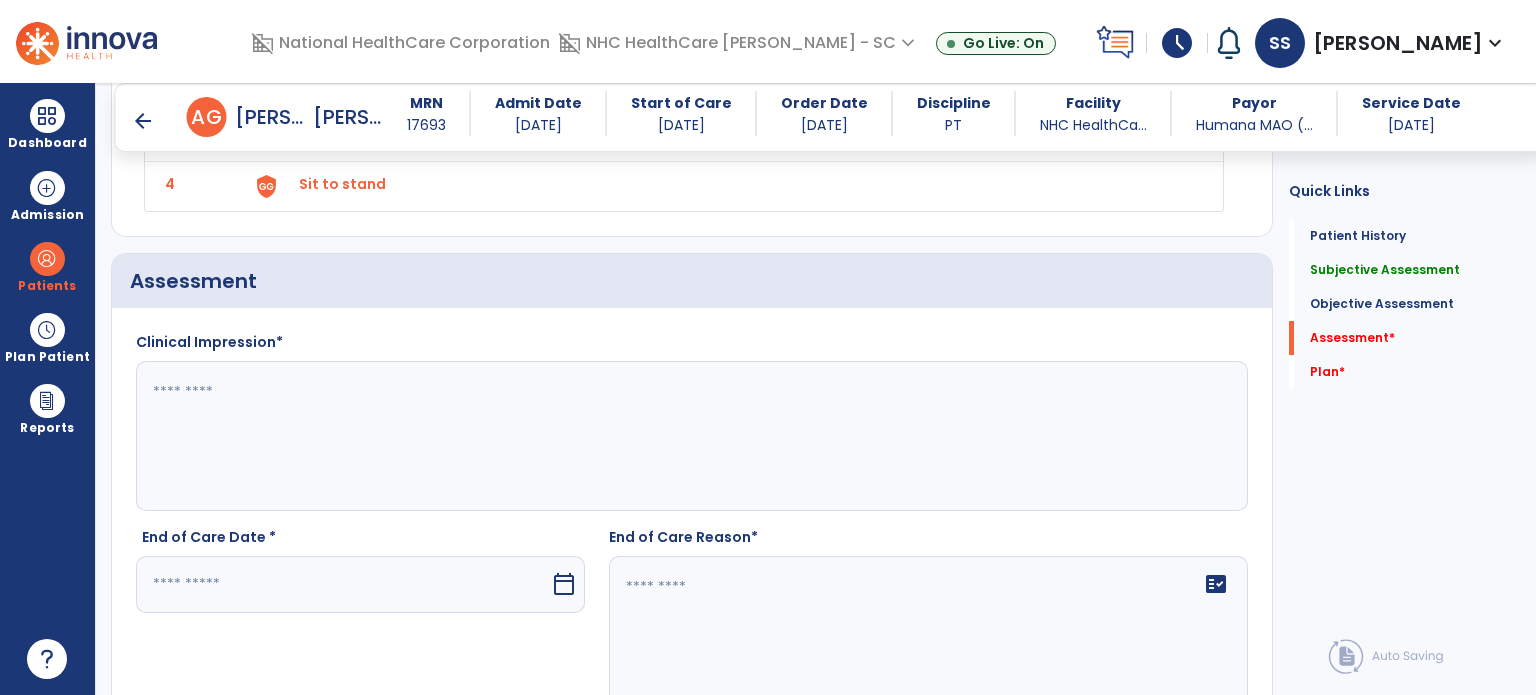 scroll, scrollTop: 3100, scrollLeft: 0, axis: vertical 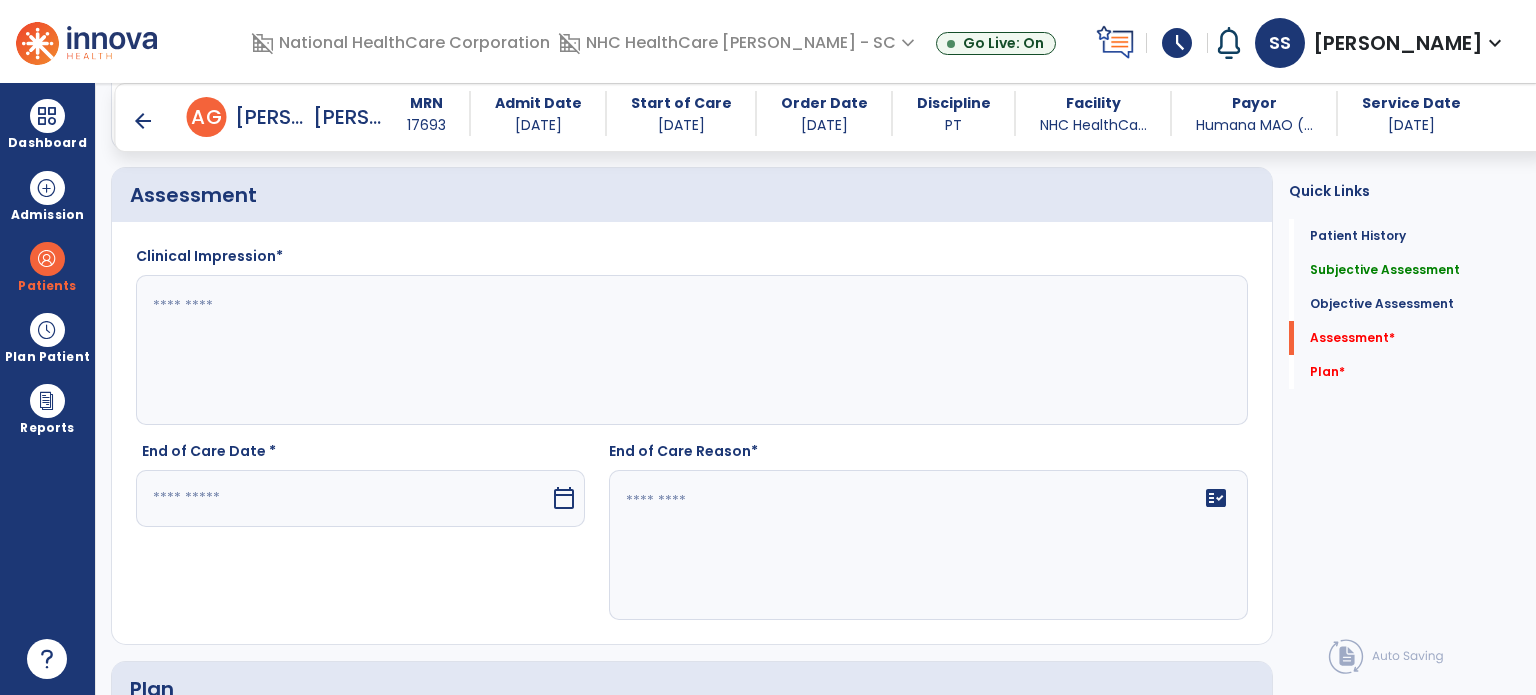 click on "End of Care Date *" at bounding box center (360, 455) 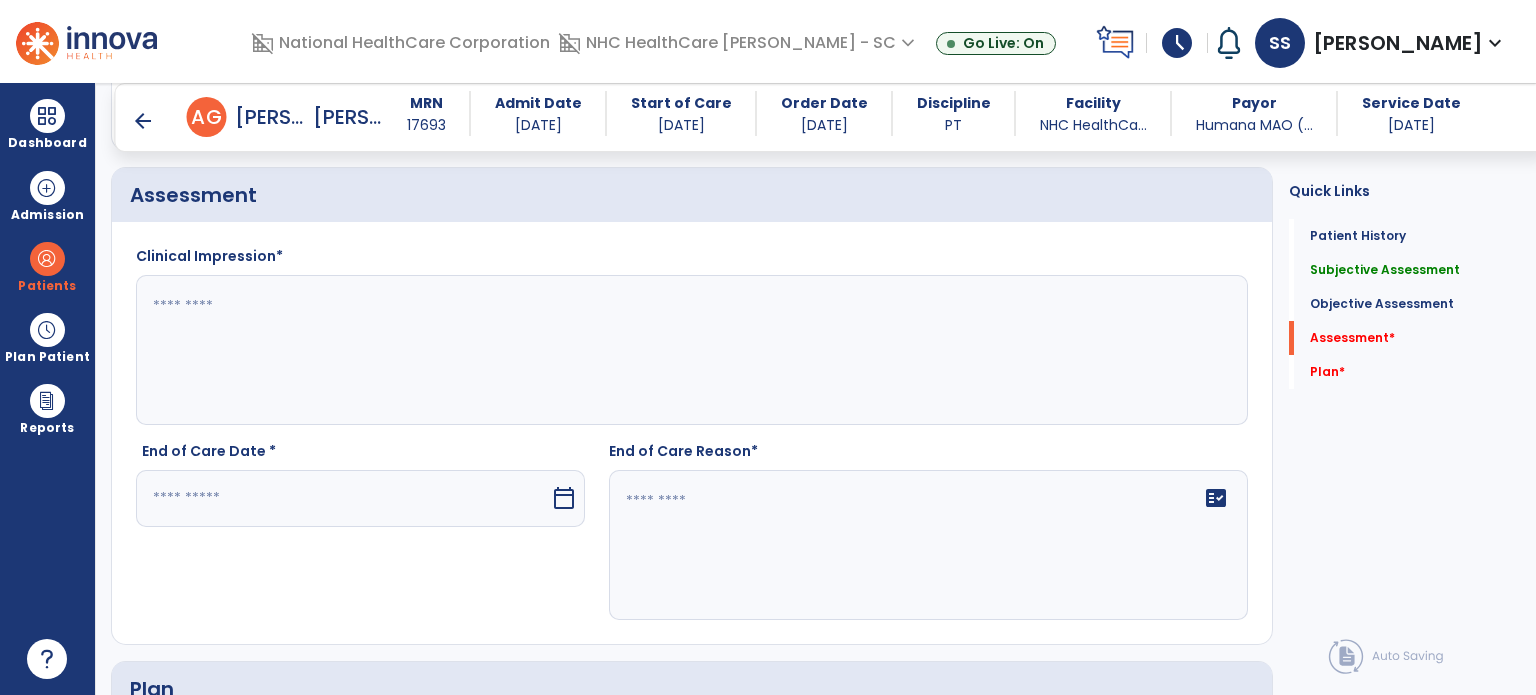 drag, startPoint x: 436, startPoint y: 473, endPoint x: 436, endPoint y: 491, distance: 18 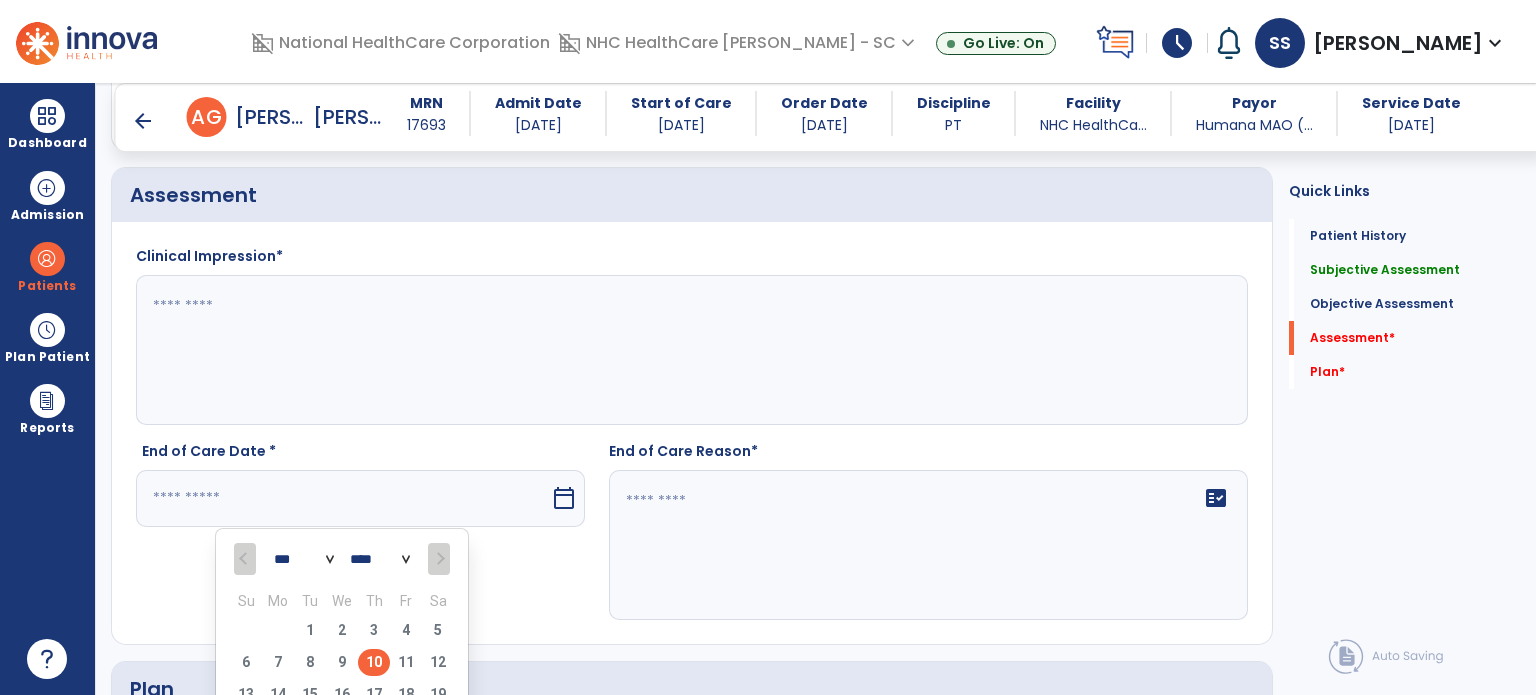 click on "10" at bounding box center (374, 662) 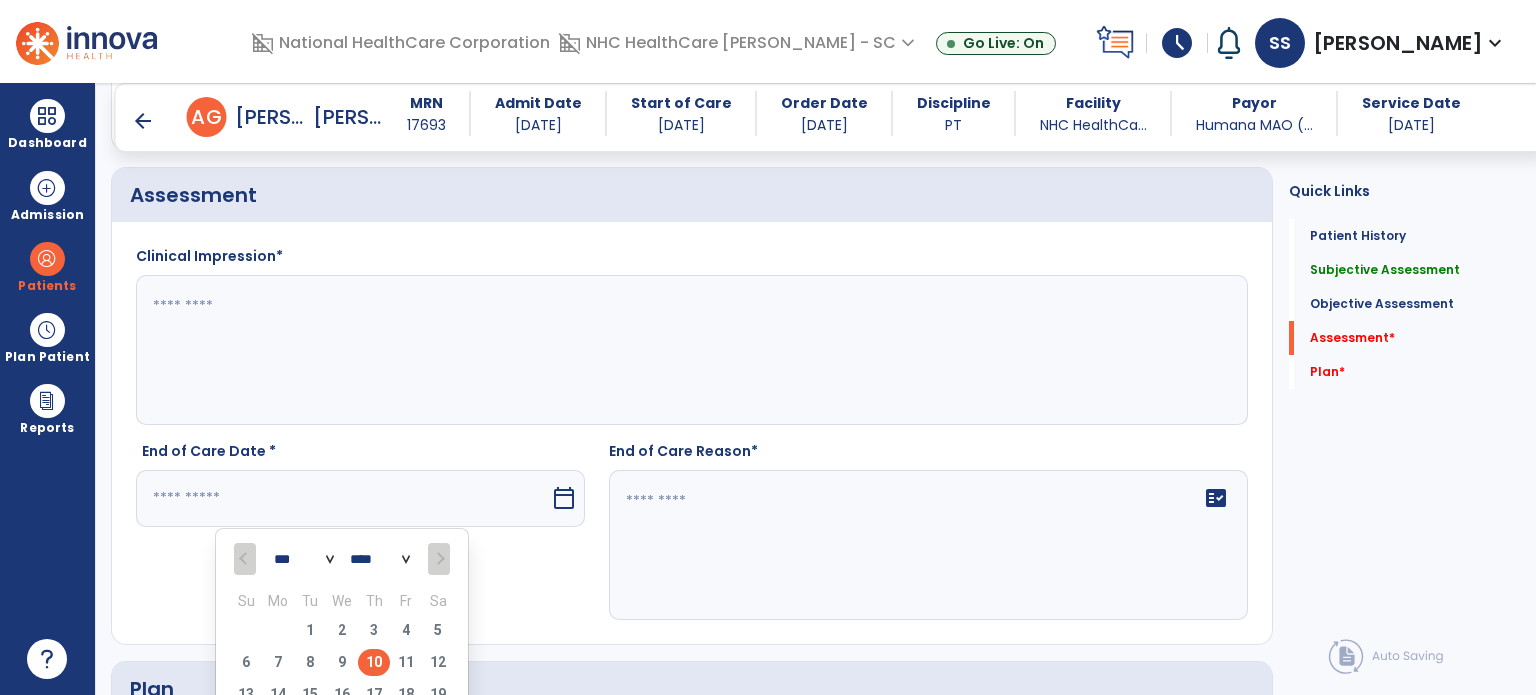 type on "*********" 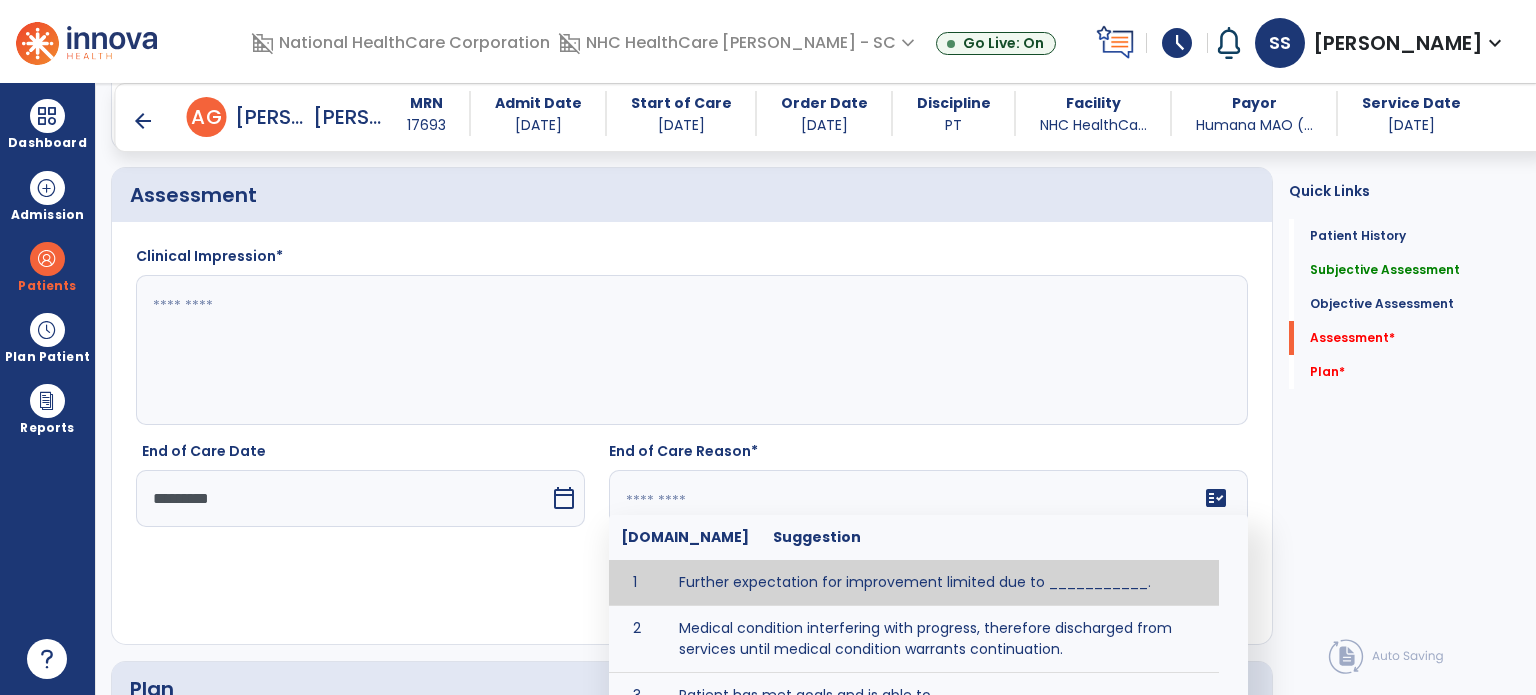 click on "fact_check  Sr.No Suggestion 1 Further expectation for improvement limited due to ___________. 2 Medical condition interfering with progress, therefore discharged from services until medical condition warrants continuation. 3 Patient has met goals and is able to ________. 4 Patient has reached safe level of _______ and is competent to follow prescribed home exercise program. 5 Patient responded to therapy ____________. 6 Unexpected facility discharge - patient continues to warrant further therapy and will be re-screened upon readmission. 7 Unstable medical condition makes continued services inappropriate at this time." 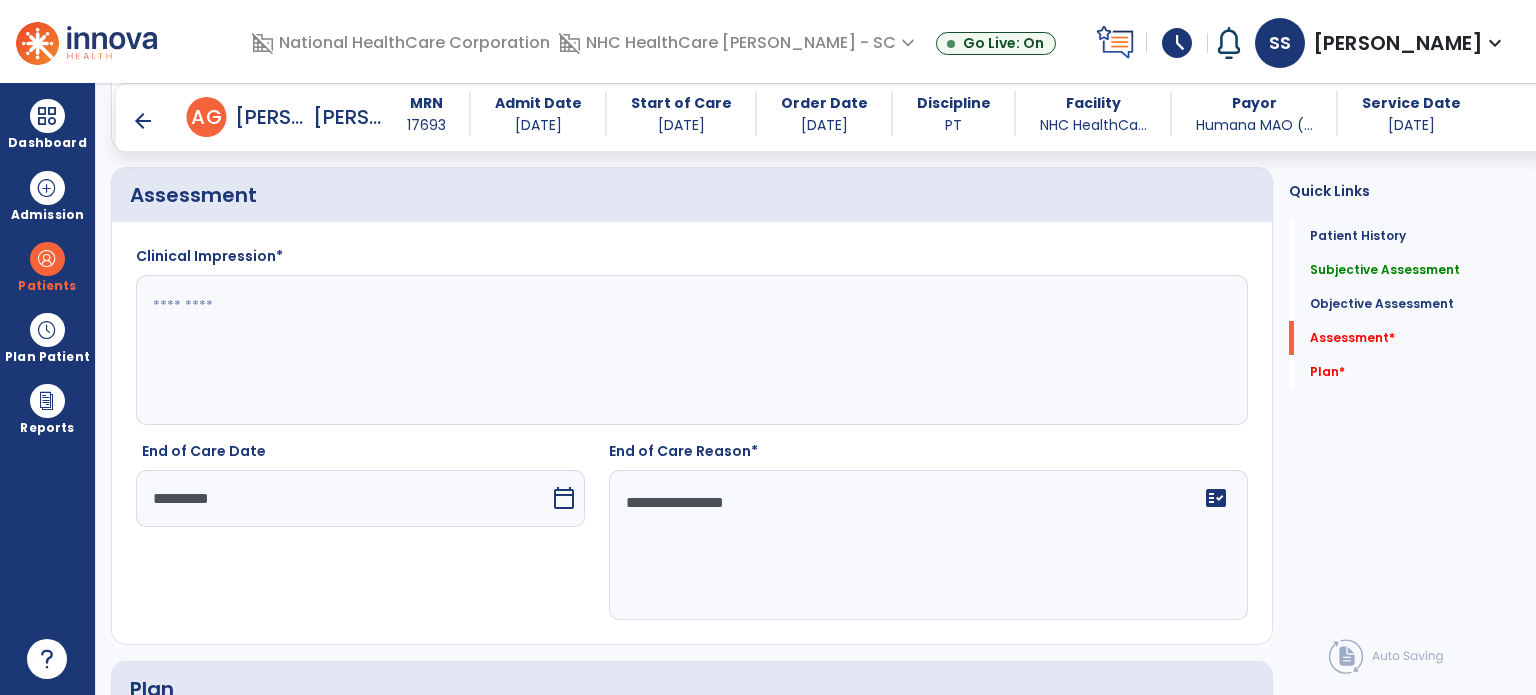 type on "**********" 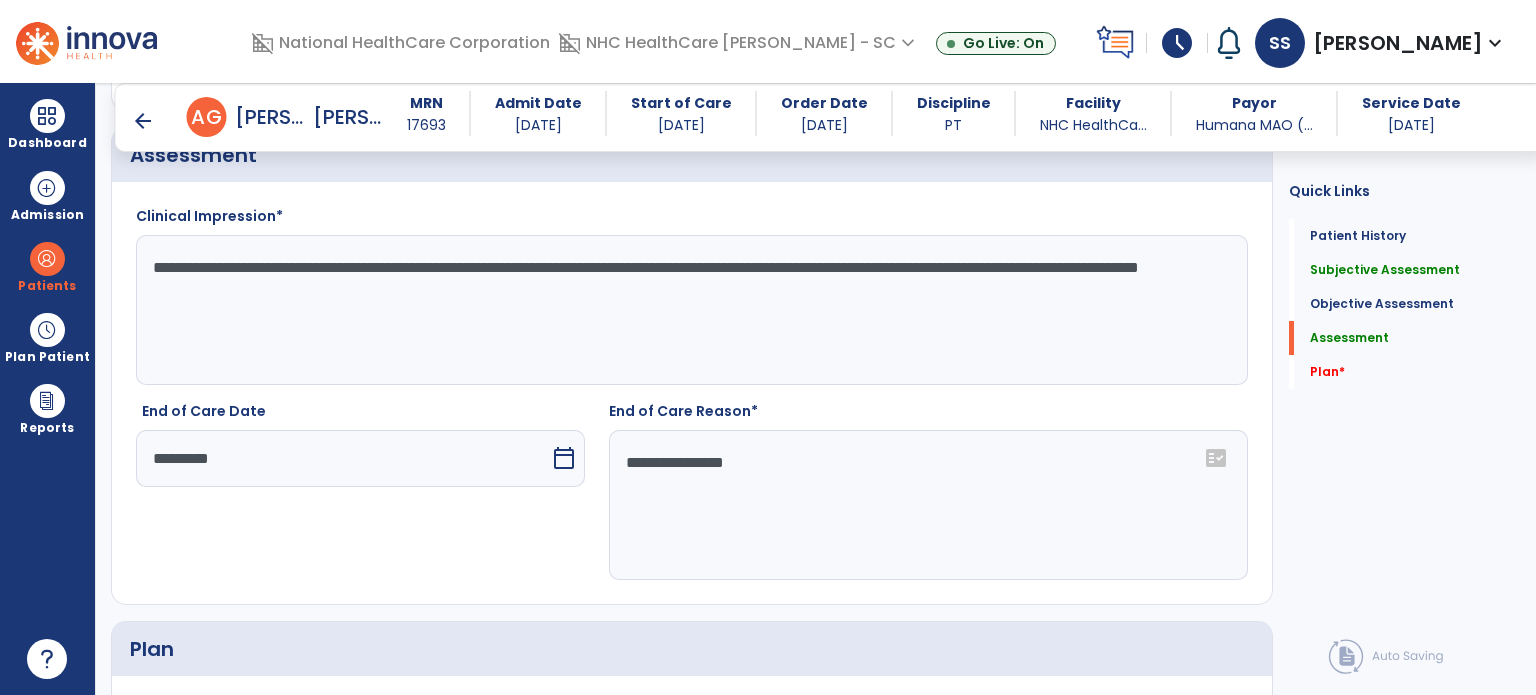 scroll, scrollTop: 3100, scrollLeft: 0, axis: vertical 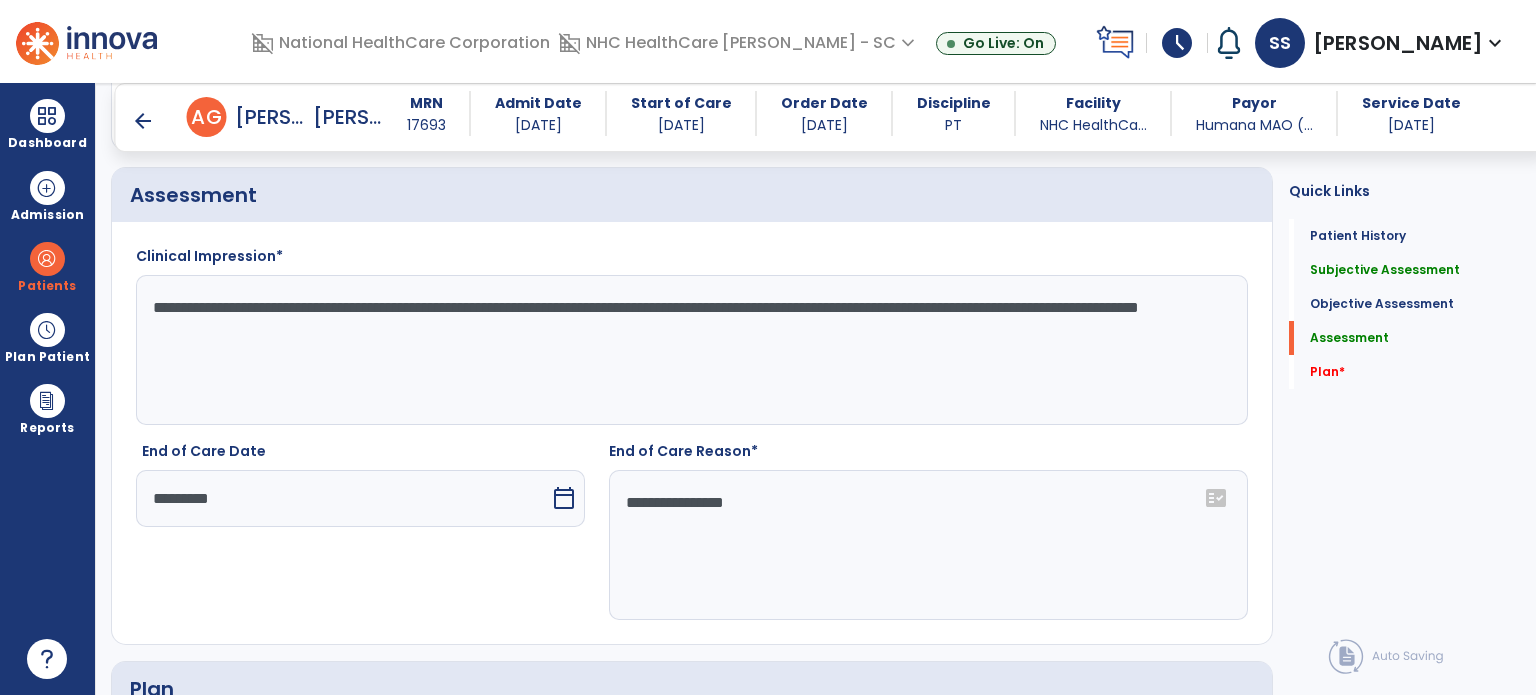 click on "**********" 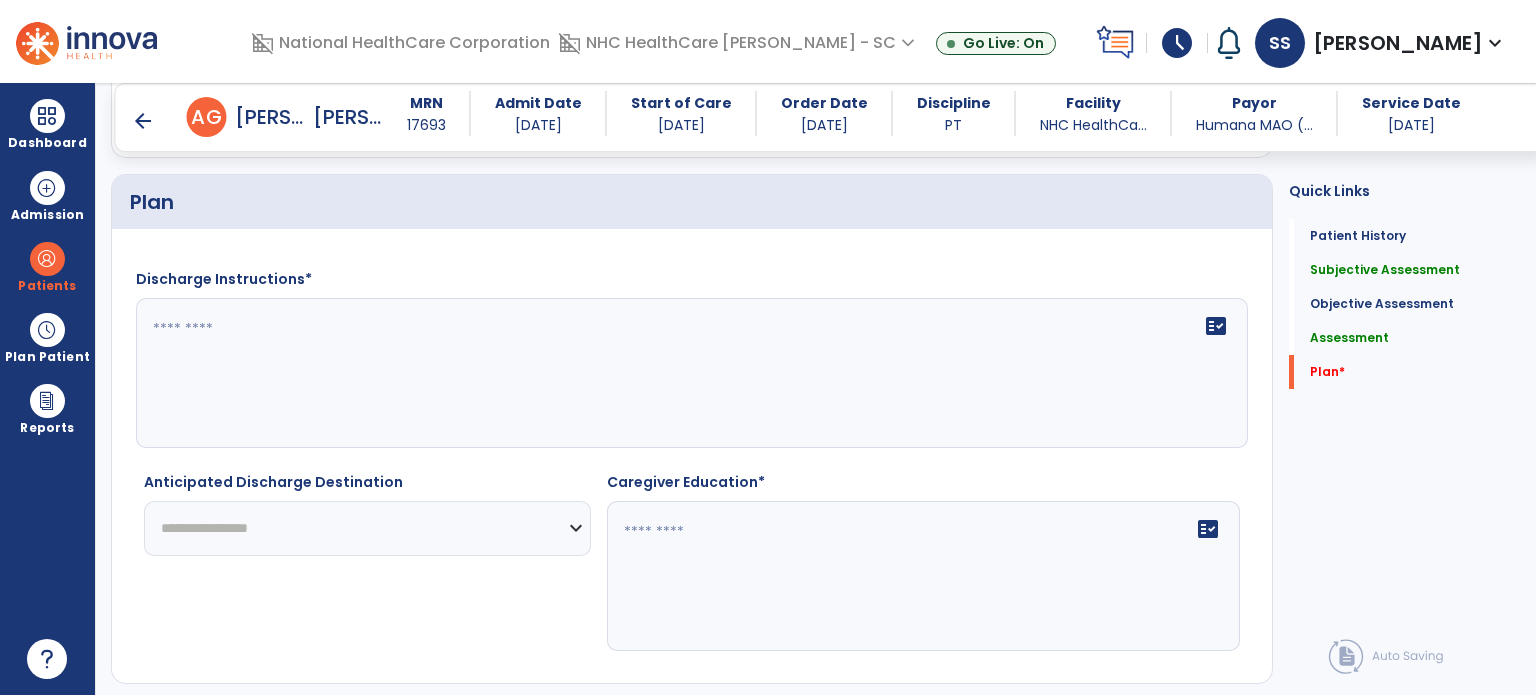 scroll, scrollTop: 3600, scrollLeft: 0, axis: vertical 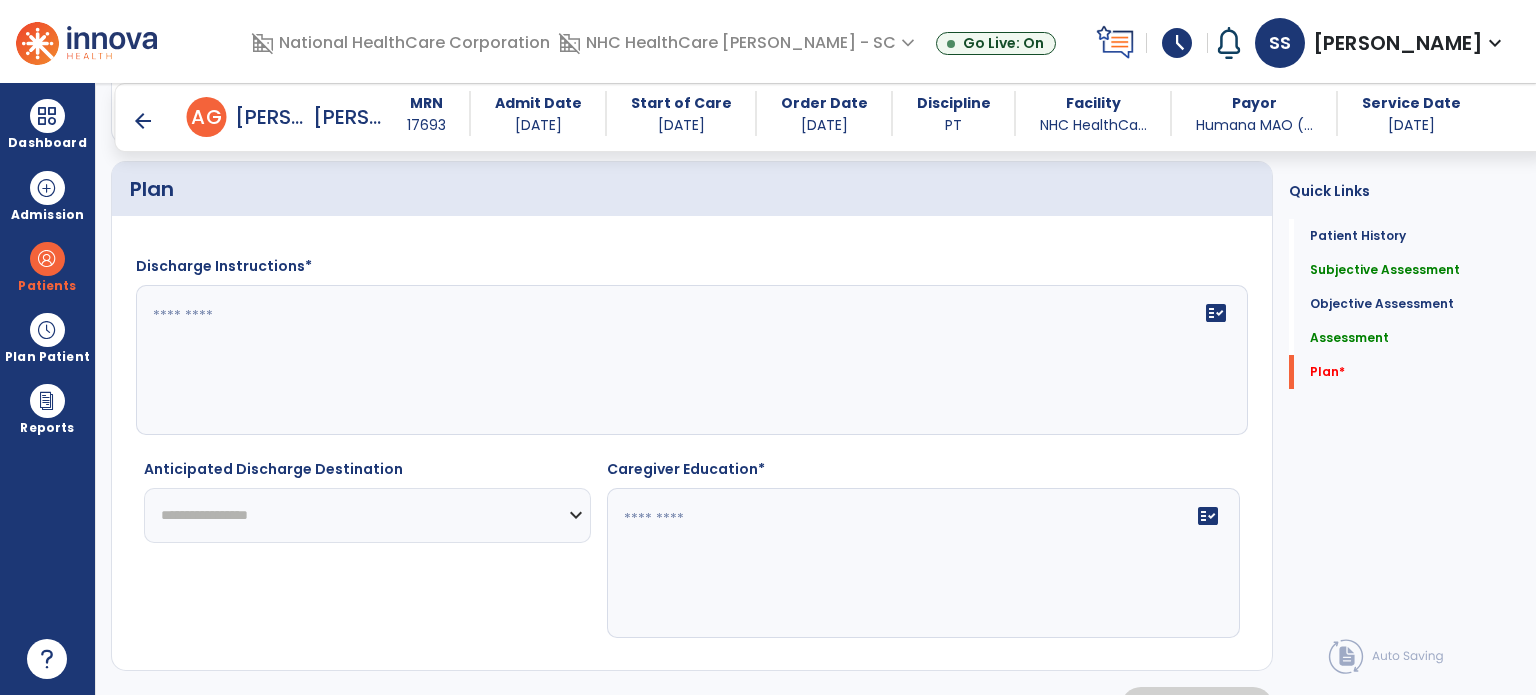 type on "**********" 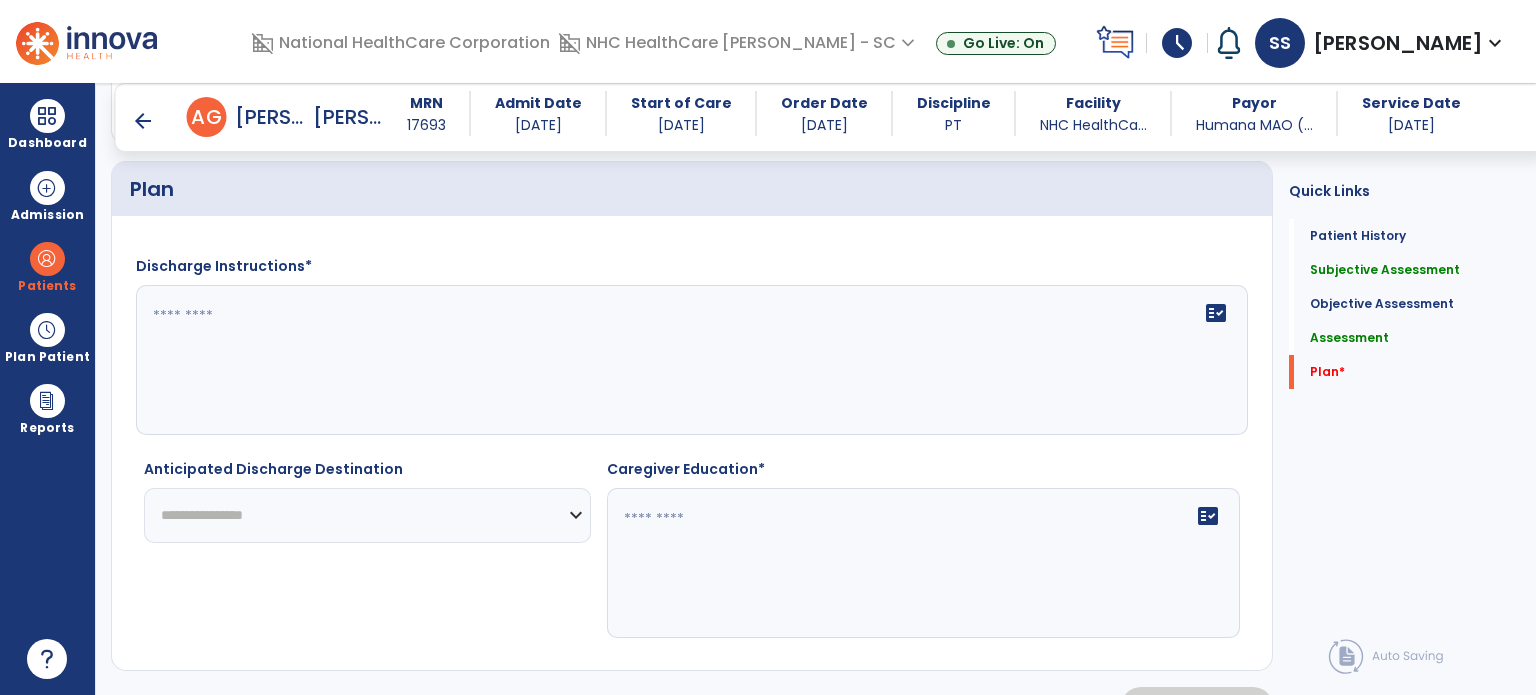 click on "**********" 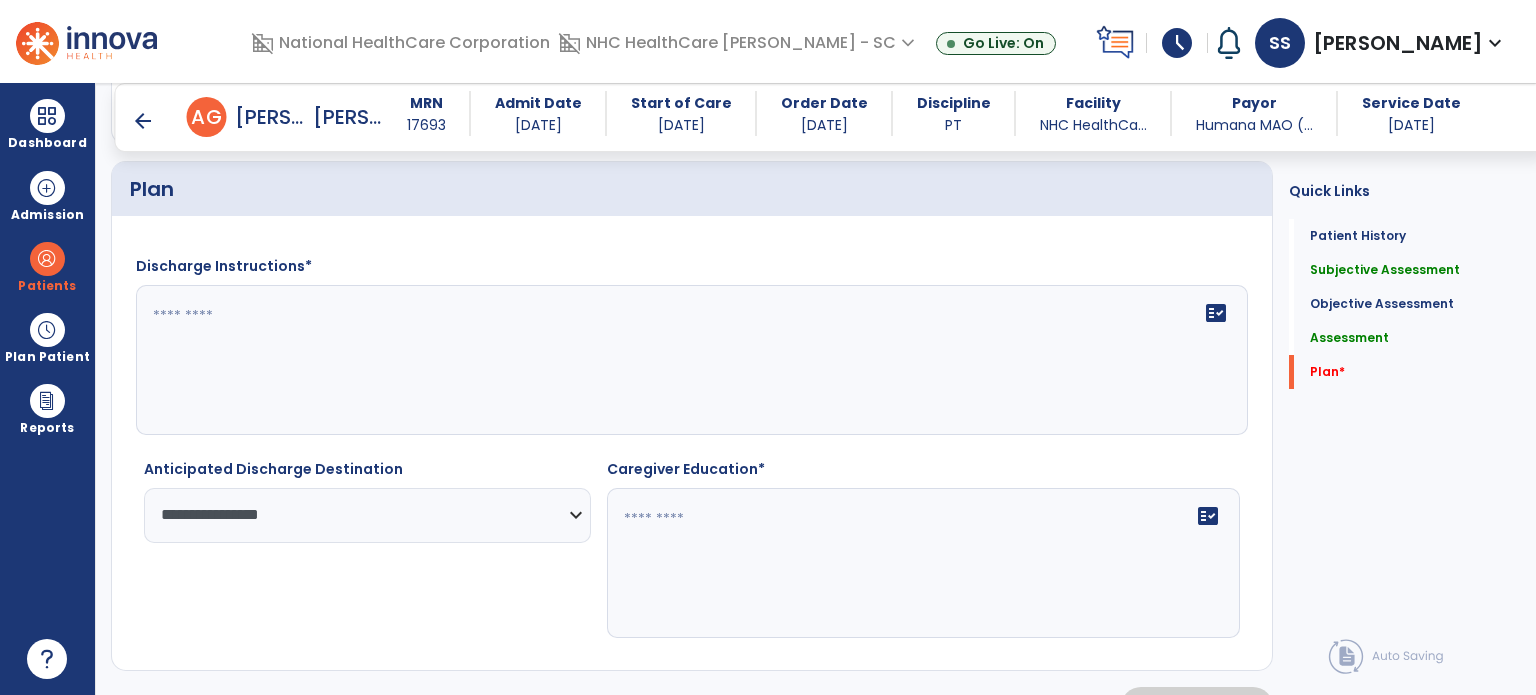 click 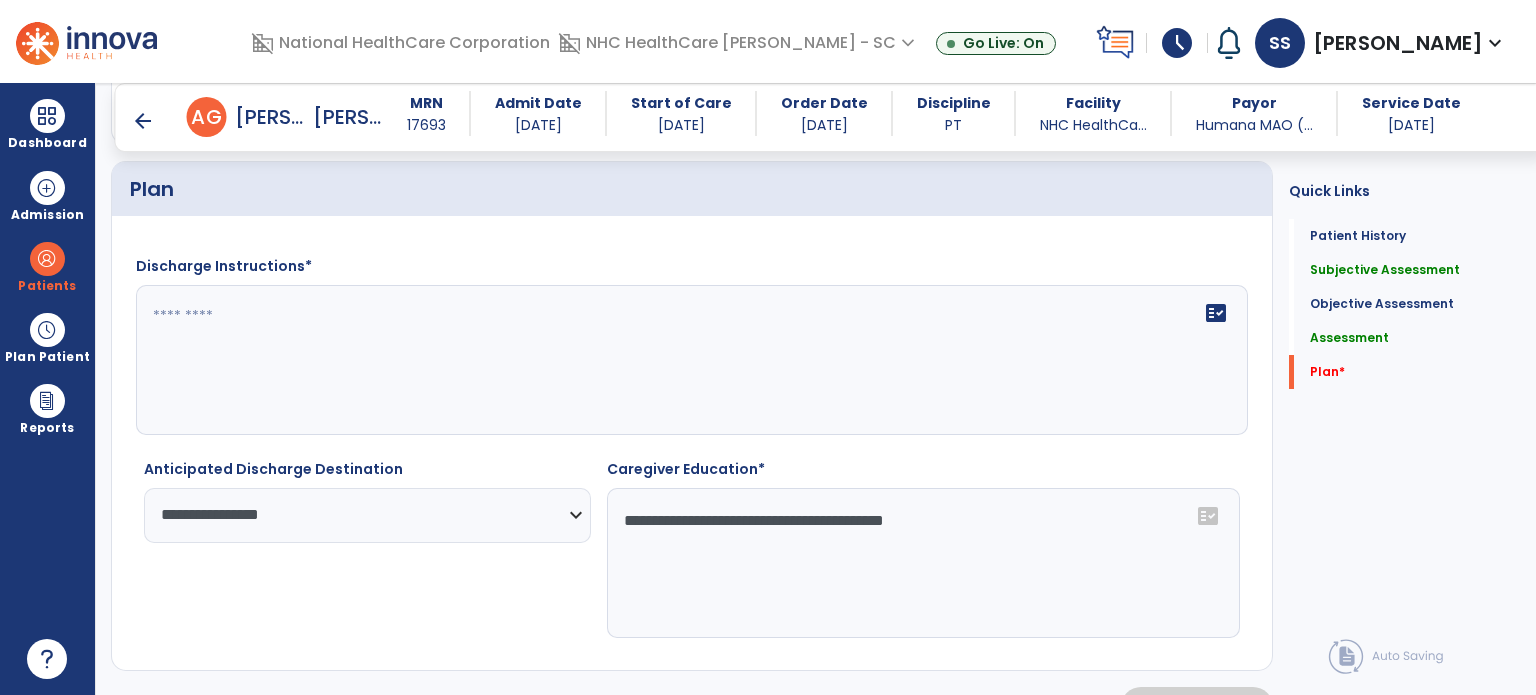 type on "**********" 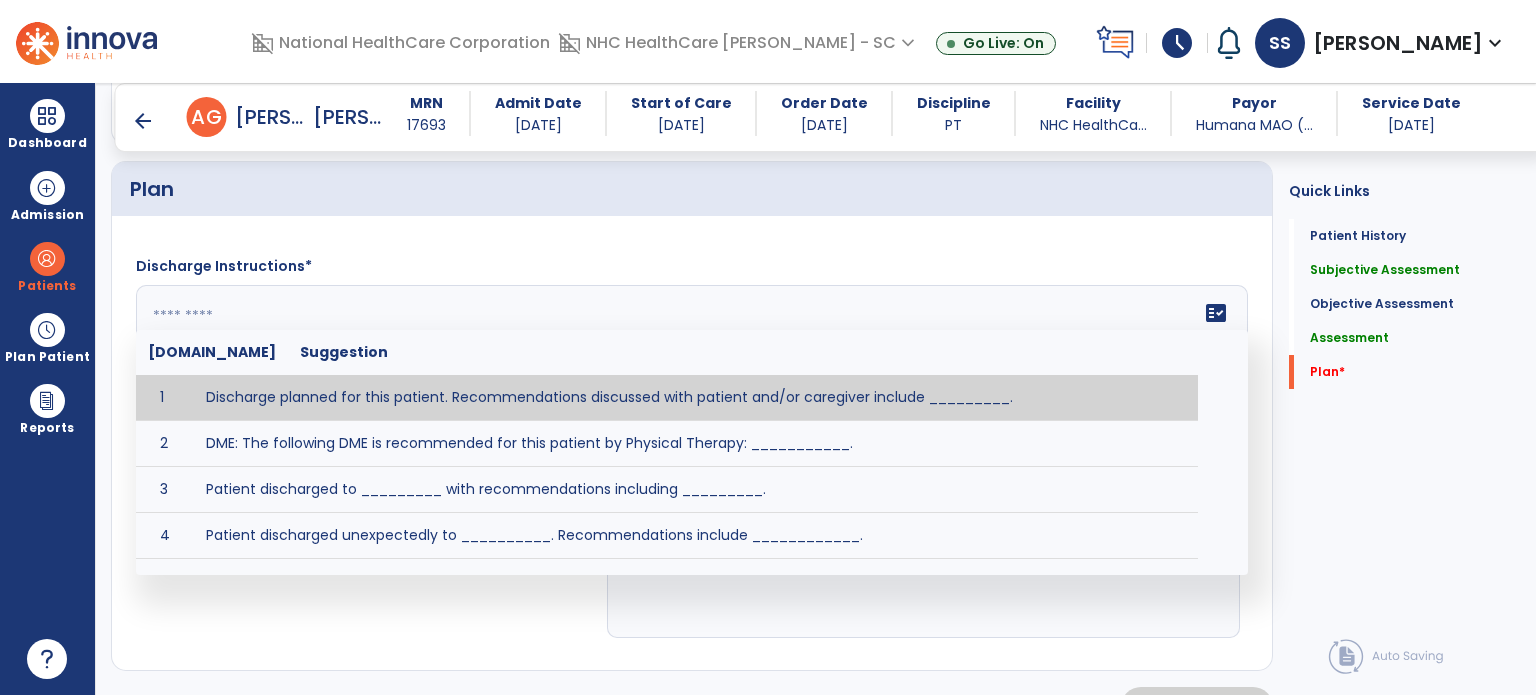 click on "fact_check  Sr.No Suggestion 1 Discharge planned for this patient. Recommendations discussed with patient and/or caregiver include _________. 2 DME: The following DME is recommended for this patient by Physical Therapy: ___________. 3 Patient discharged to _________ with recommendations including _________. 4 Patient discharged unexpectedly to __________. Recommendations include ____________." 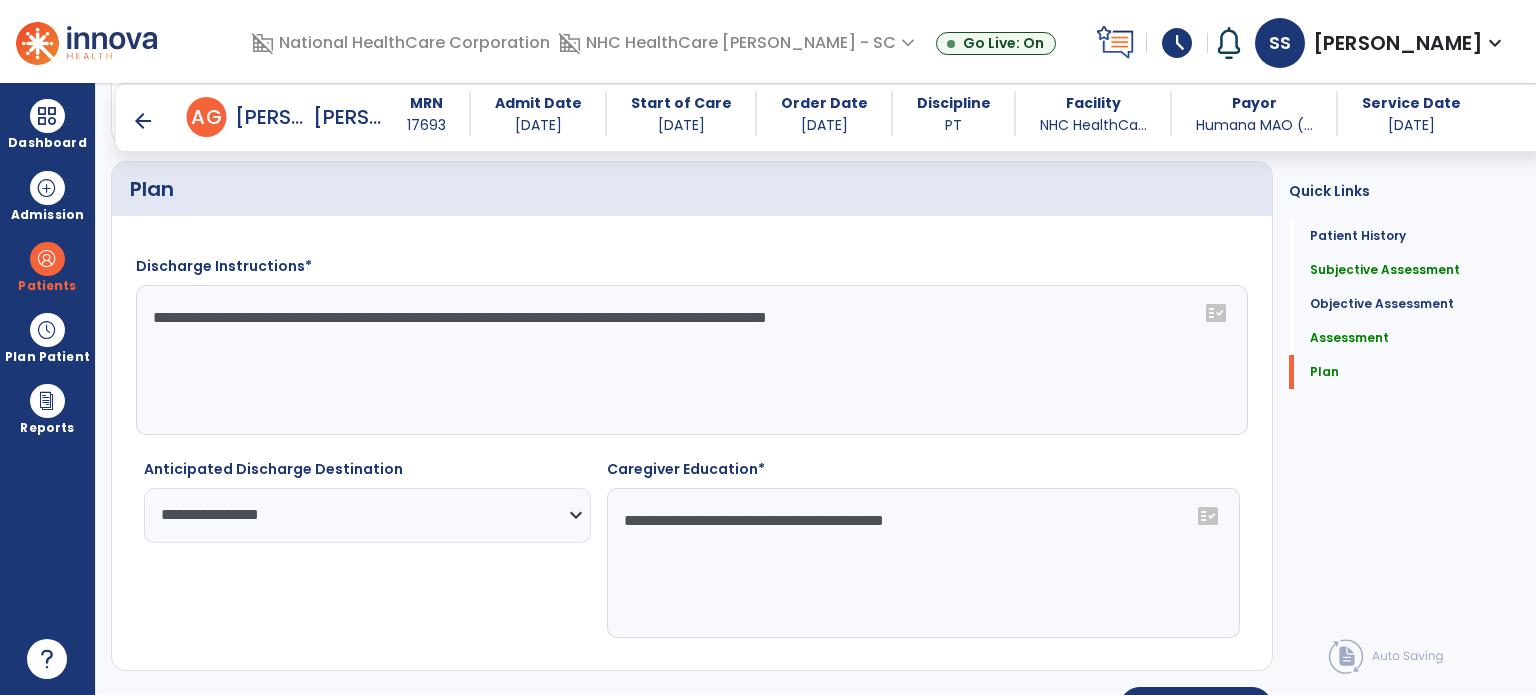 type on "**********" 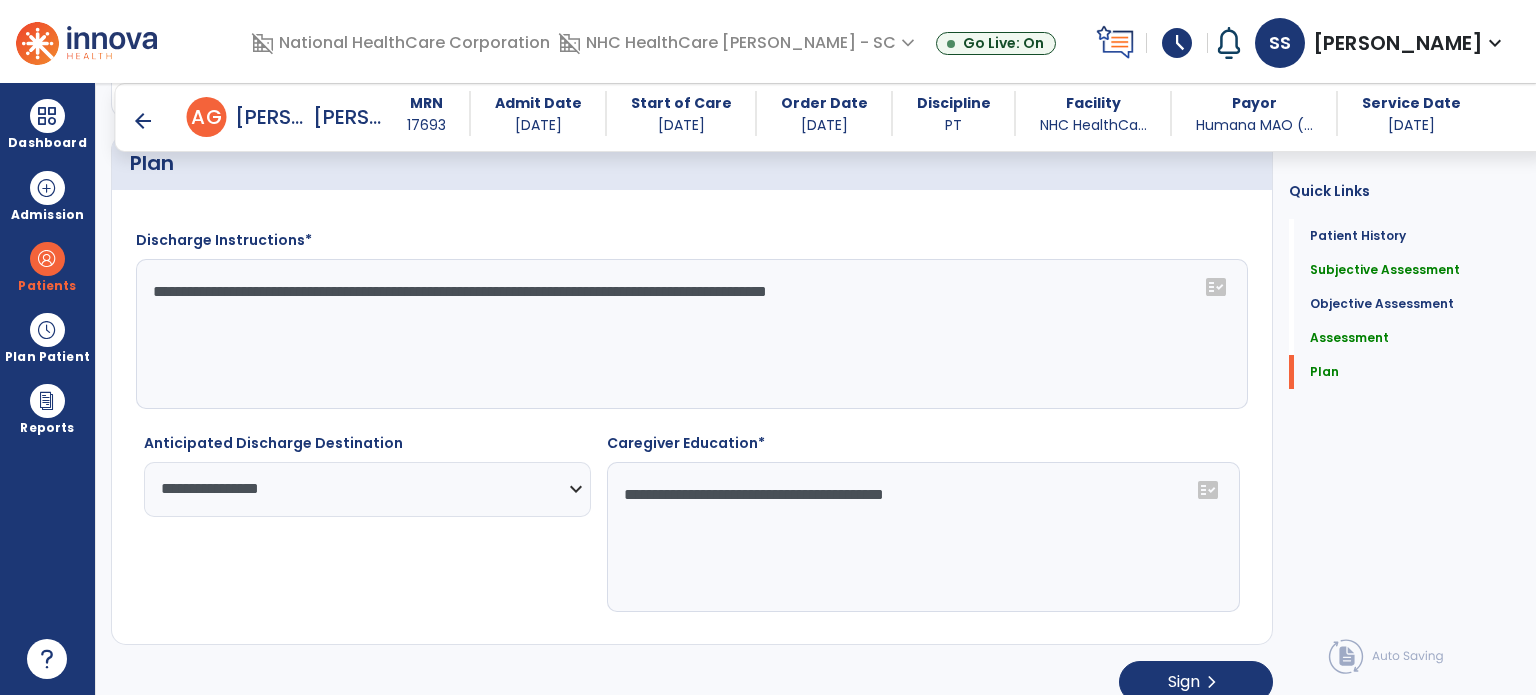 scroll, scrollTop: 3640, scrollLeft: 0, axis: vertical 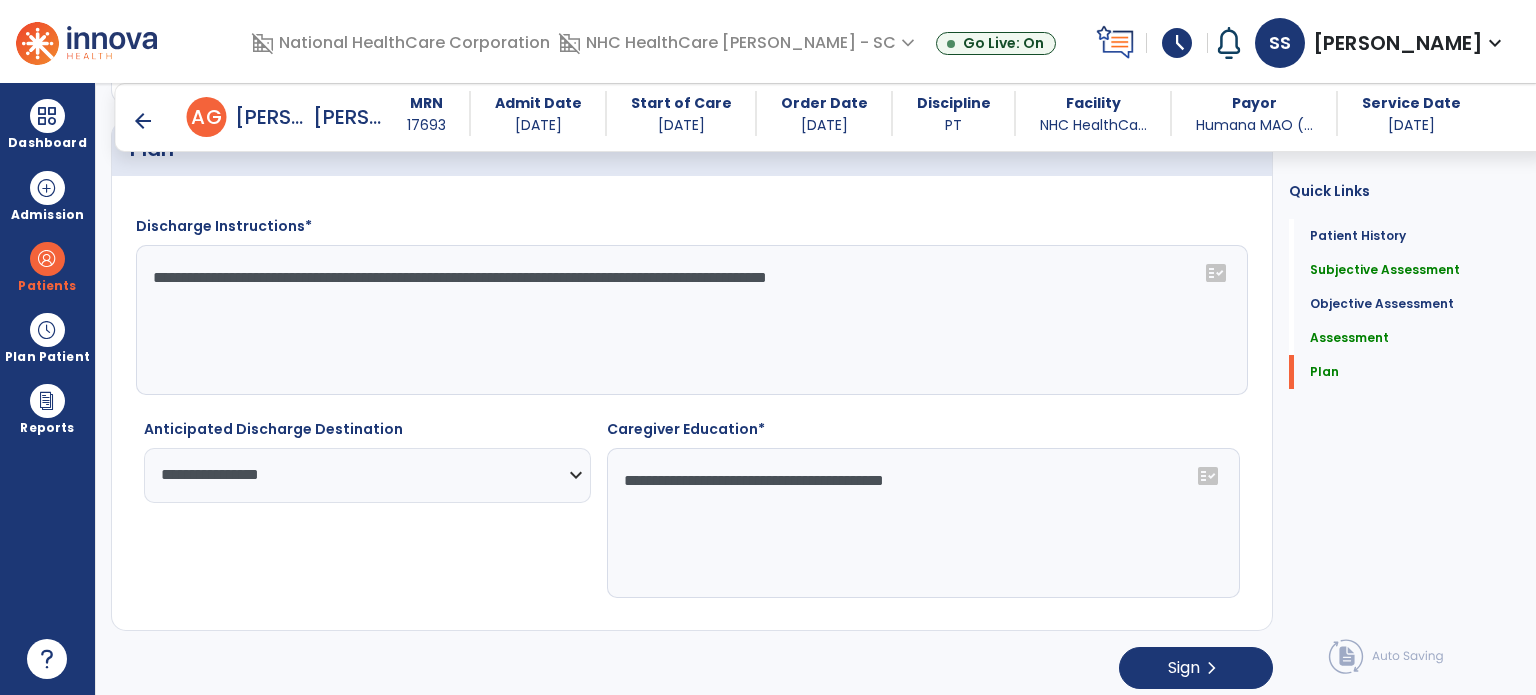 click on "Patient Demographics  Medical Diagnosis   Treatment Diagnosis
Code
Description
Pdpm Clinical Category
N/A" 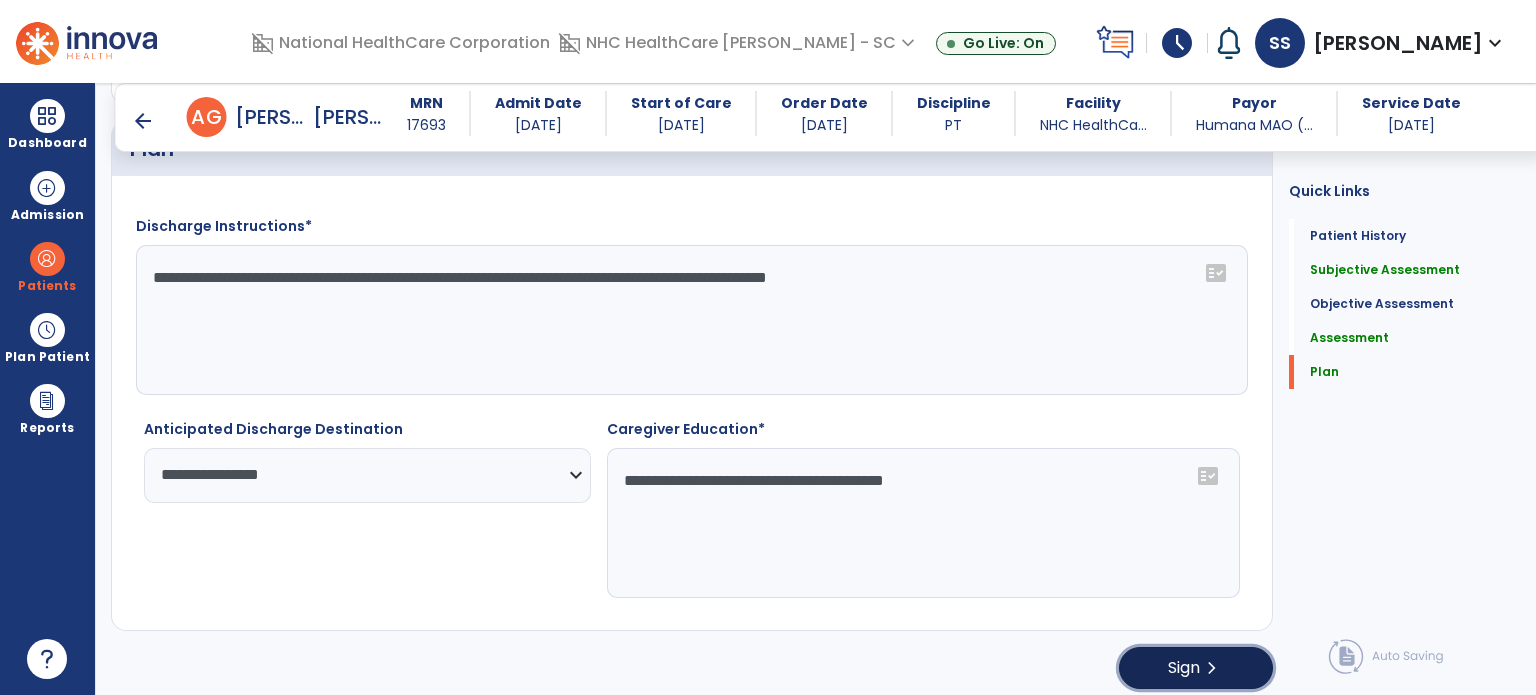 click on "chevron_right" 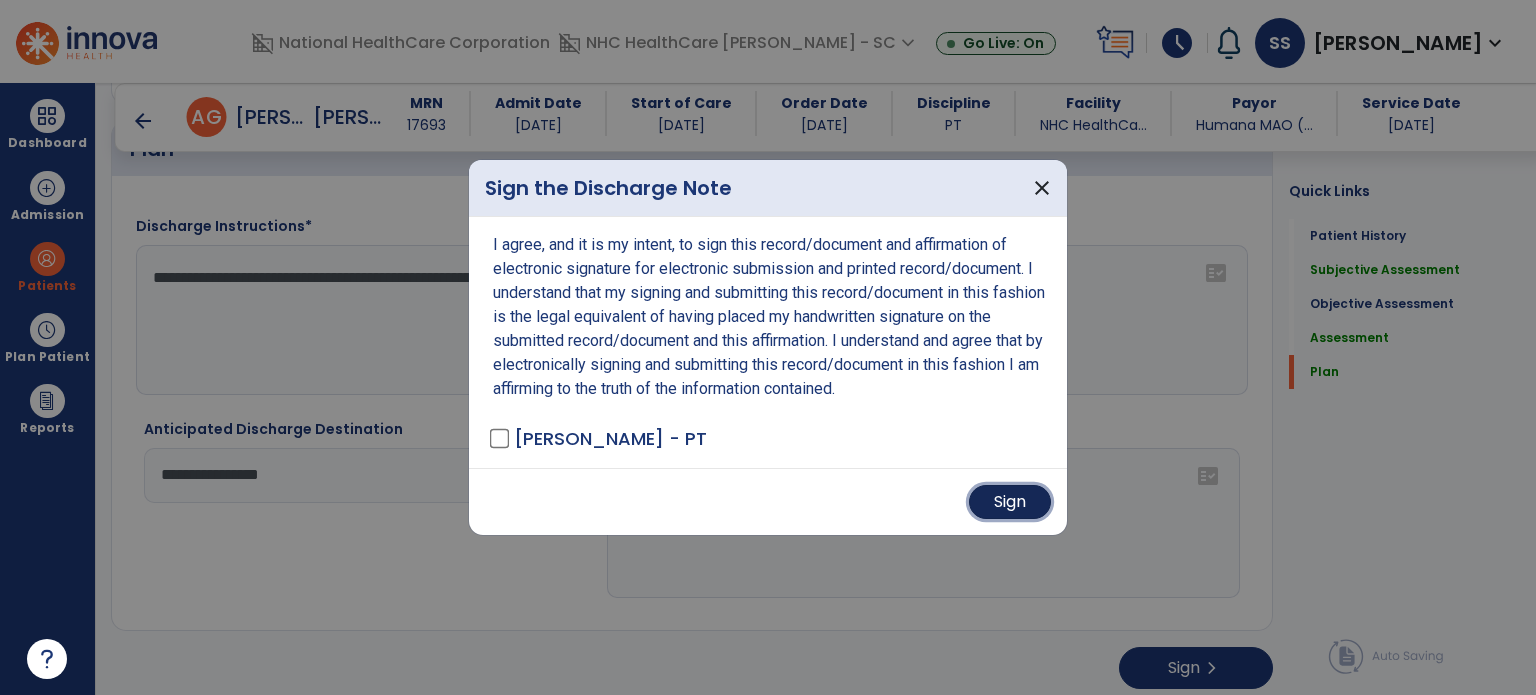 click on "Sign" at bounding box center [1010, 502] 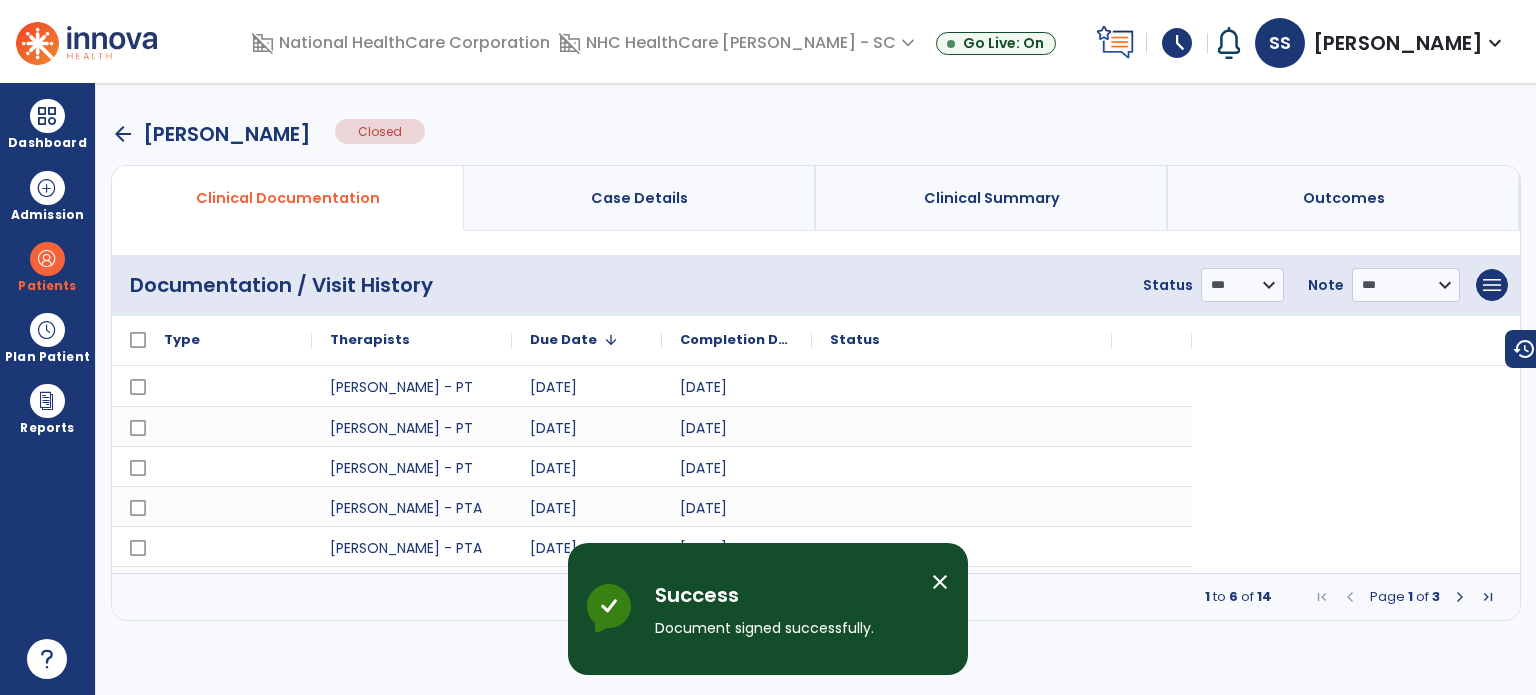scroll, scrollTop: 0, scrollLeft: 0, axis: both 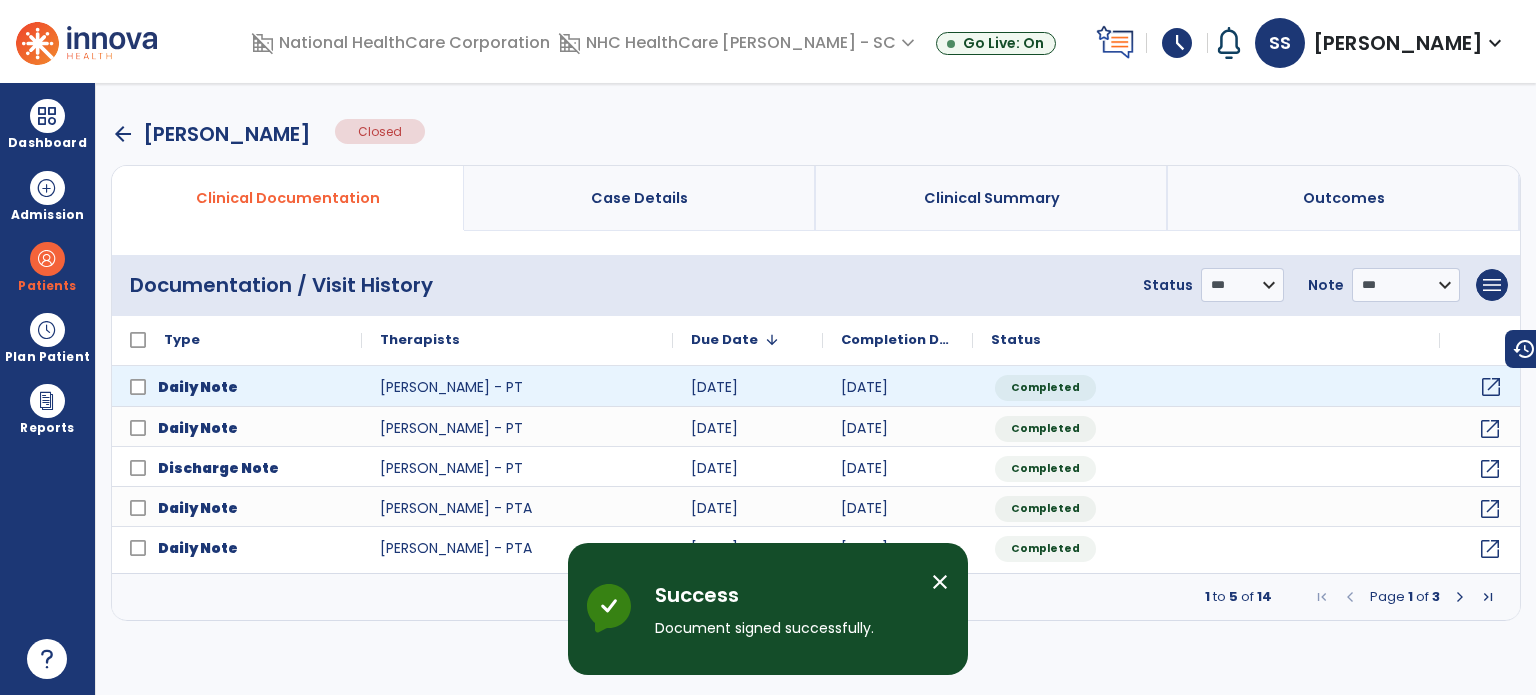 click on "open_in_new" 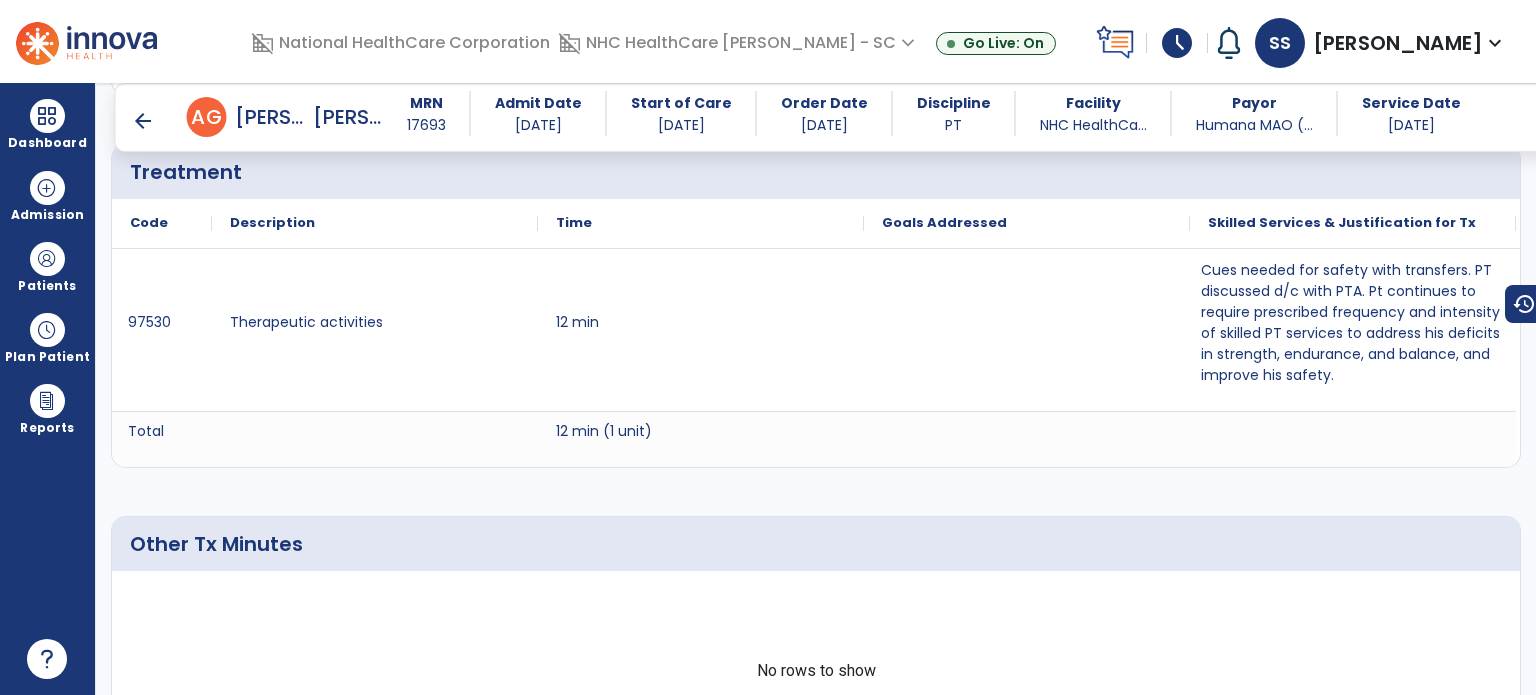 scroll, scrollTop: 1200, scrollLeft: 0, axis: vertical 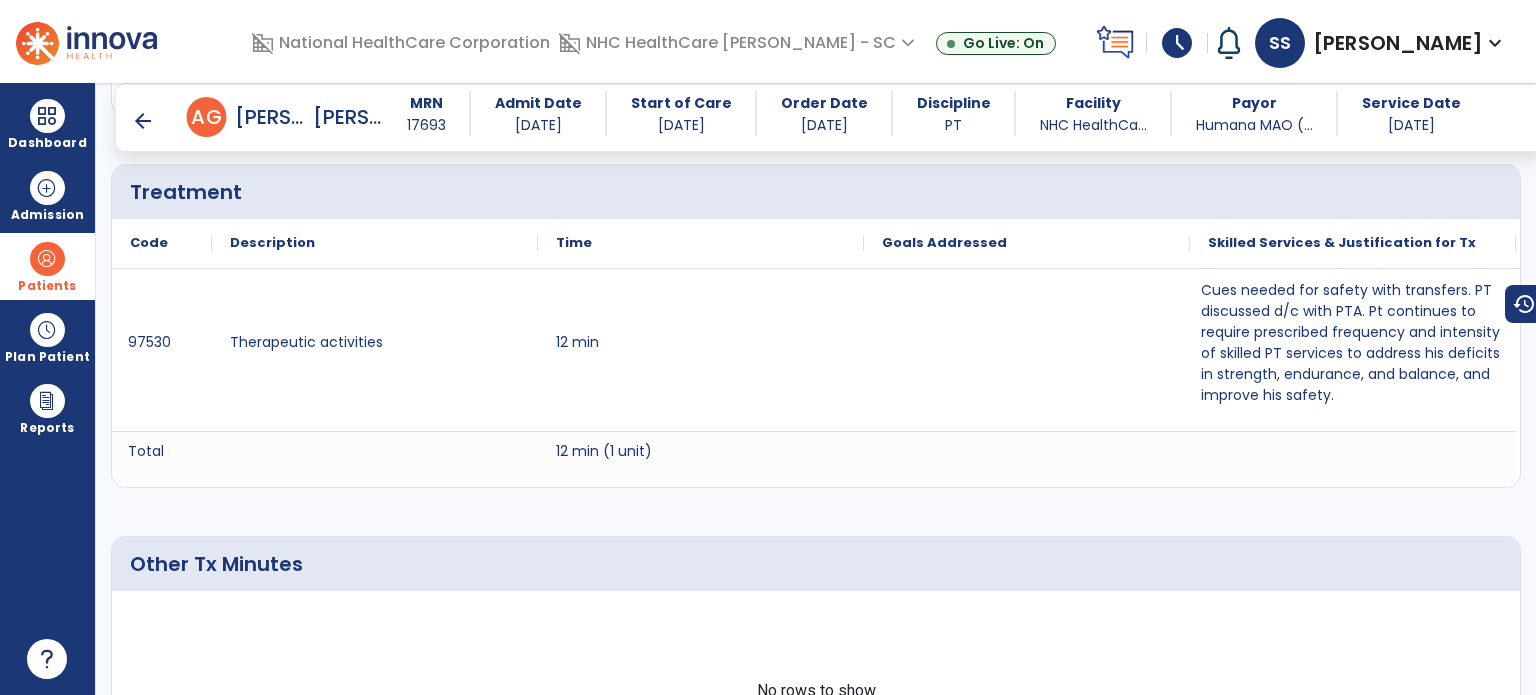 click at bounding box center (47, 259) 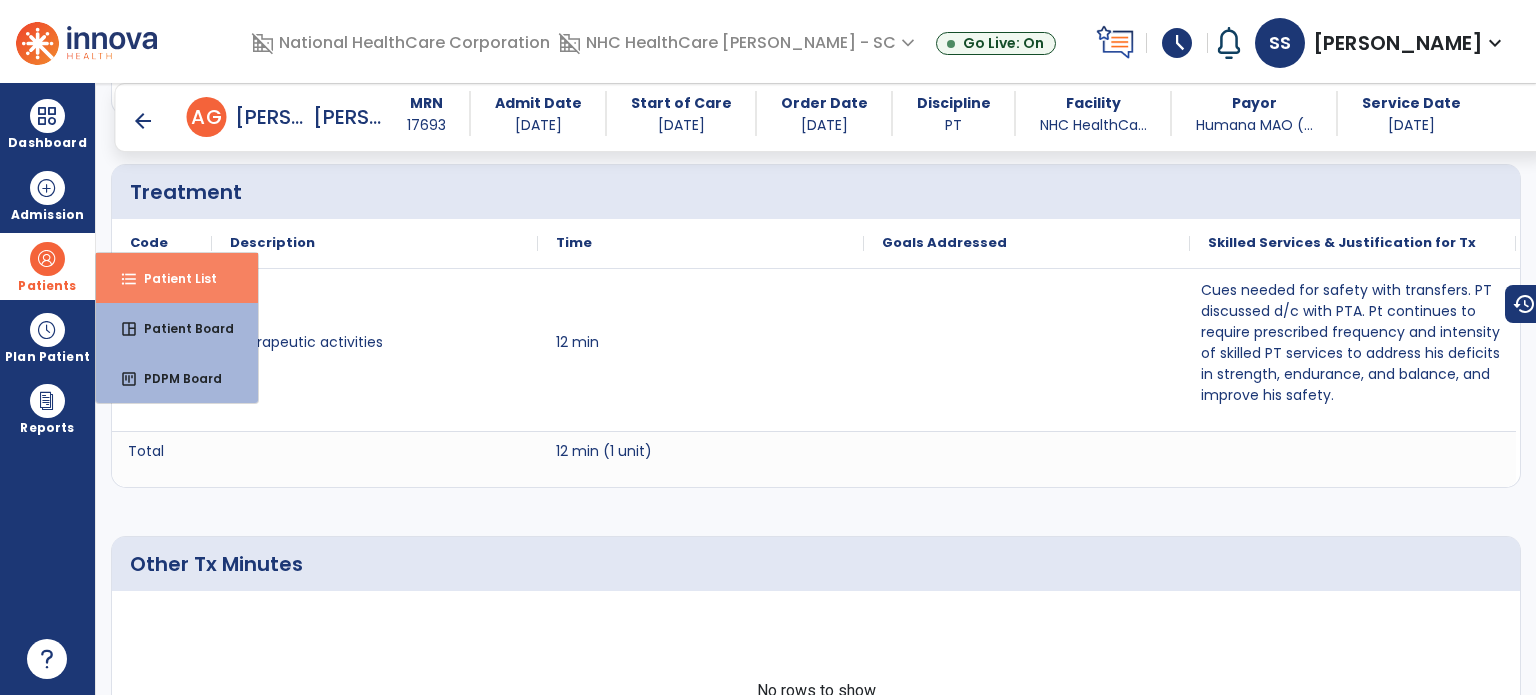 click on "format_list_bulleted  Patient List" at bounding box center [177, 278] 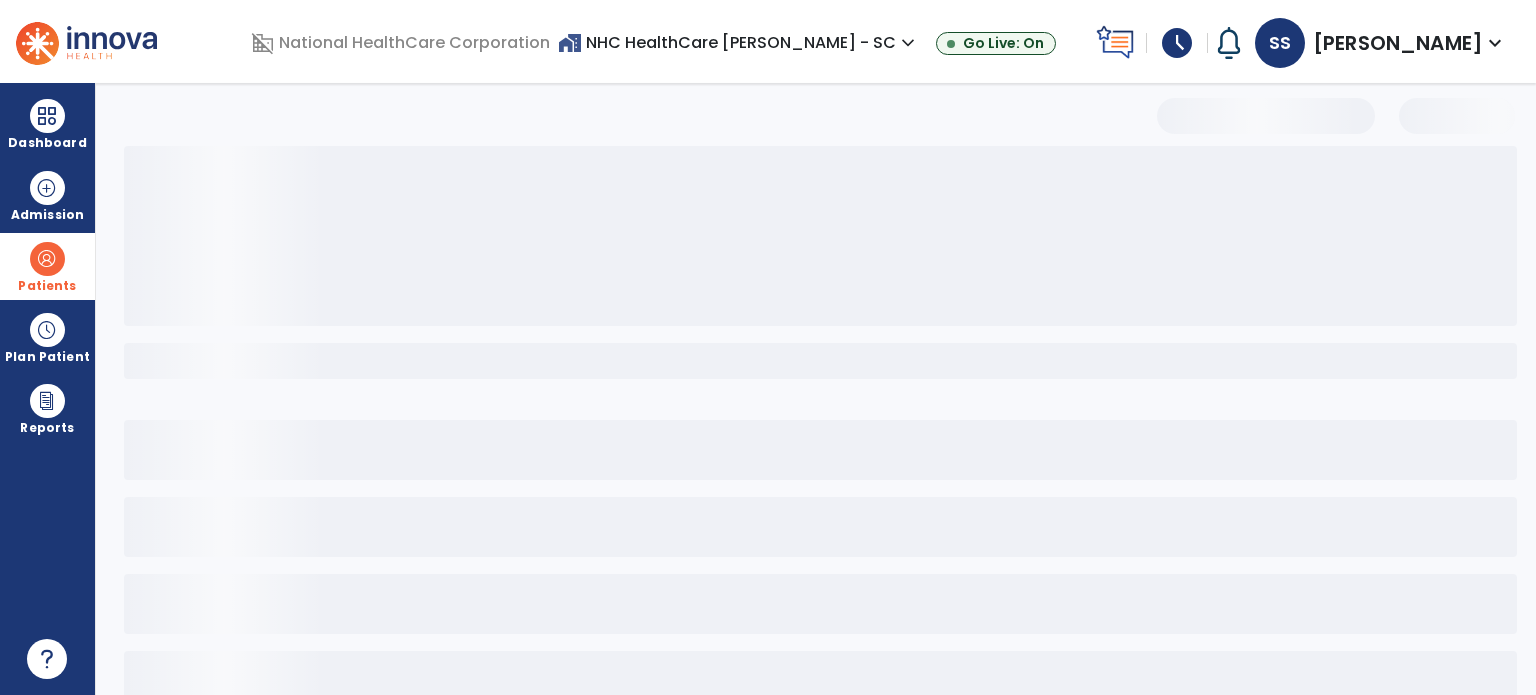 select on "***" 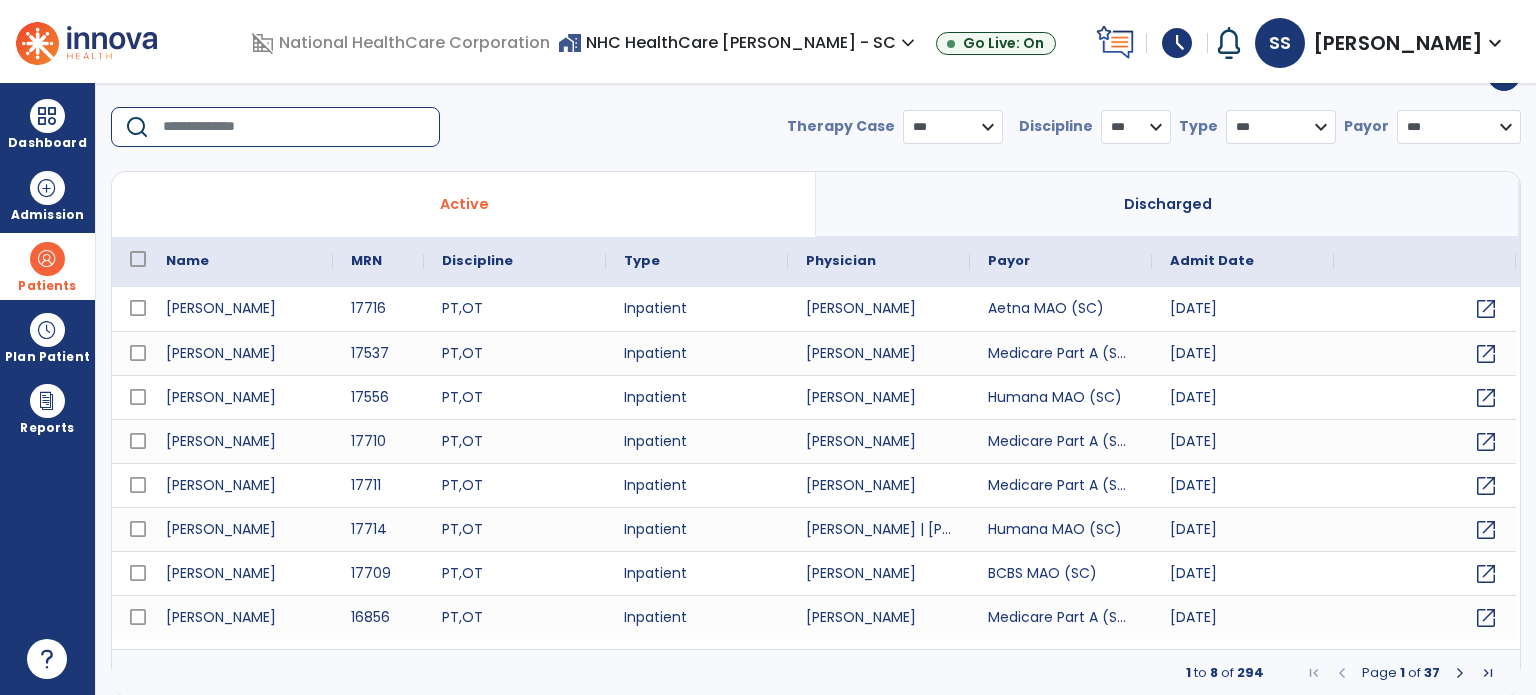 click at bounding box center [294, 127] 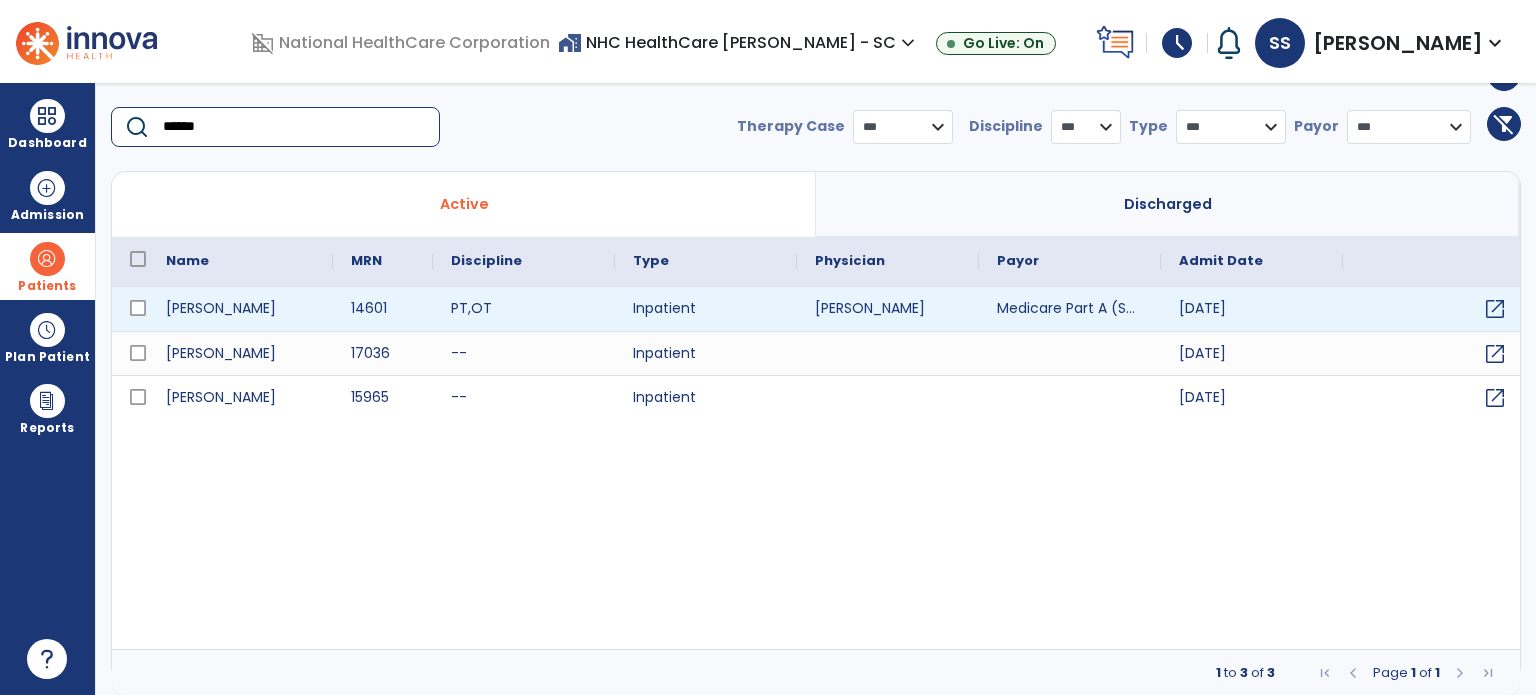 type on "******" 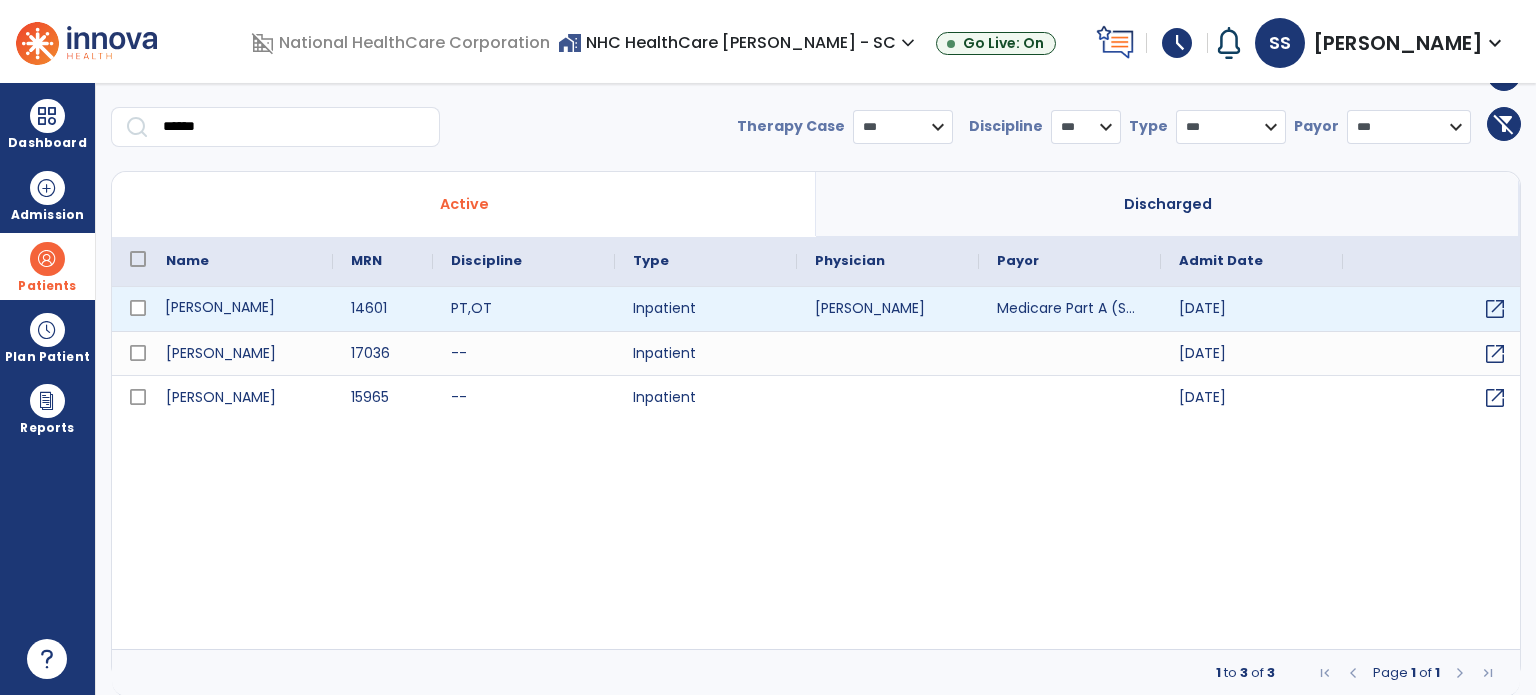 click on "[PERSON_NAME]" at bounding box center [240, 309] 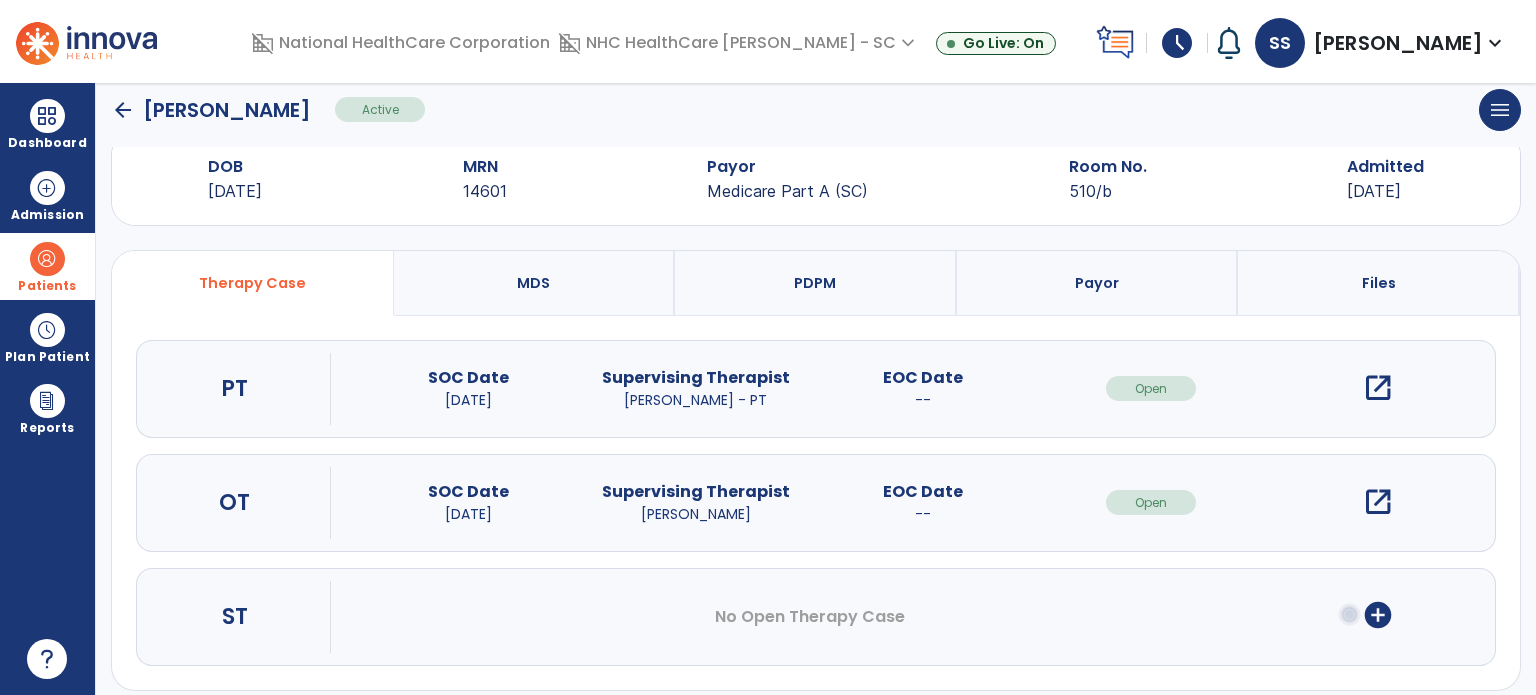 click on "open_in_new" at bounding box center (1378, 388) 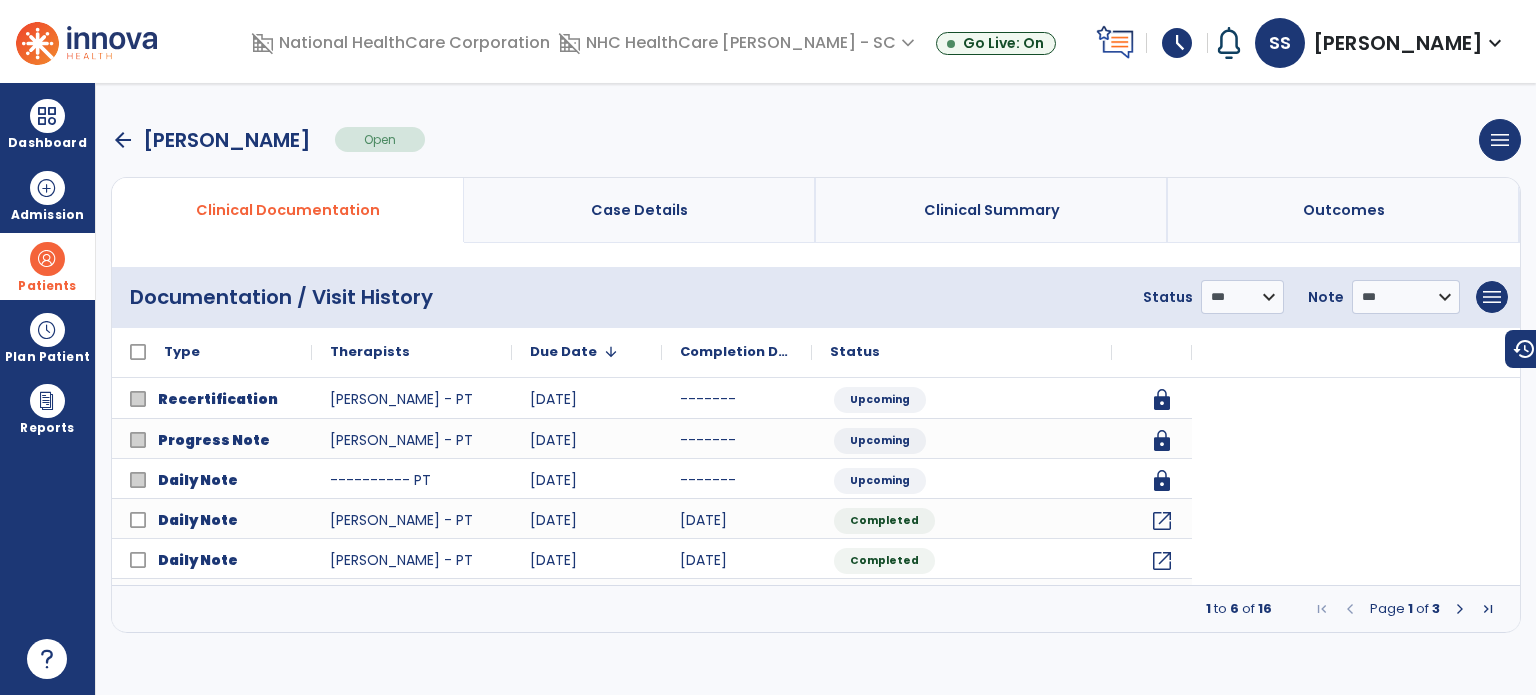 scroll, scrollTop: 0, scrollLeft: 0, axis: both 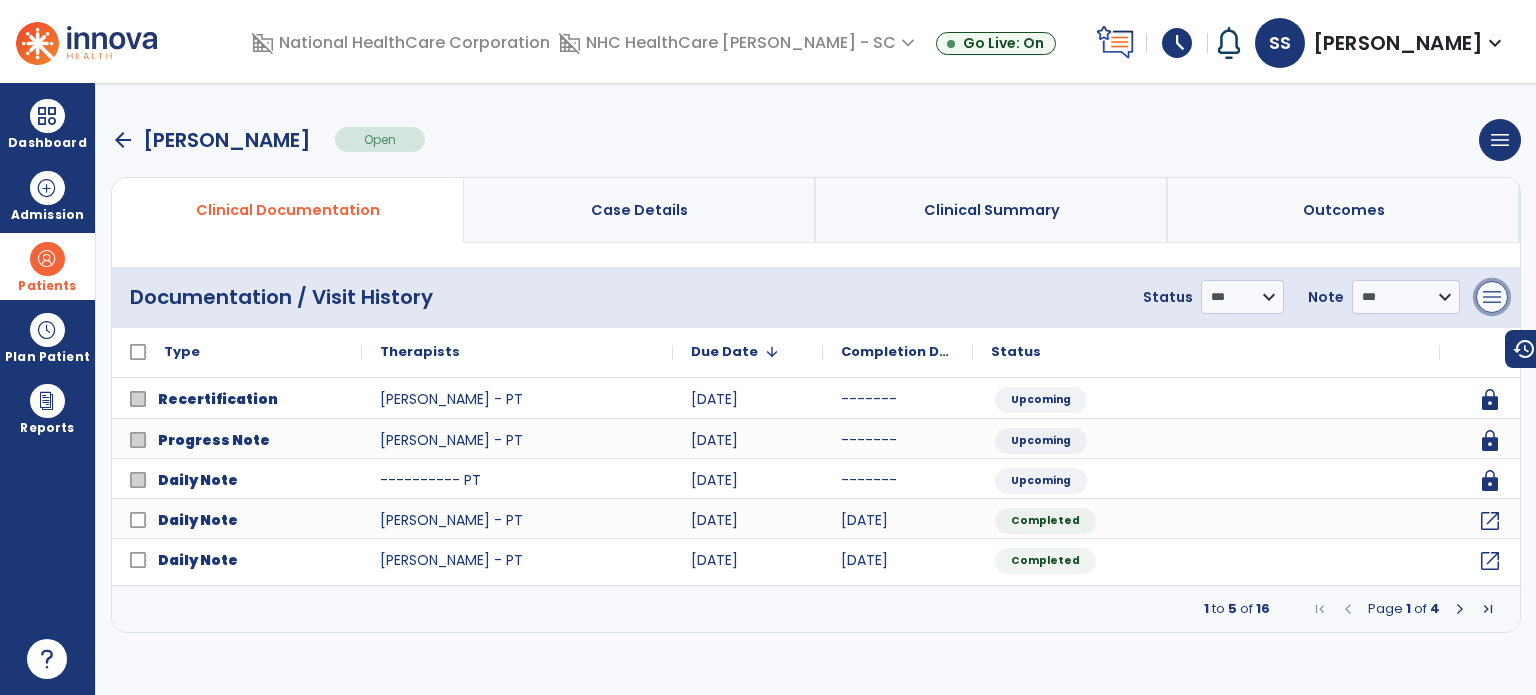 click on "menu" at bounding box center [1492, 297] 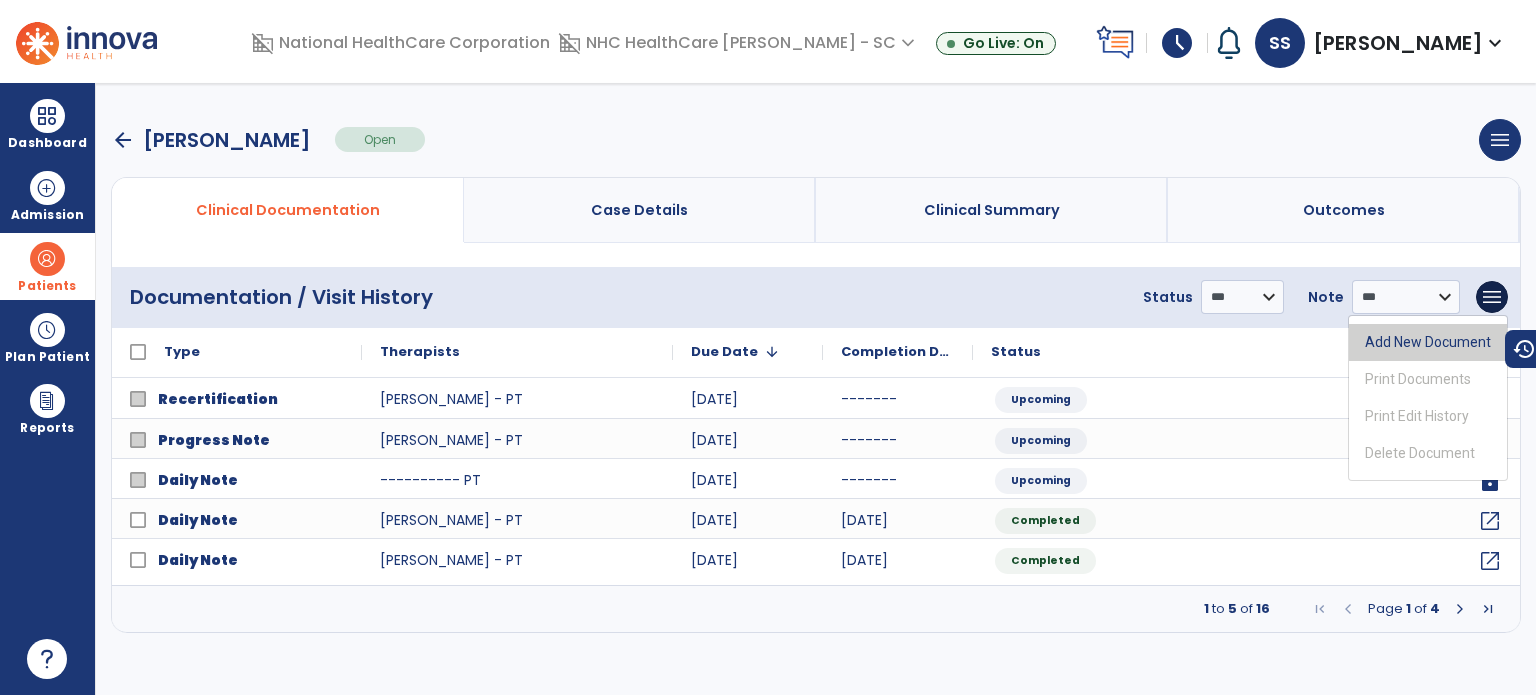 click on "Add New Document" at bounding box center [1428, 342] 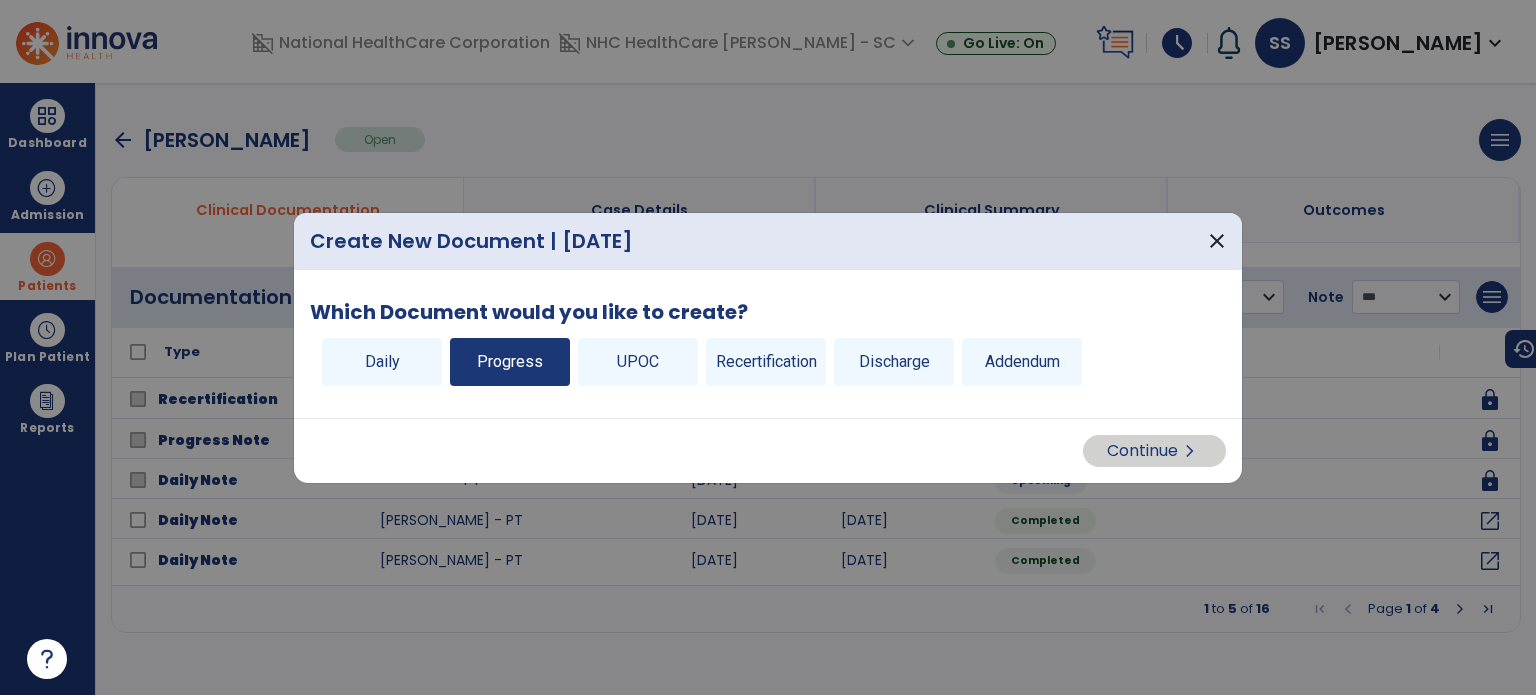 click on "Progress" at bounding box center [510, 362] 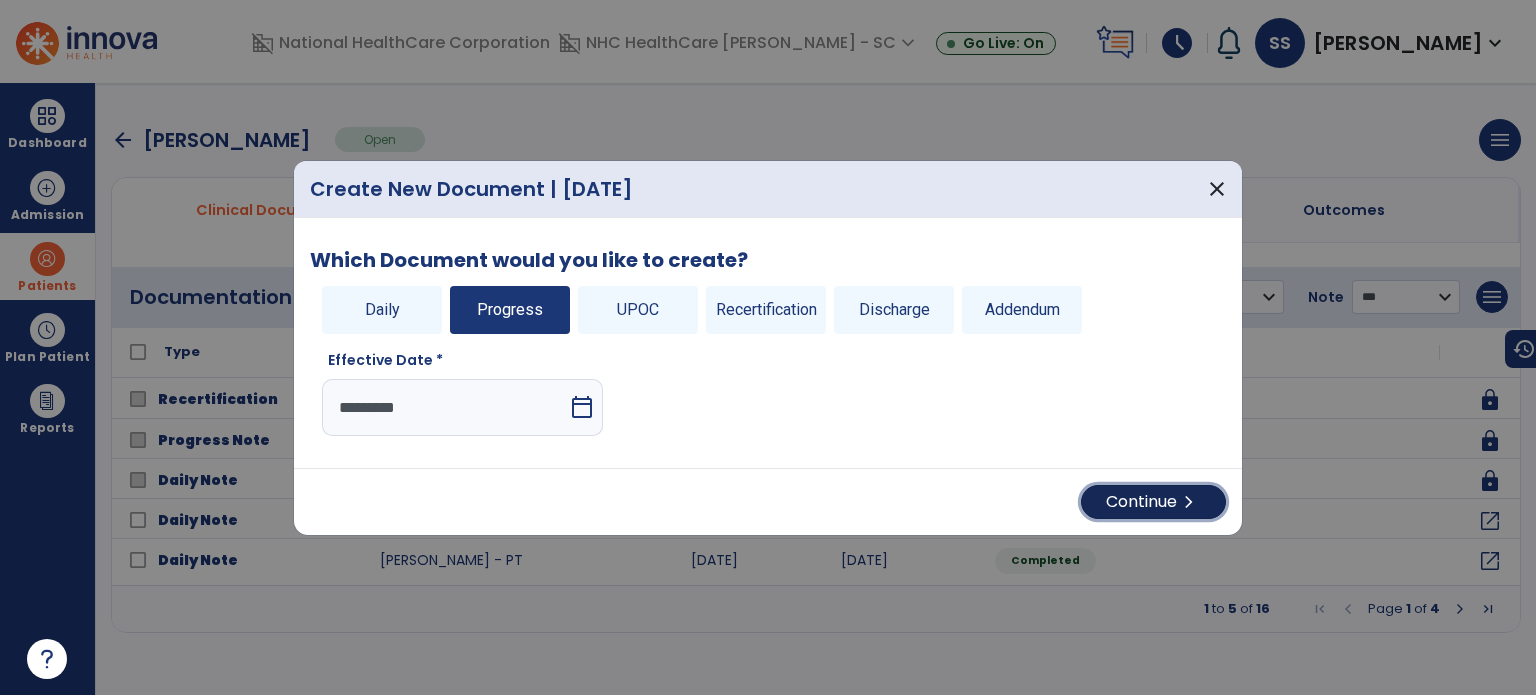 click on "Continue   chevron_right" at bounding box center (1153, 502) 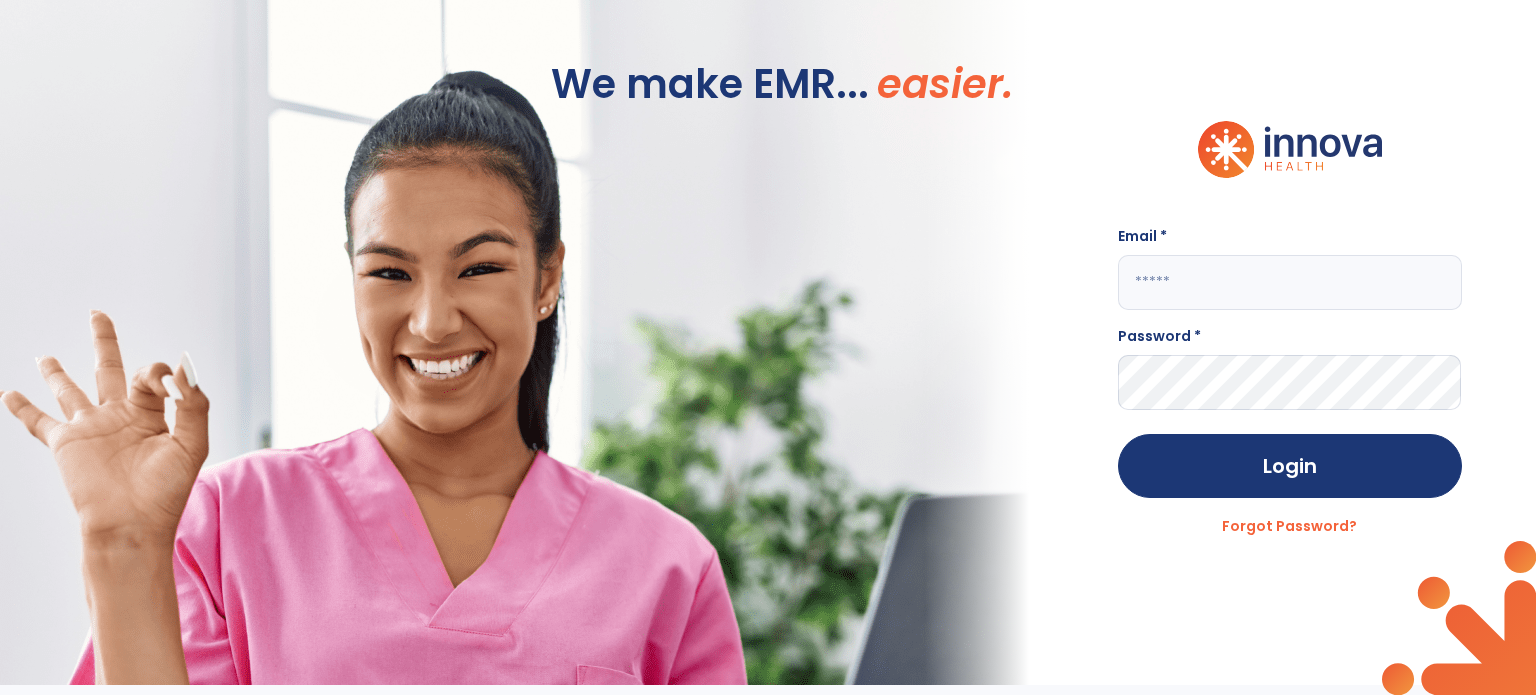 click 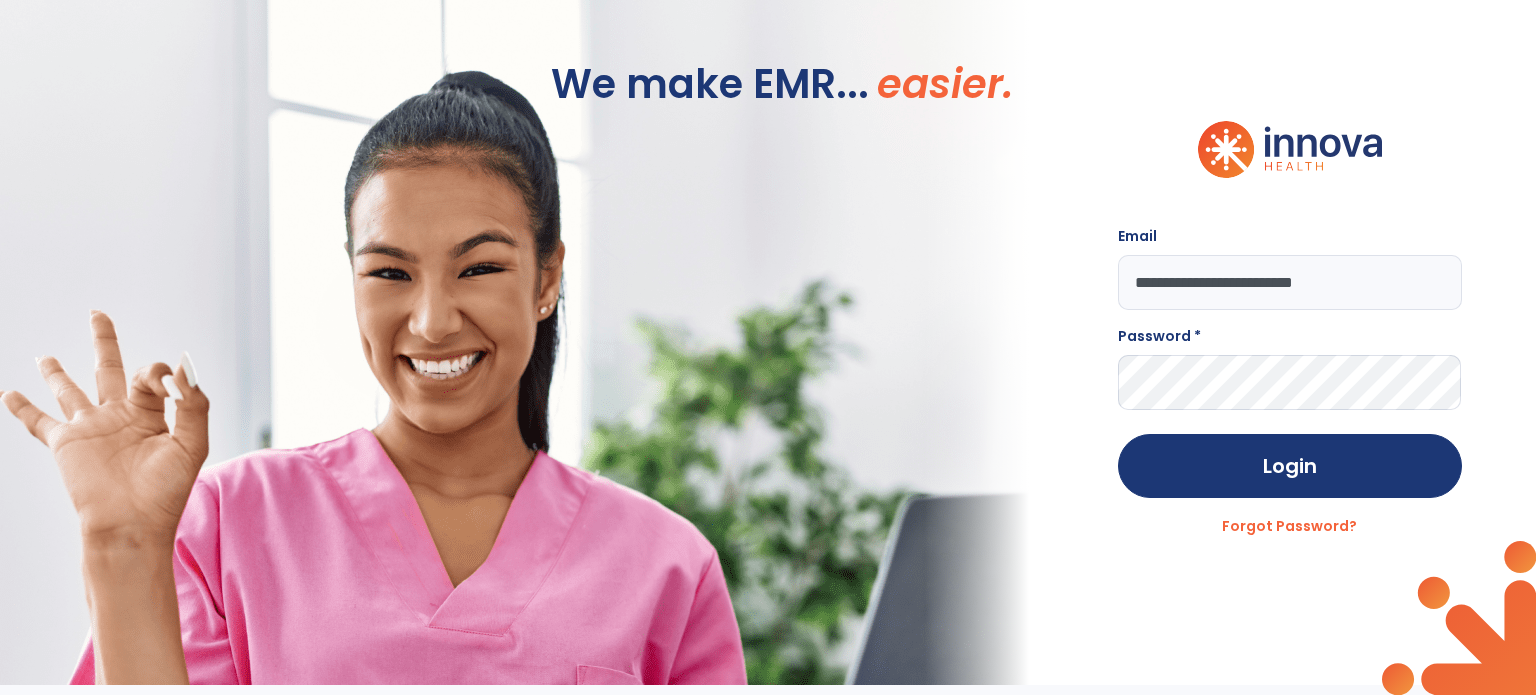 type on "**********" 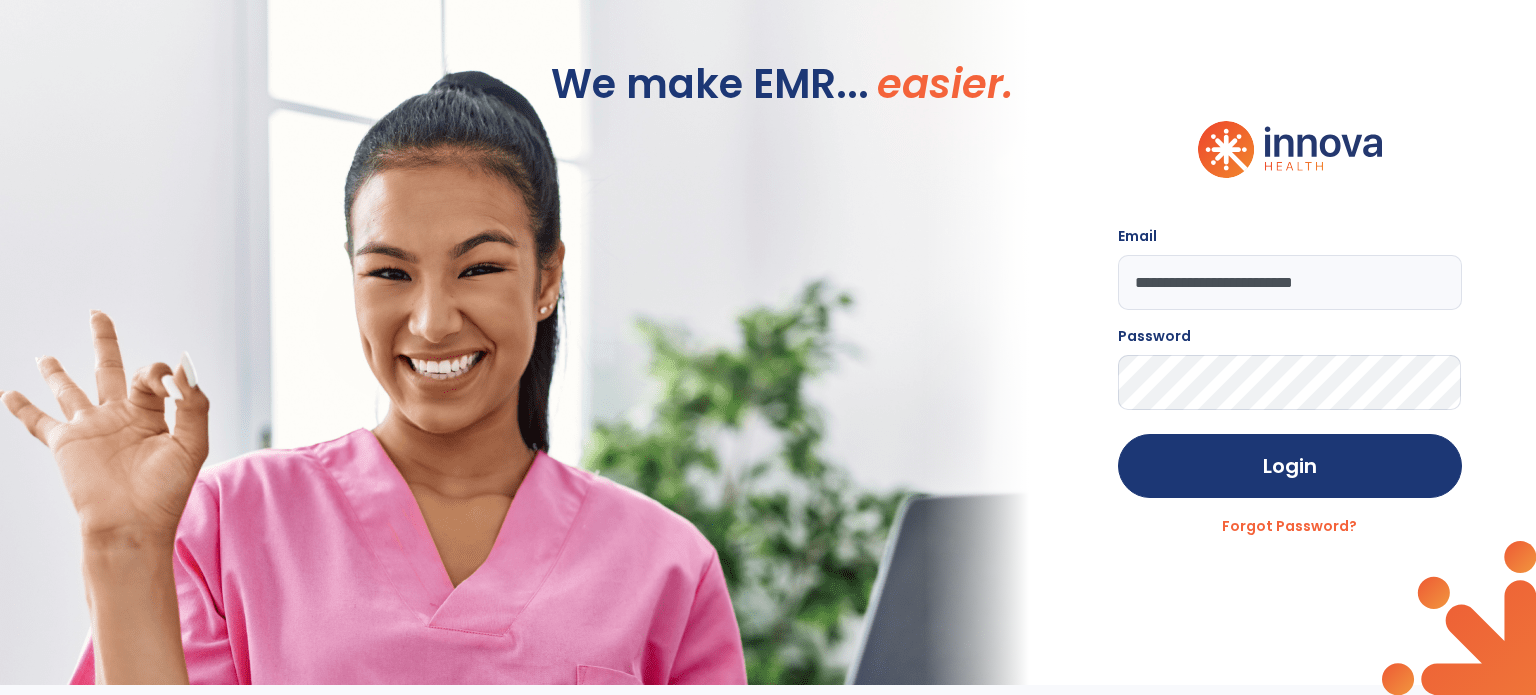 click on "Login" 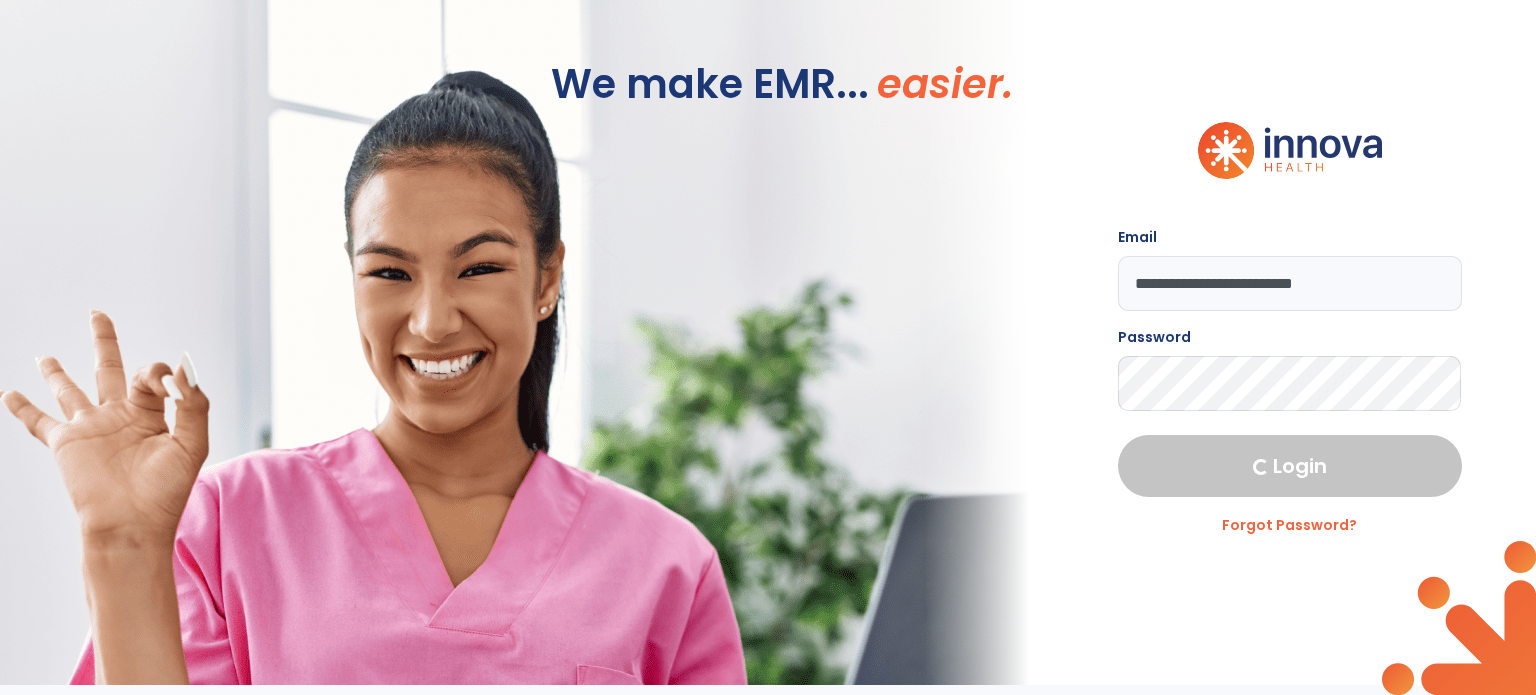 select on "****" 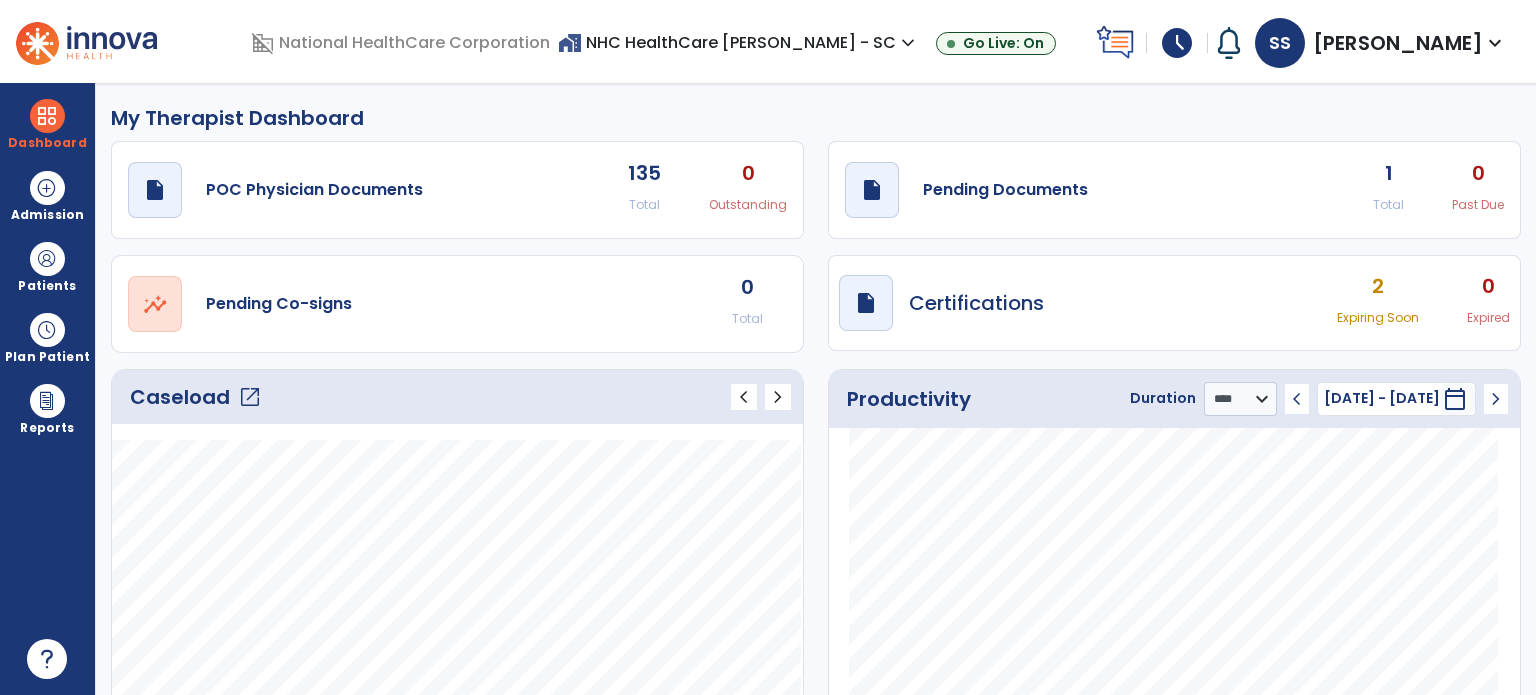 click on "open_in_new  Pending Co-signs 0 Total" 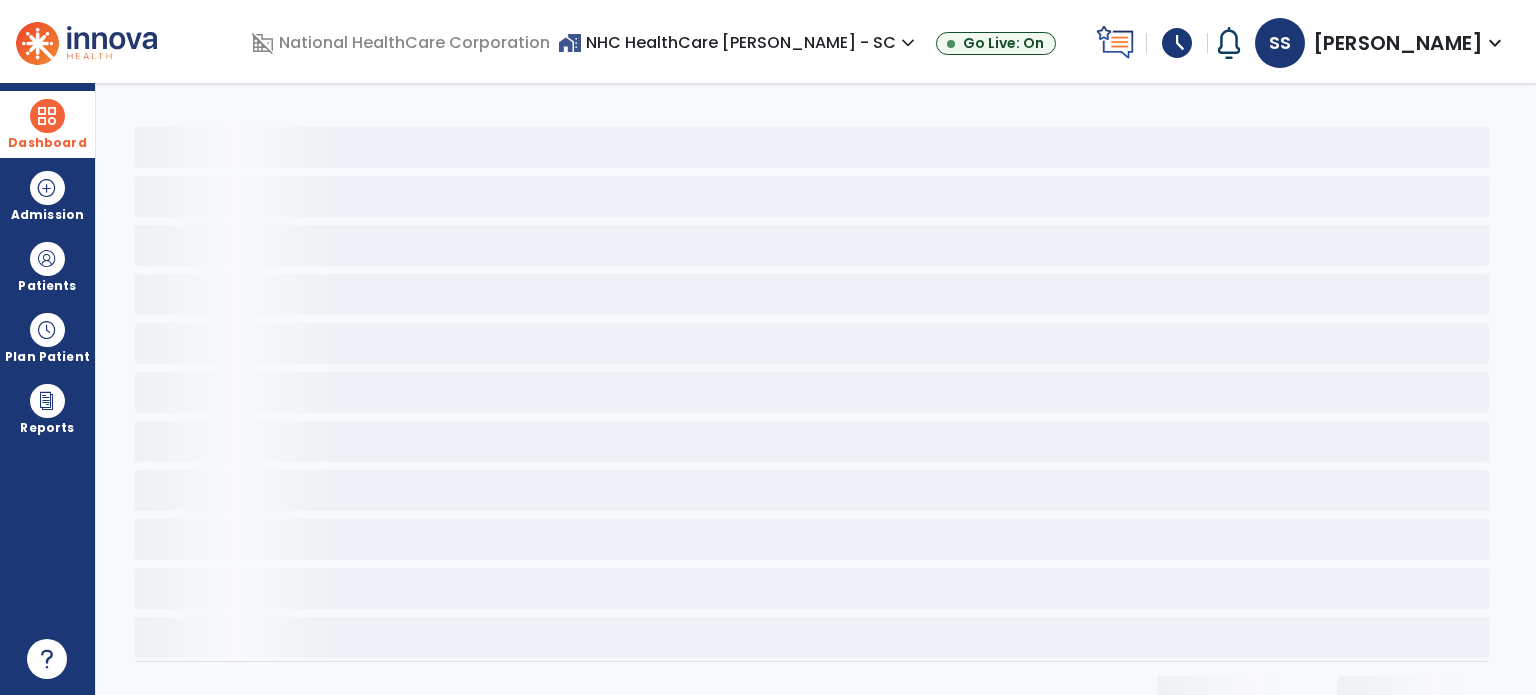 click at bounding box center [47, 116] 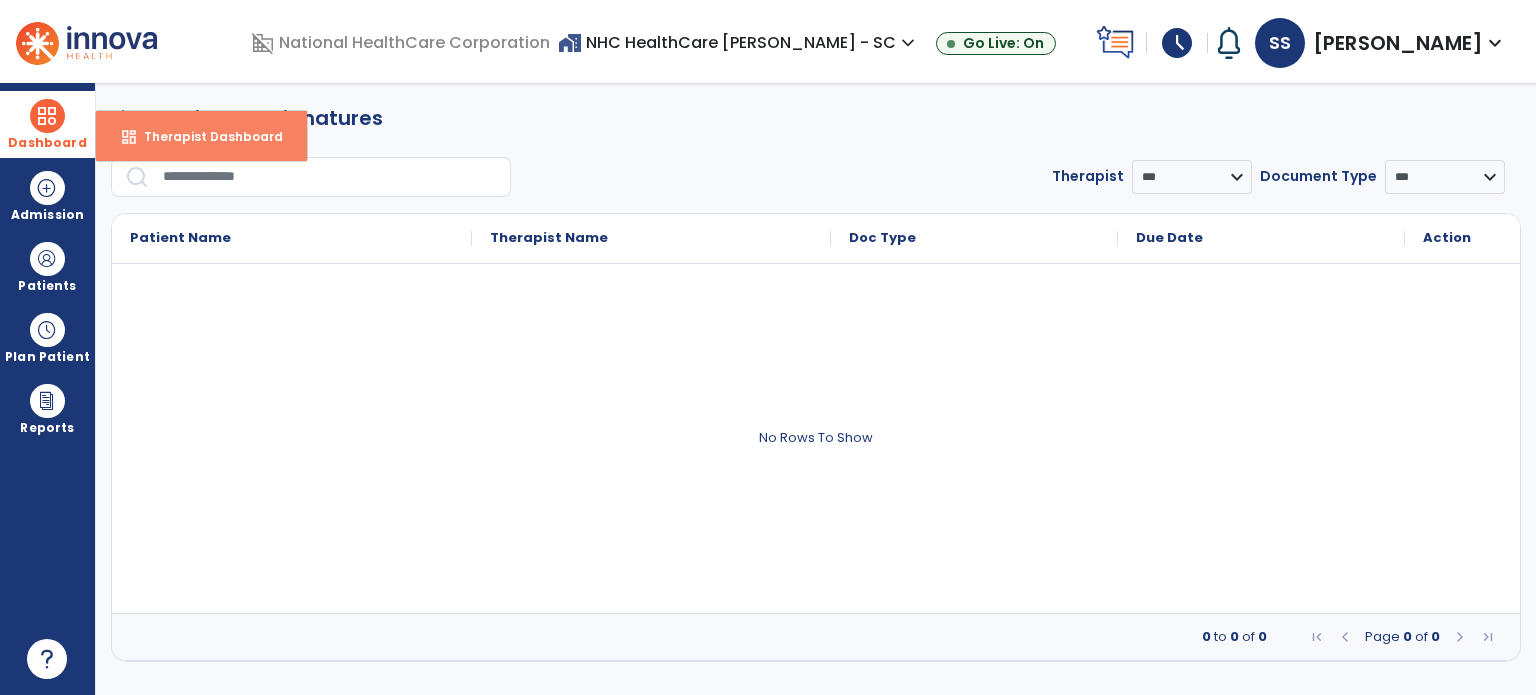 click on "dashboard  Therapist Dashboard" at bounding box center [201, 136] 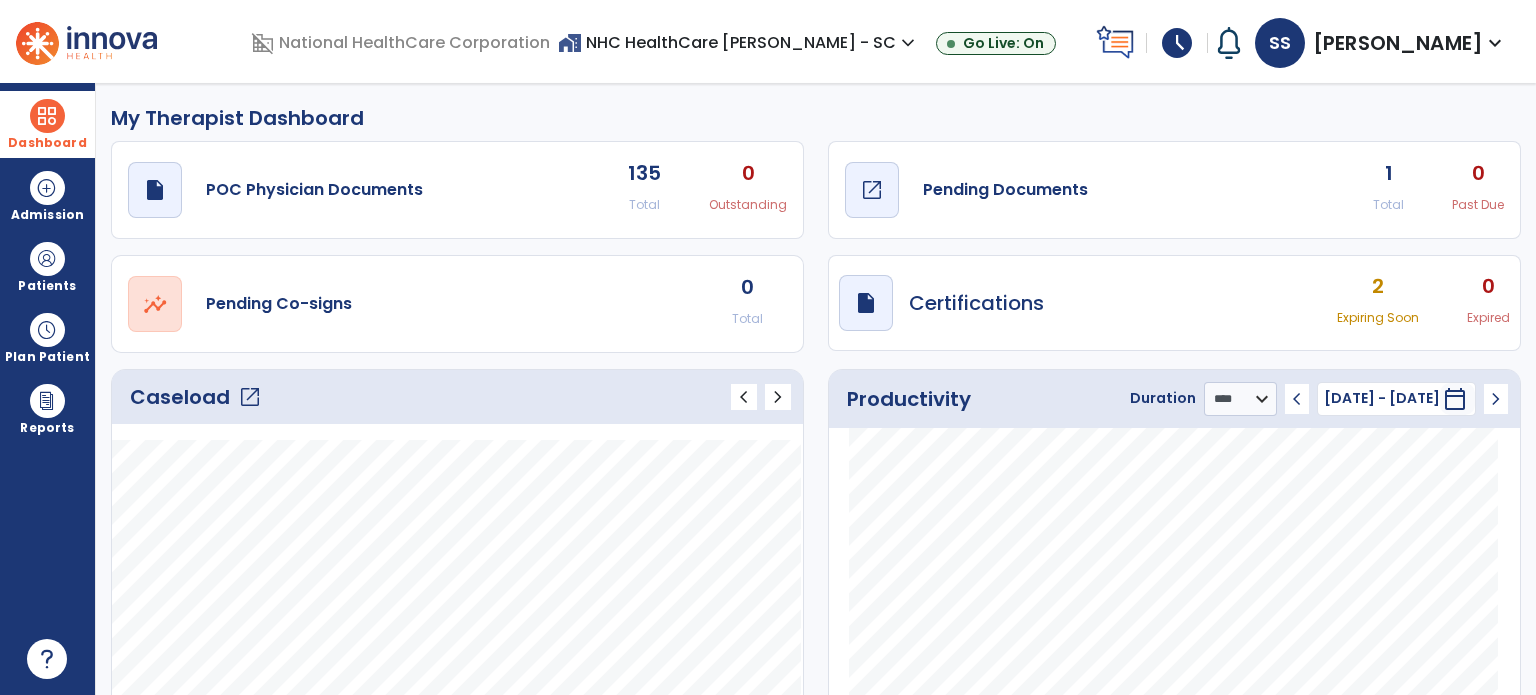 click on "Pending Documents" 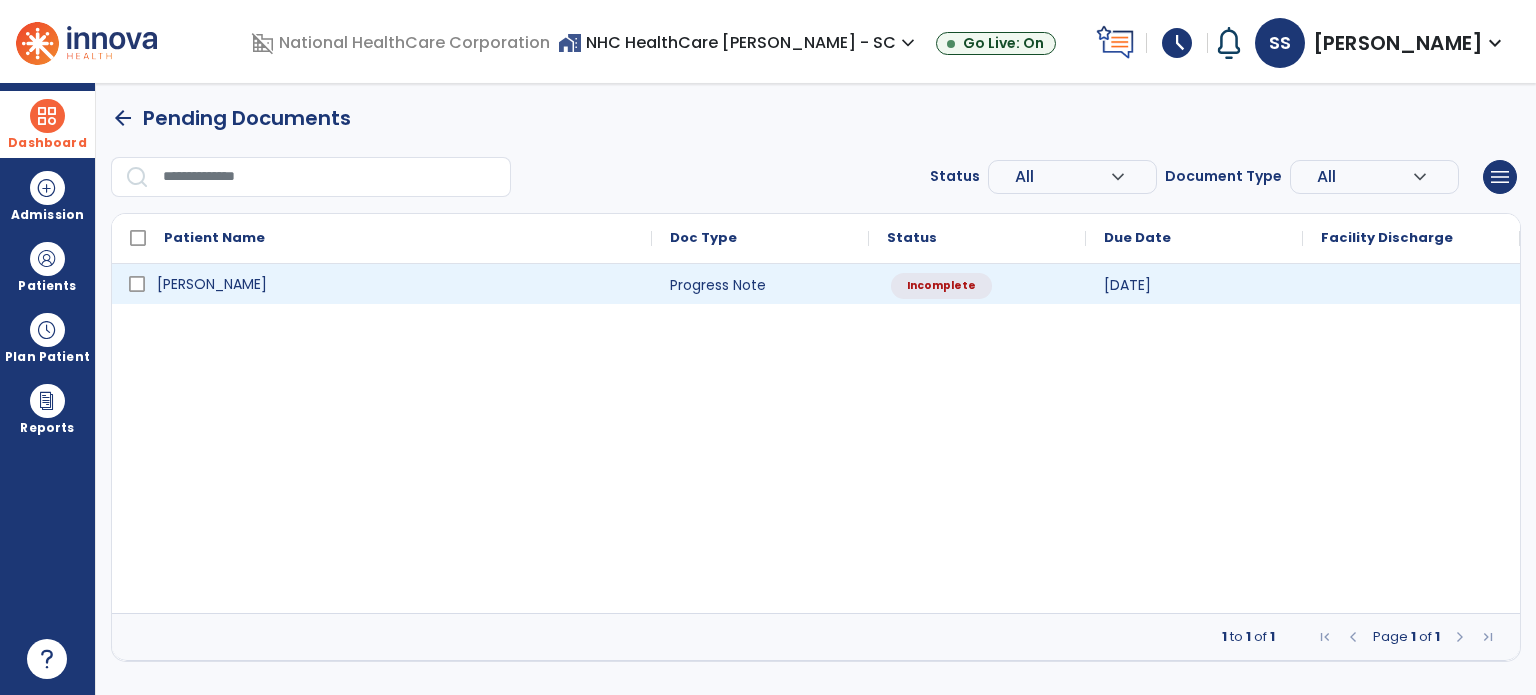 click on "[PERSON_NAME]" at bounding box center [212, 284] 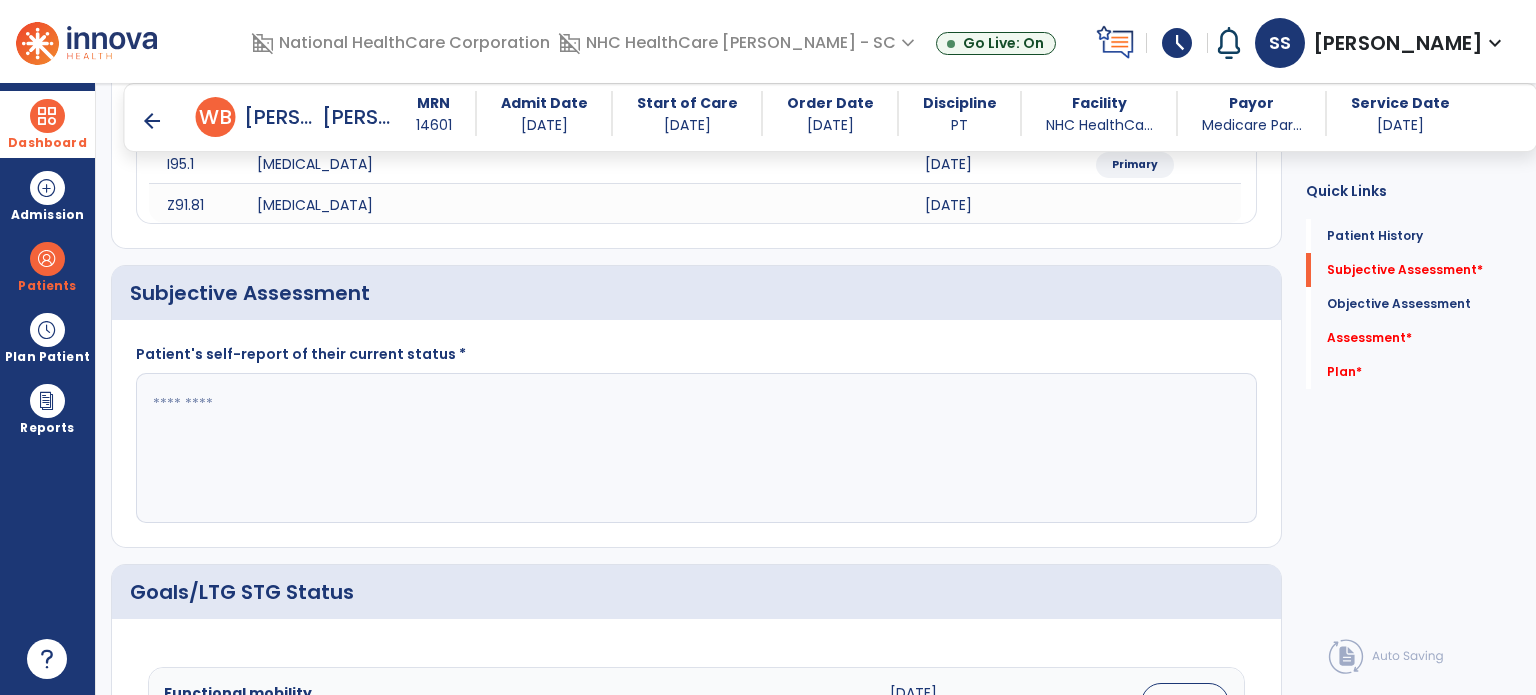 scroll, scrollTop: 300, scrollLeft: 0, axis: vertical 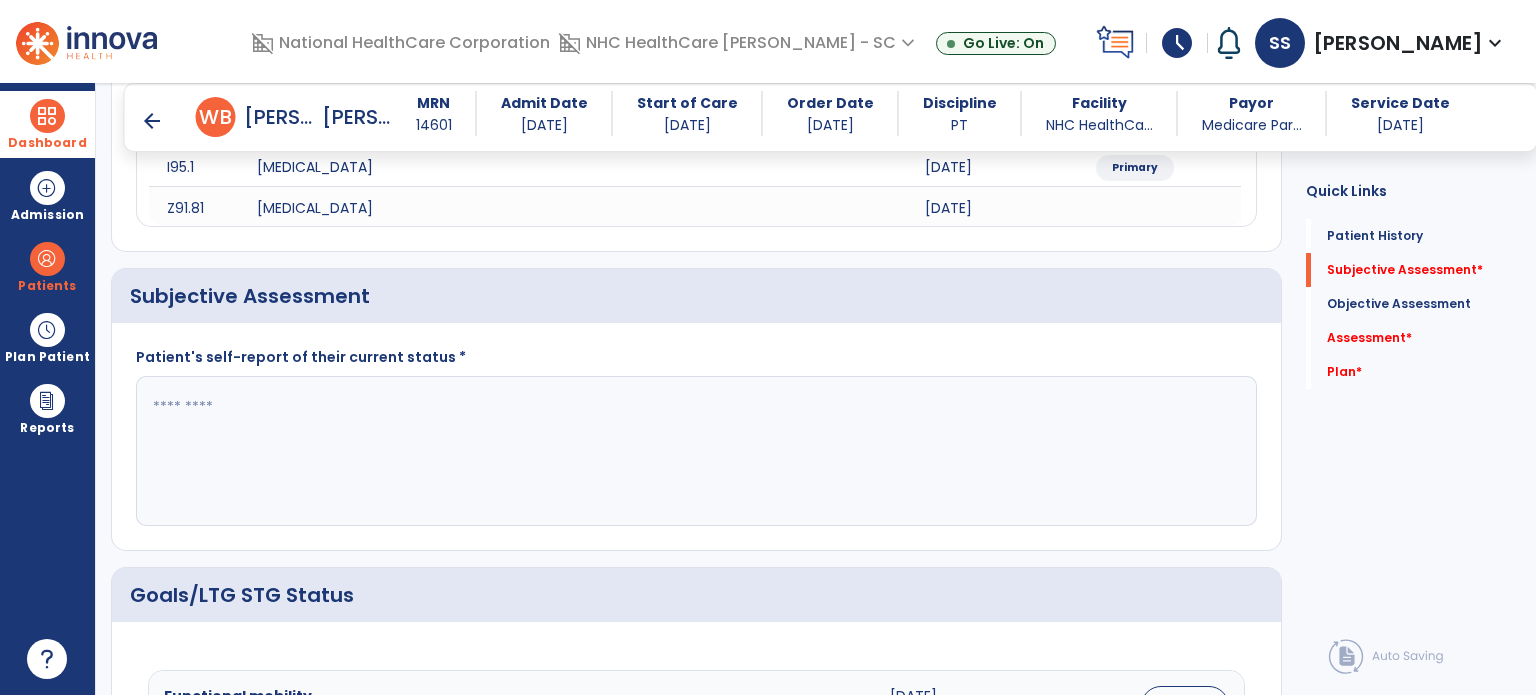 click 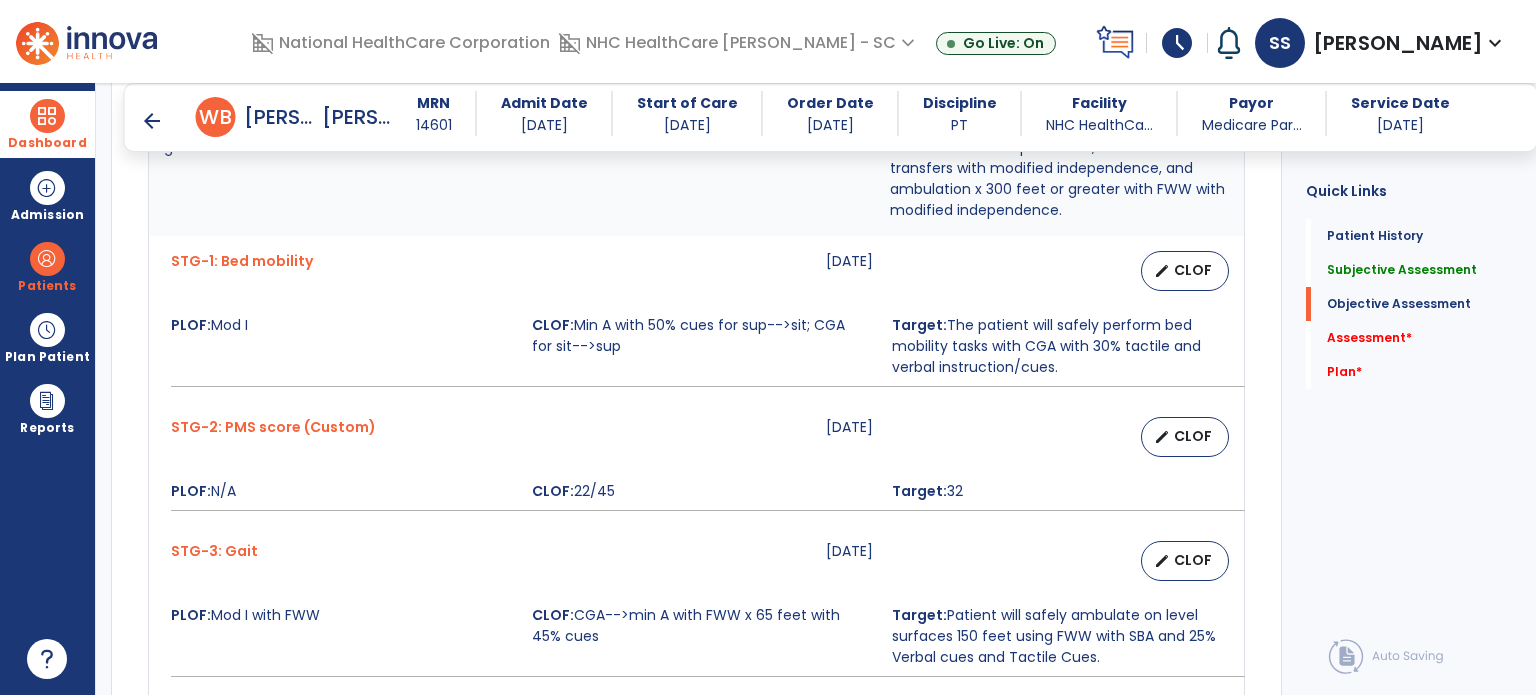 scroll, scrollTop: 900, scrollLeft: 0, axis: vertical 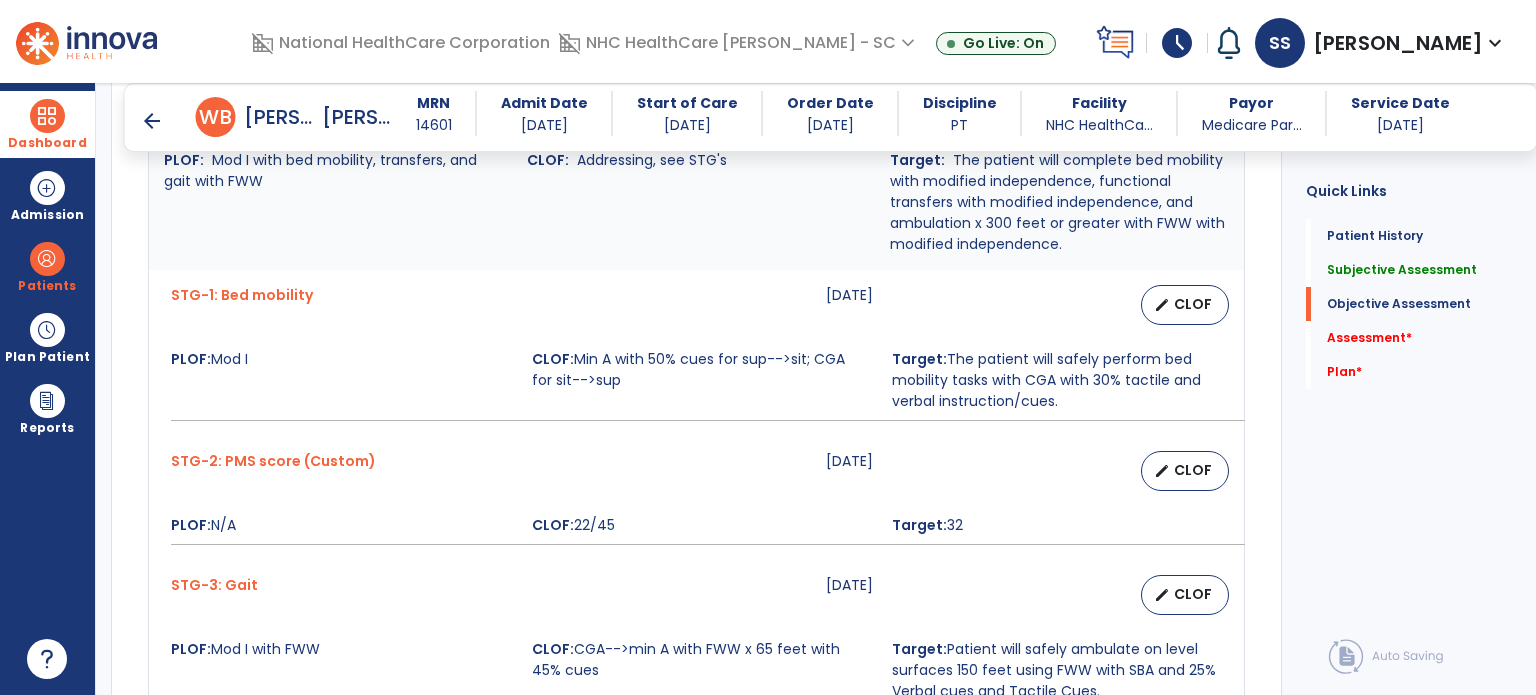 type on "**********" 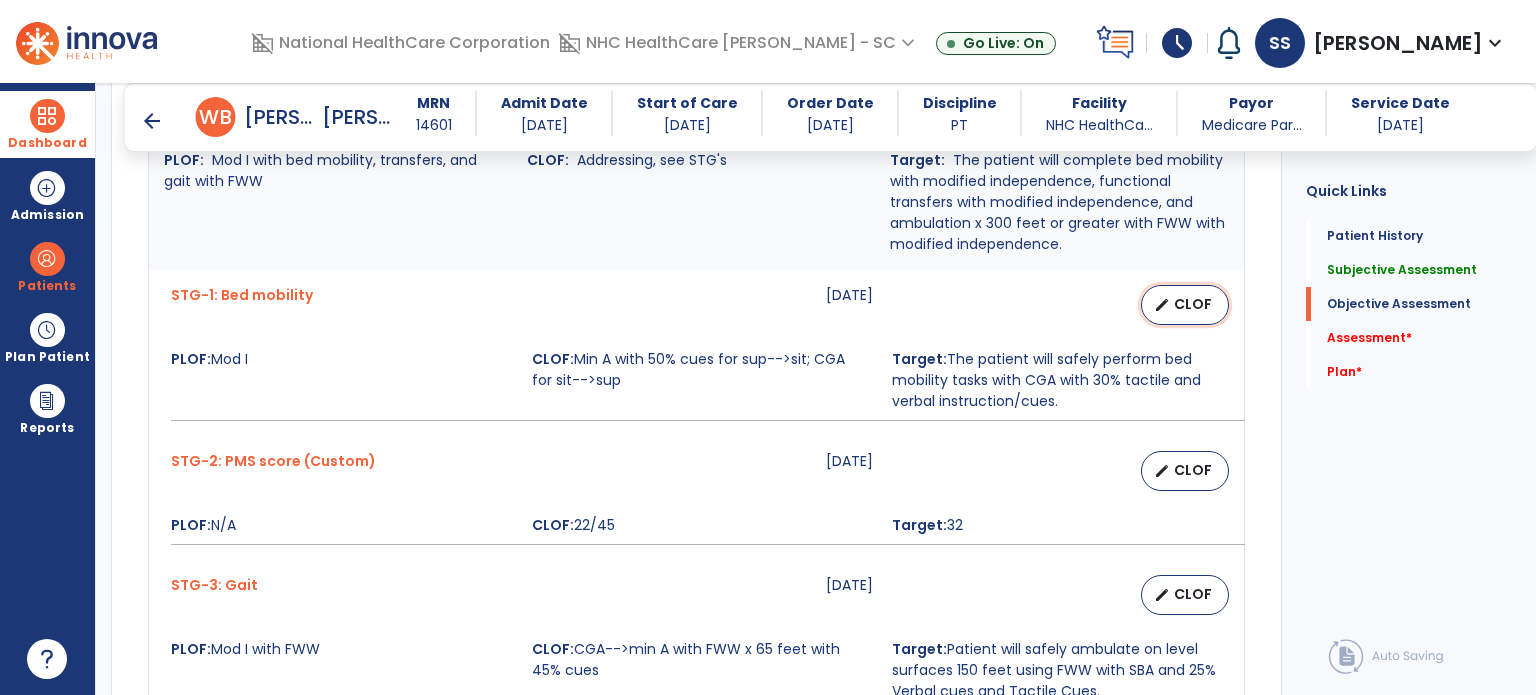 click on "CLOF" at bounding box center (1193, 304) 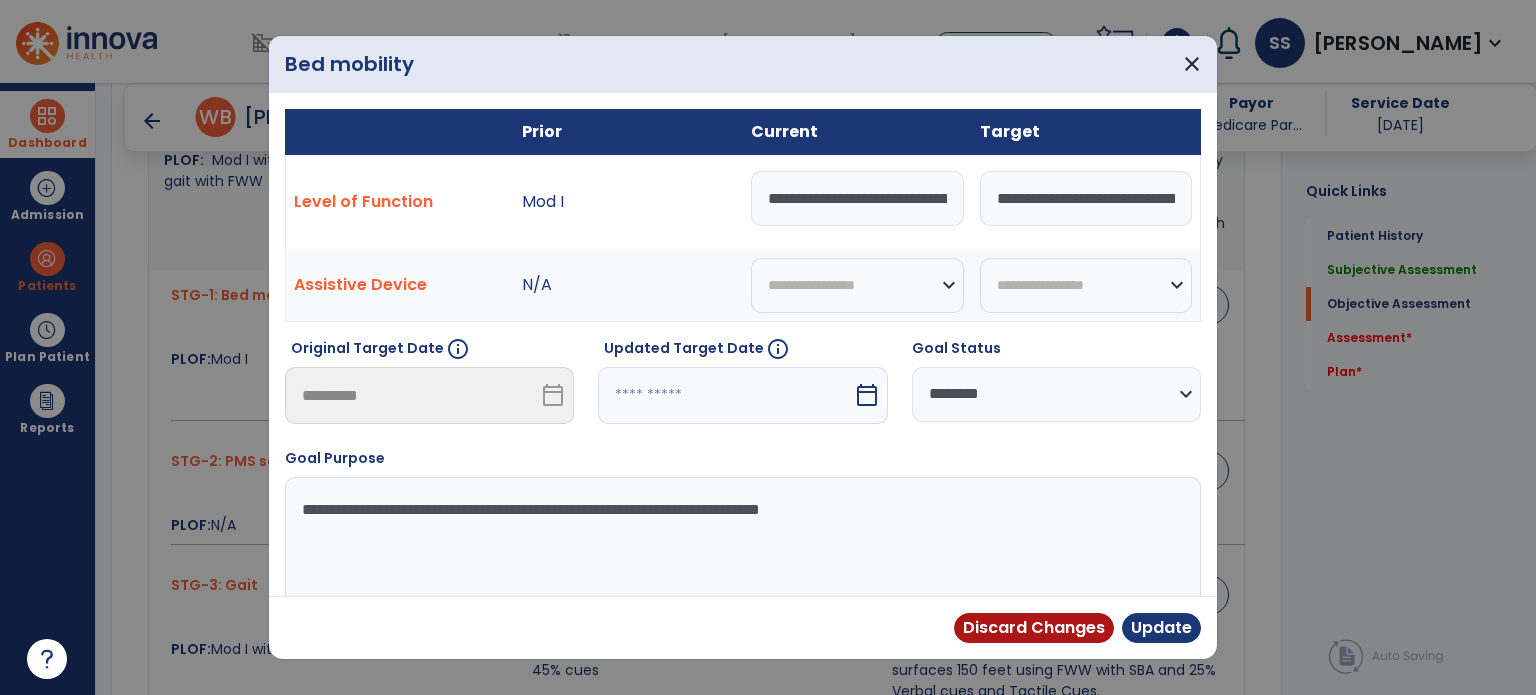 click on "**********" at bounding box center (857, 198) 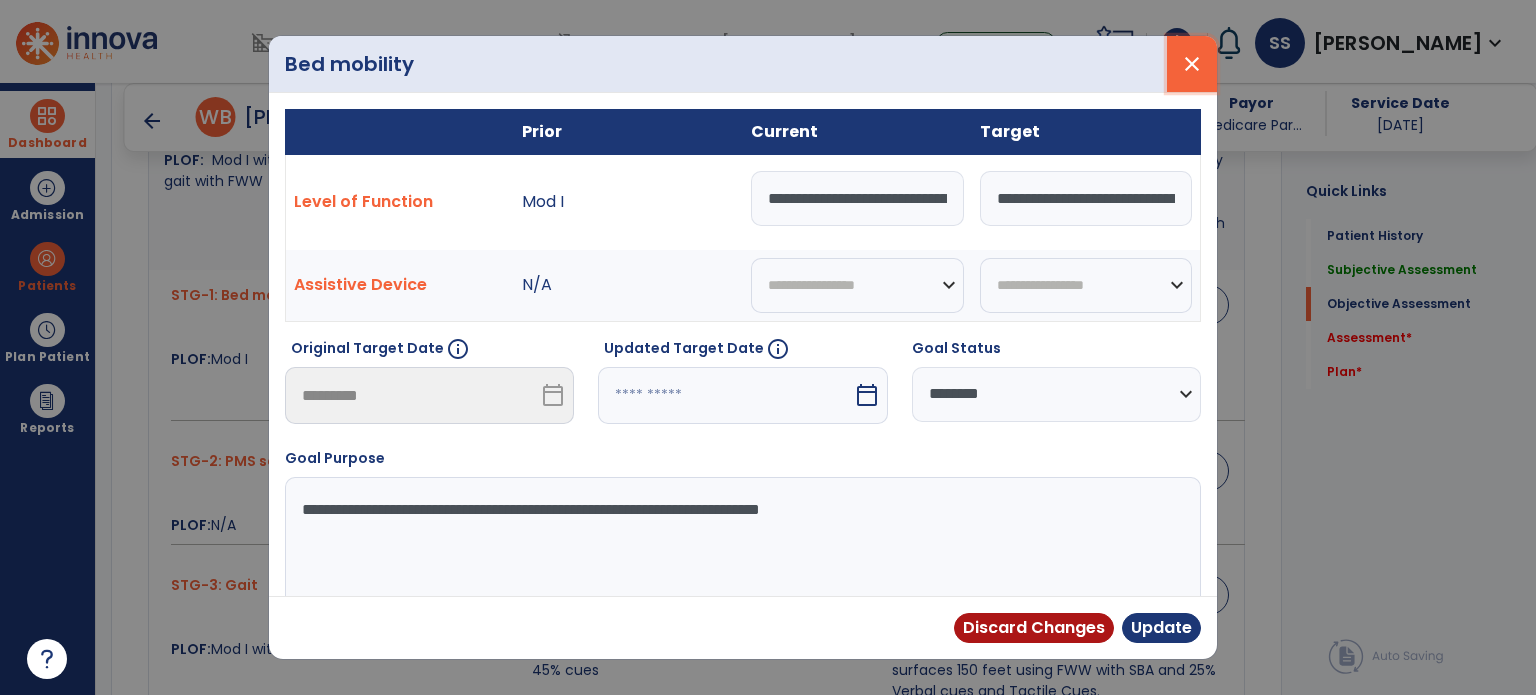 click on "close" at bounding box center (1192, 64) 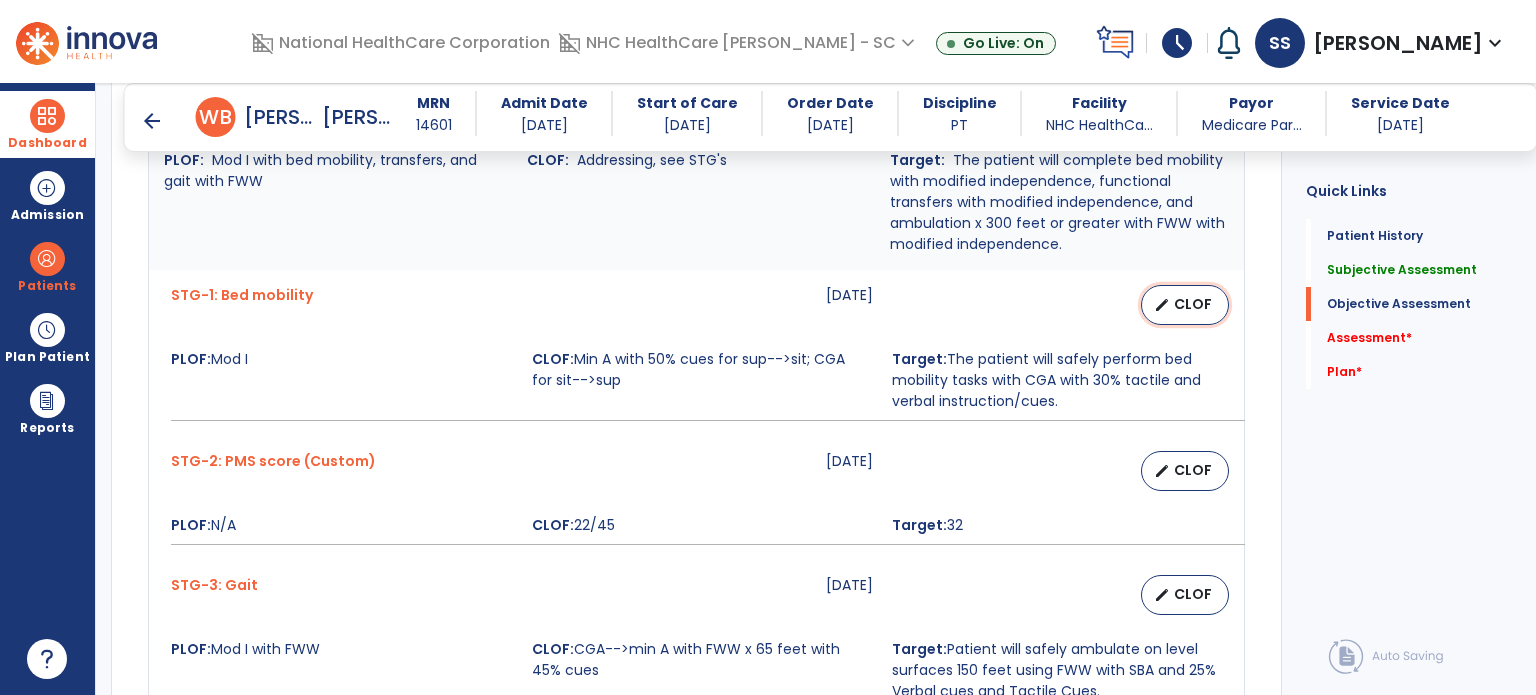 click on "edit   CLOF" at bounding box center (1185, 305) 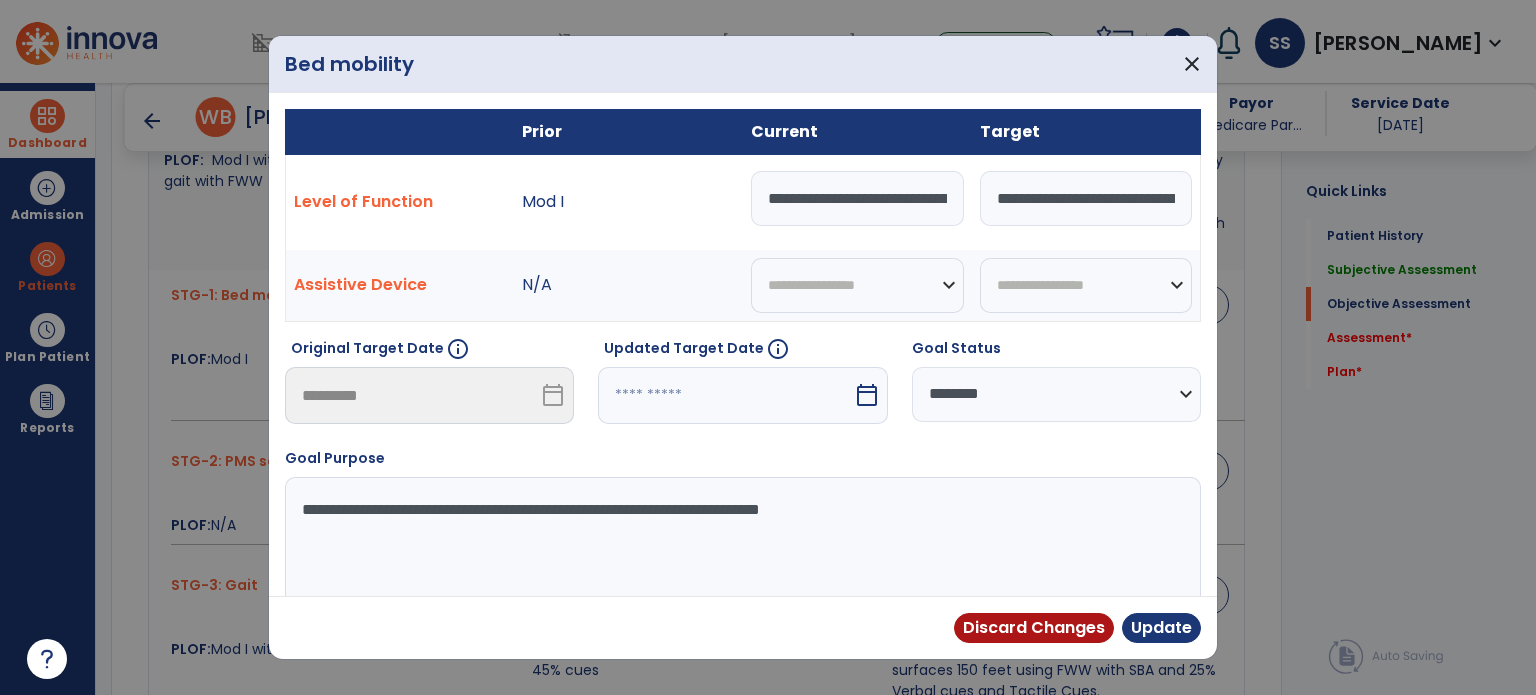 scroll, scrollTop: 0, scrollLeft: 232, axis: horizontal 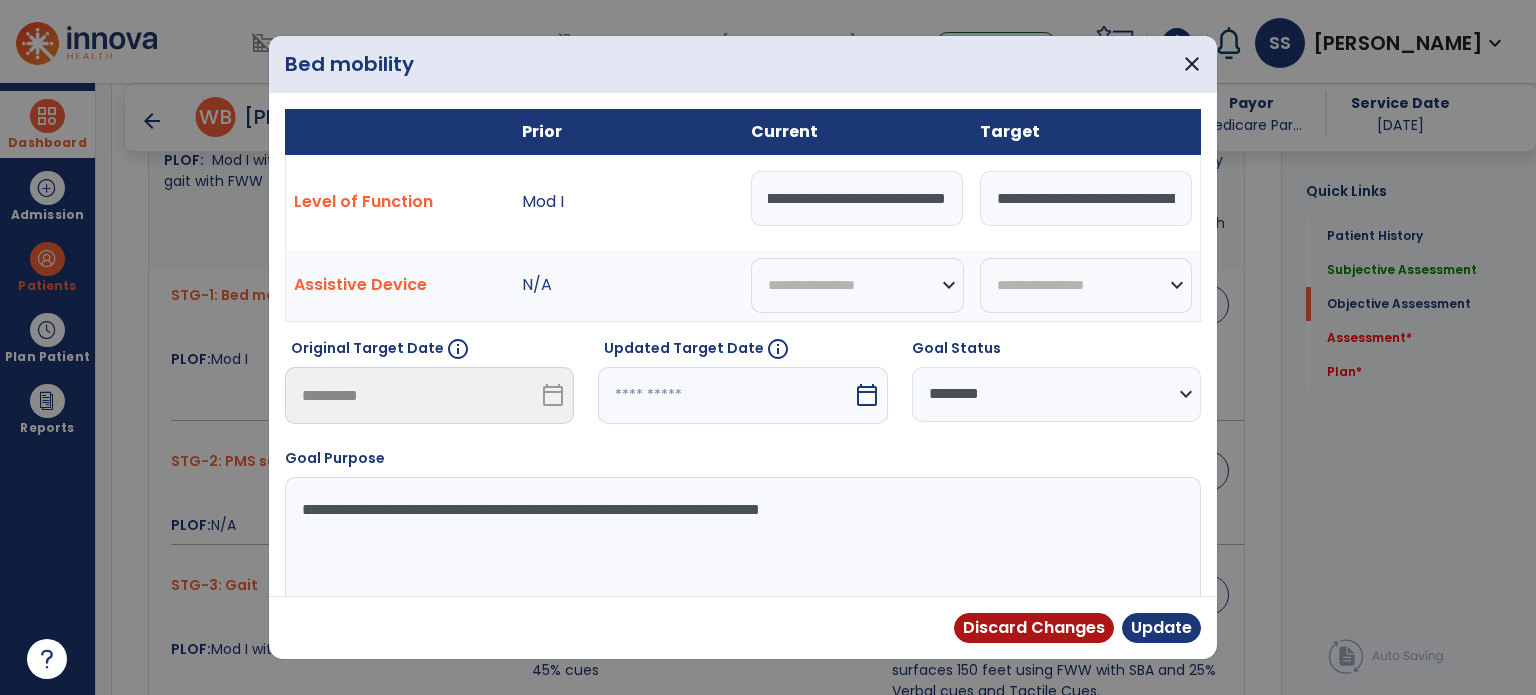 drag, startPoint x: 768, startPoint y: 197, endPoint x: 1380, endPoint y: 263, distance: 615.5485 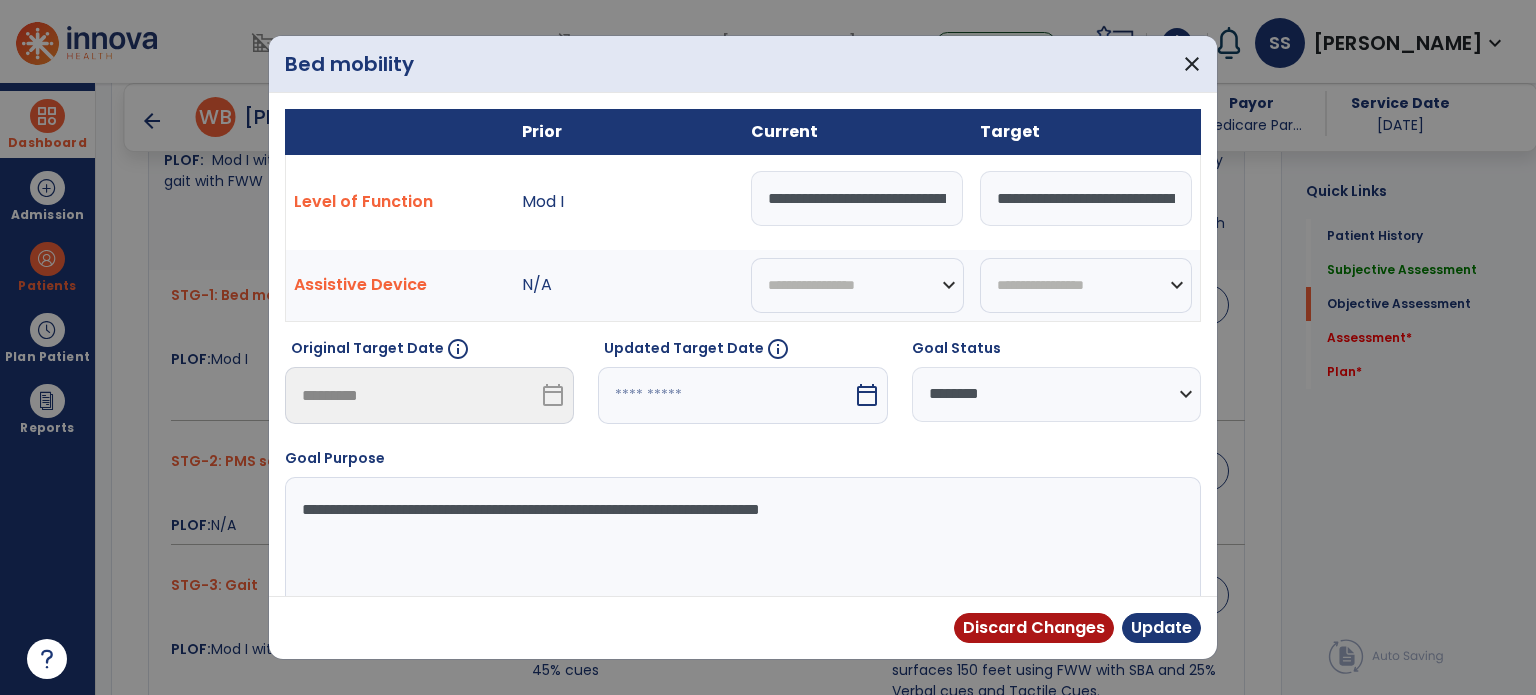 drag, startPoint x: 926, startPoint y: 188, endPoint x: 700, endPoint y: 222, distance: 228.54321 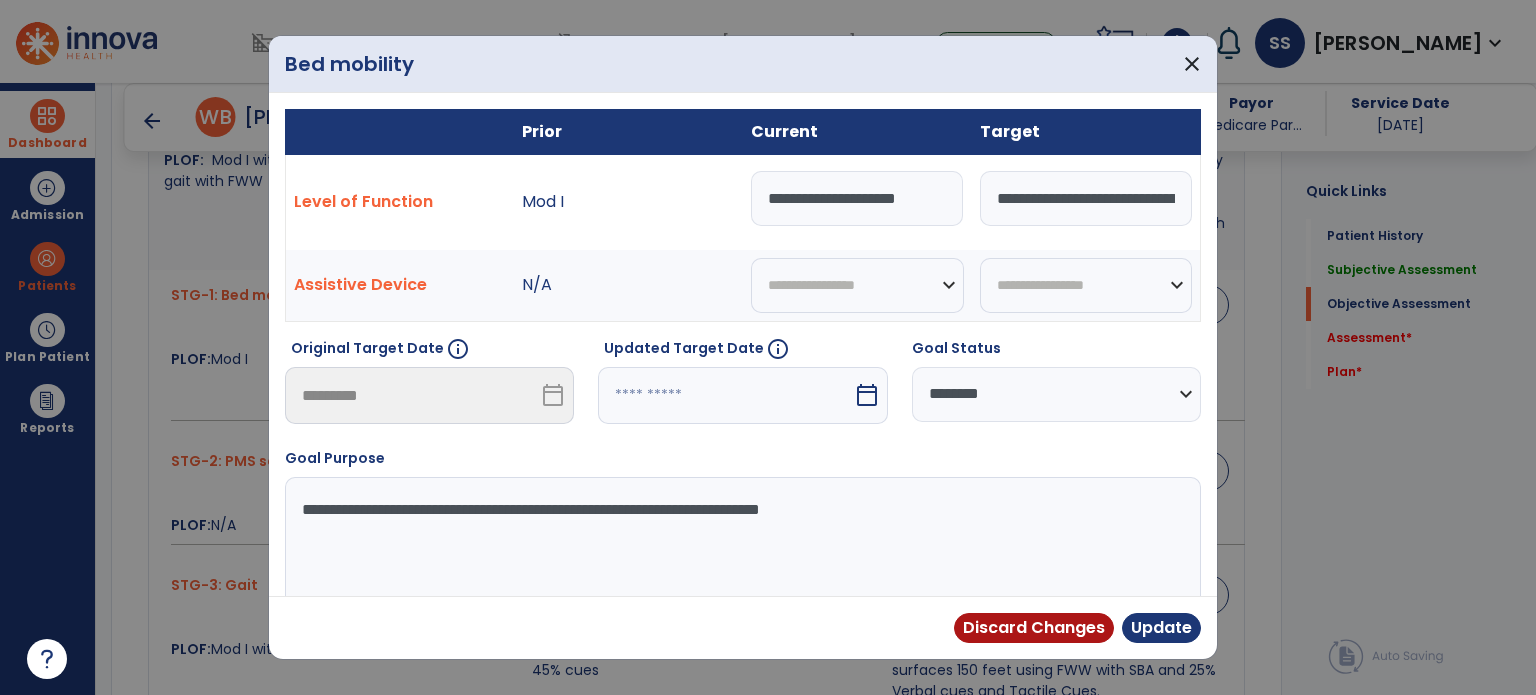 scroll, scrollTop: 0, scrollLeft: 0, axis: both 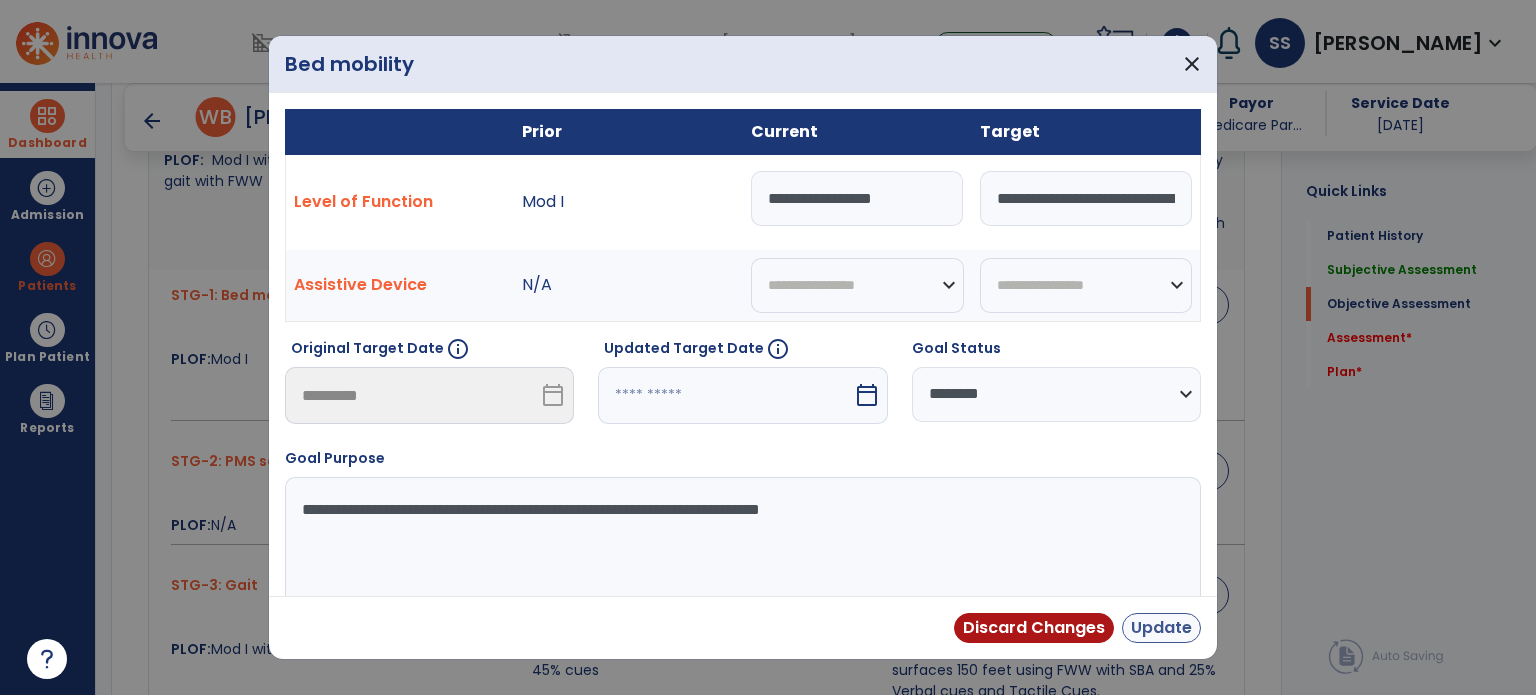 type on "**********" 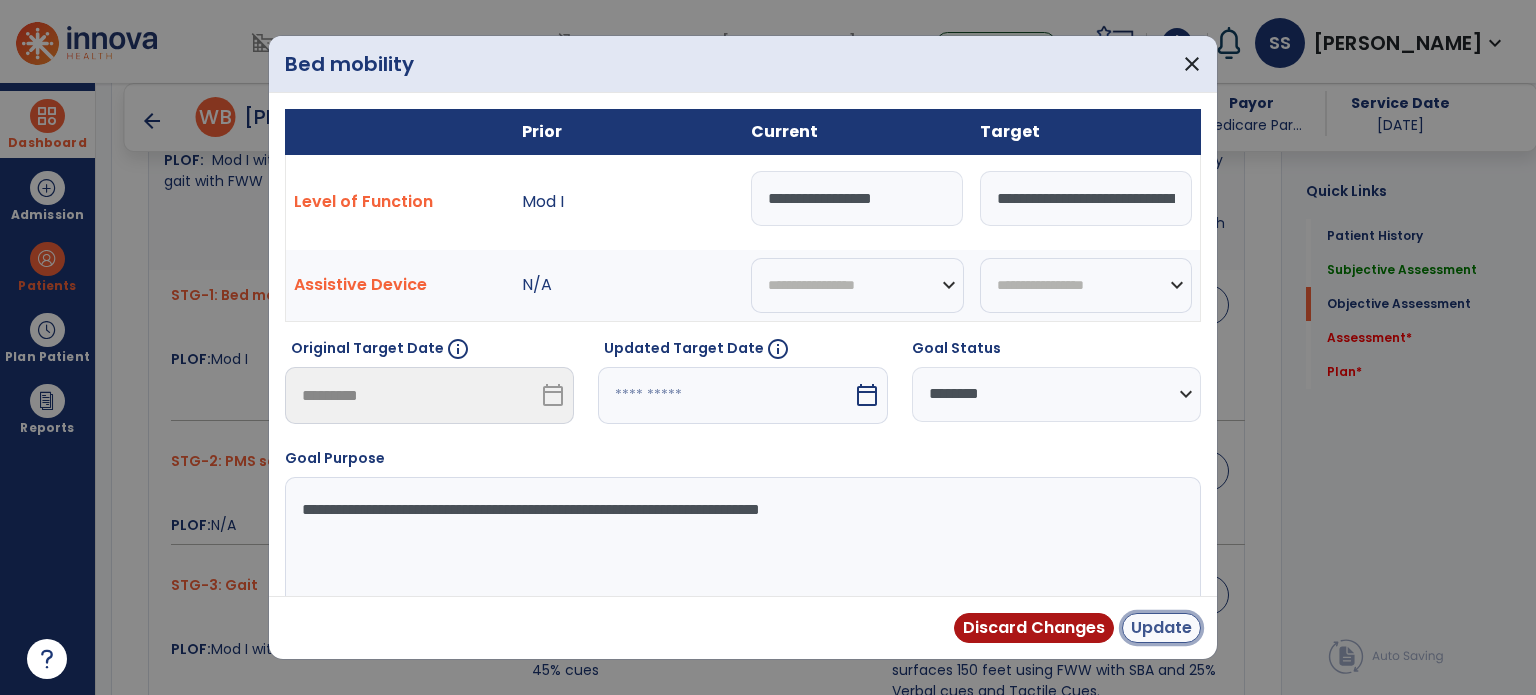 click on "Update" at bounding box center (1161, 628) 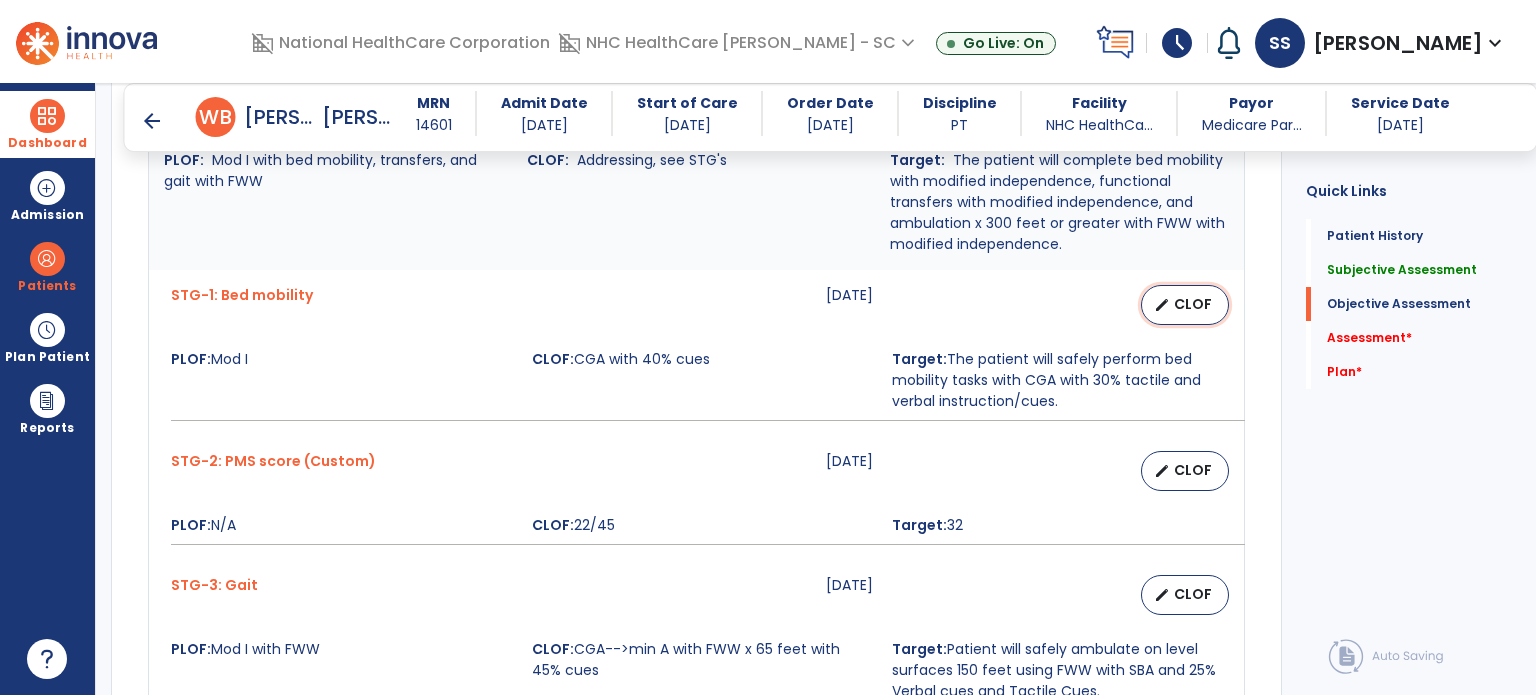 click on "CLOF" at bounding box center [1193, 304] 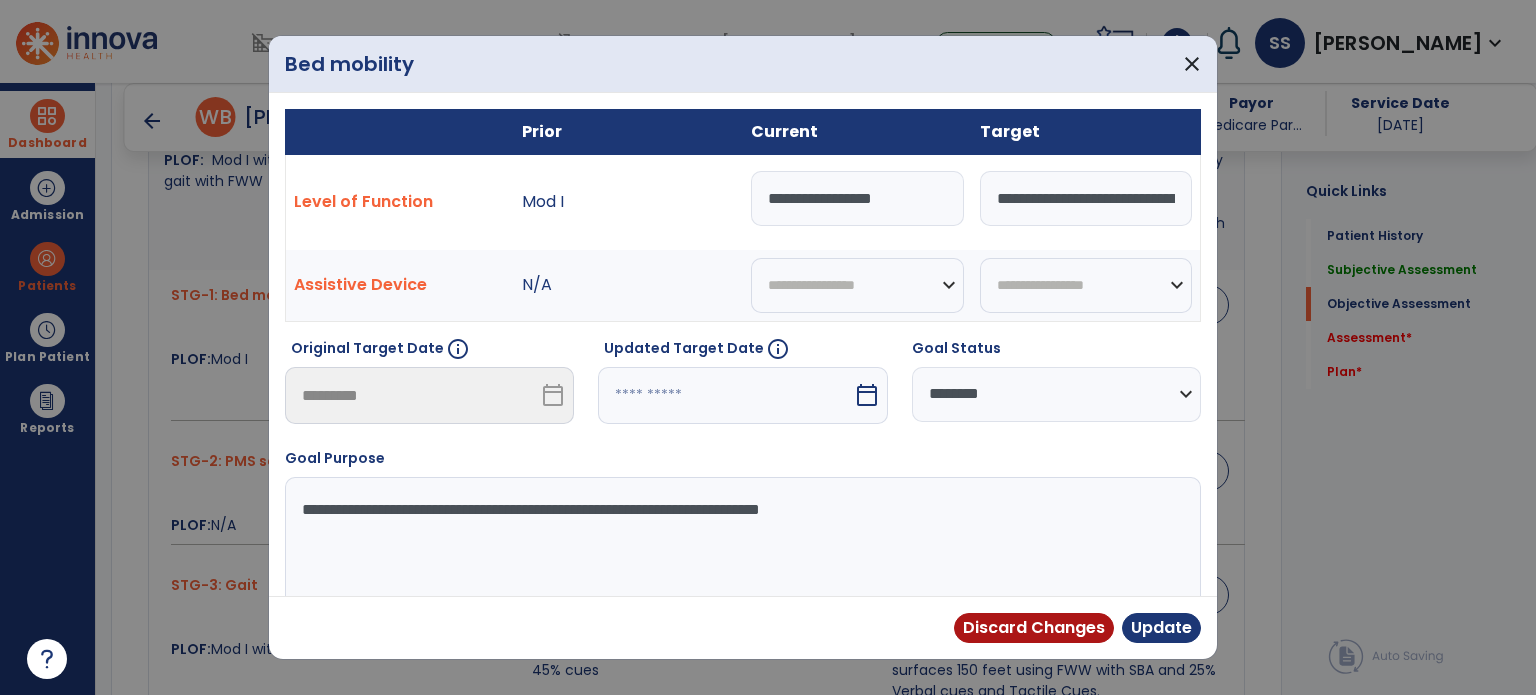 drag, startPoint x: 926, startPoint y: 196, endPoint x: 472, endPoint y: 224, distance: 454.8626 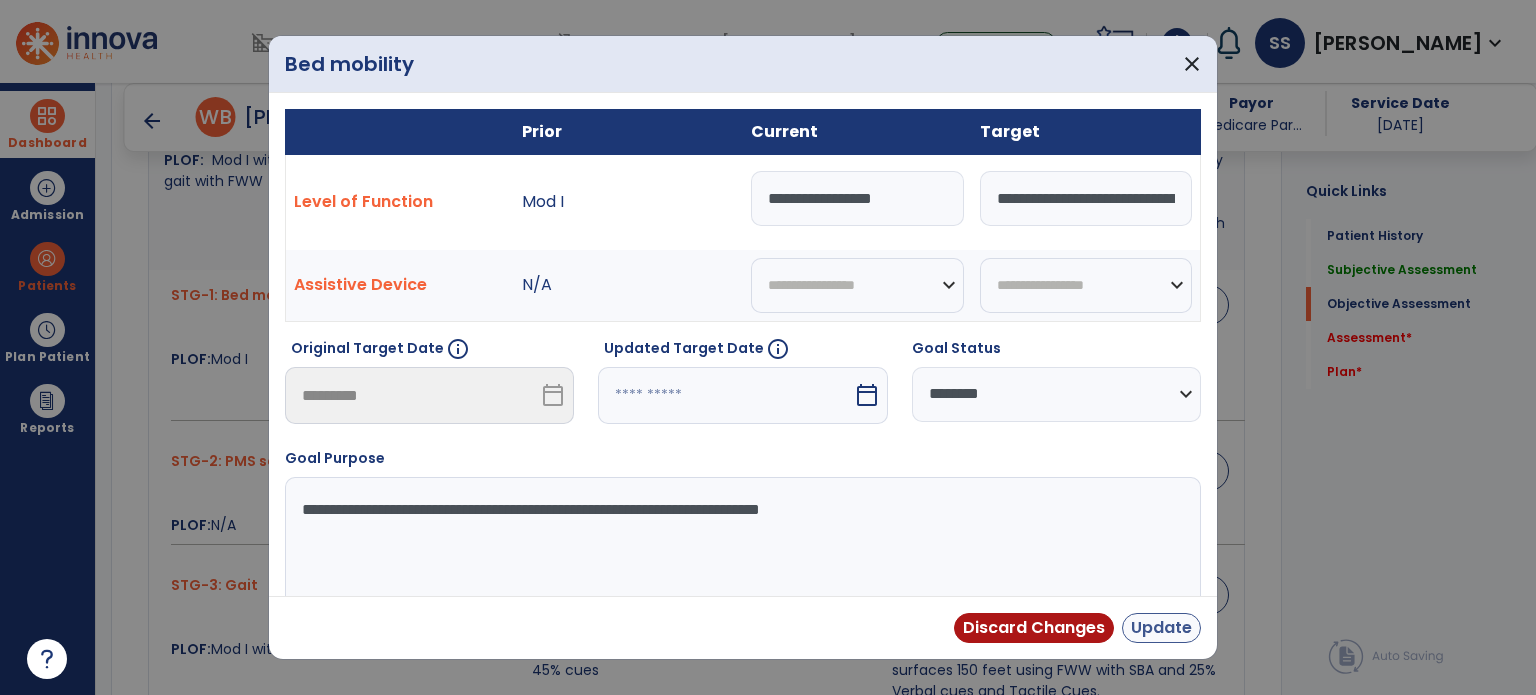 type on "**********" 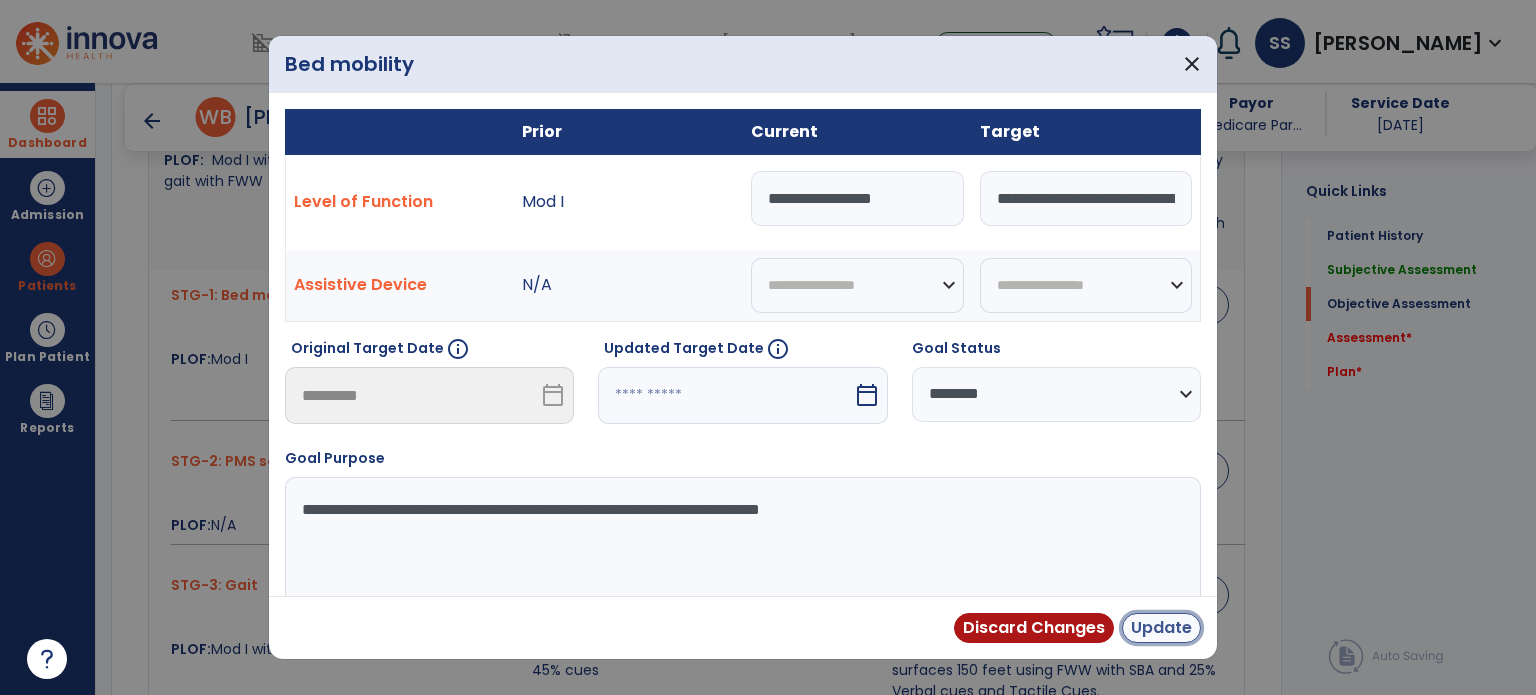 click on "Update" at bounding box center (1161, 628) 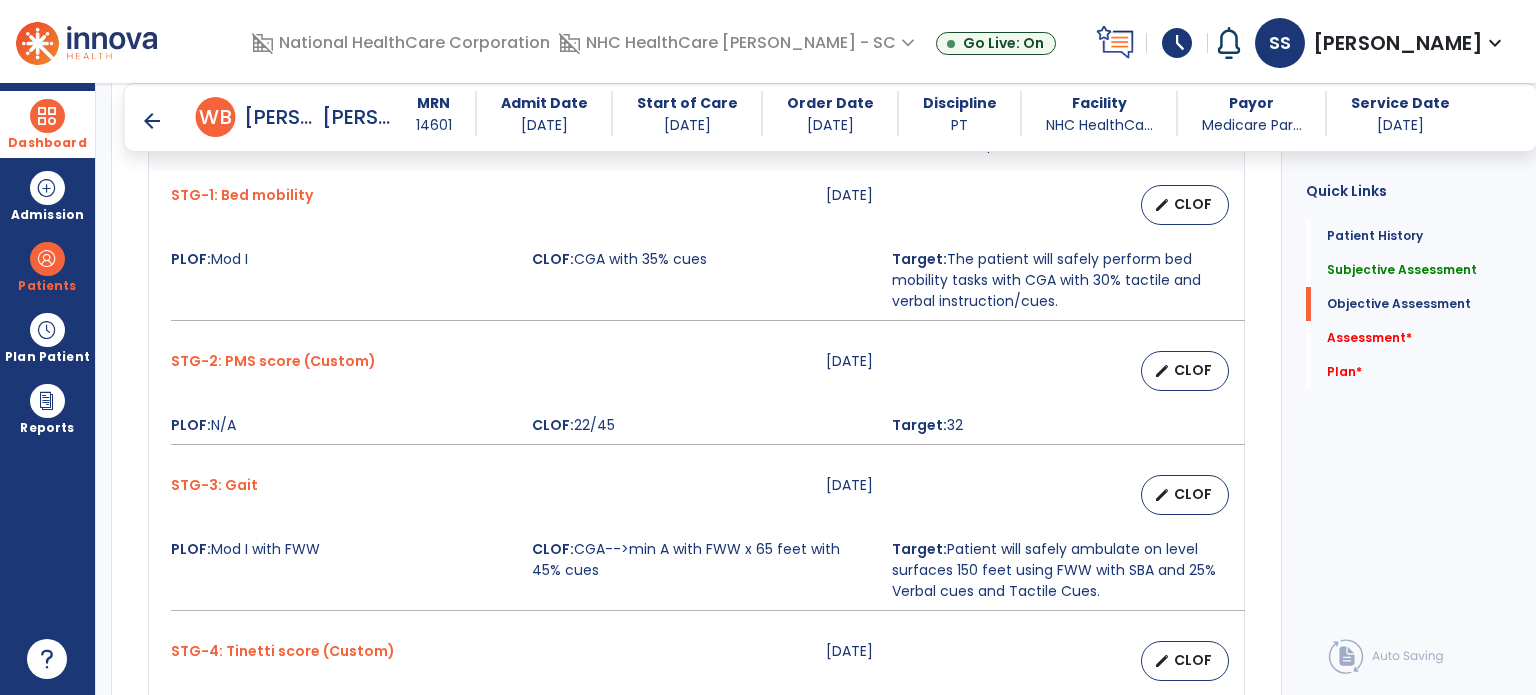 scroll, scrollTop: 1100, scrollLeft: 0, axis: vertical 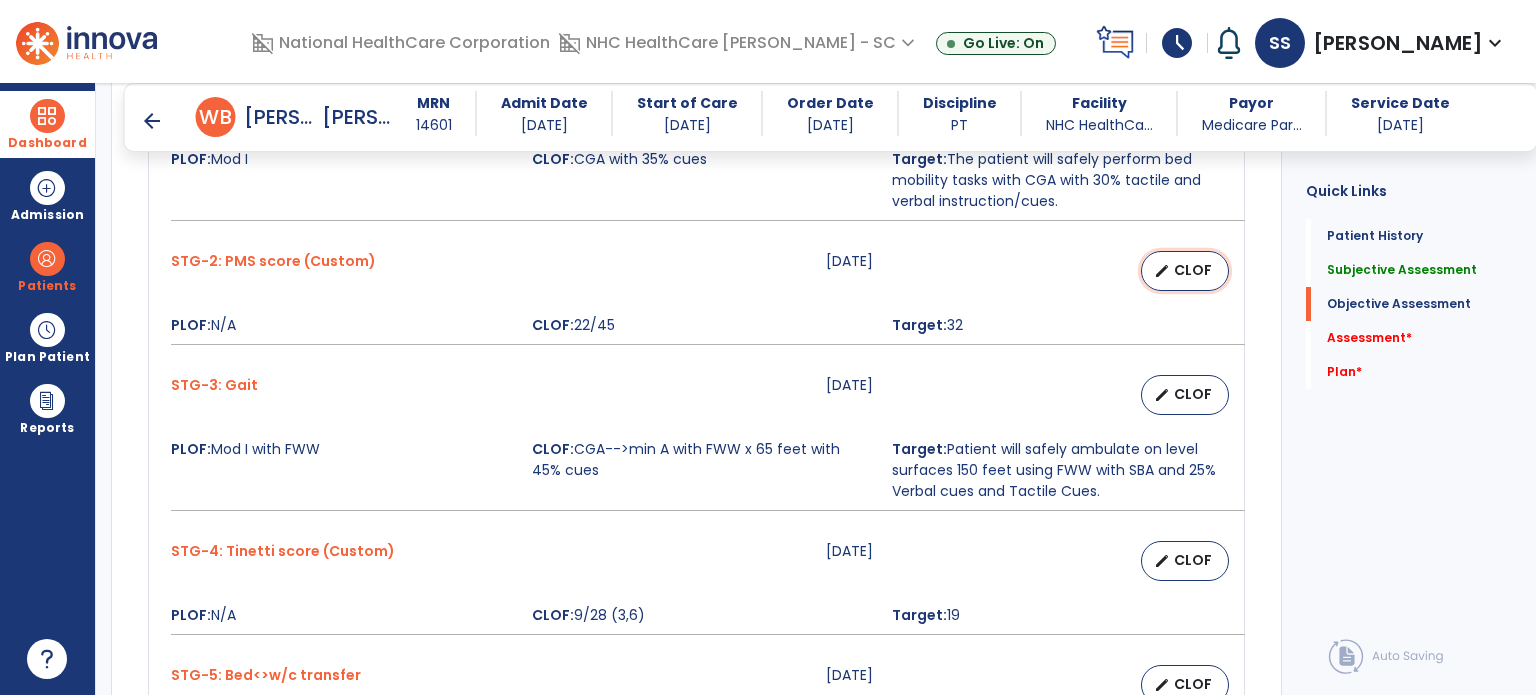 click on "CLOF" at bounding box center [1193, 270] 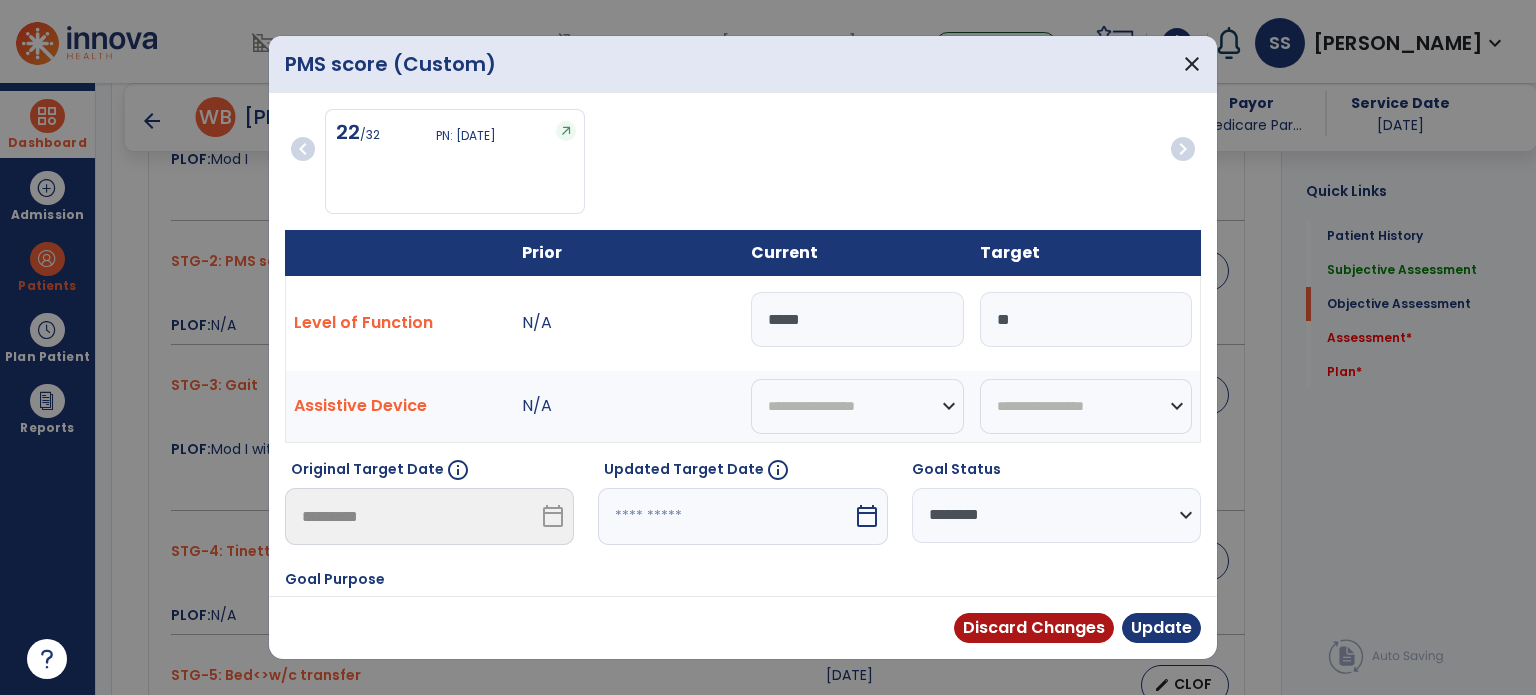 drag, startPoint x: 902, startPoint y: 312, endPoint x: 584, endPoint y: 315, distance: 318.01416 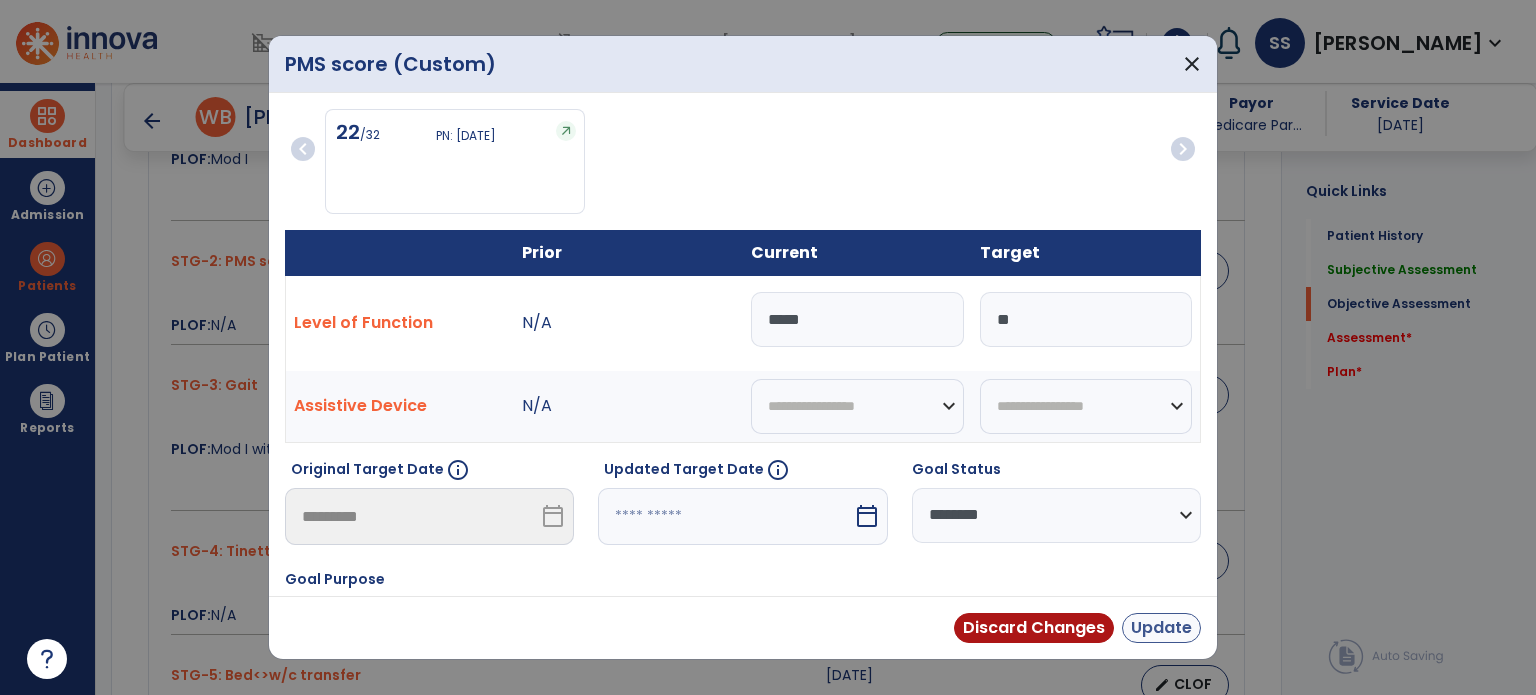 type on "*****" 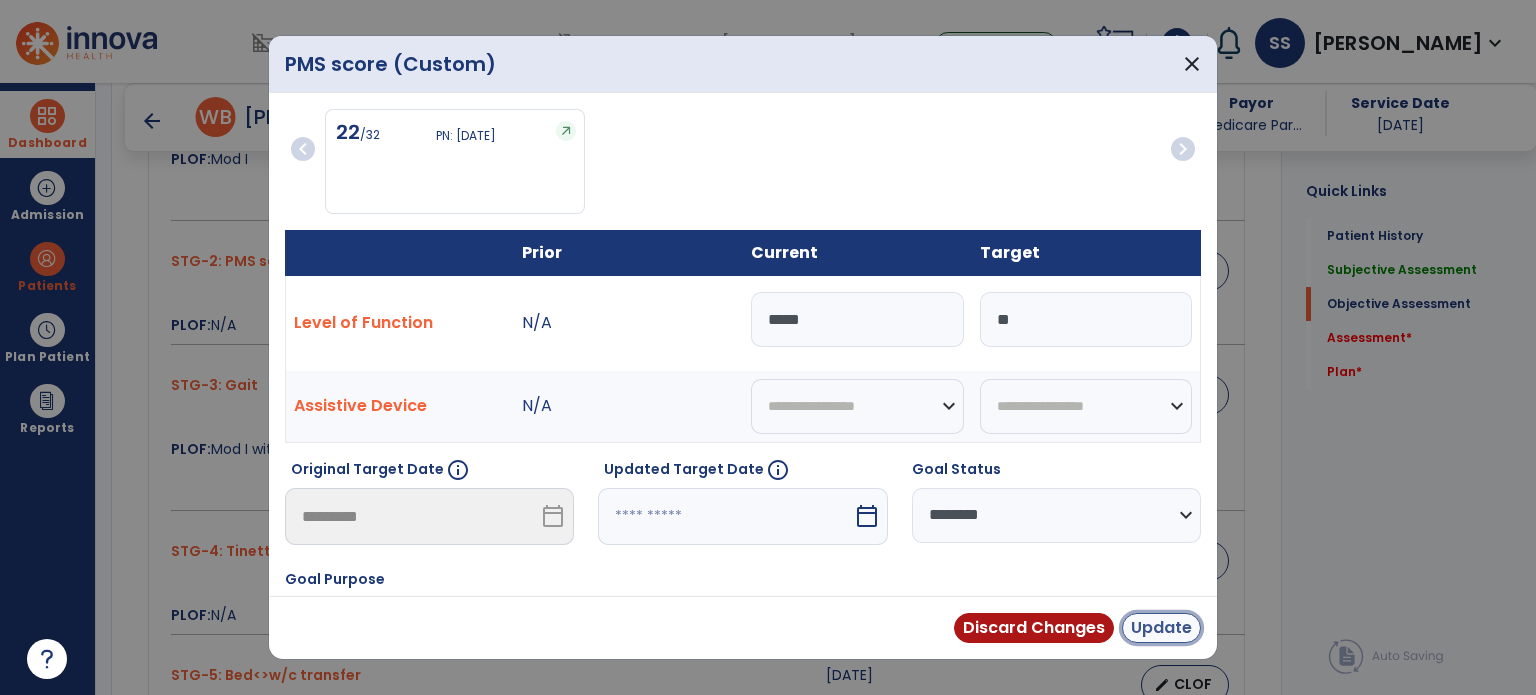 click on "Update" at bounding box center [1161, 628] 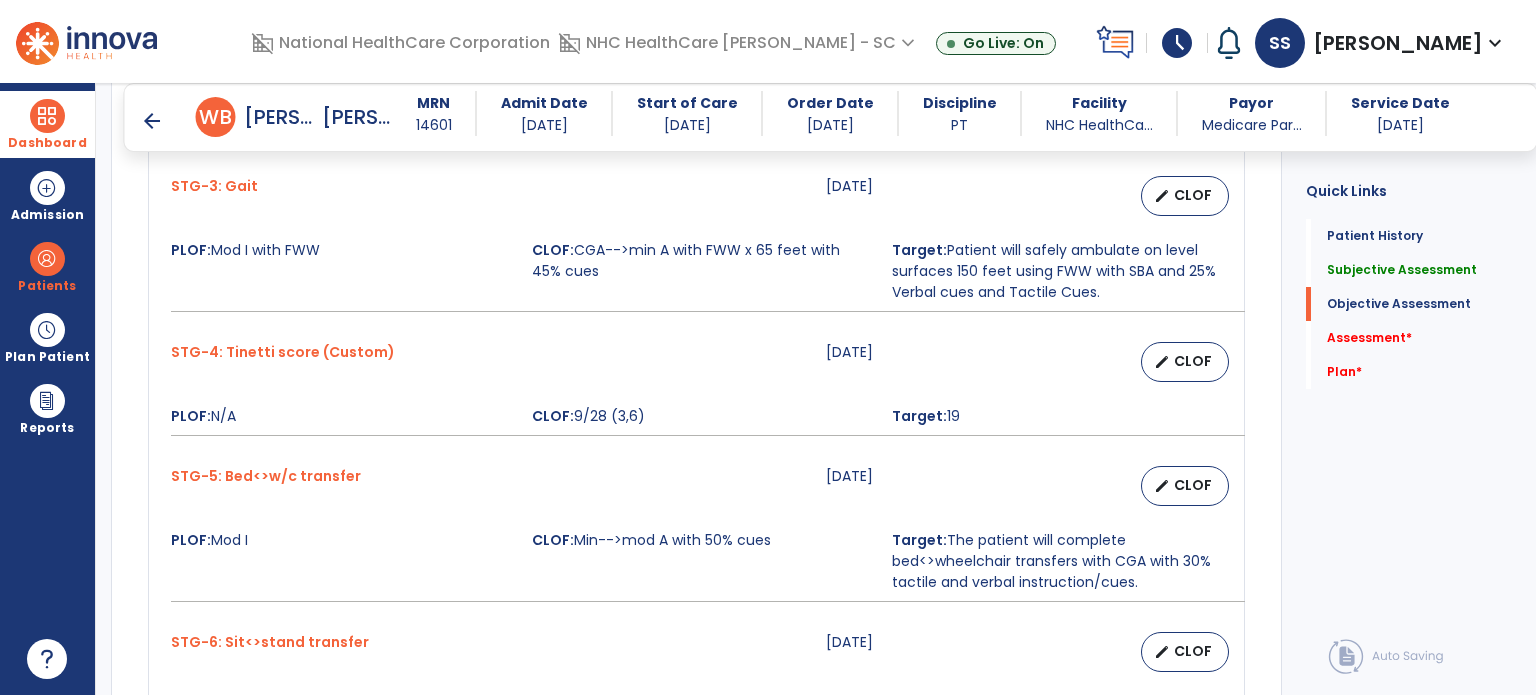 scroll, scrollTop: 1300, scrollLeft: 0, axis: vertical 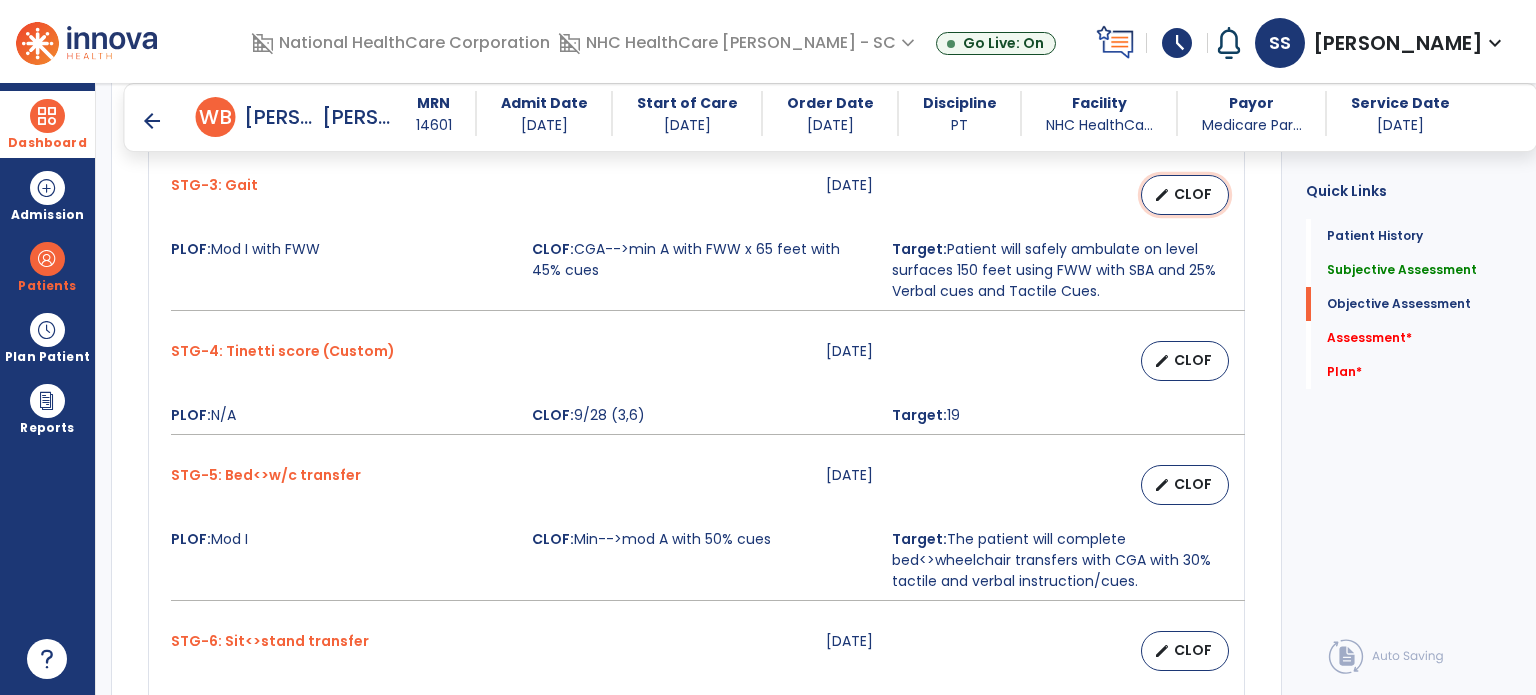 click on "edit" at bounding box center [1162, 195] 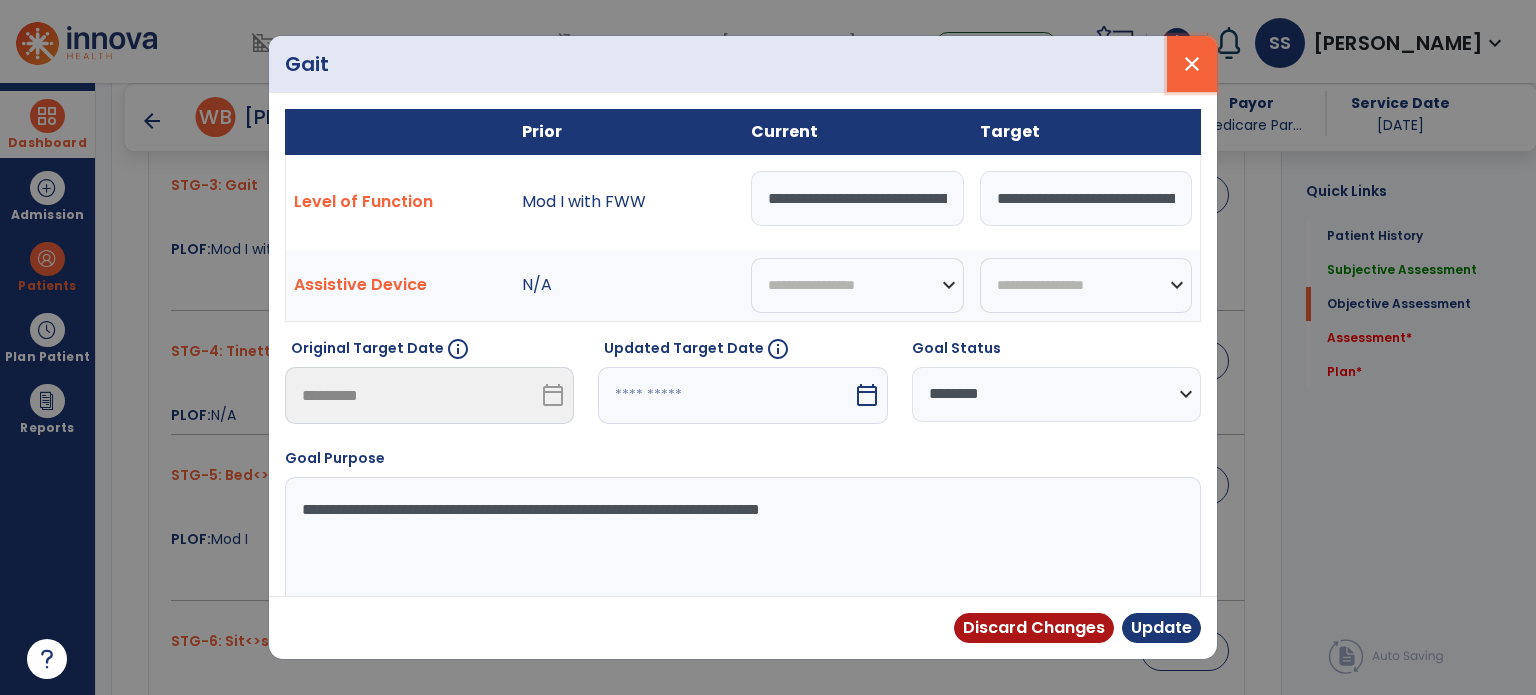 click on "close" at bounding box center [1192, 64] 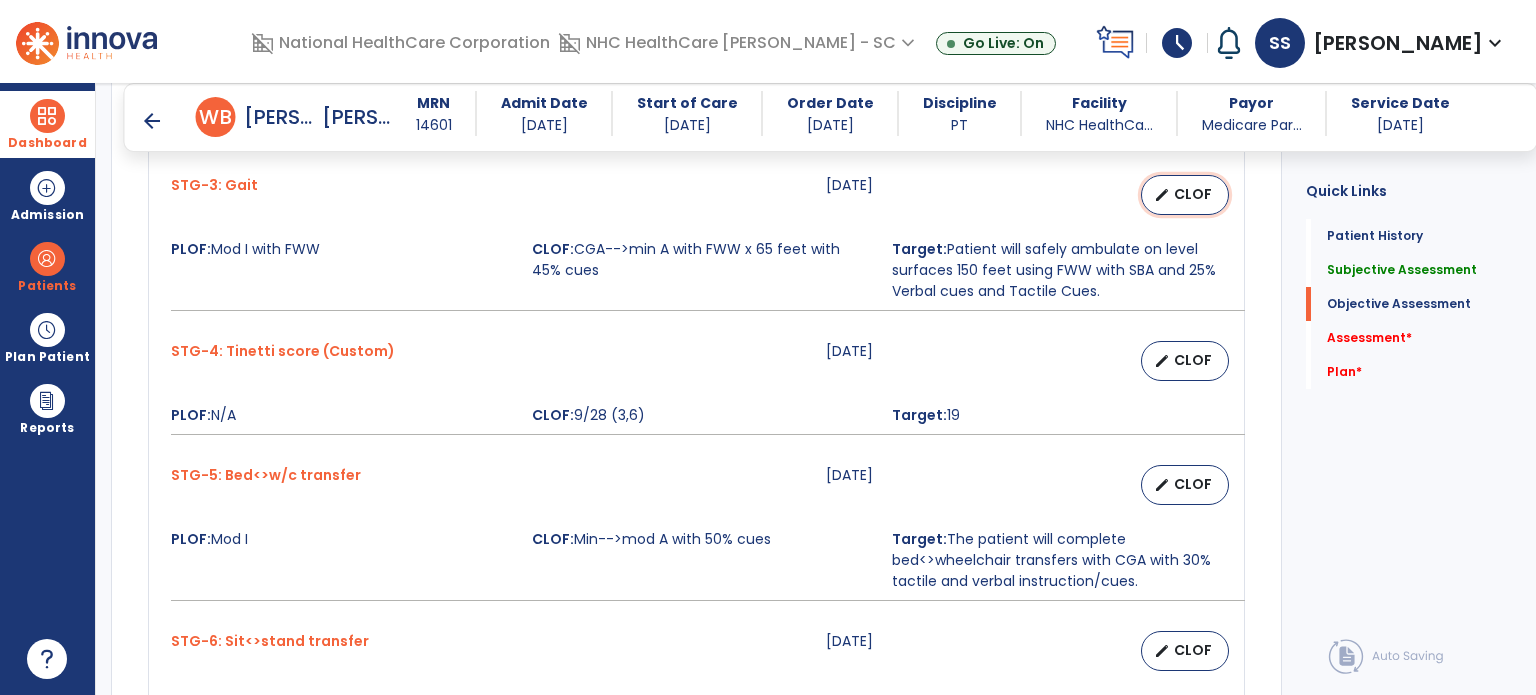 click on "CLOF" at bounding box center [1193, 194] 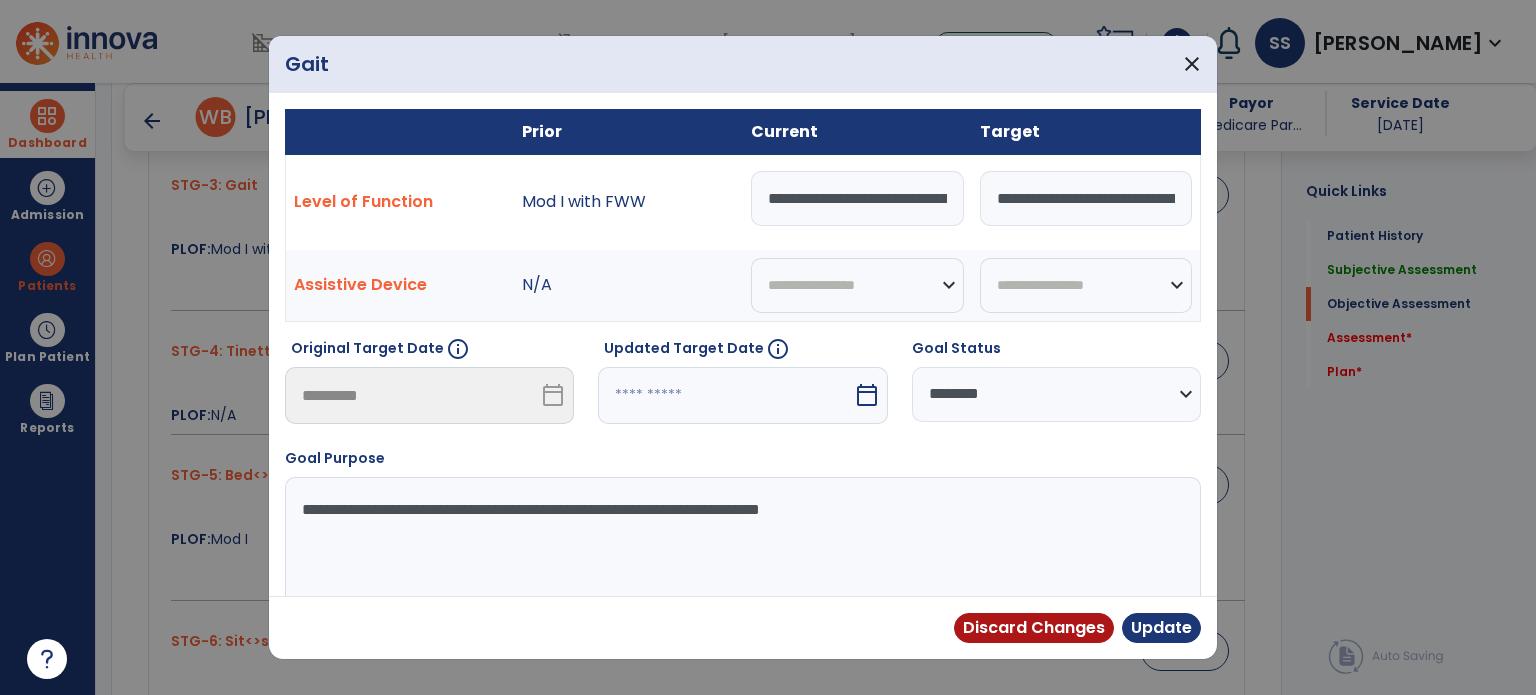 scroll, scrollTop: 0, scrollLeft: 198, axis: horizontal 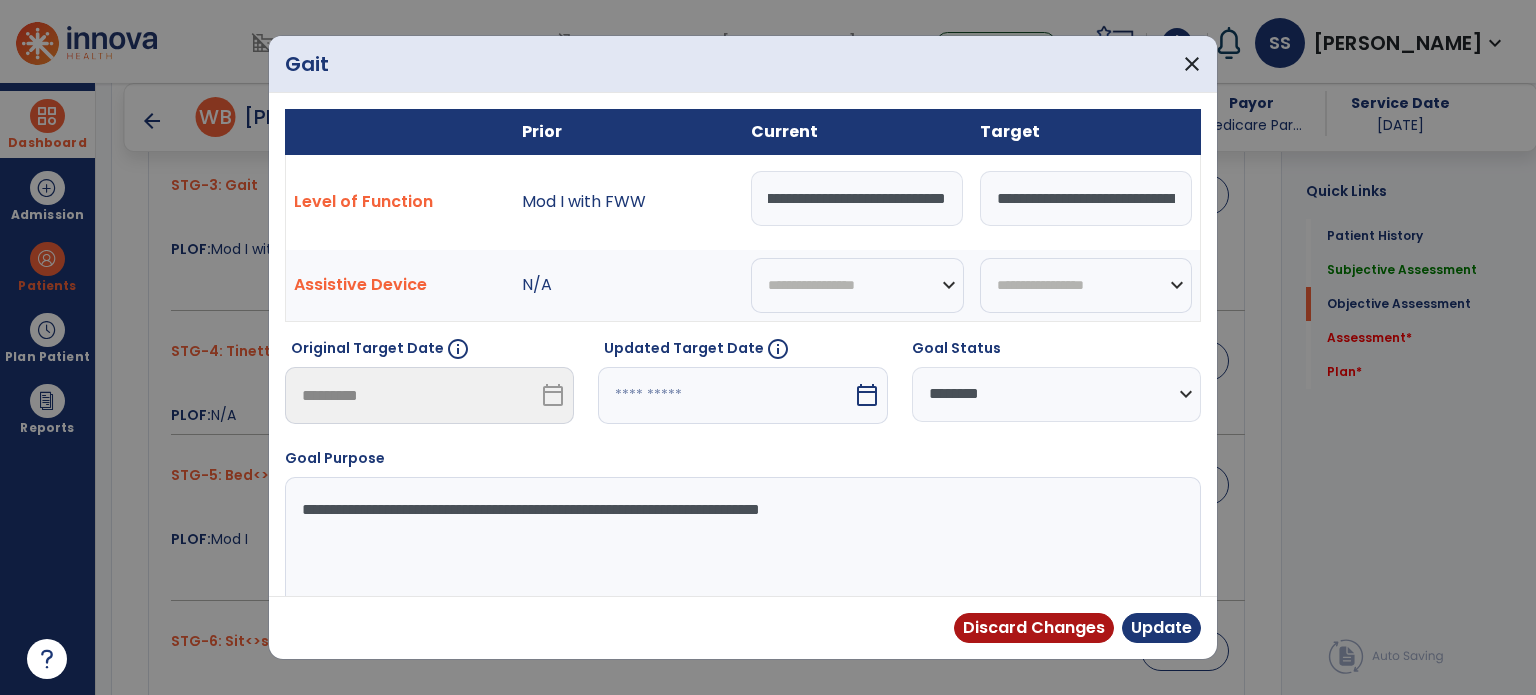 drag, startPoint x: 760, startPoint y: 187, endPoint x: 1377, endPoint y: 242, distance: 619.44653 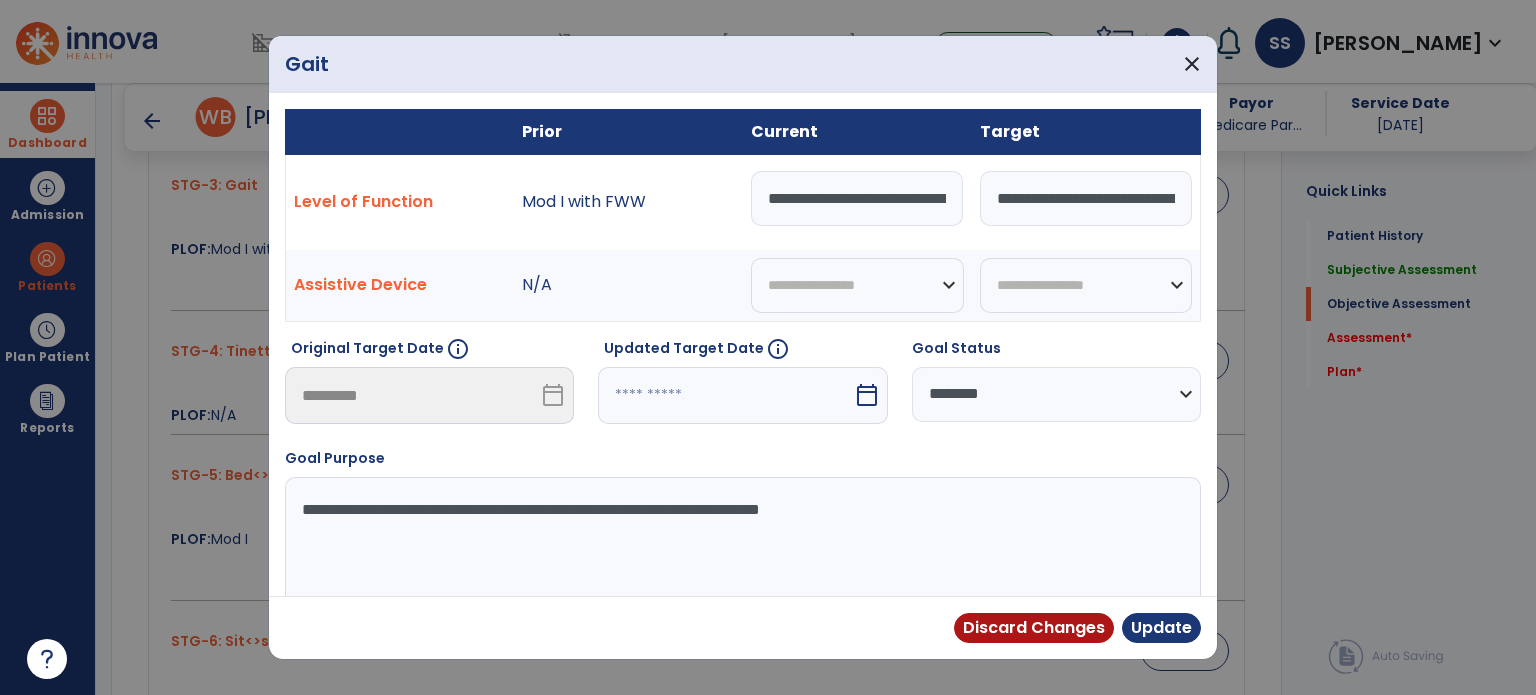 drag, startPoint x: 780, startPoint y: 186, endPoint x: 676, endPoint y: 203, distance: 105.380264 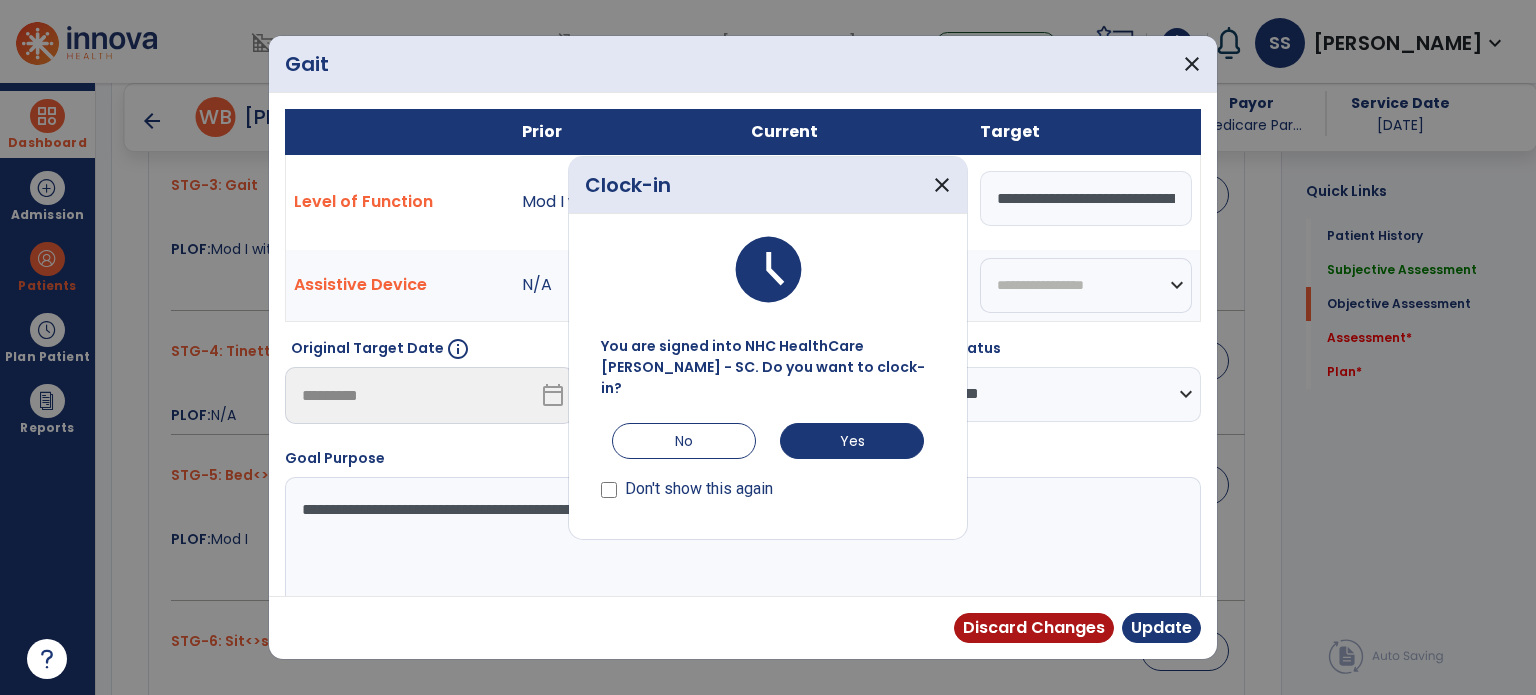 click on "Don't show this again" at bounding box center (699, 489) 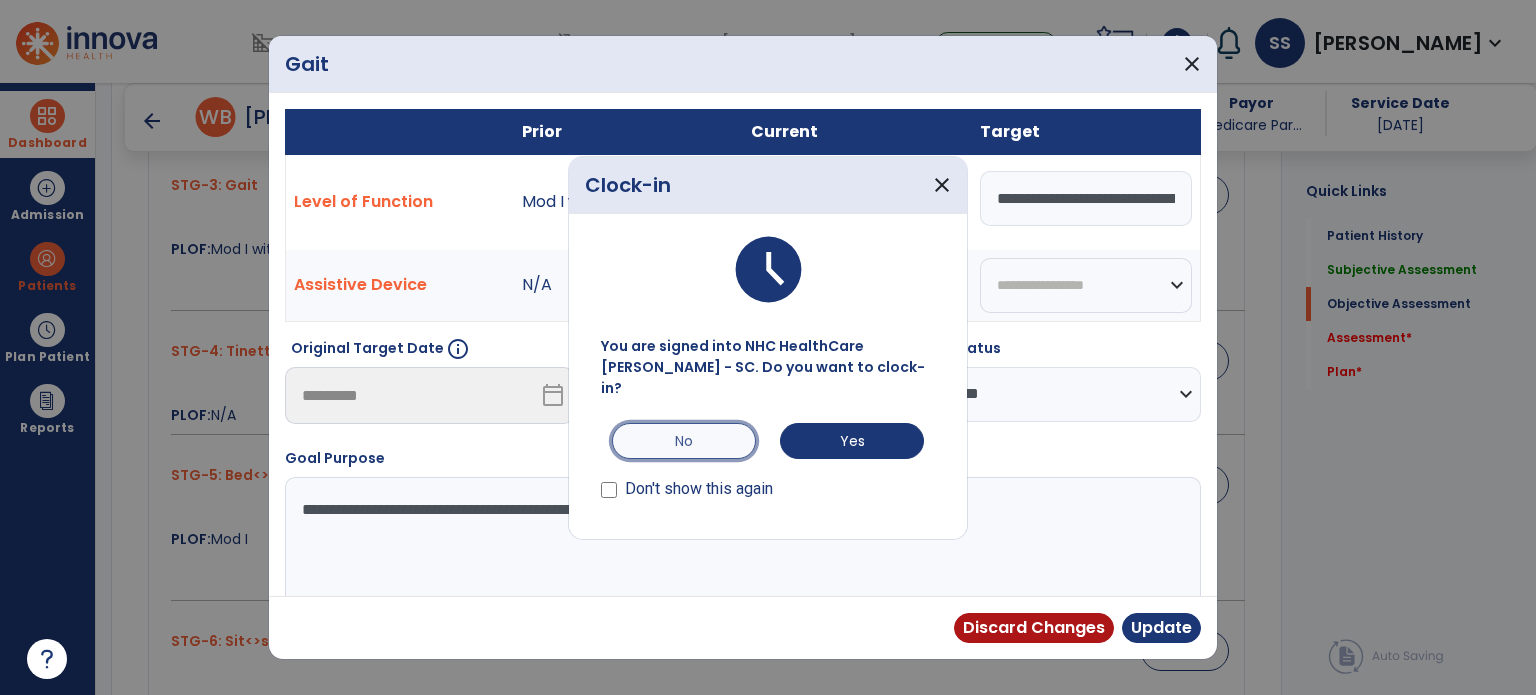 click on "No" at bounding box center [684, 441] 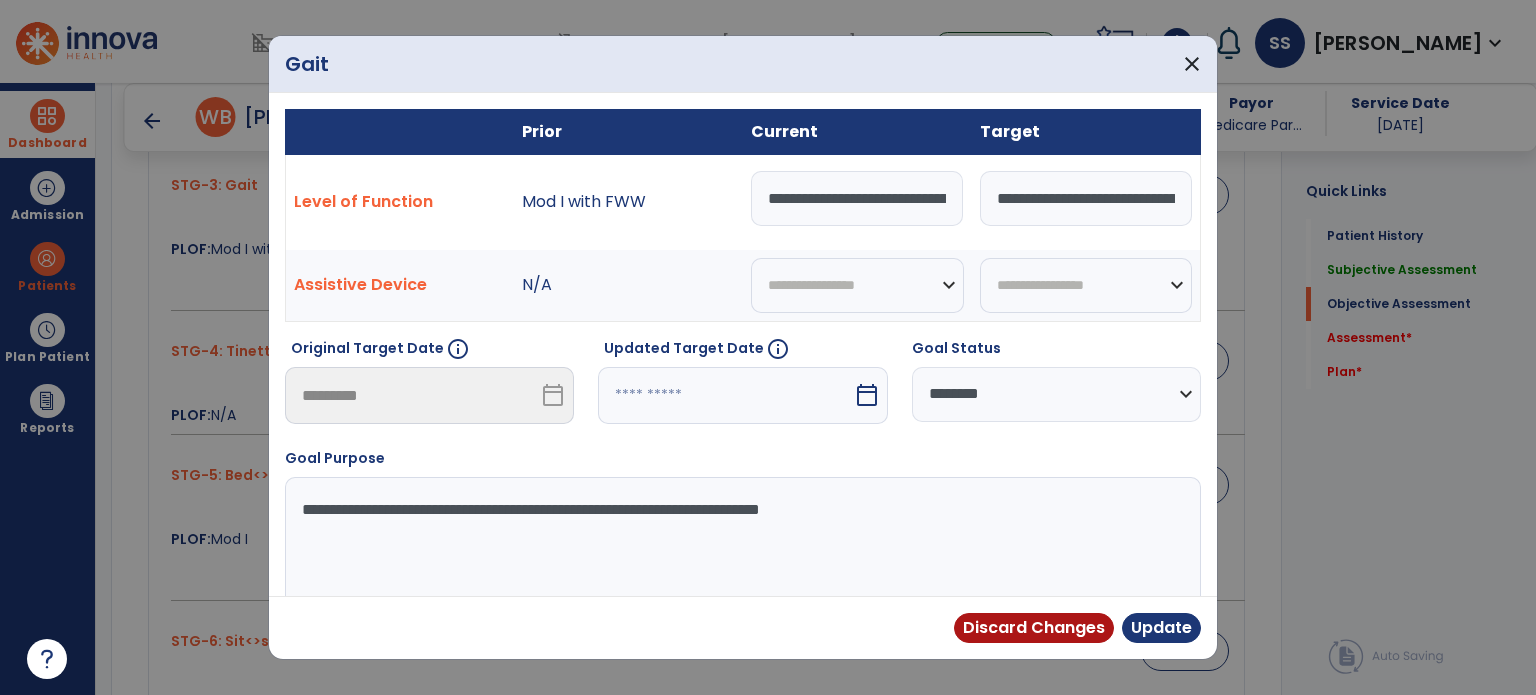drag, startPoint x: 901, startPoint y: 188, endPoint x: 916, endPoint y: 191, distance: 15.297058 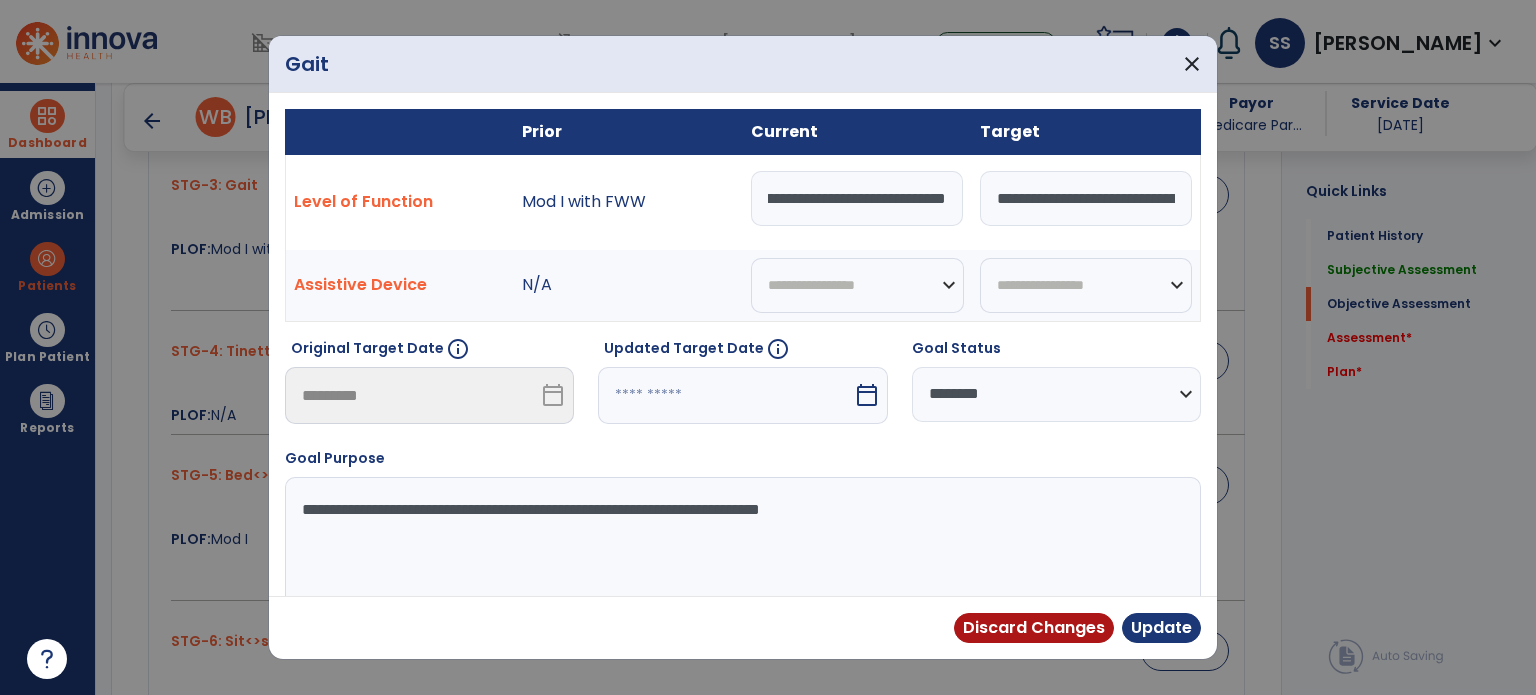 scroll, scrollTop: 0, scrollLeft: 148, axis: horizontal 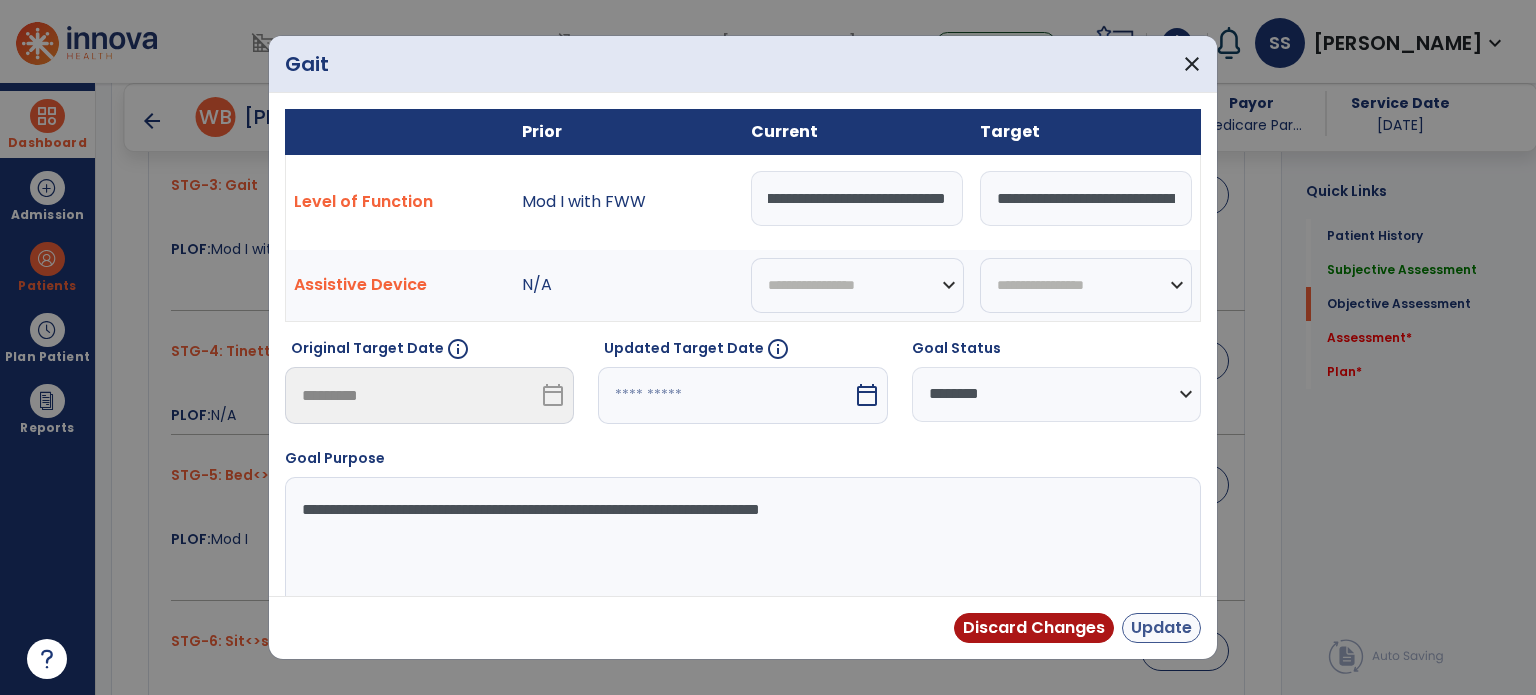 type on "**********" 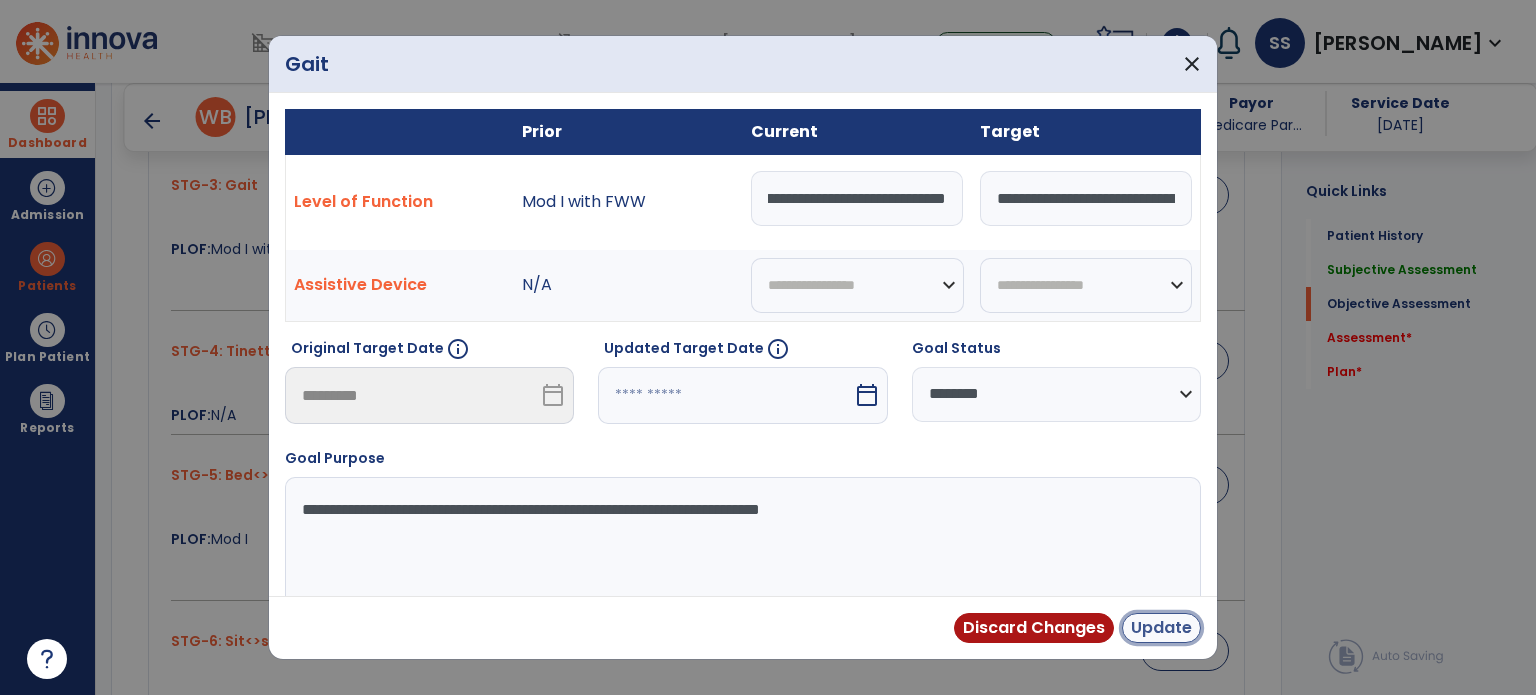 click on "Update" at bounding box center (1161, 628) 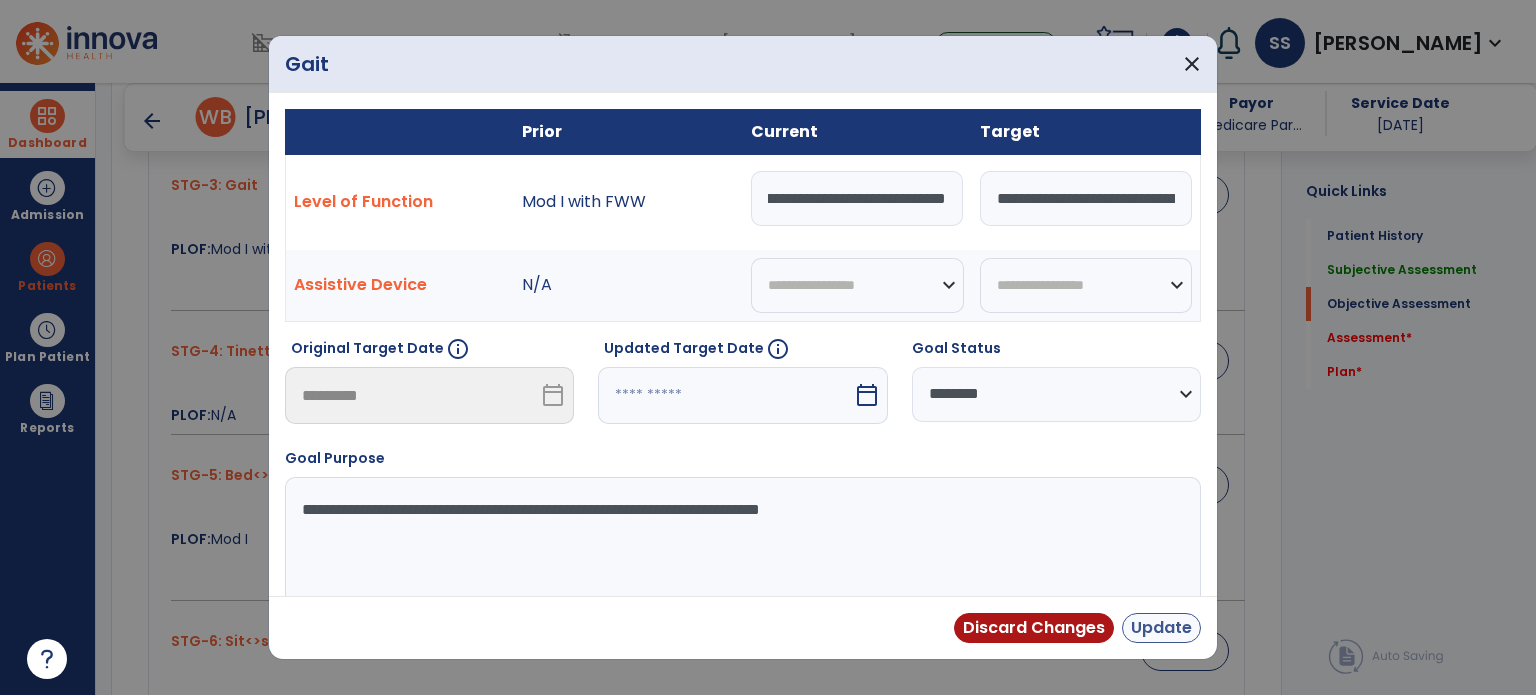 scroll, scrollTop: 0, scrollLeft: 0, axis: both 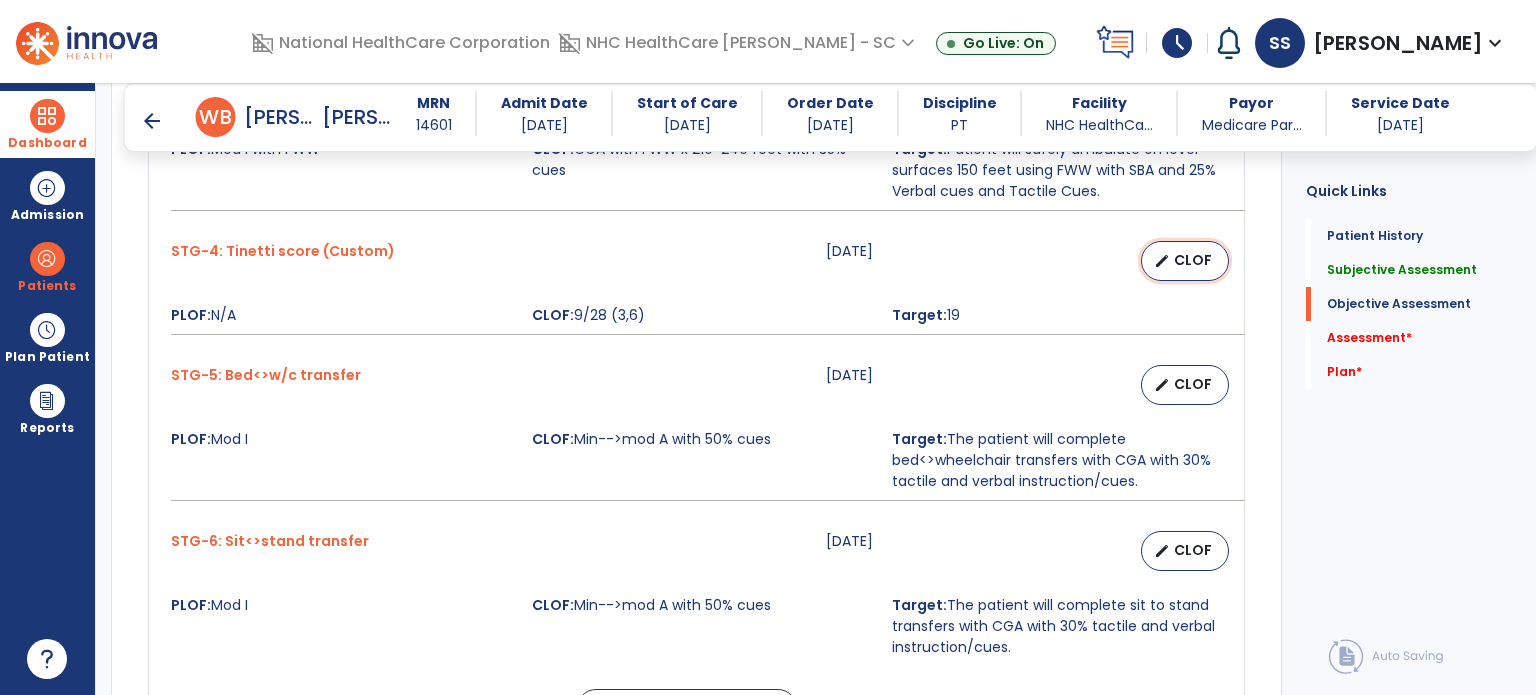 click on "CLOF" at bounding box center (1193, 260) 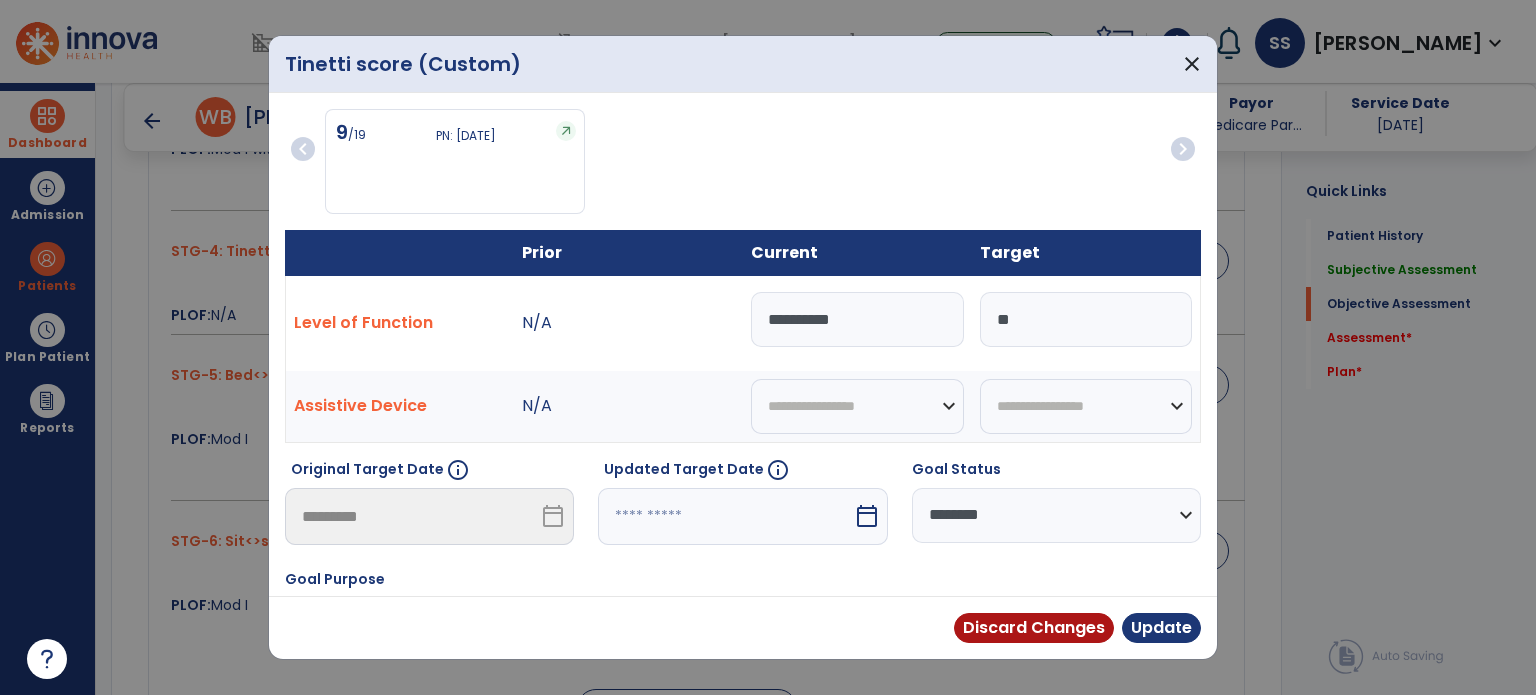 drag, startPoint x: 851, startPoint y: 315, endPoint x: 572, endPoint y: 308, distance: 279.0878 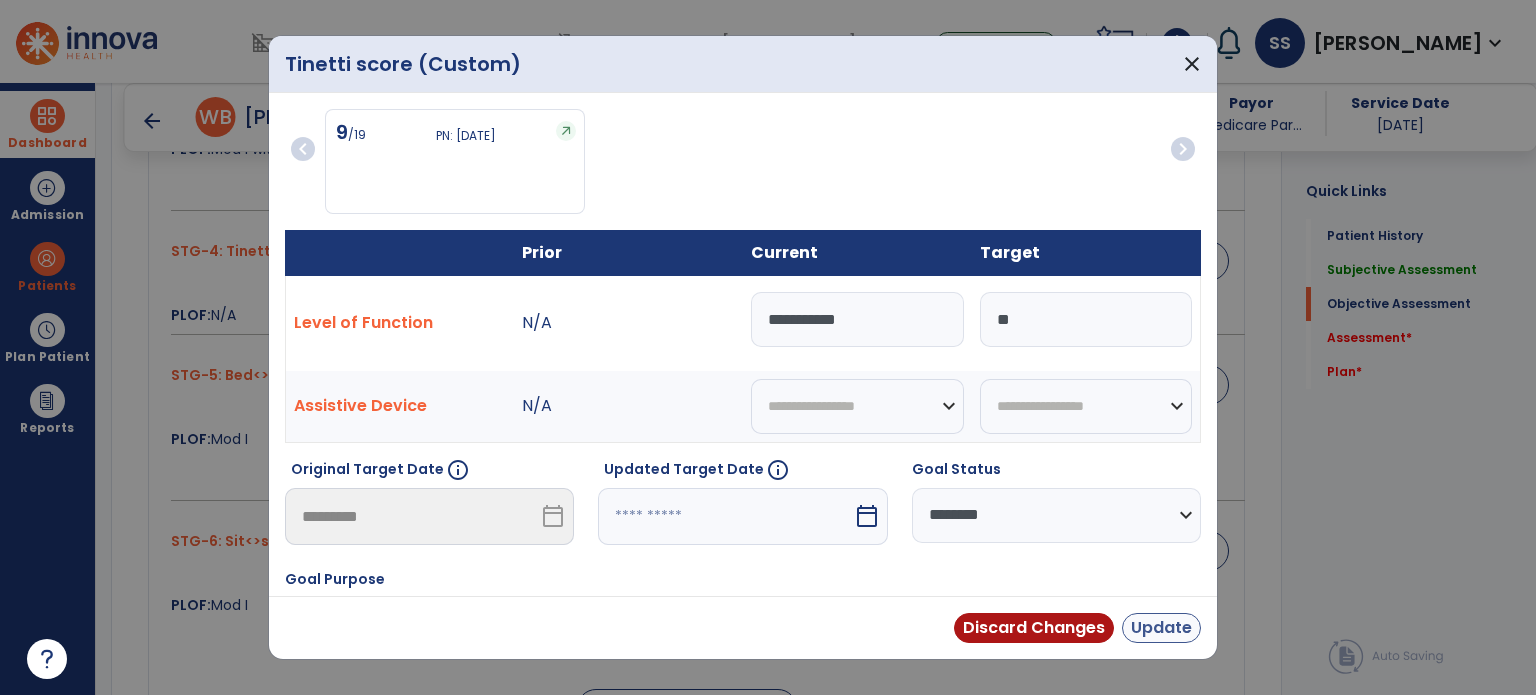 type on "**********" 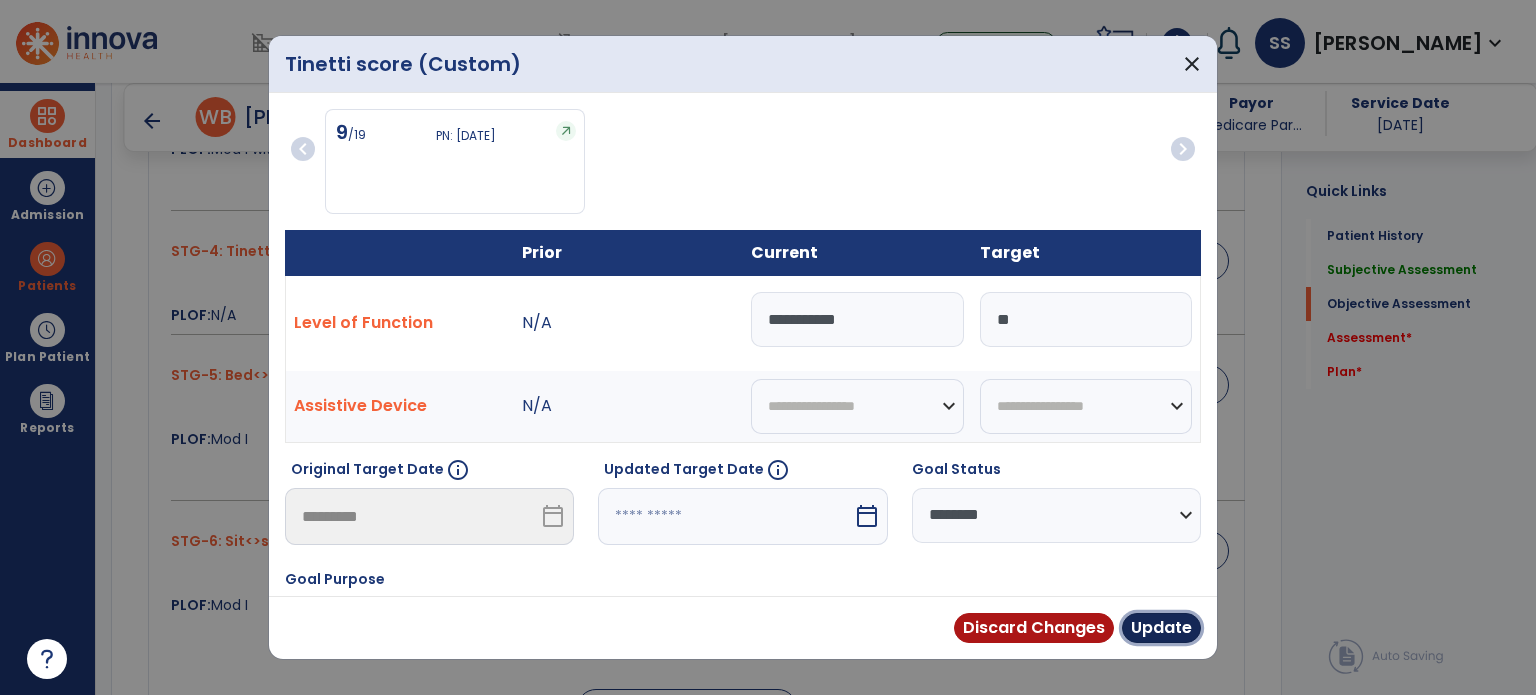 click on "Update" at bounding box center (1161, 628) 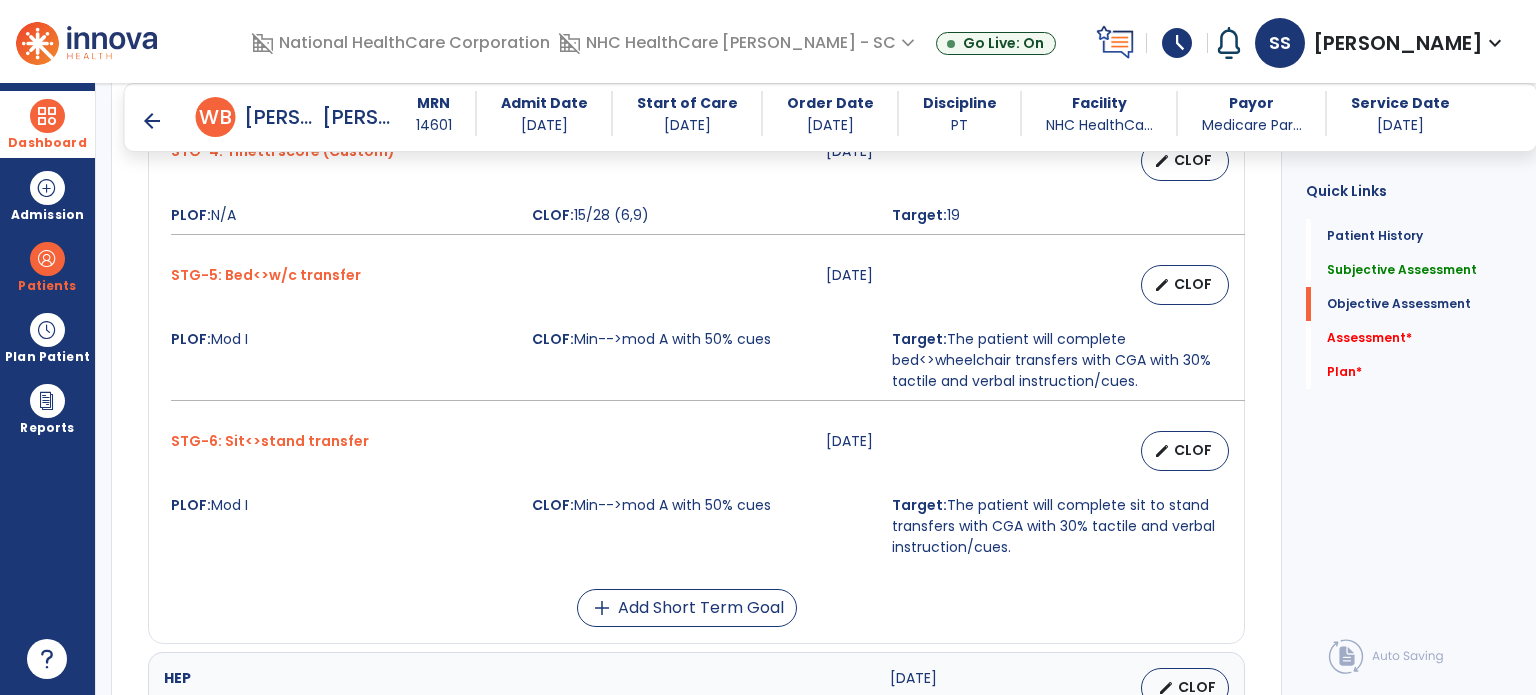 scroll, scrollTop: 1600, scrollLeft: 0, axis: vertical 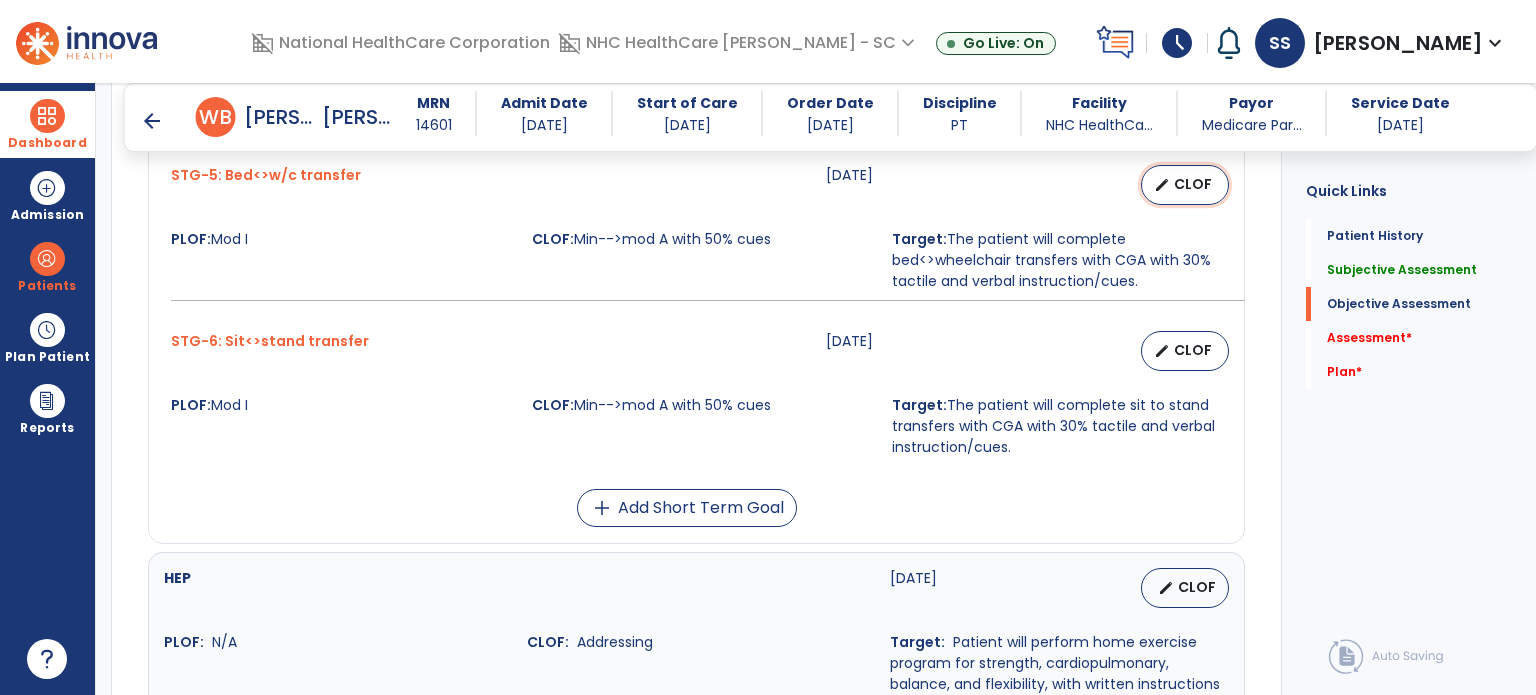 click on "CLOF" at bounding box center (1193, 184) 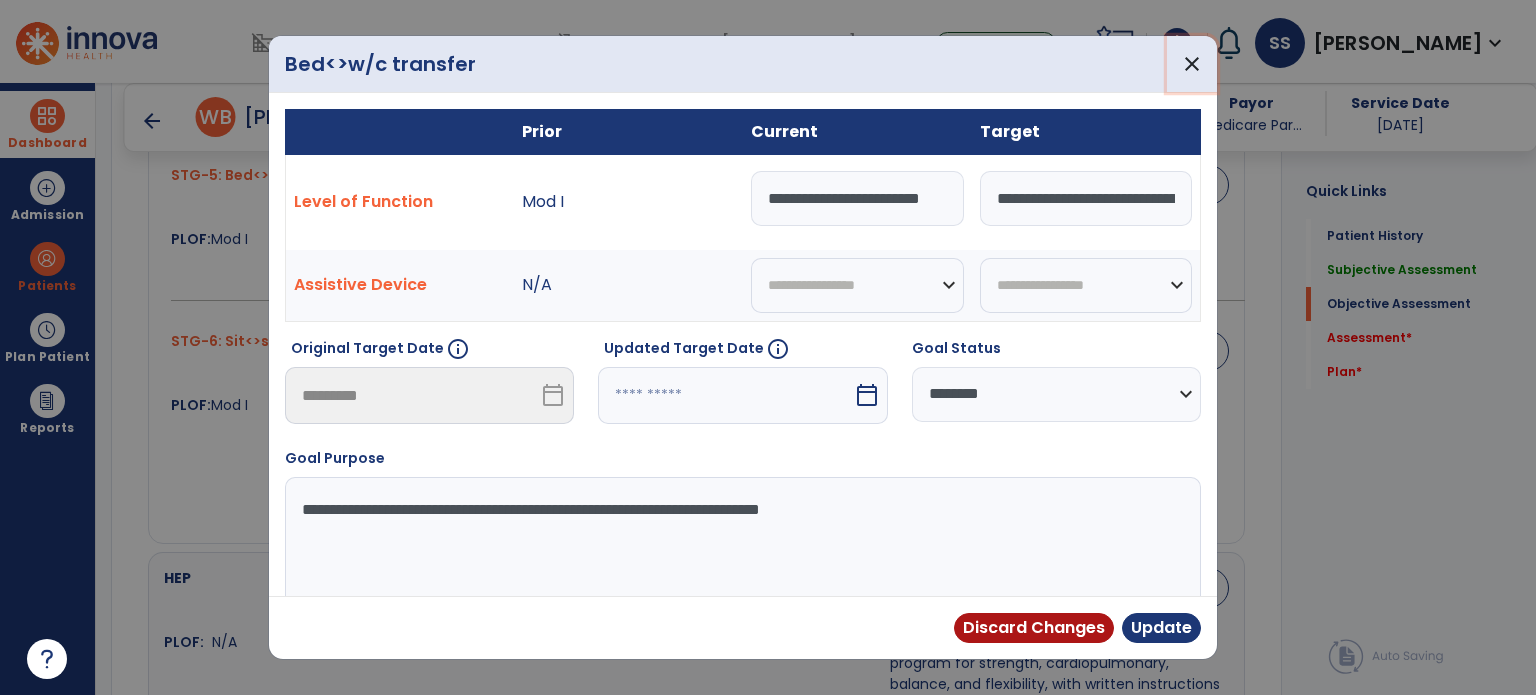 click on "close" at bounding box center [1192, 64] 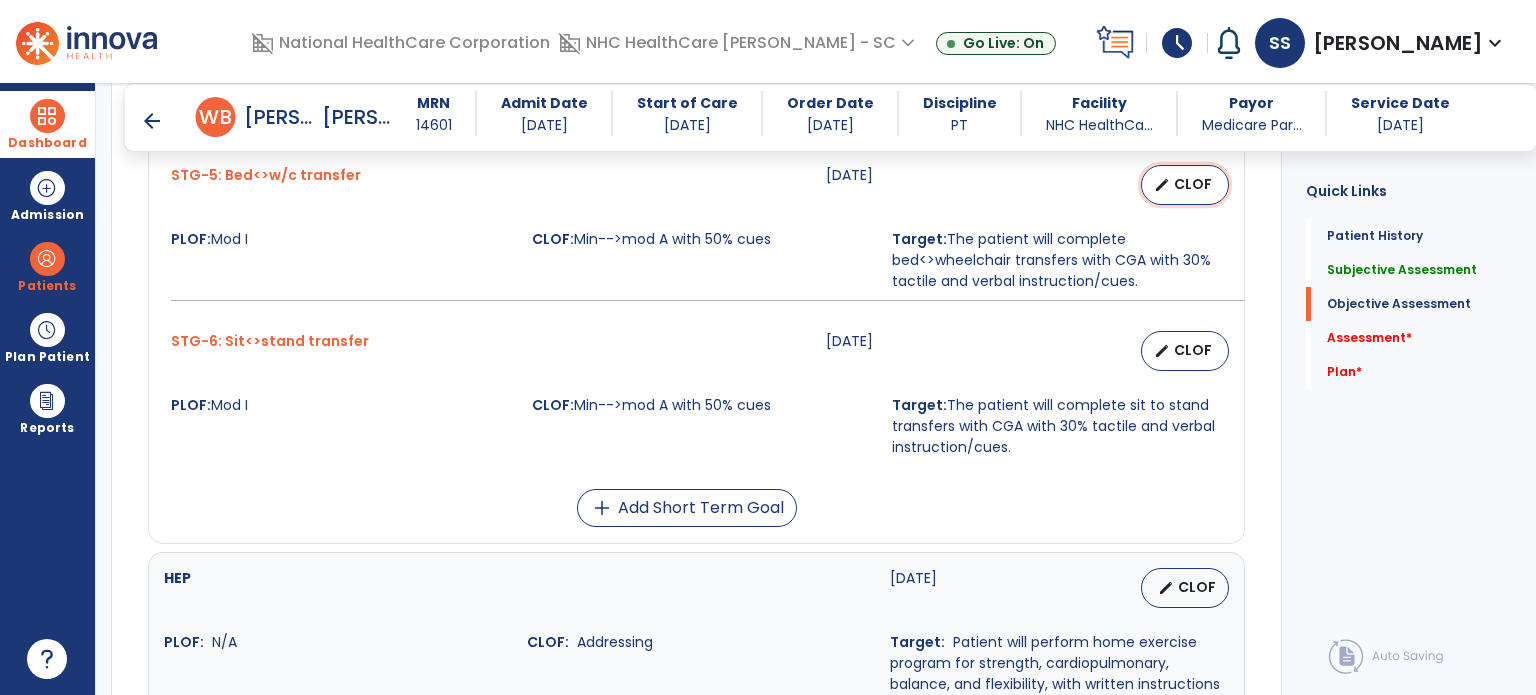 click on "CLOF" at bounding box center [1193, 184] 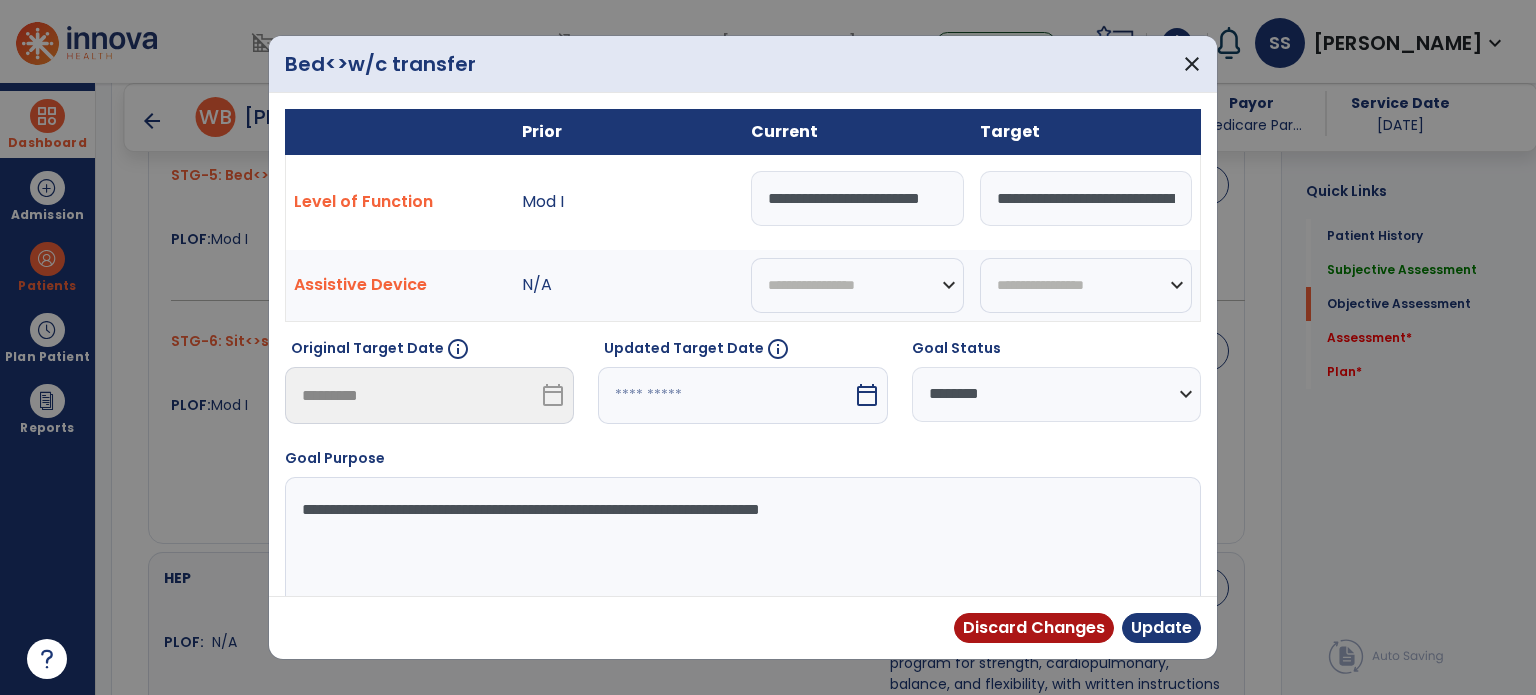 scroll, scrollTop: 0, scrollLeft: 44, axis: horizontal 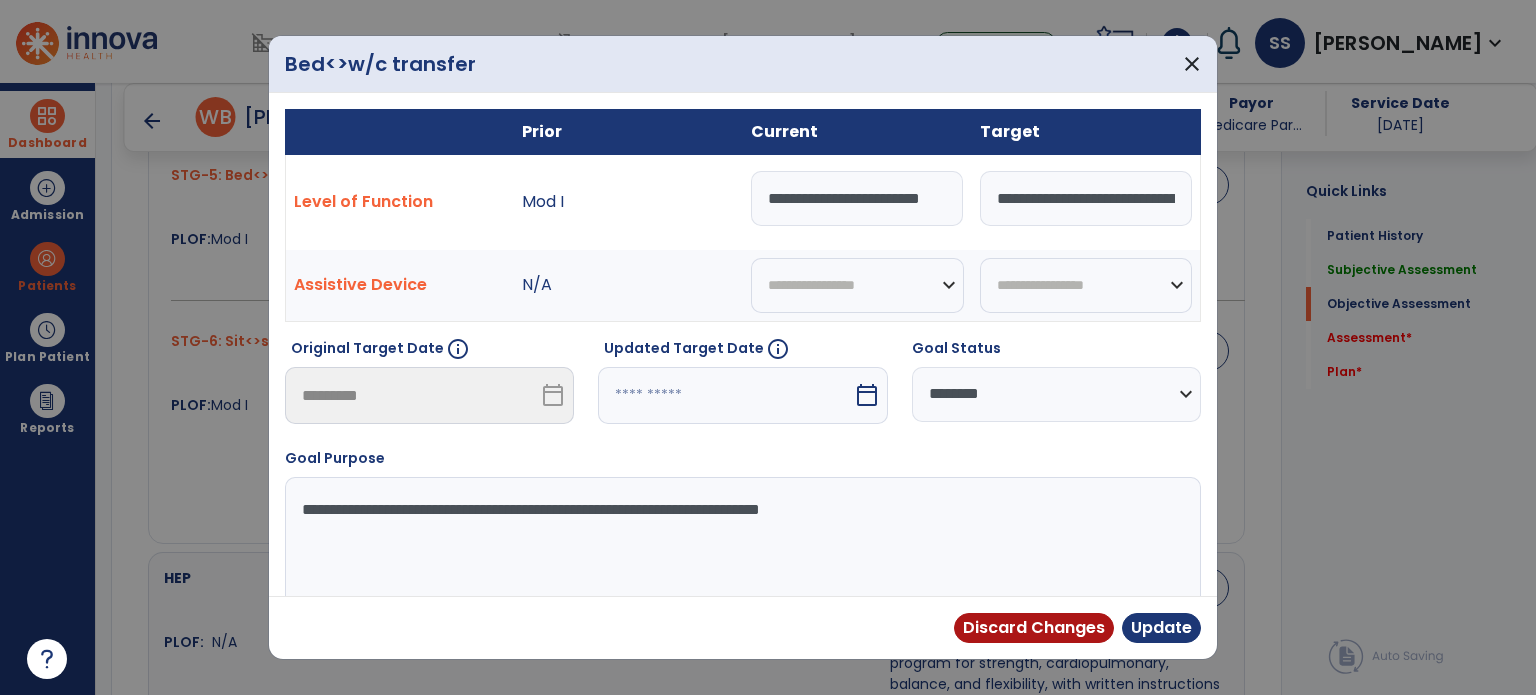 drag, startPoint x: 768, startPoint y: 192, endPoint x: 987, endPoint y: 199, distance: 219.11185 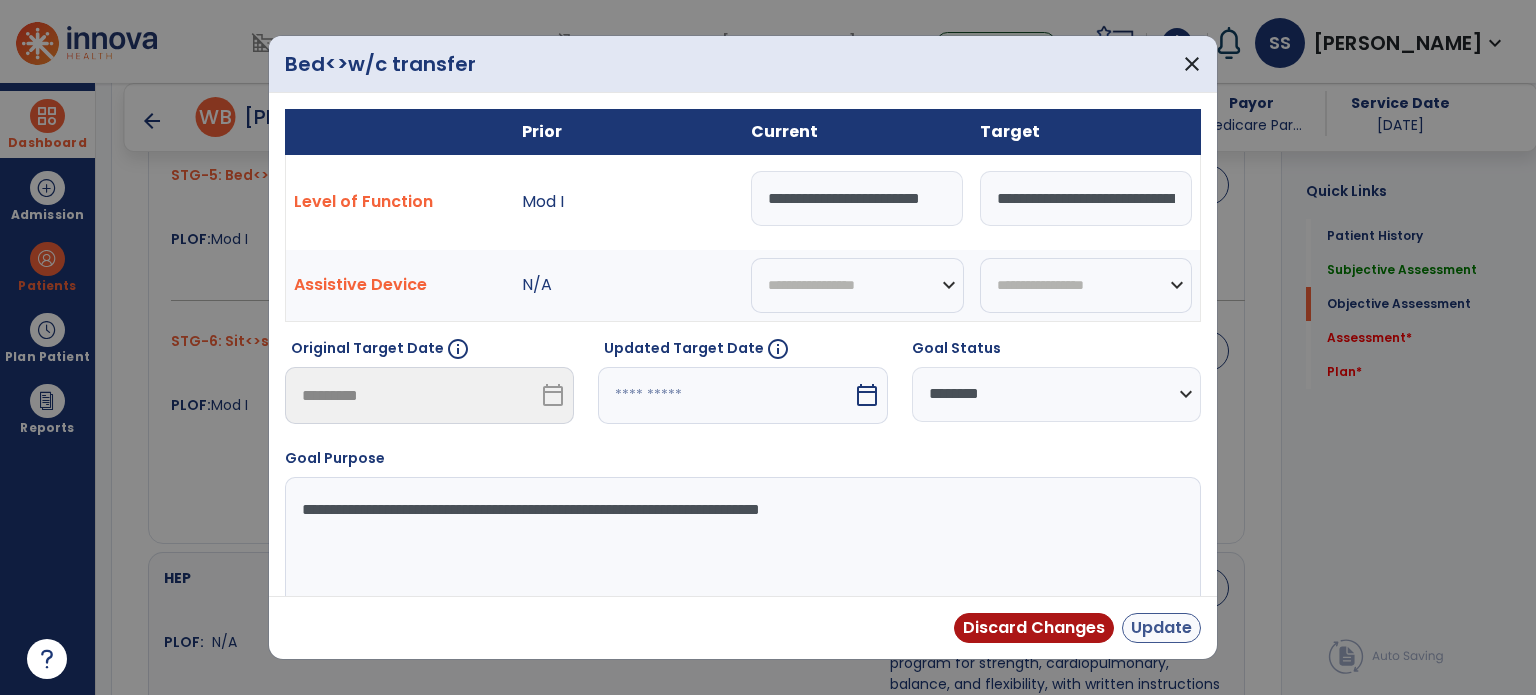 type on "**********" 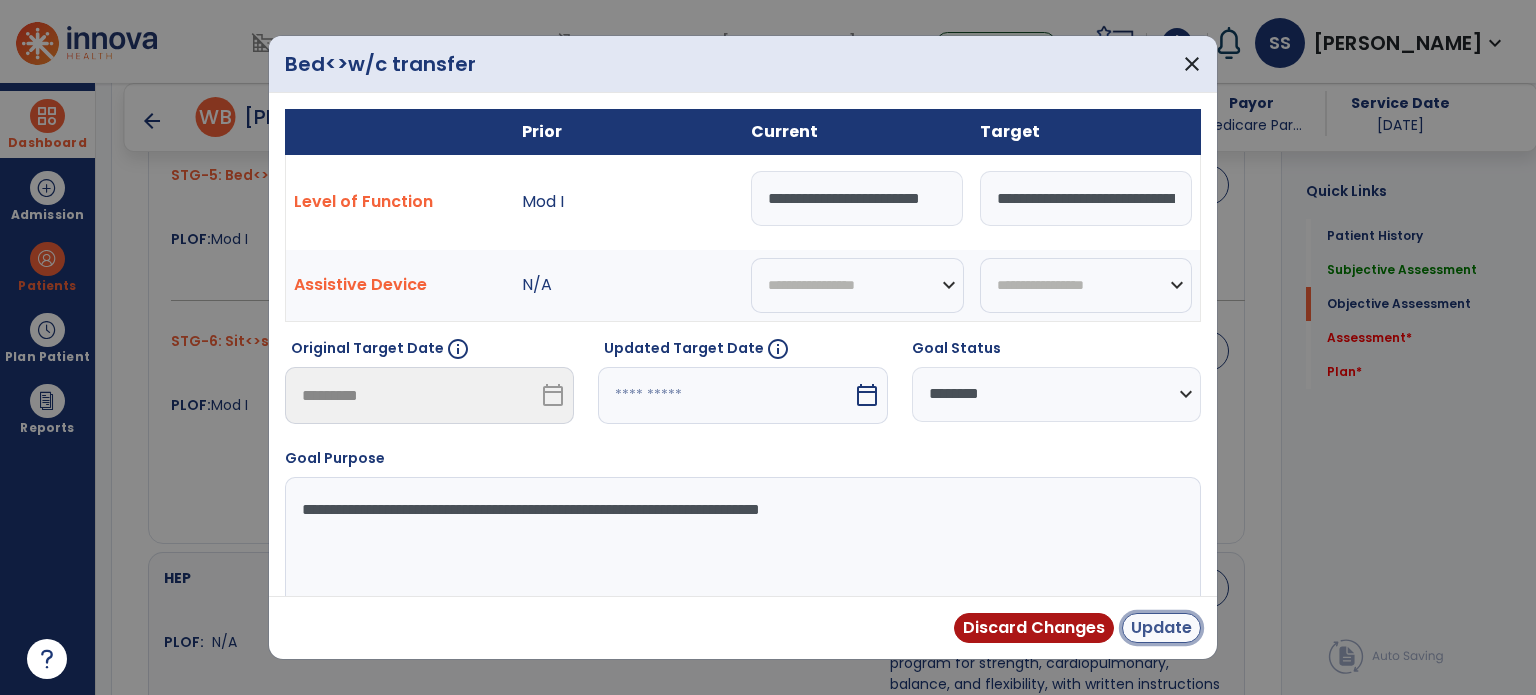 click on "Update" at bounding box center (1161, 628) 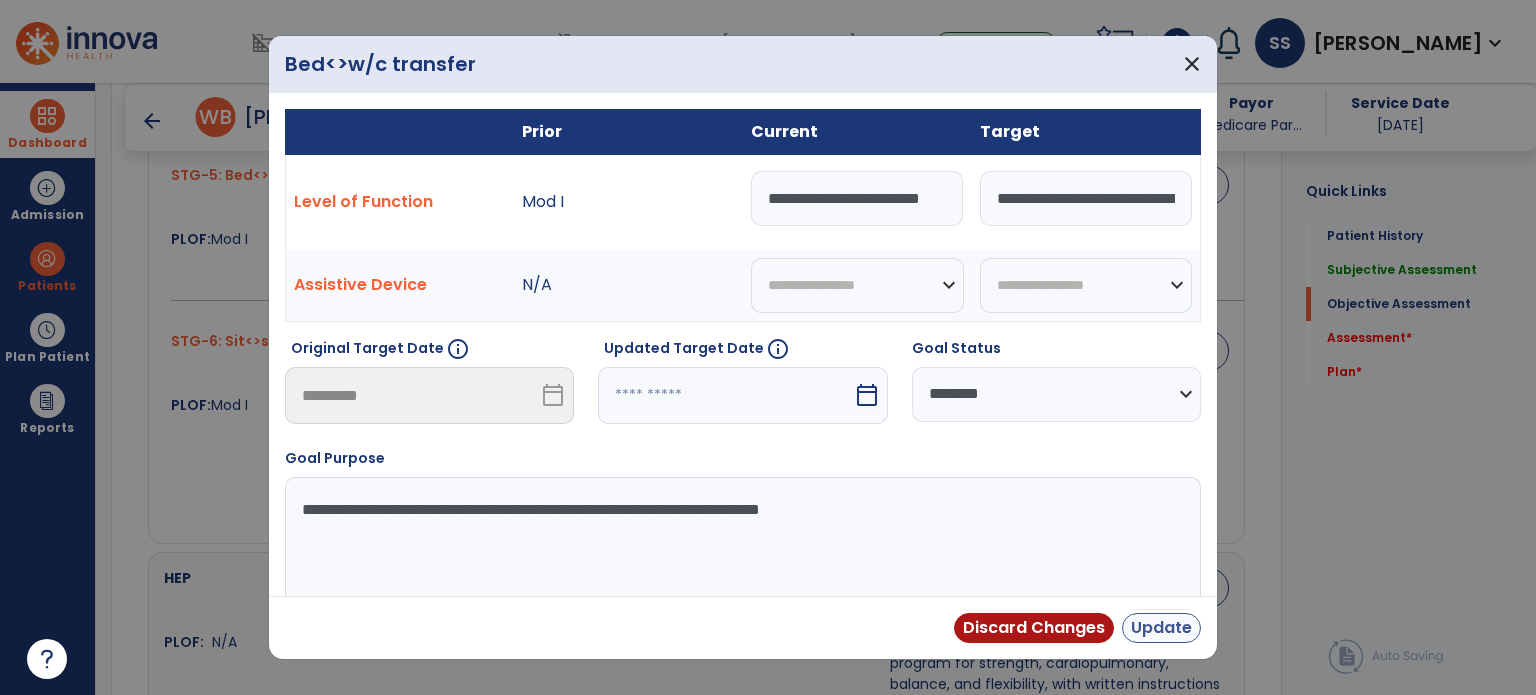 scroll, scrollTop: 0, scrollLeft: 0, axis: both 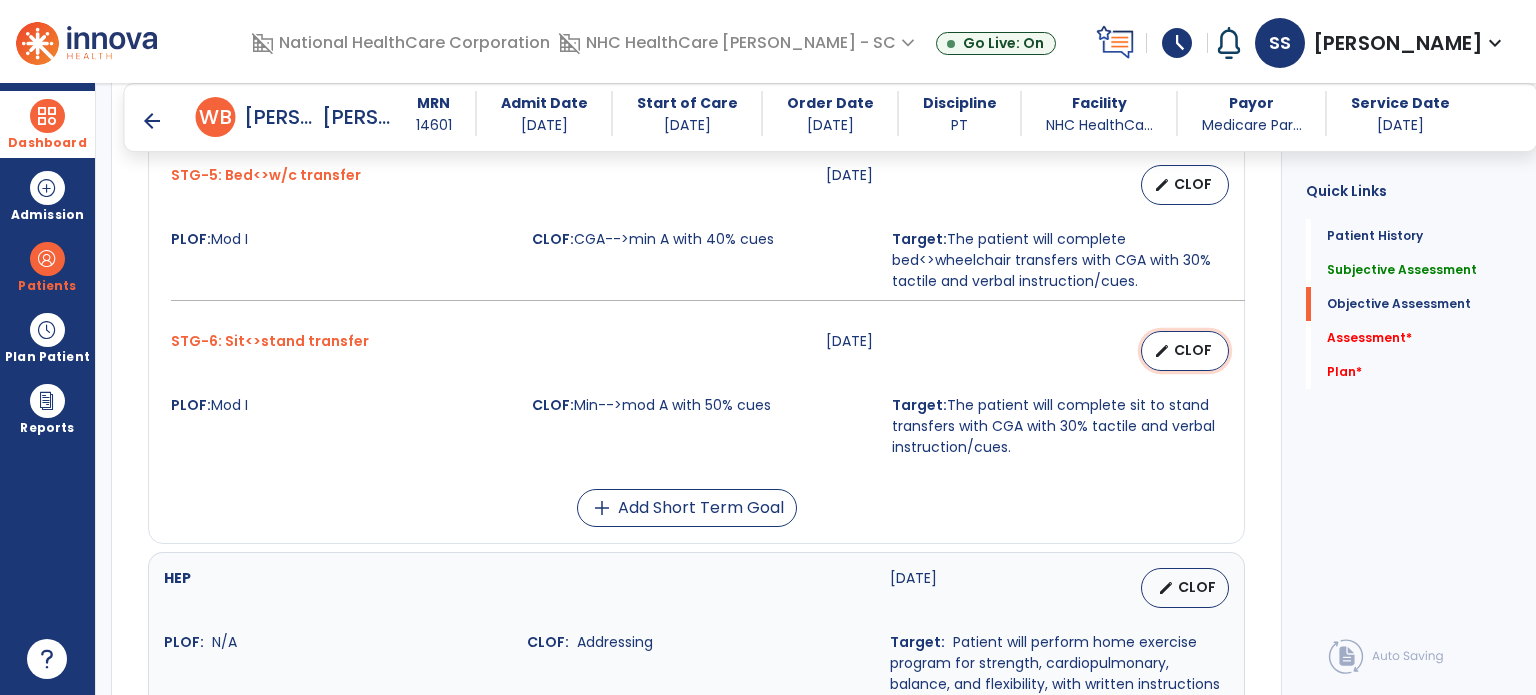 click on "CLOF" at bounding box center (1193, 350) 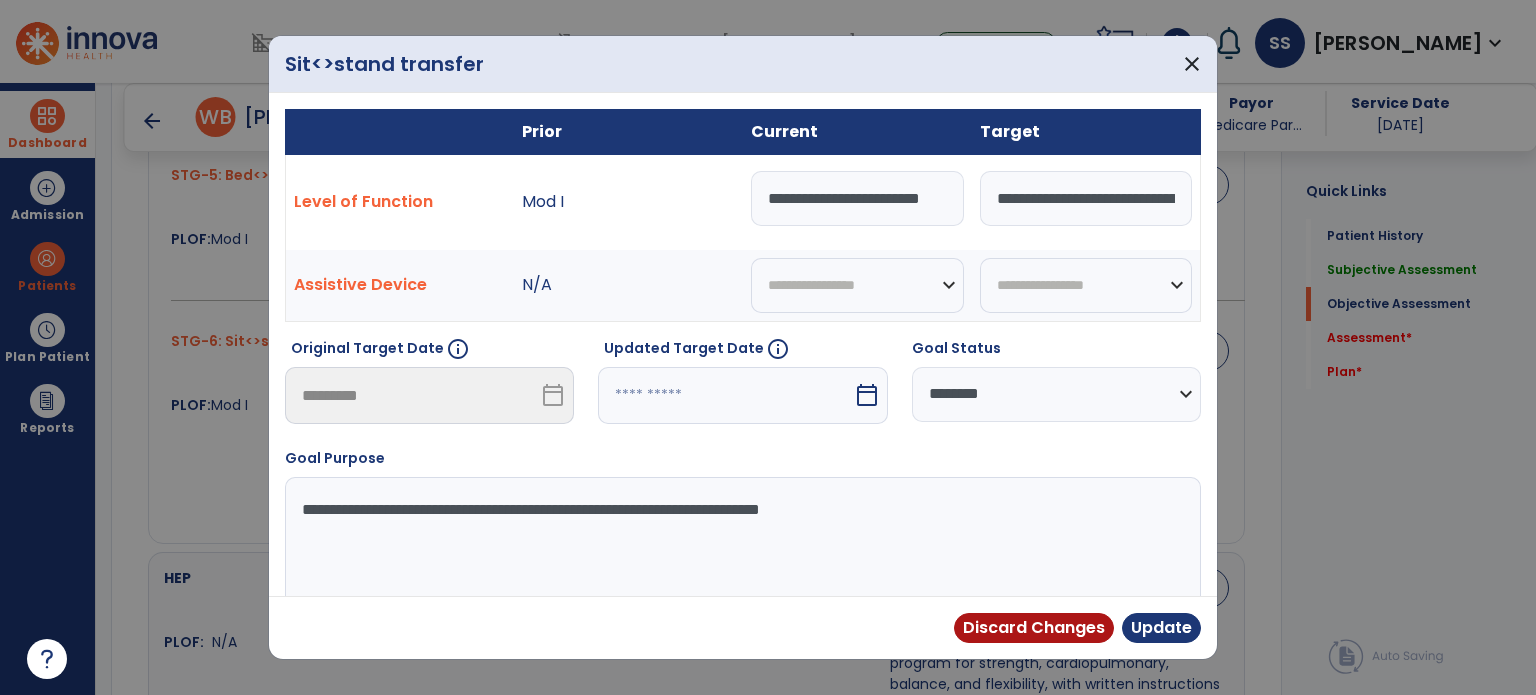 scroll, scrollTop: 0, scrollLeft: 44, axis: horizontal 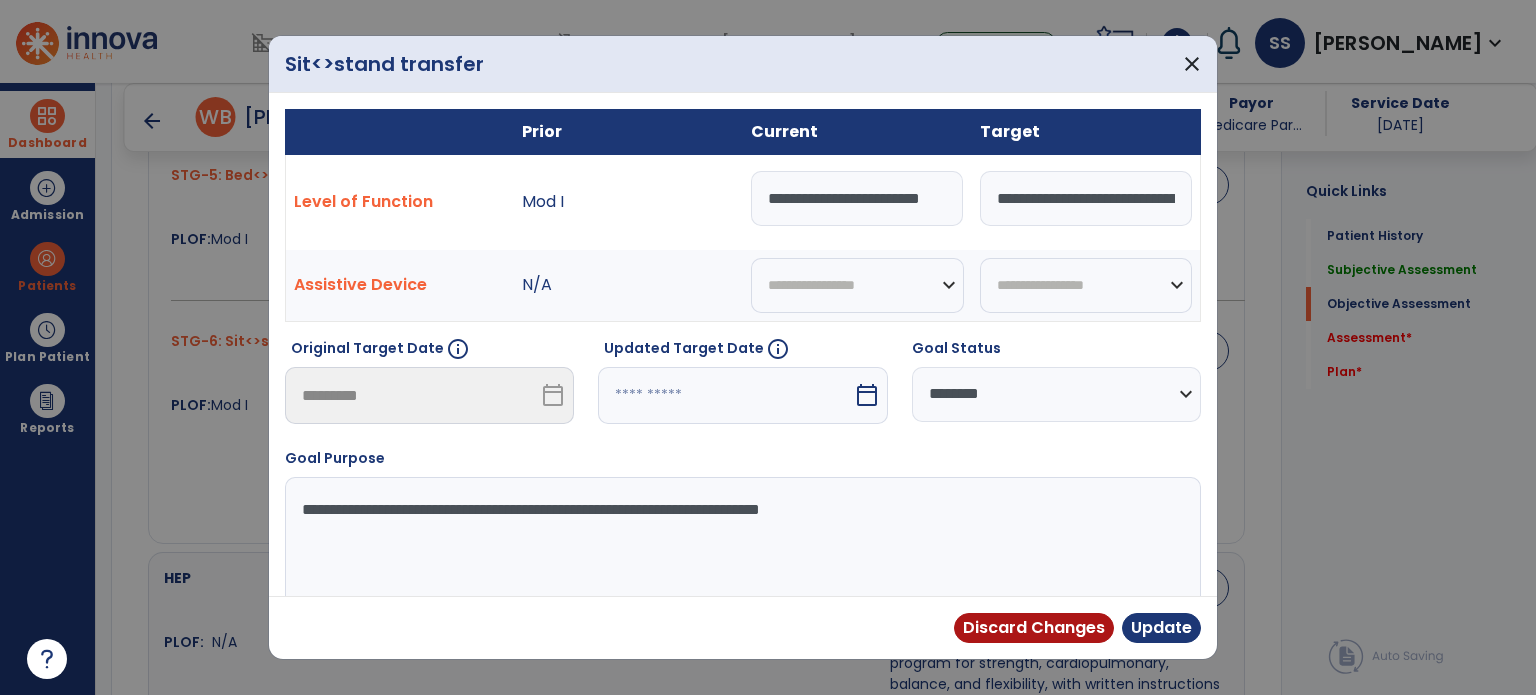 drag, startPoint x: 755, startPoint y: 197, endPoint x: 1290, endPoint y: 188, distance: 535.0757 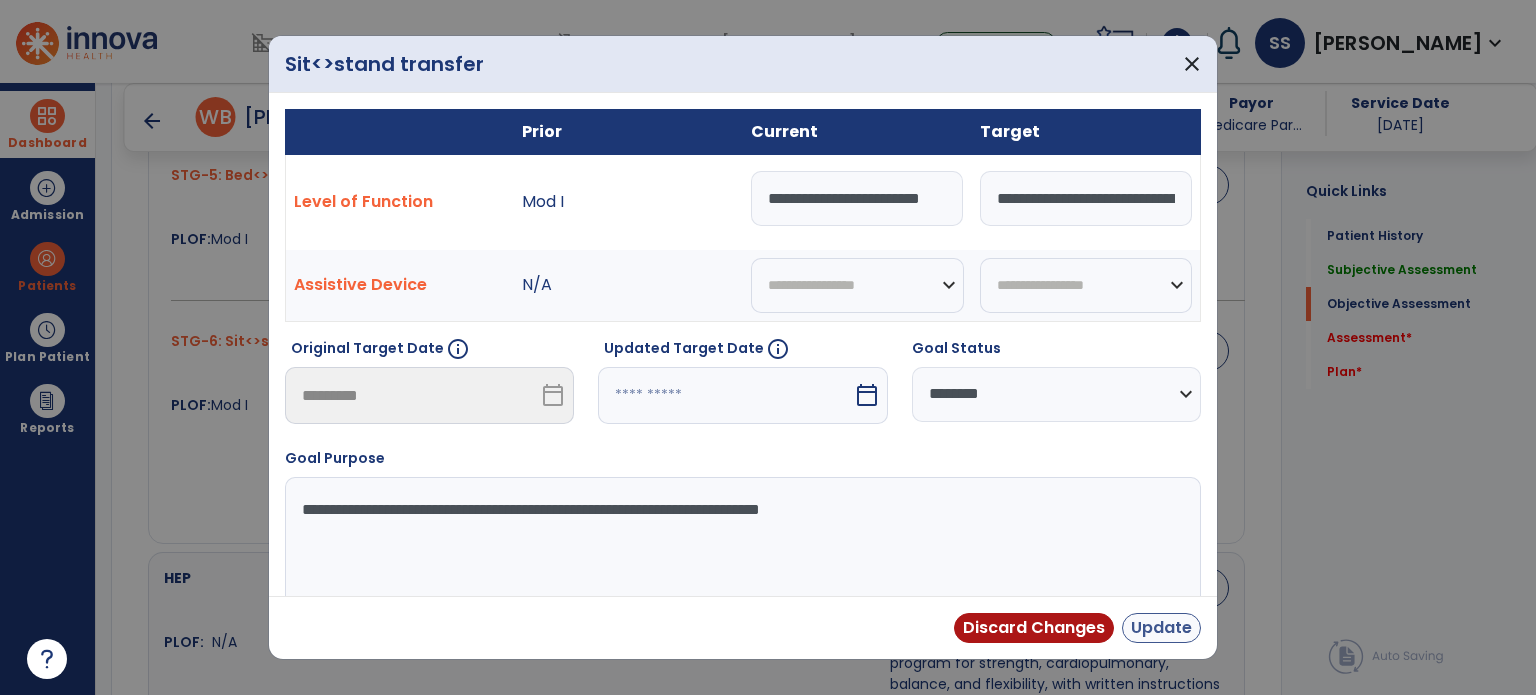 type on "**********" 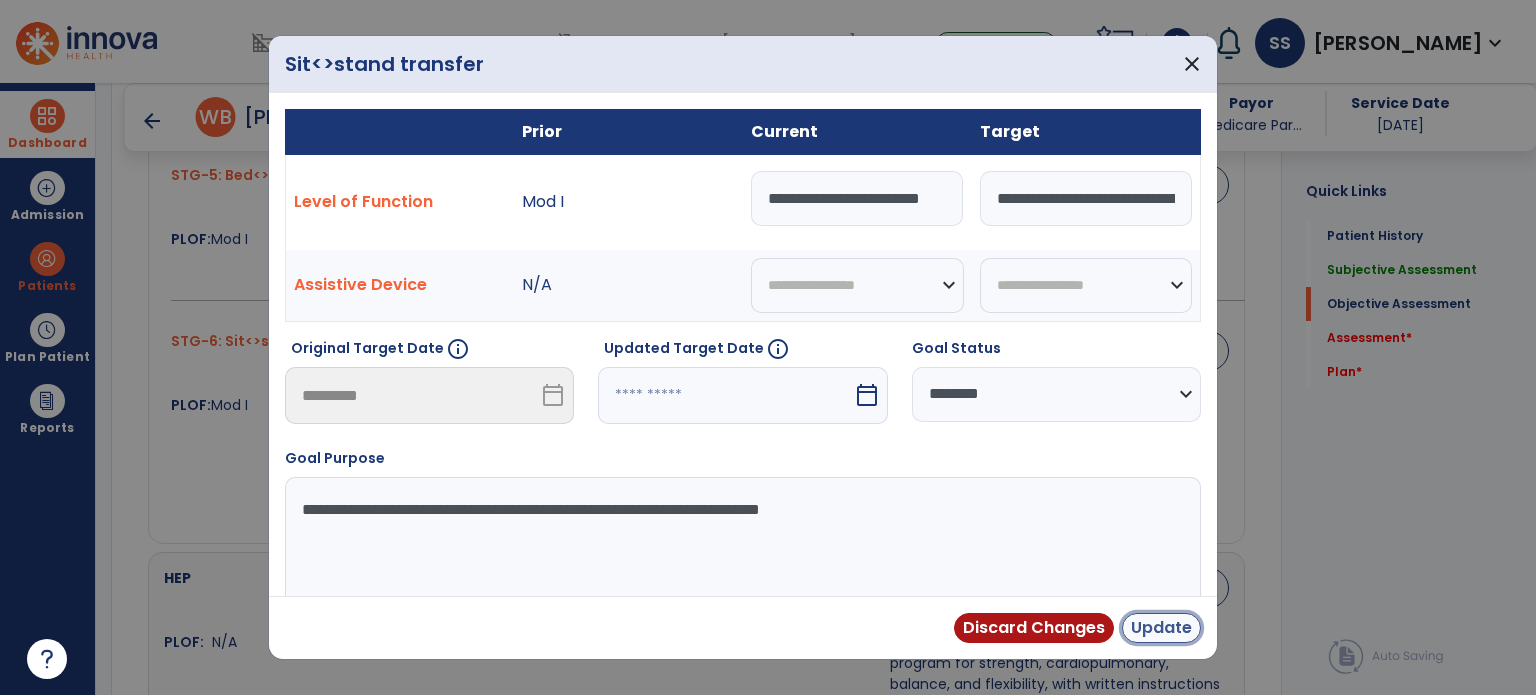 click on "Update" at bounding box center [1161, 628] 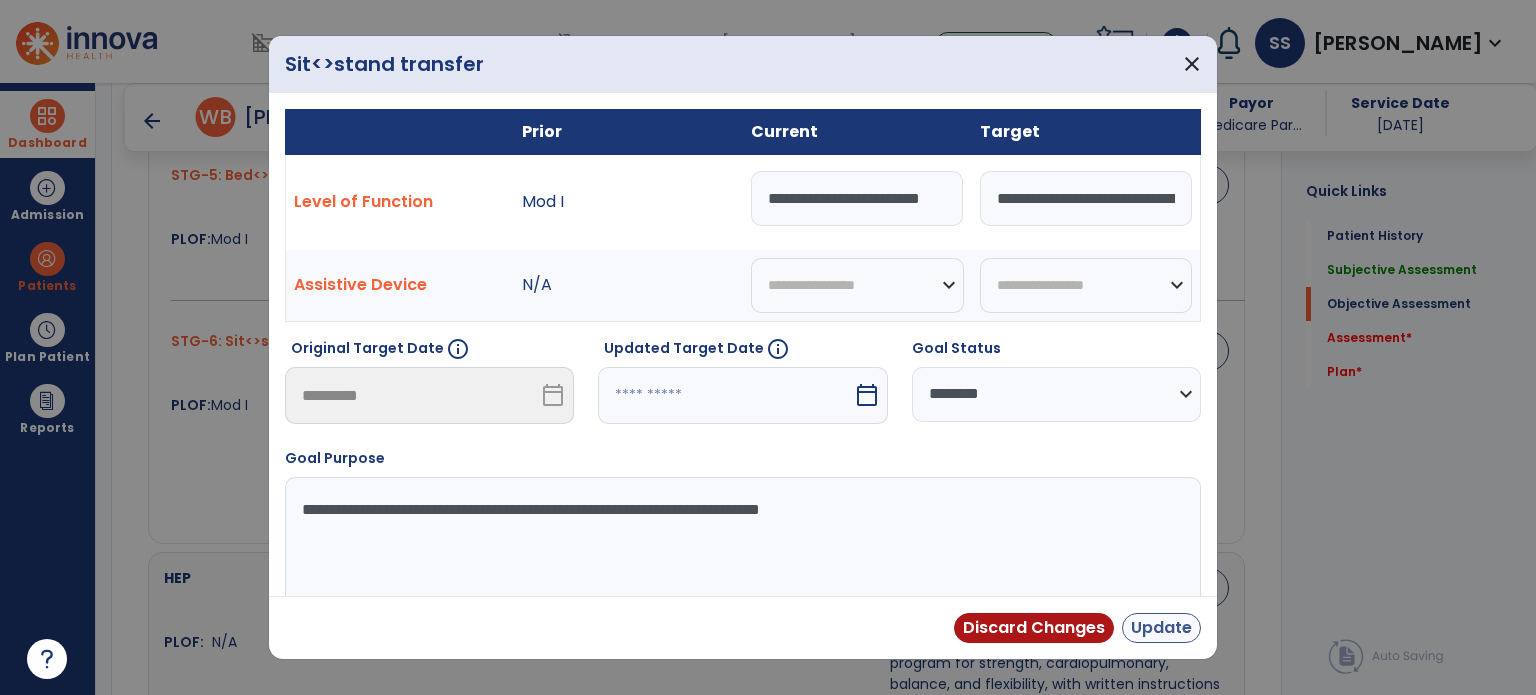 scroll, scrollTop: 0, scrollLeft: 0, axis: both 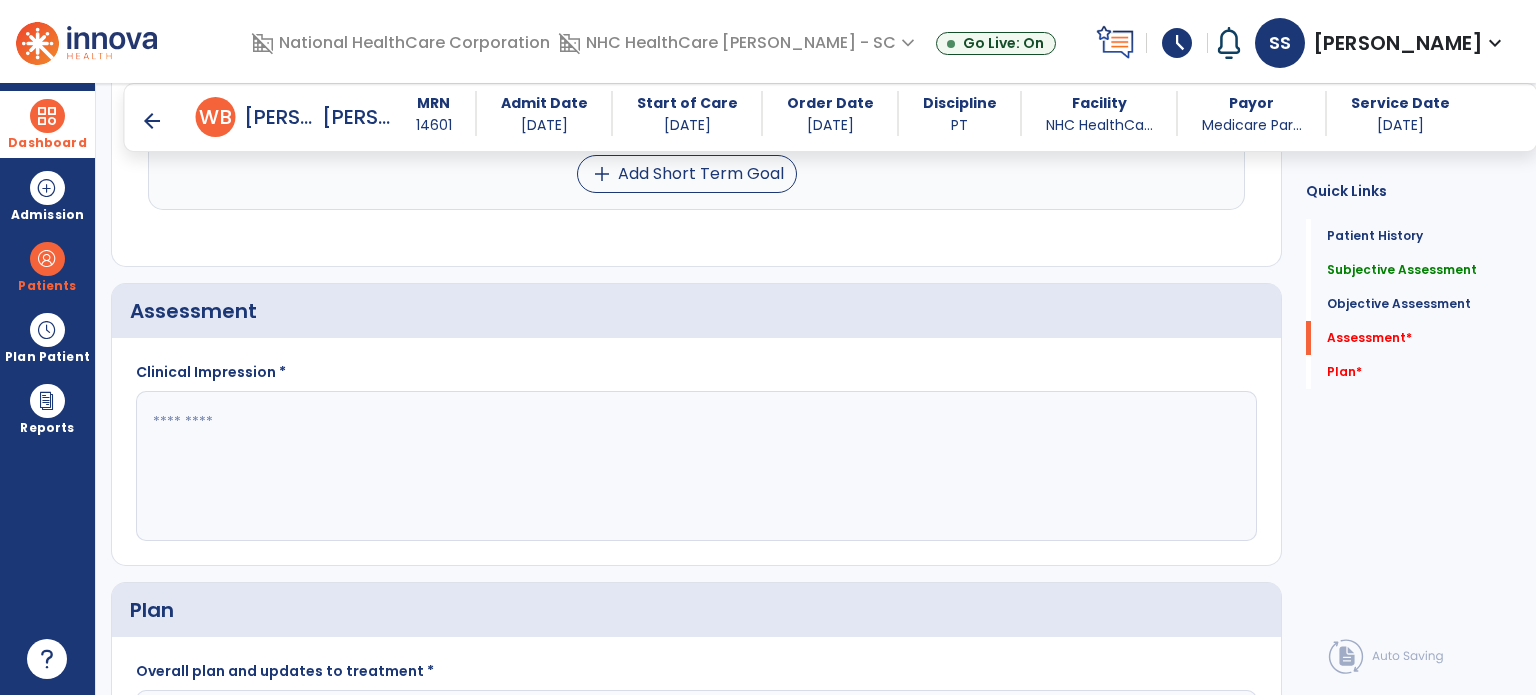 click 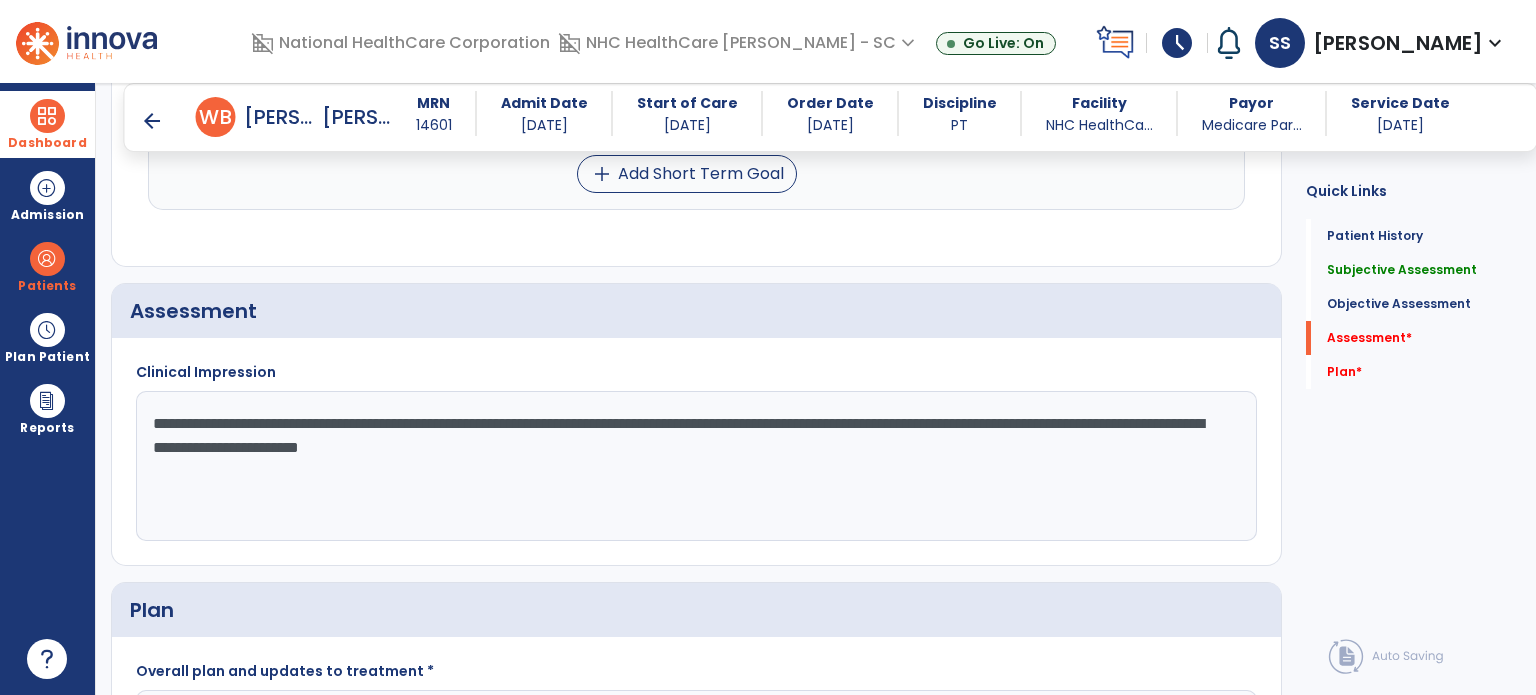 scroll, scrollTop: 2734, scrollLeft: 0, axis: vertical 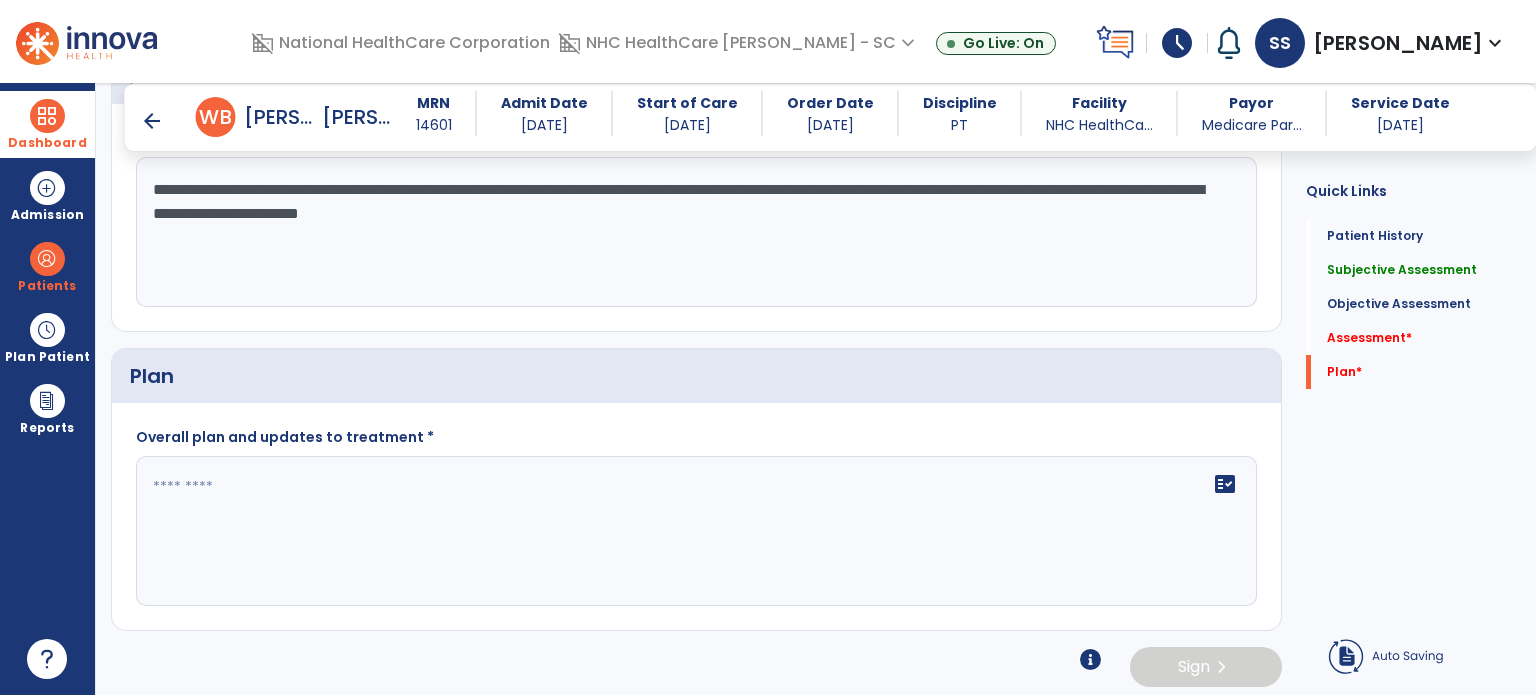 type on "**********" 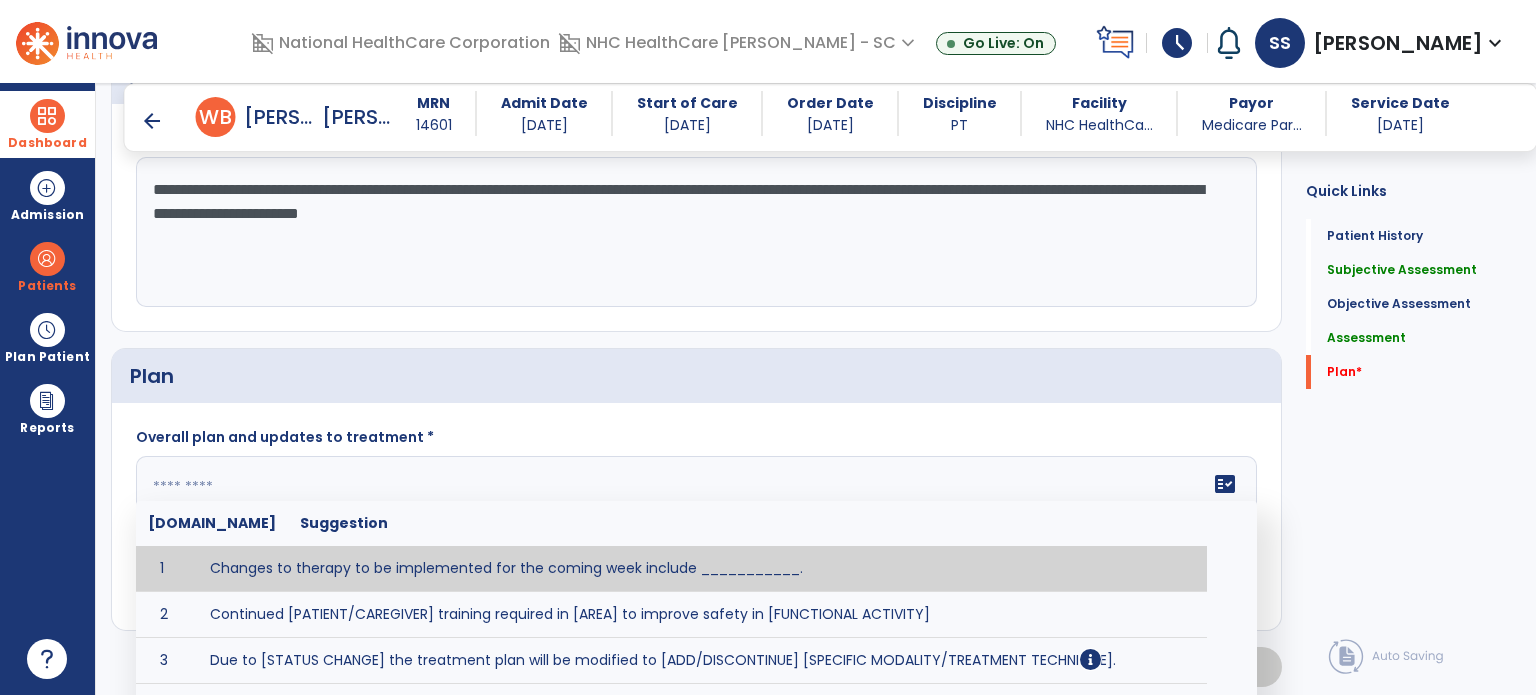 type on "*" 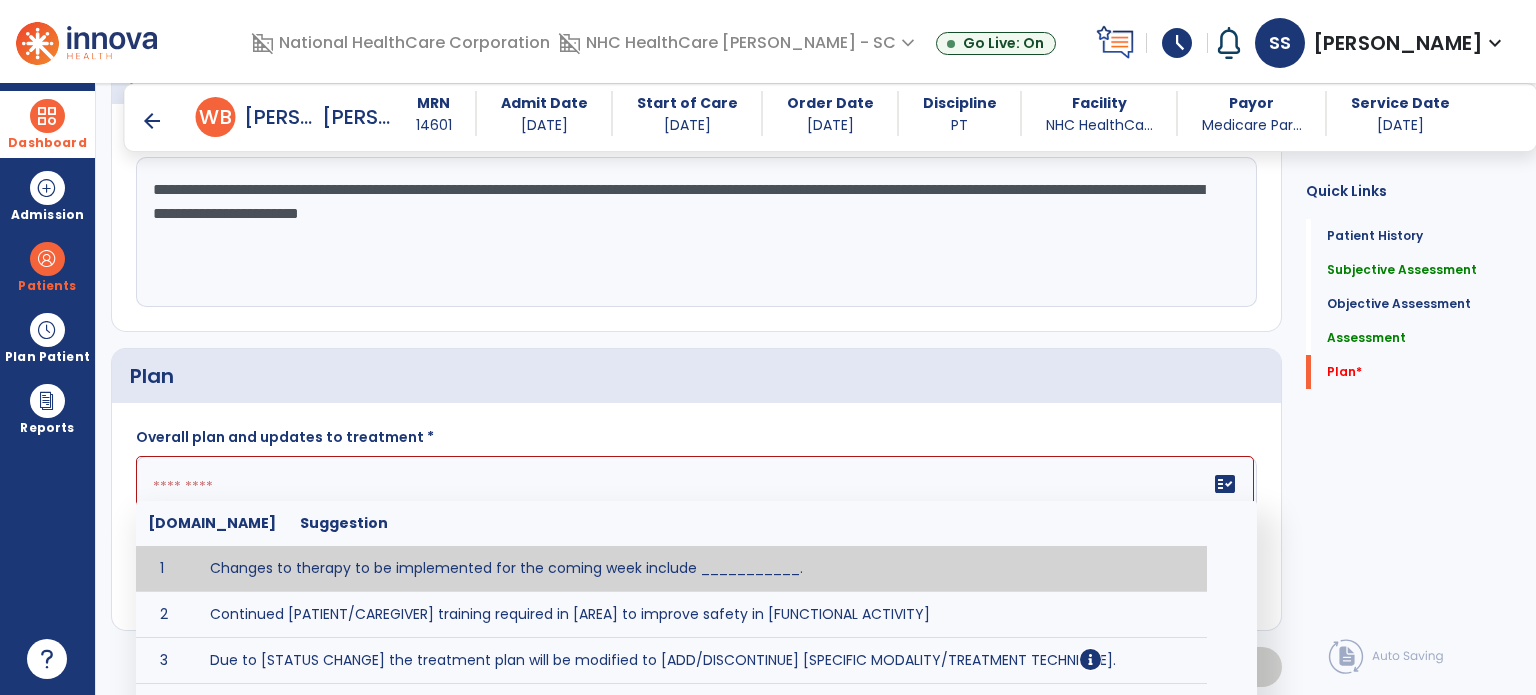 paste on "**********" 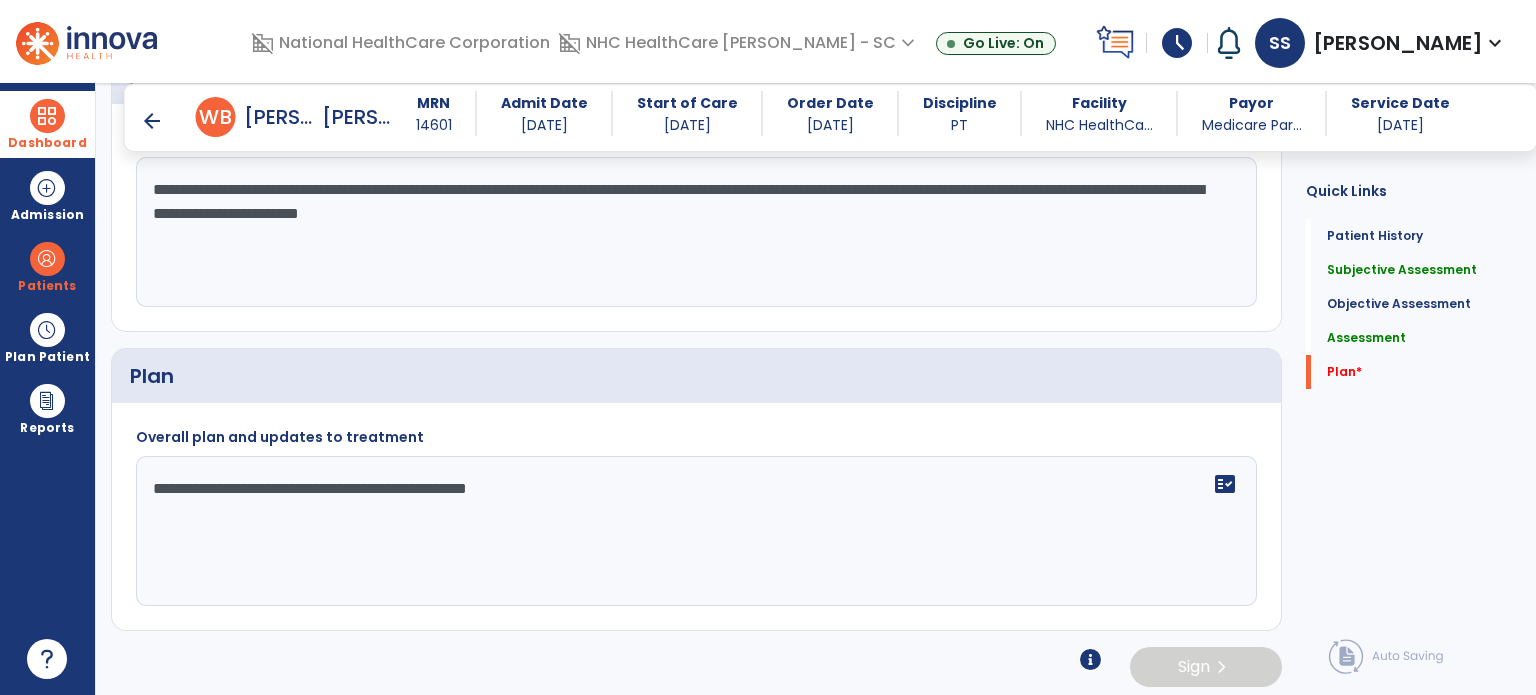 type on "**********" 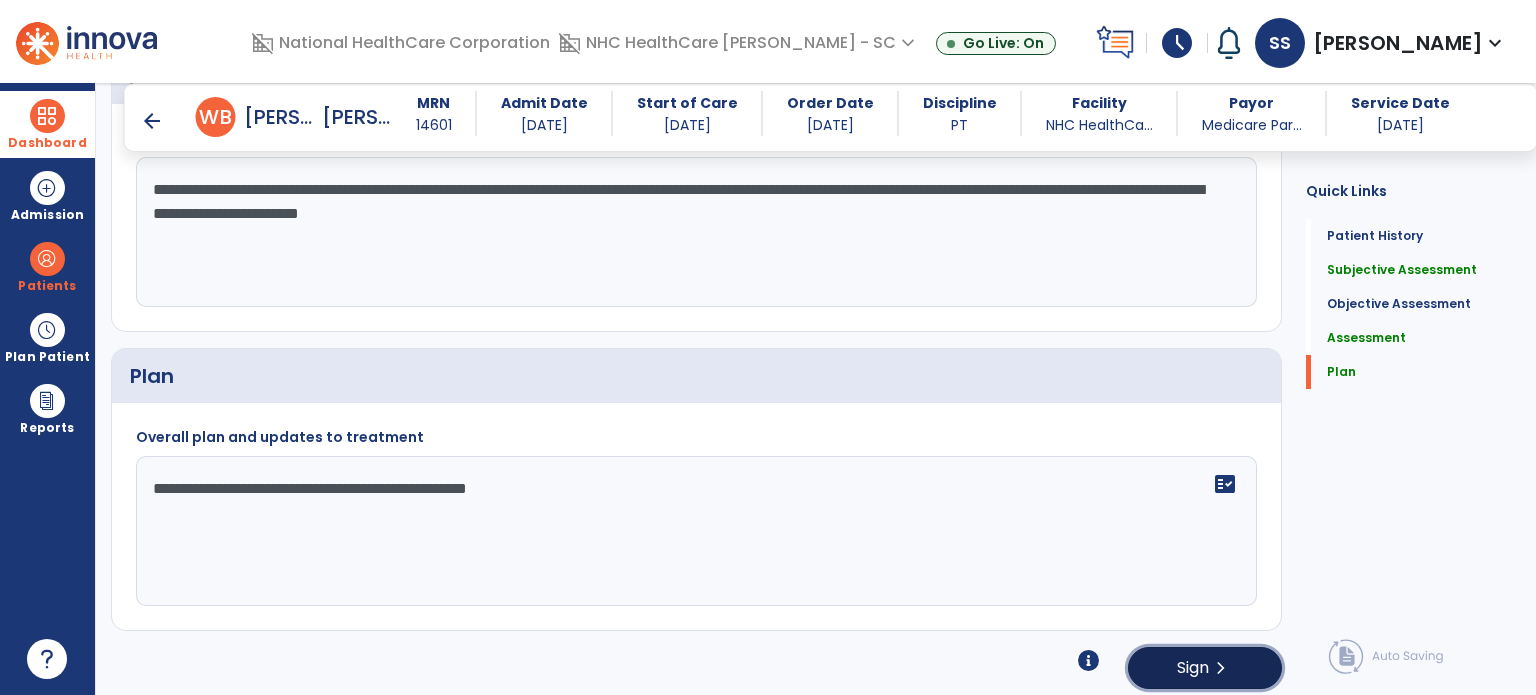 click on "chevron_right" 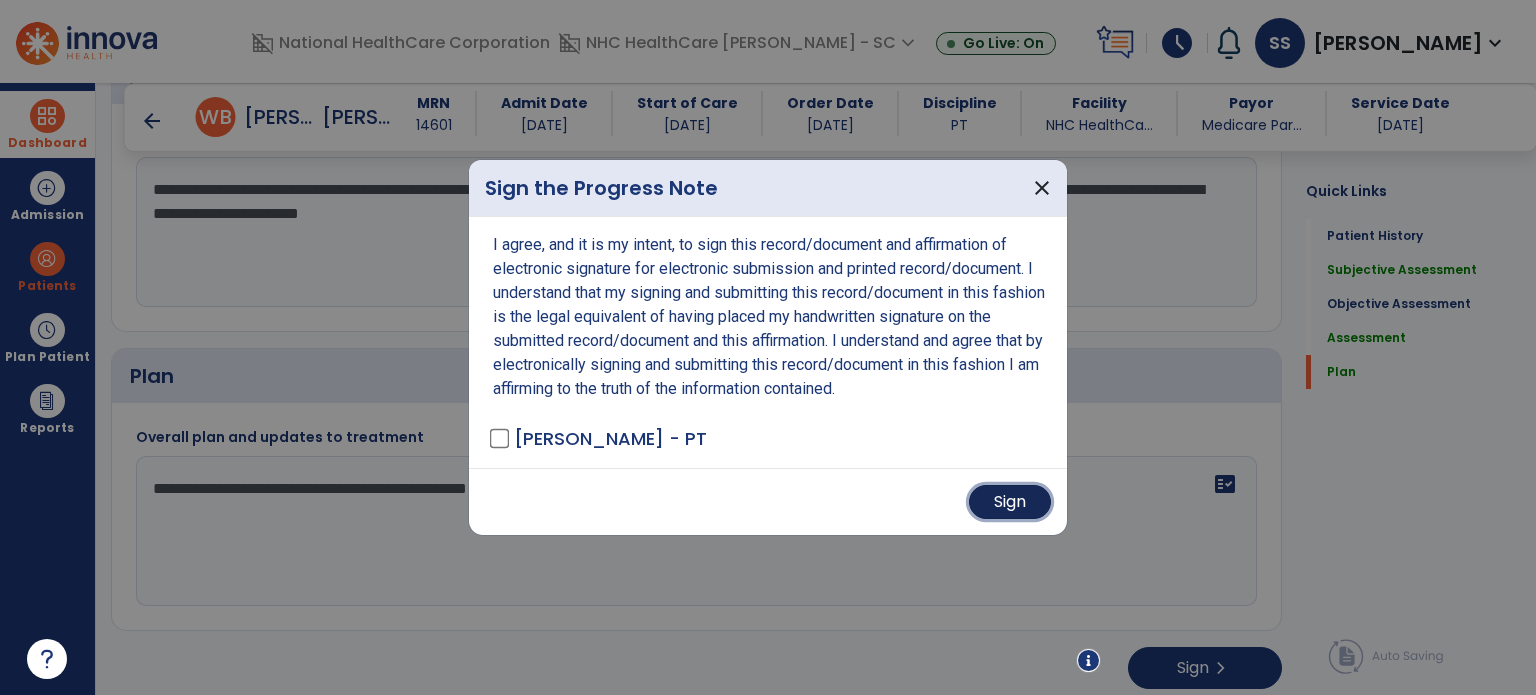 click on "Sign" at bounding box center (1010, 502) 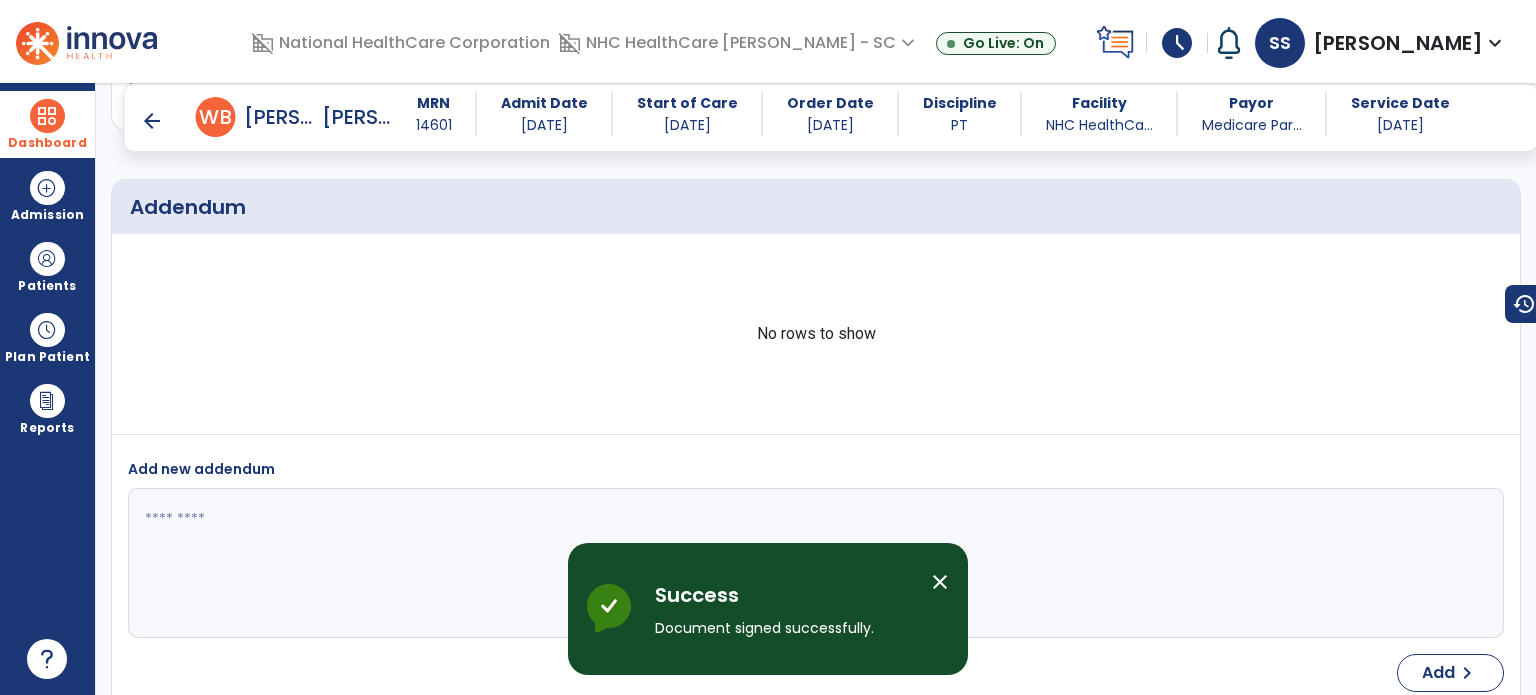 scroll, scrollTop: 3371, scrollLeft: 0, axis: vertical 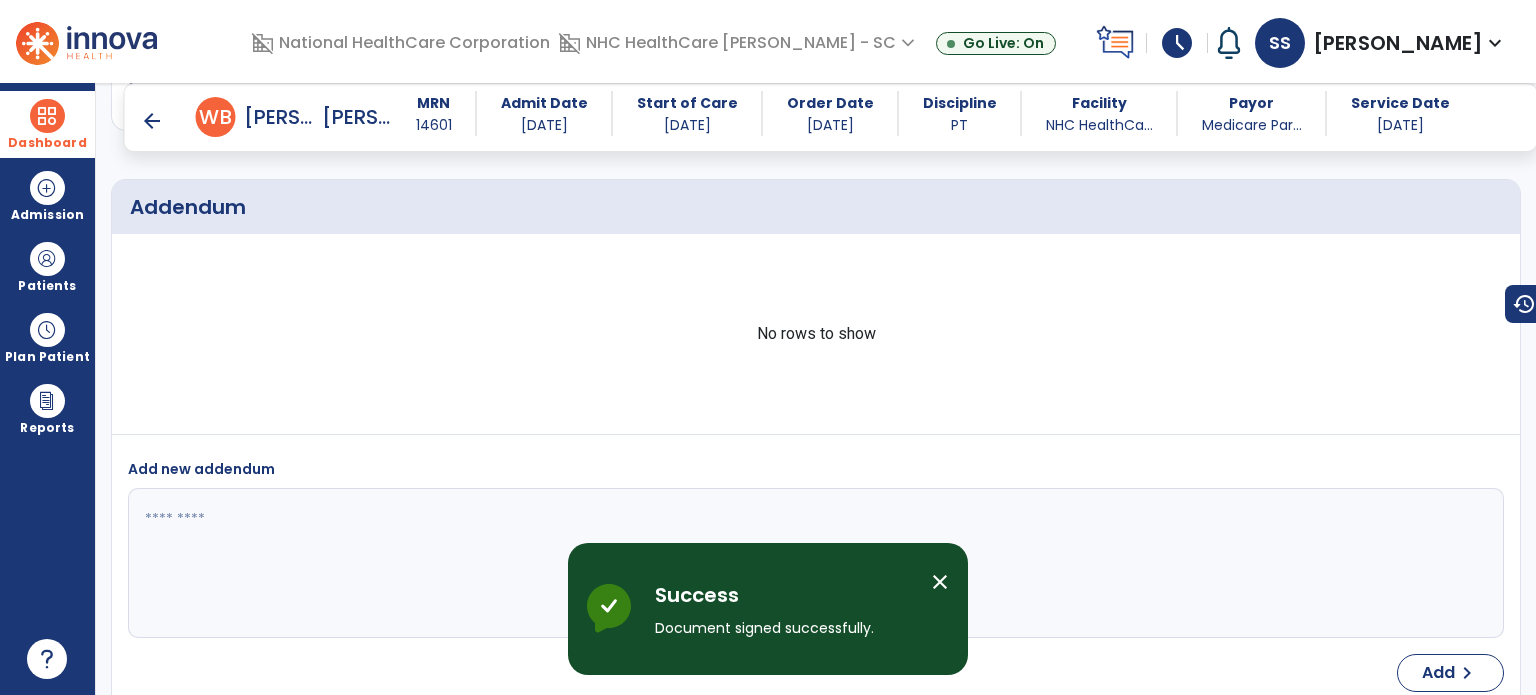 click on "arrow_back" at bounding box center [168, 117] 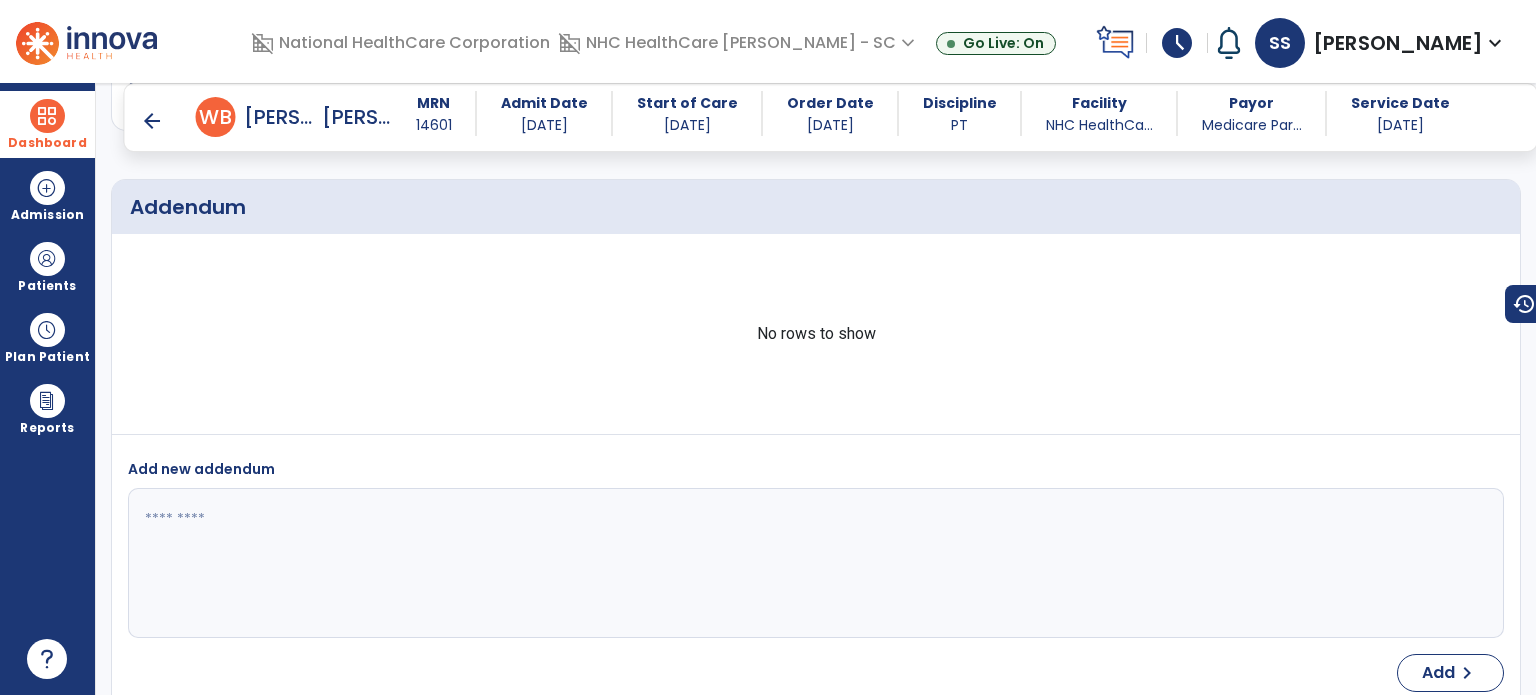 click on "arrow_back" at bounding box center (152, 121) 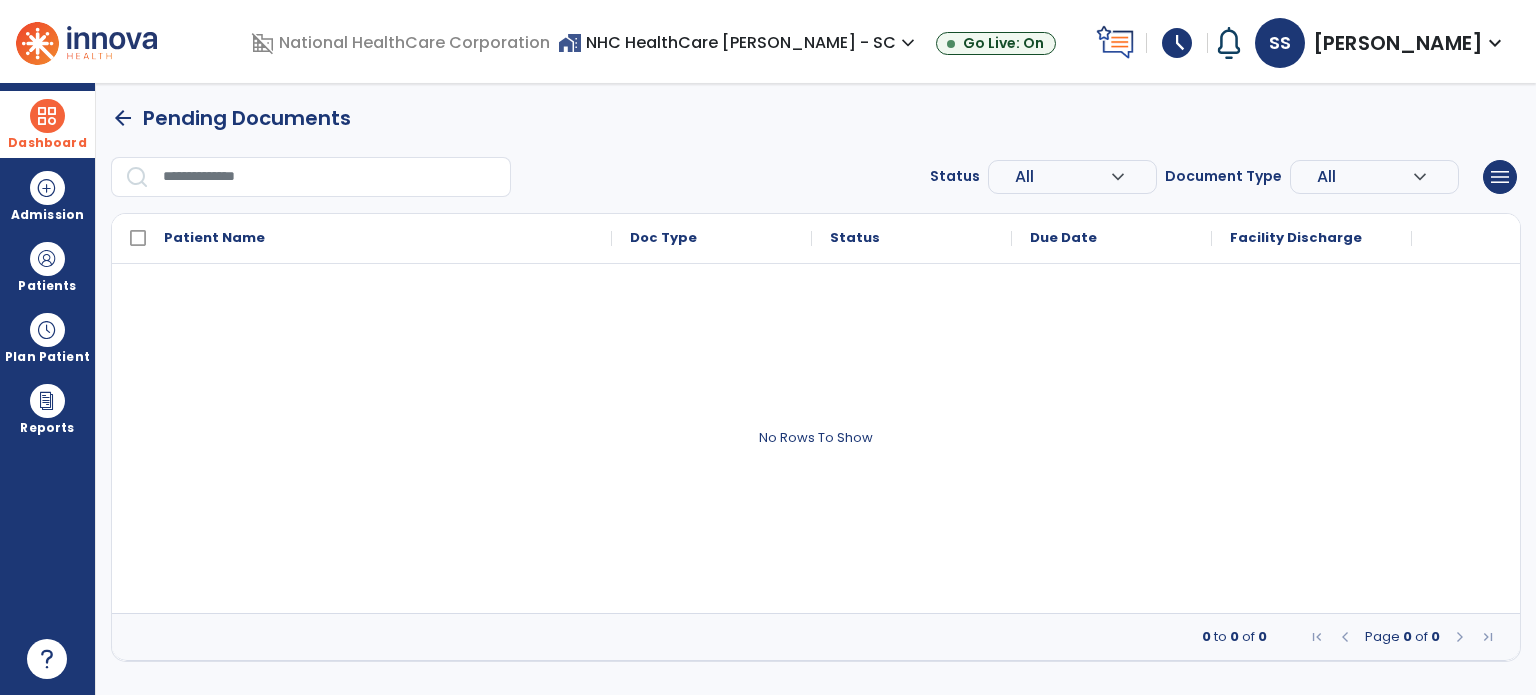scroll, scrollTop: 0, scrollLeft: 0, axis: both 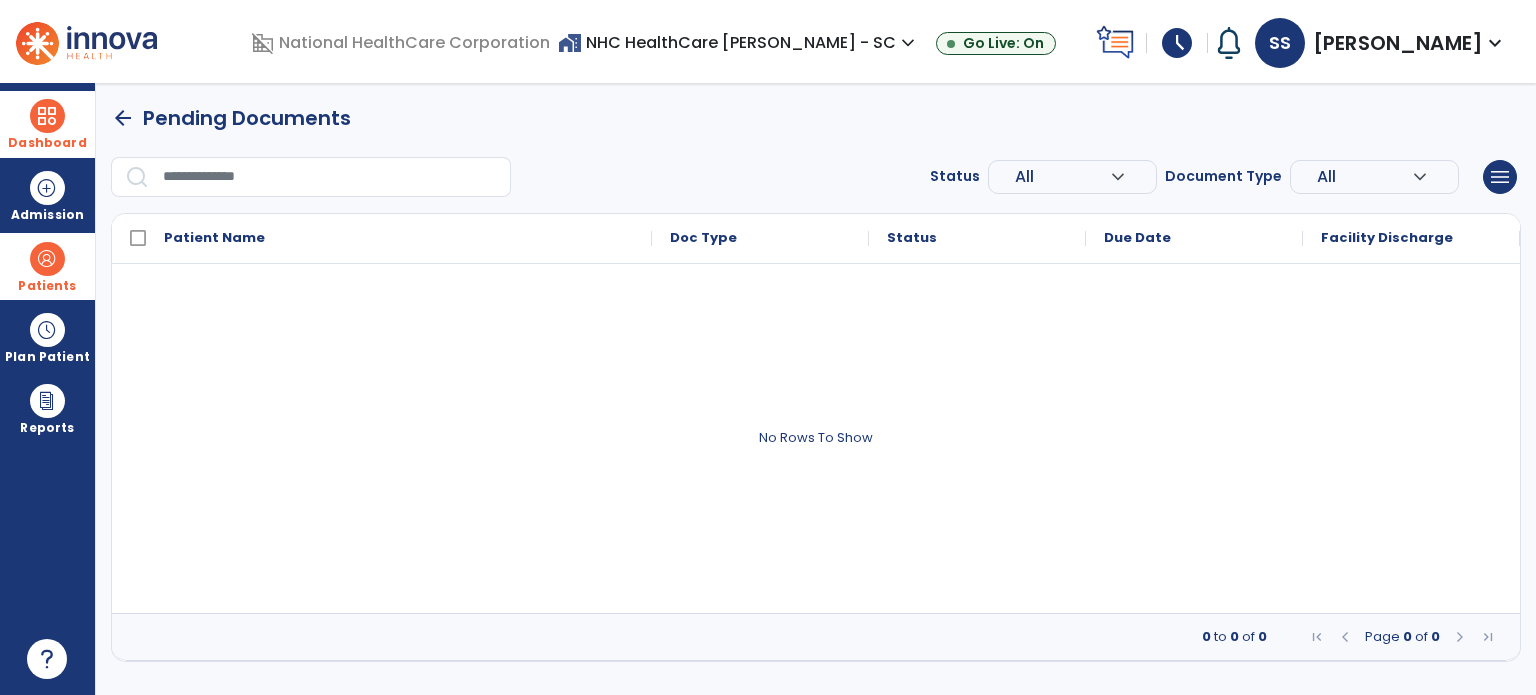 click on "Patients" at bounding box center [47, 266] 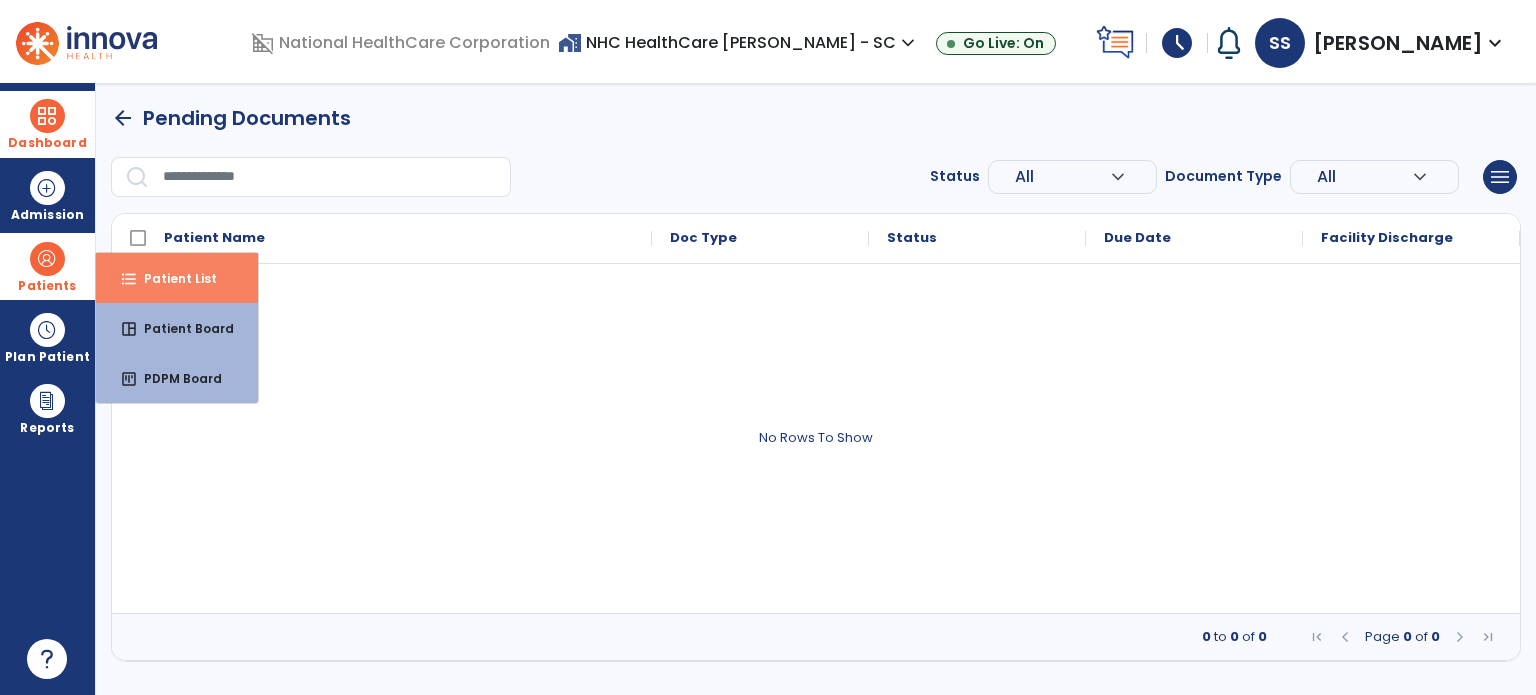 click on "format_list_bulleted  Patient List" at bounding box center (177, 278) 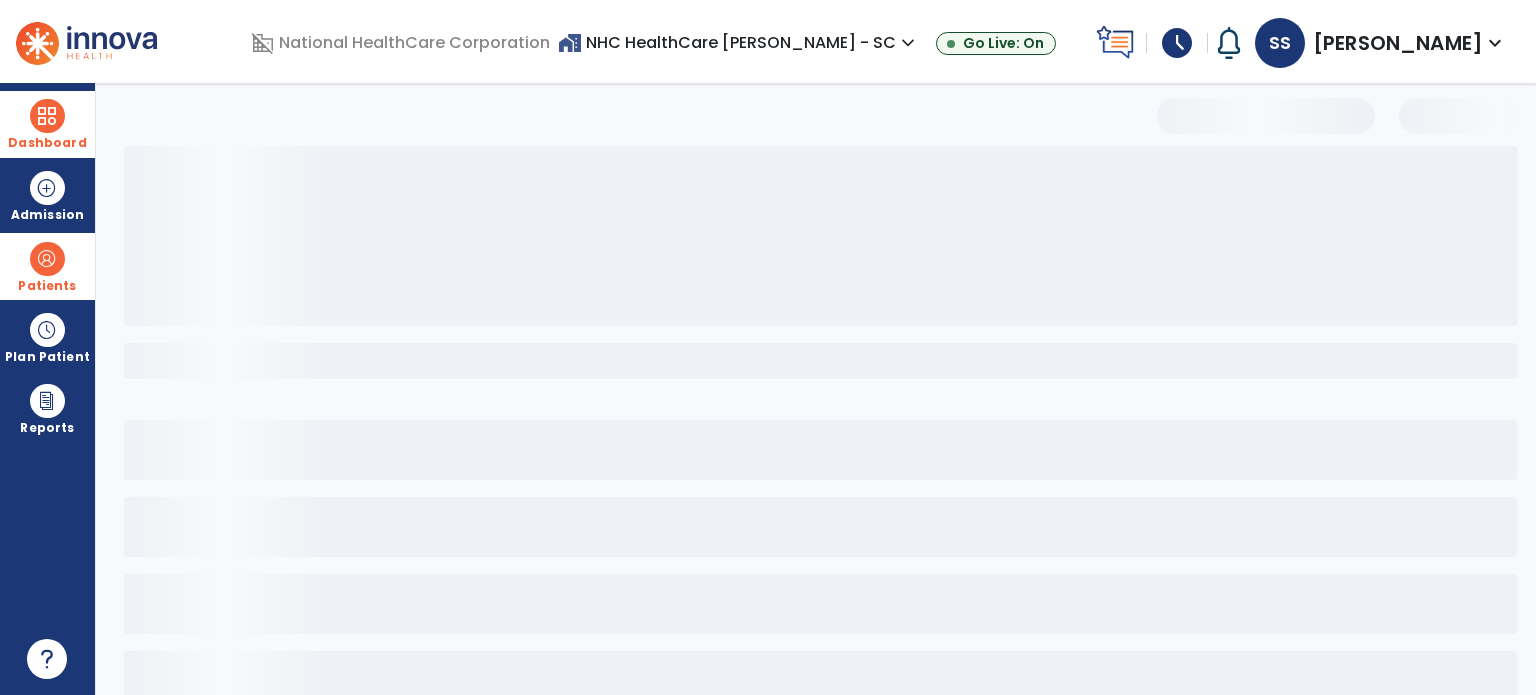 select on "***" 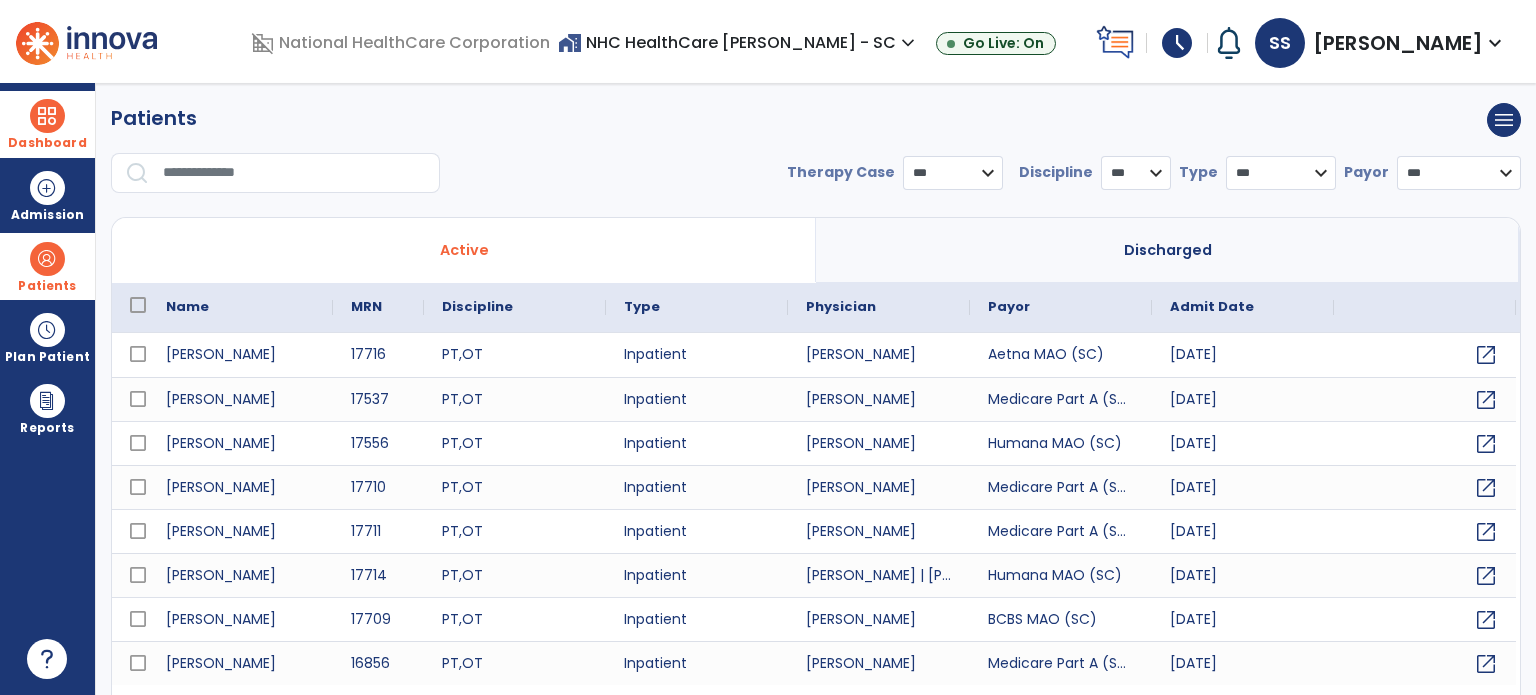 click at bounding box center [294, 173] 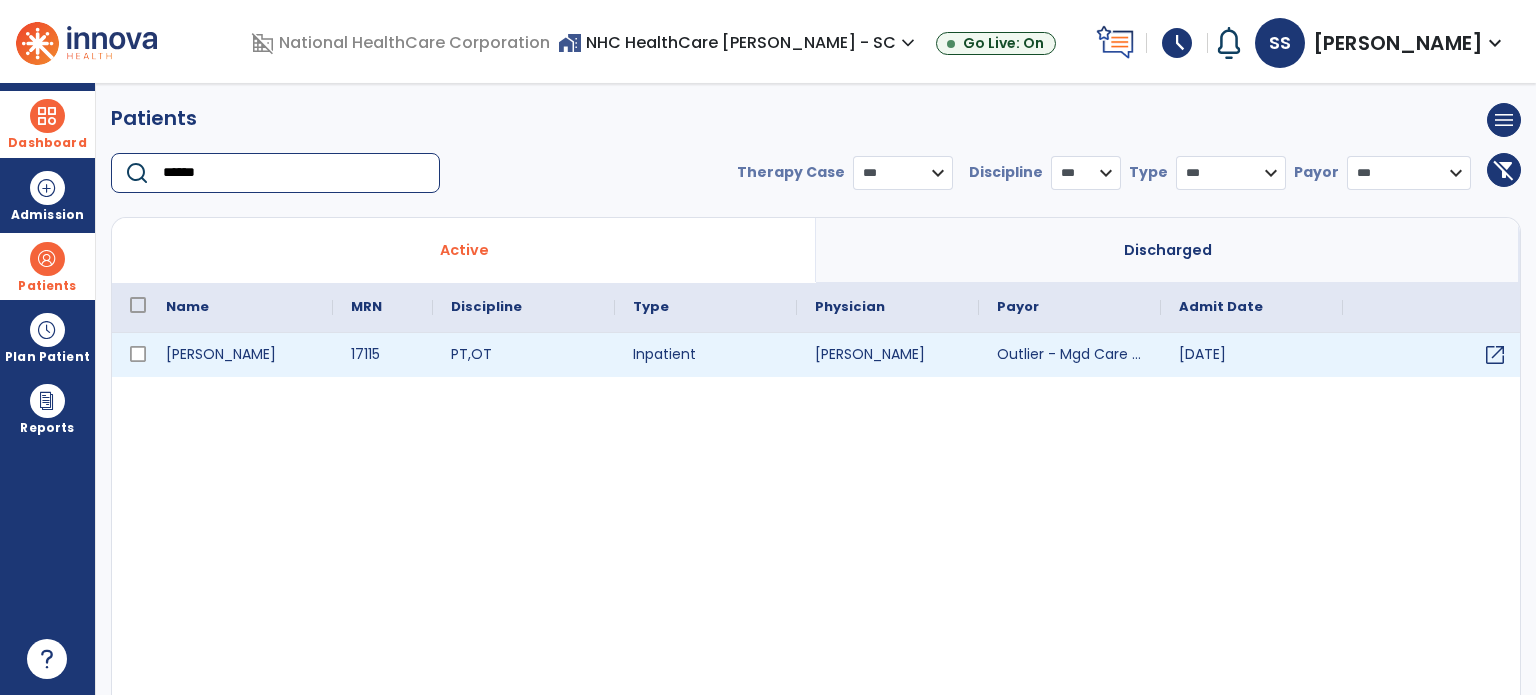 type on "******" 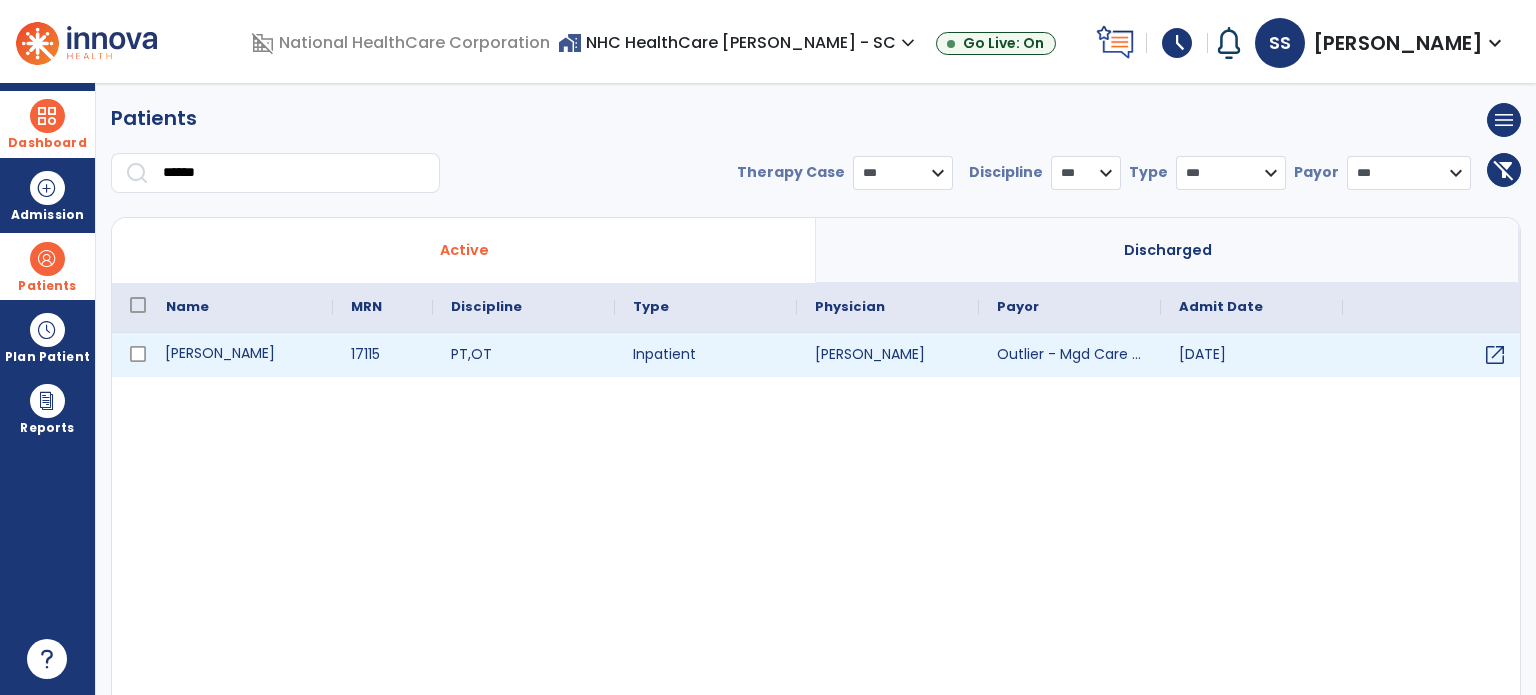 click on "[PERSON_NAME]" at bounding box center [240, 355] 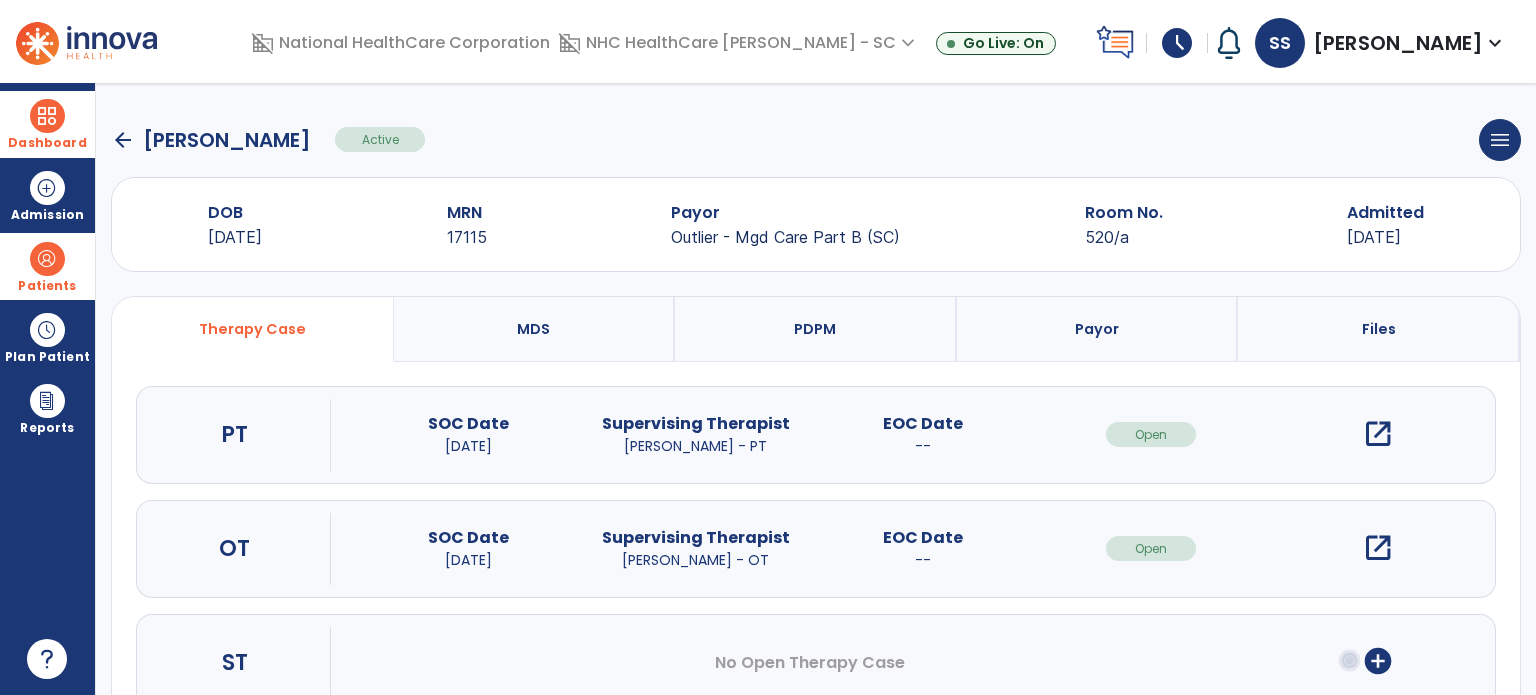 click on "open_in_new" at bounding box center (1378, 434) 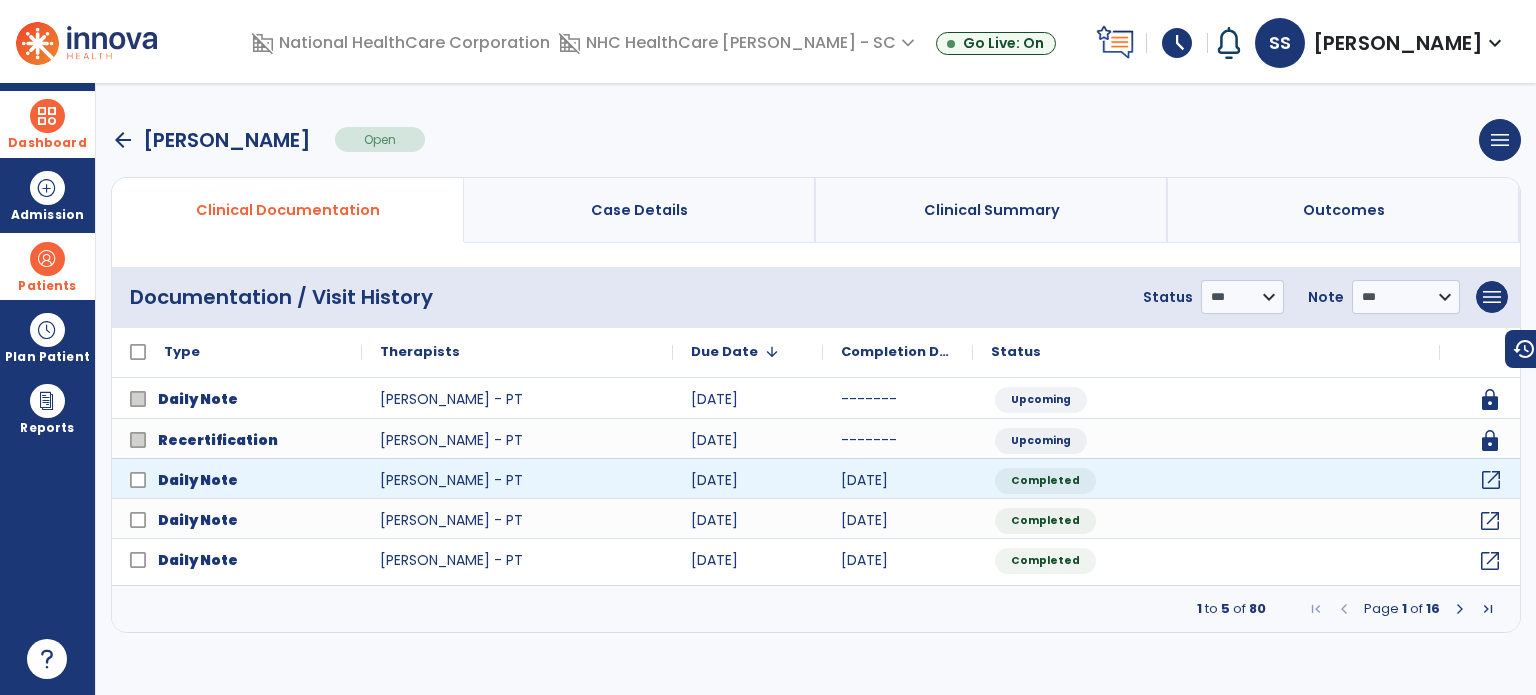 click on "open_in_new" 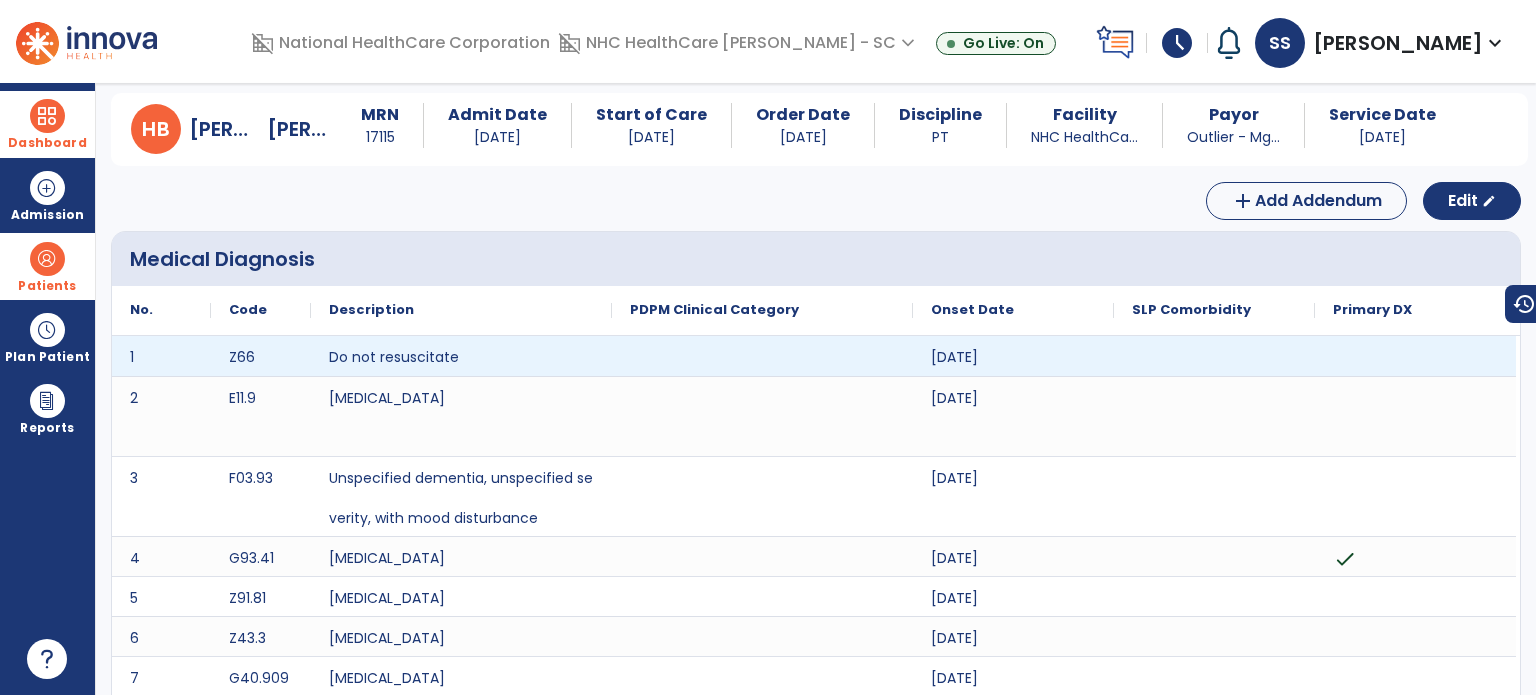 scroll, scrollTop: 0, scrollLeft: 0, axis: both 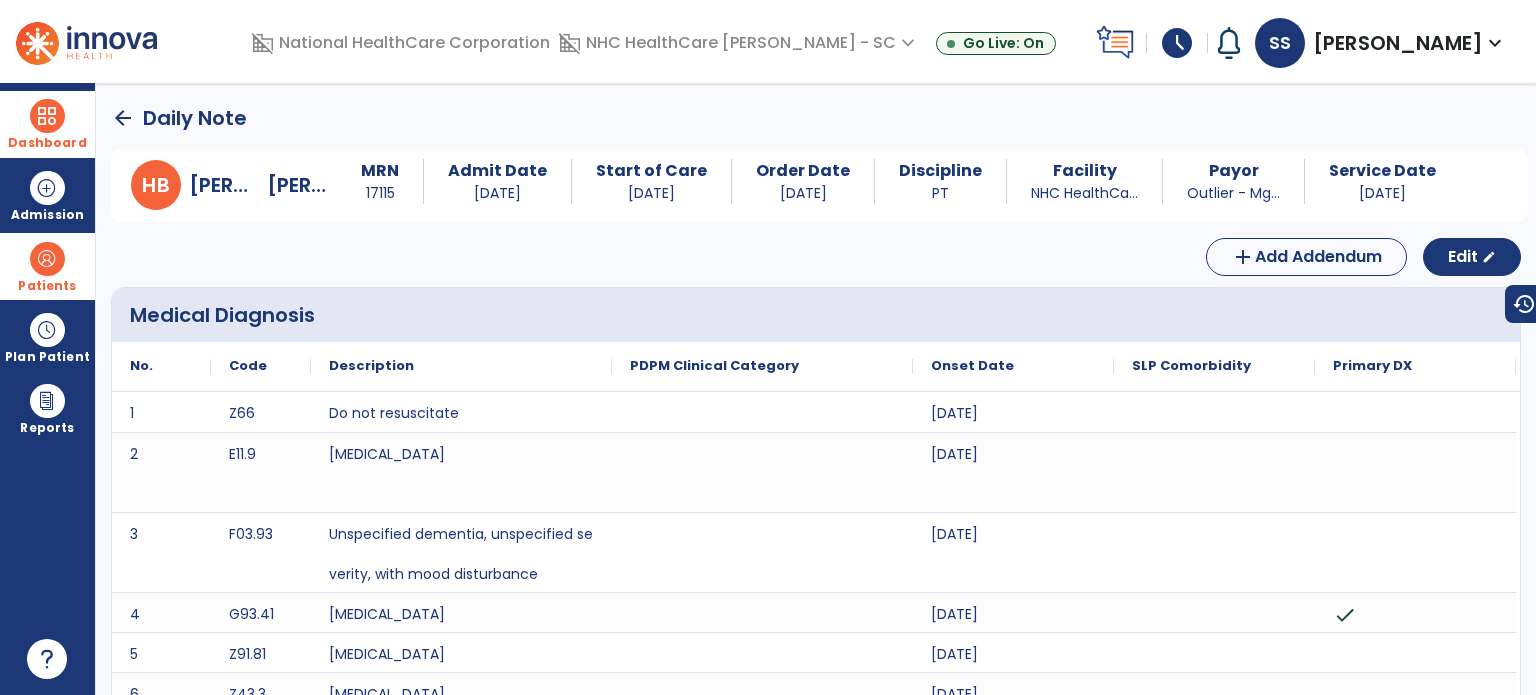 click on "Edit  edit" 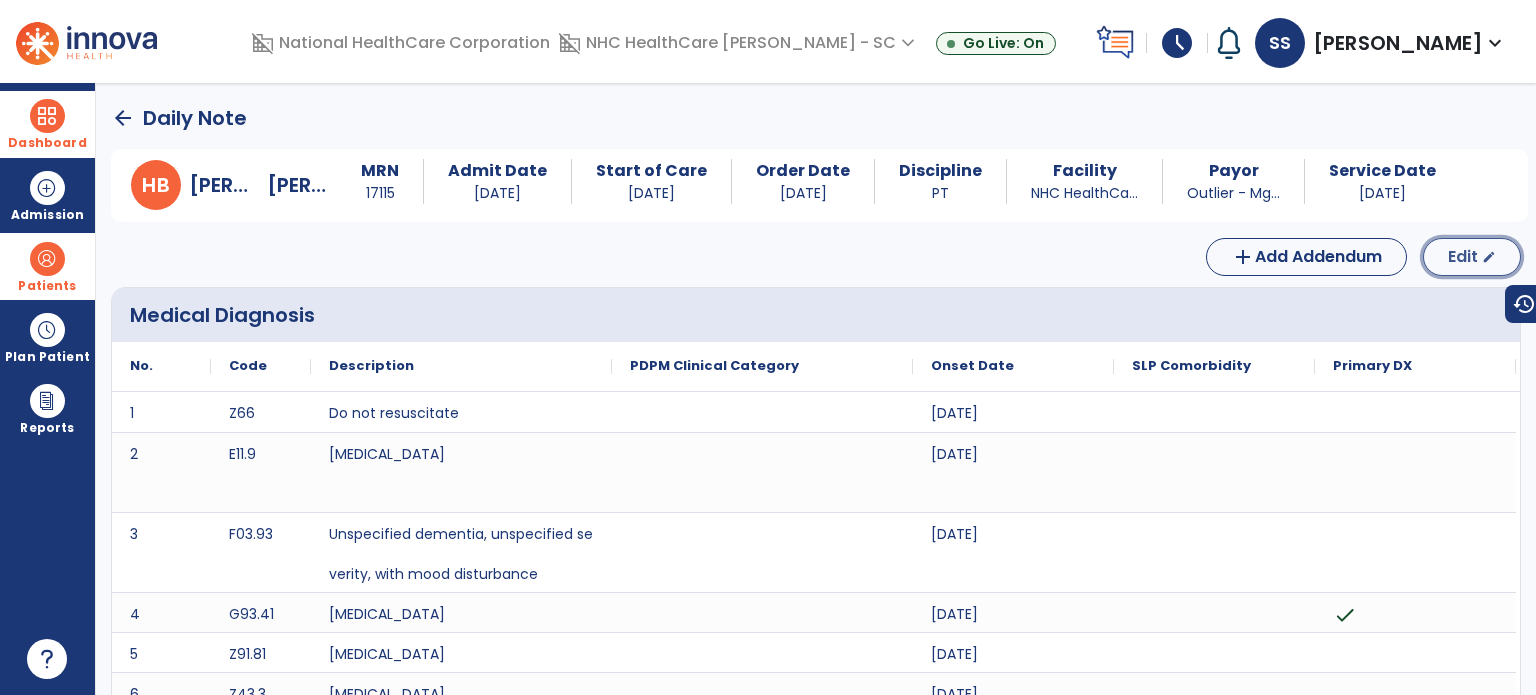 click on "Edit  edit" 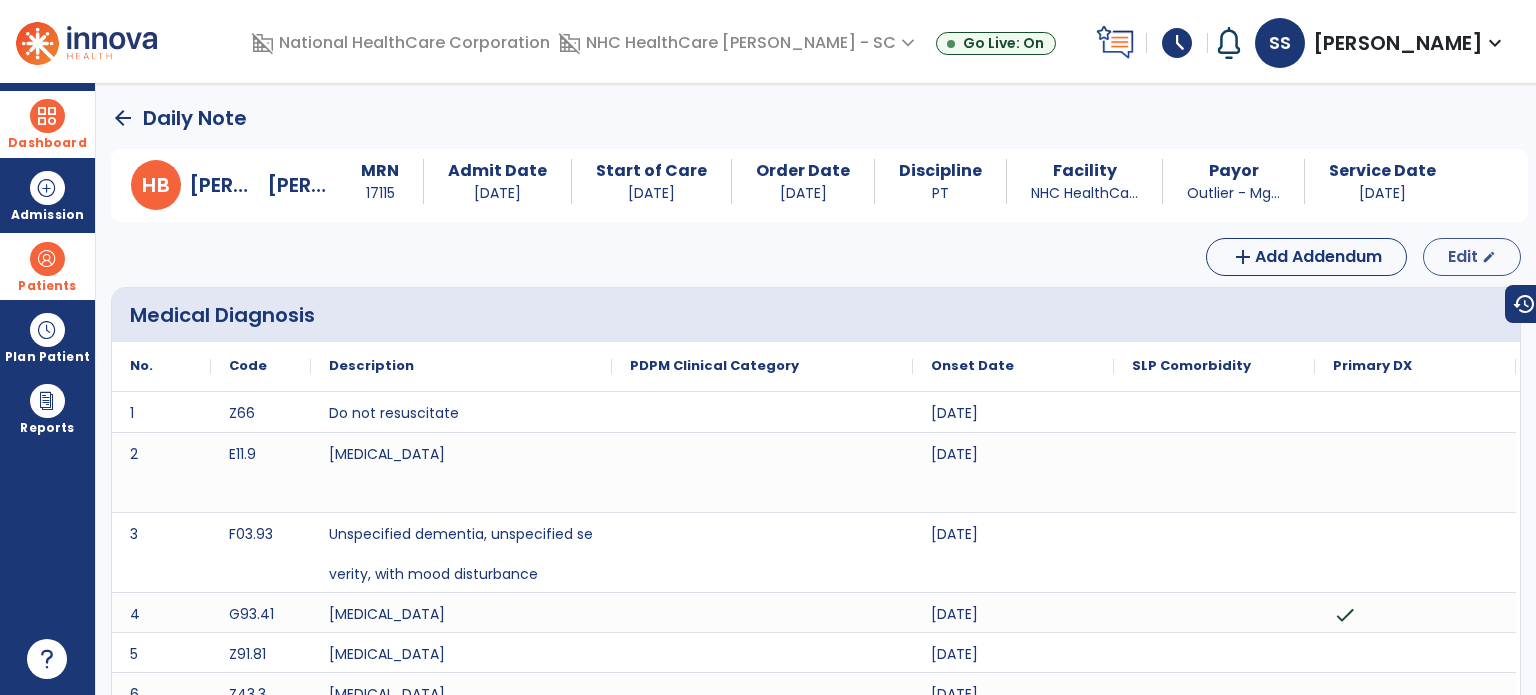 select on "*" 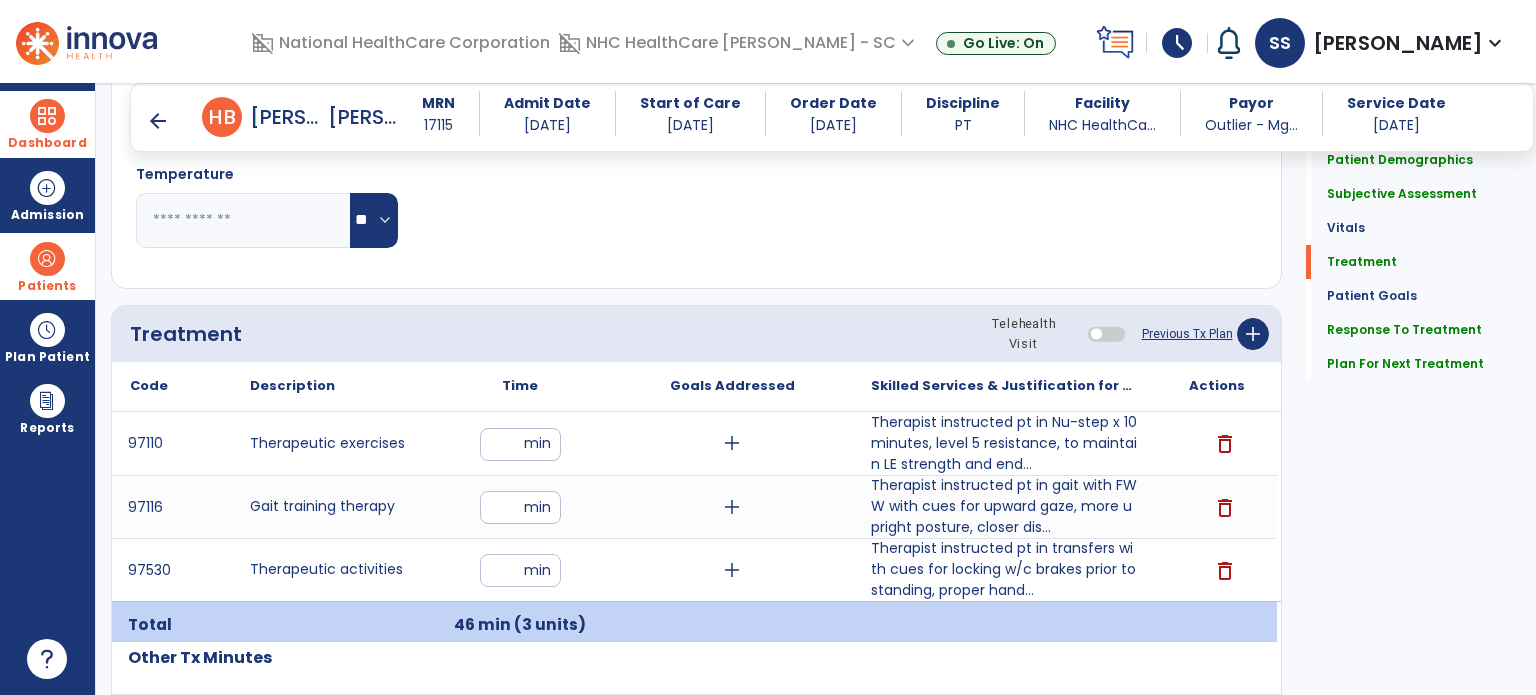 scroll, scrollTop: 1900, scrollLeft: 0, axis: vertical 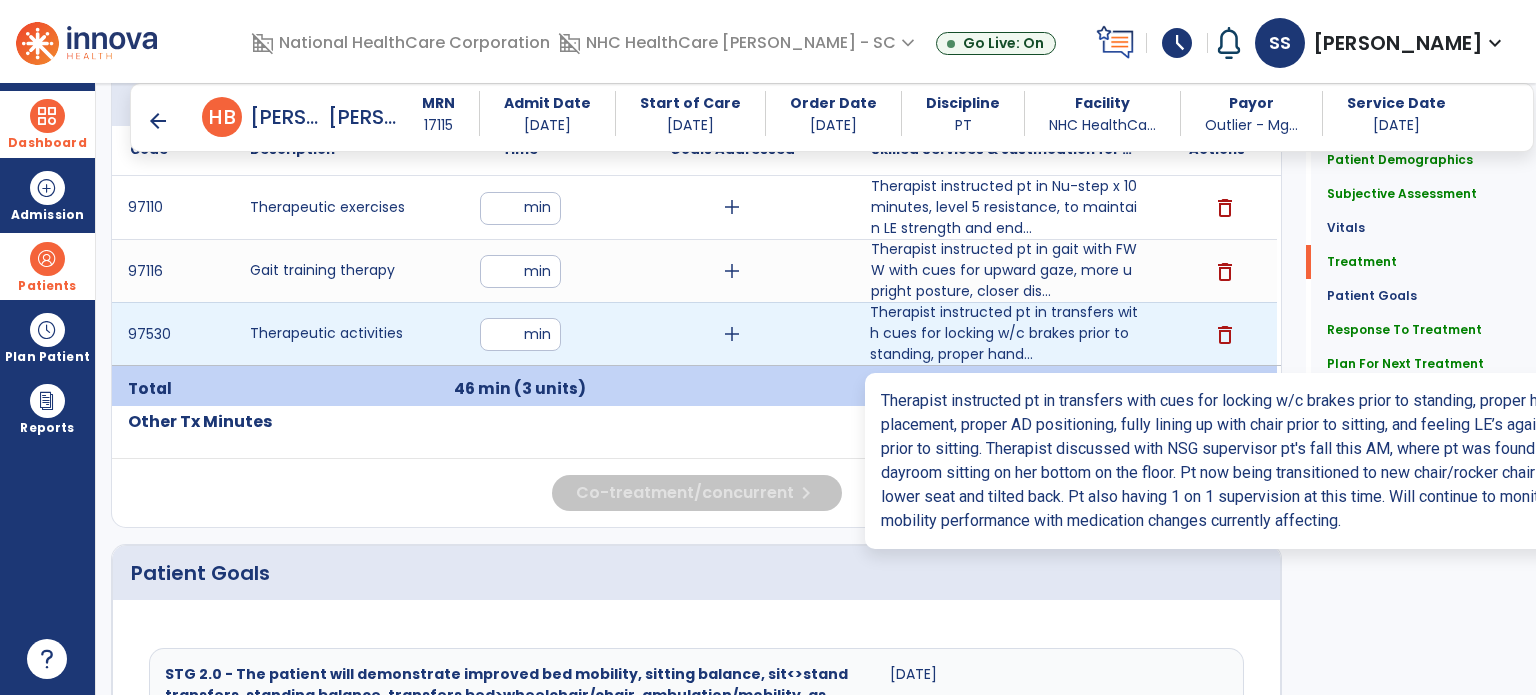 click on "Therapist instructed pt in transfers with cues for locking w/c brakes prior to standing, proper hand..." at bounding box center [1004, 333] 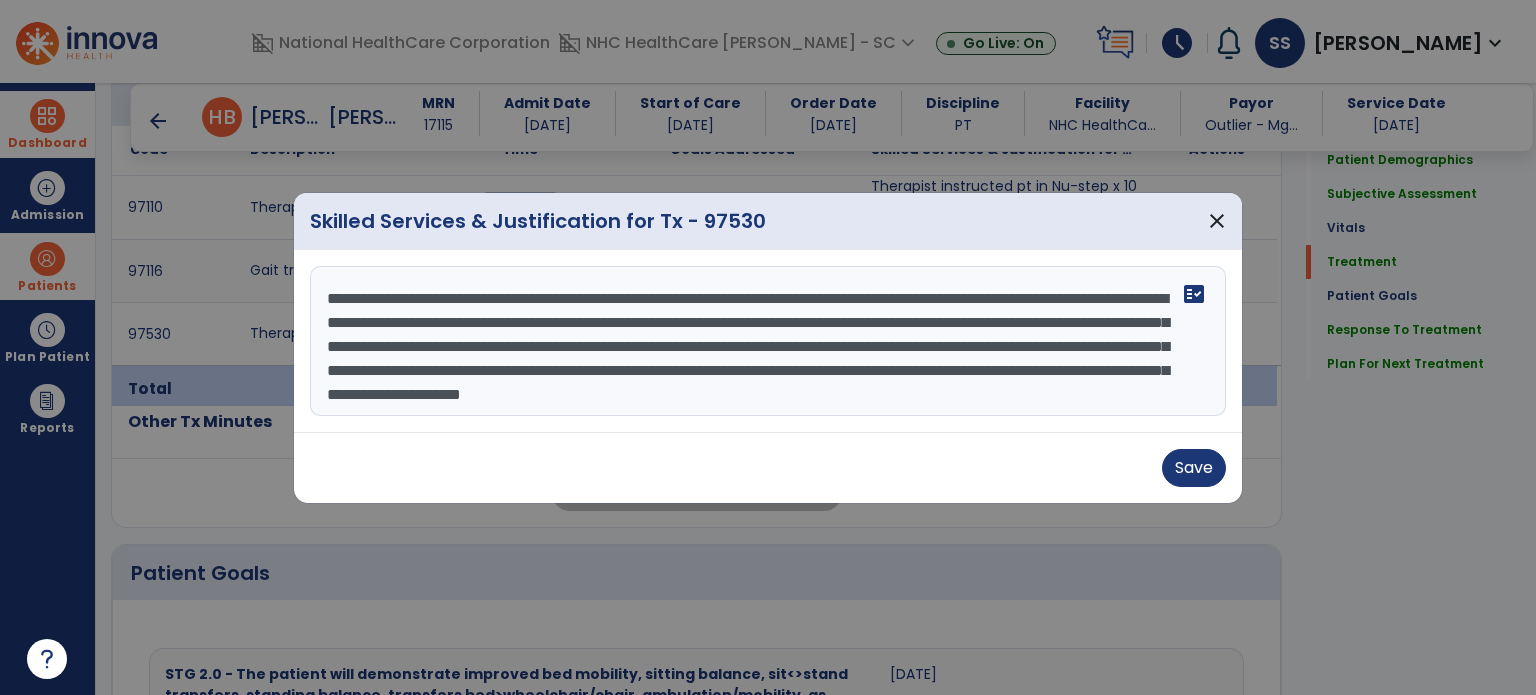 scroll, scrollTop: 24, scrollLeft: 0, axis: vertical 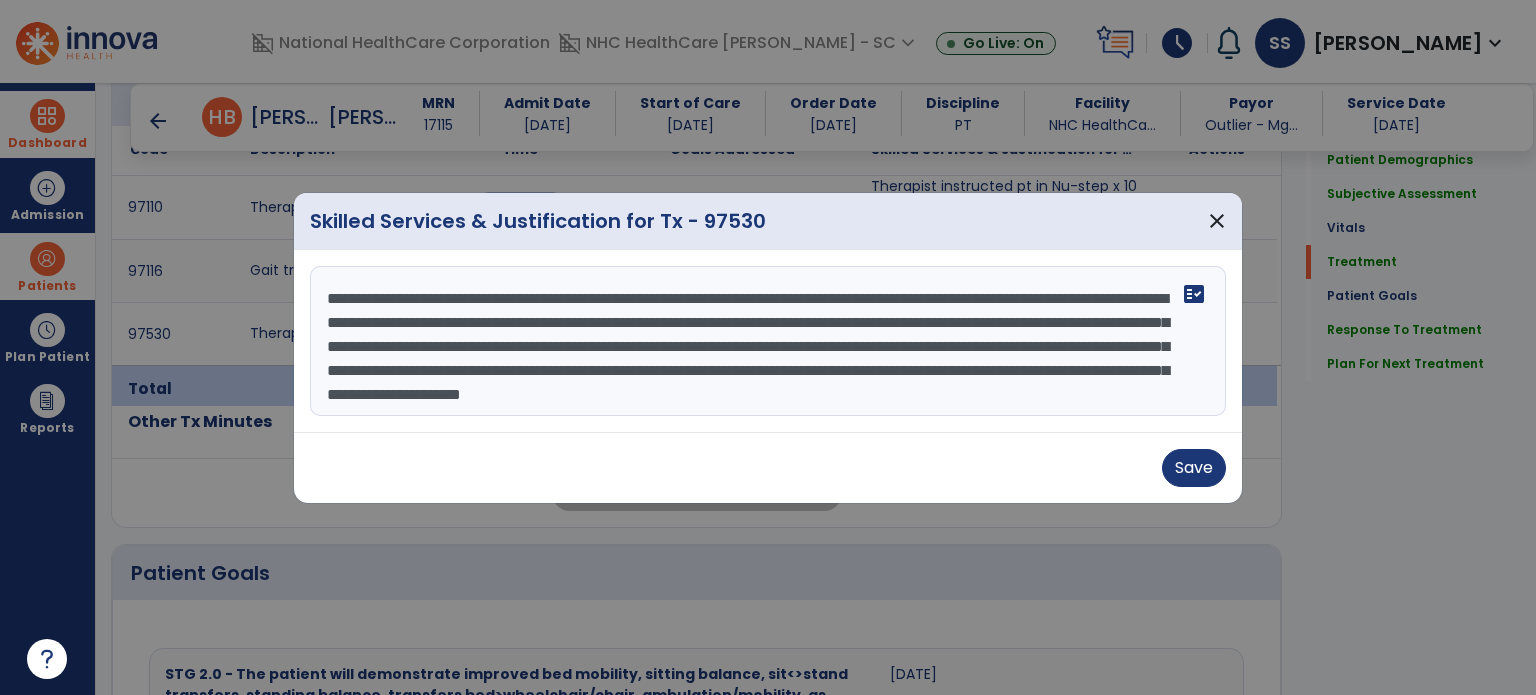 drag, startPoint x: 444, startPoint y: 319, endPoint x: 815, endPoint y: 431, distance: 387.5371 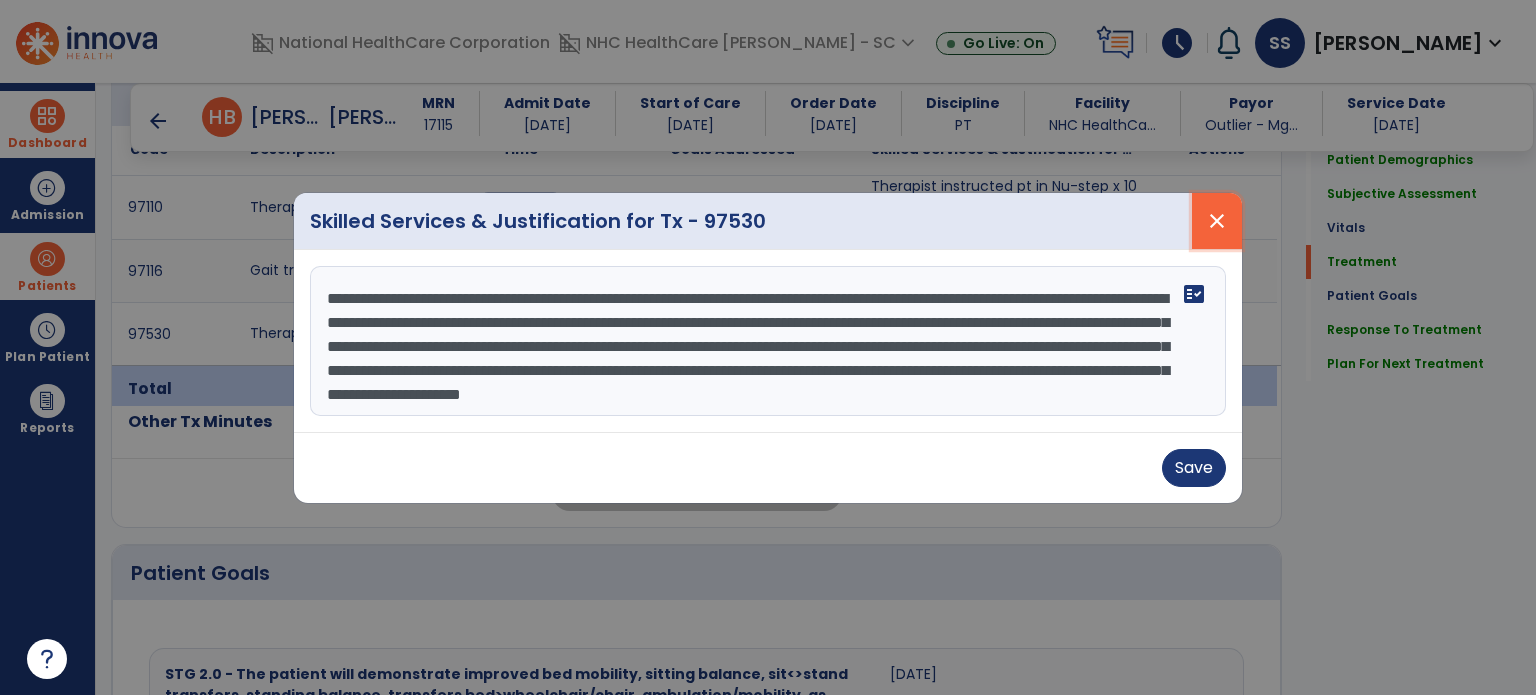 click on "close" at bounding box center (1217, 221) 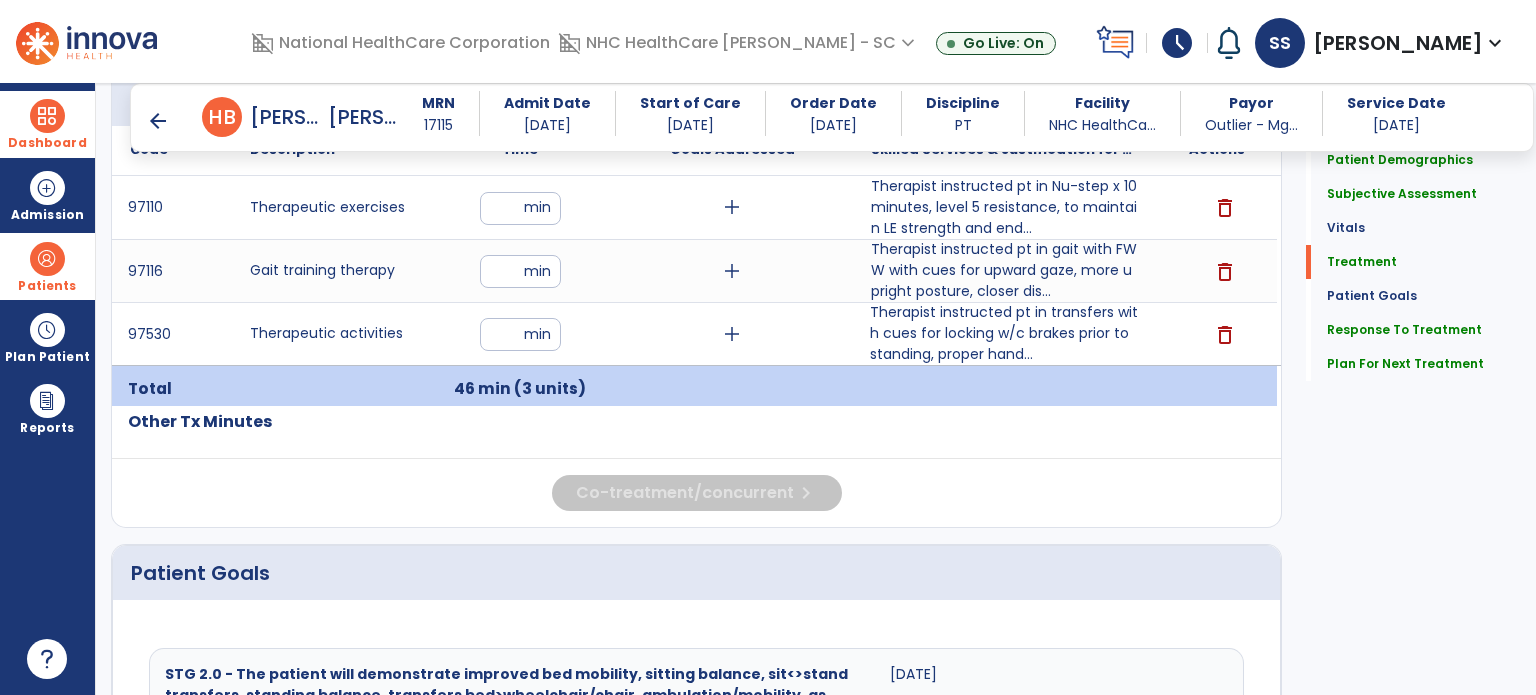 click on "Dashboard" at bounding box center [47, 124] 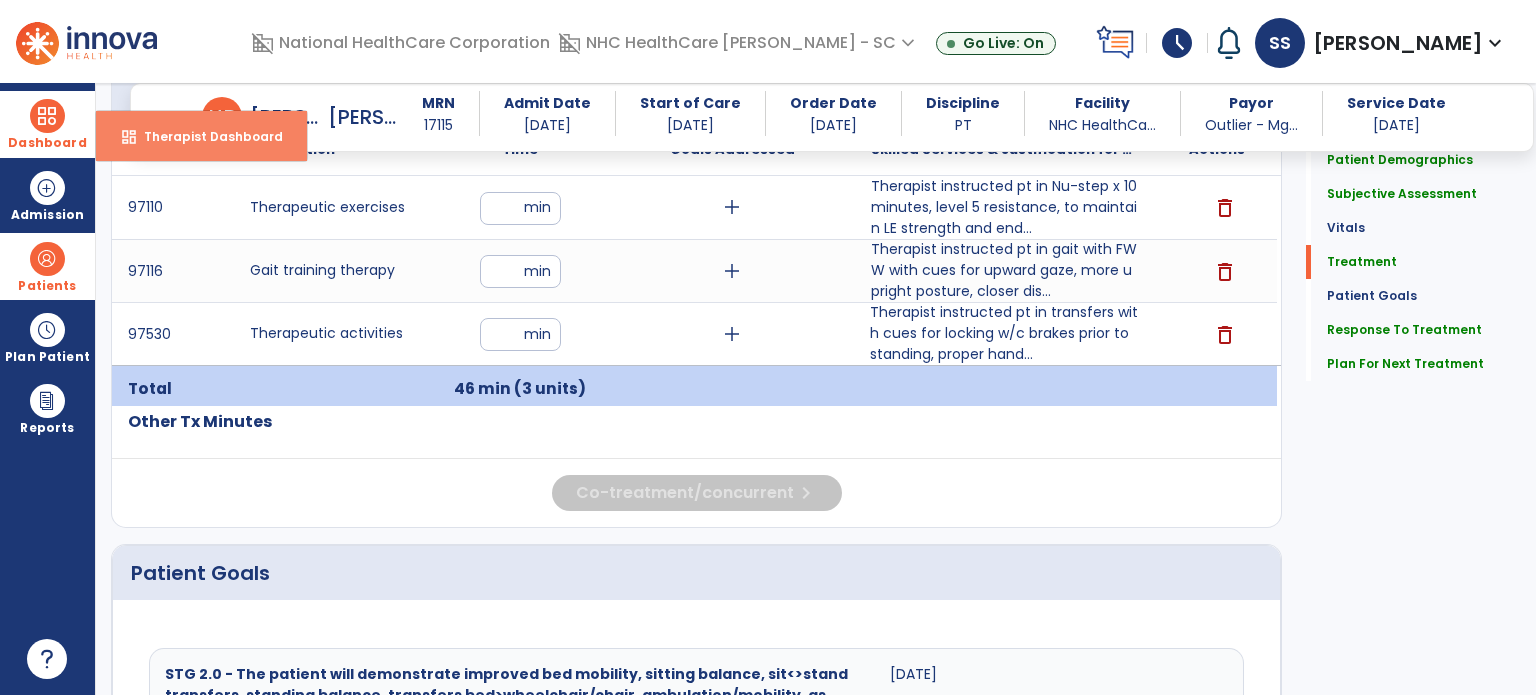 click on "Therapist Dashboard" at bounding box center (205, 136) 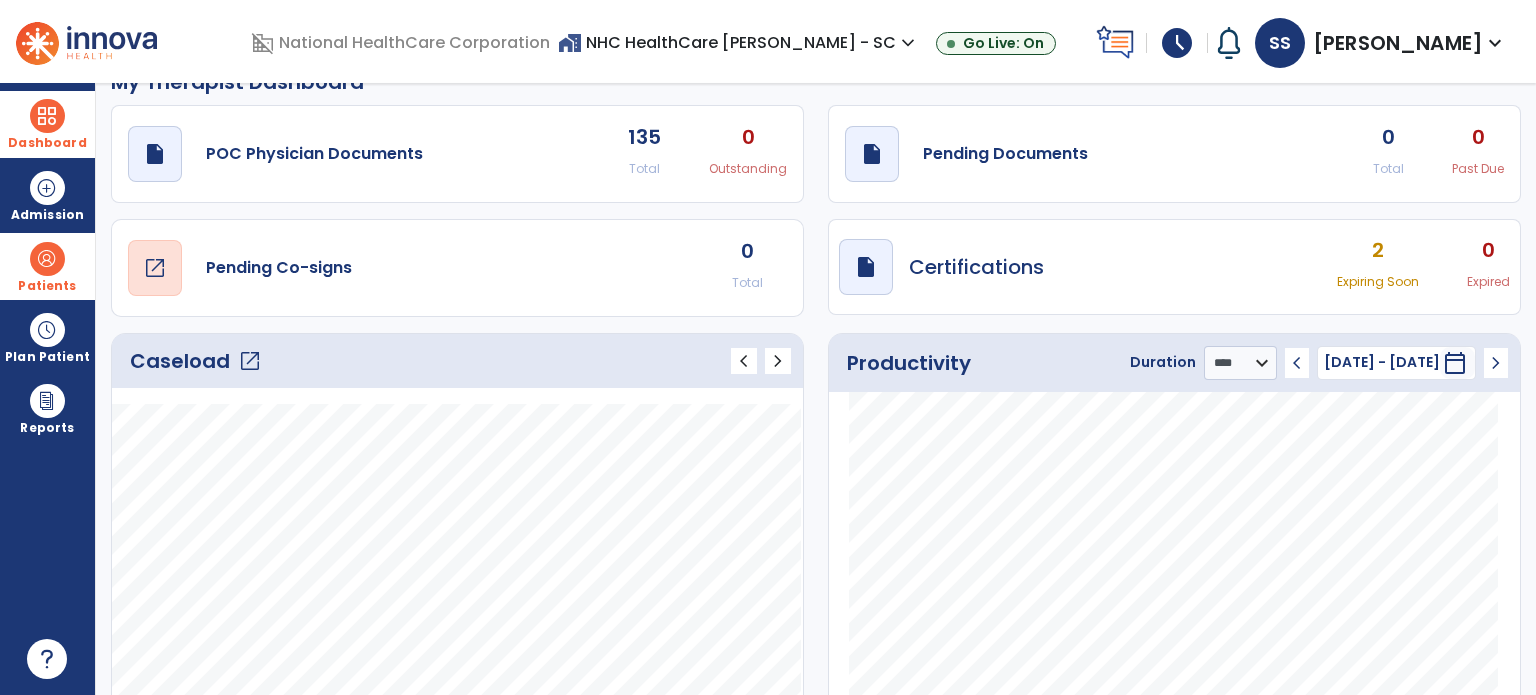 scroll, scrollTop: 0, scrollLeft: 0, axis: both 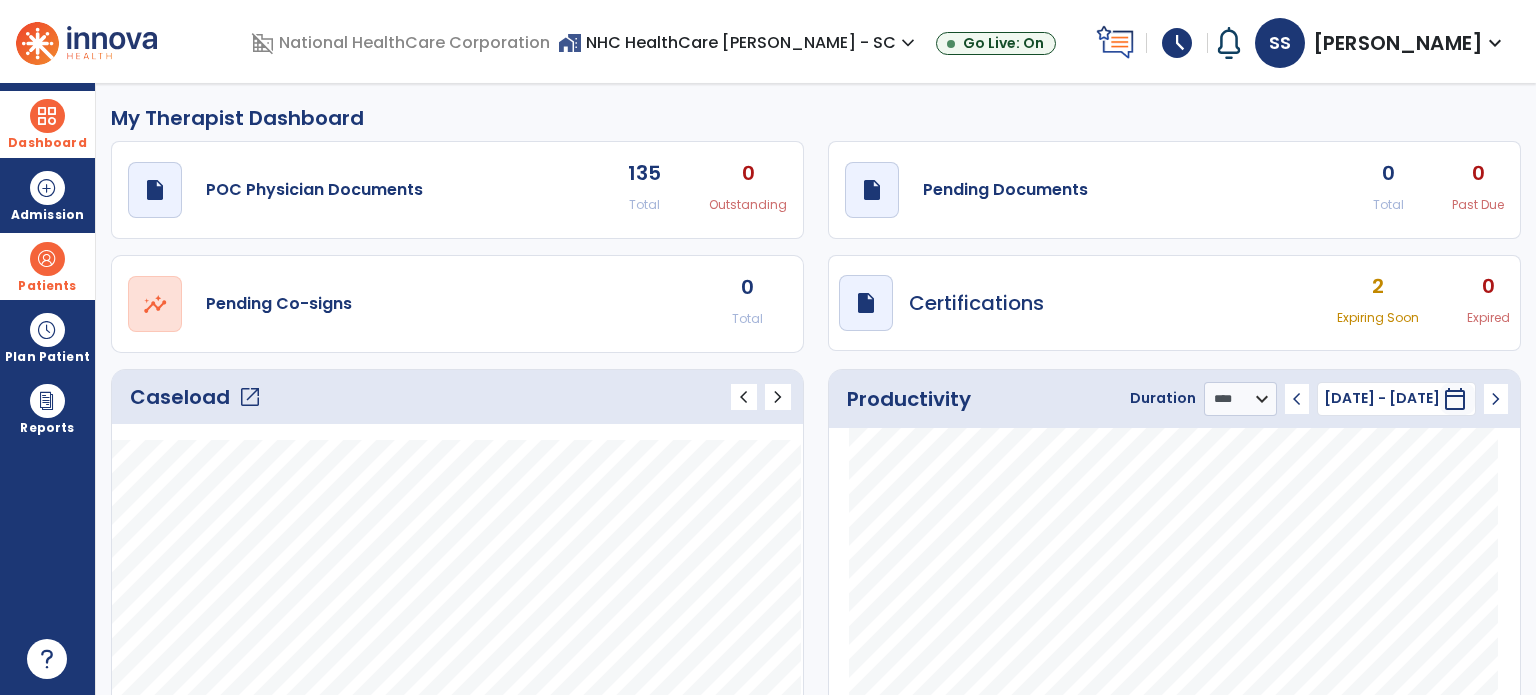 click on "draft   open_in_new  Certifications 2 Expiring Soon 0 Expired" at bounding box center [1174, 303] 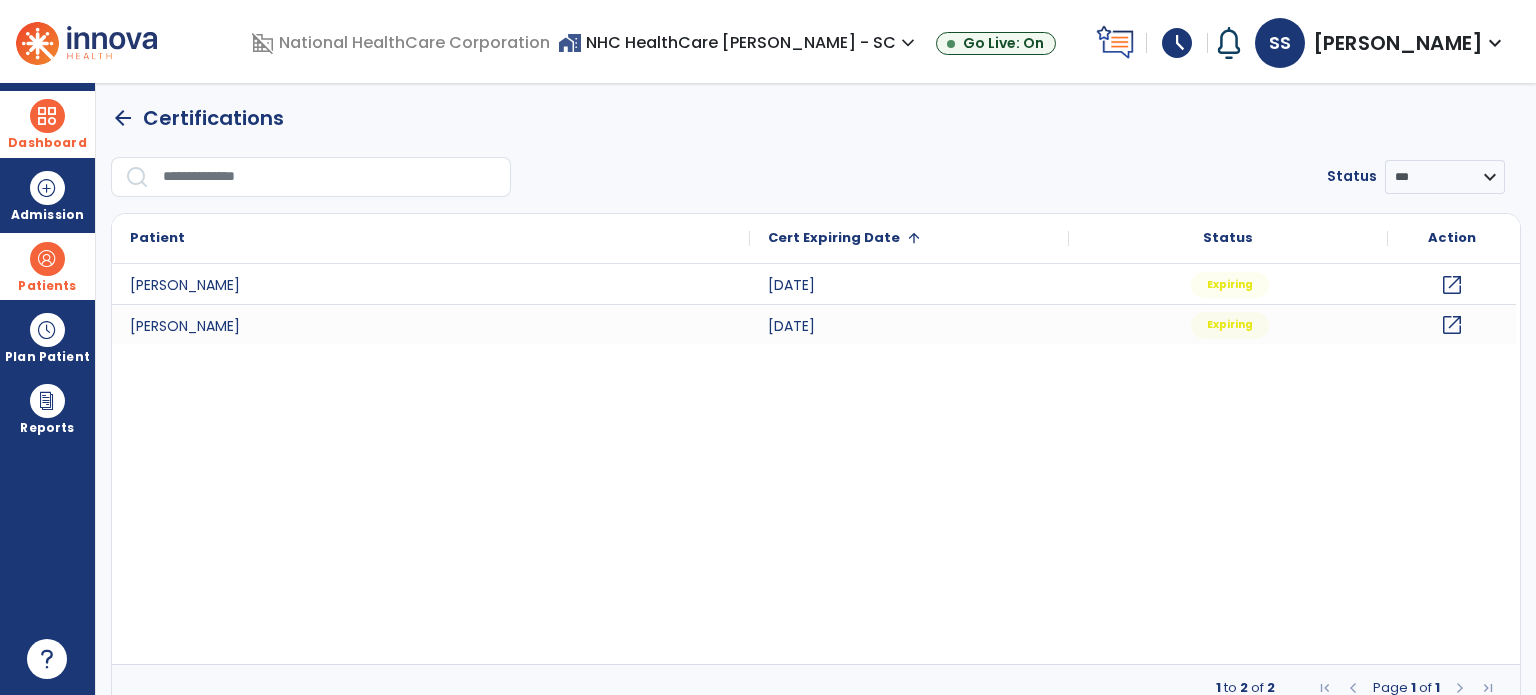 click at bounding box center [47, 259] 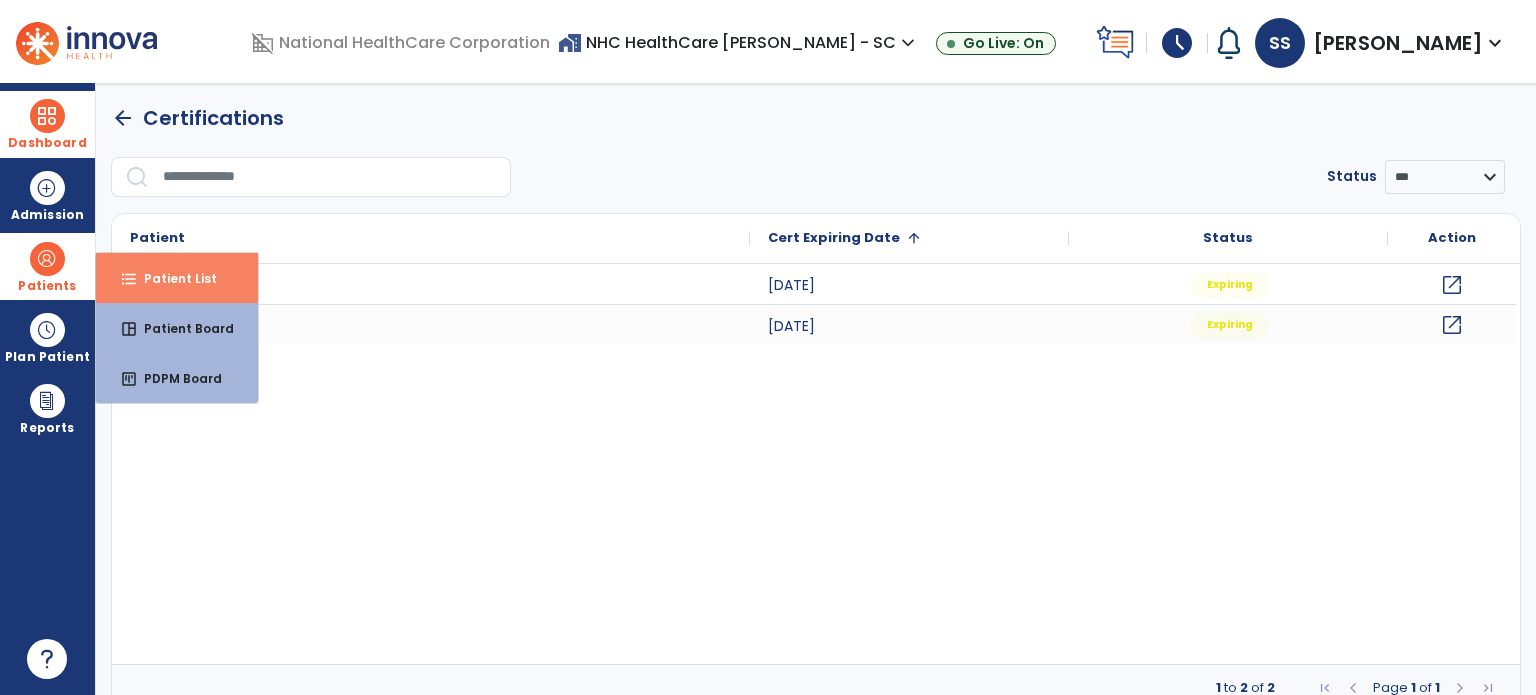 click on "format_list_bulleted  Patient List" at bounding box center [177, 278] 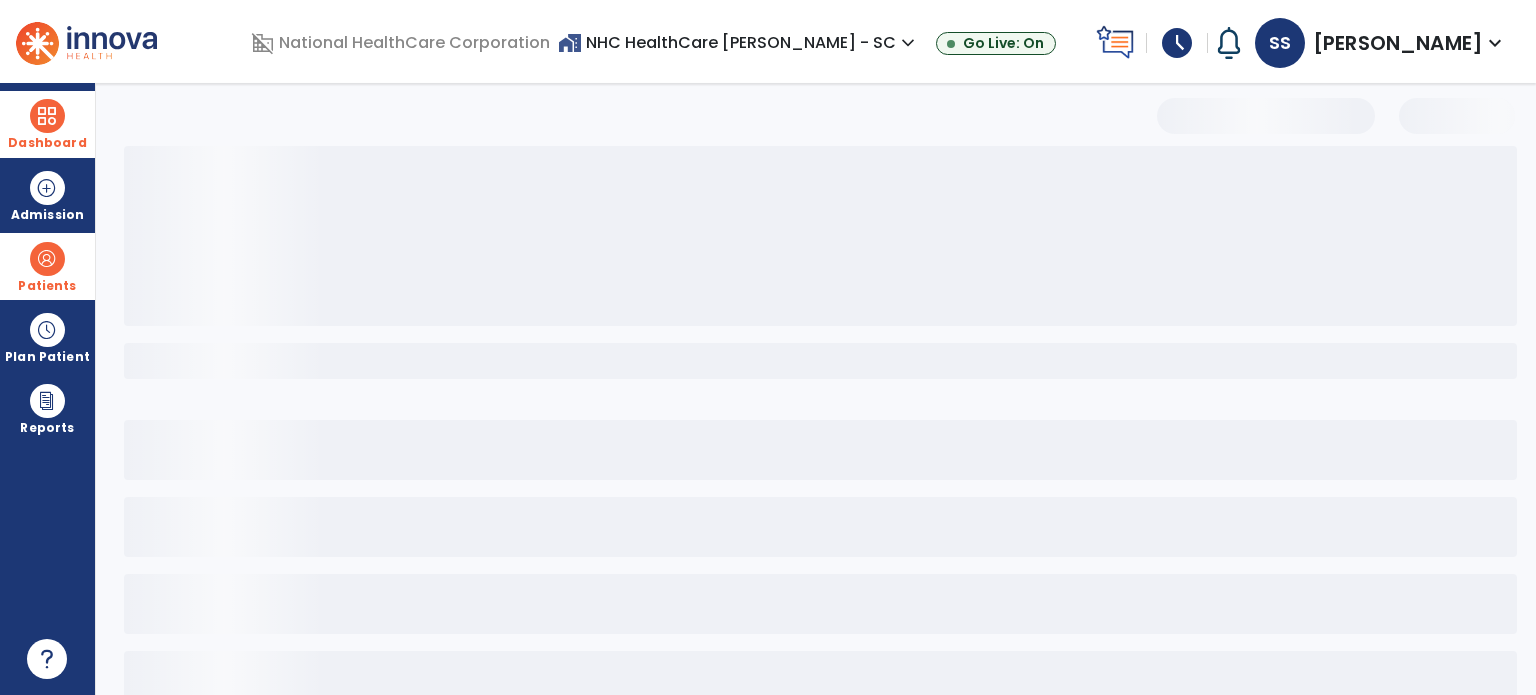 select on "***" 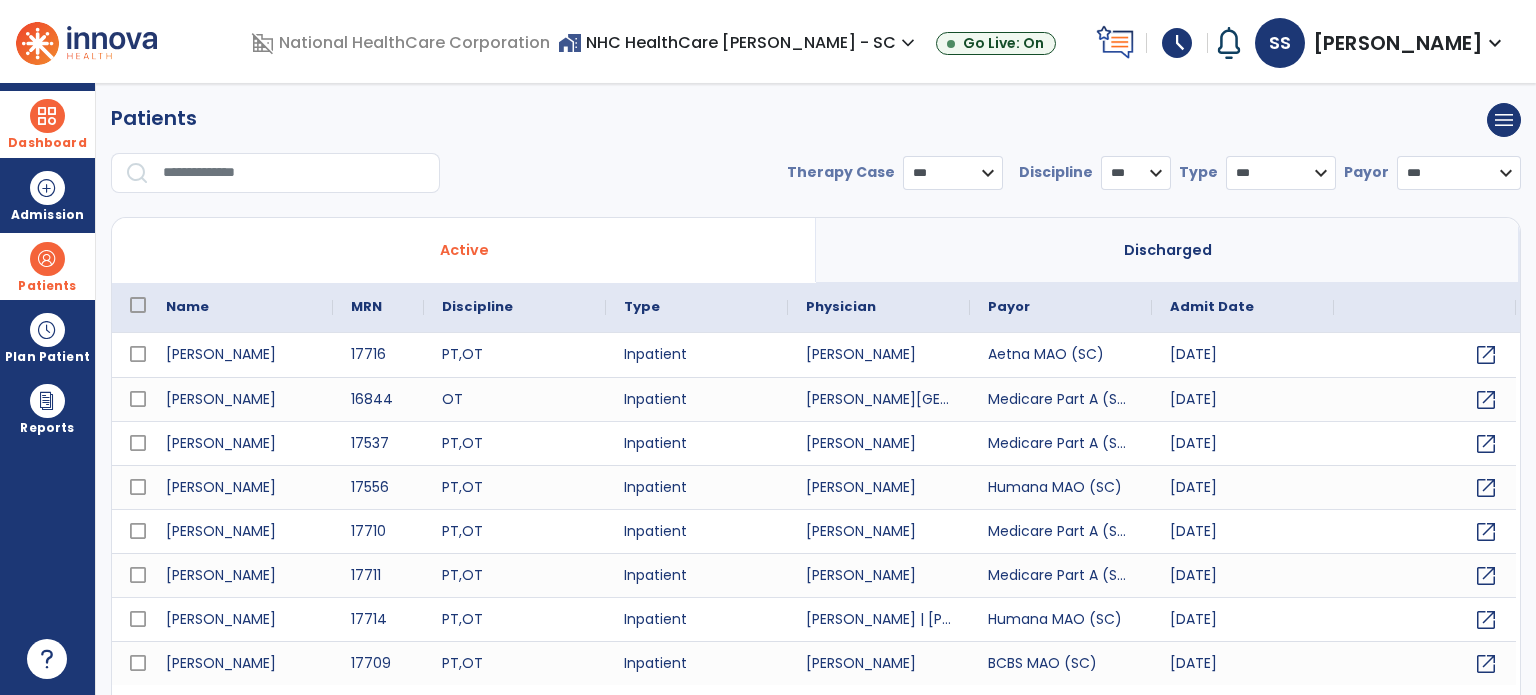 click on "Dashboard" at bounding box center (47, 124) 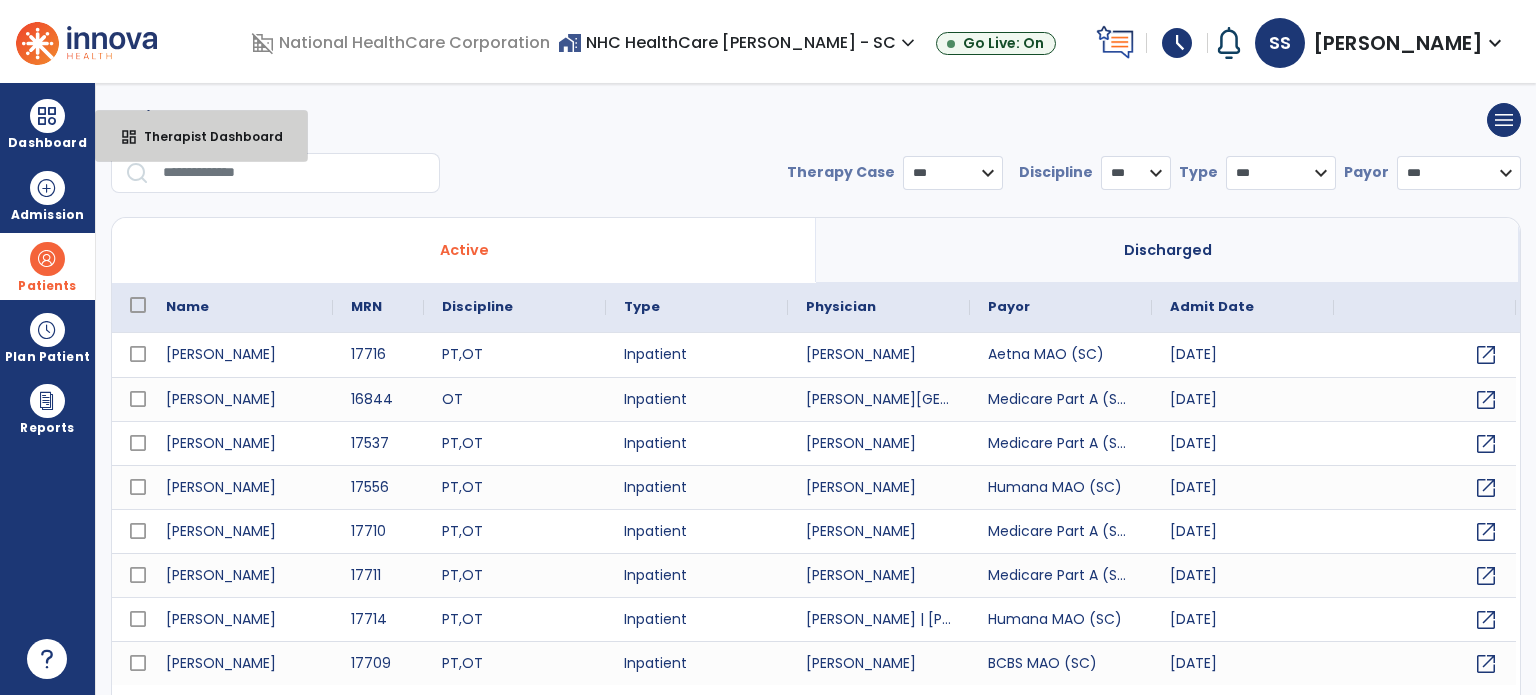 click on "dashboard  Therapist Dashboard" at bounding box center (201, 136) 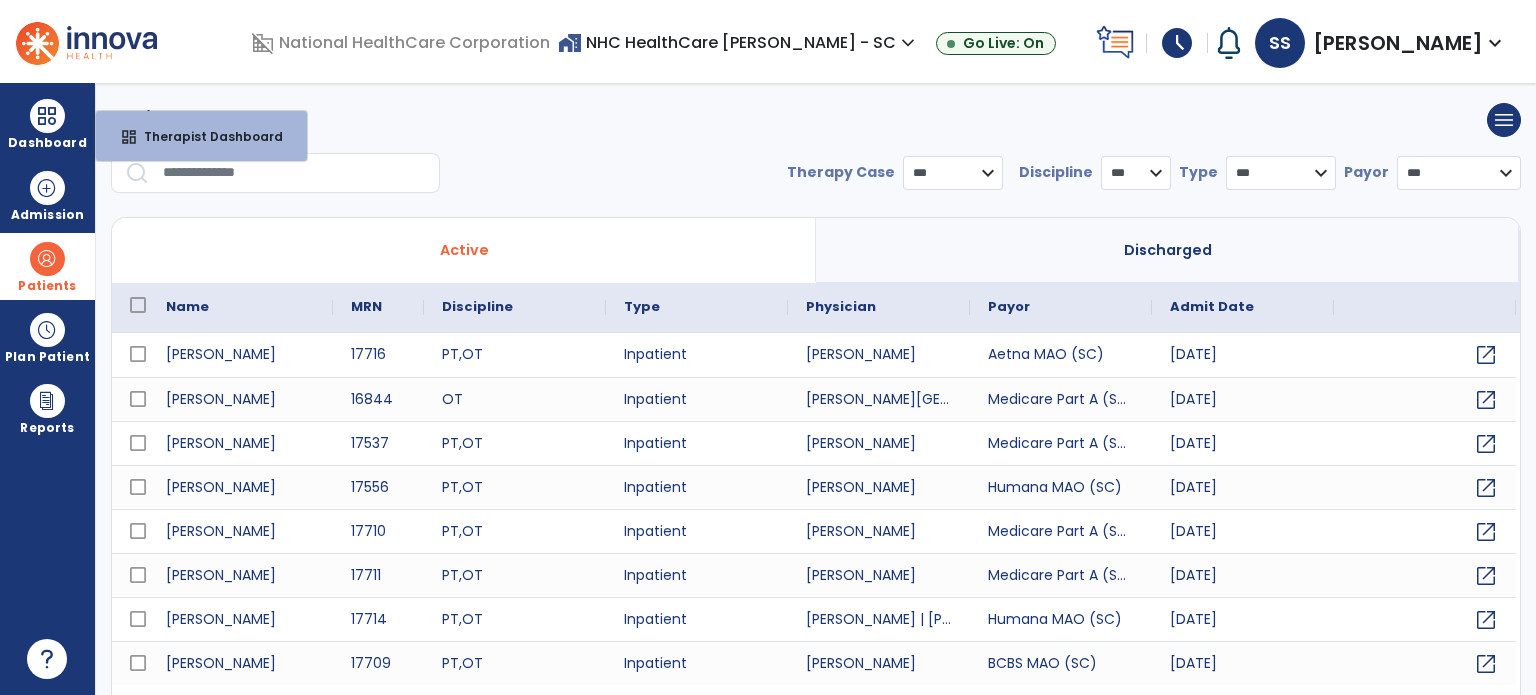 select on "****" 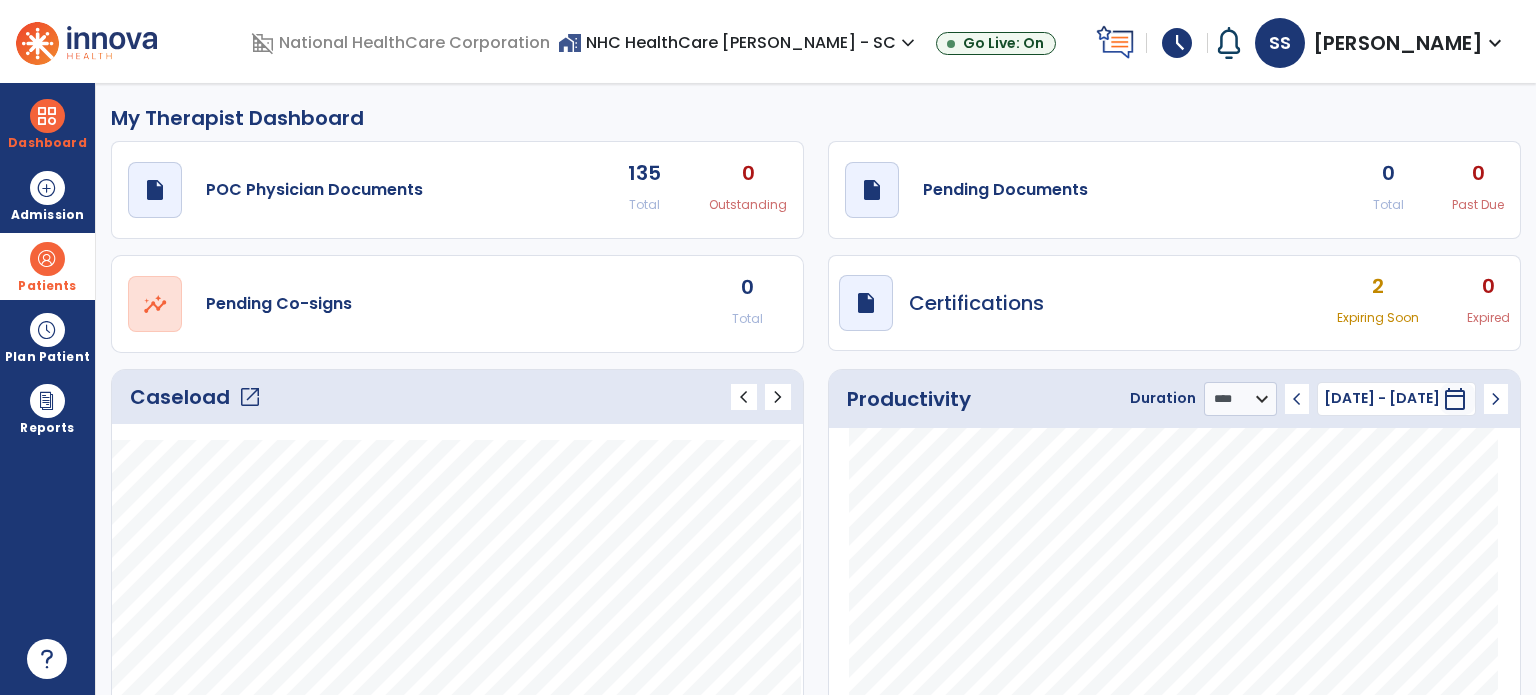 click on "draft   open_in_new  Certifications 2 Expiring Soon 0 Expired" at bounding box center [1174, 303] 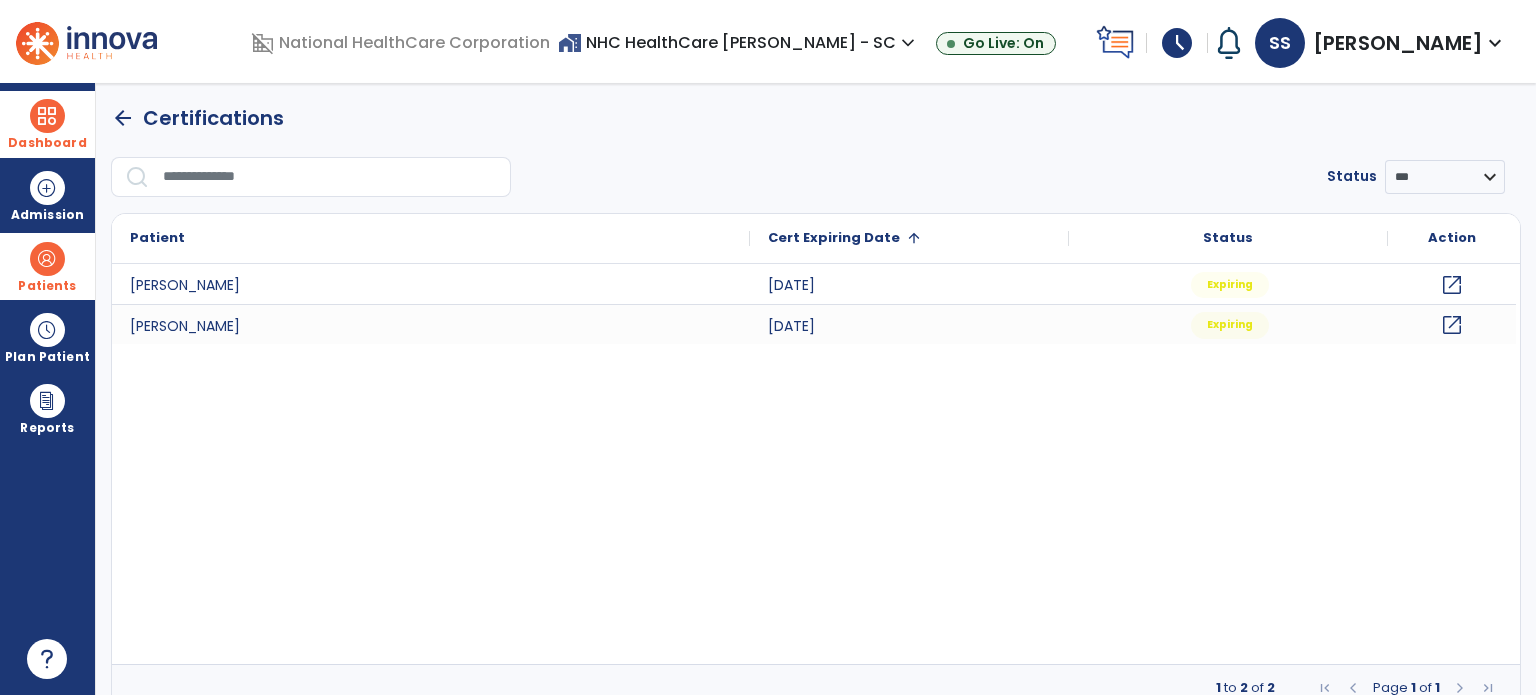 click at bounding box center (47, 116) 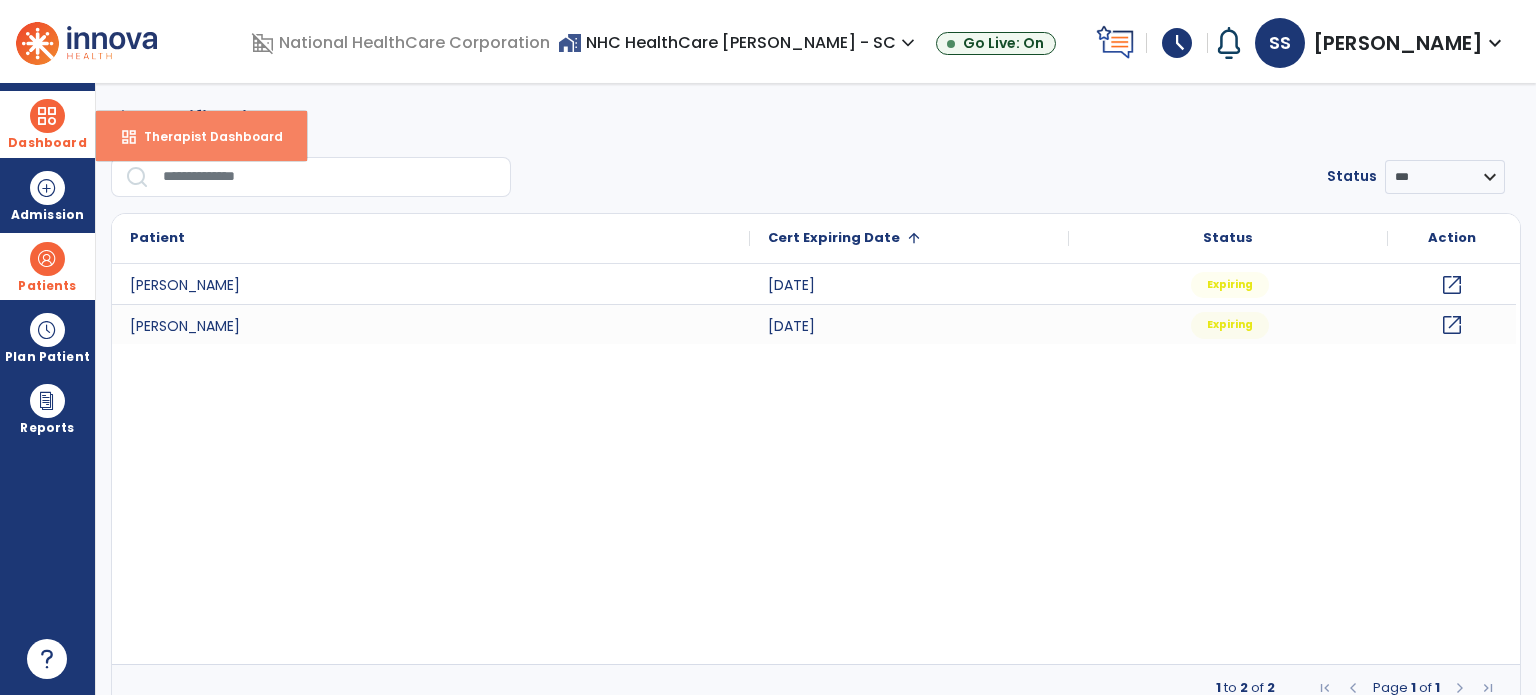 click on "dashboard  Therapist Dashboard" at bounding box center (201, 136) 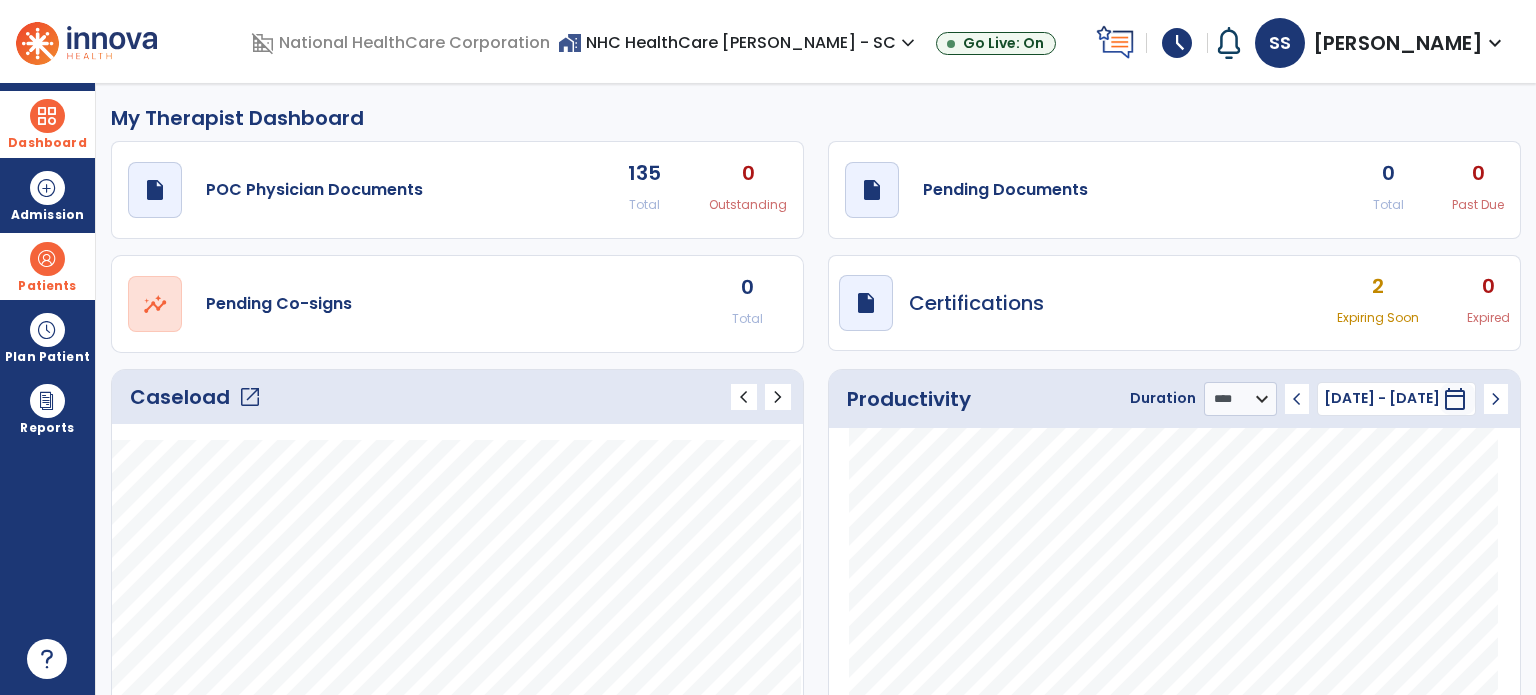 click at bounding box center (47, 259) 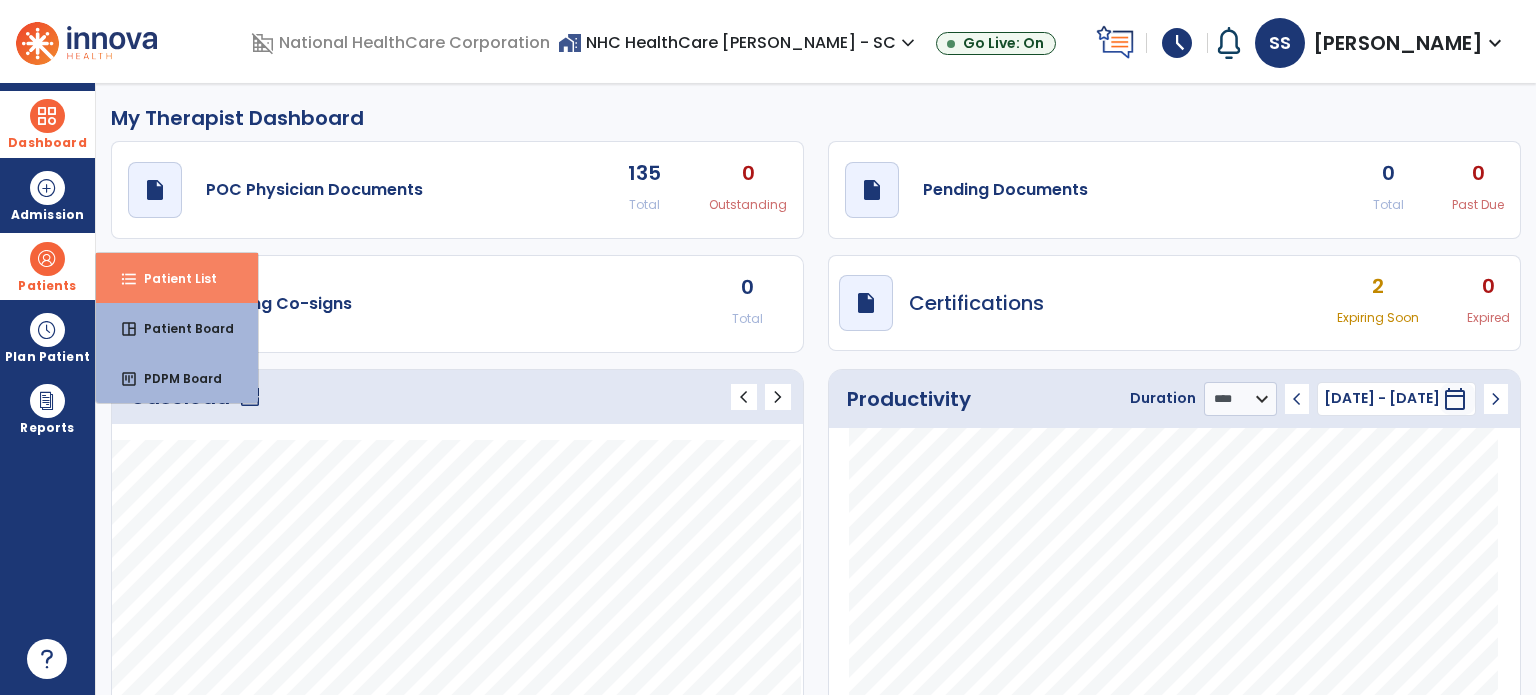 click on "Patient List" at bounding box center [172, 278] 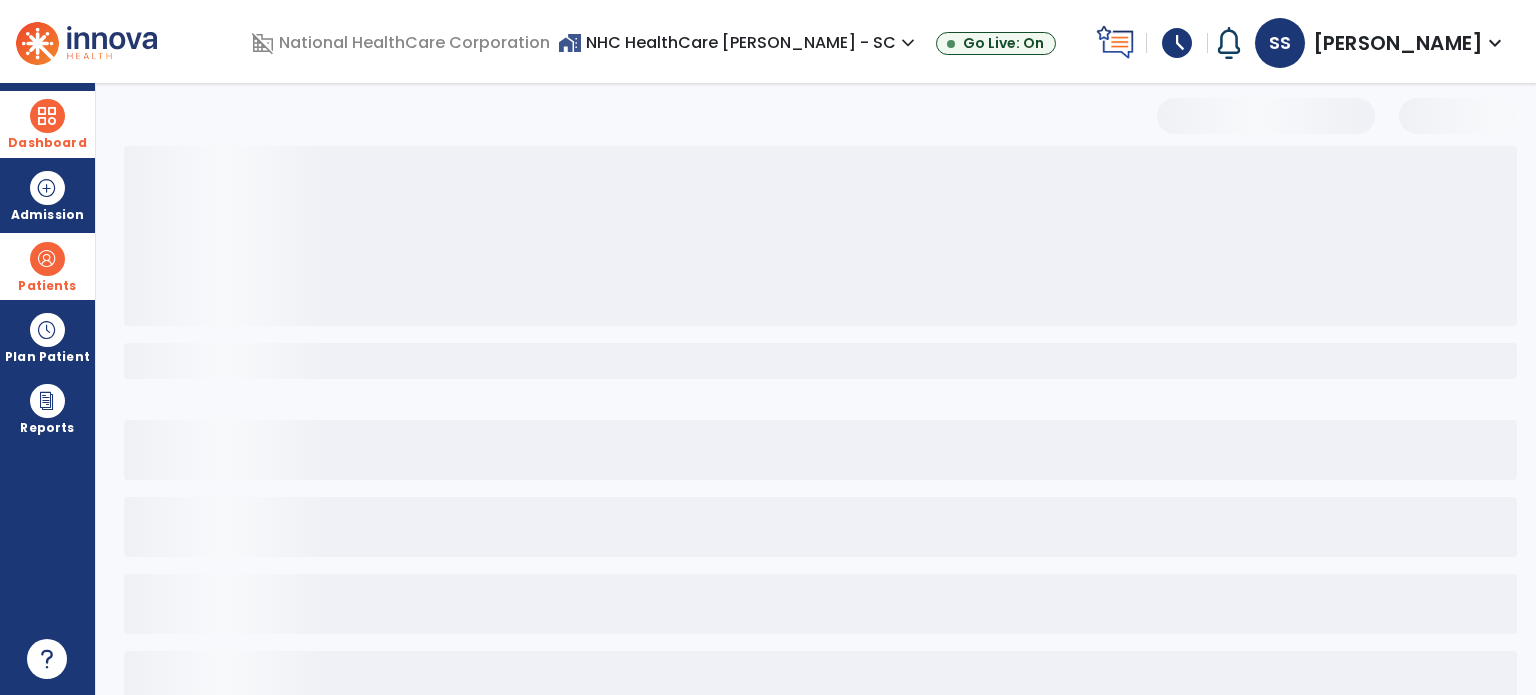 select on "***" 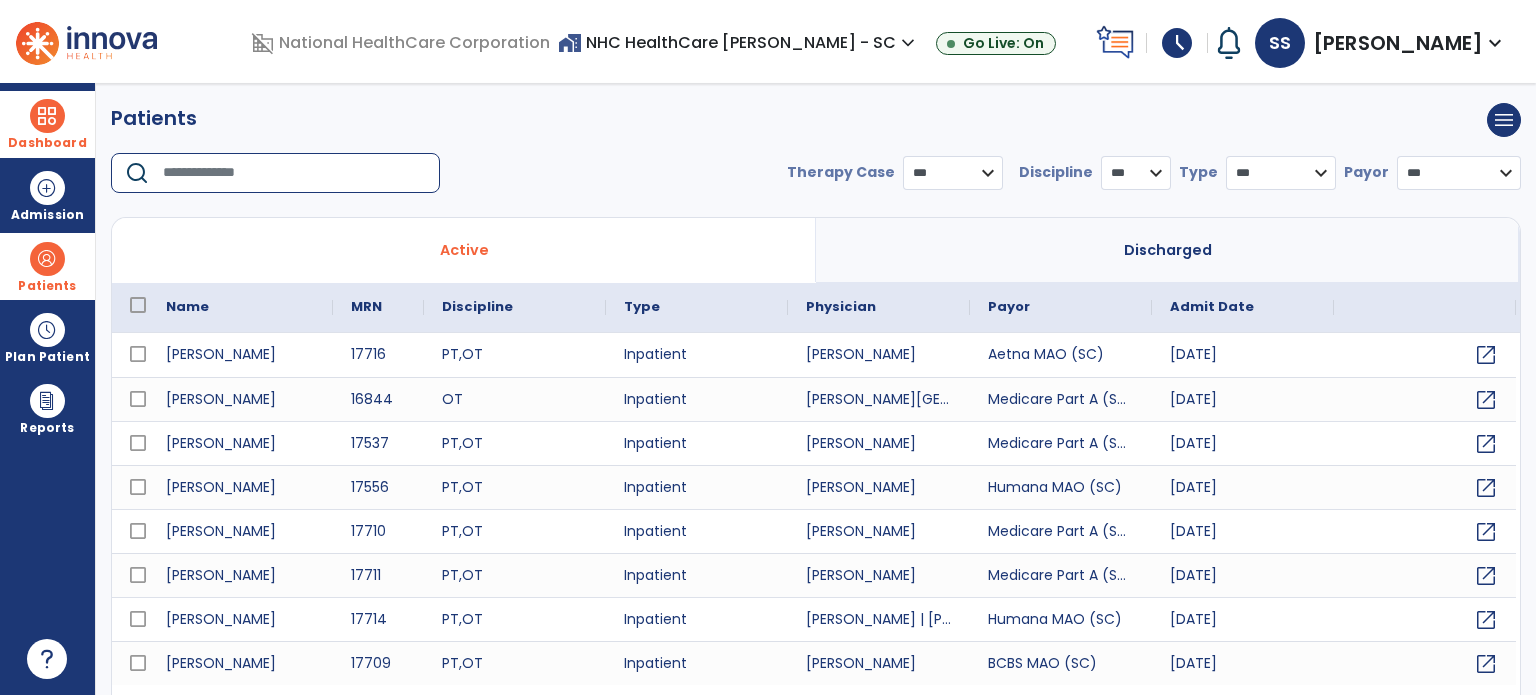 click at bounding box center [294, 173] 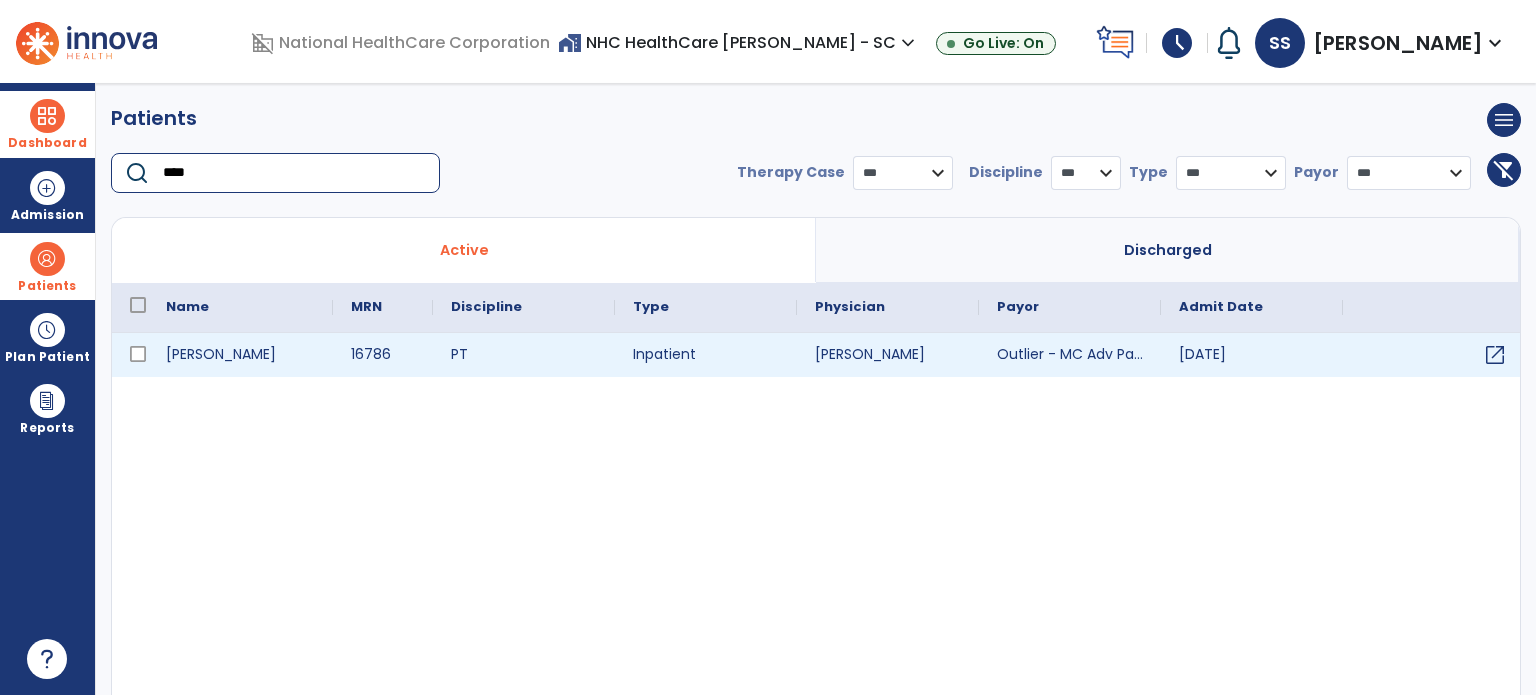 type on "****" 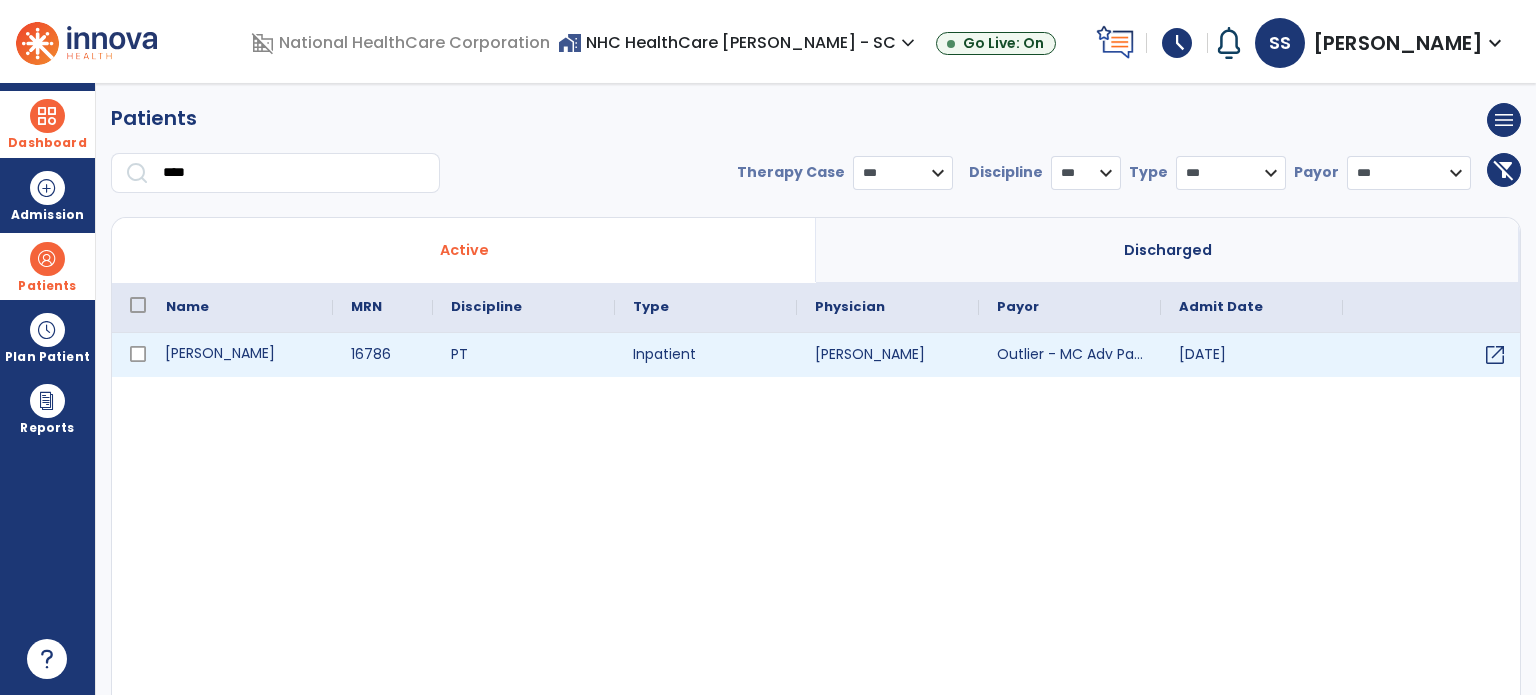 click on "Lowe, Tommy" at bounding box center [240, 355] 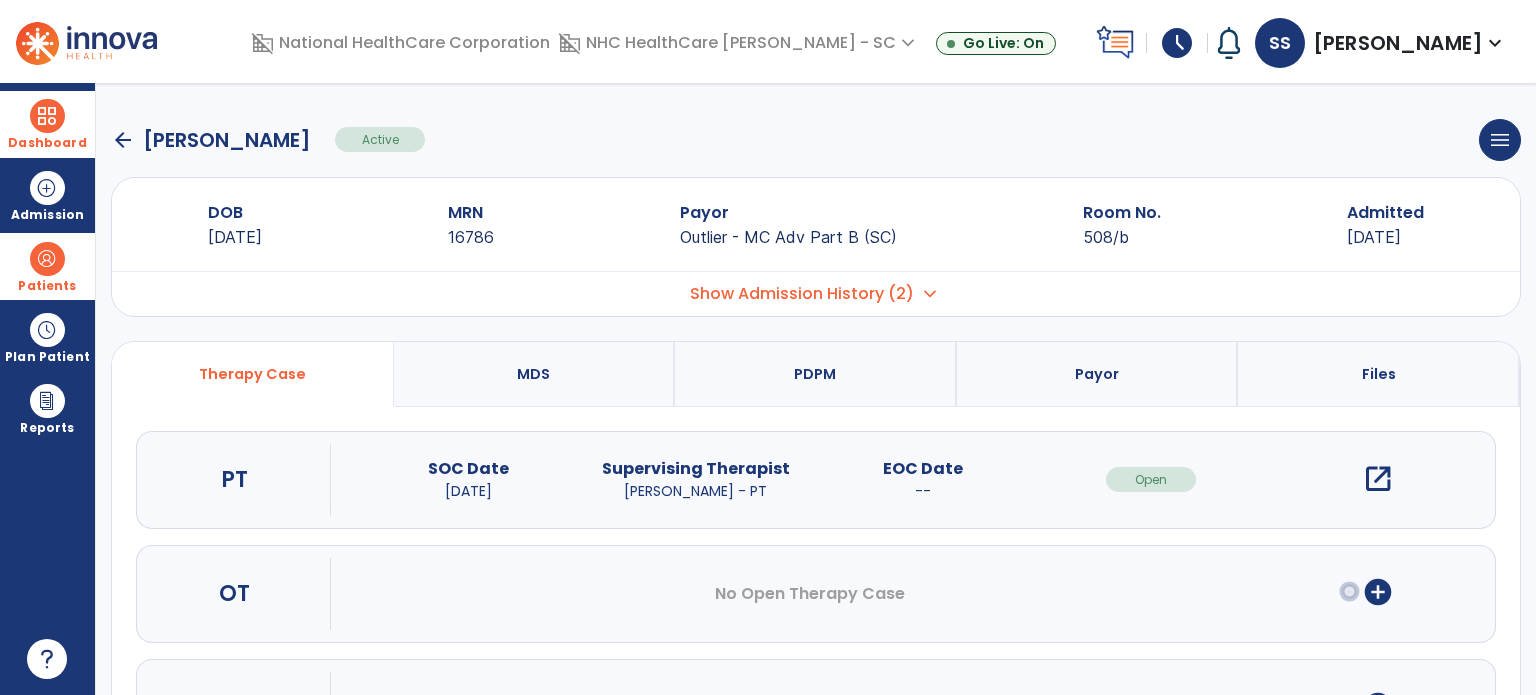click on "open_in_new" at bounding box center [1378, 479] 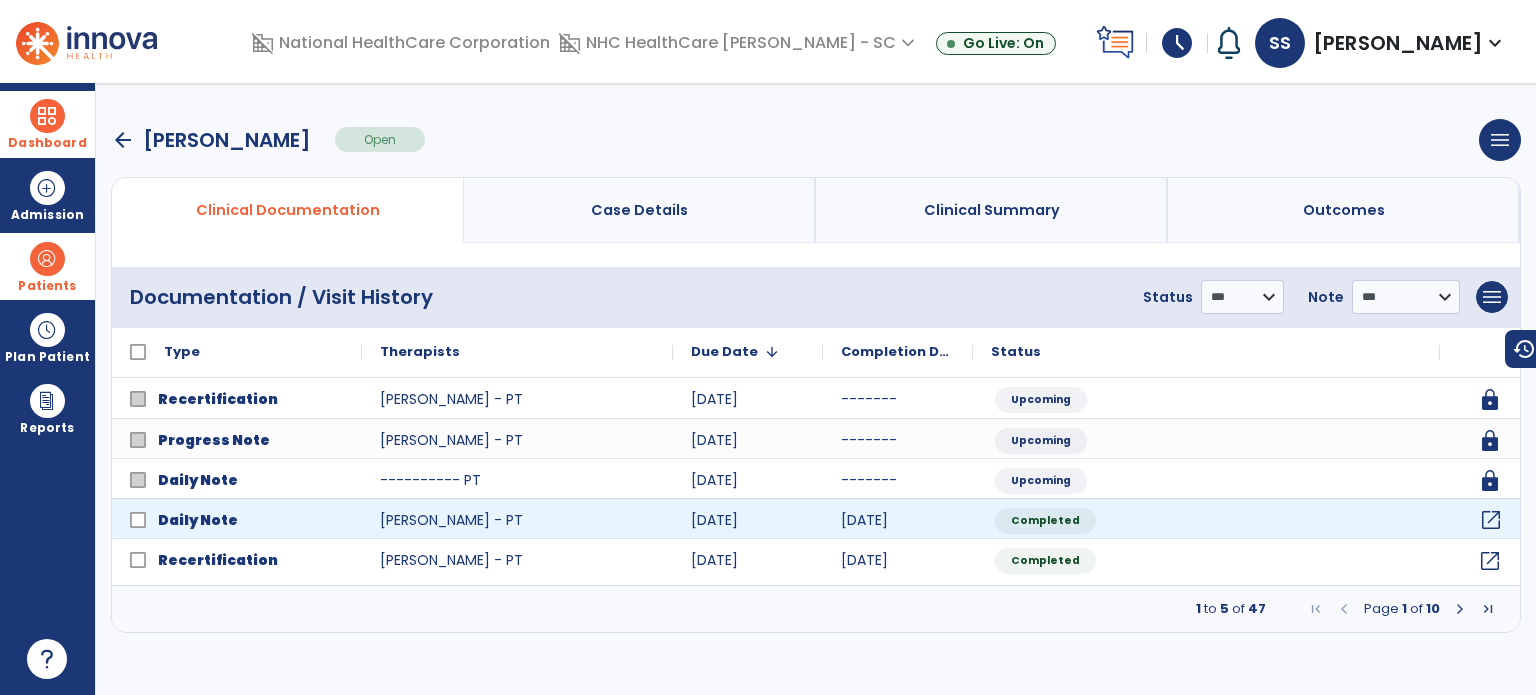 click on "open_in_new" 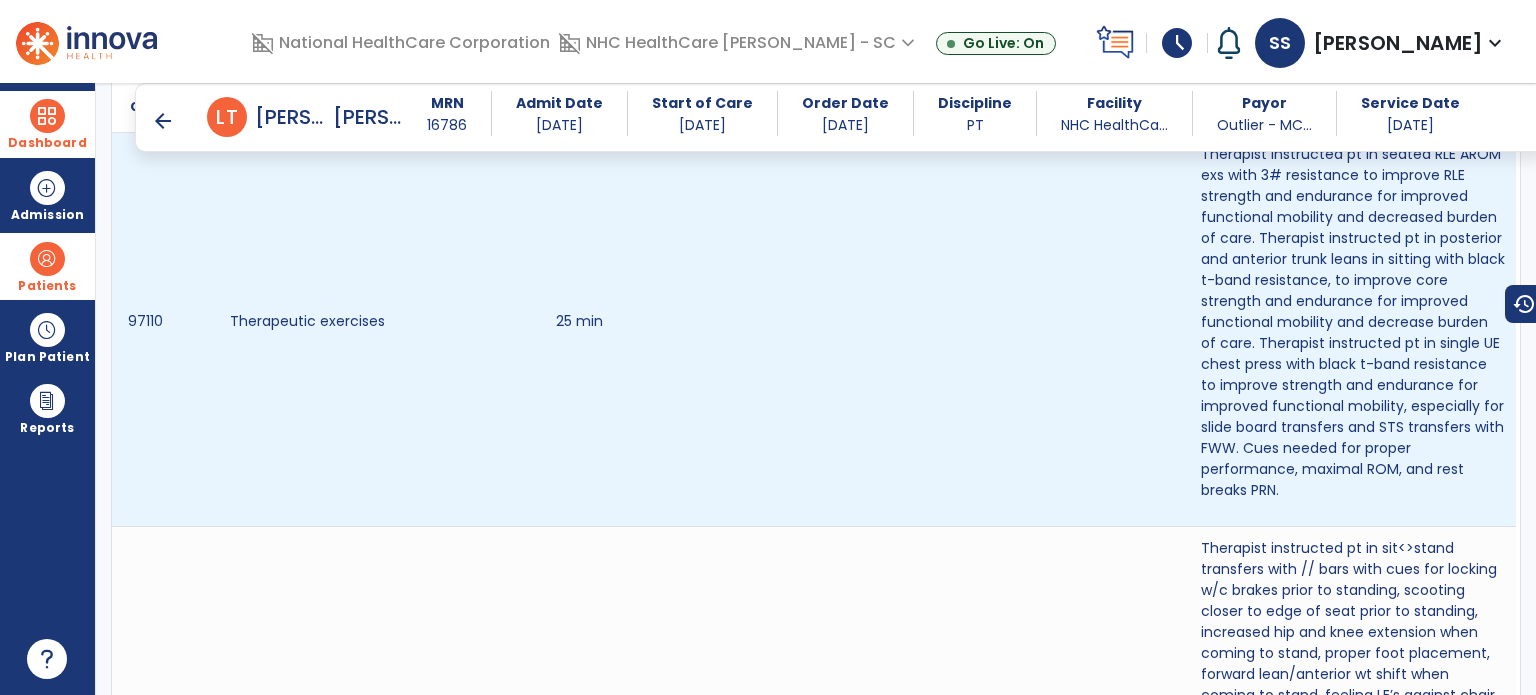 scroll, scrollTop: 1700, scrollLeft: 0, axis: vertical 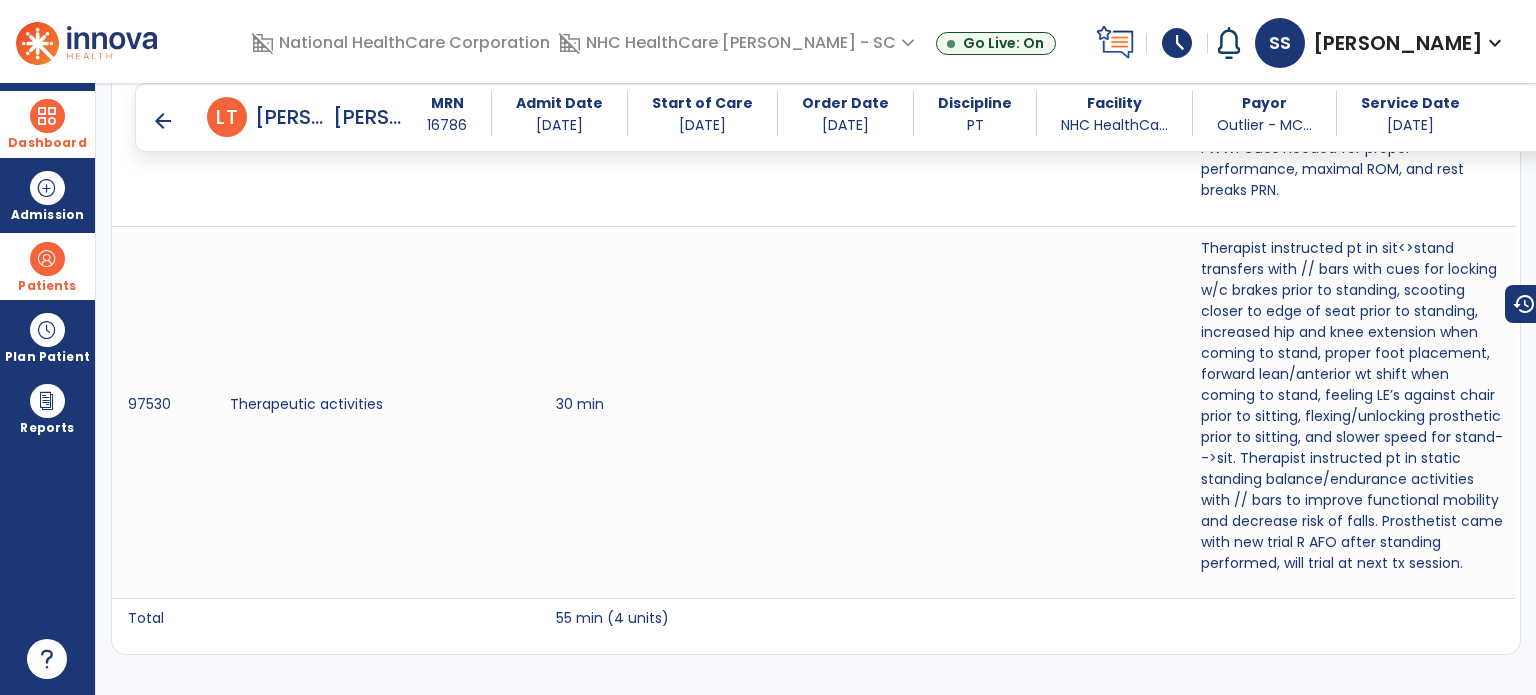 click on "arrow_back" at bounding box center (163, 121) 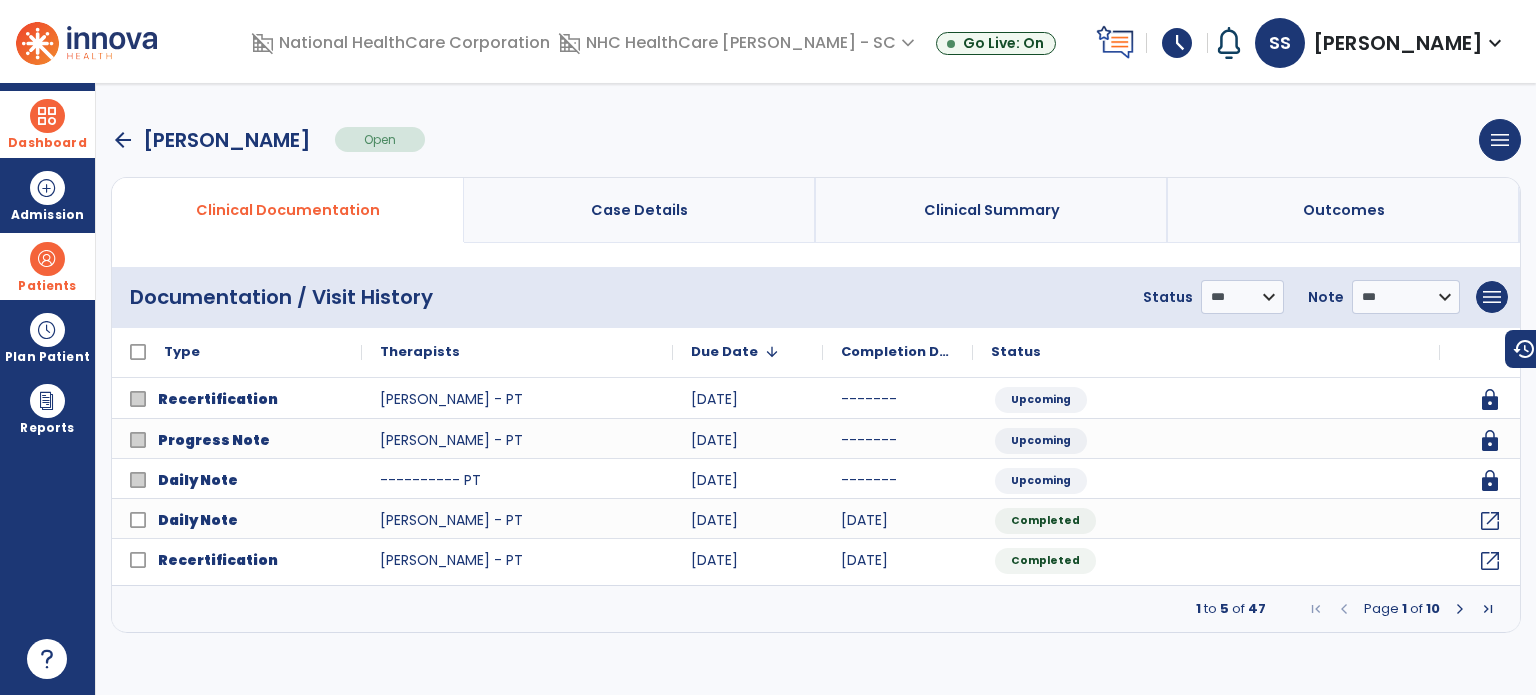 click at bounding box center [1460, 609] 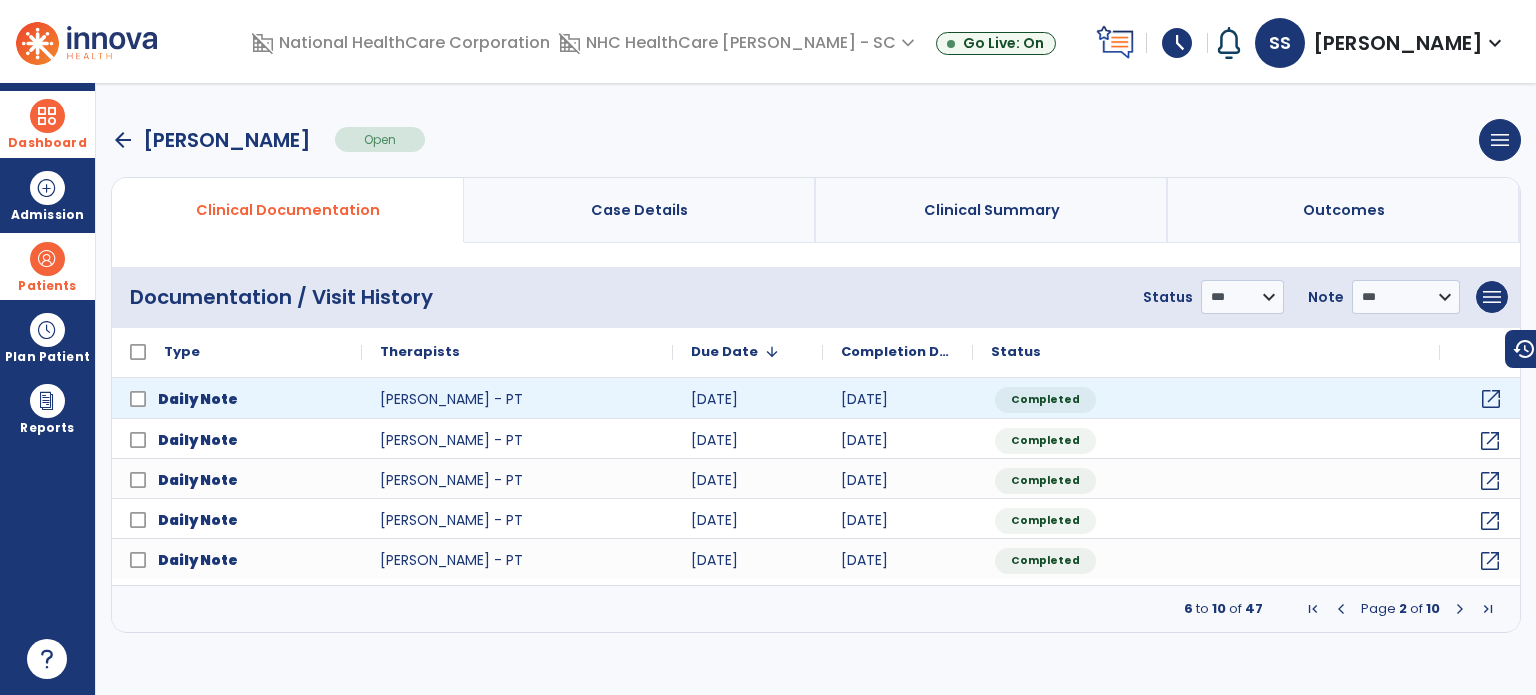 click on "open_in_new" 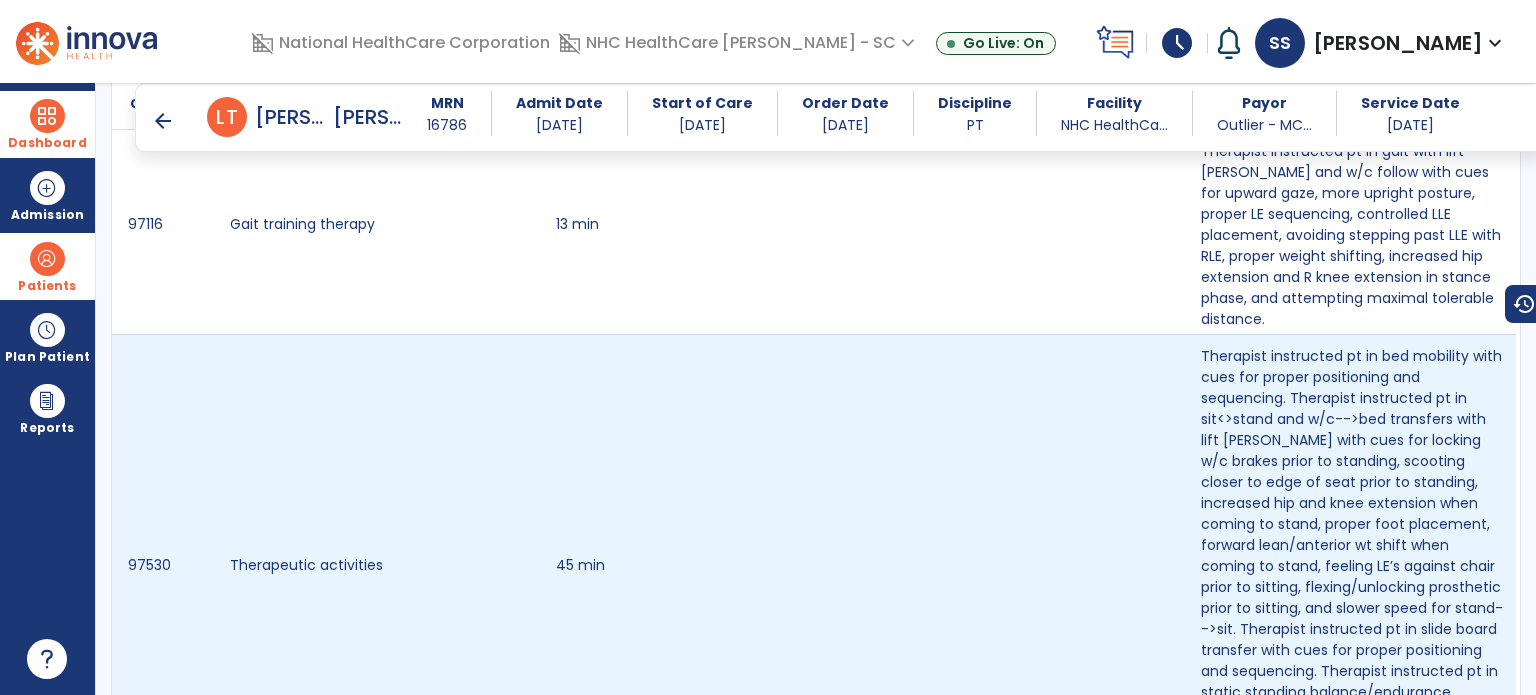 scroll, scrollTop: 1300, scrollLeft: 0, axis: vertical 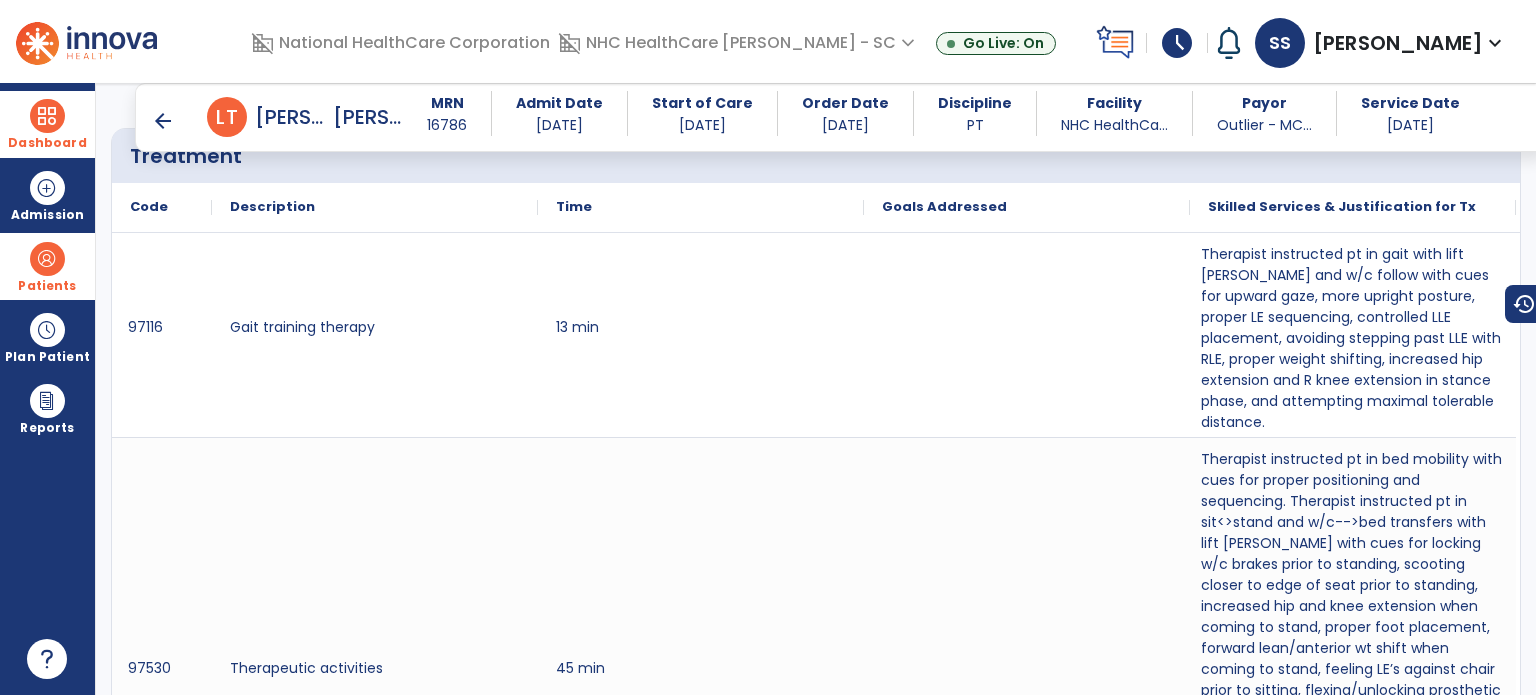 click on "arrow_back" at bounding box center [163, 121] 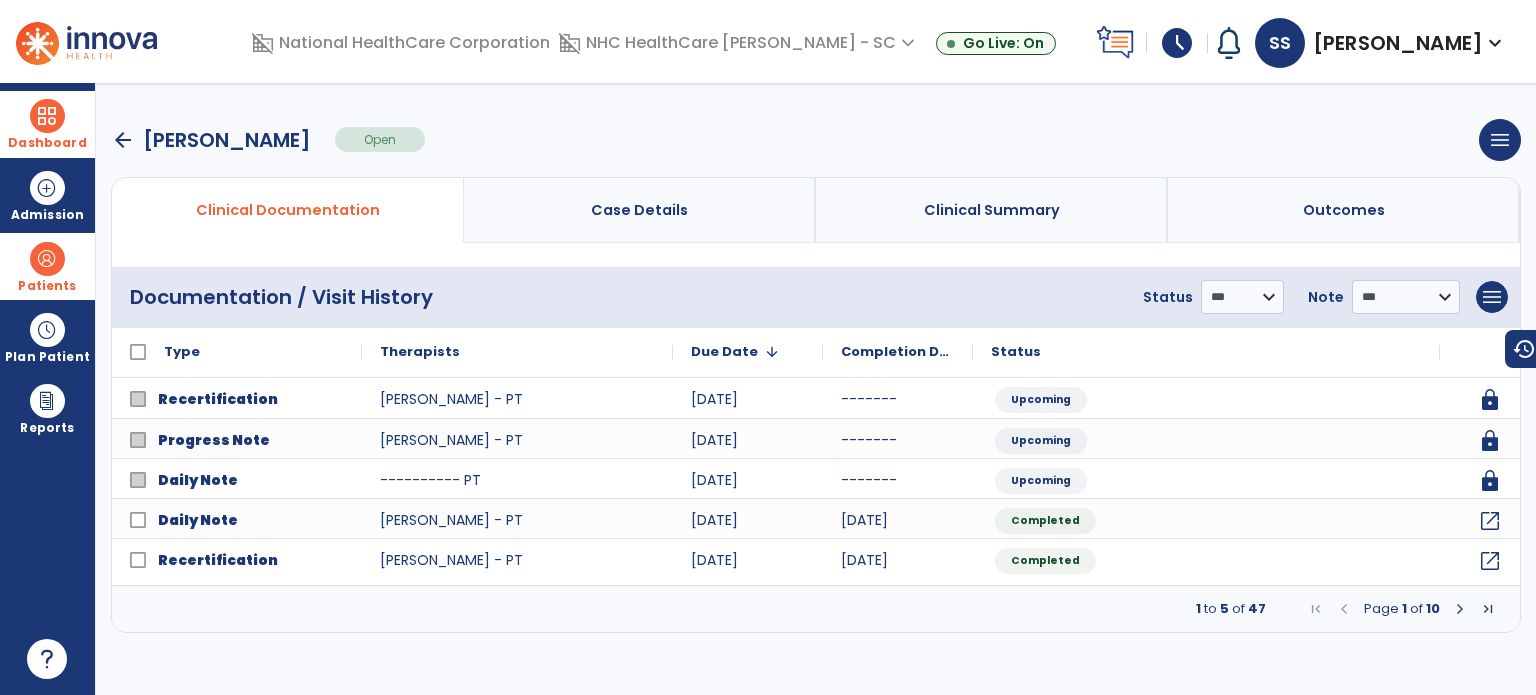 click on "Page
1
of
10" at bounding box center [1402, 609] 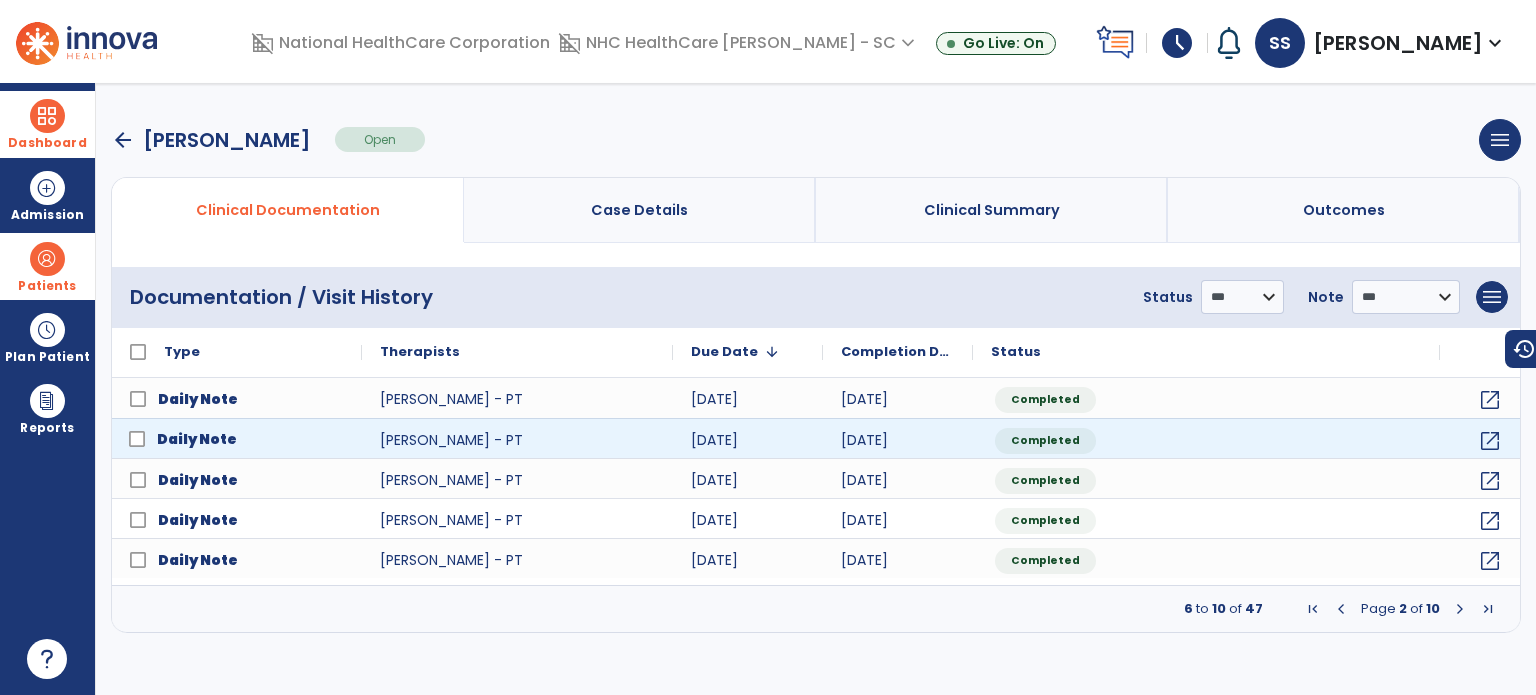 click 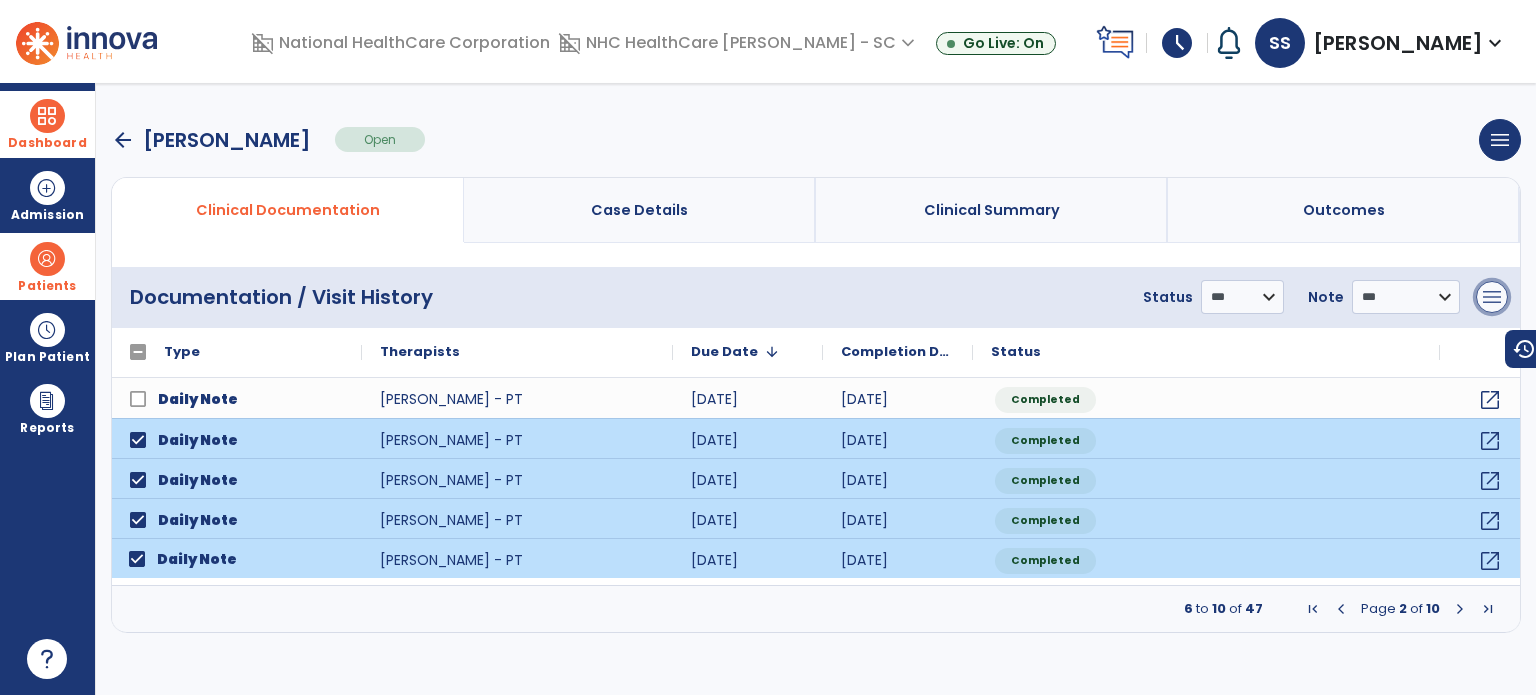 click on "menu" at bounding box center [1492, 297] 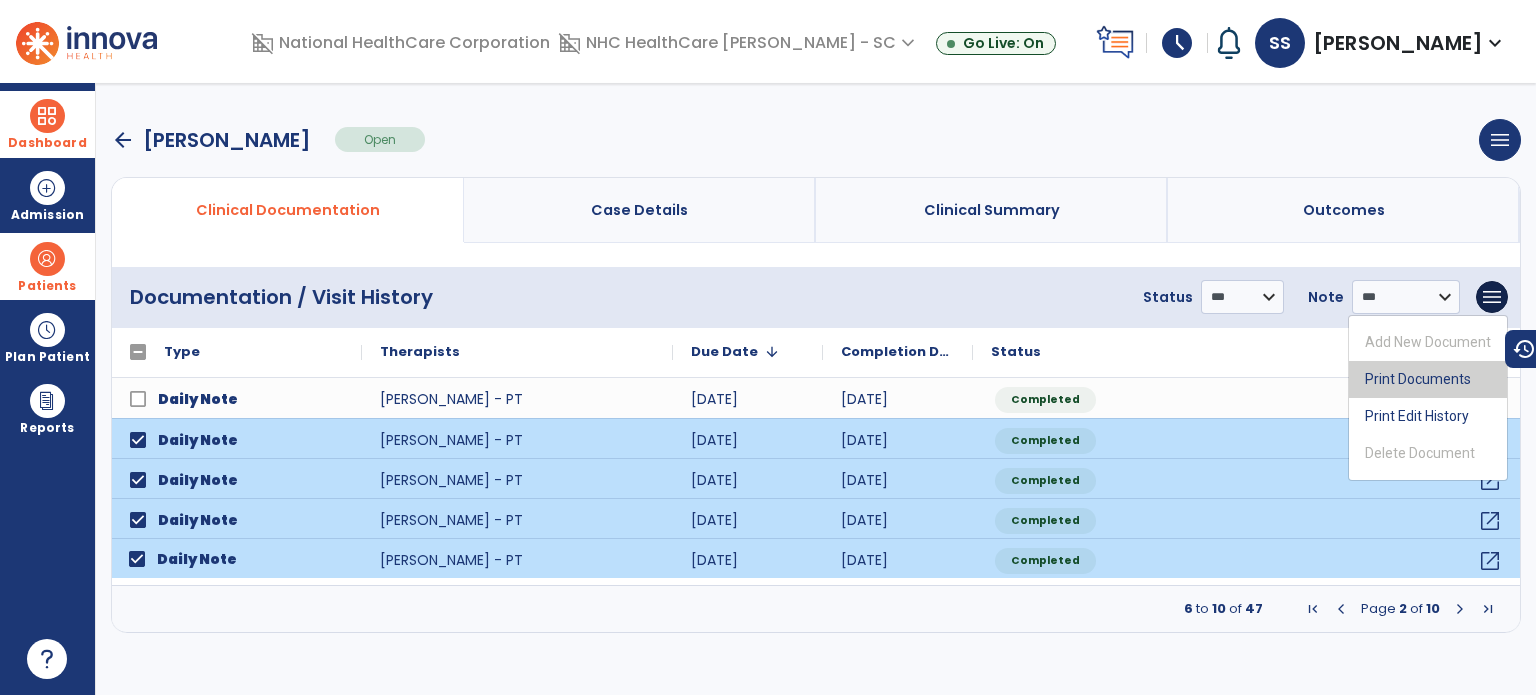 click on "Print Documents" at bounding box center [1428, 379] 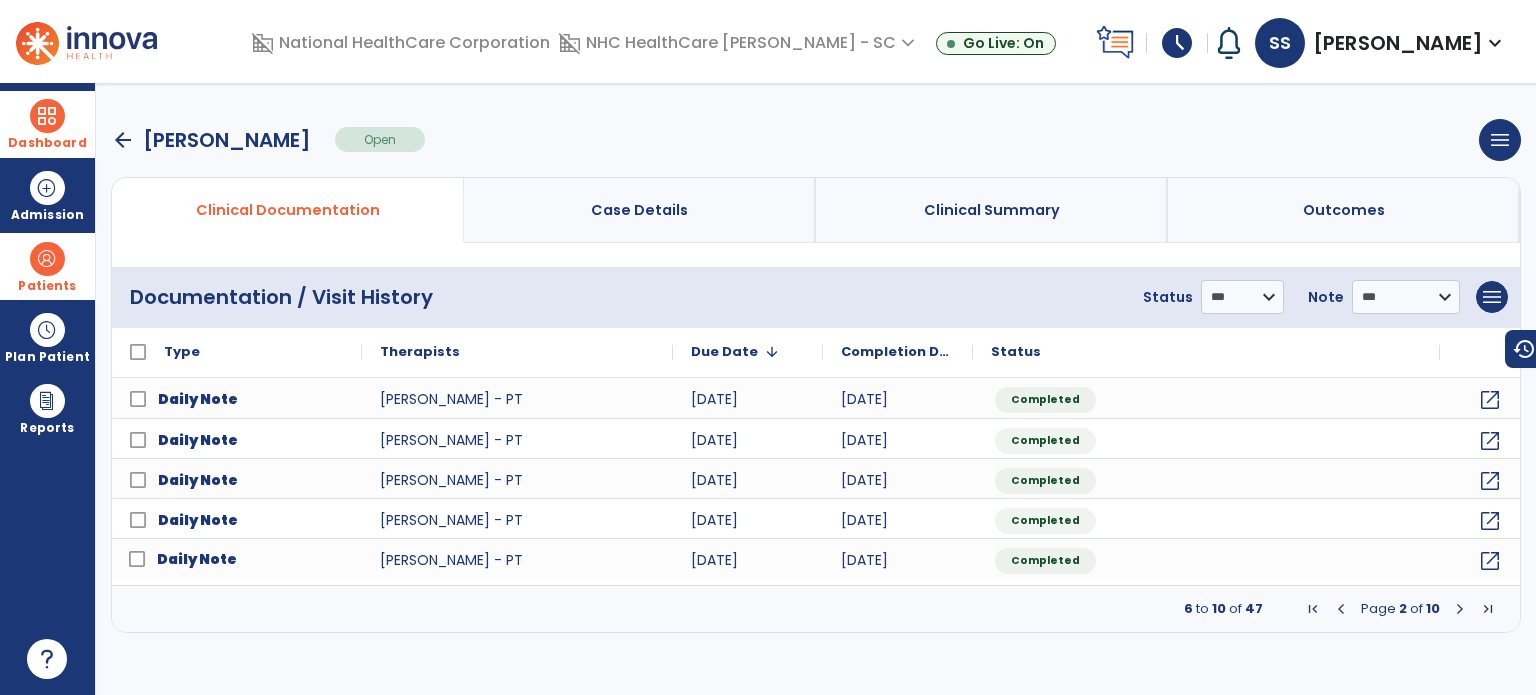 click at bounding box center (1488, 609) 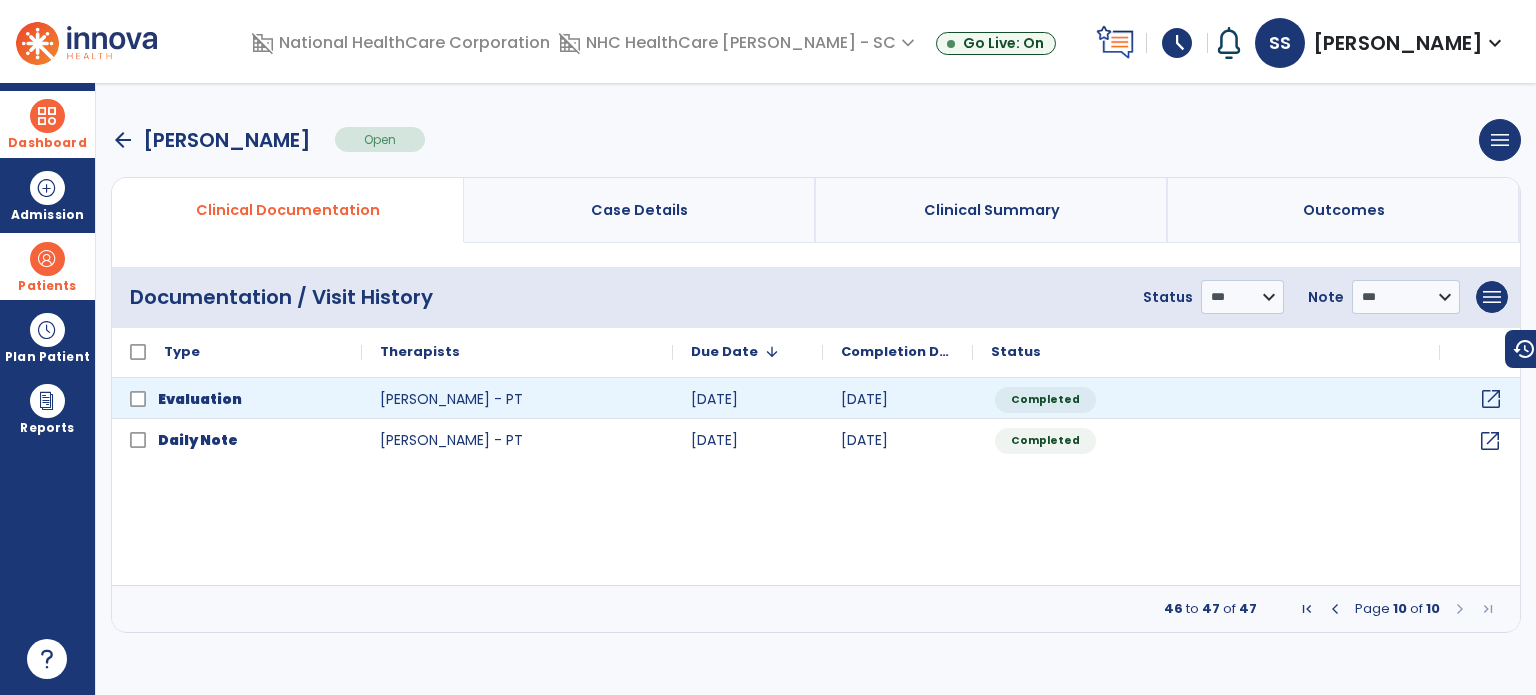 click on "open_in_new" 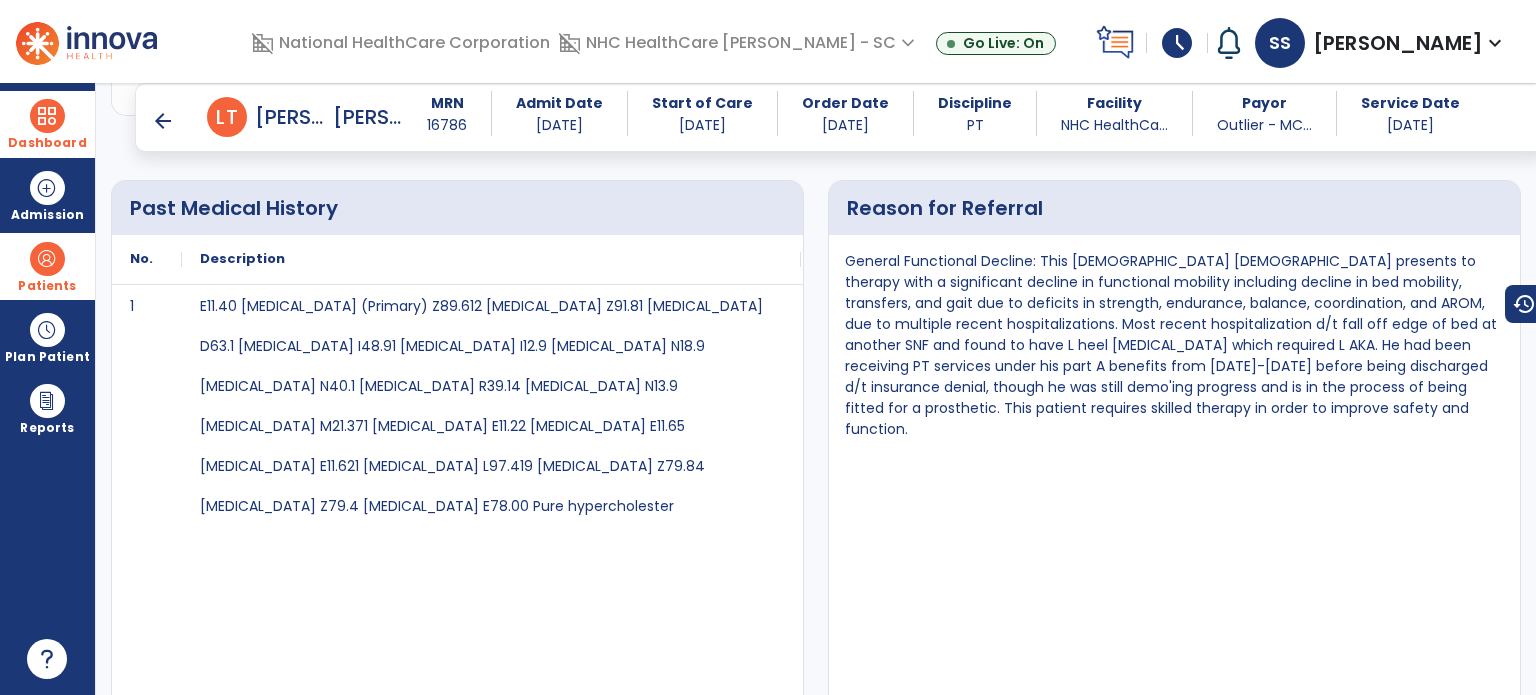 scroll, scrollTop: 756, scrollLeft: 0, axis: vertical 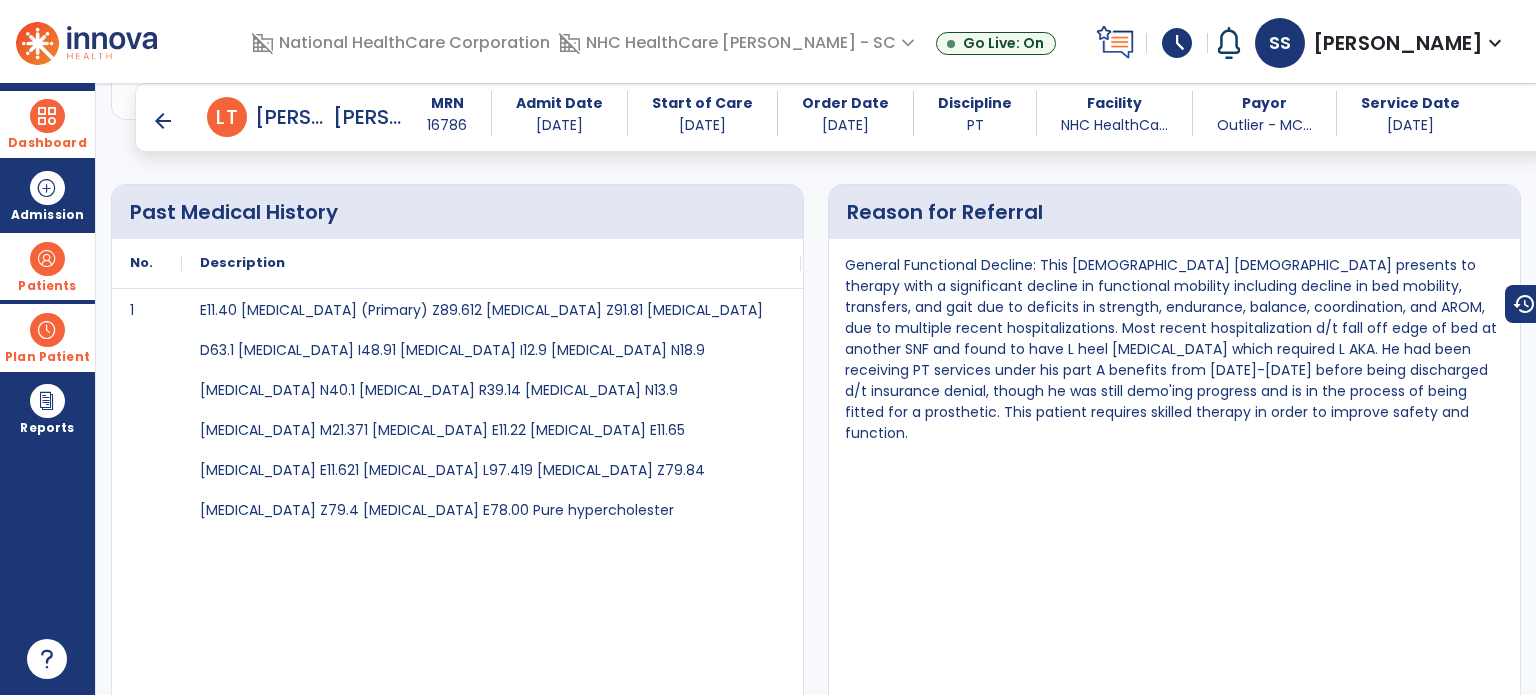 click at bounding box center (47, 330) 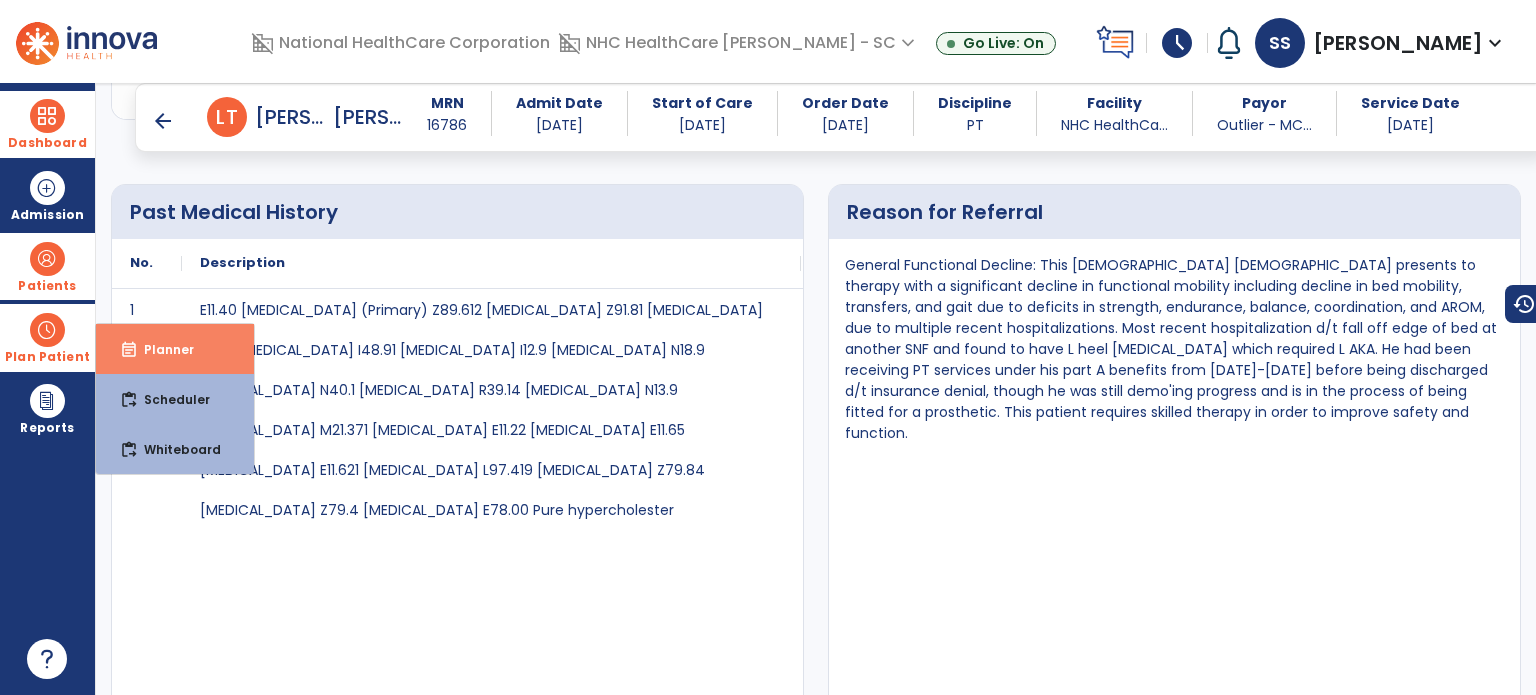 drag, startPoint x: 128, startPoint y: 327, endPoint x: 126, endPoint y: 339, distance: 12.165525 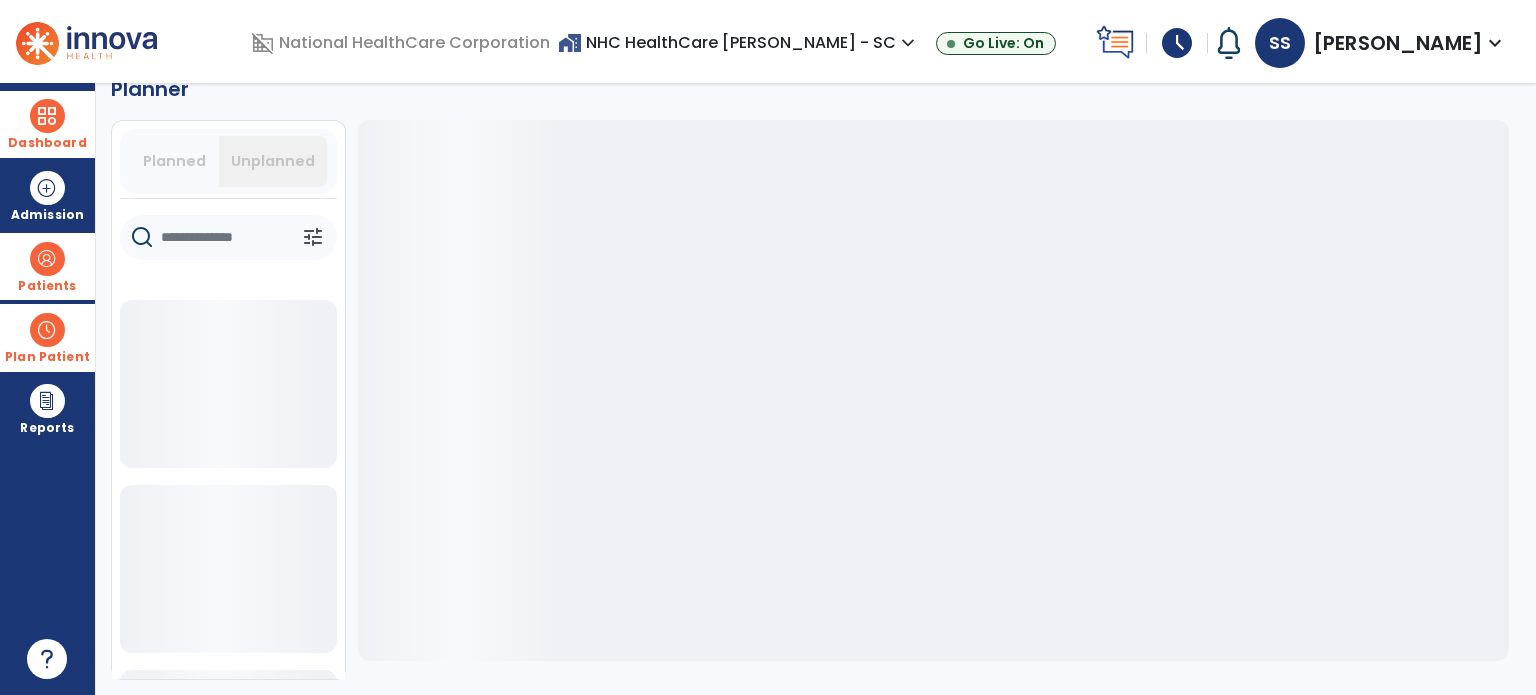 scroll, scrollTop: 36, scrollLeft: 0, axis: vertical 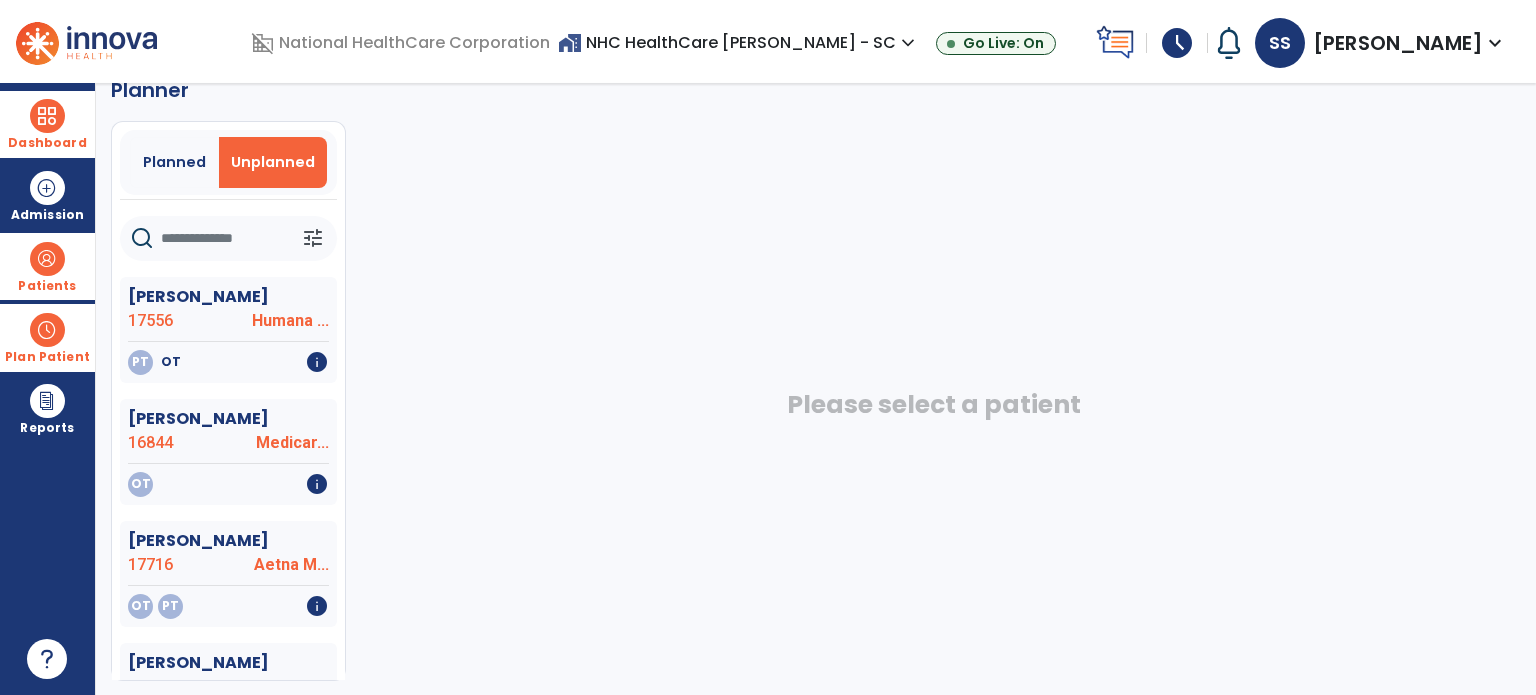click 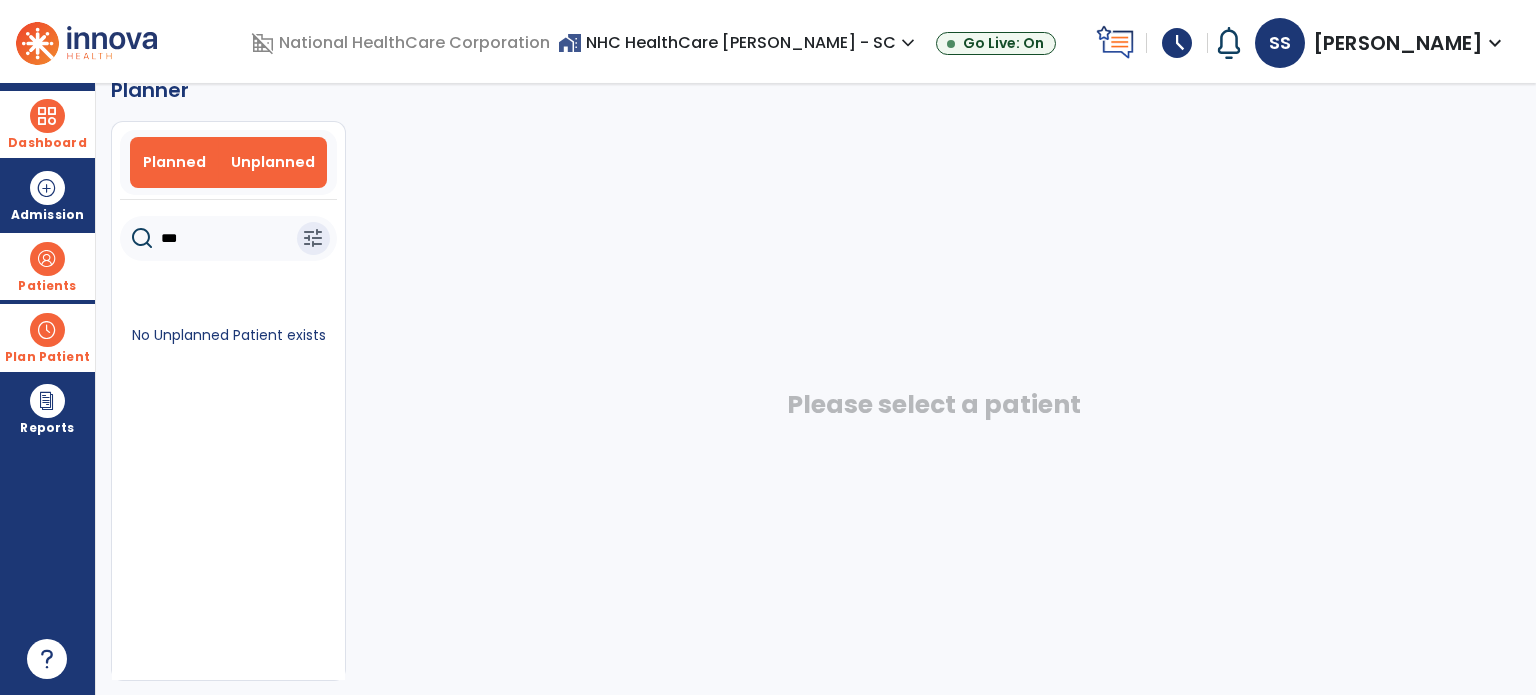 type on "***" 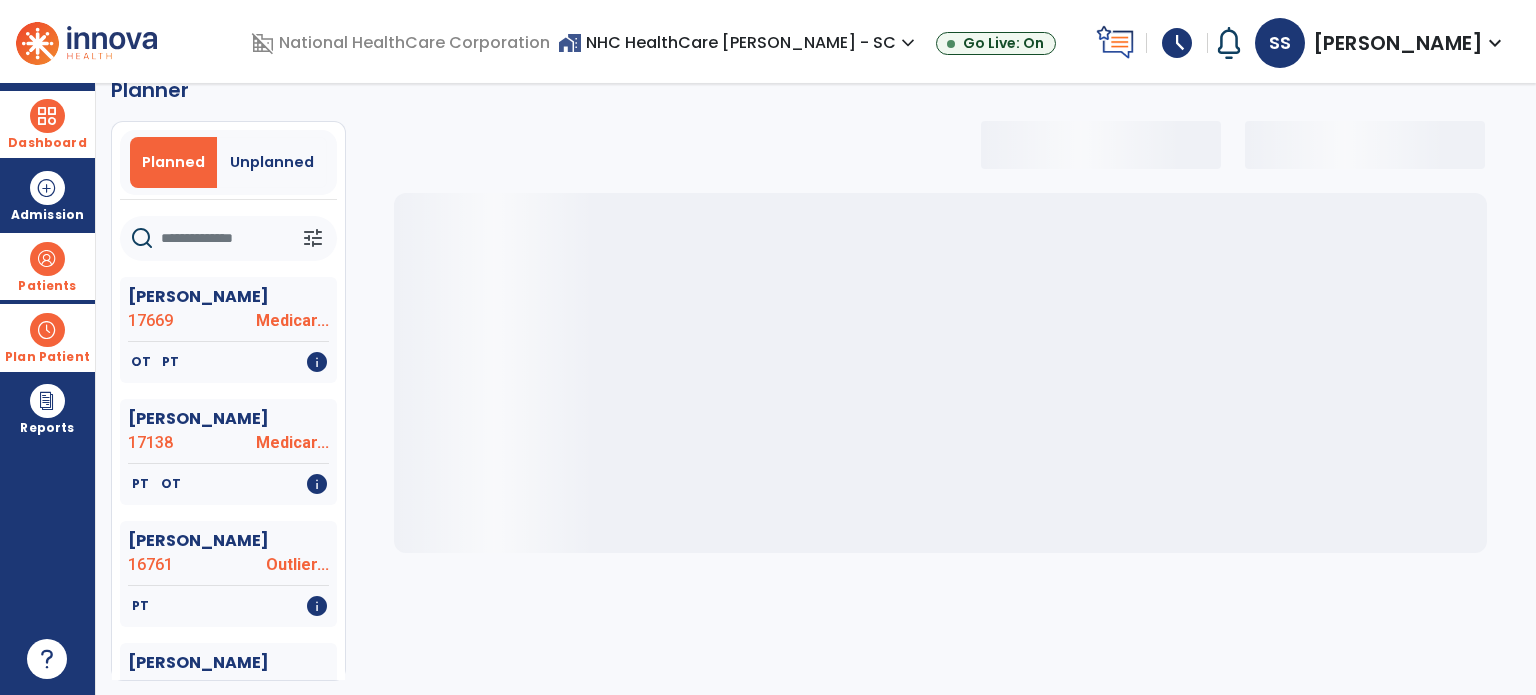 click 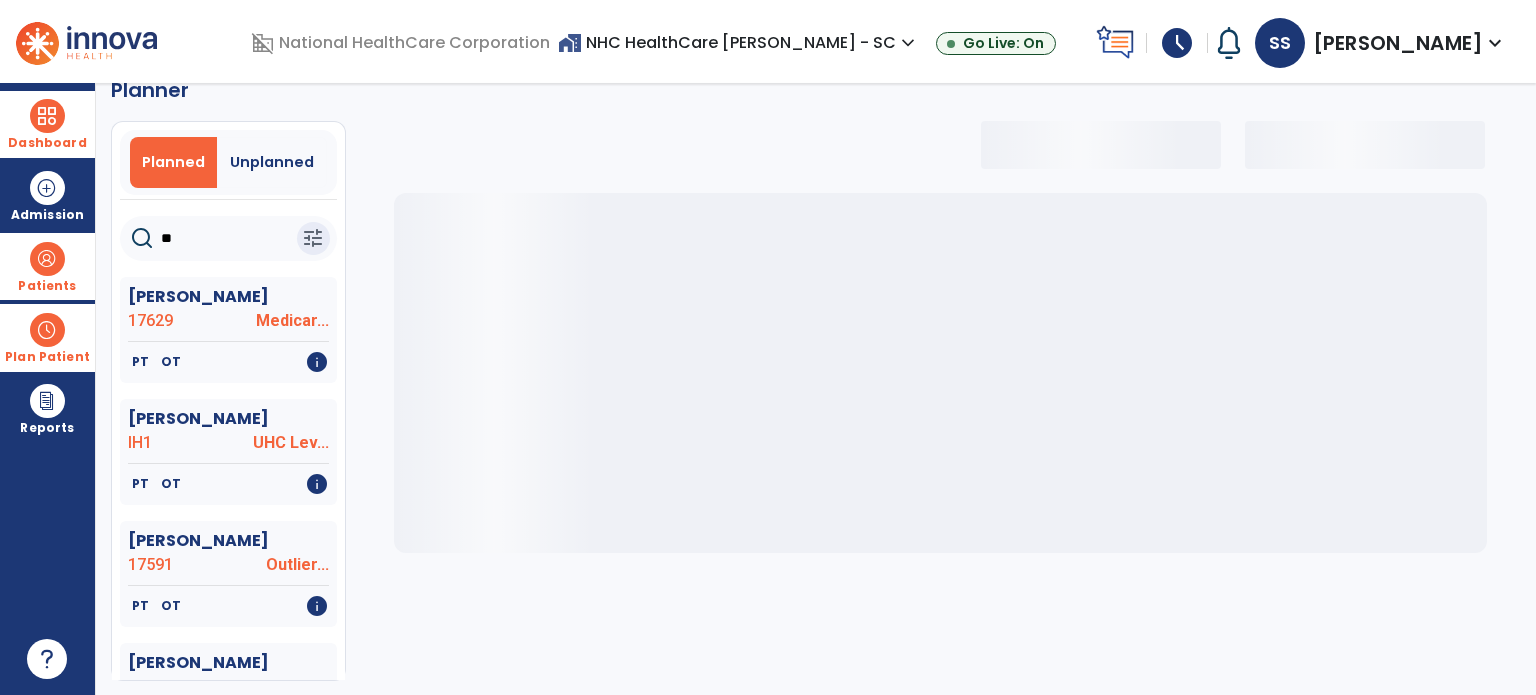 type on "***" 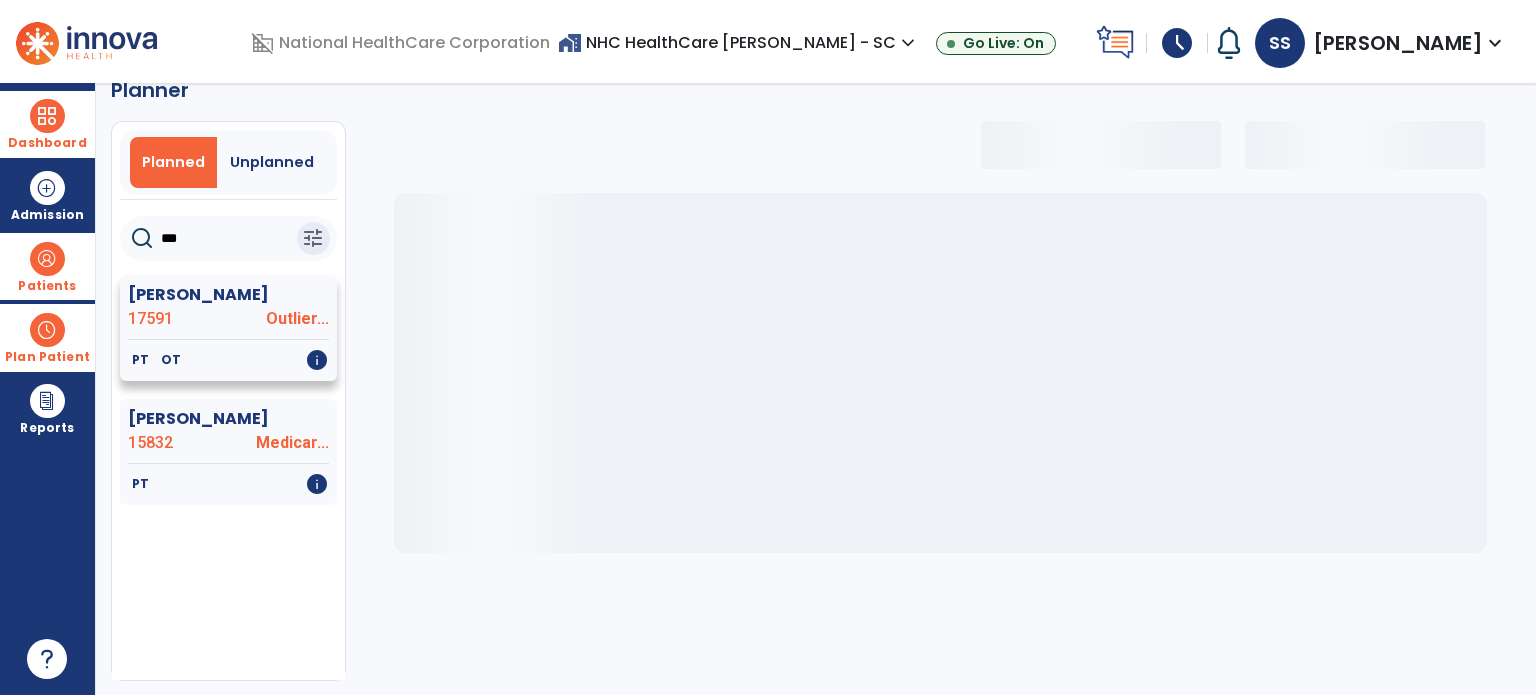 select on "***" 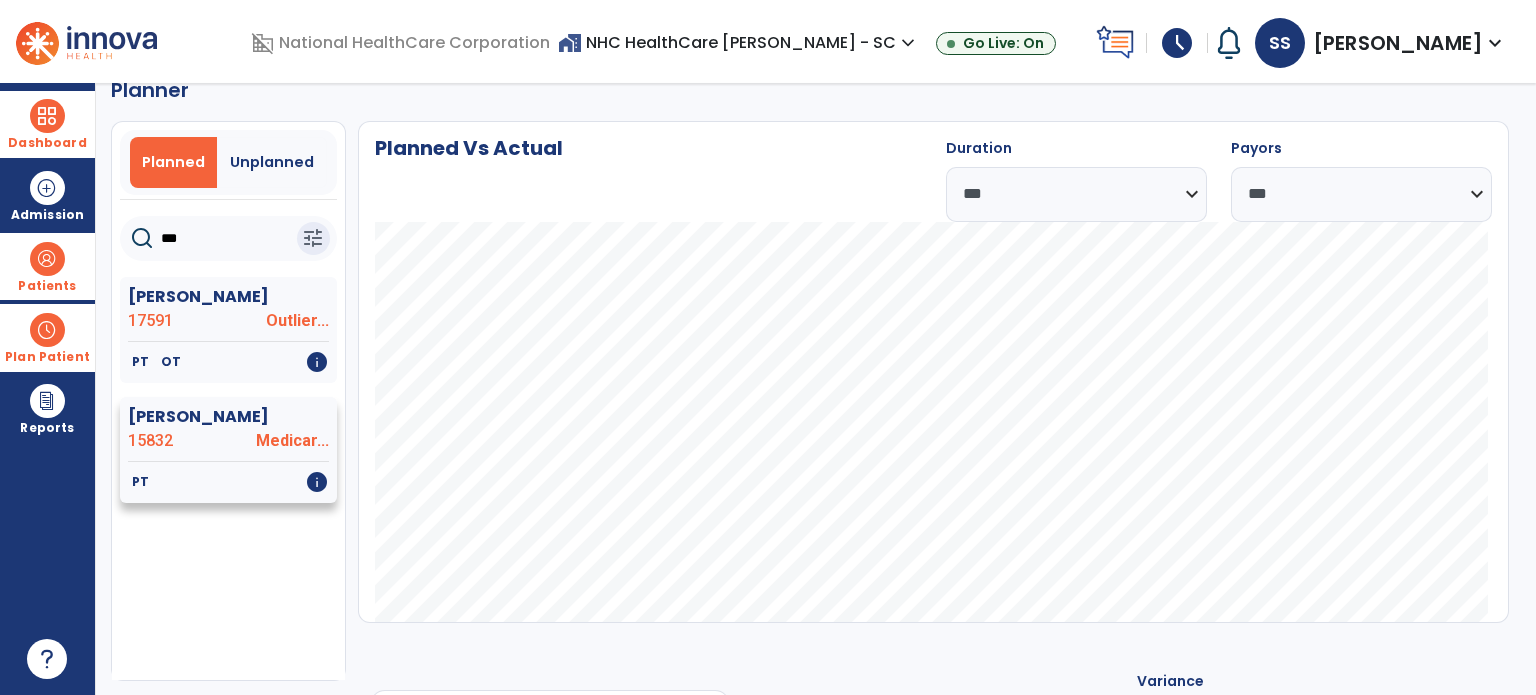 type on "***" 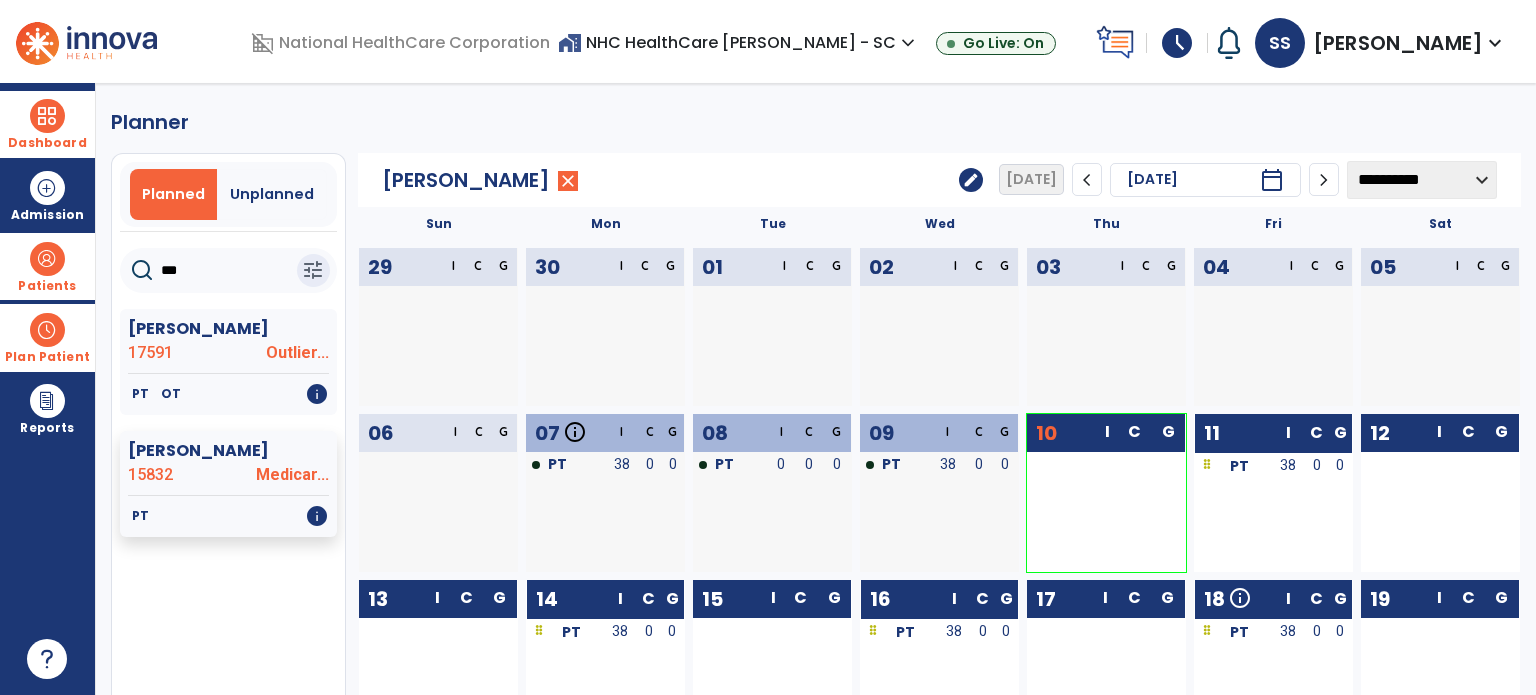 scroll, scrollTop: 0, scrollLeft: 0, axis: both 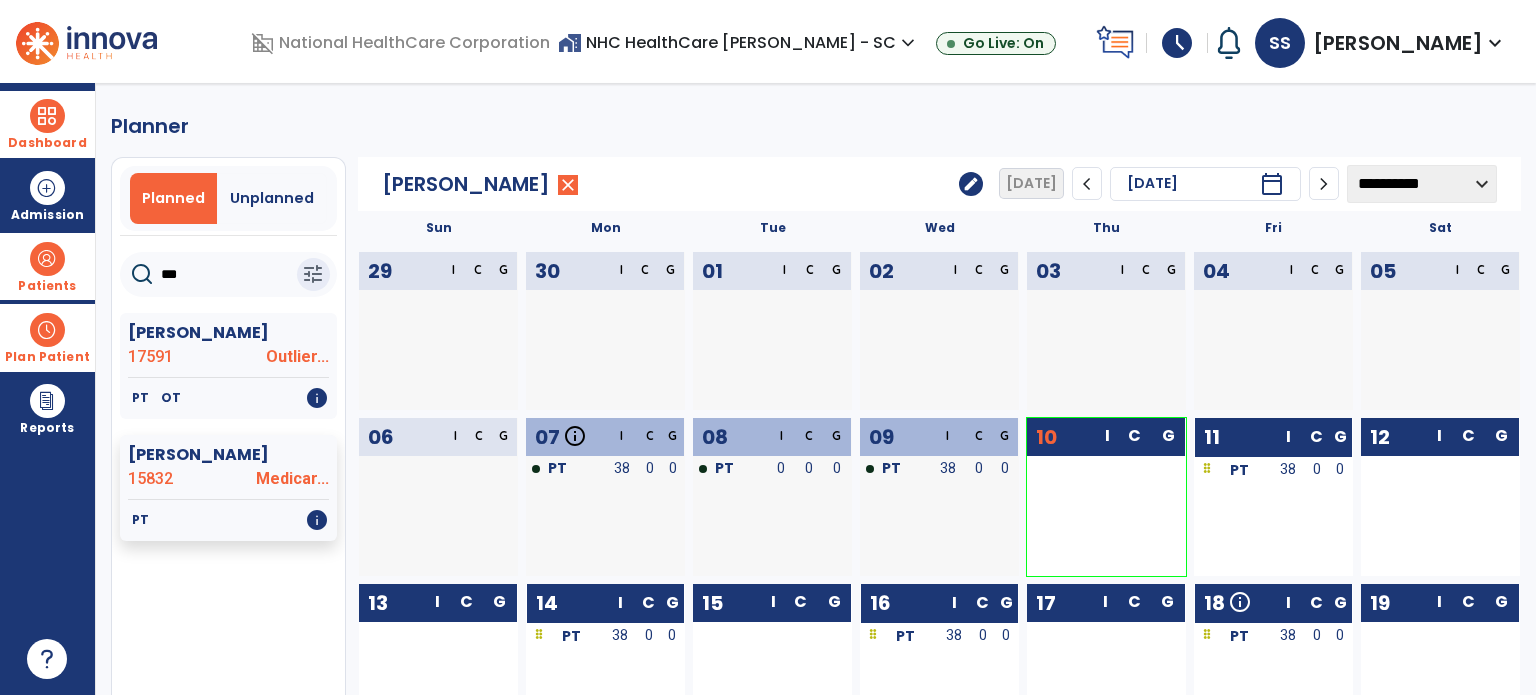 click at bounding box center (47, 116) 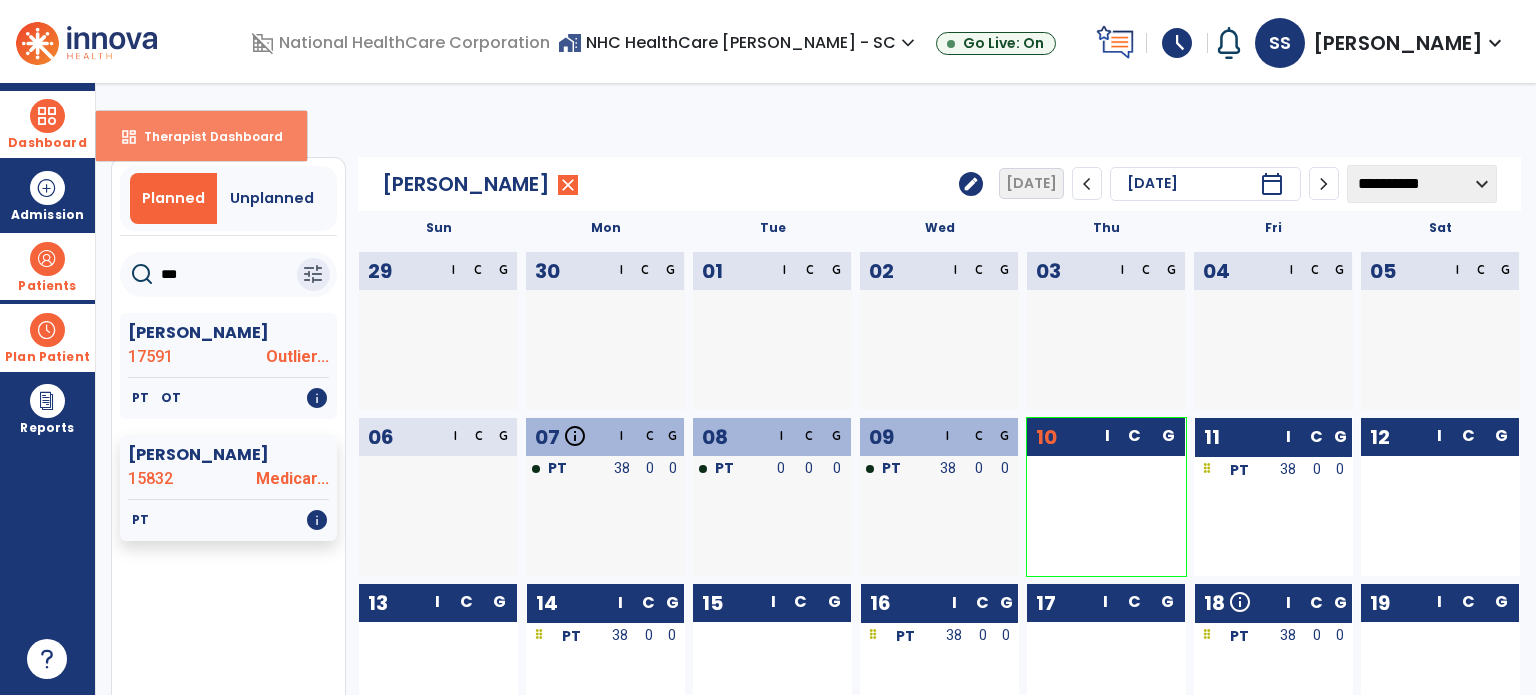 click on "dashboard  Therapist Dashboard" at bounding box center [201, 136] 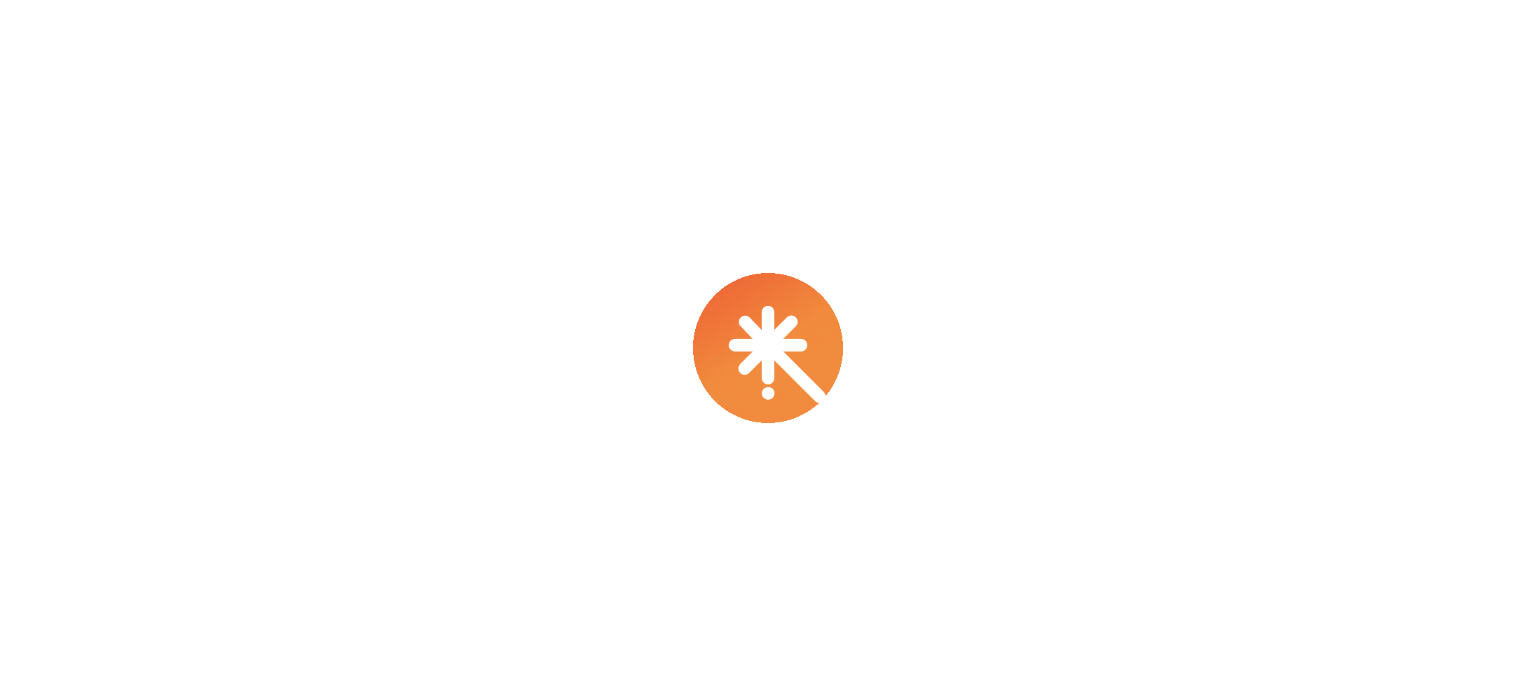 scroll, scrollTop: 0, scrollLeft: 0, axis: both 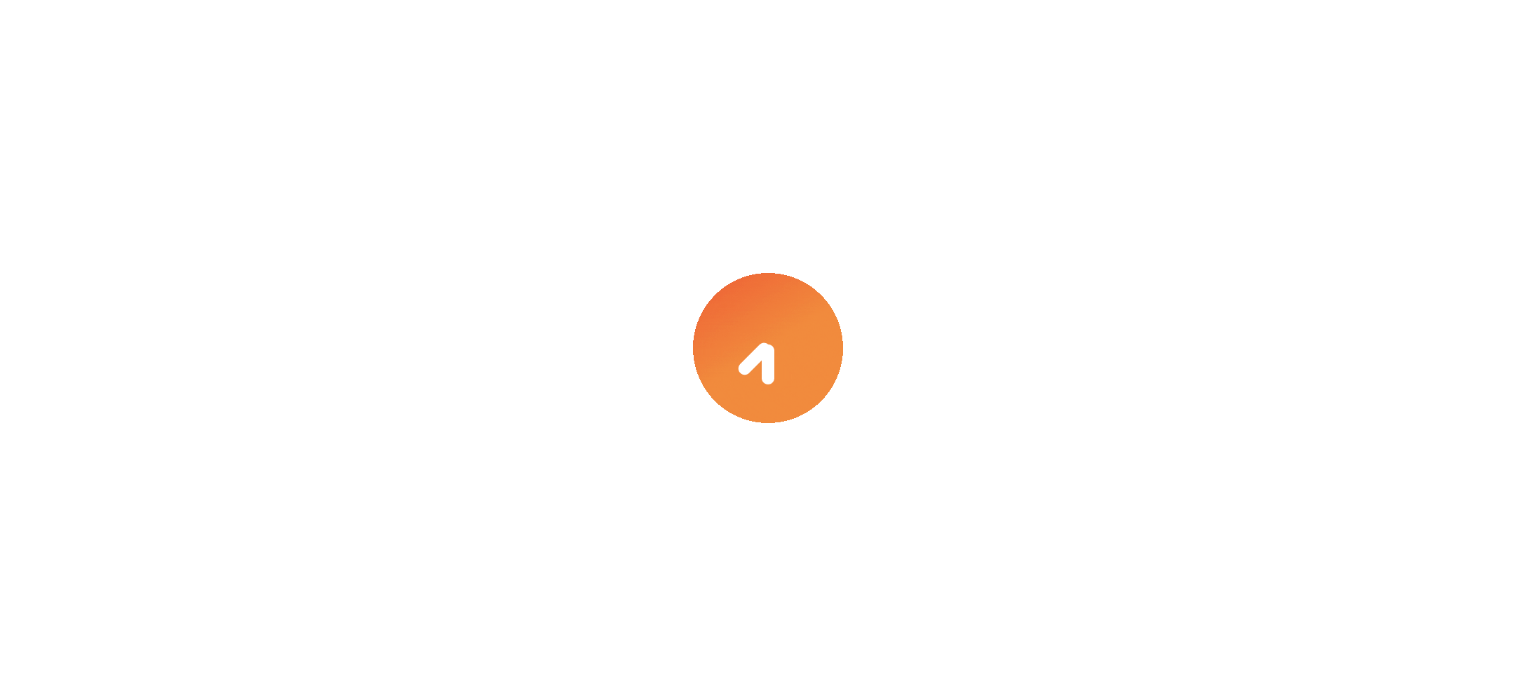 select on "****" 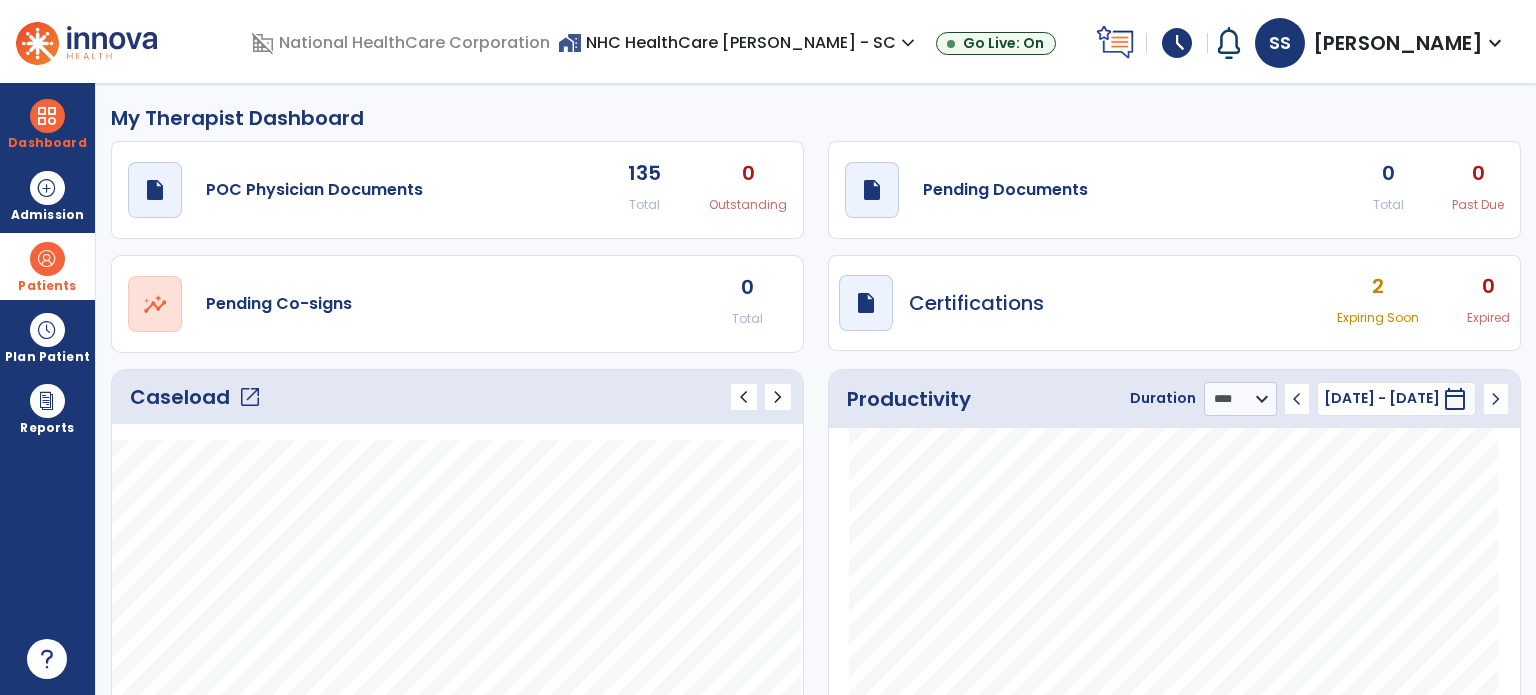click on "Patients" at bounding box center (47, 266) 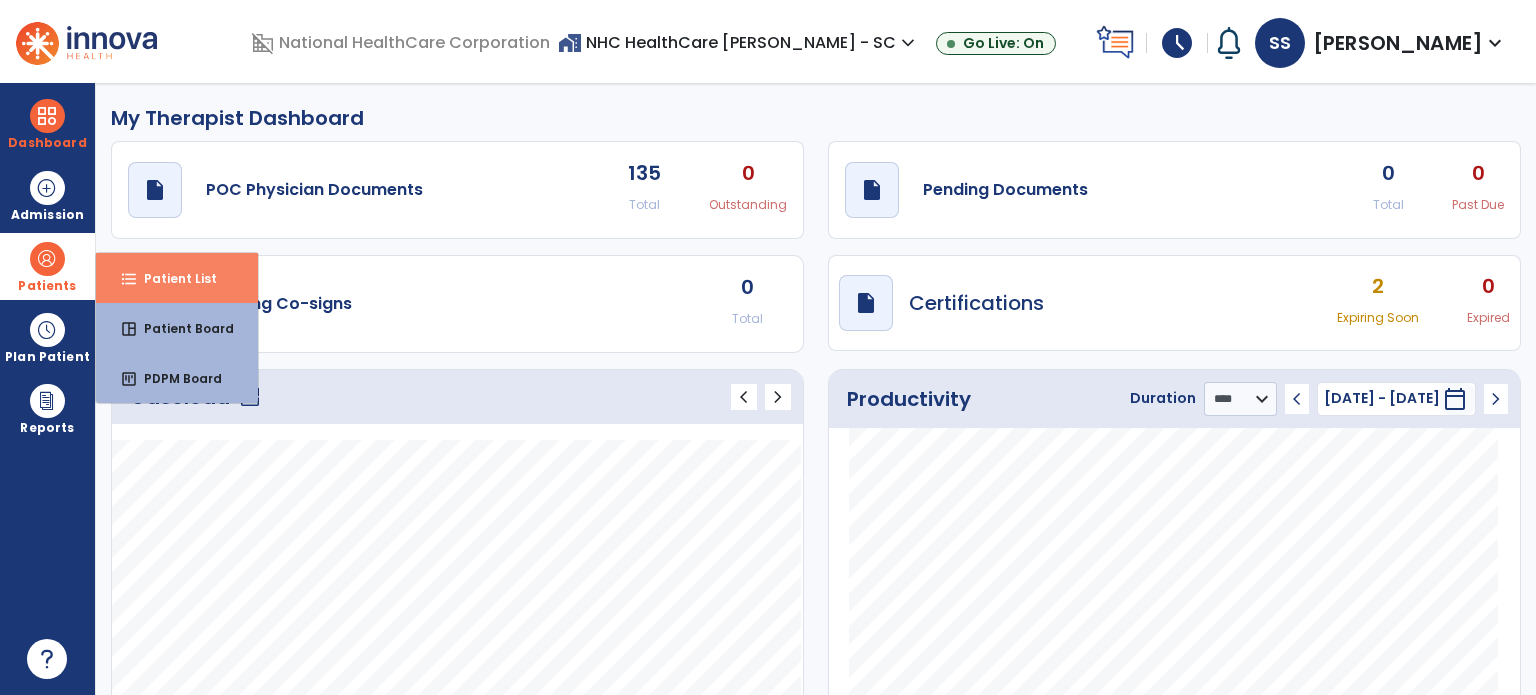 click on "Patient List" at bounding box center [172, 278] 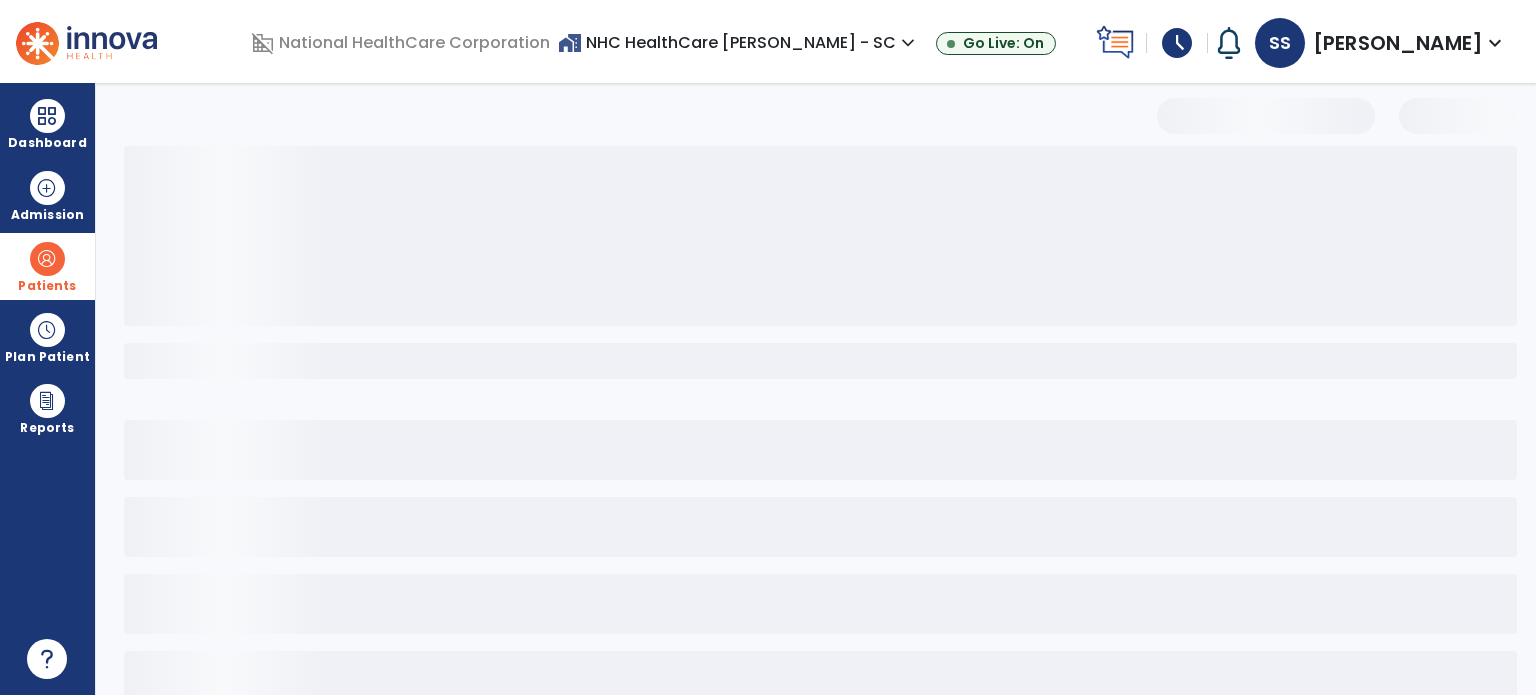 select on "***" 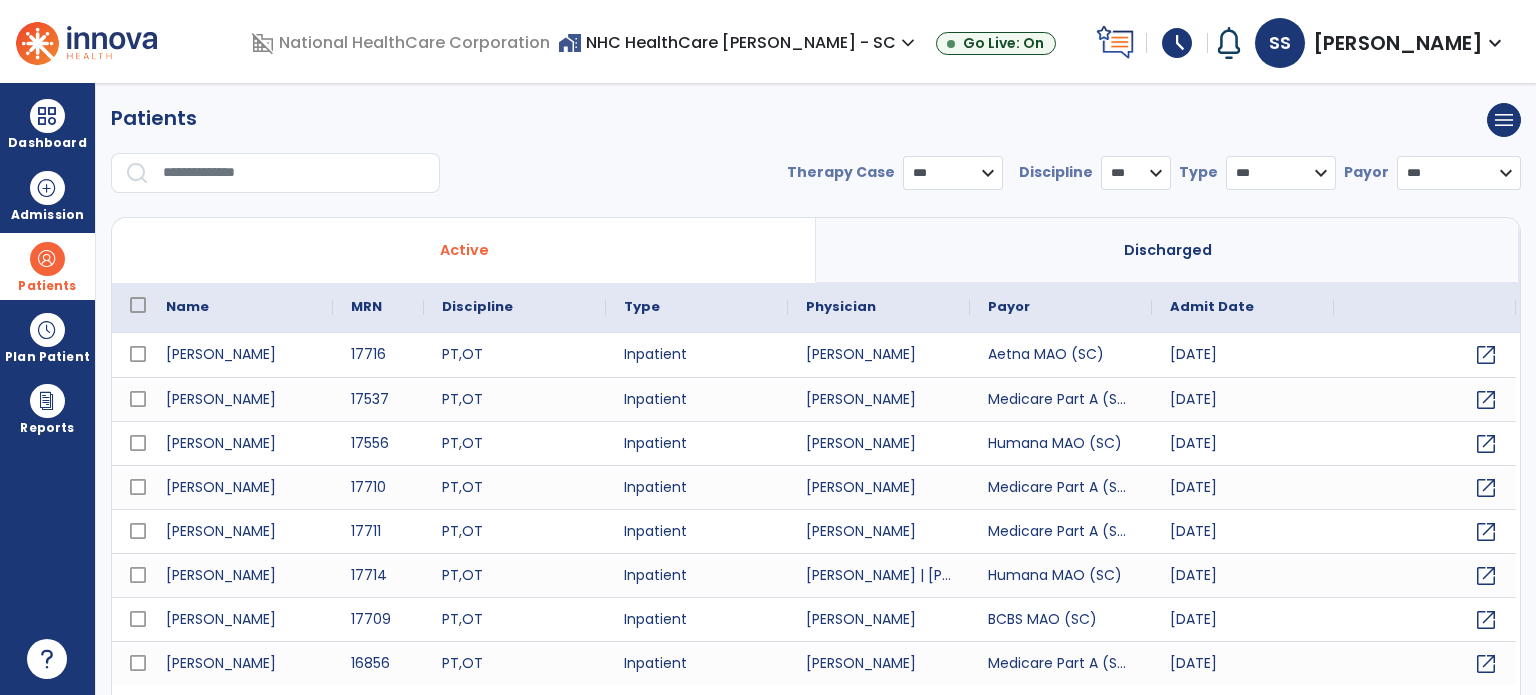 click at bounding box center [294, 173] 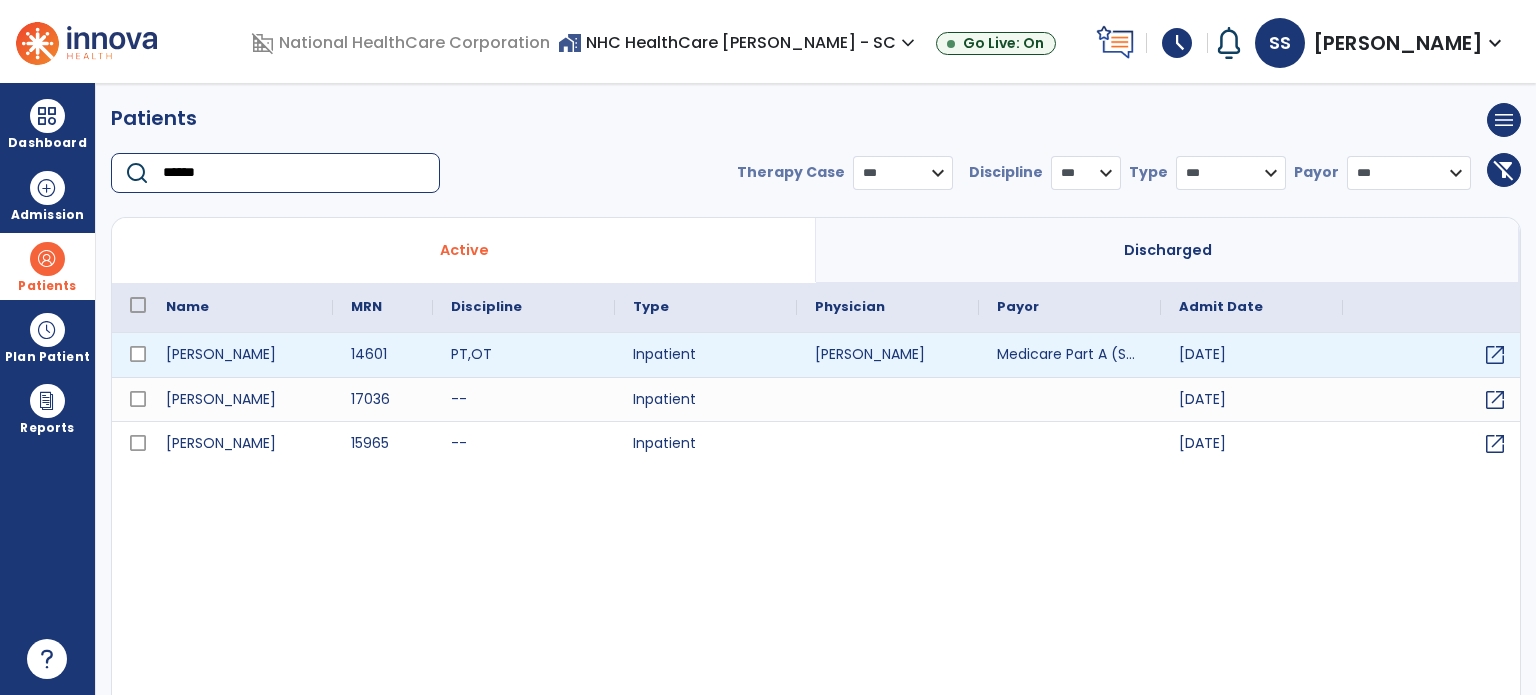 type on "******" 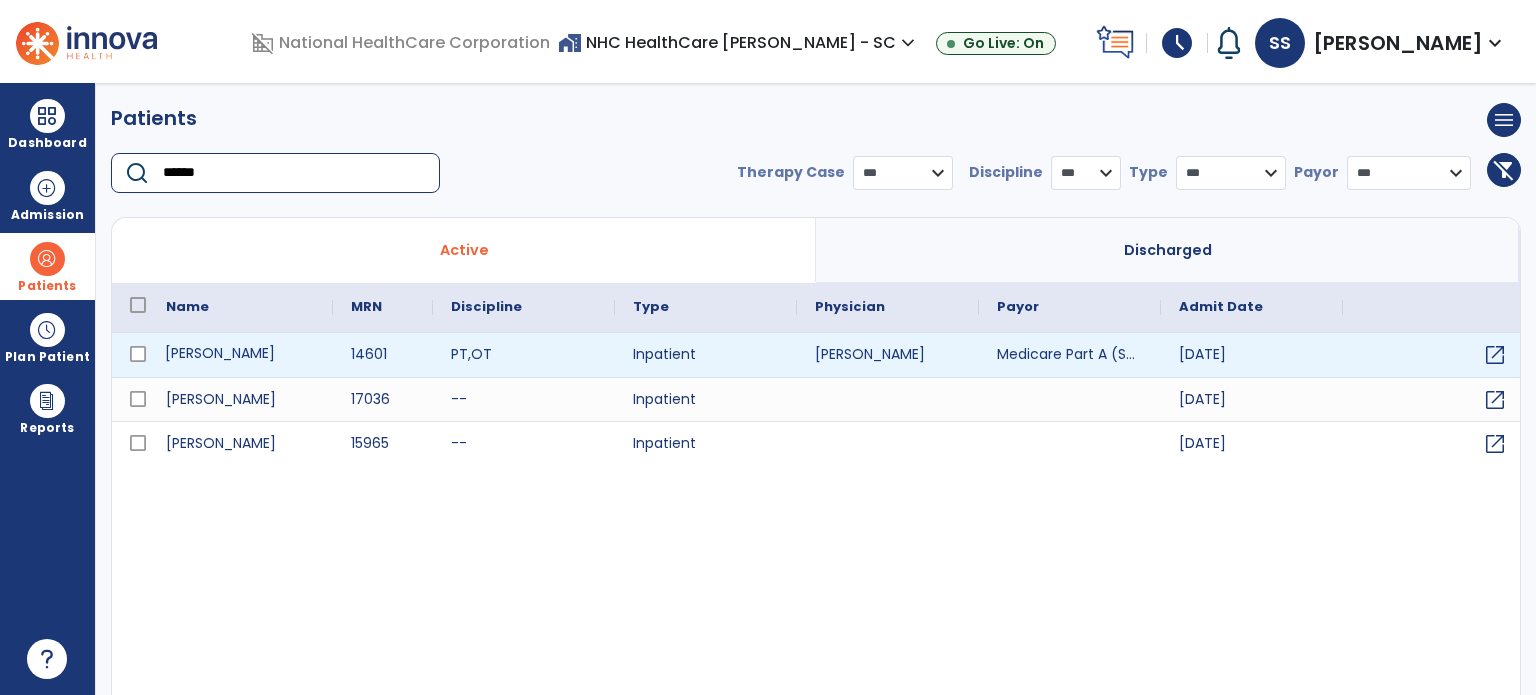click on "[PERSON_NAME]" at bounding box center [240, 355] 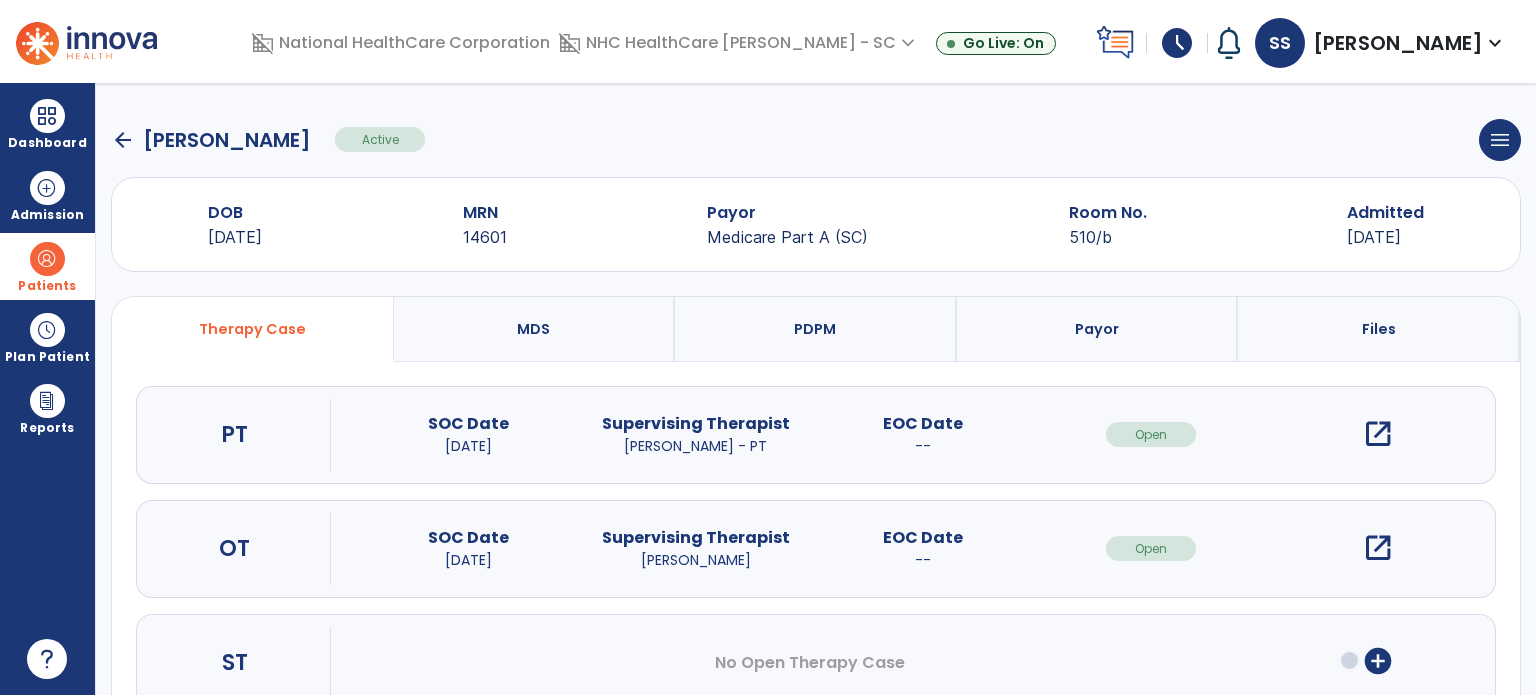 click on "open_in_new" at bounding box center [1378, 434] 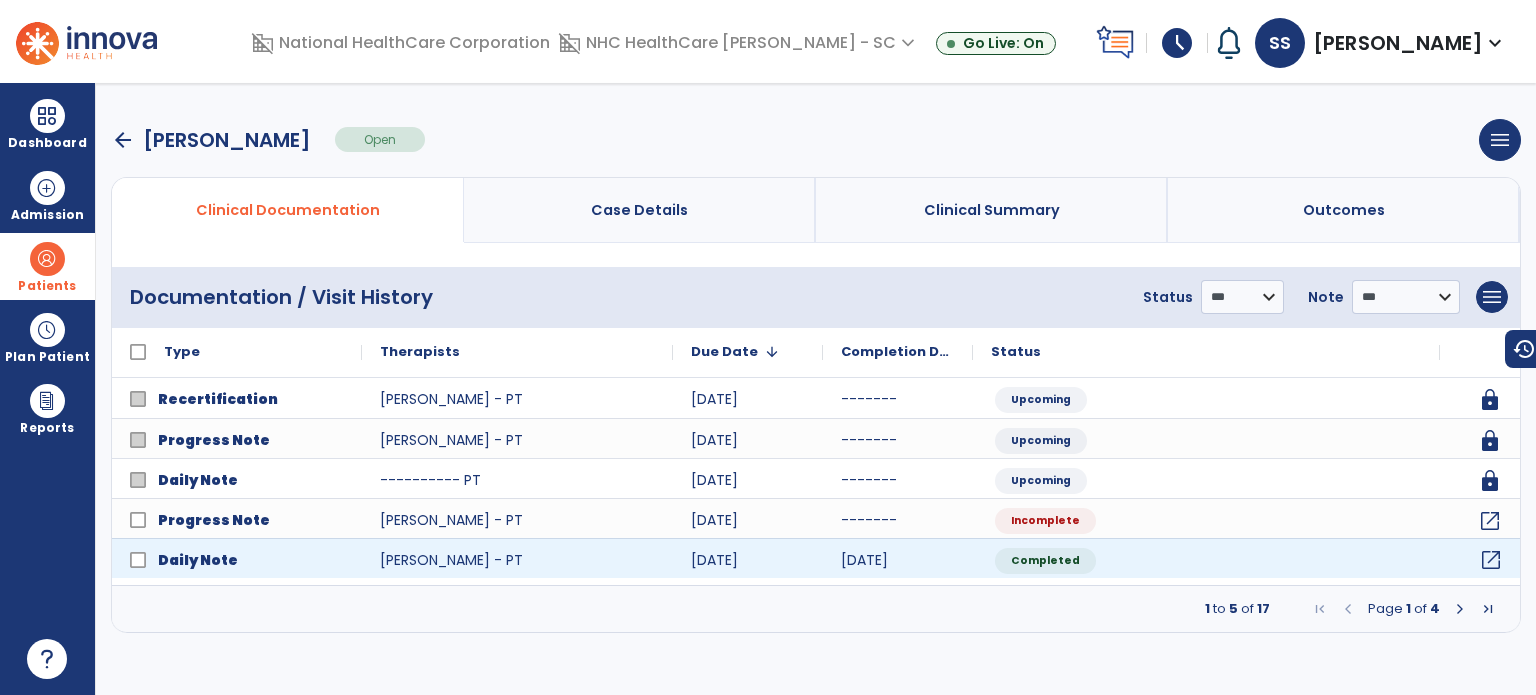 click on "open_in_new" 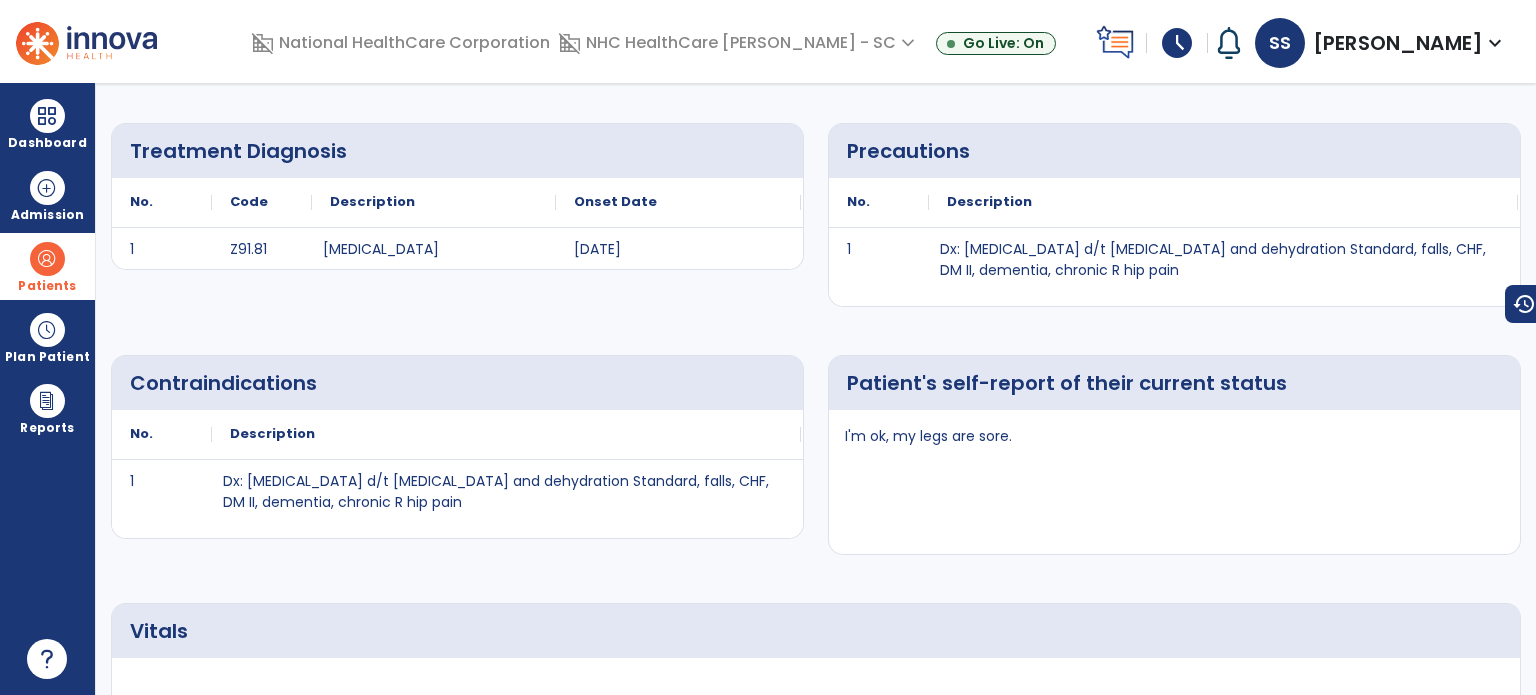 scroll, scrollTop: 500, scrollLeft: 0, axis: vertical 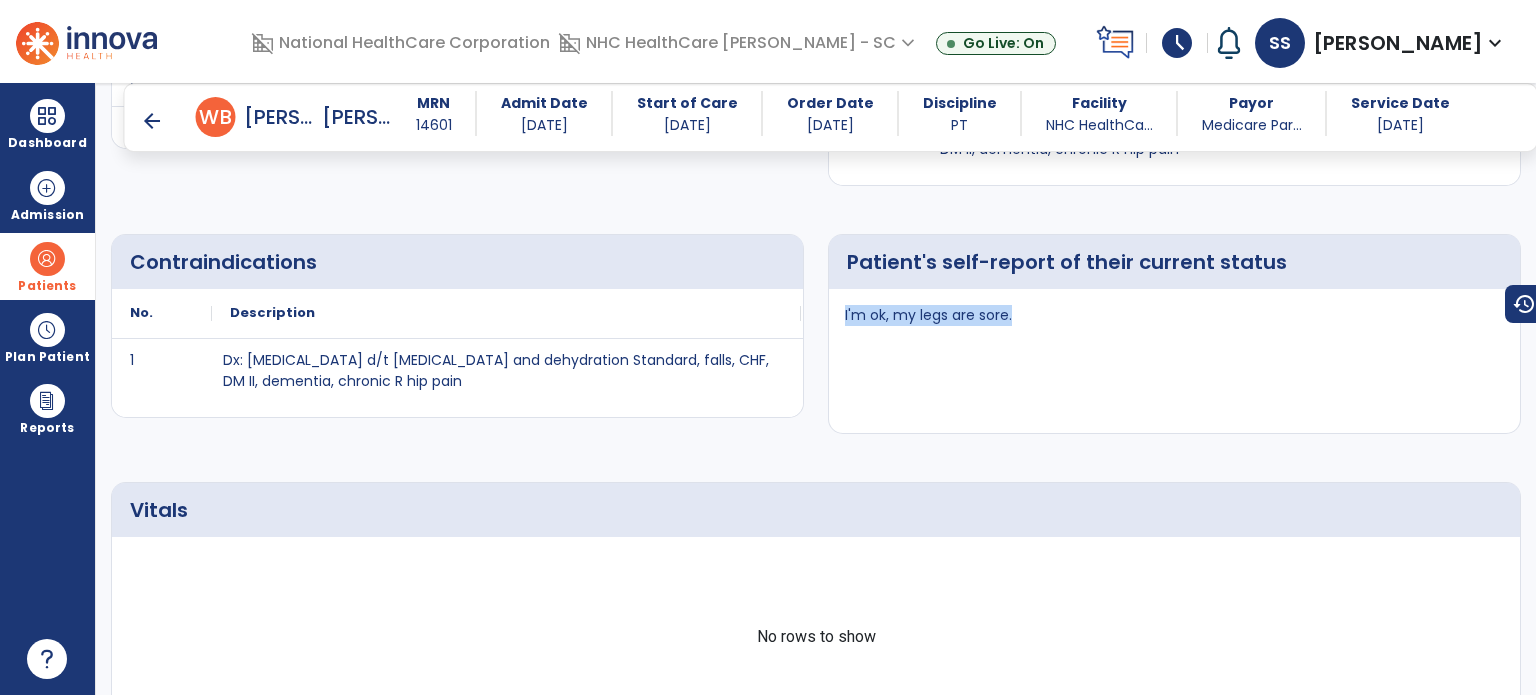 drag, startPoint x: 1059, startPoint y: 316, endPoint x: 832, endPoint y: 325, distance: 227.17834 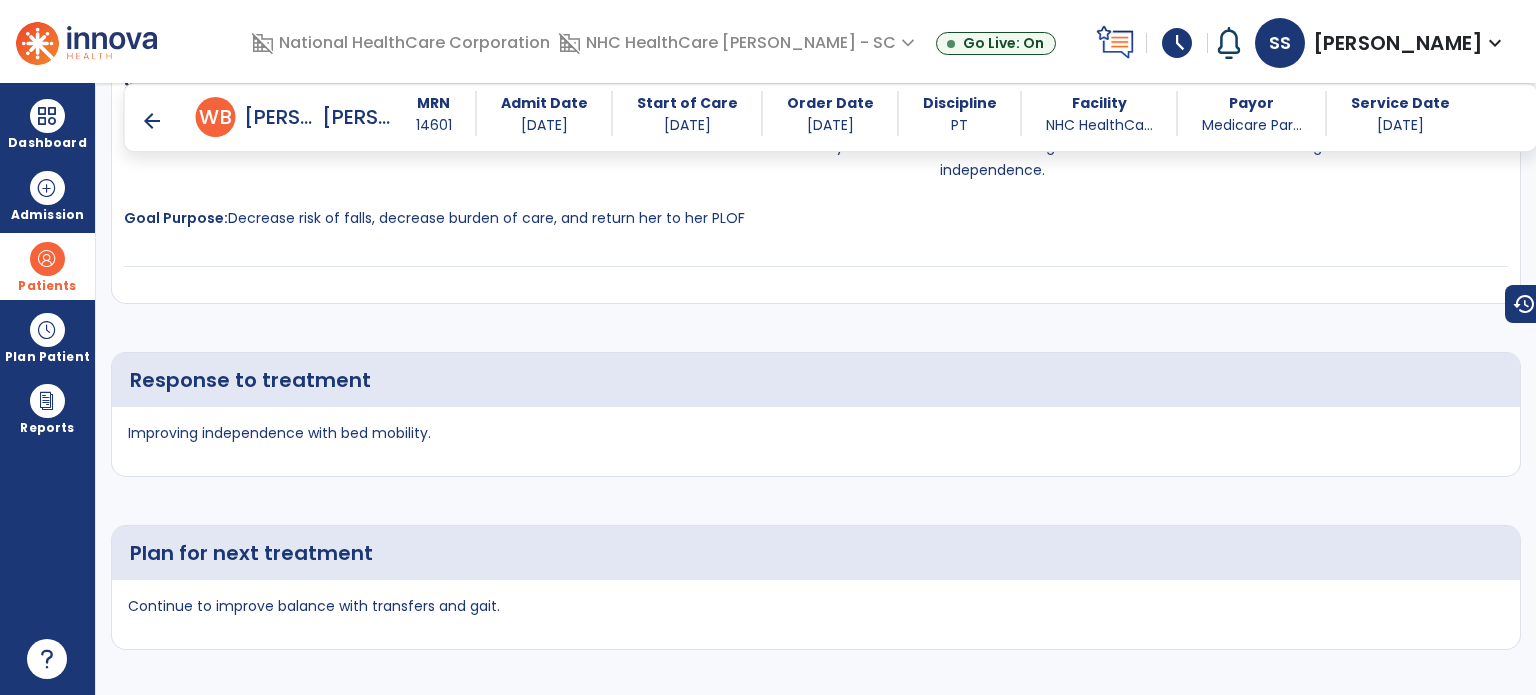 scroll, scrollTop: 4400, scrollLeft: 0, axis: vertical 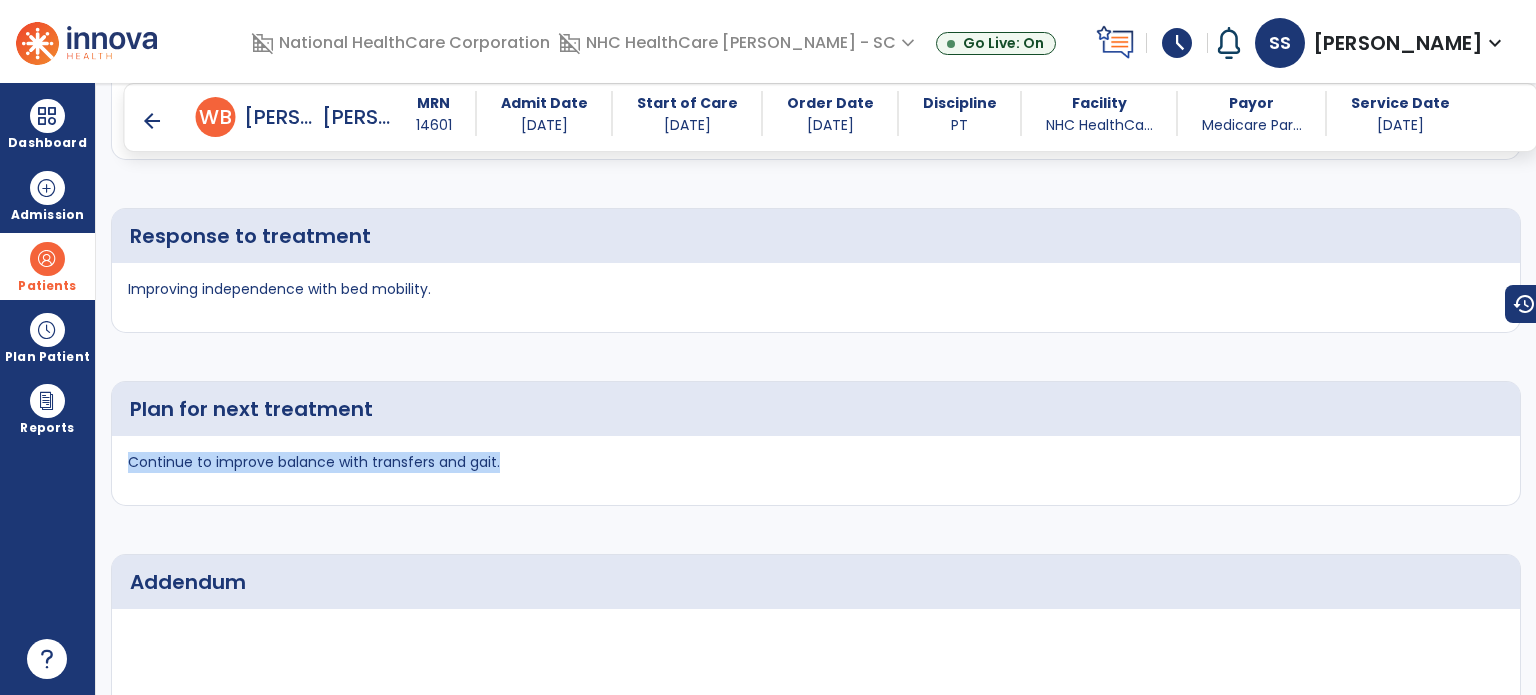 drag, startPoint x: 562, startPoint y: 412, endPoint x: 122, endPoint y: 443, distance: 441.0907 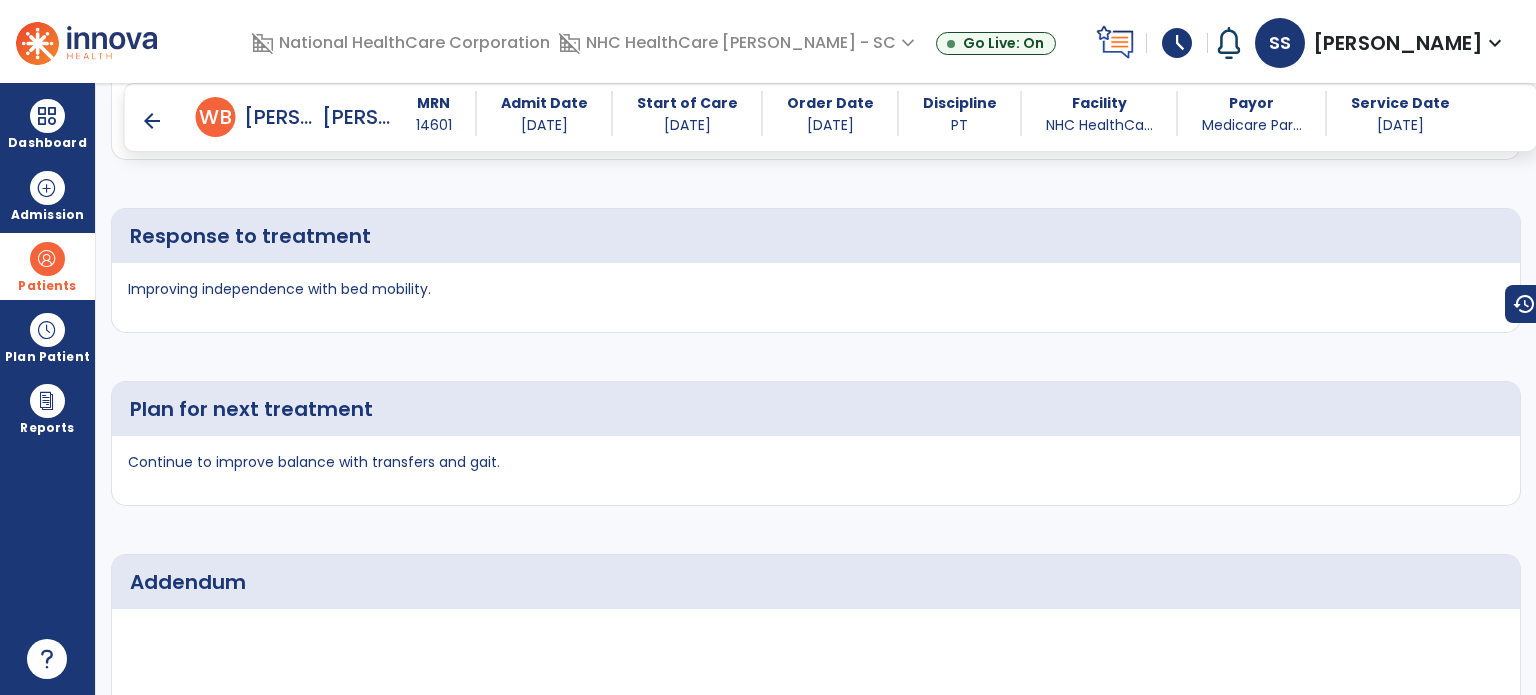 click on "arrow_back" at bounding box center [152, 121] 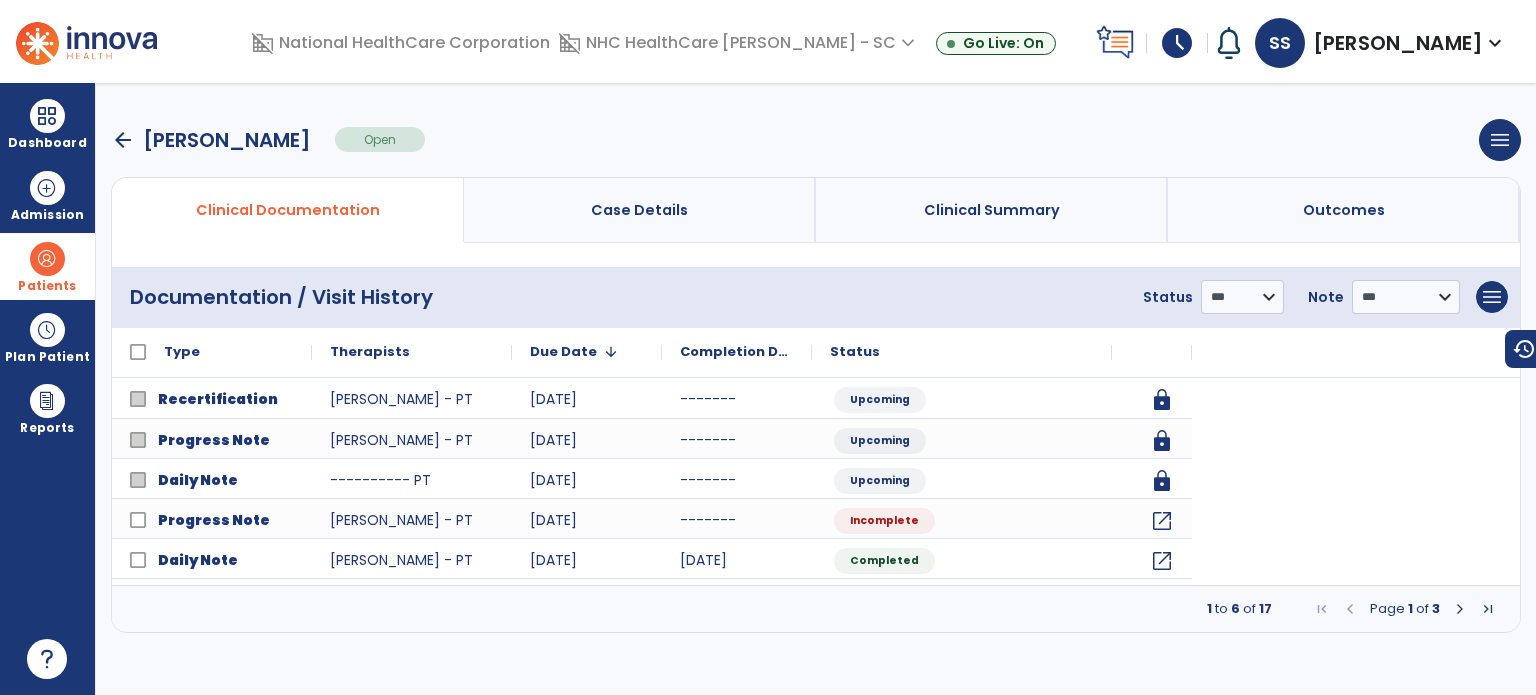 scroll, scrollTop: 0, scrollLeft: 0, axis: both 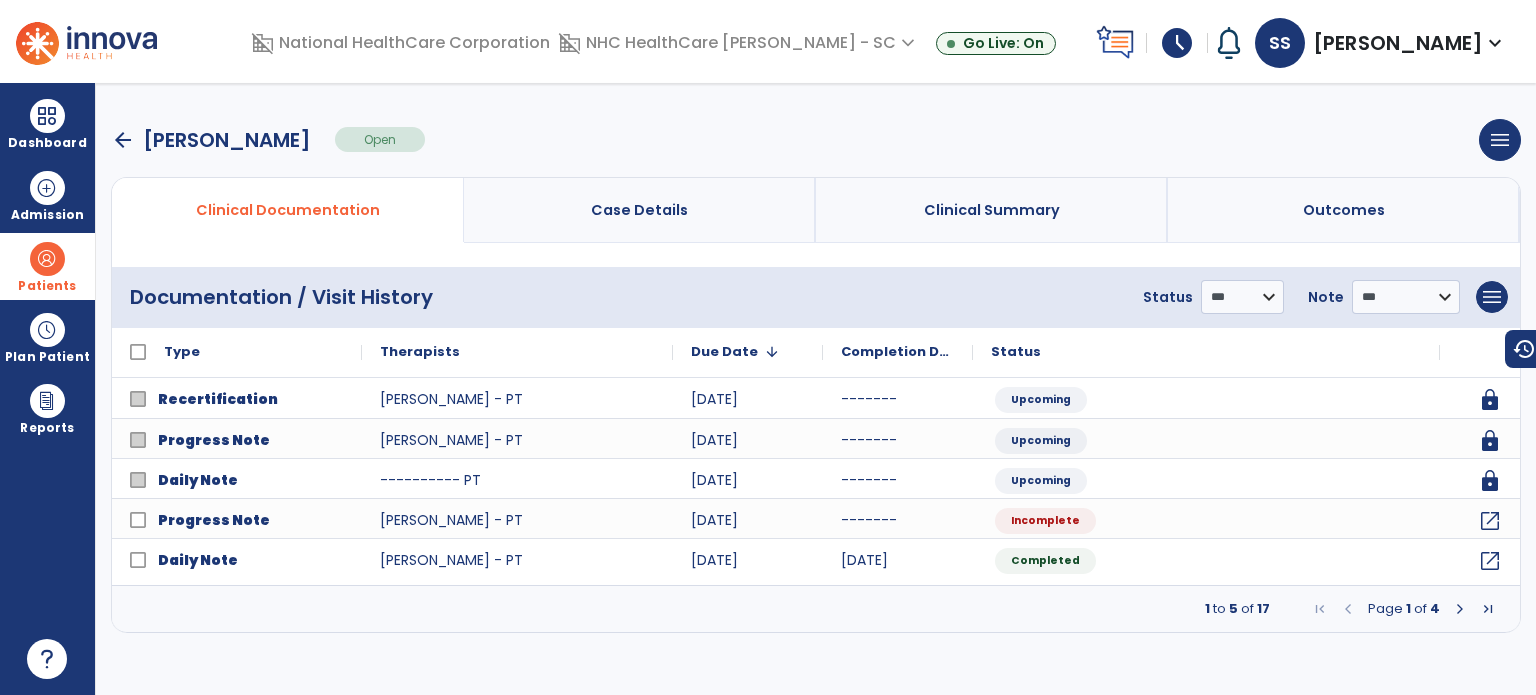 click at bounding box center (1488, 609) 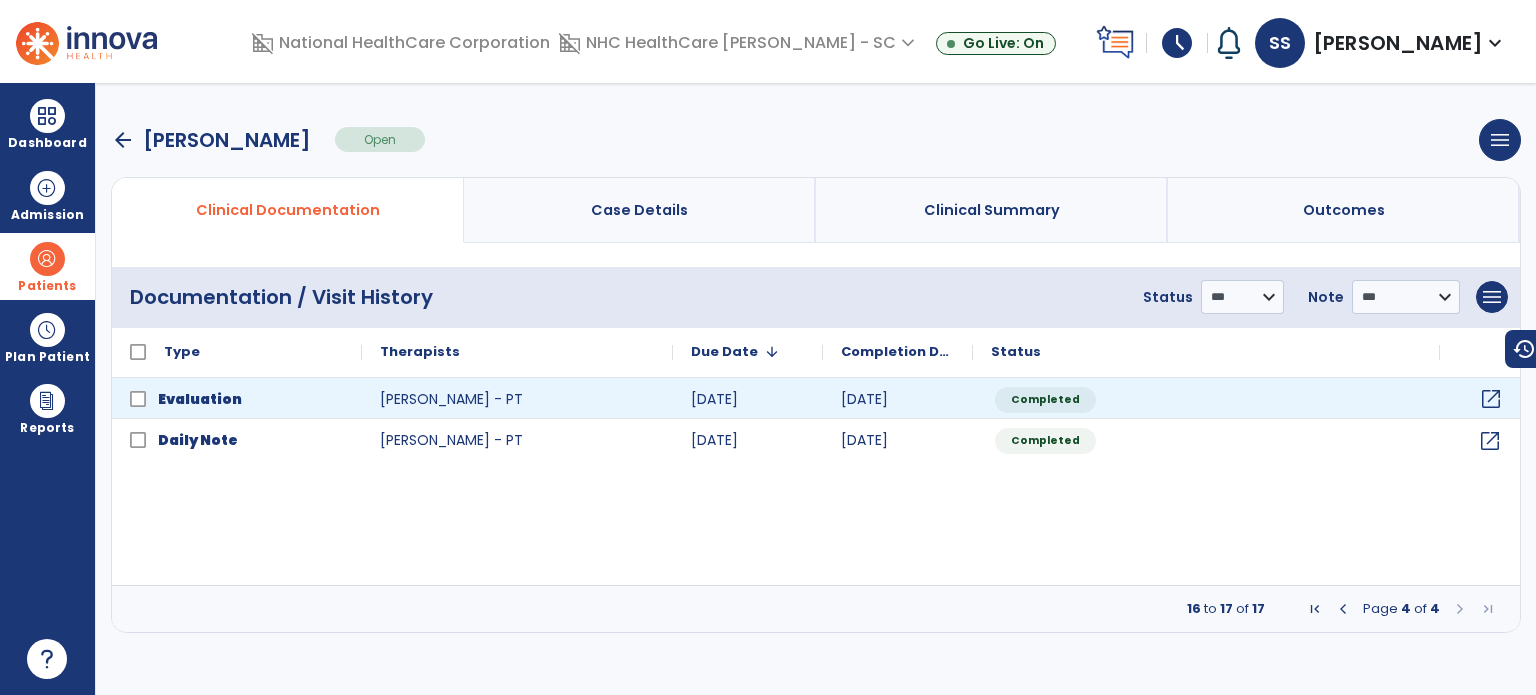 click on "open_in_new" 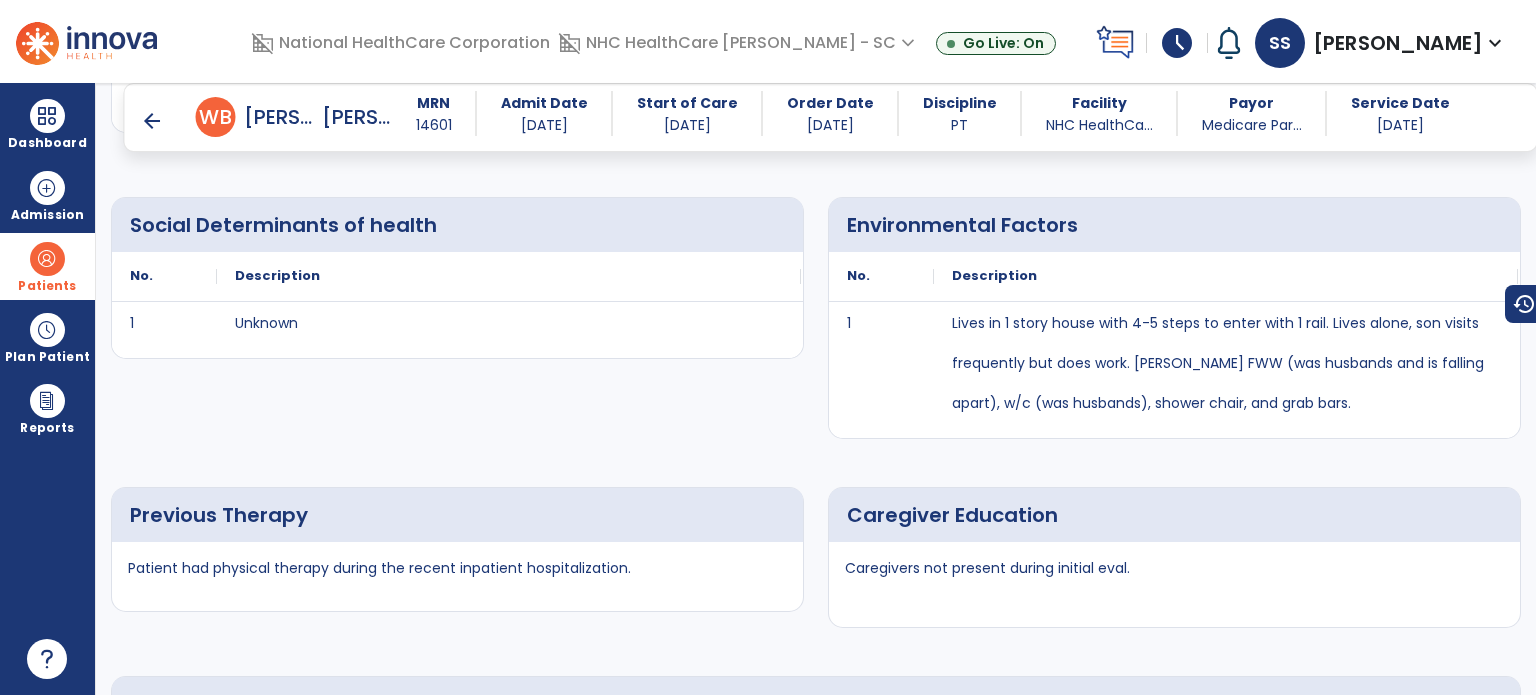 scroll, scrollTop: 2100, scrollLeft: 0, axis: vertical 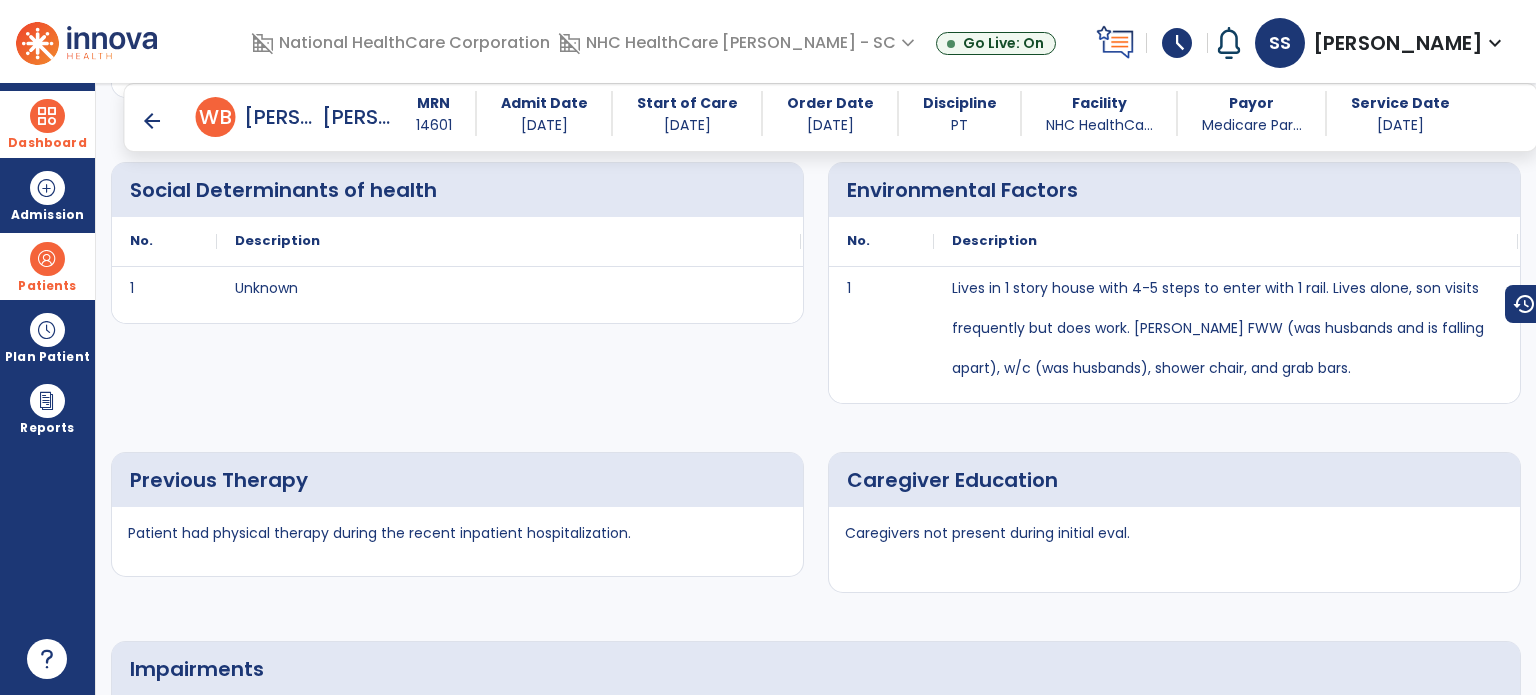 click at bounding box center (47, 116) 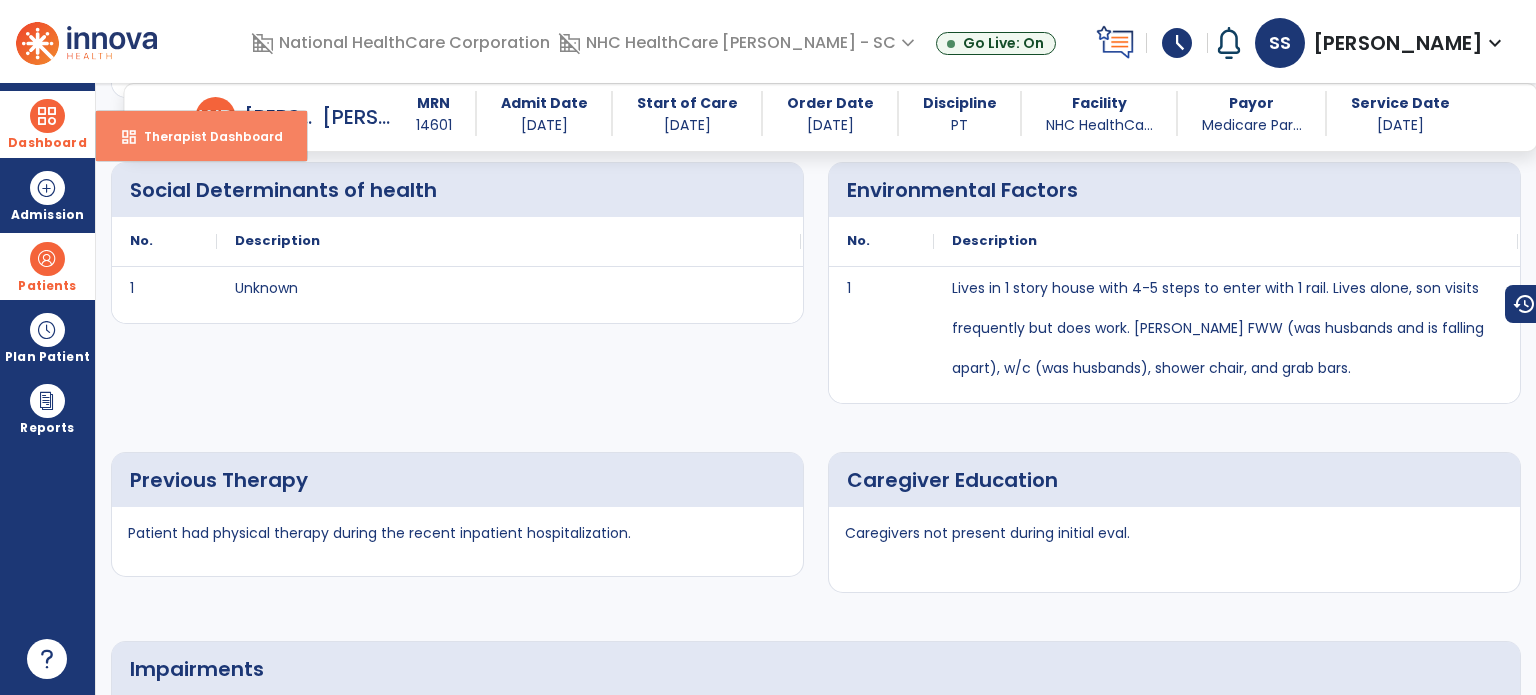click on "dashboard  Therapist Dashboard" at bounding box center (201, 136) 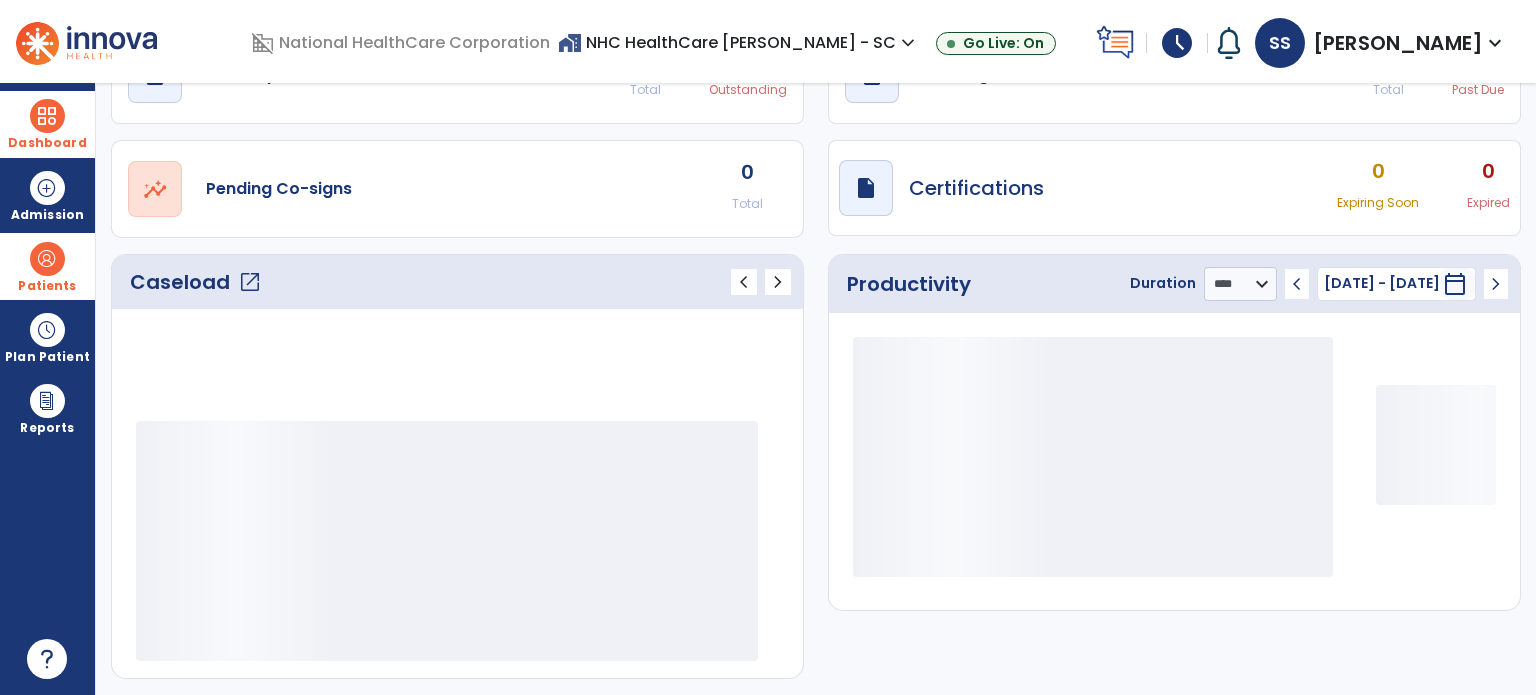 scroll, scrollTop: 52, scrollLeft: 0, axis: vertical 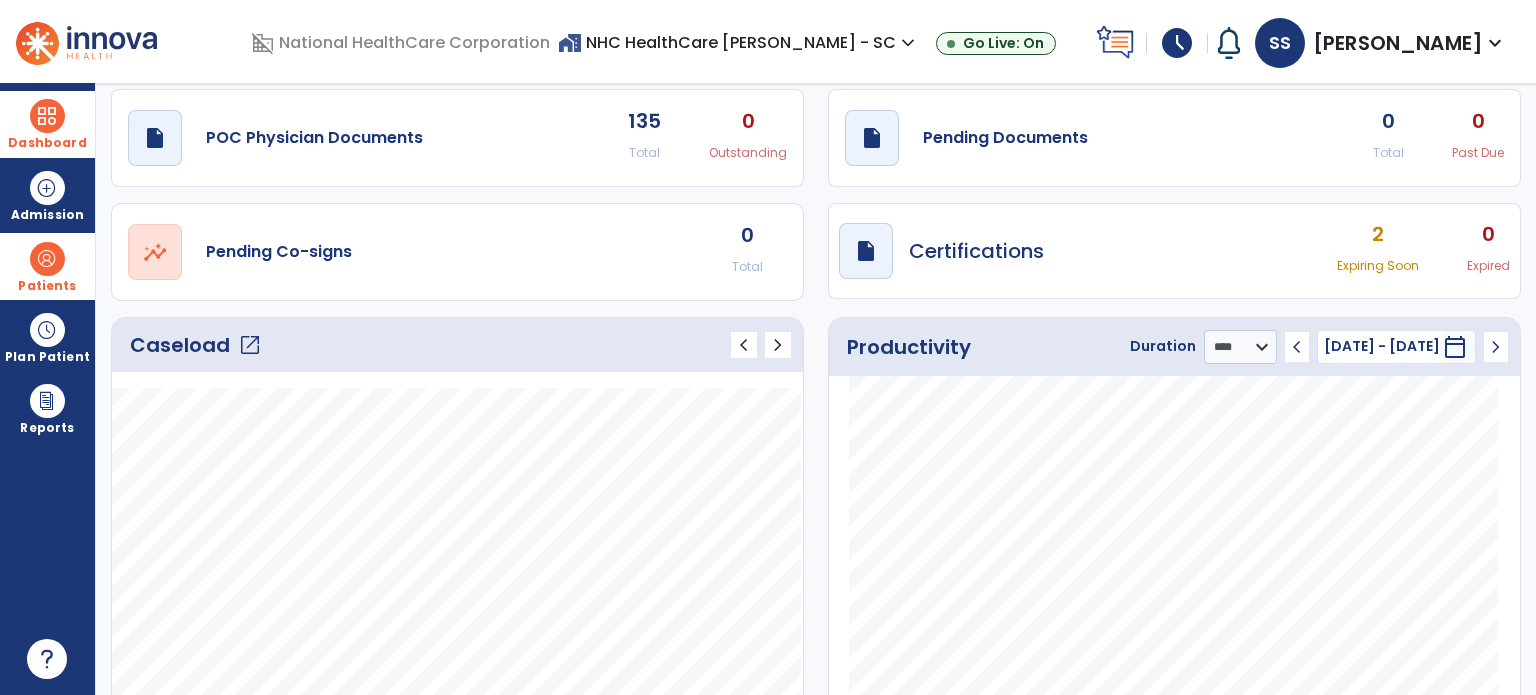 click at bounding box center (47, 259) 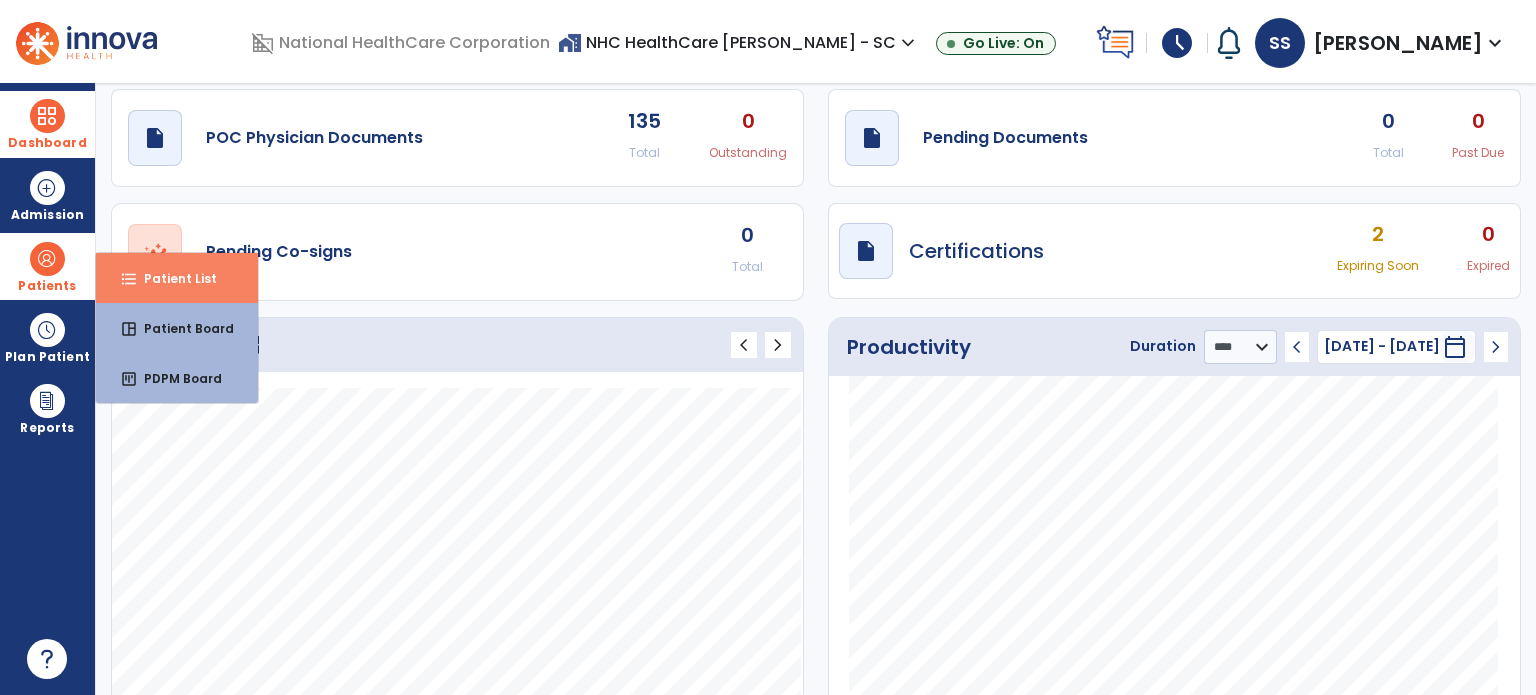 click on "format_list_bulleted  Patient List" at bounding box center [177, 278] 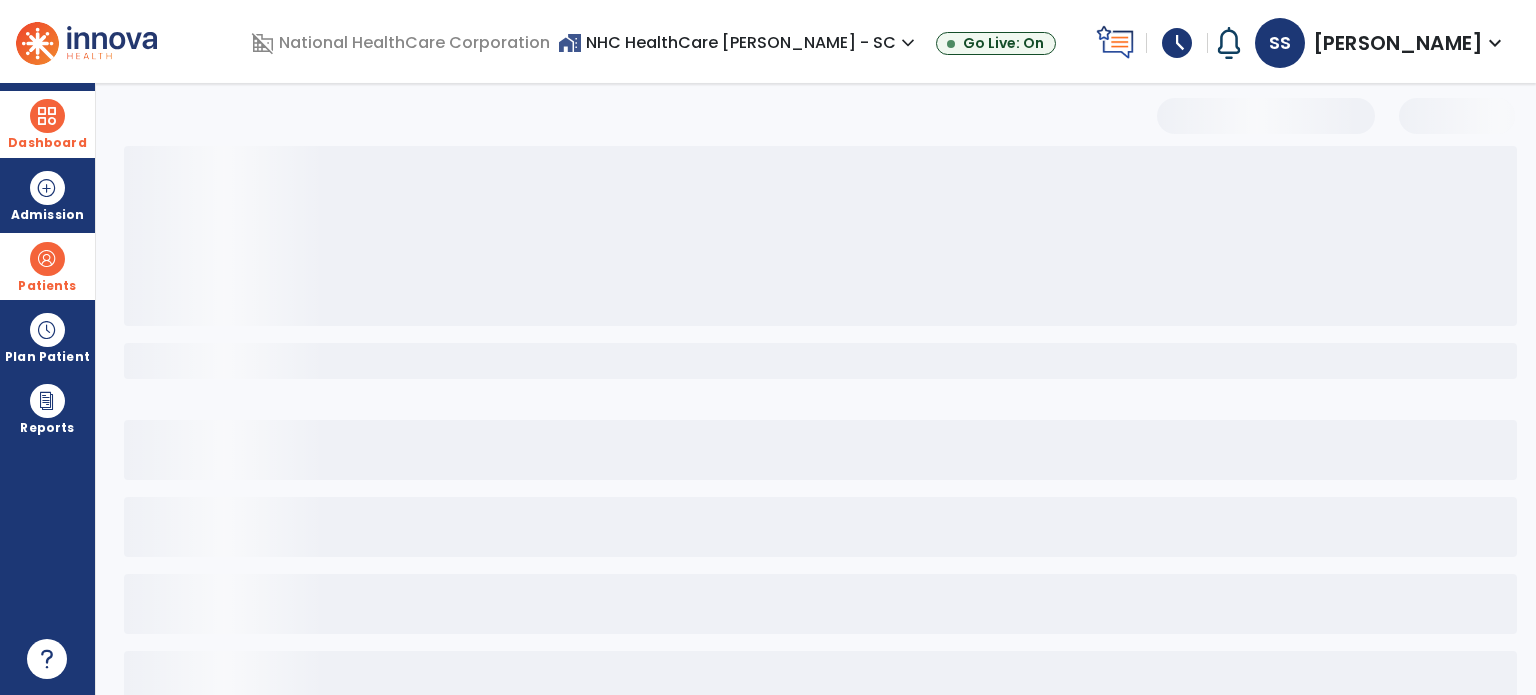 select on "***" 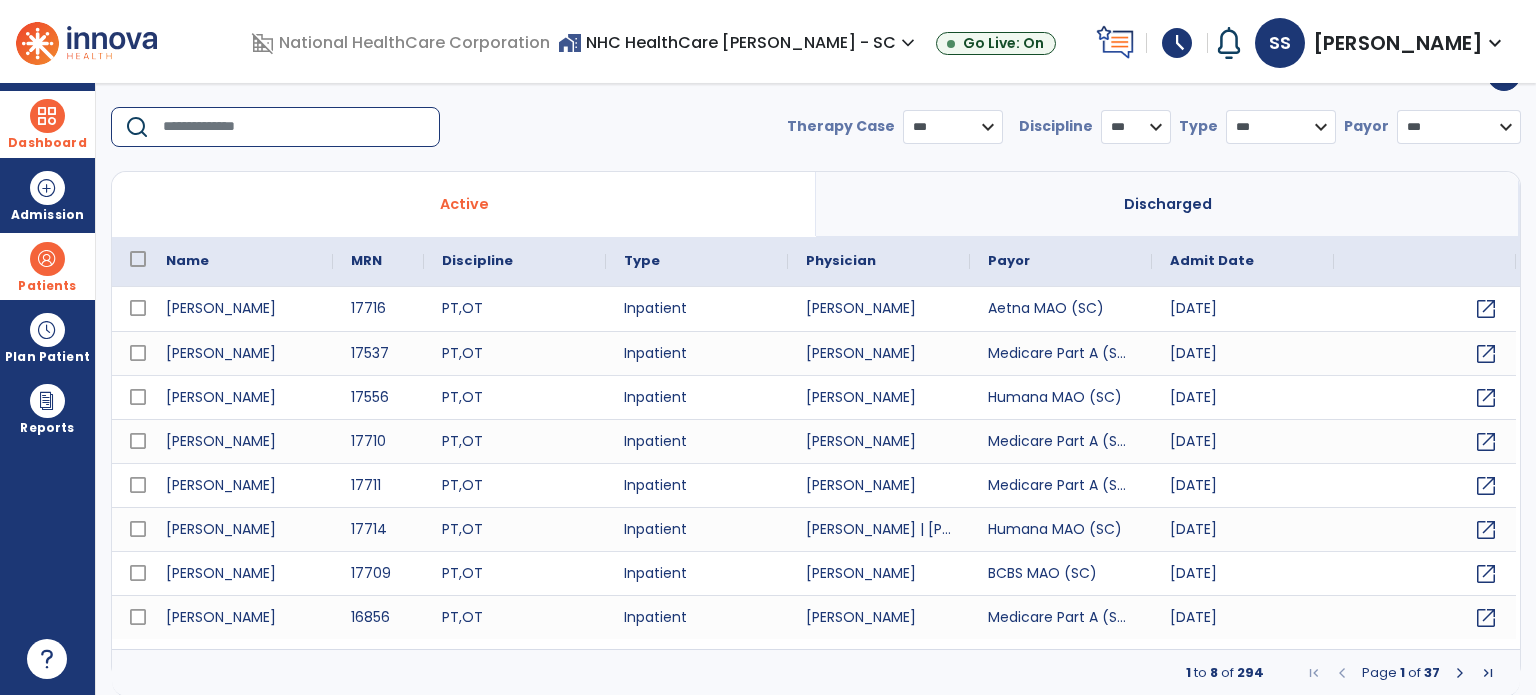 click at bounding box center (294, 127) 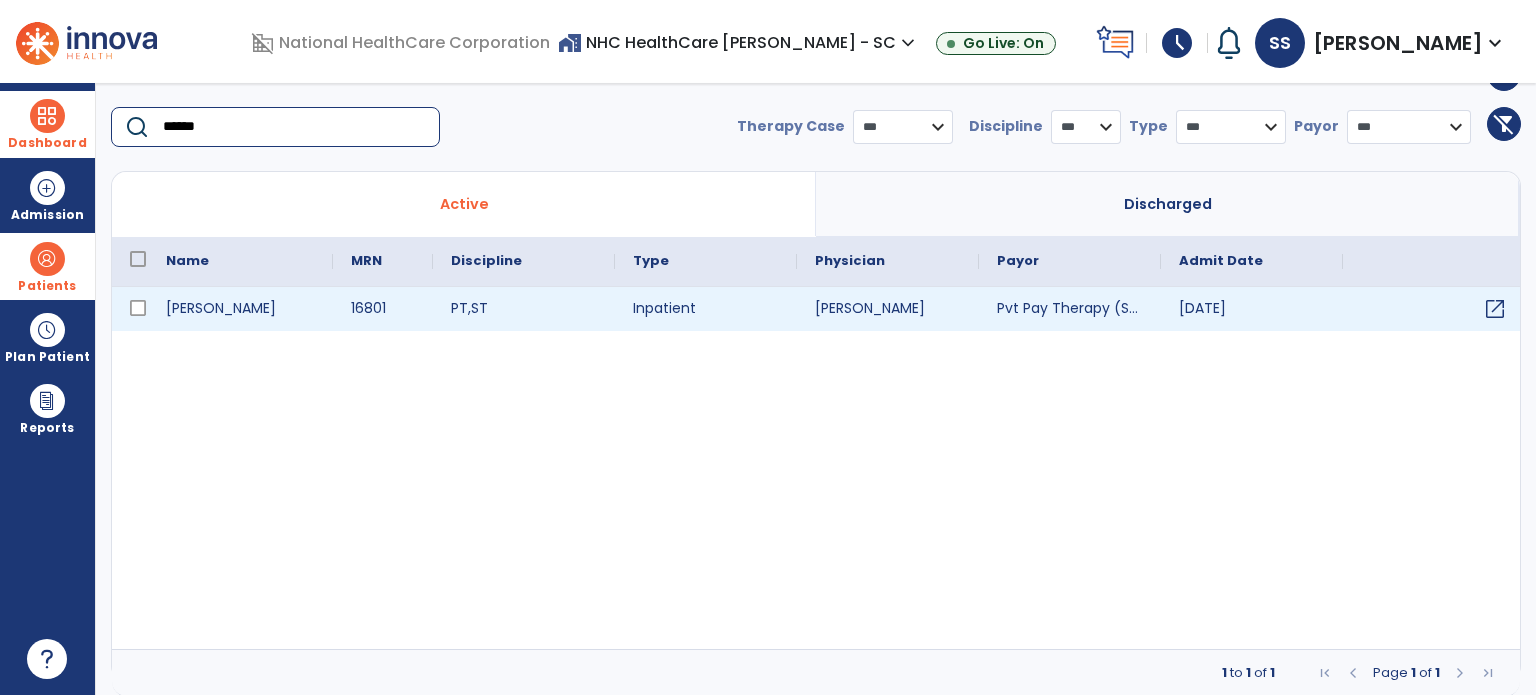 type on "******" 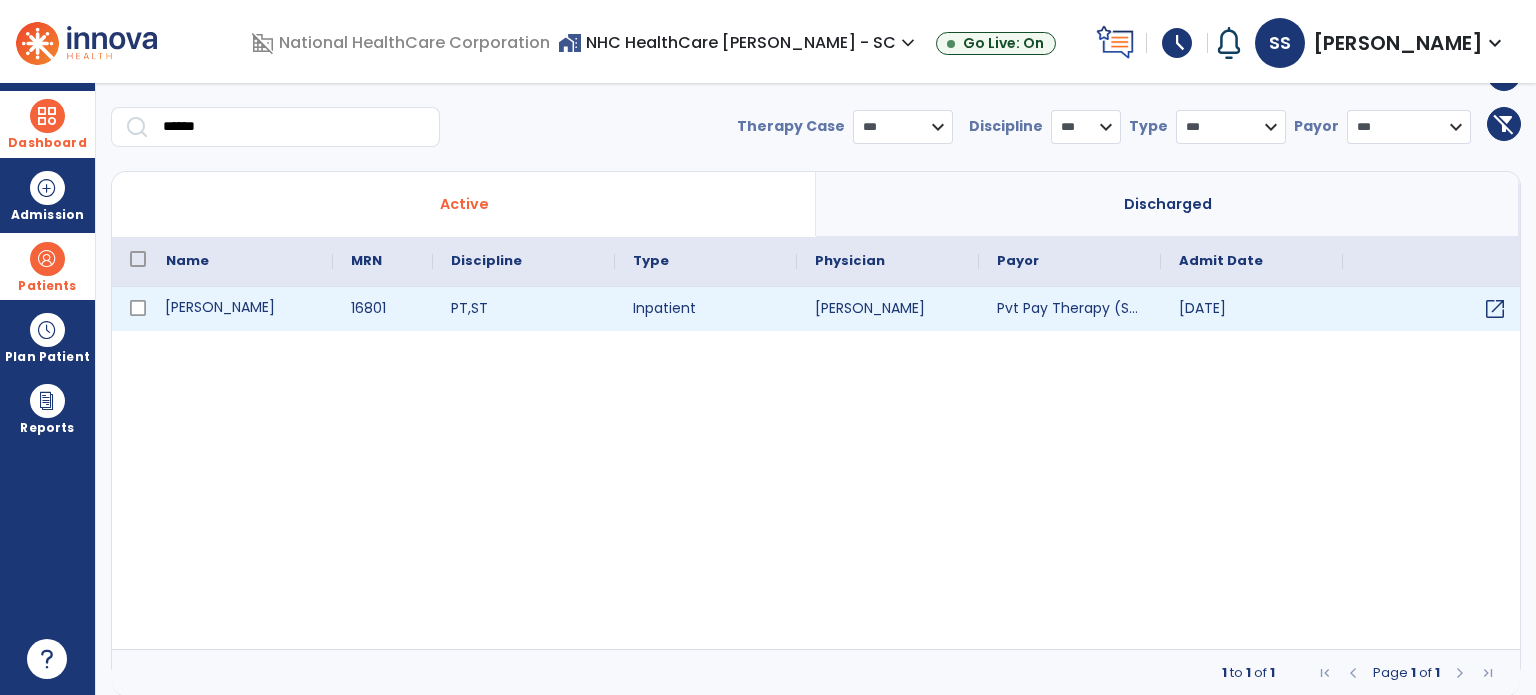 click on "Mccarthy, Patricia" at bounding box center (240, 309) 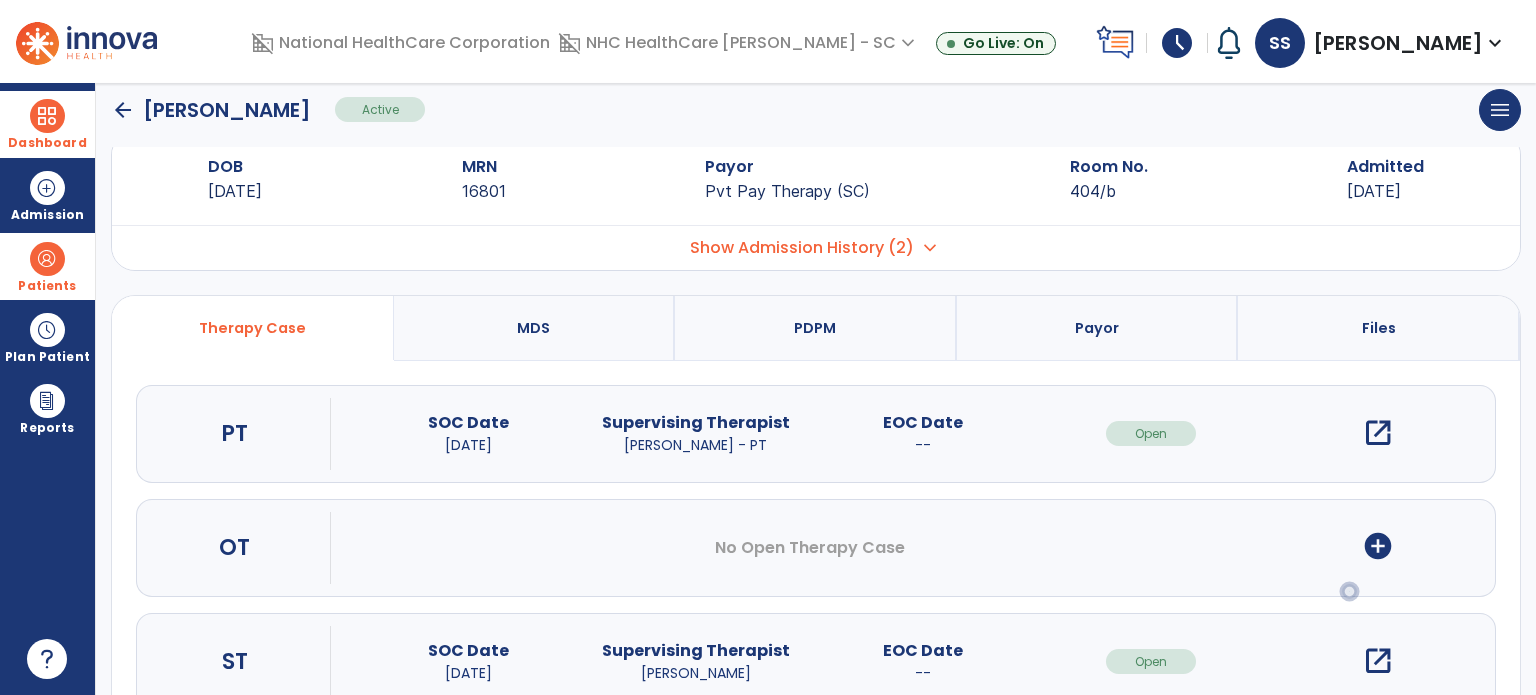 scroll, scrollTop: 0, scrollLeft: 0, axis: both 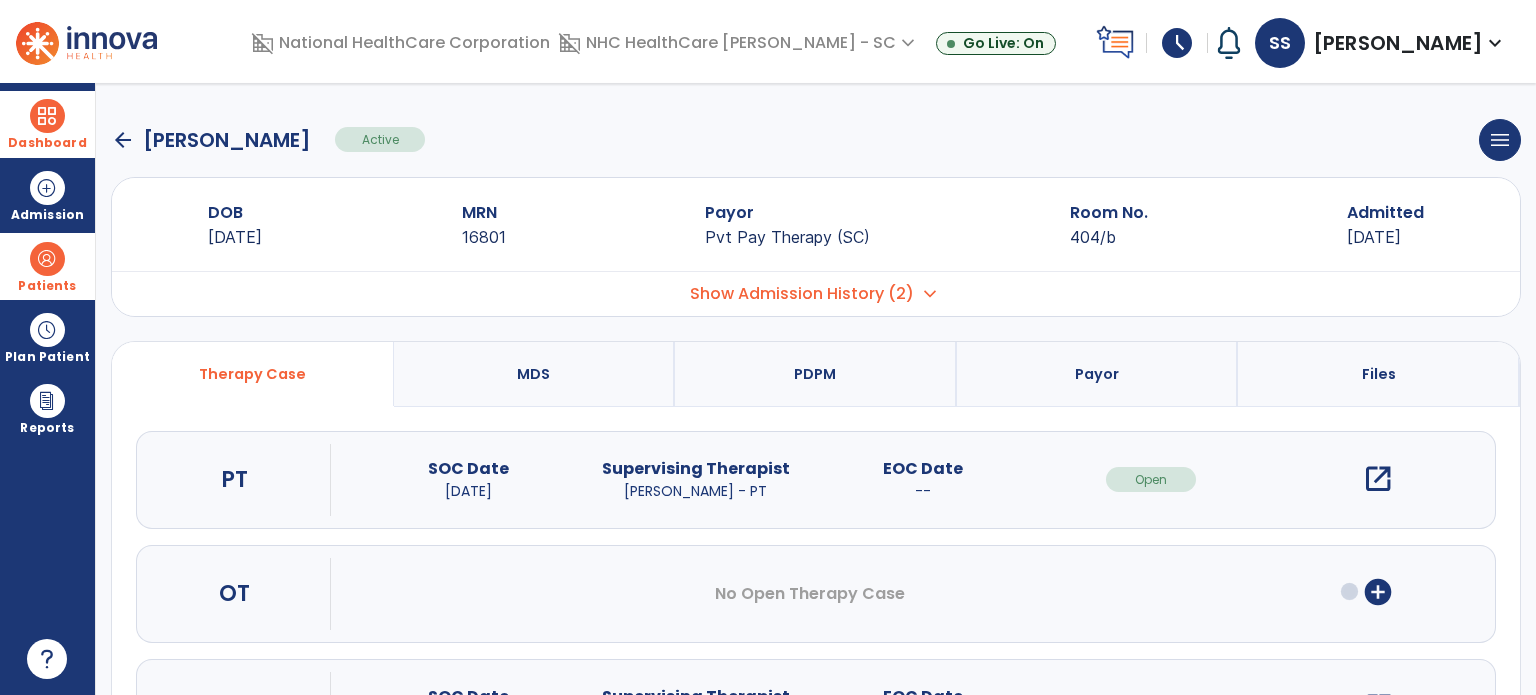 click on "open_in_new" at bounding box center [1378, 479] 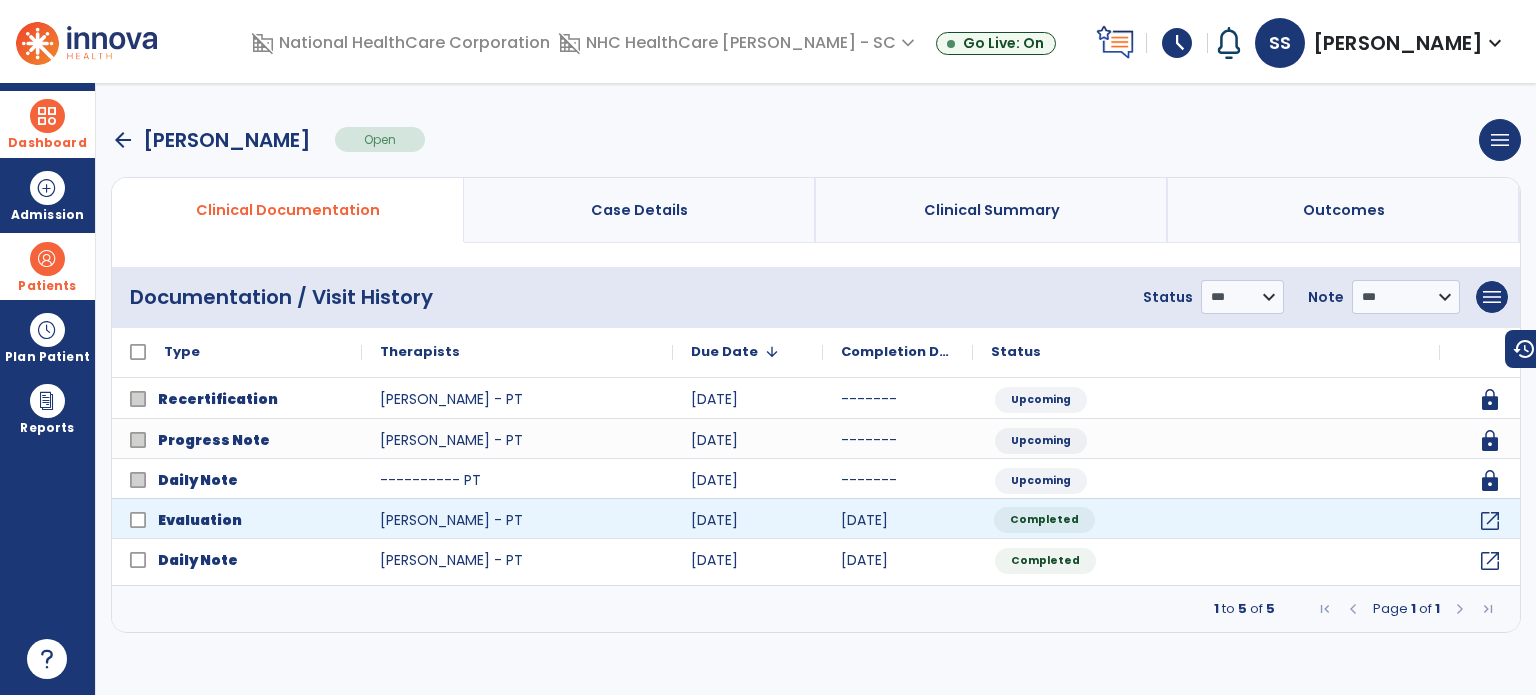 click on "Completed" 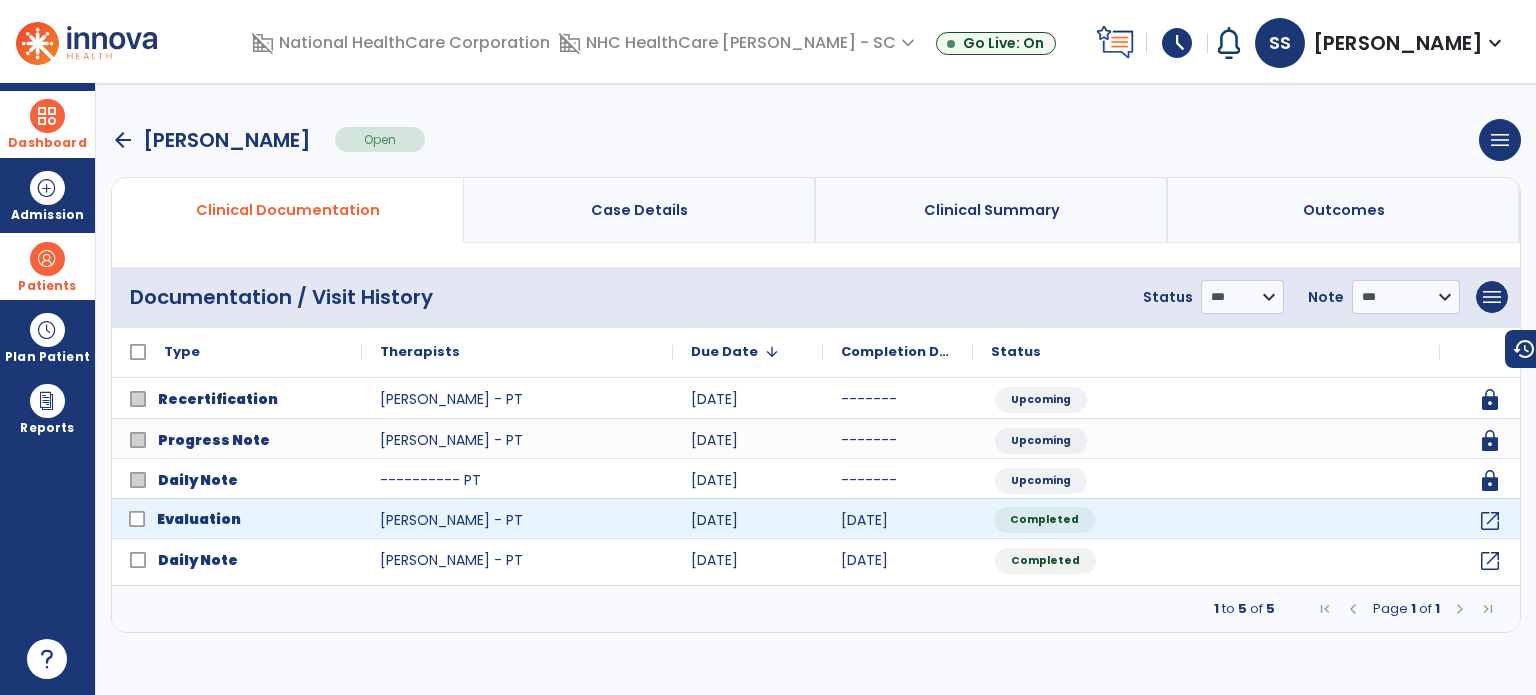 click on "Evaluation" at bounding box center [251, 519] 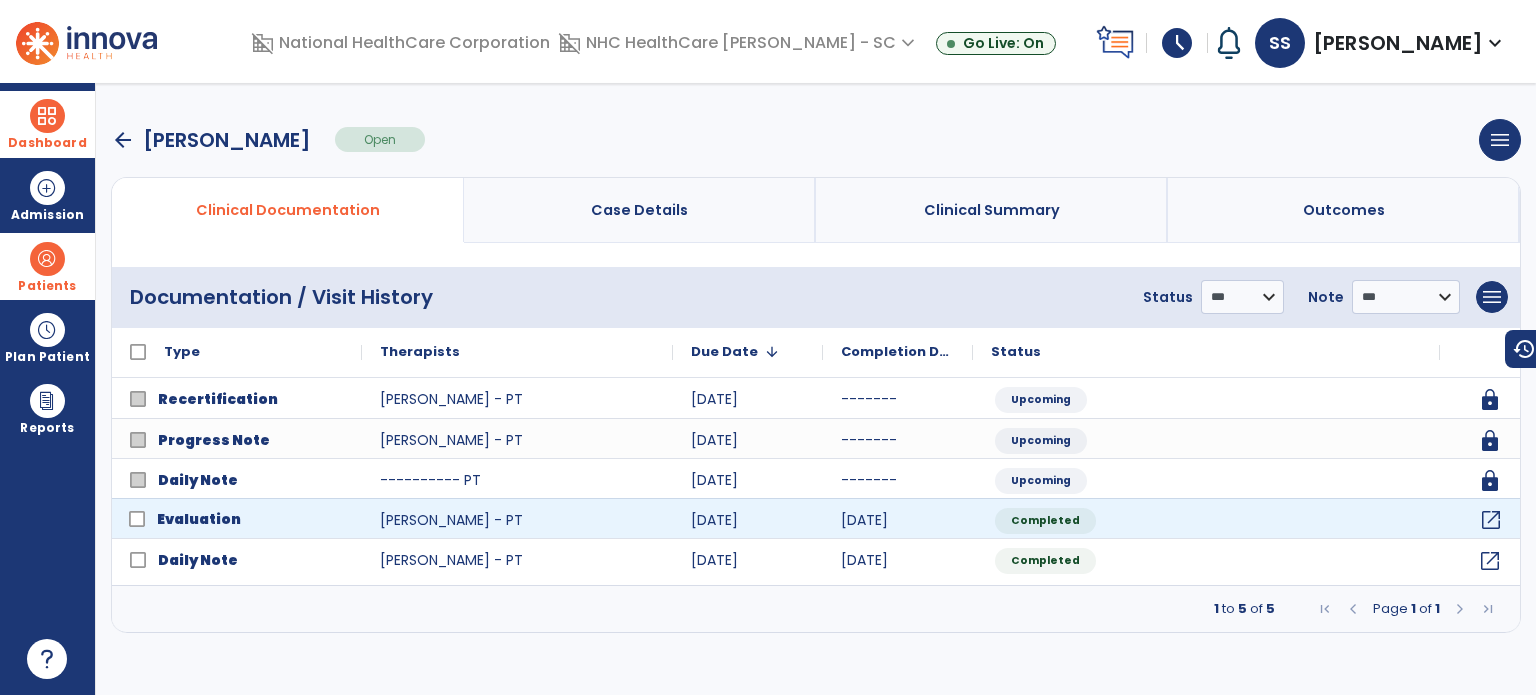 click on "open_in_new" 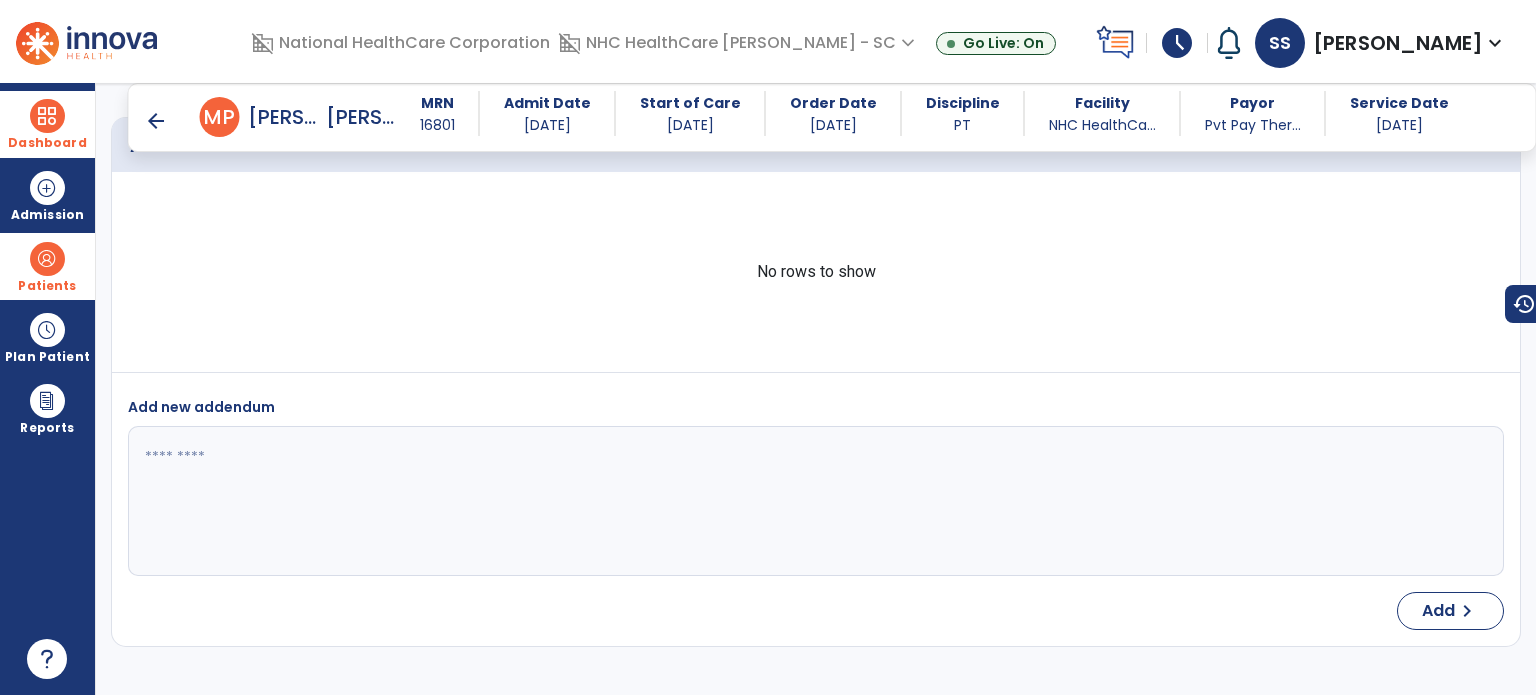 scroll, scrollTop: 6144, scrollLeft: 0, axis: vertical 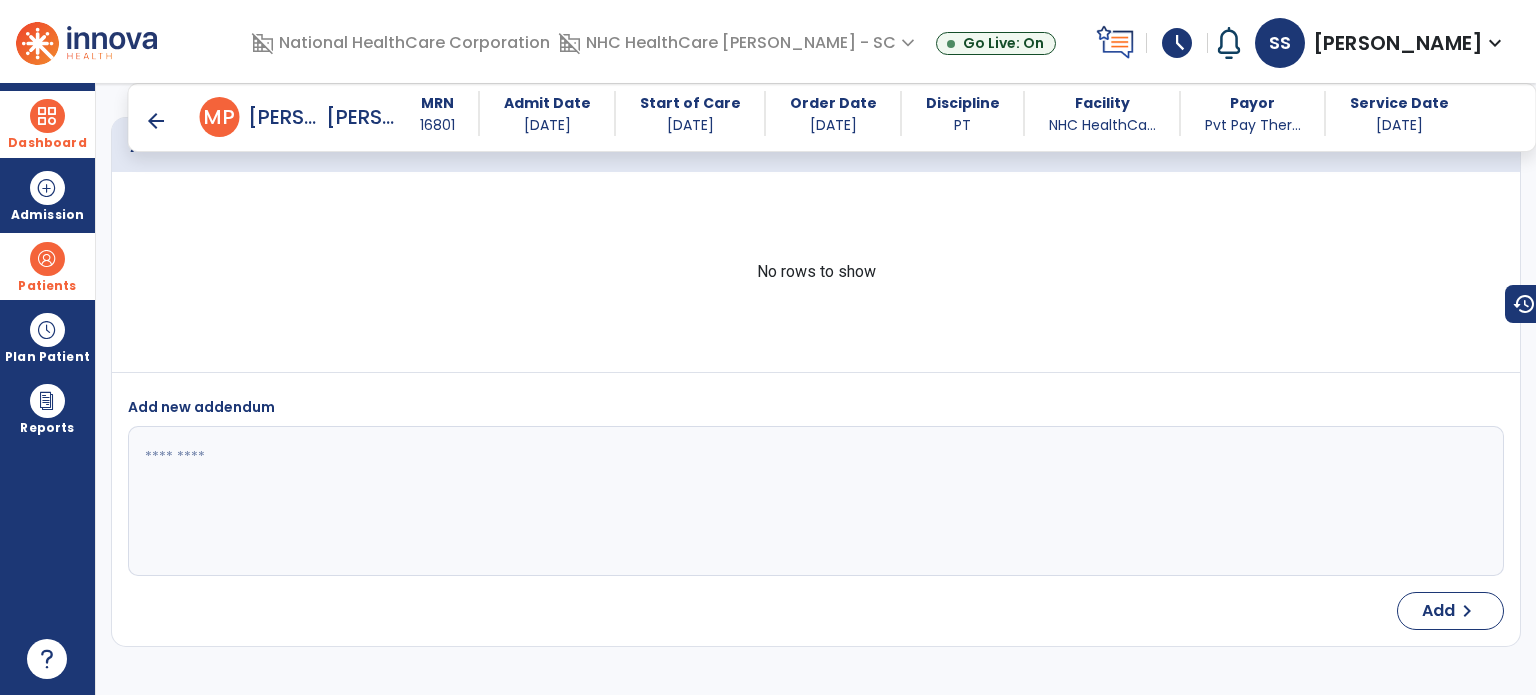click on "arrow_back" at bounding box center [160, 121] 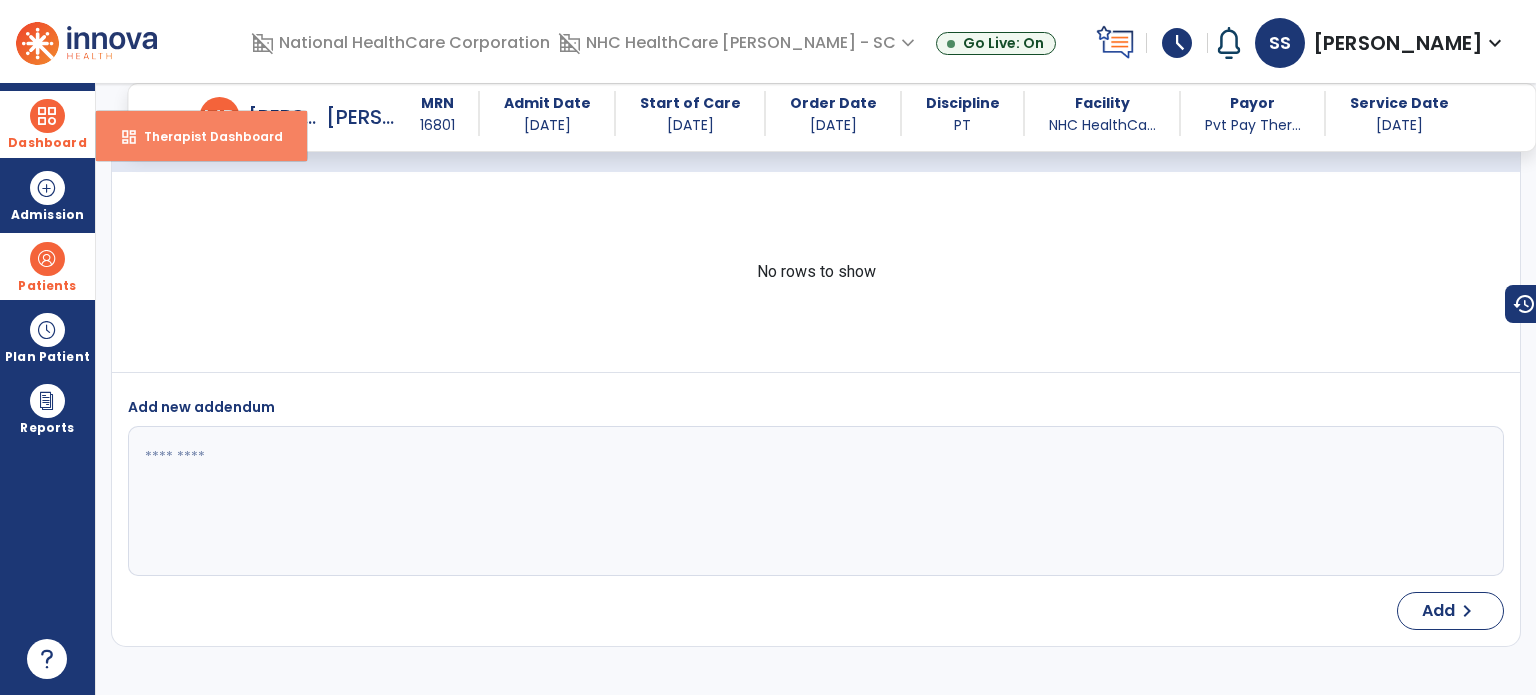 click on "dashboard" at bounding box center (129, 137) 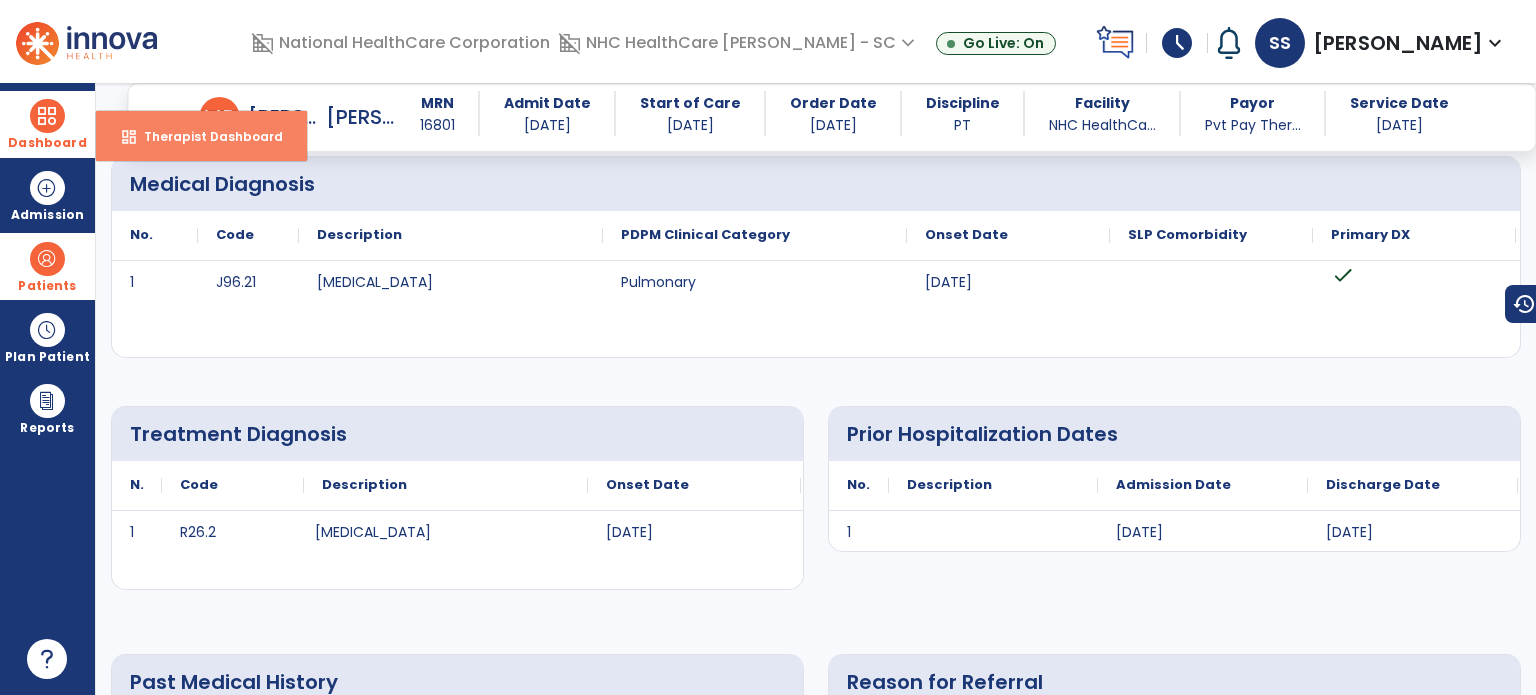 select on "****" 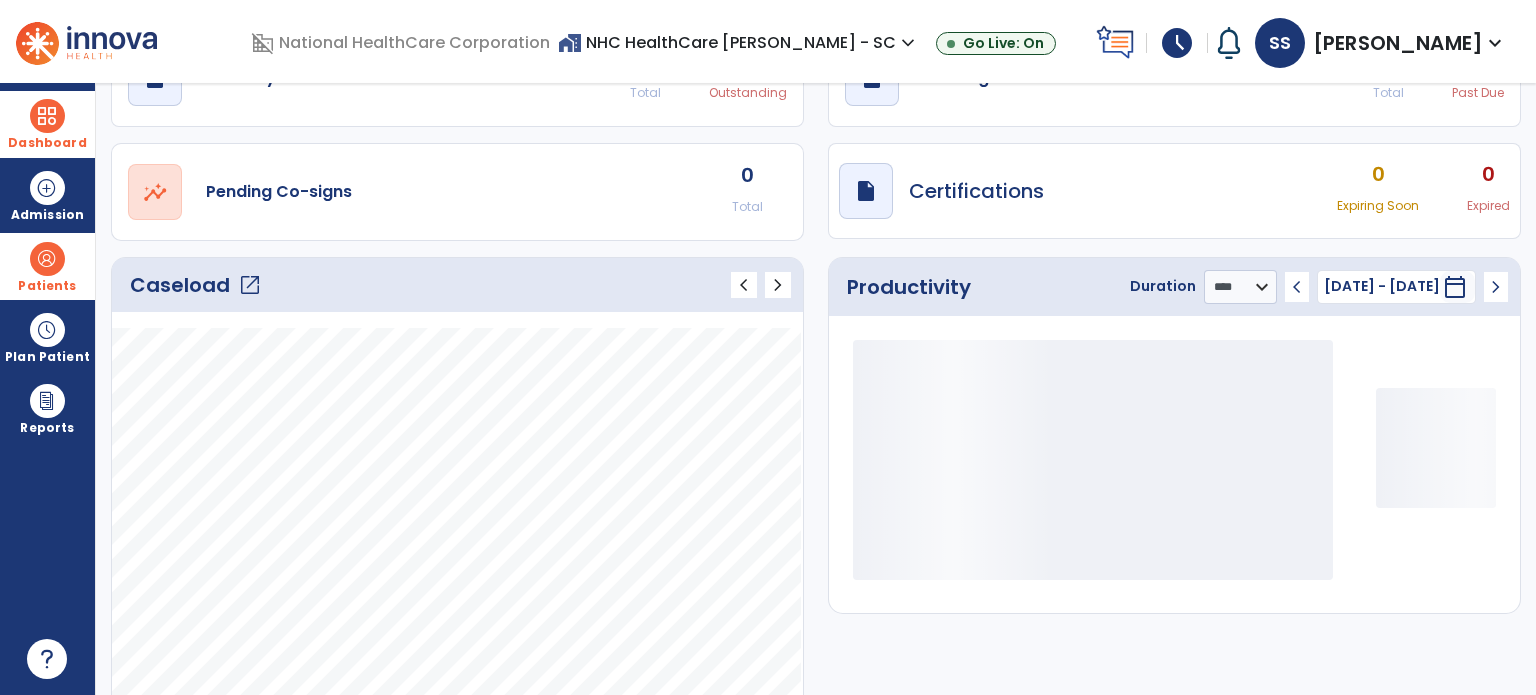 scroll, scrollTop: 112, scrollLeft: 0, axis: vertical 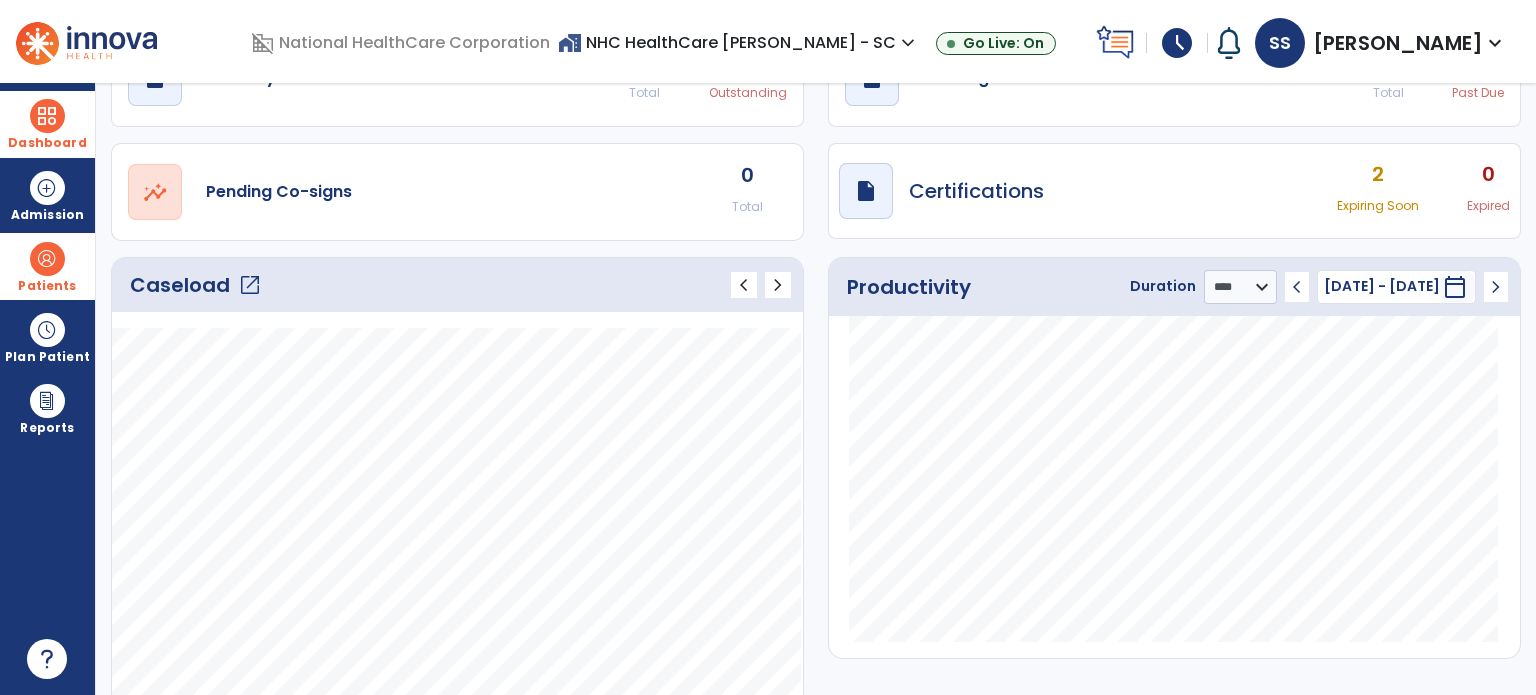 click on "Patients" at bounding box center (47, 266) 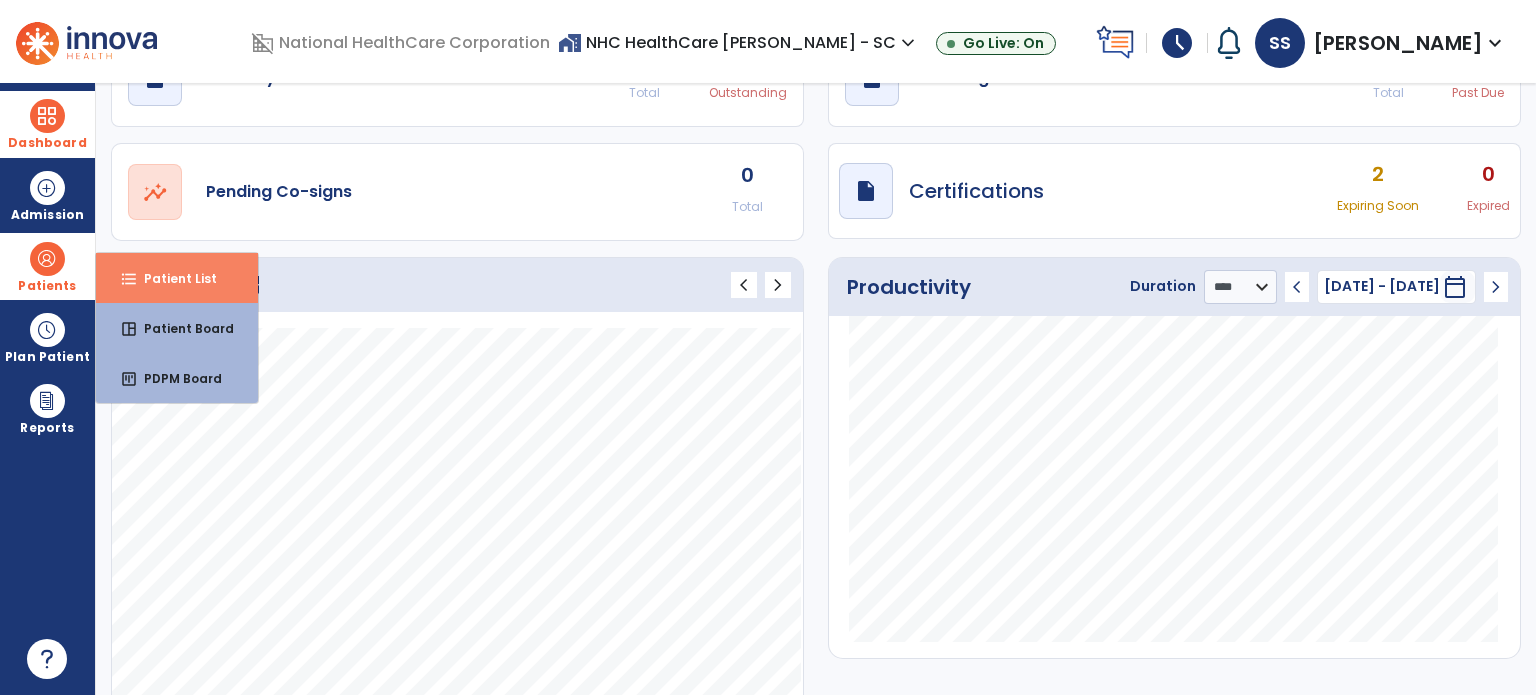 click on "format_list_bulleted  Patient List" at bounding box center [177, 278] 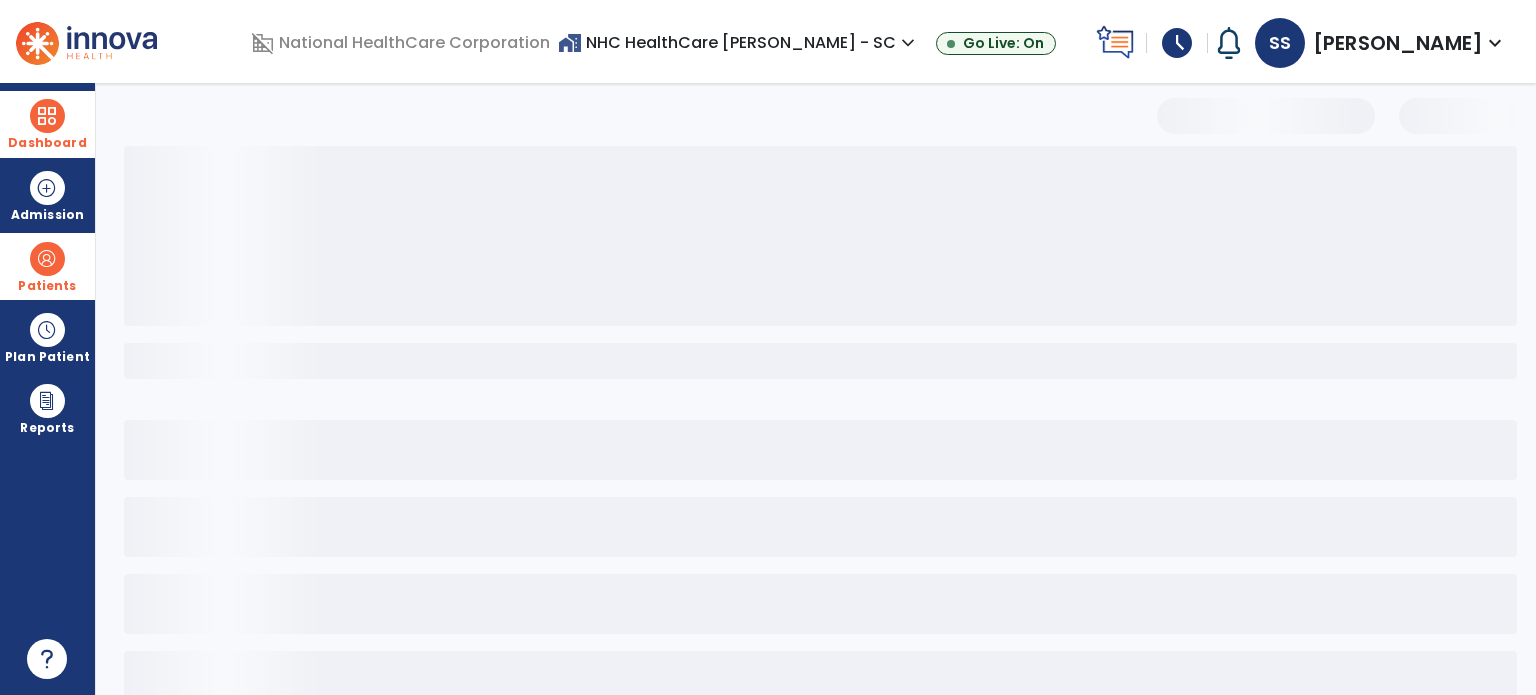 select on "***" 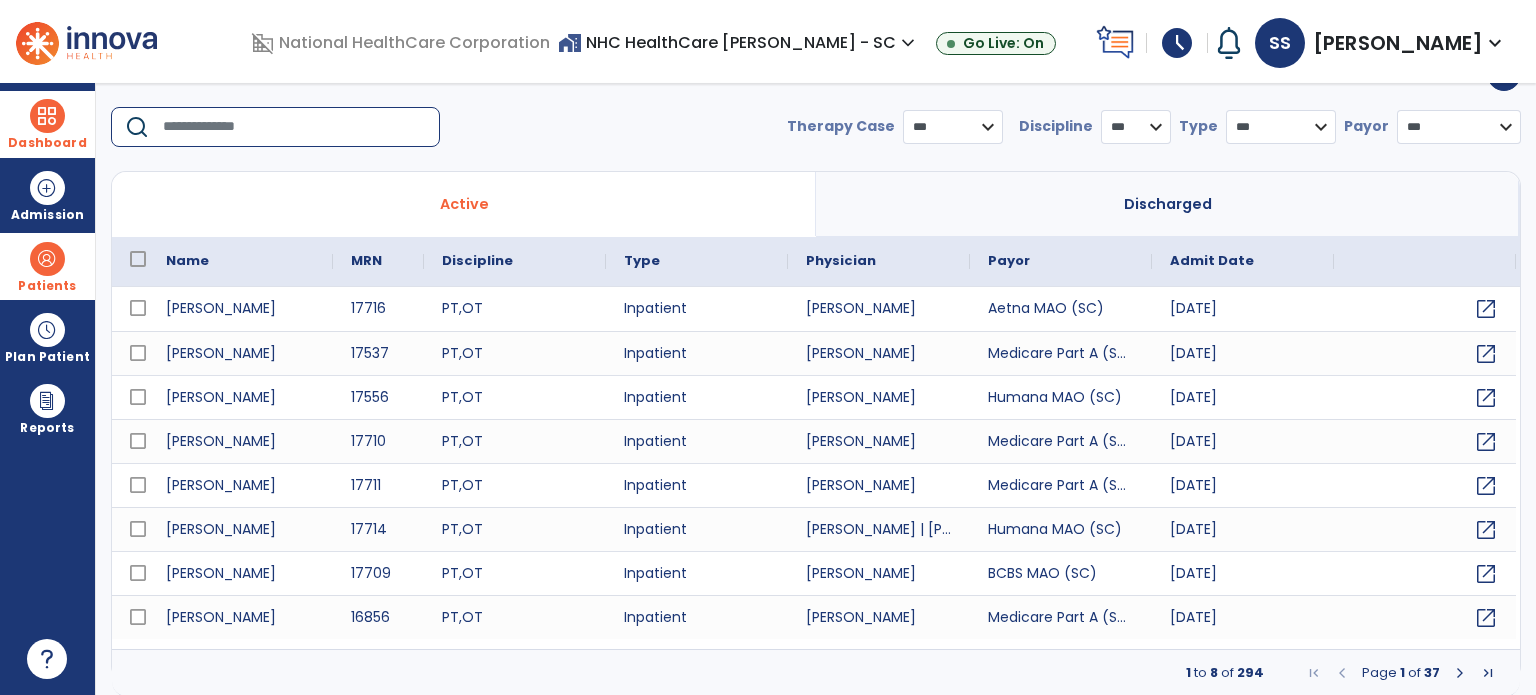 click at bounding box center [294, 127] 